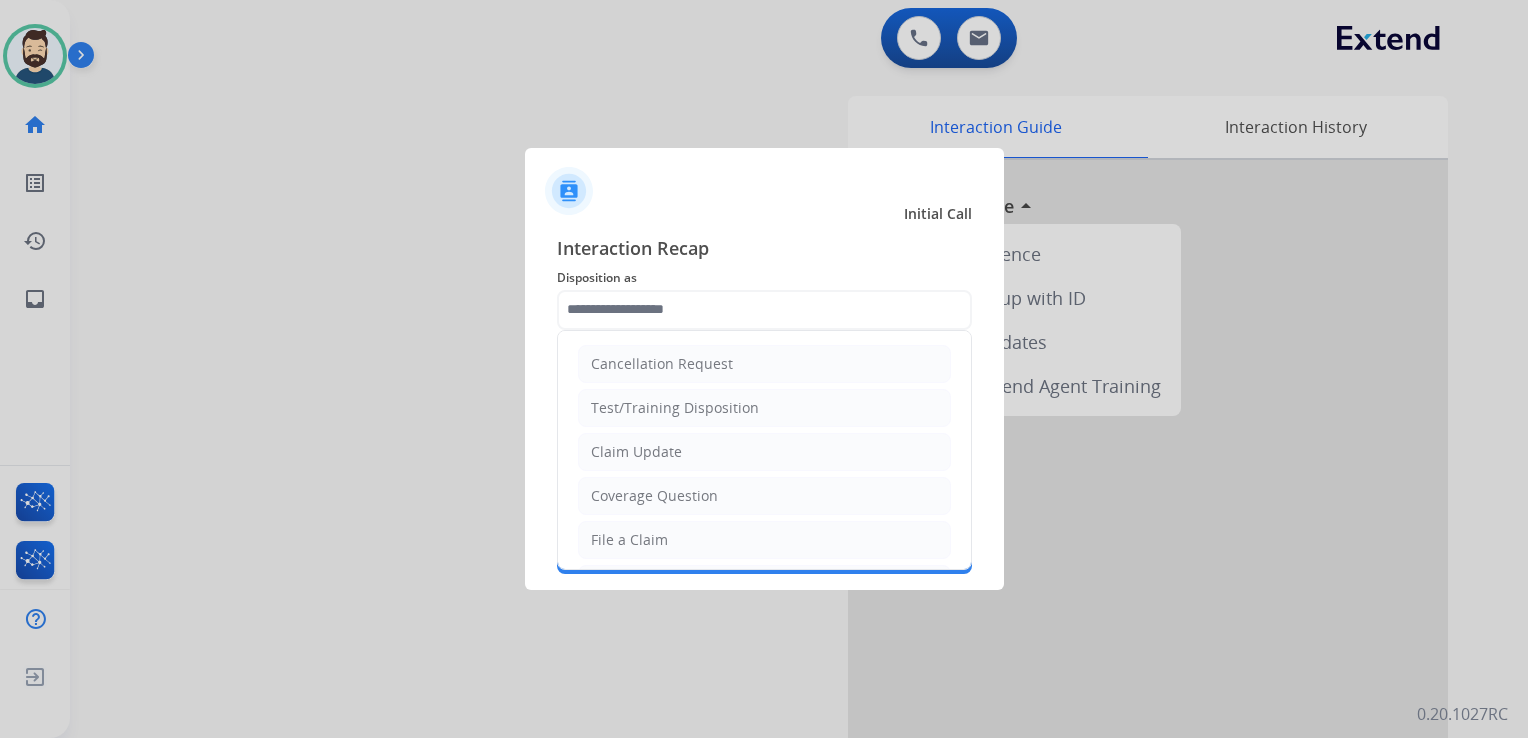 scroll, scrollTop: 0, scrollLeft: 0, axis: both 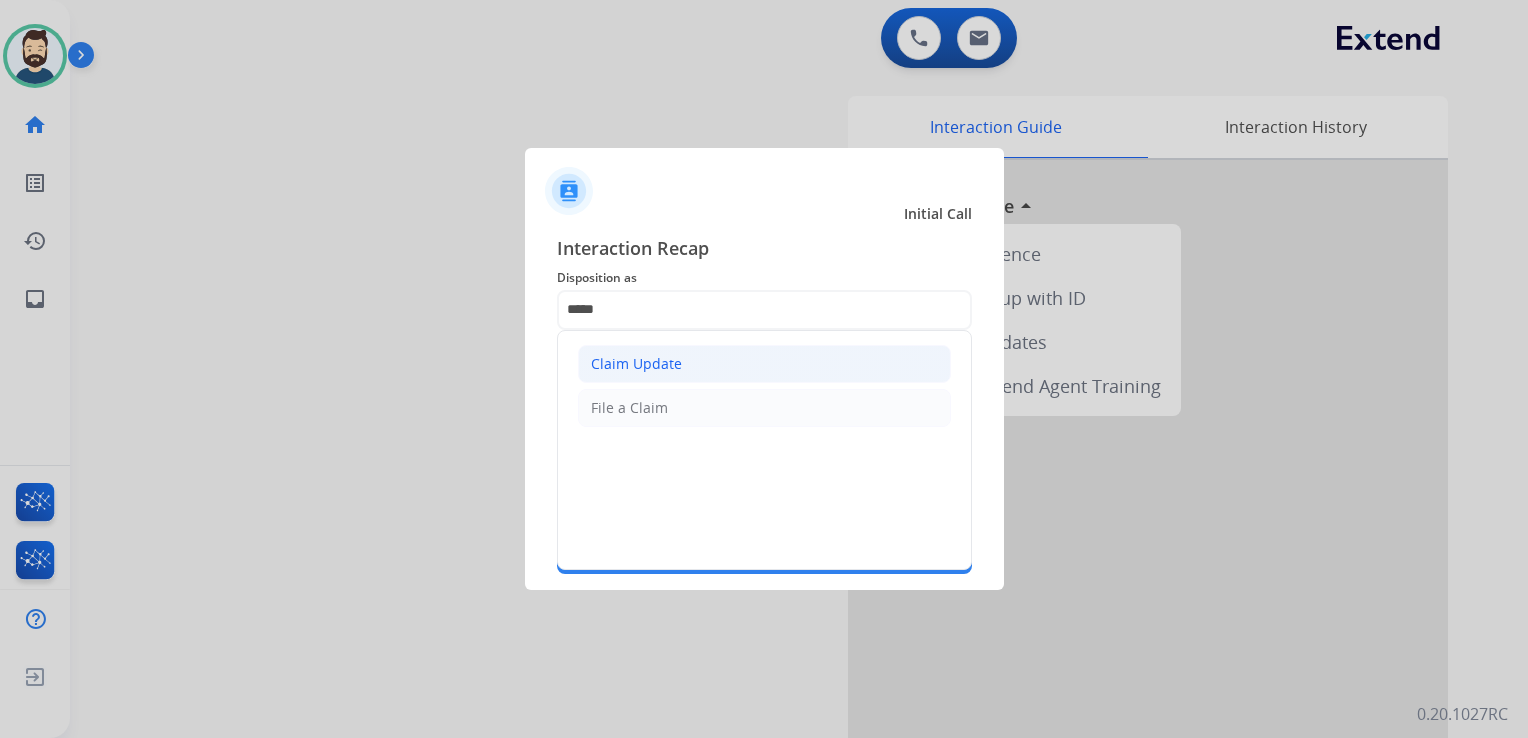 click on "Claim Update" 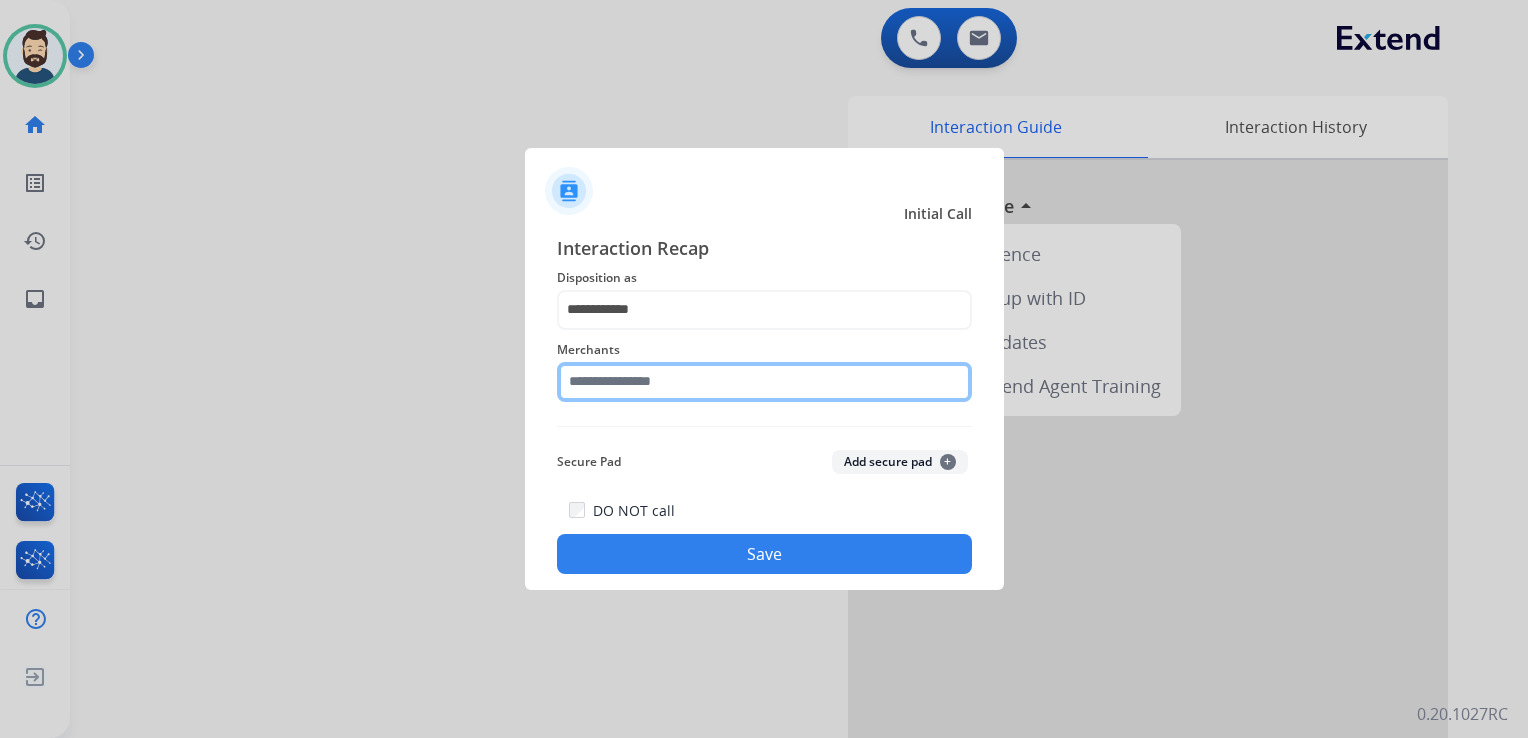 click 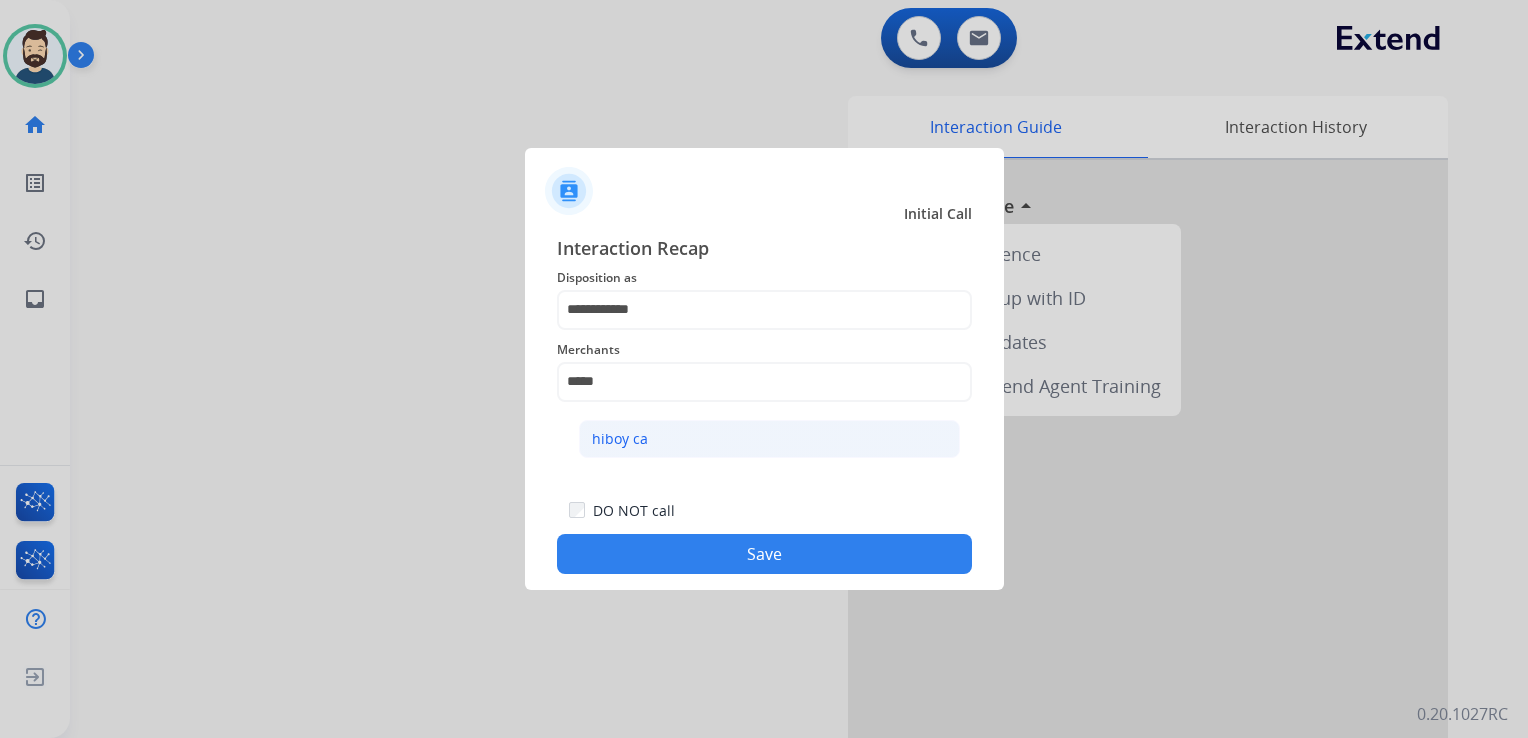 click on "hiboy ca" 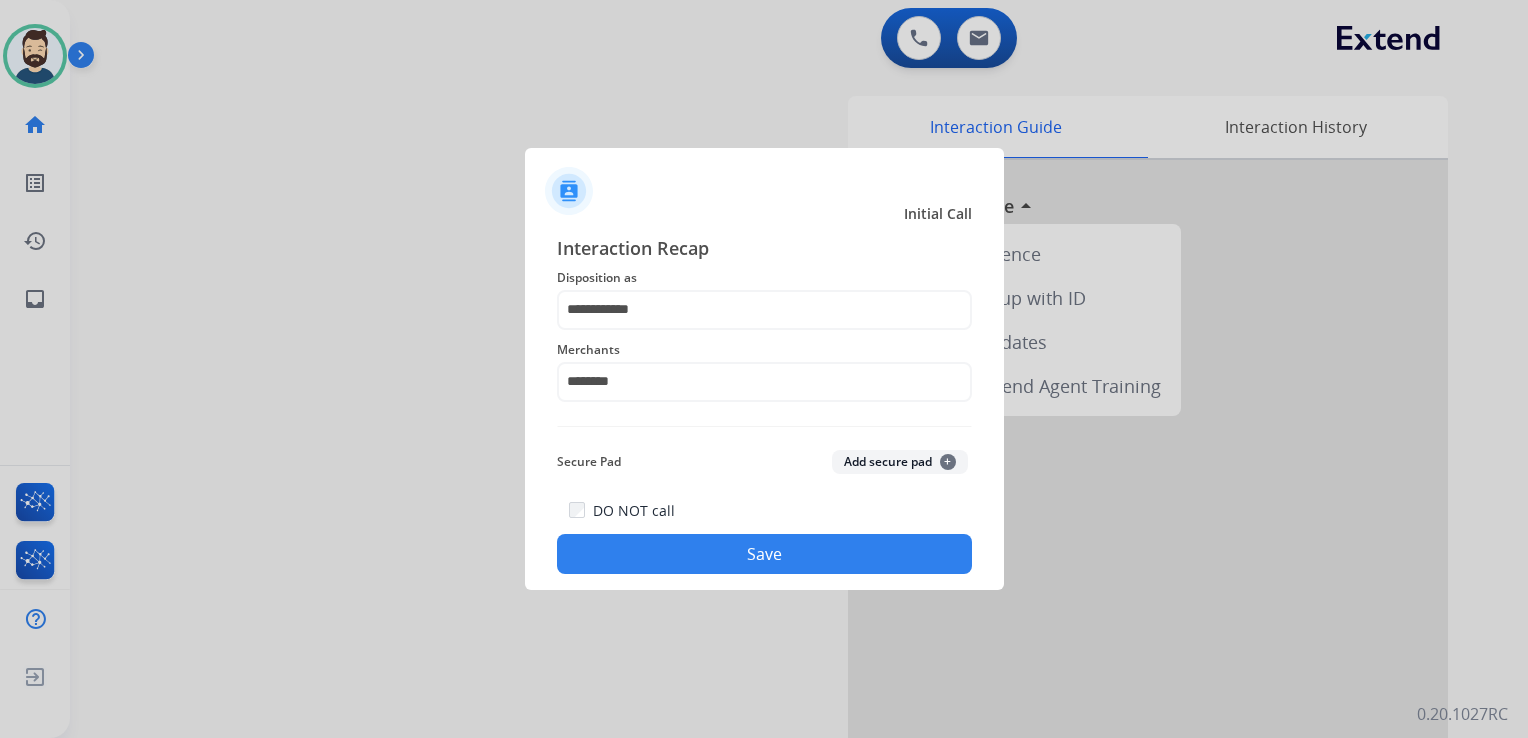 click on "Save" 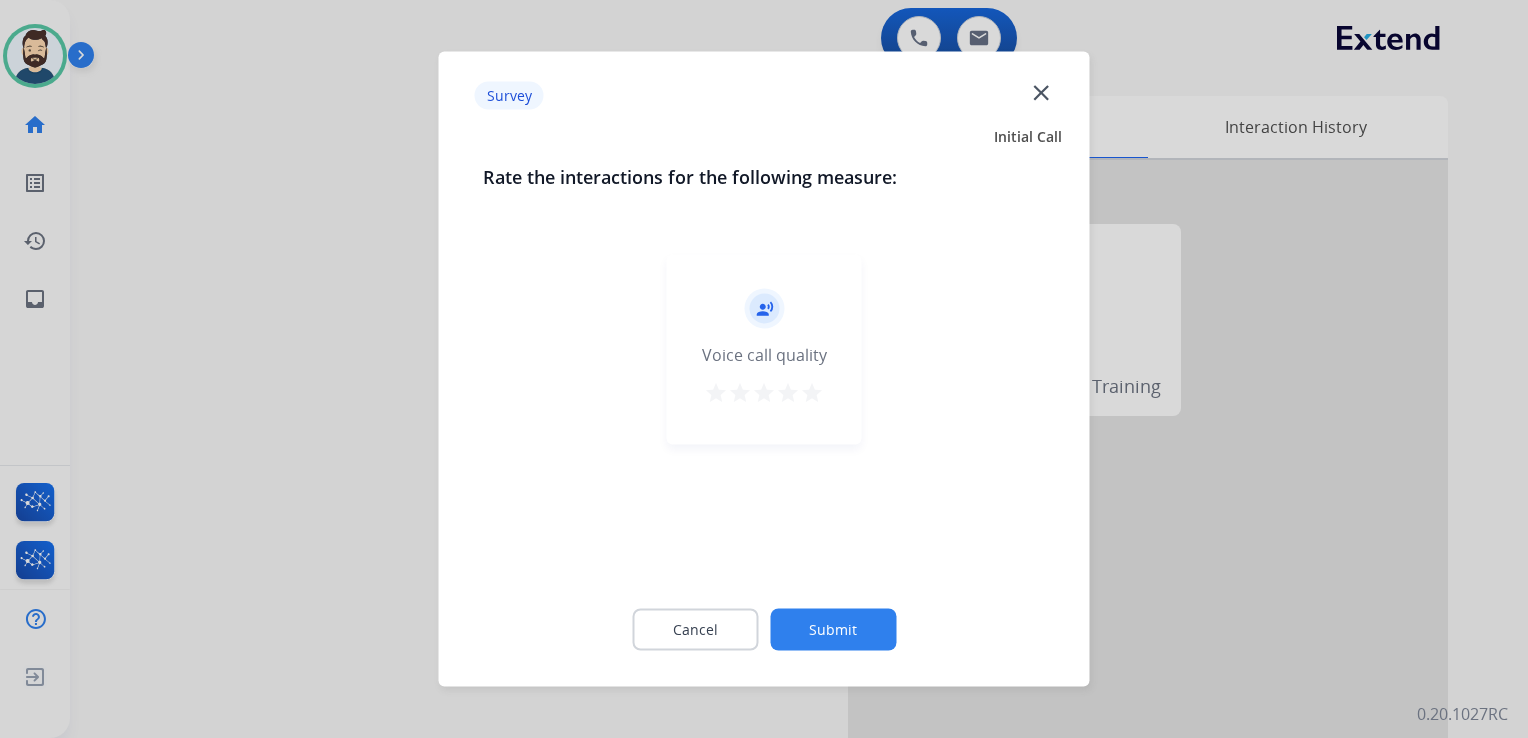 drag, startPoint x: 808, startPoint y: 395, endPoint x: 812, endPoint y: 480, distance: 85.09406 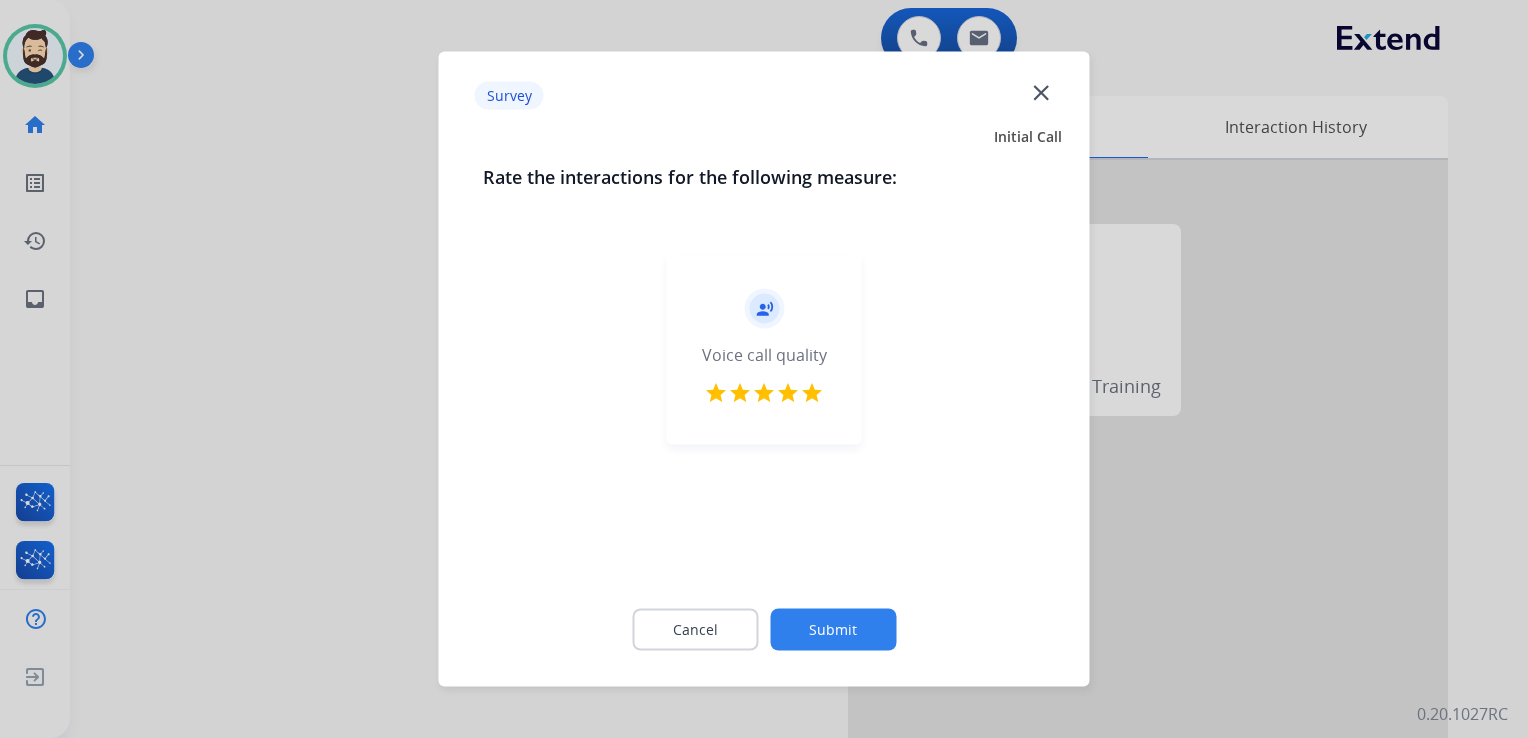 click on "Submit" 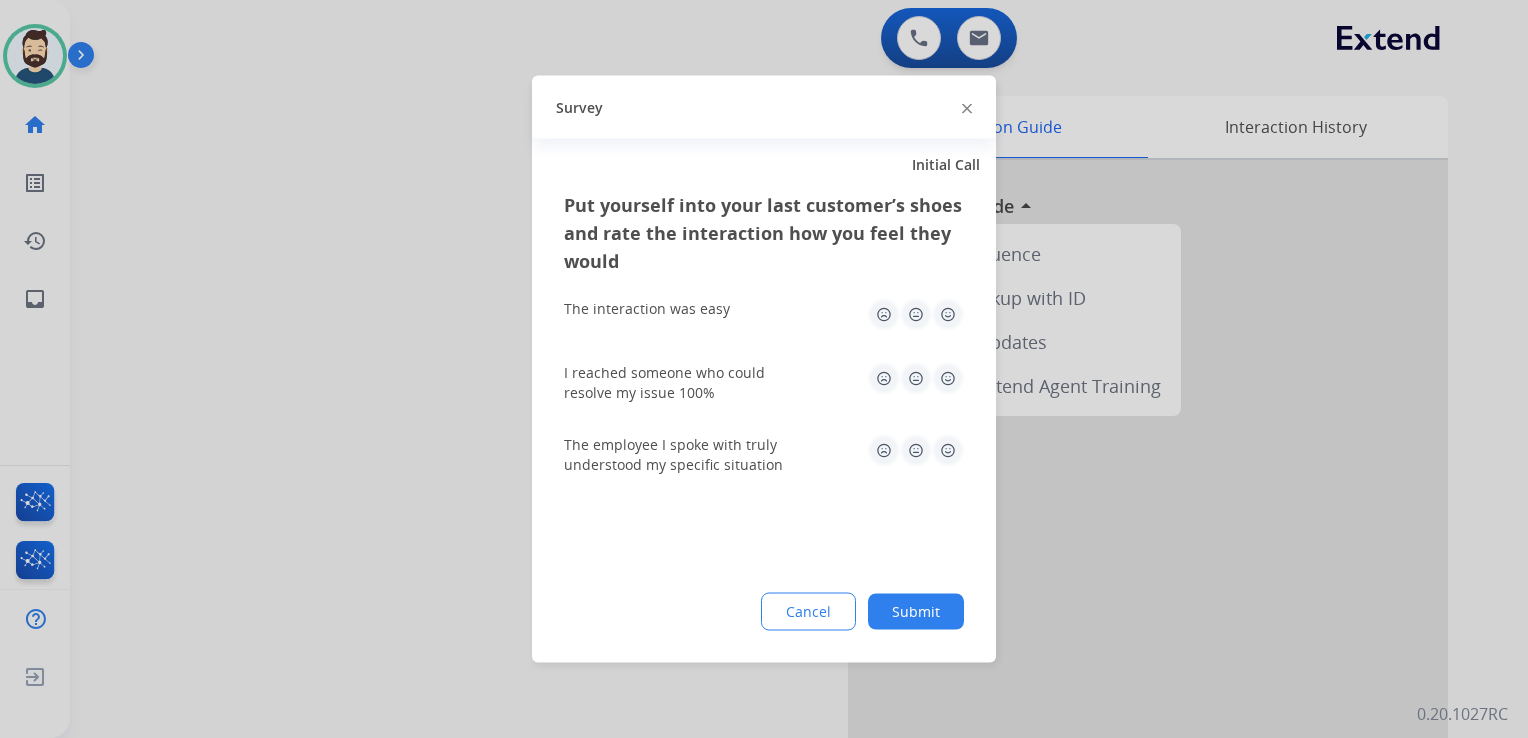 click 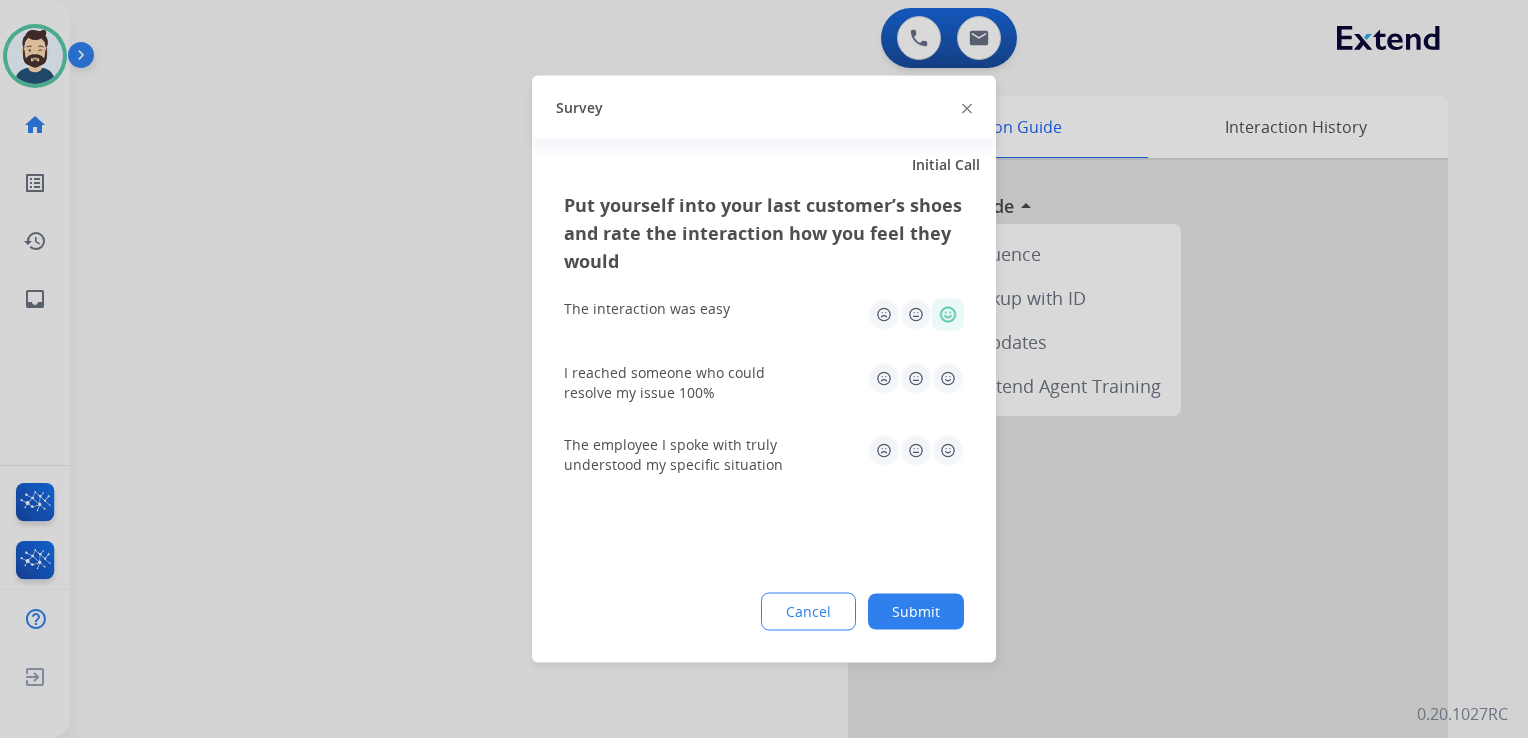 click 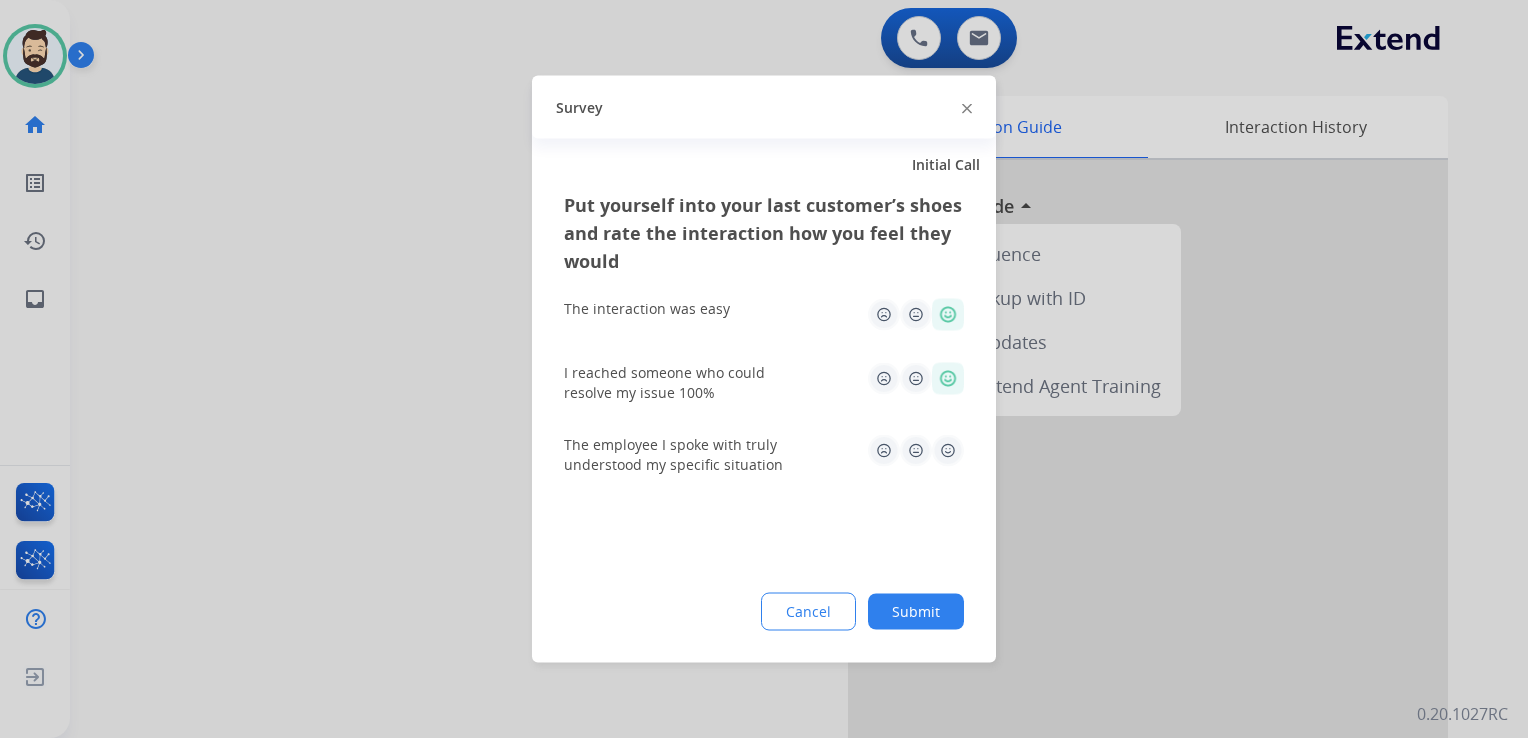 click 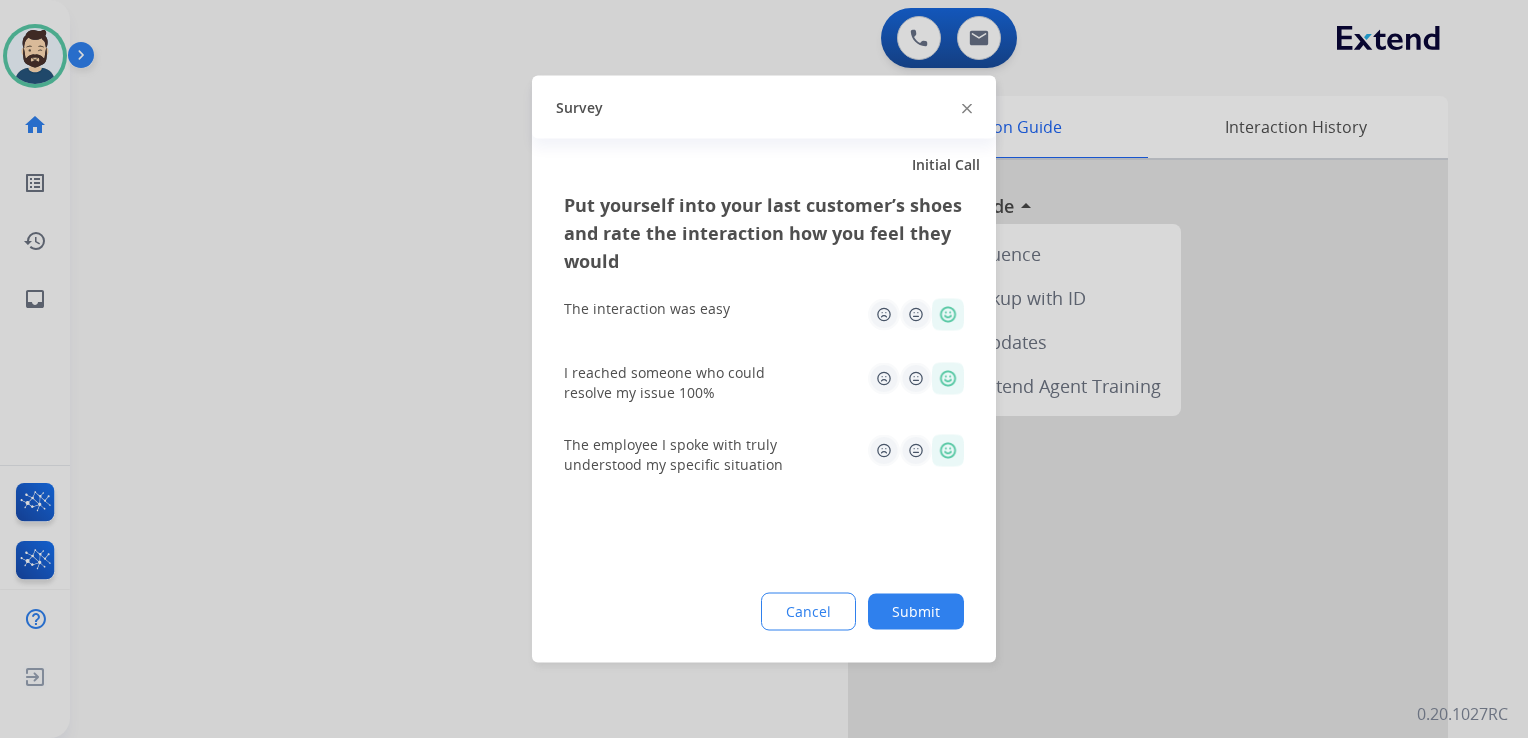 click on "Submit" 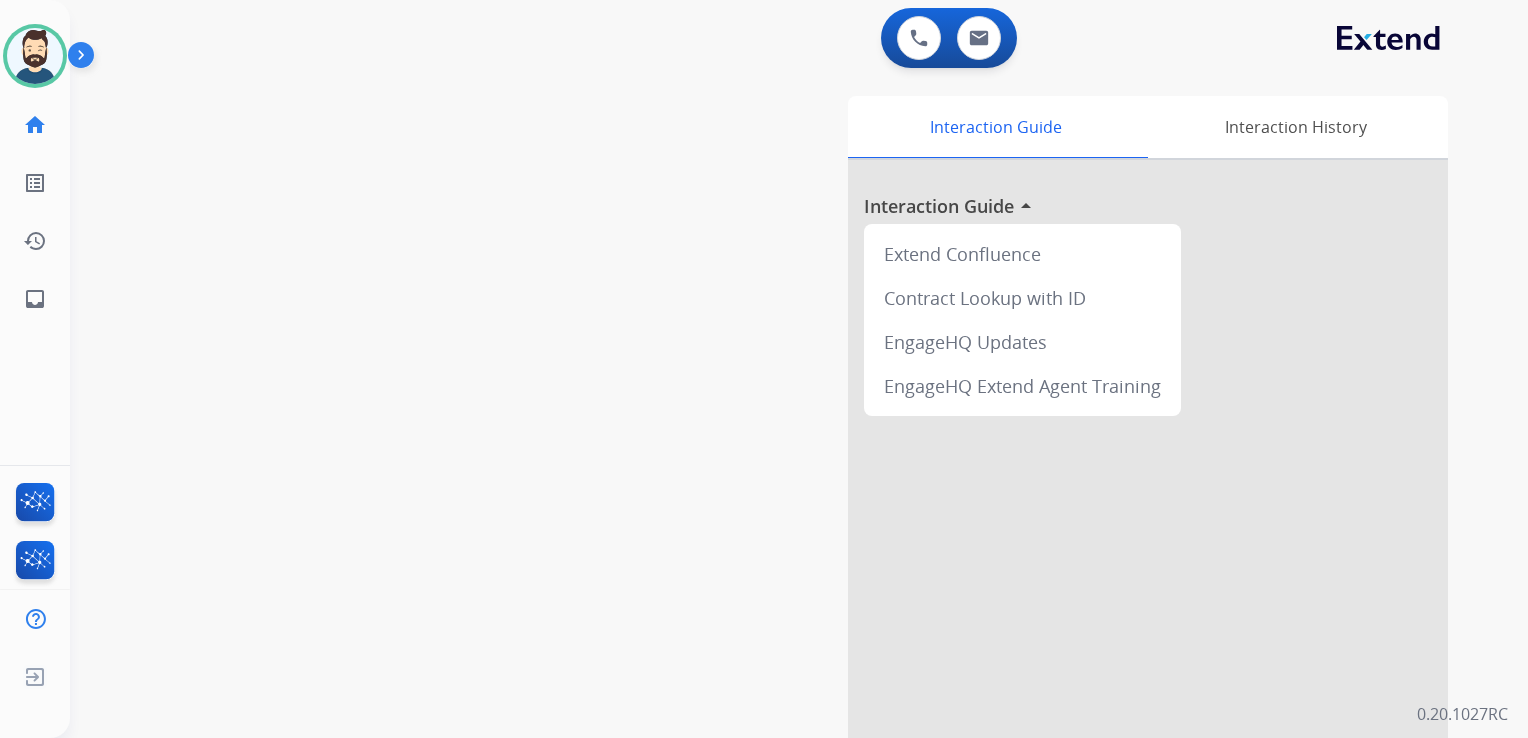 click on "swap_horiz Break voice bridge close_fullscreen Connect 3-Way Call merge_type Separate 3-Way Call  Interaction Guide   Interaction History  Interaction Guide arrow_drop_up  Extend Confluence   Contract Lookup with ID   EngageHQ Updates   EngageHQ Extend Agent Training" at bounding box center [775, 489] 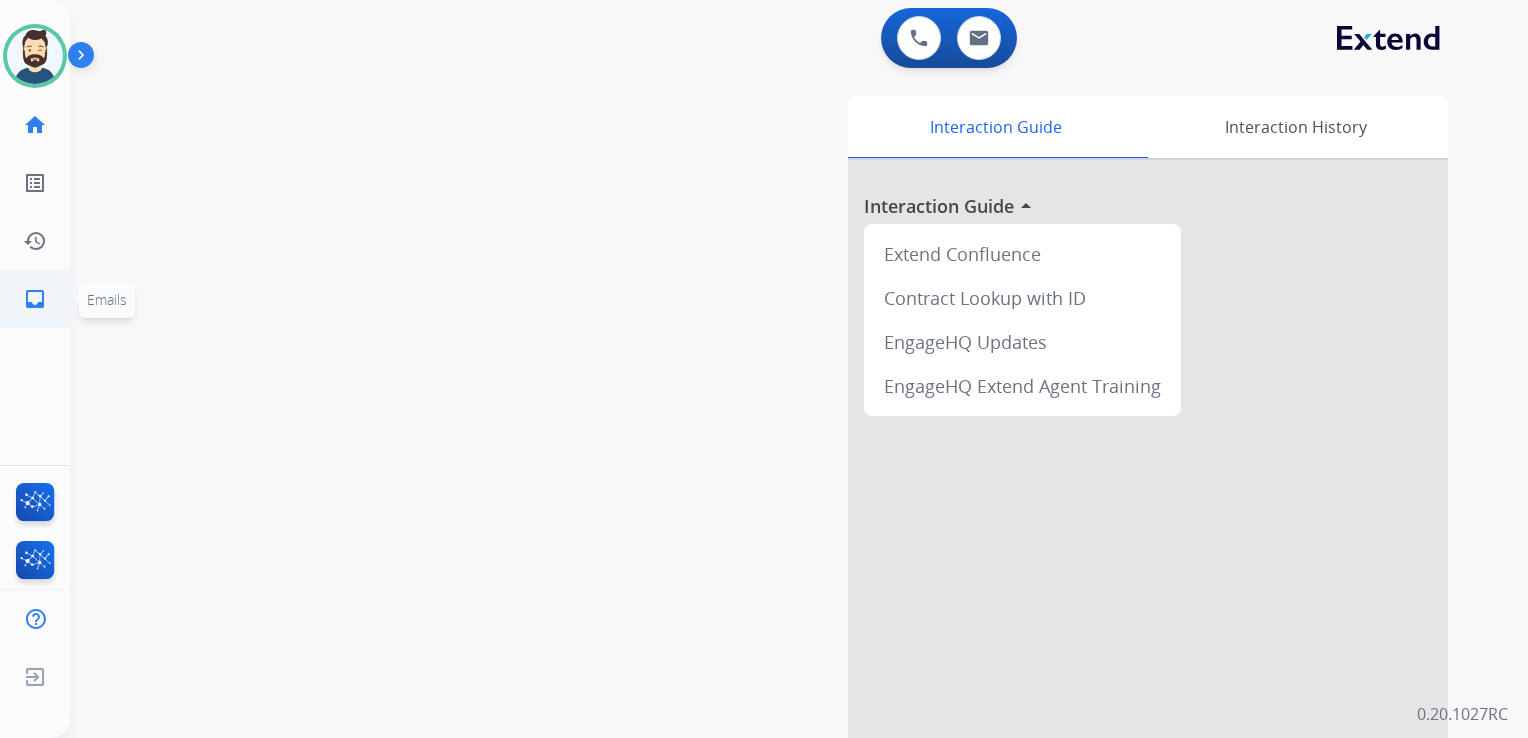 click on "inbox" 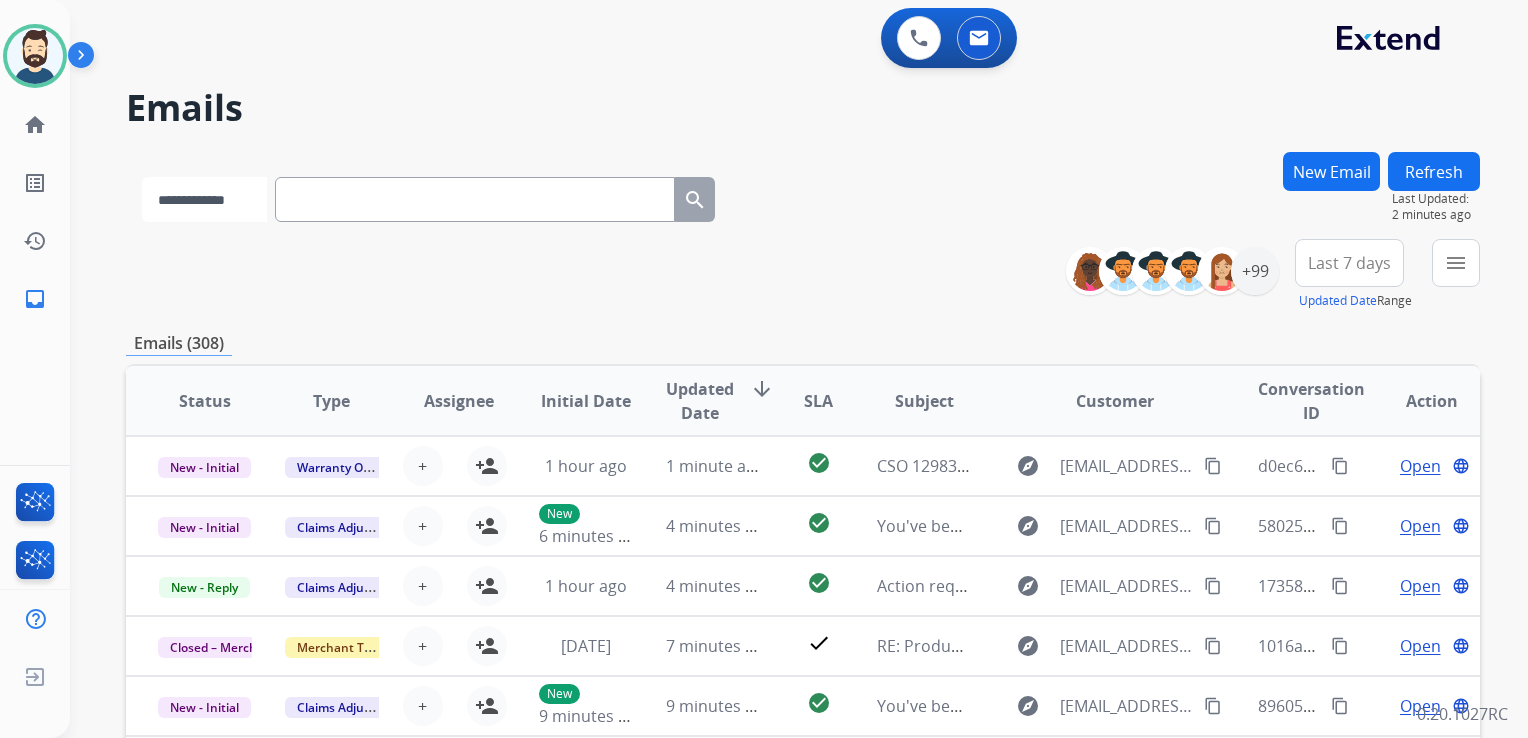 drag, startPoint x: 216, startPoint y: 203, endPoint x: 216, endPoint y: 222, distance: 19 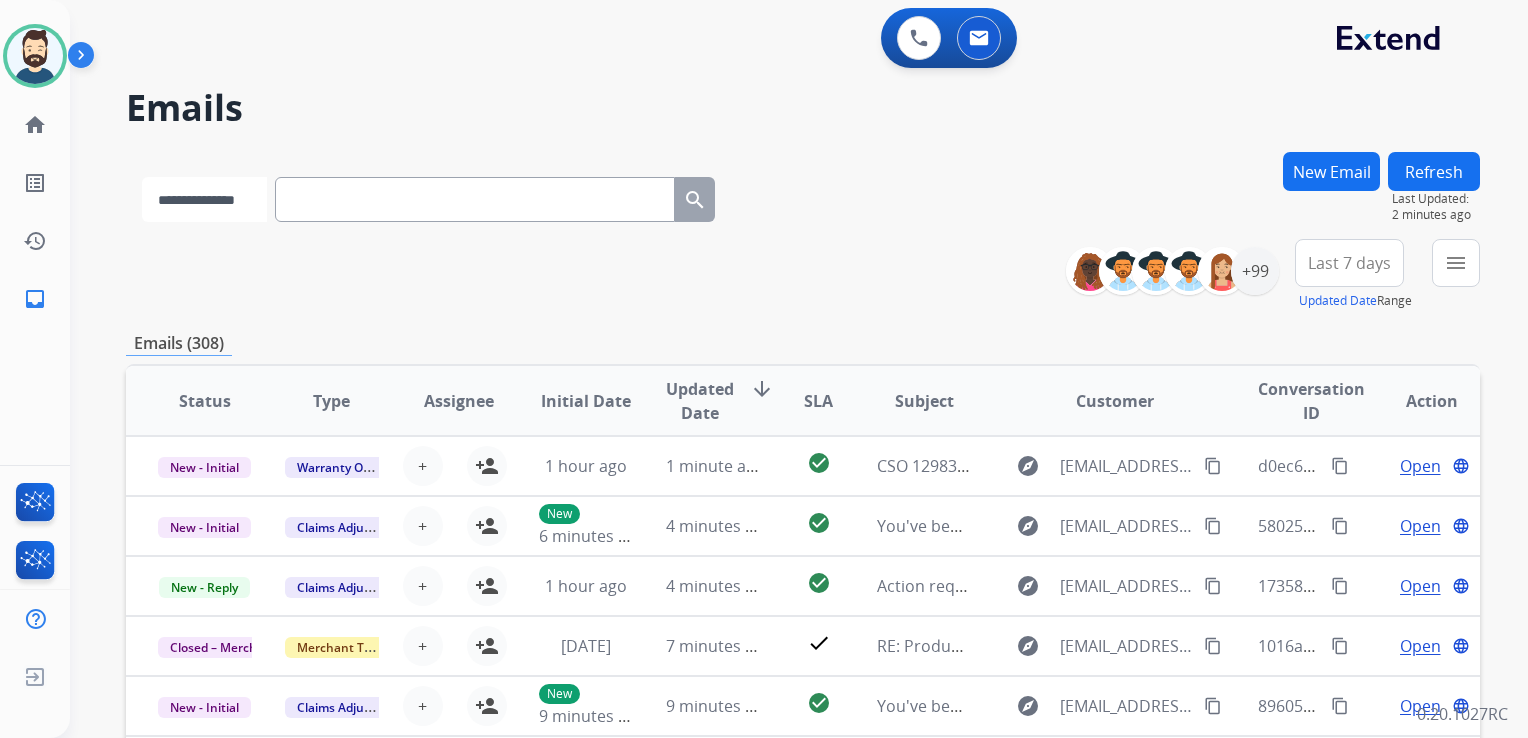 click on "**********" at bounding box center [204, 199] 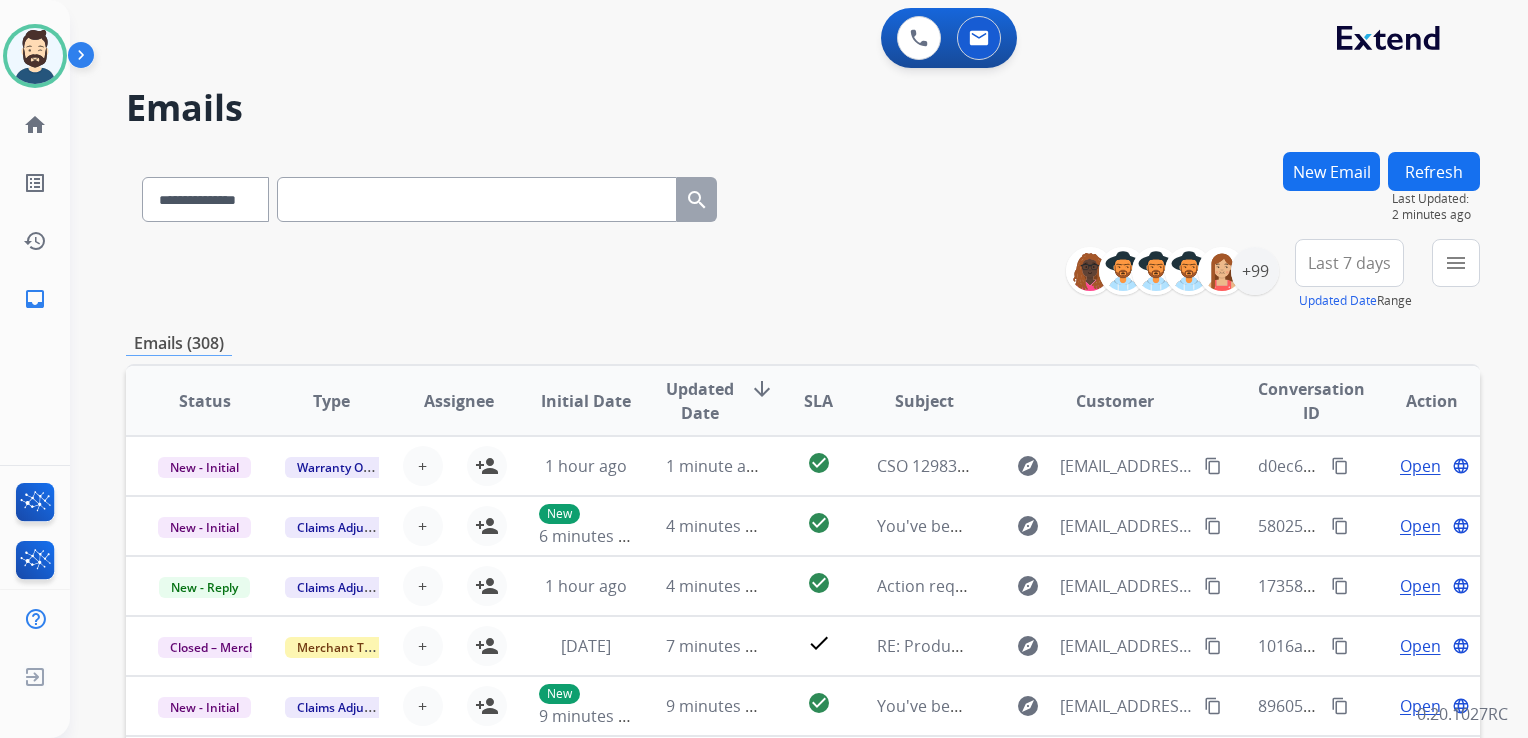 click at bounding box center [477, 199] 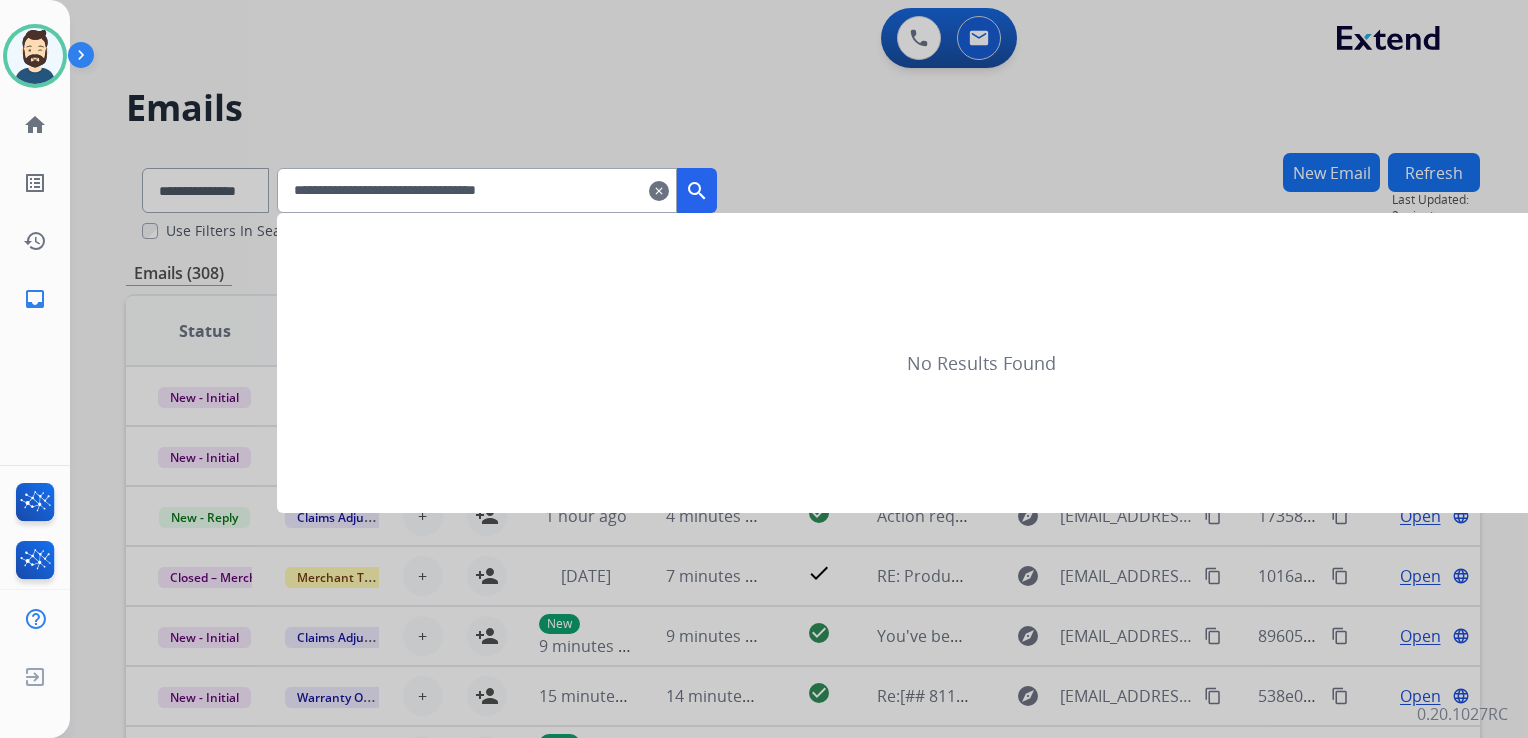 type on "**********" 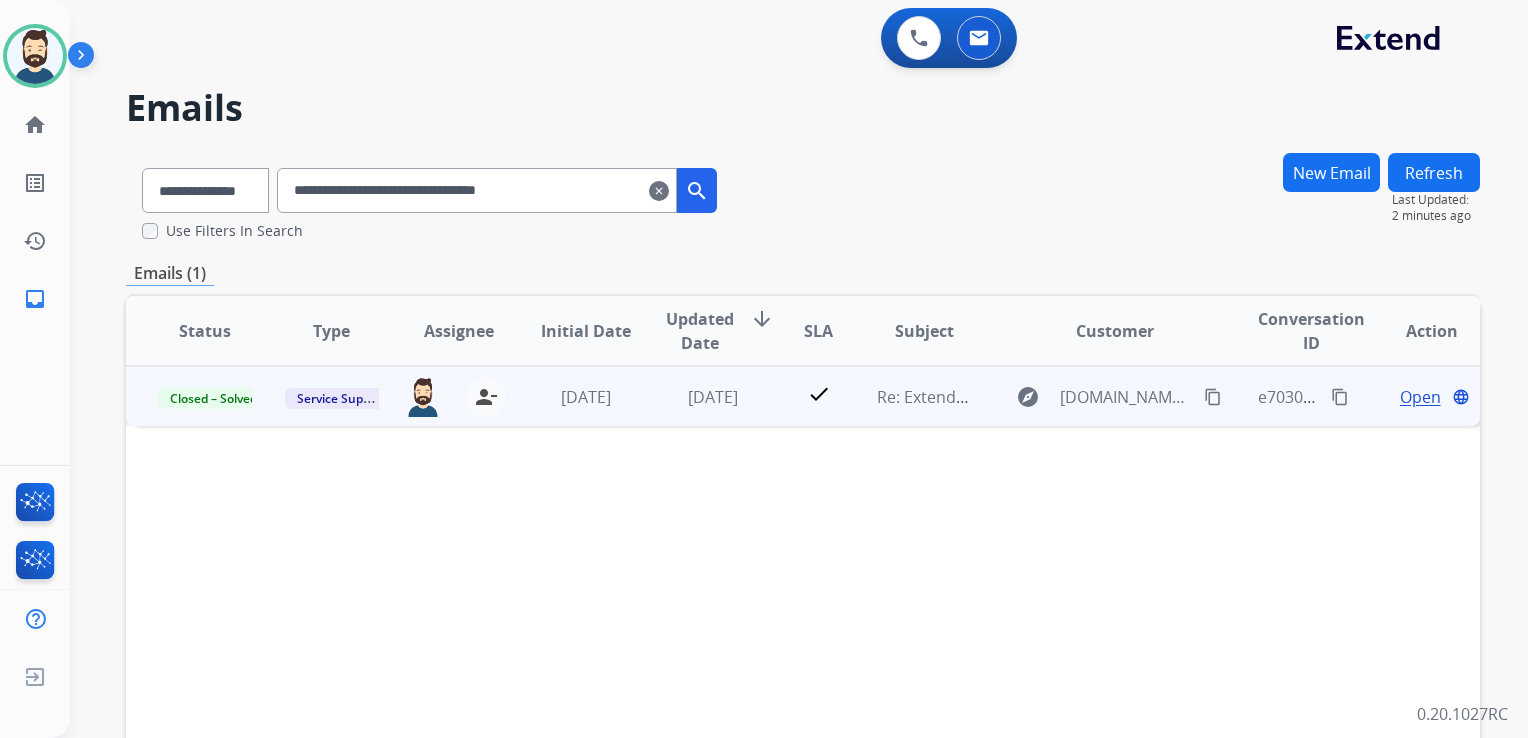 click on "1 month ago" at bounding box center (697, 396) 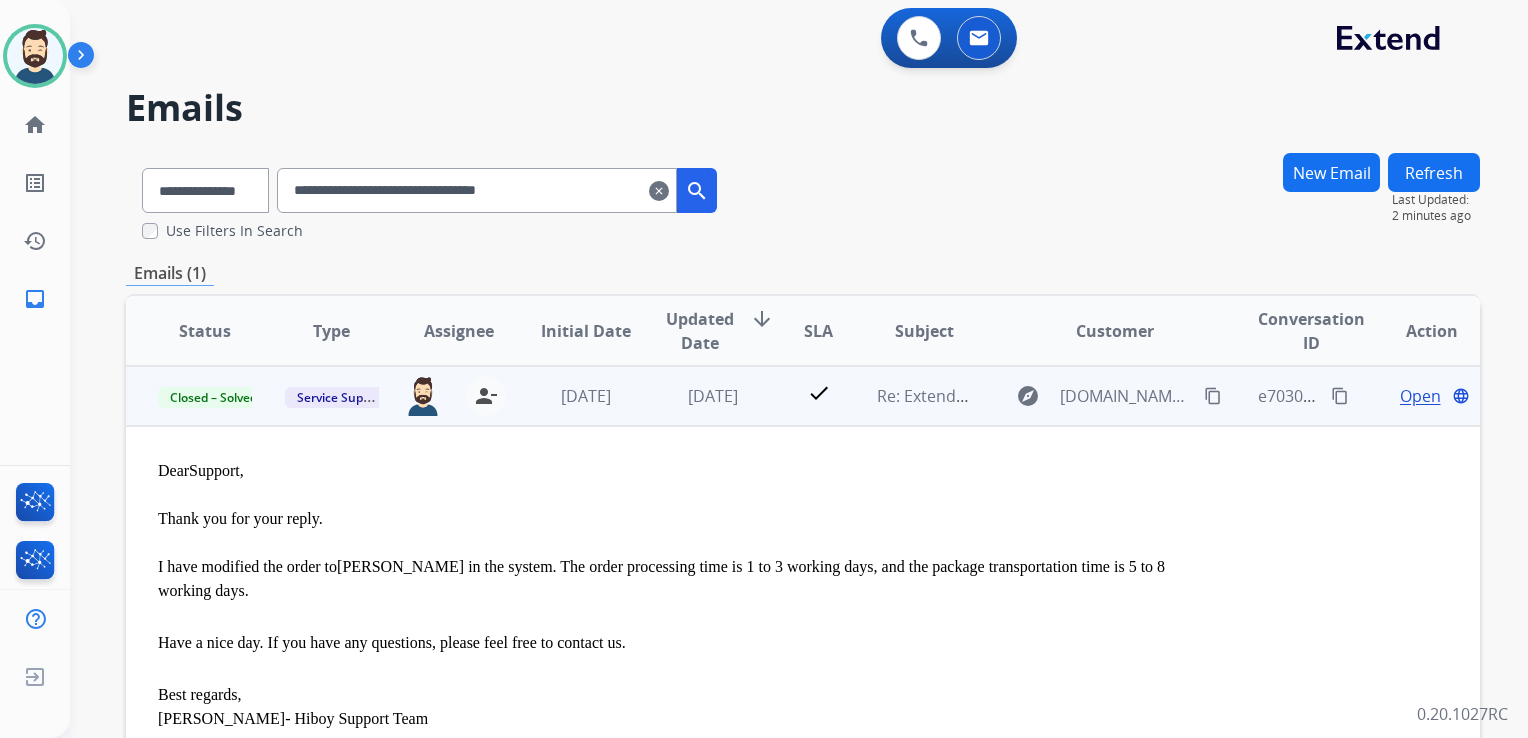 click on "Open" at bounding box center (1420, 396) 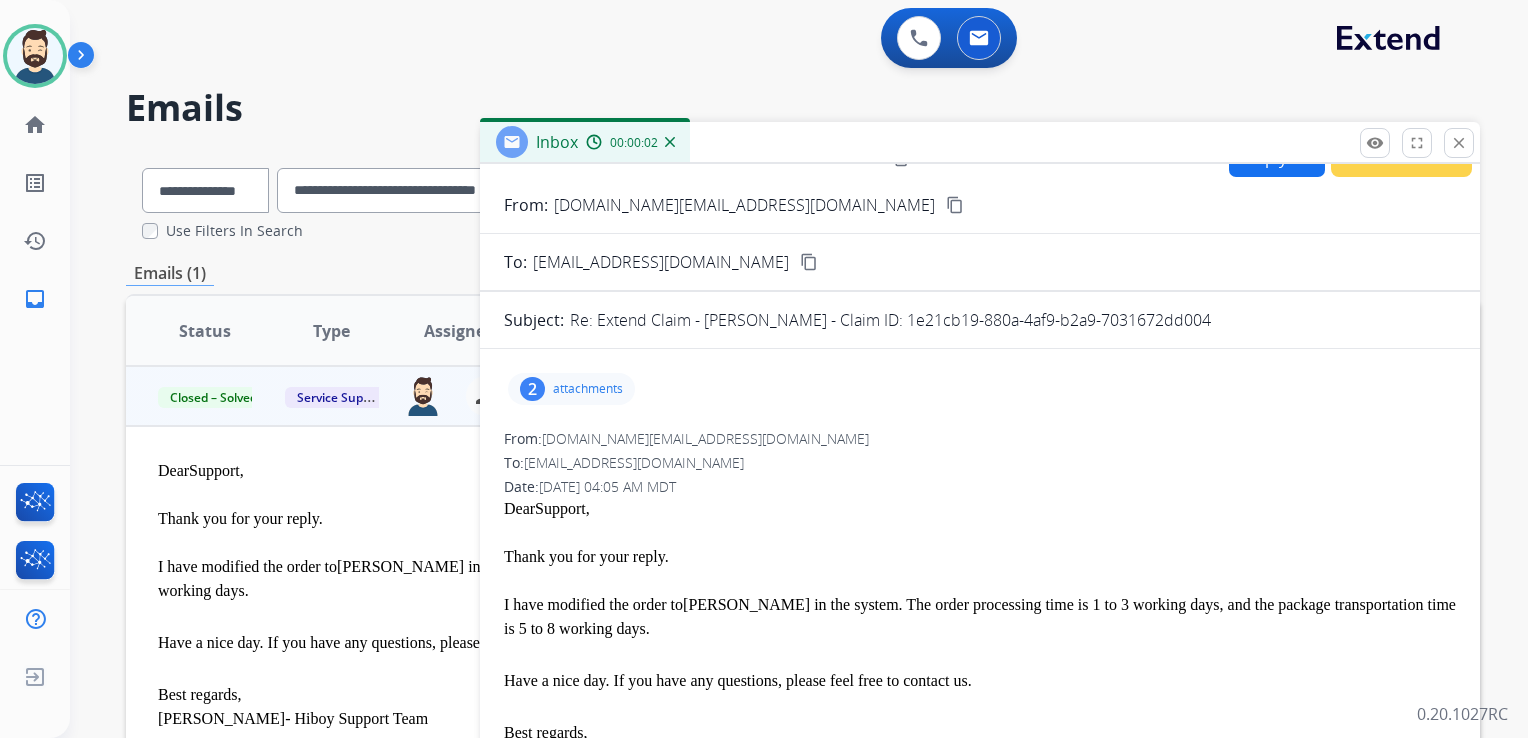 scroll, scrollTop: 0, scrollLeft: 0, axis: both 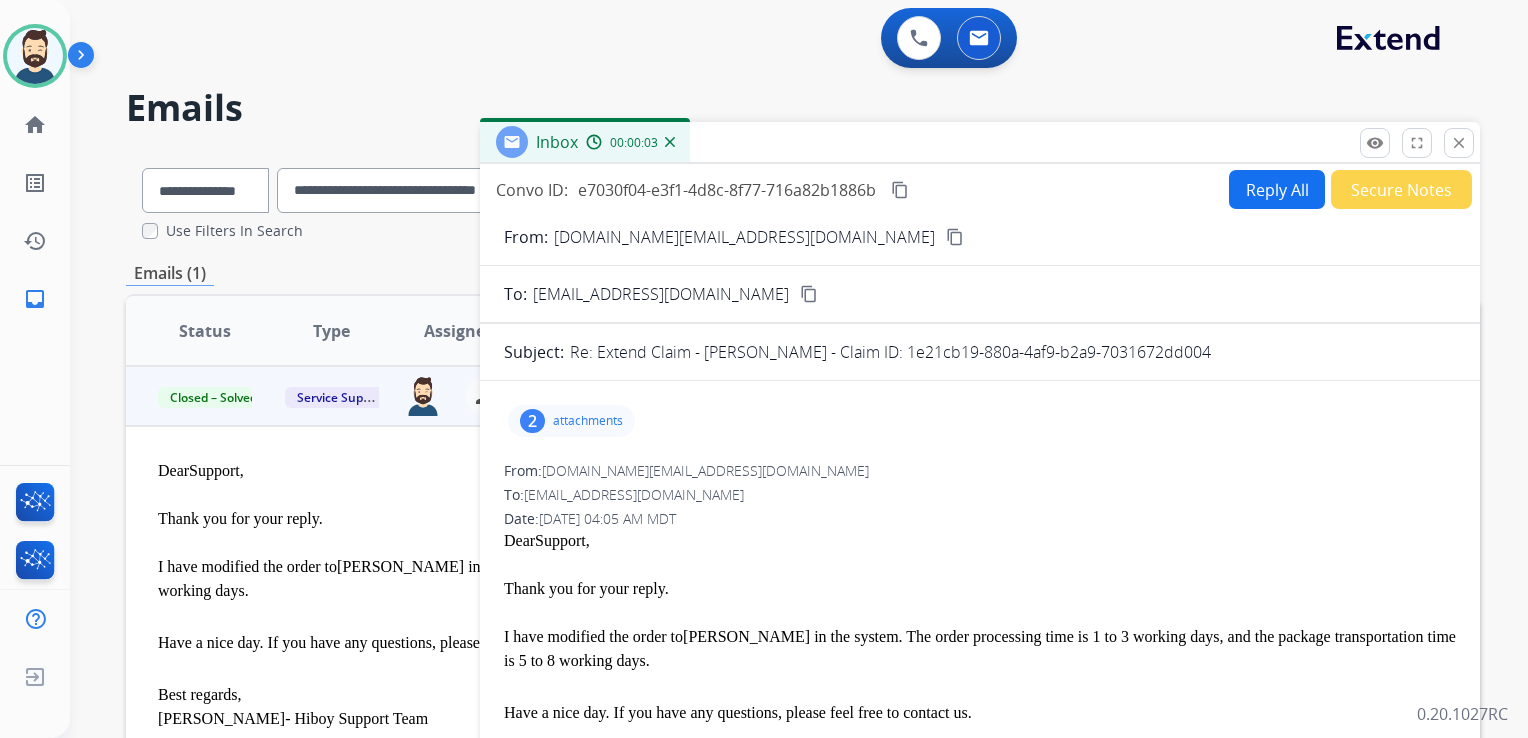 click on "Reply All" at bounding box center [1277, 189] 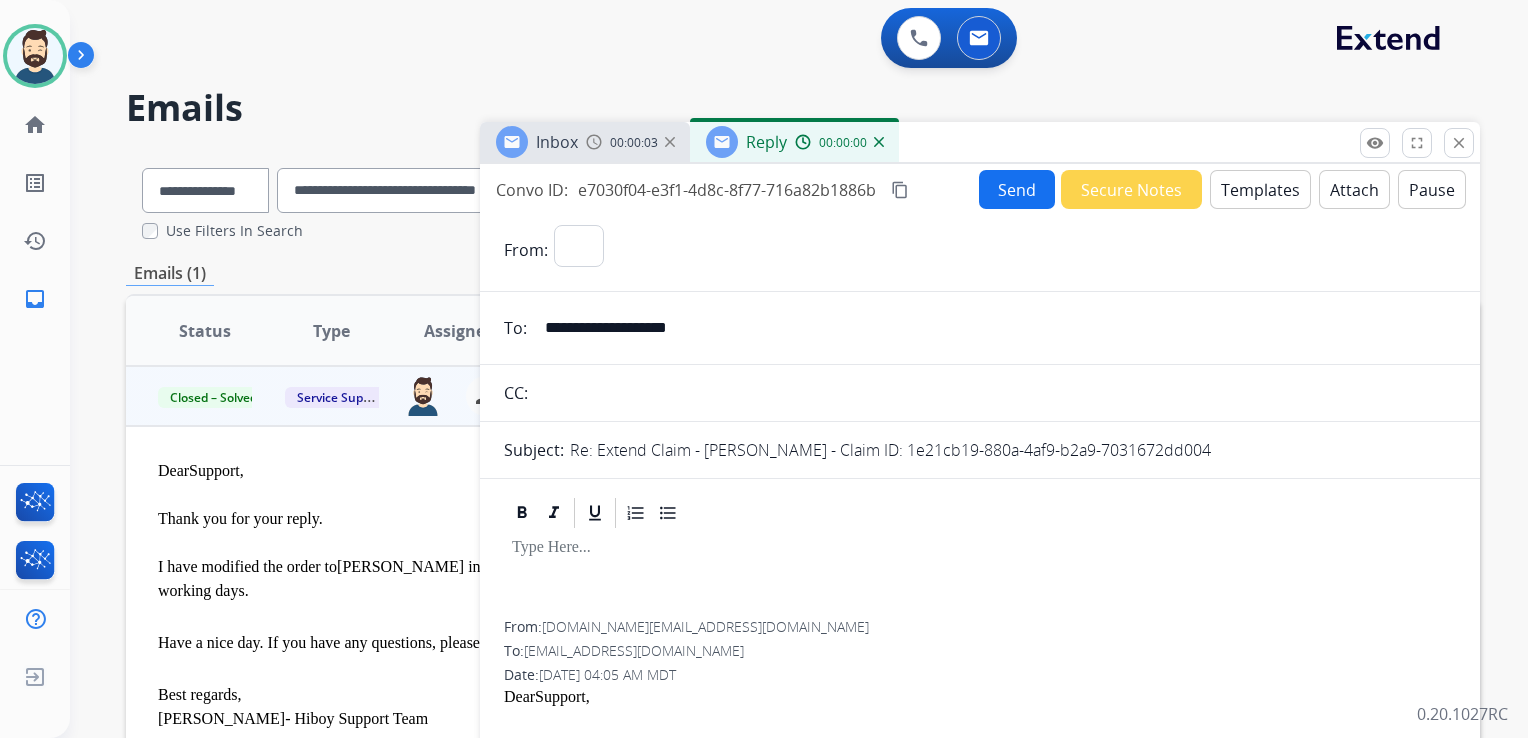 click on "Templates" at bounding box center (1260, 189) 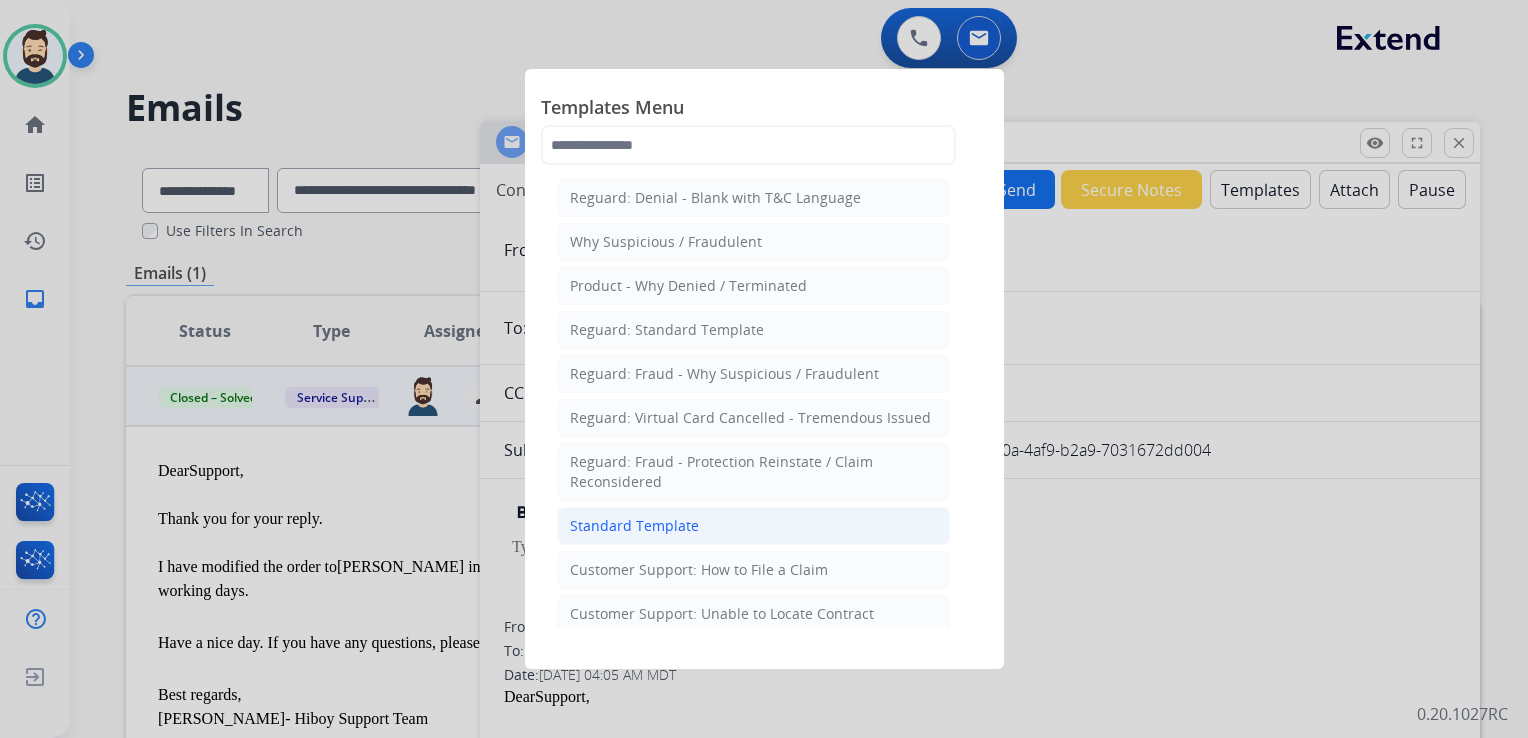 drag, startPoint x: 637, startPoint y: 516, endPoint x: 765, endPoint y: 492, distance: 130.23056 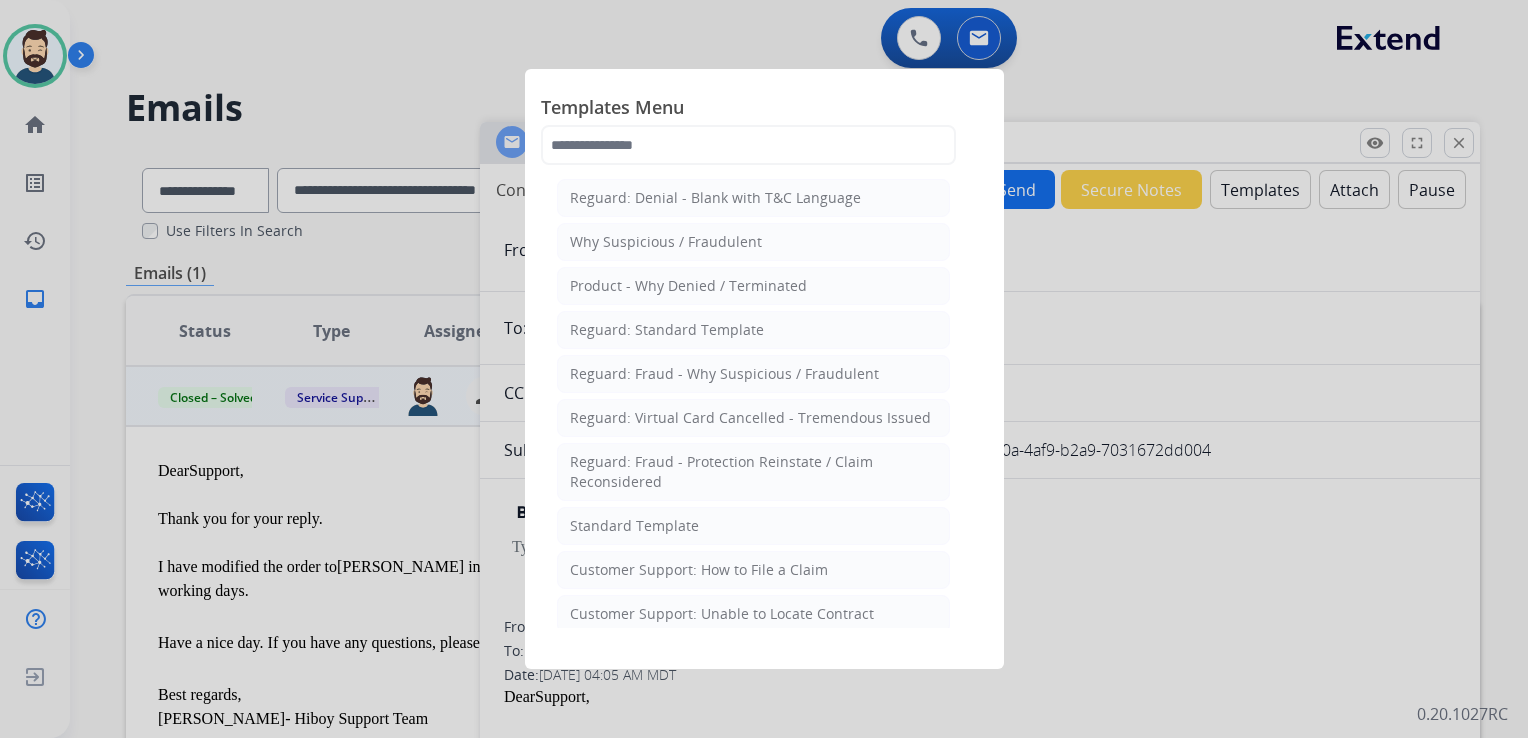 click on "Standard Template" 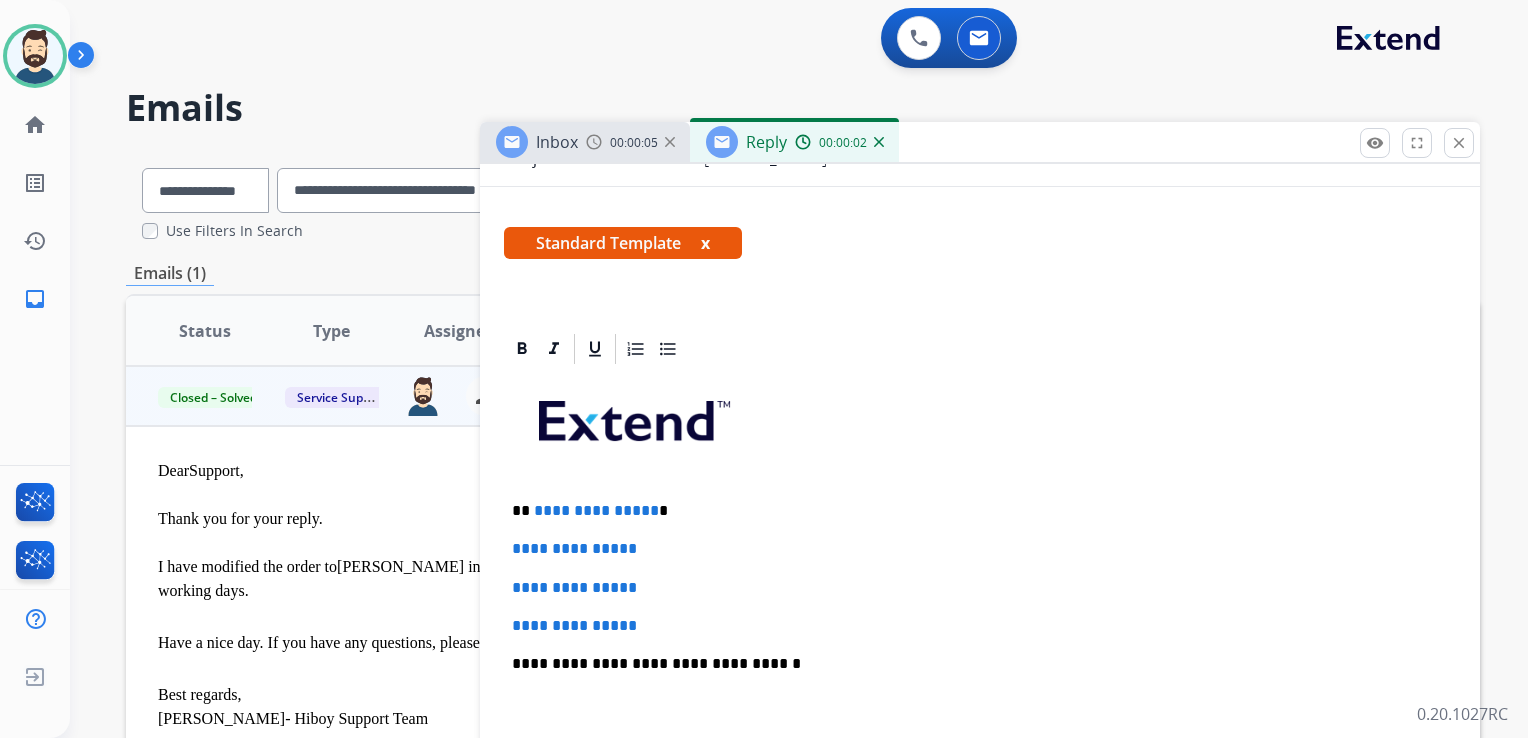 scroll, scrollTop: 400, scrollLeft: 0, axis: vertical 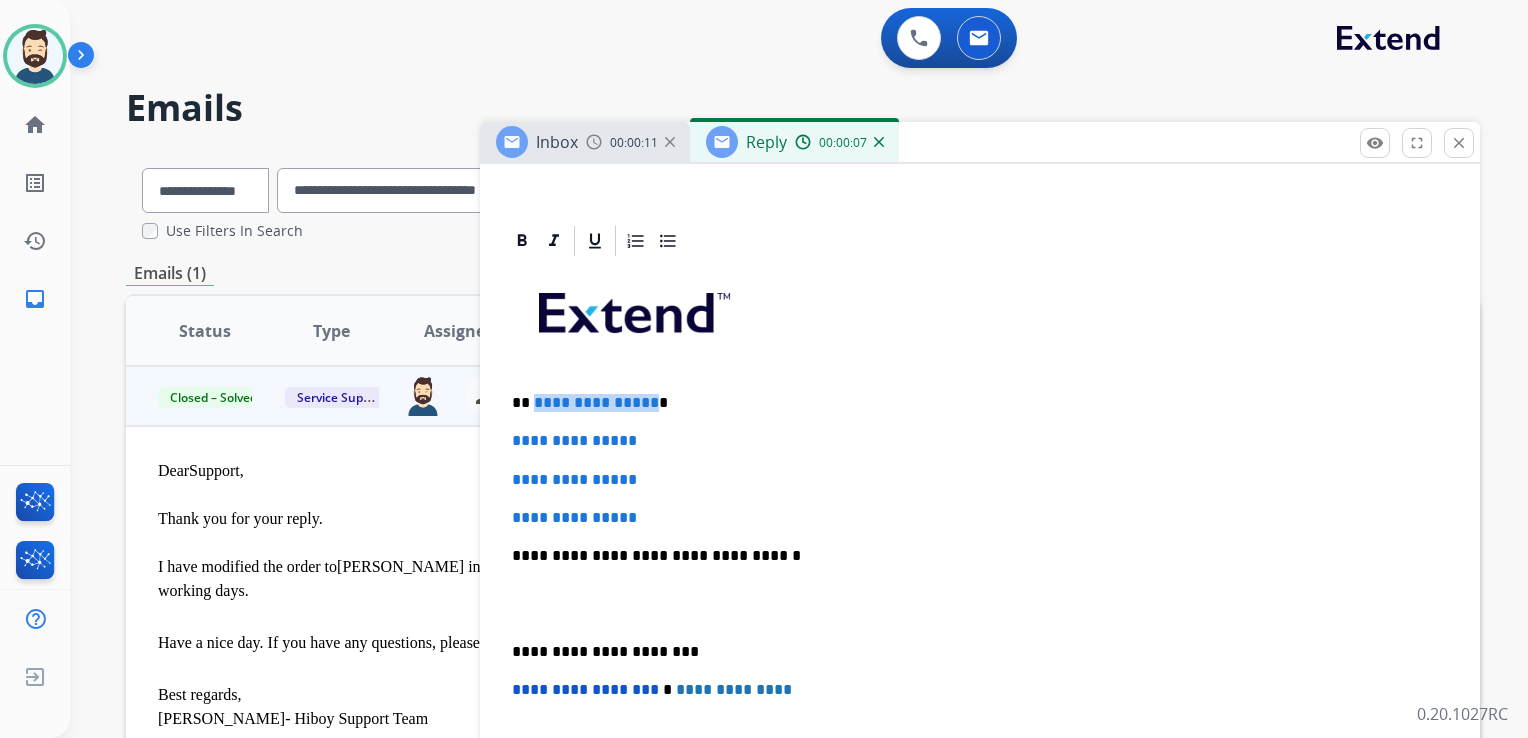 drag, startPoint x: 532, startPoint y: 402, endPoint x: 647, endPoint y: 402, distance: 115 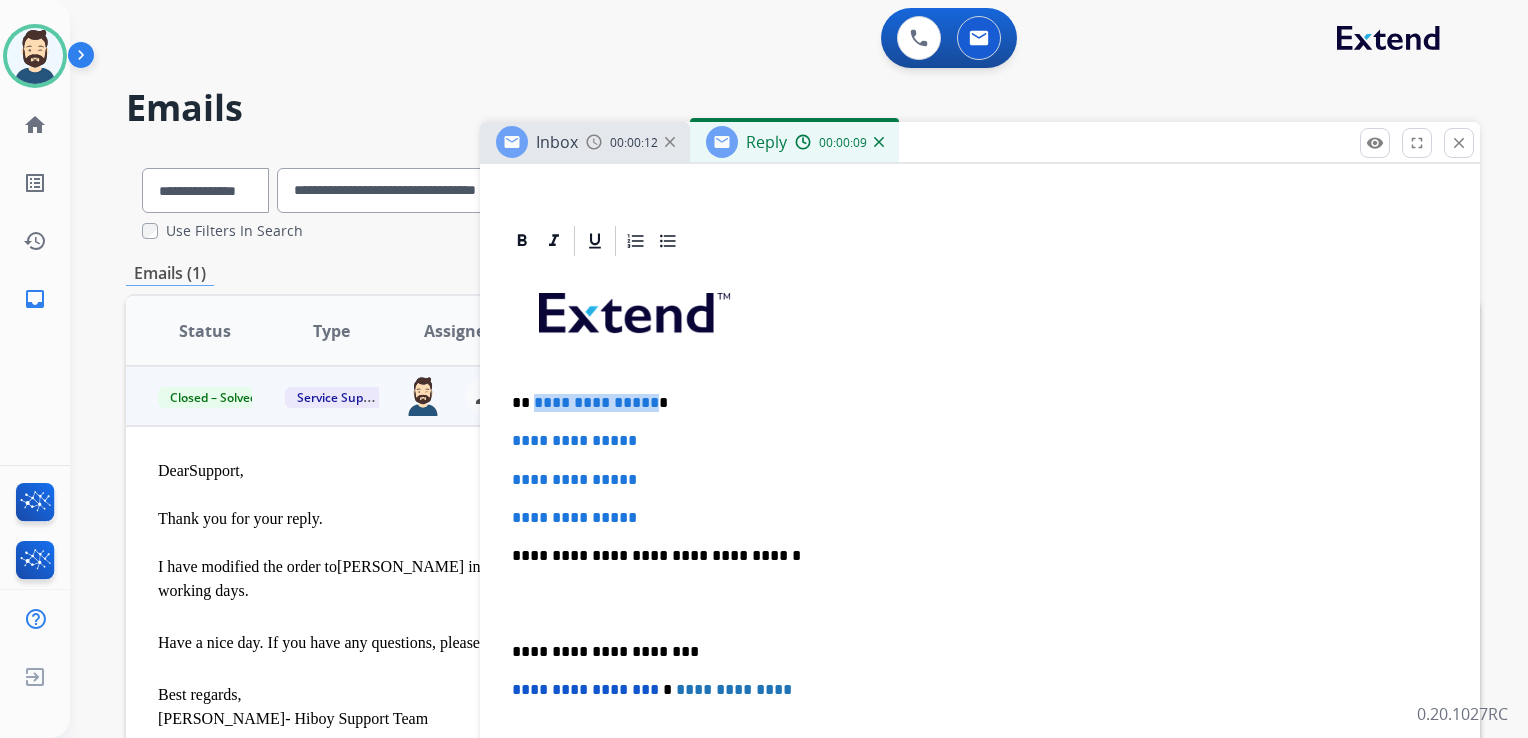 type 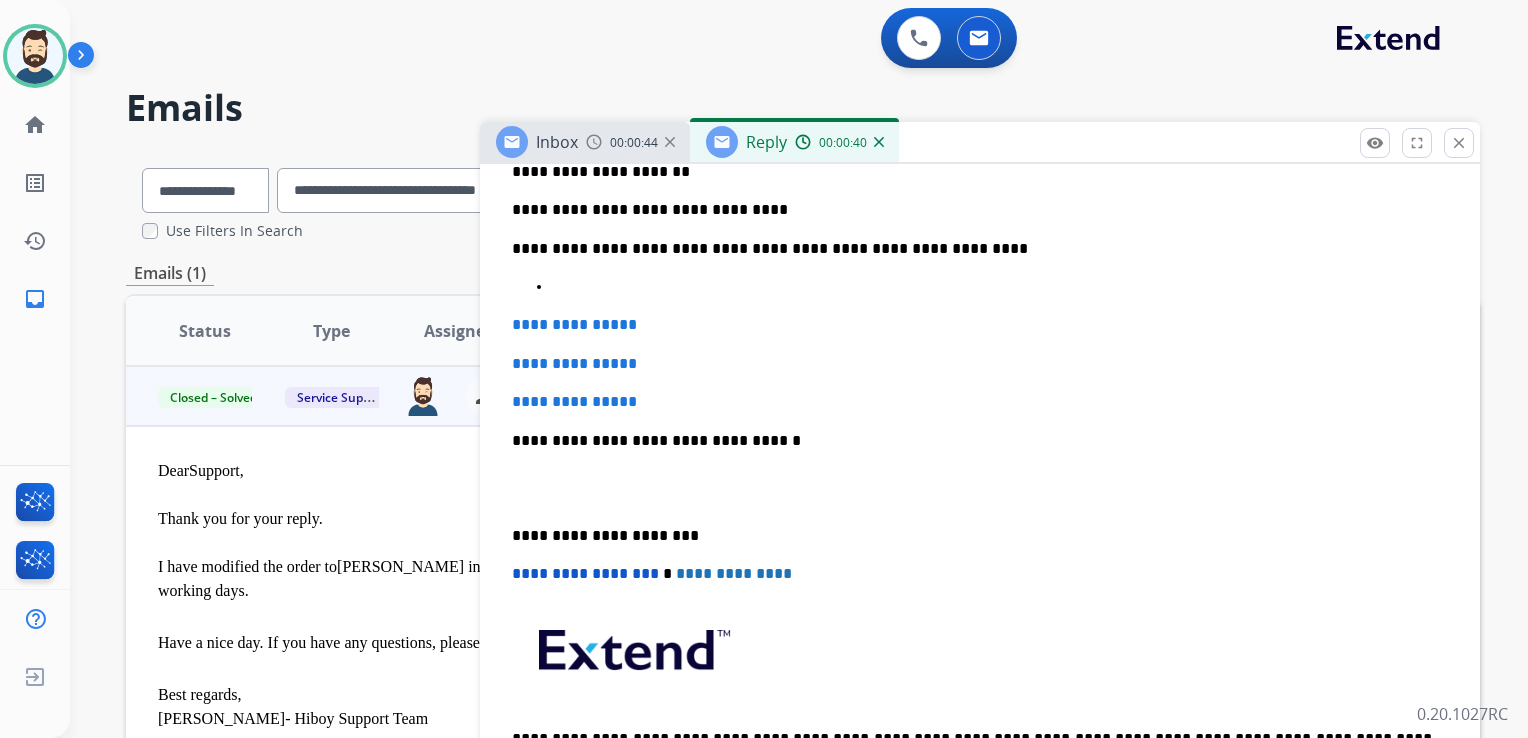 scroll, scrollTop: 700, scrollLeft: 0, axis: vertical 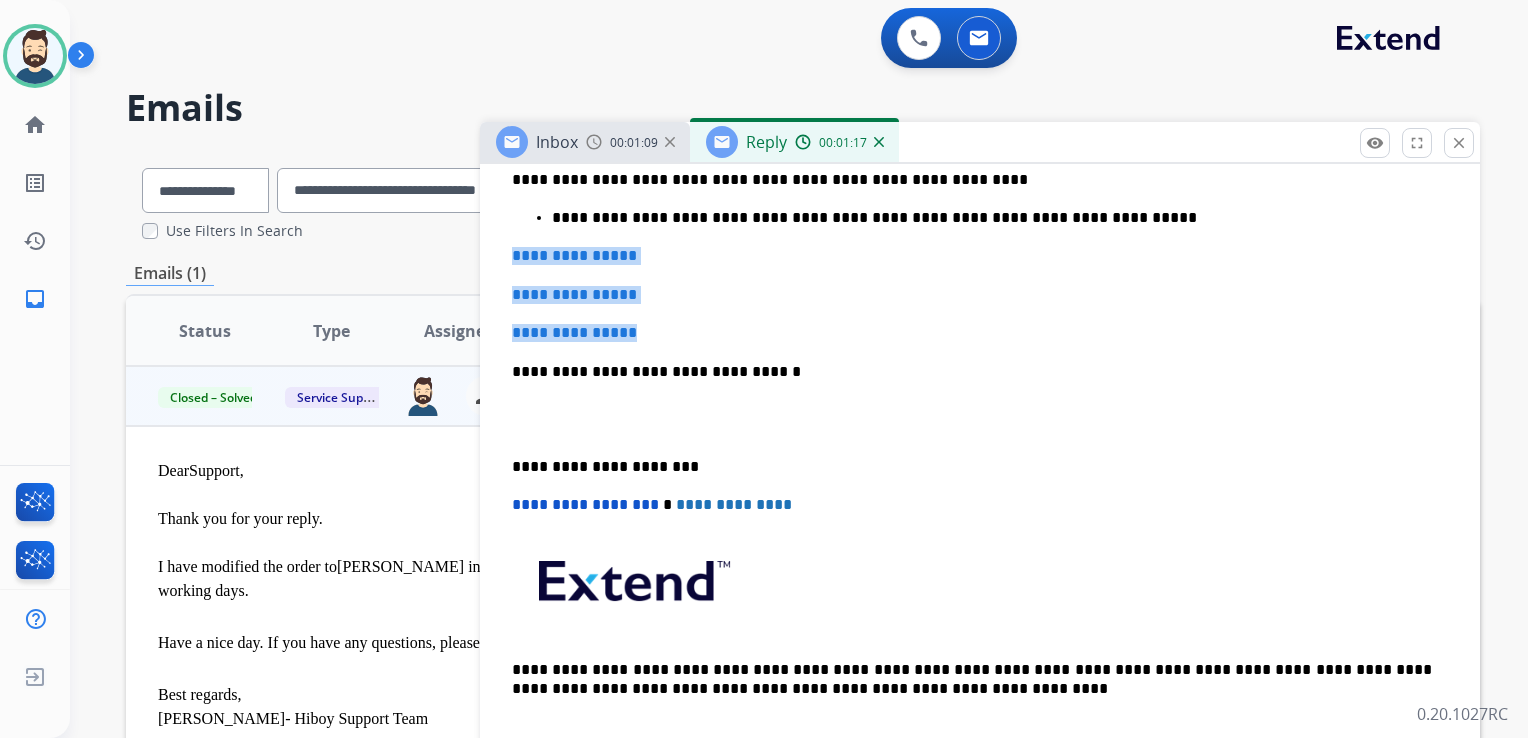 drag, startPoint x: 512, startPoint y: 254, endPoint x: 663, endPoint y: 315, distance: 162.85576 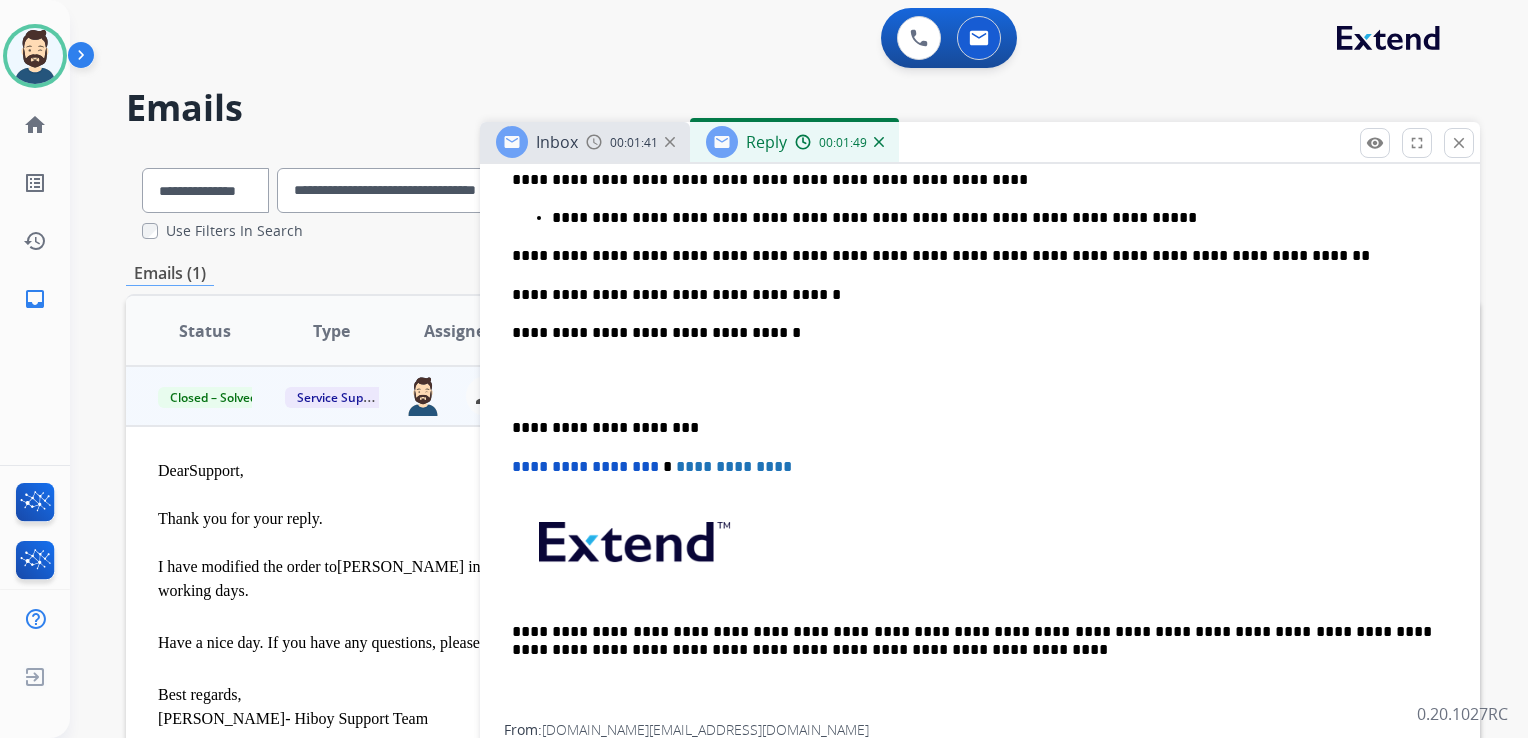 click on "**********" at bounding box center (972, 333) 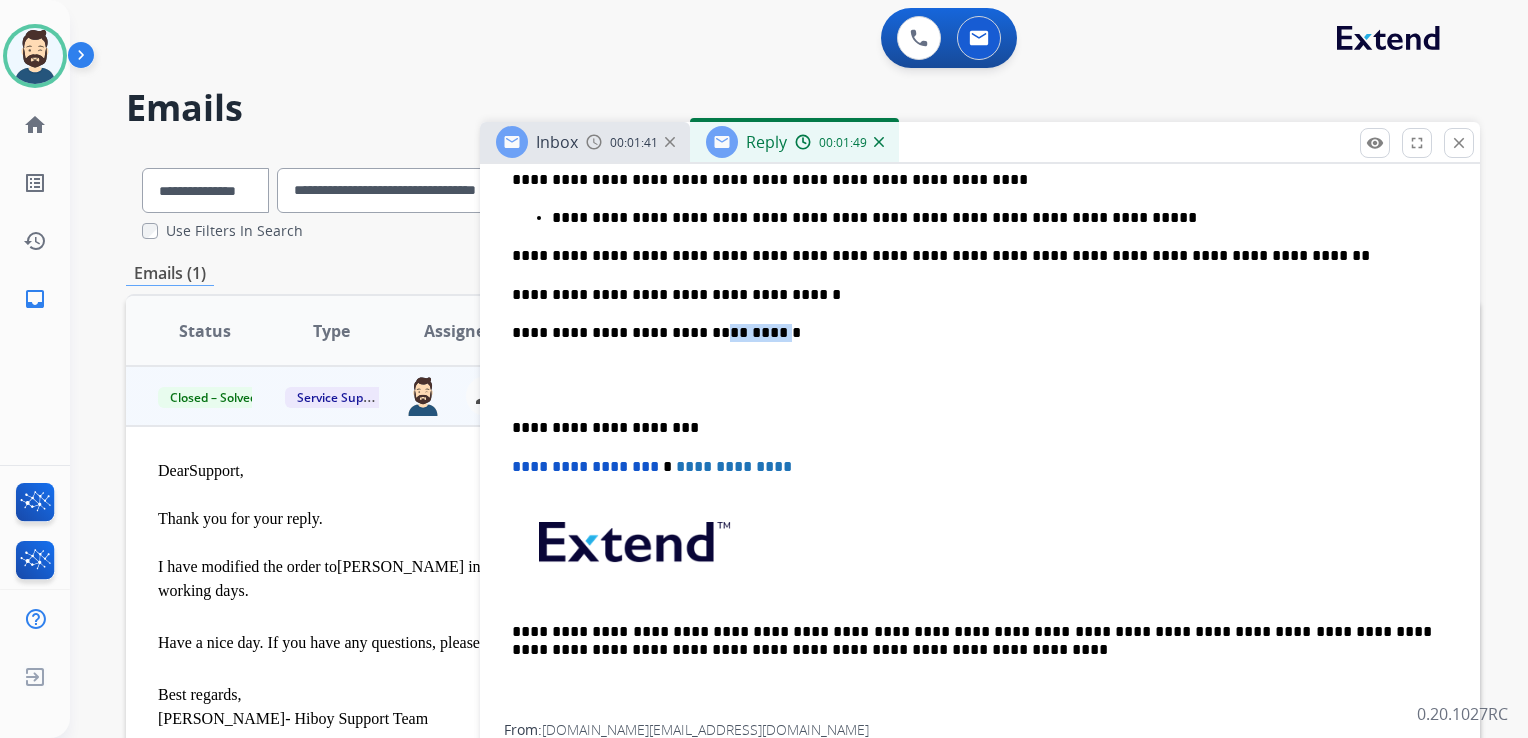 click on "**********" at bounding box center [972, 333] 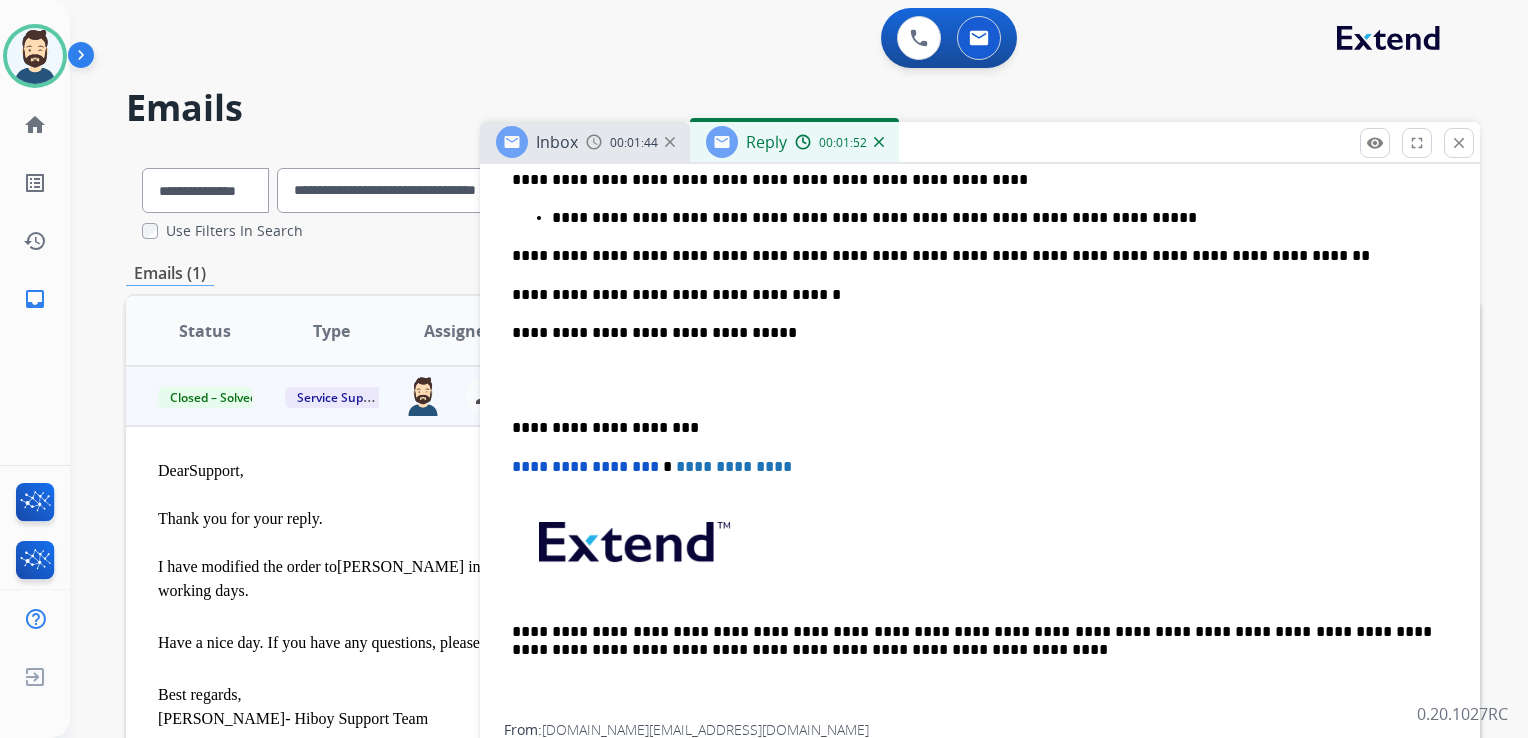click on "**********" at bounding box center (972, 428) 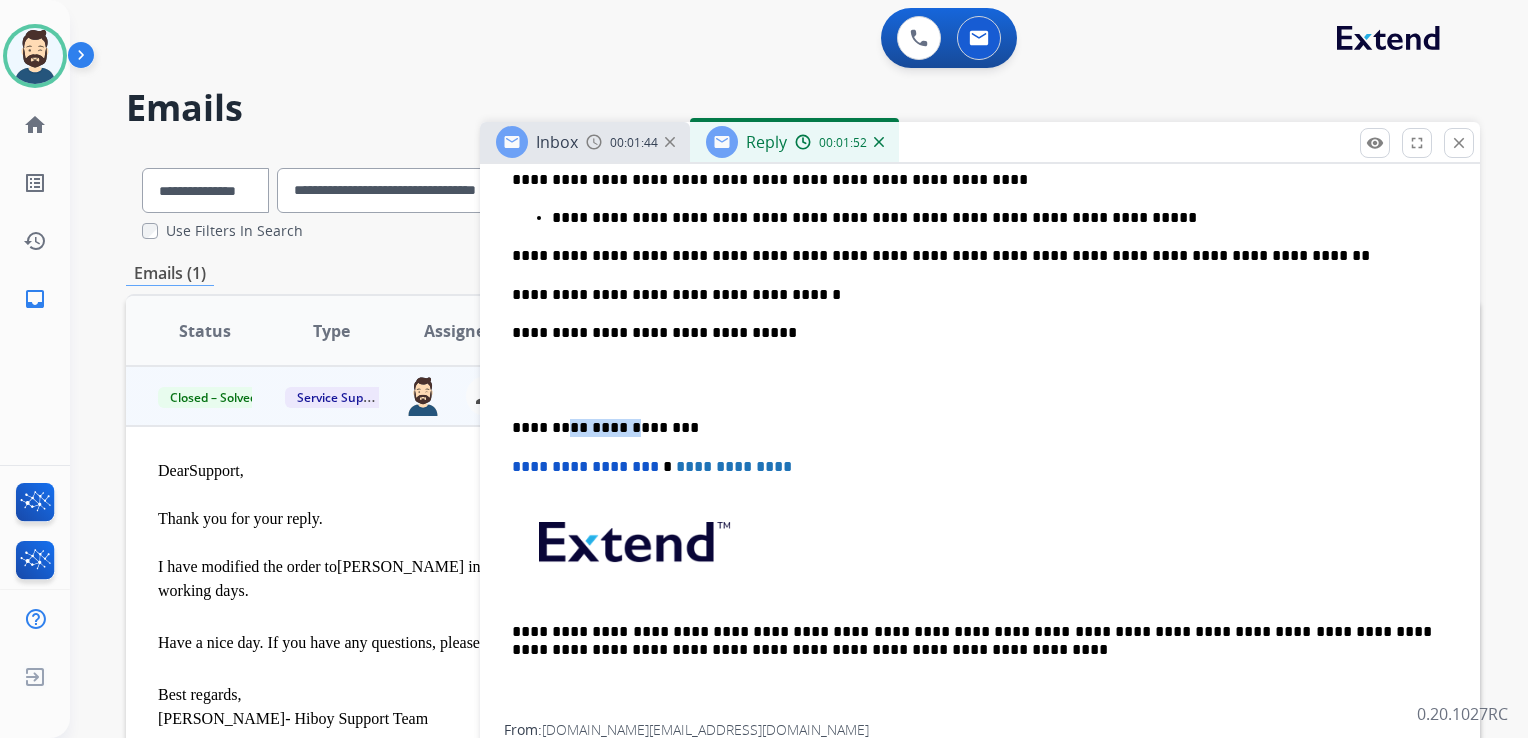 click on "**********" at bounding box center [972, 428] 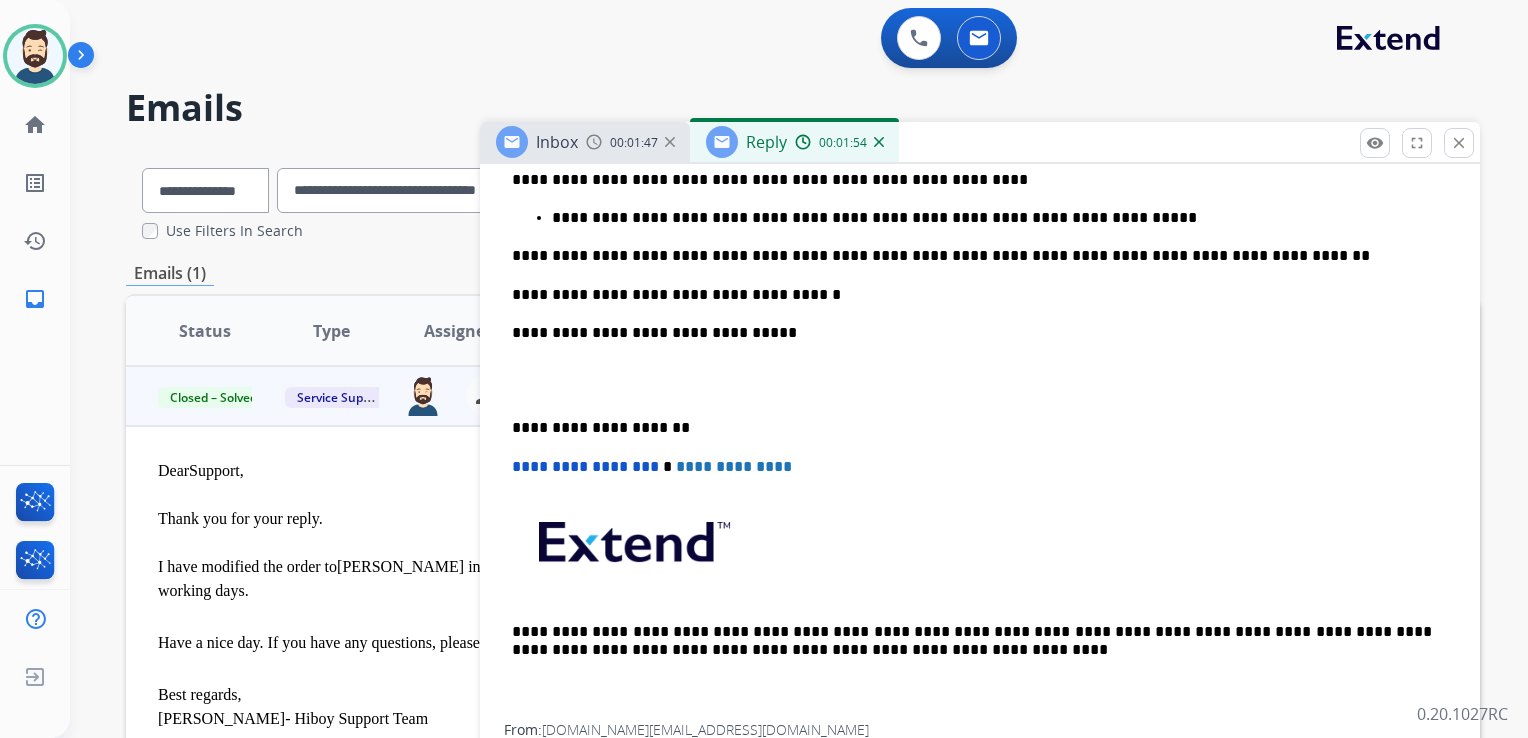 click on "**********" at bounding box center (585, 466) 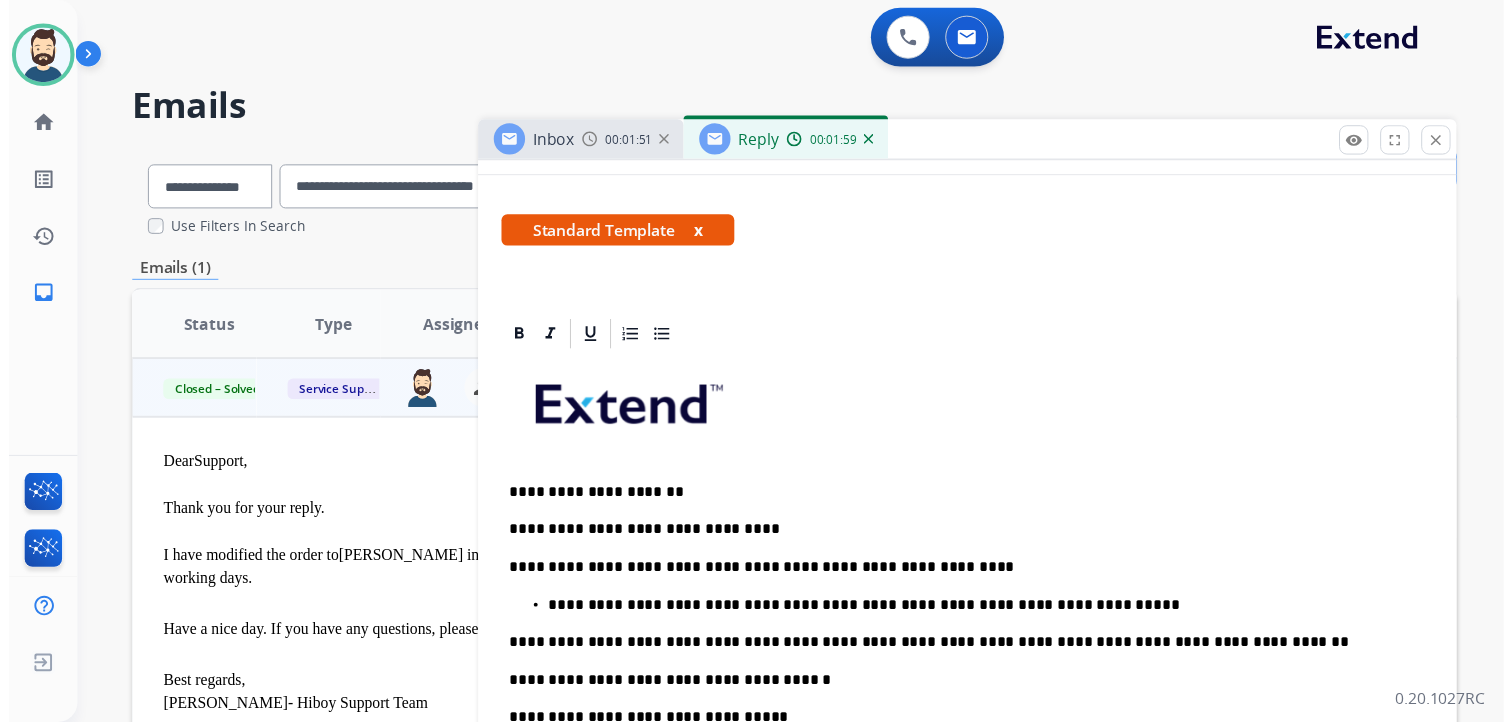 scroll, scrollTop: 0, scrollLeft: 0, axis: both 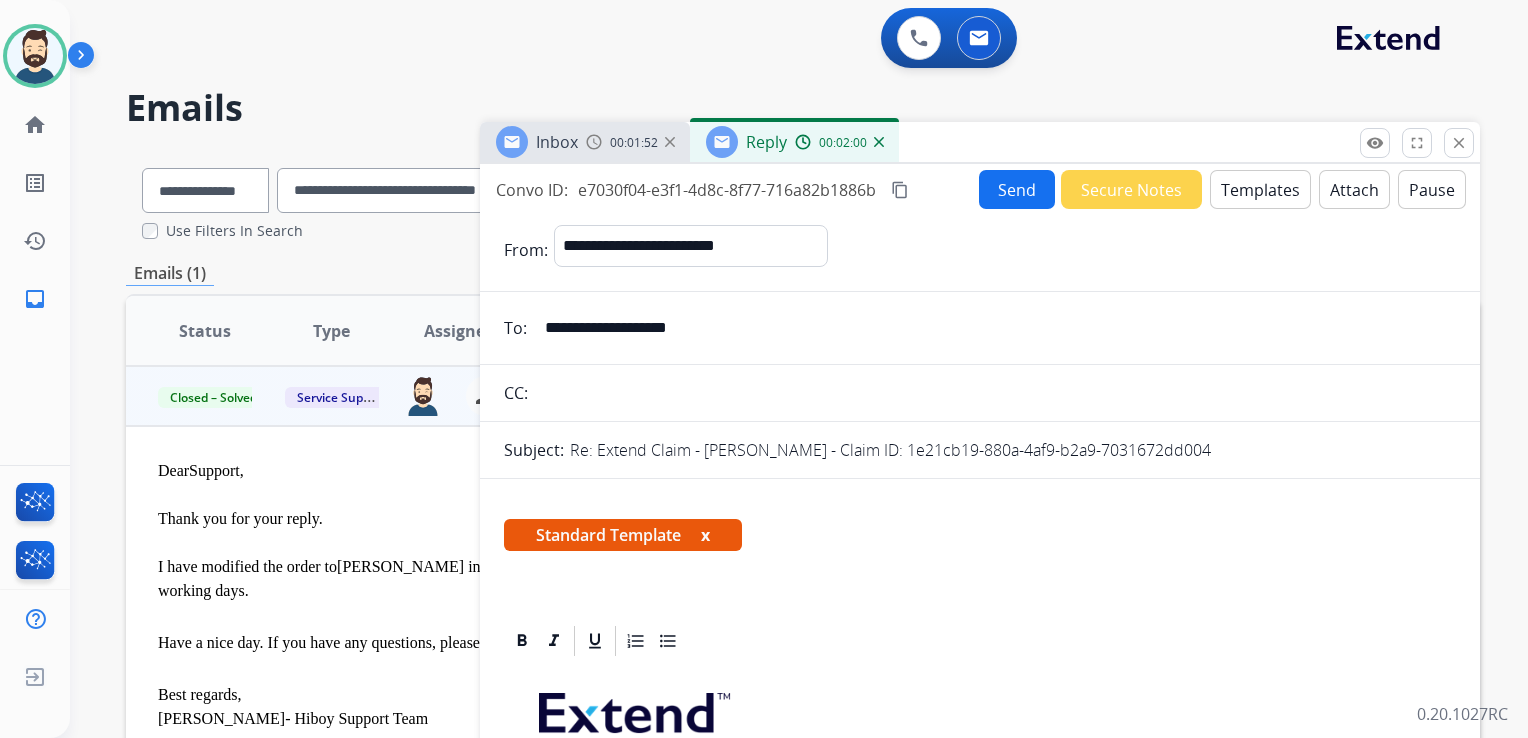 click on "Send" at bounding box center [1017, 189] 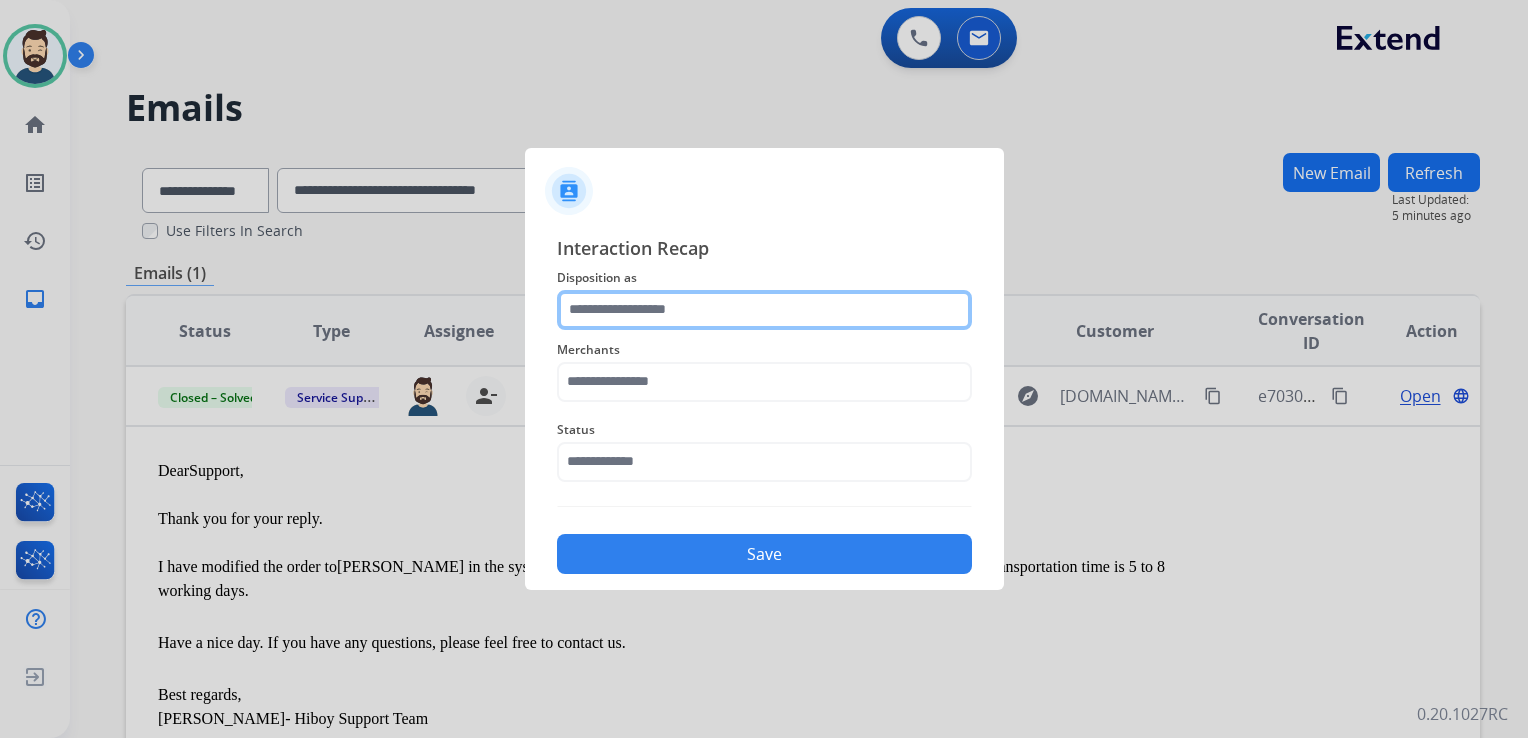 click 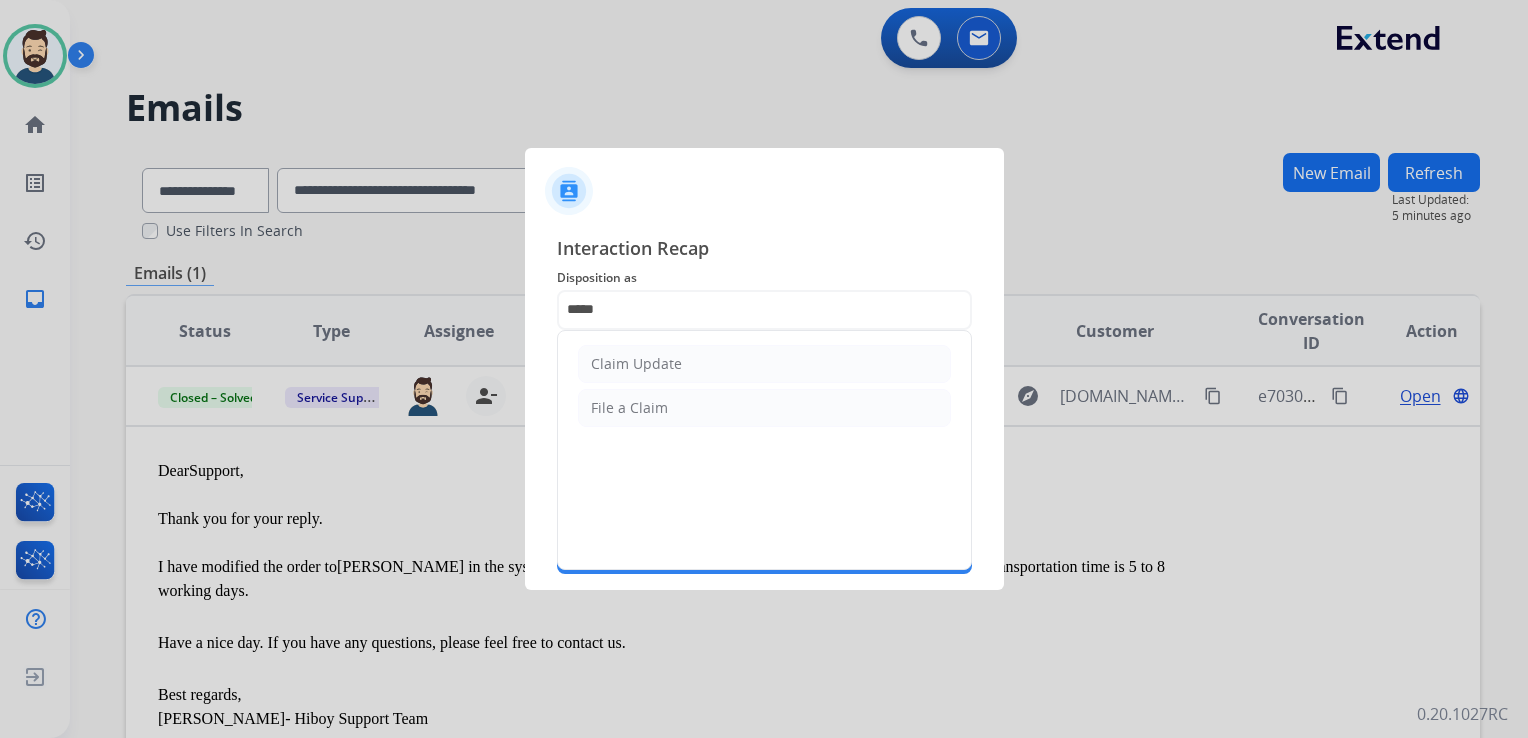 click on "Claim Update" 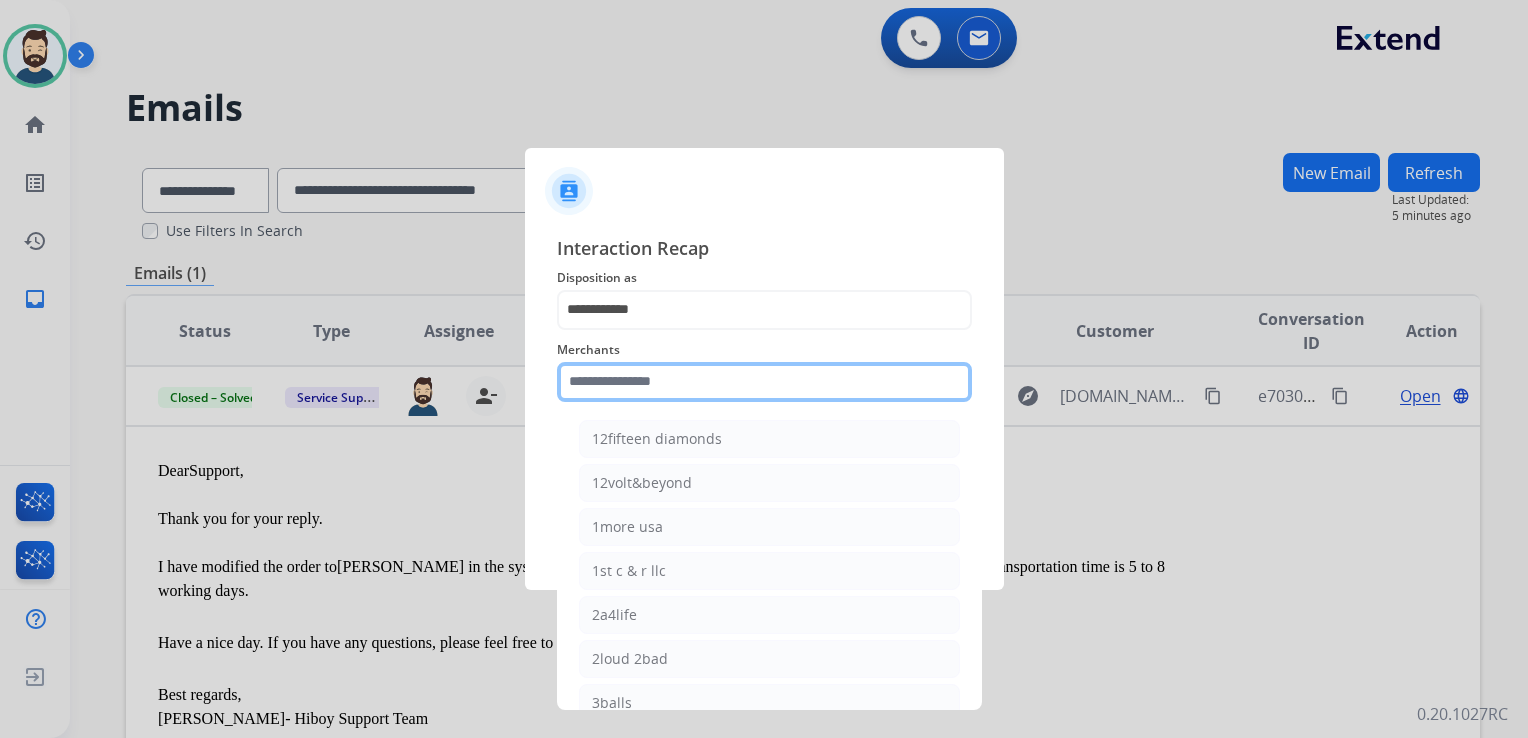 click 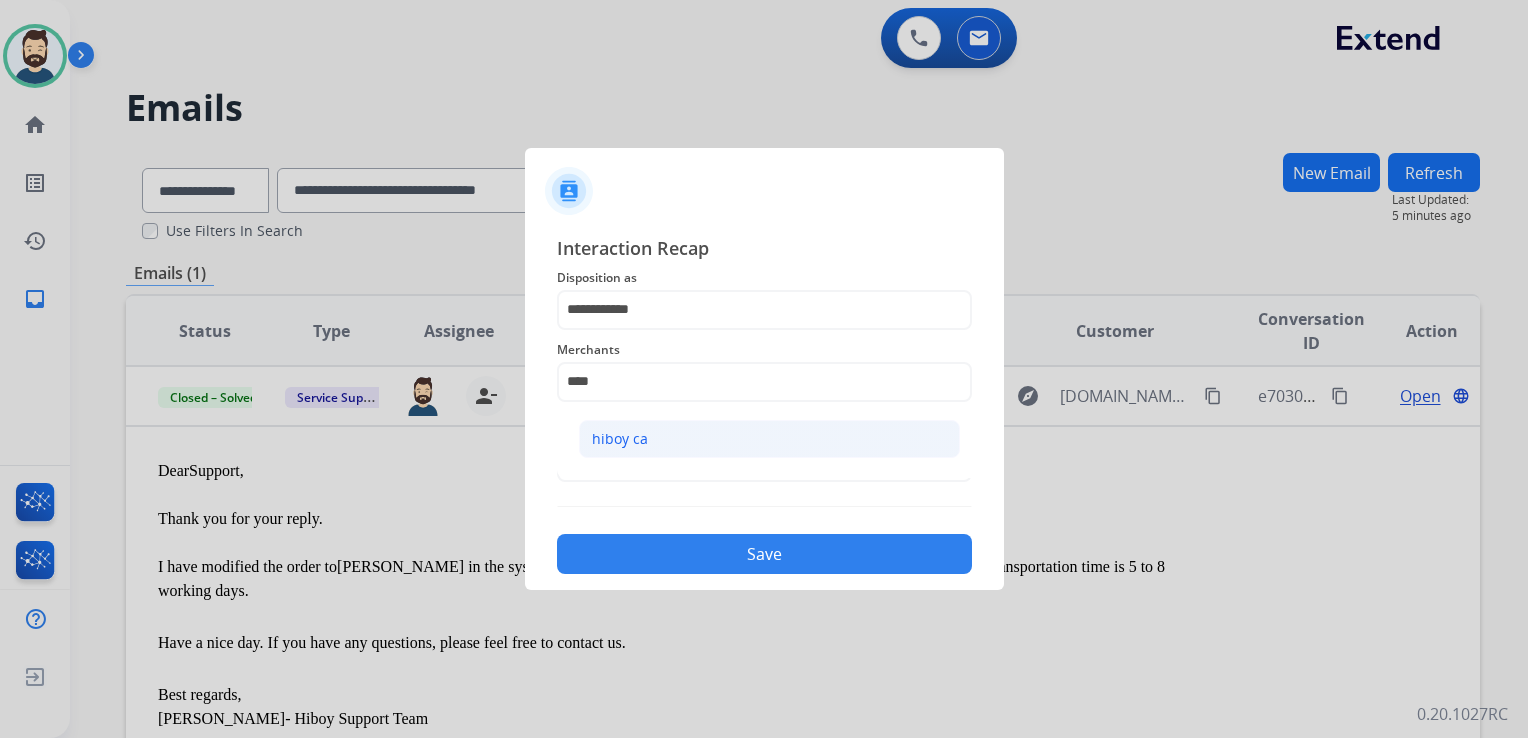 click on "hiboy ca" 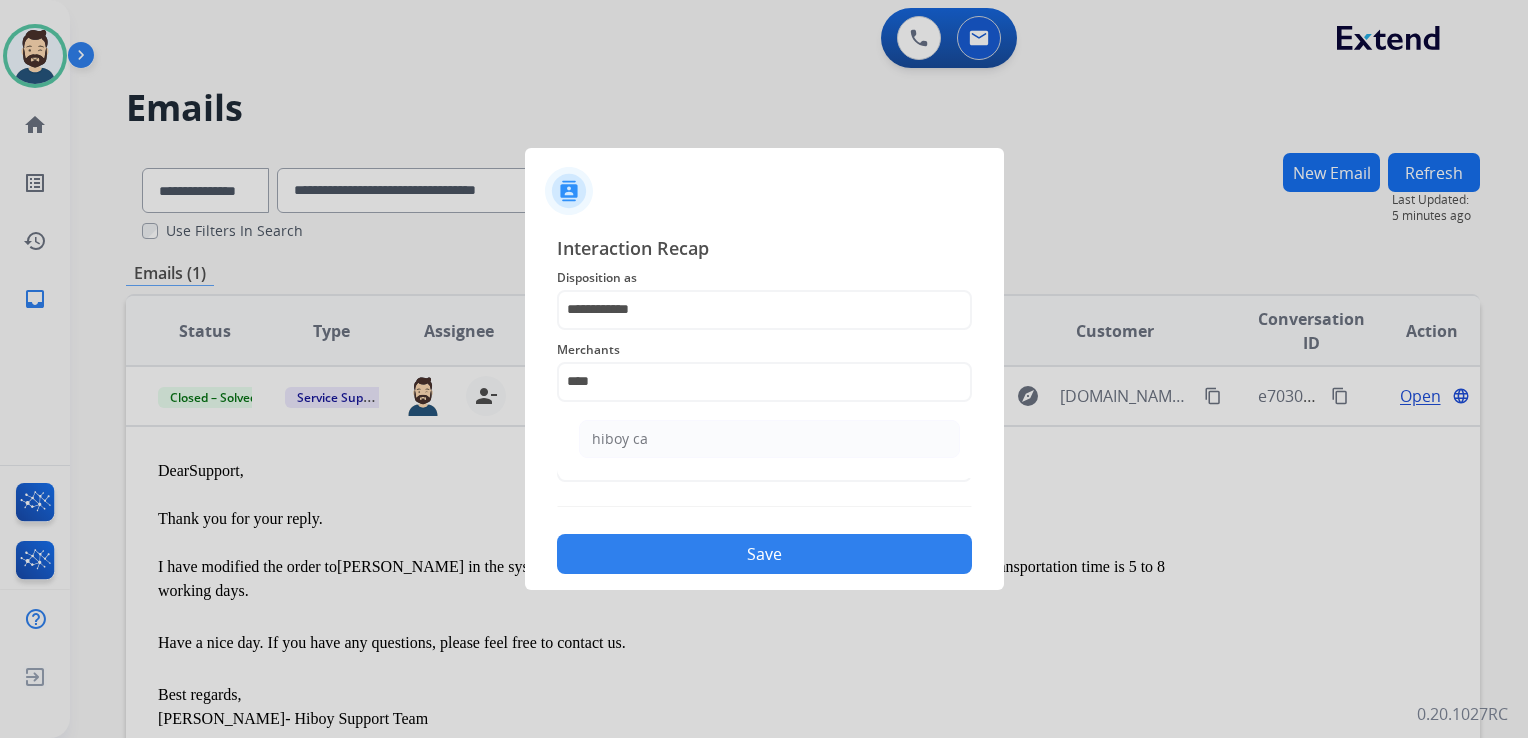type on "********" 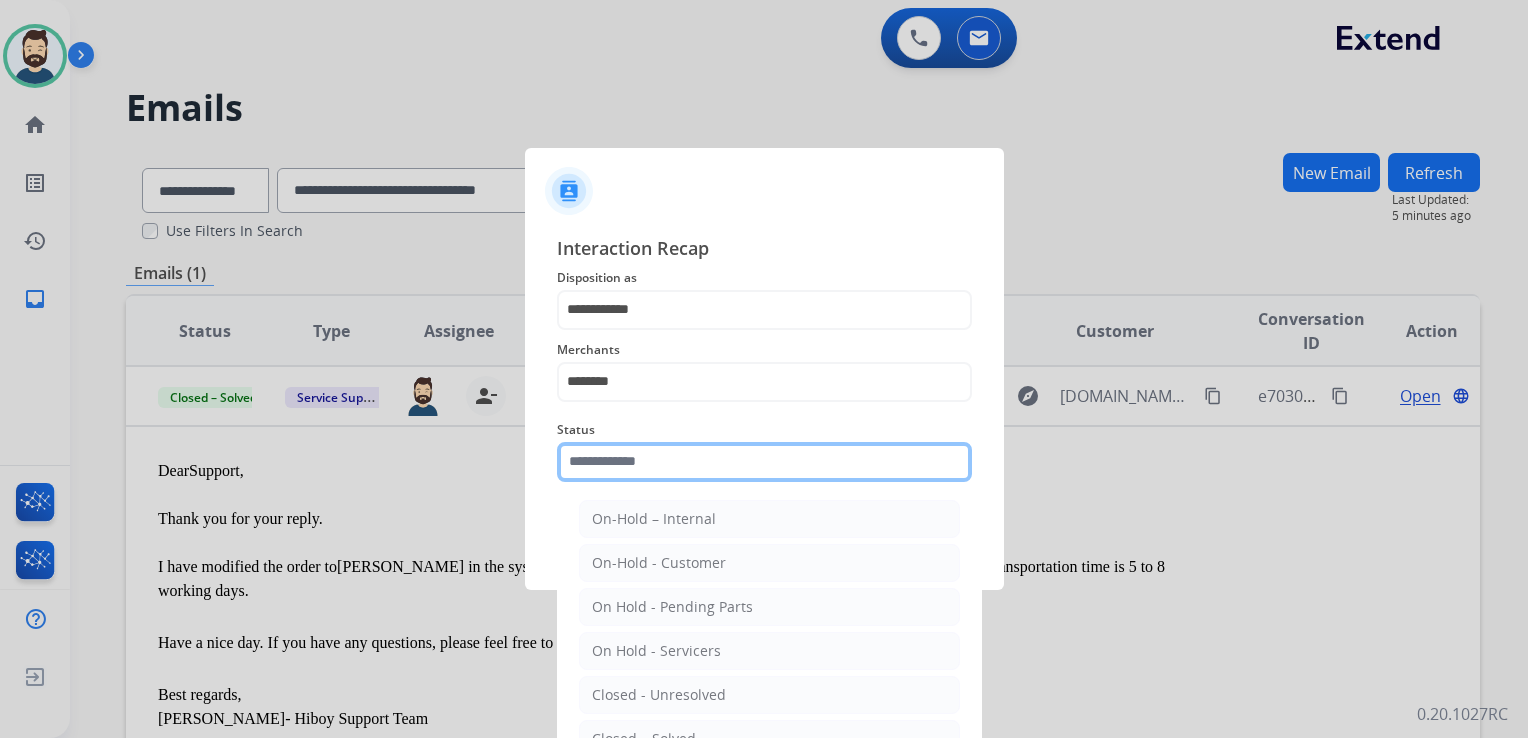 click 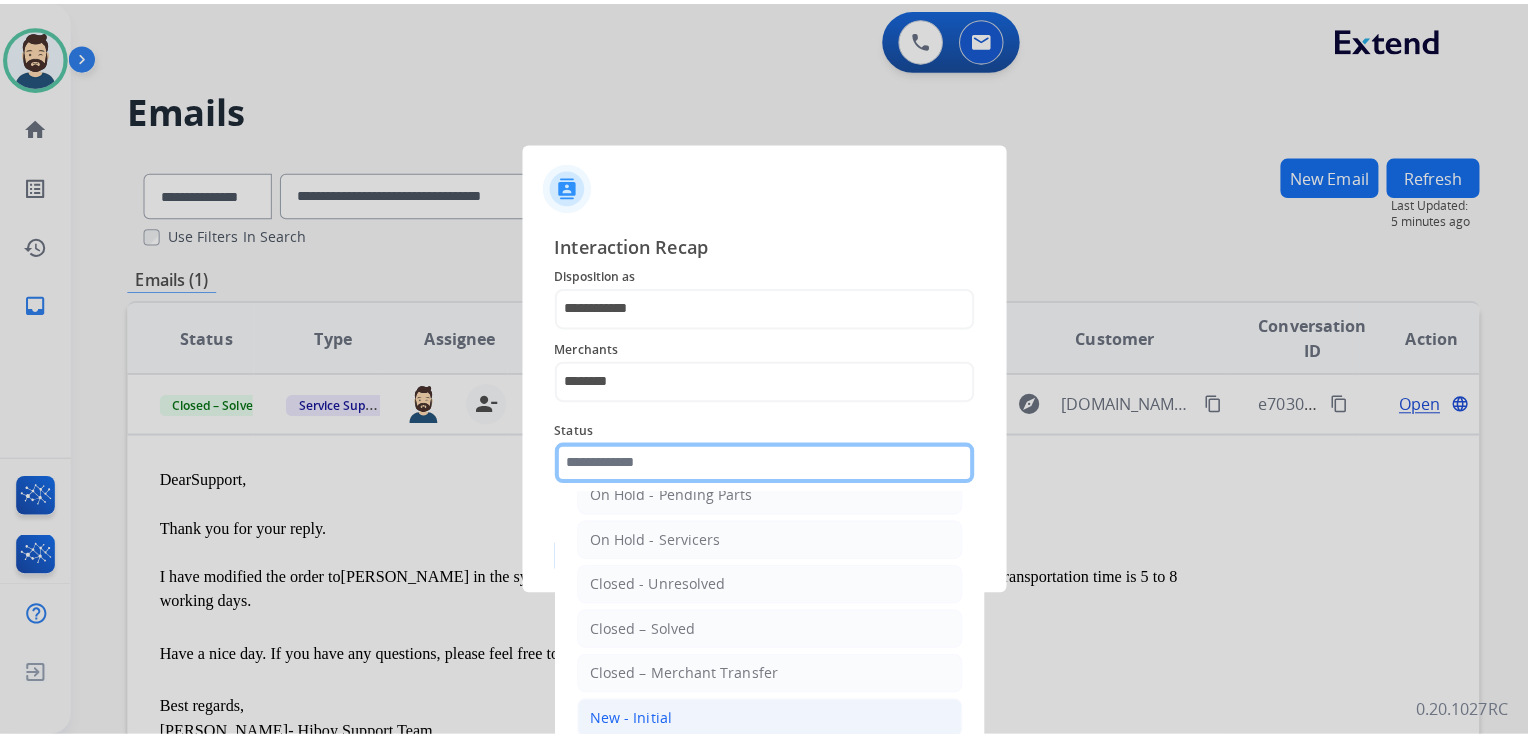 scroll, scrollTop: 116, scrollLeft: 0, axis: vertical 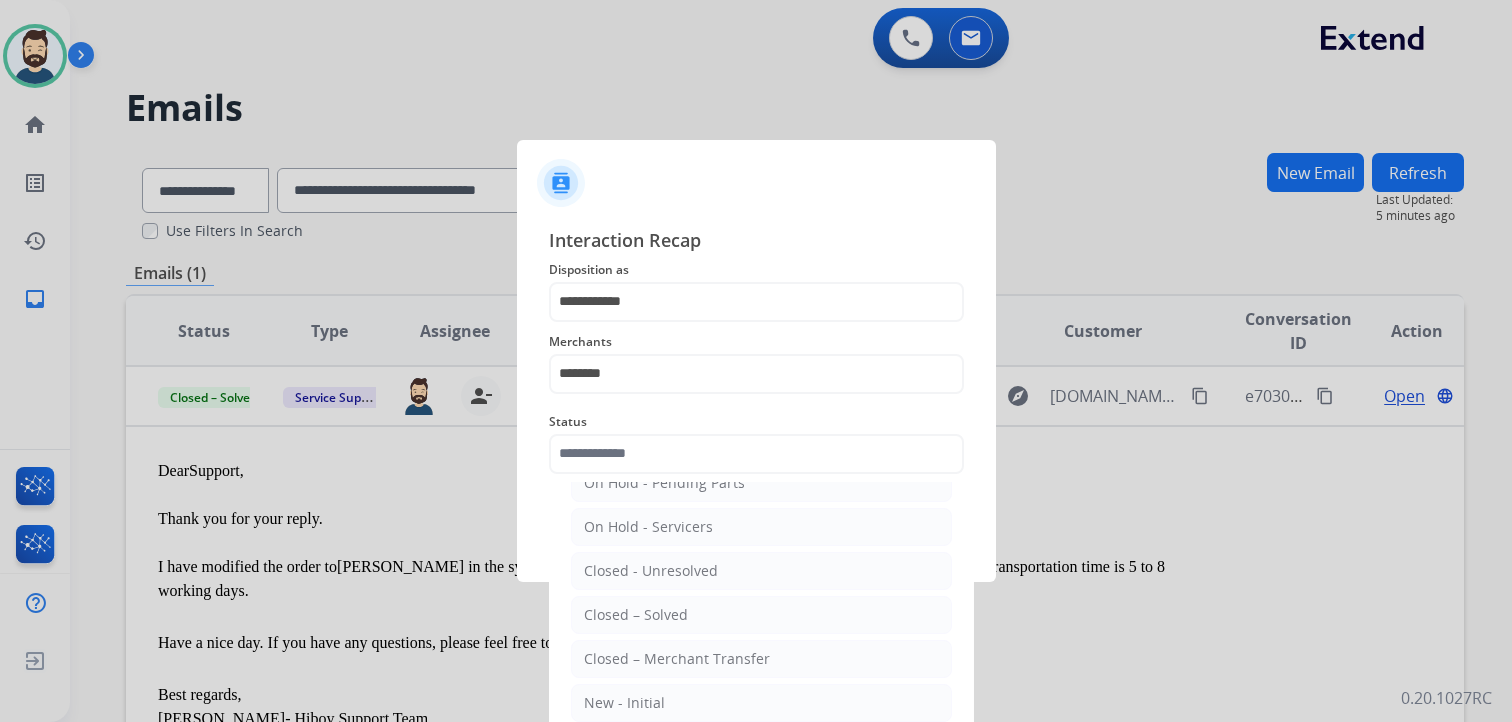 drag, startPoint x: 652, startPoint y: 609, endPoint x: 678, endPoint y: 561, distance: 54.589375 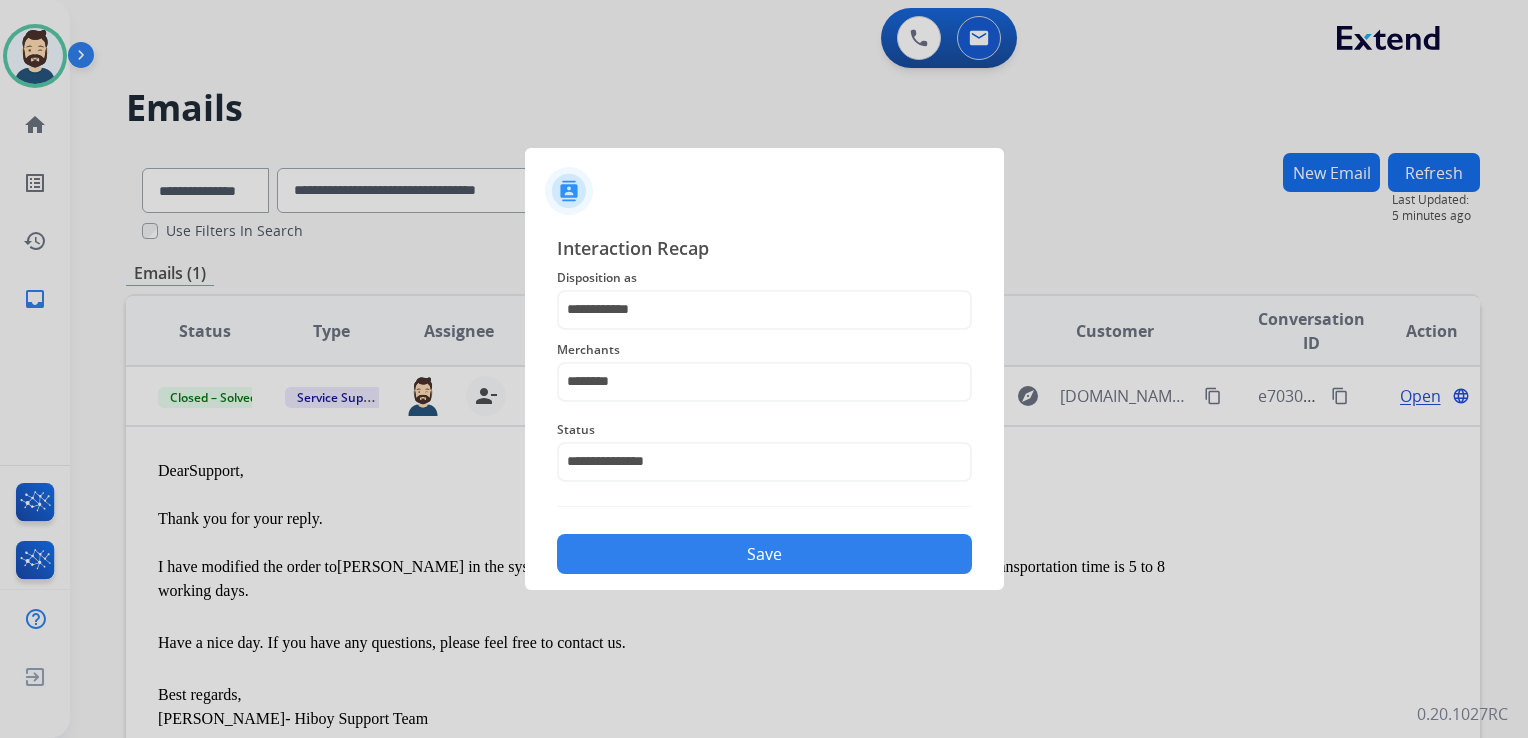 click on "Save" 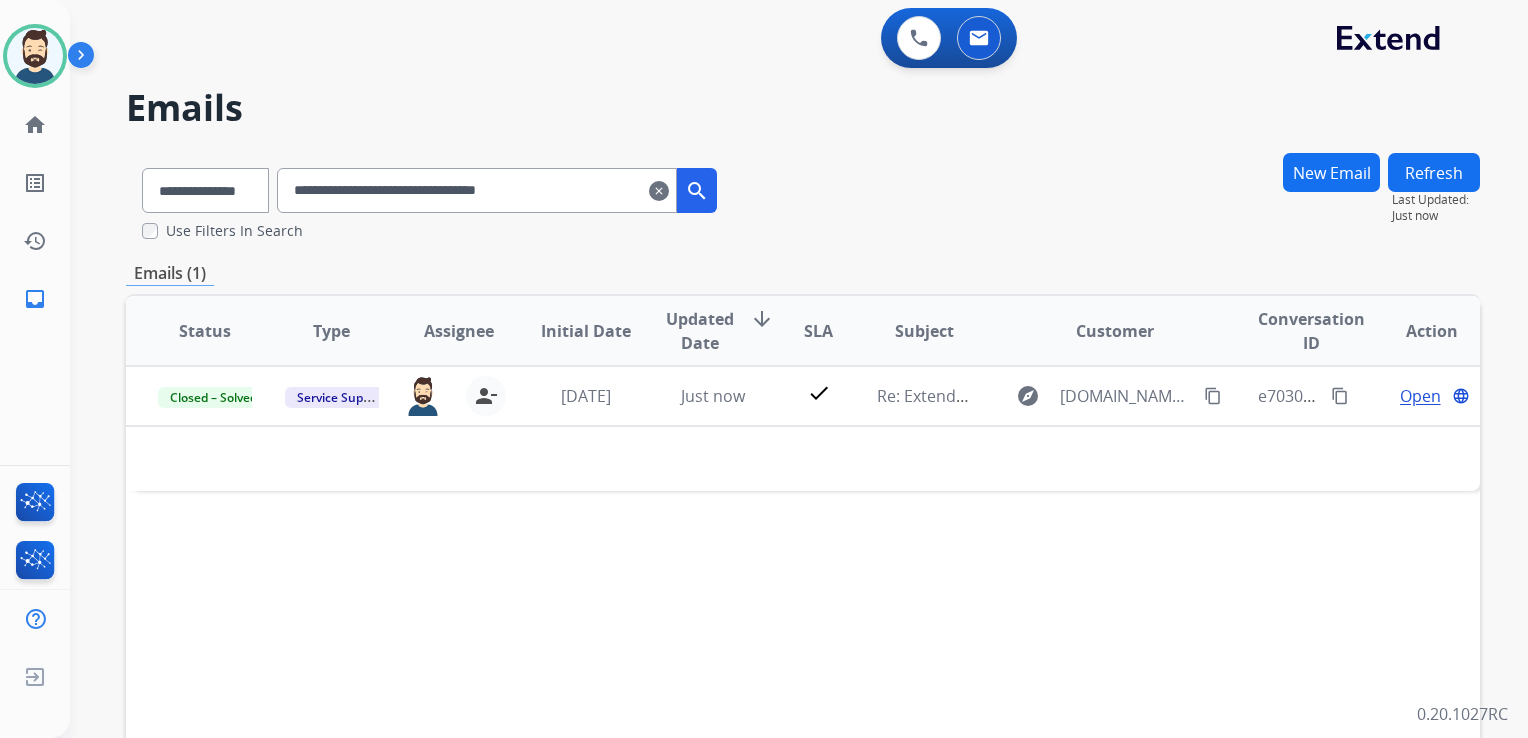 click on "clear" at bounding box center [659, 191] 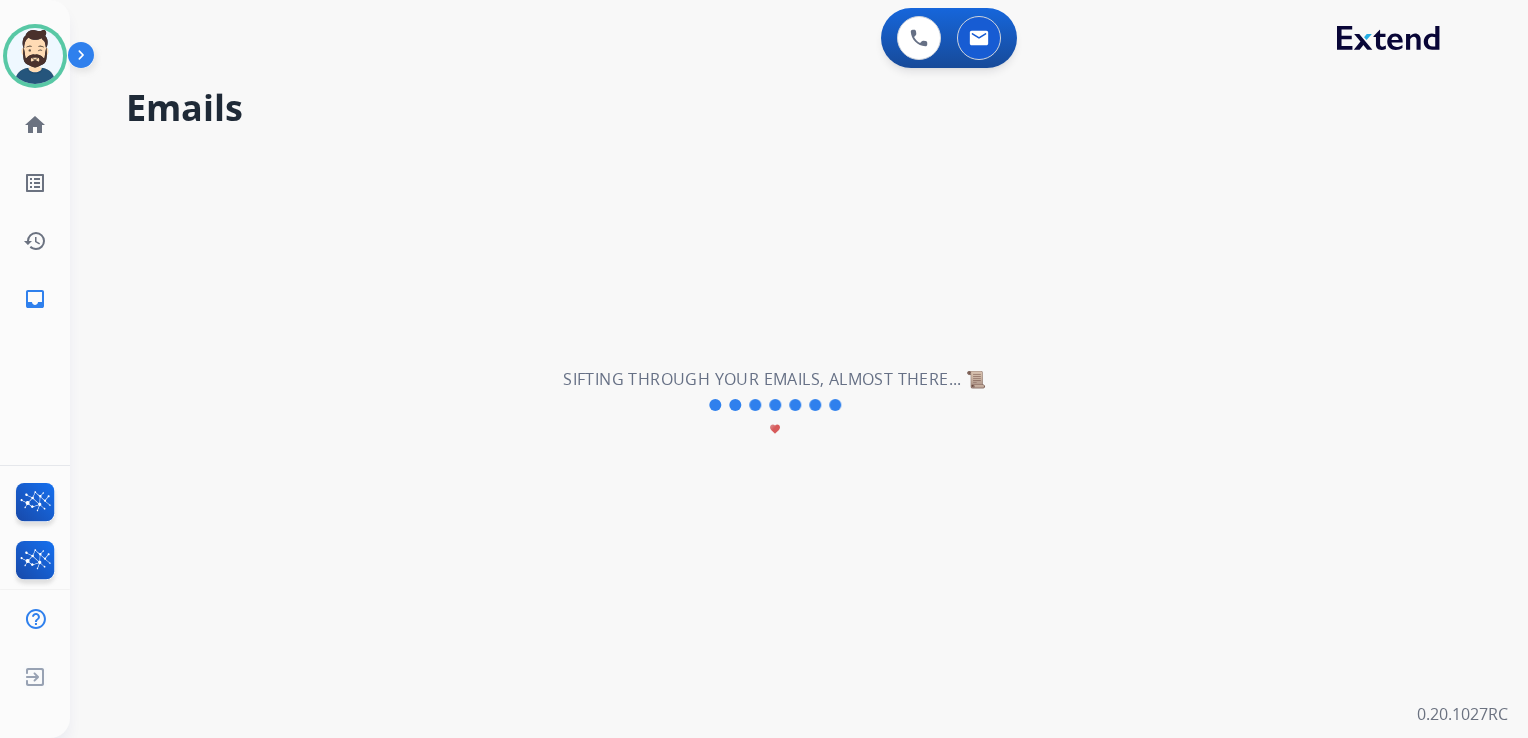 select on "**********" 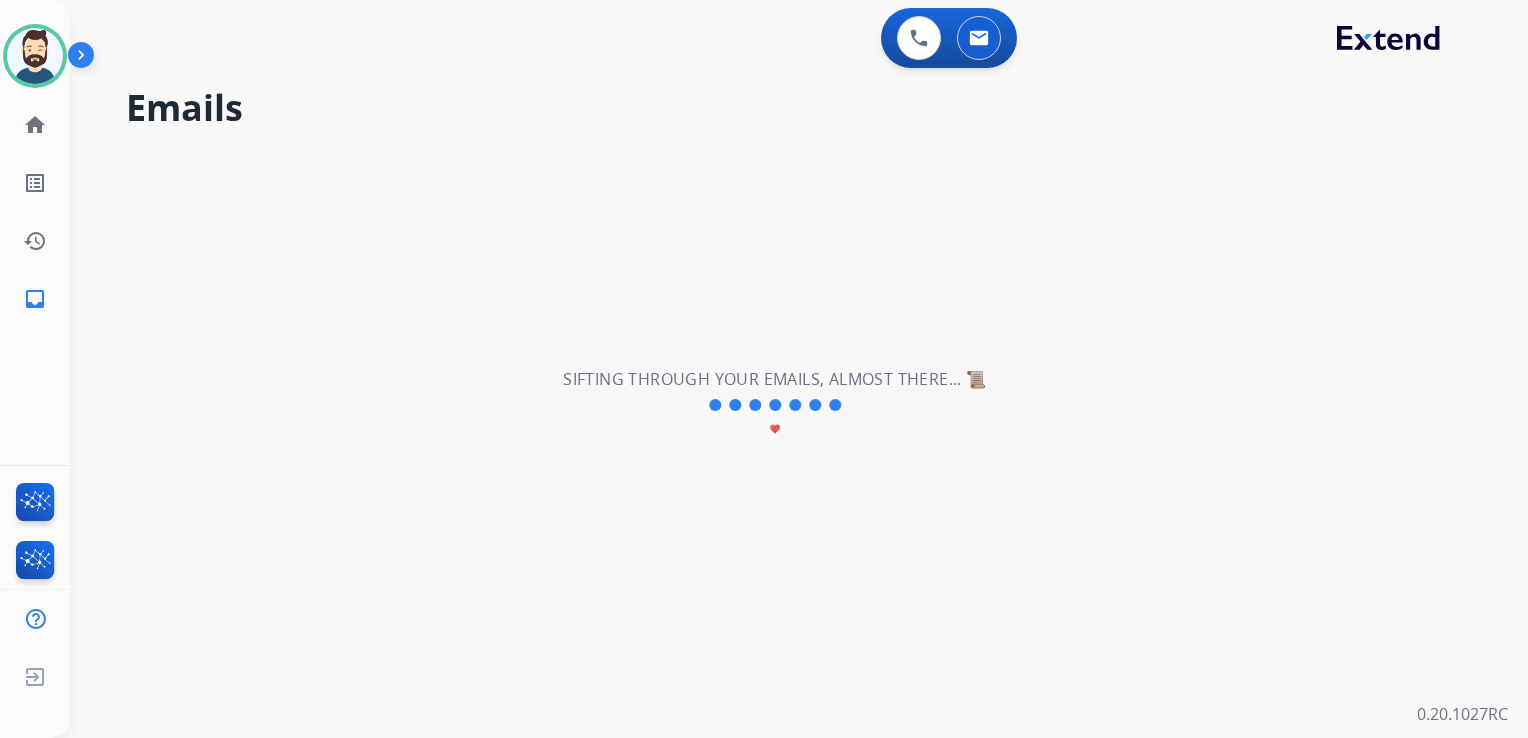 type 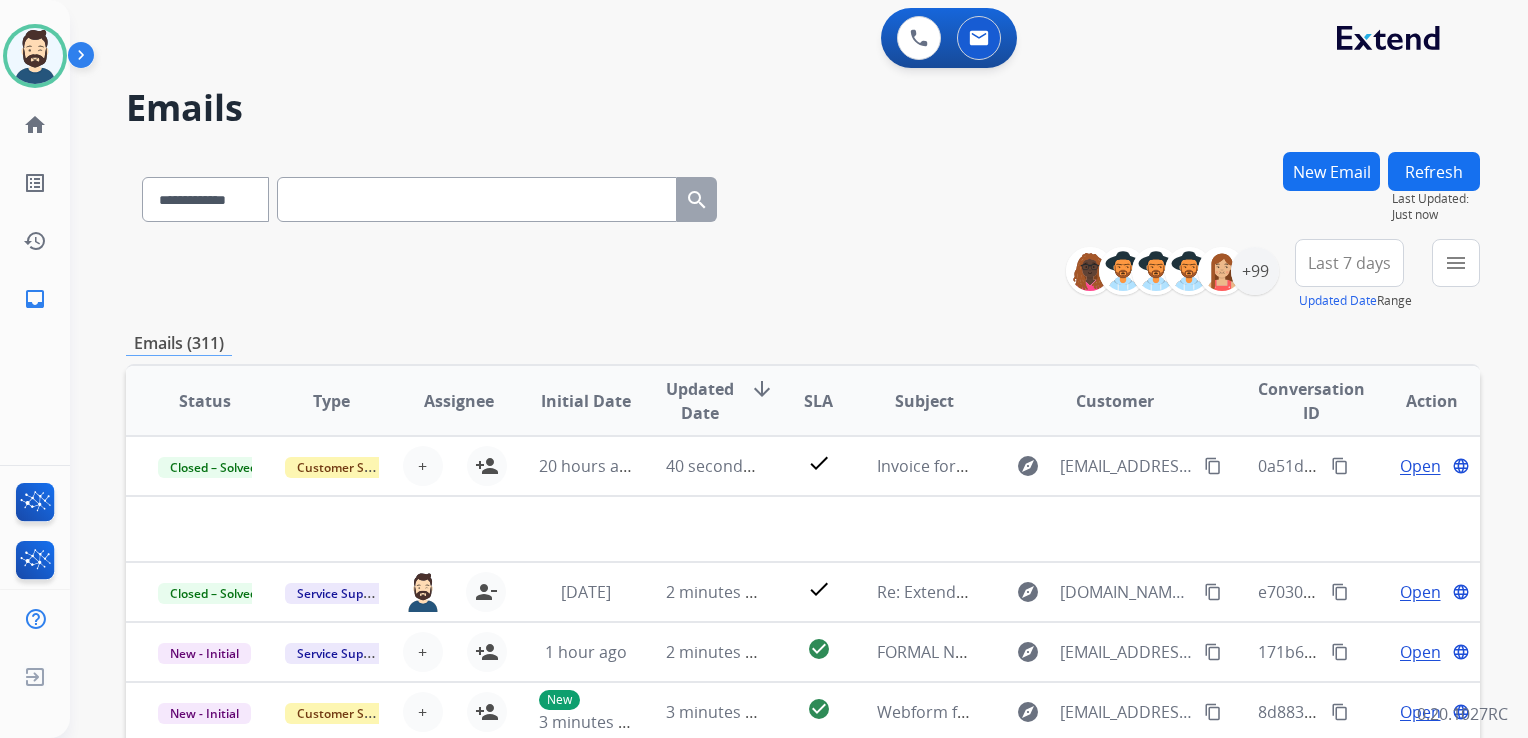 click on "New Email" at bounding box center (1331, 171) 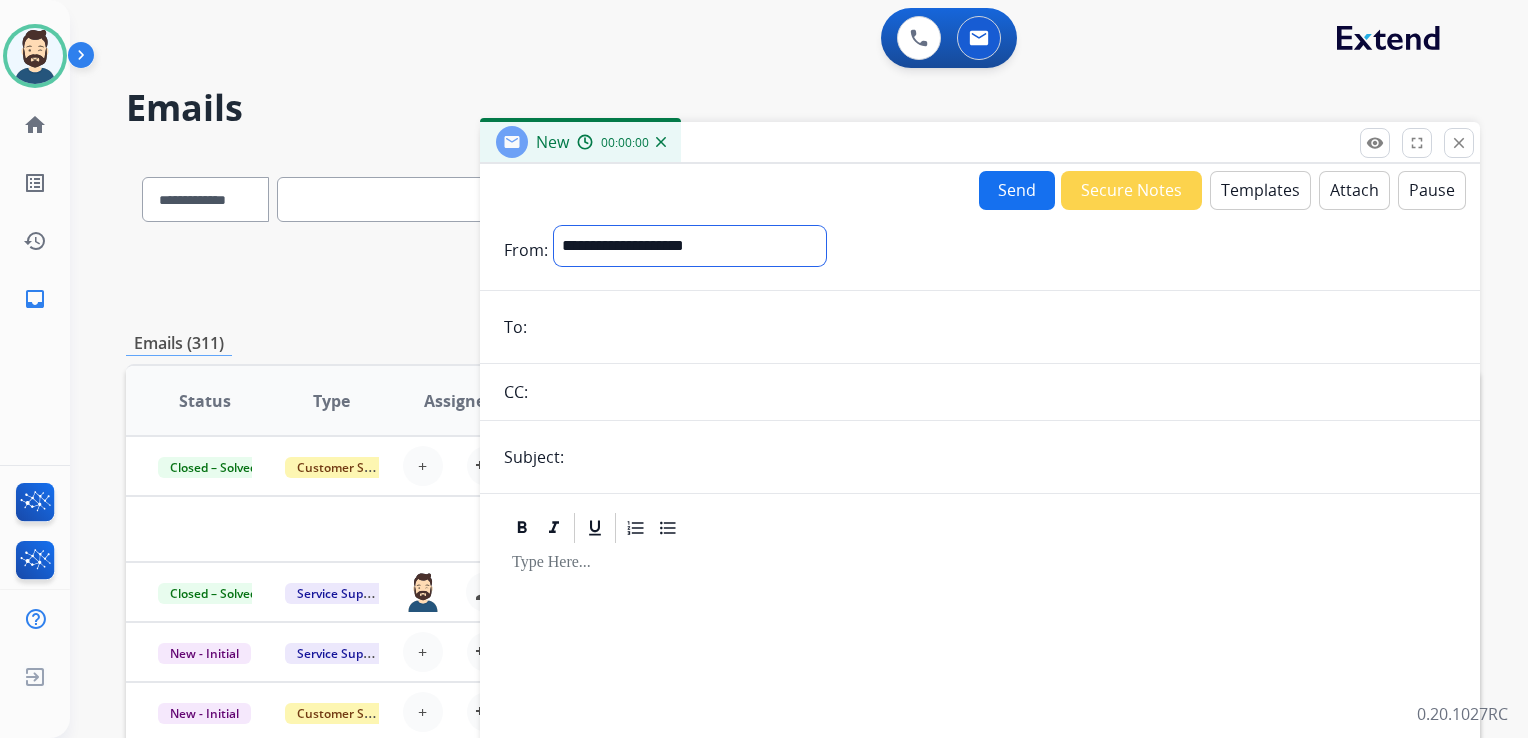 click on "**********" at bounding box center [690, 246] 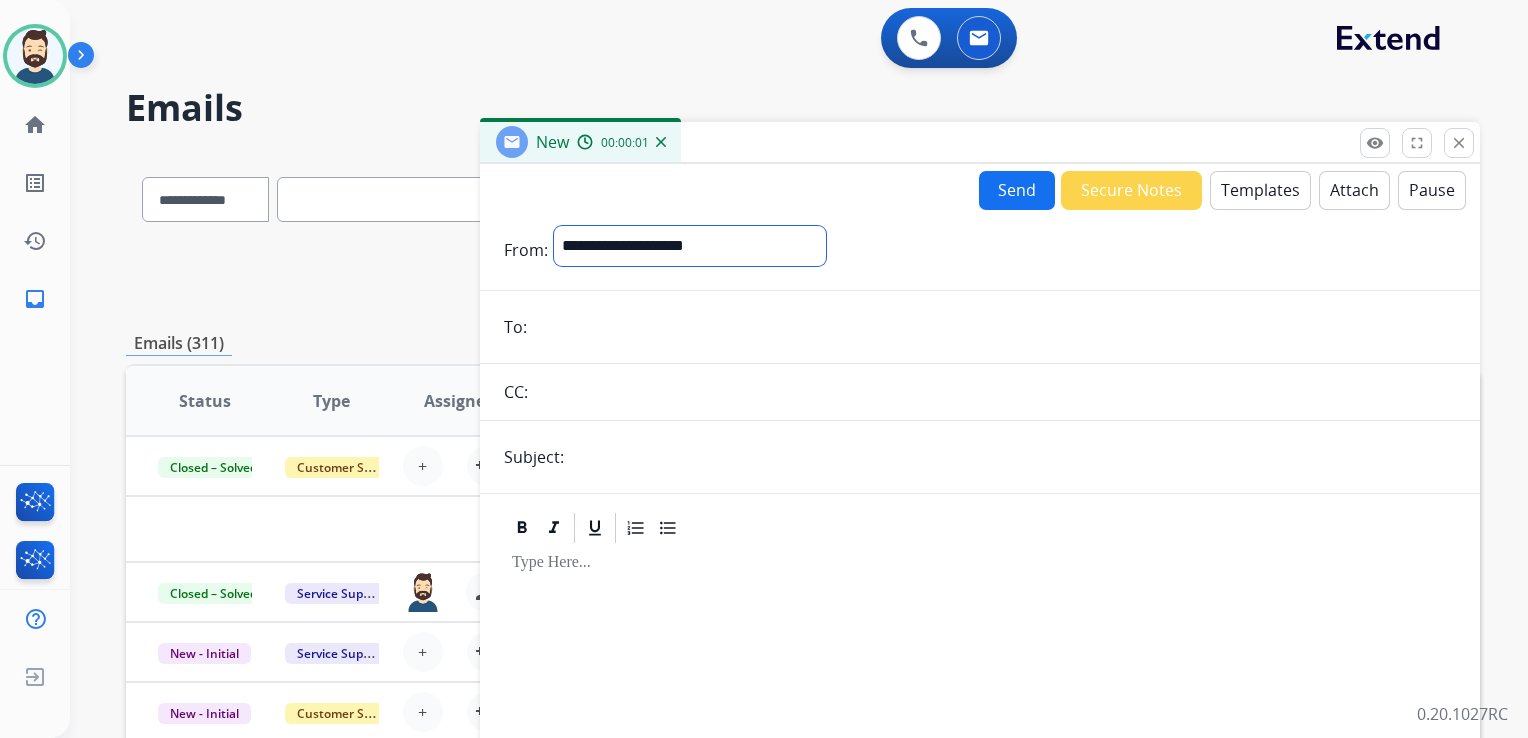 select on "**********" 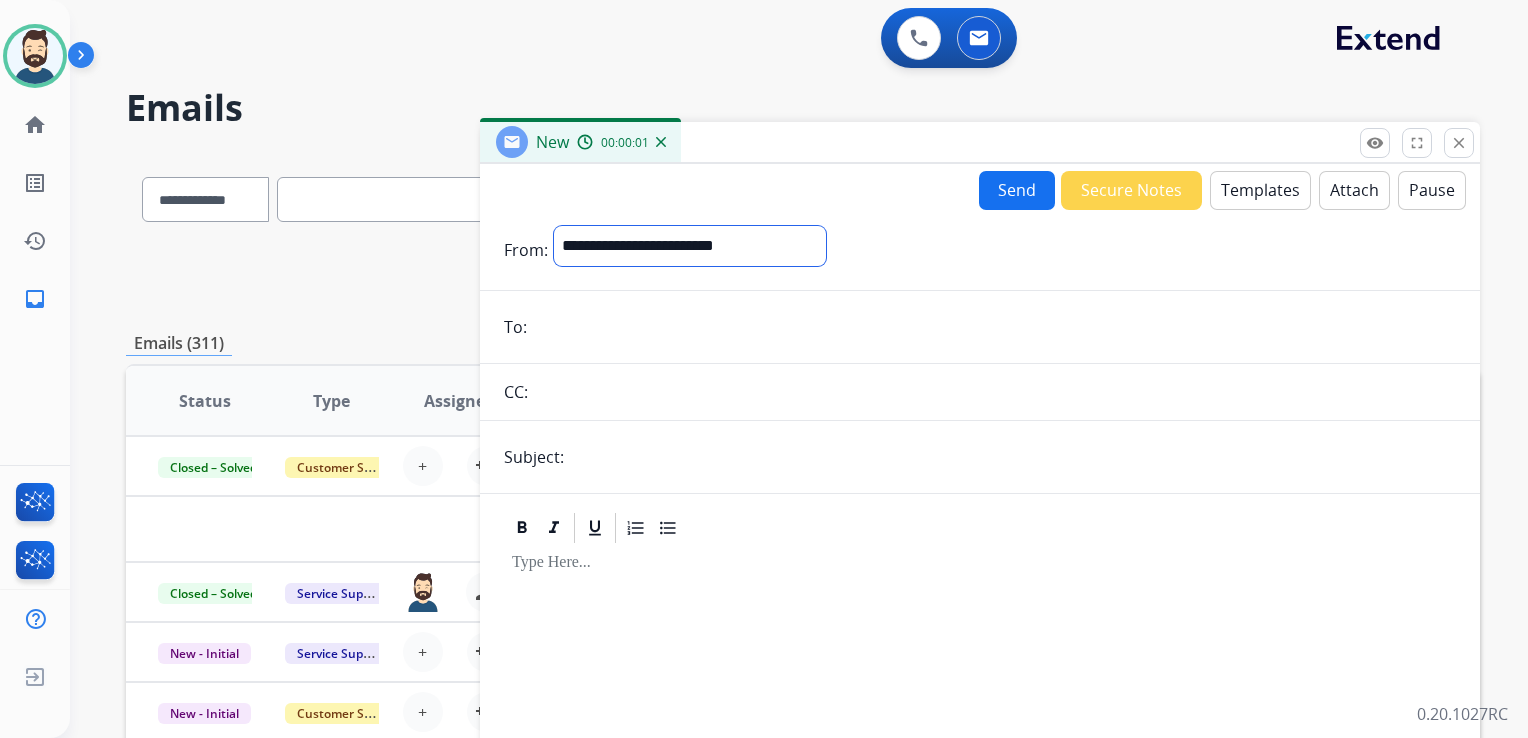 click on "**********" at bounding box center [690, 246] 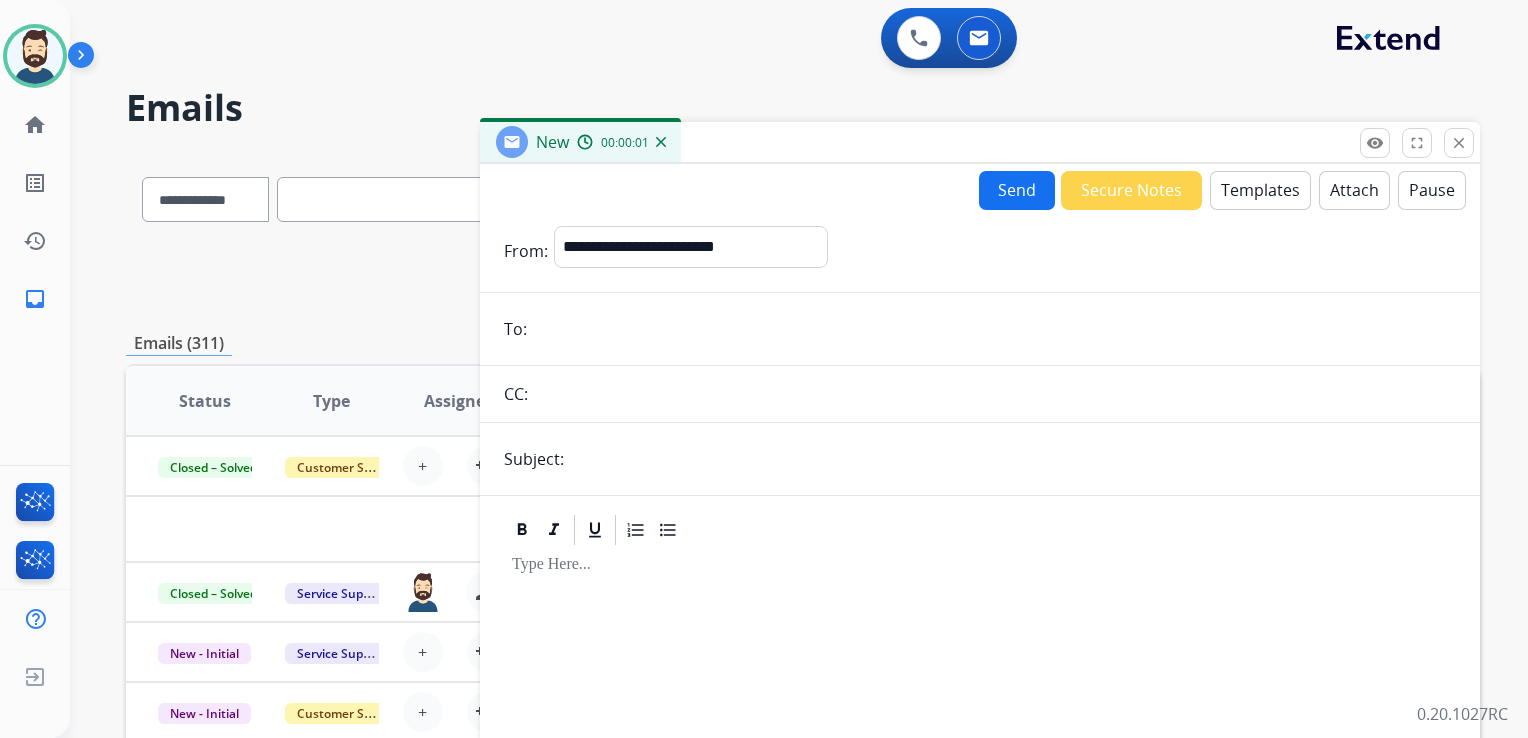 click at bounding box center [994, 329] 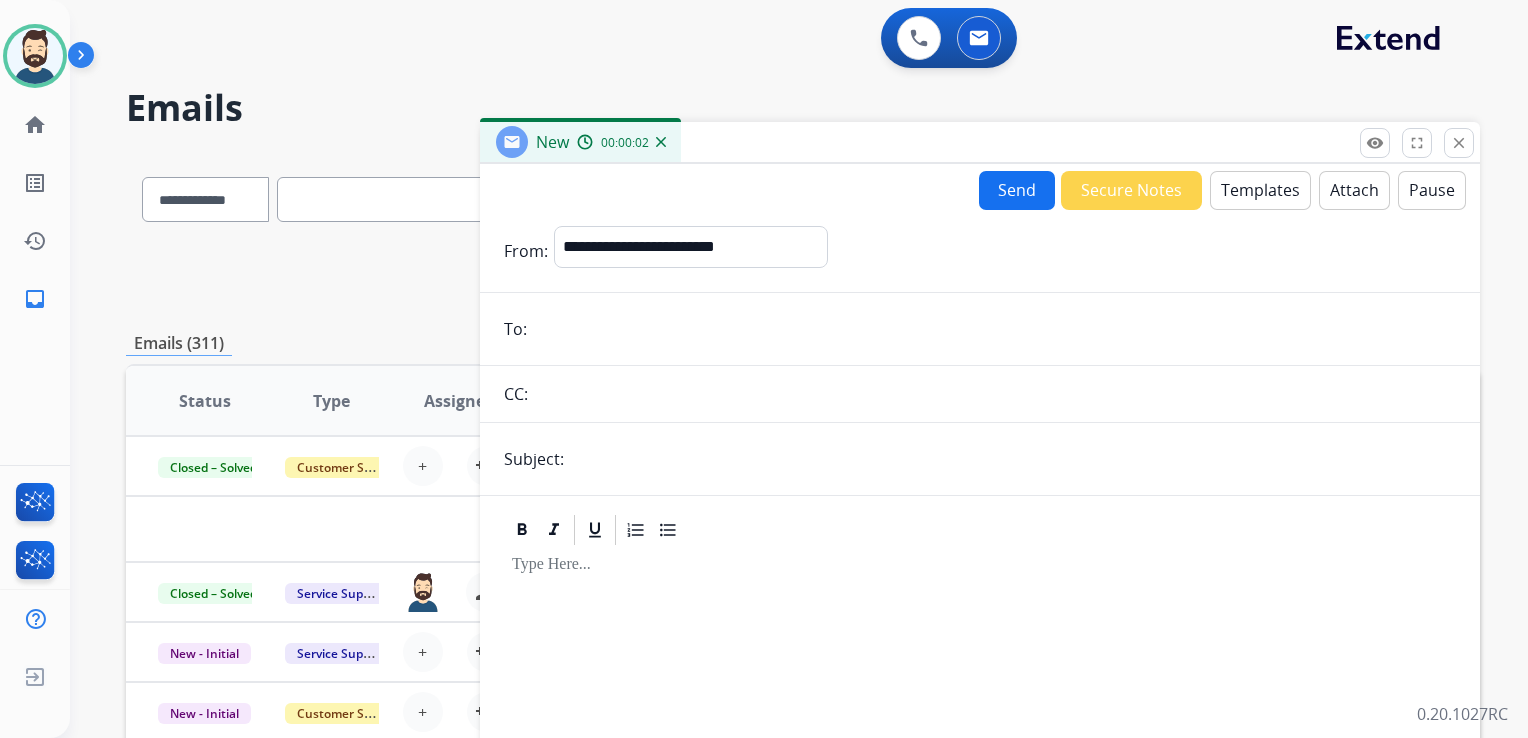 paste on "**********" 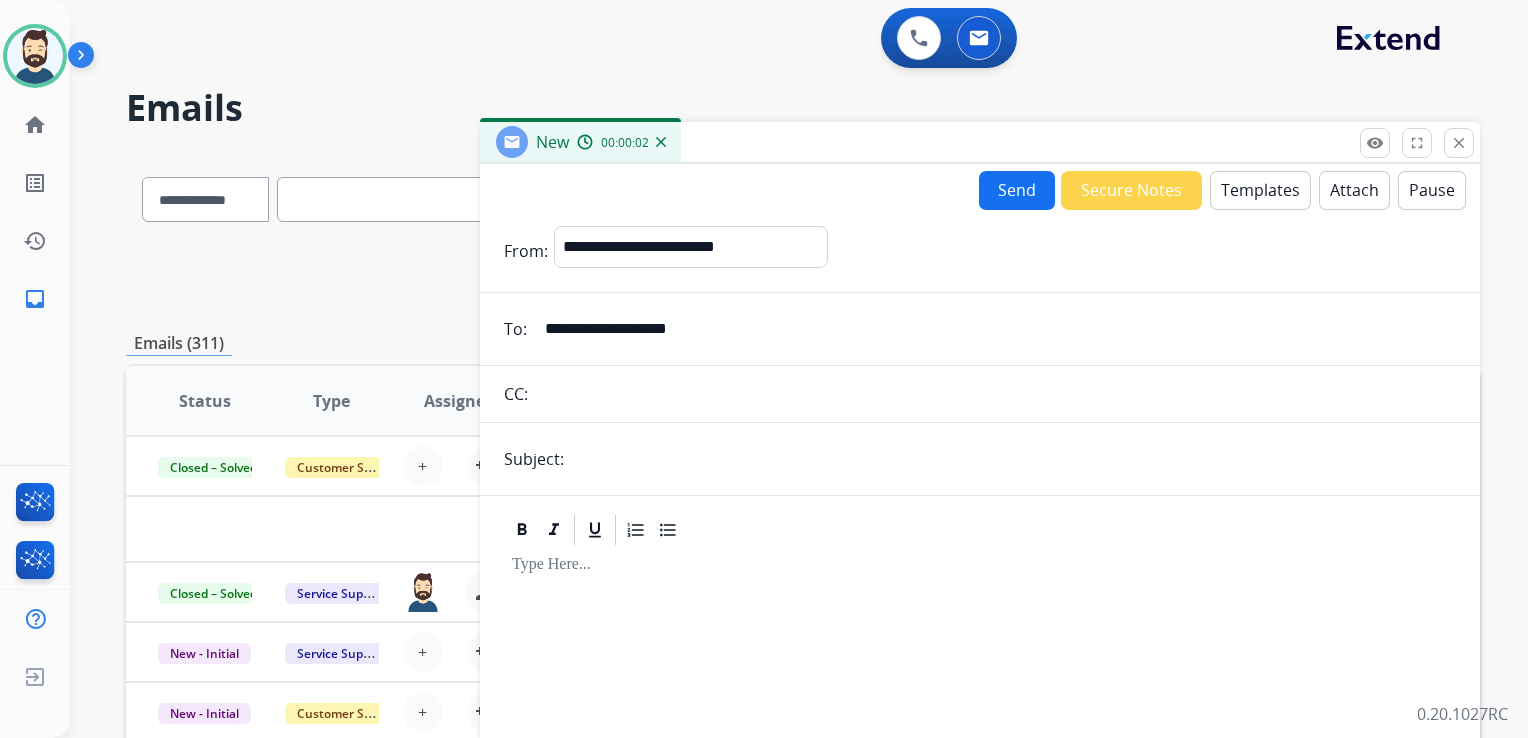type on "**********" 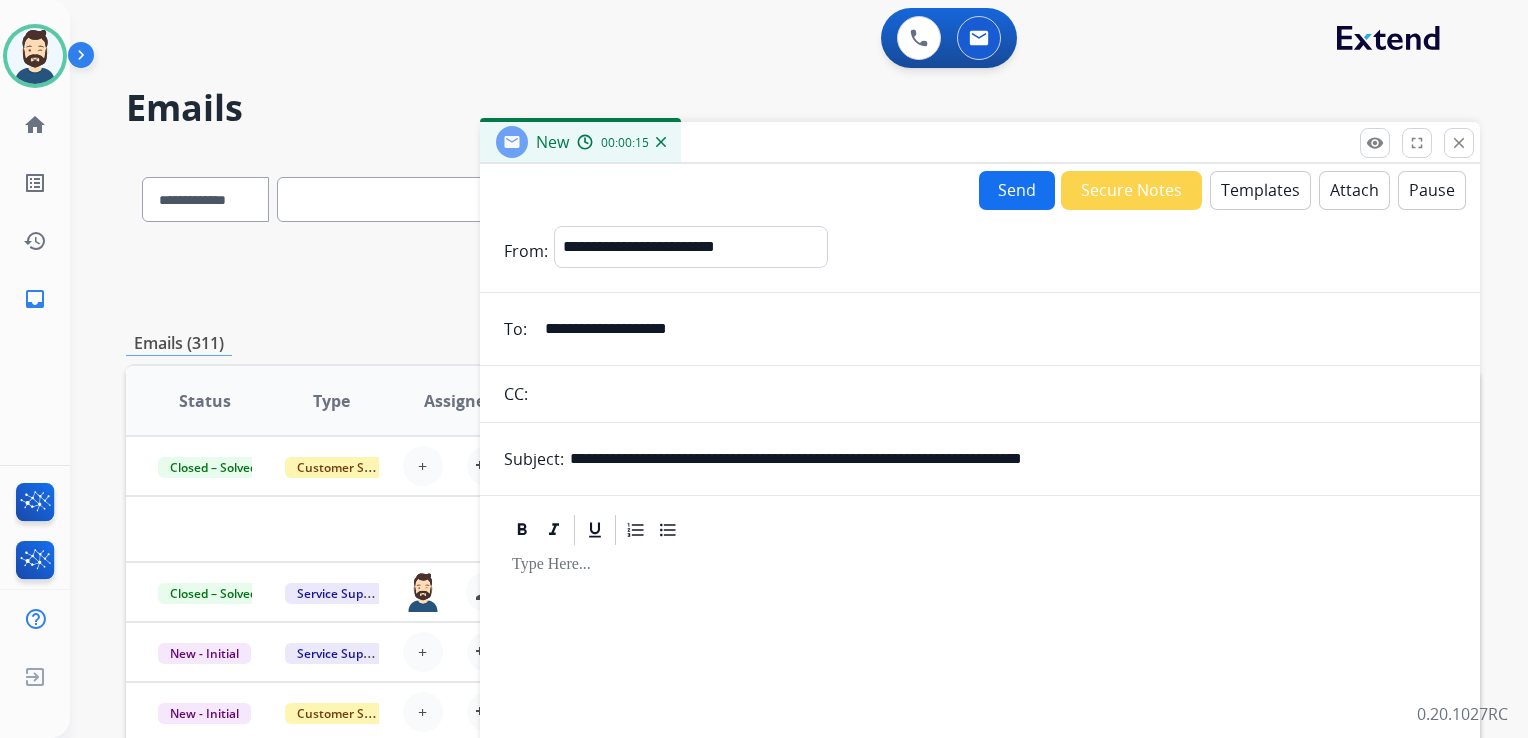 drag, startPoint x: 680, startPoint y: 454, endPoint x: 756, endPoint y: 454, distance: 76 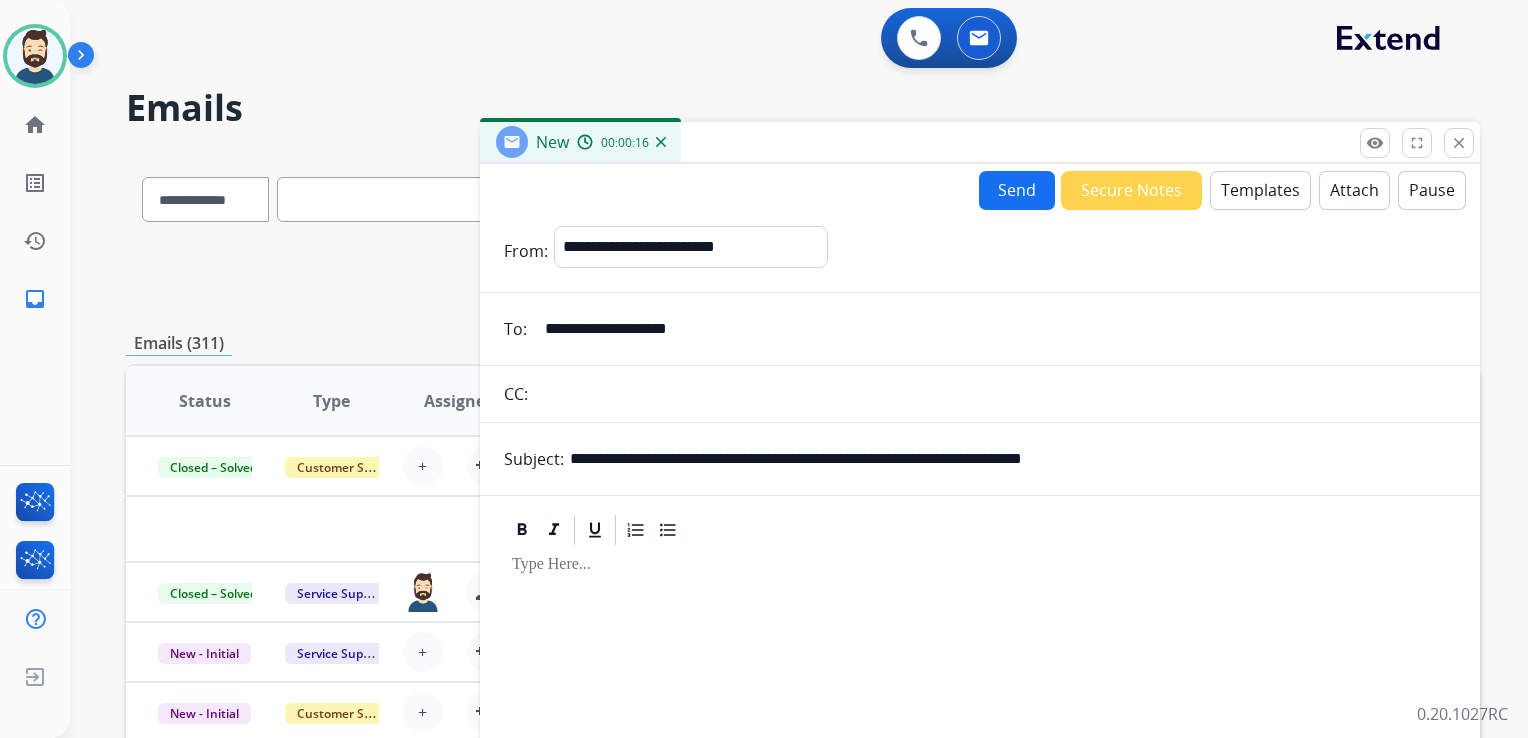 paste on "**" 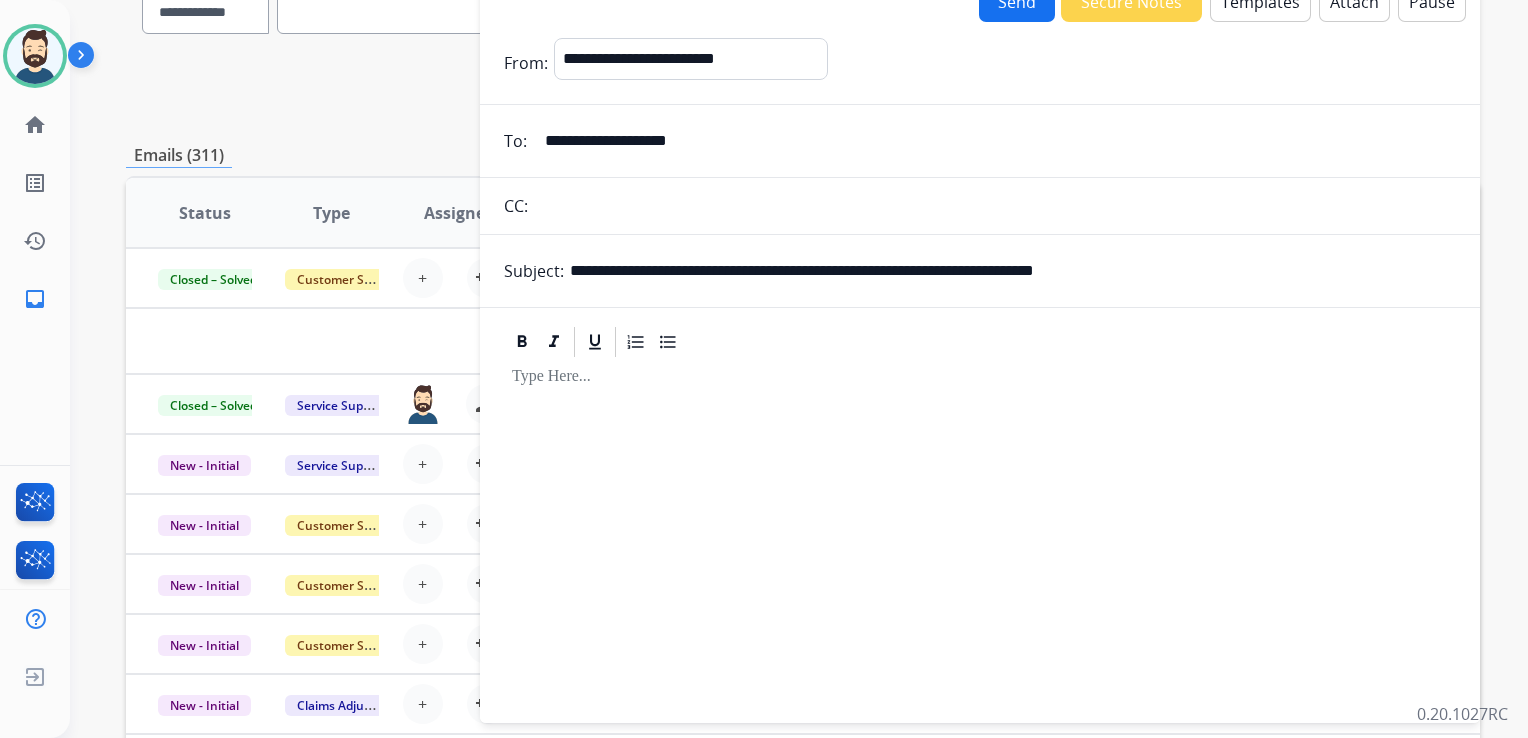 scroll, scrollTop: 200, scrollLeft: 0, axis: vertical 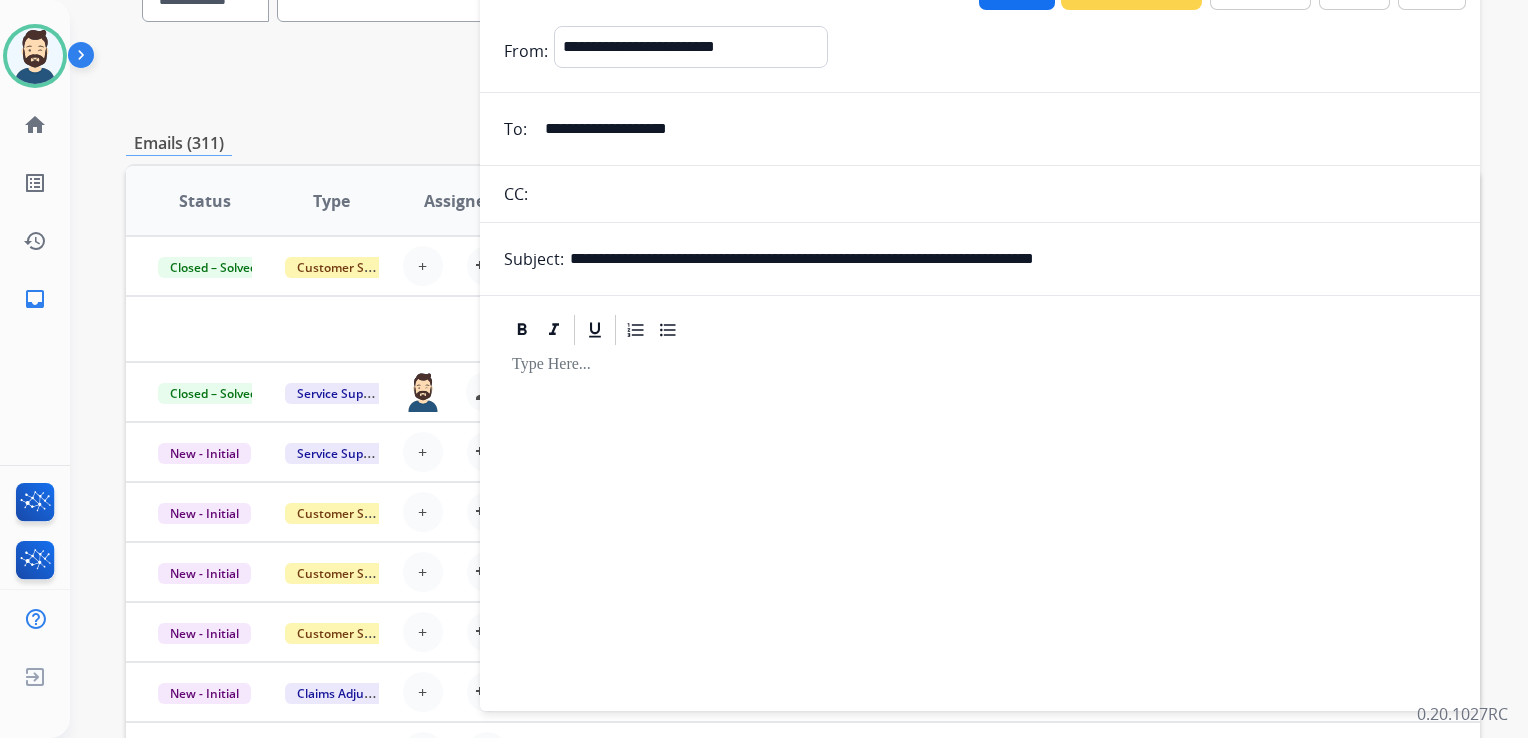 type on "**********" 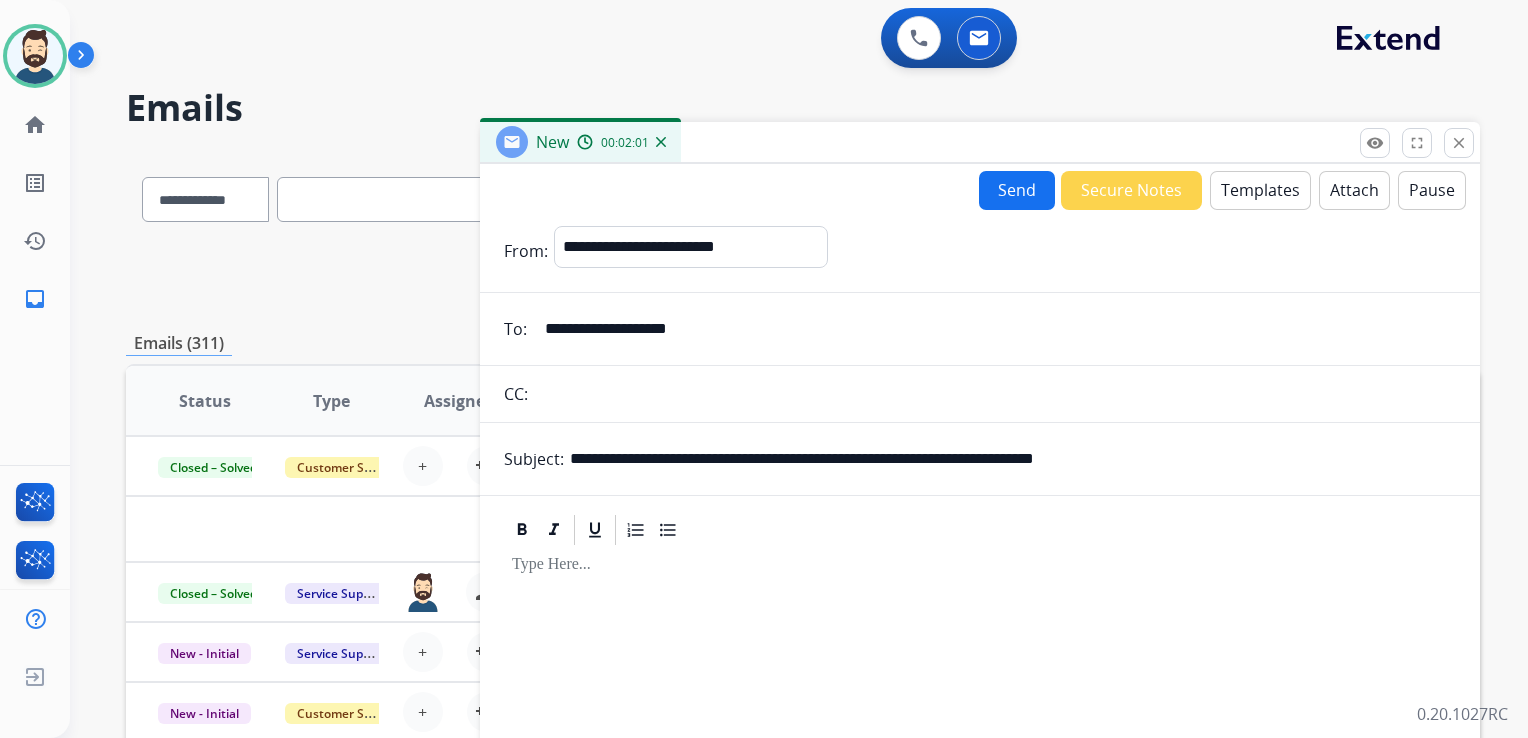 click on "Templates" at bounding box center [1260, 190] 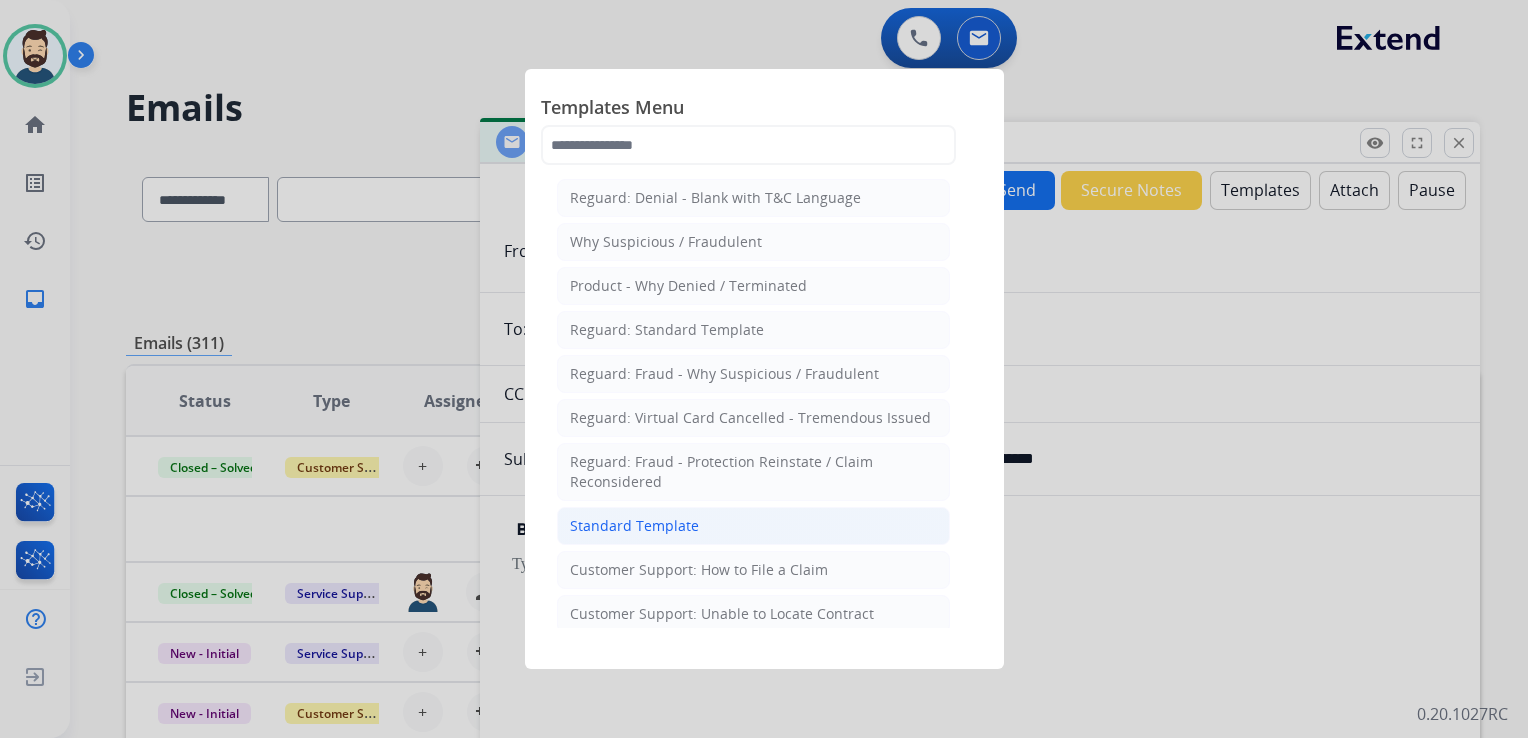click on "Standard Template" 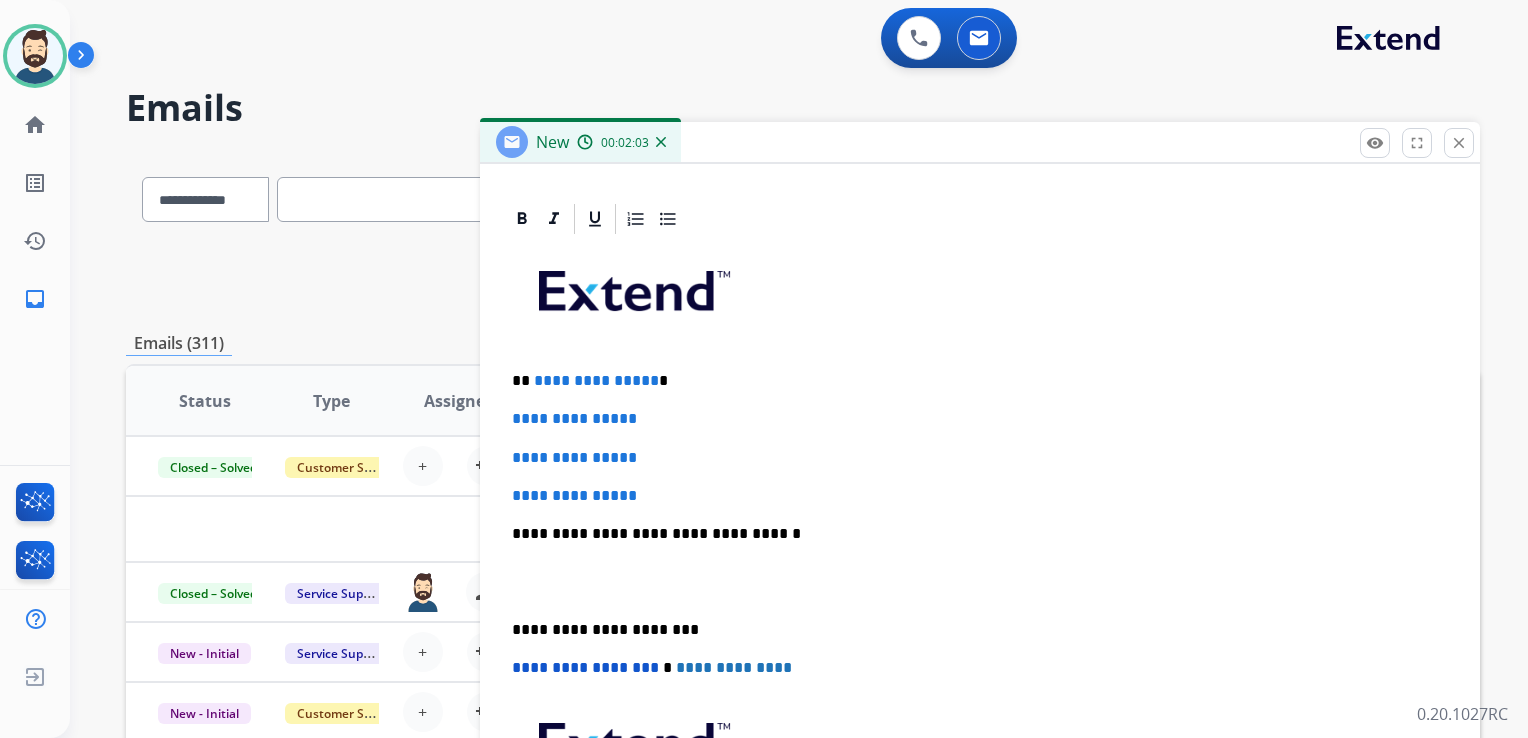 scroll, scrollTop: 460, scrollLeft: 0, axis: vertical 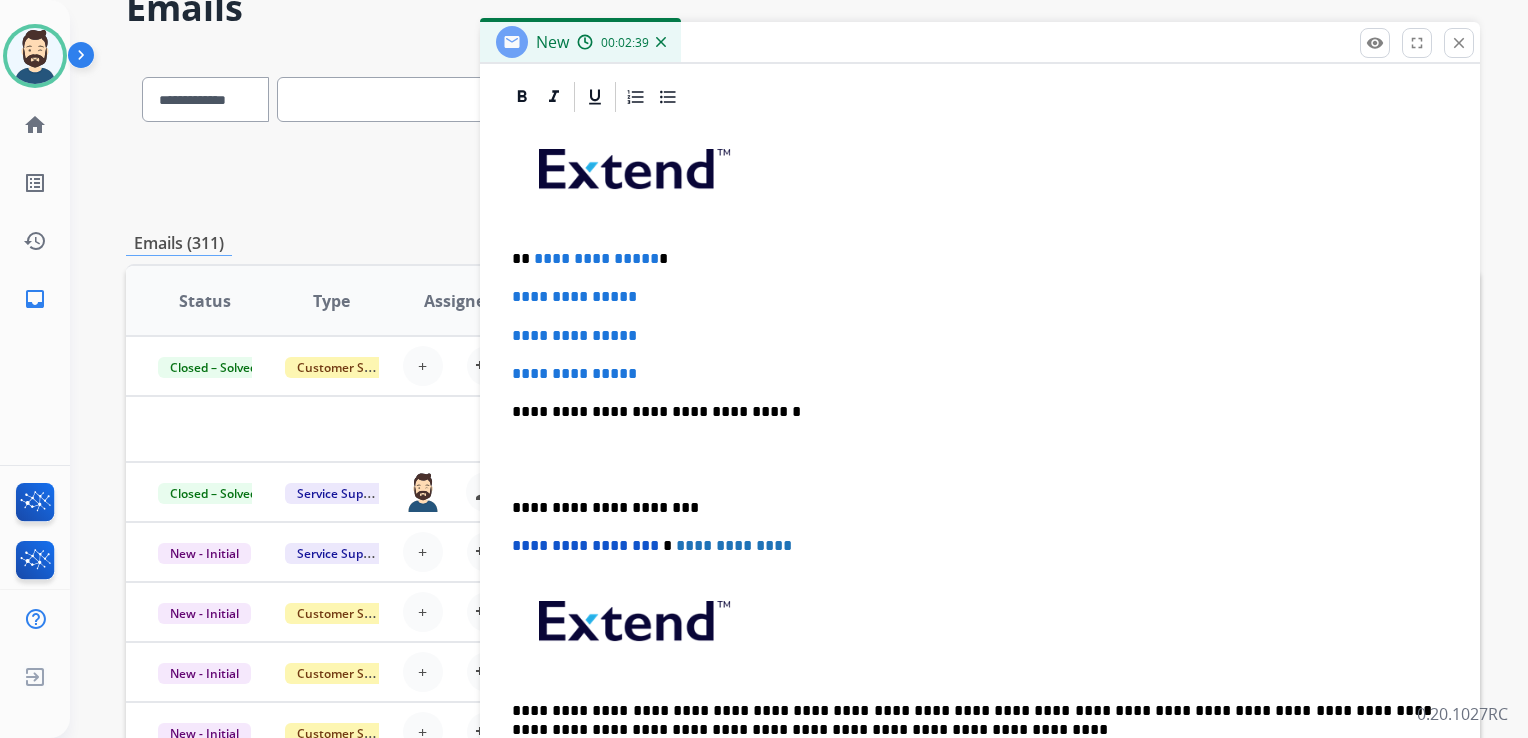 click on "**********" at bounding box center [980, 459] 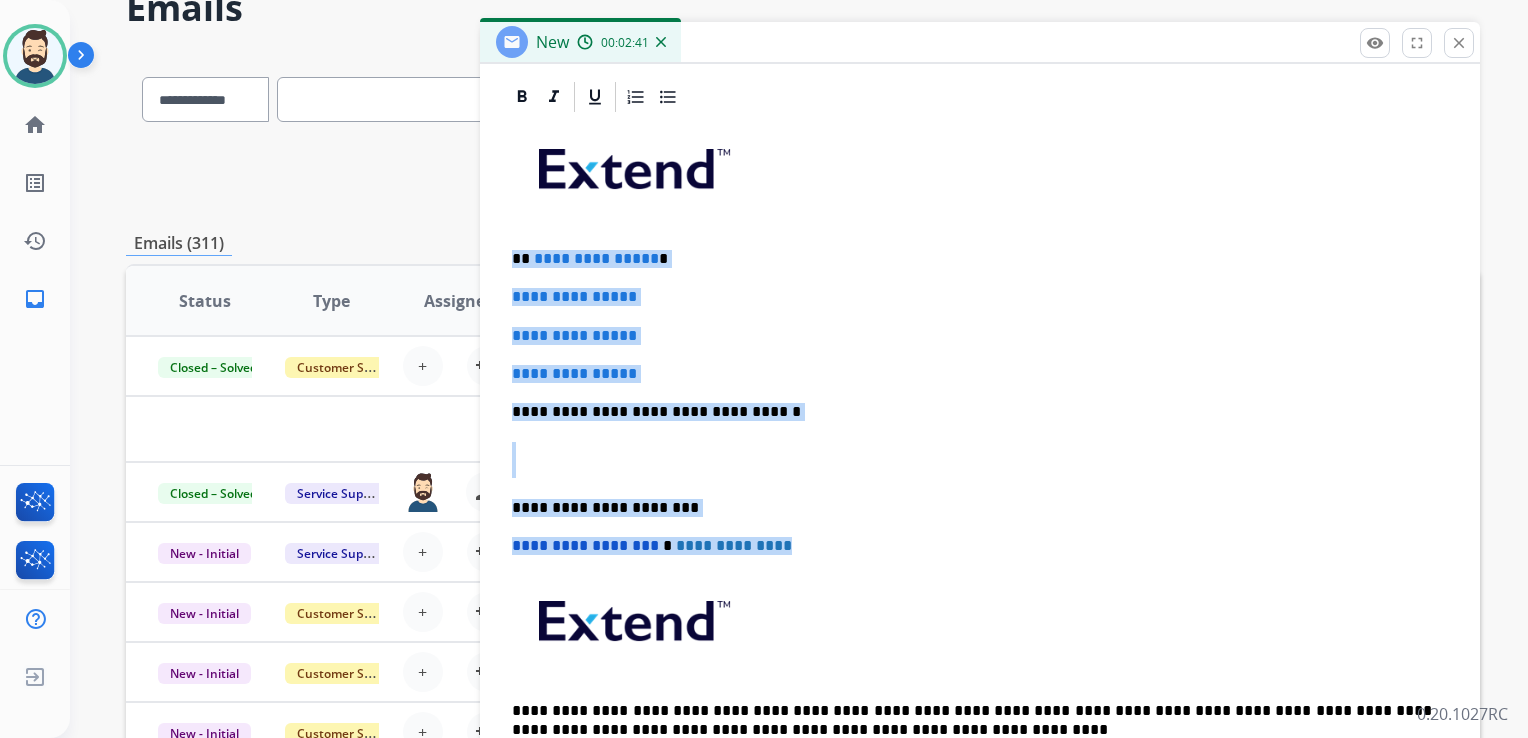 drag, startPoint x: 528, startPoint y: 263, endPoint x: 792, endPoint y: 525, distance: 371.94086 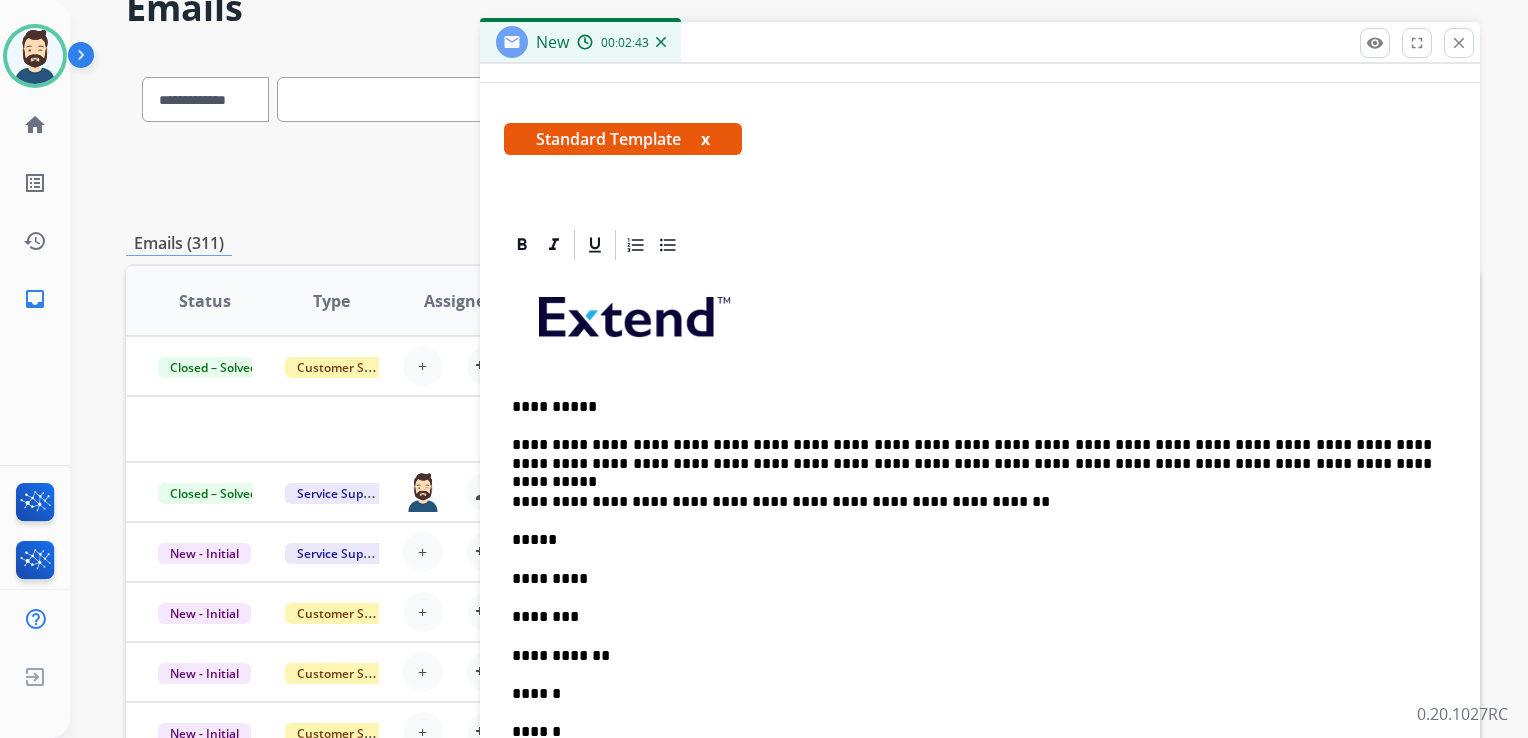 scroll, scrollTop: 160, scrollLeft: 0, axis: vertical 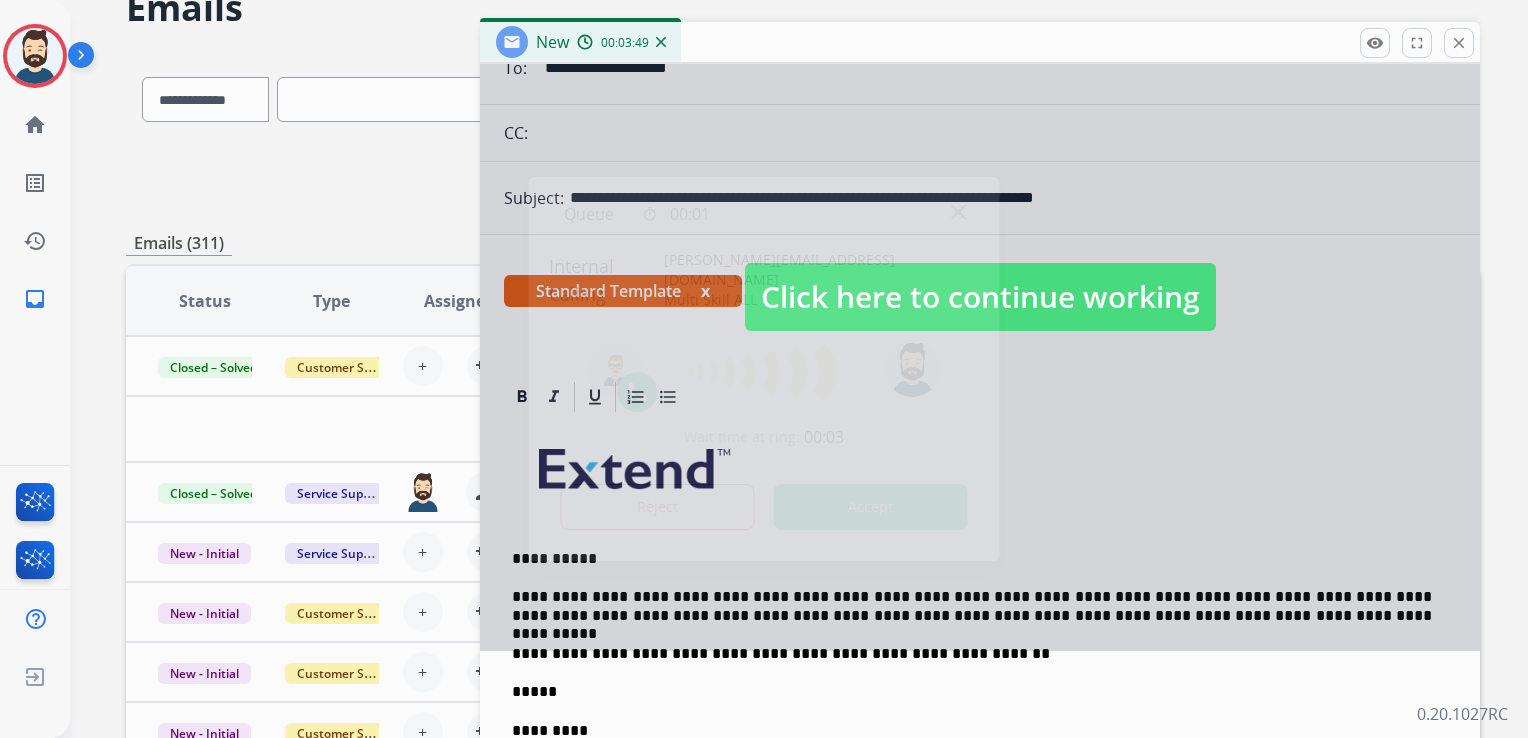 click on "Accept" at bounding box center [871, 507] 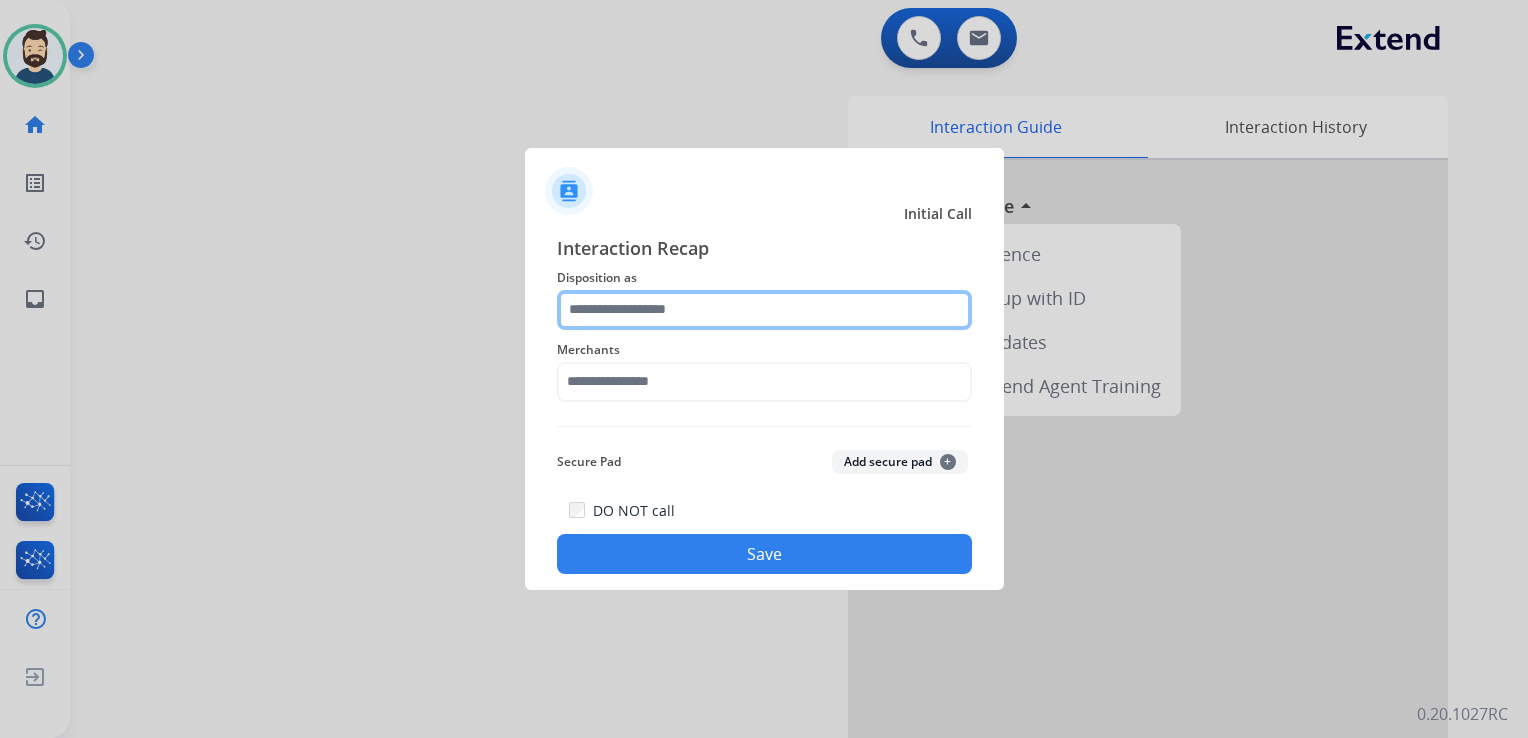 click 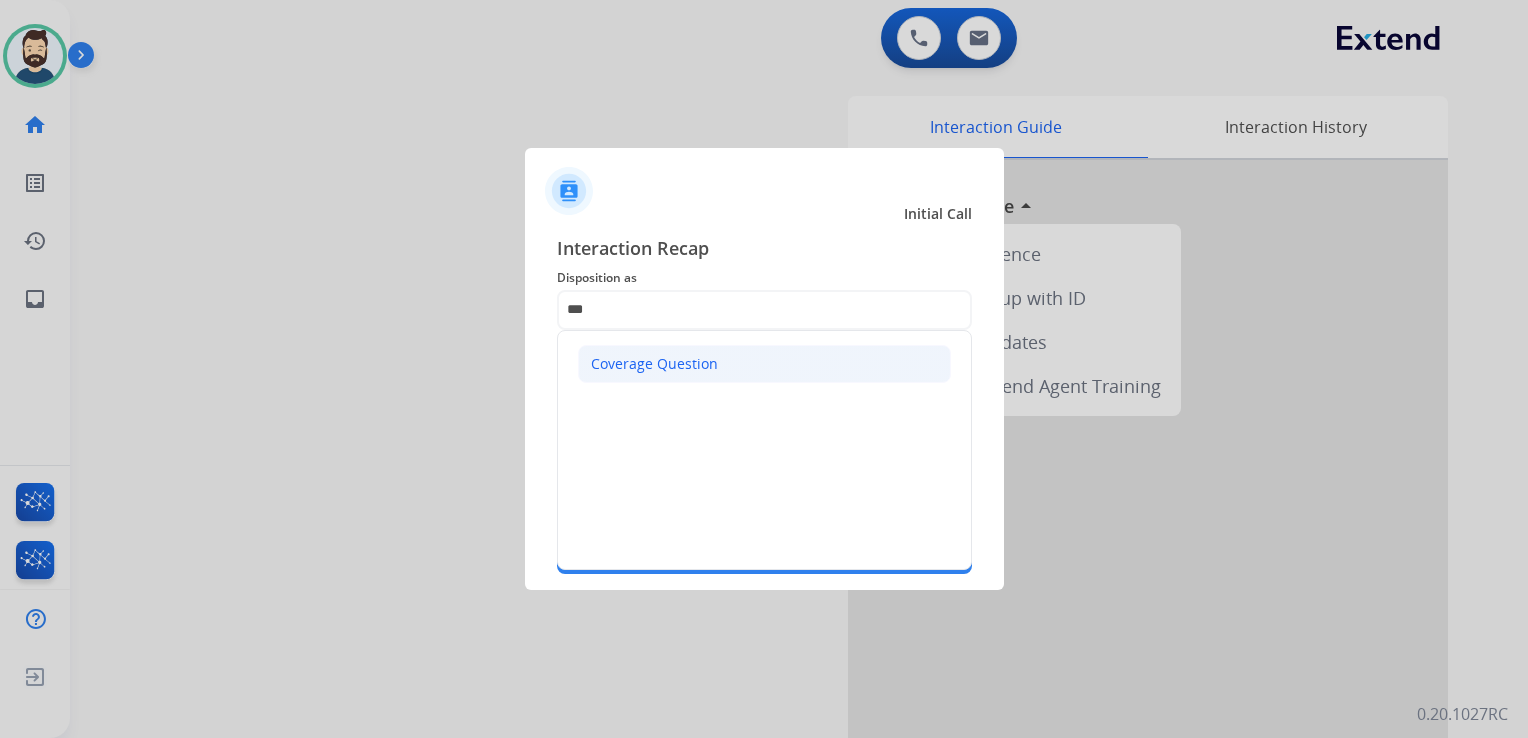 click on "Coverage Question" 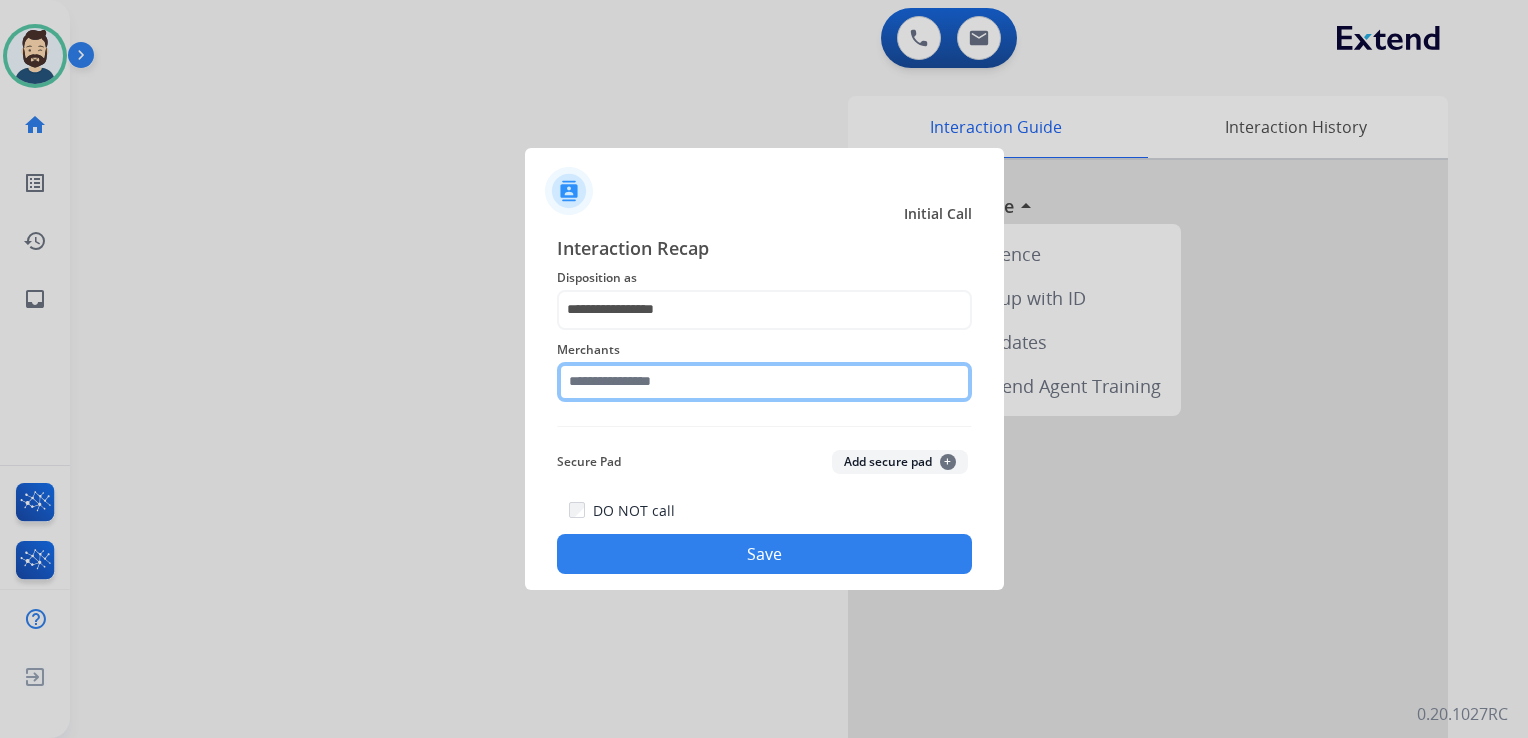 click 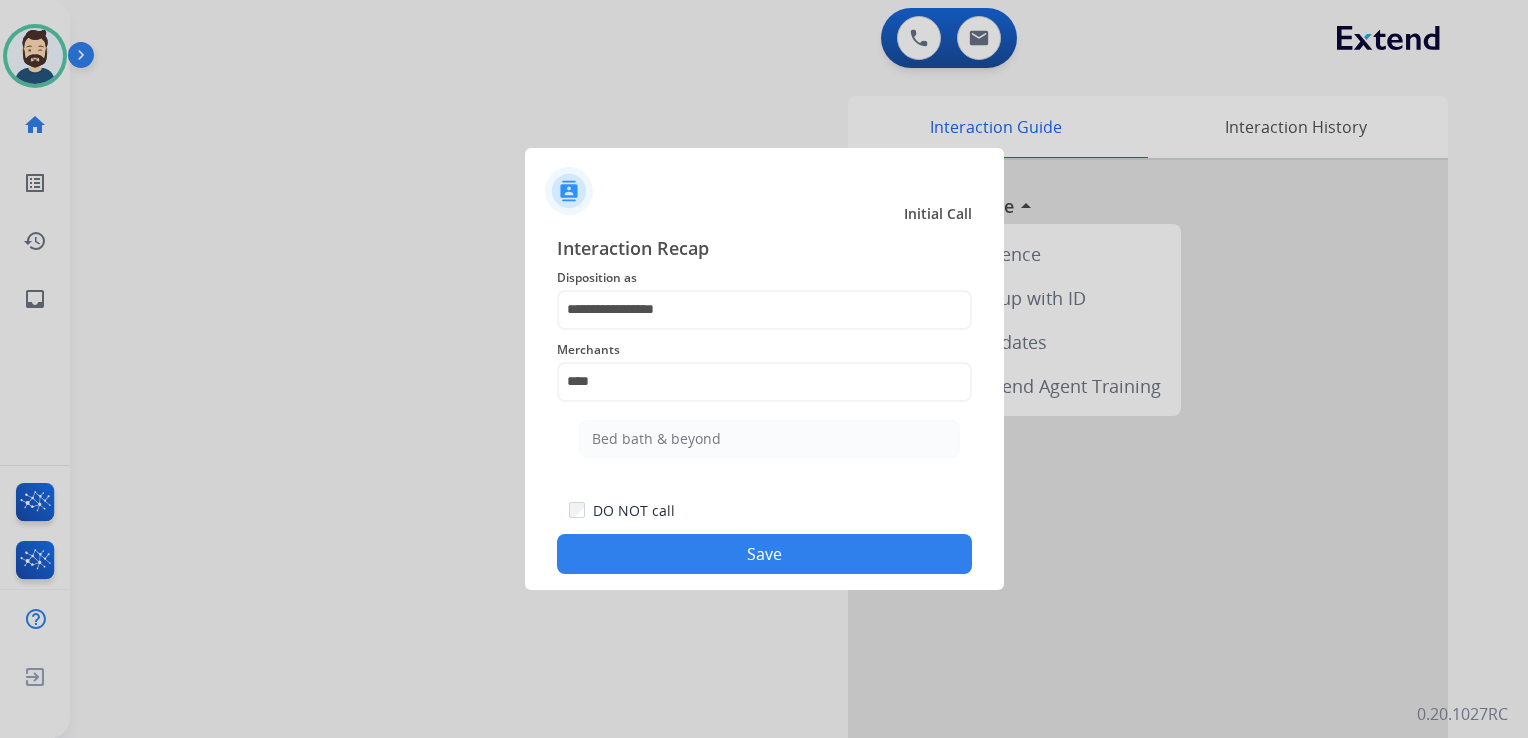 drag, startPoint x: 660, startPoint y: 440, endPoint x: 688, endPoint y: 493, distance: 59.94164 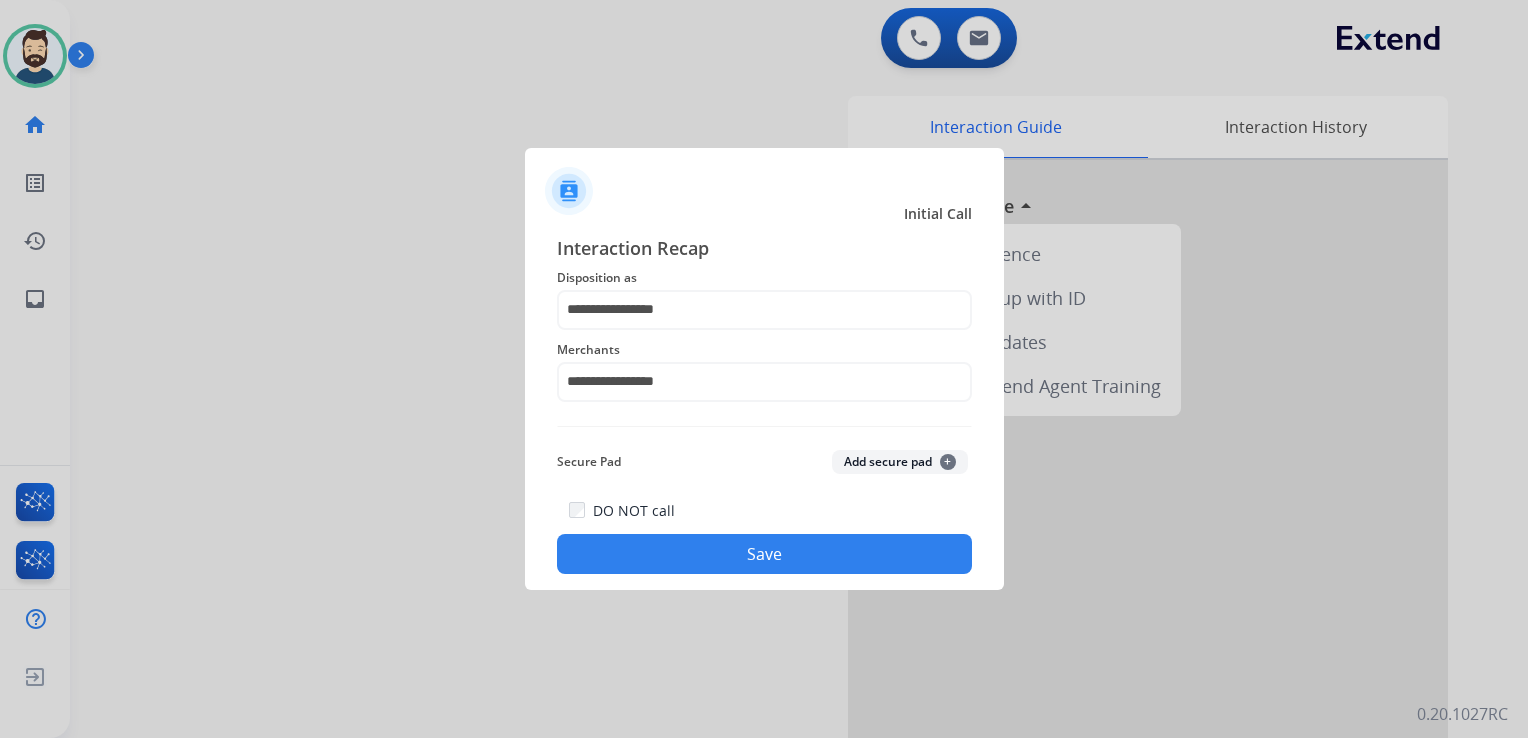 click on "Save" 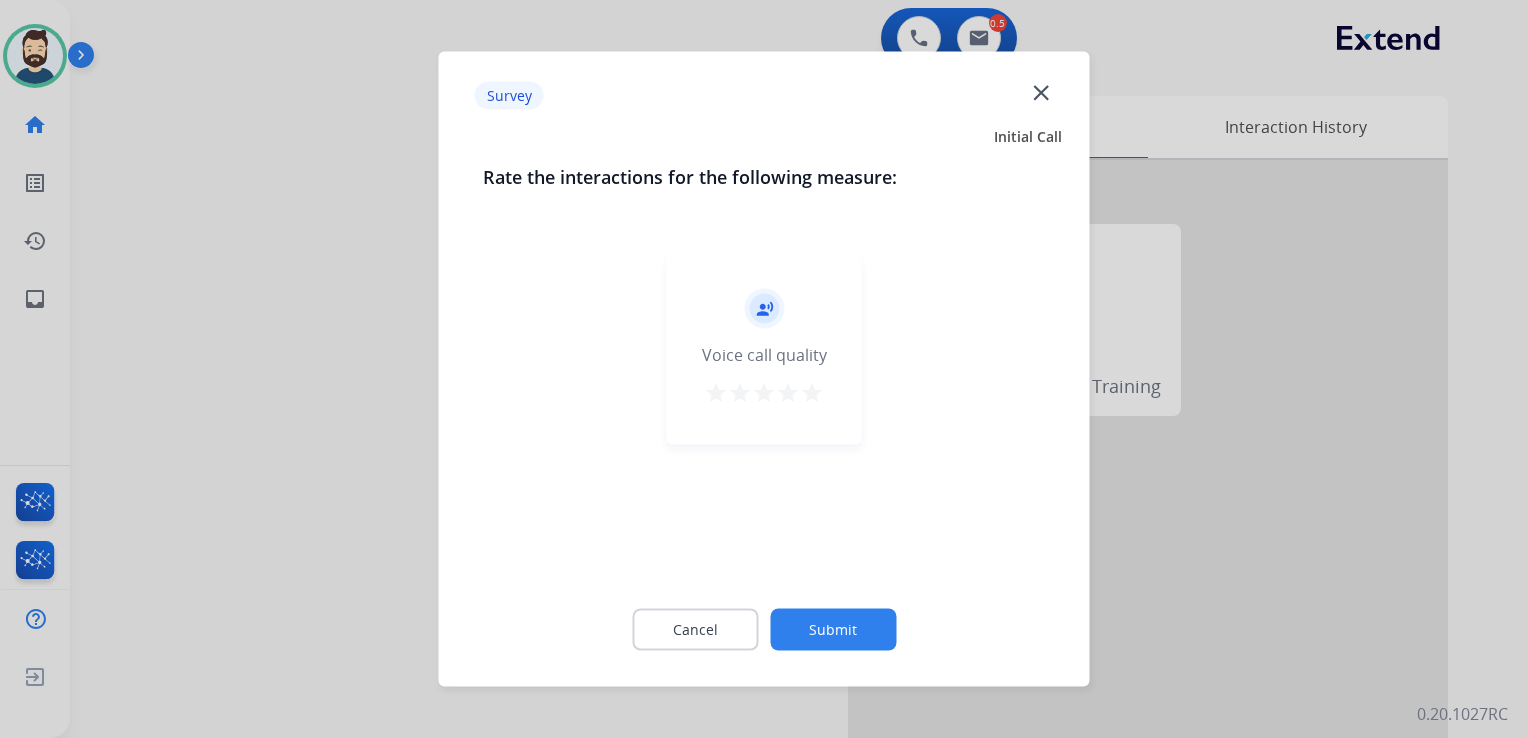 click on "star" at bounding box center [812, 393] 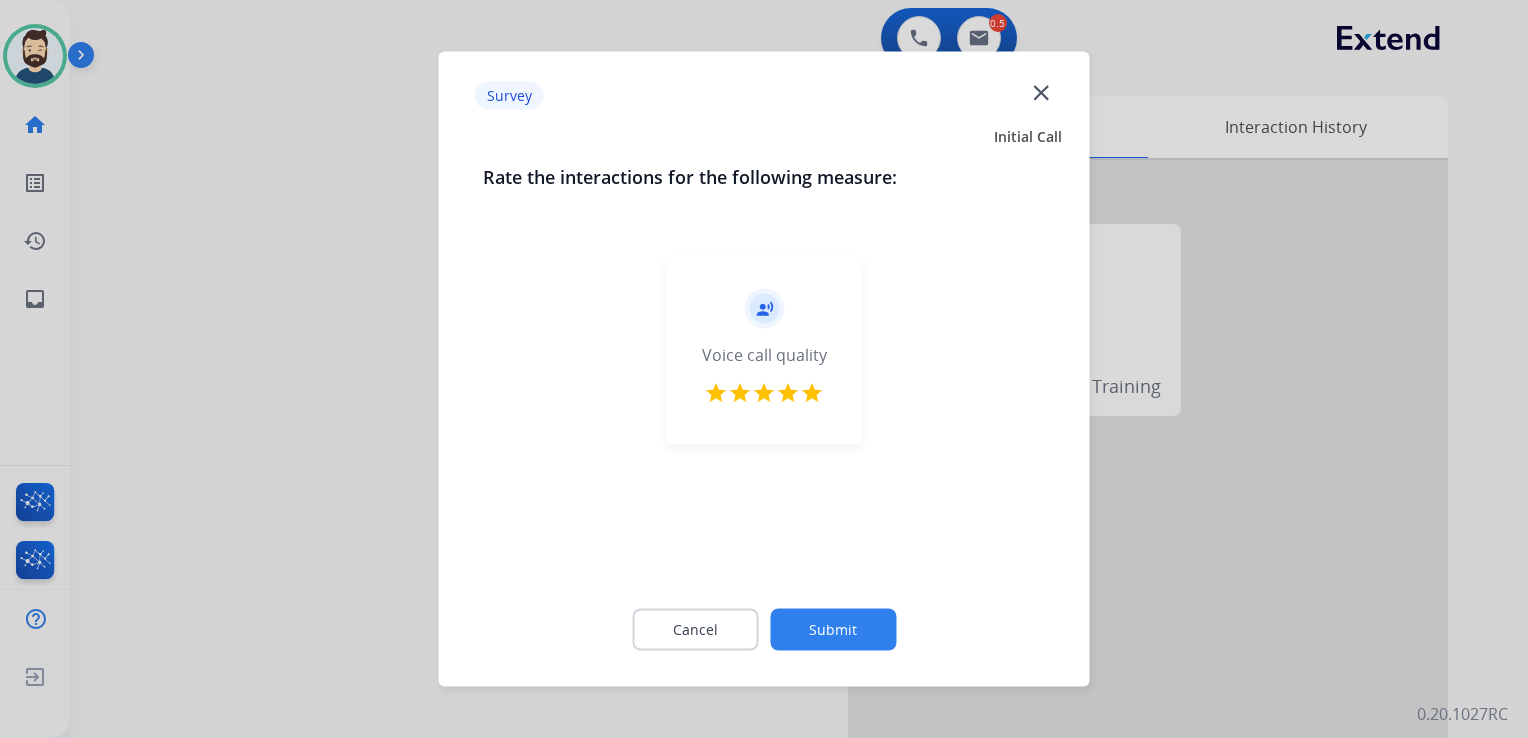 click on "Submit" 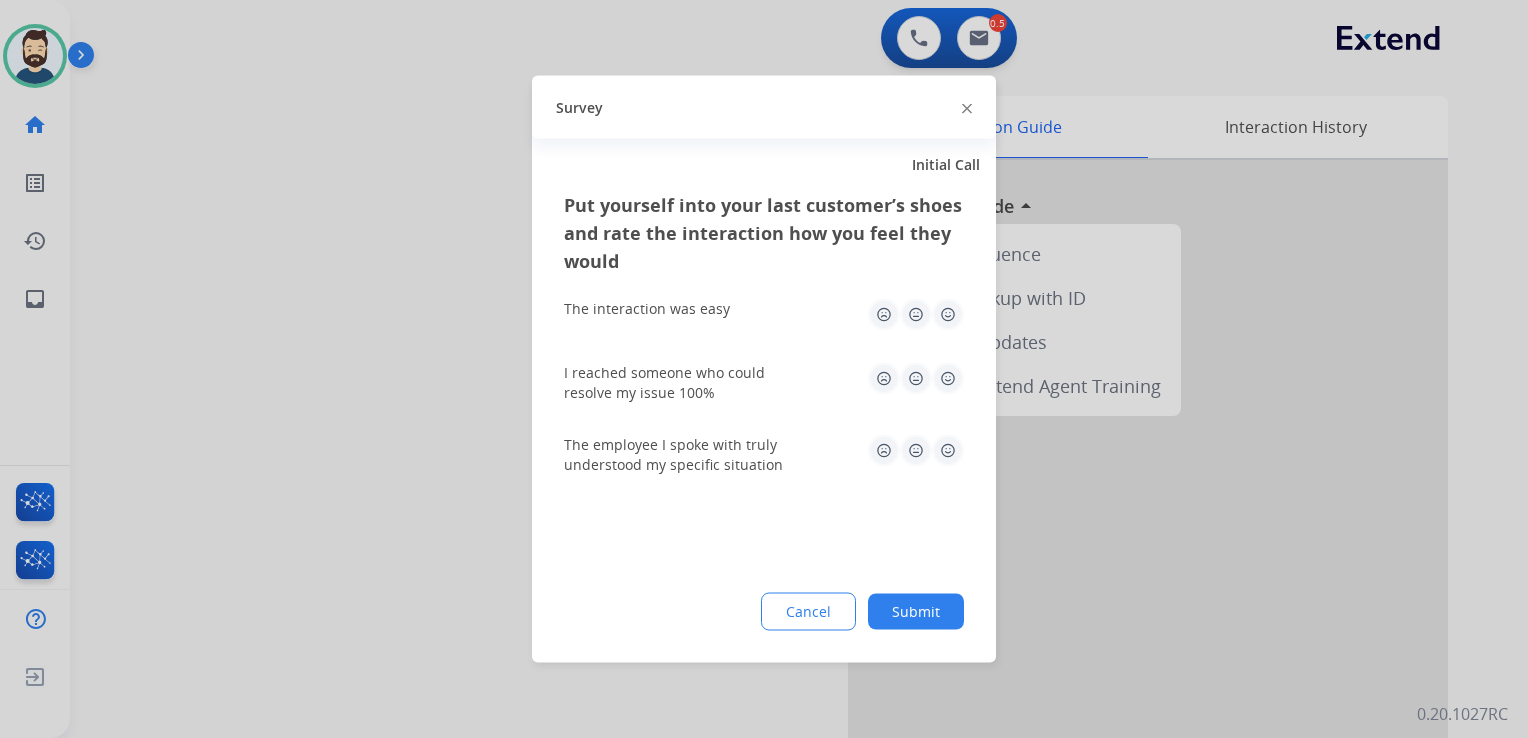 click 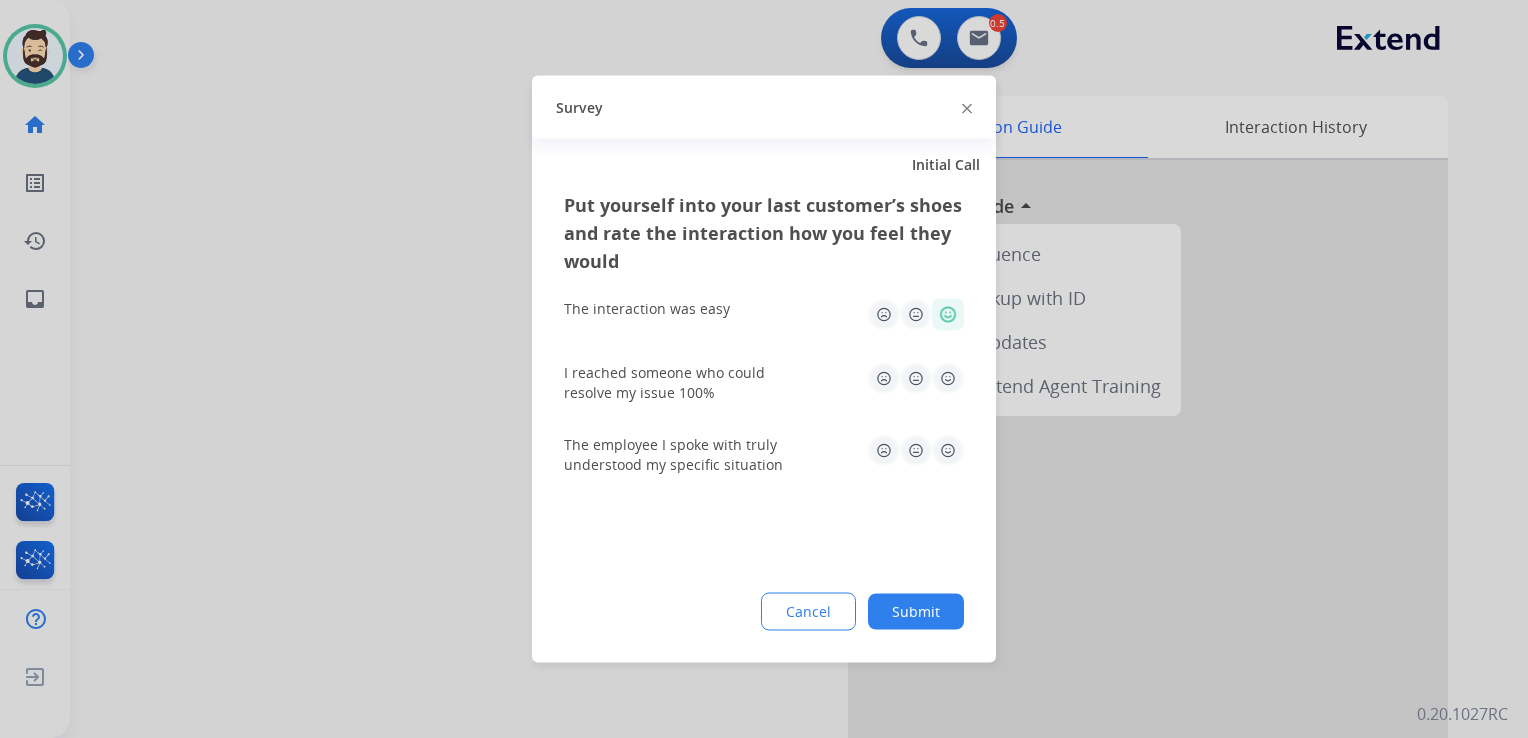 click 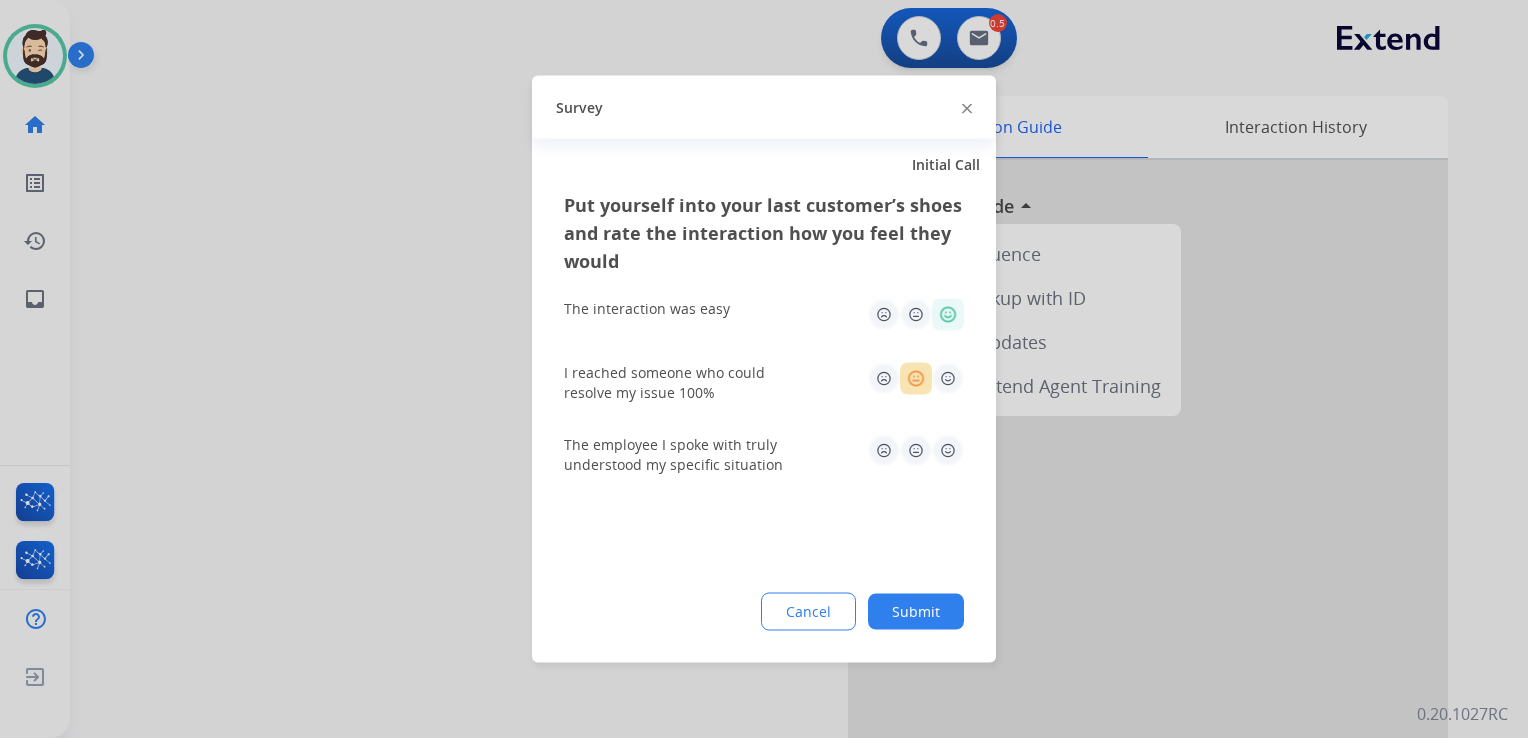 click 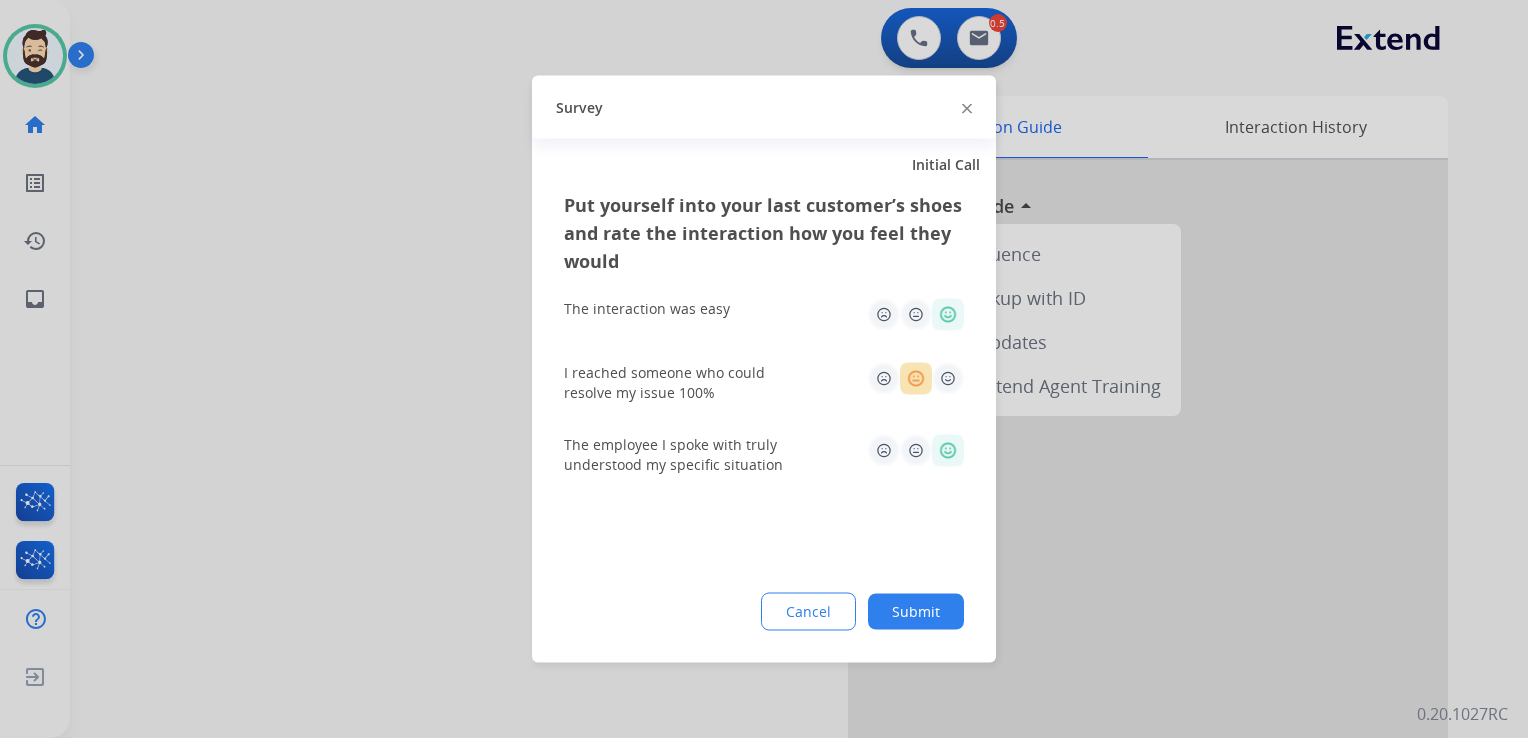 click on "Submit" 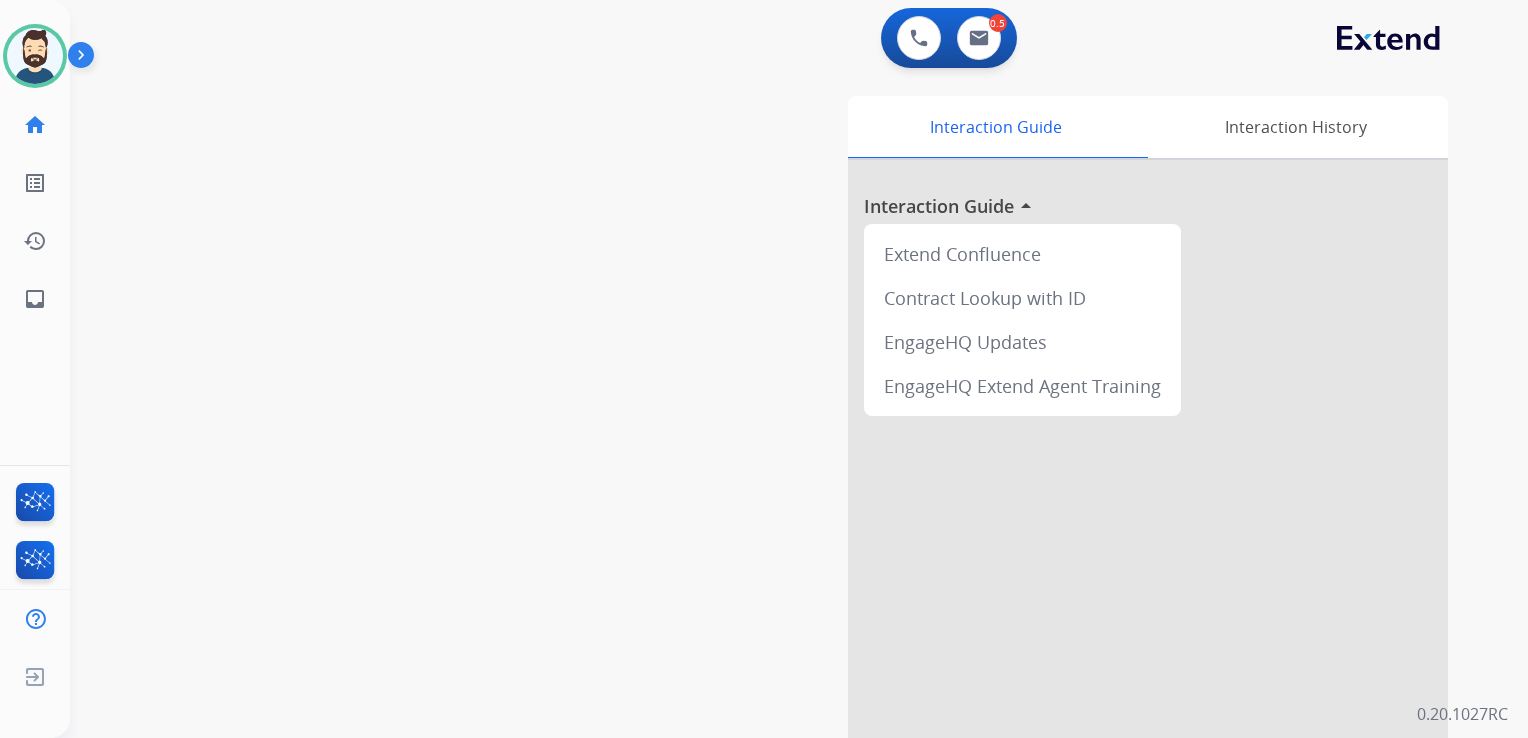 click on "swap_horiz Break voice bridge close_fullscreen Connect 3-Way Call merge_type Separate 3-Way Call  Interaction Guide   Interaction History  Interaction Guide arrow_drop_up  Extend Confluence   Contract Lookup with ID   EngageHQ Updates   EngageHQ Extend Agent Training" at bounding box center [775, 489] 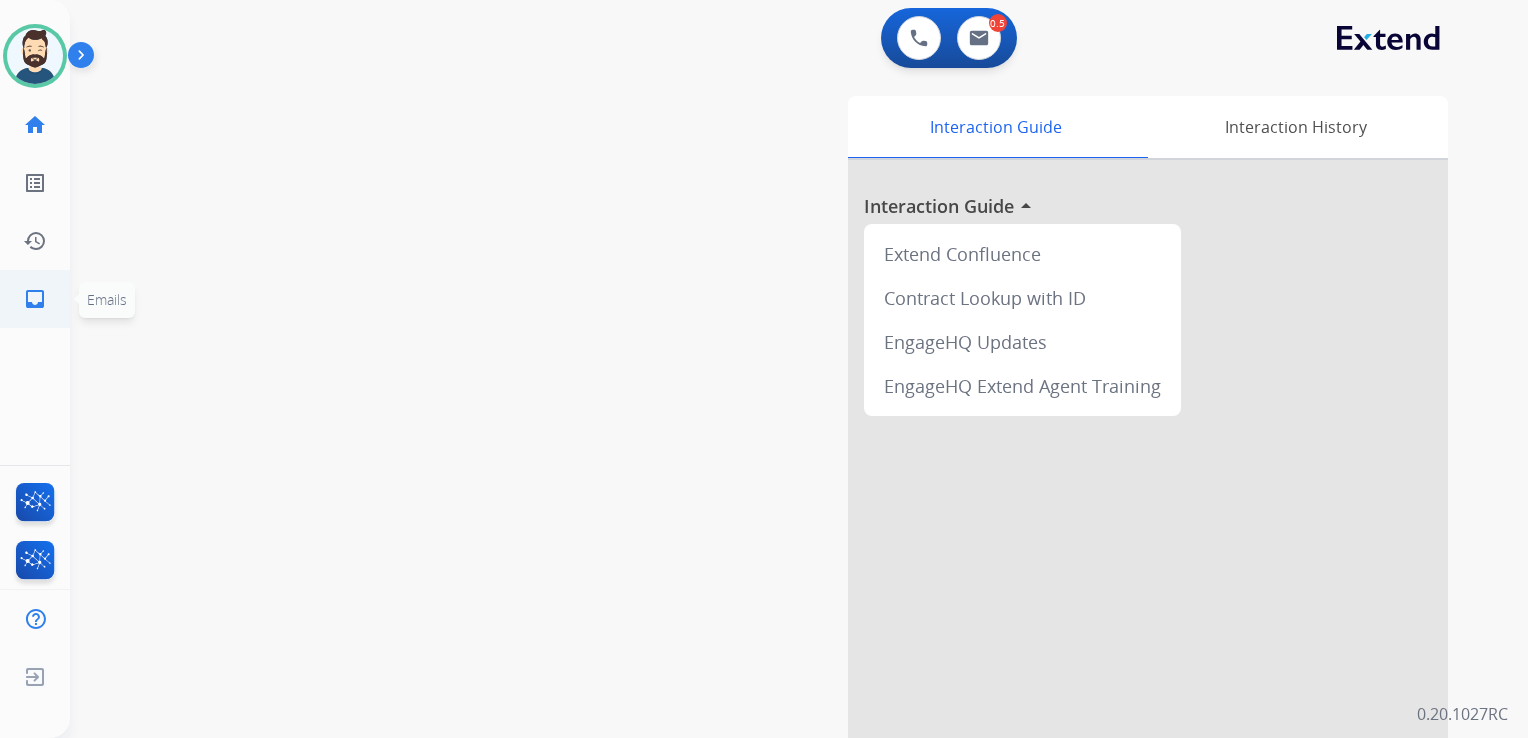 click on "inbox" 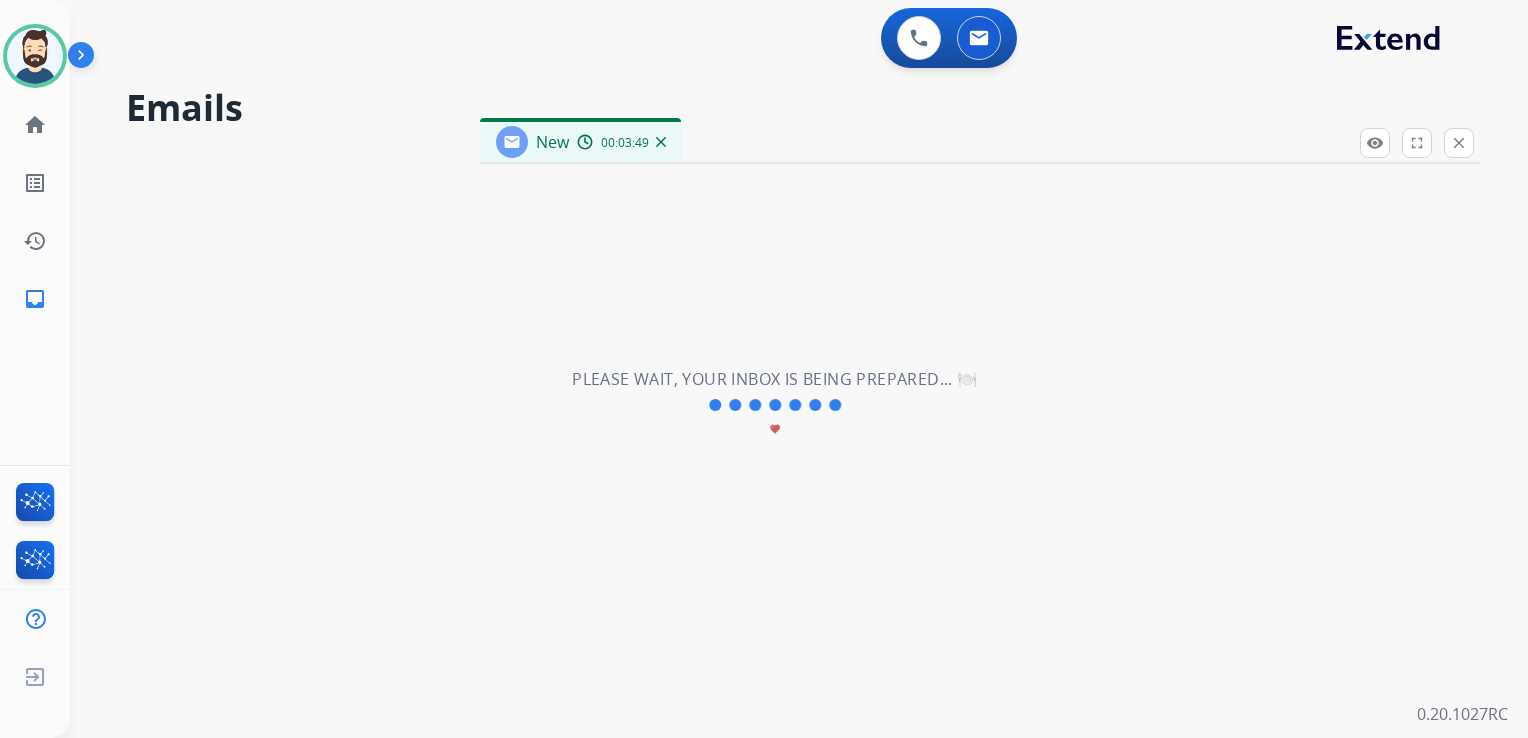 select on "**********" 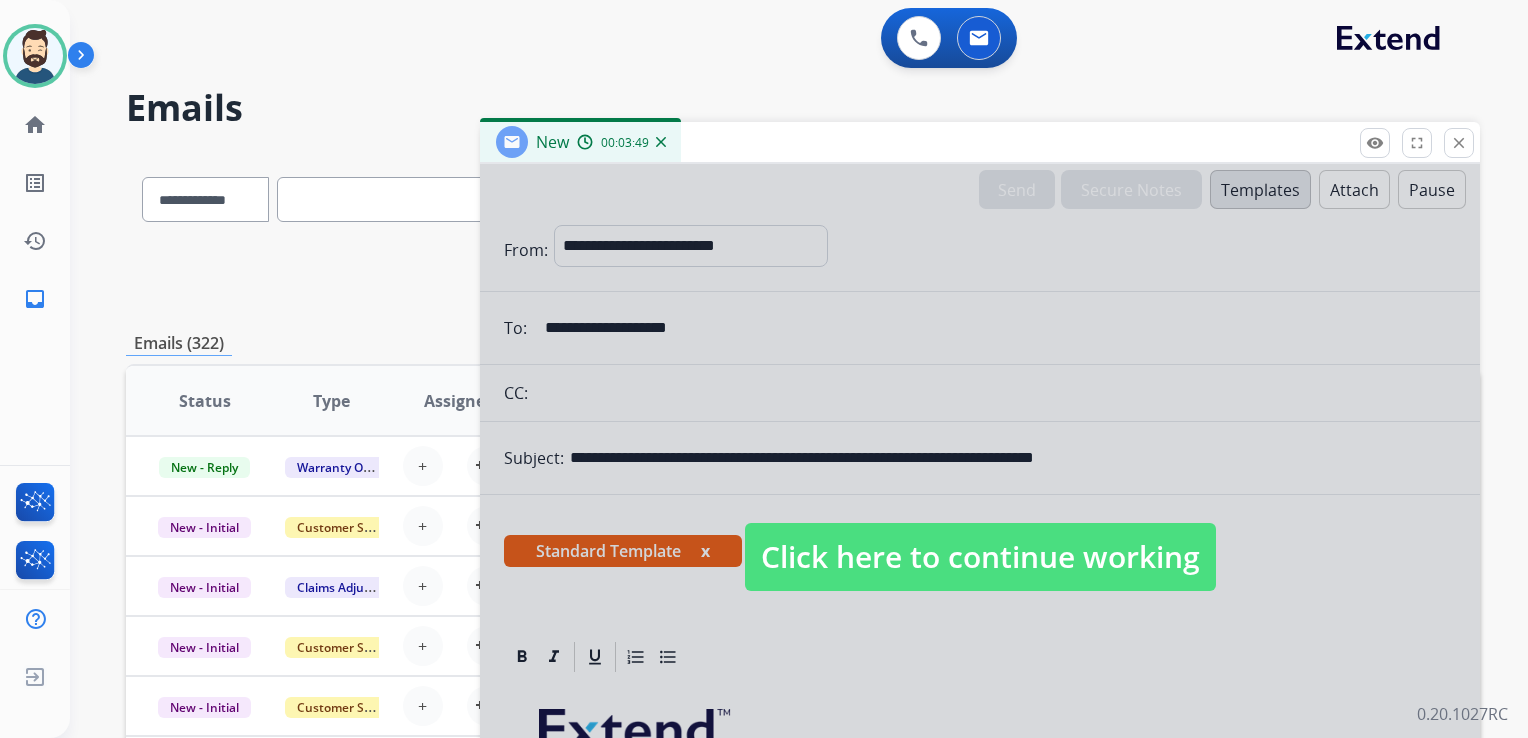 click on "Click here to continue working" at bounding box center [980, 557] 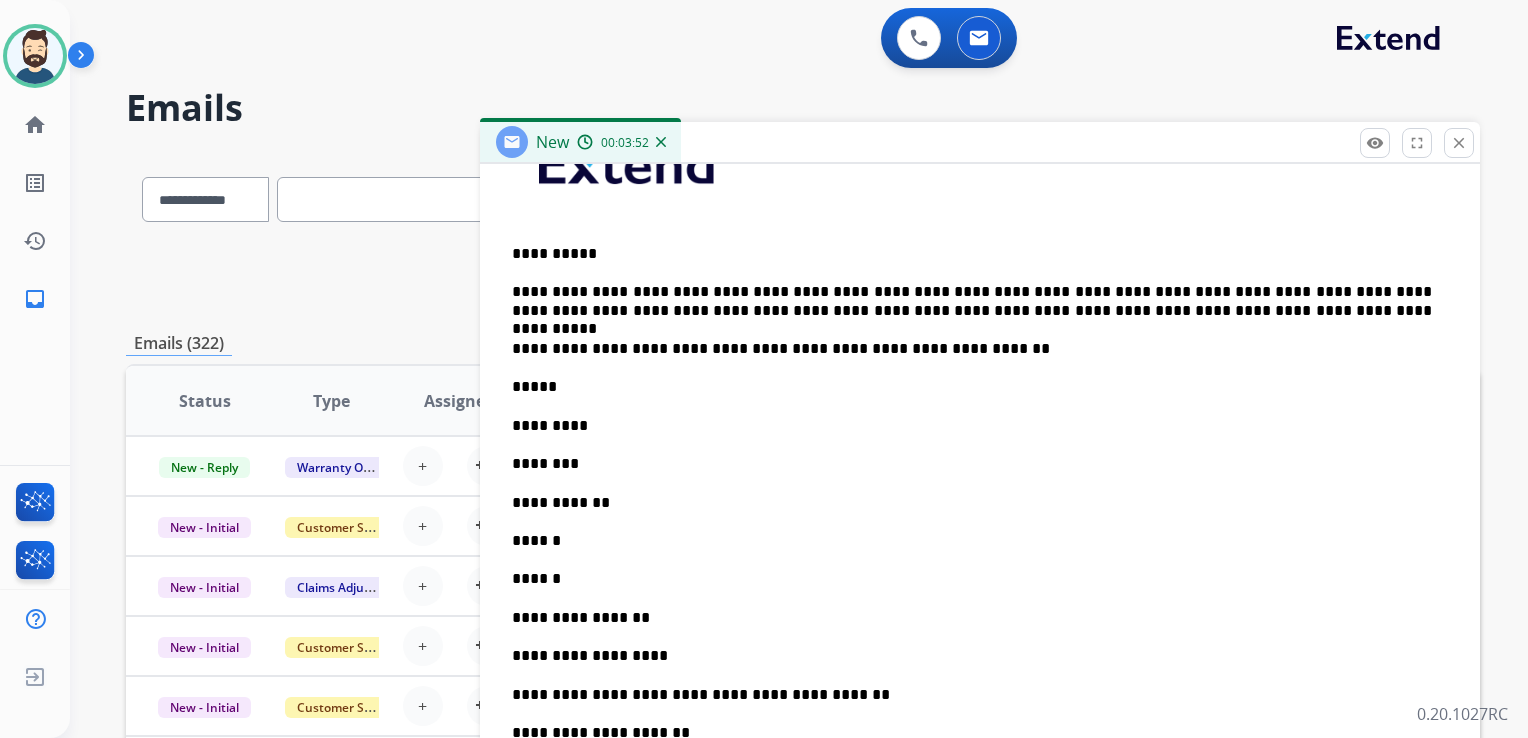 scroll, scrollTop: 600, scrollLeft: 0, axis: vertical 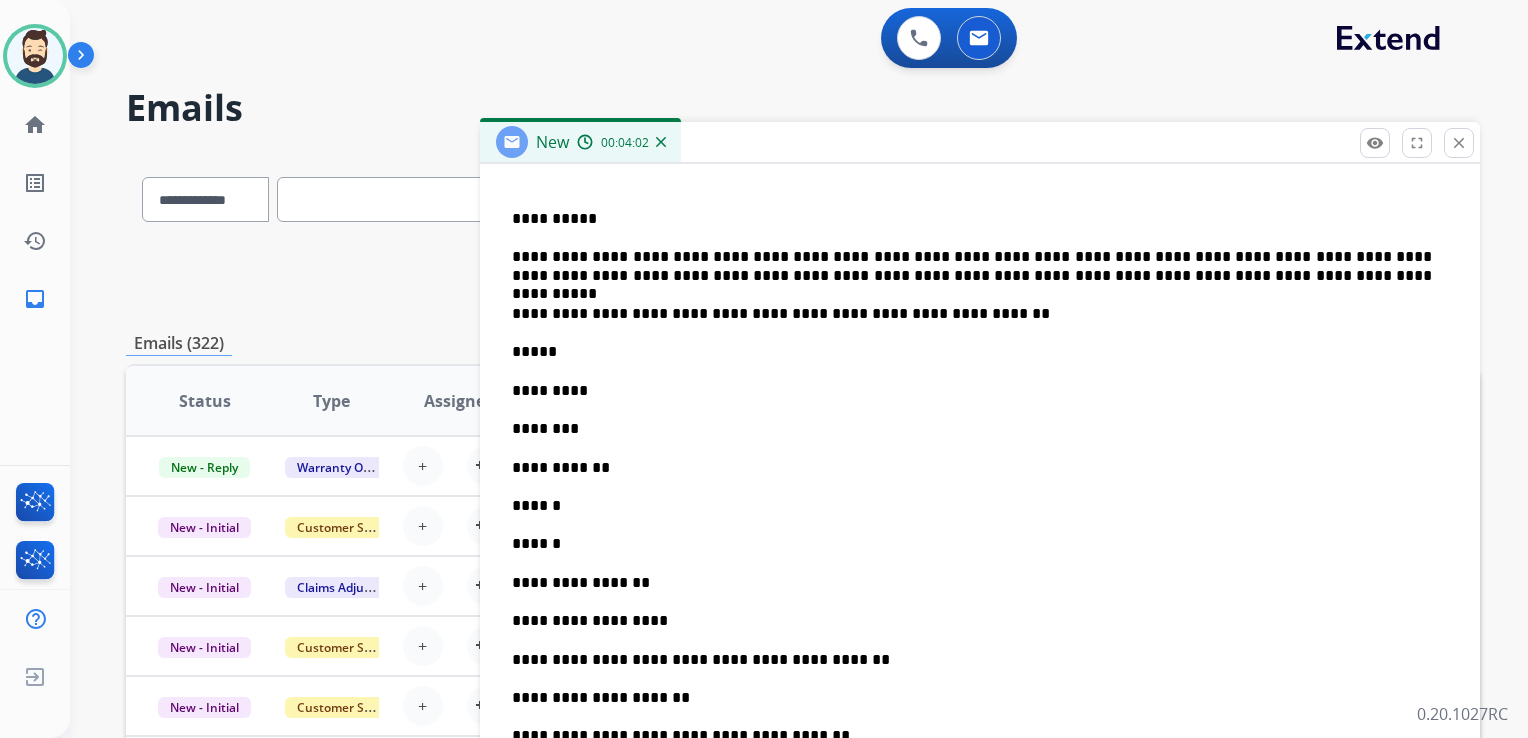 click on "*****" at bounding box center (972, 352) 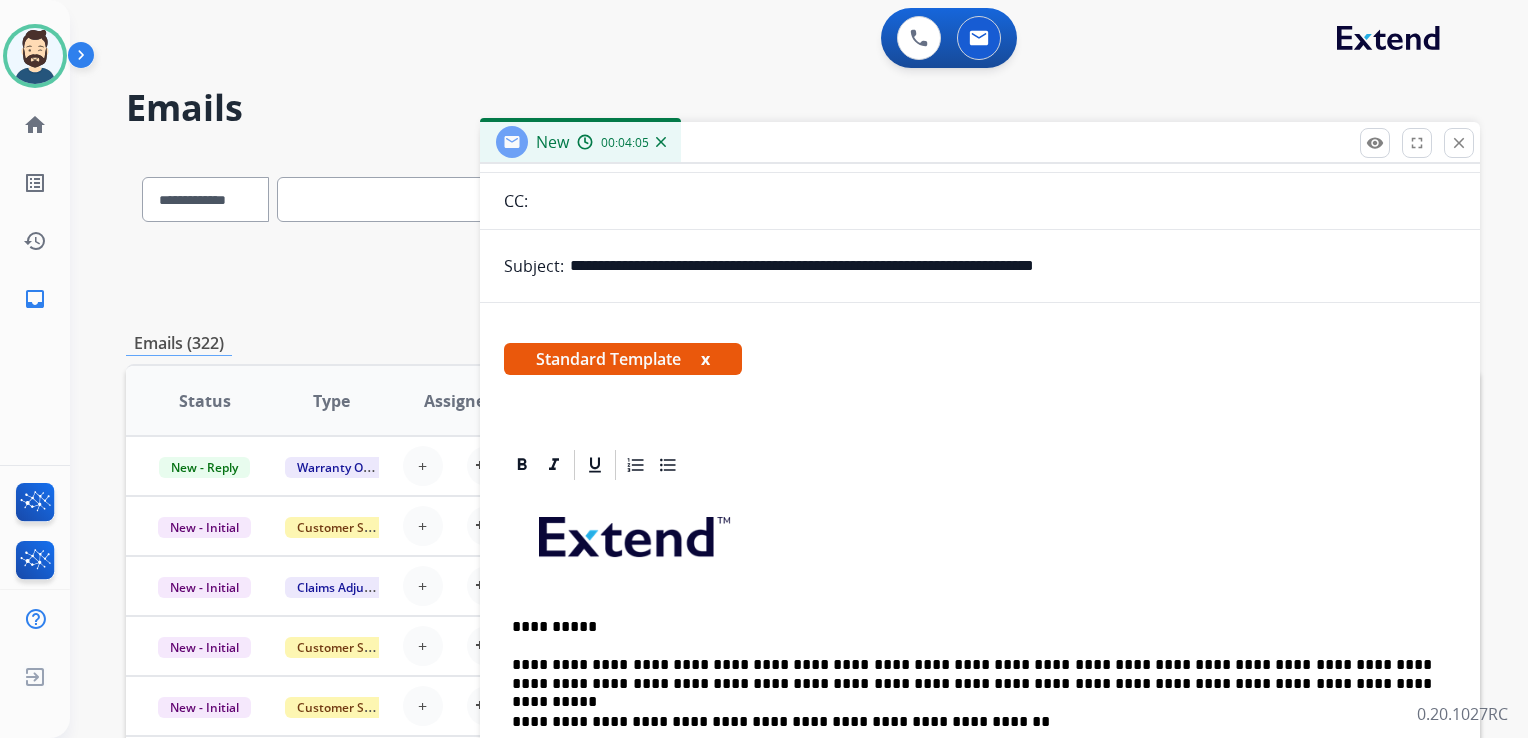 scroll, scrollTop: 0, scrollLeft: 0, axis: both 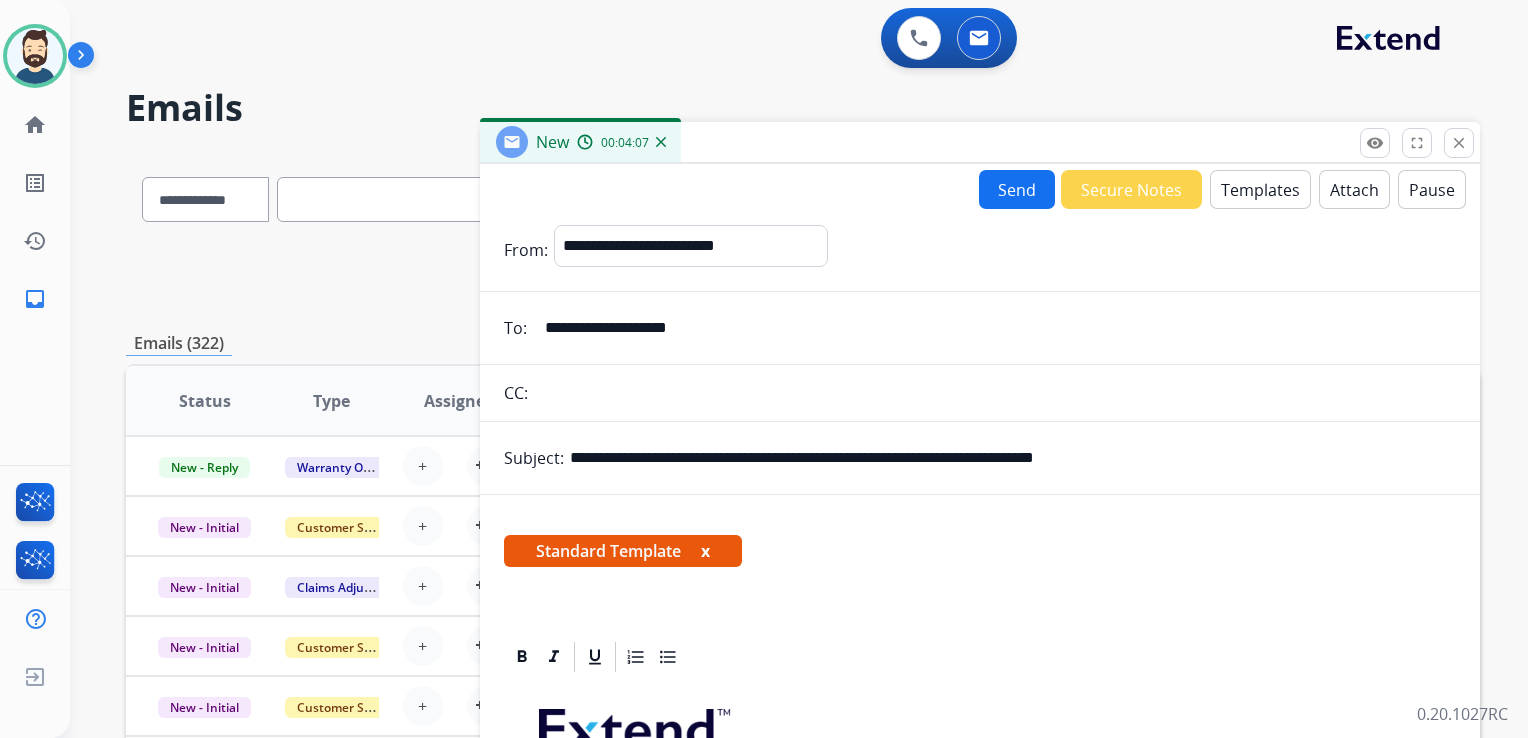 drag, startPoint x: 869, startPoint y: 462, endPoint x: 1195, endPoint y: 461, distance: 326.00153 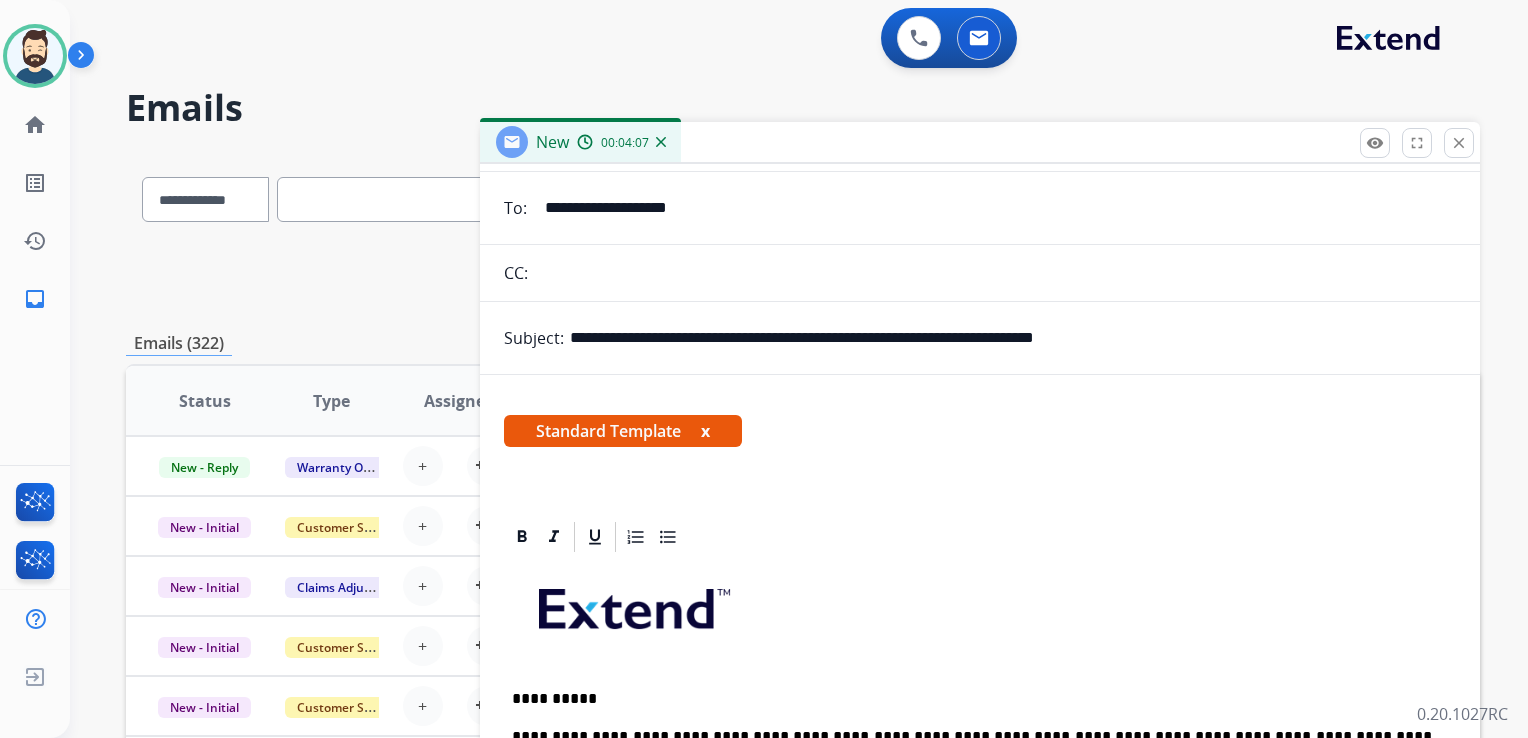 scroll, scrollTop: 300, scrollLeft: 0, axis: vertical 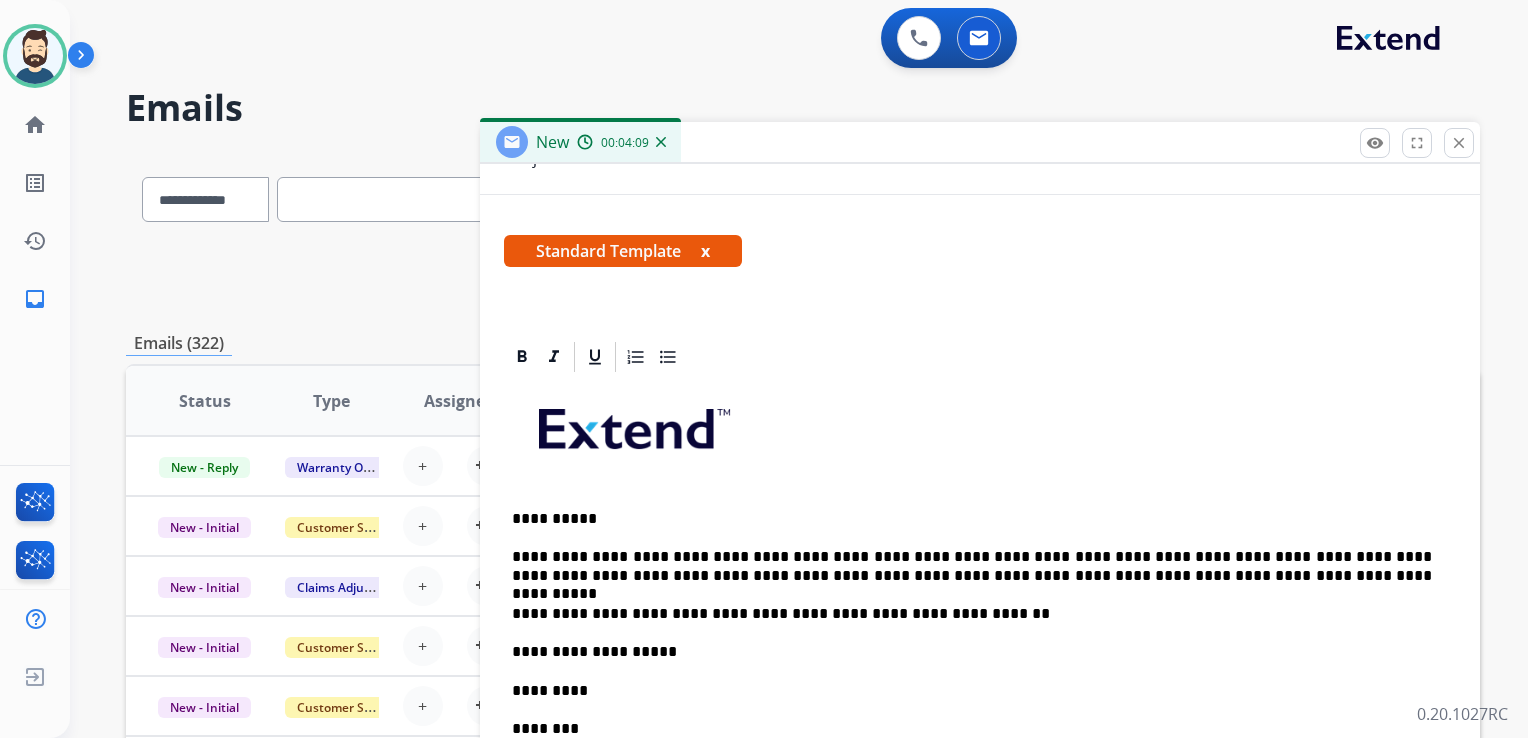 click on "*********" at bounding box center (972, 691) 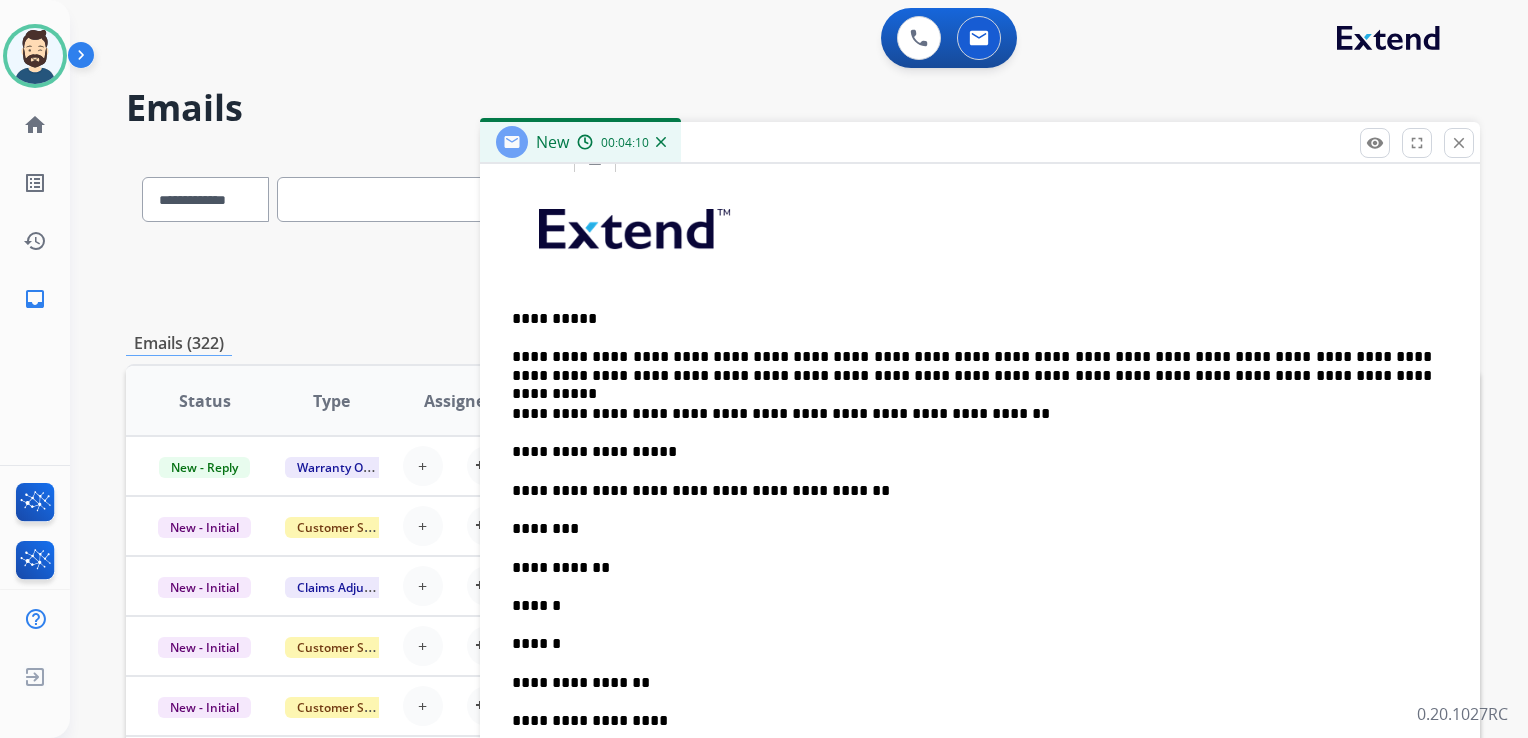 scroll, scrollTop: 700, scrollLeft: 0, axis: vertical 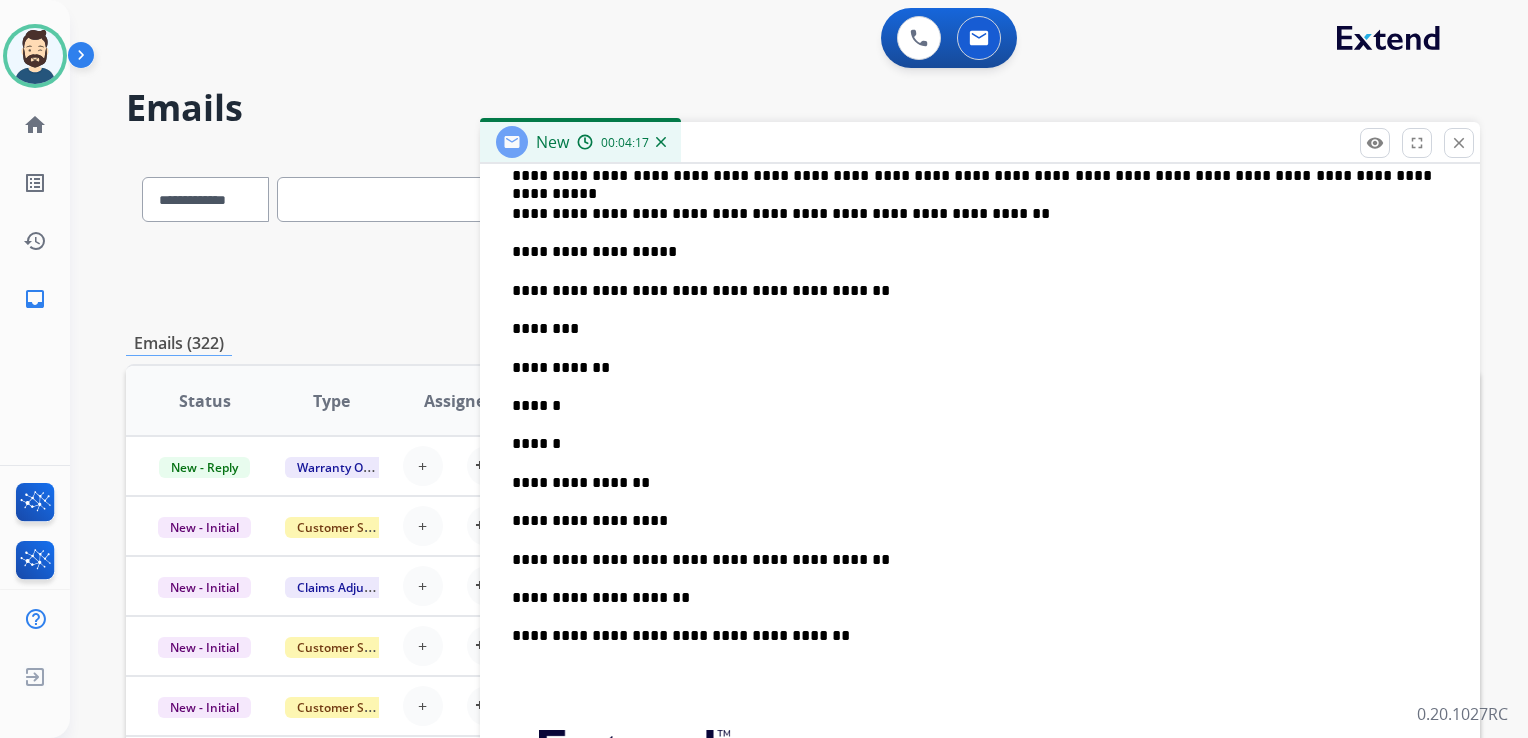 drag, startPoint x: 571, startPoint y: 322, endPoint x: 592, endPoint y: 323, distance: 21.023796 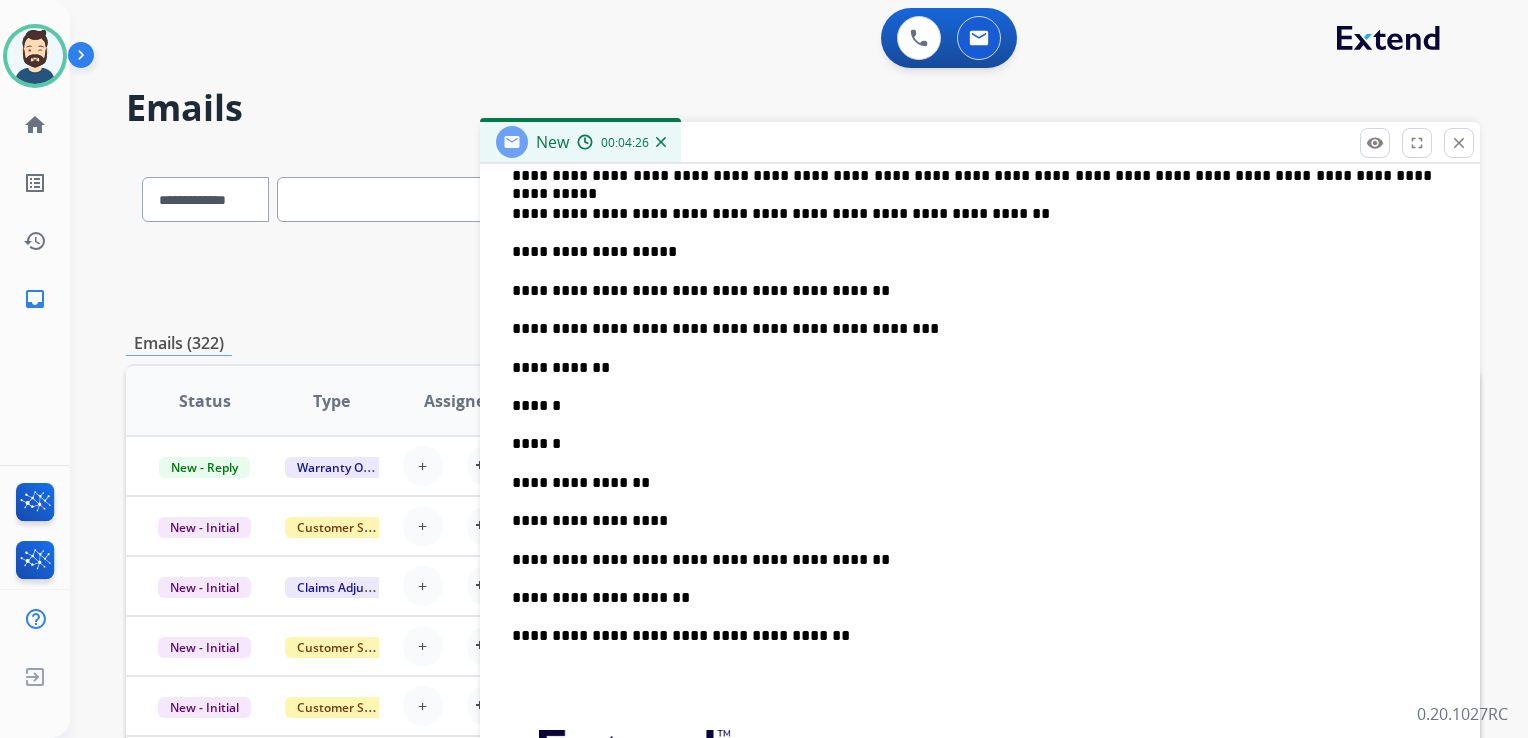 click on "**********" at bounding box center [972, 368] 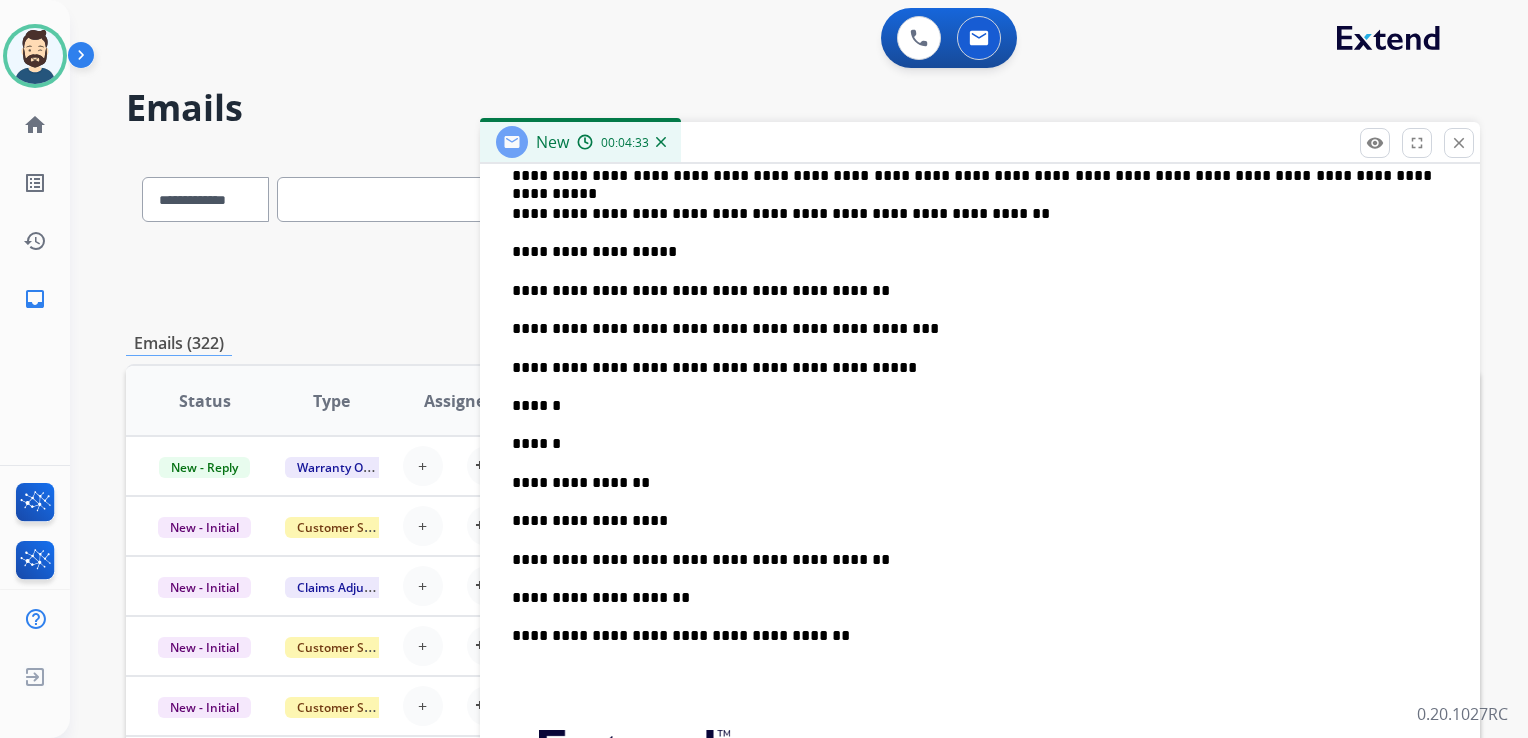click on "******" at bounding box center (972, 406) 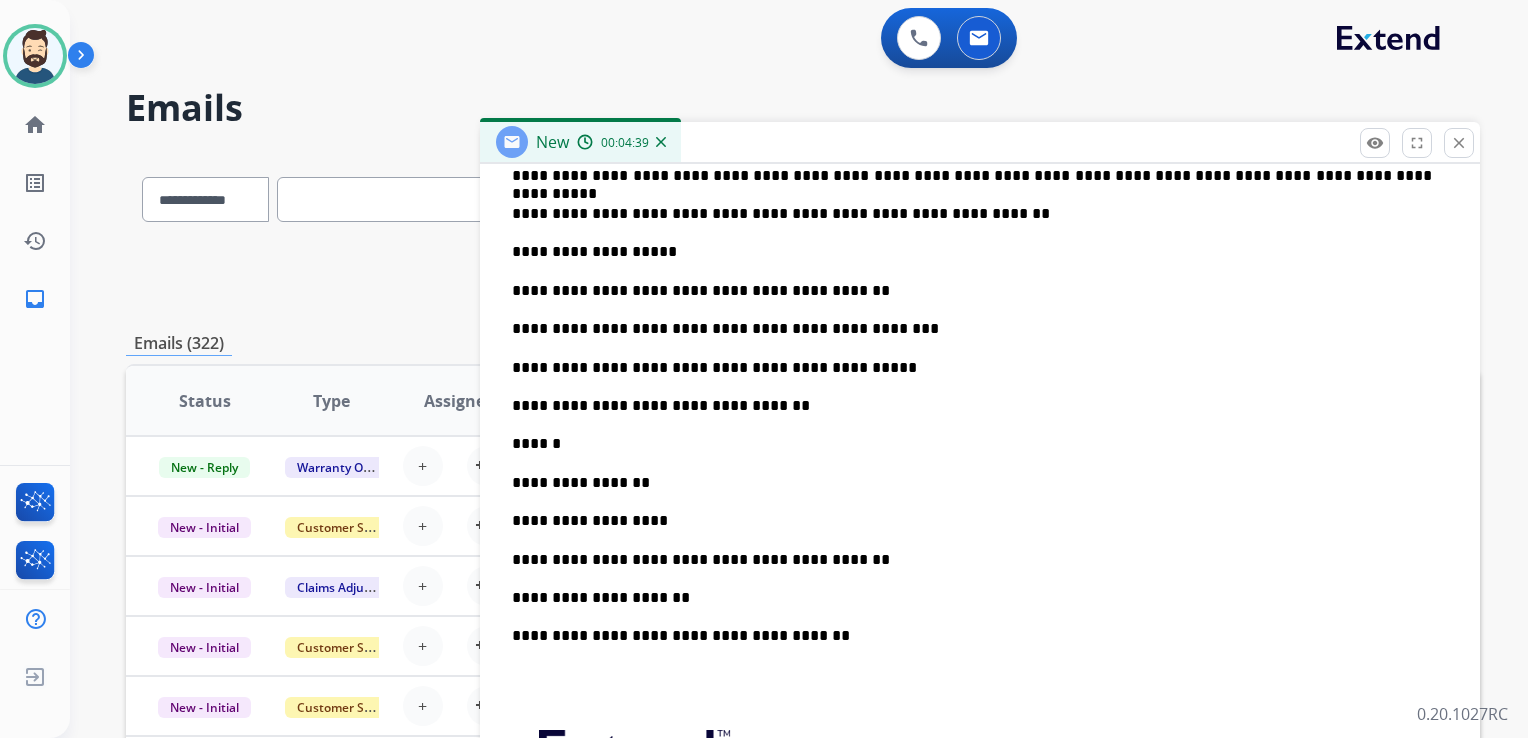 click on "******" at bounding box center [972, 444] 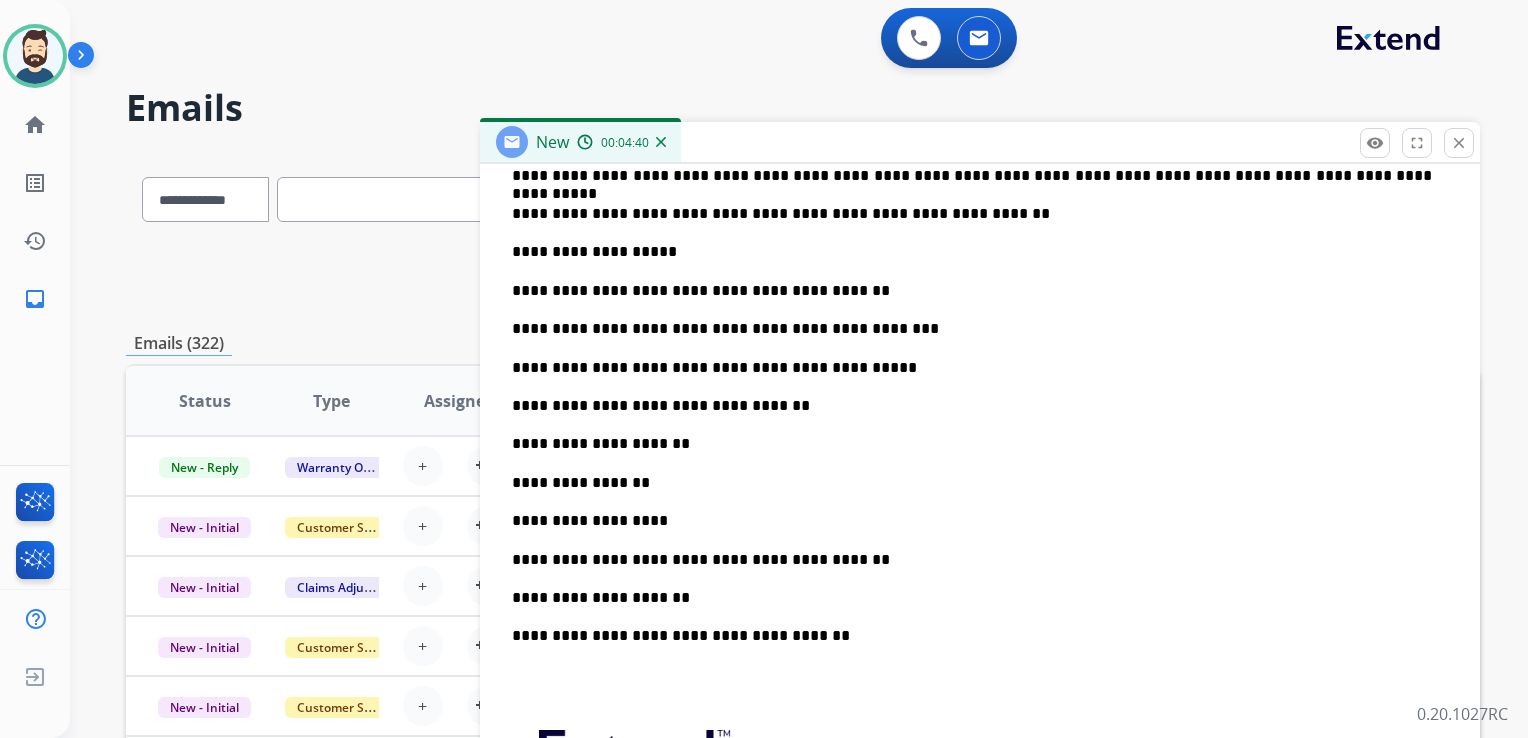 click on "**********" at bounding box center (980, 453) 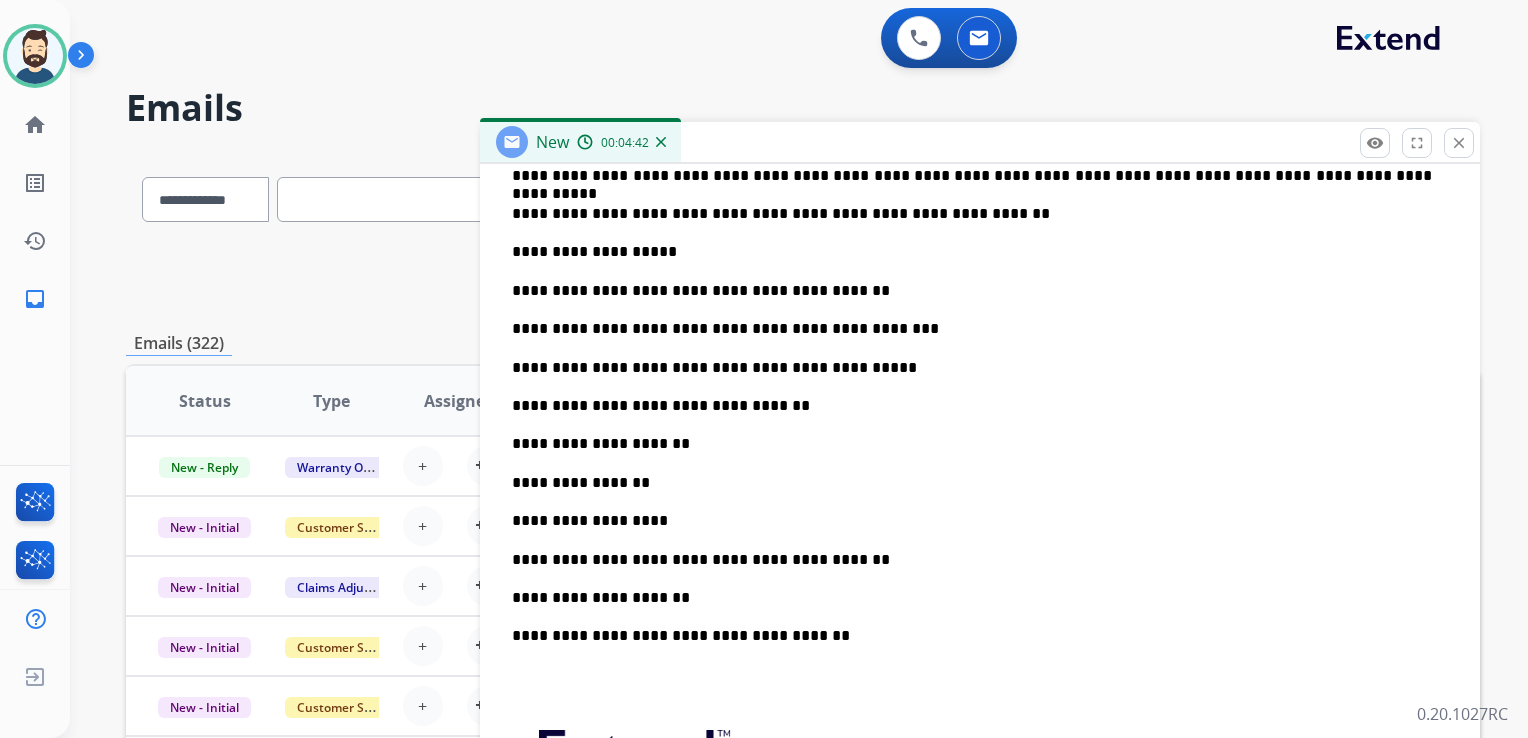 click on "**********" at bounding box center (972, 483) 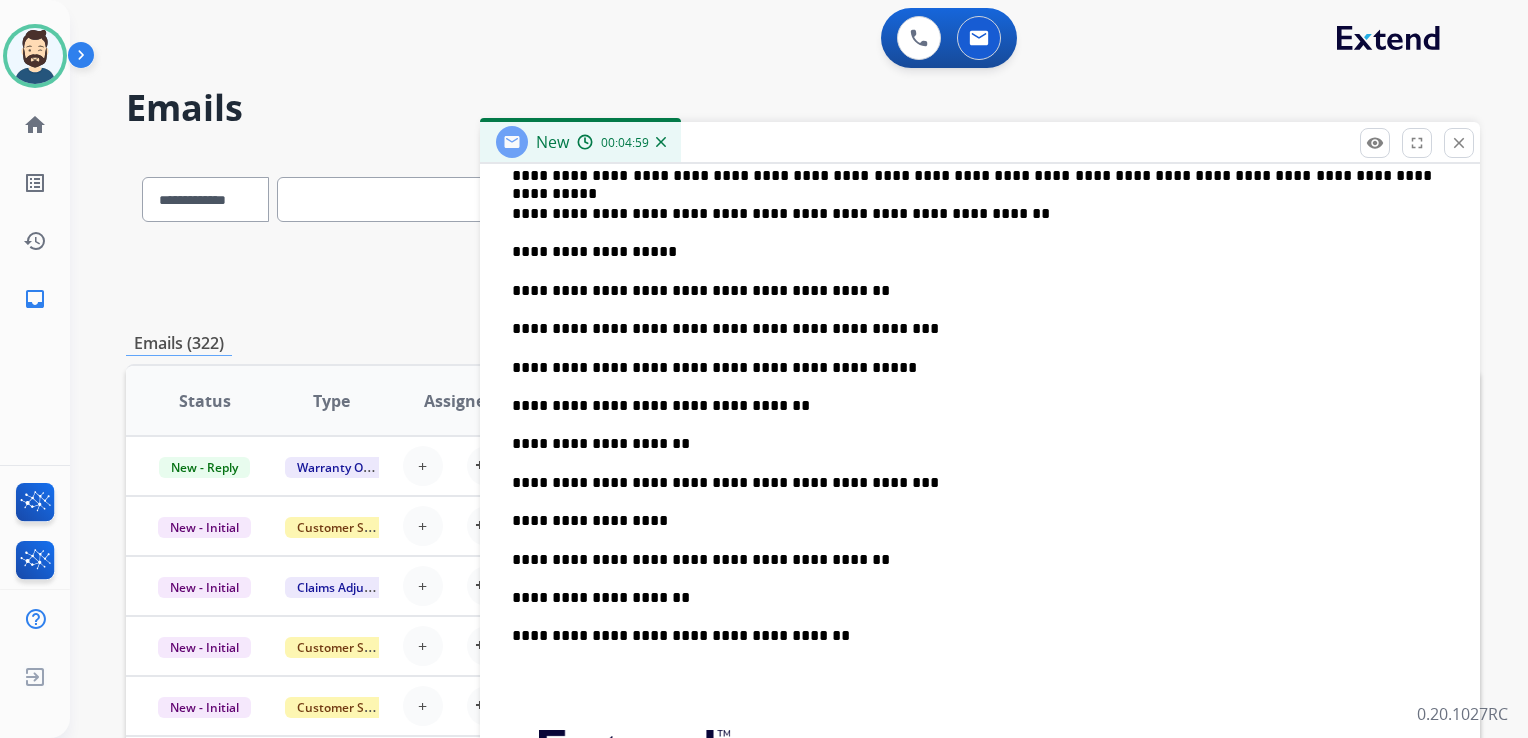 click on "**********" at bounding box center [972, 521] 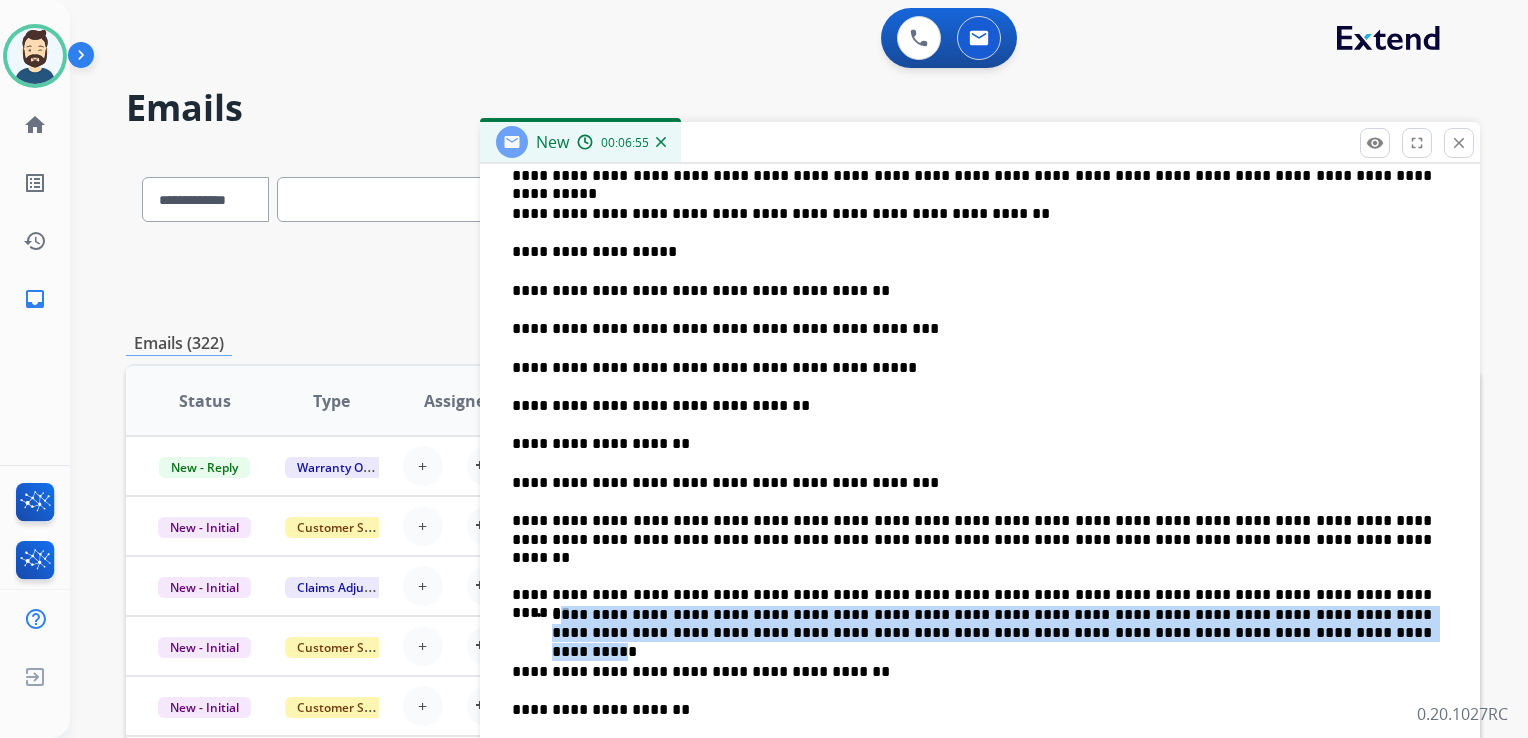 drag, startPoint x: 558, startPoint y: 613, endPoint x: 1178, endPoint y: 634, distance: 620.3555 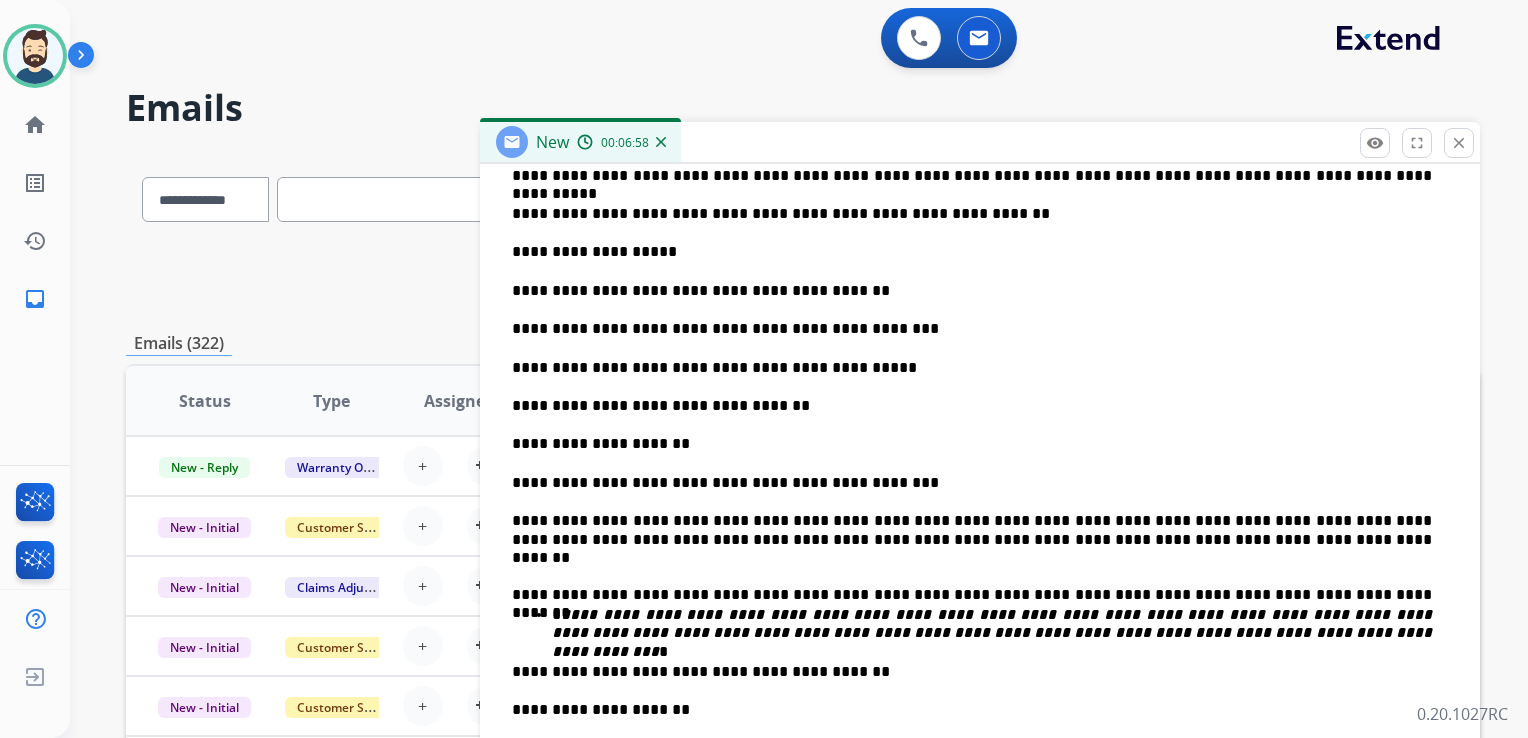 click on "**********" at bounding box center [972, 672] 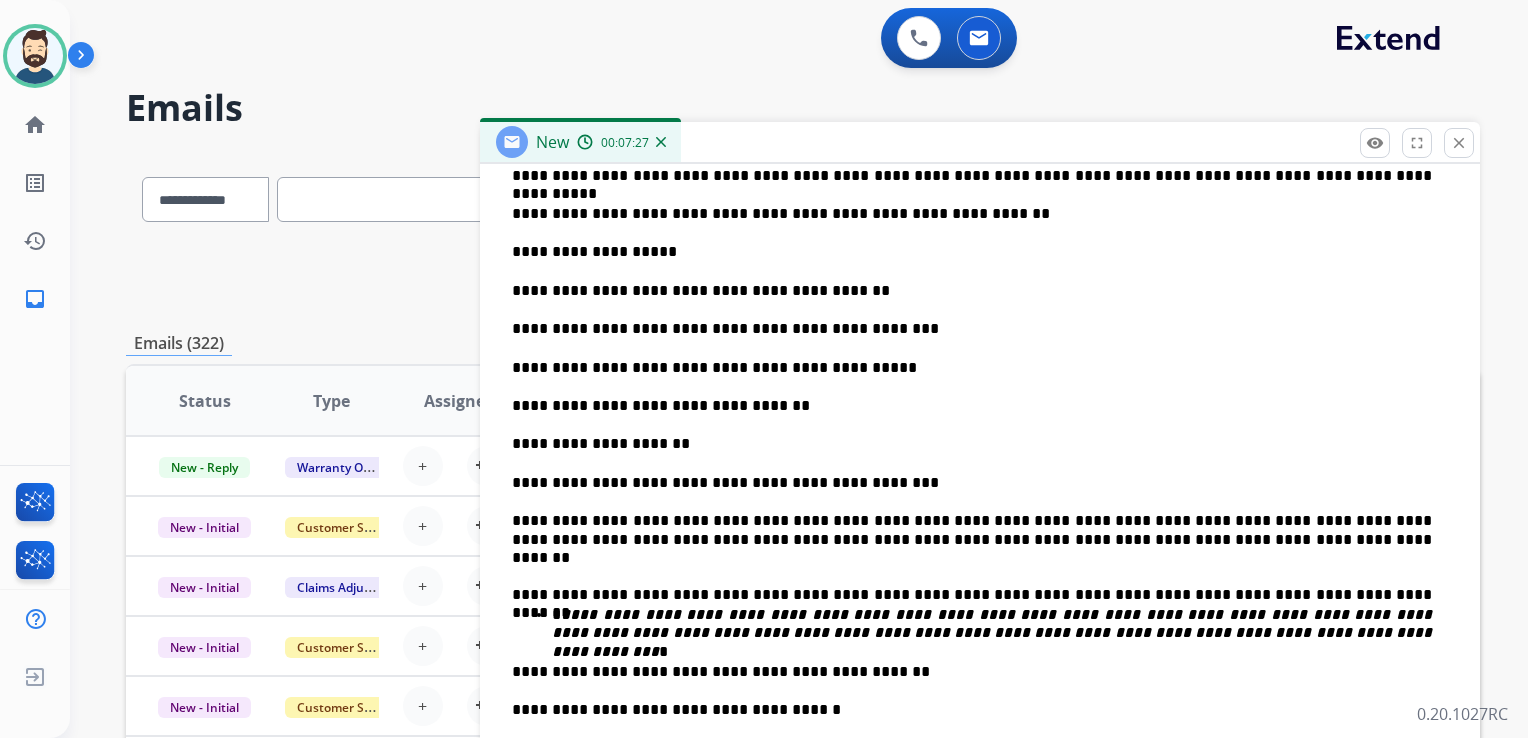 scroll, scrollTop: 600, scrollLeft: 0, axis: vertical 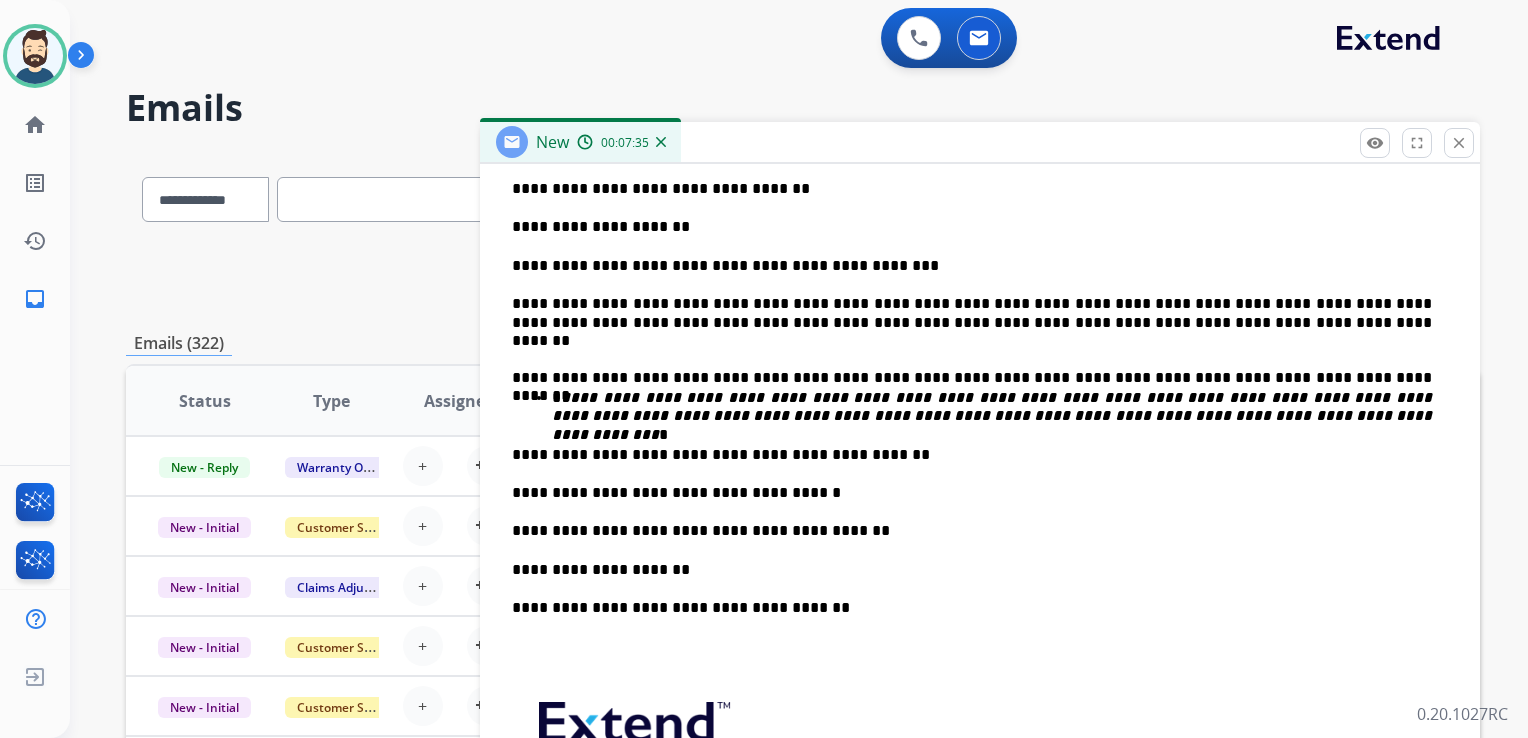 click on "**********" at bounding box center (972, 531) 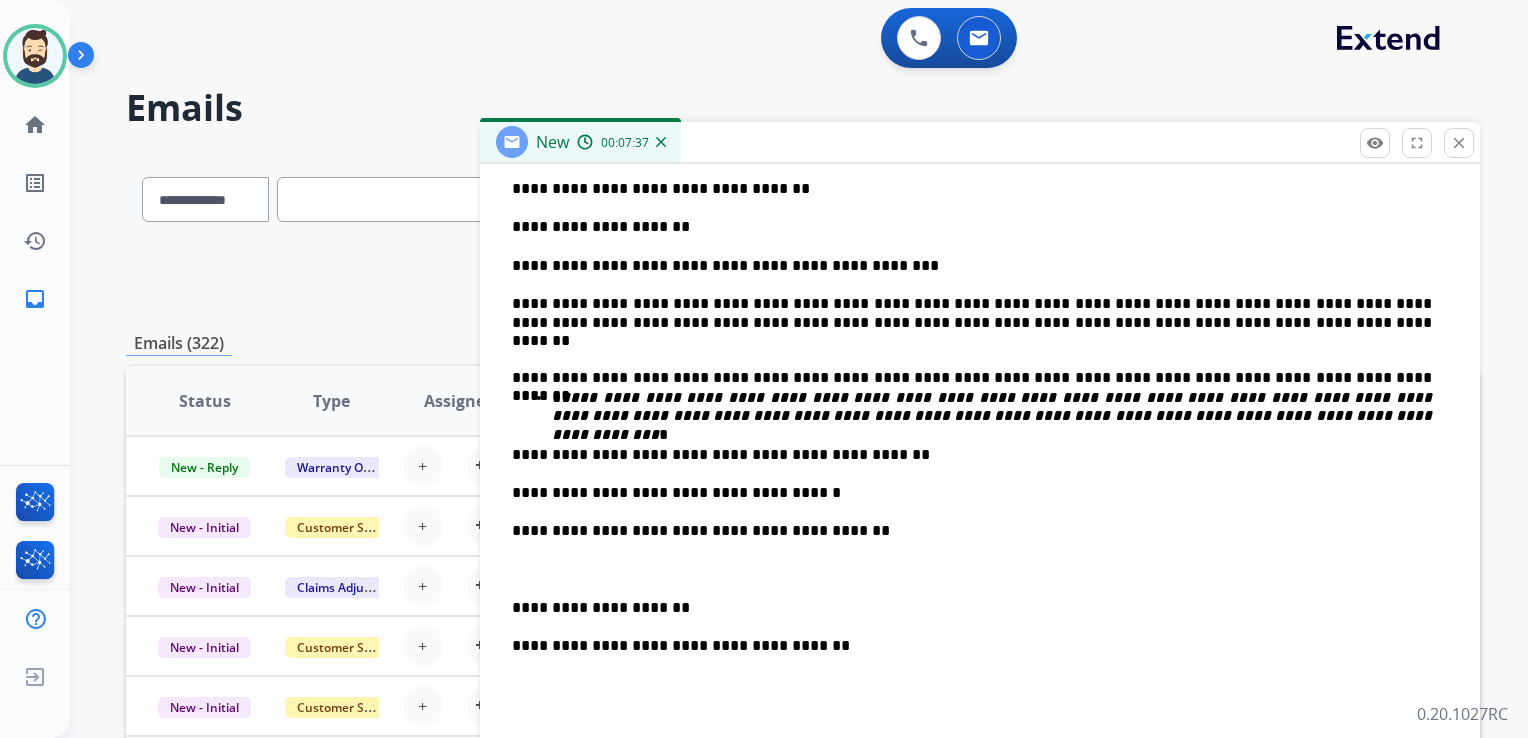 click on "**********" at bounding box center (972, 493) 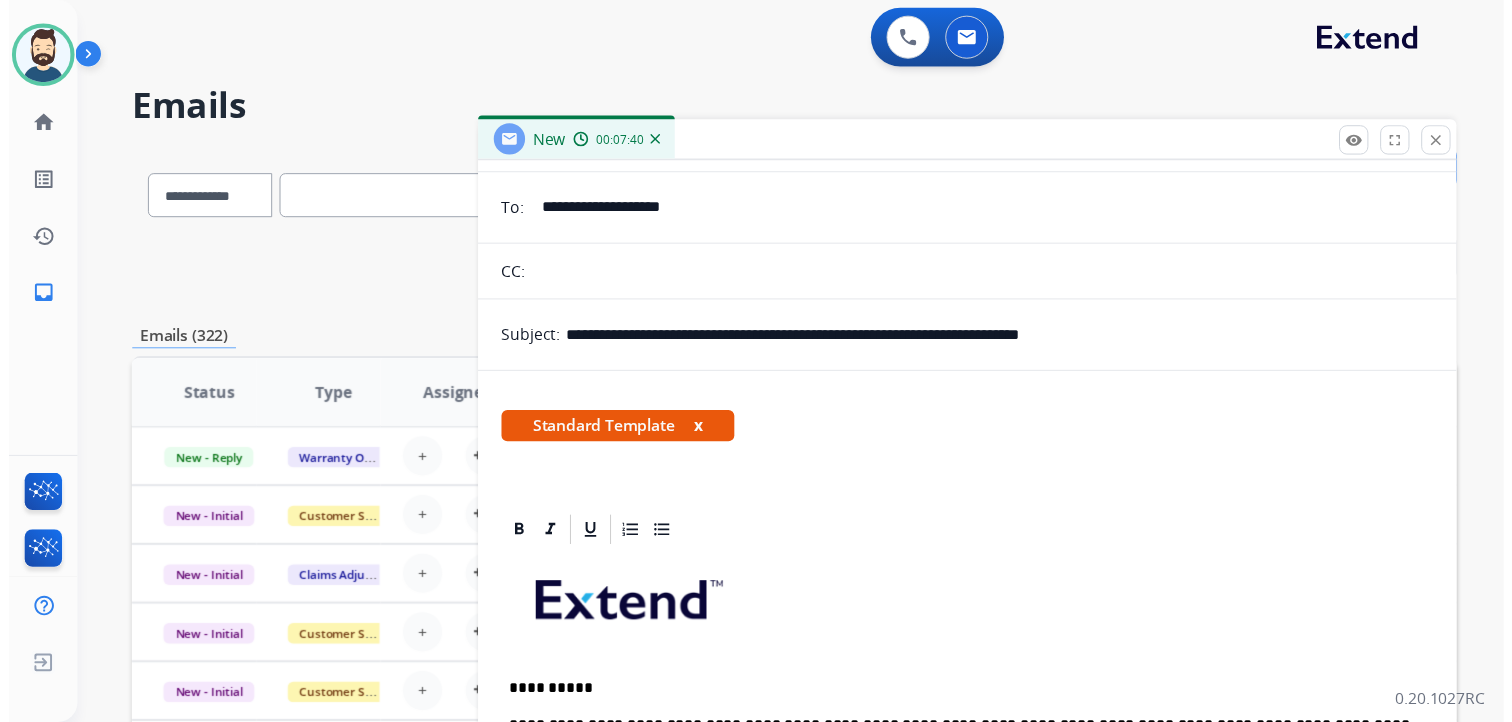 scroll, scrollTop: 0, scrollLeft: 0, axis: both 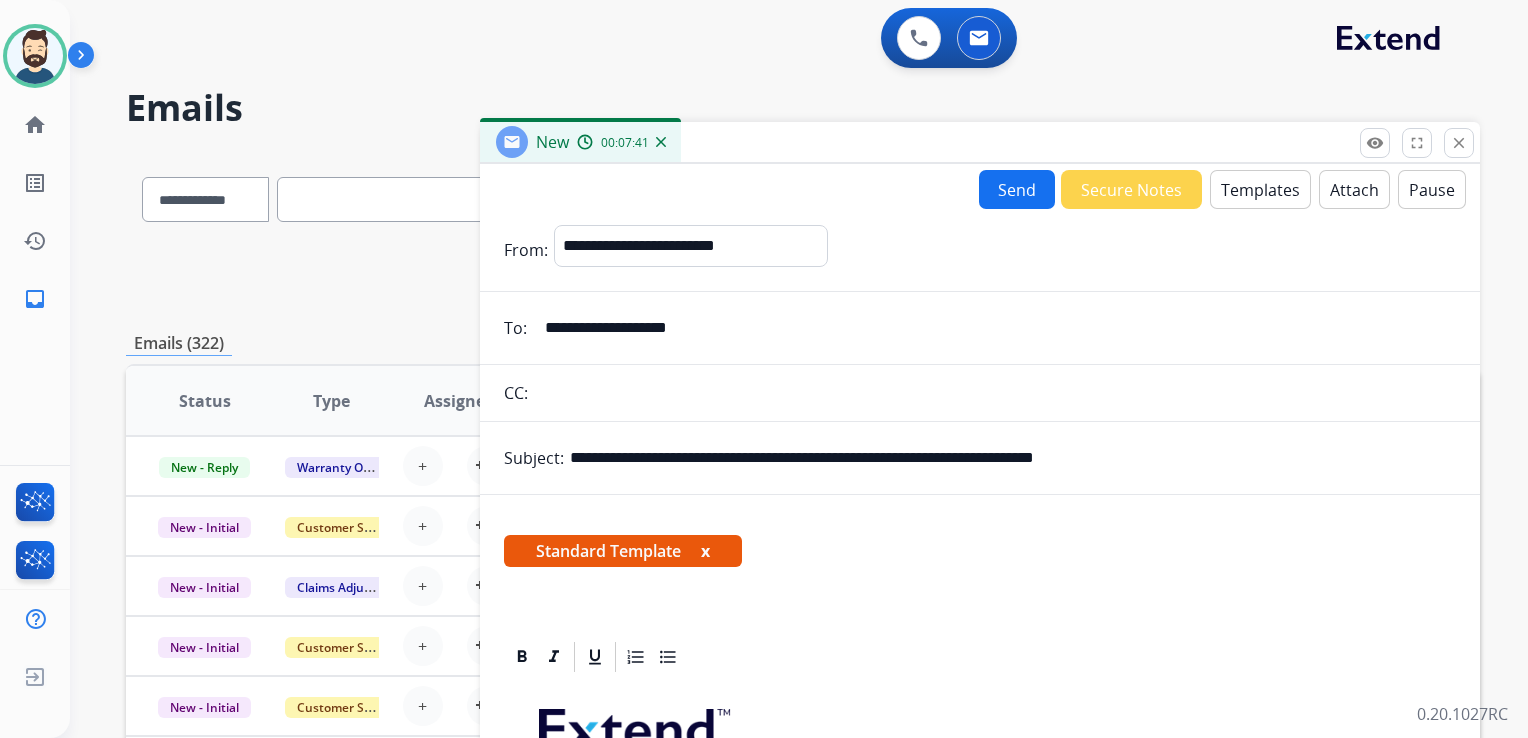 click on "Send" at bounding box center (1017, 189) 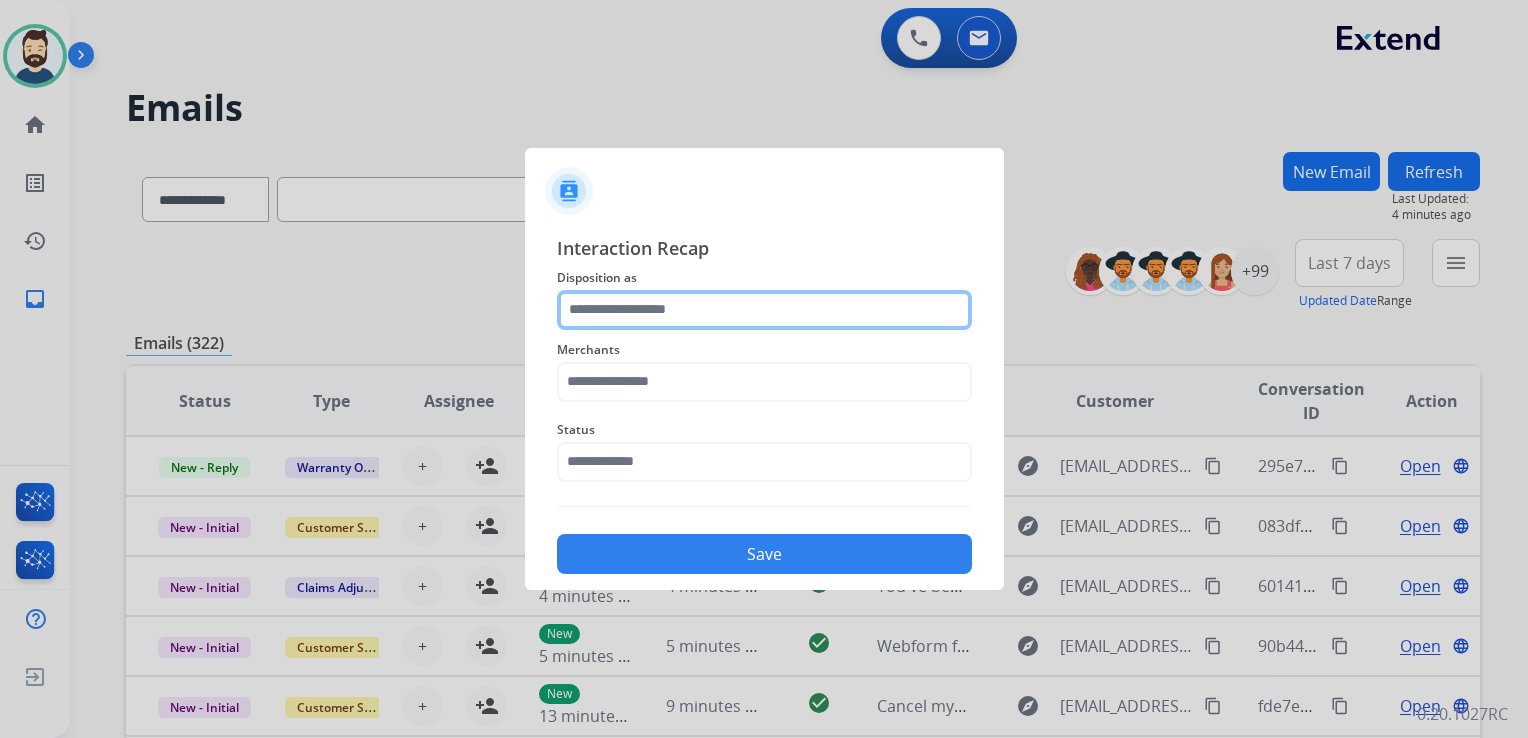 click 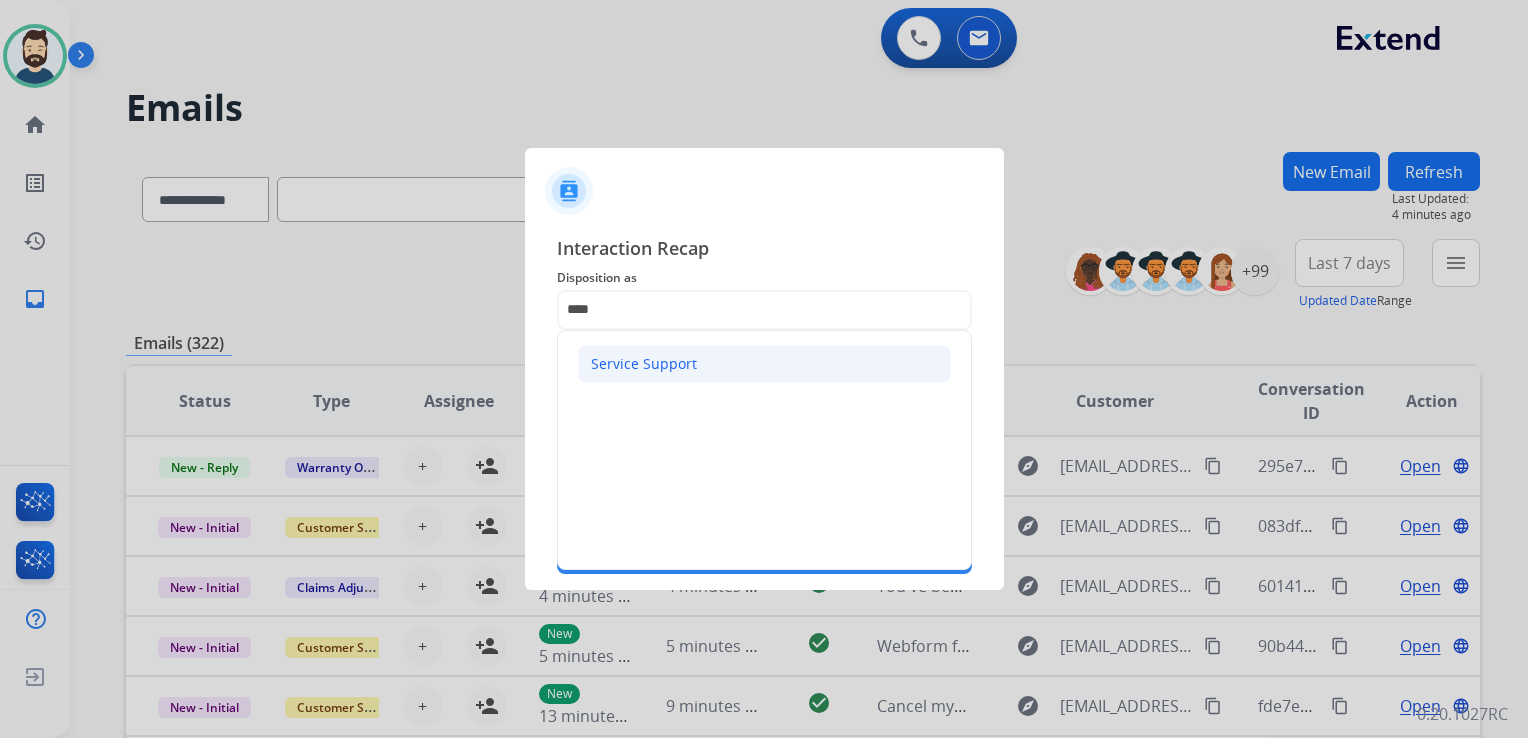 click on "Service Support" 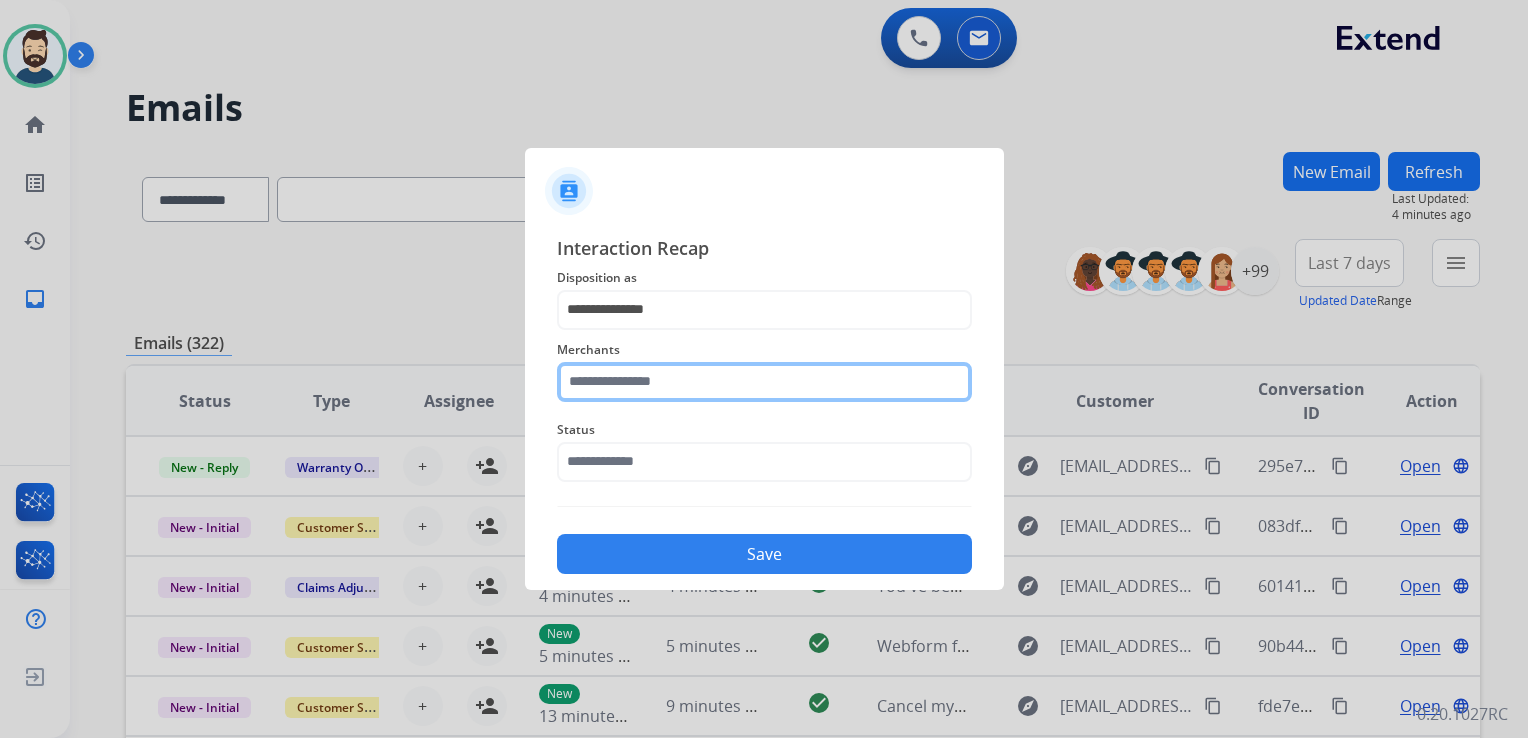 click 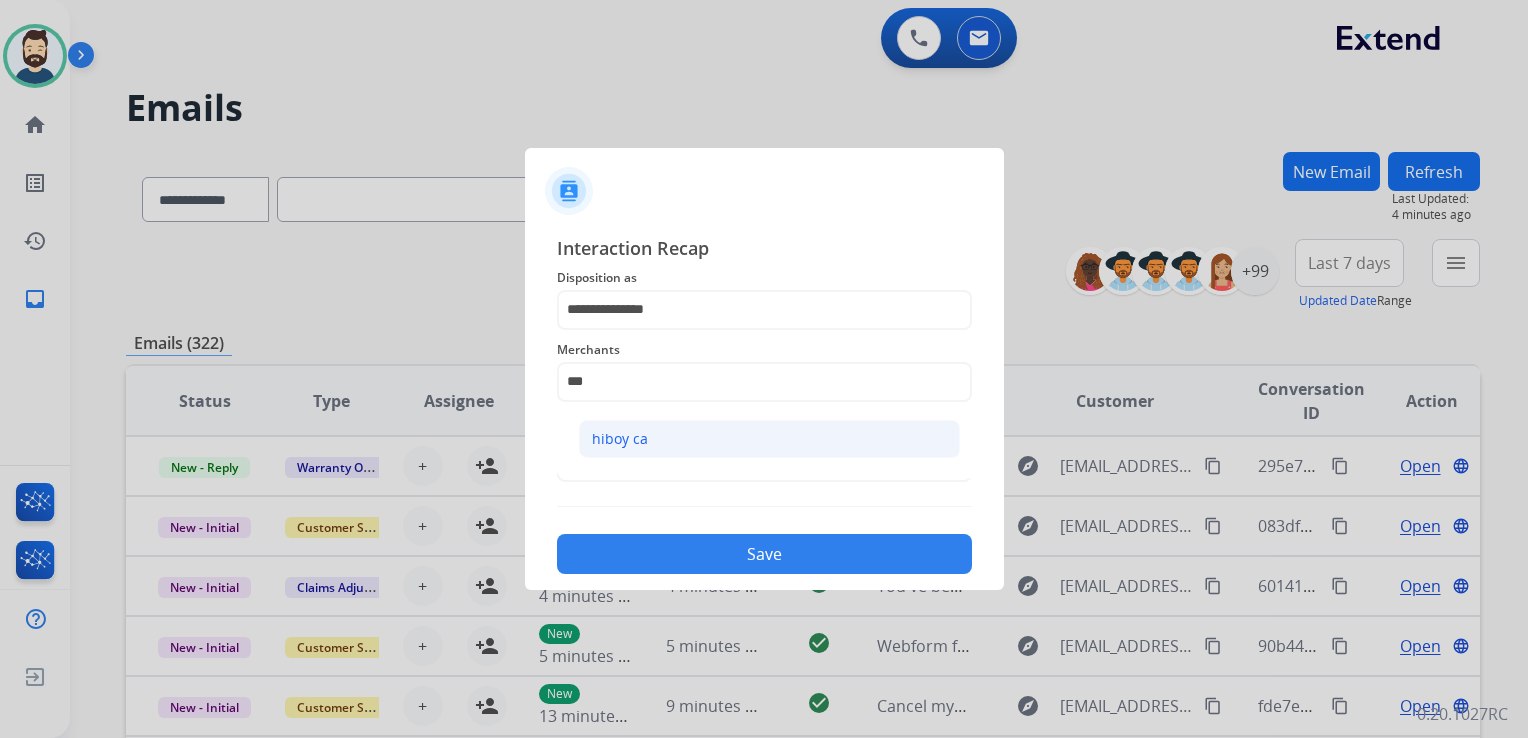 click on "hiboy ca" 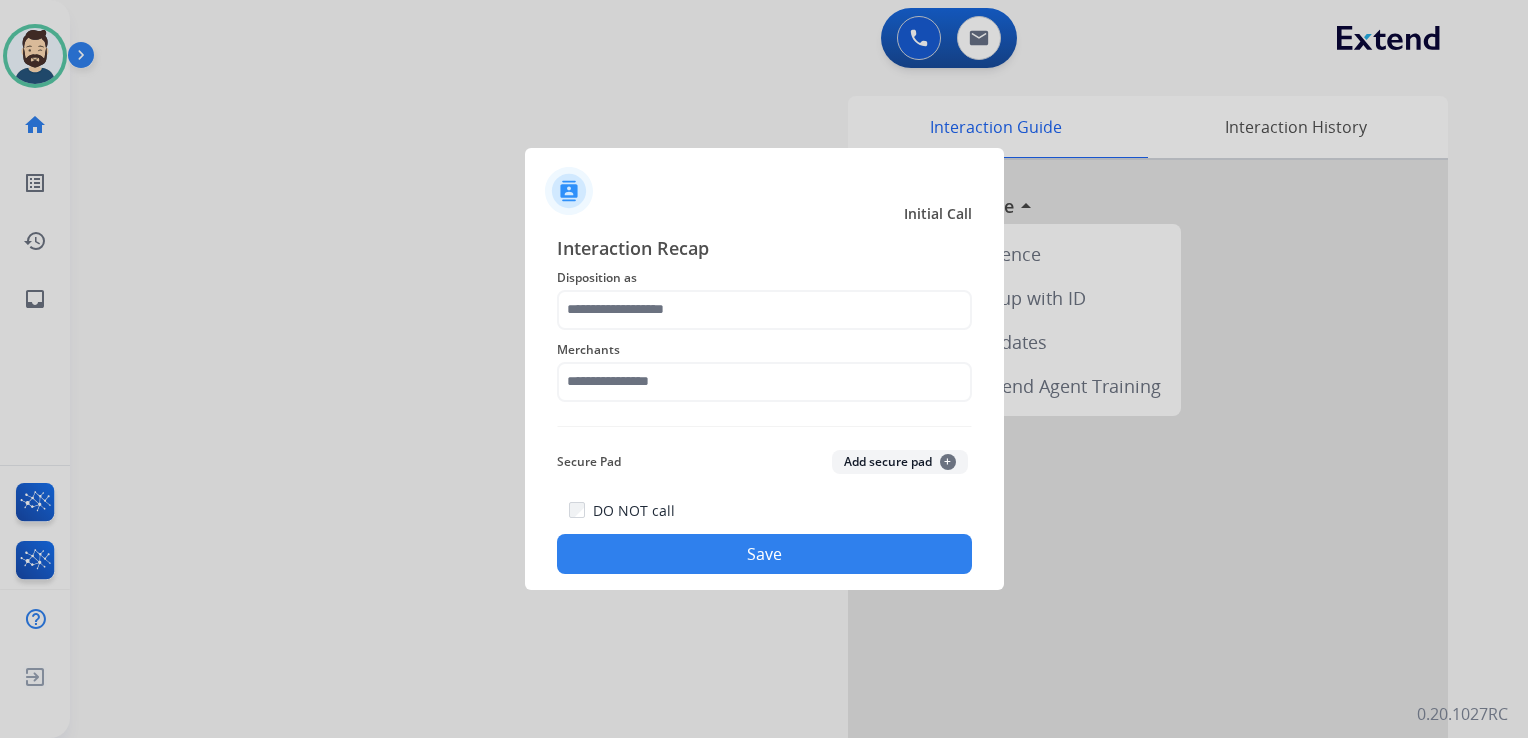 scroll, scrollTop: 0, scrollLeft: 0, axis: both 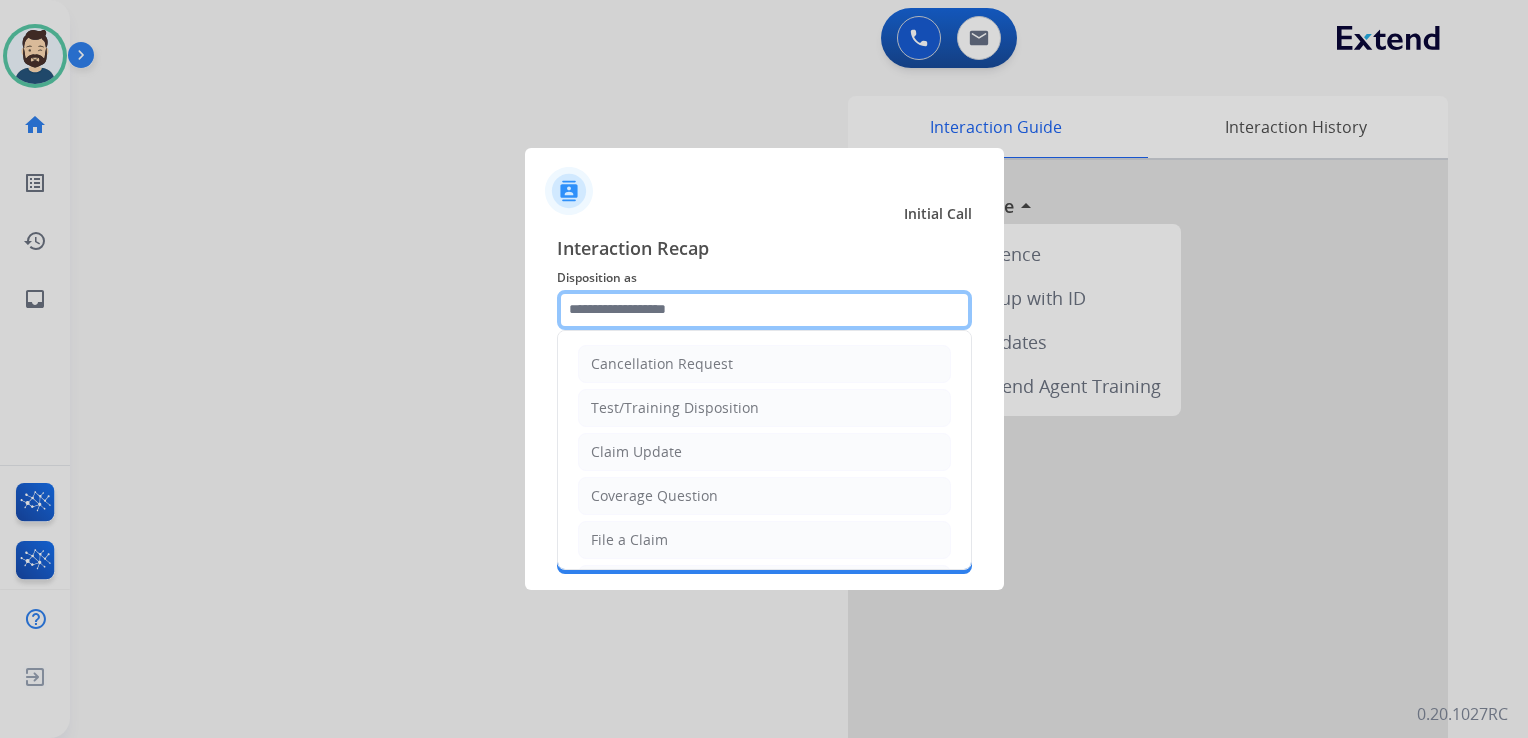 click 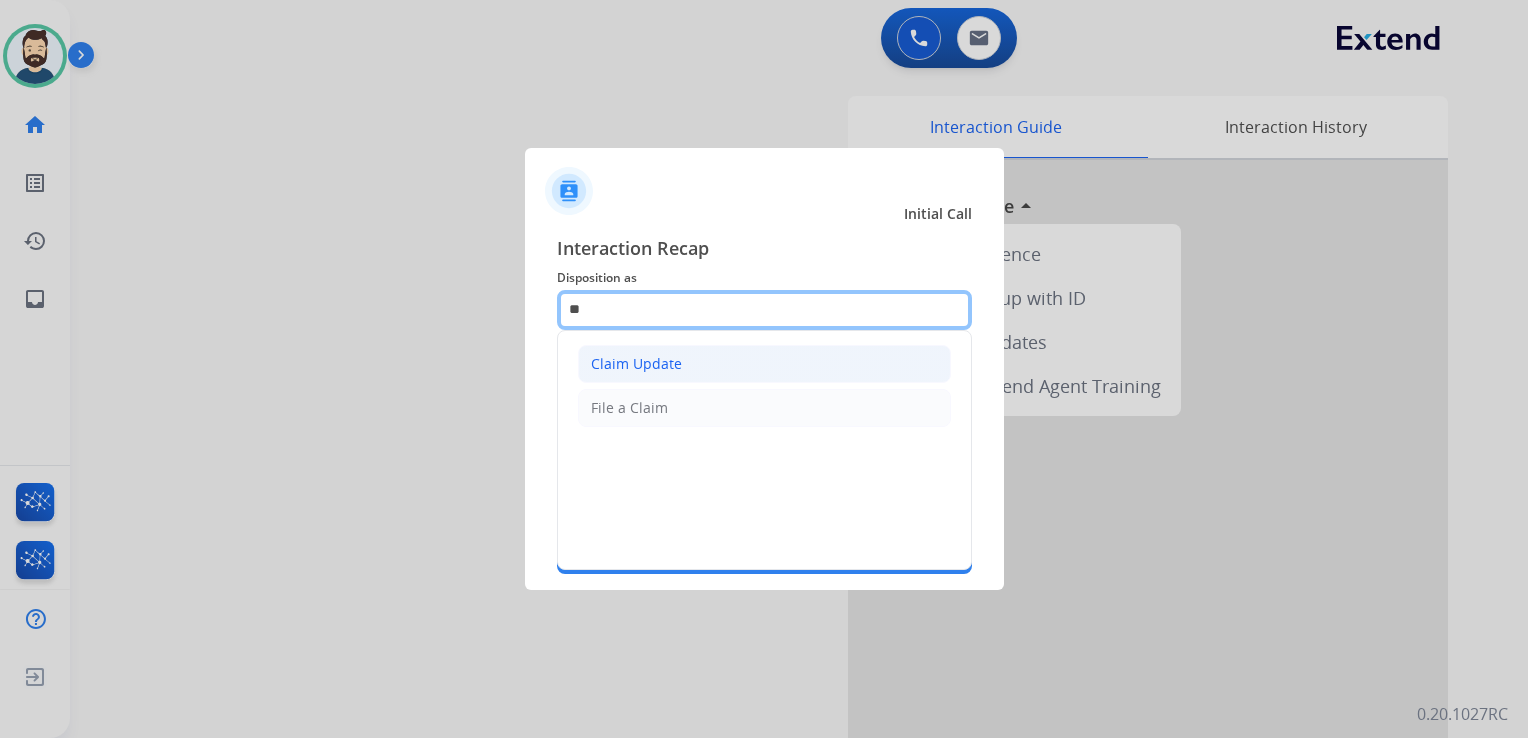 type on "*" 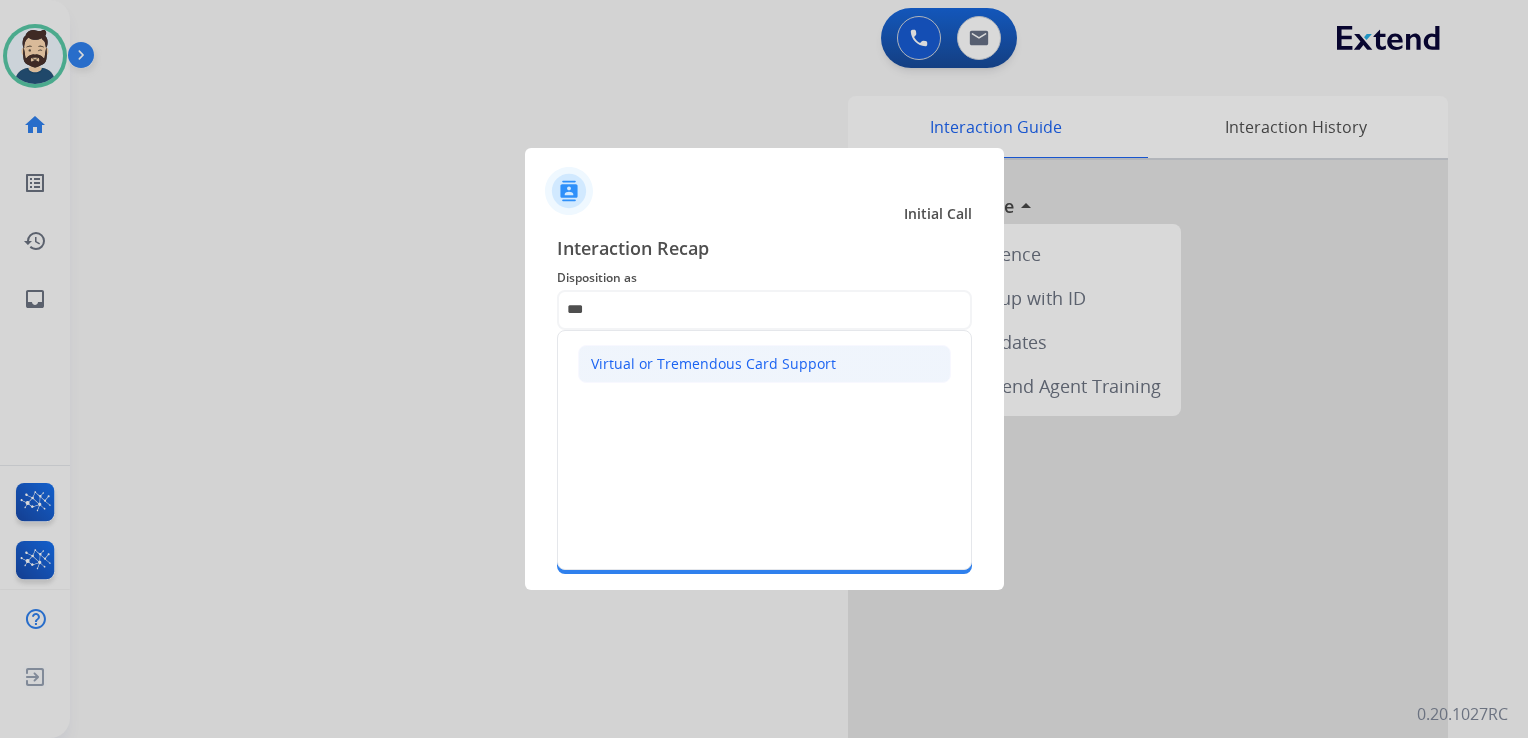 click on "Virtual or Tremendous Card Support" 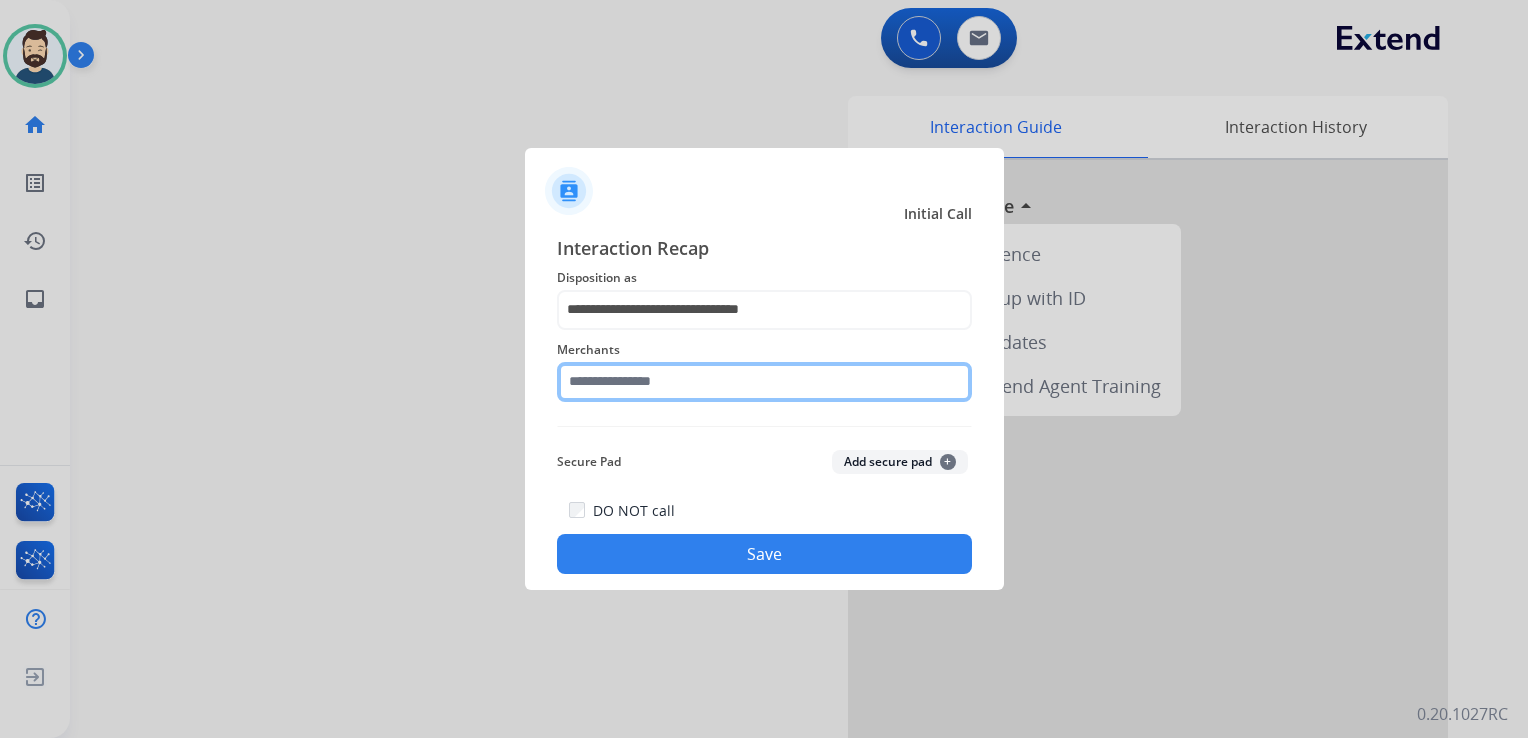 click 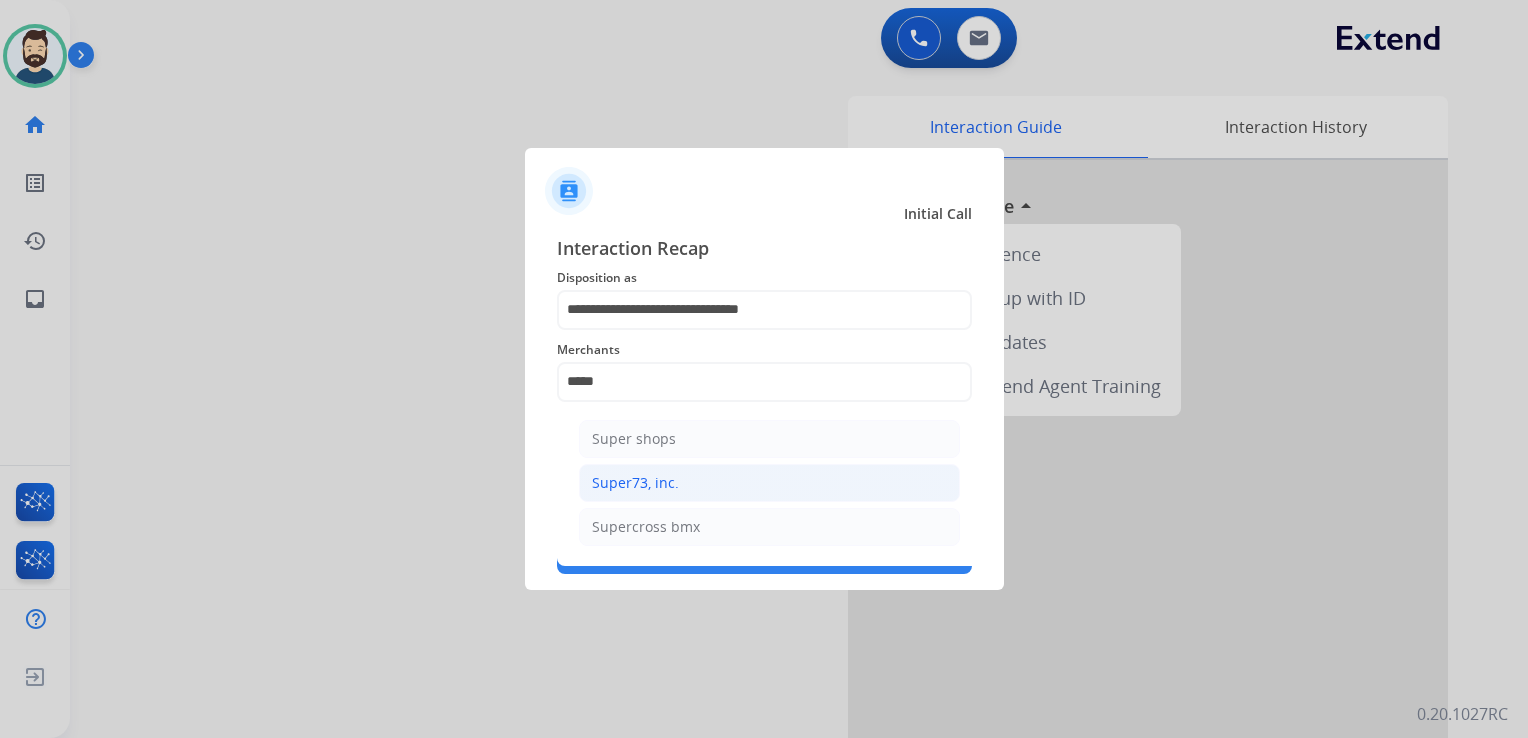 click on "Super73, inc." 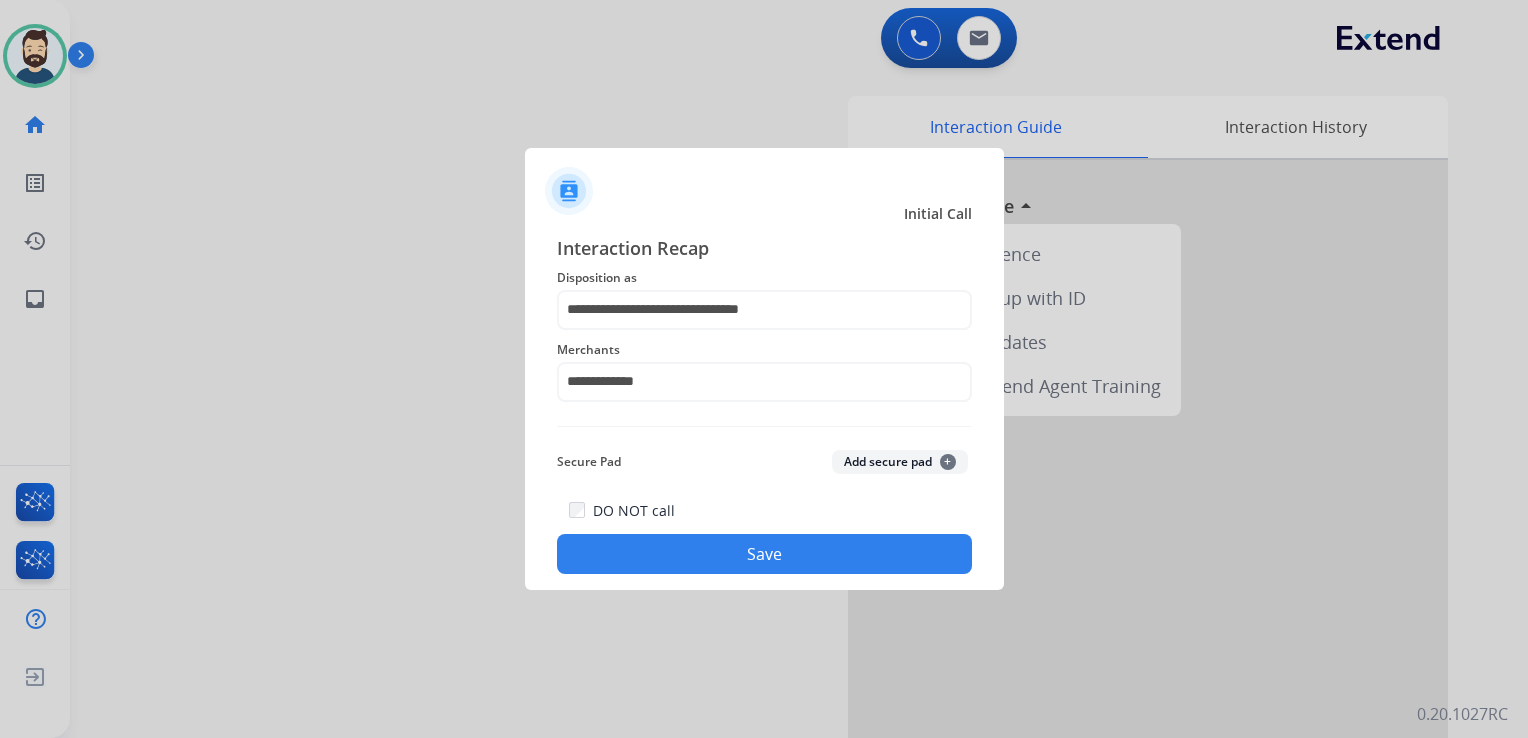 click on "Save" 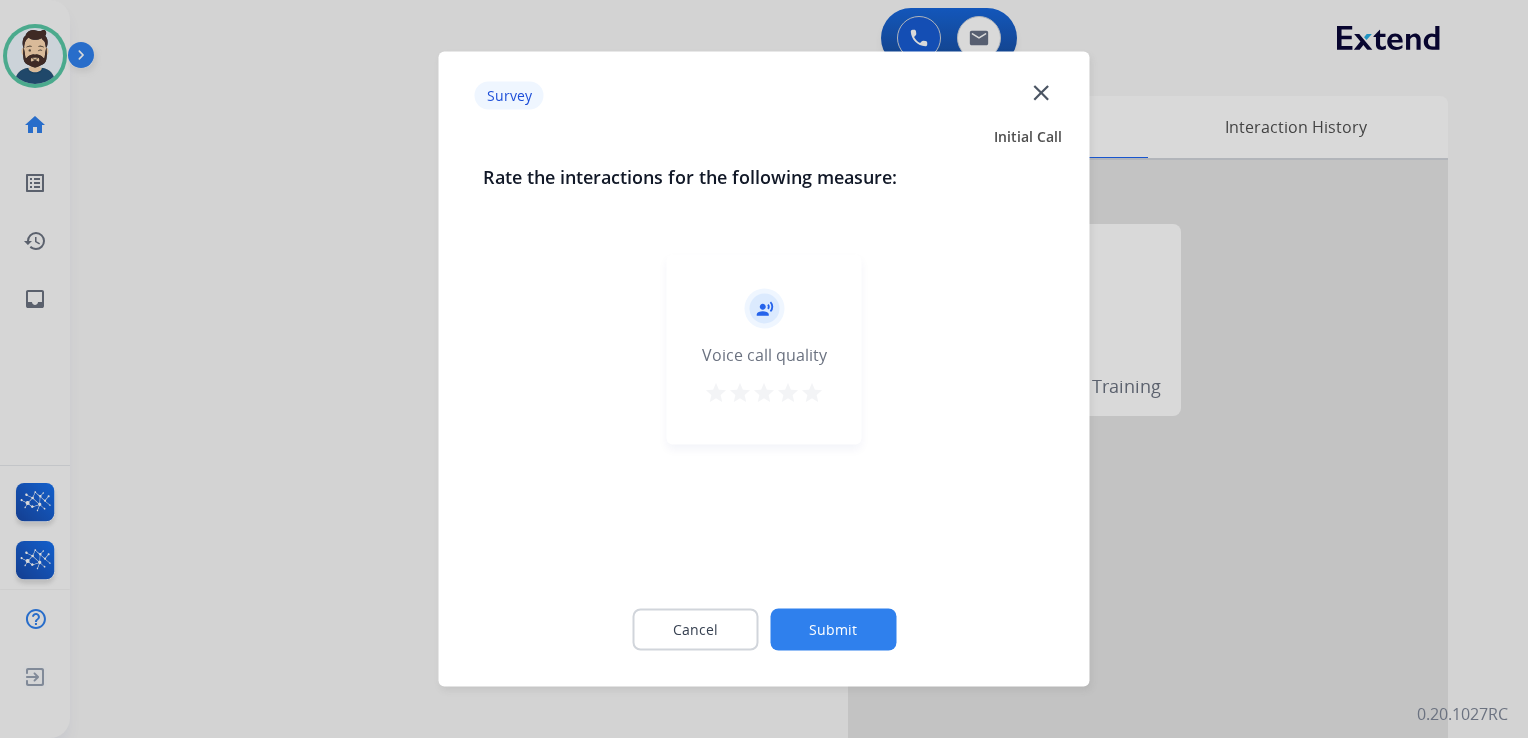 click on "star" at bounding box center (812, 393) 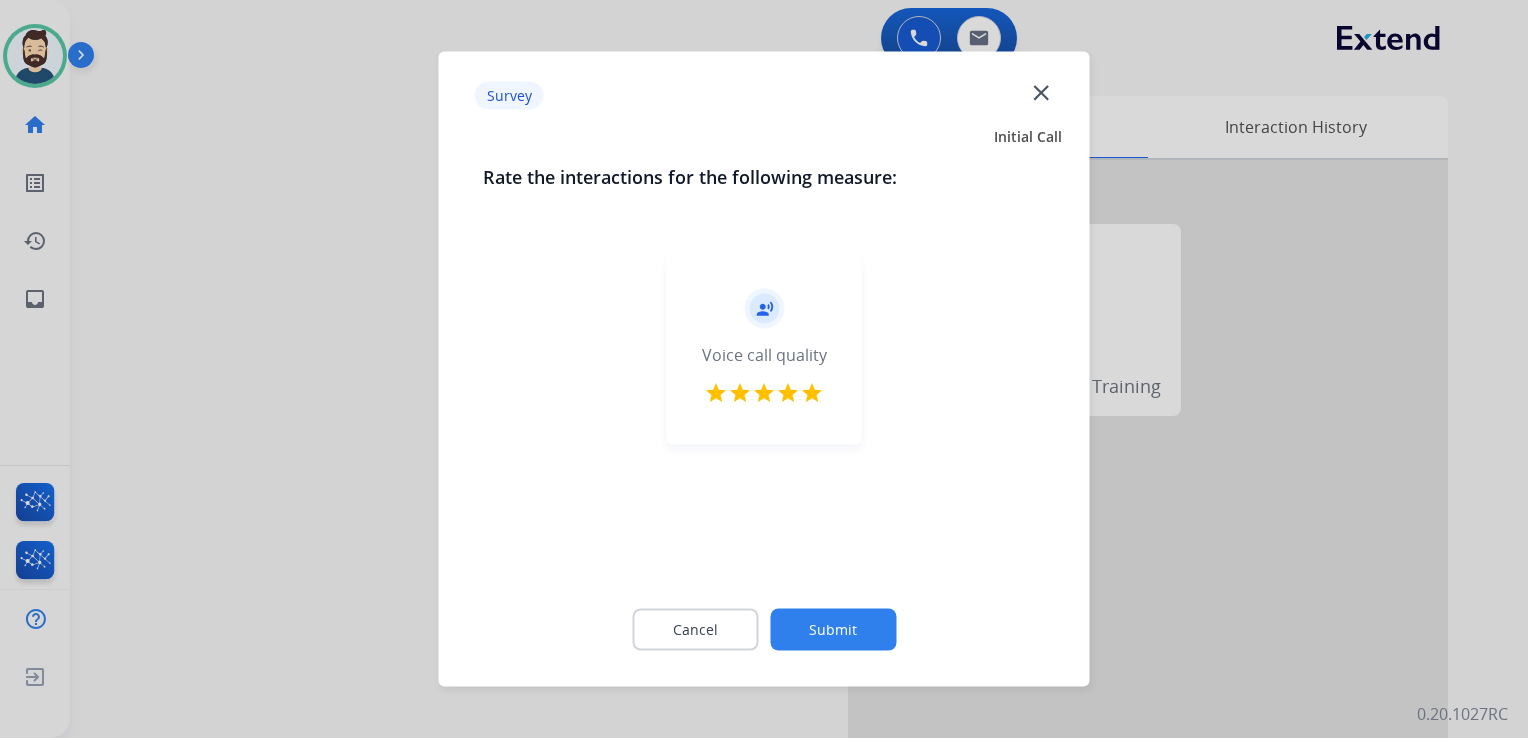 click on "Submit" 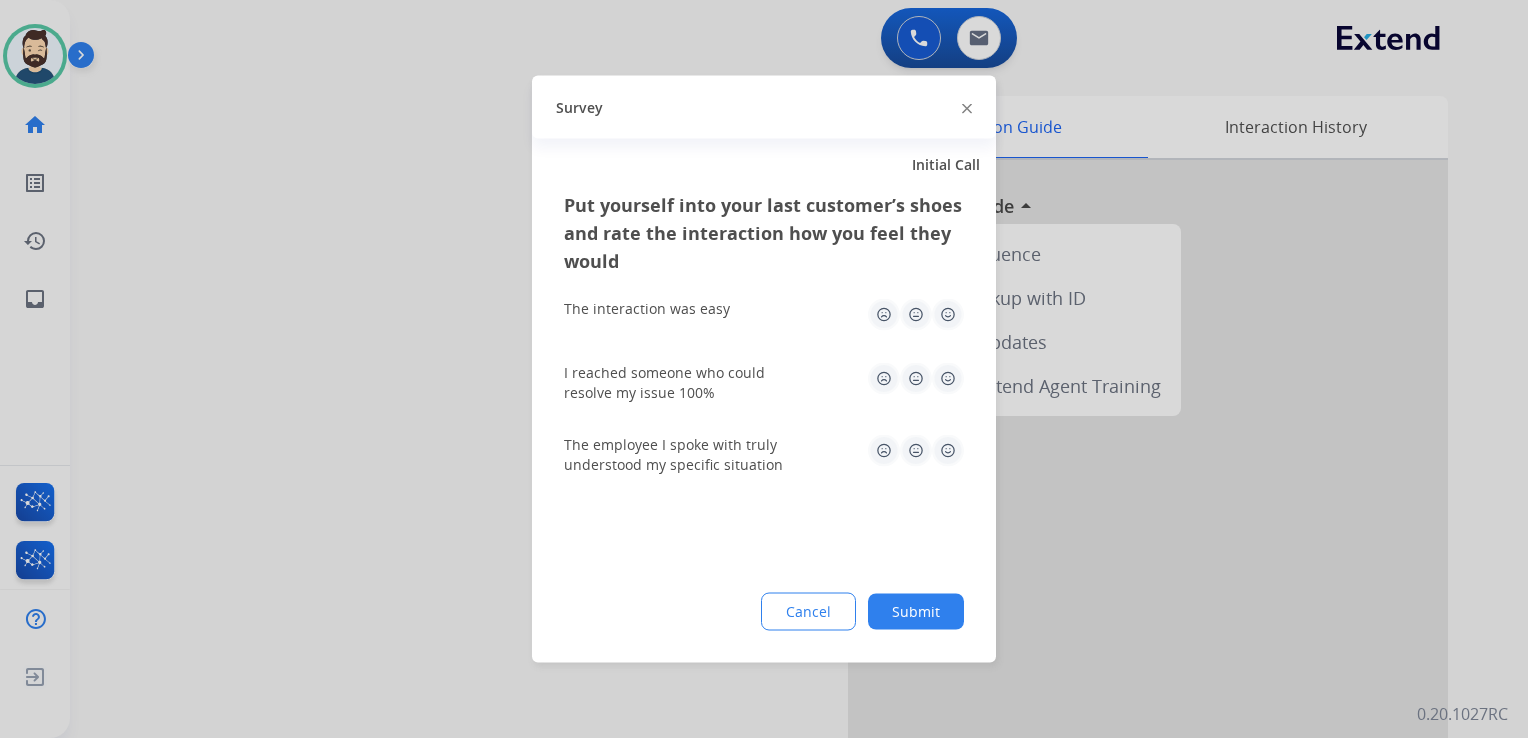drag, startPoint x: 950, startPoint y: 304, endPoint x: 943, endPoint y: 347, distance: 43.56604 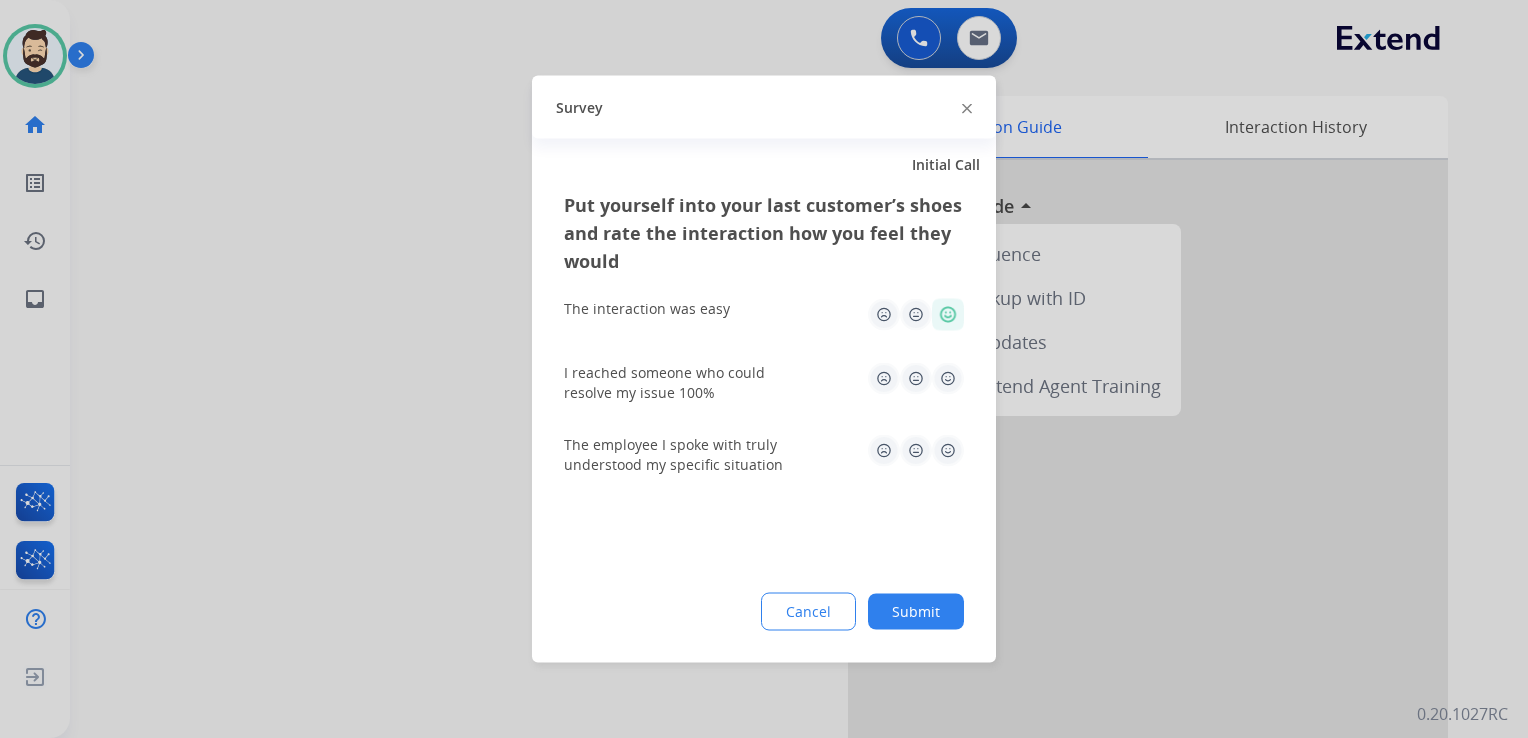 click 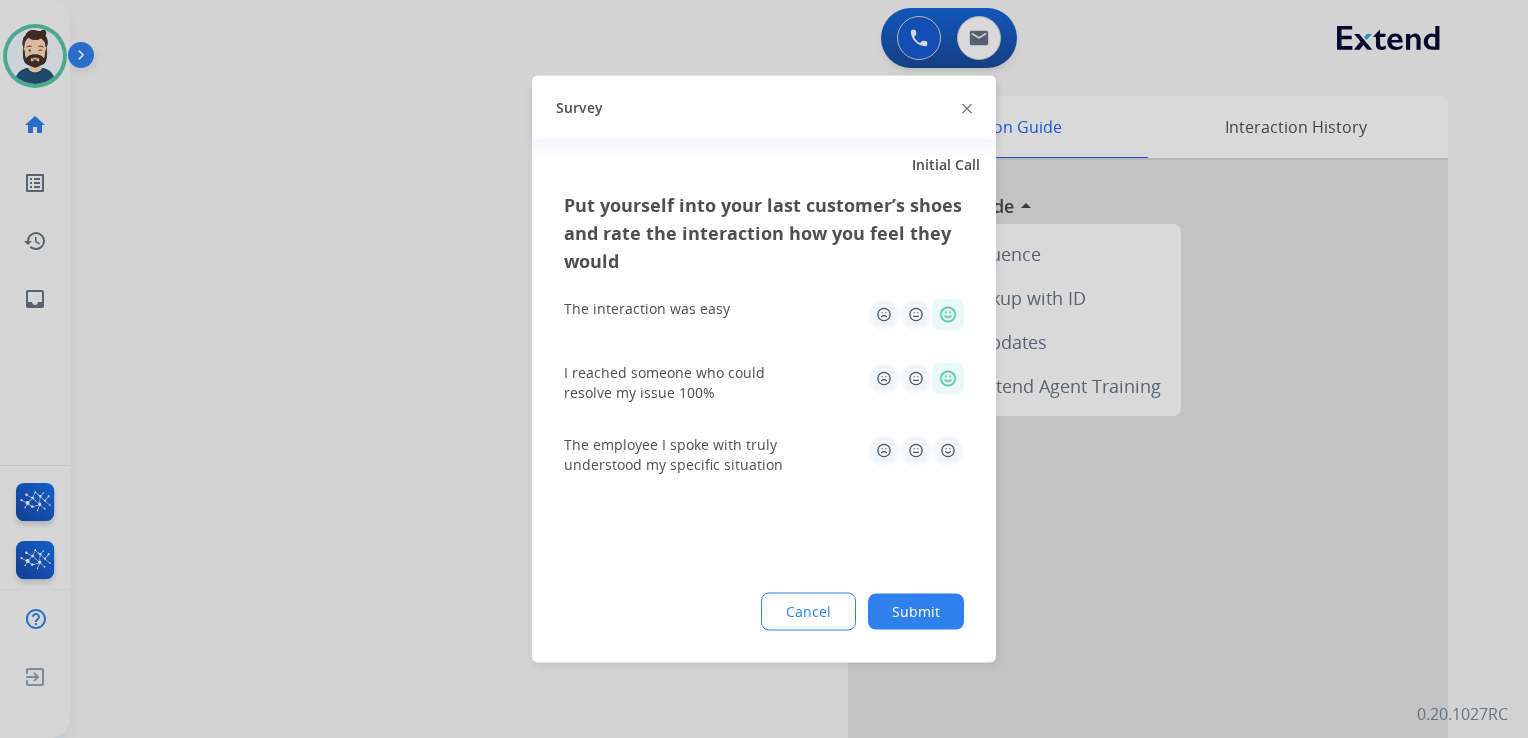 drag, startPoint x: 943, startPoint y: 439, endPoint x: 941, endPoint y: 462, distance: 23.086792 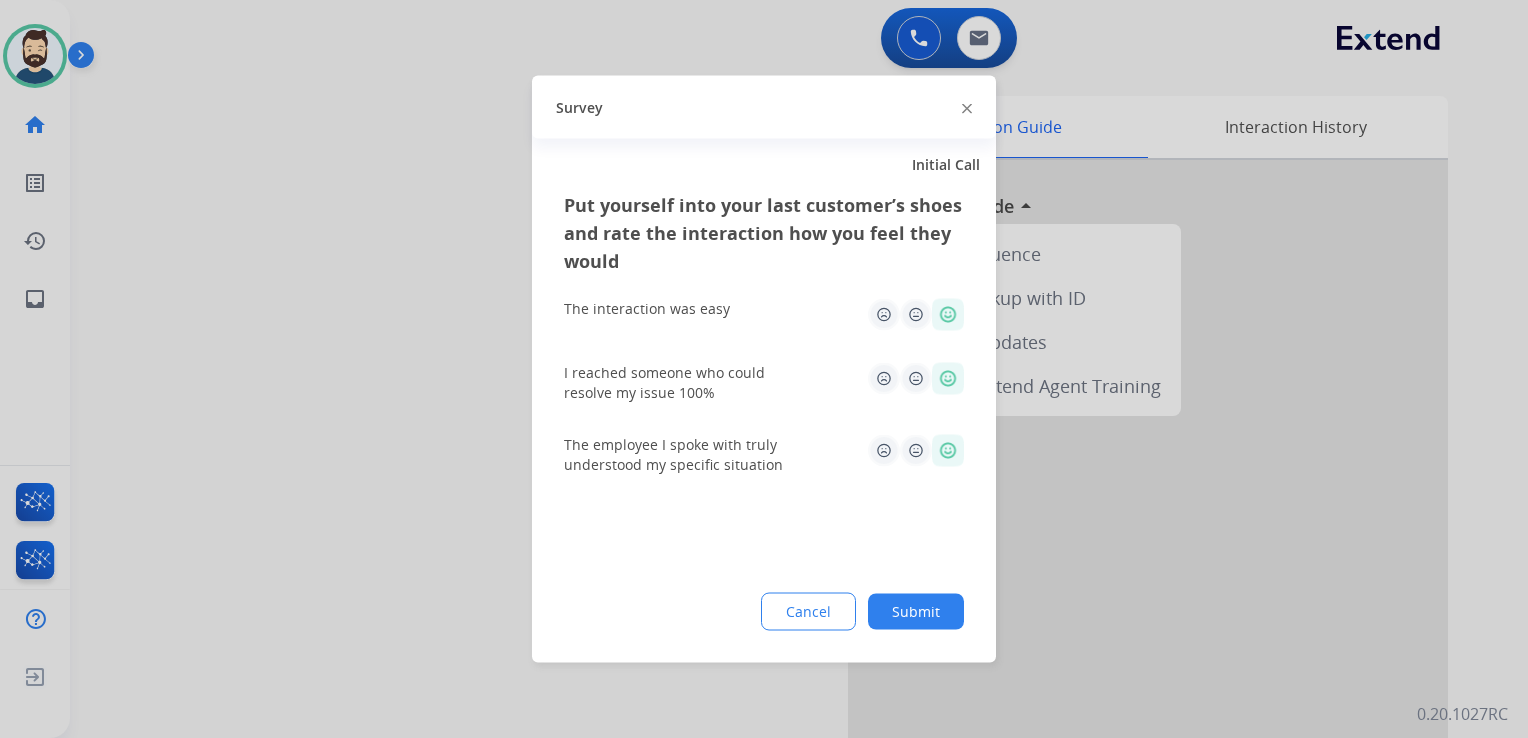 click on "Submit" 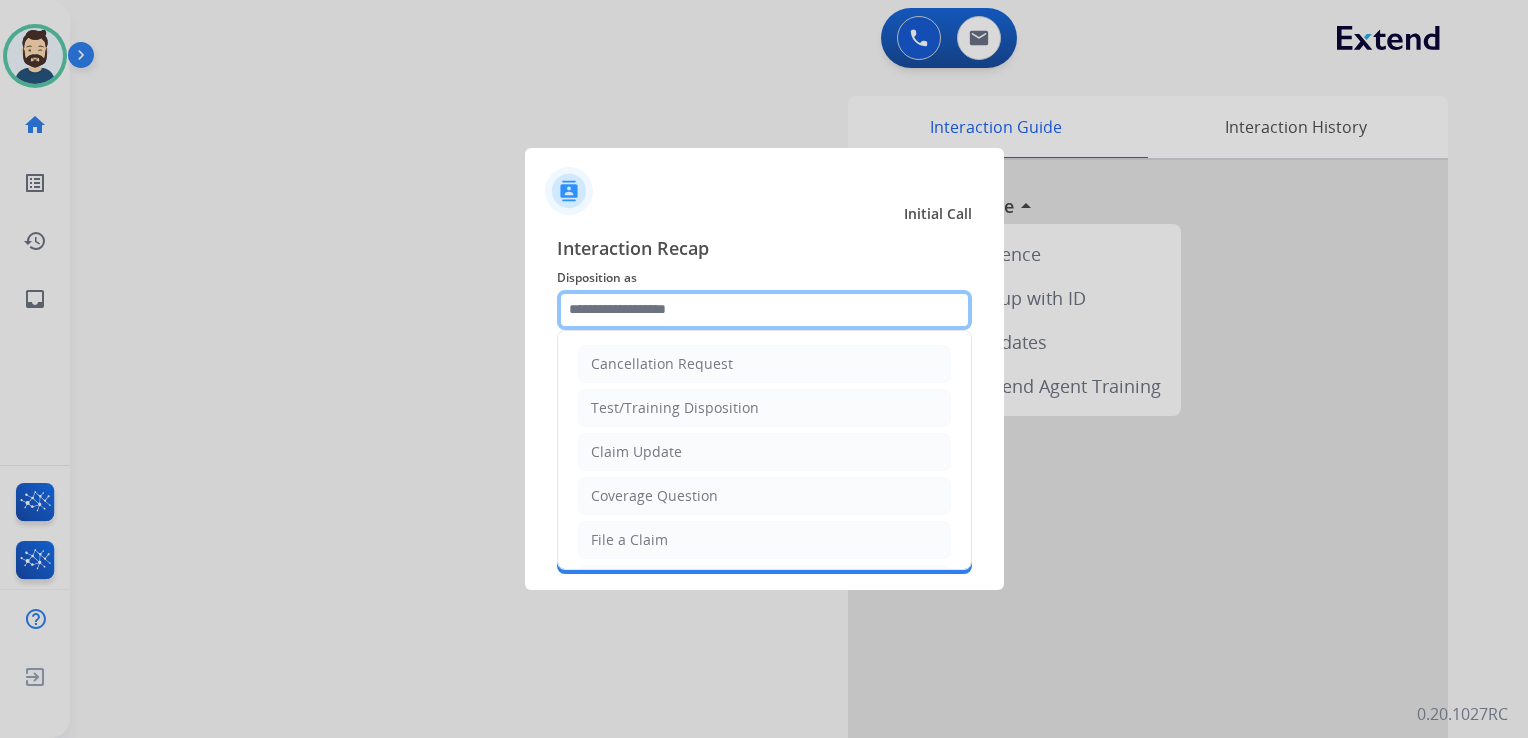 click 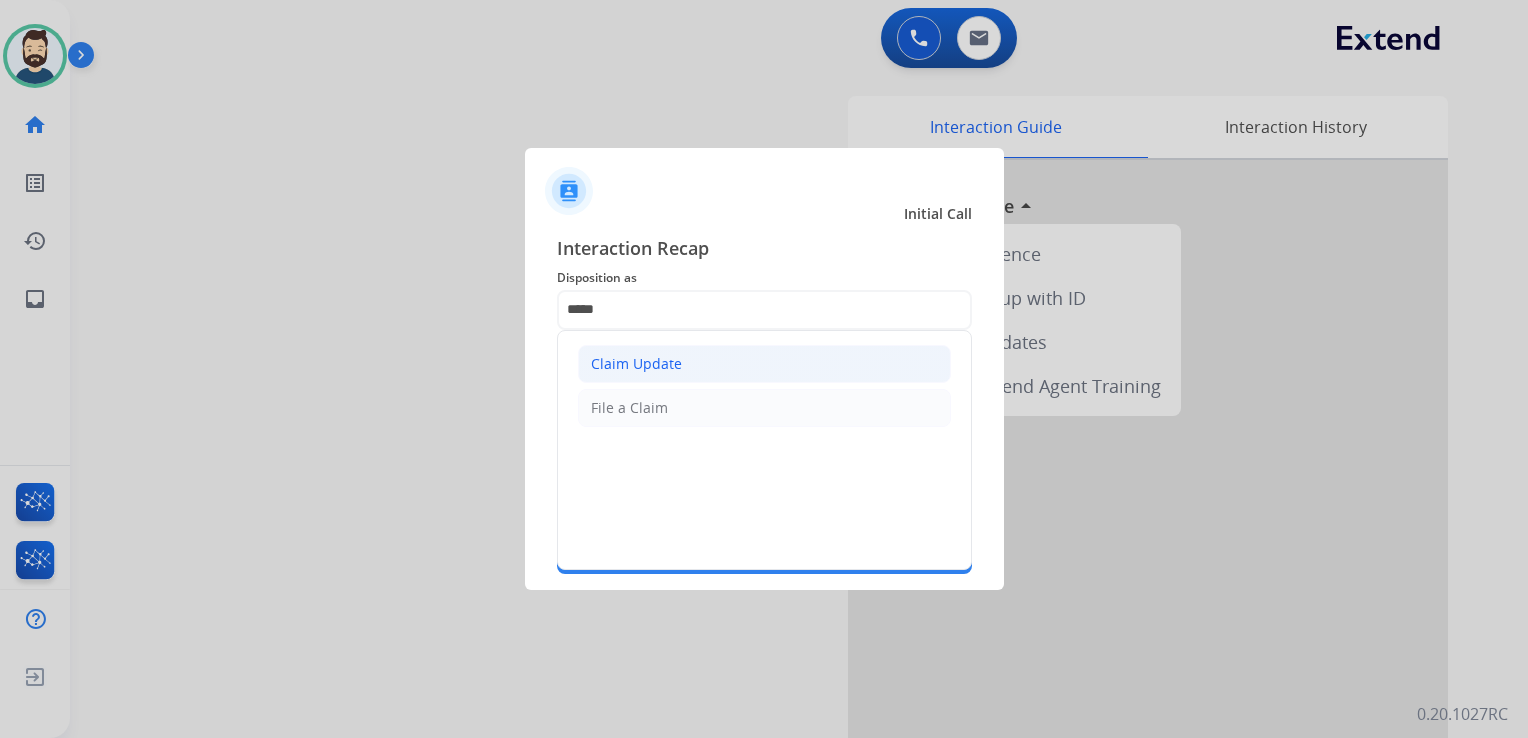 click on "Claim Update" 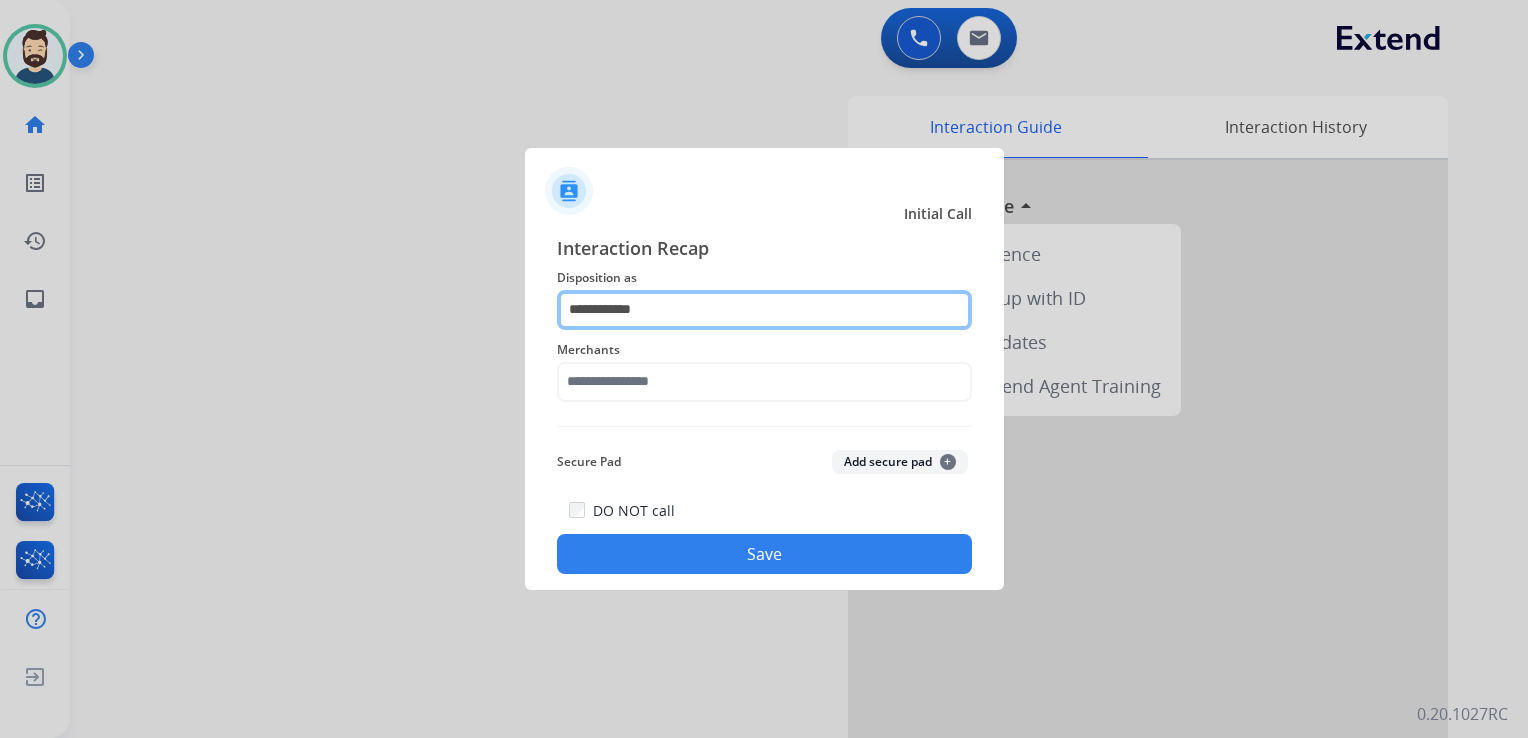 click on "**********" 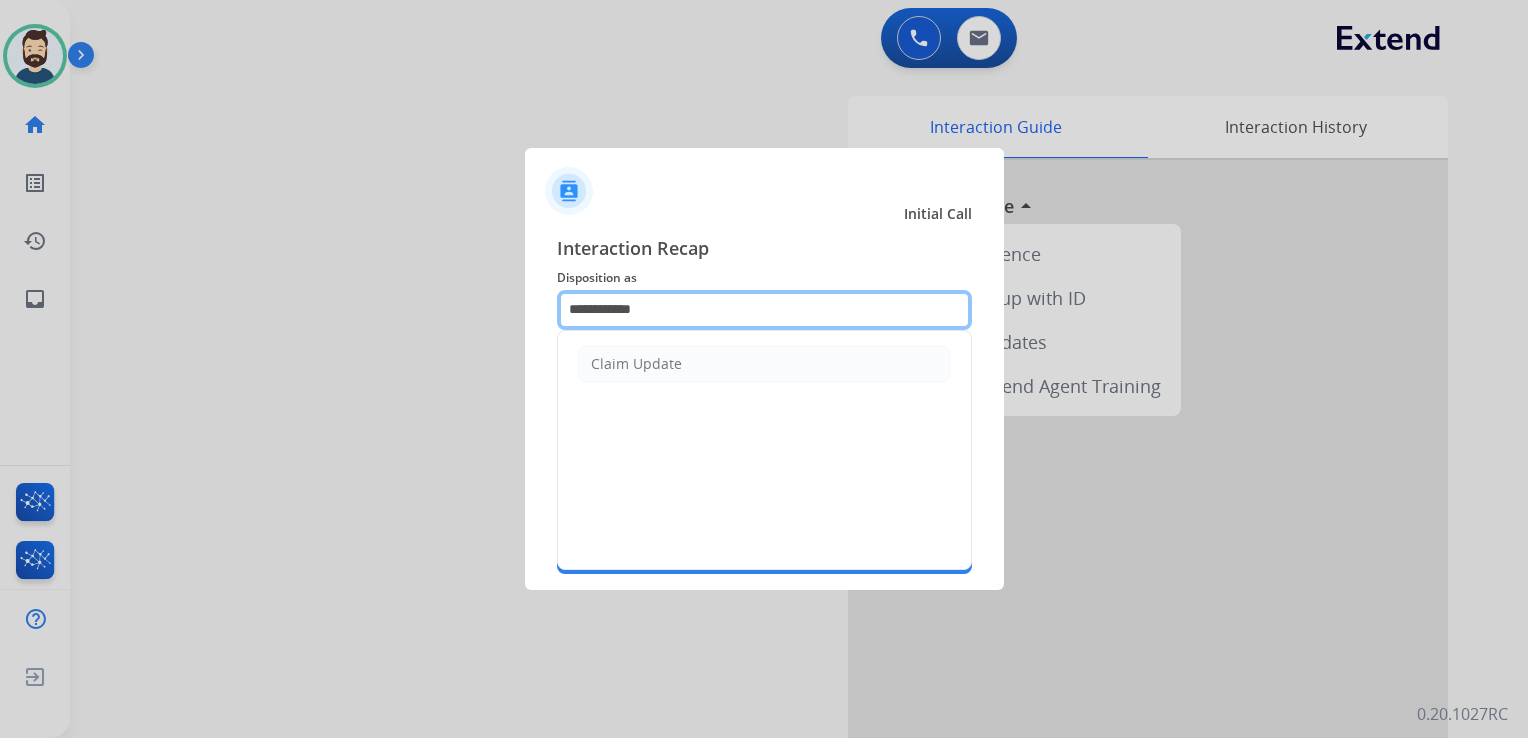 click on "**********" 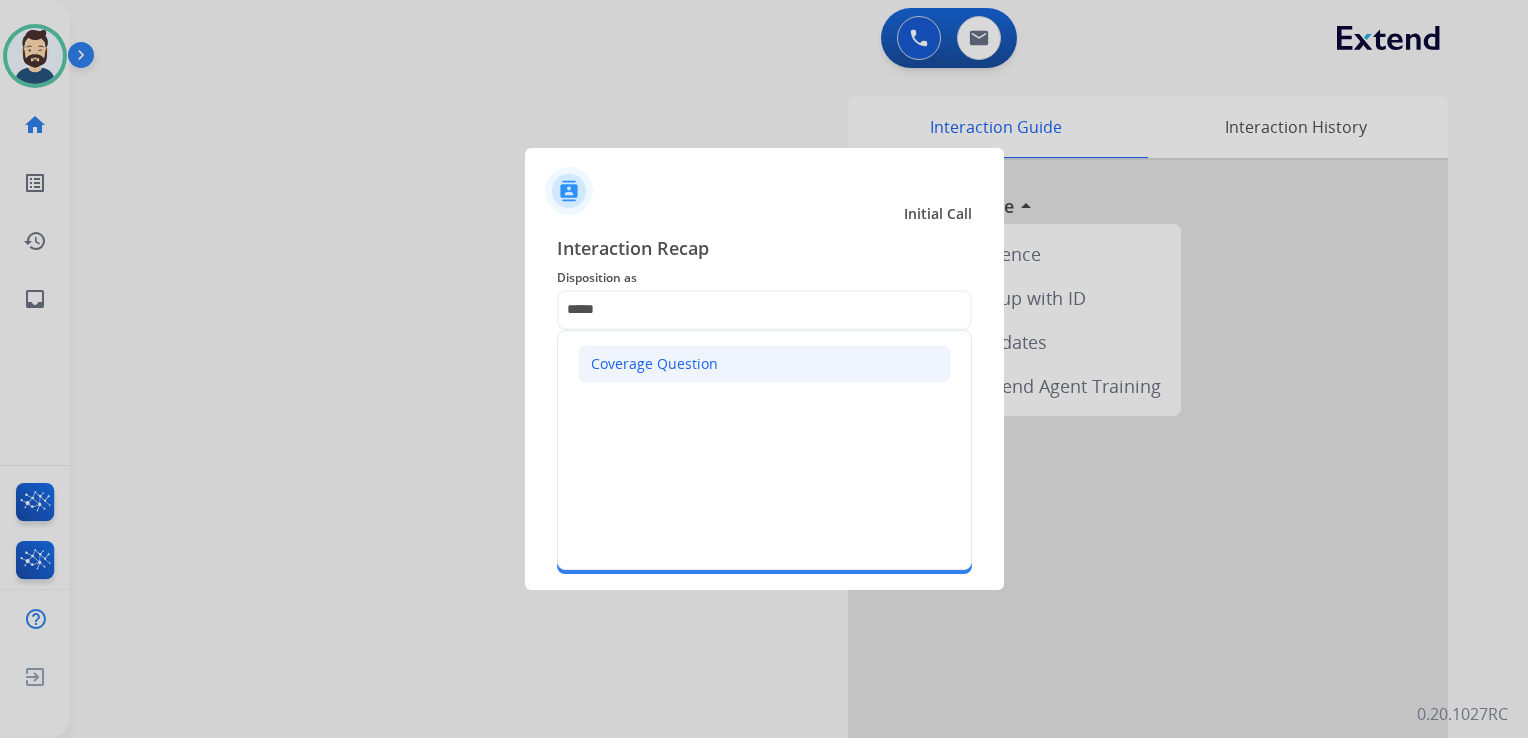 drag, startPoint x: 640, startPoint y: 372, endPoint x: 628, endPoint y: 406, distance: 36.05551 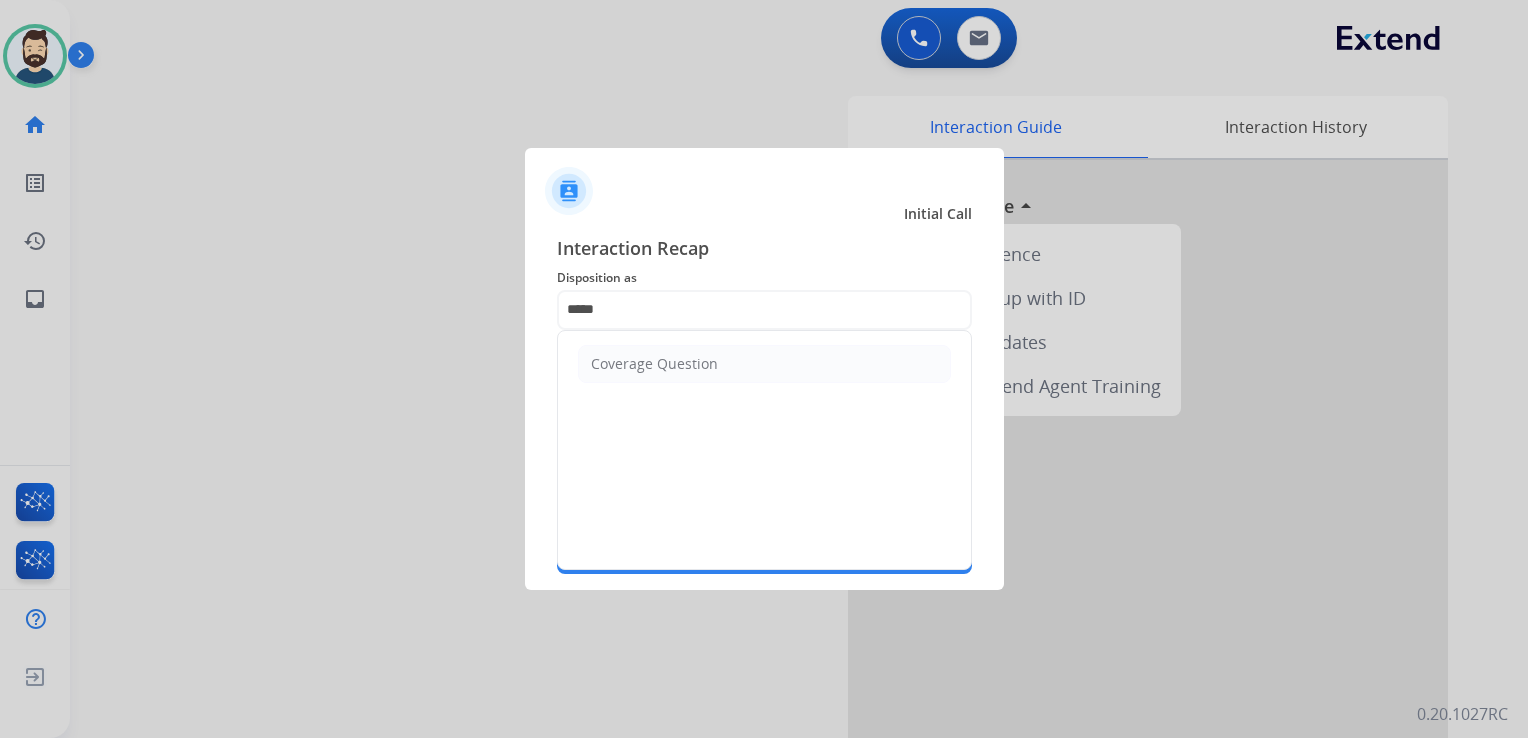 click on "Coverage Question" 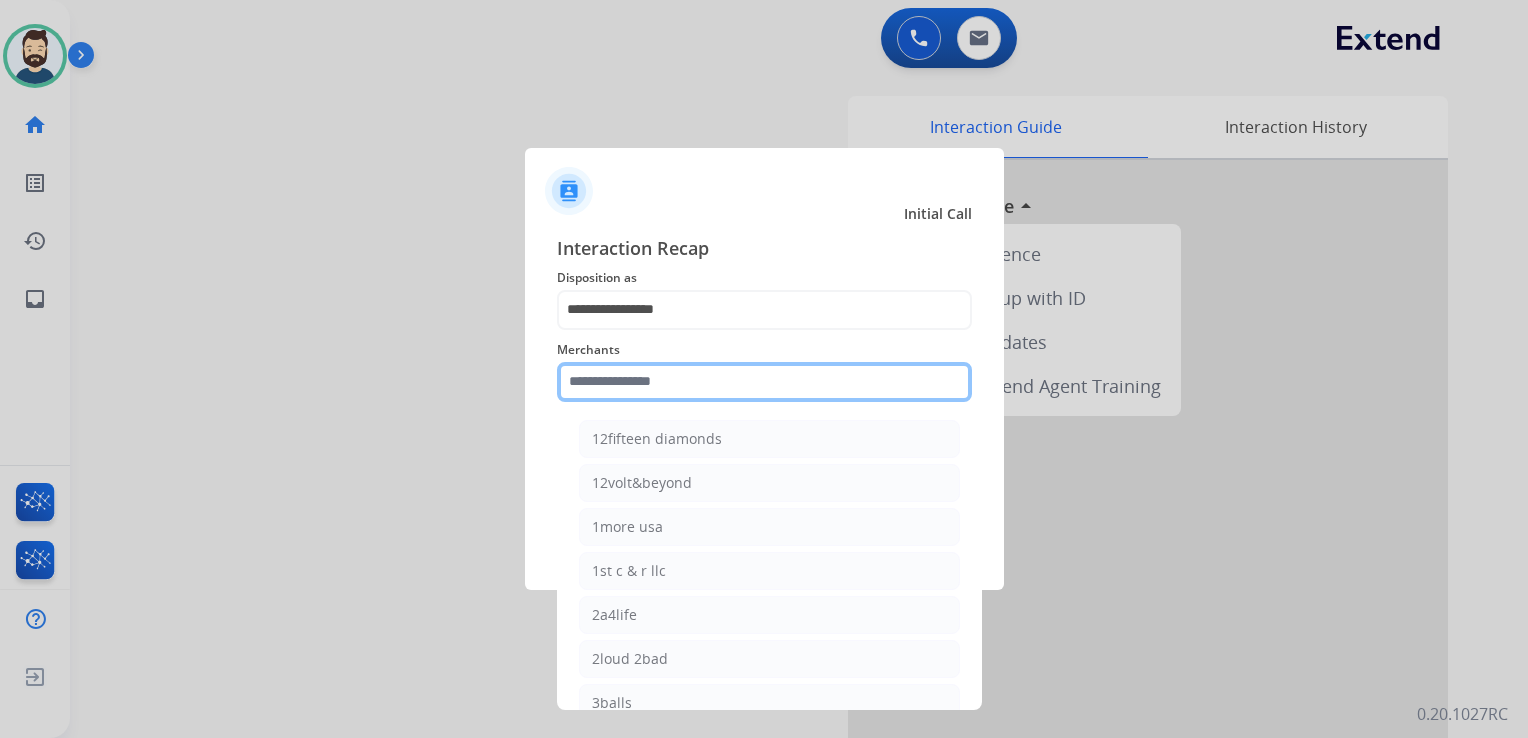 click 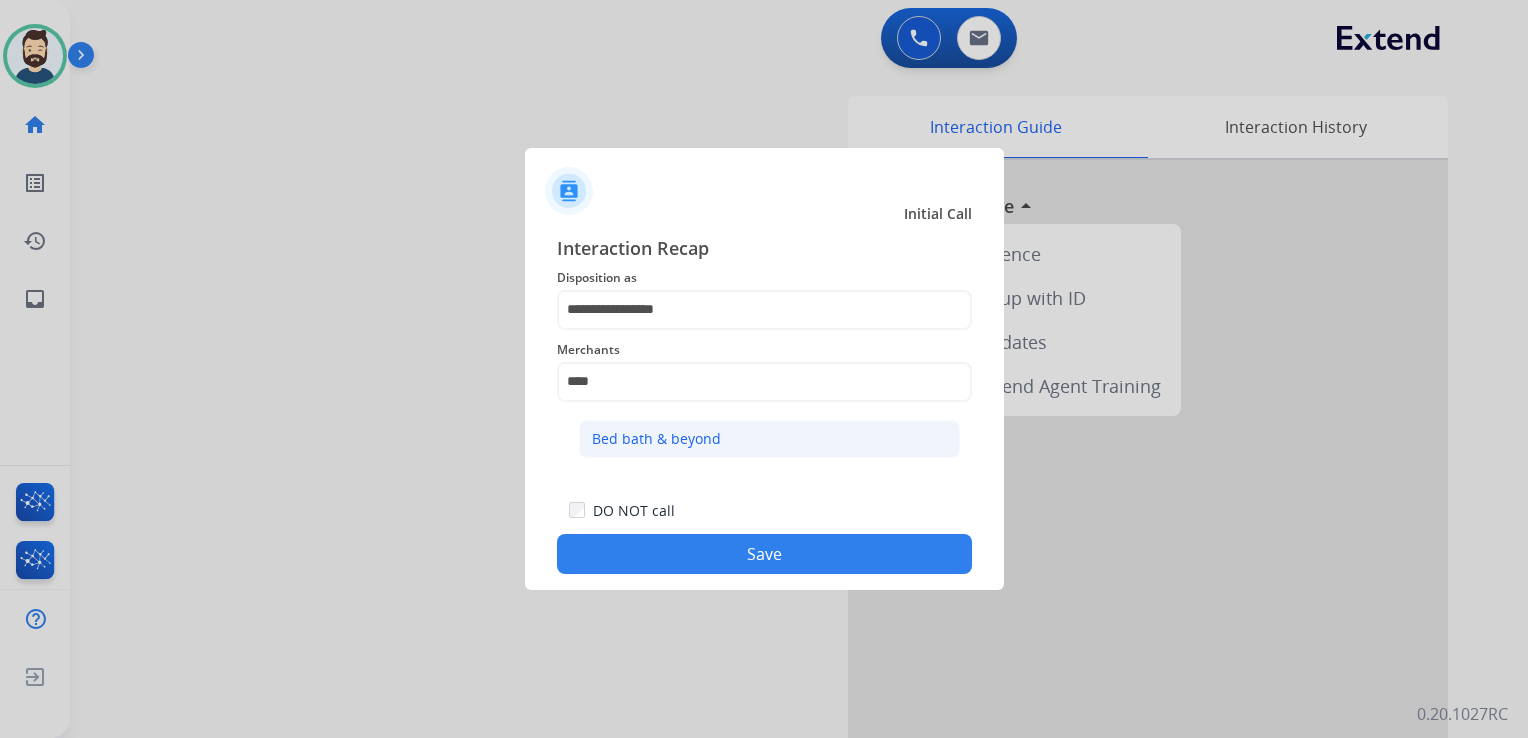 click on "Bed bath & beyond" 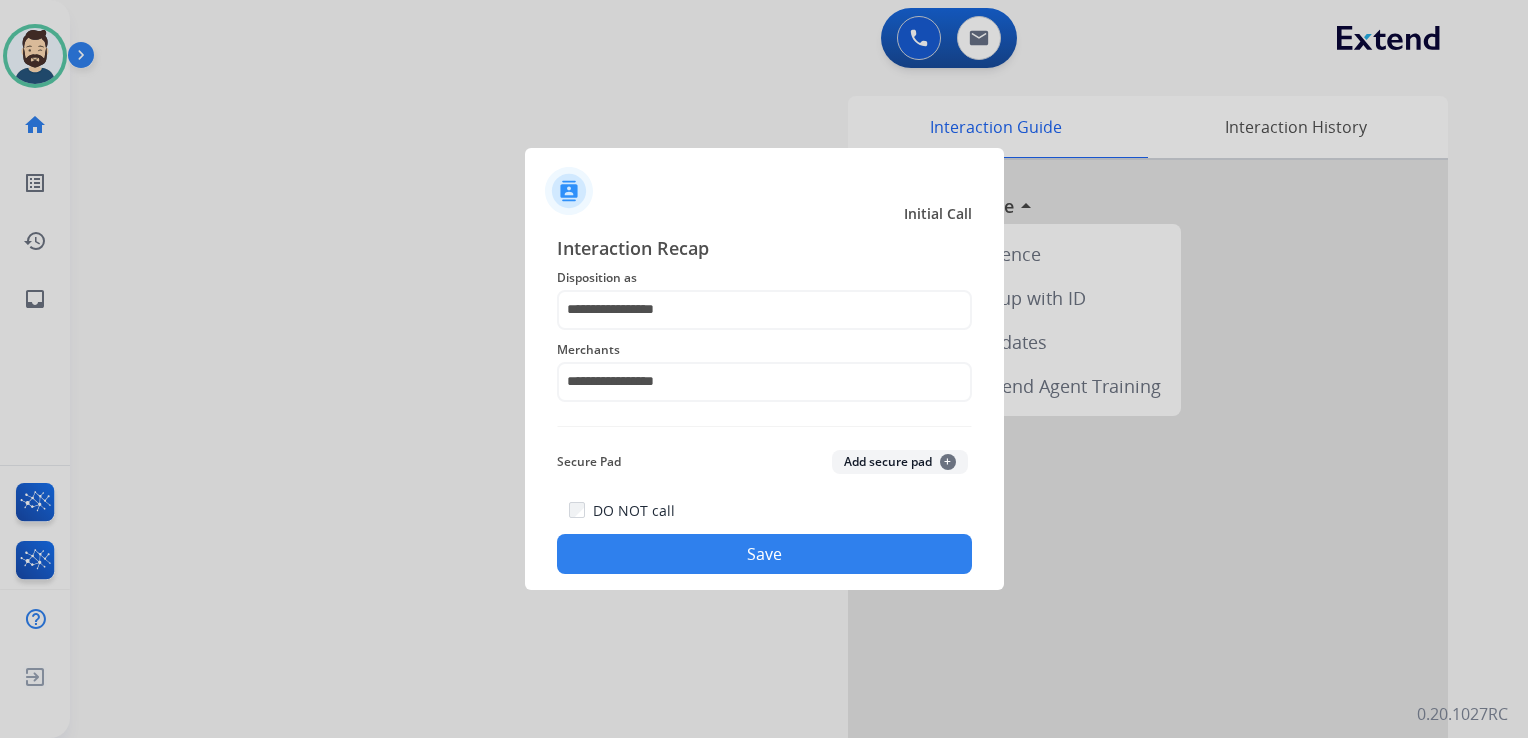 click on "Save" 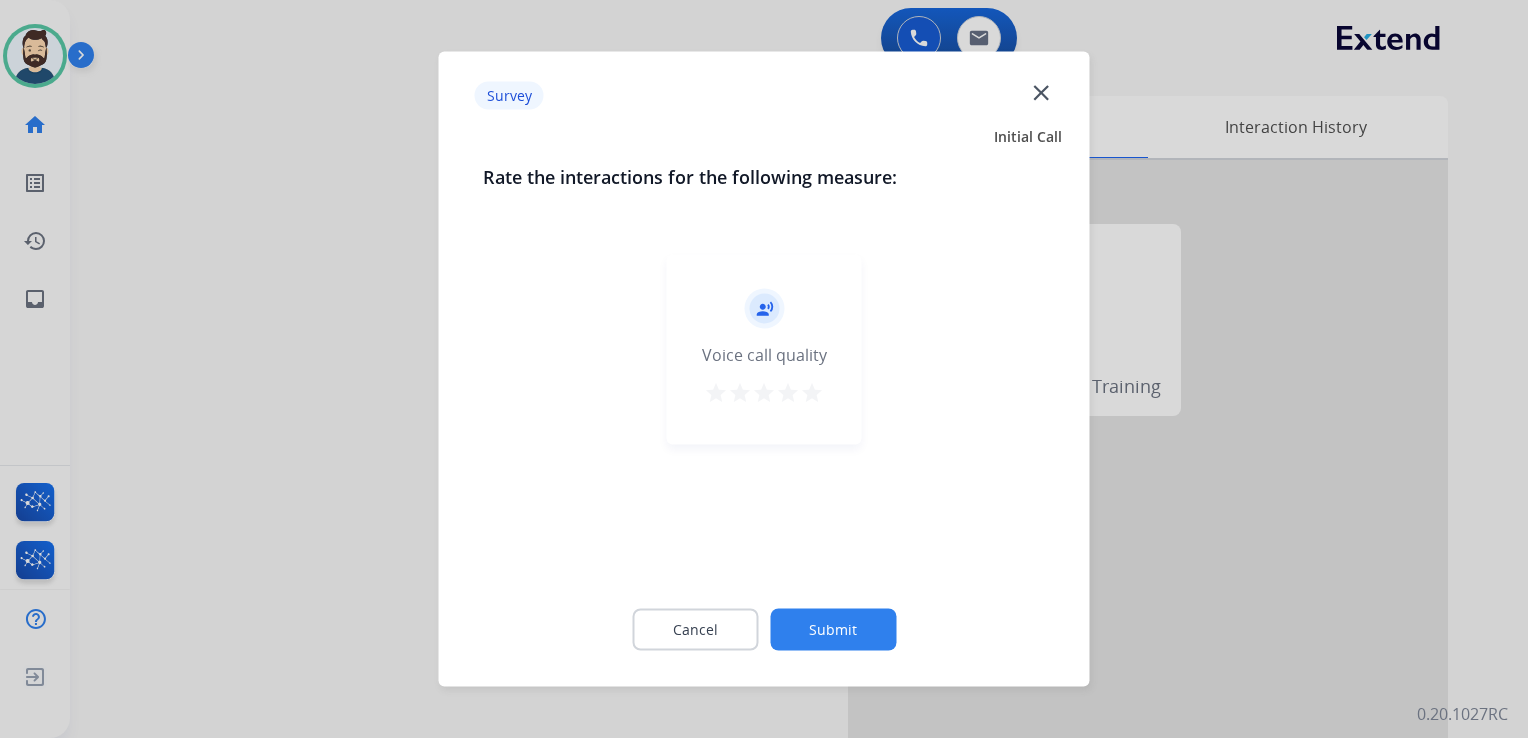 click on "star" at bounding box center [812, 393] 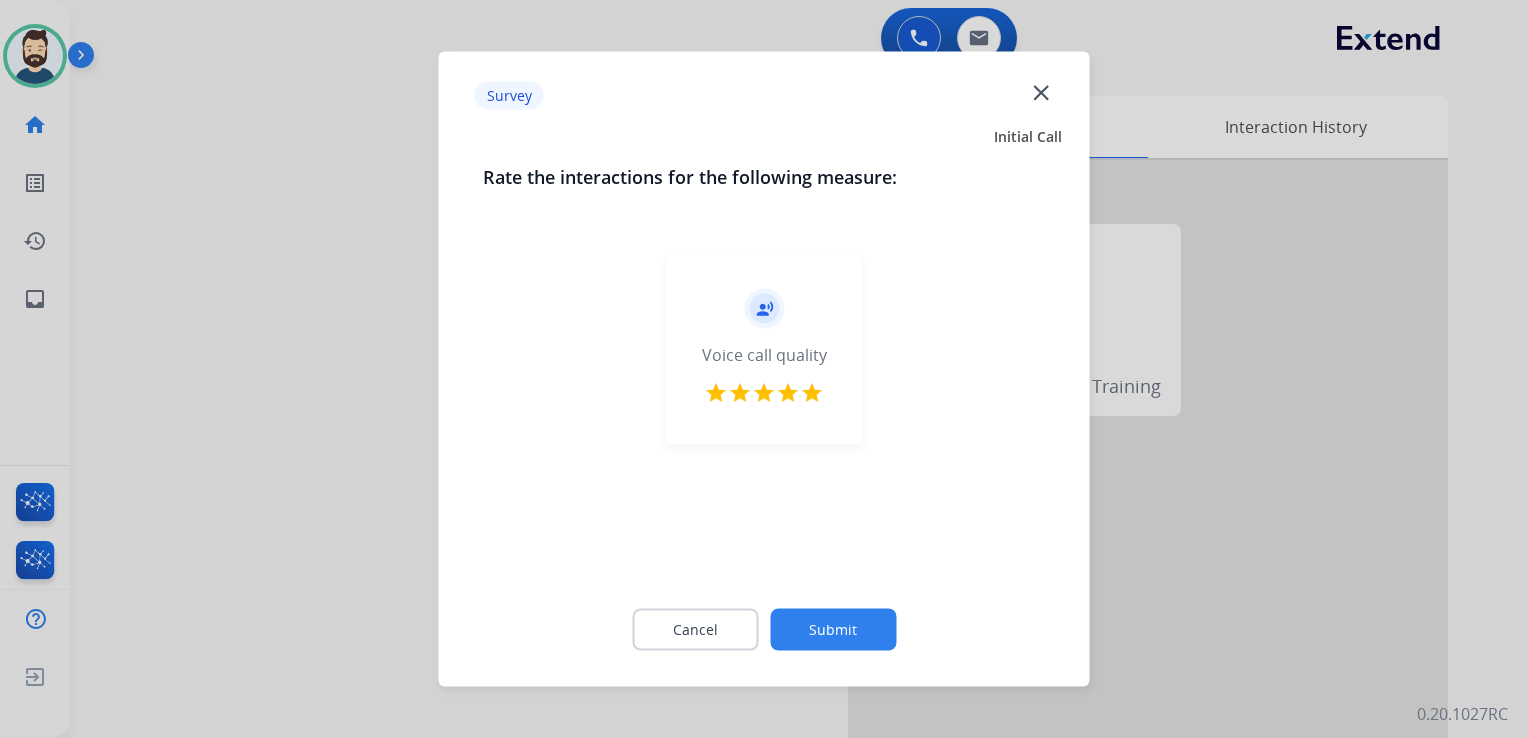 click on "Submit" 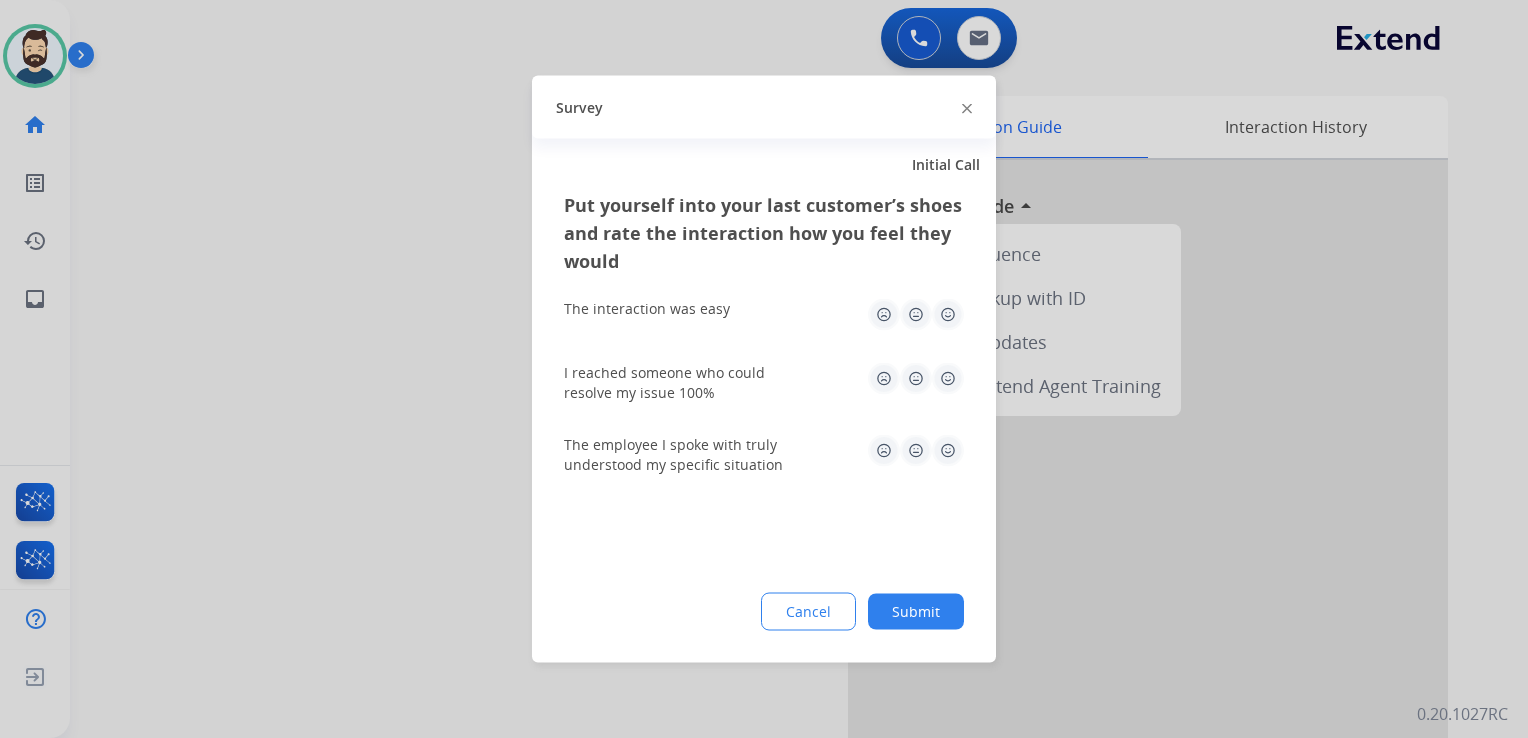click 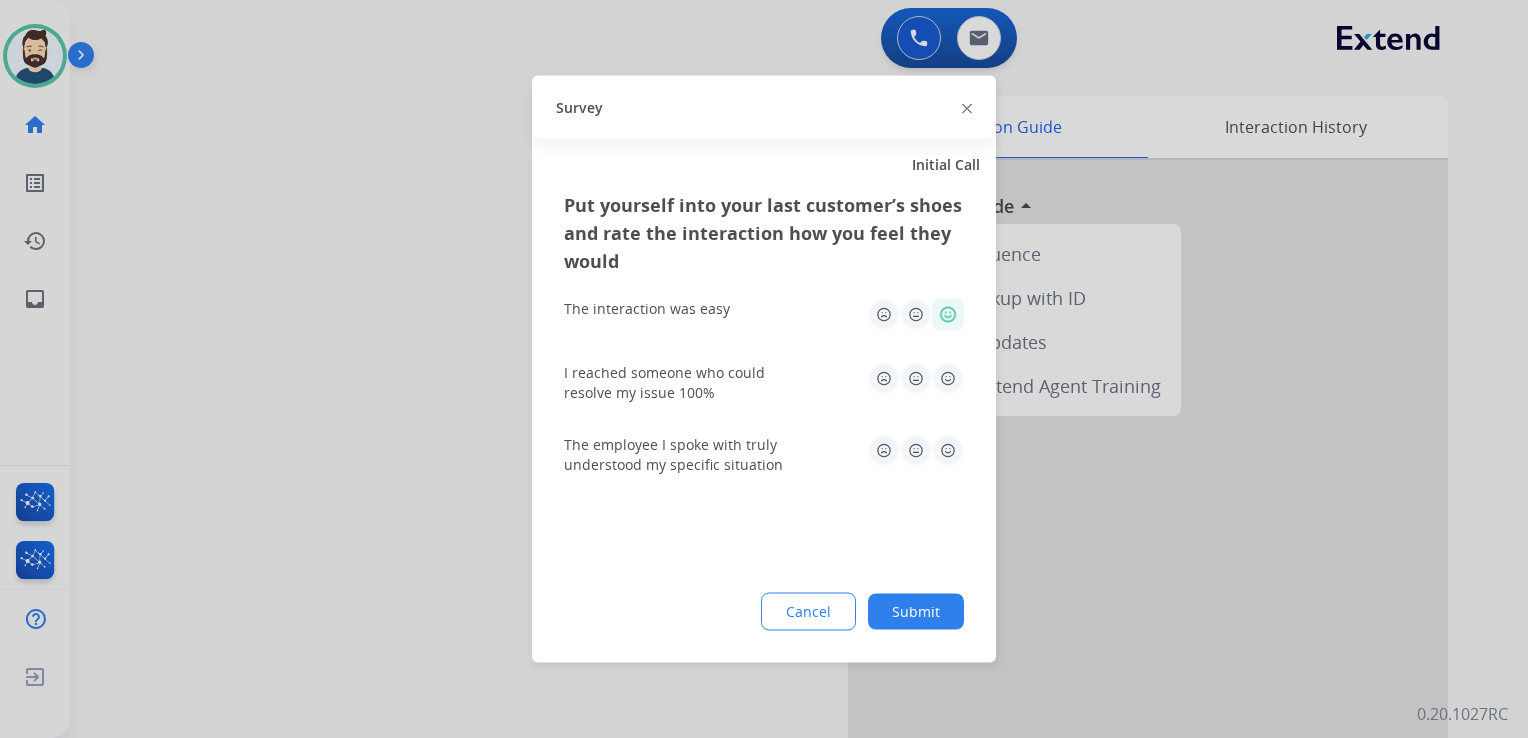 click 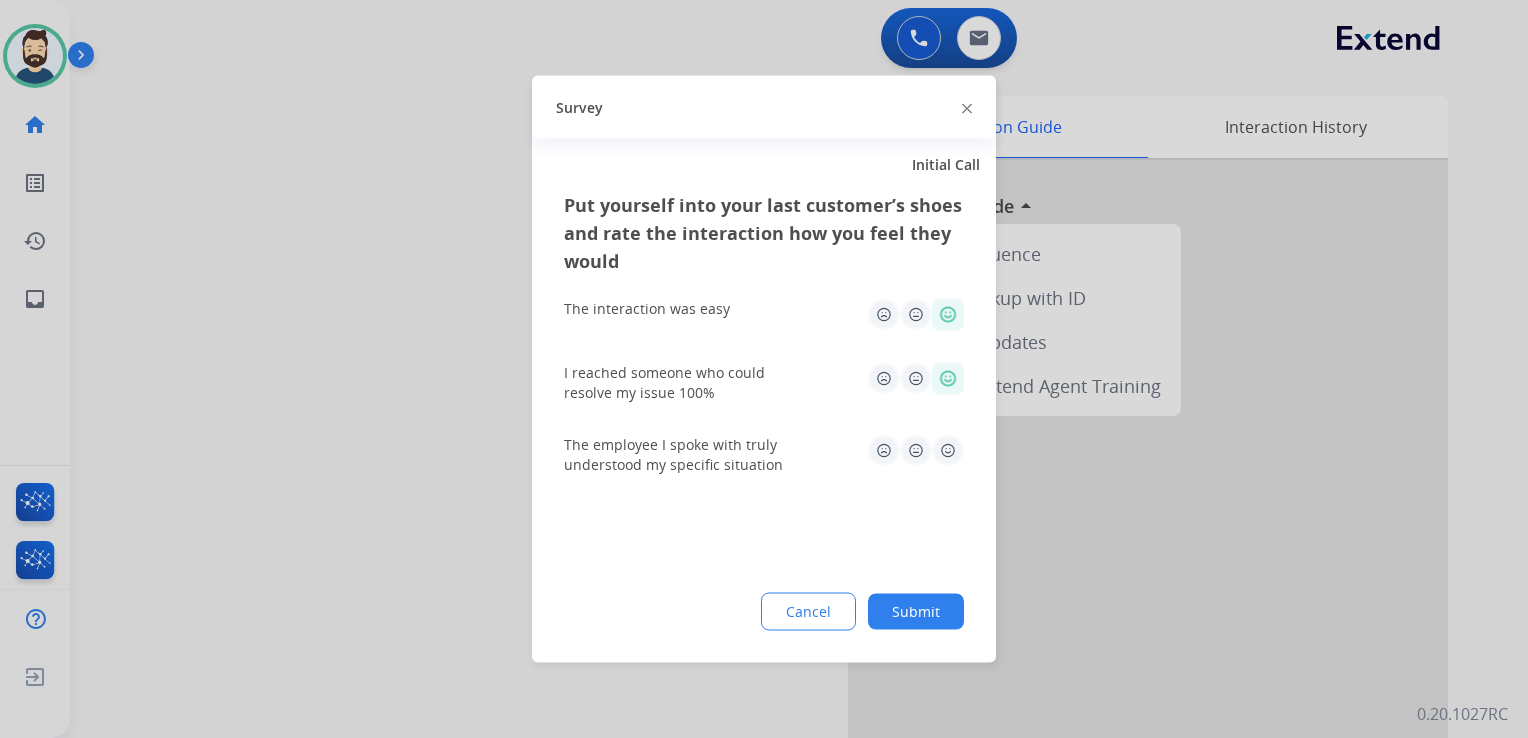 click 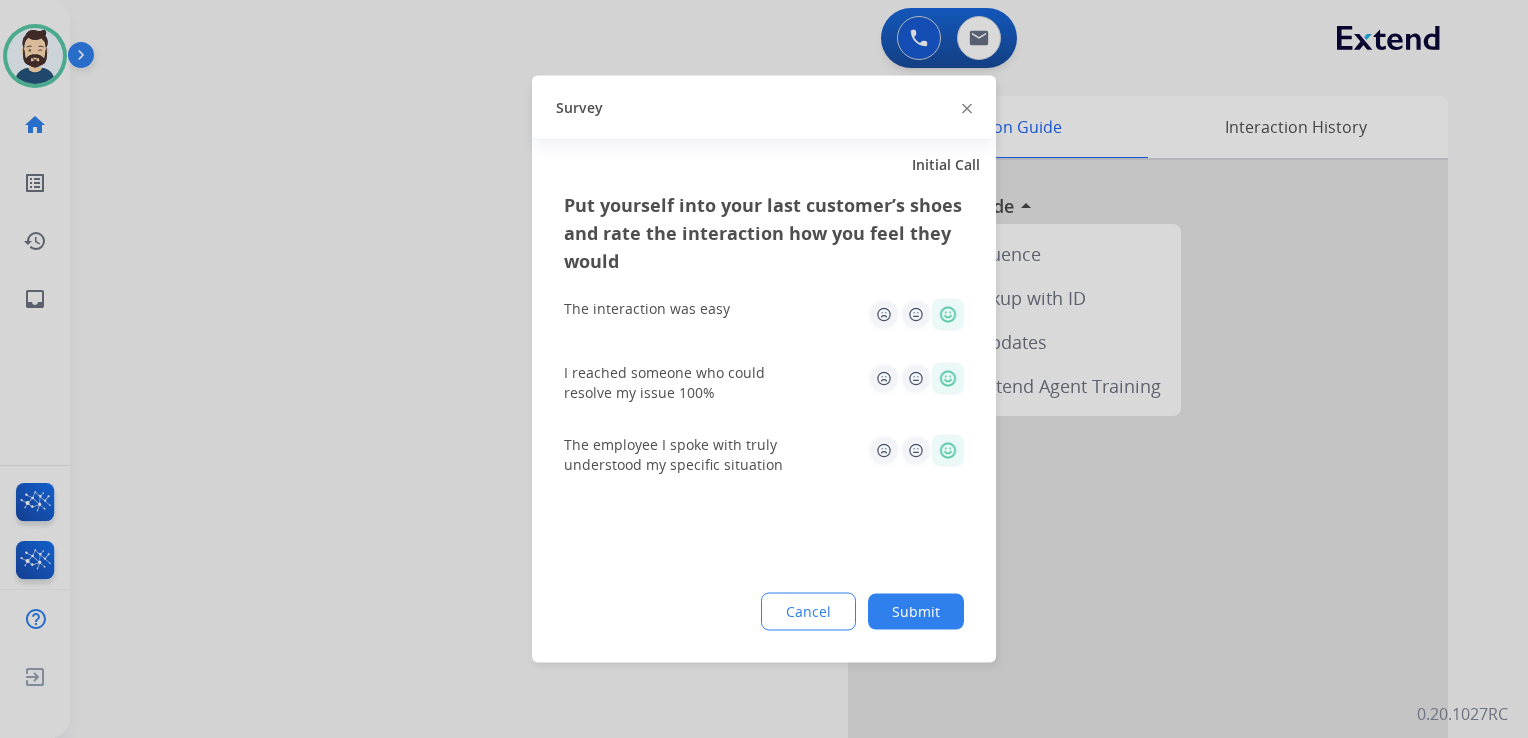 drag, startPoint x: 928, startPoint y: 625, endPoint x: 928, endPoint y: 601, distance: 24 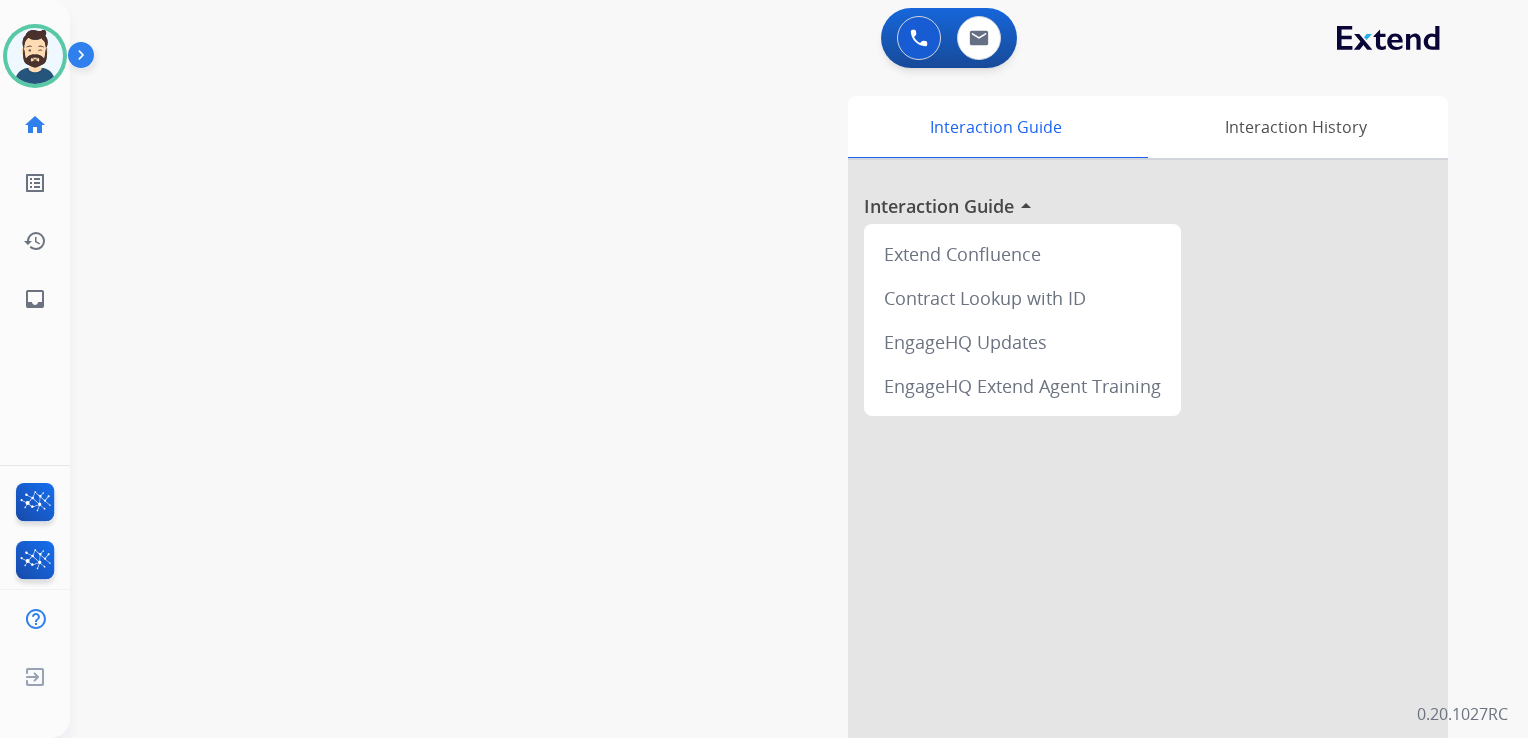 click on "swap_horiz Break voice bridge close_fullscreen Connect 3-Way Call merge_type Separate 3-Way Call  Interaction Guide   Interaction History  Interaction Guide arrow_drop_up  Extend Confluence   Contract Lookup with ID   EngageHQ Updates   EngageHQ Extend Agent Training" at bounding box center (775, 489) 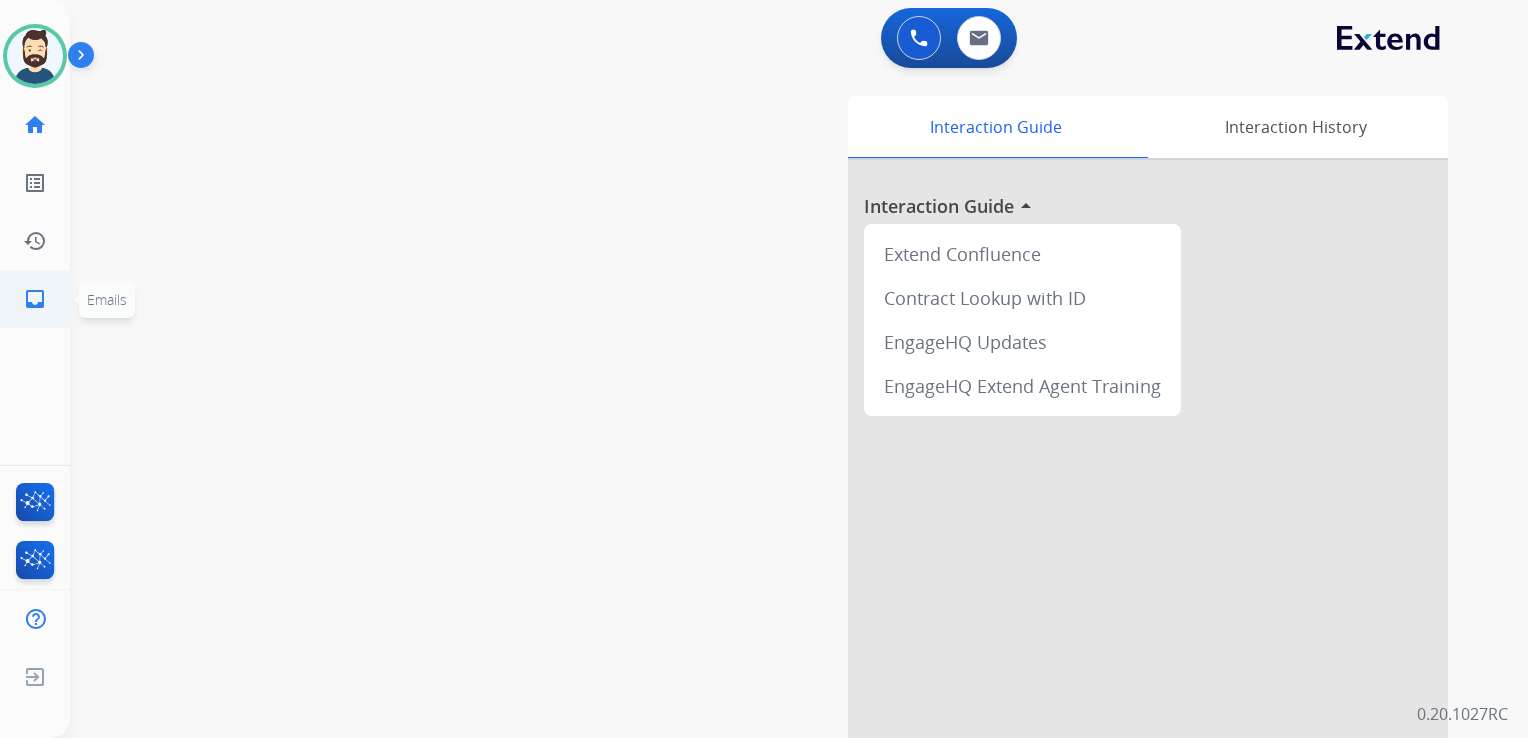 click on "inbox" 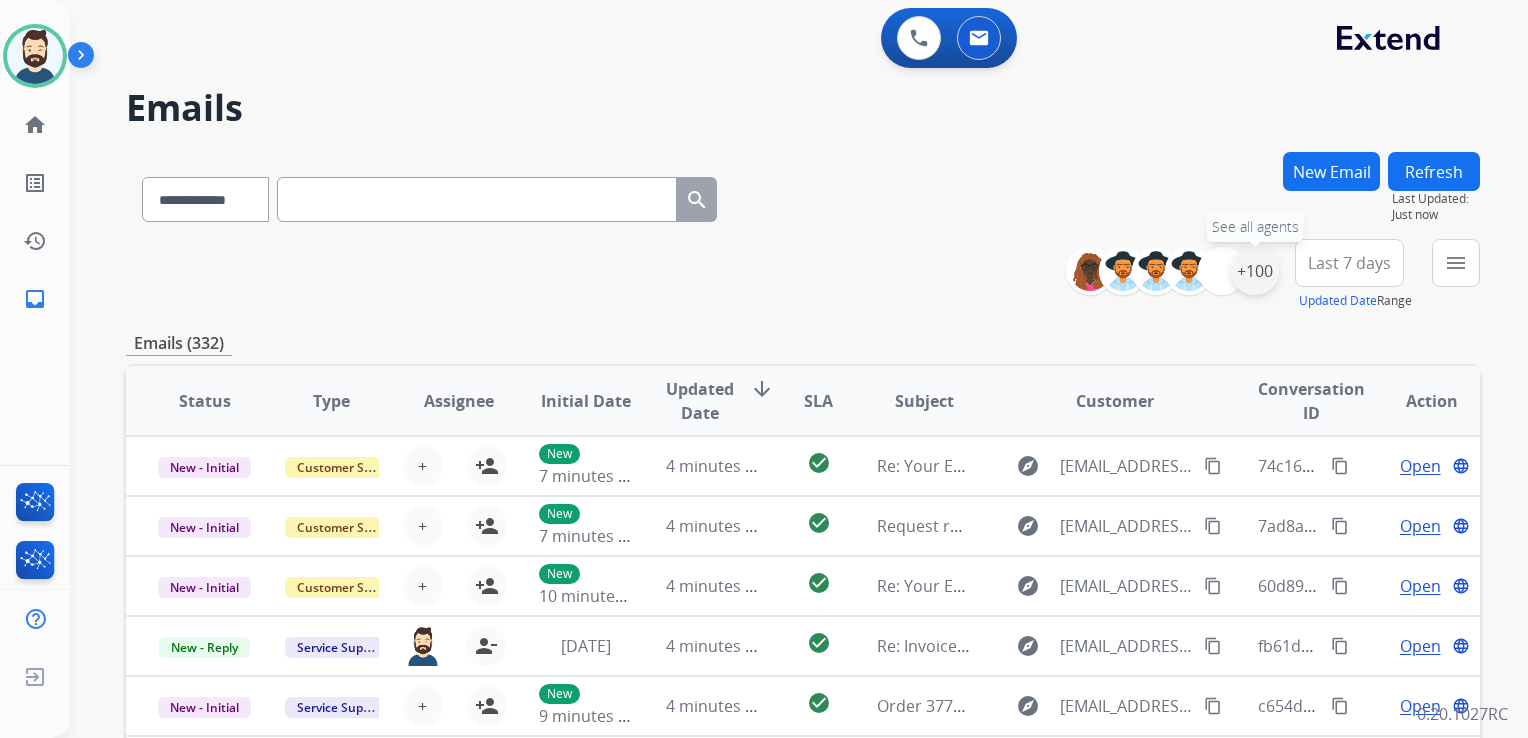 click on "+100" at bounding box center [1255, 271] 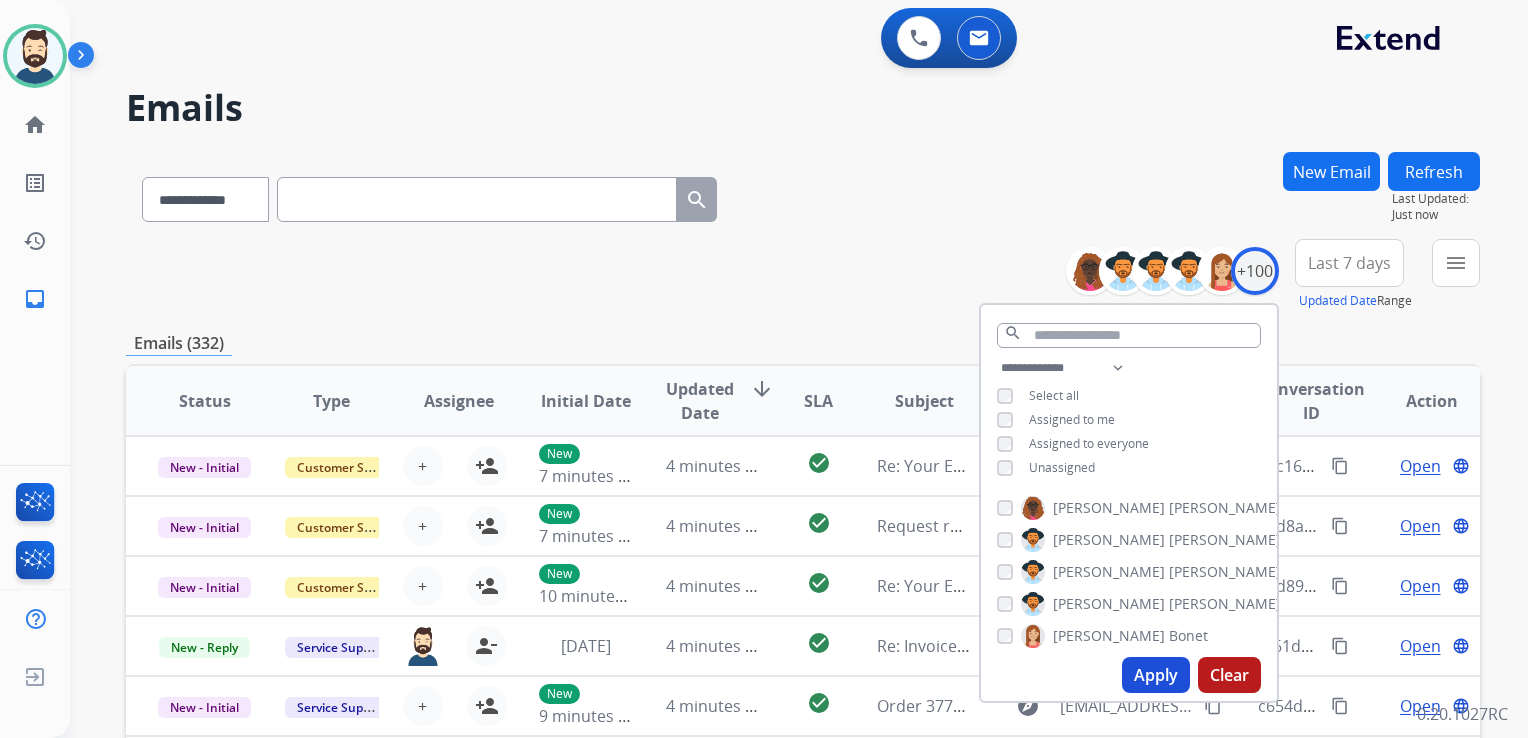 click on "Apply" at bounding box center (1156, 675) 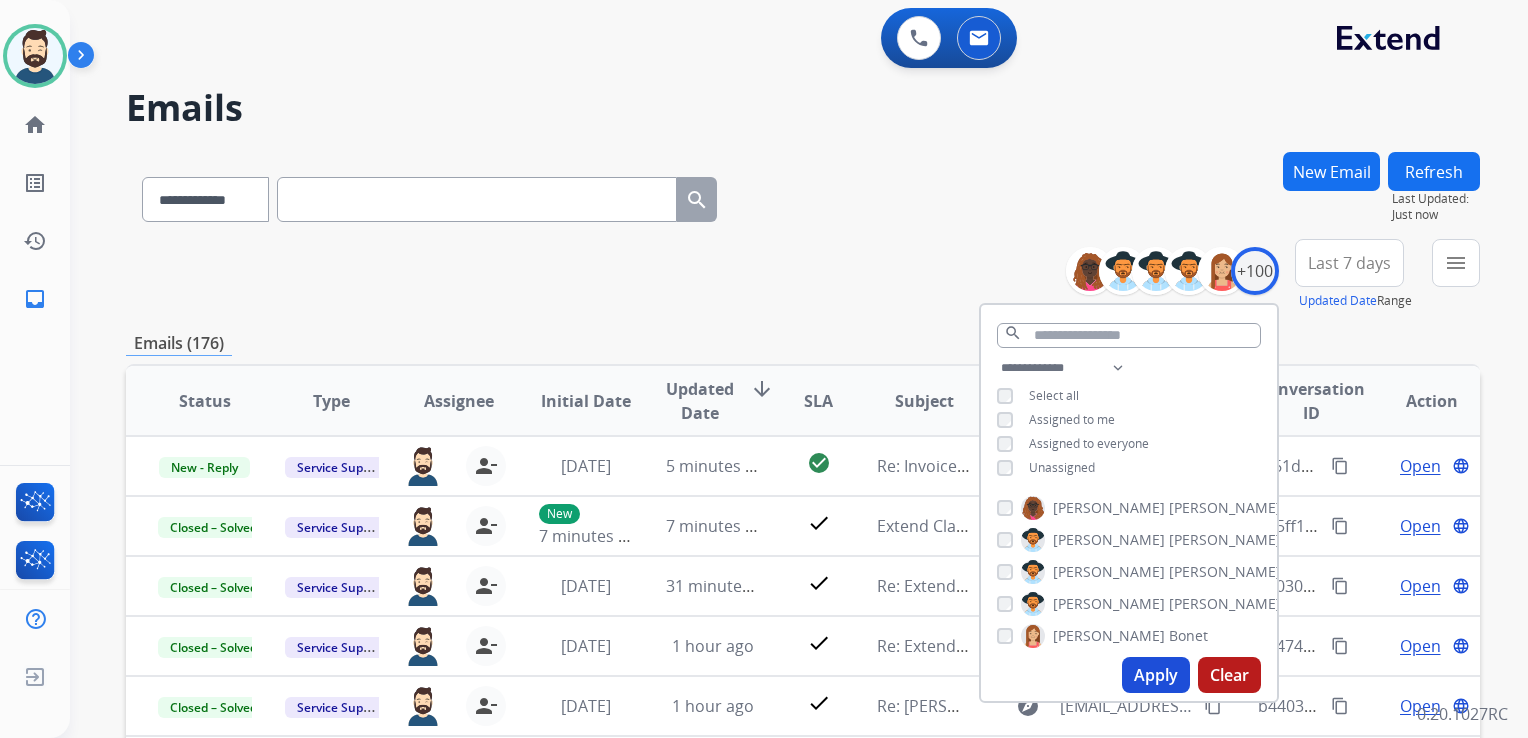 click on "Last 7 days" at bounding box center [1349, 263] 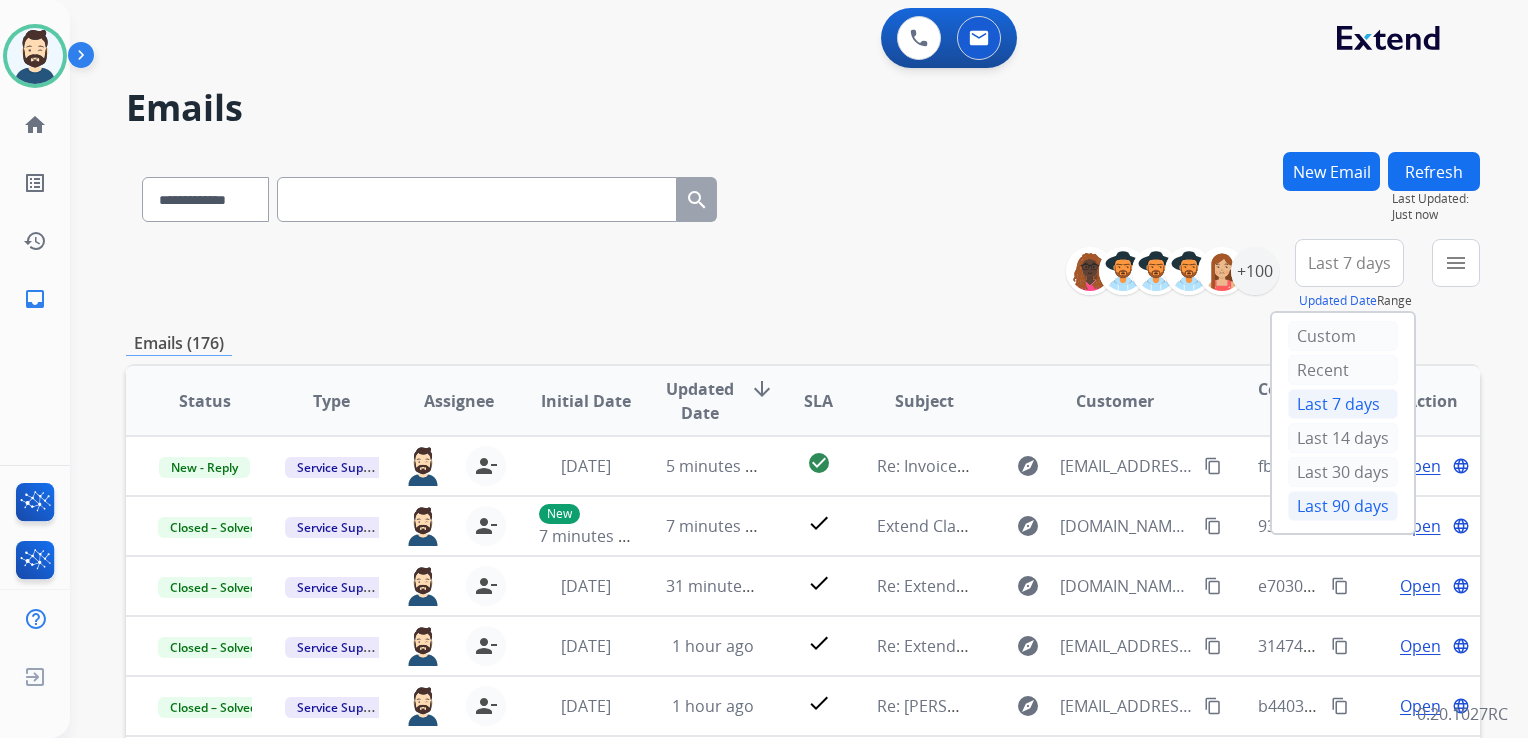 click on "Last 90 days" at bounding box center (1343, 506) 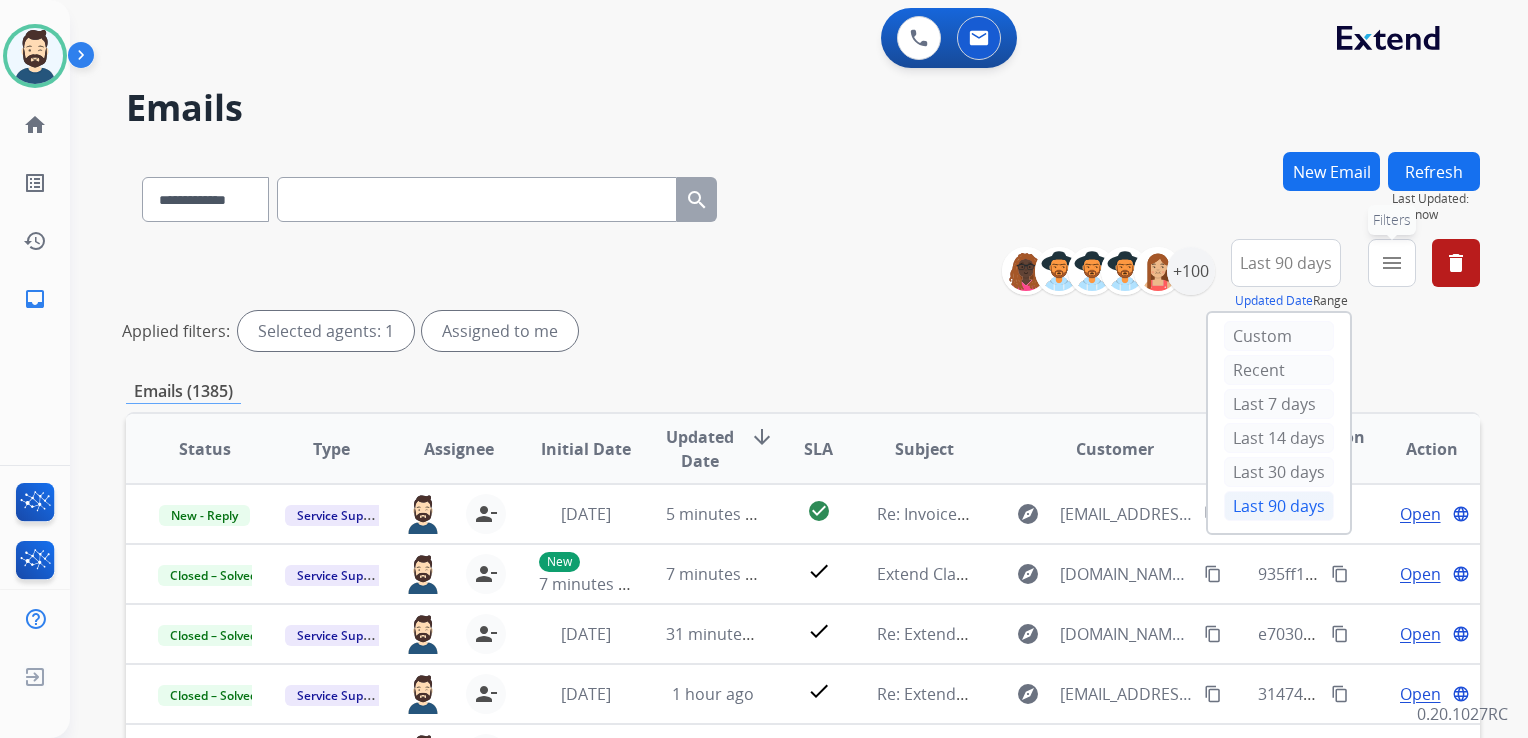 click on "menu" at bounding box center (1392, 263) 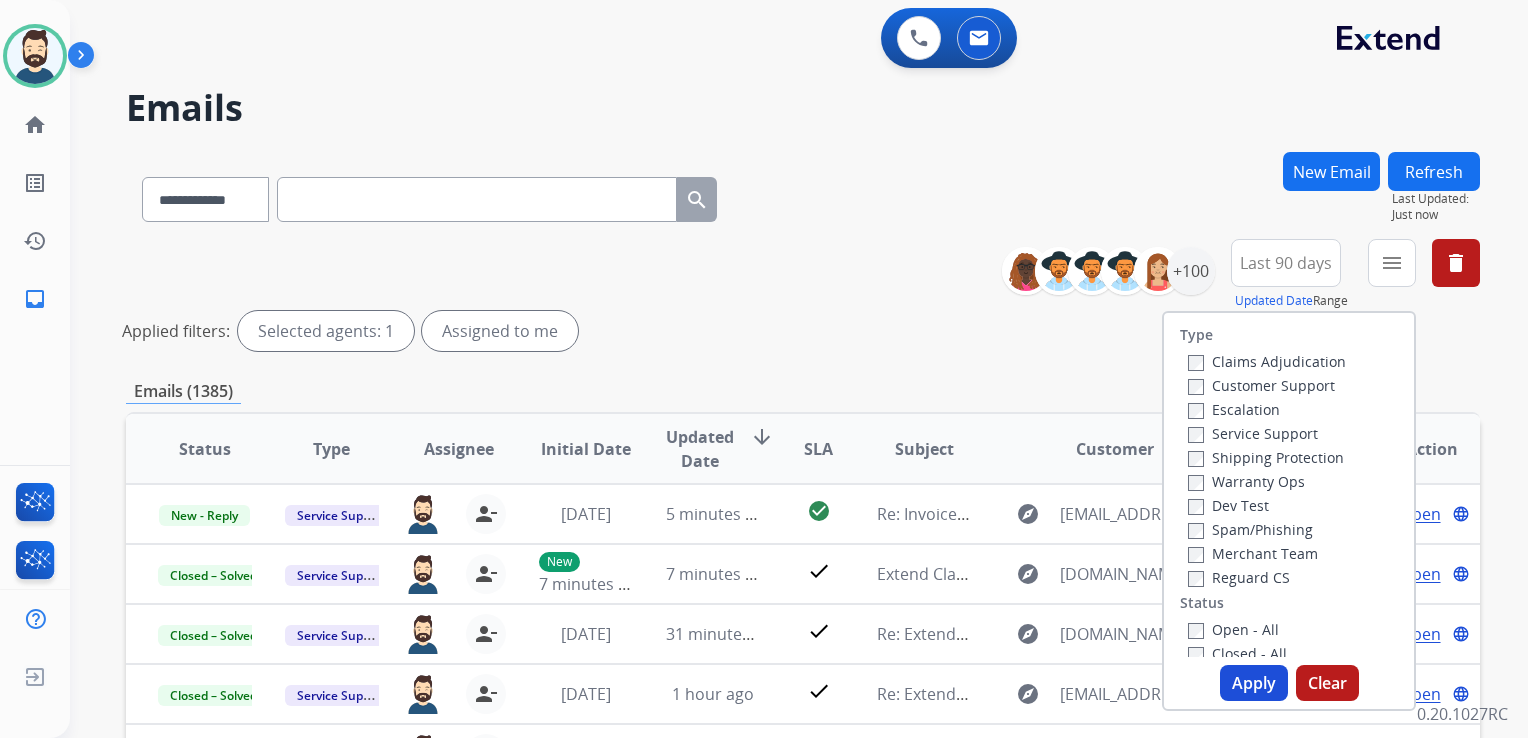 click on "Claims Adjudication" at bounding box center (1267, 361) 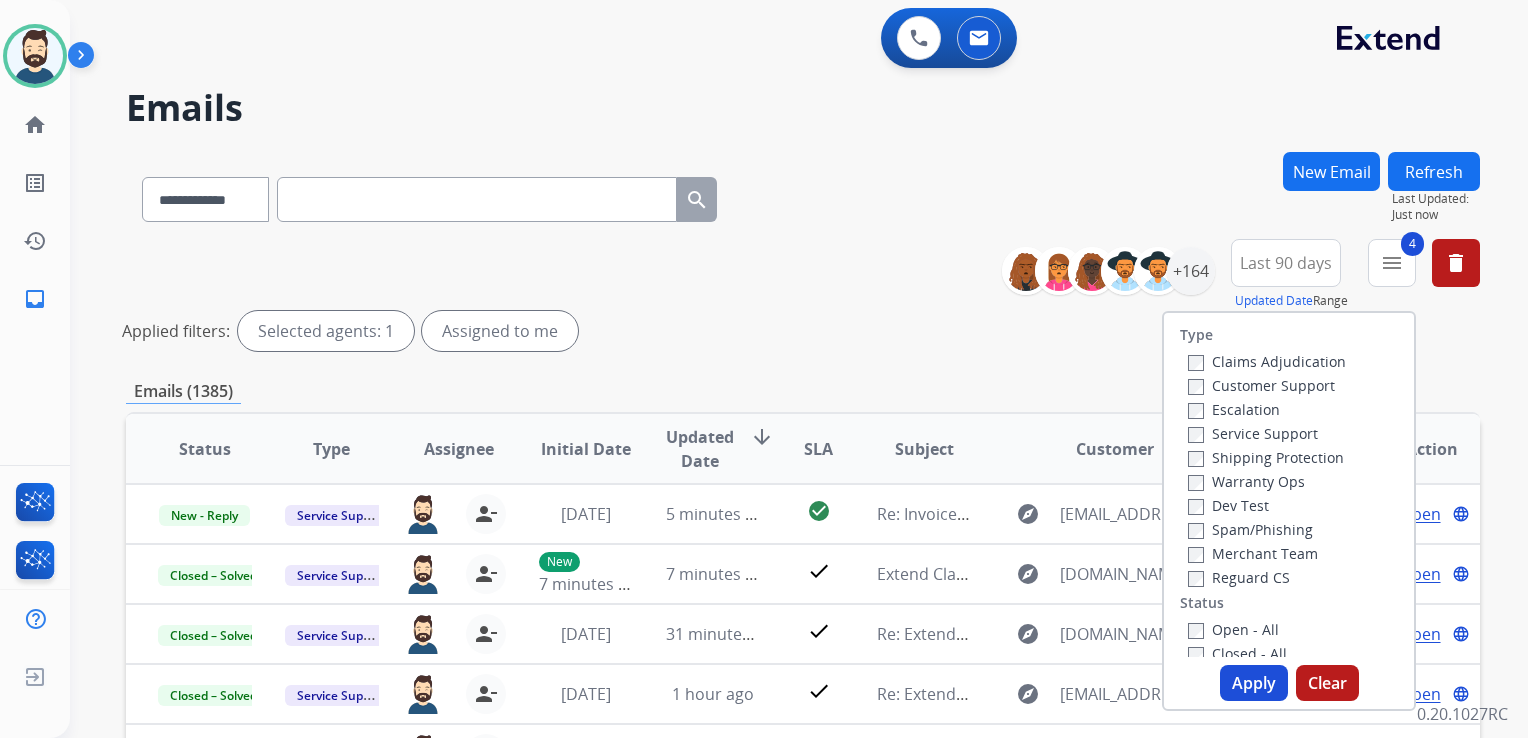 click on "Apply" at bounding box center (1254, 683) 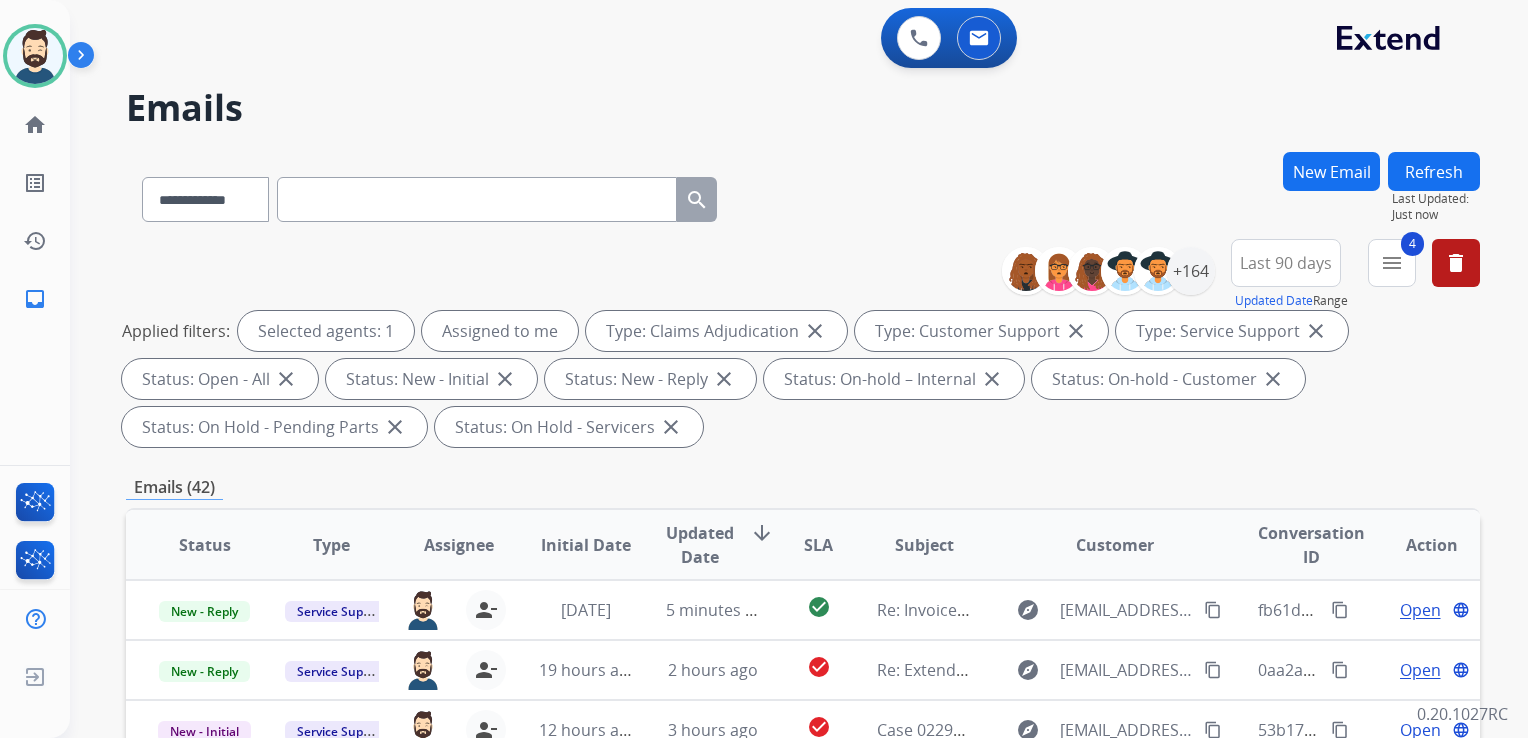 drag, startPoint x: 685, startPoint y: 531, endPoint x: 695, endPoint y: 529, distance: 10.198039 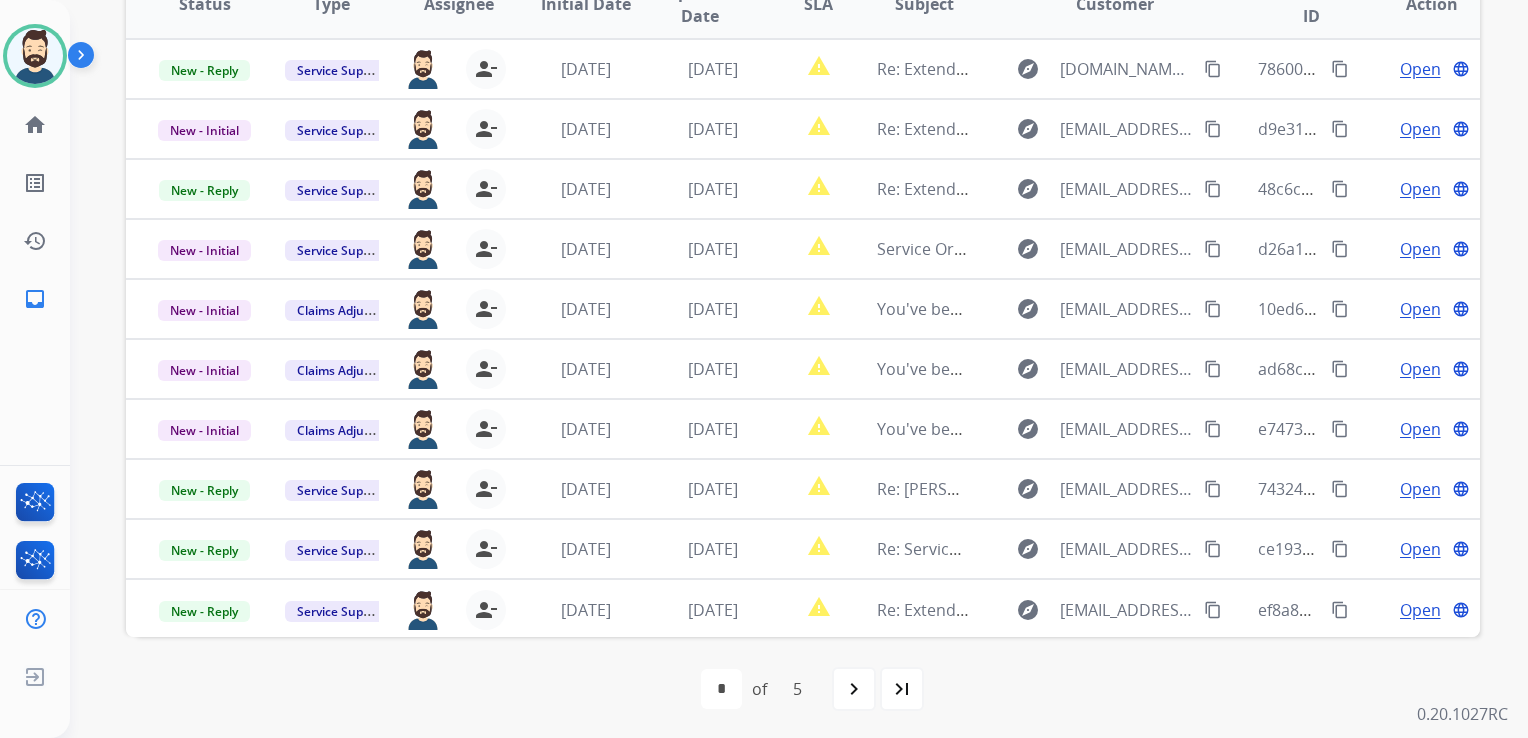 scroll, scrollTop: 543, scrollLeft: 0, axis: vertical 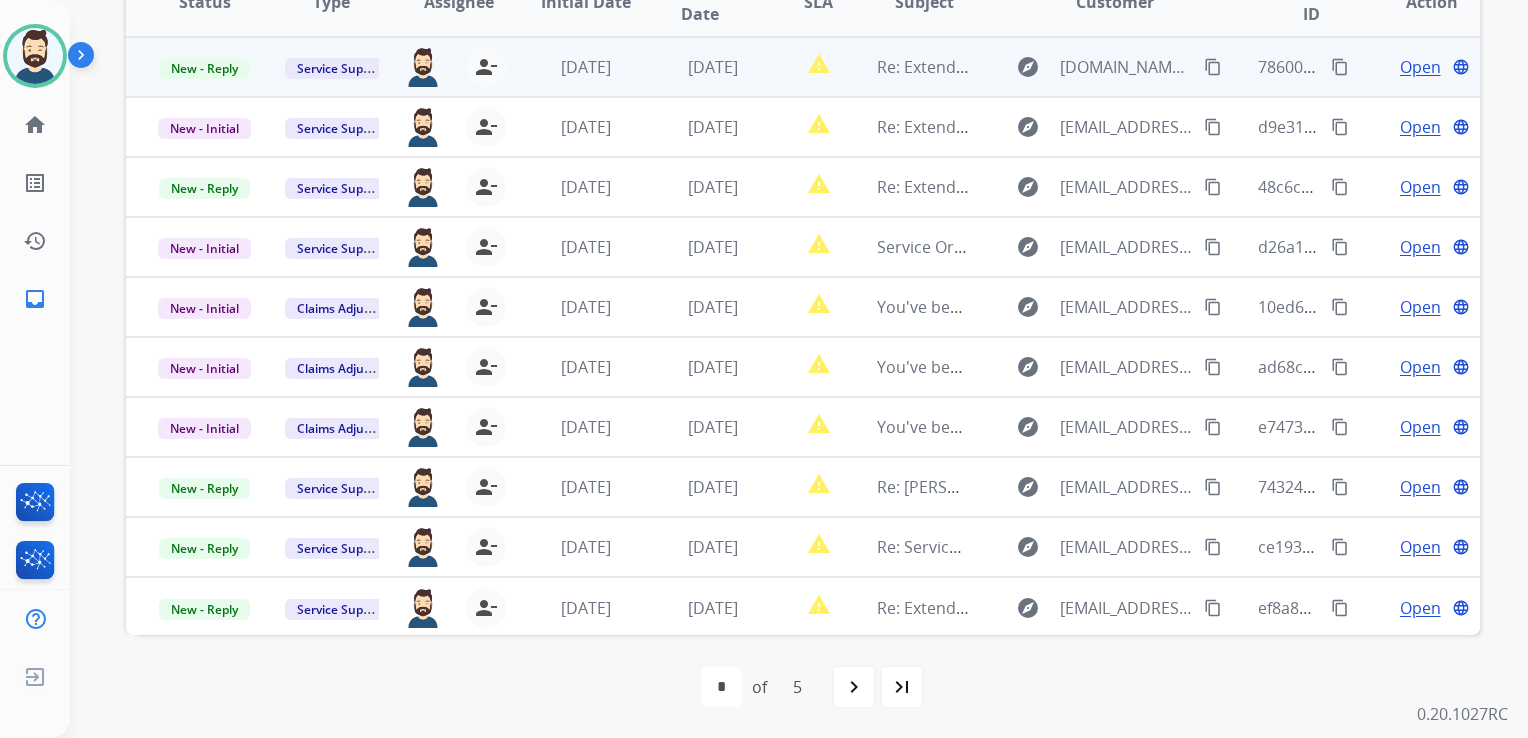 click on "[DATE]" at bounding box center (697, 67) 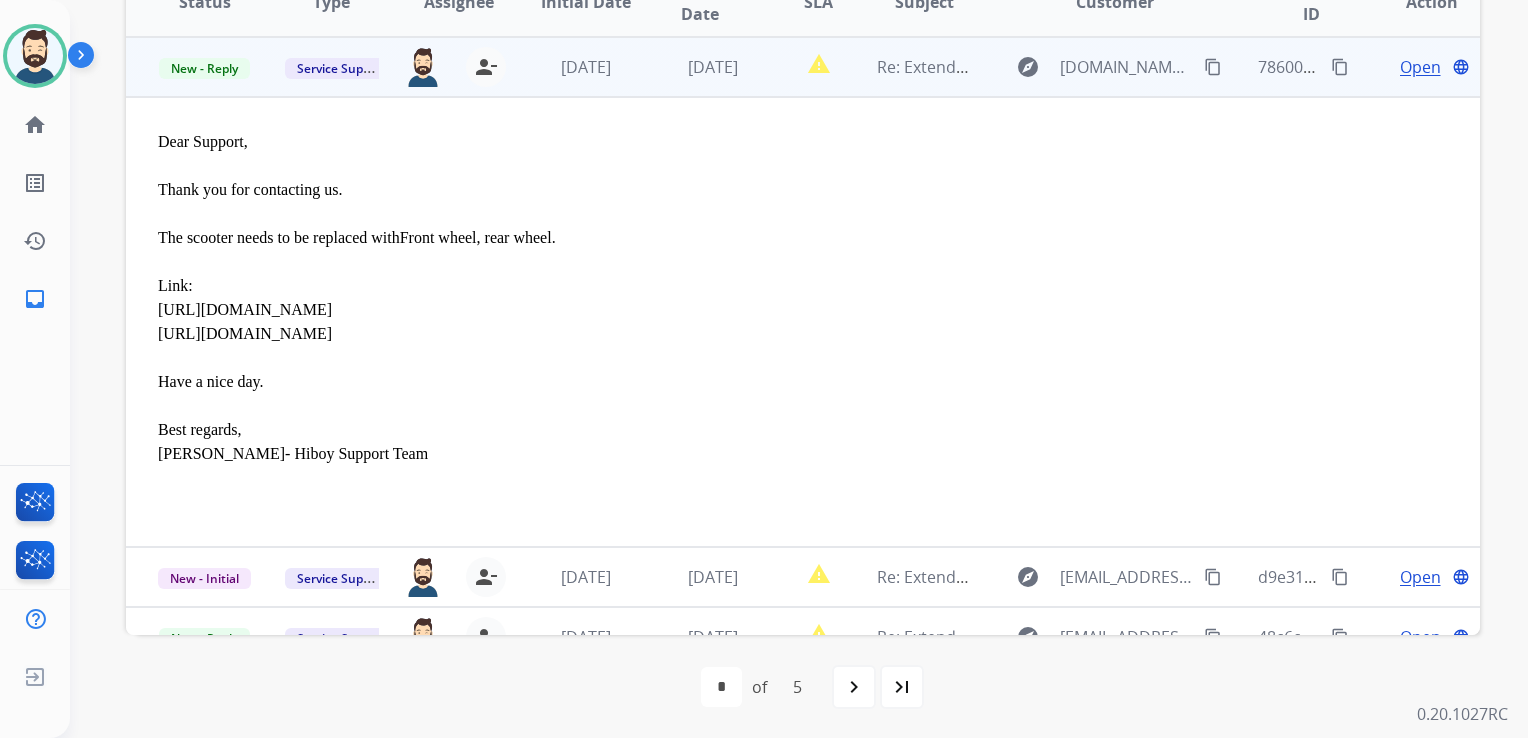 click on "Open" at bounding box center (1420, 67) 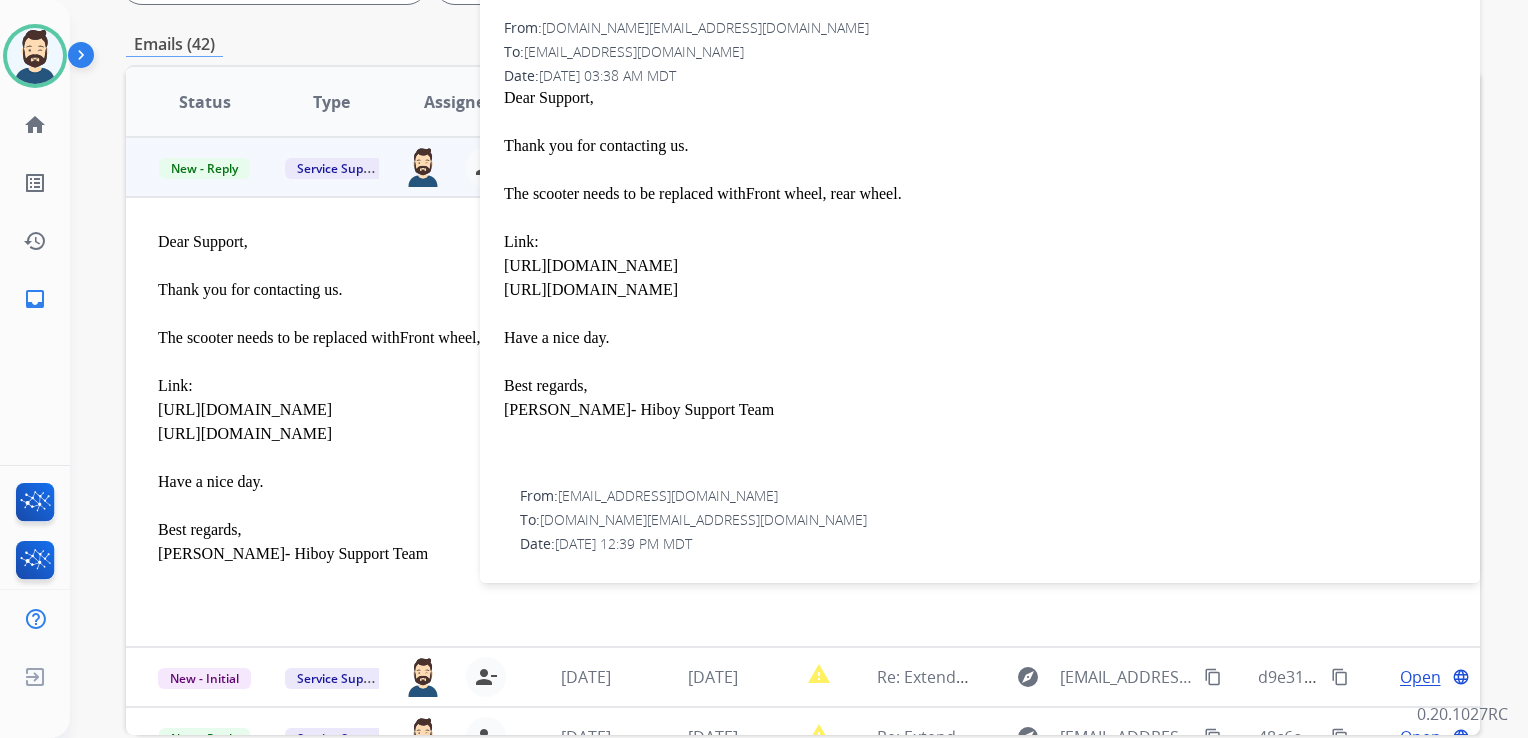 scroll, scrollTop: 243, scrollLeft: 0, axis: vertical 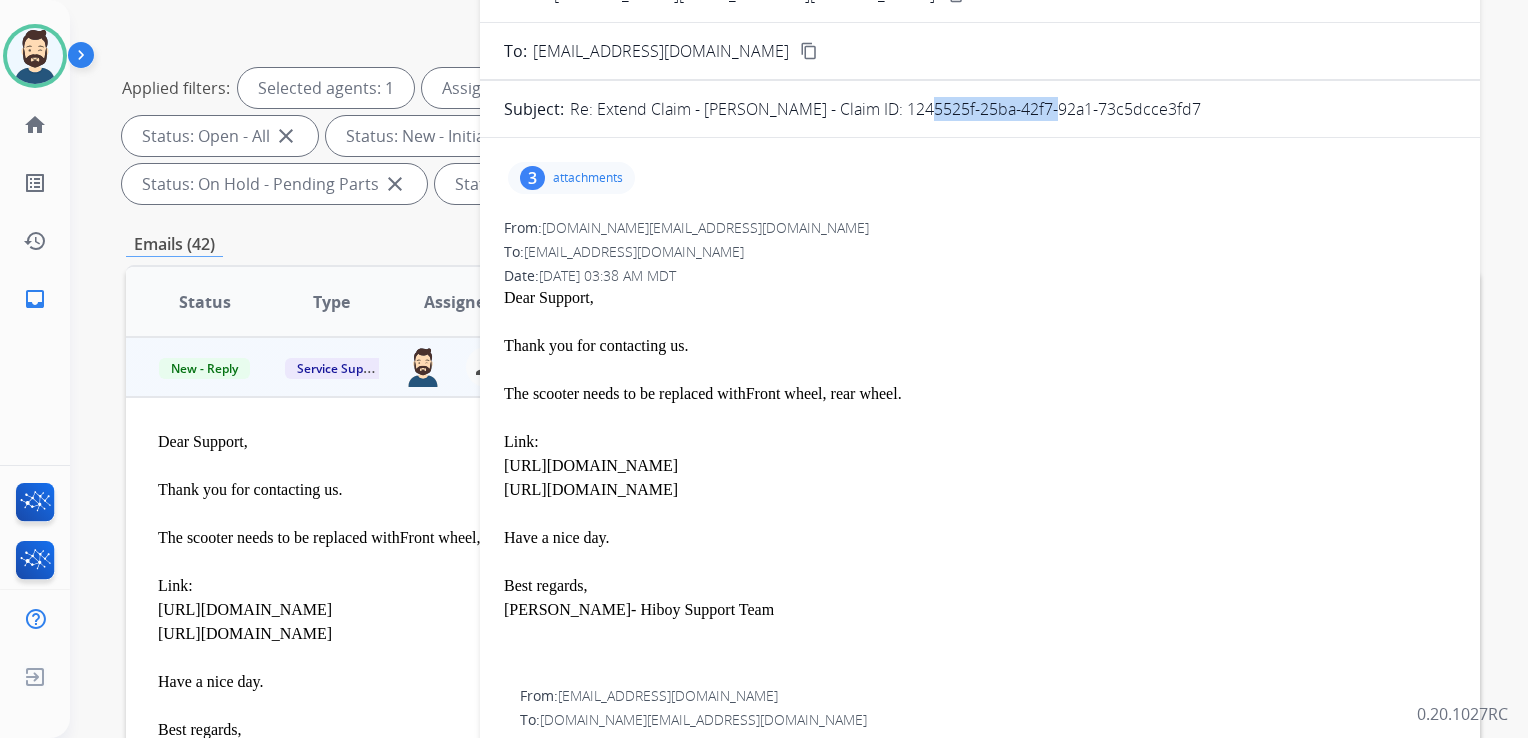 drag, startPoint x: 887, startPoint y: 109, endPoint x: 1023, endPoint y: 104, distance: 136.09187 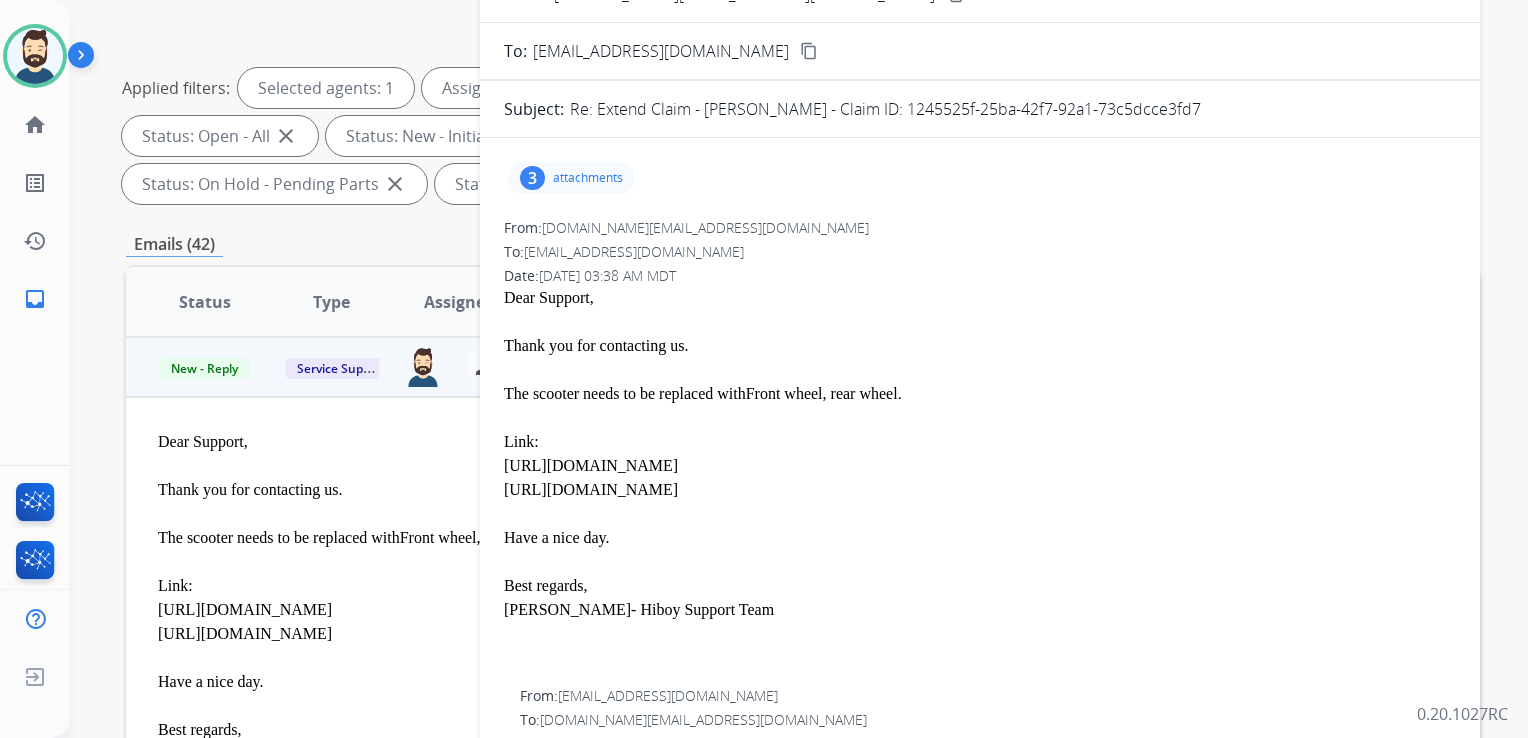 drag, startPoint x: 882, startPoint y: 110, endPoint x: 1184, endPoint y: 108, distance: 302.00662 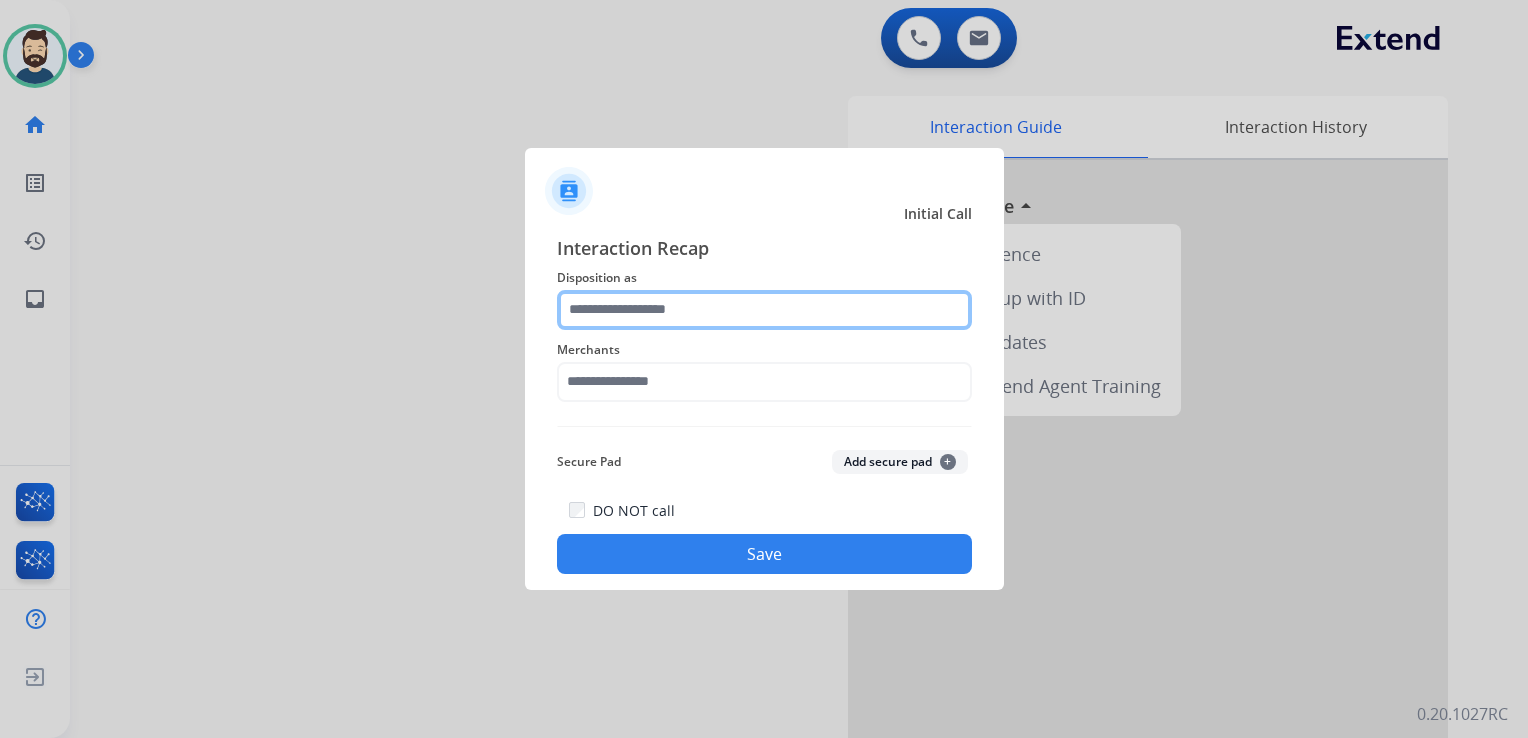 click 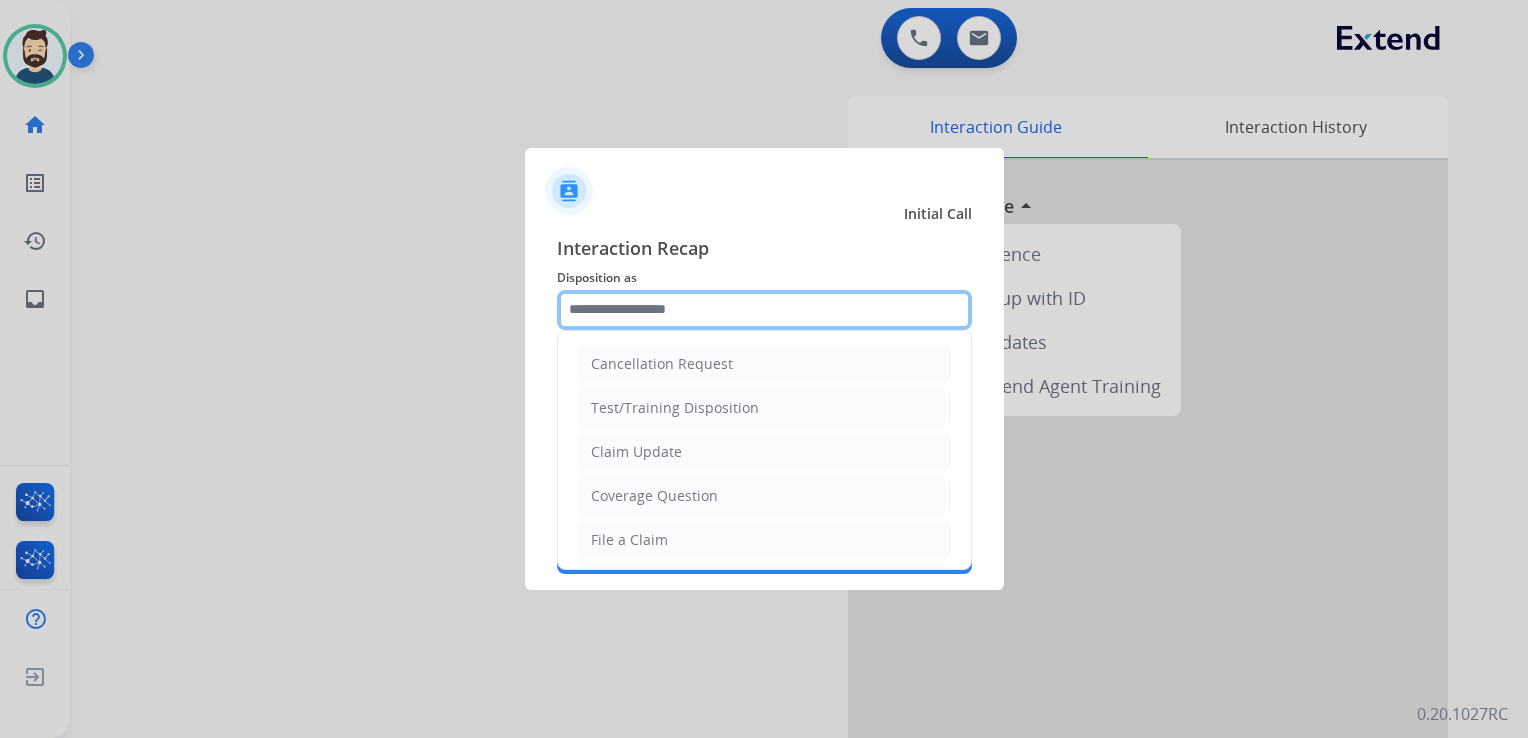 type on "*" 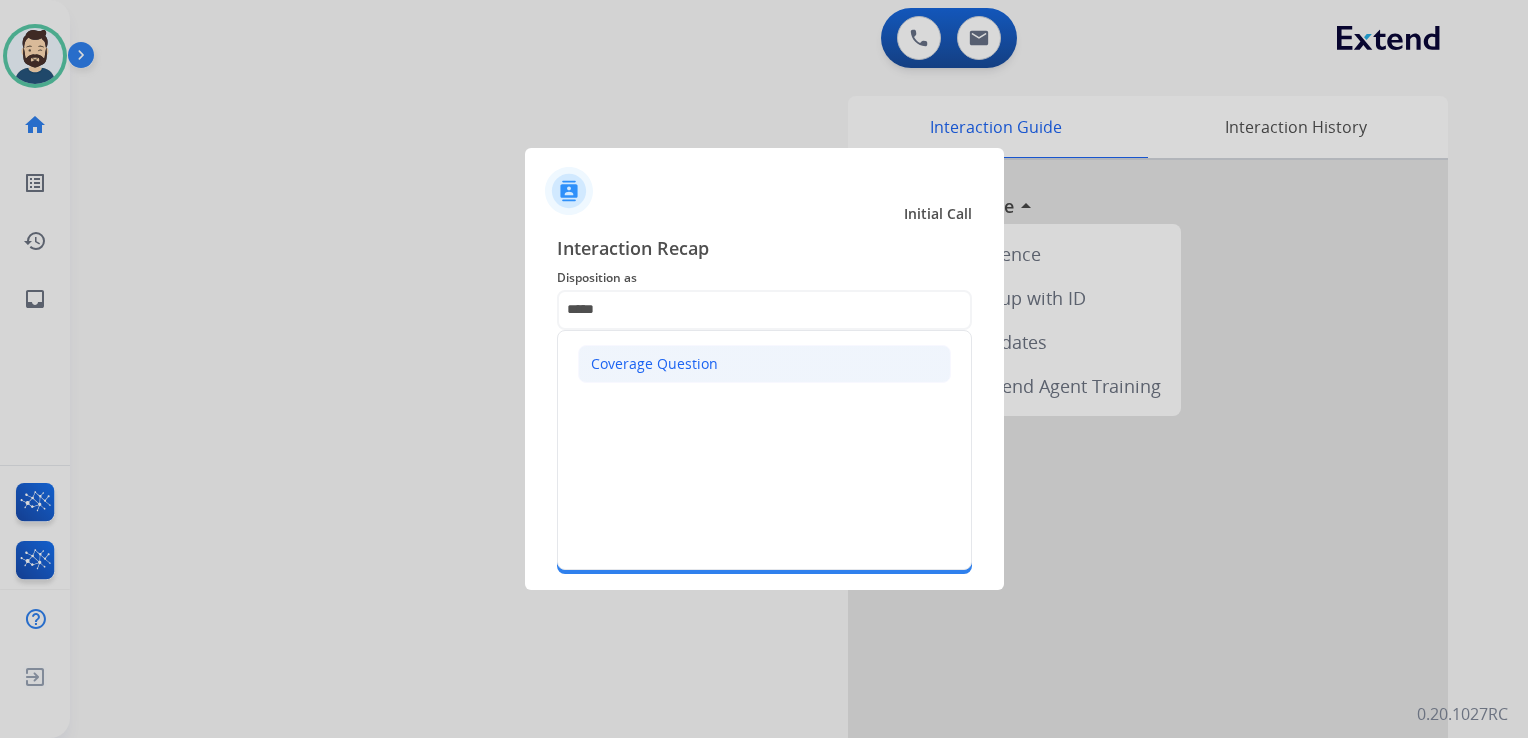 click on "Coverage Question" 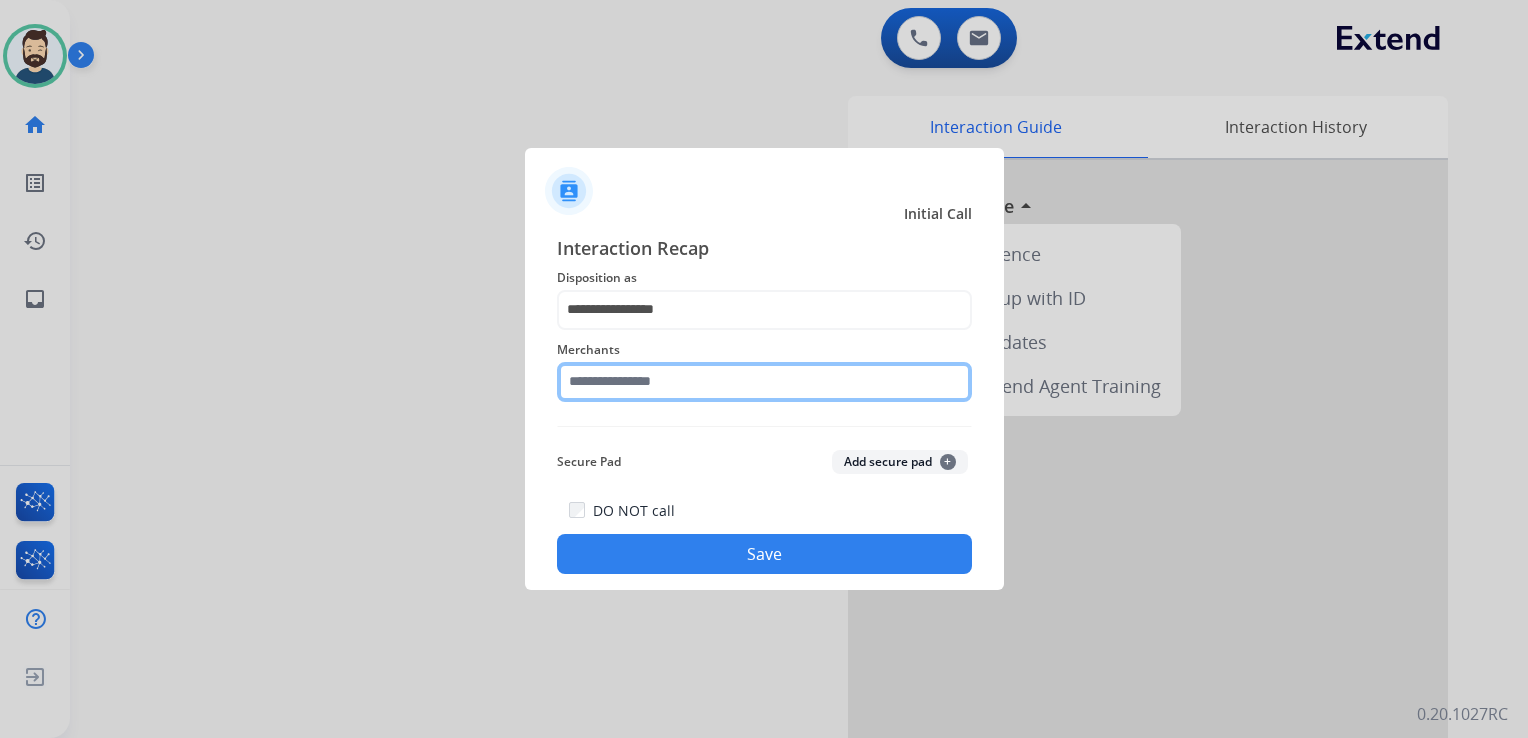 click 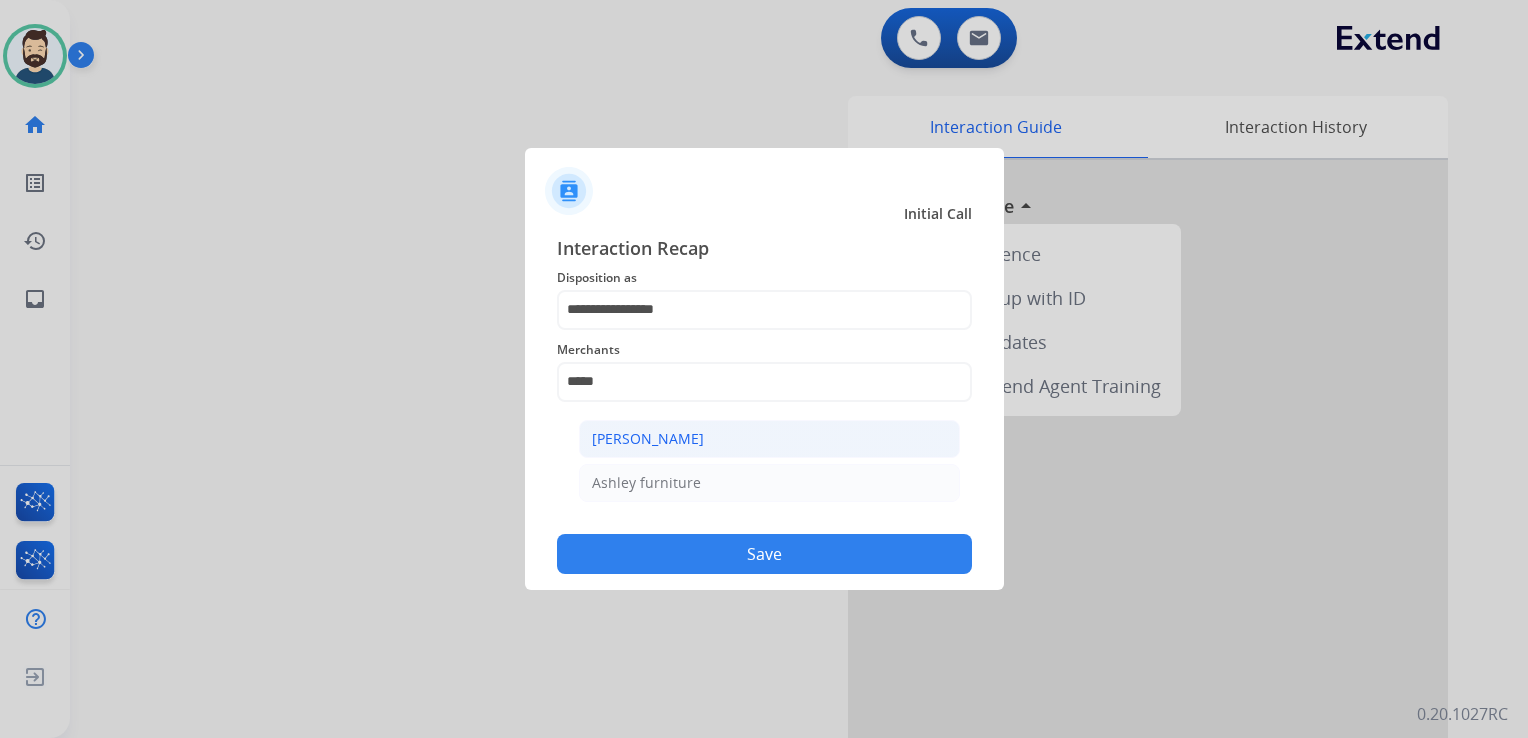 click on "[PERSON_NAME]" 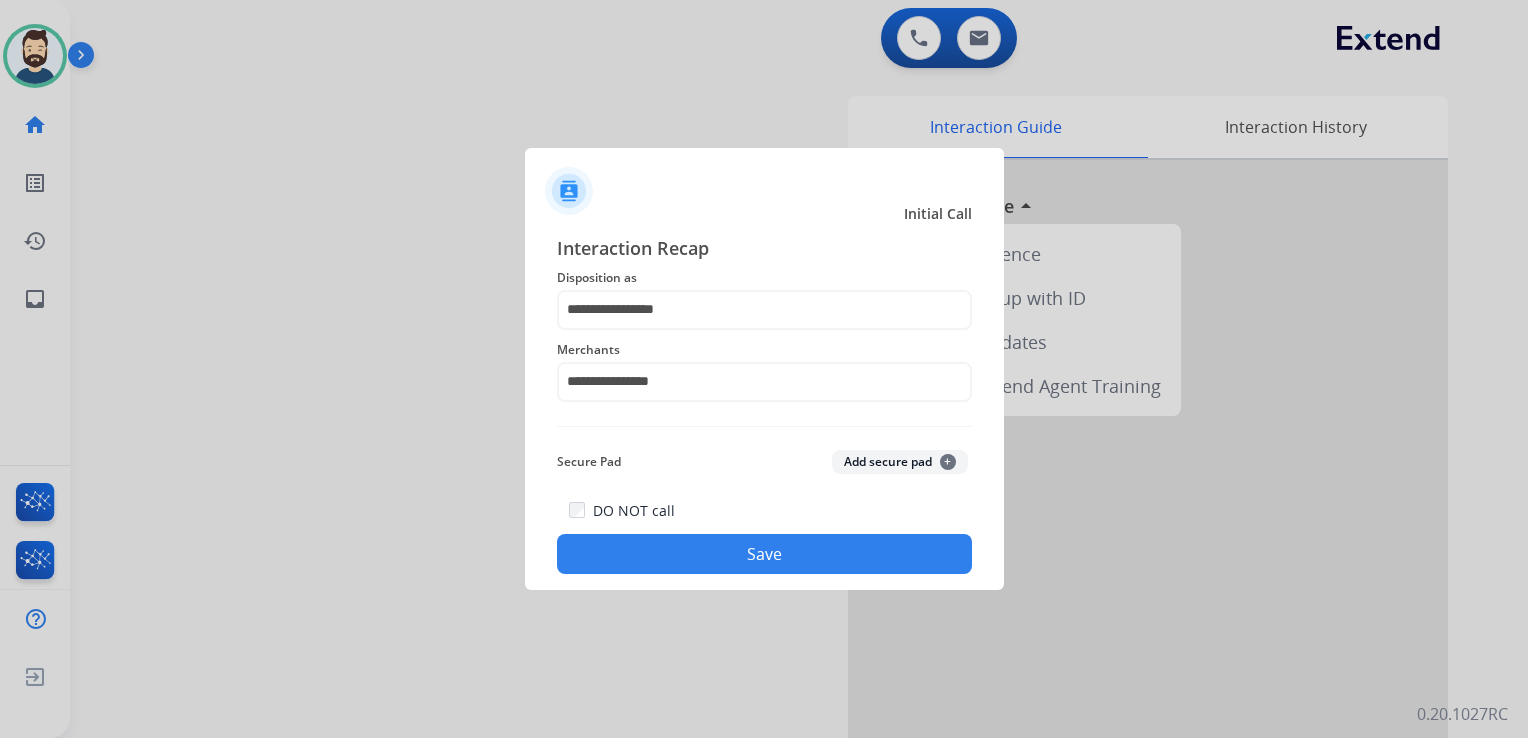 click on "Save" 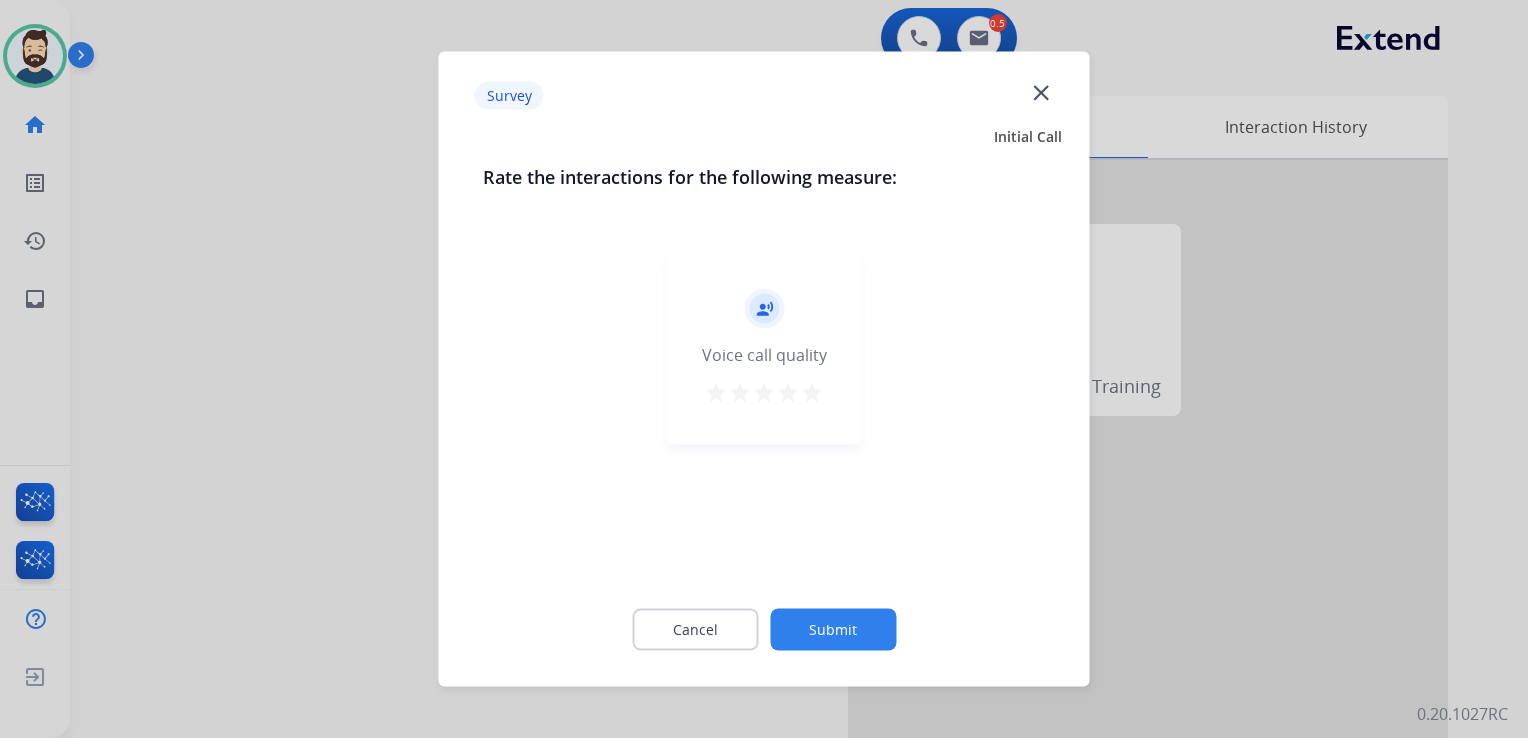 click on "star" at bounding box center [812, 393] 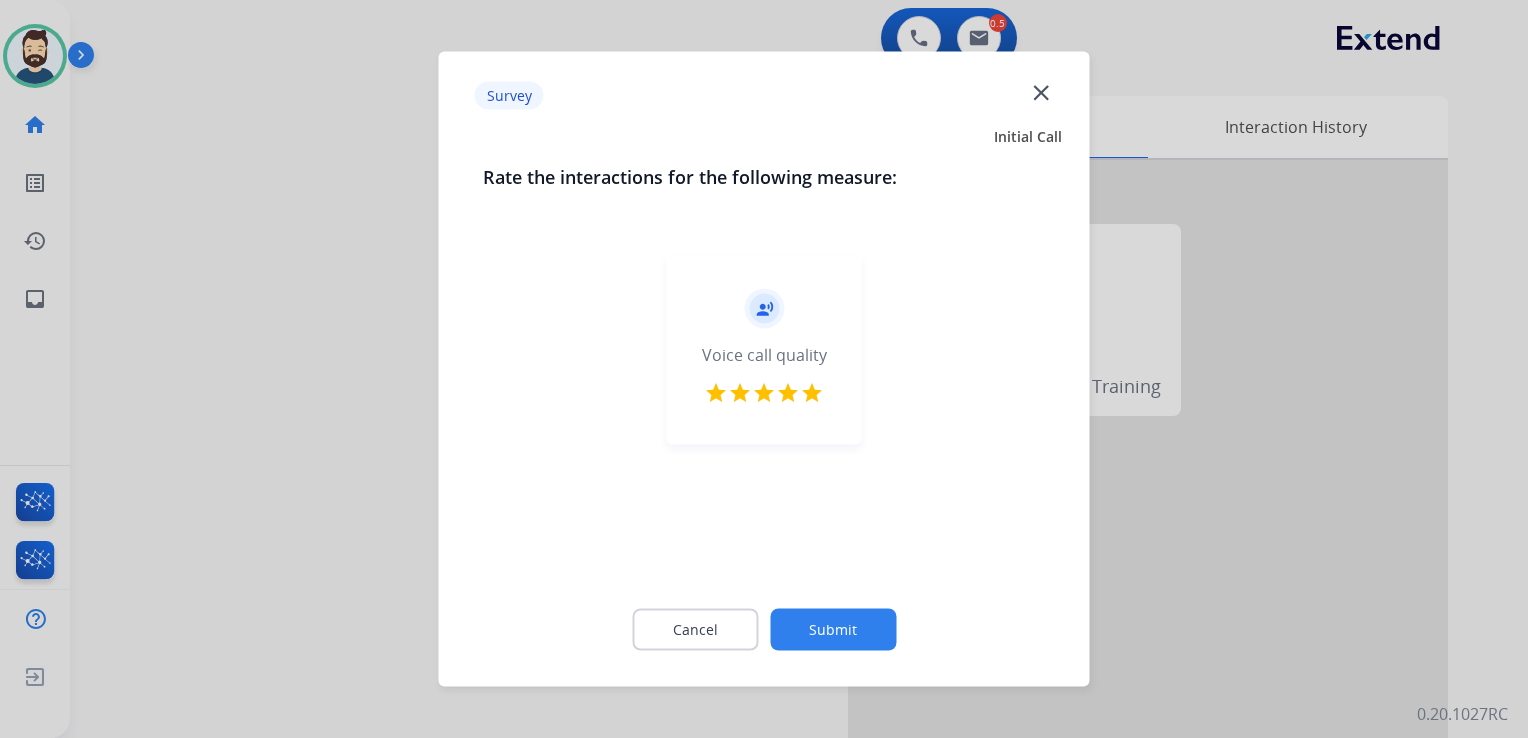 click on "Submit" 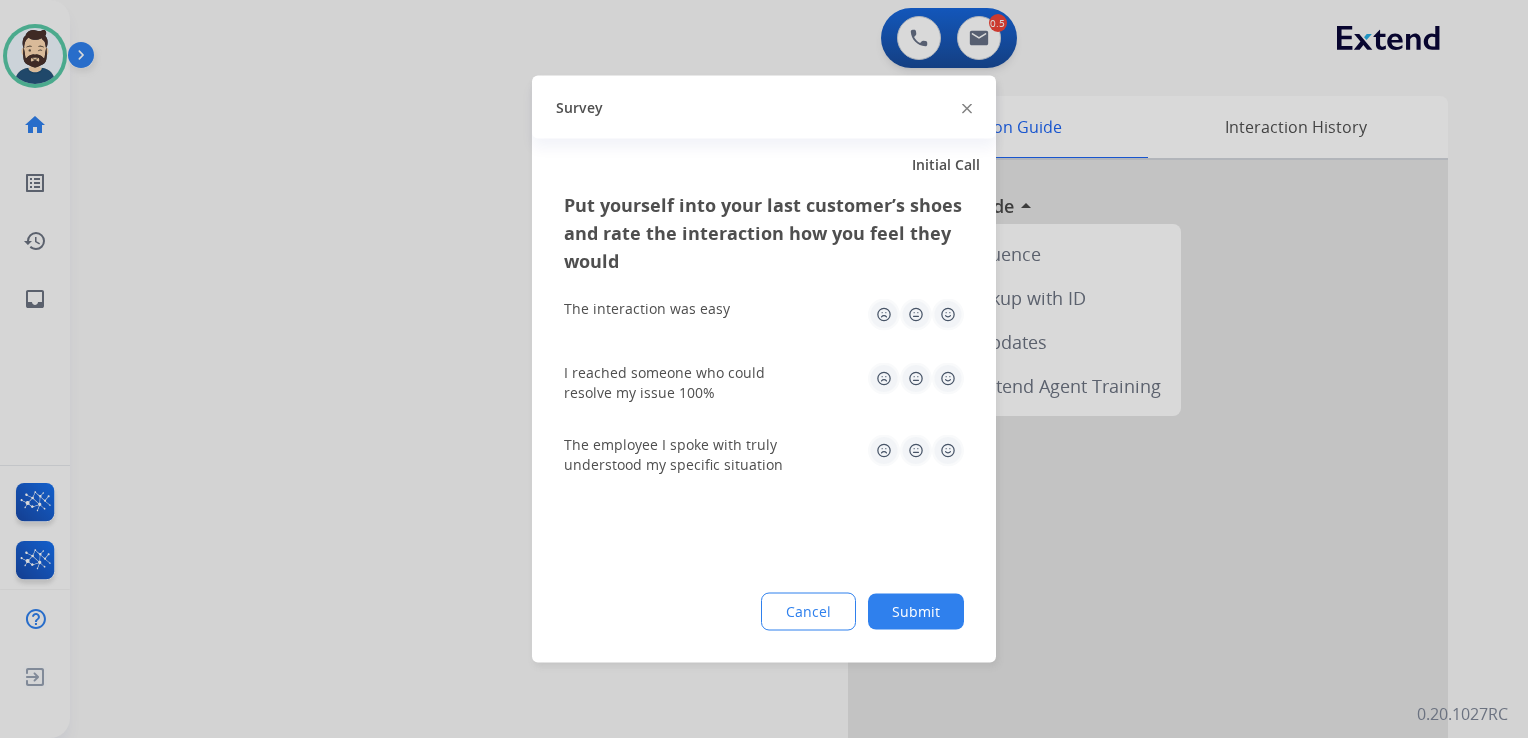 click 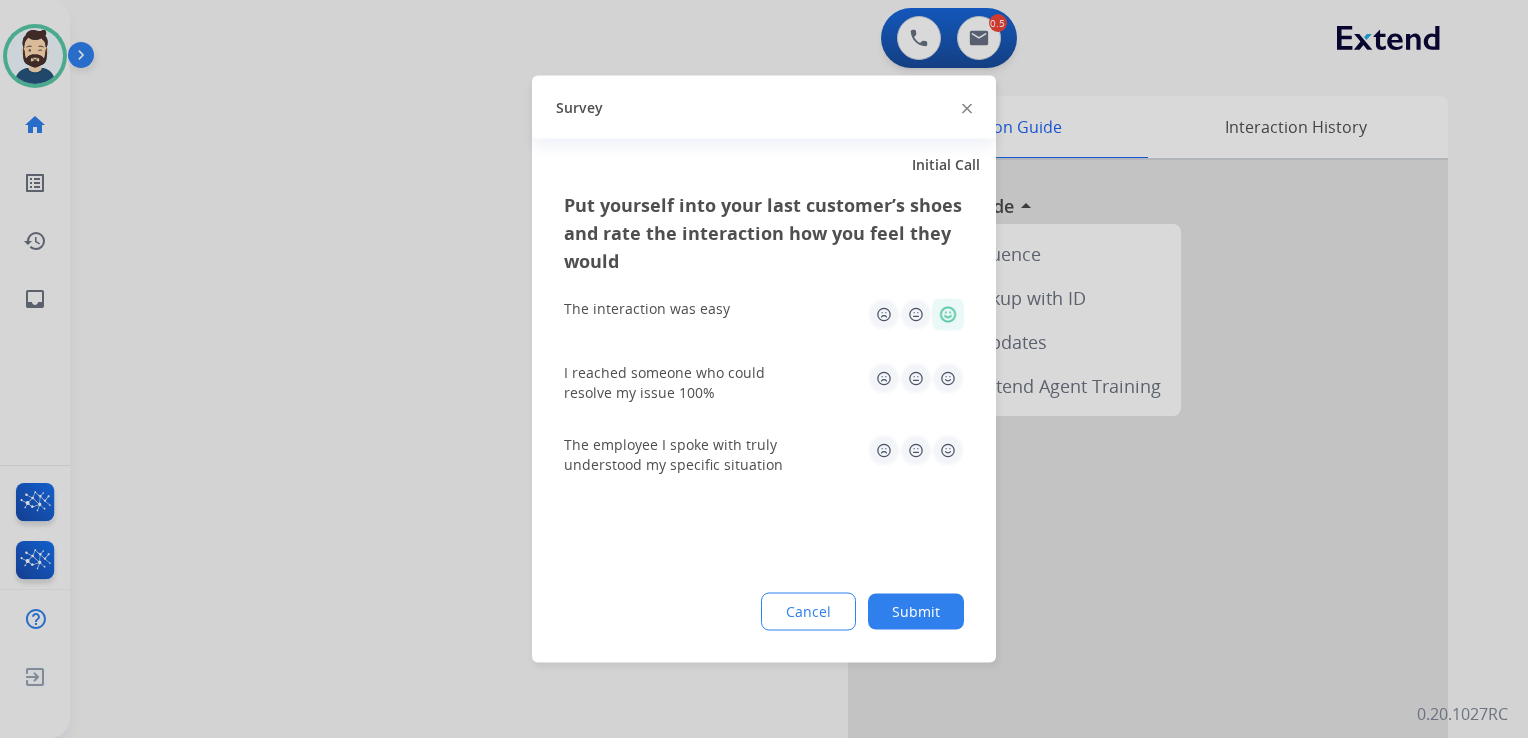 click 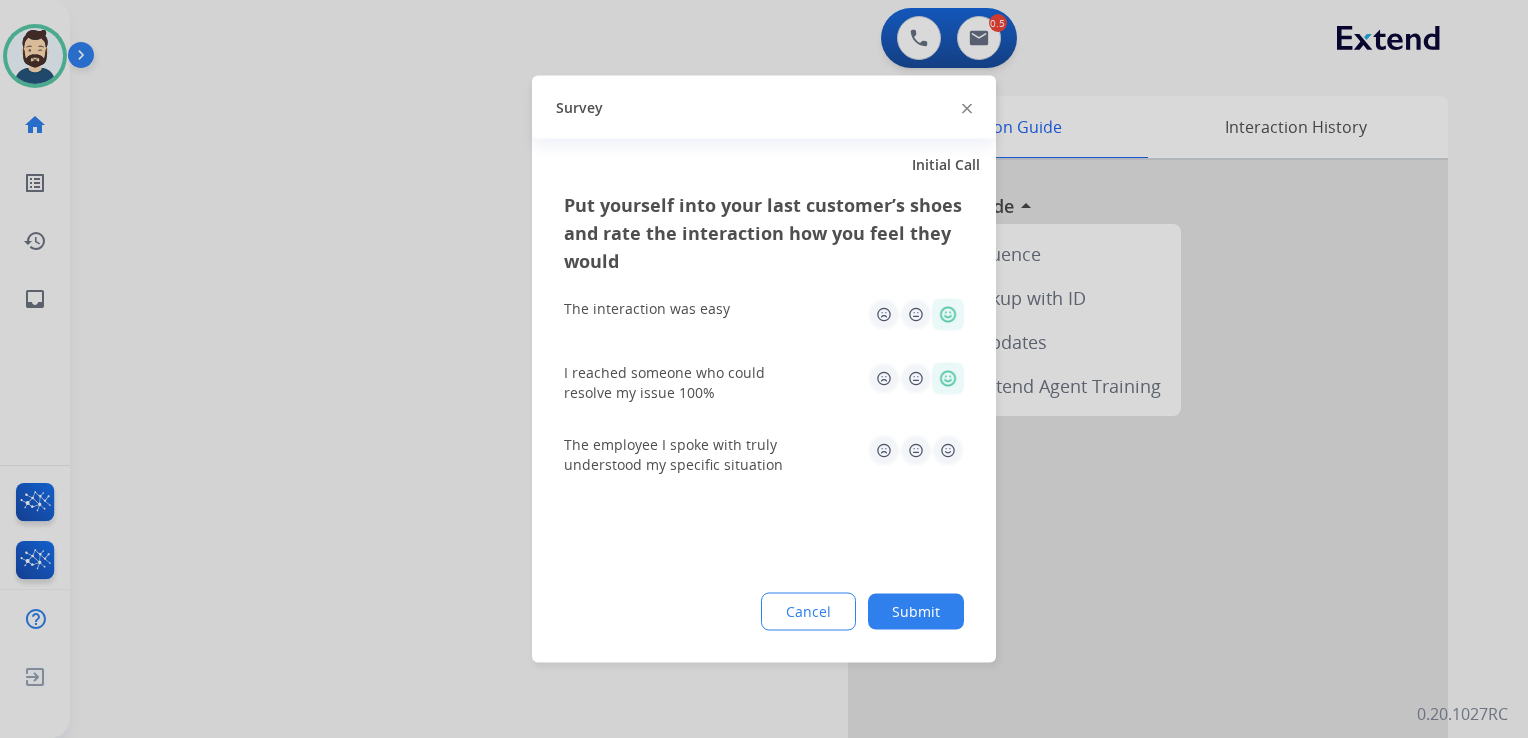 click 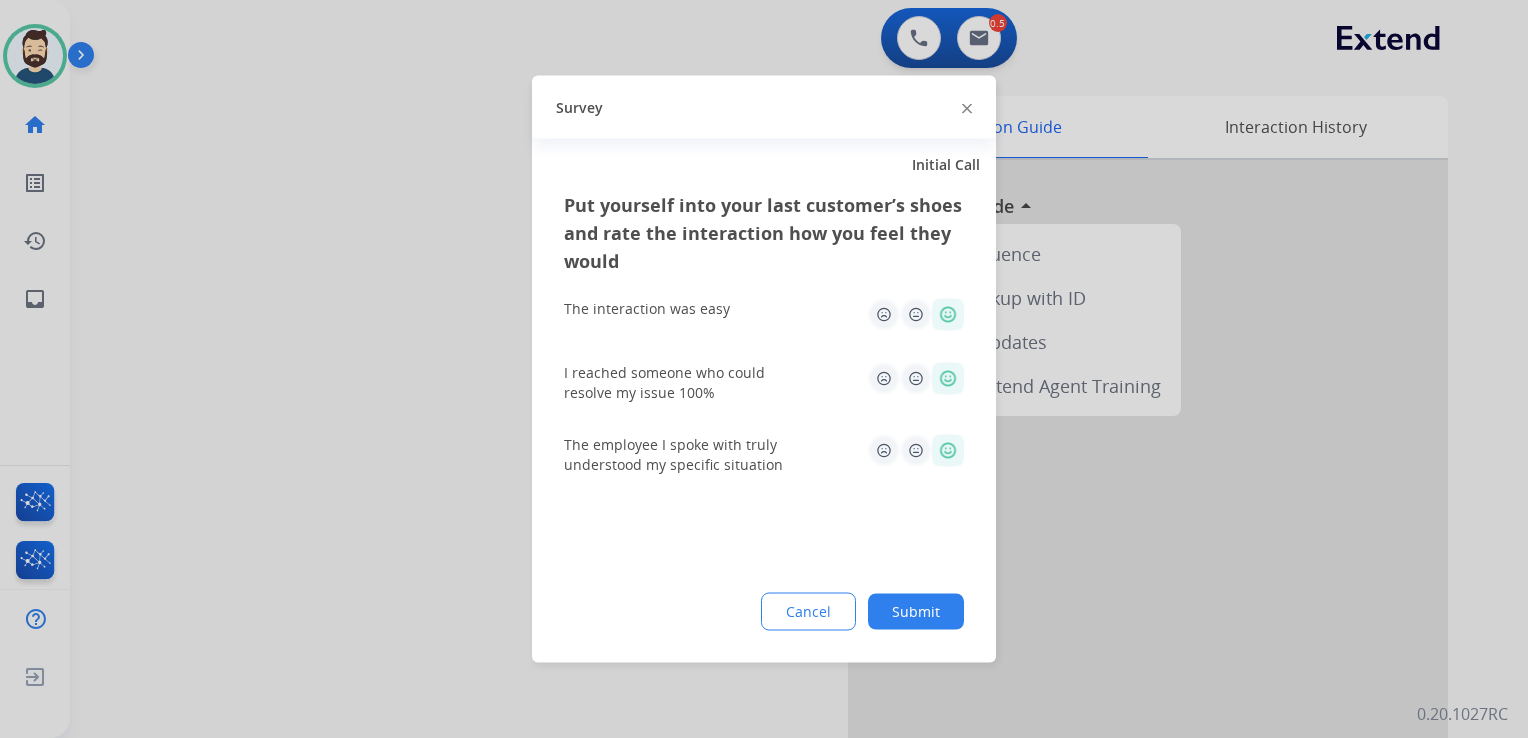 click on "Submit" 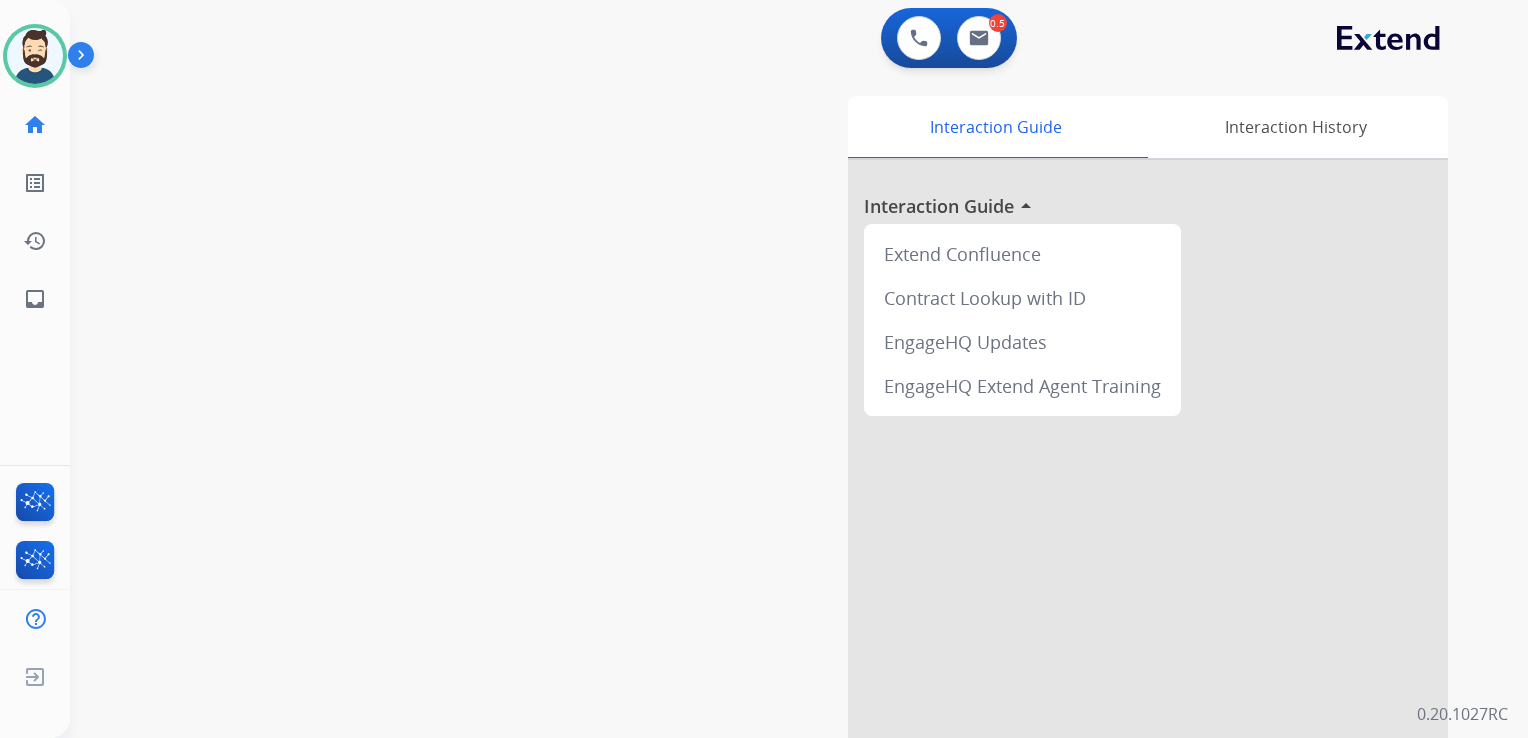 click on "swap_horiz Break voice bridge close_fullscreen Connect 3-Way Call merge_type Separate 3-Way Call  Interaction Guide   Interaction History  Interaction Guide arrow_drop_up  Extend Confluence   Contract Lookup with ID   EngageHQ Updates   EngageHQ Extend Agent Training" at bounding box center (775, 489) 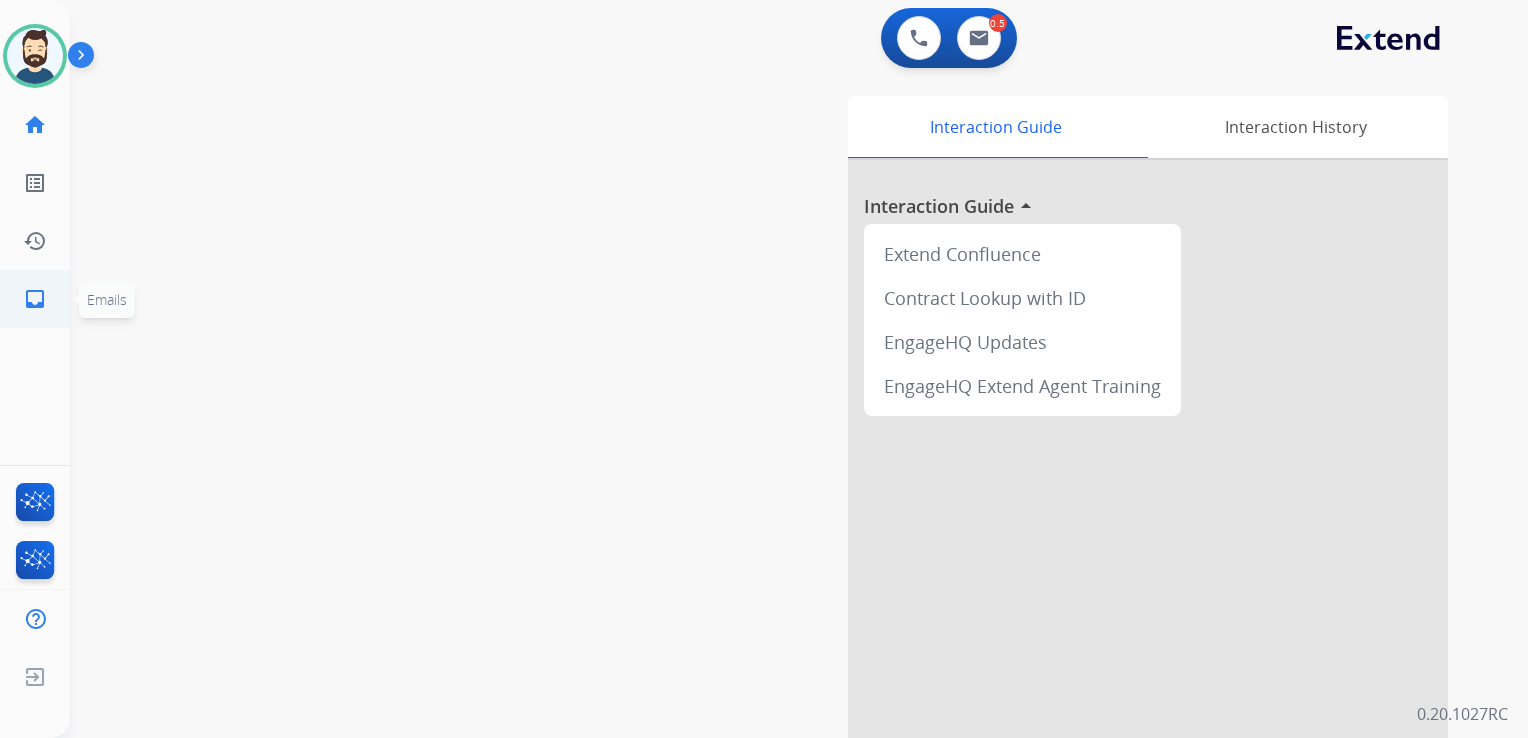 click on "inbox" 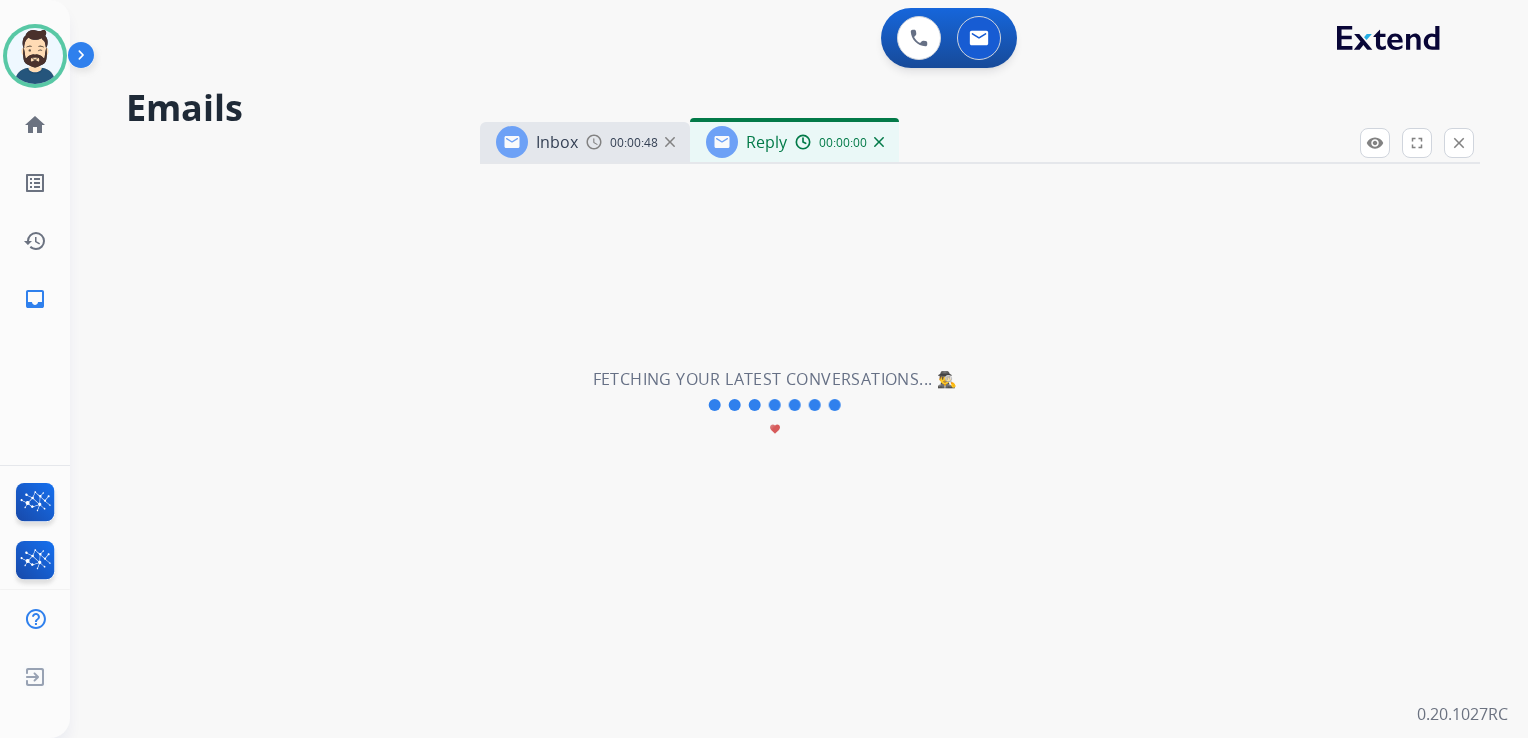 select on "**********" 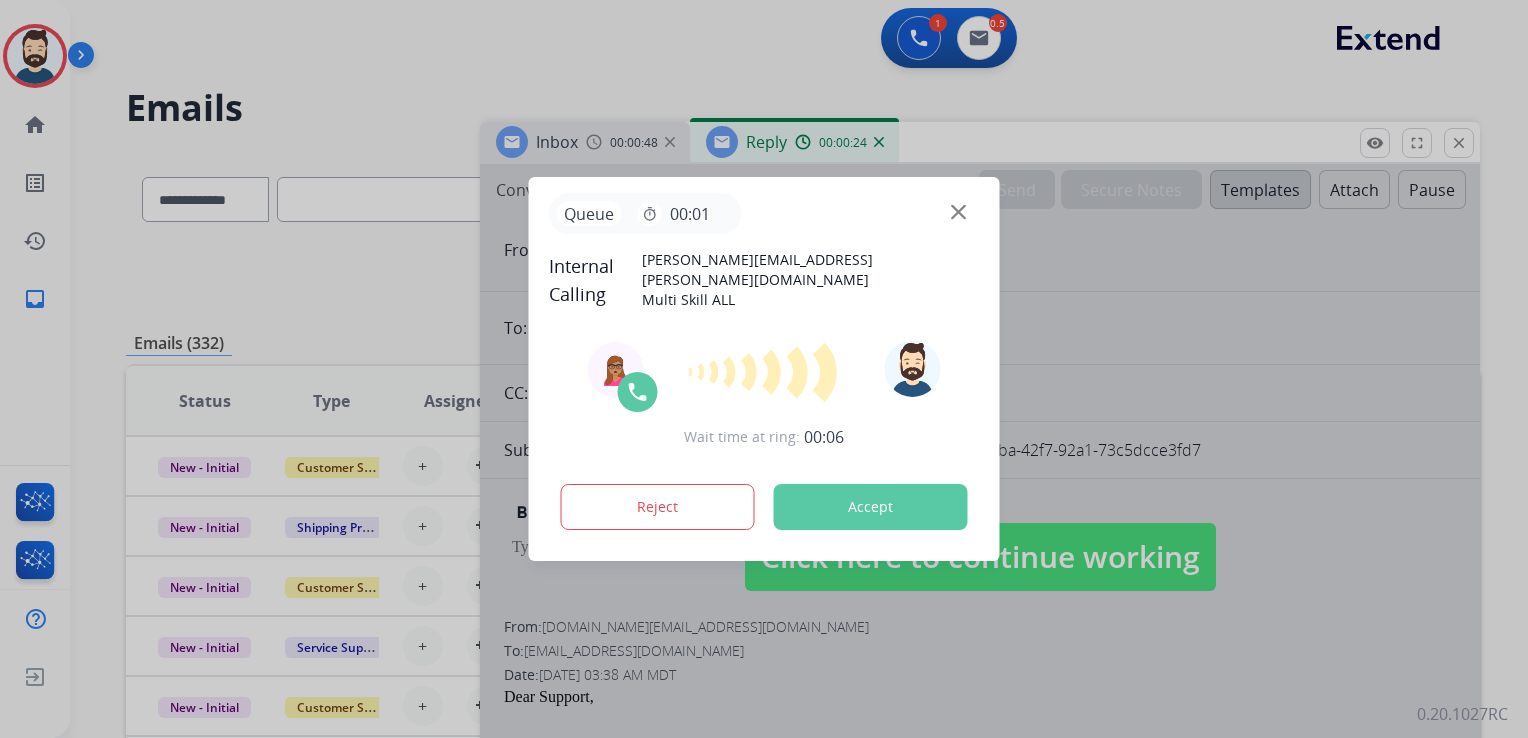 click on "Accept" at bounding box center [871, 507] 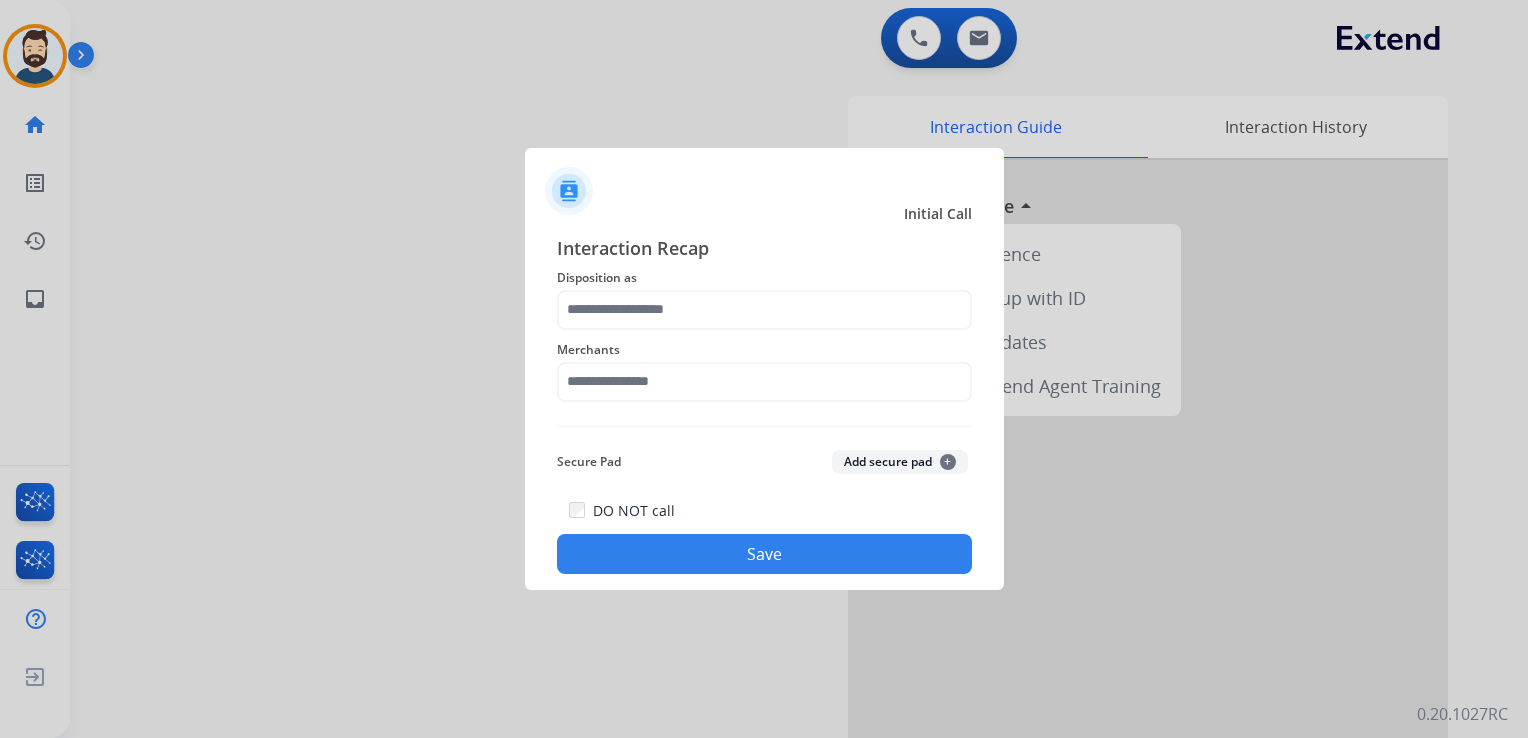 click on "Disposition as" 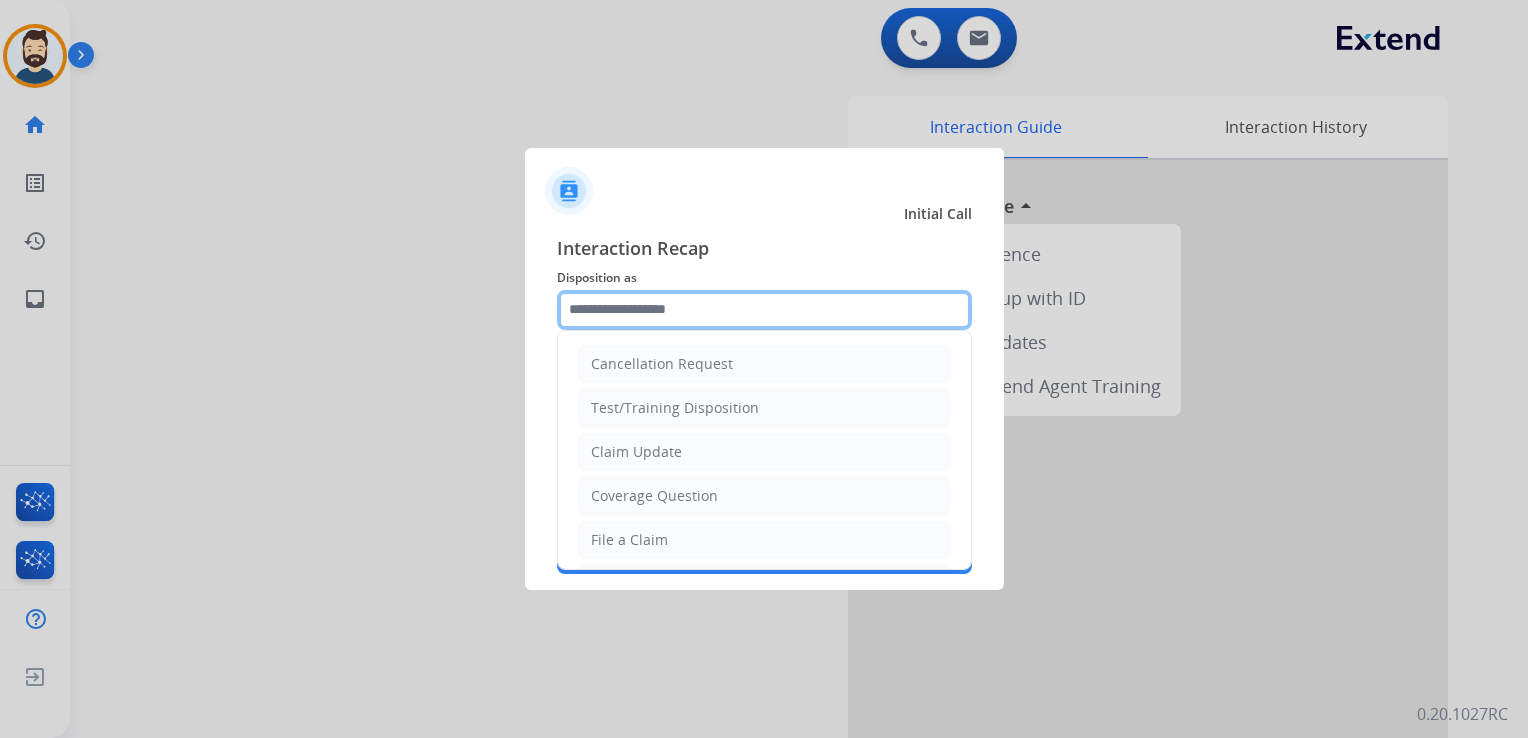 click 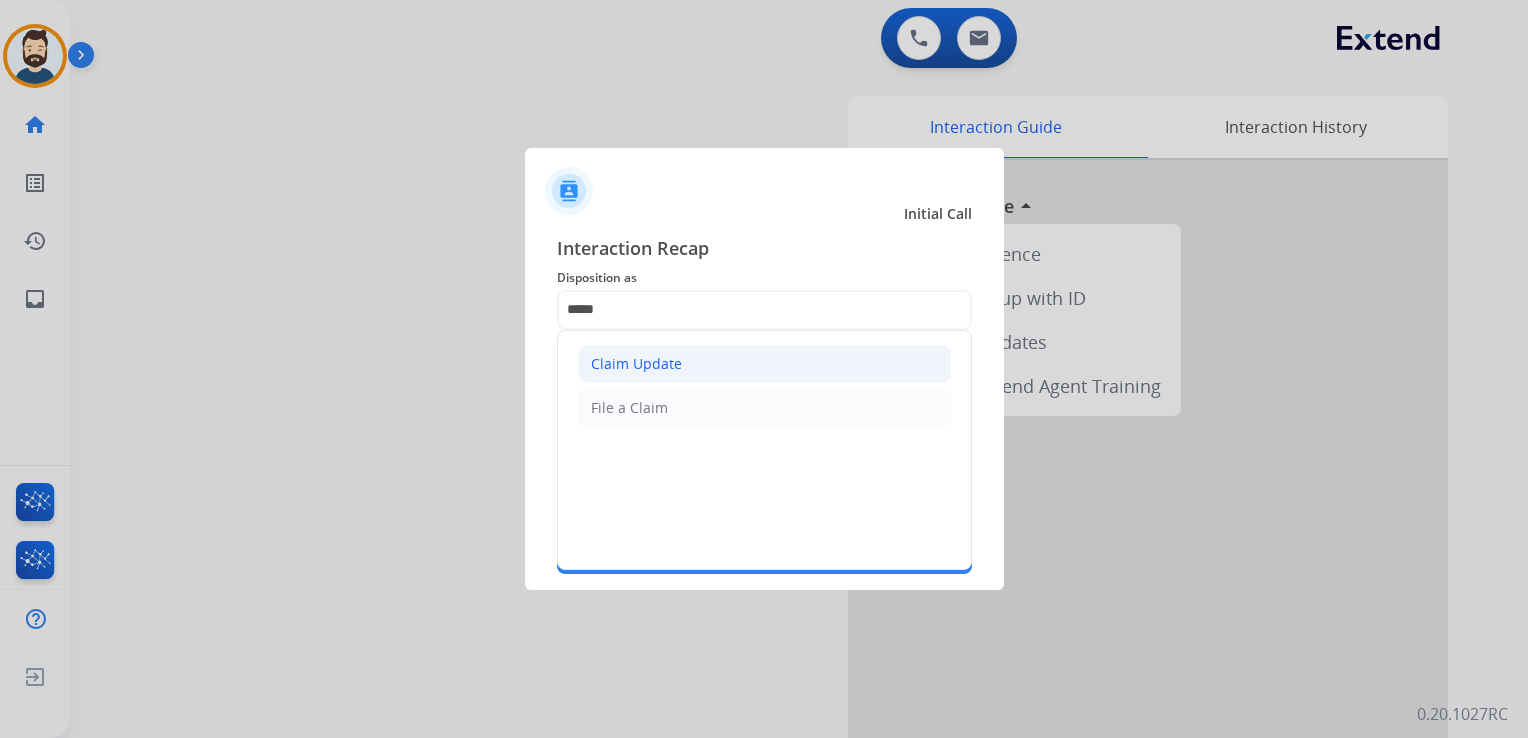 click on "Claim Update" 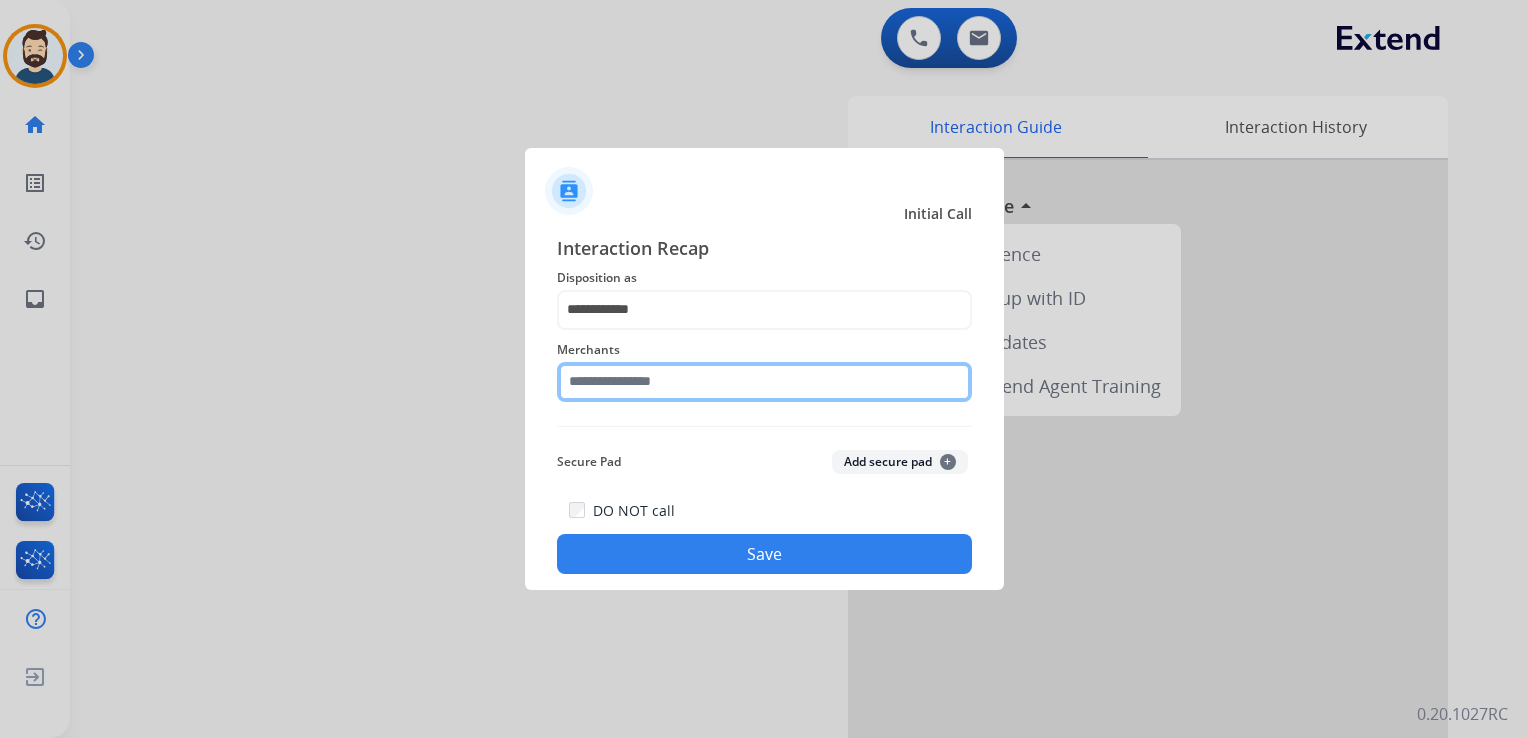 click 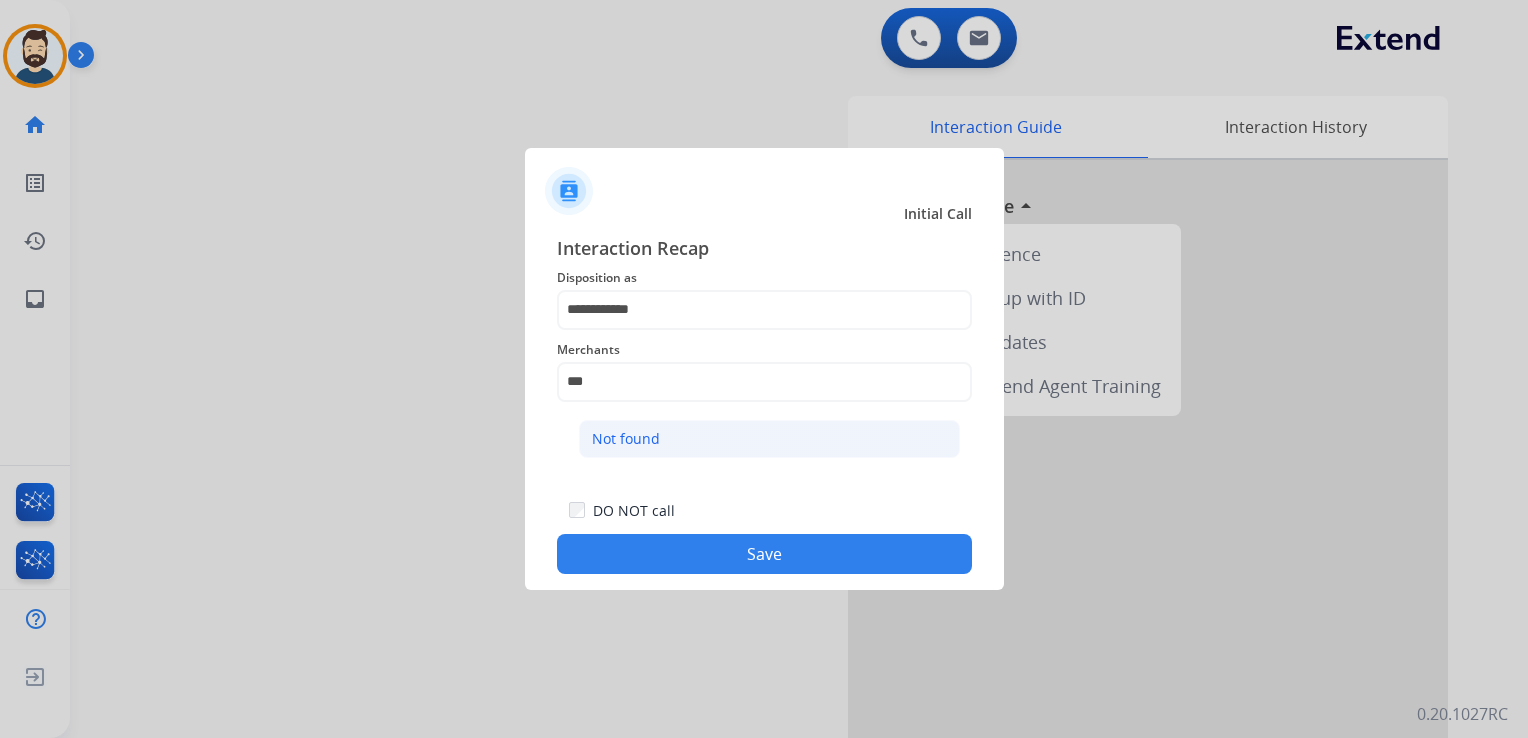 drag, startPoint x: 672, startPoint y: 451, endPoint x: 731, endPoint y: 530, distance: 98.600204 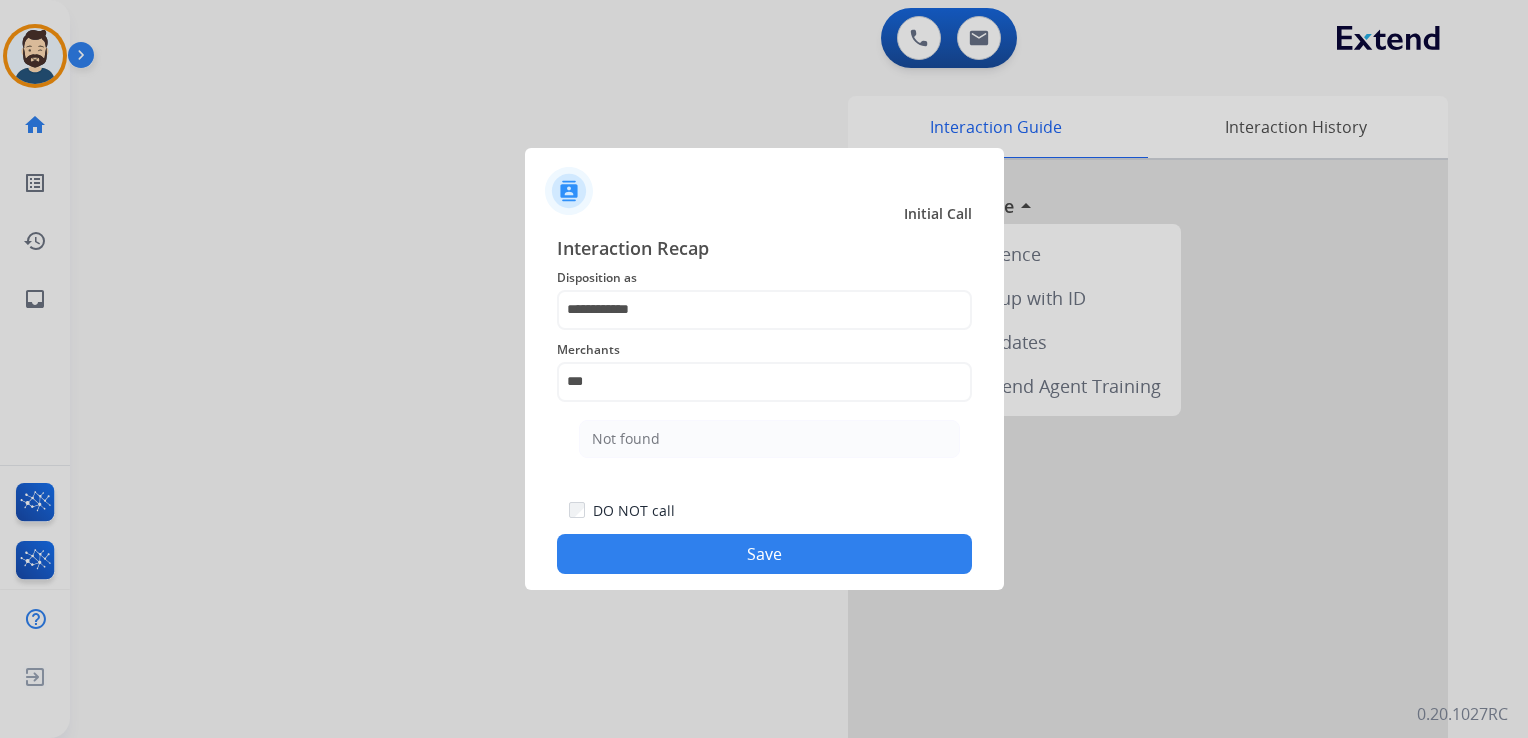 type on "*********" 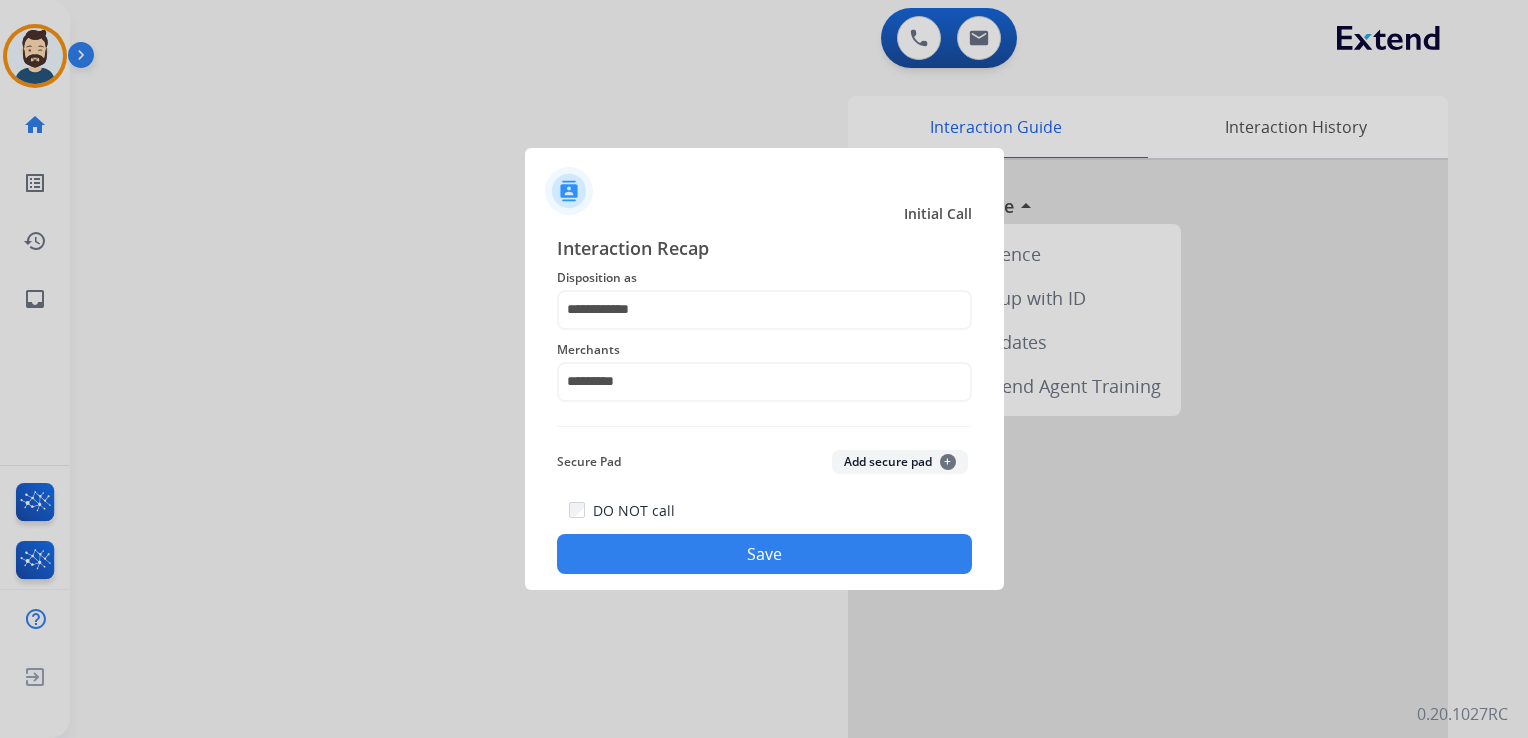 click on "Save" 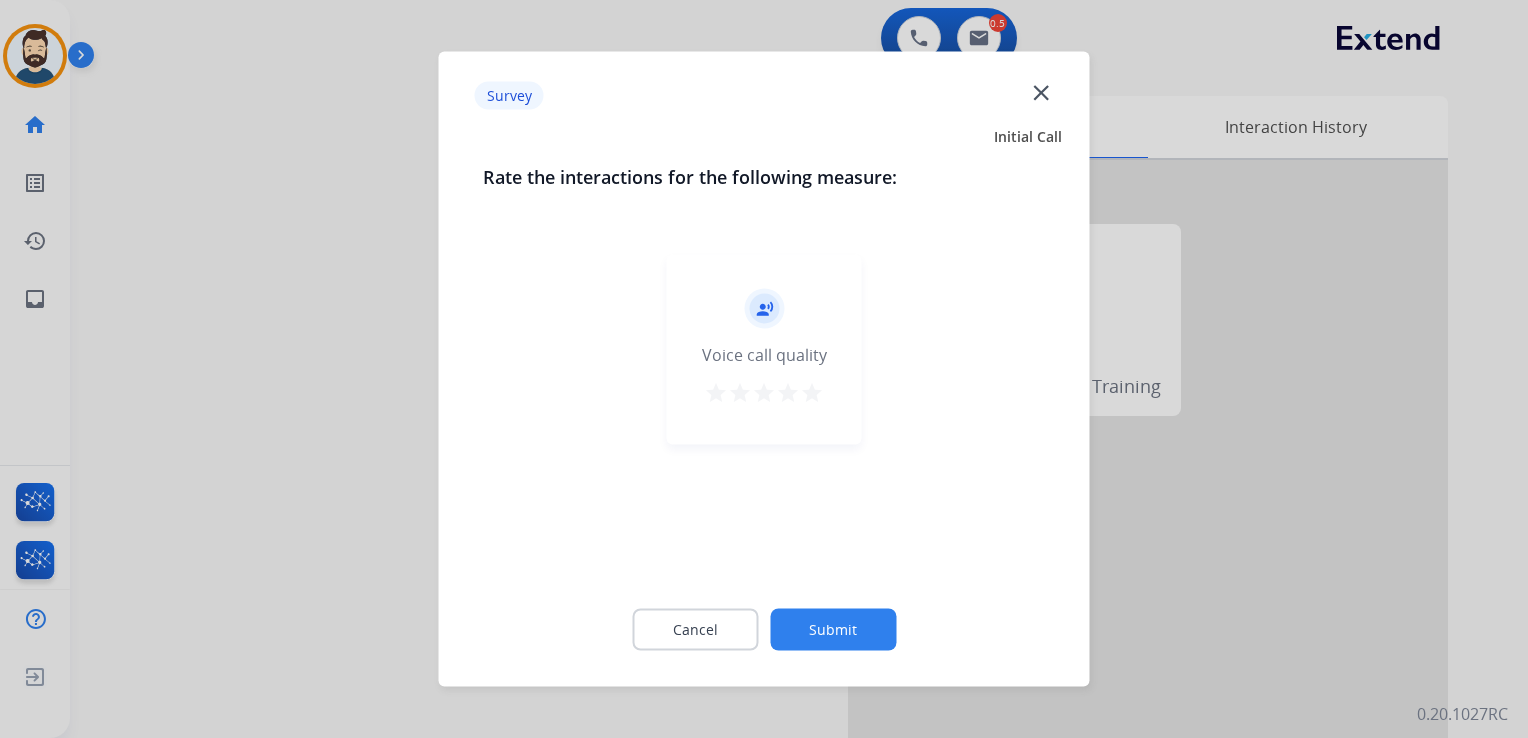 click on "star" at bounding box center [812, 393] 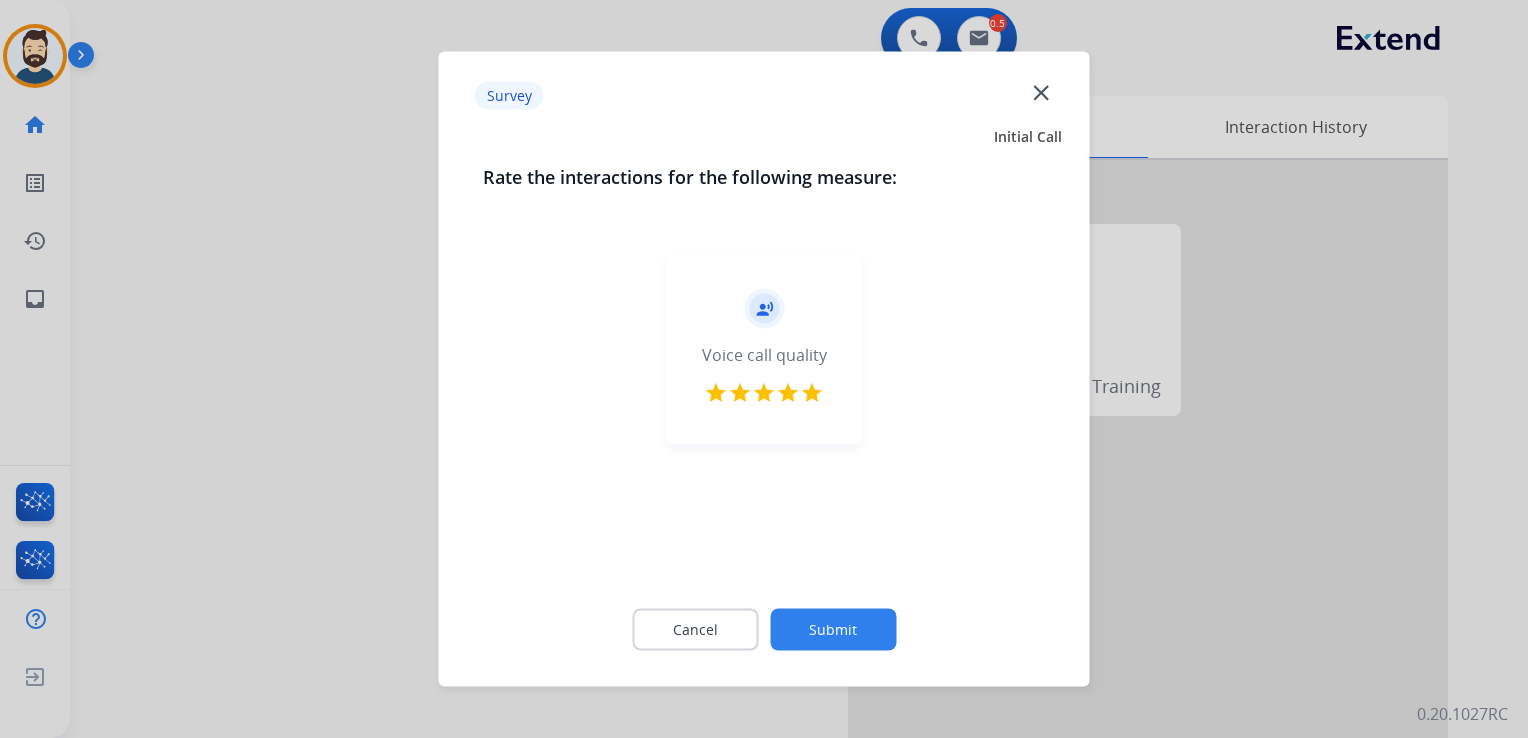 click on "Submit" 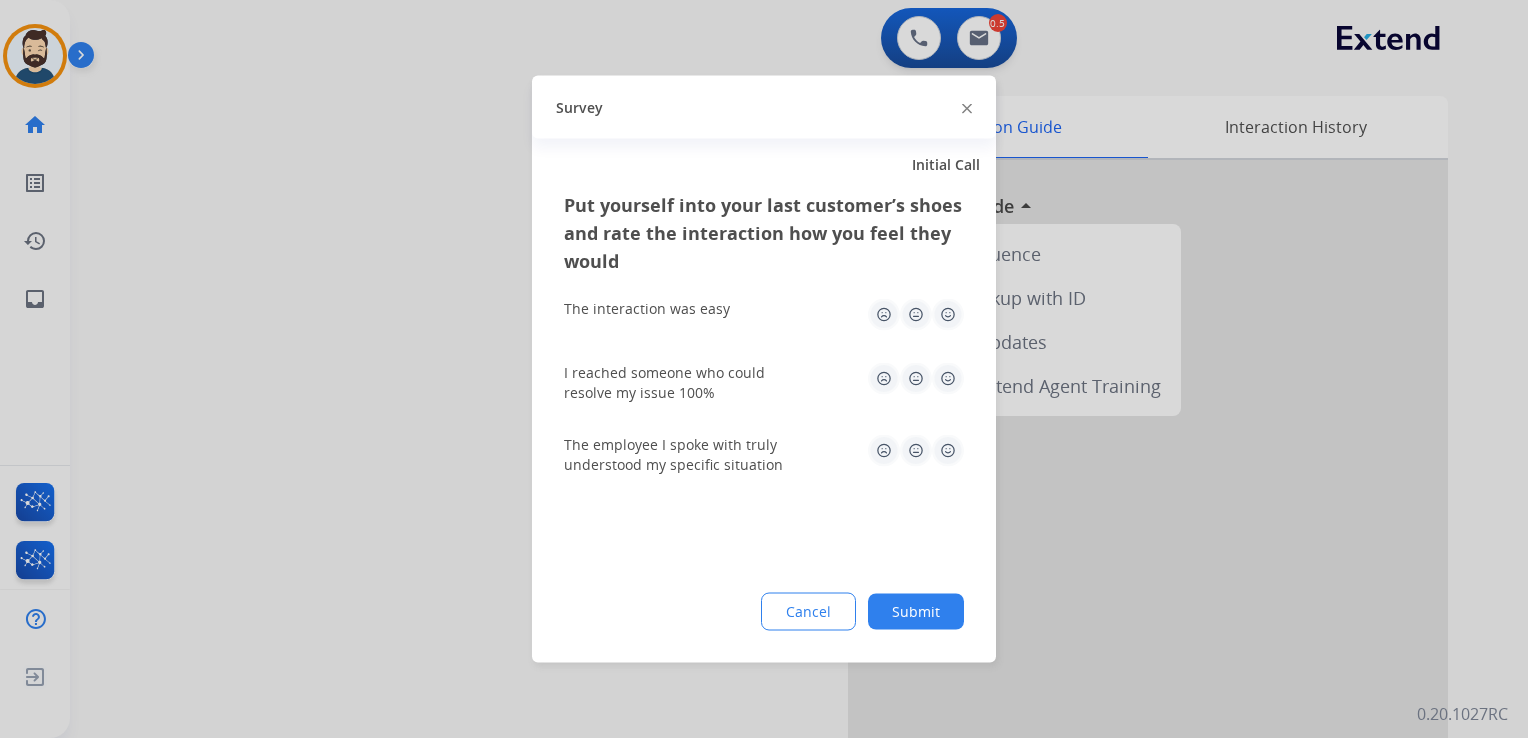 click 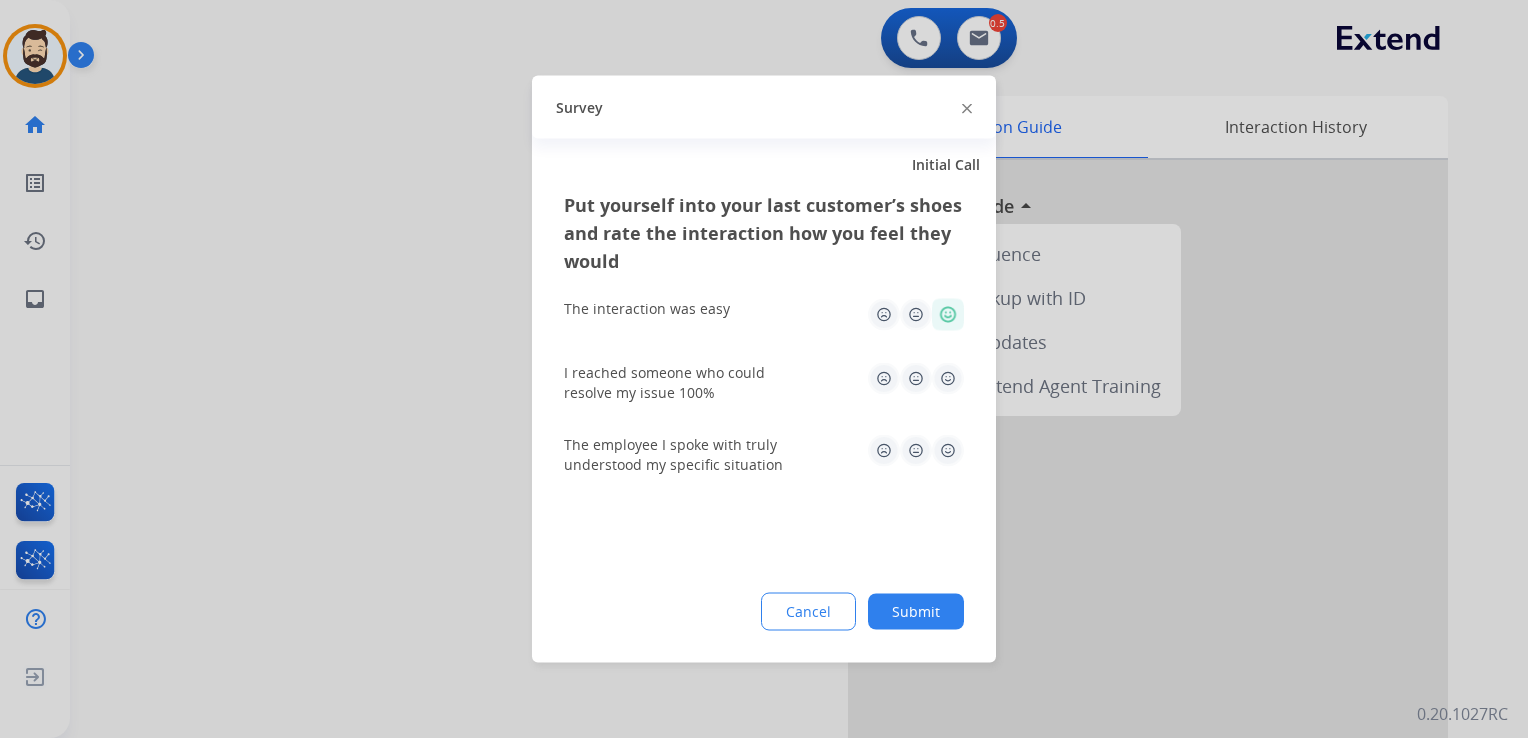 click 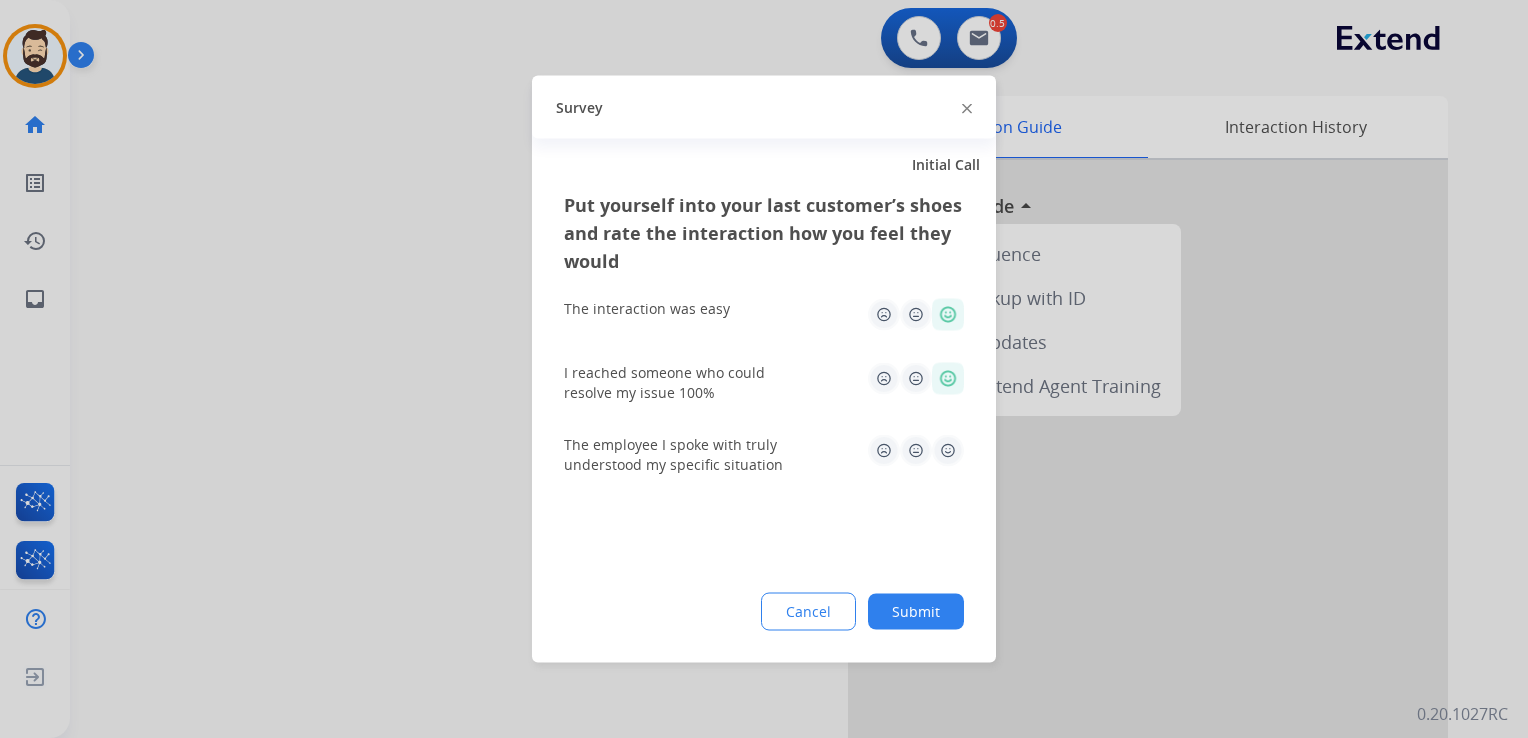 click 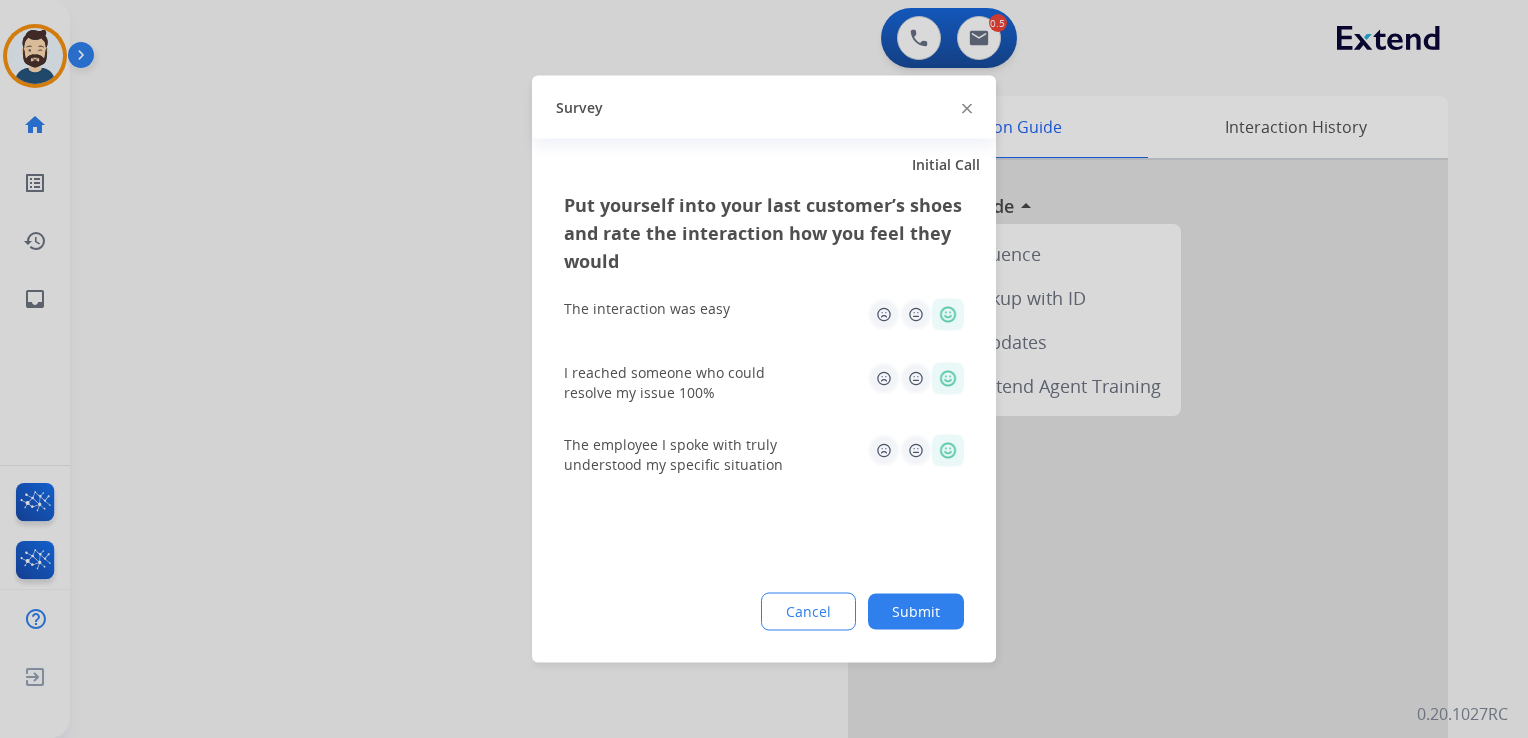 click on "Put yourself into your last customer’s shoes and rate the interaction how you feel they would  The interaction was easy   I reached someone who could resolve my issue 100%   The employee I spoke with truly understood my specific situation  Cancel Submit" 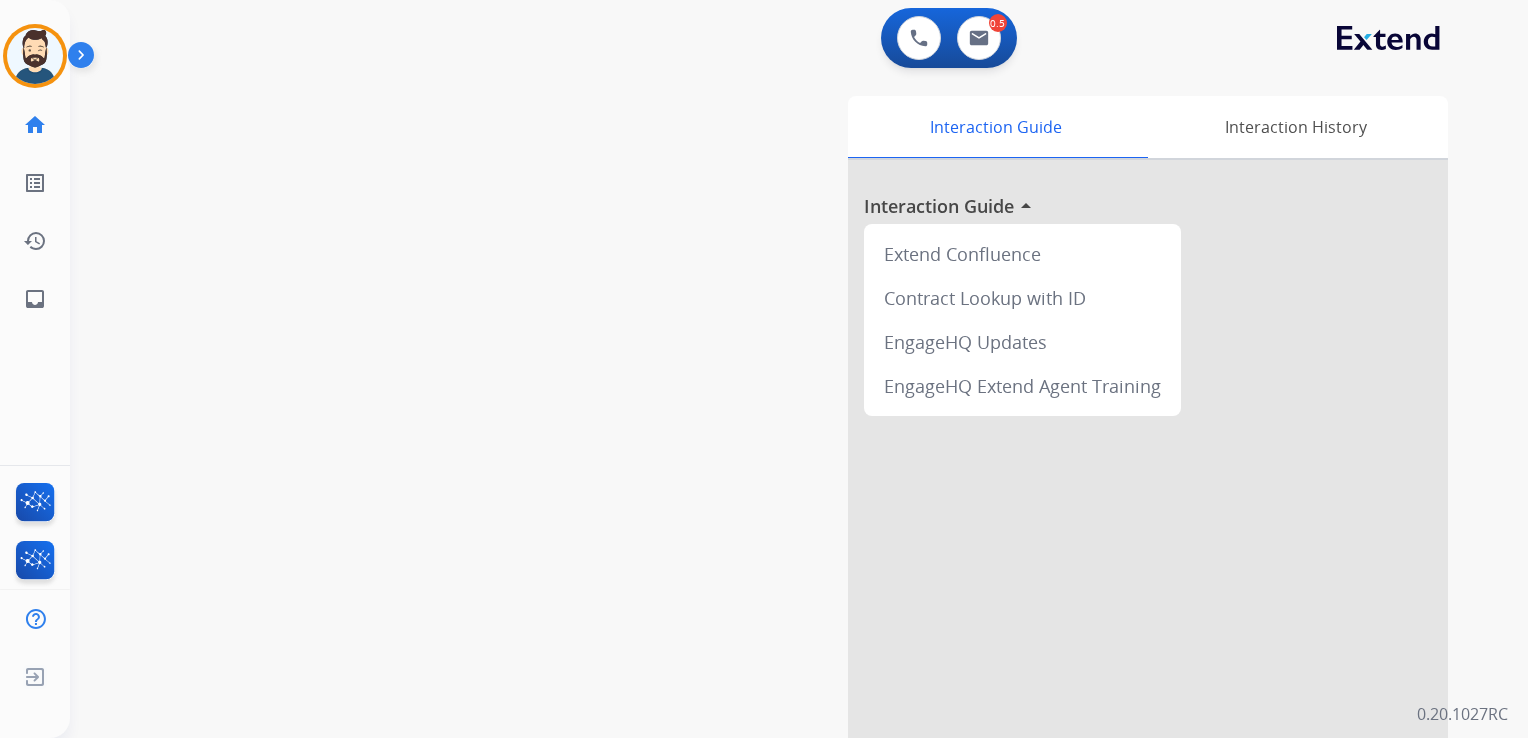 drag, startPoint x: 344, startPoint y: 389, endPoint x: 262, endPoint y: 350, distance: 90.80198 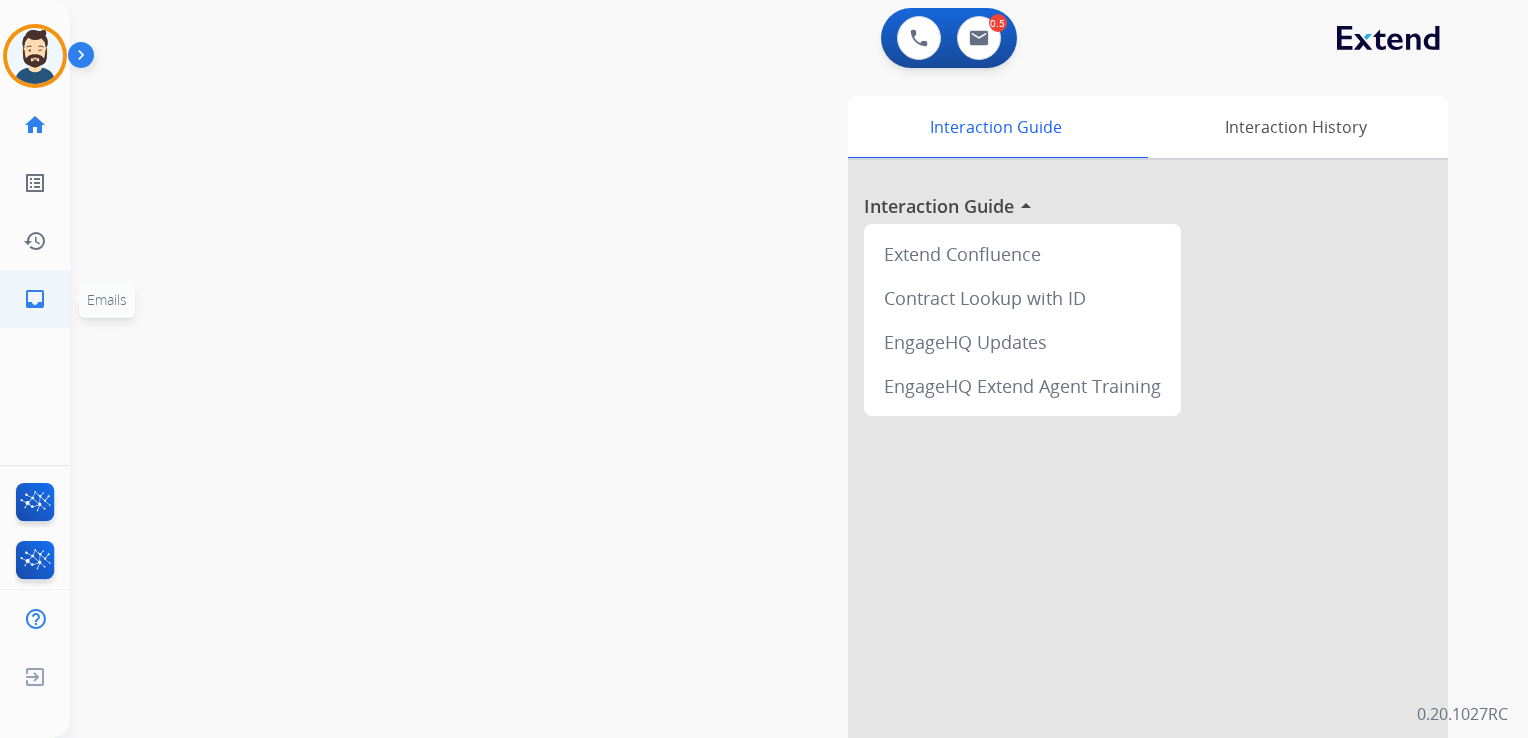 click on "inbox" 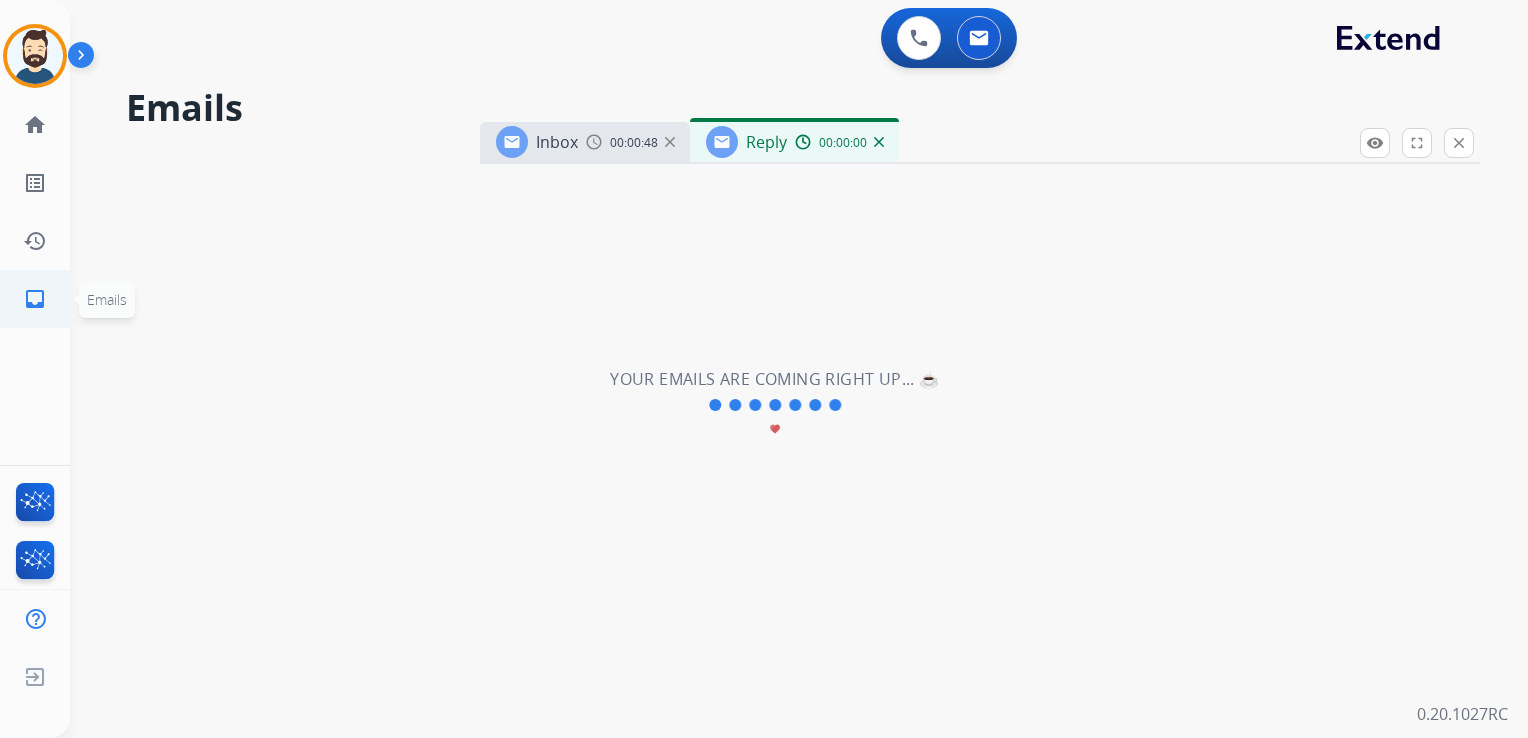 select on "**********" 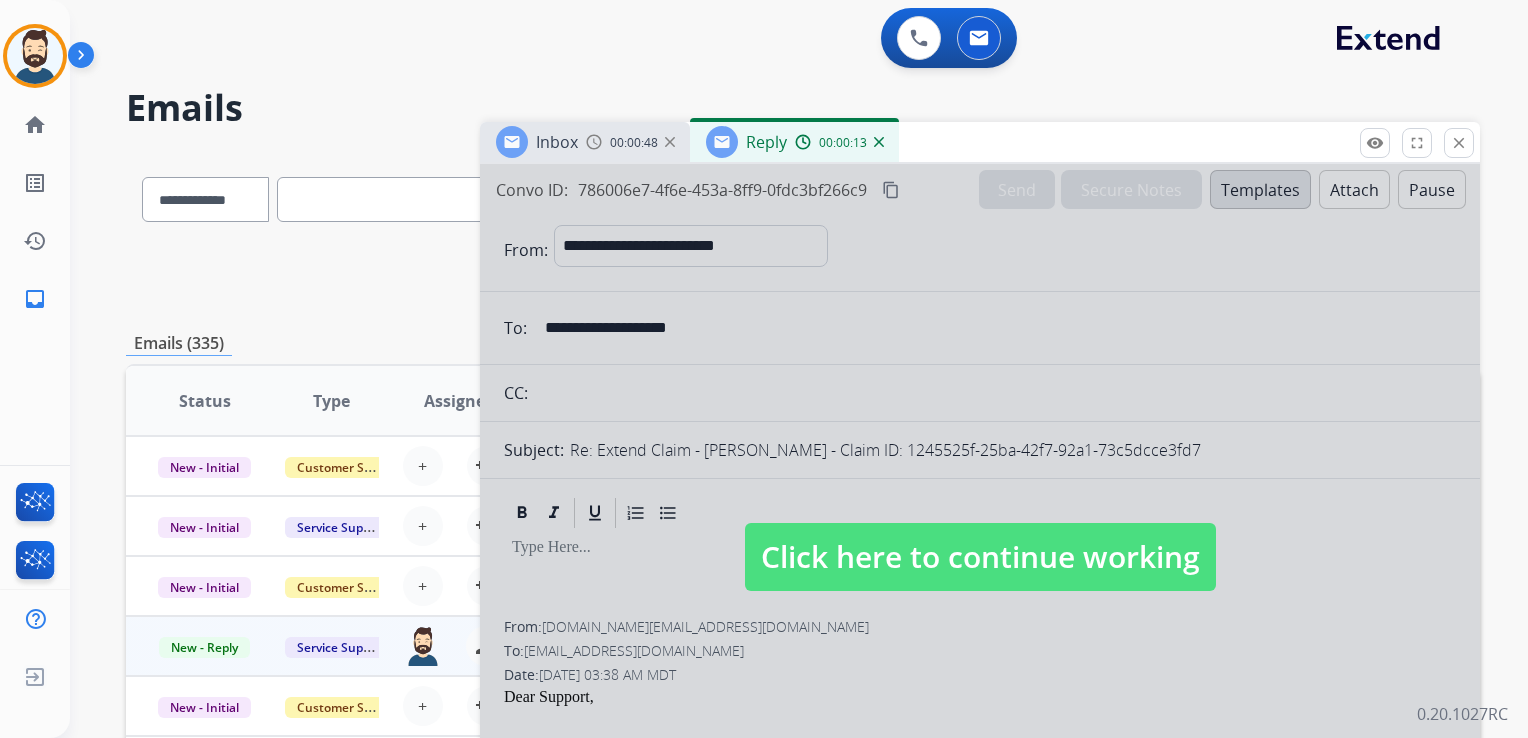 drag, startPoint x: 972, startPoint y: 546, endPoint x: 914, endPoint y: 424, distance: 135.08516 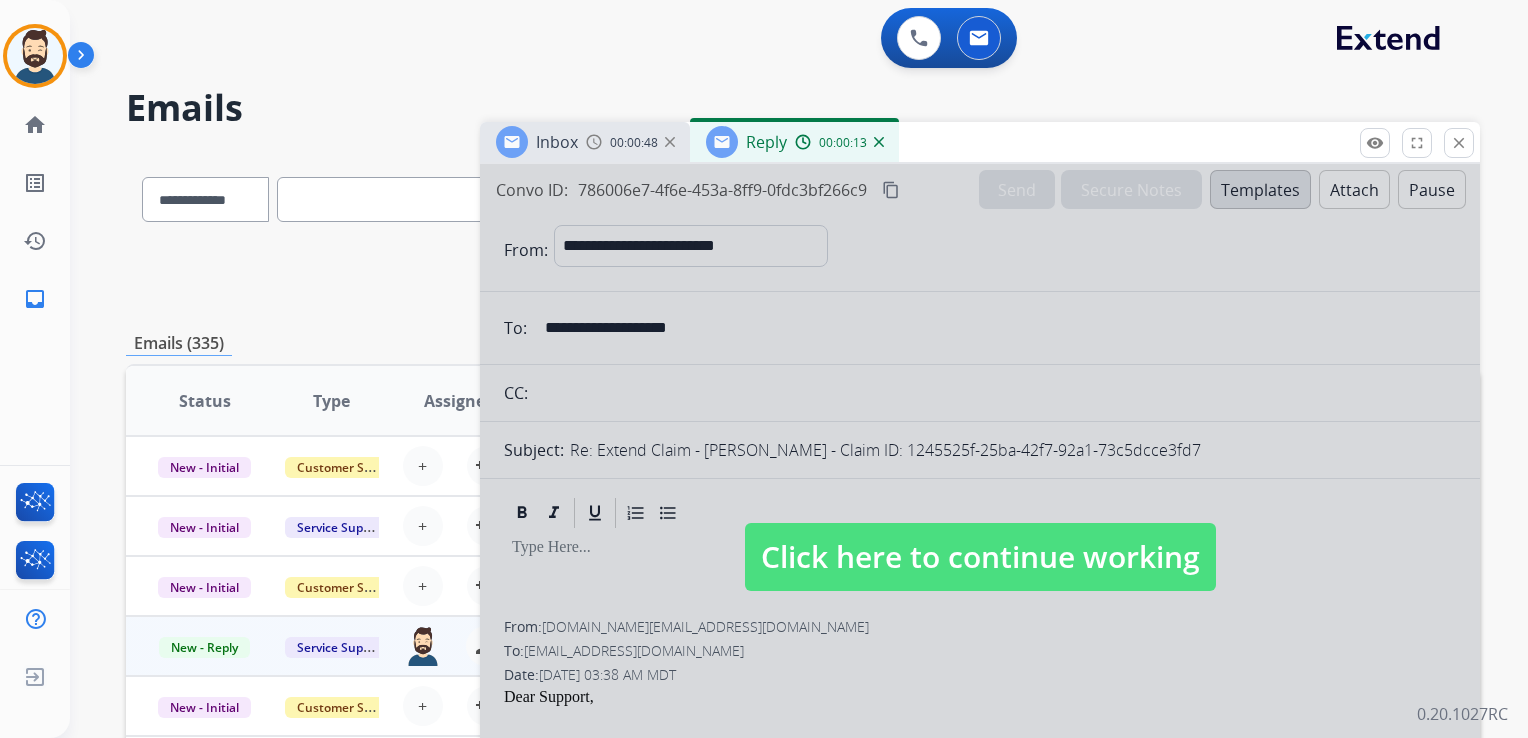 click on "Click here to continue working" at bounding box center [980, 557] 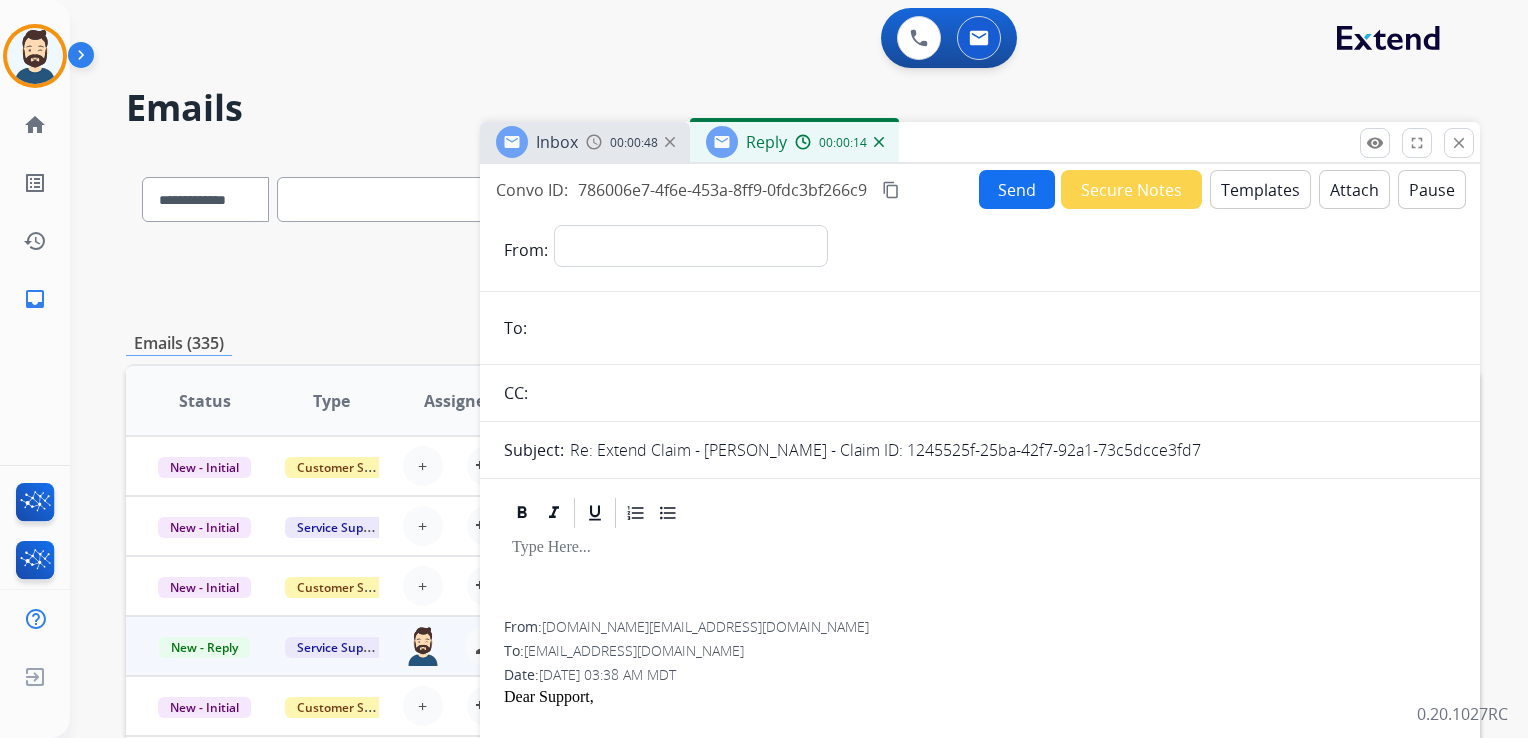 click on "Reply  00:00:14" at bounding box center [794, 142] 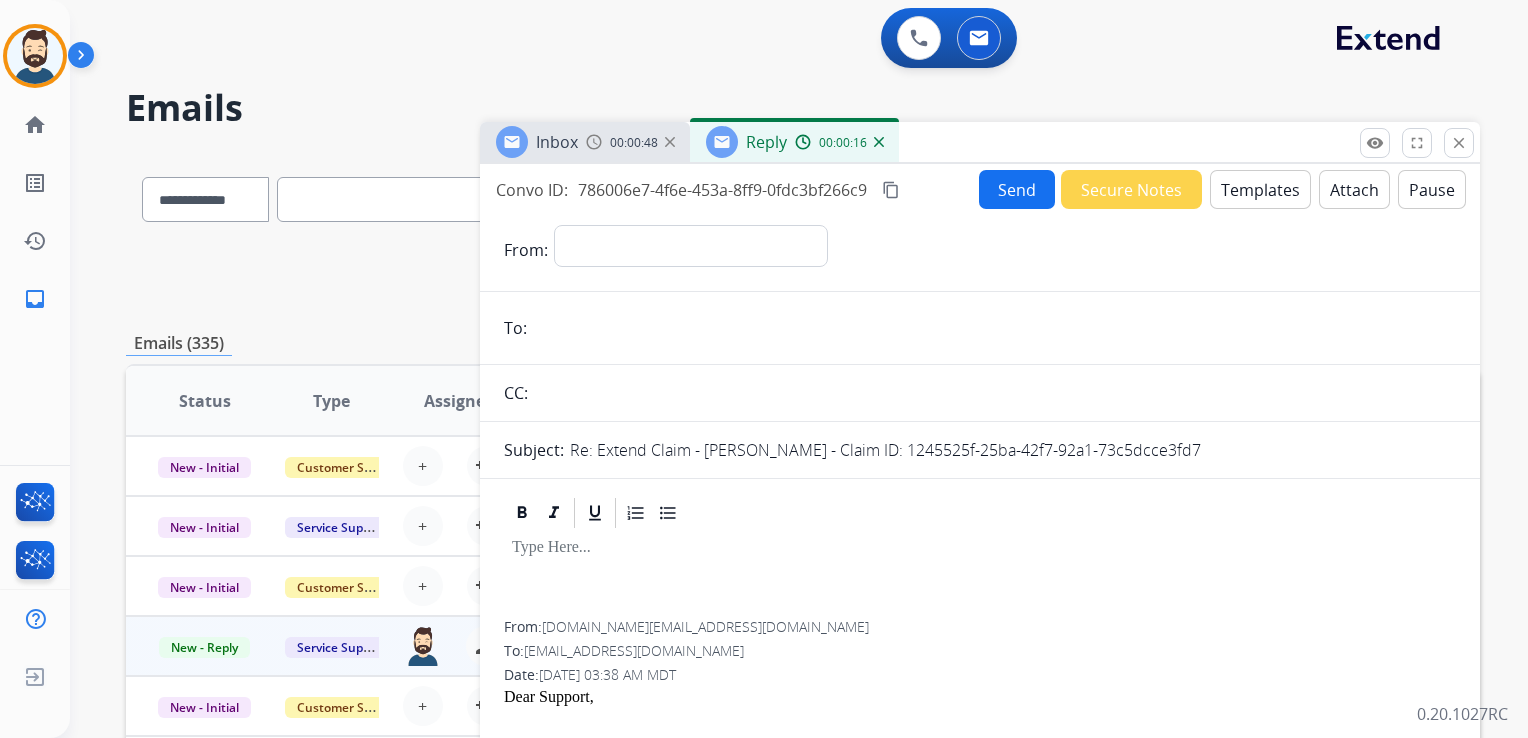 click at bounding box center [879, 142] 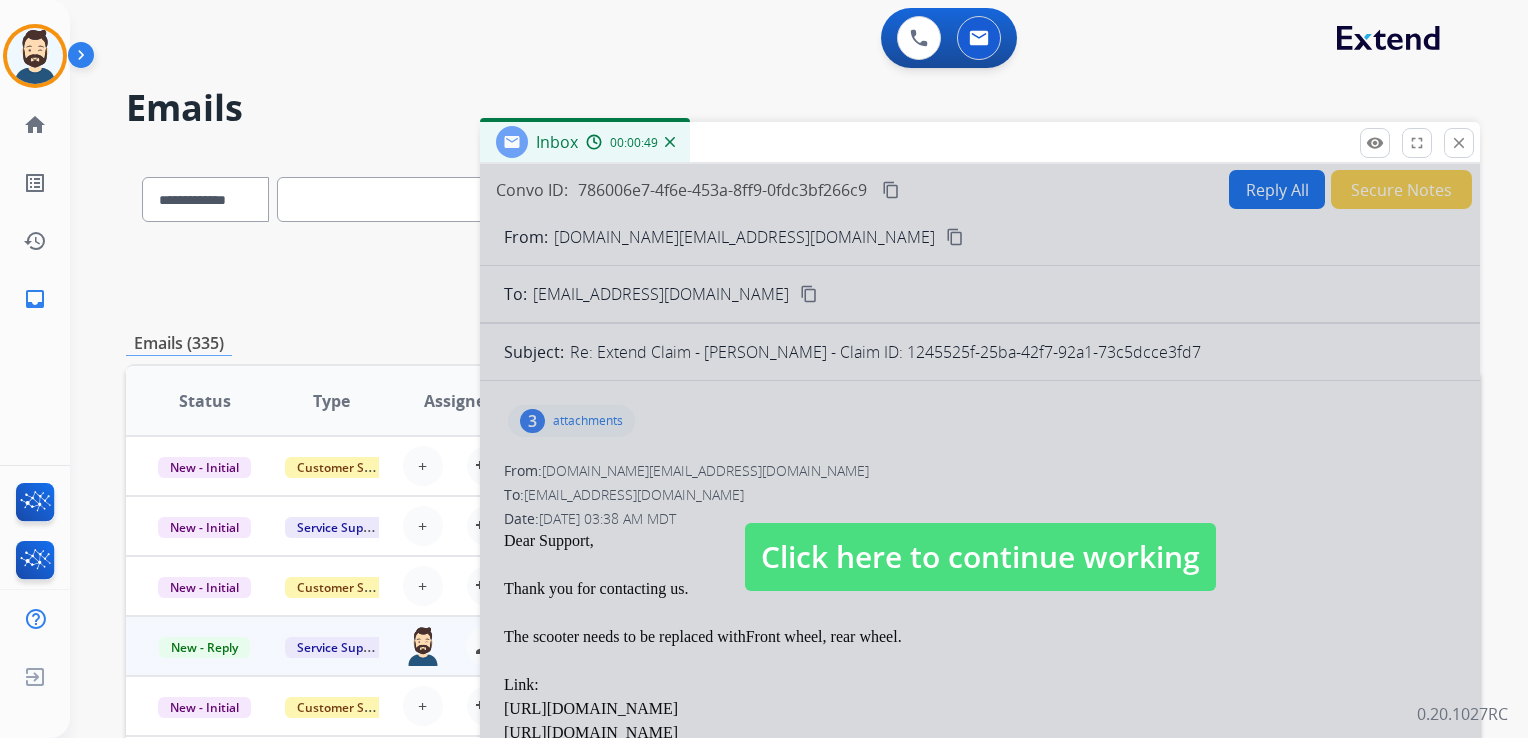 click on "Click here to continue working" at bounding box center (980, 557) 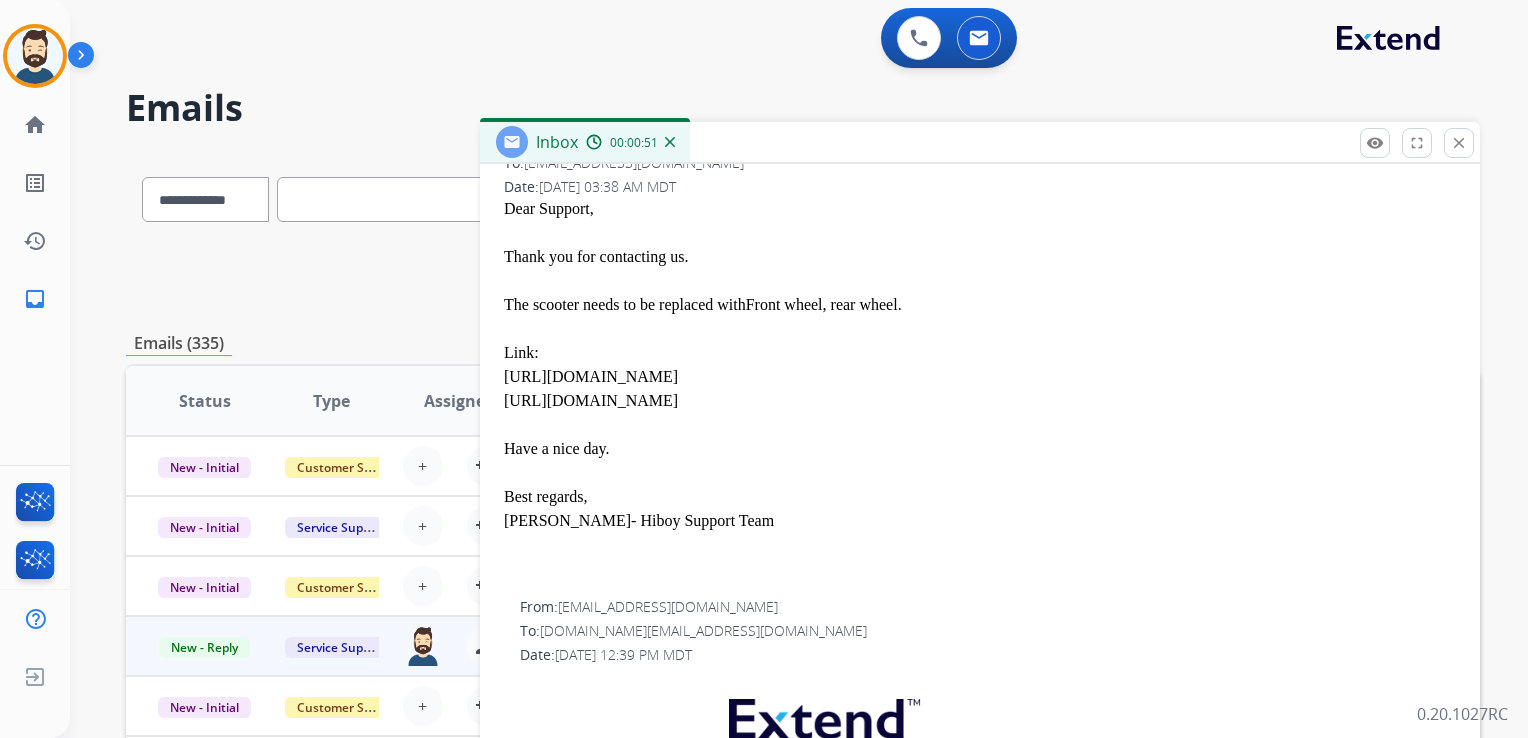scroll, scrollTop: 300, scrollLeft: 0, axis: vertical 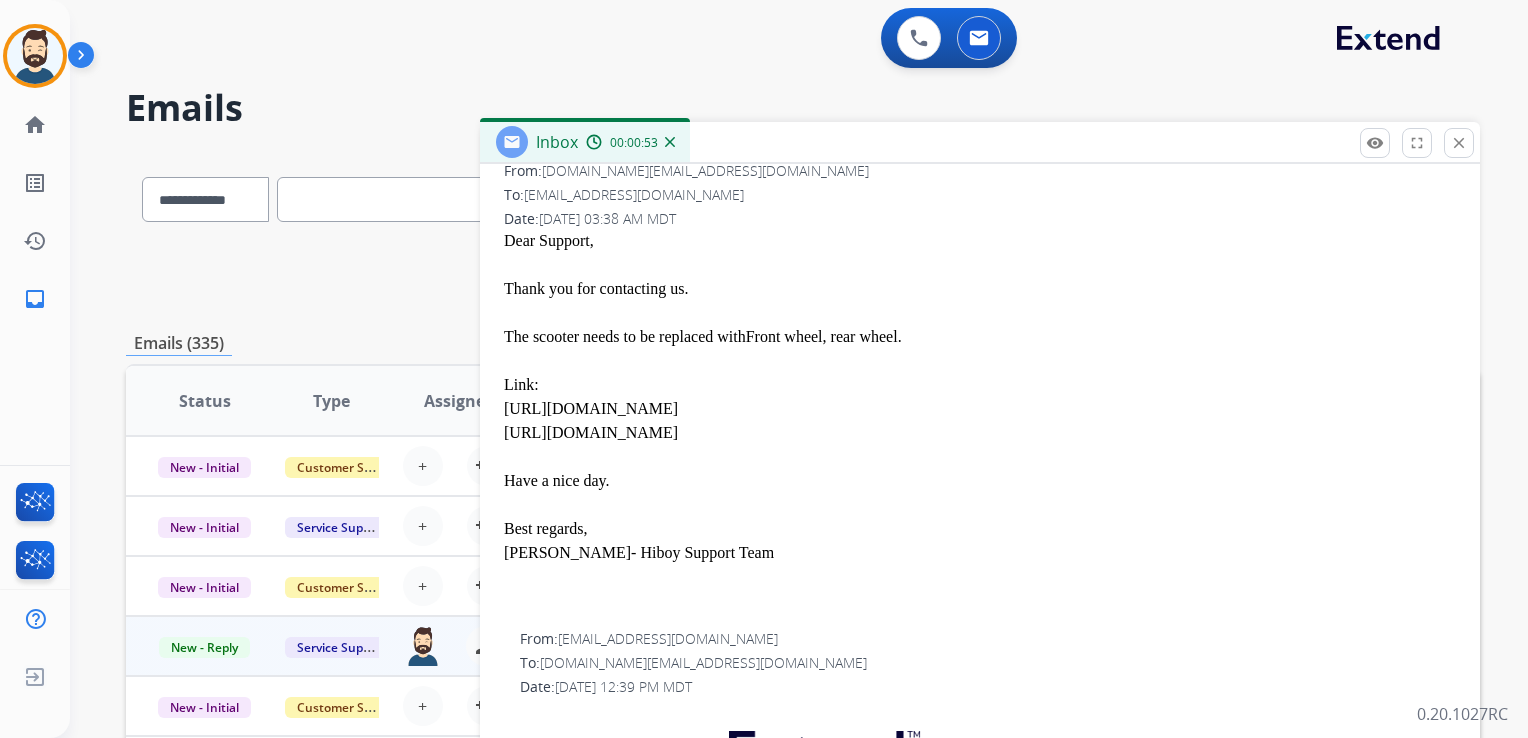 drag, startPoint x: 508, startPoint y: 333, endPoint x: 1210, endPoint y: 433, distance: 709.08673 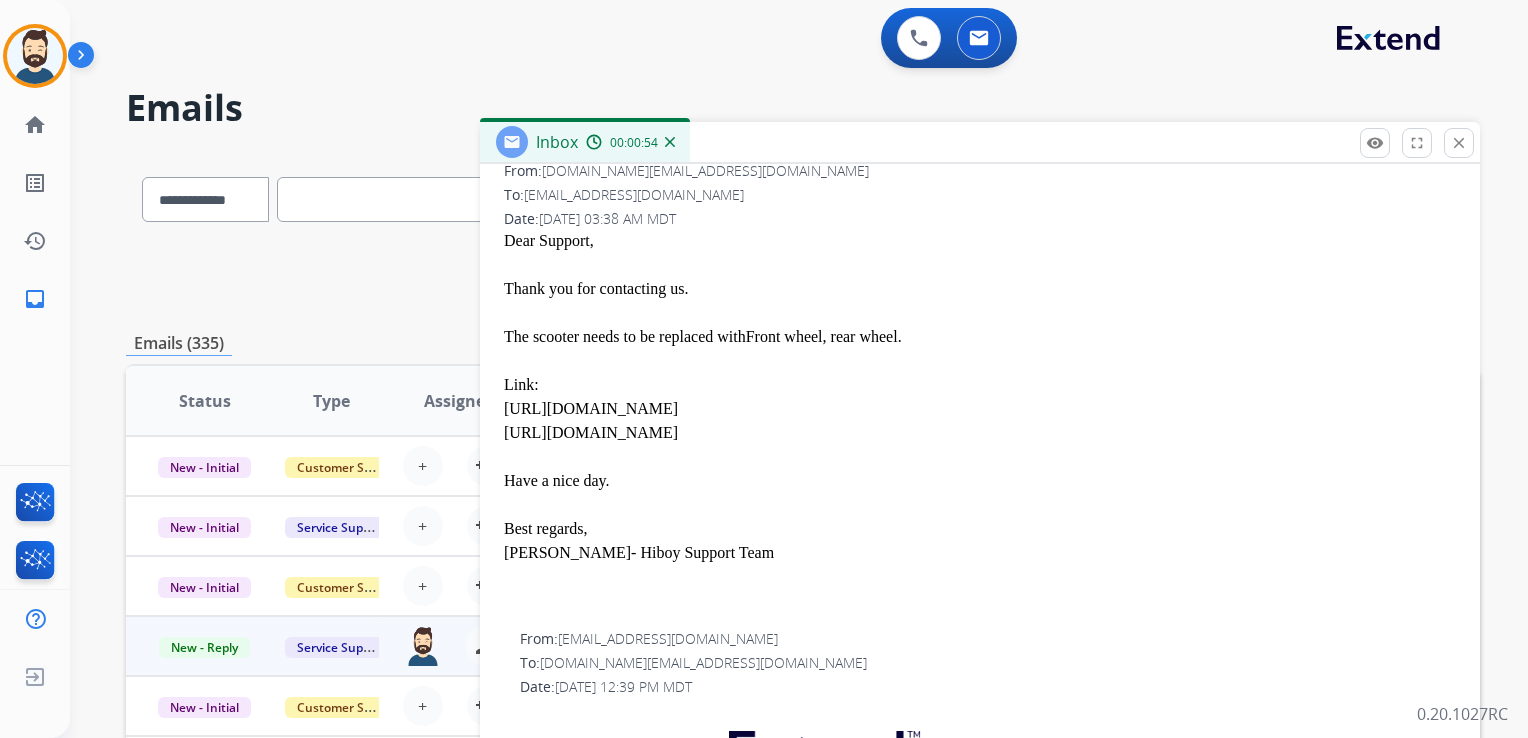 click at bounding box center (980, 313) 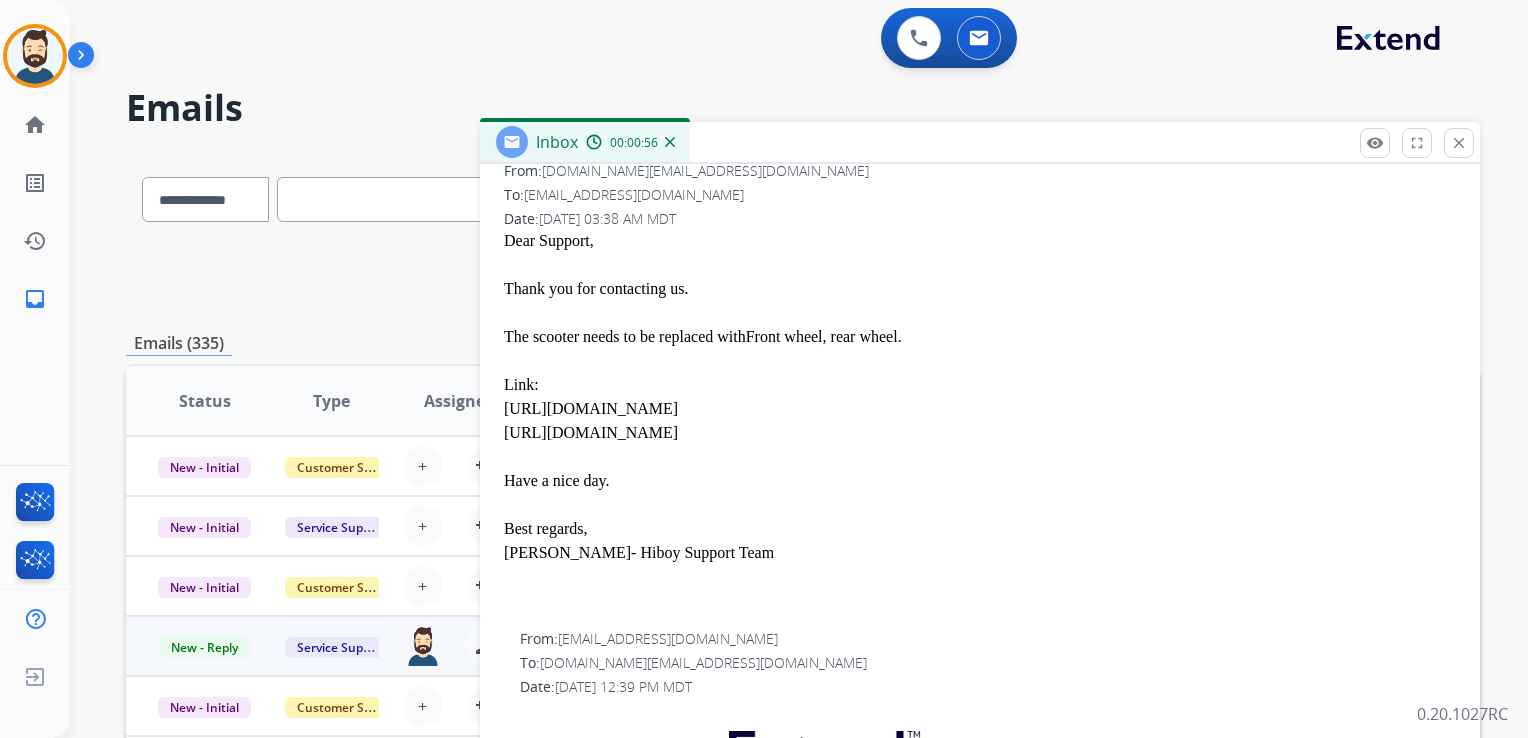 drag, startPoint x: 500, startPoint y: 335, endPoint x: 1208, endPoint y: 430, distance: 714.34515 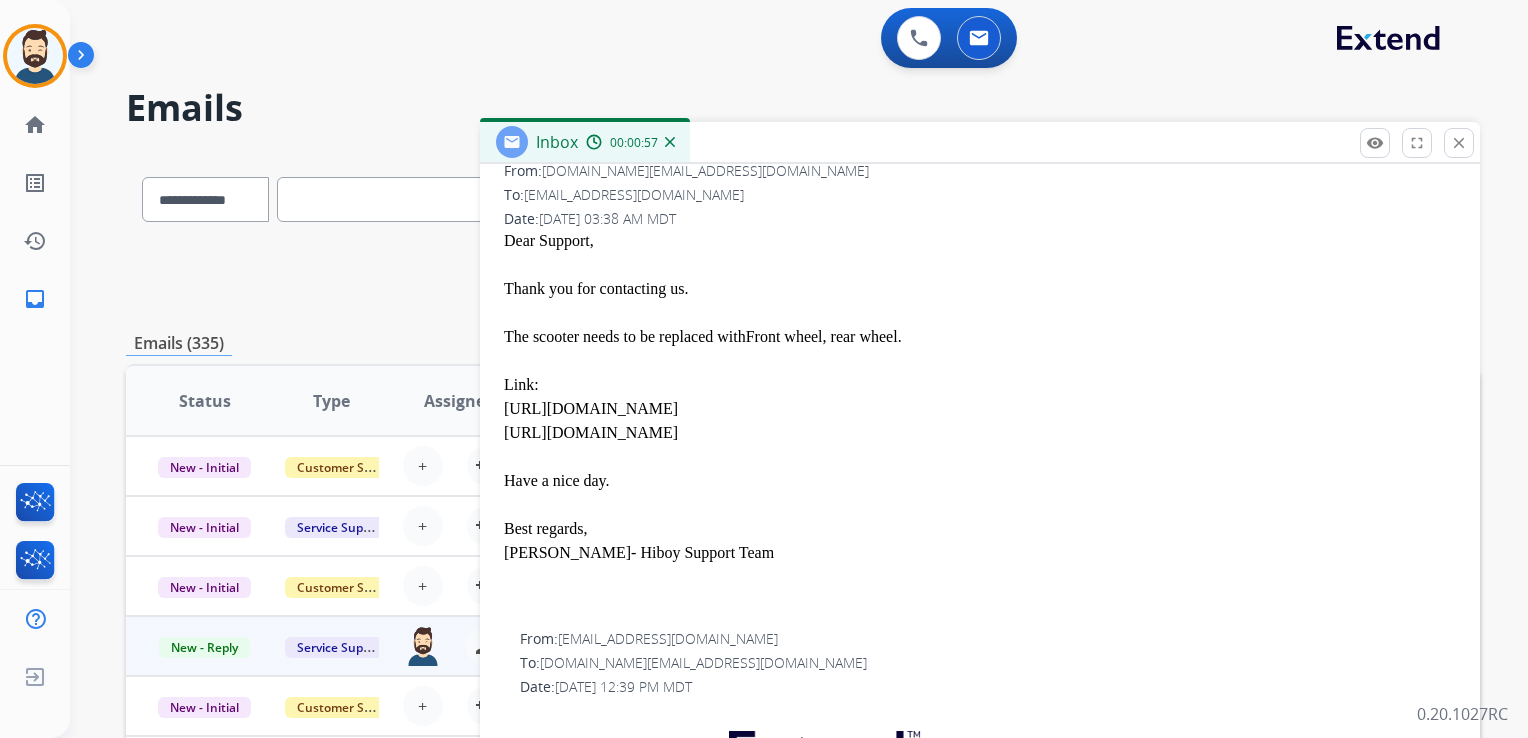 copy on "The scooter needs to be replaced with  Front wheel, rear wheel .   Link: https://www.hiboy.com/products/hiboy-s2-pro-or-ks4-pro-rear-wheel?_pos=10&_sid=ae070cfce&_ss=r https://www.hiboy.com/products/hiboy-s2-pro-front-wheel-with-motor?_pos=26&_sid=ae070cfce&_ss=r" 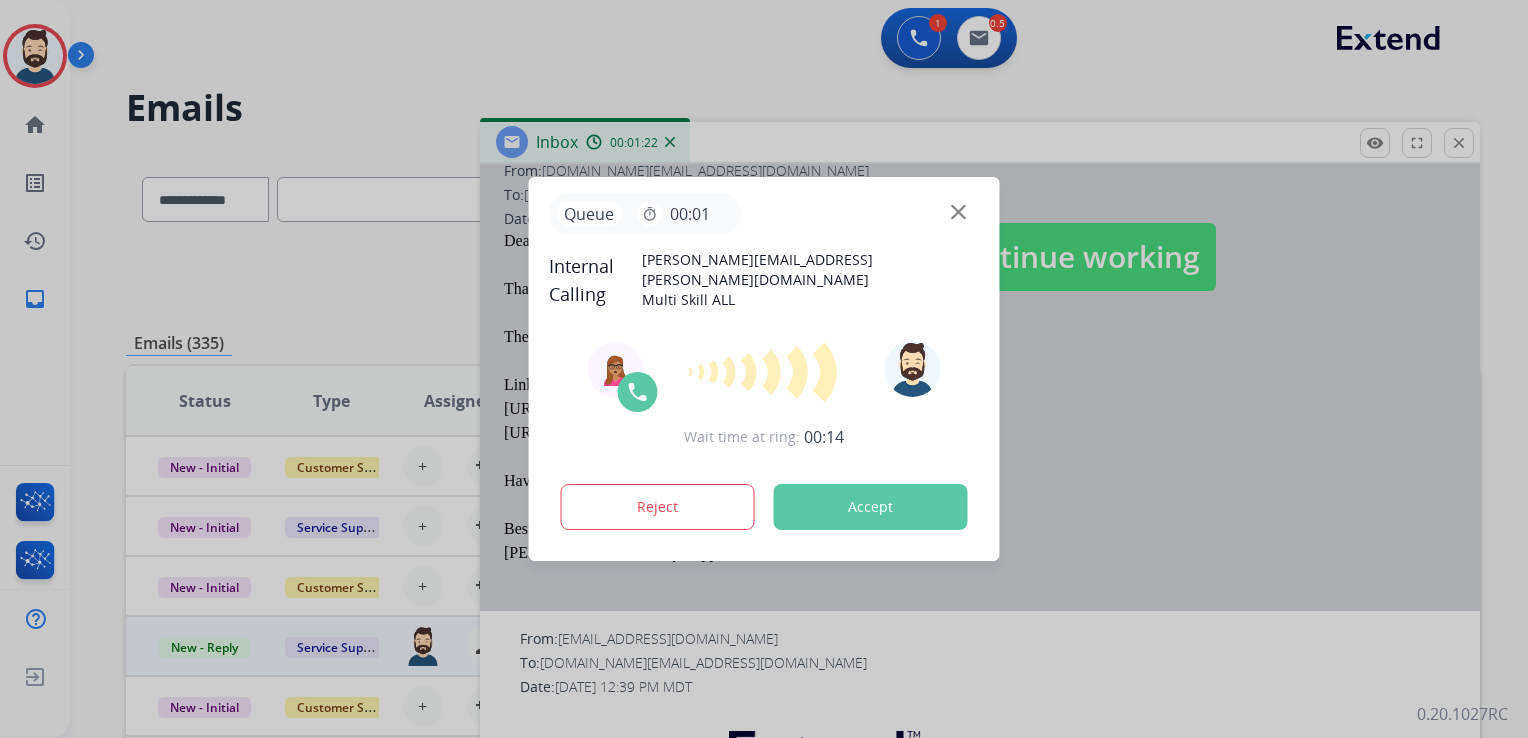 click on "Accept" at bounding box center [871, 507] 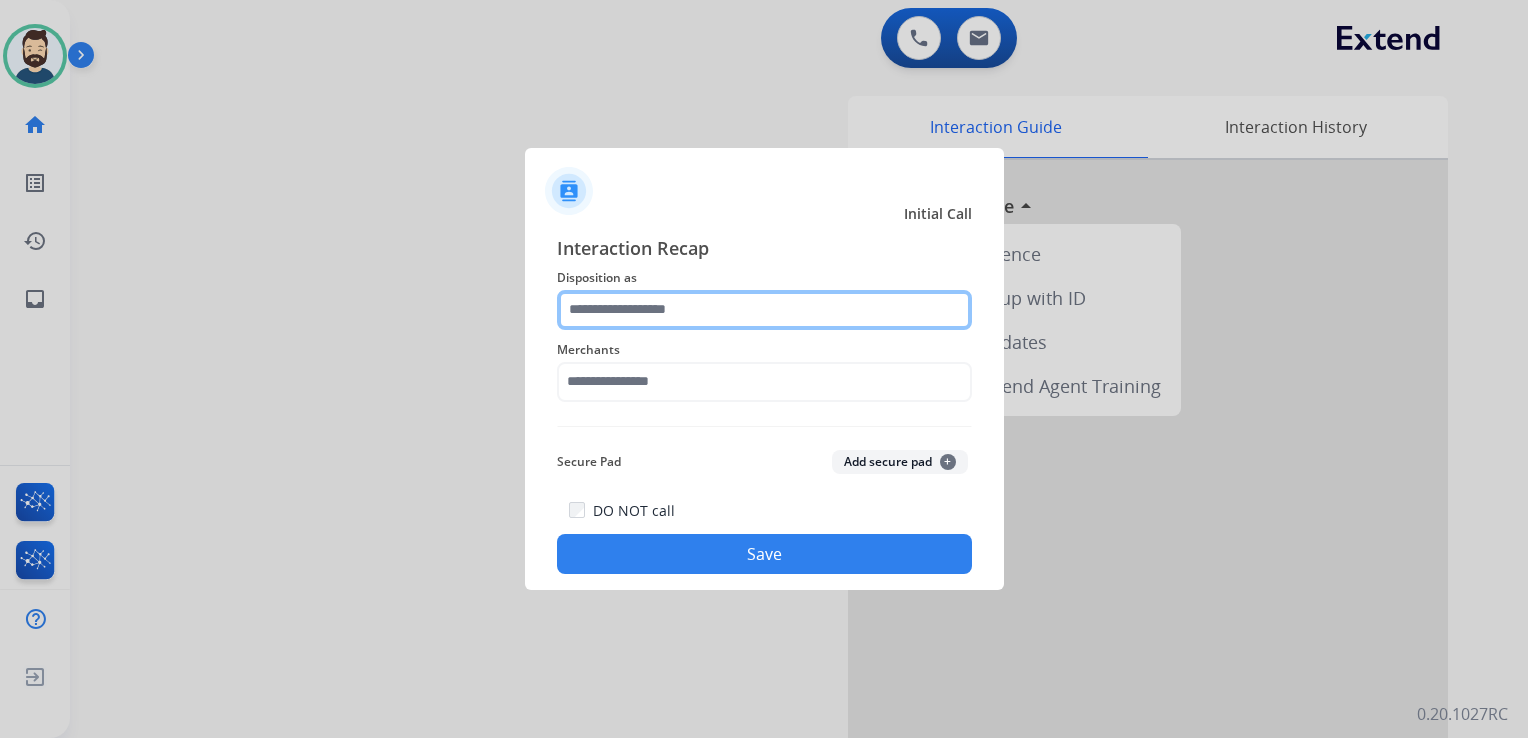 click 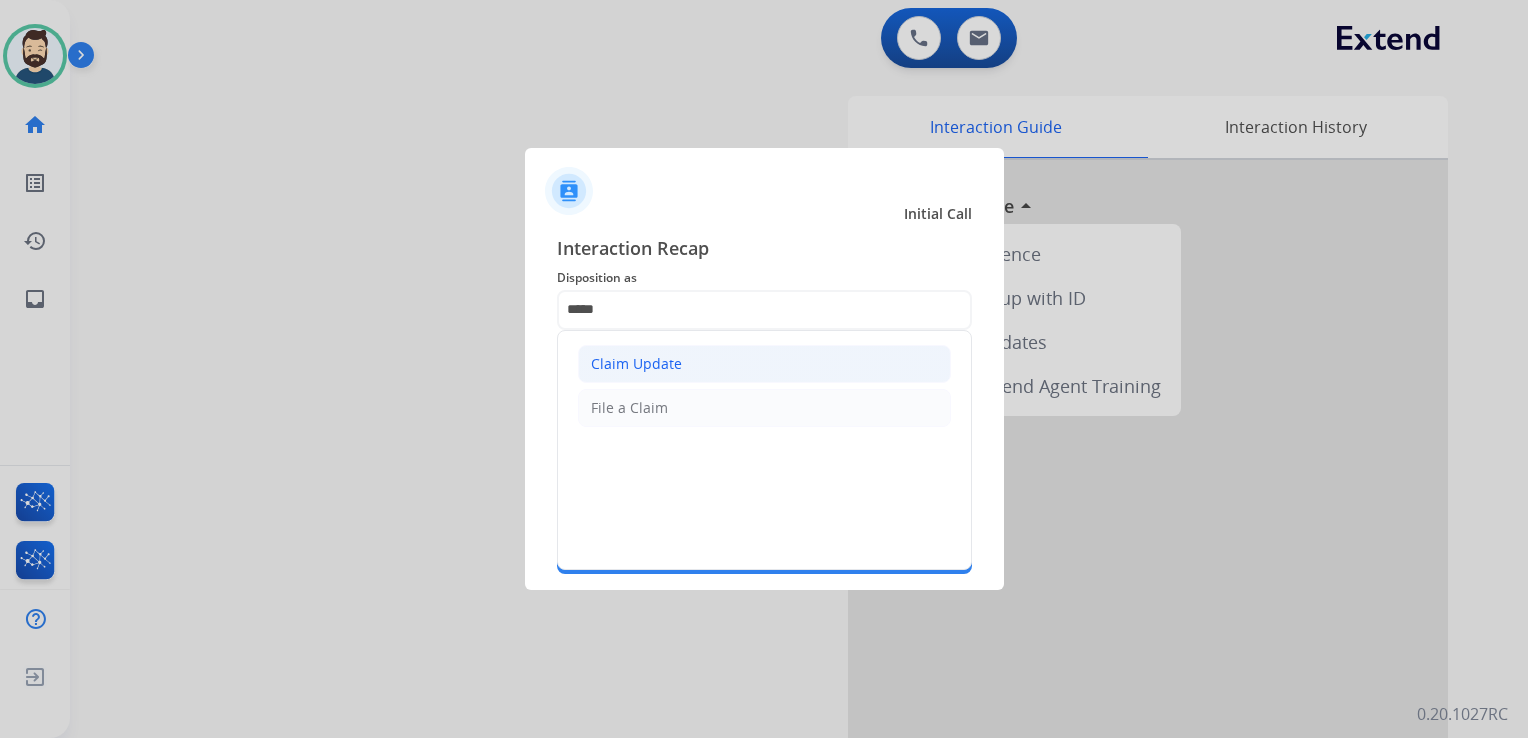 click on "Claim Update" 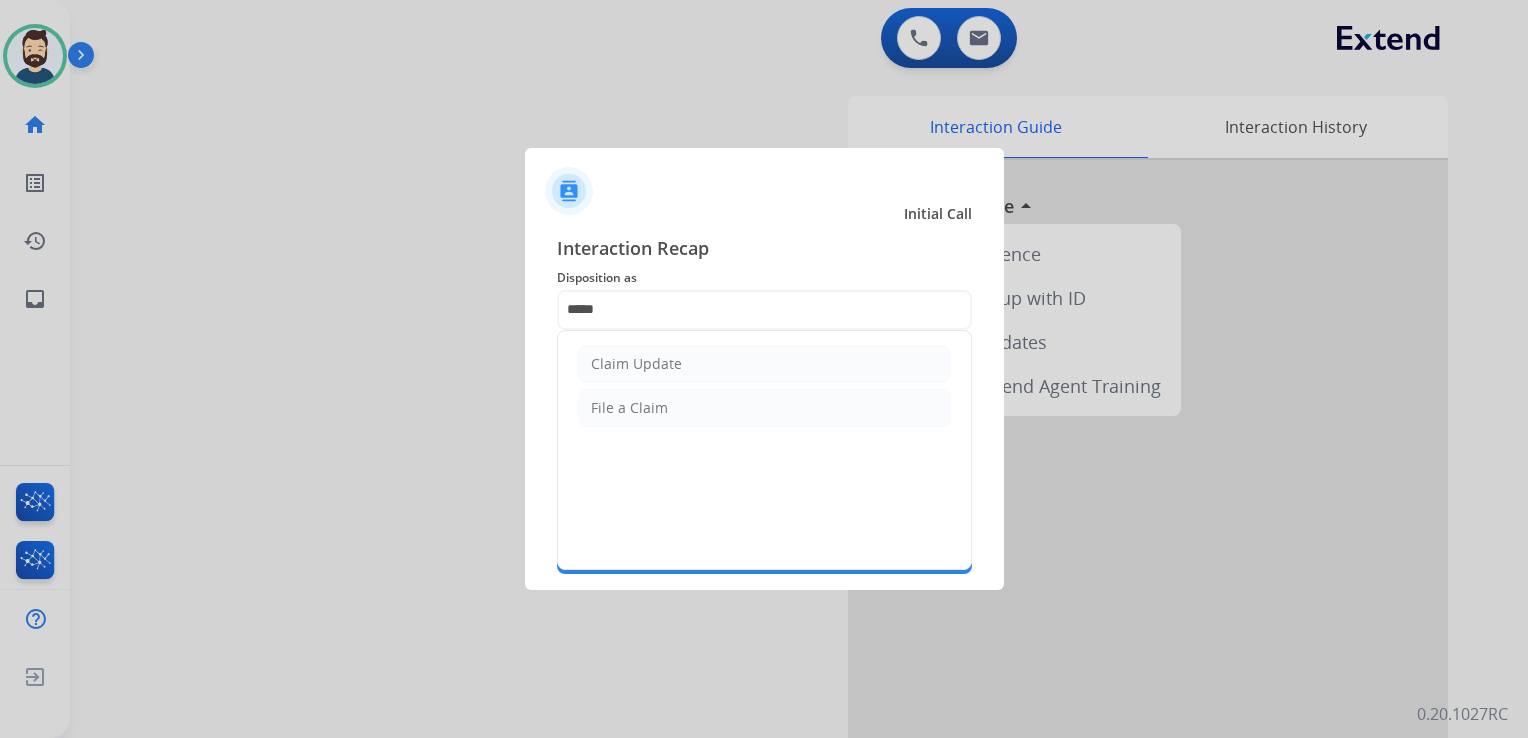 type on "**********" 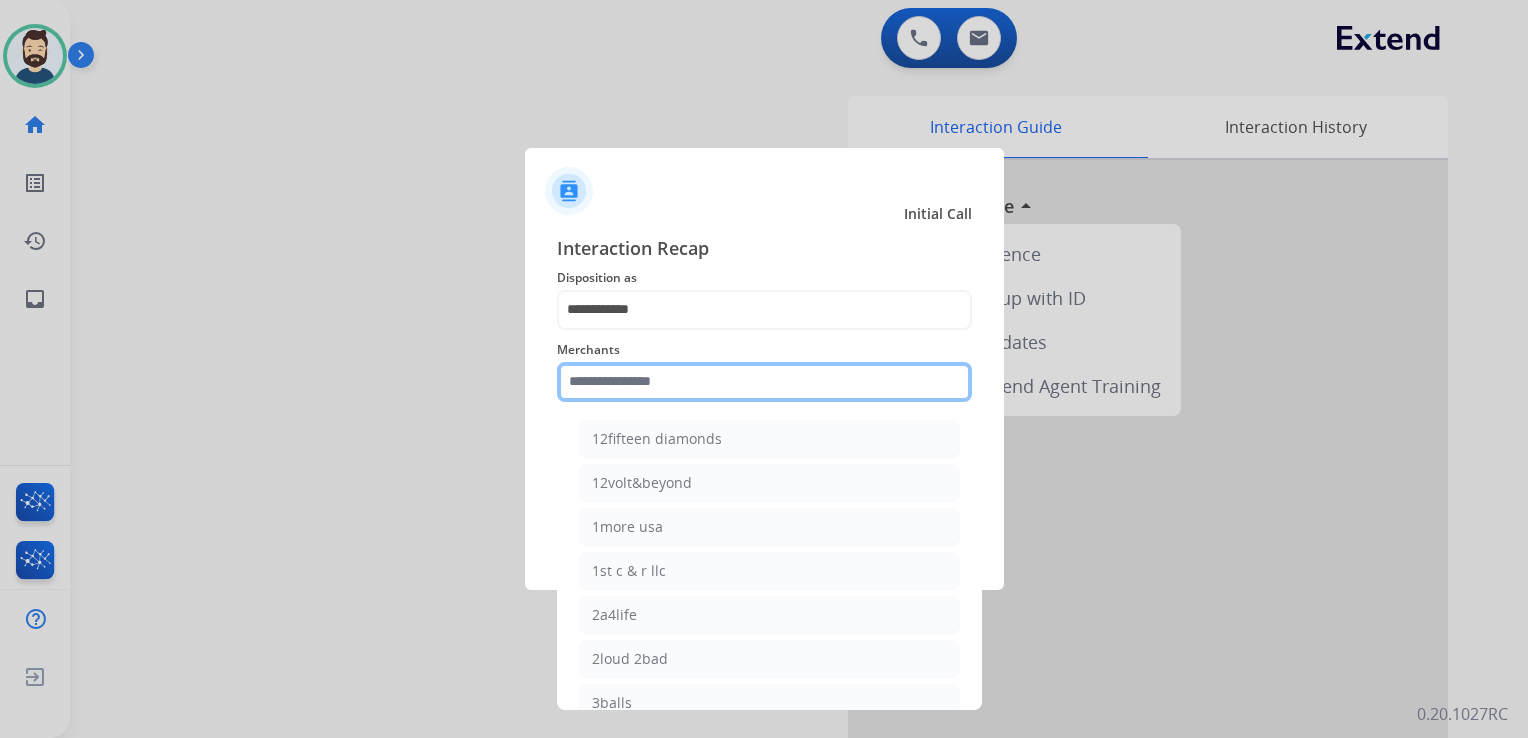 click 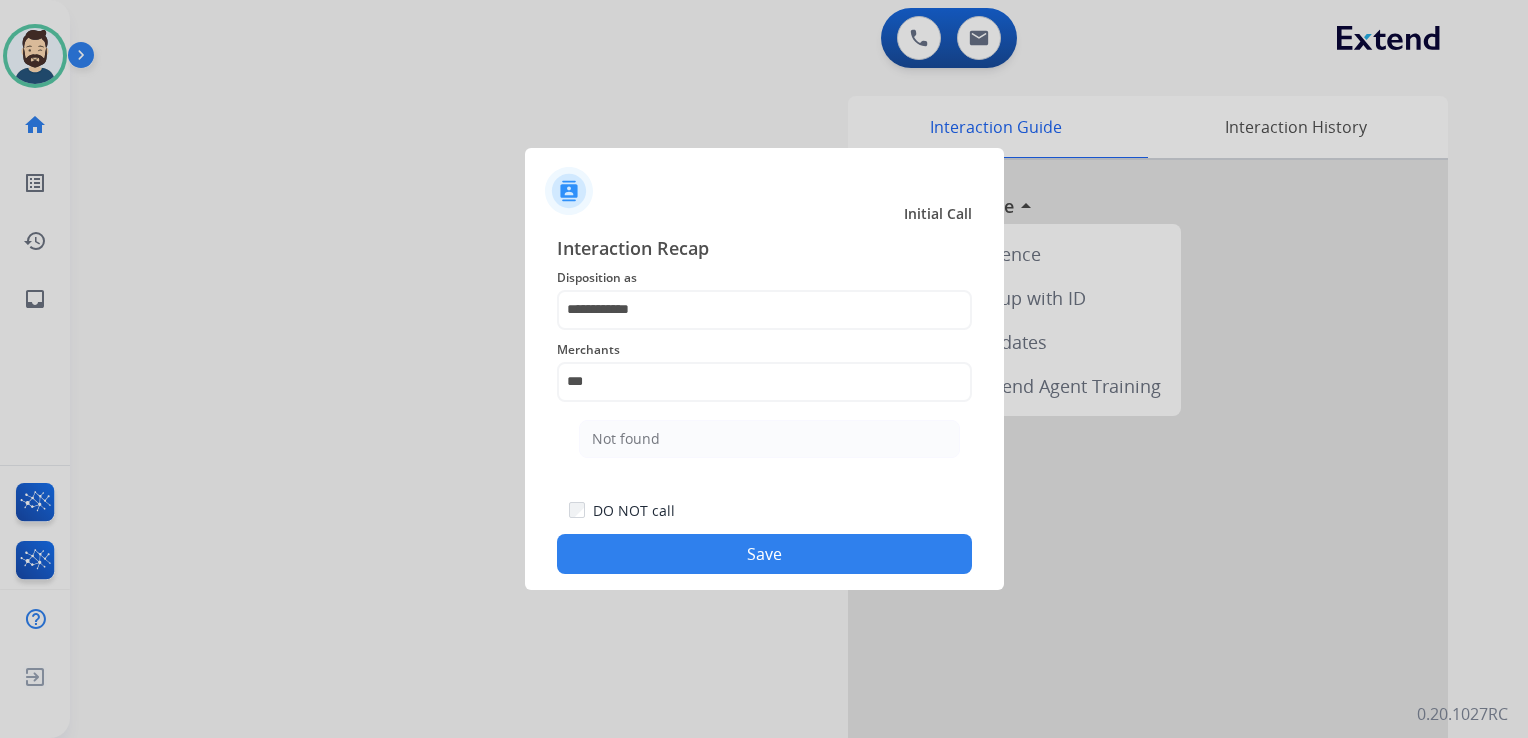 drag, startPoint x: 628, startPoint y: 434, endPoint x: 716, endPoint y: 526, distance: 127.310646 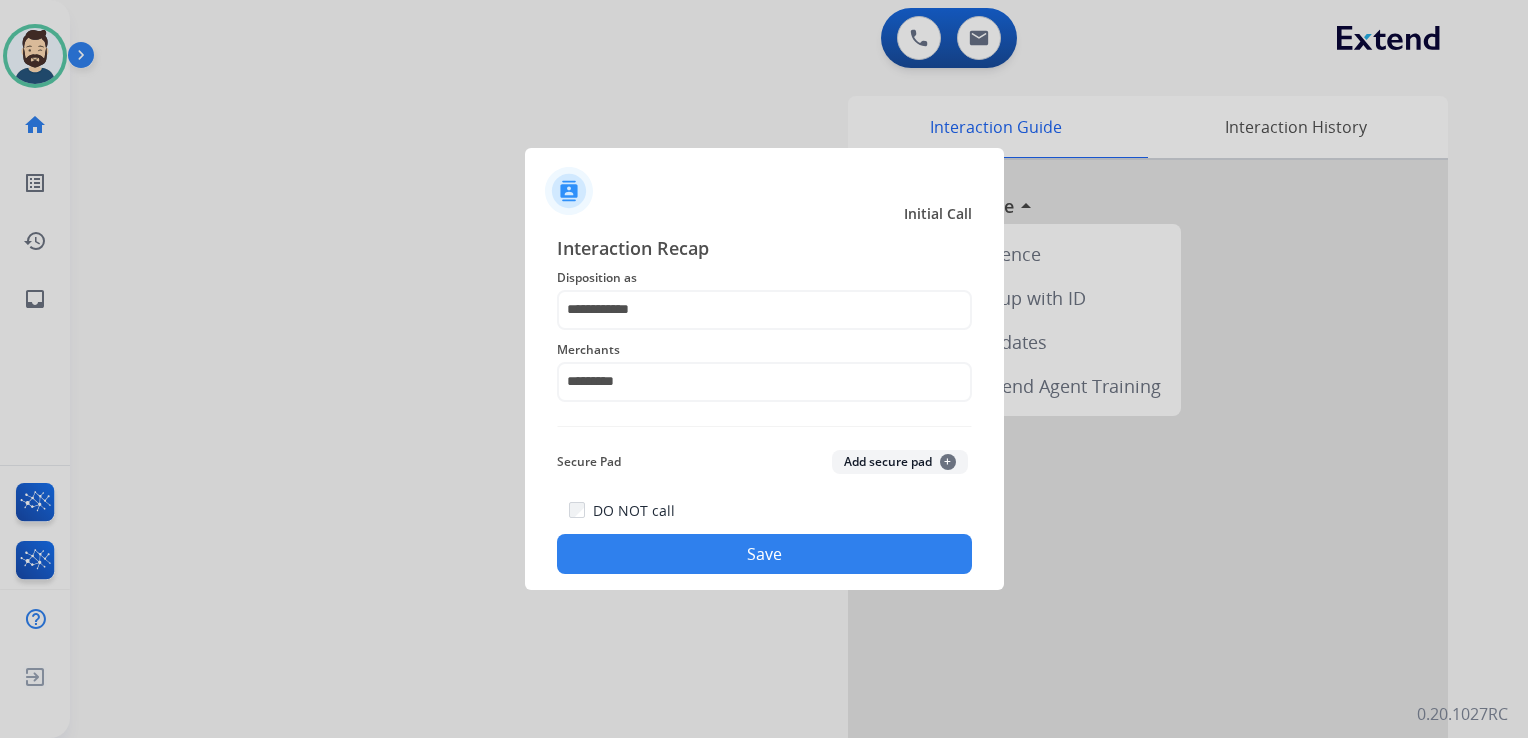 click on "Save" 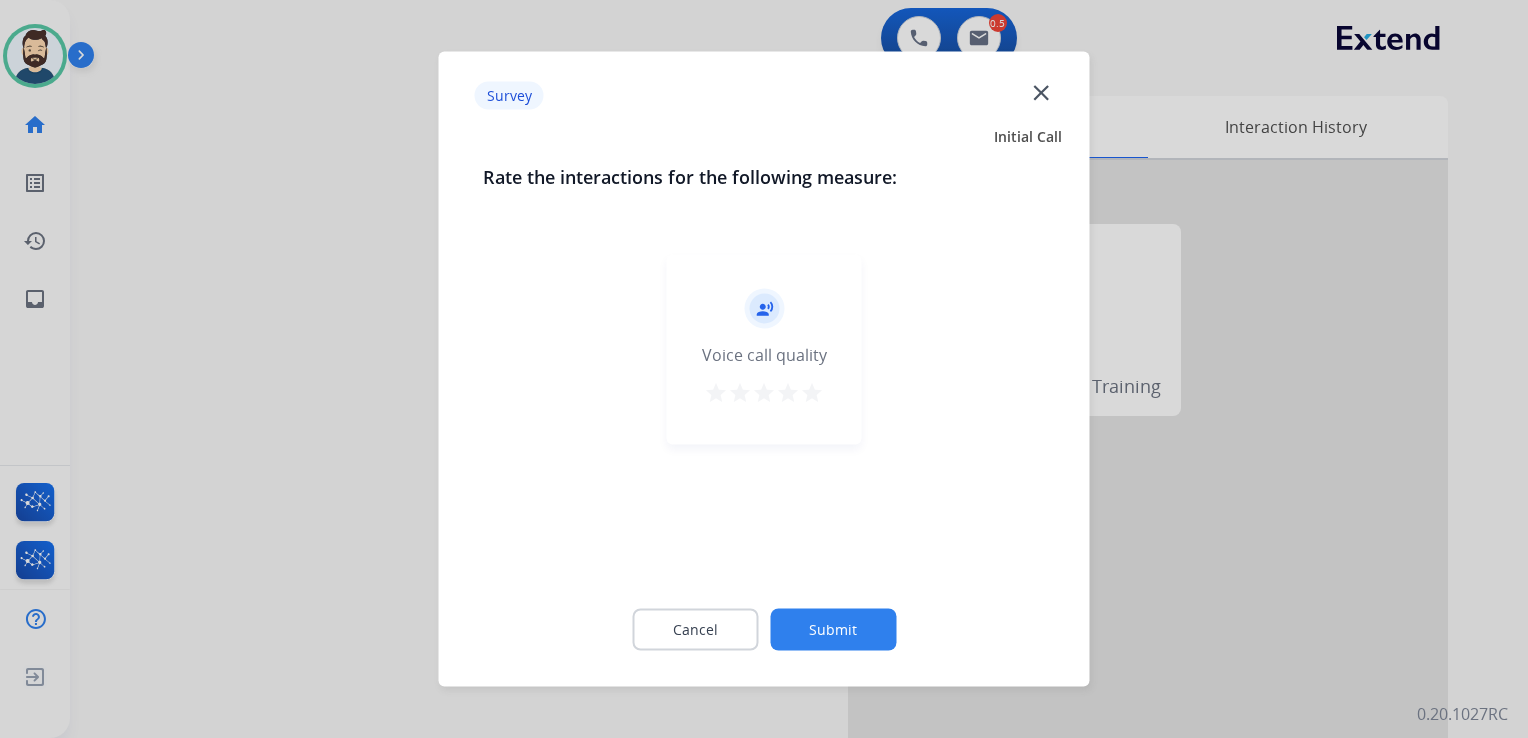 click on "star" at bounding box center [812, 393] 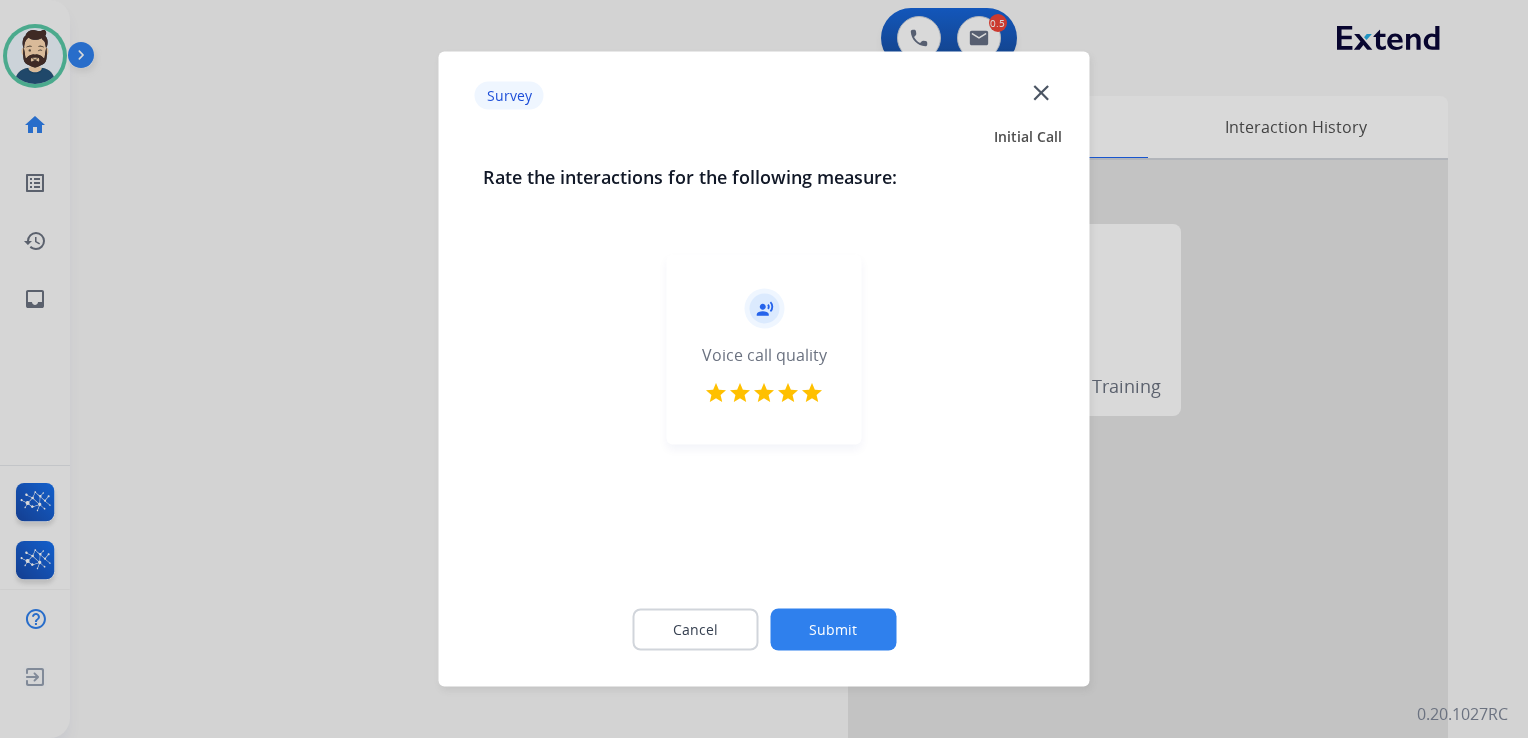 click on "Submit" 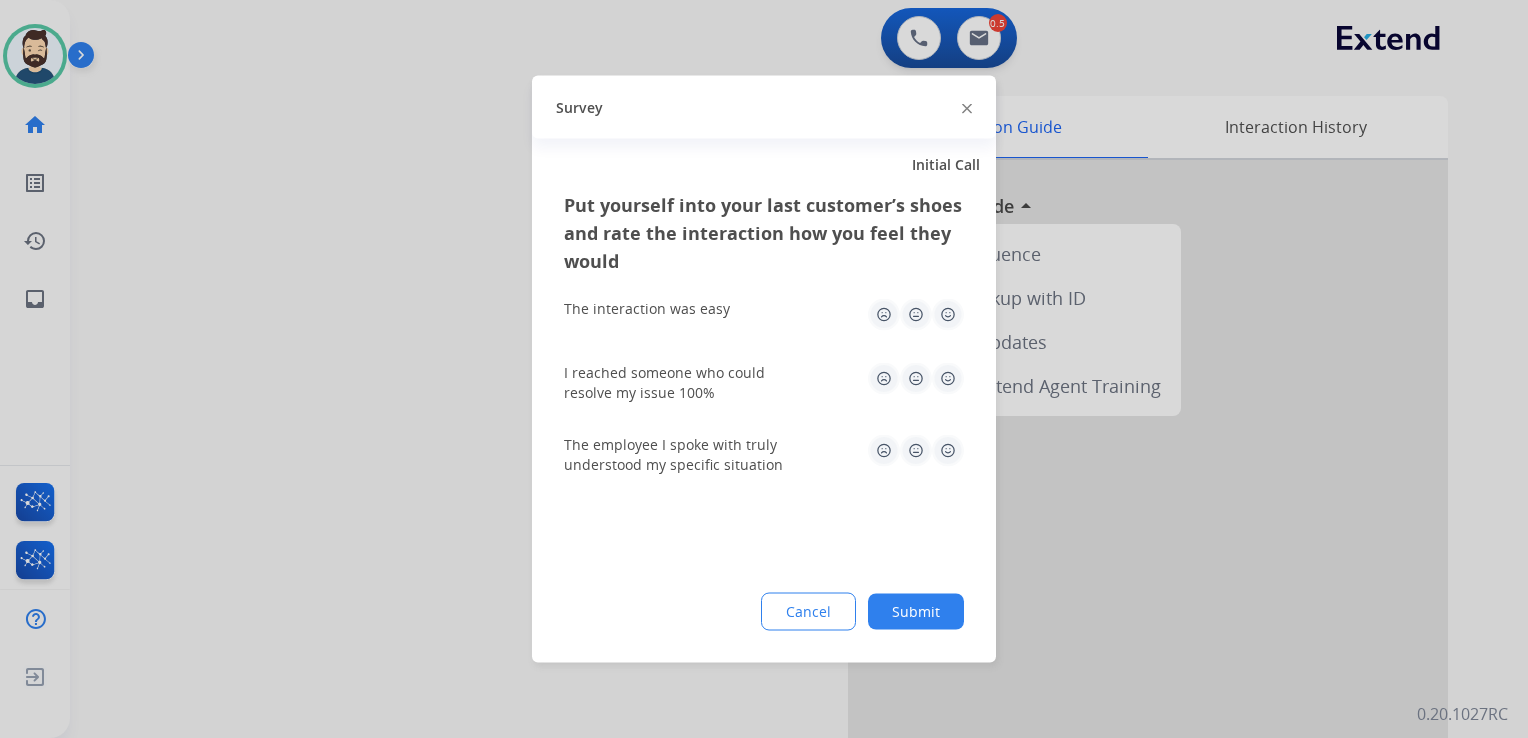 click 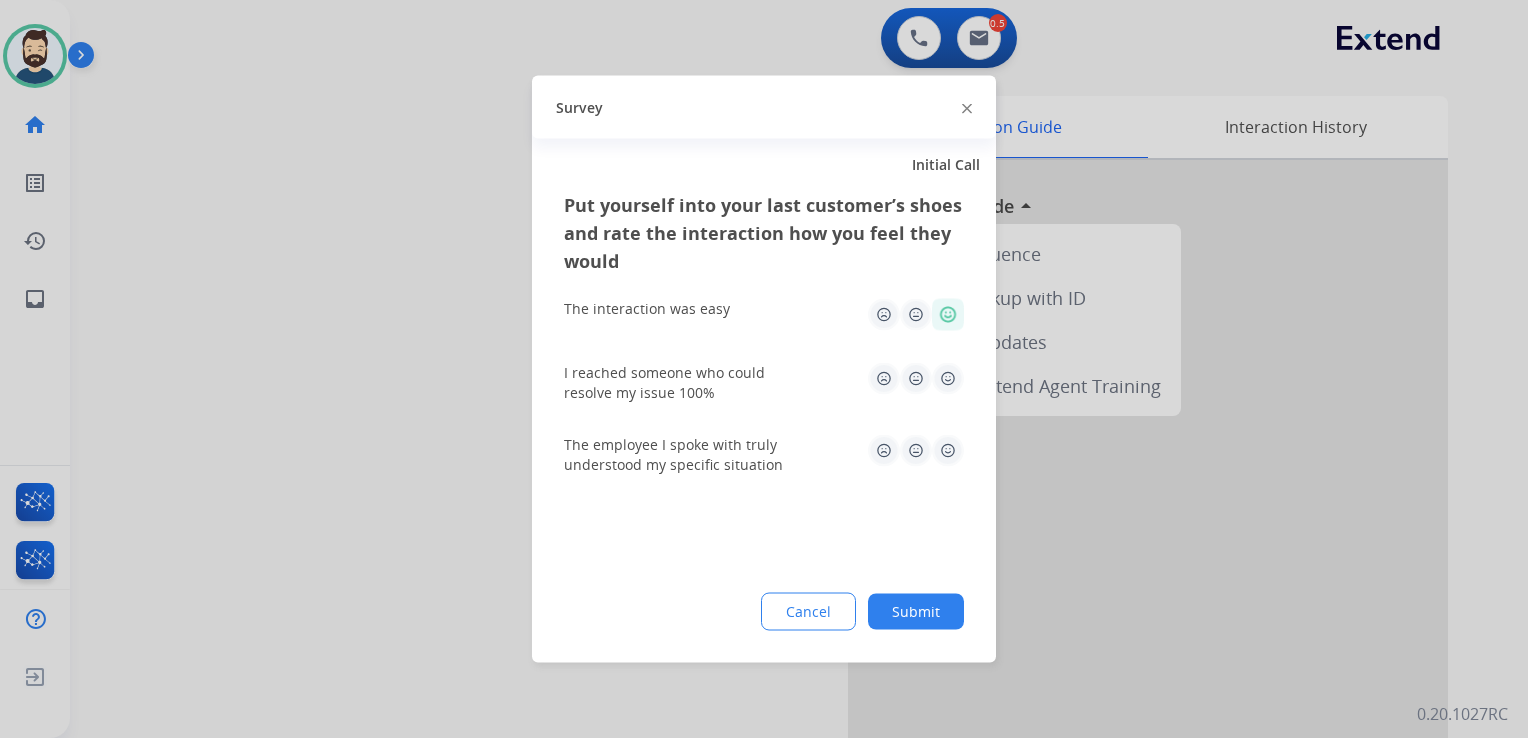 click 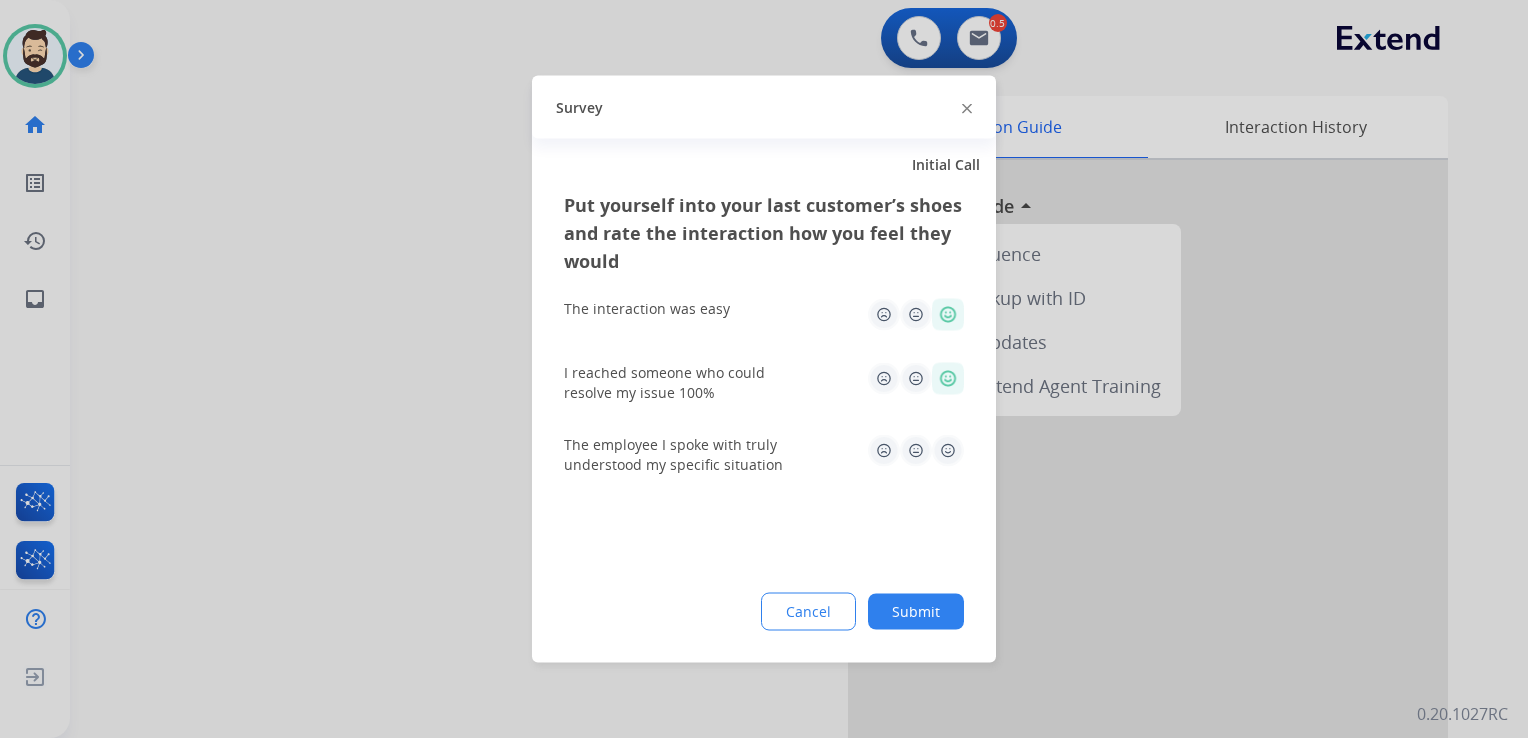 click 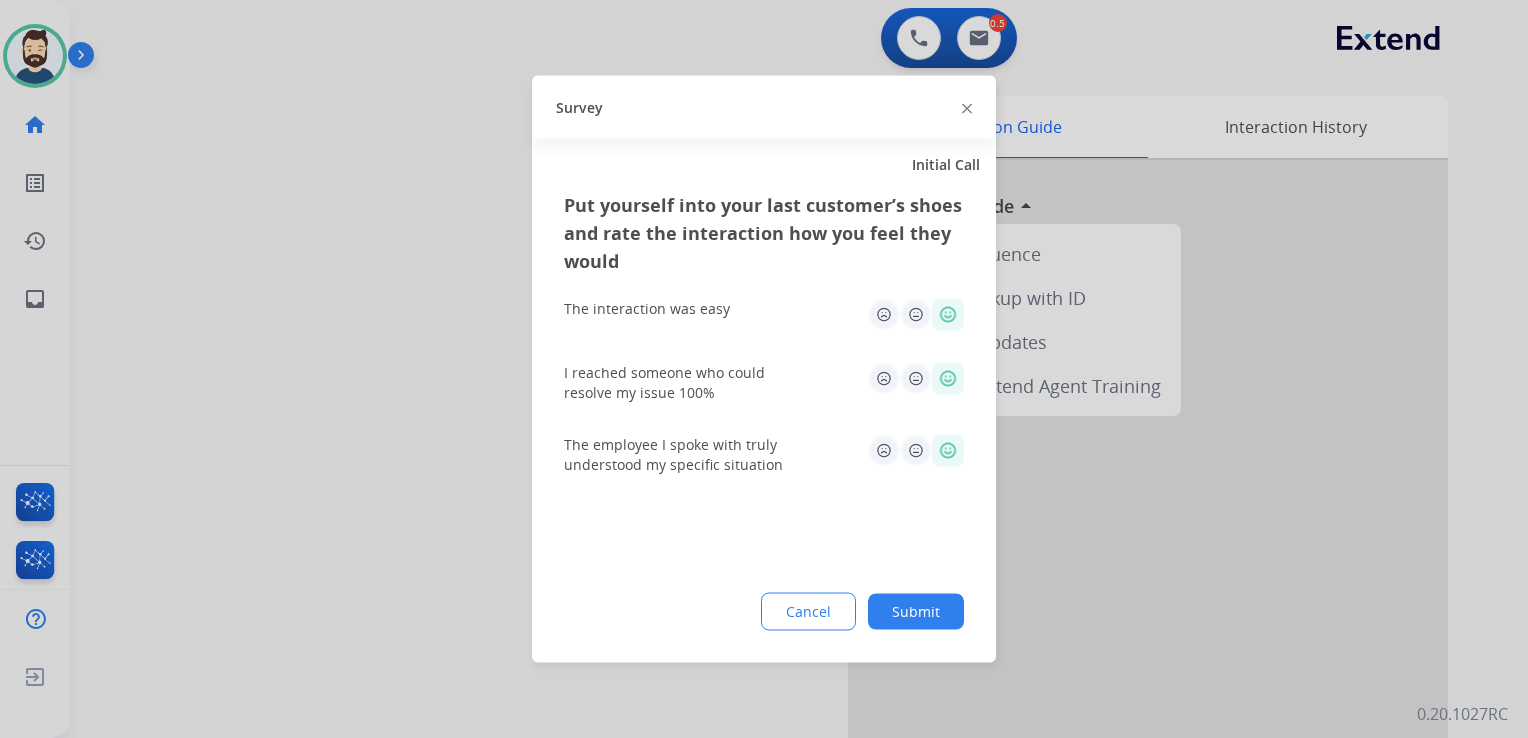 click on "Submit" 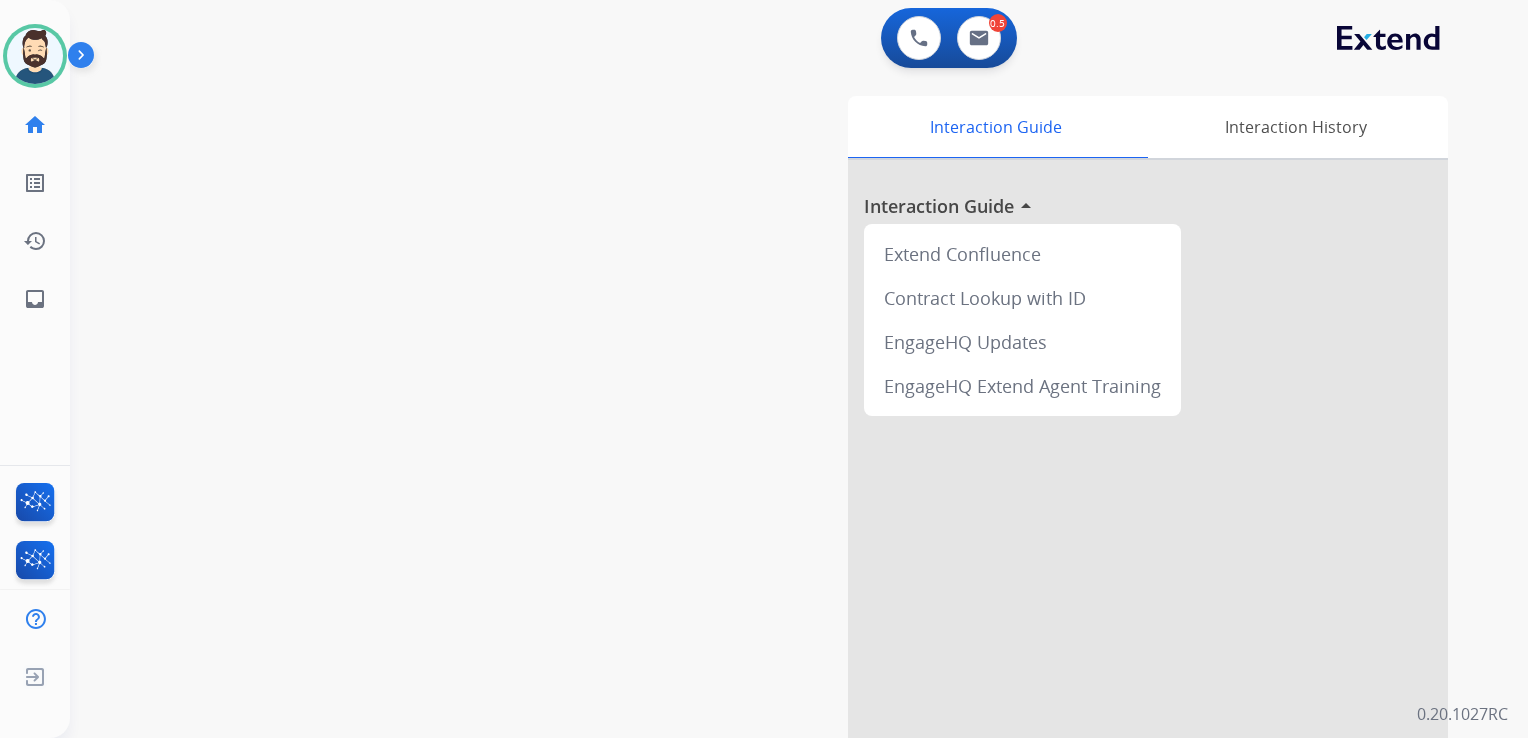click on "swap_horiz Break voice bridge close_fullscreen Connect 3-Way Call merge_type Separate 3-Way Call  Interaction Guide   Interaction History  Interaction Guide arrow_drop_up  Extend Confluence   Contract Lookup with ID   EngageHQ Updates   EngageHQ Extend Agent Training" at bounding box center [775, 489] 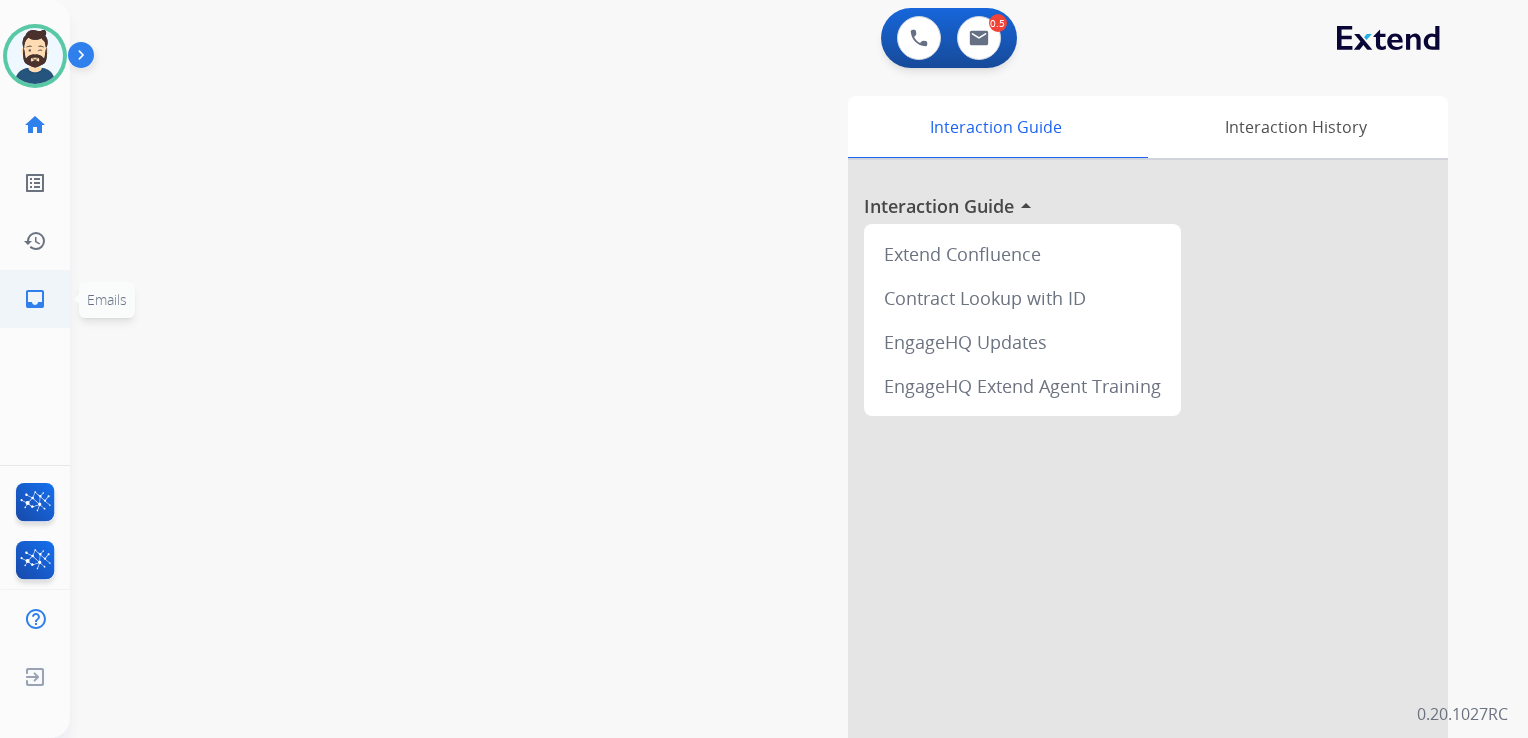 click on "inbox" 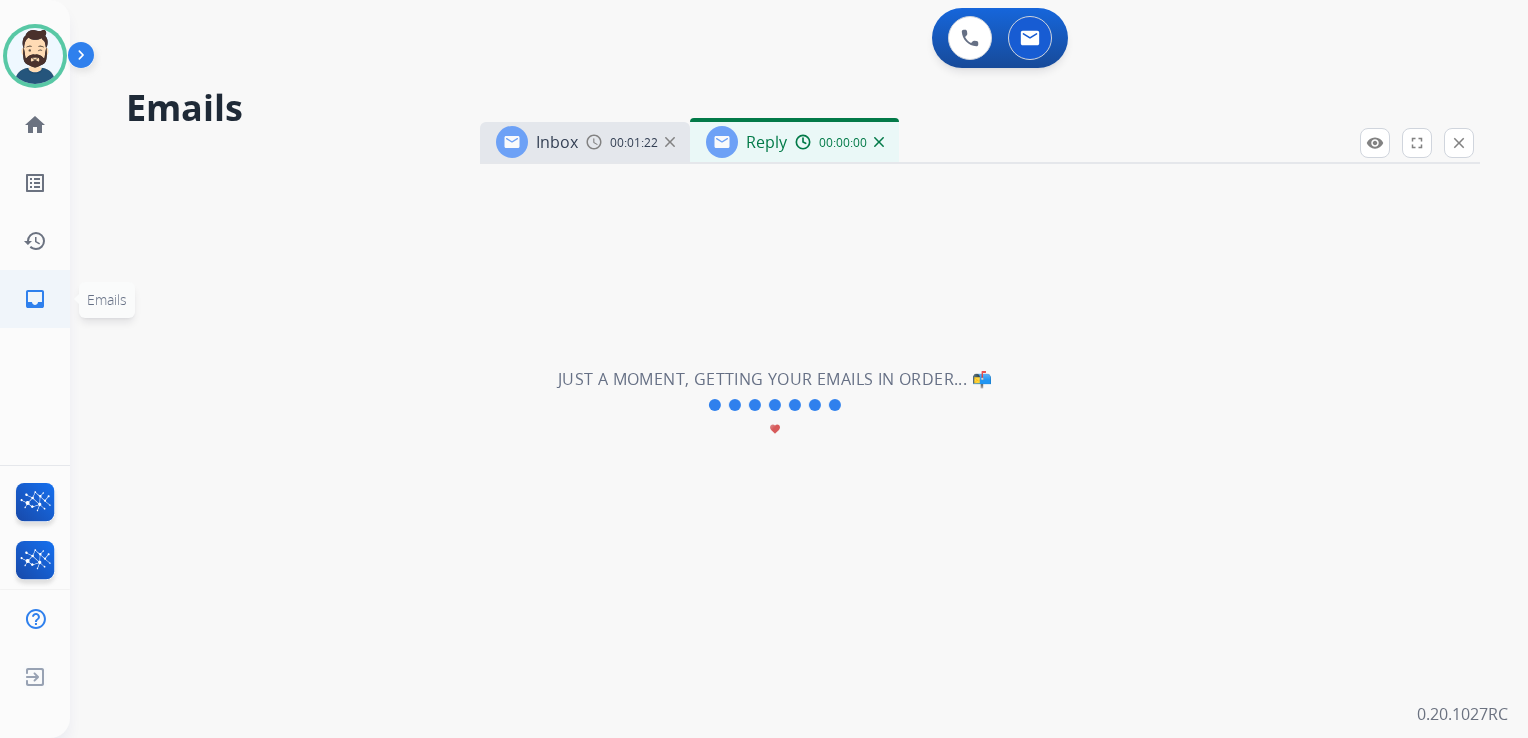select on "**********" 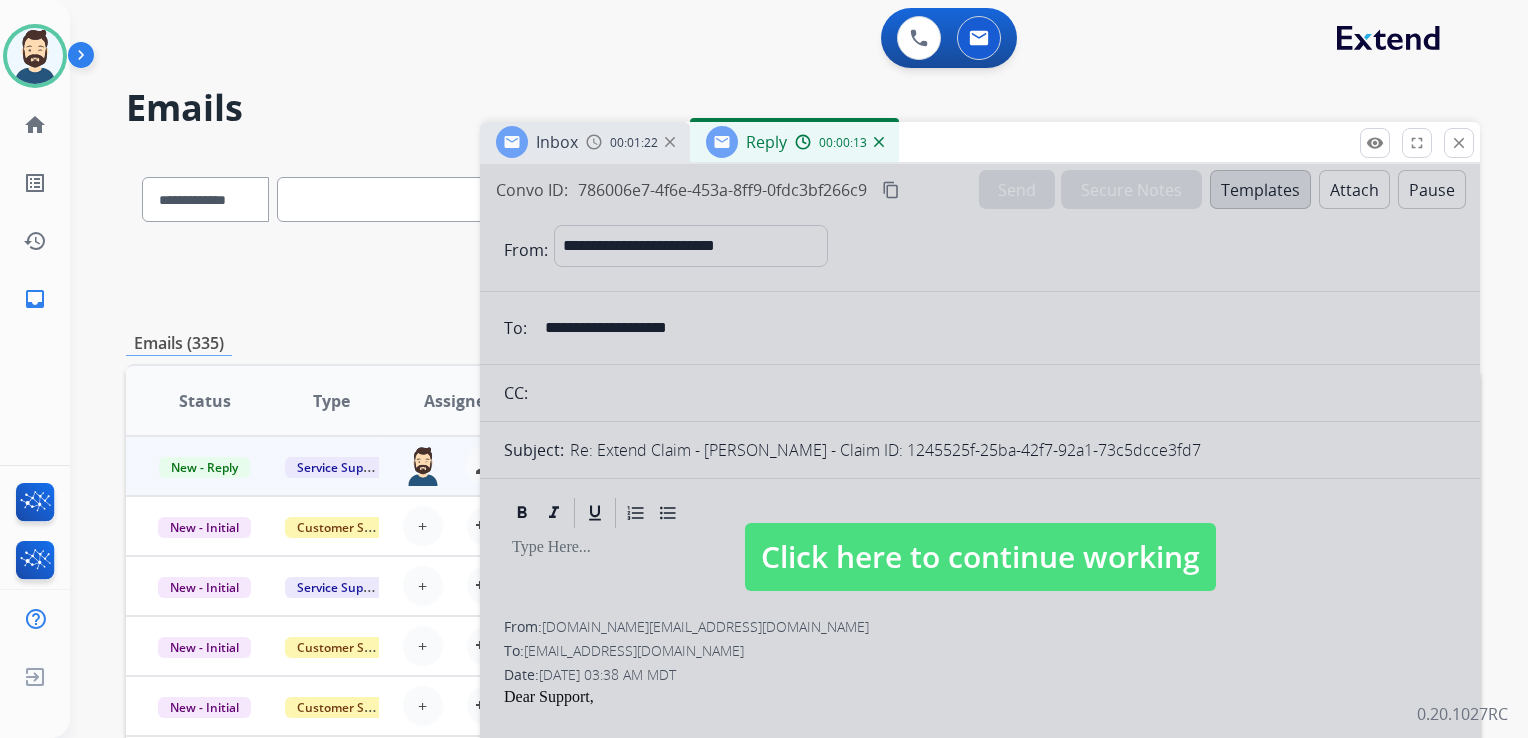 click on "Click here to continue working" at bounding box center [980, 557] 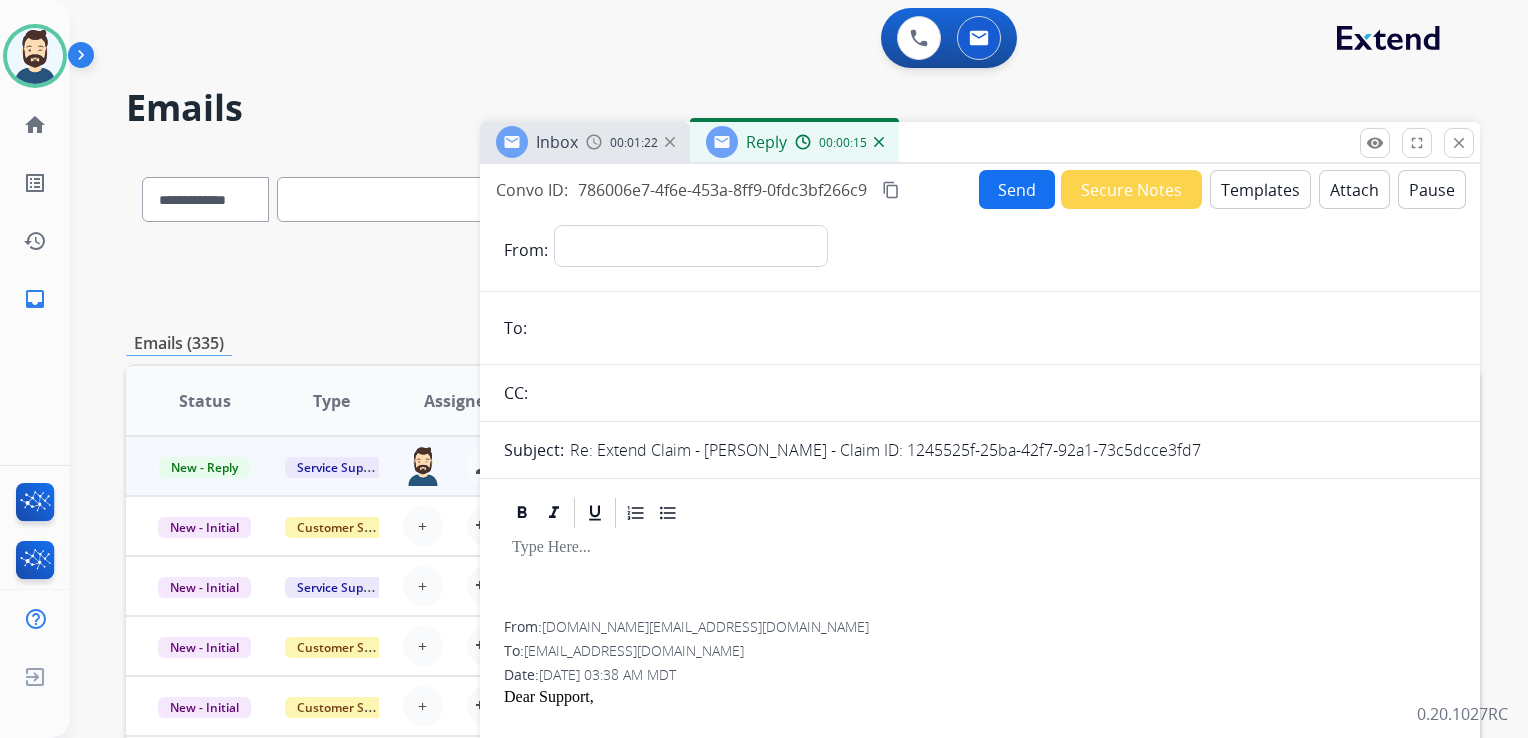 click at bounding box center [879, 142] 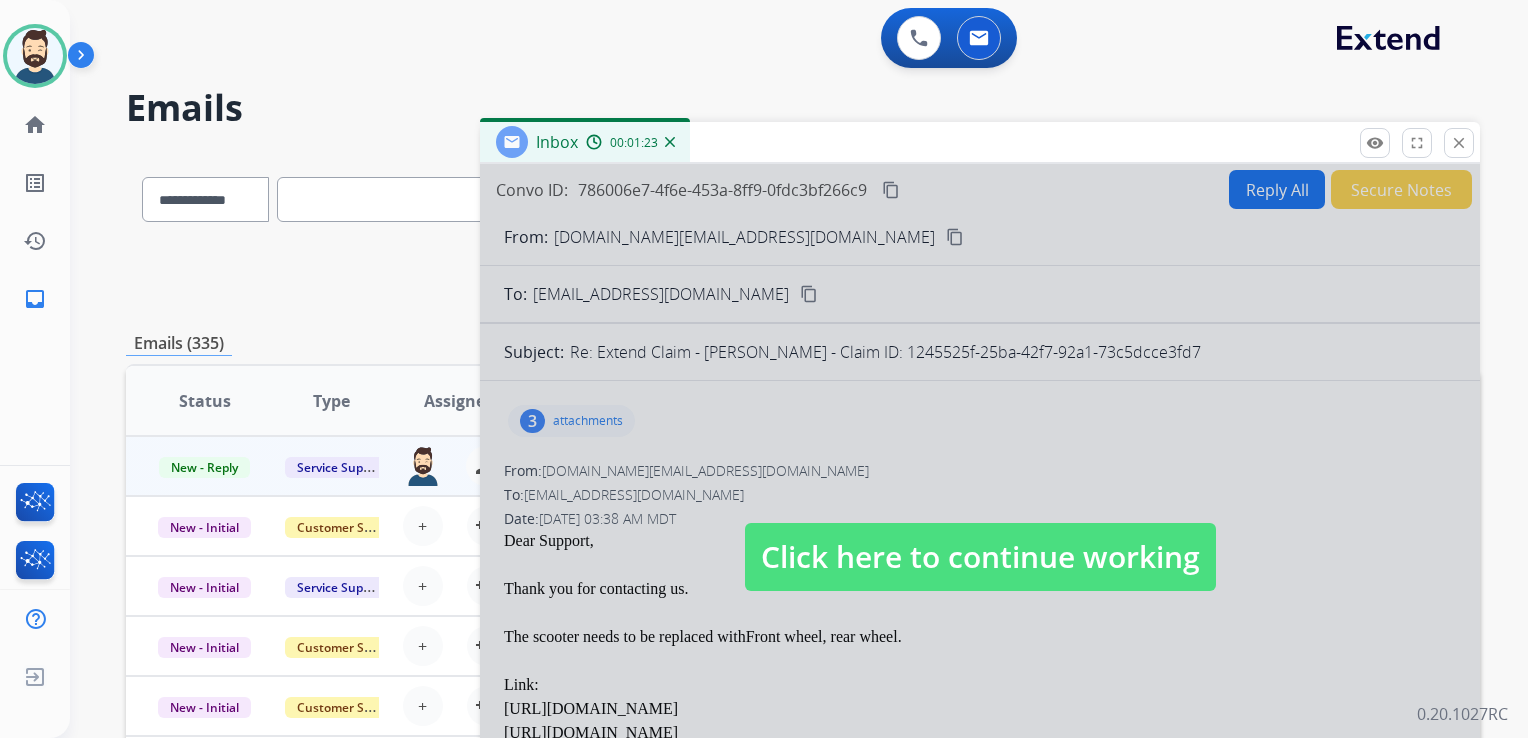 click on "Click here to continue working" at bounding box center (980, 557) 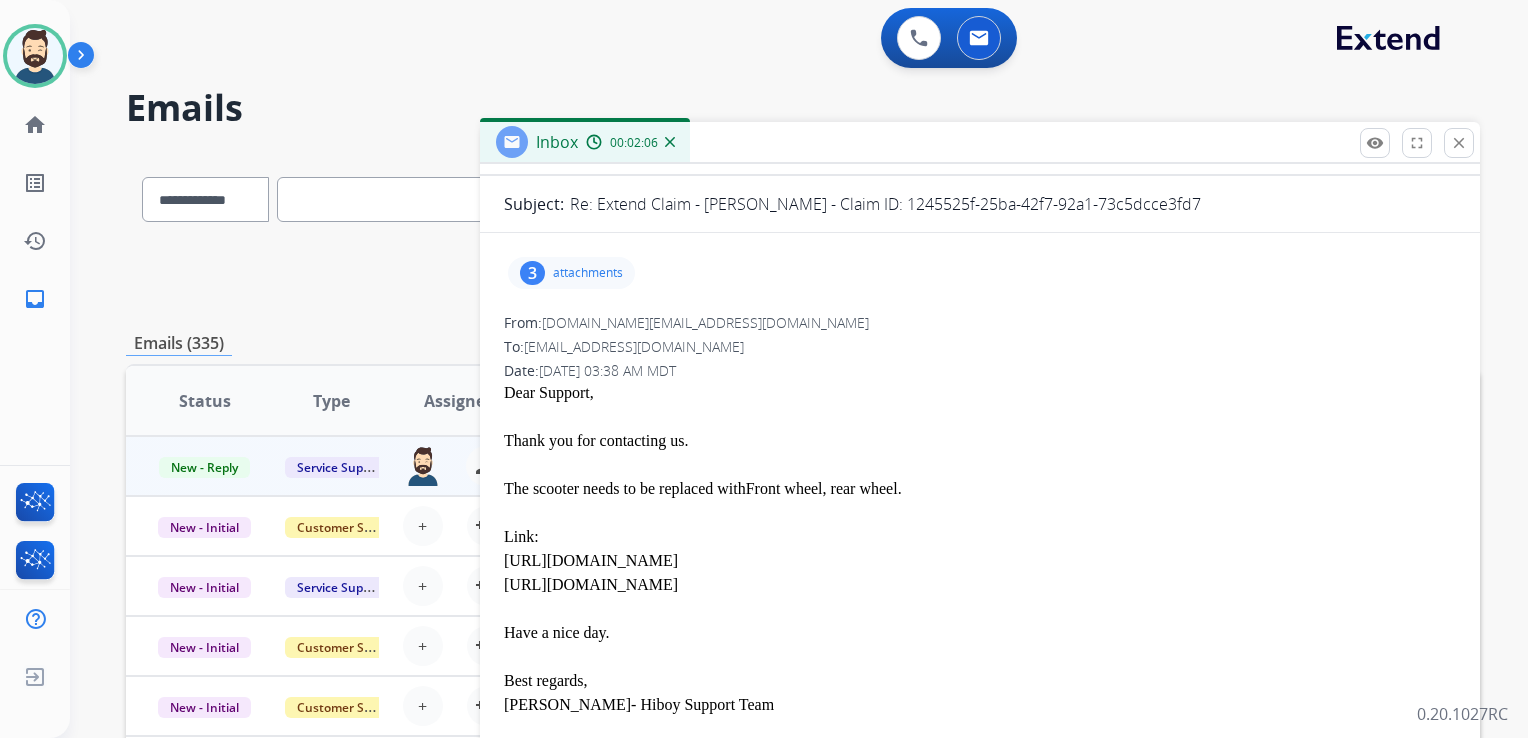 scroll, scrollTop: 300, scrollLeft: 0, axis: vertical 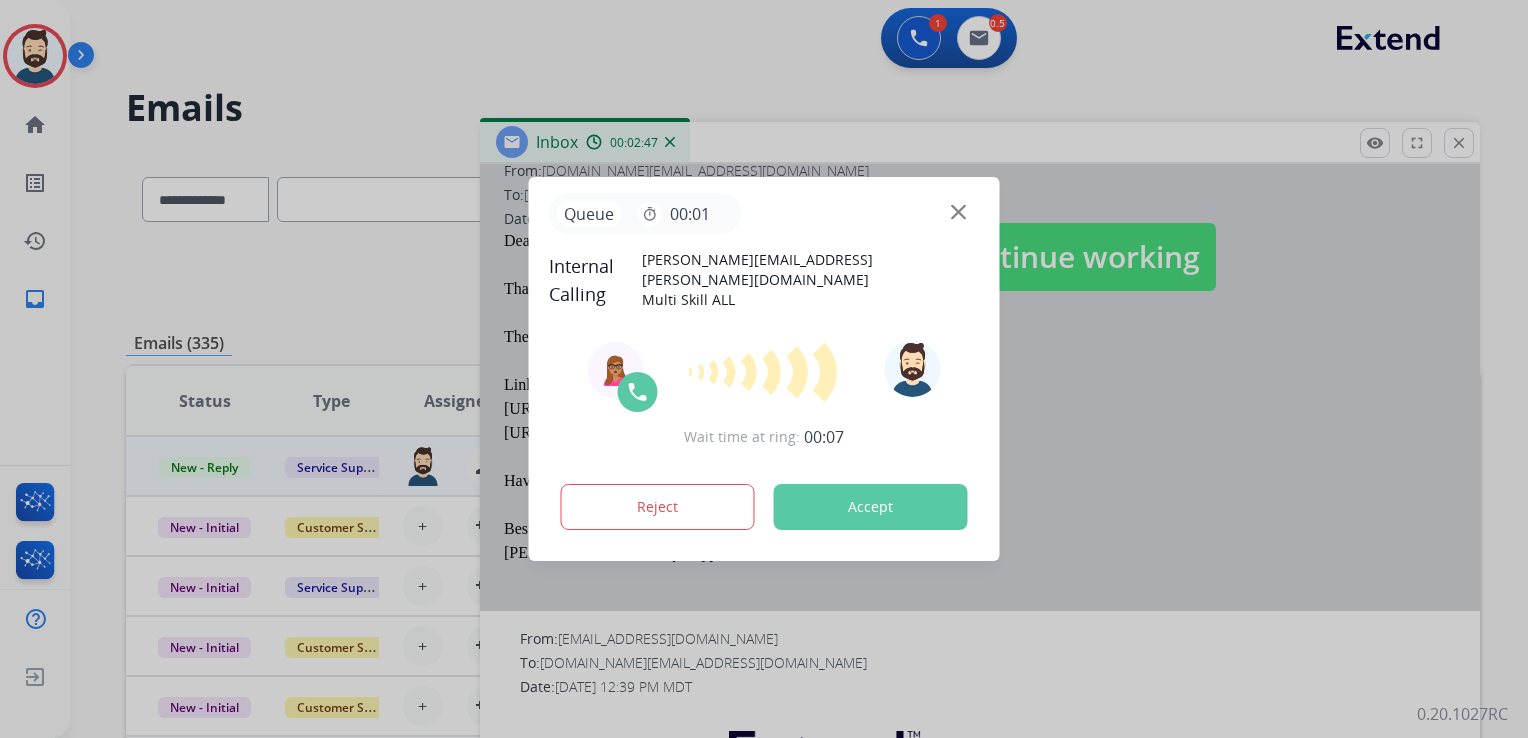 click on "Accept" at bounding box center (871, 507) 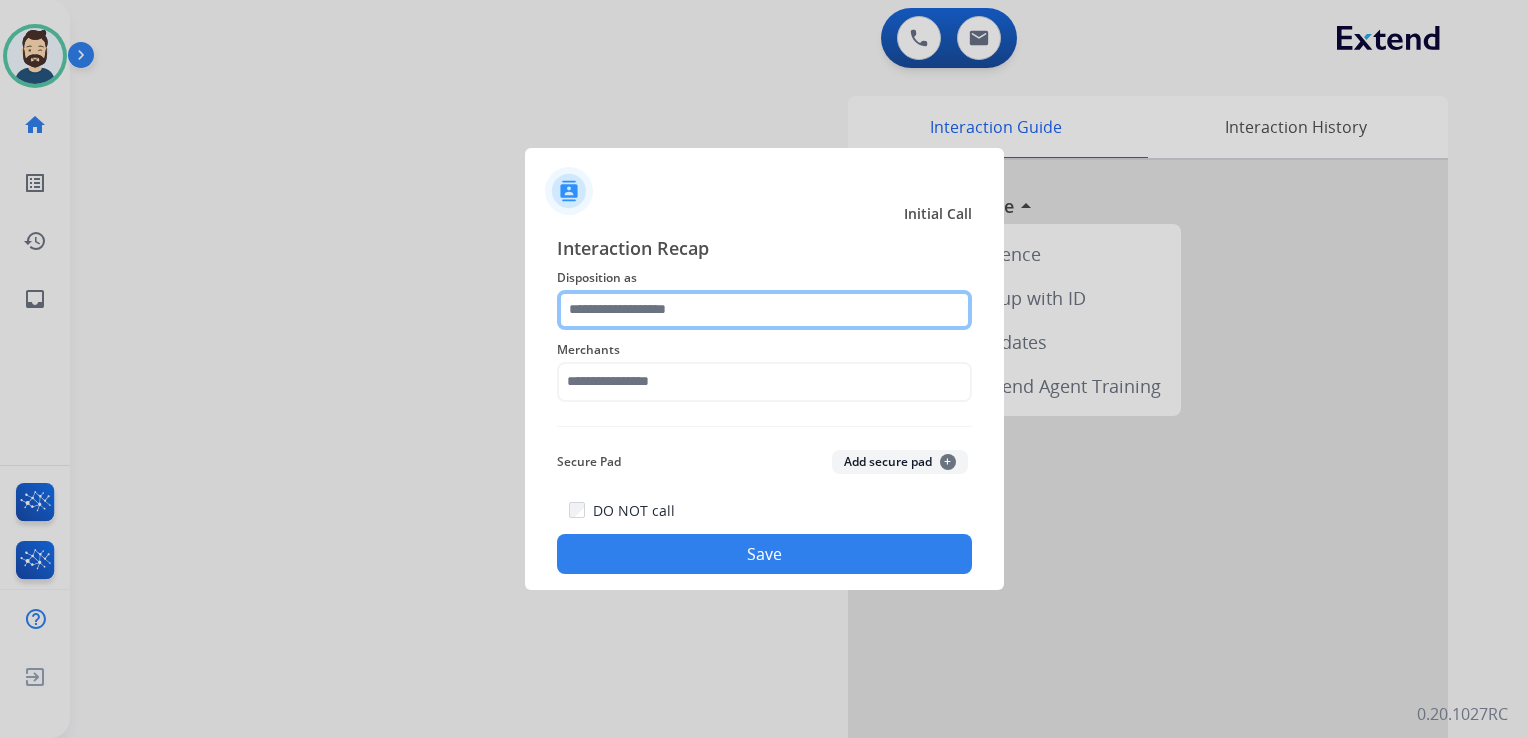 click 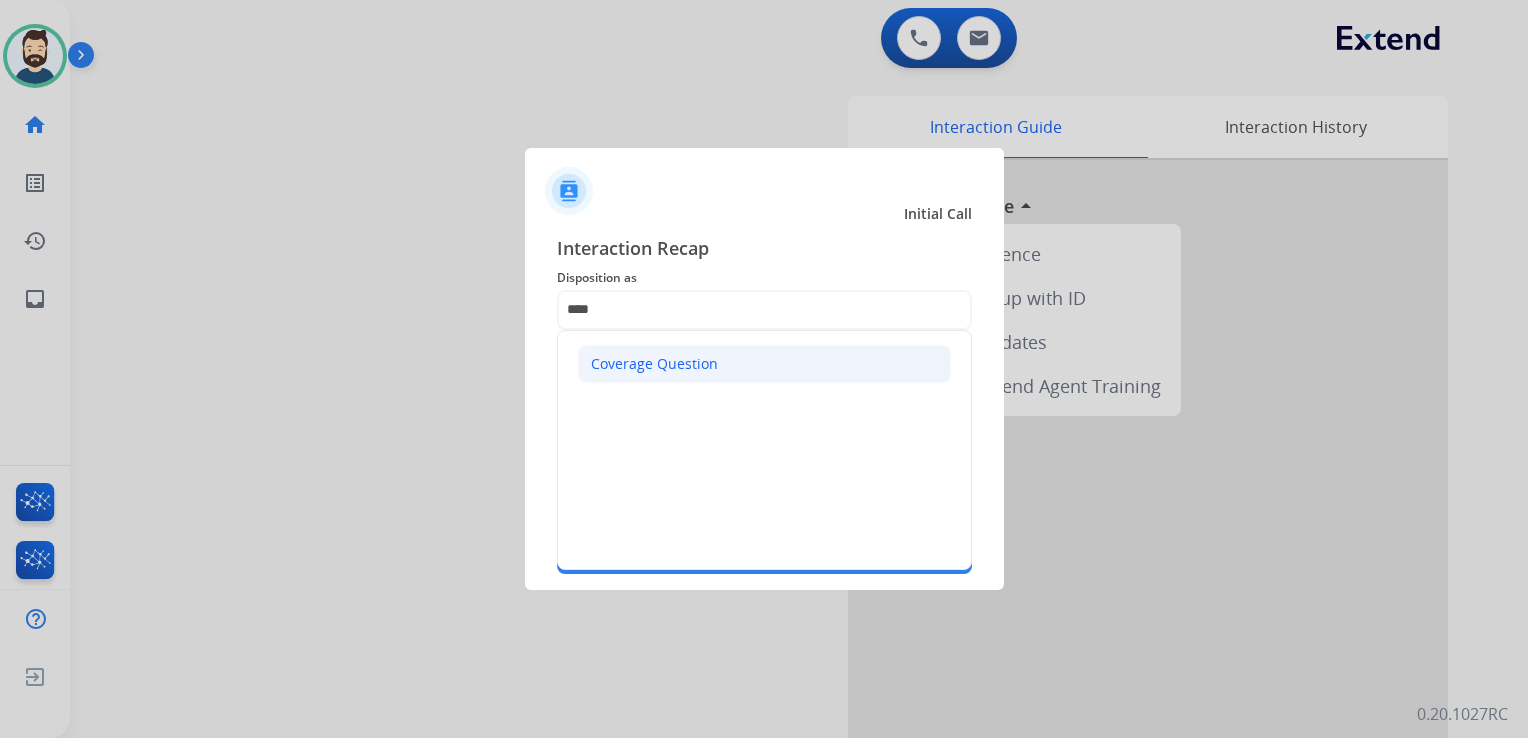 click on "Coverage Question" 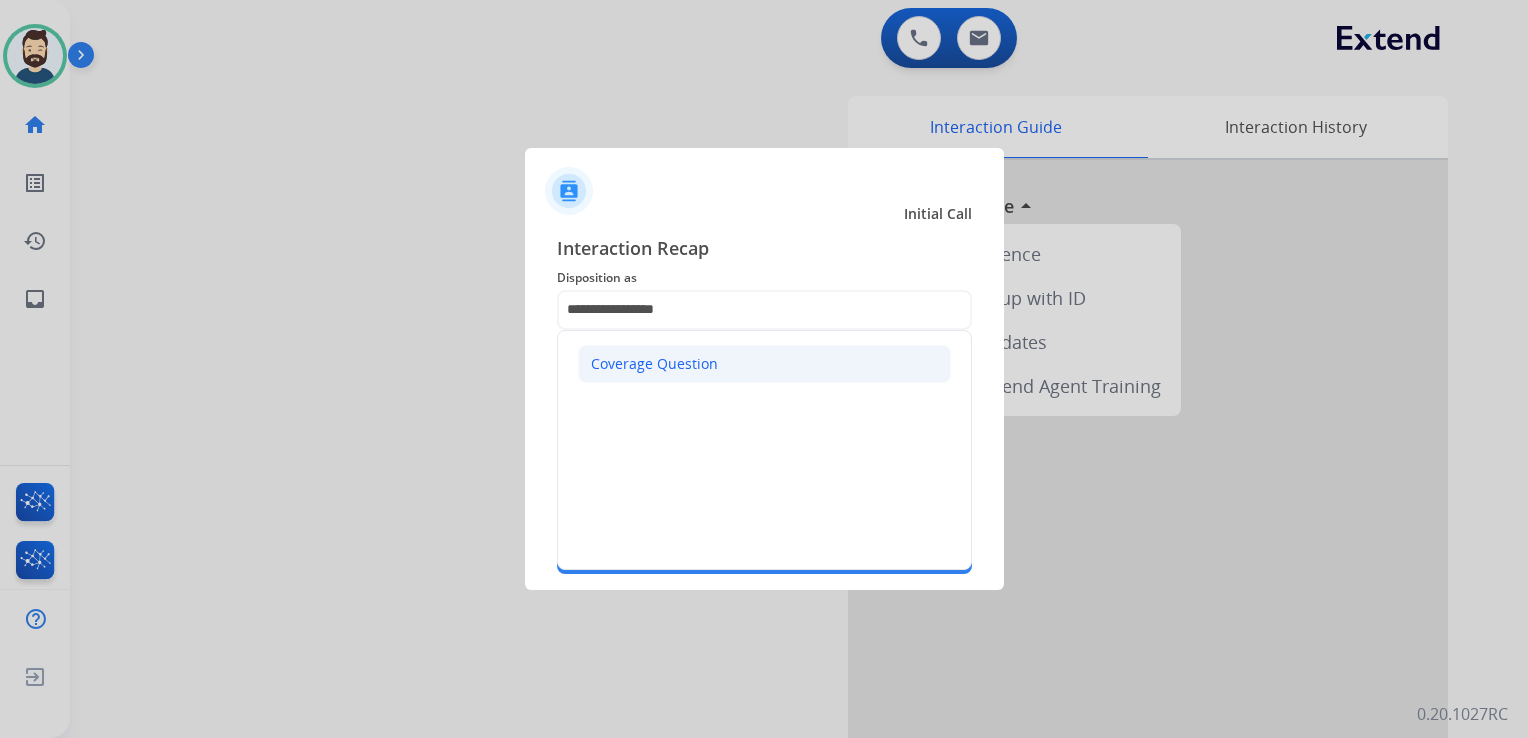 click on "Merchants" 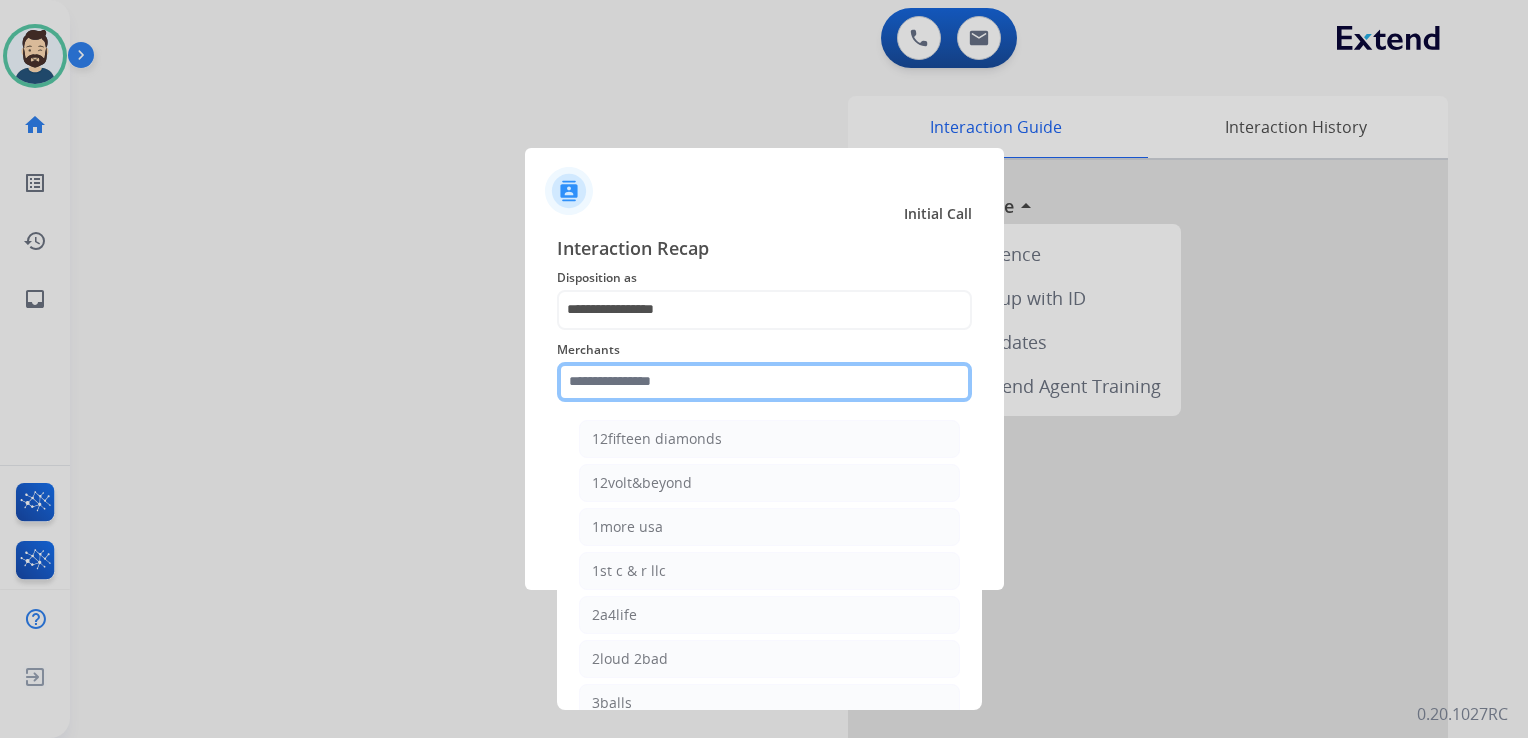 click 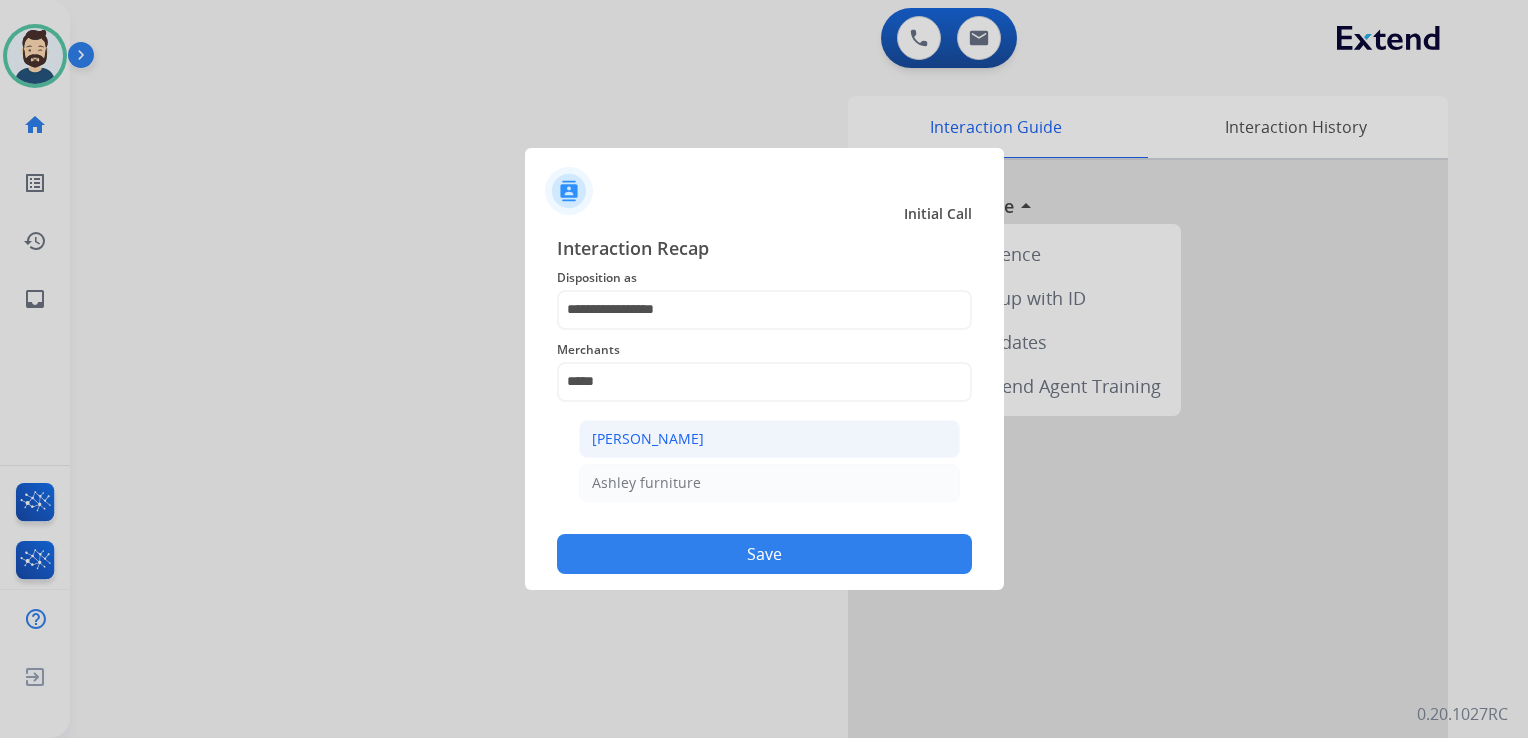 click on "[PERSON_NAME]" 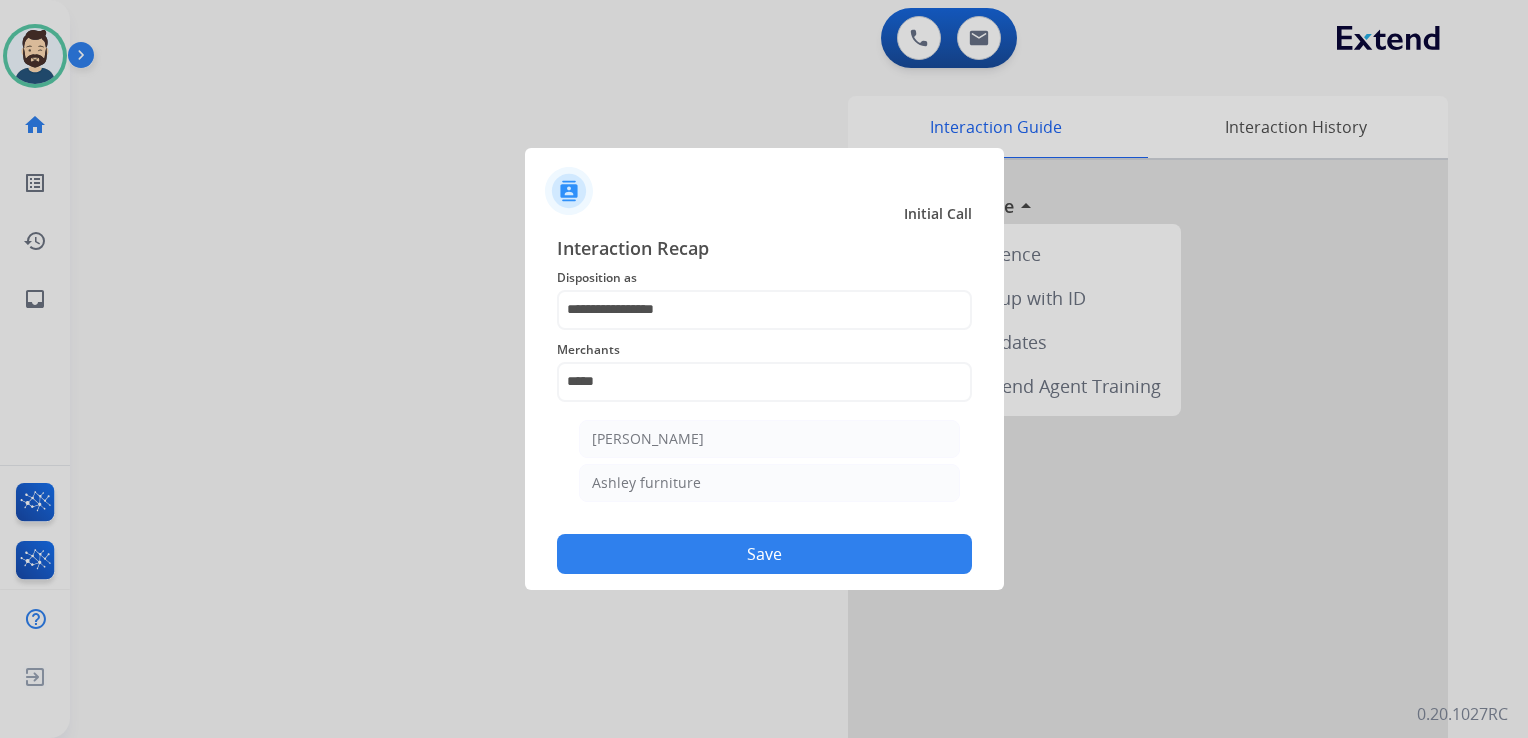 type on "**********" 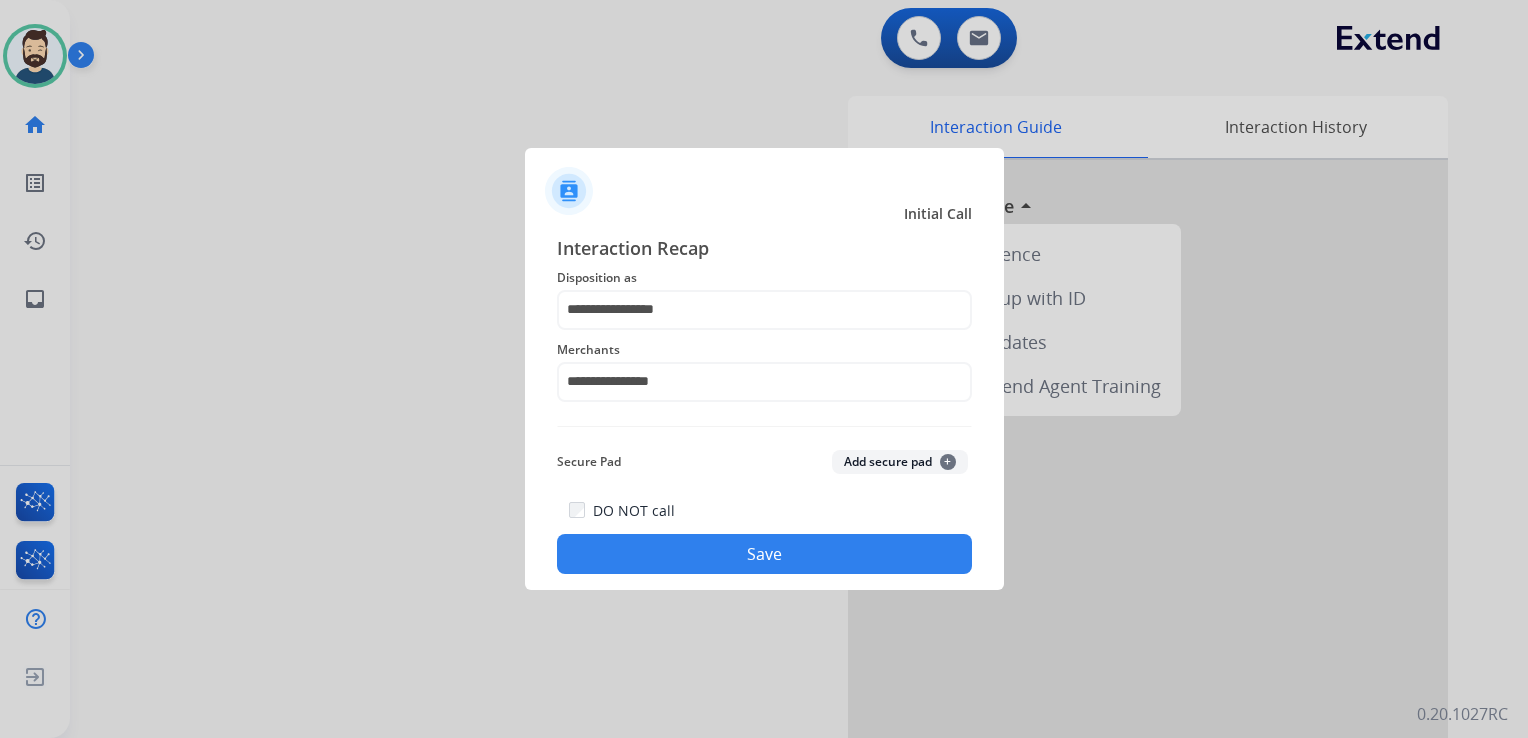click on "Save" 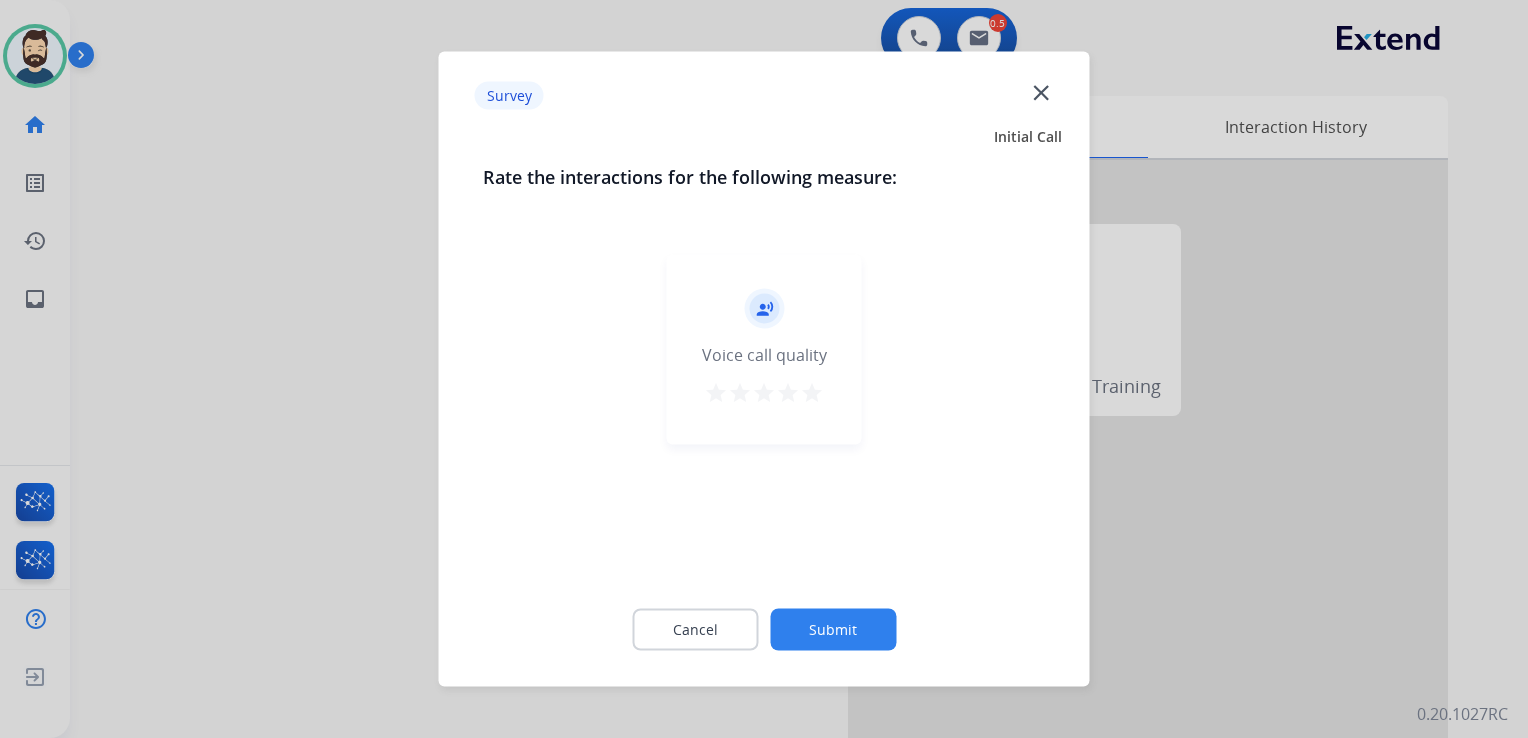 click on "star" at bounding box center [812, 393] 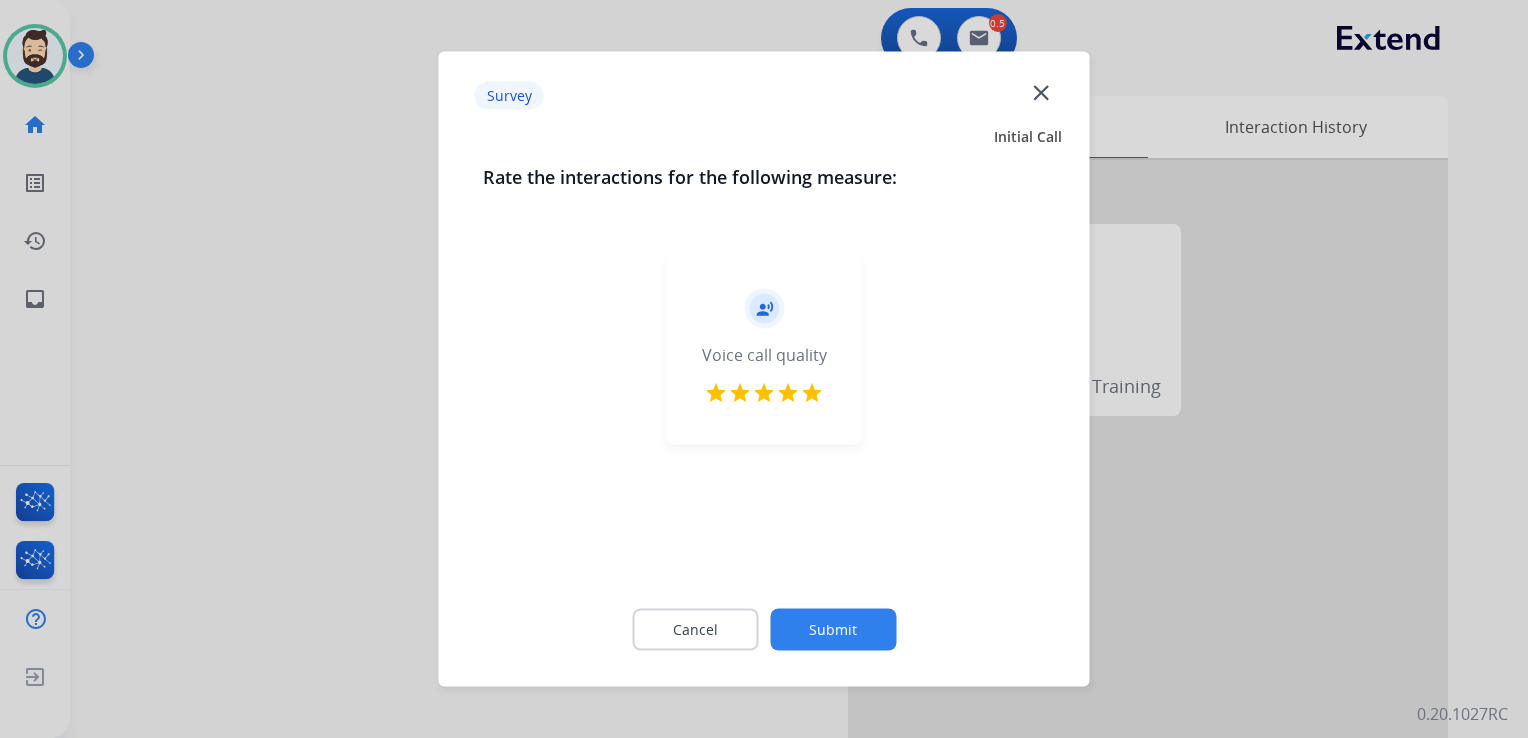 click on "Submit" 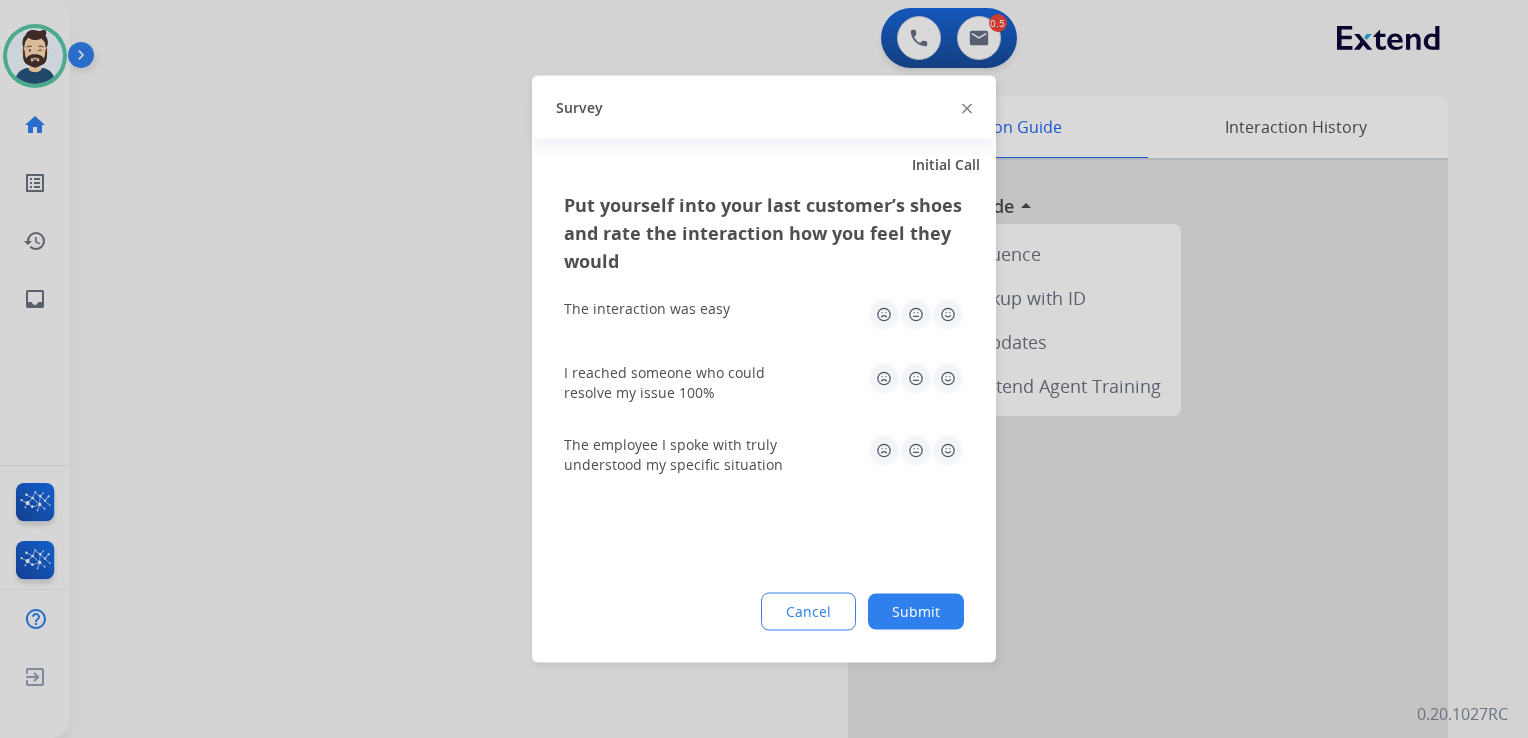click 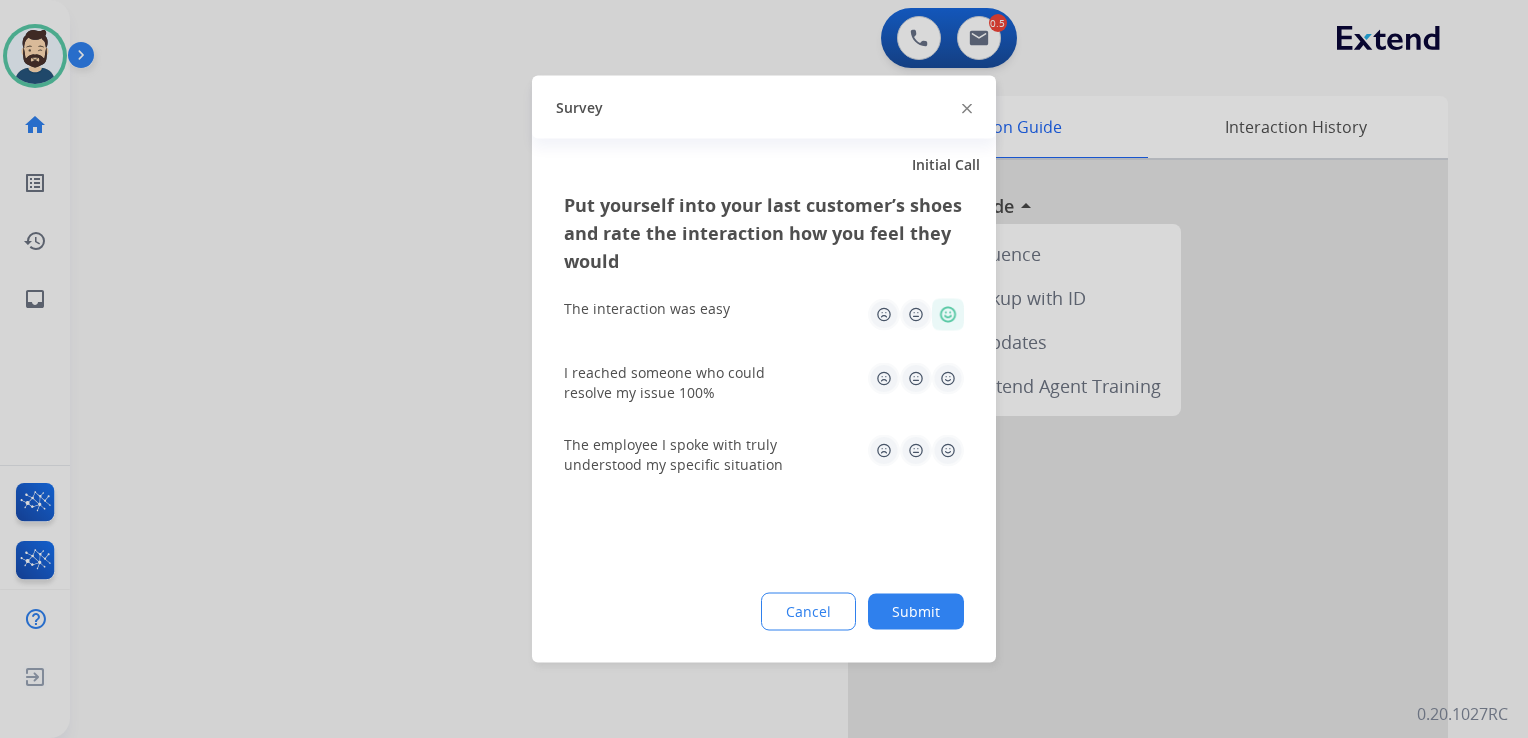 click 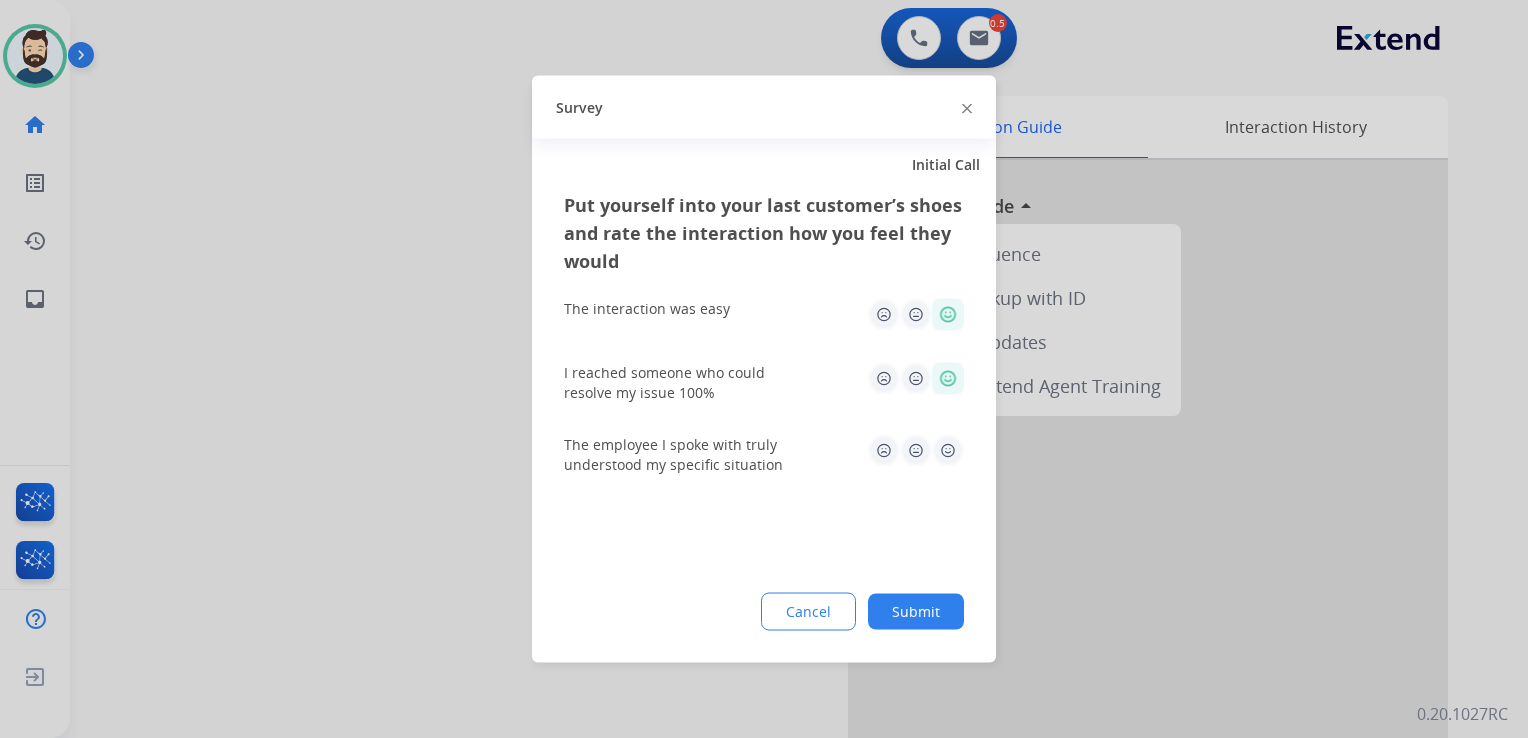 click 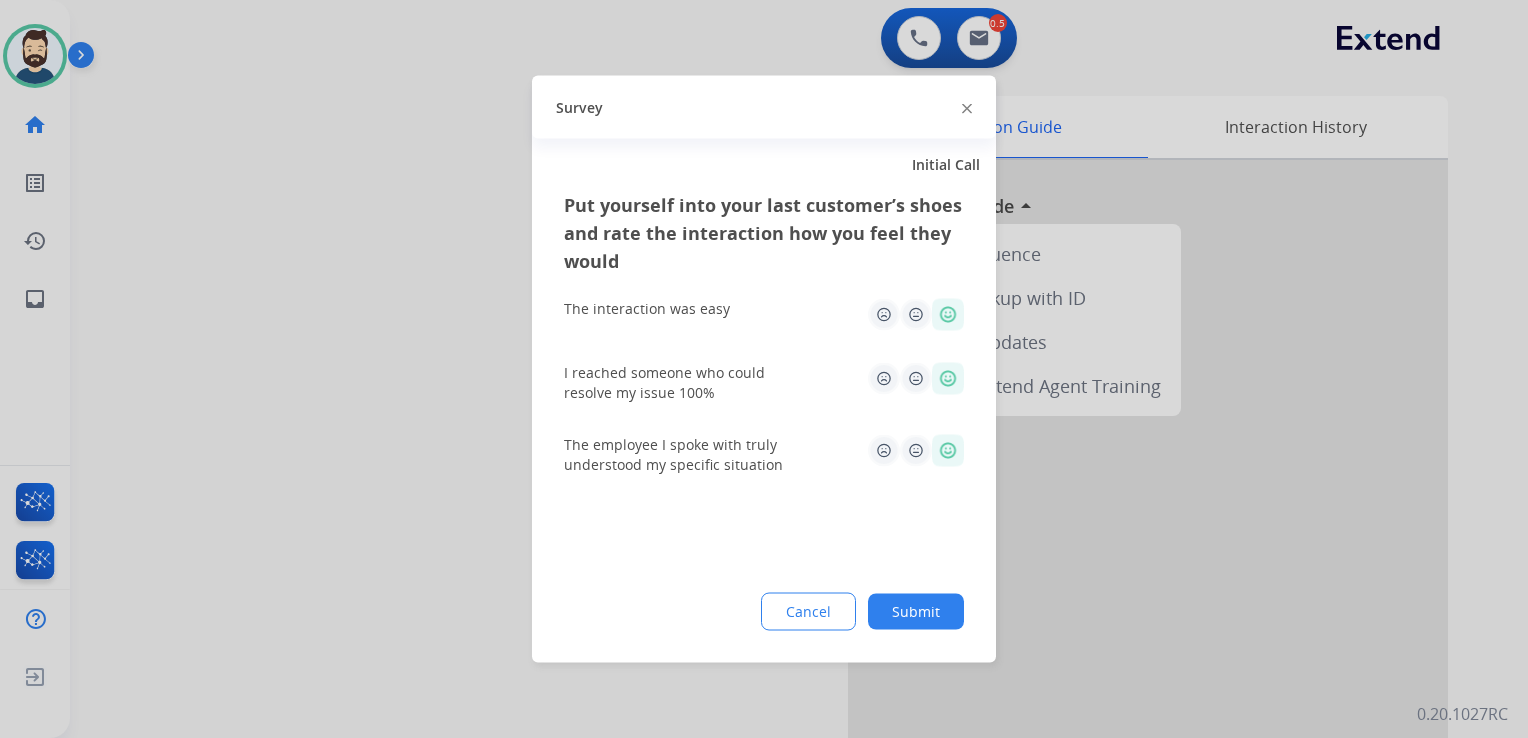 click on "Submit" 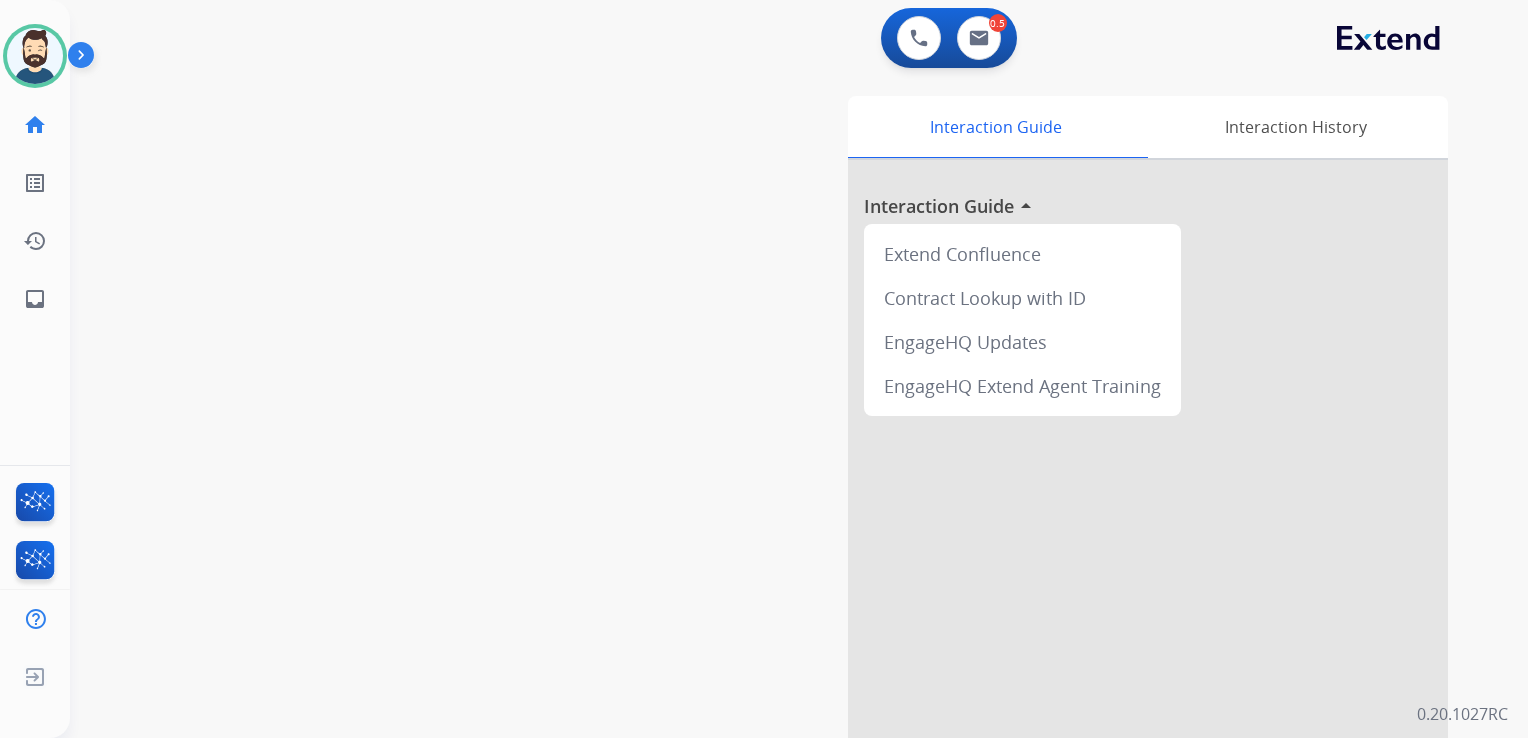 click on "swap_horiz Break voice bridge close_fullscreen Connect 3-Way Call merge_type Separate 3-Way Call  Interaction Guide   Interaction History  Interaction Guide arrow_drop_up  Extend Confluence   Contract Lookup with ID   EngageHQ Updates   EngageHQ Extend Agent Training" at bounding box center (775, 489) 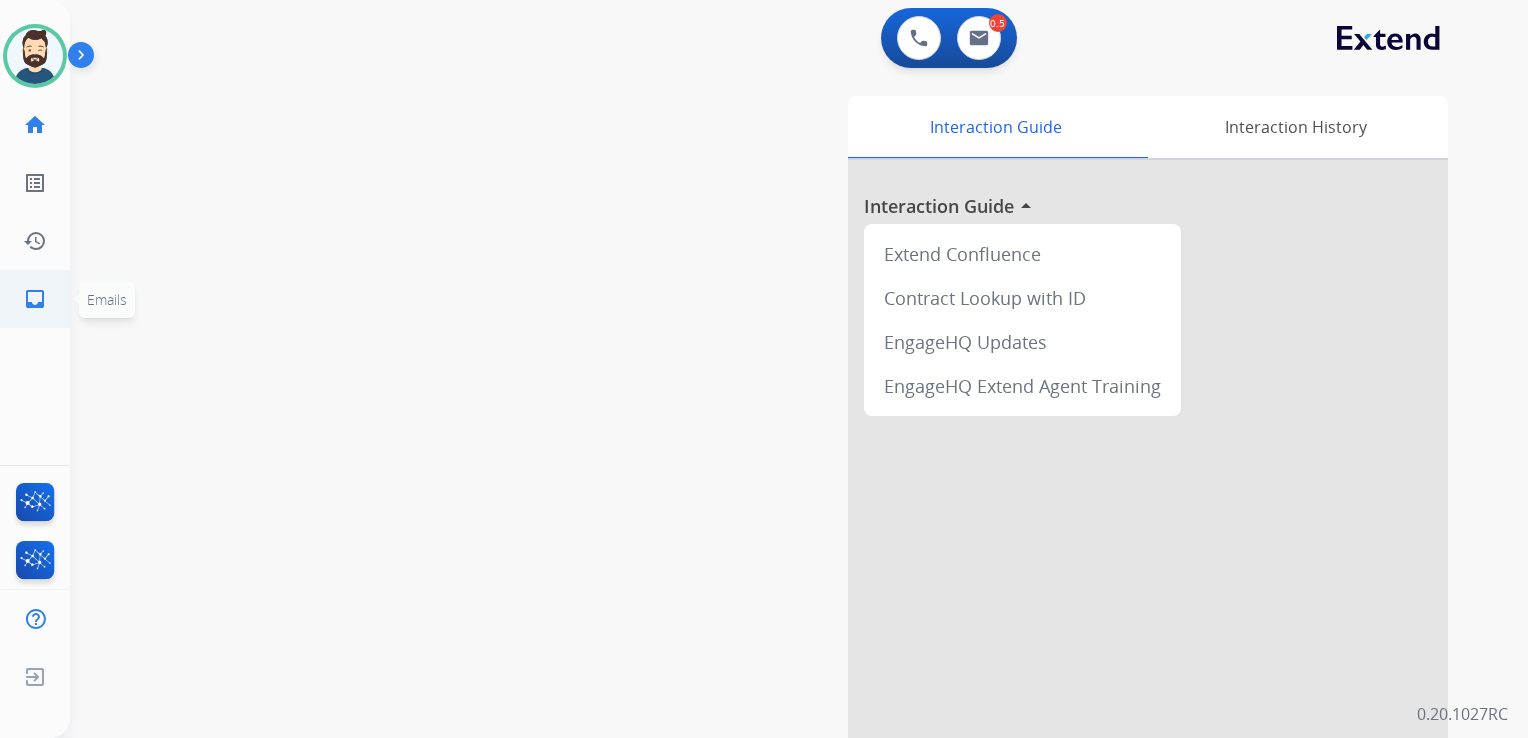 click on "inbox" 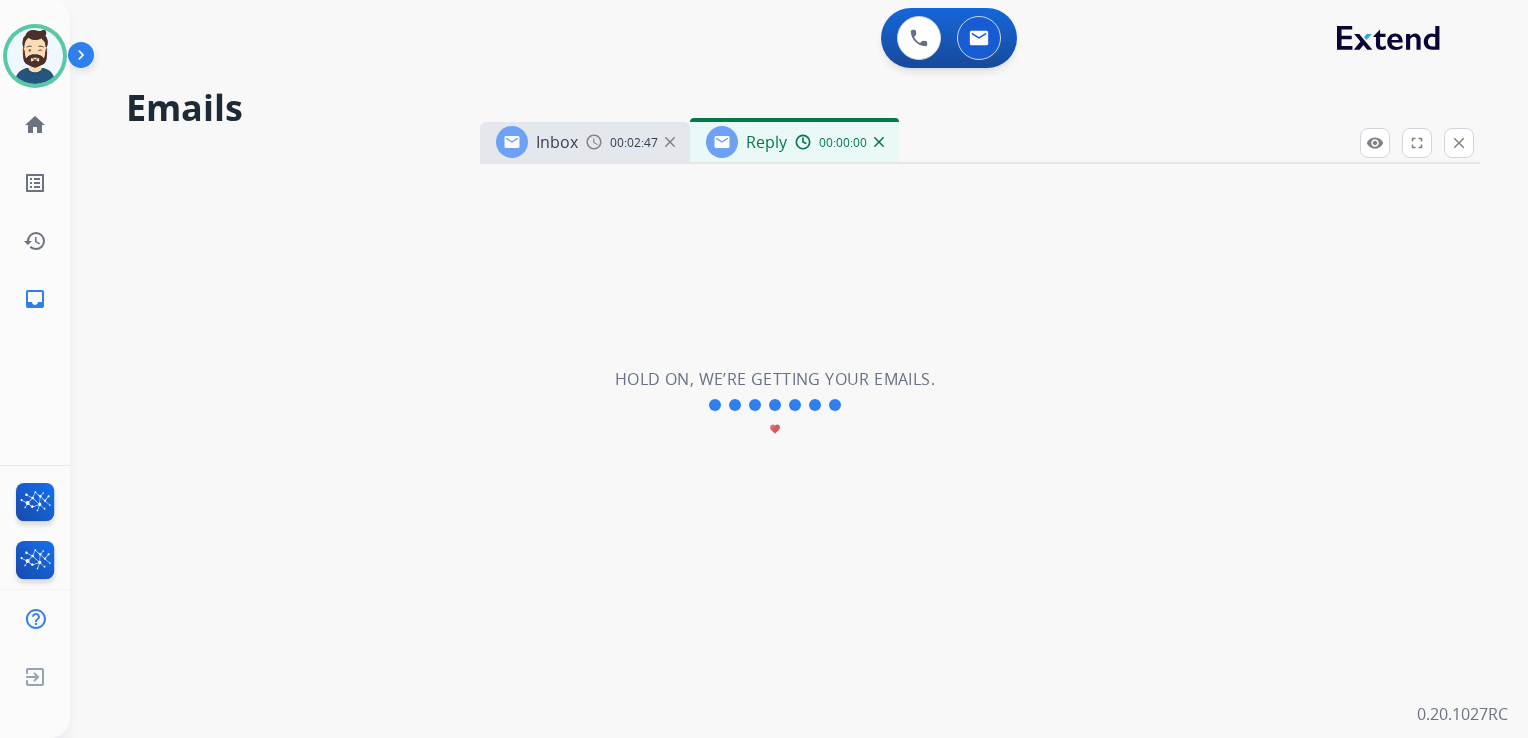 select on "**********" 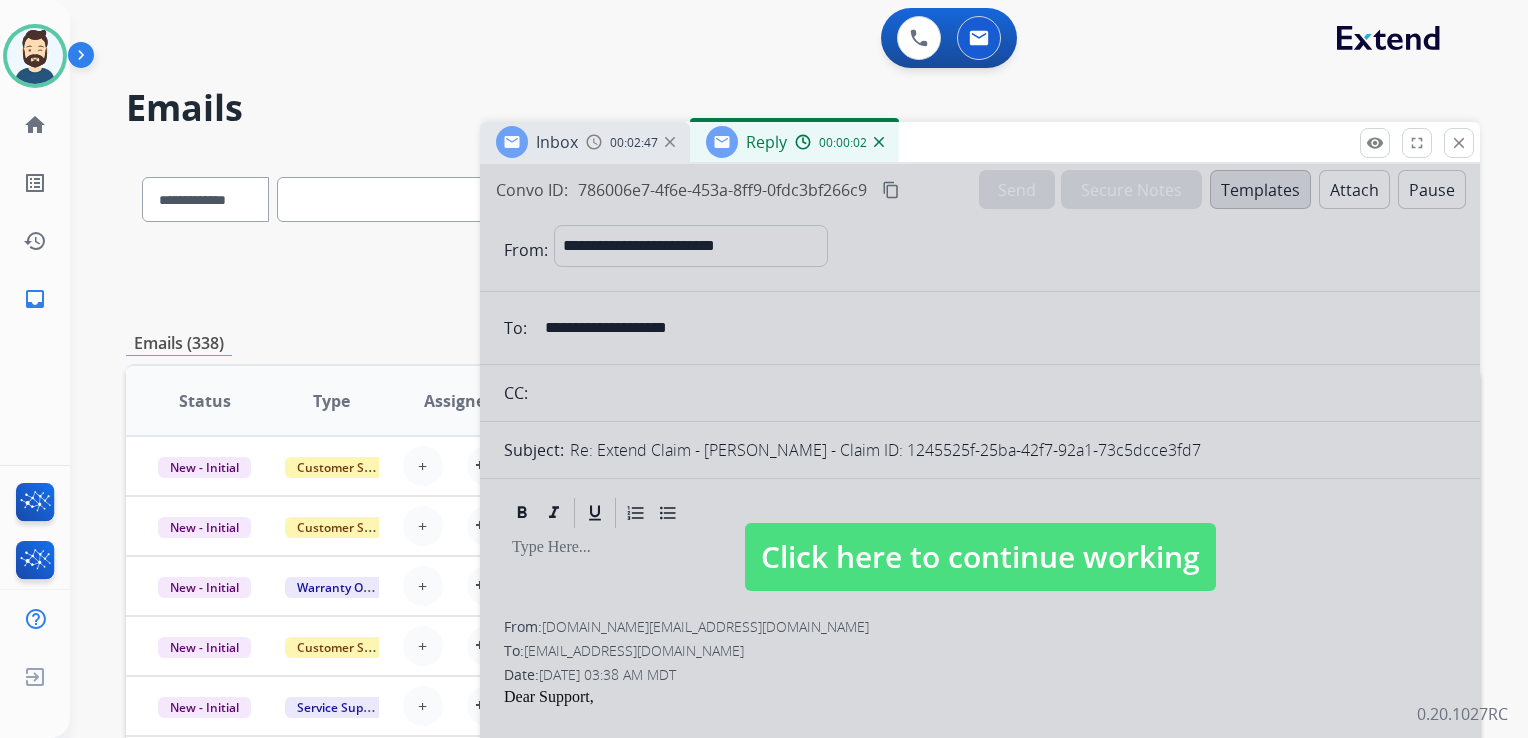 click on "Click here to continue working" at bounding box center (980, 557) 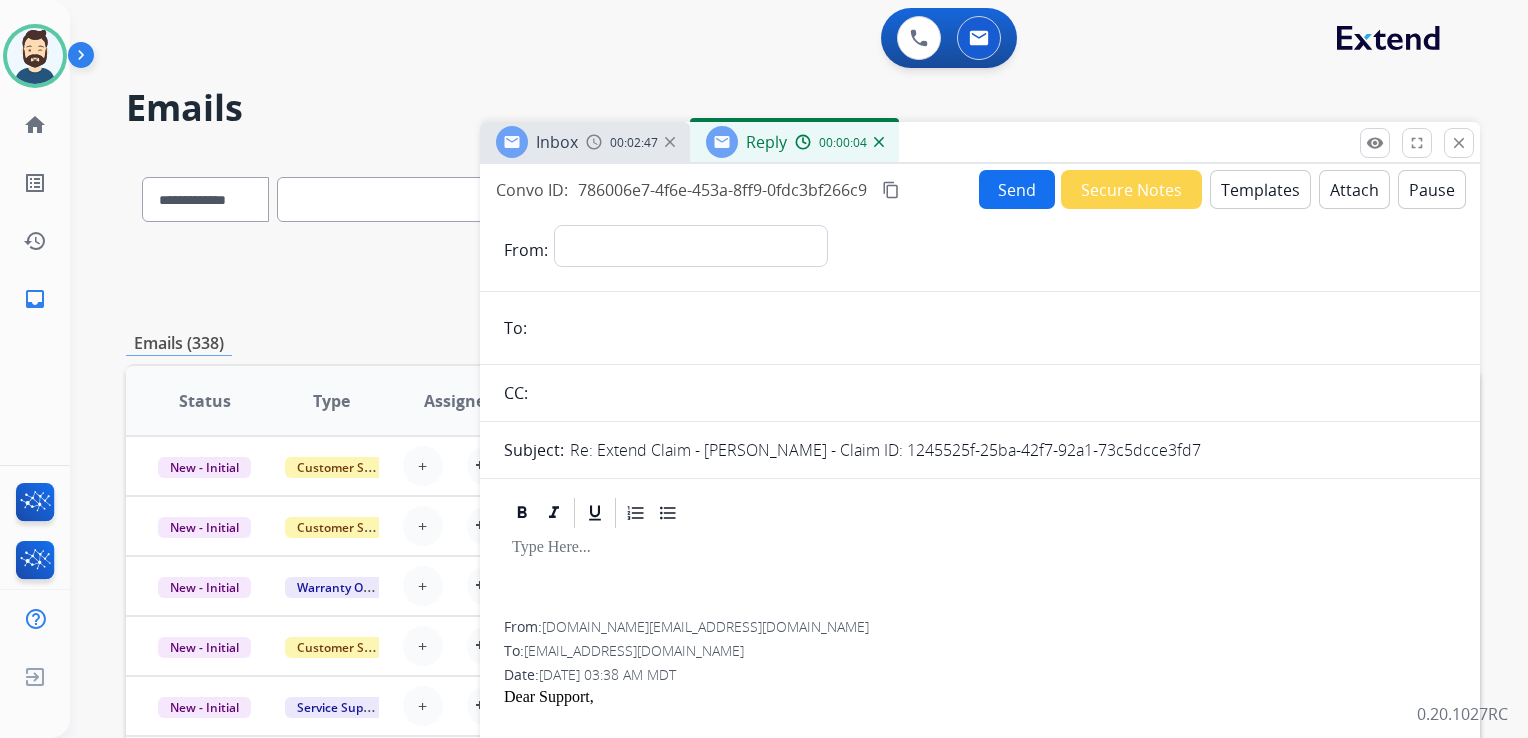 click at bounding box center (879, 142) 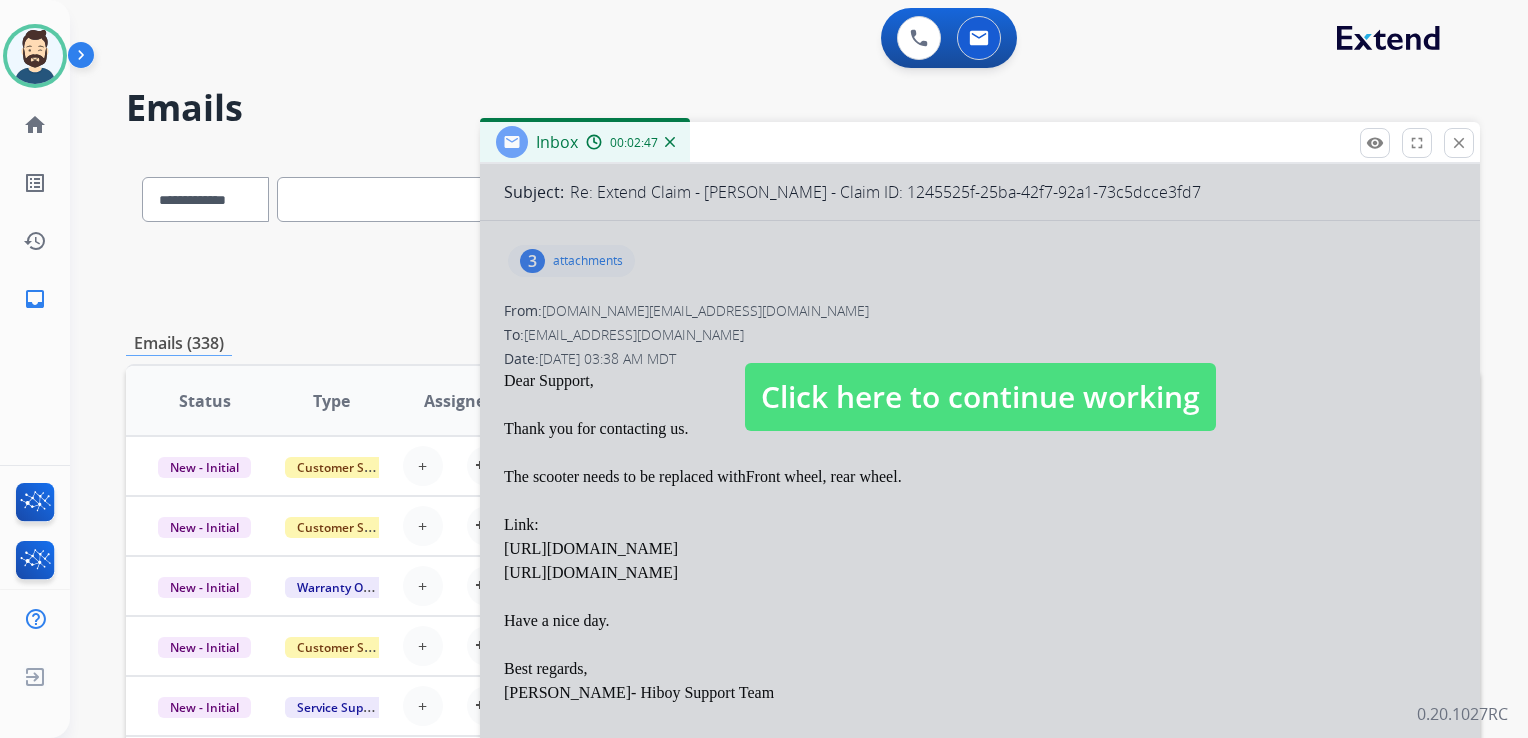 scroll, scrollTop: 300, scrollLeft: 0, axis: vertical 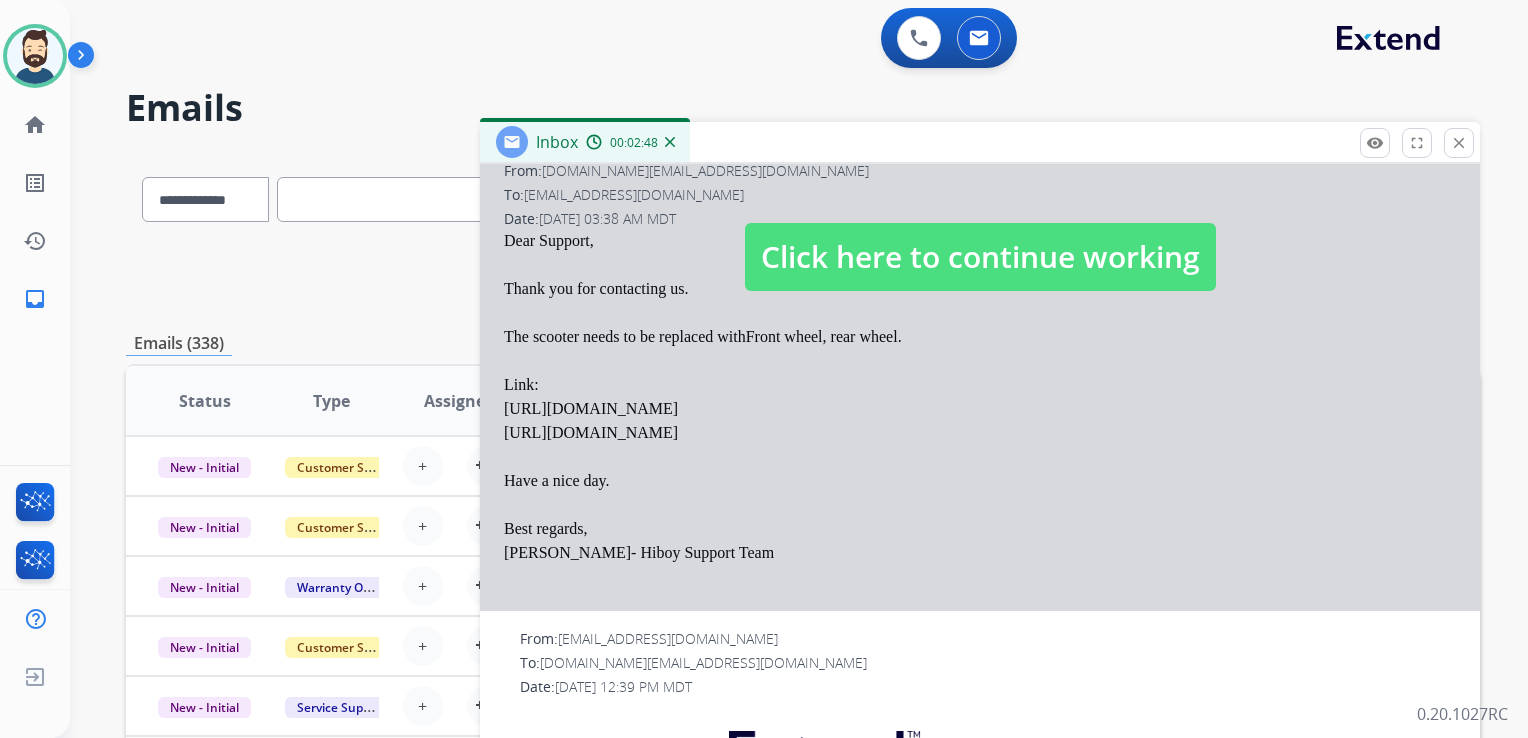 click on "Click here to continue working" at bounding box center [980, 257] 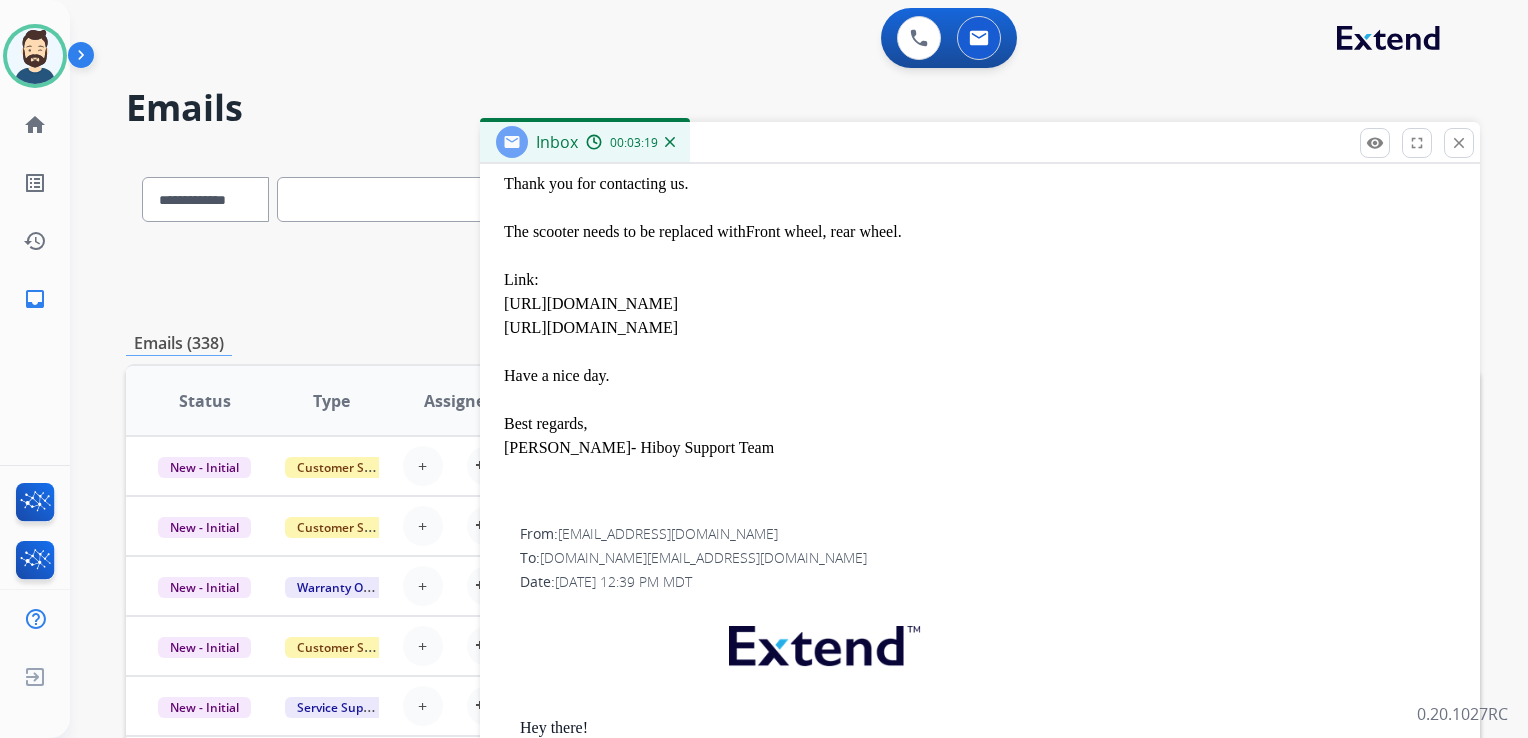 scroll, scrollTop: 0, scrollLeft: 0, axis: both 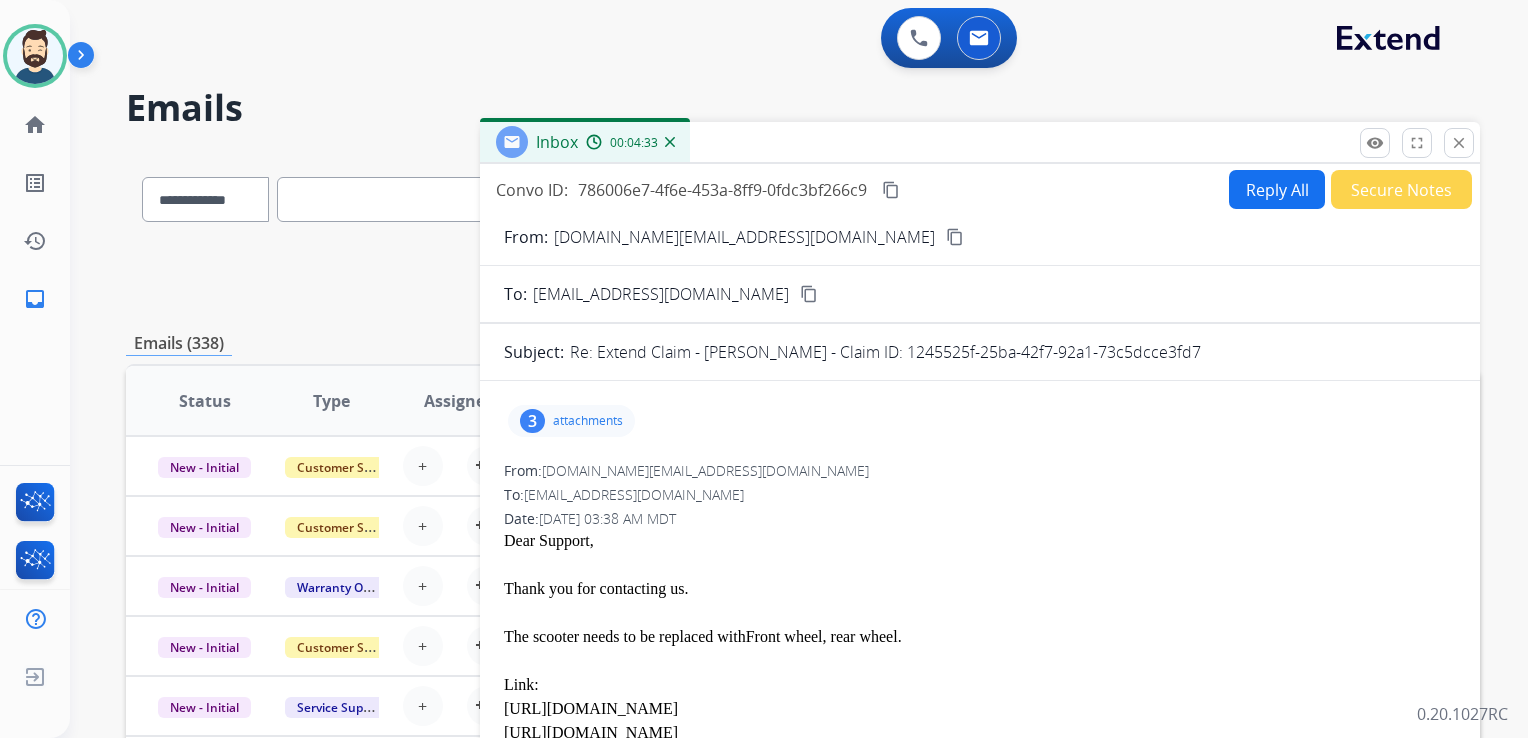 click on "Reply All" at bounding box center [1277, 189] 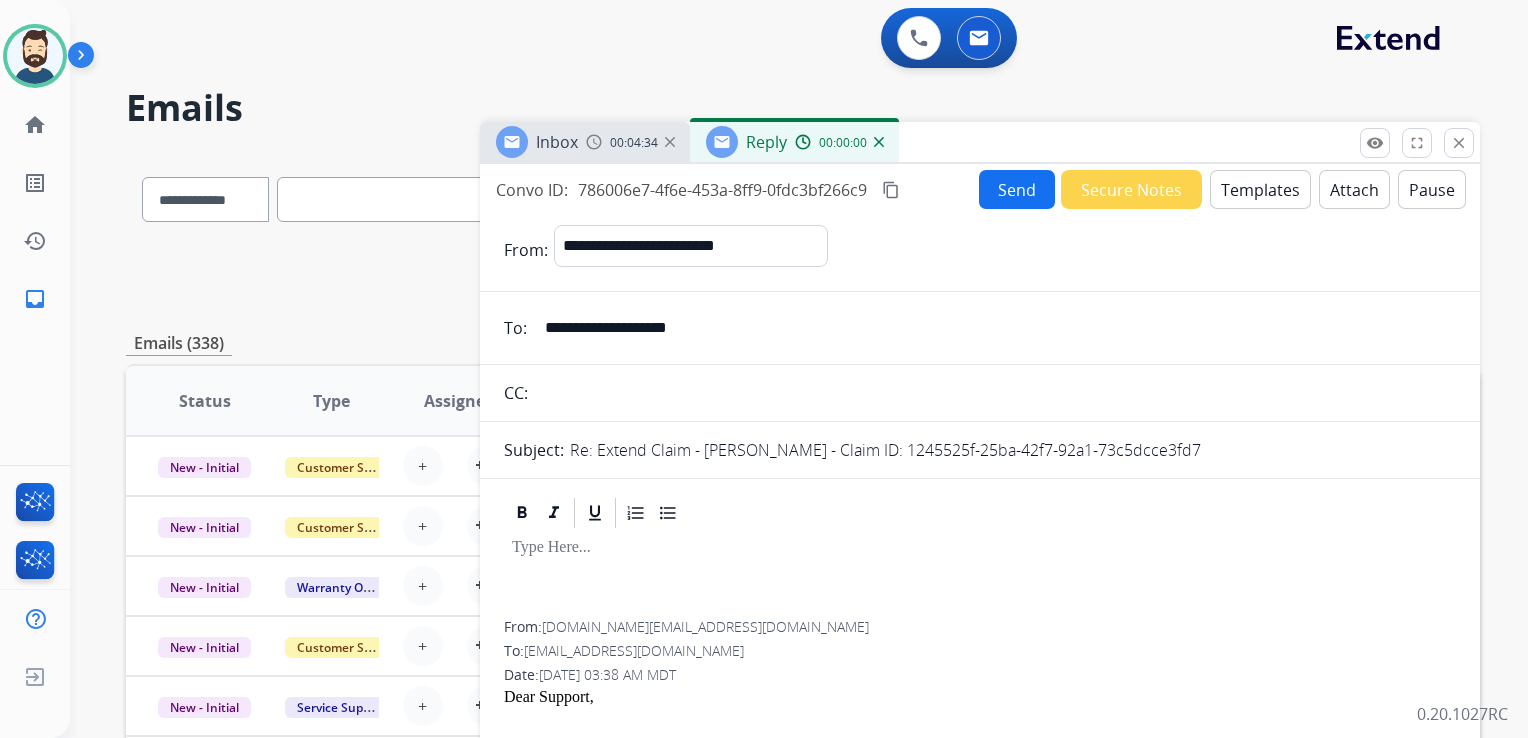 click on "Templates" at bounding box center [1260, 189] 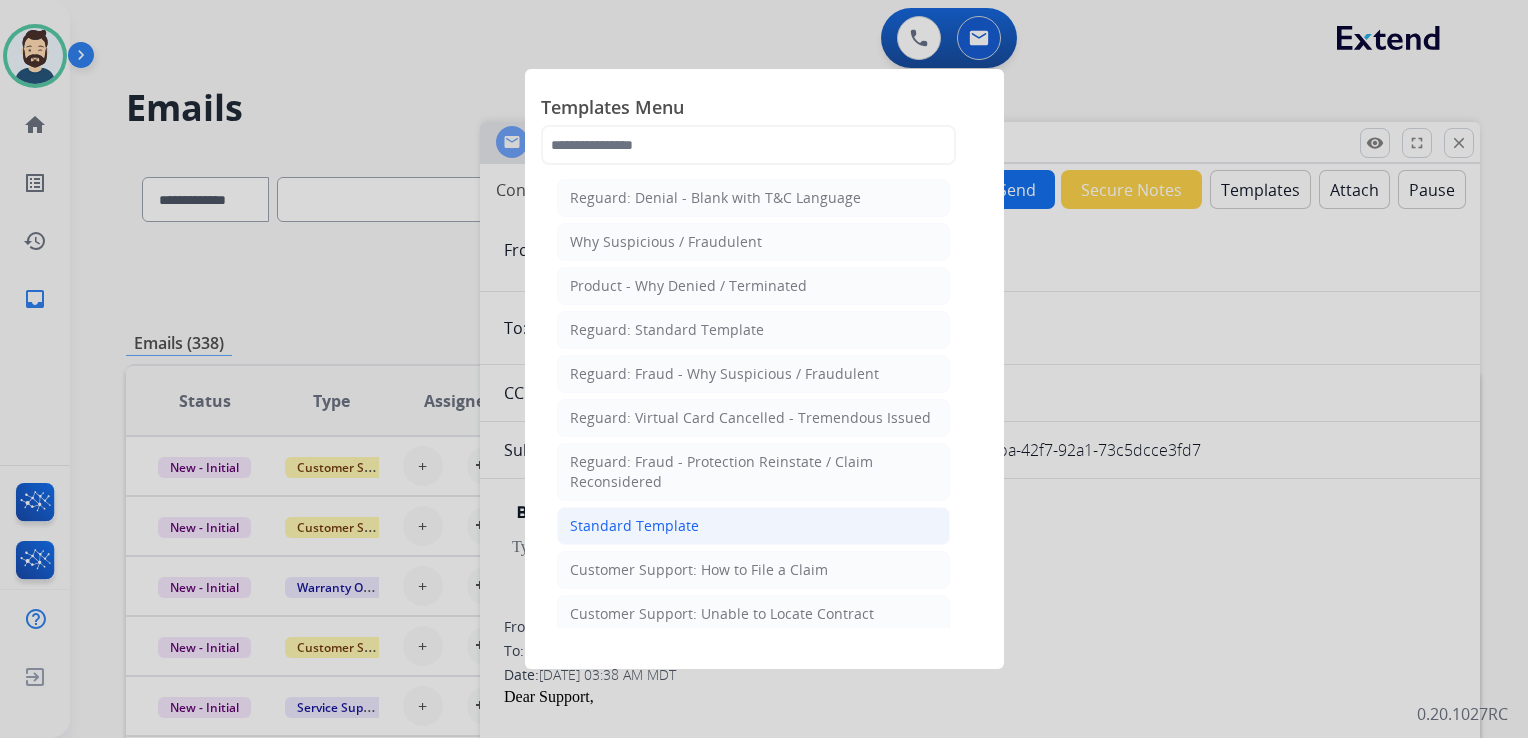click on "Standard Template" 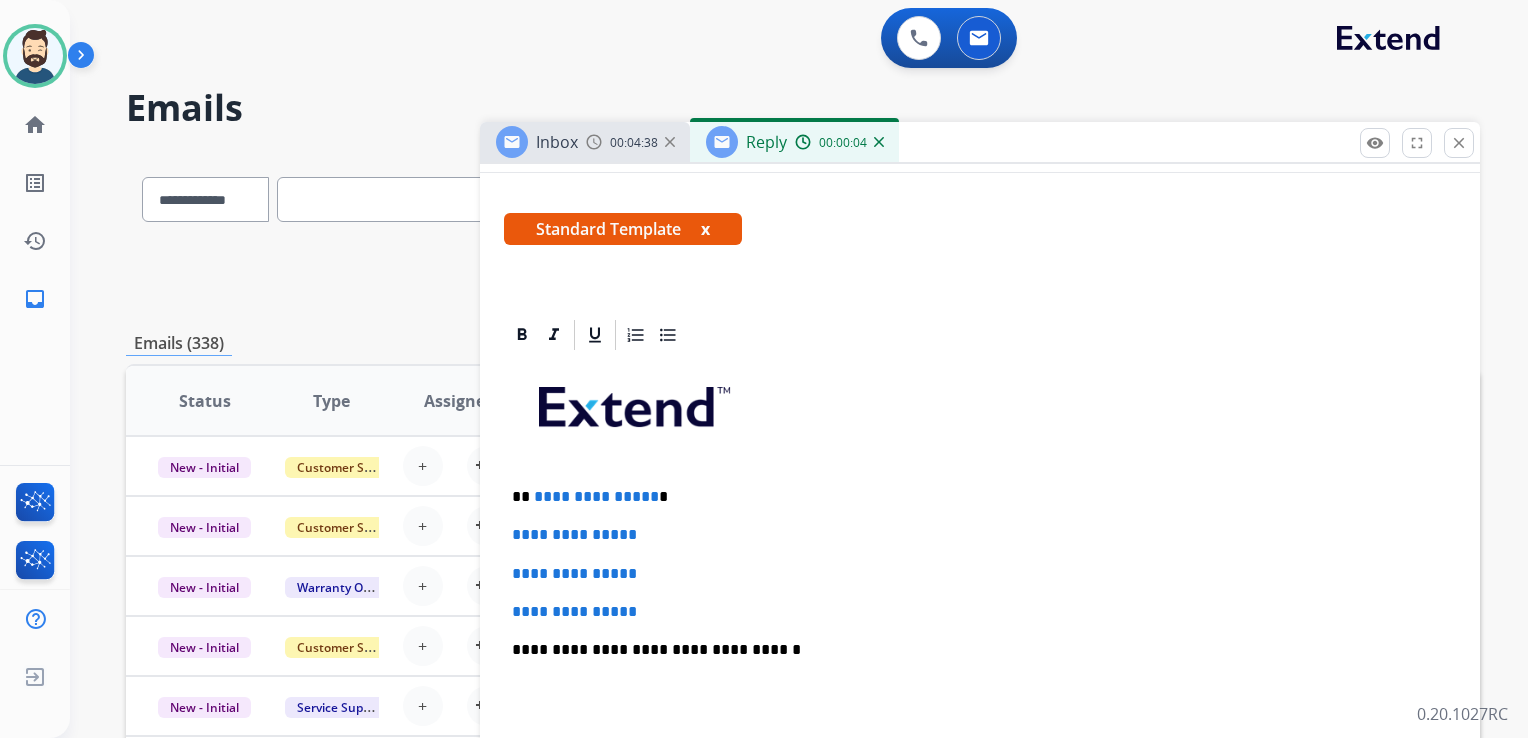 scroll, scrollTop: 400, scrollLeft: 0, axis: vertical 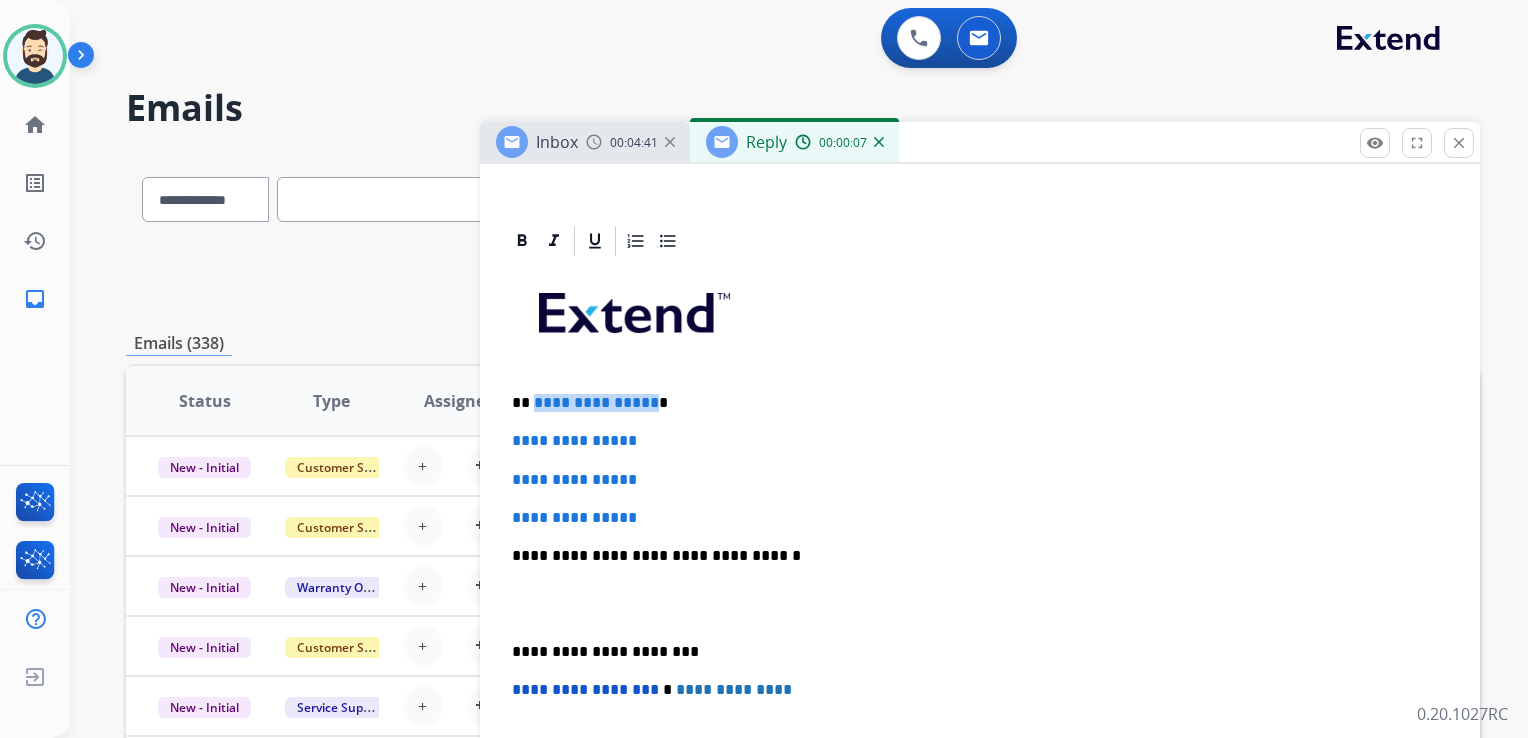 drag, startPoint x: 530, startPoint y: 401, endPoint x: 646, endPoint y: 402, distance: 116.00431 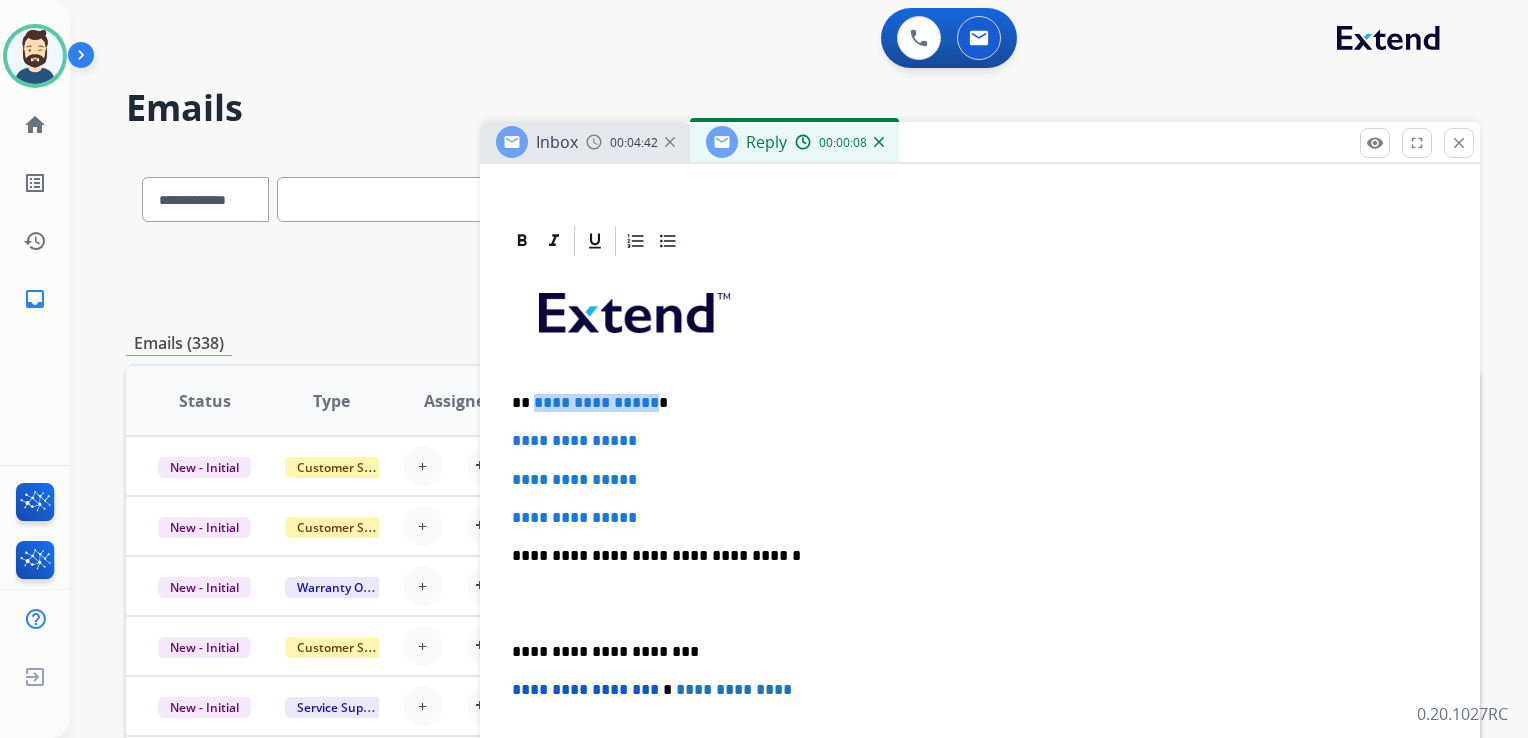 type 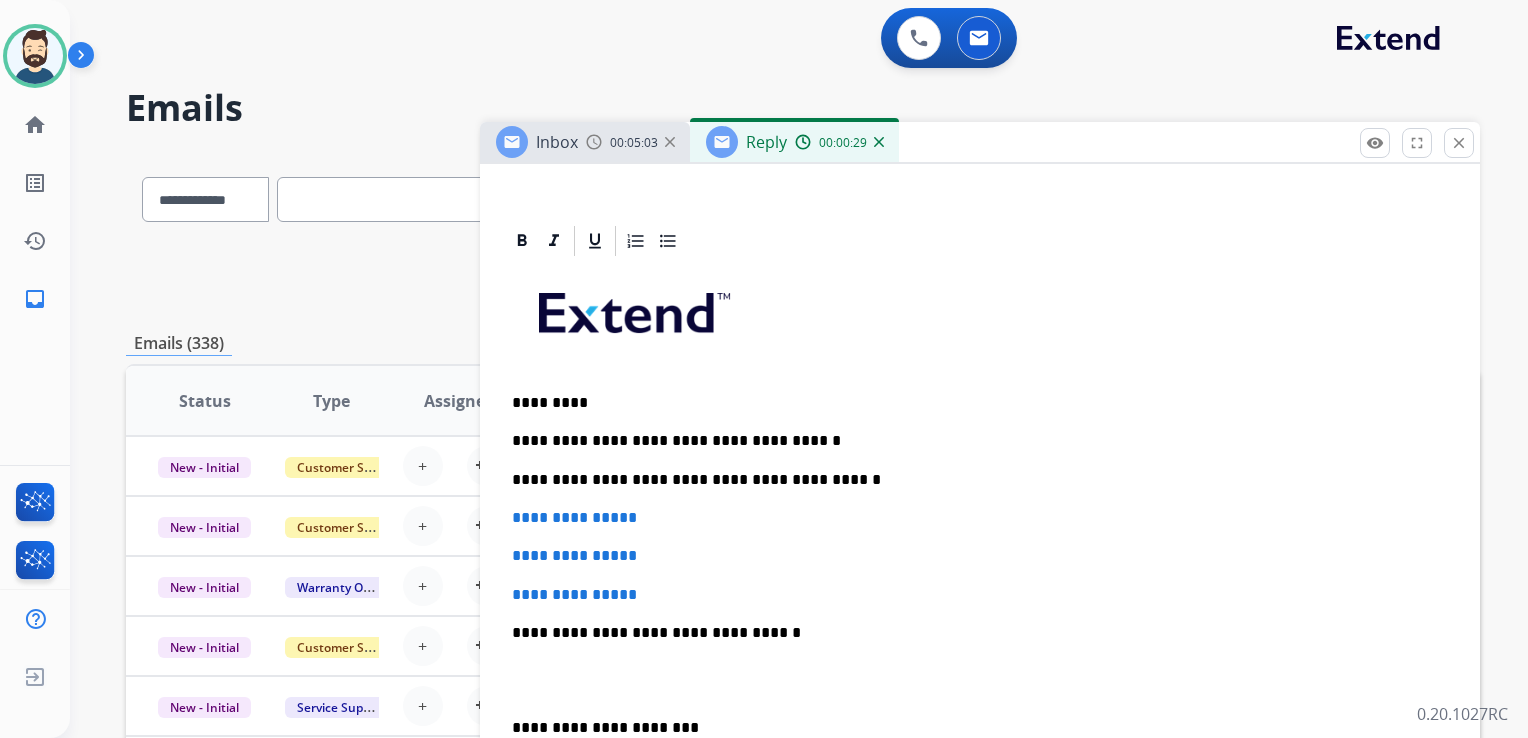 click on "**********" at bounding box center [972, 480] 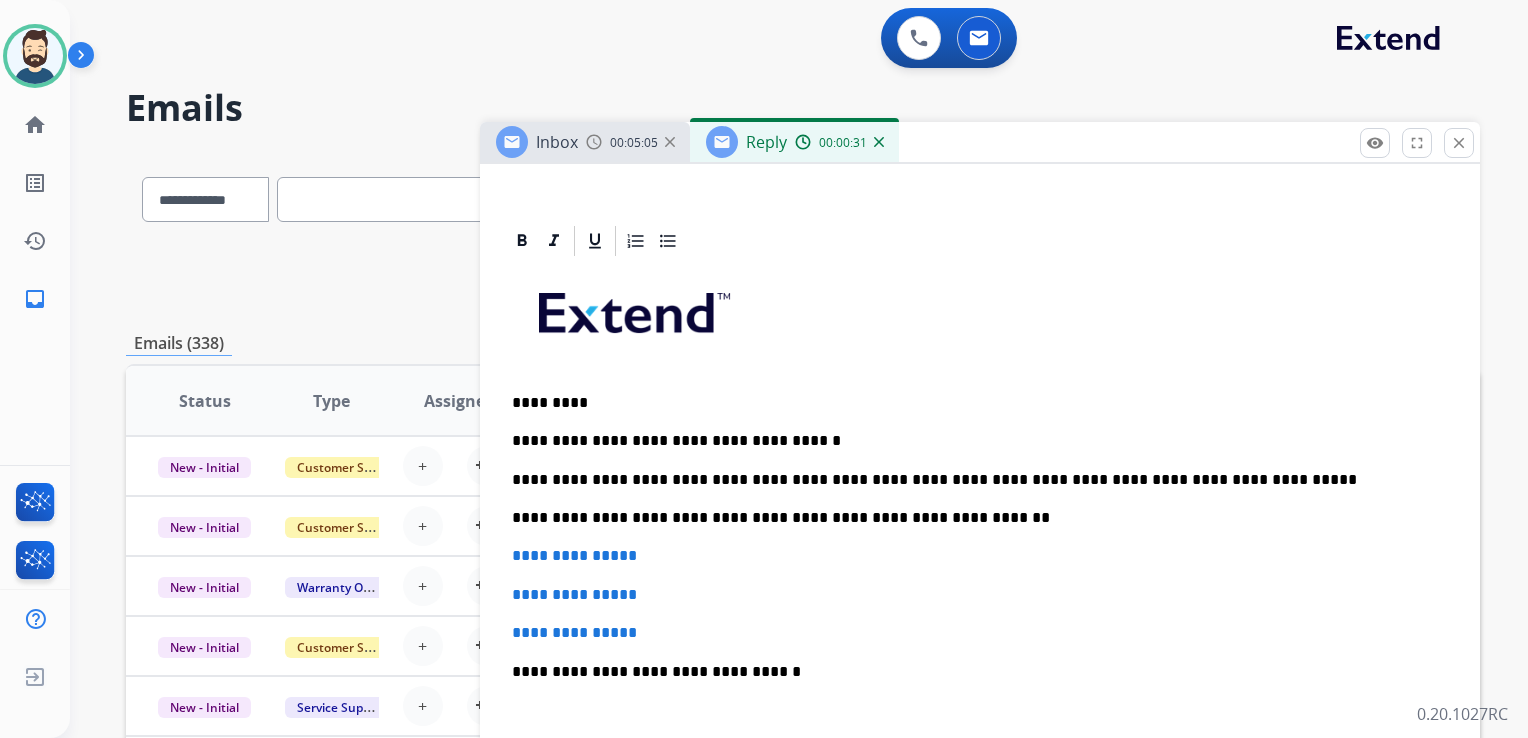 click on "**********" at bounding box center [972, 480] 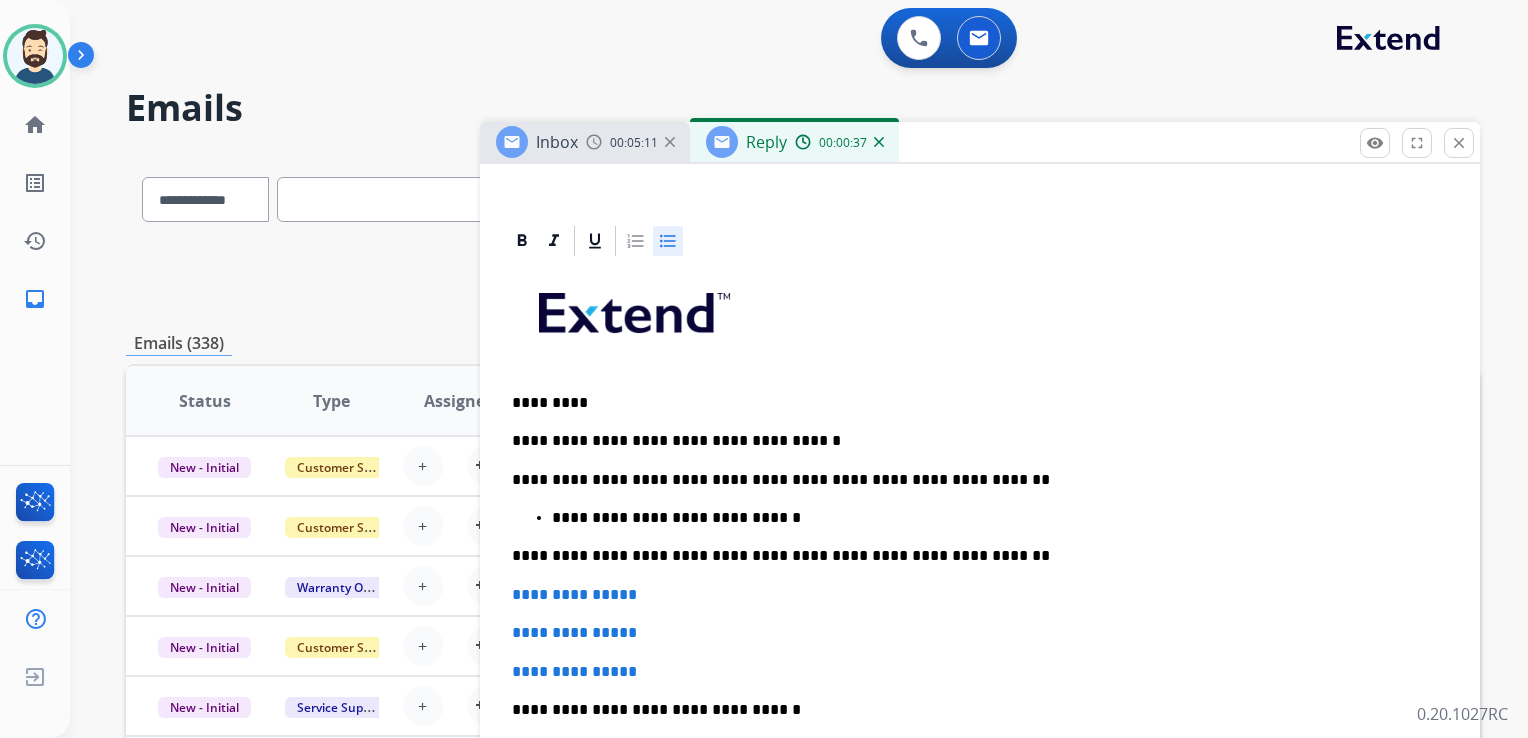 click on "**********" at bounding box center [992, 518] 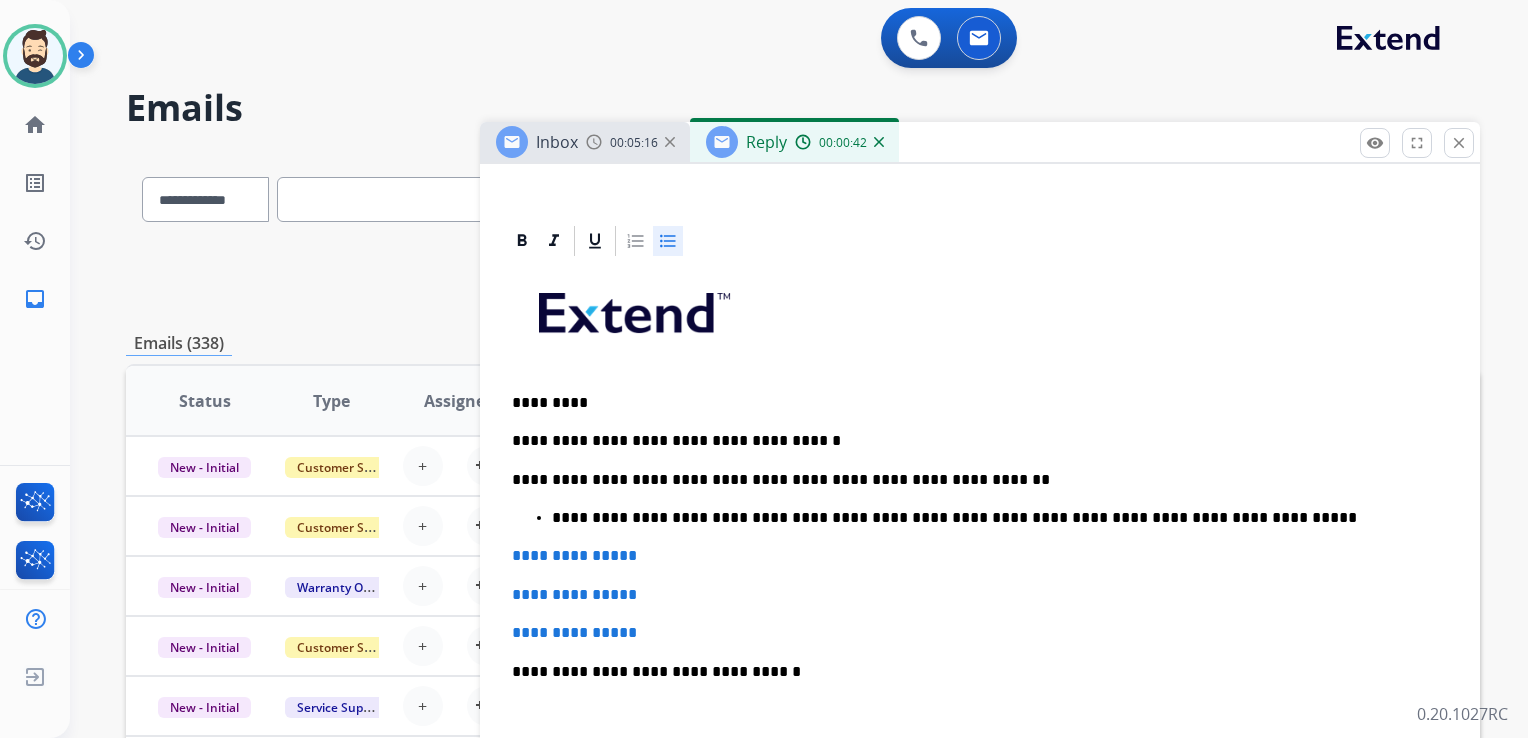 click on "**********" at bounding box center (992, 518) 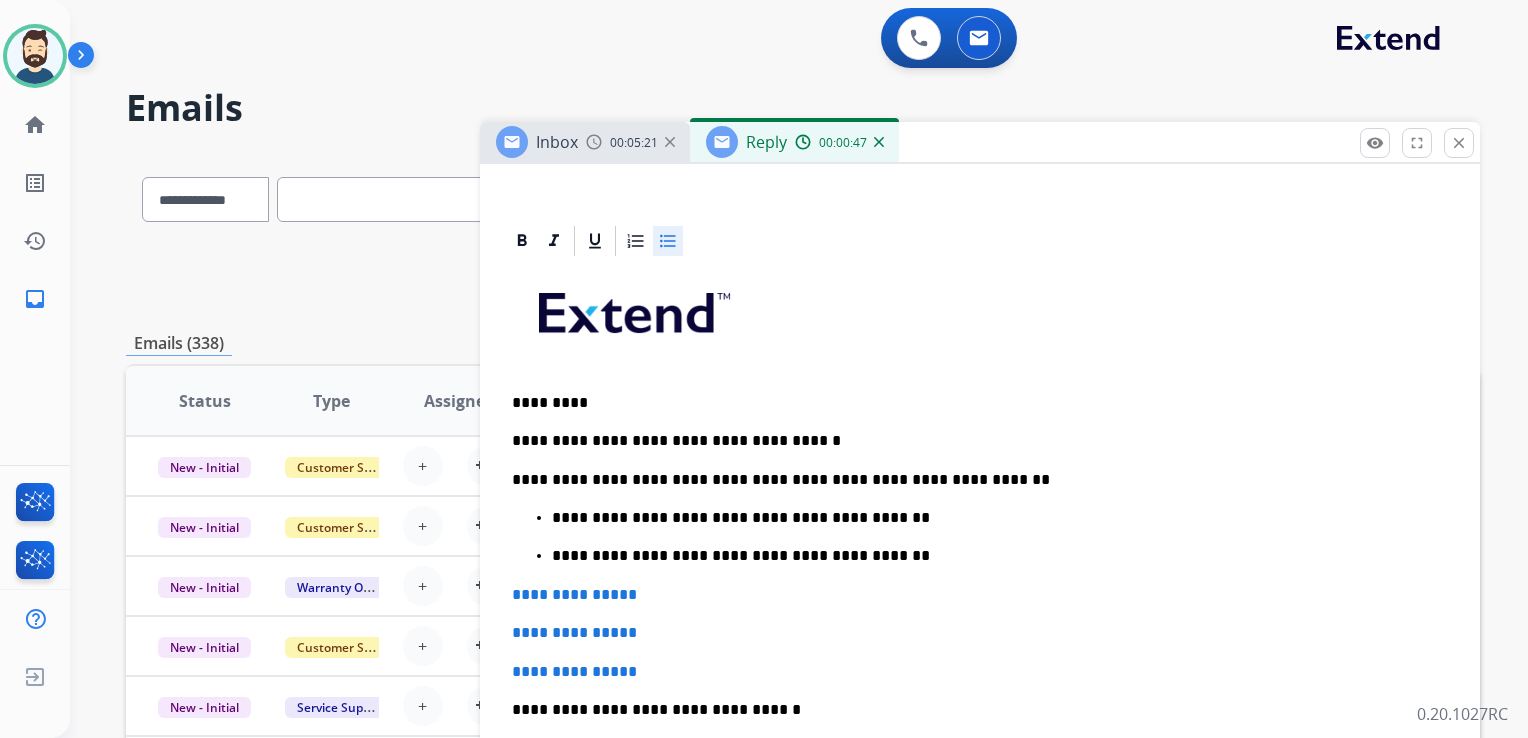 scroll, scrollTop: 600, scrollLeft: 0, axis: vertical 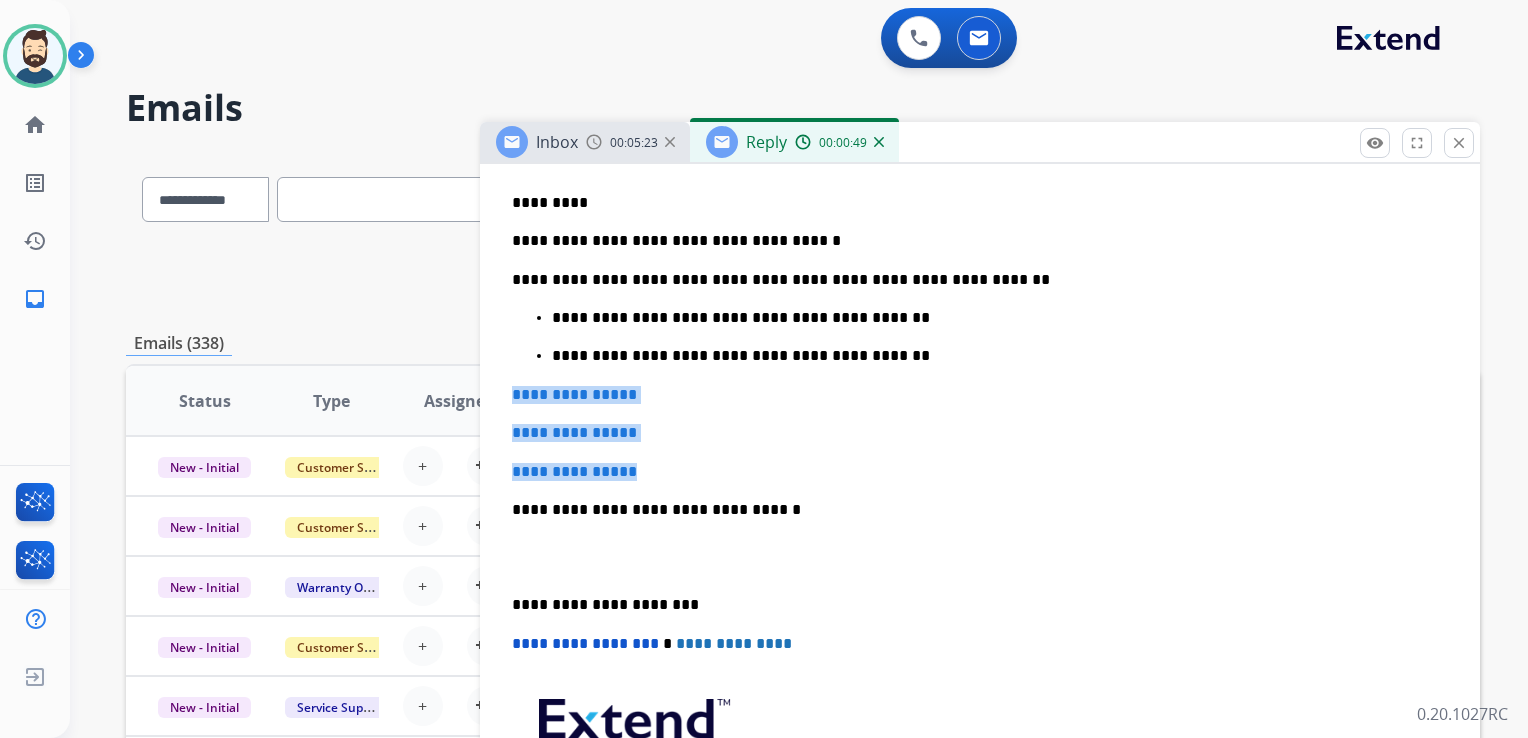drag, startPoint x: 512, startPoint y: 393, endPoint x: 680, endPoint y: 453, distance: 178.39282 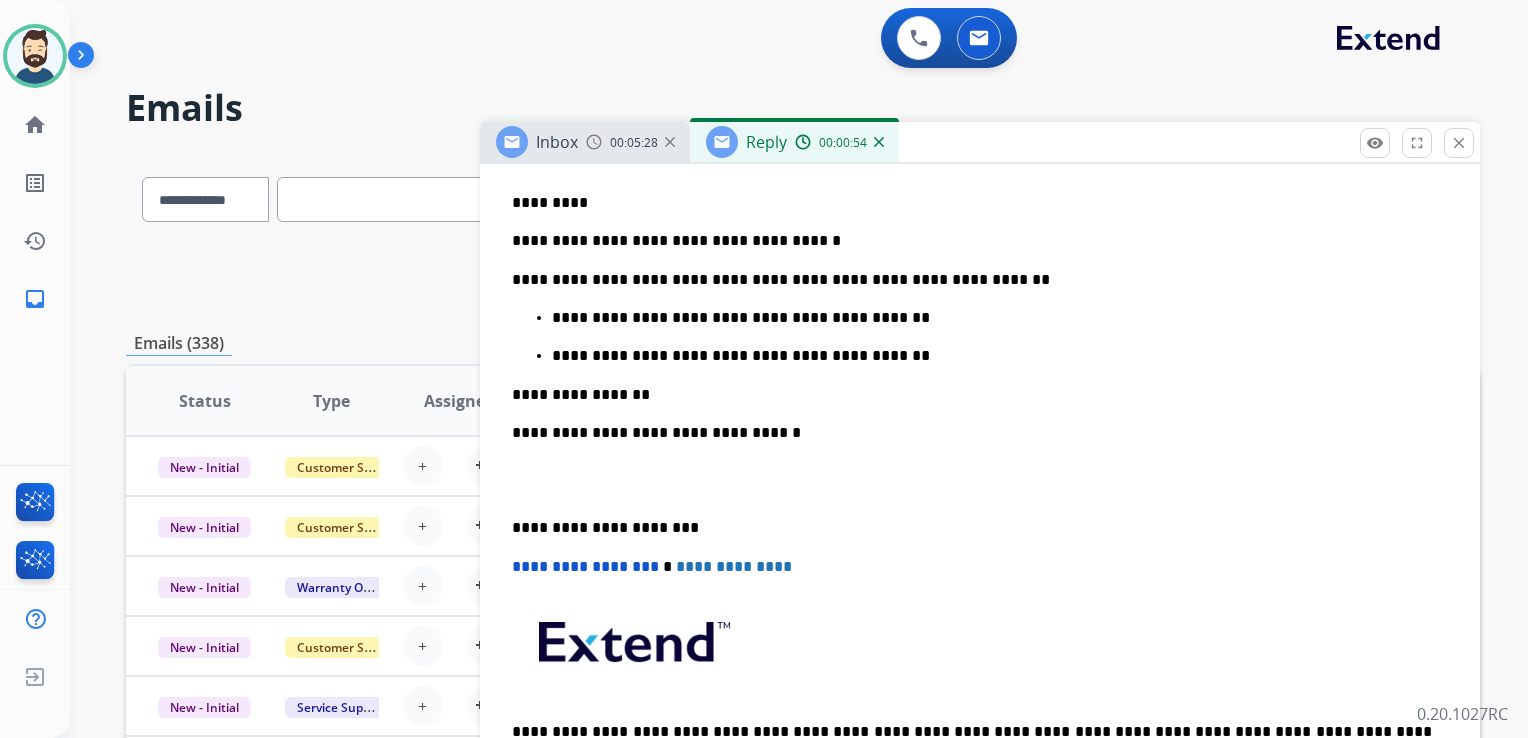 click on "**********" at bounding box center [972, 433] 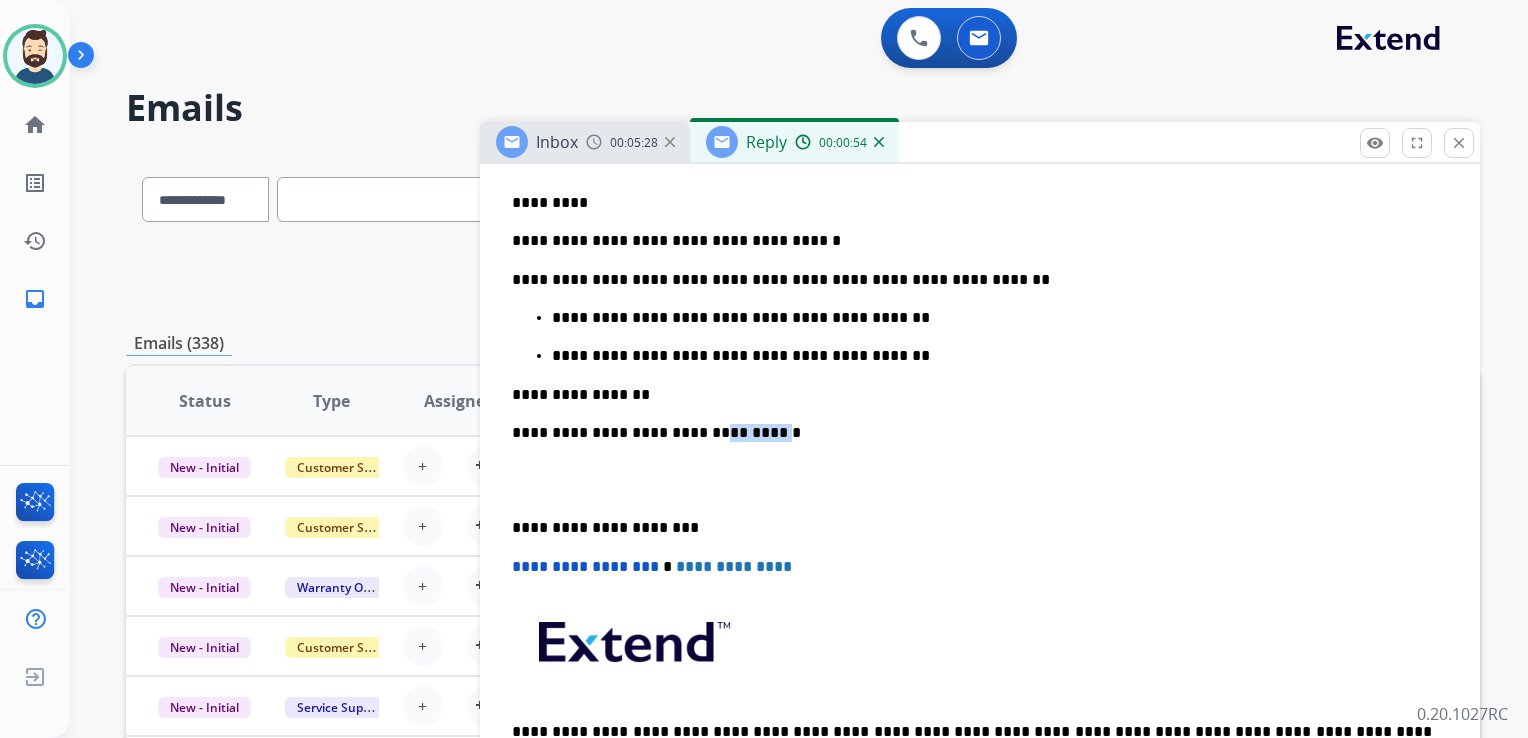 click on "**********" at bounding box center [972, 433] 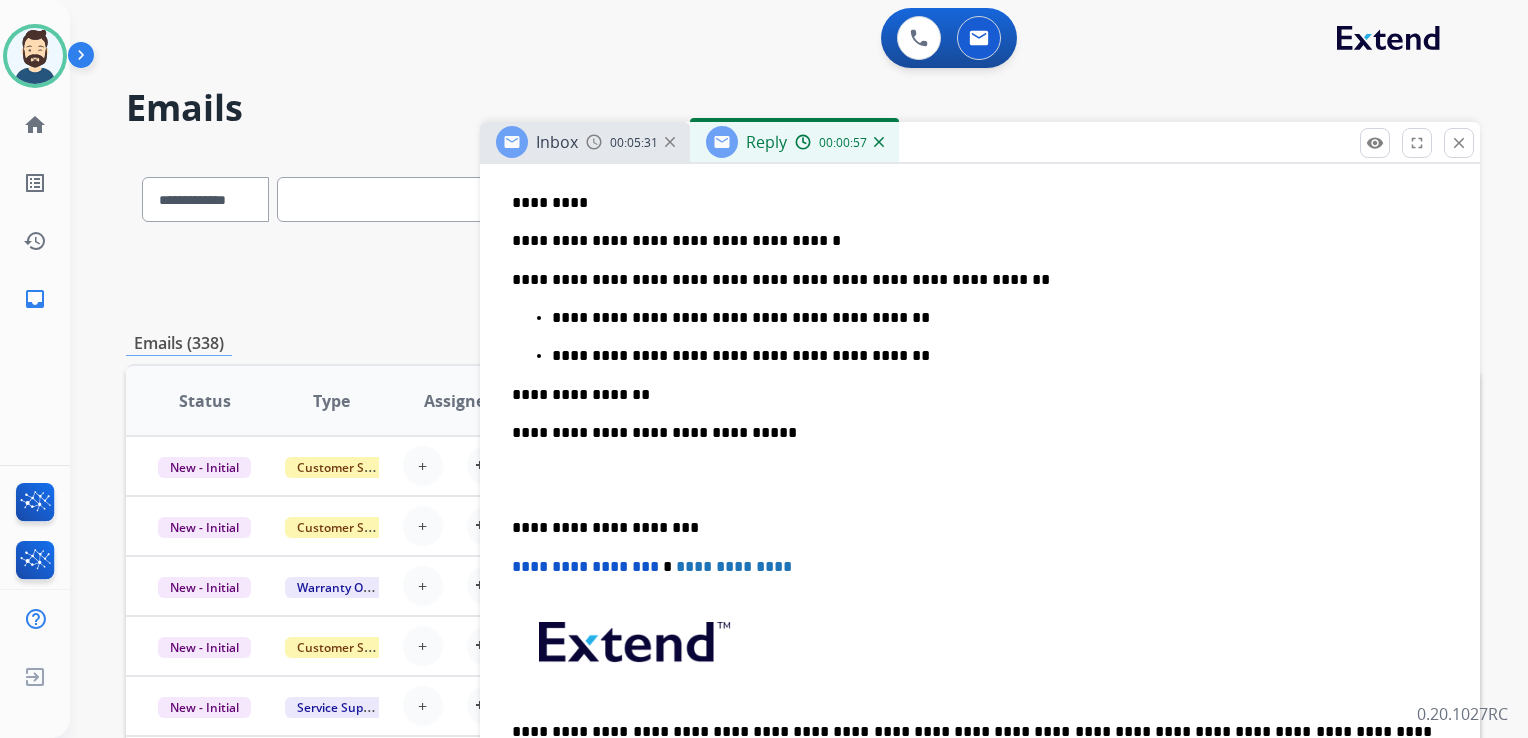 click on "**********" at bounding box center [972, 528] 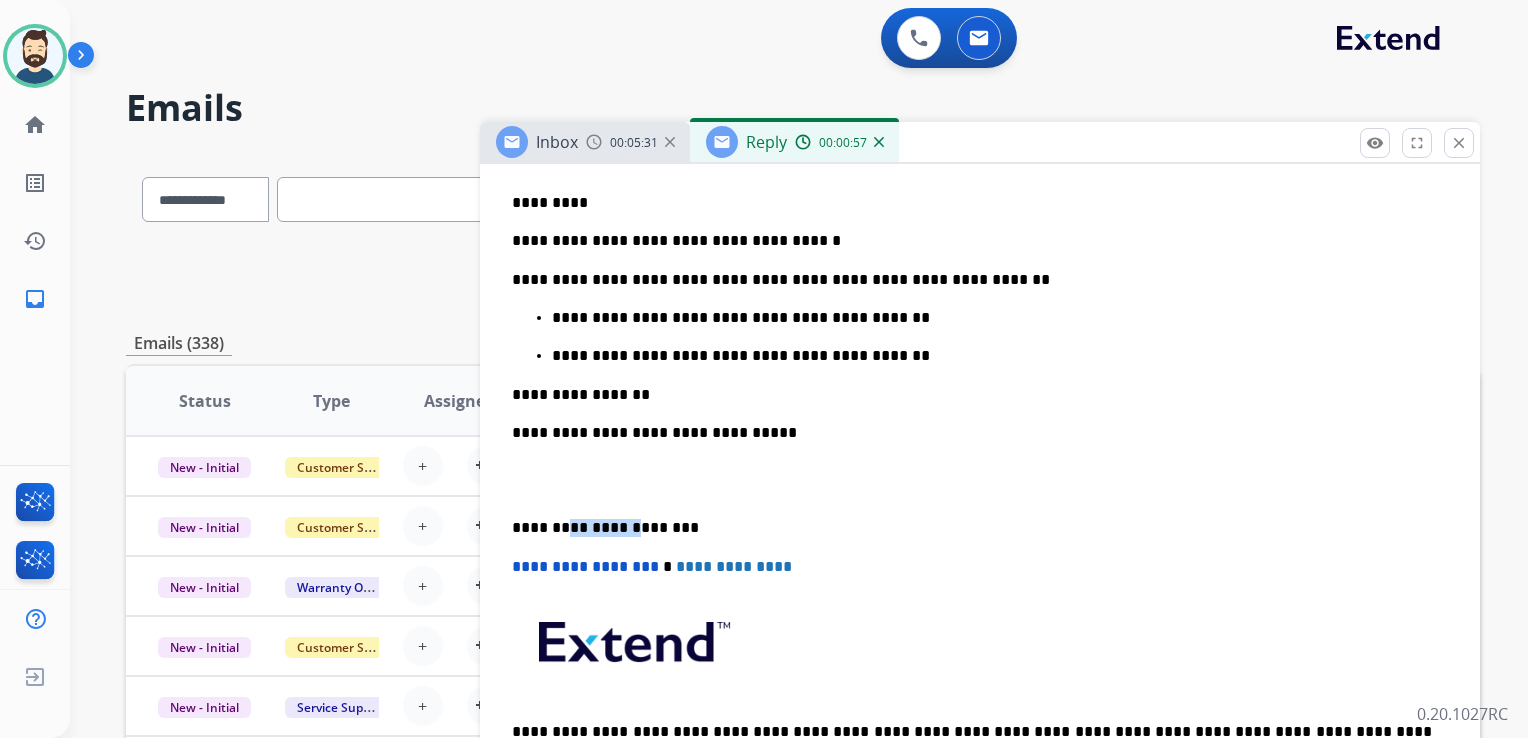 click on "**********" at bounding box center (972, 528) 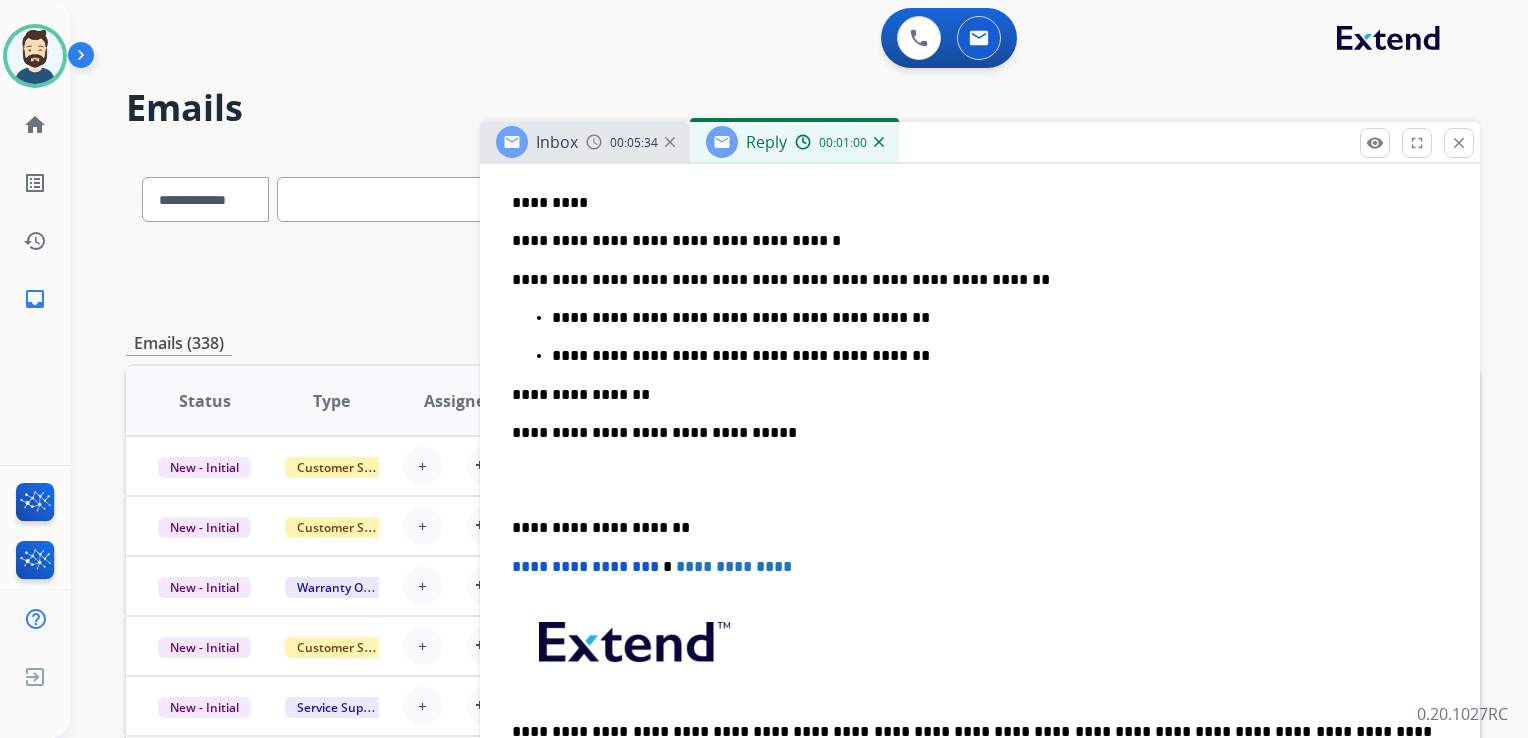 click on "**********" at bounding box center [585, 566] 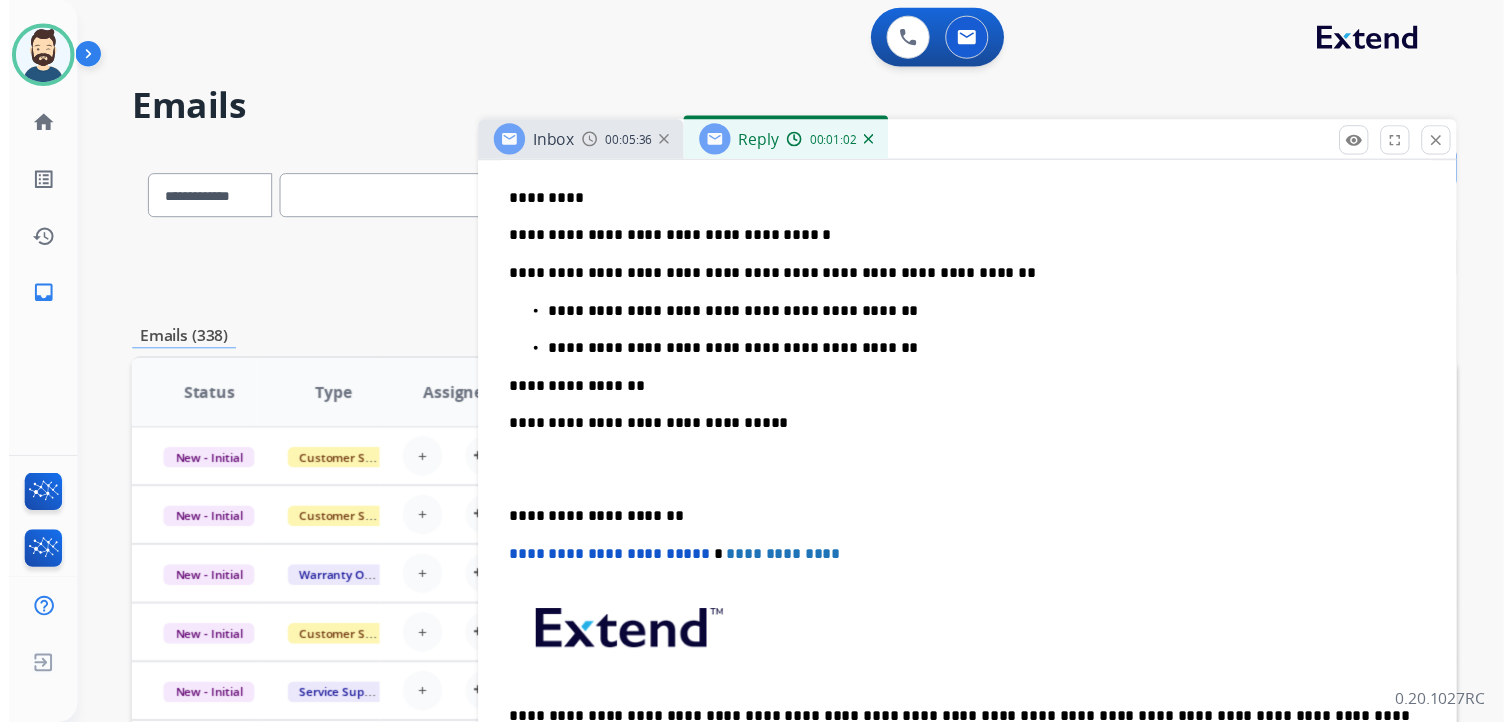 scroll, scrollTop: 0, scrollLeft: 0, axis: both 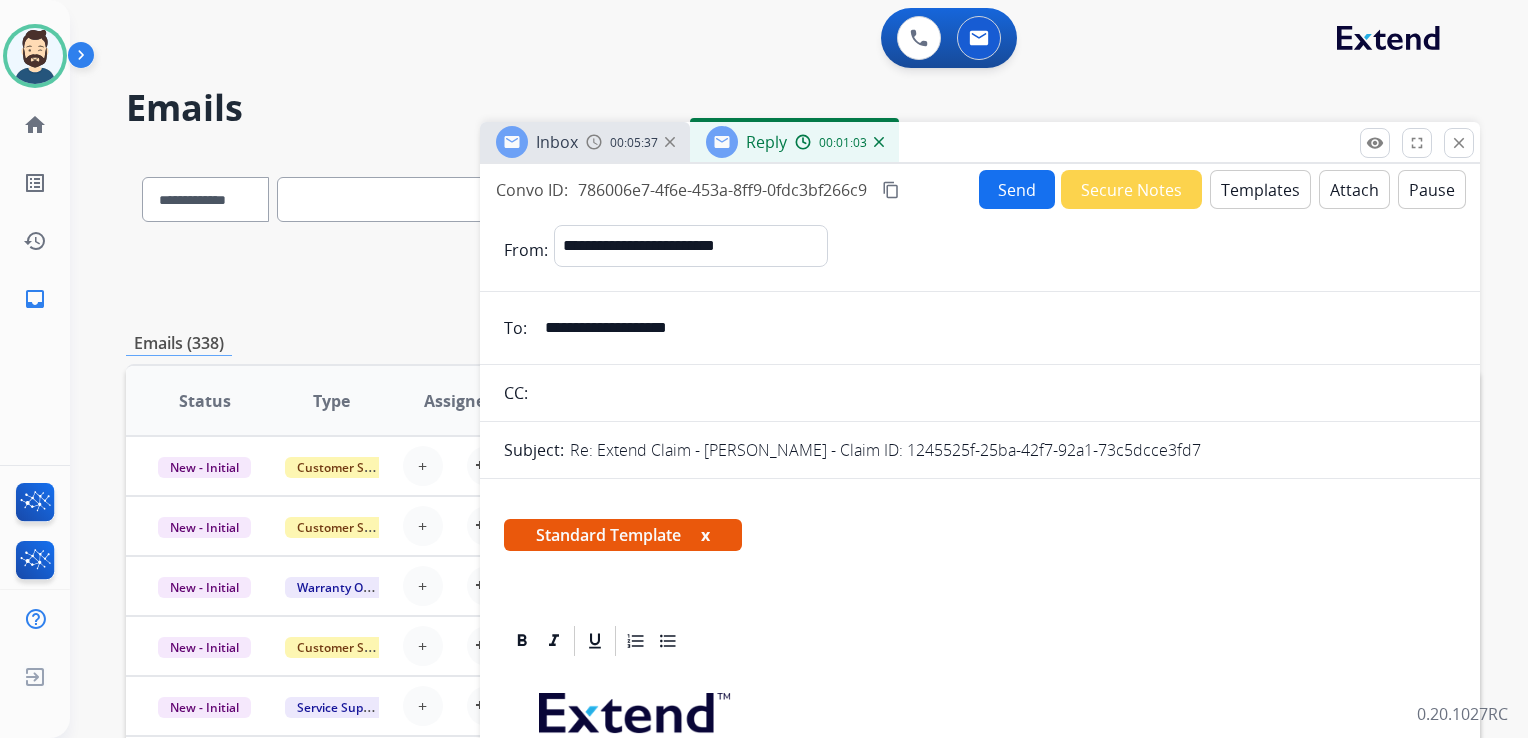 click on "Send" at bounding box center (1017, 189) 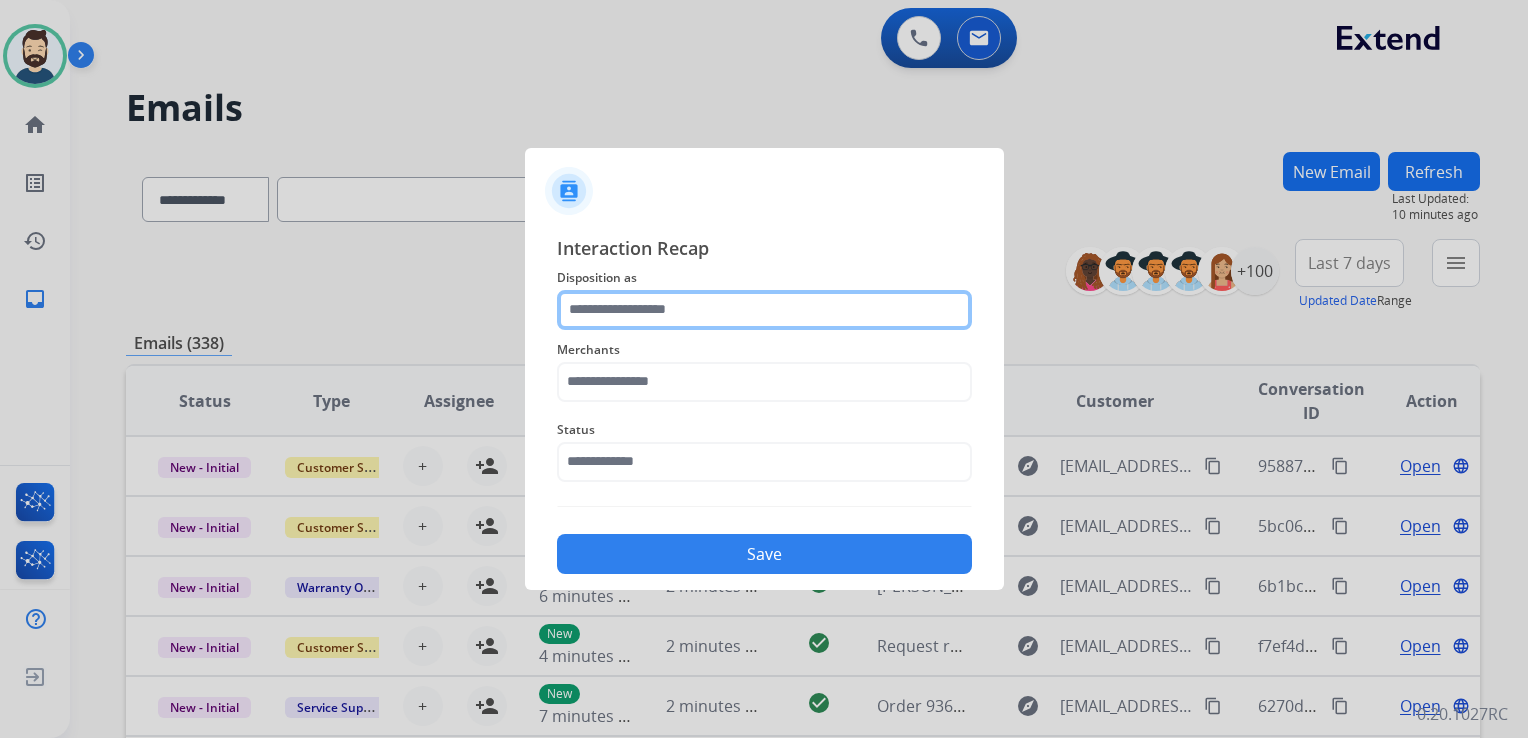click 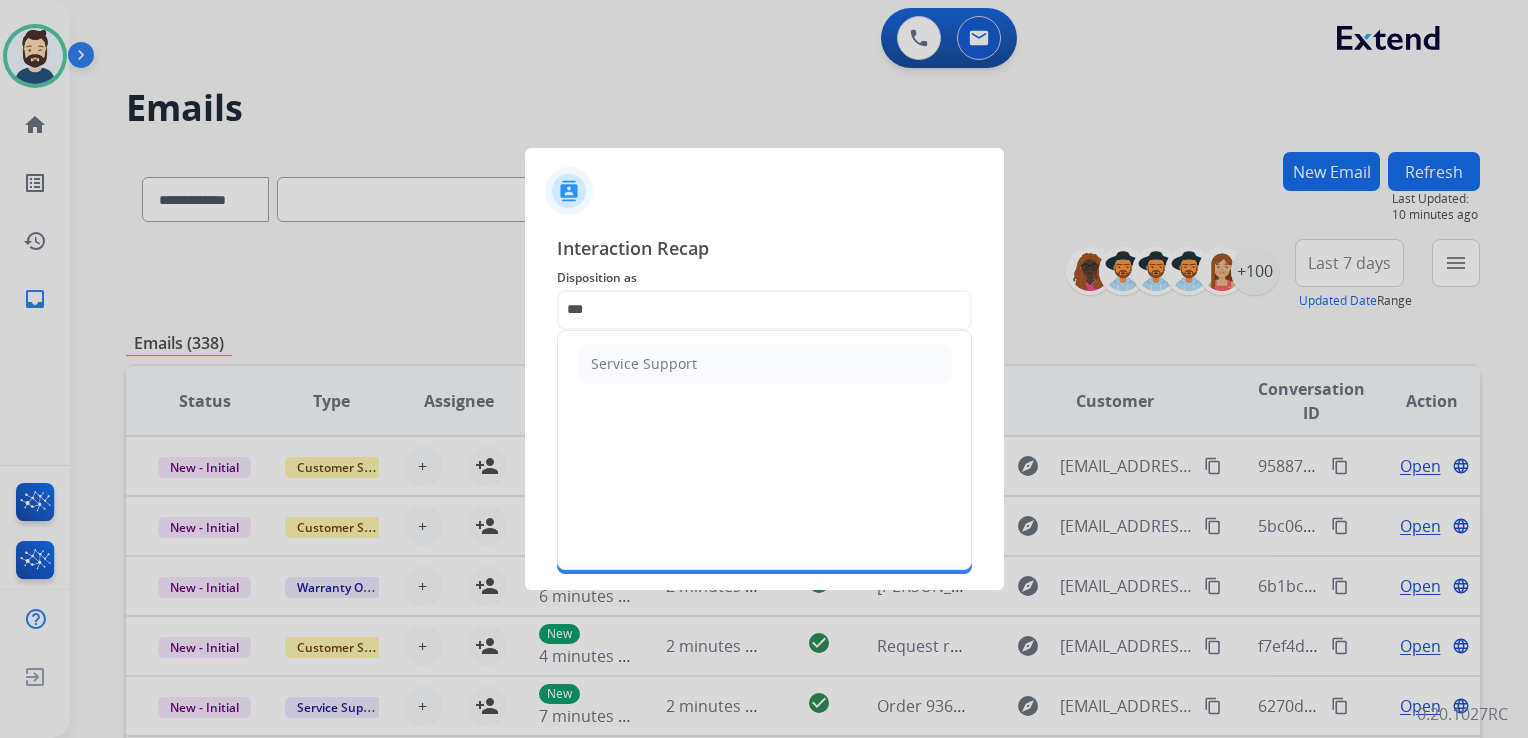 click on "Service Support" 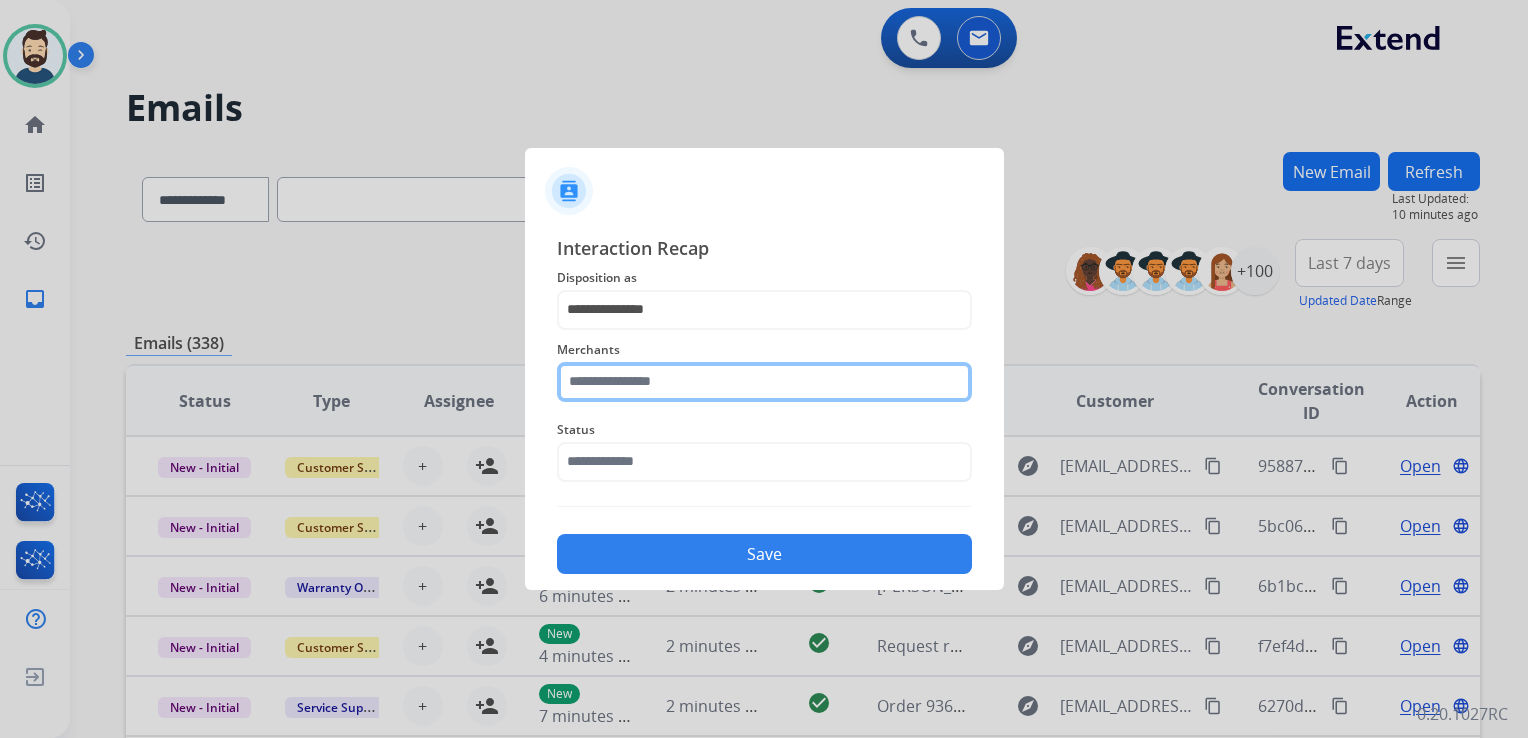 click 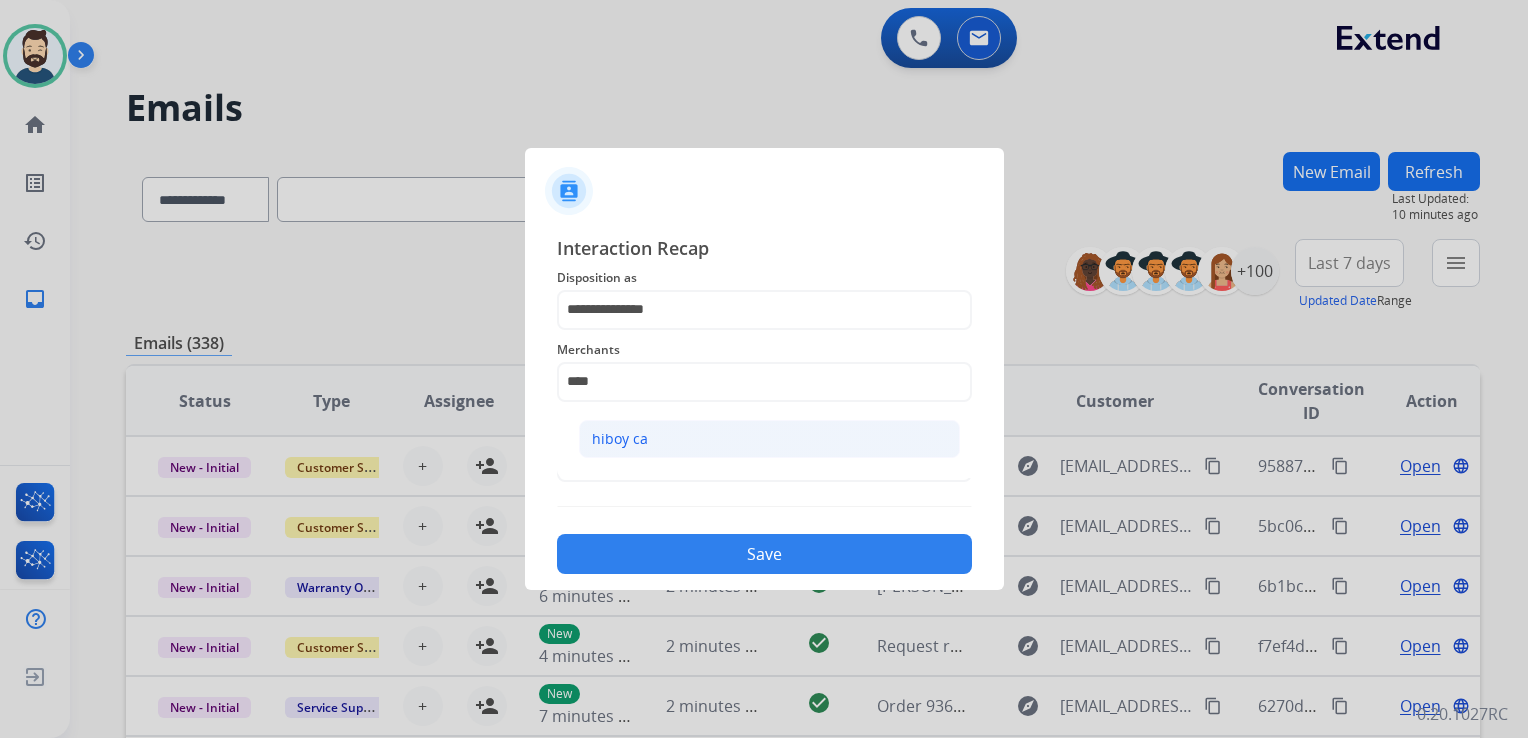click on "hiboy ca" 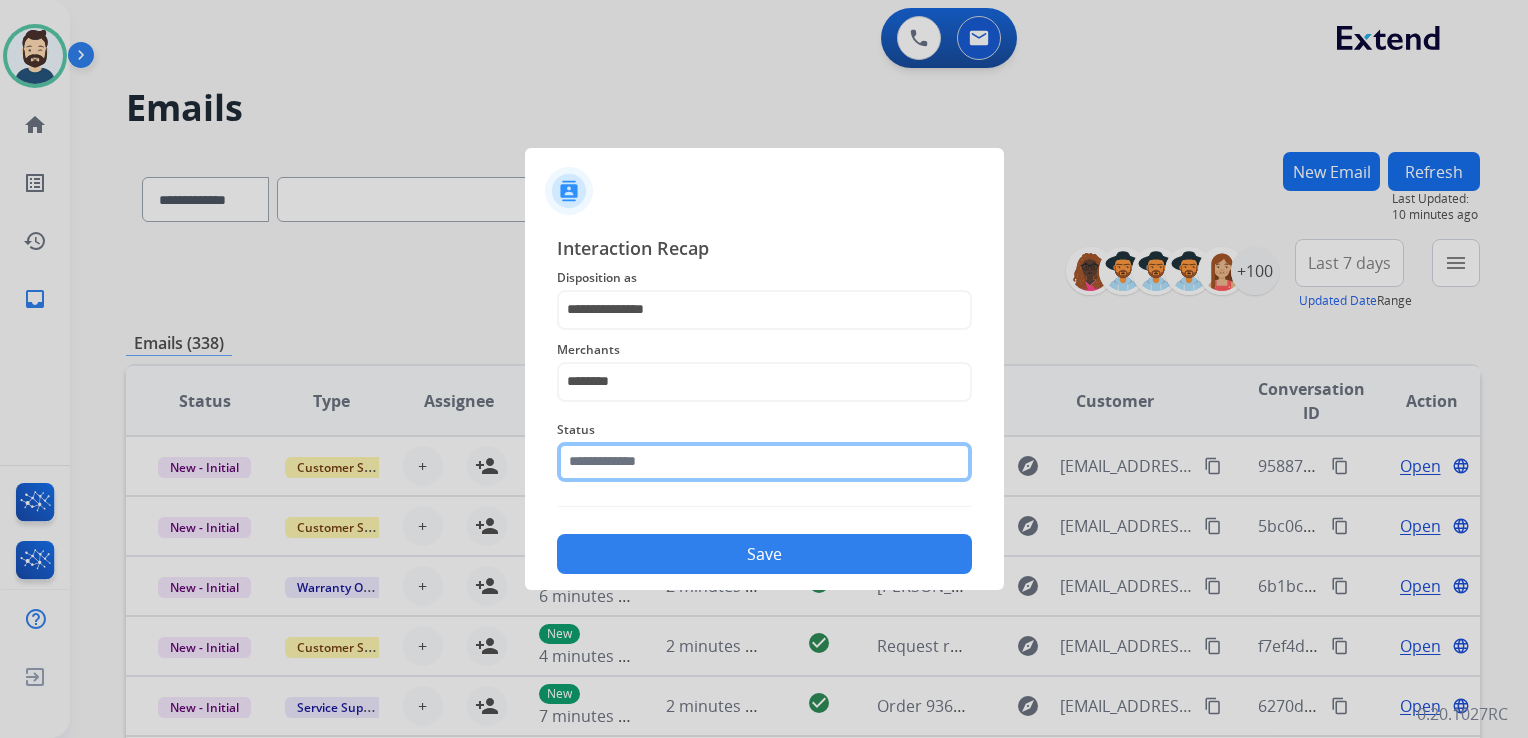 click 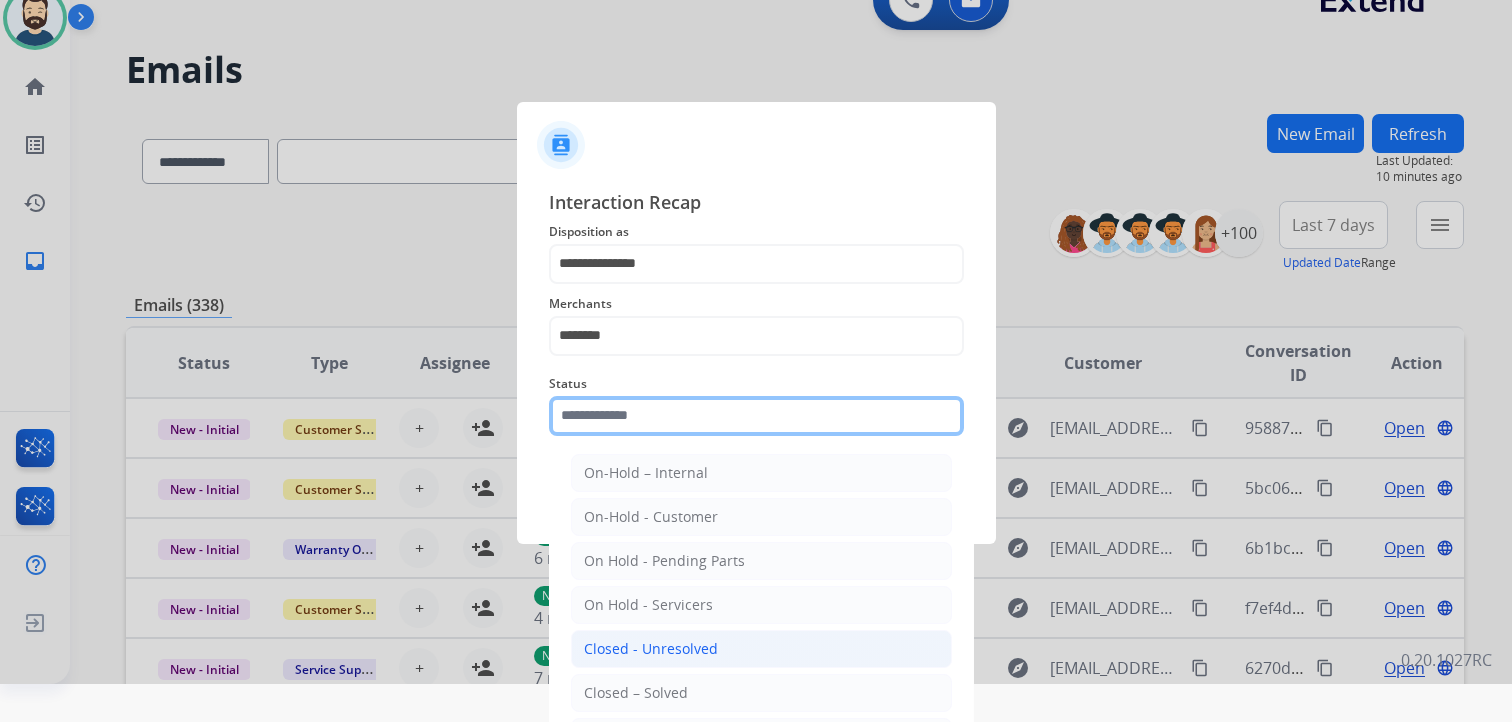 scroll, scrollTop: 59, scrollLeft: 0, axis: vertical 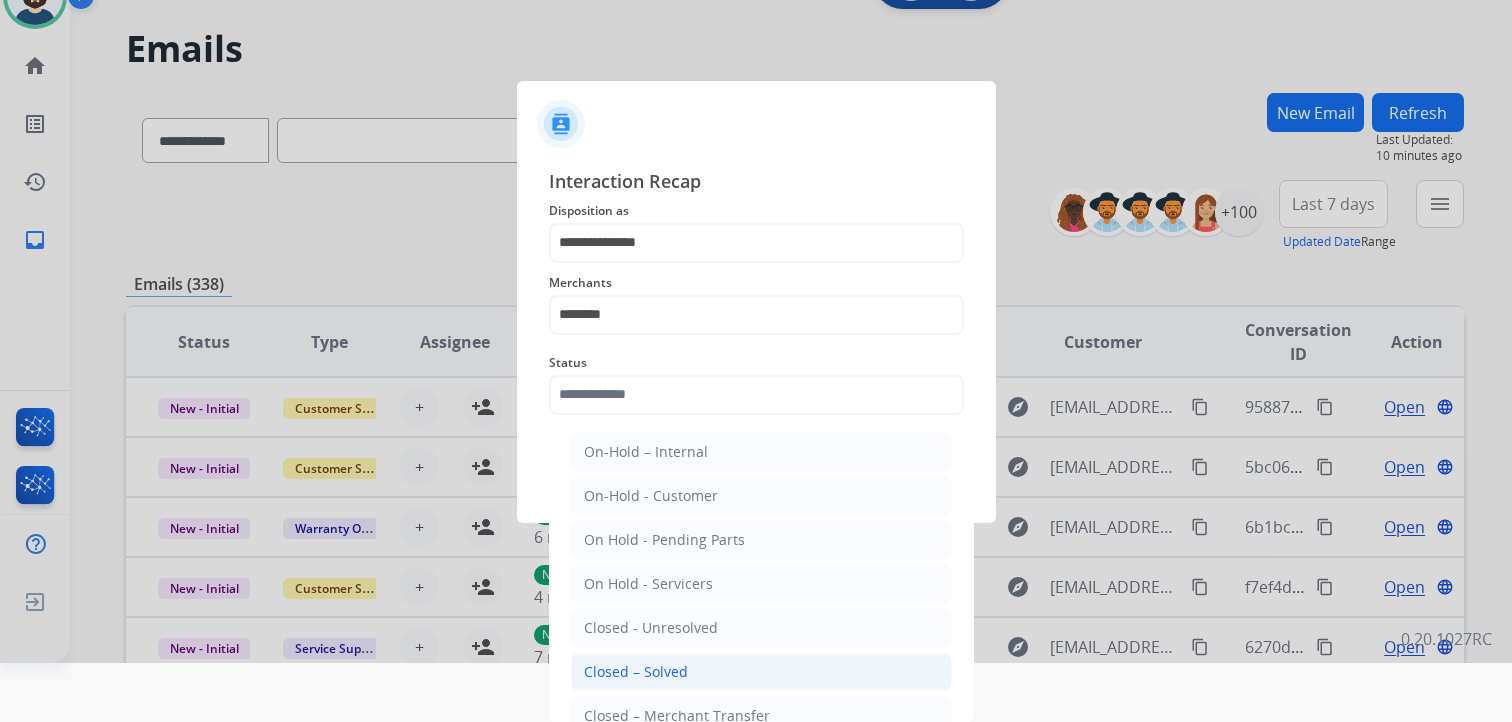 click on "Closed – Solved" 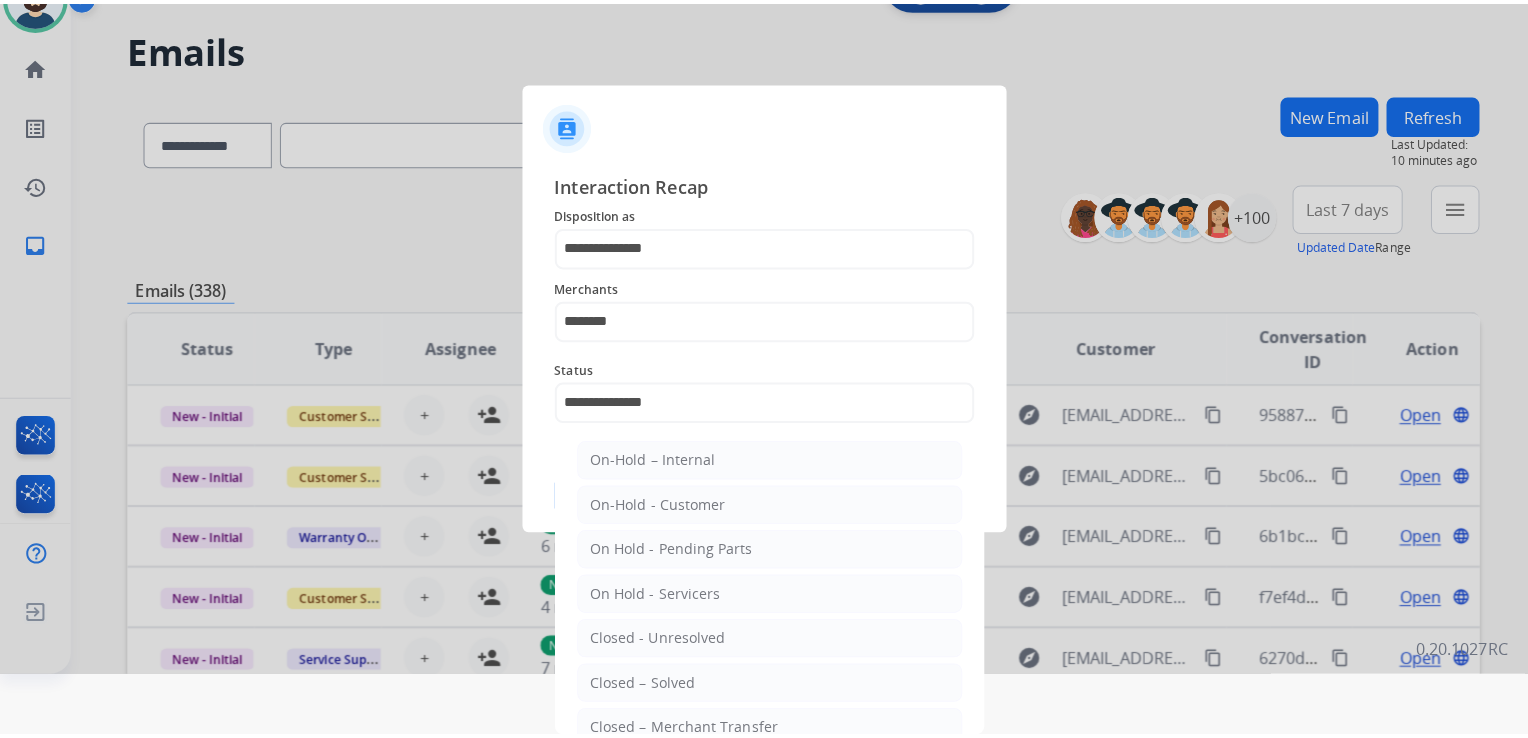 scroll, scrollTop: 0, scrollLeft: 0, axis: both 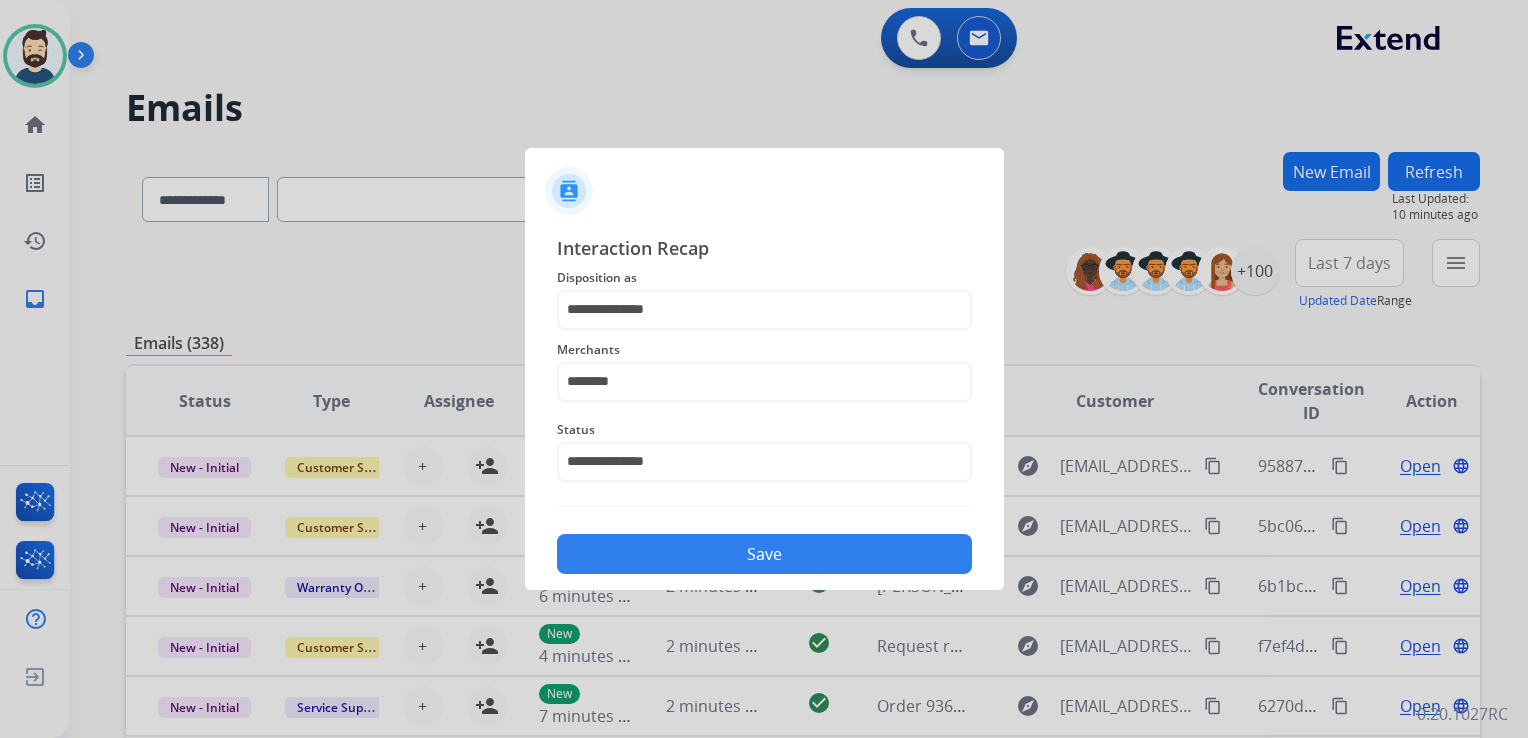 click on "Save" 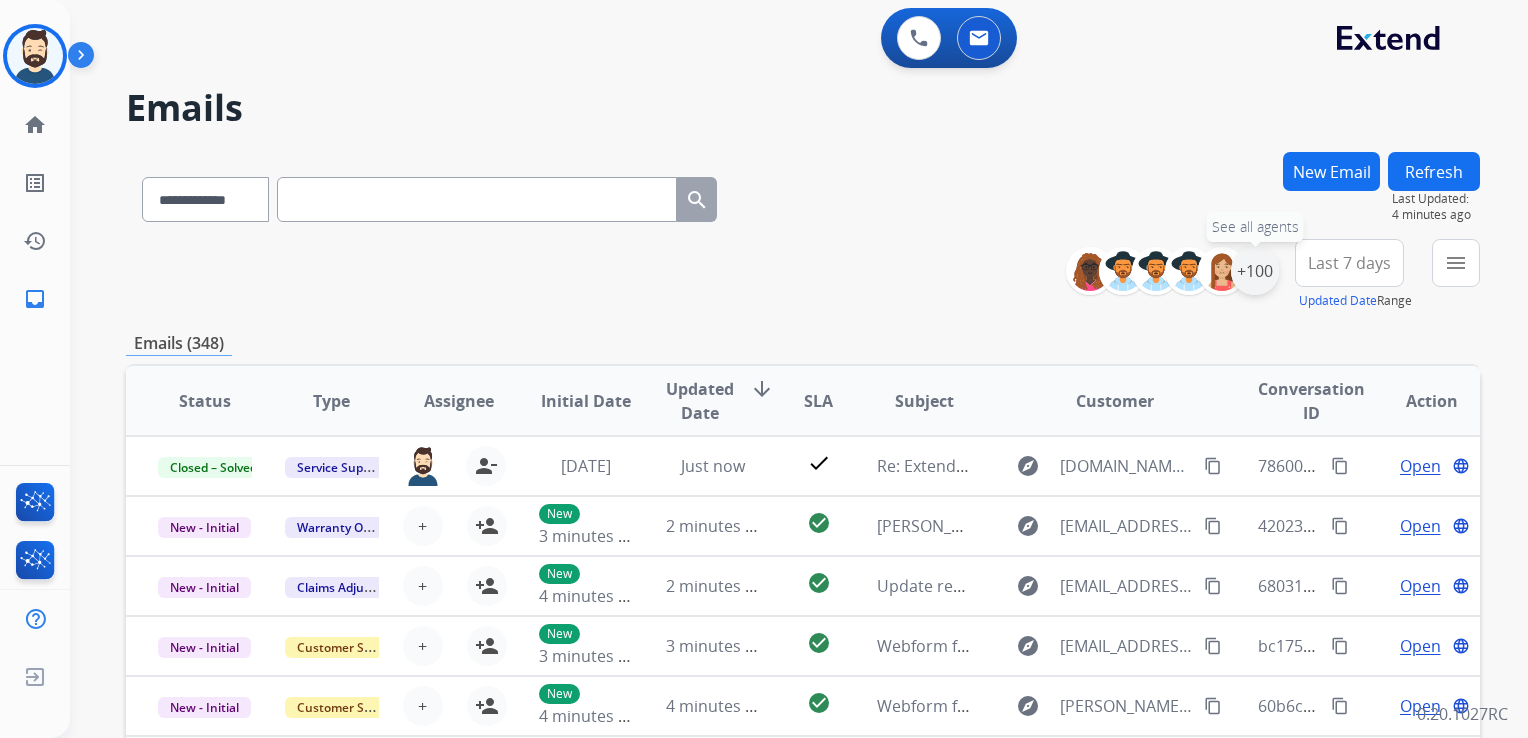 click on "+100" at bounding box center [1255, 271] 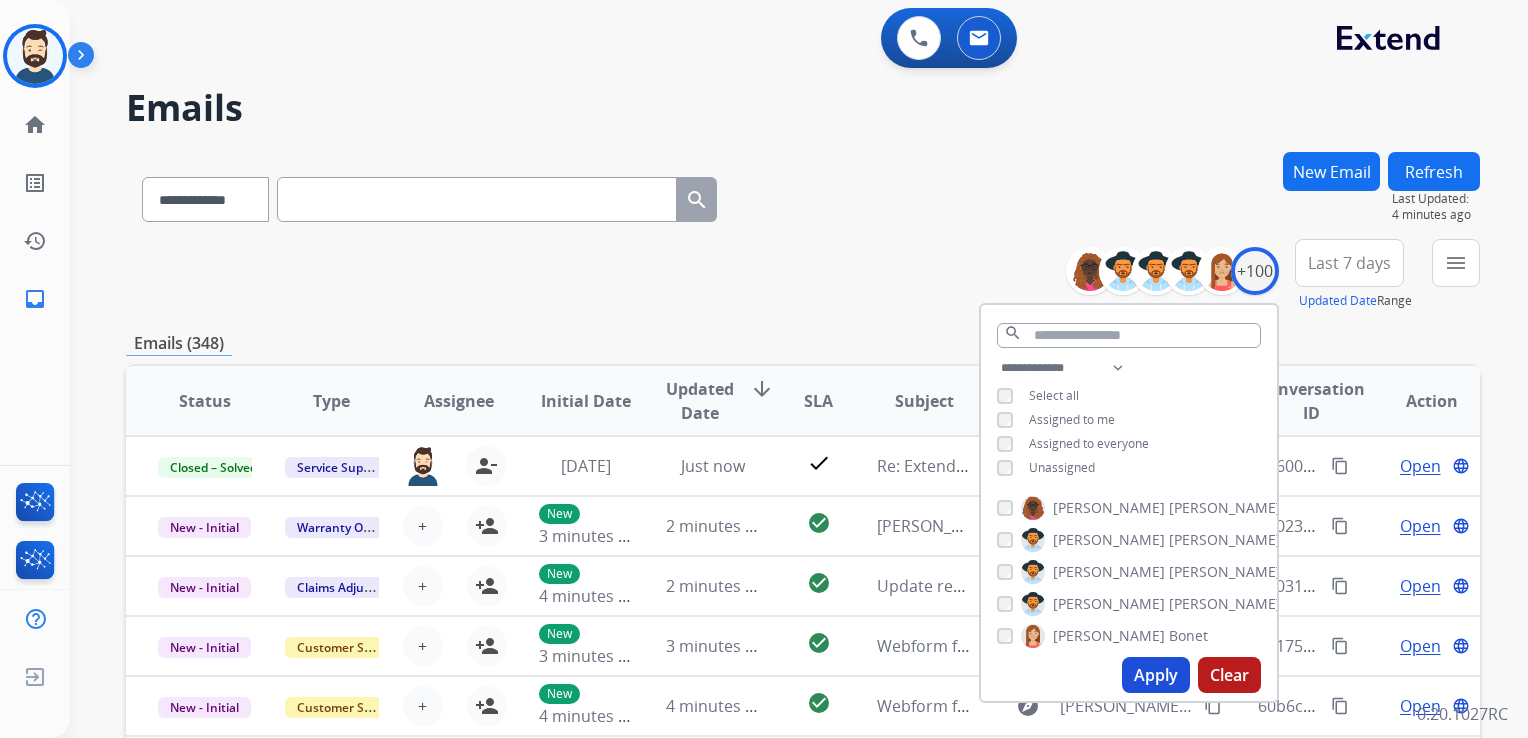 click on "Apply" at bounding box center [1156, 675] 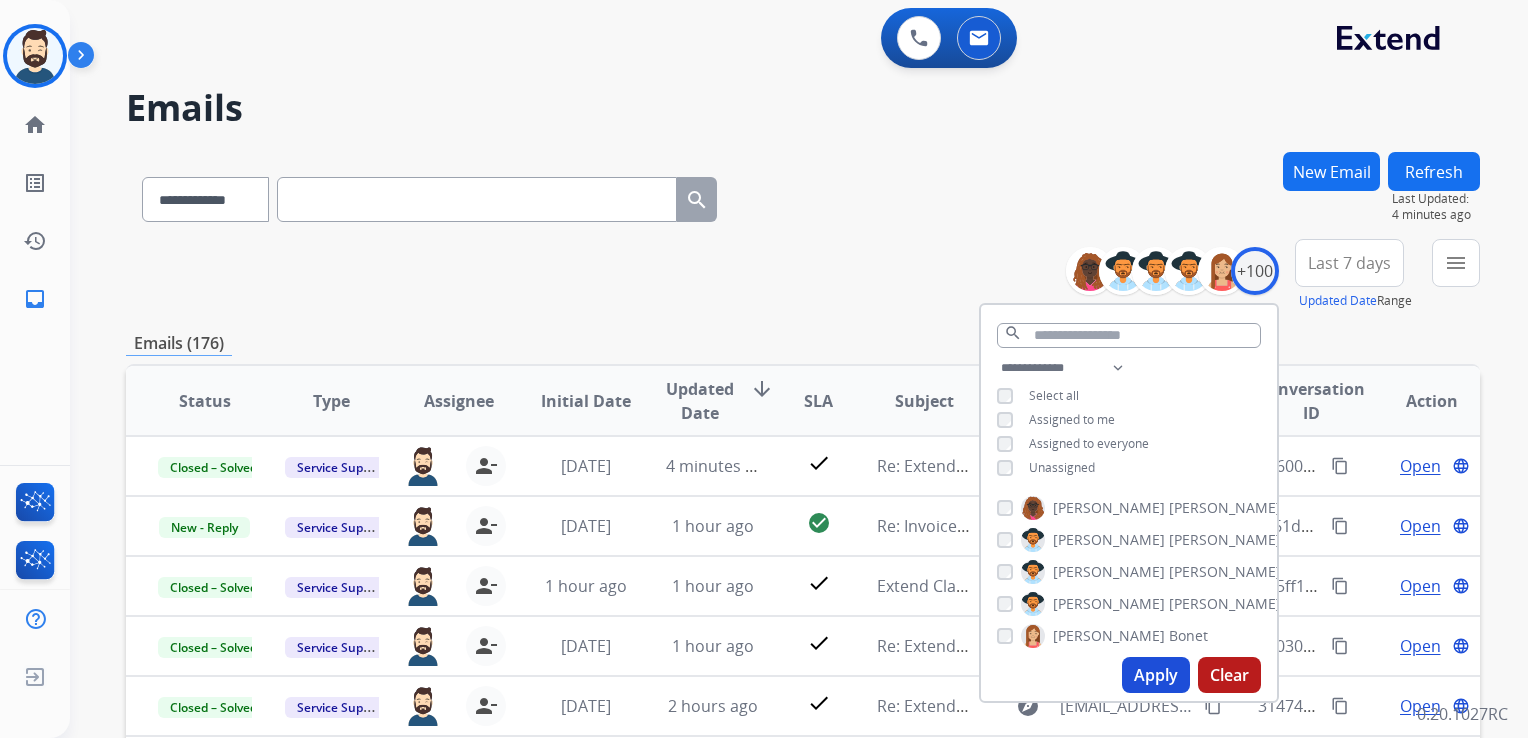 click on "Last 7 days" at bounding box center [1349, 263] 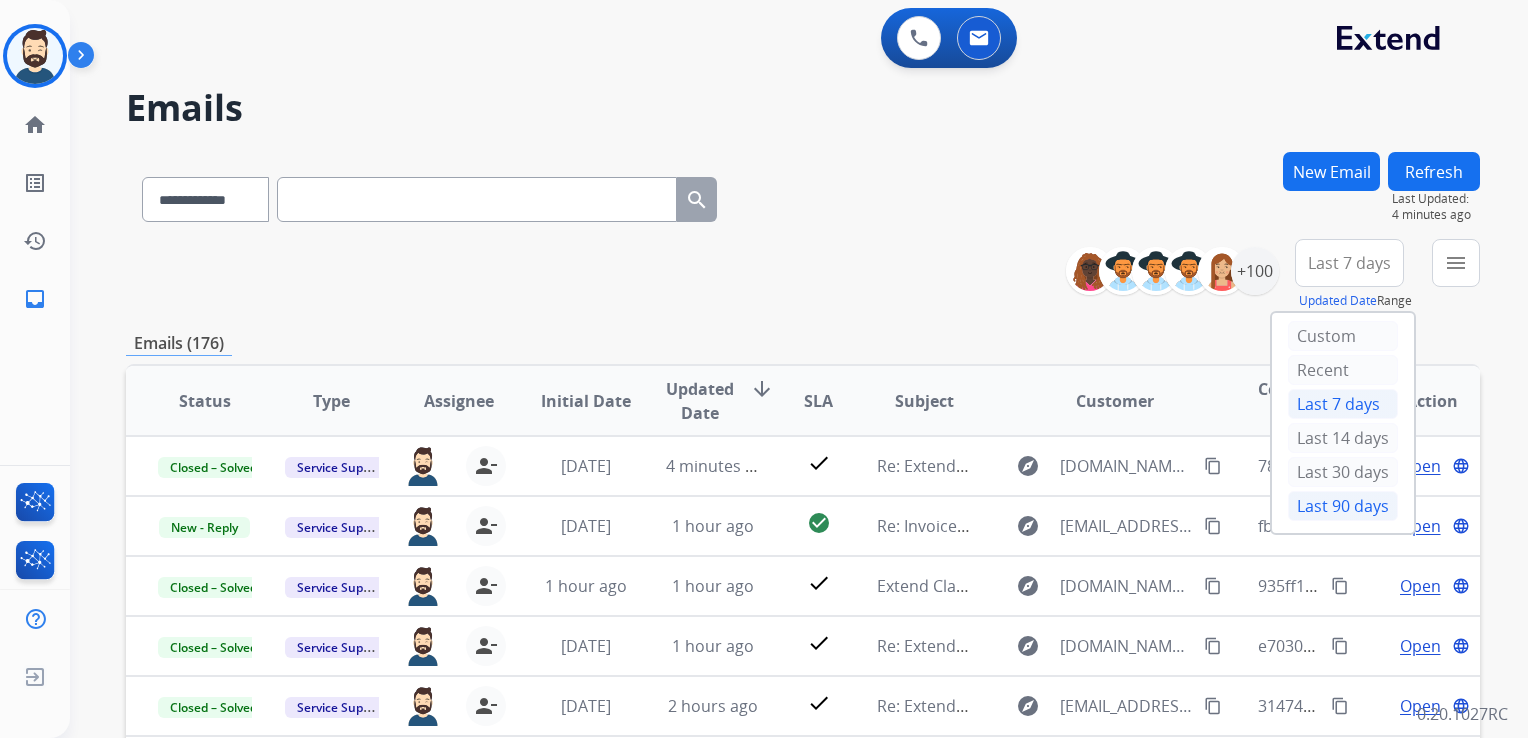 click on "Last 90 days" at bounding box center (1343, 506) 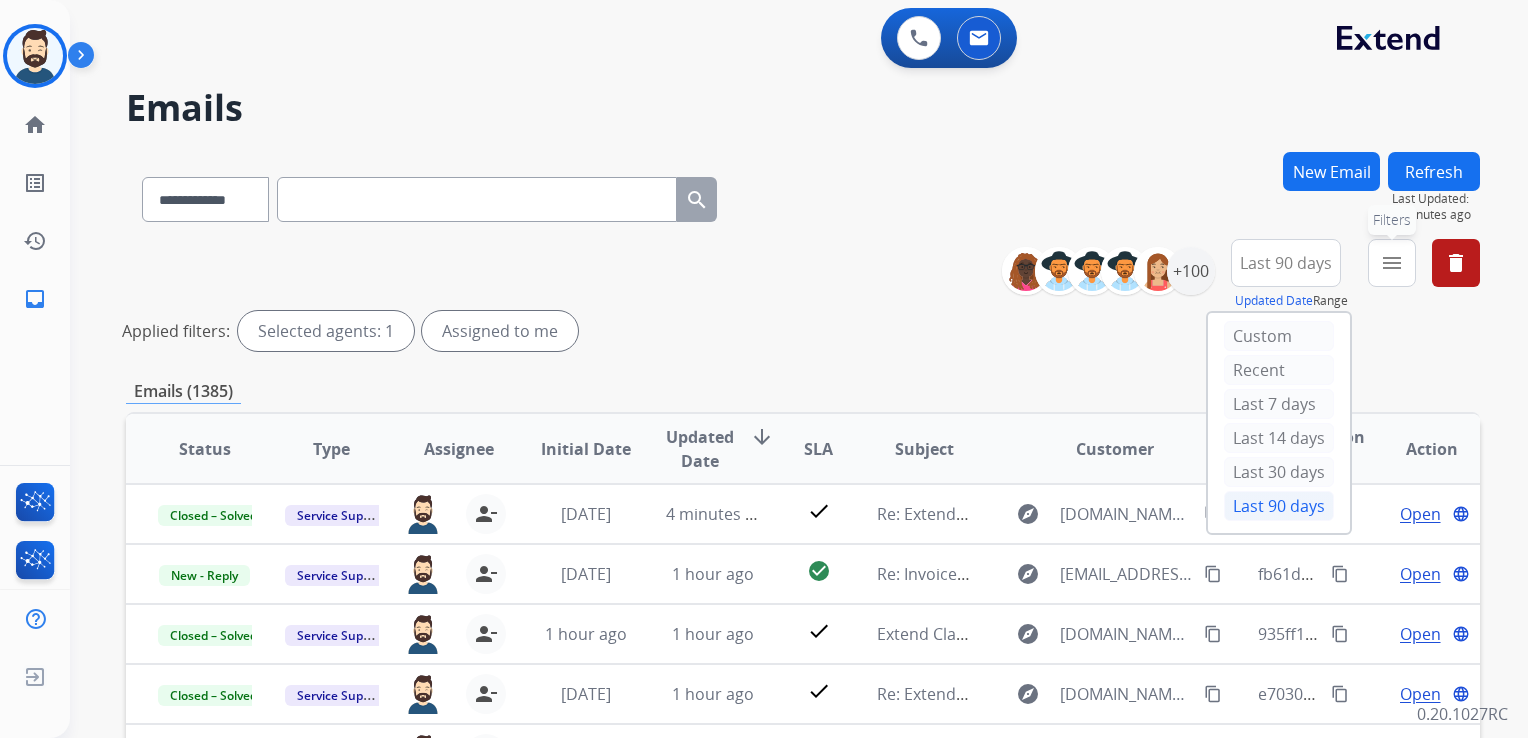 click on "menu  Filters" at bounding box center (1392, 263) 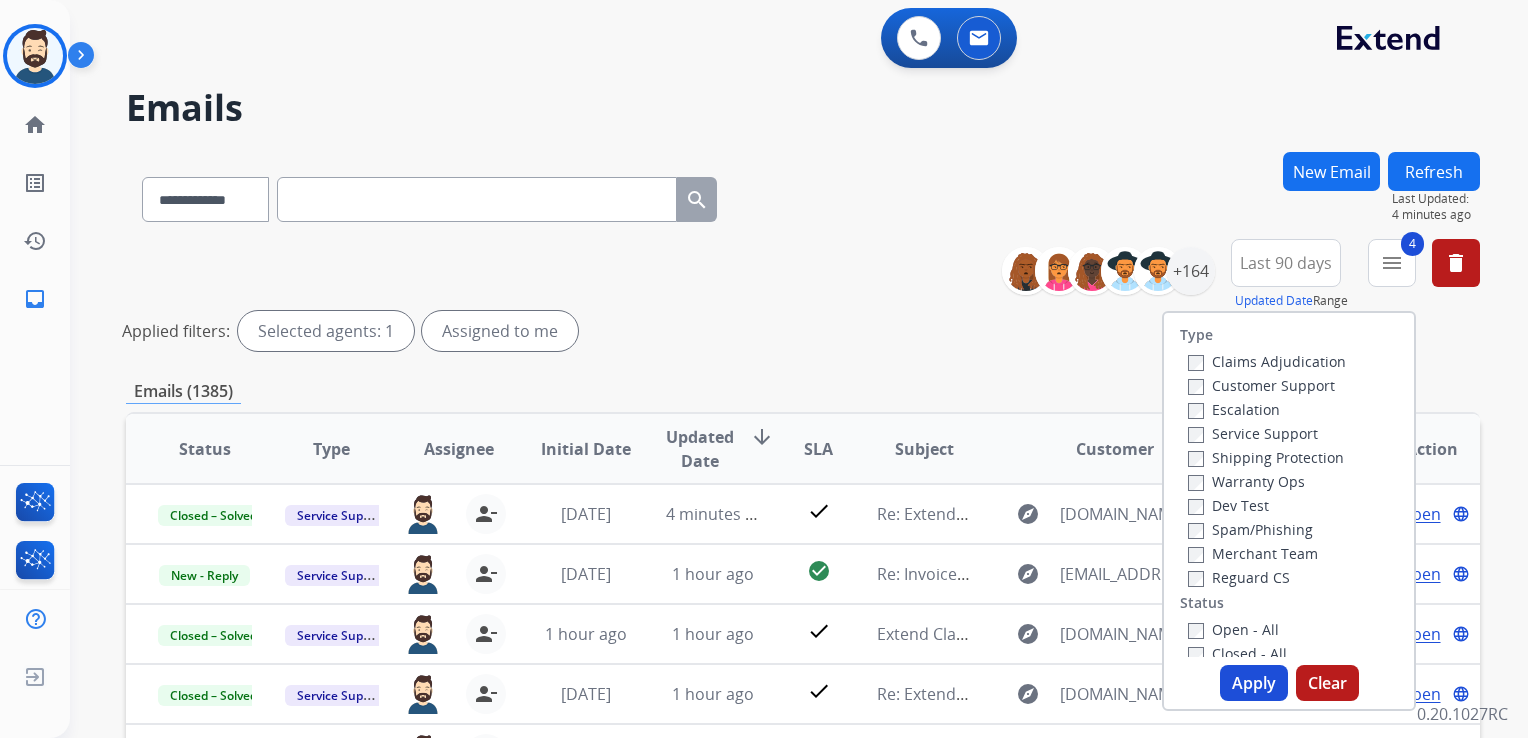 click on "Apply" at bounding box center [1254, 683] 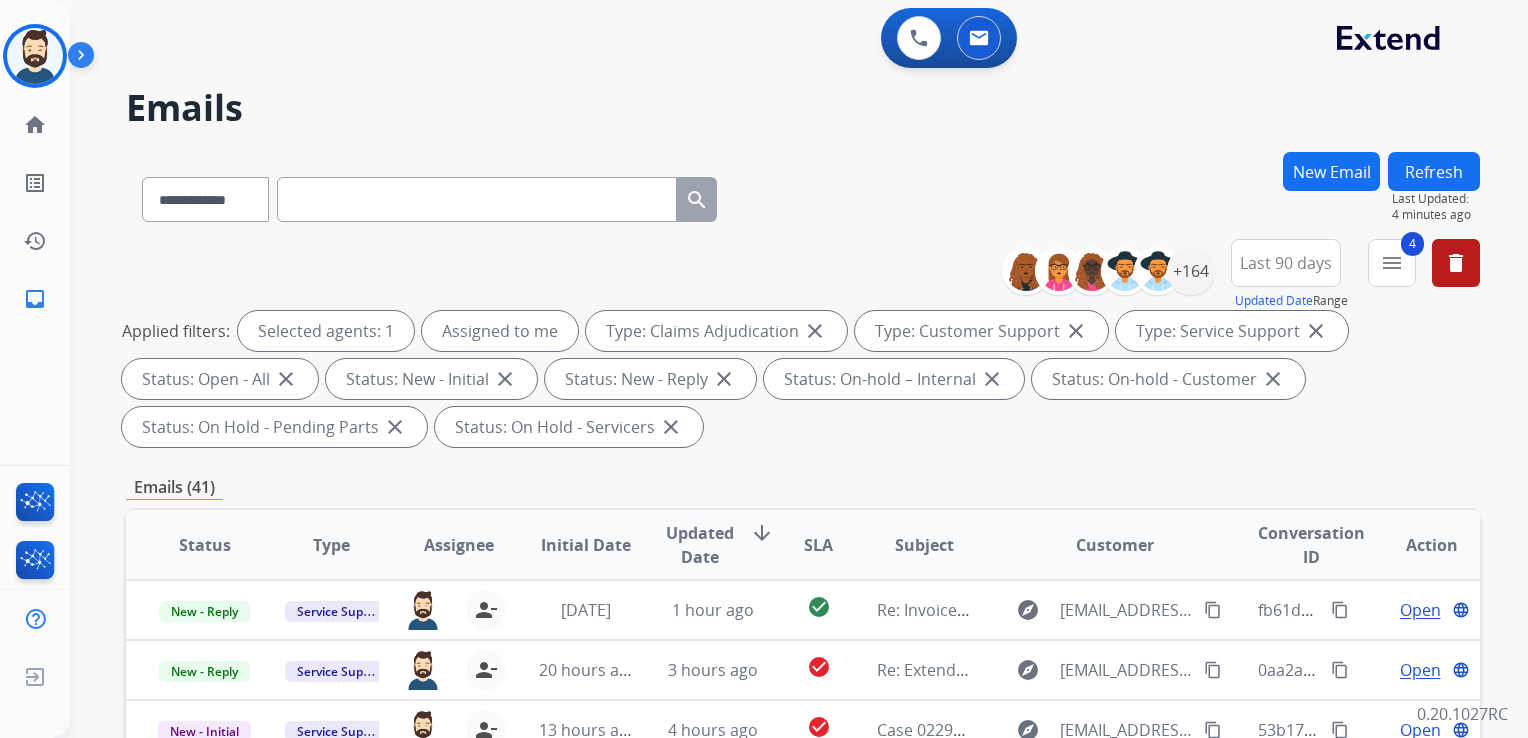 click on "Updated Date" at bounding box center (700, 545) 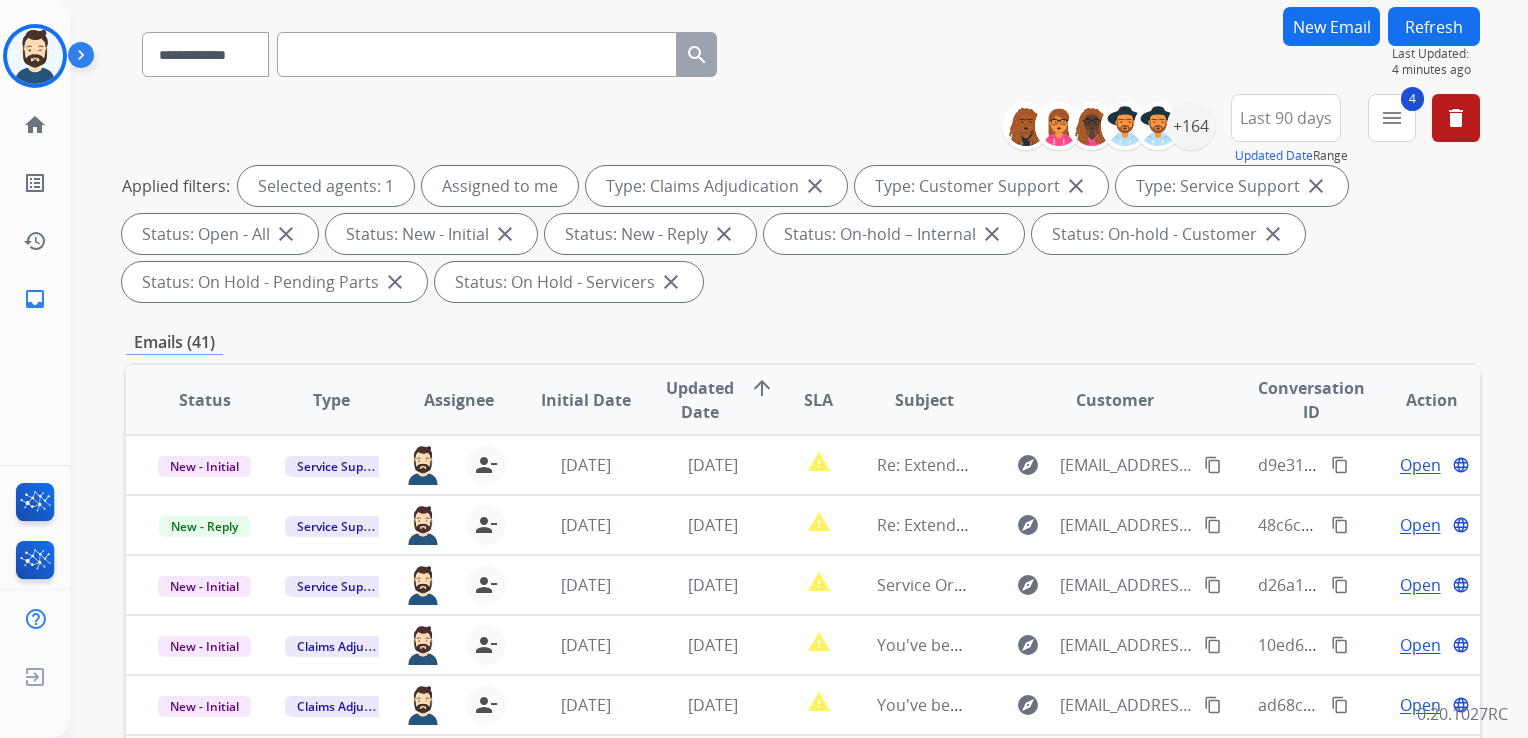 scroll, scrollTop: 300, scrollLeft: 0, axis: vertical 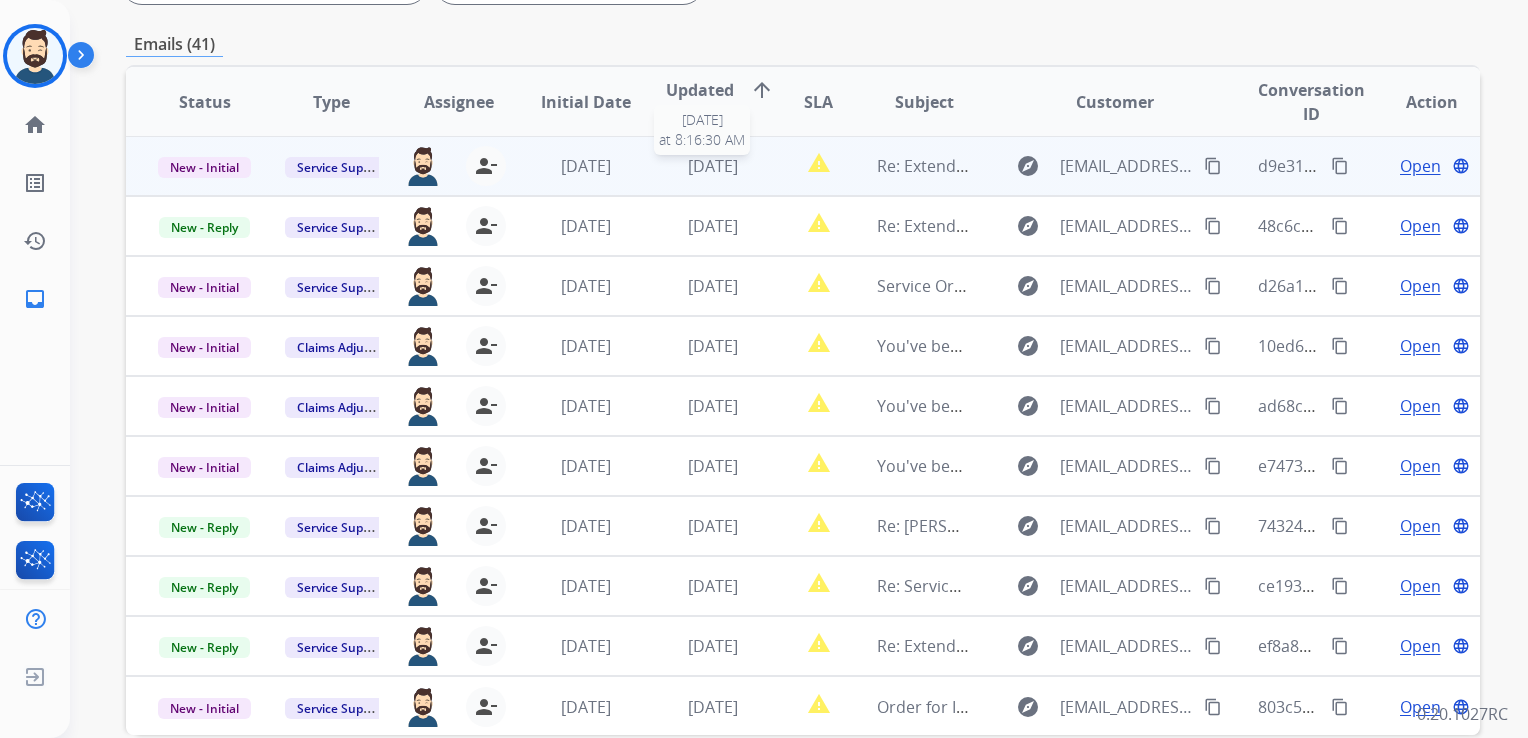 click on "[DATE]" at bounding box center (713, 166) 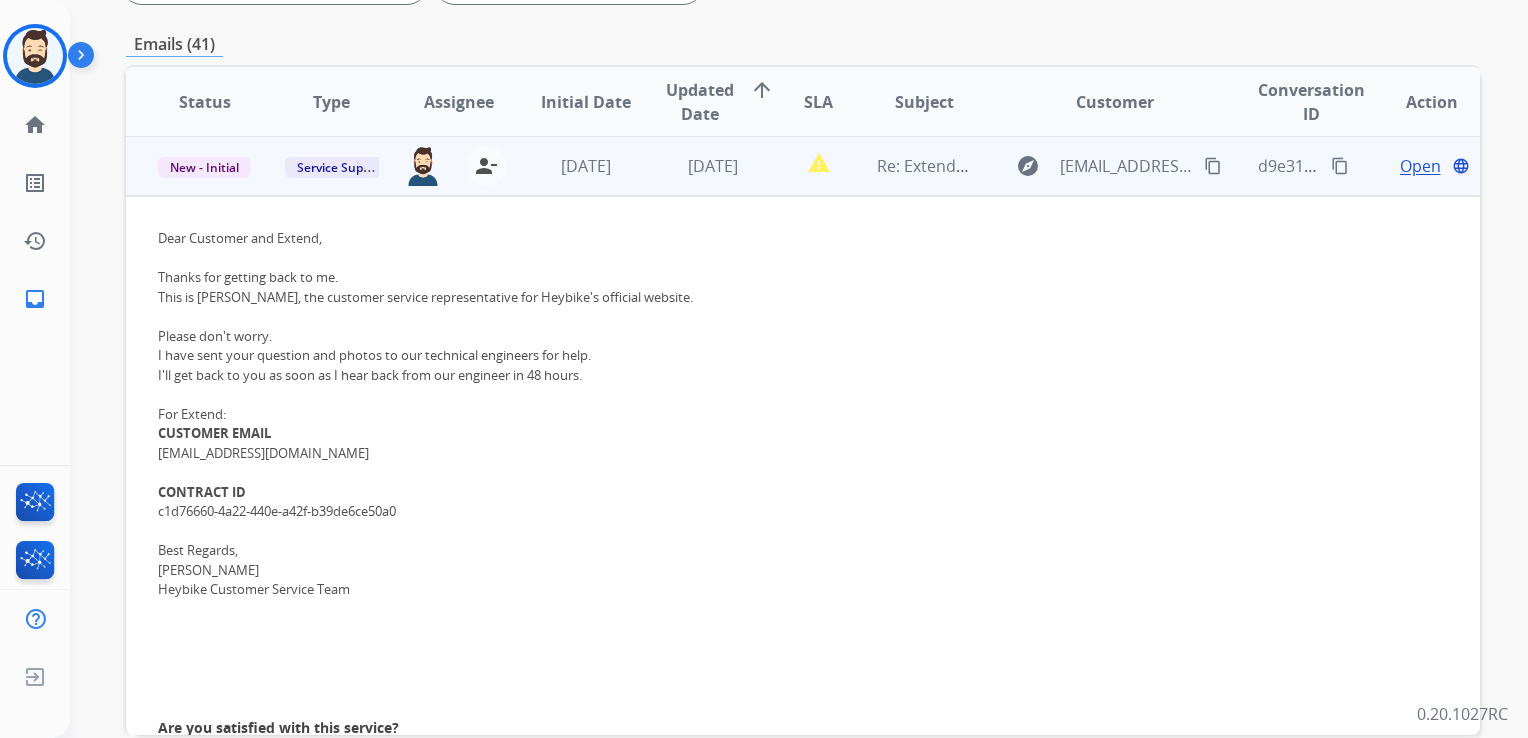 scroll, scrollTop: 0, scrollLeft: 0, axis: both 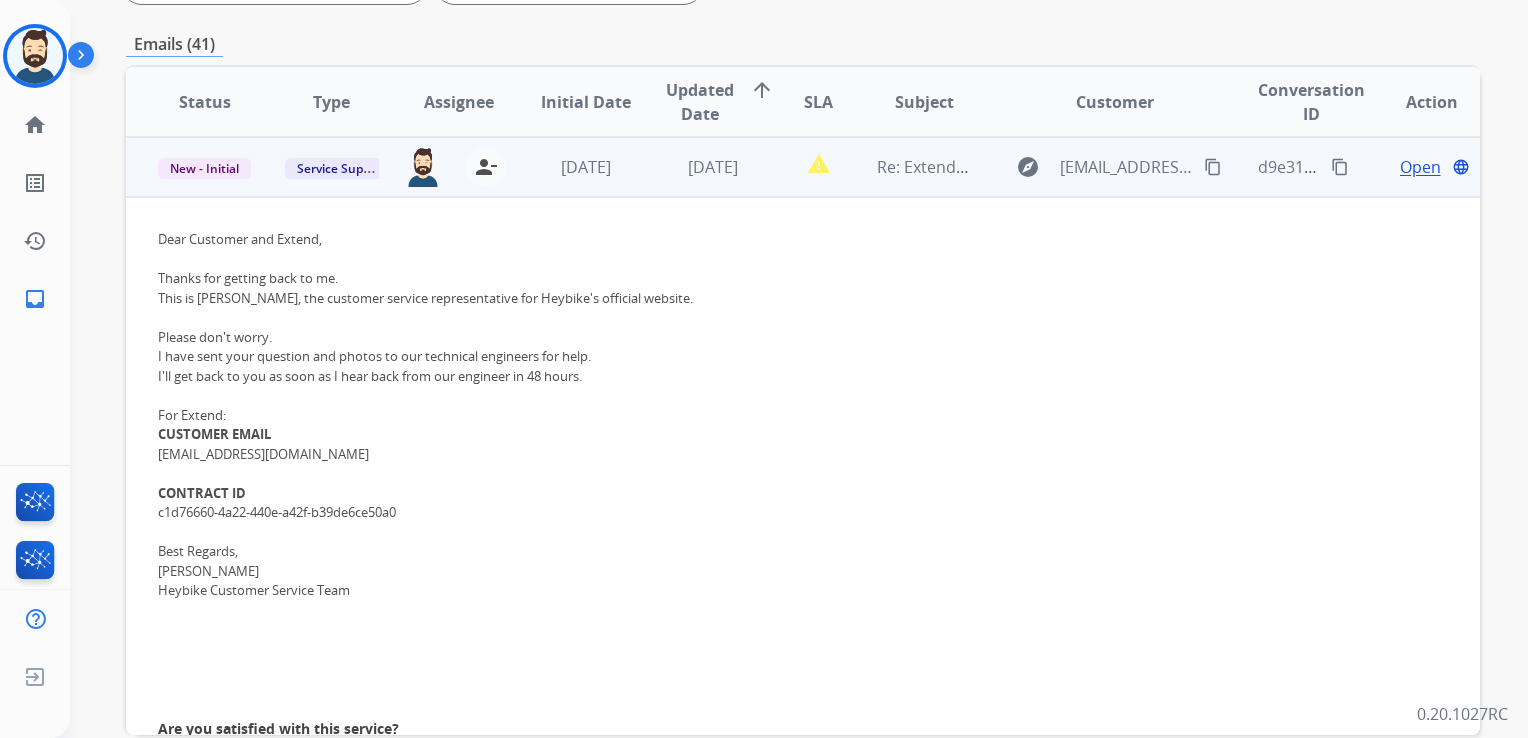 click on "Open language" at bounding box center [1432, 167] 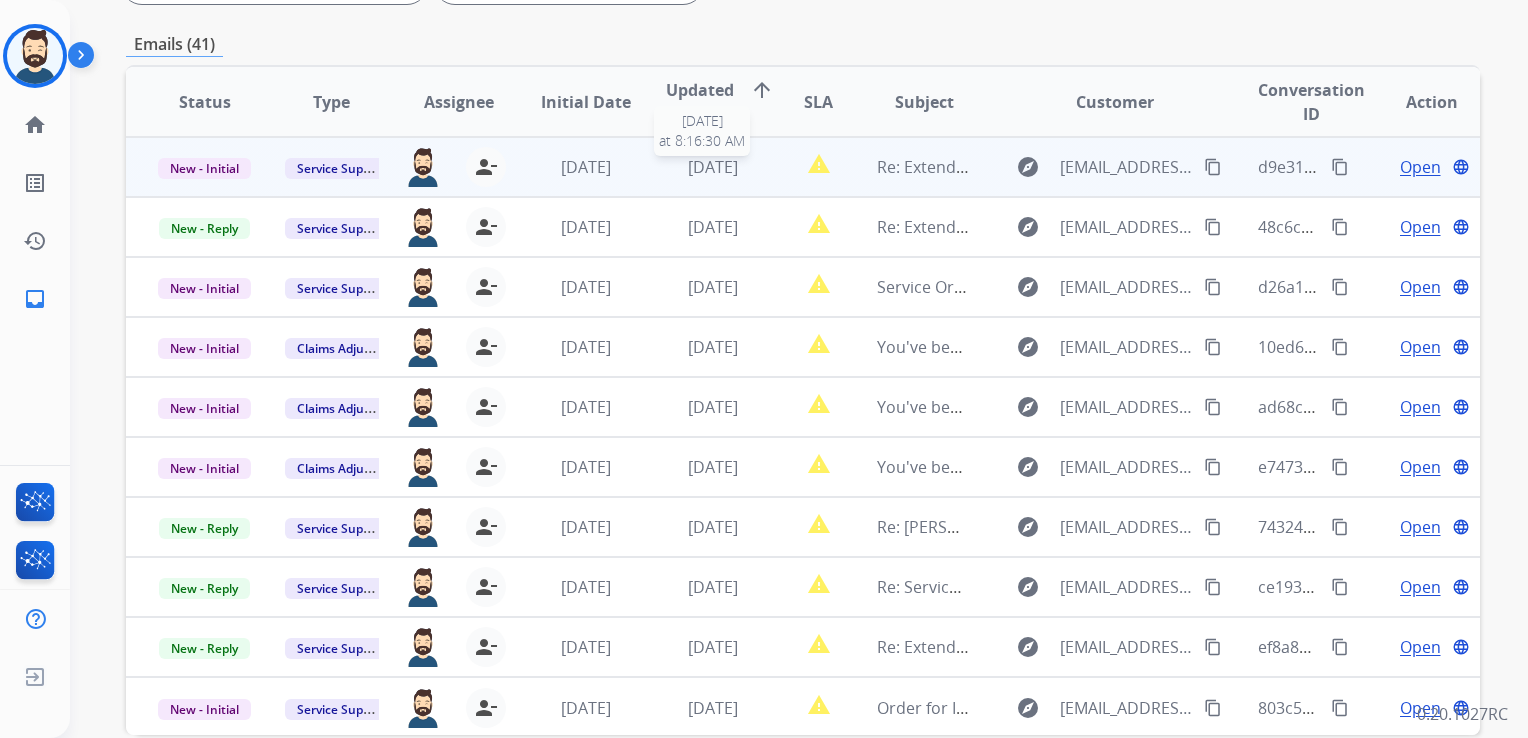 click on "[DATE]" at bounding box center (713, 167) 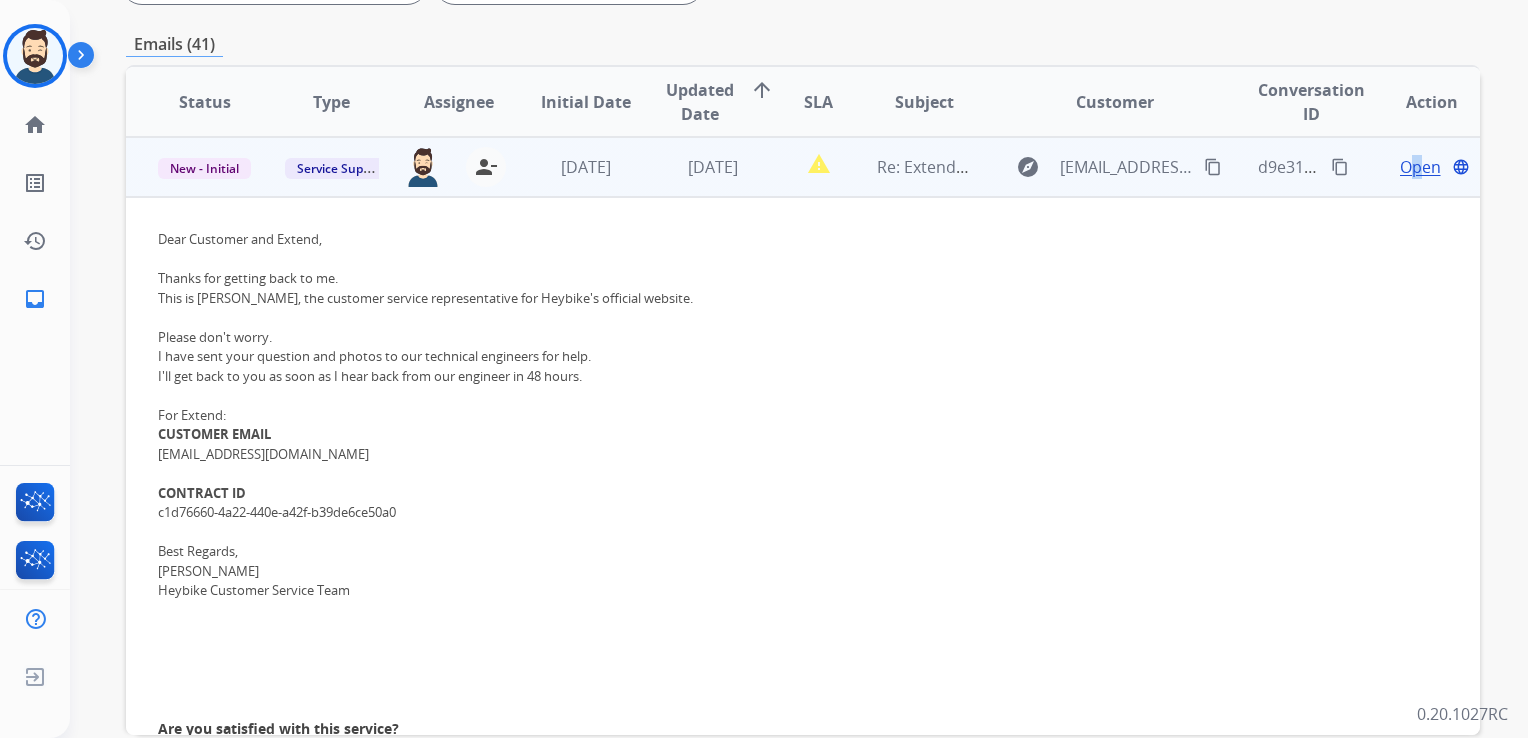 click on "Open" at bounding box center [1420, 167] 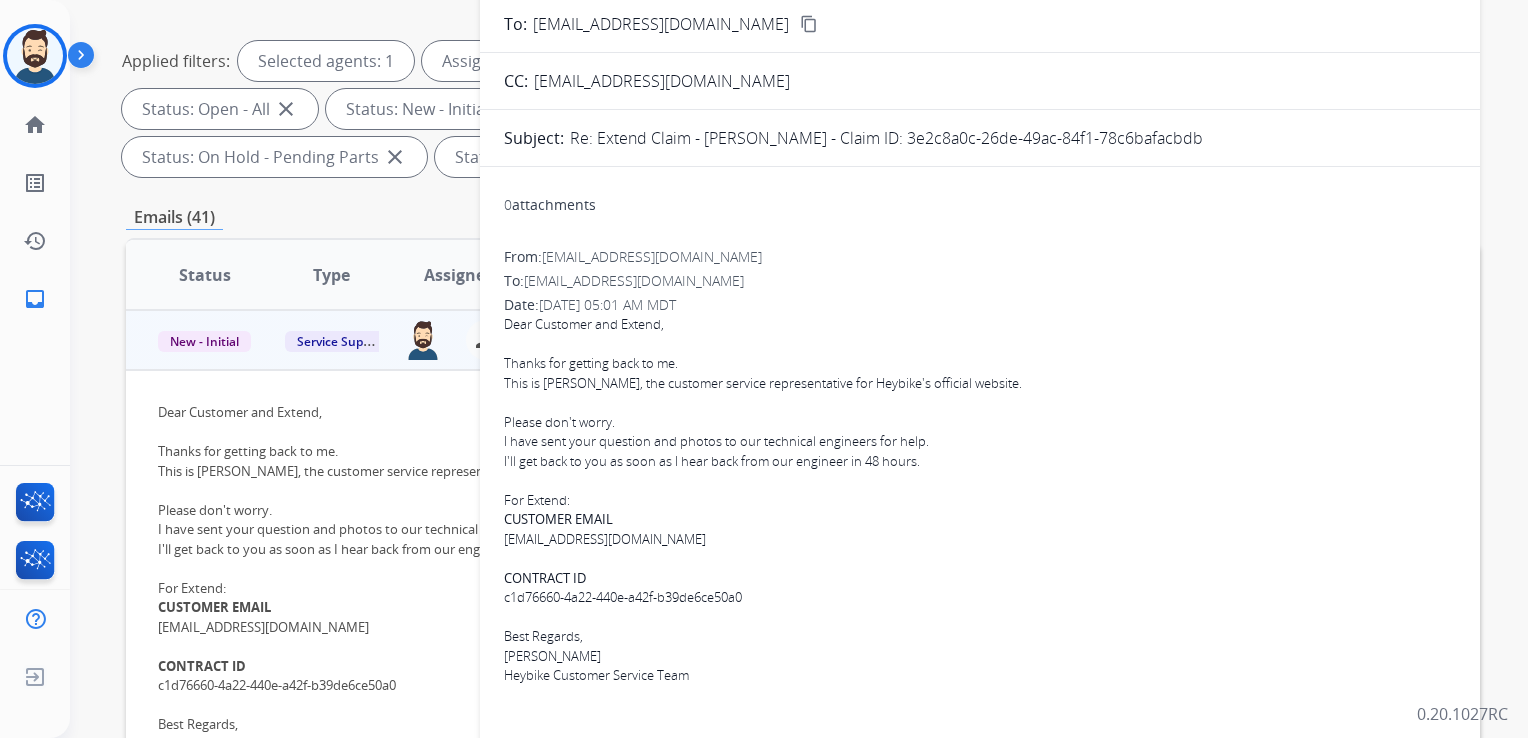 scroll, scrollTop: 0, scrollLeft: 0, axis: both 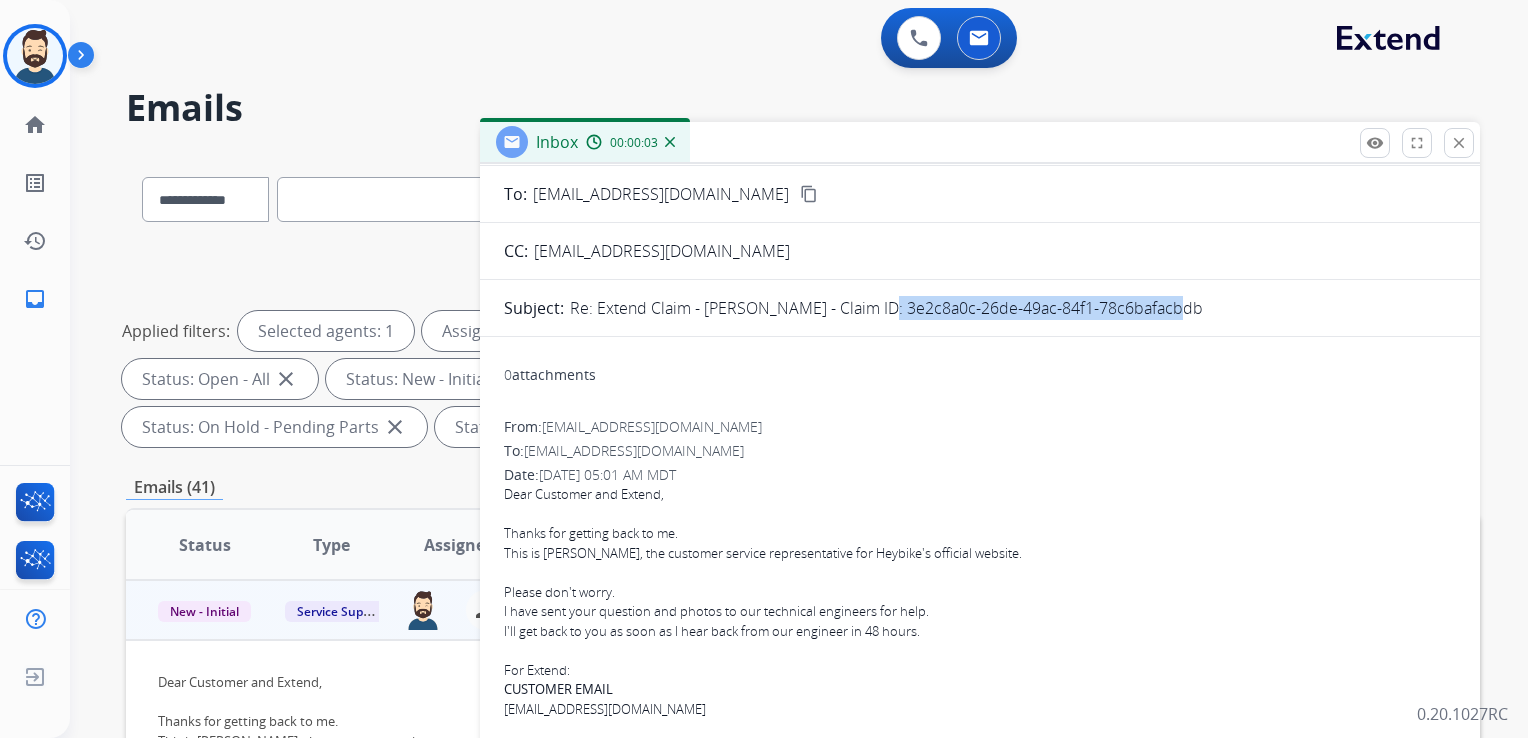 drag, startPoint x: 869, startPoint y: 310, endPoint x: 1160, endPoint y: 312, distance: 291.00687 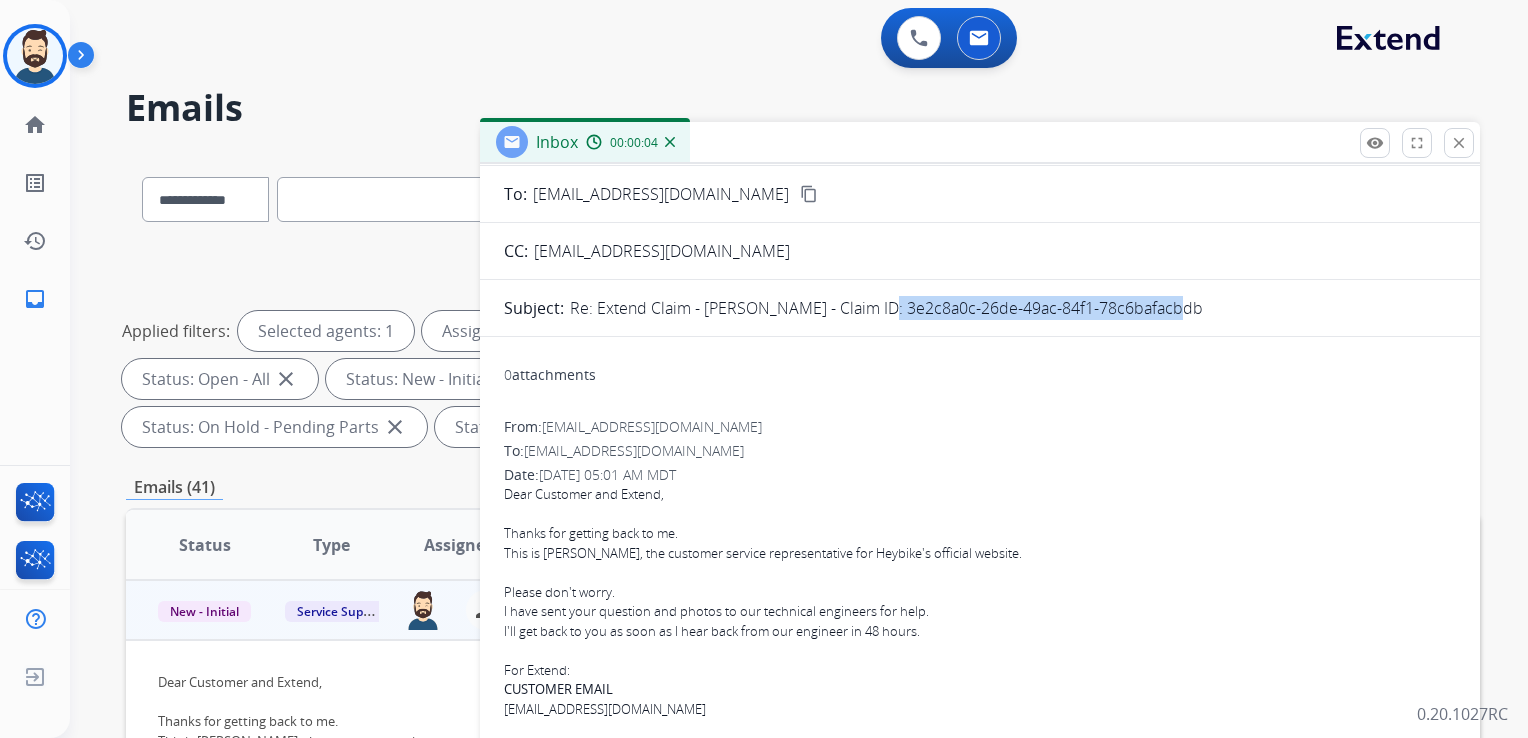drag, startPoint x: 1160, startPoint y: 312, endPoint x: 1112, endPoint y: 306, distance: 48.373547 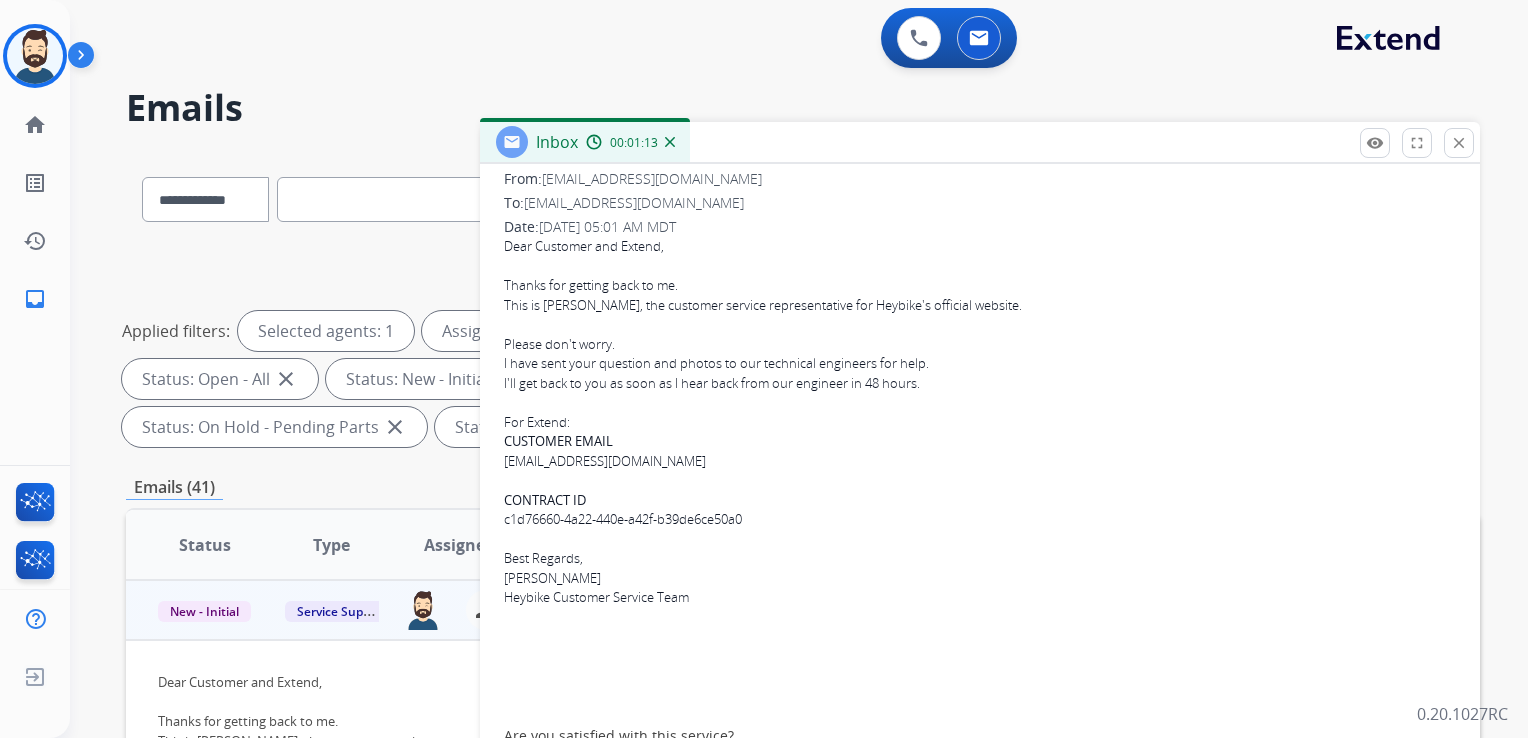 scroll, scrollTop: 417, scrollLeft: 0, axis: vertical 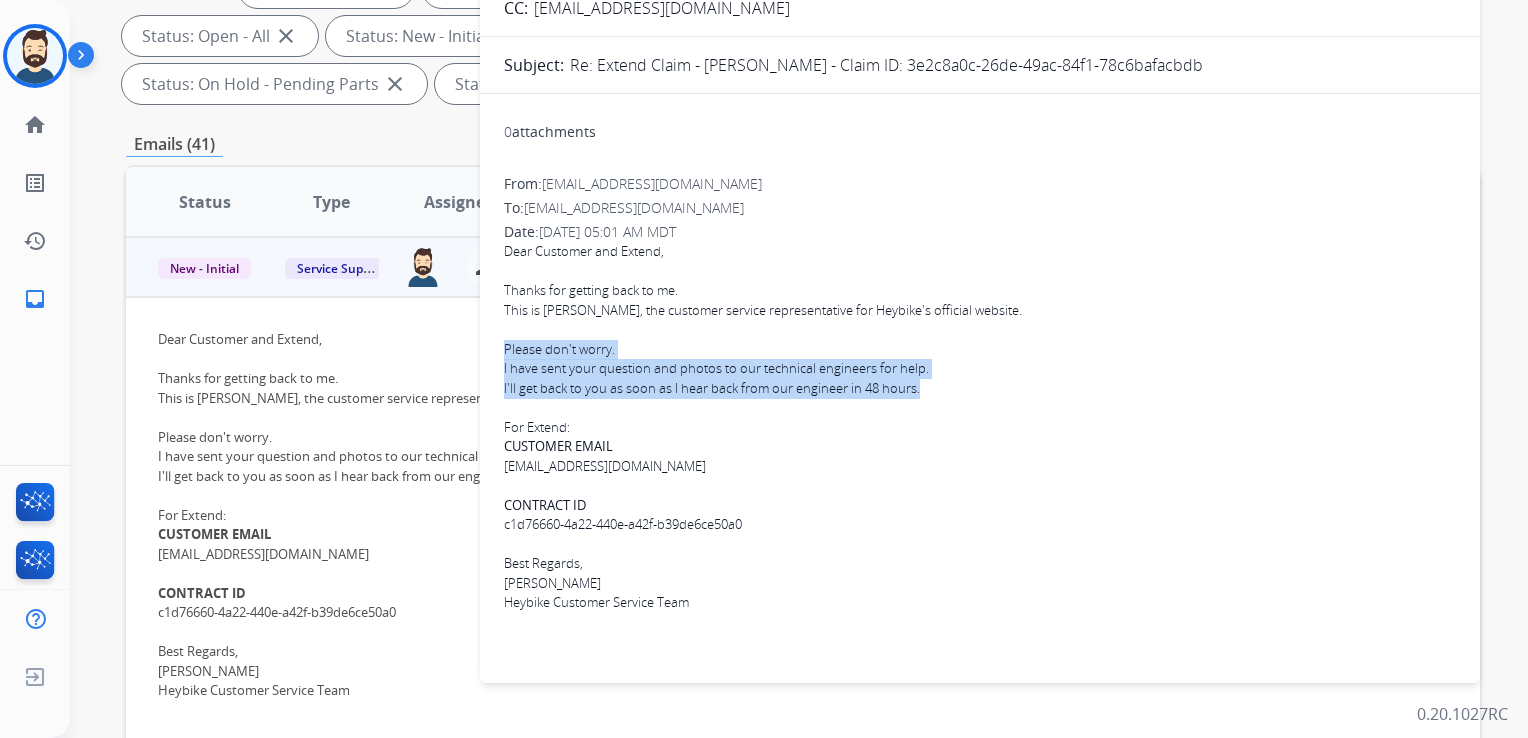 drag, startPoint x: 501, startPoint y: 346, endPoint x: 932, endPoint y: 386, distance: 432.85217 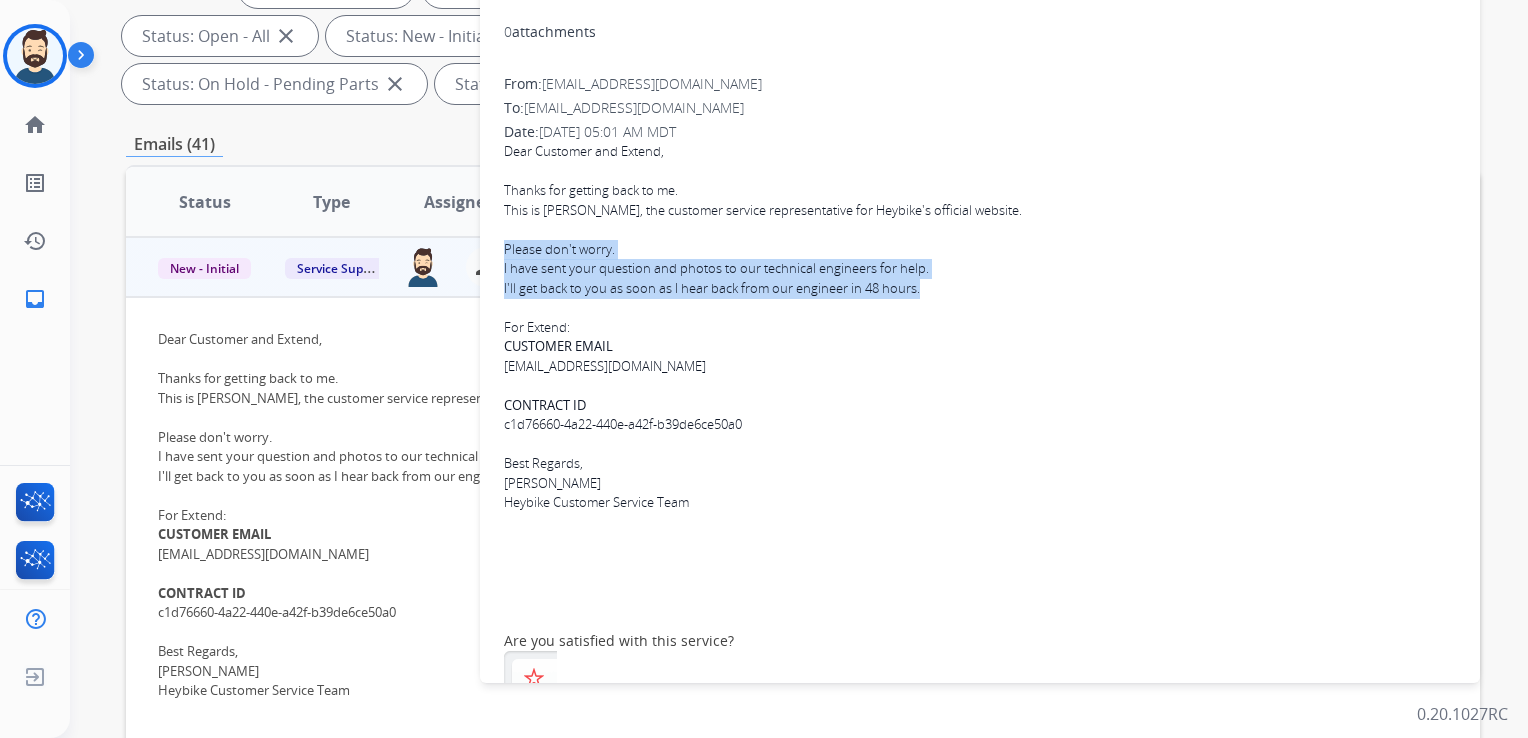 scroll, scrollTop: 0, scrollLeft: 0, axis: both 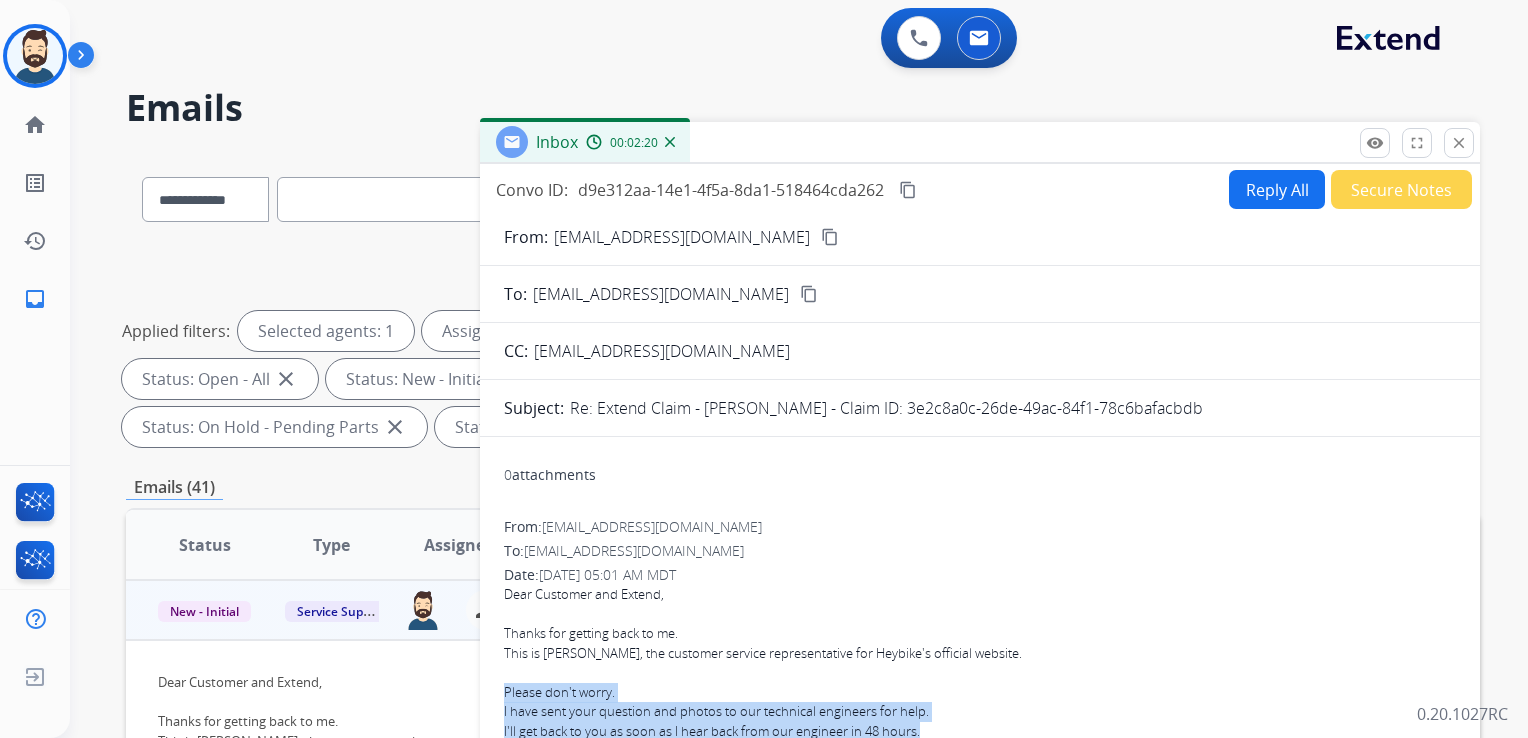 click on "content_copy" at bounding box center (908, 190) 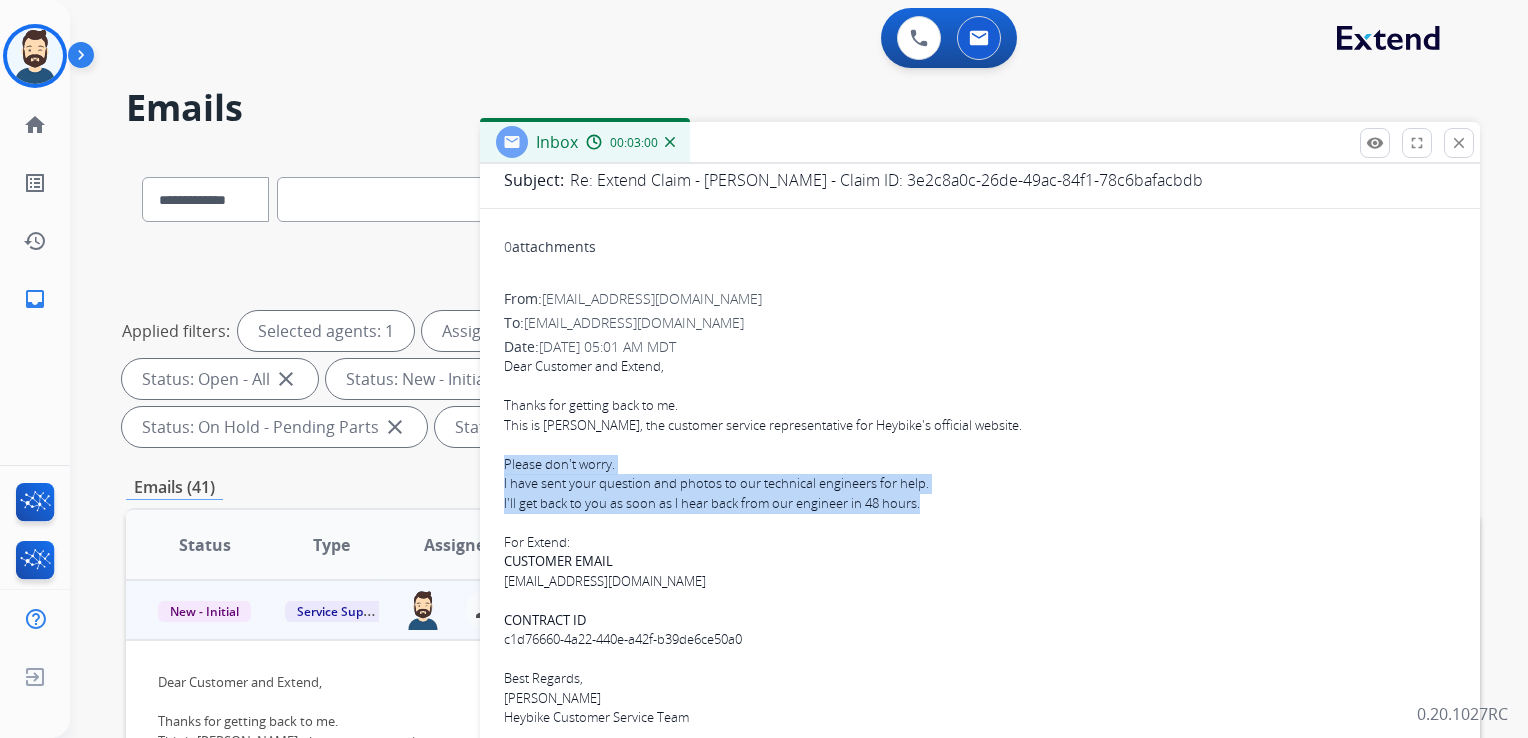 scroll, scrollTop: 0, scrollLeft: 0, axis: both 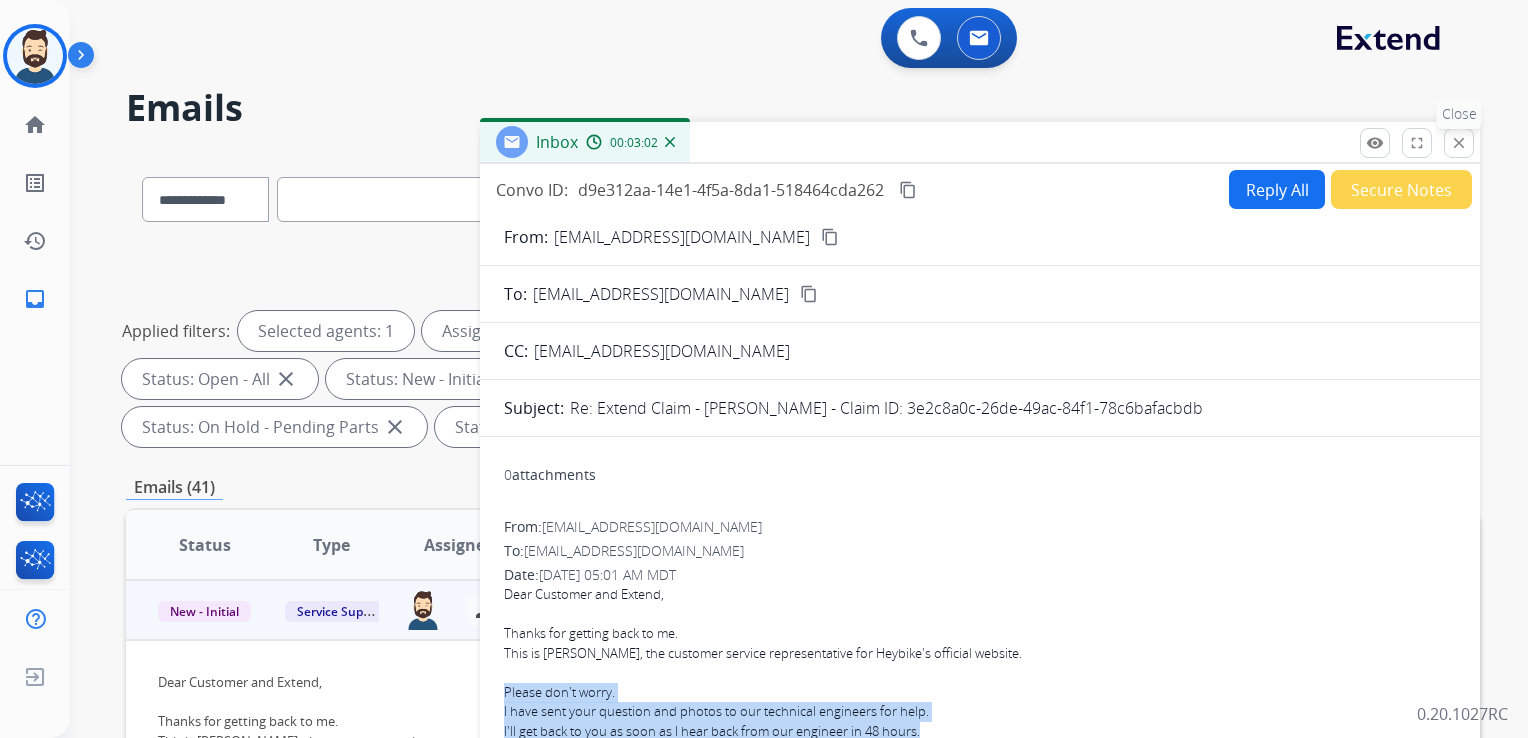 click on "close" at bounding box center [1459, 143] 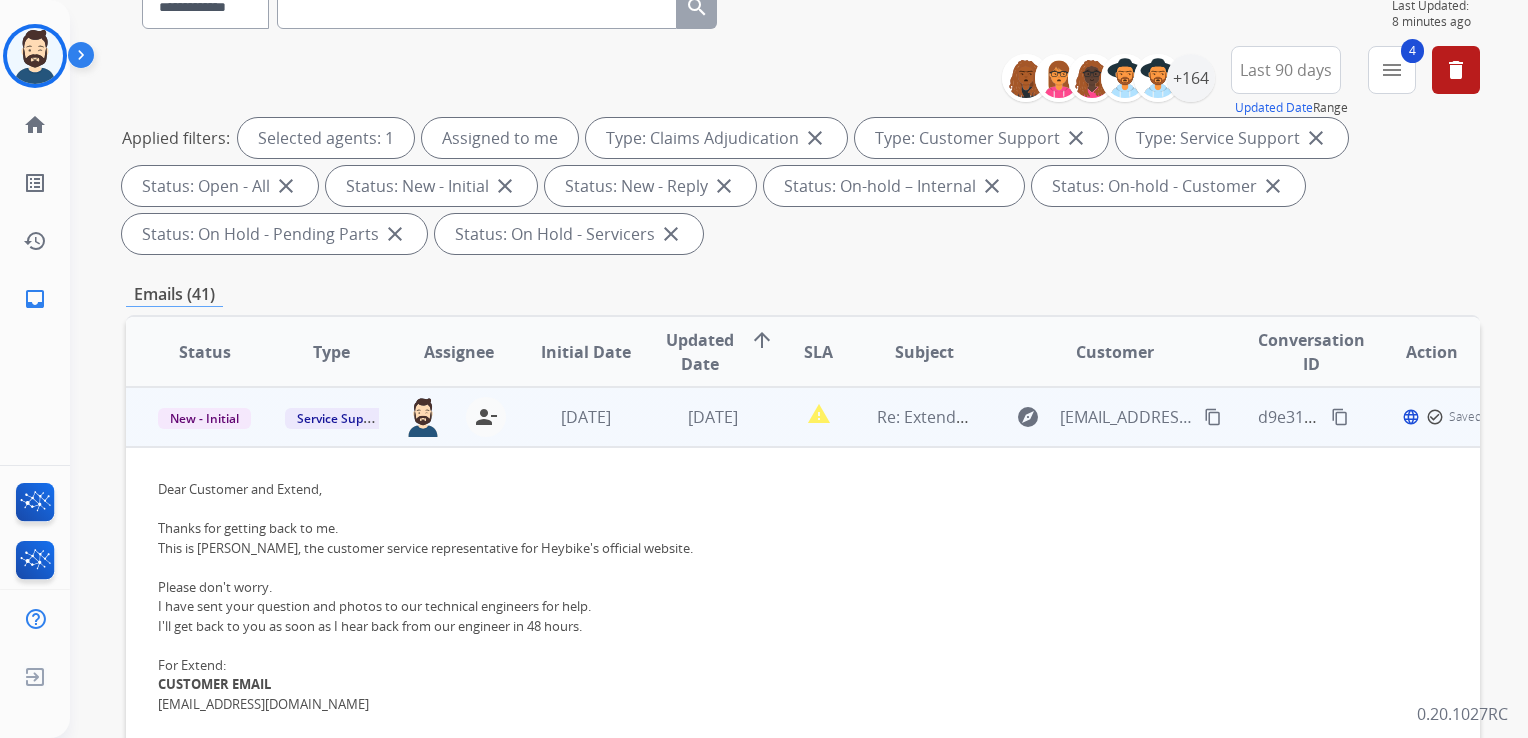 scroll, scrollTop: 200, scrollLeft: 0, axis: vertical 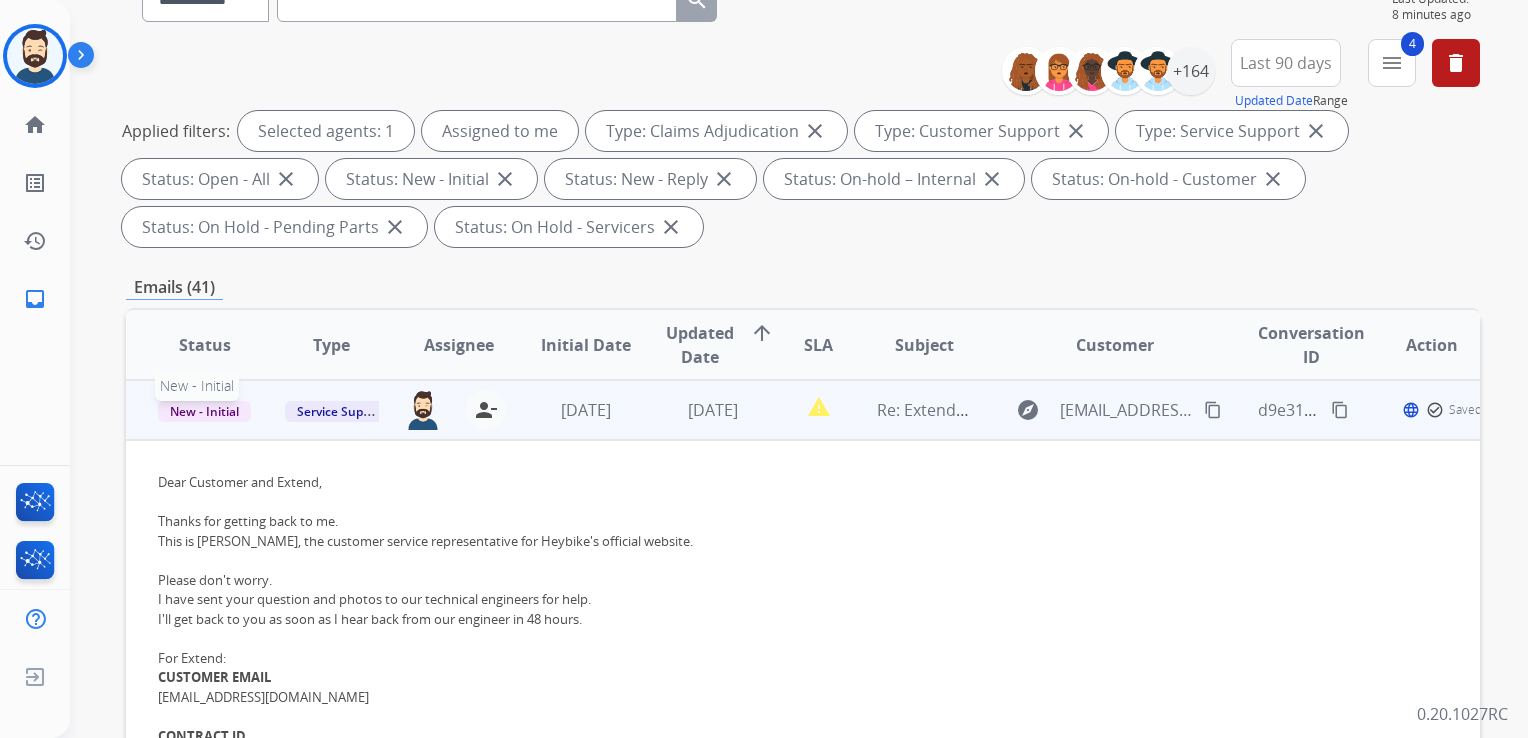 click on "New - Initial" at bounding box center (204, 411) 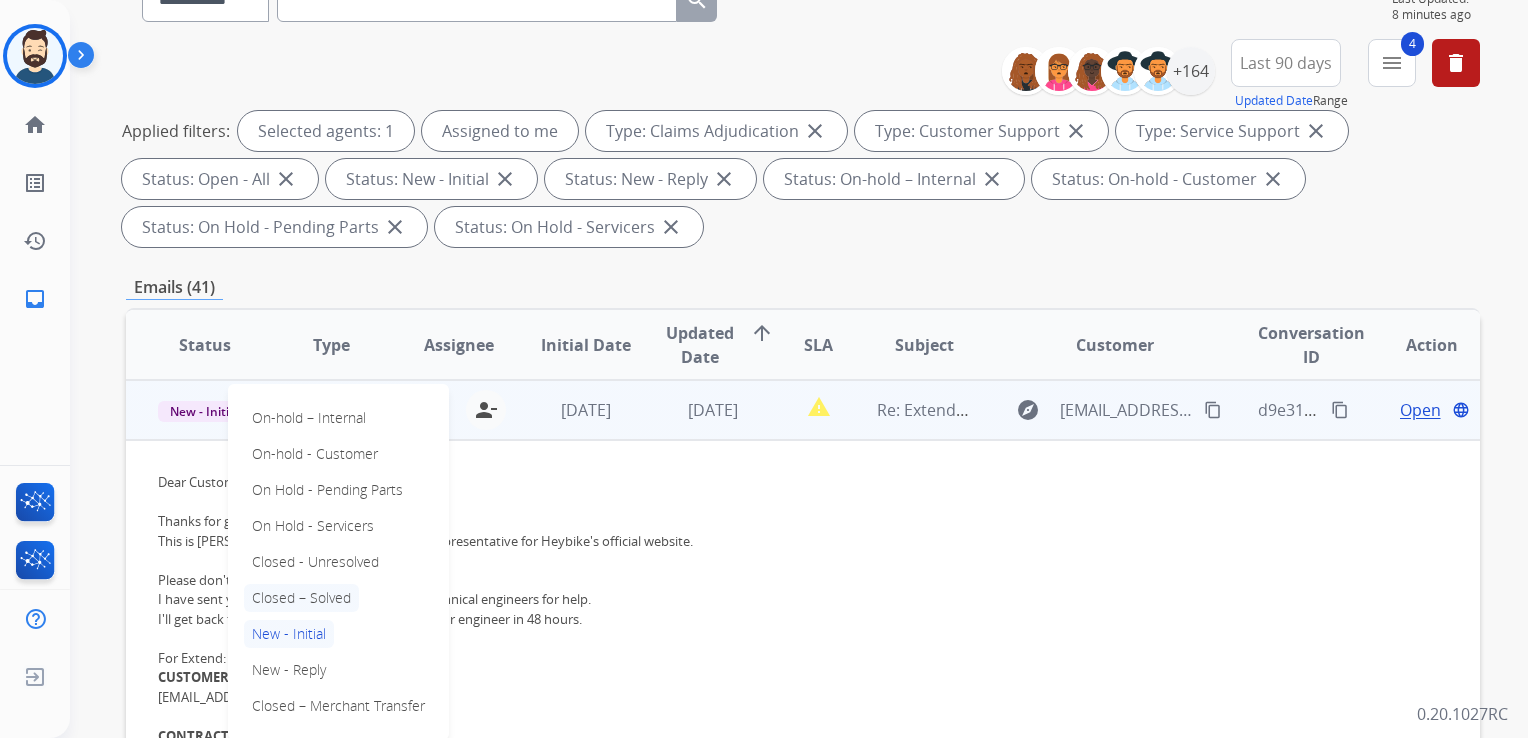 click on "Closed – Solved" at bounding box center (301, 598) 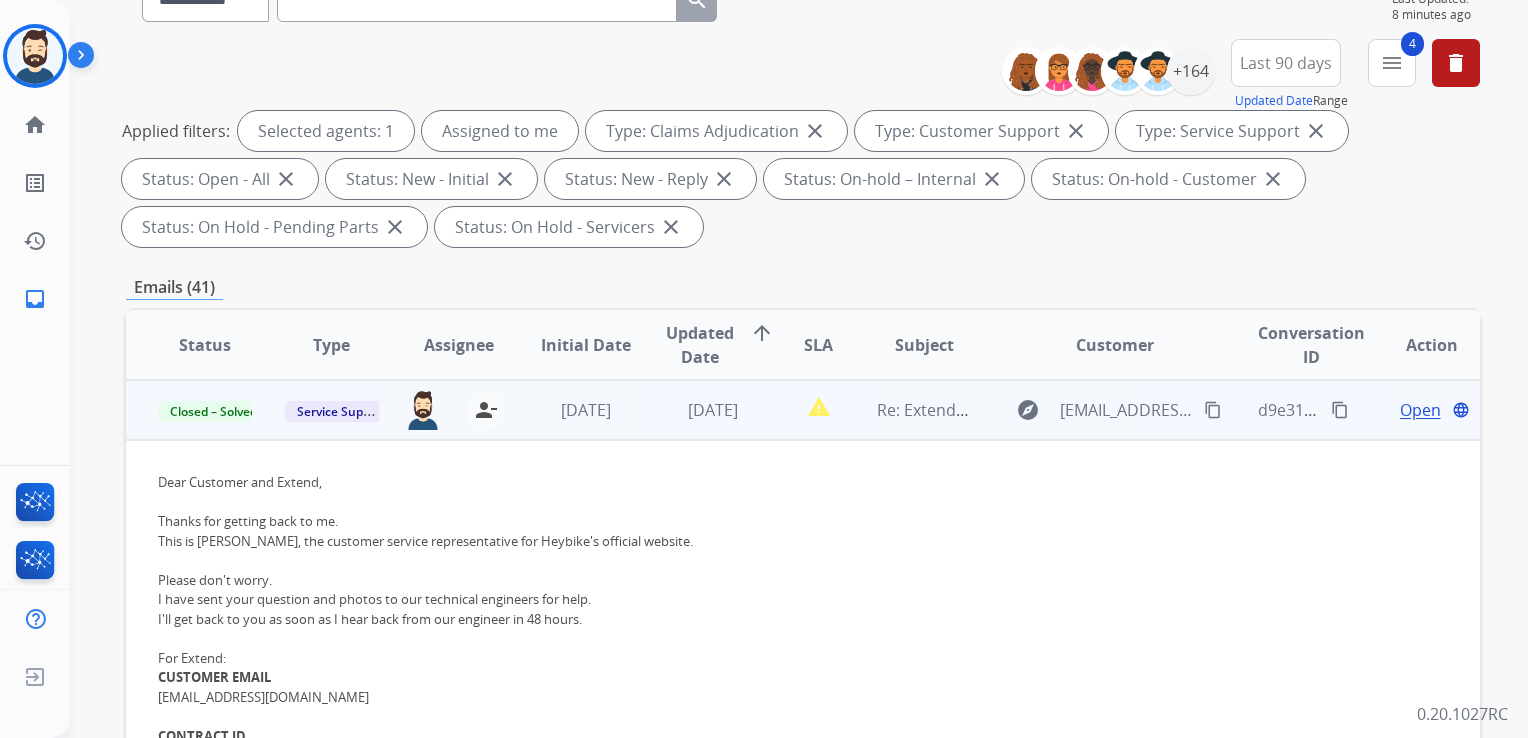 click on "[DATE]" at bounding box center [570, 410] 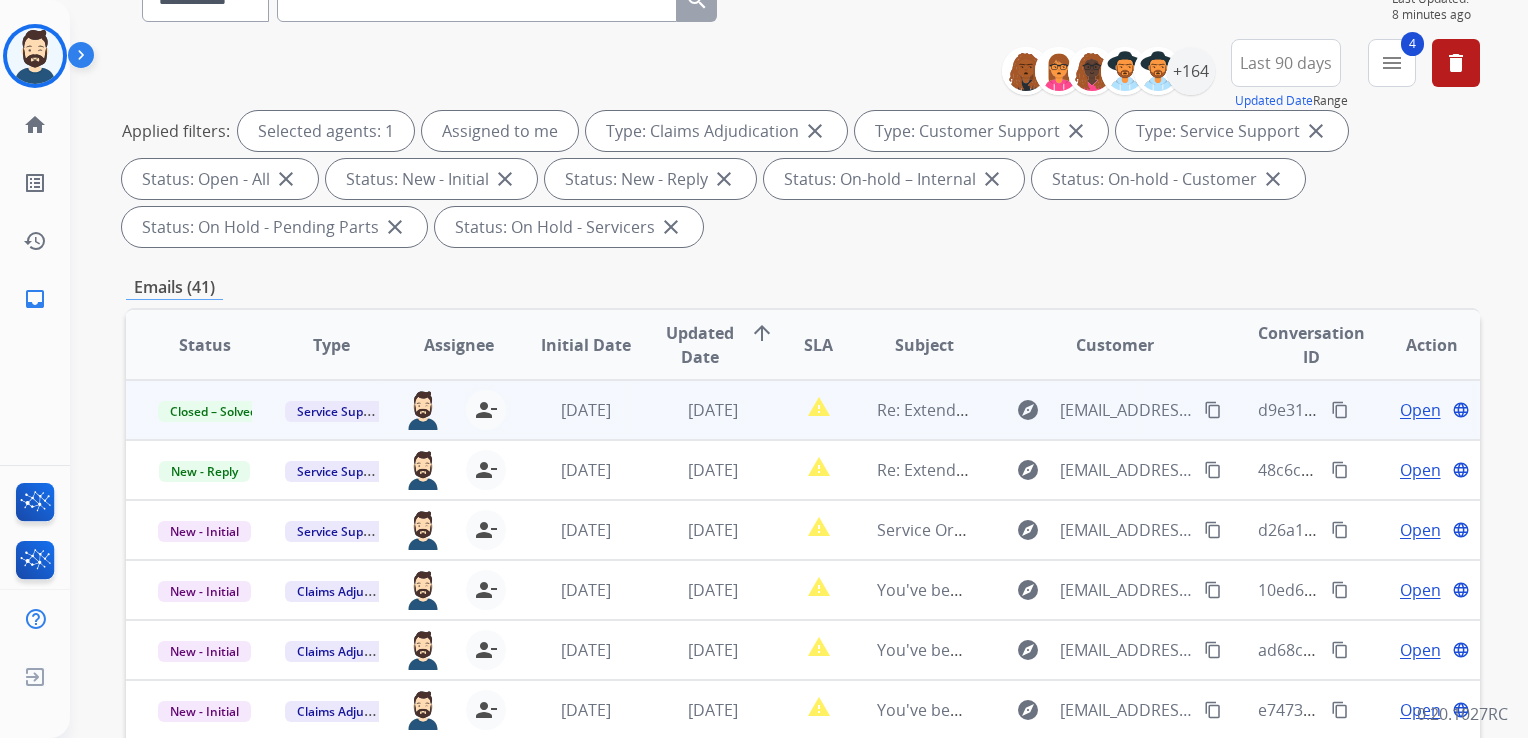 scroll, scrollTop: 0, scrollLeft: 0, axis: both 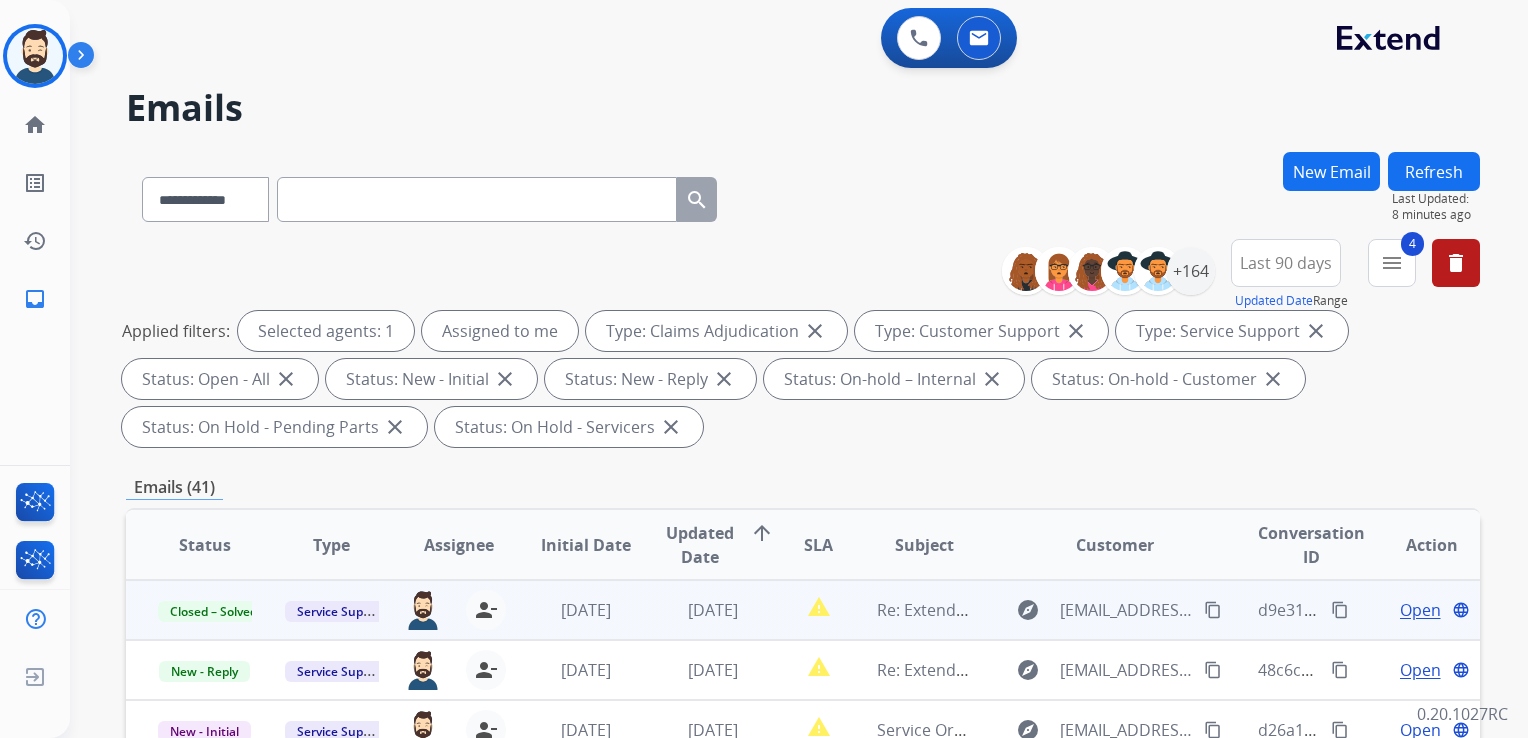 click on "Refresh" at bounding box center [1434, 171] 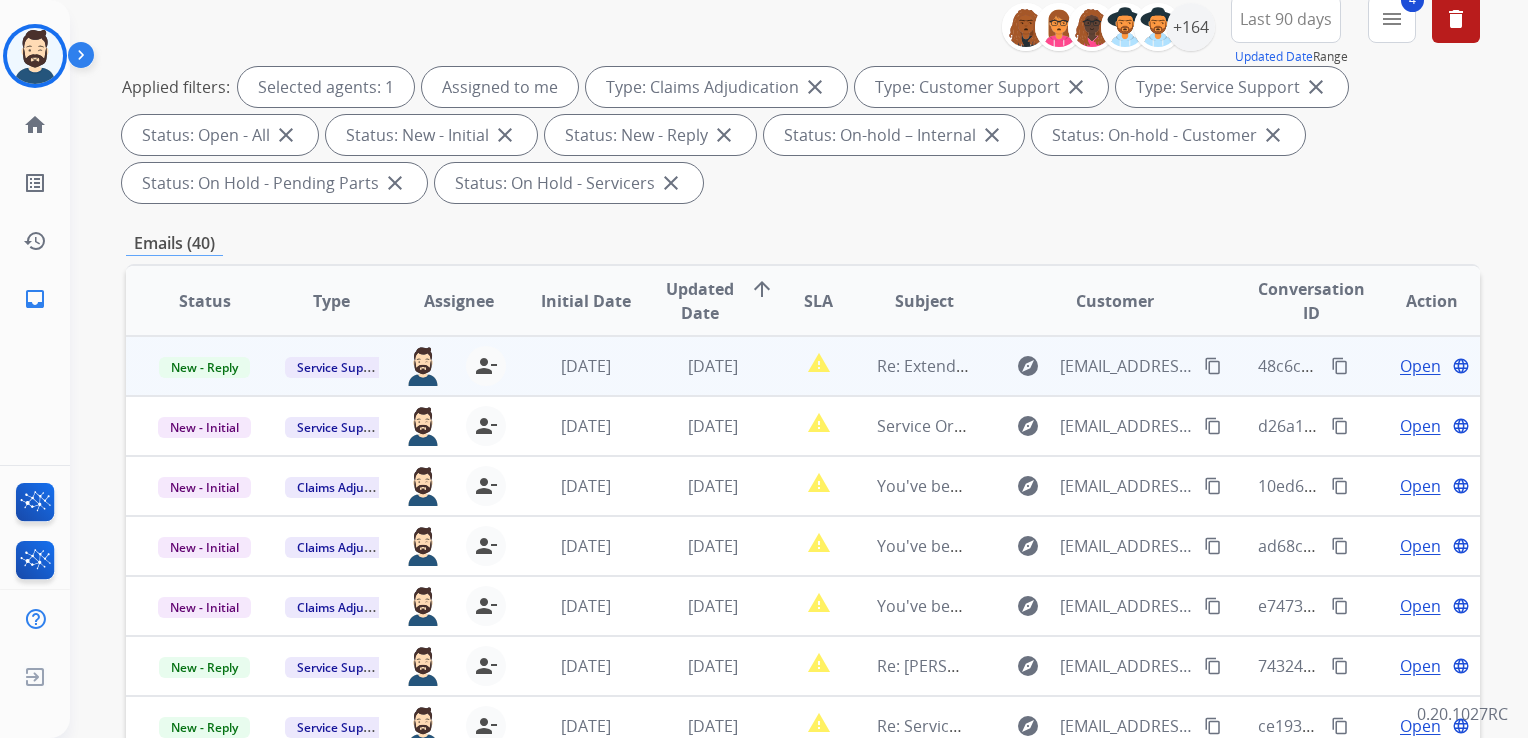 scroll, scrollTop: 400, scrollLeft: 0, axis: vertical 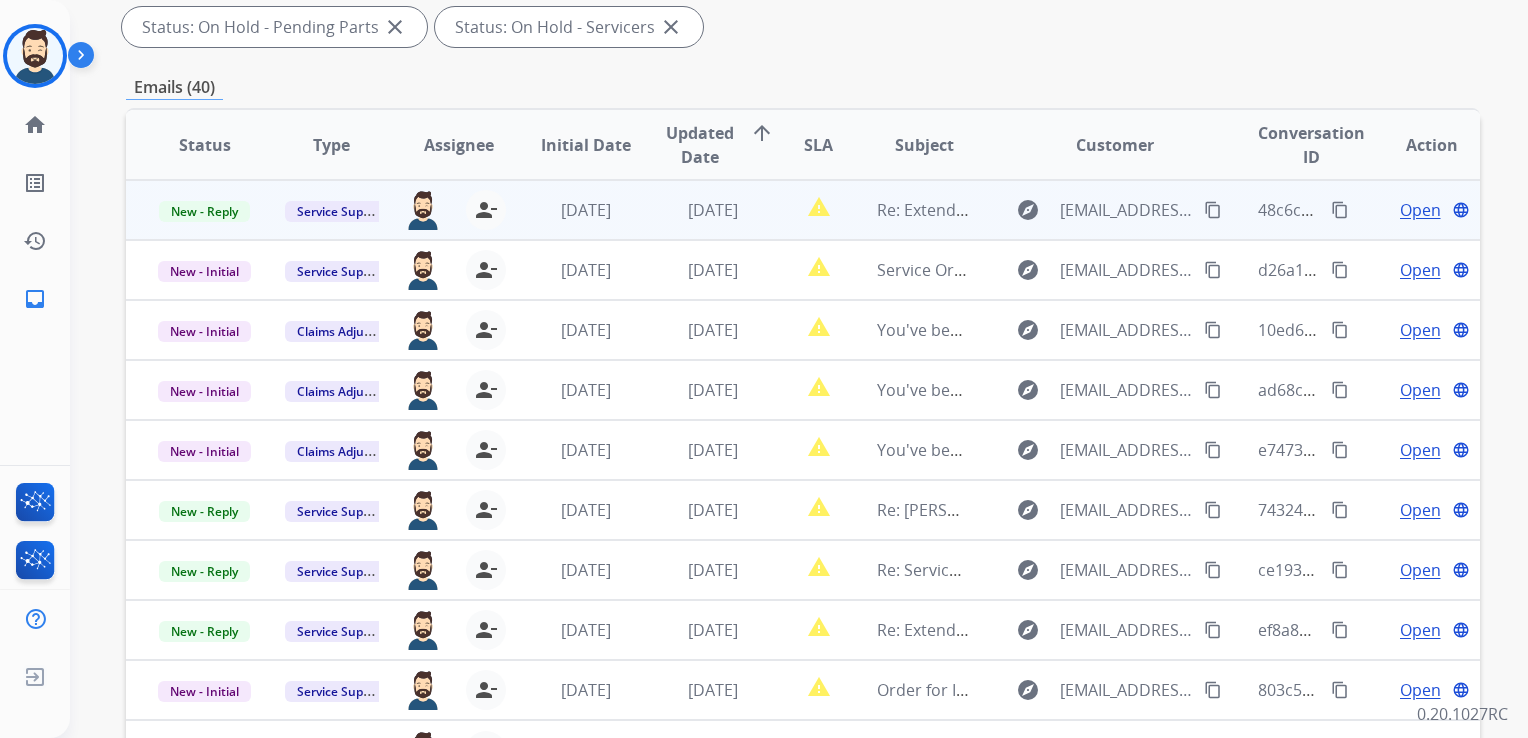 click on "[DATE]" at bounding box center [697, 210] 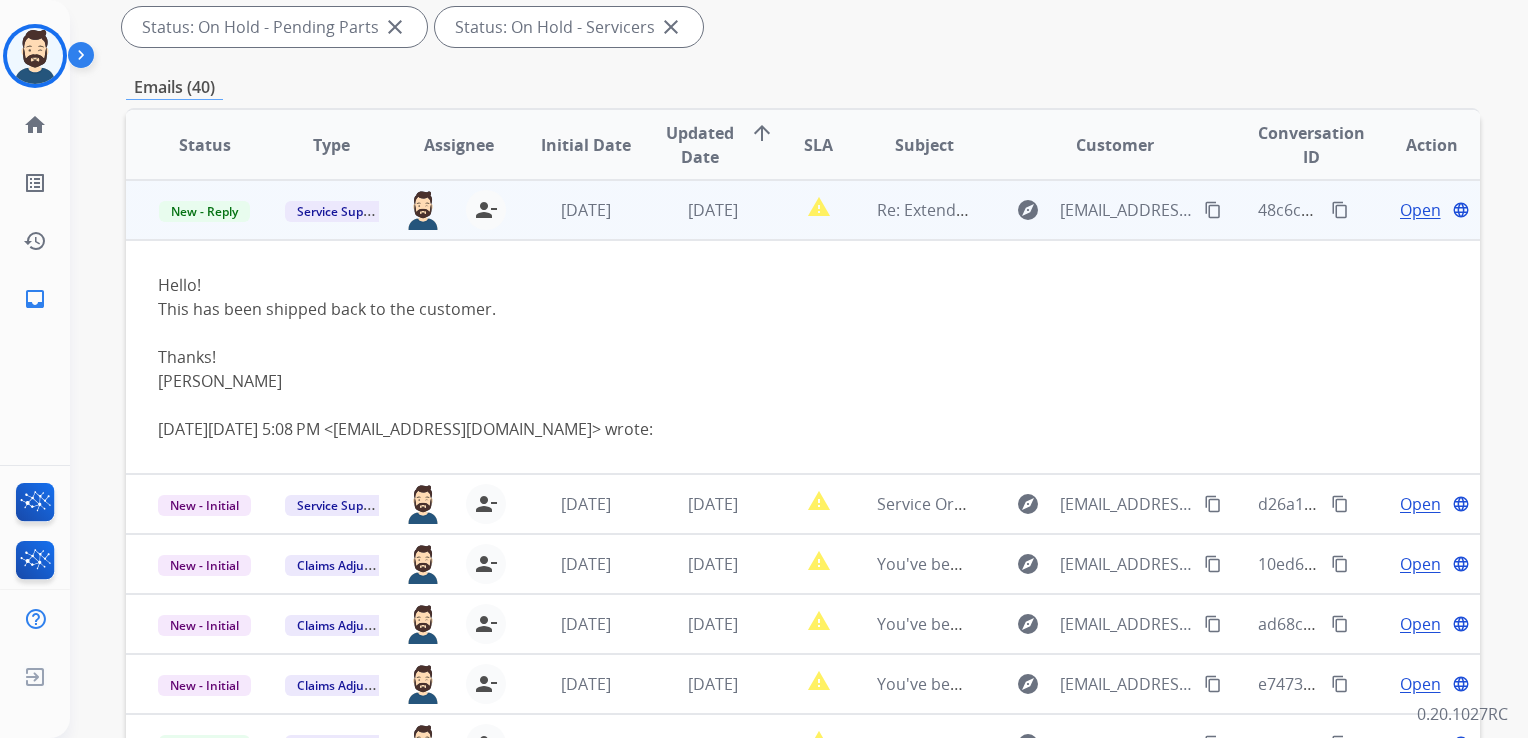 click on "Open" at bounding box center [1420, 210] 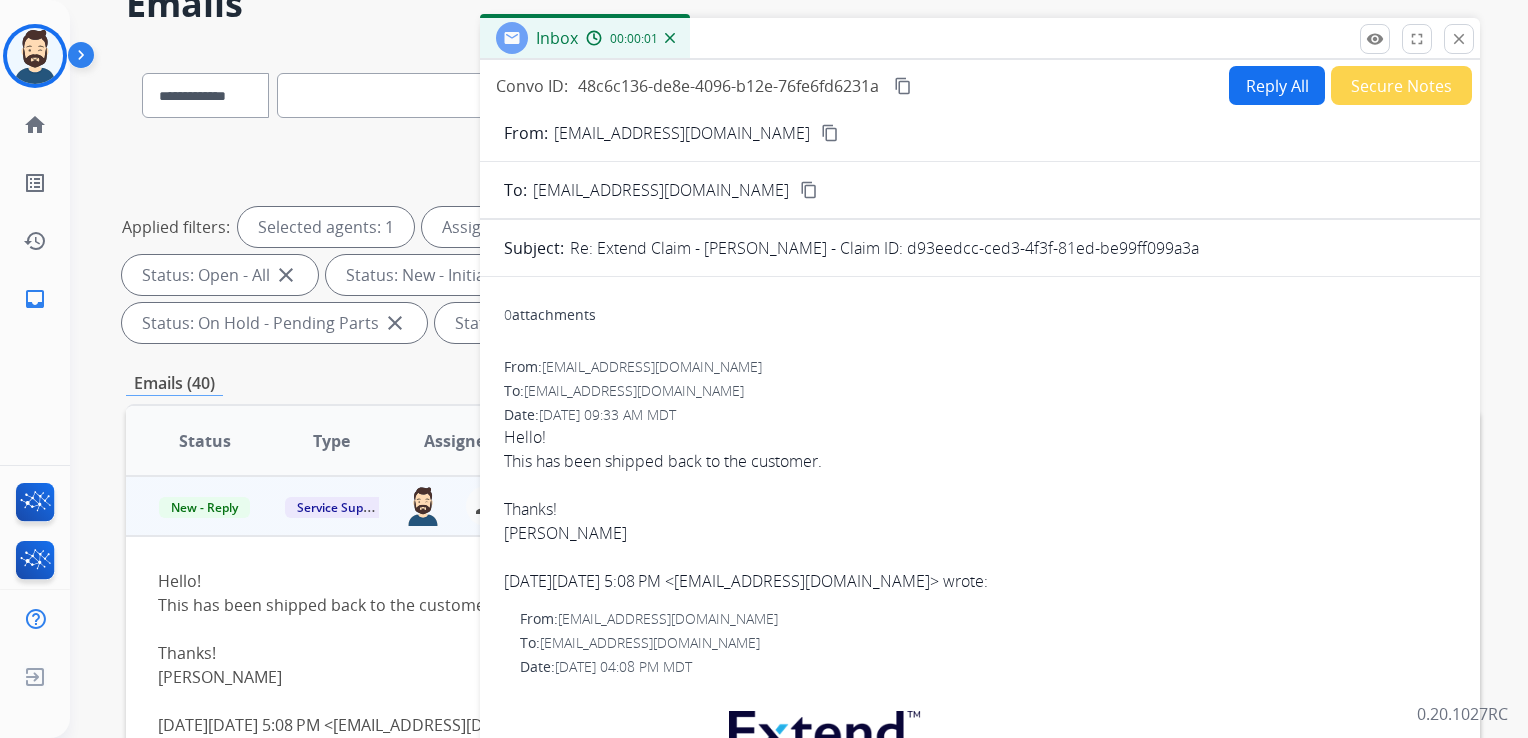 scroll, scrollTop: 100, scrollLeft: 0, axis: vertical 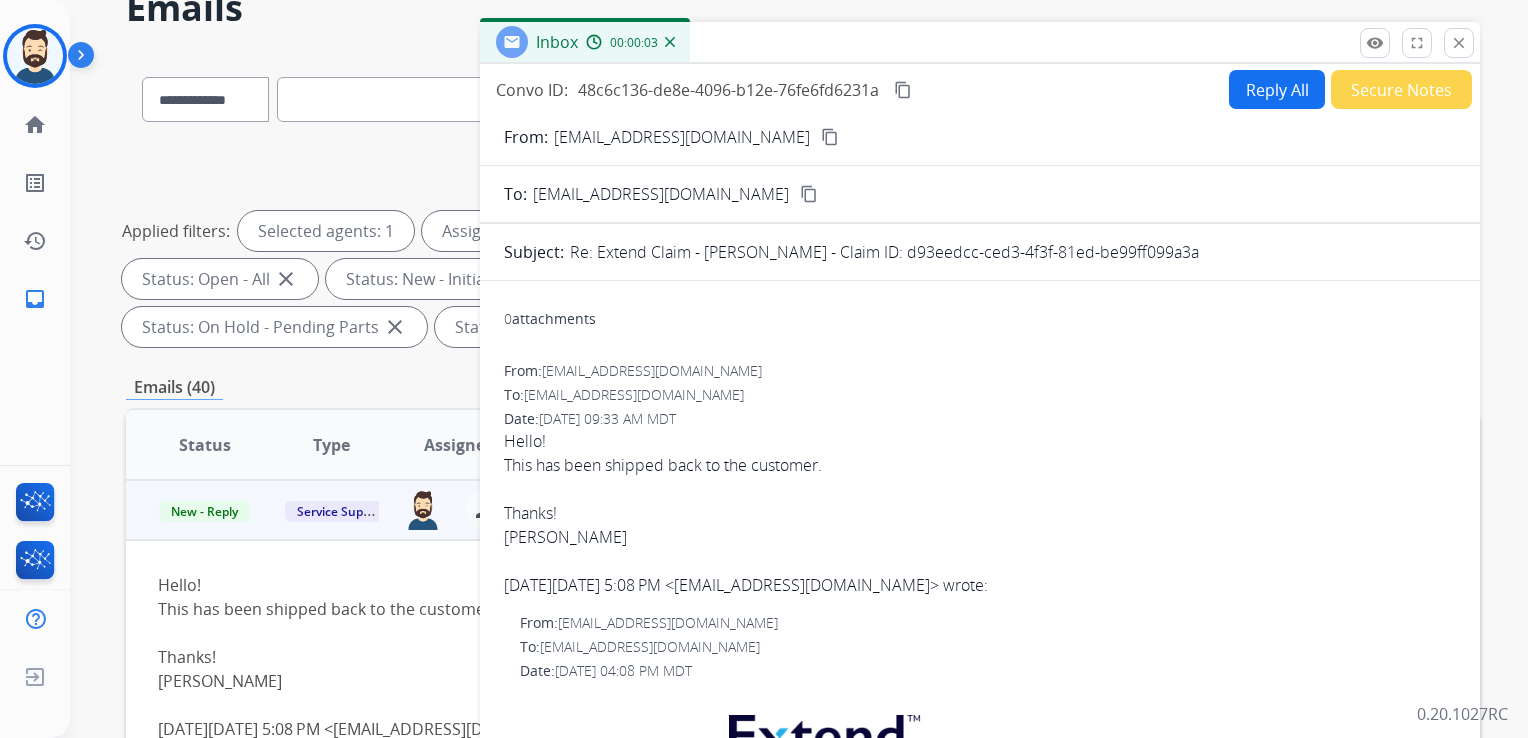 drag, startPoint x: 900, startPoint y: 252, endPoint x: 1186, endPoint y: 250, distance: 286.007 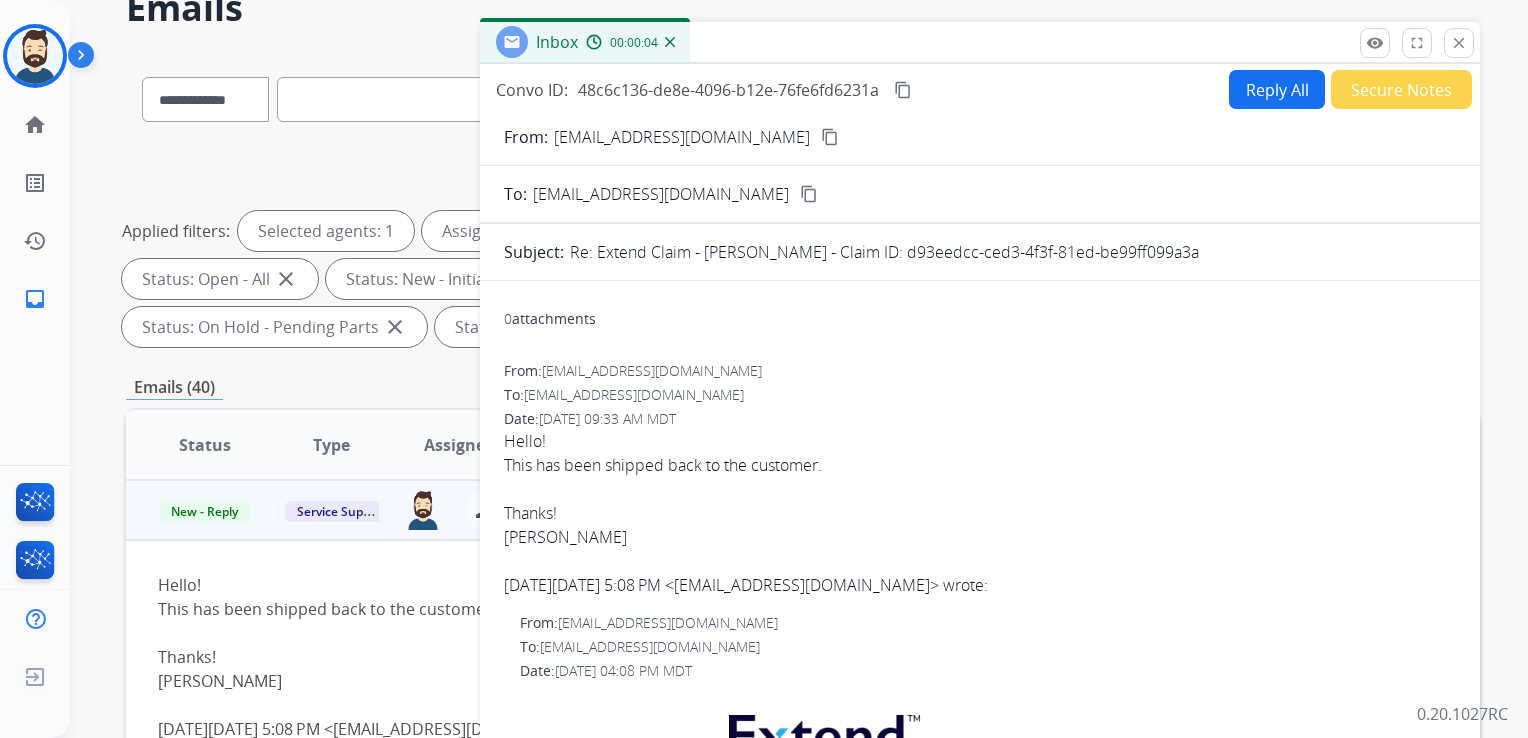 drag, startPoint x: 1186, startPoint y: 250, endPoint x: 1175, endPoint y: 250, distance: 11 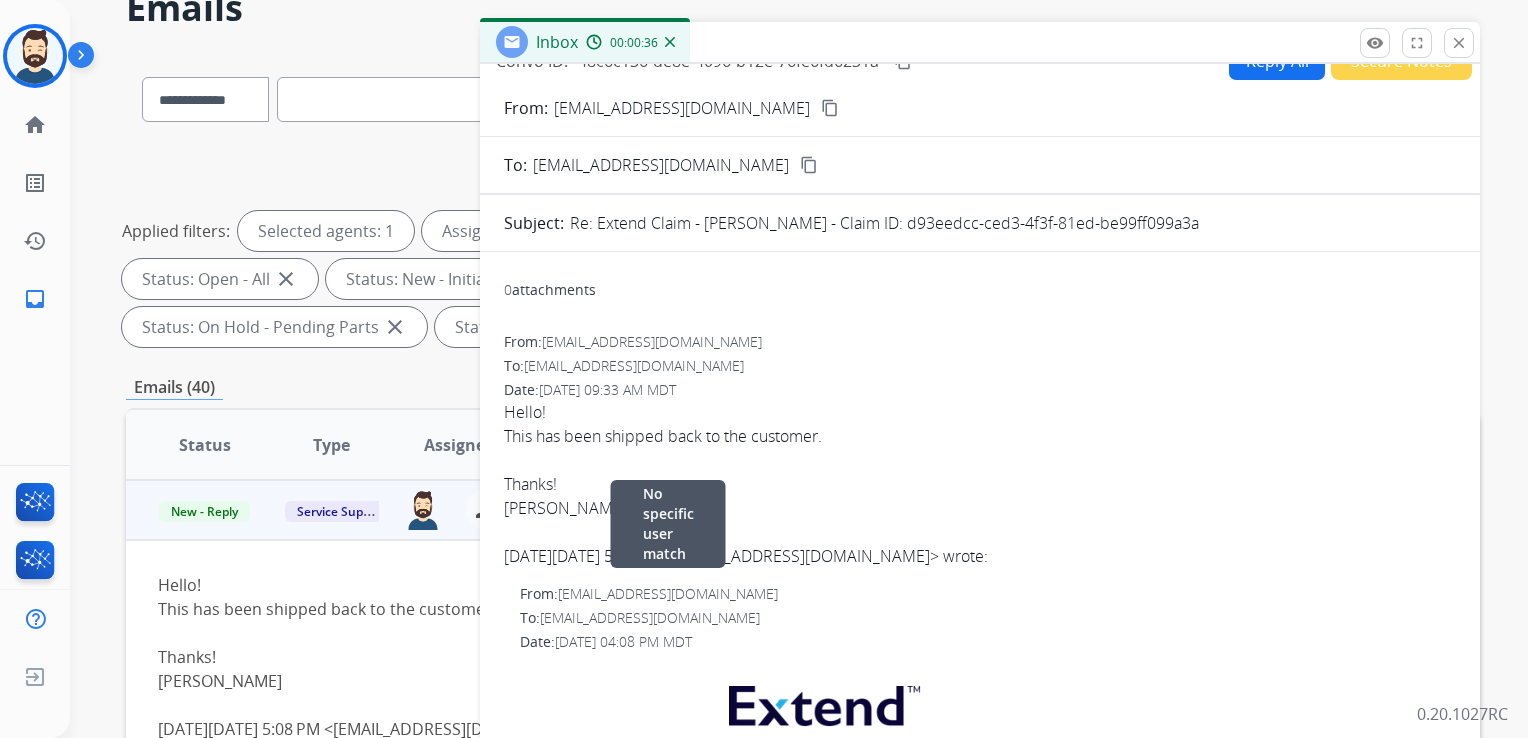 scroll, scrollTop: 0, scrollLeft: 0, axis: both 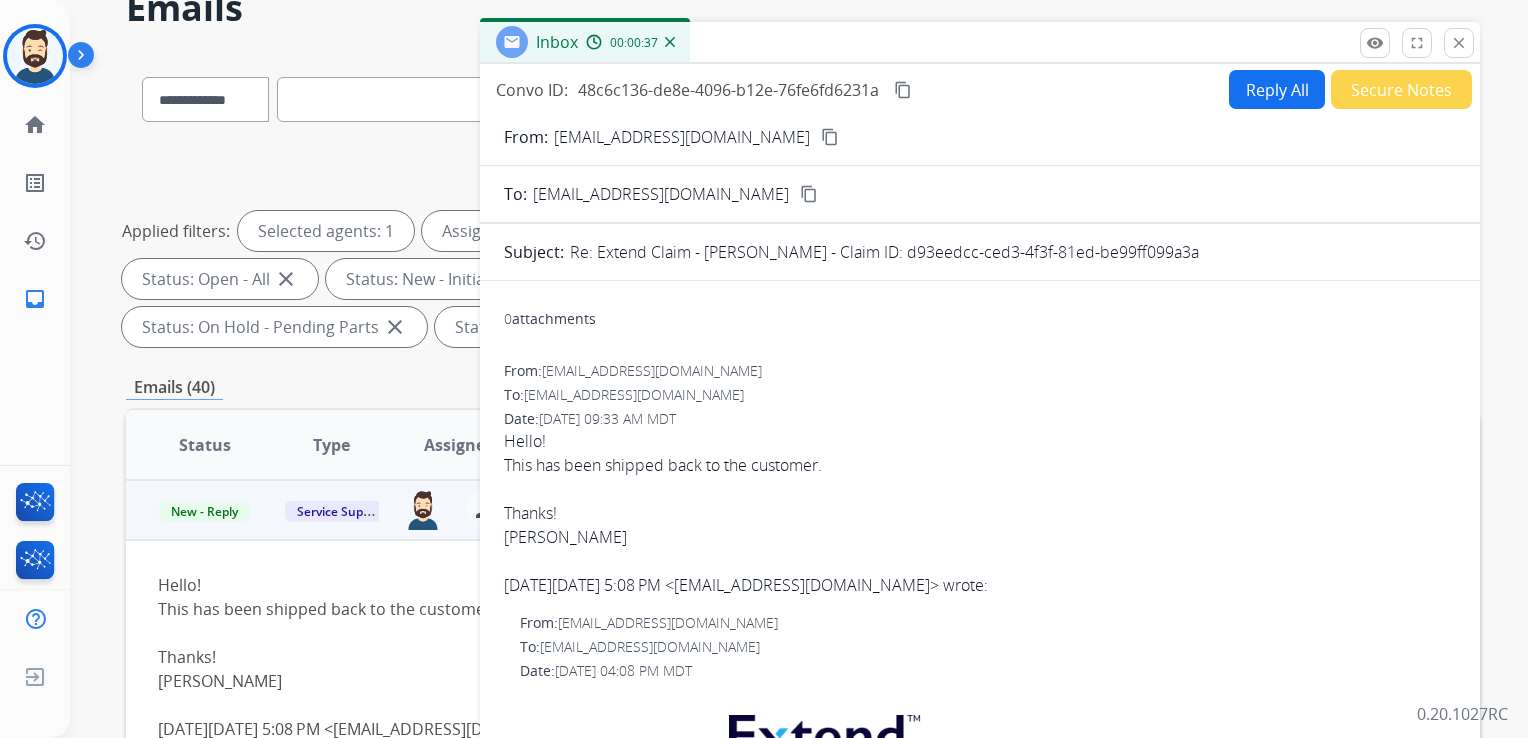 click on "Reply All" at bounding box center (1277, 89) 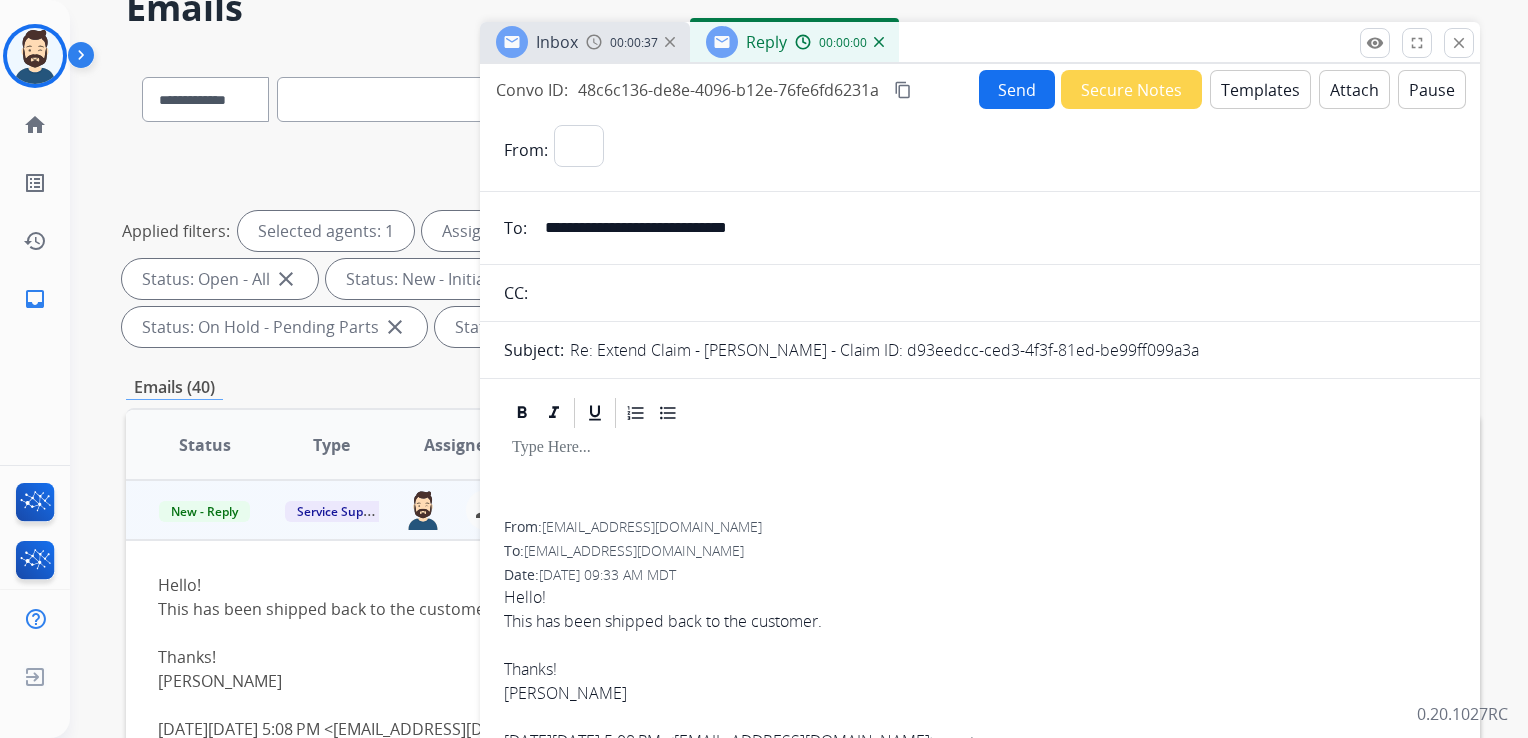 click on "Templates" at bounding box center (1260, 89) 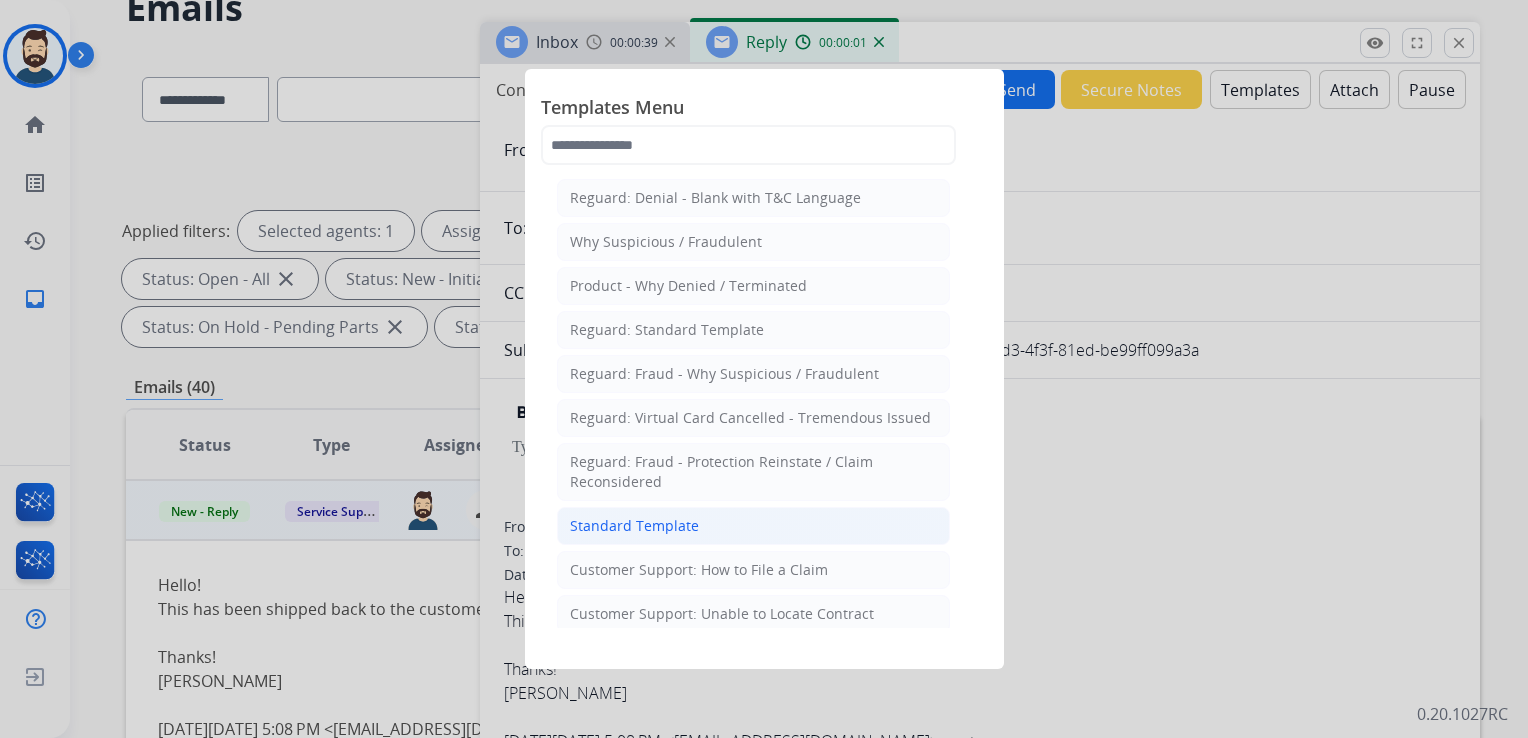 click on "Standard Template" 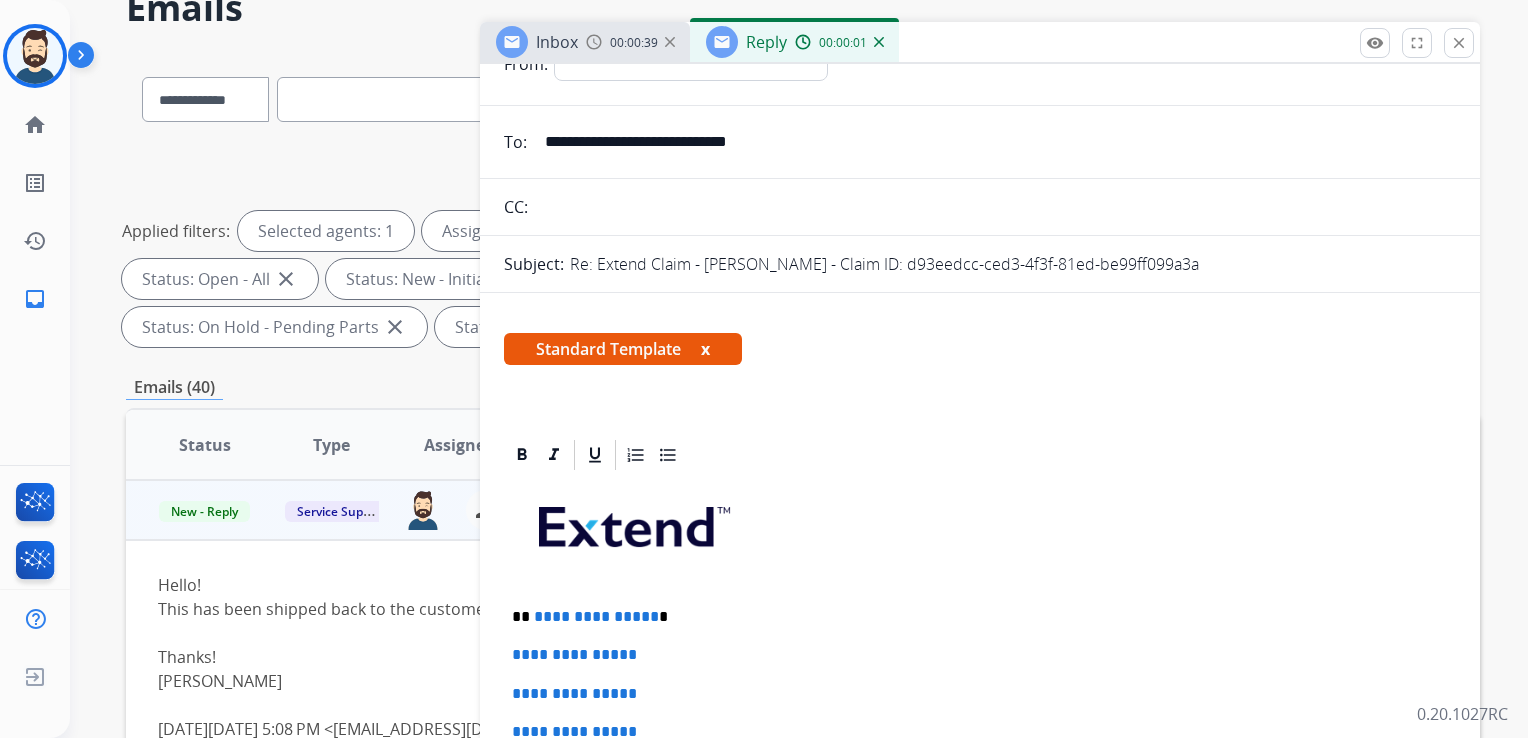 scroll, scrollTop: 200, scrollLeft: 0, axis: vertical 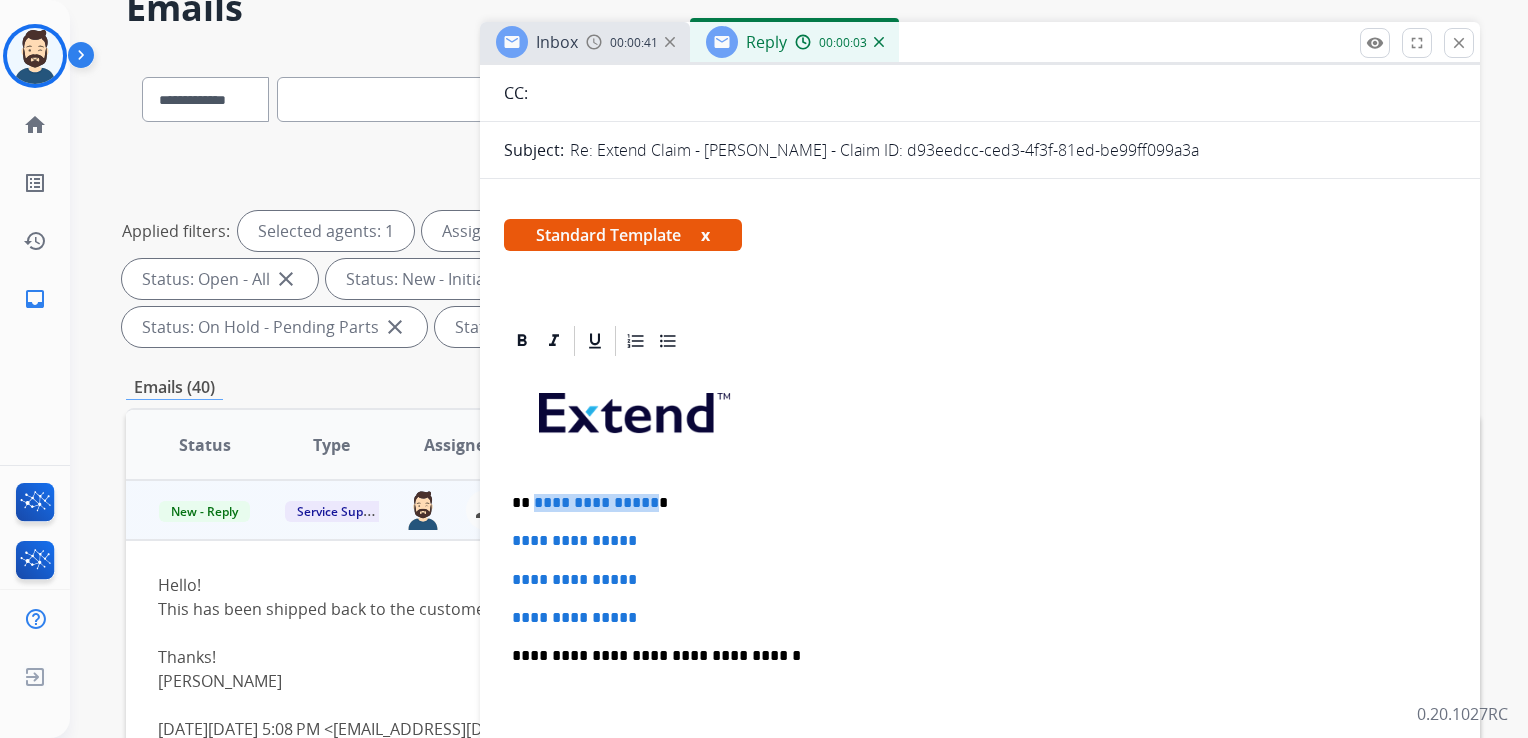 drag, startPoint x: 532, startPoint y: 503, endPoint x: 648, endPoint y: 509, distance: 116.15507 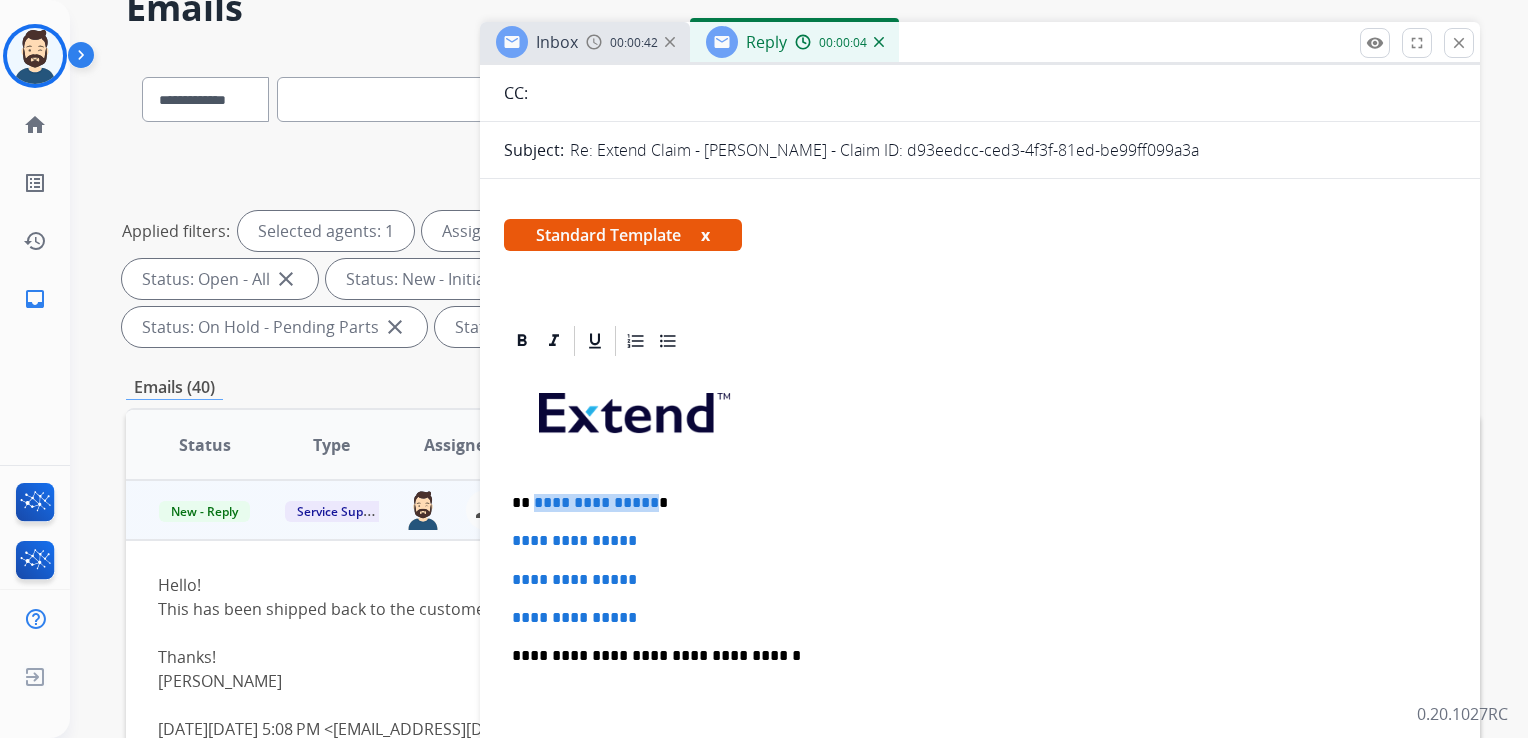 type 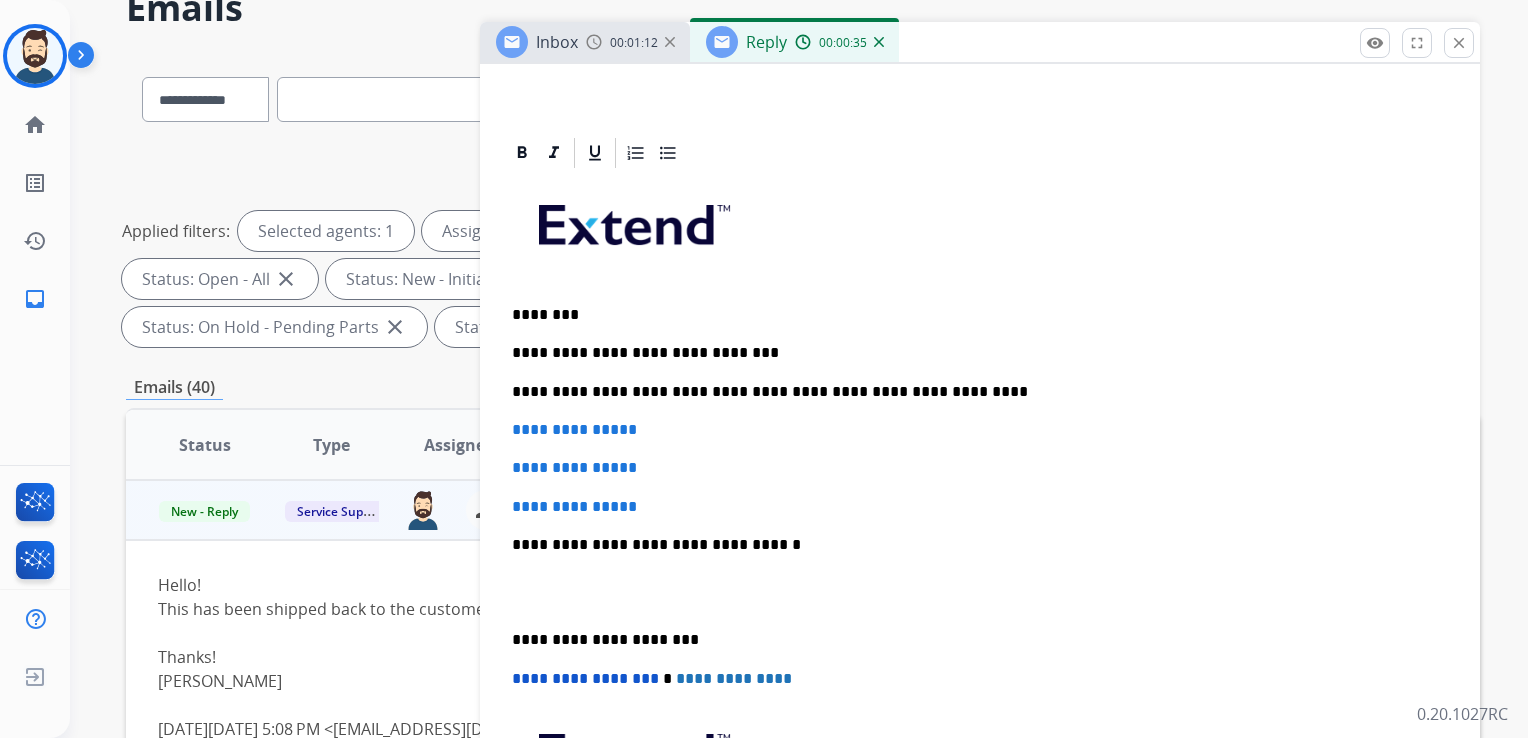 scroll, scrollTop: 400, scrollLeft: 0, axis: vertical 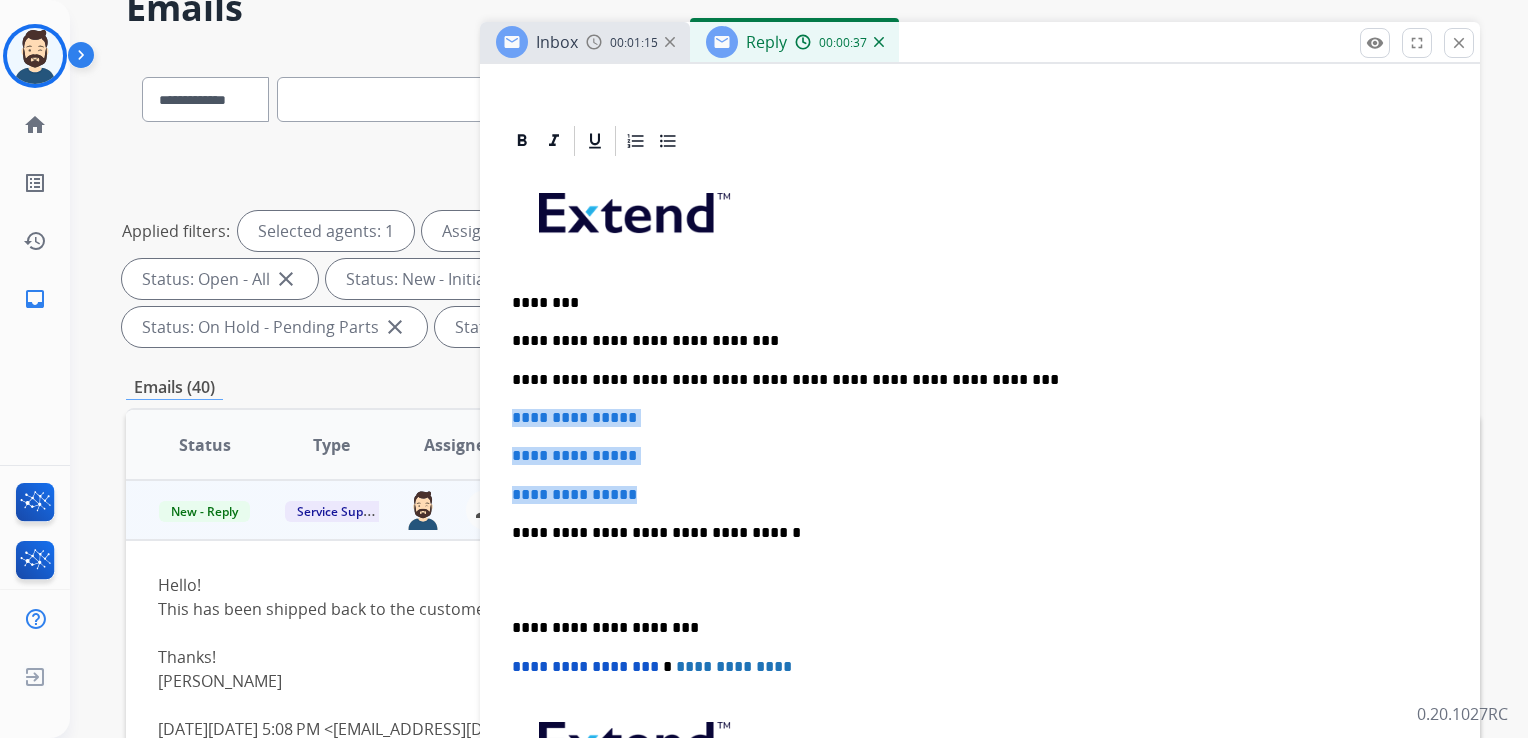 drag, startPoint x: 512, startPoint y: 414, endPoint x: 691, endPoint y: 490, distance: 194.46594 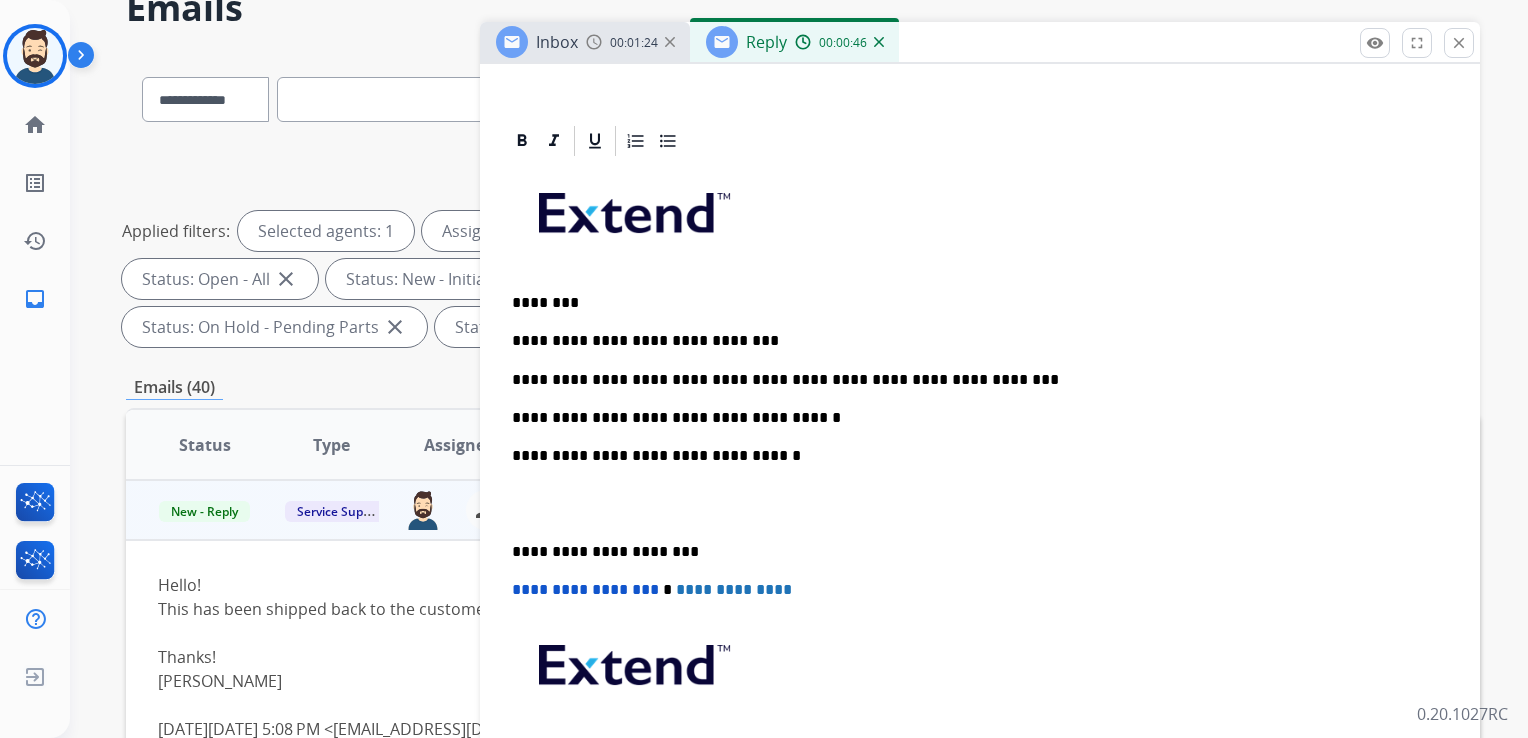 click on "**********" at bounding box center [972, 456] 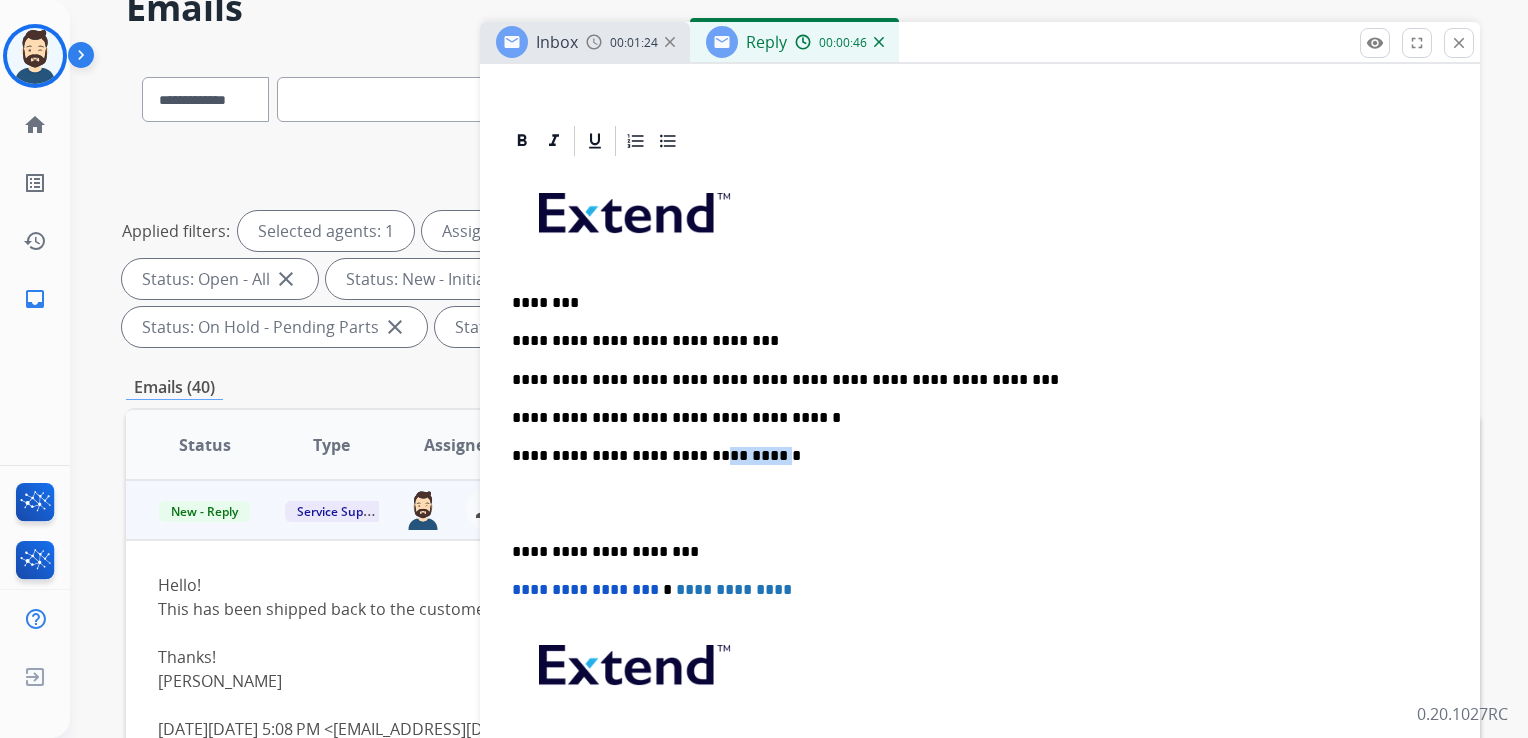 click on "**********" at bounding box center (972, 456) 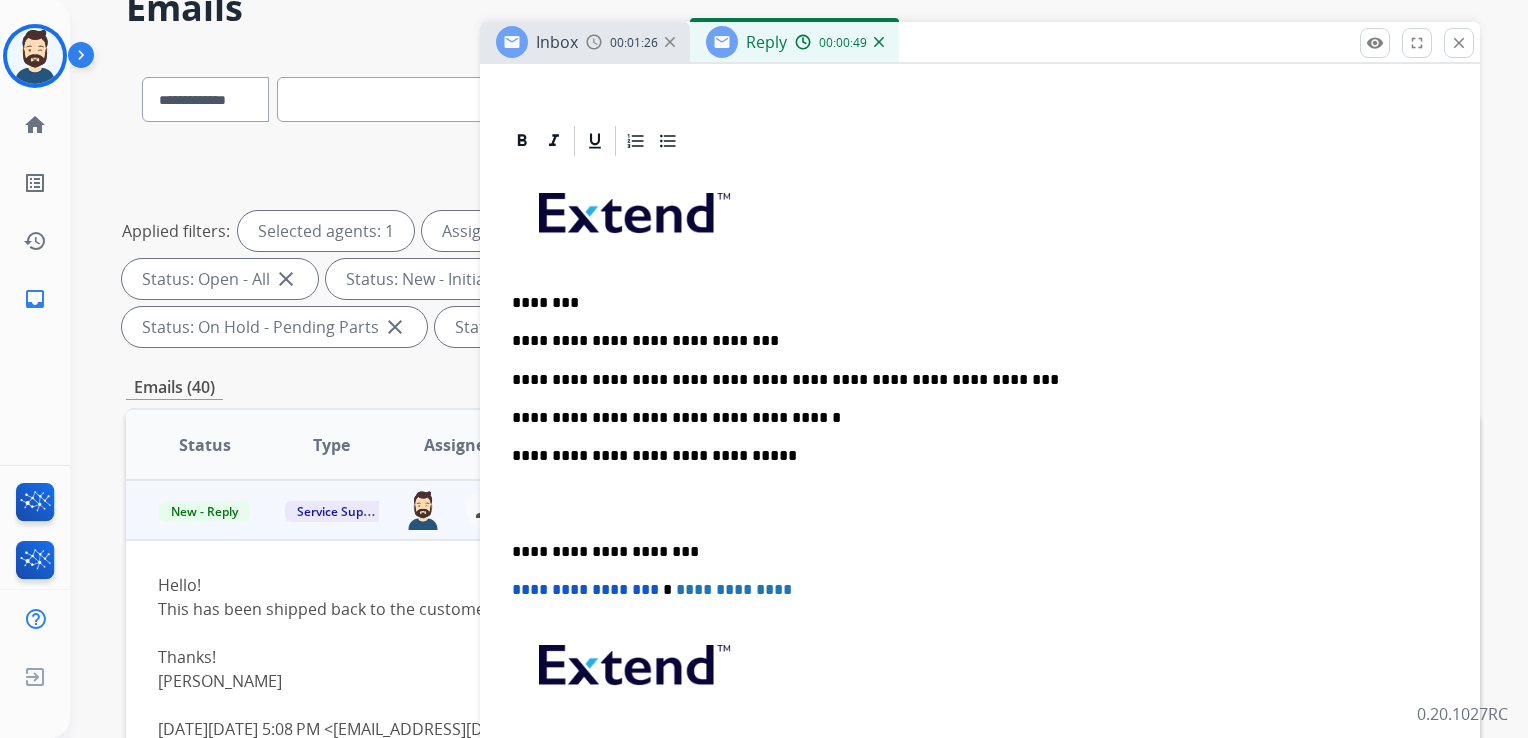 click on "**********" at bounding box center (972, 552) 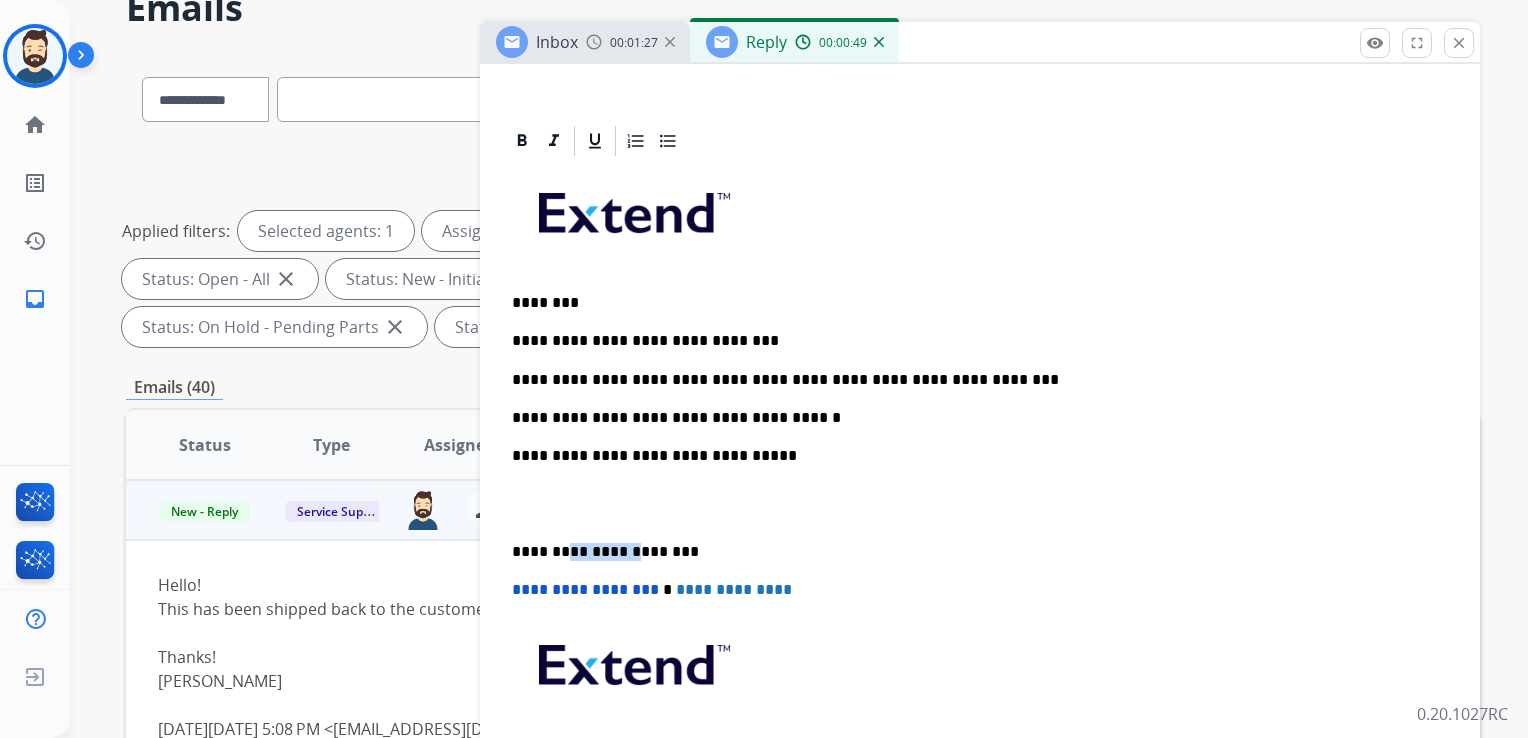 click on "**********" at bounding box center (972, 552) 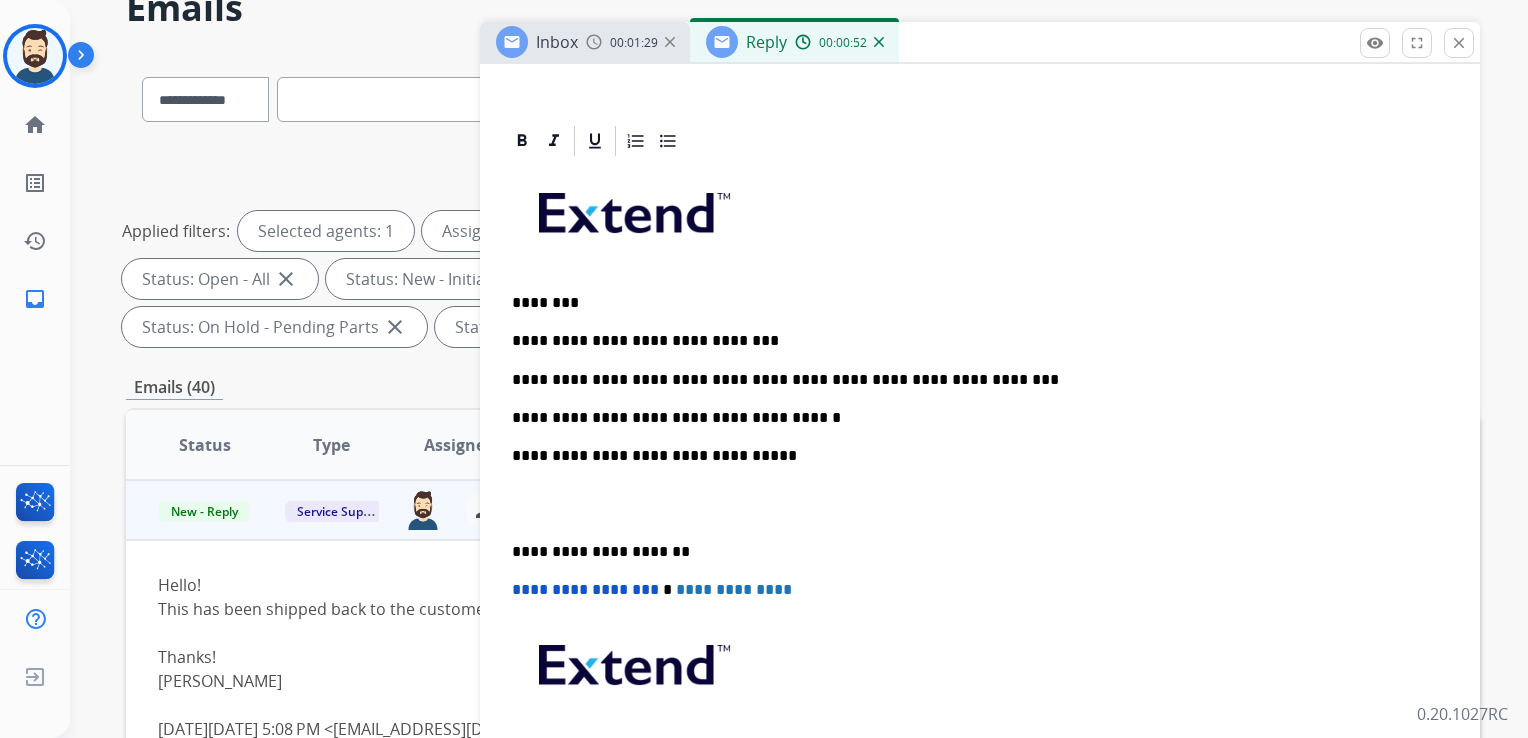 click on "**********" at bounding box center (585, 589) 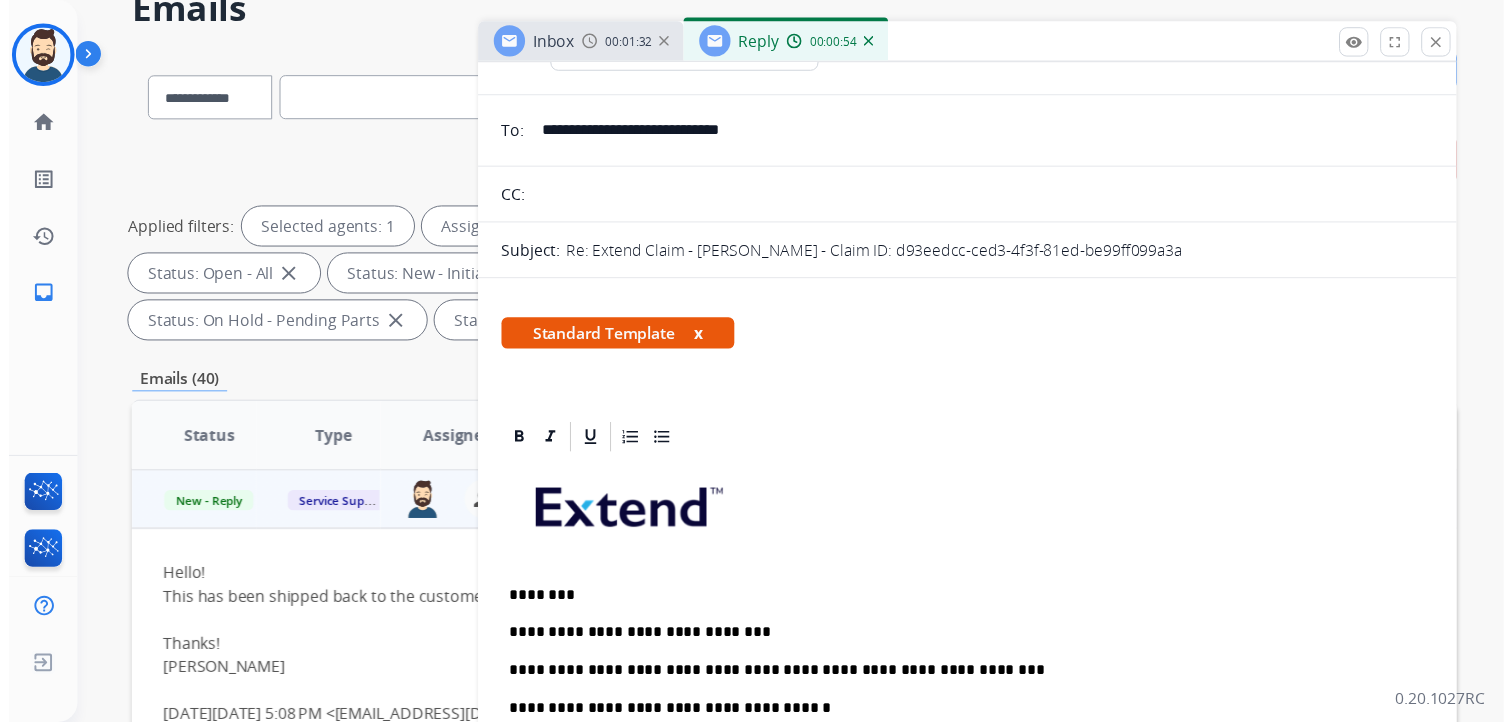 scroll, scrollTop: 0, scrollLeft: 0, axis: both 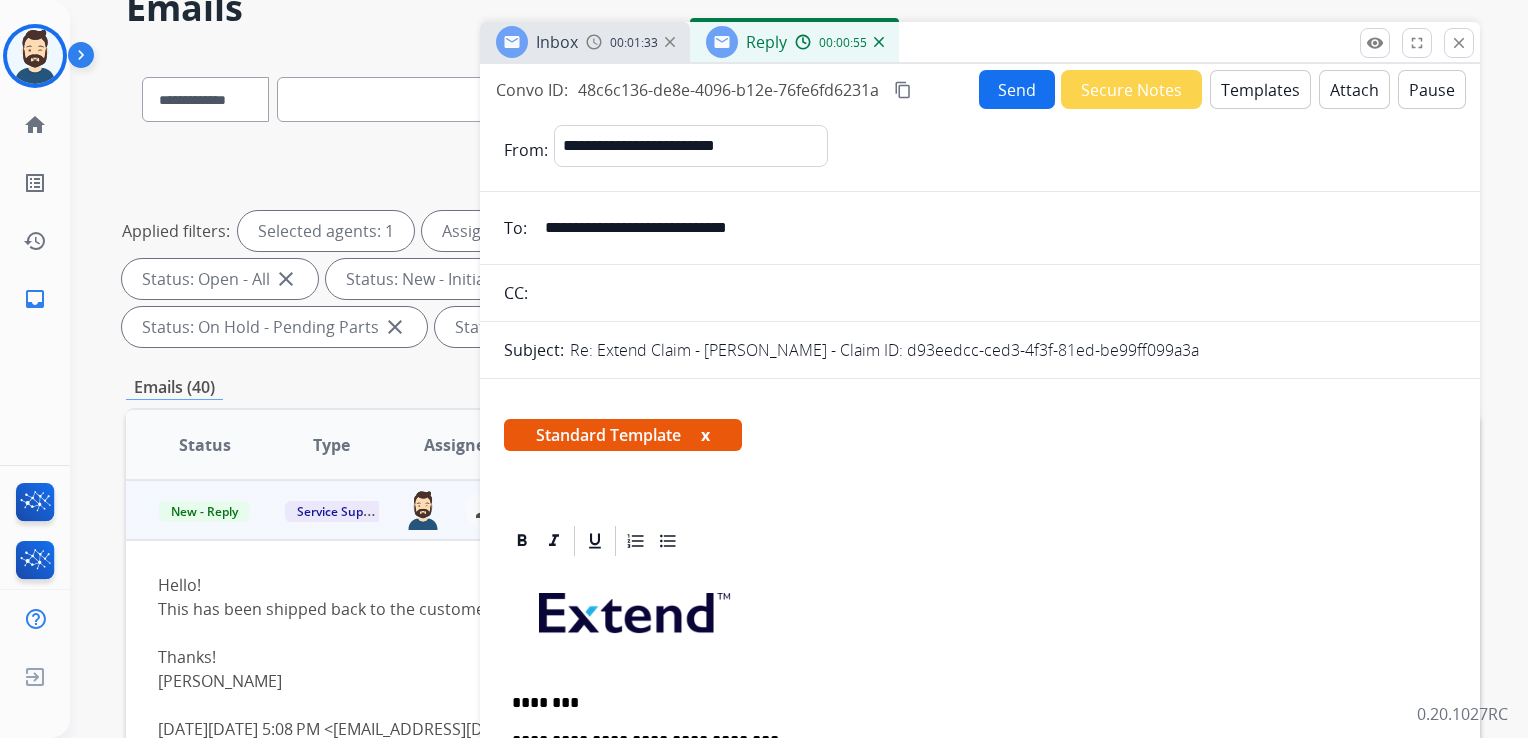 click on "Send" at bounding box center (1017, 89) 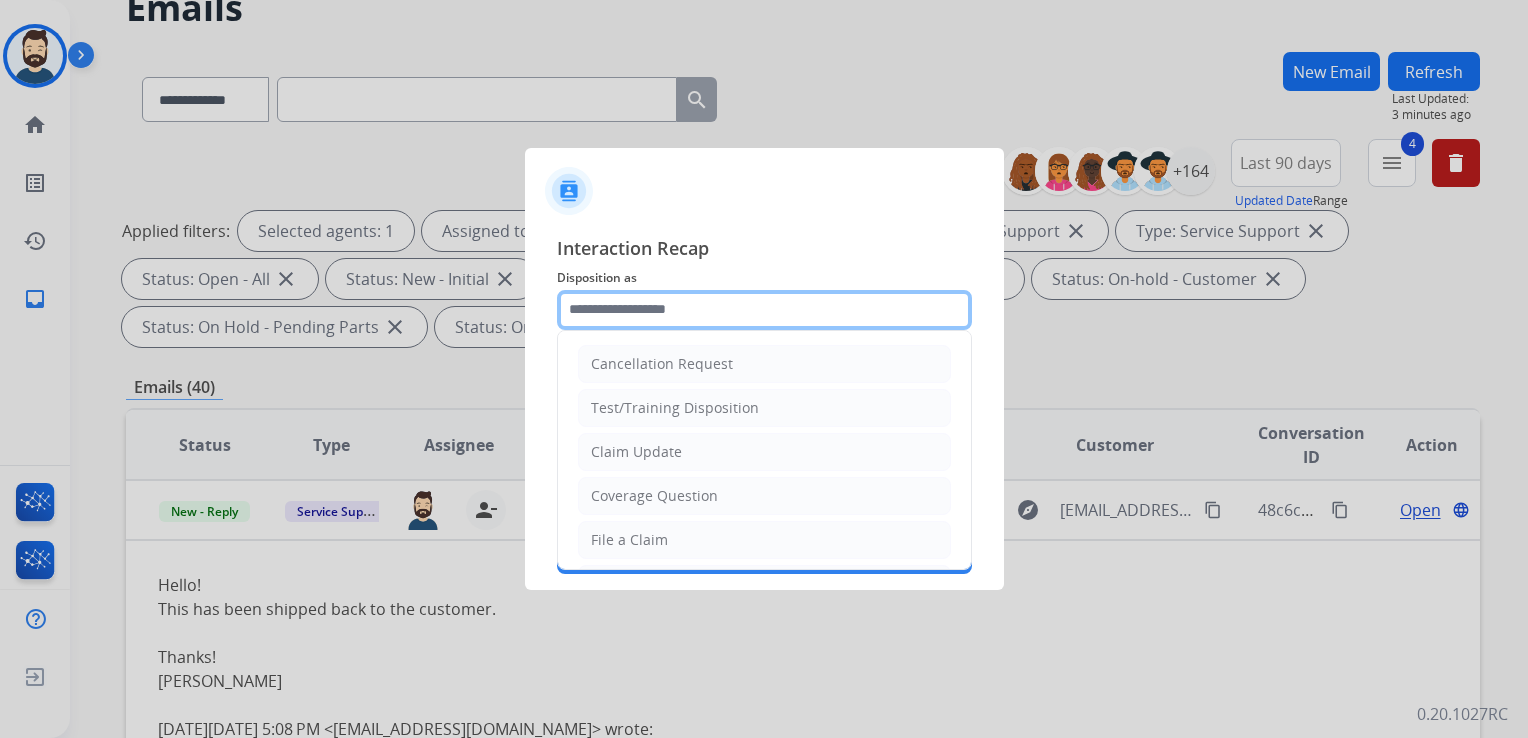 click 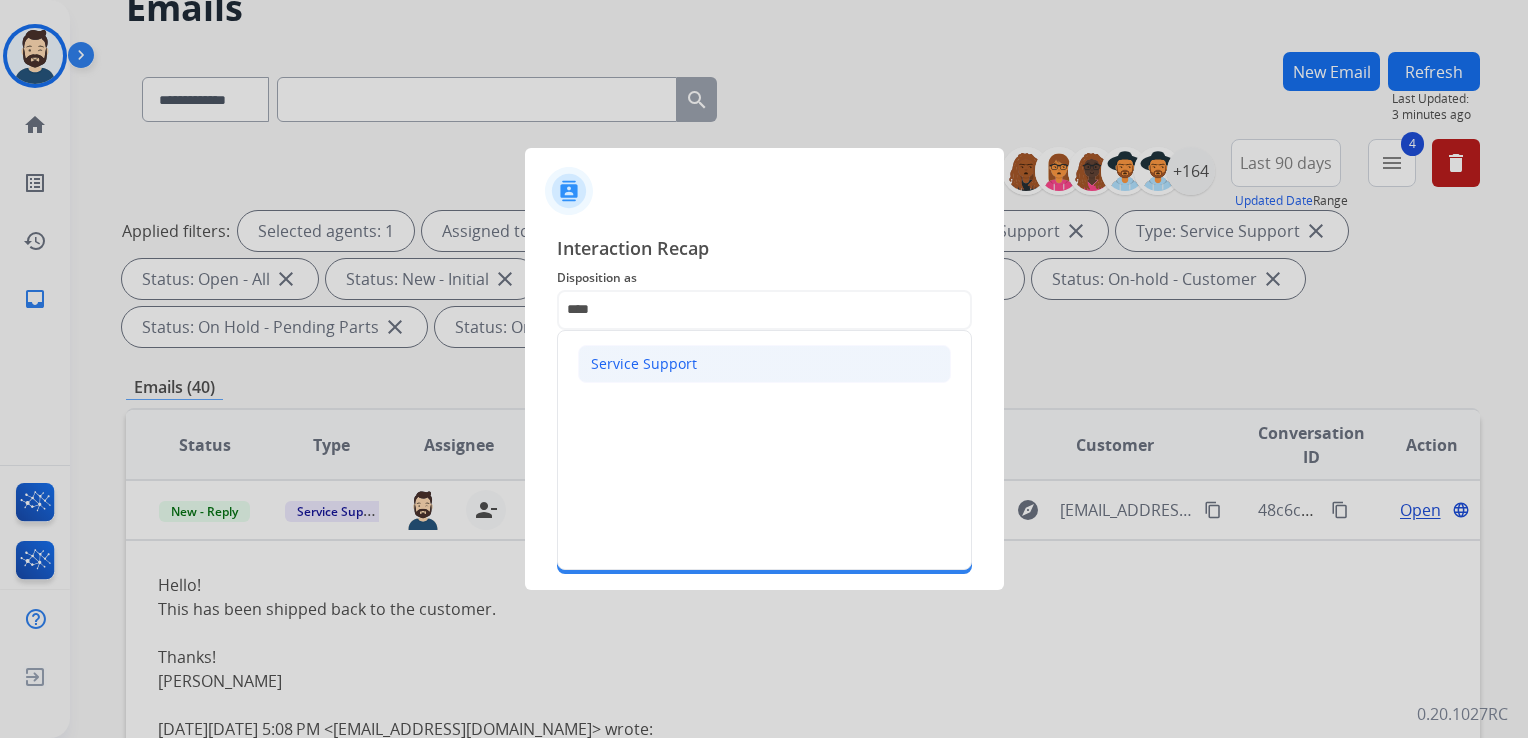 click on "Service Support" 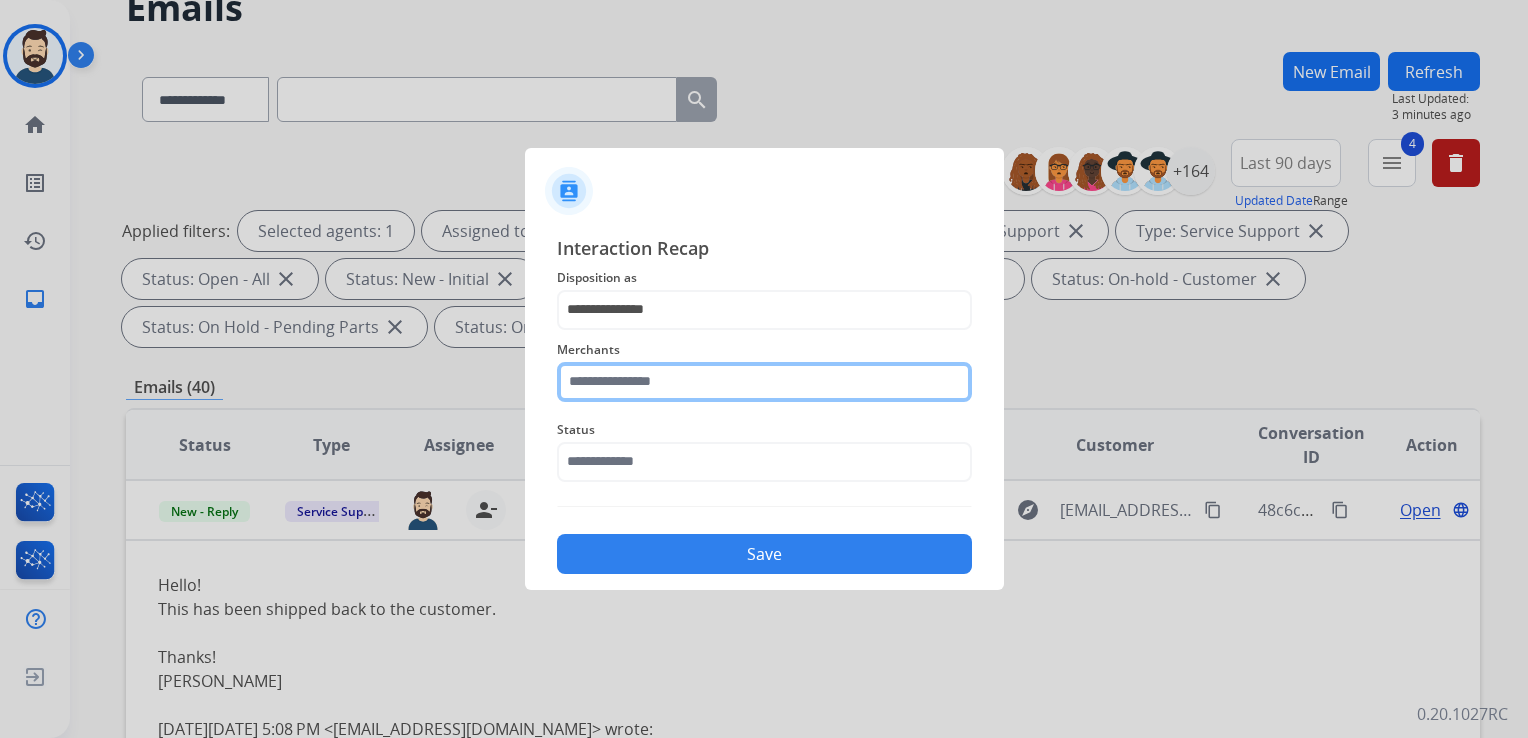 click 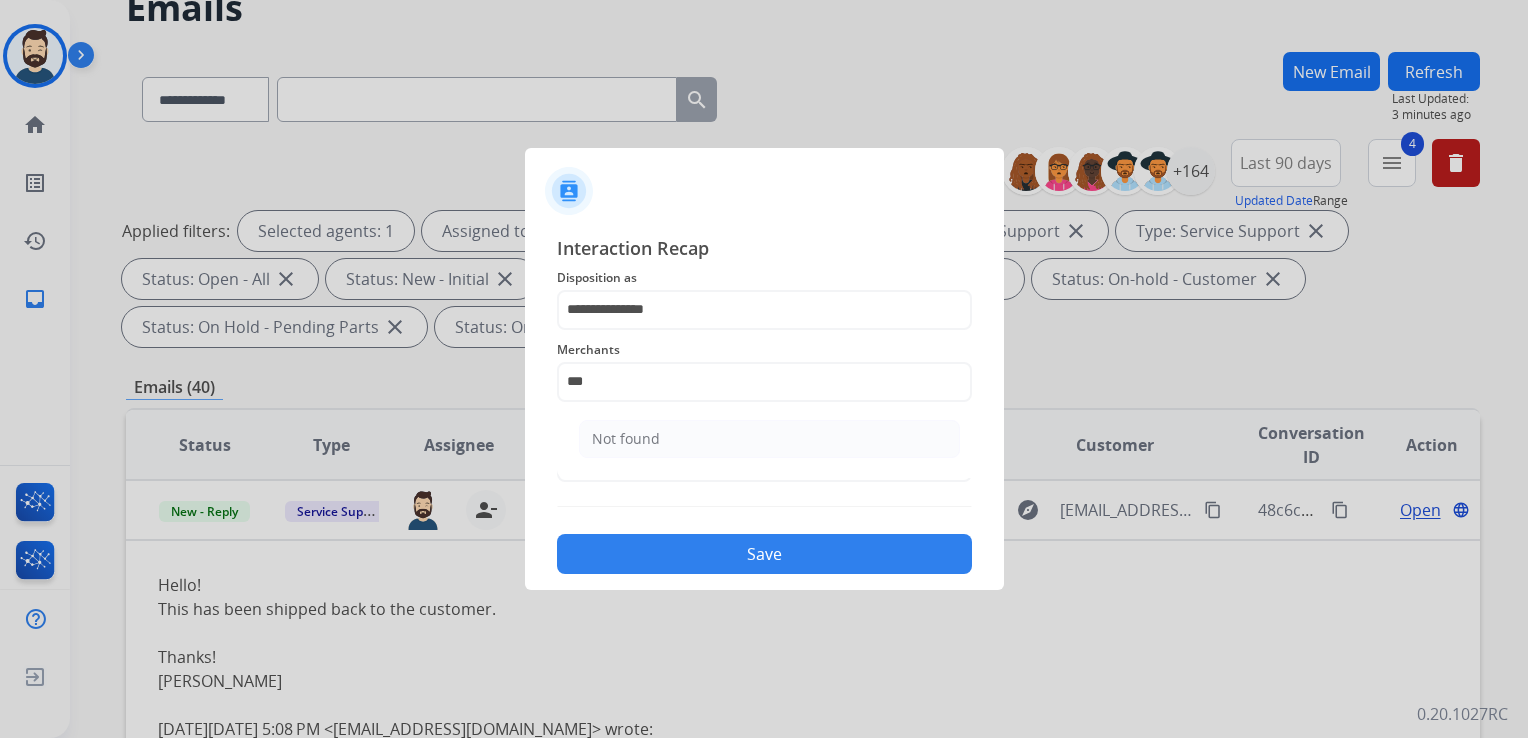 click on "Not found" 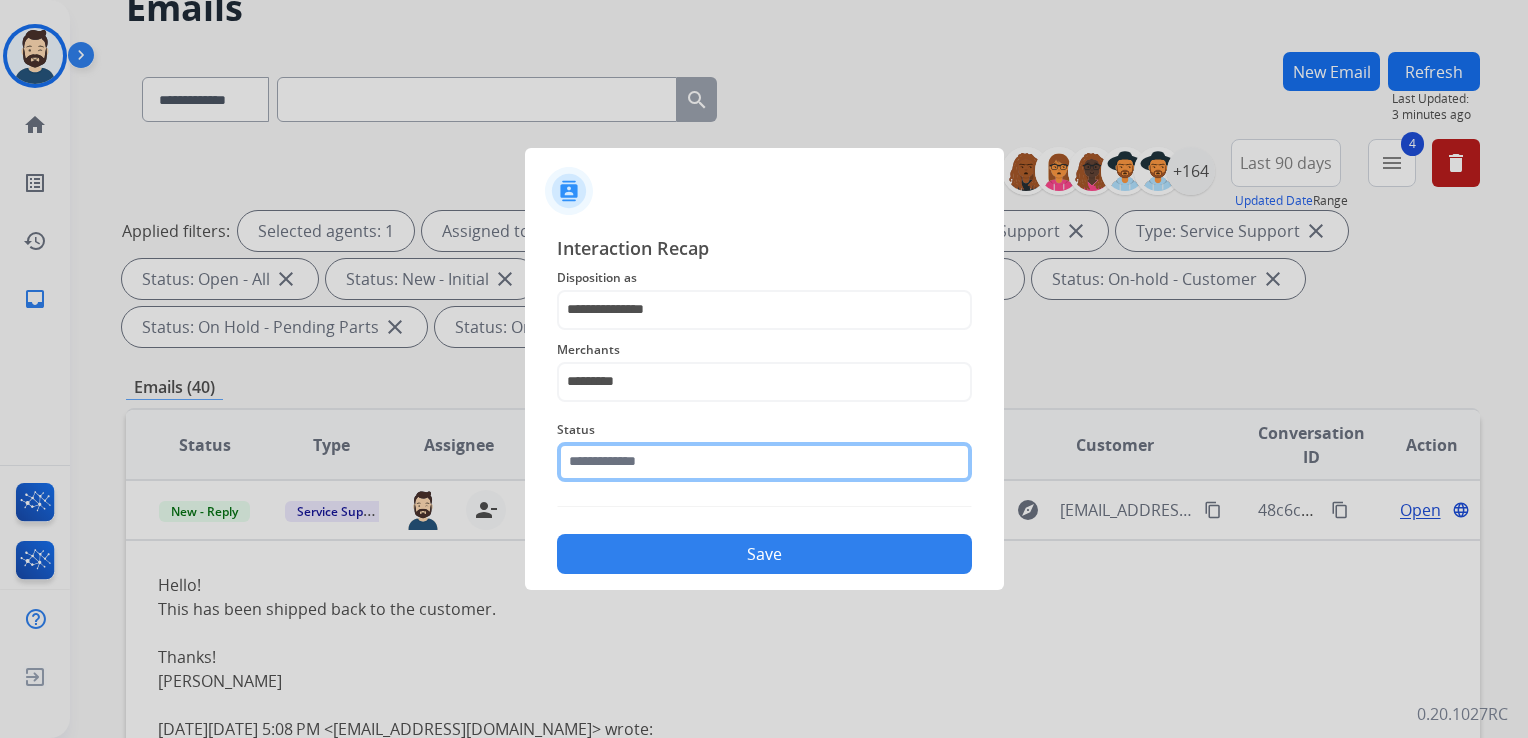 drag, startPoint x: 630, startPoint y: 449, endPoint x: 699, endPoint y: 476, distance: 74.094536 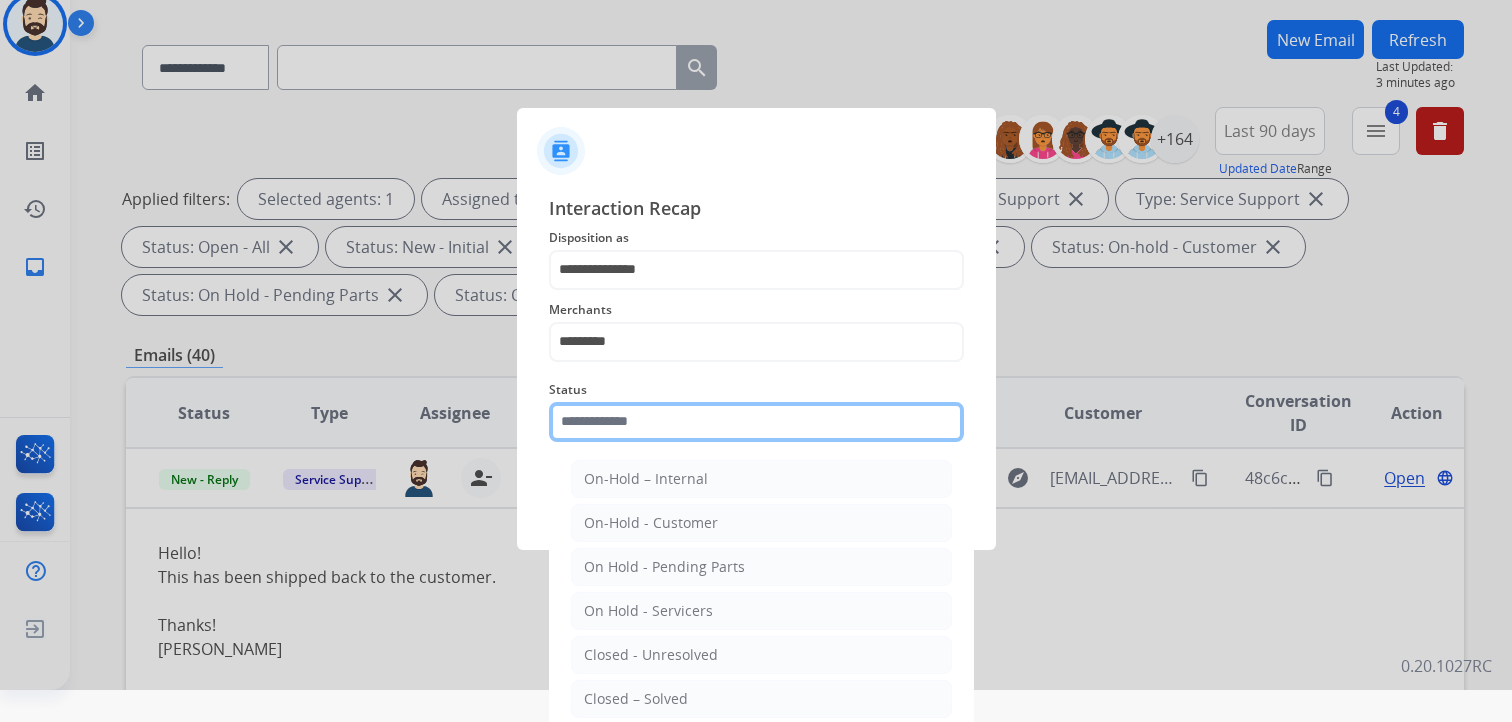 scroll, scrollTop: 59, scrollLeft: 0, axis: vertical 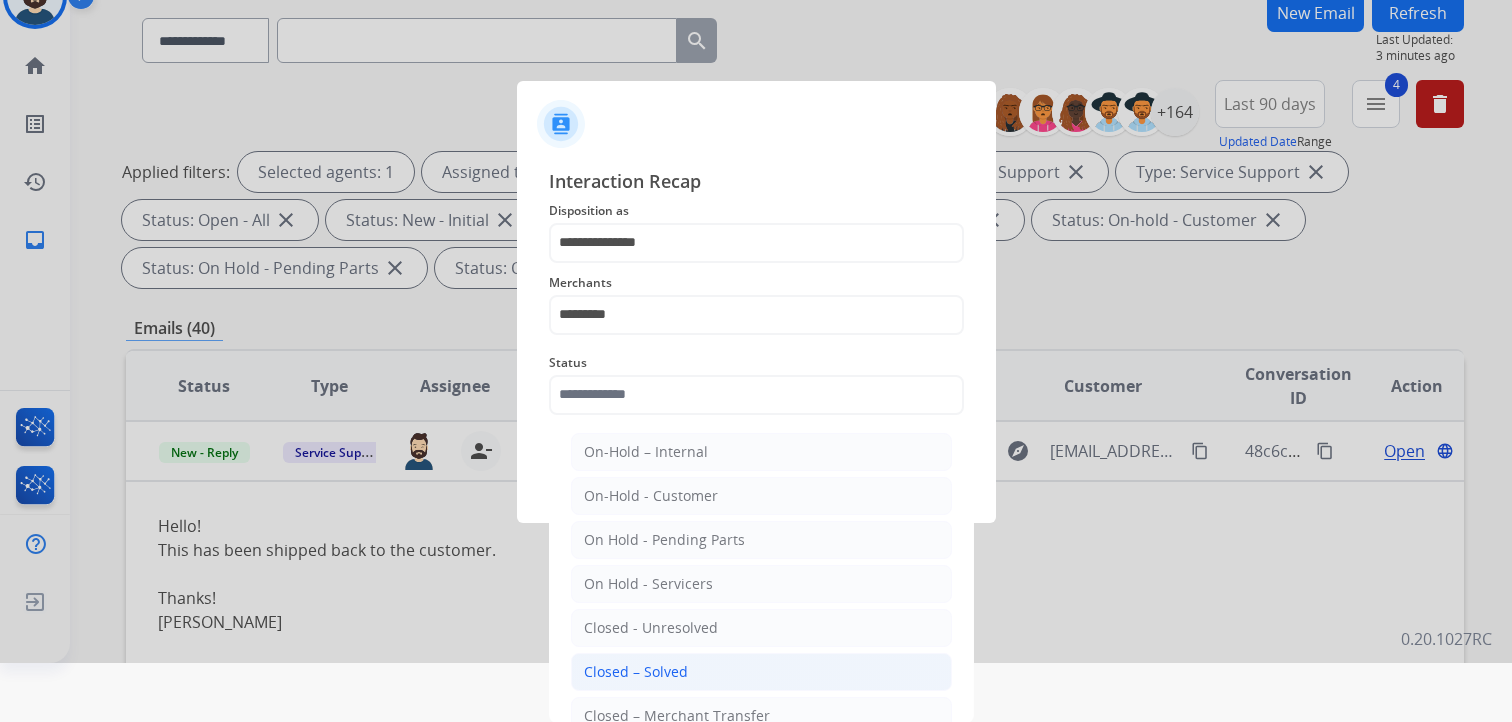 drag, startPoint x: 663, startPoint y: 668, endPoint x: 698, endPoint y: 578, distance: 96.56604 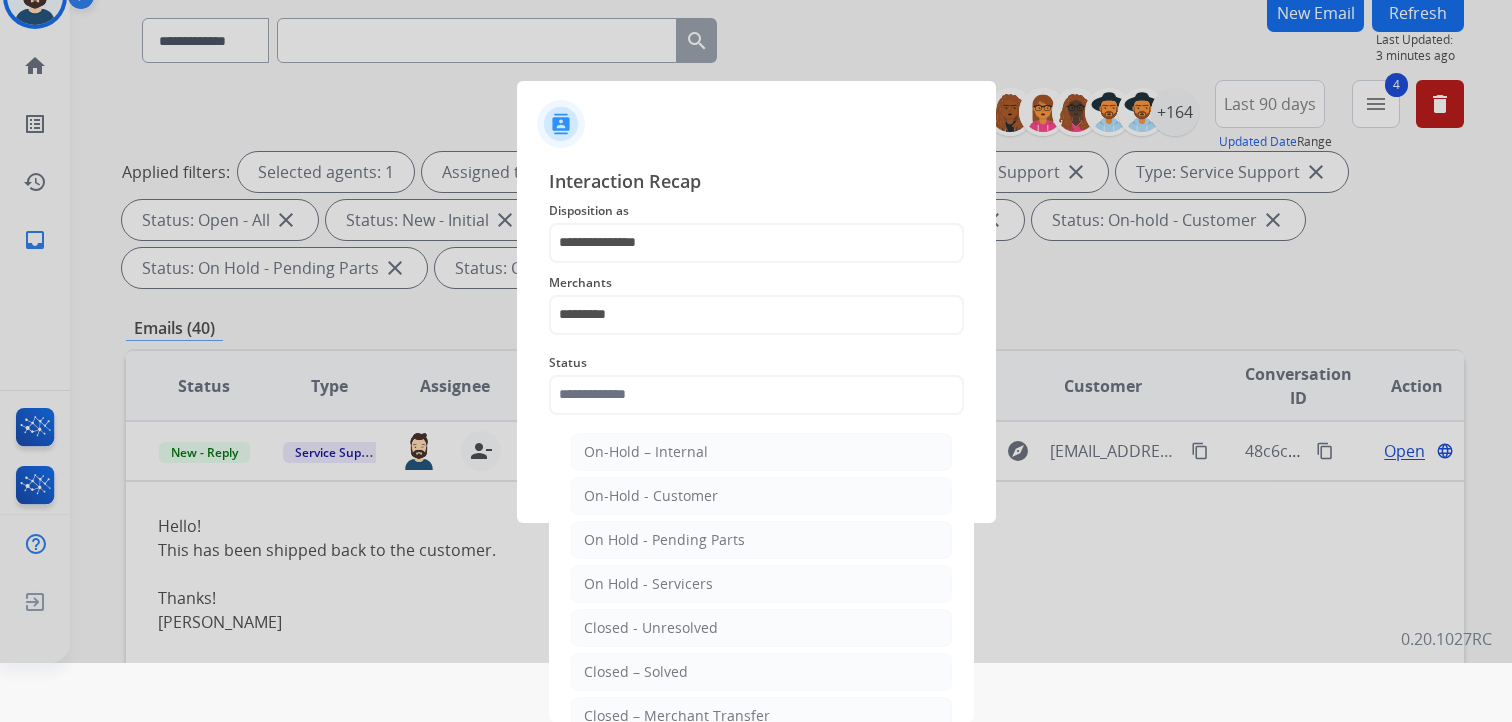 type on "**********" 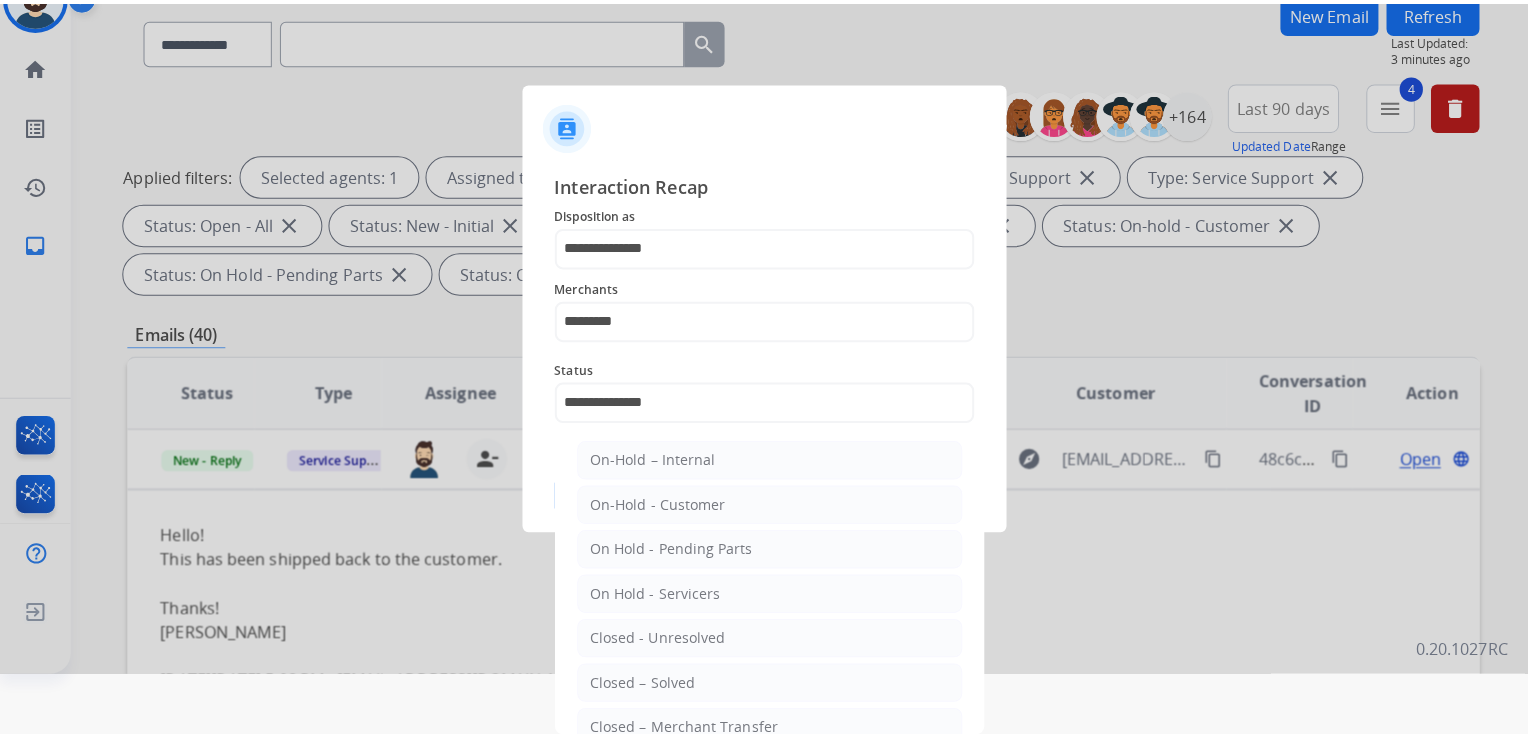scroll, scrollTop: 0, scrollLeft: 0, axis: both 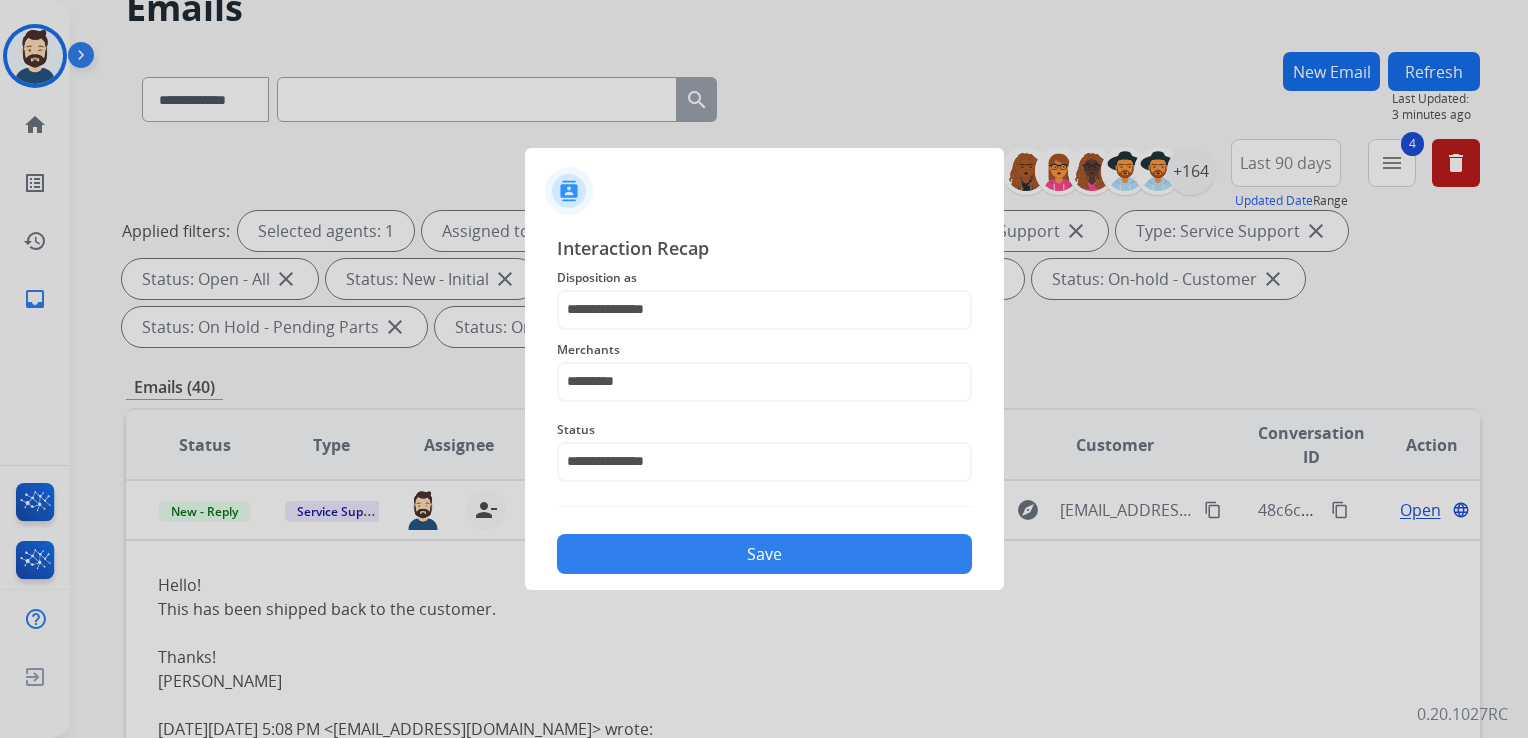 click on "Save" 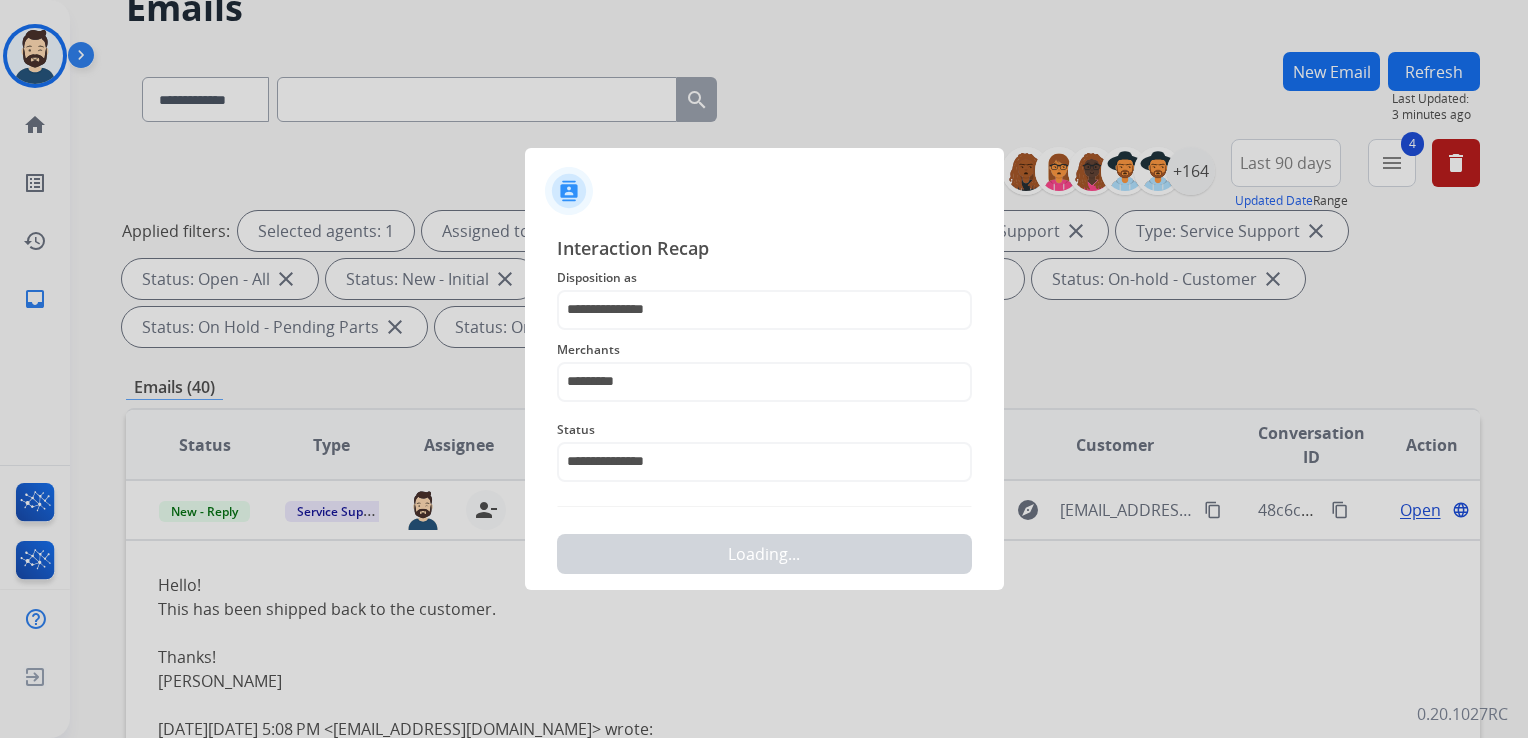 scroll, scrollTop: 0, scrollLeft: 0, axis: both 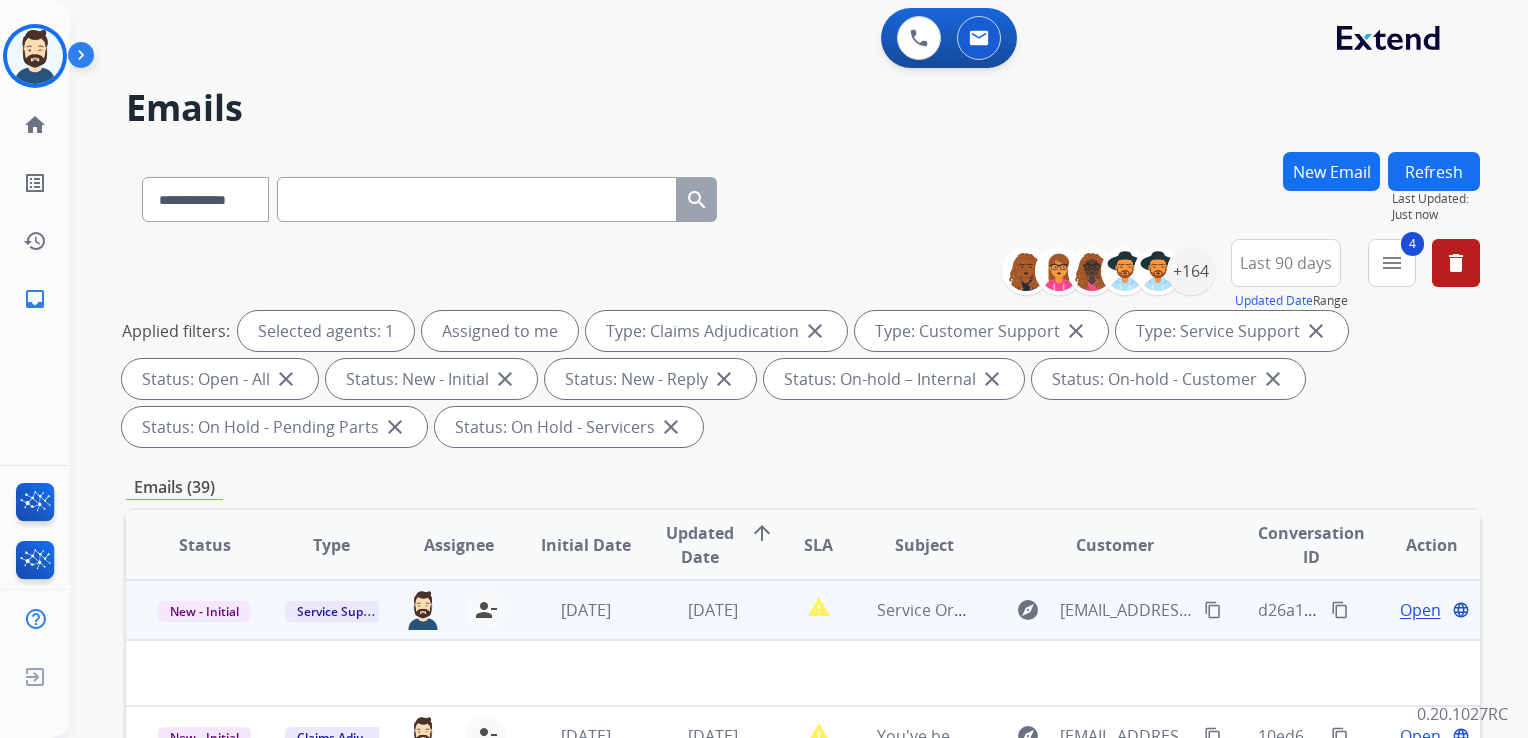 click on "[DATE]" at bounding box center (570, 610) 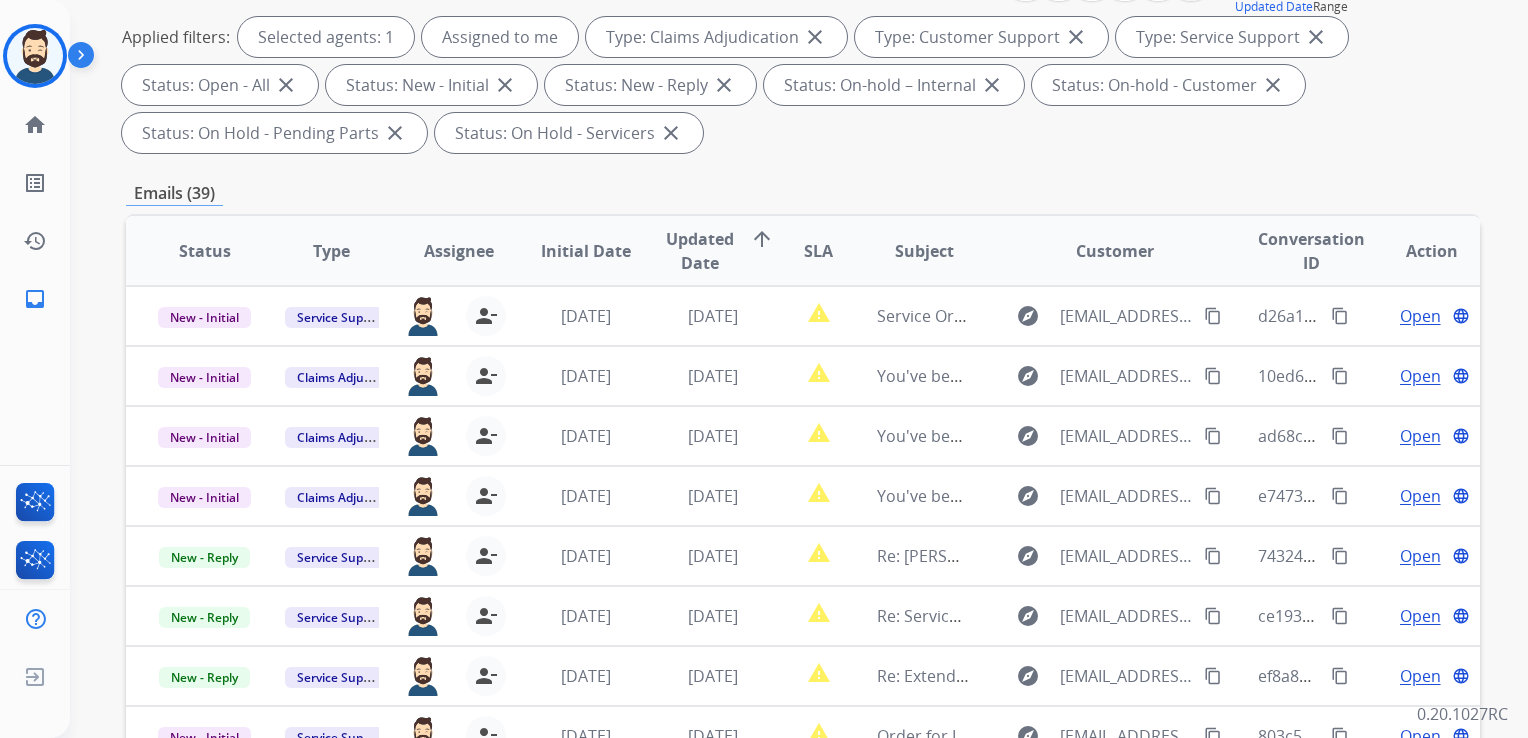 scroll, scrollTop: 300, scrollLeft: 0, axis: vertical 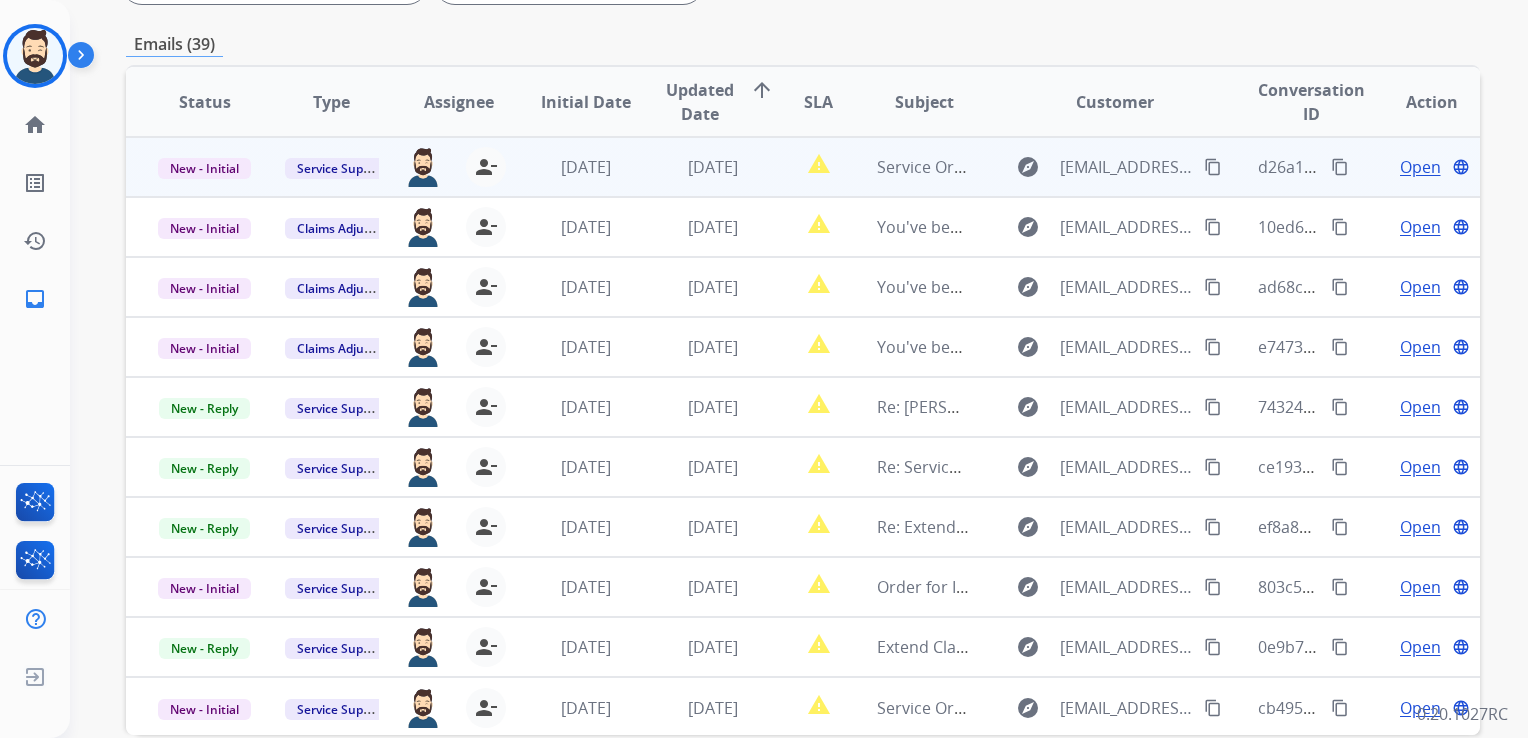 click on "[DATE]" at bounding box center [713, 167] 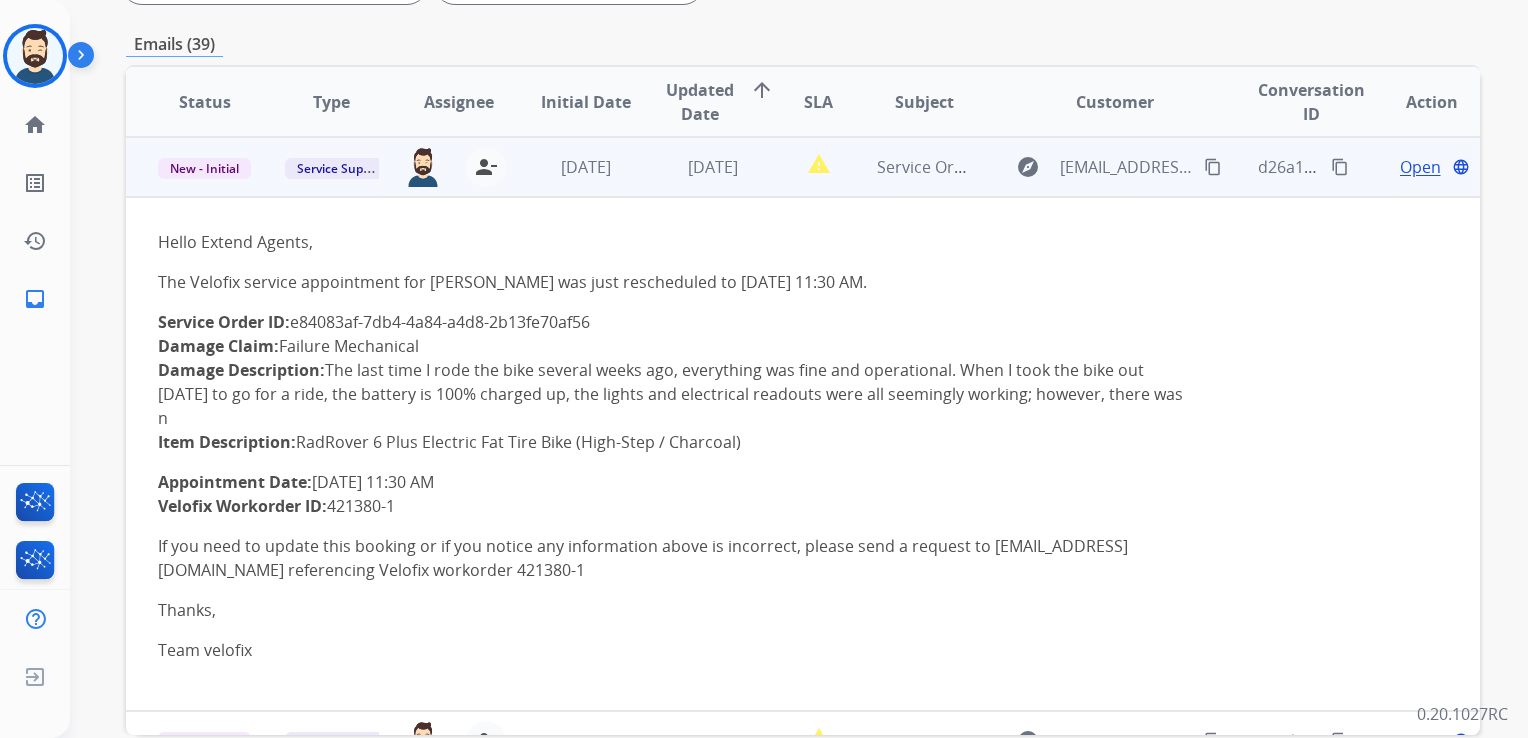 click on "Open" at bounding box center [1420, 167] 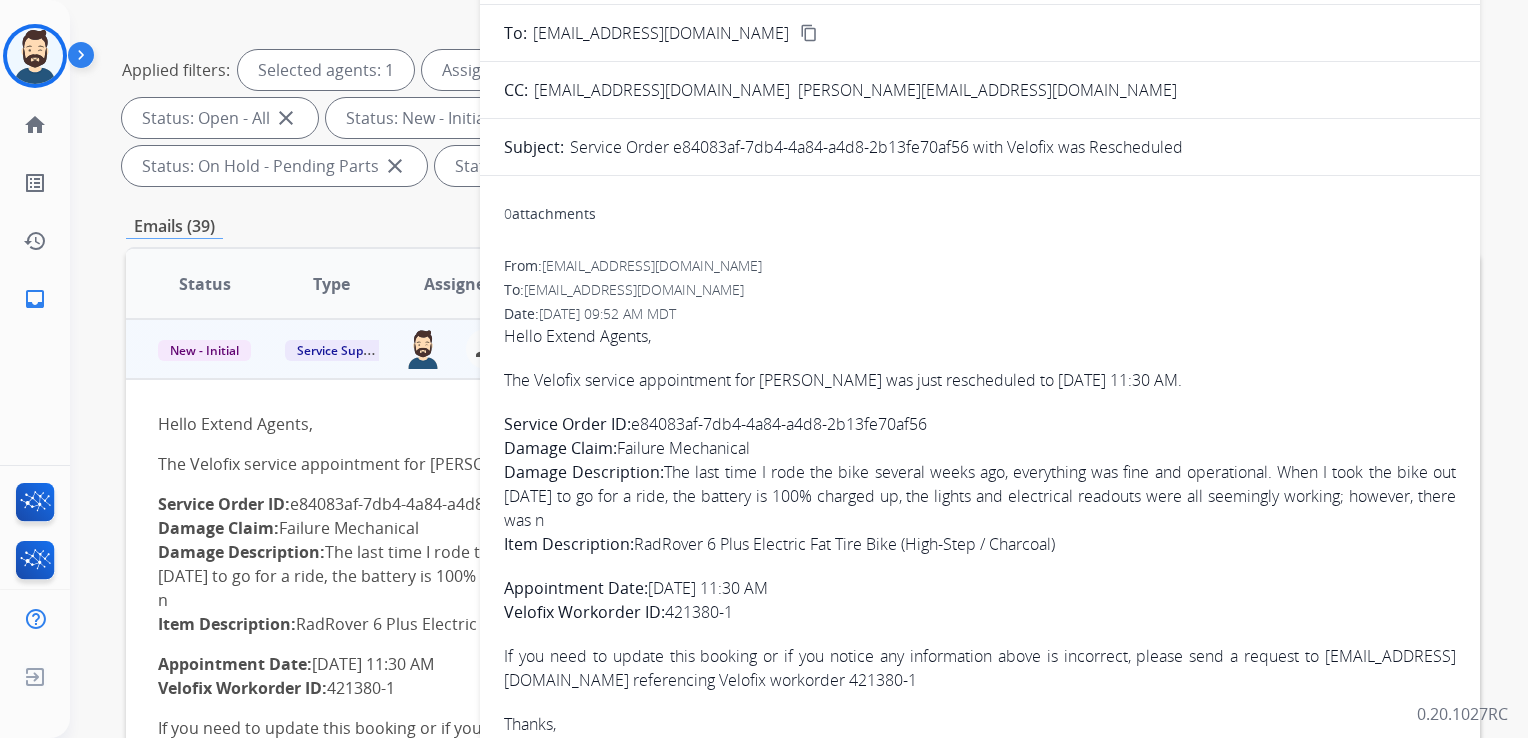 scroll, scrollTop: 243, scrollLeft: 0, axis: vertical 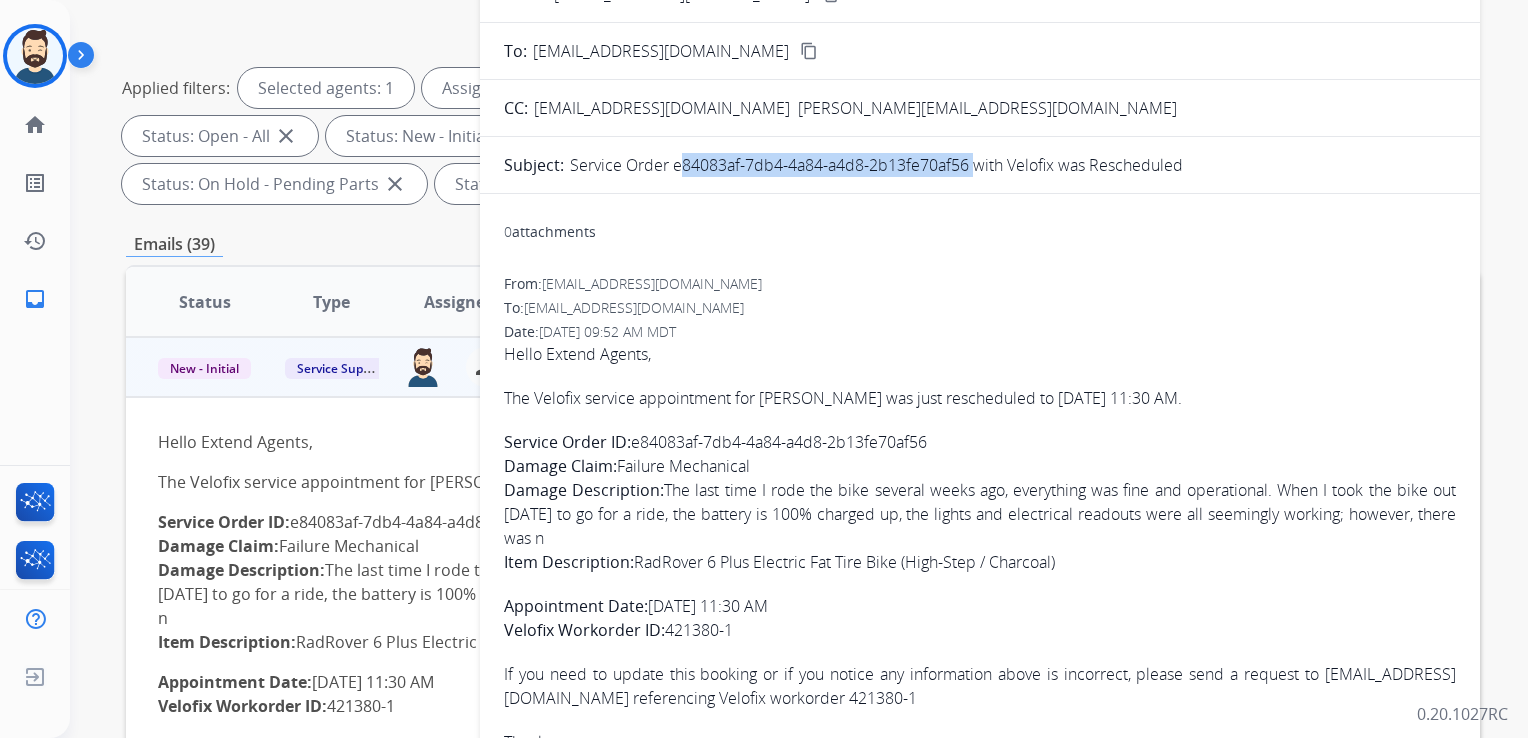 drag, startPoint x: 674, startPoint y: 167, endPoint x: 967, endPoint y: 170, distance: 293.01535 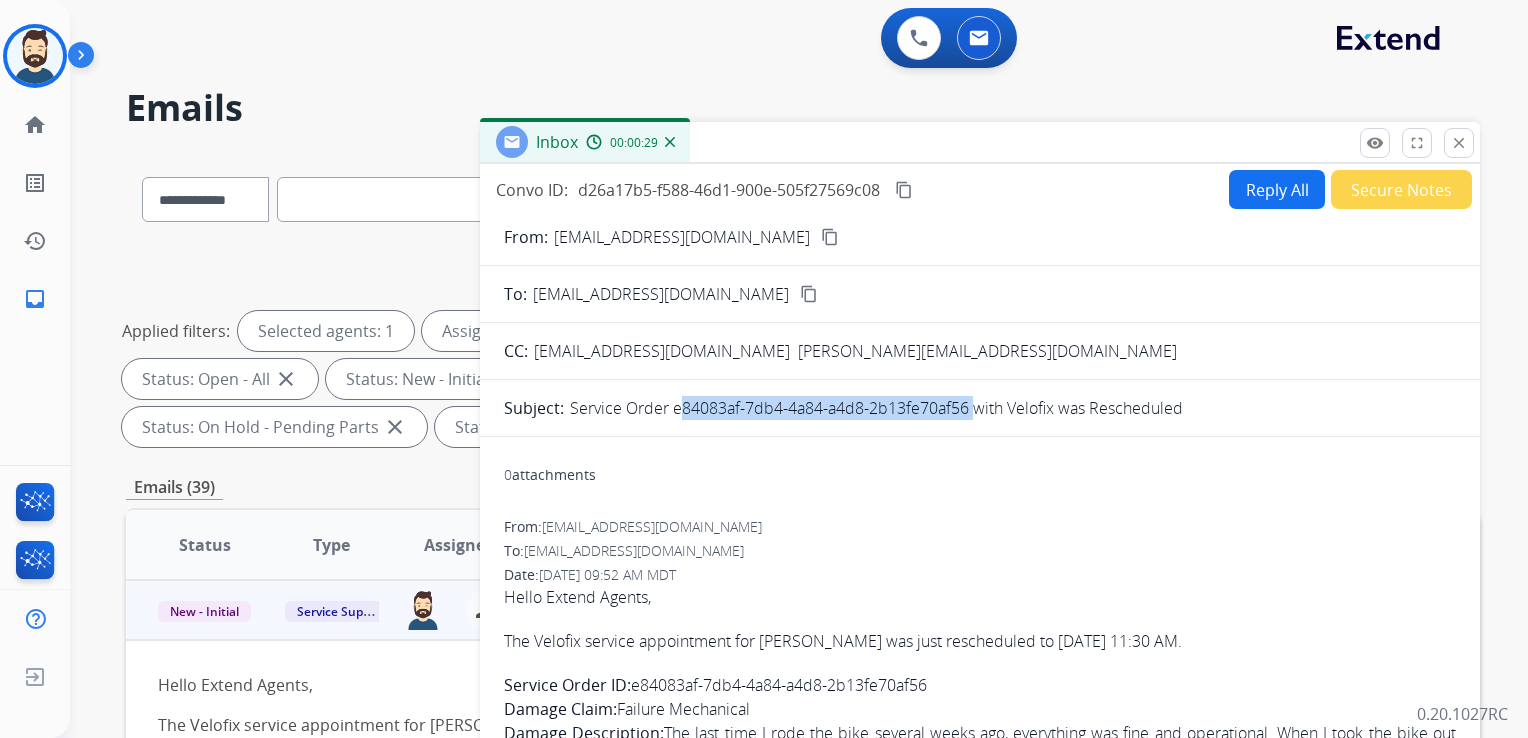 click on "content_copy" at bounding box center [904, 190] 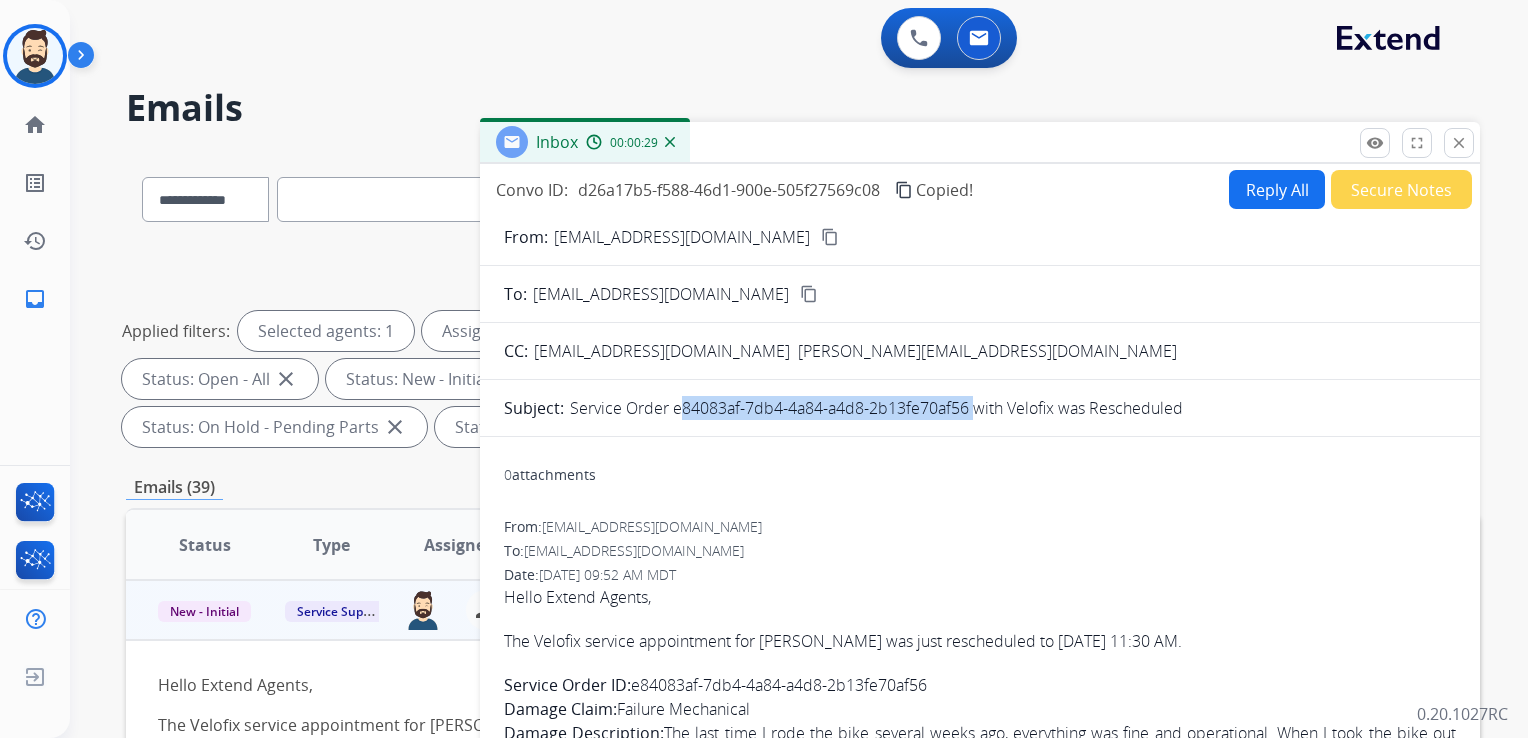 scroll, scrollTop: 49, scrollLeft: 0, axis: vertical 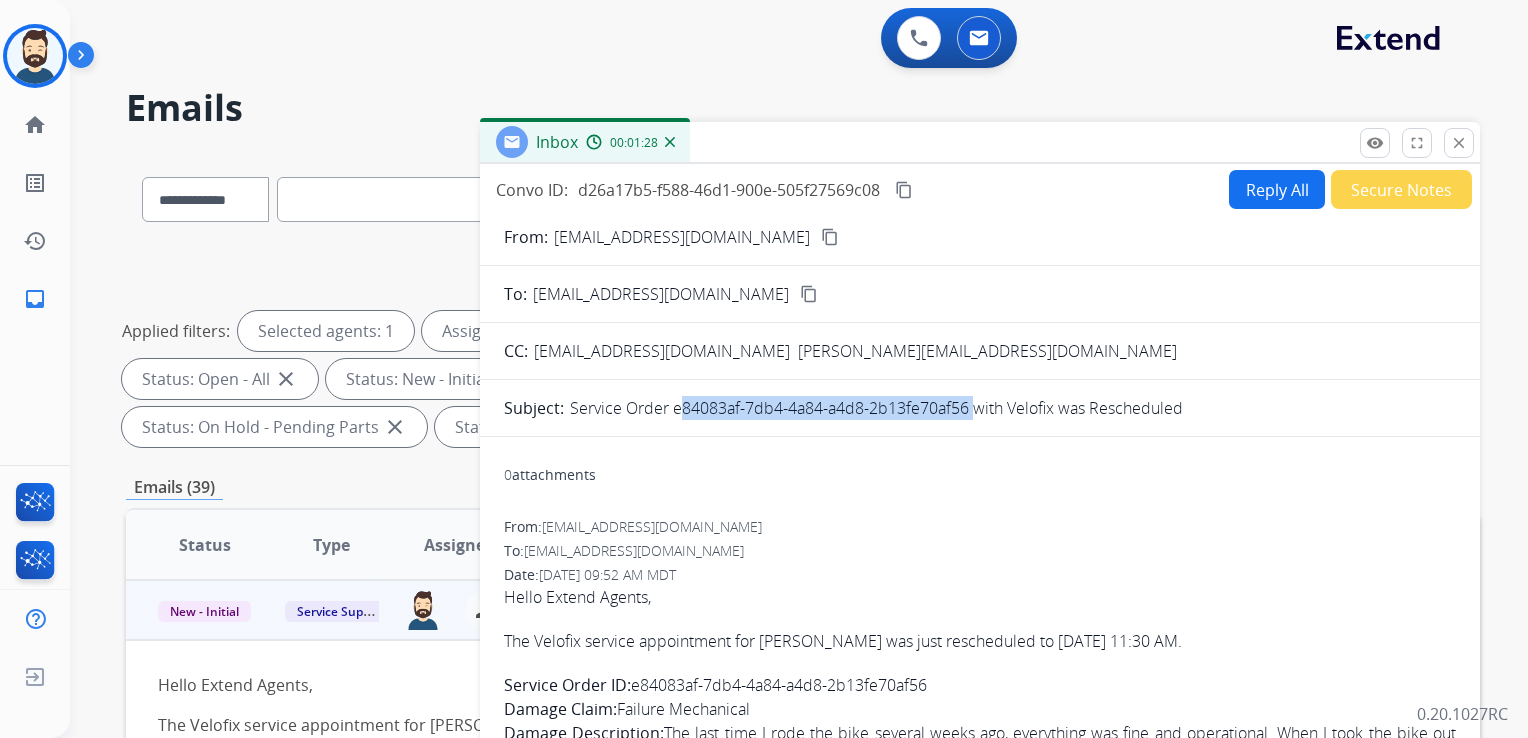 click on "content_copy" at bounding box center (904, 190) 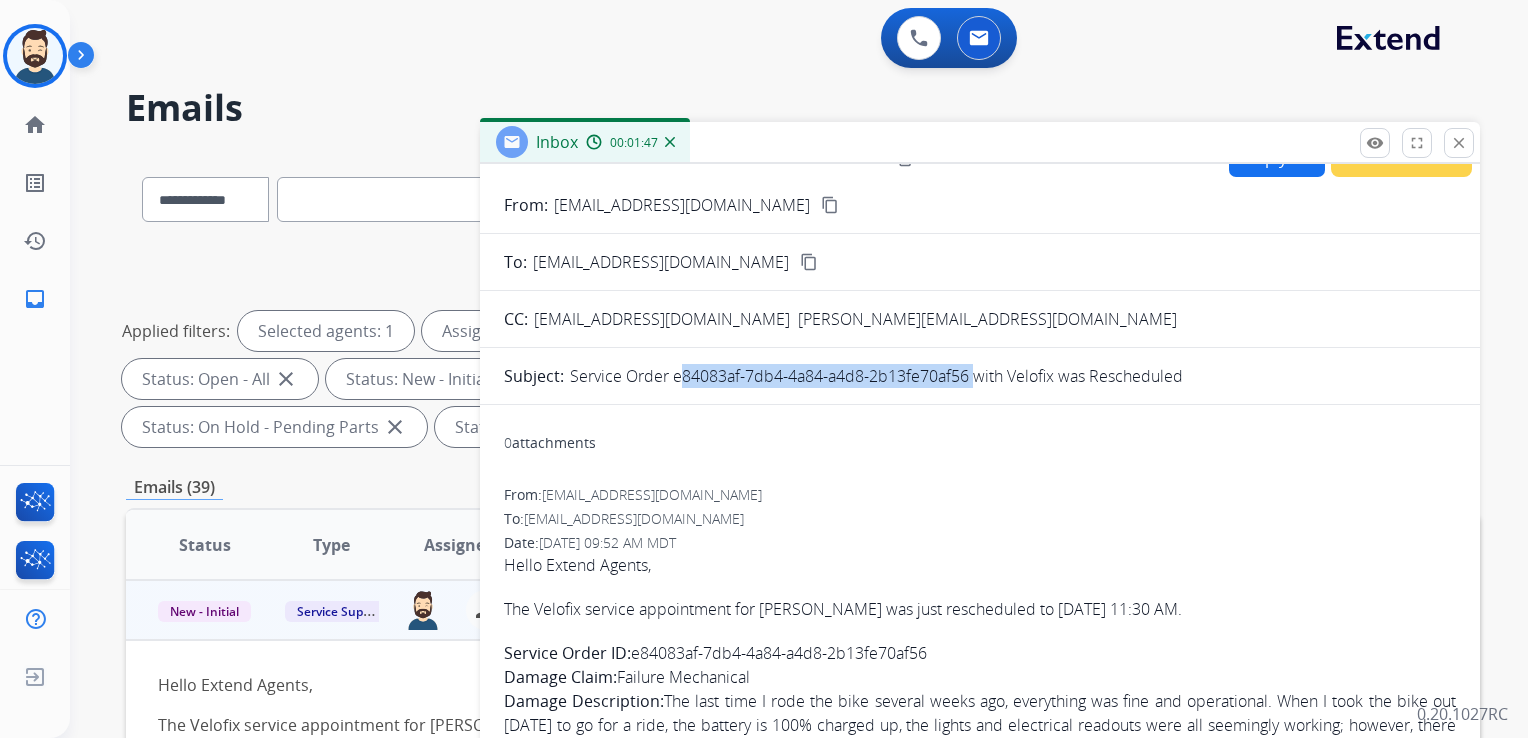 scroll, scrollTop: 49, scrollLeft: 0, axis: vertical 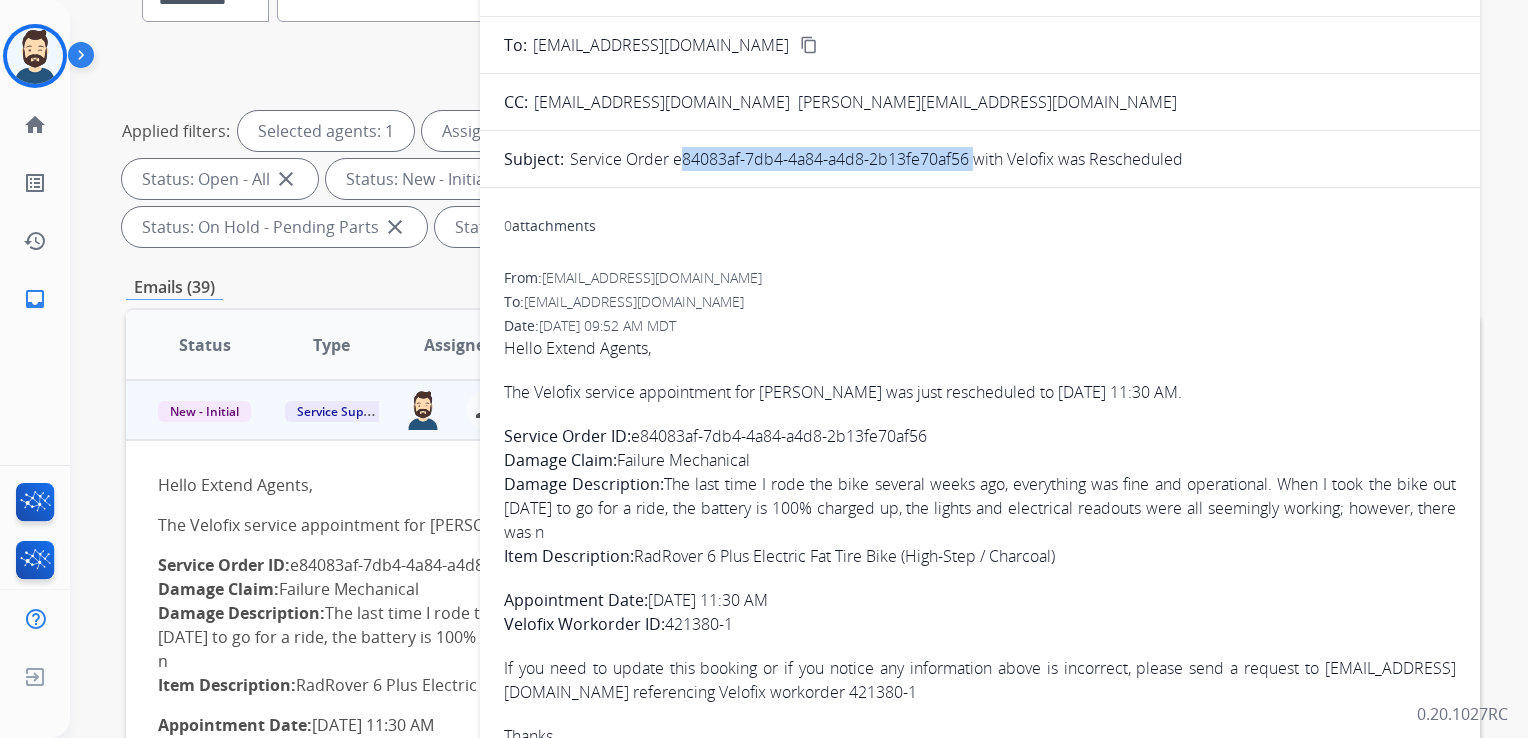 drag, startPoint x: 507, startPoint y: 390, endPoint x: 739, endPoint y: 613, distance: 321.7965 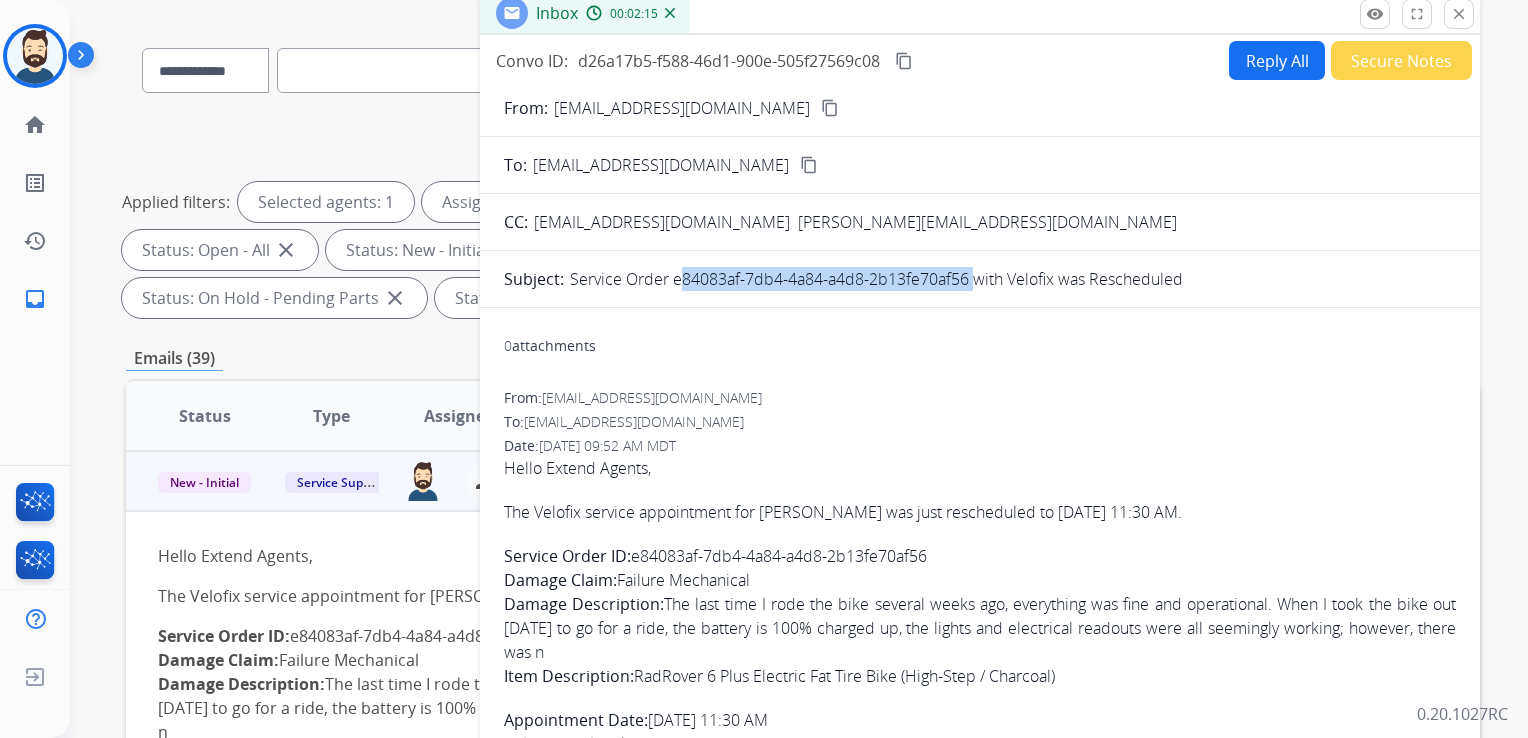 scroll, scrollTop: 0, scrollLeft: 0, axis: both 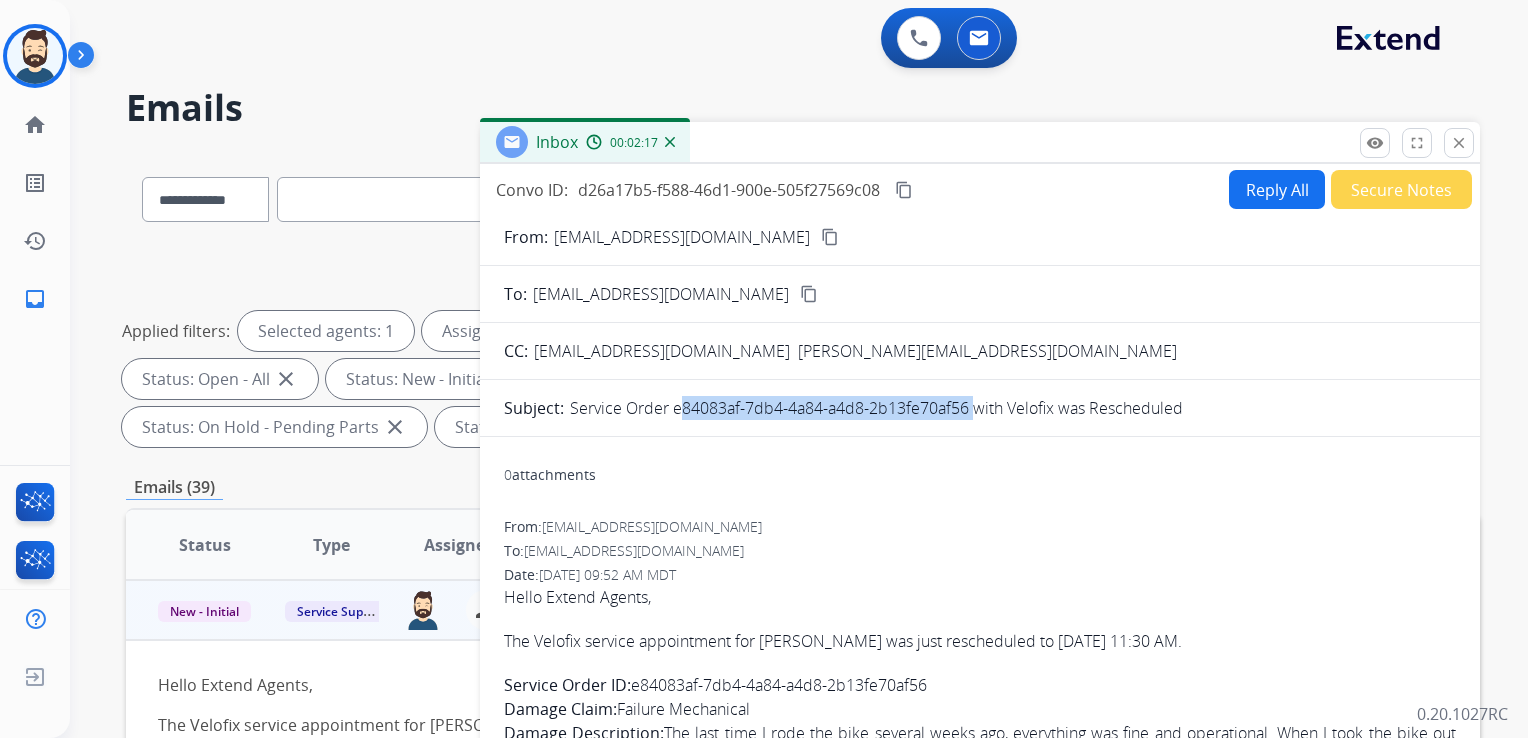 click on "close" at bounding box center (1459, 143) 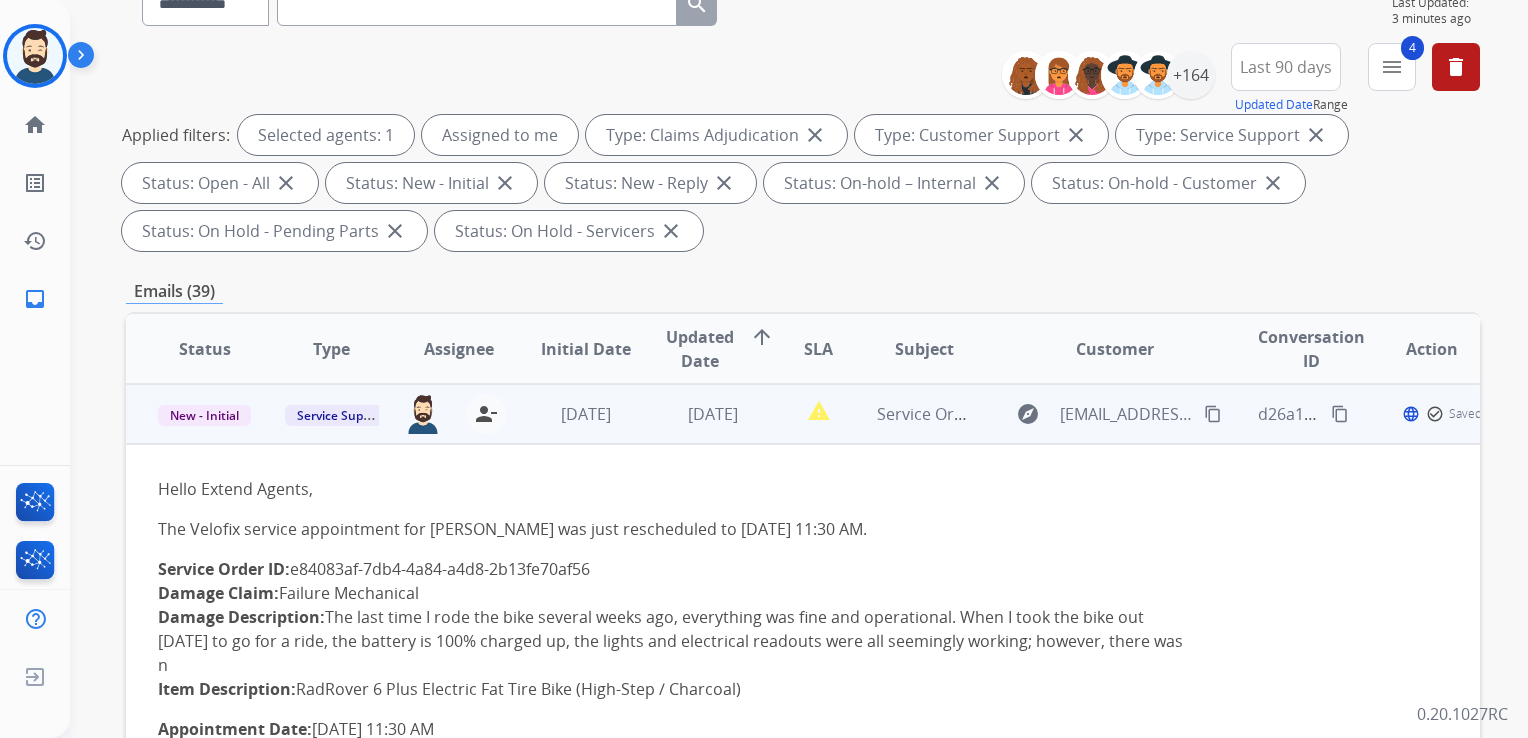 scroll, scrollTop: 200, scrollLeft: 0, axis: vertical 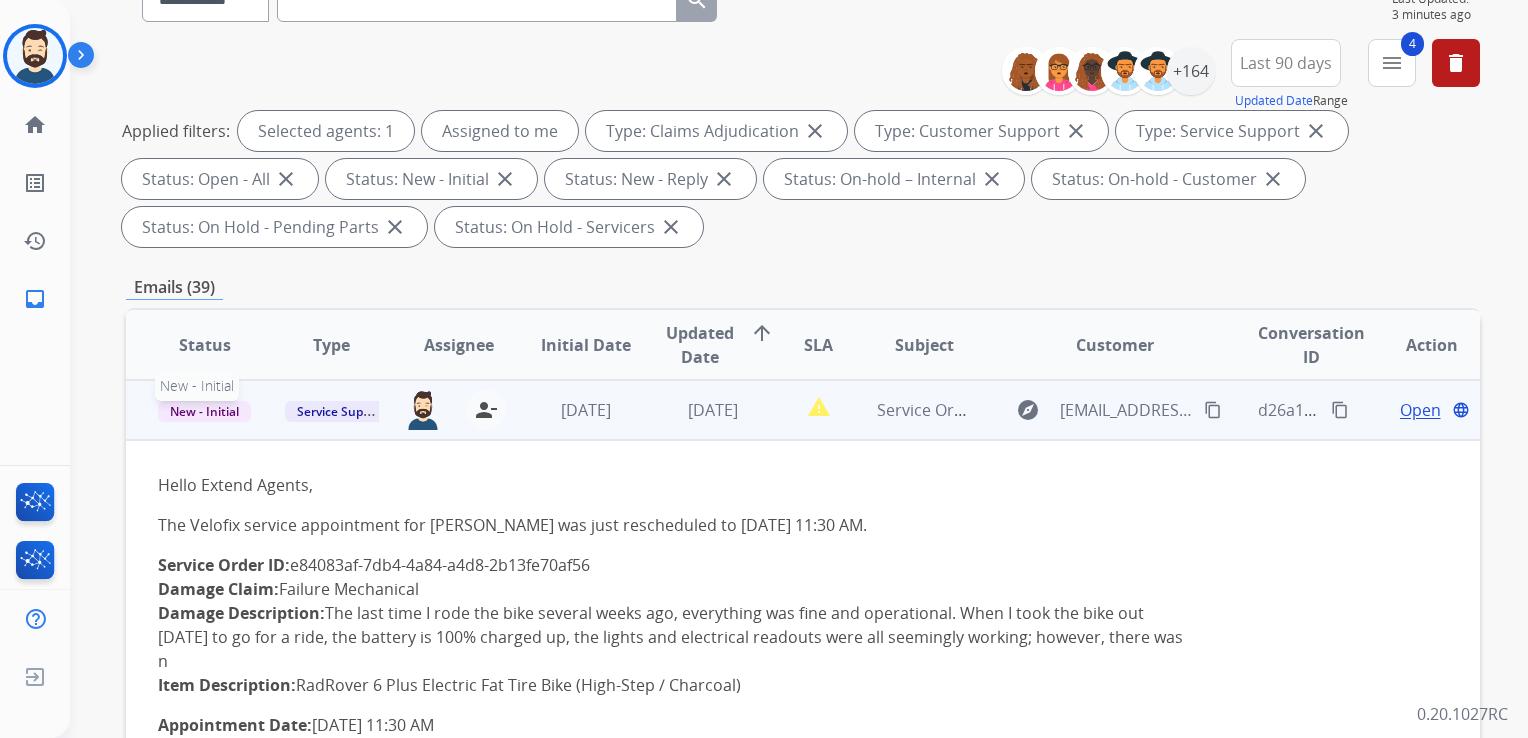 click on "New - Initial" at bounding box center [204, 411] 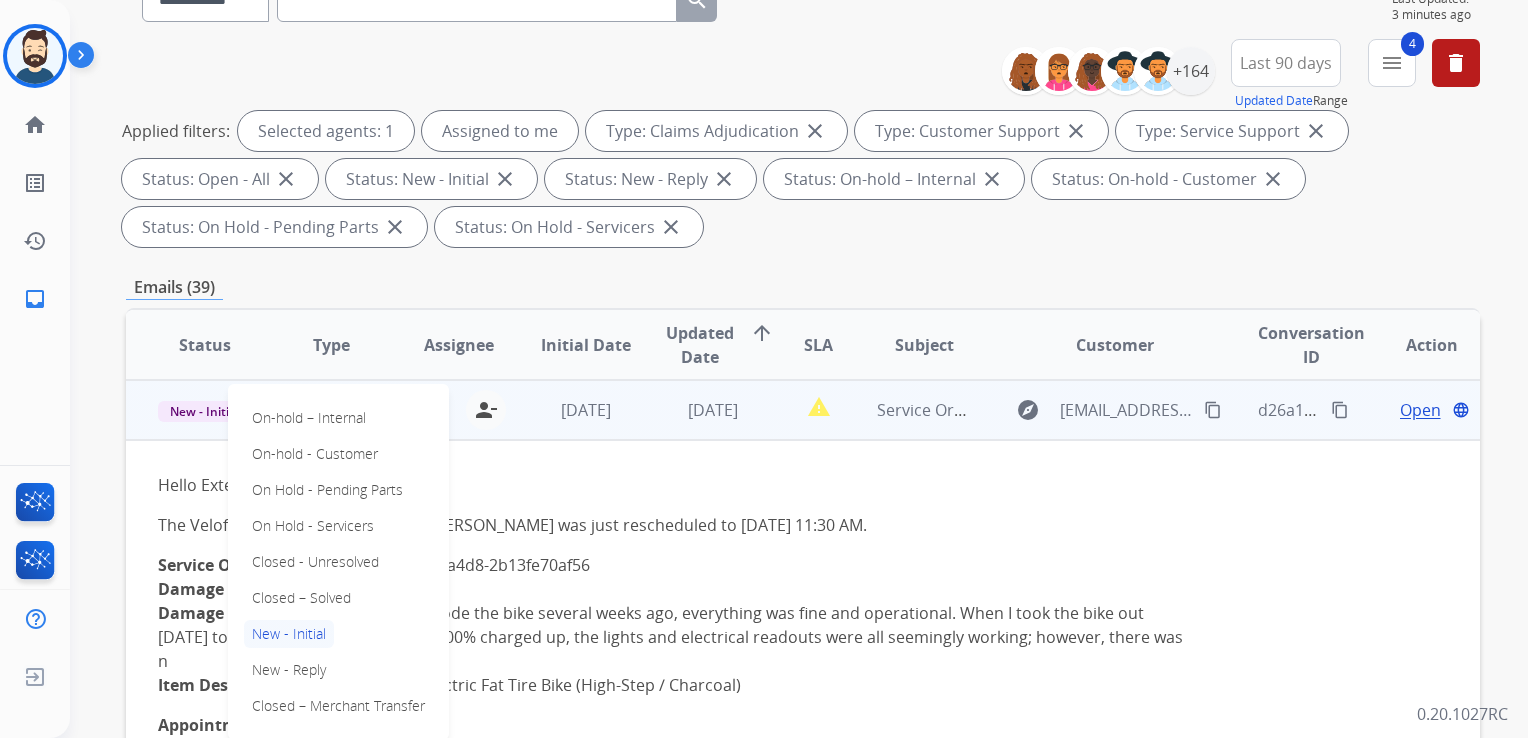 drag, startPoint x: 324, startPoint y: 590, endPoint x: 348, endPoint y: 574, distance: 28.84441 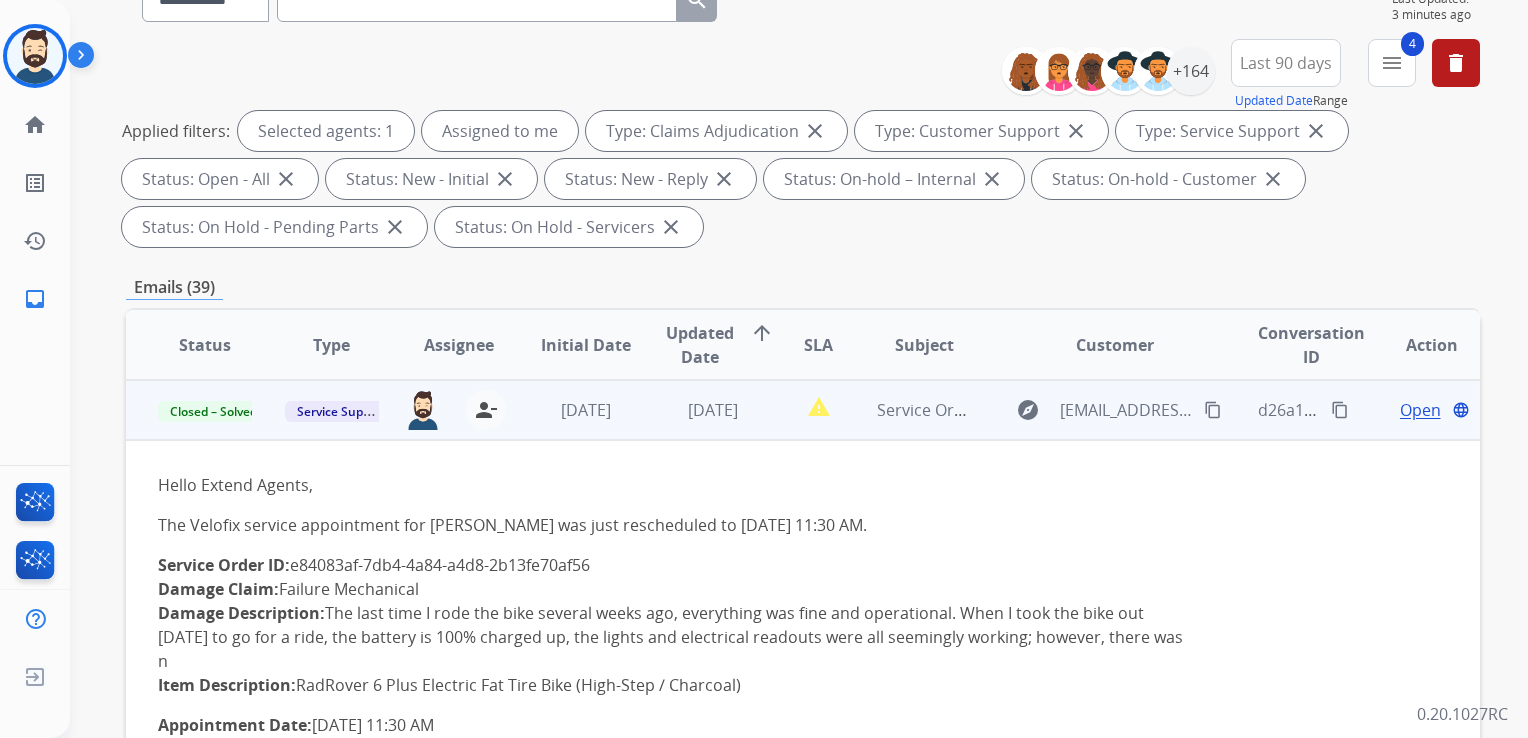 click on "[DATE]" at bounding box center [570, 410] 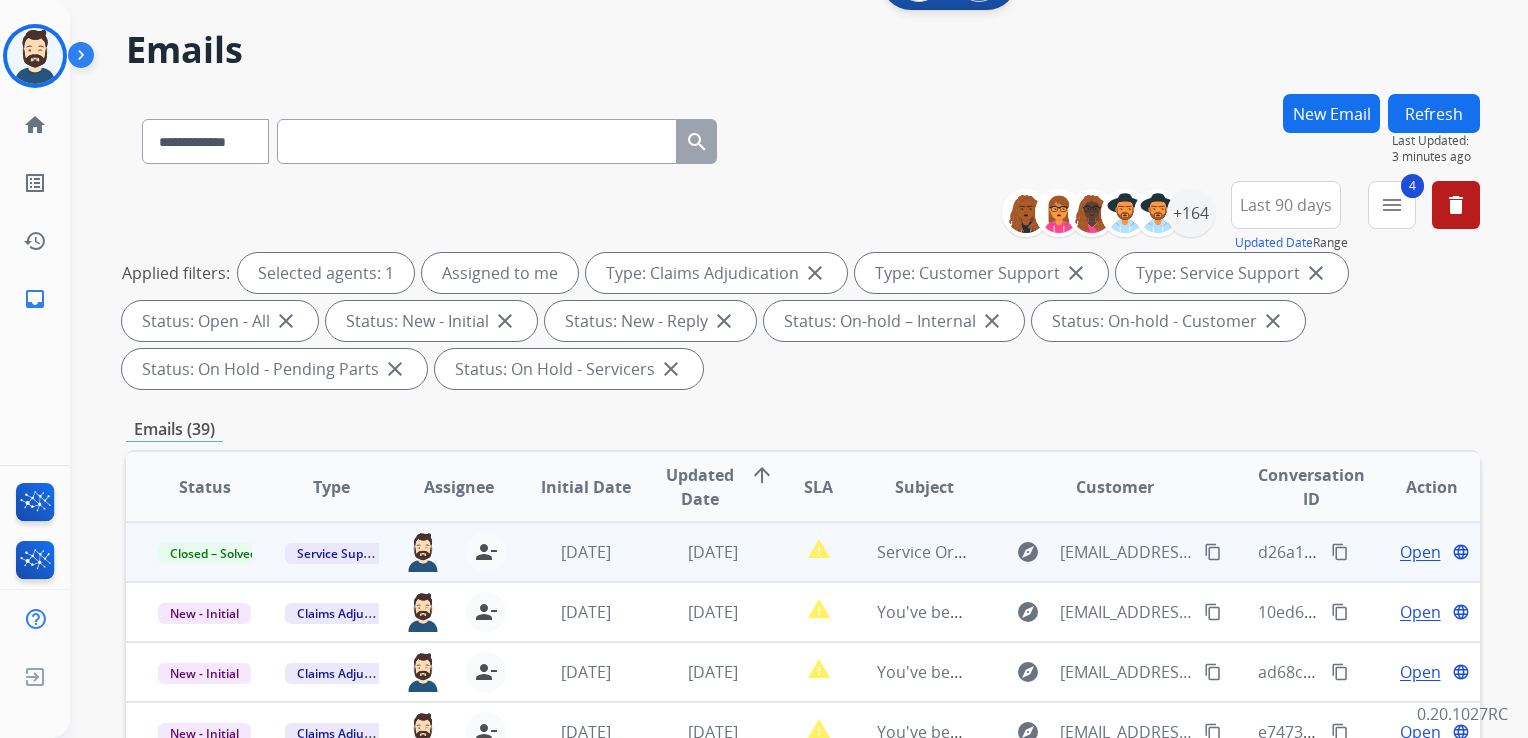 scroll, scrollTop: 0, scrollLeft: 0, axis: both 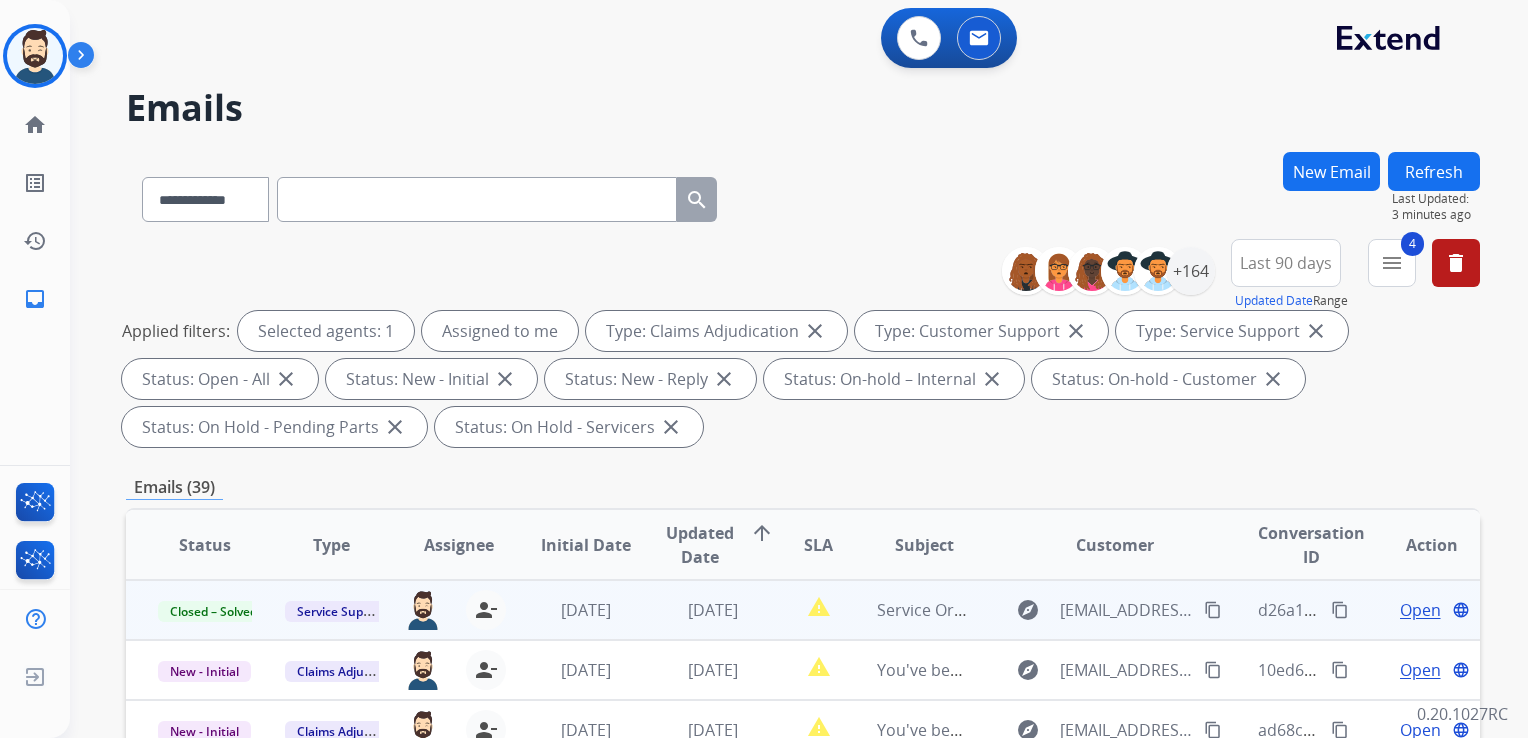 click on "Refresh" at bounding box center (1434, 171) 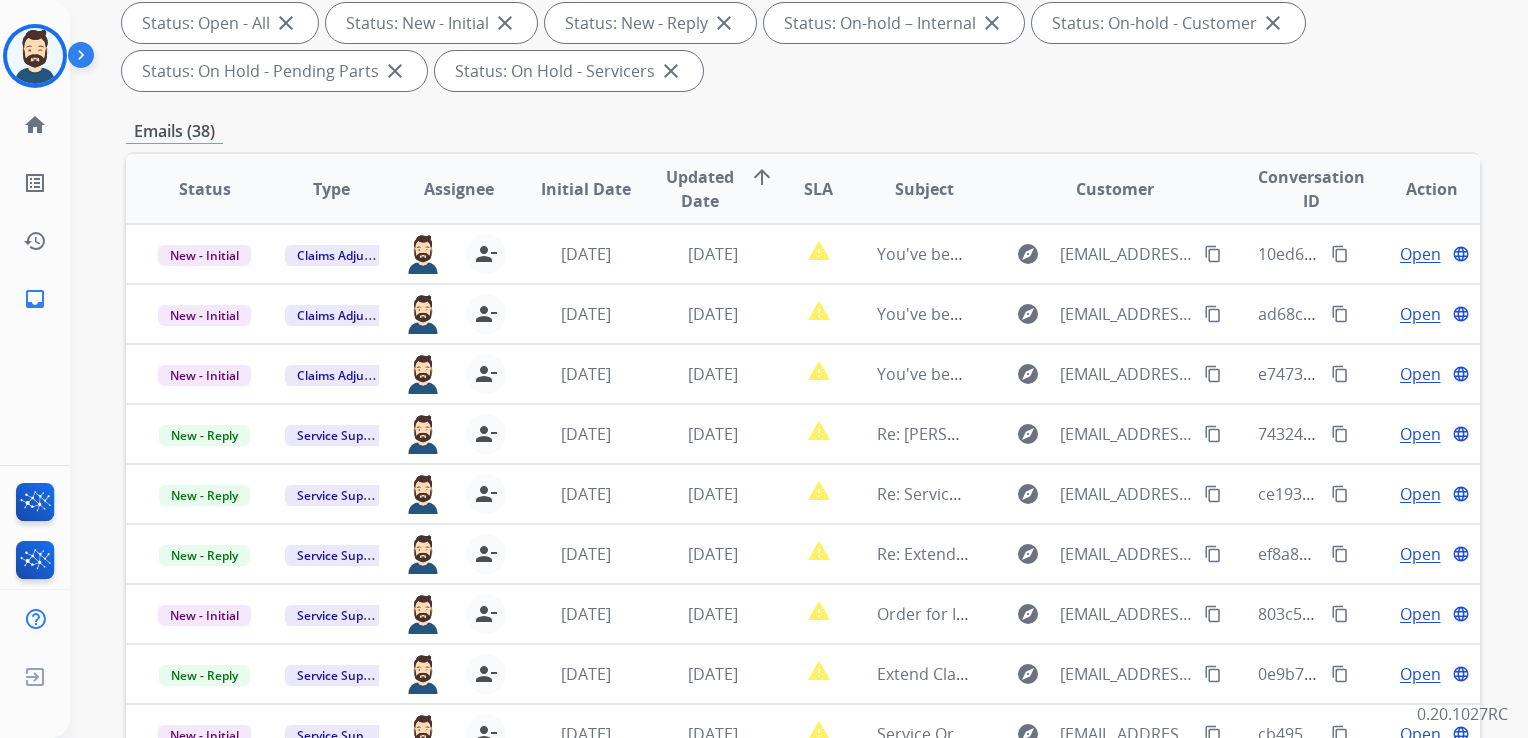 scroll, scrollTop: 400, scrollLeft: 0, axis: vertical 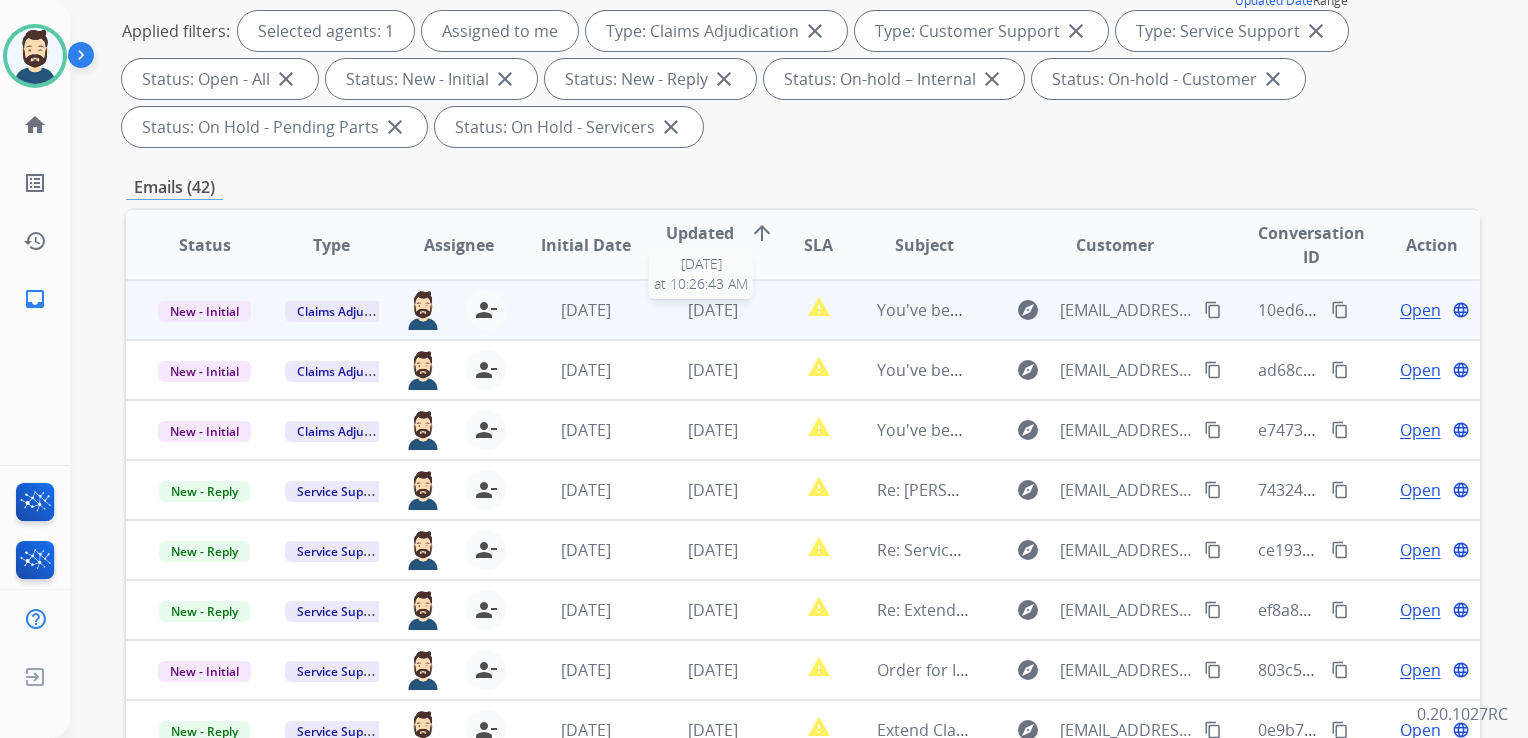 click on "[DATE]" at bounding box center [713, 310] 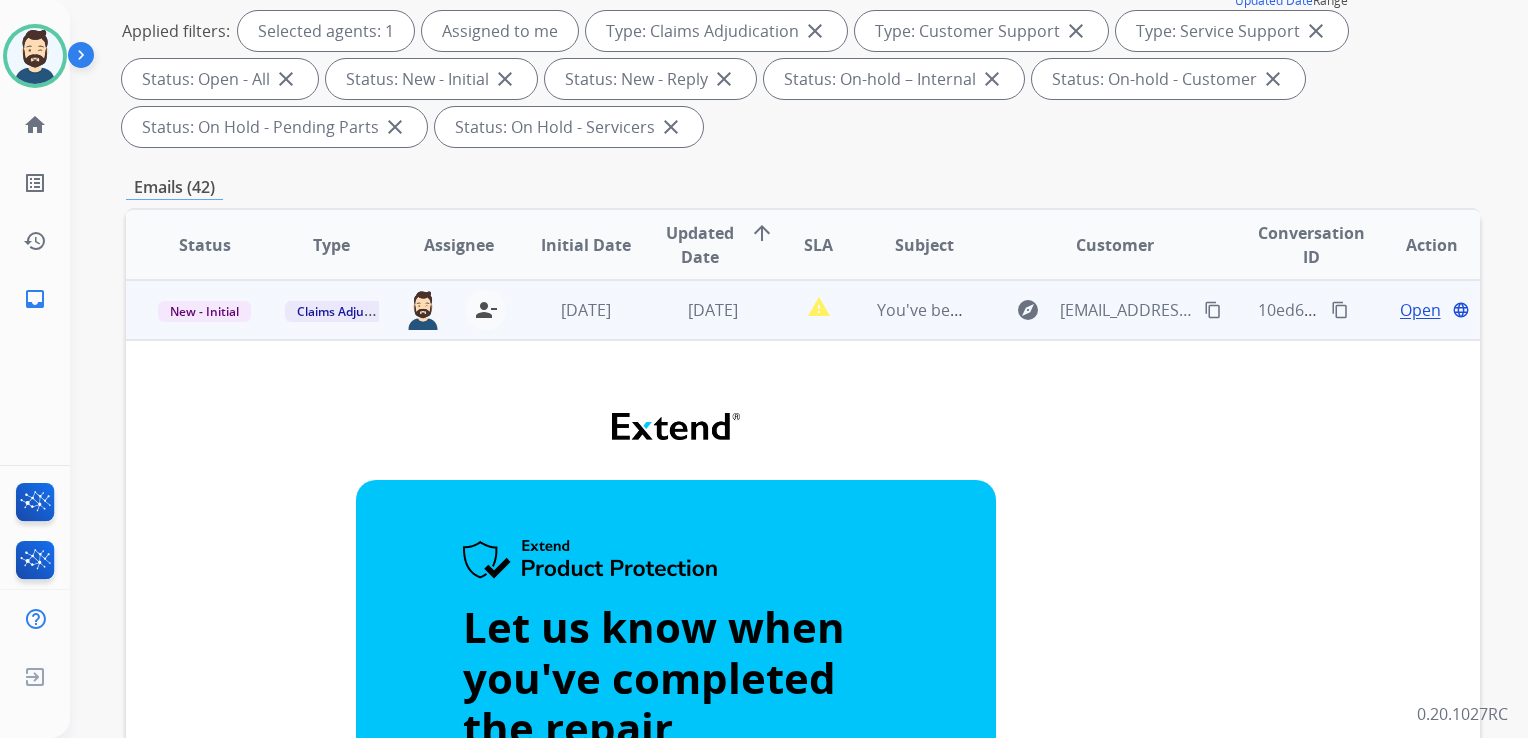 click on "Open" at bounding box center (1420, 310) 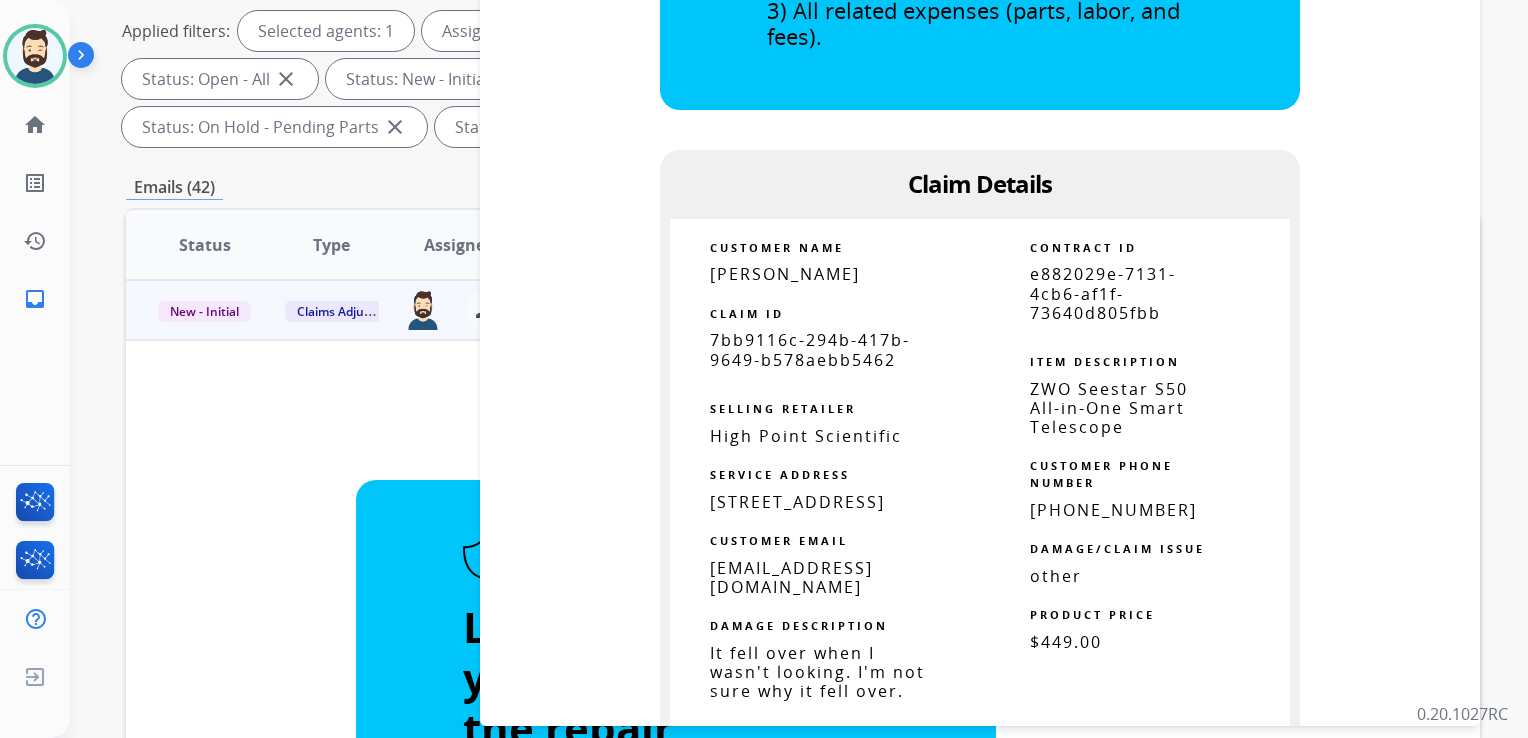 scroll, scrollTop: 1000, scrollLeft: 0, axis: vertical 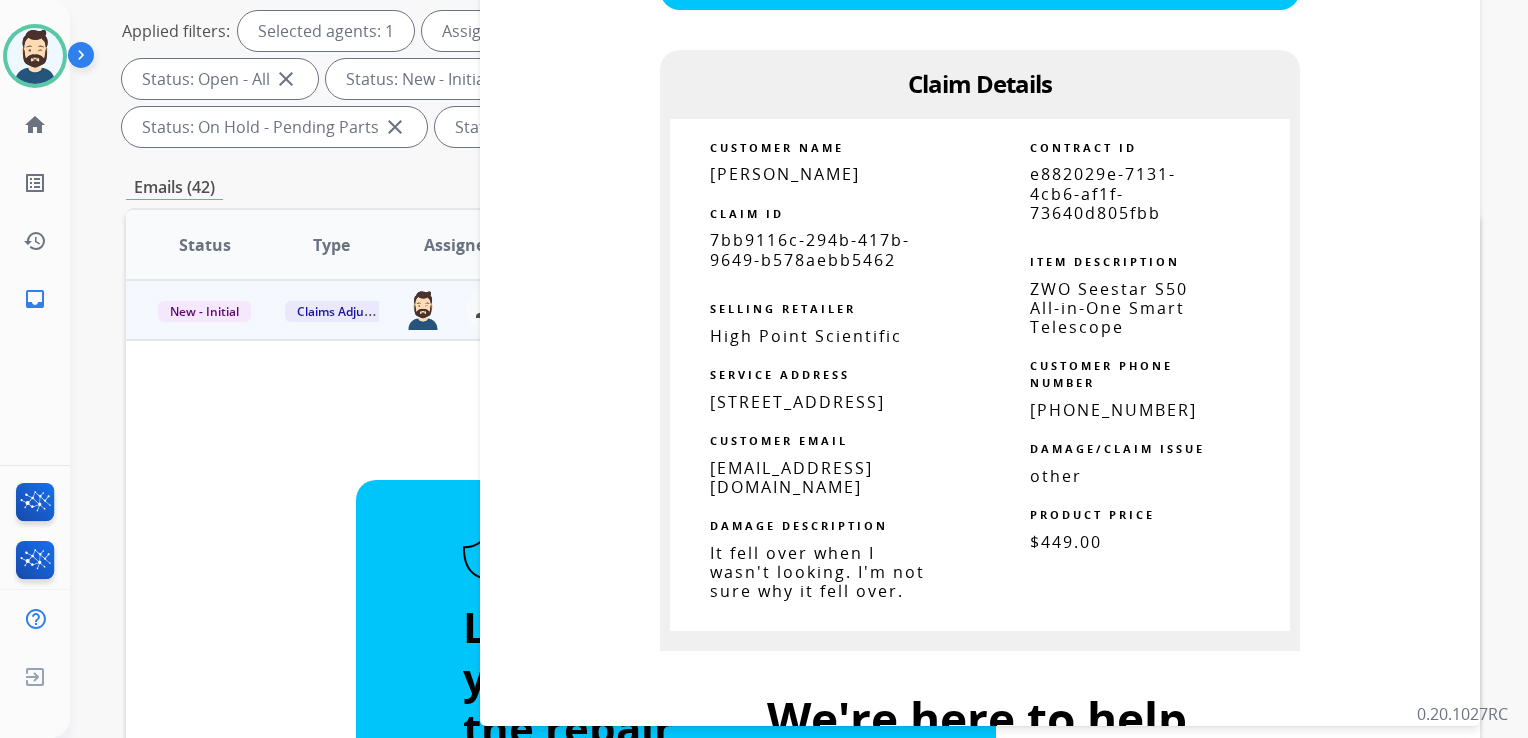 click on "7bb9116c-294b-417b-9649-b578aebb5462" at bounding box center [810, 249] 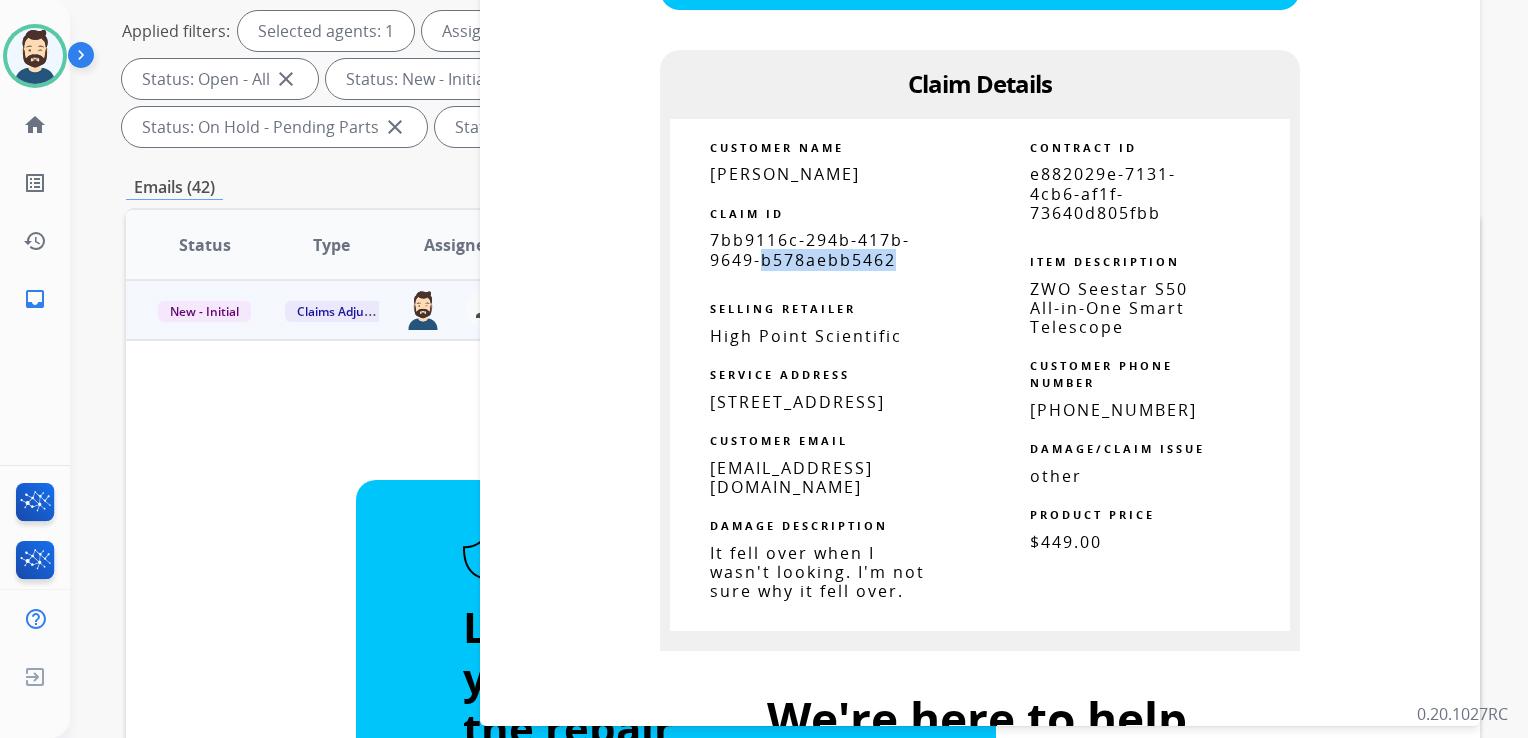 click on "7bb9116c-294b-417b-9649-b578aebb5462" at bounding box center [810, 249] 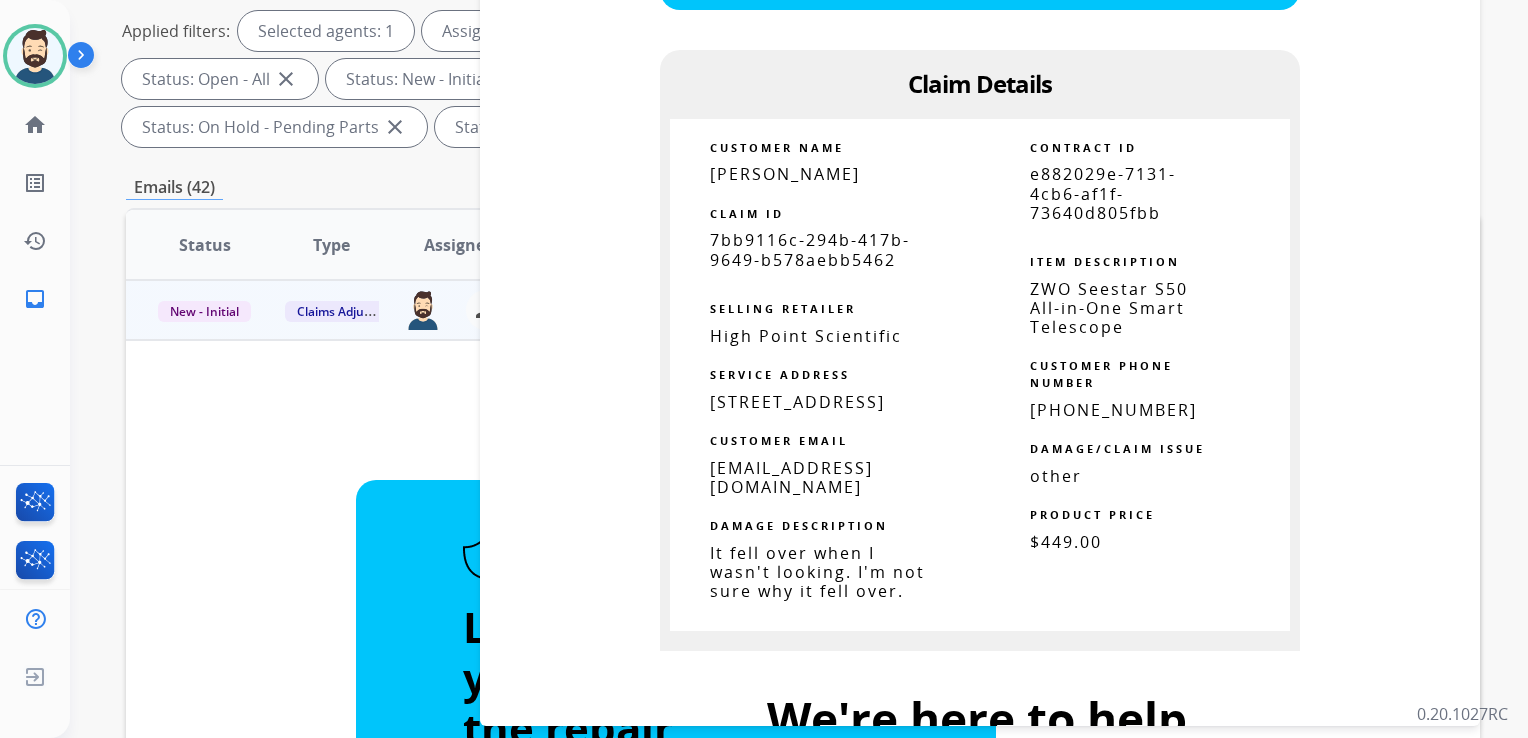 click on "7bb9116c-294b-417b-9649-b578aebb5462" at bounding box center (810, 249) 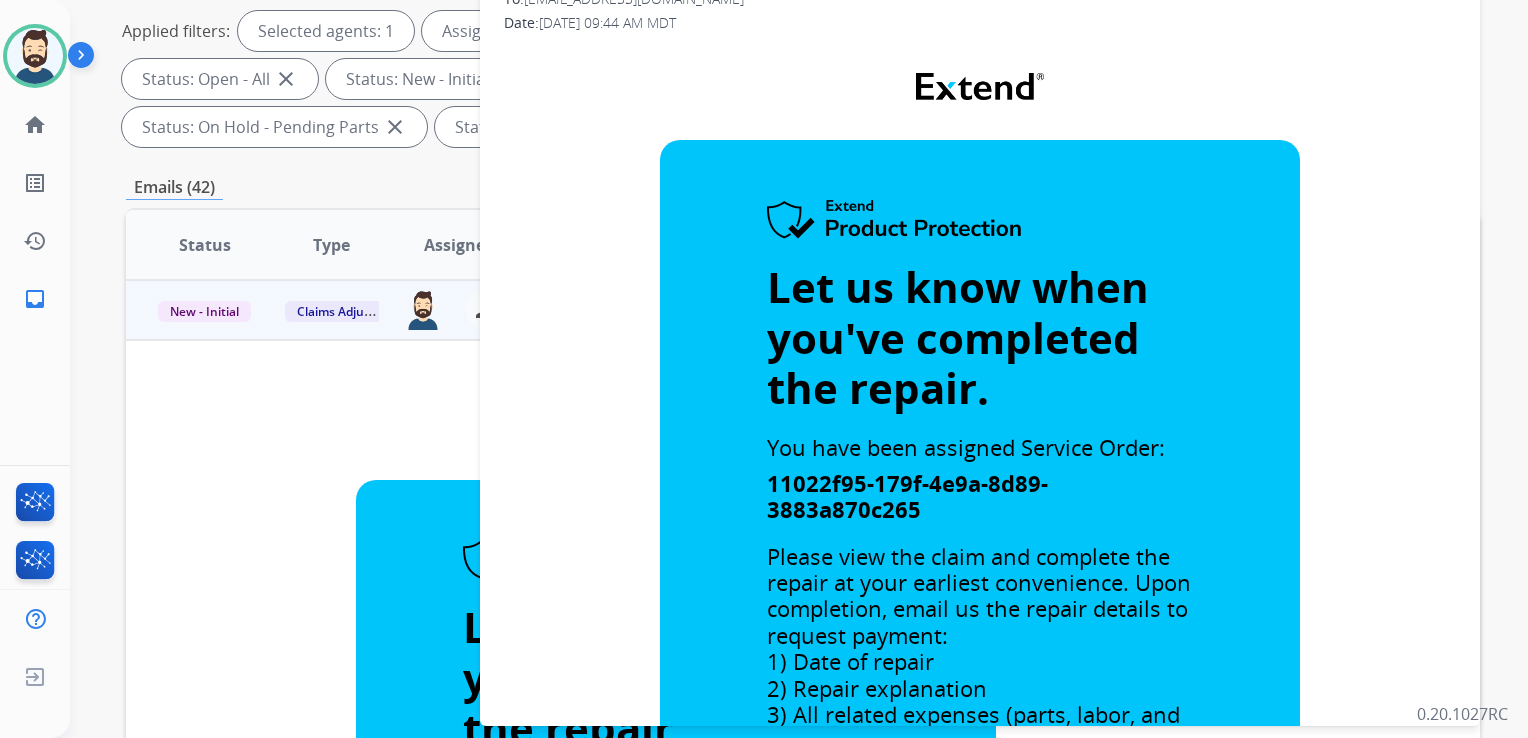 scroll, scrollTop: 0, scrollLeft: 0, axis: both 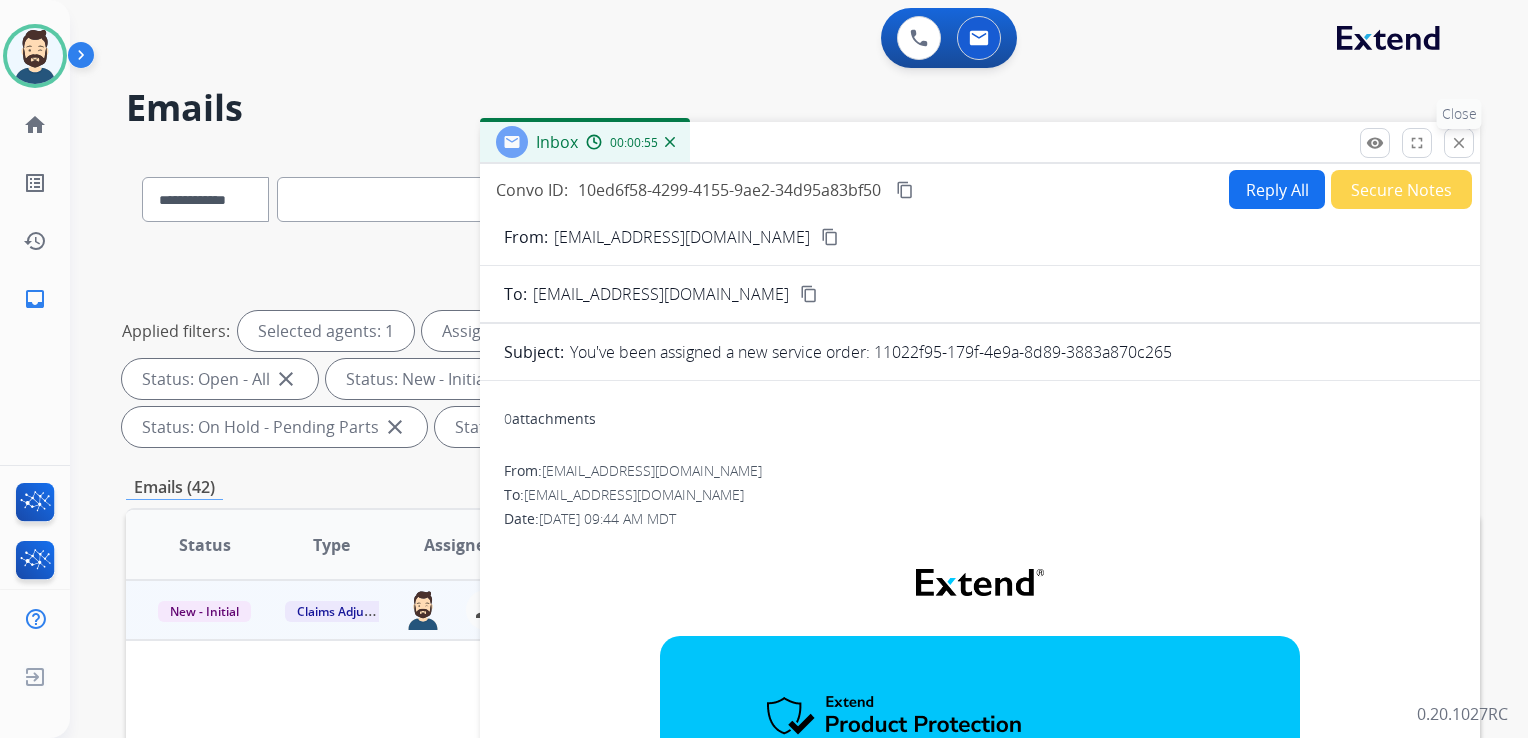 click on "close" at bounding box center (1459, 143) 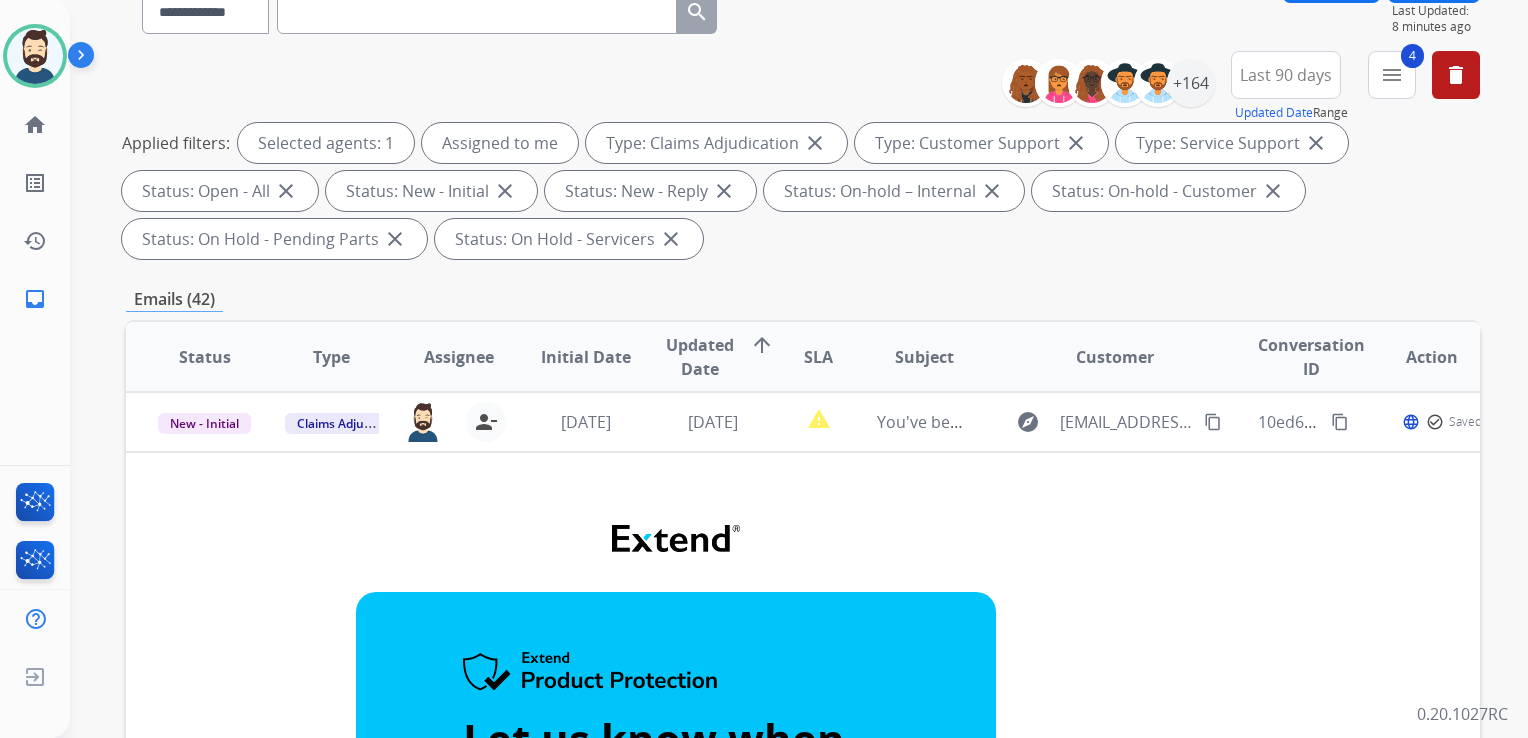 scroll, scrollTop: 200, scrollLeft: 0, axis: vertical 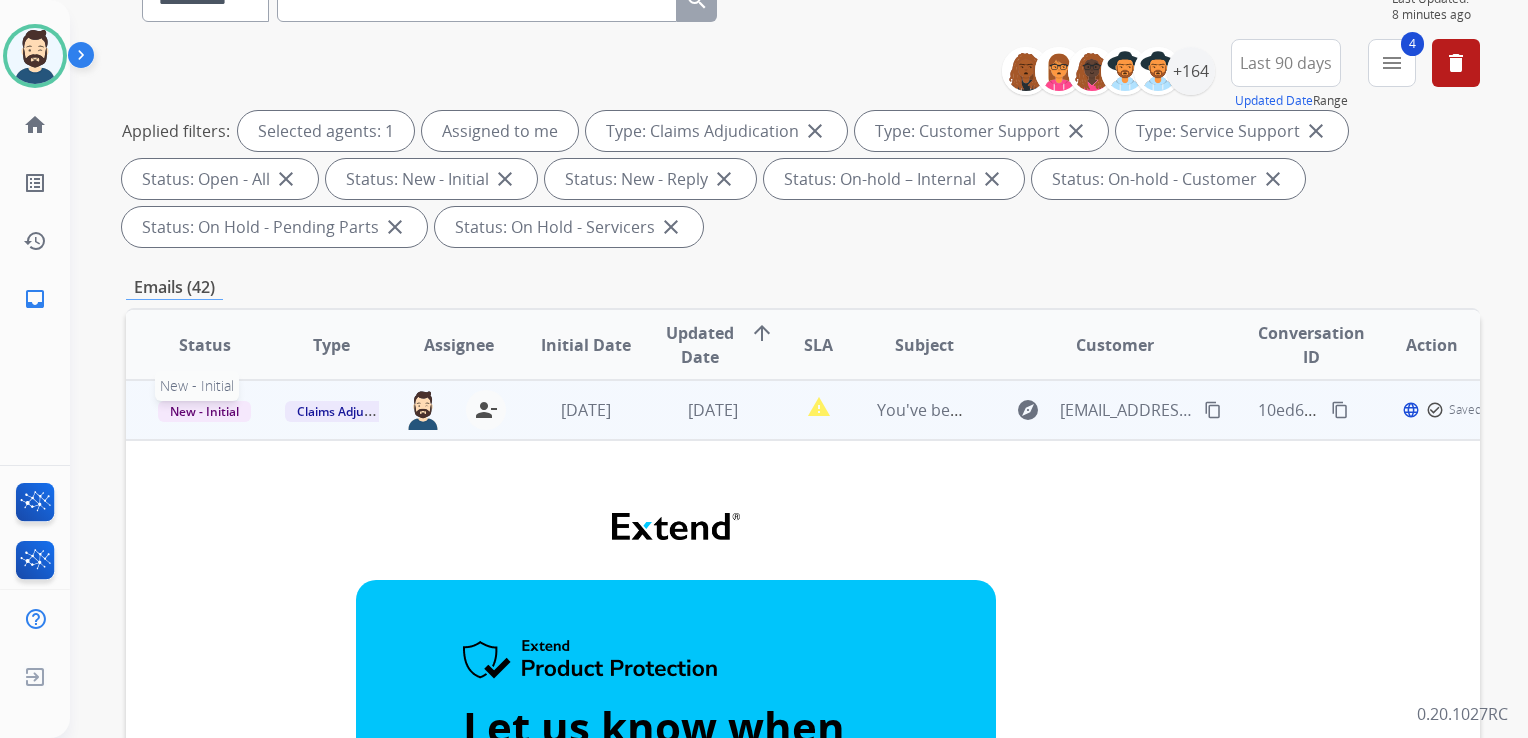 click on "New - Initial" at bounding box center (204, 411) 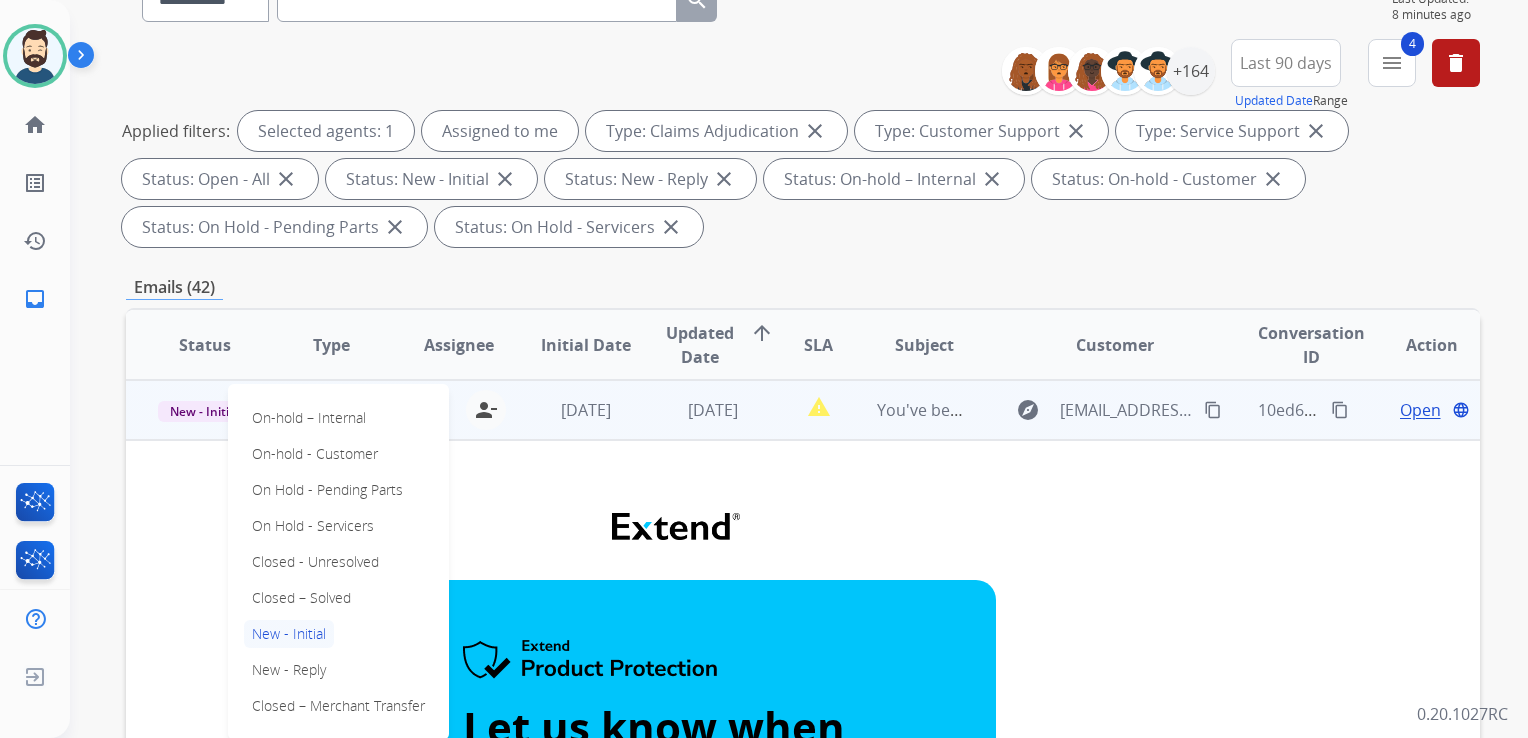 drag, startPoint x: 292, startPoint y: 589, endPoint x: 456, endPoint y: 509, distance: 182.47191 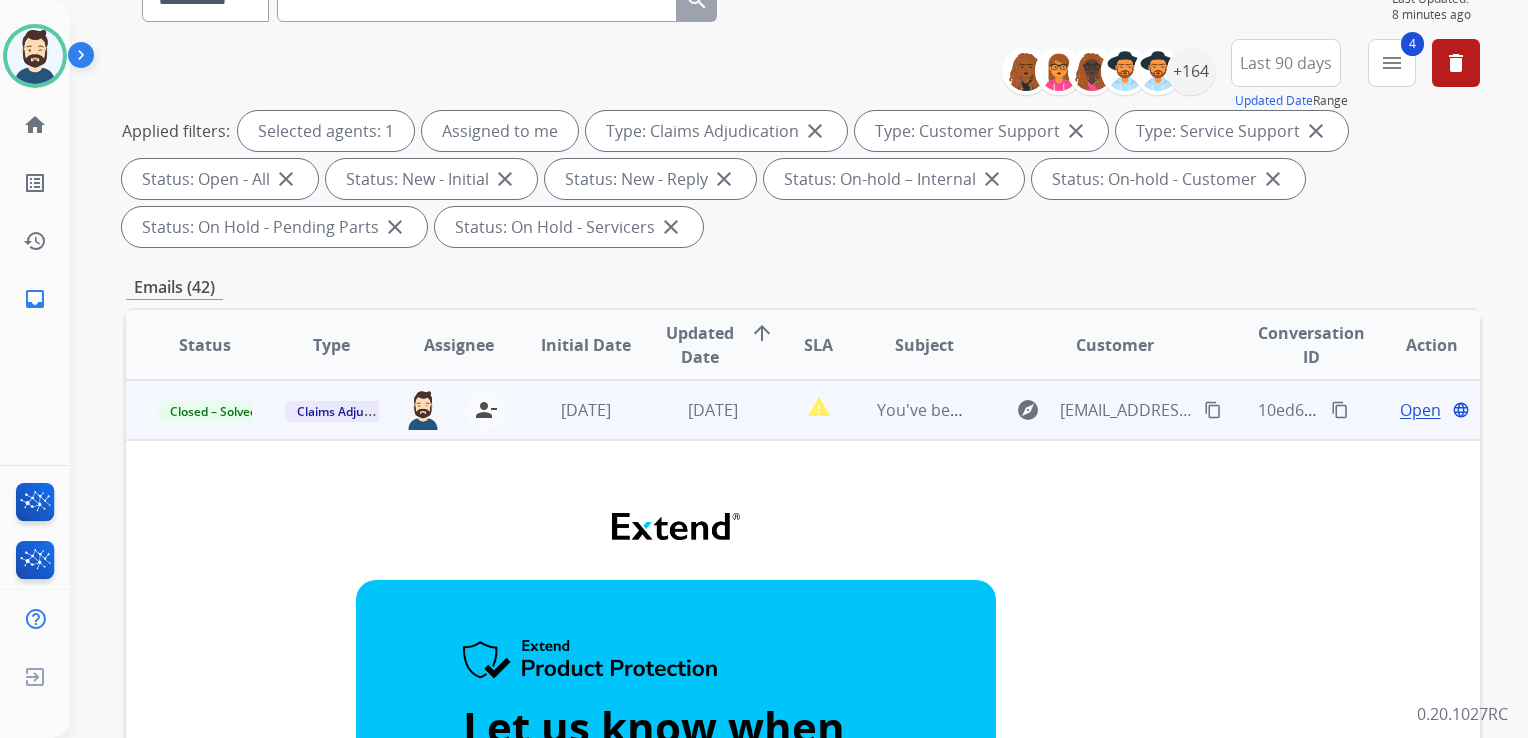 click on "[DATE]" at bounding box center [570, 410] 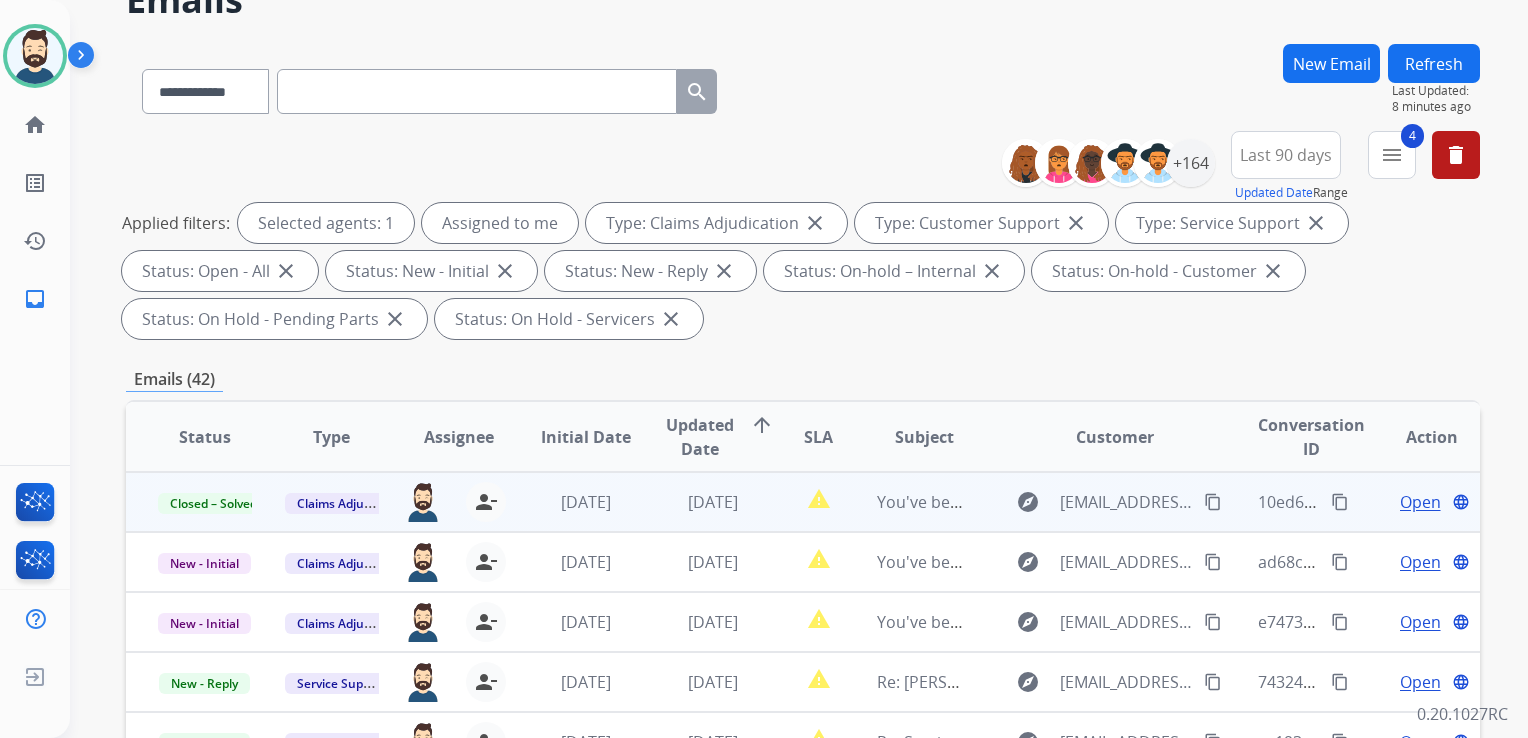 scroll, scrollTop: 0, scrollLeft: 0, axis: both 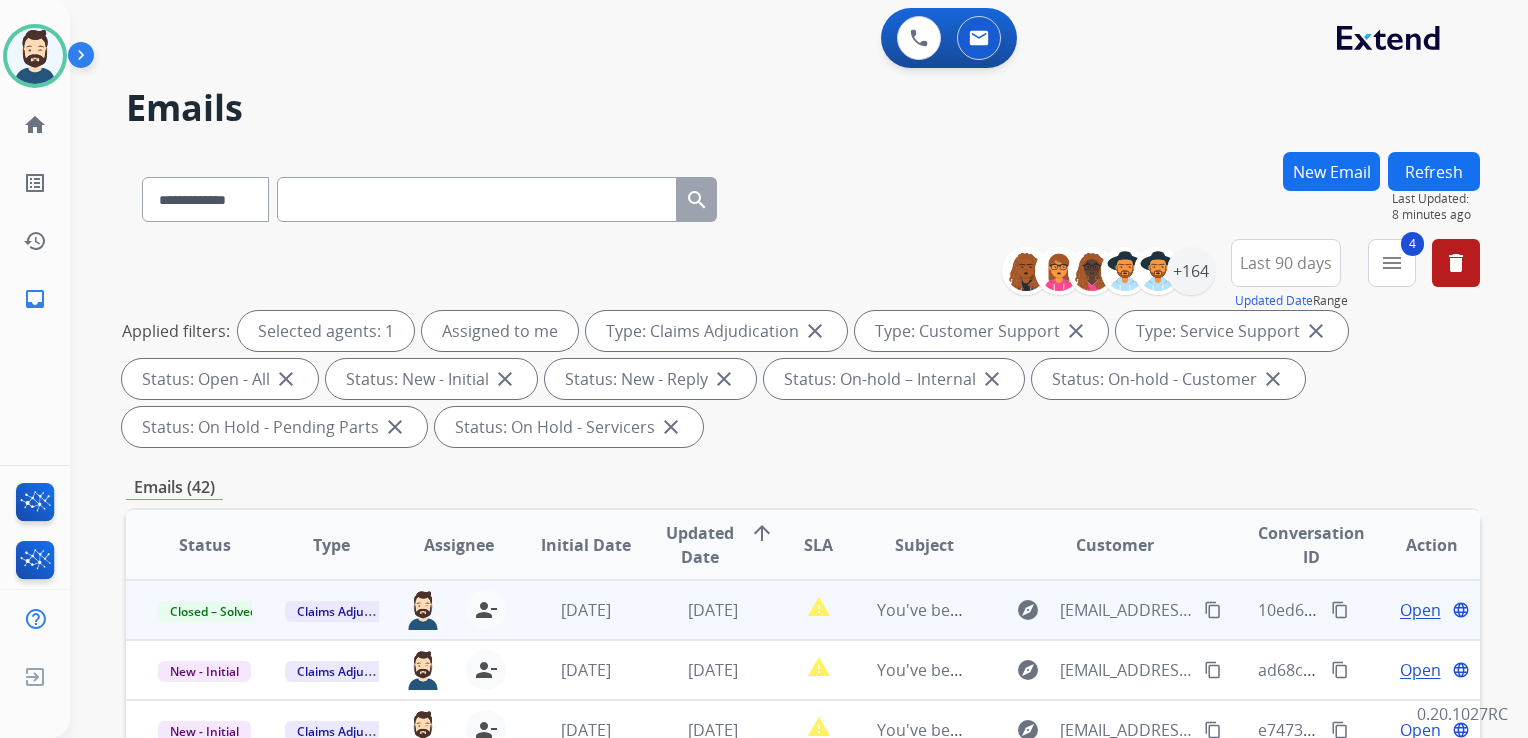 click on "Refresh" at bounding box center (1434, 171) 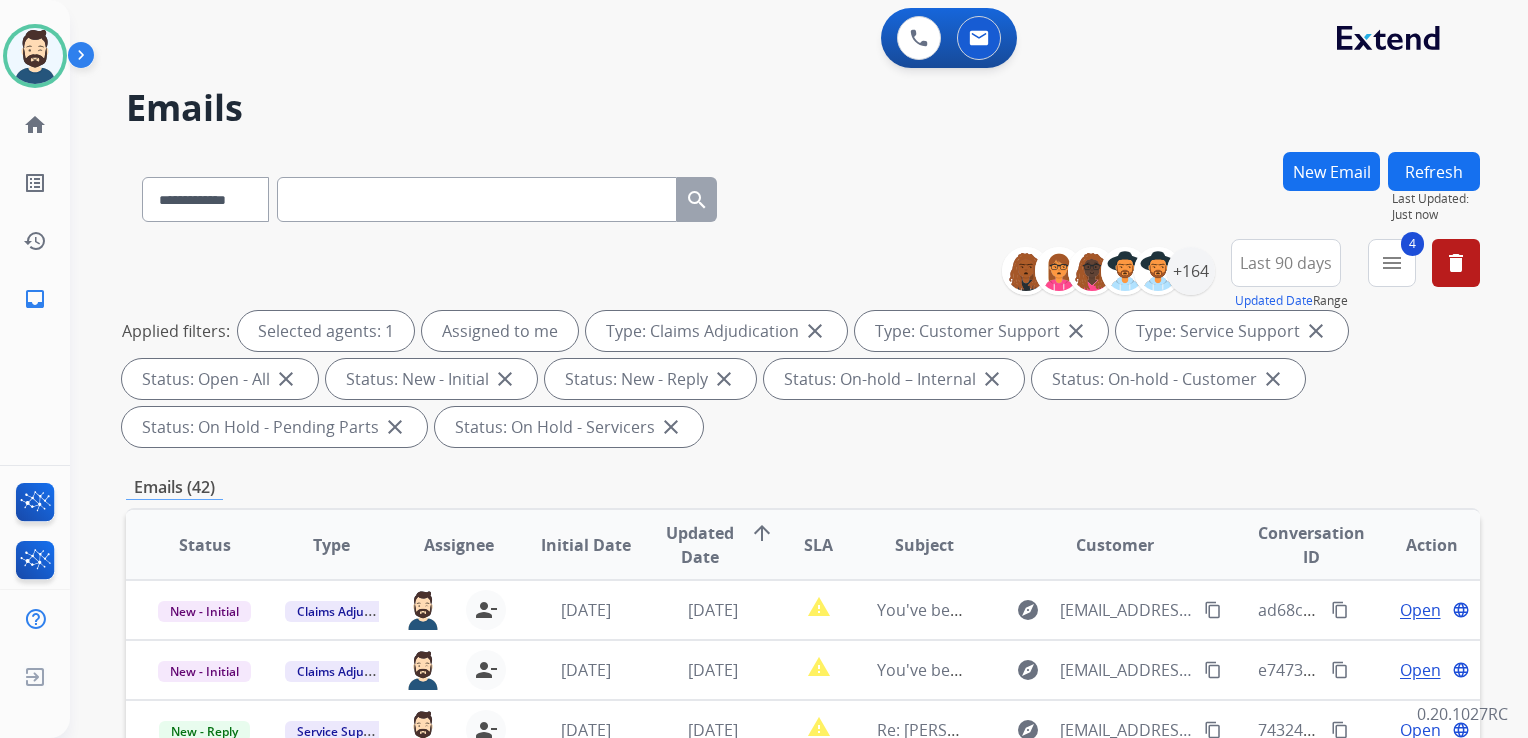 scroll, scrollTop: 200, scrollLeft: 0, axis: vertical 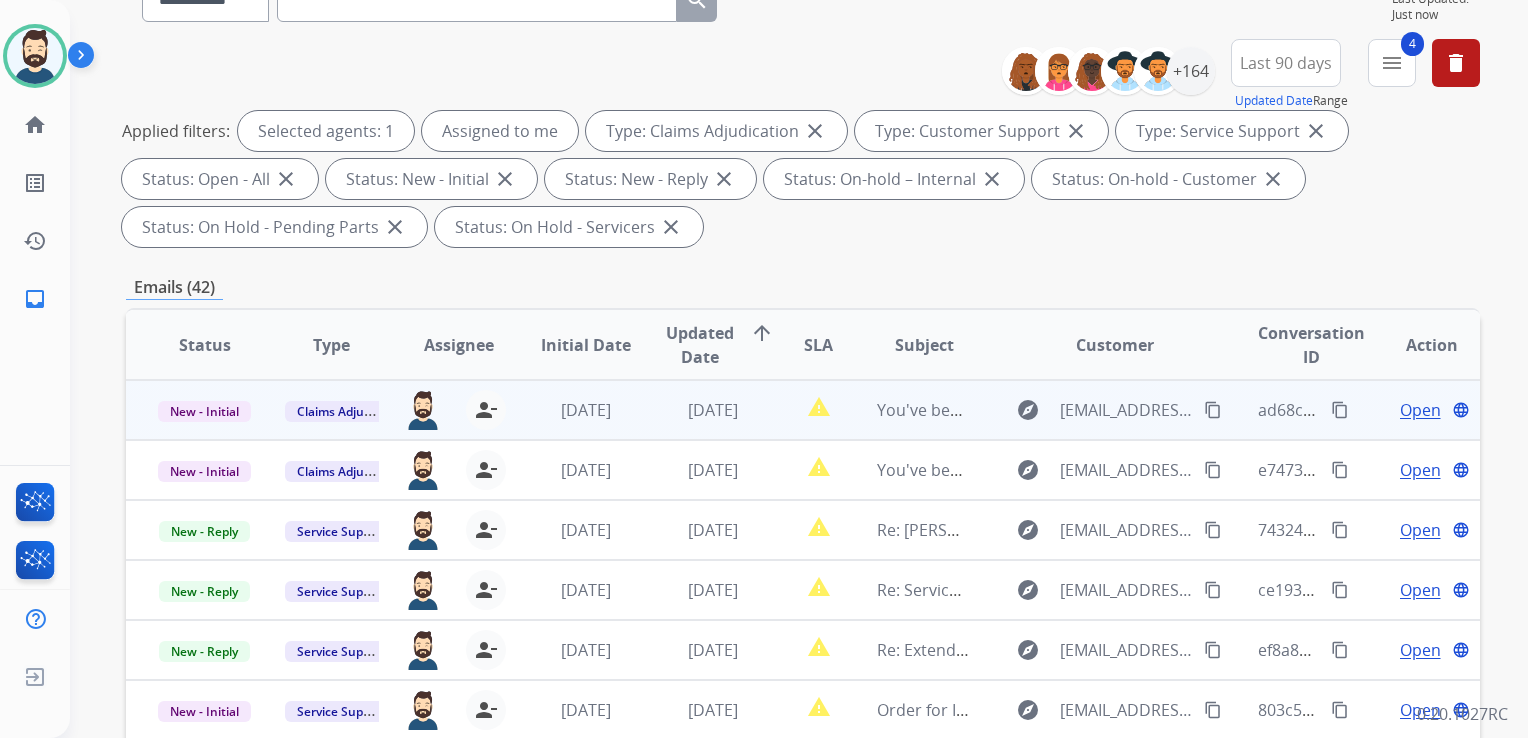 click on "[DATE]" at bounding box center [697, 410] 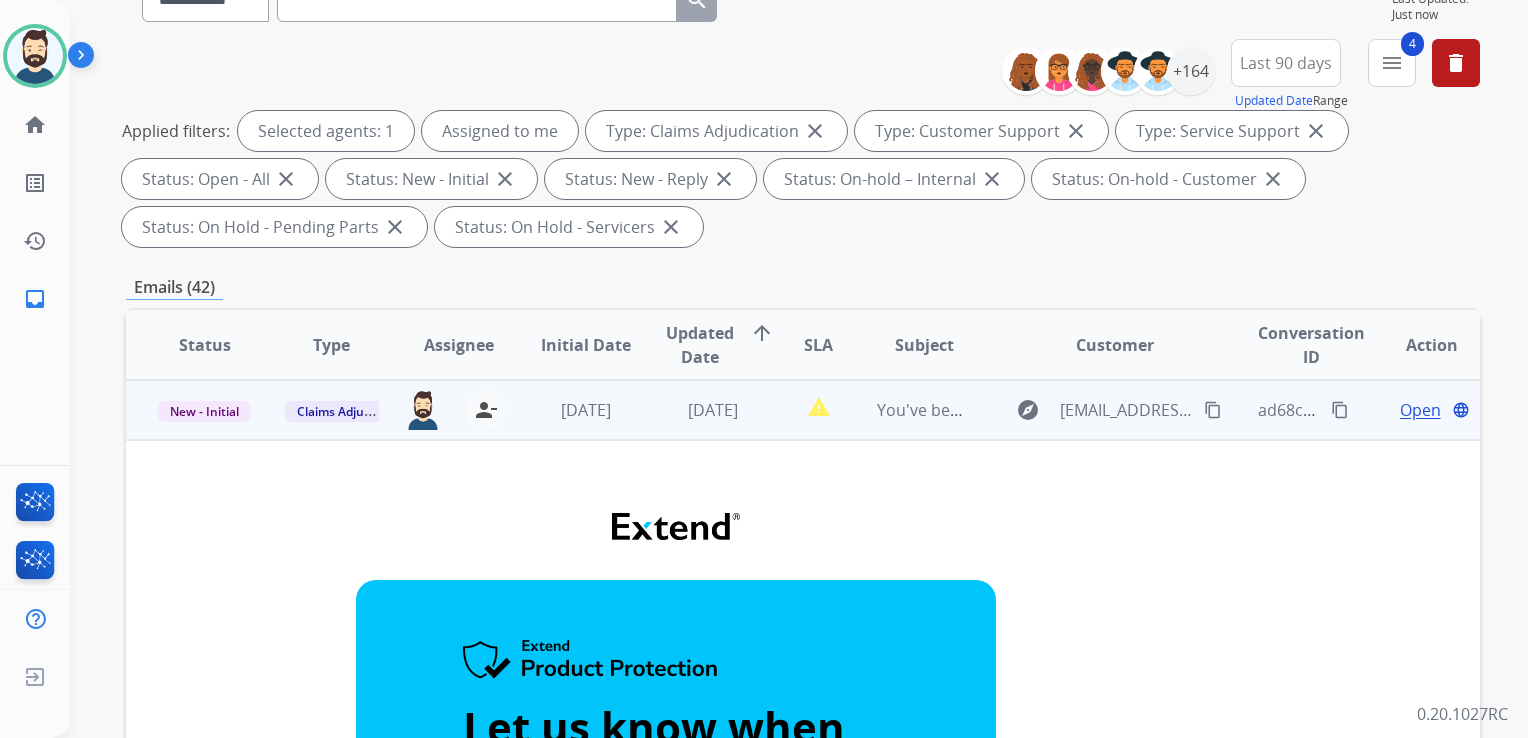 click on "Open" at bounding box center (1420, 410) 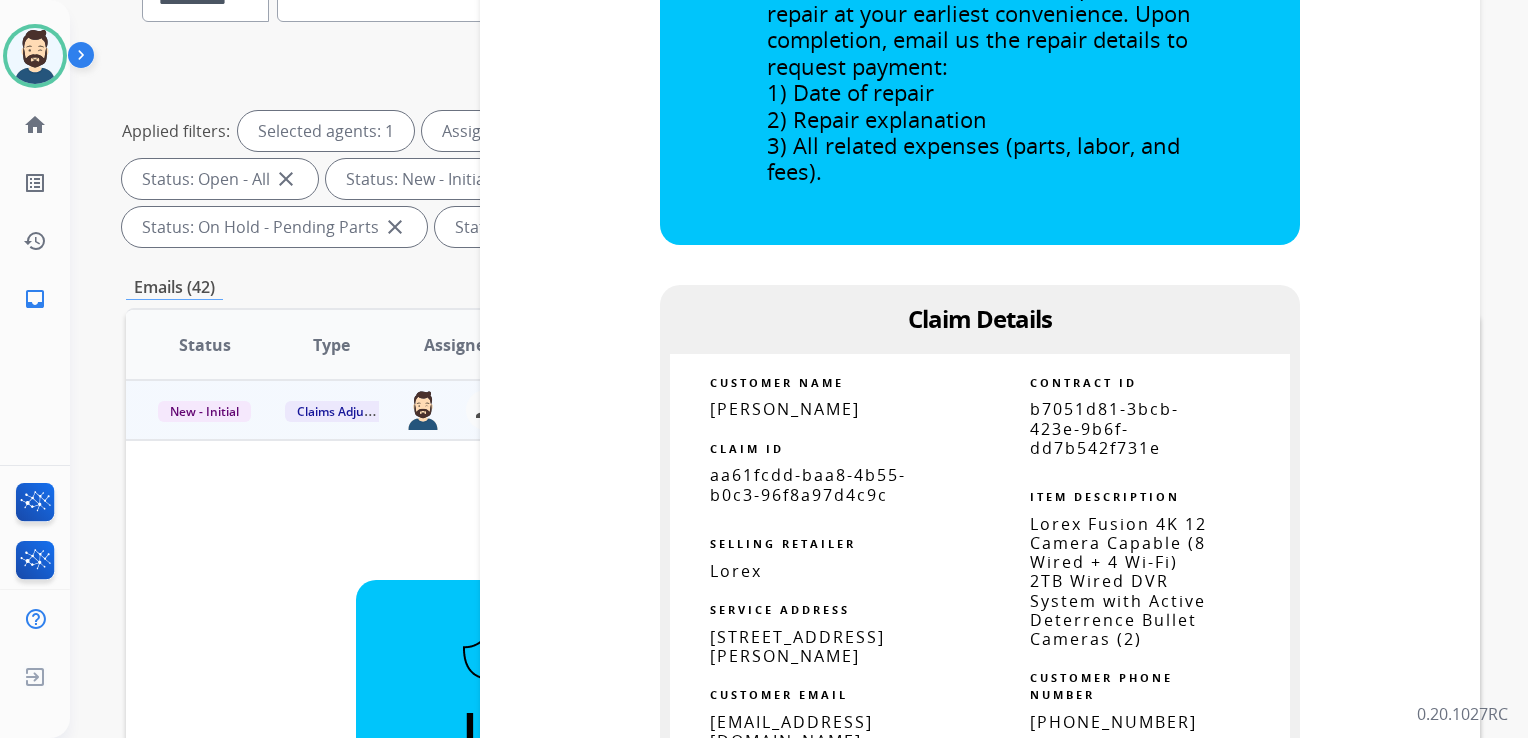 scroll, scrollTop: 900, scrollLeft: 0, axis: vertical 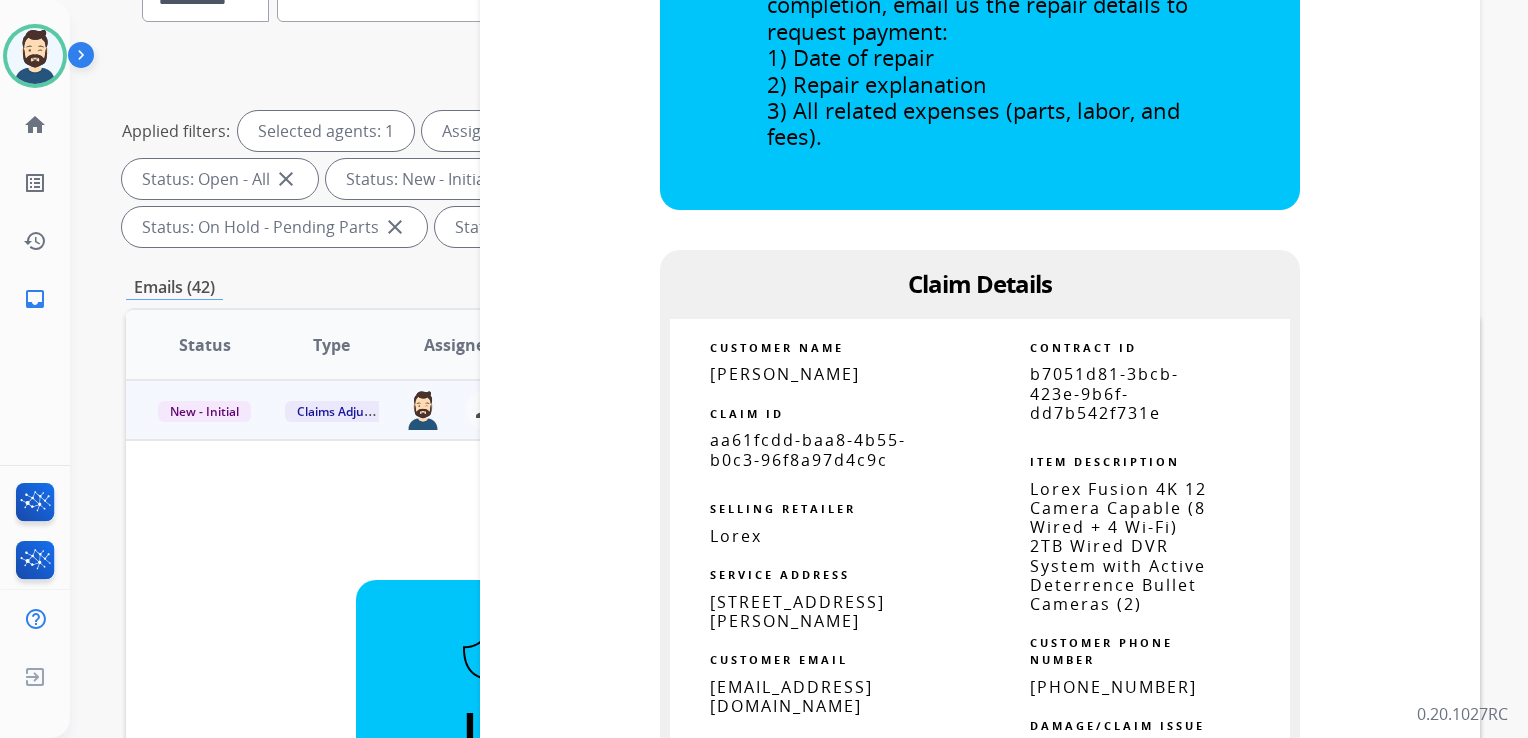 click on "aa61fcdd-baa8-4b55-b0c3-96f8a97d4c9c" at bounding box center (808, 449) 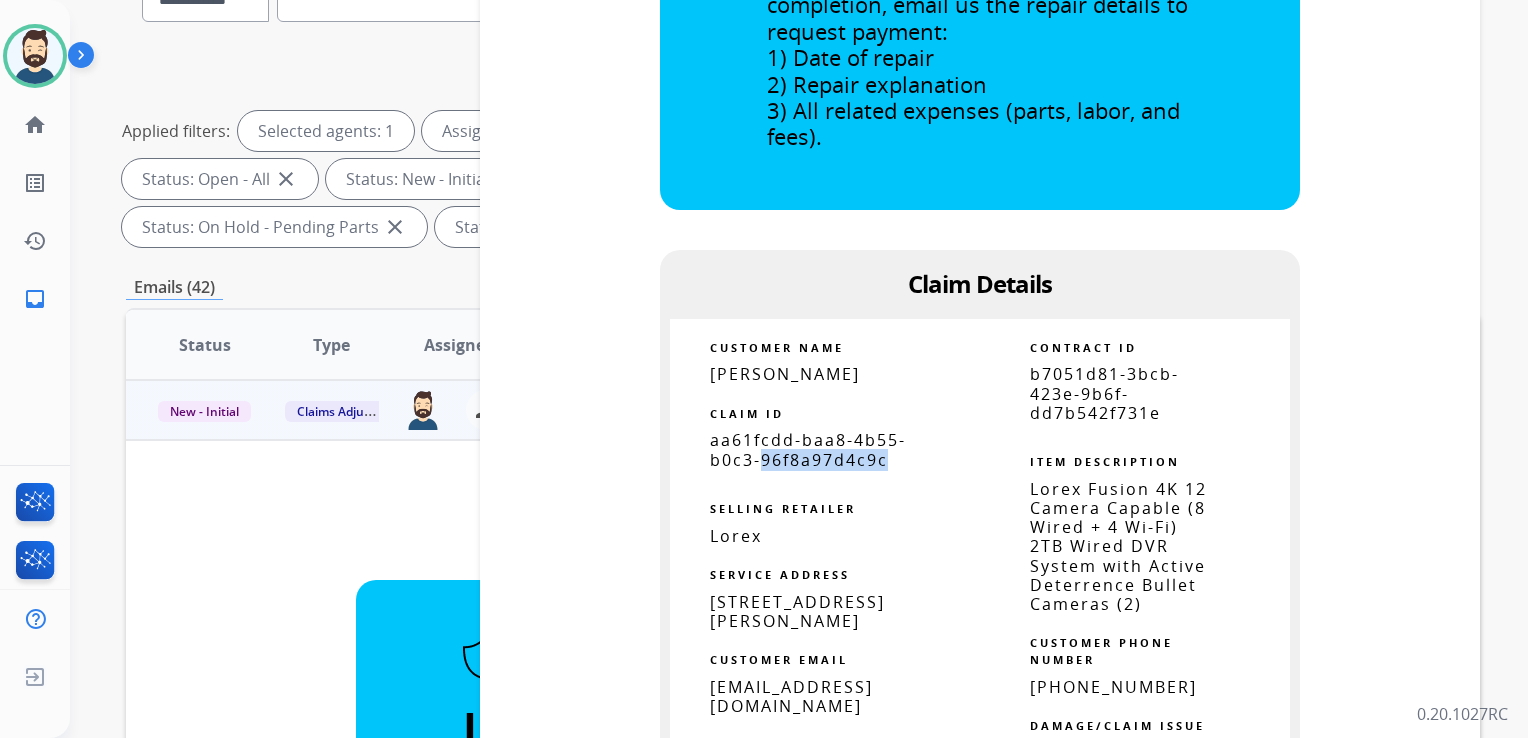 click on "aa61fcdd-baa8-4b55-b0c3-96f8a97d4c9c" at bounding box center [808, 449] 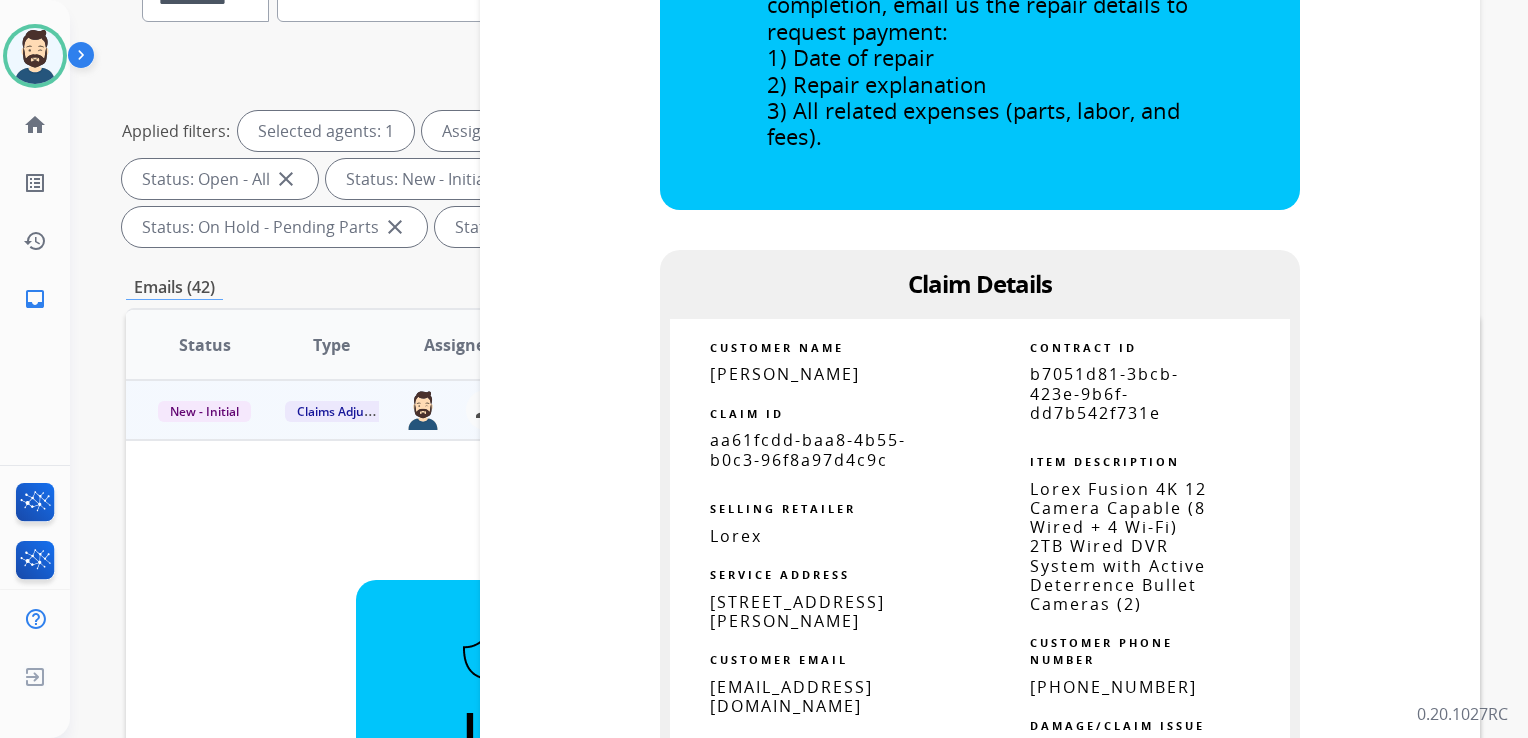 click on "aa61fcdd-baa8-4b55-b0c3-96f8a97d4c9c" at bounding box center [808, 449] 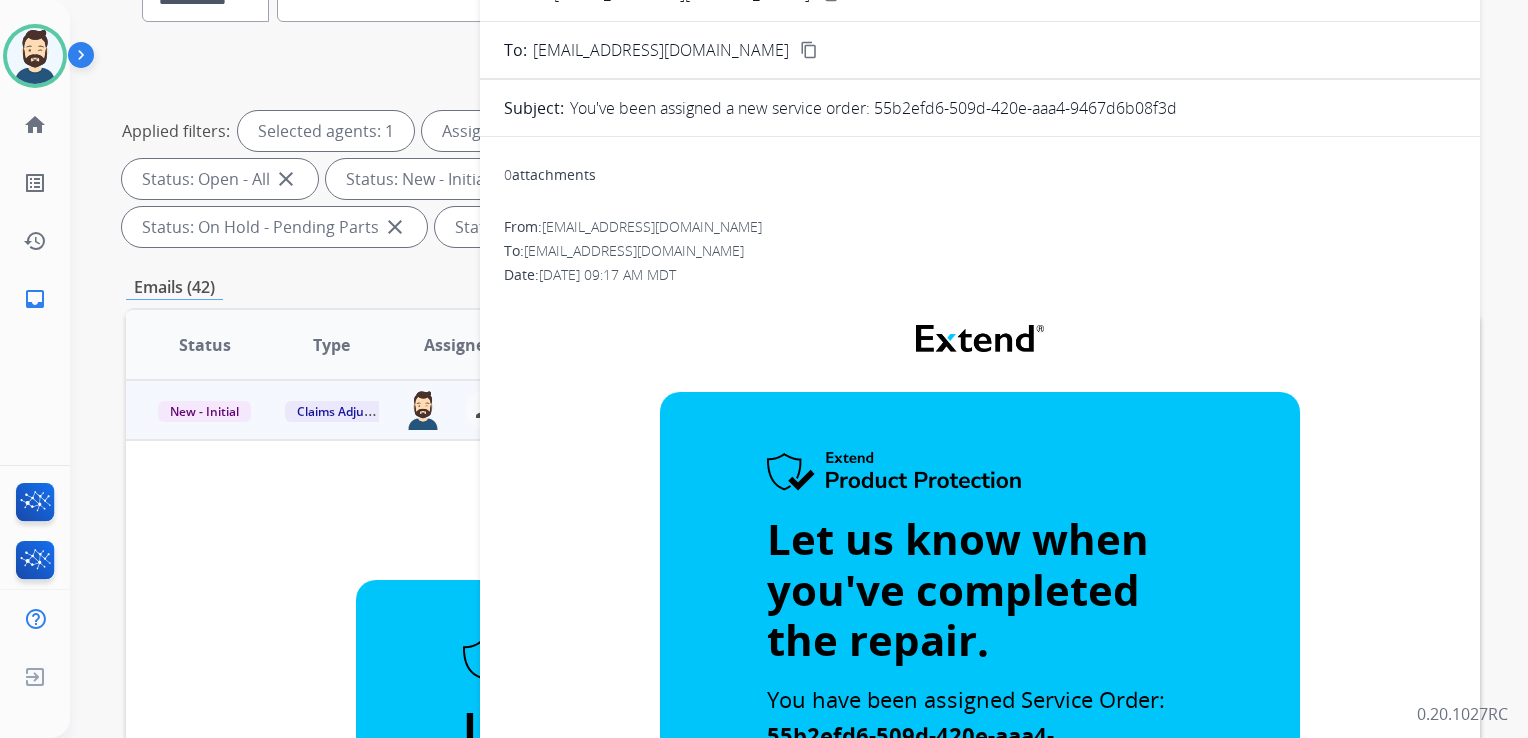 scroll, scrollTop: 0, scrollLeft: 0, axis: both 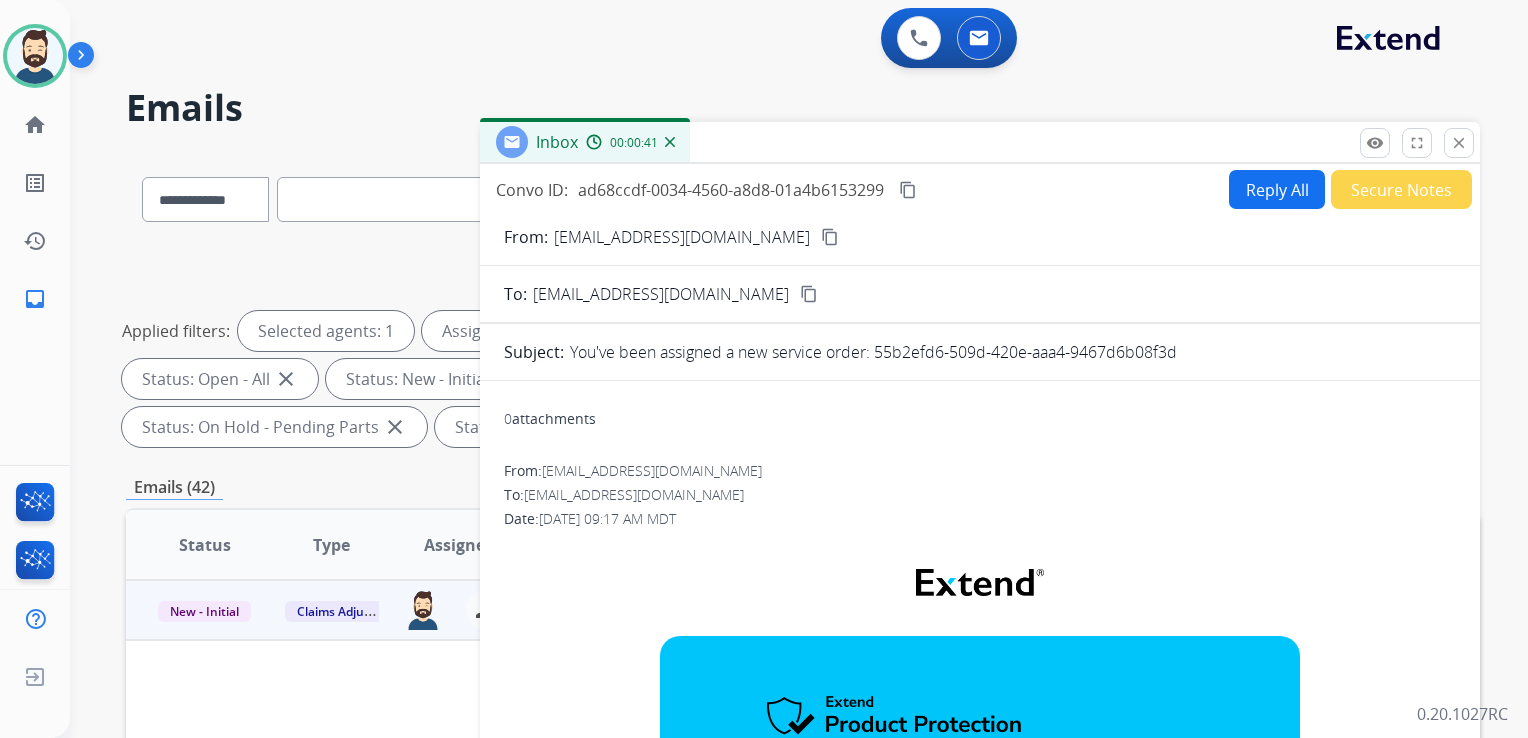 click on "close" at bounding box center (1459, 143) 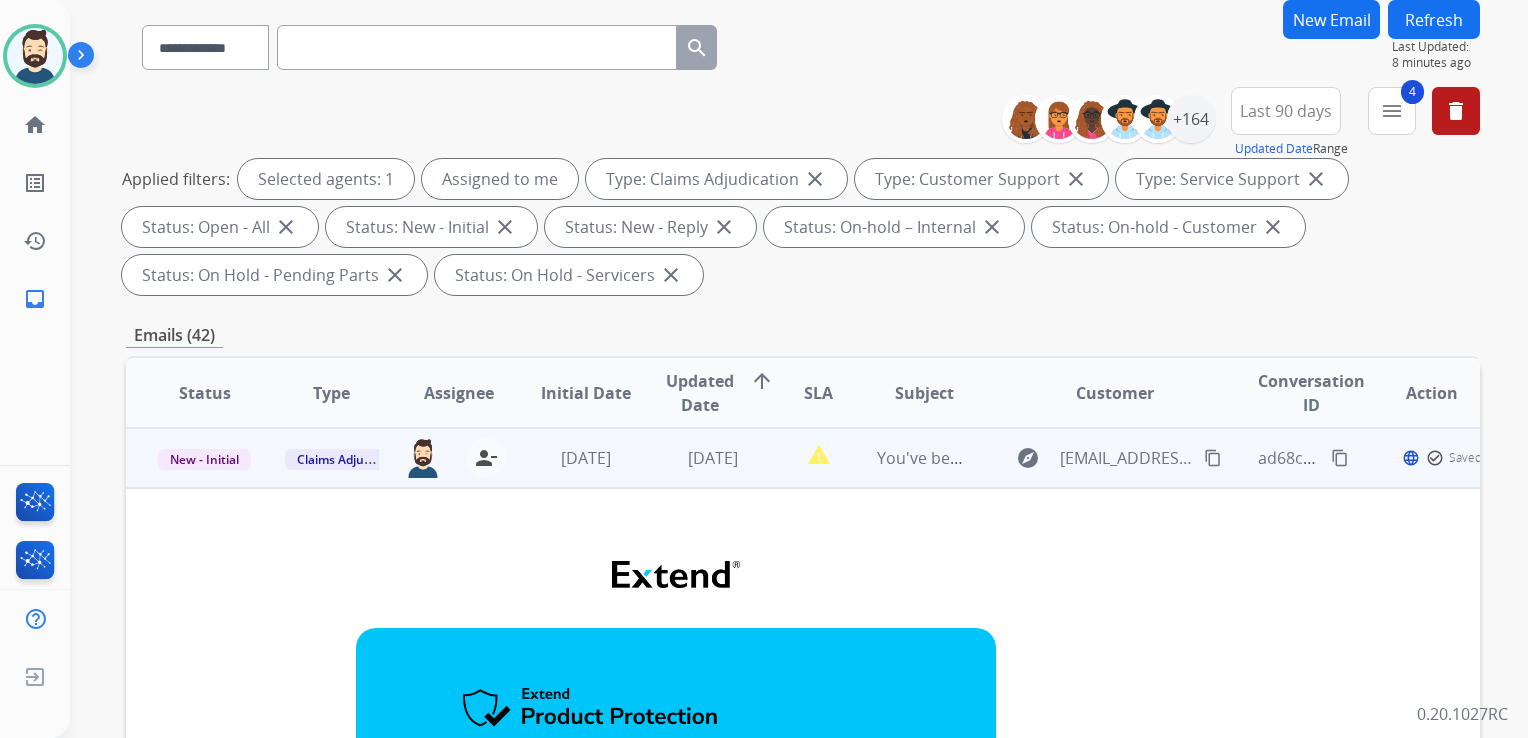 scroll, scrollTop: 300, scrollLeft: 0, axis: vertical 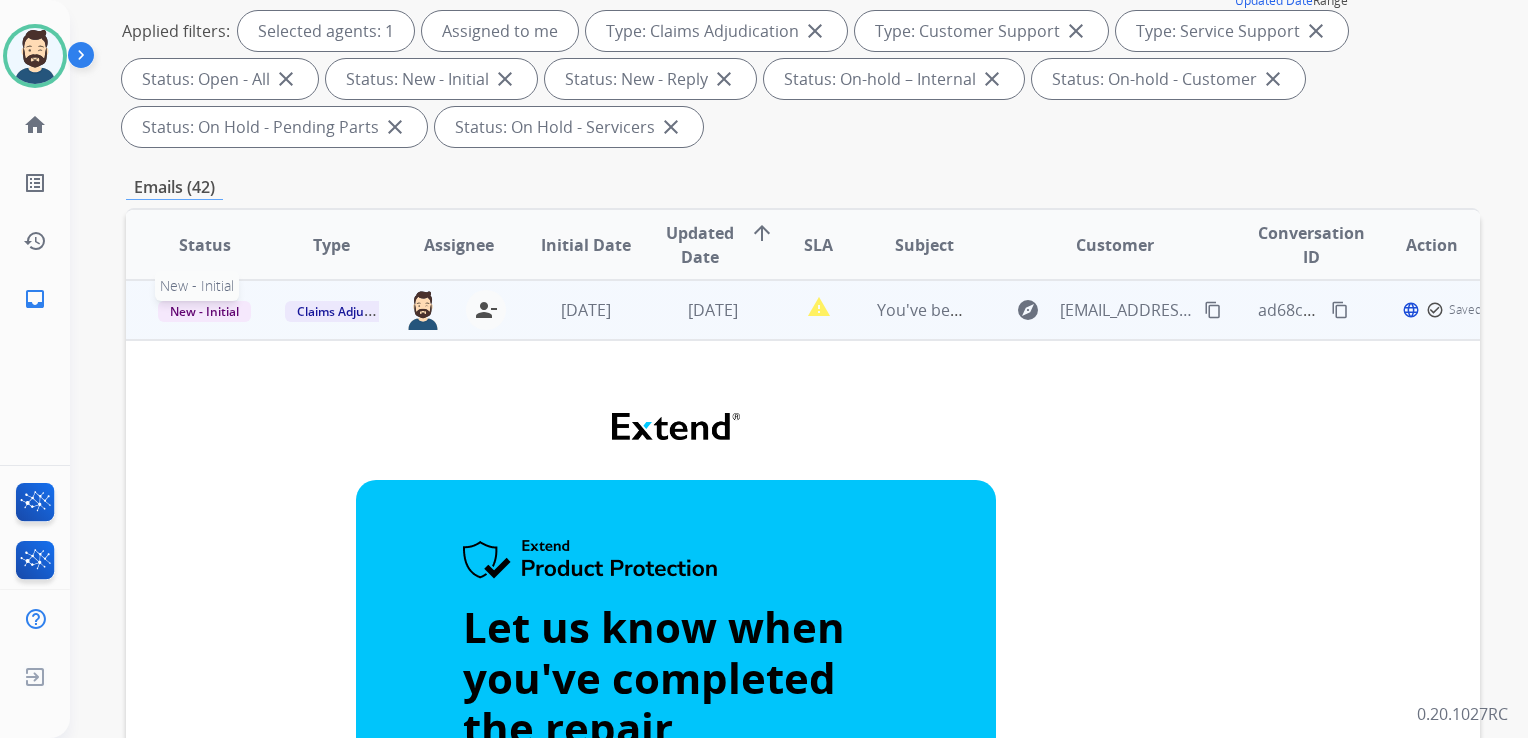 click on "New - Initial" at bounding box center (204, 311) 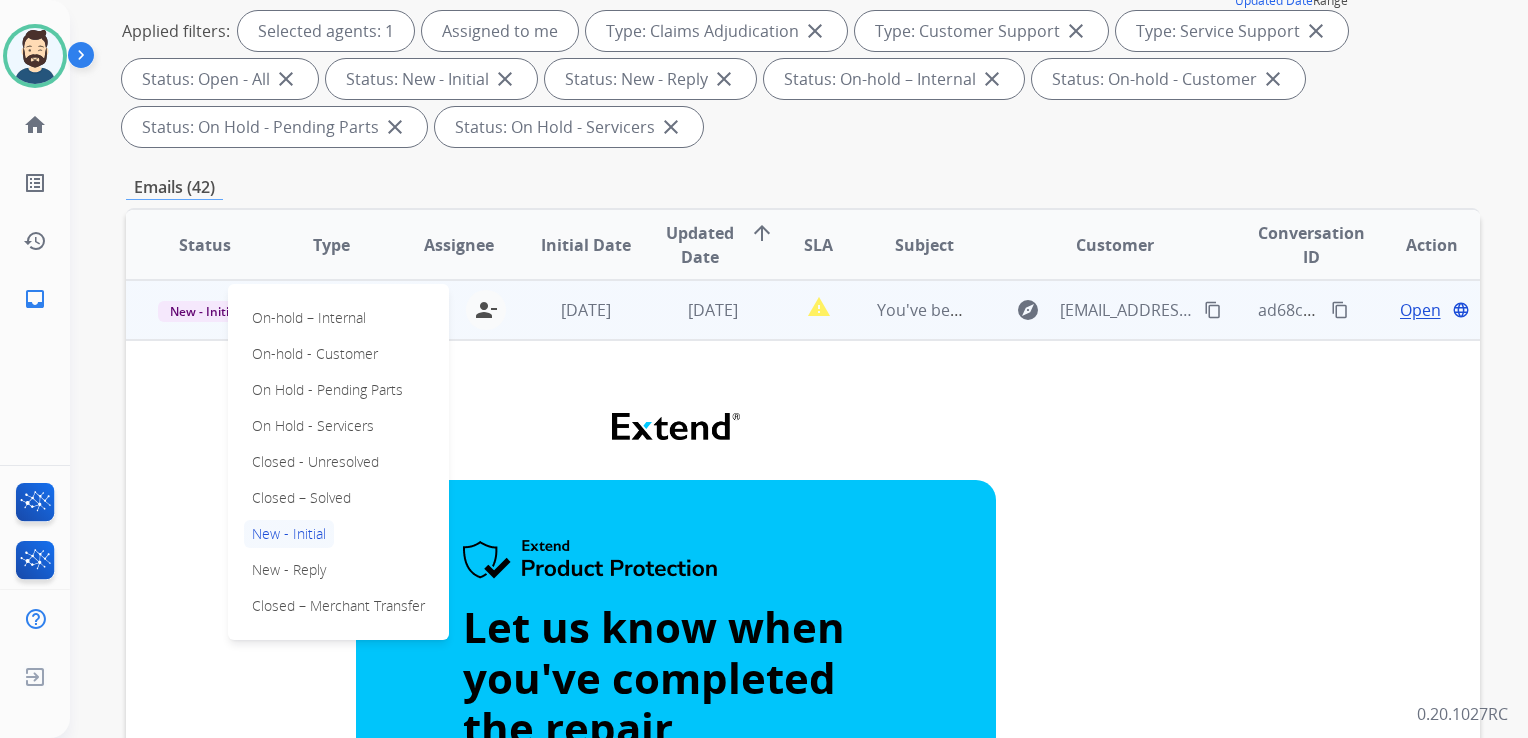 drag, startPoint x: 300, startPoint y: 499, endPoint x: 415, endPoint y: 433, distance: 132.59337 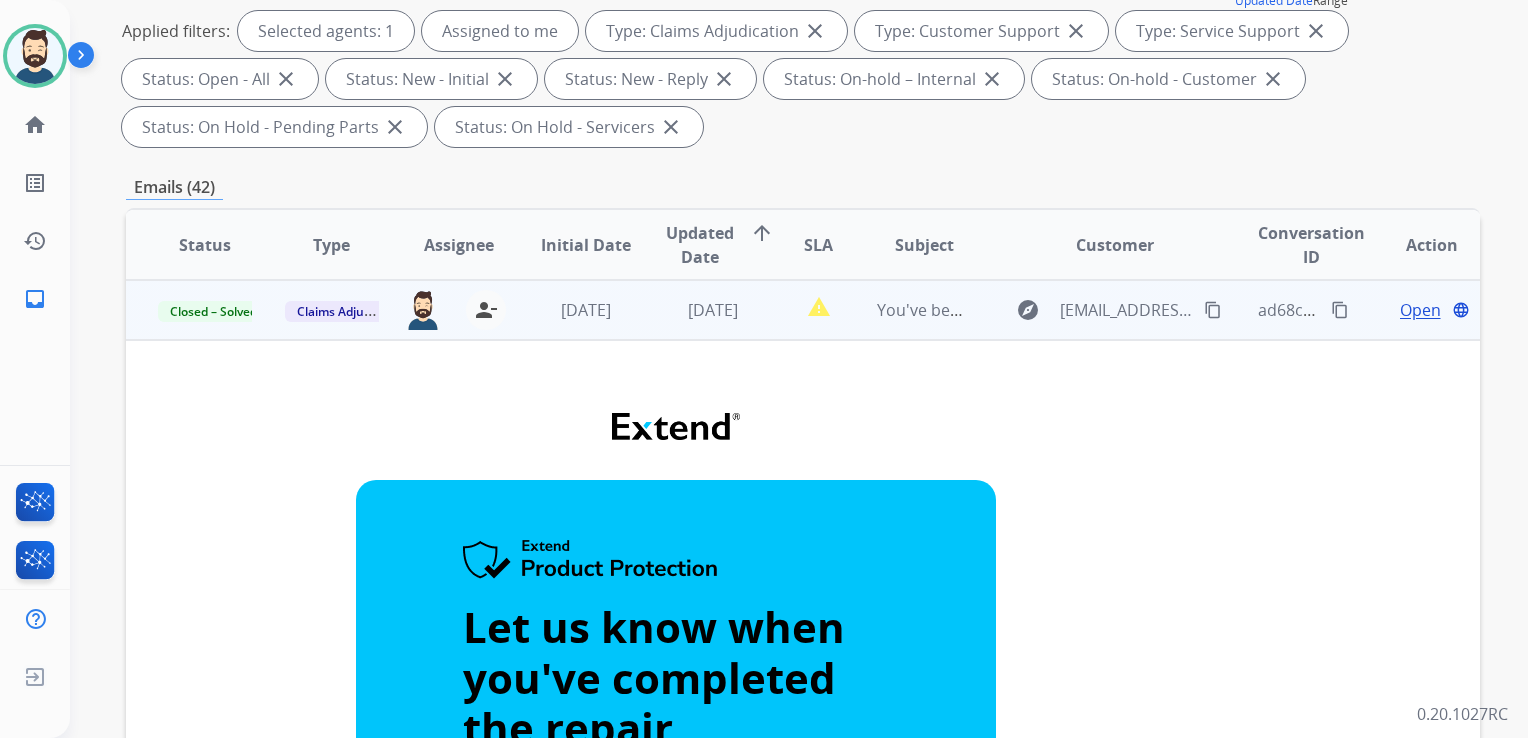 click on "[DATE]" at bounding box center (570, 310) 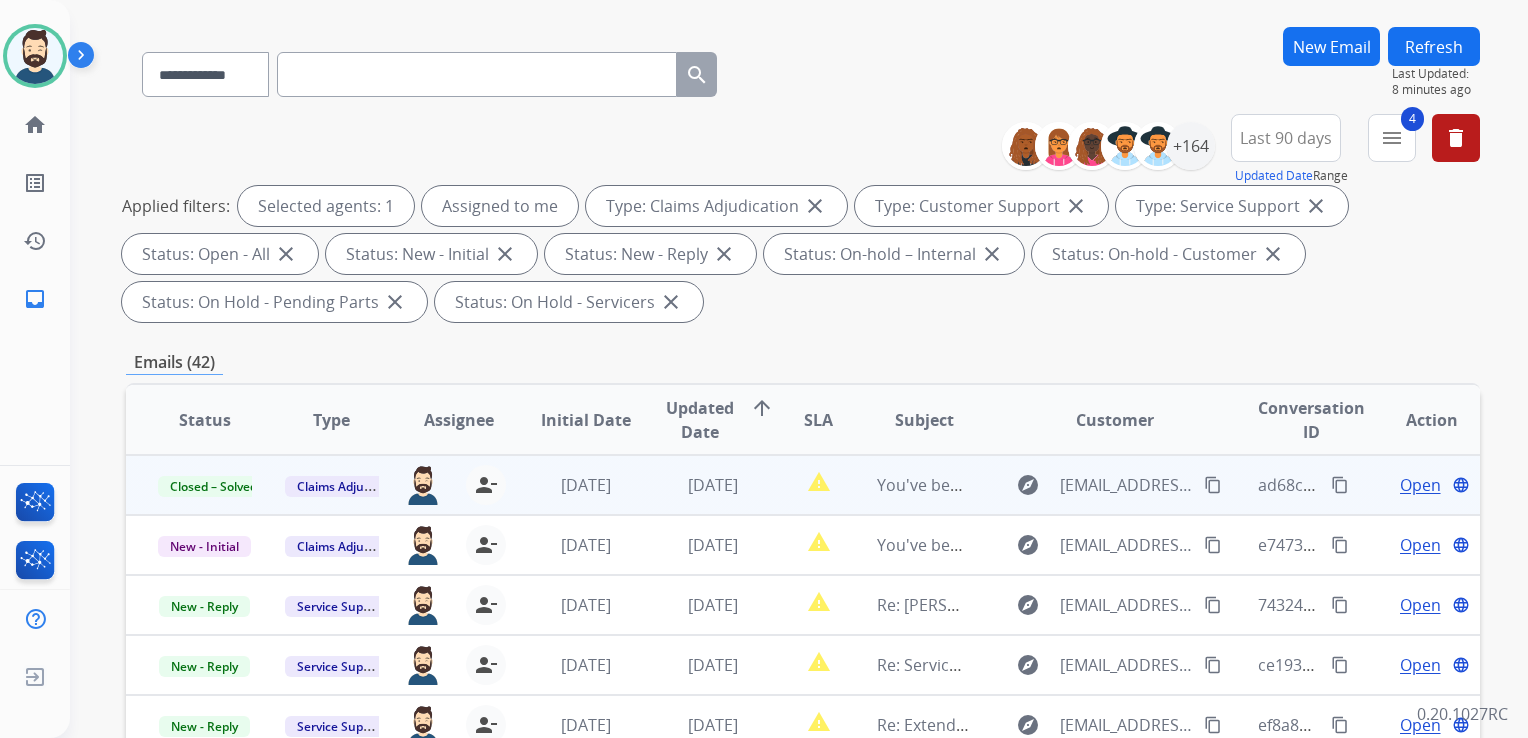 scroll, scrollTop: 0, scrollLeft: 0, axis: both 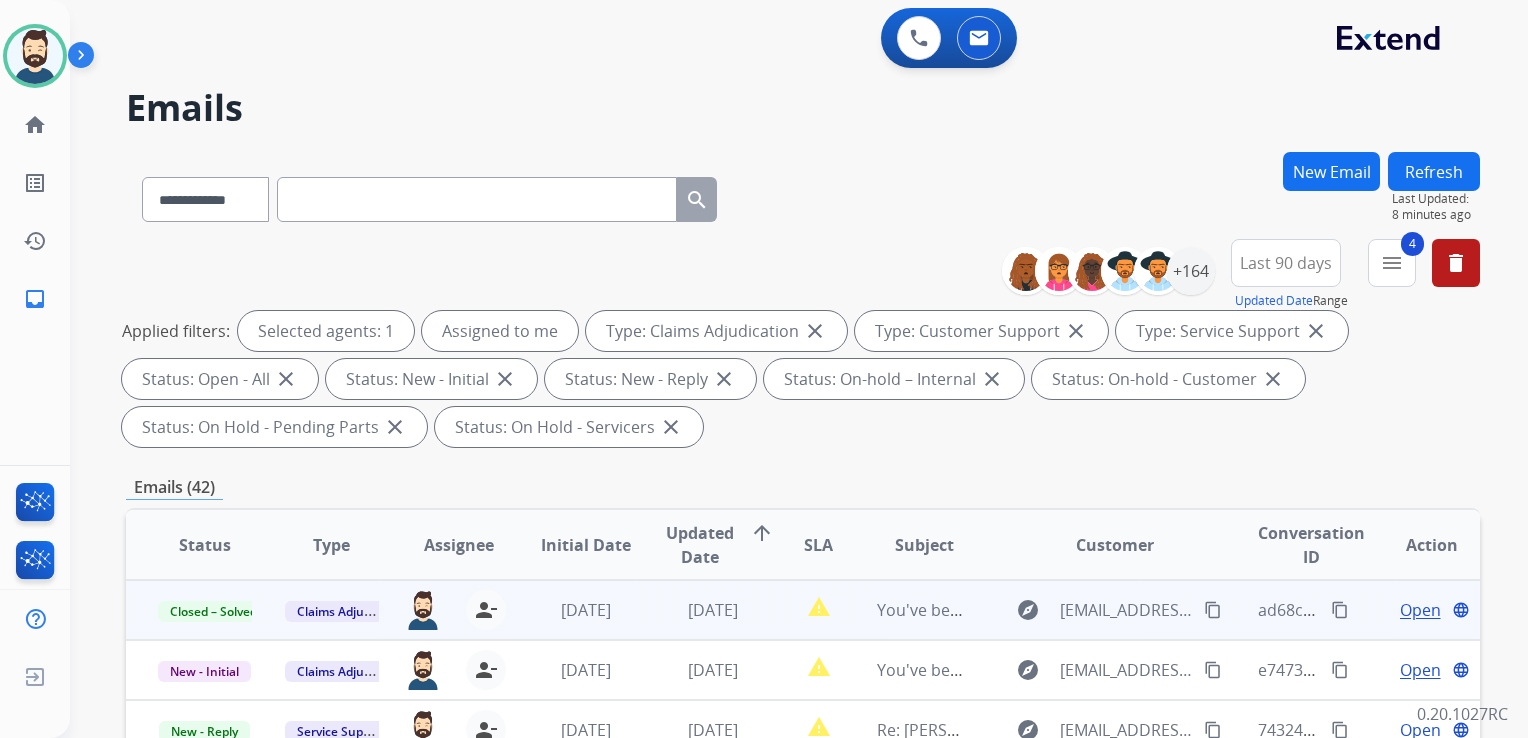click on "Refresh" at bounding box center (1434, 171) 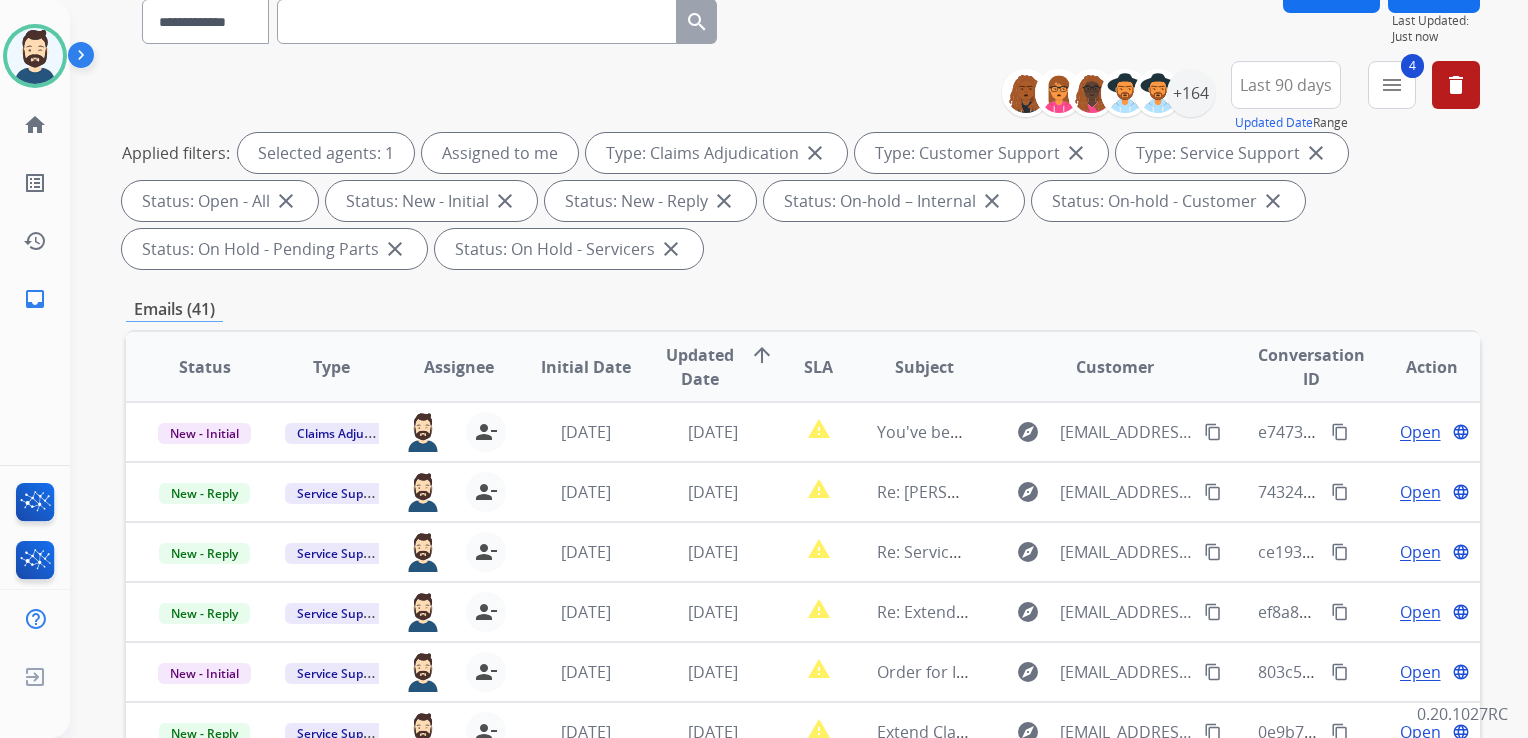 scroll, scrollTop: 400, scrollLeft: 0, axis: vertical 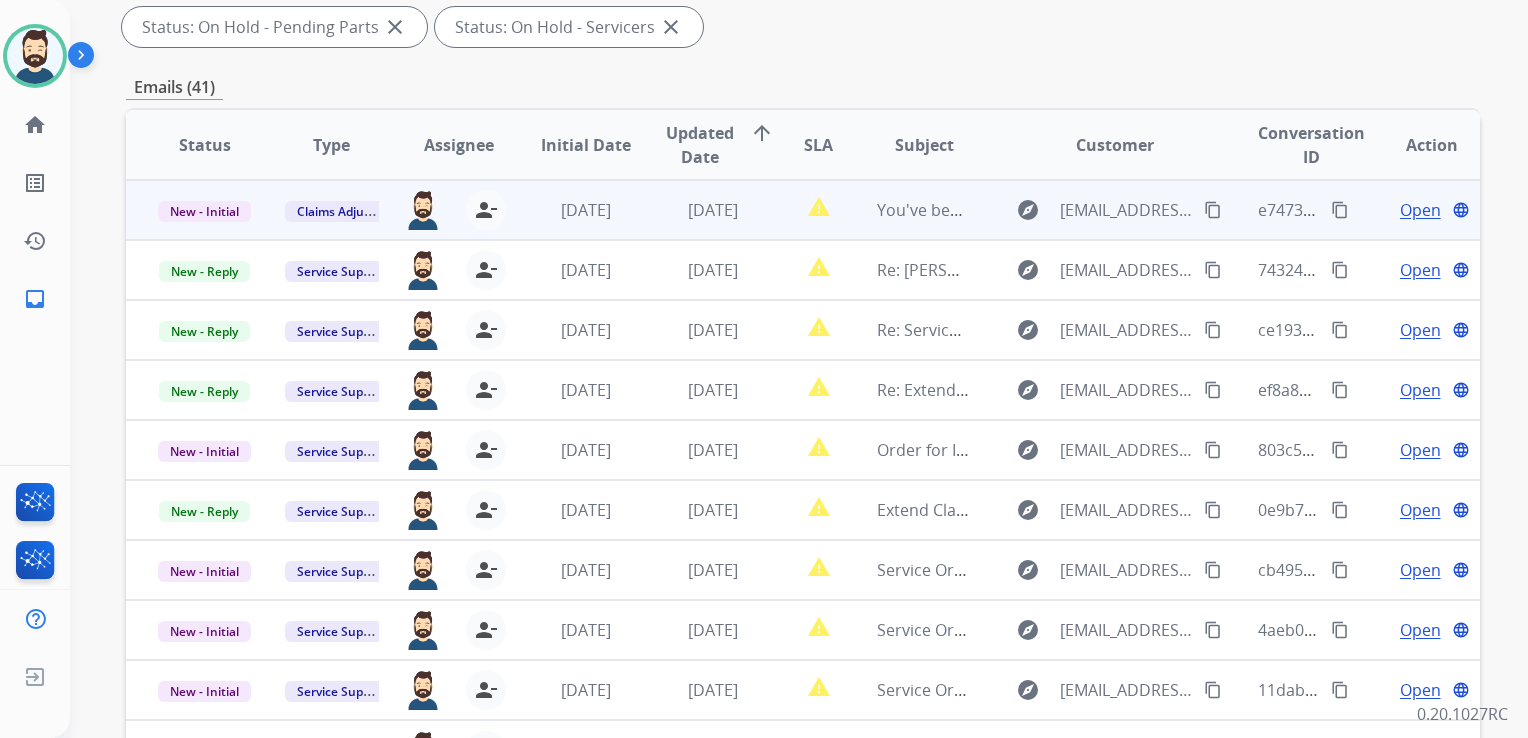click on "[DATE]" at bounding box center [697, 210] 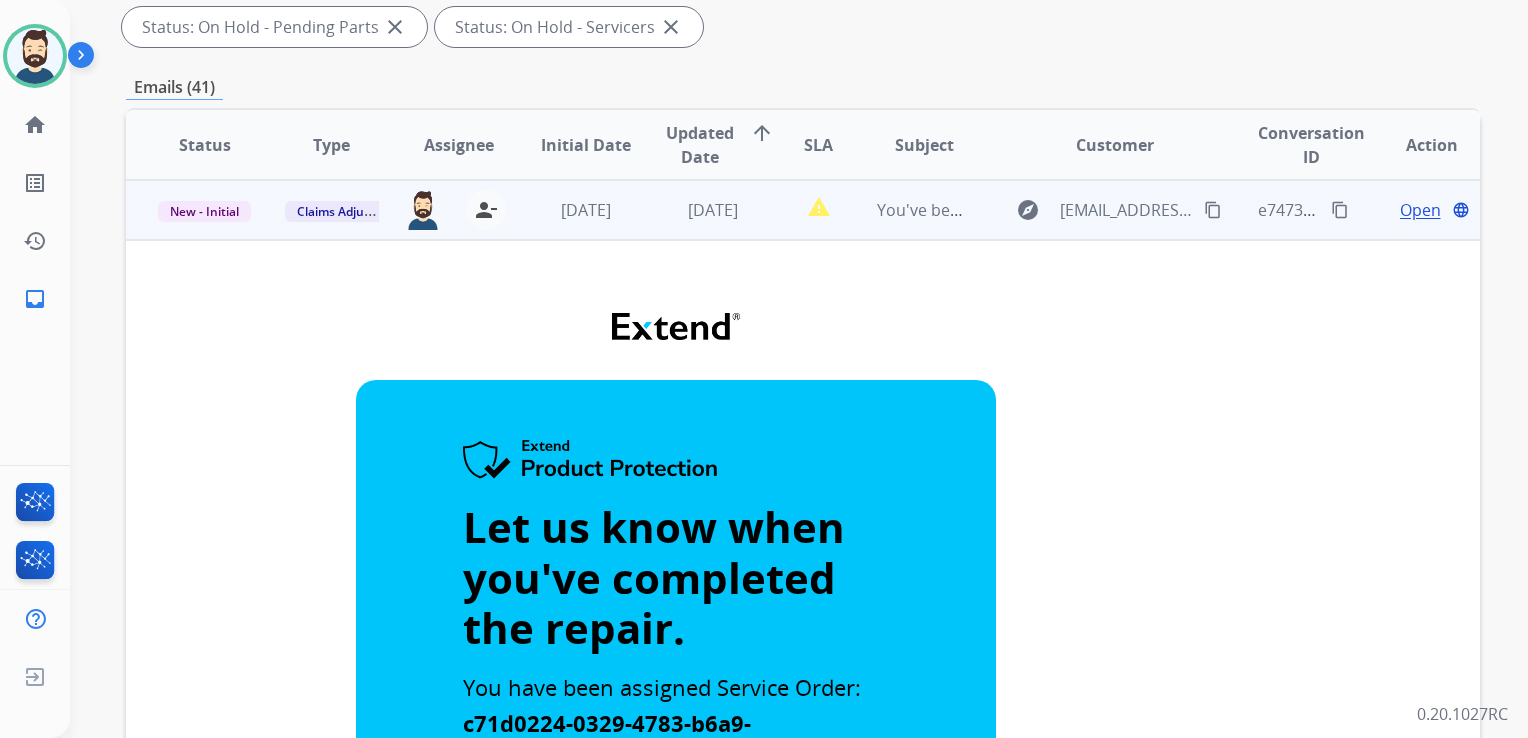 click on "Open language" at bounding box center (1432, 210) 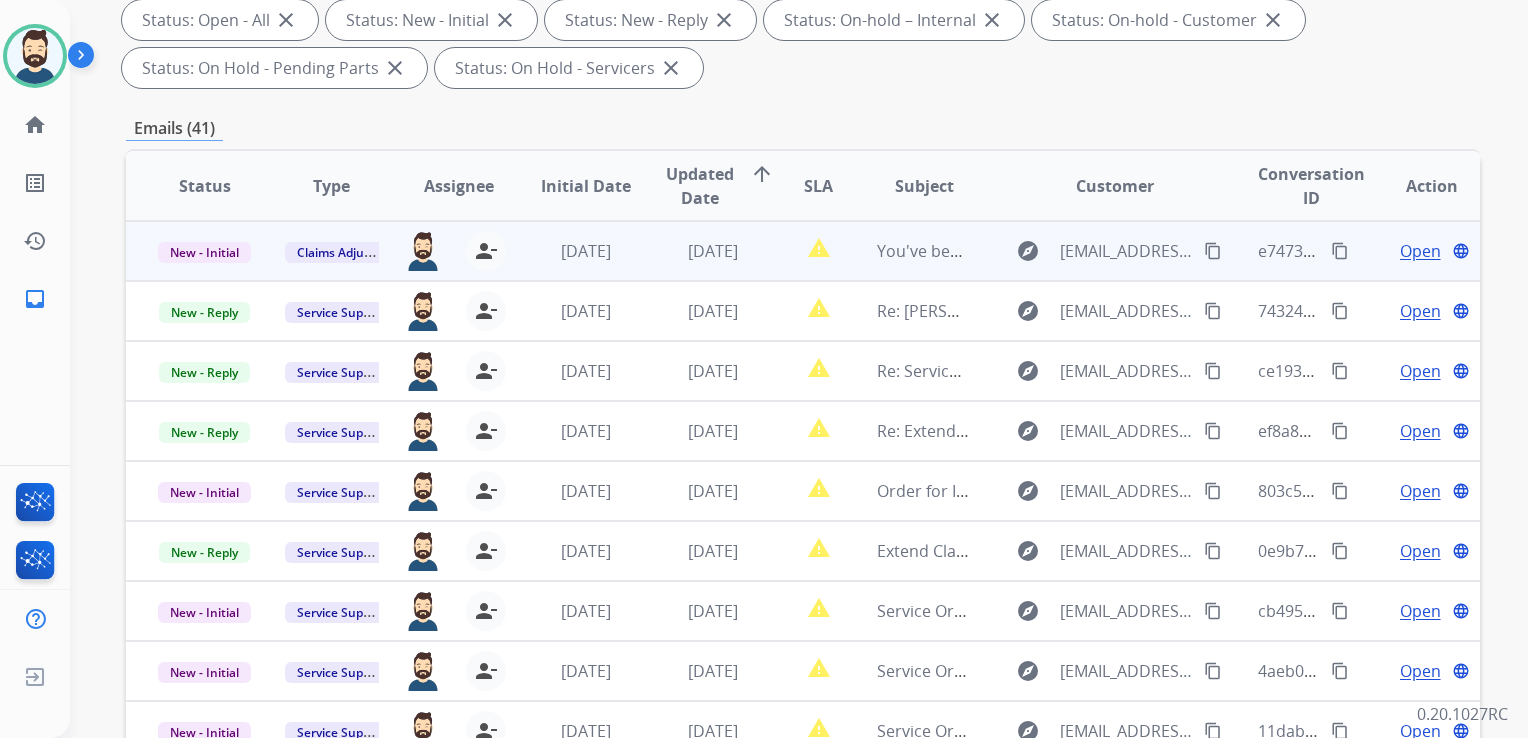scroll, scrollTop: 300, scrollLeft: 0, axis: vertical 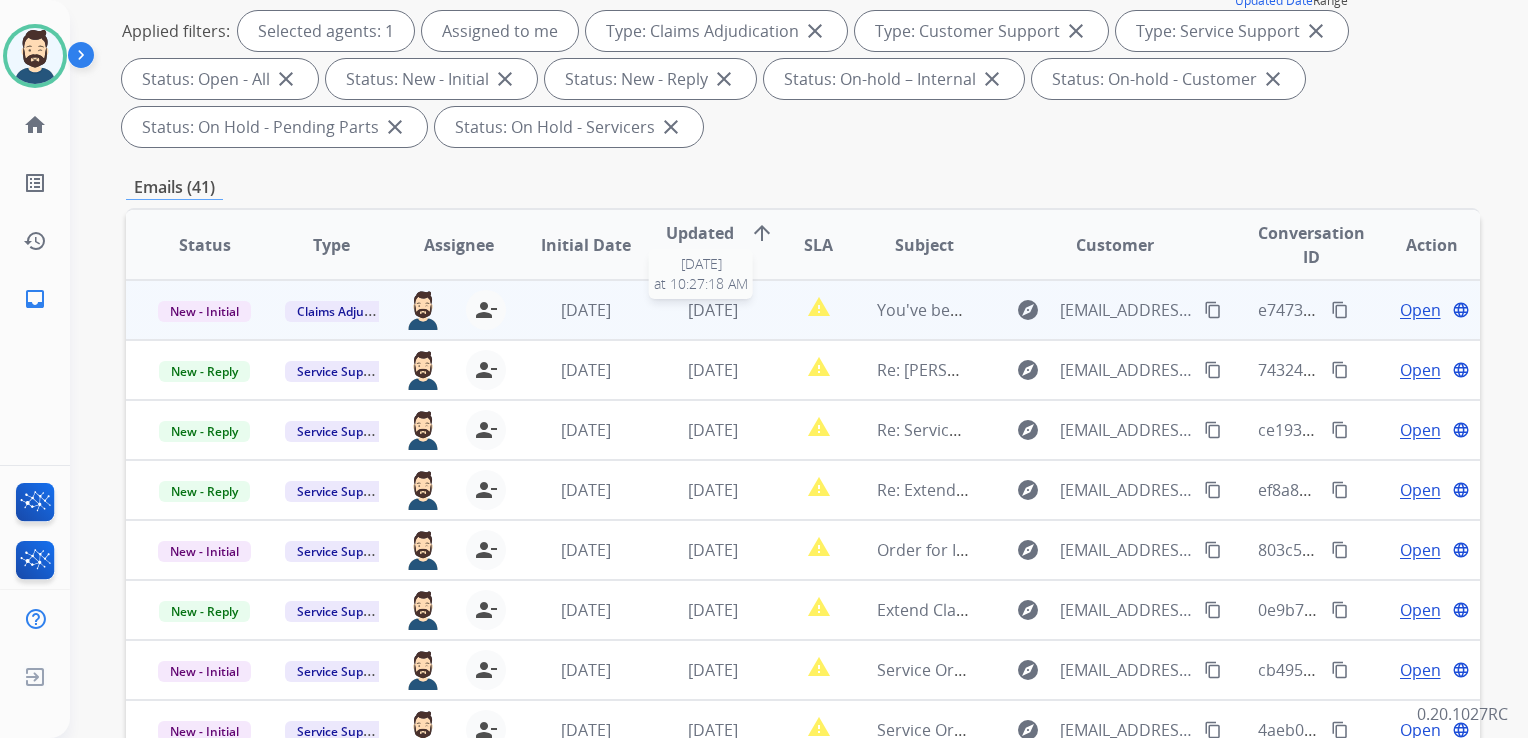 click on "[DATE]" at bounding box center [713, 310] 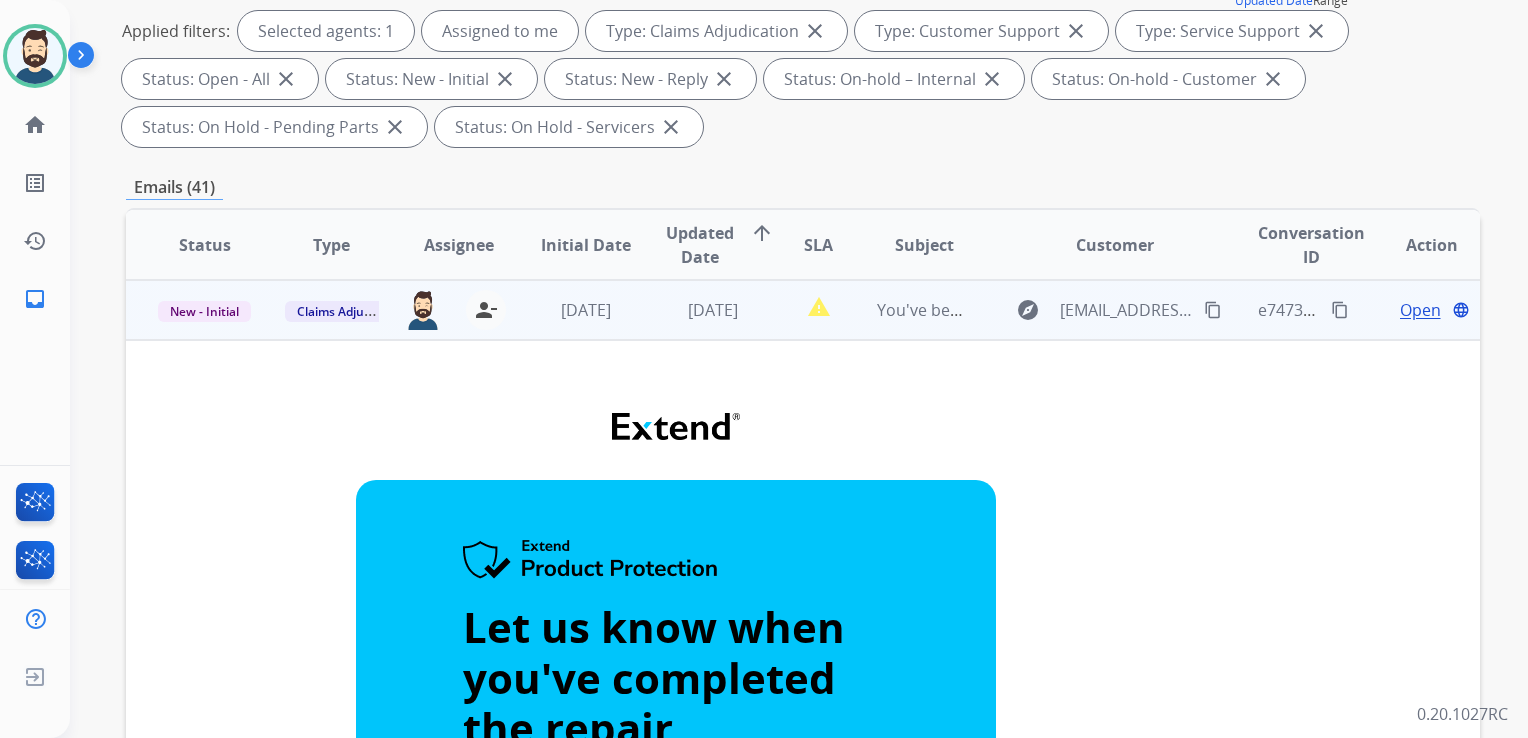 click on "Open" at bounding box center (1420, 310) 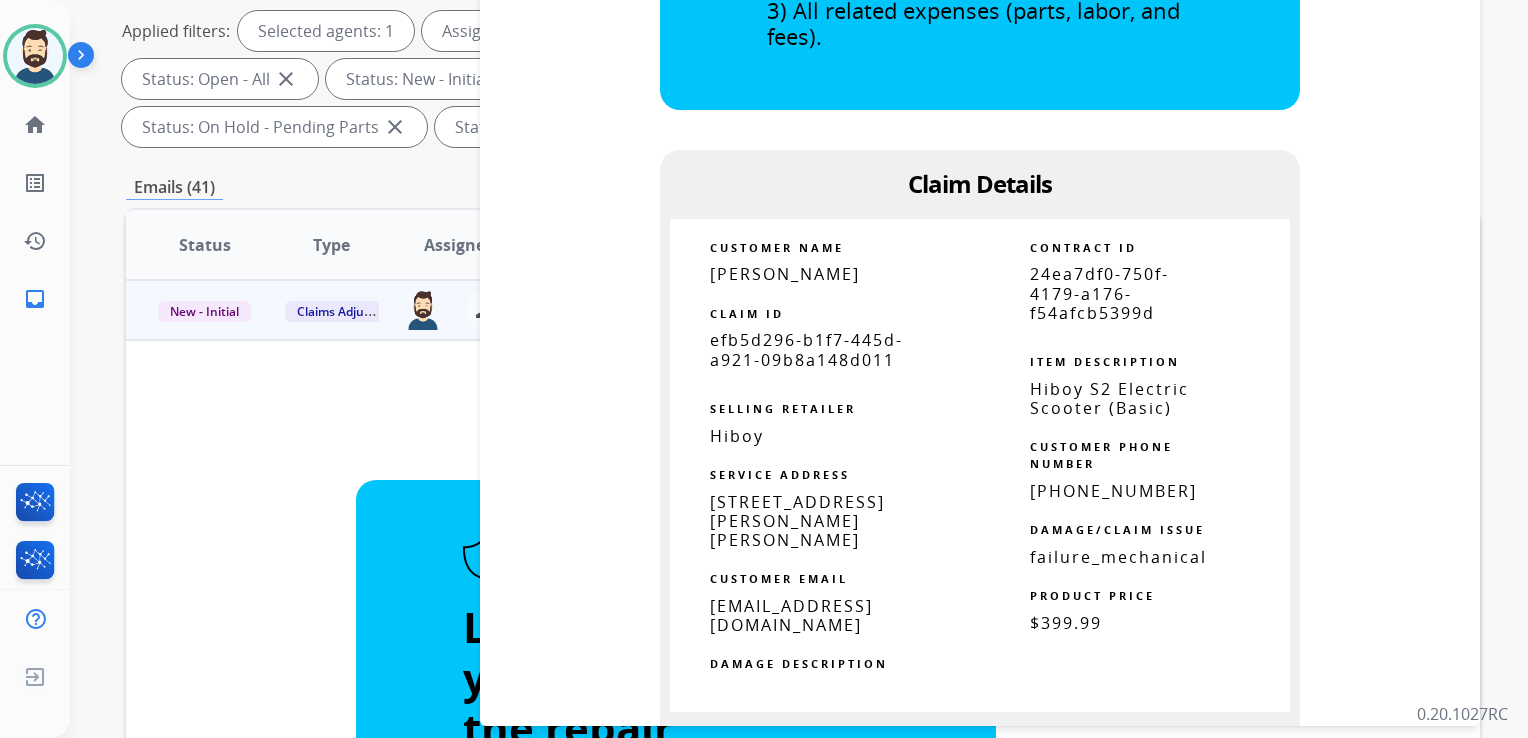 scroll, scrollTop: 900, scrollLeft: 0, axis: vertical 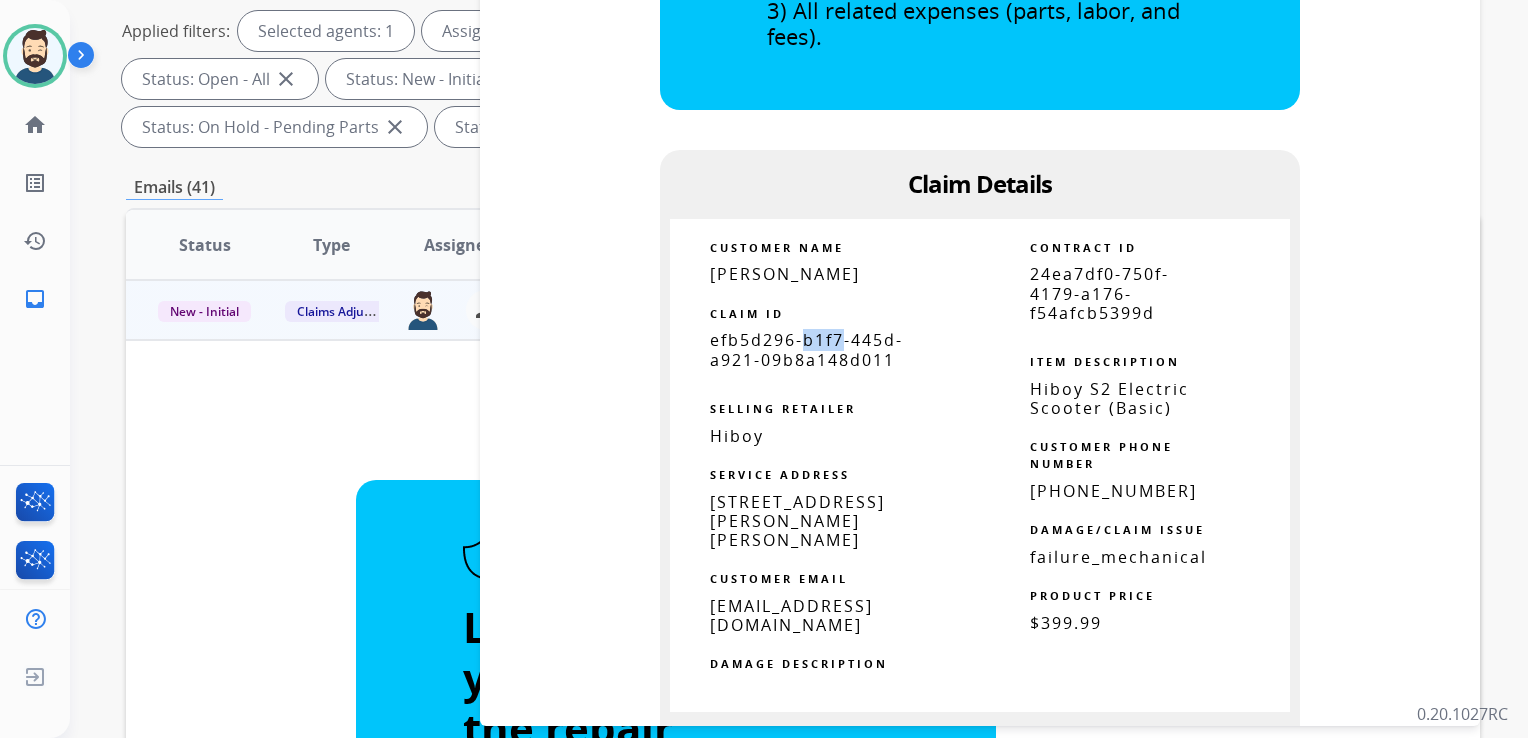 click on "efb5d296-b1f7-445d-a921-09b8a148d011" at bounding box center (806, 349) 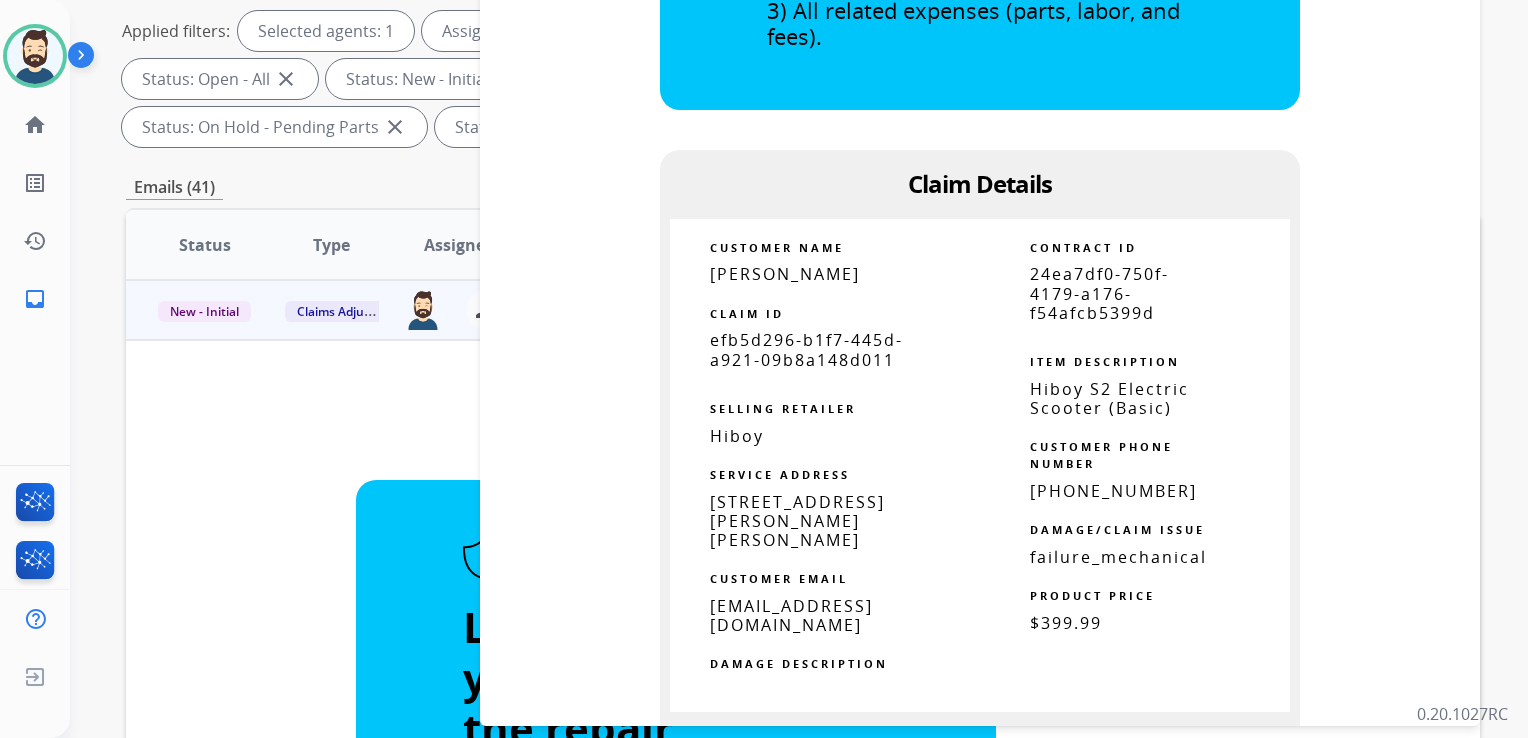 click on "efb5d296-b1f7-445d-a921-09b8a148d011" at bounding box center (806, 349) 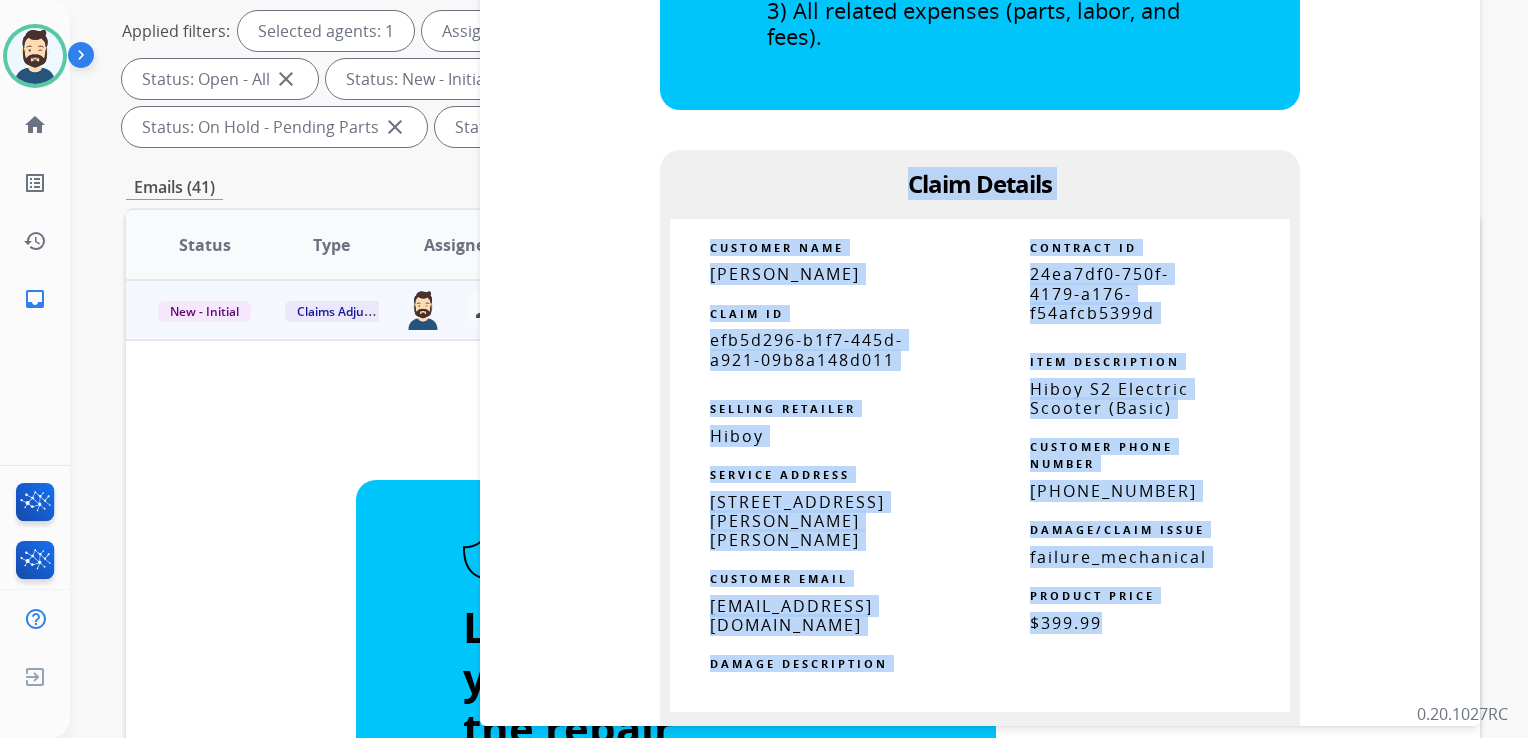 drag, startPoint x: 904, startPoint y: 186, endPoint x: 1099, endPoint y: 622, distance: 477.62015 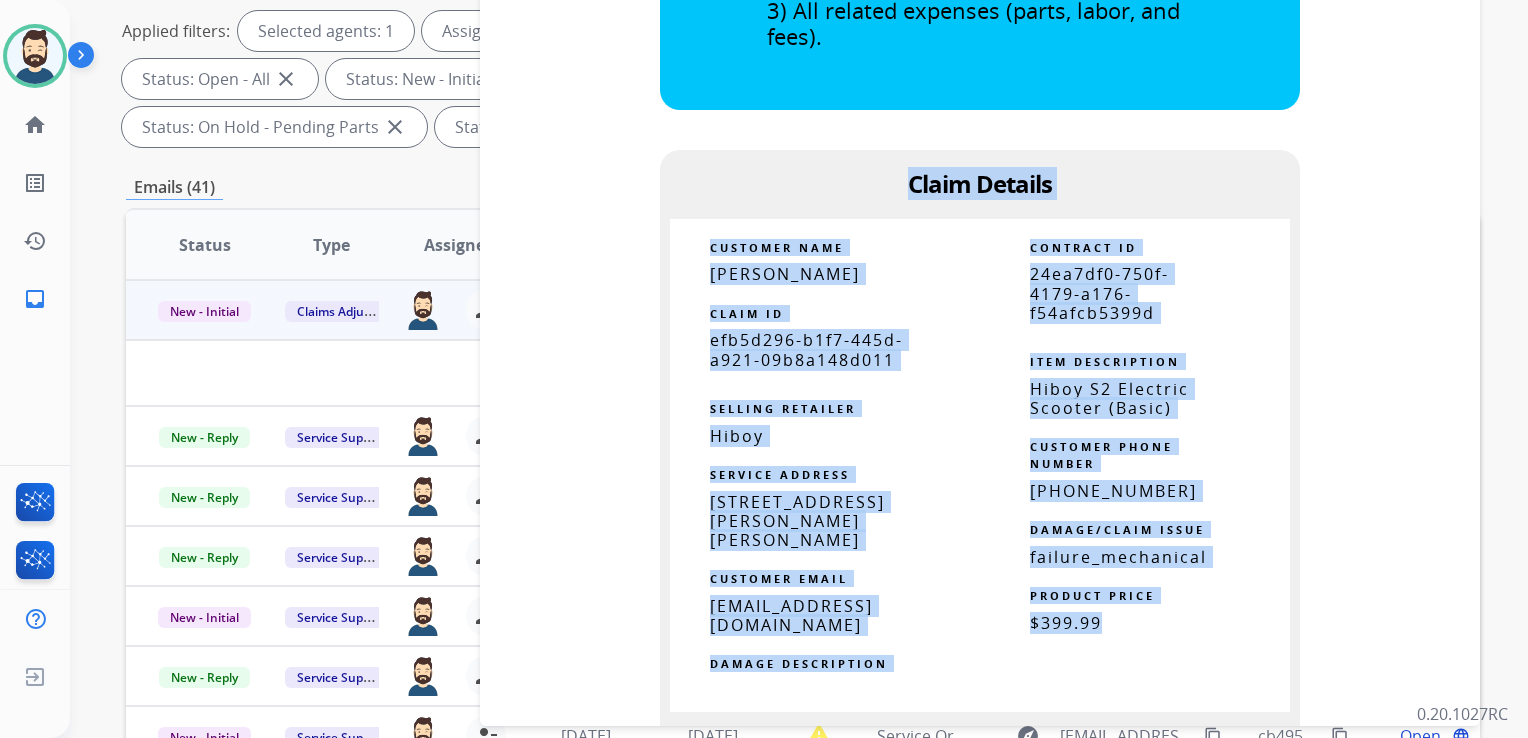 scroll, scrollTop: 0, scrollLeft: 0, axis: both 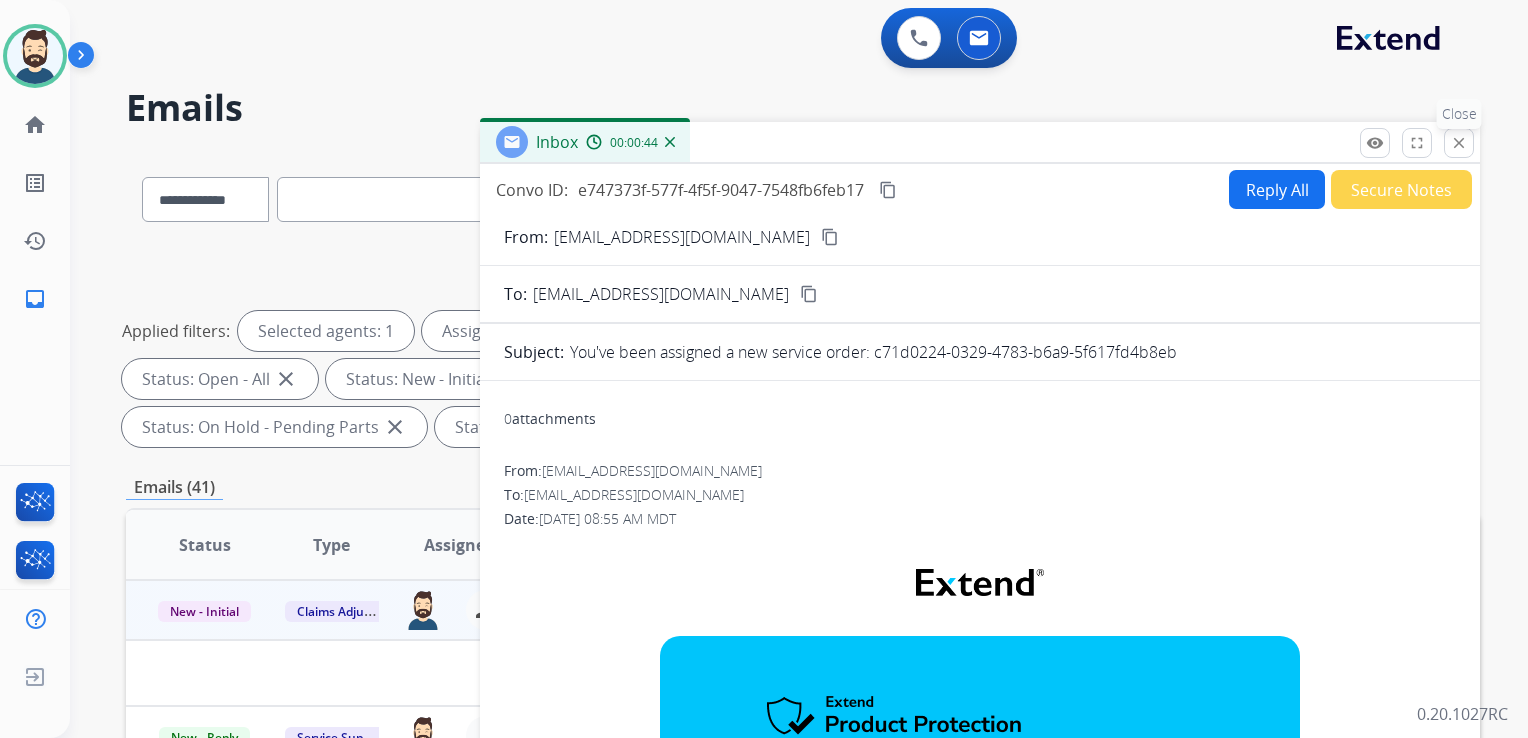 click on "close" at bounding box center (1459, 143) 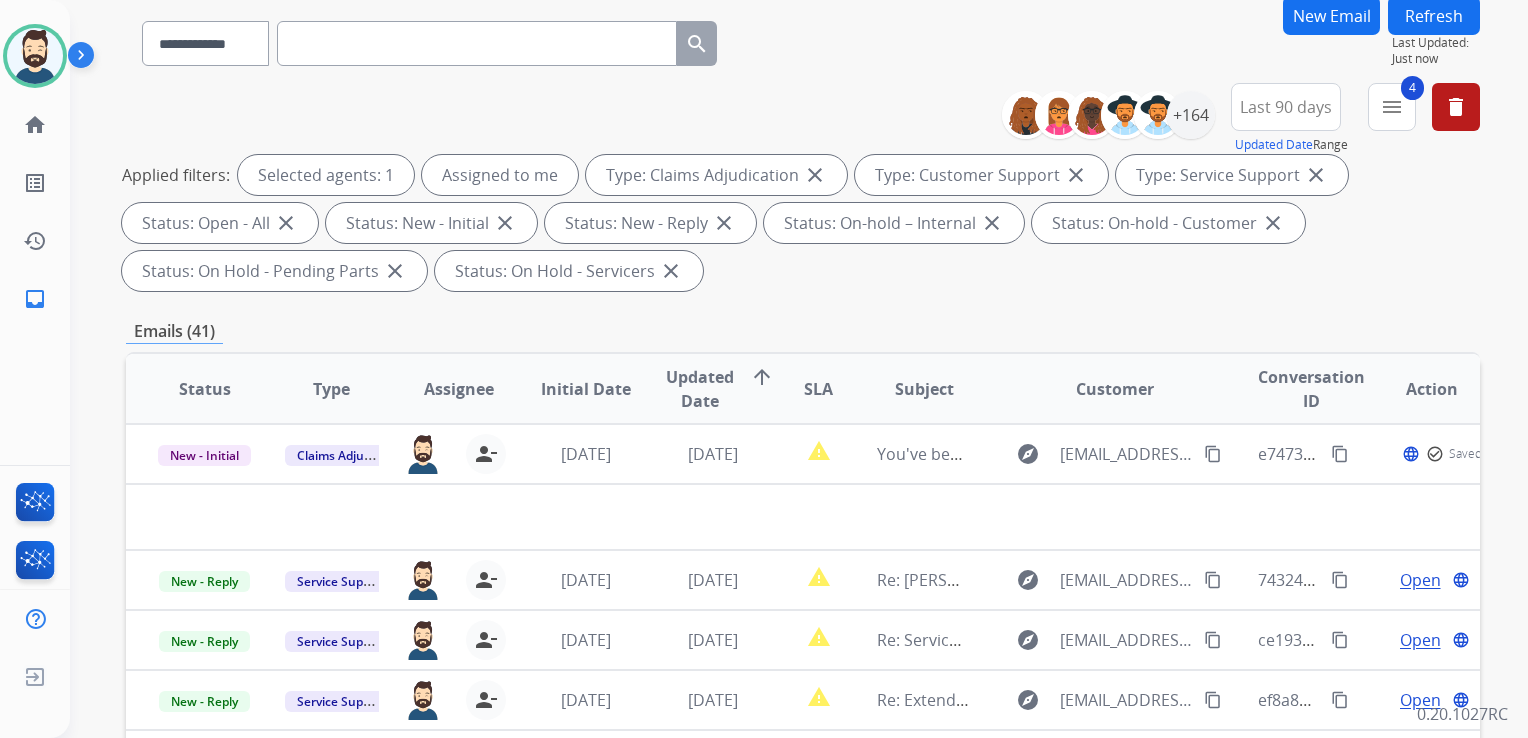 scroll, scrollTop: 200, scrollLeft: 0, axis: vertical 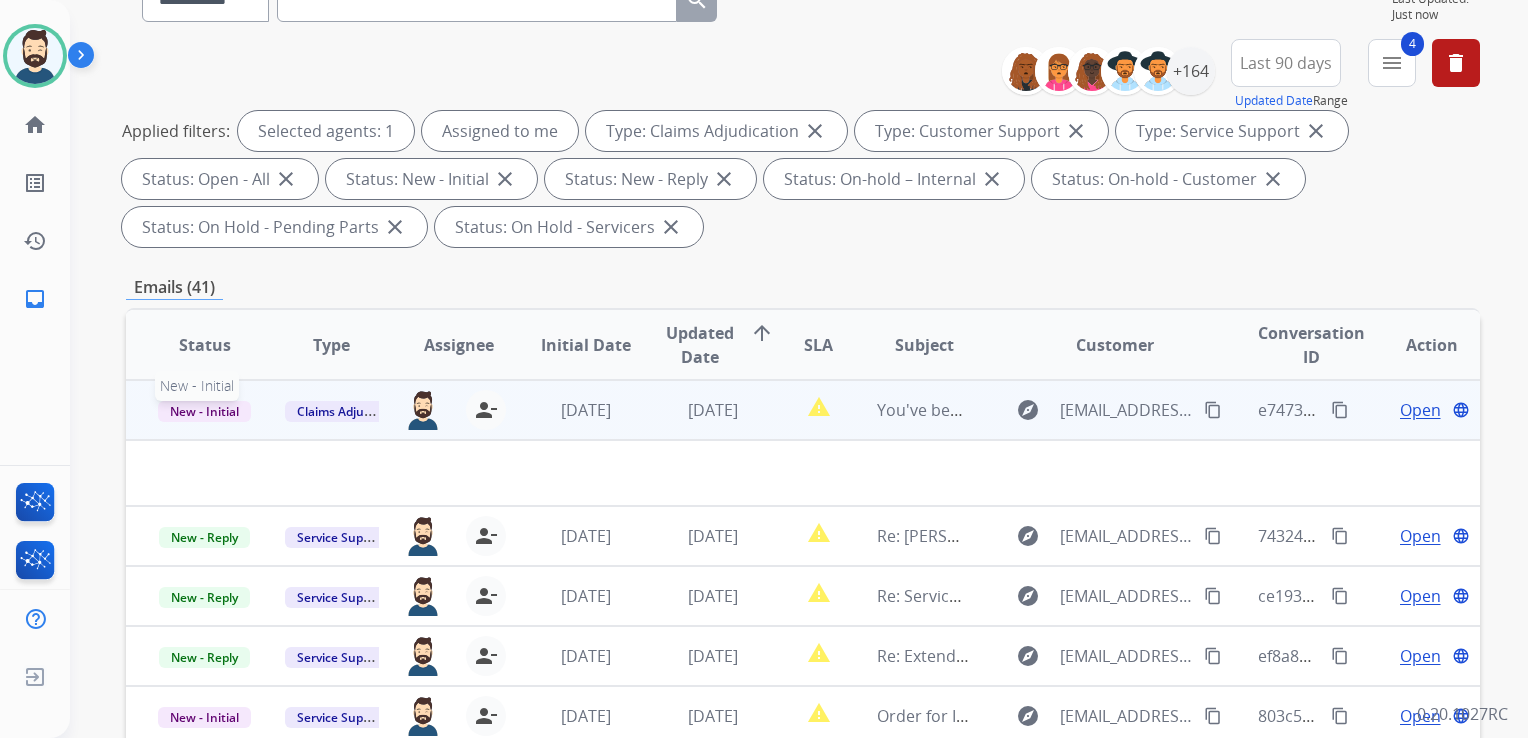 click on "New - Initial" at bounding box center (204, 411) 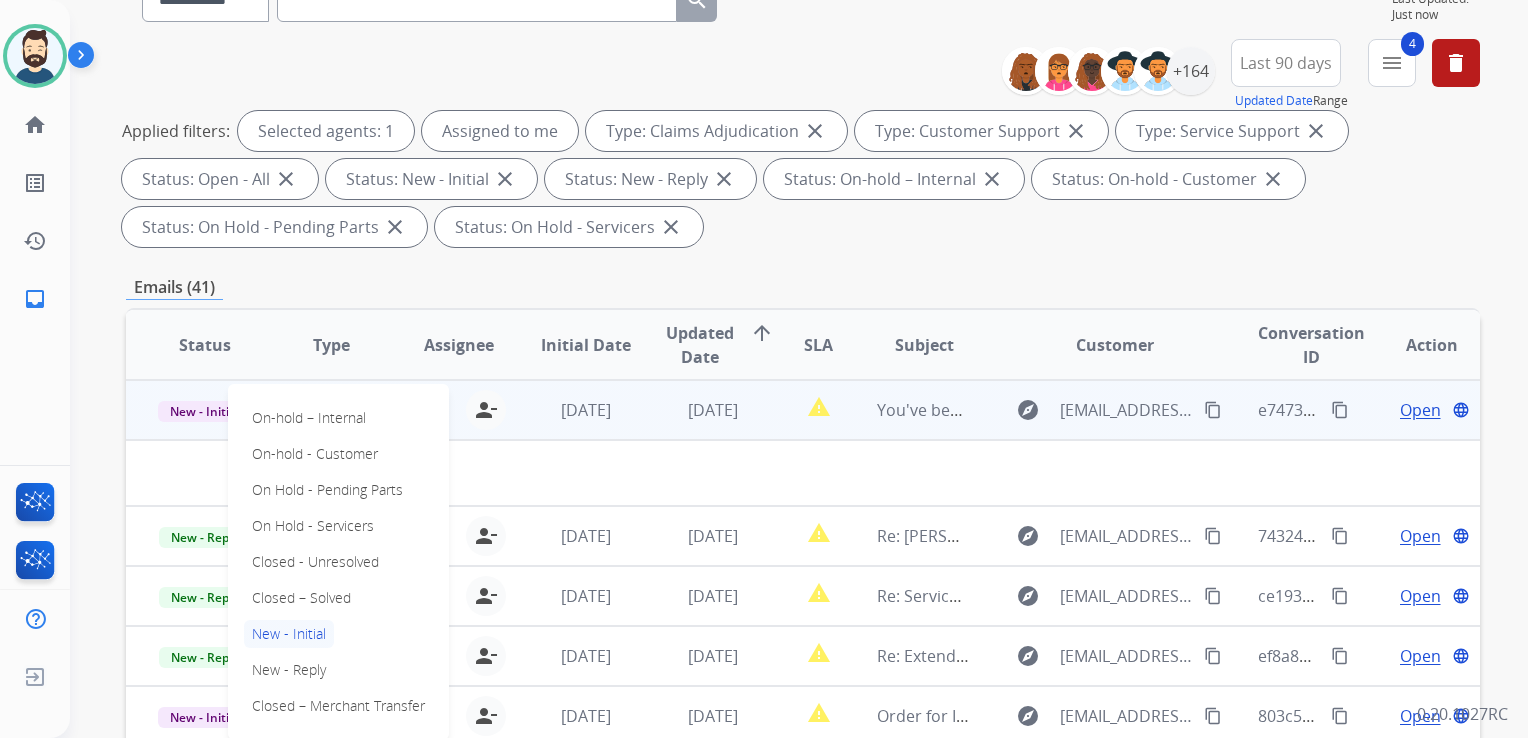 drag, startPoint x: 276, startPoint y: 595, endPoint x: 518, endPoint y: 466, distance: 274.2353 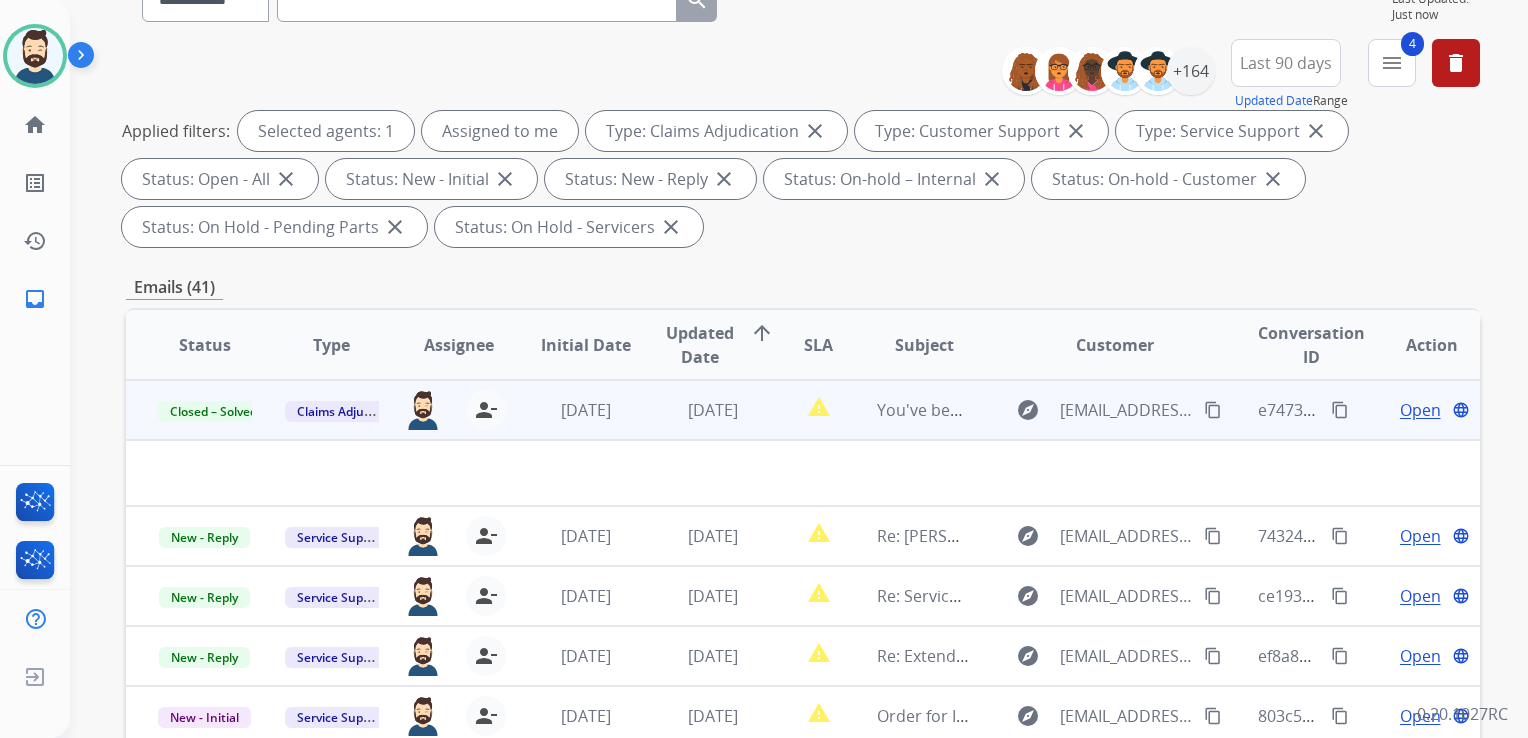click on "[DATE]" at bounding box center (570, 410) 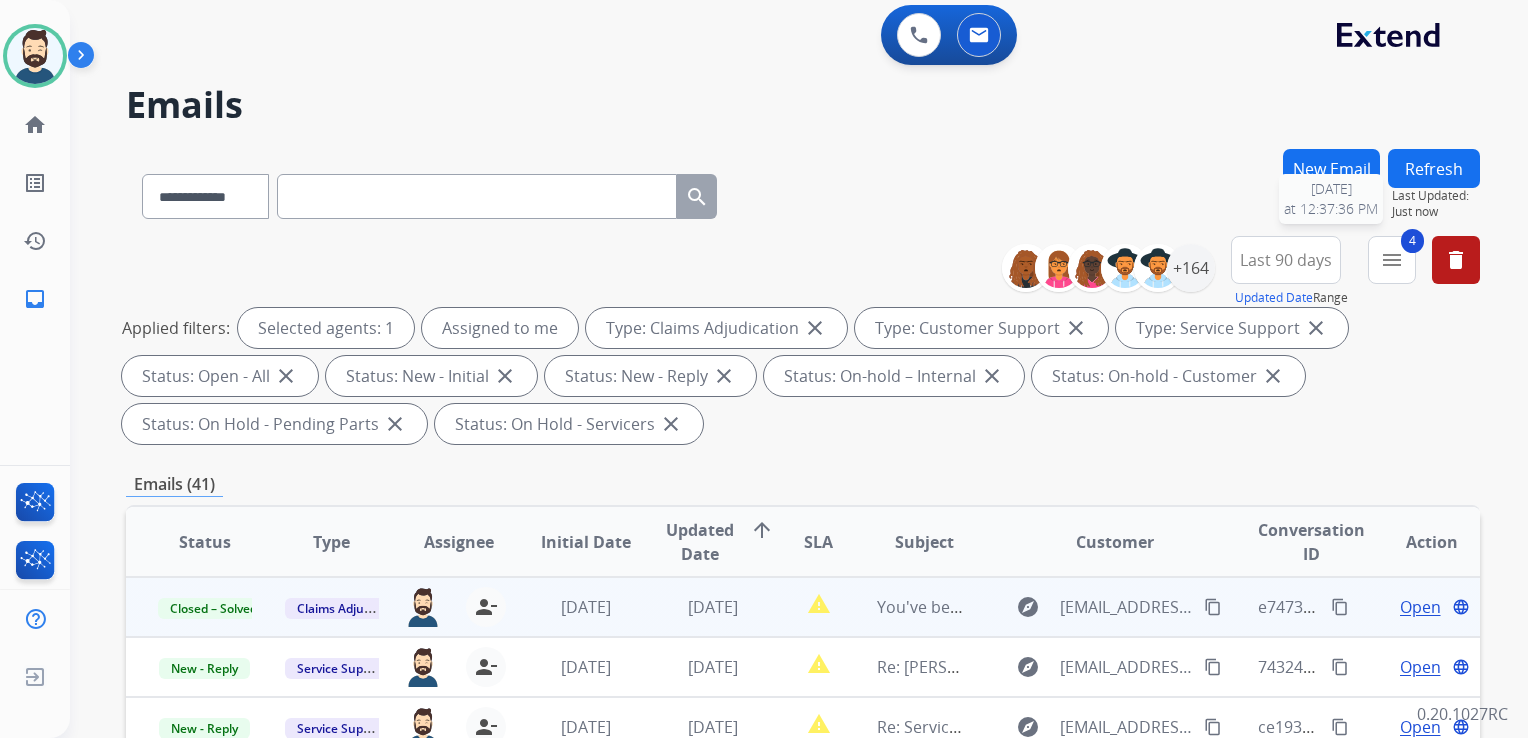 scroll, scrollTop: 0, scrollLeft: 0, axis: both 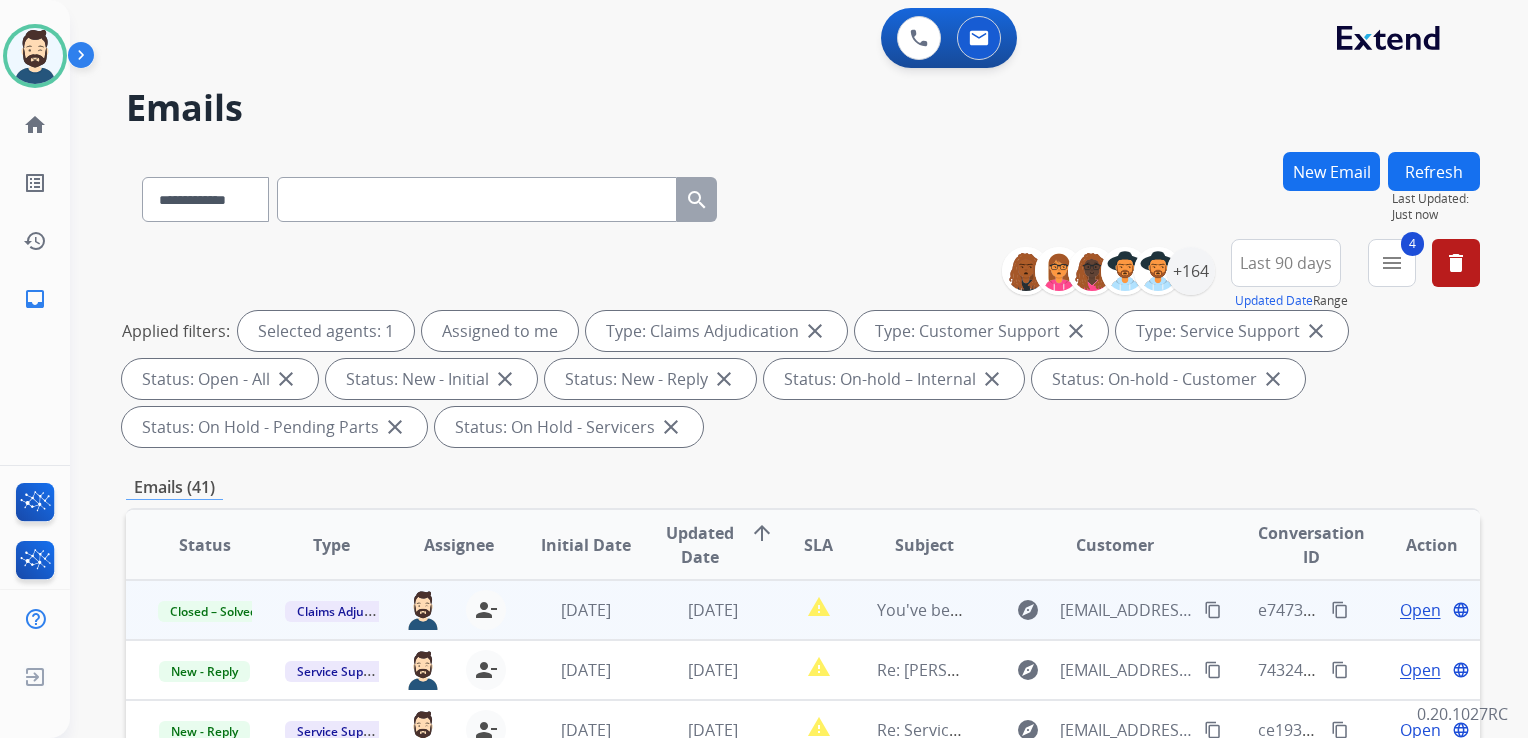 click on "Refresh" at bounding box center [1434, 171] 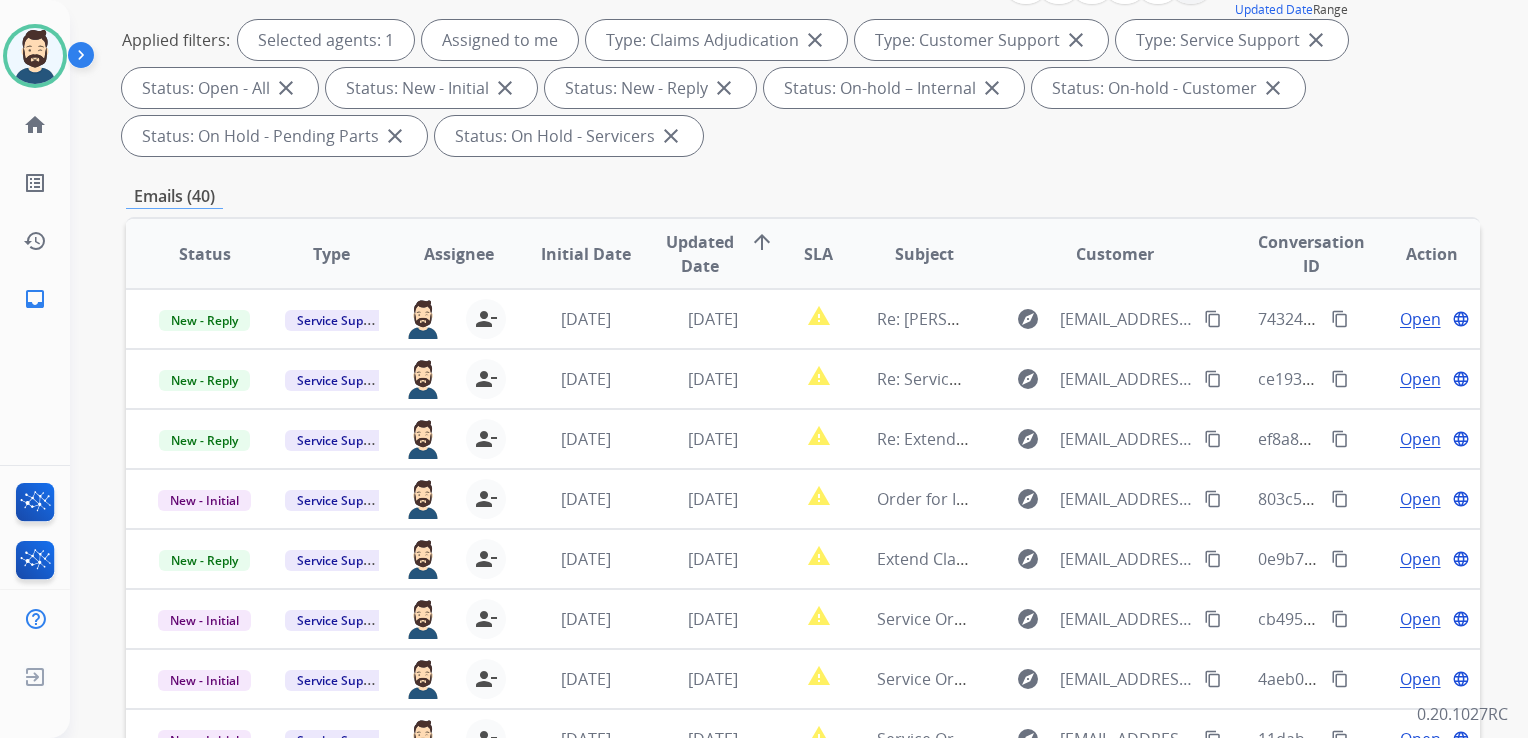 scroll, scrollTop: 400, scrollLeft: 0, axis: vertical 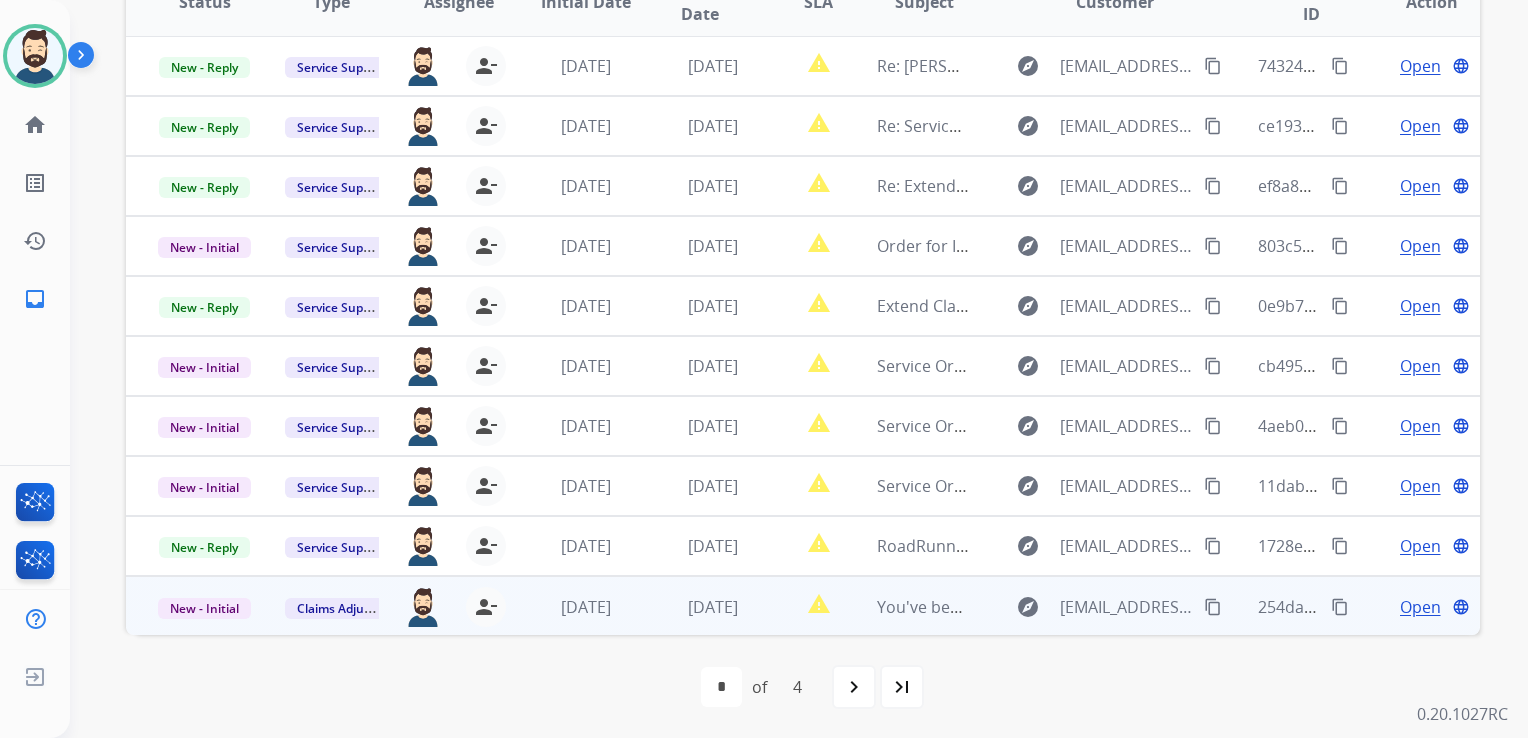 click on "[DATE]" at bounding box center [713, 607] 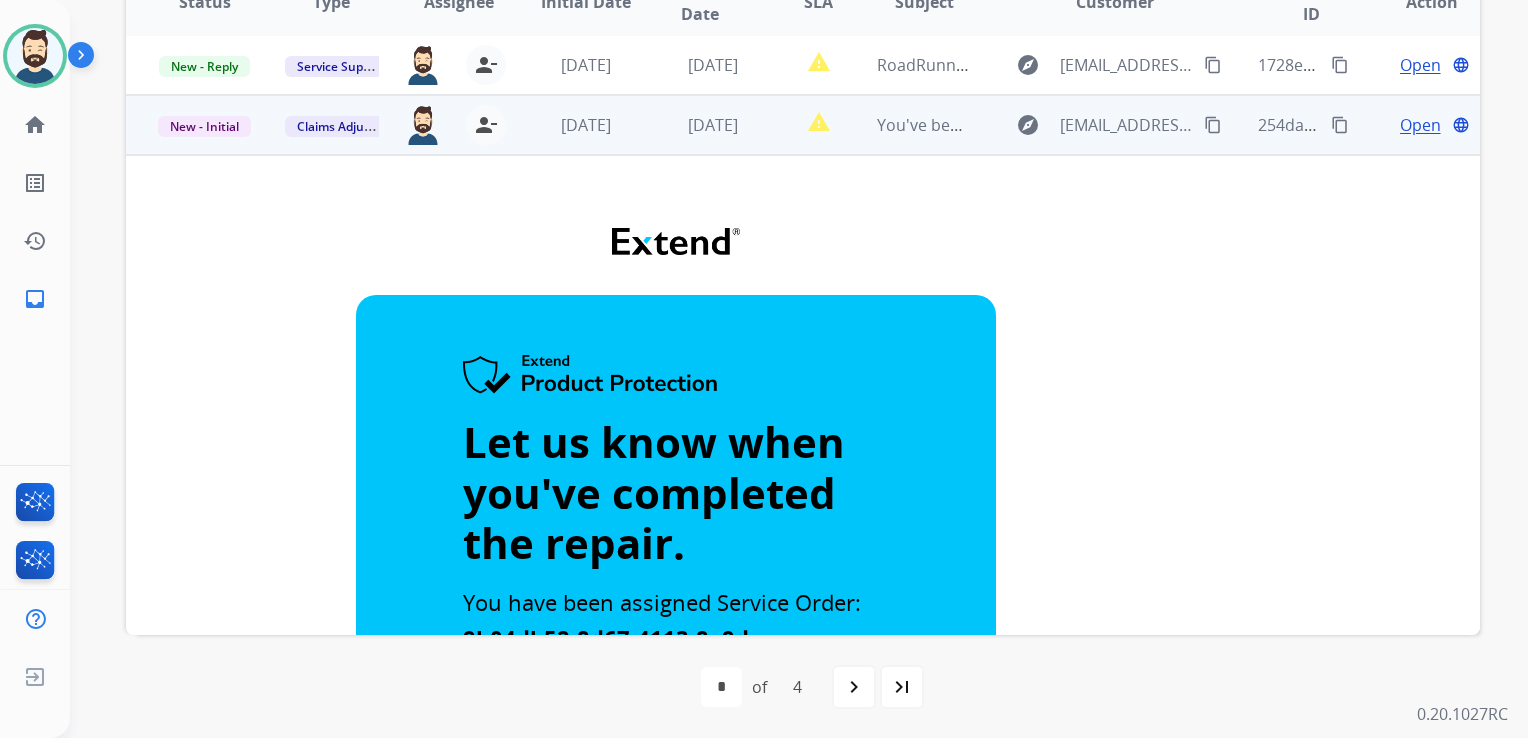 scroll, scrollTop: 540, scrollLeft: 0, axis: vertical 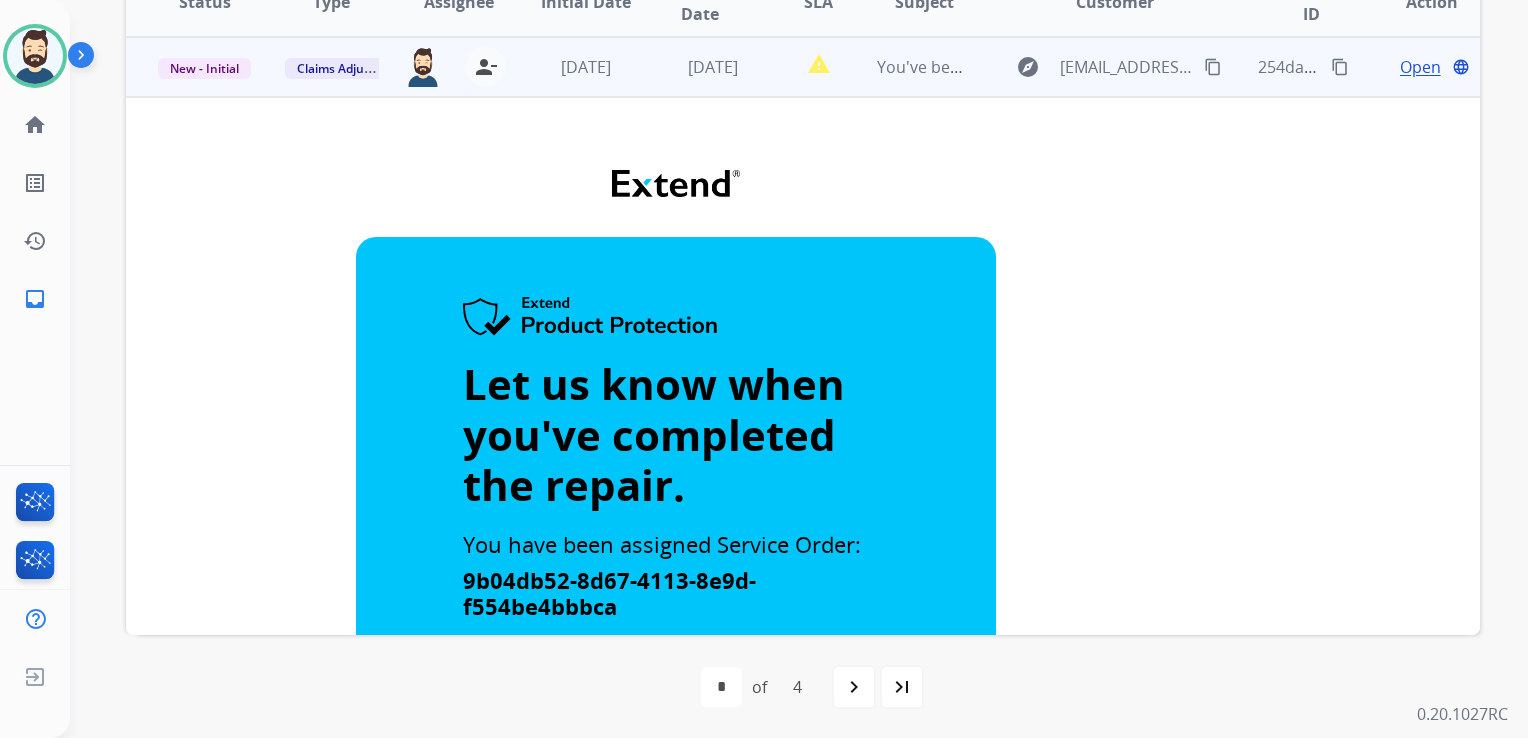 click on "Open" at bounding box center (1420, 67) 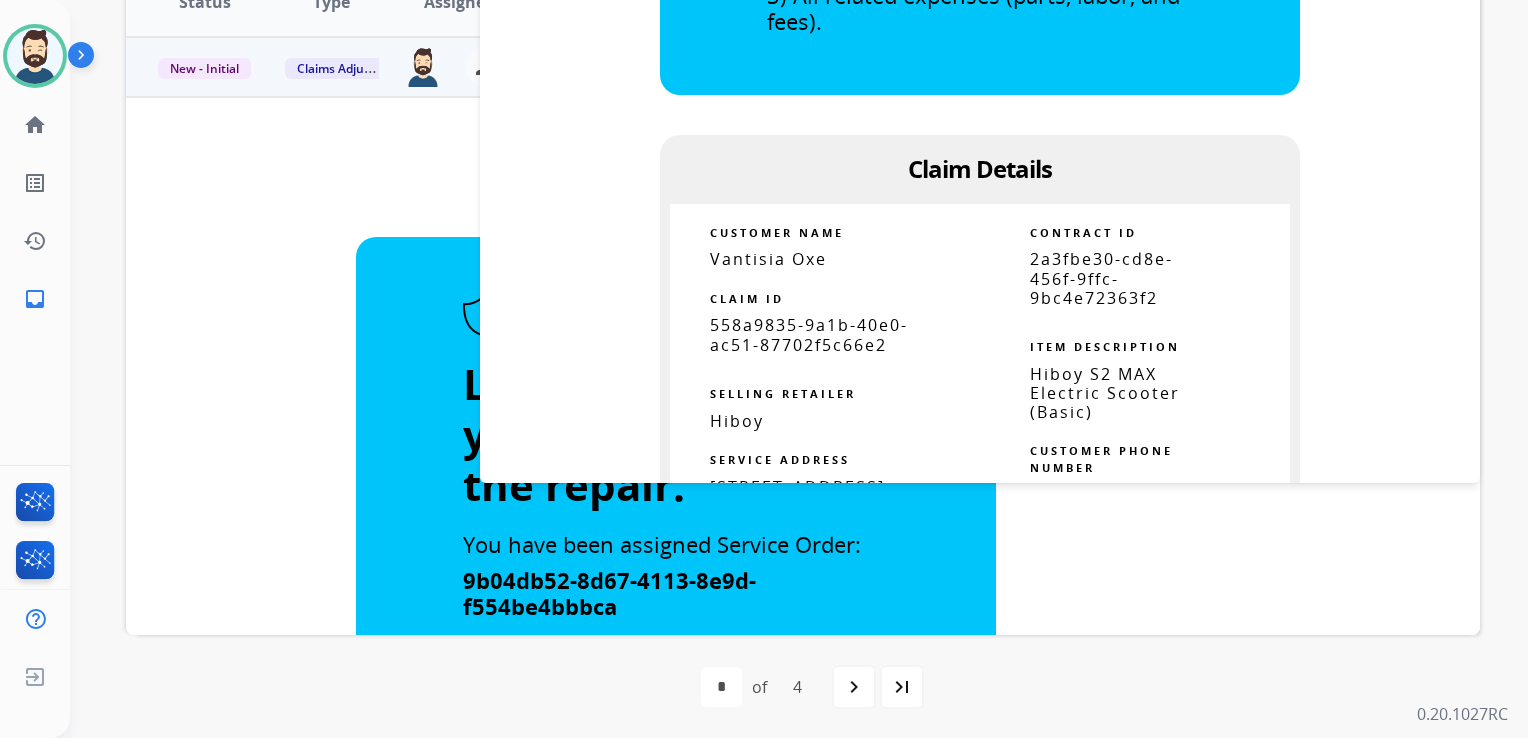 scroll, scrollTop: 800, scrollLeft: 0, axis: vertical 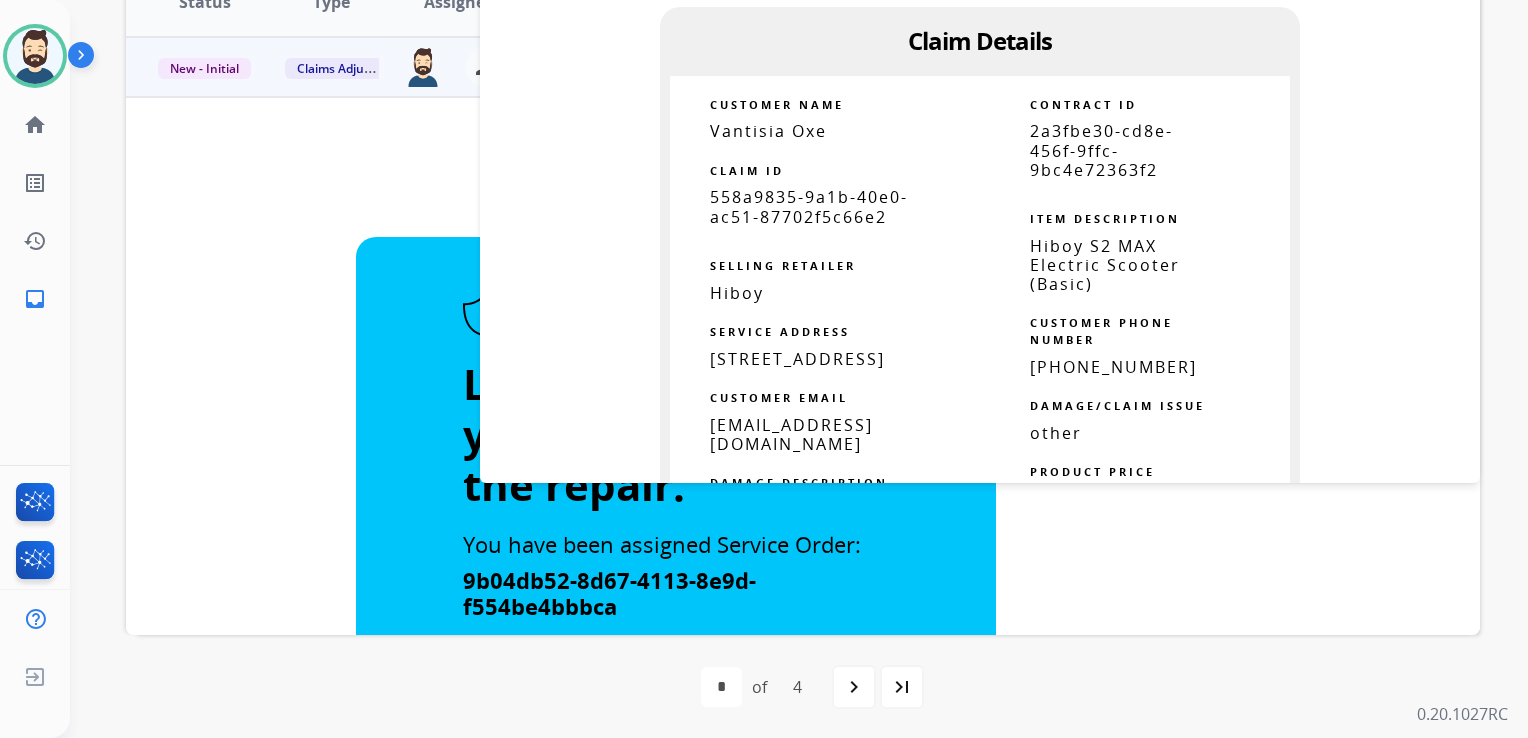 click on "558a9835-9a1b-40e0-ac51-87702f5c66e2" at bounding box center (809, 206) 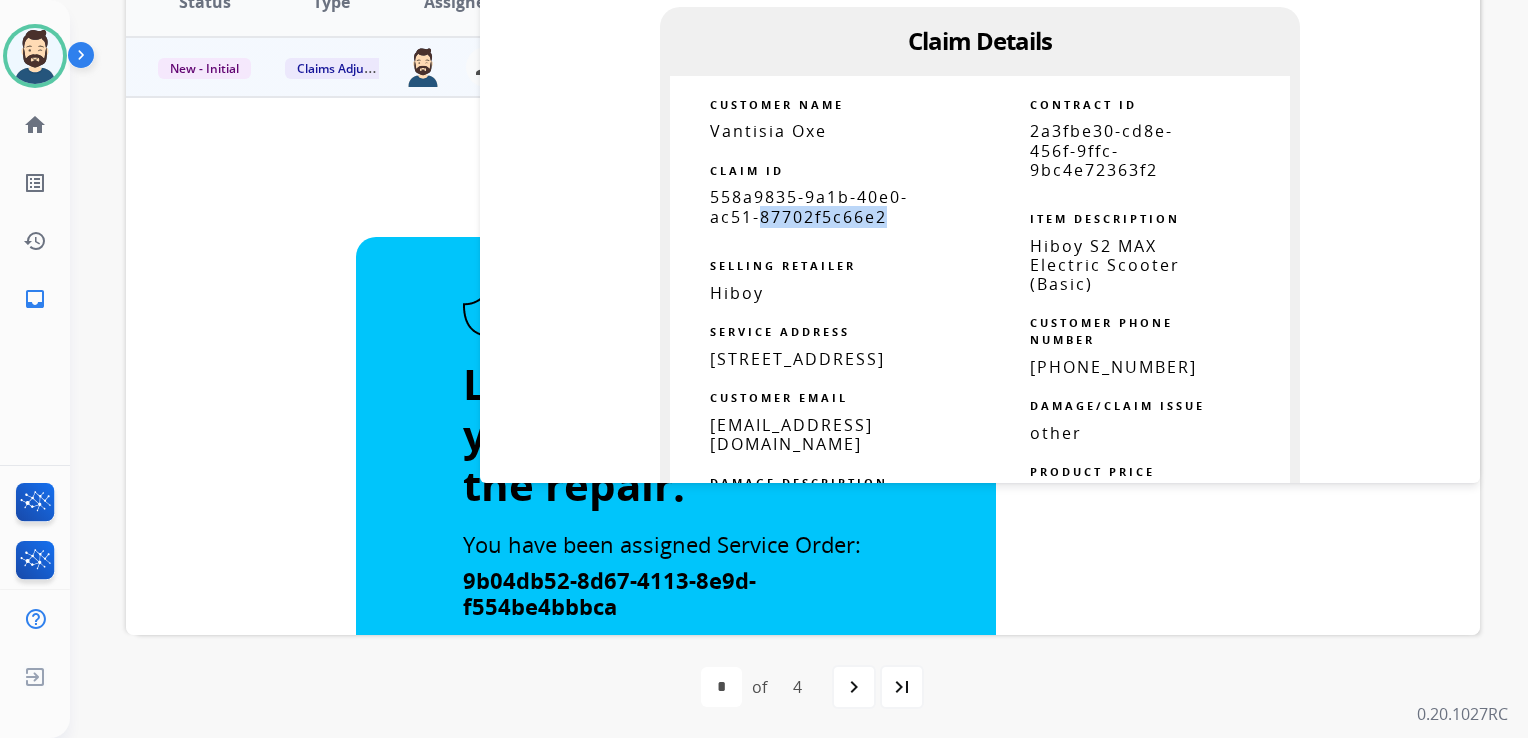 click on "558a9835-9a1b-40e0-ac51-87702f5c66e2" at bounding box center [809, 206] 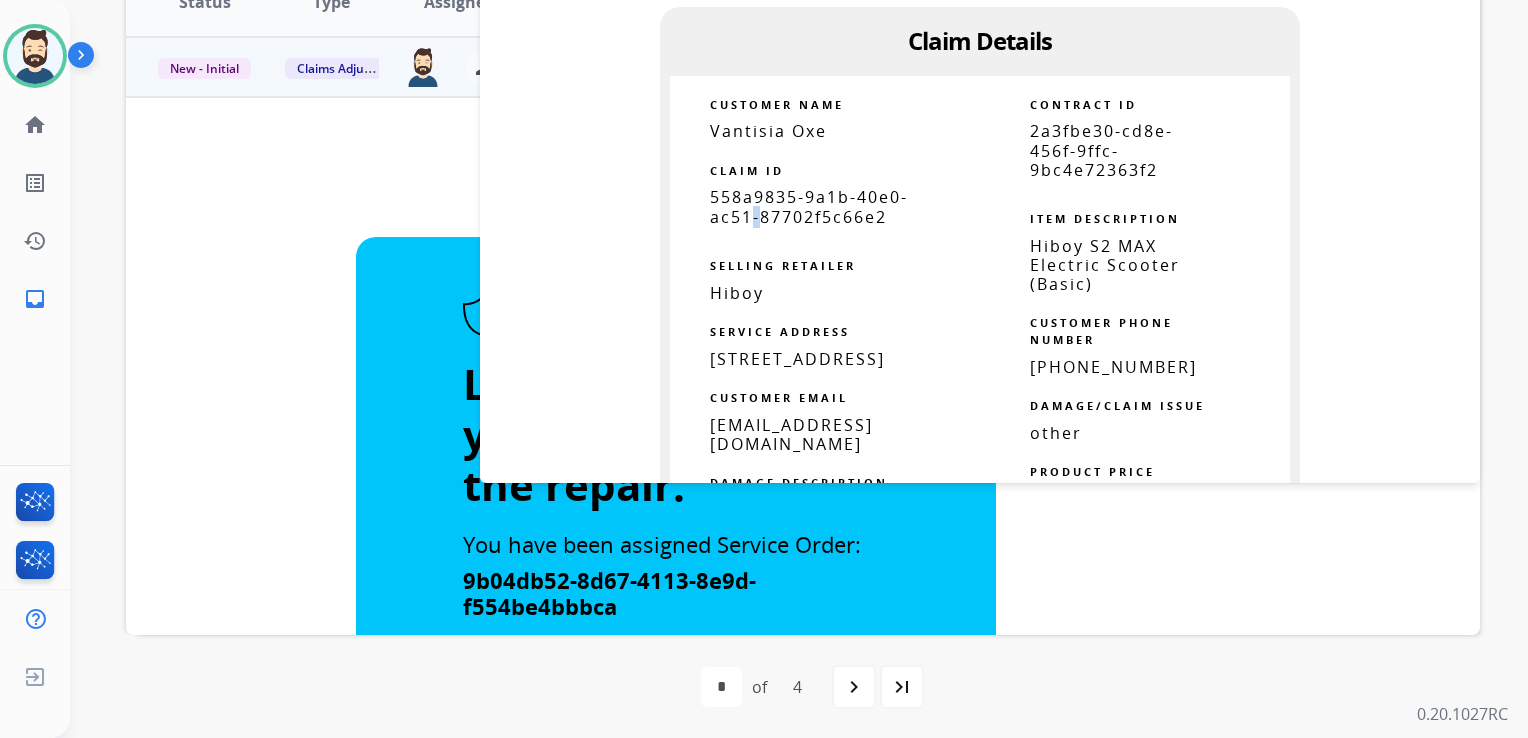 click on "558a9835-9a1b-40e0-ac51-87702f5c66e2" at bounding box center (809, 206) 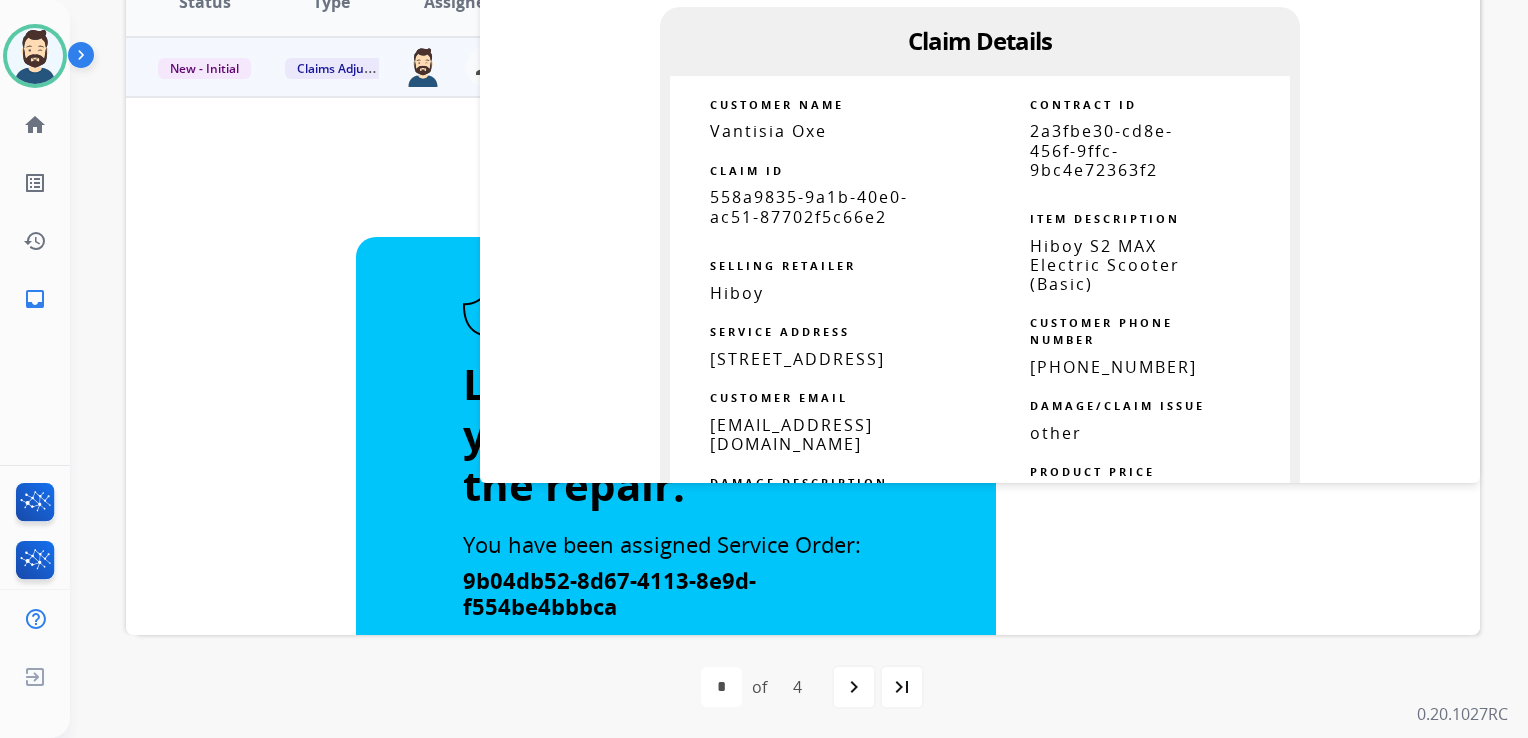 click on "558a9835-9a1b-40e0-ac51-87702f5c66e2" at bounding box center [809, 206] 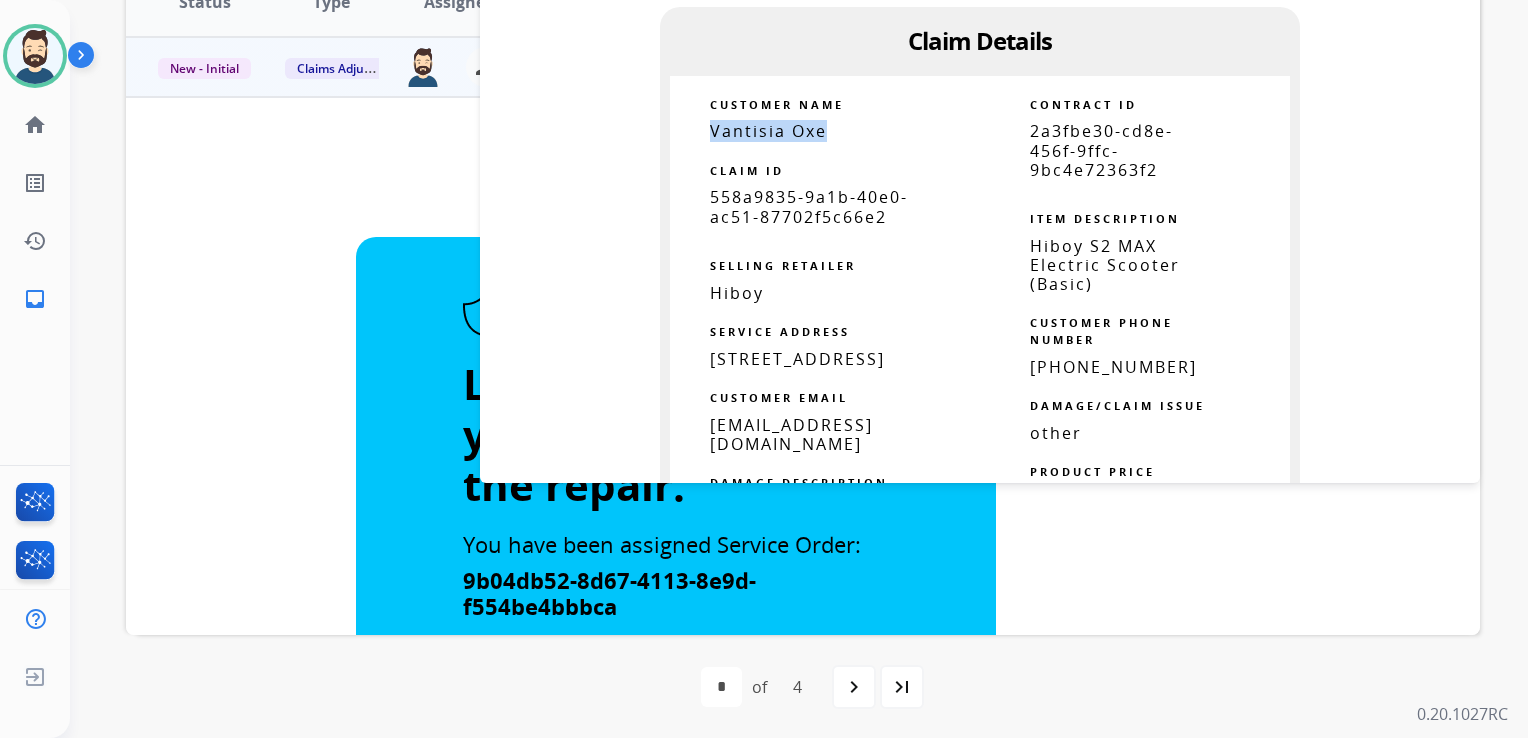 drag, startPoint x: 707, startPoint y: 131, endPoint x: 828, endPoint y: 132, distance: 121.004135 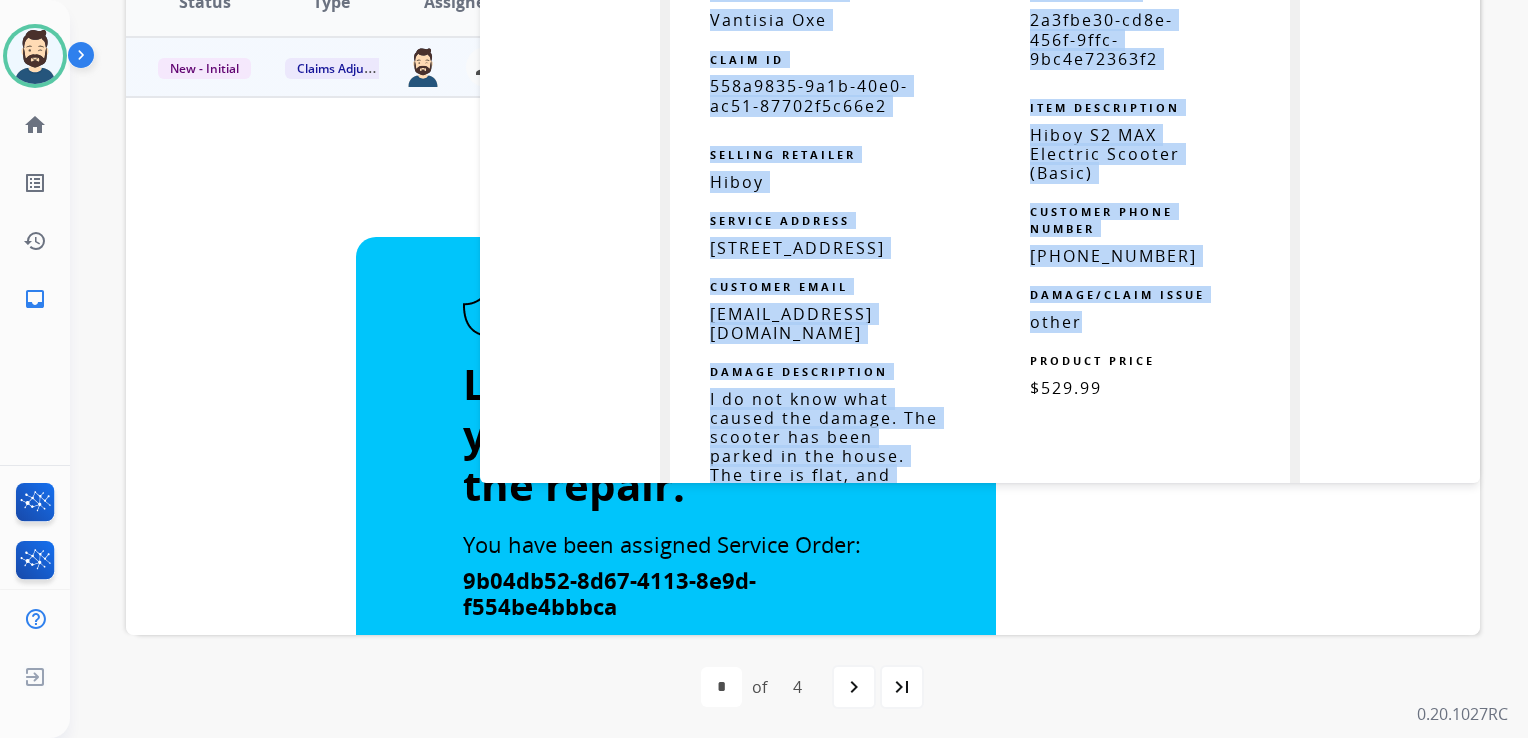 scroll, scrollTop: 953, scrollLeft: 0, axis: vertical 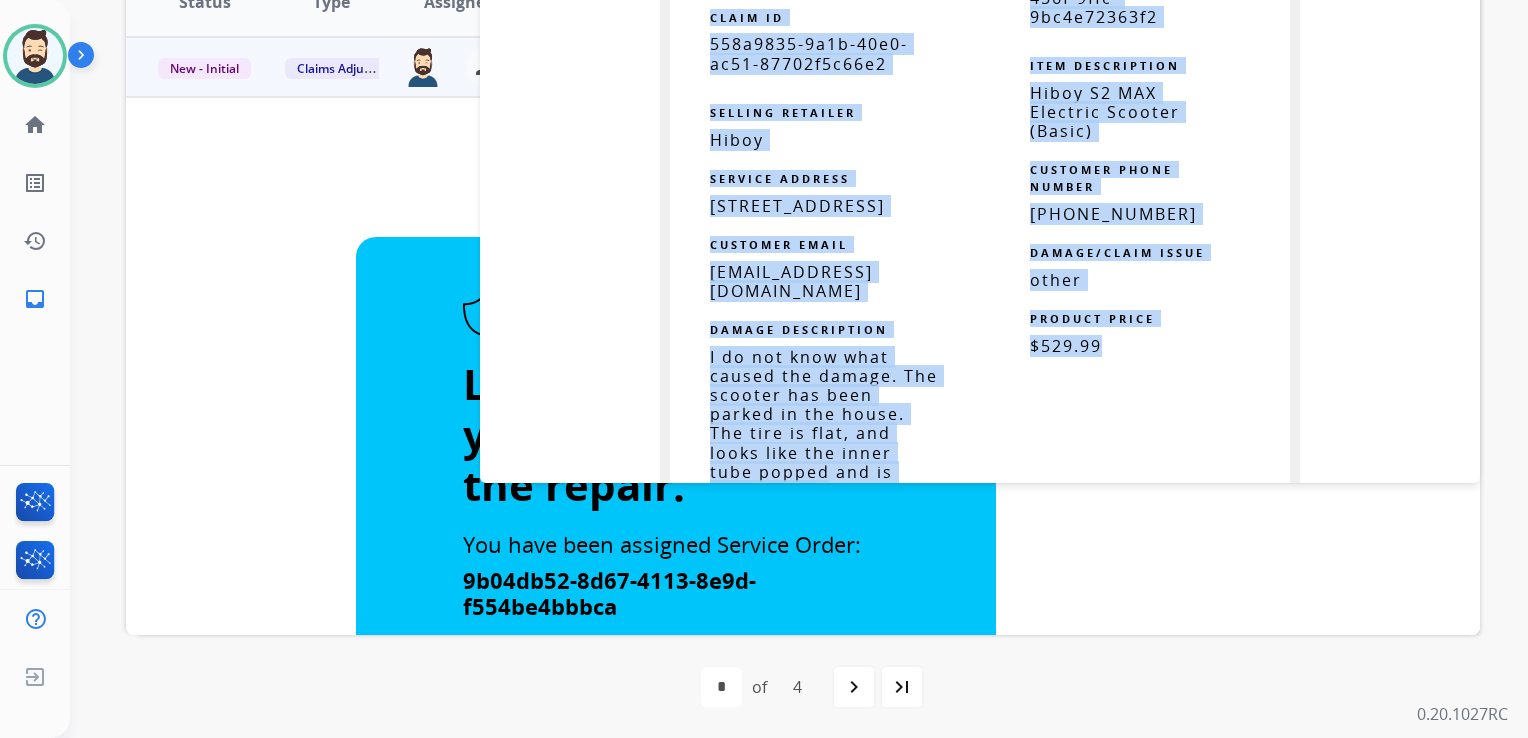 drag, startPoint x: 900, startPoint y: 40, endPoint x: 1102, endPoint y: 360, distance: 378.42303 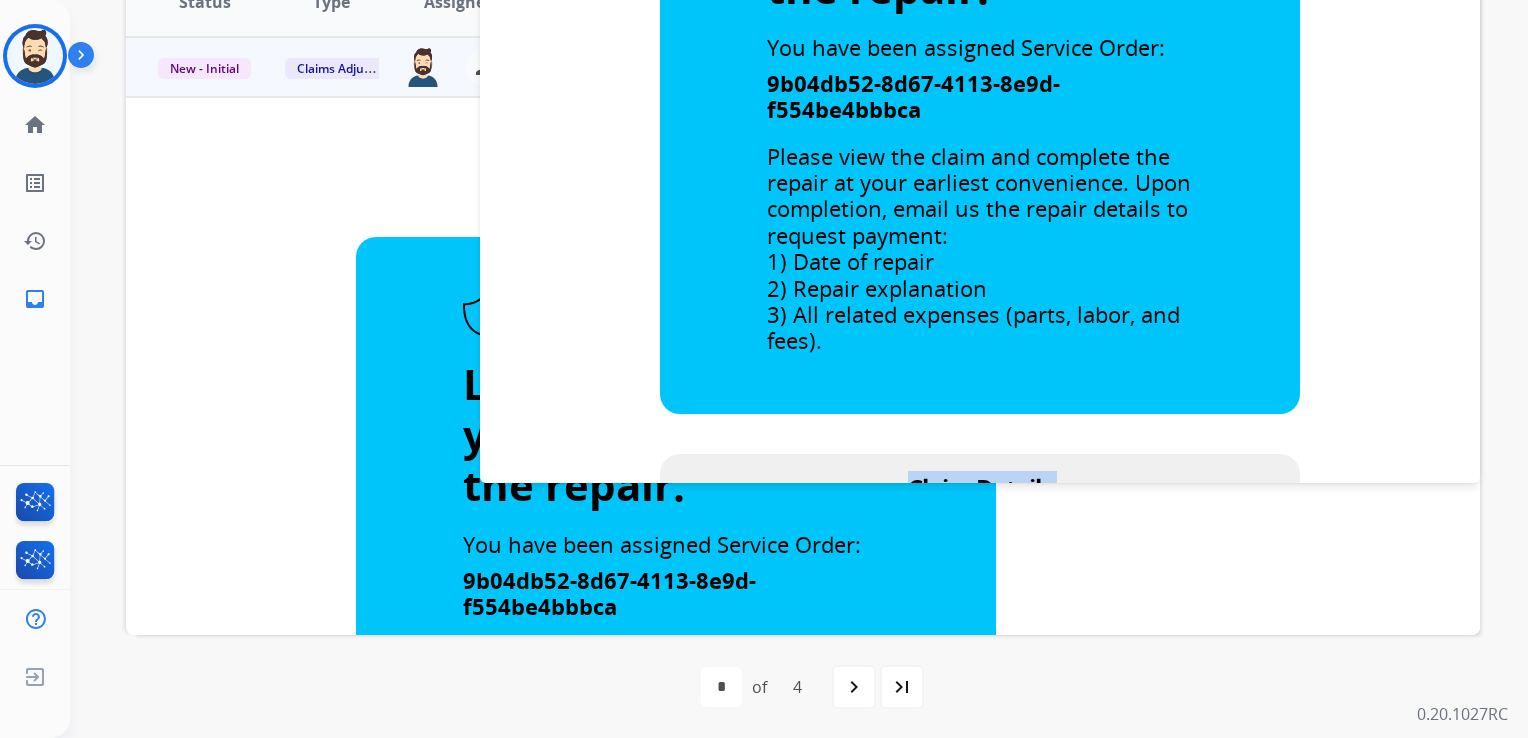 scroll, scrollTop: 0, scrollLeft: 0, axis: both 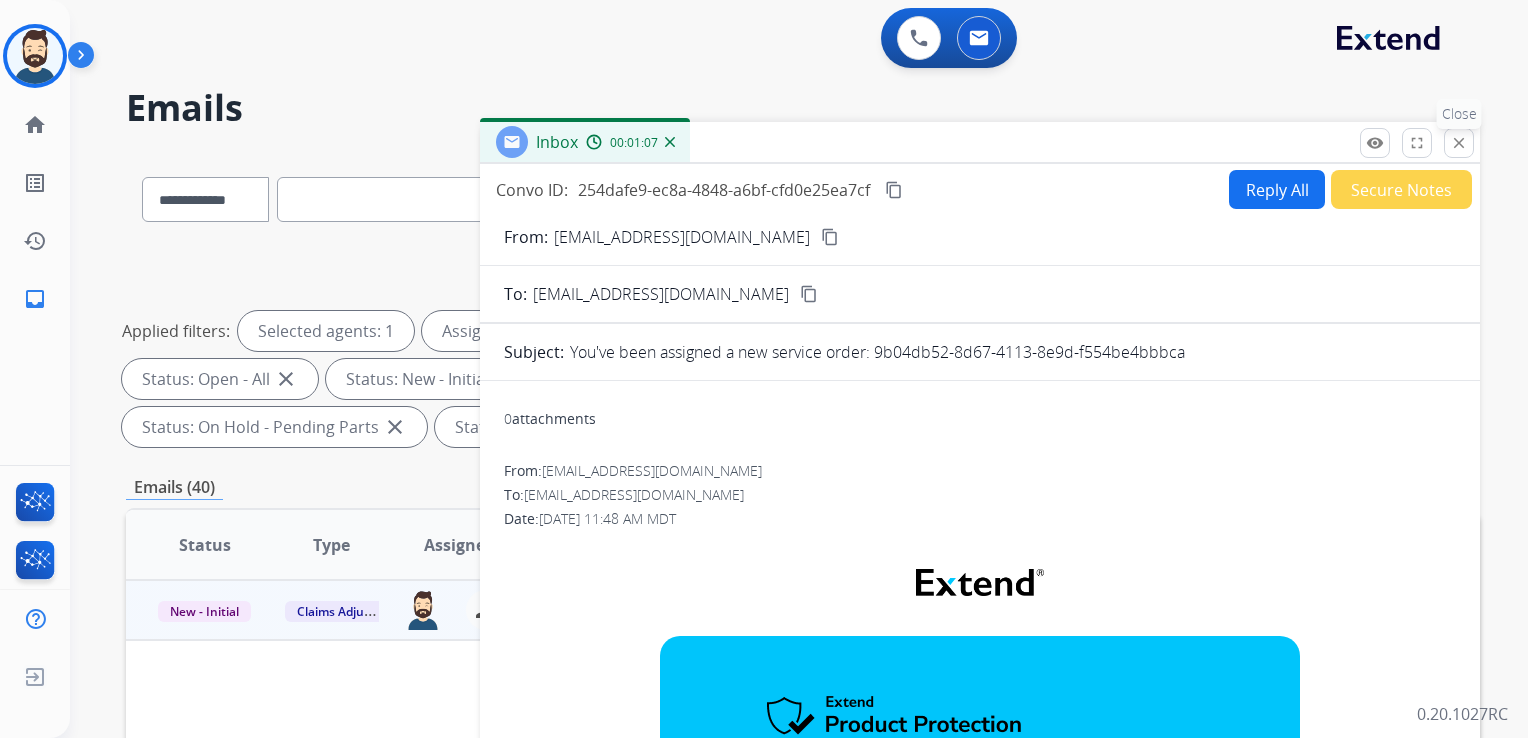 click on "close" at bounding box center [1459, 143] 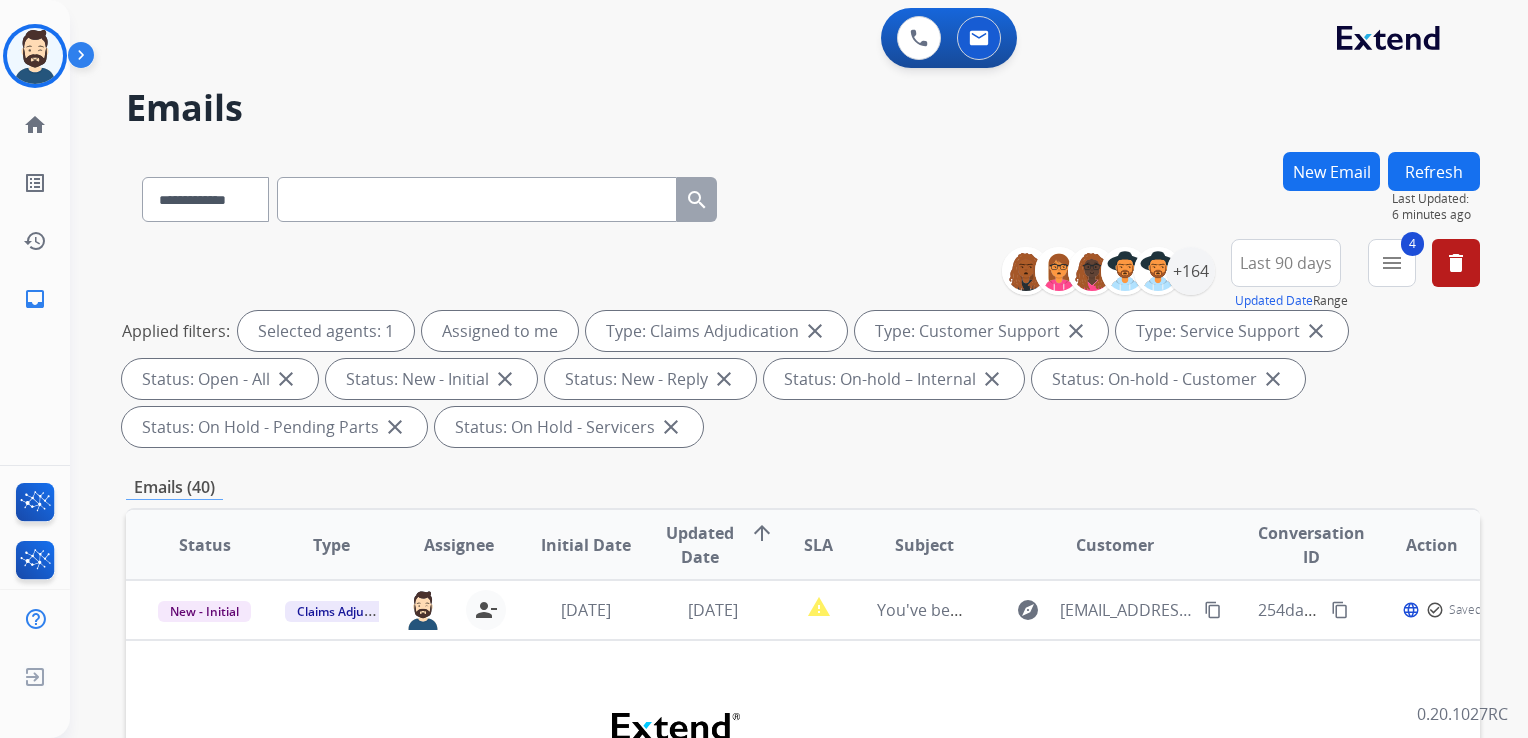 scroll, scrollTop: 100, scrollLeft: 0, axis: vertical 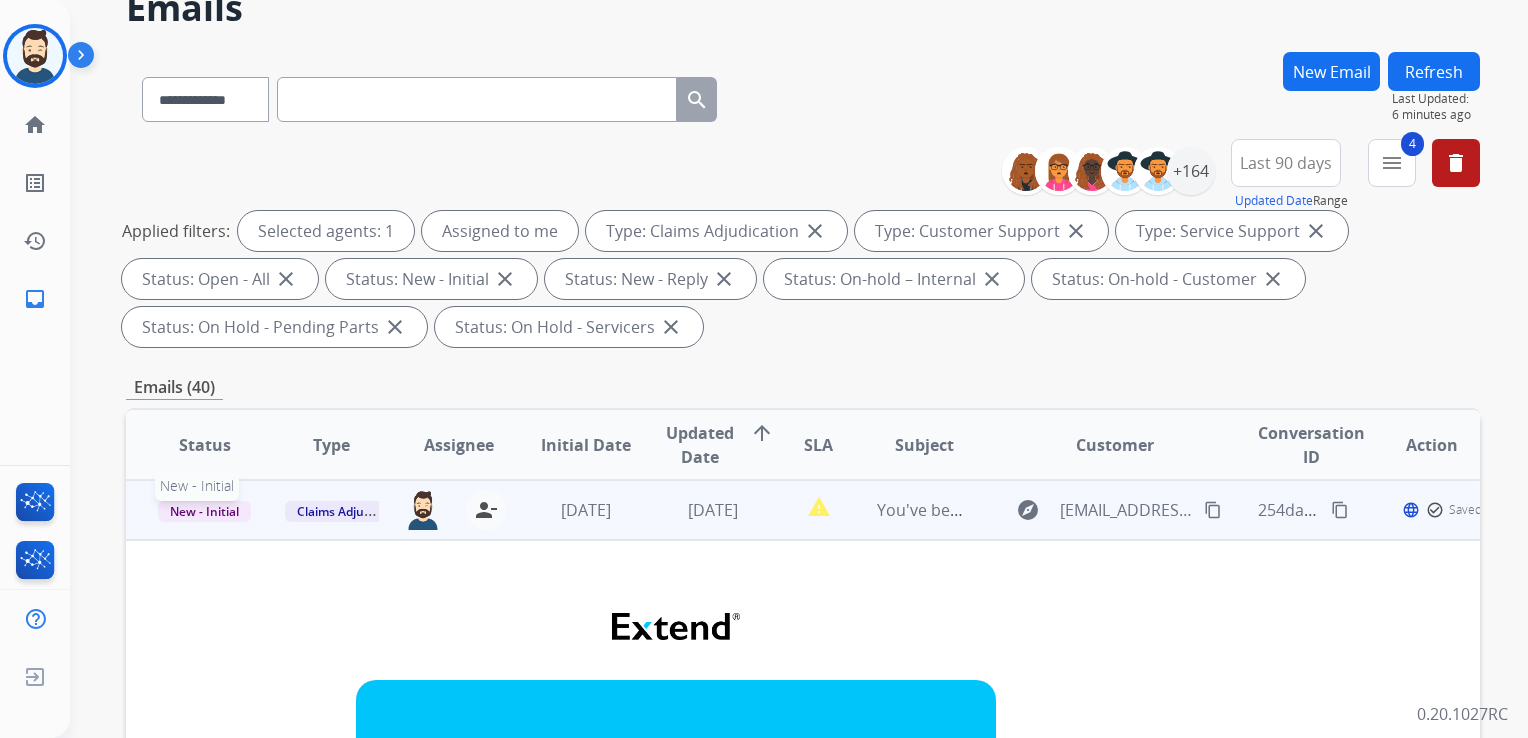 click on "New - Initial" at bounding box center [204, 511] 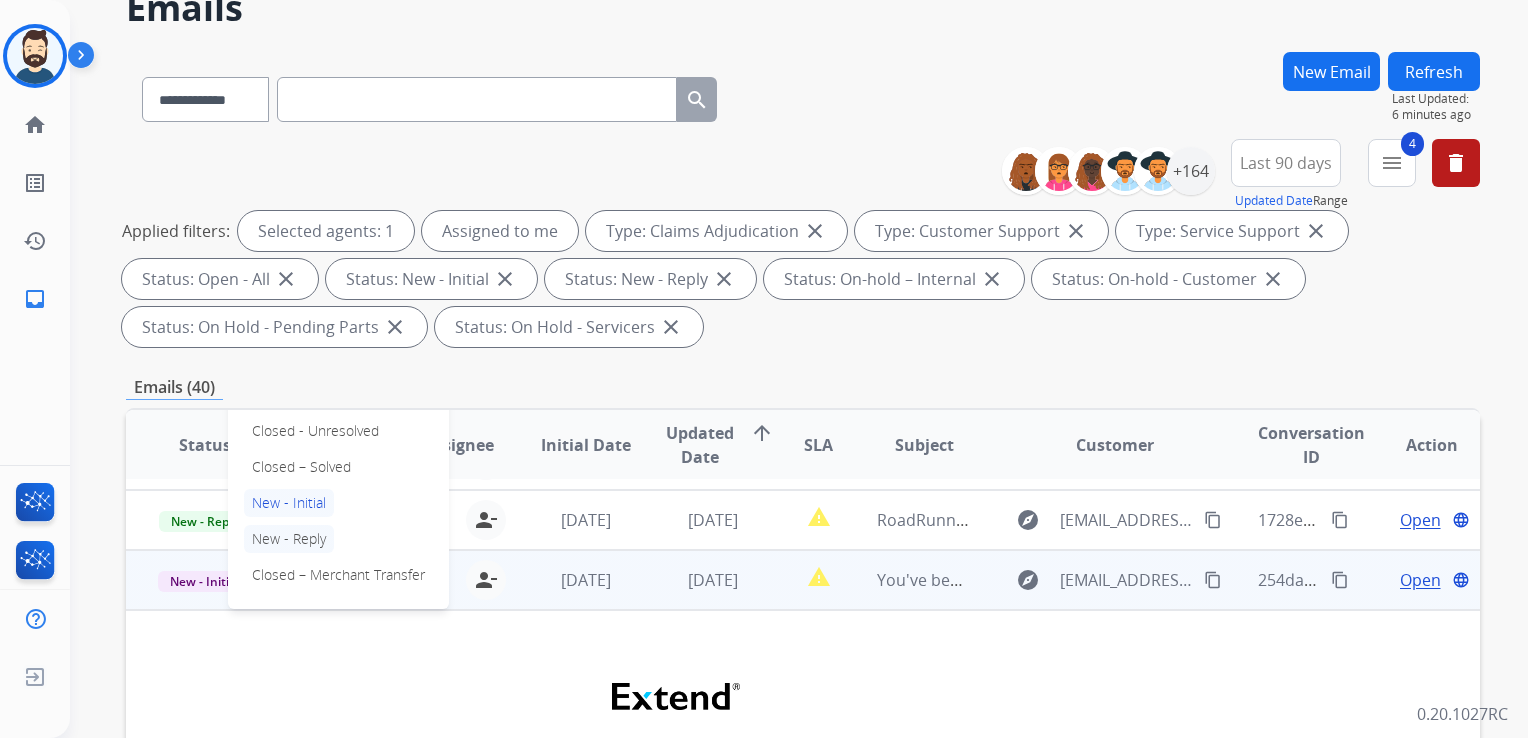 scroll, scrollTop: 440, scrollLeft: 0, axis: vertical 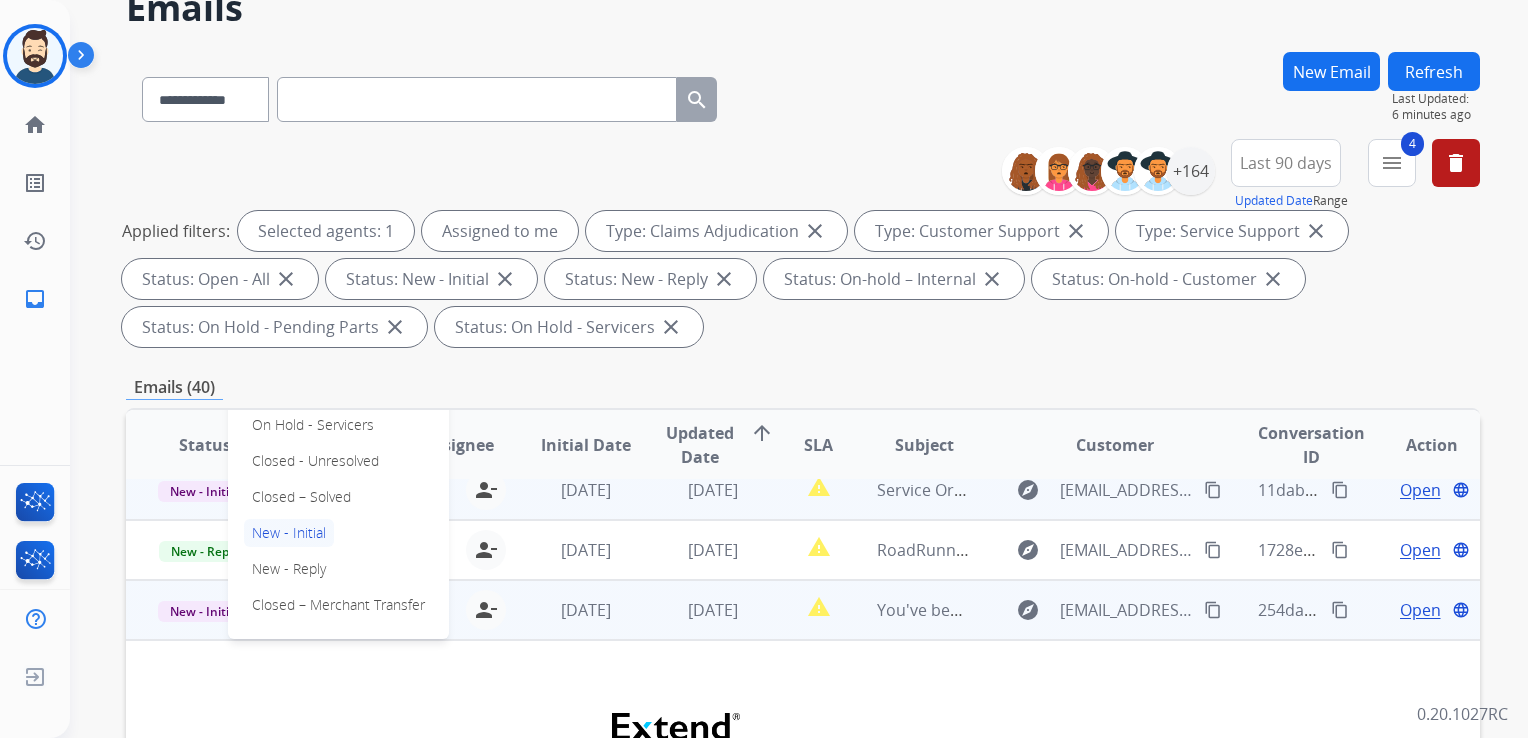 click on "Closed – Solved" at bounding box center (301, 497) 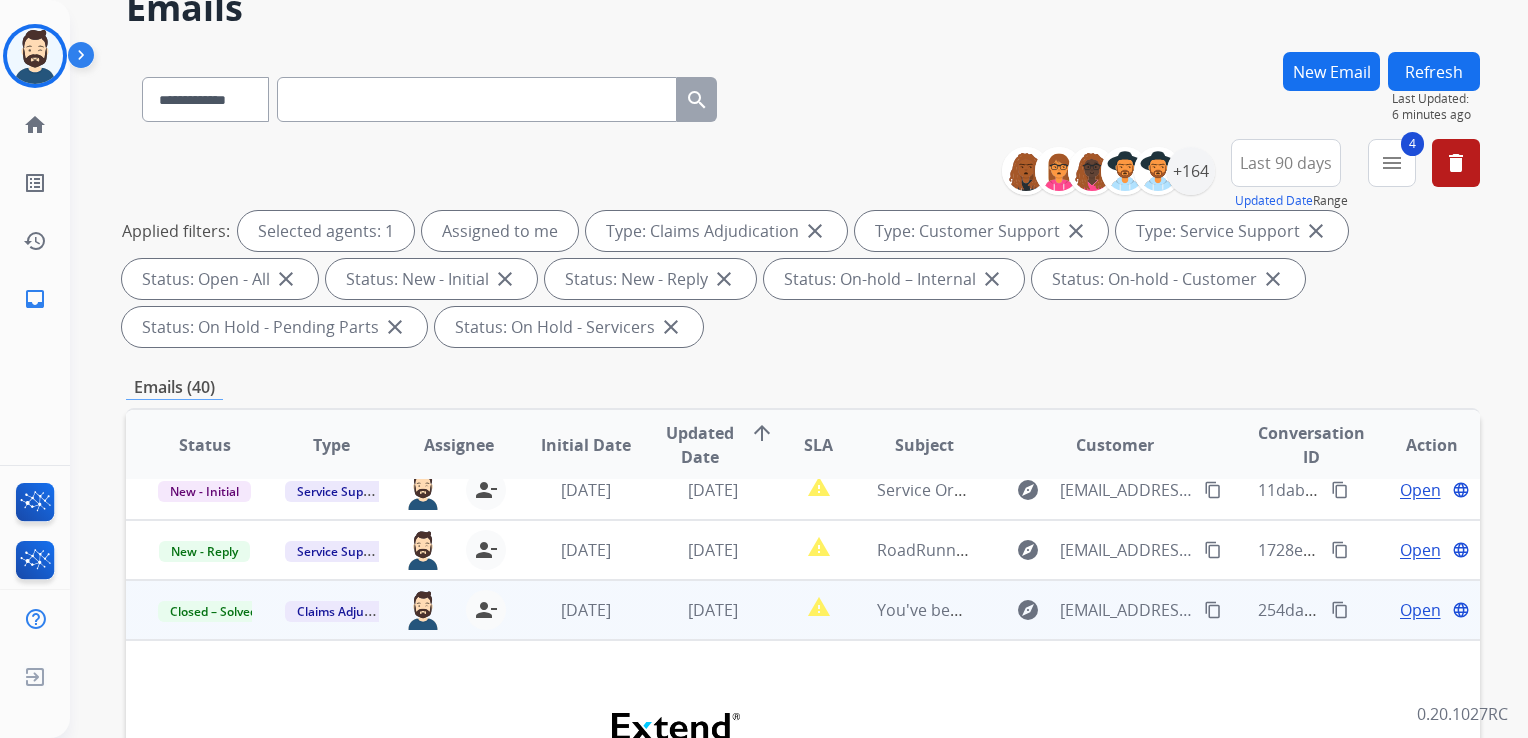 click on "[DATE]" at bounding box center (570, 610) 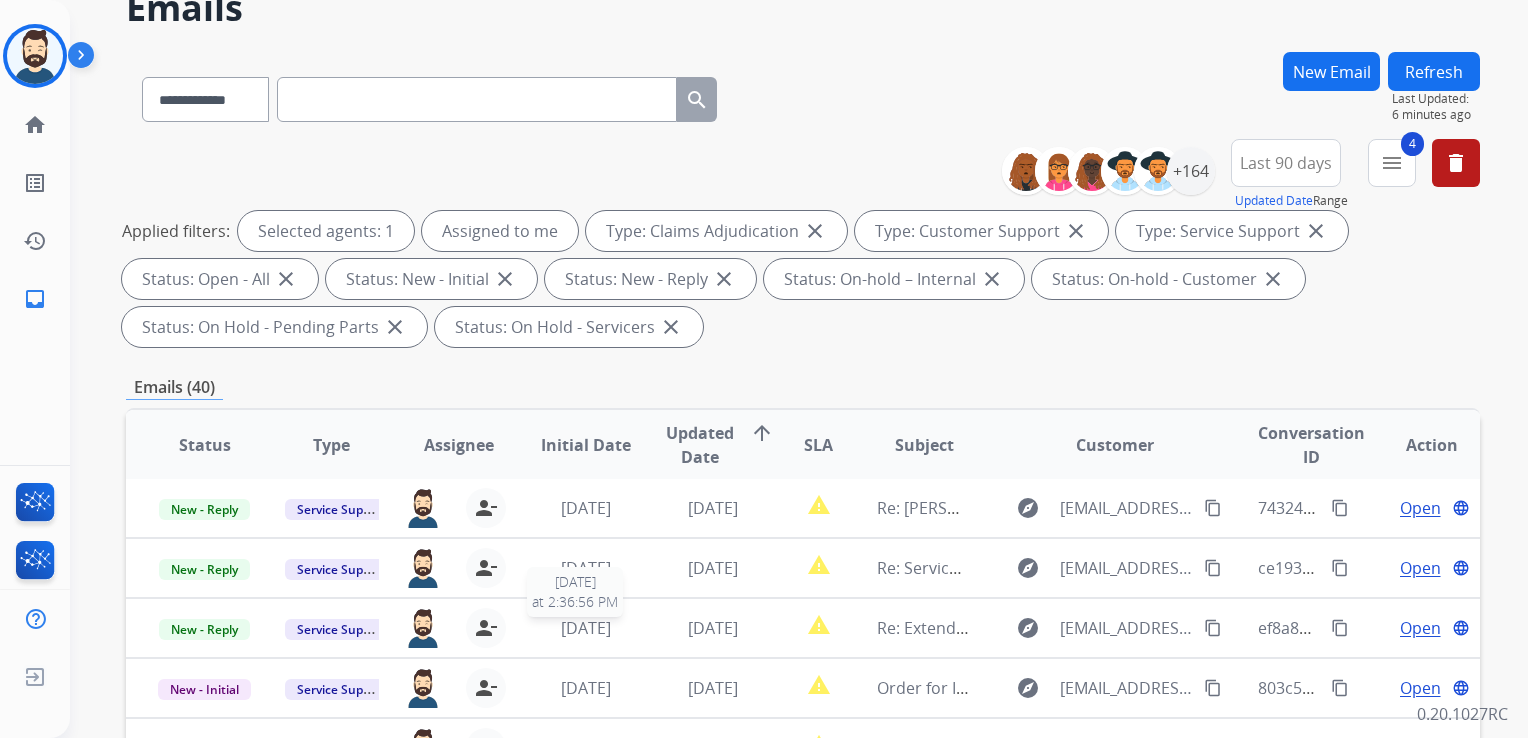 scroll, scrollTop: 1, scrollLeft: 0, axis: vertical 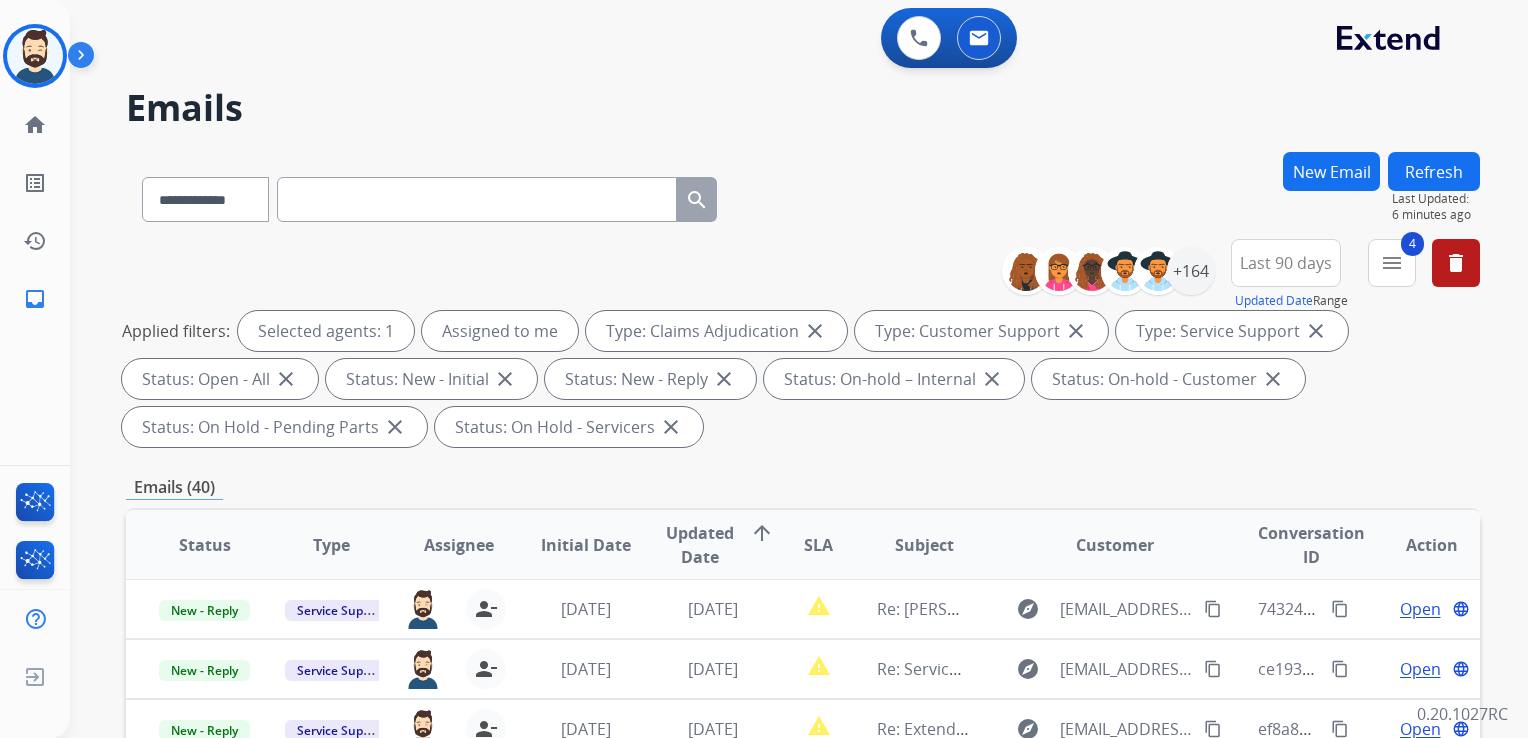 click on "Refresh" at bounding box center (1434, 171) 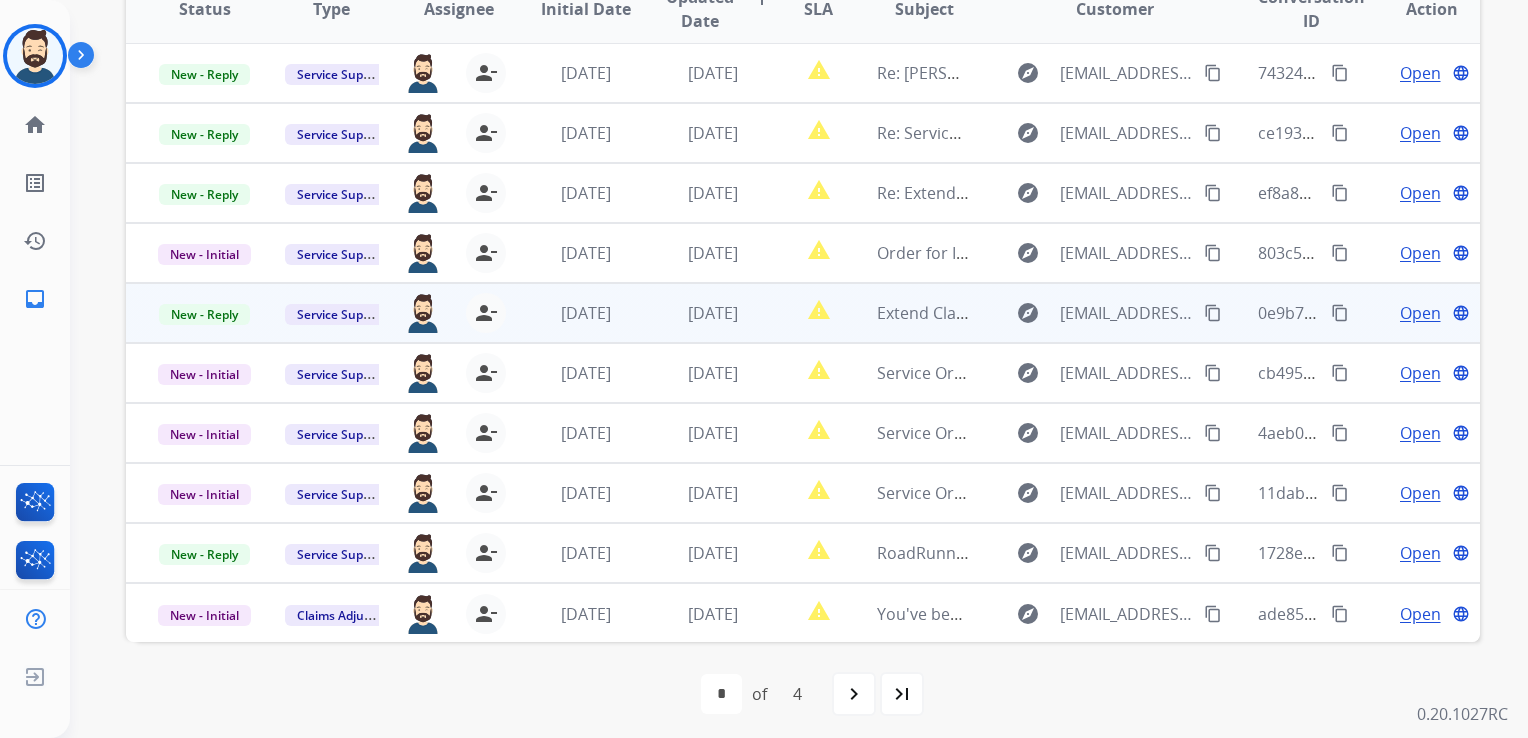 scroll, scrollTop: 543, scrollLeft: 0, axis: vertical 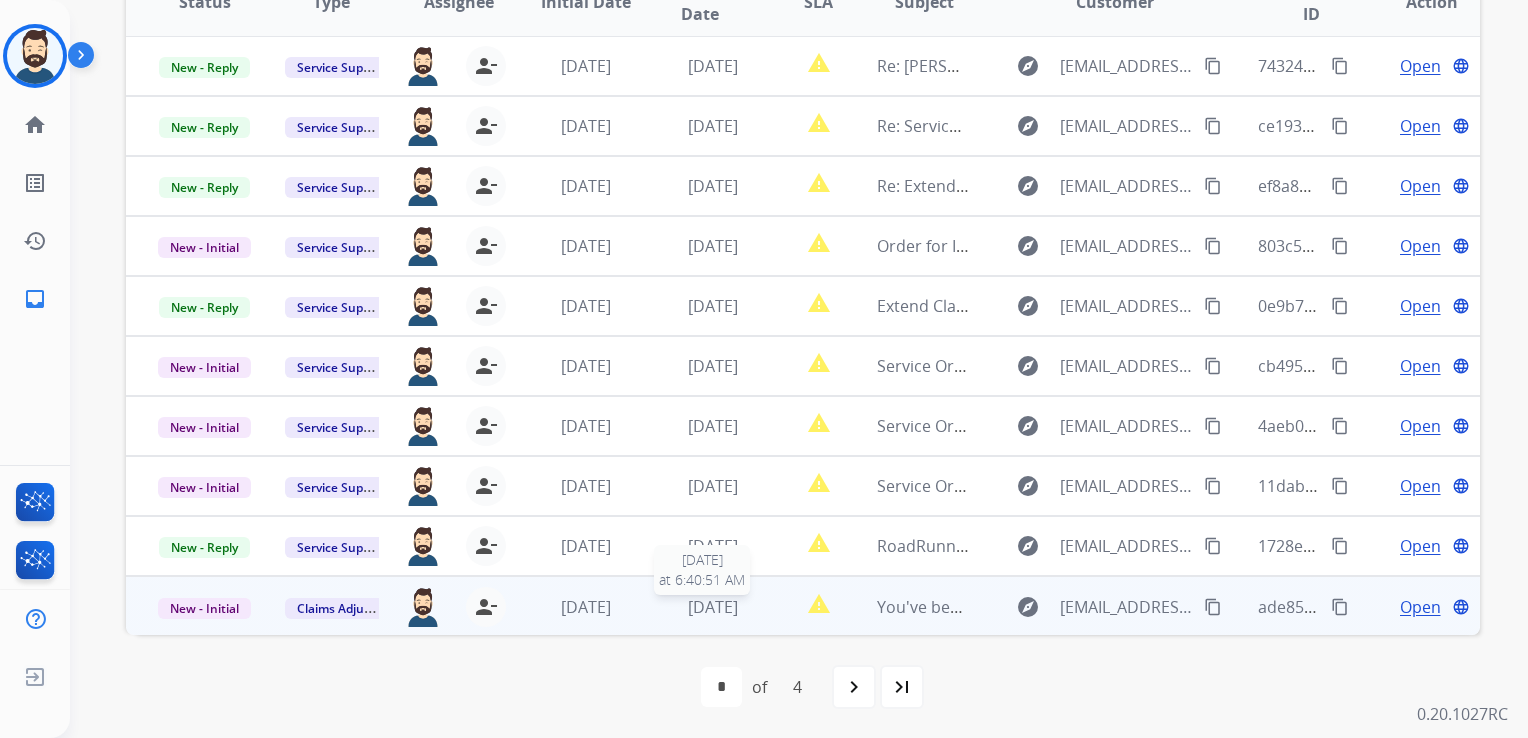 click on "[DATE]" at bounding box center (713, 607) 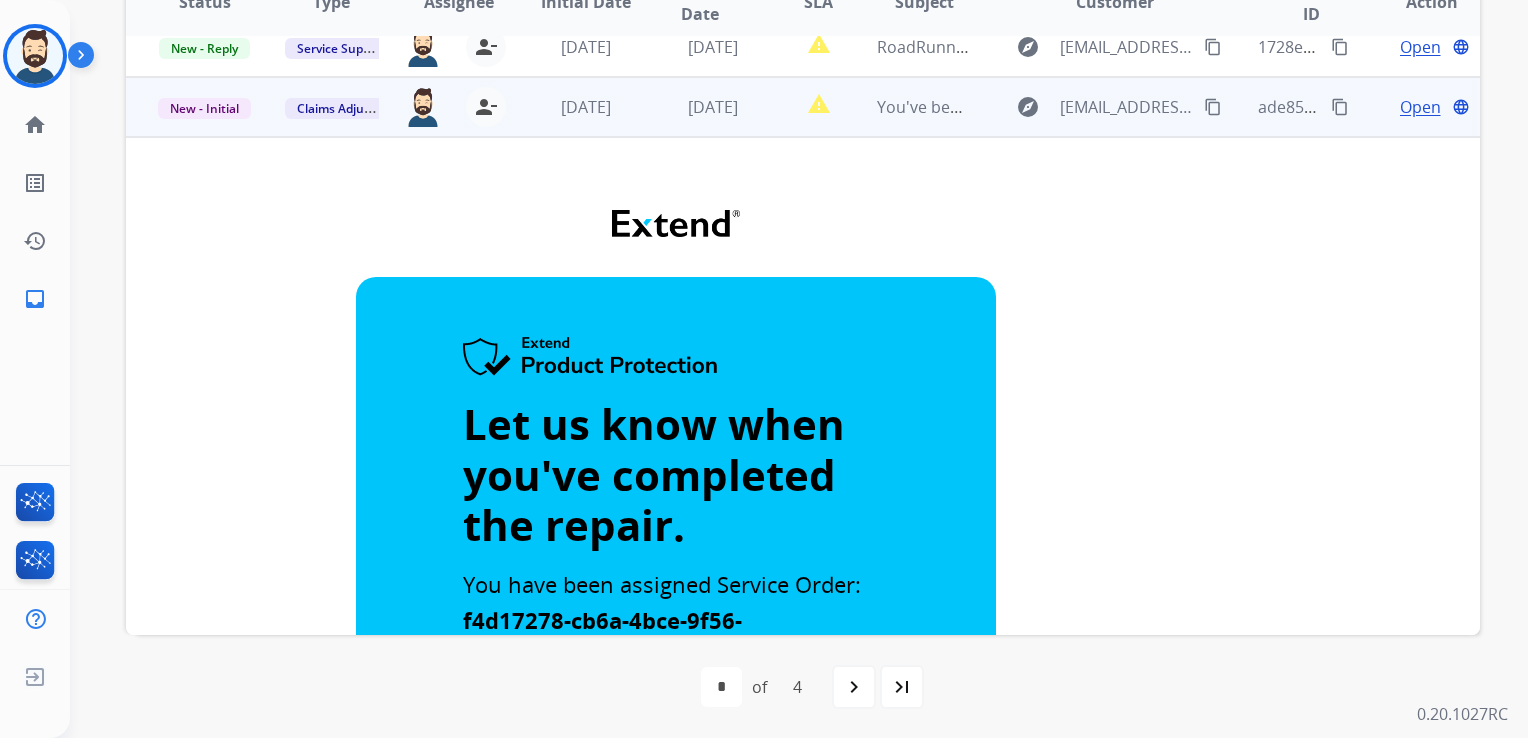 scroll, scrollTop: 540, scrollLeft: 0, axis: vertical 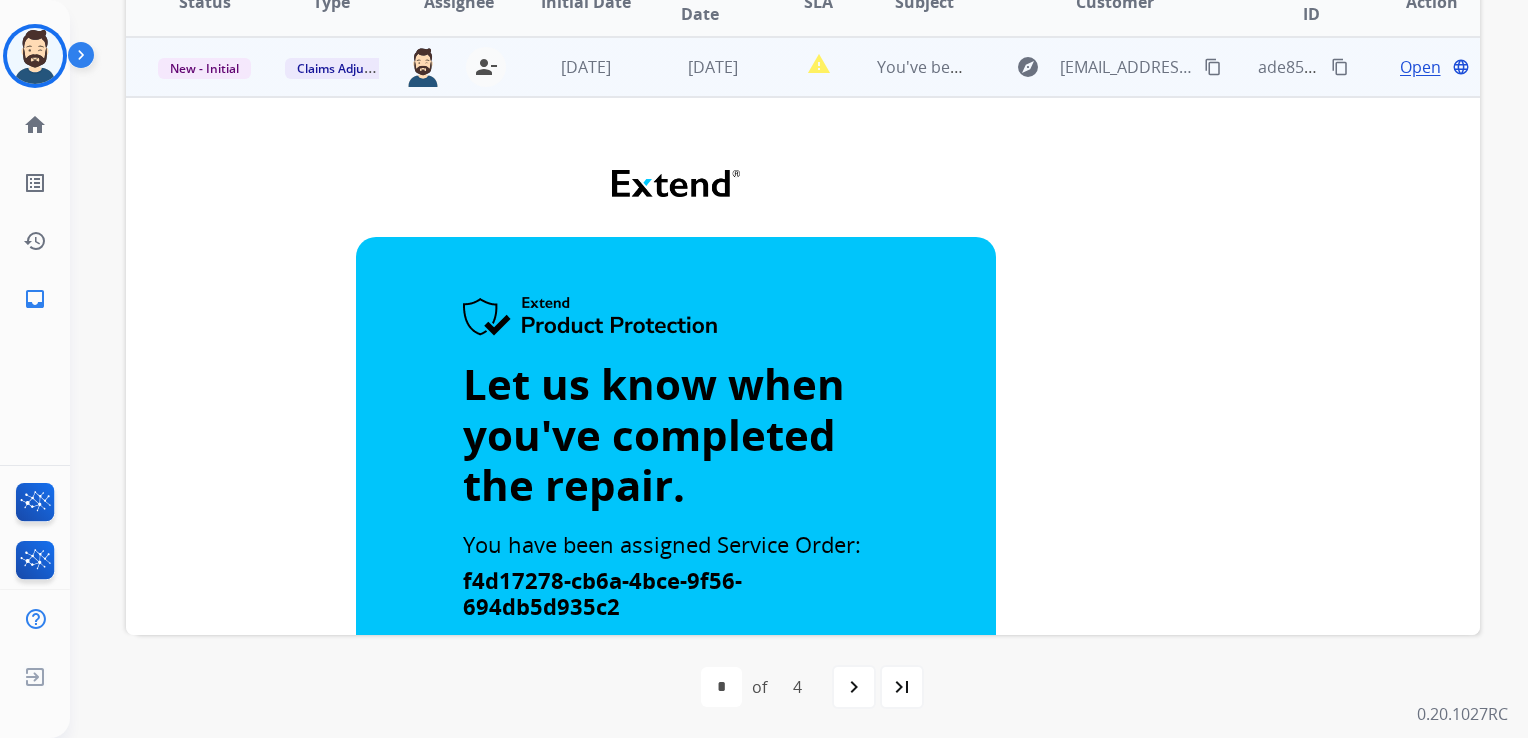 click on "Open" at bounding box center [1420, 67] 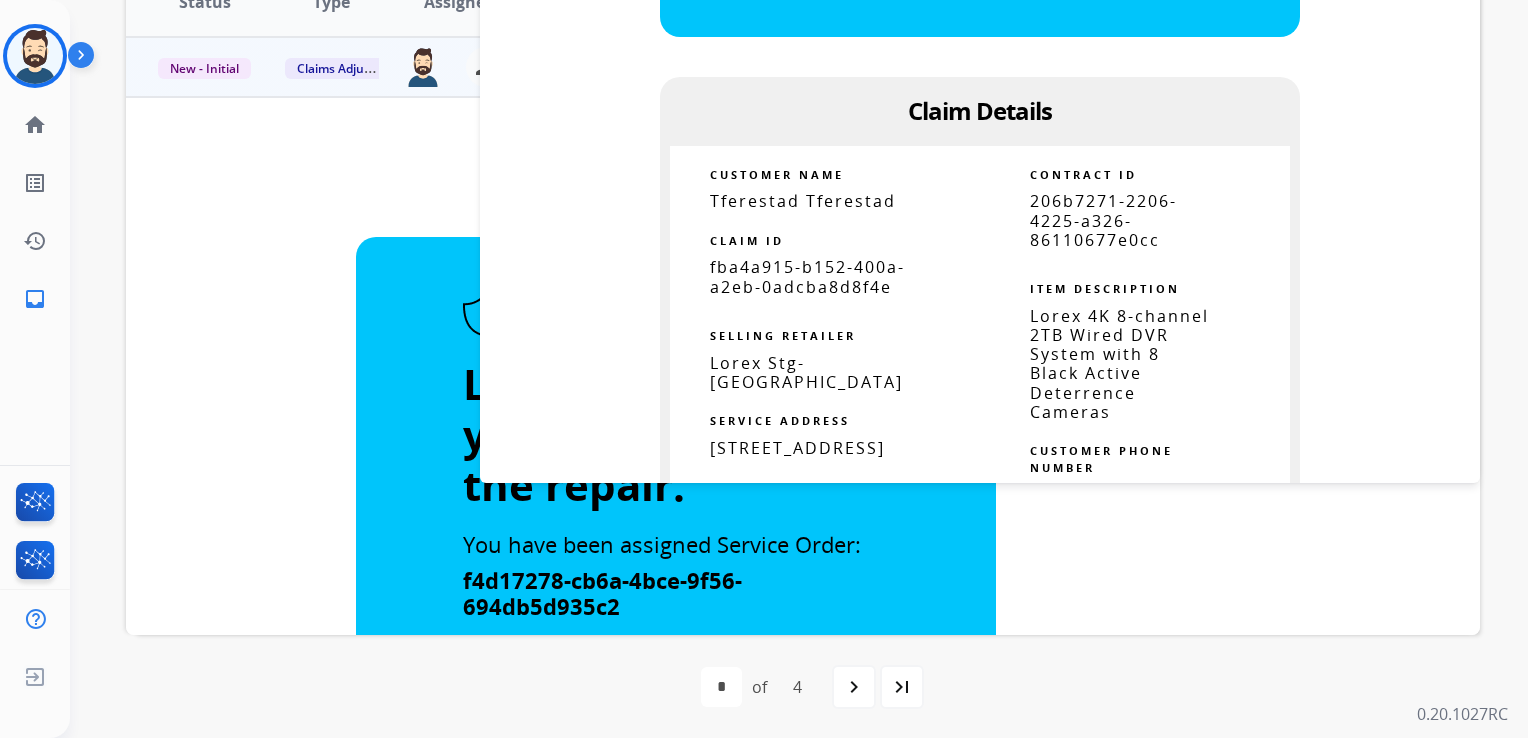 scroll, scrollTop: 800, scrollLeft: 0, axis: vertical 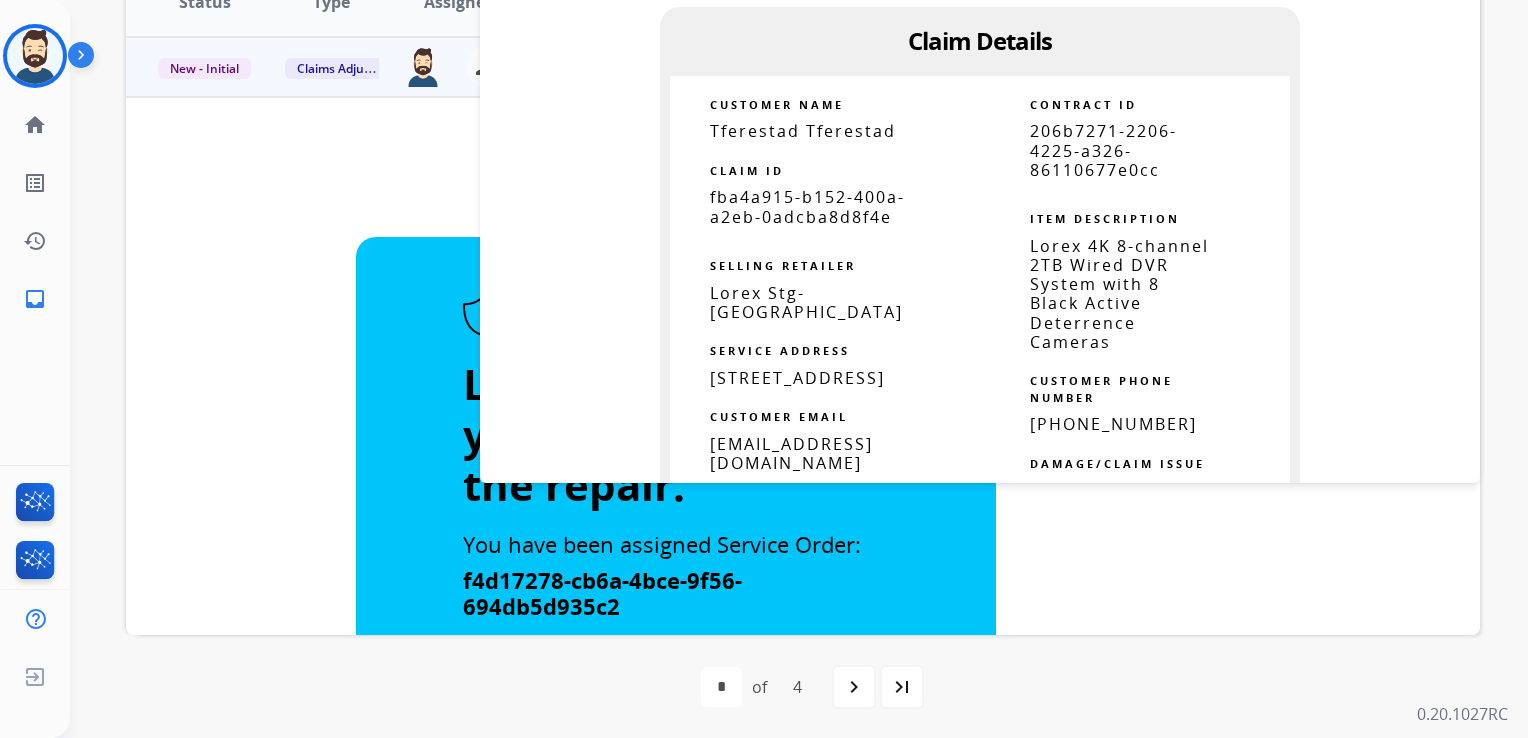 click on "fba4a915-b152-400a-a2eb-0adcba8d8f4e" at bounding box center [807, 206] 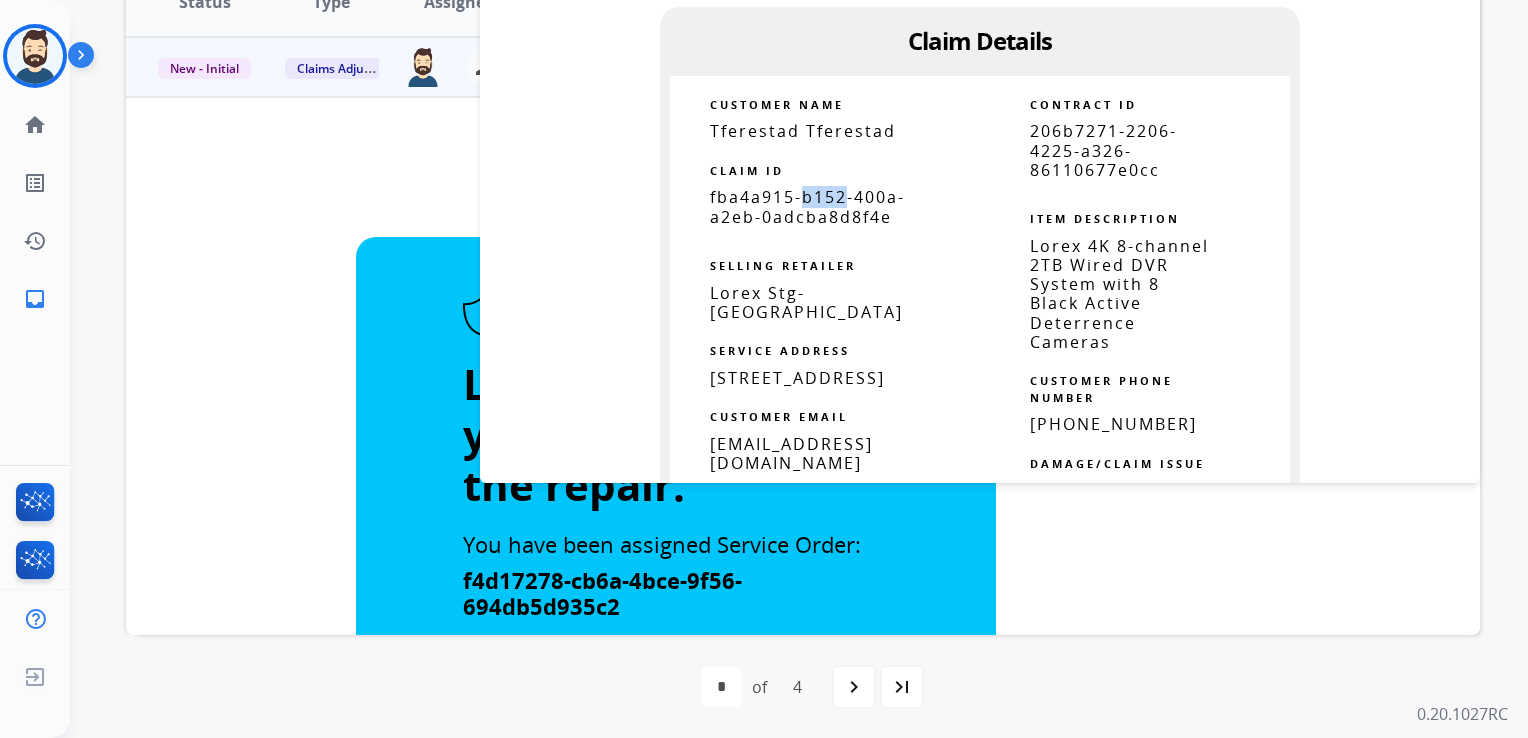 click on "fba4a915-b152-400a-a2eb-0adcba8d8f4e" at bounding box center (807, 206) 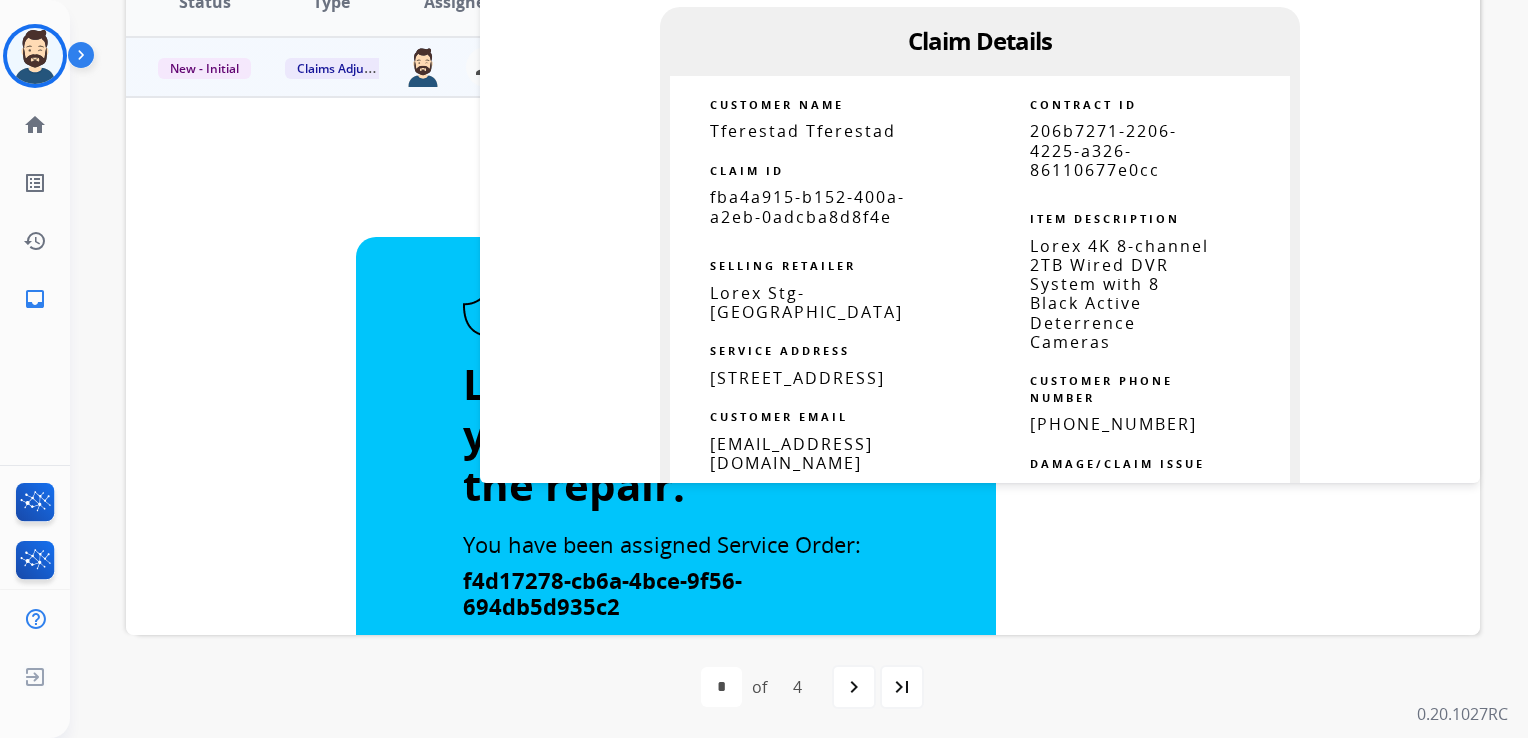 click on "fba4a915-b152-400a-a2eb-0adcba8d8f4e" at bounding box center (807, 206) 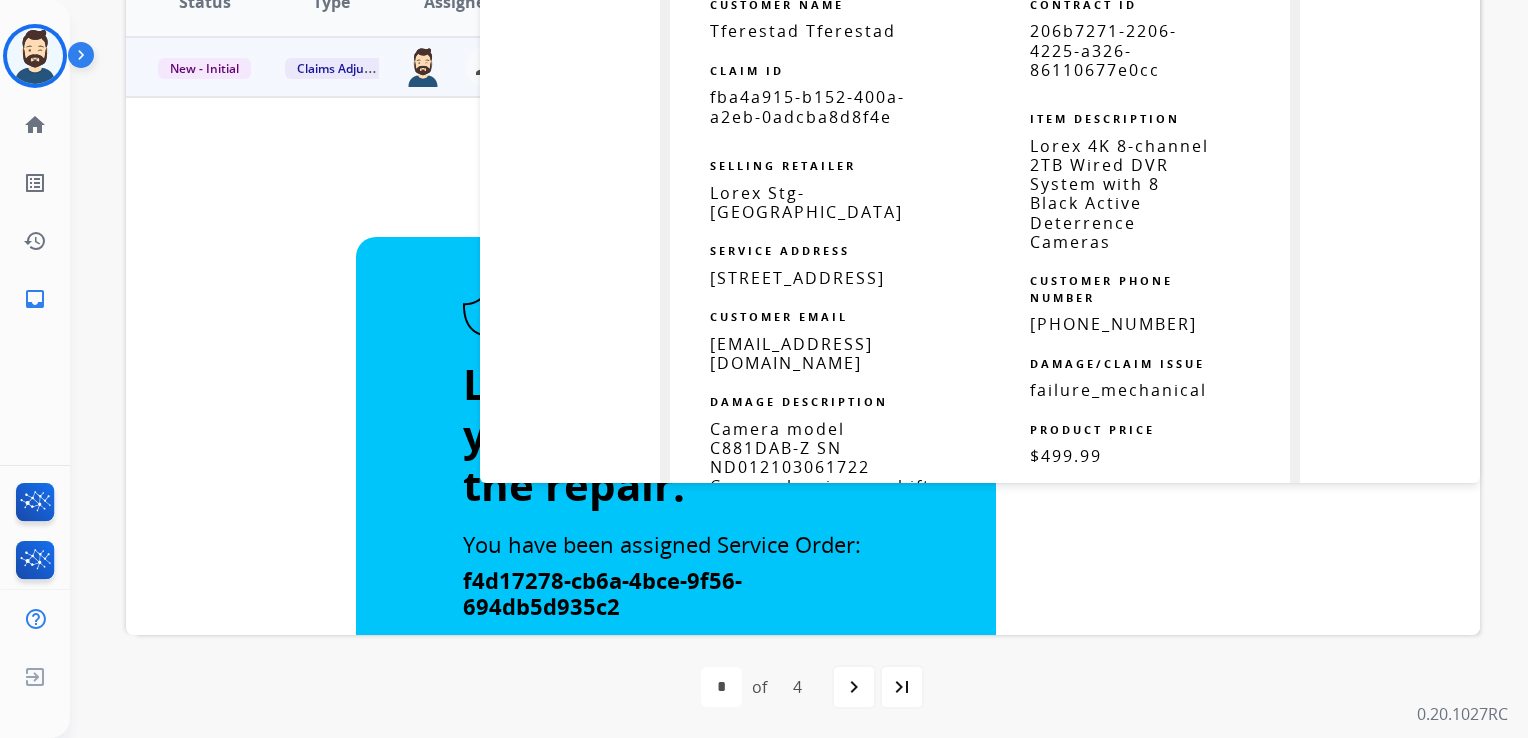 click on "tferestad@sasktel.net" at bounding box center [791, 353] 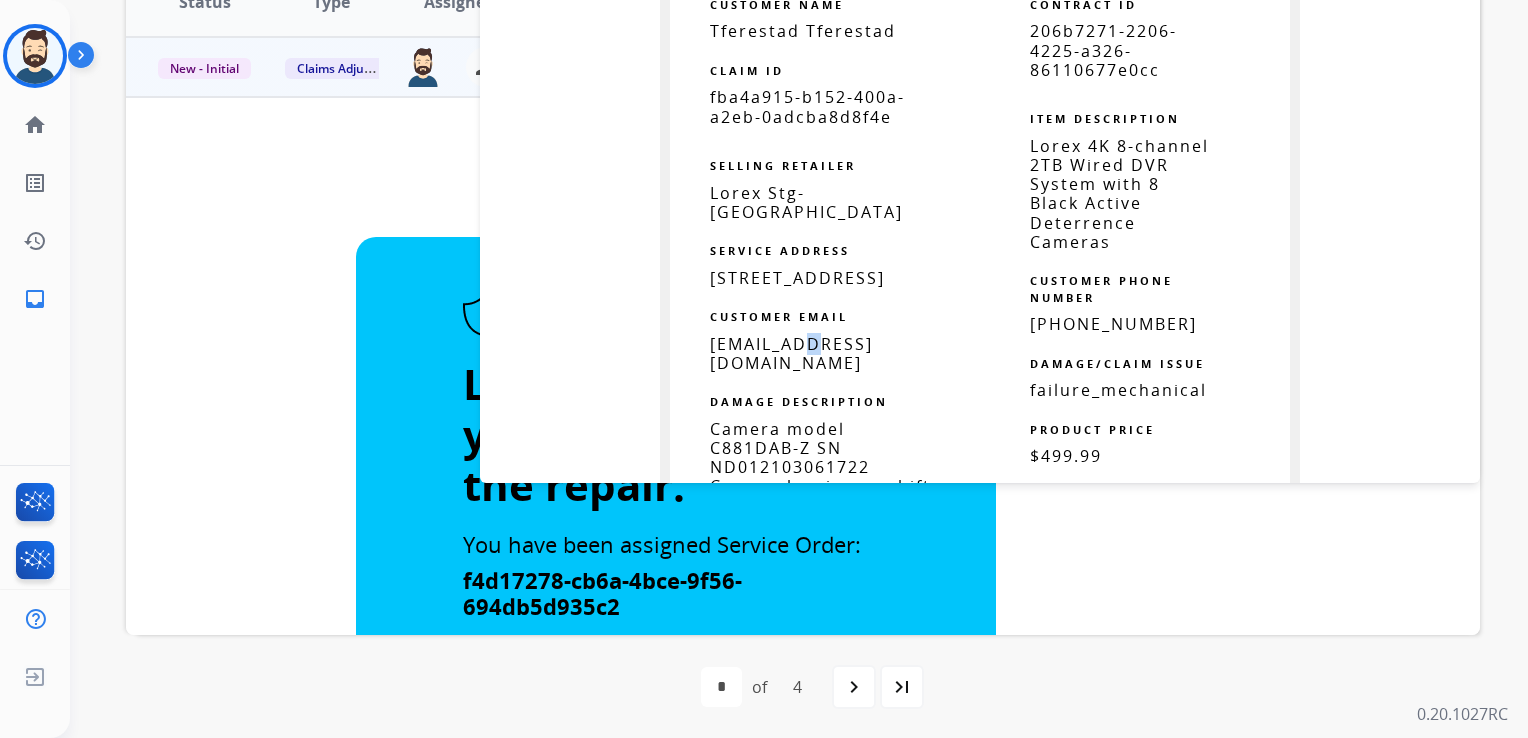click on "tferestad@sasktel.net" at bounding box center (791, 353) 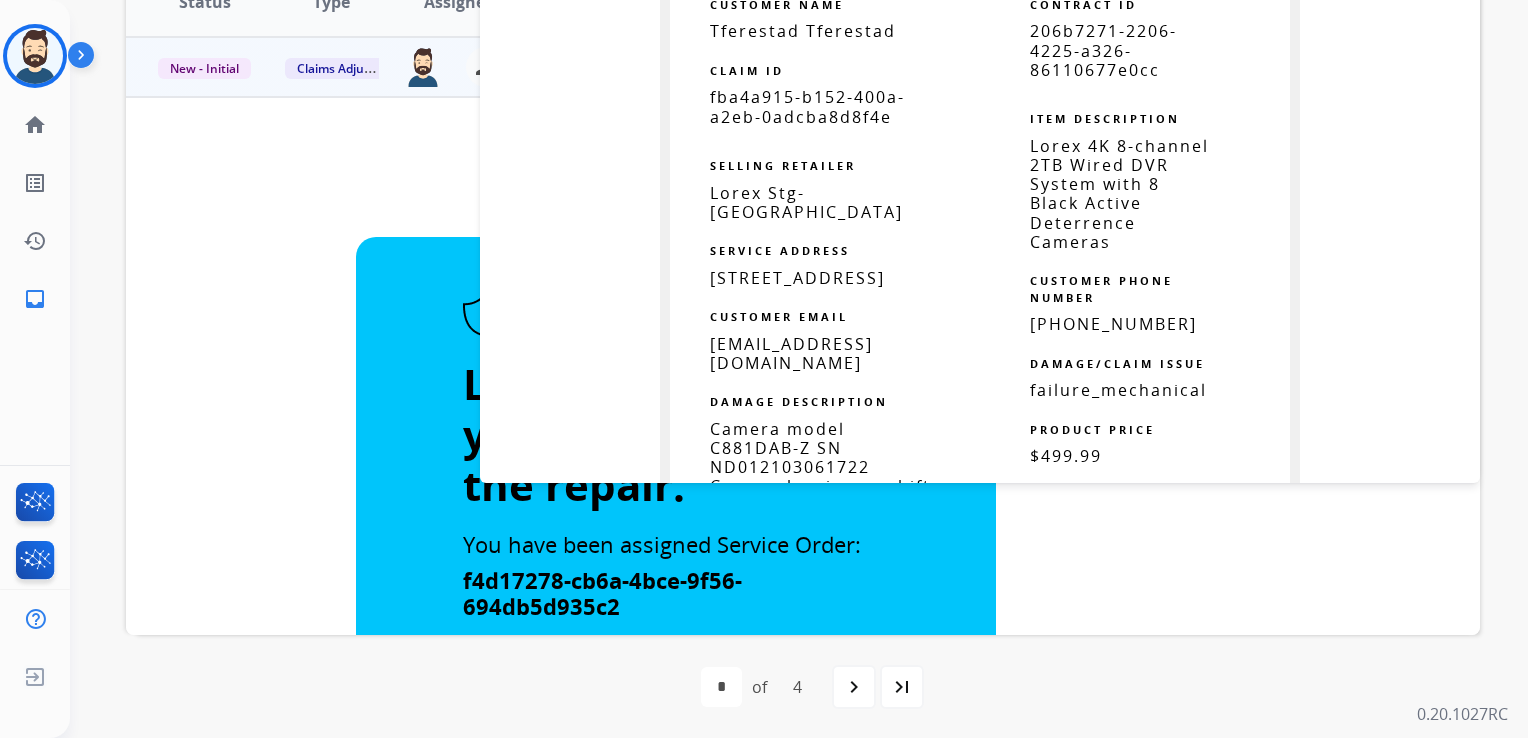 click on "tferestad@sasktel.net" at bounding box center (791, 353) 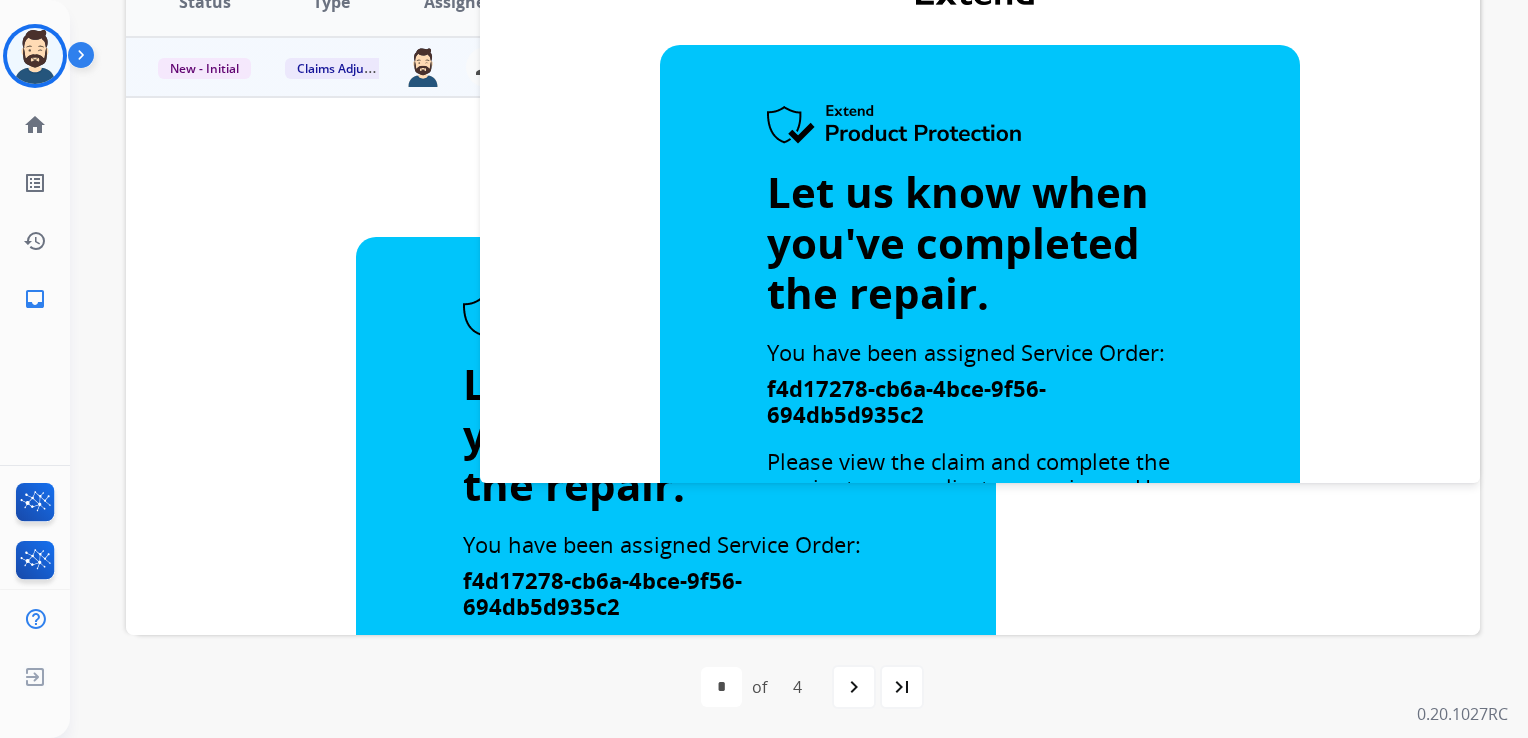 scroll, scrollTop: 0, scrollLeft: 0, axis: both 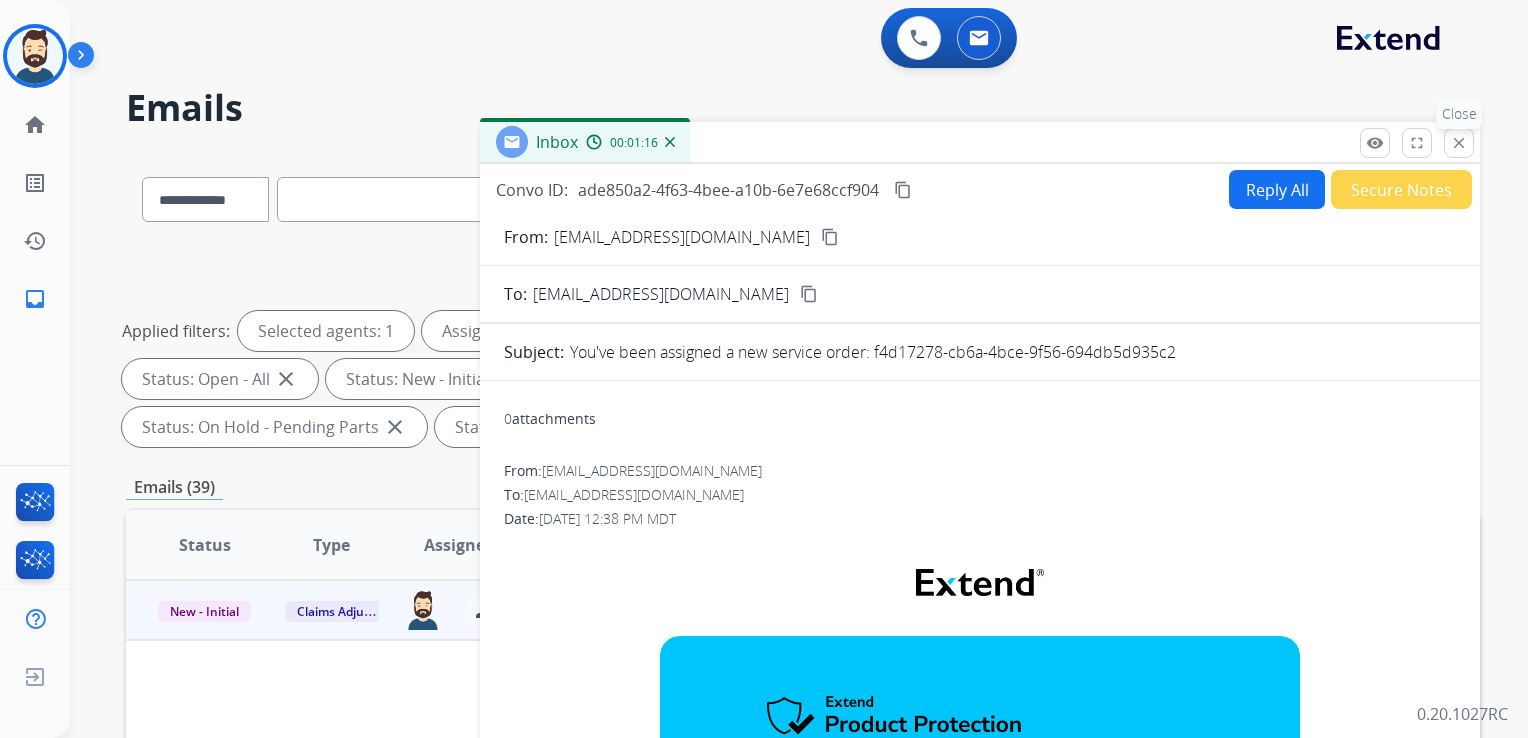 click on "close" at bounding box center (1459, 143) 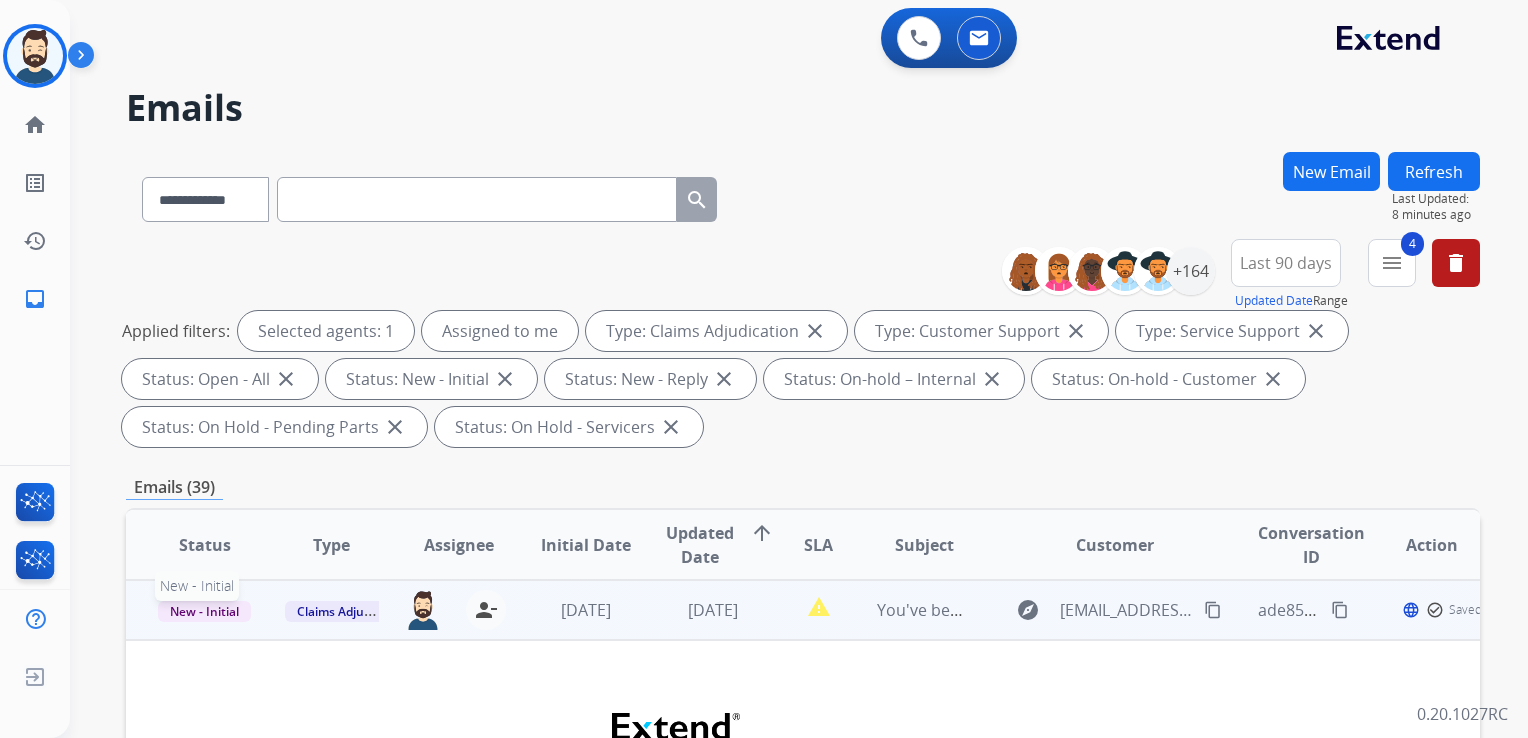 click on "New - Initial" at bounding box center [204, 611] 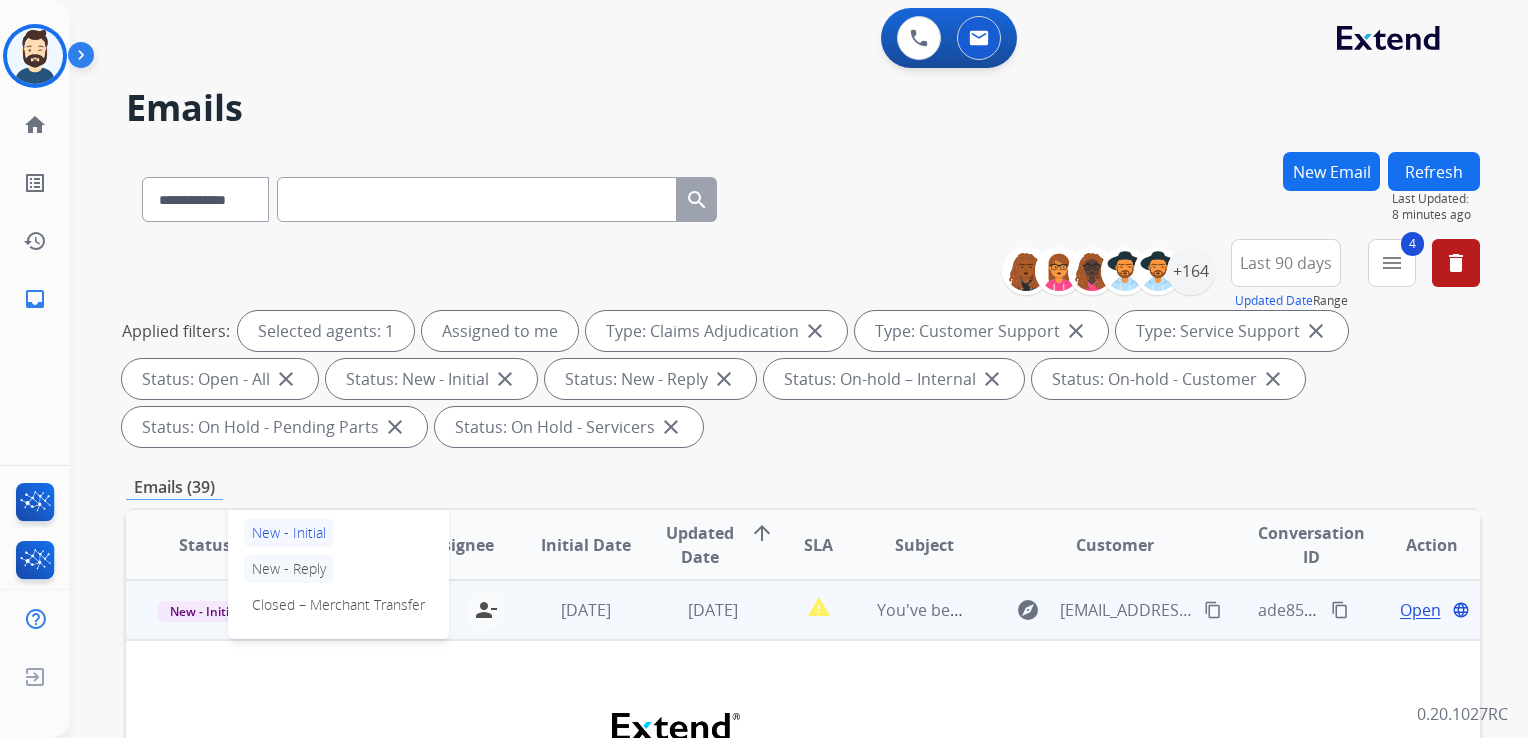scroll, scrollTop: 340, scrollLeft: 0, axis: vertical 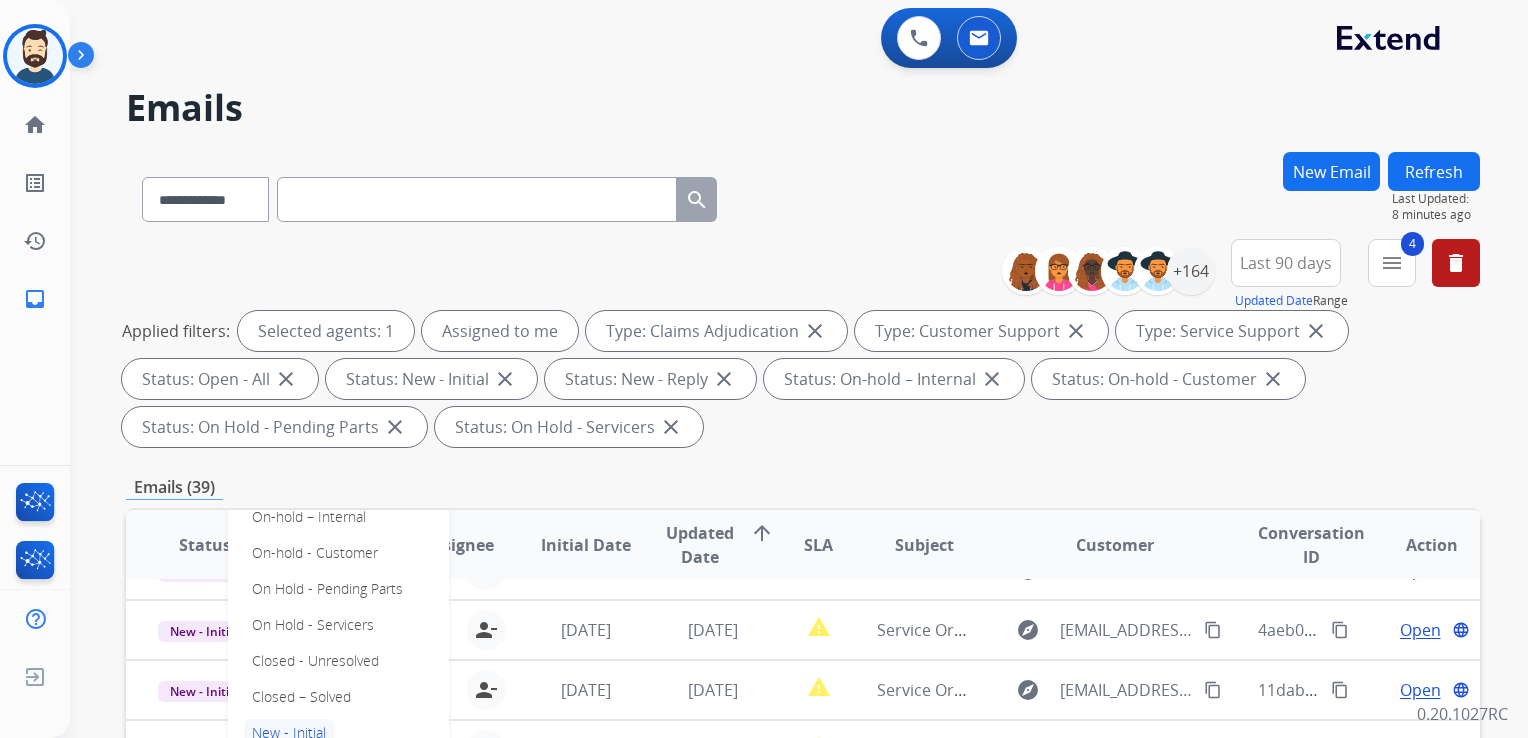 drag, startPoint x: 320, startPoint y: 694, endPoint x: 424, endPoint y: 546, distance: 180.8867 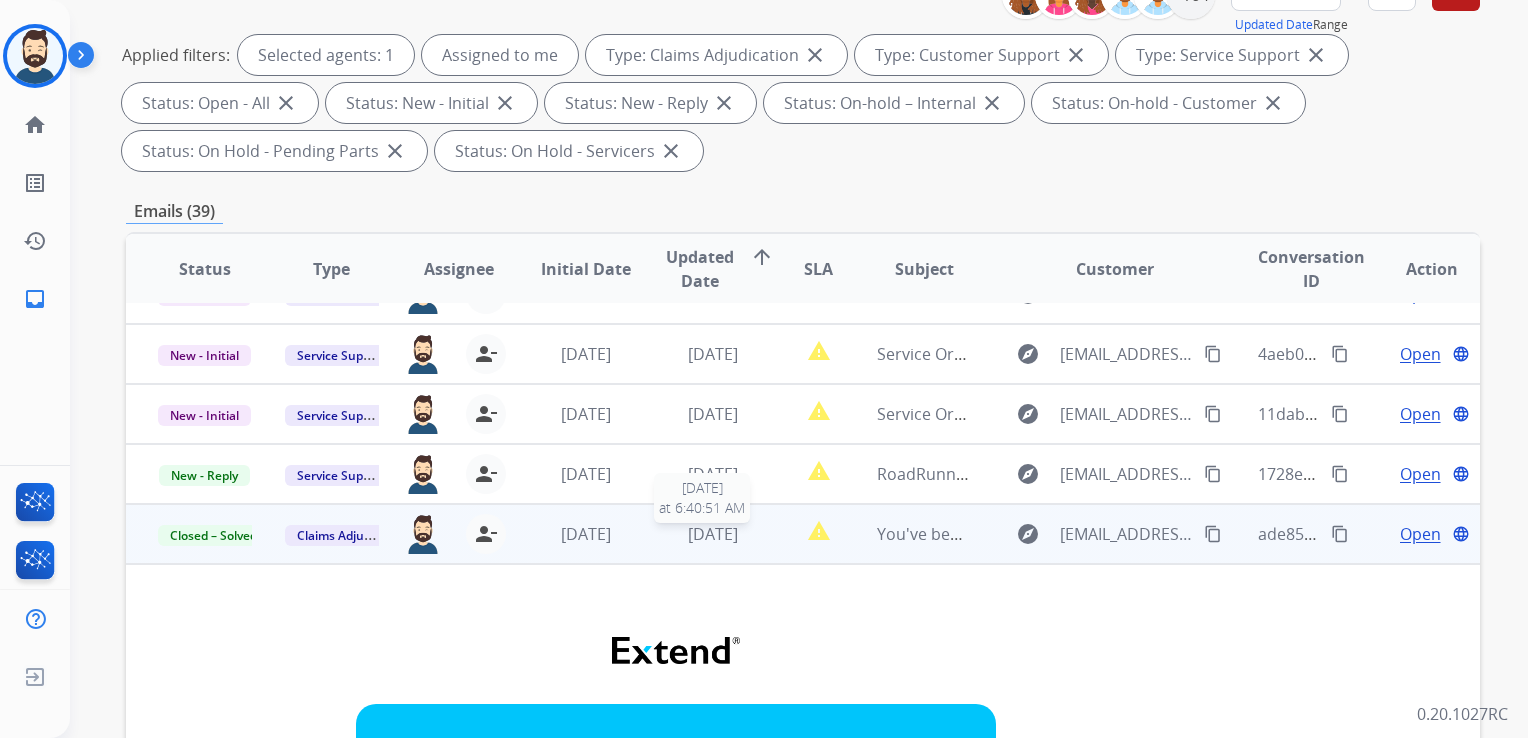 scroll, scrollTop: 400, scrollLeft: 0, axis: vertical 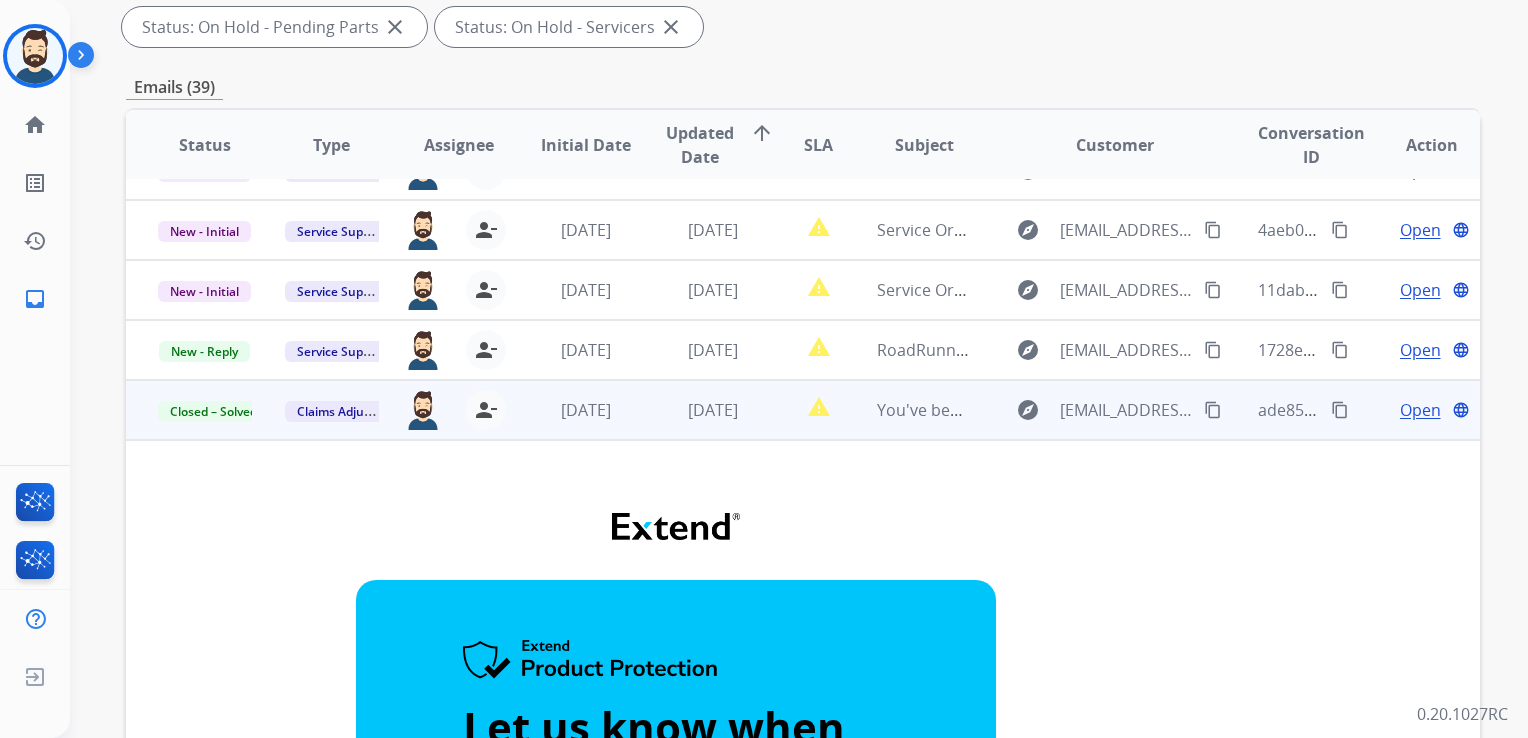 click on "[DATE]" at bounding box center (697, 410) 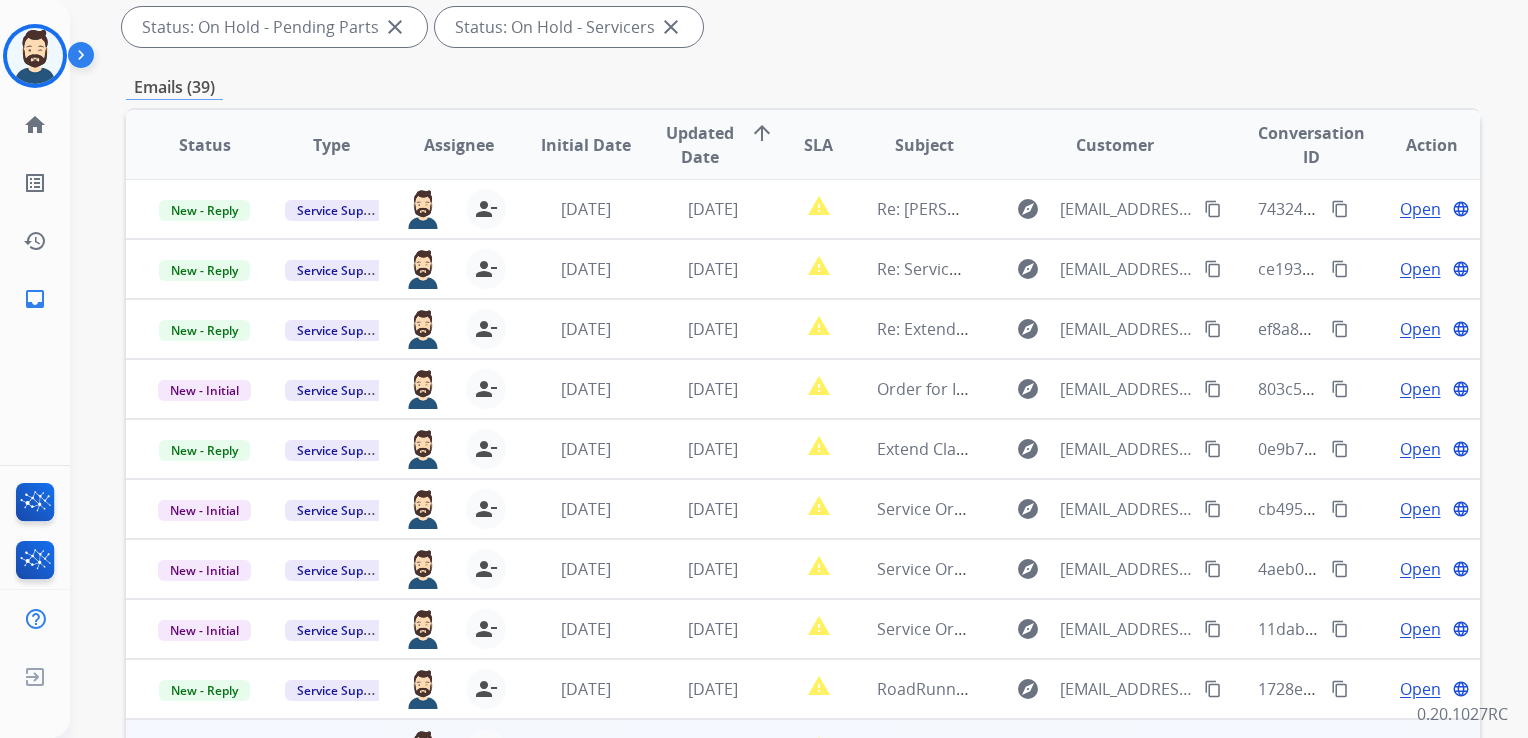 scroll, scrollTop: 0, scrollLeft: 0, axis: both 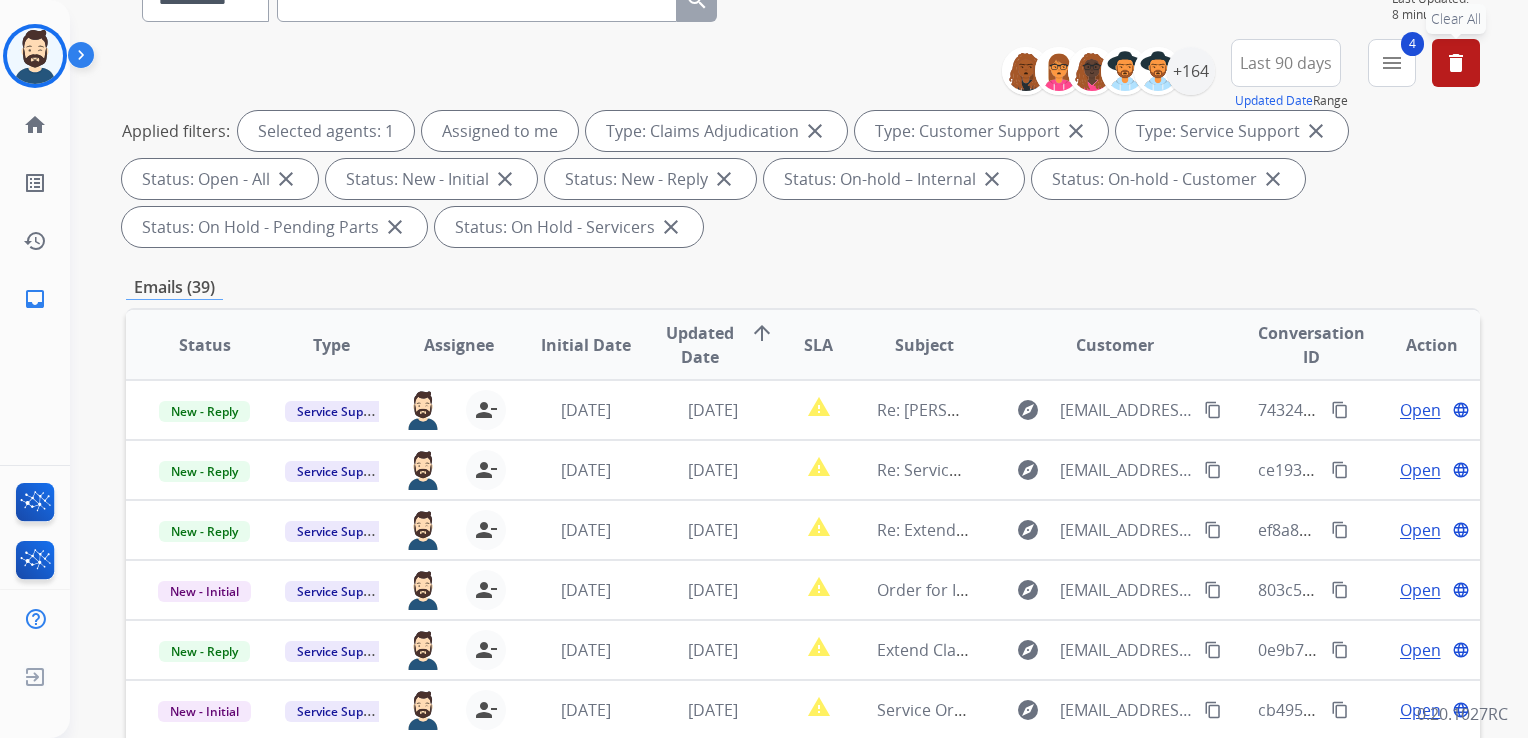 click on "delete" at bounding box center [1456, 63] 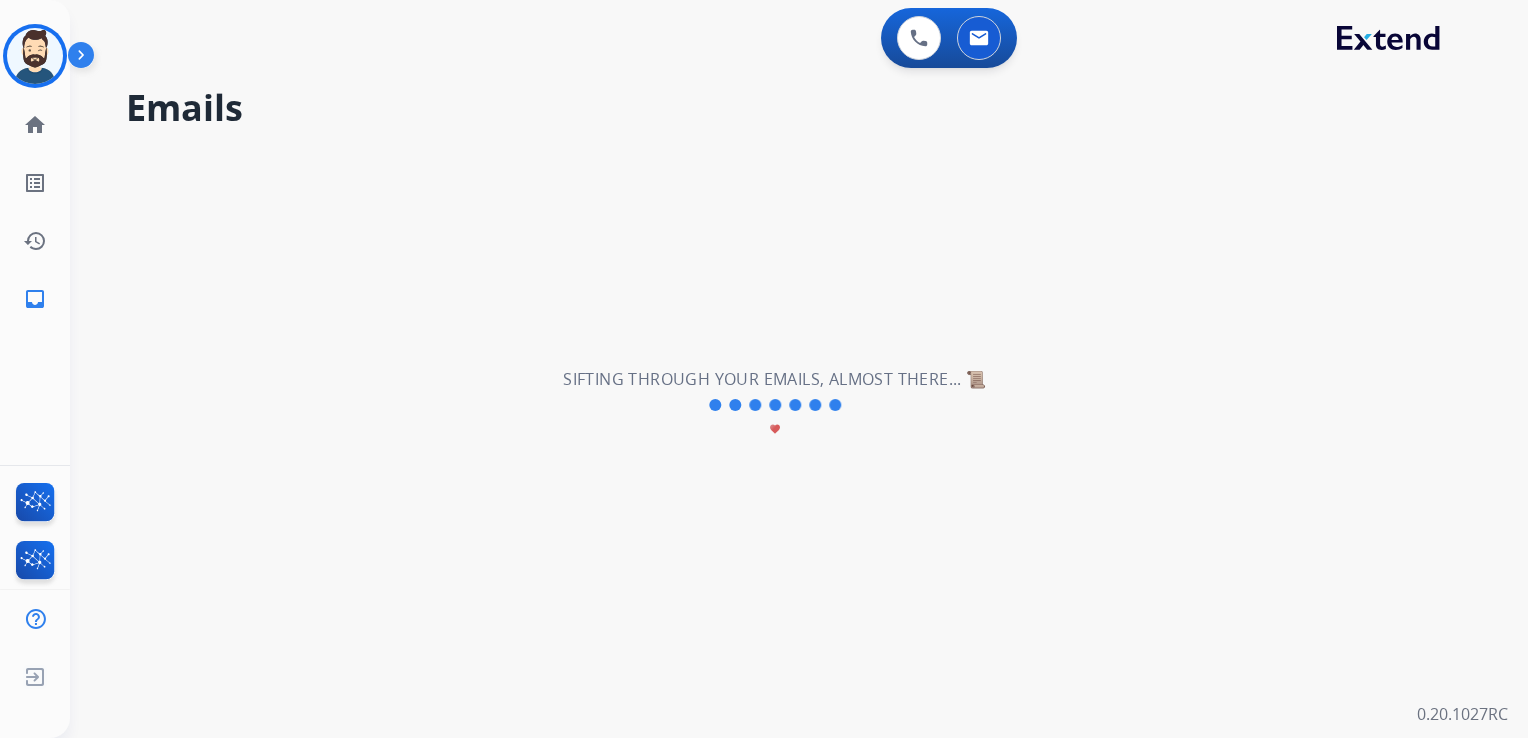 scroll, scrollTop: 0, scrollLeft: 0, axis: both 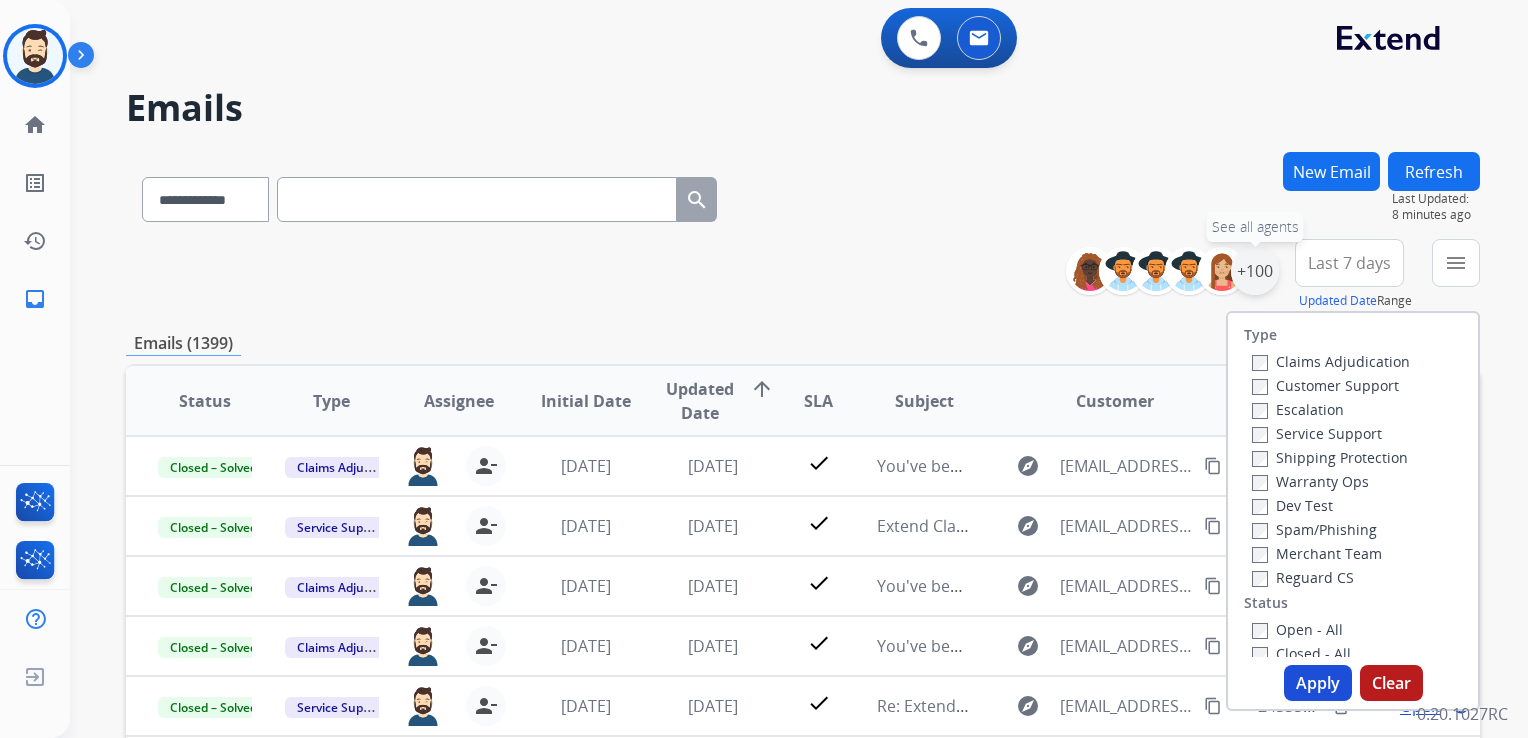 click on "+100" at bounding box center [1255, 271] 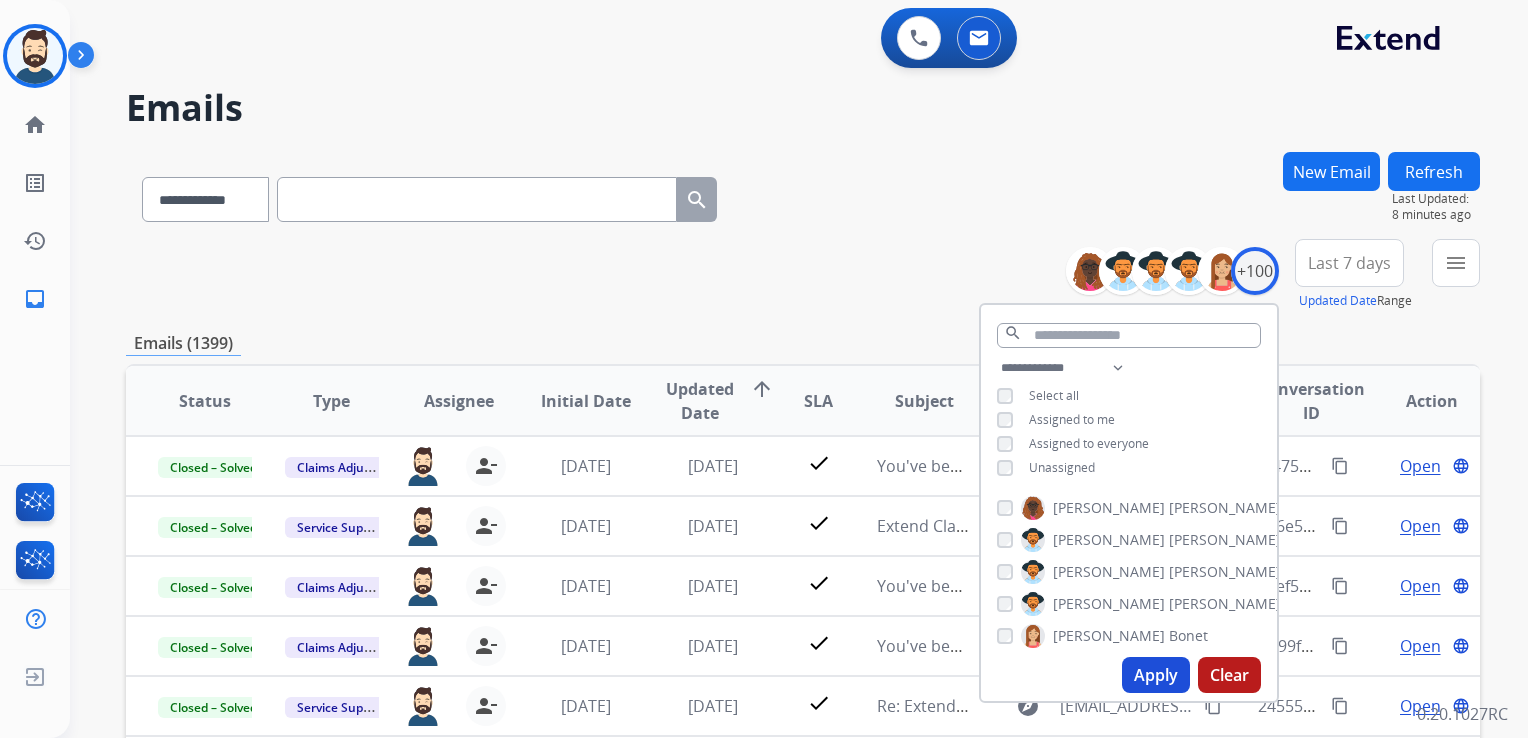 click on "Apply" at bounding box center (1156, 675) 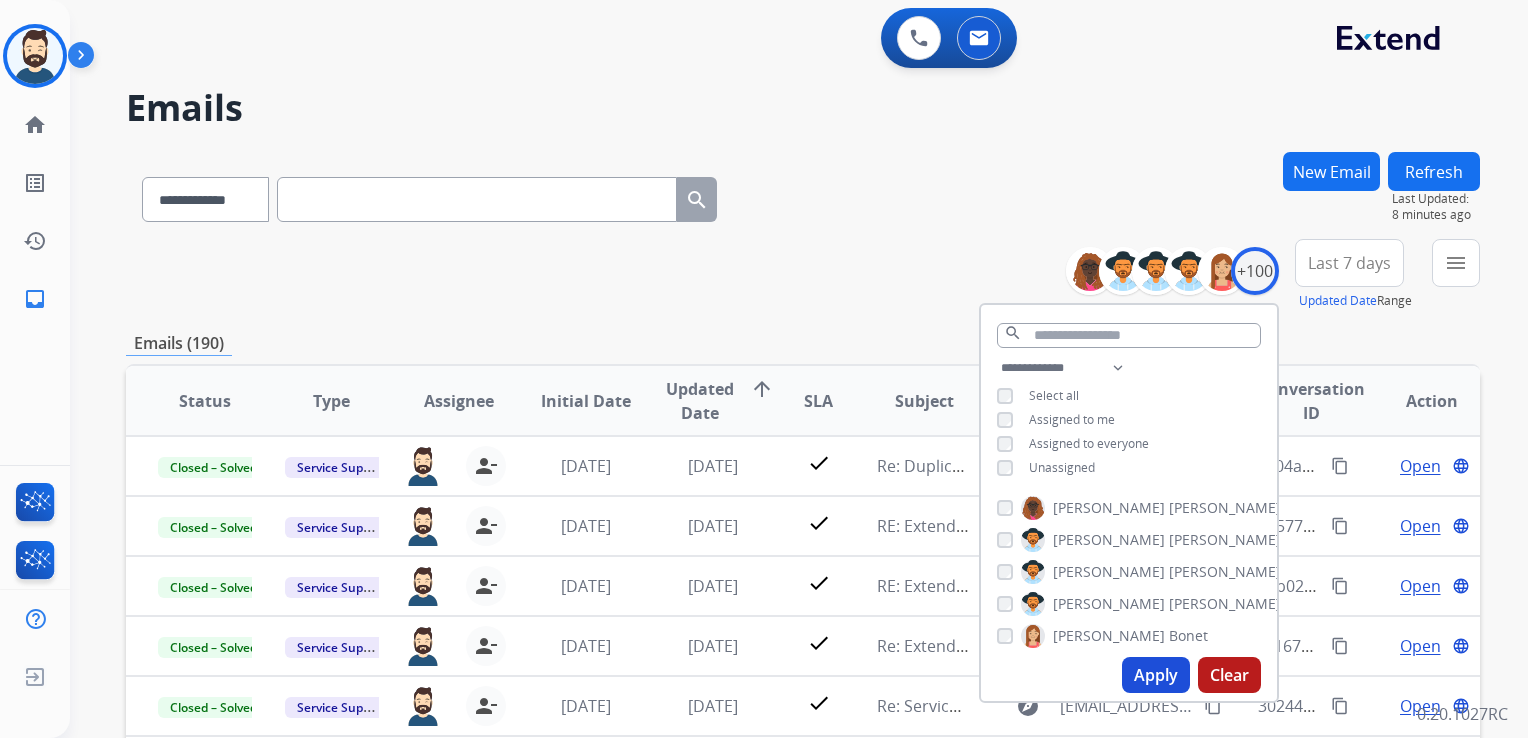 click on "Last 7 days" at bounding box center [1349, 263] 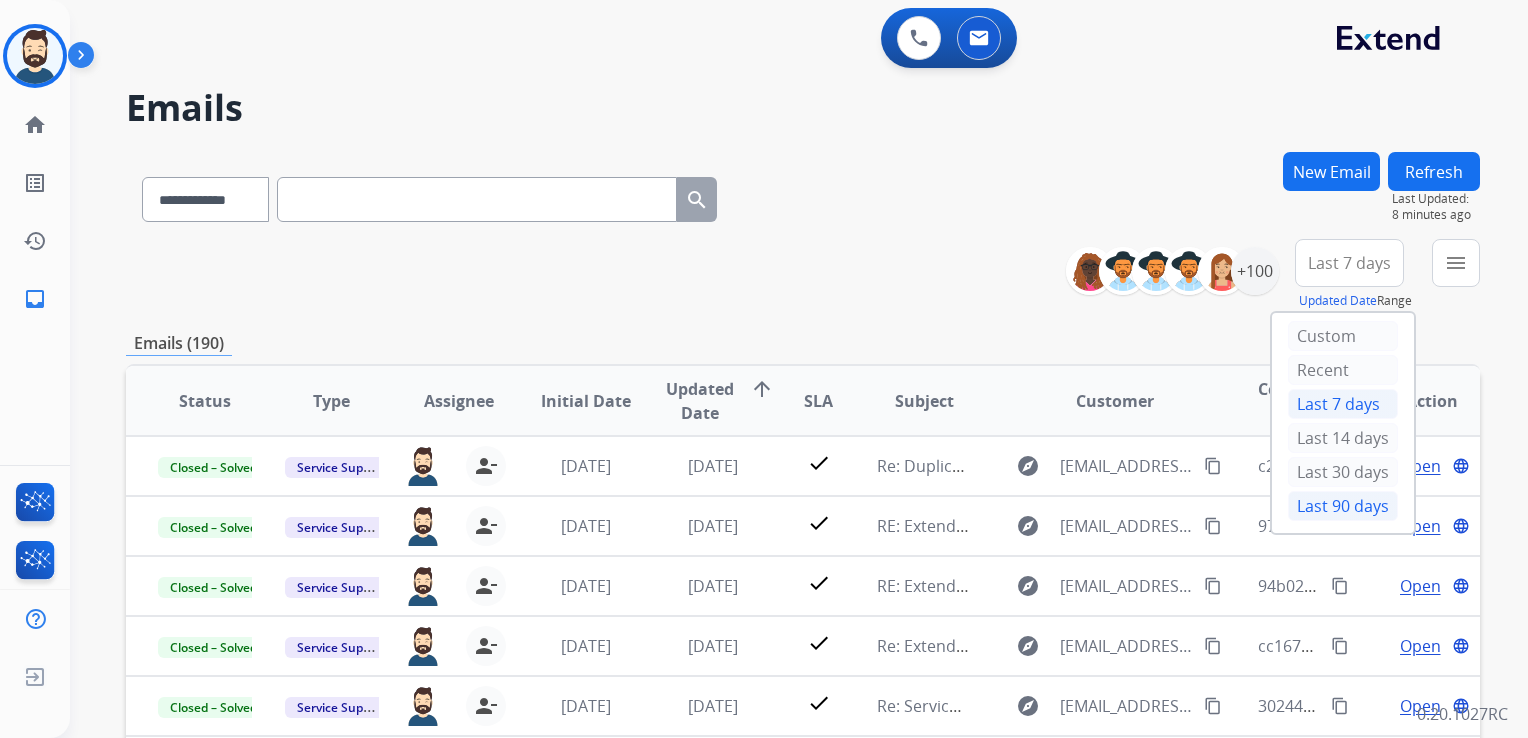 click on "Last 90 days" at bounding box center [1343, 506] 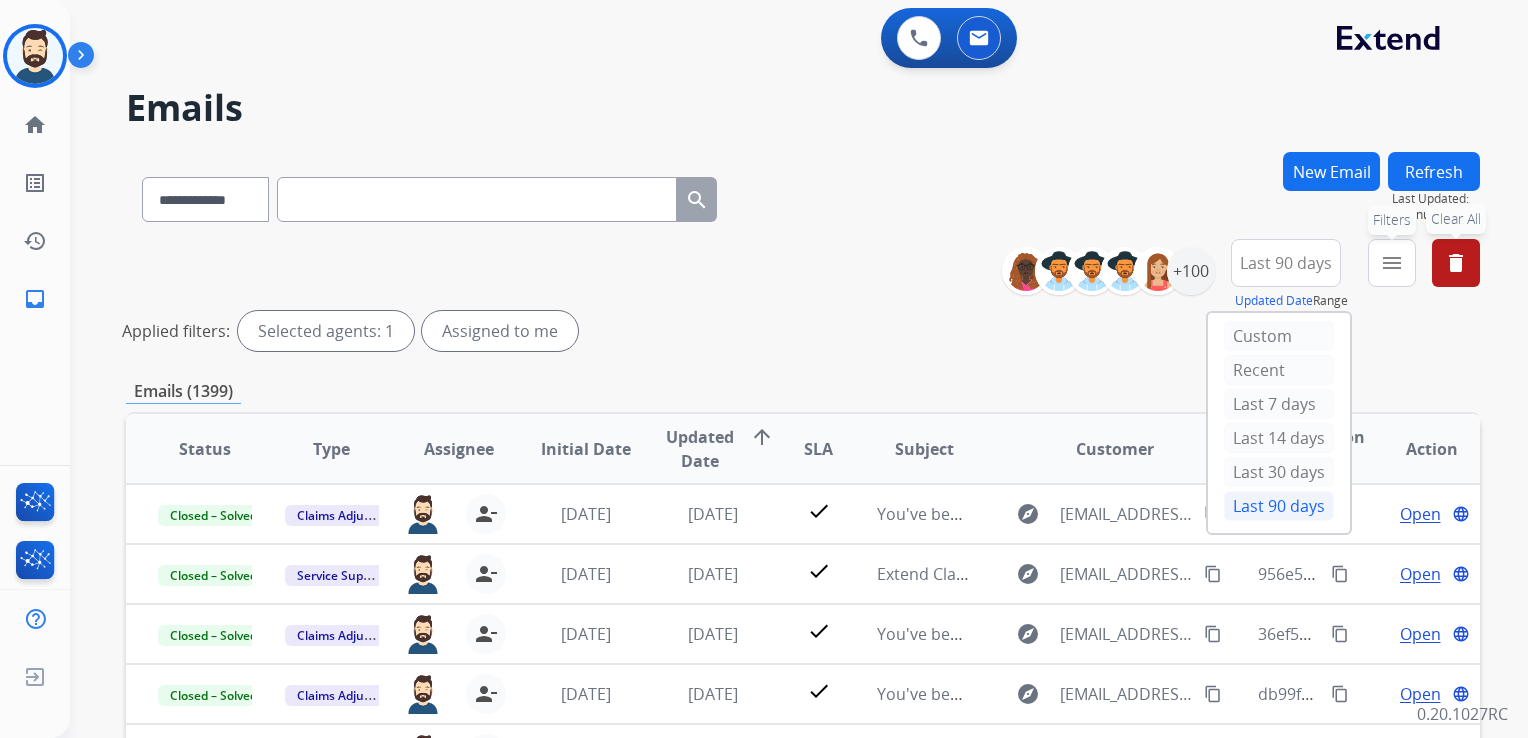 click on "menu" at bounding box center [1392, 263] 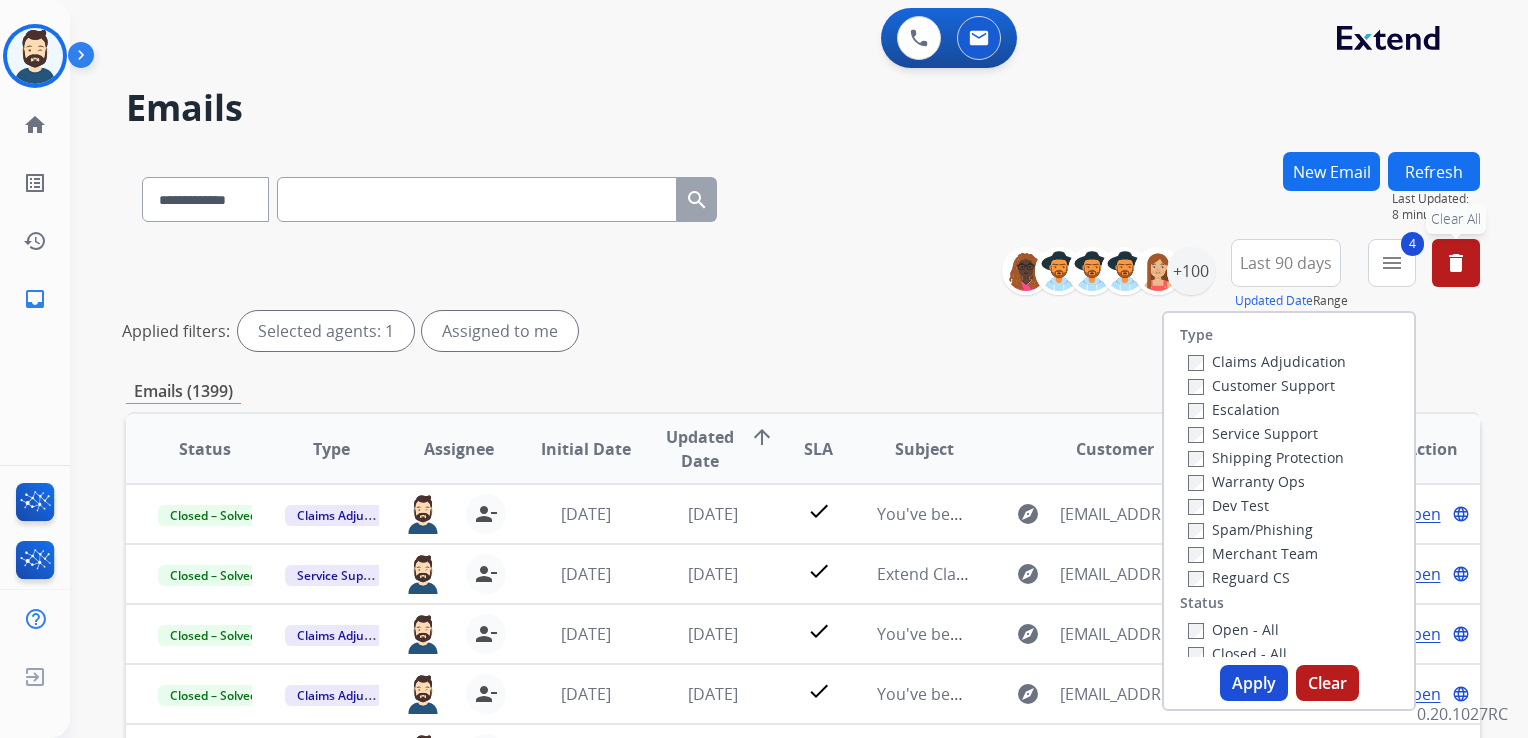 click on "Apply" at bounding box center (1254, 683) 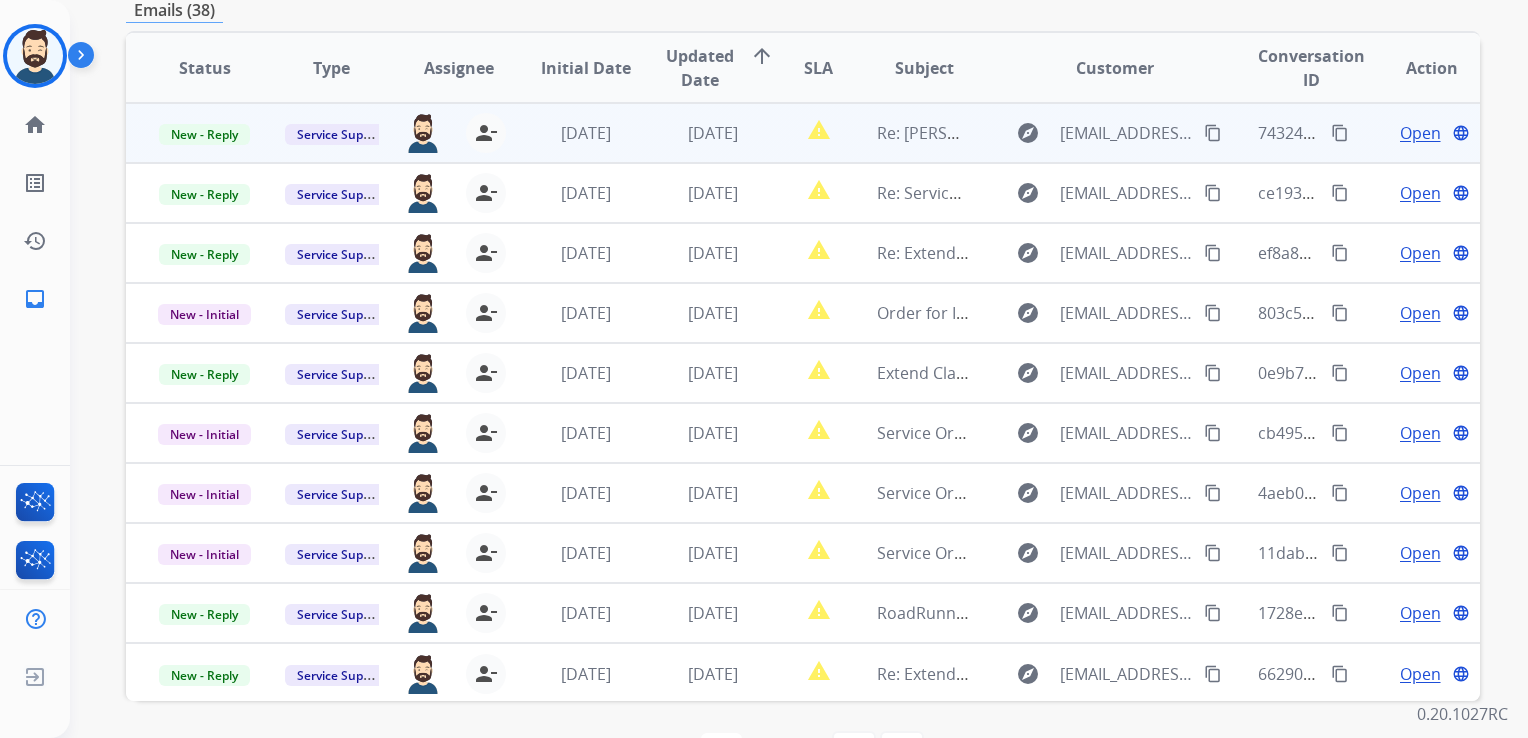 scroll, scrollTop: 500, scrollLeft: 0, axis: vertical 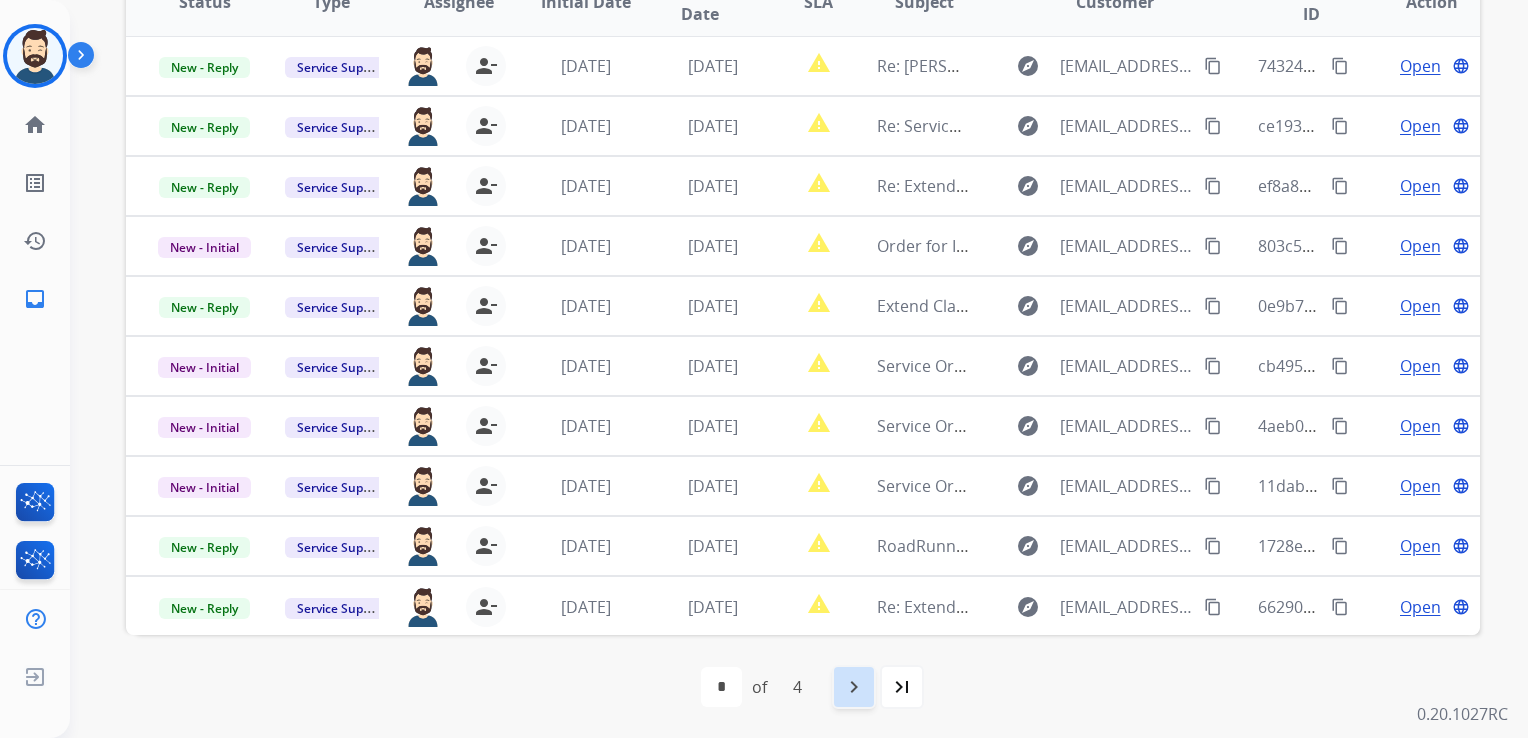 click on "navigate_next" at bounding box center [854, 687] 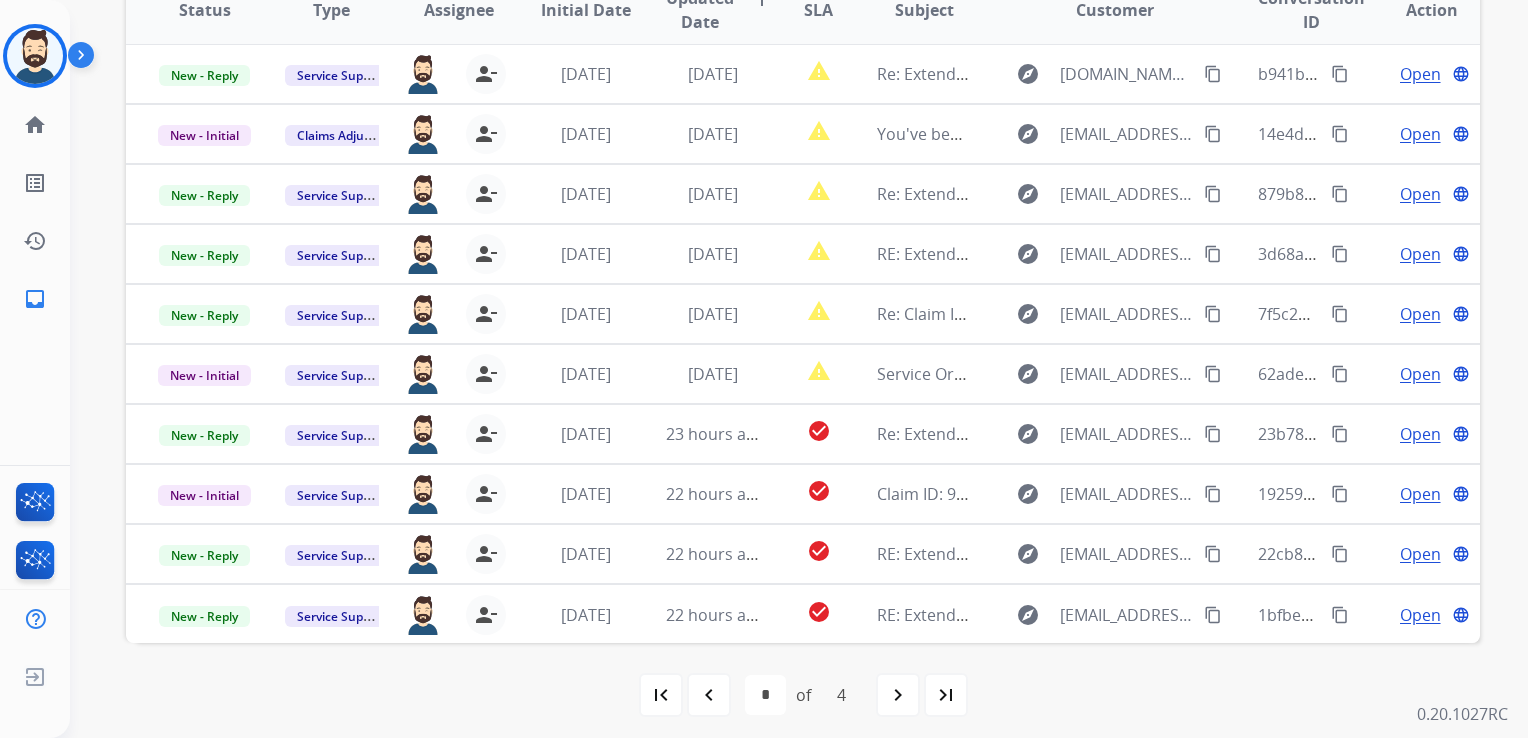 scroll, scrollTop: 543, scrollLeft: 0, axis: vertical 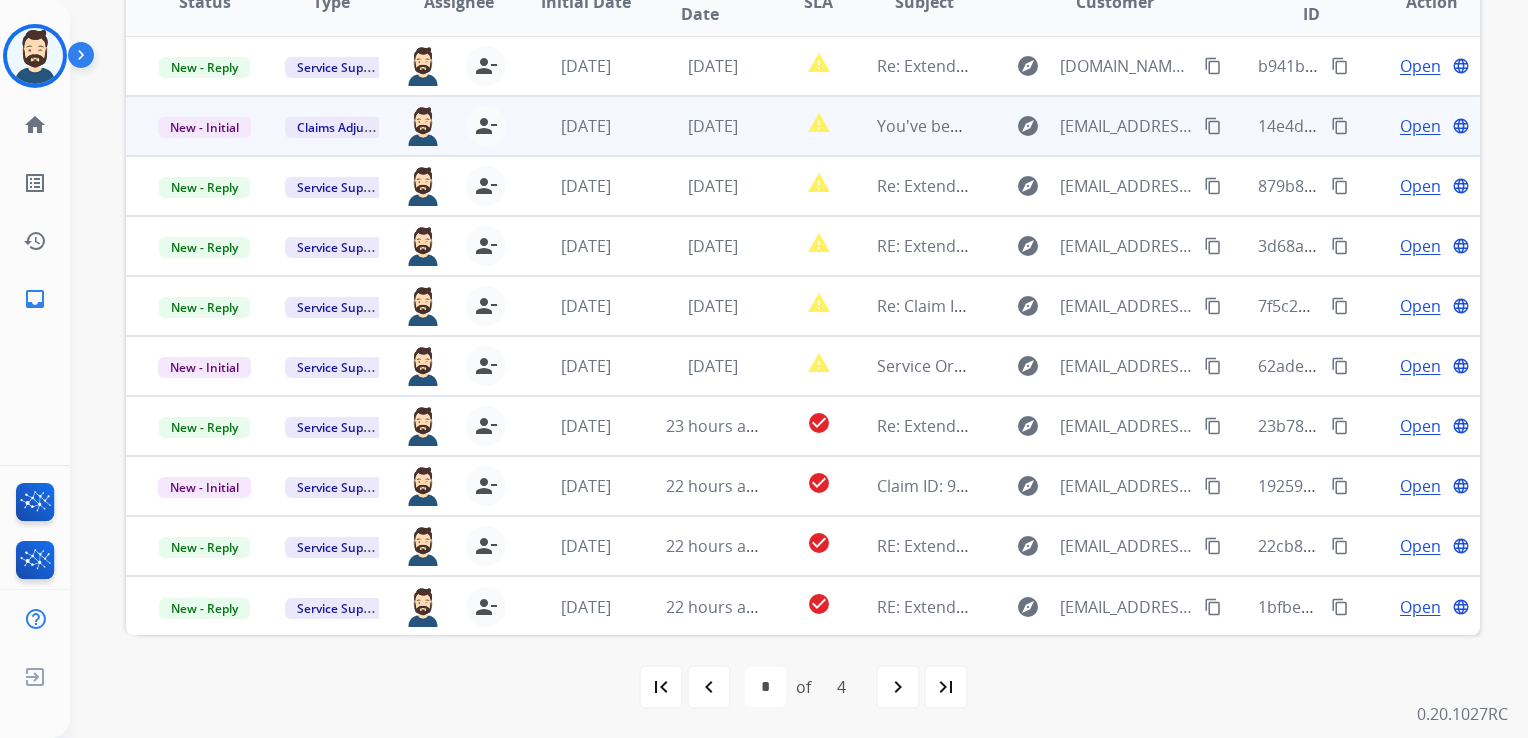 click on "report_problem" at bounding box center [803, 126] 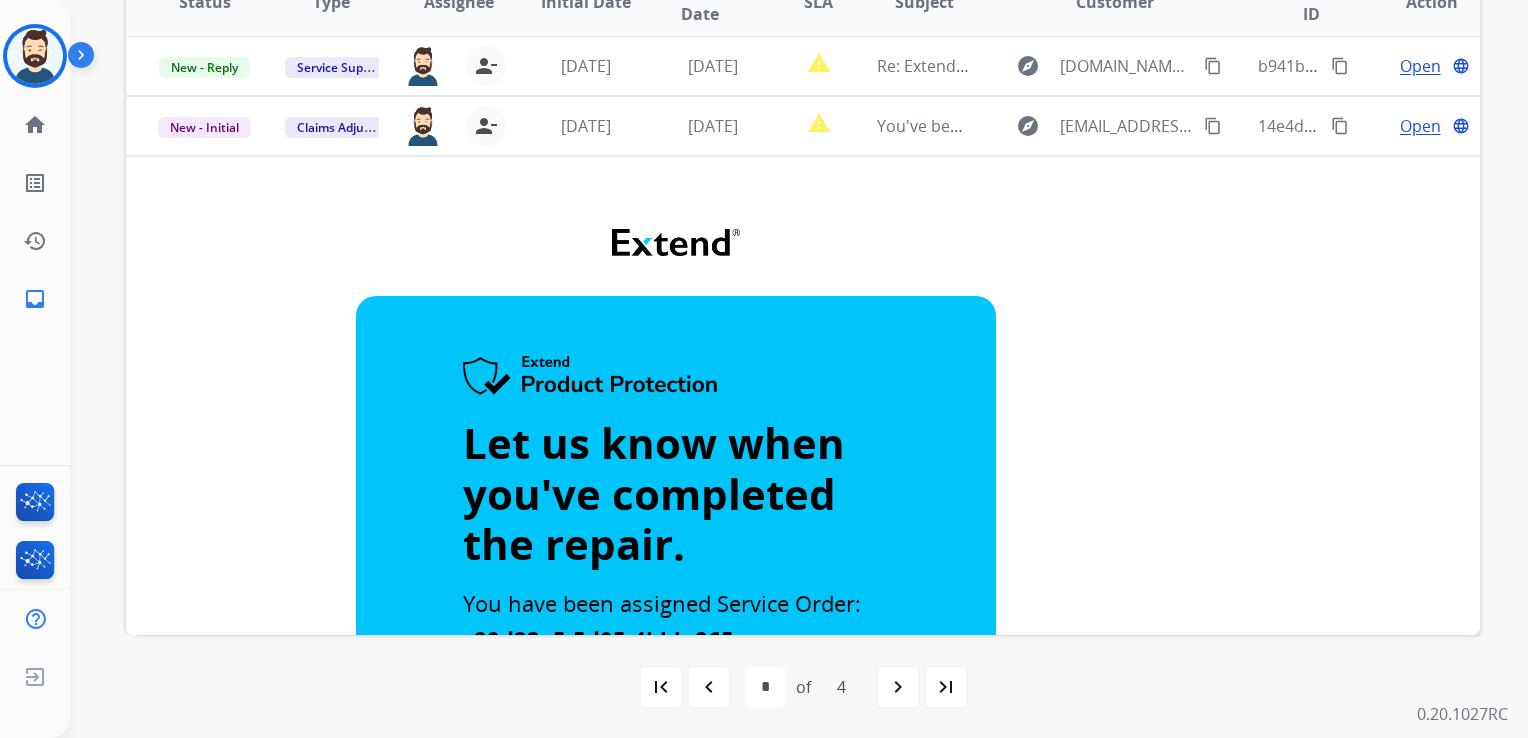 scroll, scrollTop: 60, scrollLeft: 0, axis: vertical 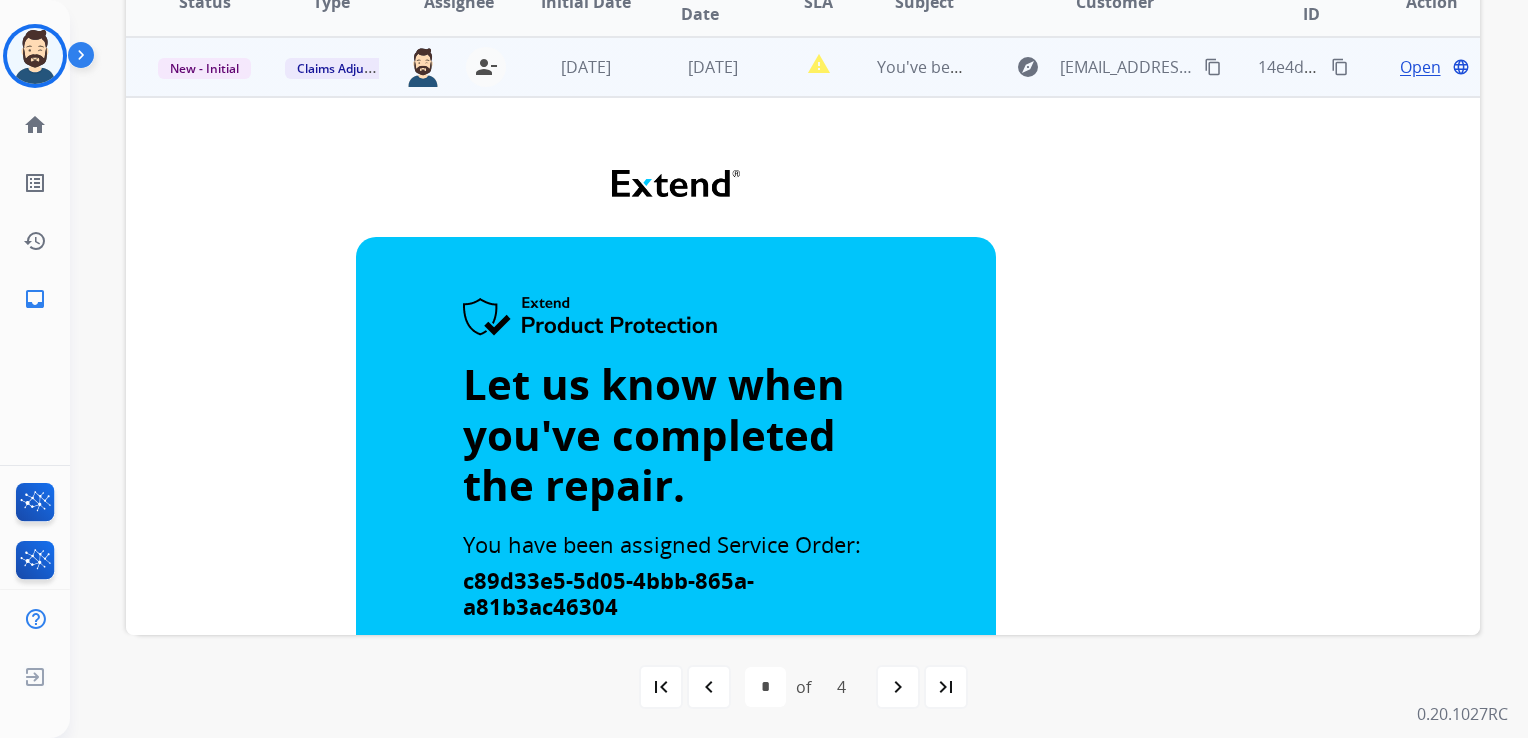 click on "Open" at bounding box center (1420, 67) 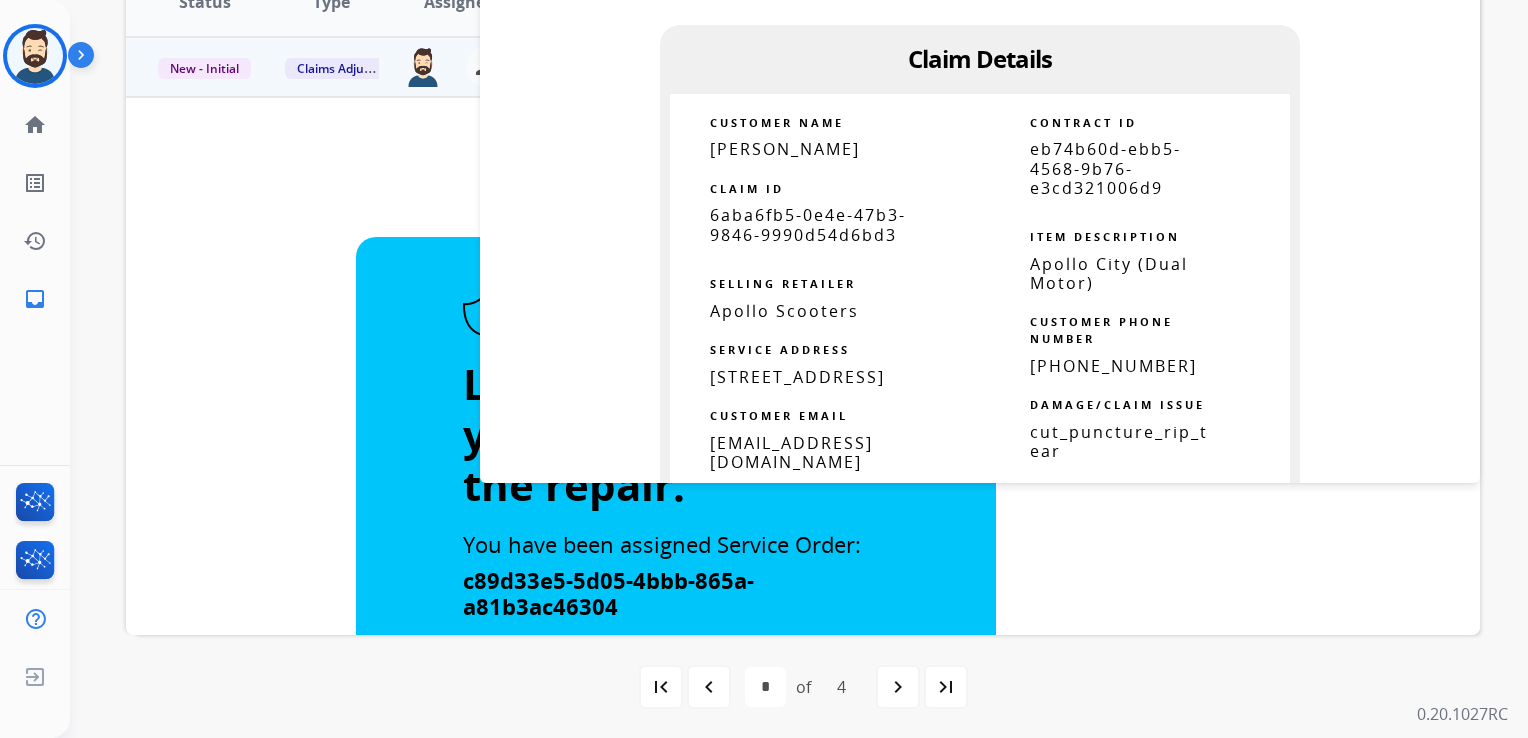 scroll, scrollTop: 800, scrollLeft: 0, axis: vertical 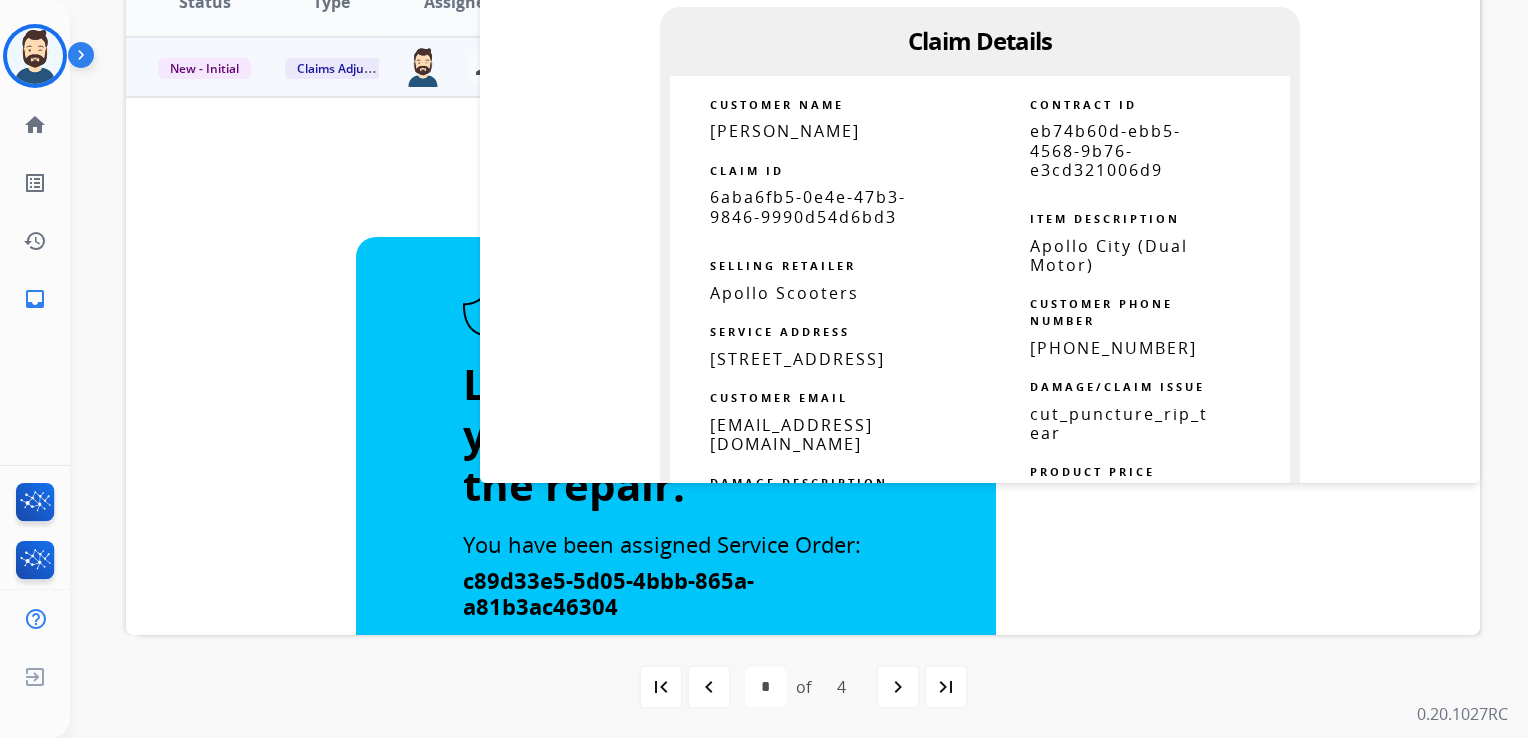 click on "6aba6fb5-0e4e-47b3-9846-9990d54d6bd3" at bounding box center (808, 206) 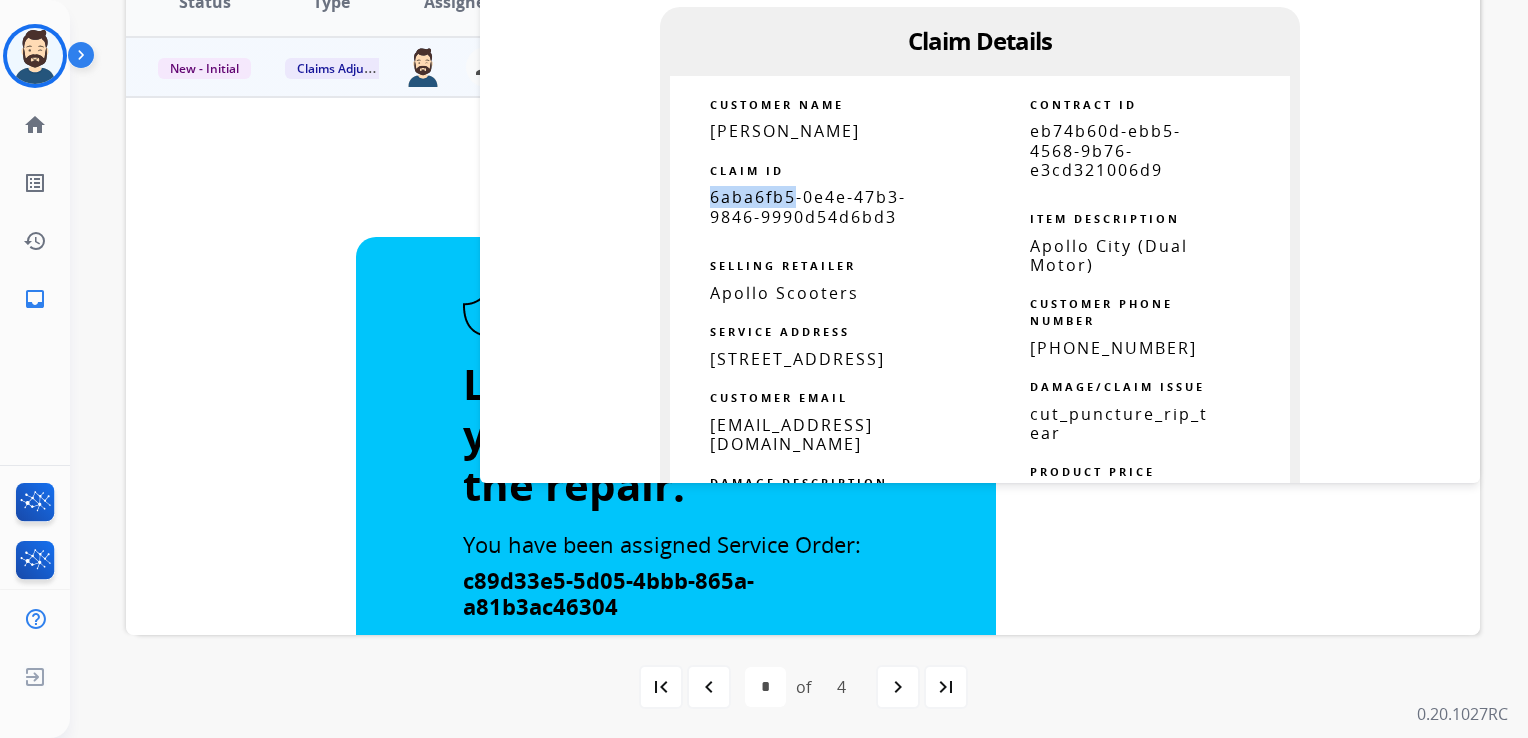 click on "6aba6fb5-0e4e-47b3-9846-9990d54d6bd3" at bounding box center (808, 206) 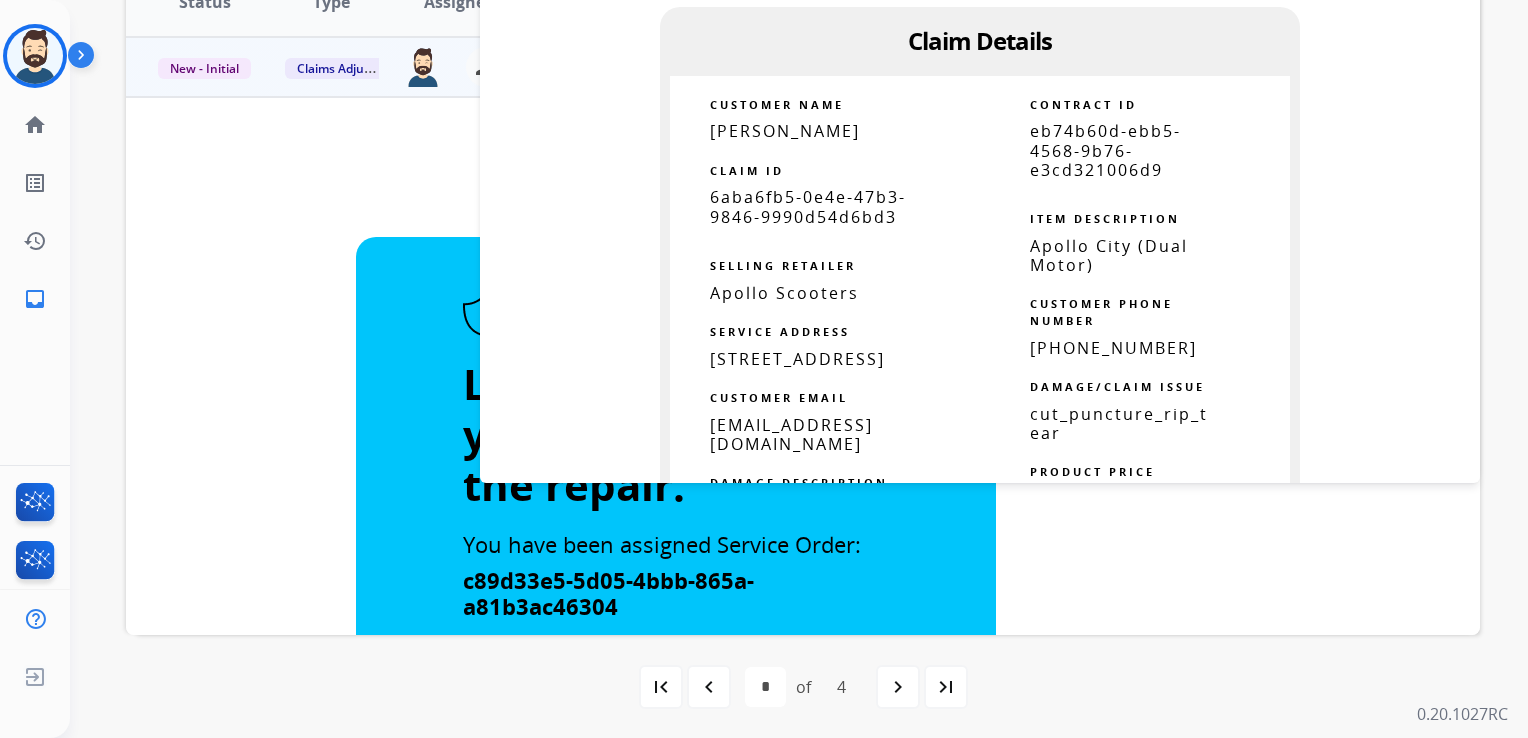 click on "6aba6fb5-0e4e-47b3-9846-9990d54d6bd3" at bounding box center (808, 206) 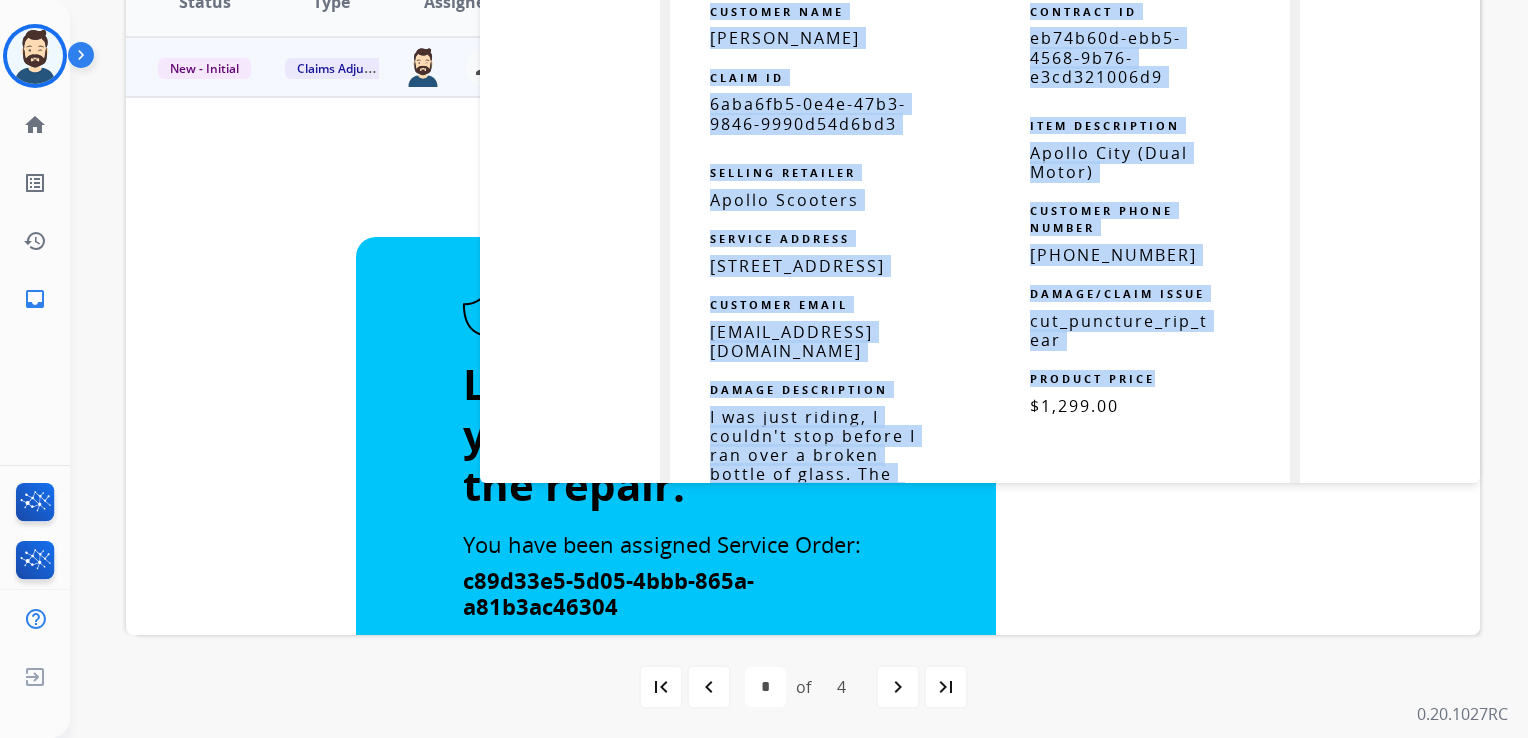 scroll, scrollTop: 927, scrollLeft: 0, axis: vertical 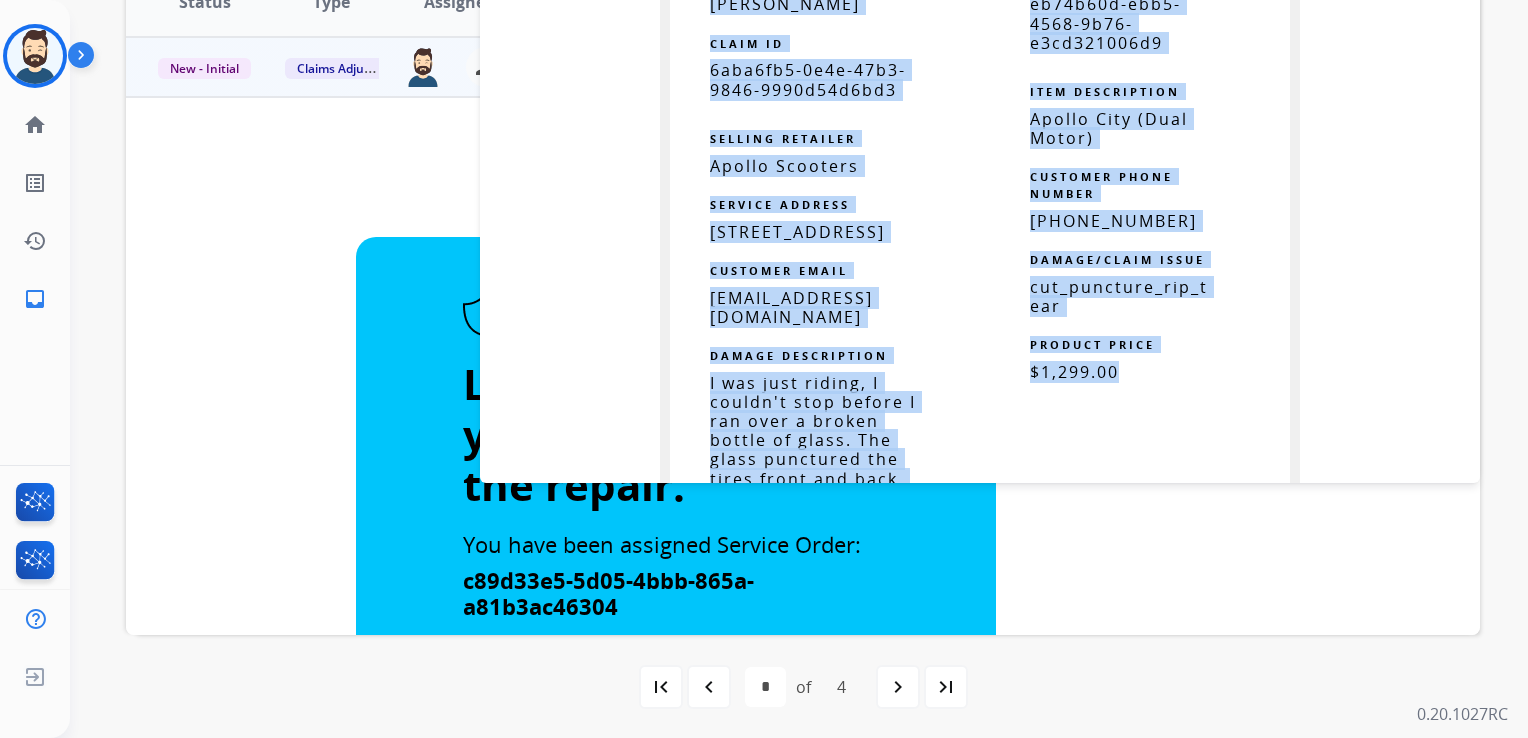 drag, startPoint x: 900, startPoint y: 39, endPoint x: 1148, endPoint y: 401, distance: 438.80292 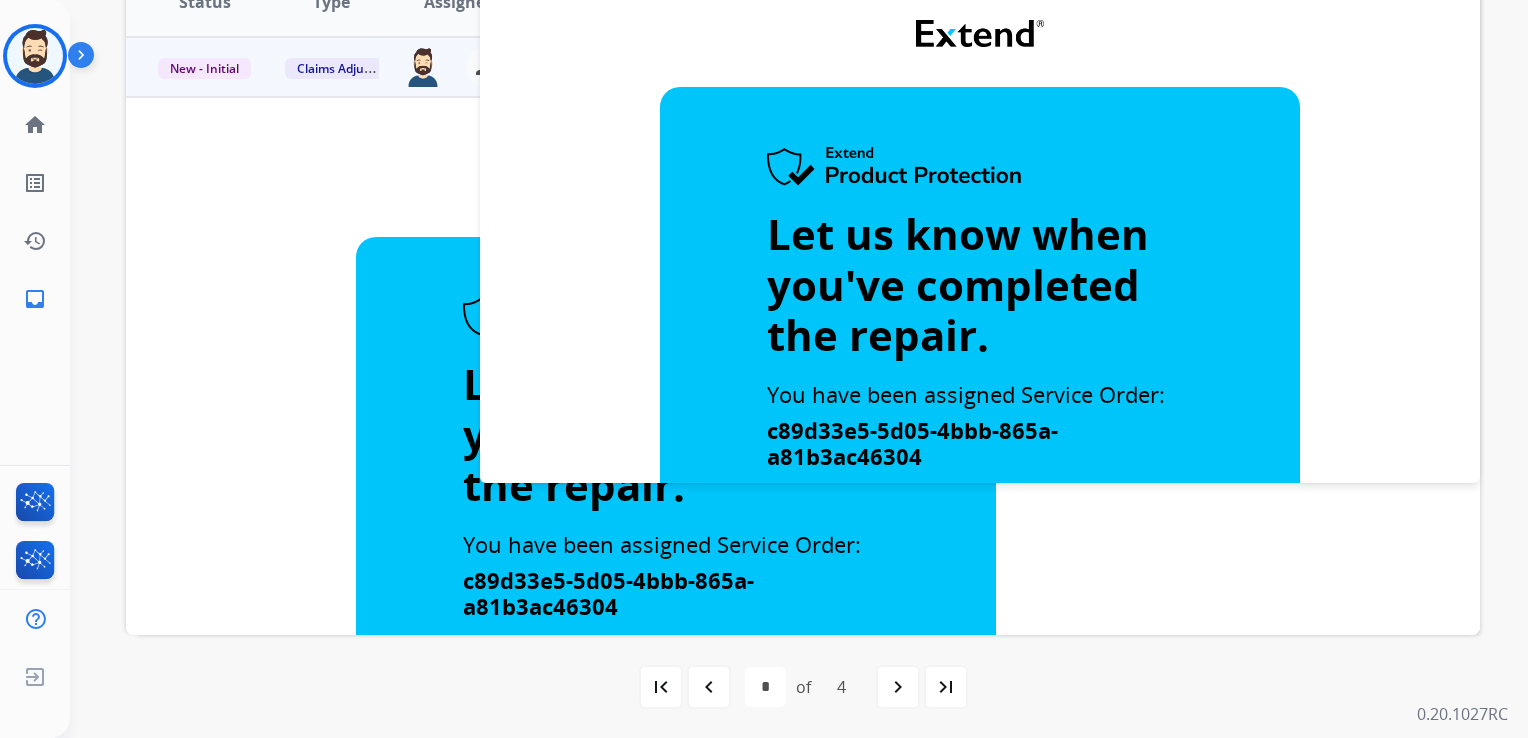 scroll, scrollTop: 0, scrollLeft: 0, axis: both 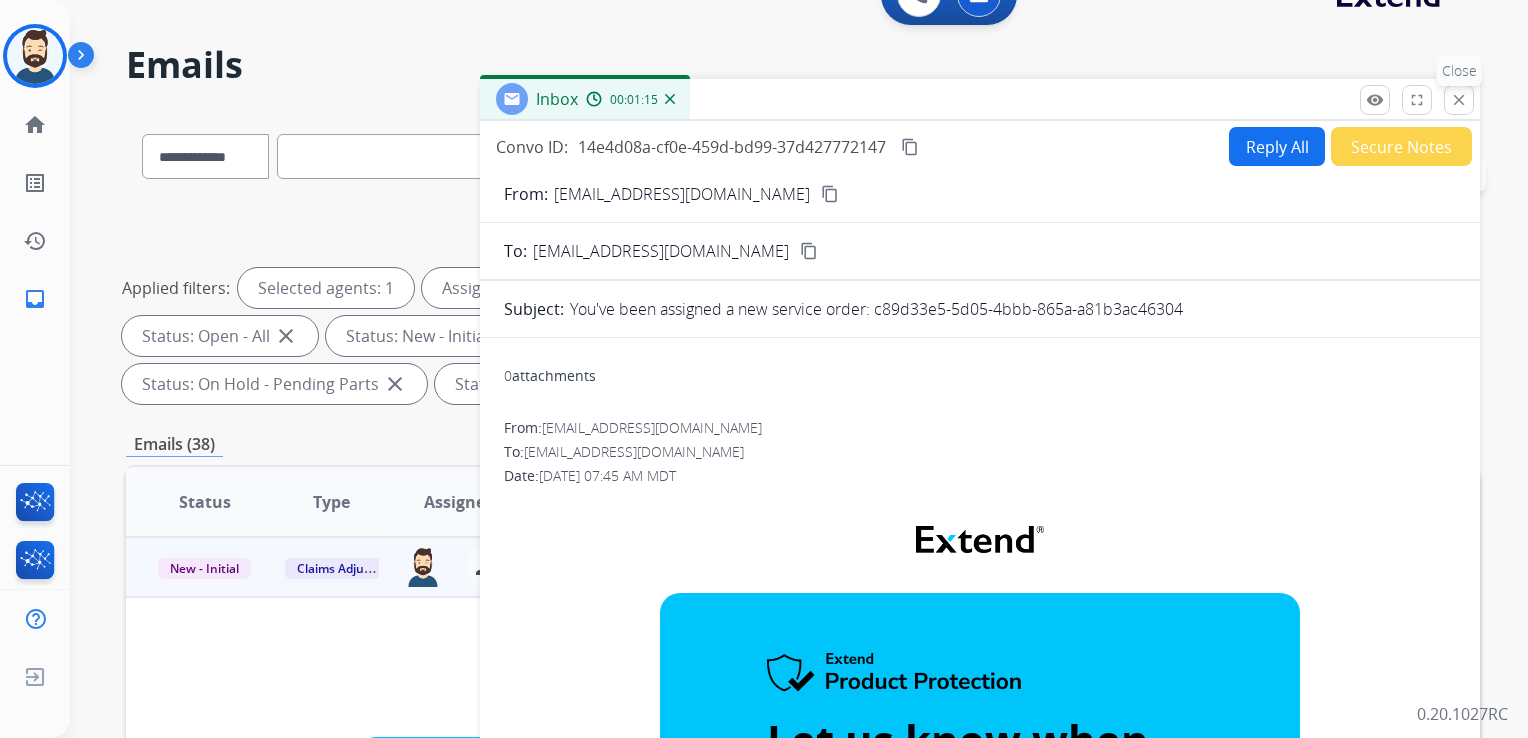 click on "close" at bounding box center (1459, 100) 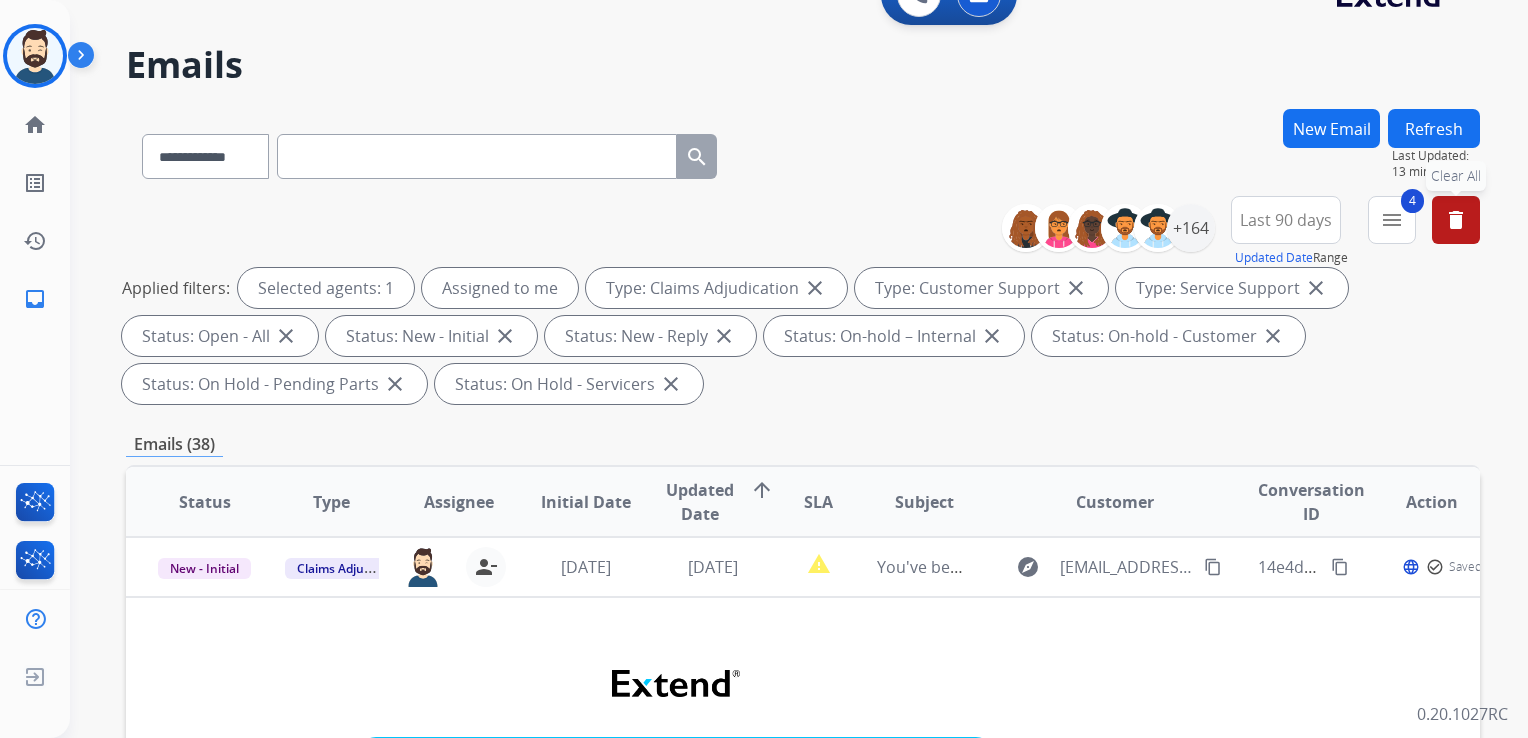 scroll, scrollTop: 243, scrollLeft: 0, axis: vertical 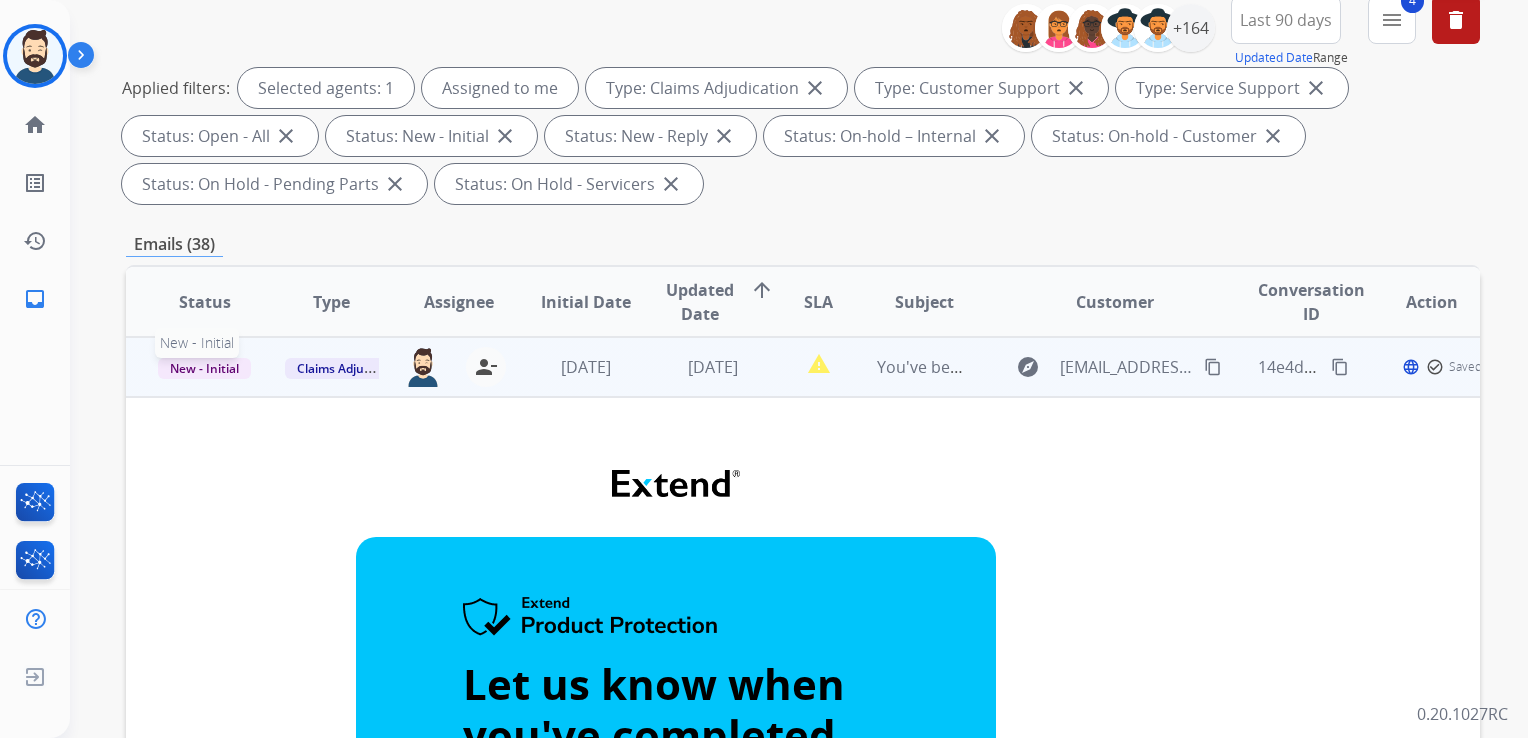 click on "New - Initial" at bounding box center [204, 368] 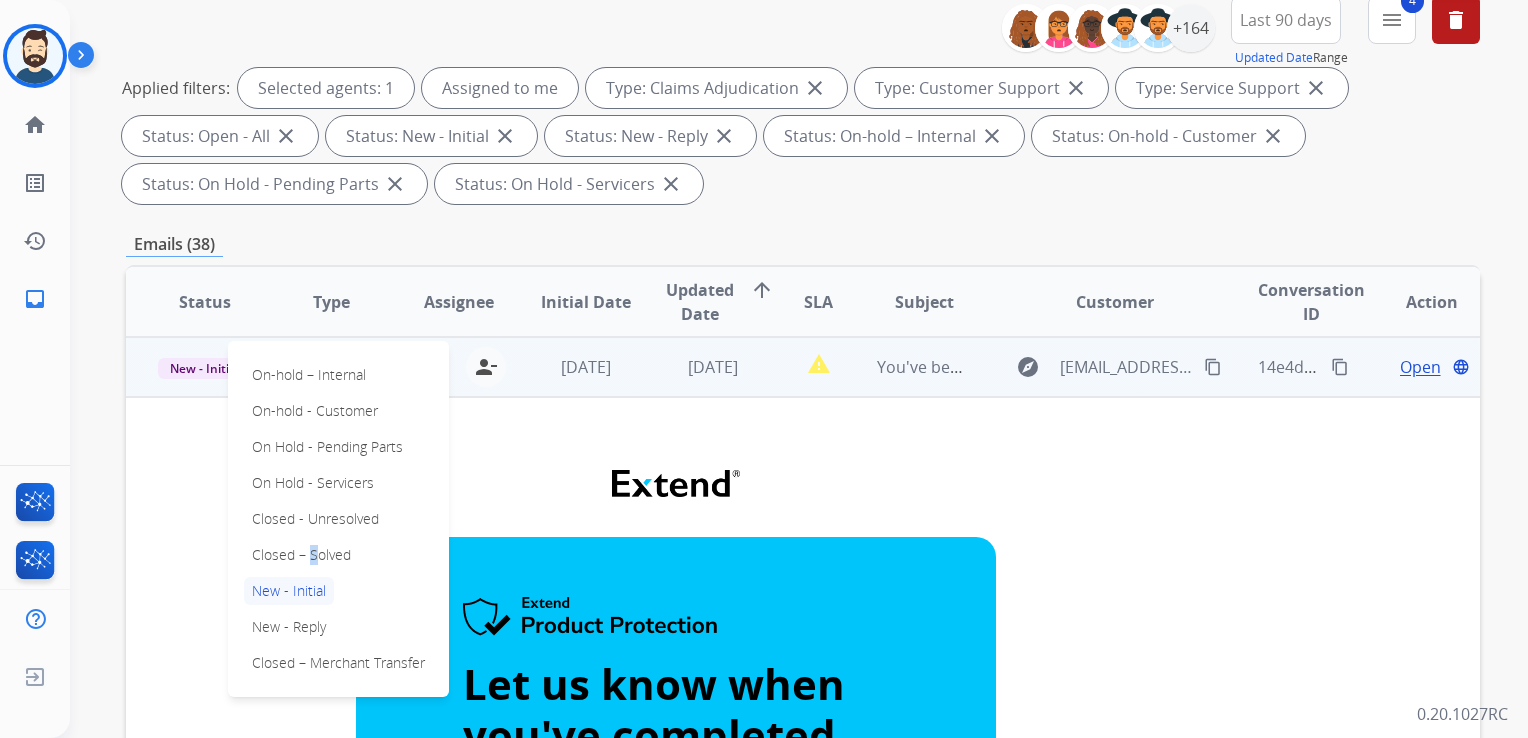 drag, startPoint x: 304, startPoint y: 560, endPoint x: 342, endPoint y: 548, distance: 39.849716 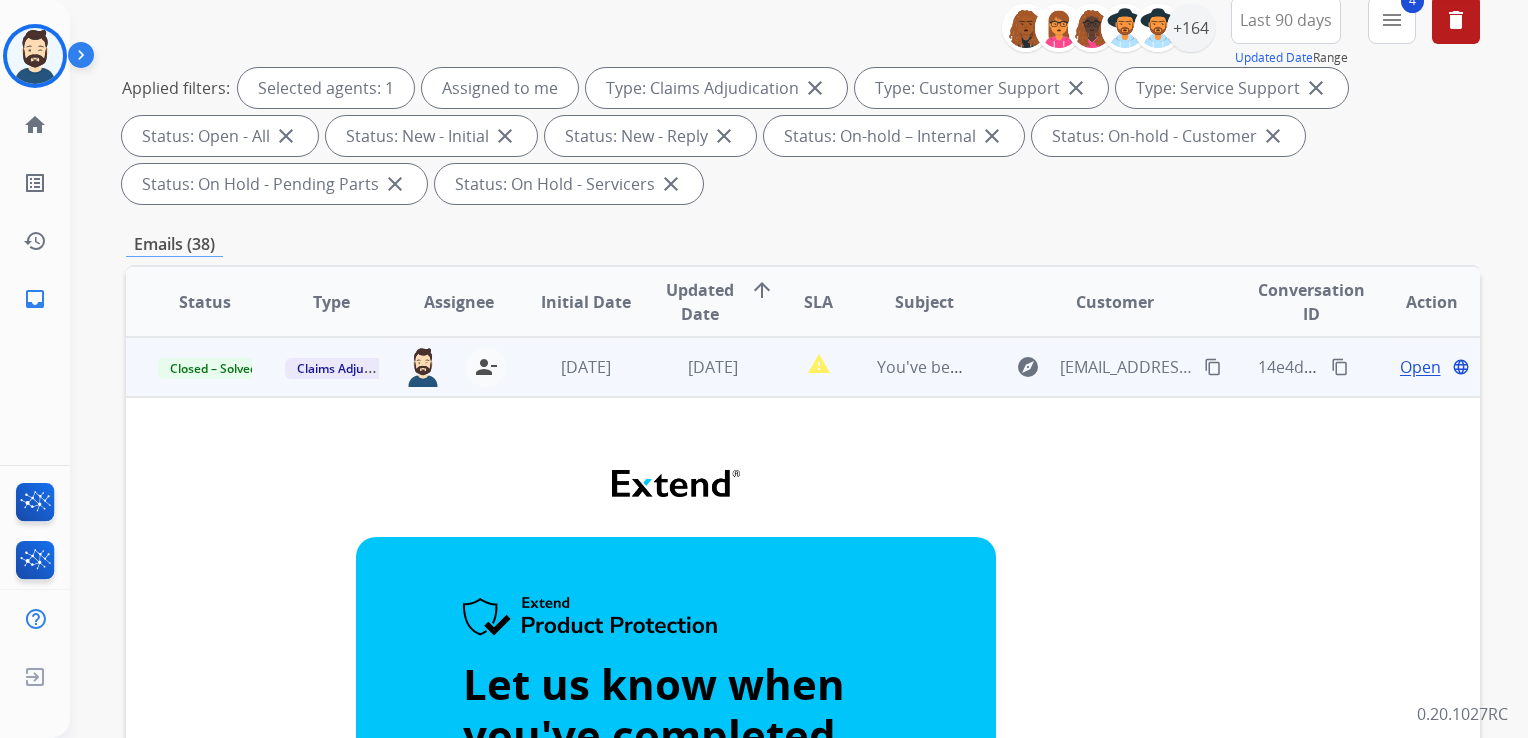click on "[DATE]" at bounding box center [697, 367] 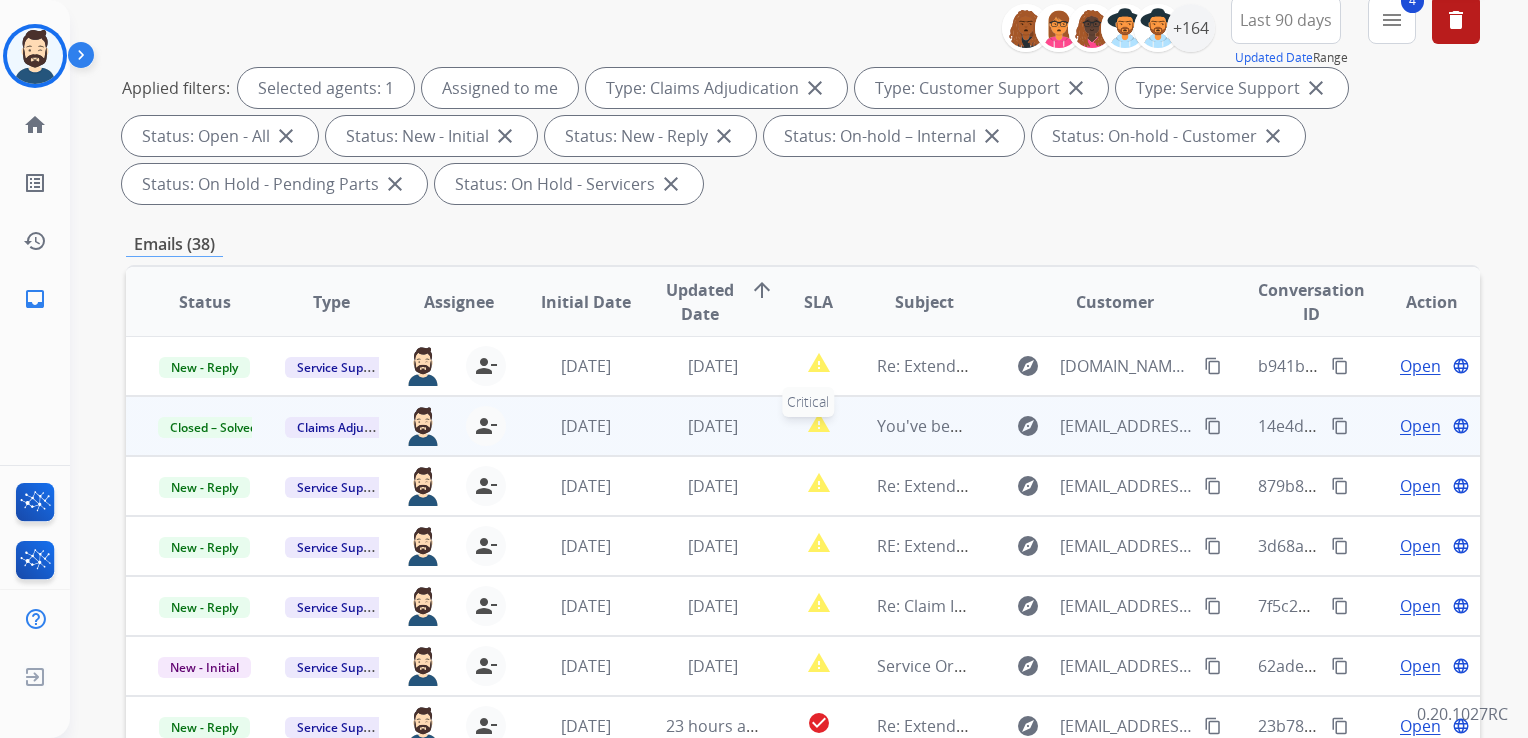 scroll, scrollTop: 0, scrollLeft: 0, axis: both 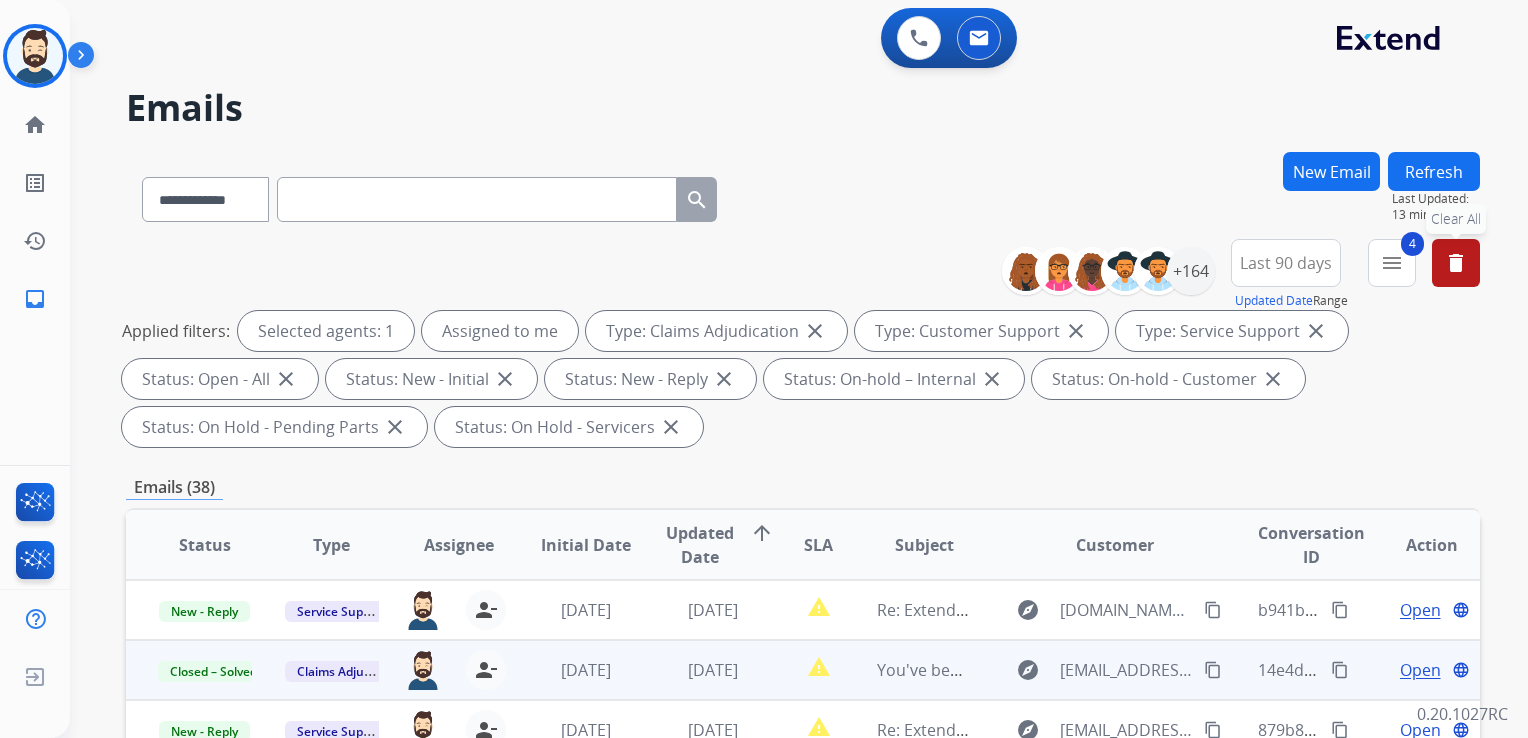 click on "Refresh" at bounding box center [1434, 171] 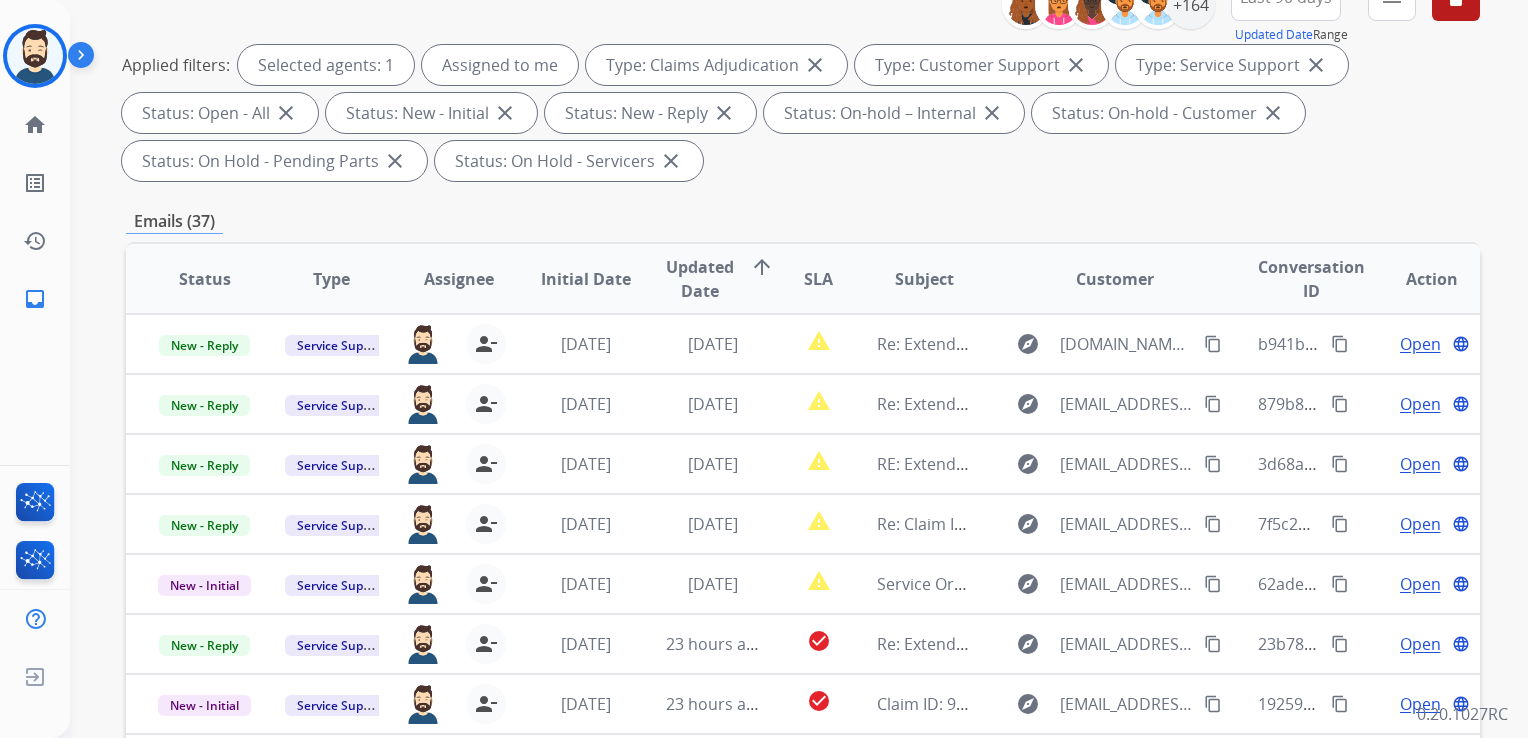 scroll, scrollTop: 500, scrollLeft: 0, axis: vertical 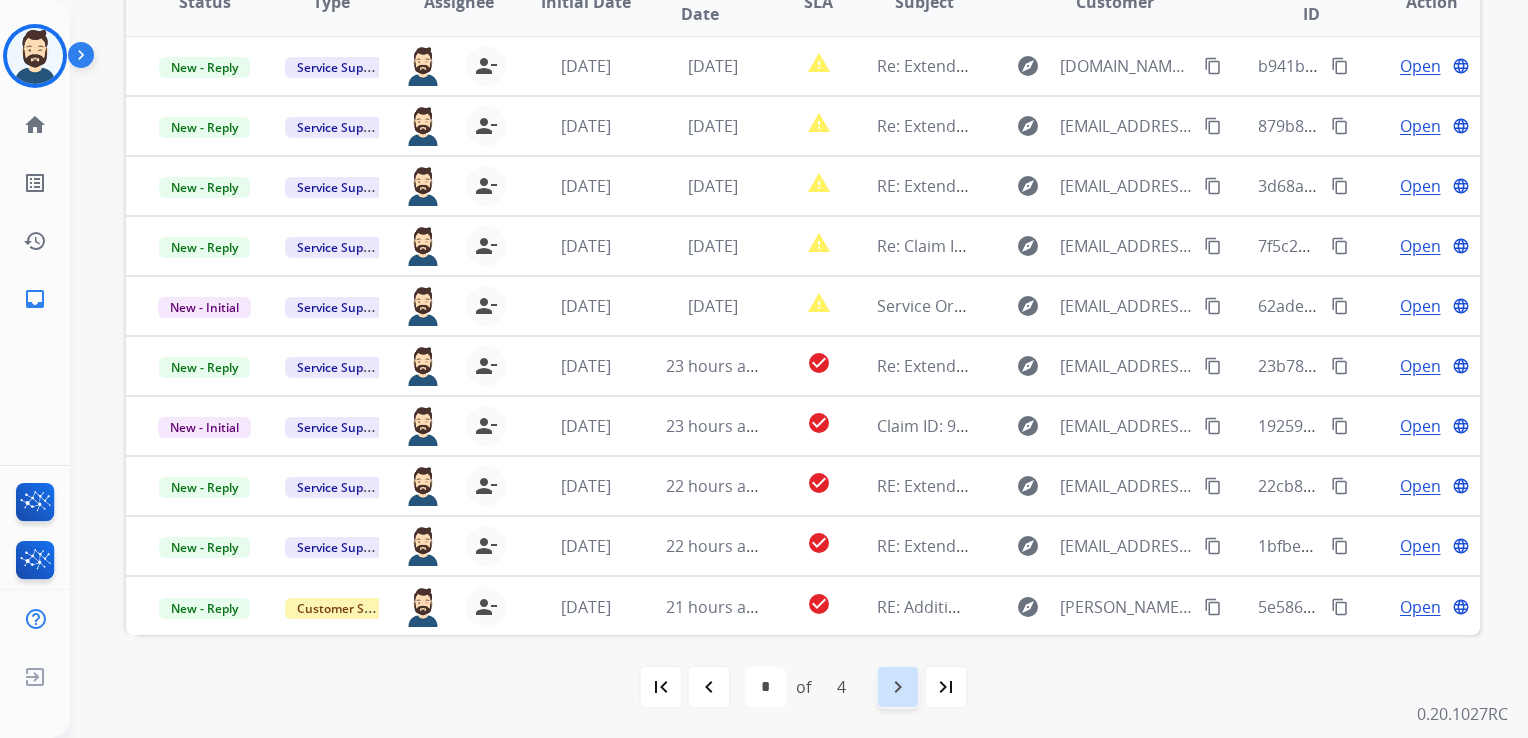 click on "navigate_next" at bounding box center (898, 687) 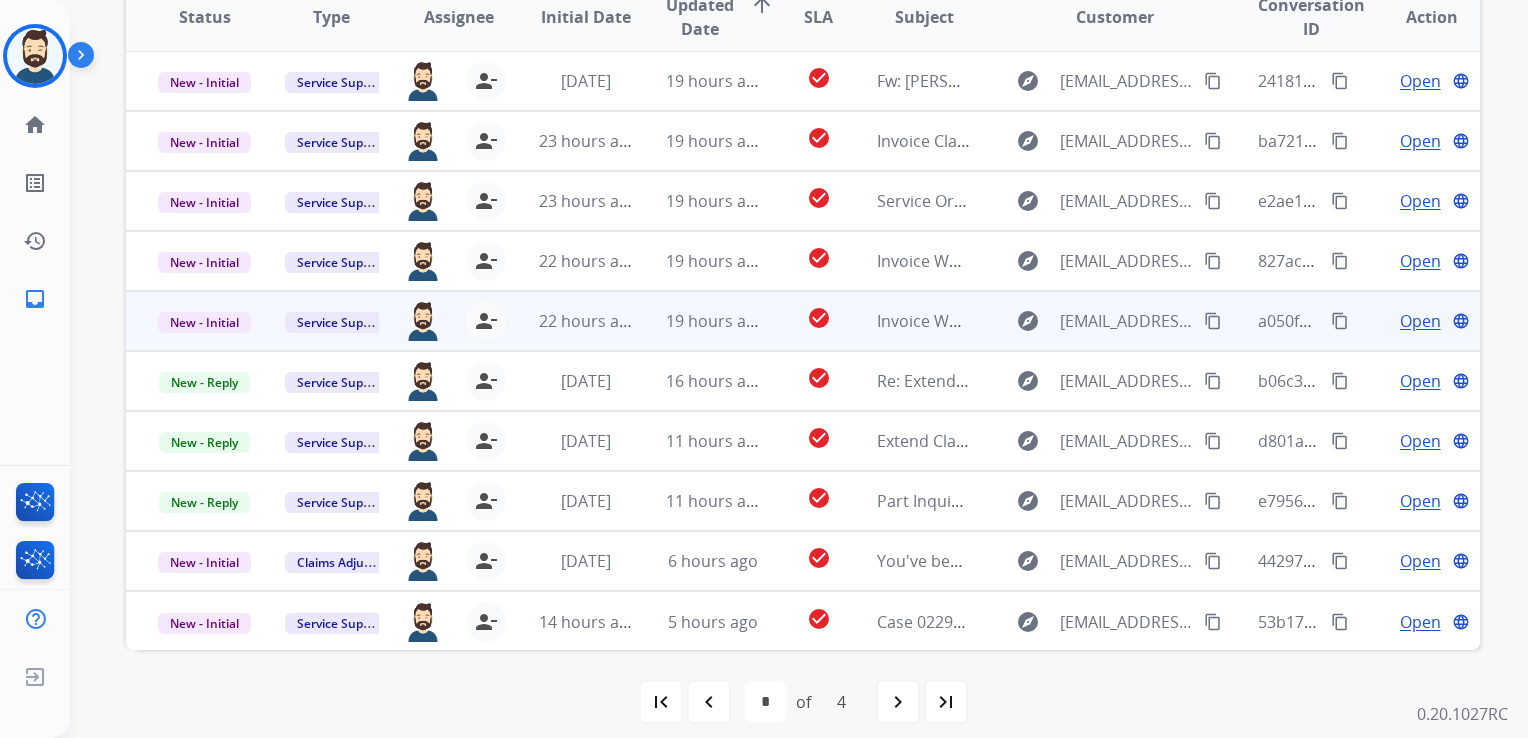 scroll, scrollTop: 543, scrollLeft: 0, axis: vertical 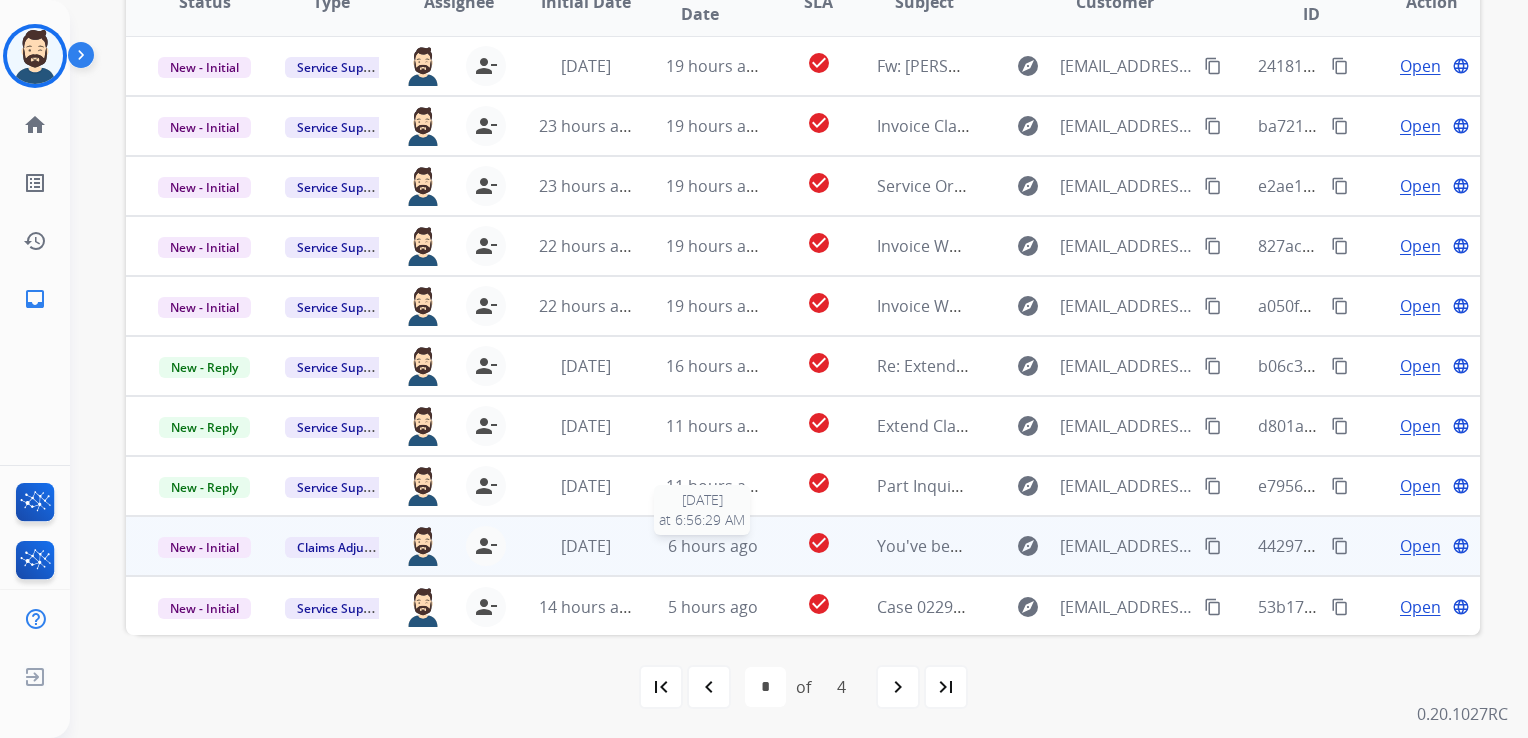 click on "6 hours ago" at bounding box center (713, 546) 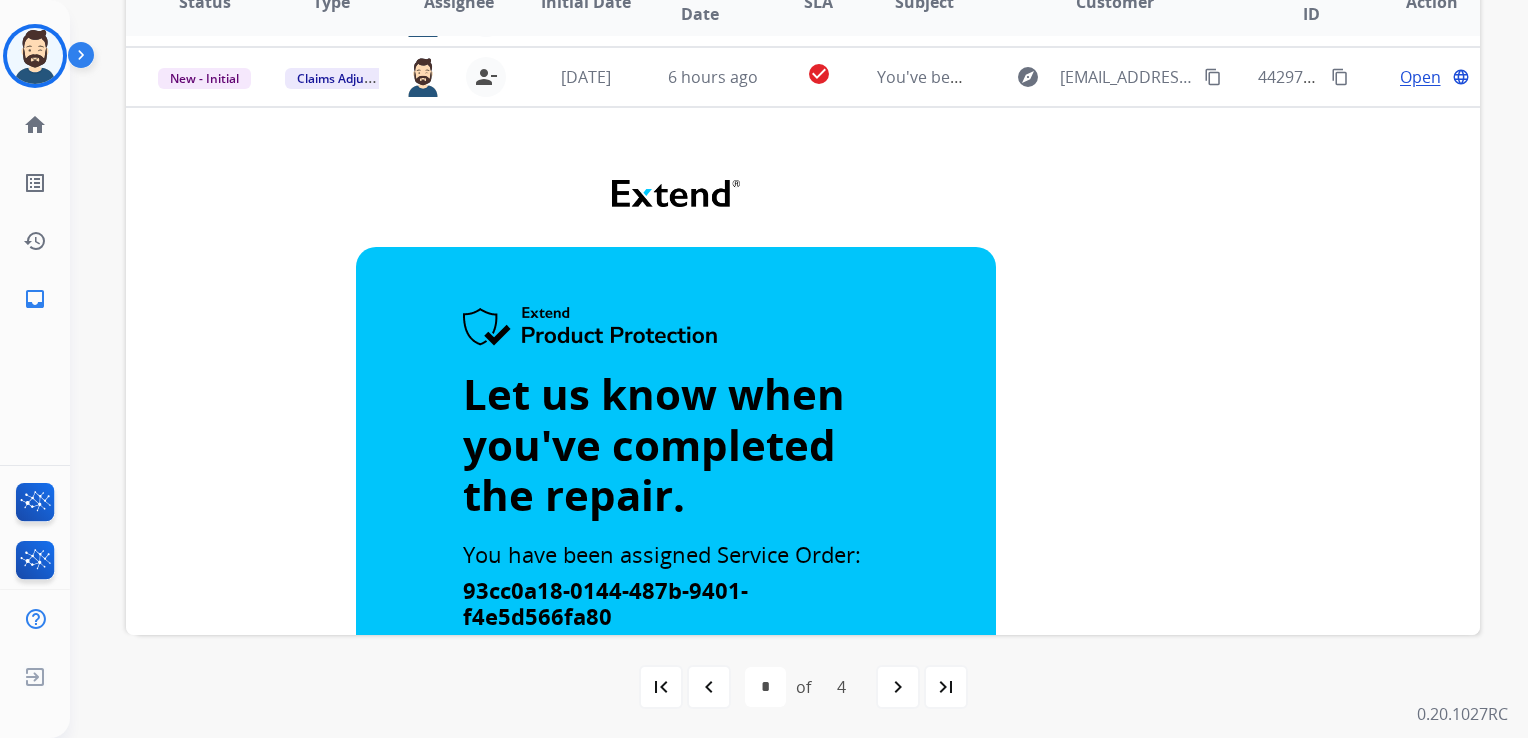 scroll, scrollTop: 480, scrollLeft: 0, axis: vertical 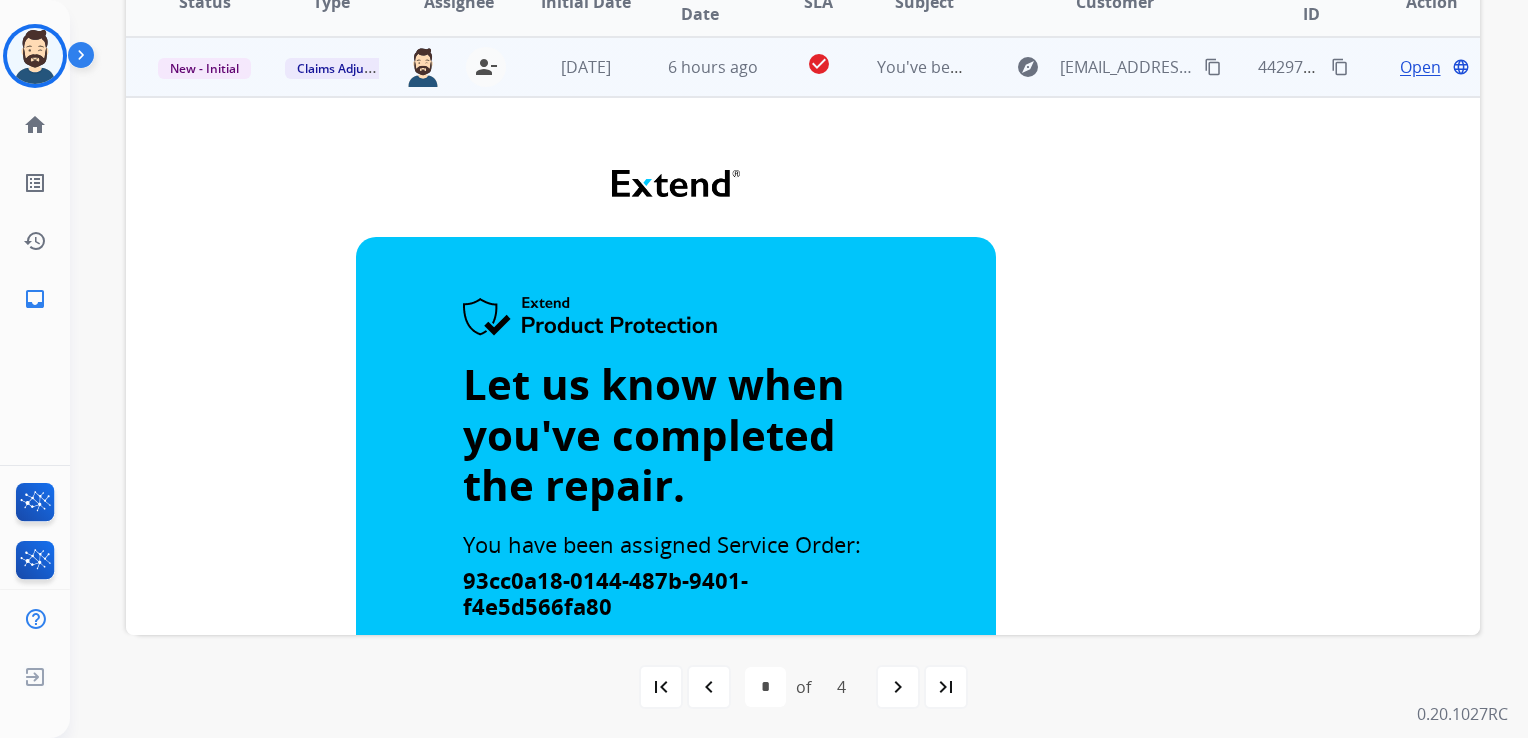 click on "Open" at bounding box center [1420, 67] 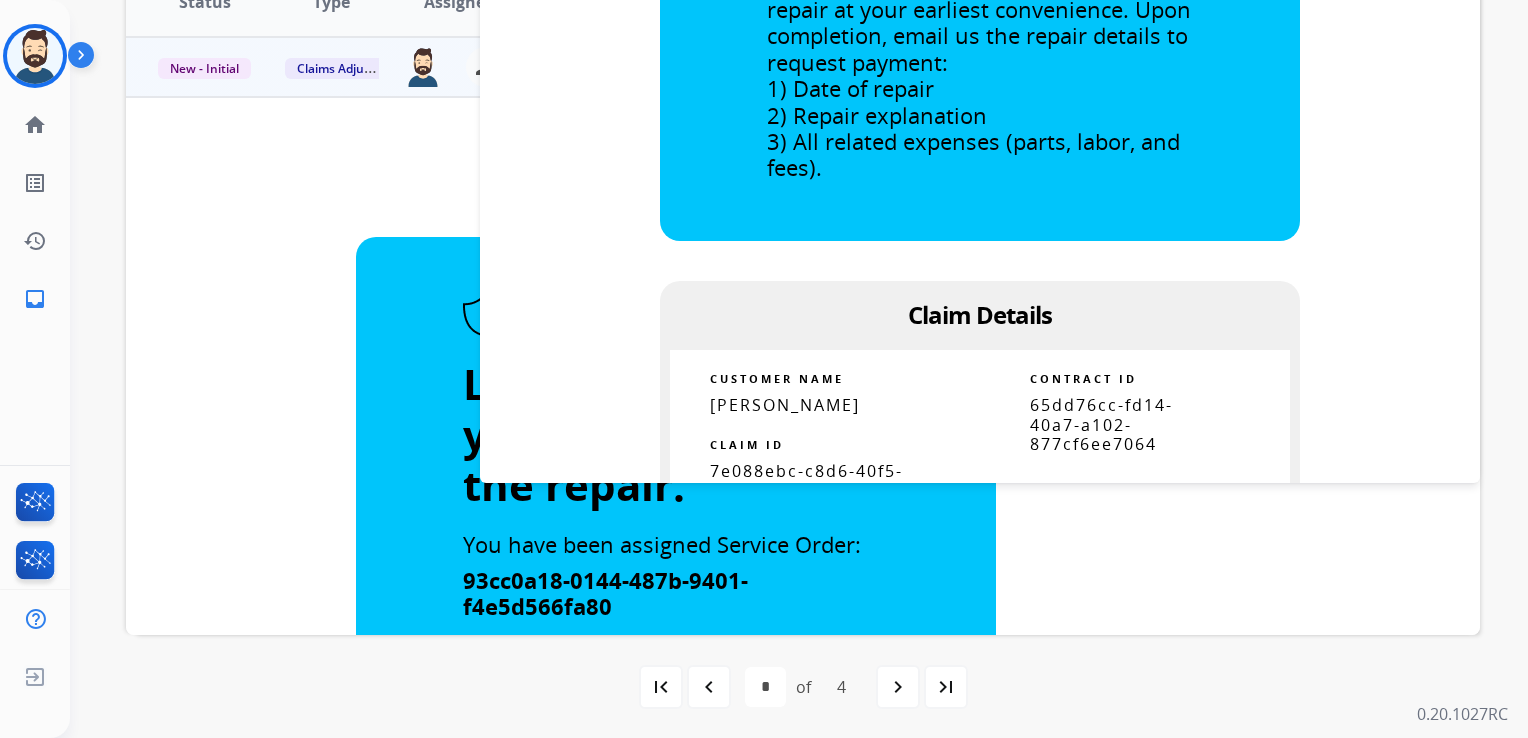 scroll, scrollTop: 700, scrollLeft: 0, axis: vertical 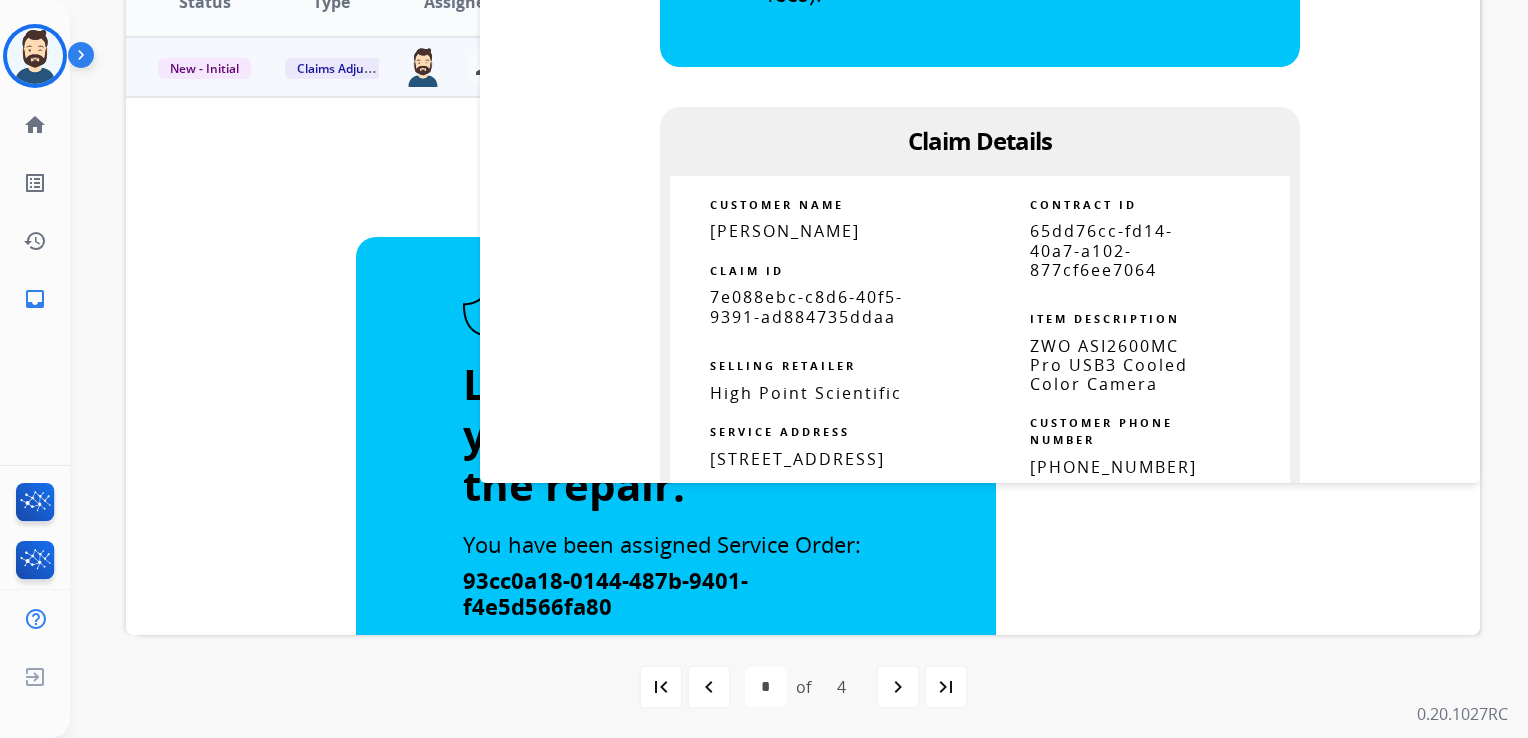 click on "7e088ebc-c8d6-40f5-9391-ad884735ddaa" at bounding box center [806, 306] 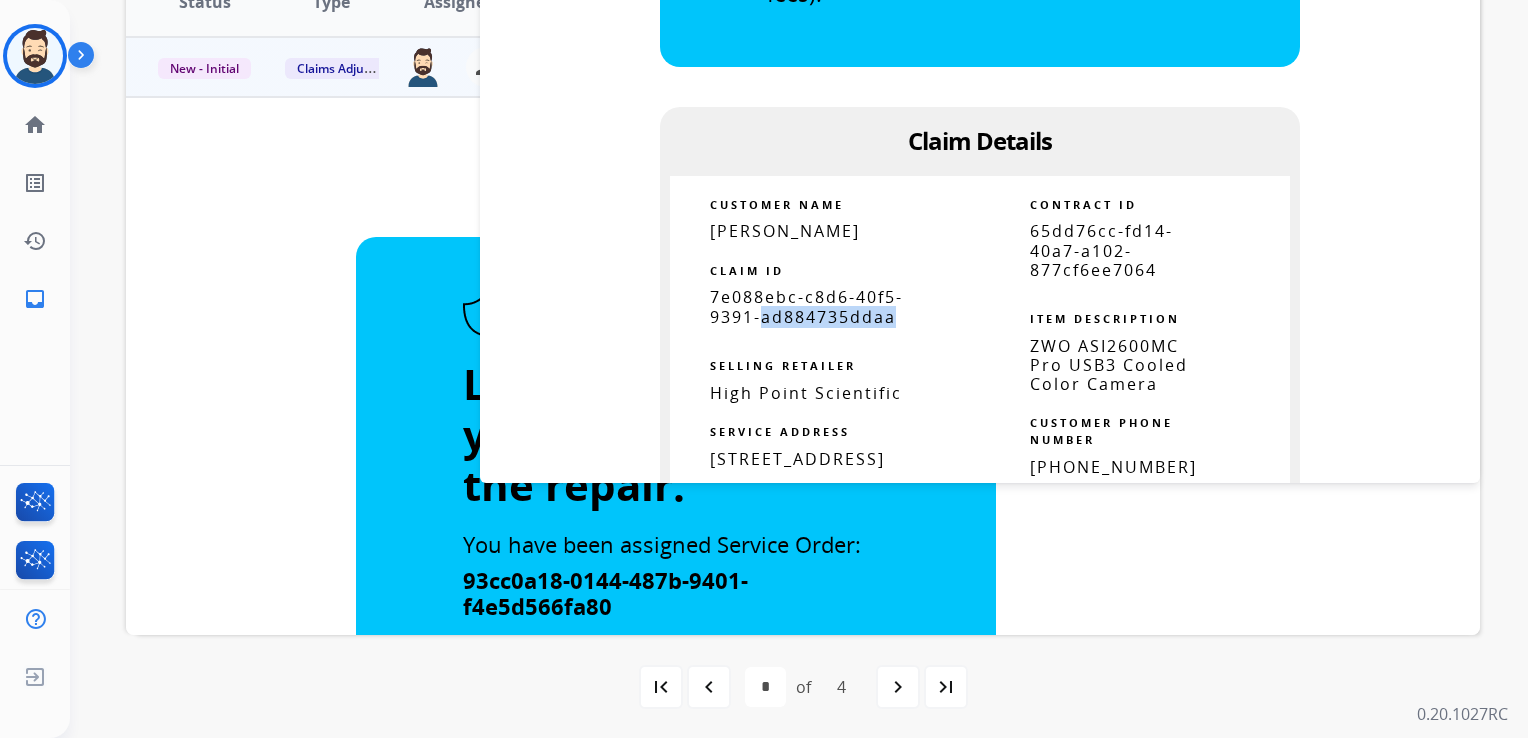 click on "7e088ebc-c8d6-40f5-9391-ad884735ddaa" at bounding box center (806, 306) 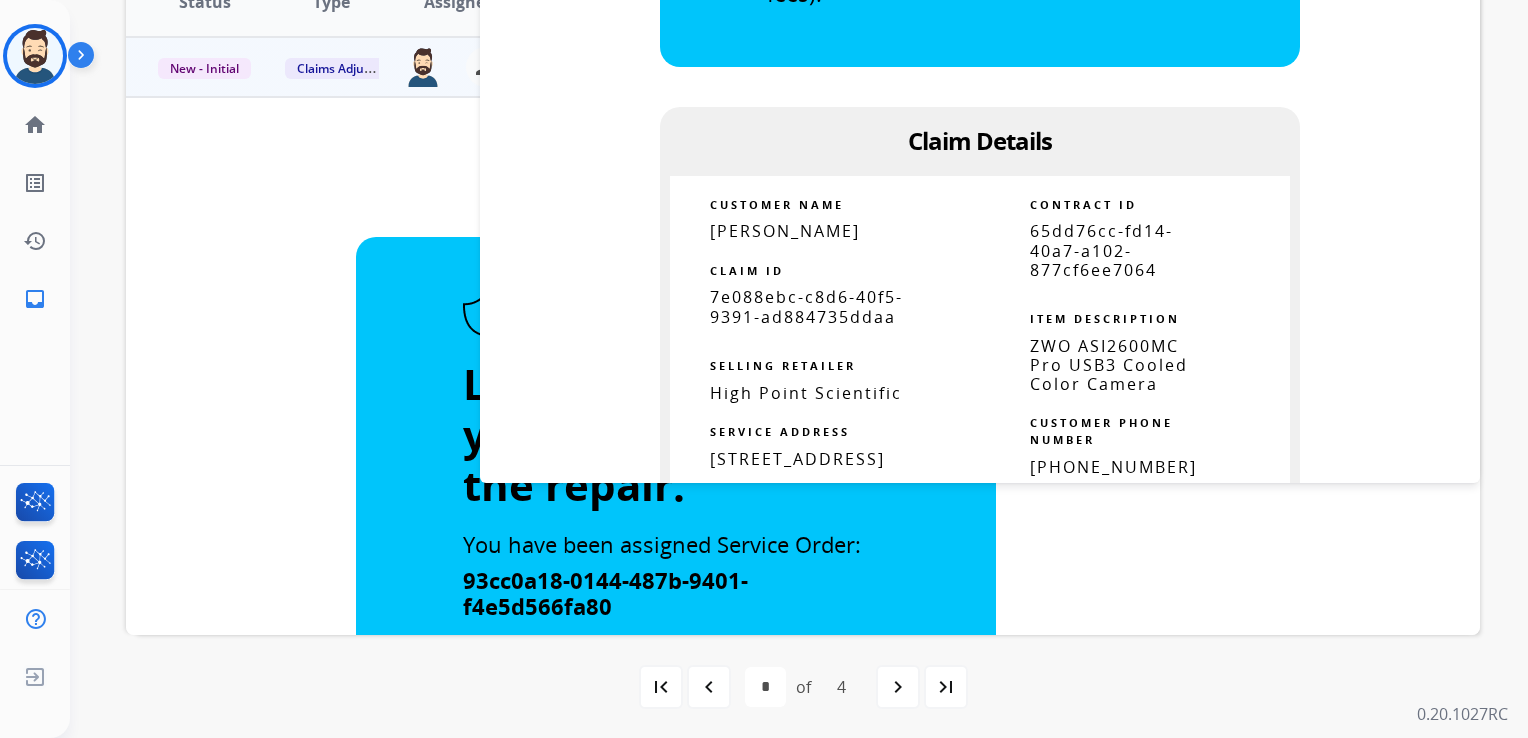 click on "7e088ebc-c8d6-40f5-9391-ad884735ddaa" at bounding box center [806, 306] 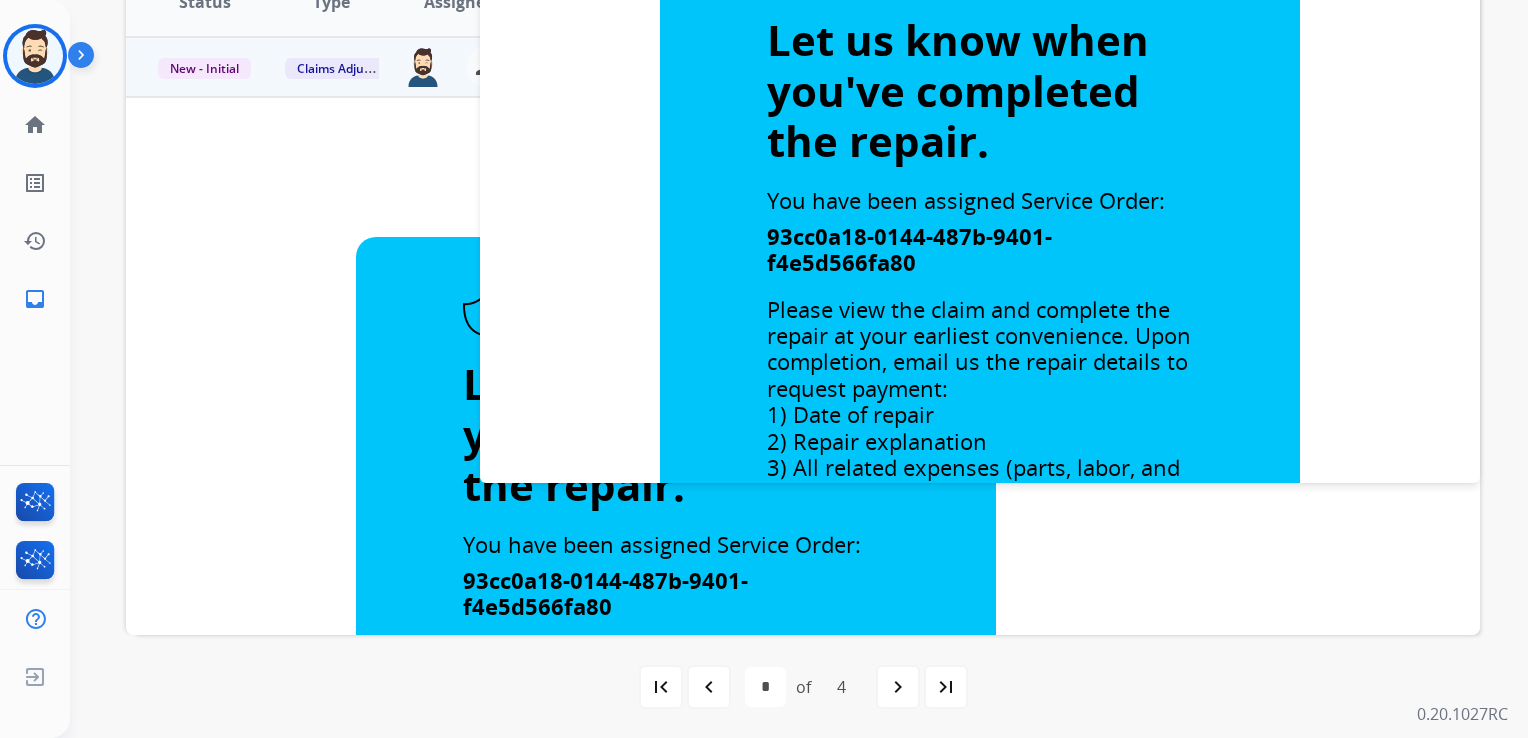 scroll, scrollTop: 0, scrollLeft: 0, axis: both 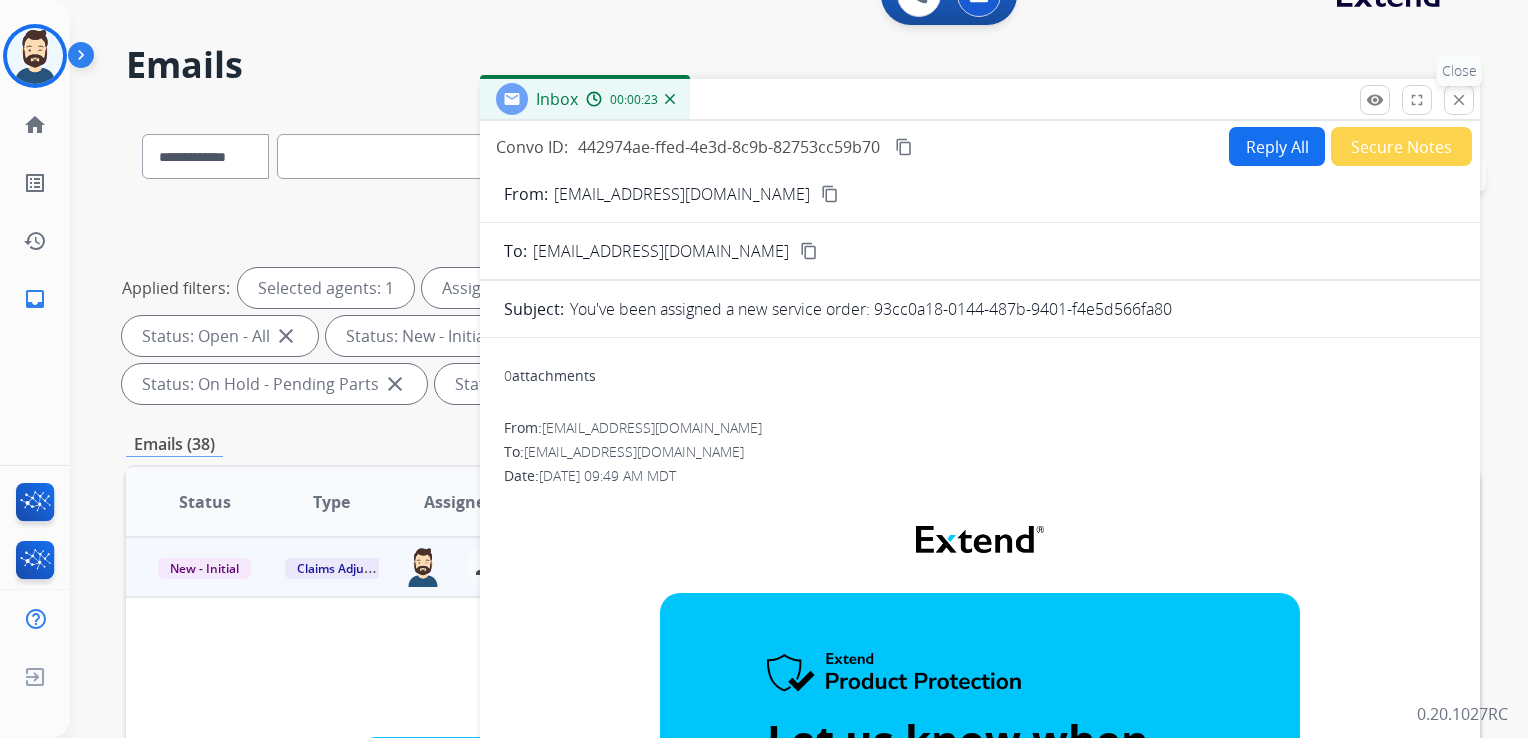 click on "close" at bounding box center [1459, 100] 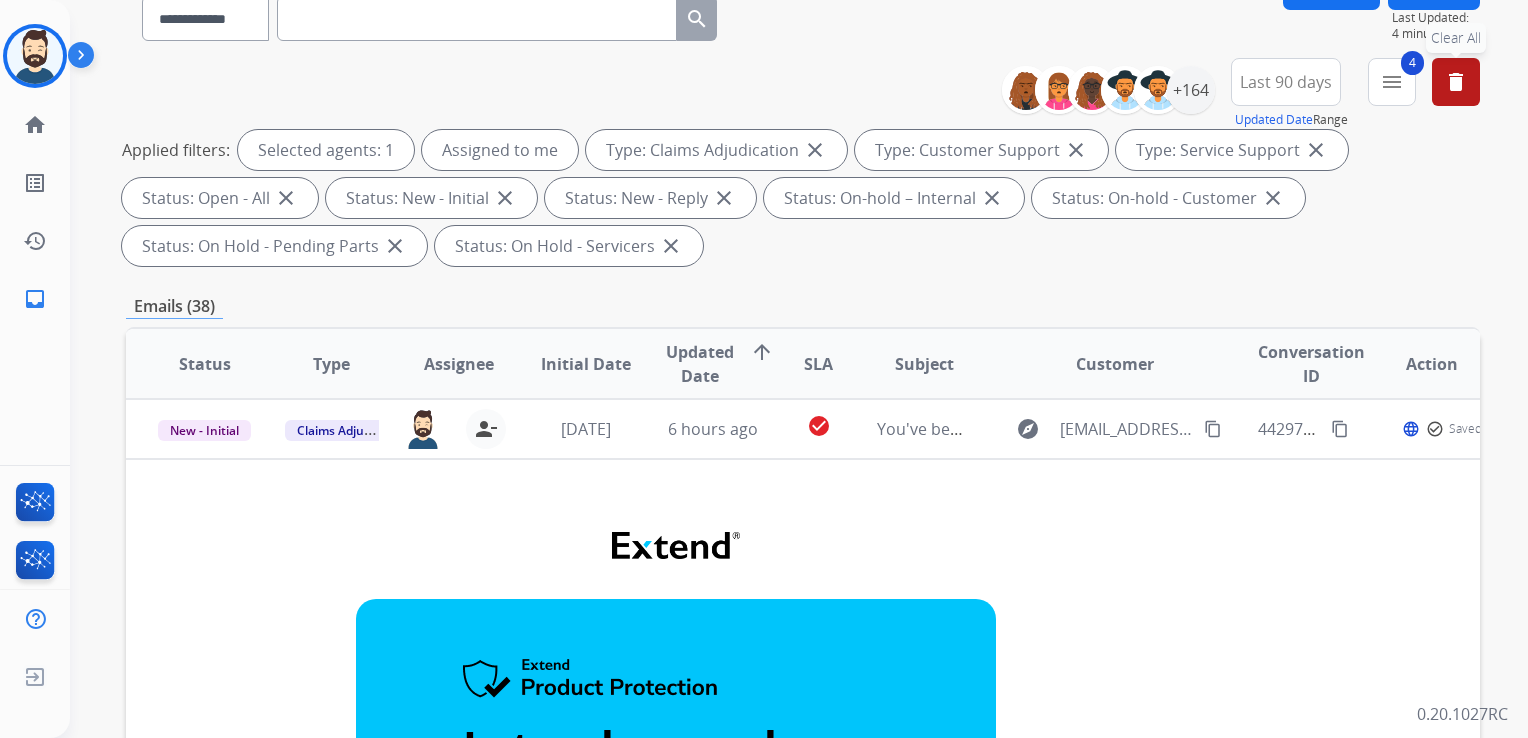 scroll, scrollTop: 343, scrollLeft: 0, axis: vertical 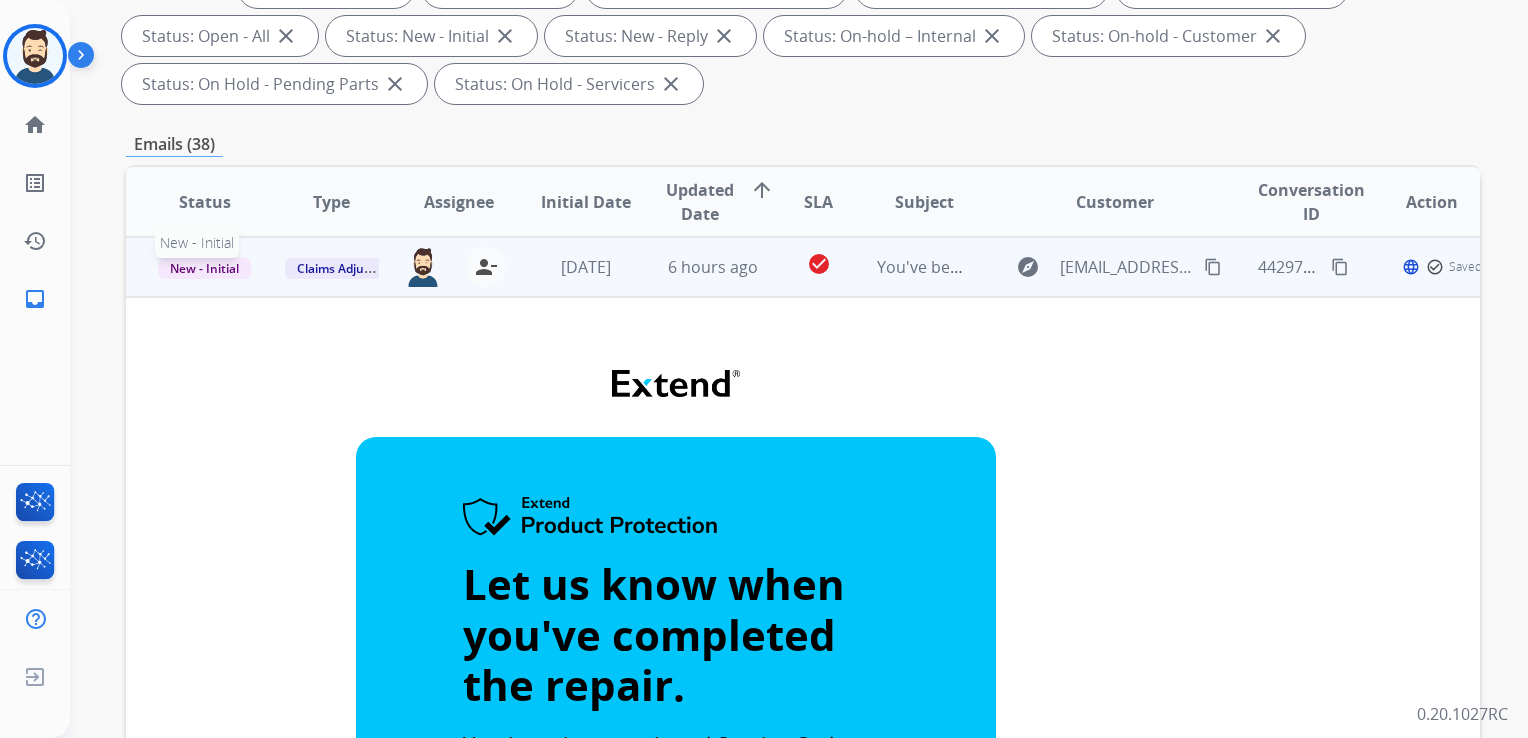 click on "New - Initial" at bounding box center (204, 268) 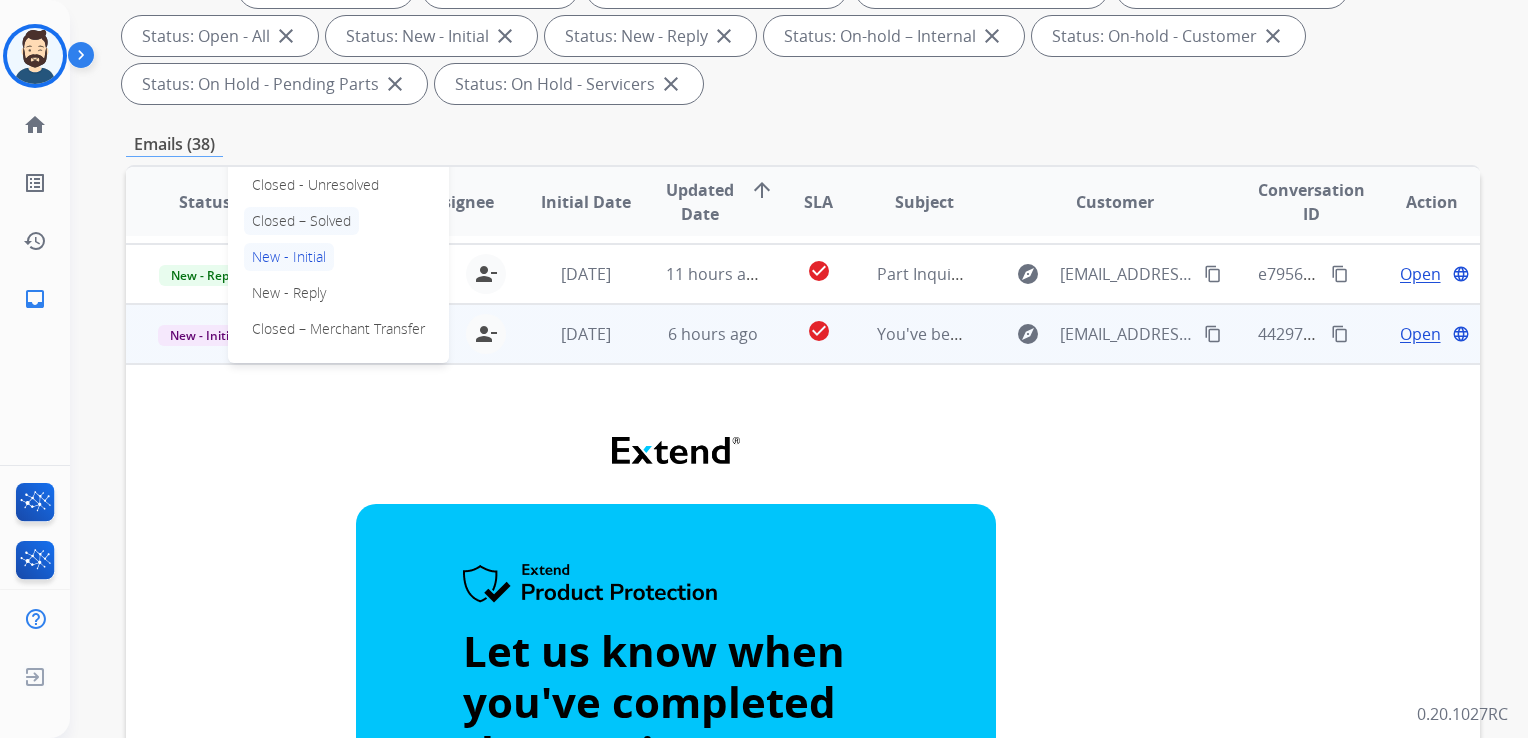 scroll, scrollTop: 380, scrollLeft: 0, axis: vertical 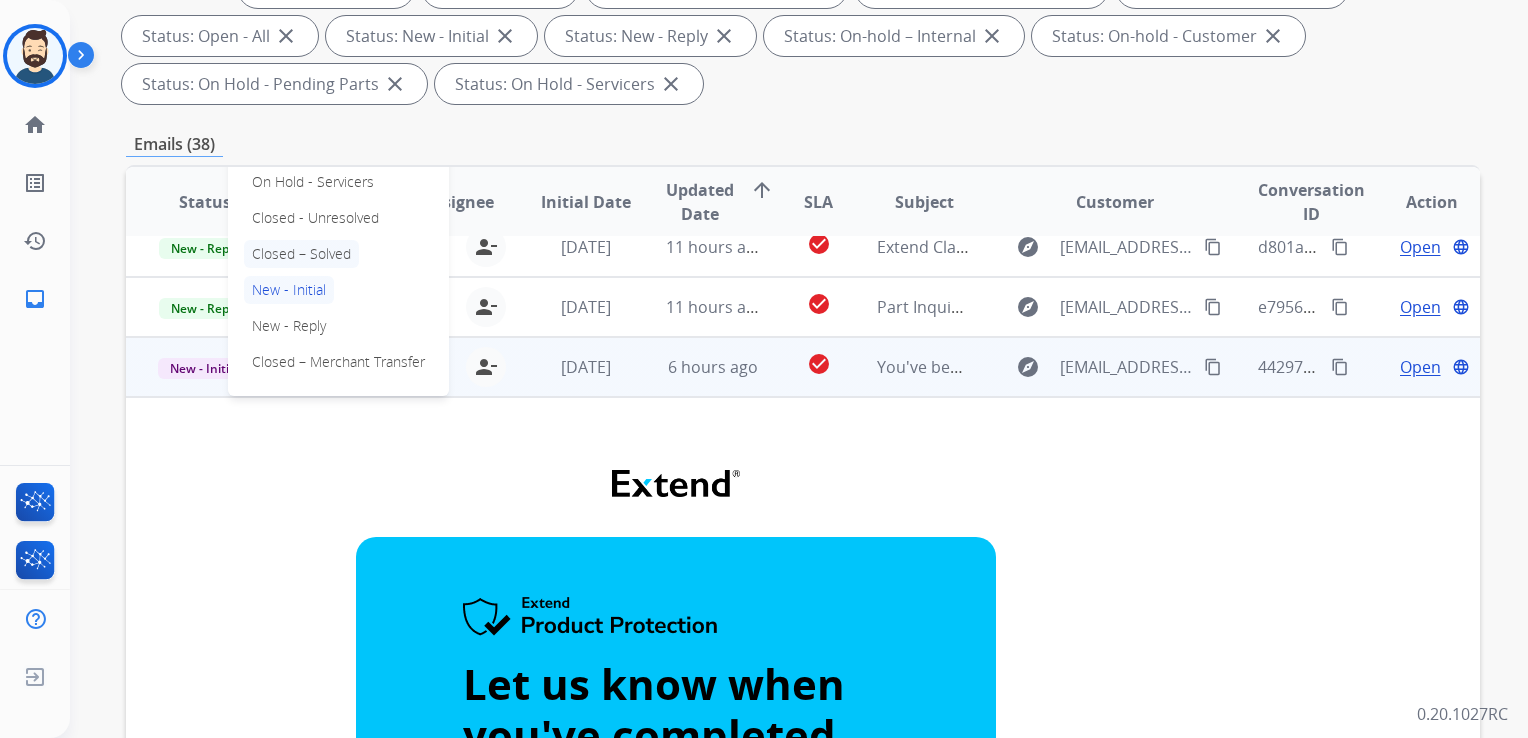 click on "Closed – Solved" at bounding box center [301, 254] 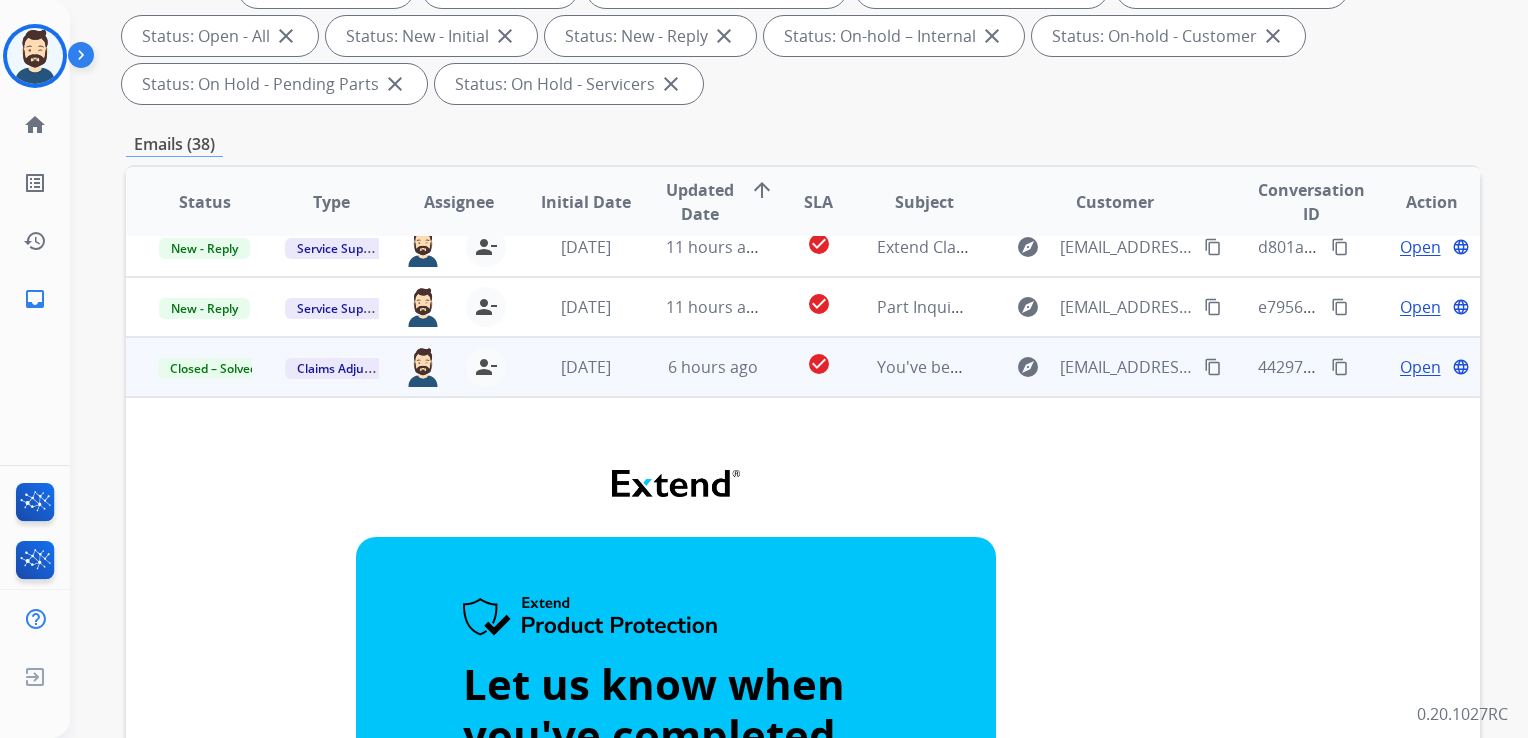 click on "[DATE]" at bounding box center [570, 367] 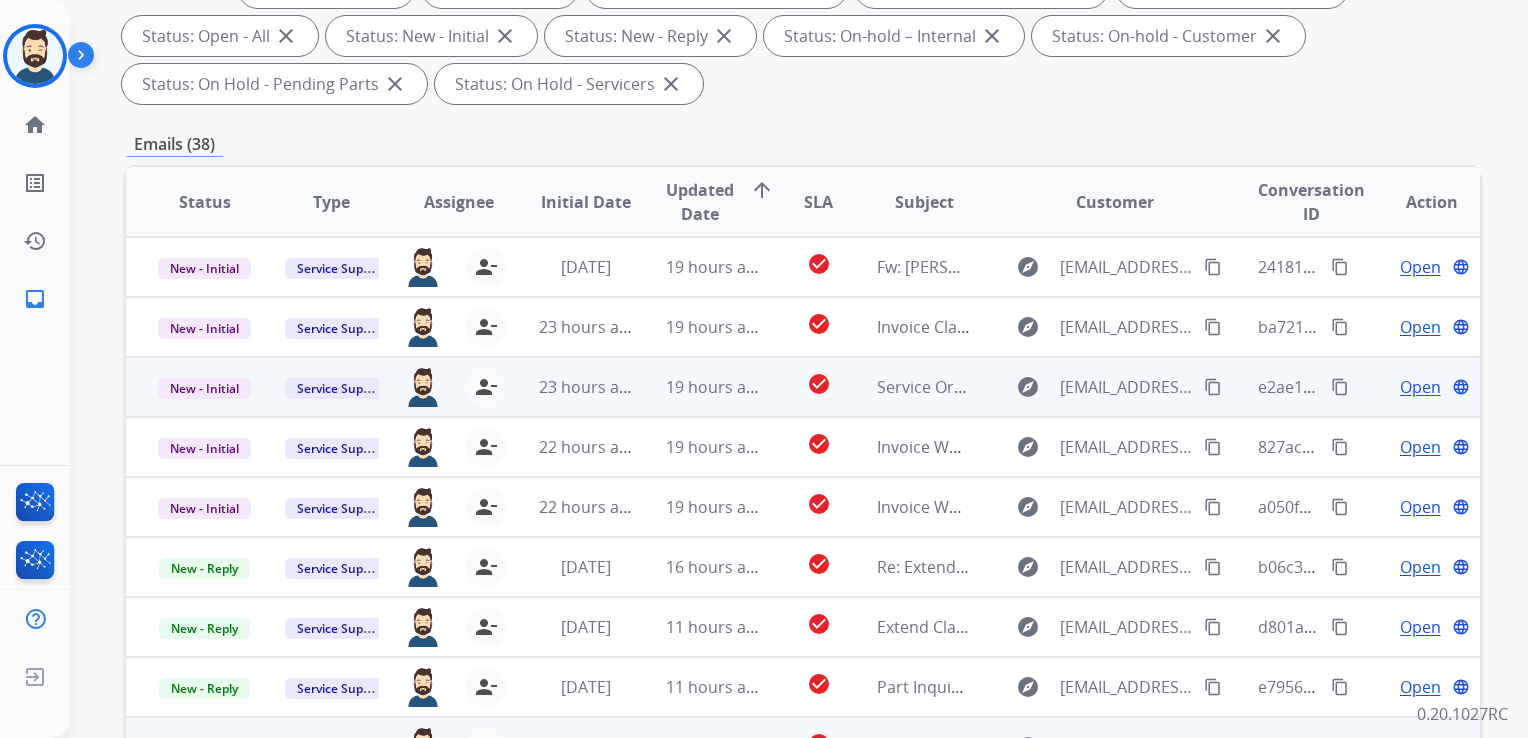 scroll, scrollTop: 0, scrollLeft: 0, axis: both 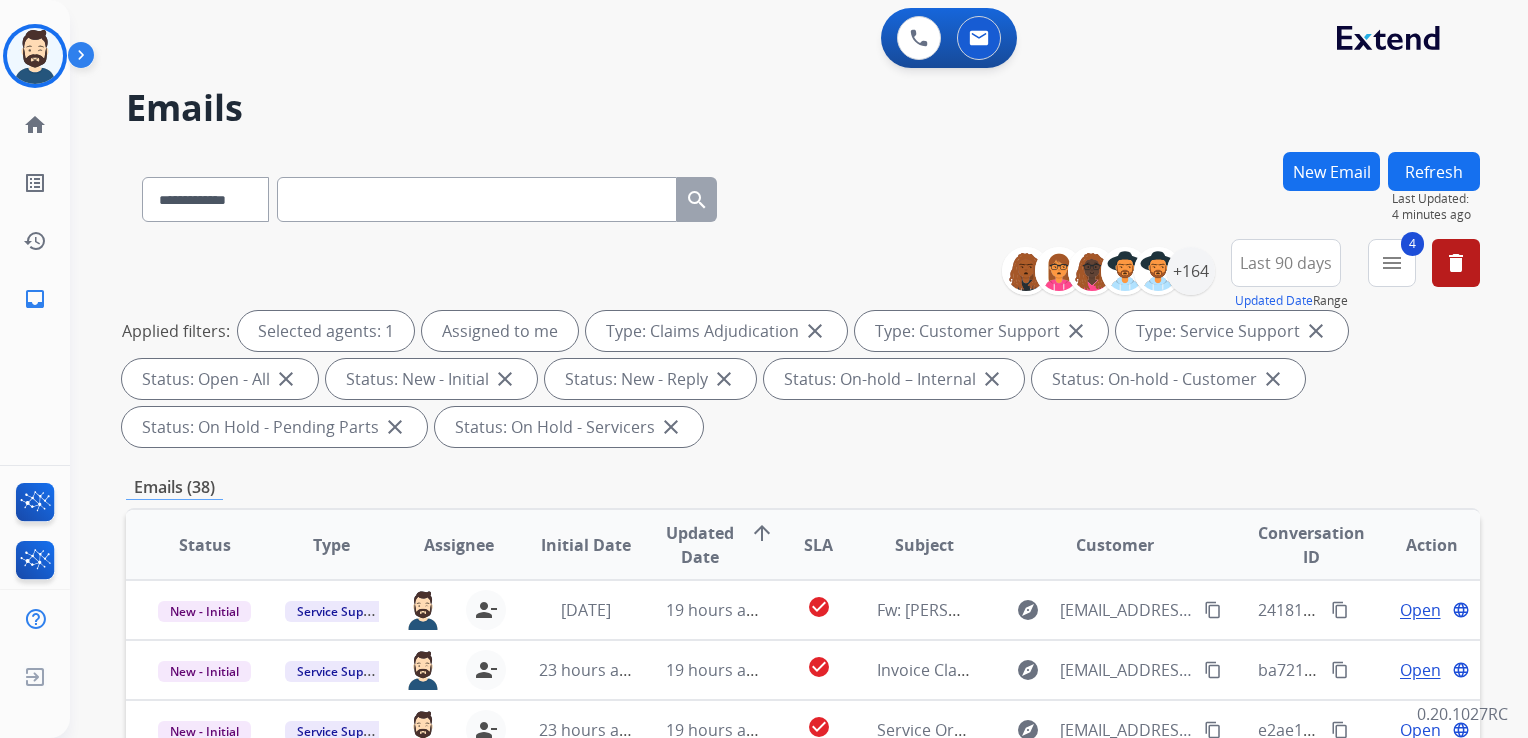 click on "Refresh" at bounding box center (1434, 171) 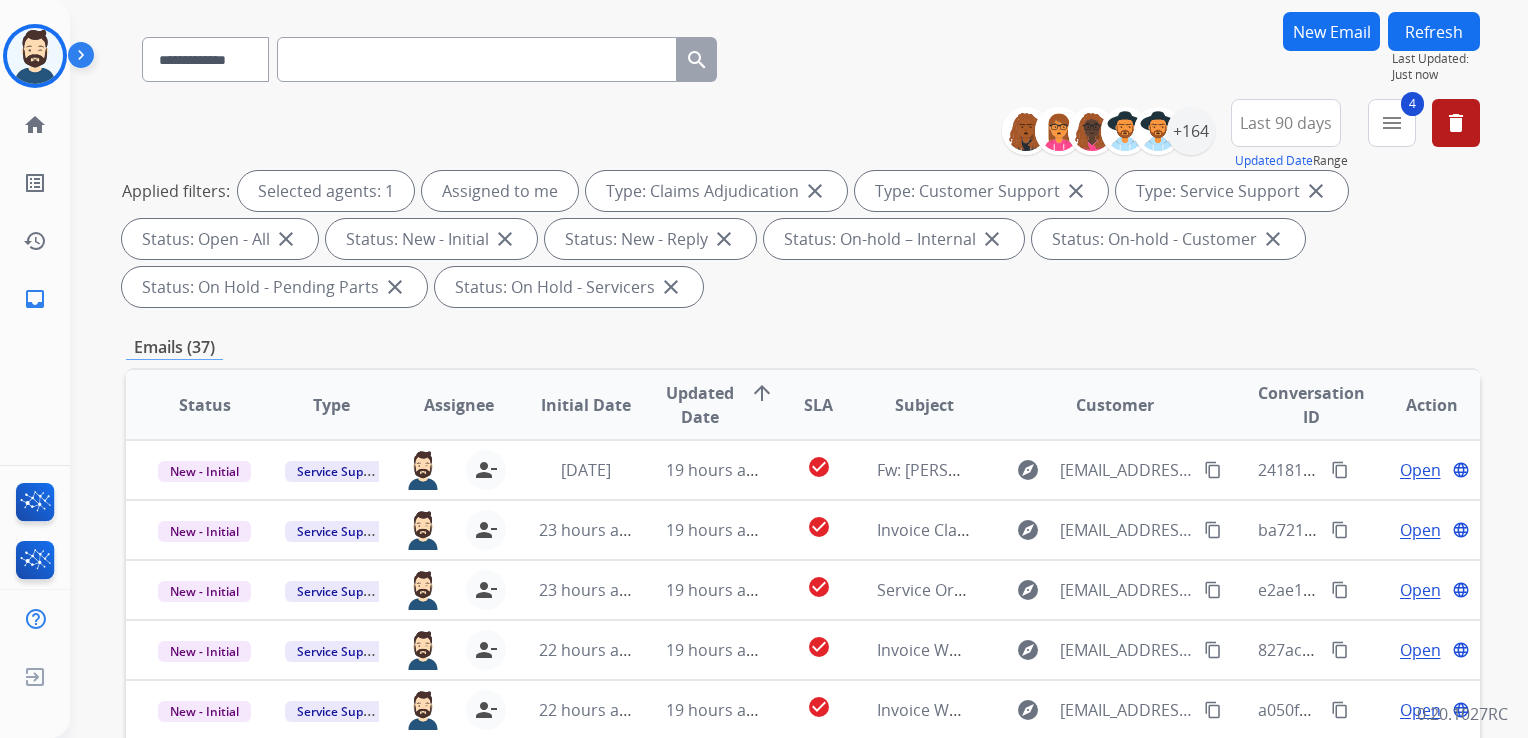 scroll, scrollTop: 500, scrollLeft: 0, axis: vertical 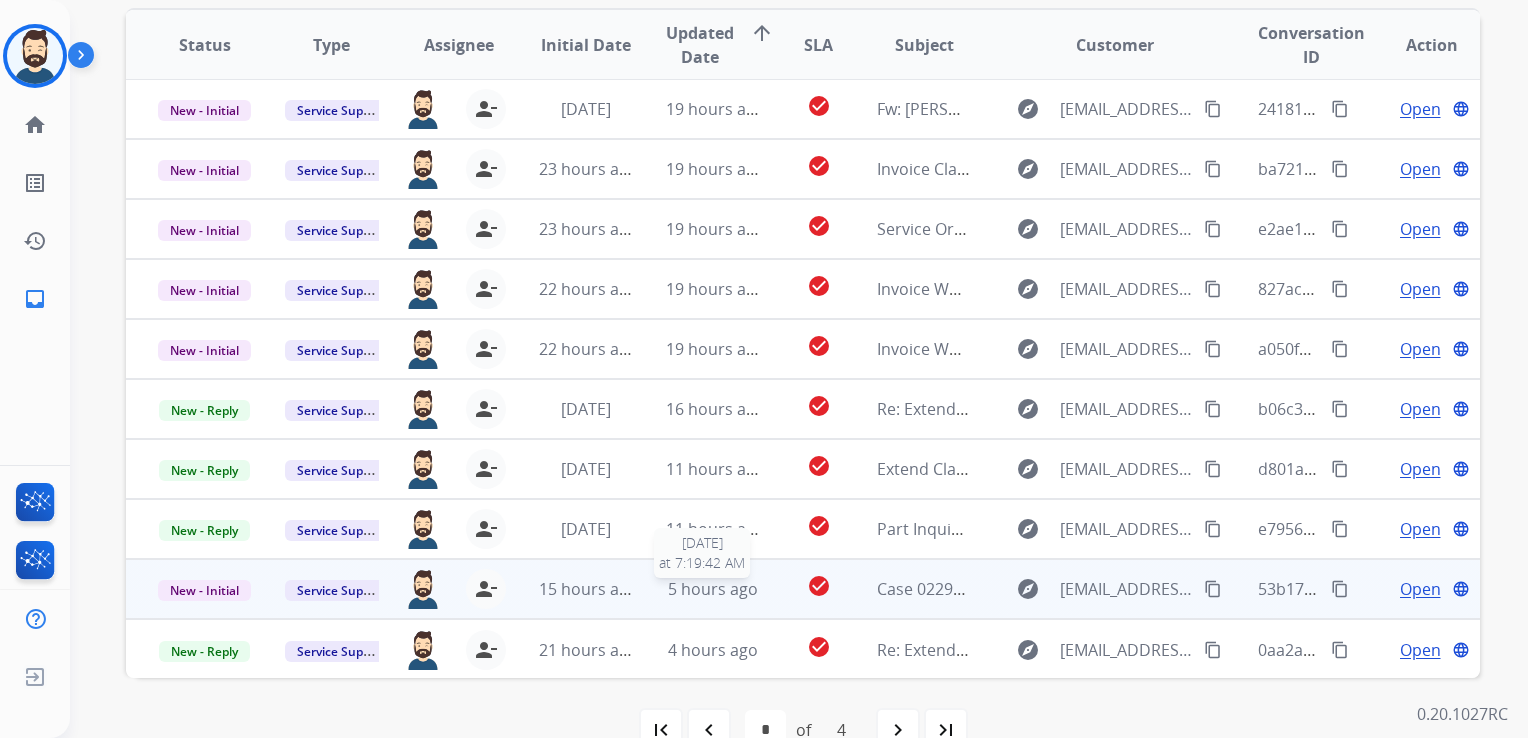 click on "5 hours ago" at bounding box center [713, 589] 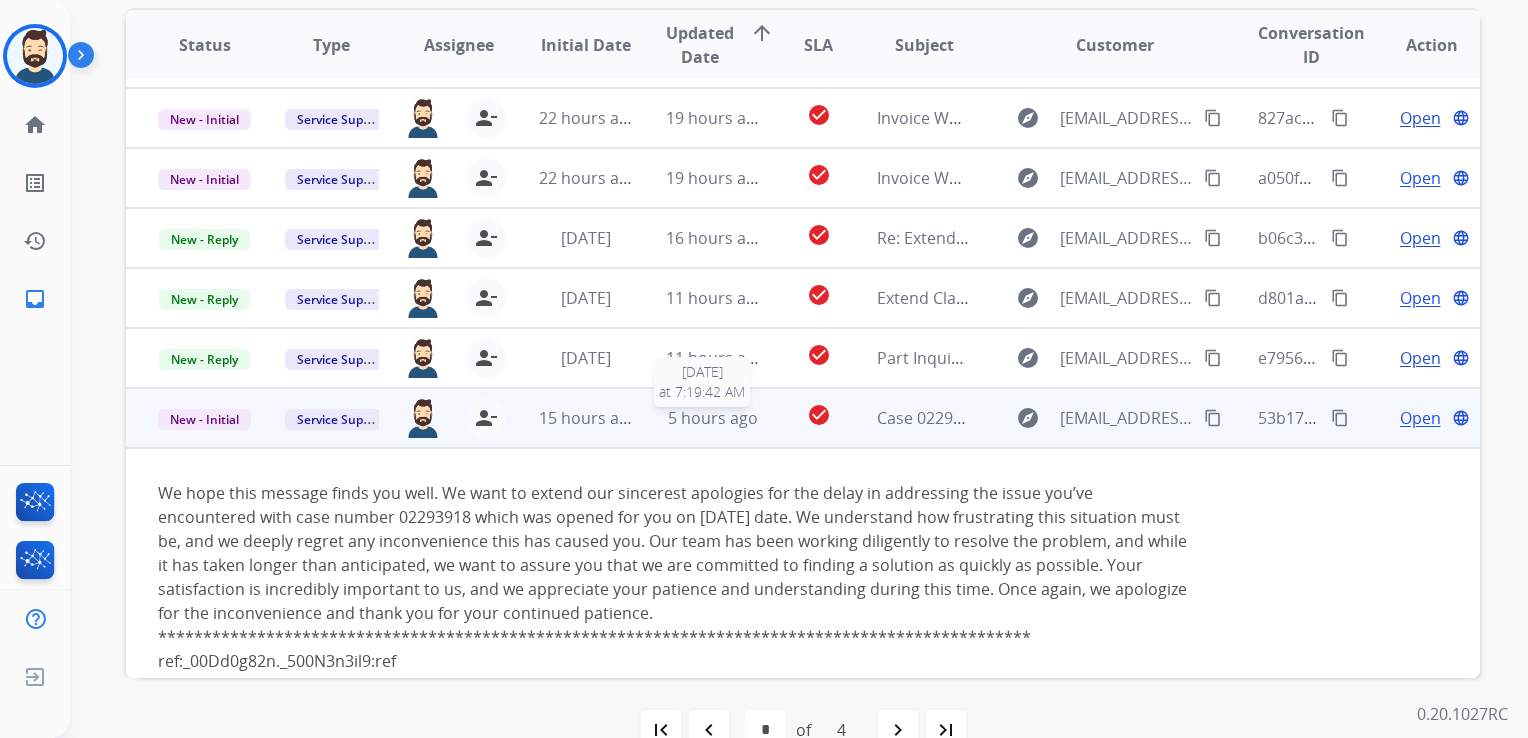 scroll, scrollTop: 262, scrollLeft: 0, axis: vertical 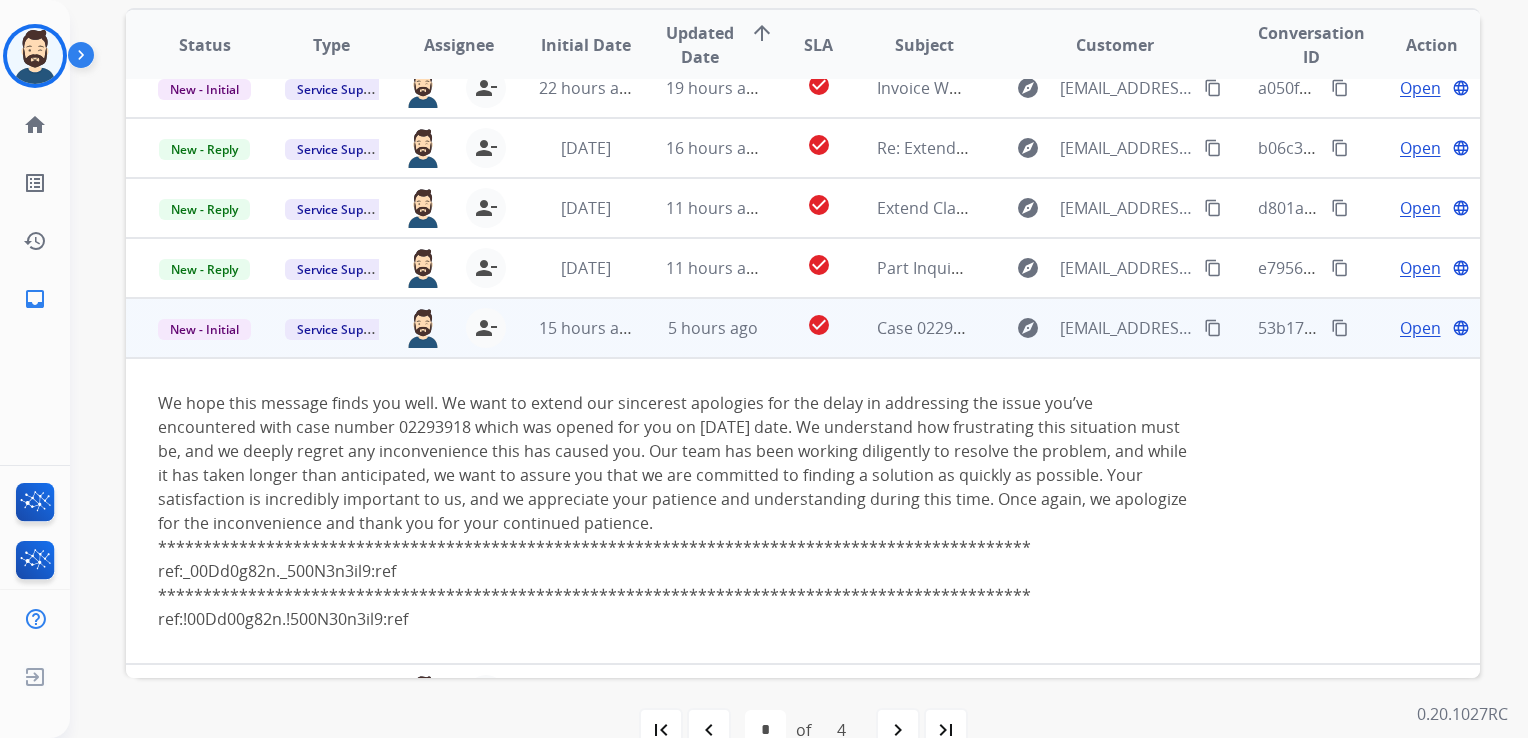 click on "Open" at bounding box center (1420, 328) 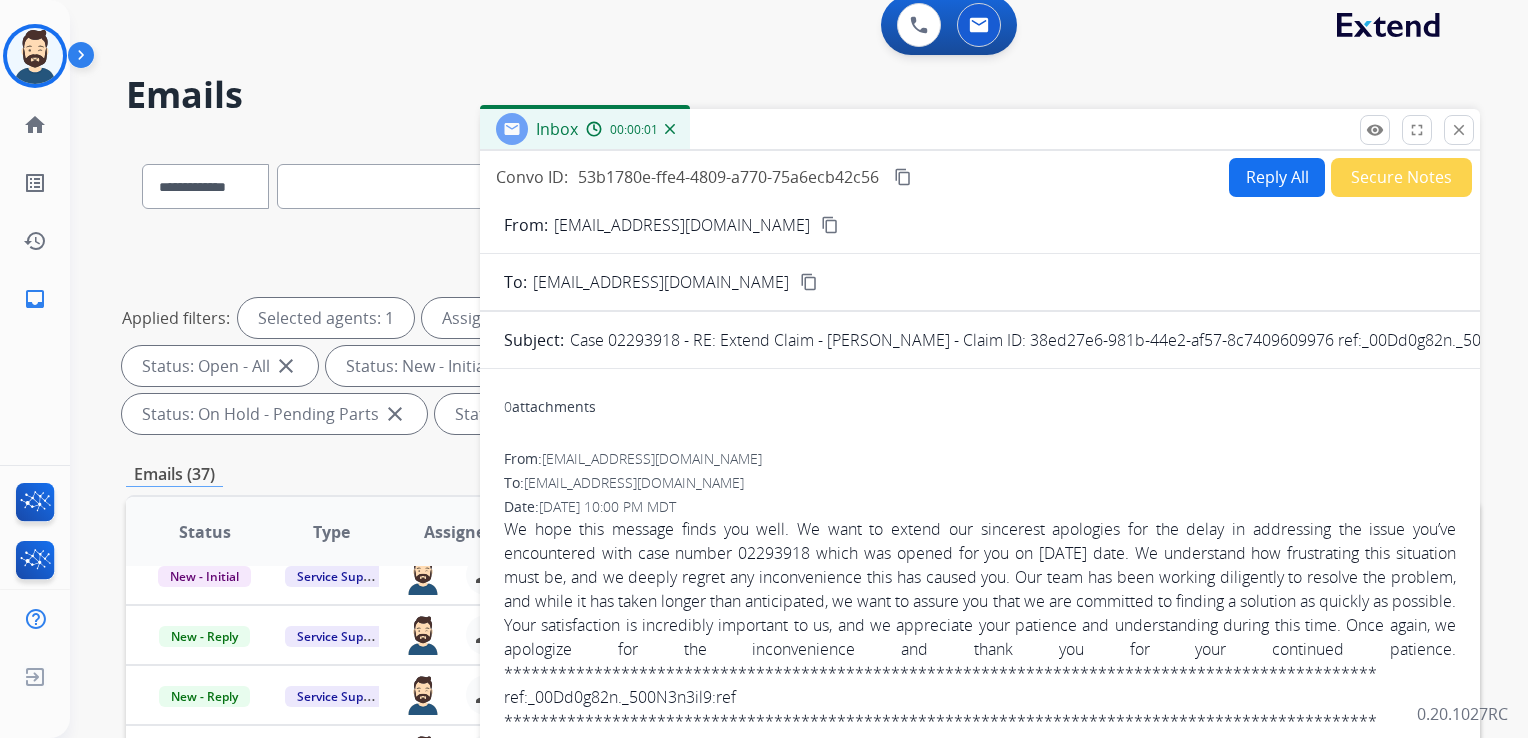 scroll, scrollTop: 0, scrollLeft: 0, axis: both 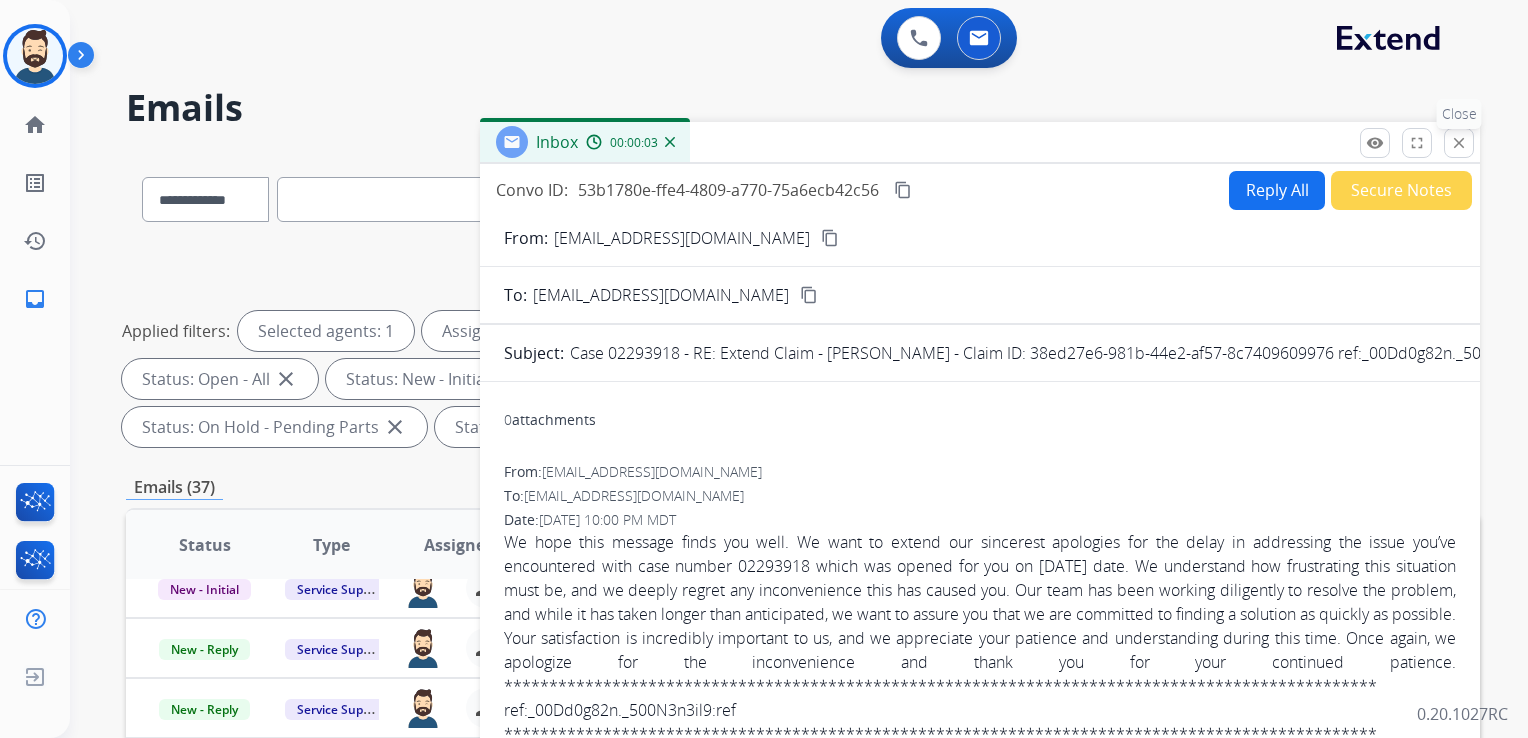 click on "close Close" at bounding box center [1459, 143] 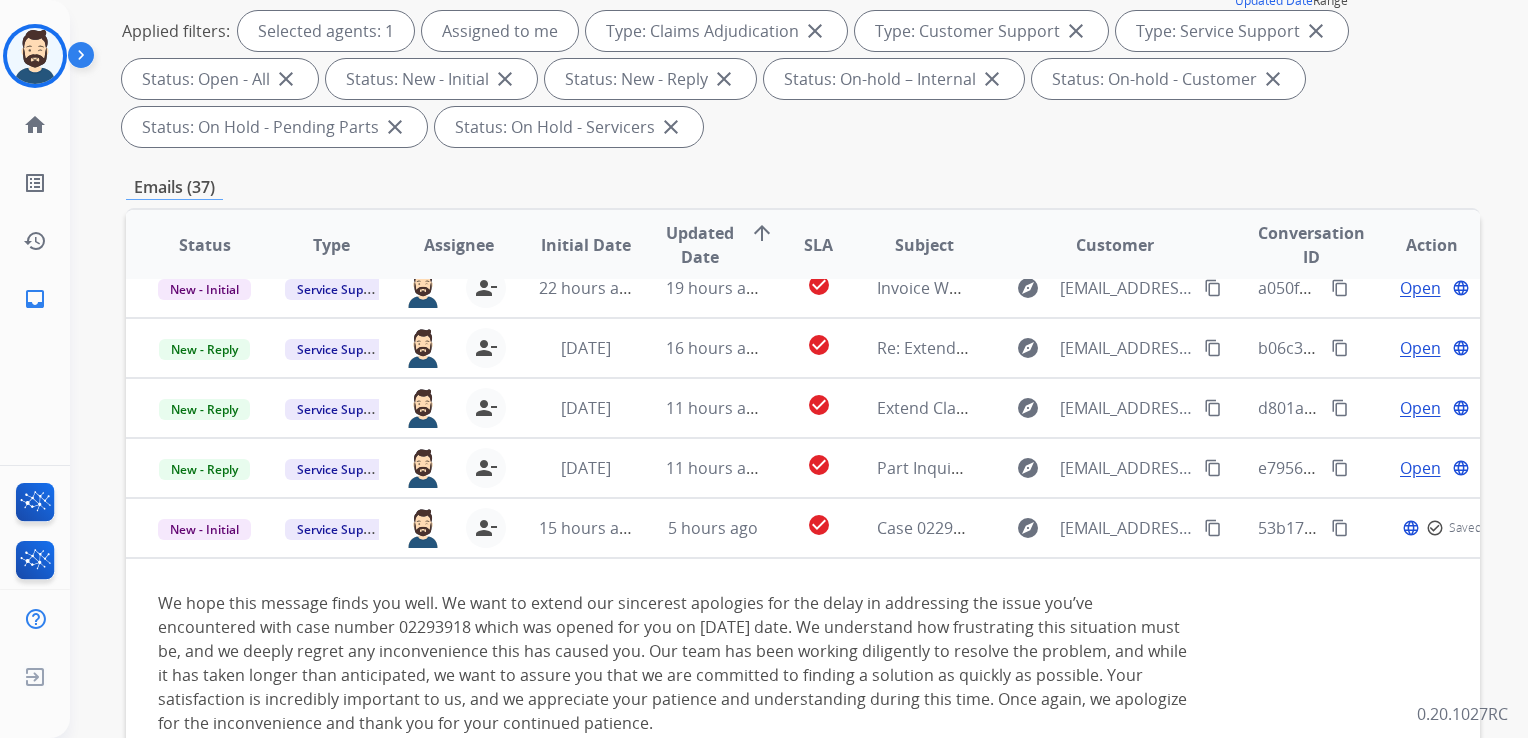 scroll, scrollTop: 500, scrollLeft: 0, axis: vertical 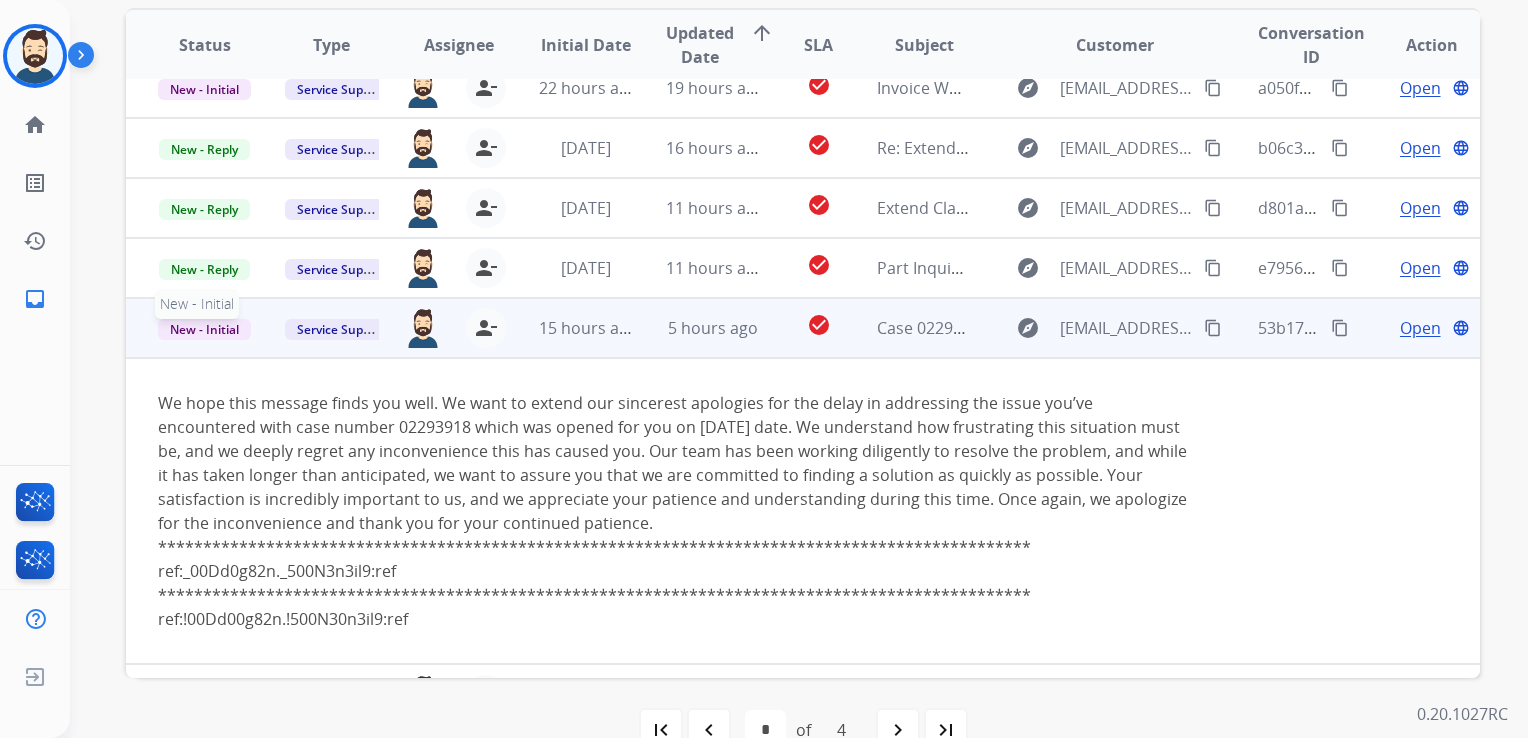 click on "New - Initial" at bounding box center (204, 329) 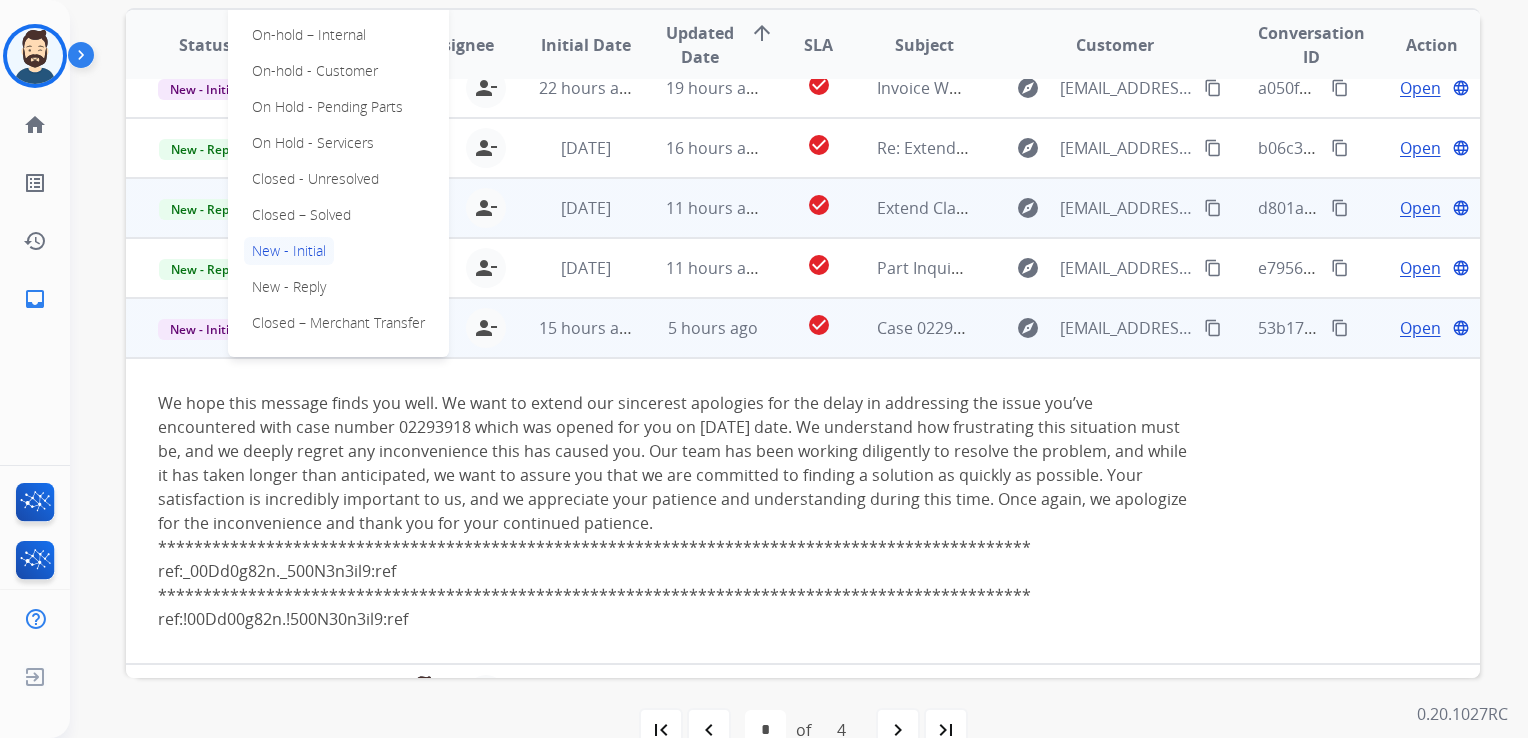 click on "Closed – Solved" at bounding box center [301, 215] 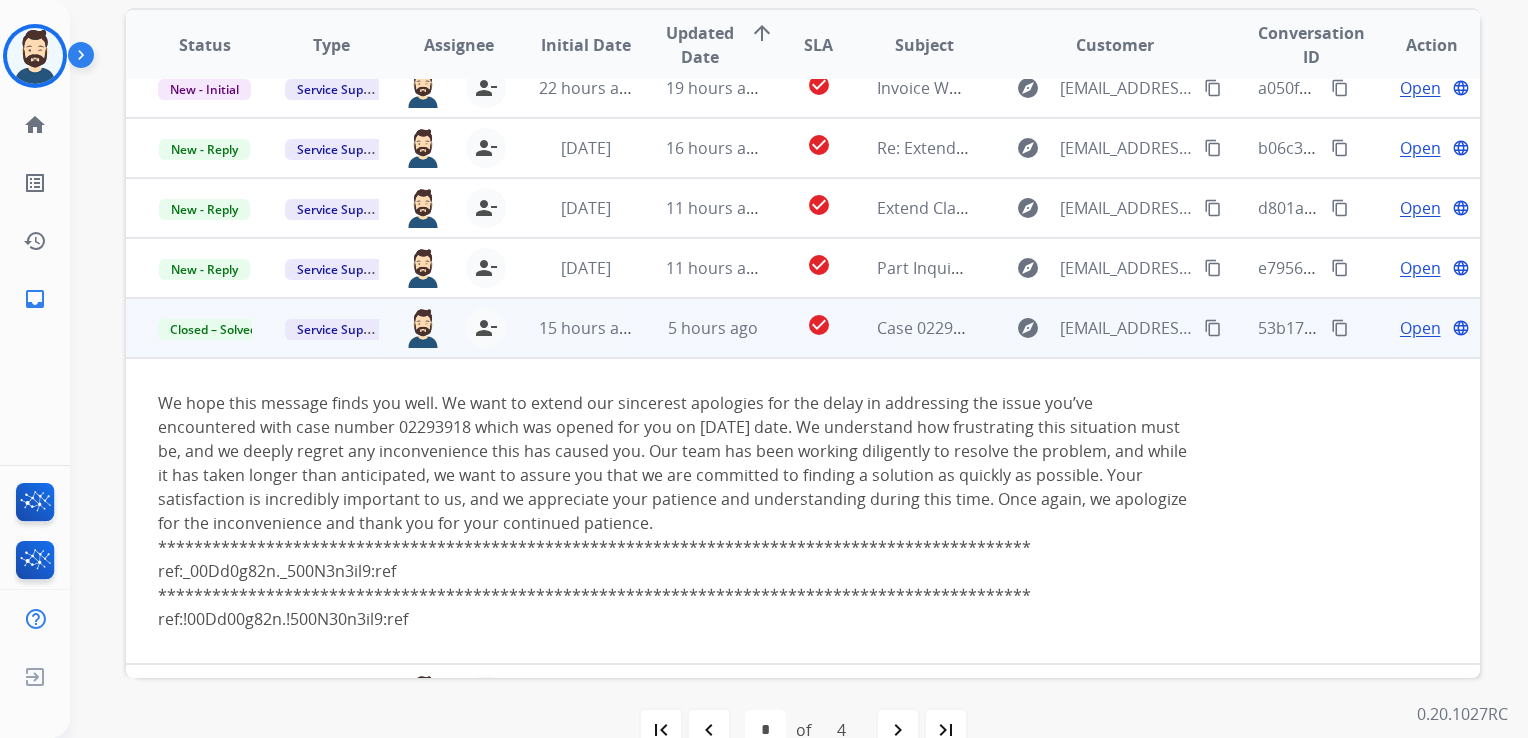 click on "15 hours ago" at bounding box center [570, 328] 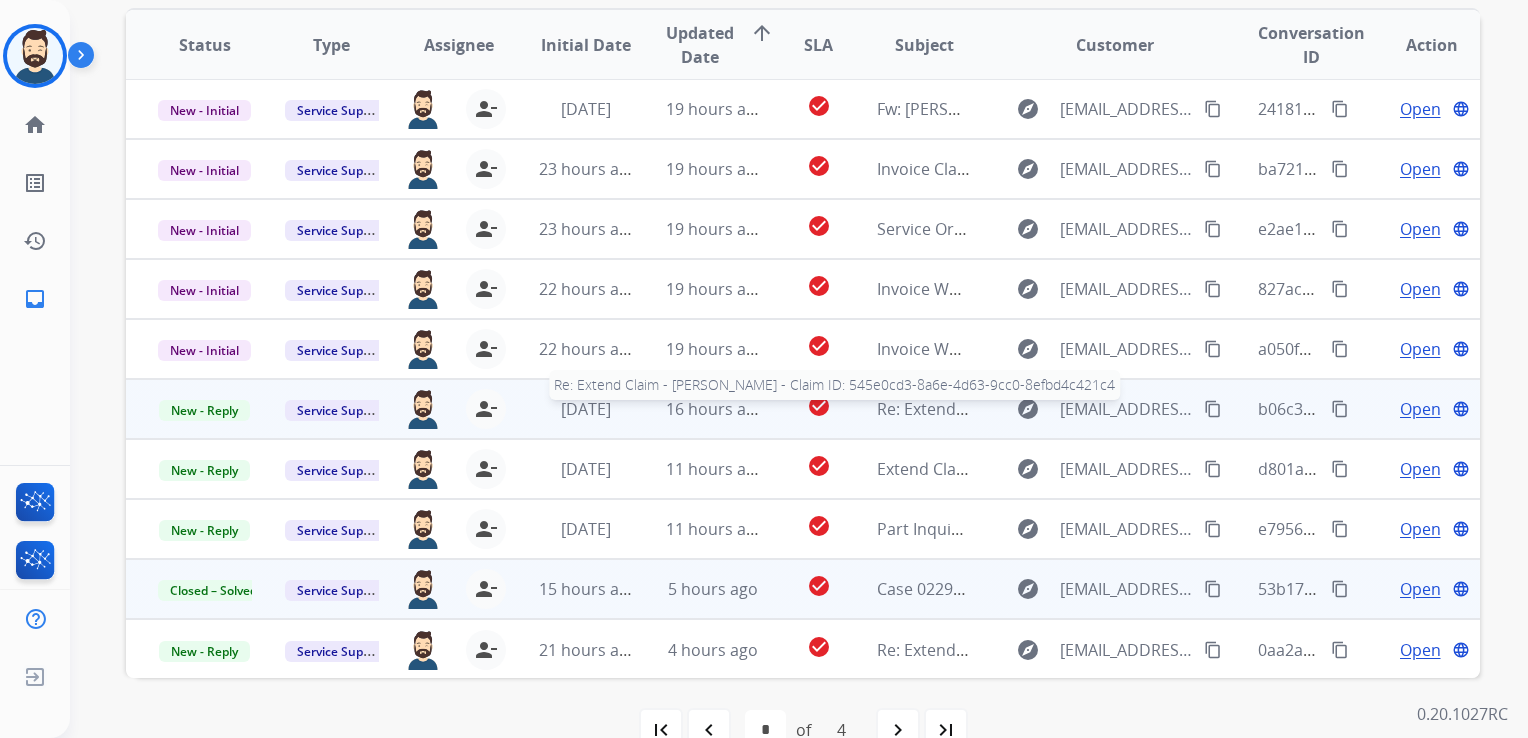 scroll, scrollTop: 0, scrollLeft: 0, axis: both 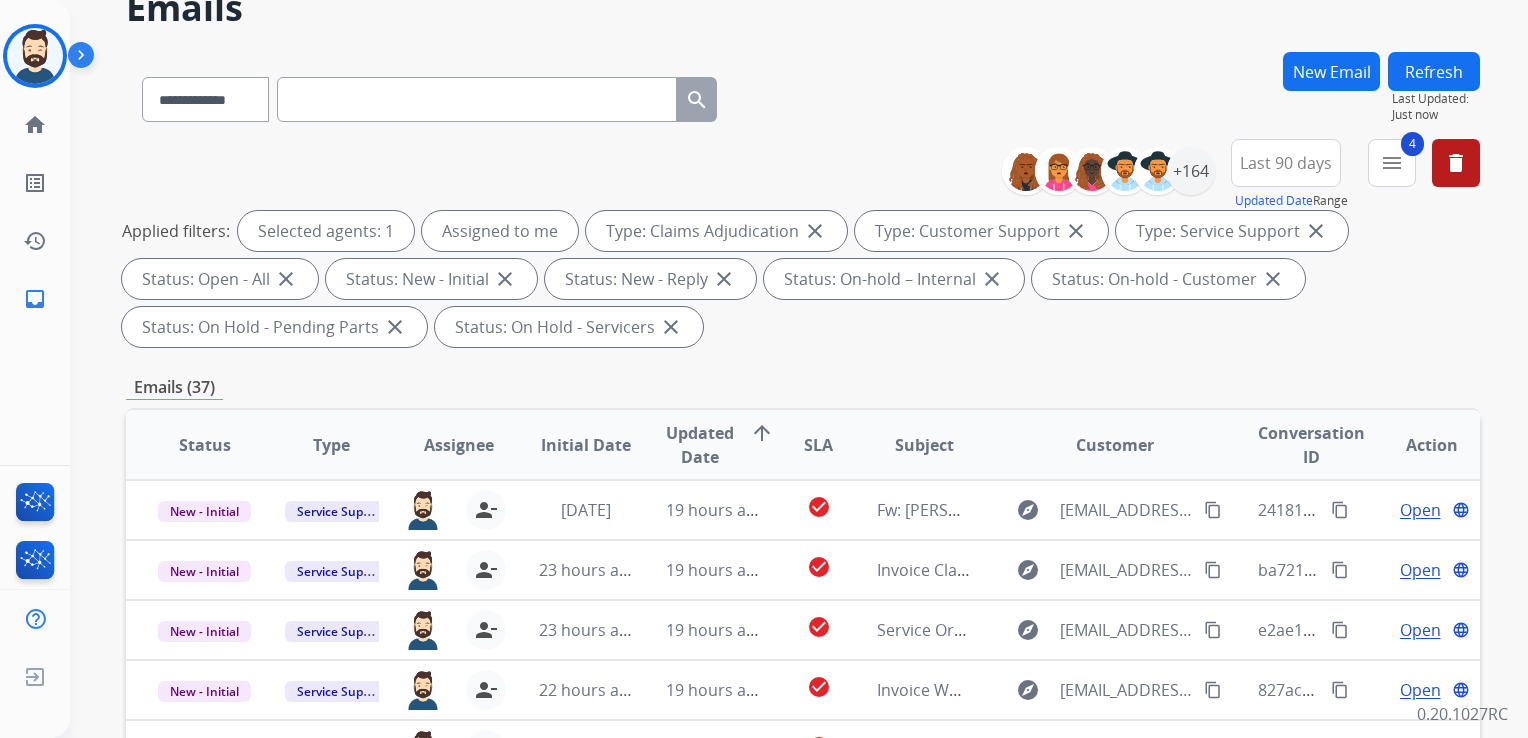 click on "Refresh" at bounding box center [1434, 71] 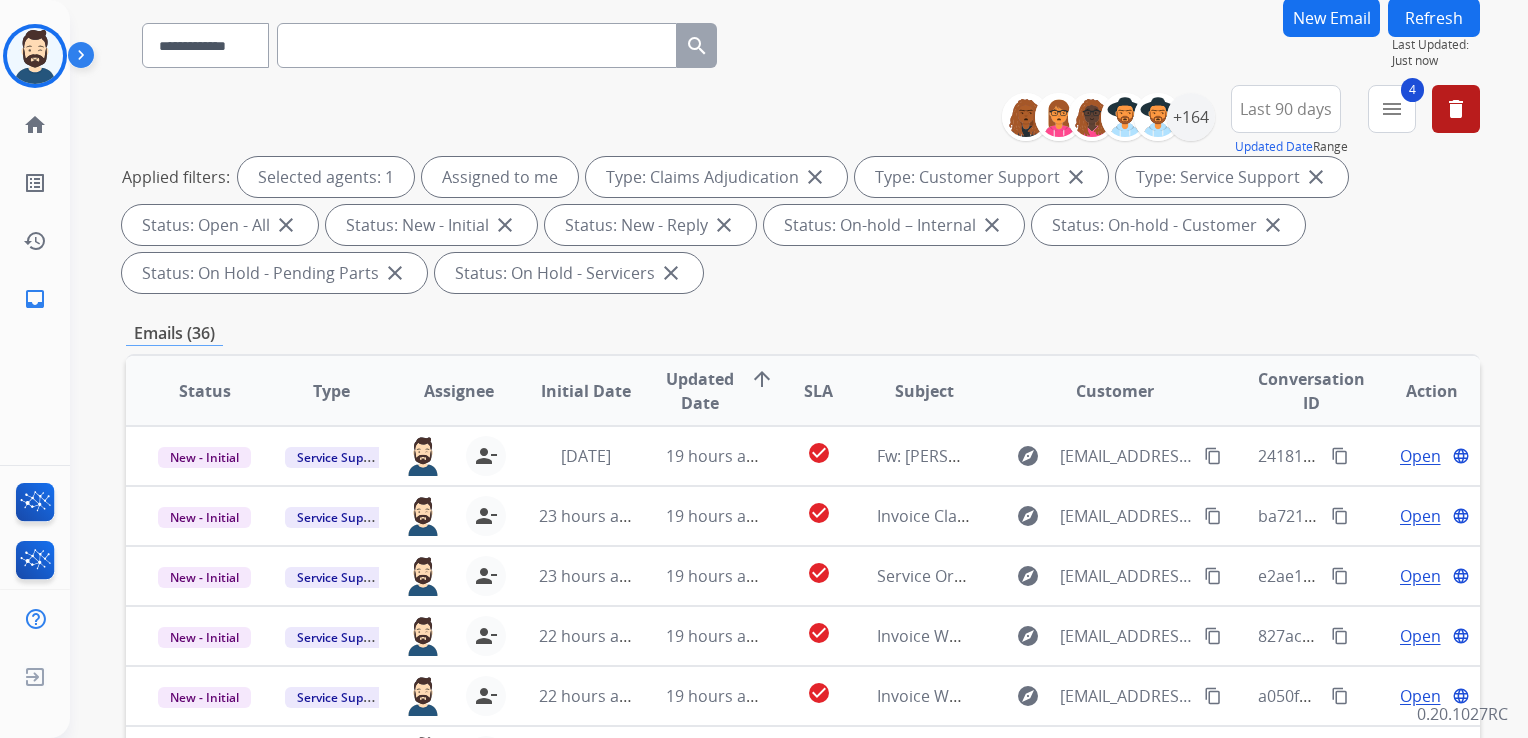 scroll, scrollTop: 300, scrollLeft: 0, axis: vertical 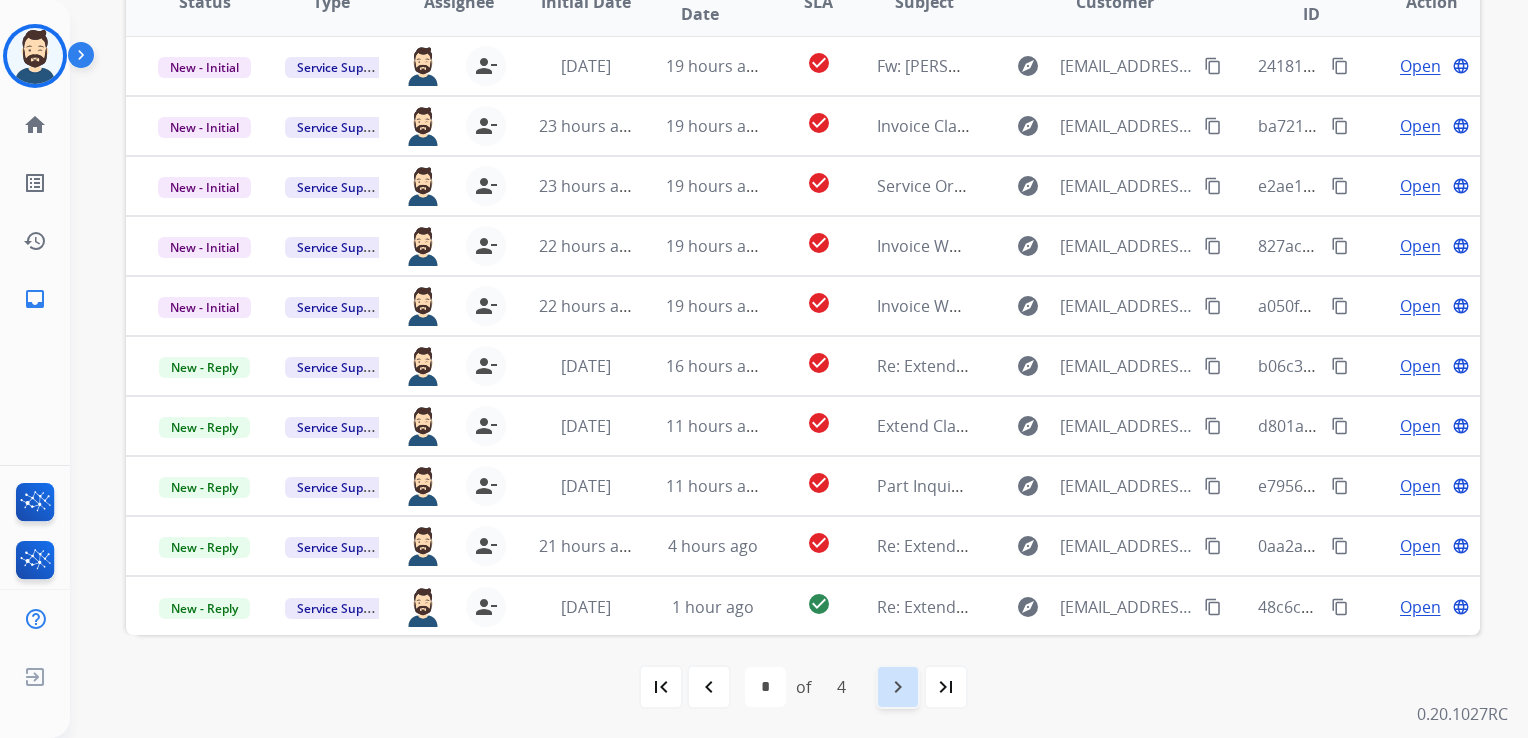 click on "navigate_next" at bounding box center (898, 687) 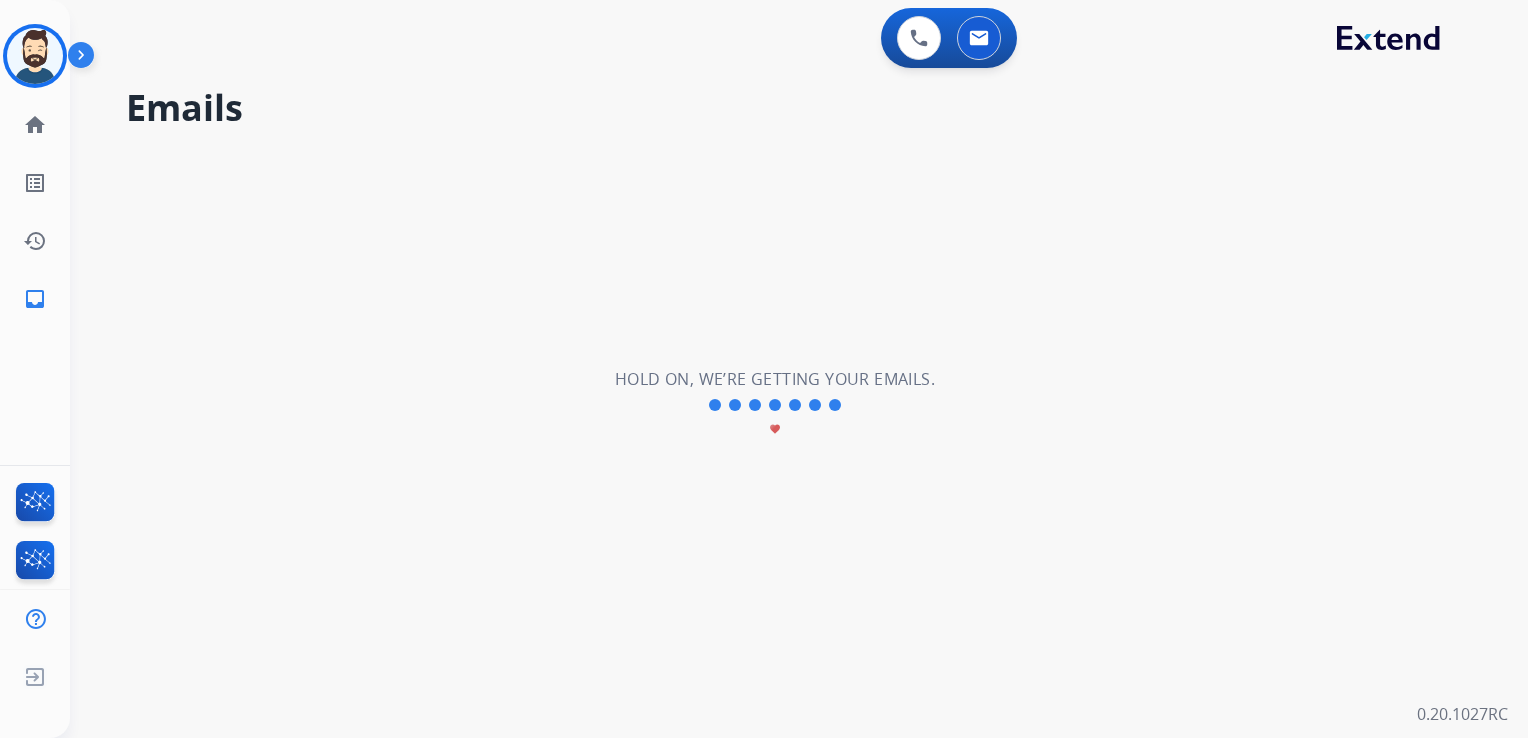 scroll, scrollTop: 0, scrollLeft: 0, axis: both 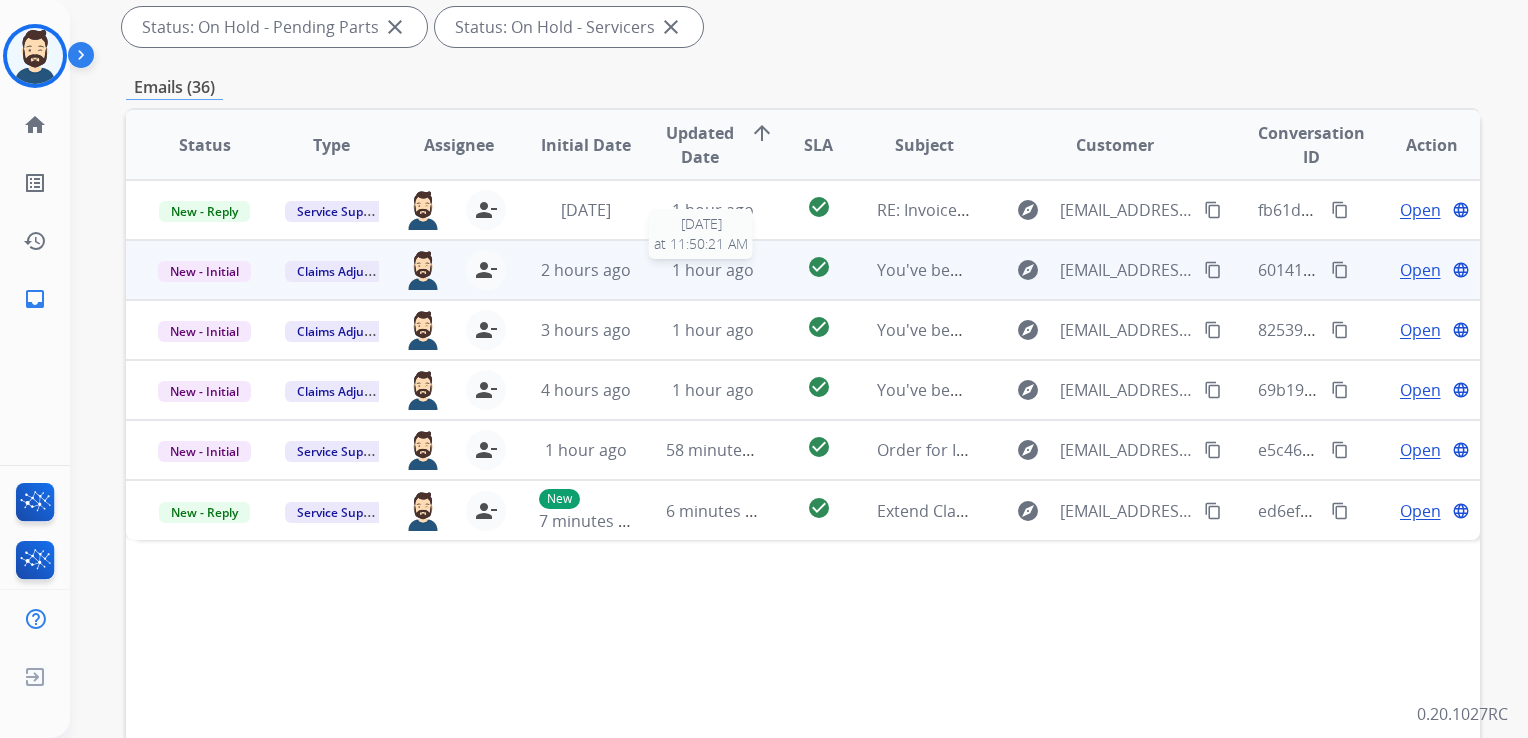 click on "1 hour ago" at bounding box center (713, 270) 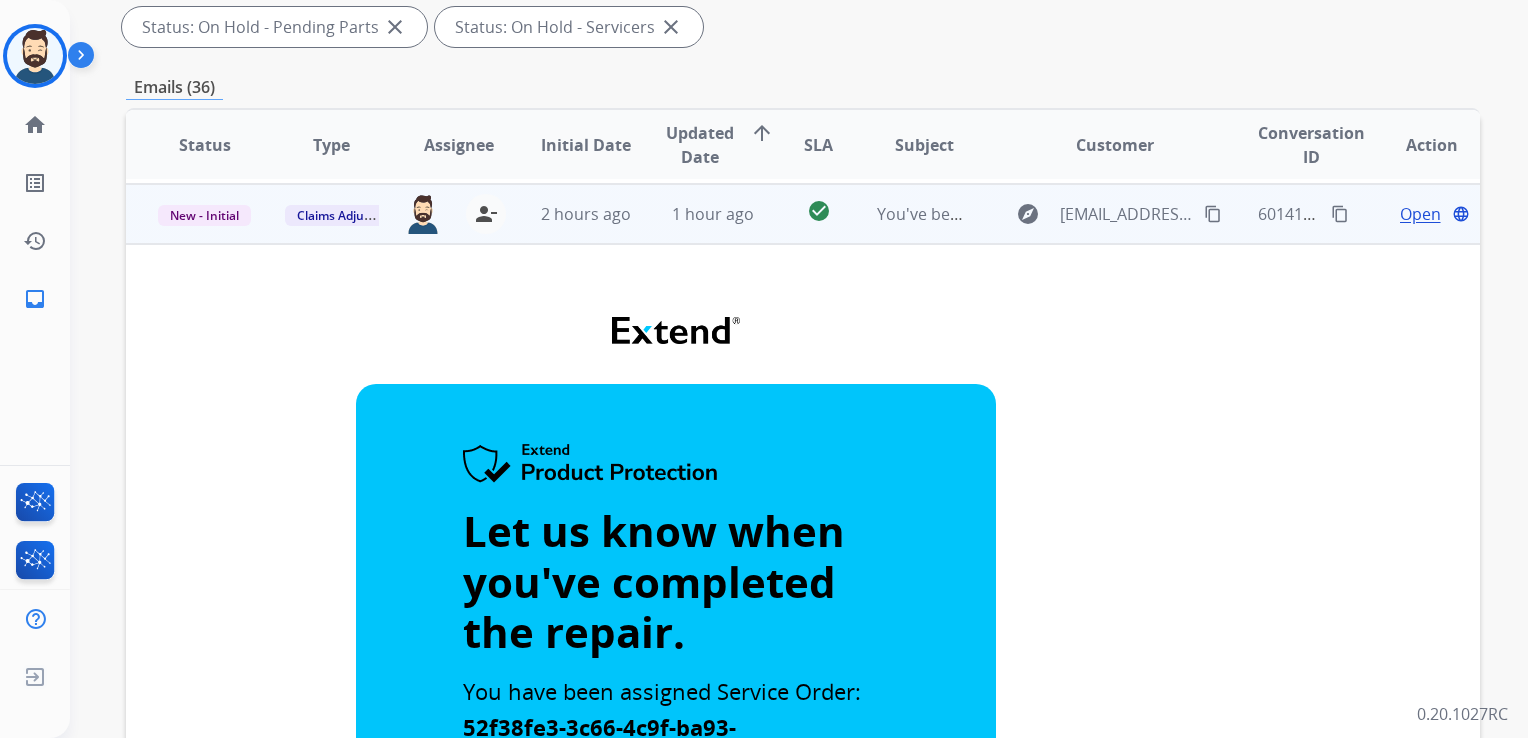 scroll, scrollTop: 60, scrollLeft: 0, axis: vertical 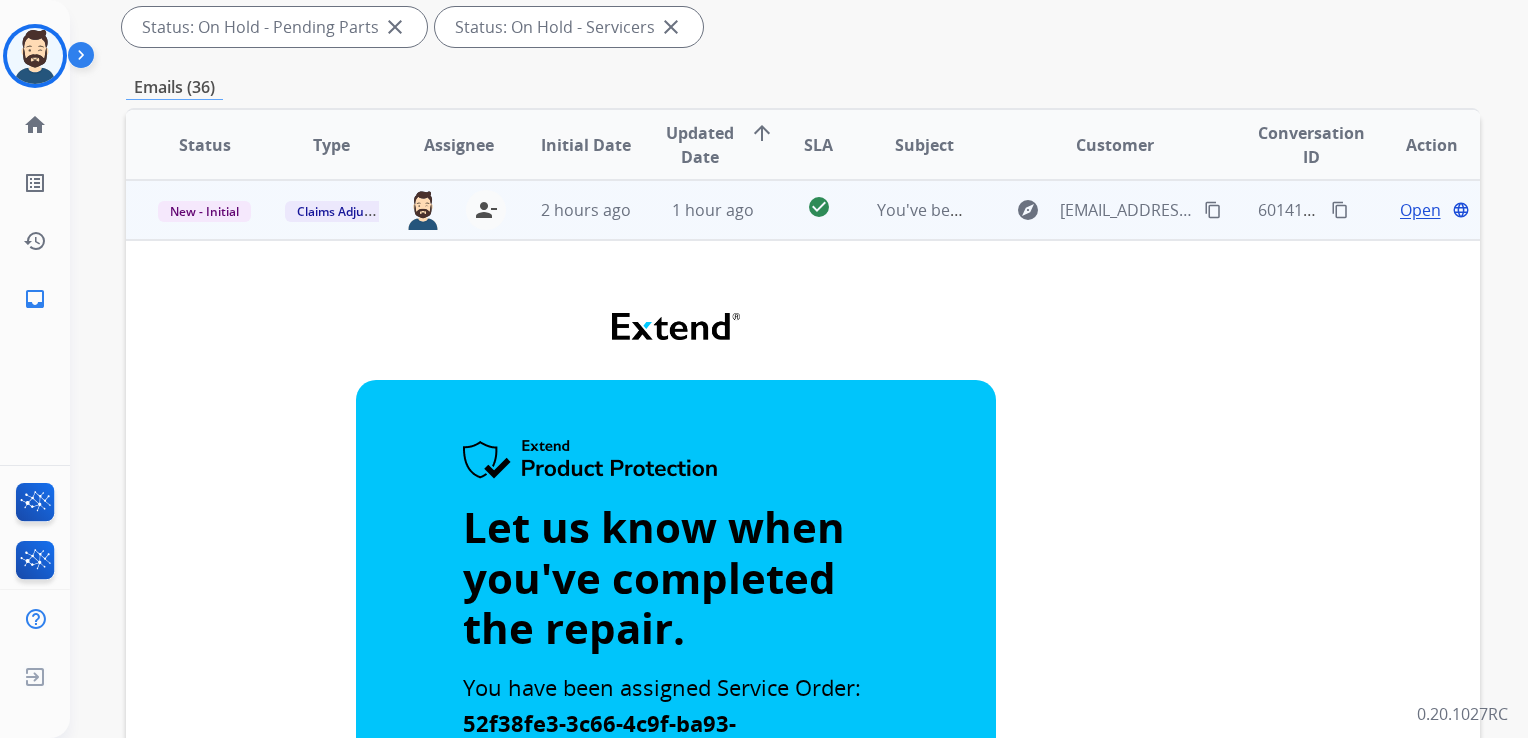 click on "Open" at bounding box center (1420, 210) 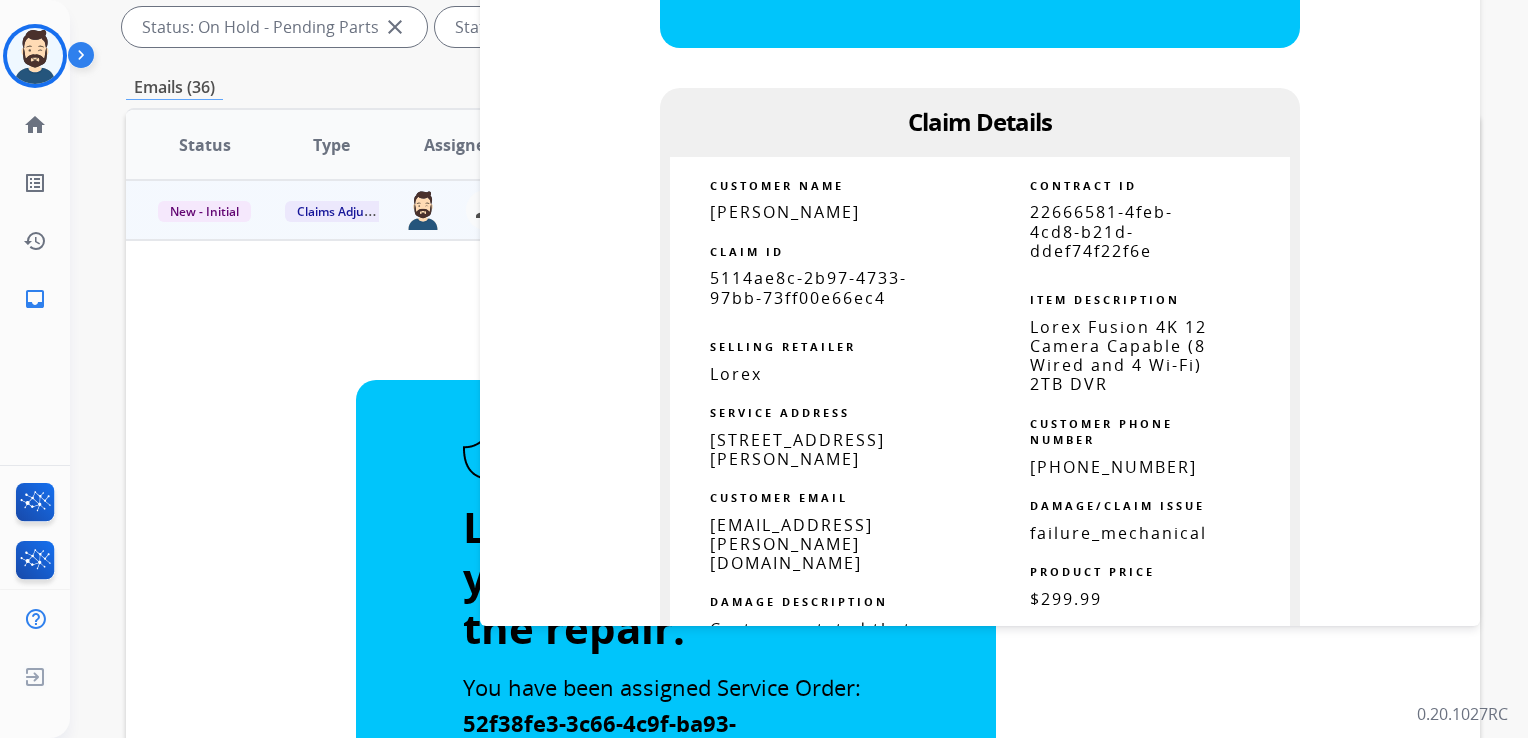 scroll, scrollTop: 900, scrollLeft: 0, axis: vertical 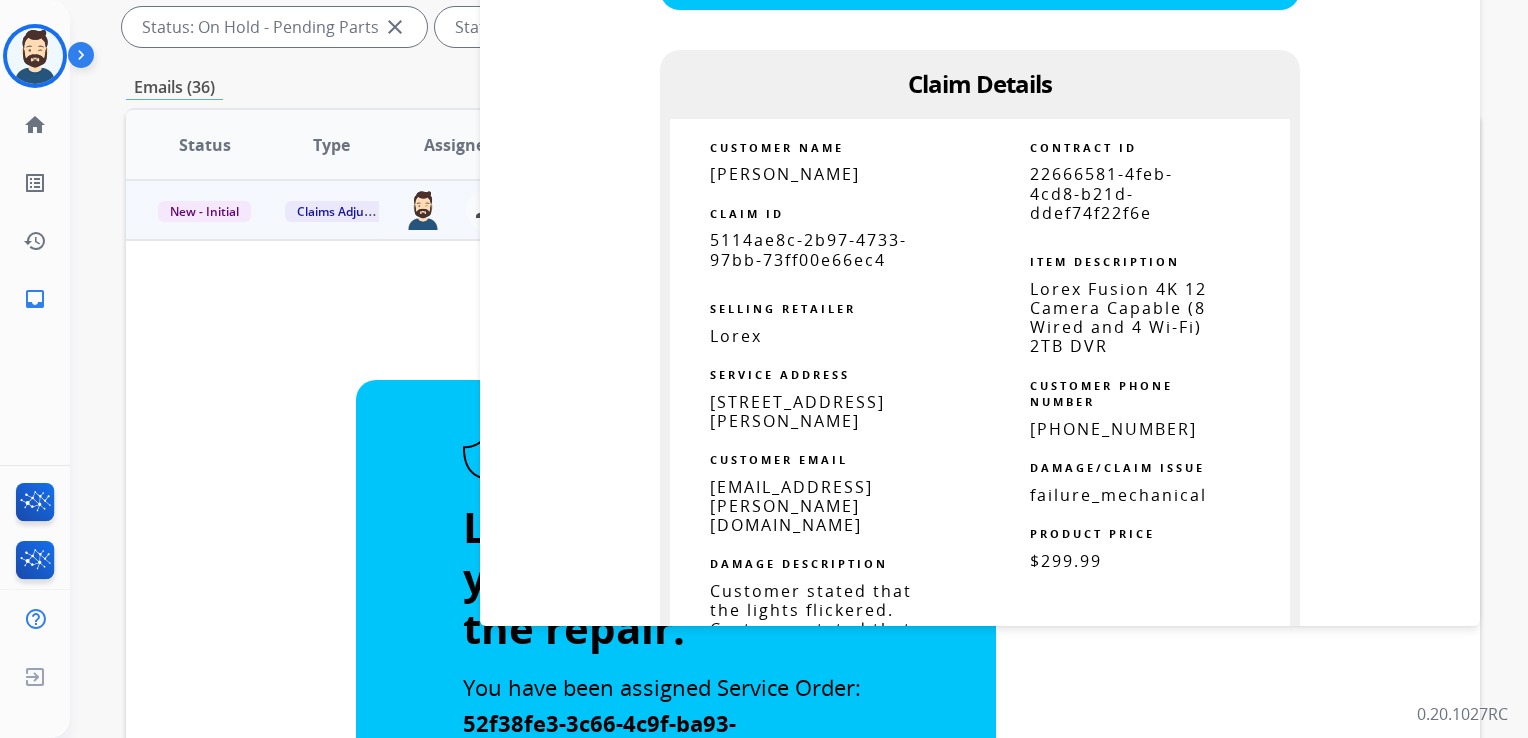 click on "5114ae8c-2b97-4733-97bb-73ff00e66ec4" at bounding box center (808, 249) 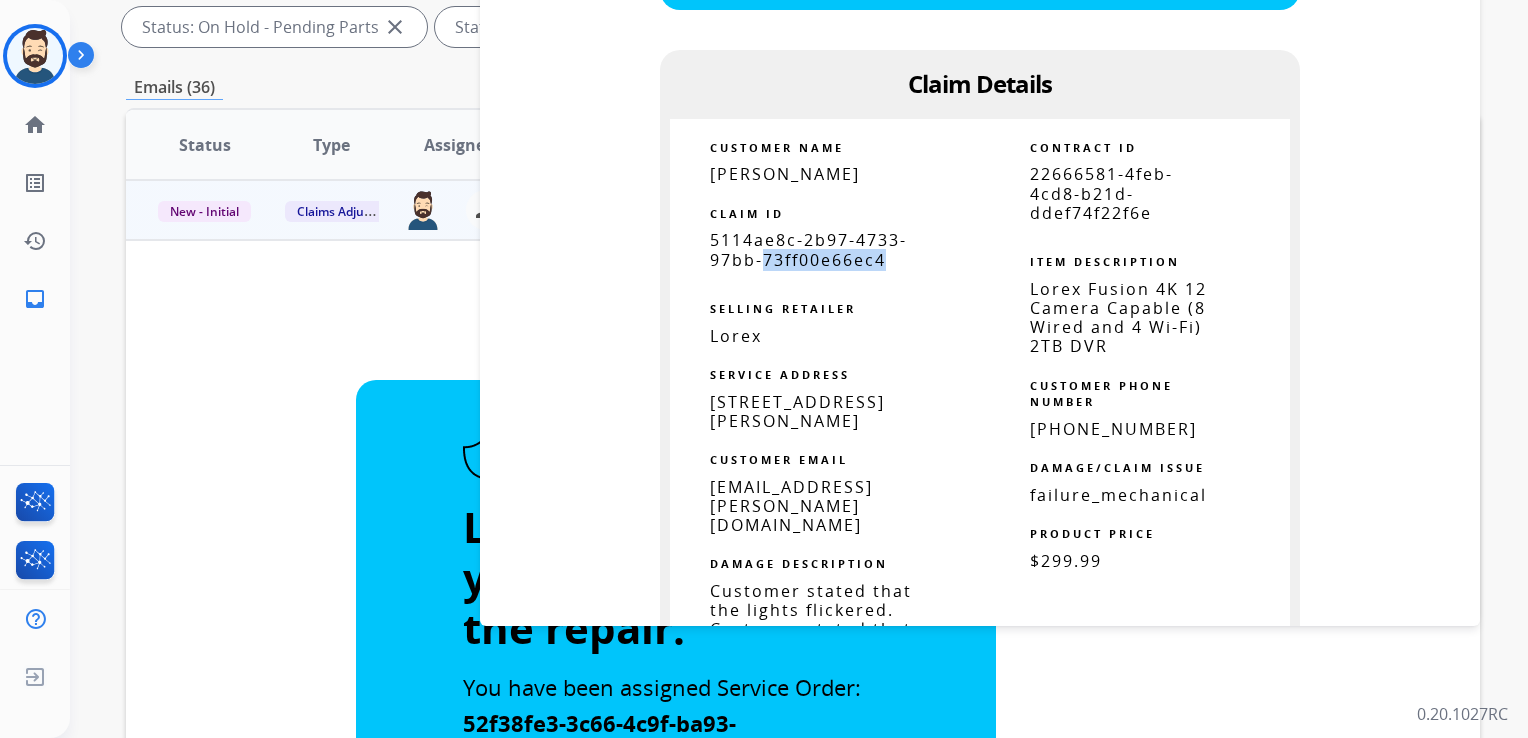 click on "5114ae8c-2b97-4733-97bb-73ff00e66ec4" at bounding box center (808, 249) 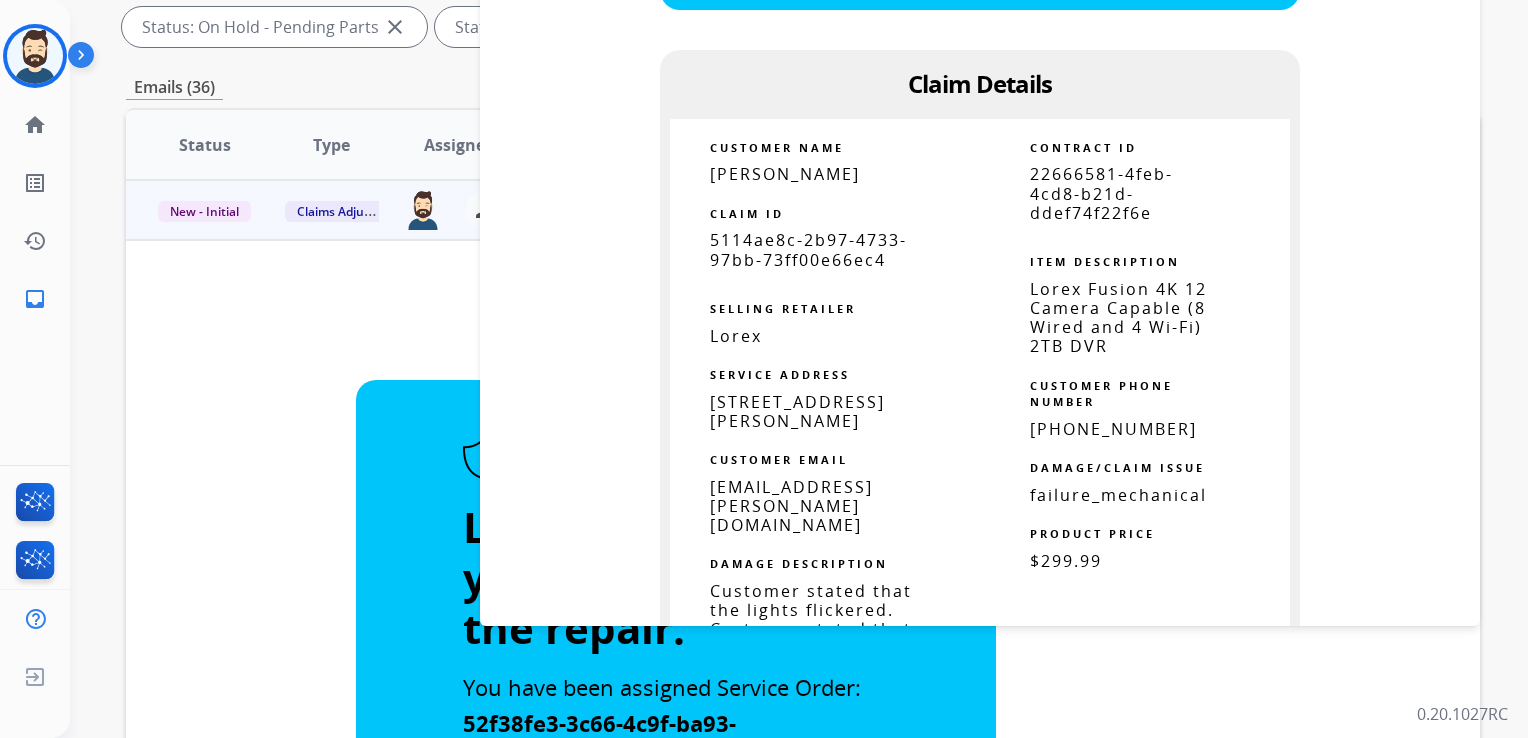 click on "5114ae8c-2b97-4733-97bb-73ff00e66ec4" at bounding box center (808, 249) 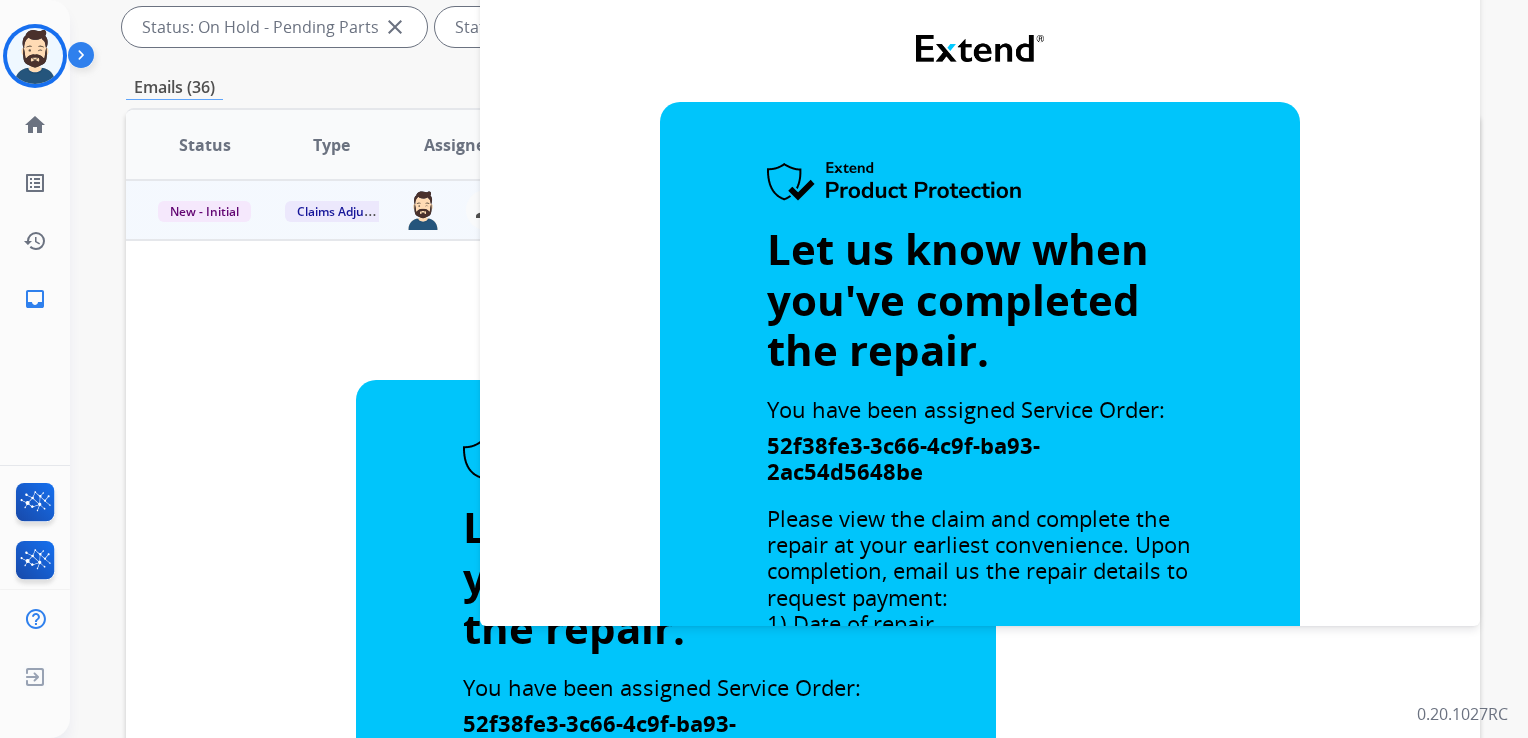scroll, scrollTop: 0, scrollLeft: 0, axis: both 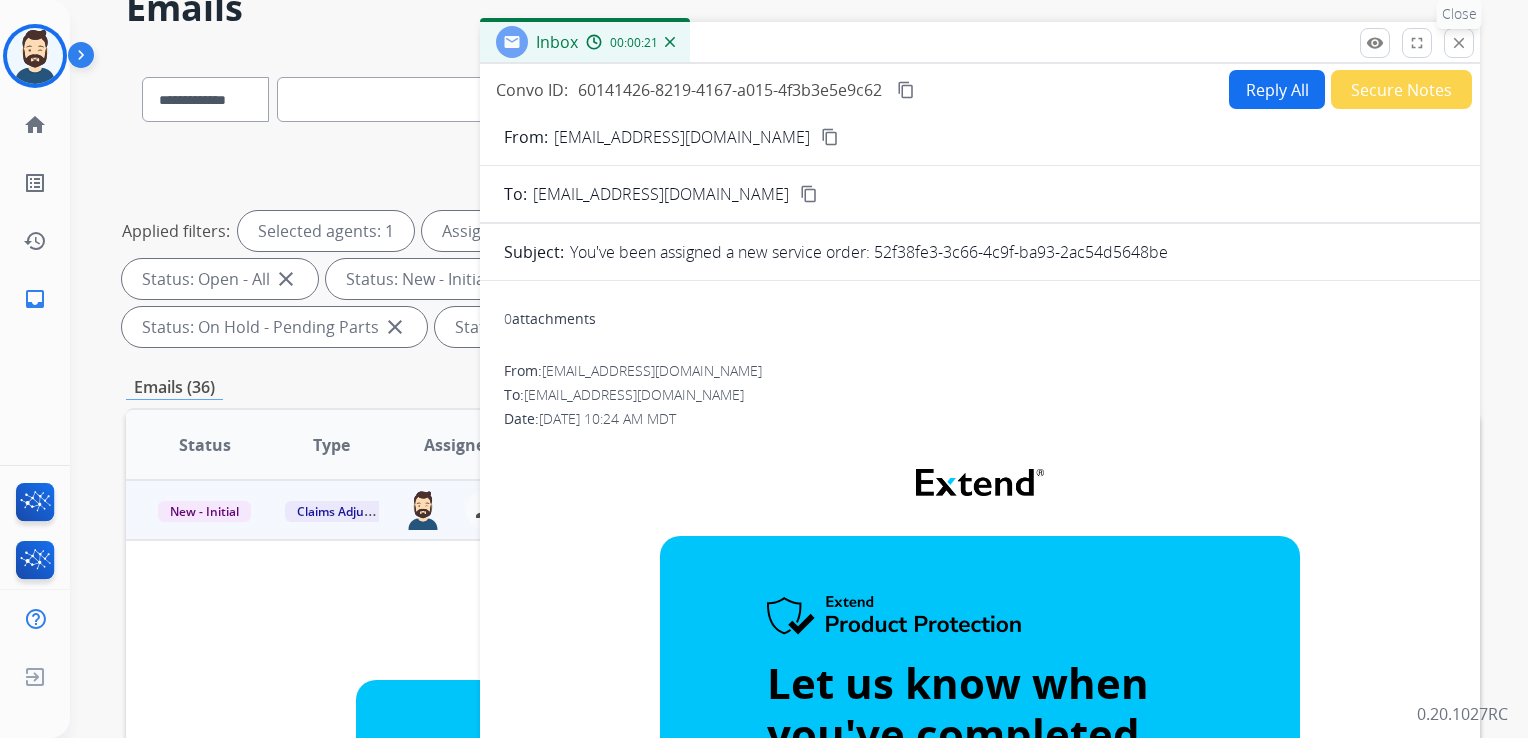 click on "close" at bounding box center [1459, 43] 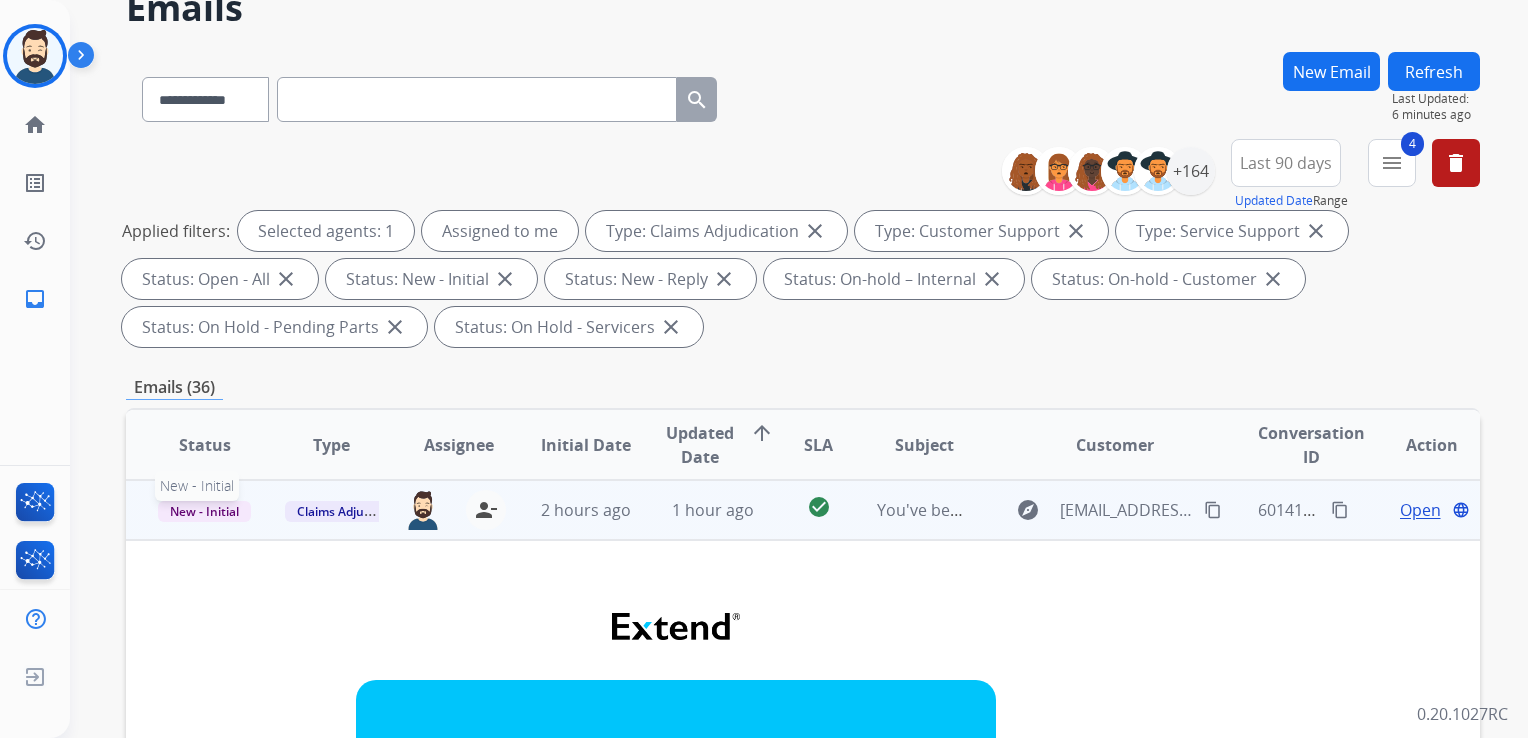 click on "New - Initial" at bounding box center [204, 511] 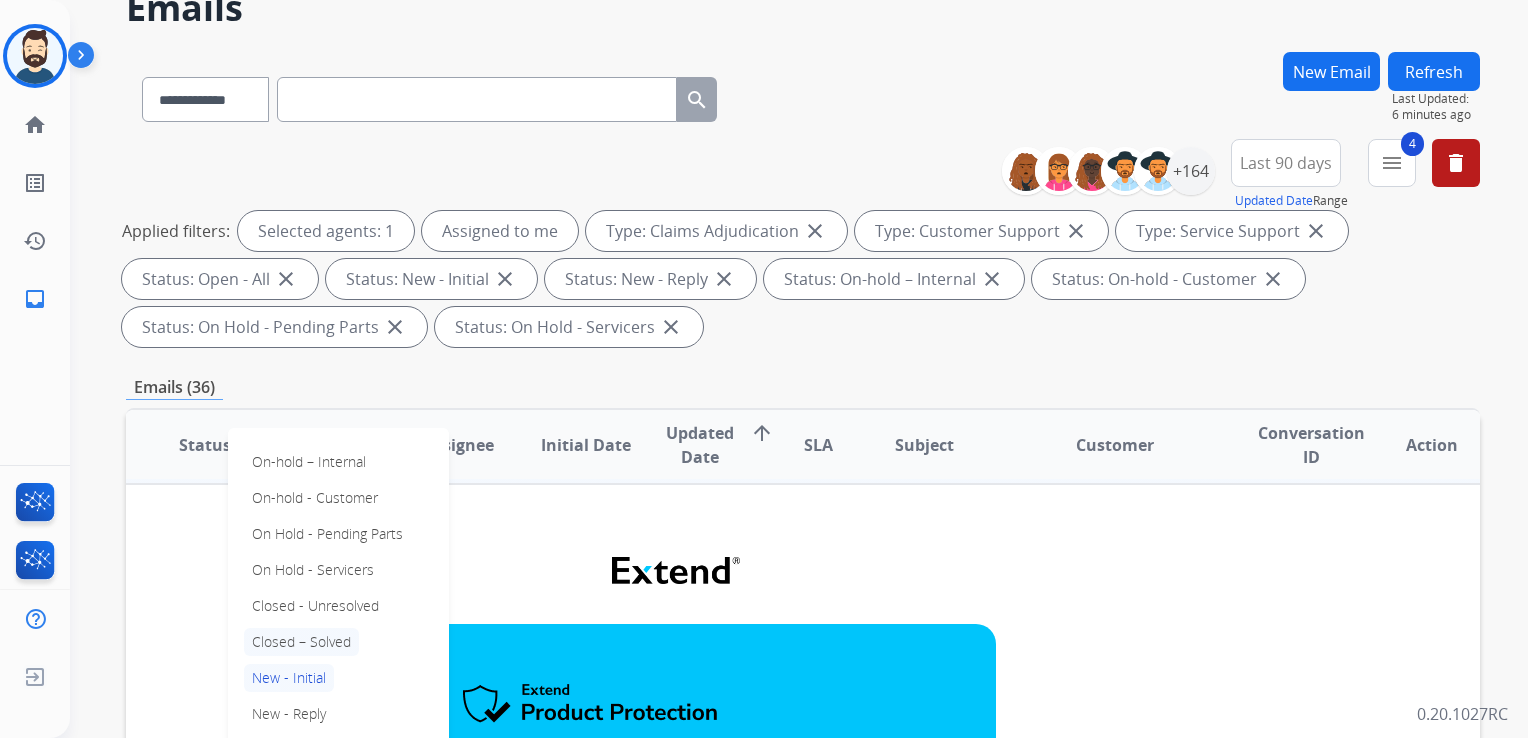 scroll, scrollTop: 160, scrollLeft: 0, axis: vertical 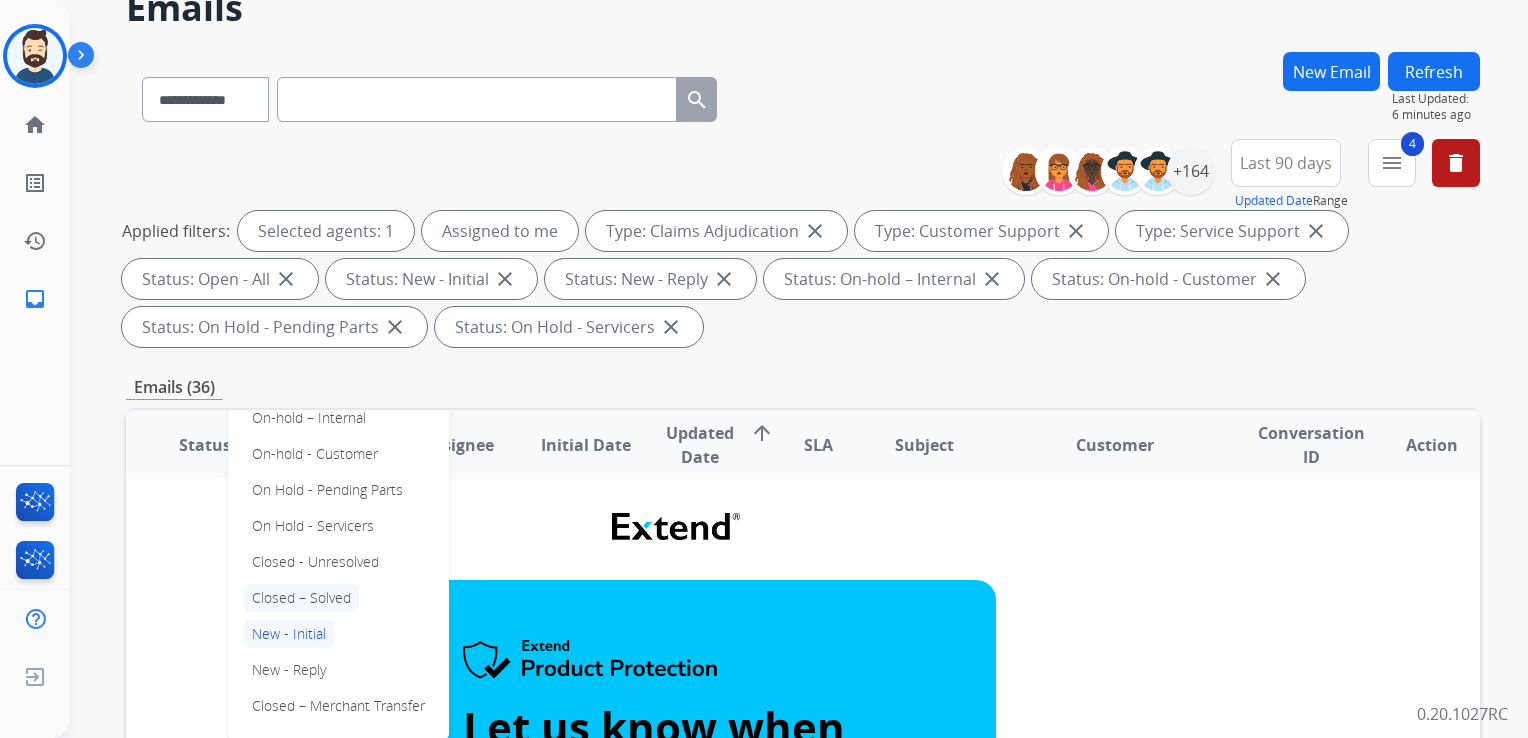 click on "Closed – Solved" at bounding box center [301, 598] 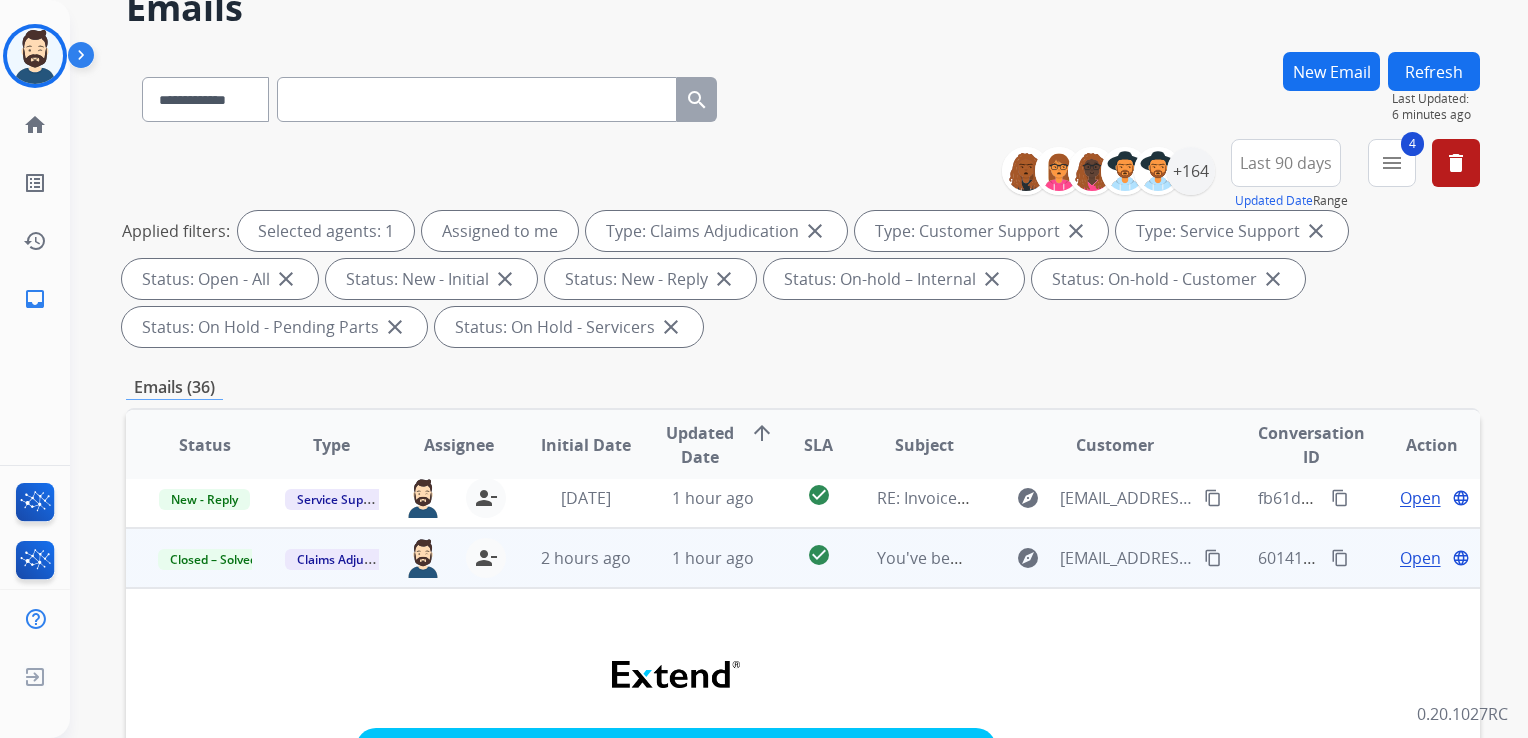 scroll, scrollTop: 0, scrollLeft: 0, axis: both 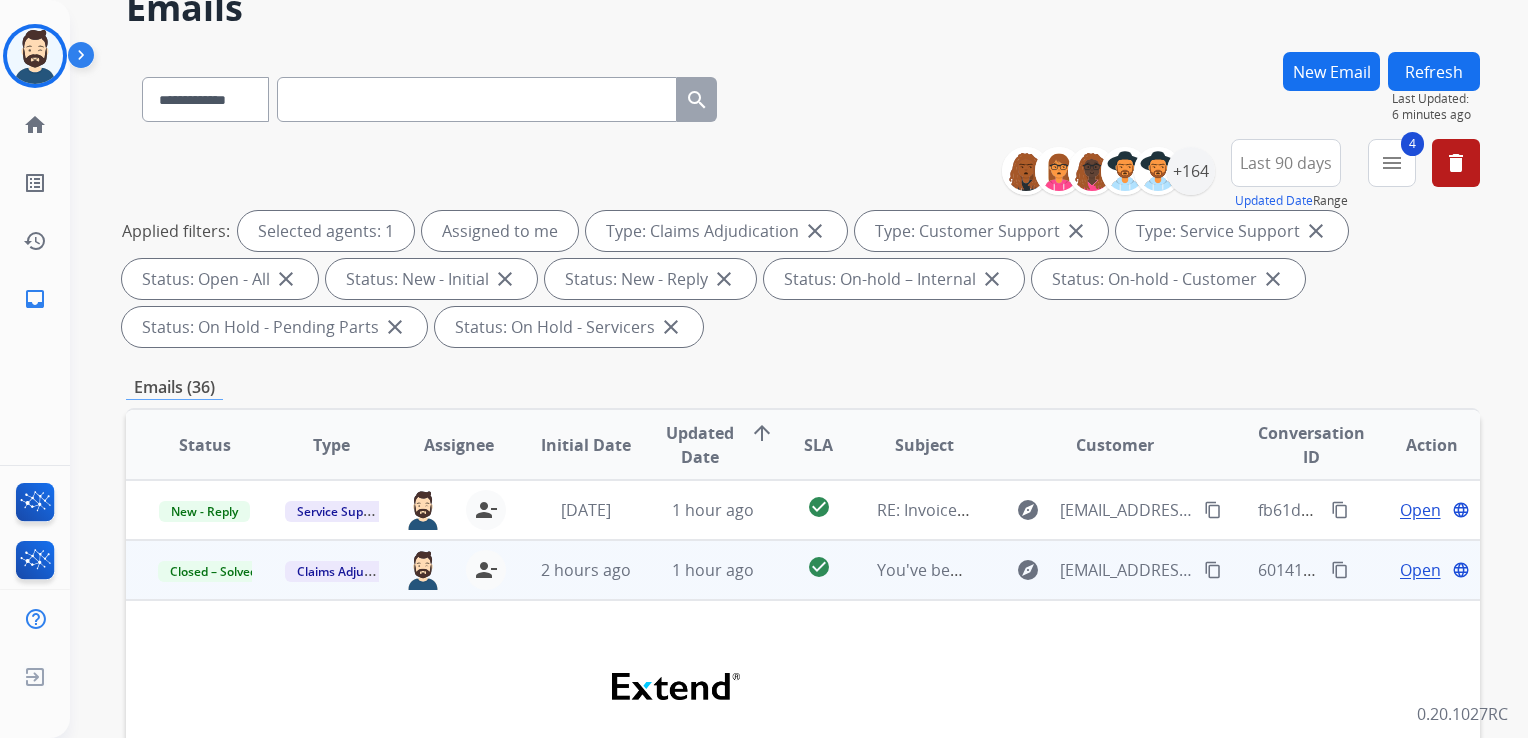 click on "1 hour ago" at bounding box center (697, 570) 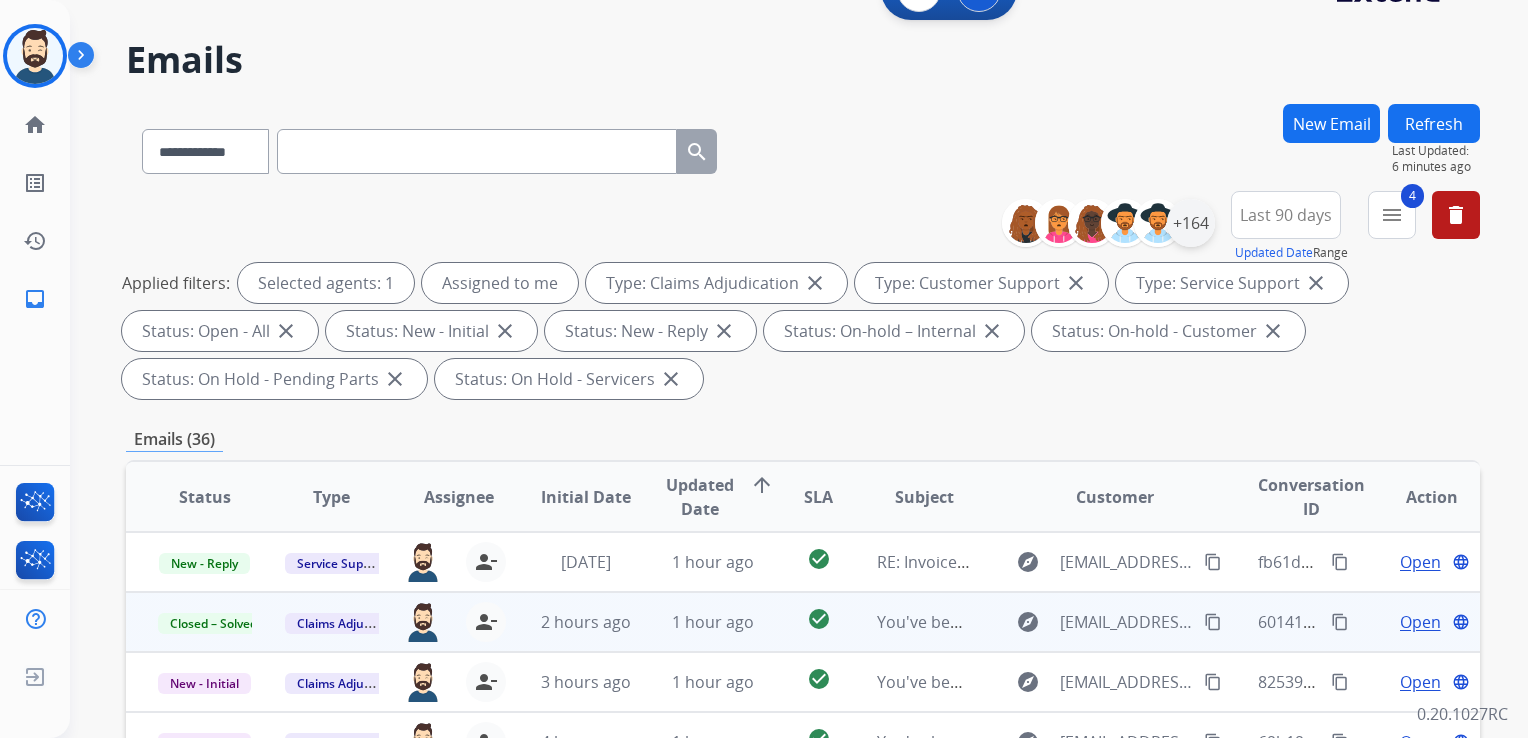 scroll, scrollTop: 0, scrollLeft: 0, axis: both 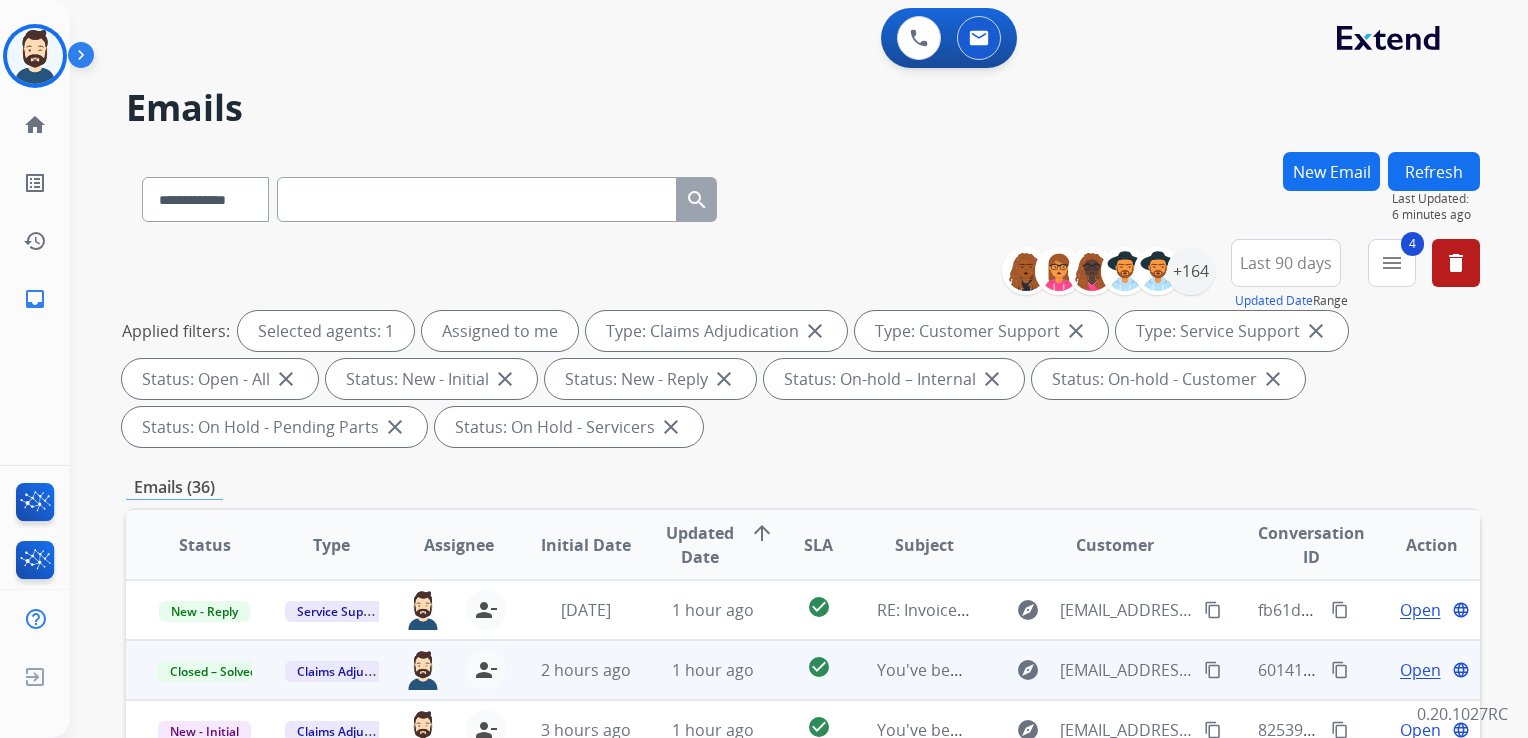 click on "Refresh" at bounding box center [1434, 171] 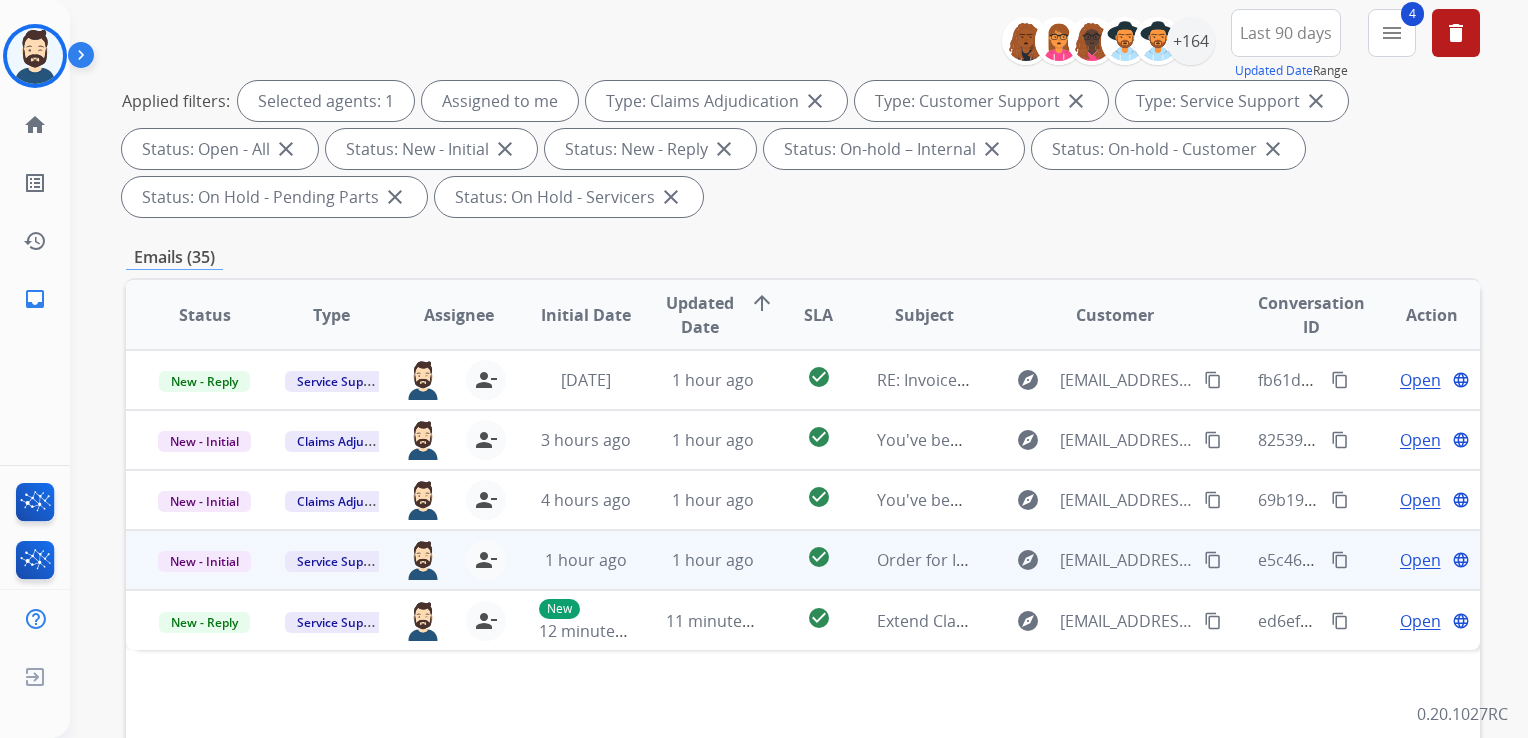 scroll, scrollTop: 500, scrollLeft: 0, axis: vertical 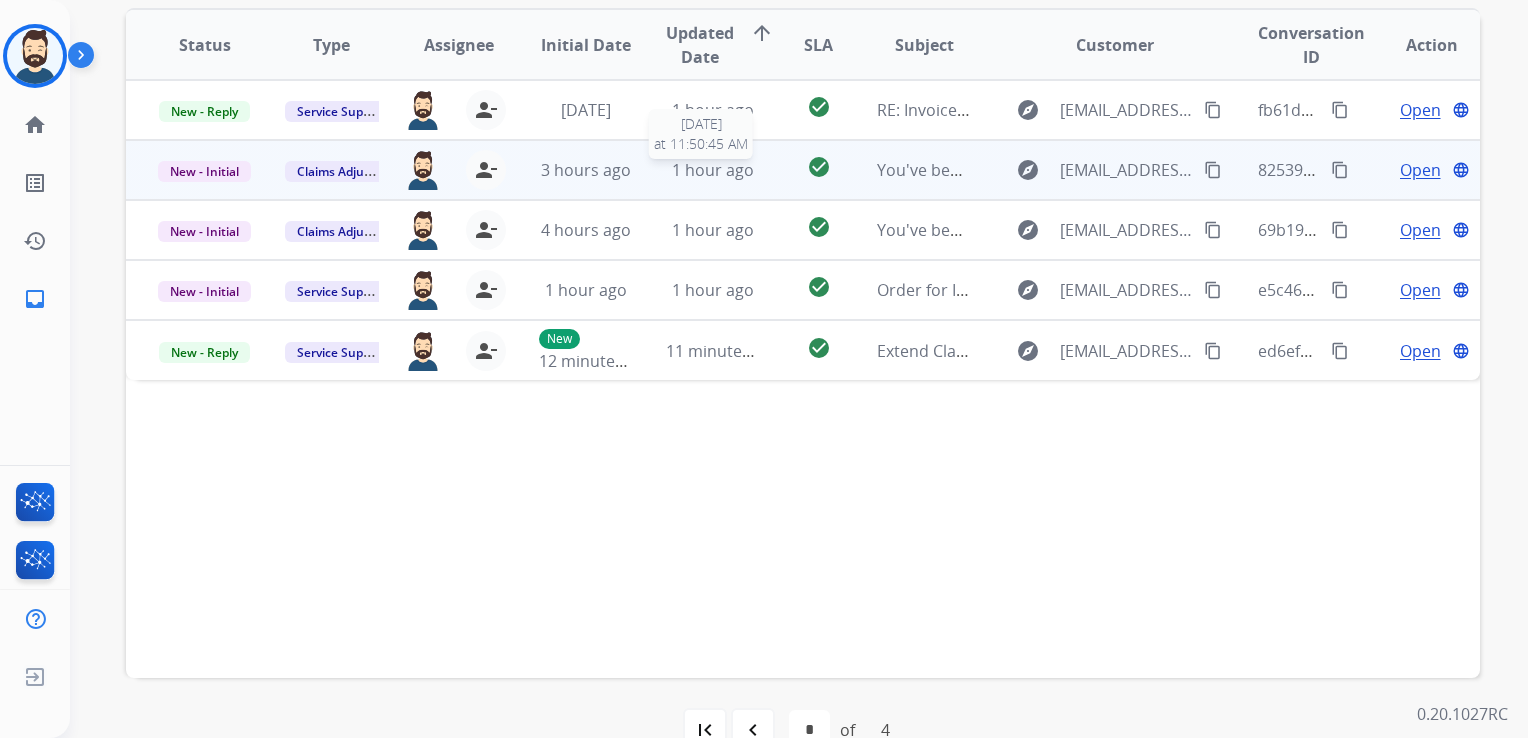 click on "1 hour ago" at bounding box center (713, 170) 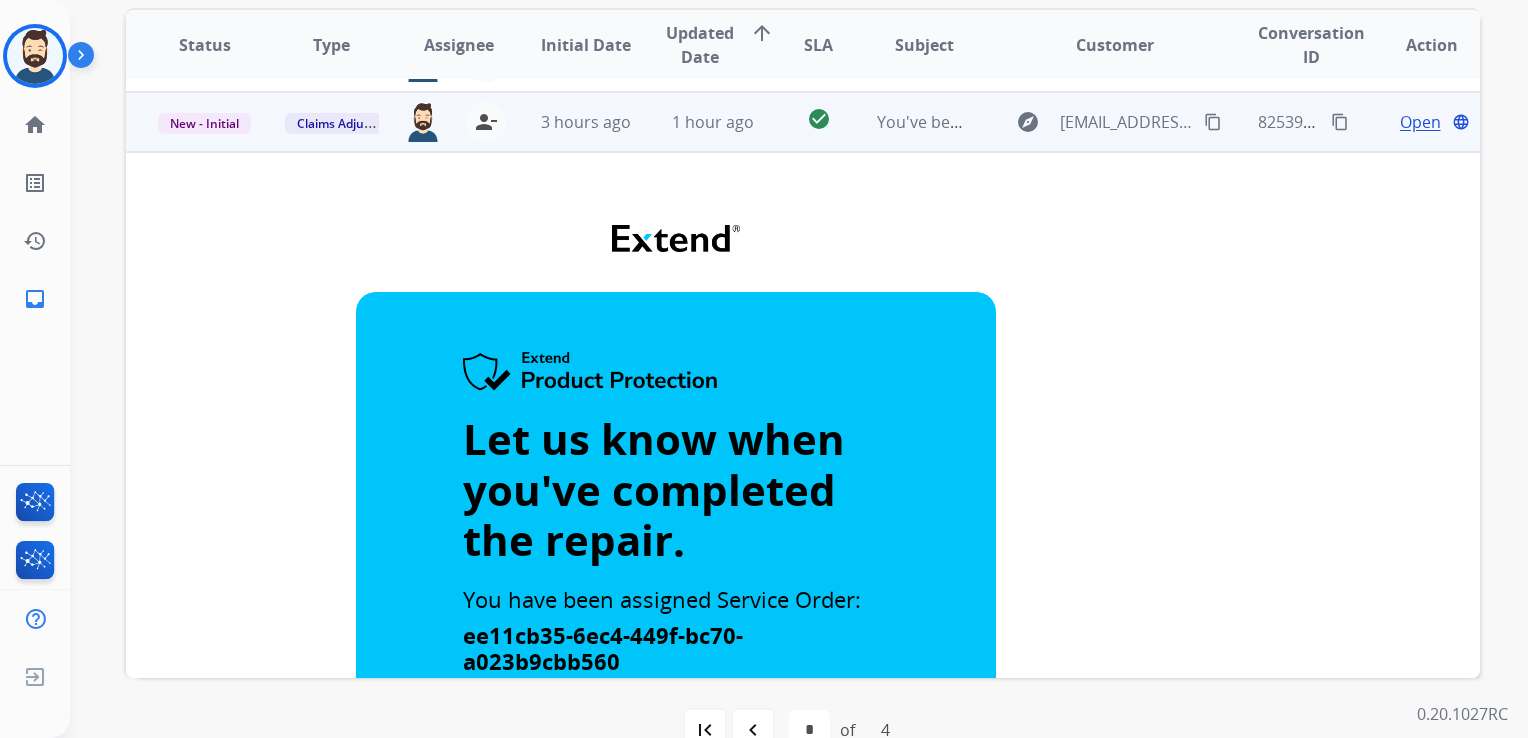 scroll, scrollTop: 60, scrollLeft: 0, axis: vertical 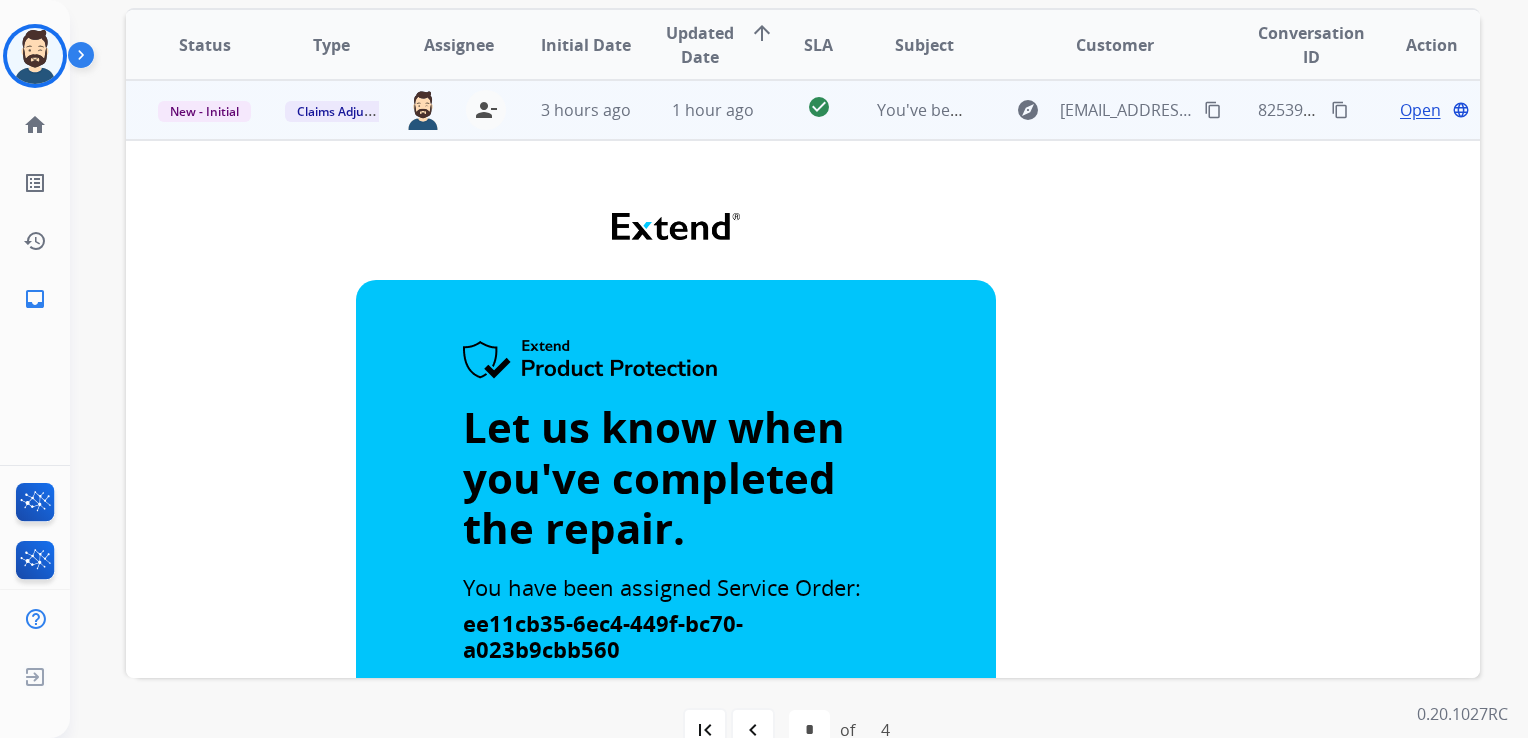 click on "Open" at bounding box center (1420, 110) 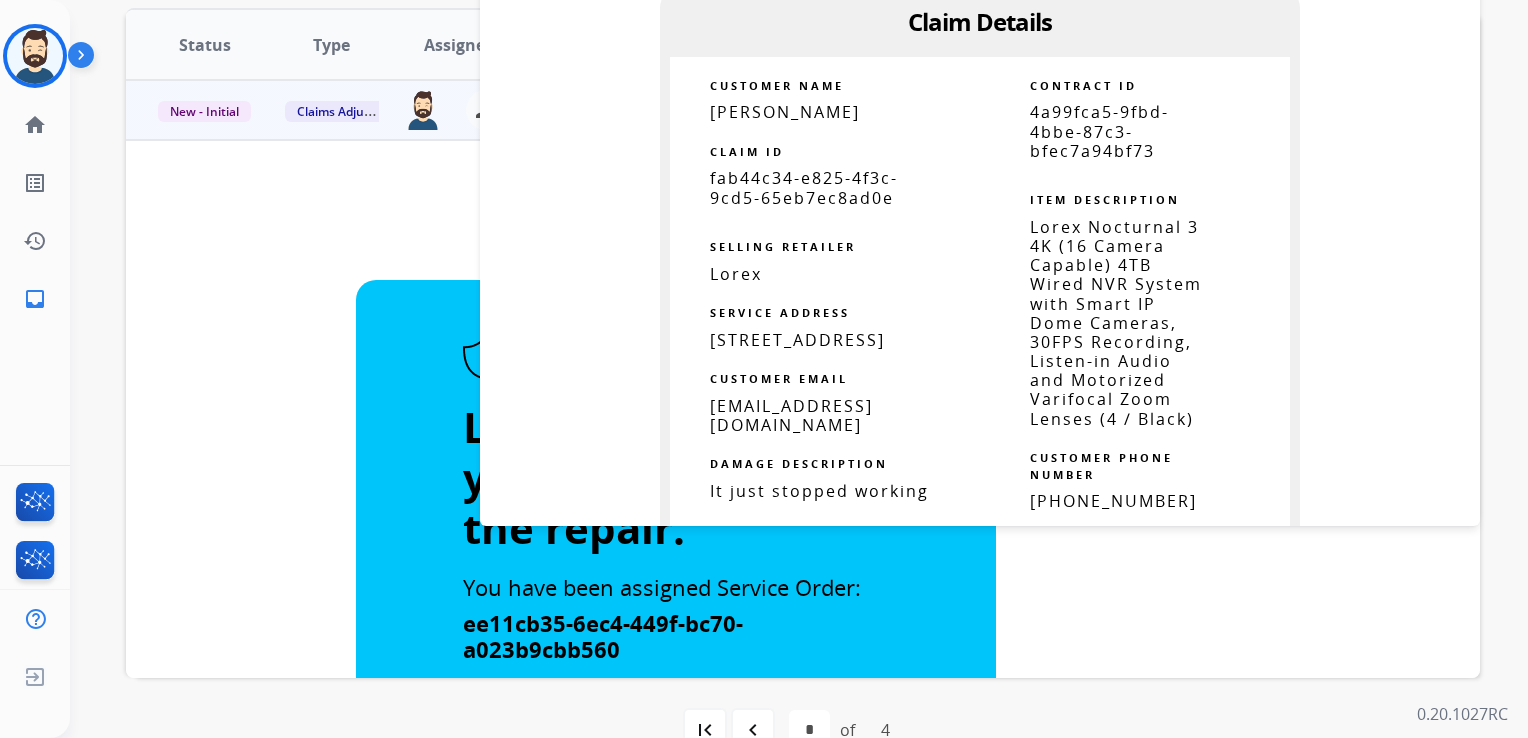 scroll, scrollTop: 900, scrollLeft: 0, axis: vertical 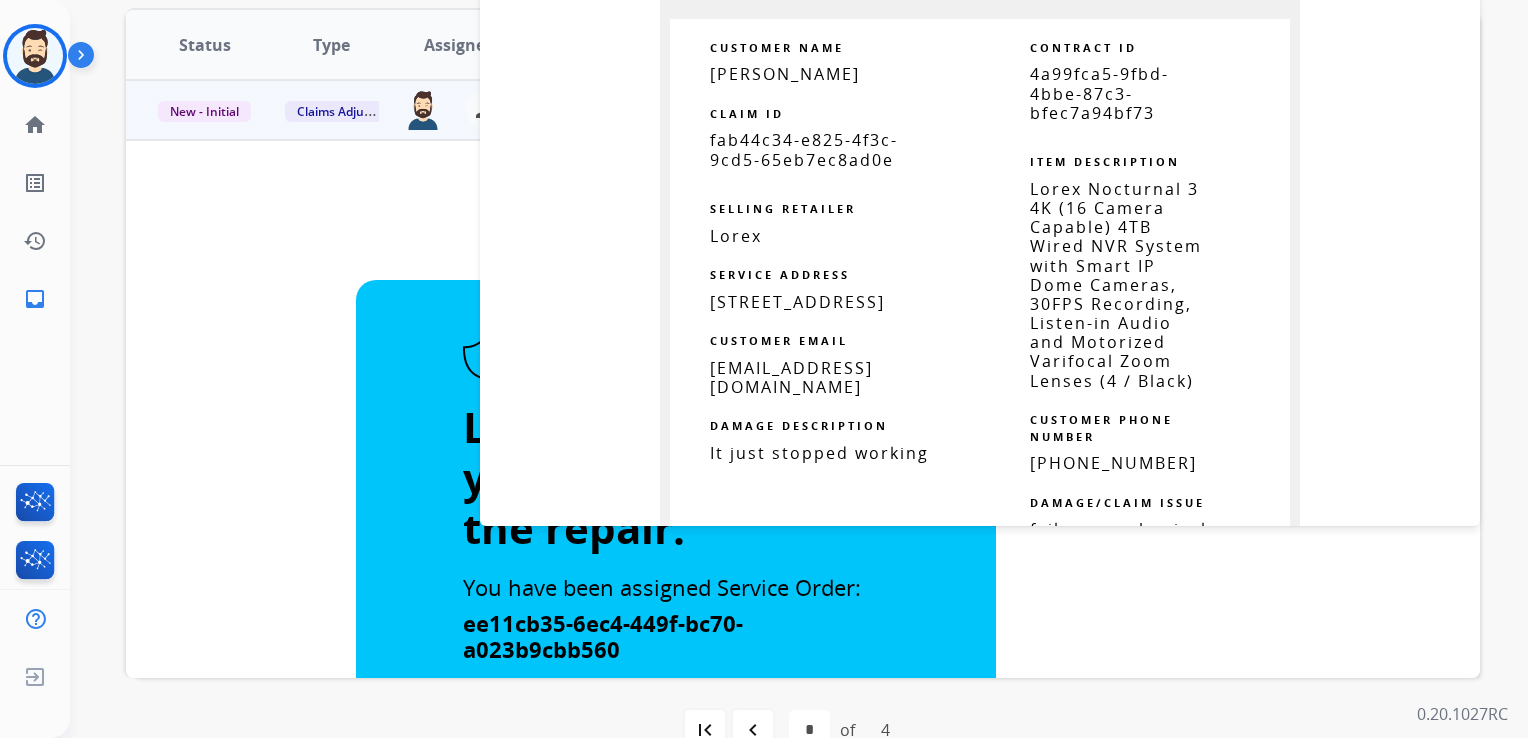 click on "fab44c34-e825-4f3c-9cd5-65eb7ec8ad0e" at bounding box center [804, 149] 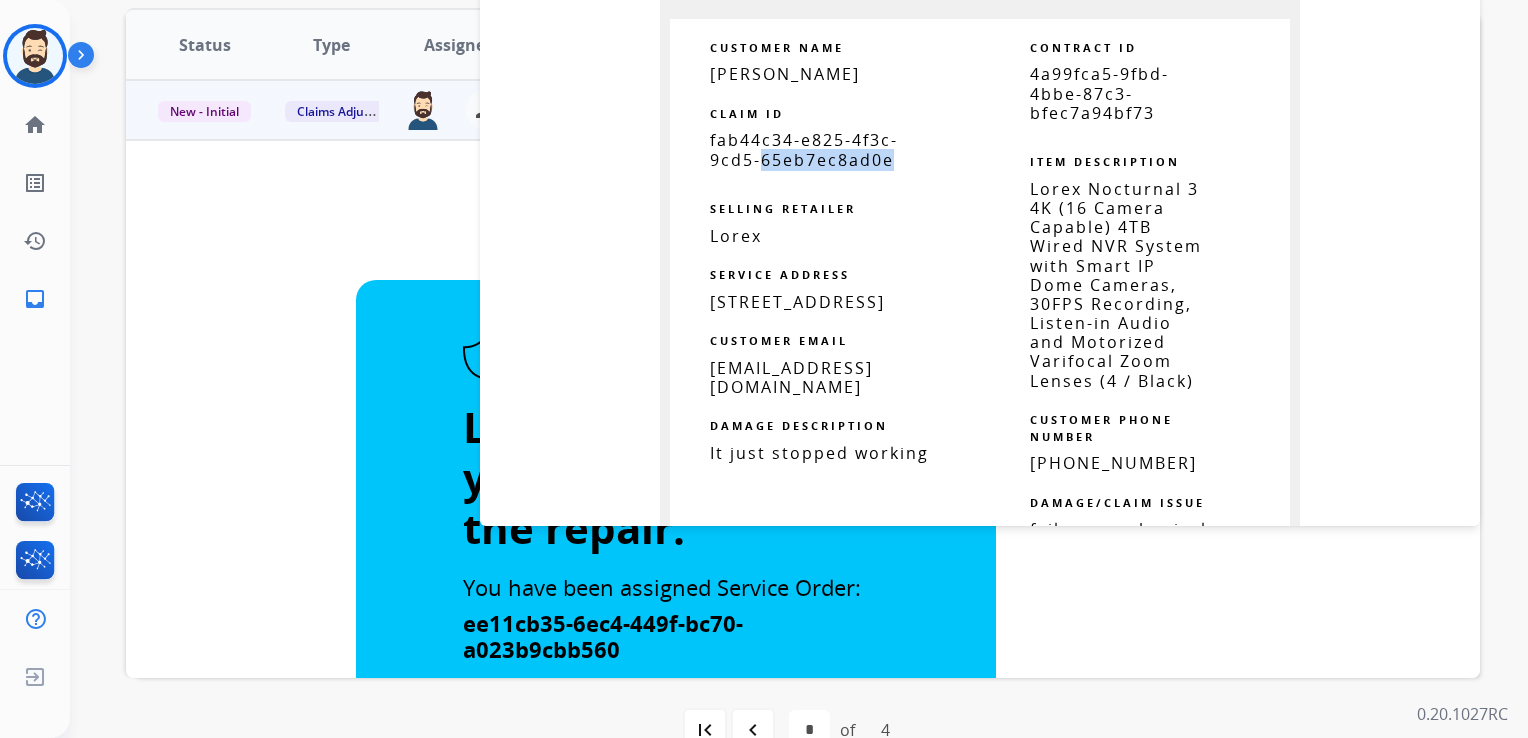 click on "fab44c34-e825-4f3c-9cd5-65eb7ec8ad0e" at bounding box center [804, 149] 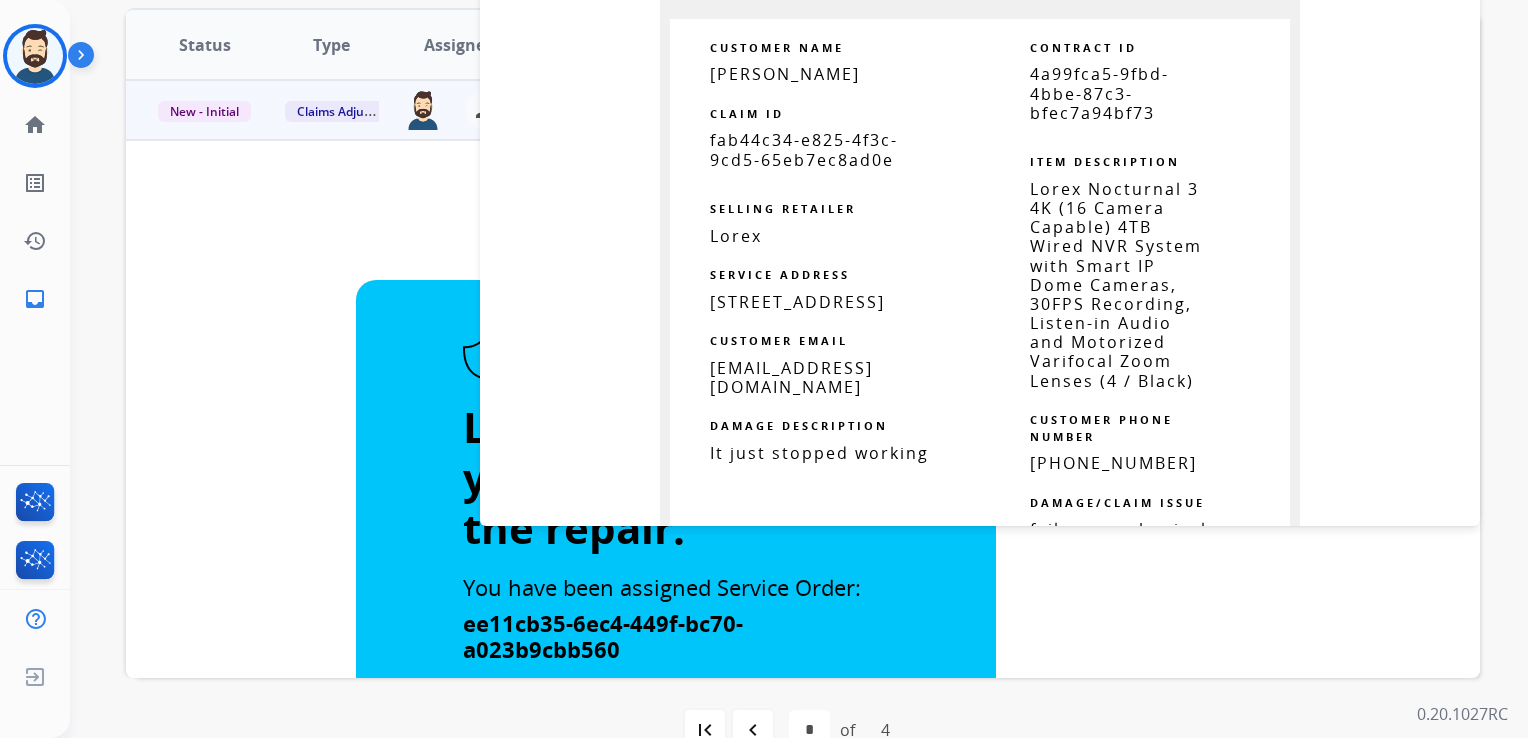 click on "fab44c34-e825-4f3c-9cd5-65eb7ec8ad0e" at bounding box center (804, 149) 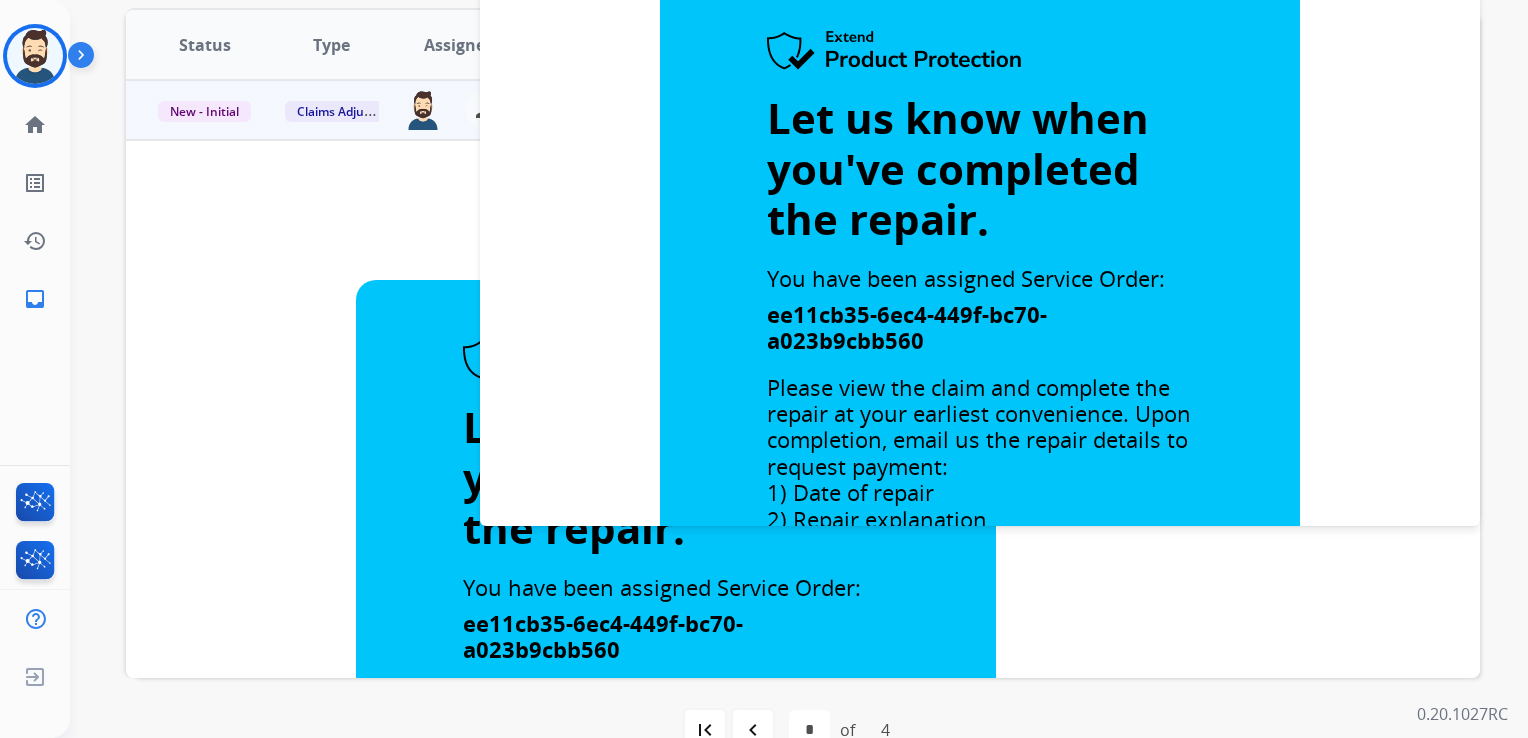scroll, scrollTop: 0, scrollLeft: 0, axis: both 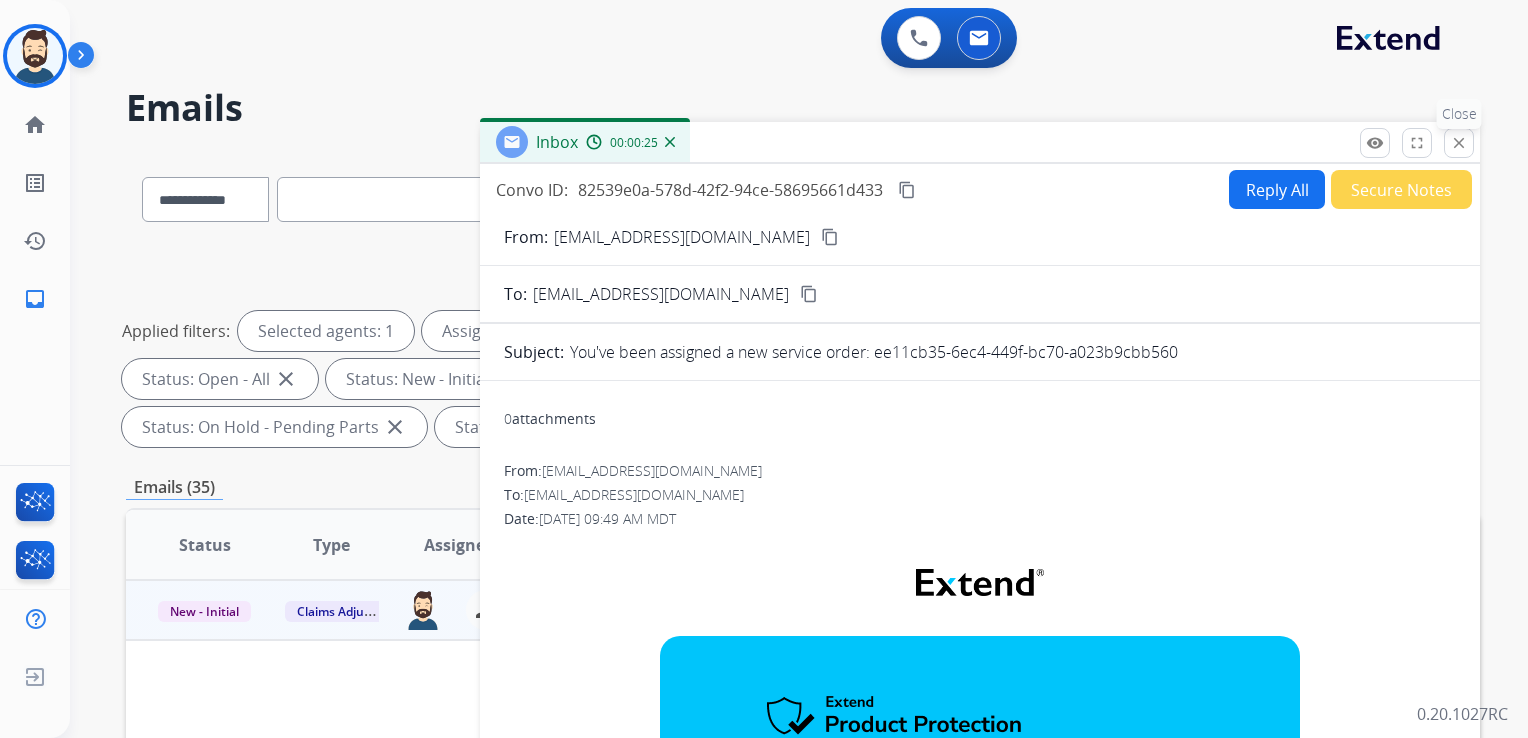 click on "close Close" at bounding box center [1459, 143] 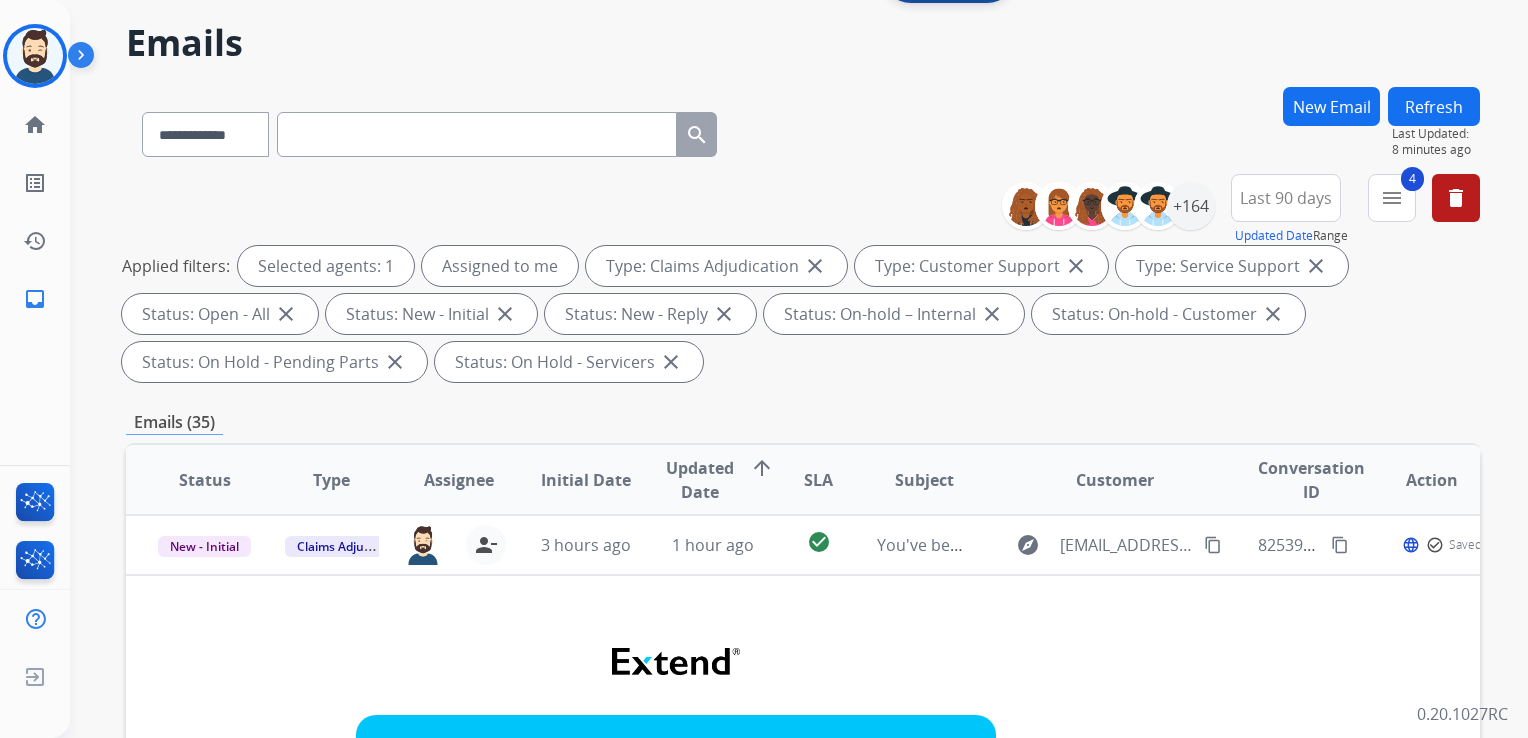 scroll, scrollTop: 100, scrollLeft: 0, axis: vertical 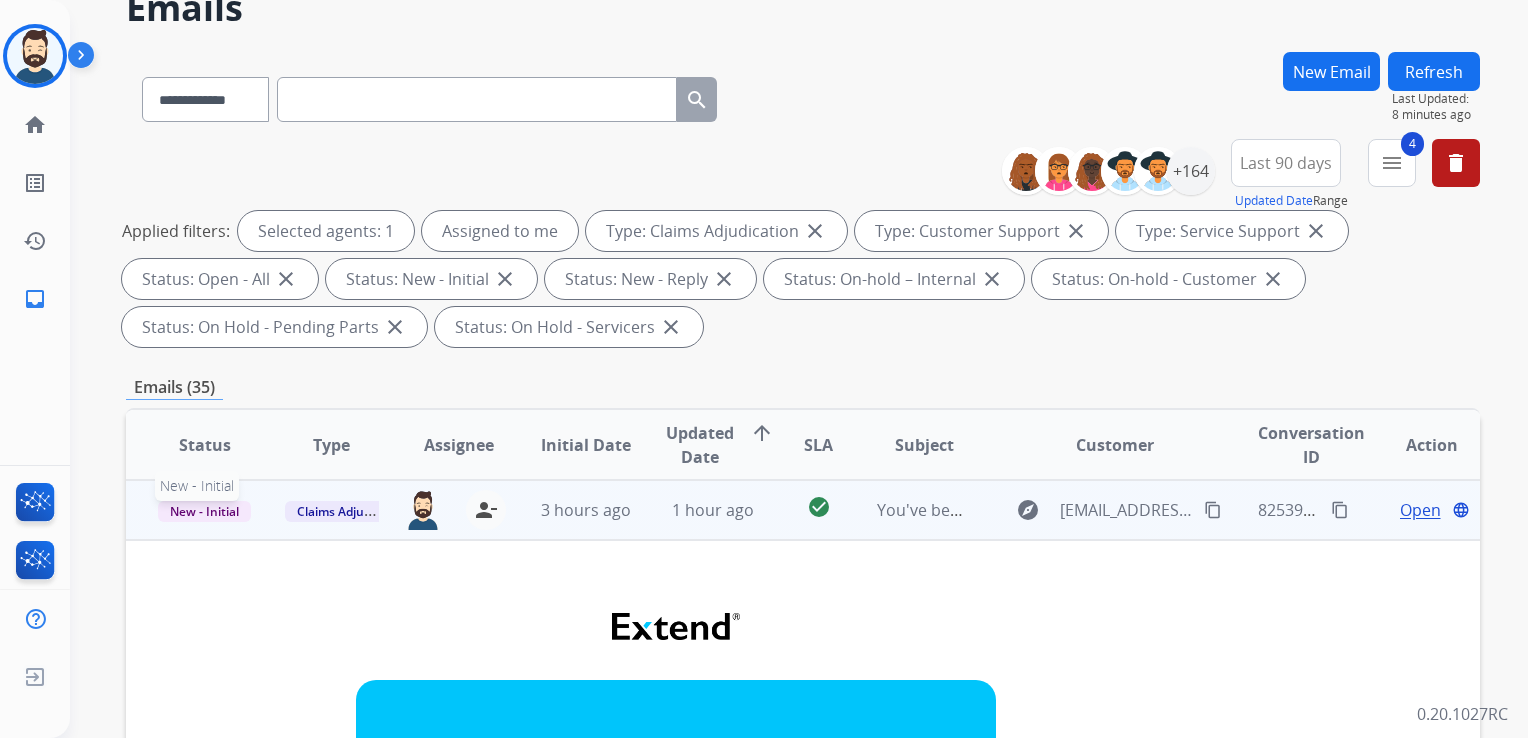 click on "New - Initial" at bounding box center (204, 511) 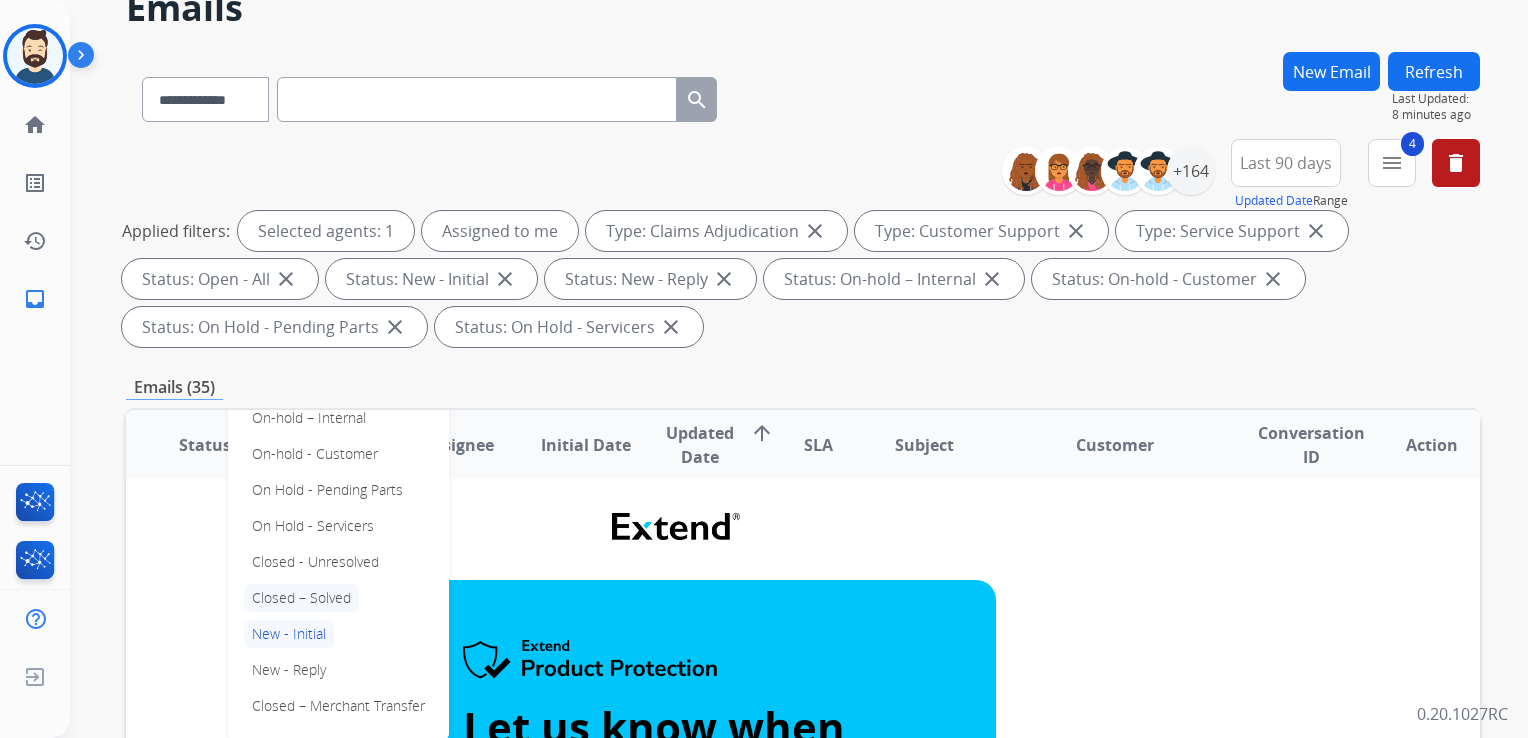 click on "Closed – Solved" at bounding box center [301, 598] 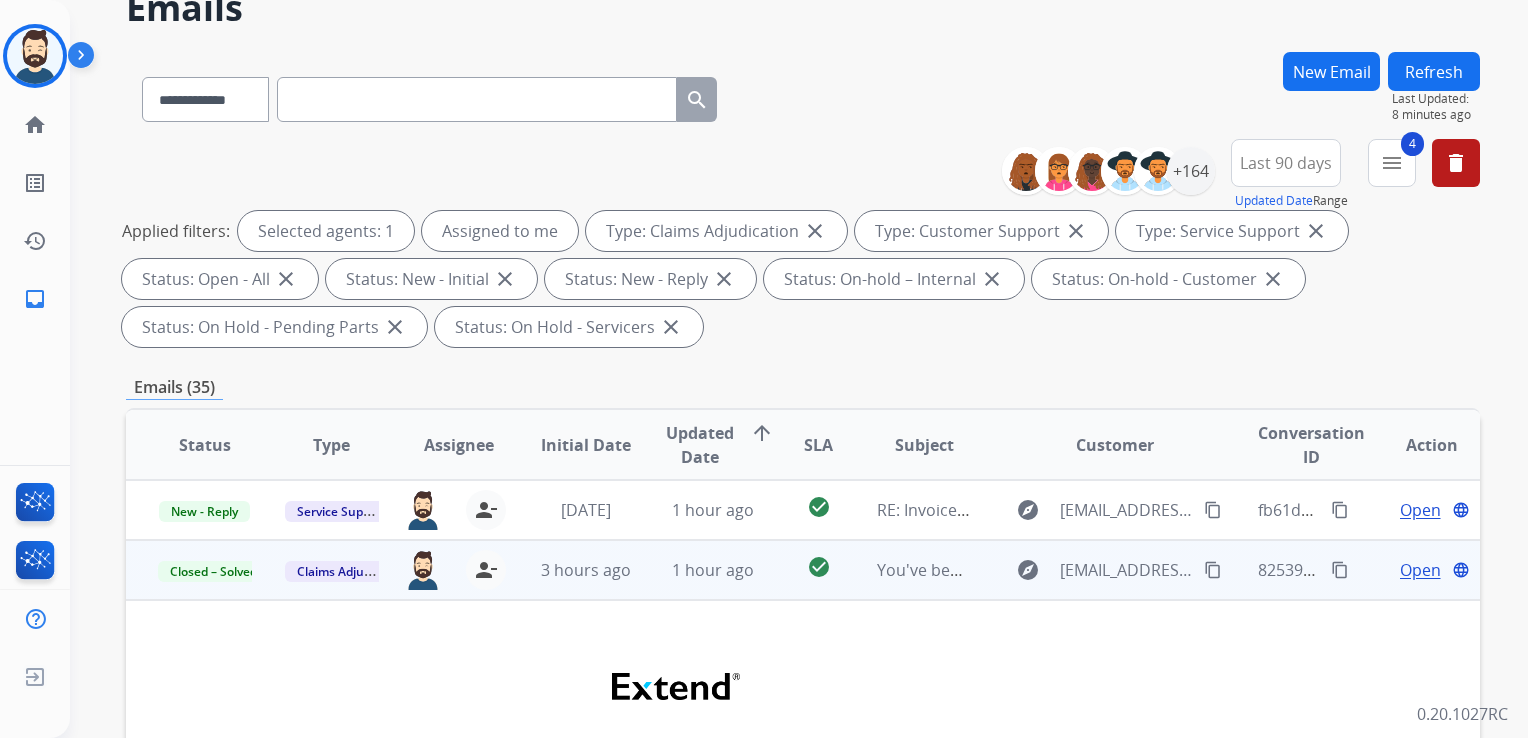 scroll, scrollTop: 0, scrollLeft: 0, axis: both 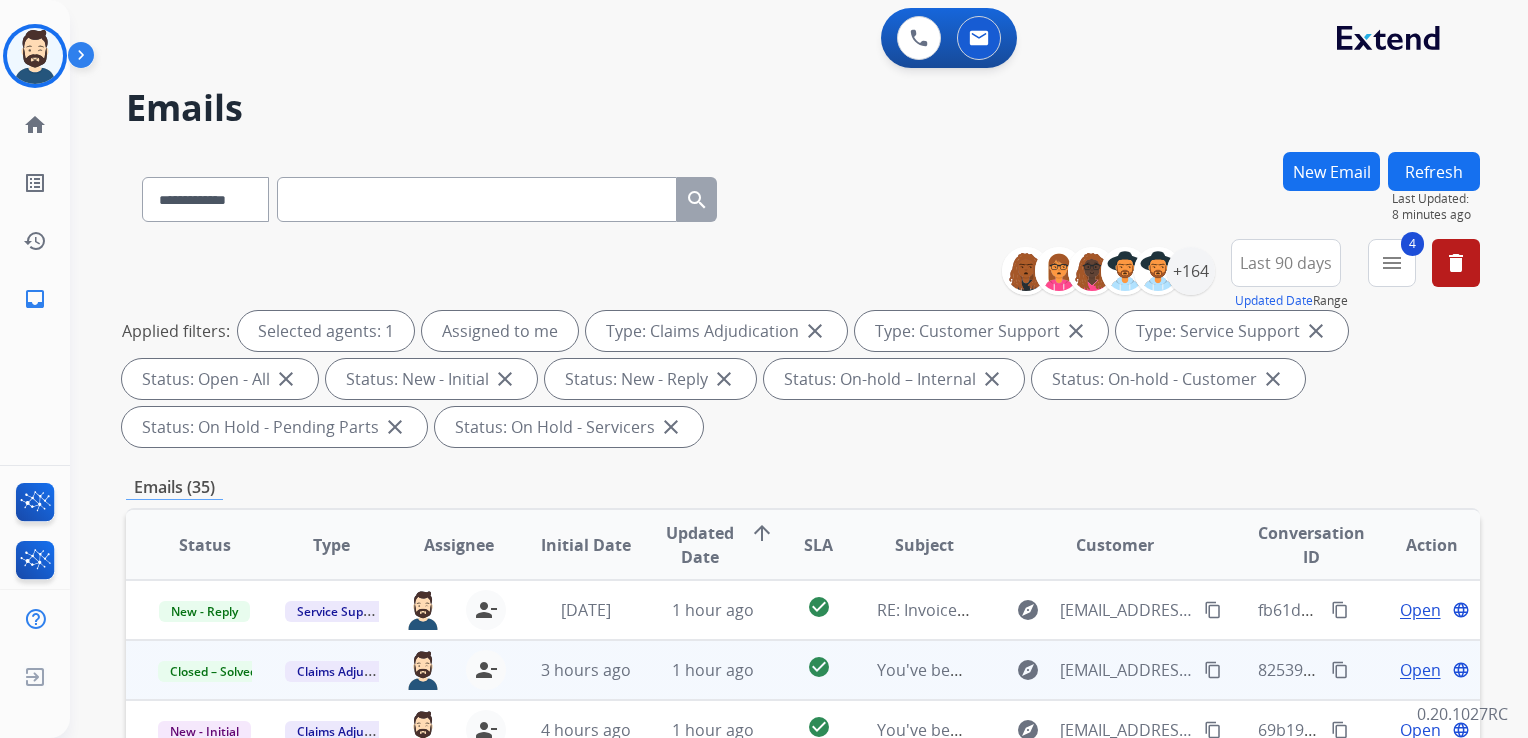 click on "Refresh" at bounding box center [1434, 171] 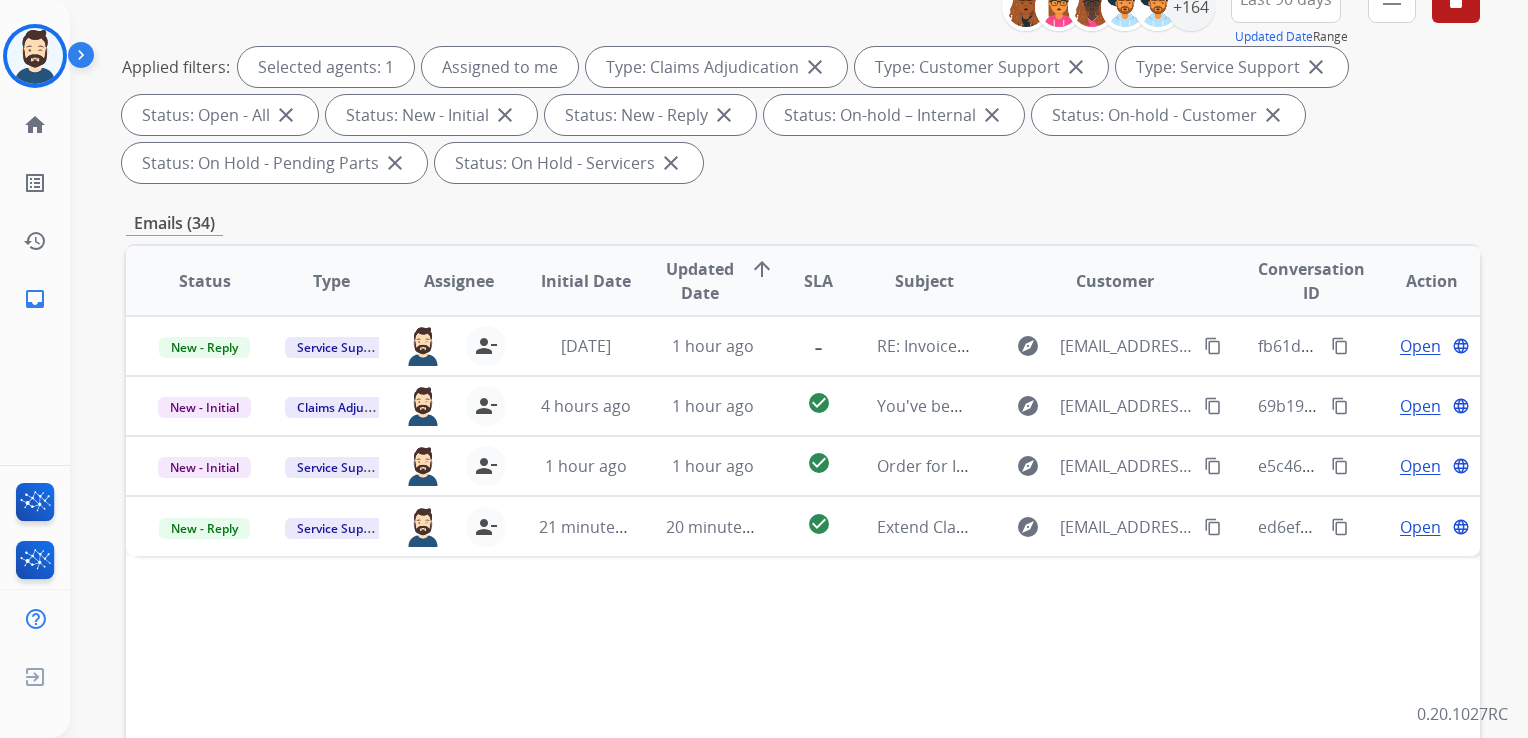 scroll, scrollTop: 300, scrollLeft: 0, axis: vertical 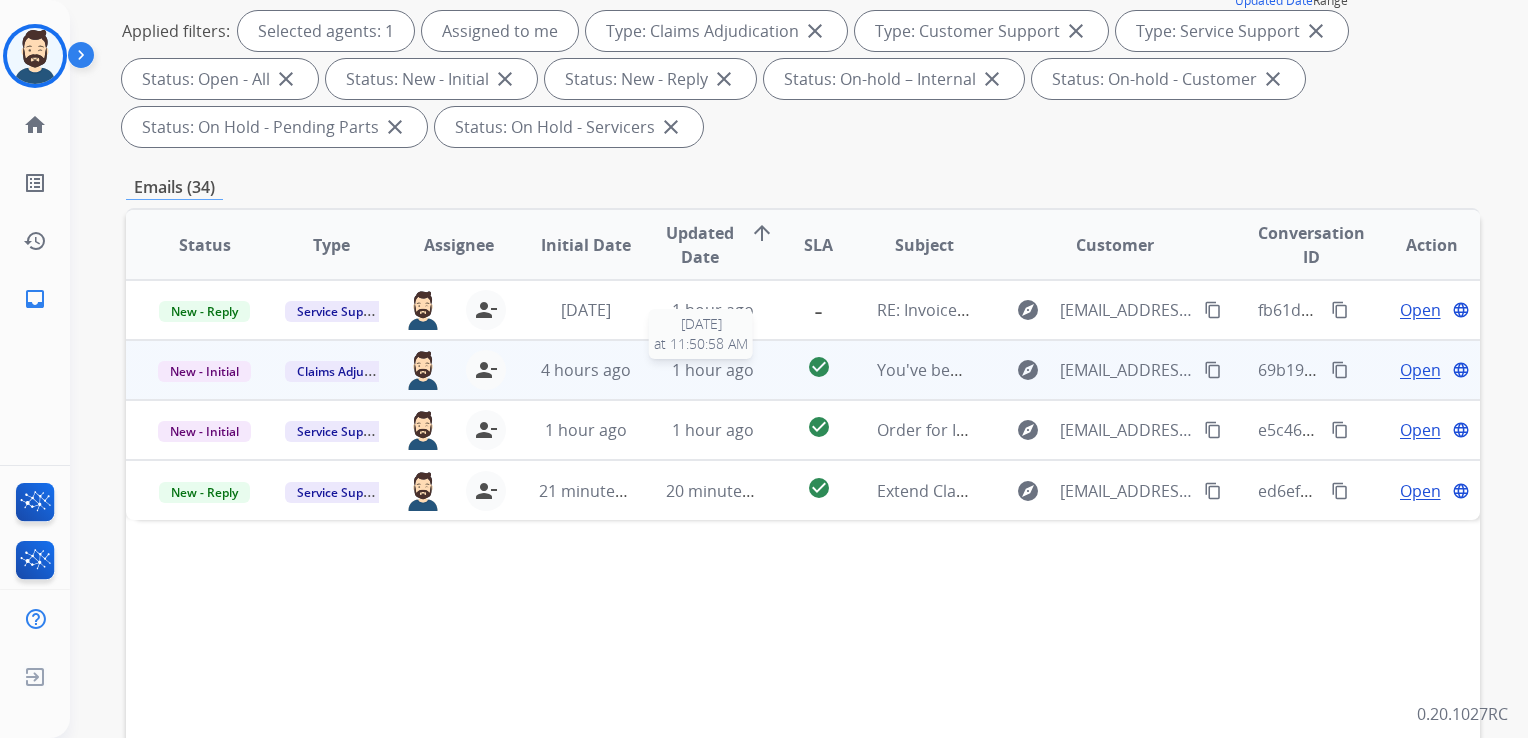 click on "1 hour ago" at bounding box center (713, 370) 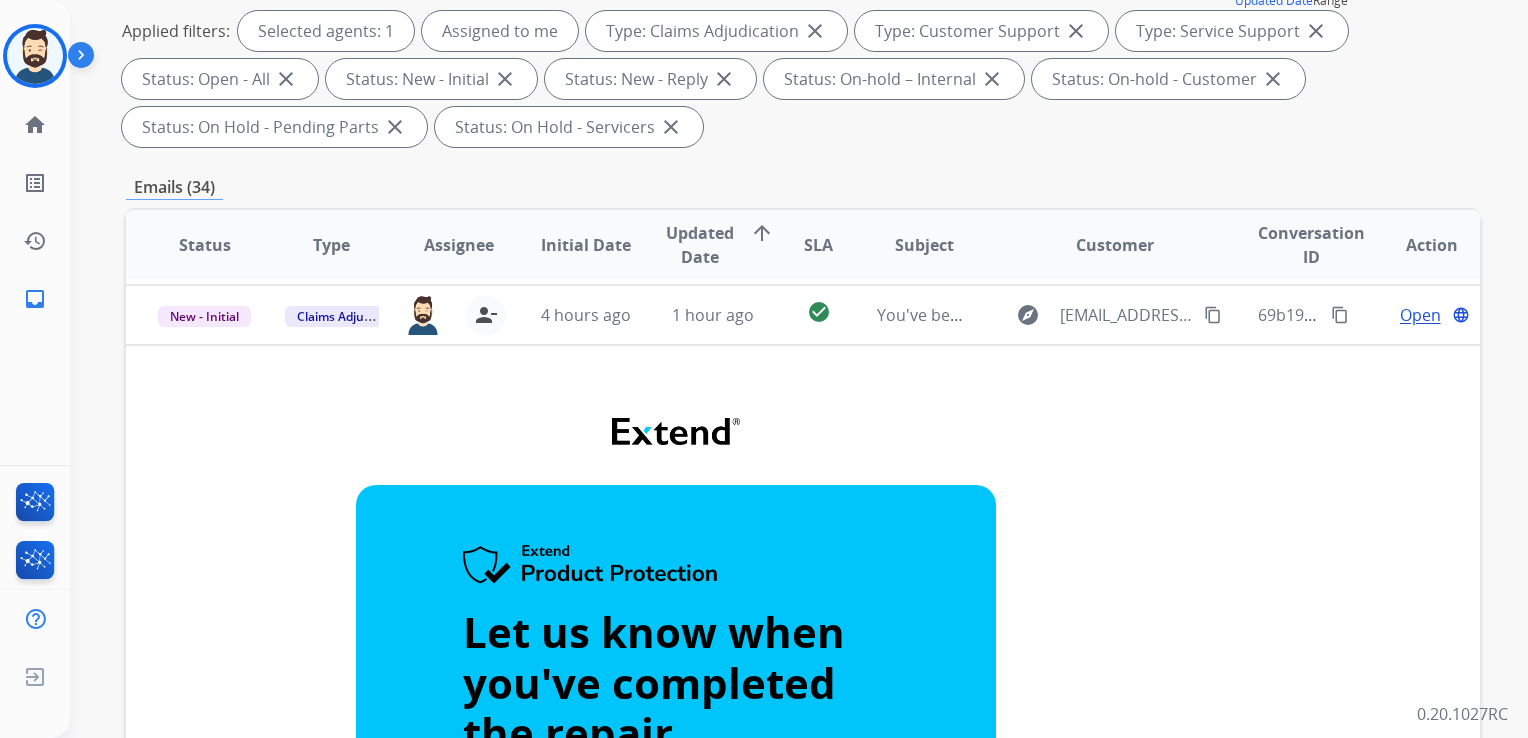 scroll, scrollTop: 60, scrollLeft: 0, axis: vertical 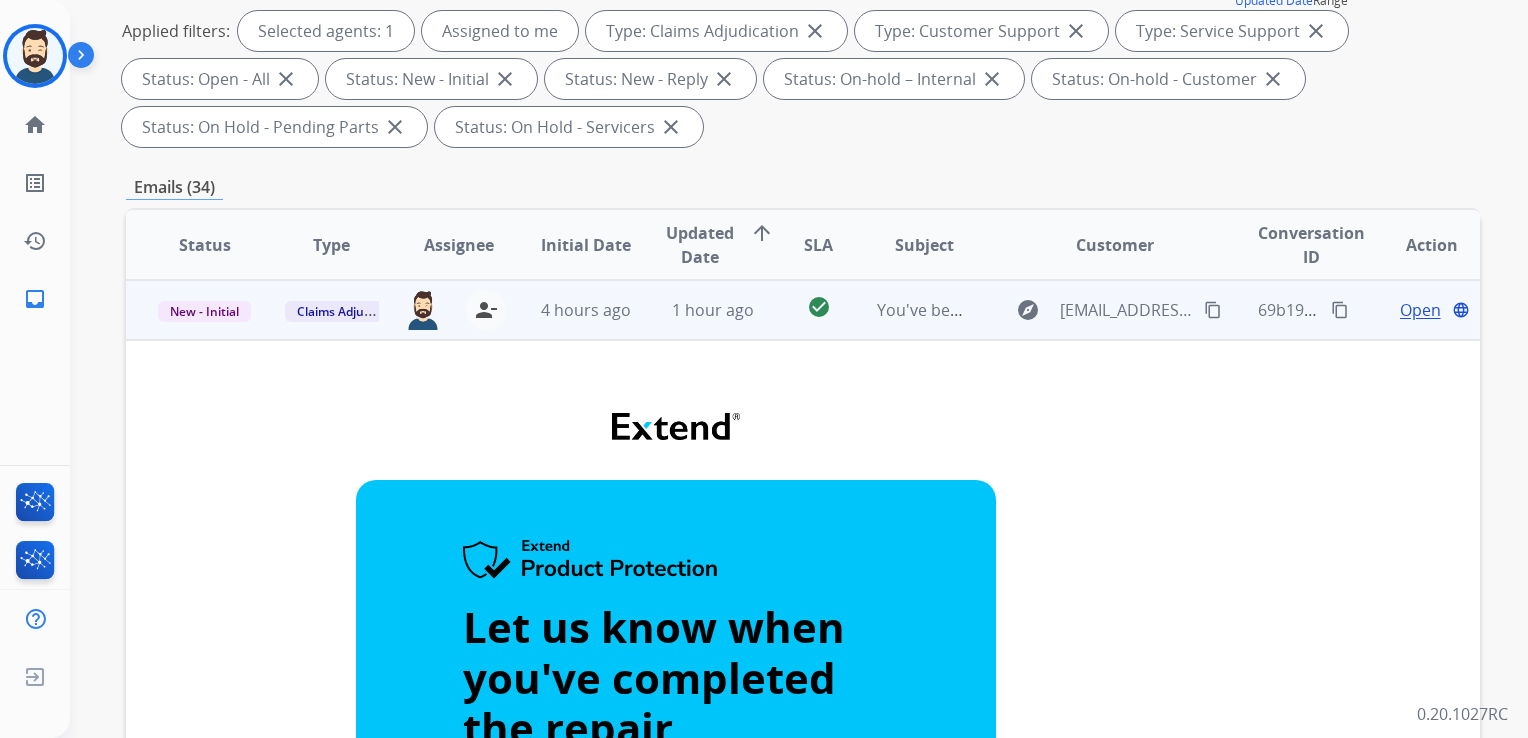 click on "Open" at bounding box center [1420, 310] 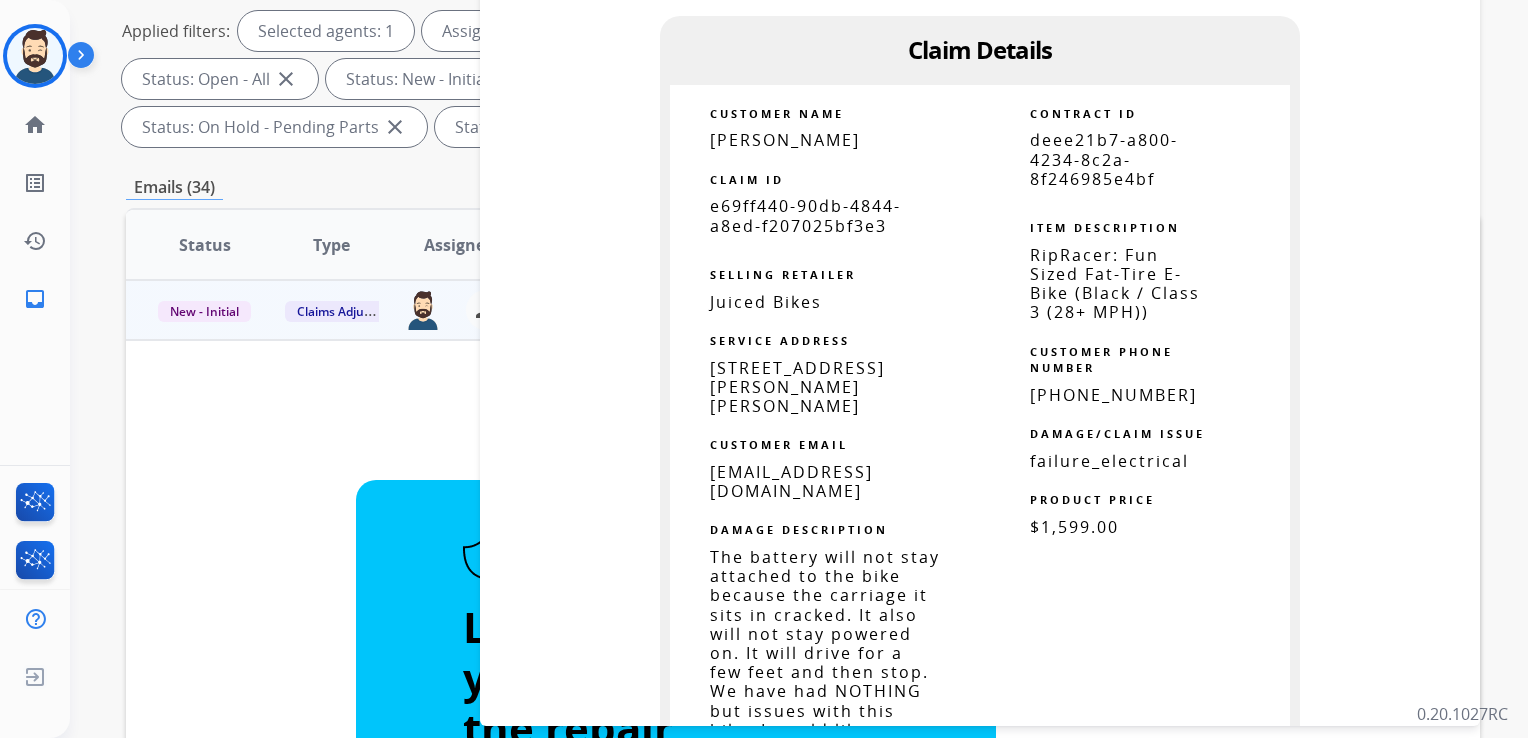scroll, scrollTop: 1000, scrollLeft: 0, axis: vertical 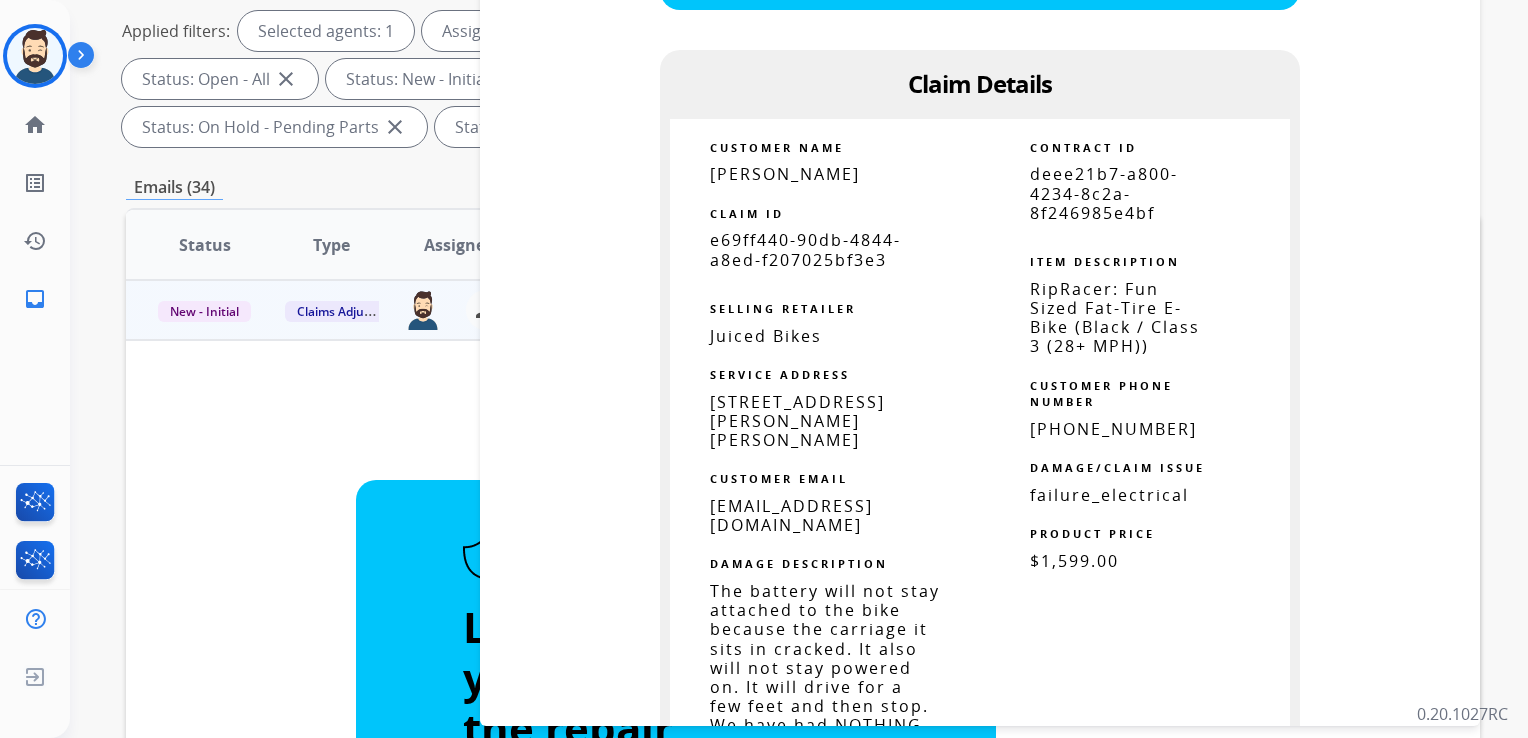 click on "e69ff440-90db-4844-a8ed-f207025bf3e3" at bounding box center [805, 249] 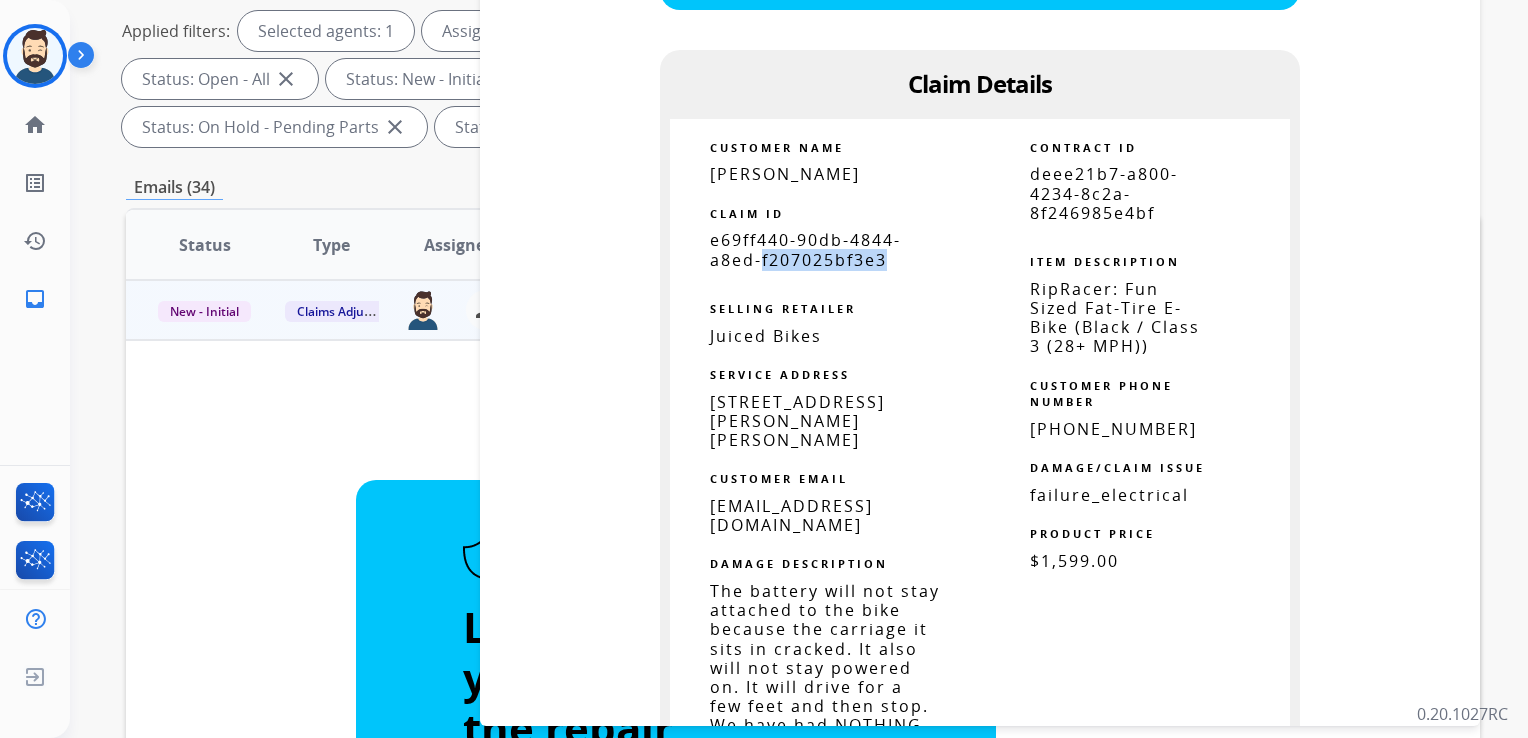 click on "e69ff440-90db-4844-a8ed-f207025bf3e3" at bounding box center (805, 249) 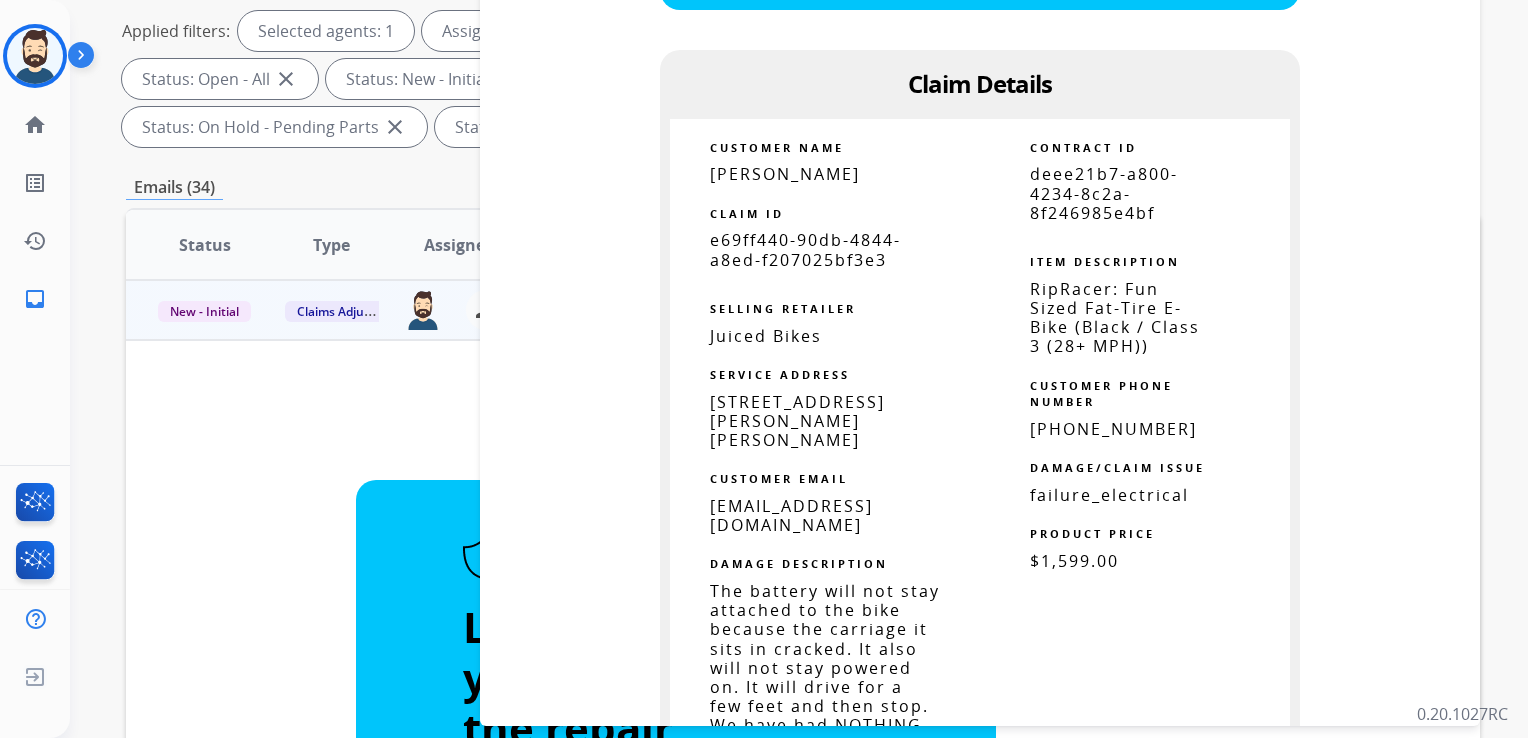 click on "e69ff440-90db-4844-a8ed-f207025bf3e3" at bounding box center [805, 249] 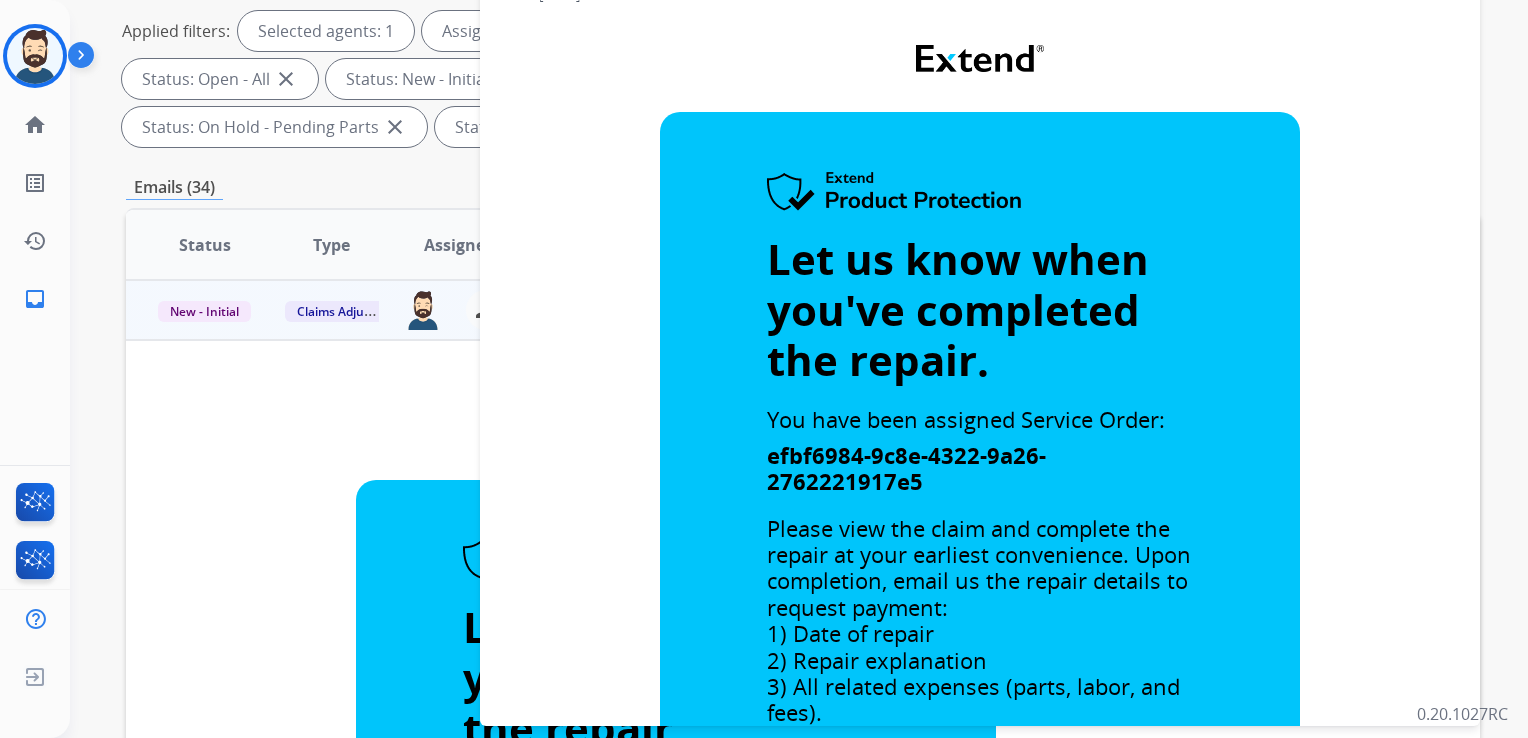 scroll, scrollTop: 0, scrollLeft: 0, axis: both 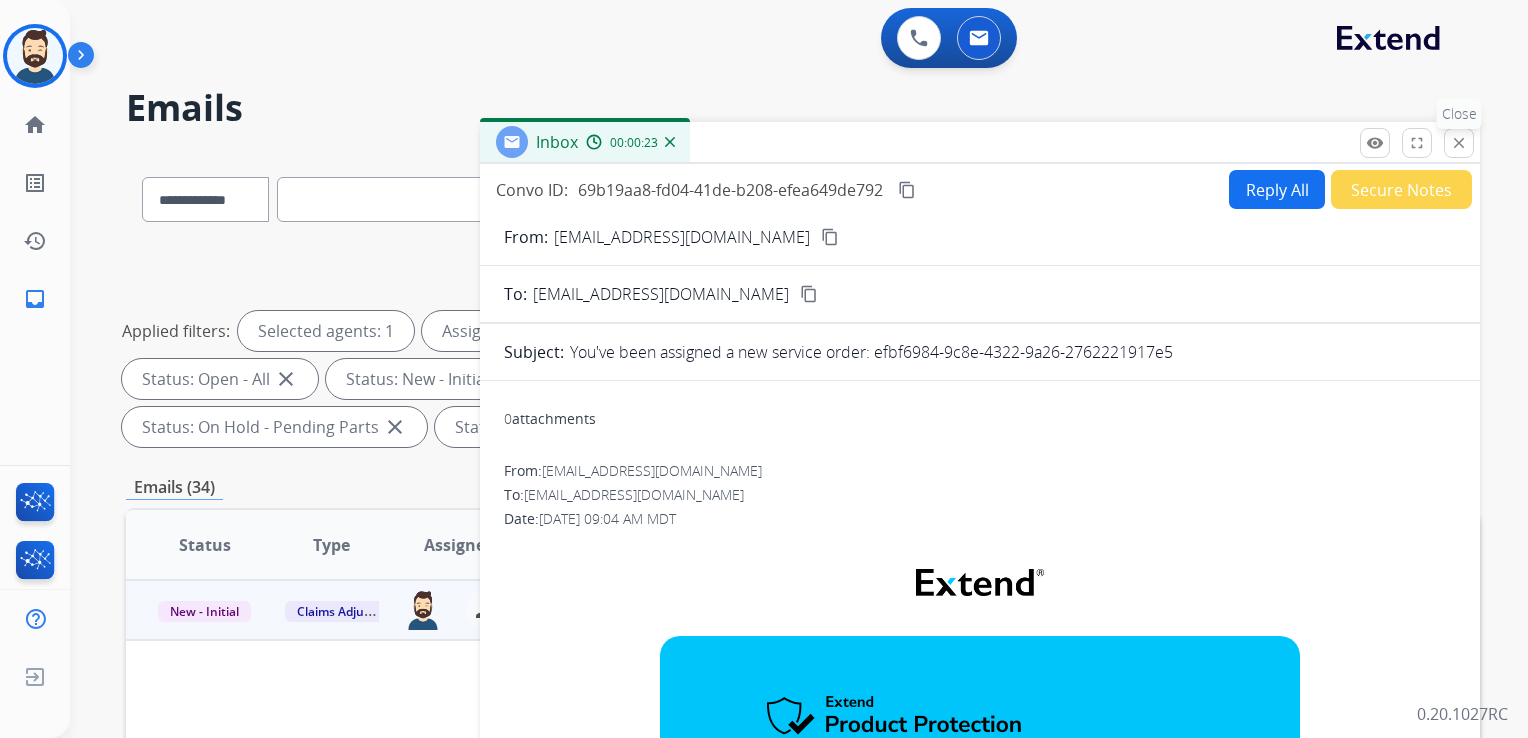 click on "close" at bounding box center [1459, 143] 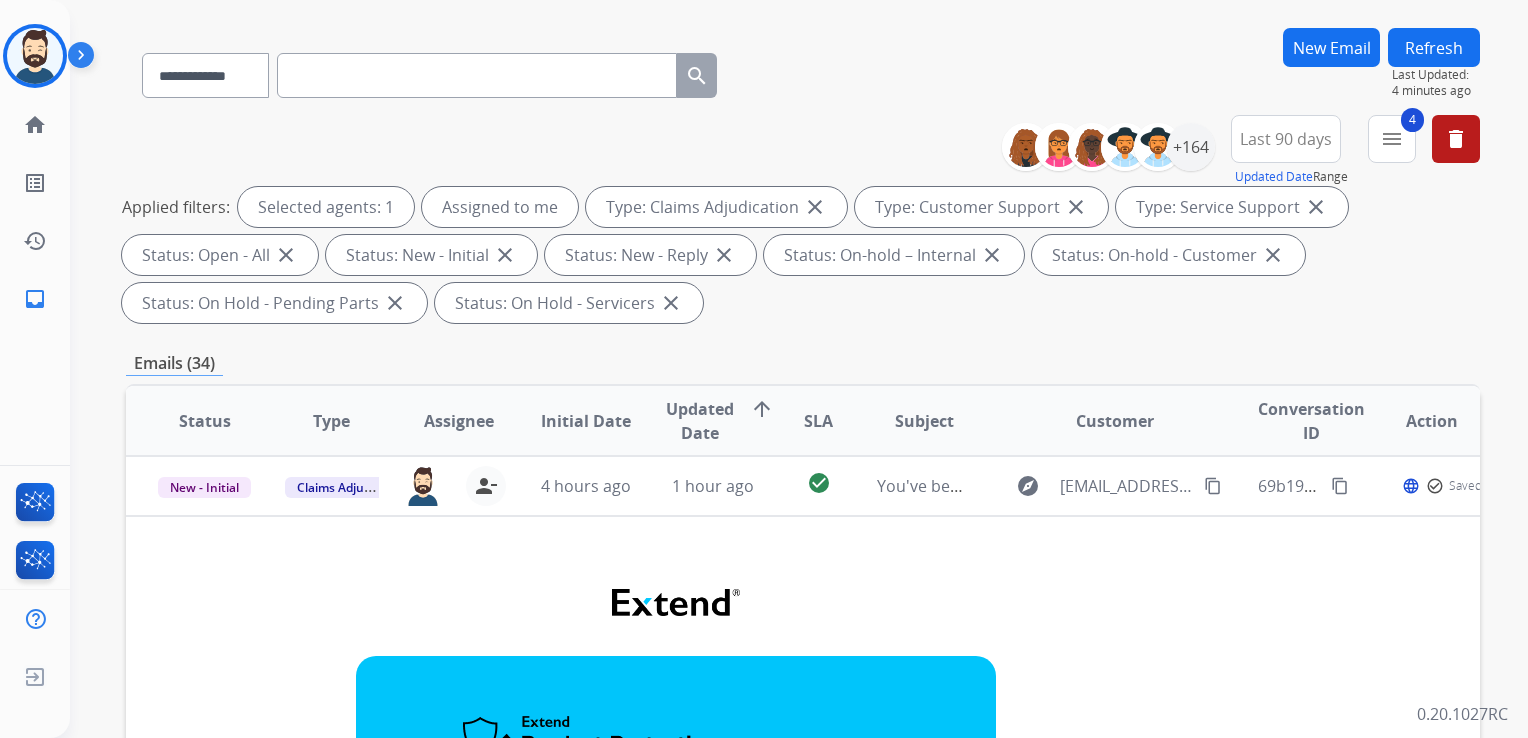 scroll, scrollTop: 200, scrollLeft: 0, axis: vertical 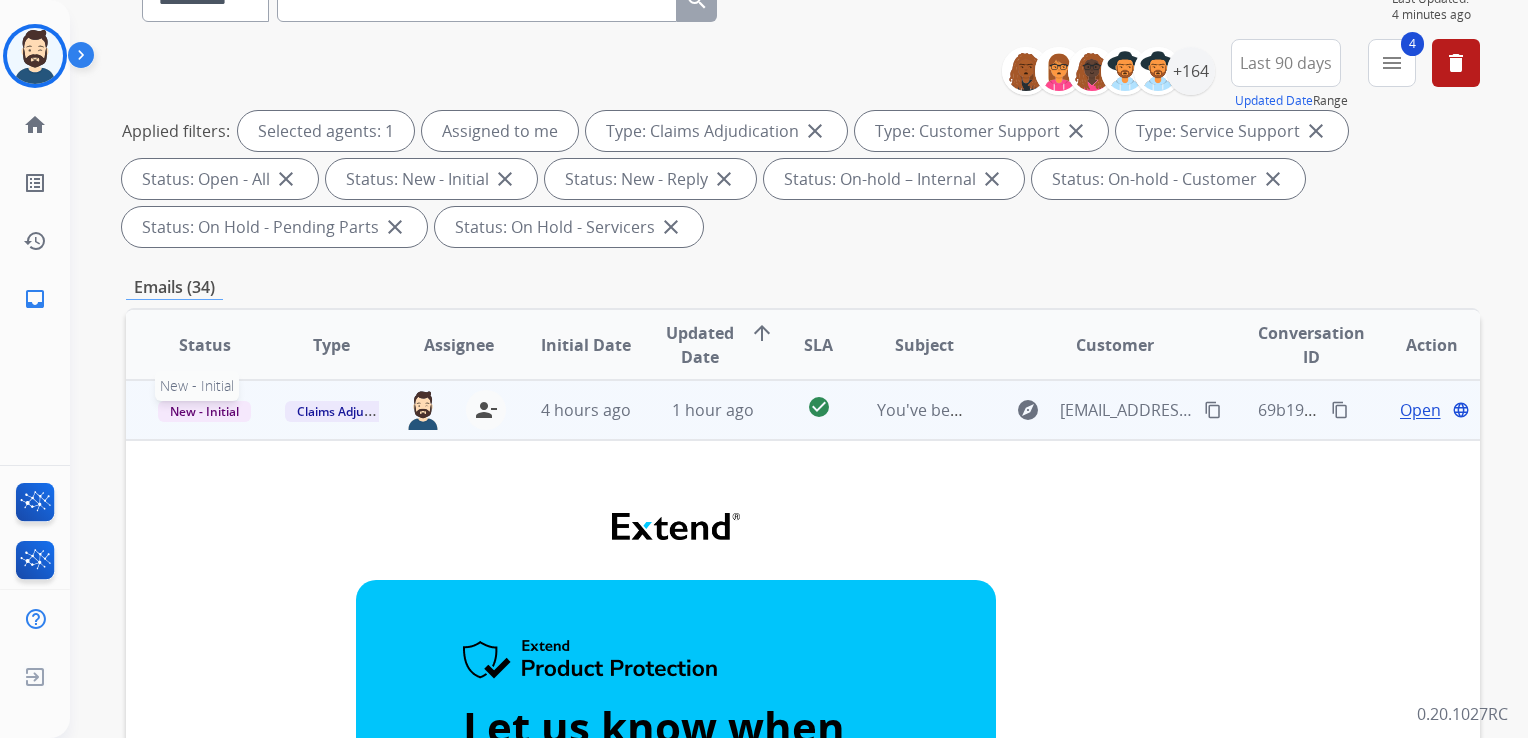 click on "New - Initial" at bounding box center [204, 411] 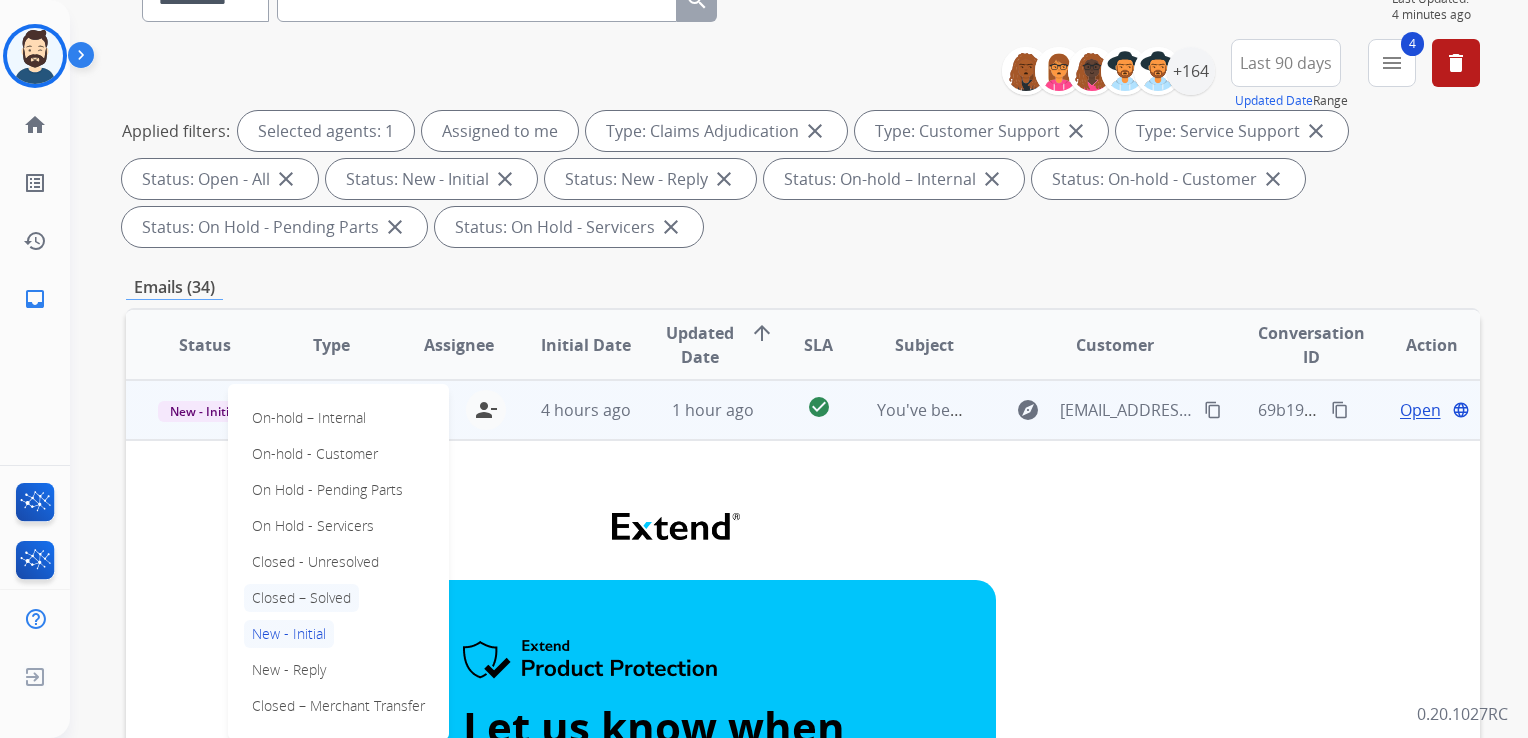 drag, startPoint x: 304, startPoint y: 594, endPoint x: 323, endPoint y: 588, distance: 19.924858 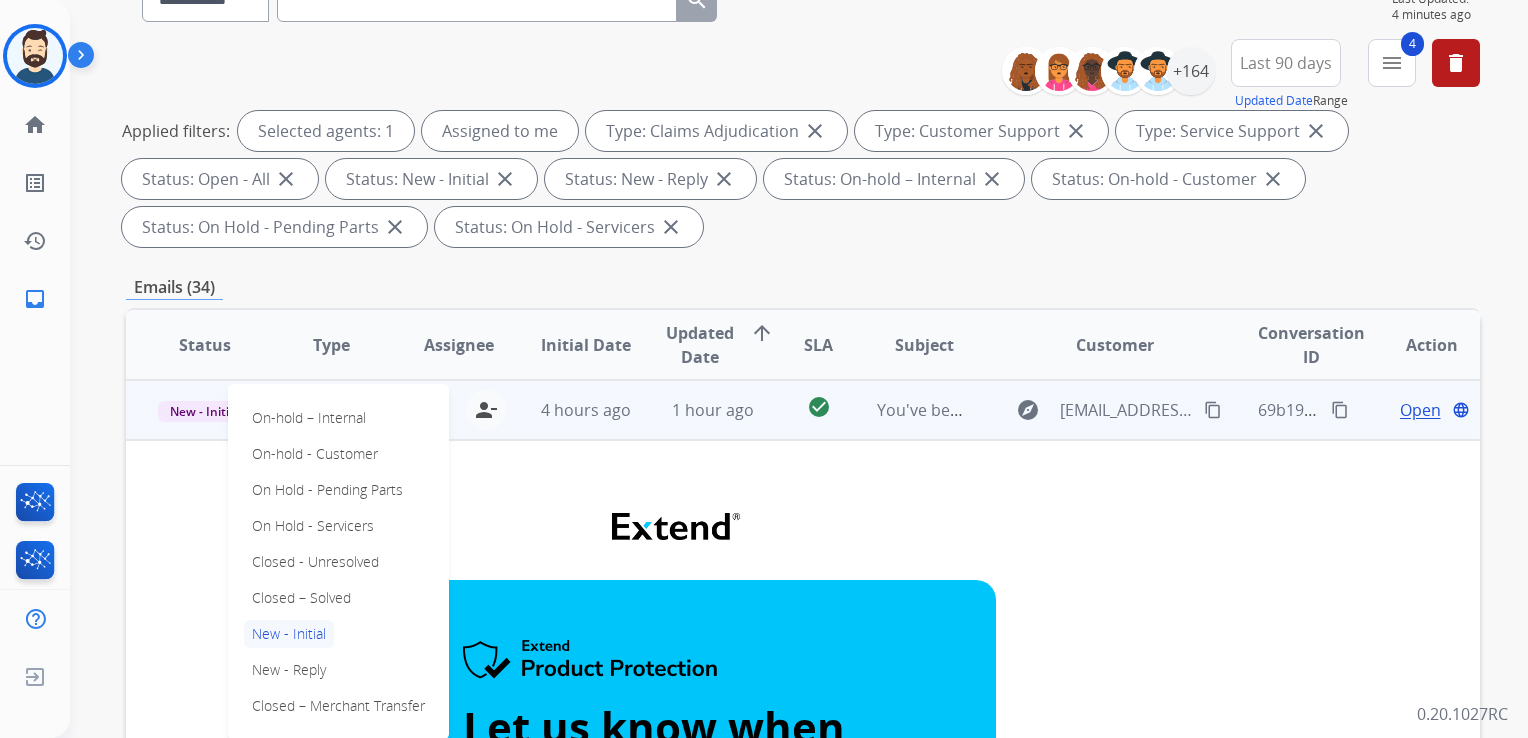 click on "Closed – Solved" at bounding box center (301, 598) 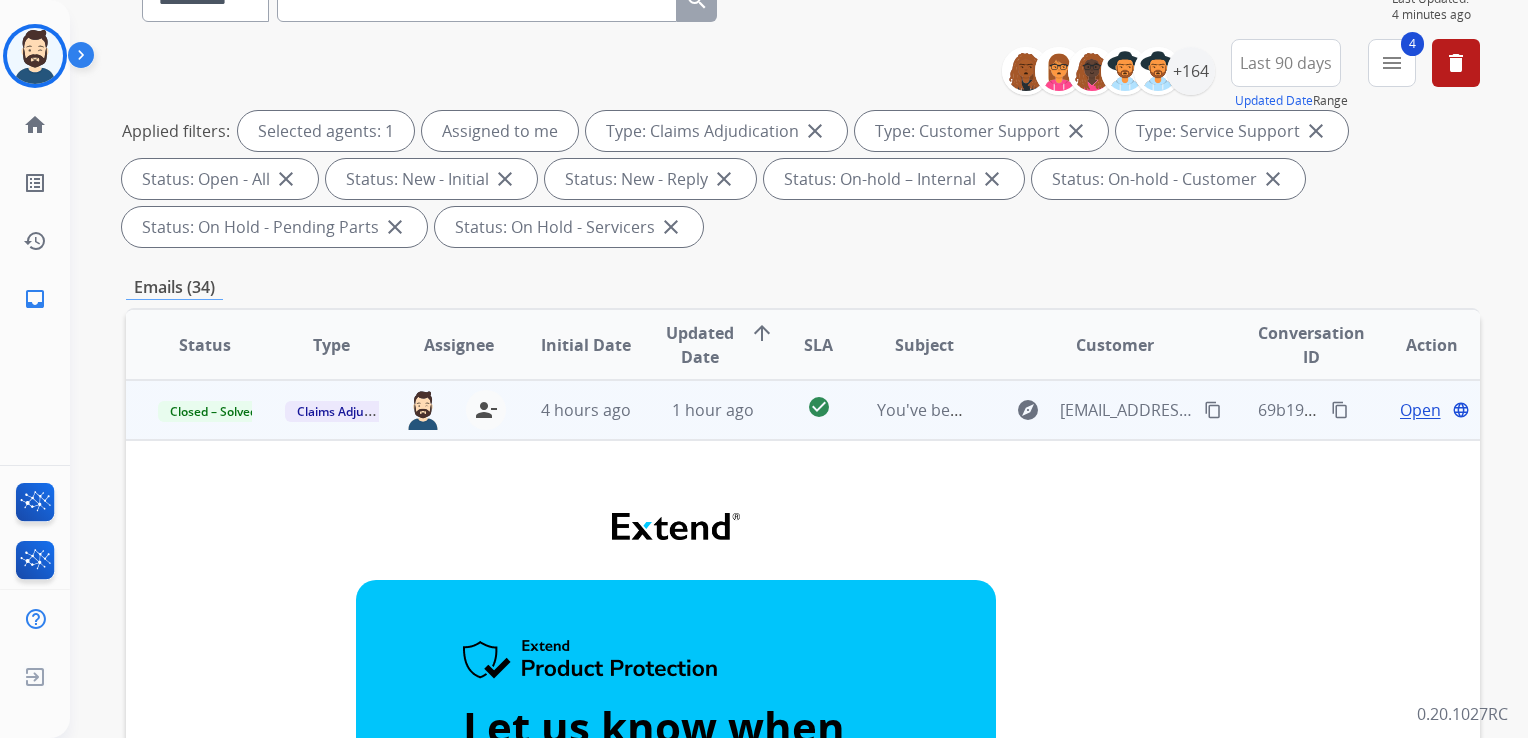 click on "4 hours ago" at bounding box center (570, 410) 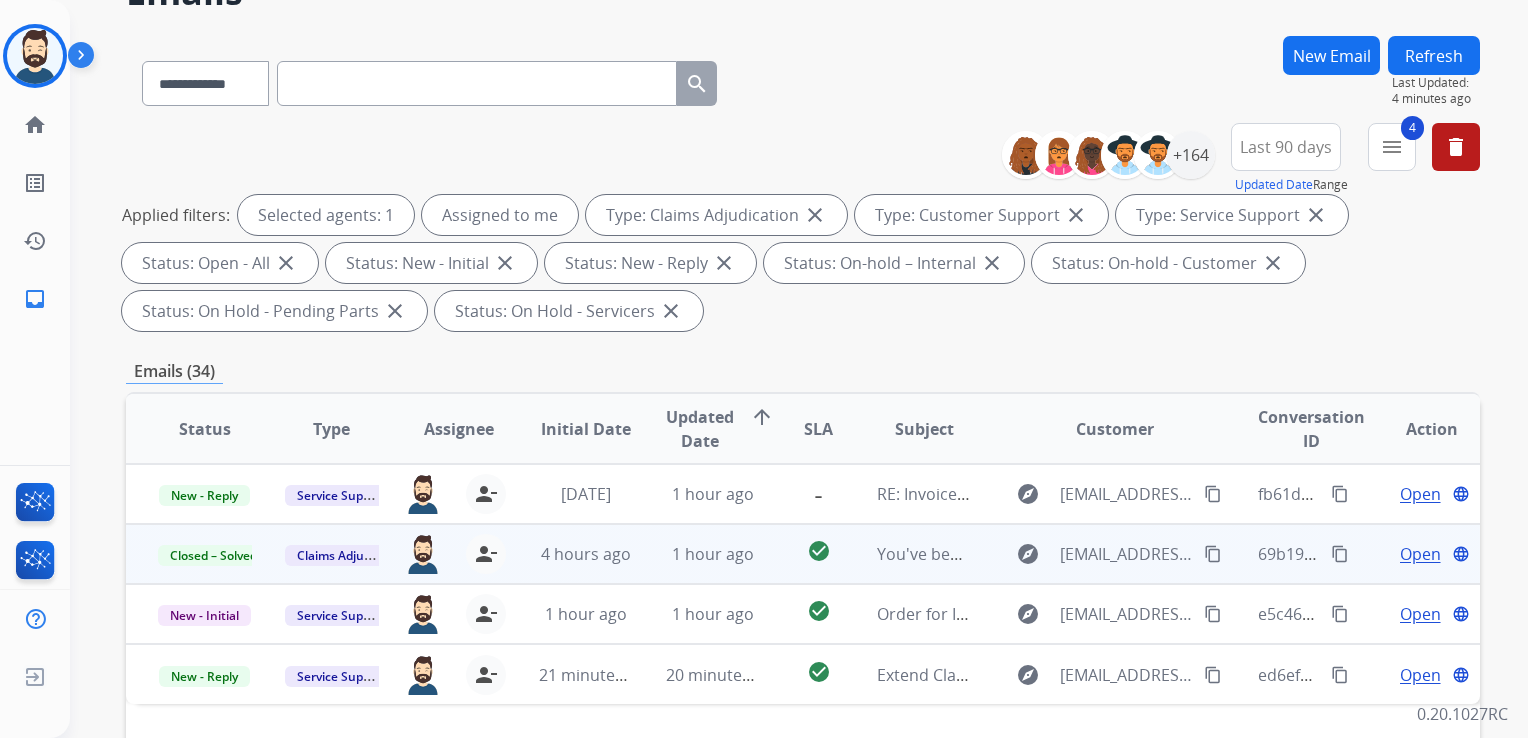 scroll, scrollTop: 0, scrollLeft: 0, axis: both 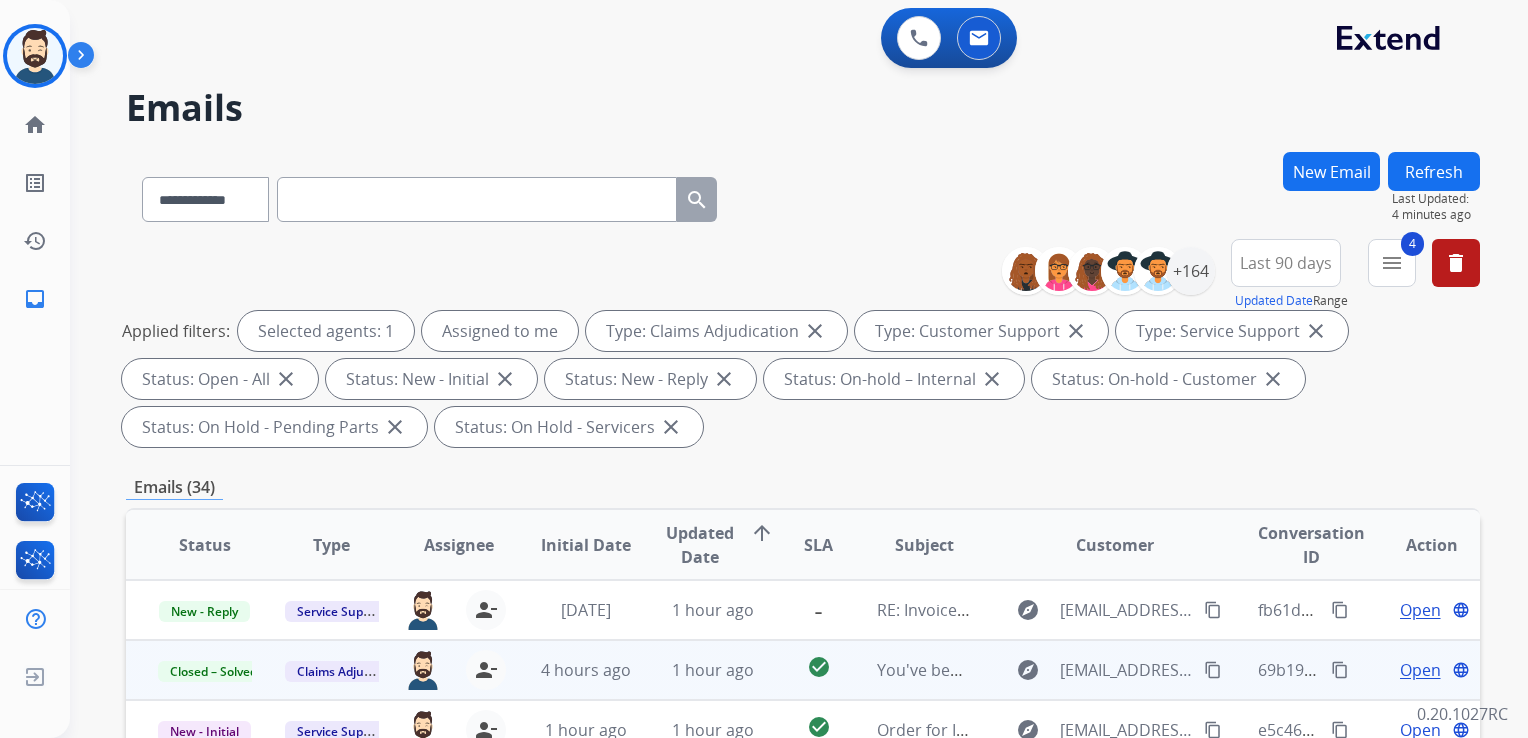 click on "Refresh" at bounding box center [1434, 171] 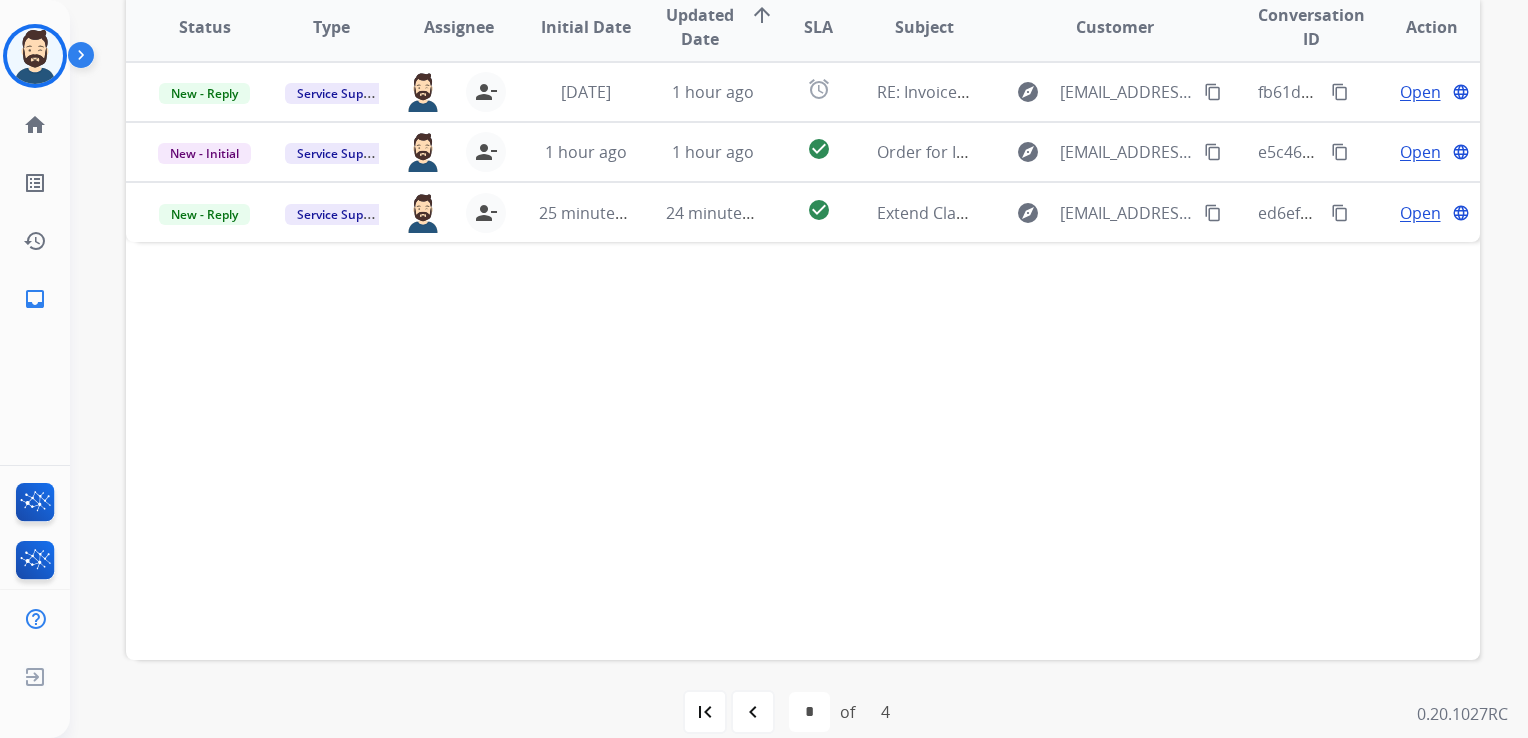 scroll, scrollTop: 543, scrollLeft: 0, axis: vertical 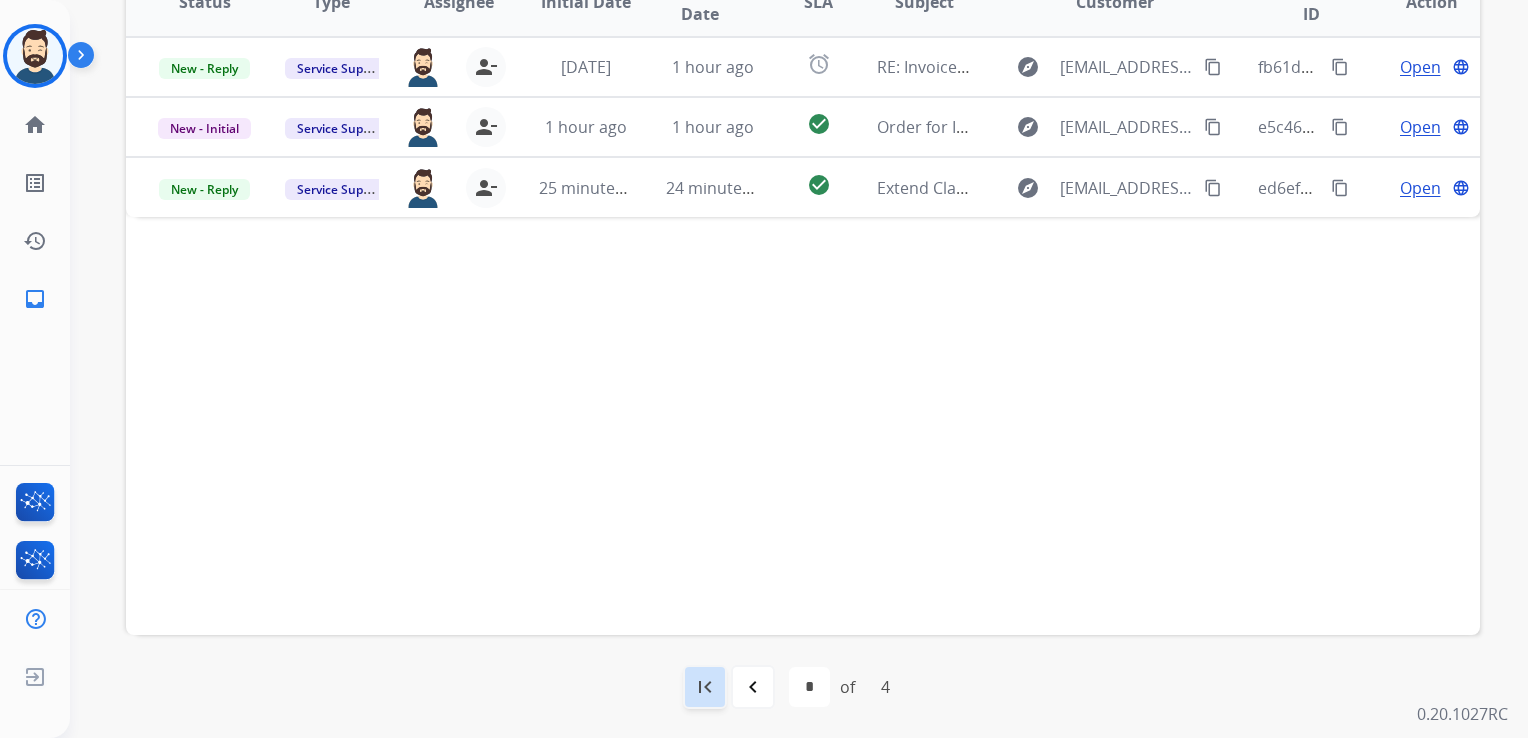 click on "first_page" at bounding box center (705, 687) 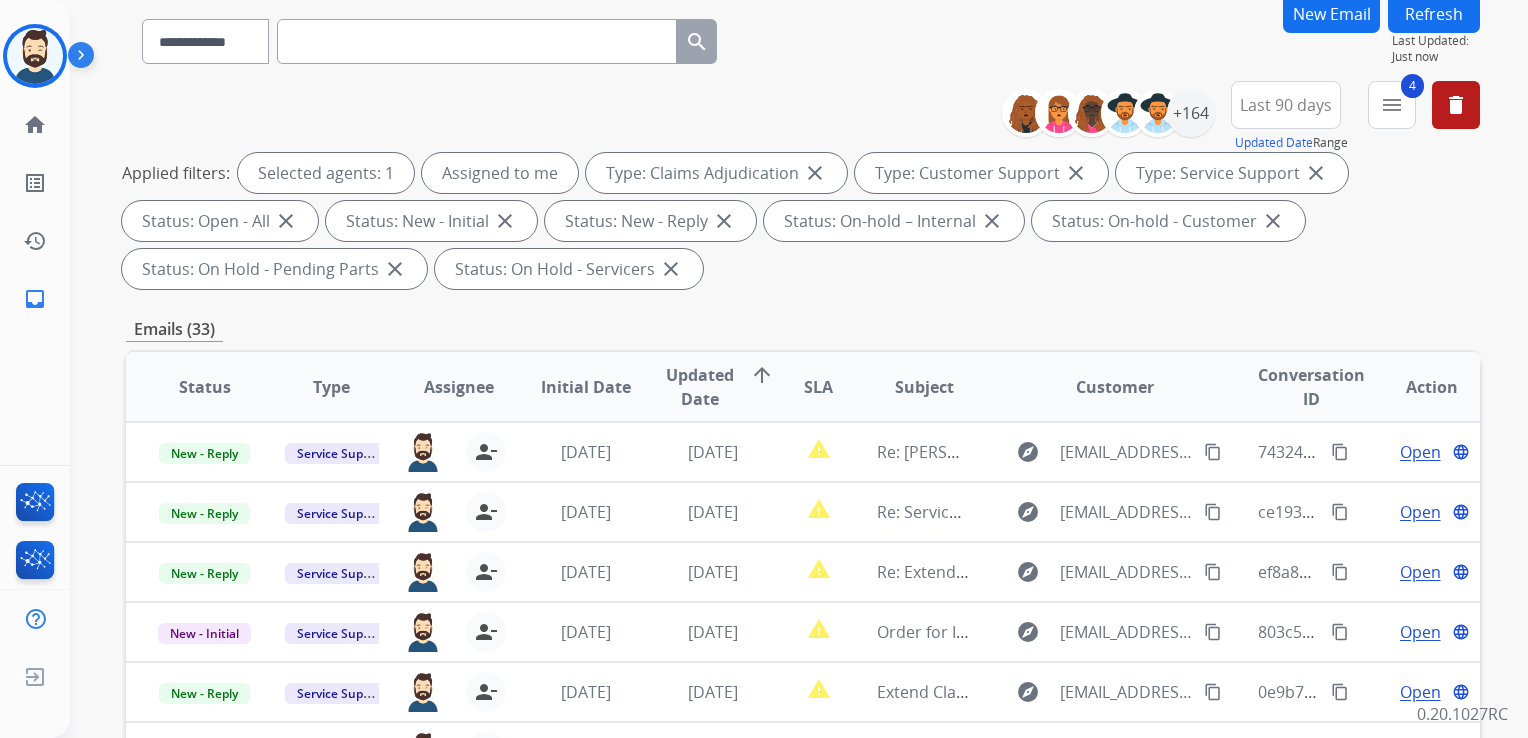 scroll, scrollTop: 400, scrollLeft: 0, axis: vertical 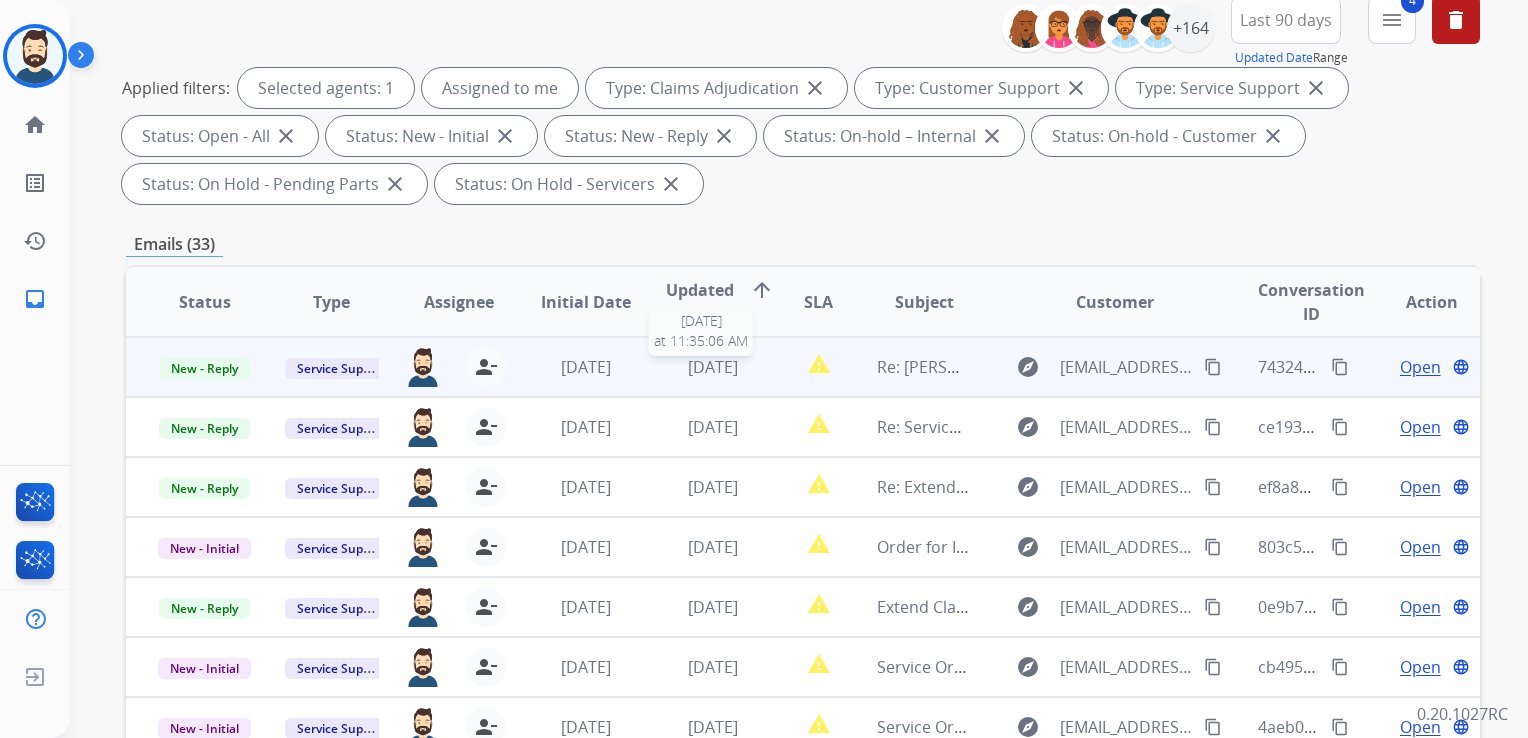 click on "[DATE]" at bounding box center (713, 367) 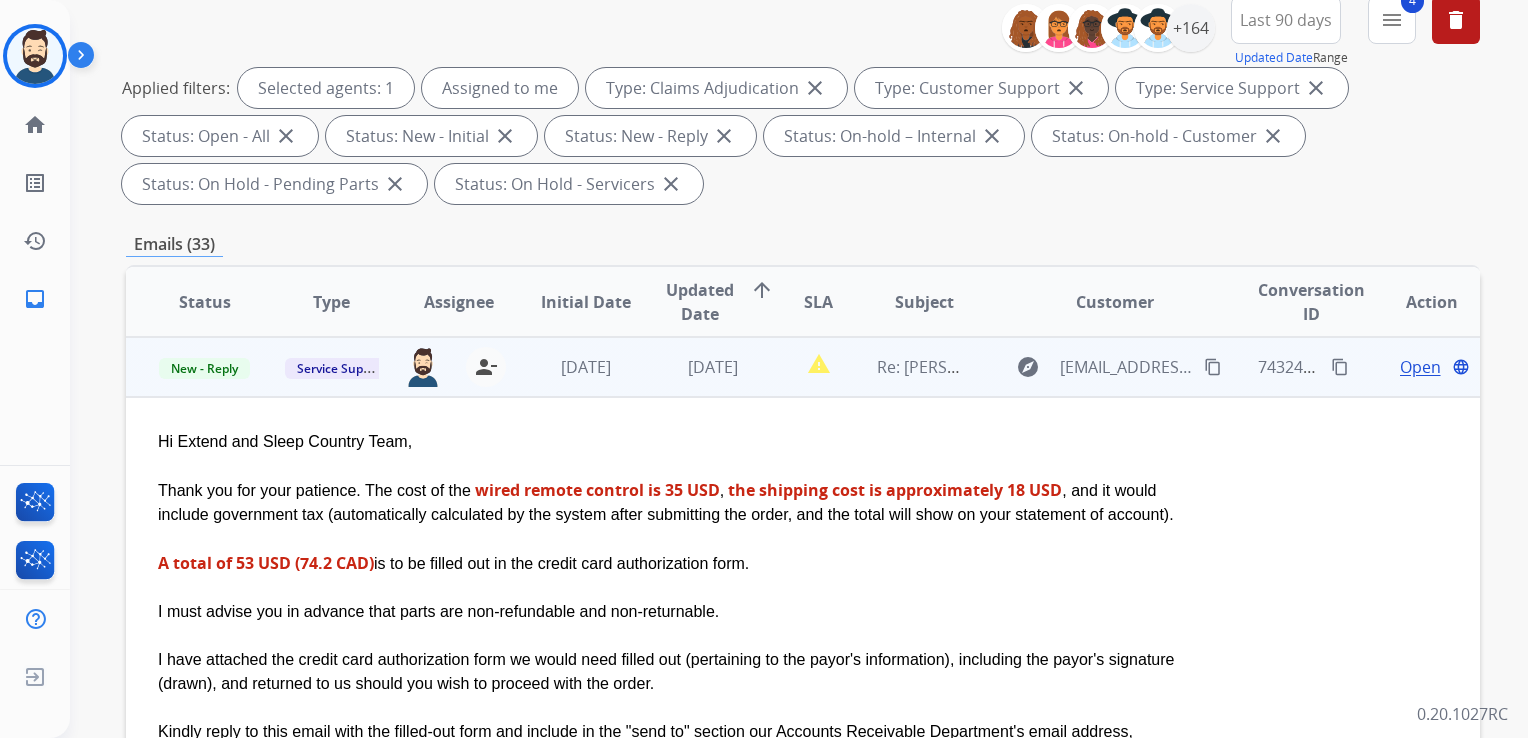 click on "Open" at bounding box center (1420, 367) 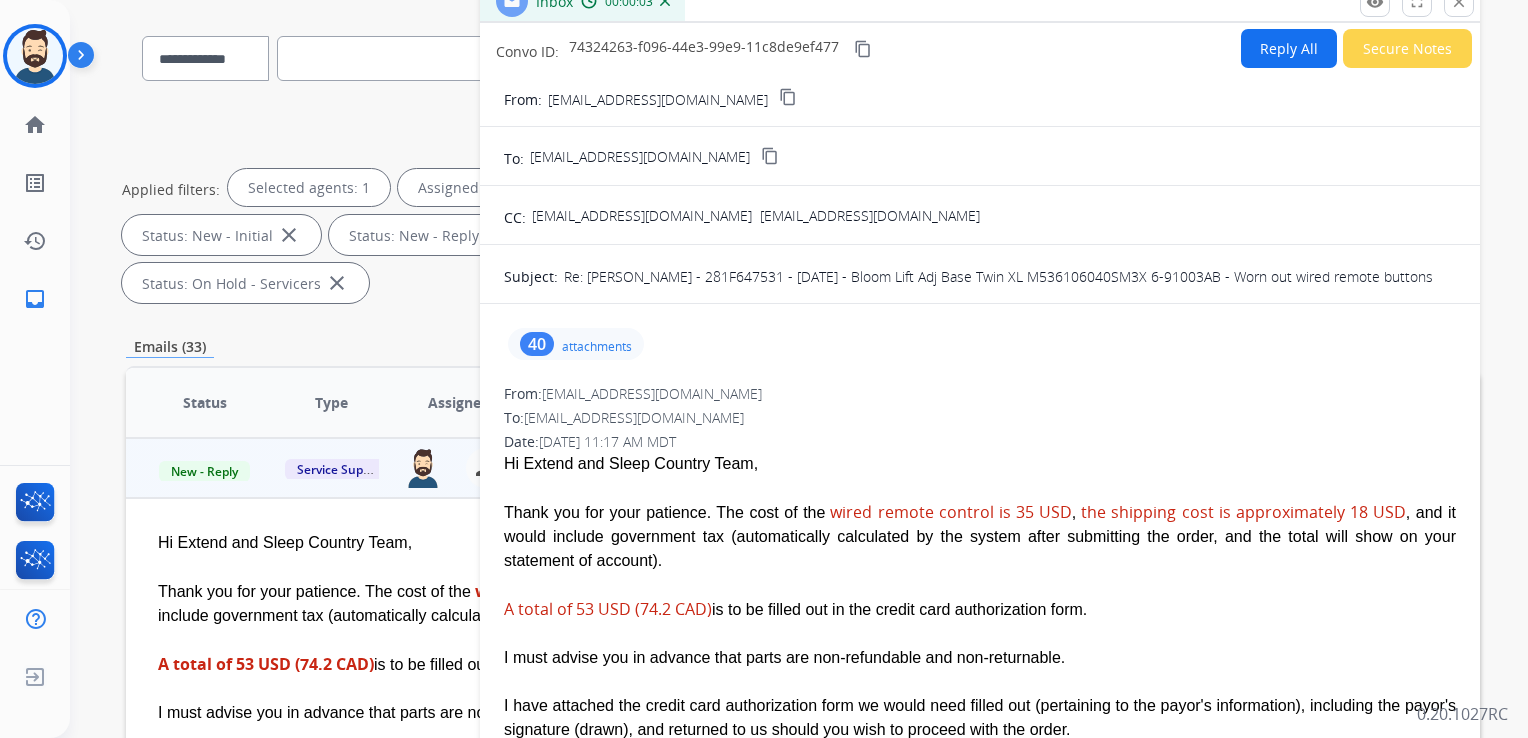 scroll, scrollTop: 32, scrollLeft: 0, axis: vertical 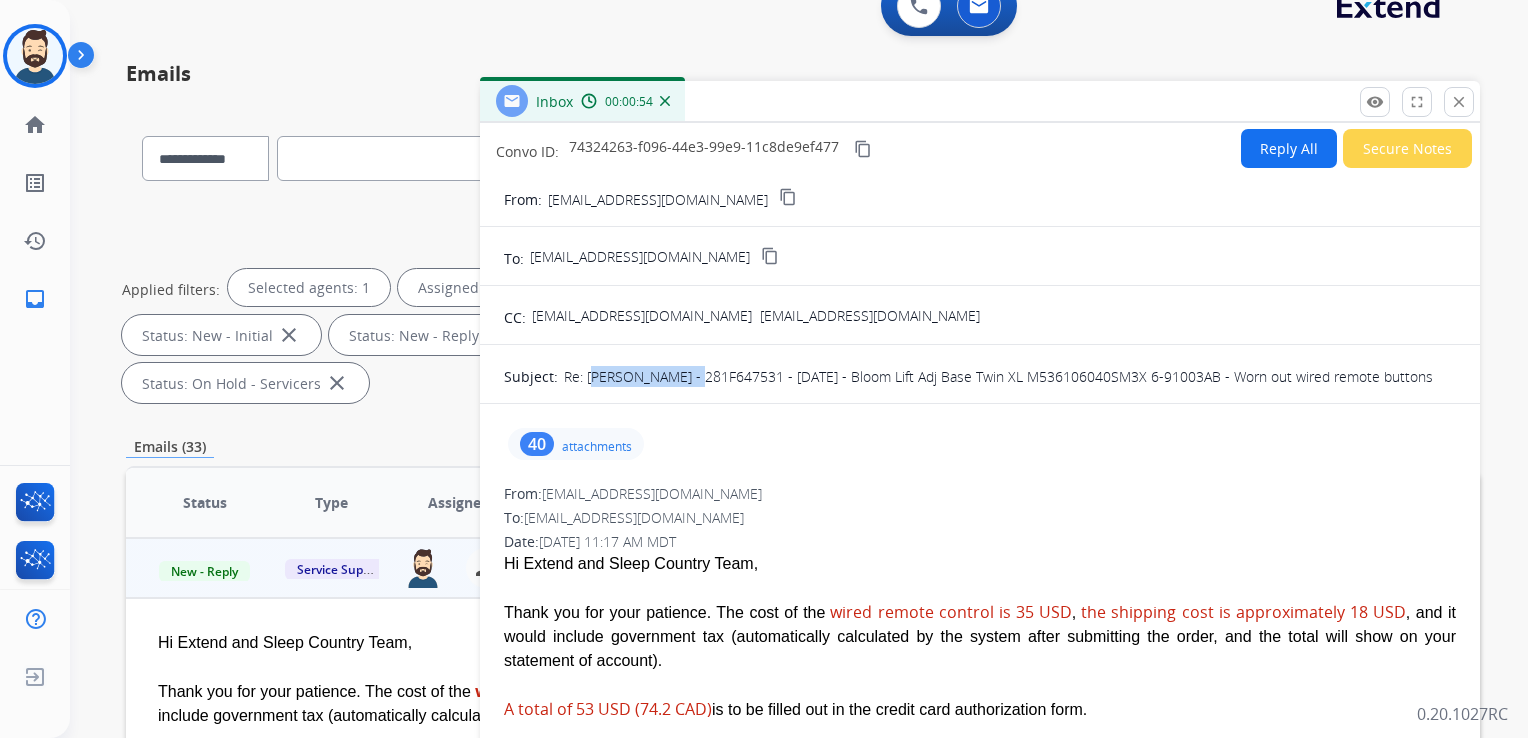 drag, startPoint x: 586, startPoint y: 376, endPoint x: 685, endPoint y: 374, distance: 99.0202 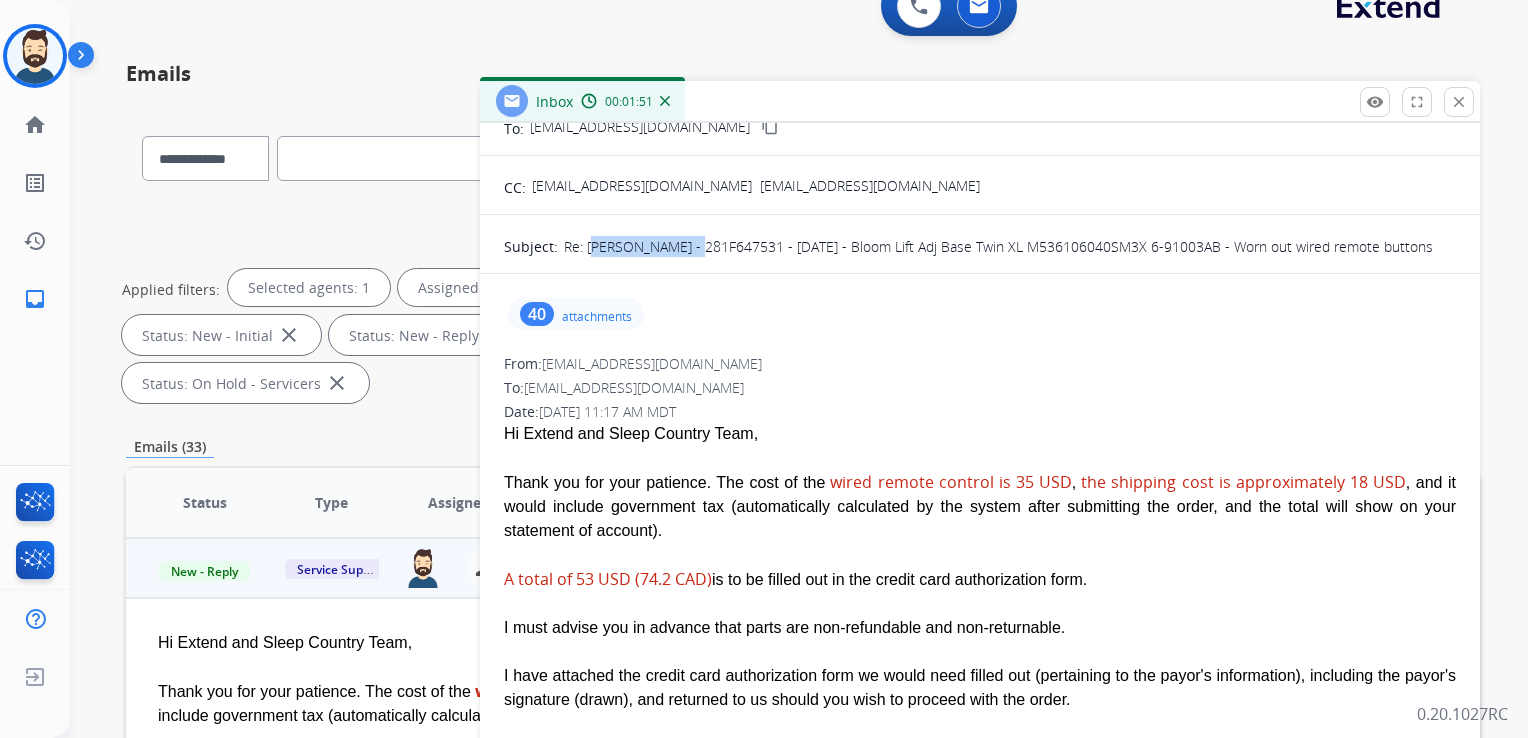 scroll, scrollTop: 0, scrollLeft: 0, axis: both 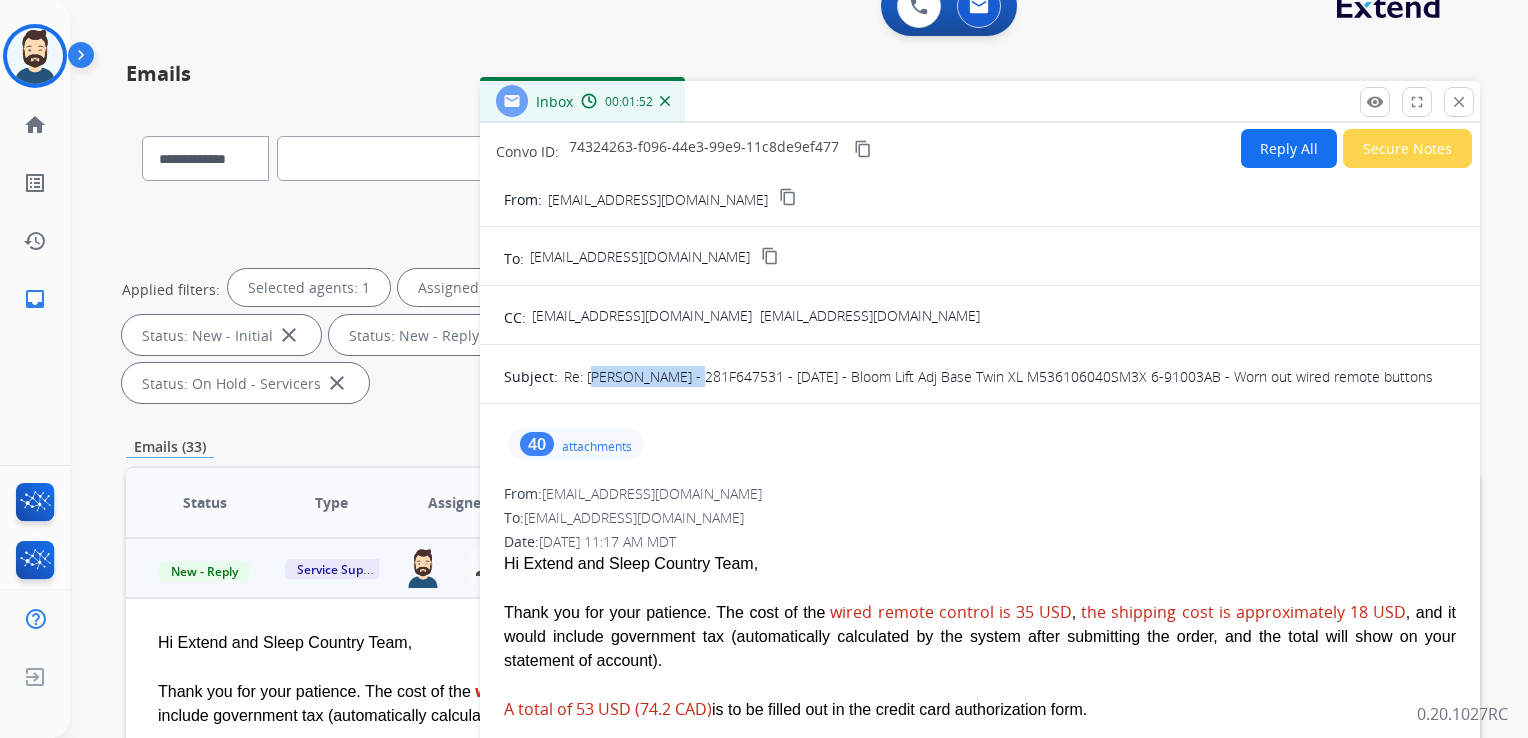 click on "Reply All" at bounding box center [1289, 148] 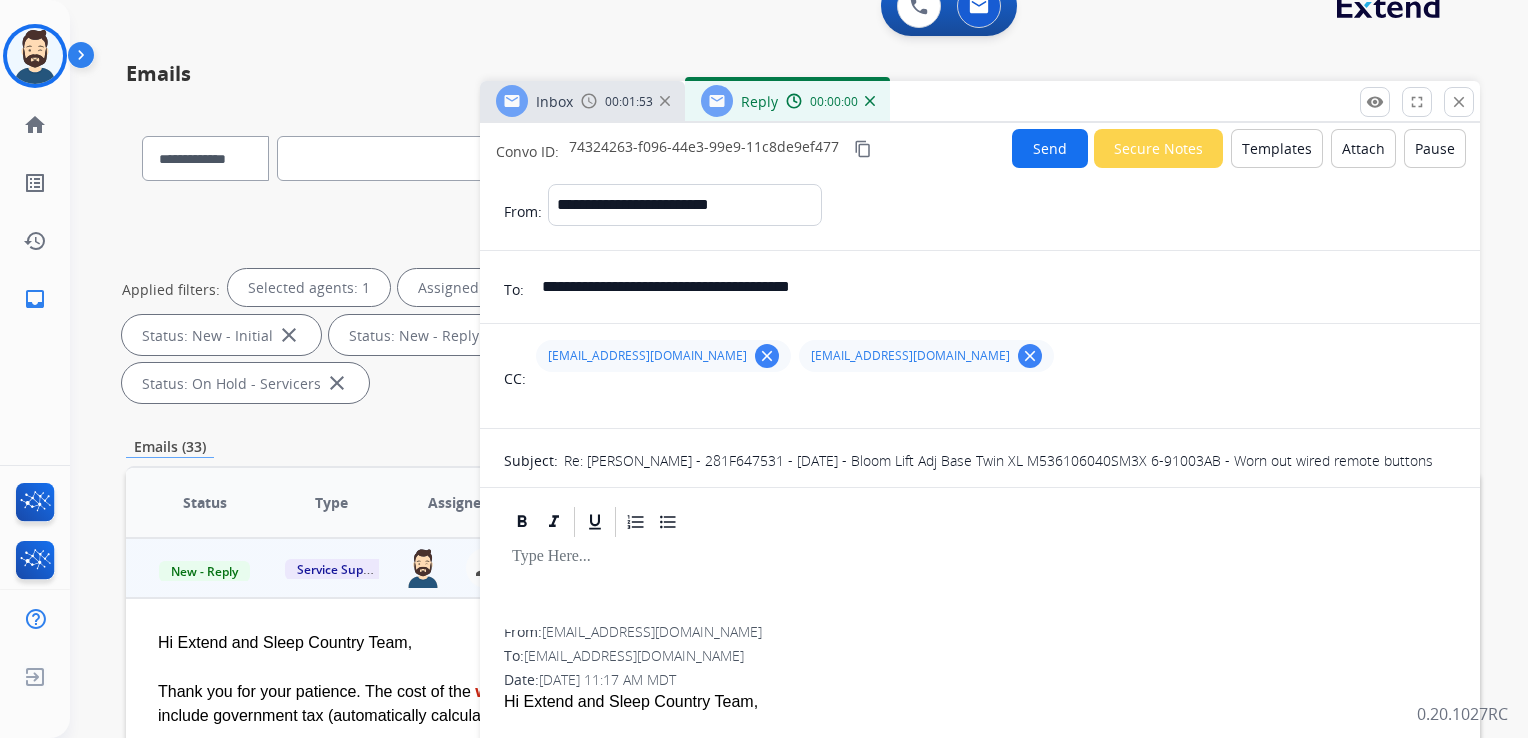 click on "Templates" at bounding box center (1277, 148) 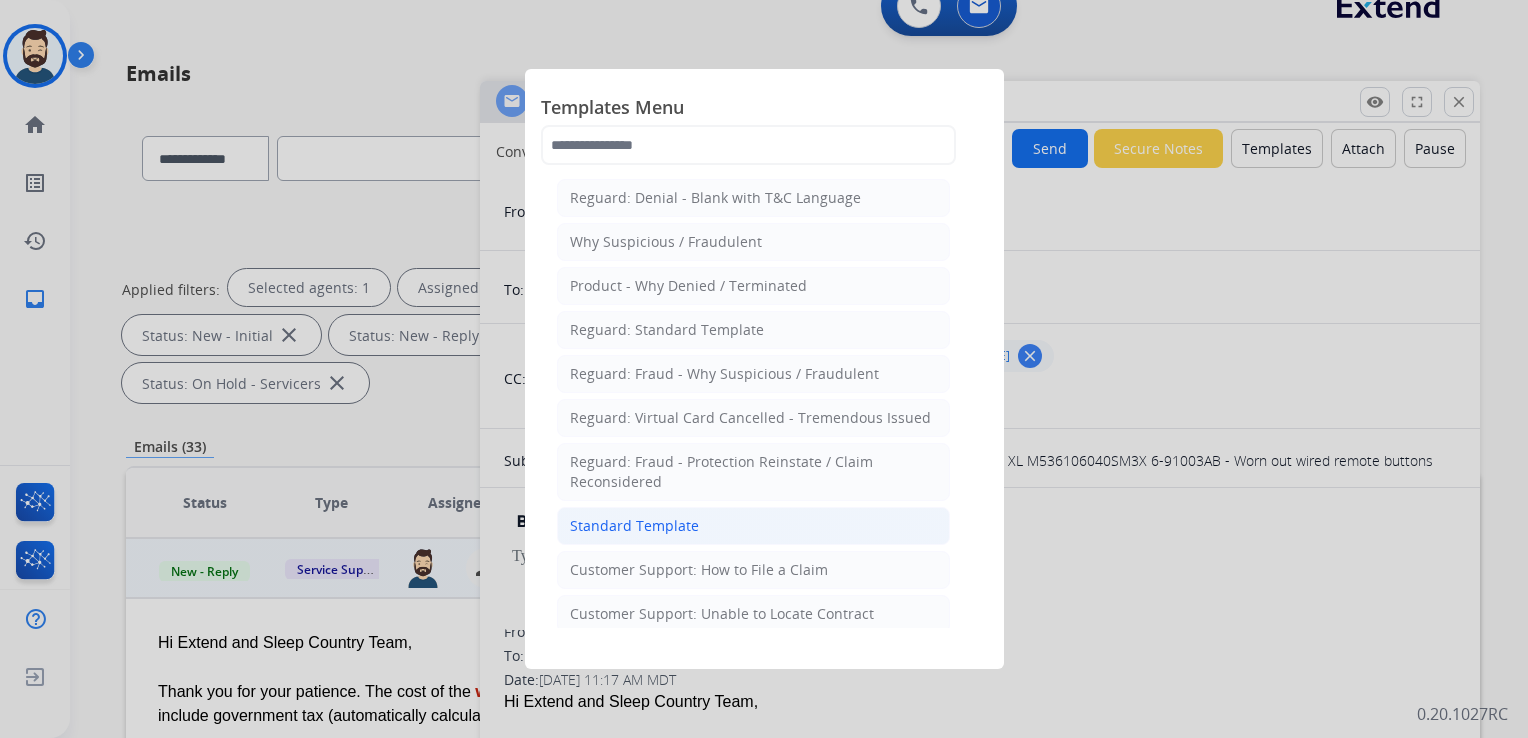 click on "Standard Template" 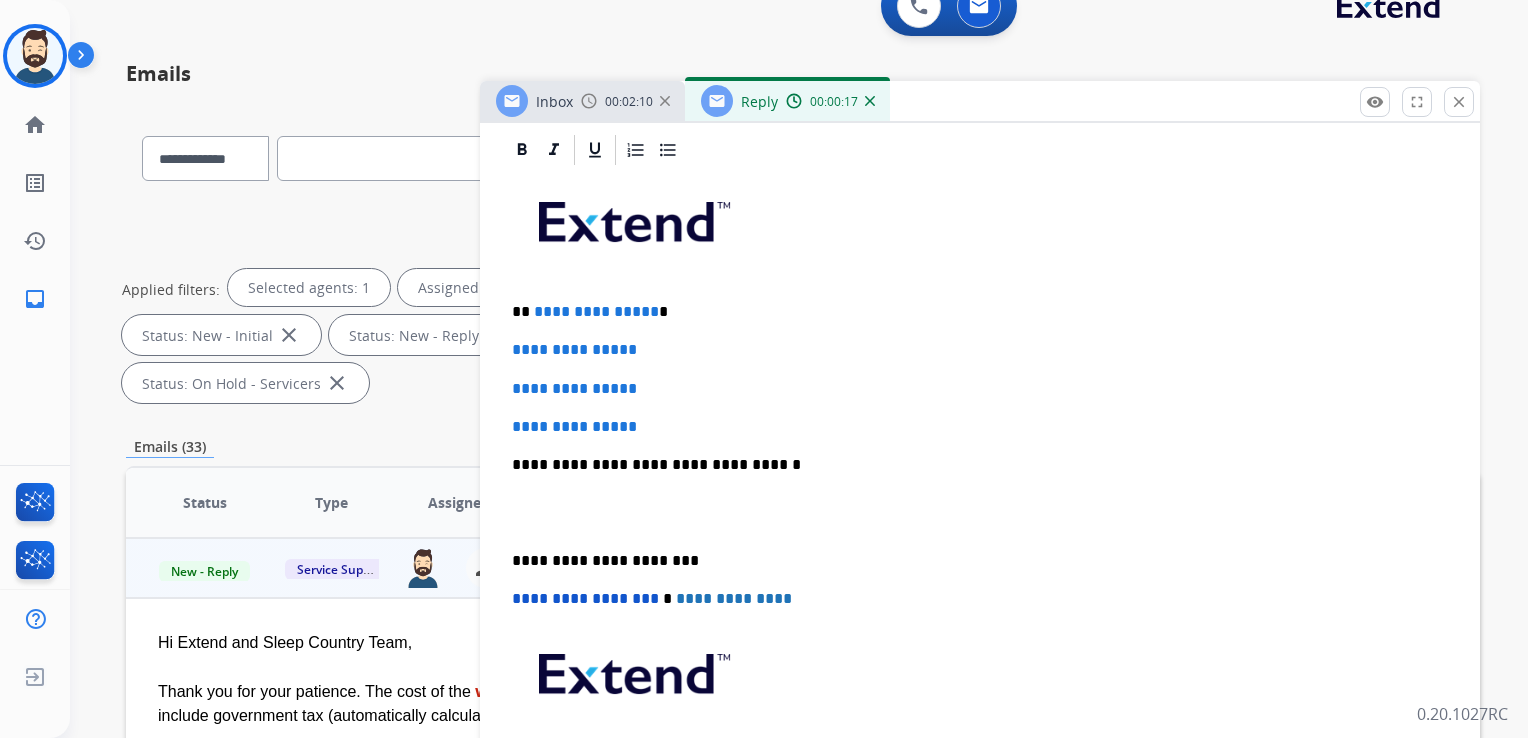 scroll, scrollTop: 400, scrollLeft: 0, axis: vertical 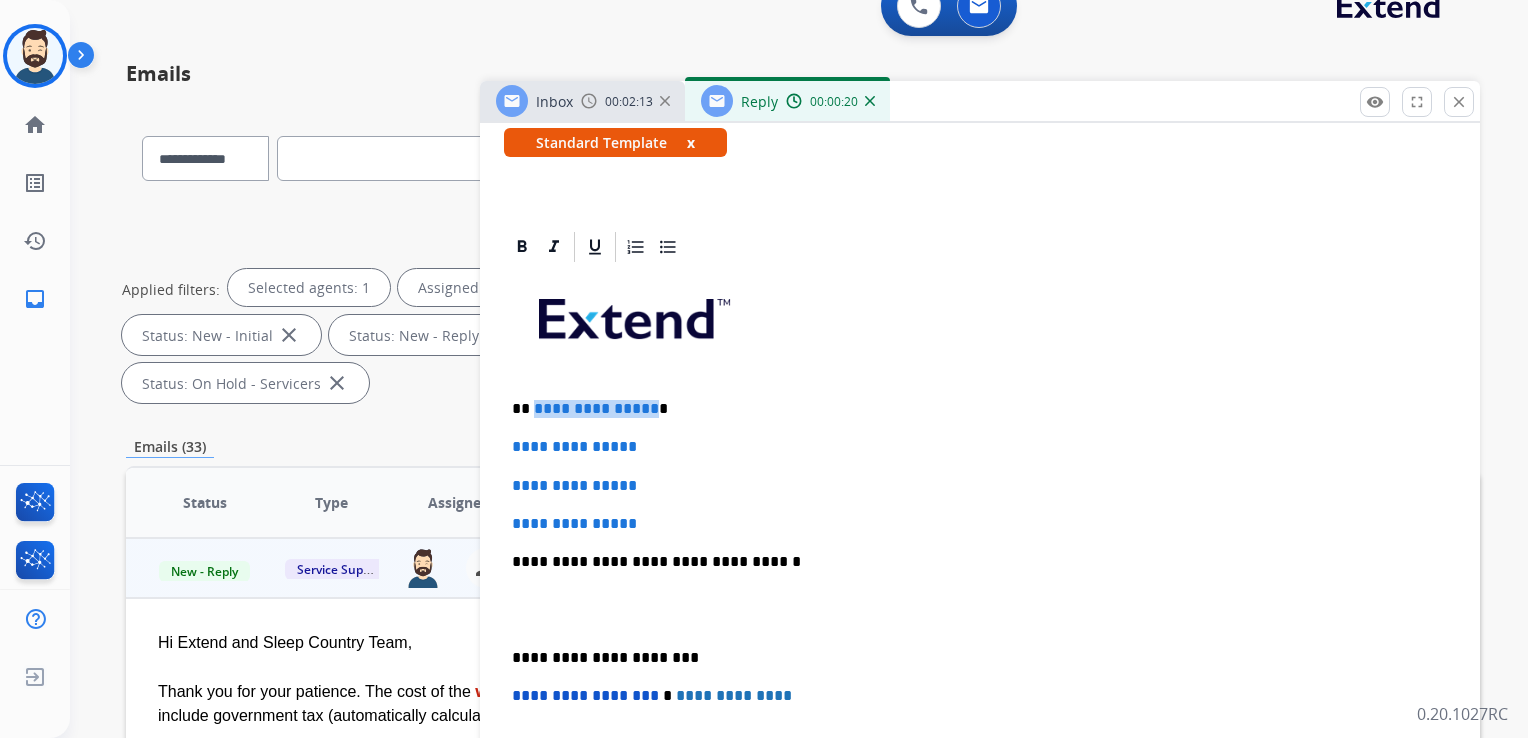 drag, startPoint x: 532, startPoint y: 409, endPoint x: 644, endPoint y: 410, distance: 112.00446 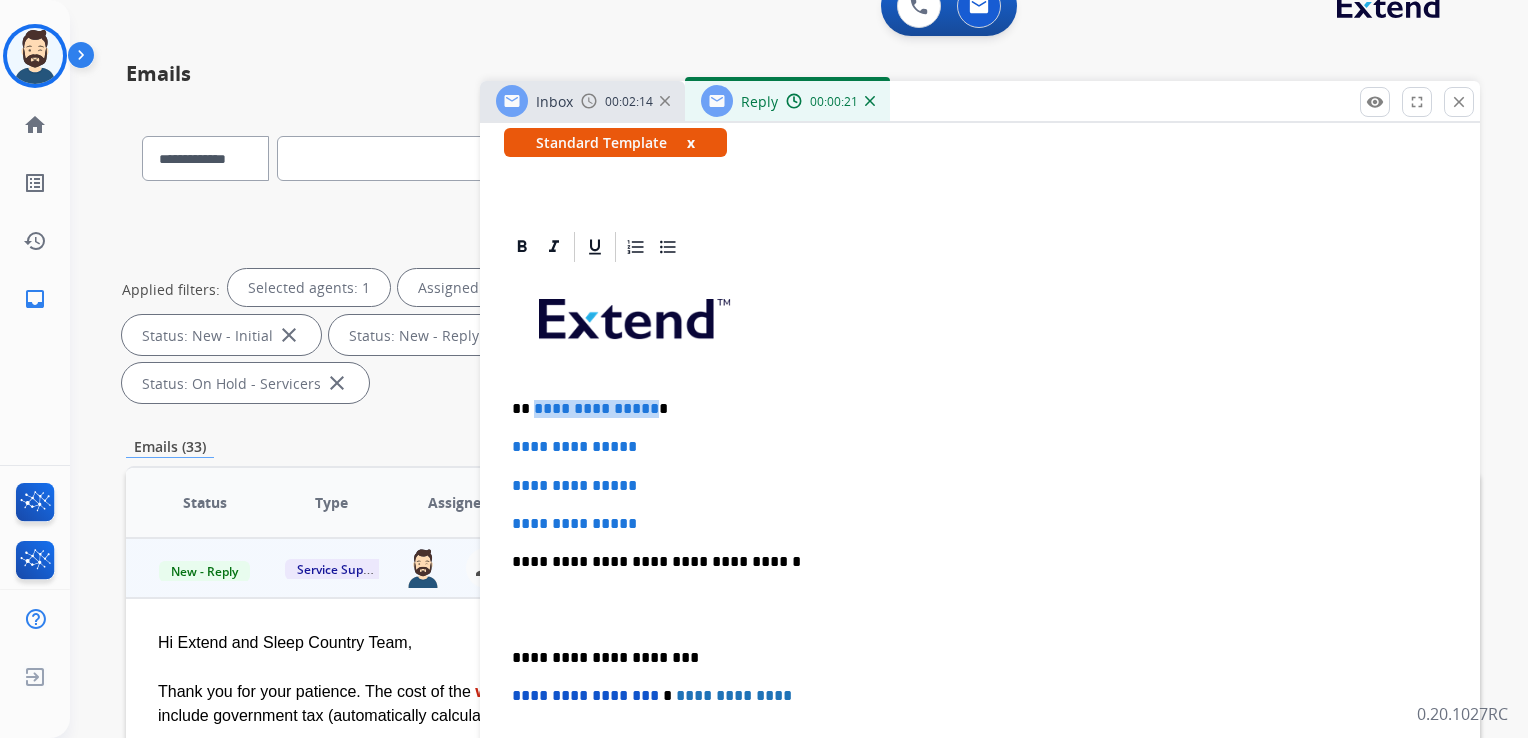 type 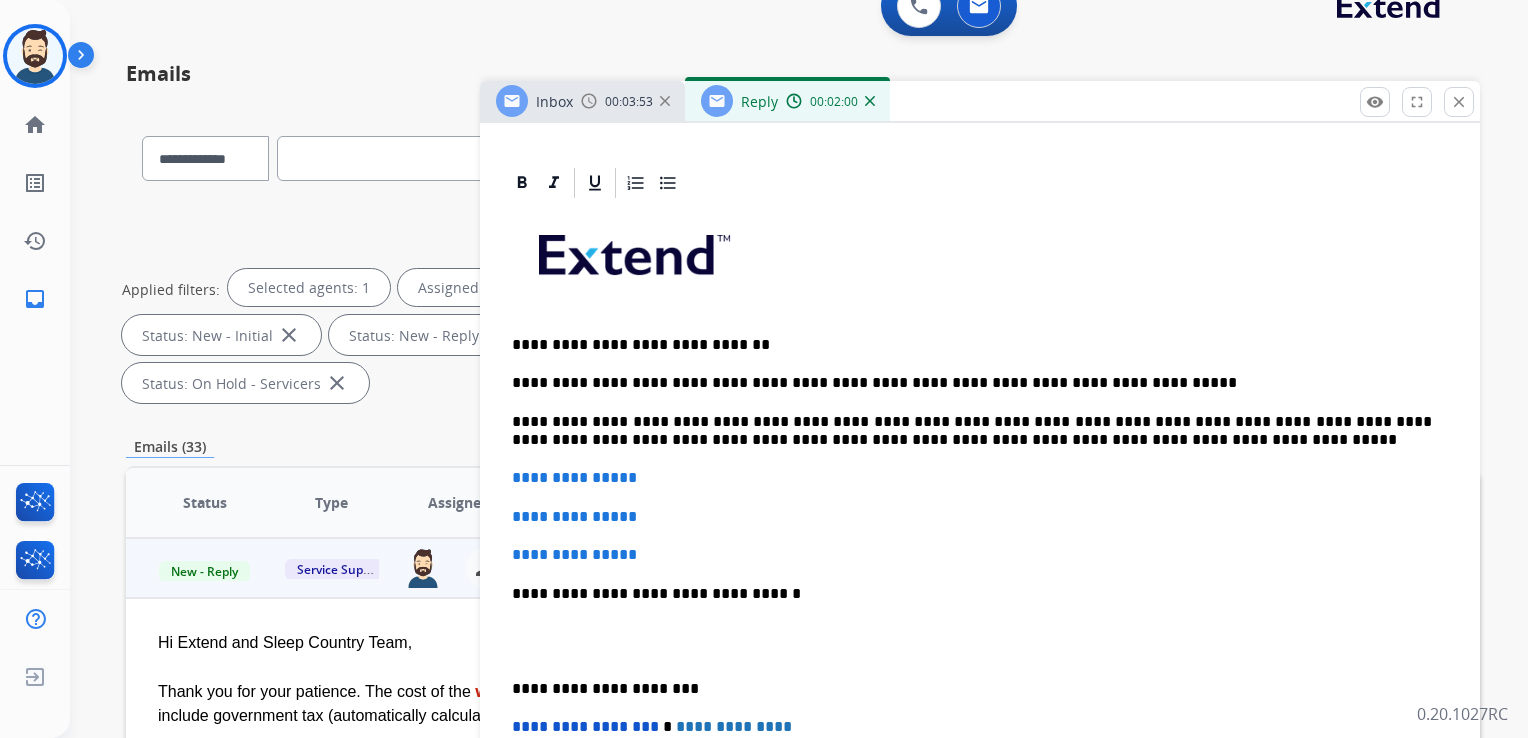 scroll, scrollTop: 500, scrollLeft: 0, axis: vertical 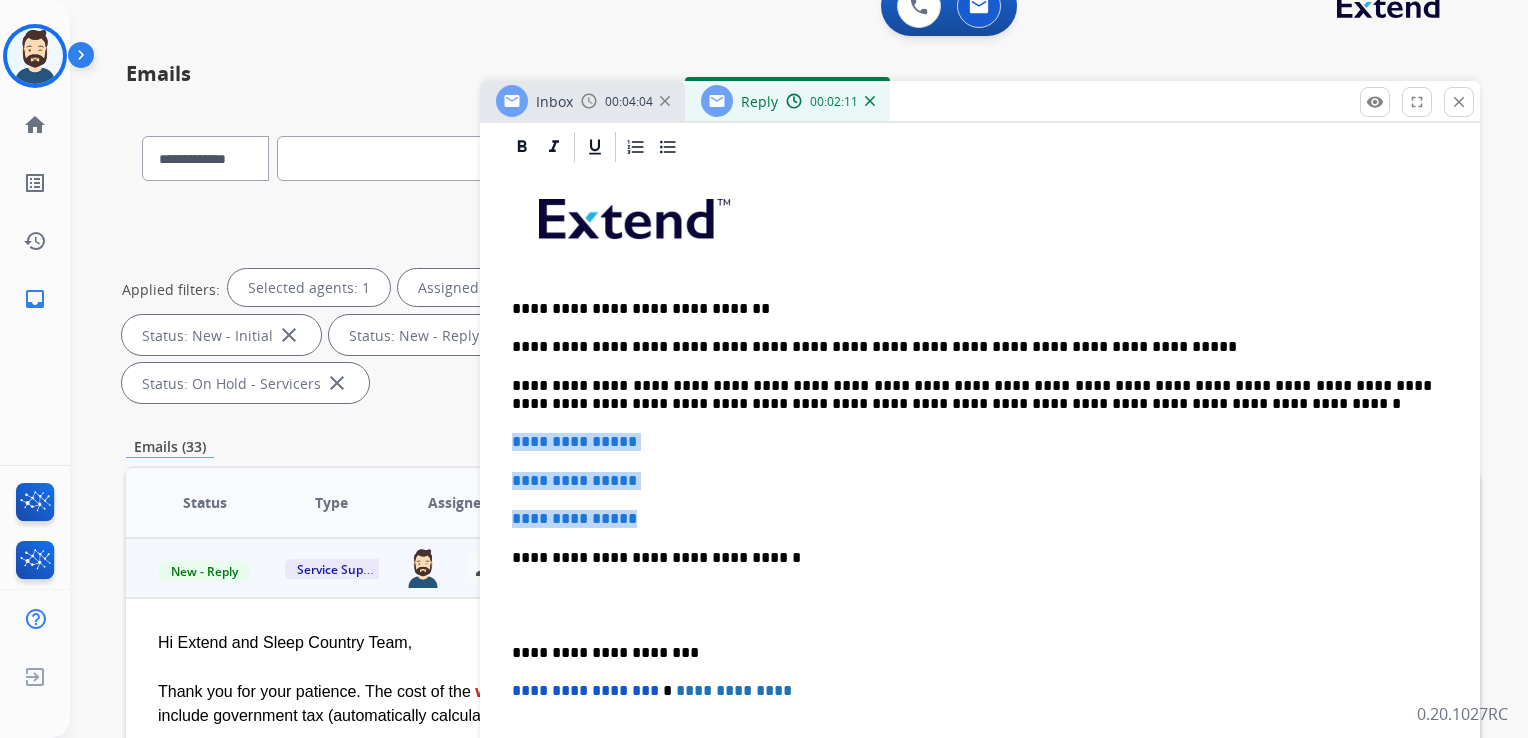 drag, startPoint x: 511, startPoint y: 438, endPoint x: 684, endPoint y: 503, distance: 184.80801 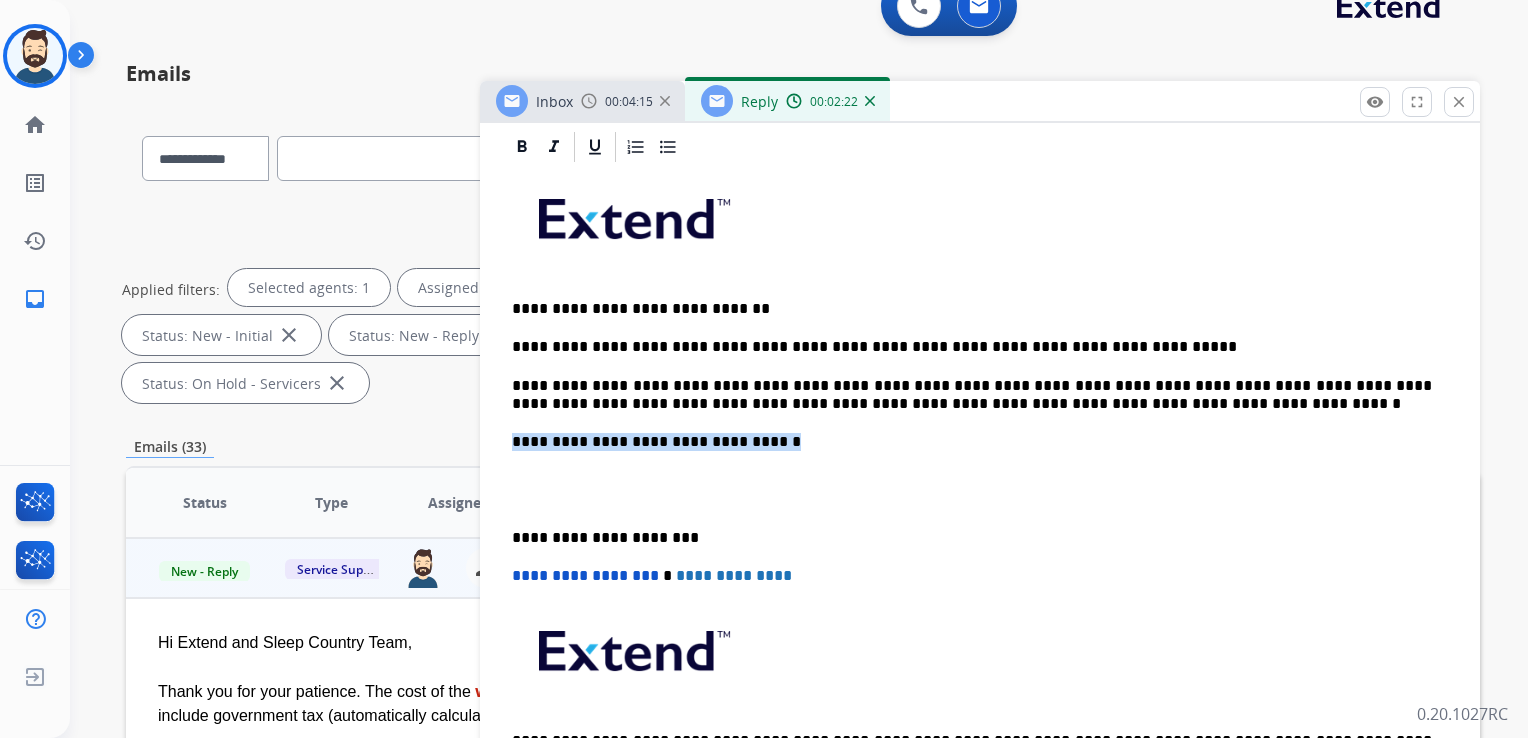 drag, startPoint x: 513, startPoint y: 439, endPoint x: 756, endPoint y: 444, distance: 243.05144 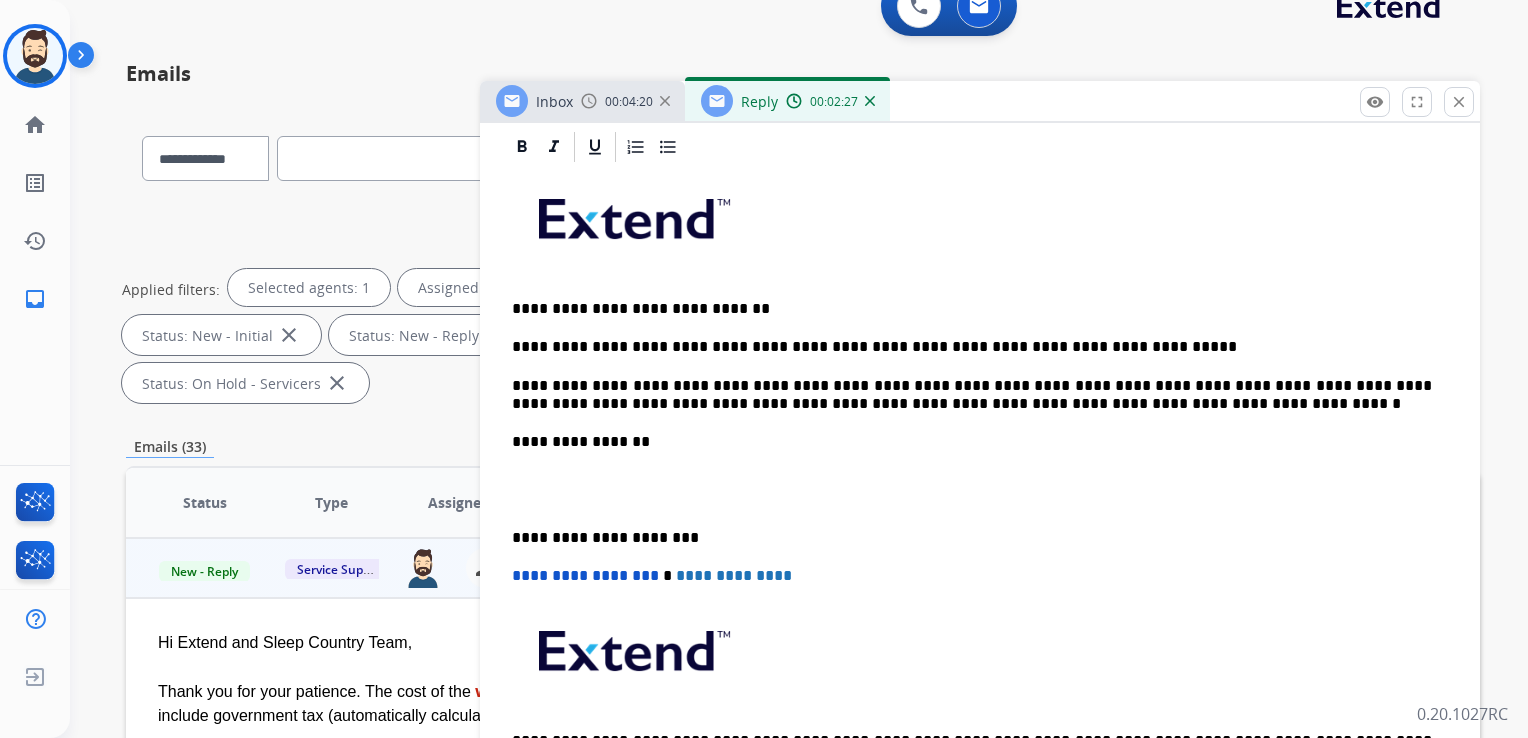 click on "**********" at bounding box center [972, 538] 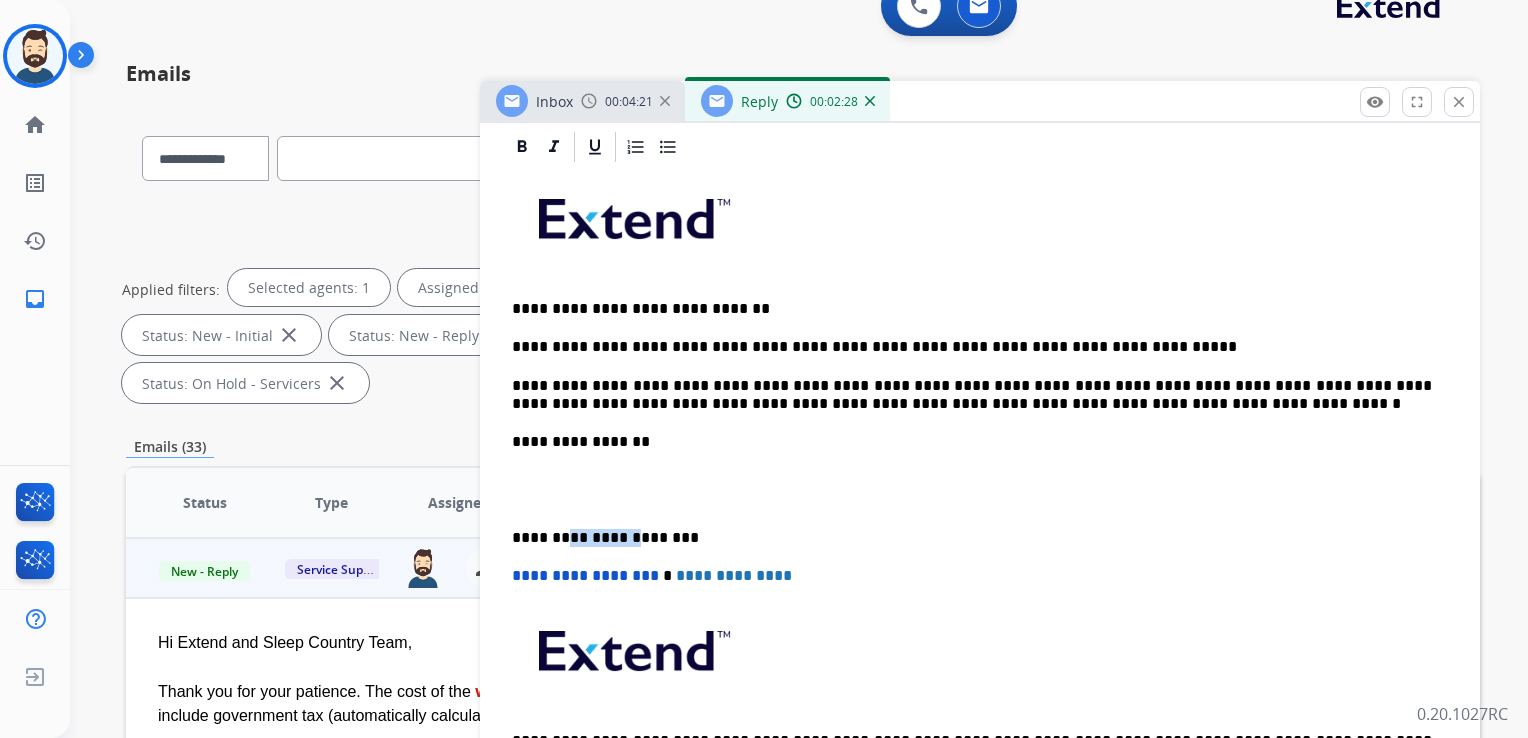 click on "**********" at bounding box center (972, 538) 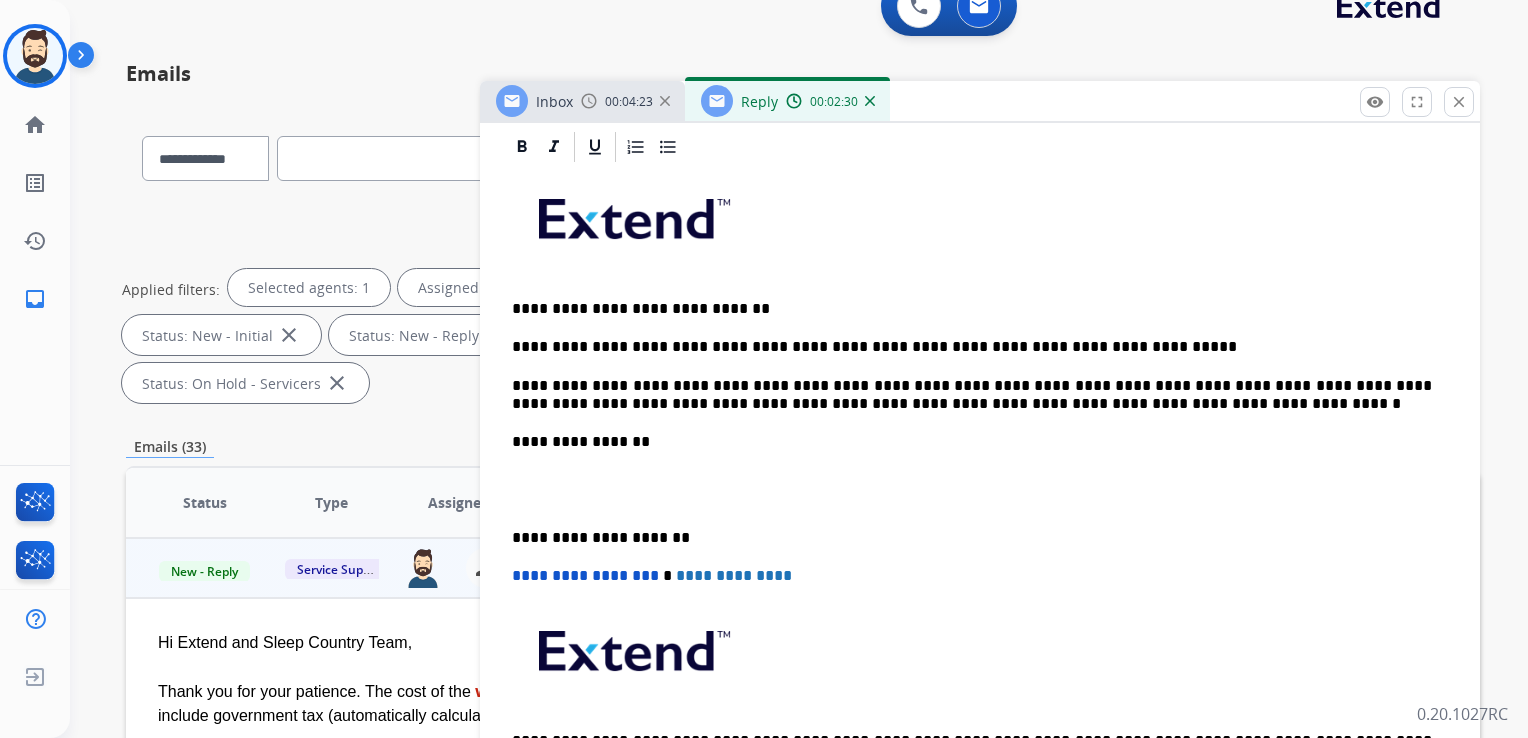 click on "**********" at bounding box center [972, 576] 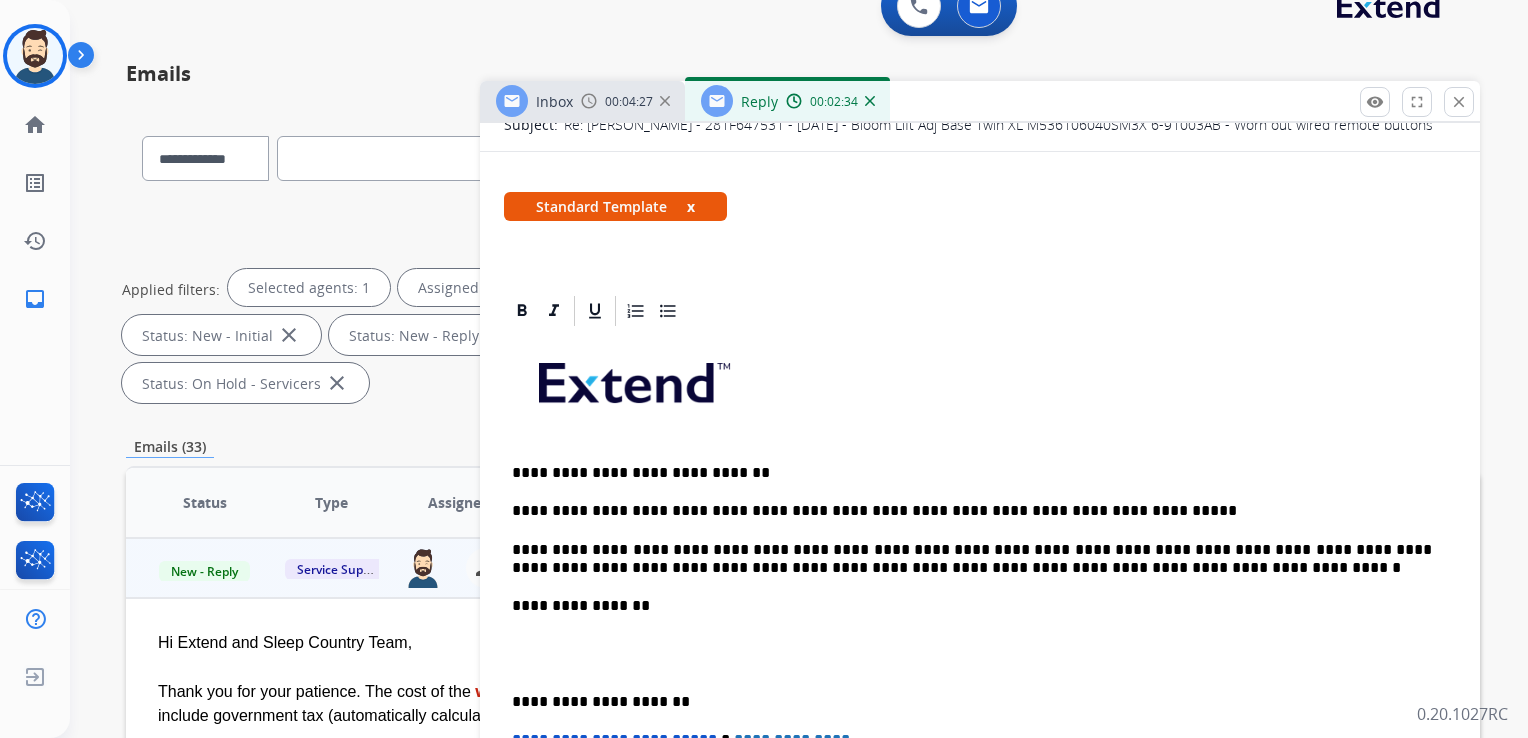 scroll, scrollTop: 500, scrollLeft: 0, axis: vertical 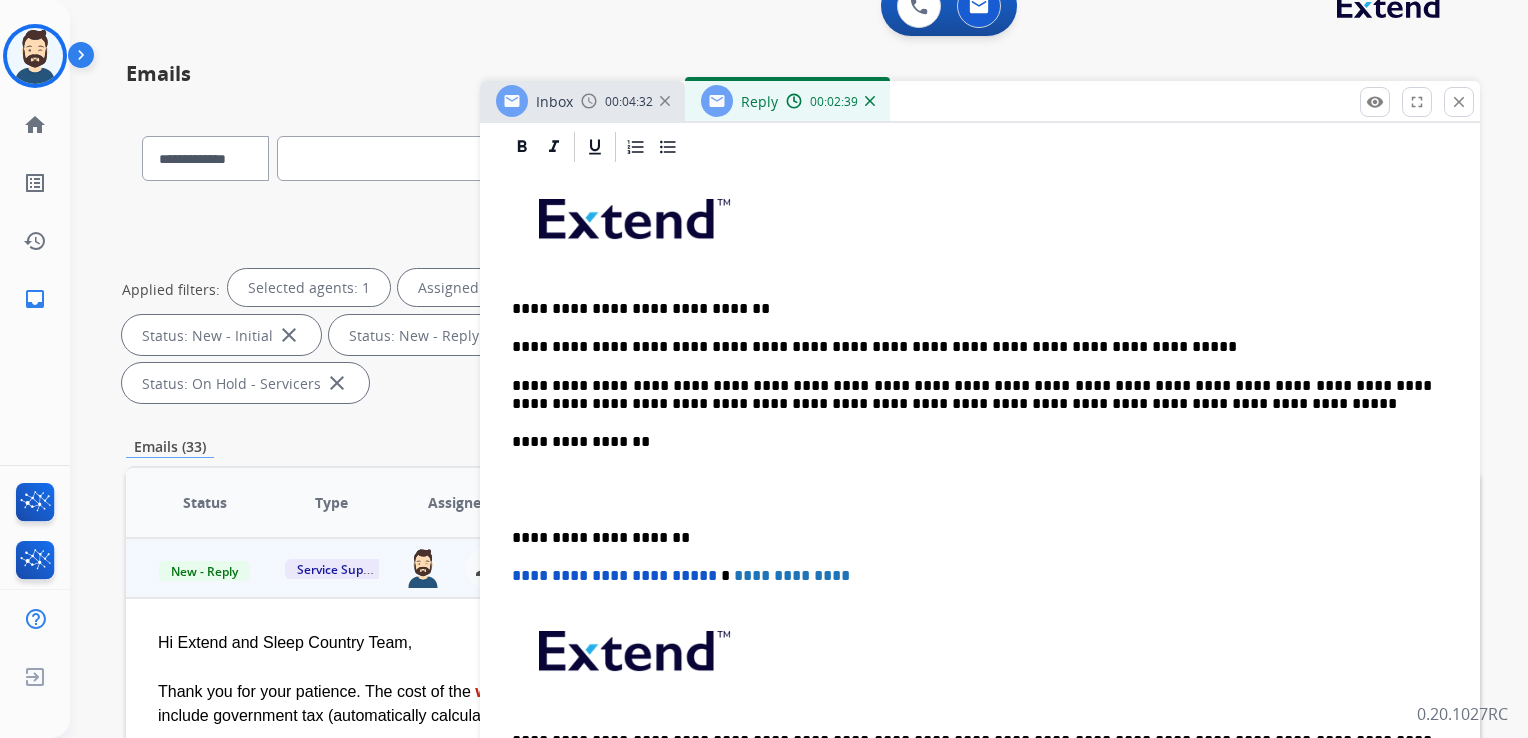 click on "**********" at bounding box center [972, 395] 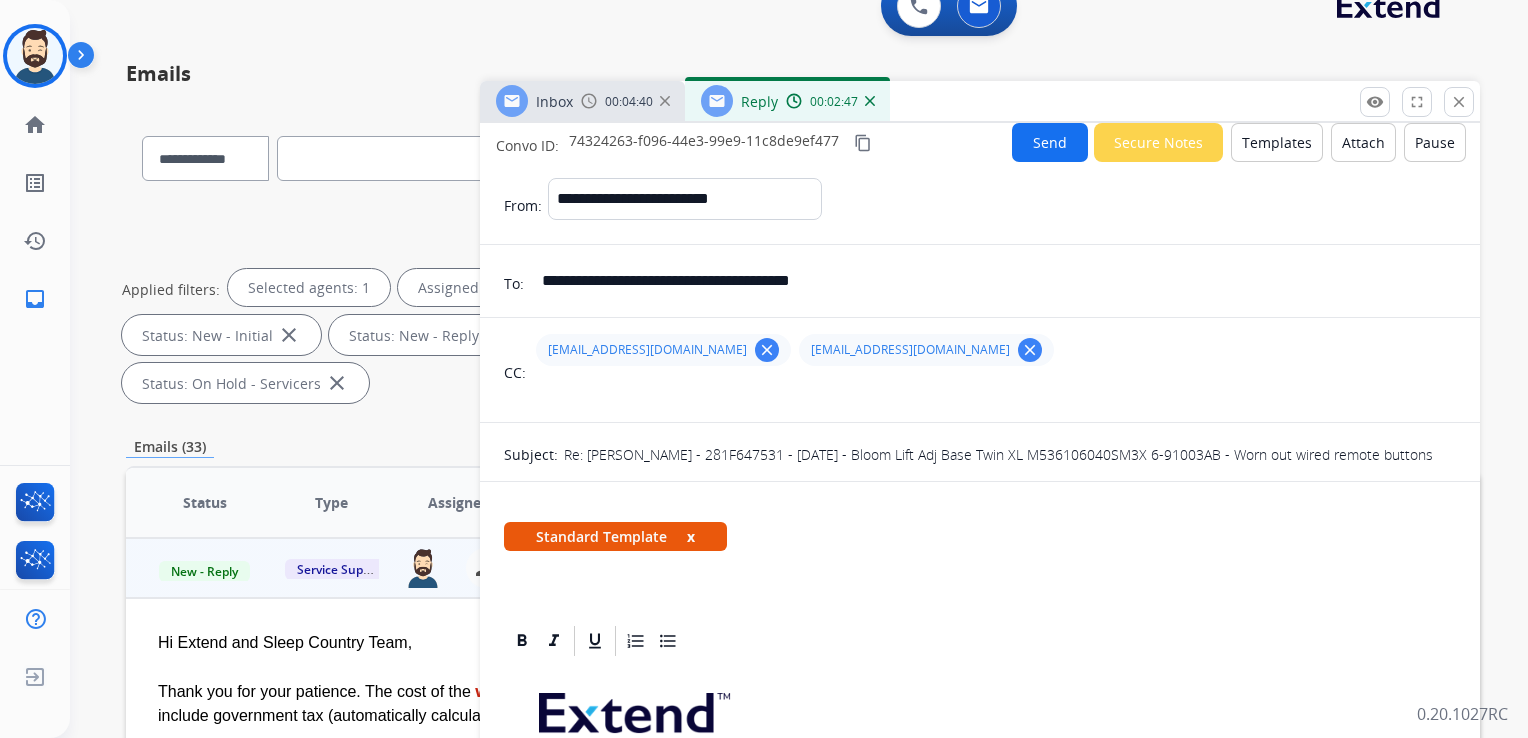 scroll, scrollTop: 0, scrollLeft: 0, axis: both 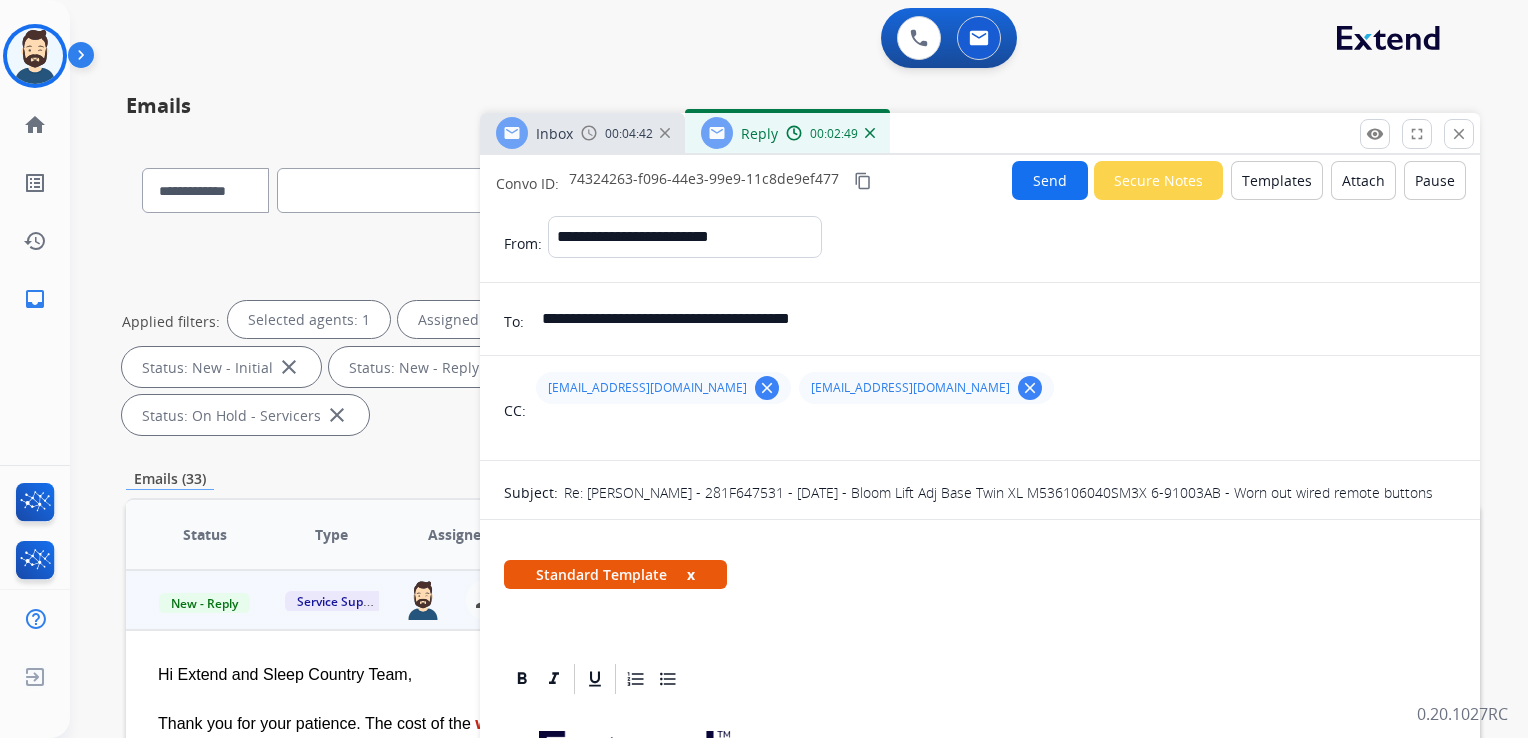 click on "content_copy" at bounding box center (863, 181) 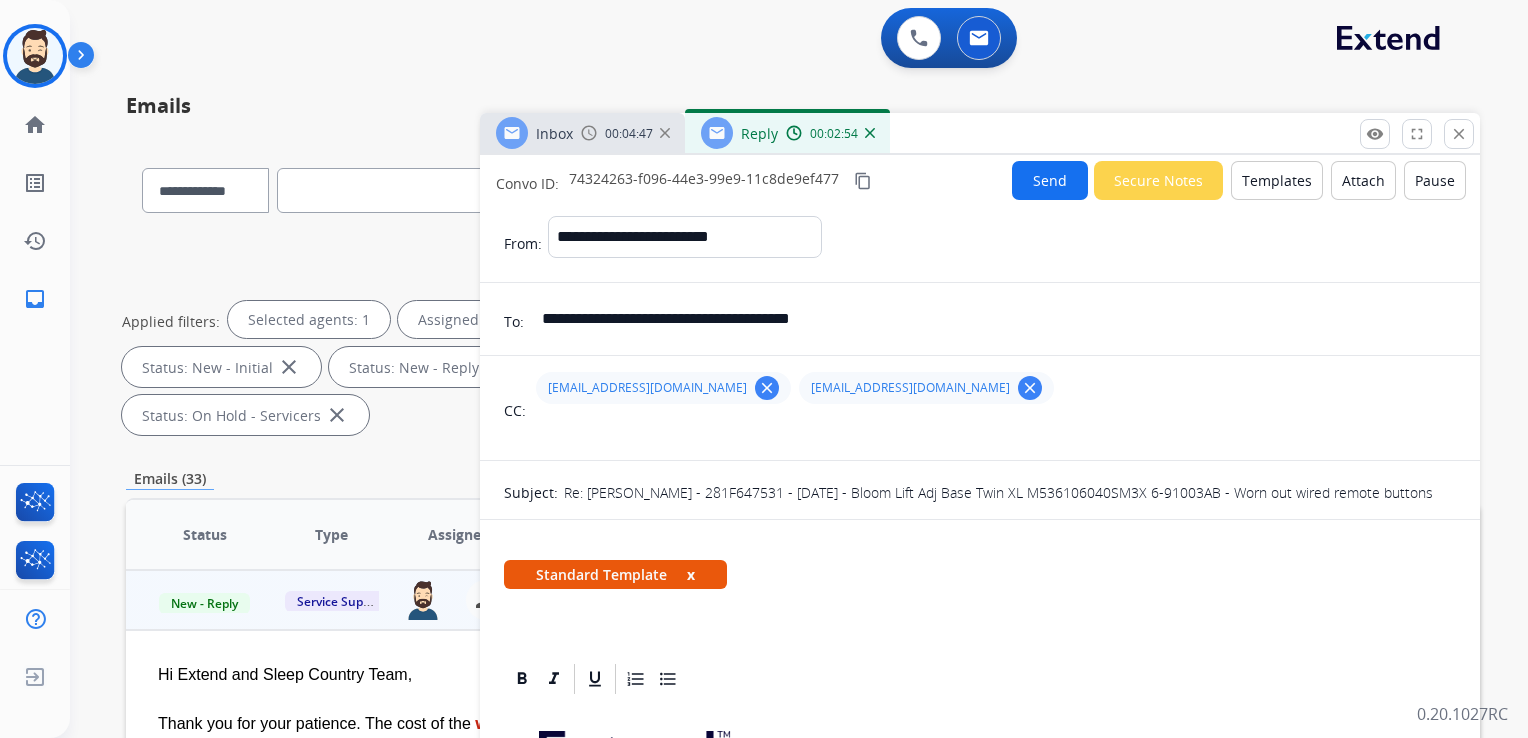 click on "Send" at bounding box center [1050, 180] 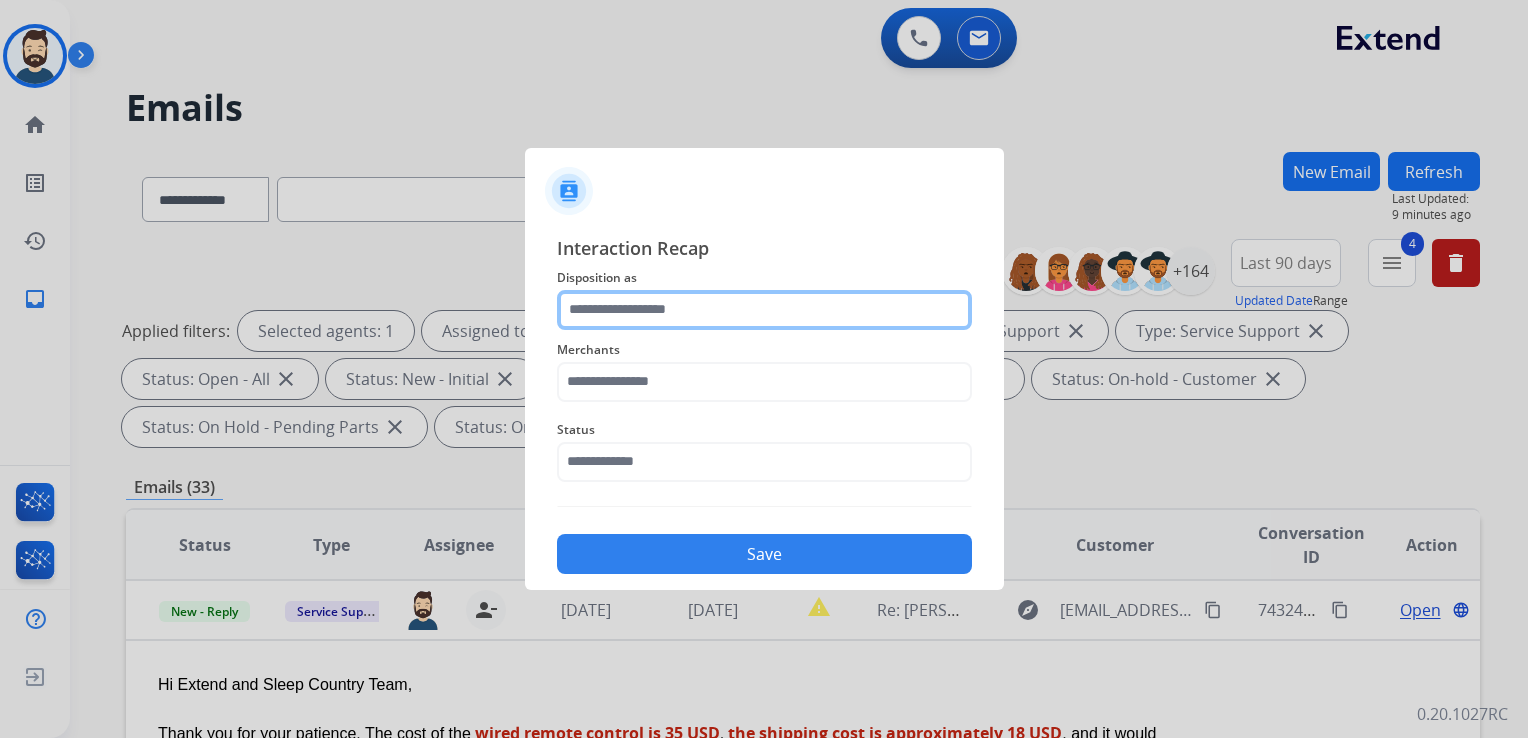 click 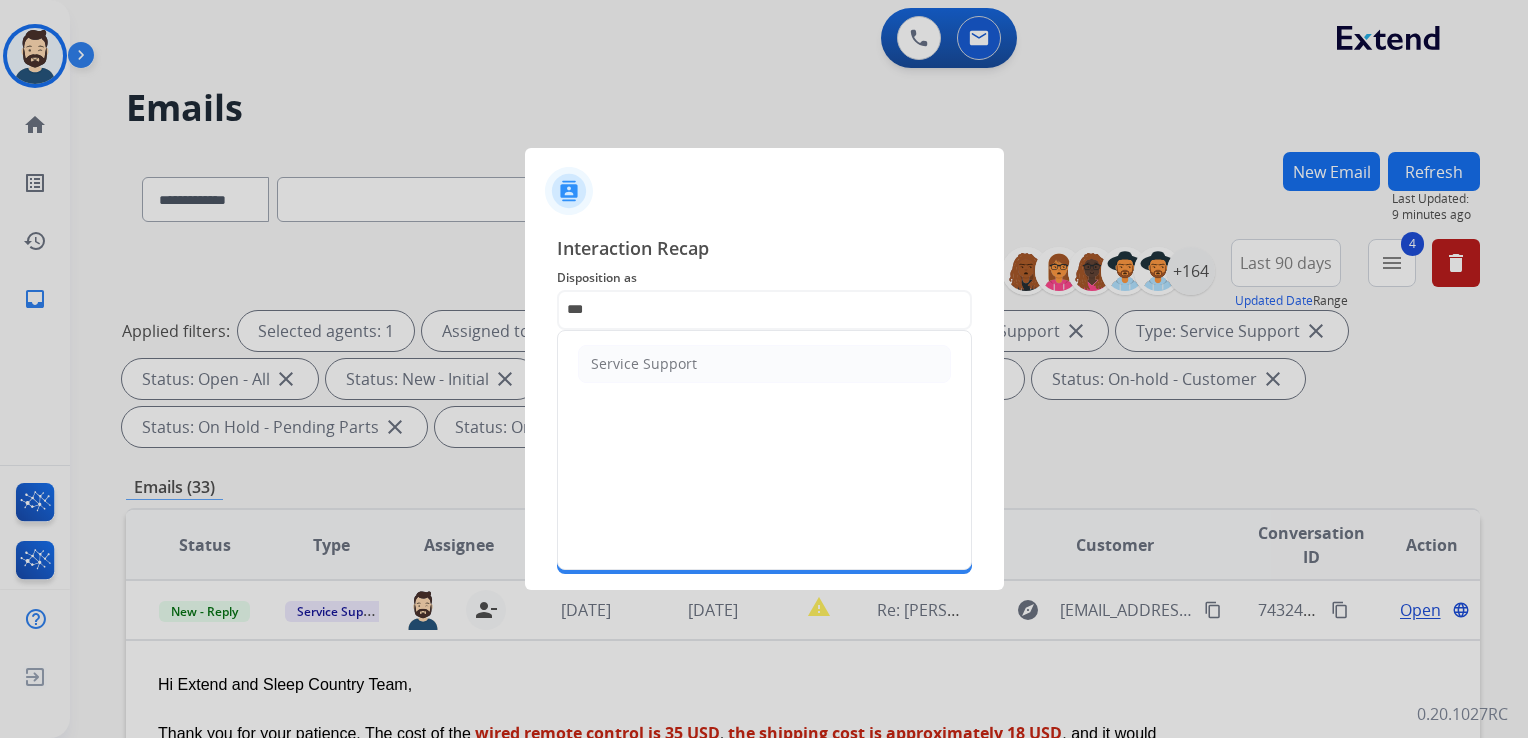 drag, startPoint x: 630, startPoint y: 362, endPoint x: 632, endPoint y: 373, distance: 11.18034 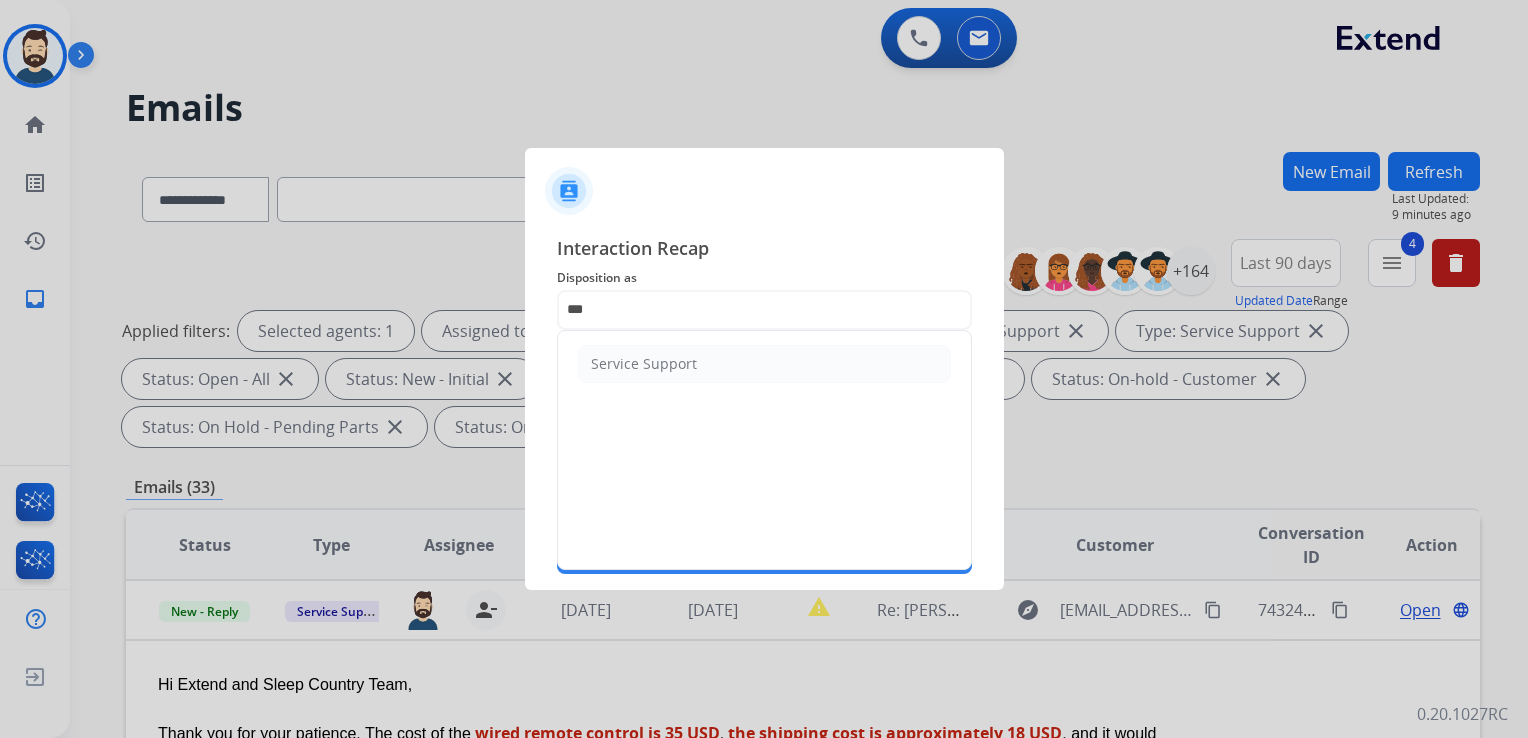 click on "Service Support" 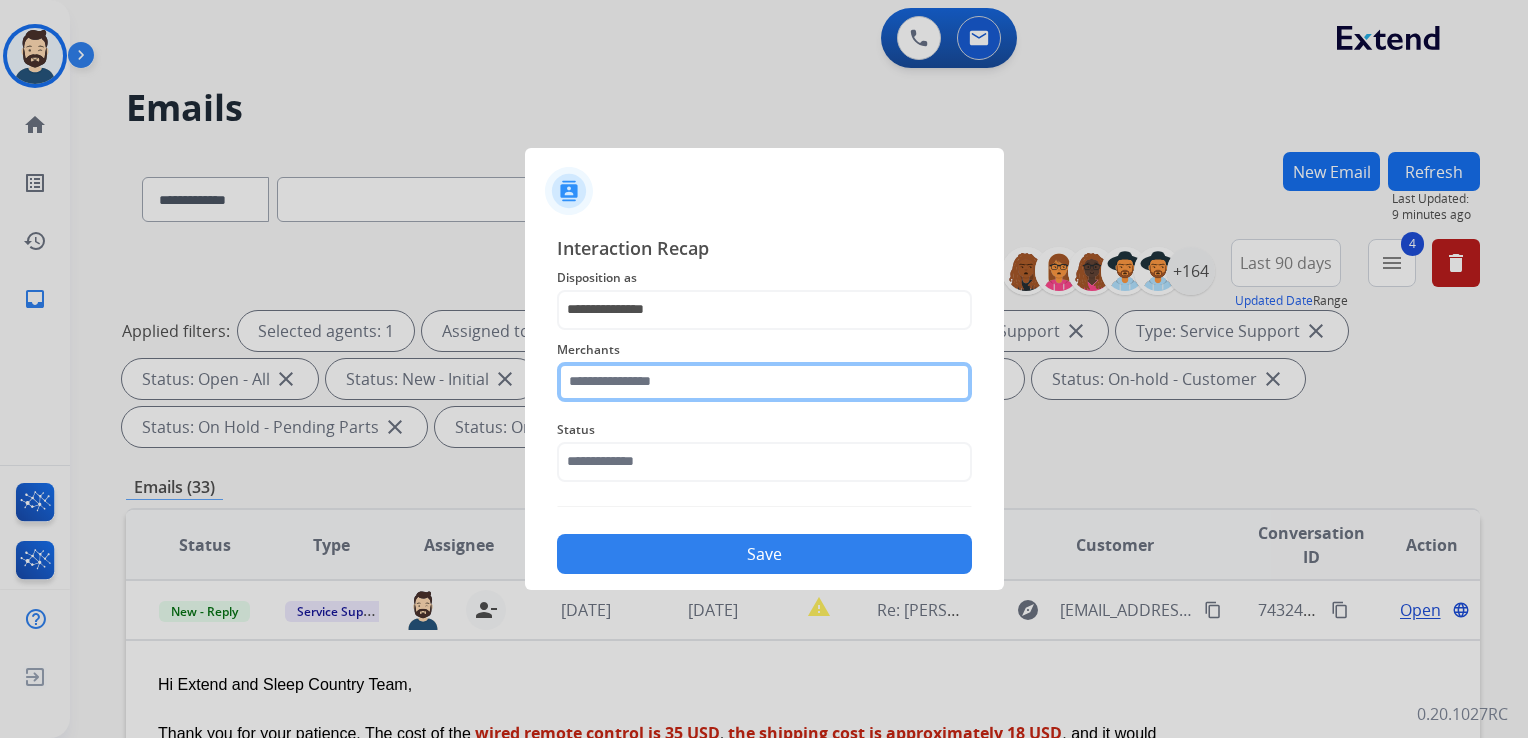 click 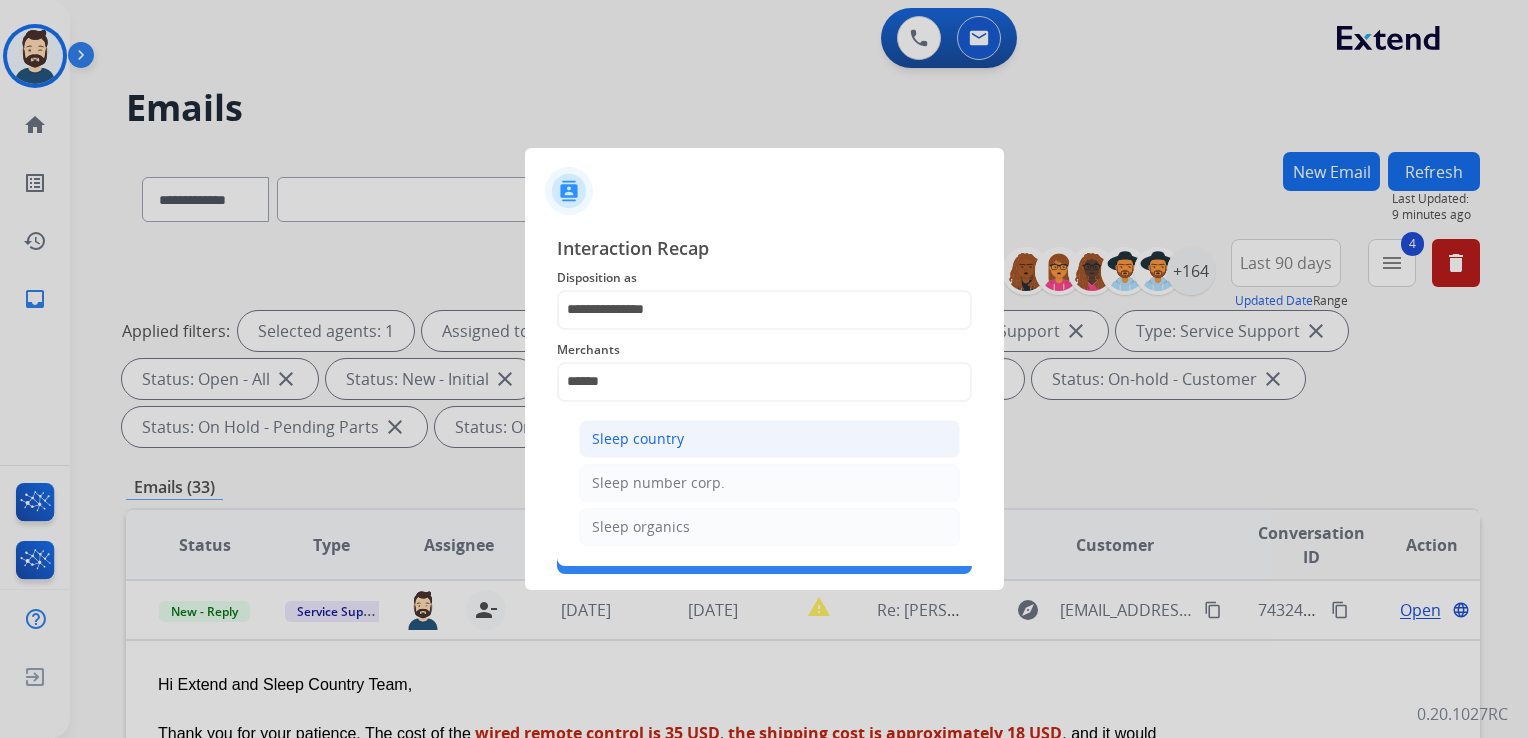 click on "Sleep country" 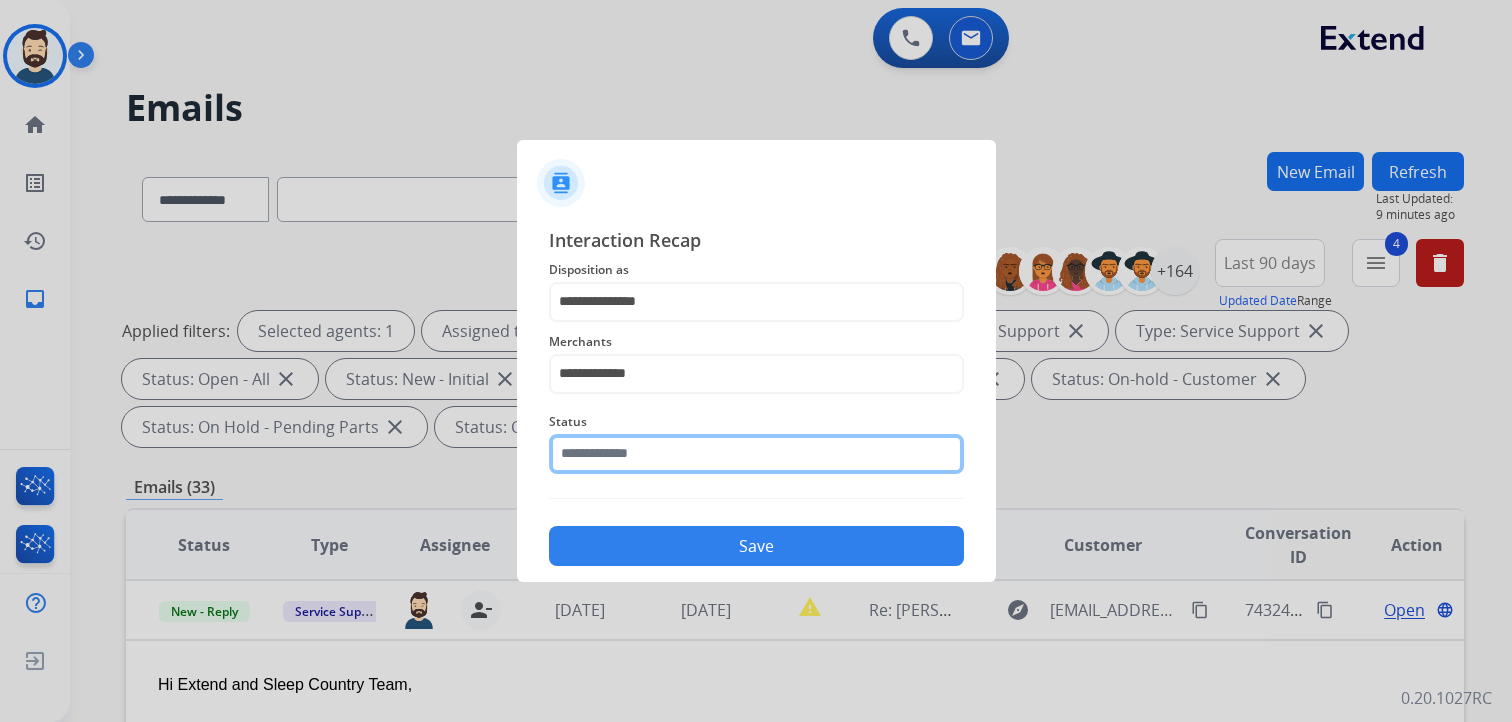 click 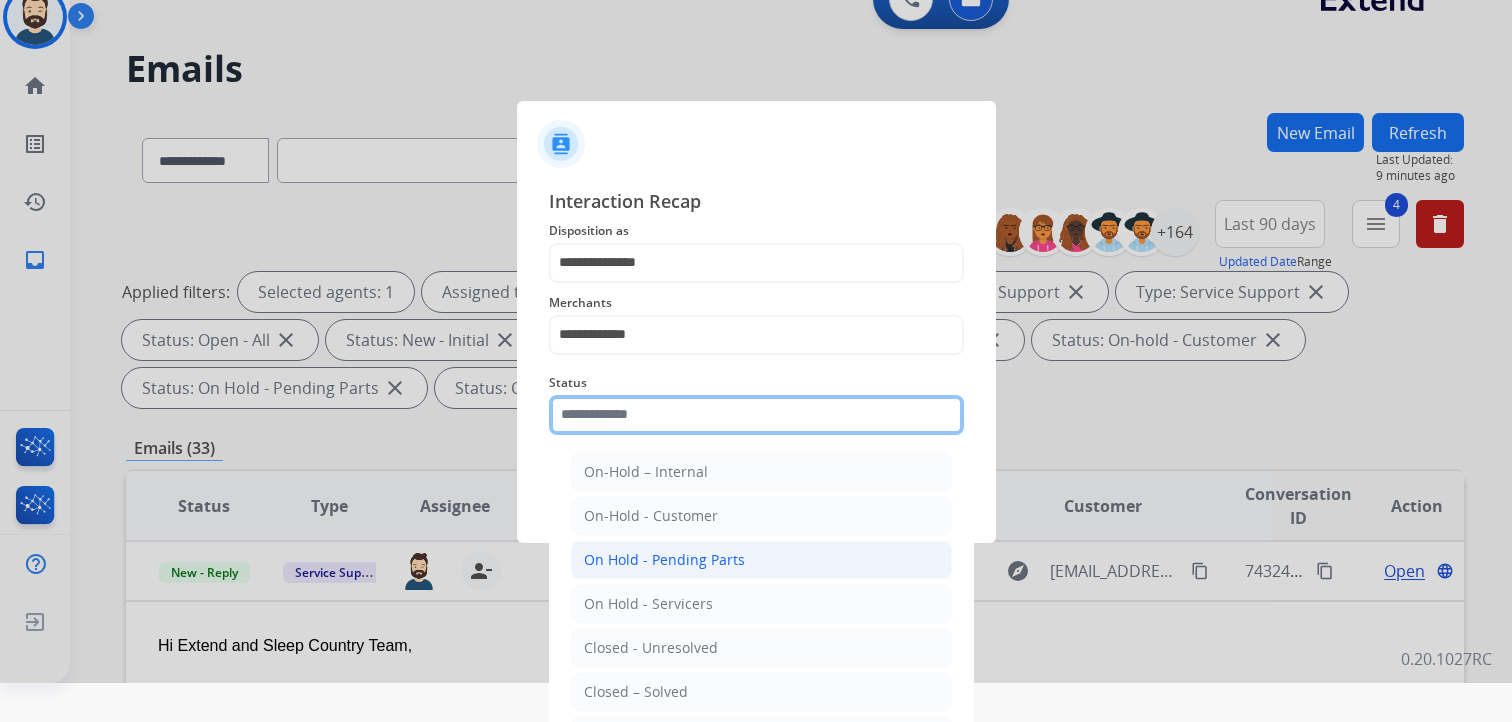 scroll, scrollTop: 59, scrollLeft: 0, axis: vertical 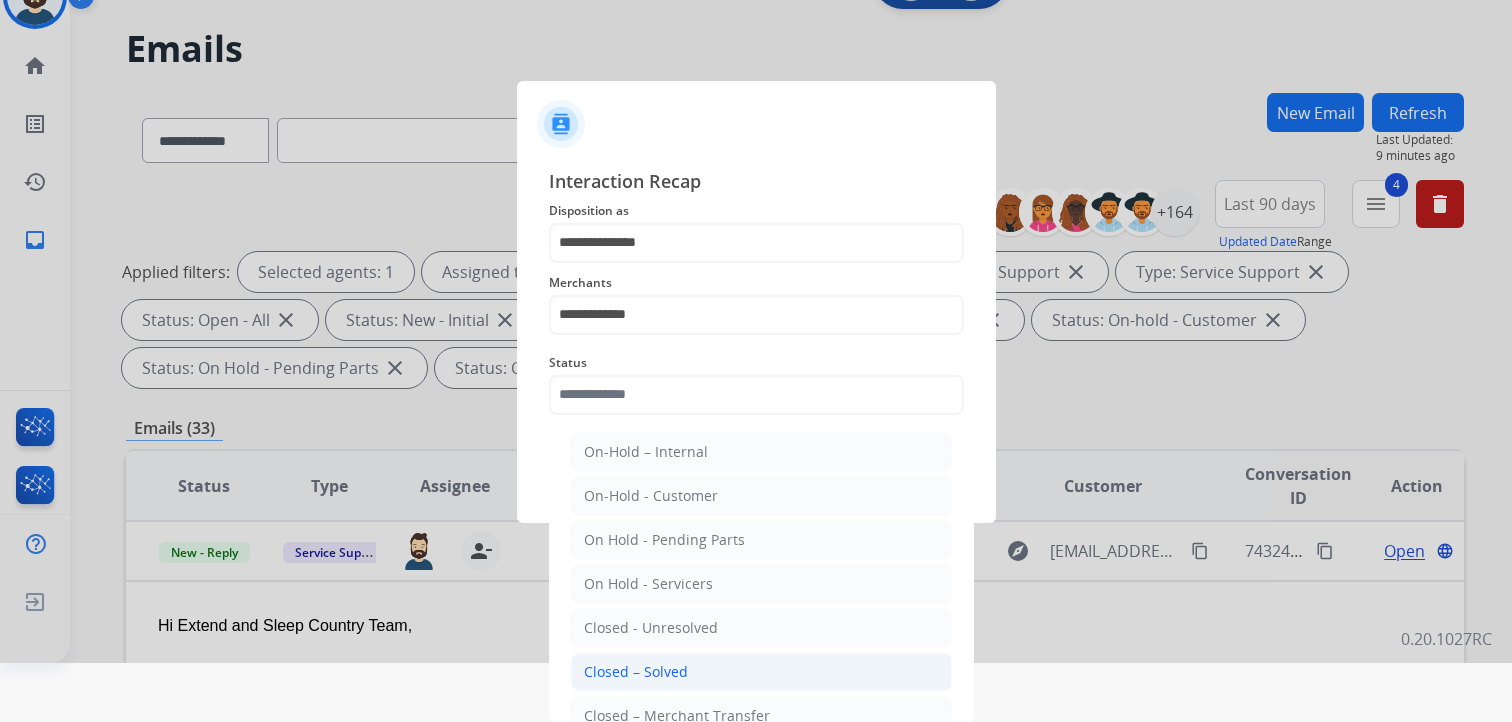 click on "Closed – Solved" 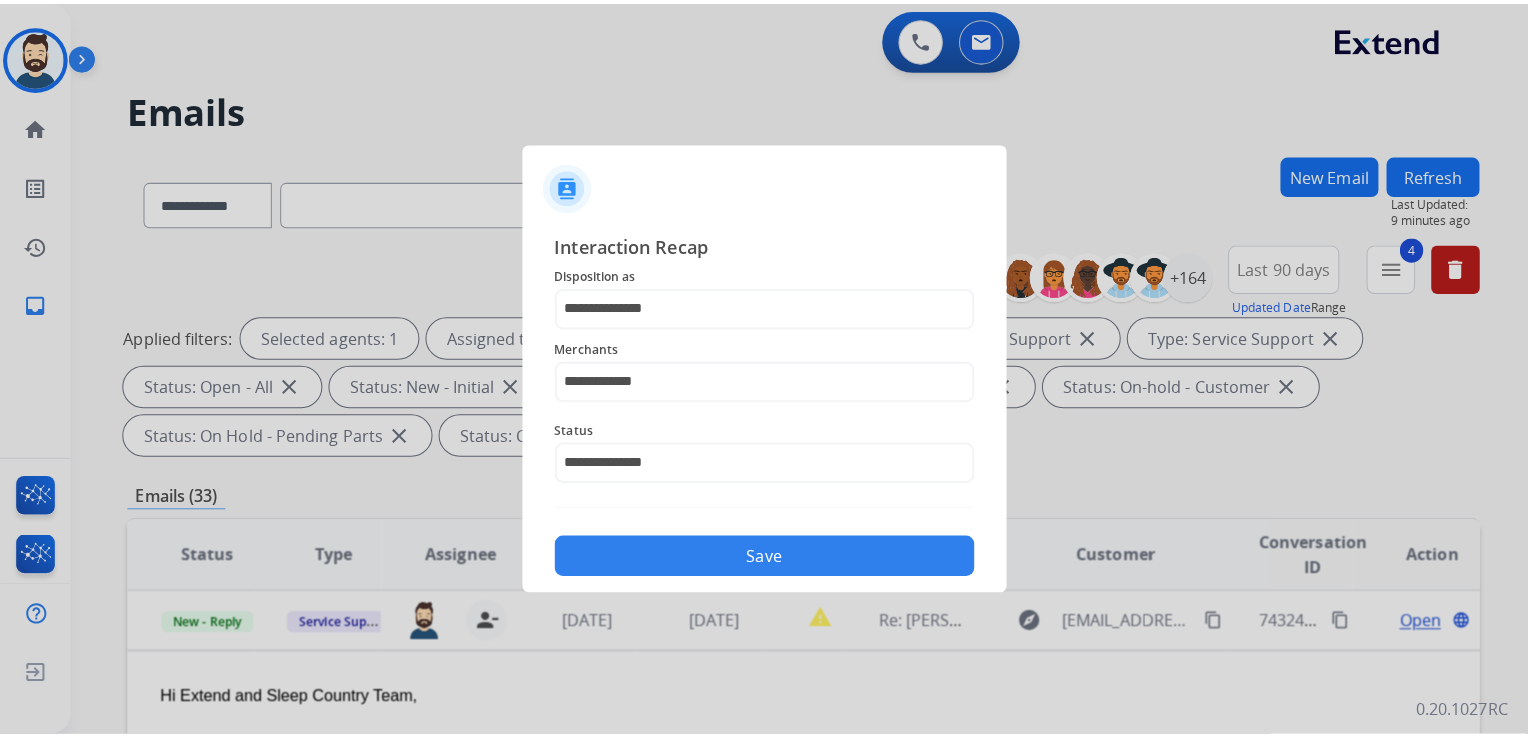 scroll, scrollTop: 0, scrollLeft: 0, axis: both 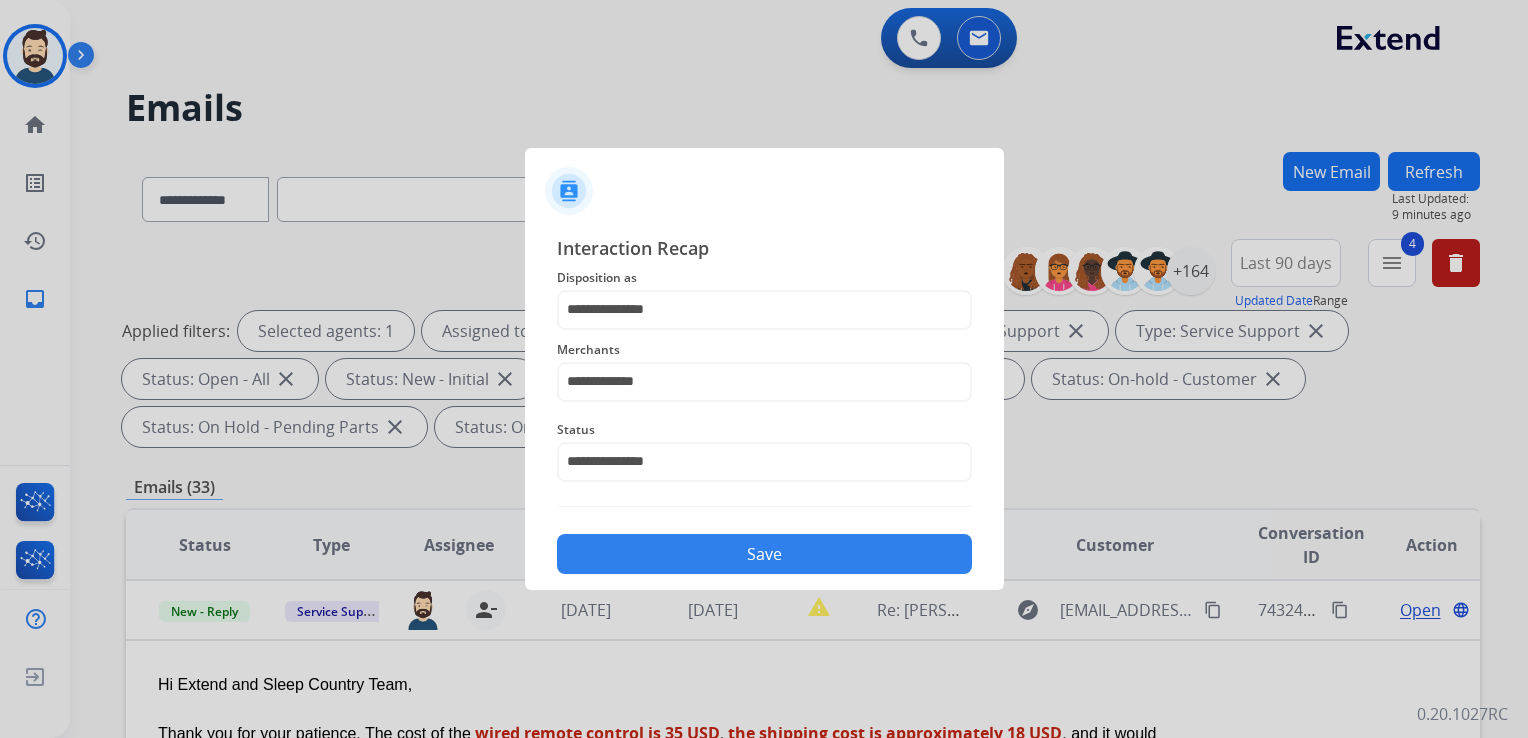 click on "Save" 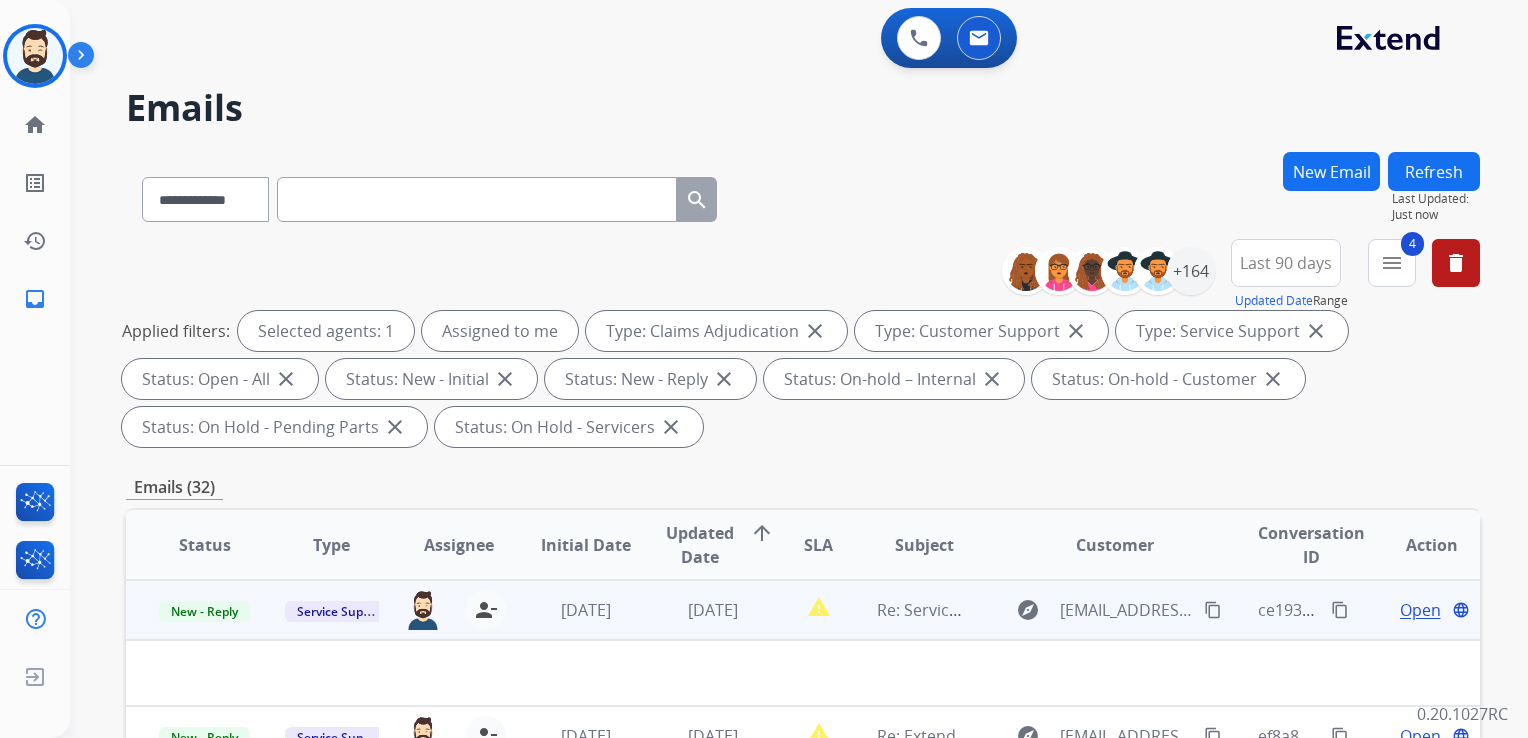 drag, startPoint x: 585, startPoint y: 627, endPoint x: 512, endPoint y: 407, distance: 231.79517 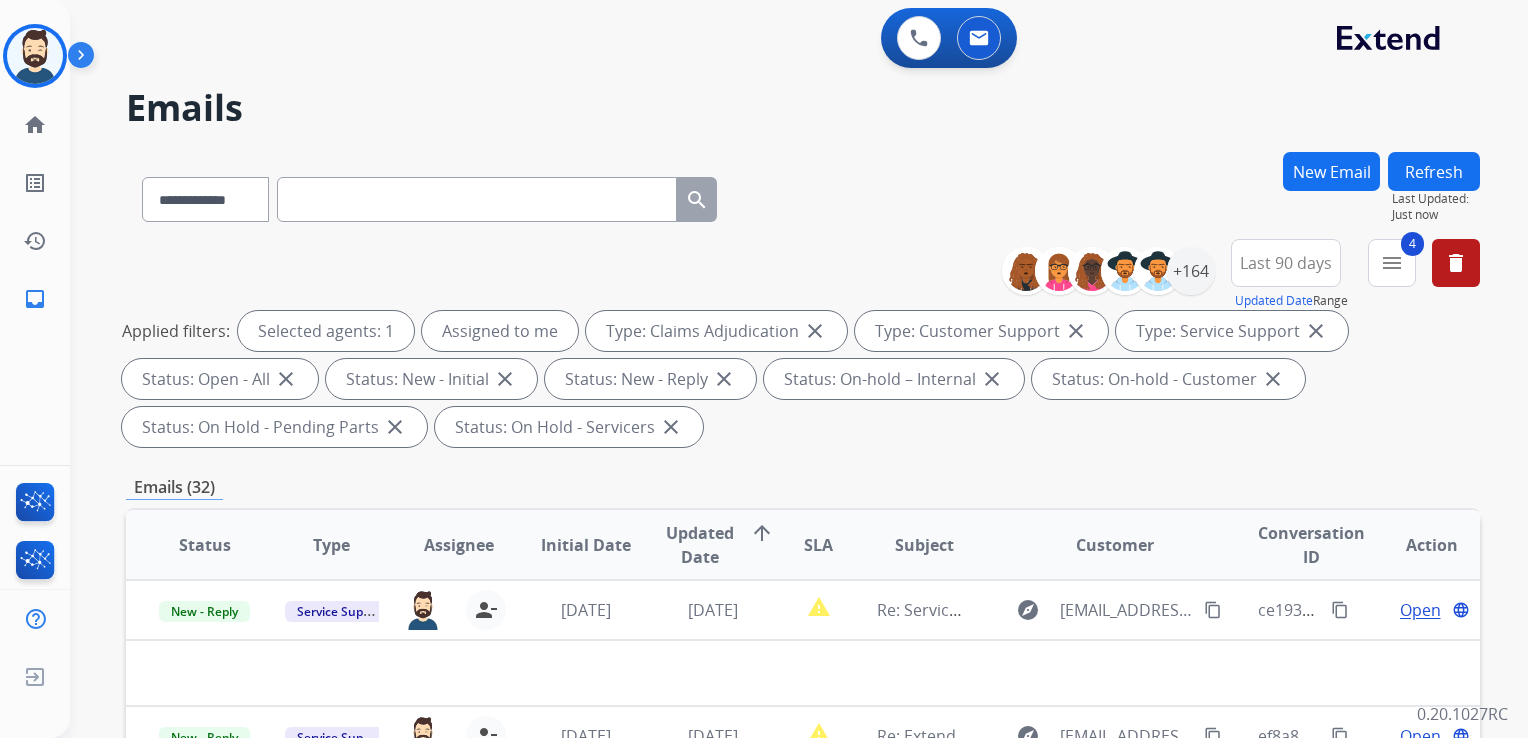 click on "6 days ago" at bounding box center (570, 610) 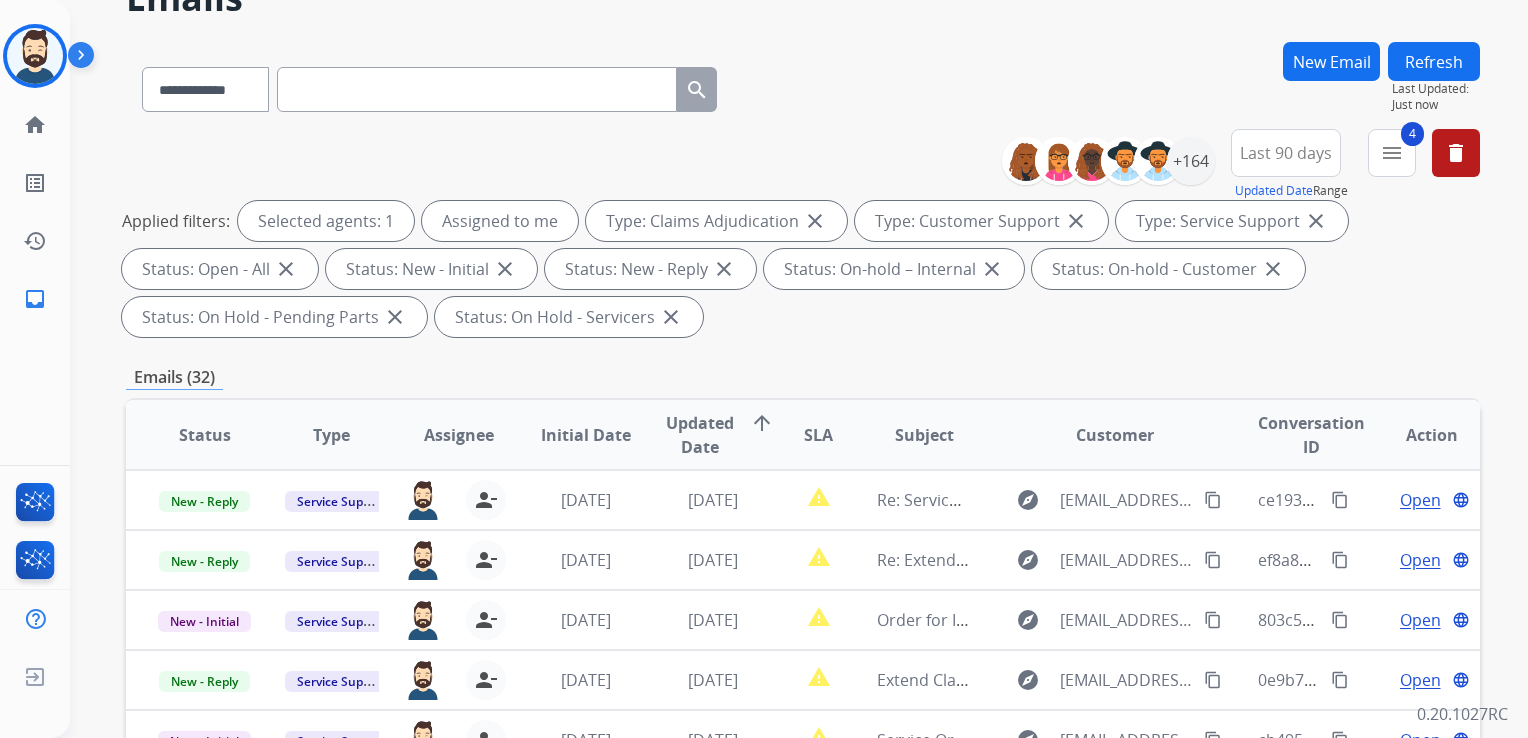 scroll, scrollTop: 300, scrollLeft: 0, axis: vertical 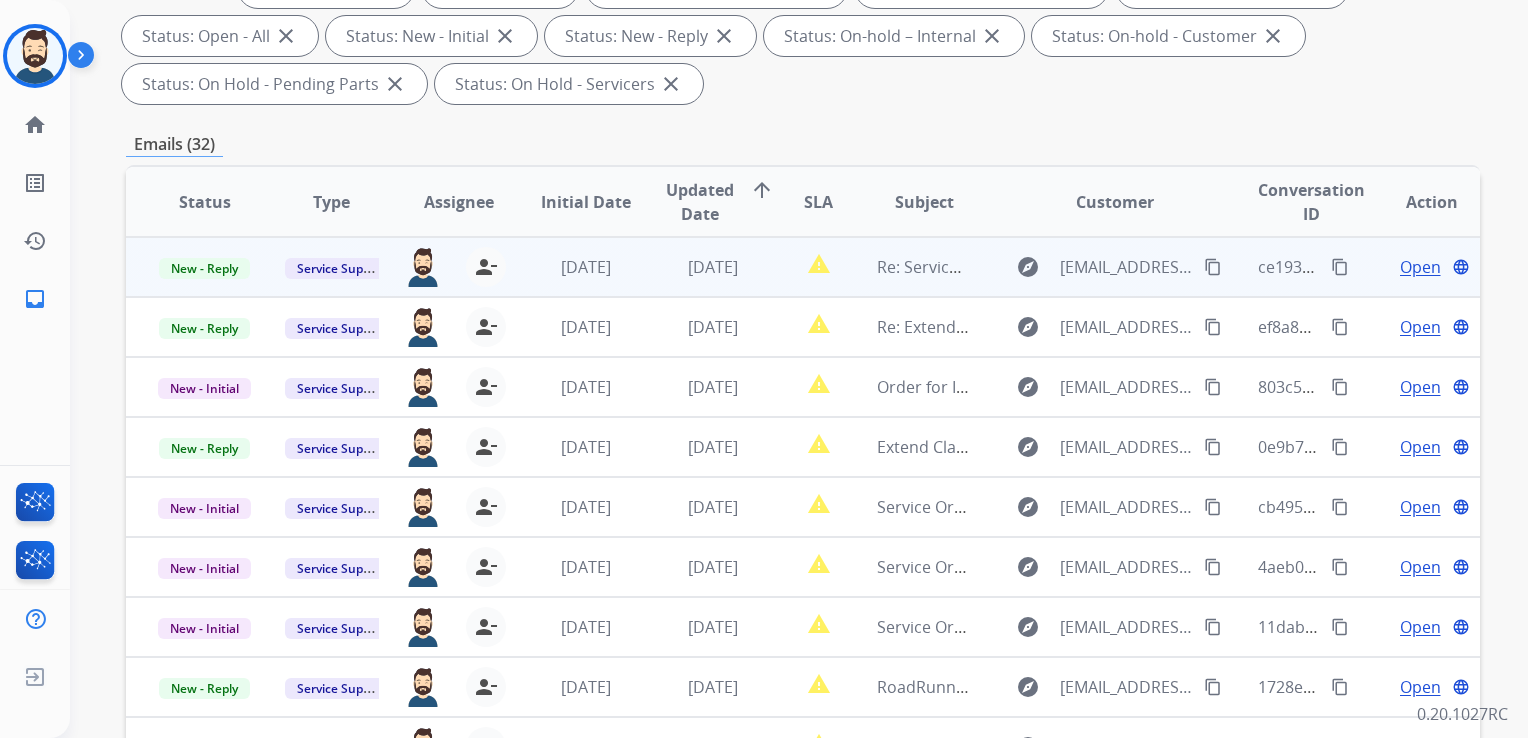click on "[DATE]" at bounding box center (697, 267) 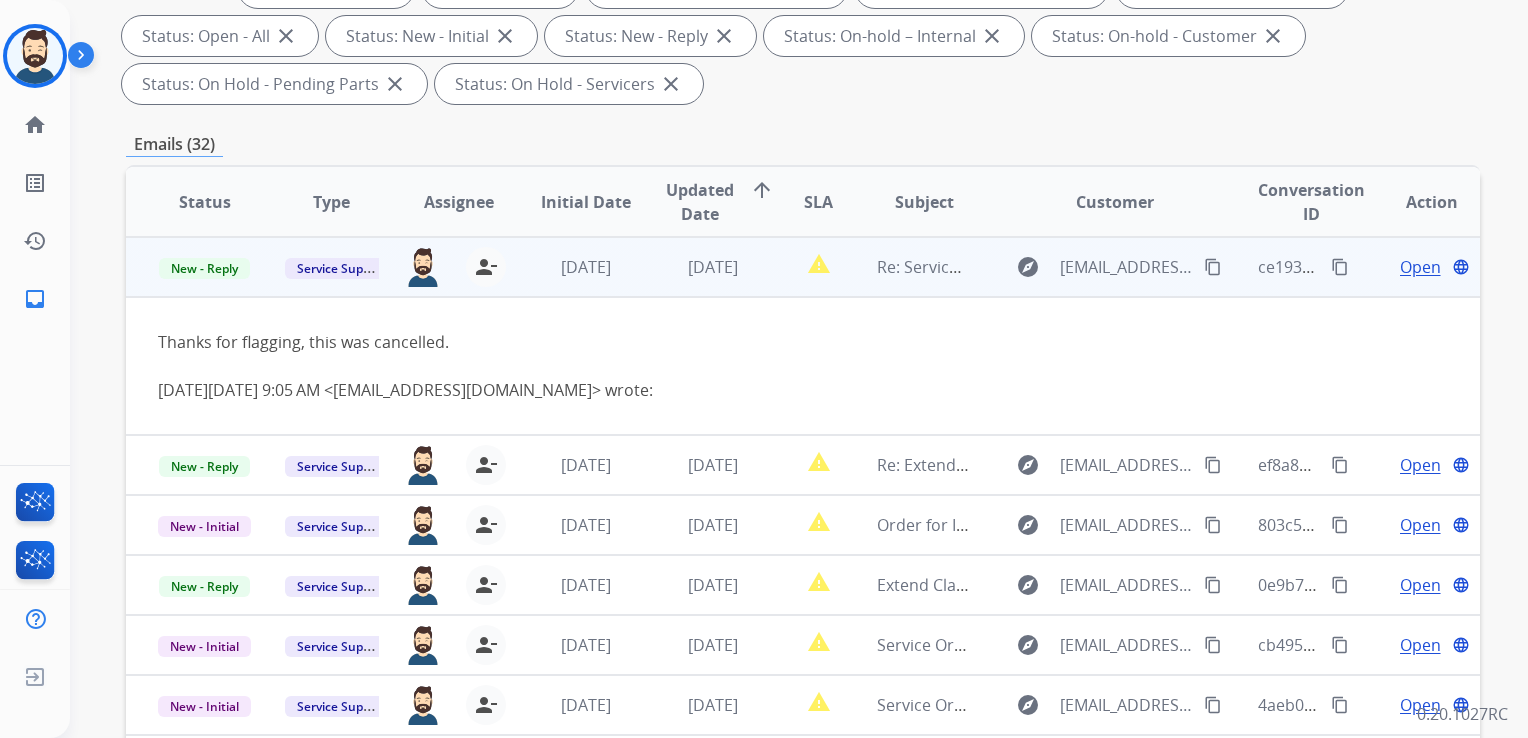 click on "Open" at bounding box center (1420, 267) 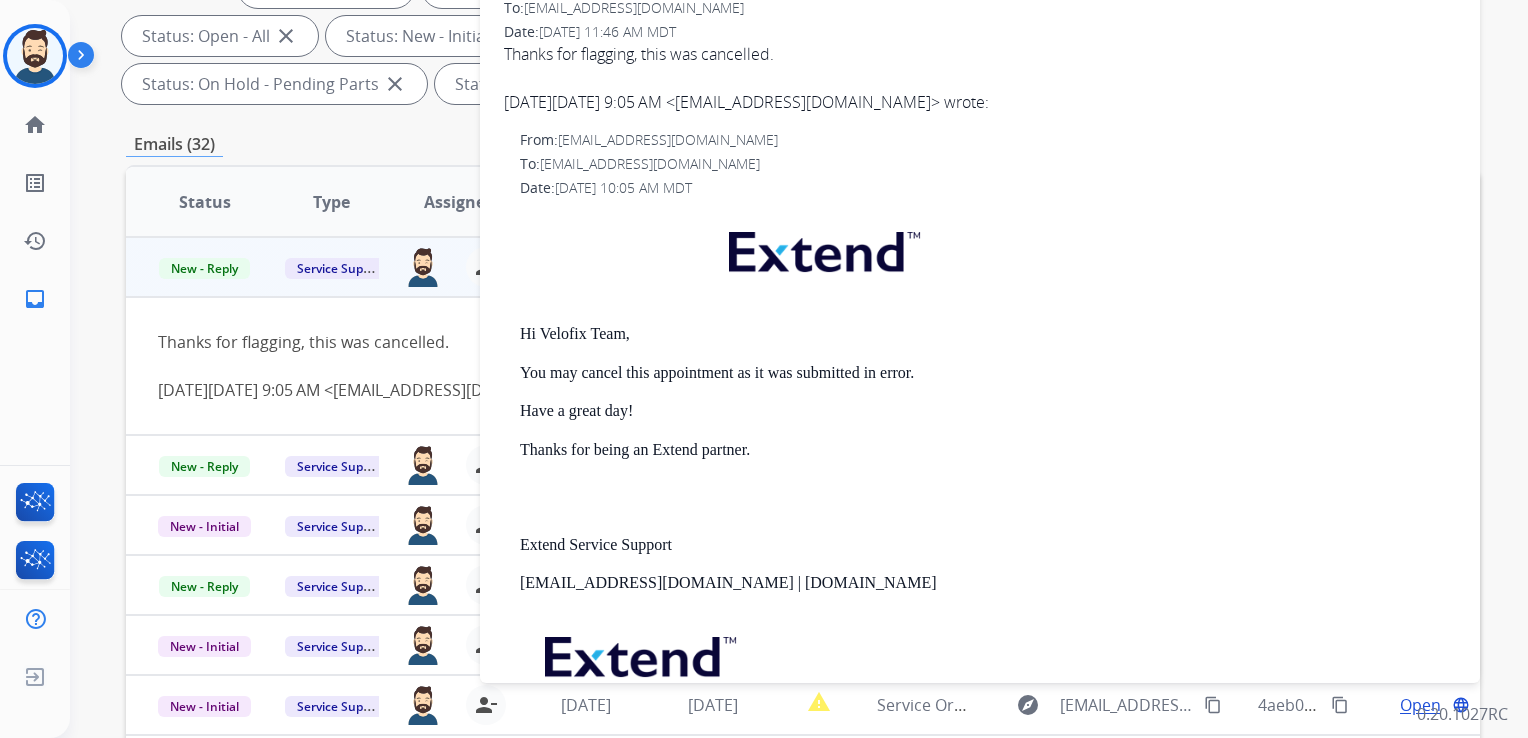 scroll, scrollTop: 0, scrollLeft: 0, axis: both 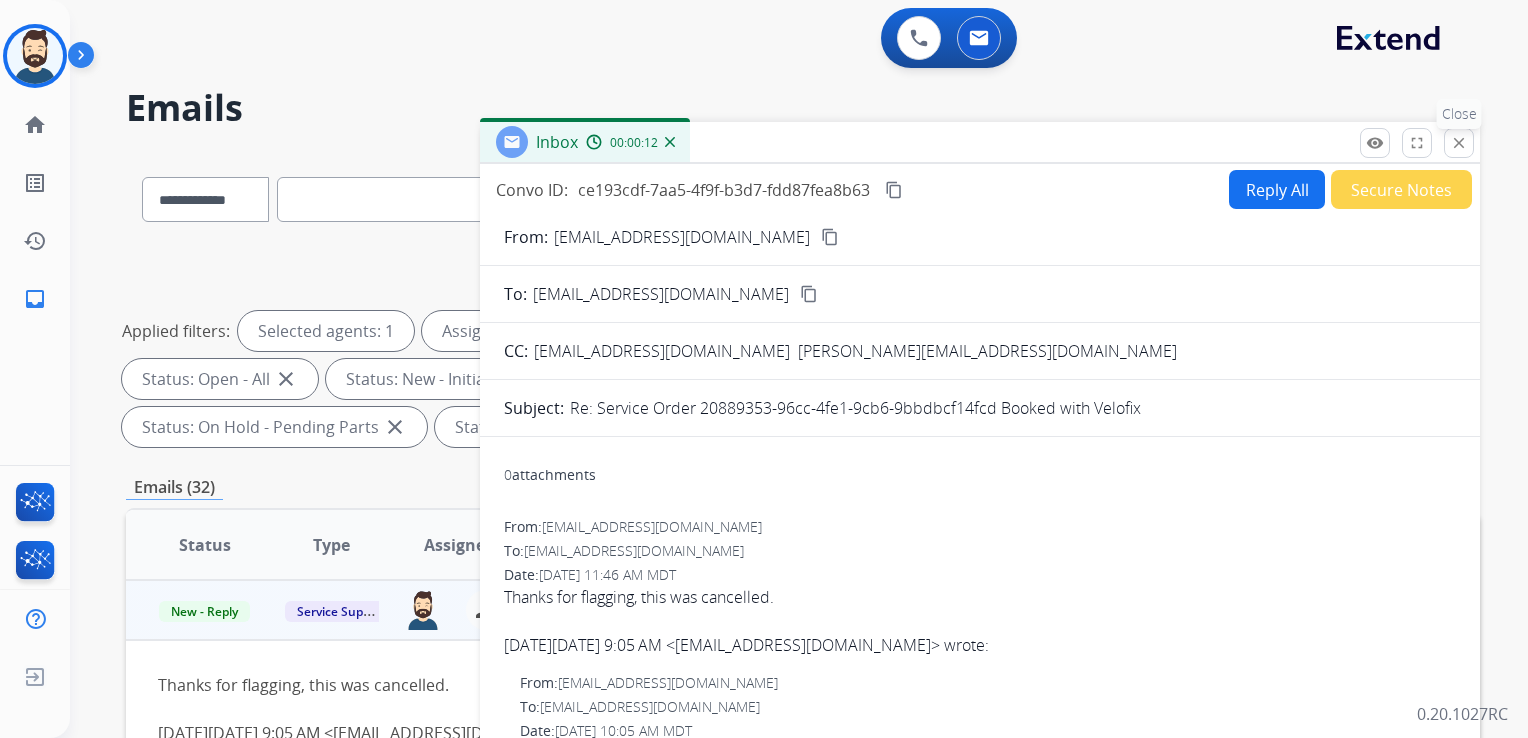 click on "close Close" at bounding box center (1459, 143) 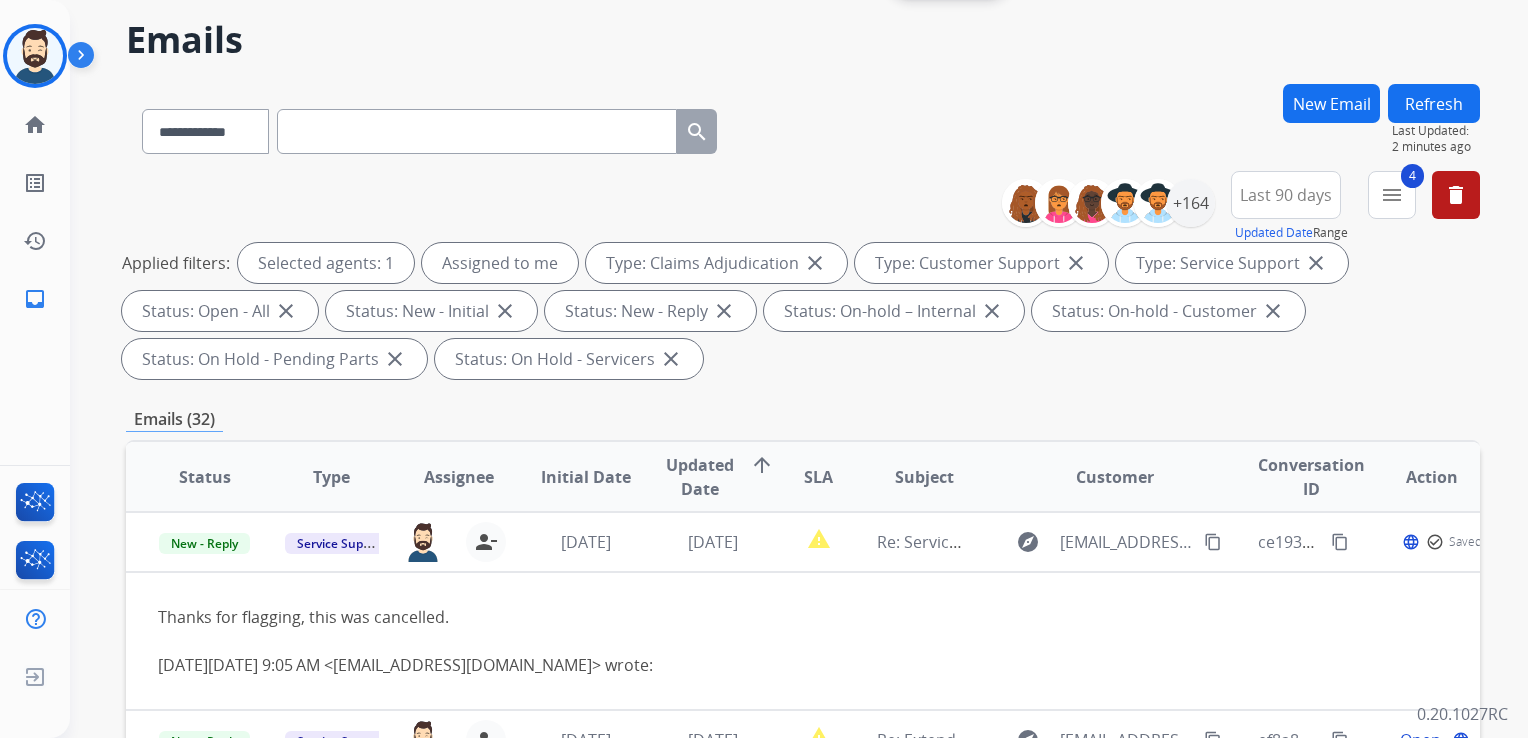 scroll, scrollTop: 100, scrollLeft: 0, axis: vertical 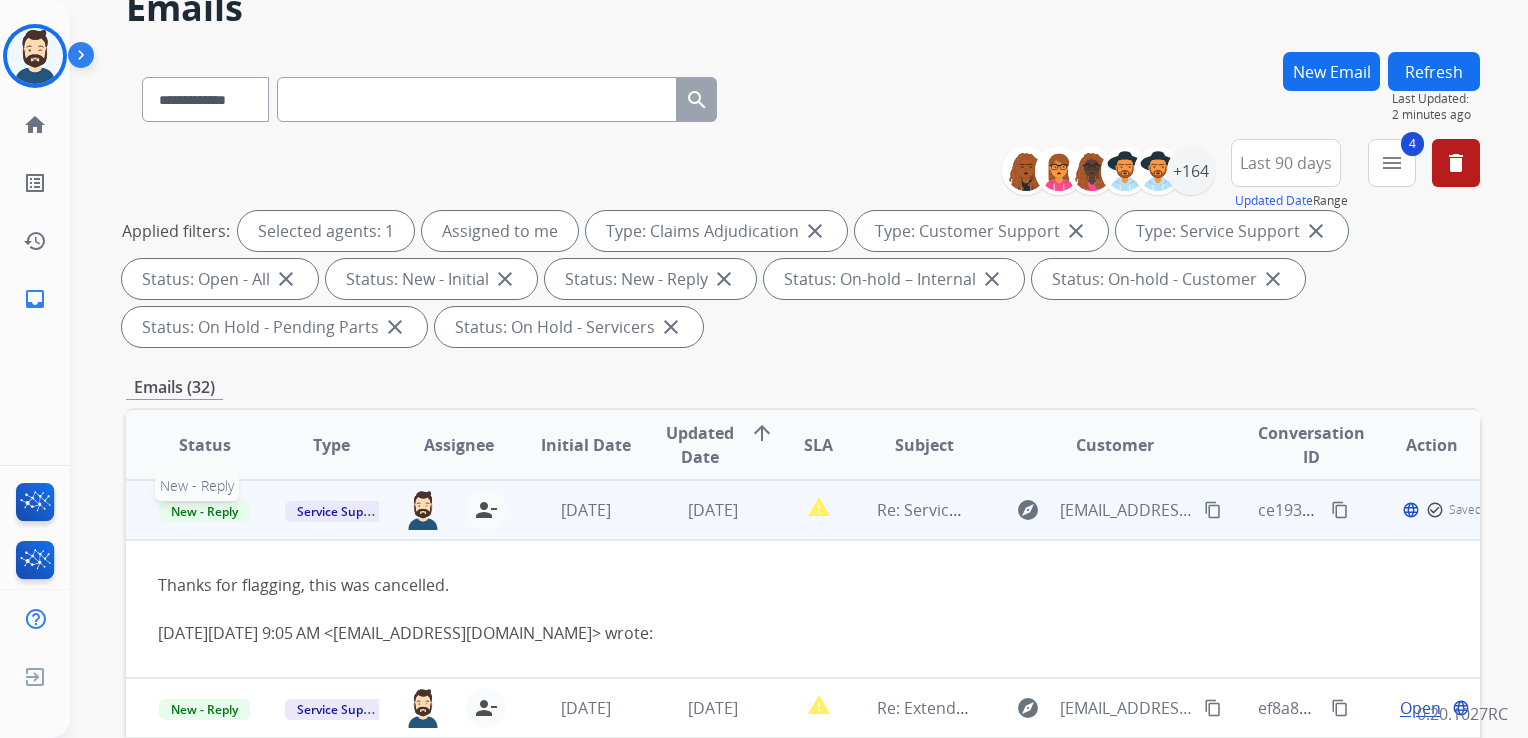 click on "New - Reply" at bounding box center (204, 511) 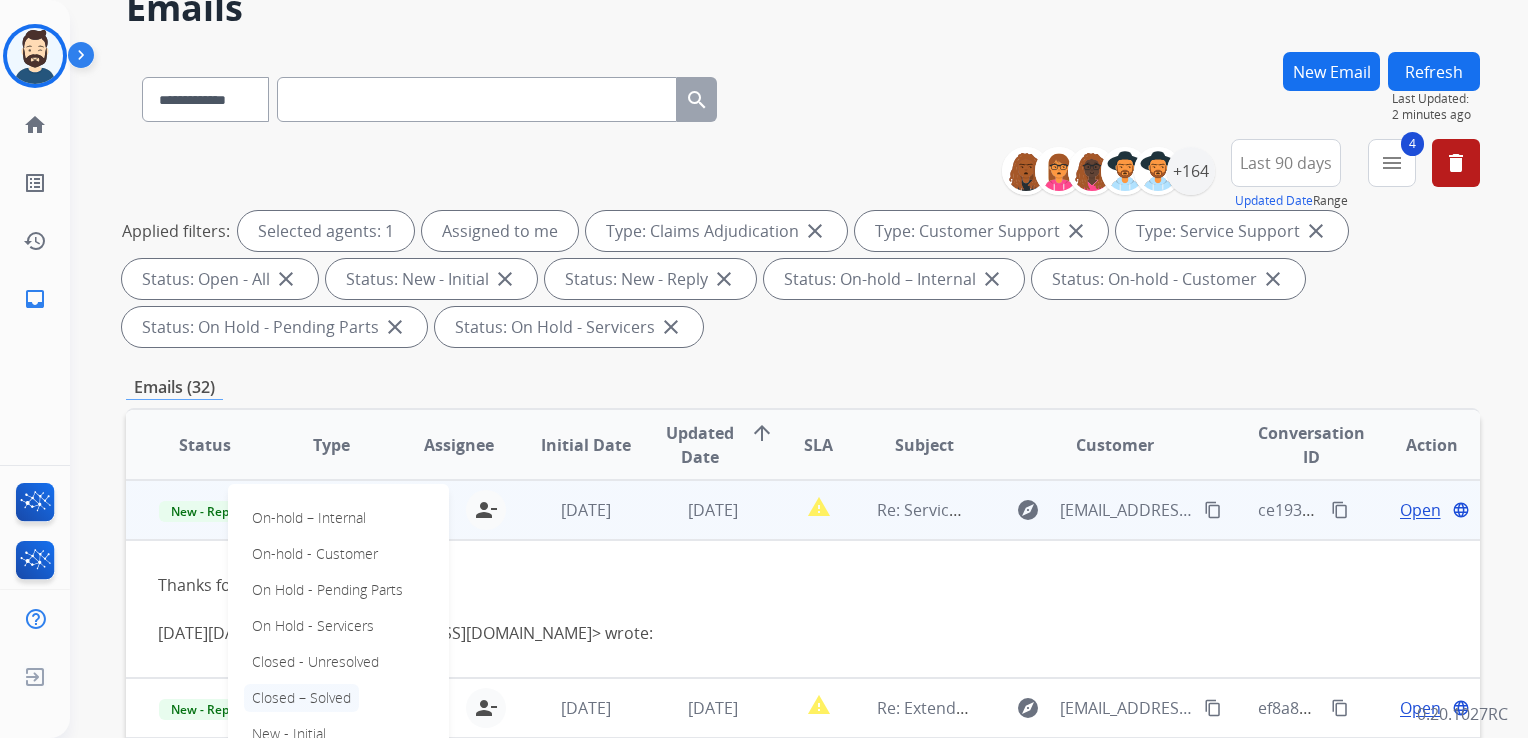 click on "Closed – Solved" at bounding box center [301, 698] 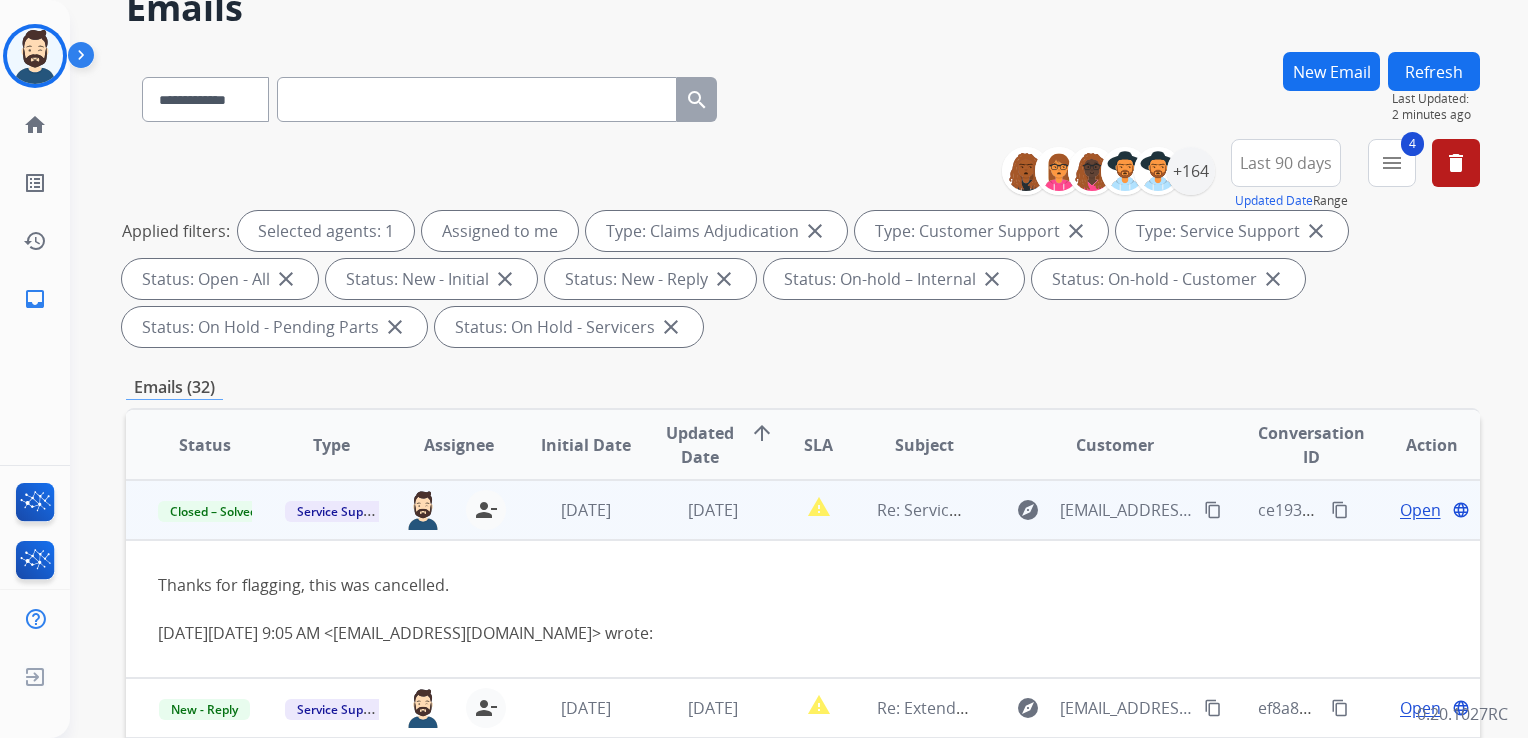 drag, startPoint x: 533, startPoint y: 530, endPoint x: 568, endPoint y: 532, distance: 35.057095 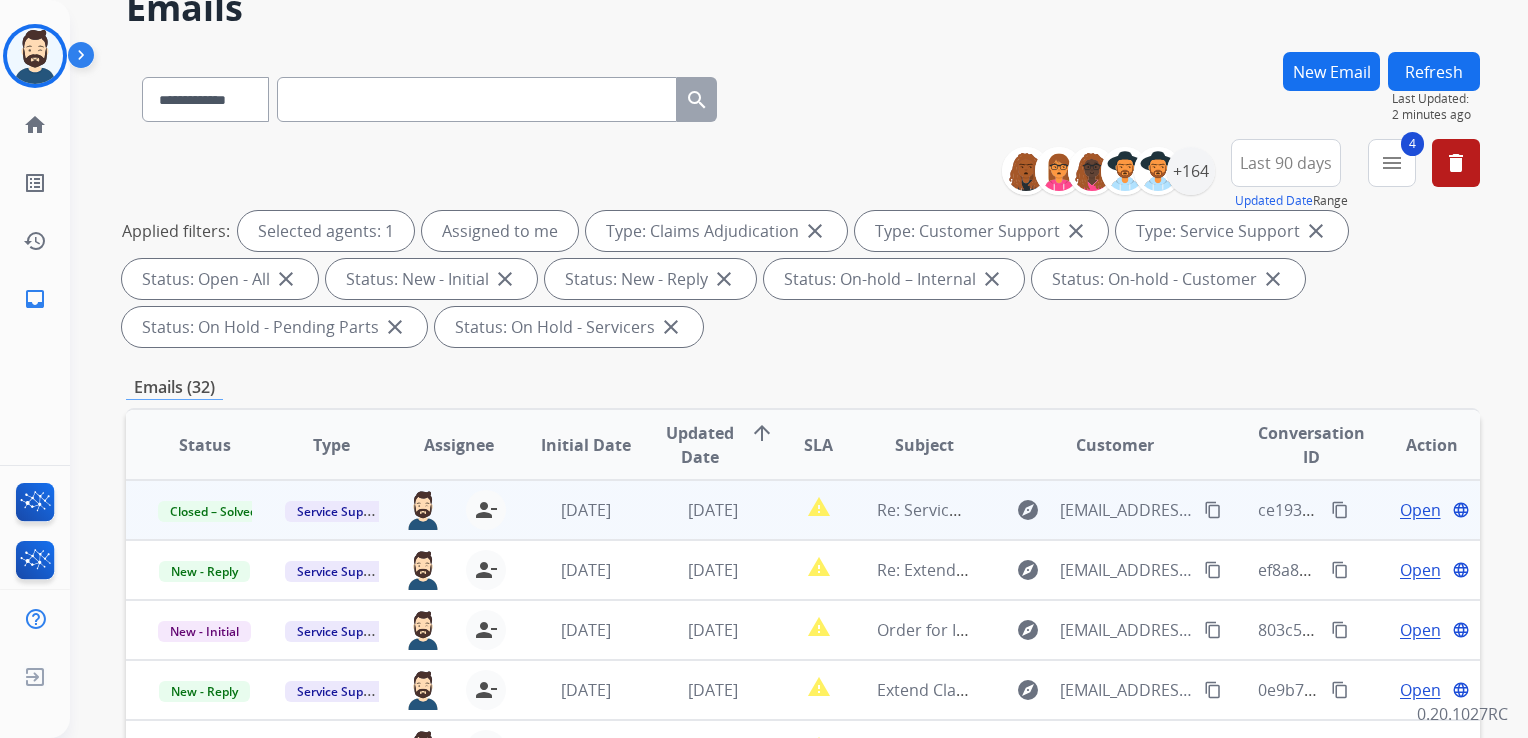 scroll, scrollTop: 0, scrollLeft: 0, axis: both 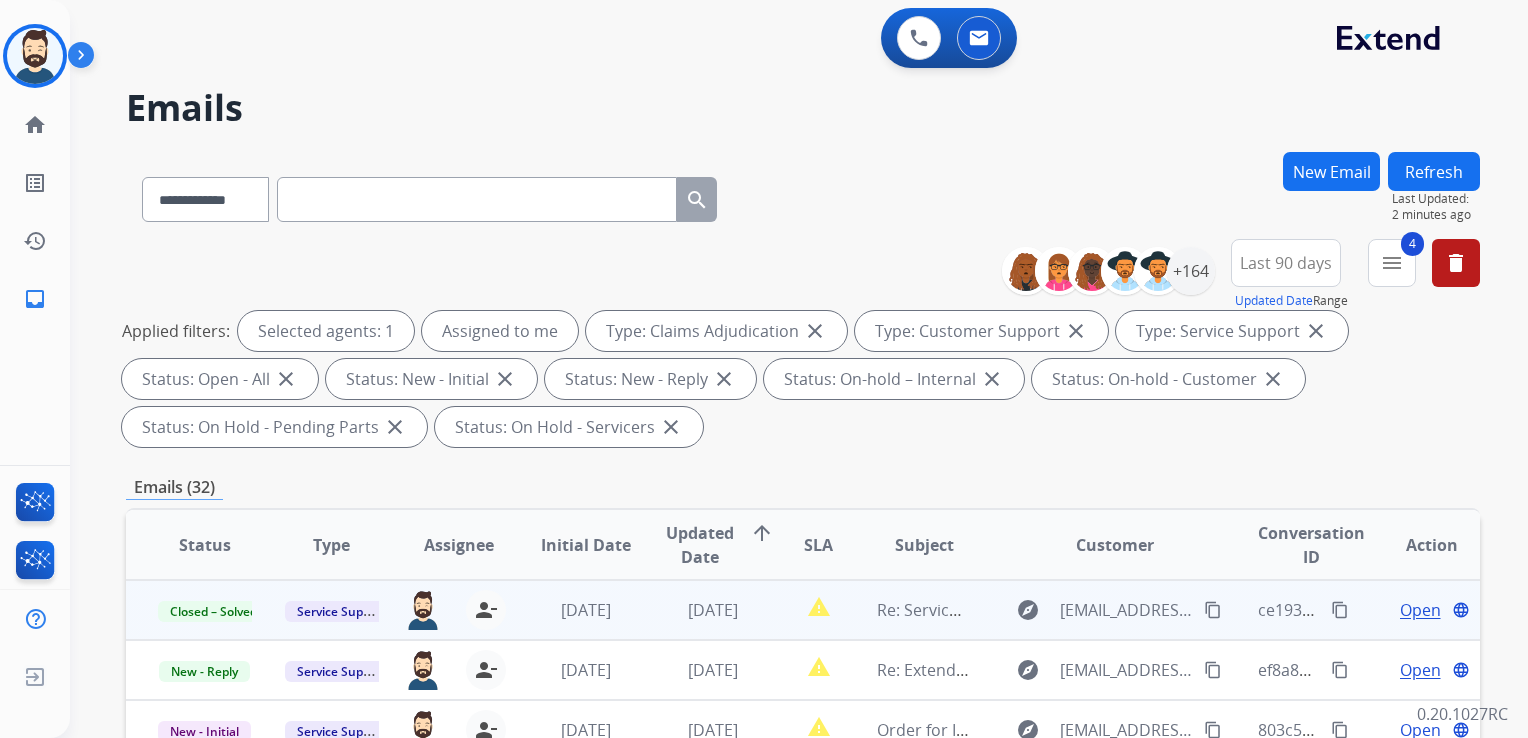 click on "Refresh" at bounding box center [1434, 171] 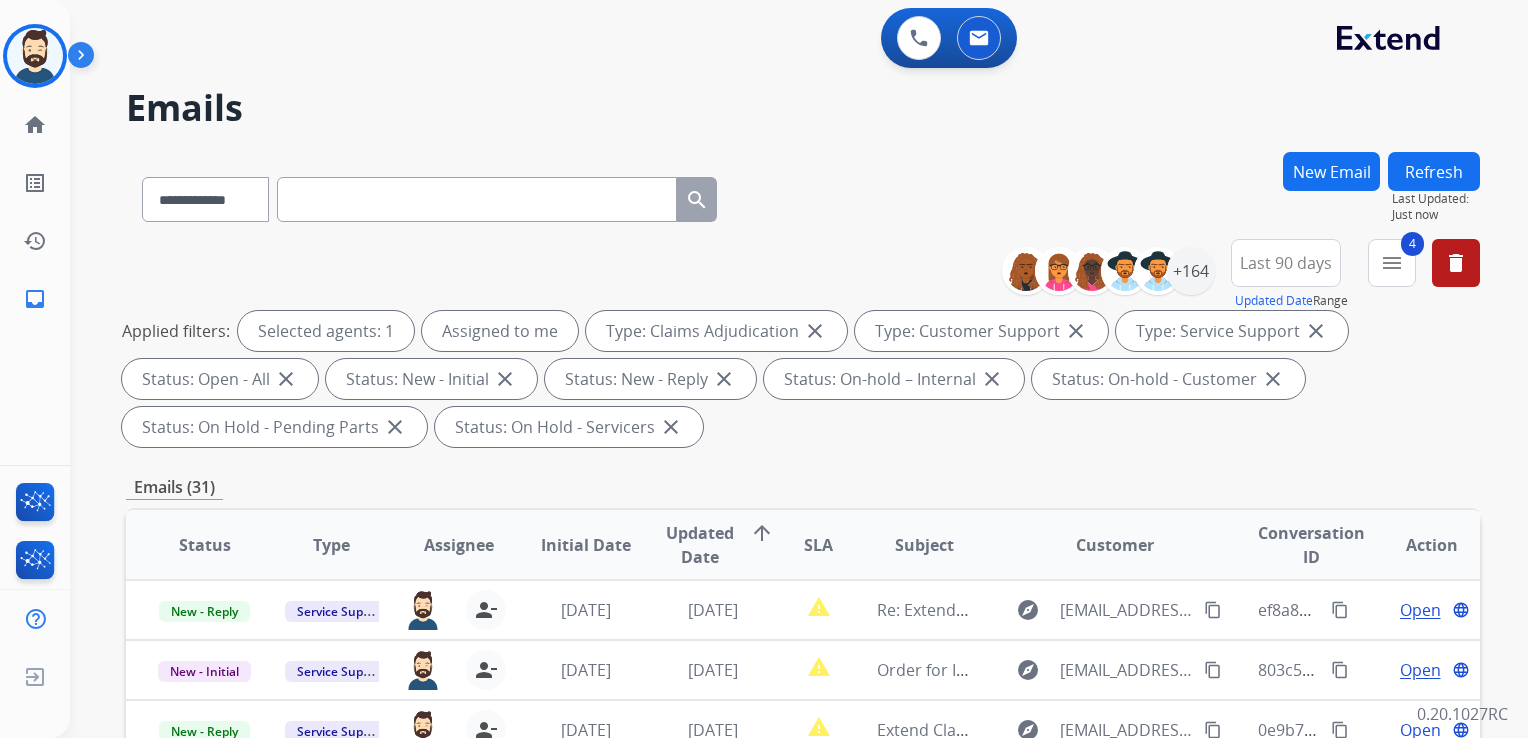 scroll, scrollTop: 500, scrollLeft: 0, axis: vertical 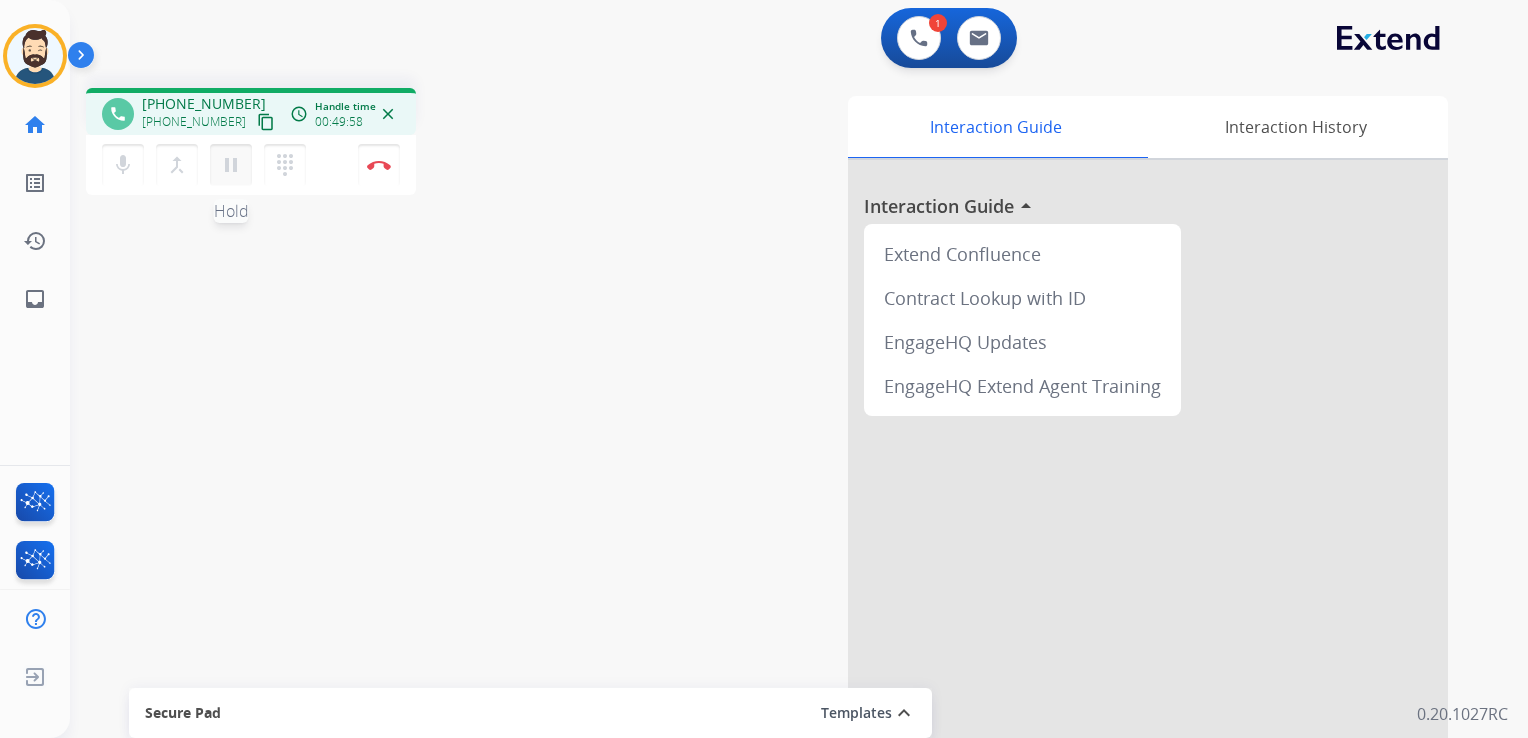 click on "pause" at bounding box center [231, 165] 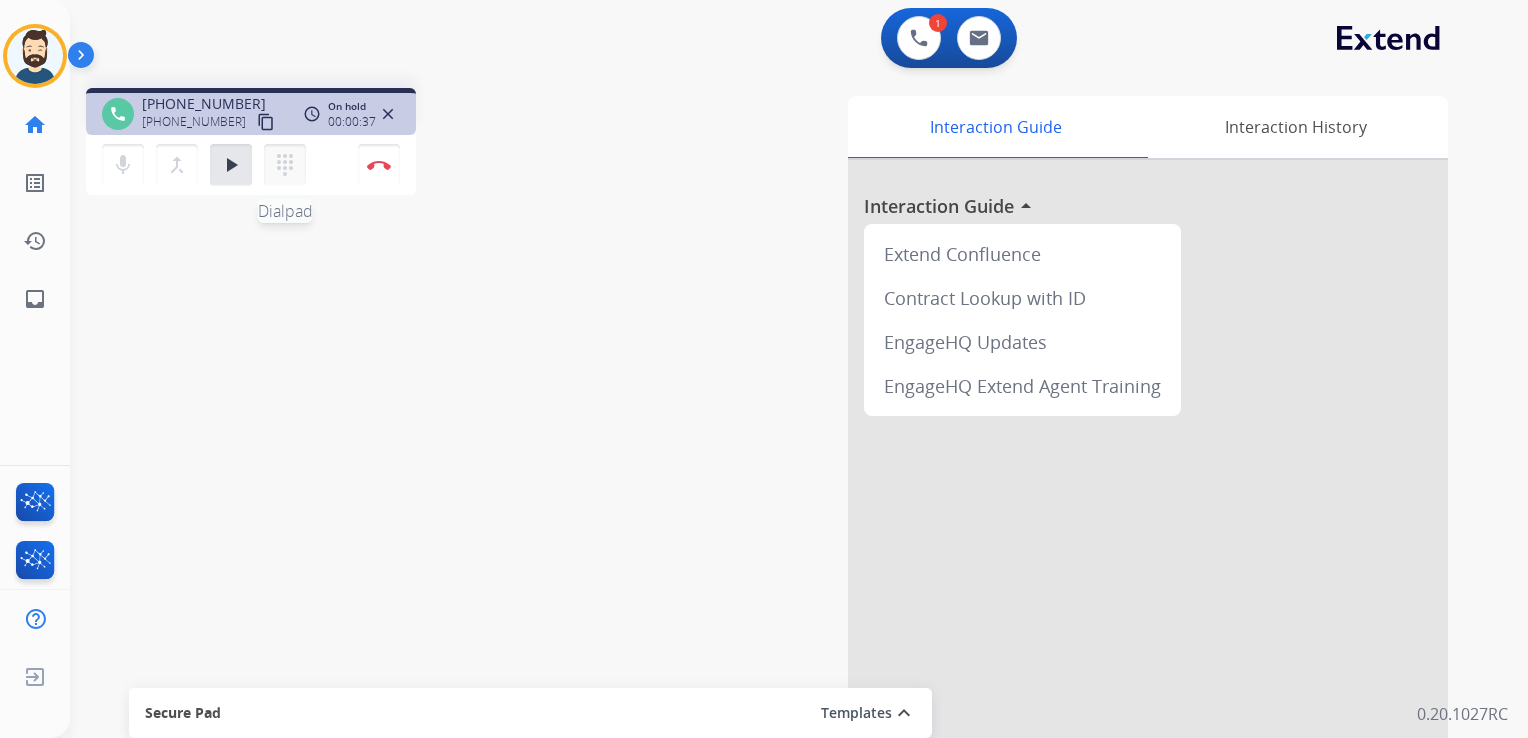 click on "dialpad" at bounding box center (285, 165) 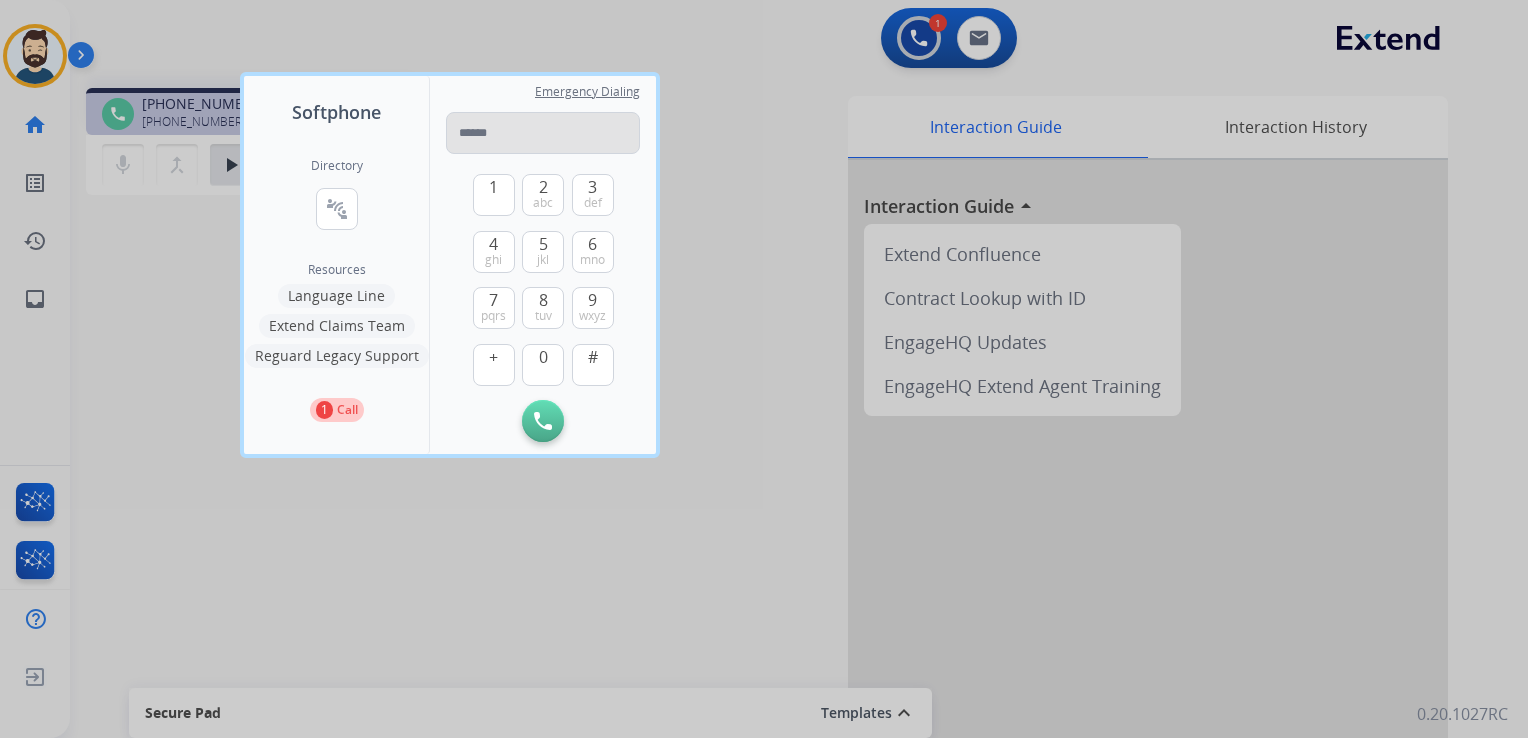click at bounding box center [543, 133] 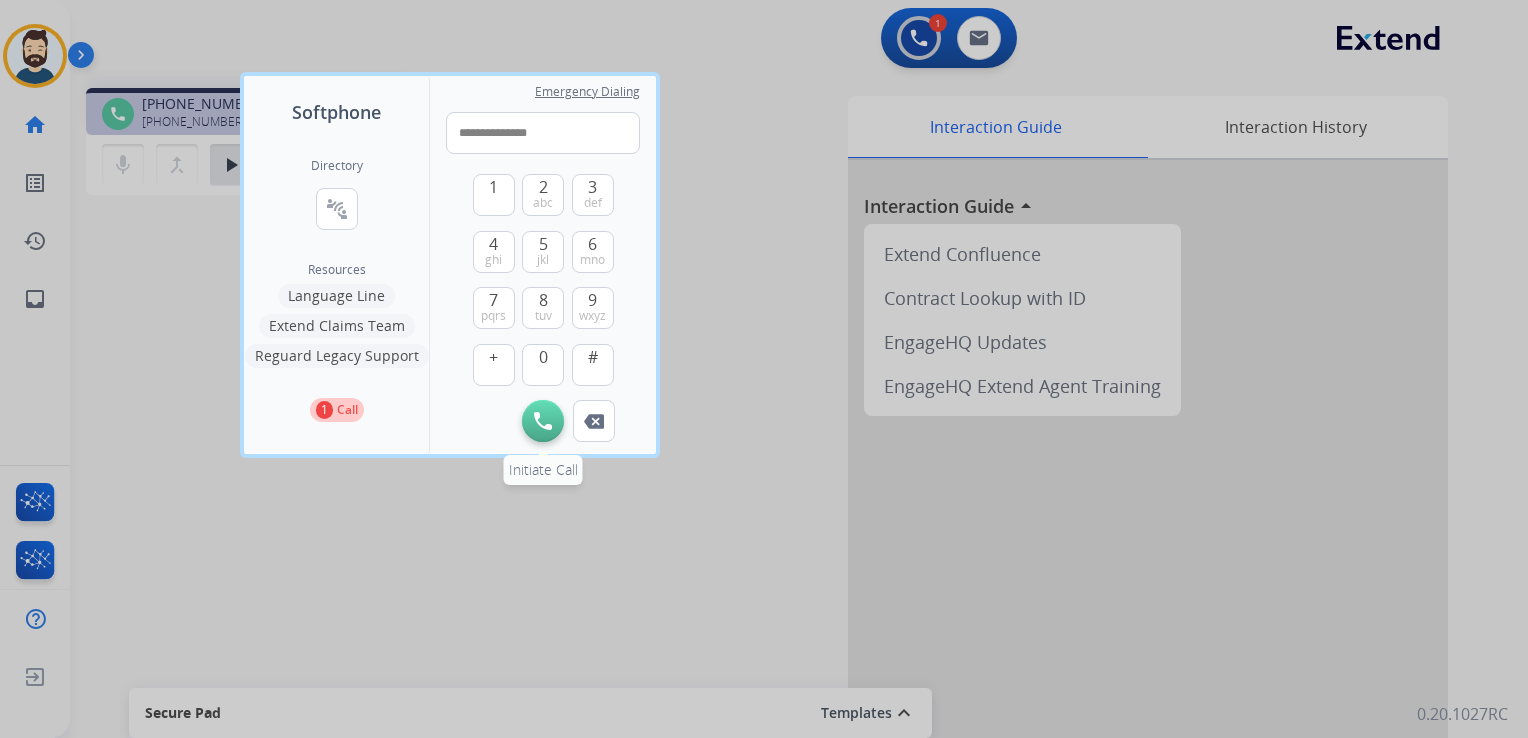 type on "**********" 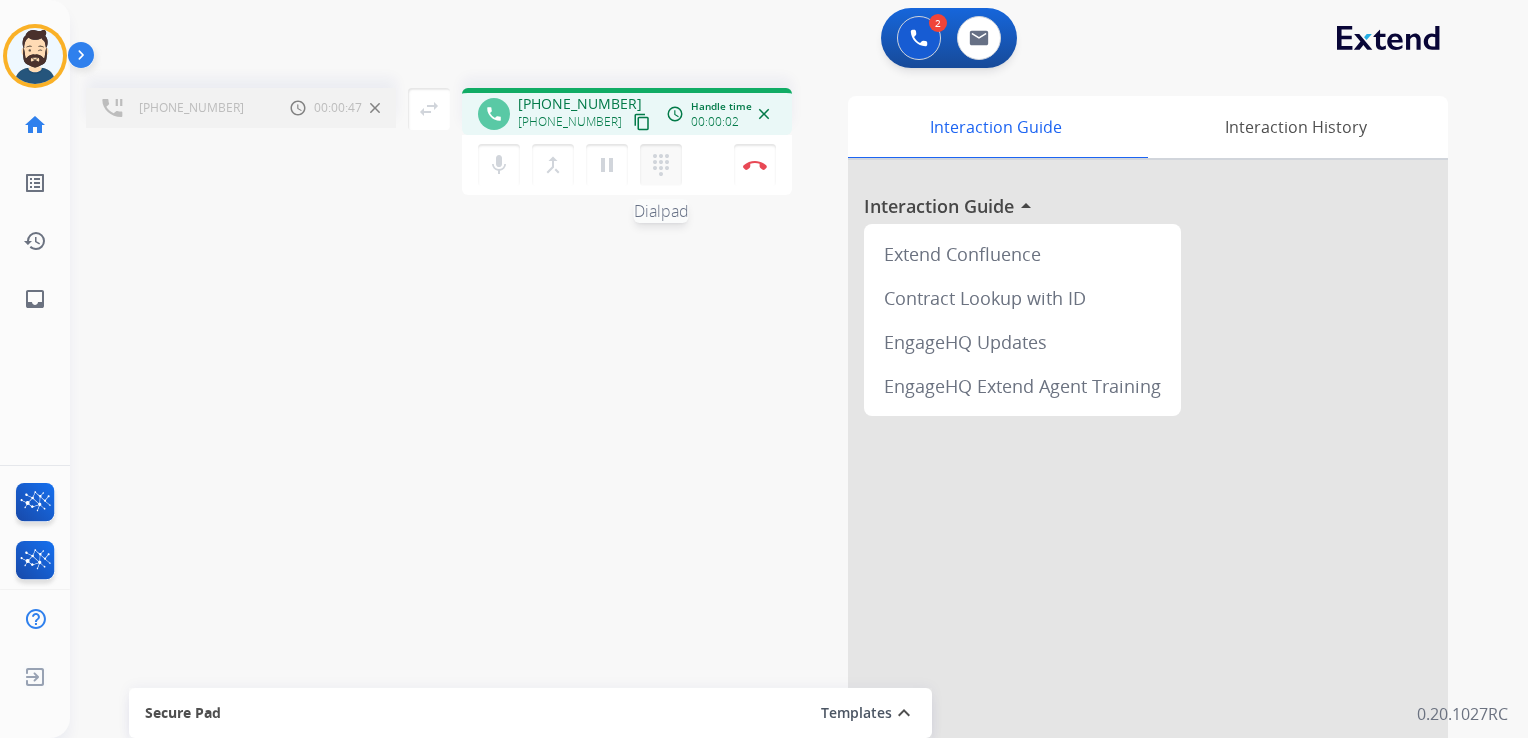 click on "dialpad" at bounding box center (661, 165) 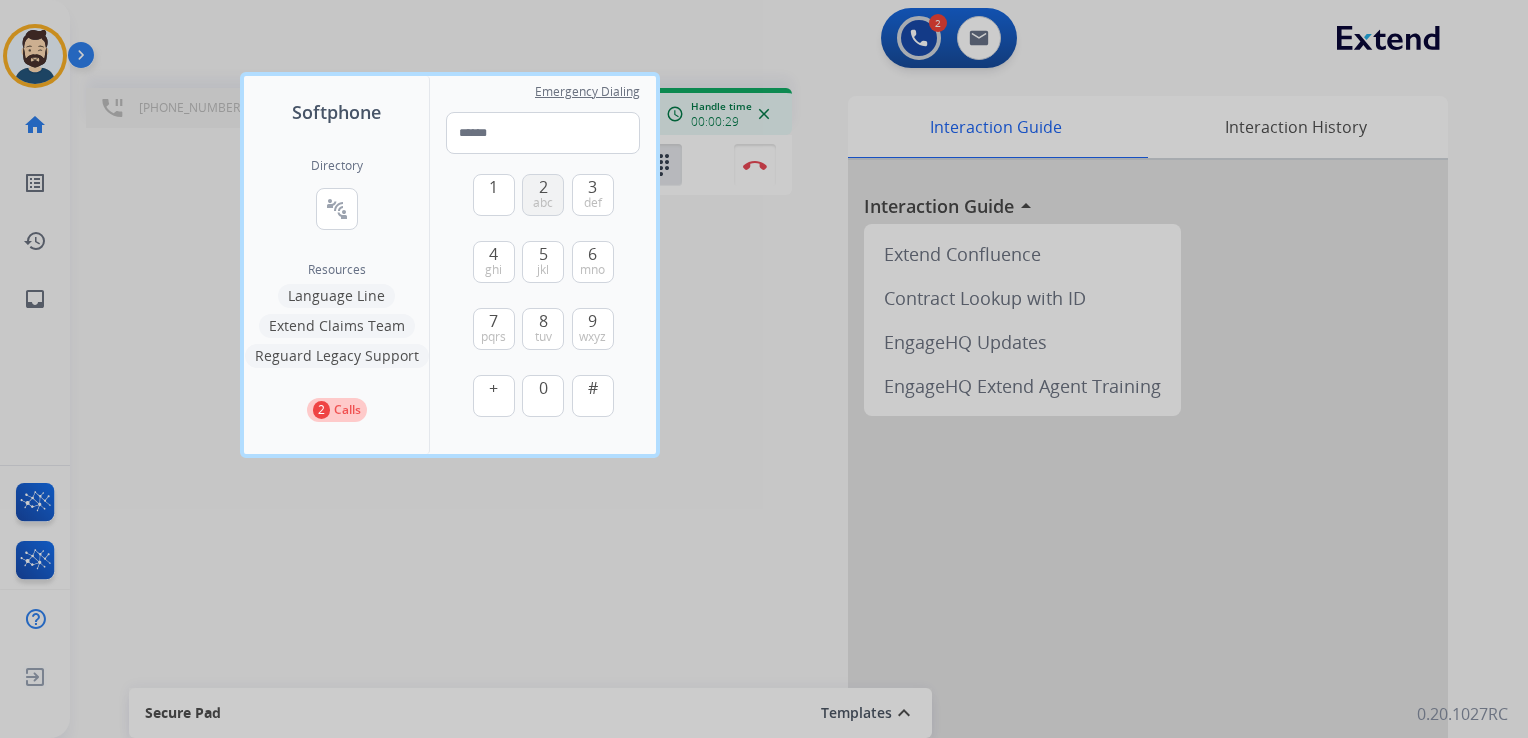 click on "abc" at bounding box center (543, 203) 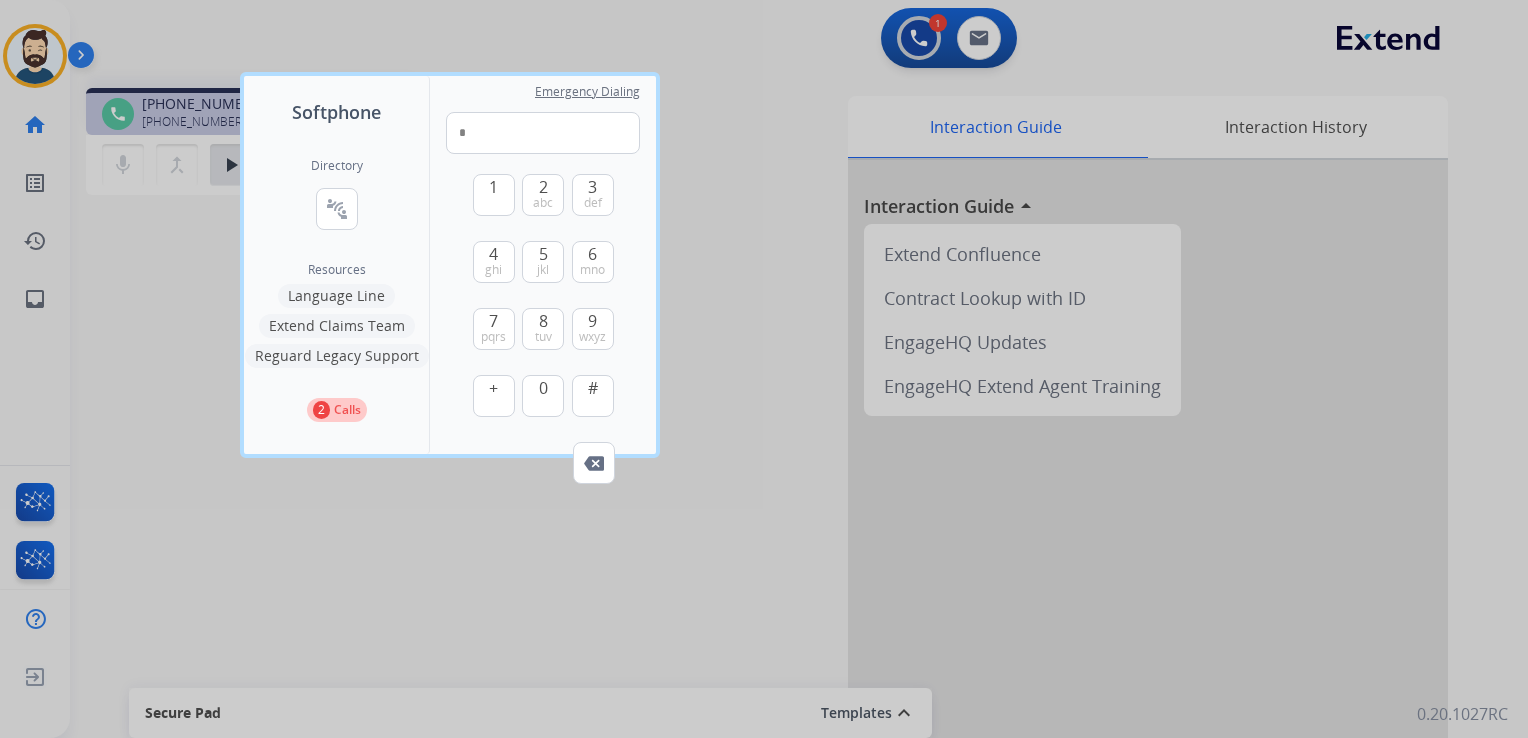 click at bounding box center (764, 369) 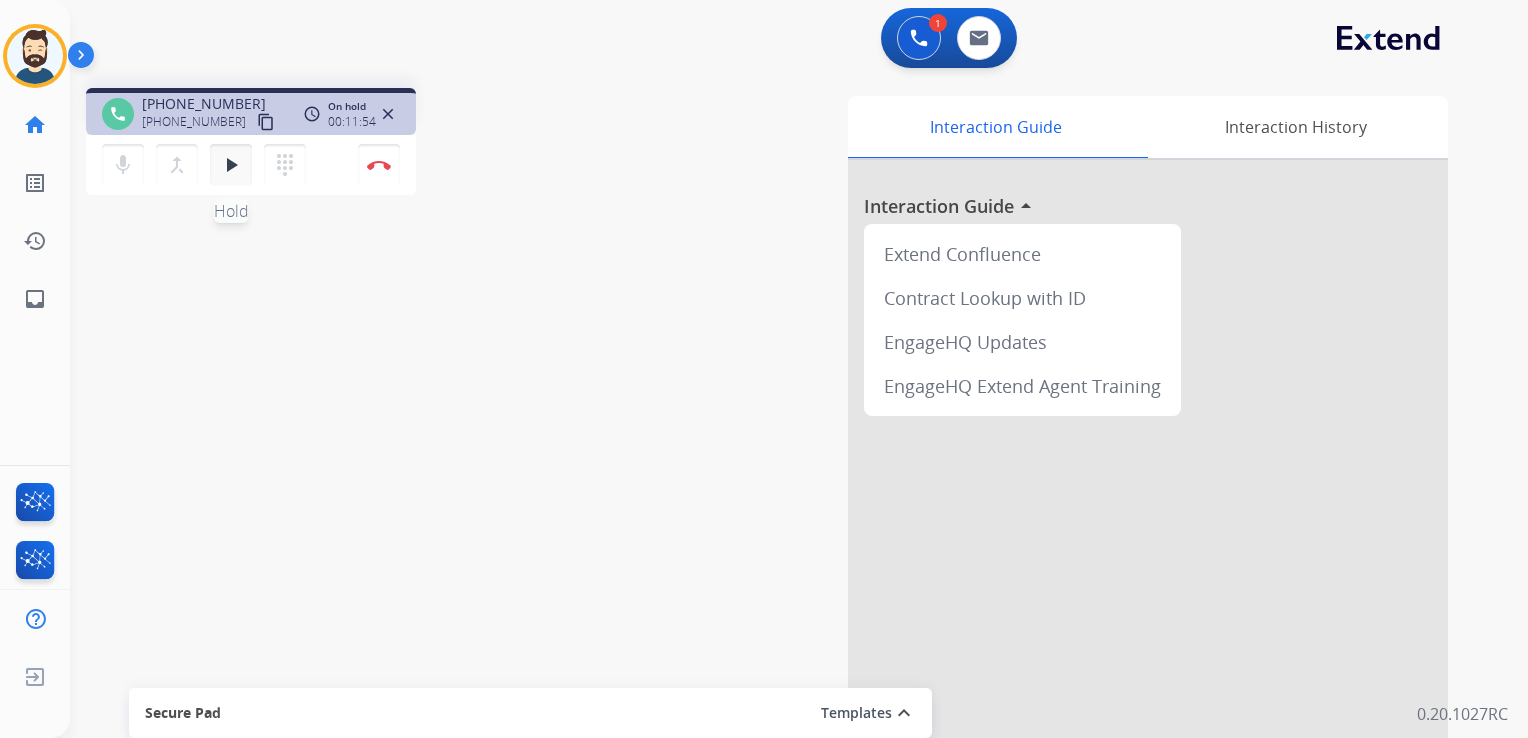 click on "play_arrow" at bounding box center (231, 165) 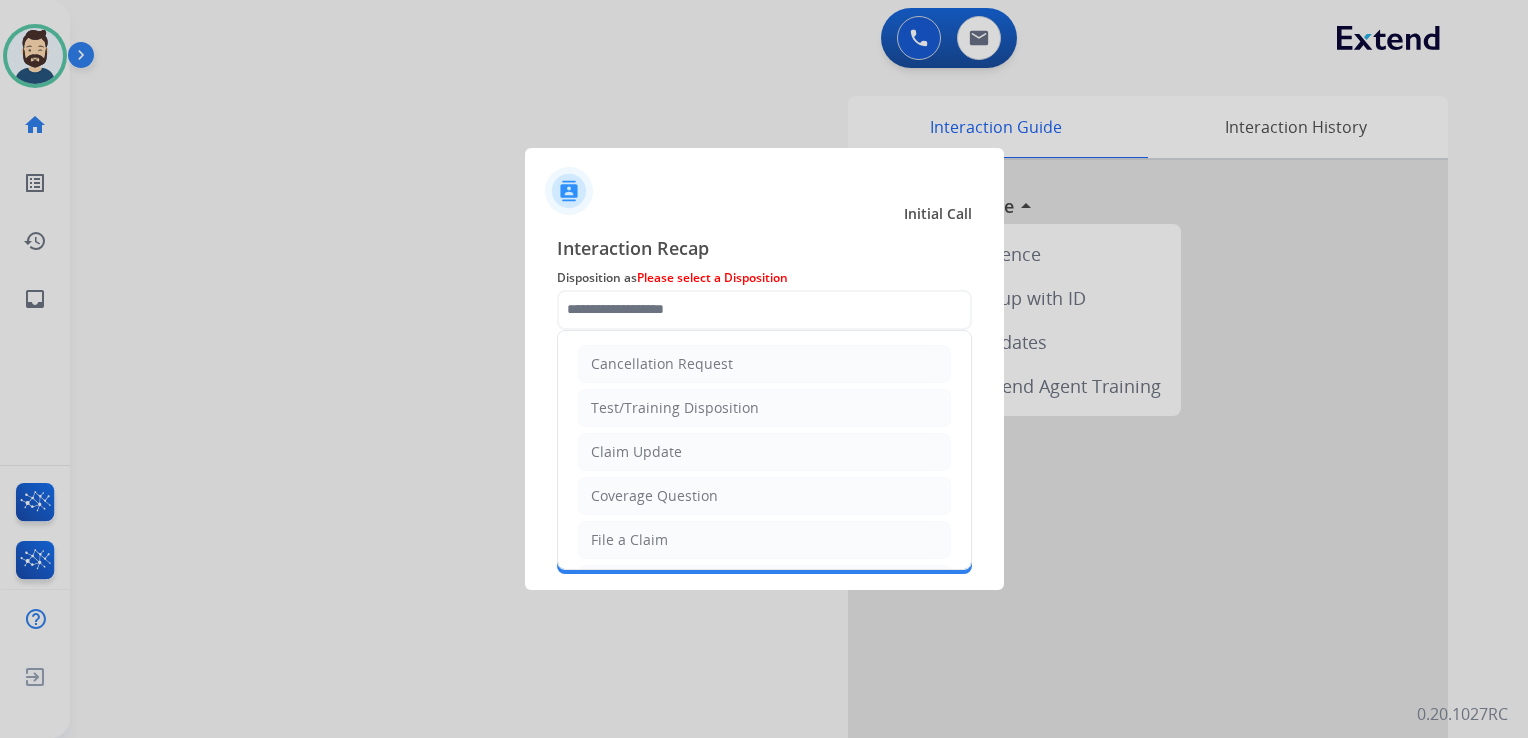 scroll, scrollTop: 0, scrollLeft: 0, axis: both 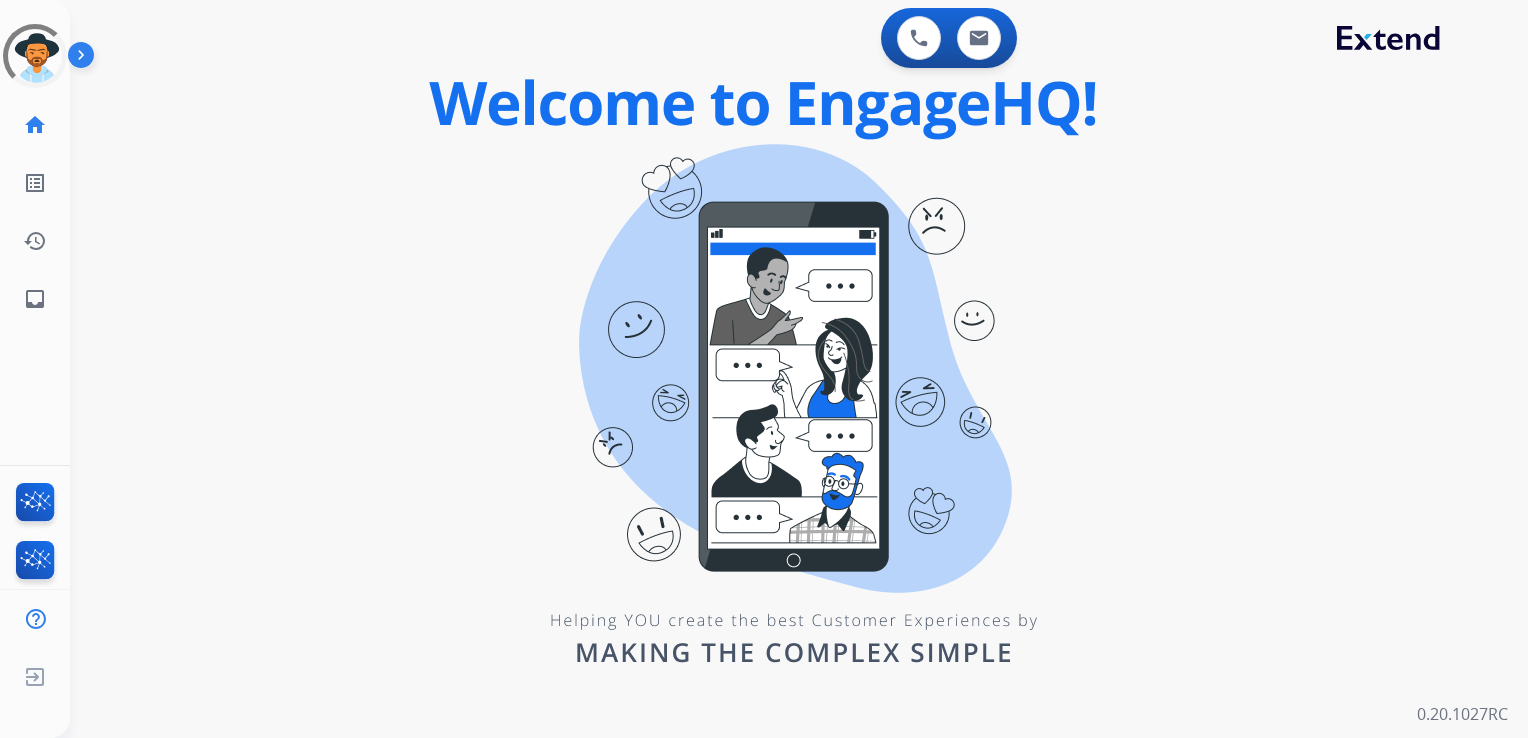 click on "0  Voice Interactions  0  Email Interactions swap_horiz Break voice bridge close_fullscreen Connect 3-Way Call merge_type Separate 3-Way Call  Interaction Guide   Interaction History  Interaction Guide arrow_drop_up  Extend Confluence   Contract Lookup with ID   EngageHQ Updates   EngageHQ Extend Agent Training  0.20.1027RC" at bounding box center [799, 369] 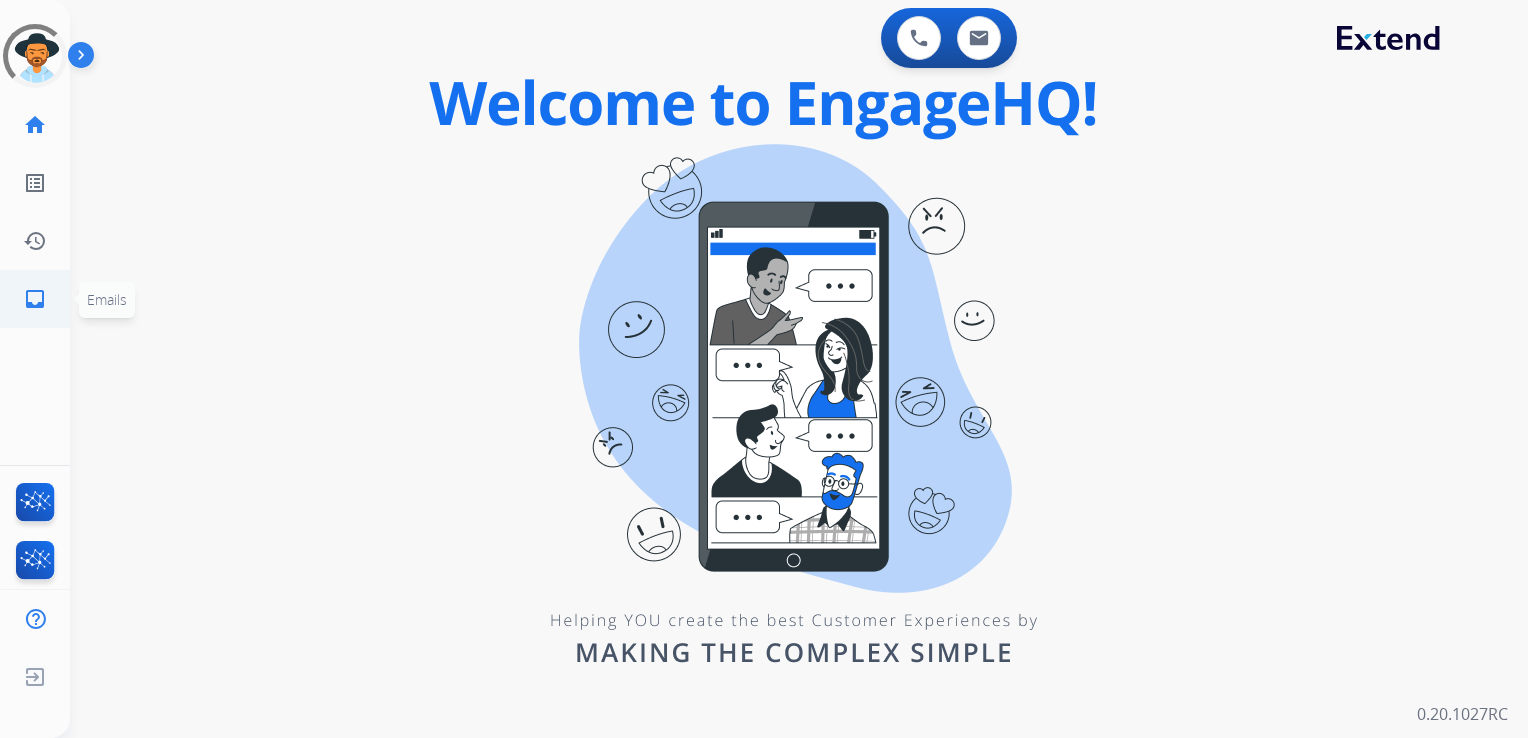 click on "inbox" 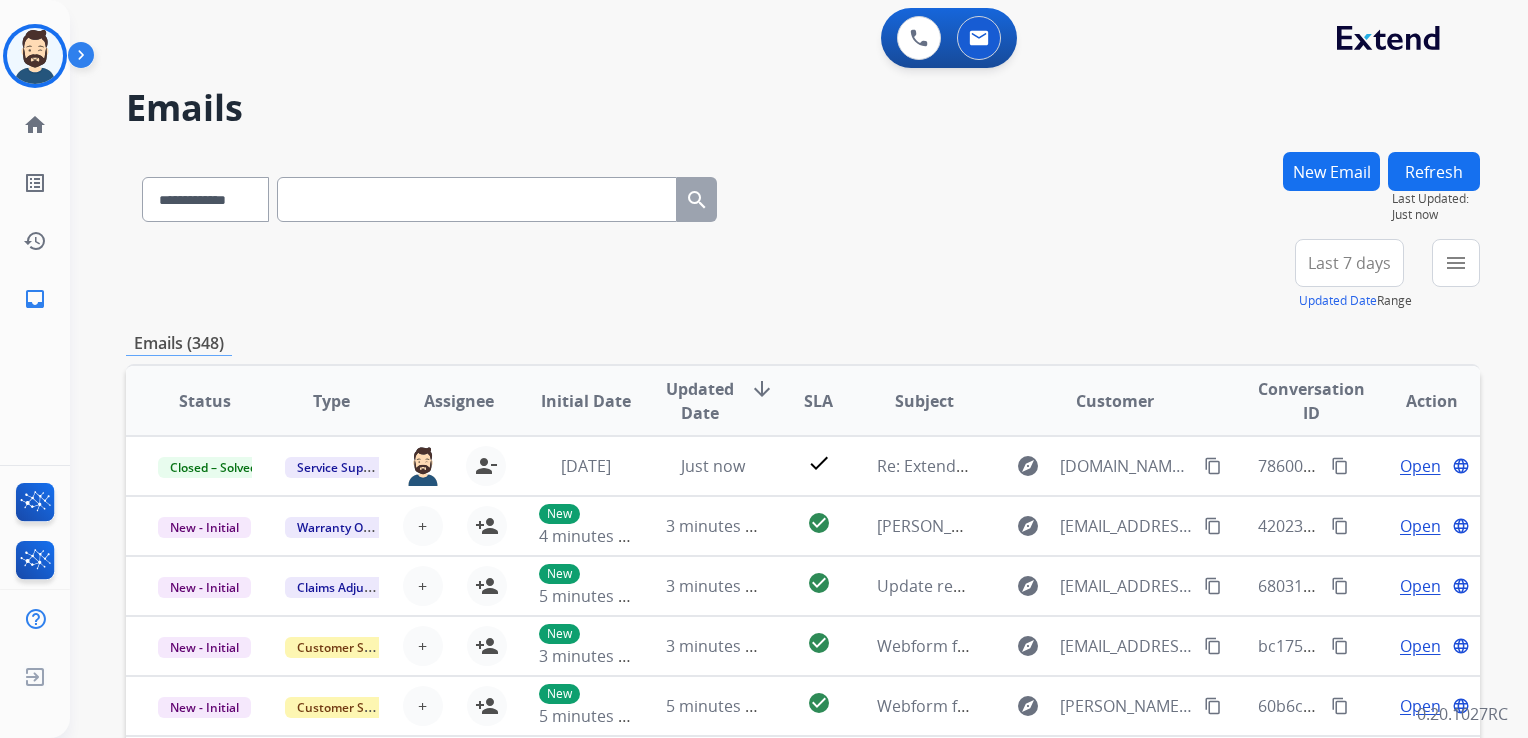 click at bounding box center [477, 199] 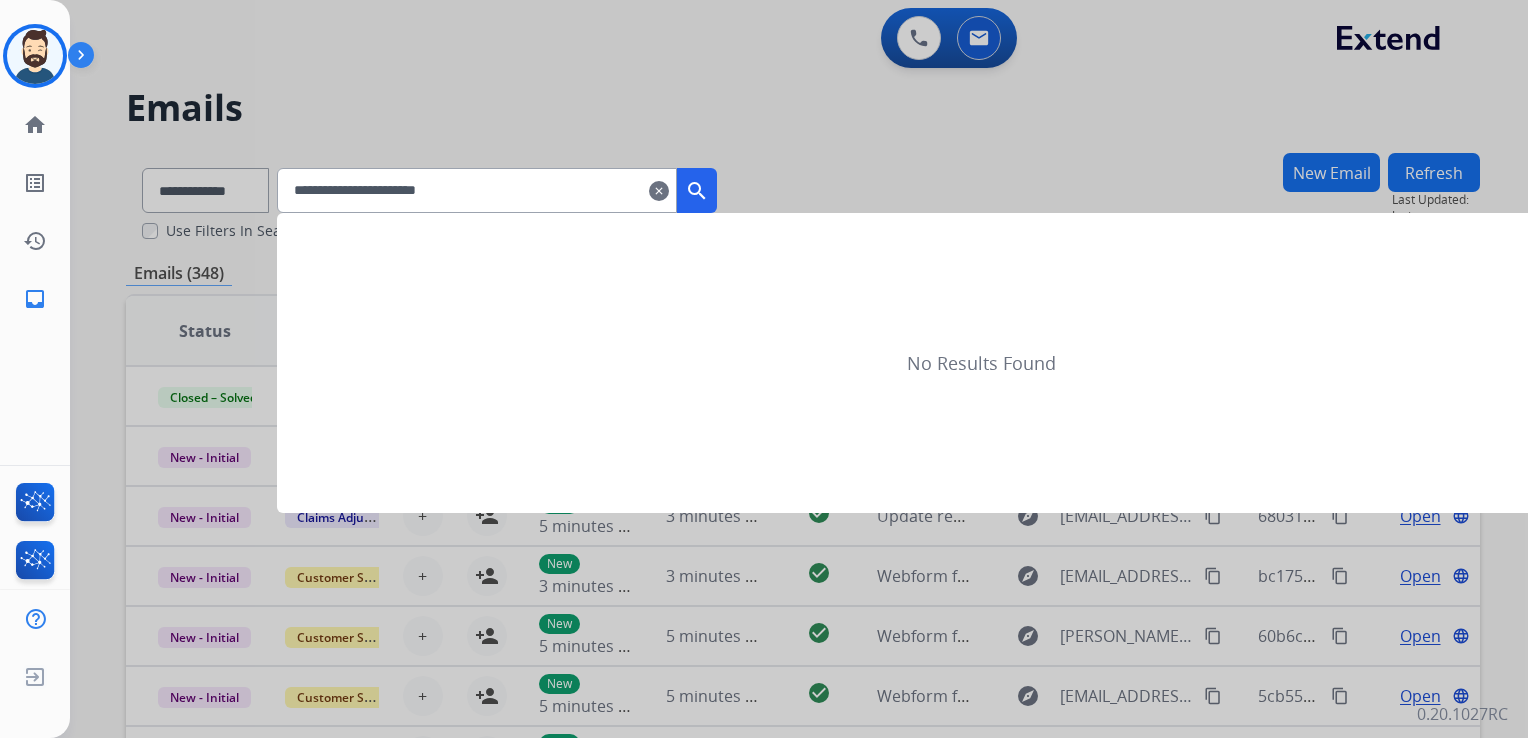 type on "**********" 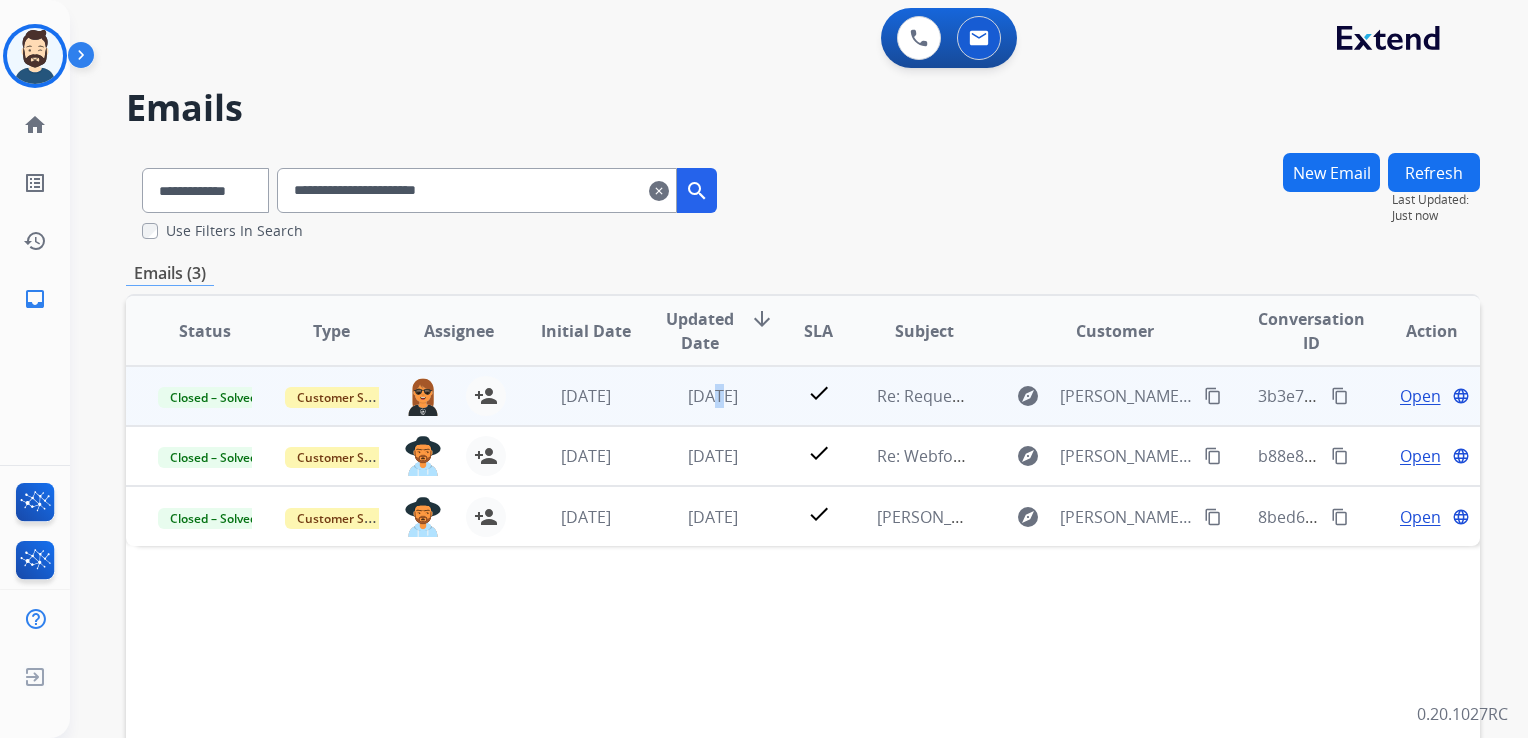 click on "[DATE]" at bounding box center (713, 396) 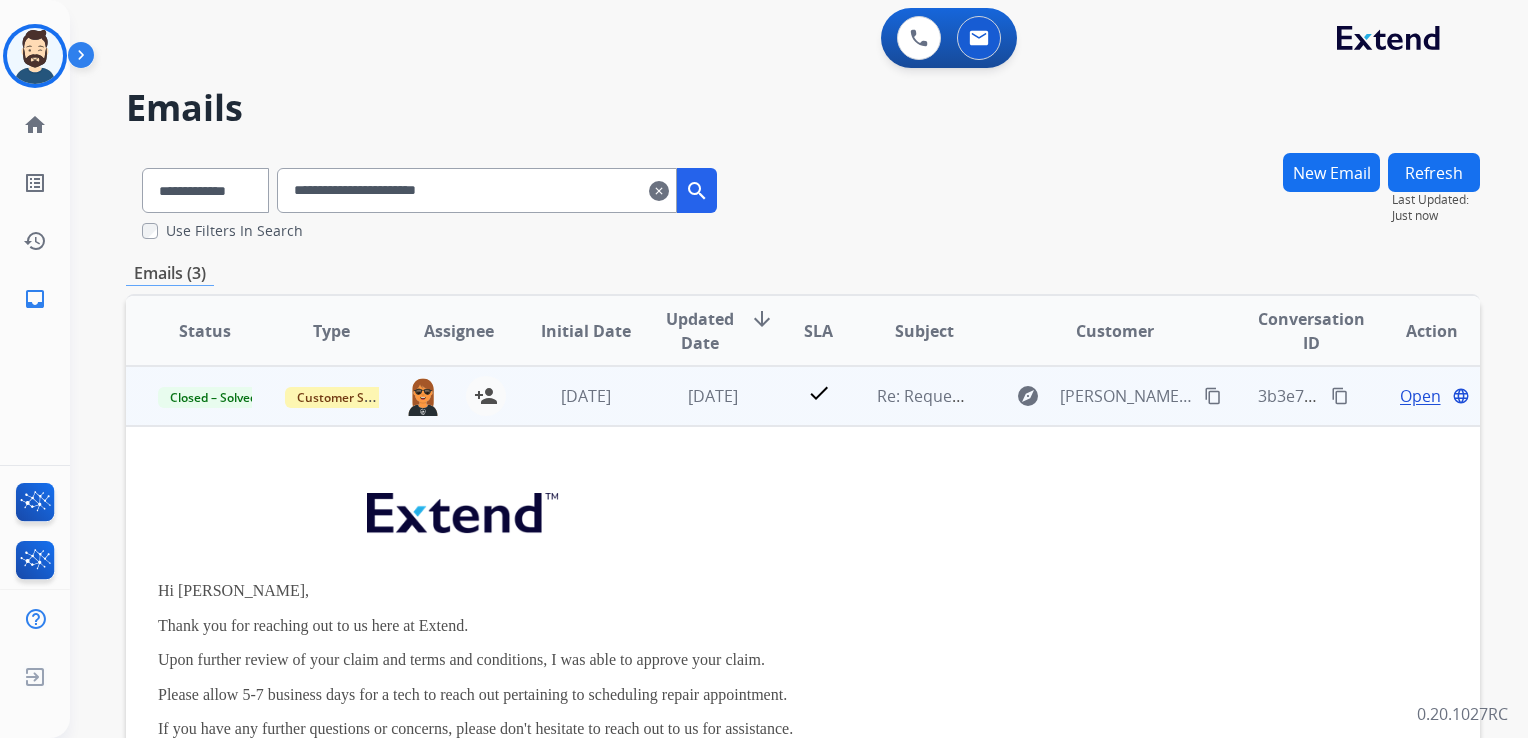 click on "Open" at bounding box center (1420, 396) 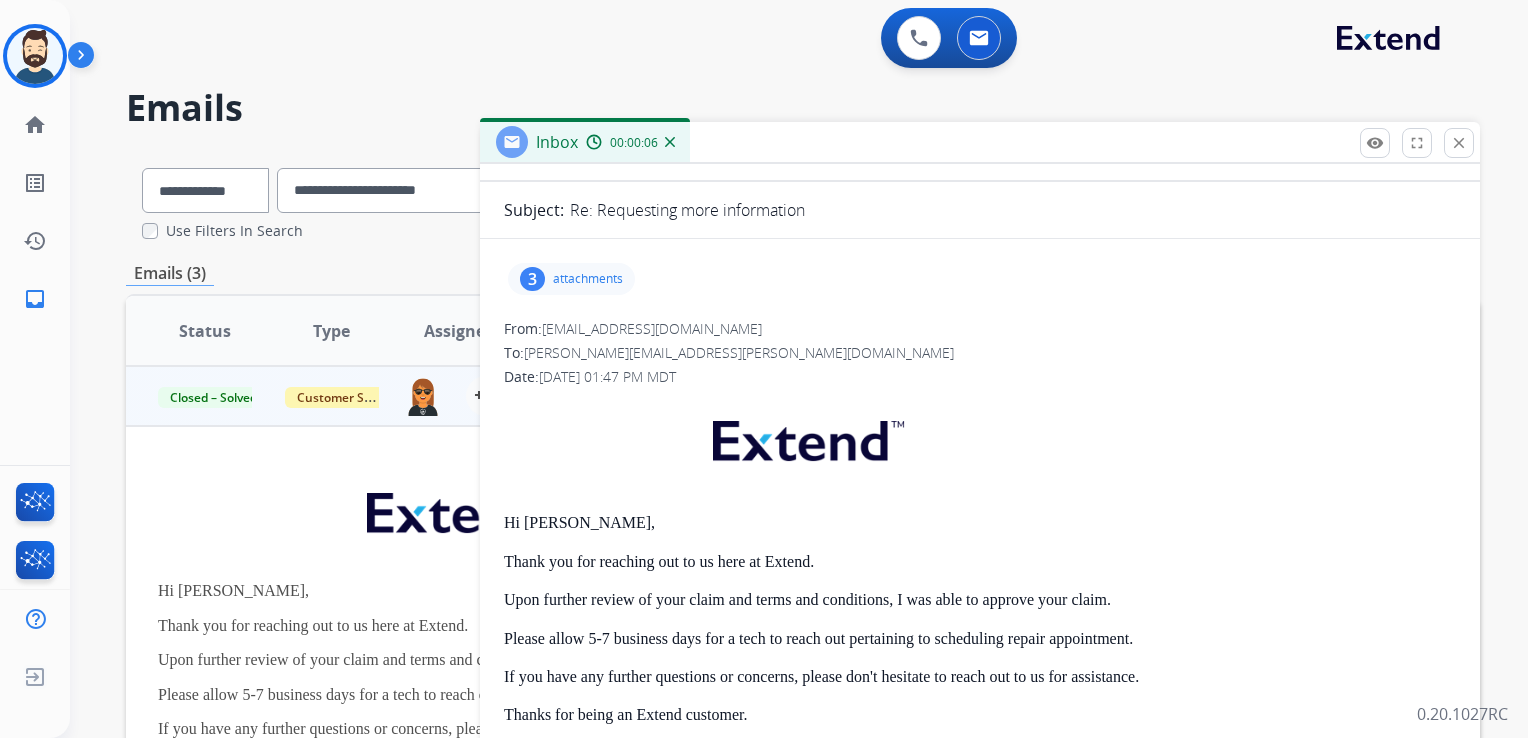 scroll, scrollTop: 0, scrollLeft: 0, axis: both 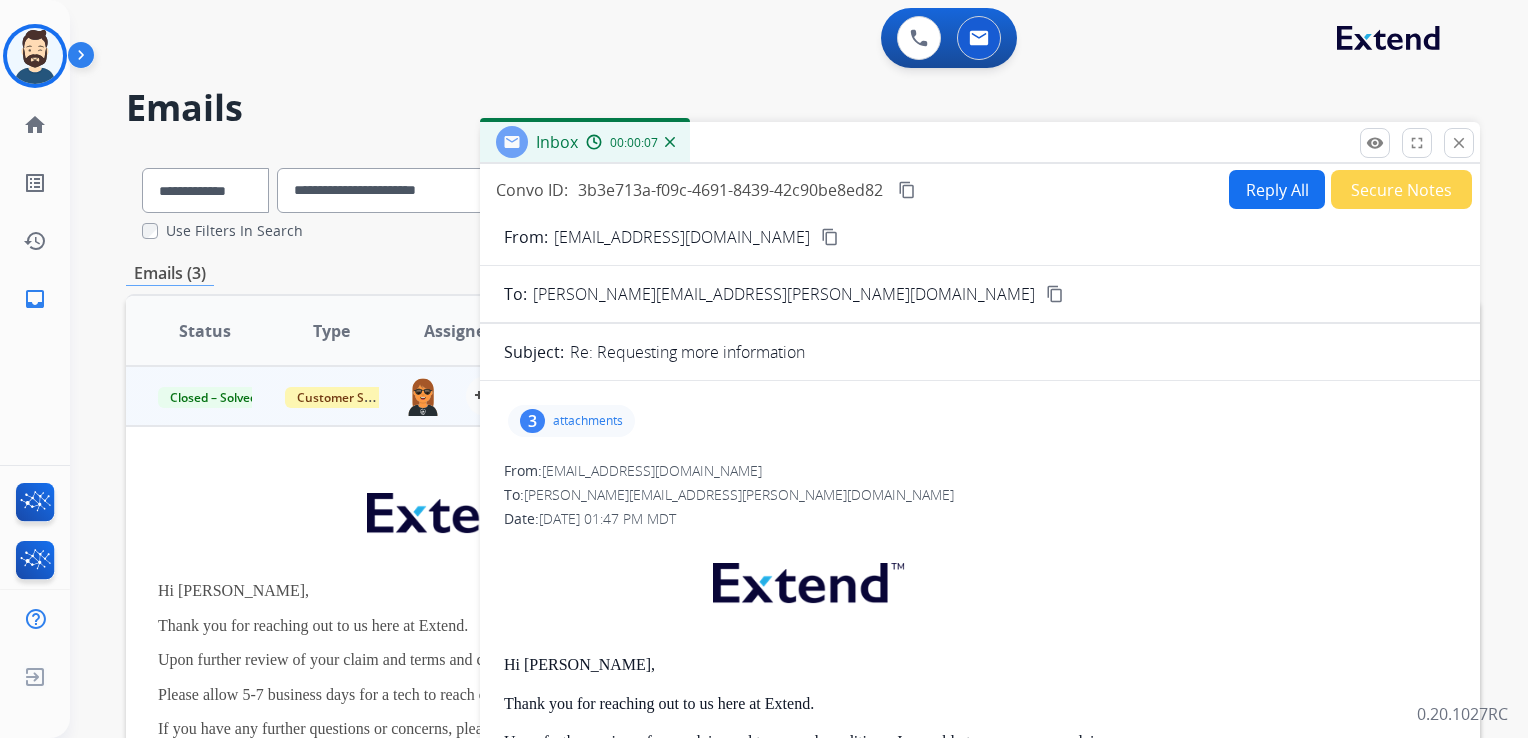 click on "Reply All" at bounding box center [1277, 189] 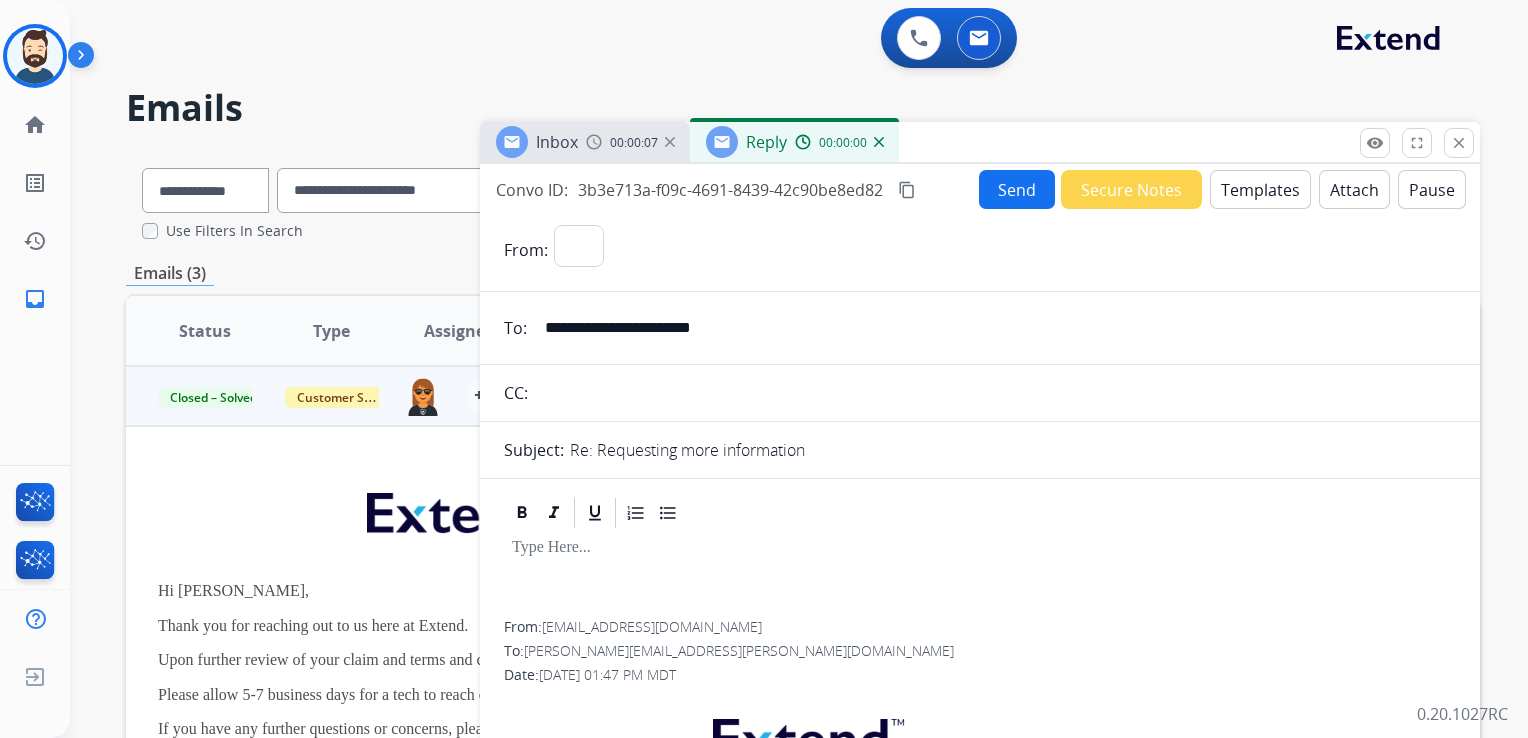 select on "**********" 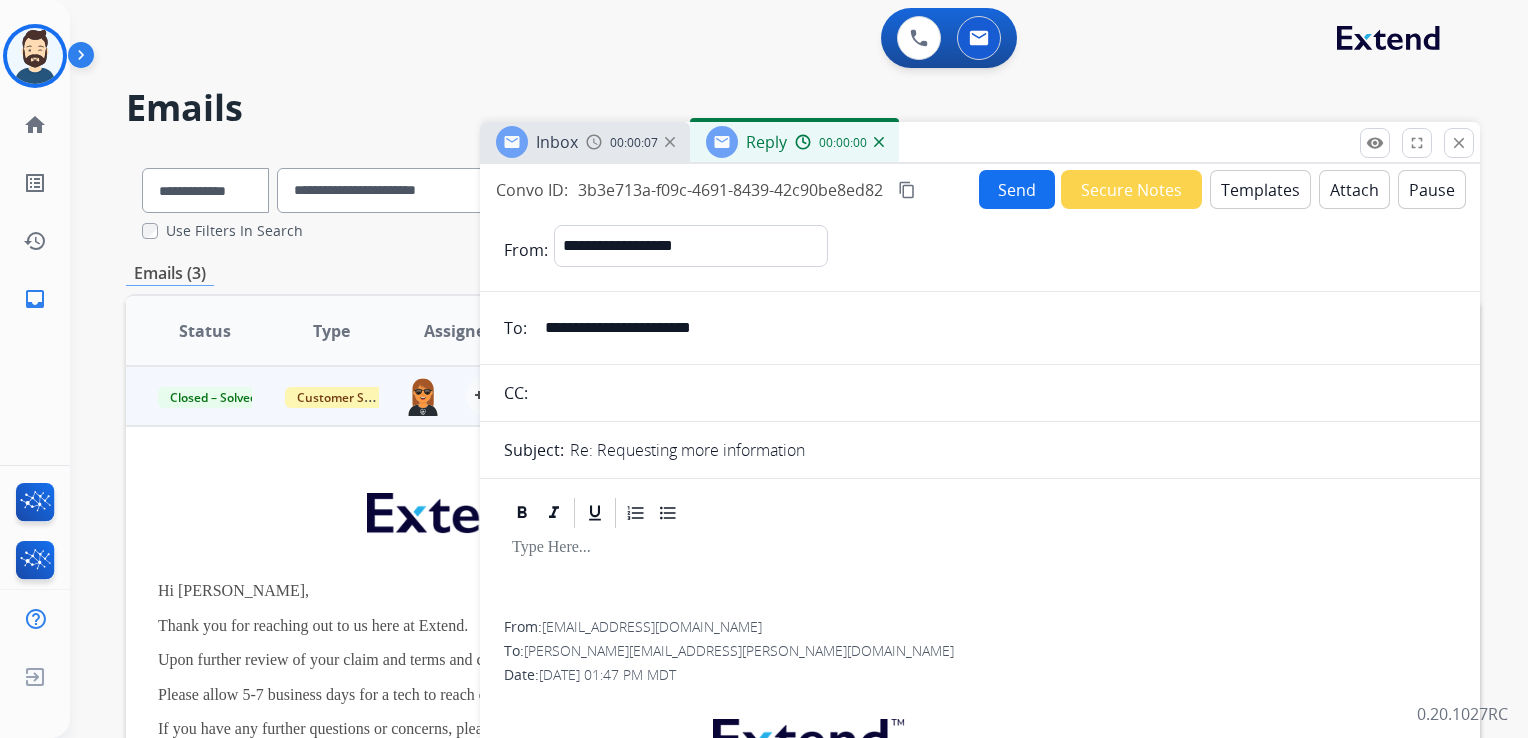 click on "Templates" at bounding box center [1260, 189] 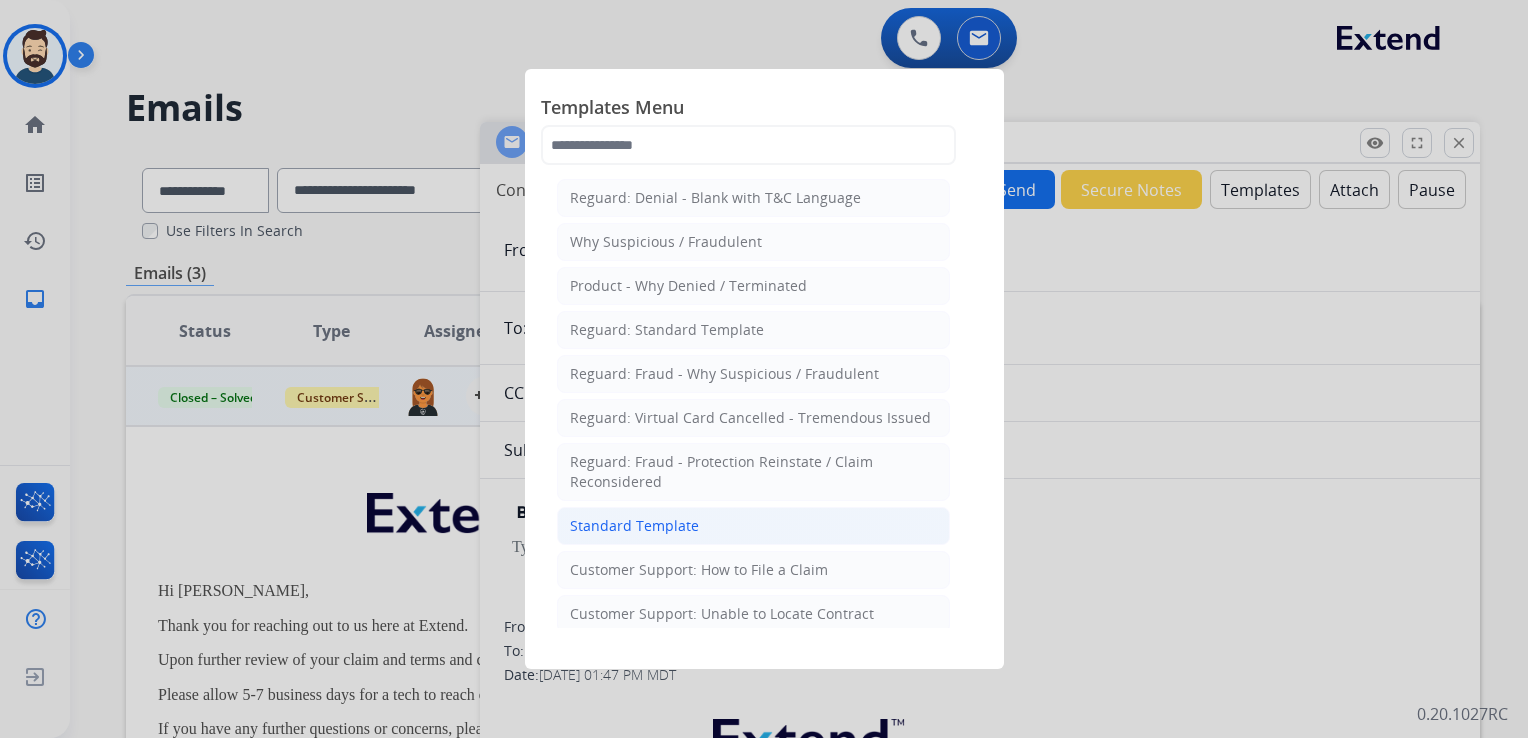 click on "Standard Template" 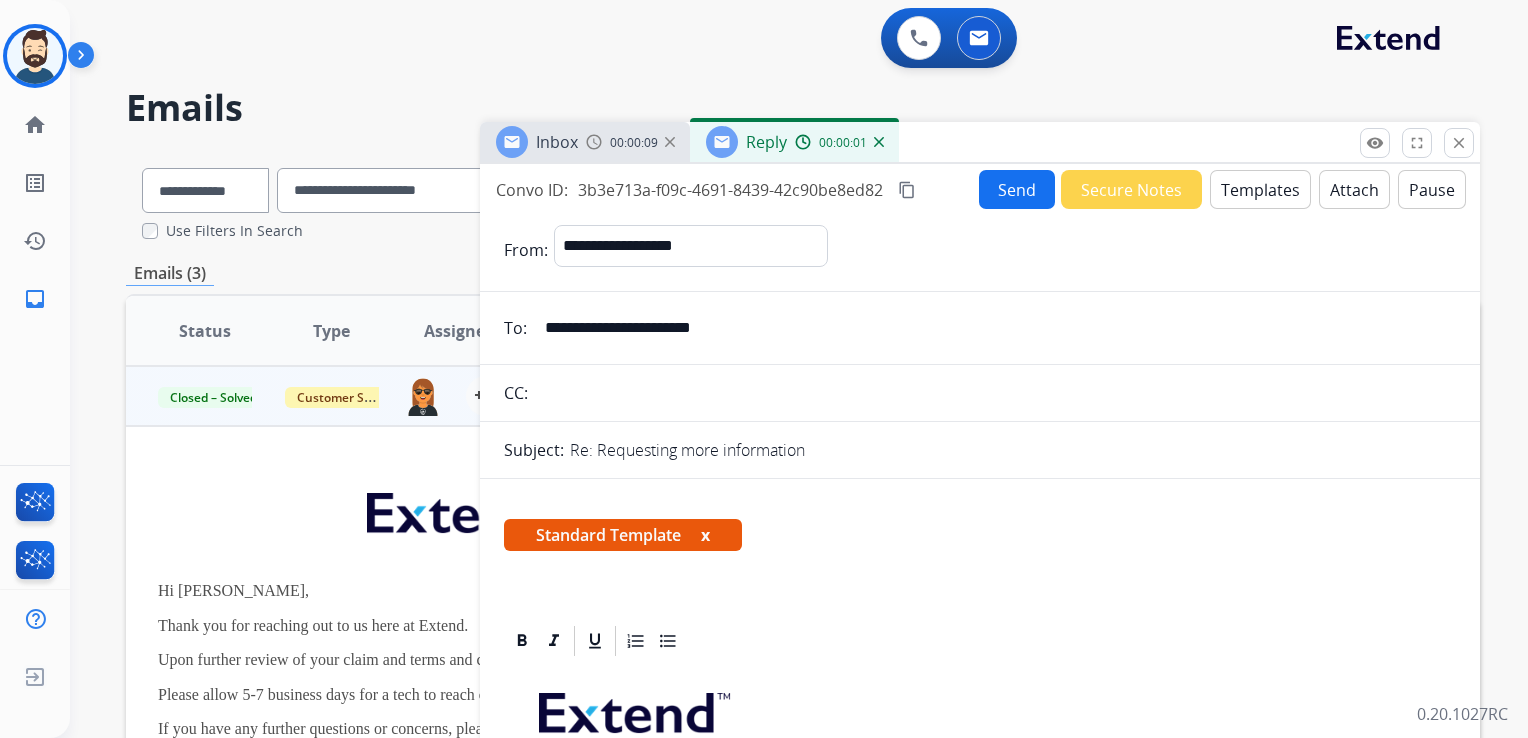 scroll, scrollTop: 500, scrollLeft: 0, axis: vertical 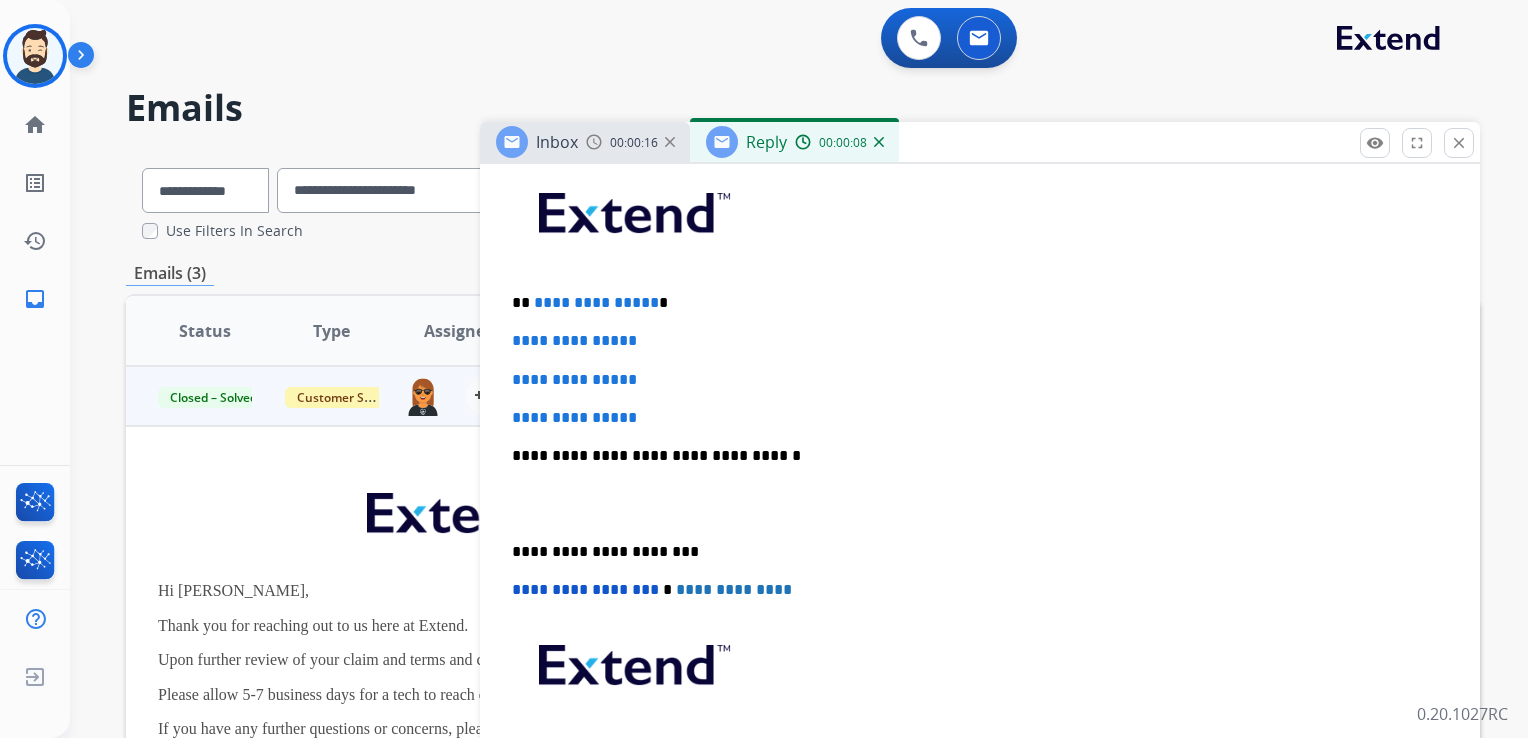click at bounding box center (980, 504) 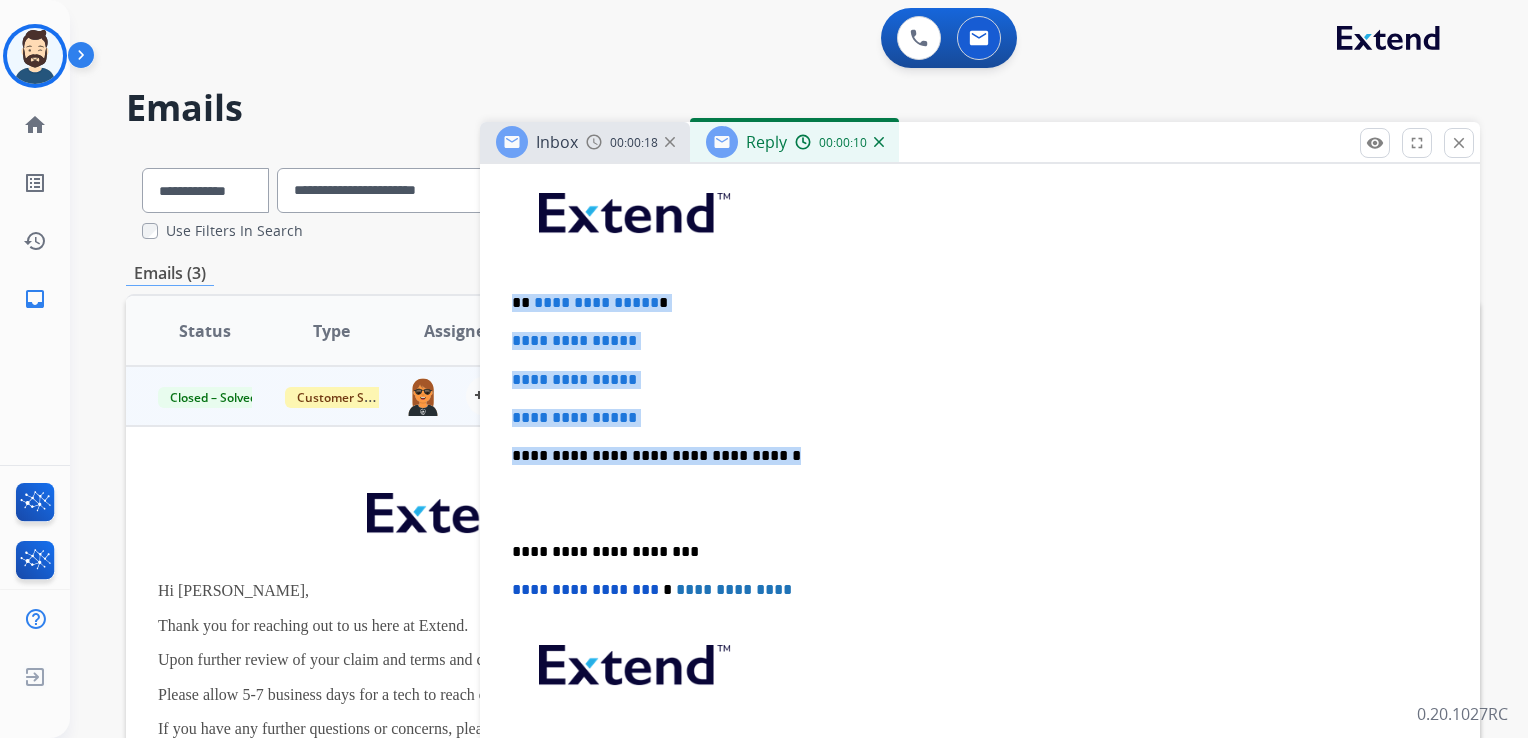 drag, startPoint x: 541, startPoint y: 306, endPoint x: 762, endPoint y: 432, distance: 254.39536 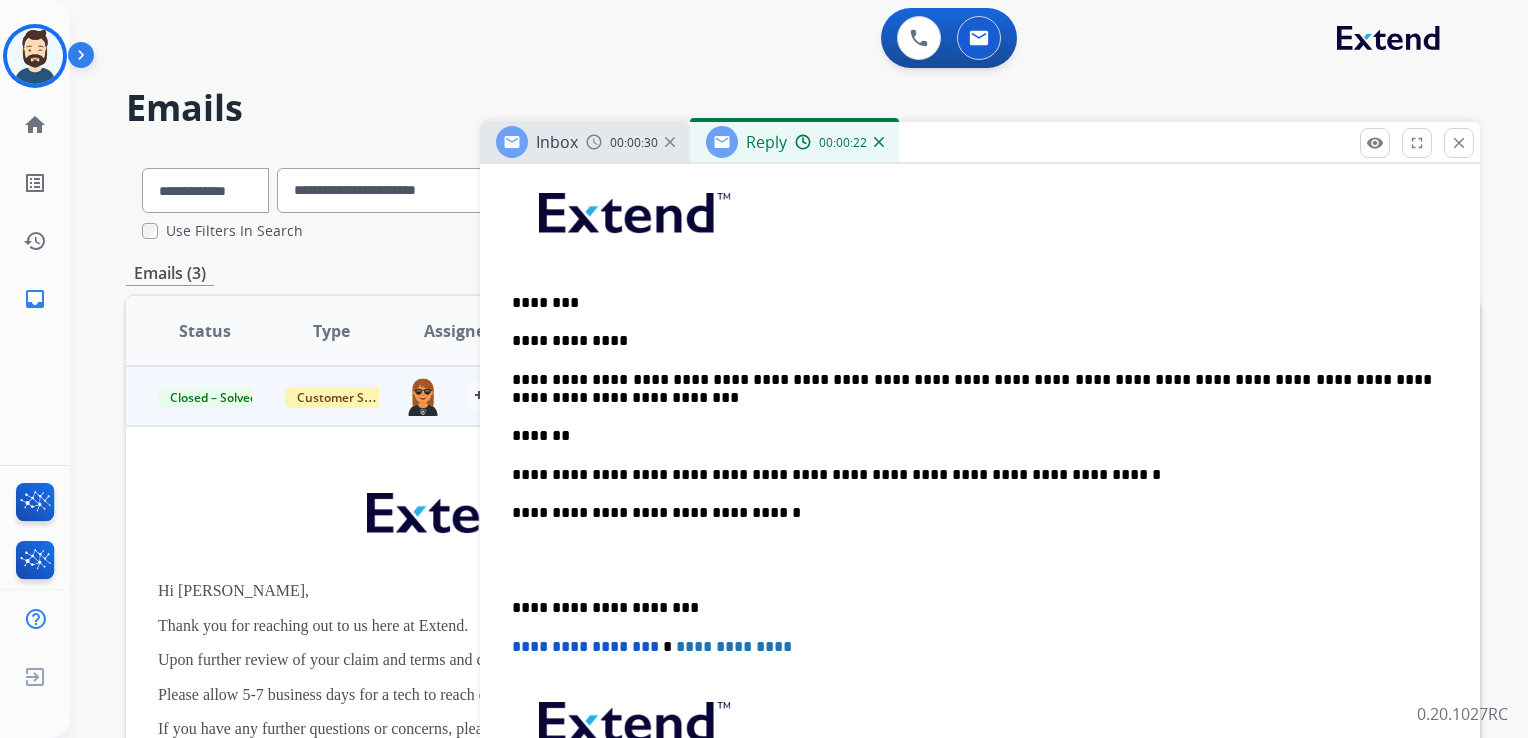 click on "********" at bounding box center (972, 303) 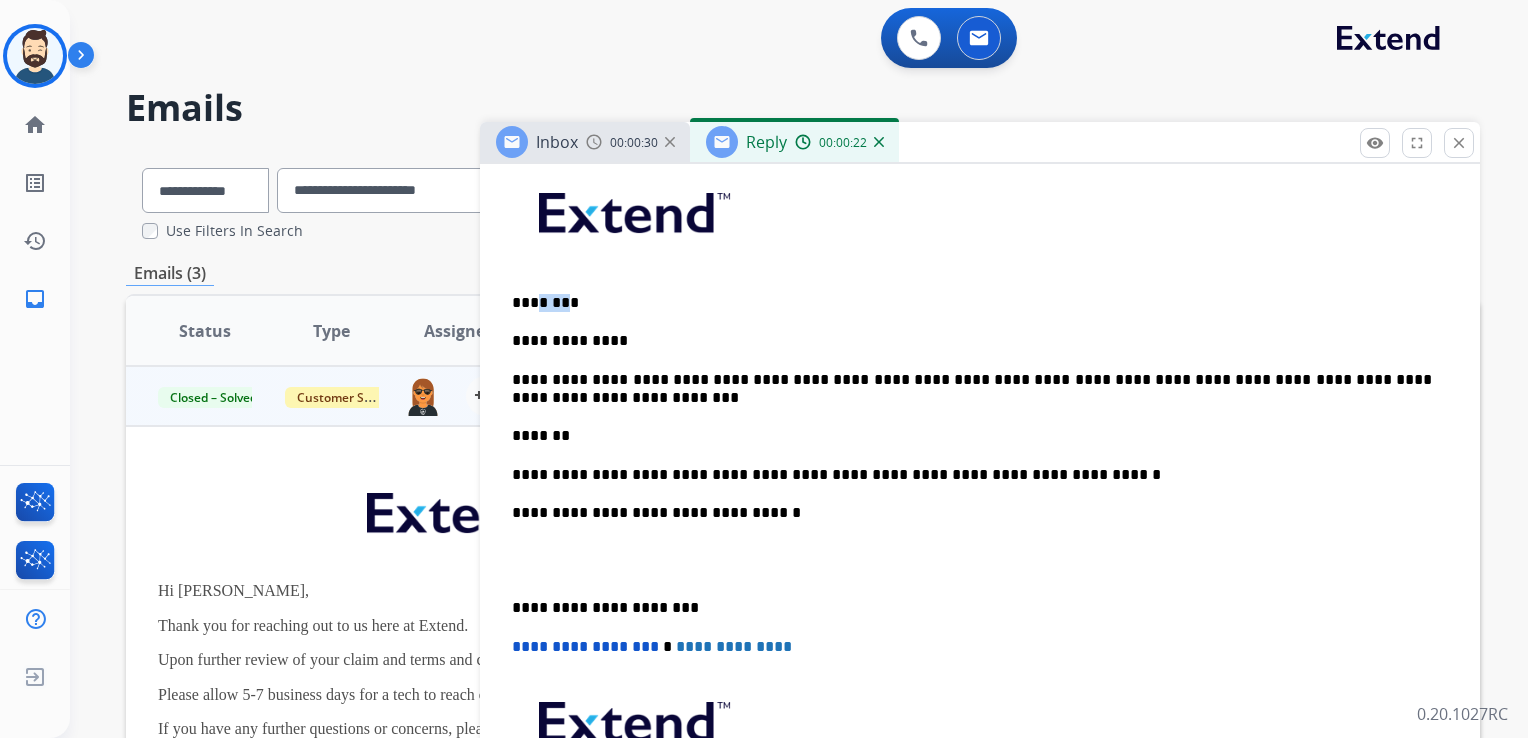 click on "********" at bounding box center (972, 303) 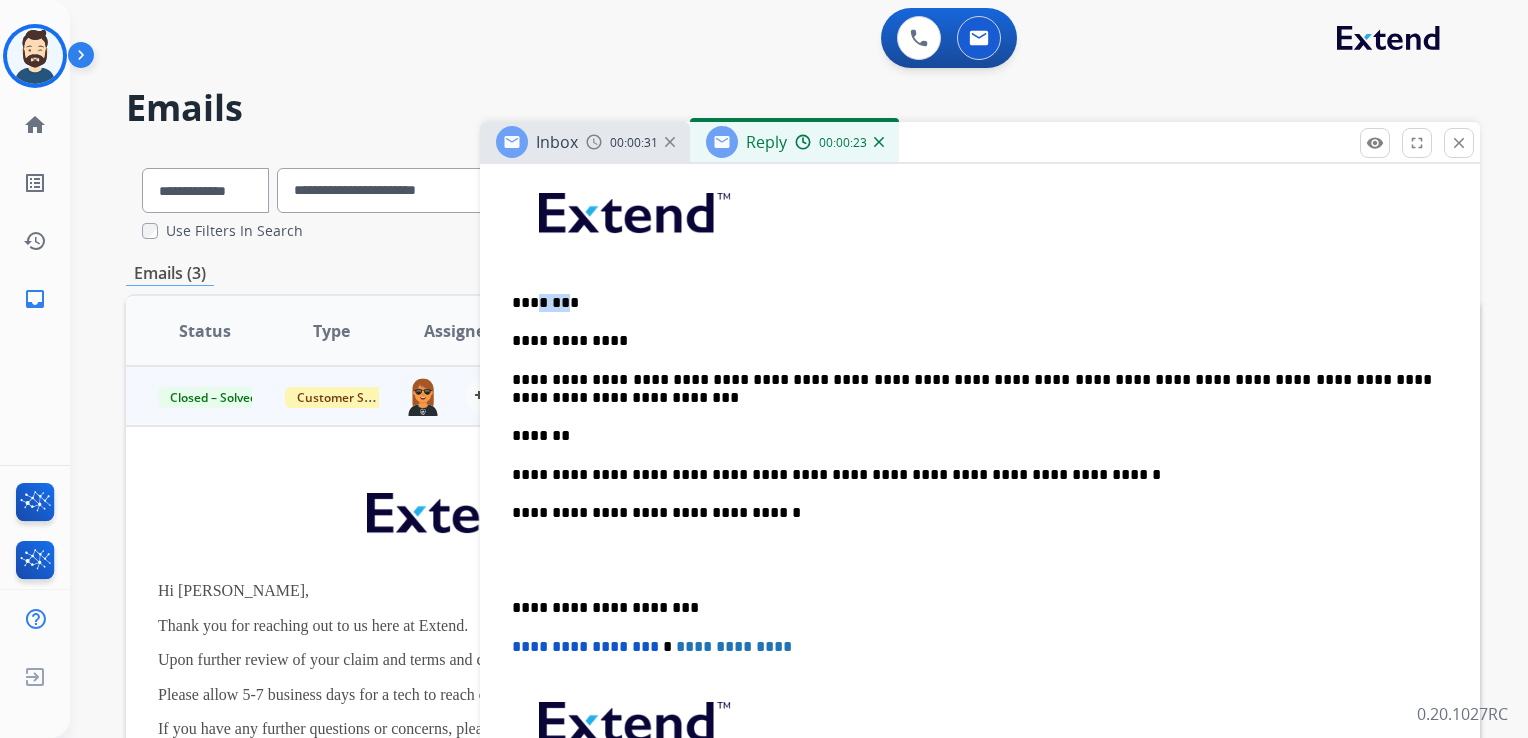 type 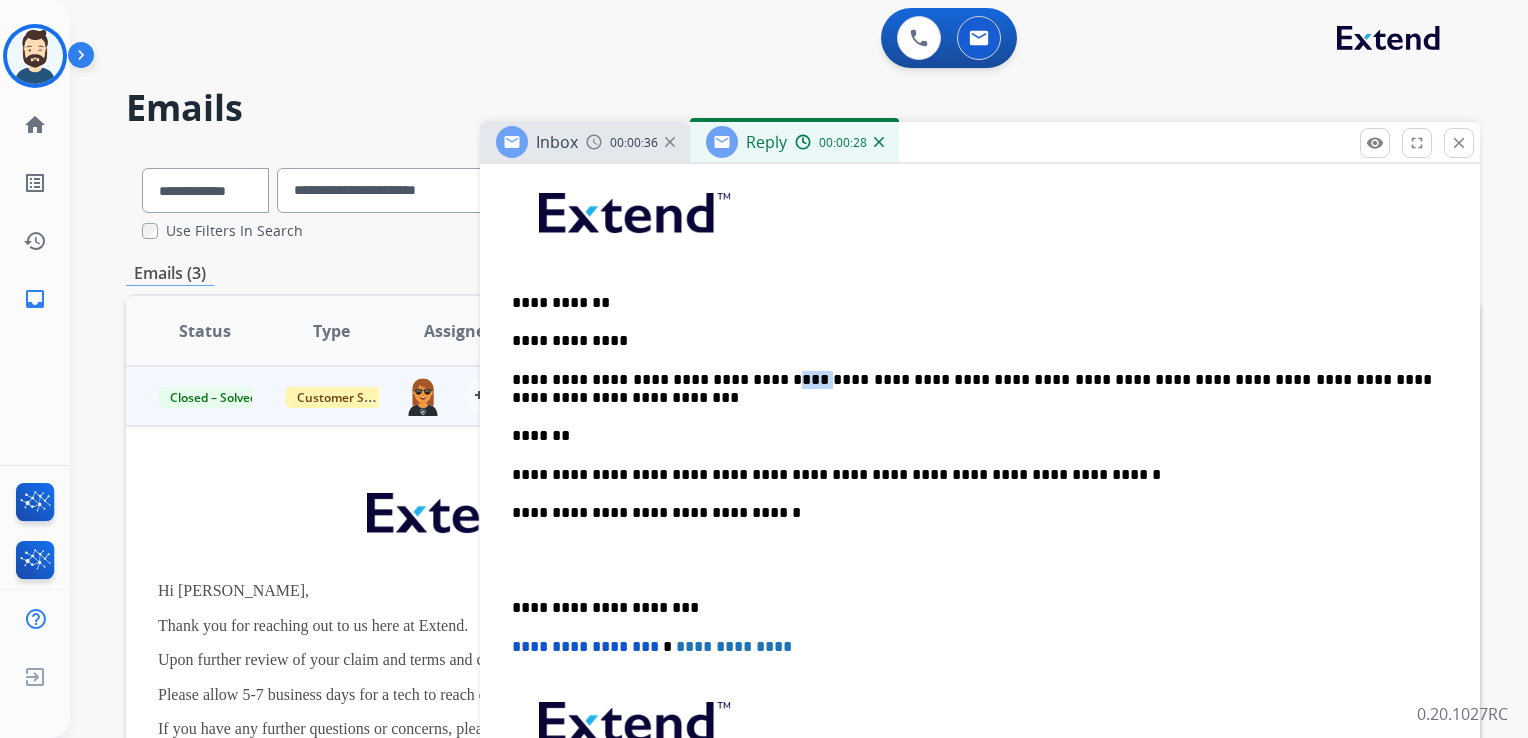 drag, startPoint x: 773, startPoint y: 375, endPoint x: 813, endPoint y: 374, distance: 40.012497 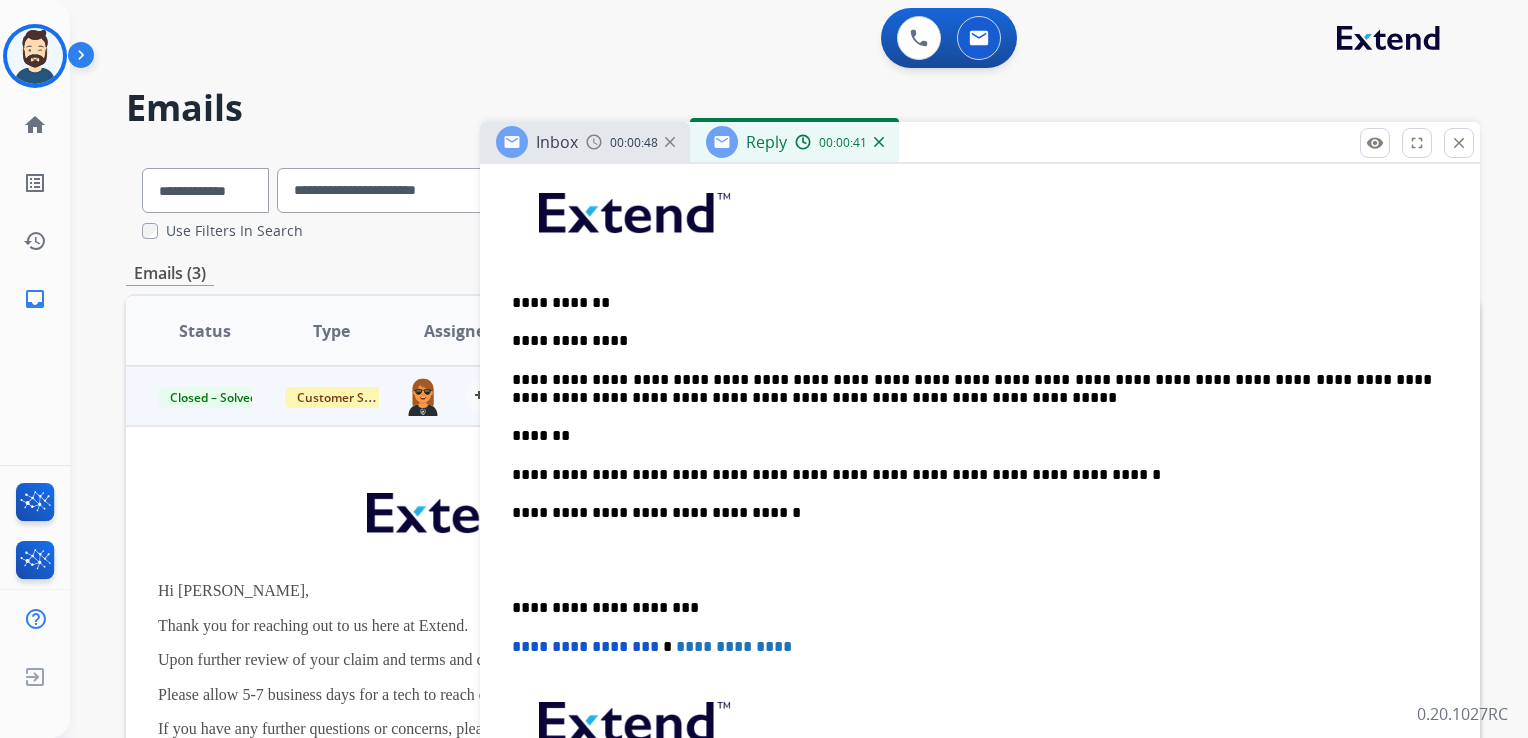 click on "**********" at bounding box center (972, 389) 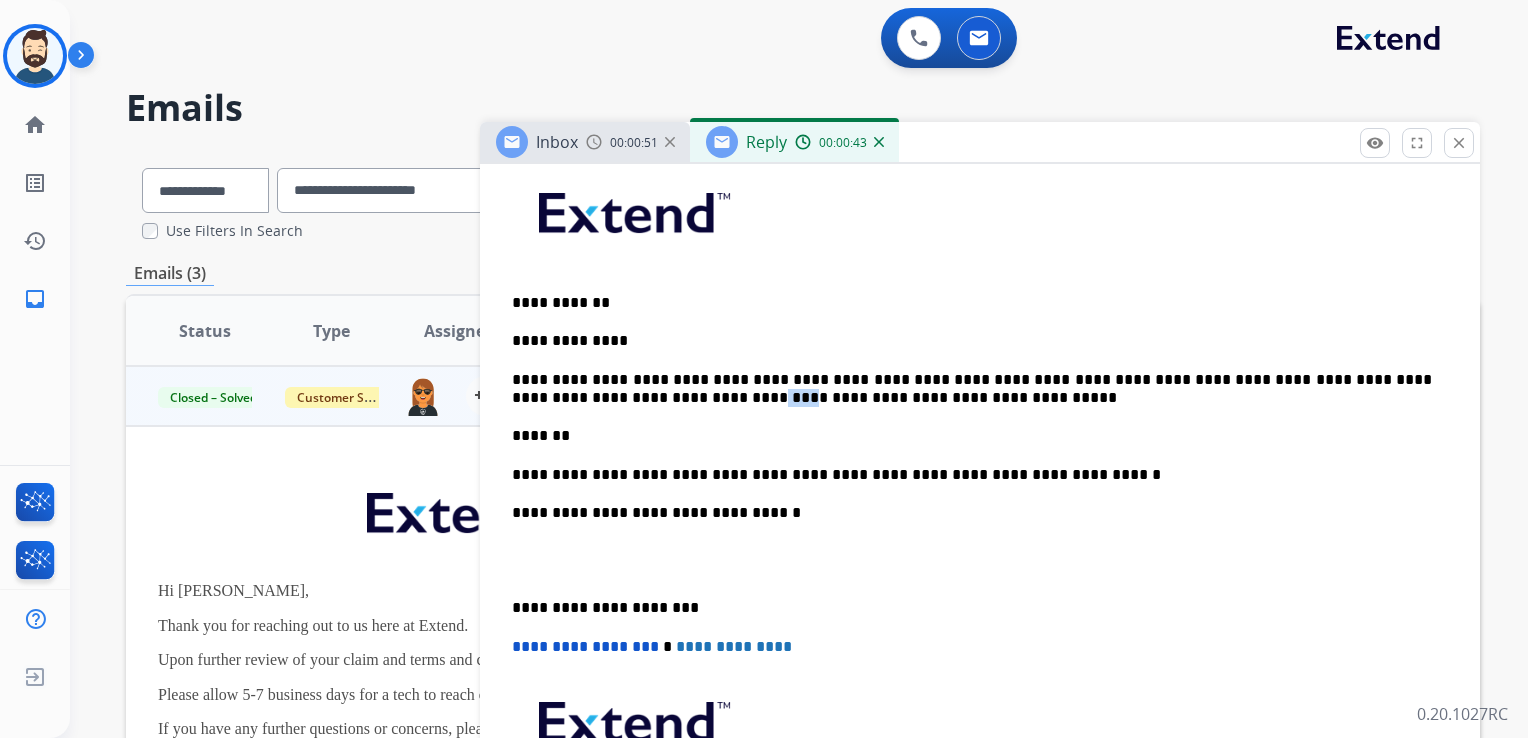 drag, startPoint x: 595, startPoint y: 398, endPoint x: 632, endPoint y: 398, distance: 37 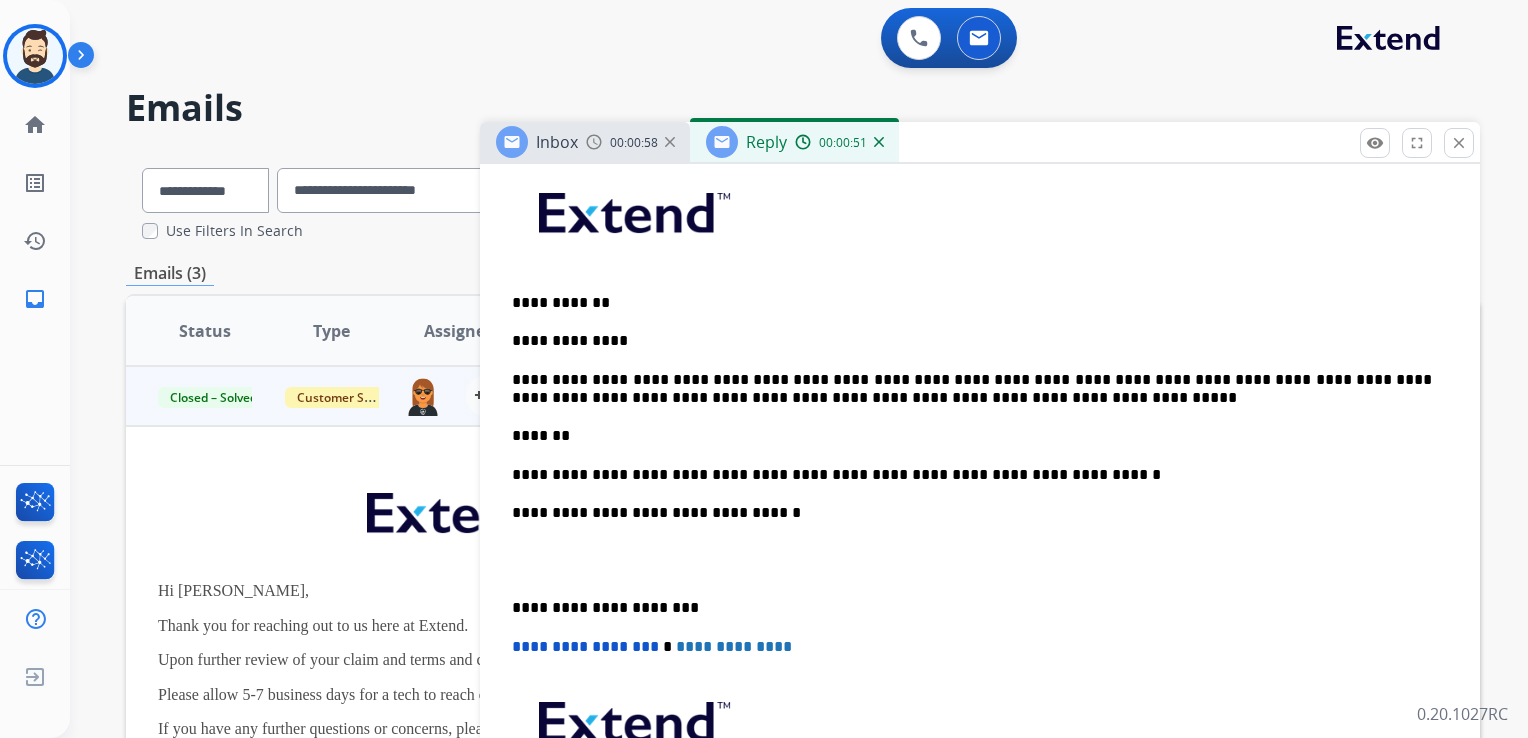 click on "*******" at bounding box center (972, 436) 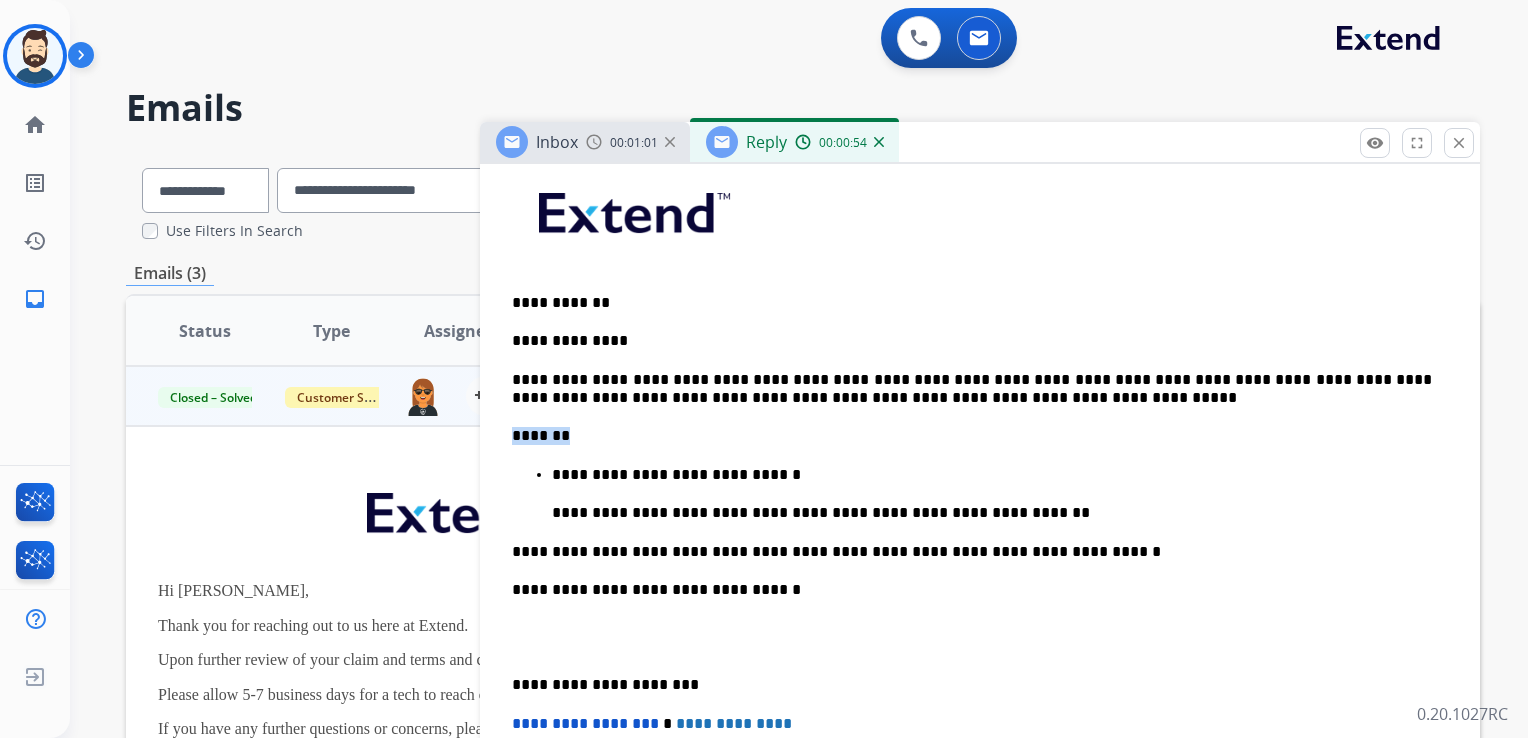 drag, startPoint x: 588, startPoint y: 432, endPoint x: 503, endPoint y: 439, distance: 85.28775 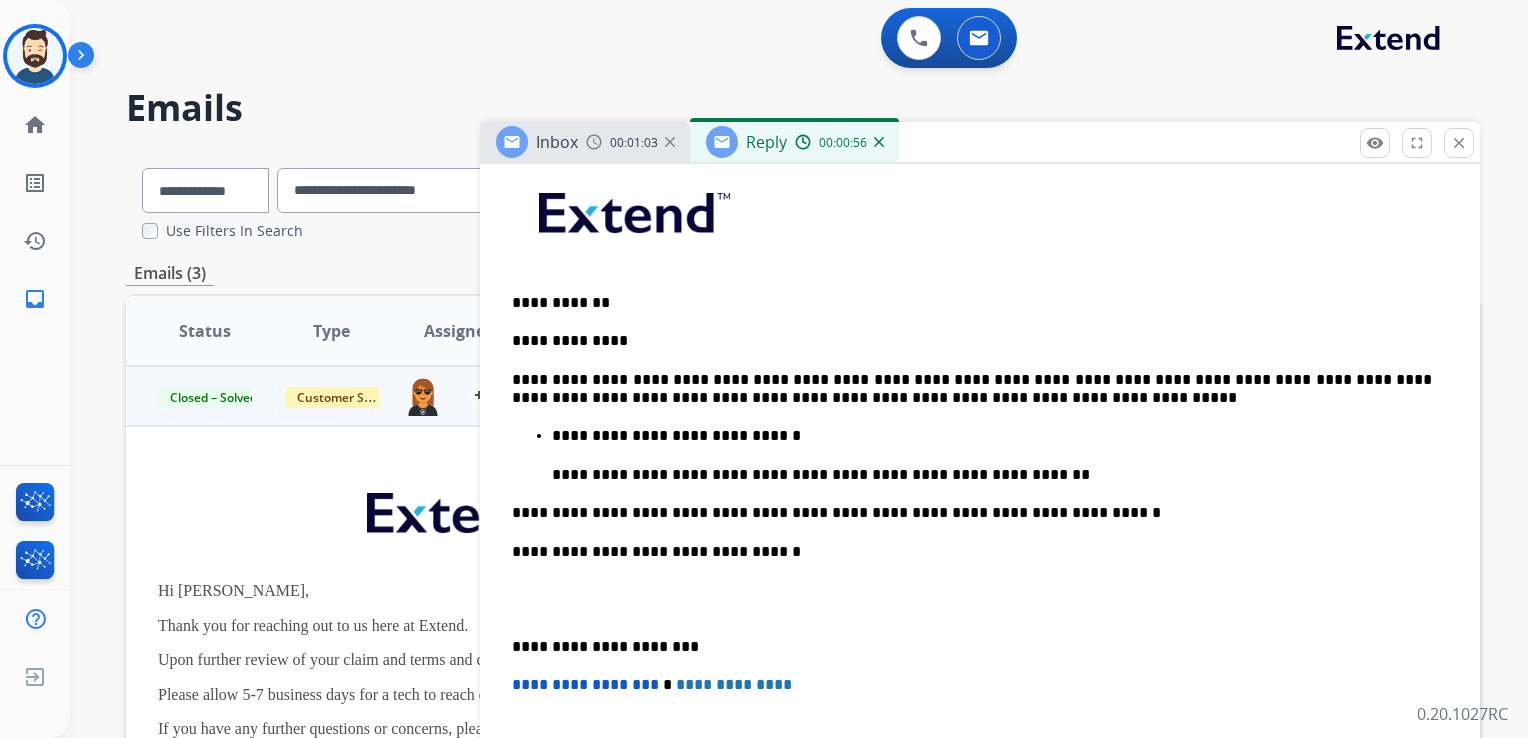 click on "**********" at bounding box center (992, 436) 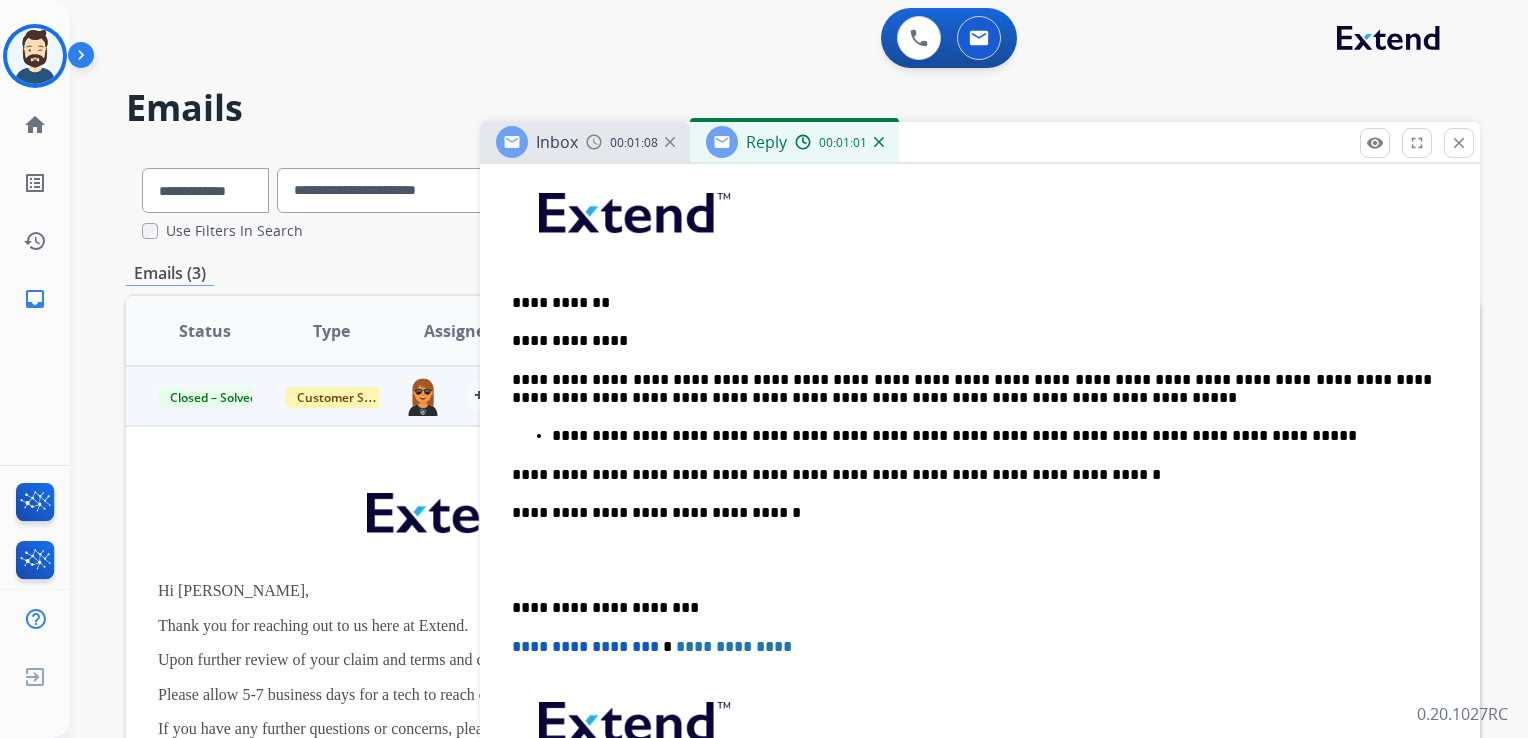 click on "**********" at bounding box center (992, 436) 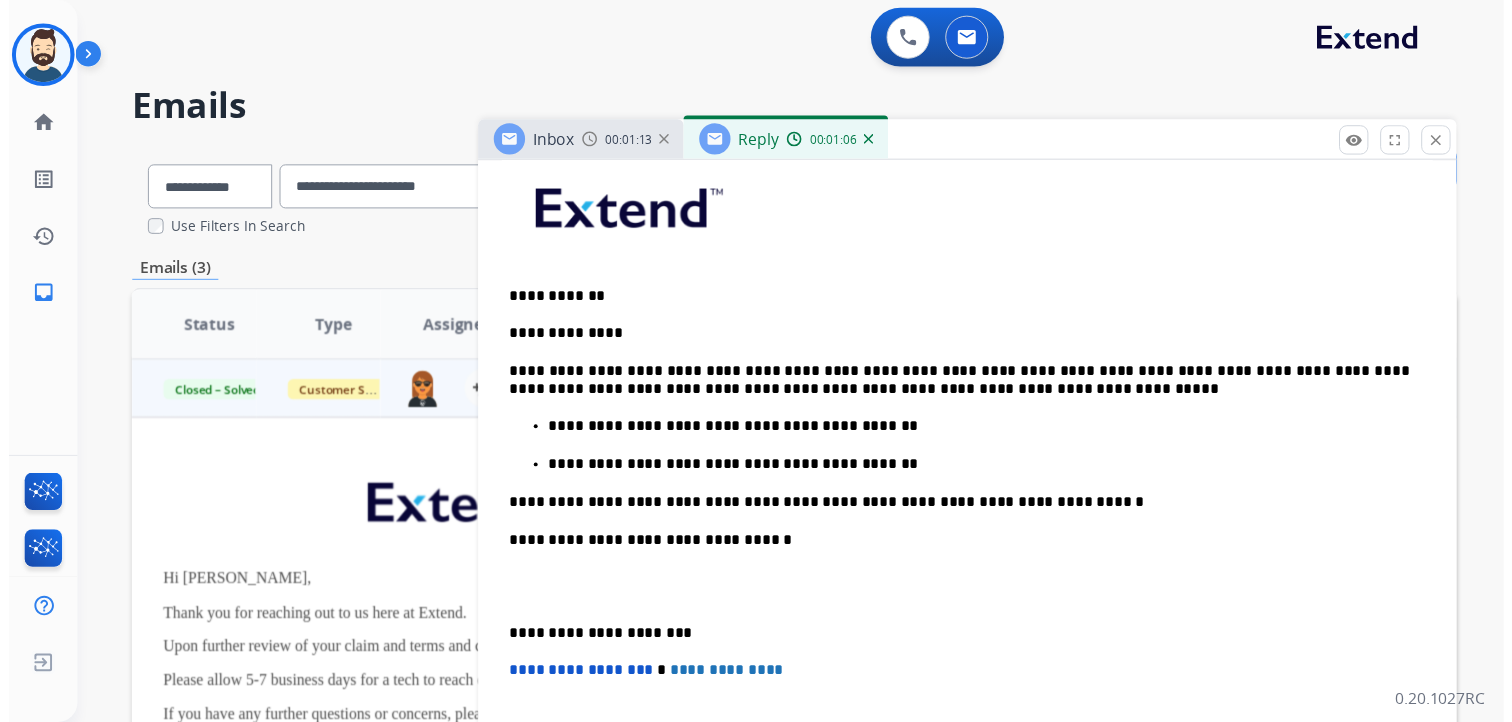 scroll, scrollTop: 0, scrollLeft: 0, axis: both 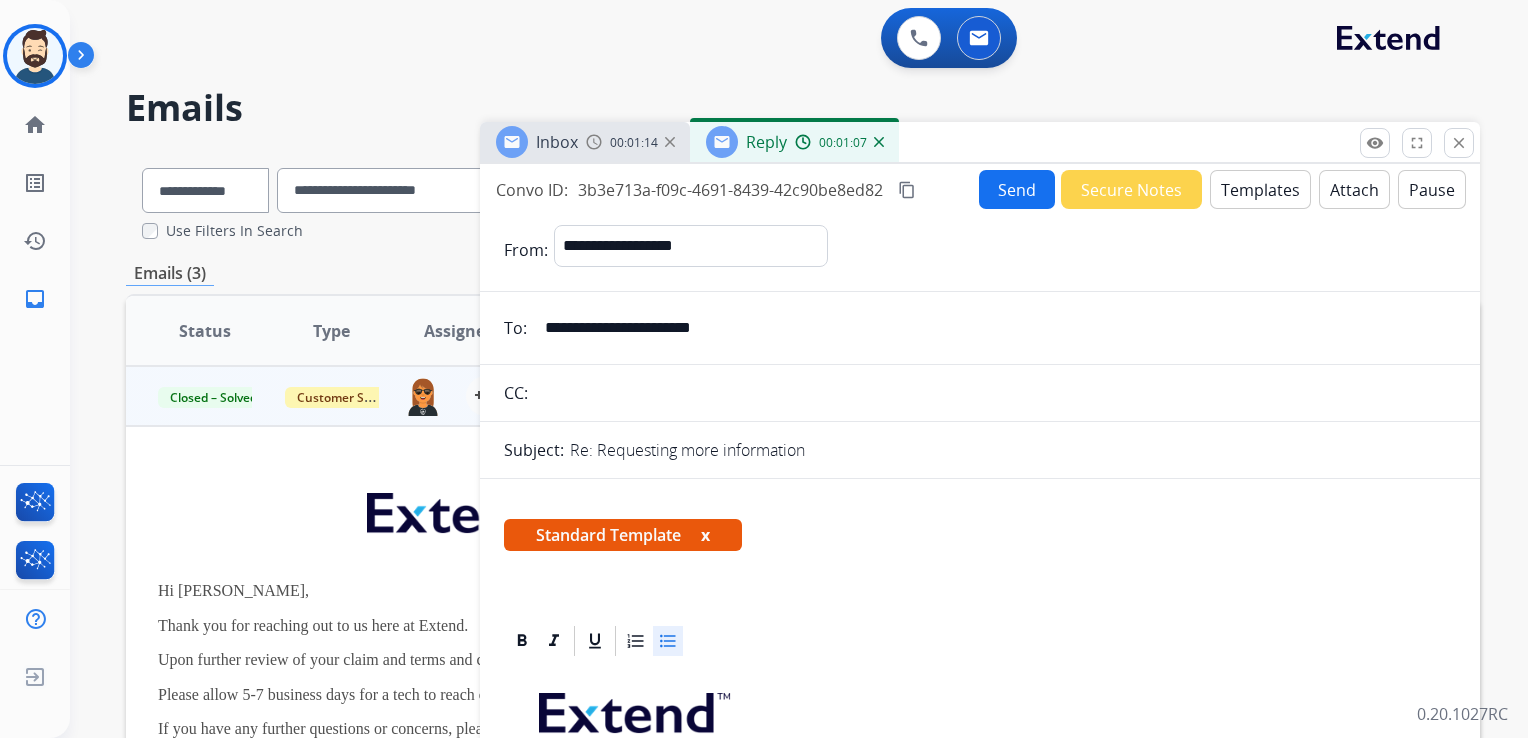 click on "Send" at bounding box center (1017, 189) 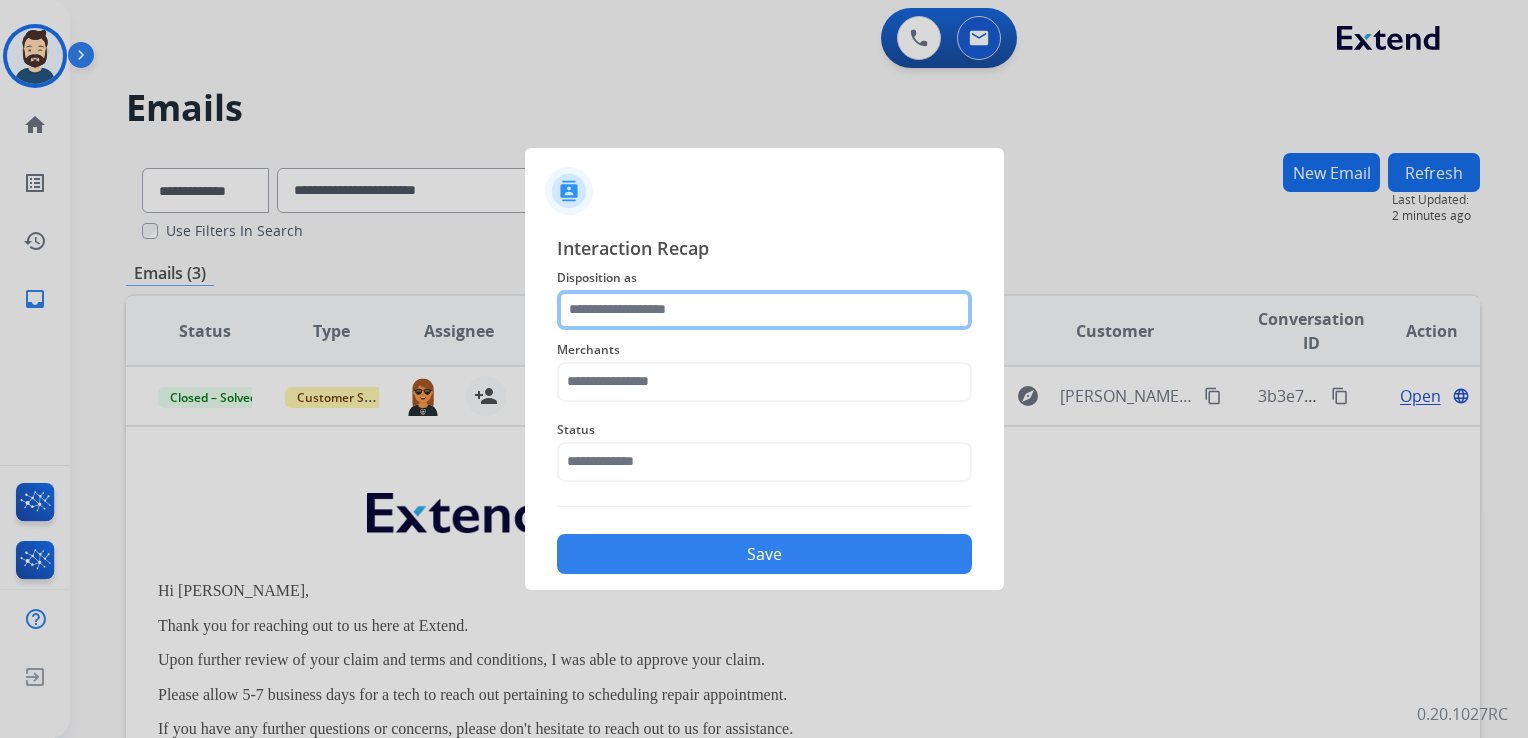 click 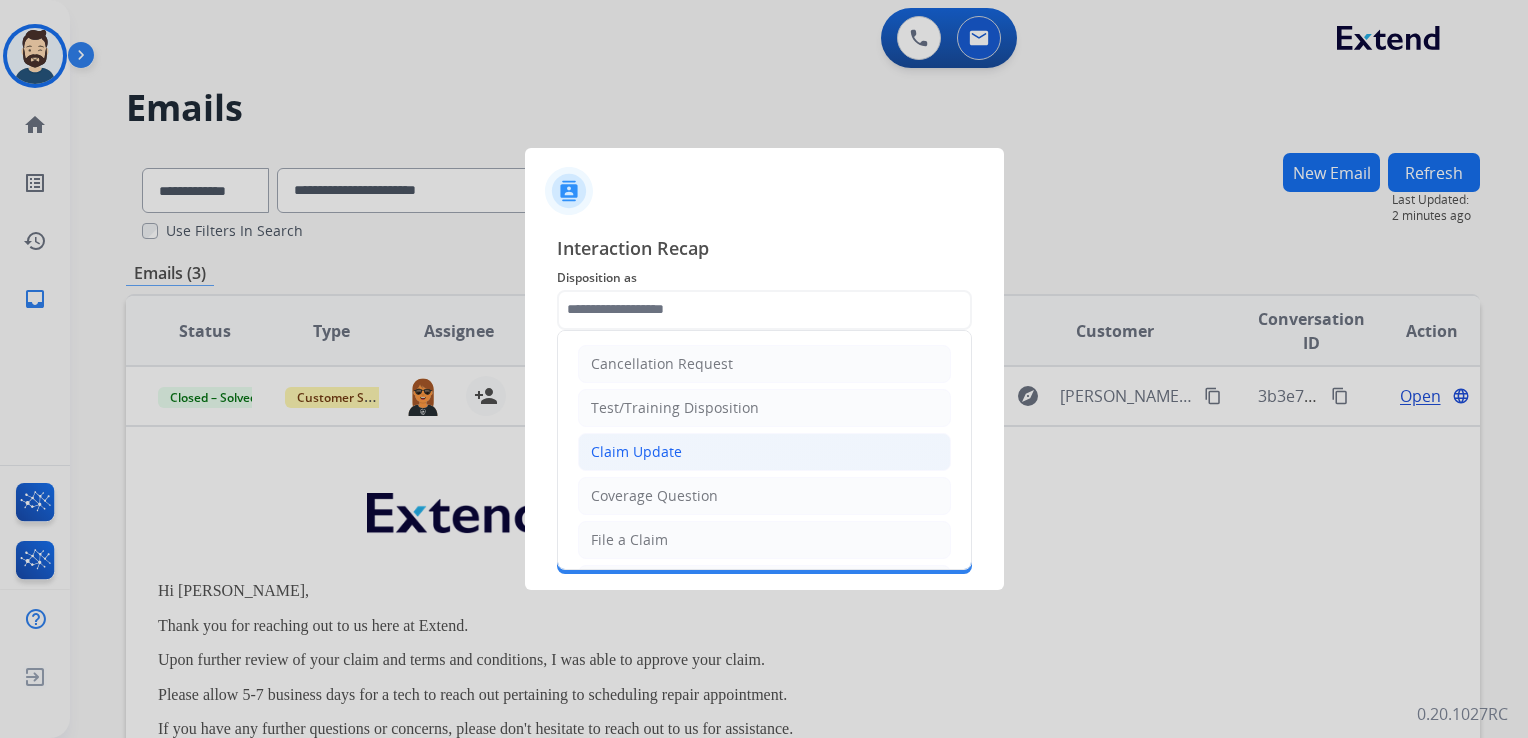 click on "Claim Update" 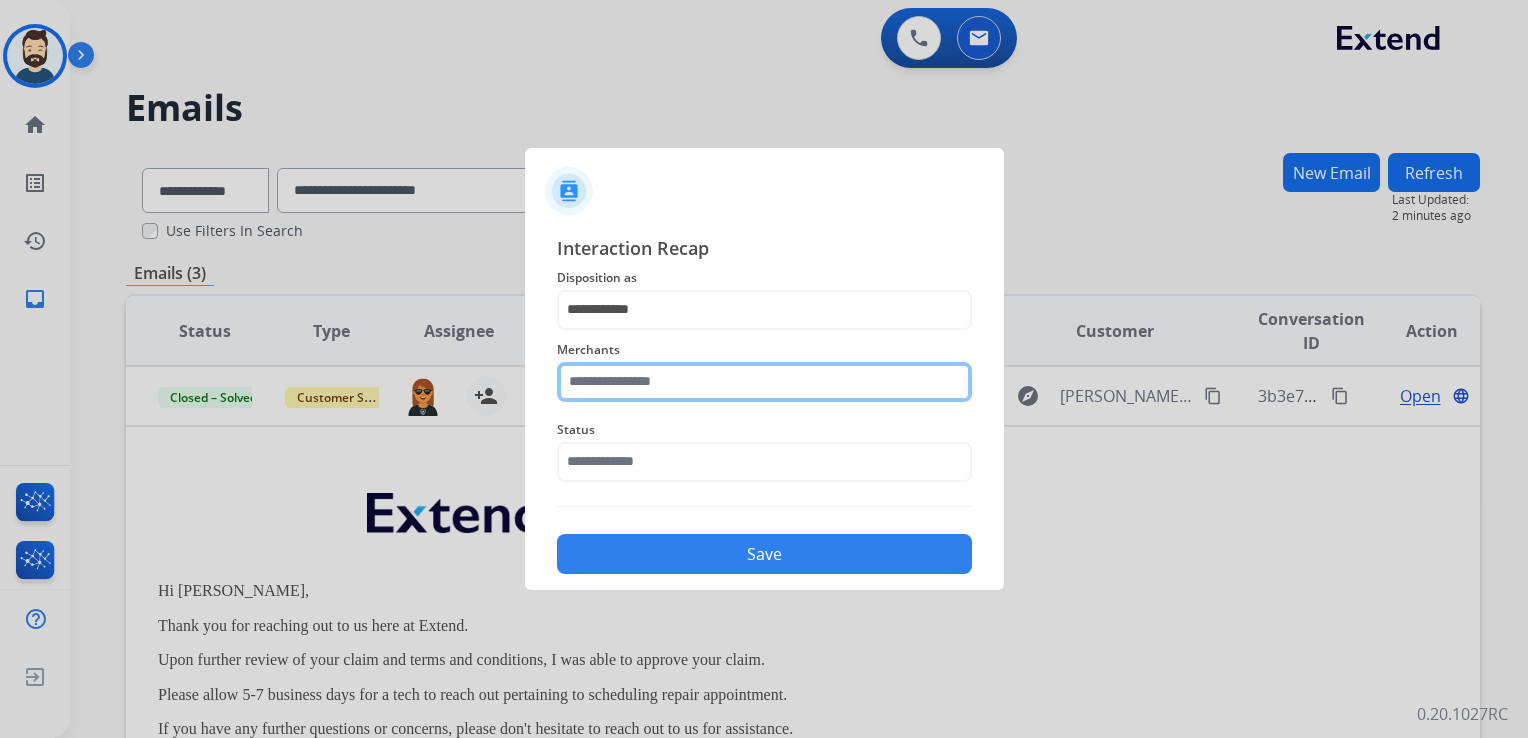 click 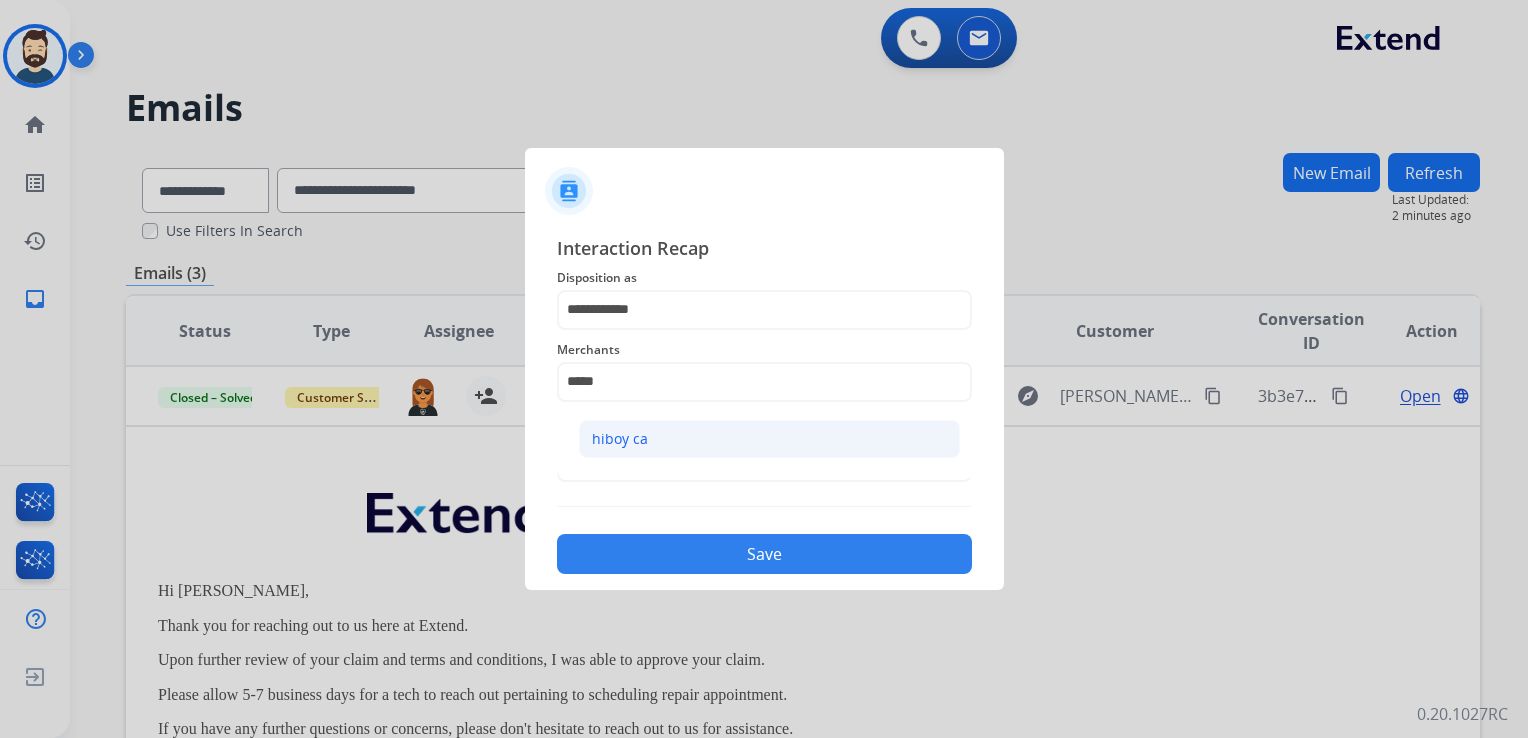 click on "hiboy ca" 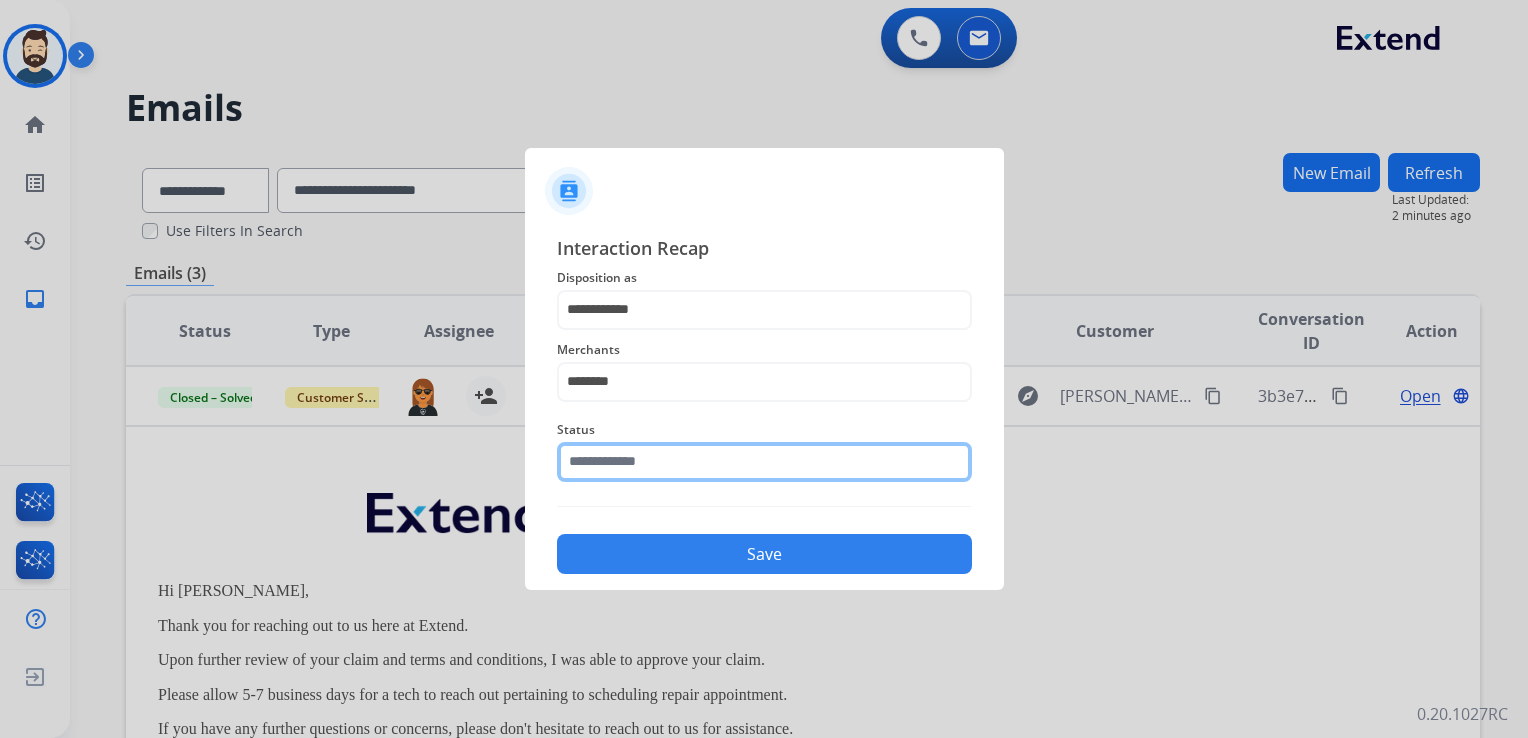 click 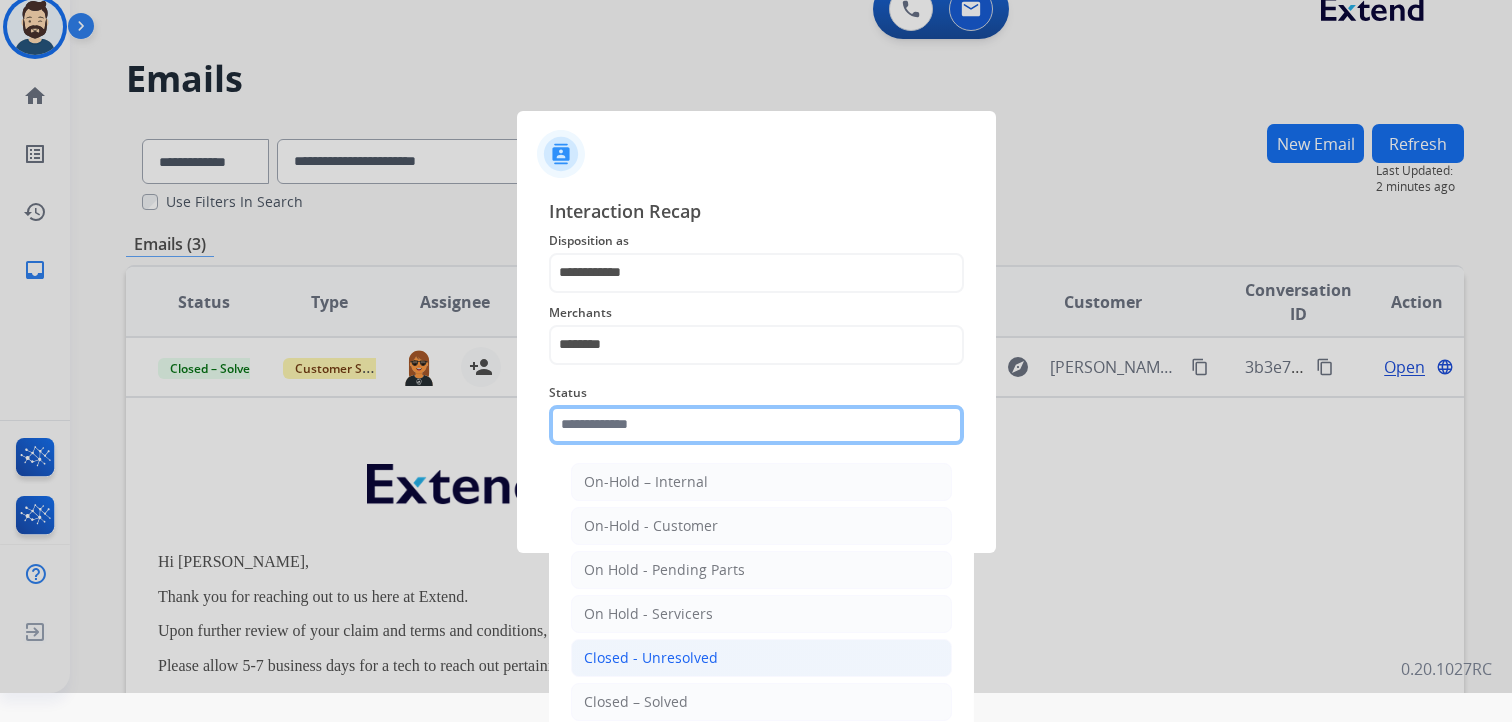 scroll, scrollTop: 59, scrollLeft: 0, axis: vertical 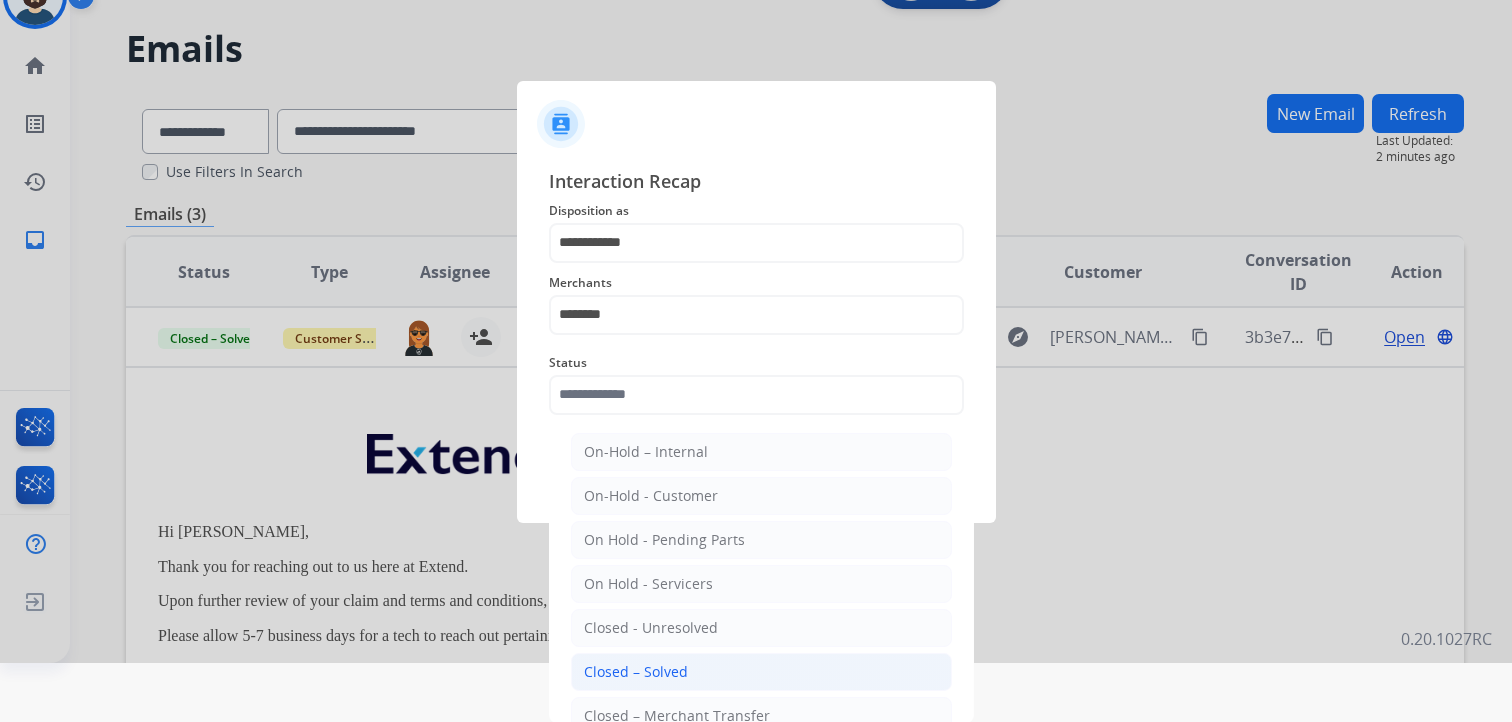 click on "Closed – Solved" 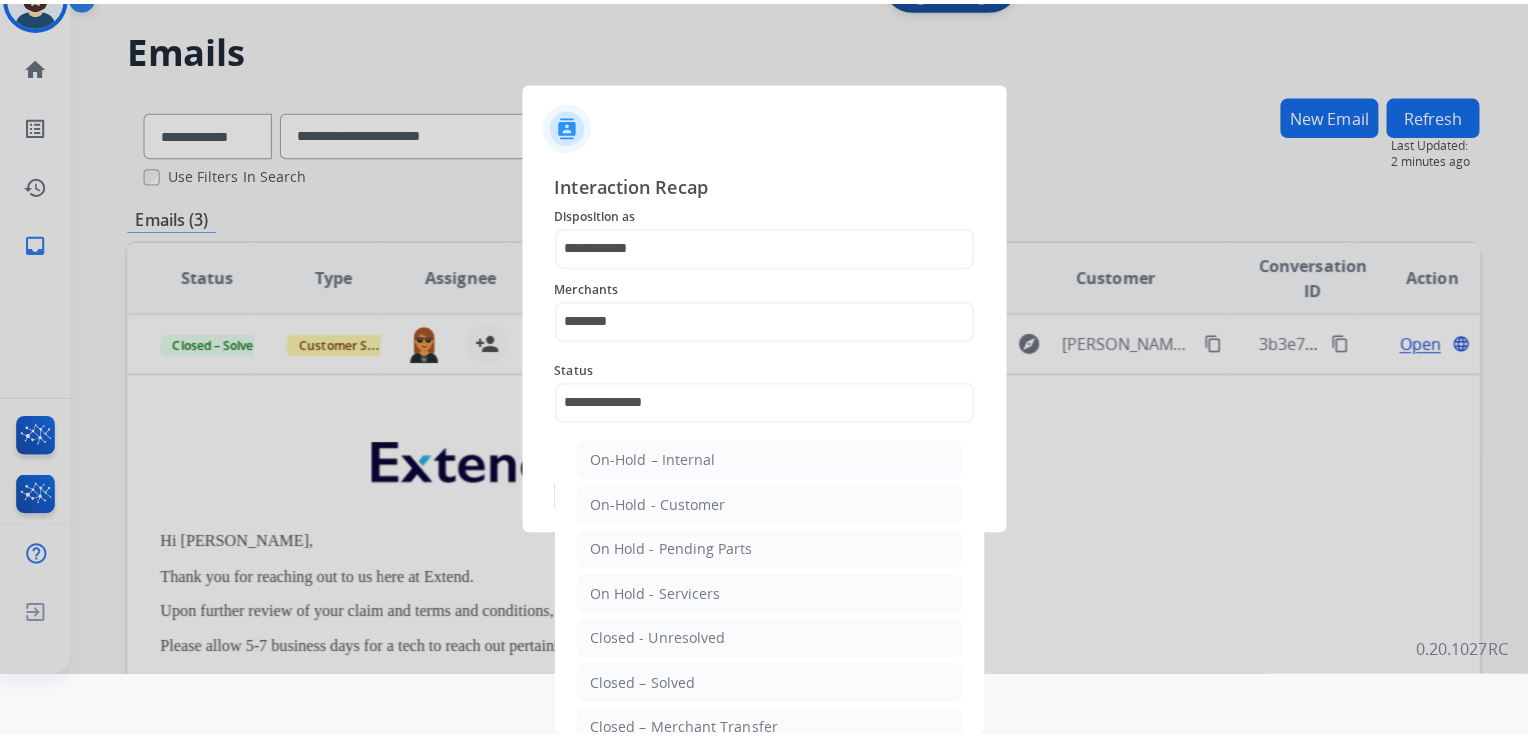 scroll, scrollTop: 0, scrollLeft: 0, axis: both 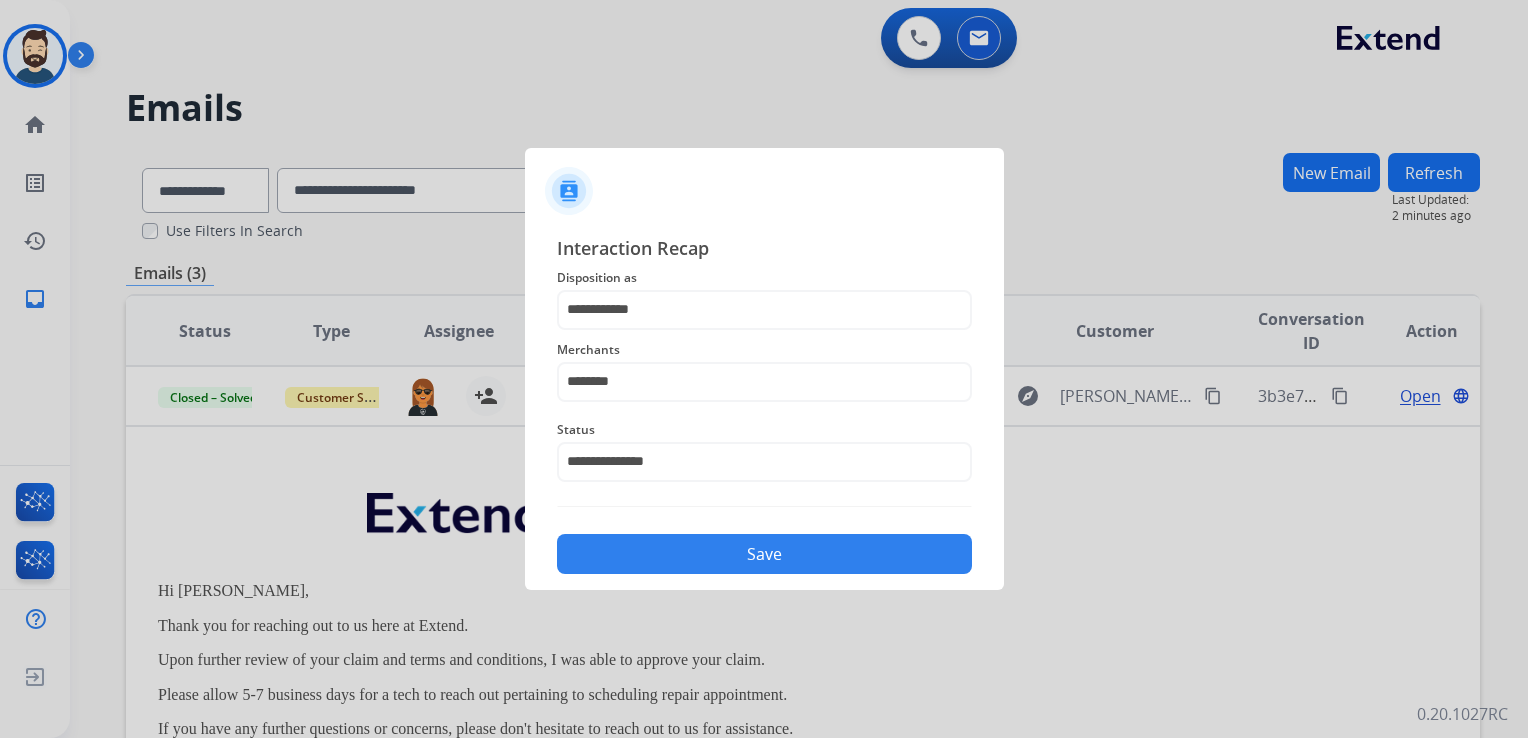 click on "Save" 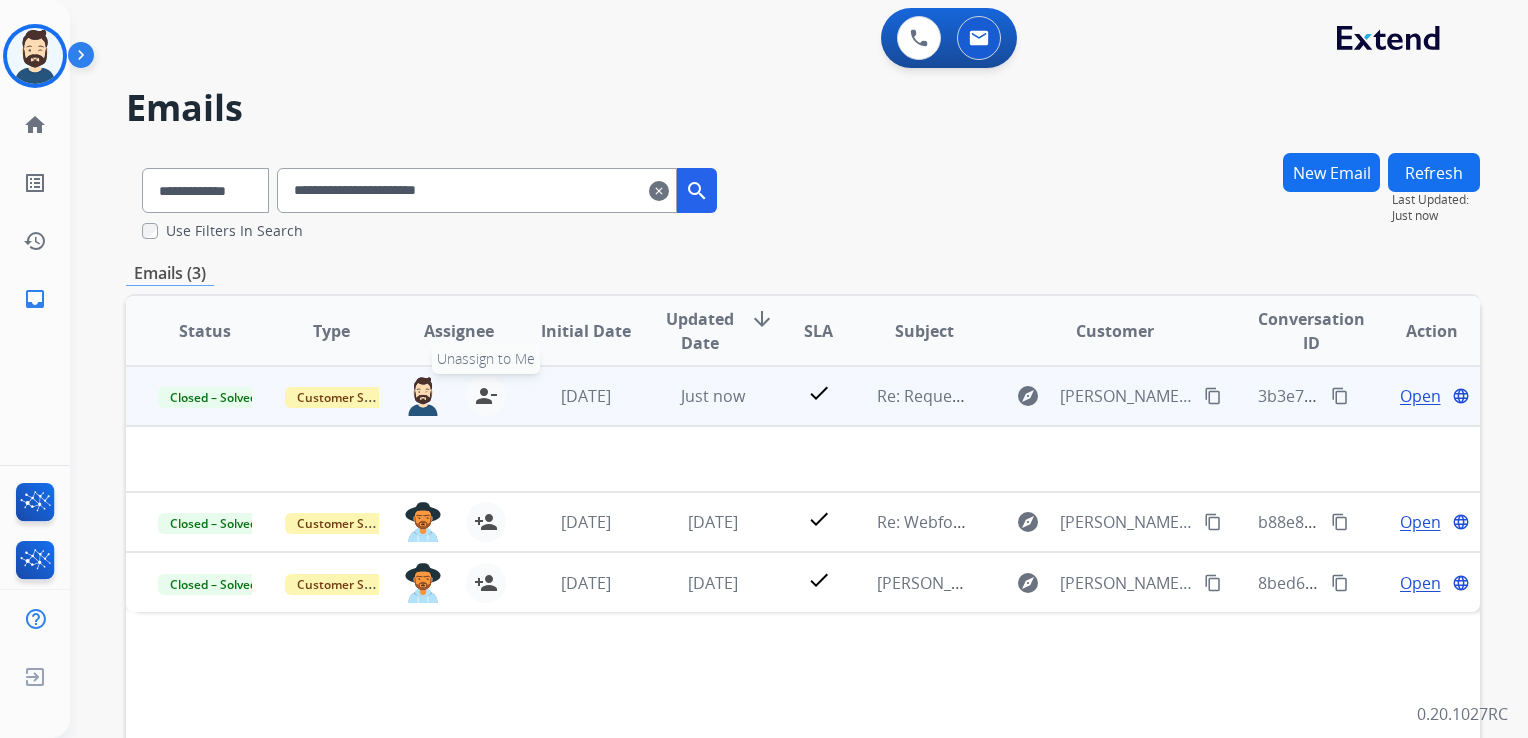 click on "person_remove Unassign to Me" at bounding box center (486, 396) 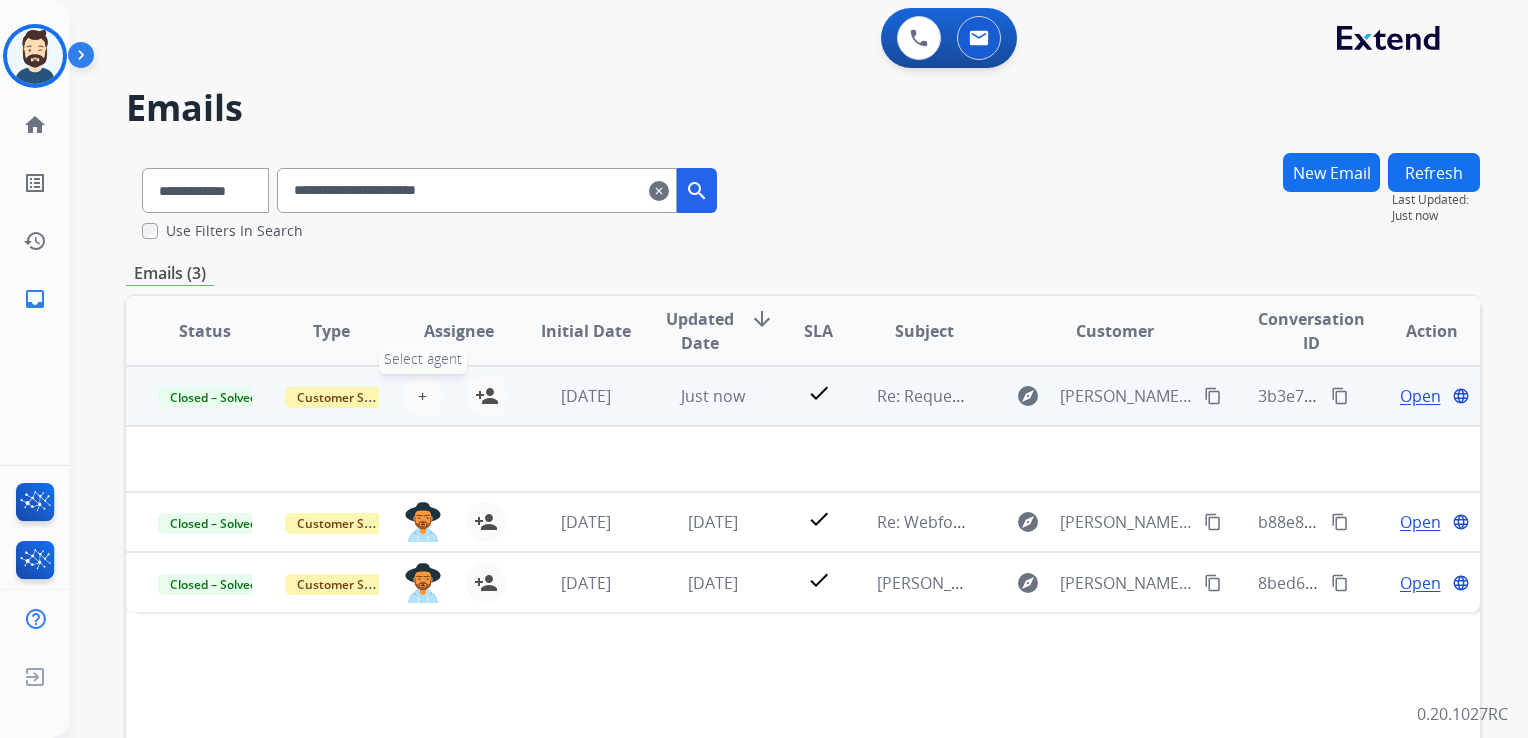 click on "+ Select agent" at bounding box center [423, 396] 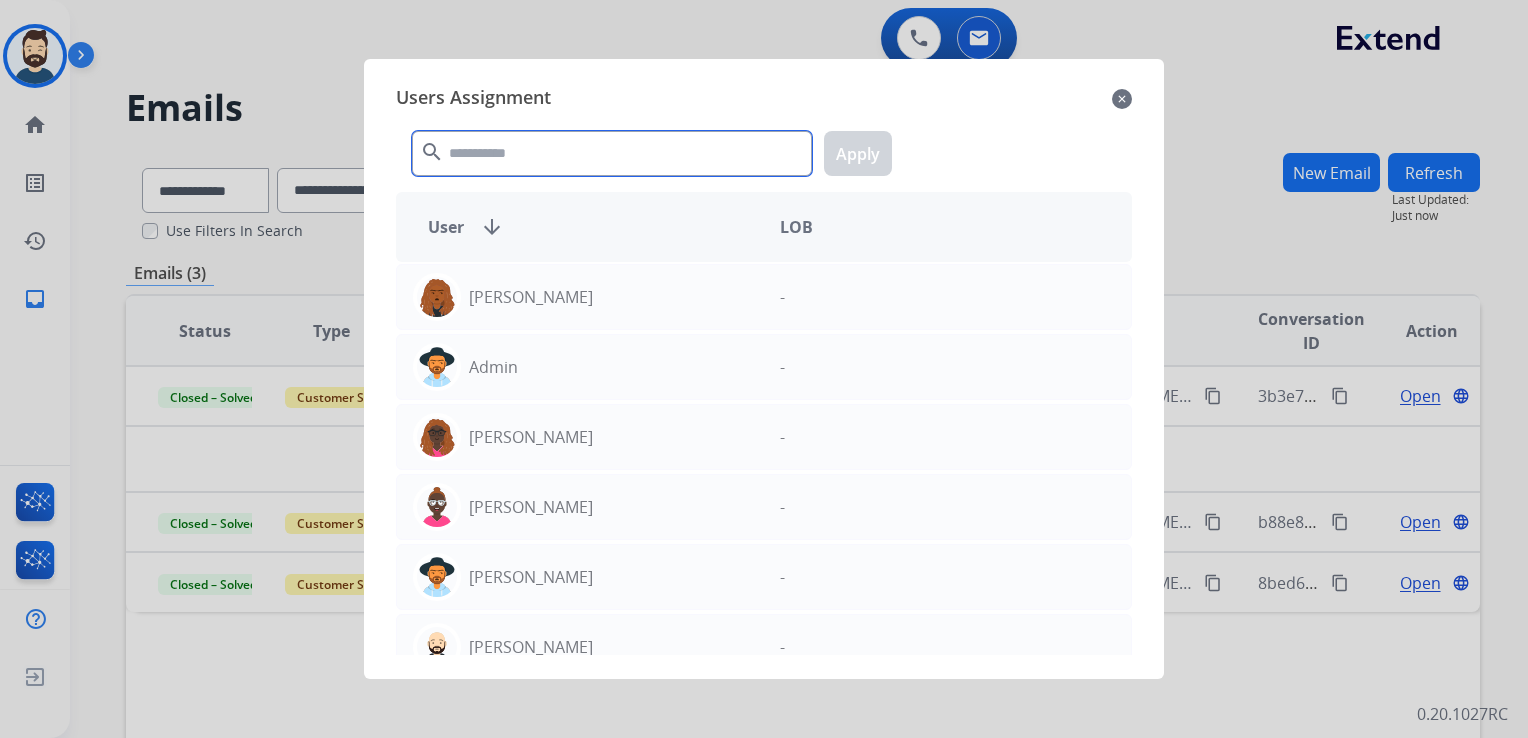 click 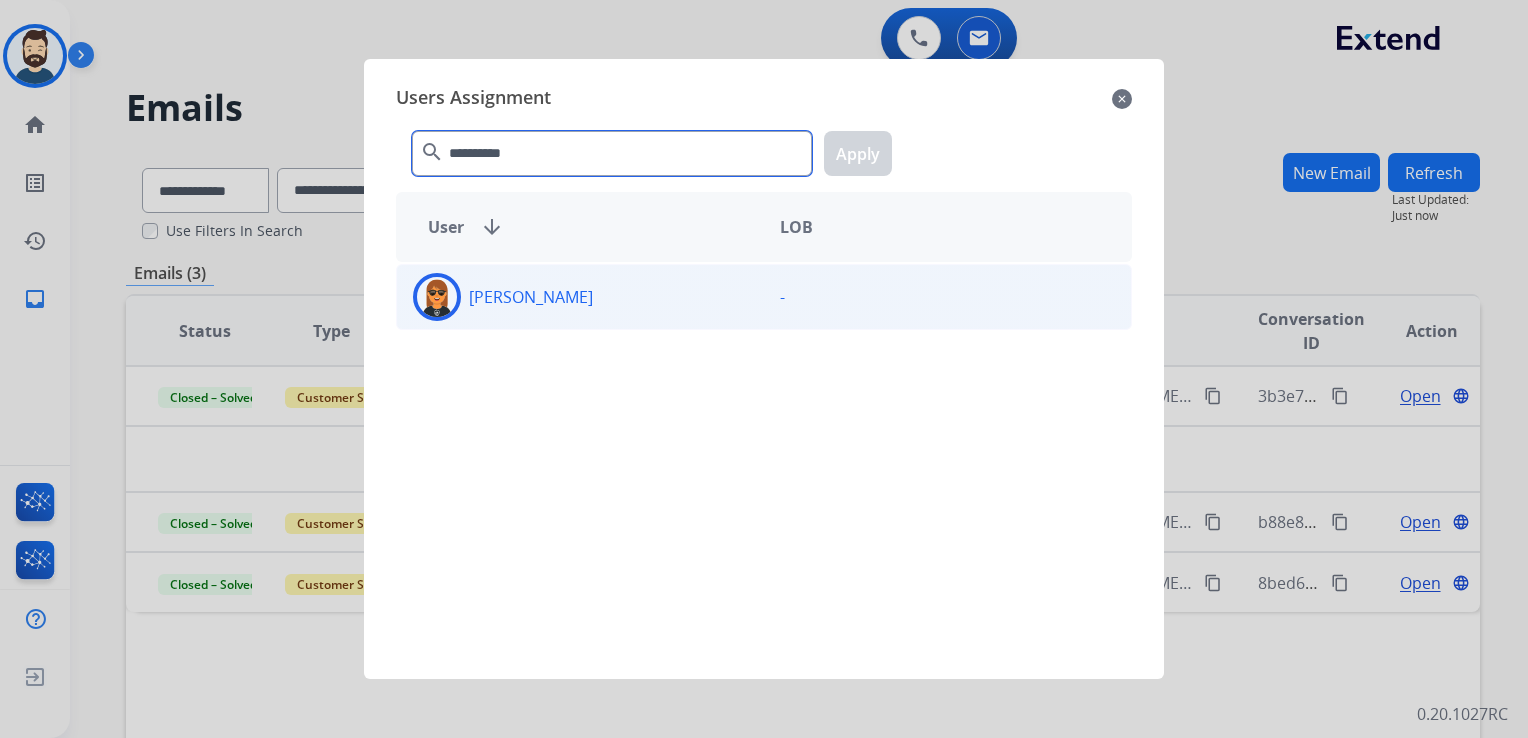 type on "**********" 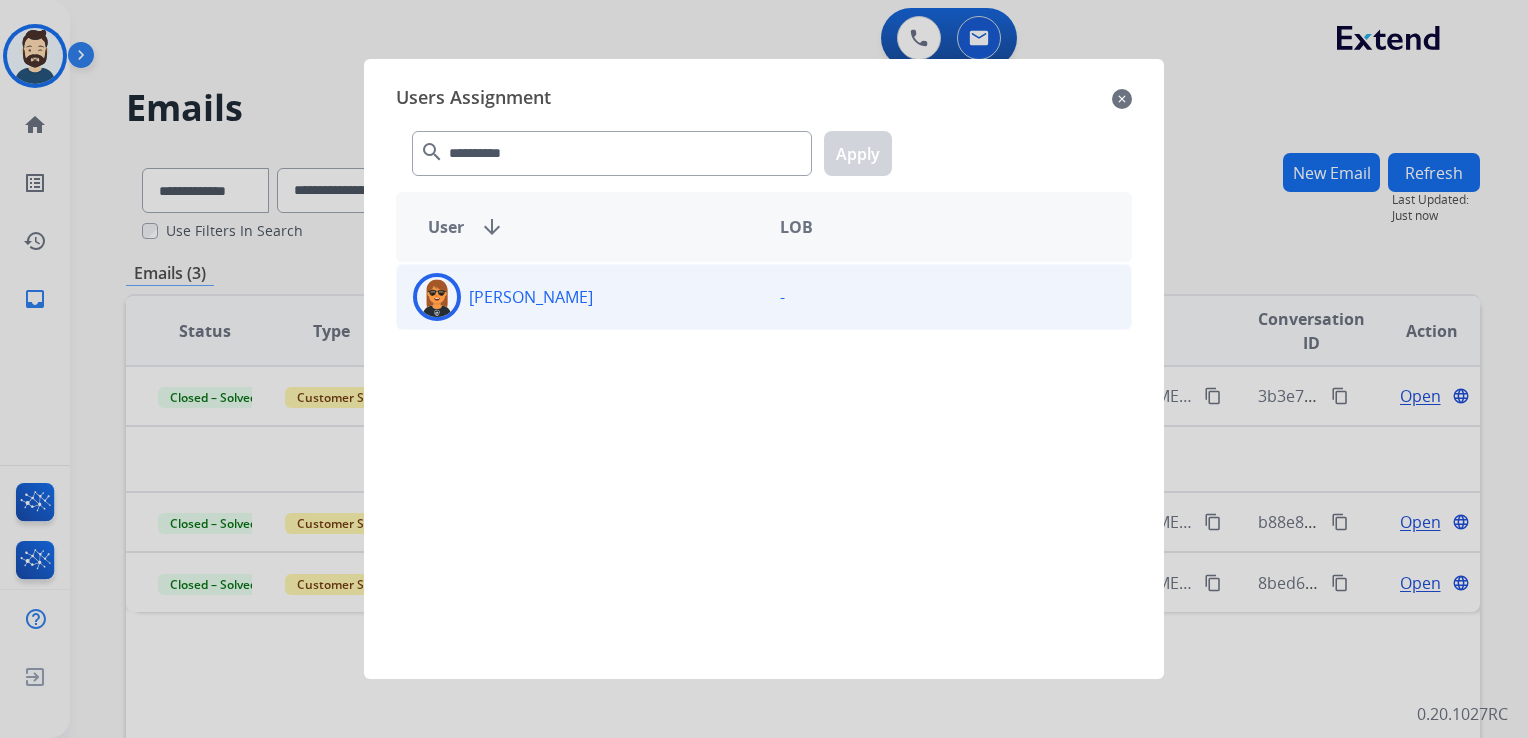 click 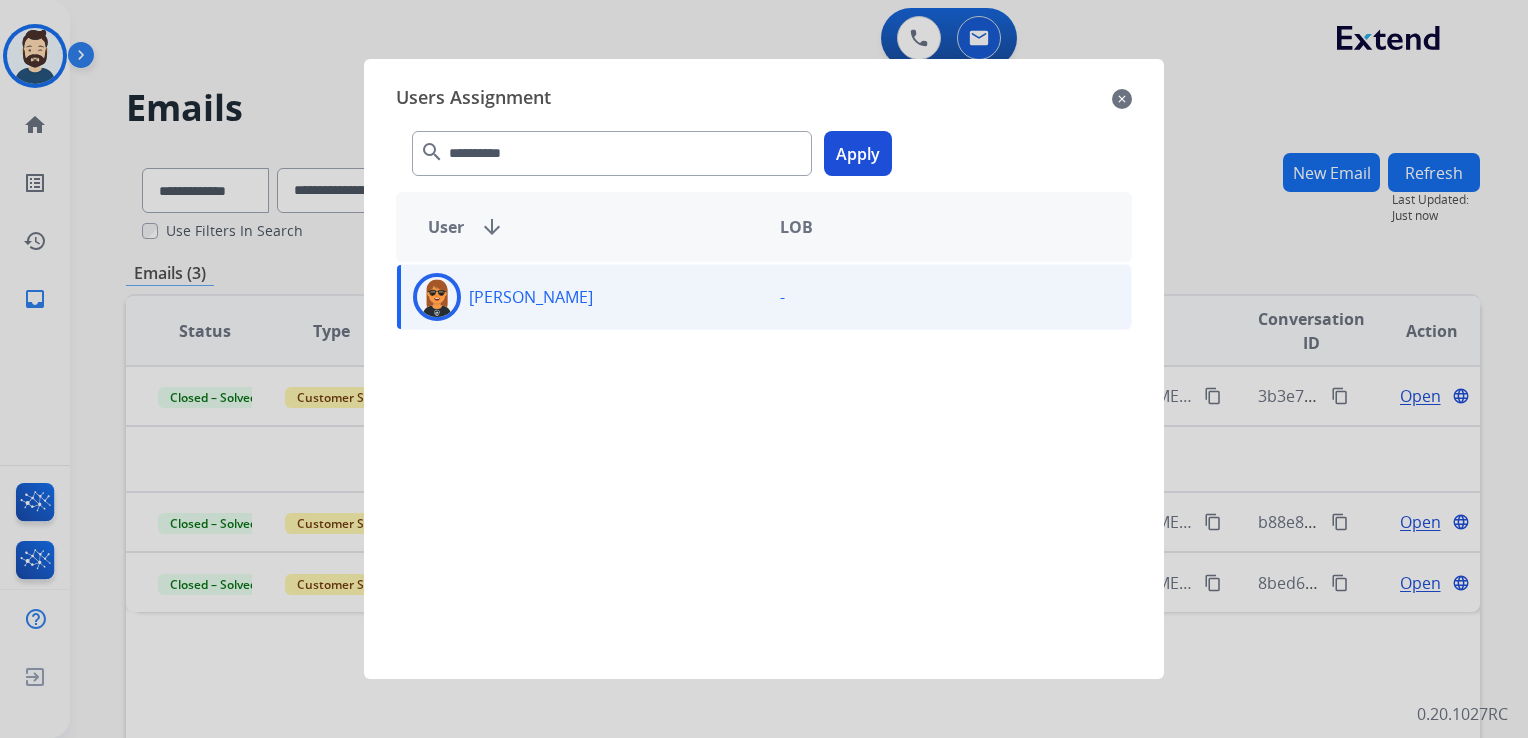 click on "Apply" 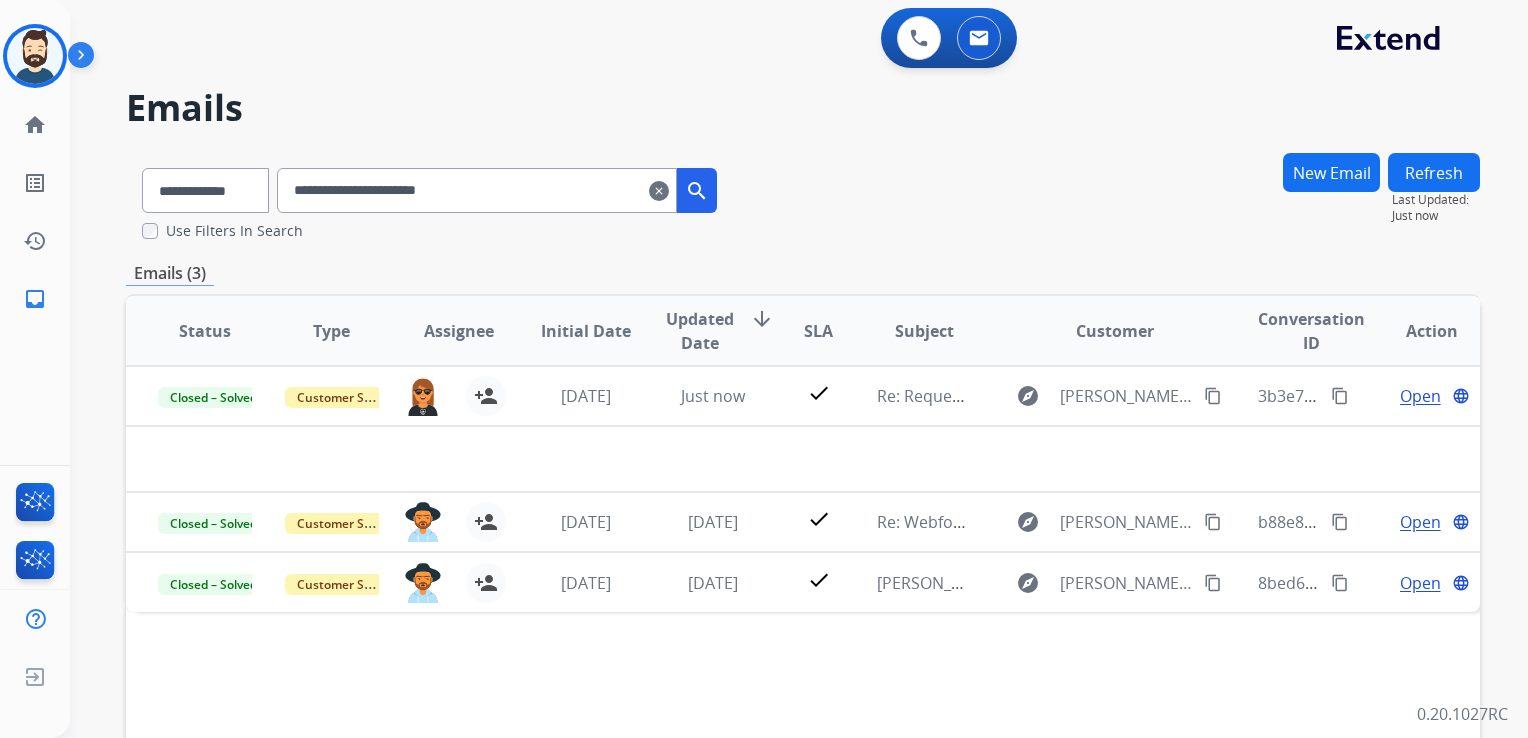 click on "clear" at bounding box center (659, 191) 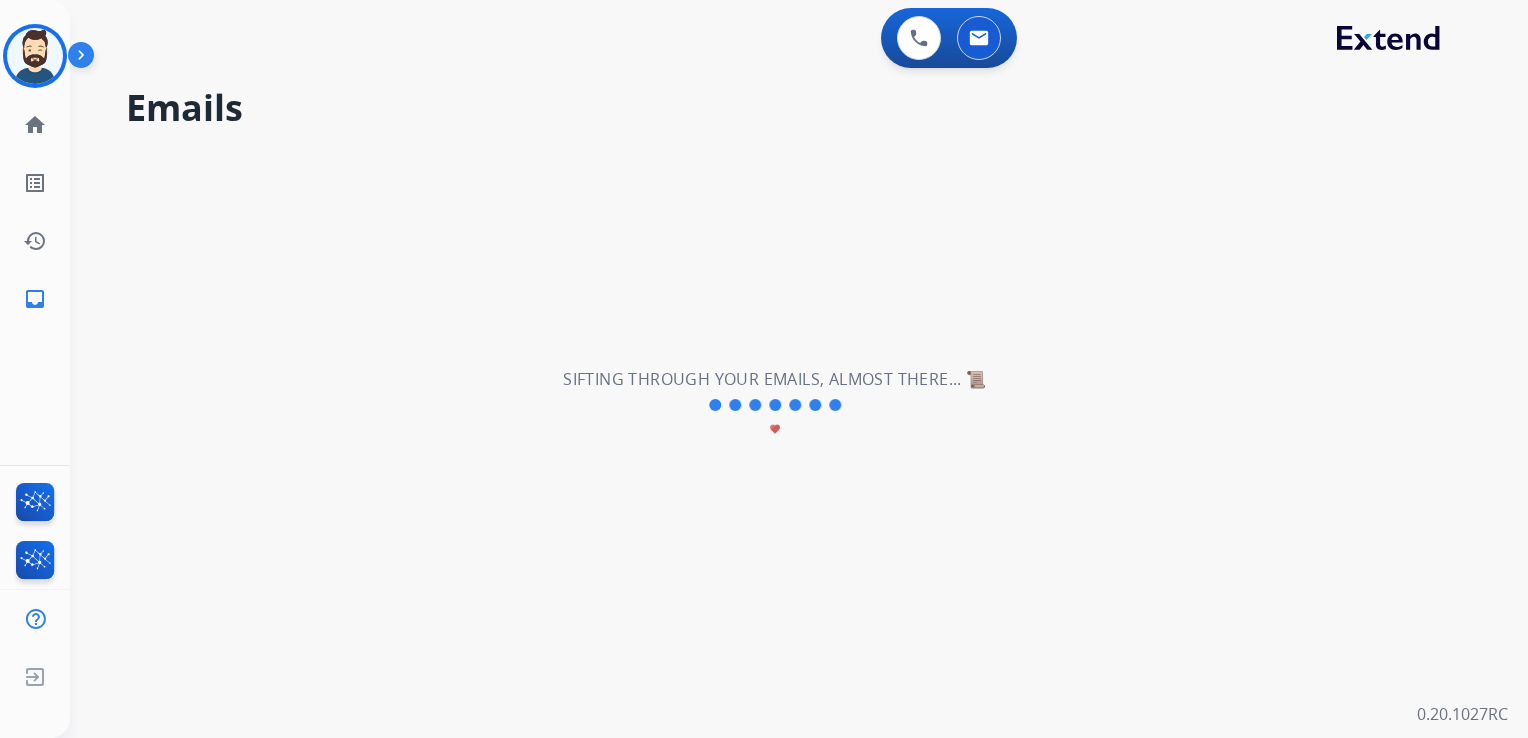 type 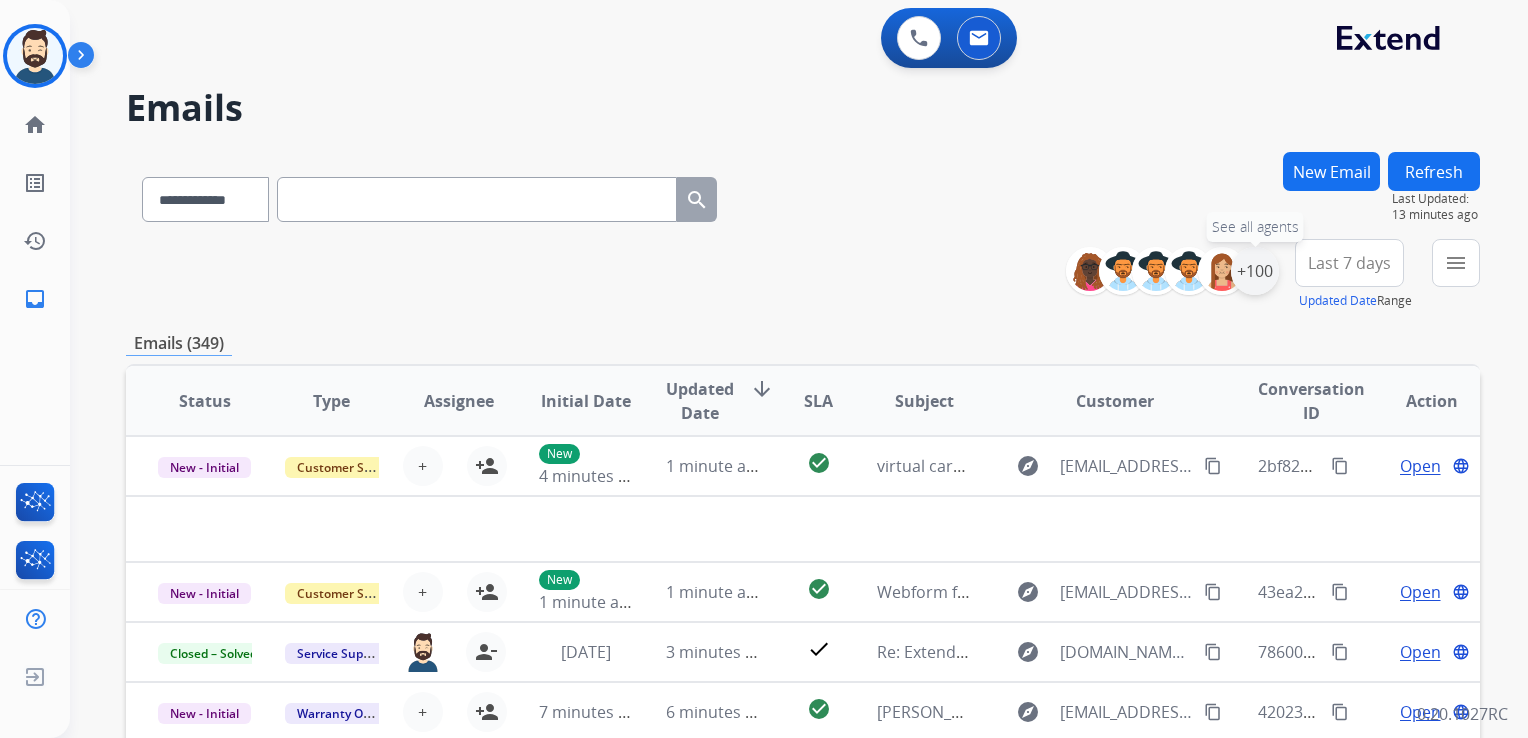 click on "+100" at bounding box center [1255, 271] 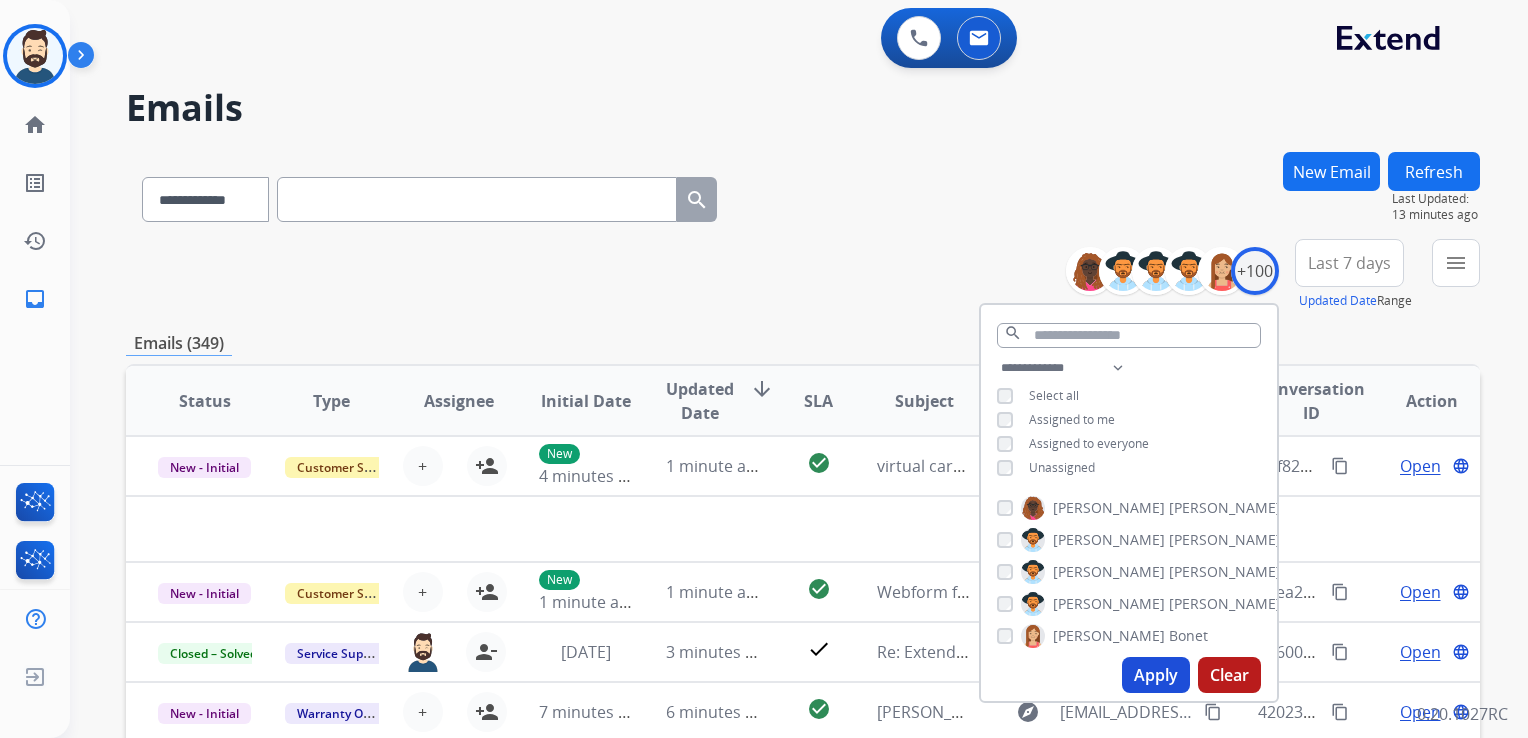 click on "Apply" at bounding box center [1156, 675] 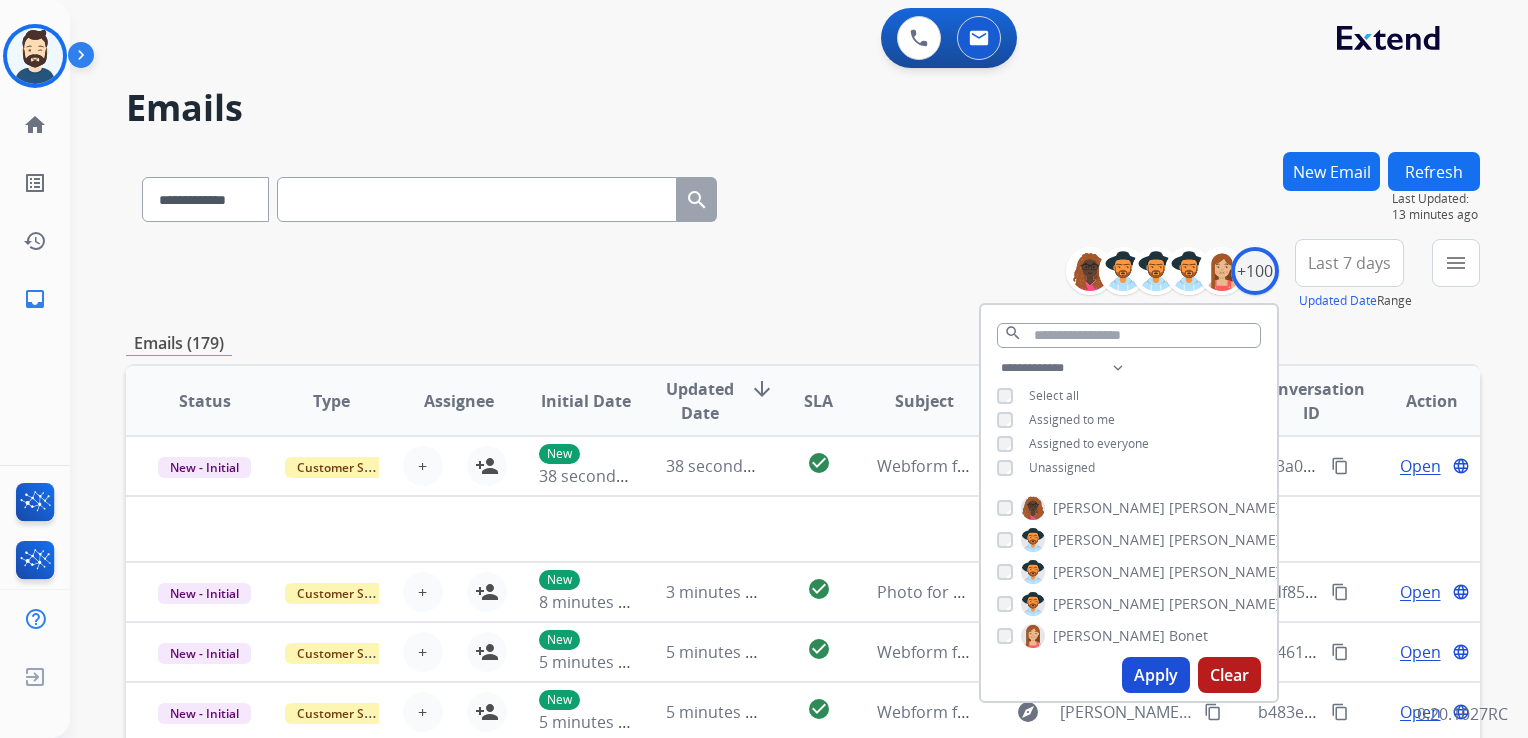 click on "Last 7 days" at bounding box center (1349, 263) 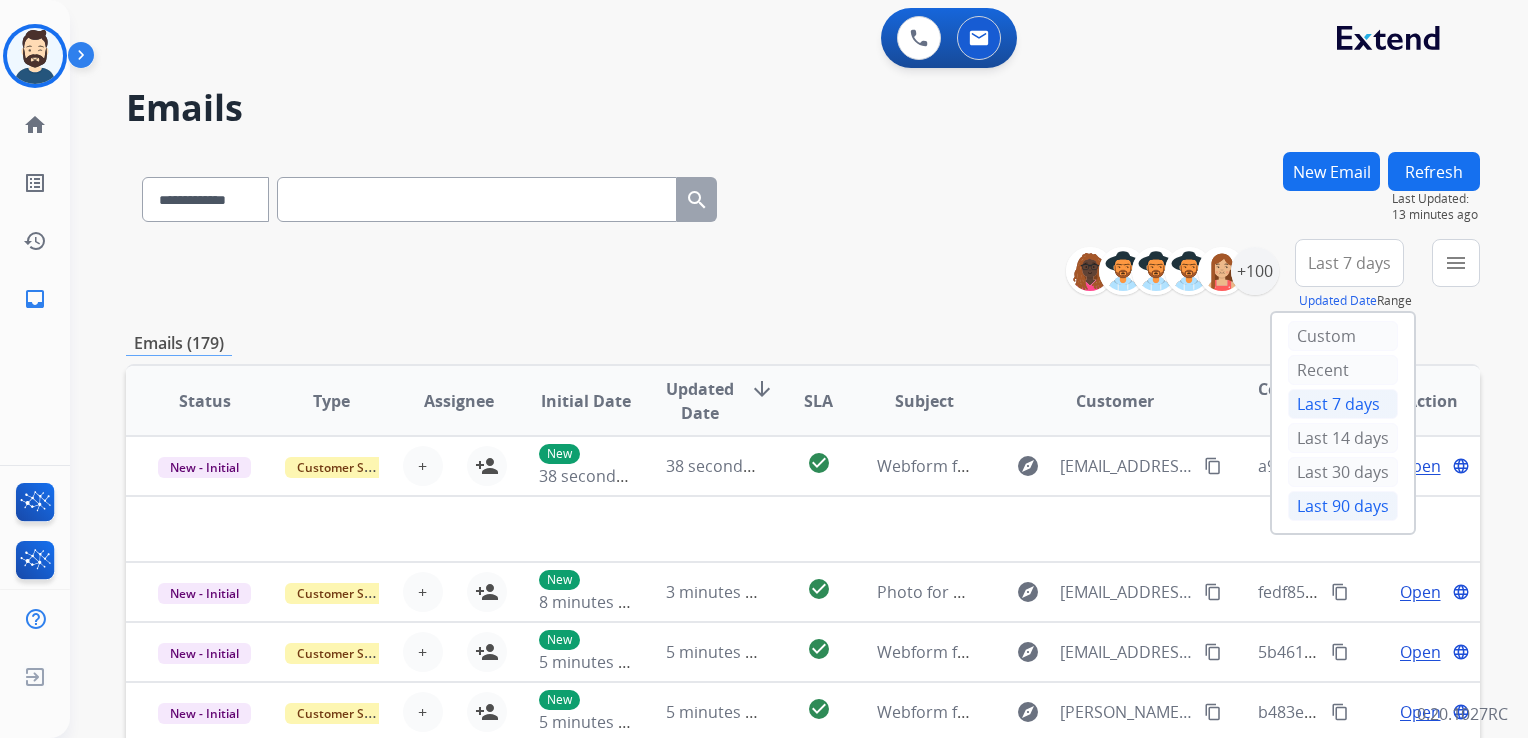 click on "Last 90 days" at bounding box center (1343, 506) 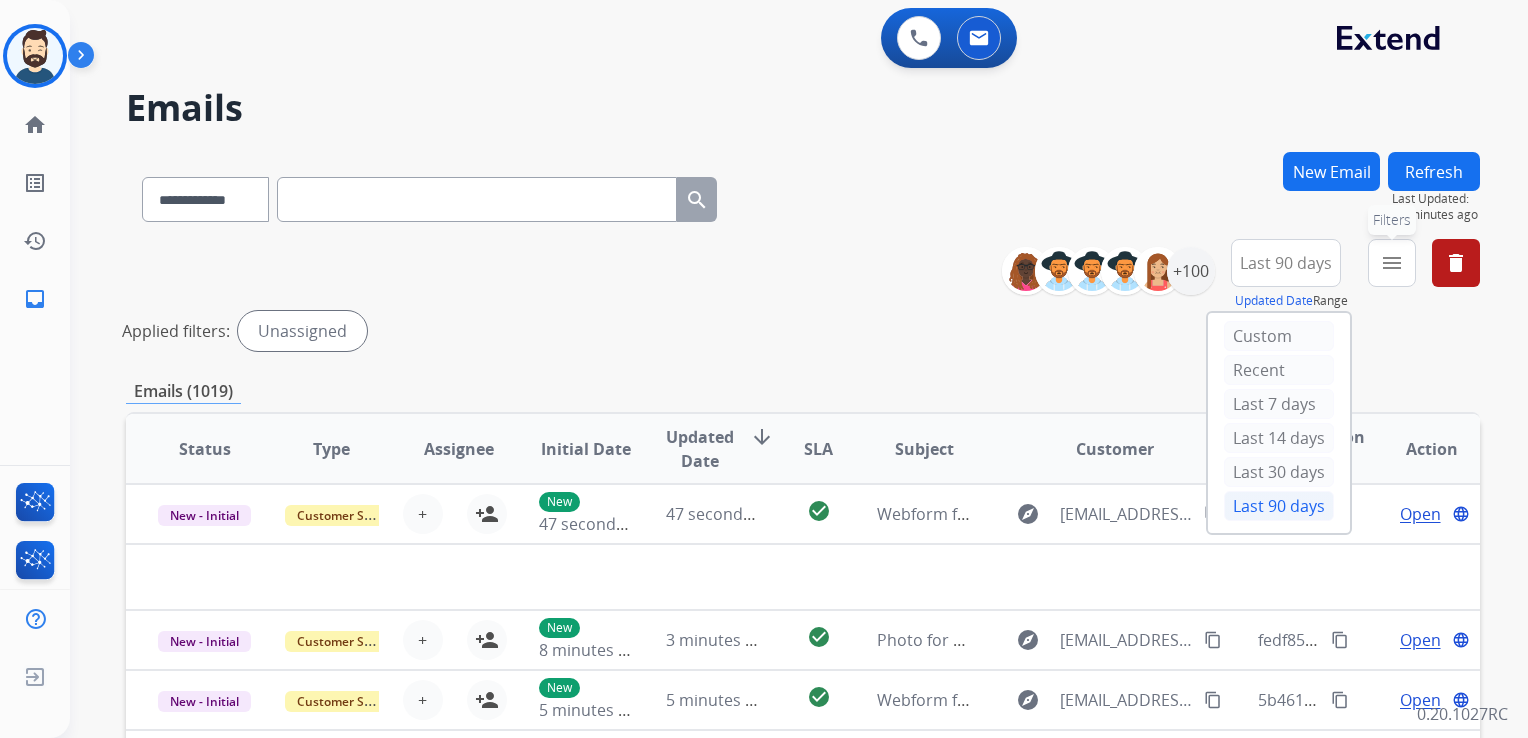 click on "menu" at bounding box center (1392, 263) 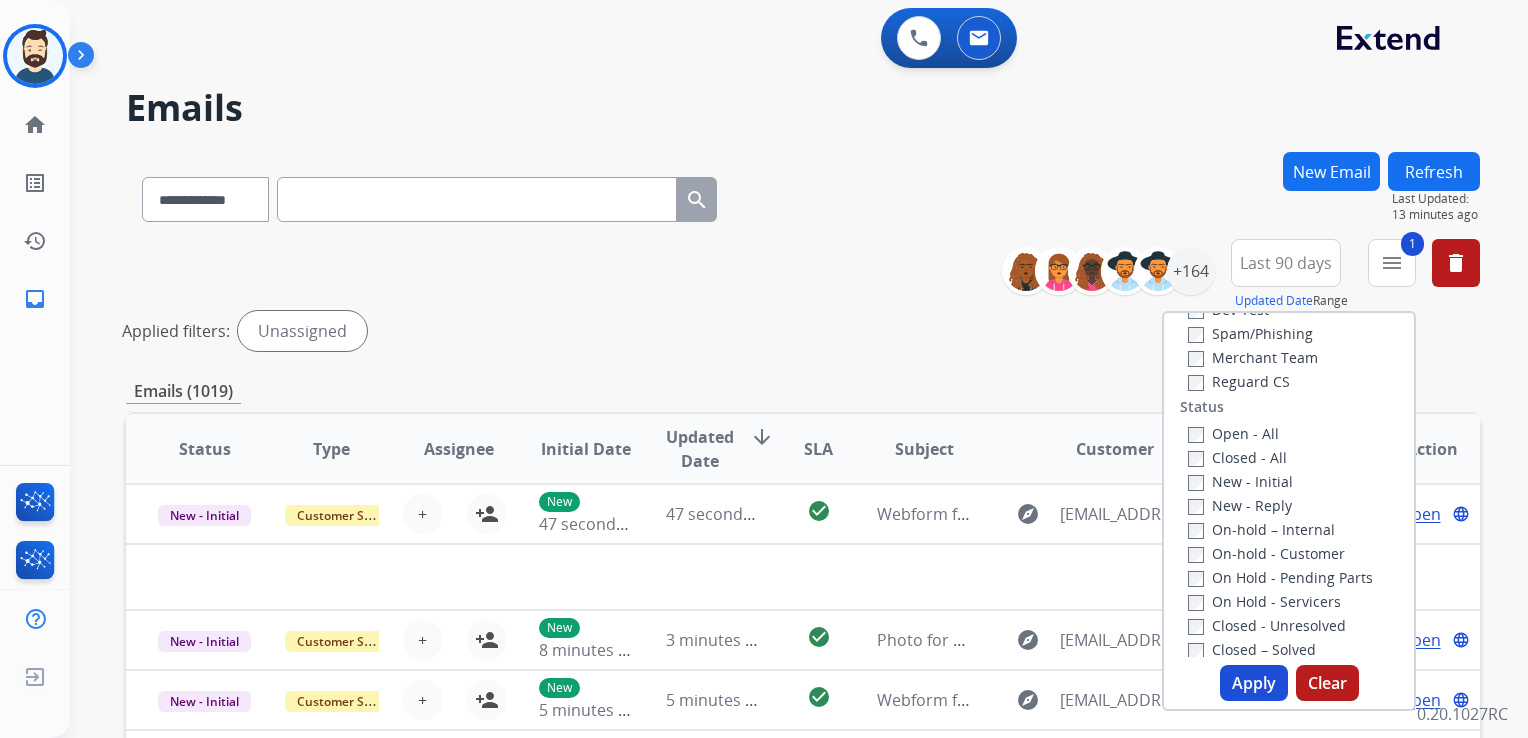 scroll, scrollTop: 200, scrollLeft: 0, axis: vertical 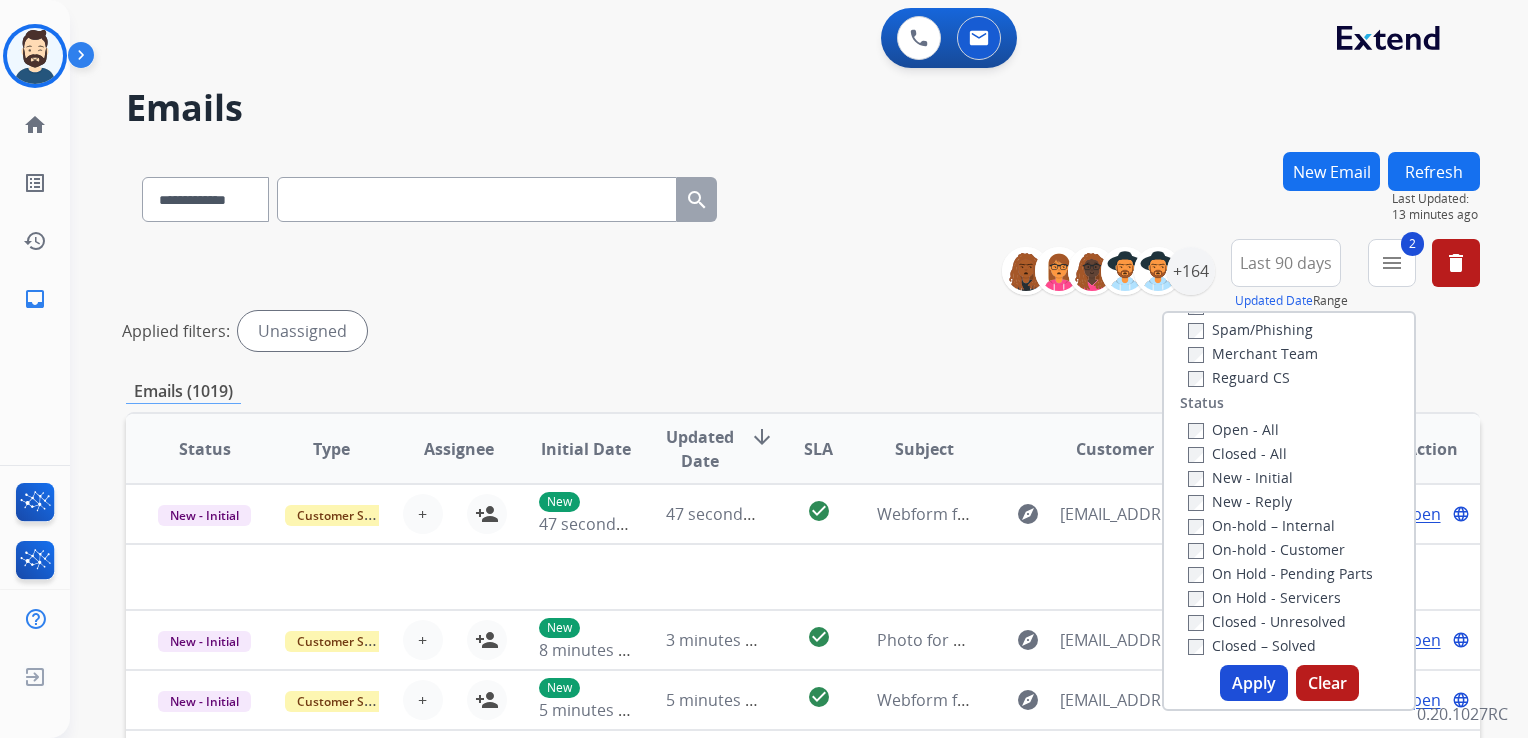 click on "Open - All   Closed - All   New - Initial   New - Reply   On-hold – Internal   On-hold - Customer   On Hold - Pending Parts   On Hold - Servicers   Closed - Unresolved   Closed – Solved   Closed – Merchant Transfer" at bounding box center [1289, 549] 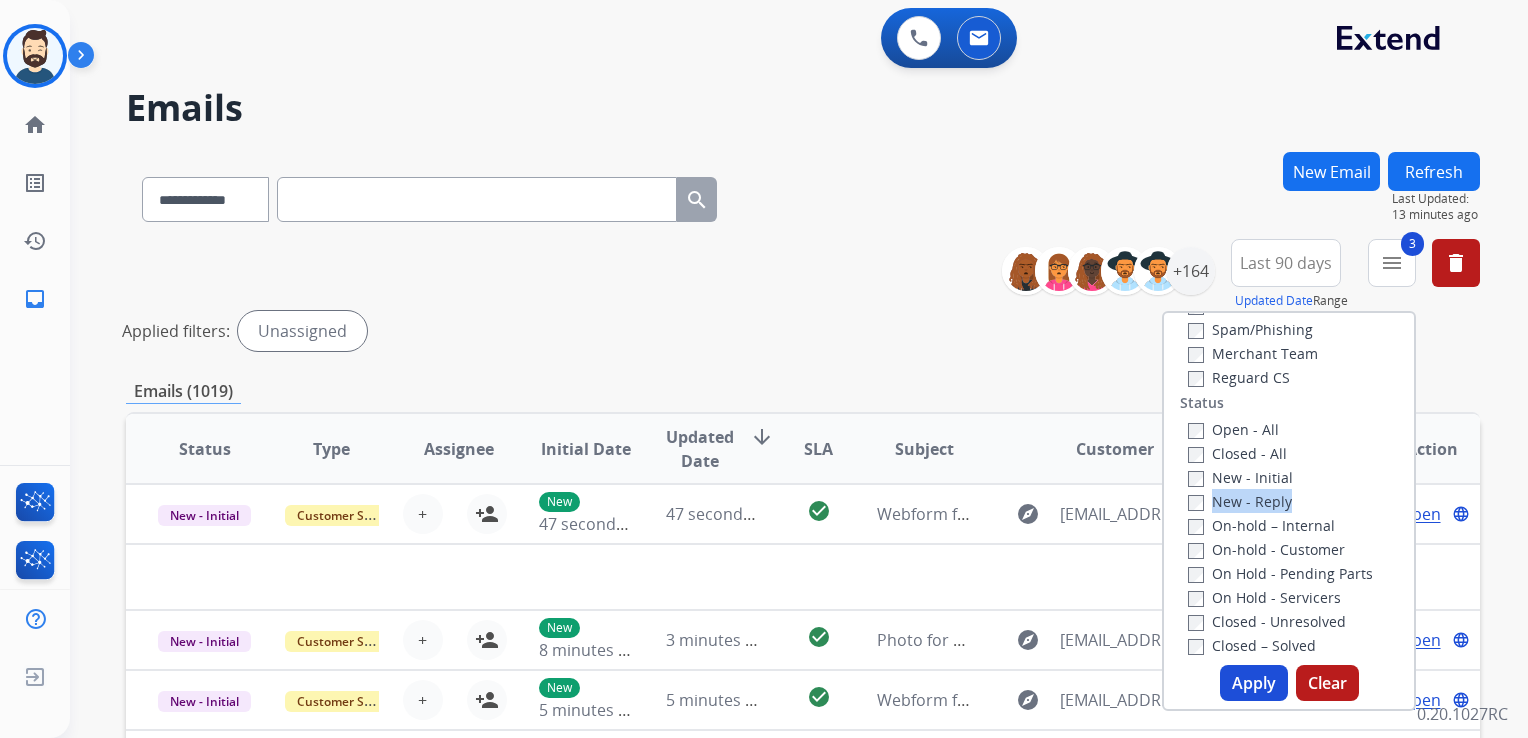 click on "Apply" at bounding box center (1254, 683) 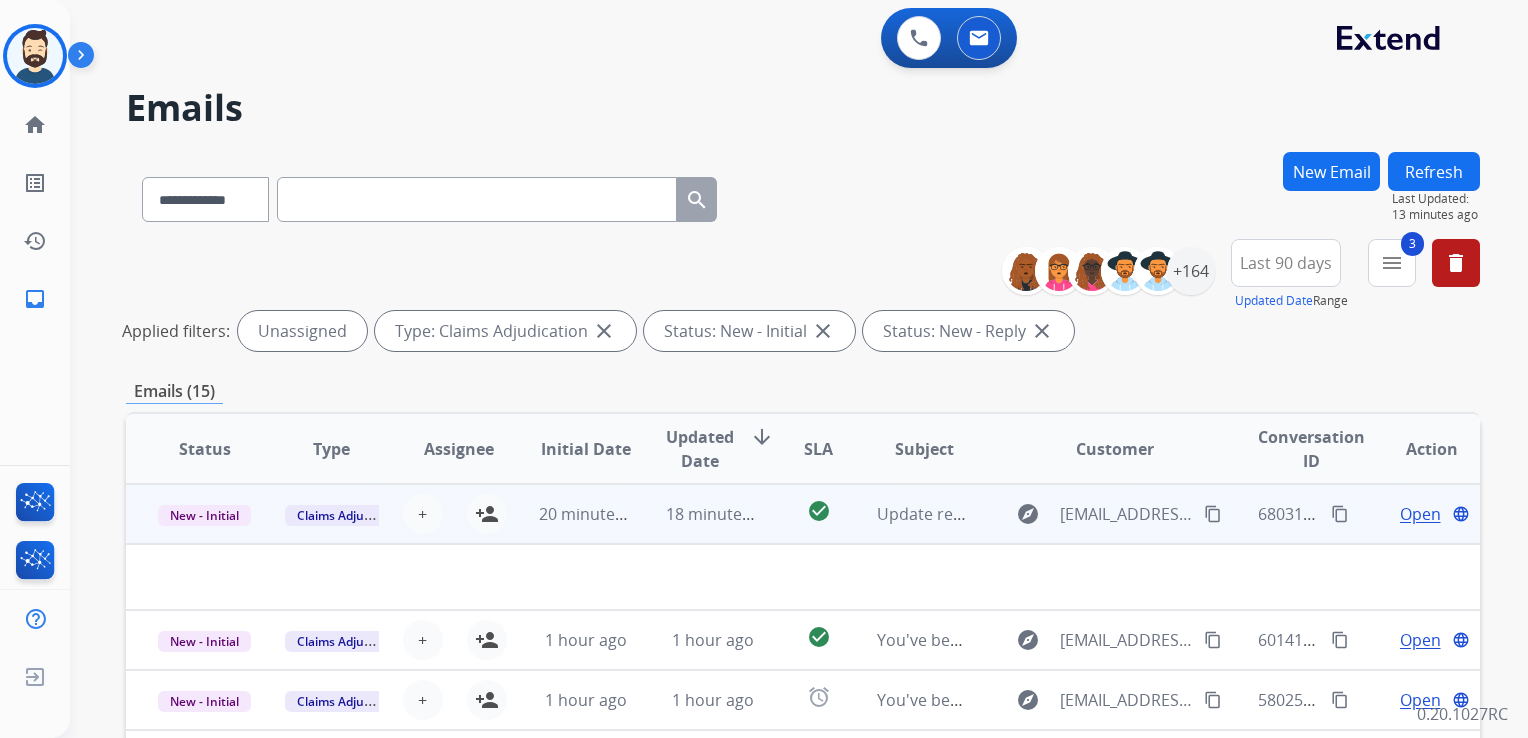click on "18 minutes ago" at bounding box center (697, 514) 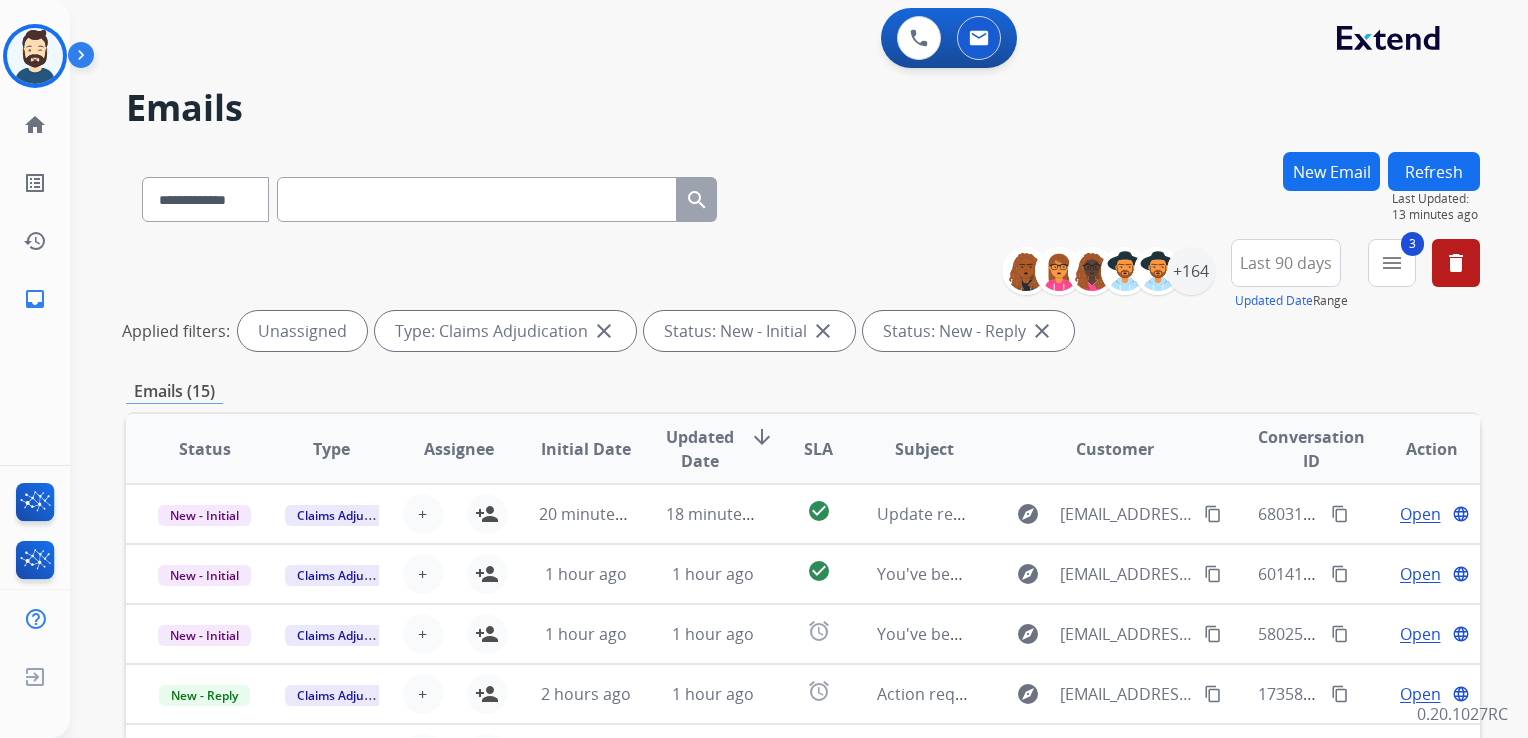 scroll, scrollTop: 1, scrollLeft: 0, axis: vertical 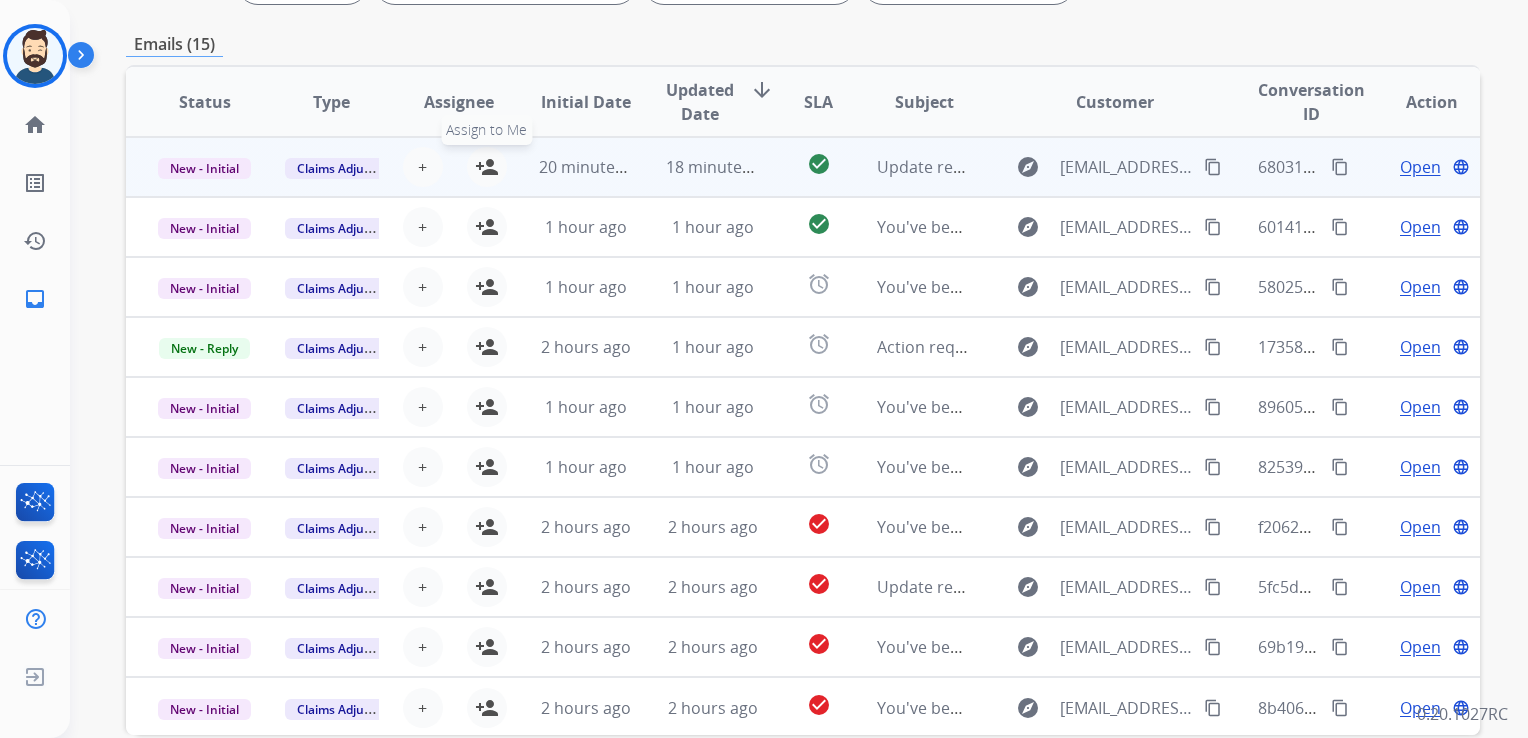 click on "person_add" at bounding box center (487, 167) 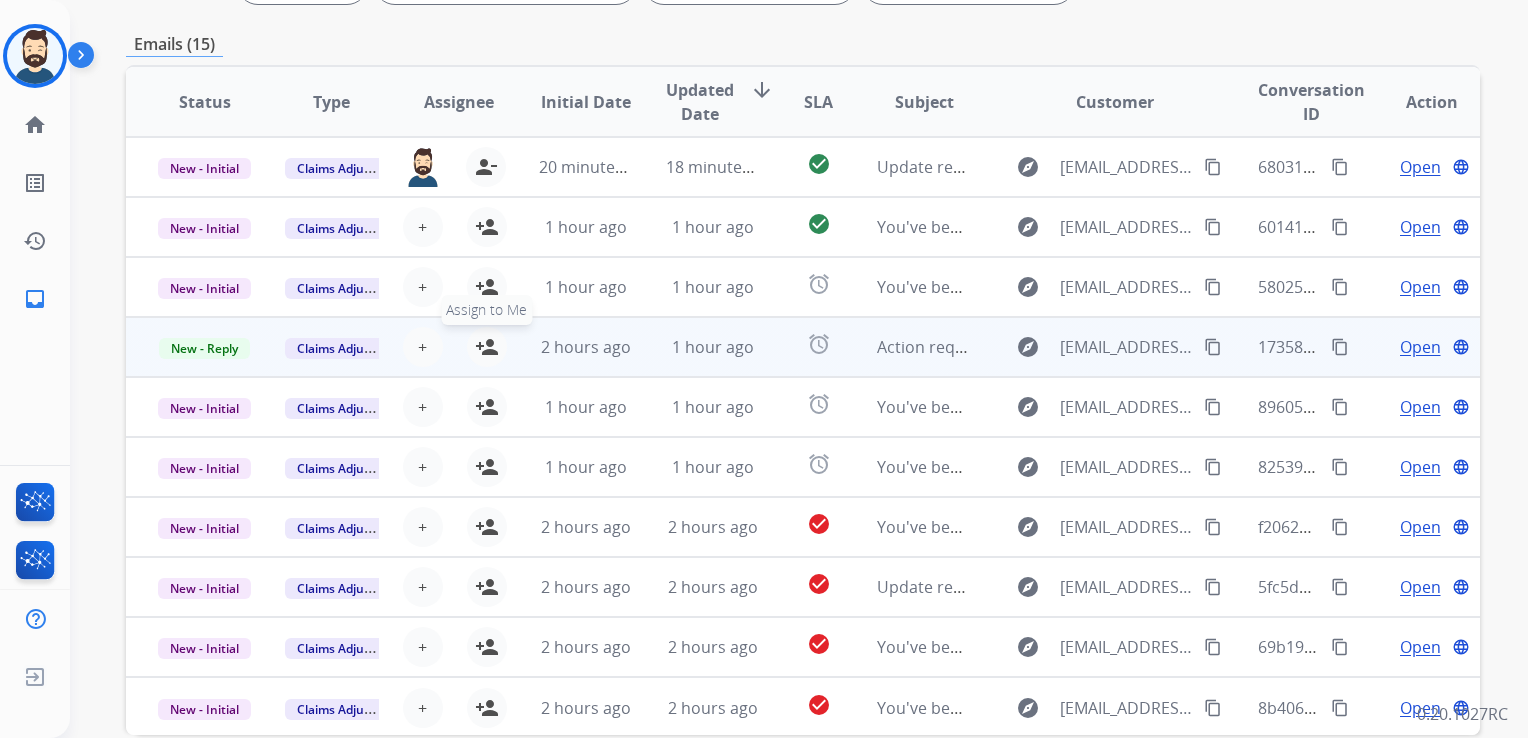click on "person_add" at bounding box center (487, 347) 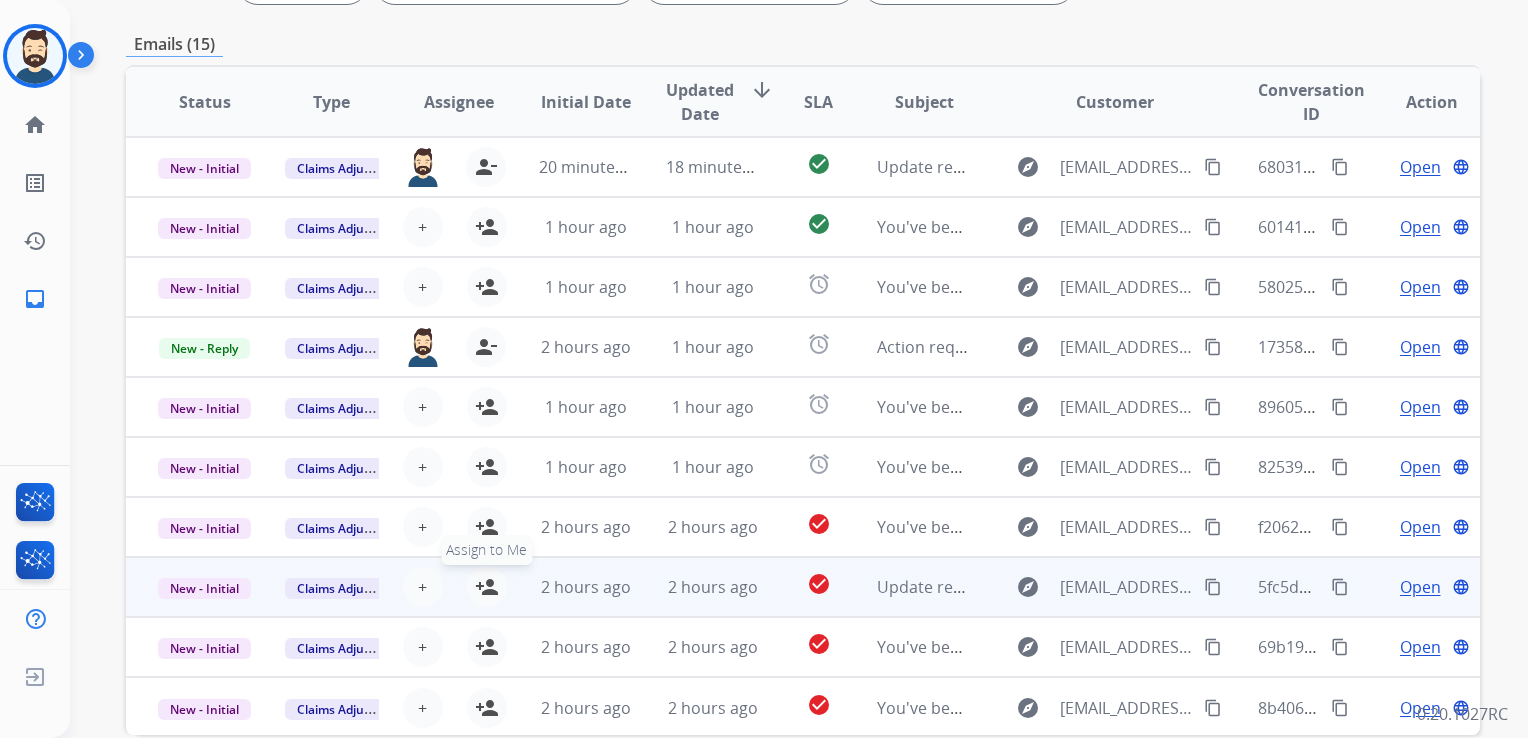 drag, startPoint x: 485, startPoint y: 591, endPoint x: 503, endPoint y: 579, distance: 21.633308 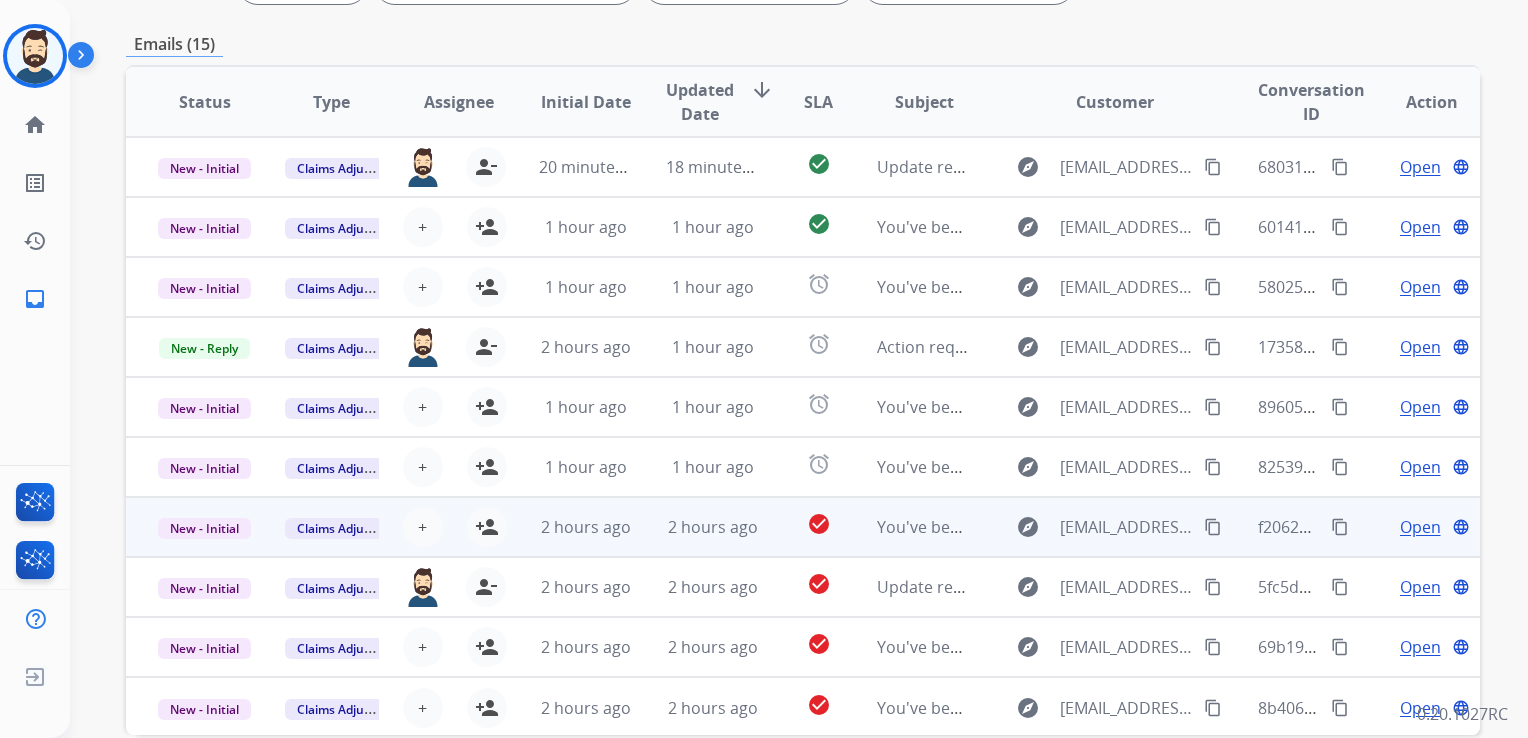scroll, scrollTop: 1, scrollLeft: 0, axis: vertical 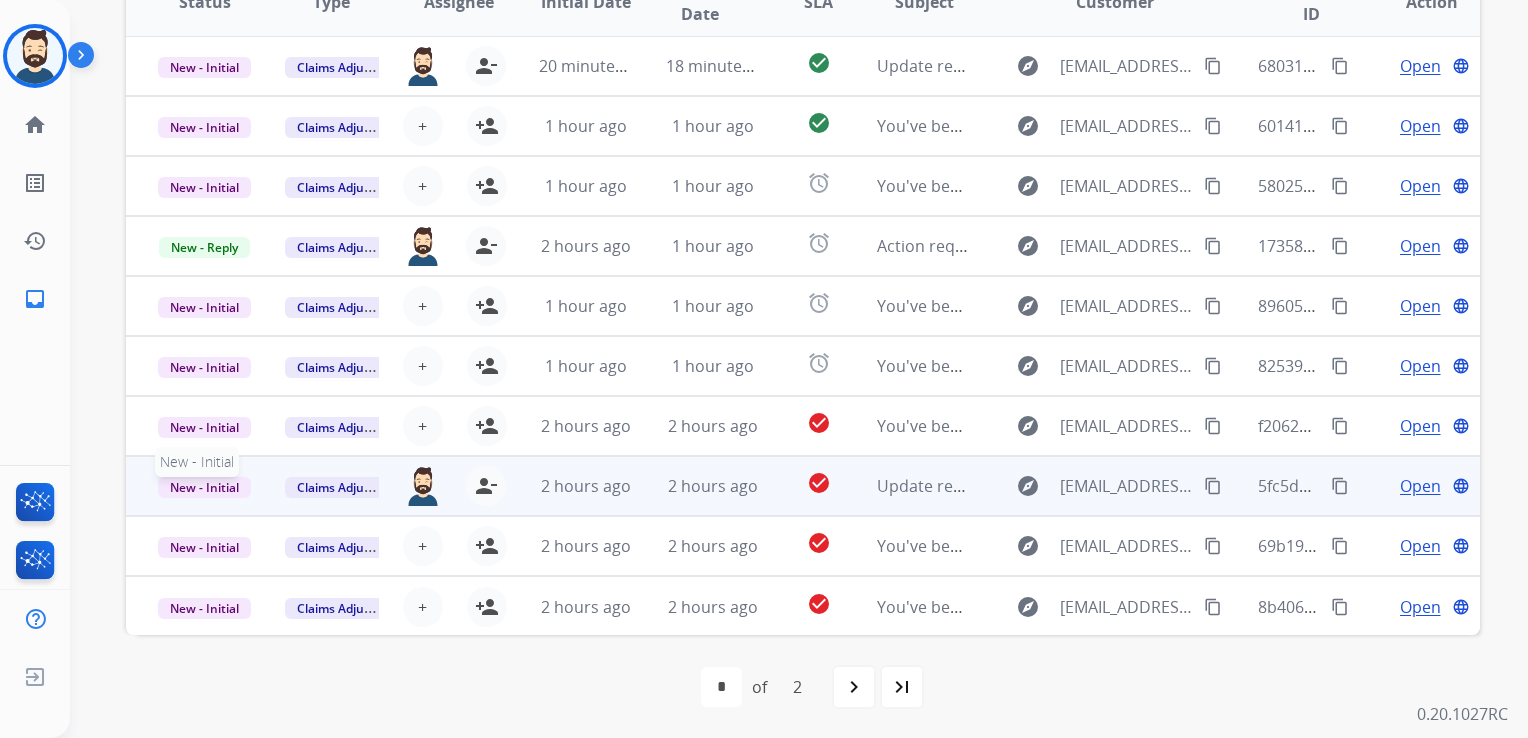 click on "New - Initial" at bounding box center (204, 487) 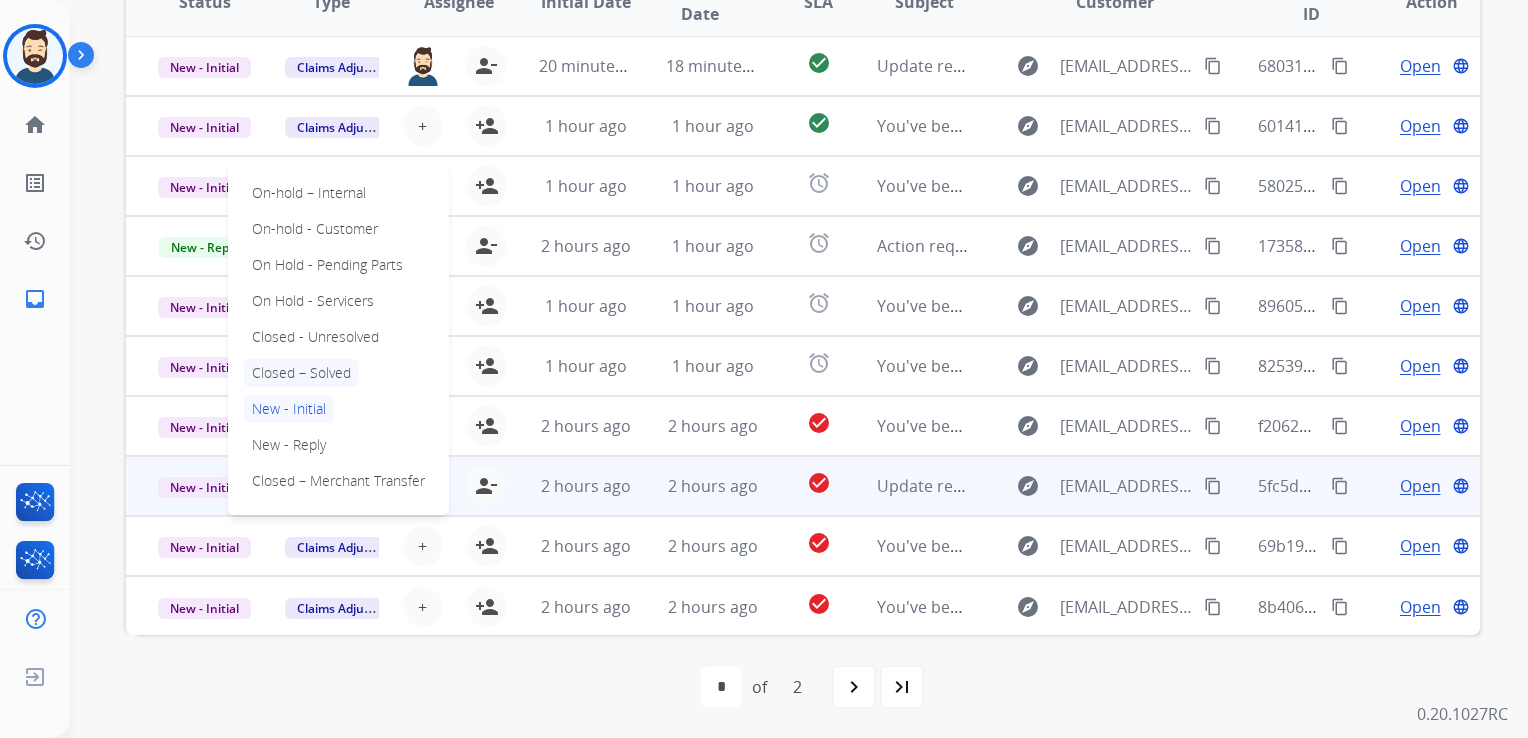 click on "Closed – Solved" at bounding box center [301, 373] 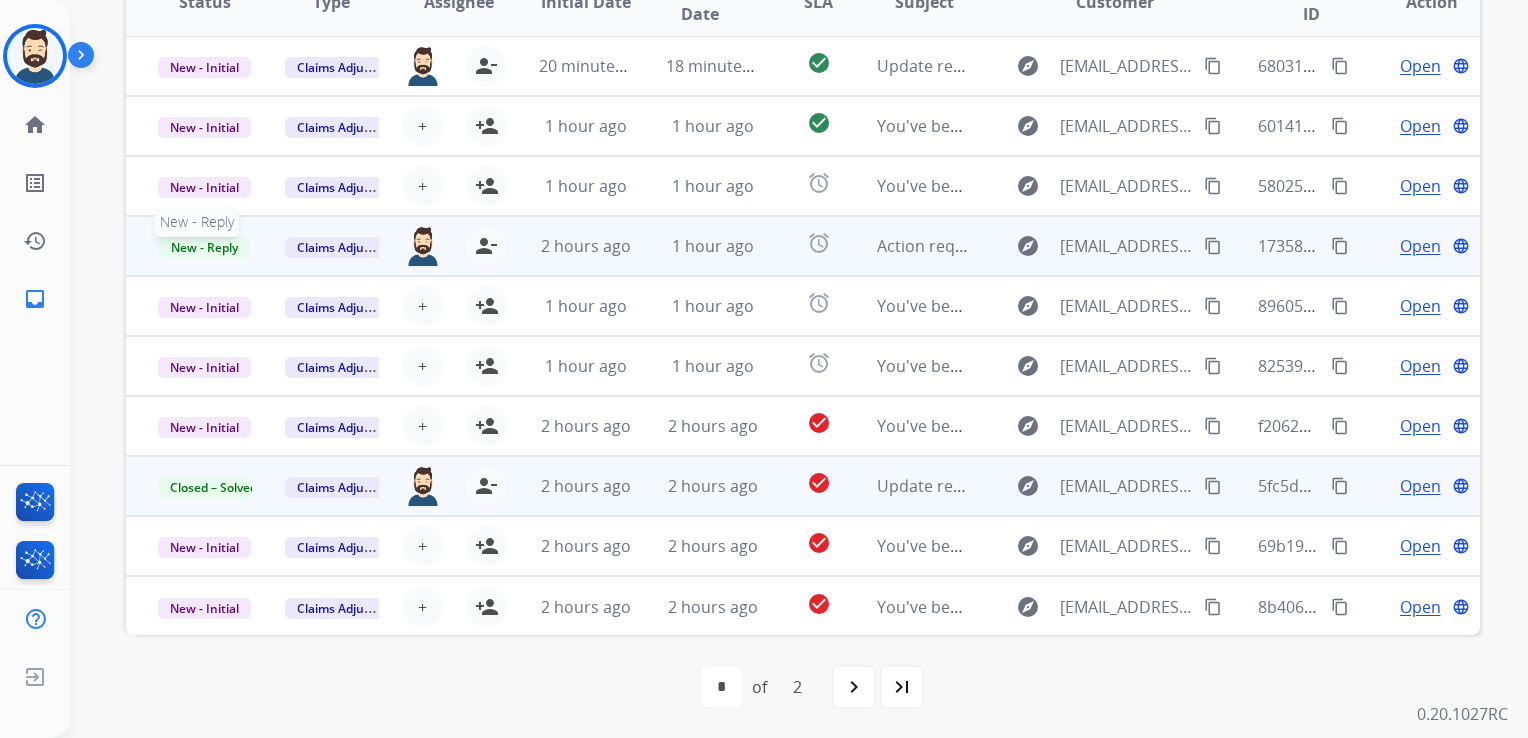 click on "New - Reply" at bounding box center [204, 247] 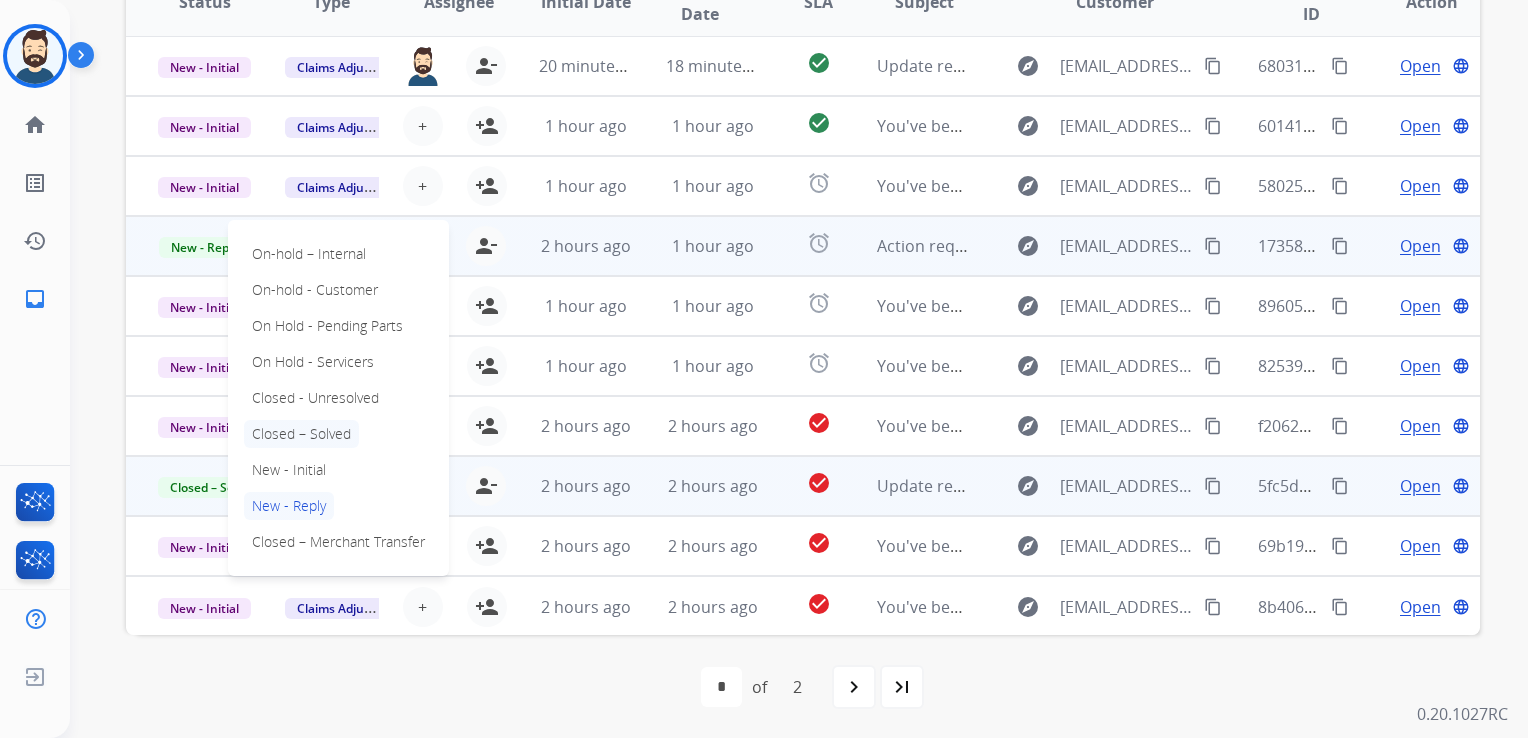 click on "Closed – Solved" at bounding box center [301, 434] 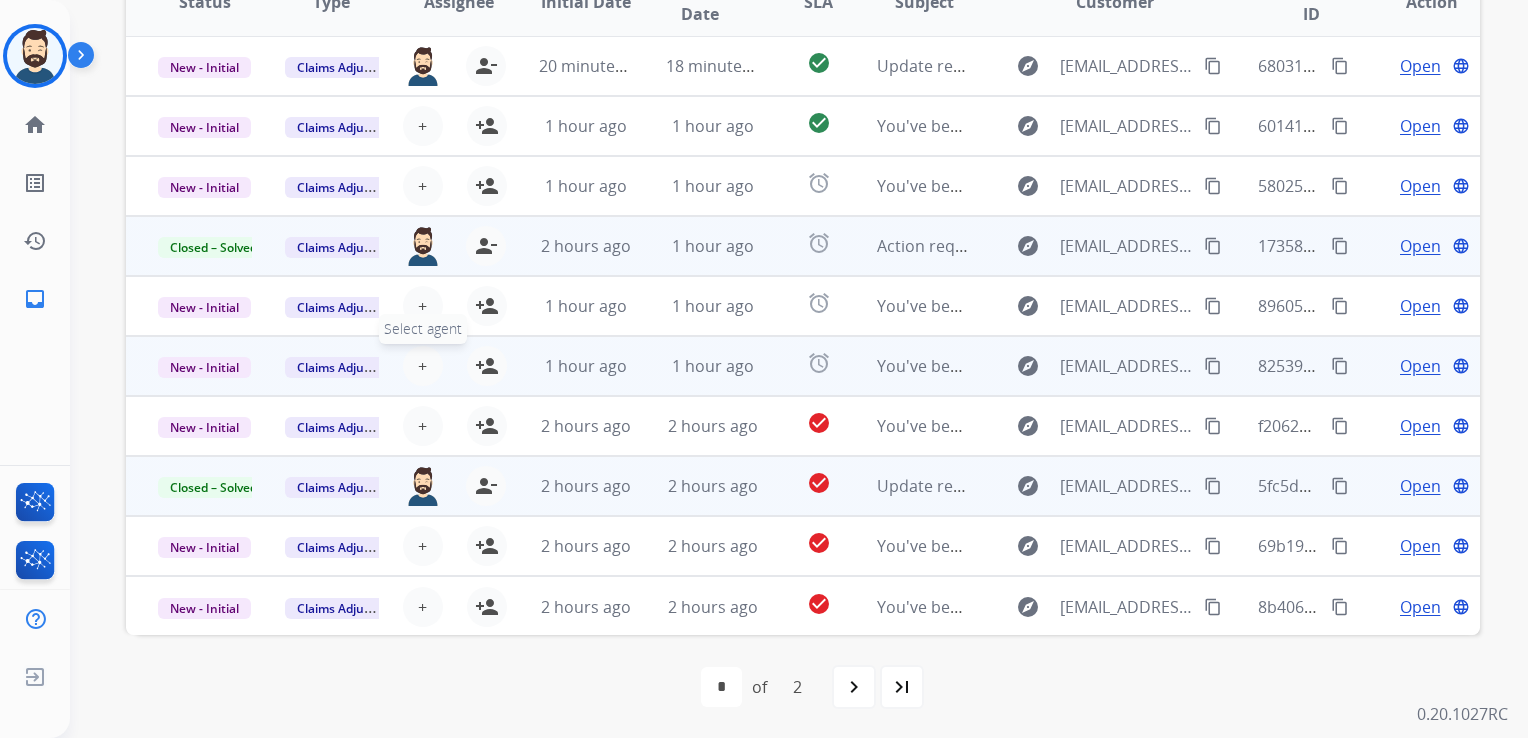 scroll, scrollTop: 0, scrollLeft: 0, axis: both 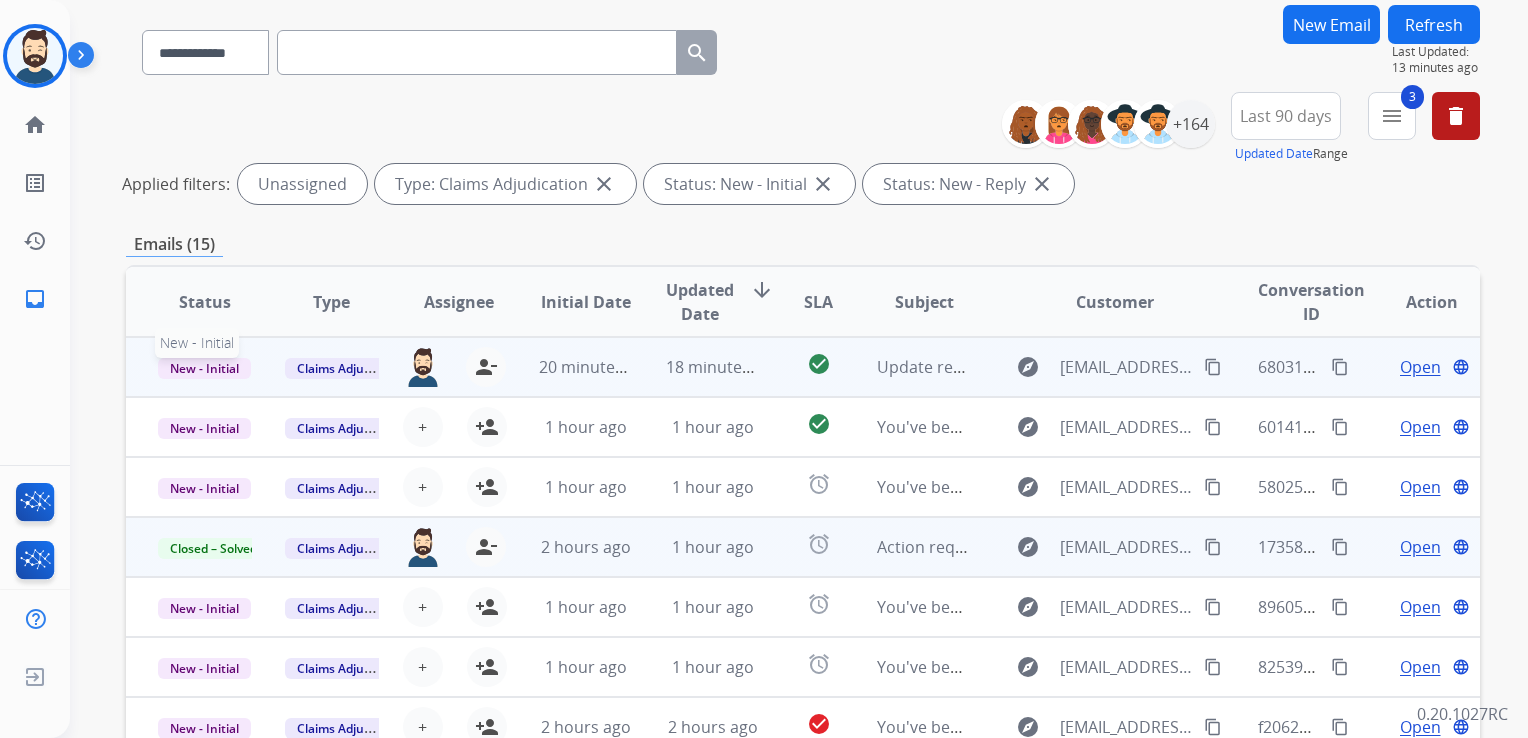click on "New - Initial" at bounding box center (204, 368) 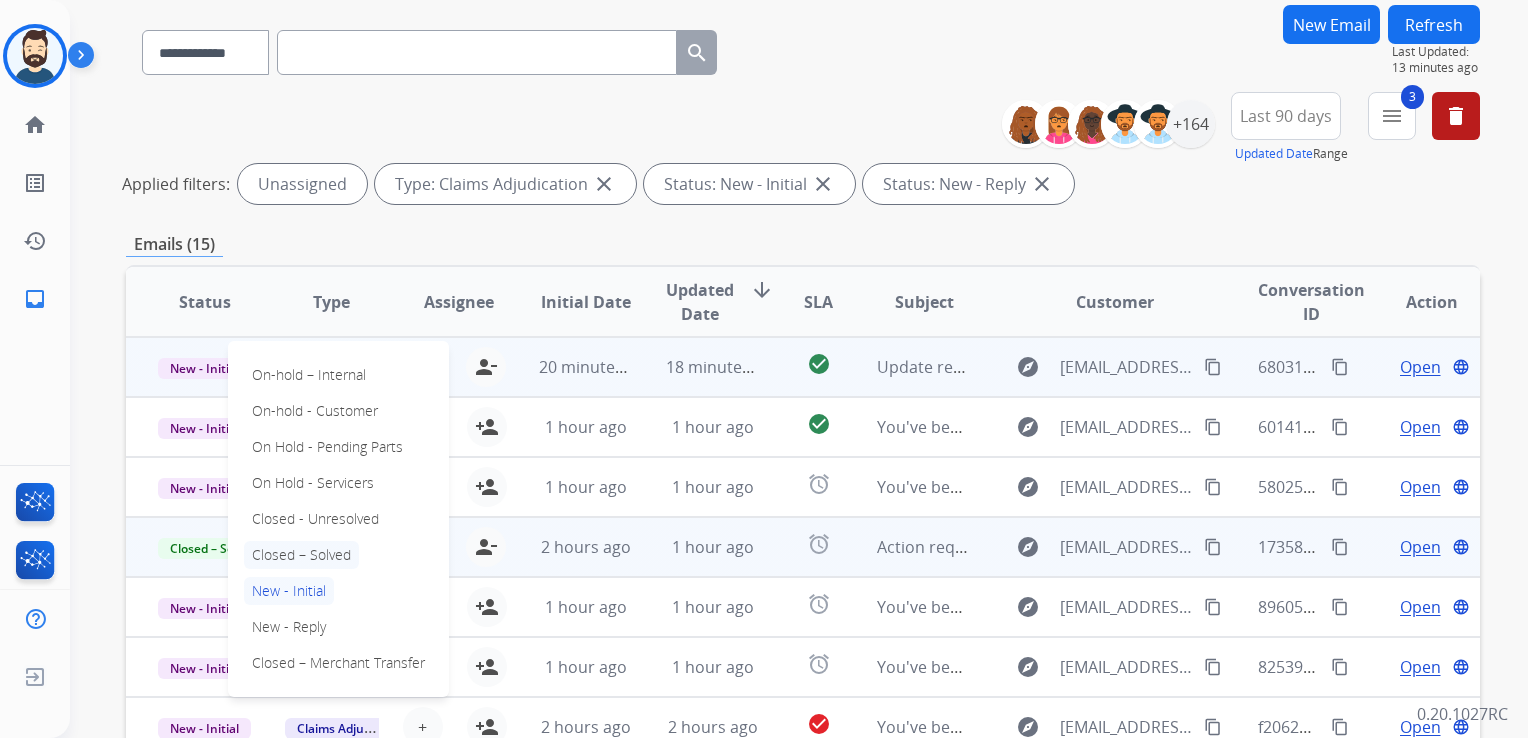 click on "Closed – Solved" at bounding box center (301, 555) 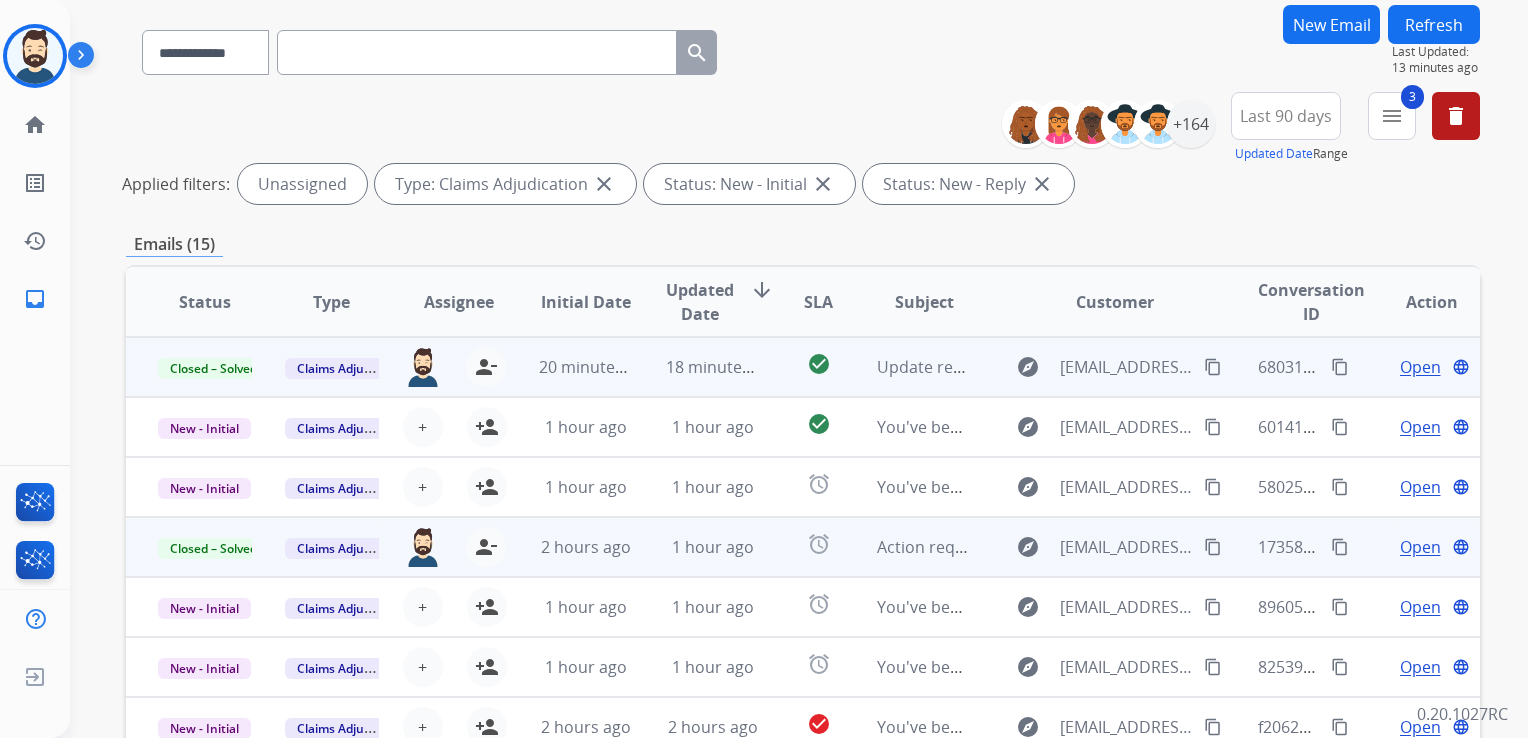 click on "Refresh" at bounding box center (1434, 24) 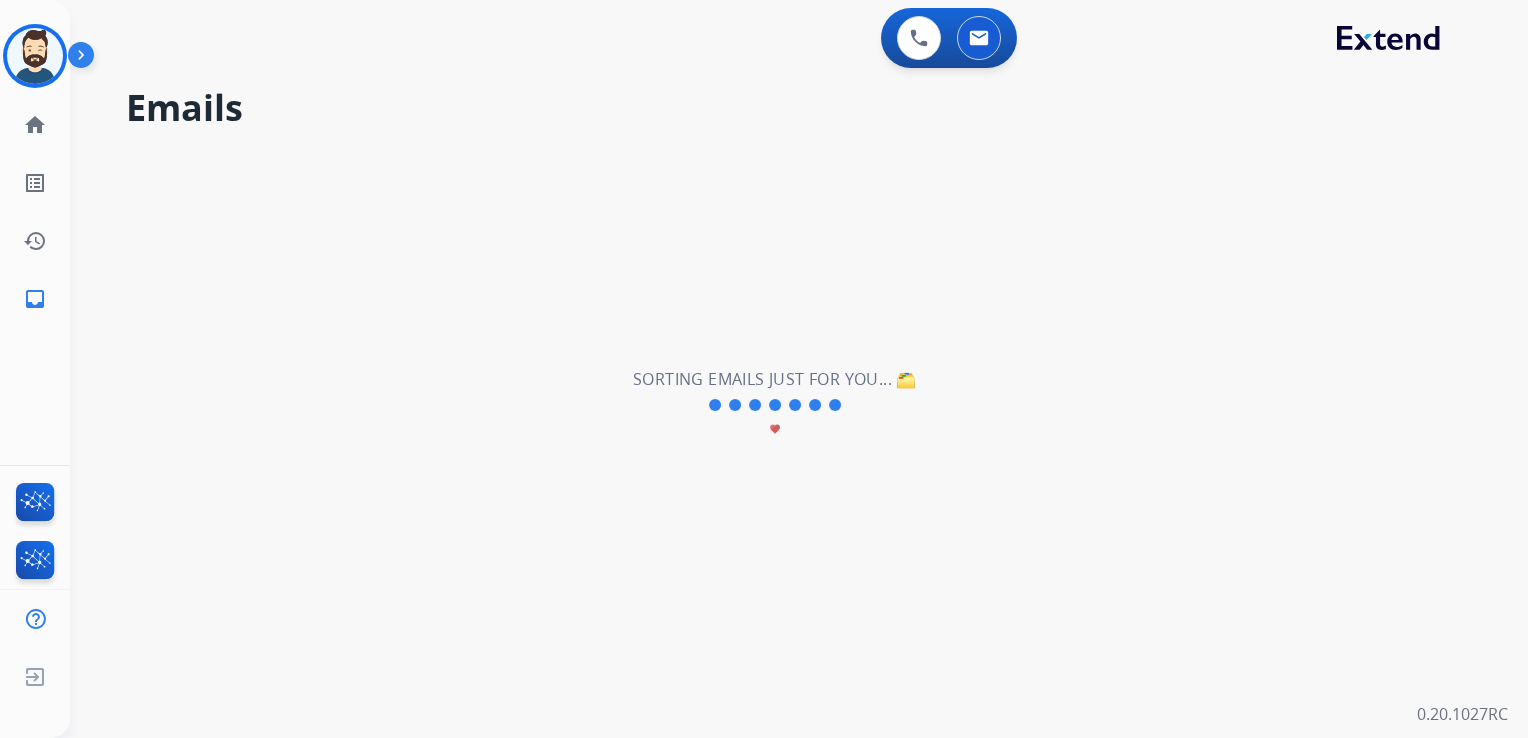 scroll, scrollTop: 0, scrollLeft: 0, axis: both 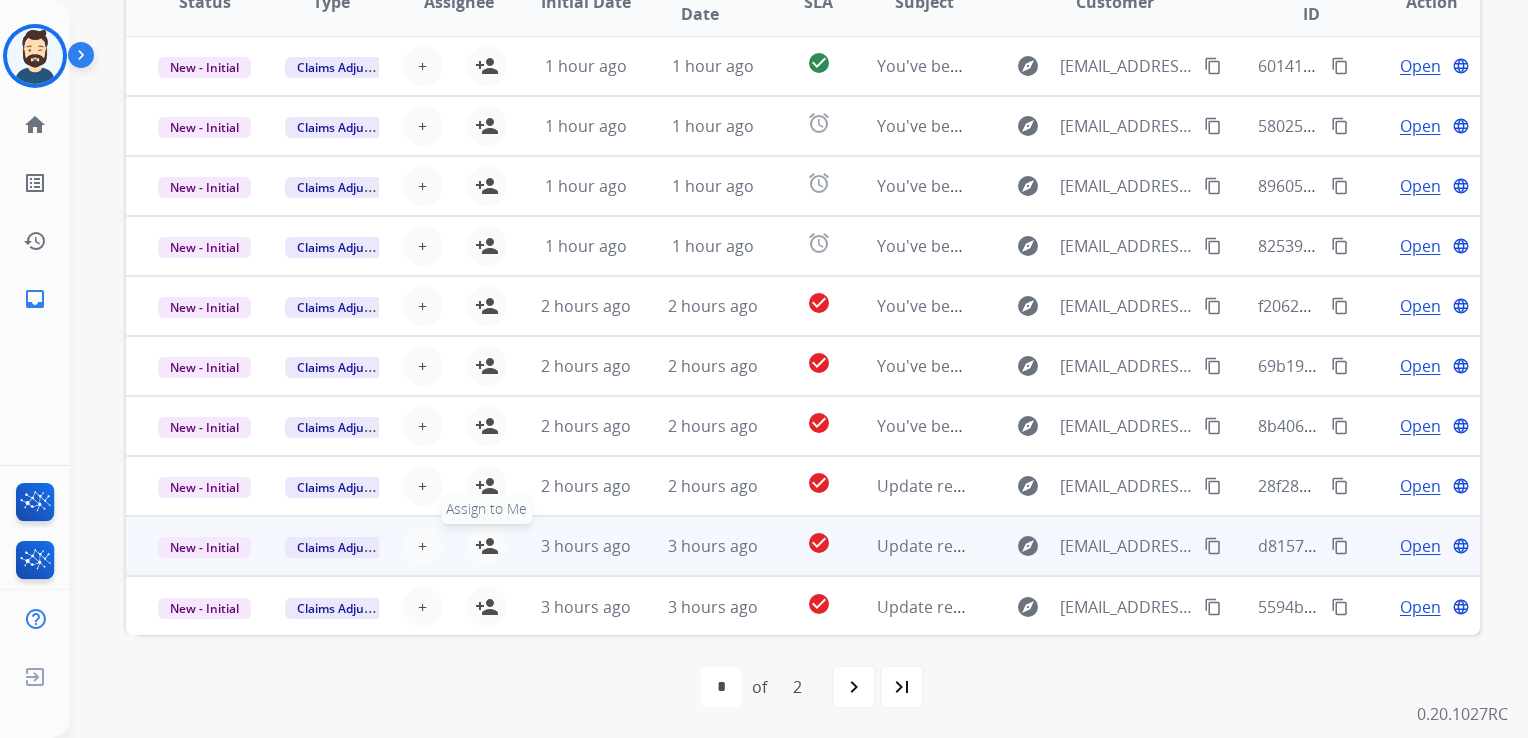 click on "person_add" at bounding box center (487, 546) 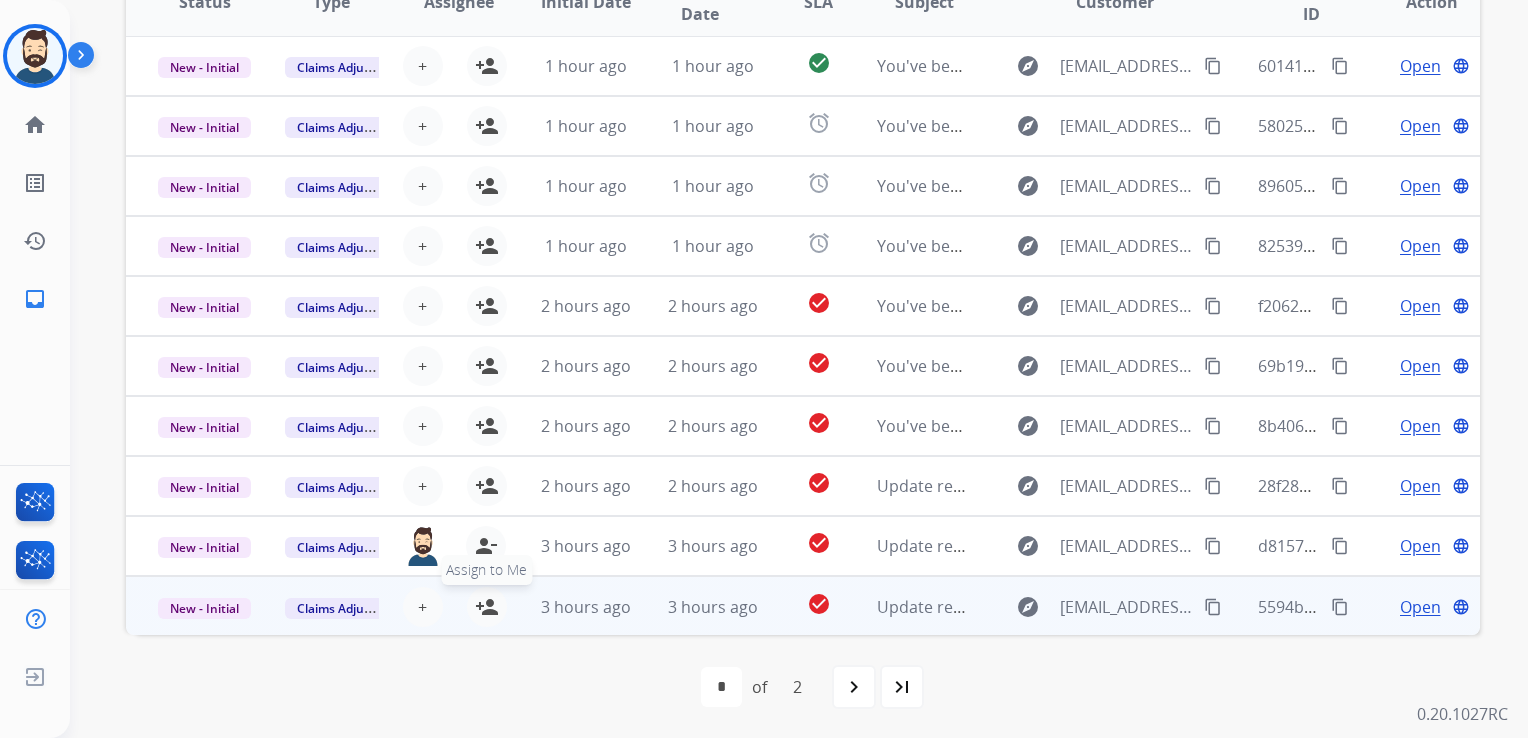 click on "person_add" at bounding box center [487, 607] 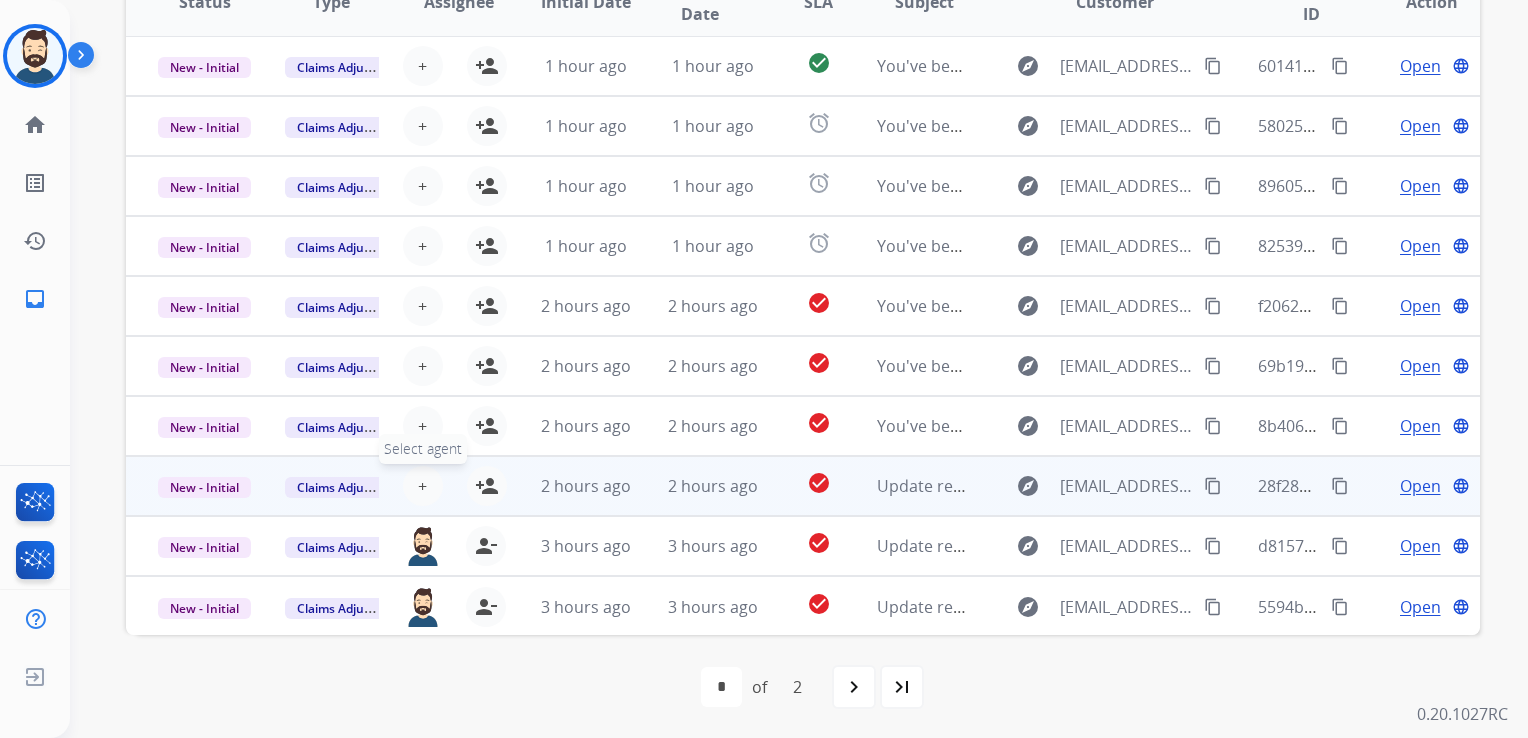 click on "+" at bounding box center [422, 486] 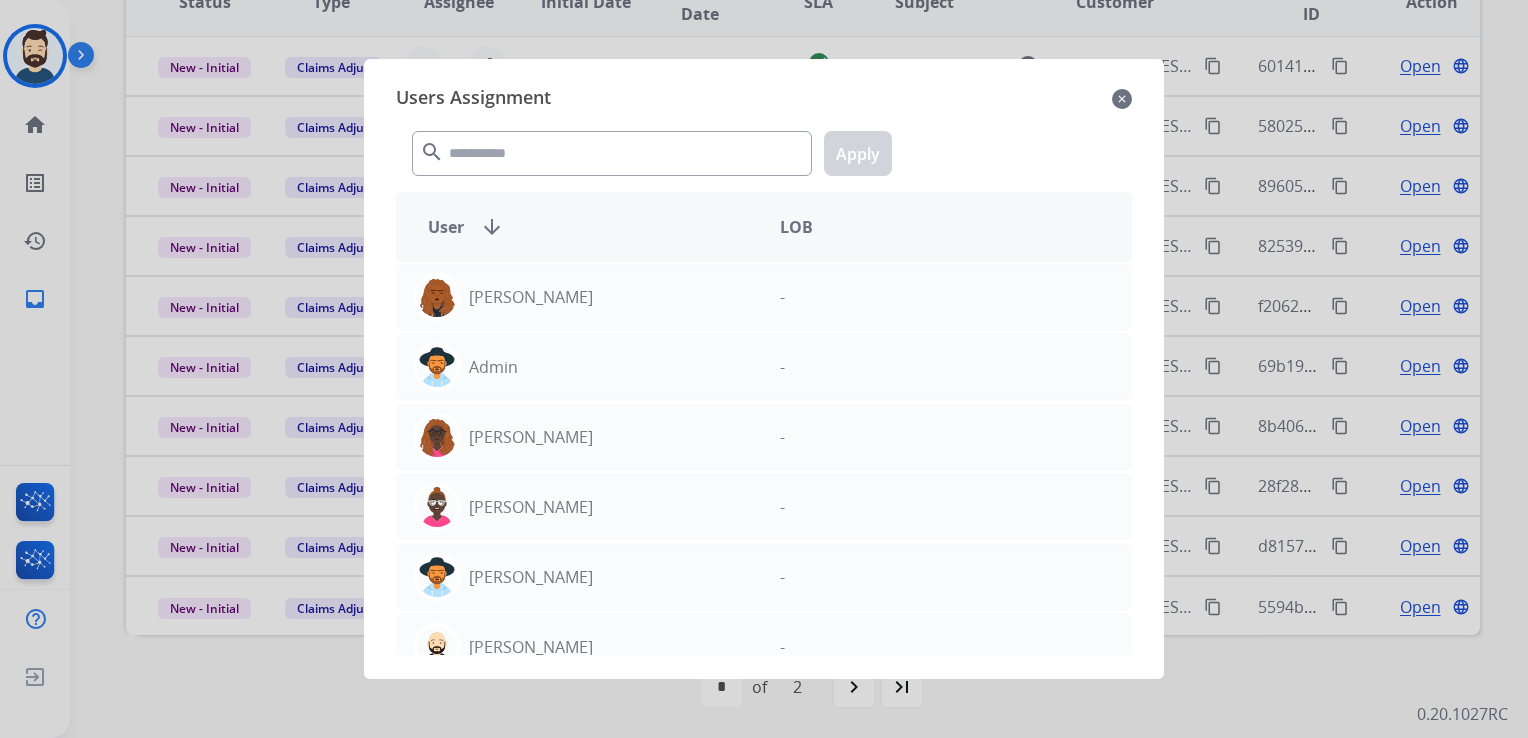 click on "close" 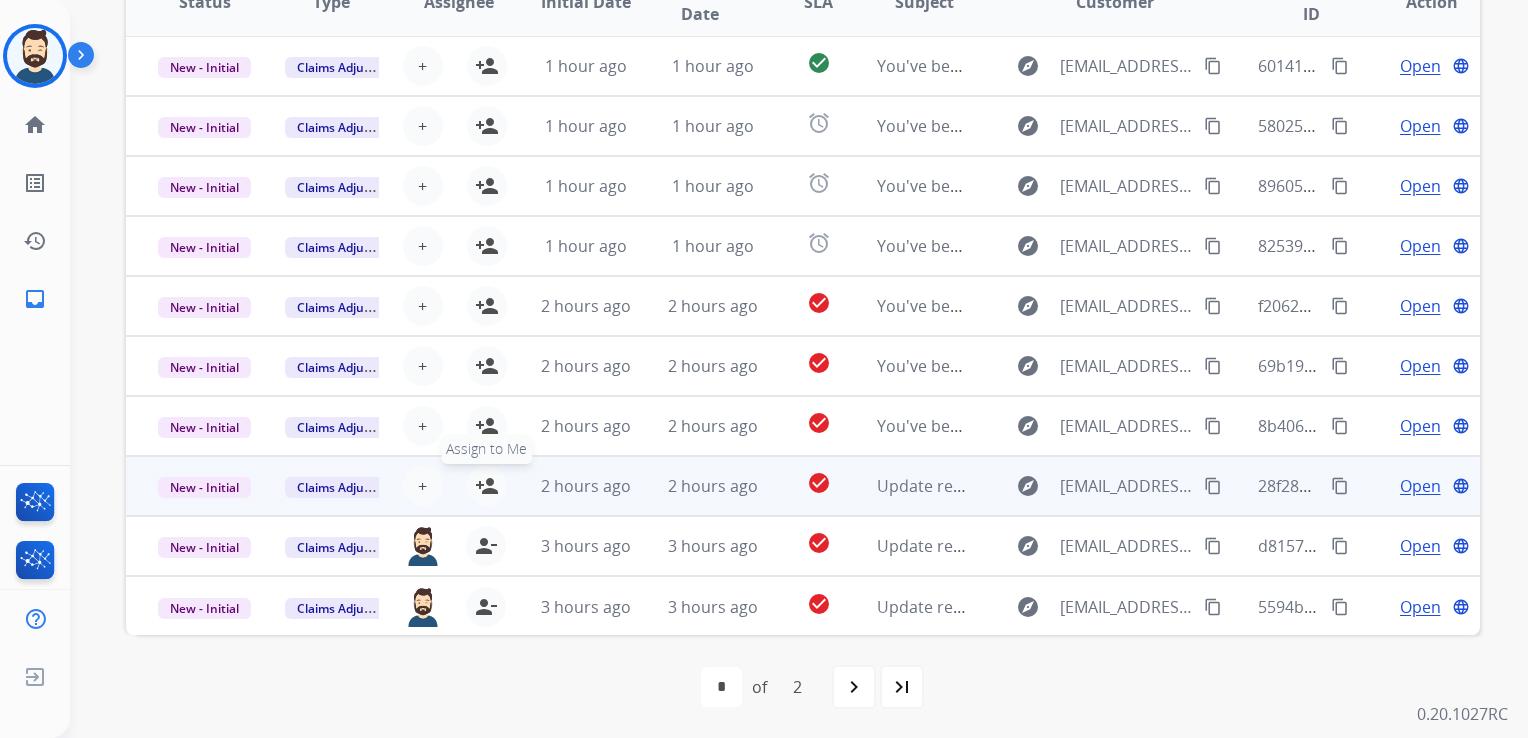 click on "person_add" at bounding box center (487, 486) 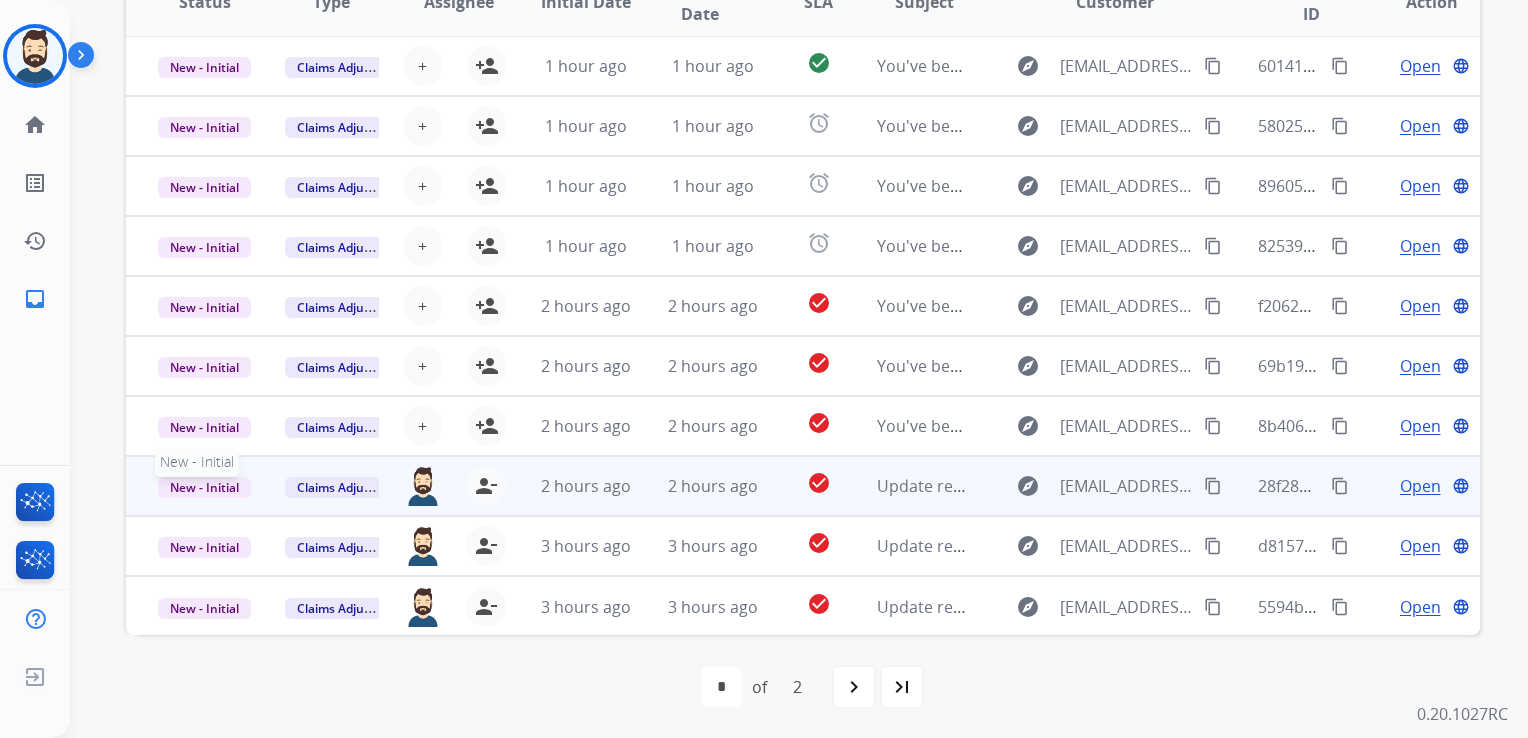 click on "New - Initial" at bounding box center (204, 487) 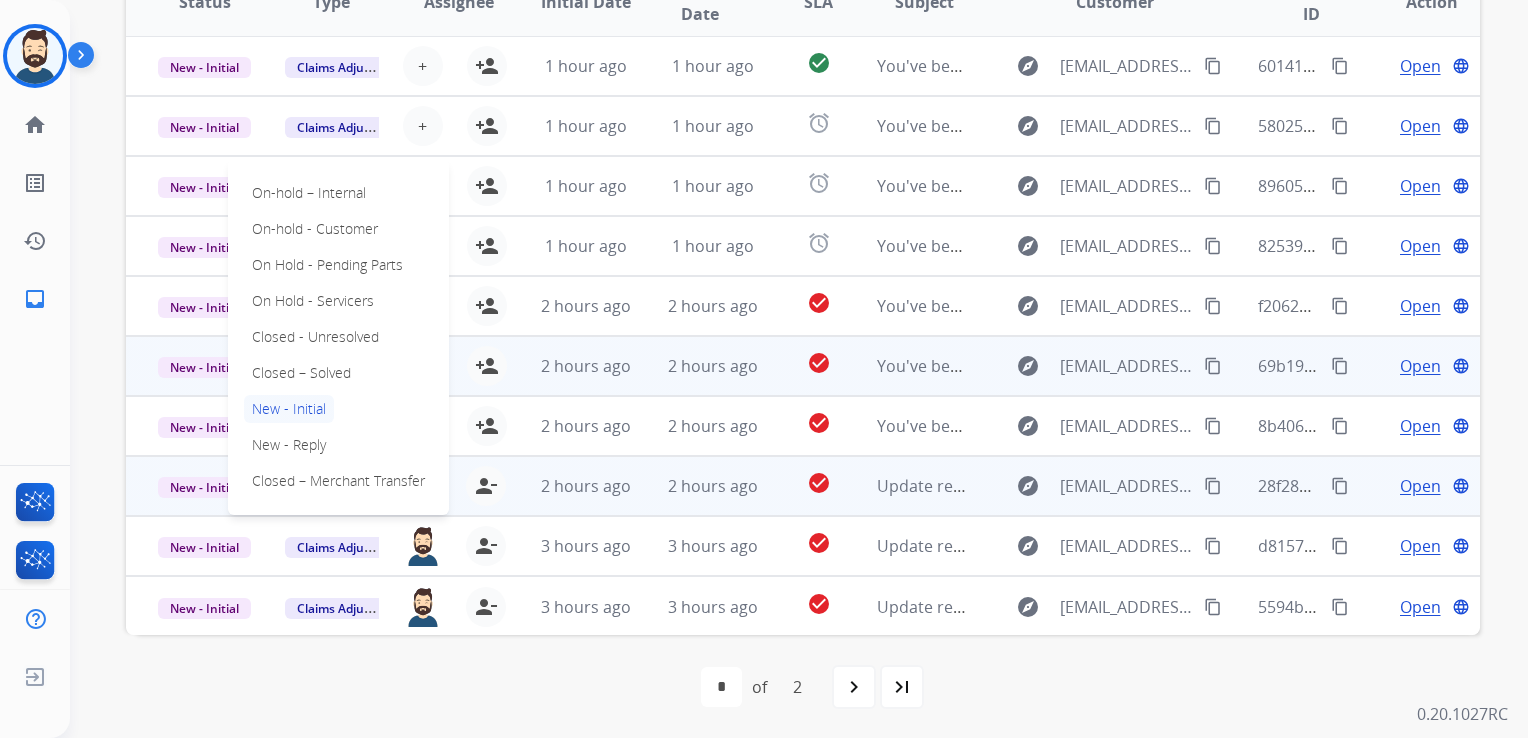 click on "Closed – Solved" at bounding box center (301, 373) 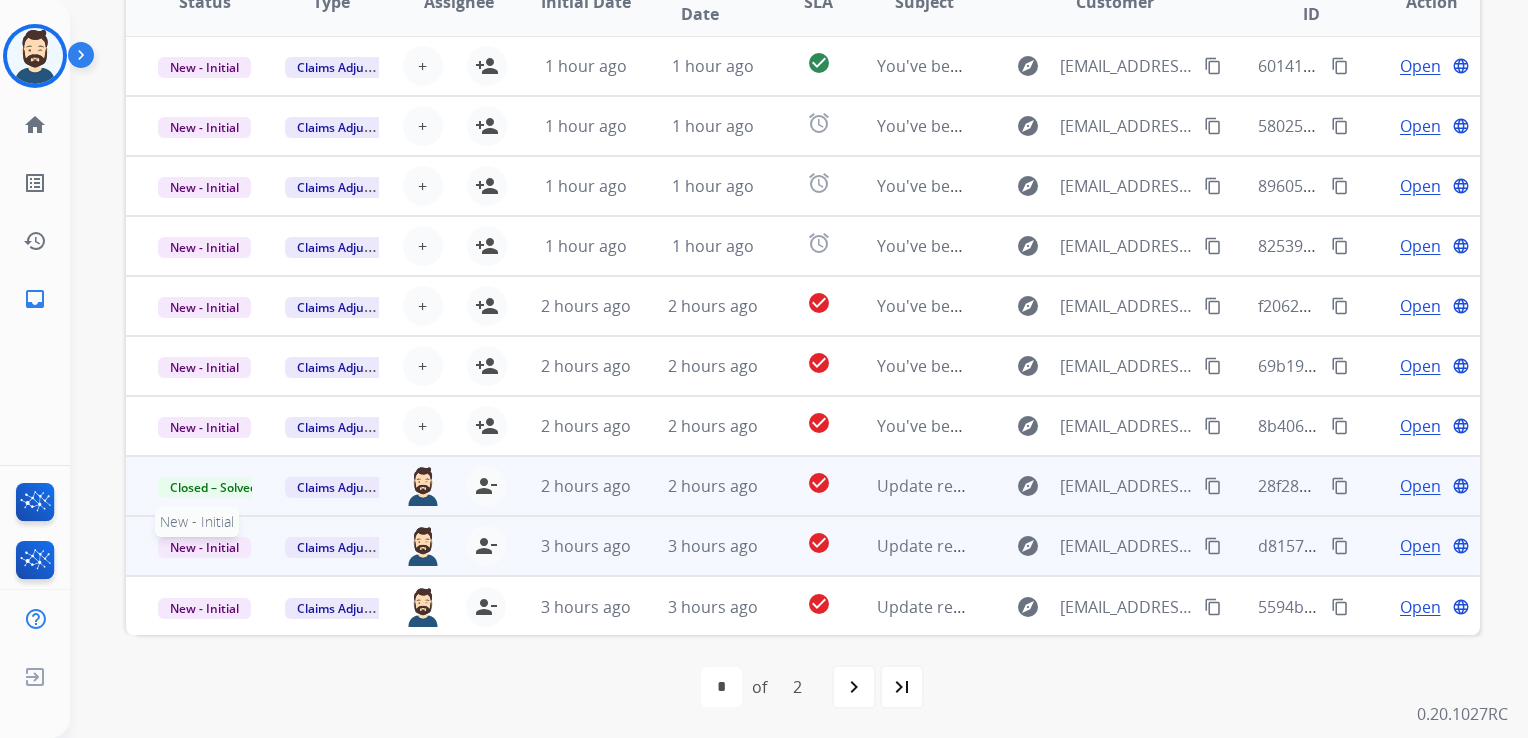 click on "New - Initial" at bounding box center (204, 547) 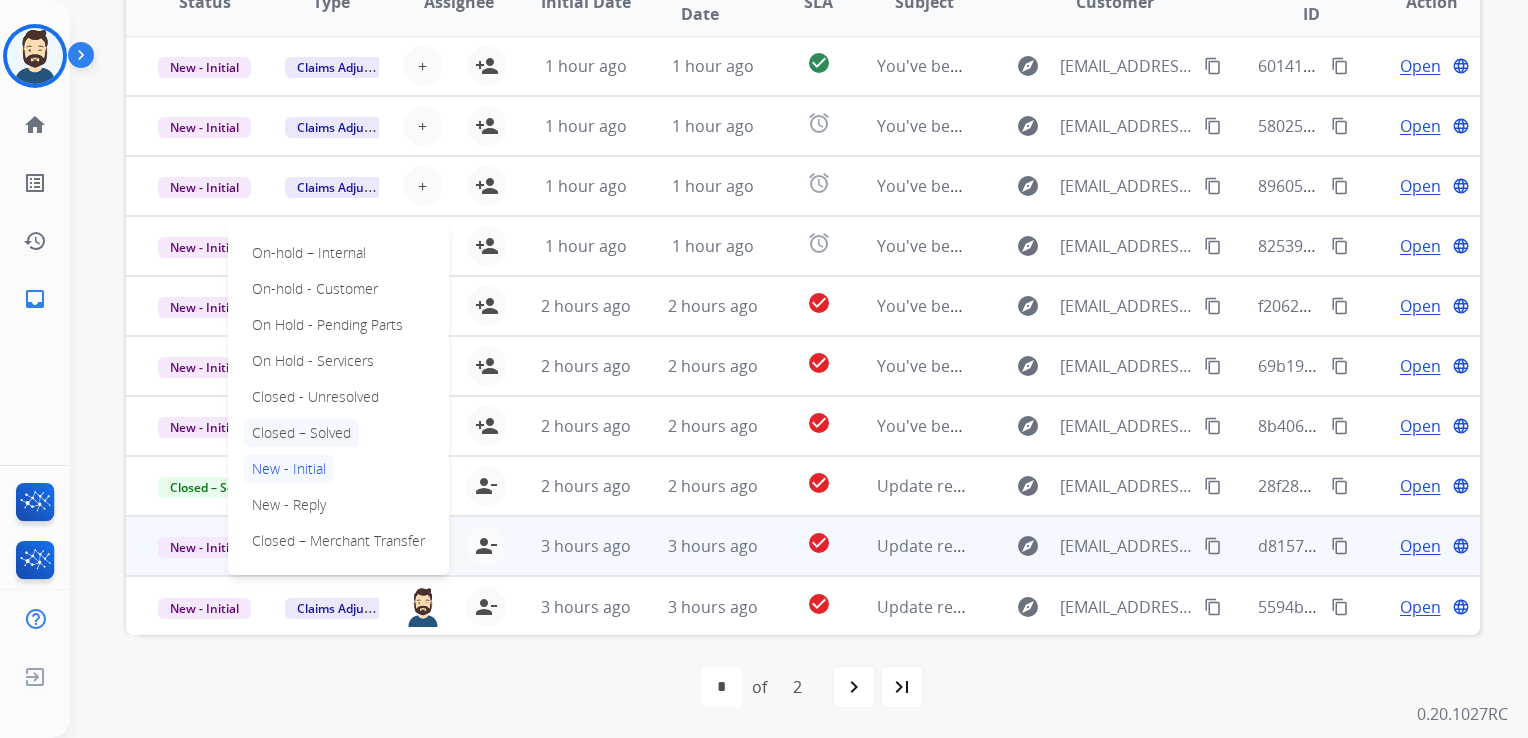 click on "Closed – Solved" at bounding box center (301, 433) 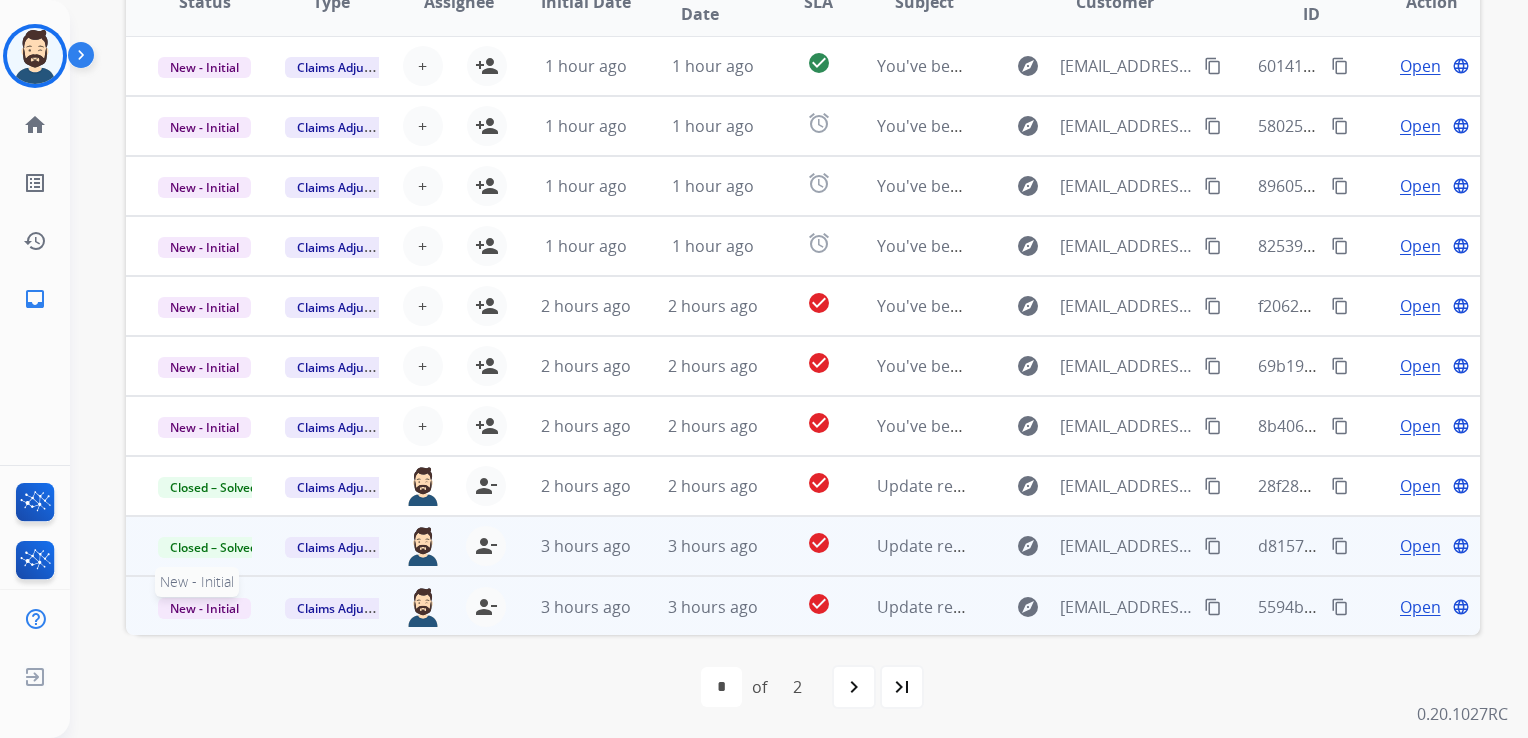 click on "New - Initial" at bounding box center [204, 608] 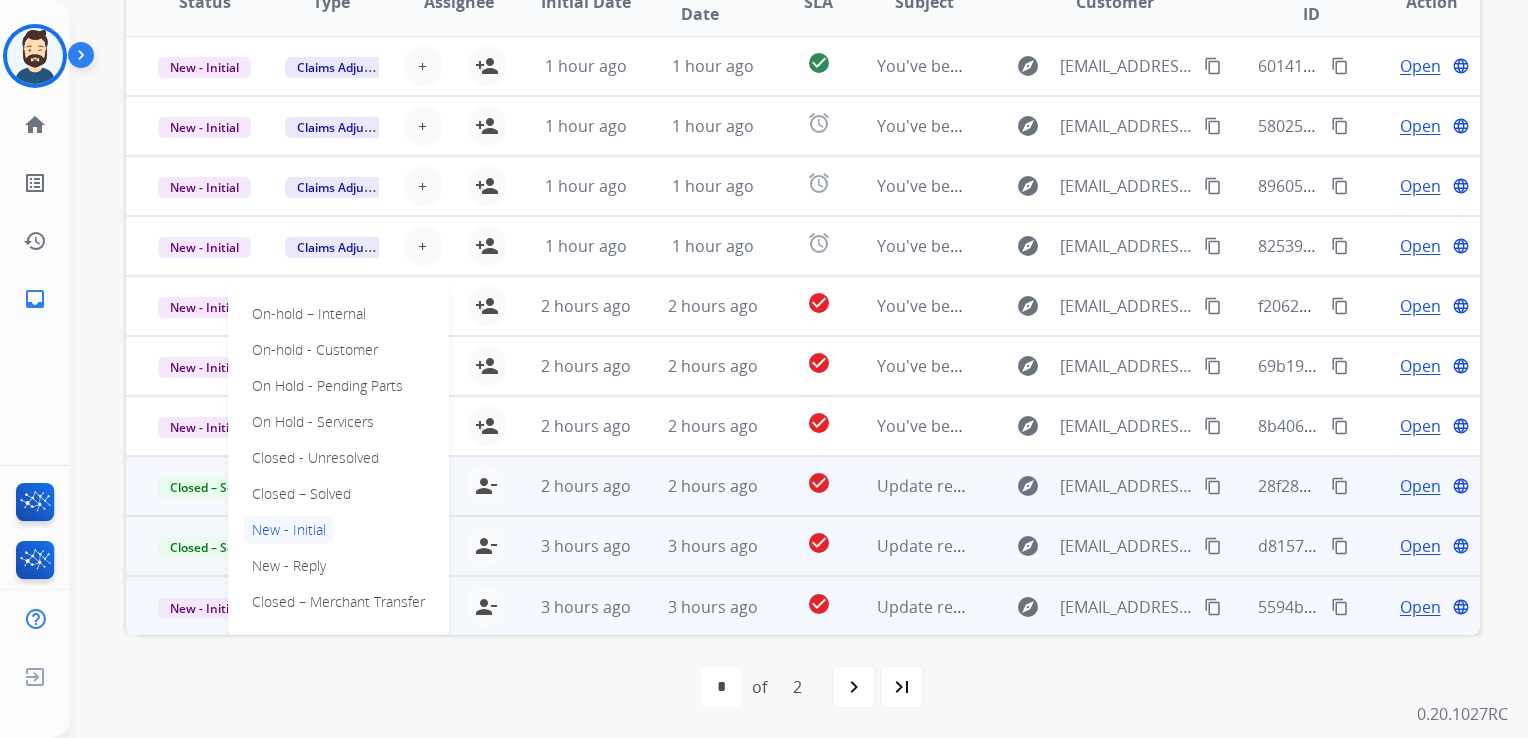 click on "Closed – Solved" at bounding box center (301, 494) 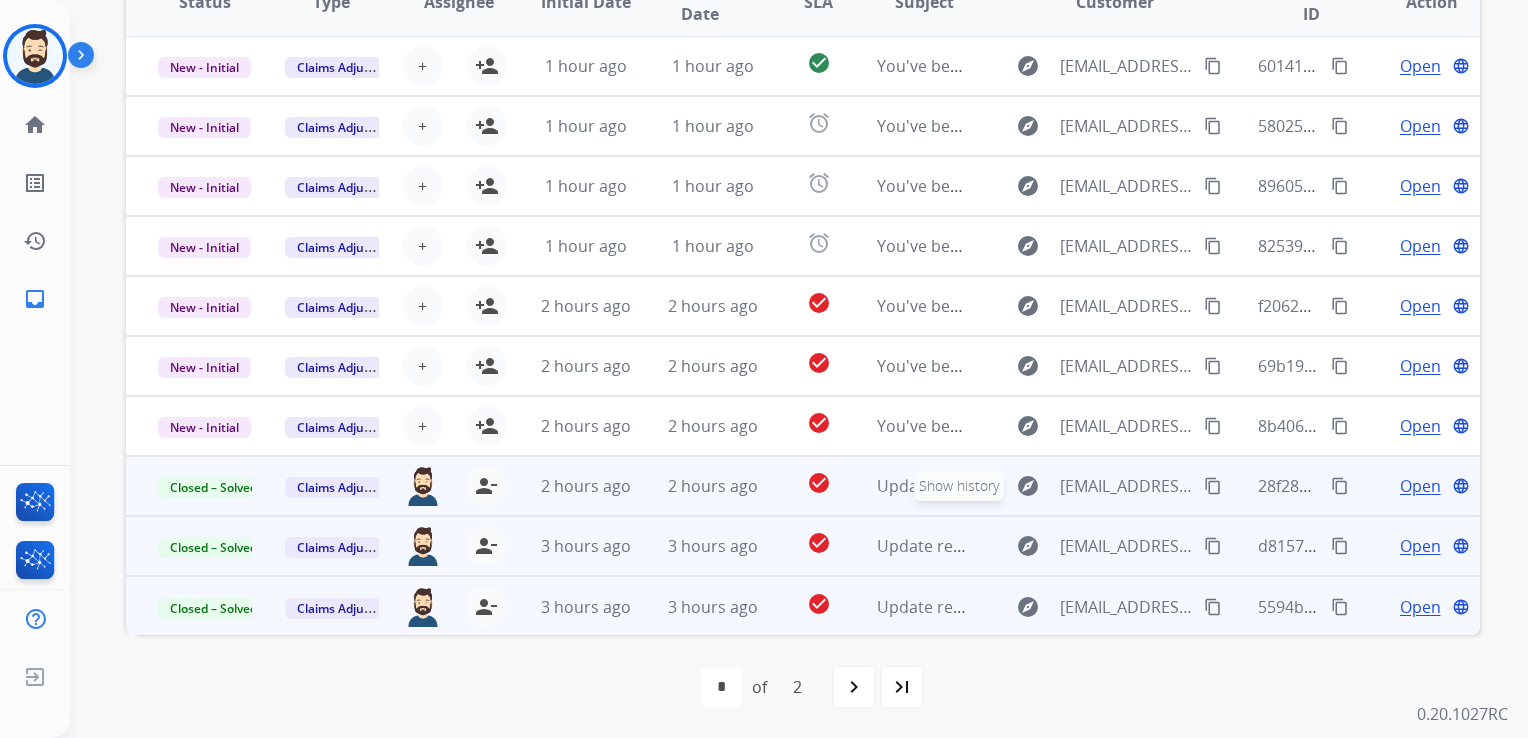 scroll, scrollTop: 0, scrollLeft: 0, axis: both 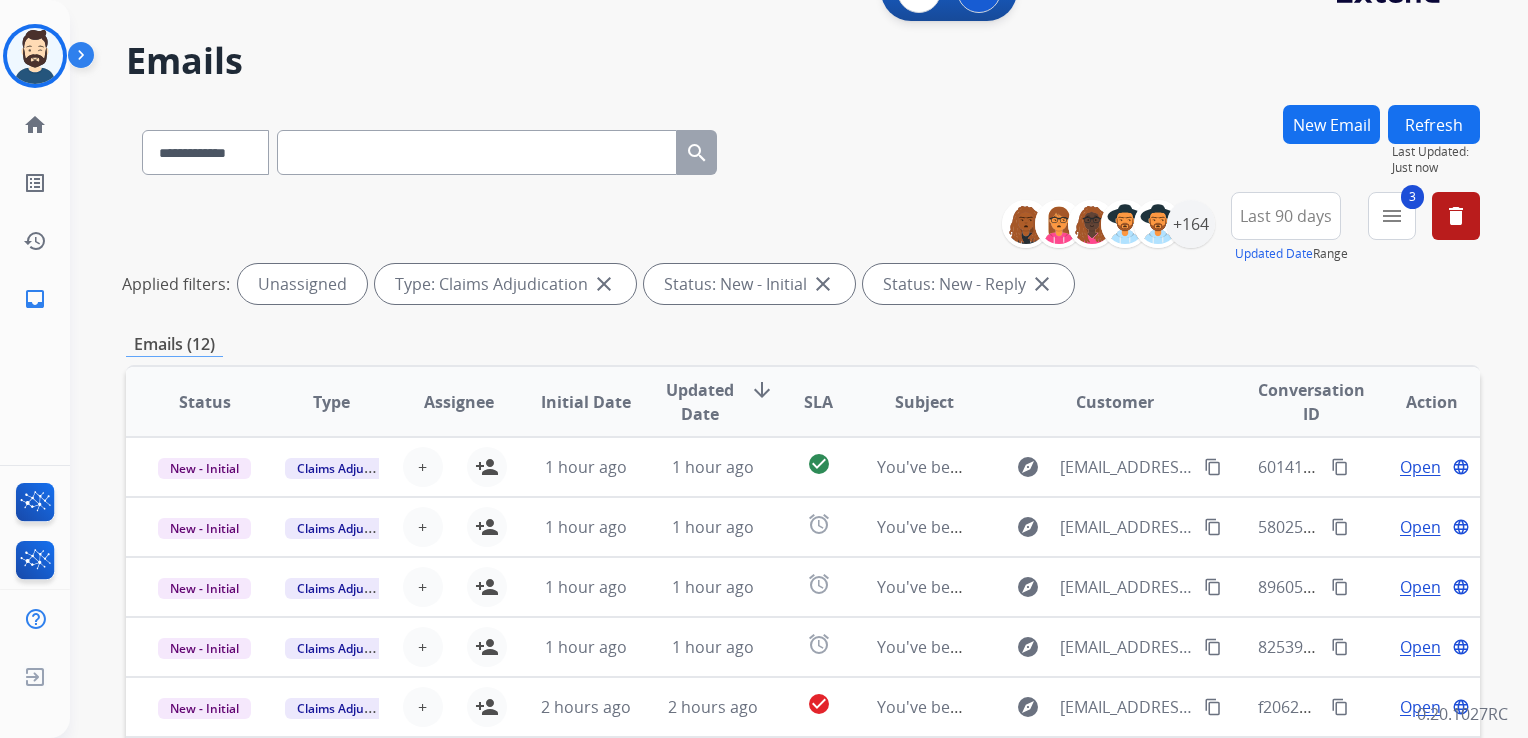 click on "Refresh" at bounding box center (1434, 124) 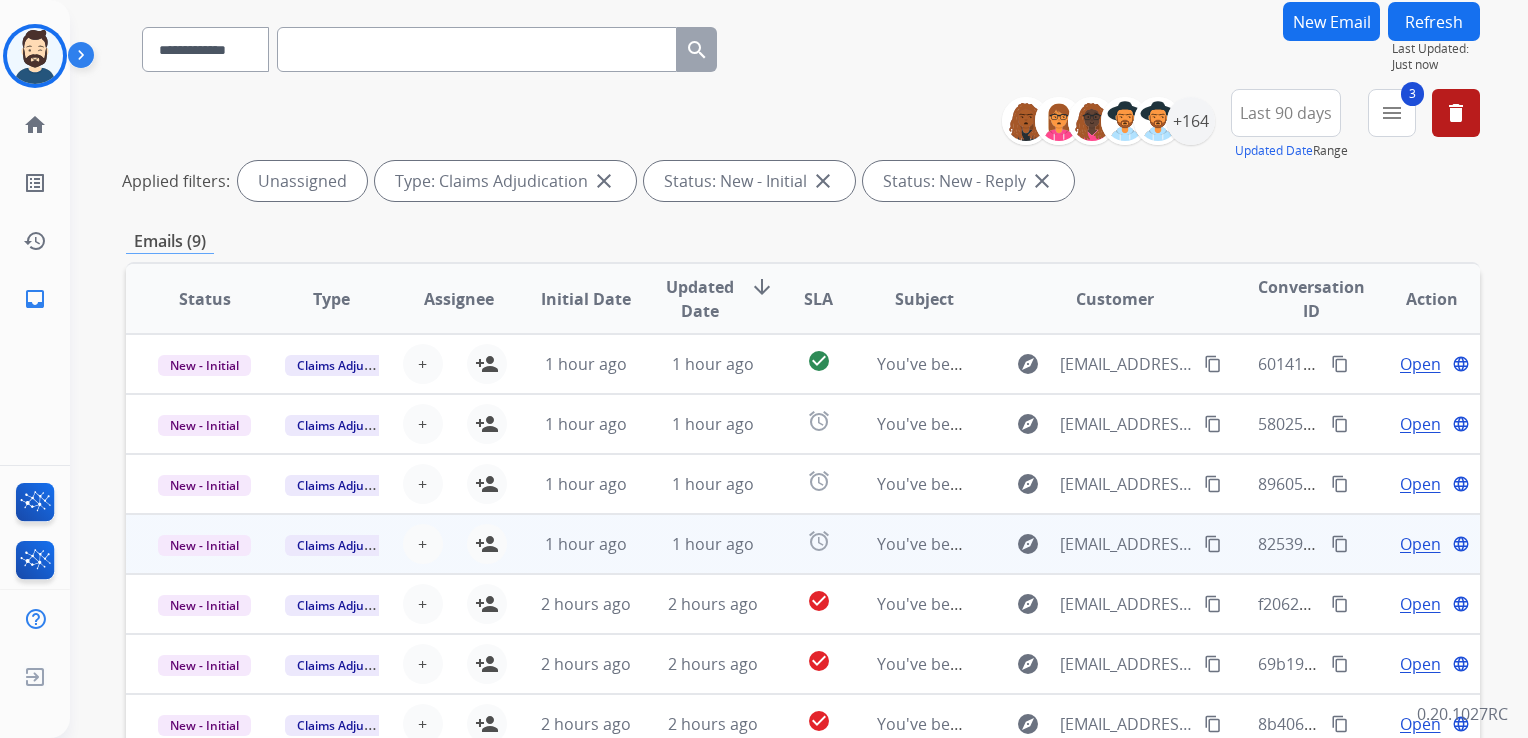 scroll, scrollTop: 447, scrollLeft: 0, axis: vertical 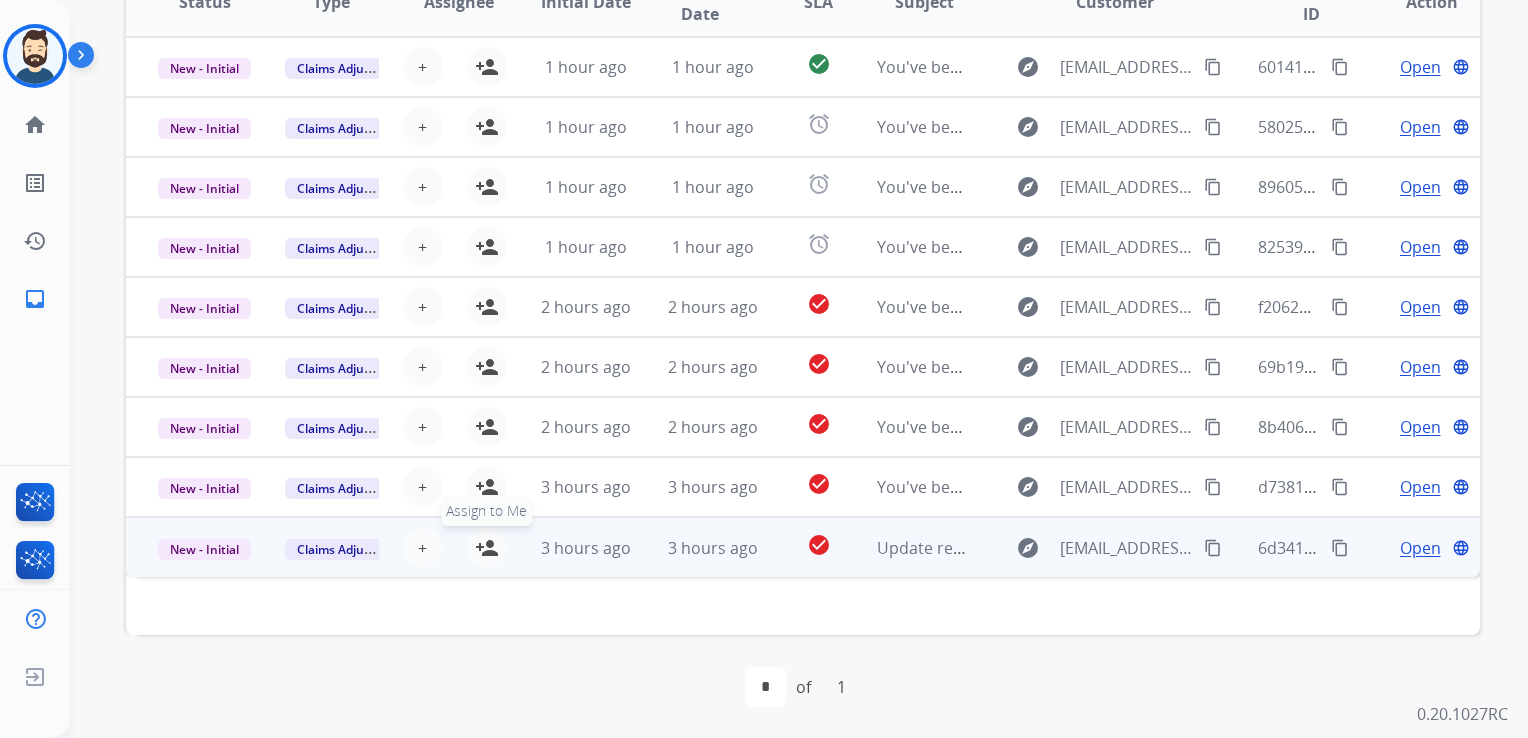 click on "person_add" at bounding box center [487, 548] 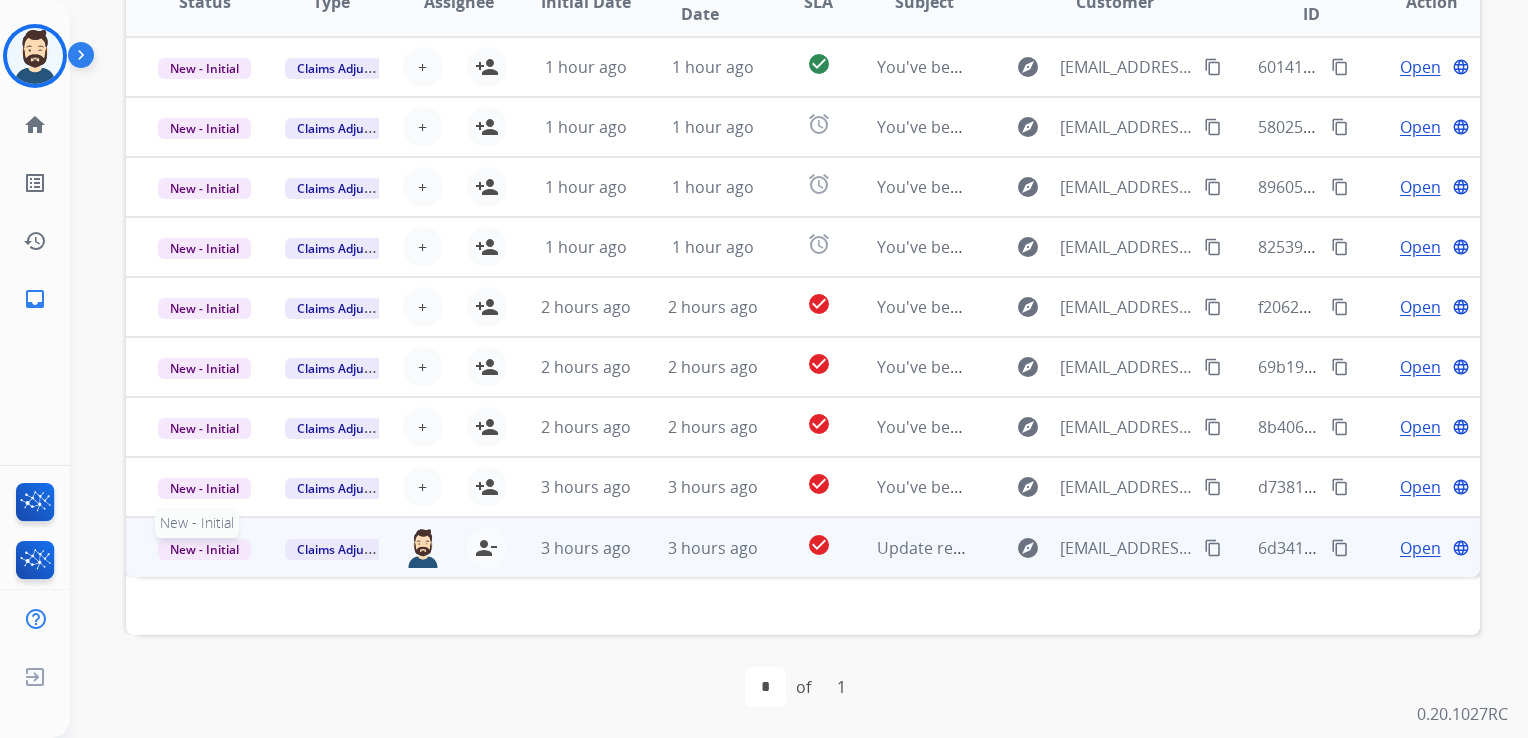 click on "New - Initial" at bounding box center (204, 549) 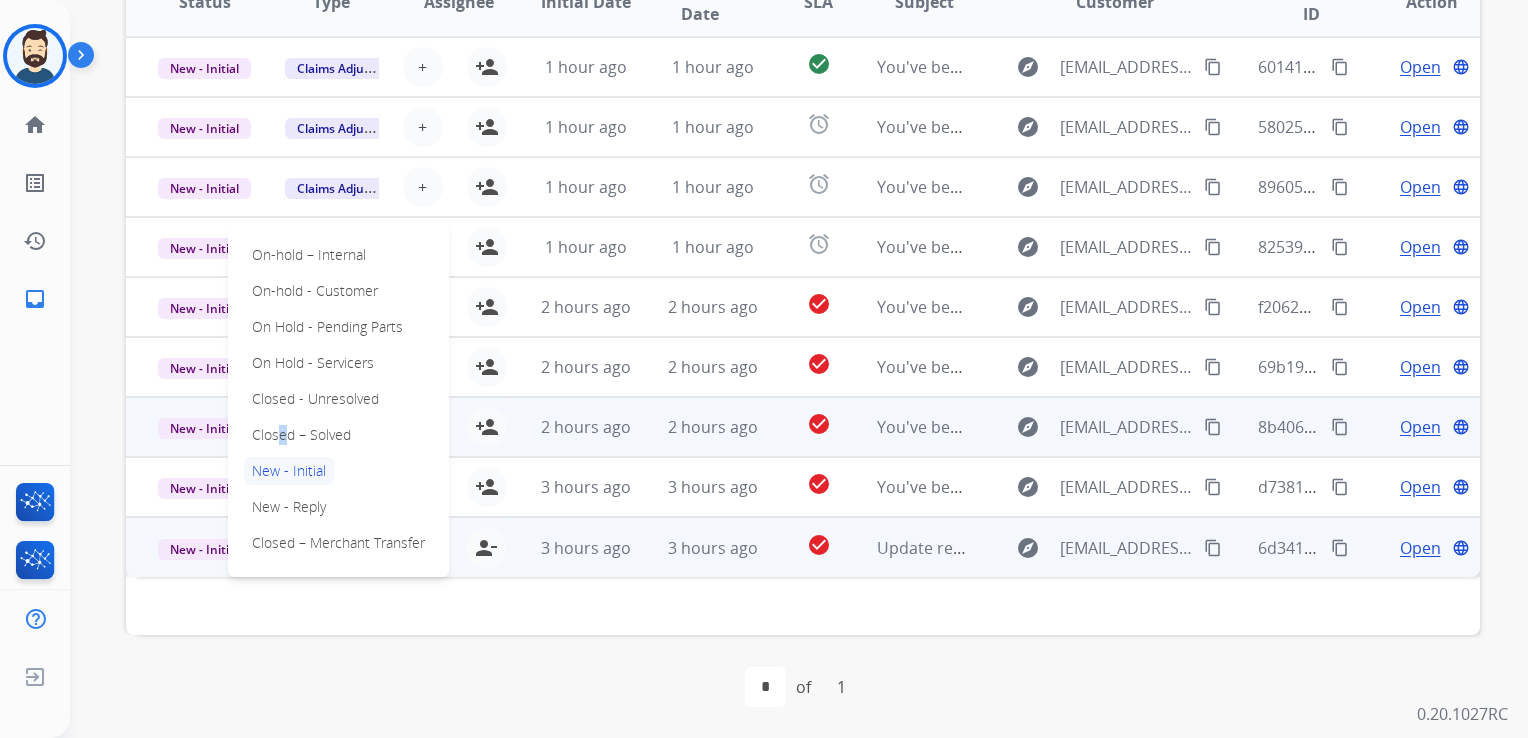 click on "Closed – Solved" at bounding box center [301, 435] 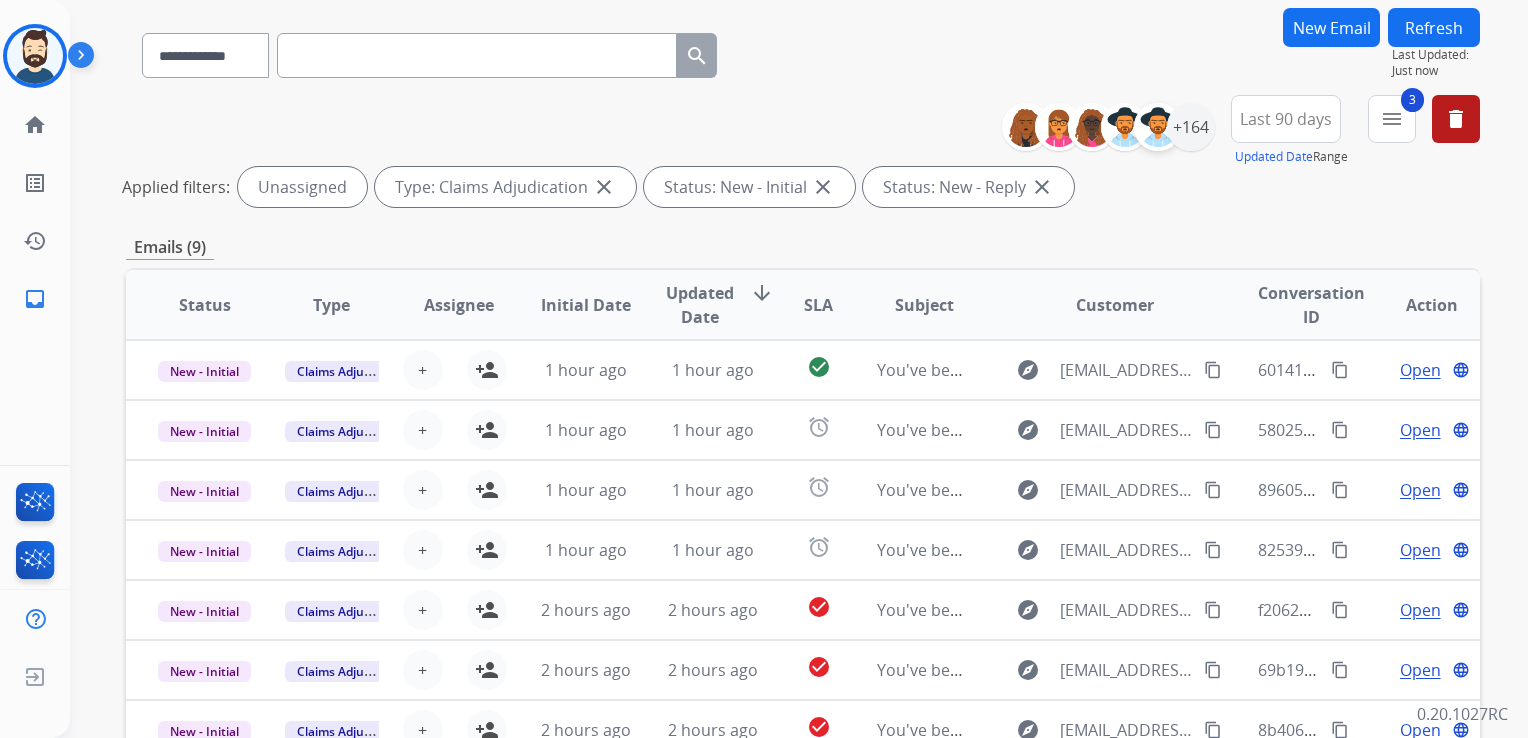 scroll, scrollTop: 0, scrollLeft: 0, axis: both 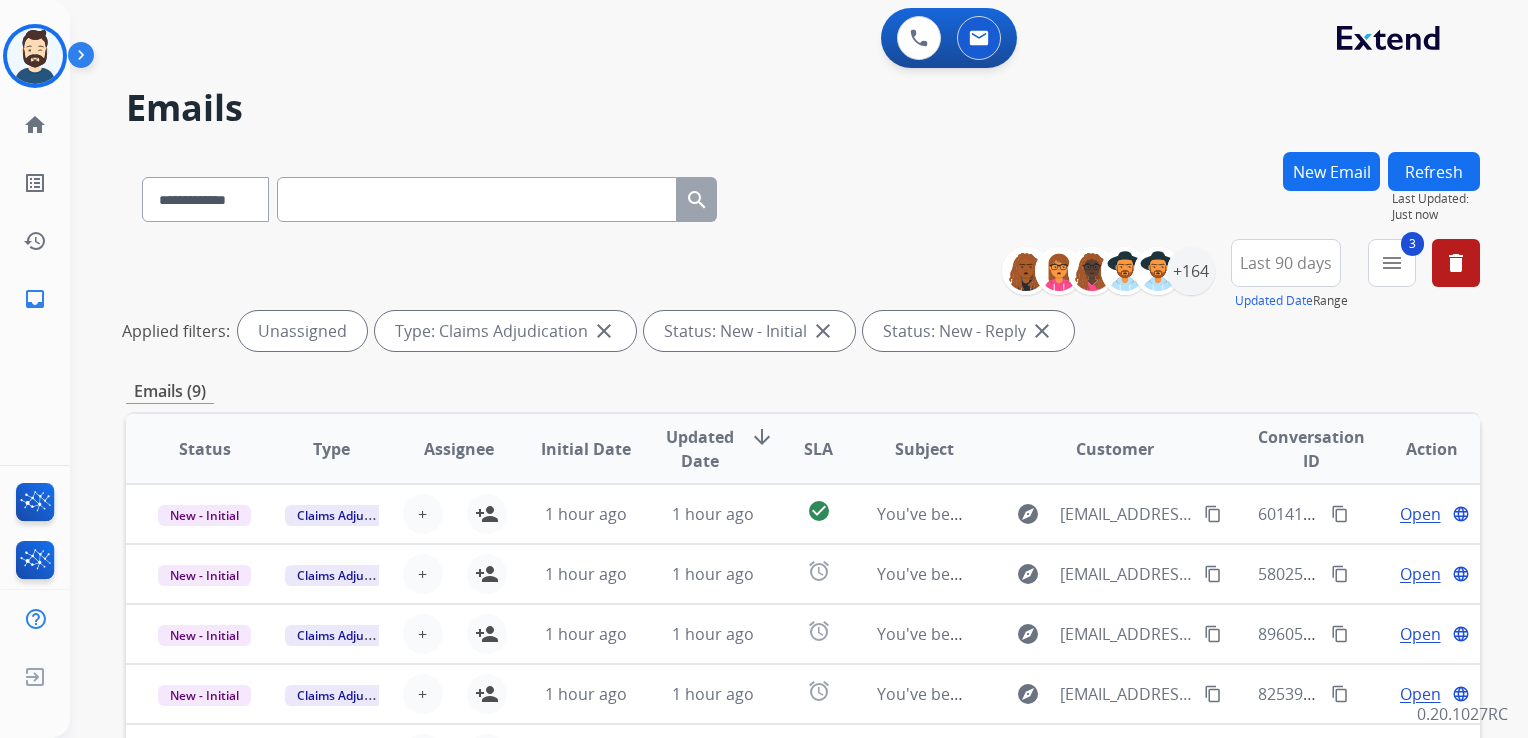 click on "Refresh" at bounding box center [1434, 171] 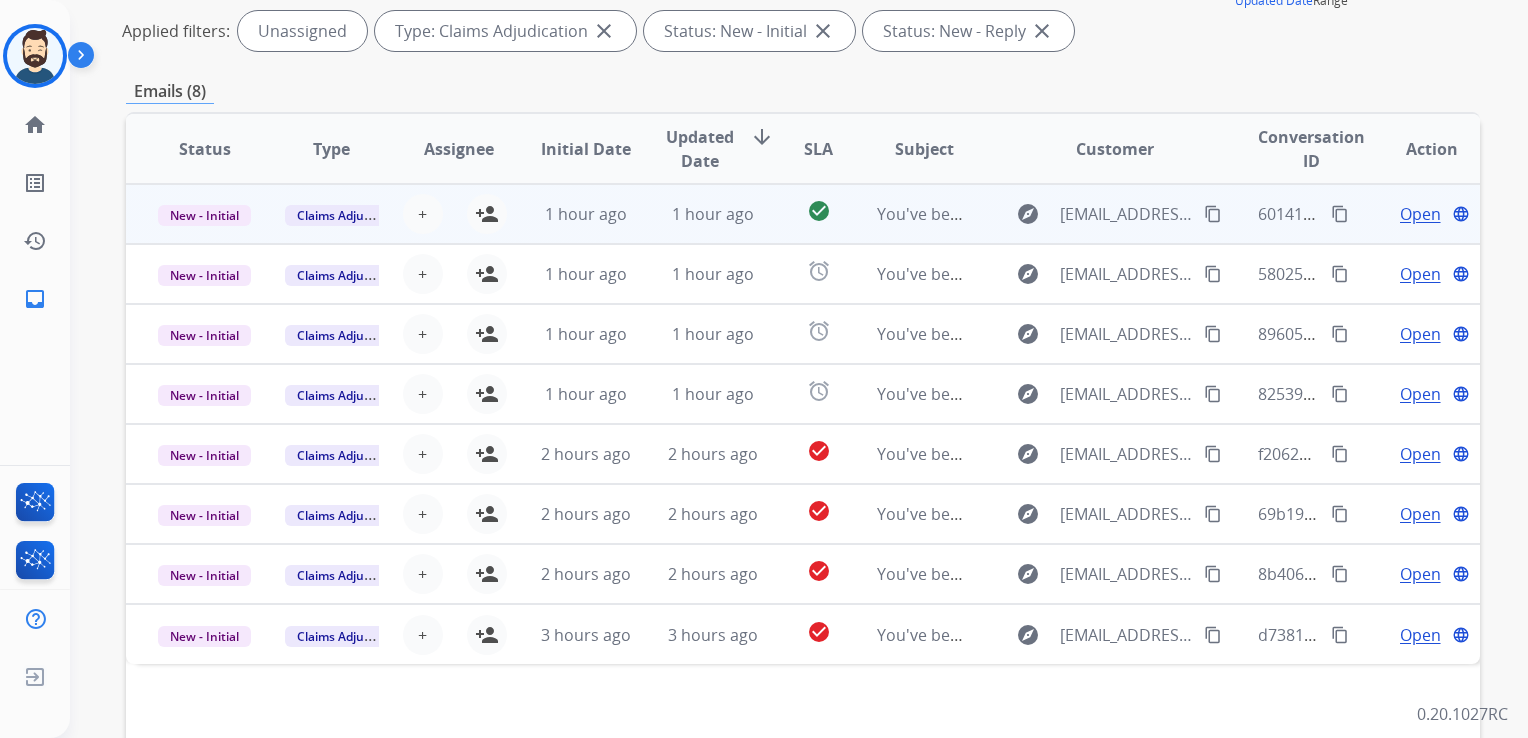 scroll, scrollTop: 347, scrollLeft: 0, axis: vertical 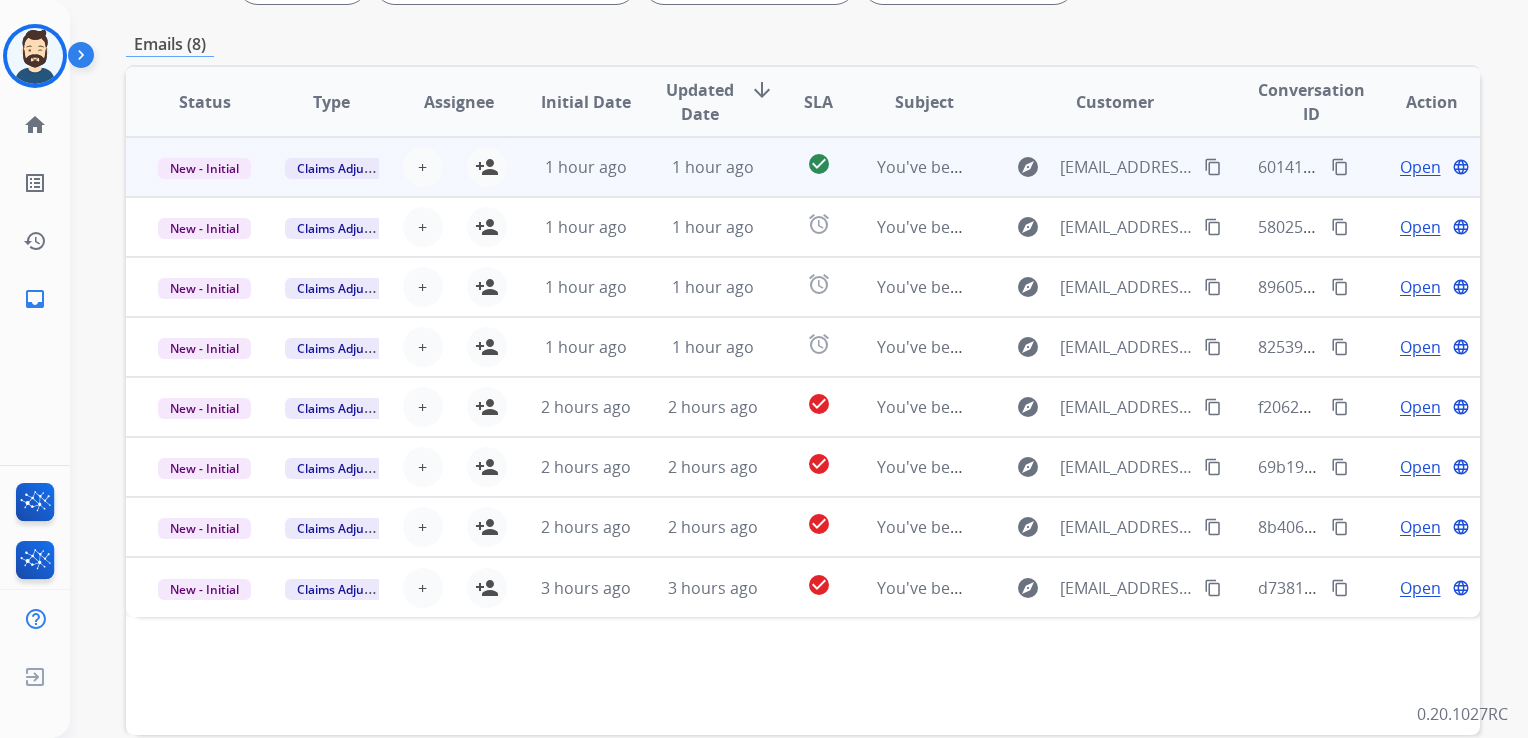 click on "1 hour ago" at bounding box center (697, 167) 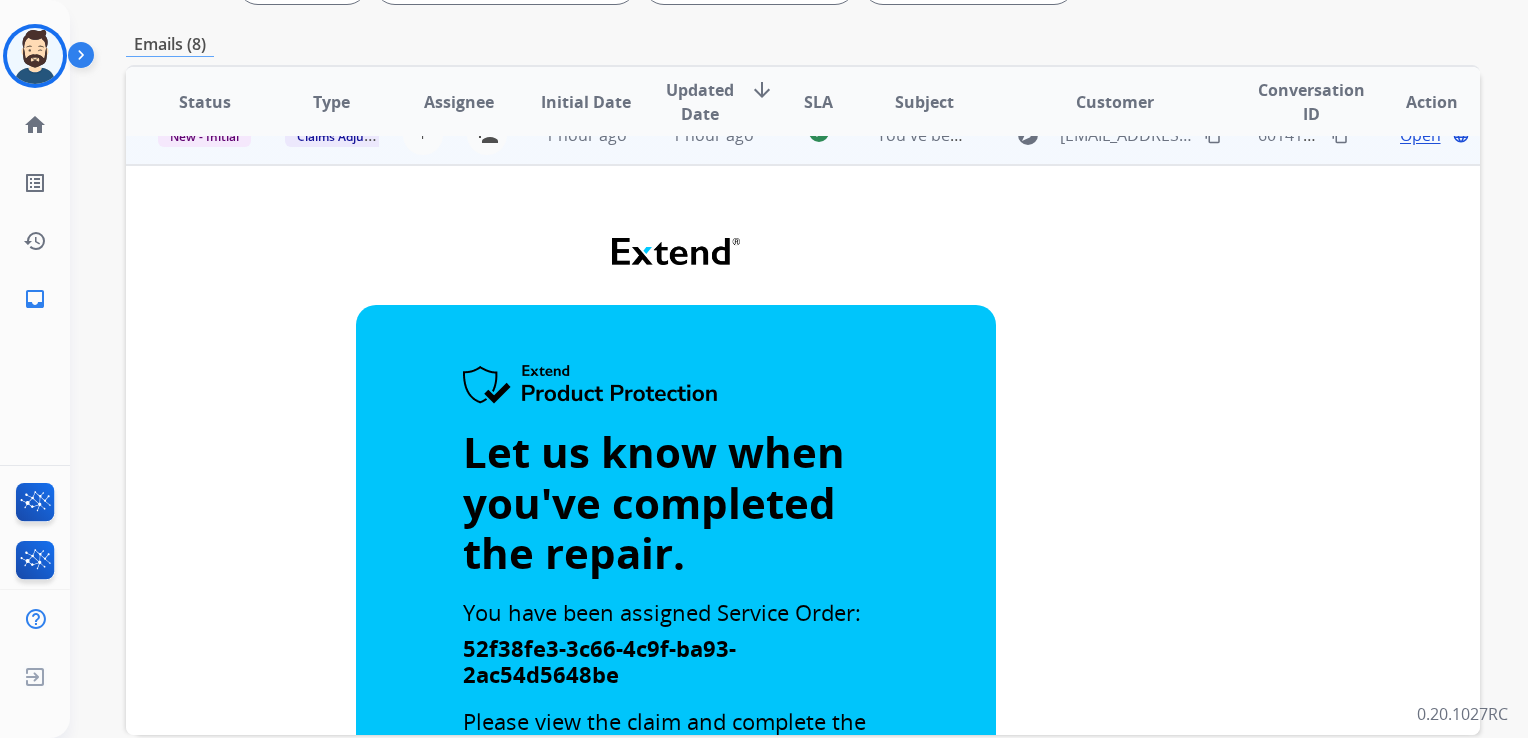 scroll, scrollTop: 0, scrollLeft: 0, axis: both 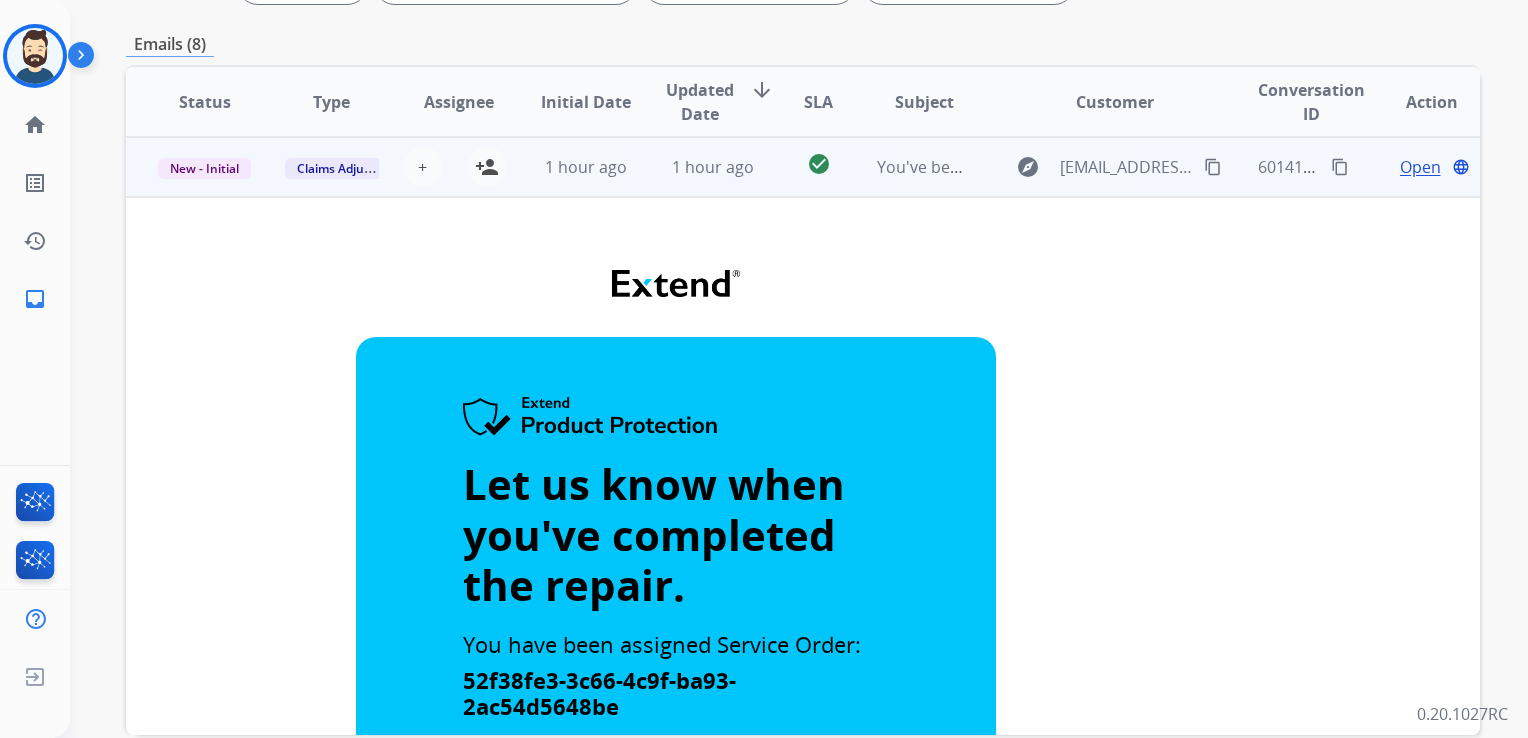 drag, startPoint x: 480, startPoint y: 168, endPoint x: 516, endPoint y: 179, distance: 37.64306 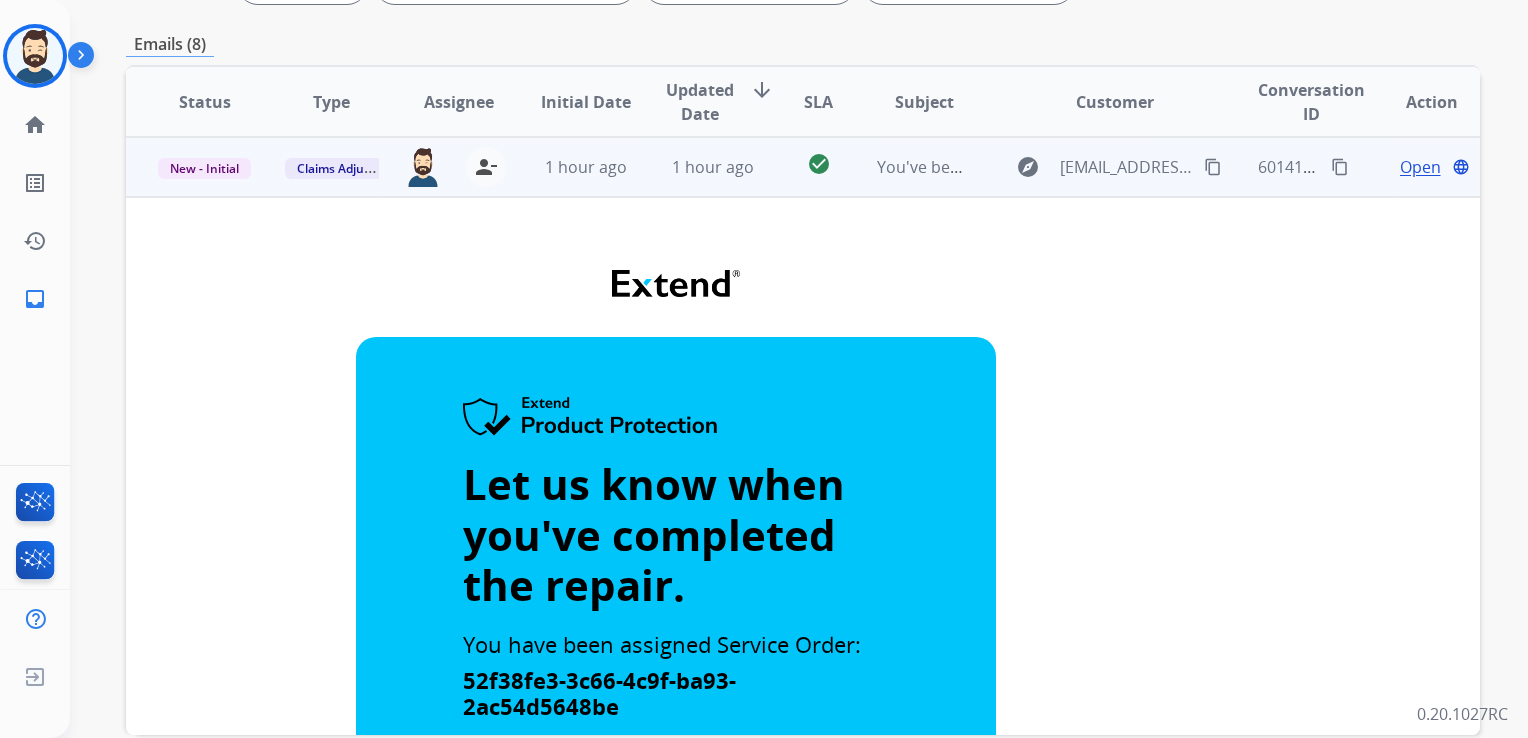 click on "1 hour ago" at bounding box center (570, 167) 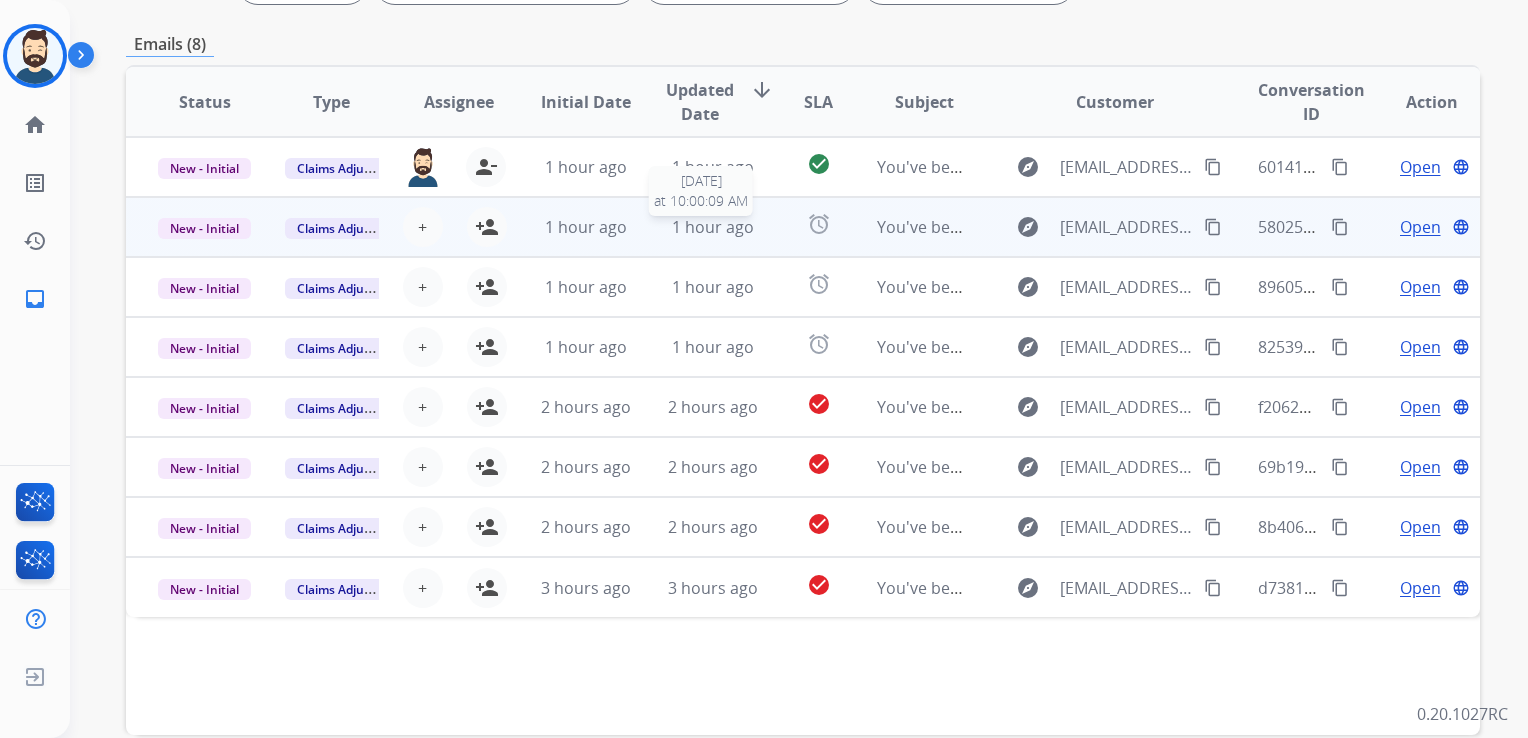 click on "1 hour ago" at bounding box center [713, 227] 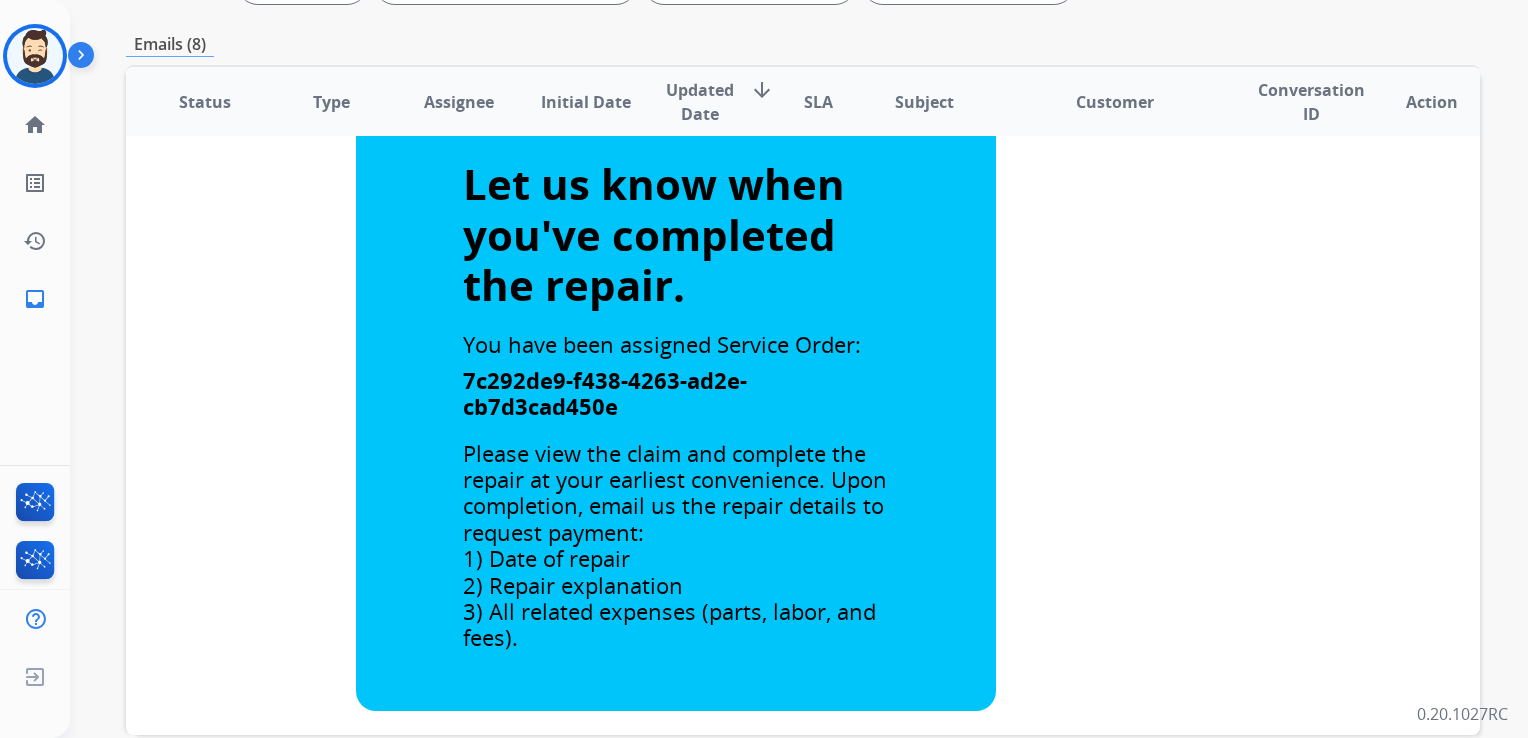 scroll, scrollTop: 0, scrollLeft: 0, axis: both 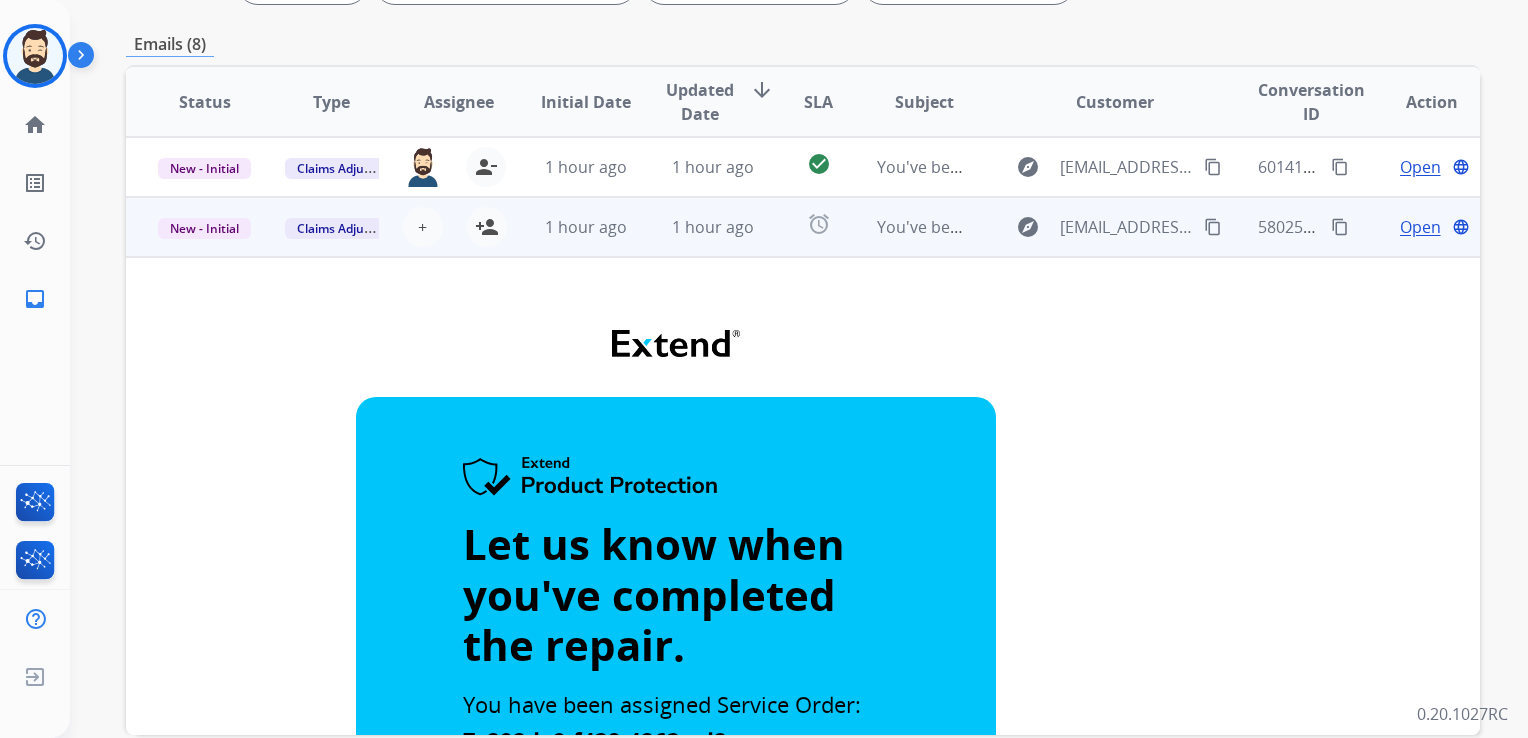 click on "1 hour ago" at bounding box center [697, 227] 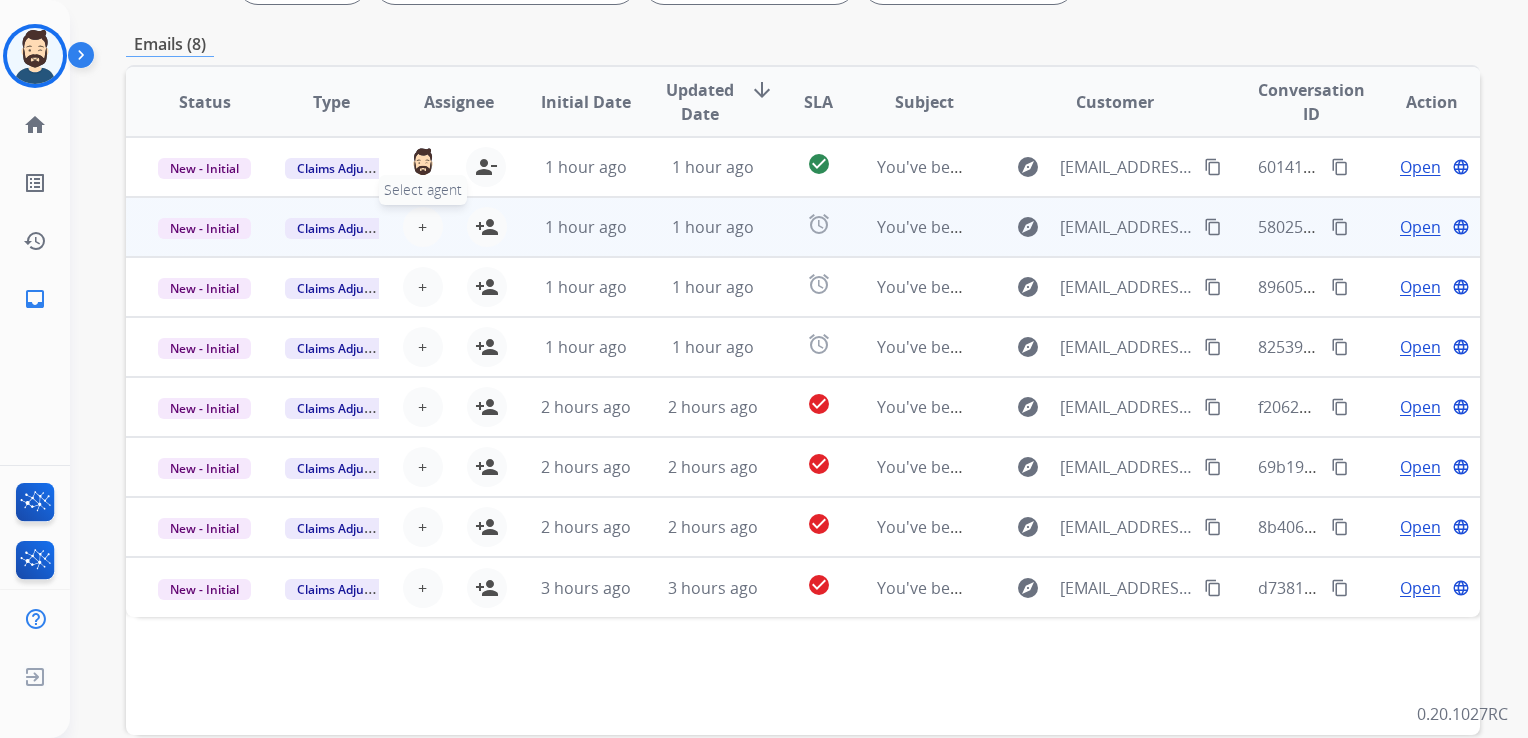 click on "+" at bounding box center [422, 227] 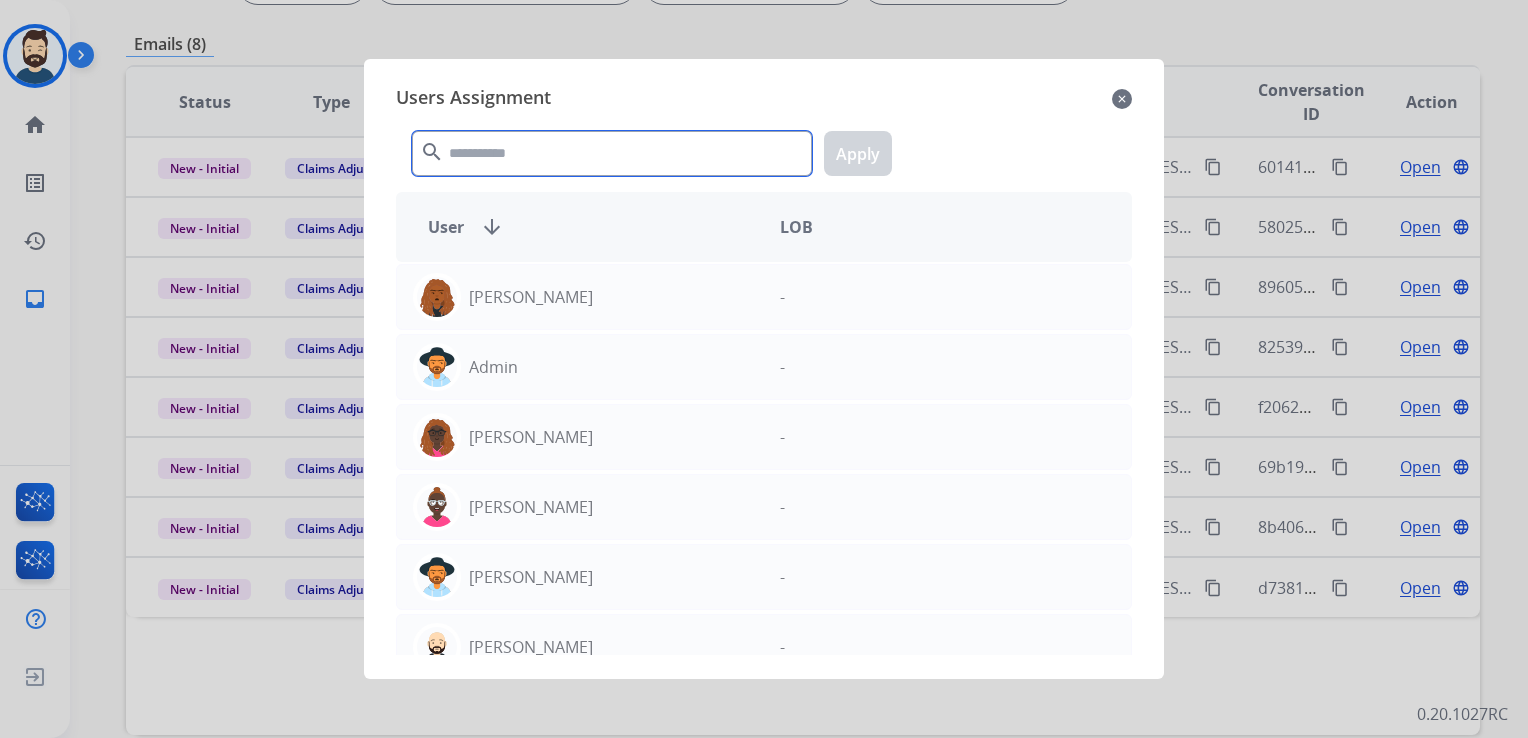 click 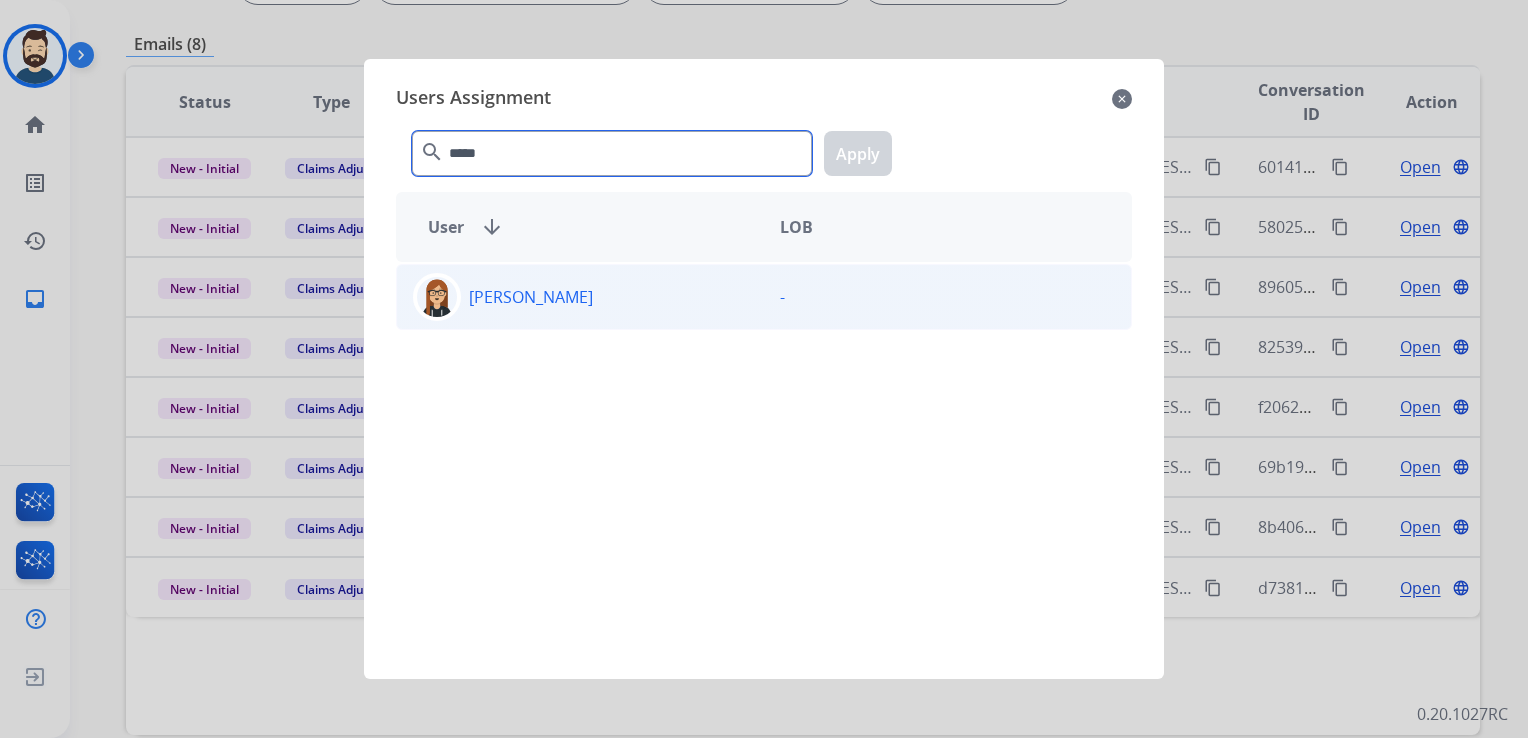 type on "*****" 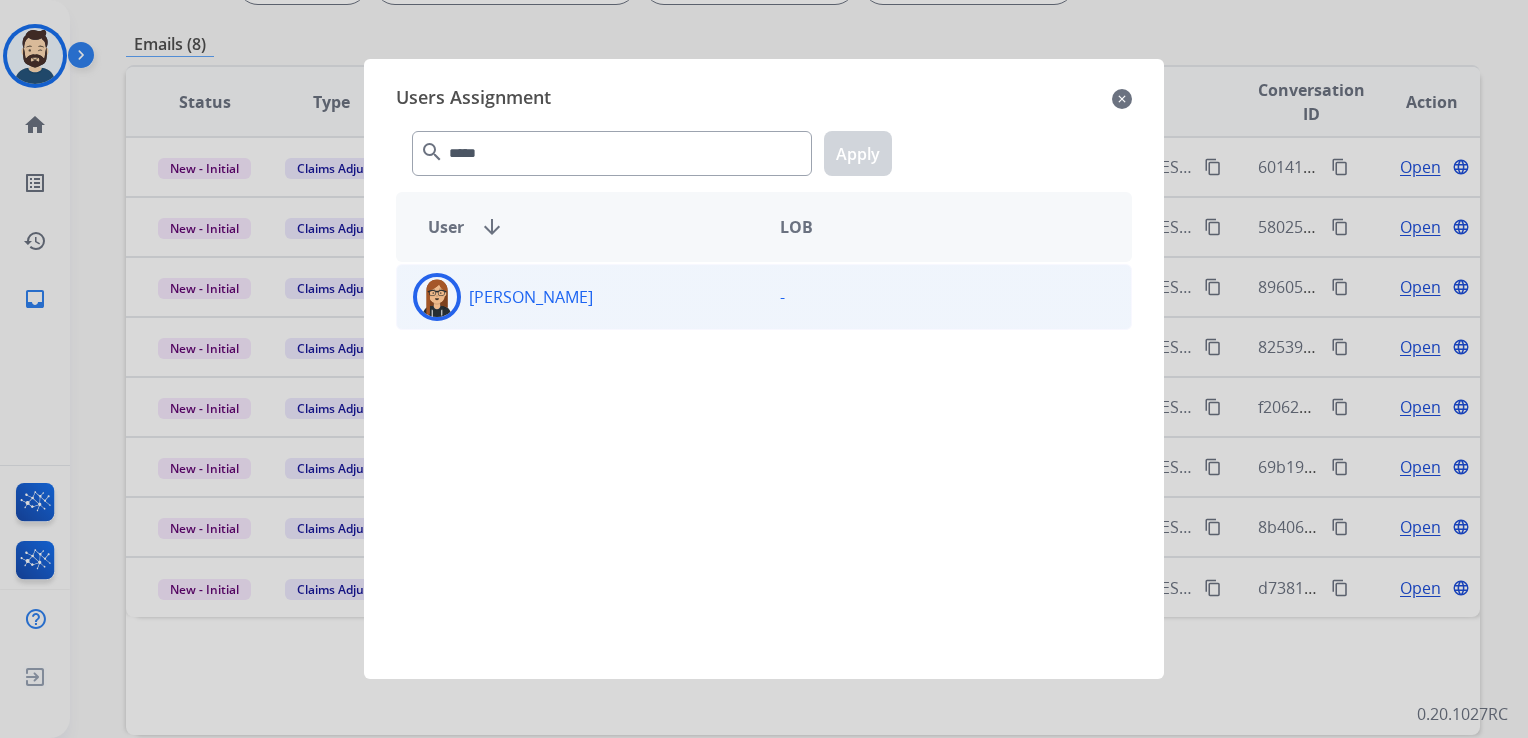 click 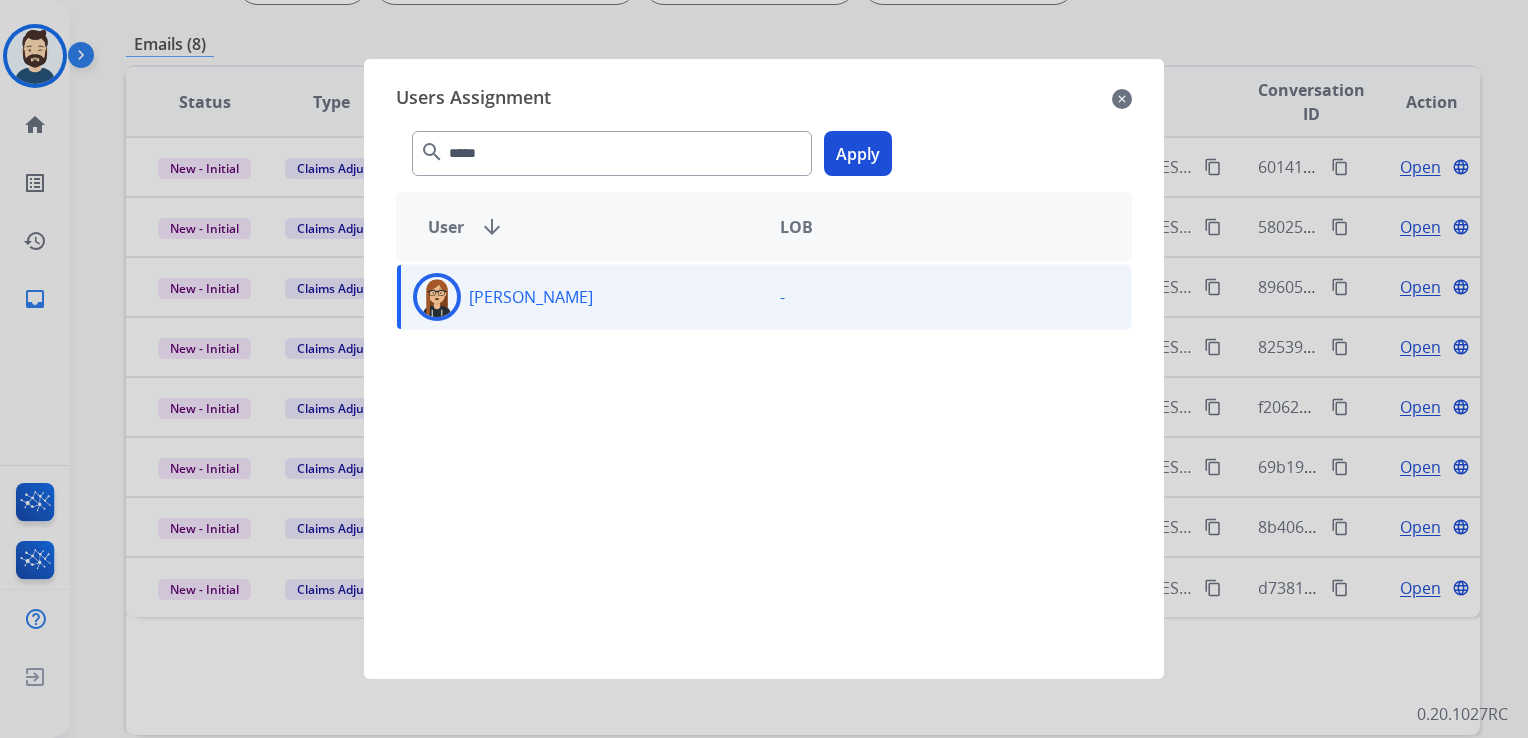 click on "Apply" 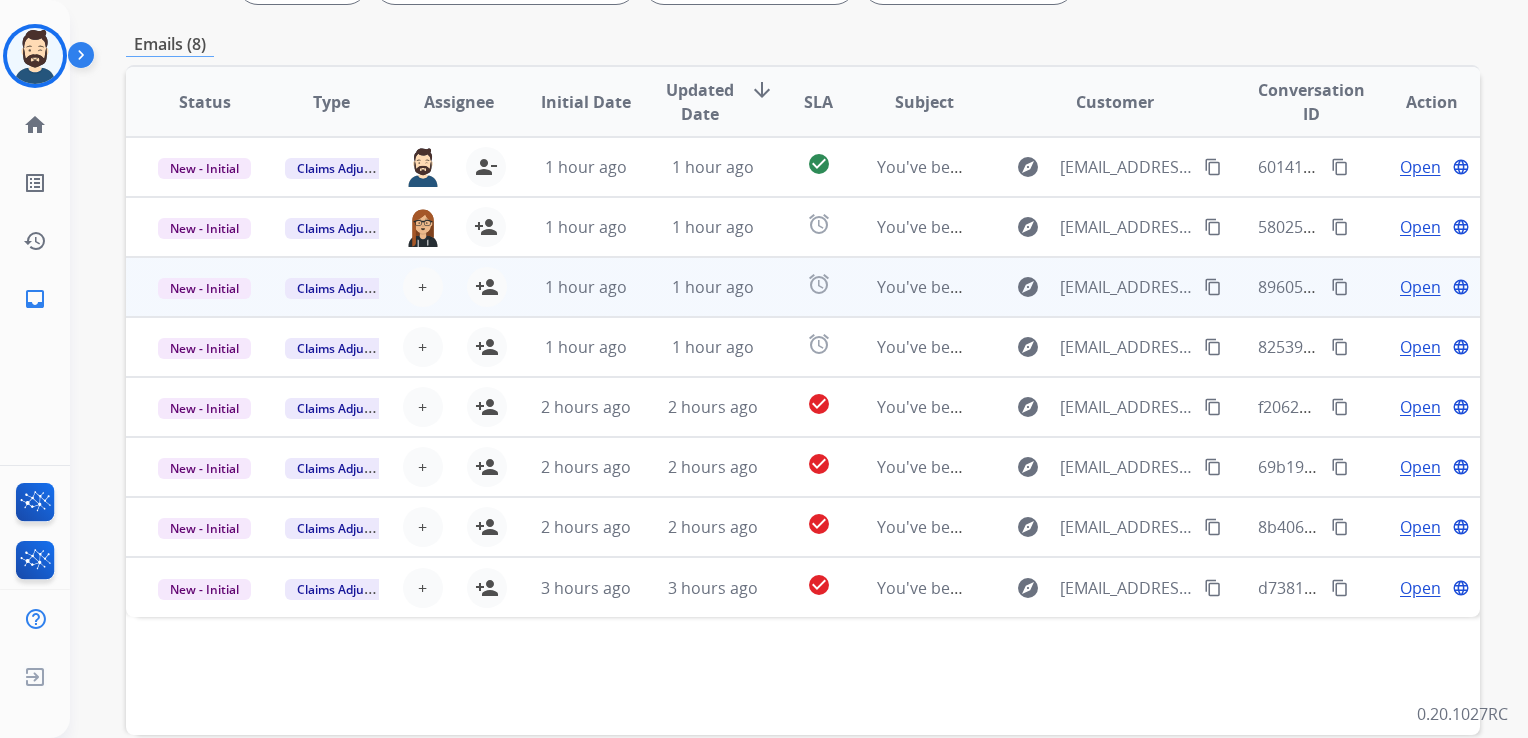 click on "1 hour ago" at bounding box center [697, 287] 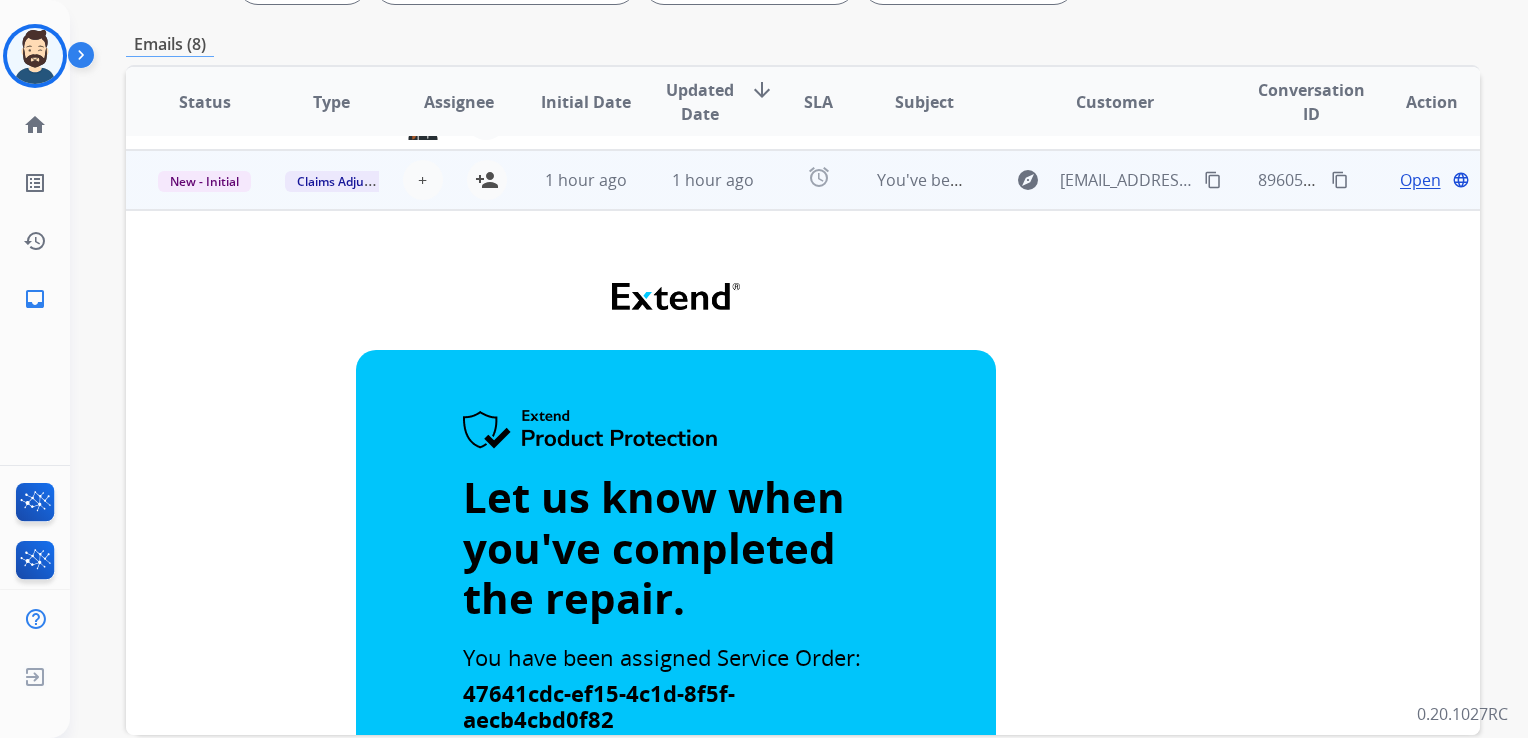 scroll, scrollTop: 0, scrollLeft: 0, axis: both 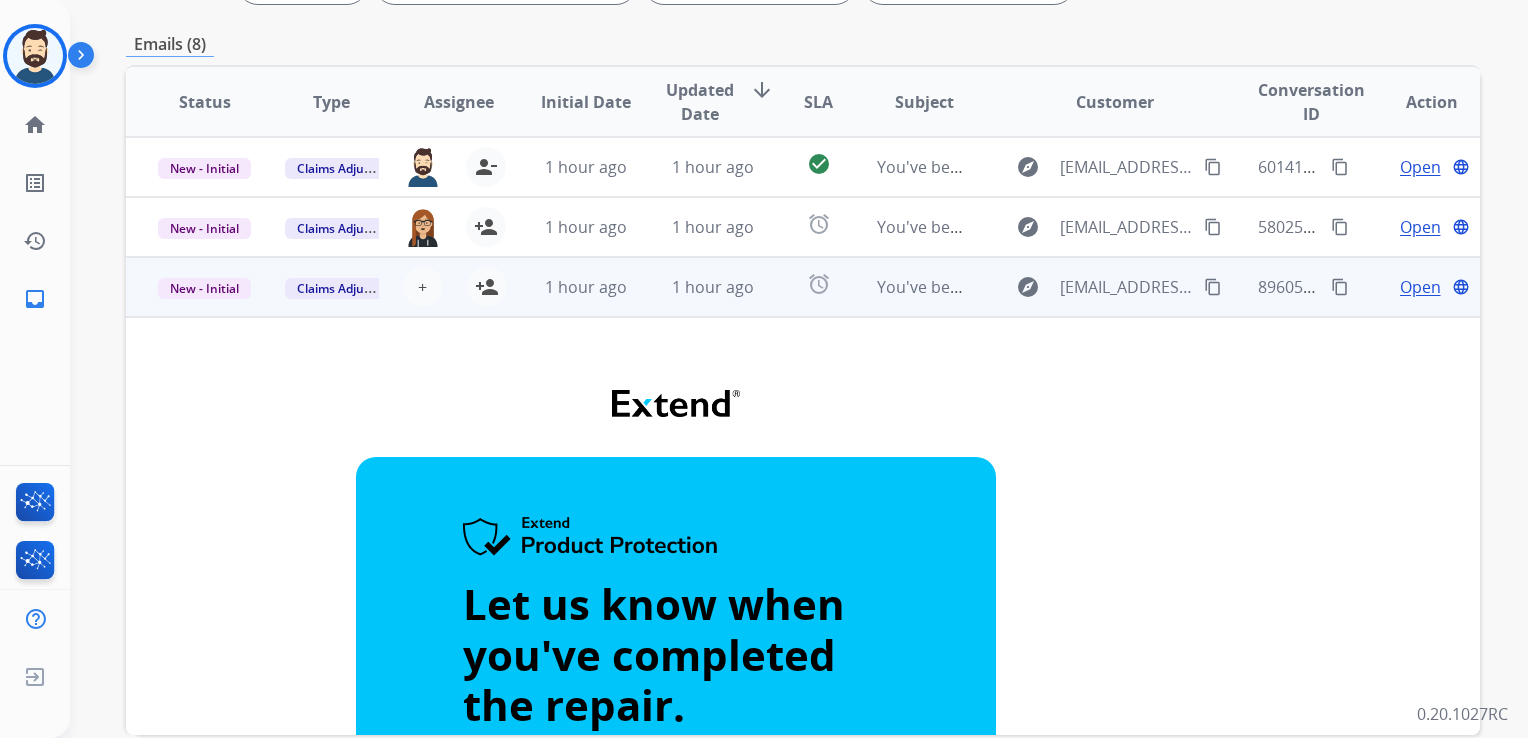 click on "1 hour ago" at bounding box center (697, 287) 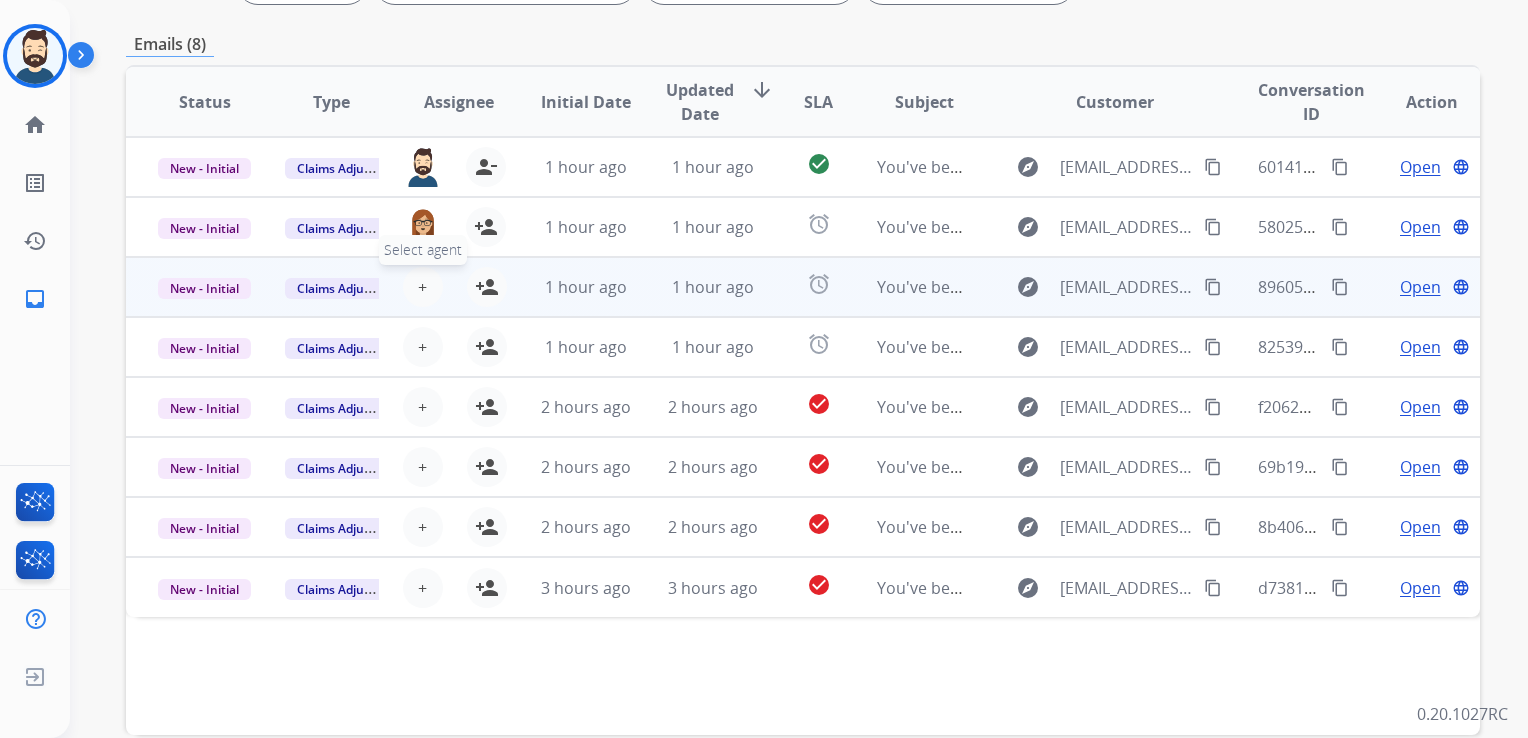 click on "+ Select agent" at bounding box center (423, 287) 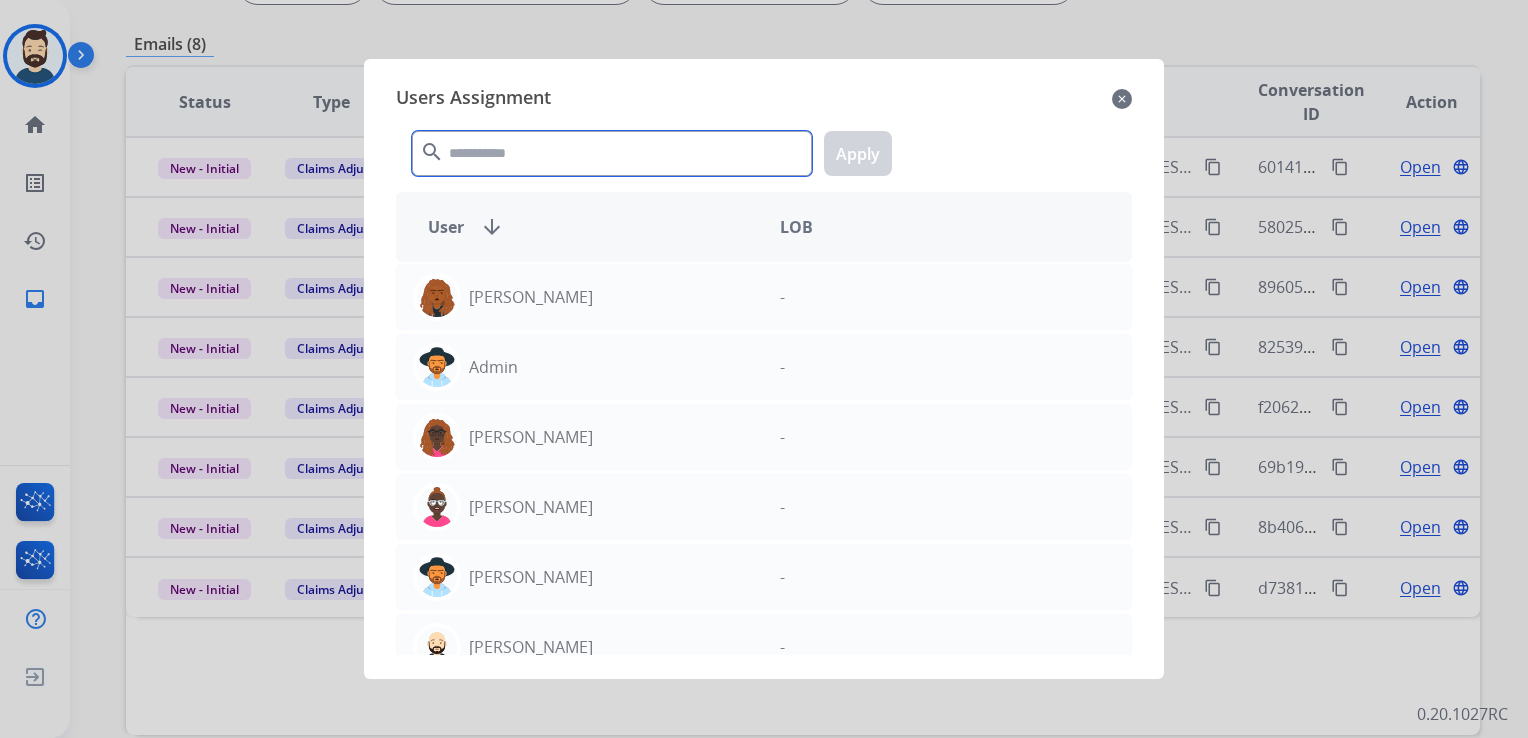 click 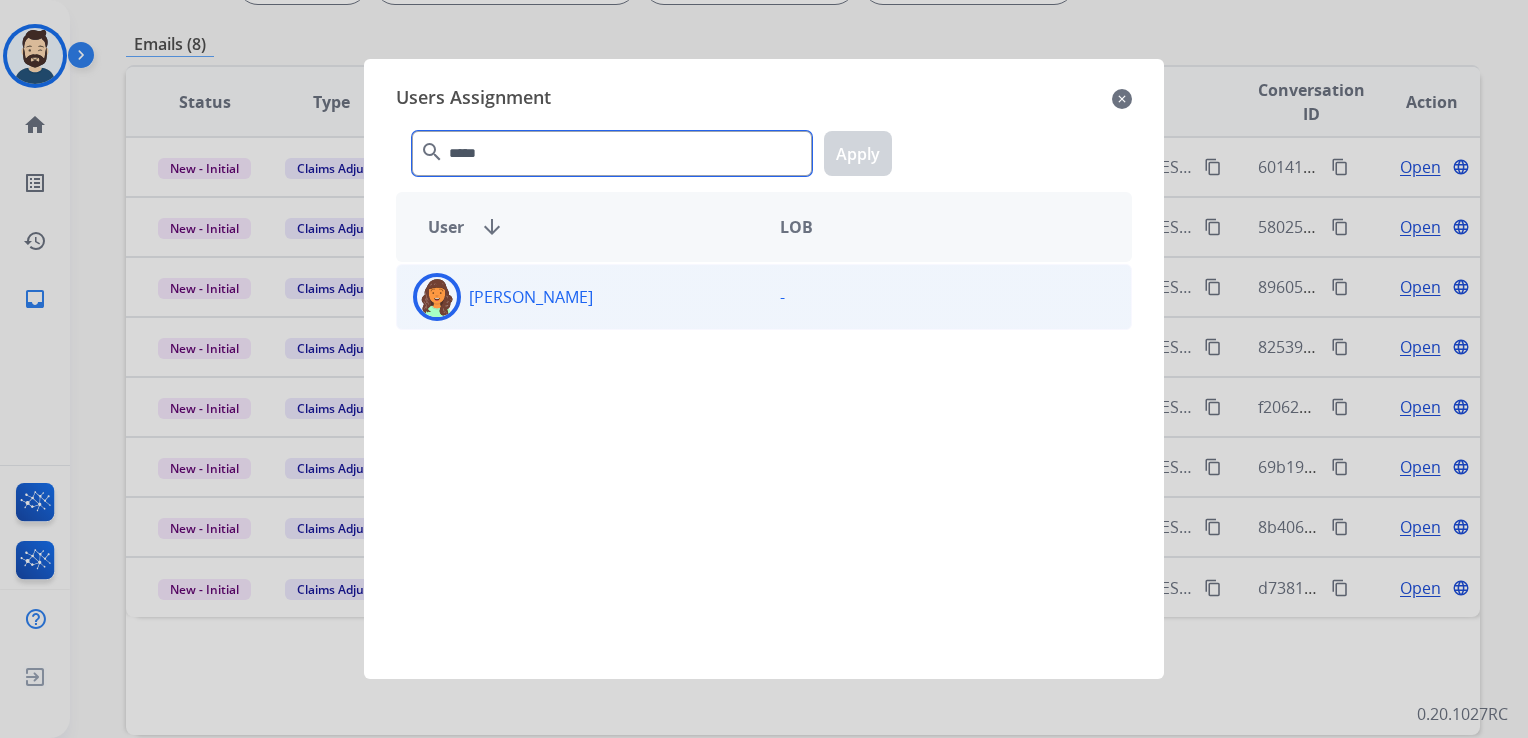 type on "*****" 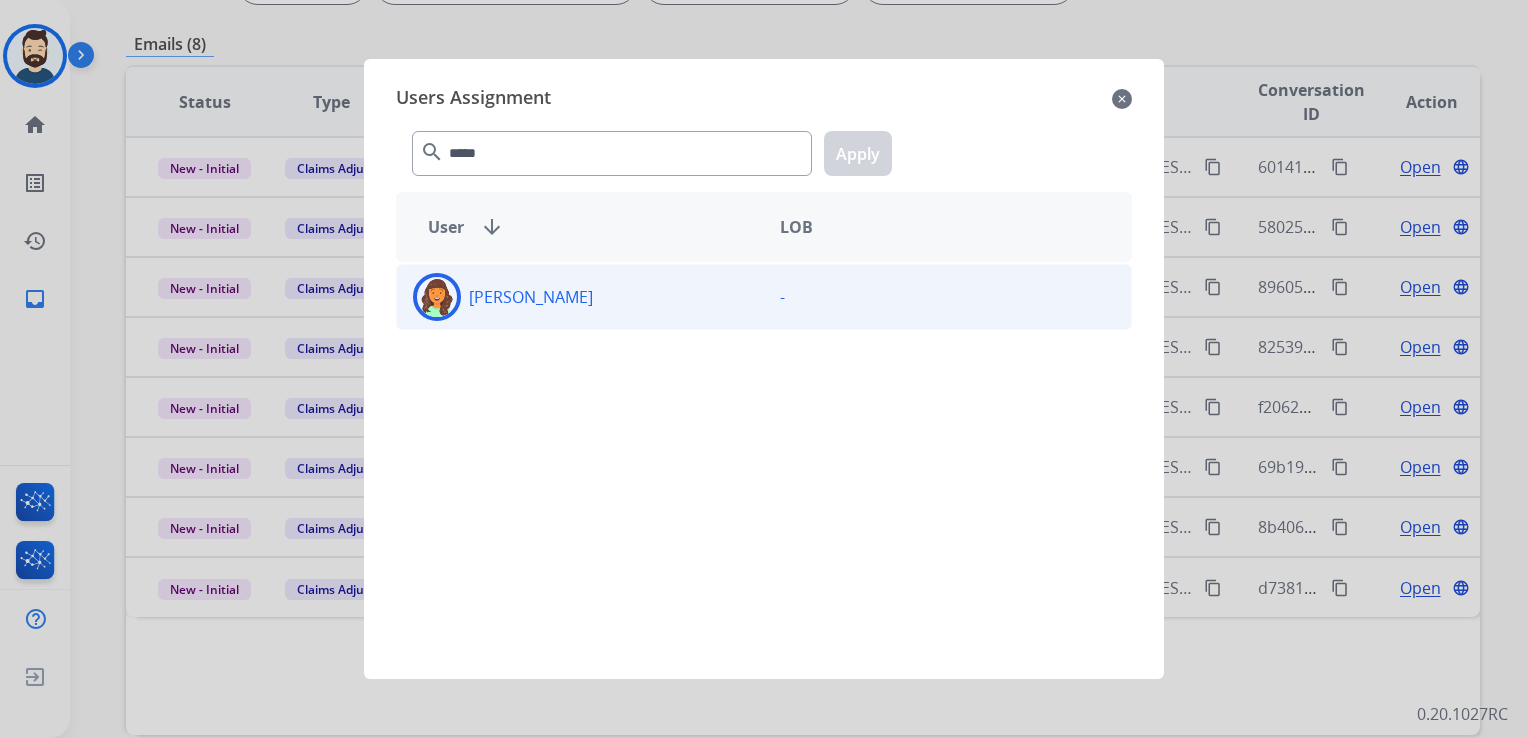 click 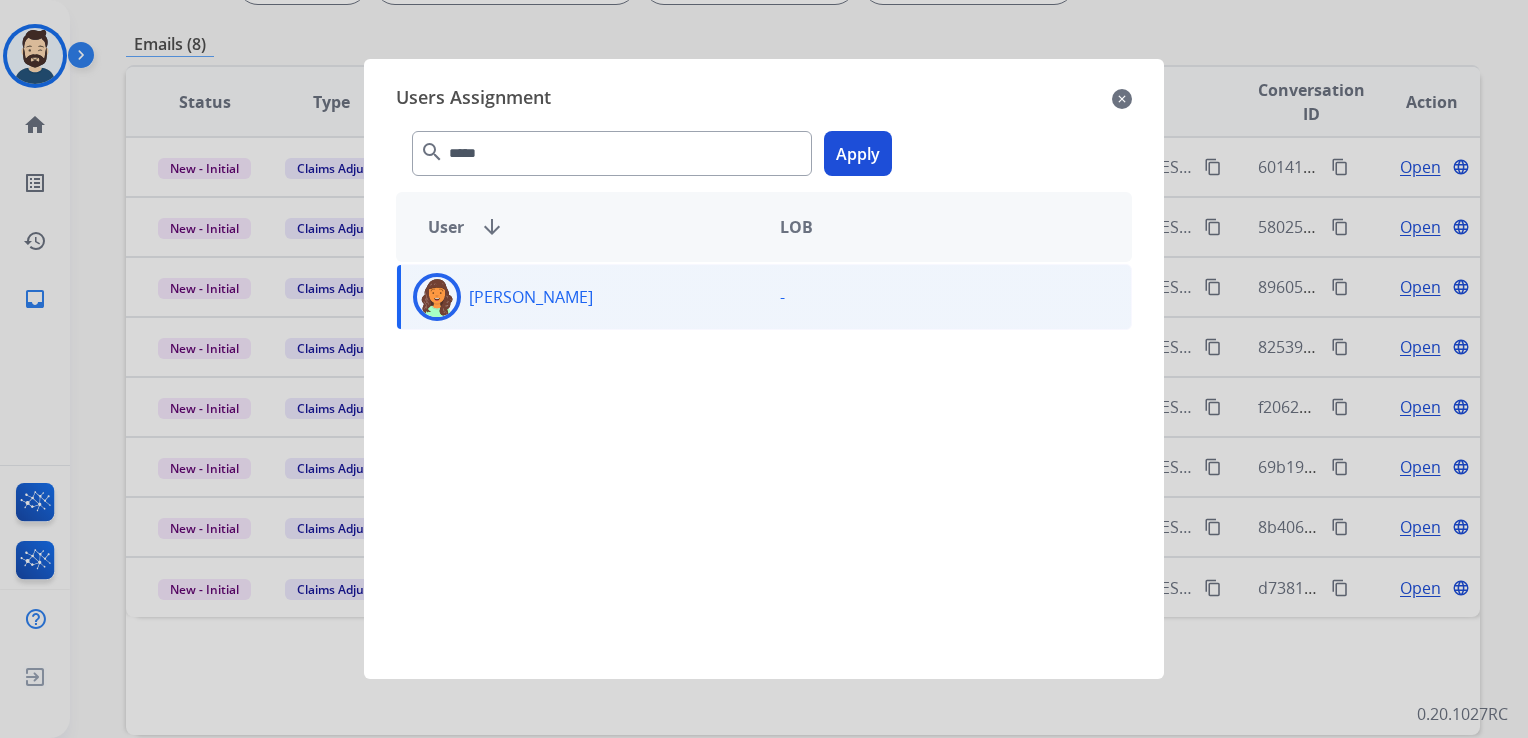 click on "Apply" 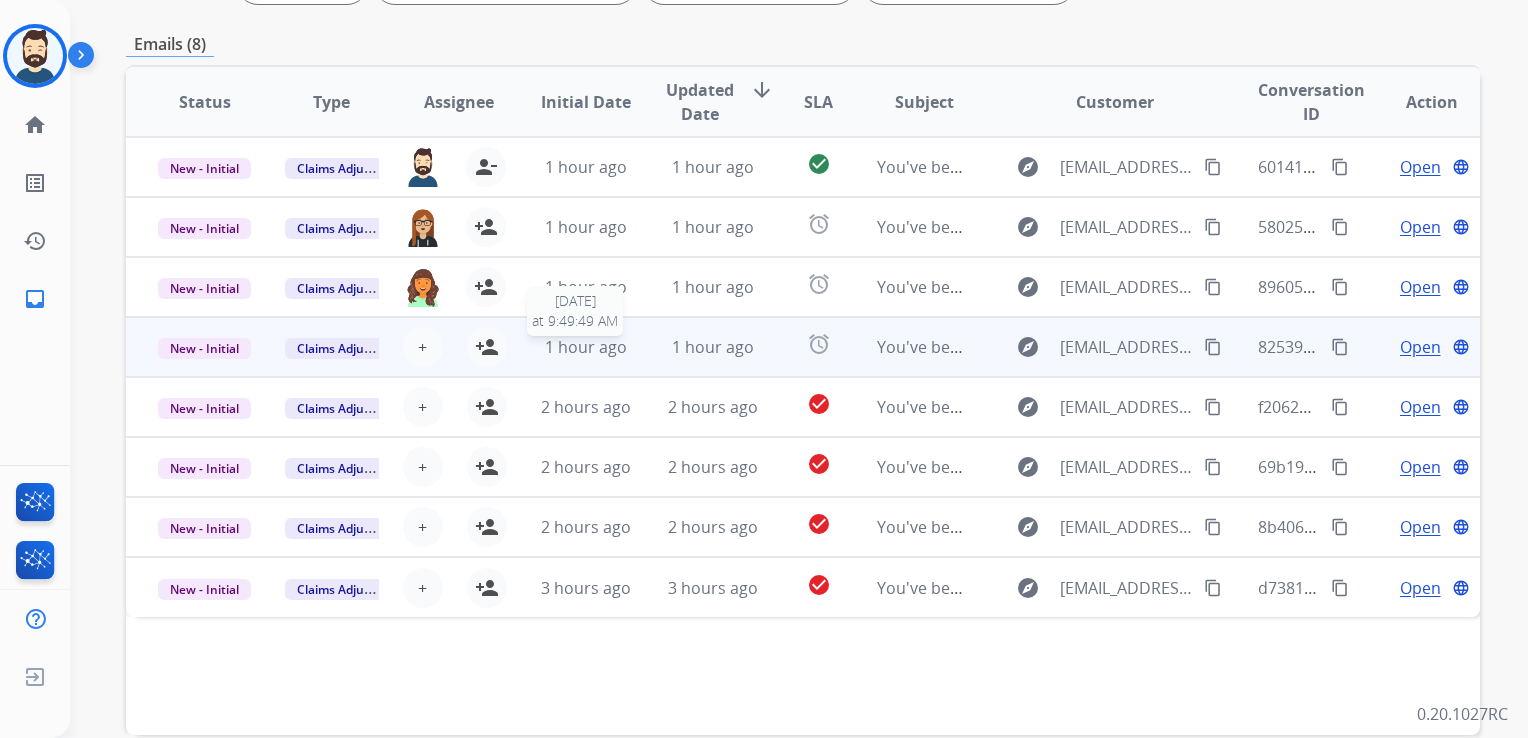 click on "1 hour ago" at bounding box center [586, 347] 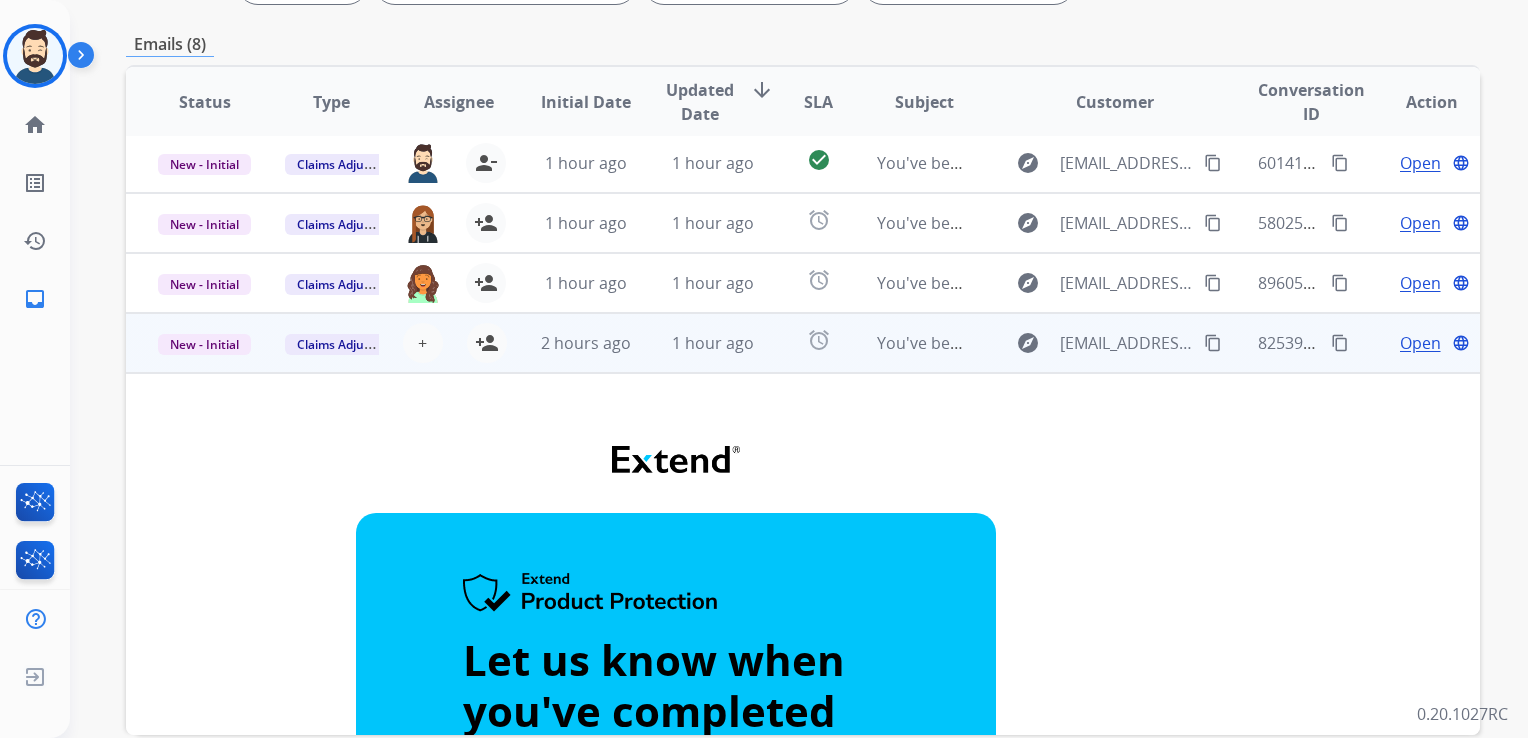 scroll, scrollTop: 0, scrollLeft: 0, axis: both 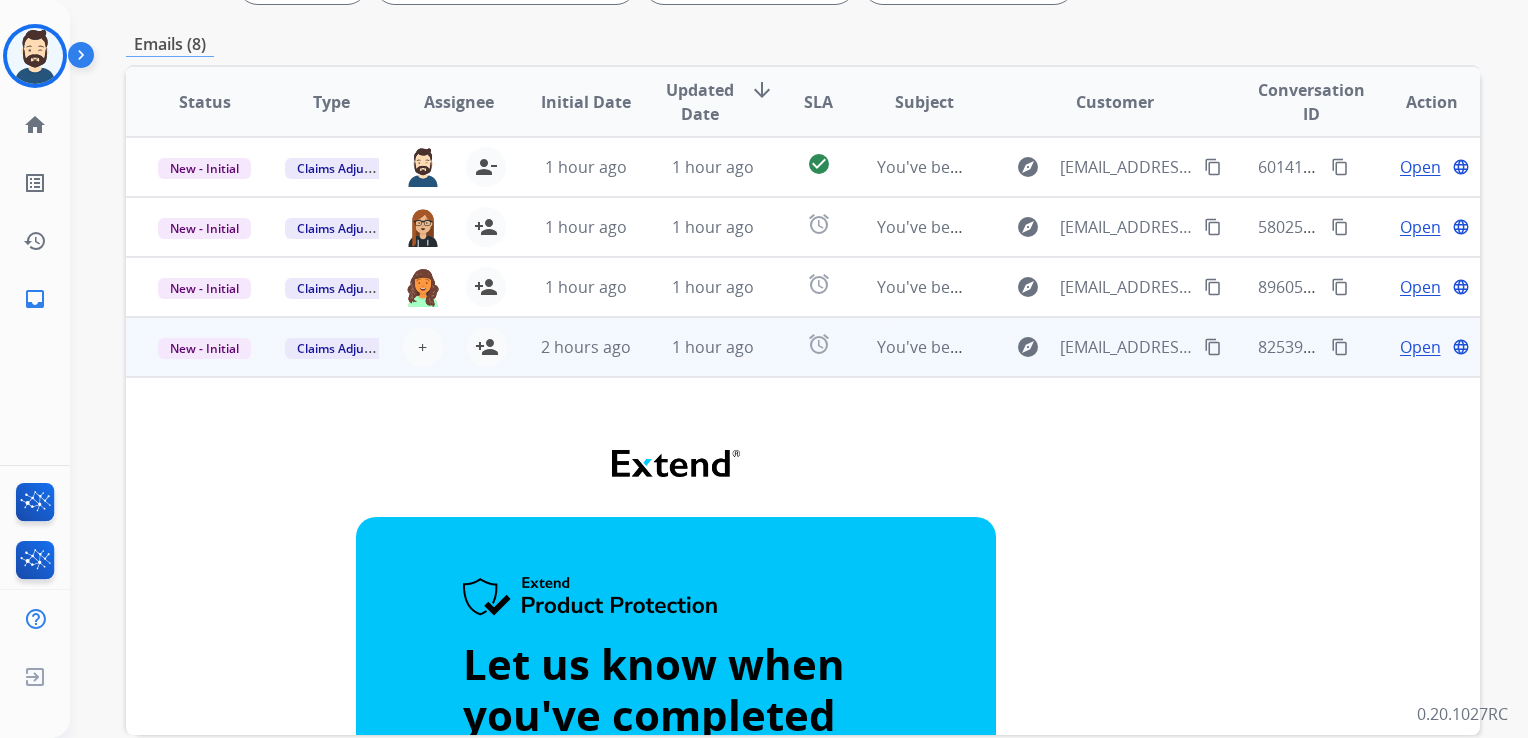 click on "2 hours ago" at bounding box center (570, 347) 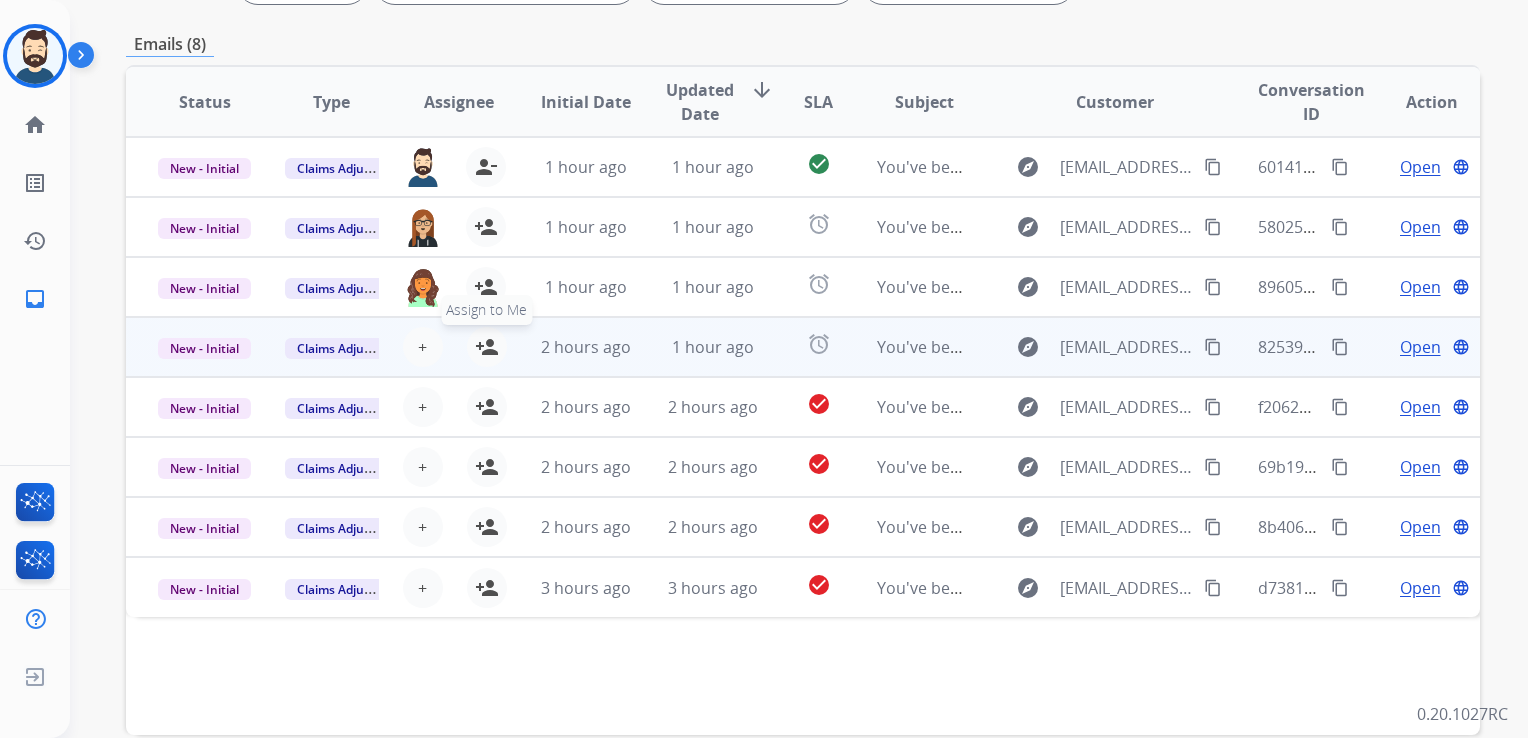 click on "person_add" at bounding box center (487, 347) 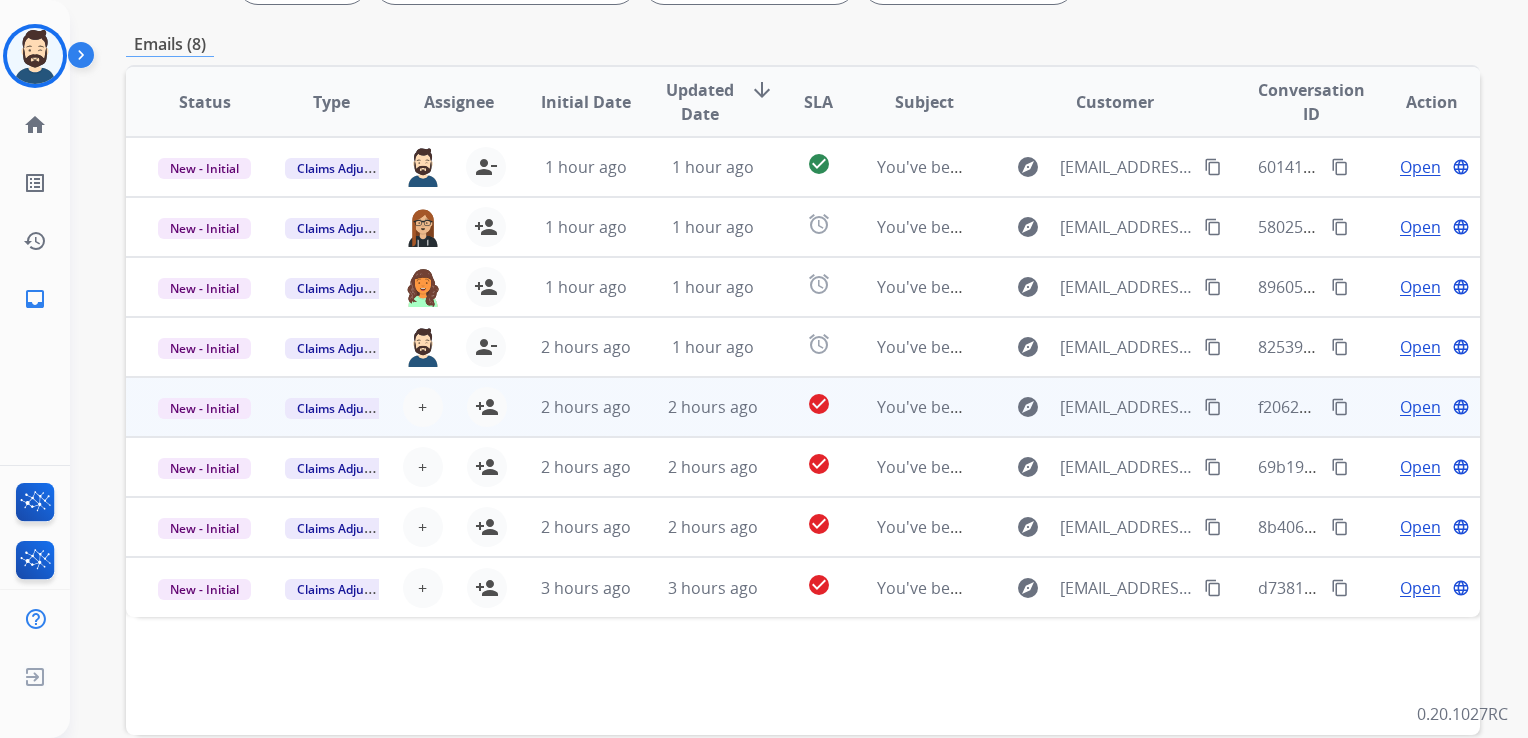 click on "2 hours ago" at bounding box center (697, 407) 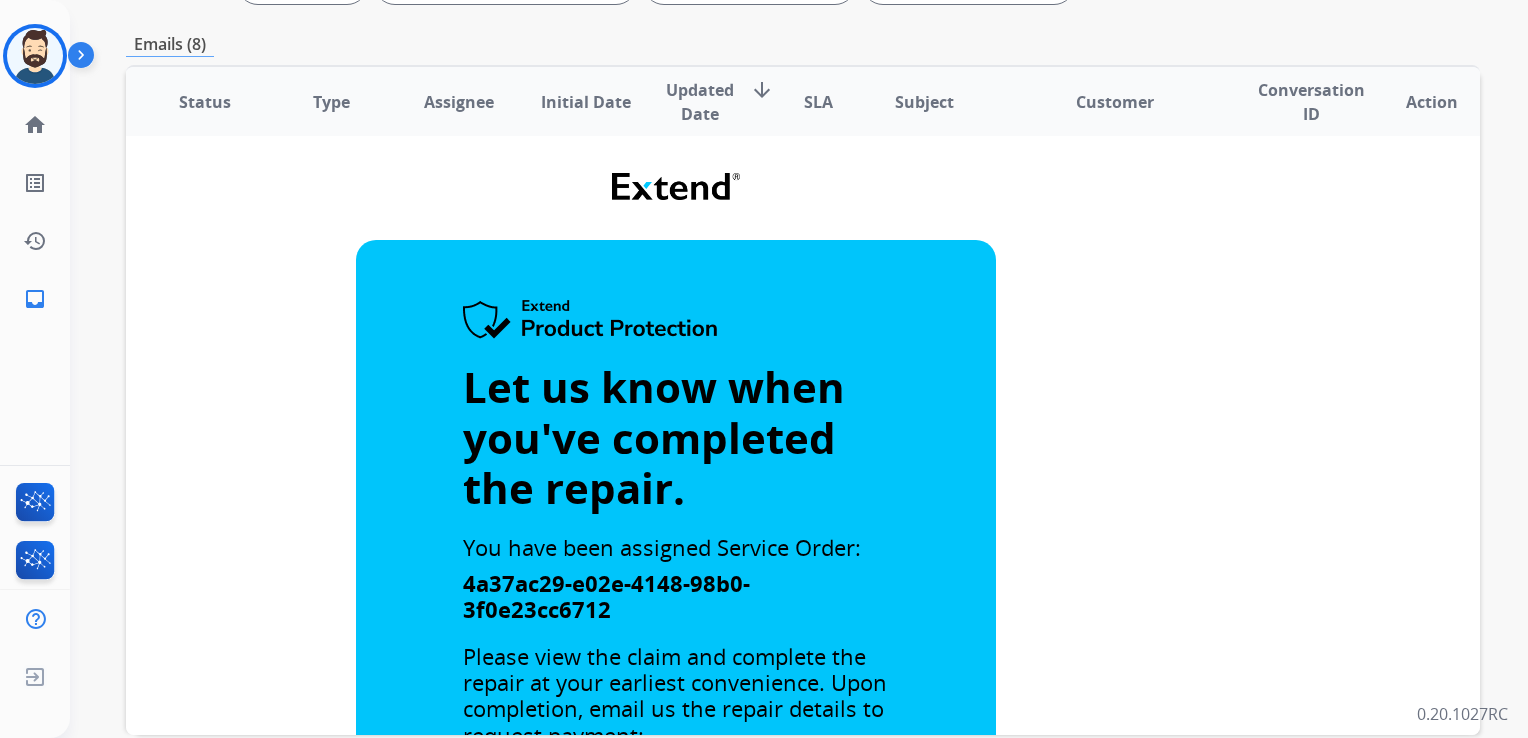 scroll, scrollTop: 0, scrollLeft: 0, axis: both 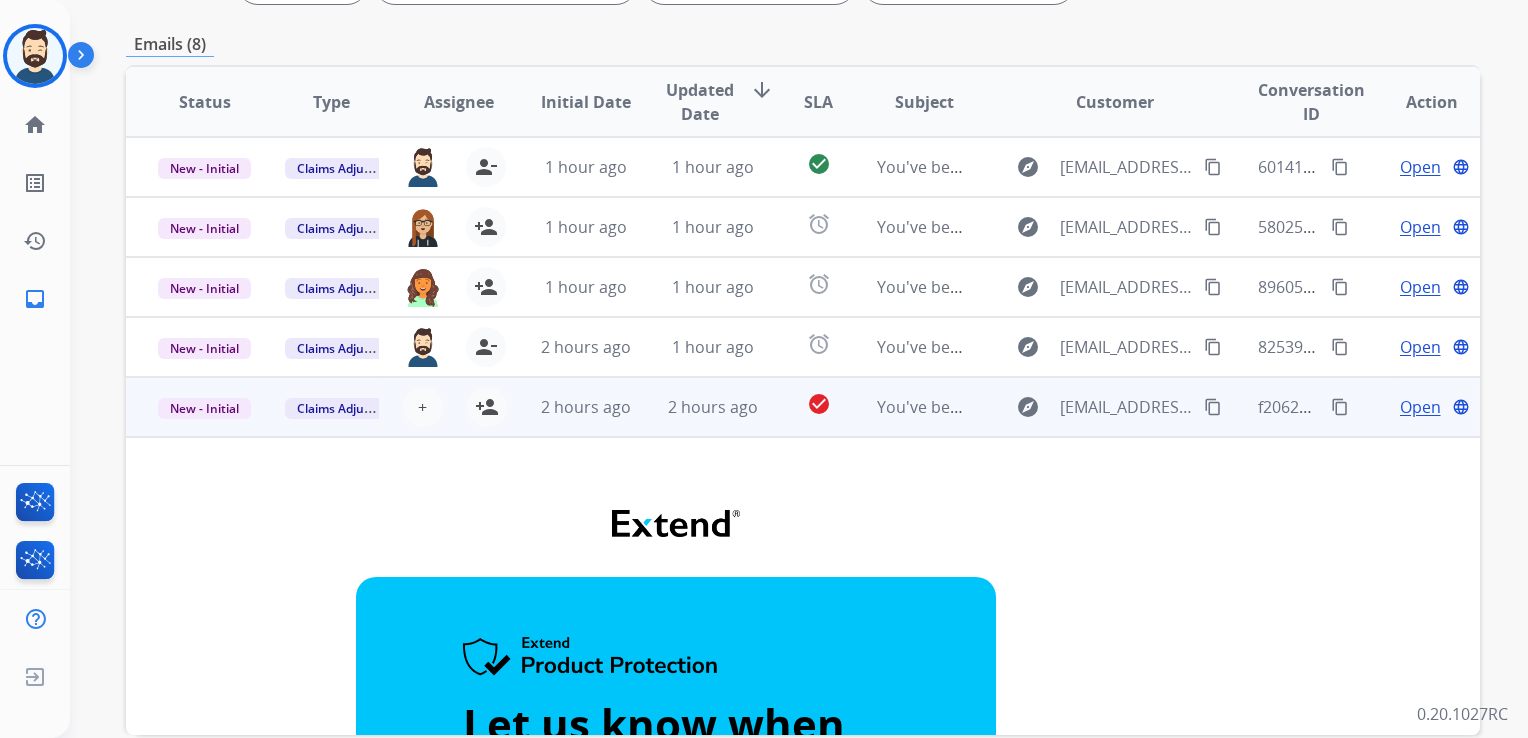 click on "2 hours ago" at bounding box center [697, 407] 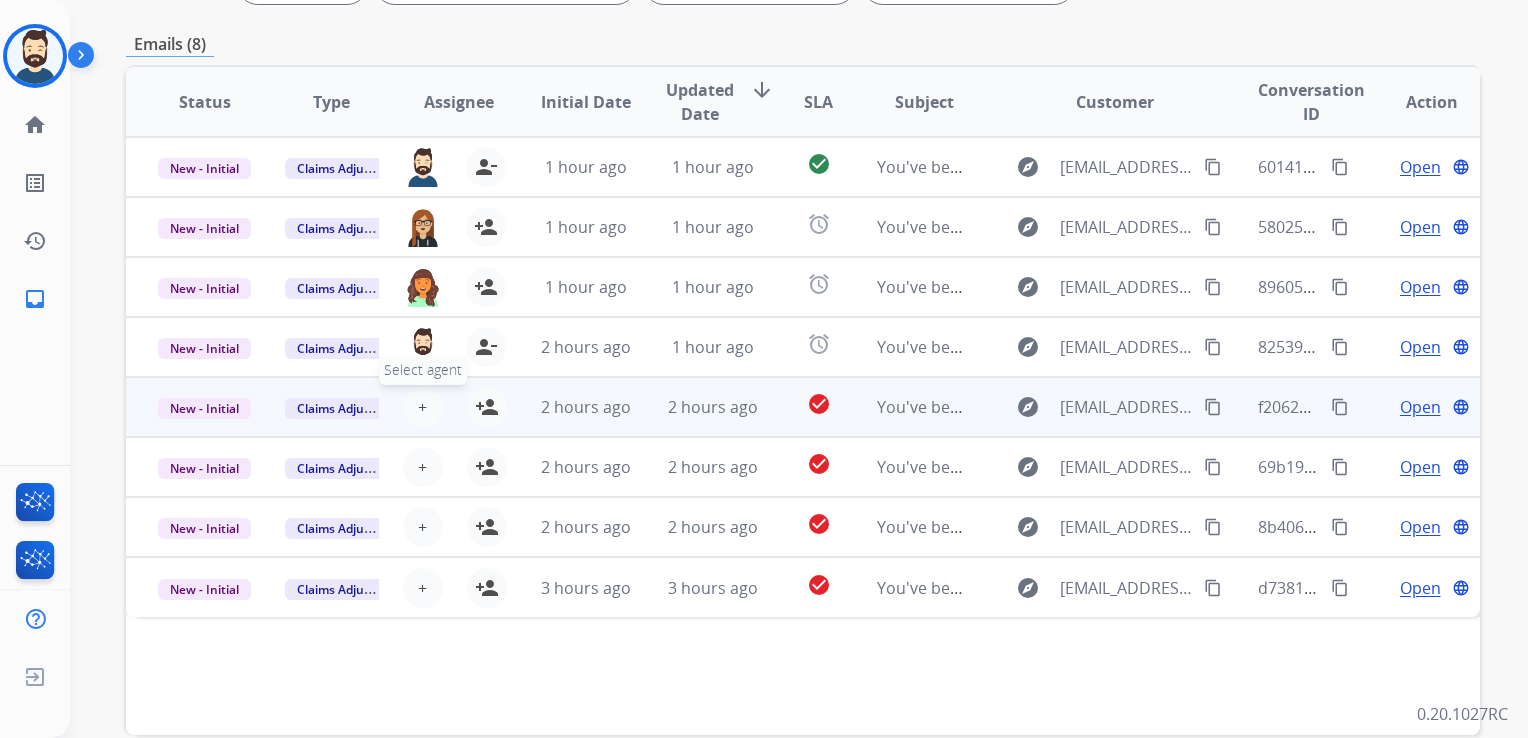 click on "+" at bounding box center [422, 407] 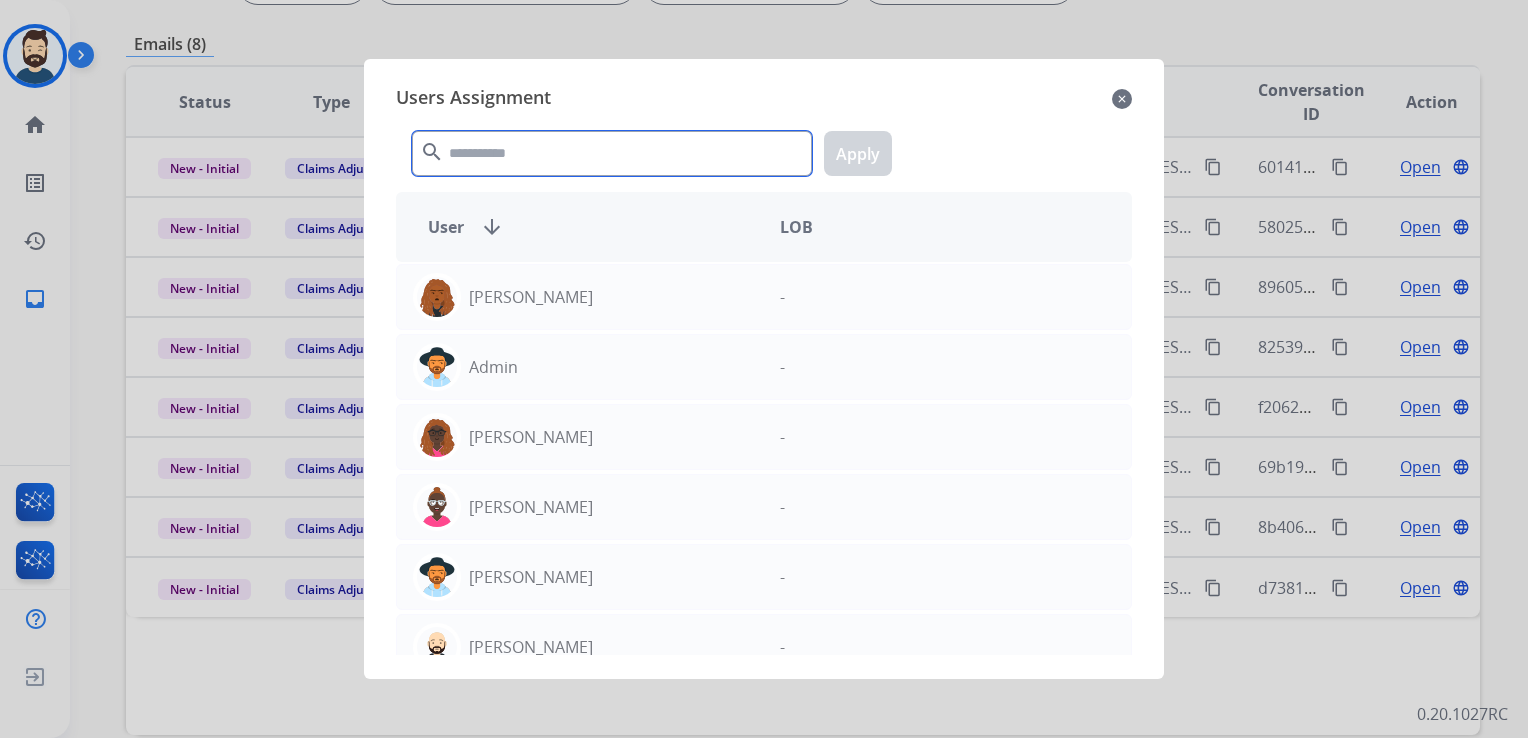 click 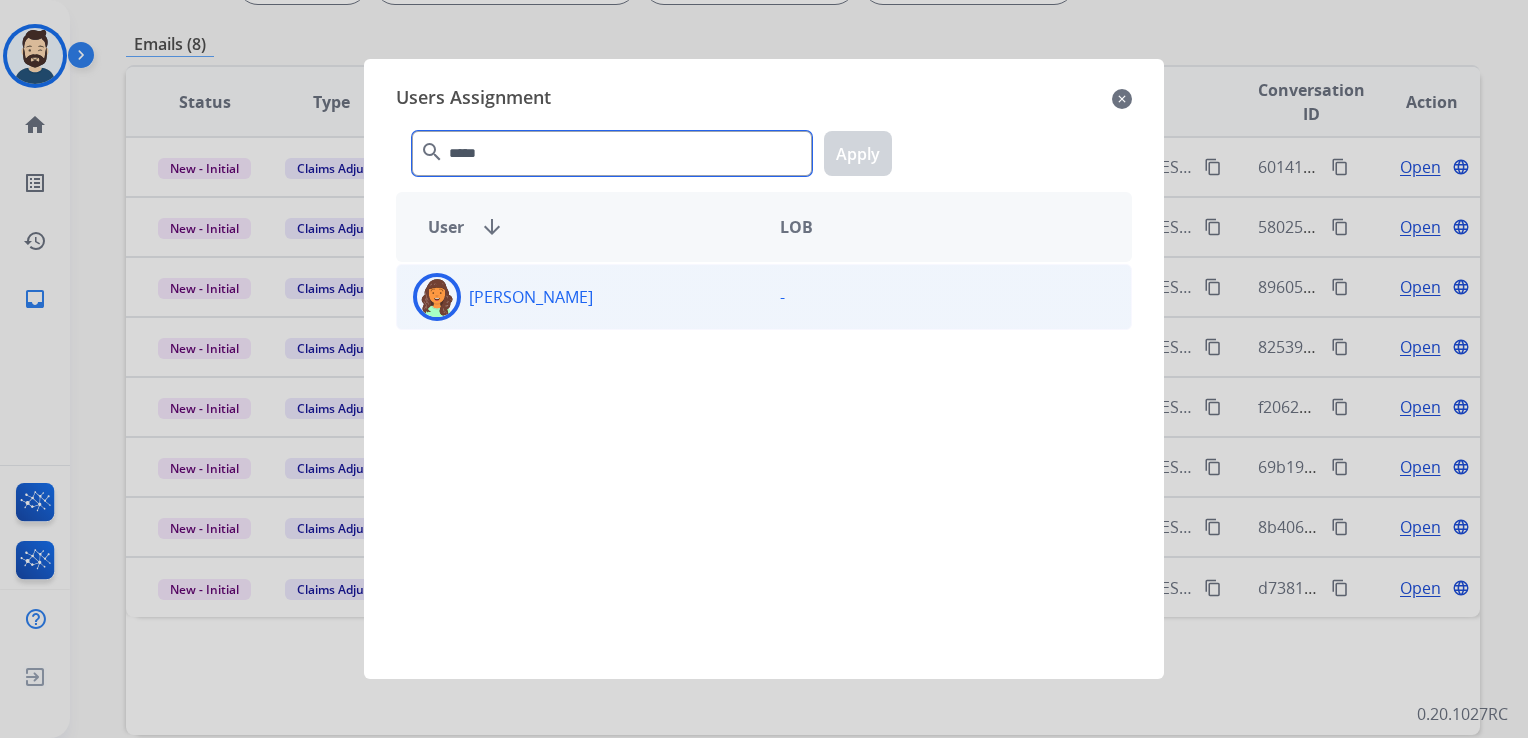 type on "*****" 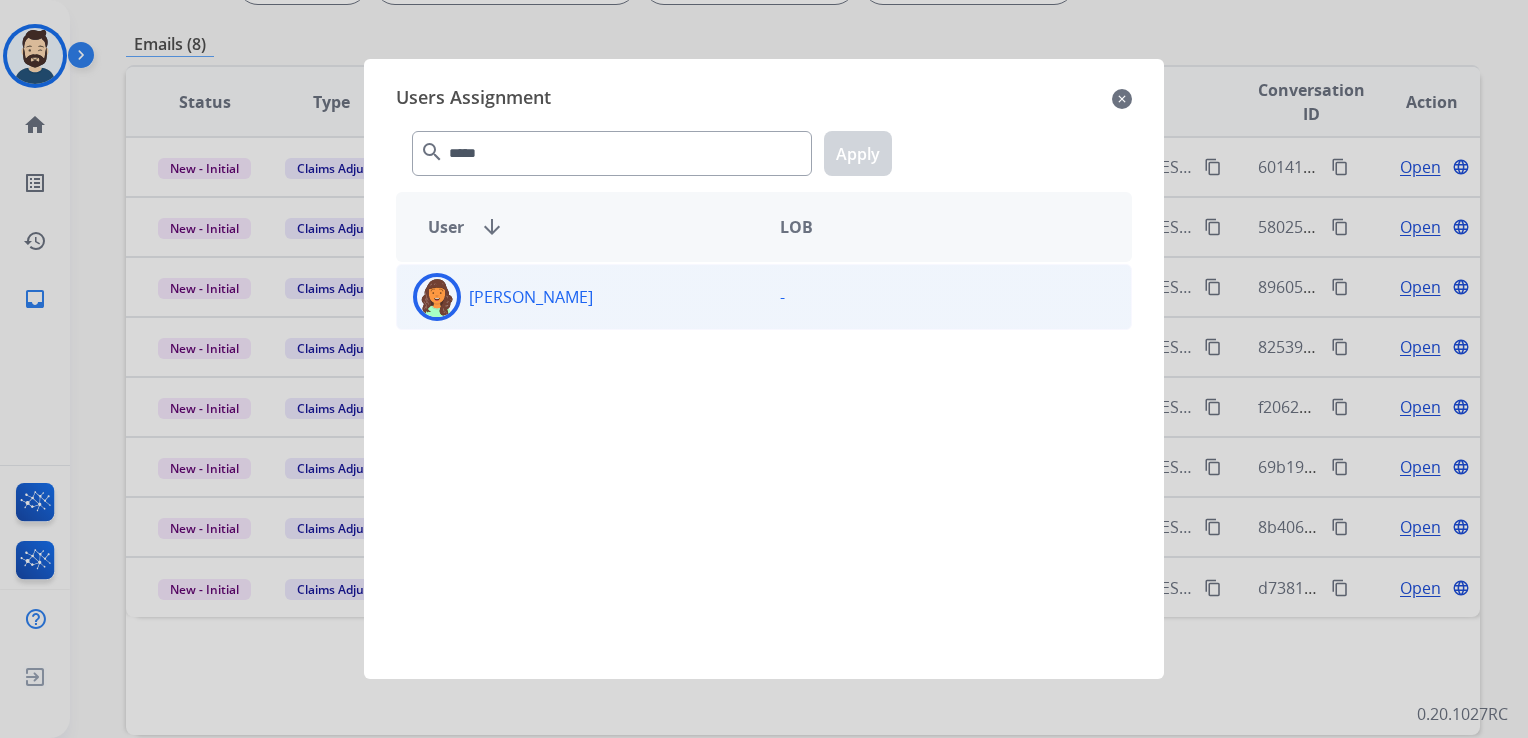 click 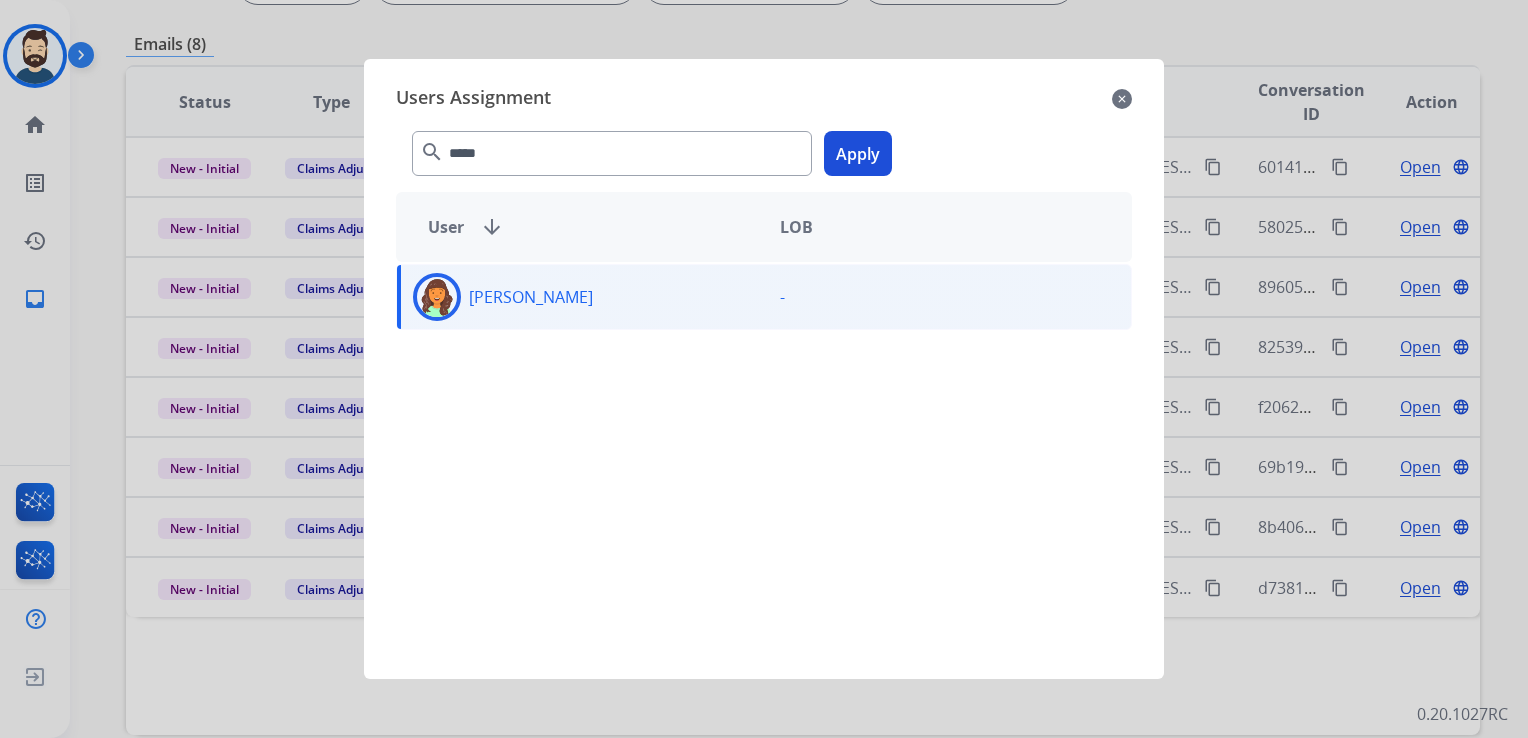 click on "Apply" 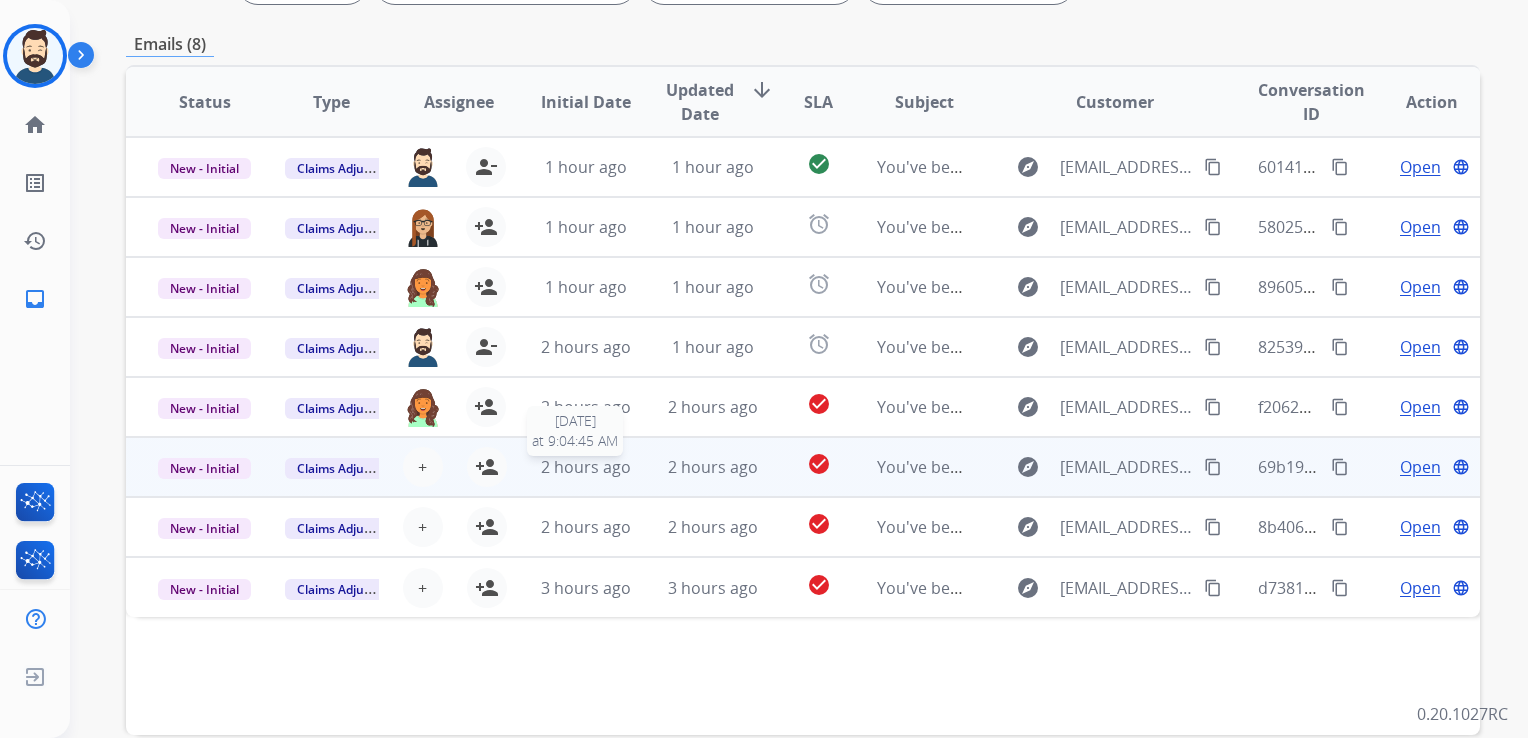 click on "2 hours ago" at bounding box center [586, 467] 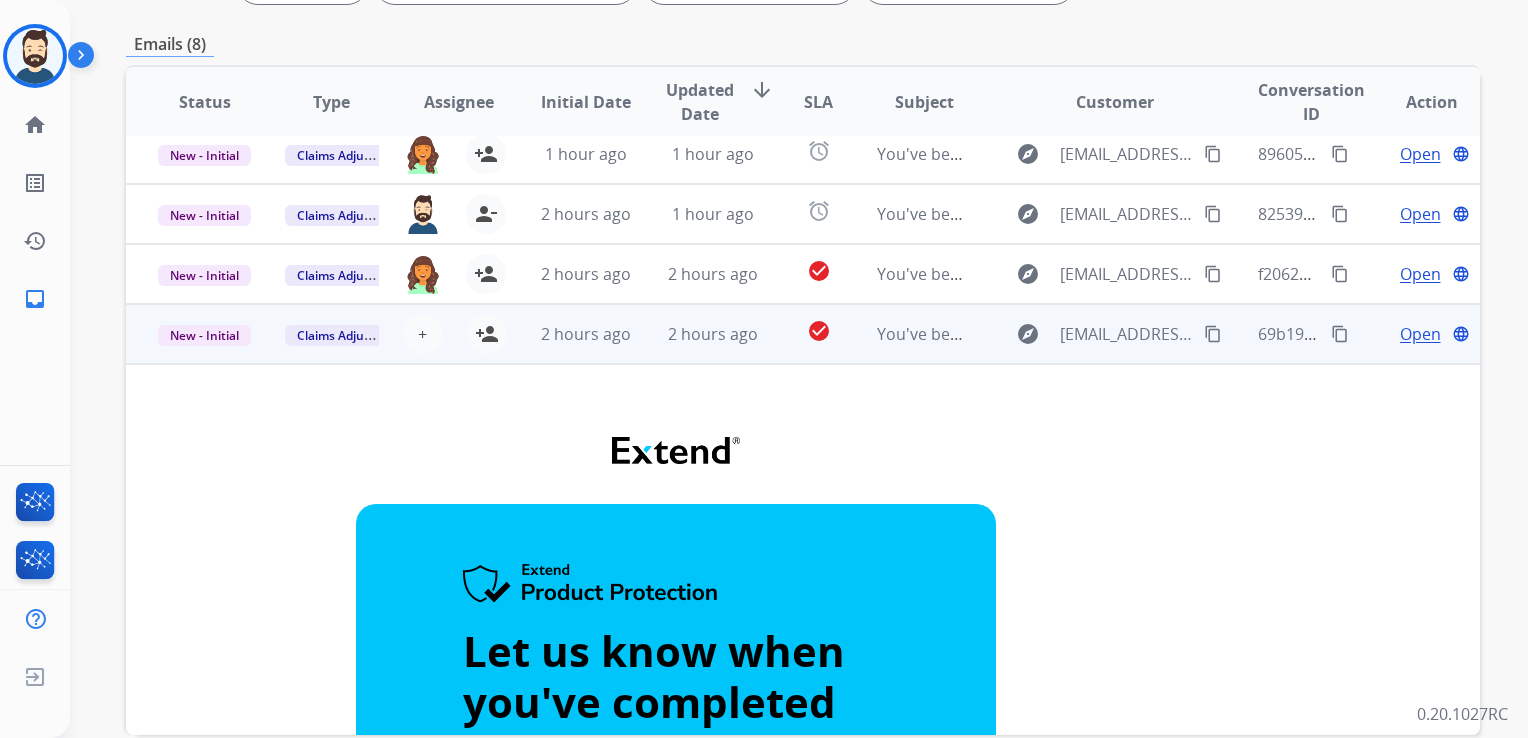 scroll, scrollTop: 0, scrollLeft: 0, axis: both 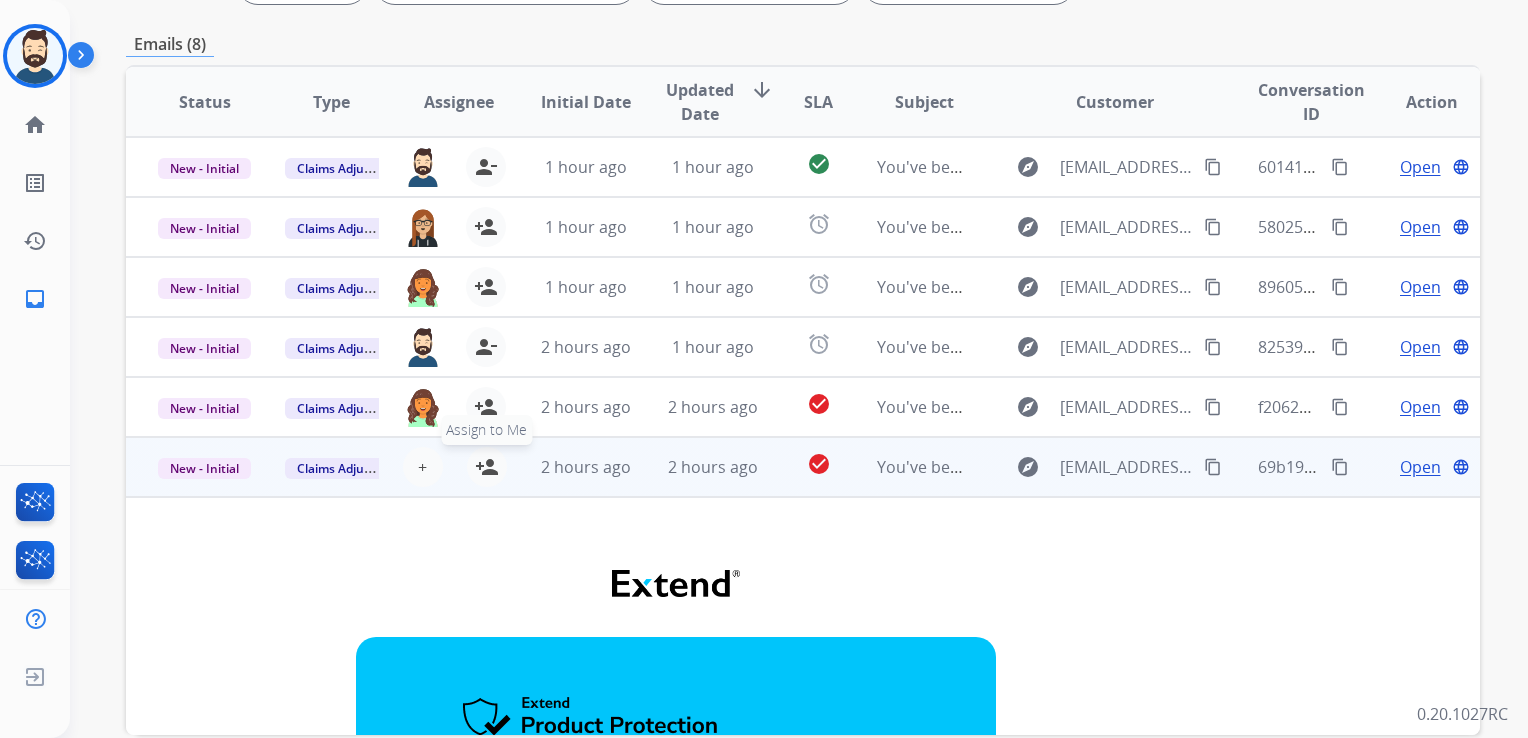 click on "person_add" at bounding box center (487, 467) 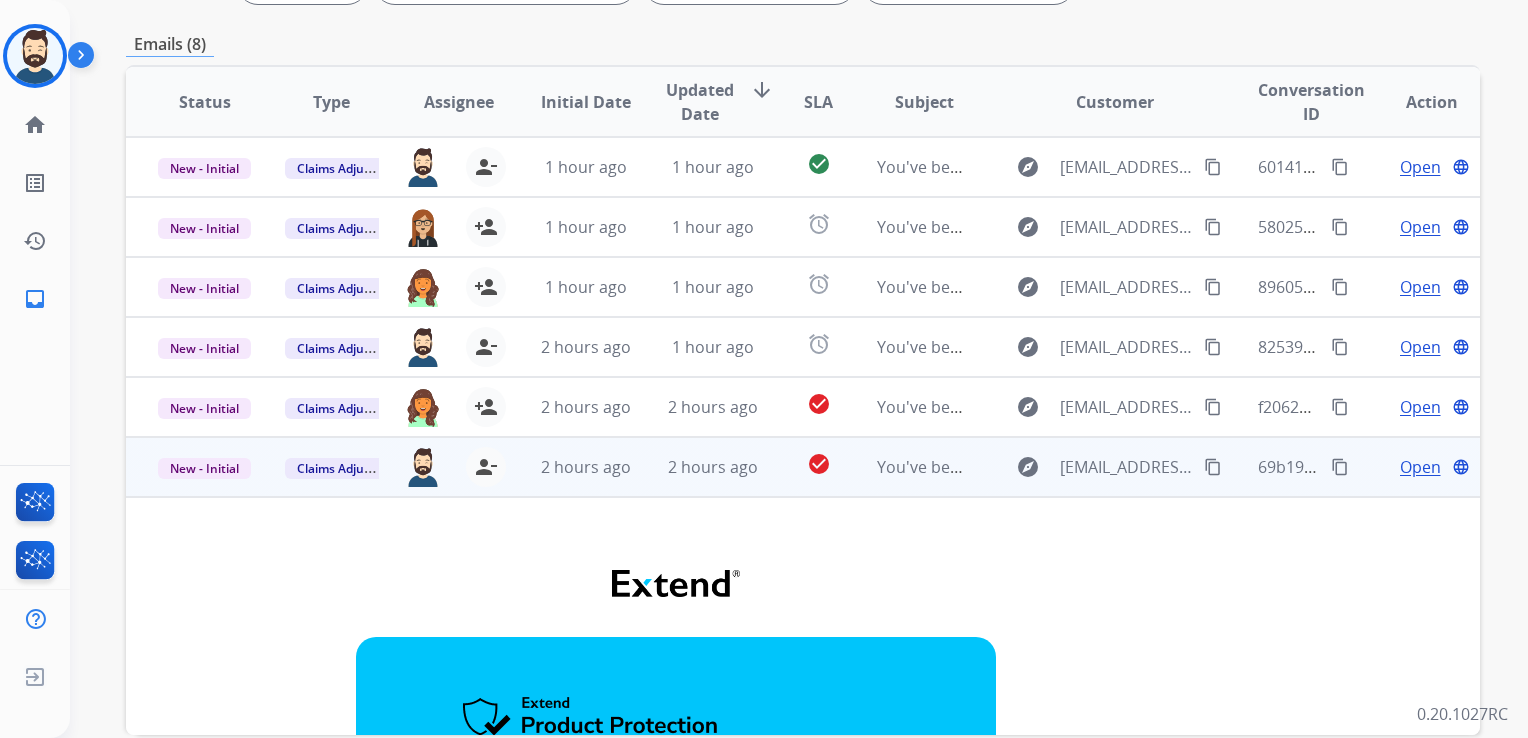 click on "Please reach out if you have questions.   ͏‌ ͏‌ ͏‌ ͏‌ ͏‌ ͏‌ ͏‌ ͏‌ ͏‌ ͏‌ ͏‌ ͏‌ ͏‌ ͏‌ ͏‌ ͏‌ ͏͏‌ ͏‌ ͏‌ ͏‌ ͏‌ ͏‌ ͏‌ ͏‌ ͏‌ ͏‌ ͏‌͏‌ ͏‌ ͏‌ ͏‌ ͏‌ ͏‌ ͏‌ ͏‌ ͏‌ ͏‌ ͏‌ ͏‌ ͏‌ ͏‌ ͏‌ ͏‌ ͏͏‌ ͏‌ ͏‌ ͏‌ ͏‌ ͏‌ ͏‌ ͏‌ ͏‌ ͏‌ ͏‌͏‌ ͏‌ ͏‌ ͏‌ ͏‌ ͏‌ ͏‌ ͏‌ ͏‌ ͏‌ ͏‌ ͏‌ ͏‌ ͏‌ ͏‌ ͏‌ ͏͏‌ ͏‌ ͏‌ ͏‌ ͏‌ ͏‌ ͏‌ ͏‌ ͏‌ ͏‌ ͏‌͏‌ ͏‌ ͏‌ ͏‌ ͏‌ ͏‌ ͏‌ ͏‌ ͏‌ ͏‌ ͏‌ ͏‌ ͏‌ ͏‌ ͏‌ ͏‌ ͏͏‌ ͏‌ ͏‌ ͏‌ ͏‌ ͏‌ ͏‌ ͏‌ ͏‌ ͏‌ ͏‌͏‌ ͏‌ ͏‌ ͏‌ ͏‌ ͏‌ ͏‌ ͏‌ ͏‌ ͏‌ ͏‌ ͏‌ ͏‌ ͏‌ ͏‌ ͏‌ ͏͏‌ ͏‌ ͏‌ ͏‌ ͏‌ ͏‌ ͏‌ ͏‌ ͏‌ ͏‌ ͏‌ ͏‌ ͏‌ ͏‌ ͏‌ ͏‌ ͏‌ ͏‌ ͏‌ ͏‌ ͏‌ ͏‌ ͏‌ ͏‌ ͏‌        Let us know when you've completed the repair.     1) Date of repair" at bounding box center [676, 1629] 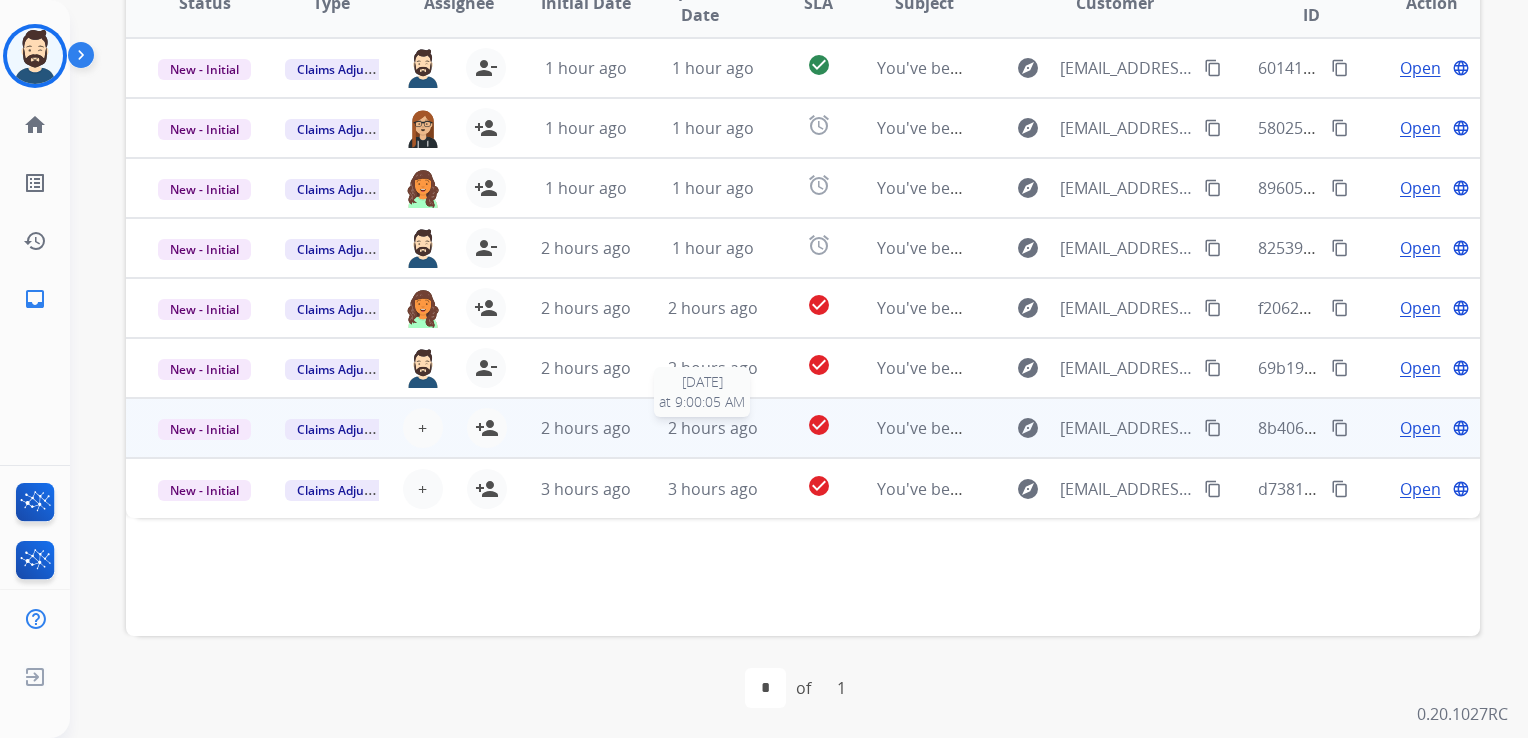 scroll, scrollTop: 447, scrollLeft: 0, axis: vertical 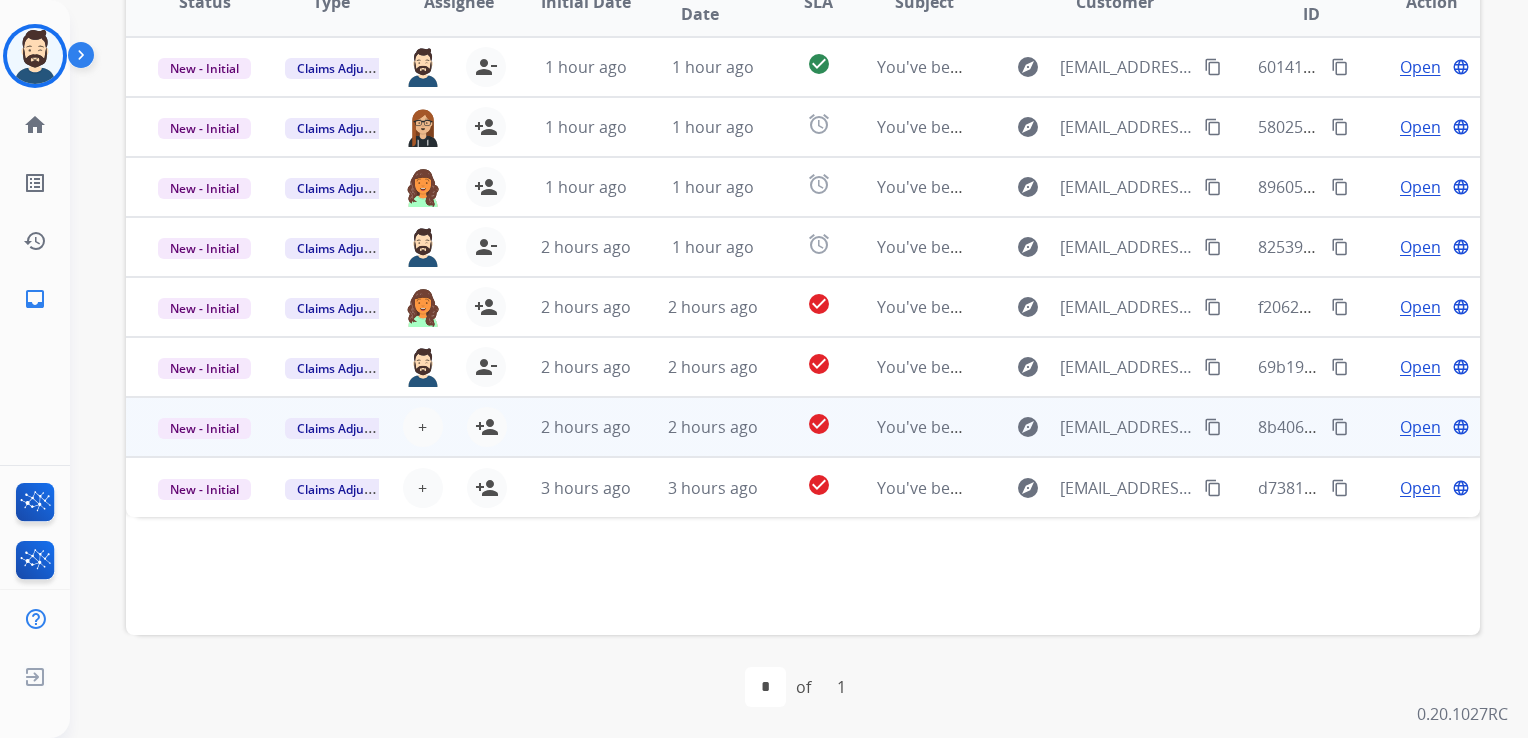 click on "2 hours ago" at bounding box center (697, 427) 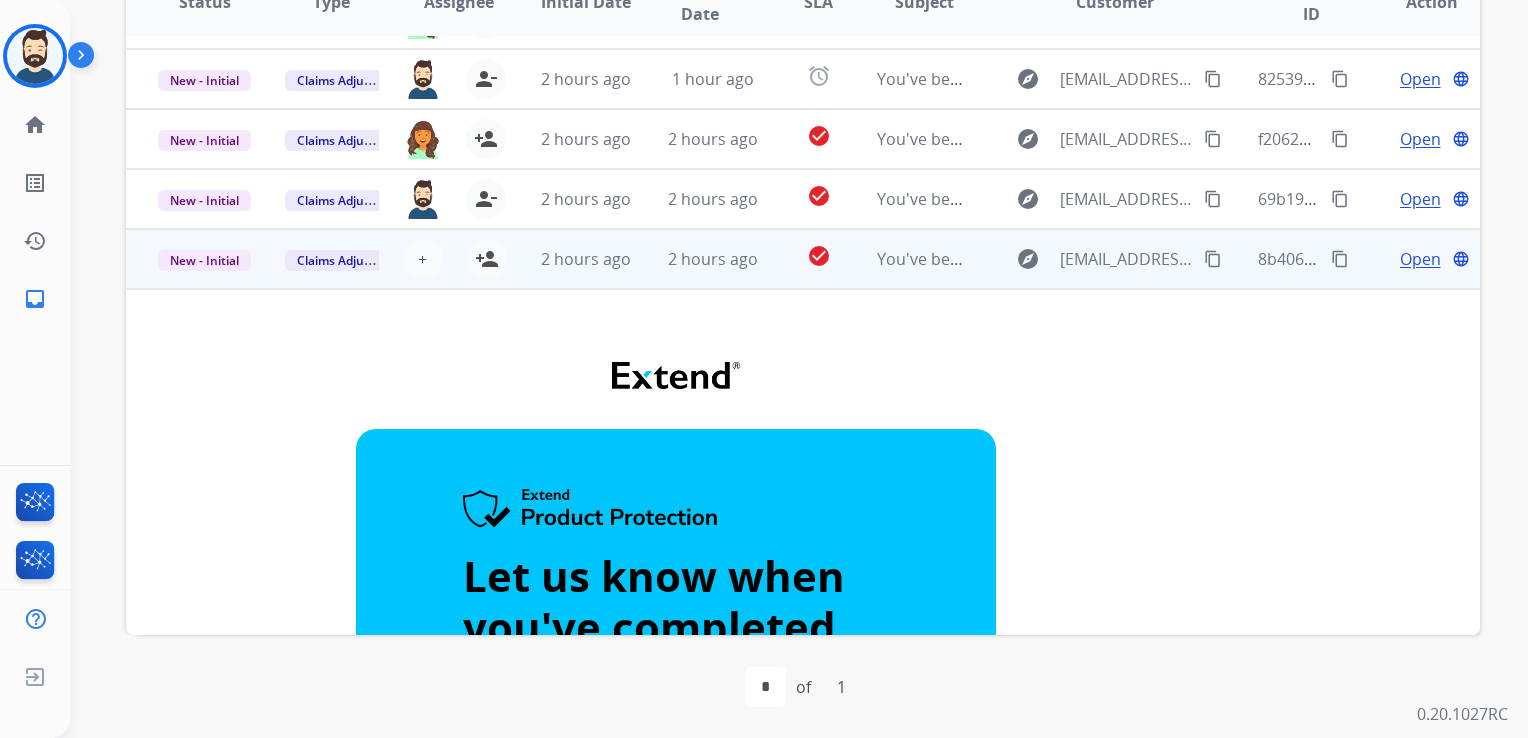 scroll, scrollTop: 0, scrollLeft: 0, axis: both 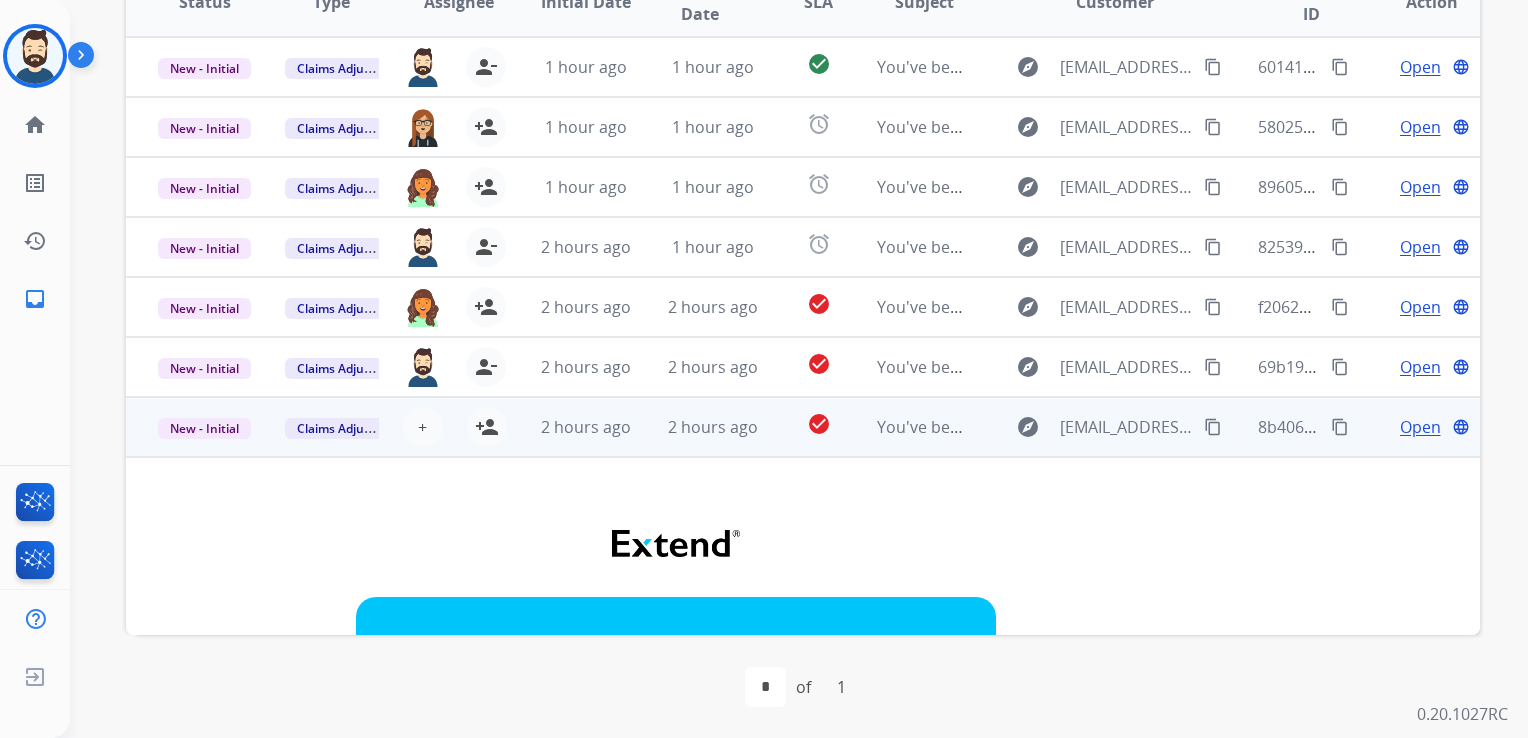 drag, startPoint x: 690, startPoint y: 450, endPoint x: 660, endPoint y: 449, distance: 30.016663 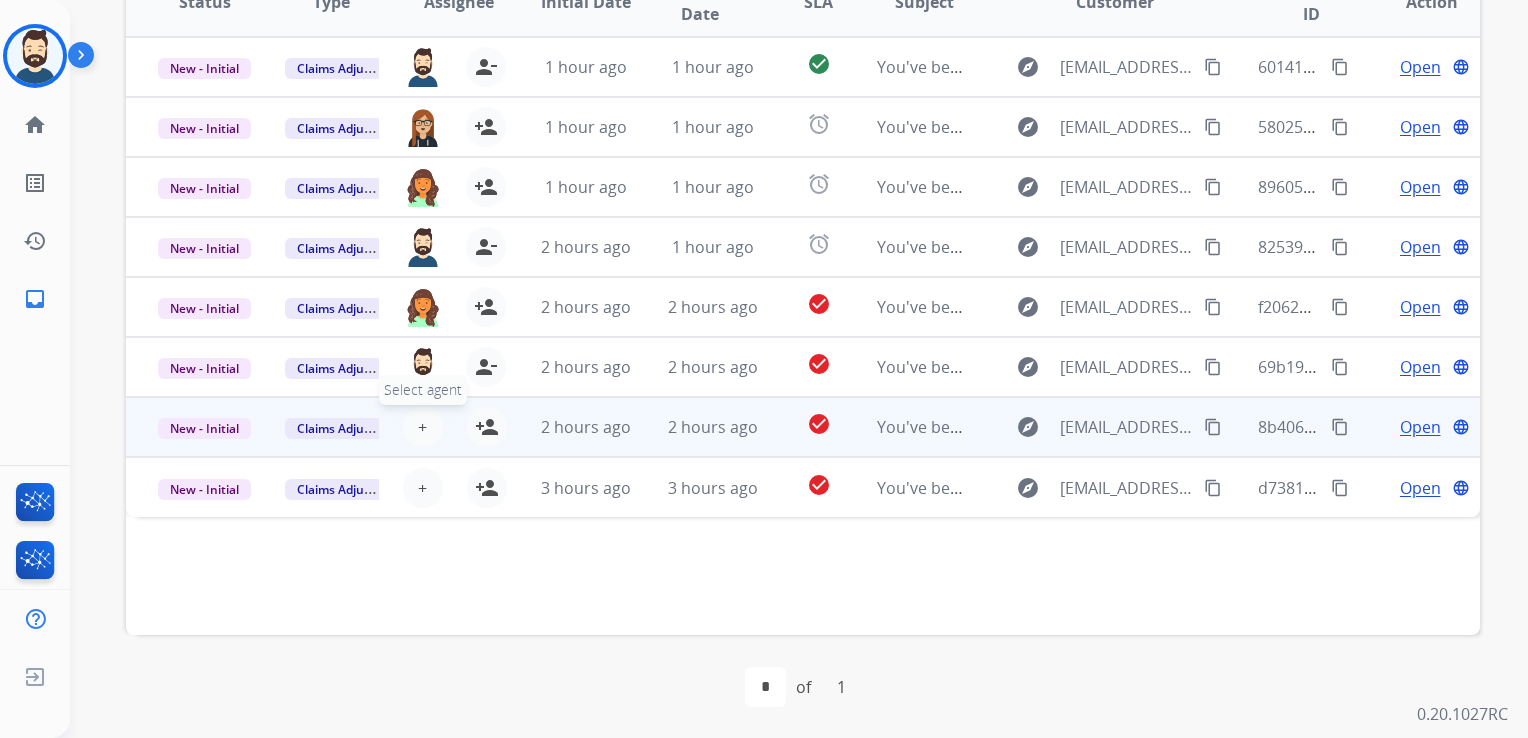 click on "+ Select agent" at bounding box center (423, 427) 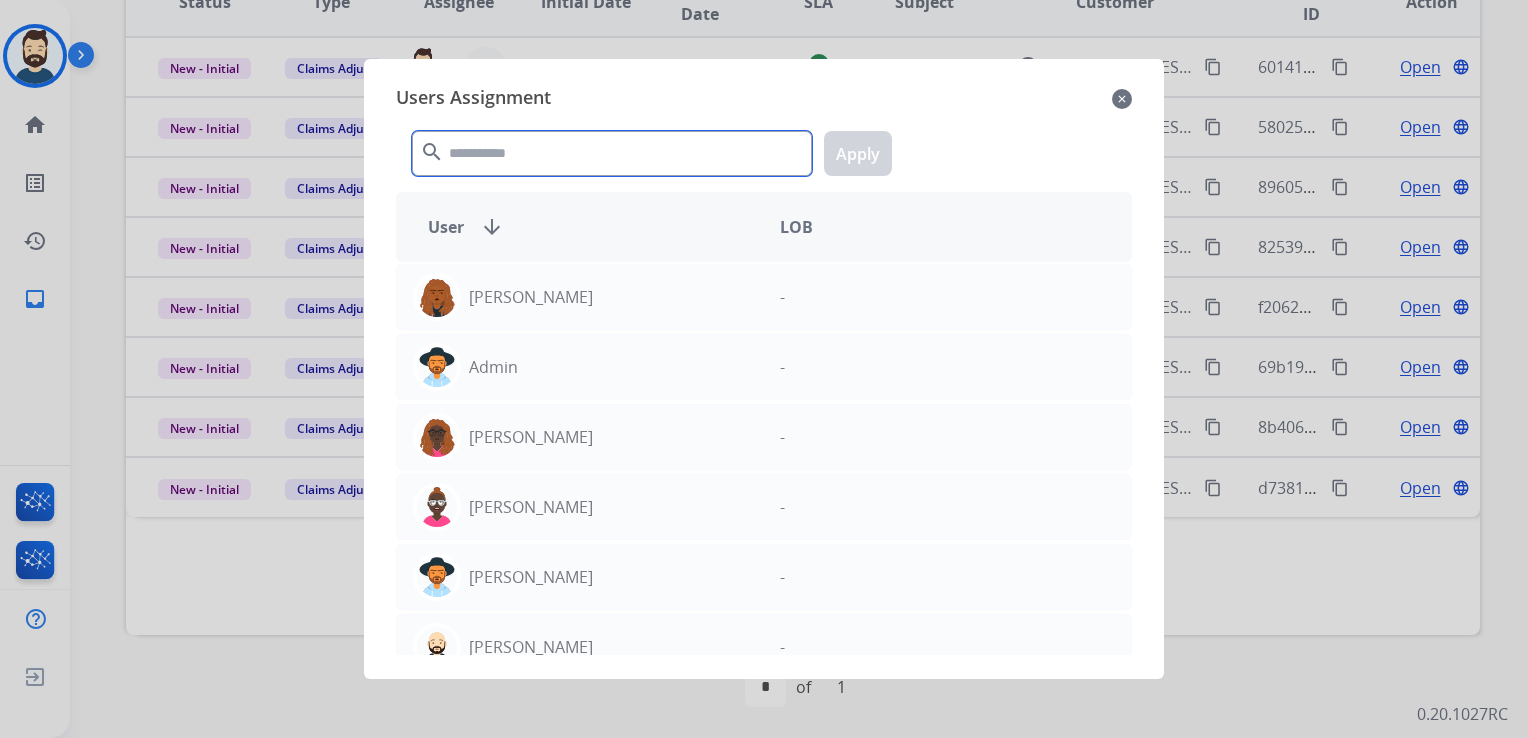 click 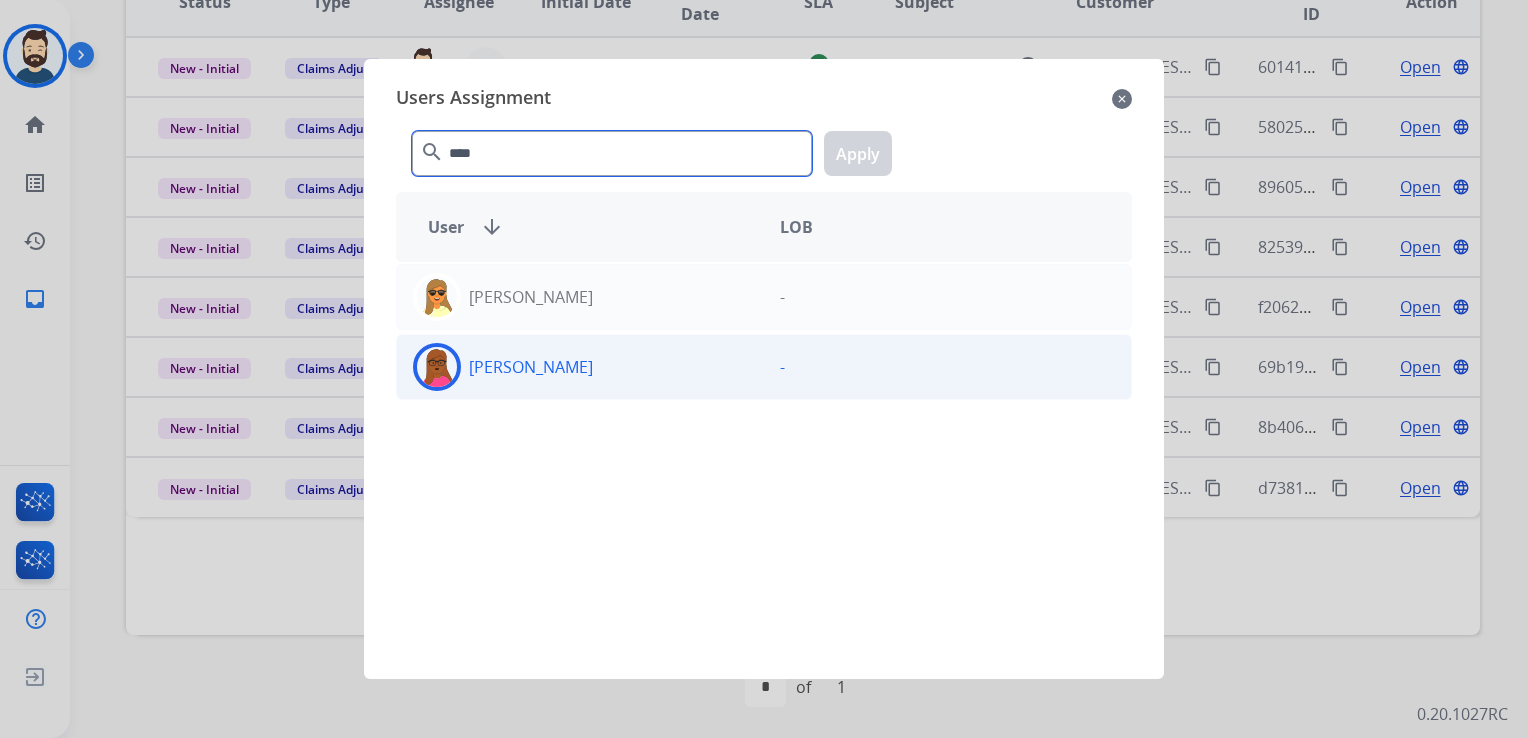 type on "****" 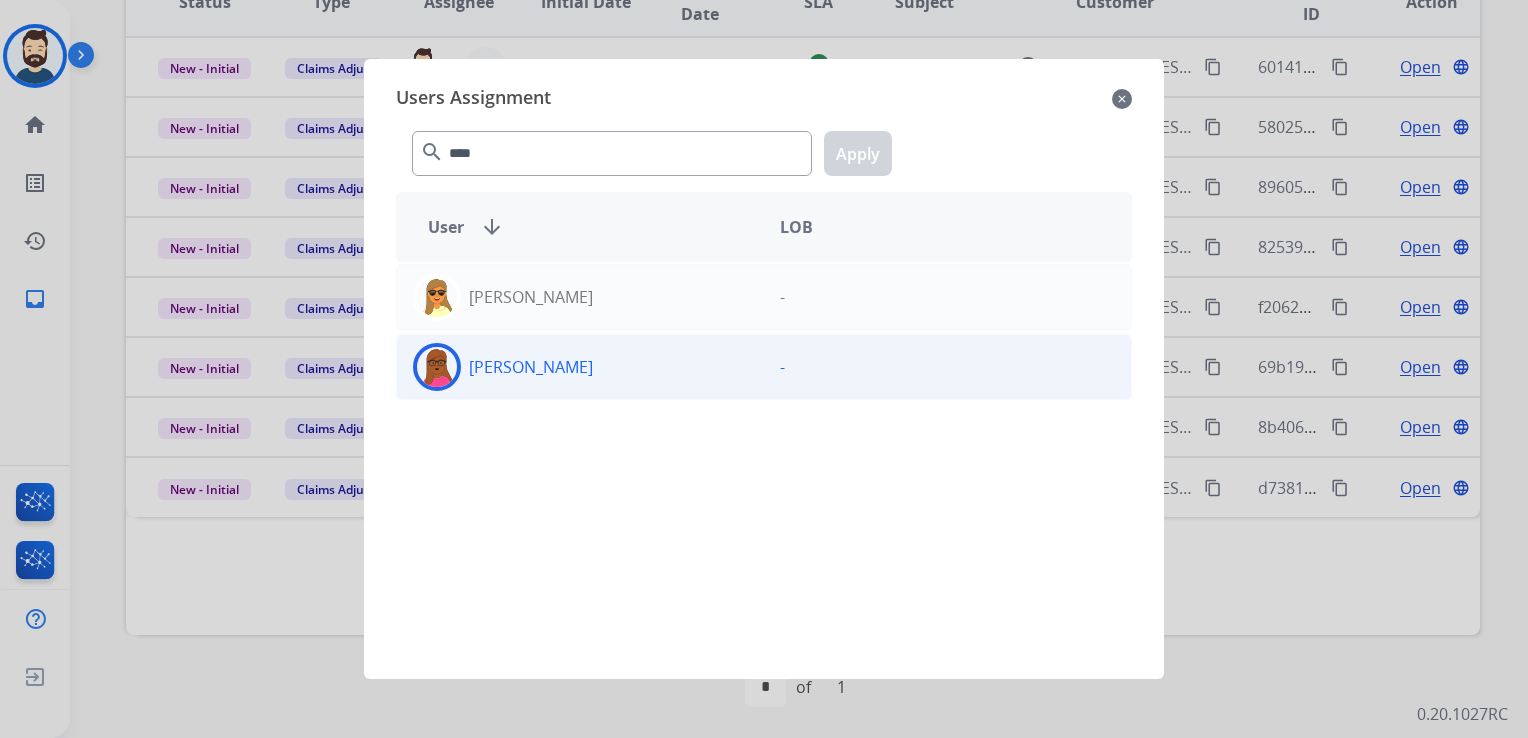 click 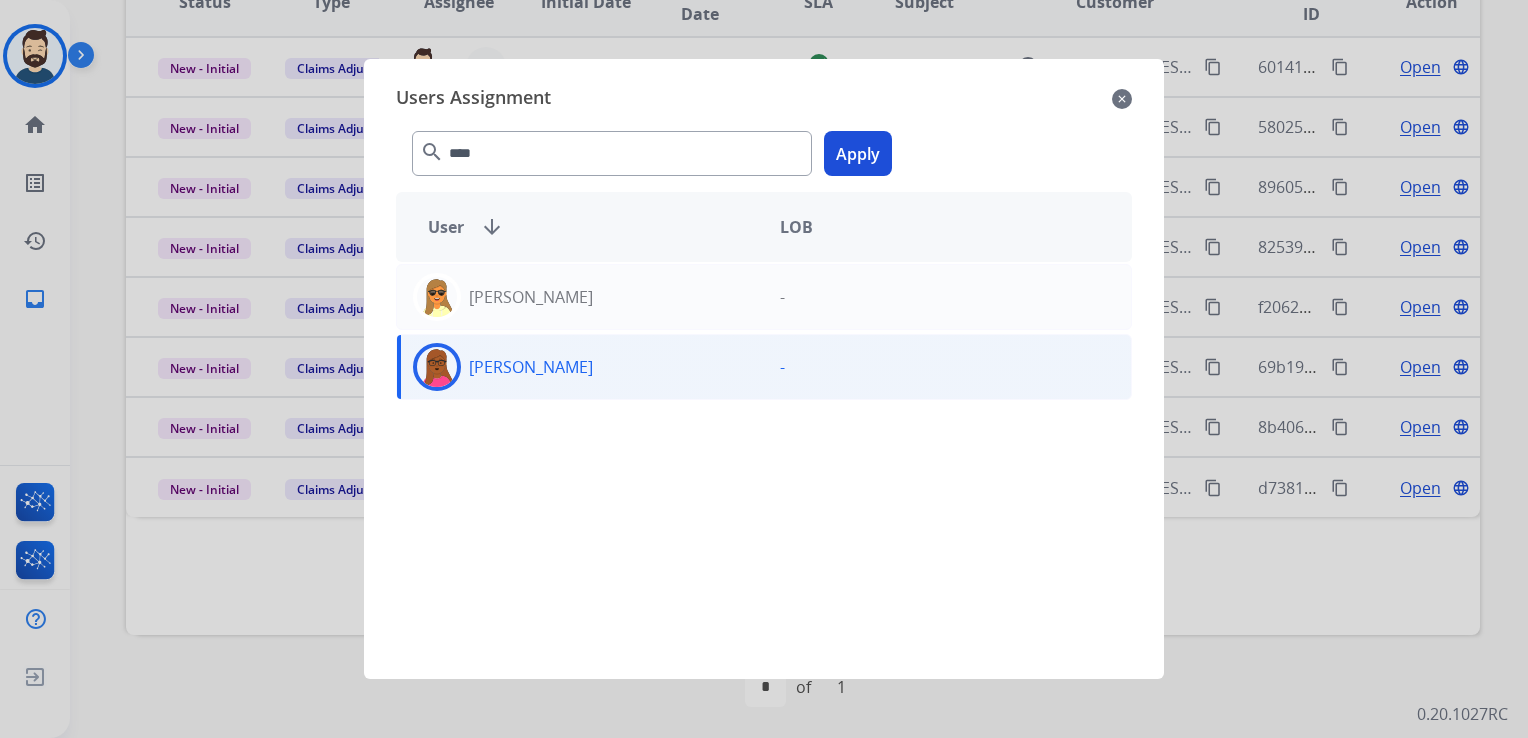 click on "Apply" 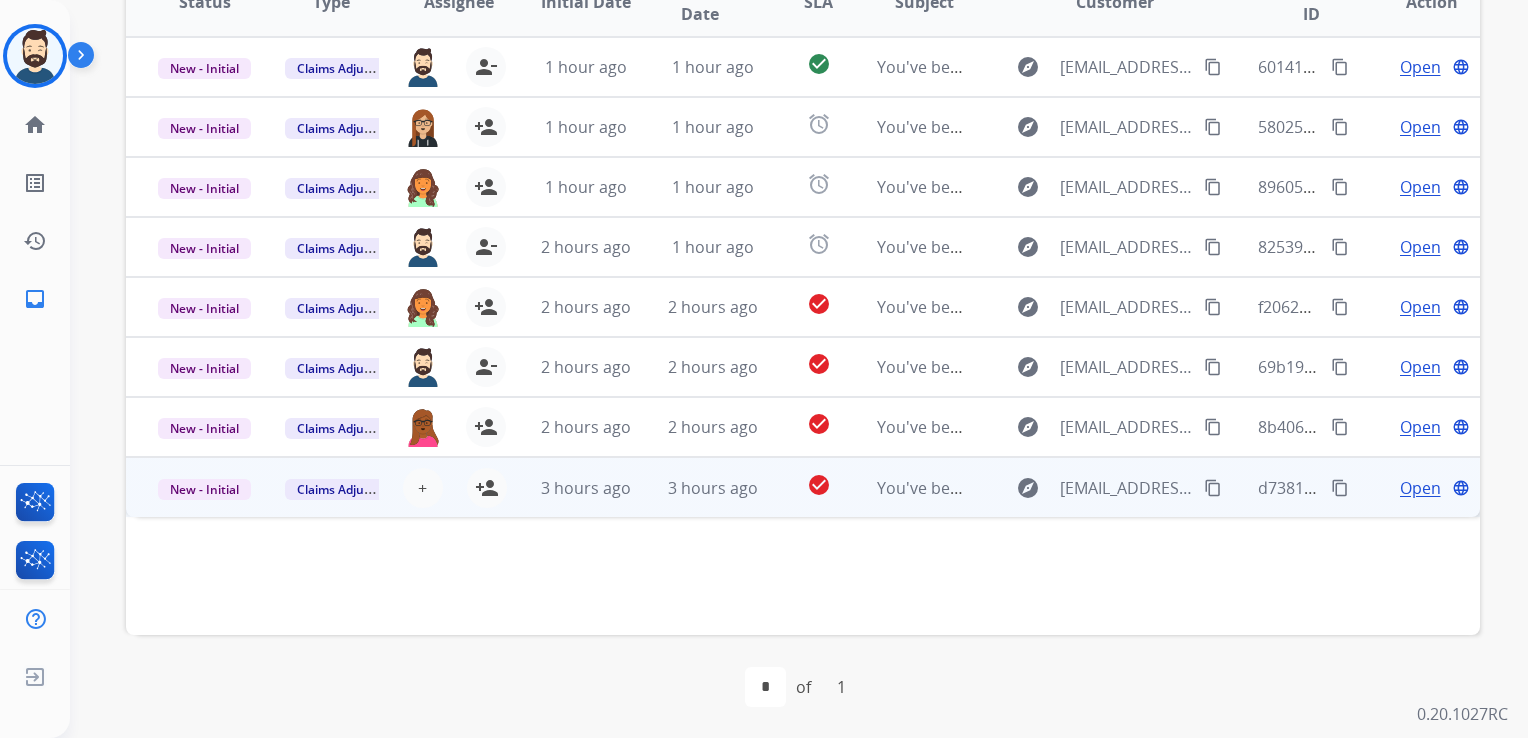 click on "3 hours ago" at bounding box center [697, 487] 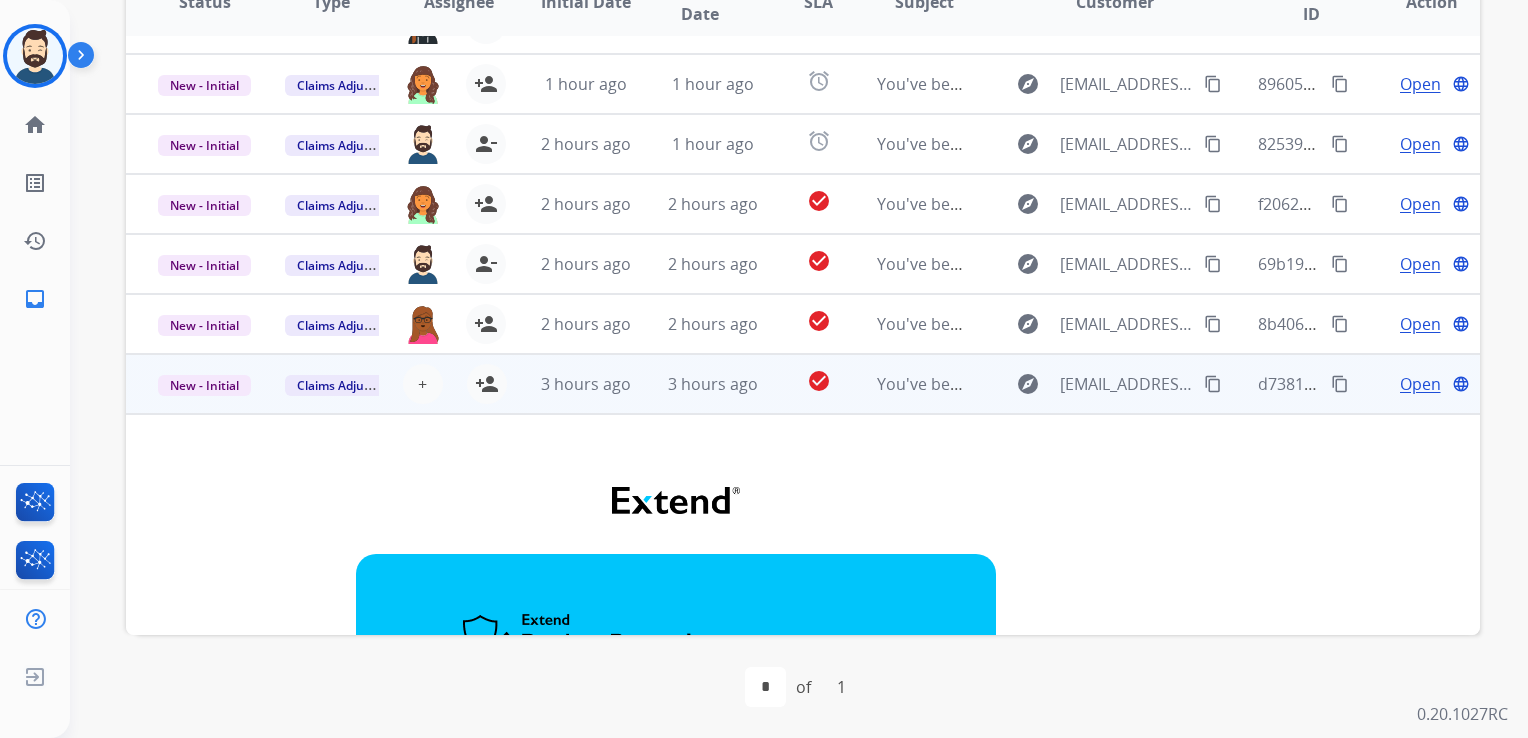 scroll, scrollTop: 0, scrollLeft: 0, axis: both 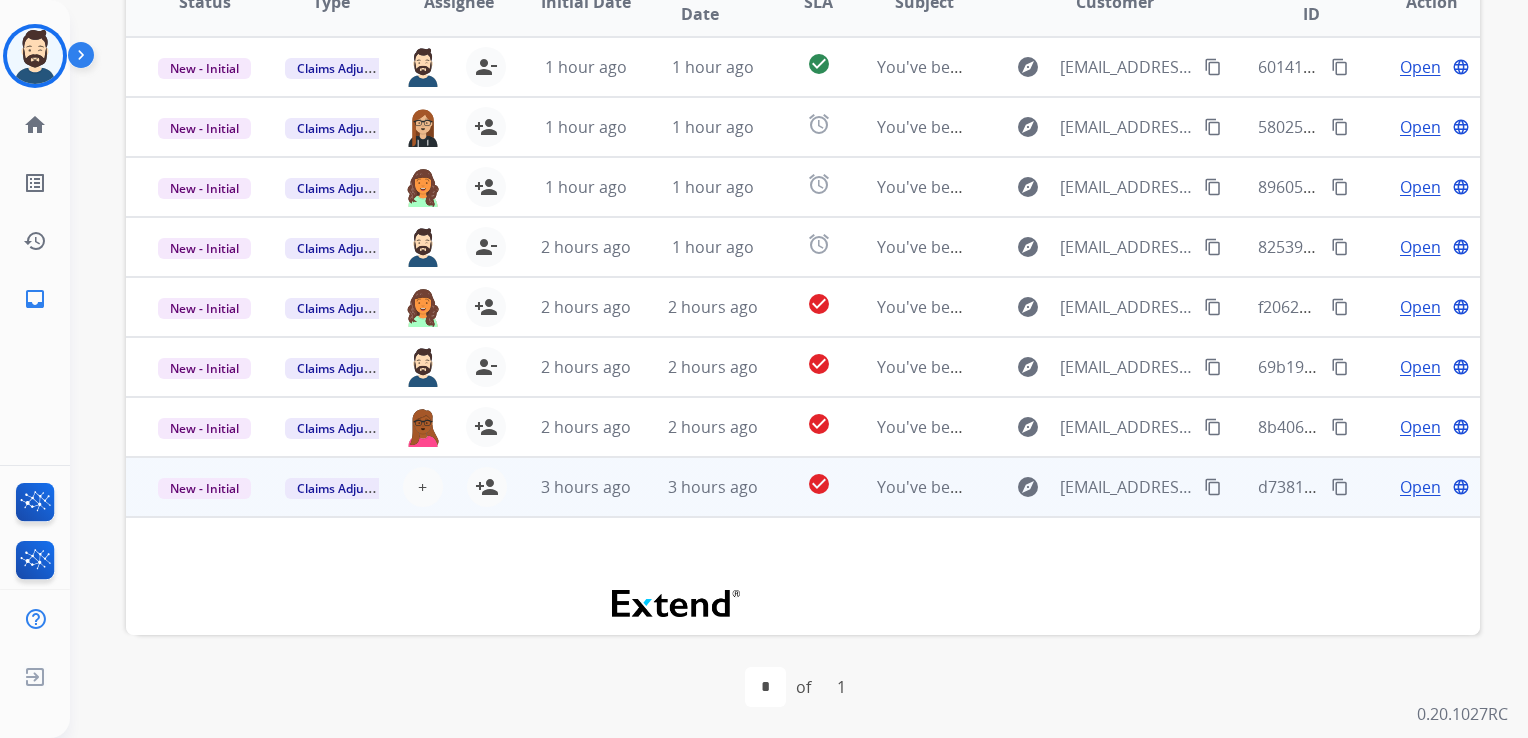 click on "3 hours ago" at bounding box center (697, 487) 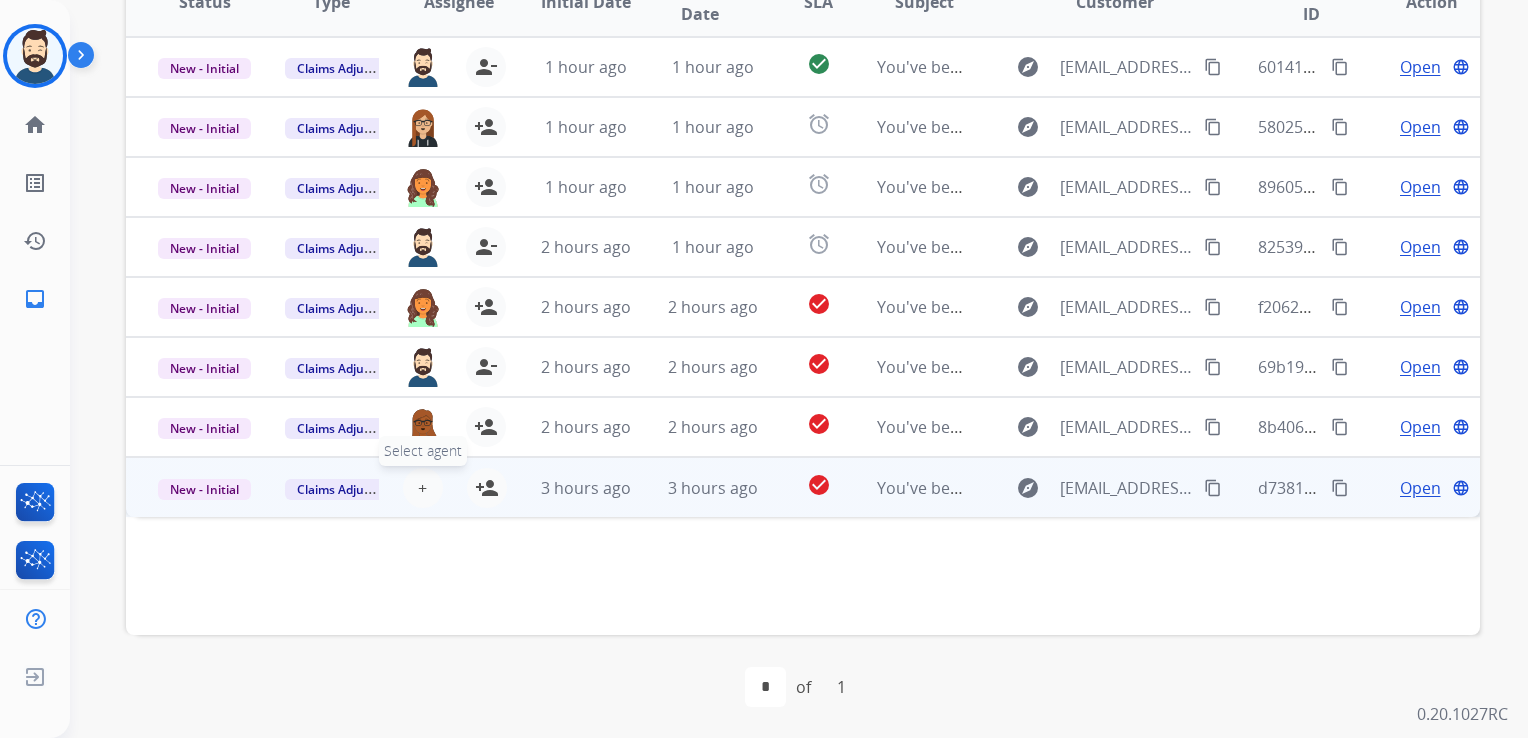 click on "+ Select agent" at bounding box center [423, 488] 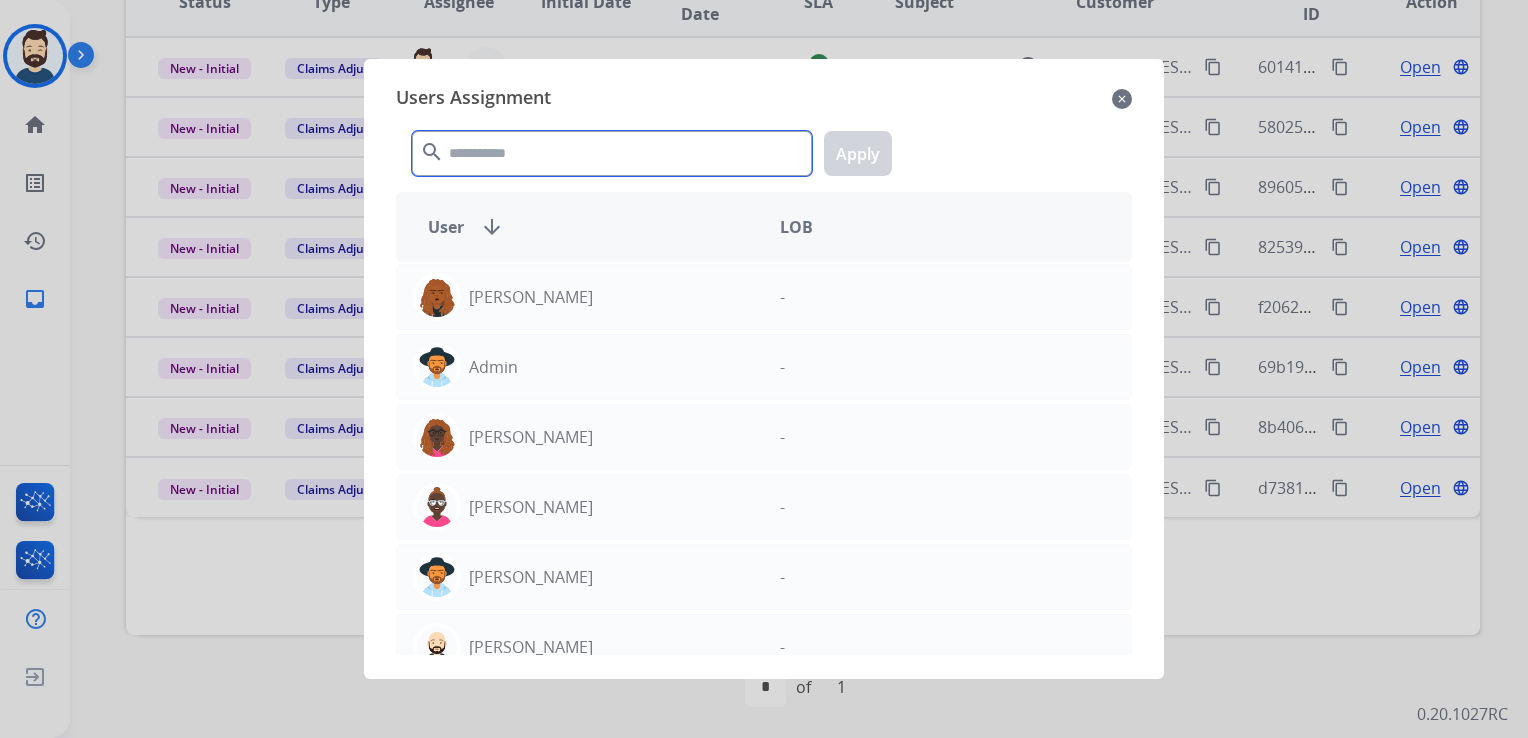 click 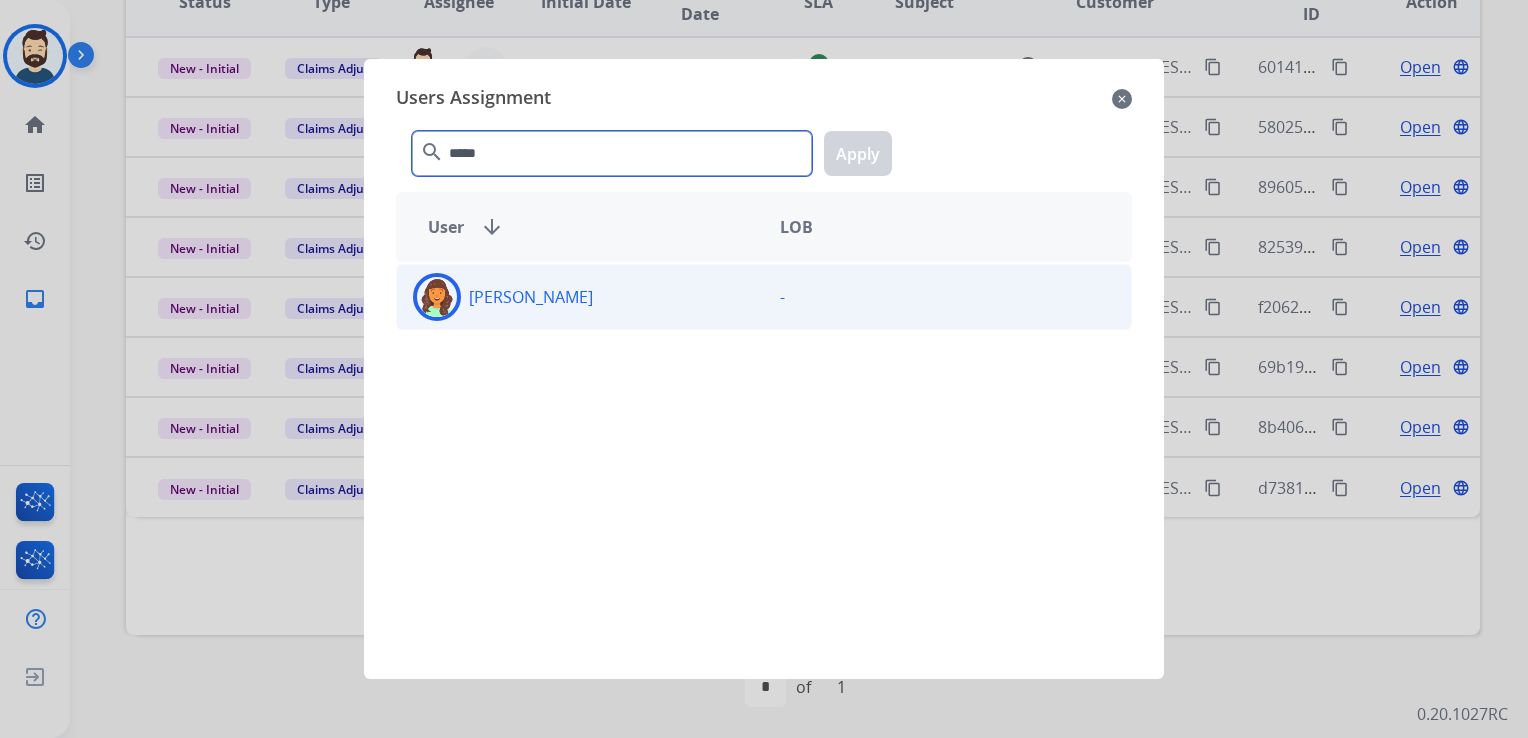 type on "*****" 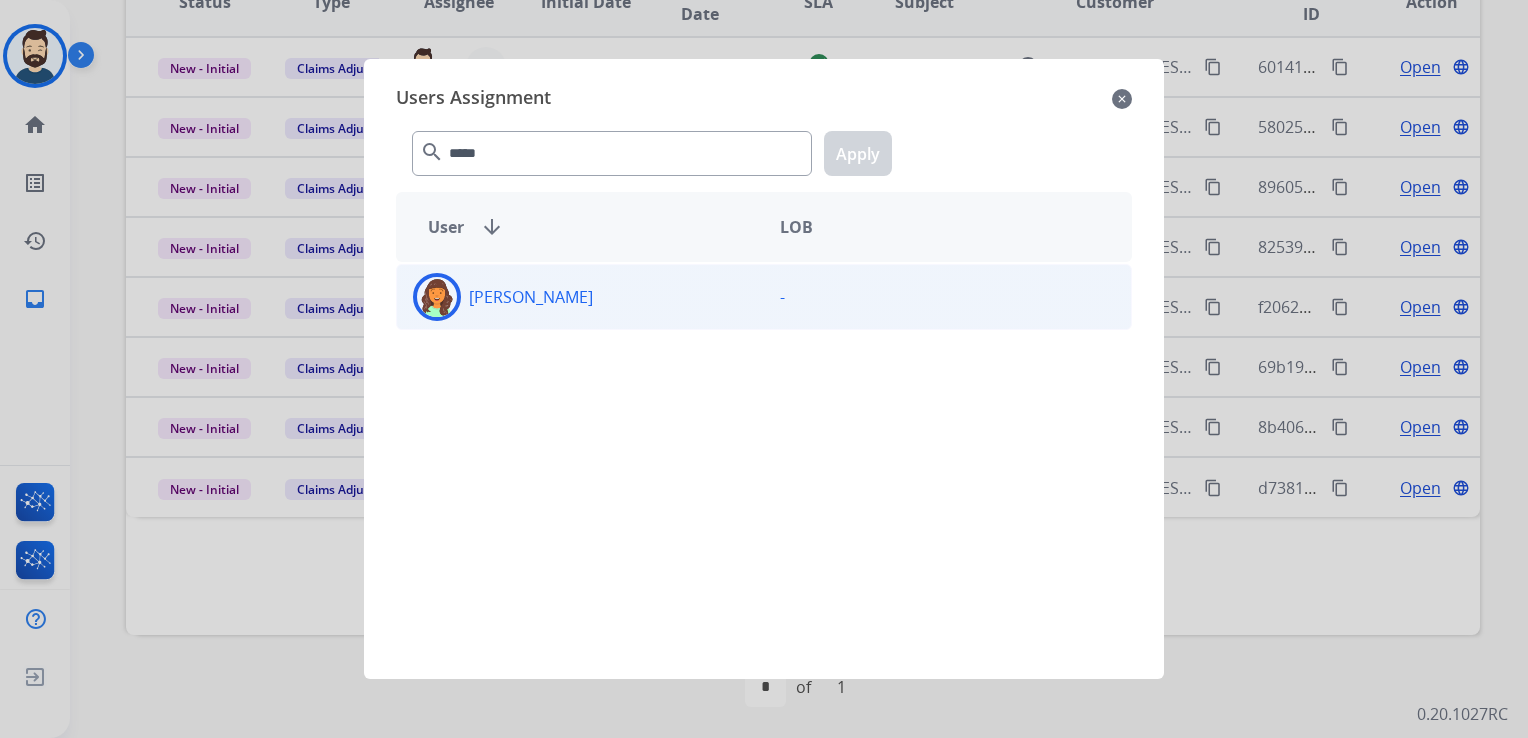 drag, startPoint x: 426, startPoint y: 291, endPoint x: 512, endPoint y: 281, distance: 86.579445 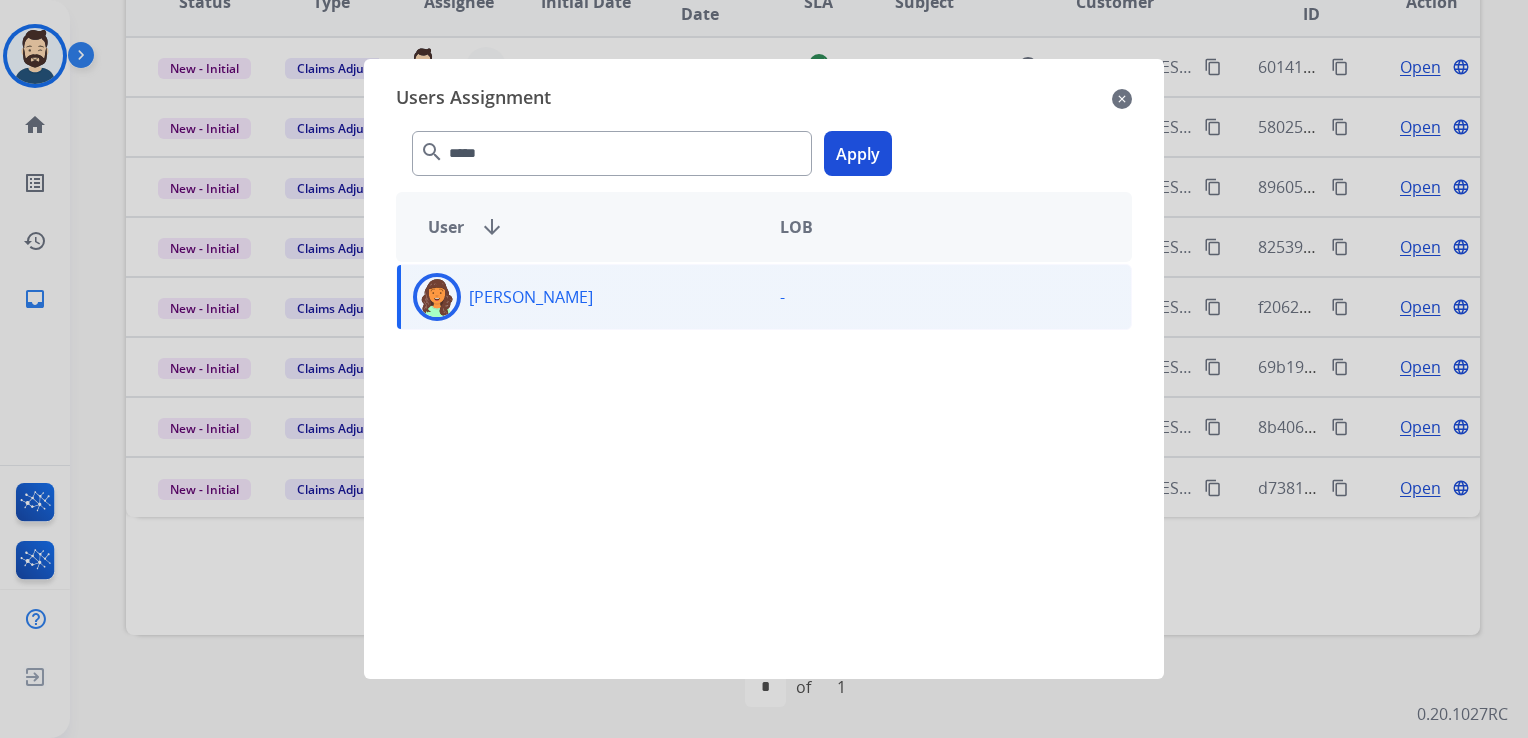 click on "Apply" 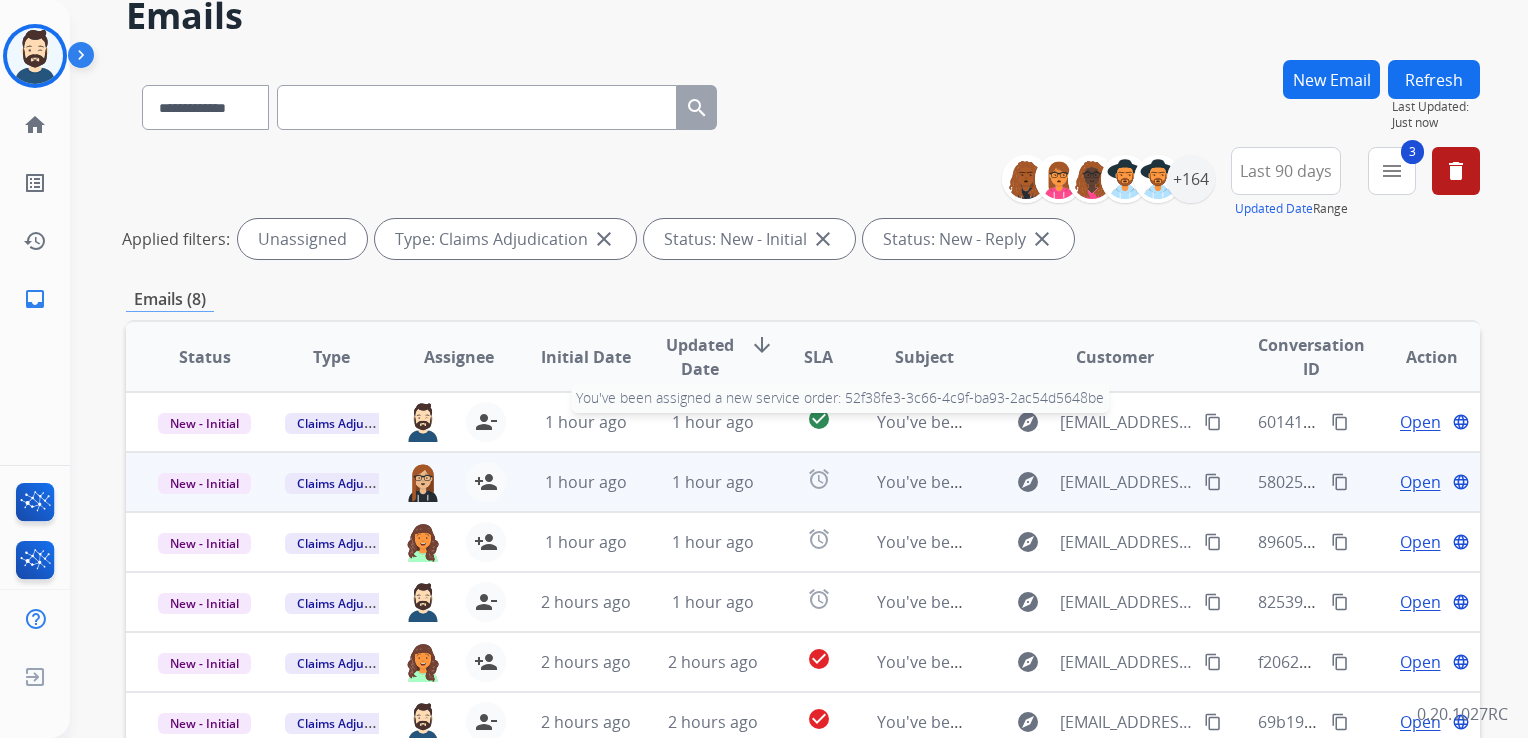 scroll, scrollTop: 0, scrollLeft: 0, axis: both 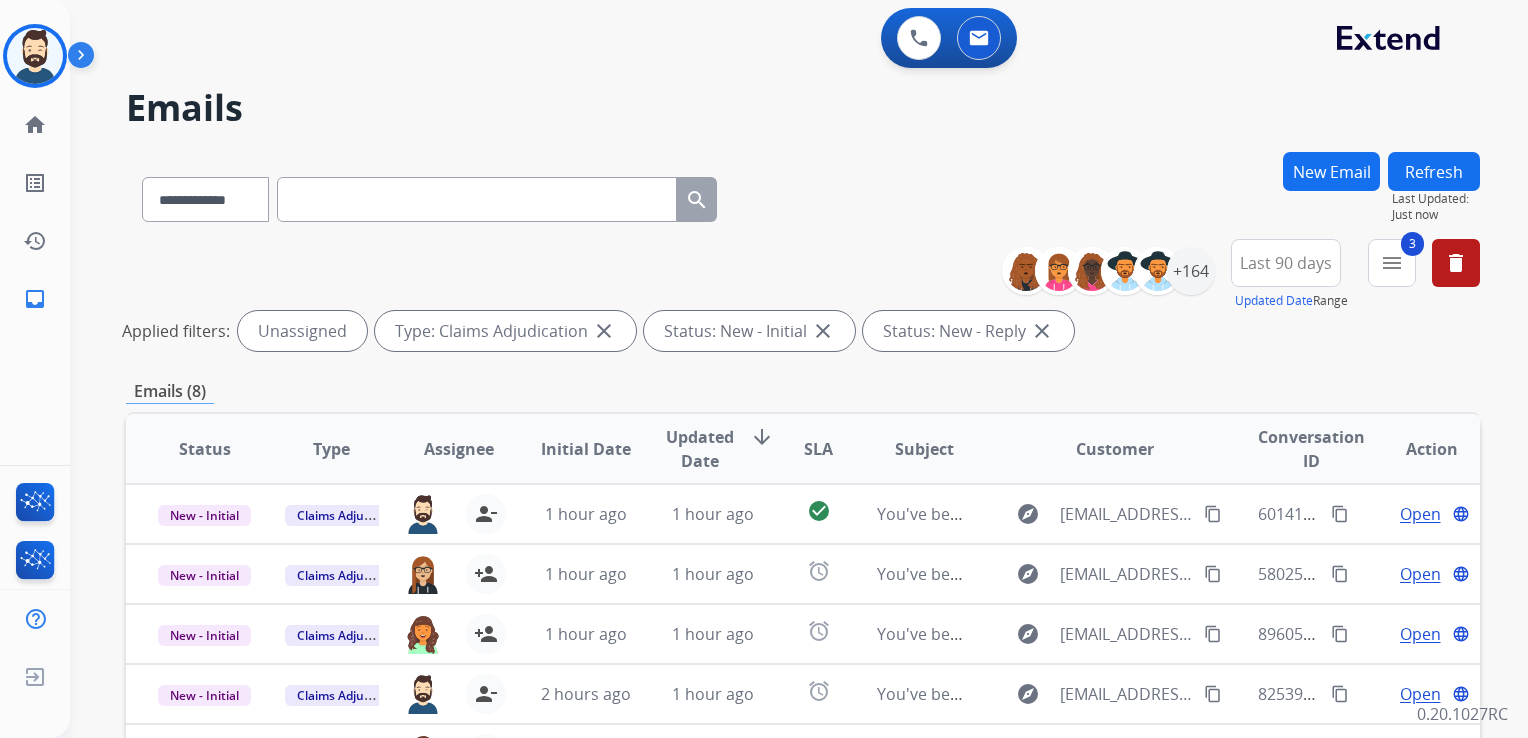 click on "Refresh" at bounding box center [1434, 171] 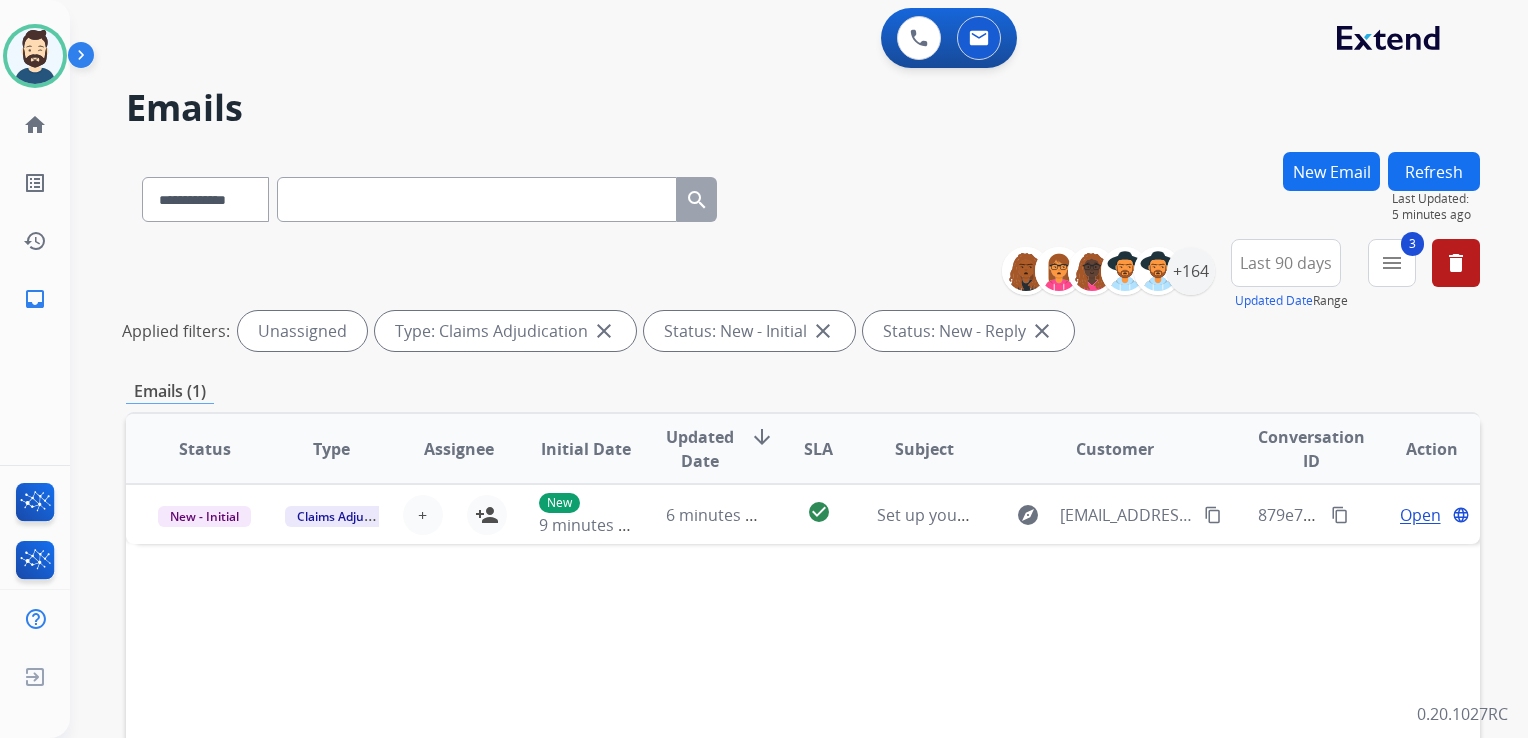 click at bounding box center [477, 199] 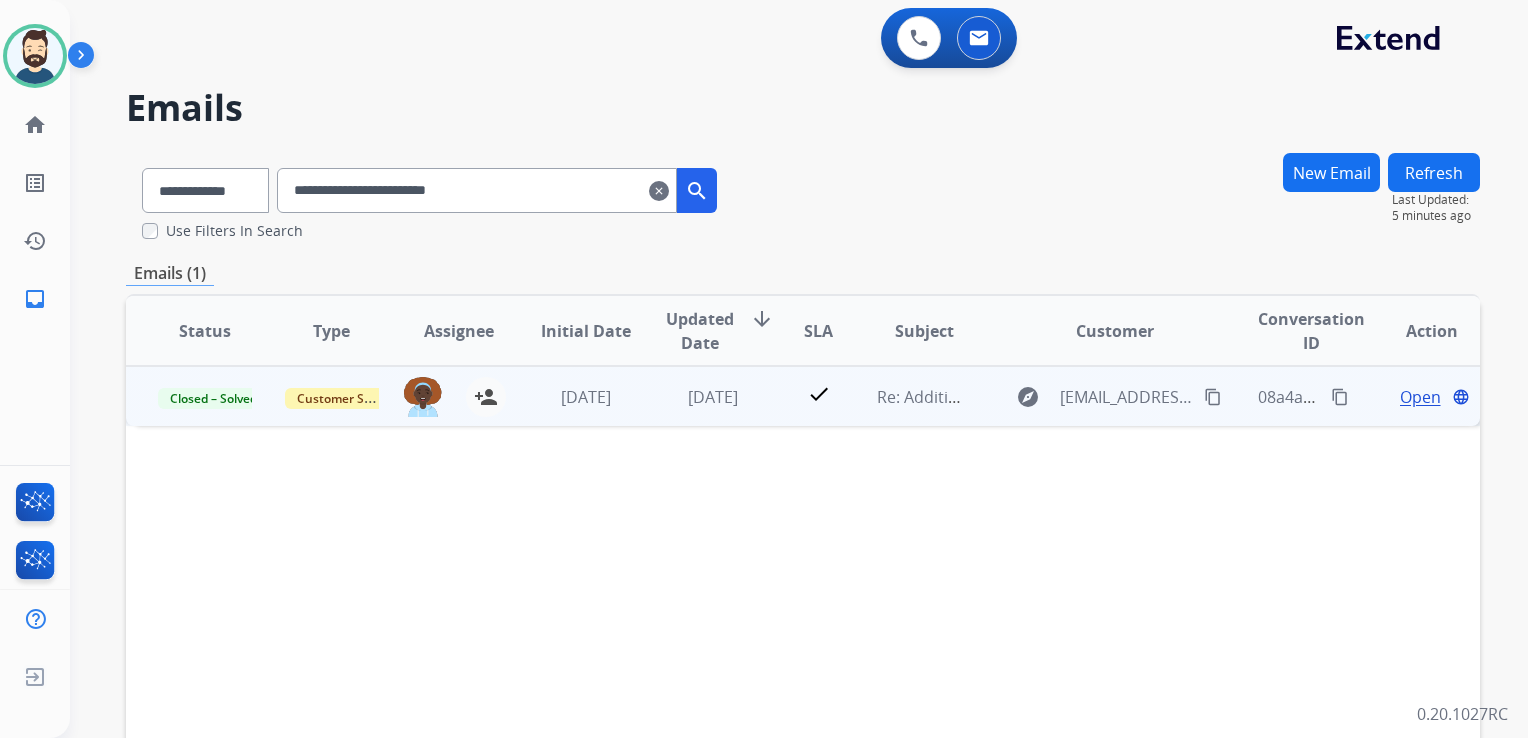 click on "[DATE]" at bounding box center (713, 397) 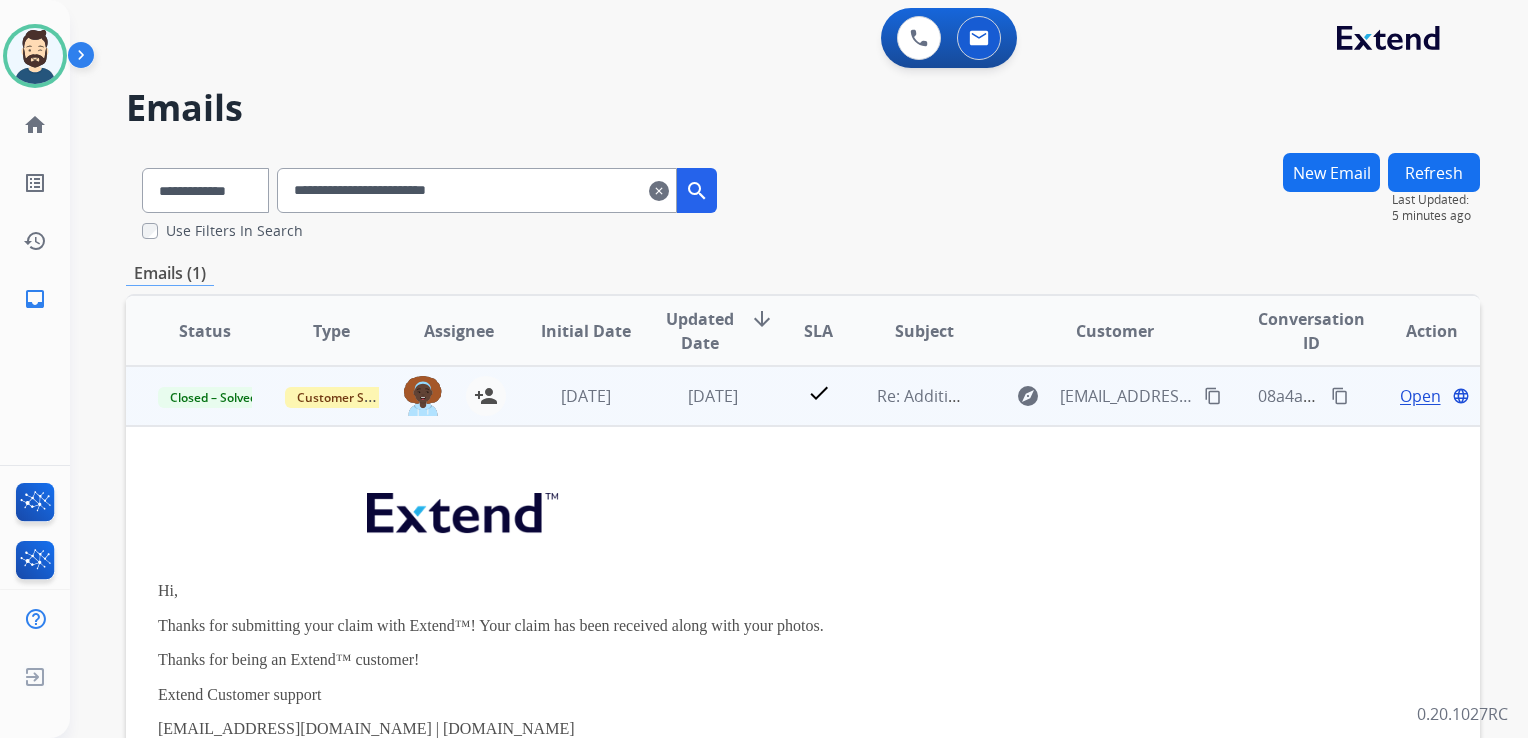 click on "Open" at bounding box center [1420, 396] 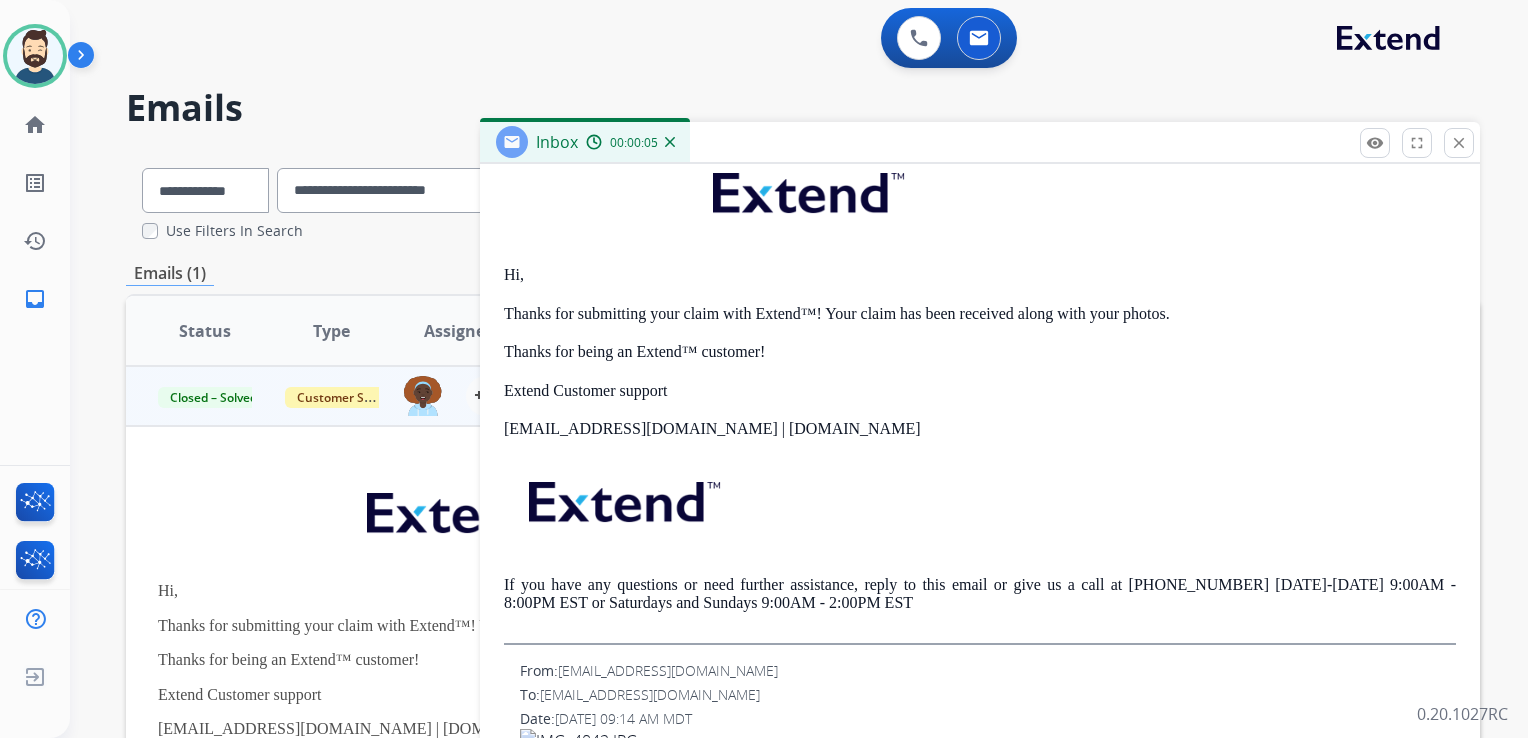 scroll, scrollTop: 0, scrollLeft: 0, axis: both 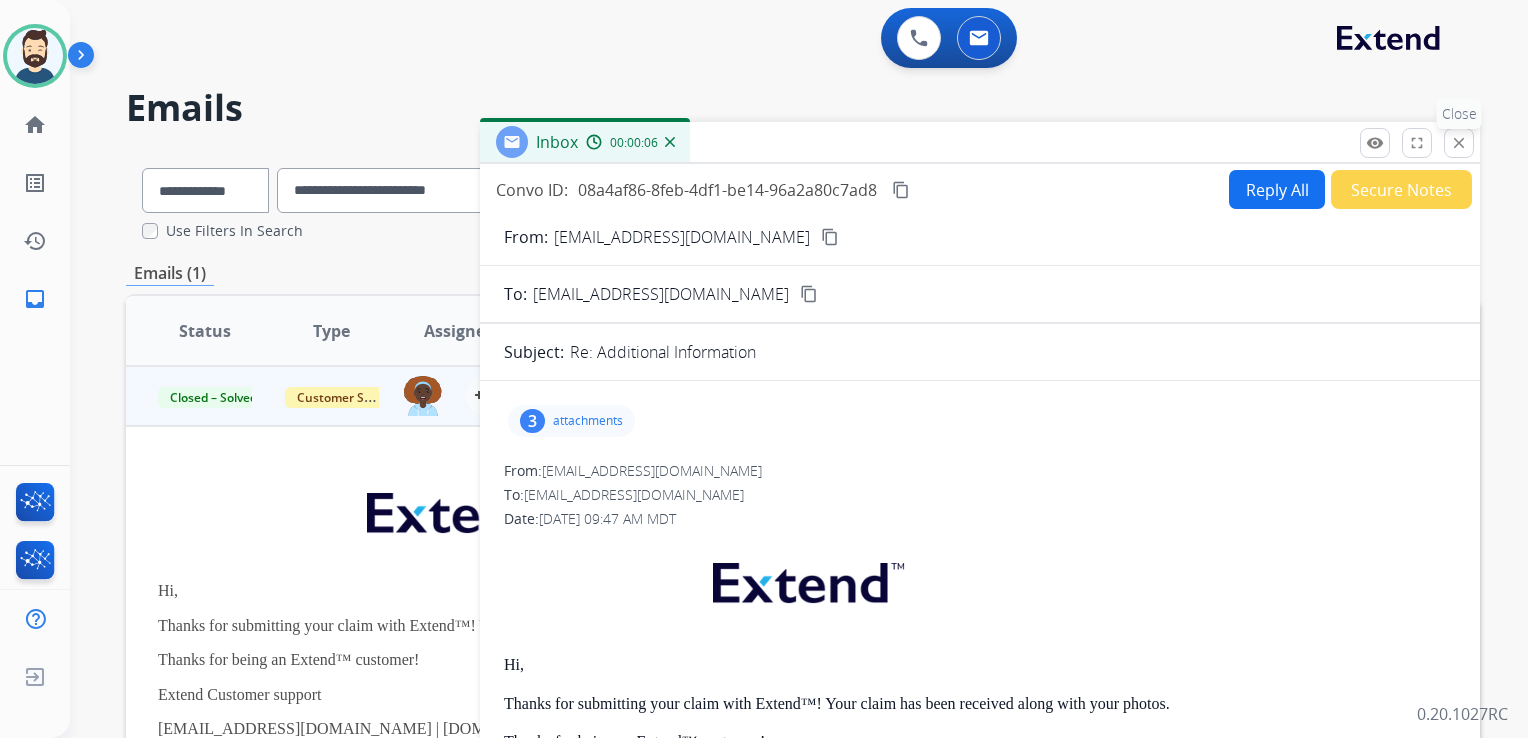 click on "close" at bounding box center (1459, 143) 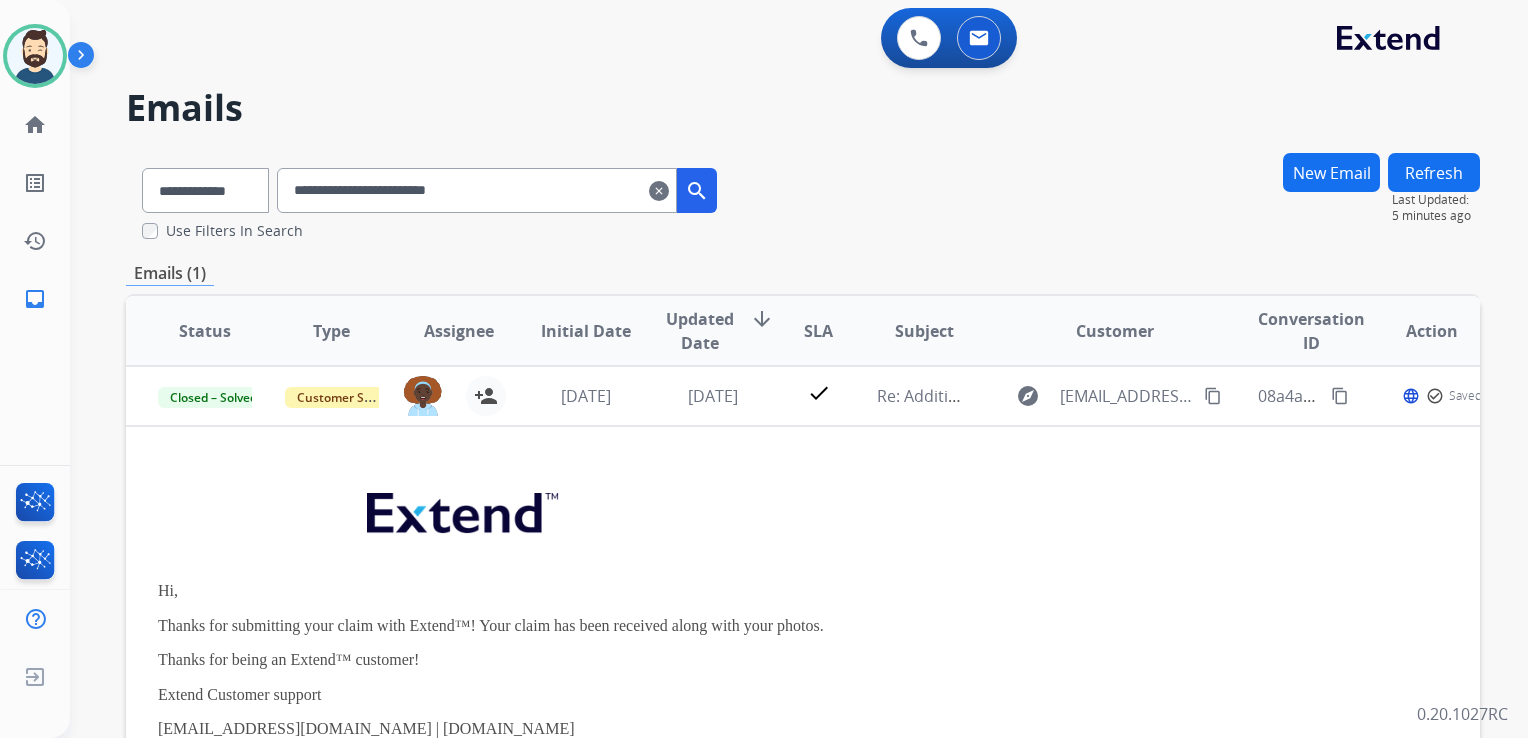 click on "clear" at bounding box center [659, 191] 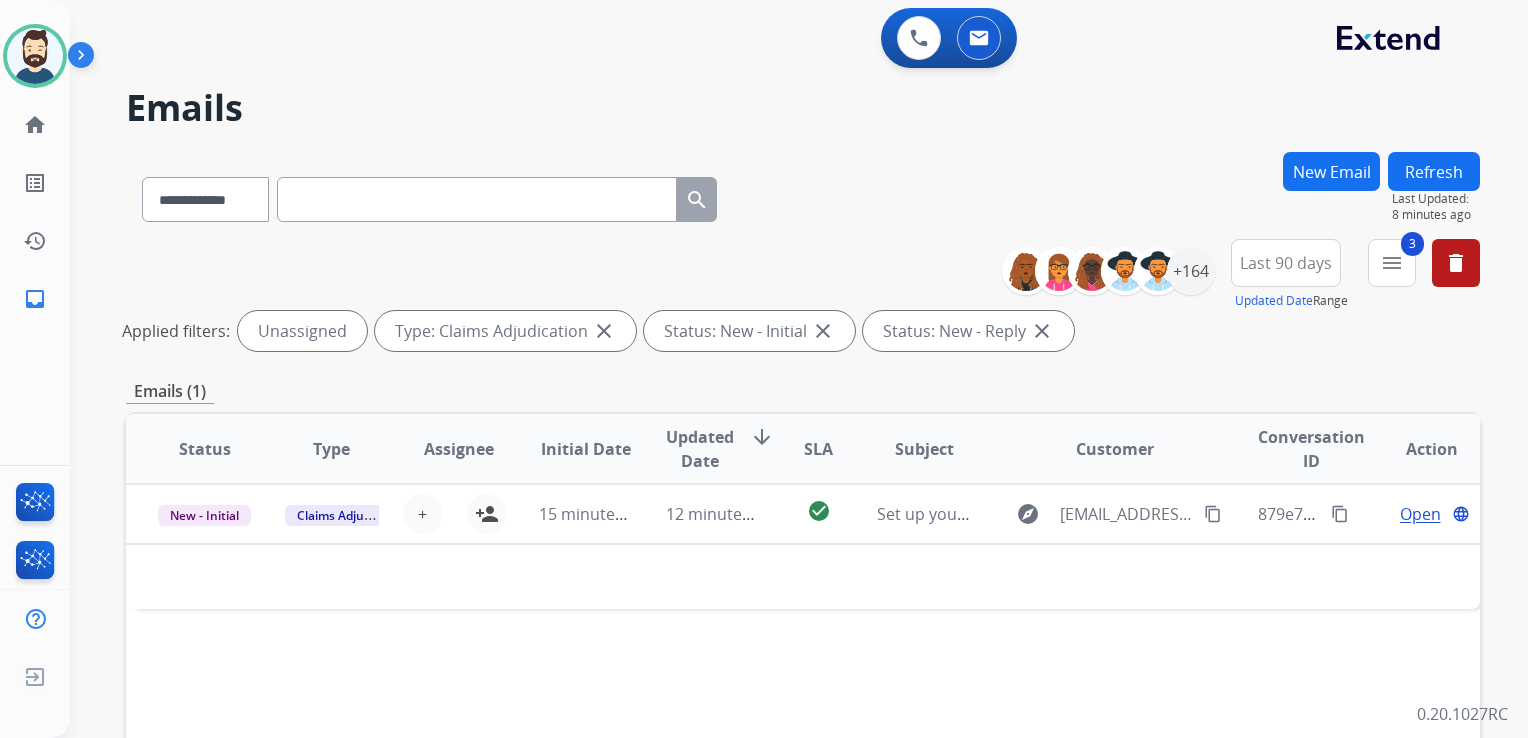 click at bounding box center [477, 199] 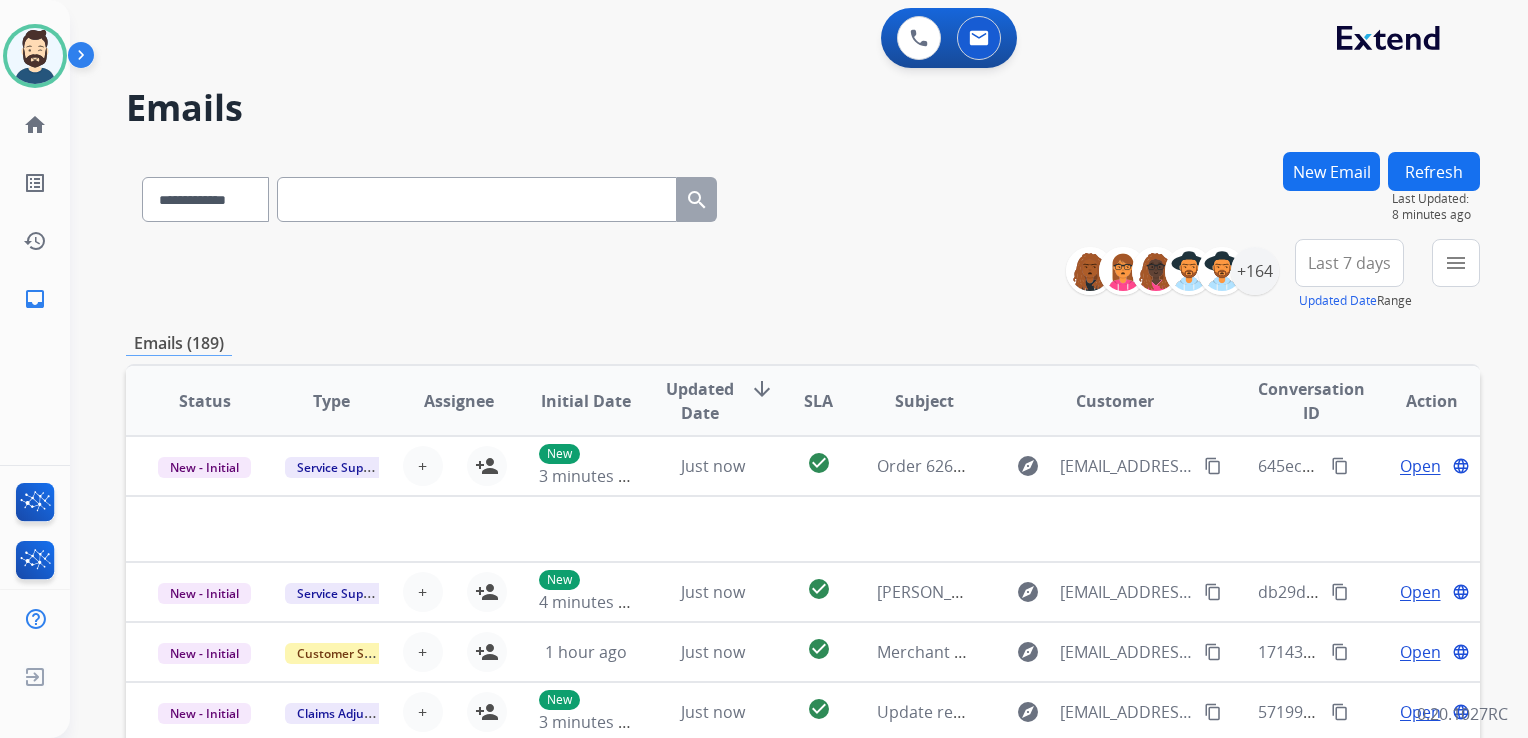 click at bounding box center (477, 199) 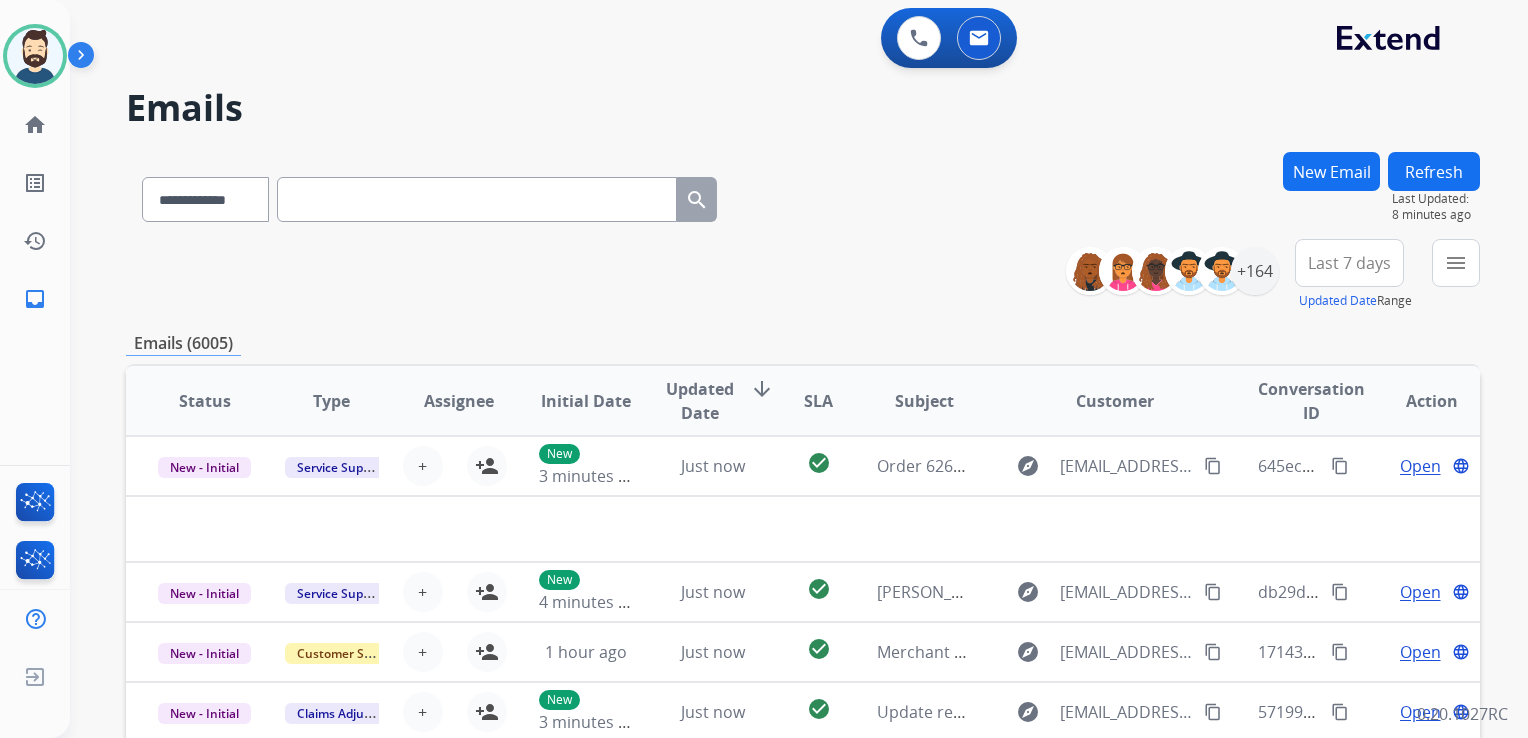 paste on "**********" 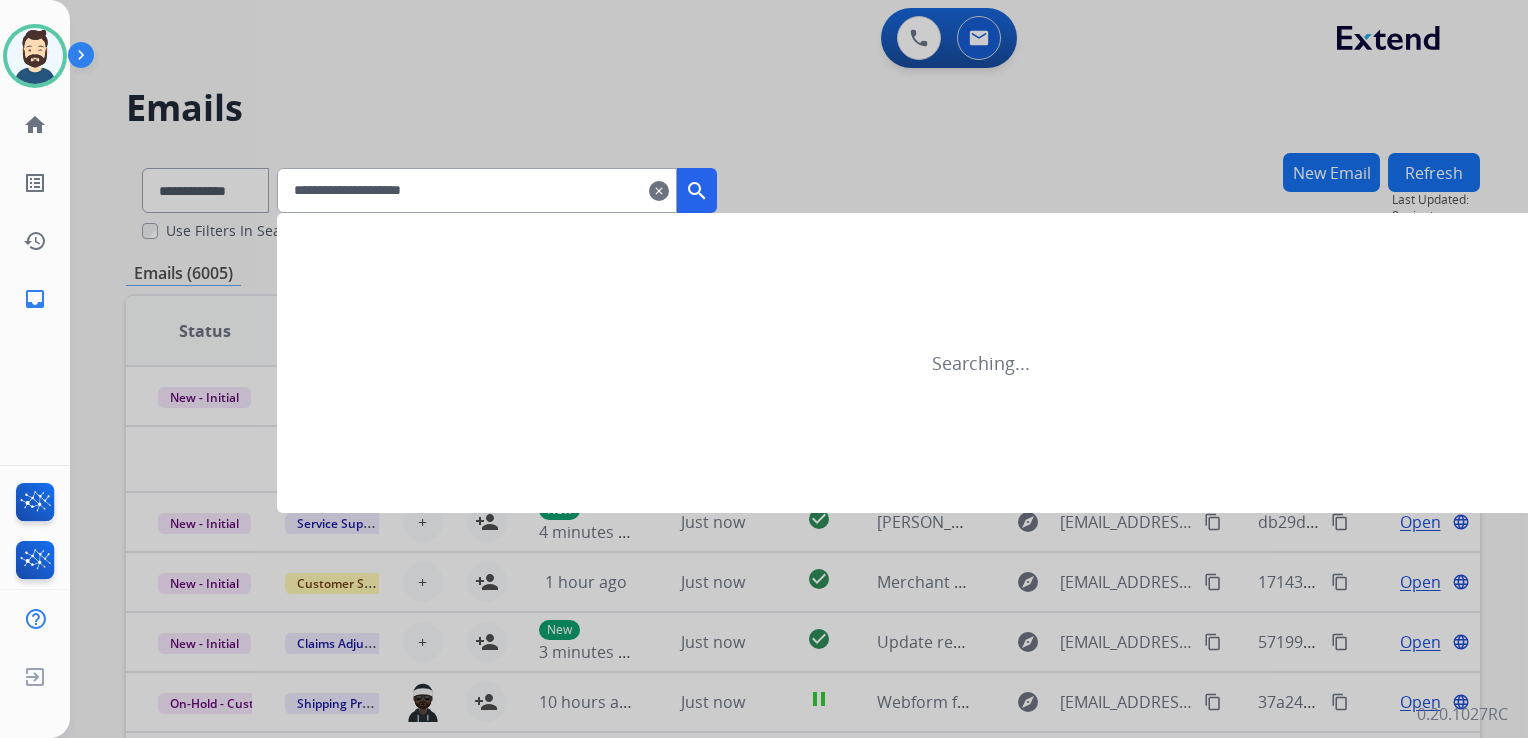 type on "**********" 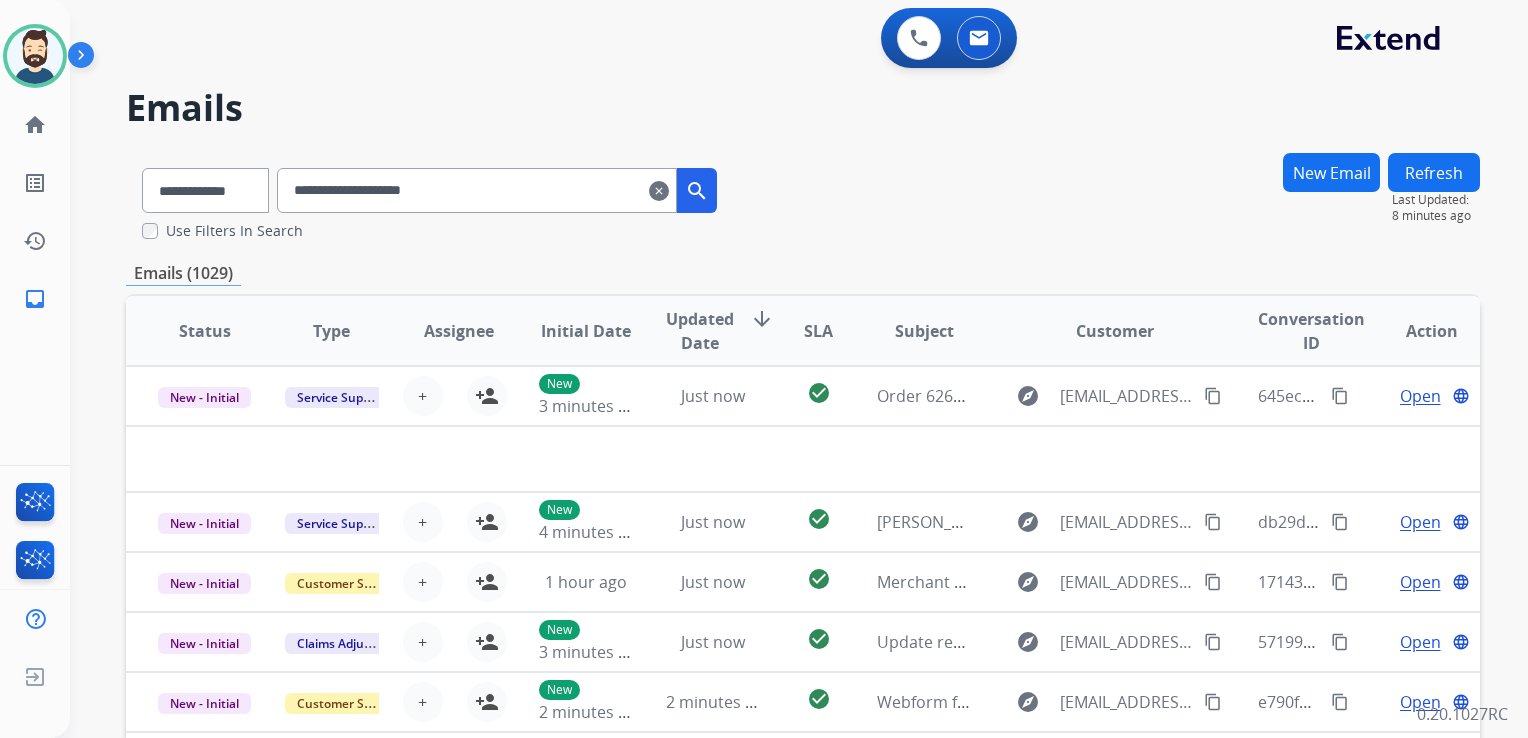 click on "search" at bounding box center (697, 191) 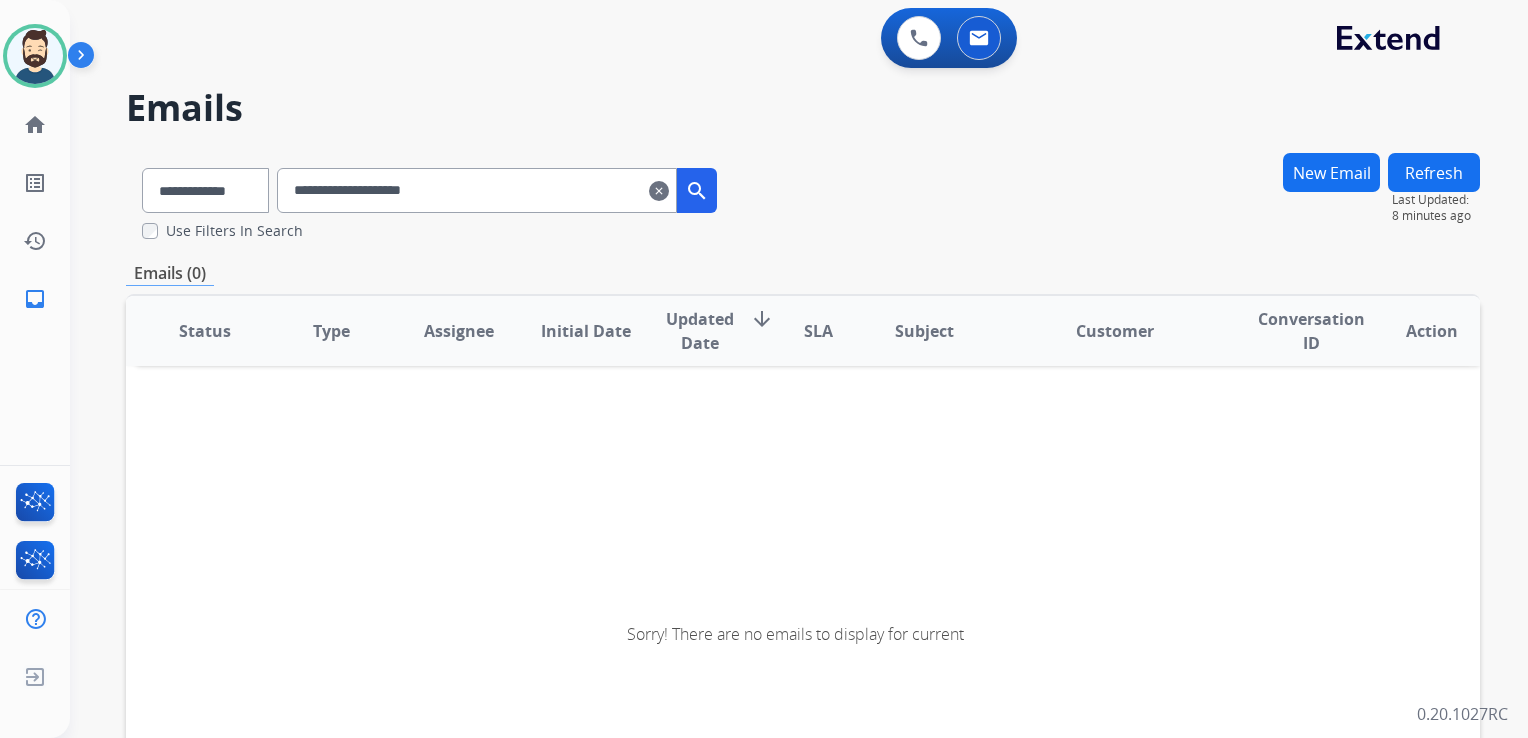 click on "search" at bounding box center (697, 191) 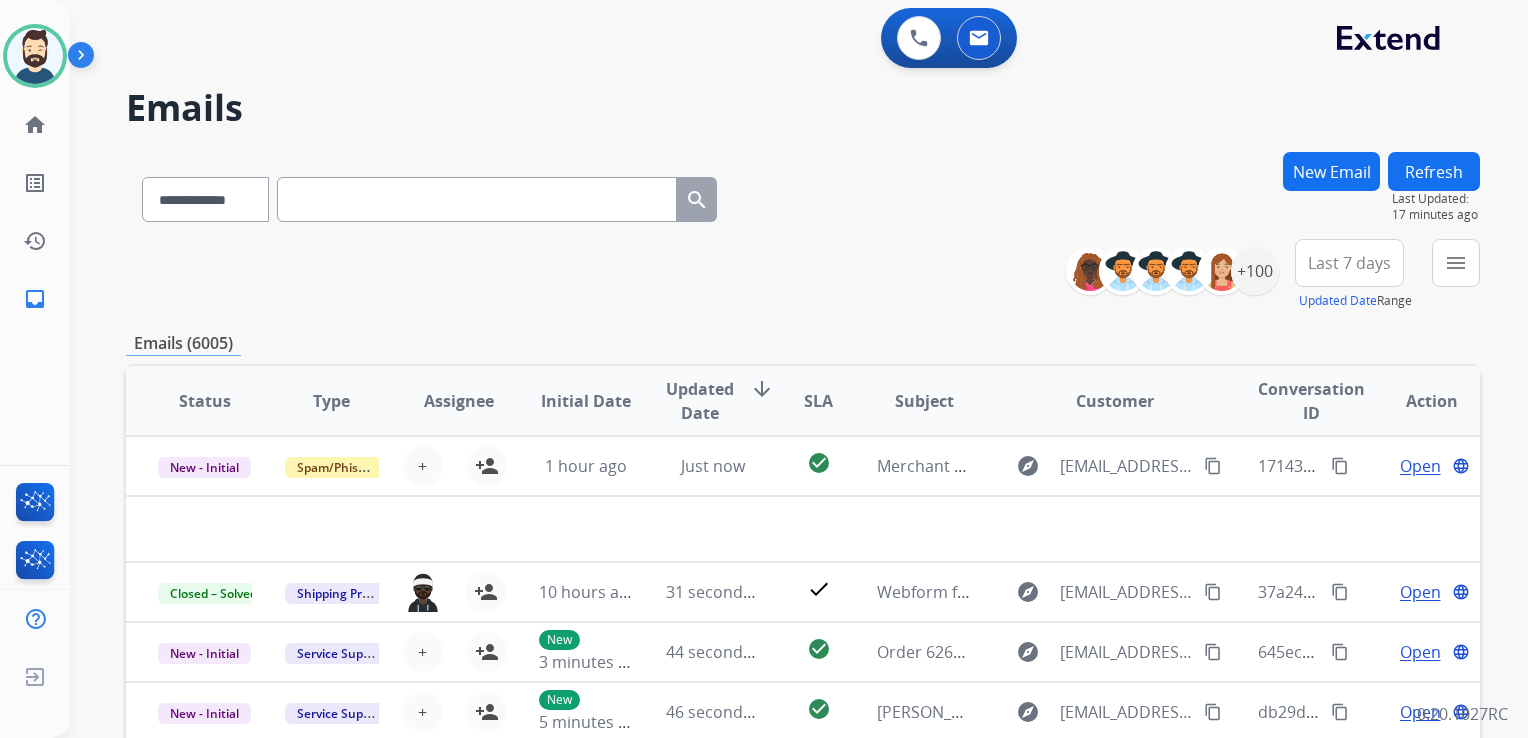 click at bounding box center [477, 199] 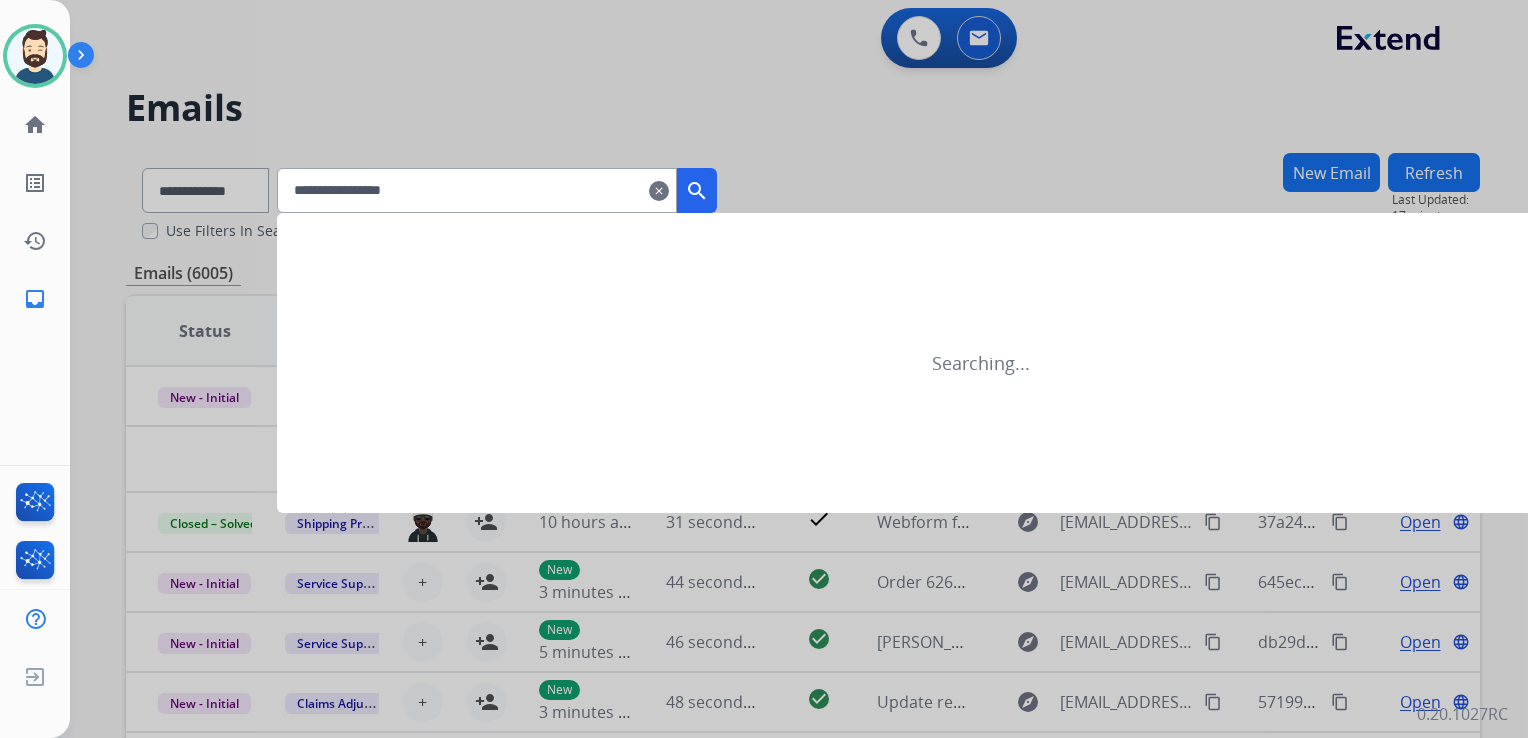type on "**********" 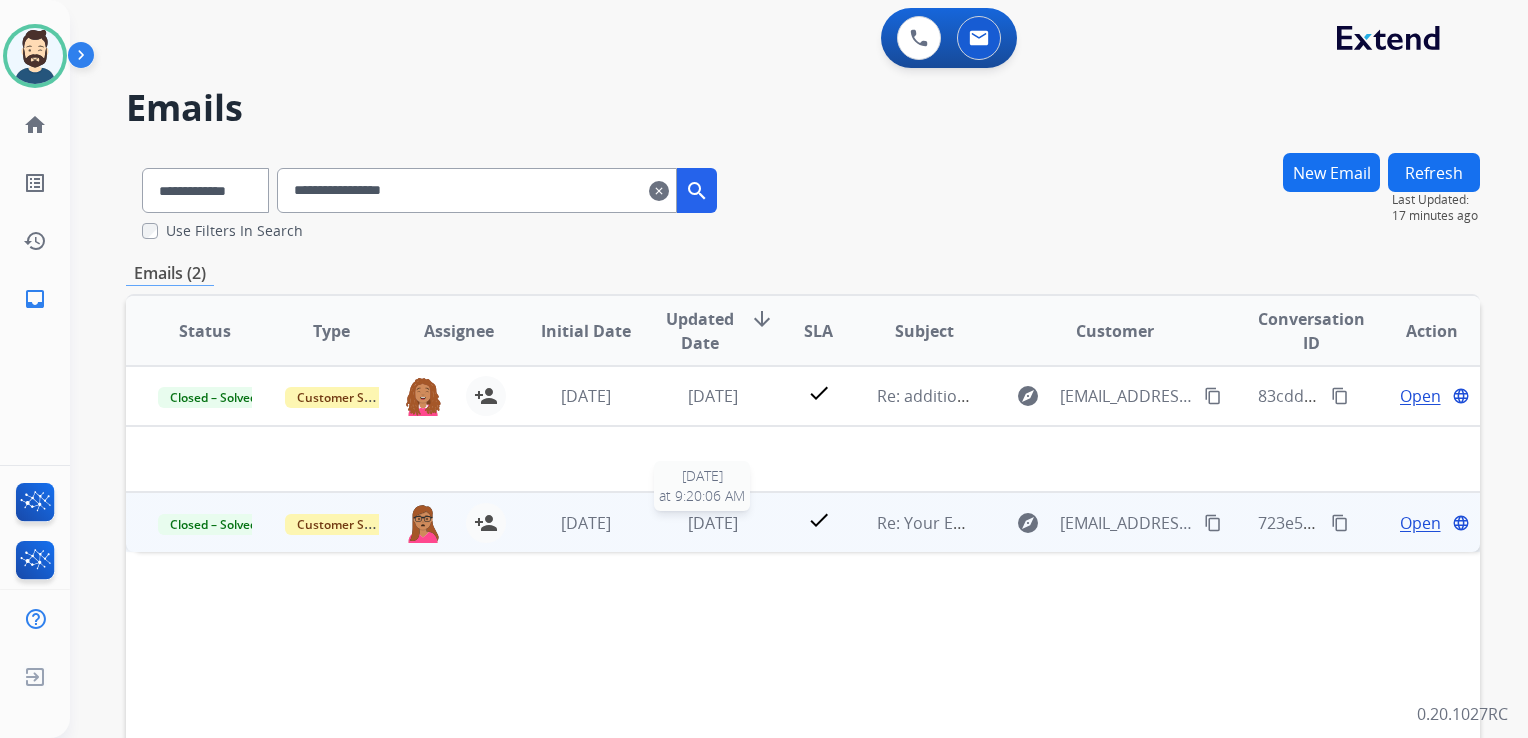 click on "[DATE]" at bounding box center [713, 523] 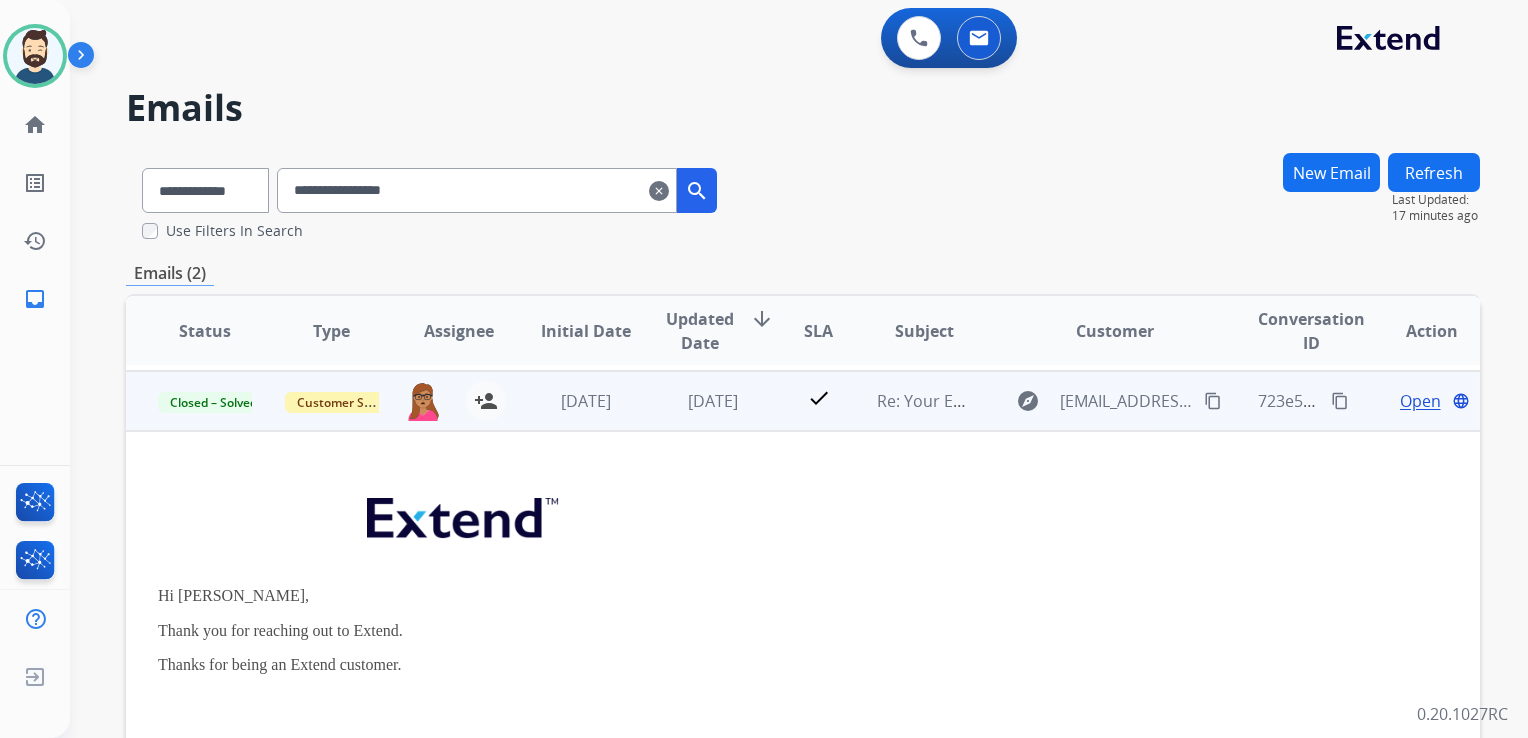 scroll, scrollTop: 60, scrollLeft: 0, axis: vertical 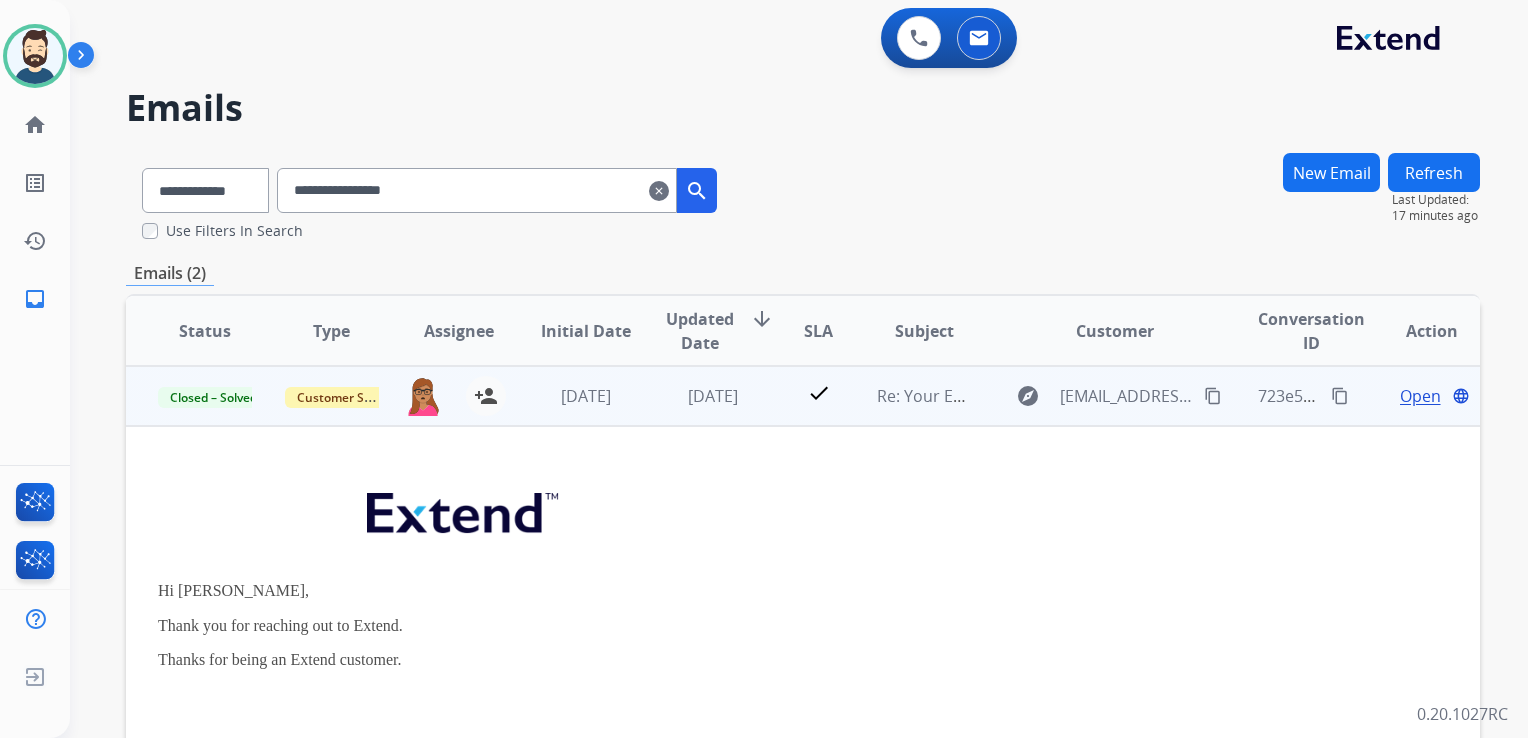 click on "Open" at bounding box center [1420, 396] 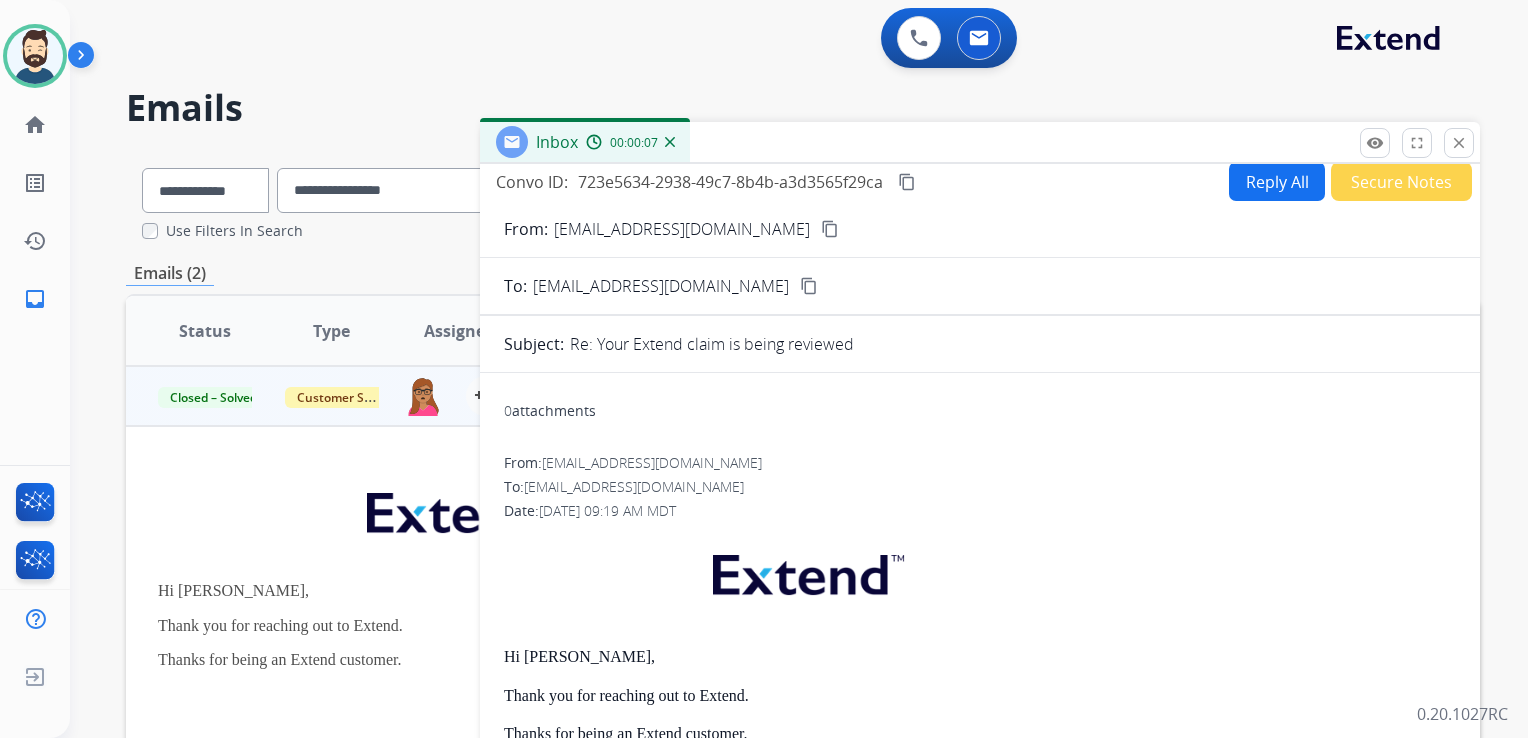scroll, scrollTop: 0, scrollLeft: 0, axis: both 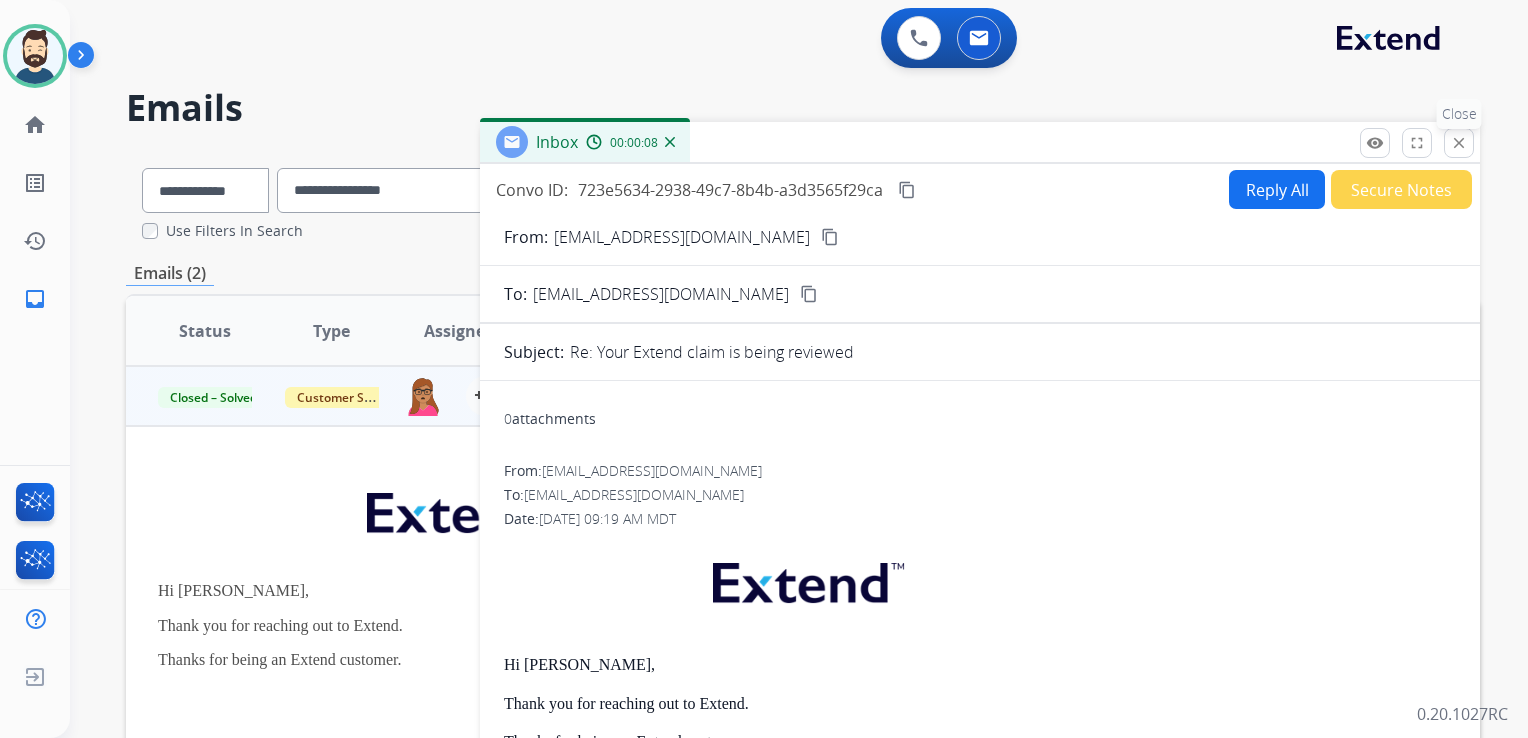 click on "close" at bounding box center [1459, 143] 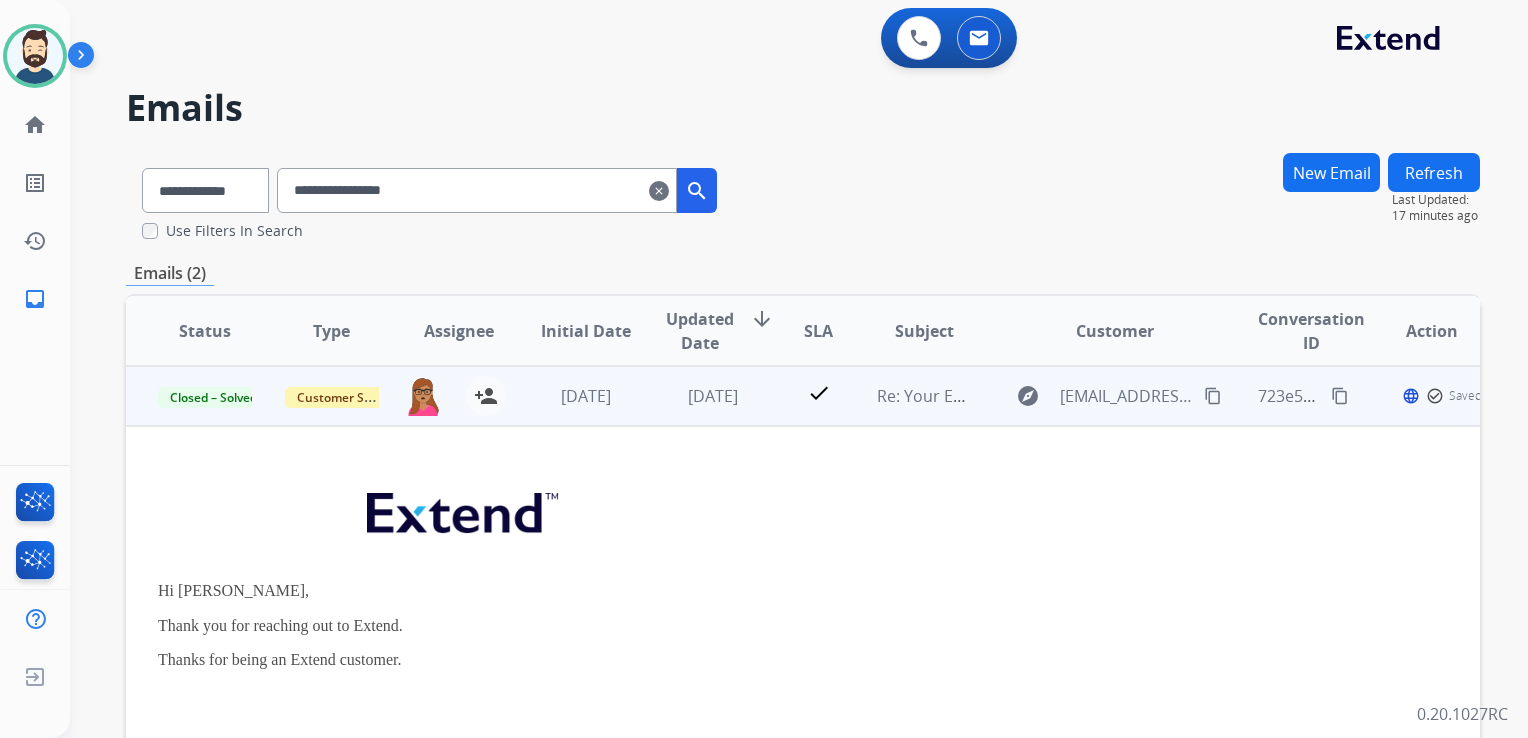 click on "[DATE]" at bounding box center (697, 396) 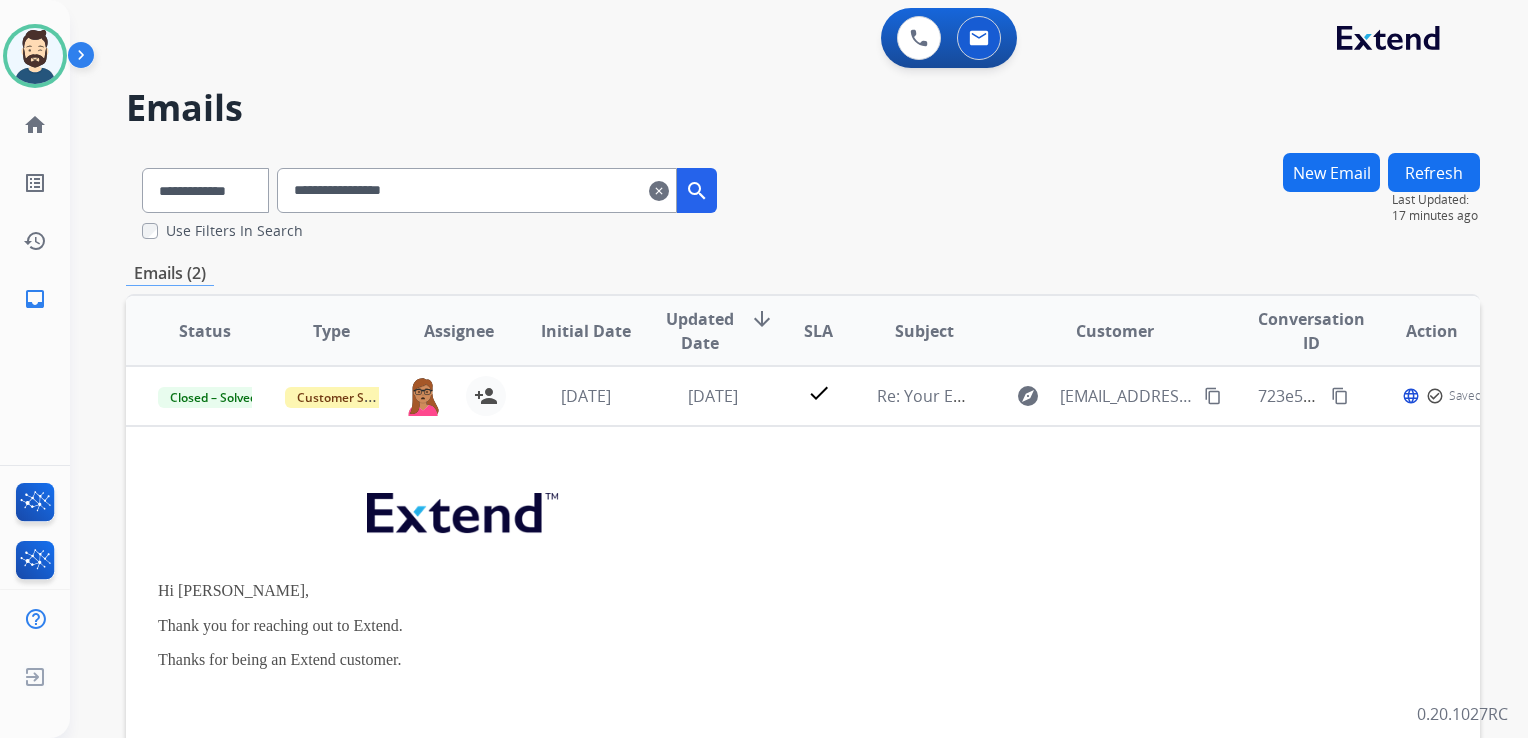 scroll, scrollTop: 0, scrollLeft: 0, axis: both 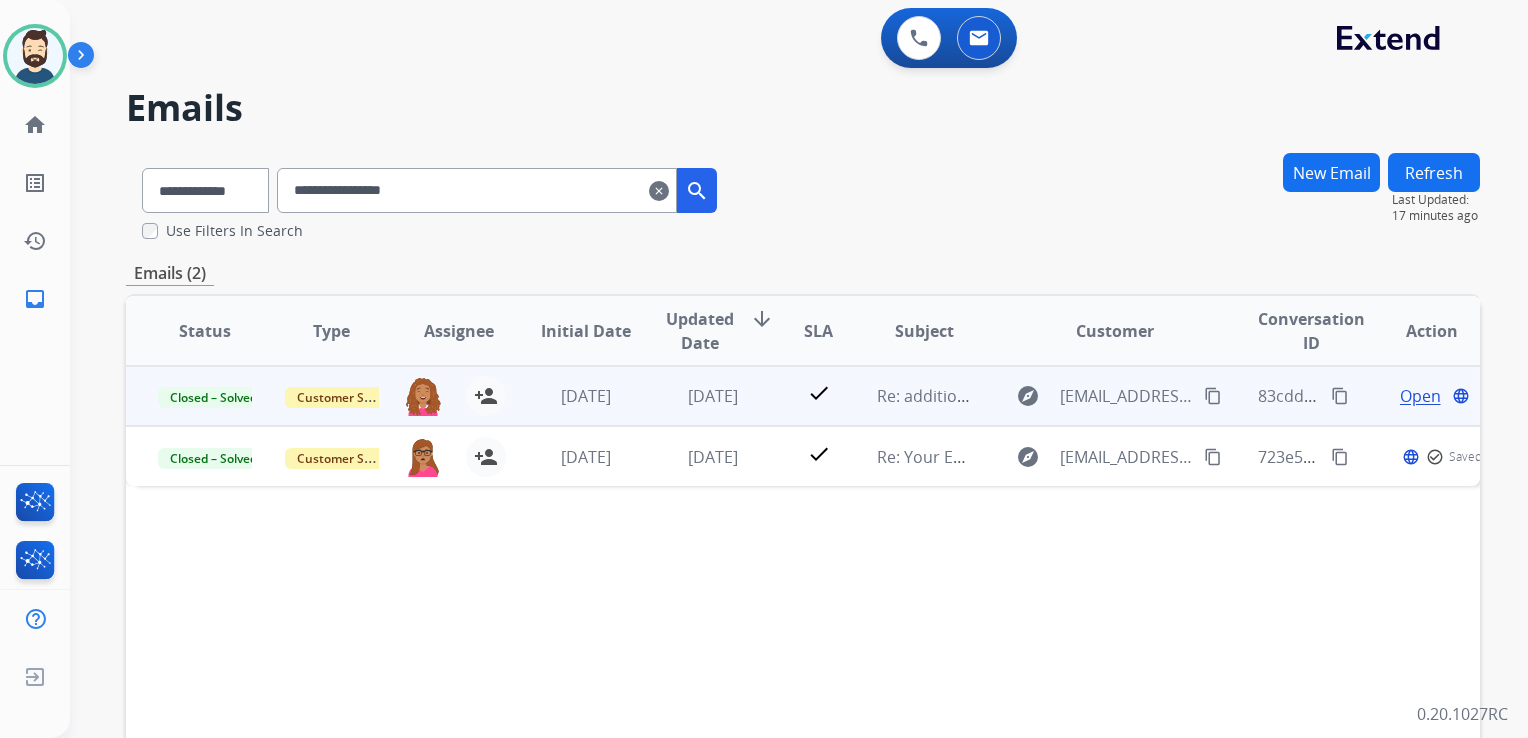 click on "[DATE]" at bounding box center (713, 396) 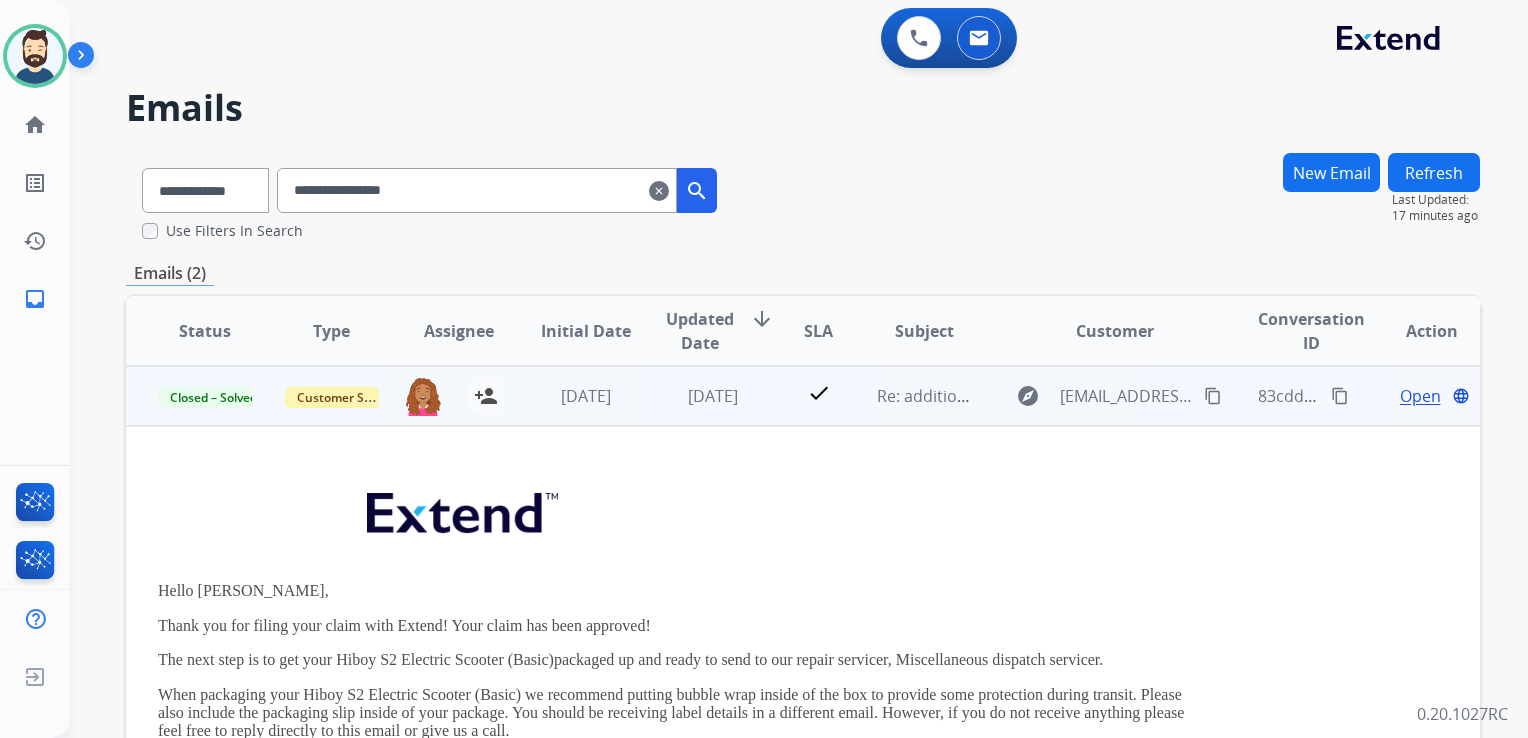 click on "Open" at bounding box center (1420, 396) 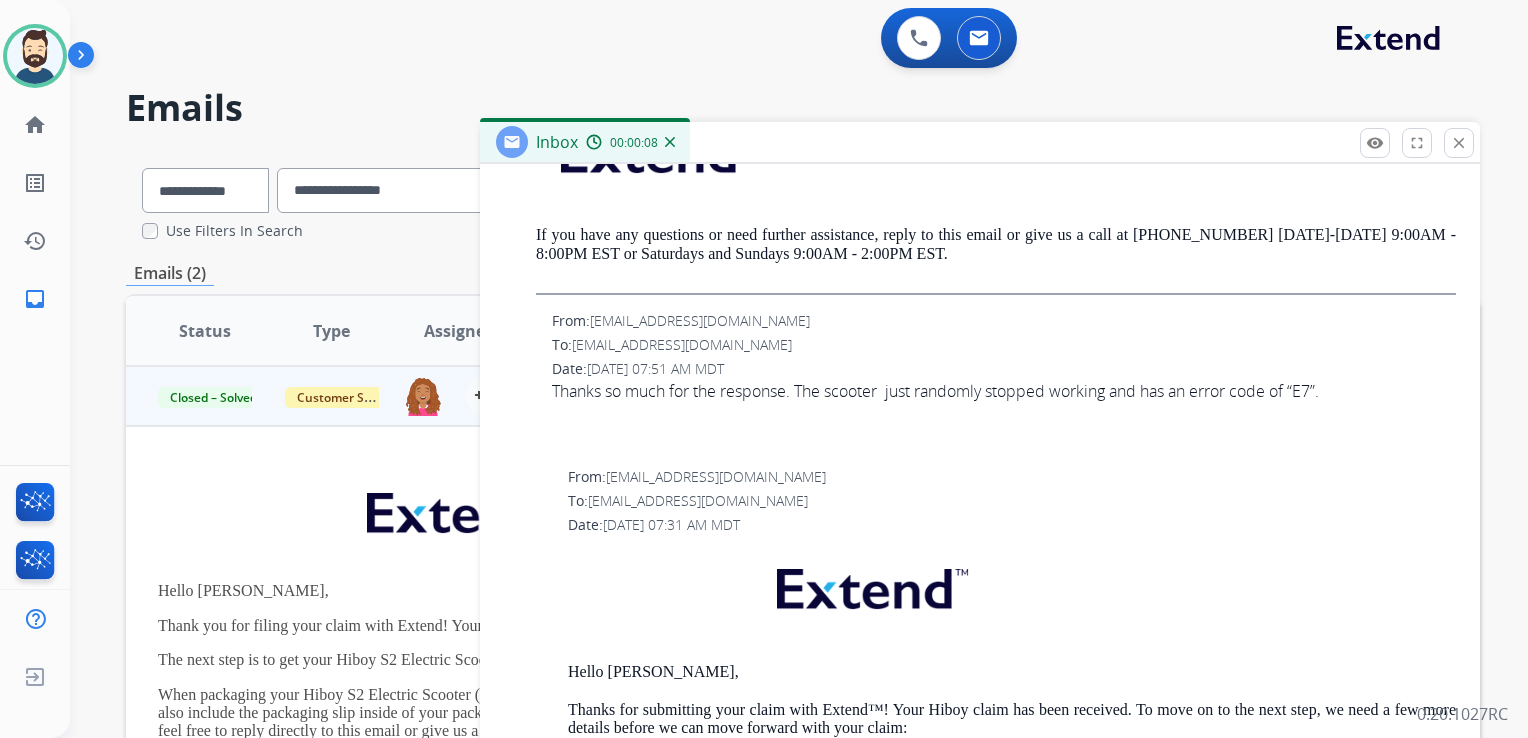 scroll, scrollTop: 1646, scrollLeft: 0, axis: vertical 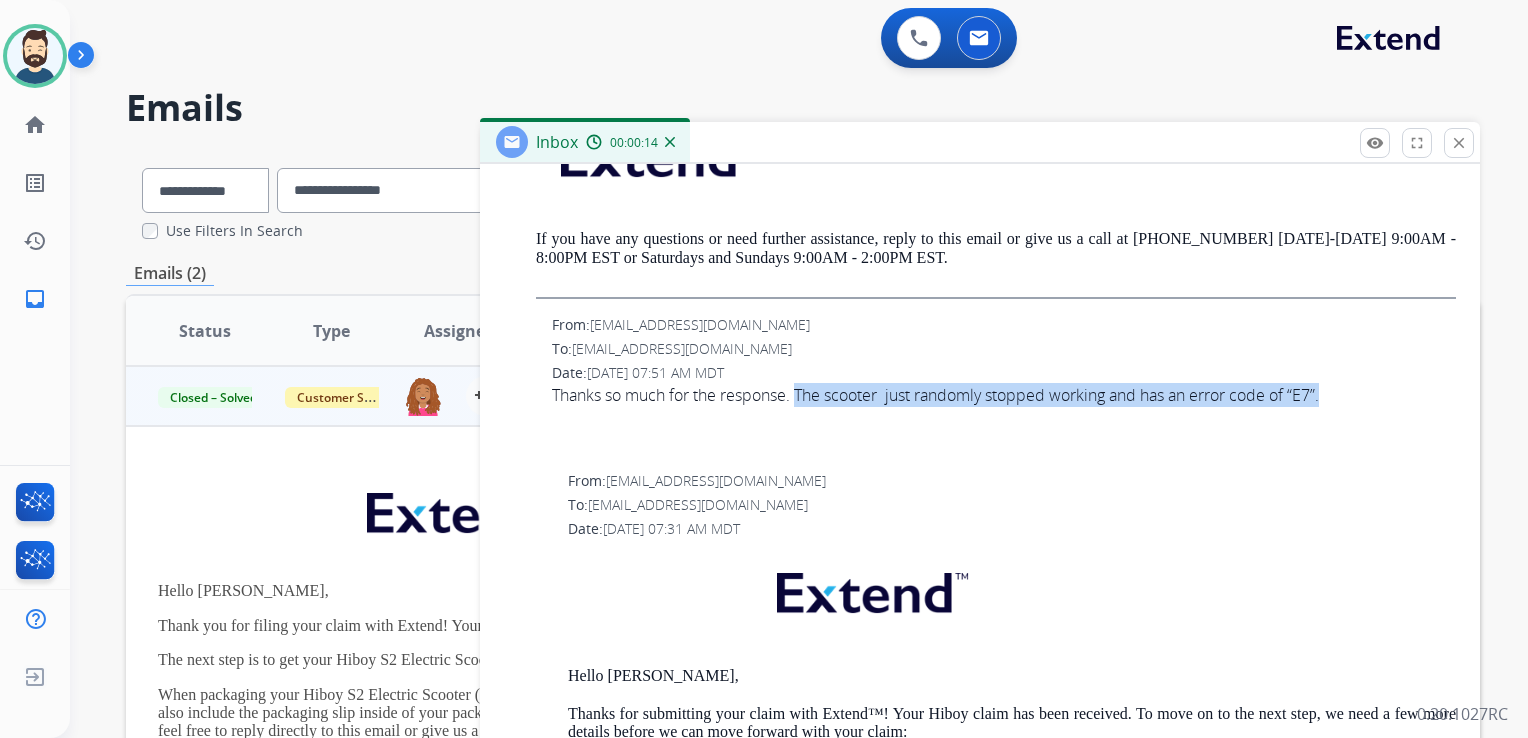 drag, startPoint x: 800, startPoint y: 410, endPoint x: 1333, endPoint y: 413, distance: 533.0084 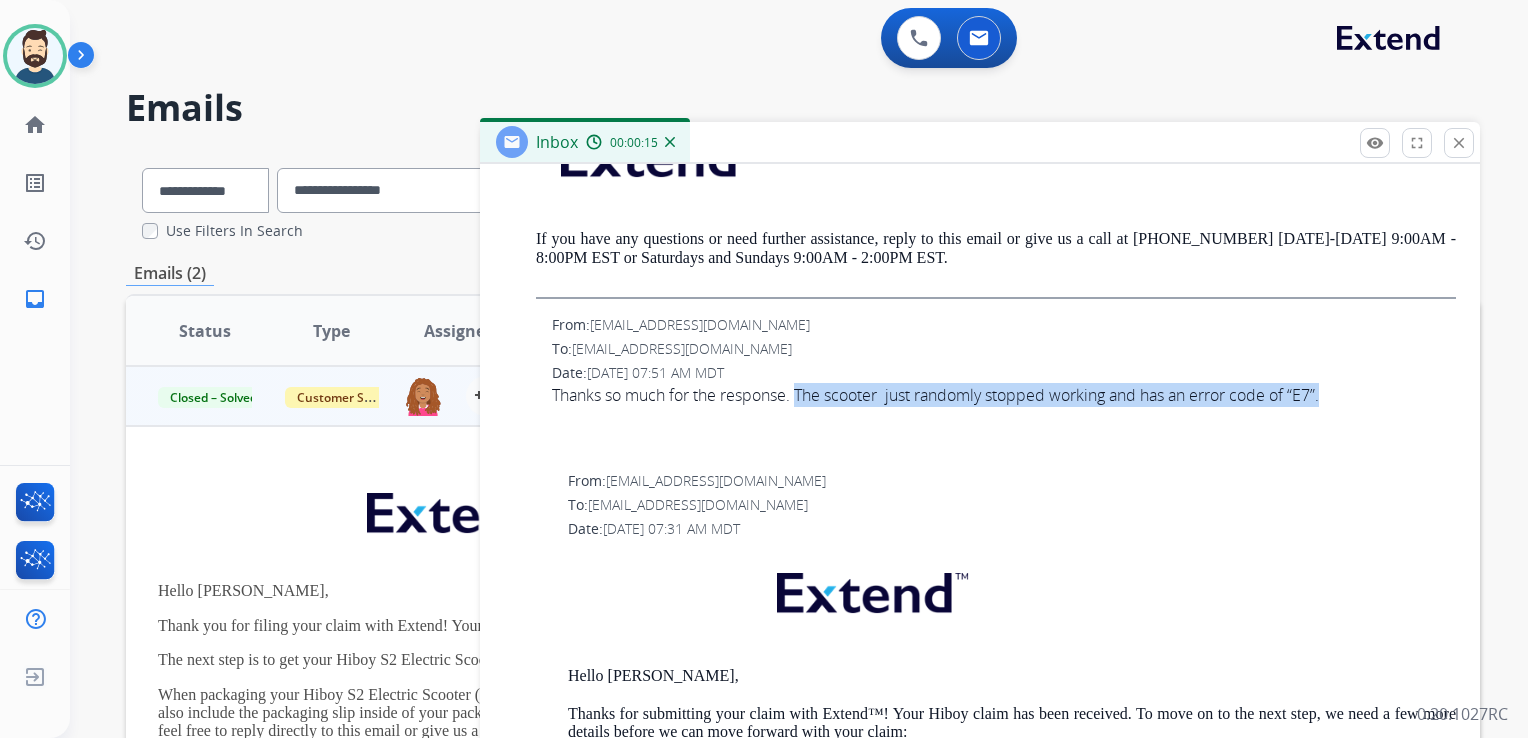 copy on "The scooter  just randomly stopped working and has an error code of “E7”." 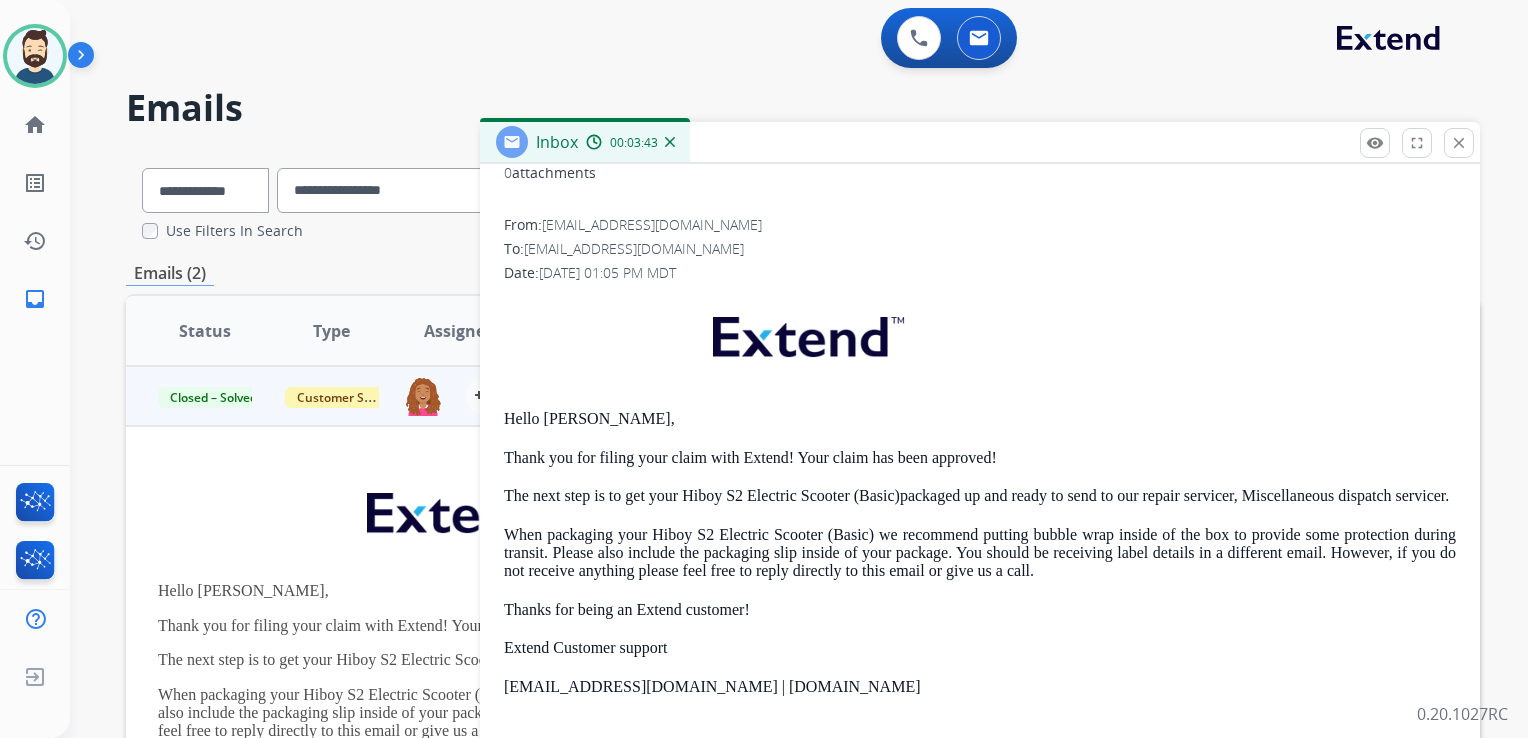 scroll, scrollTop: 0, scrollLeft: 0, axis: both 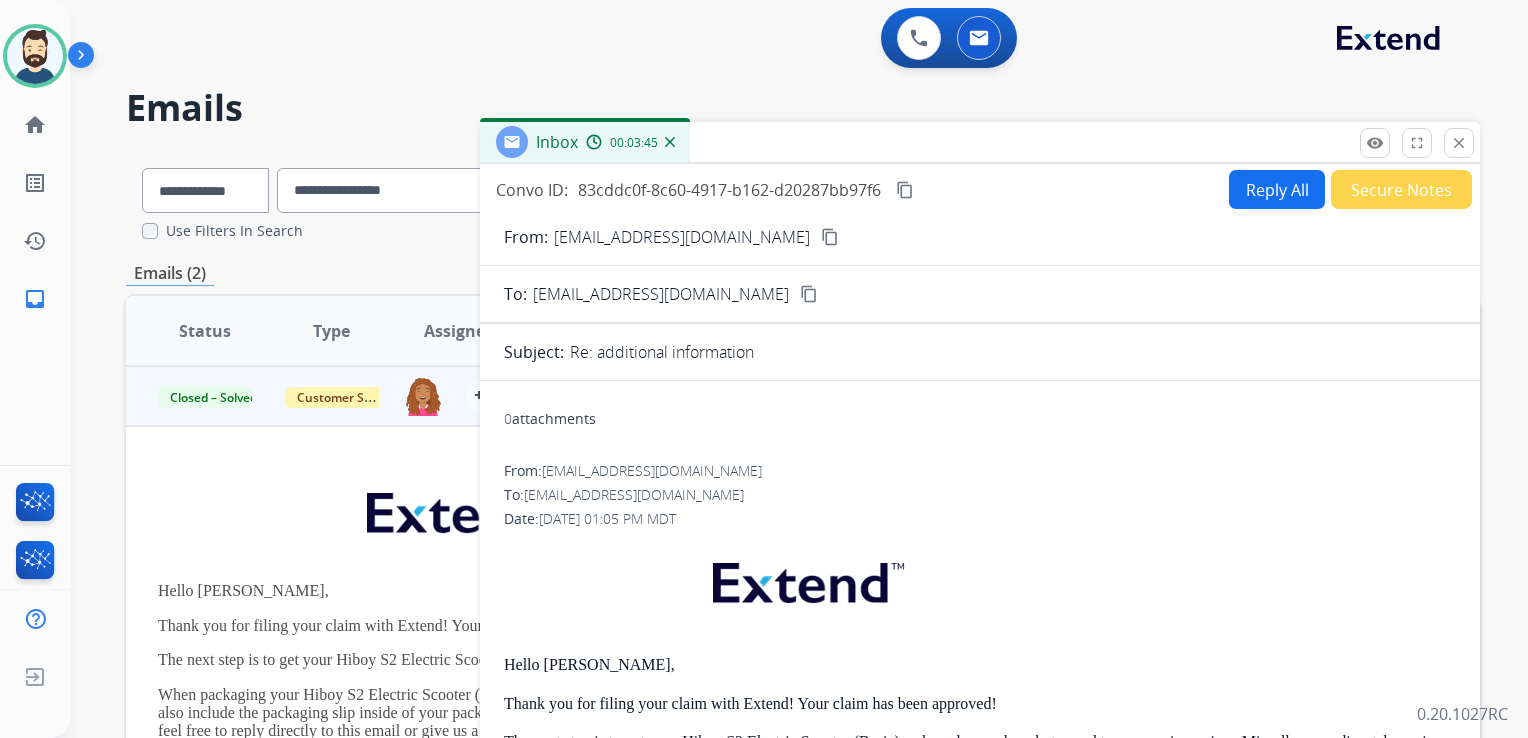 click on "content_copy" at bounding box center [905, 190] 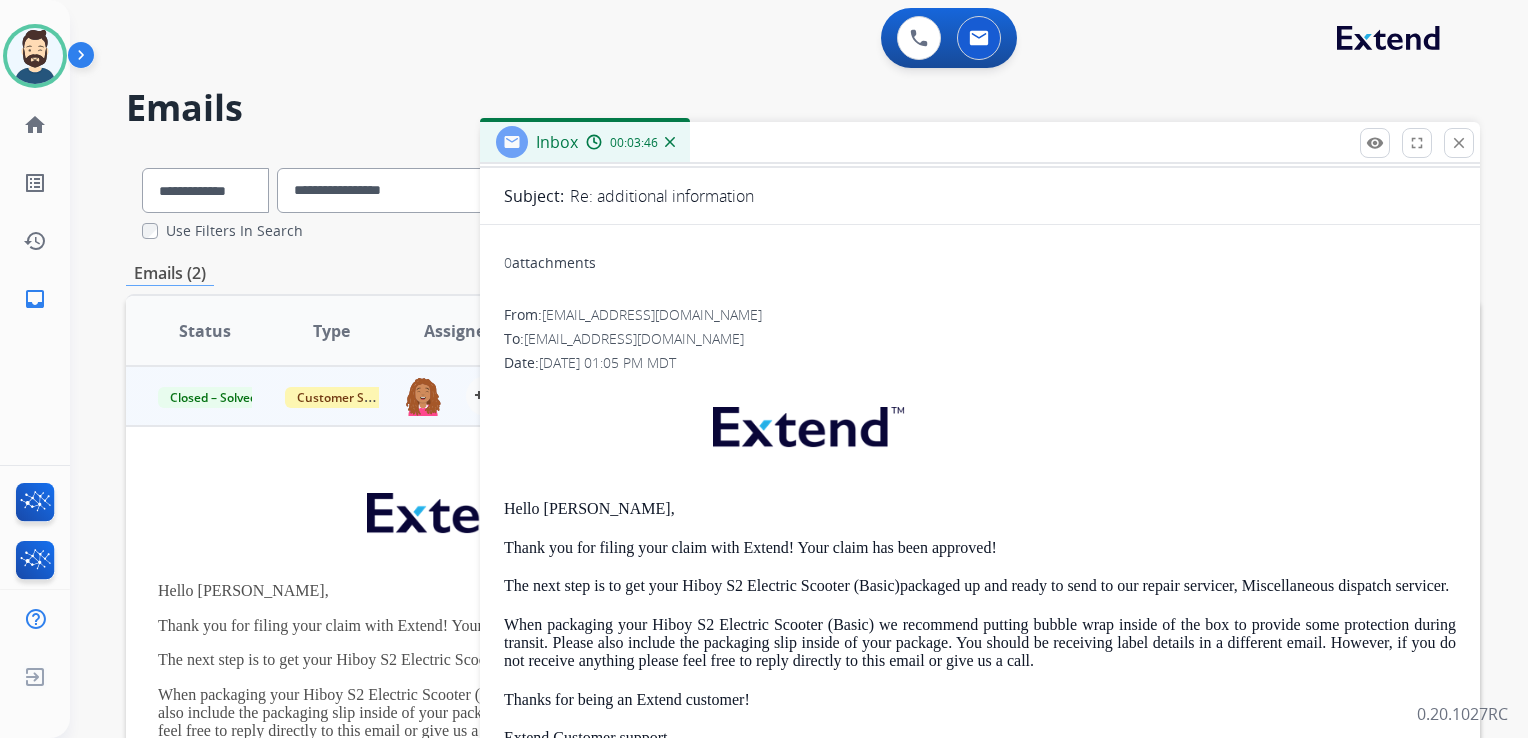 scroll, scrollTop: 300, scrollLeft: 0, axis: vertical 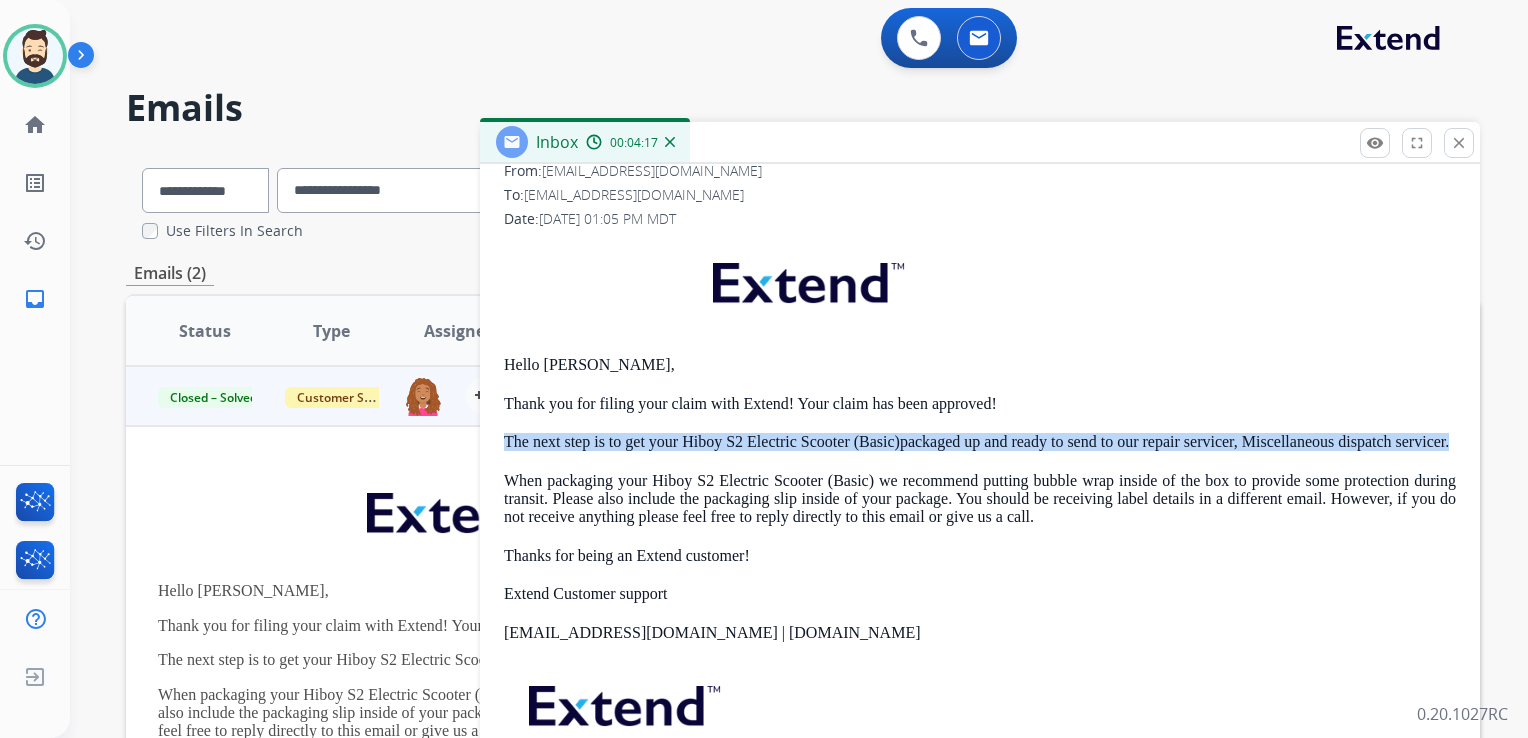 drag, startPoint x: 505, startPoint y: 441, endPoint x: 568, endPoint y: 457, distance: 65 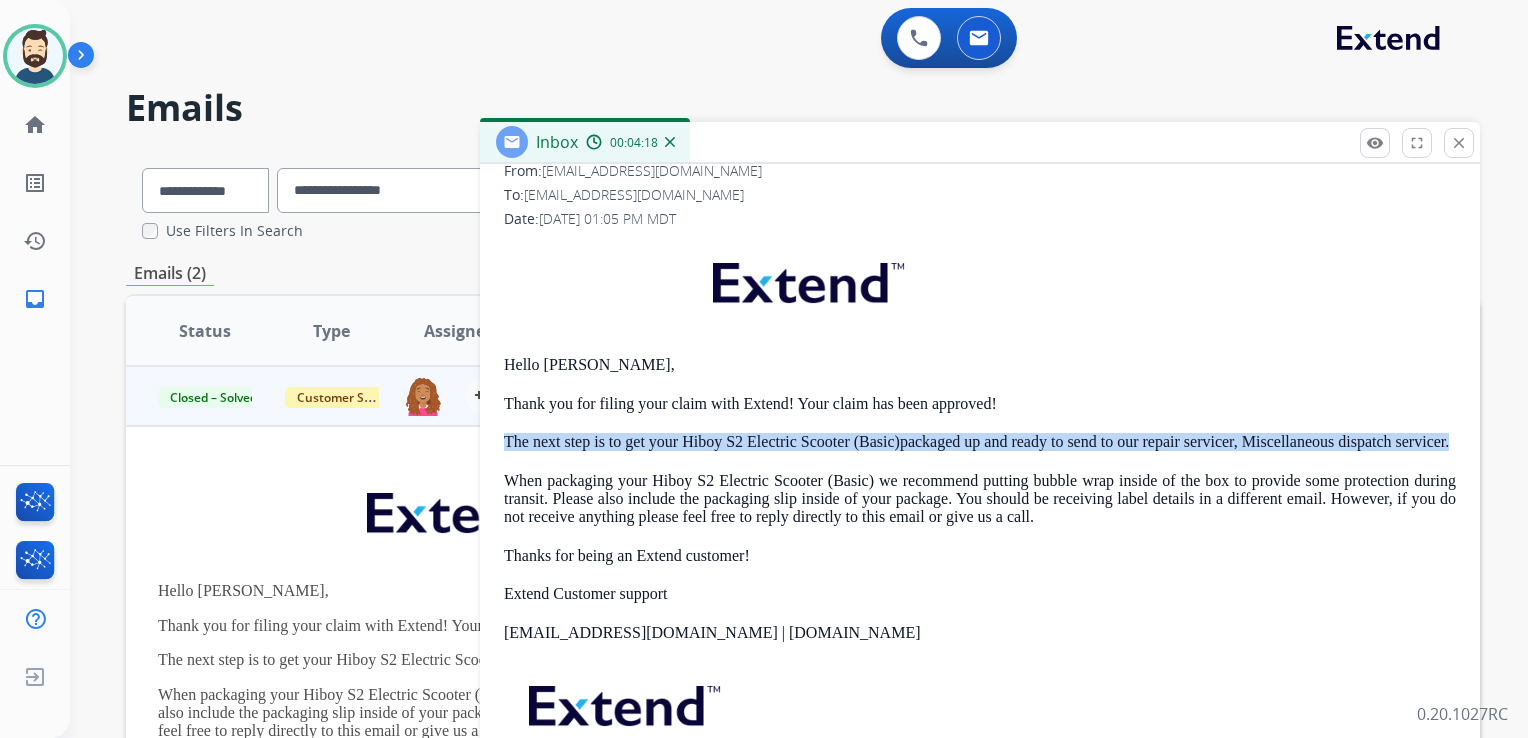 copy on "The next step is to get your Hiboy S2 Electric Scooter (Basic)packaged up and ready to send to our repair servicer, Miscellaneous dispatch servicer." 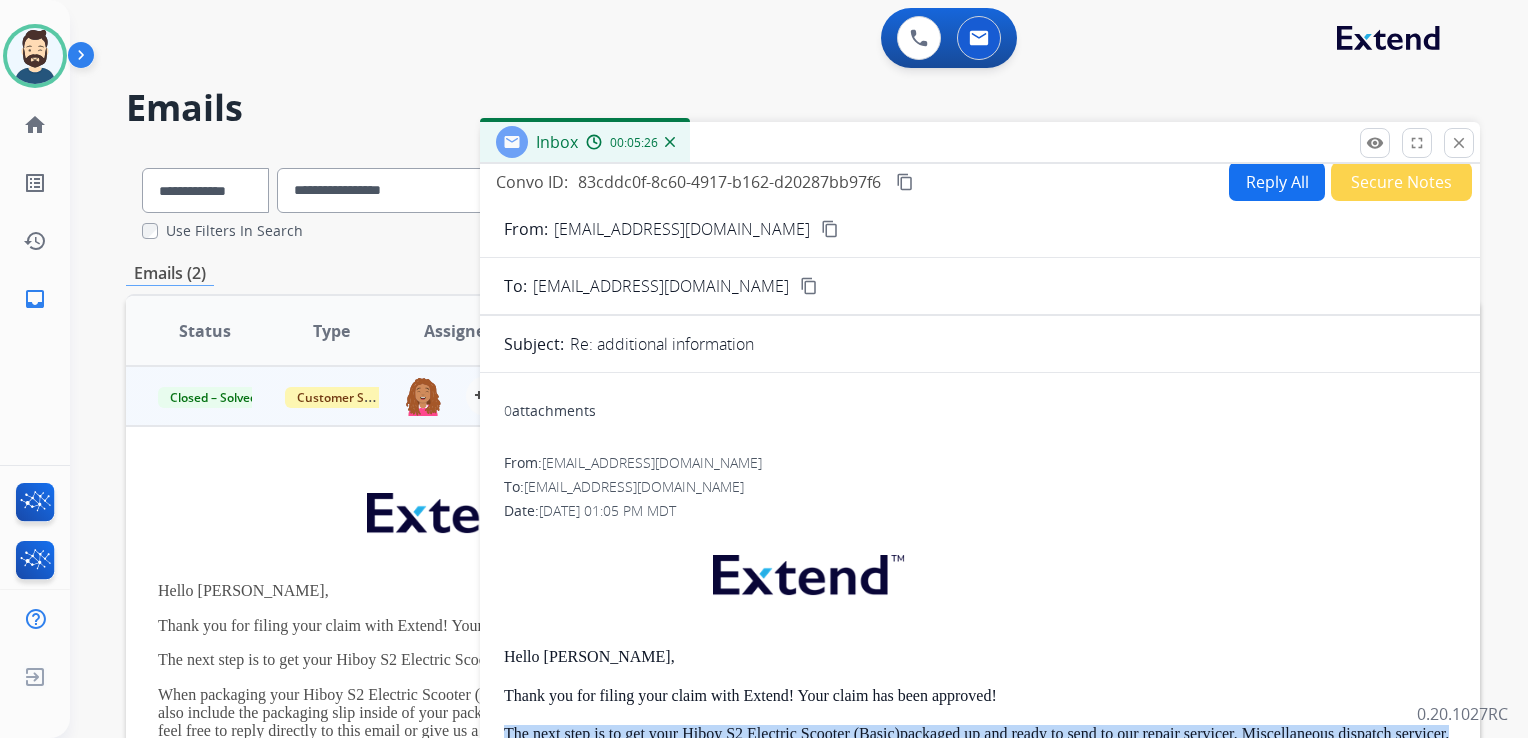 scroll, scrollTop: 0, scrollLeft: 0, axis: both 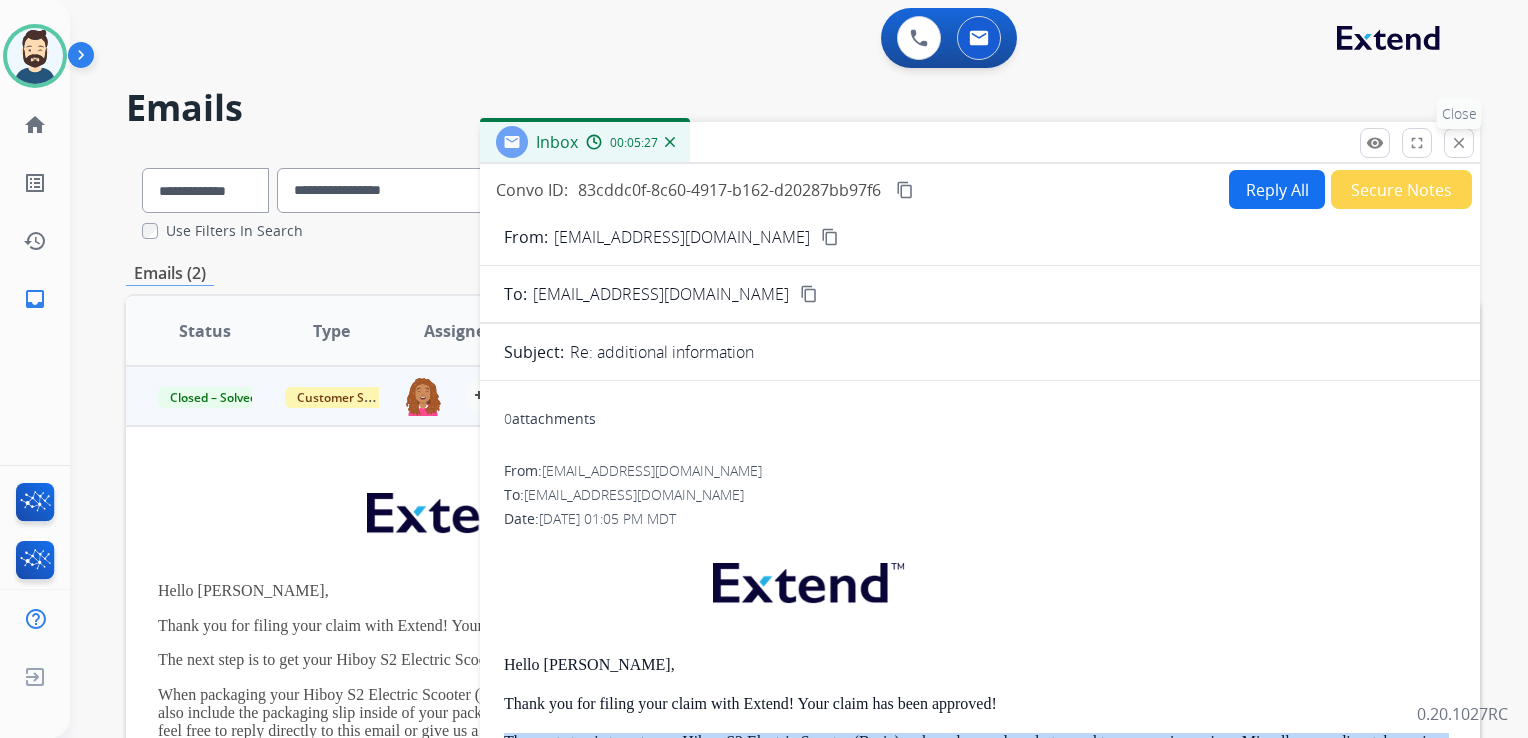 click on "close" at bounding box center (1459, 143) 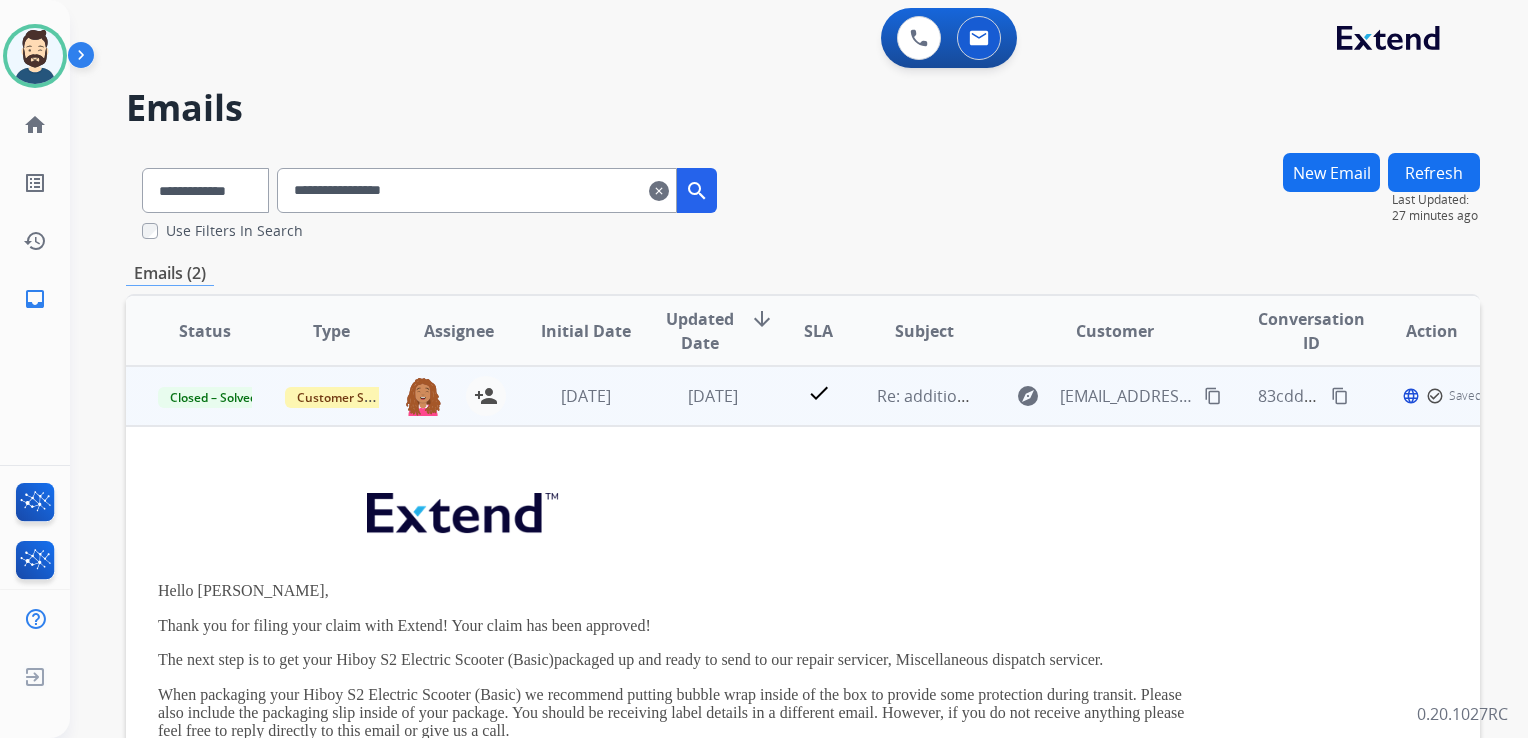 drag, startPoint x: 592, startPoint y: 423, endPoint x: 558, endPoint y: 422, distance: 34.0147 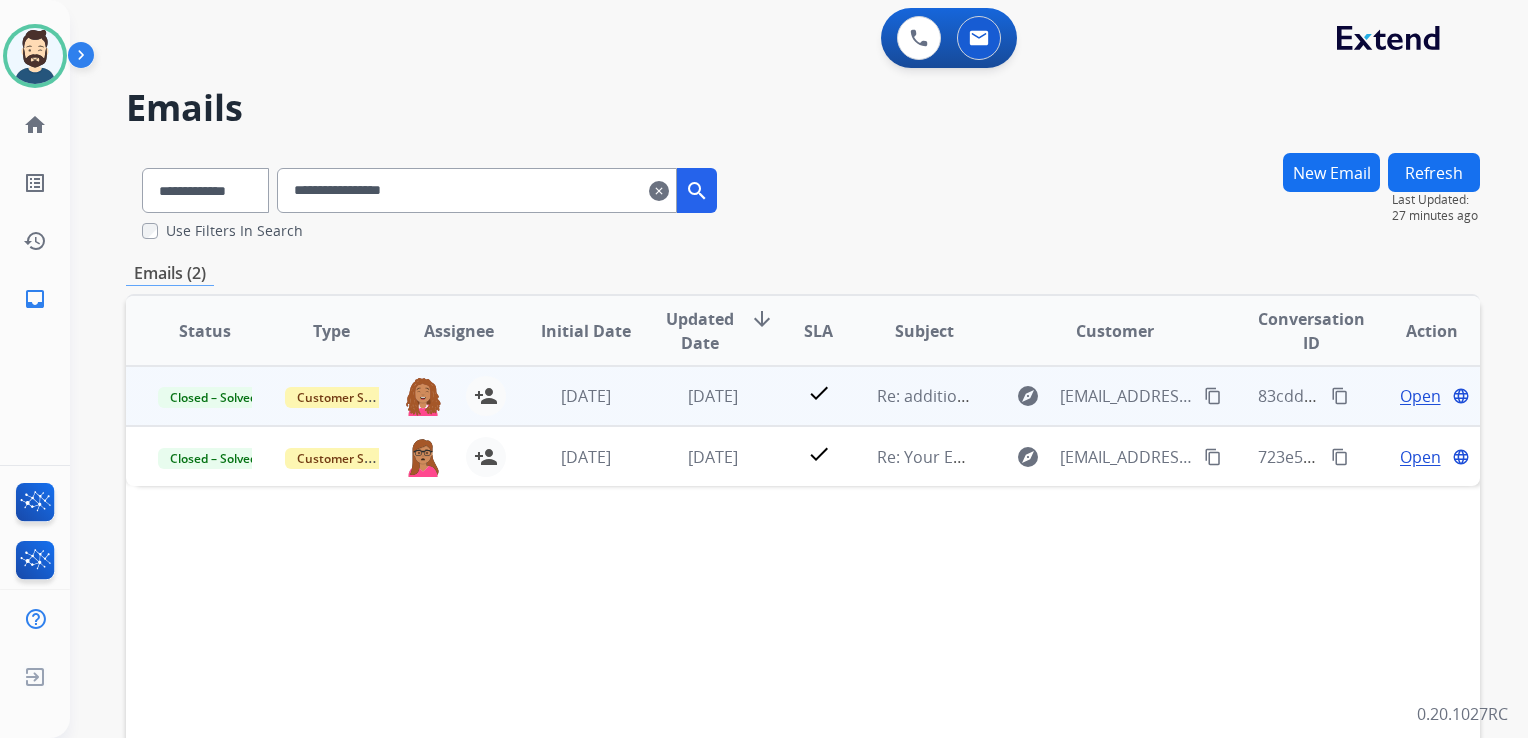 click on "[DATE]" at bounding box center (697, 396) 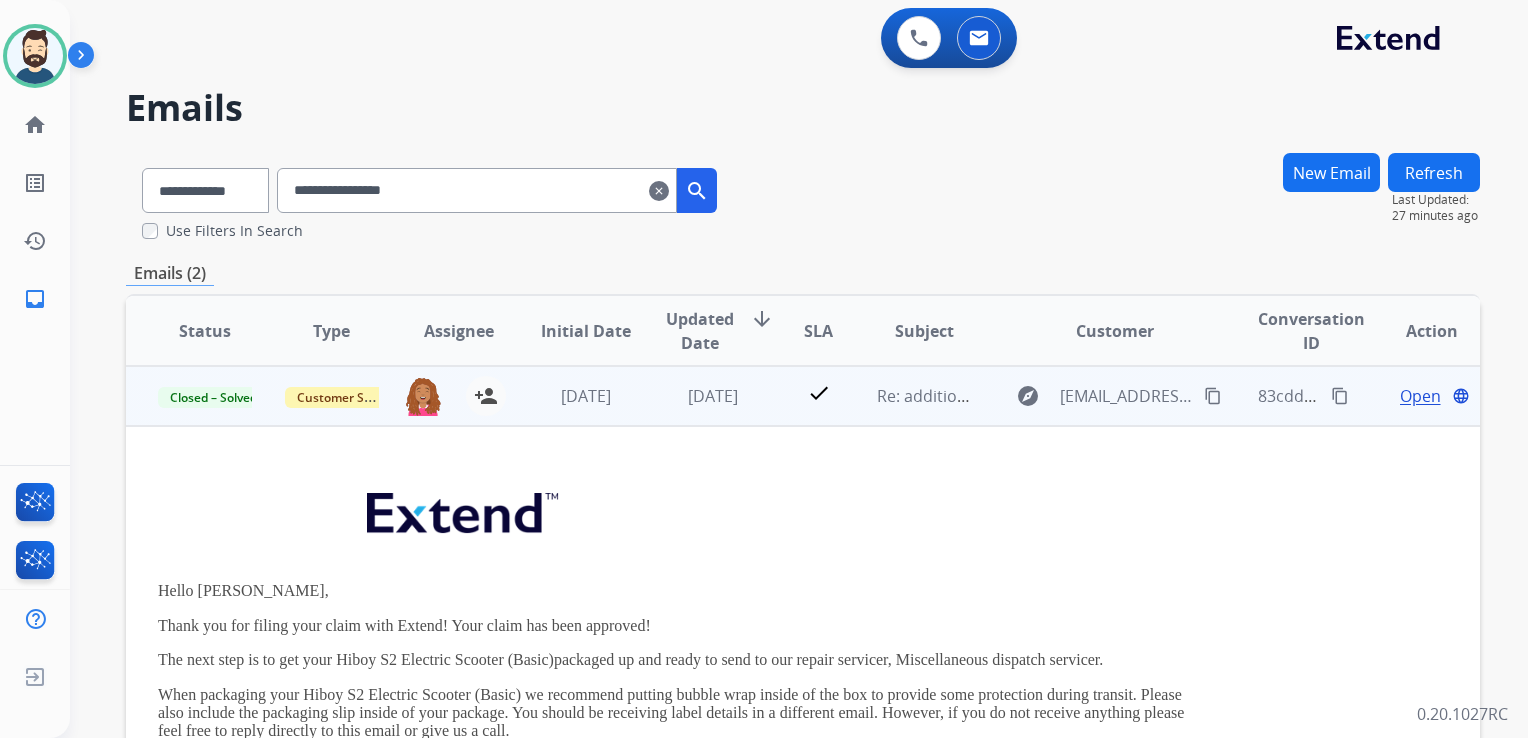click on "Open" at bounding box center [1420, 396] 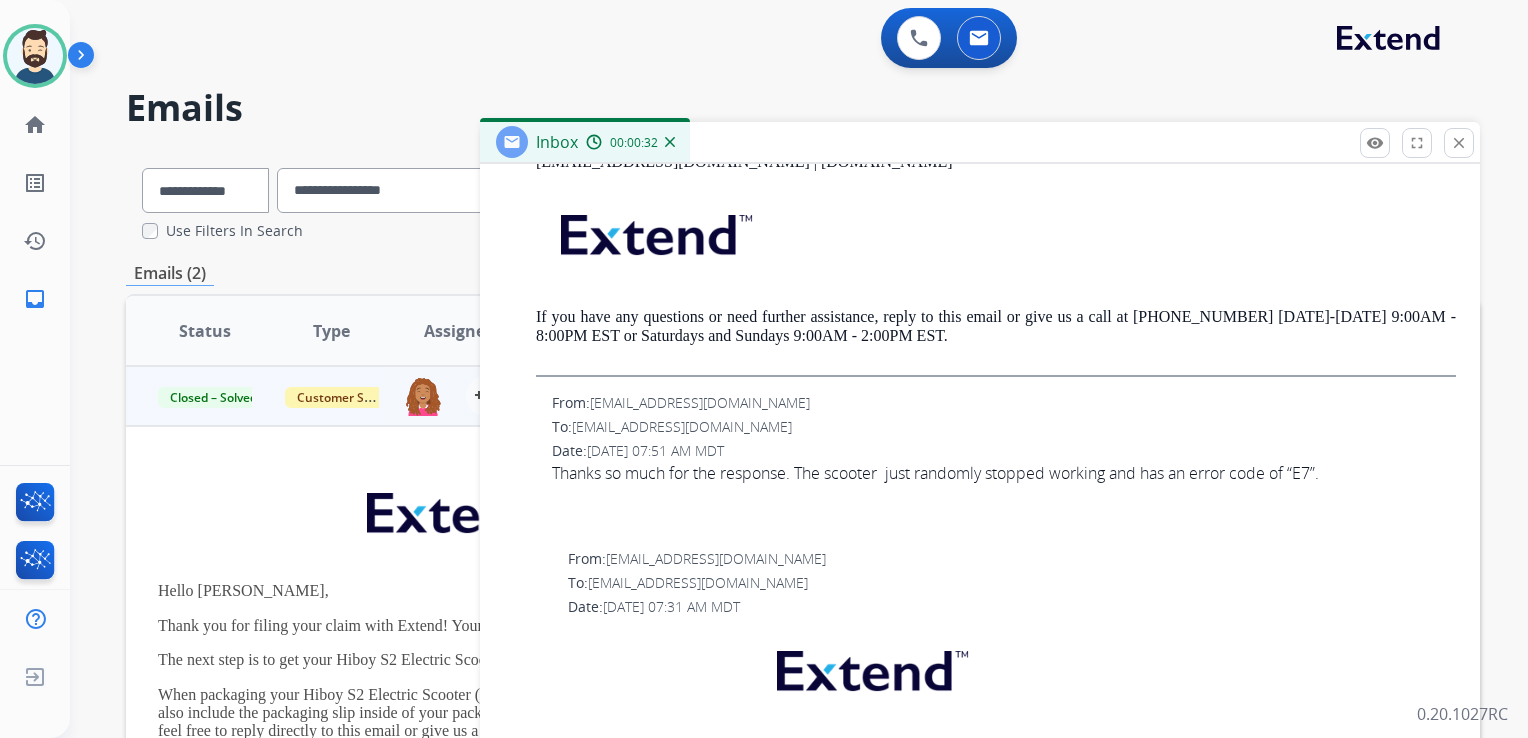 scroll, scrollTop: 1546, scrollLeft: 0, axis: vertical 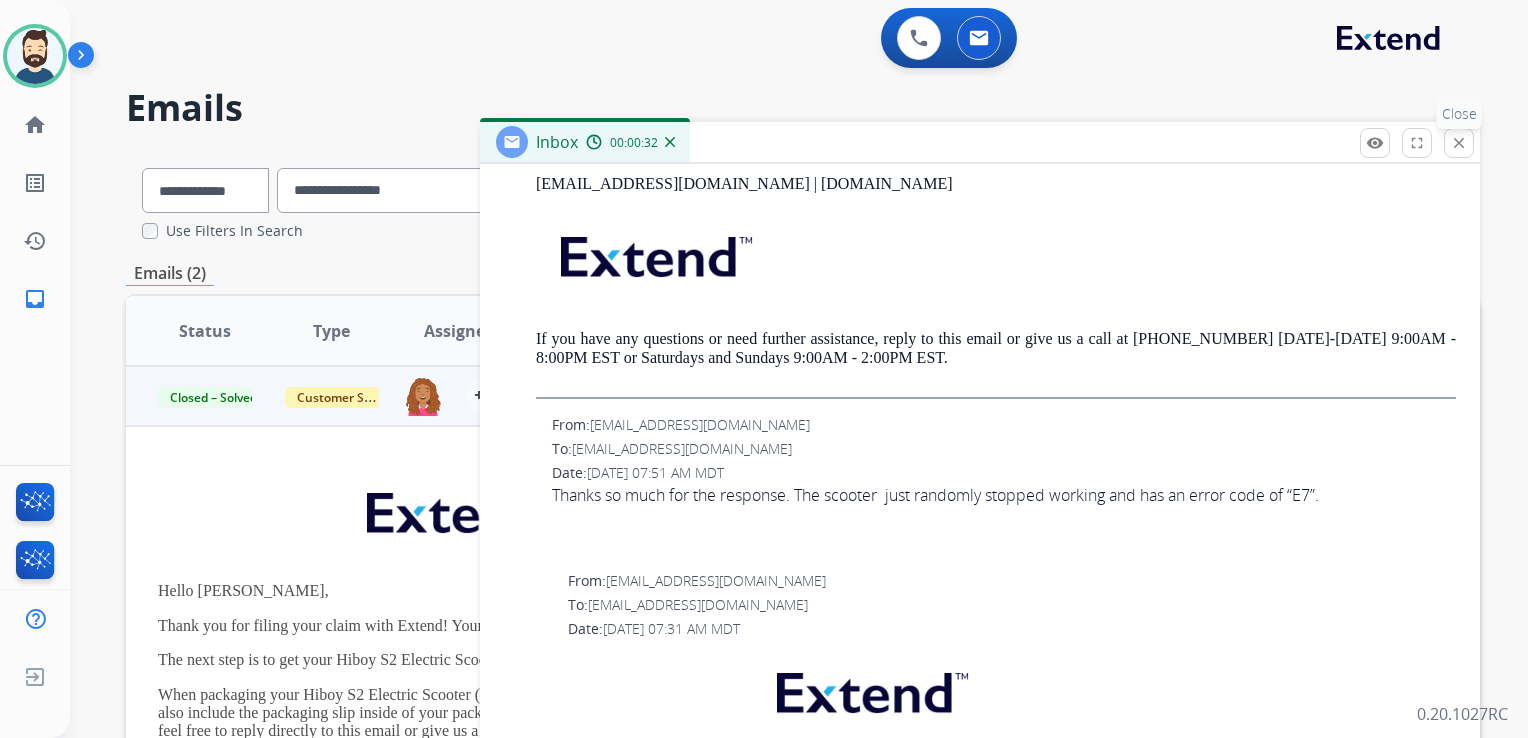 click on "close" at bounding box center (1459, 143) 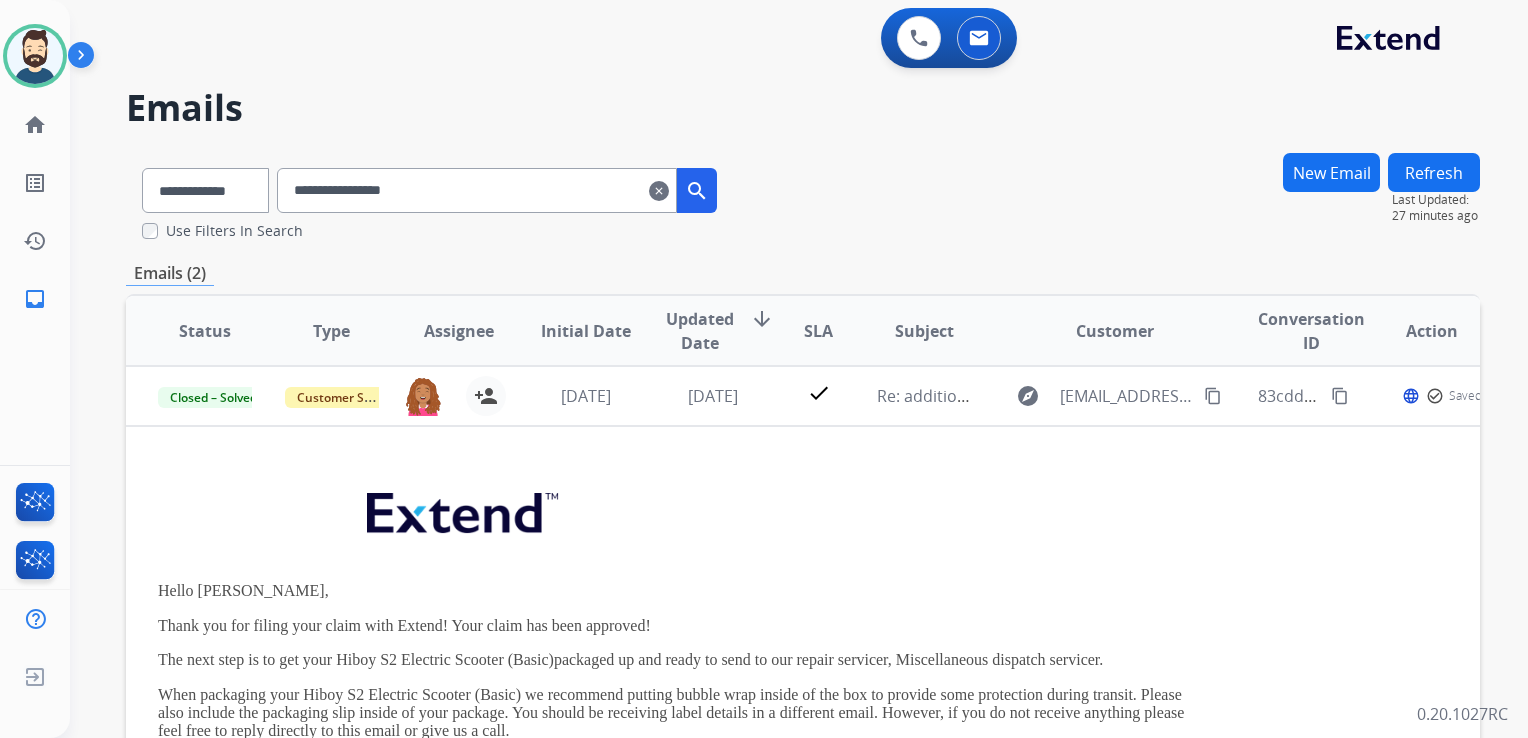click on "clear" at bounding box center [659, 191] 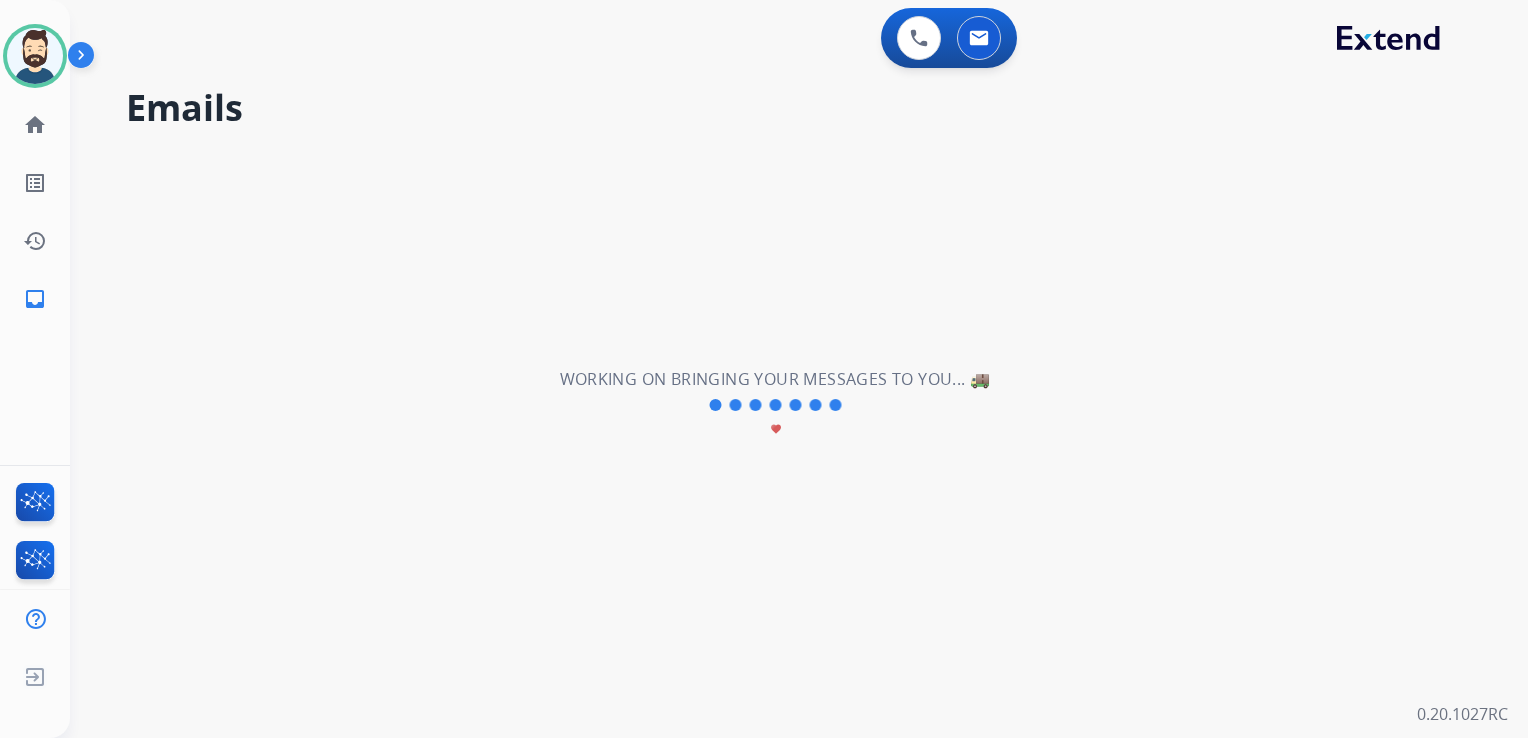 type 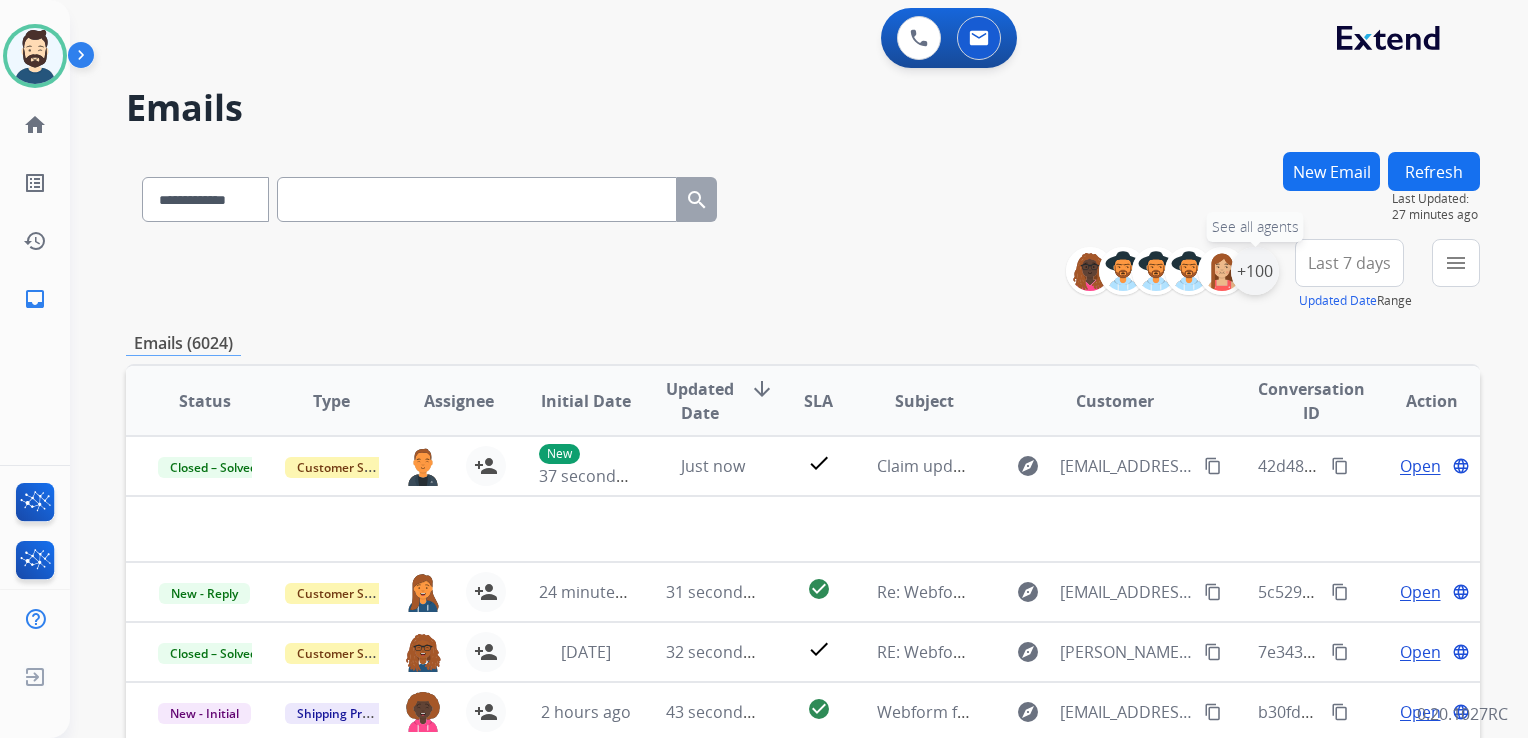 click on "+100" at bounding box center [1255, 271] 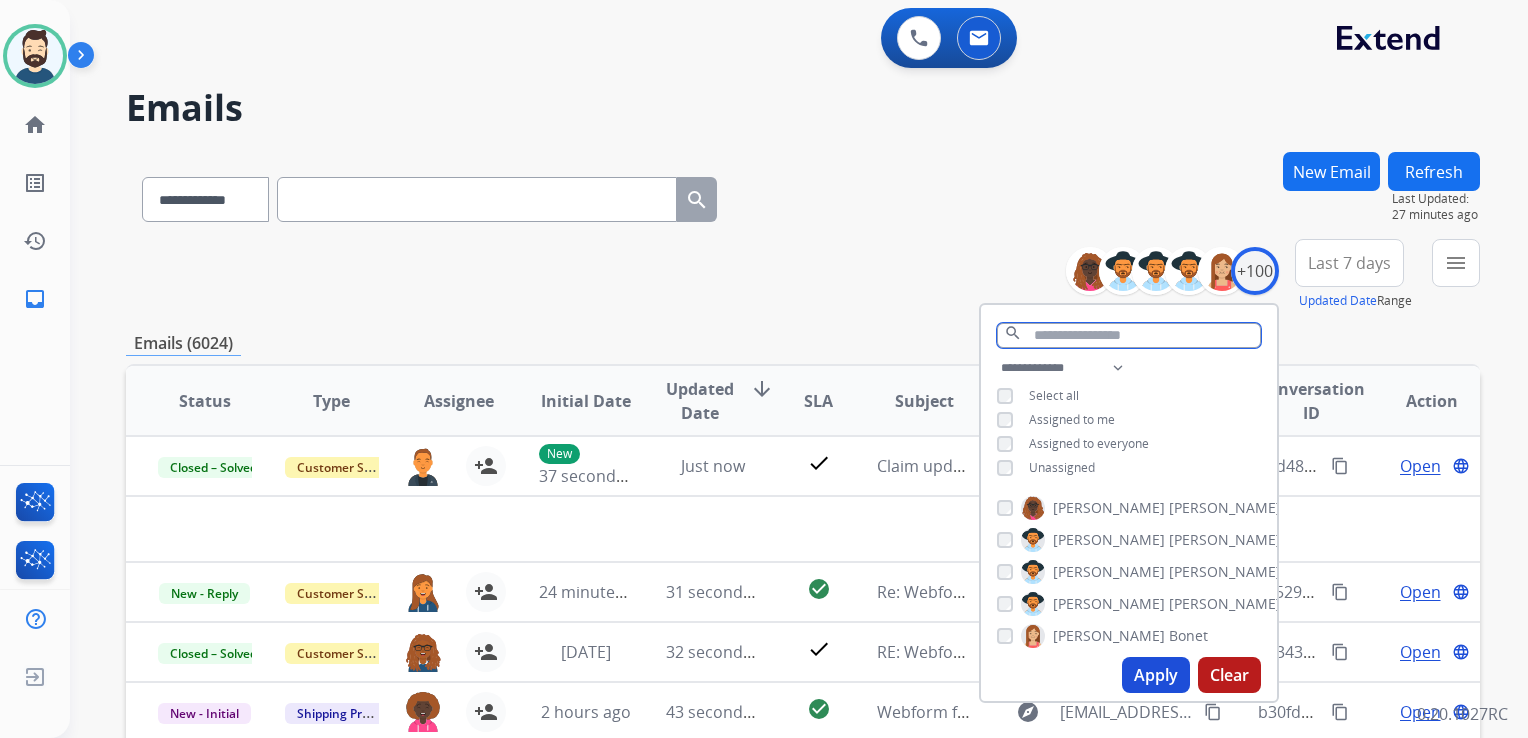 click at bounding box center (1129, 335) 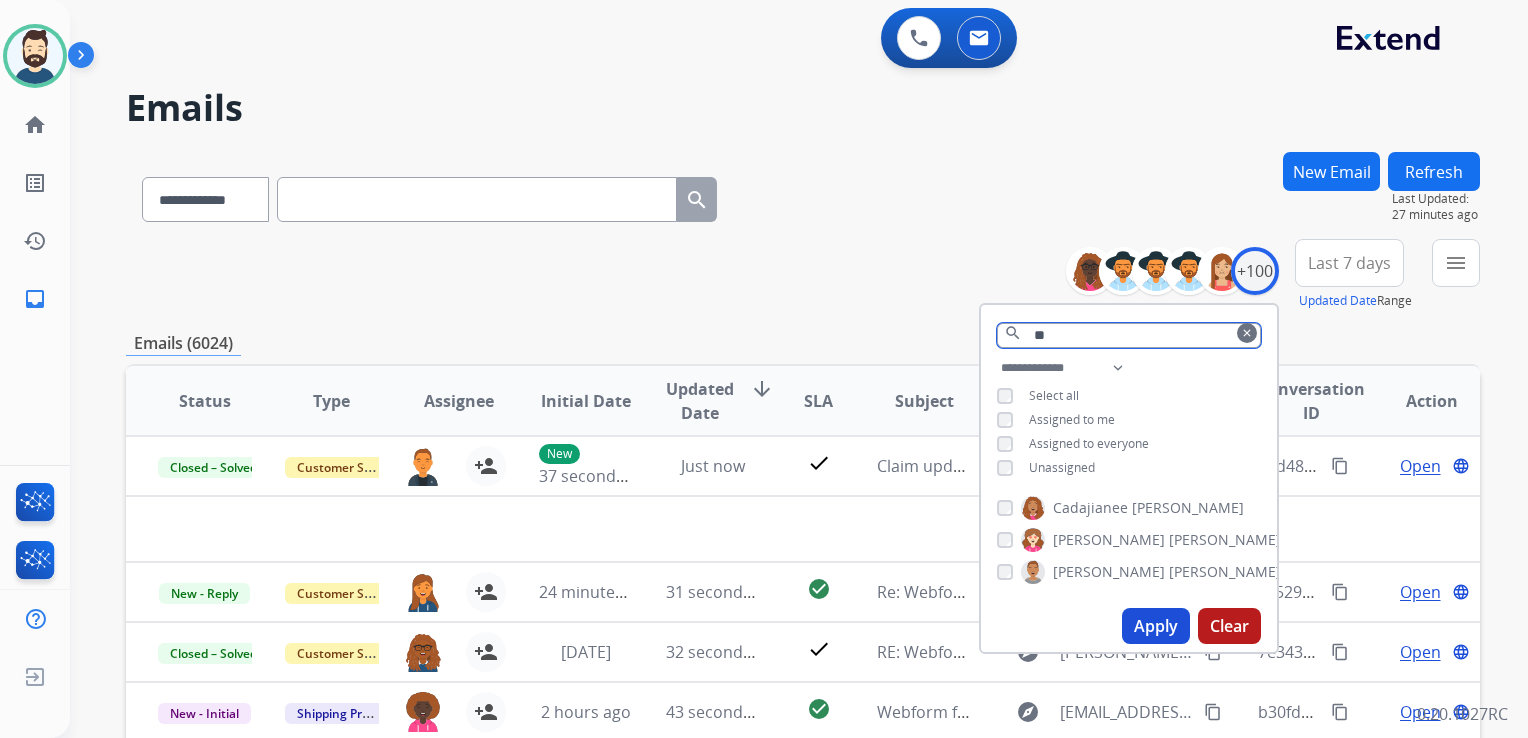 type on "**" 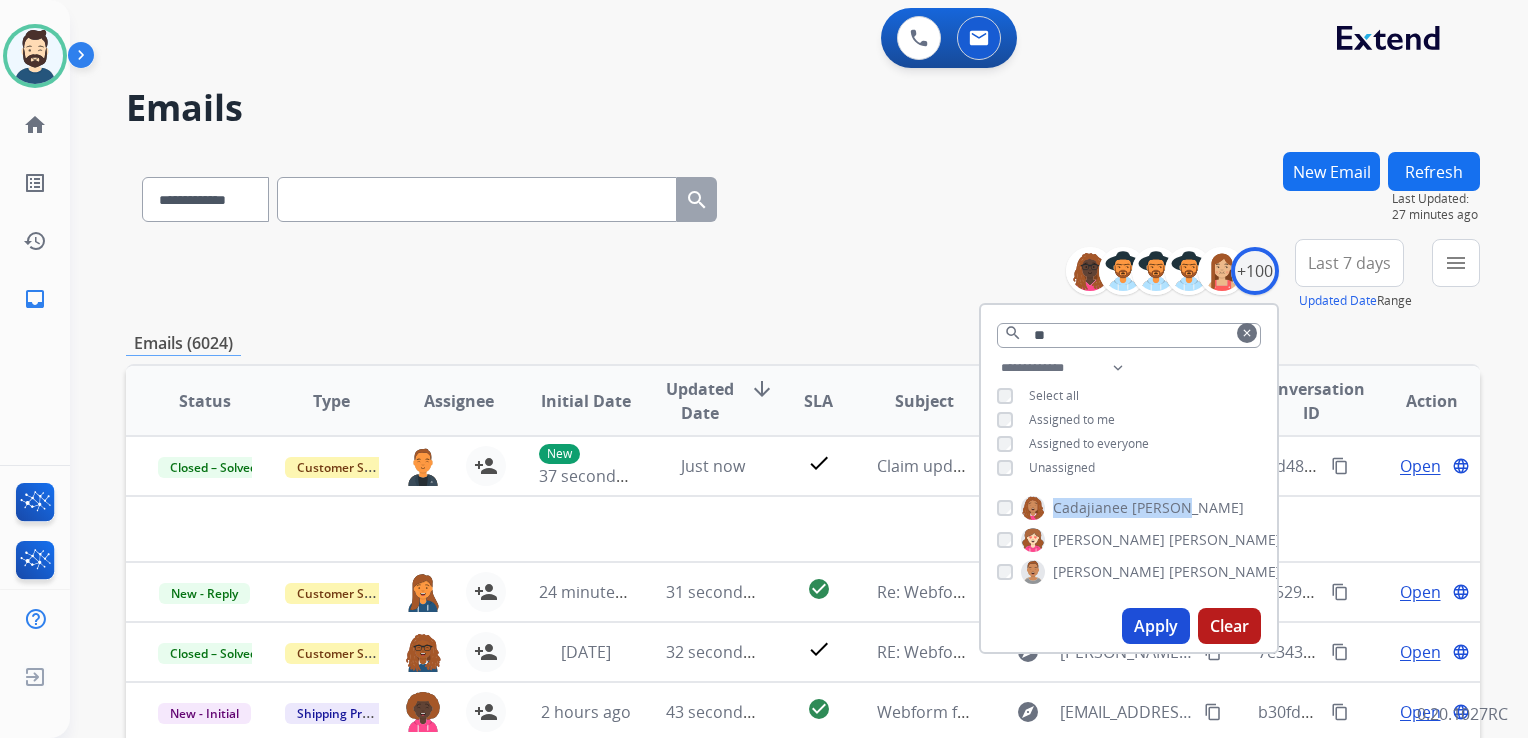 drag, startPoint x: 1052, startPoint y: 505, endPoint x: 1172, endPoint y: 509, distance: 120.06665 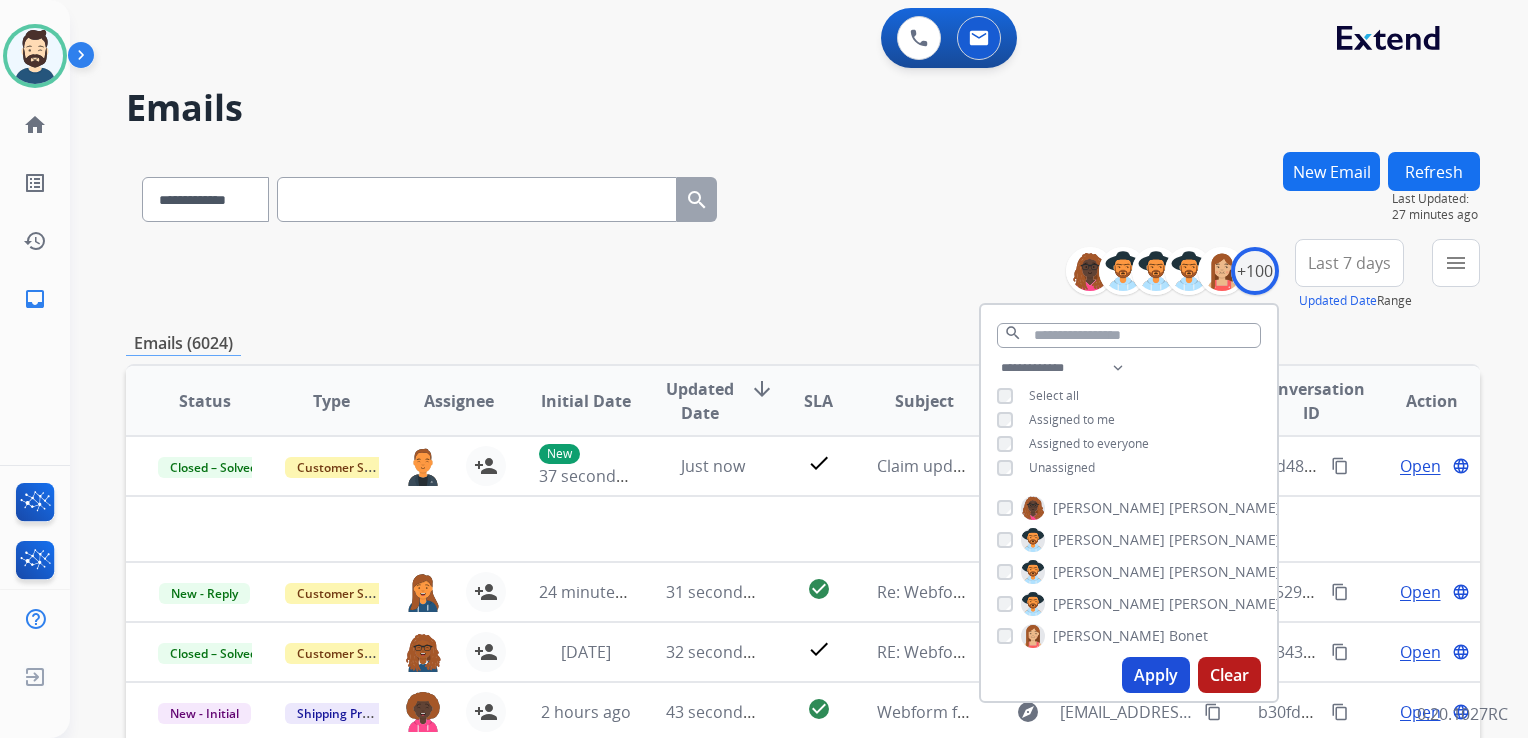click on "**********" at bounding box center (803, 195) 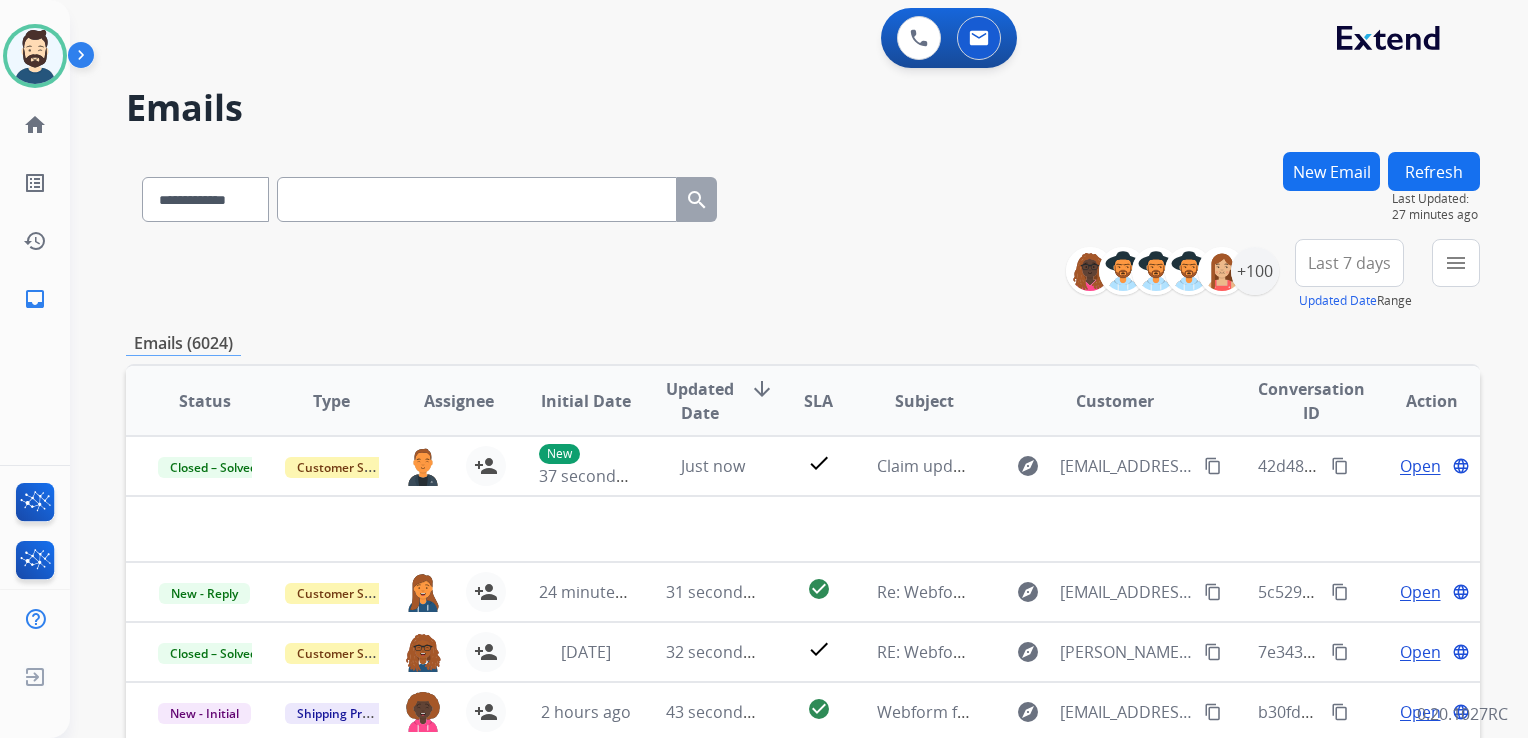 drag, startPoint x: 356, startPoint y: 87, endPoint x: 776, endPoint y: 127, distance: 421.90045 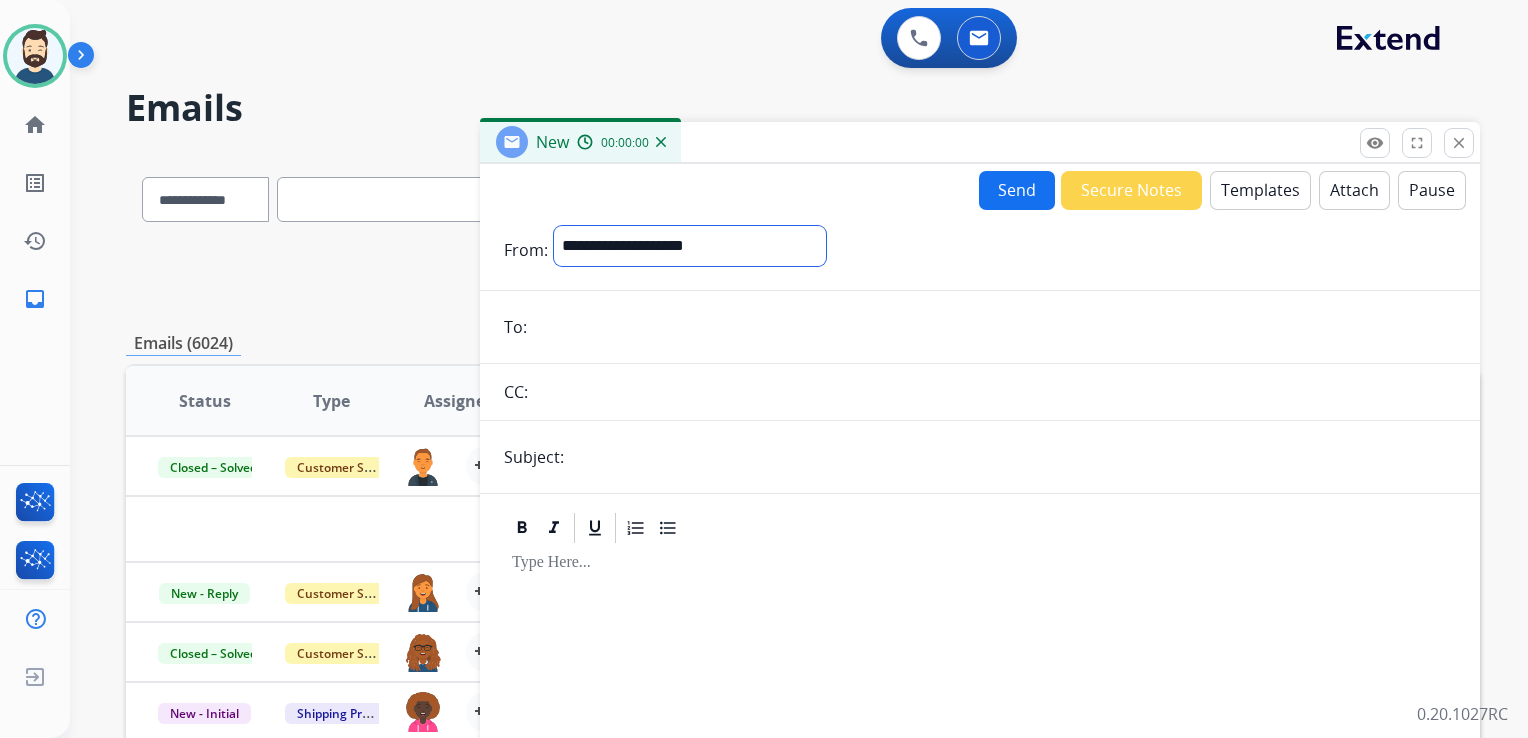 click on "**********" at bounding box center (690, 246) 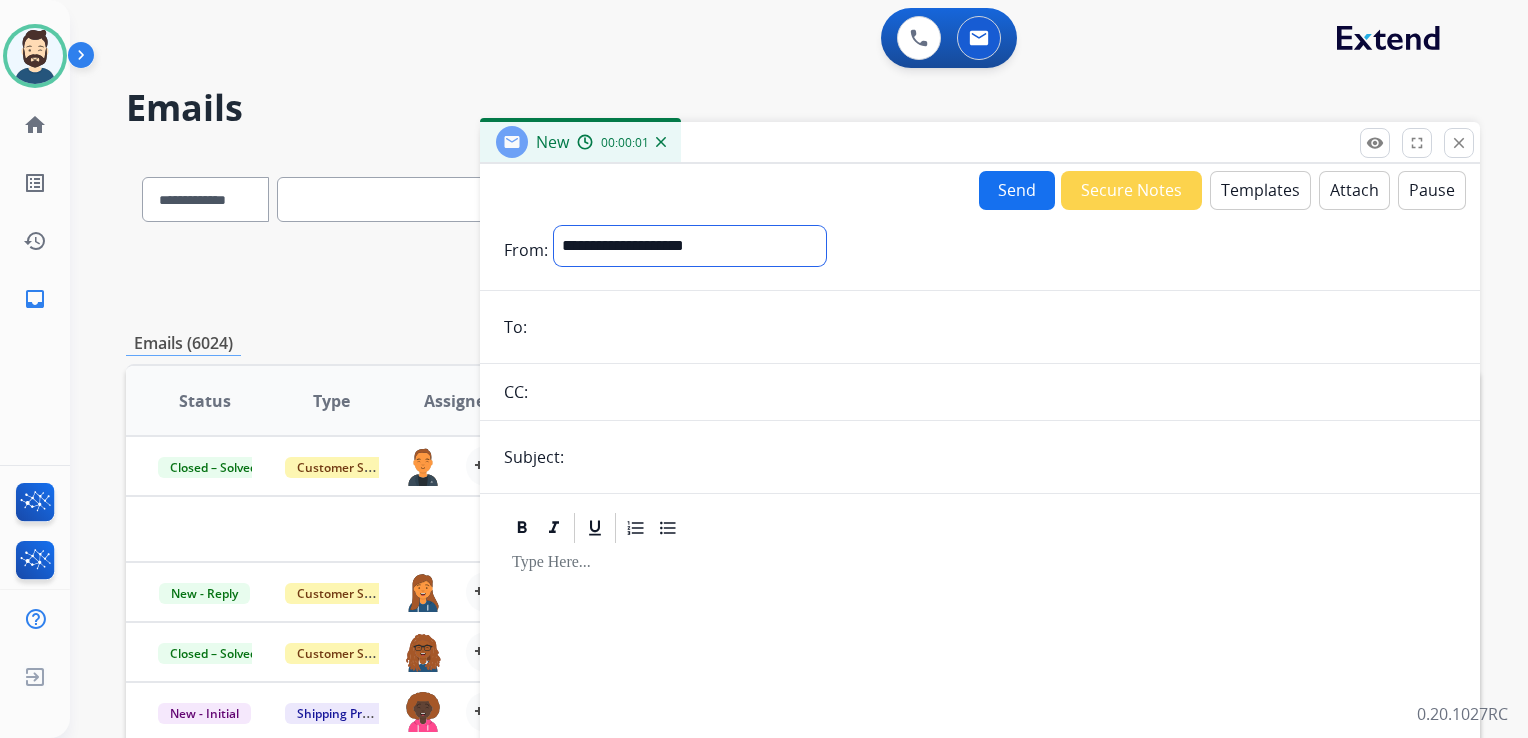 select on "**********" 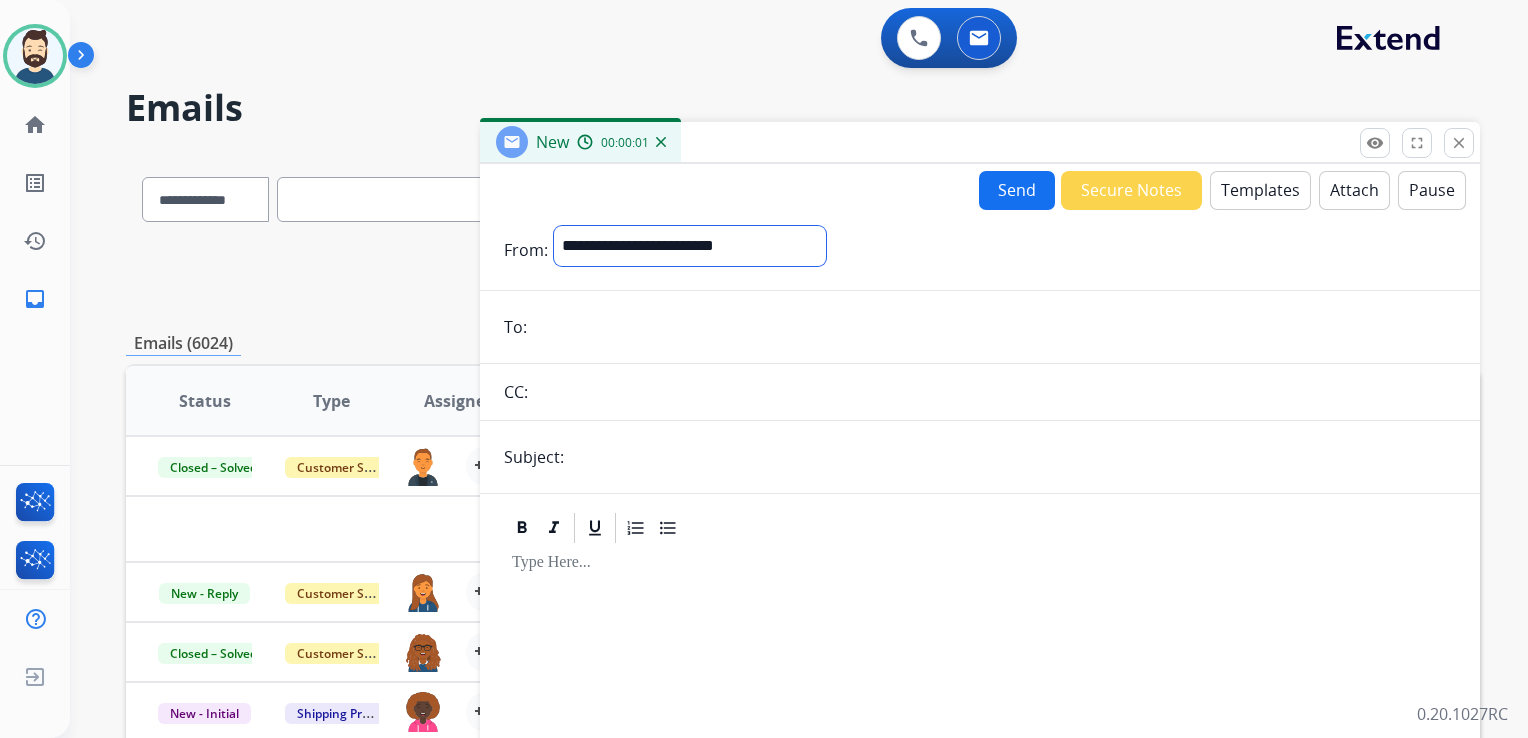 click on "**********" at bounding box center (690, 246) 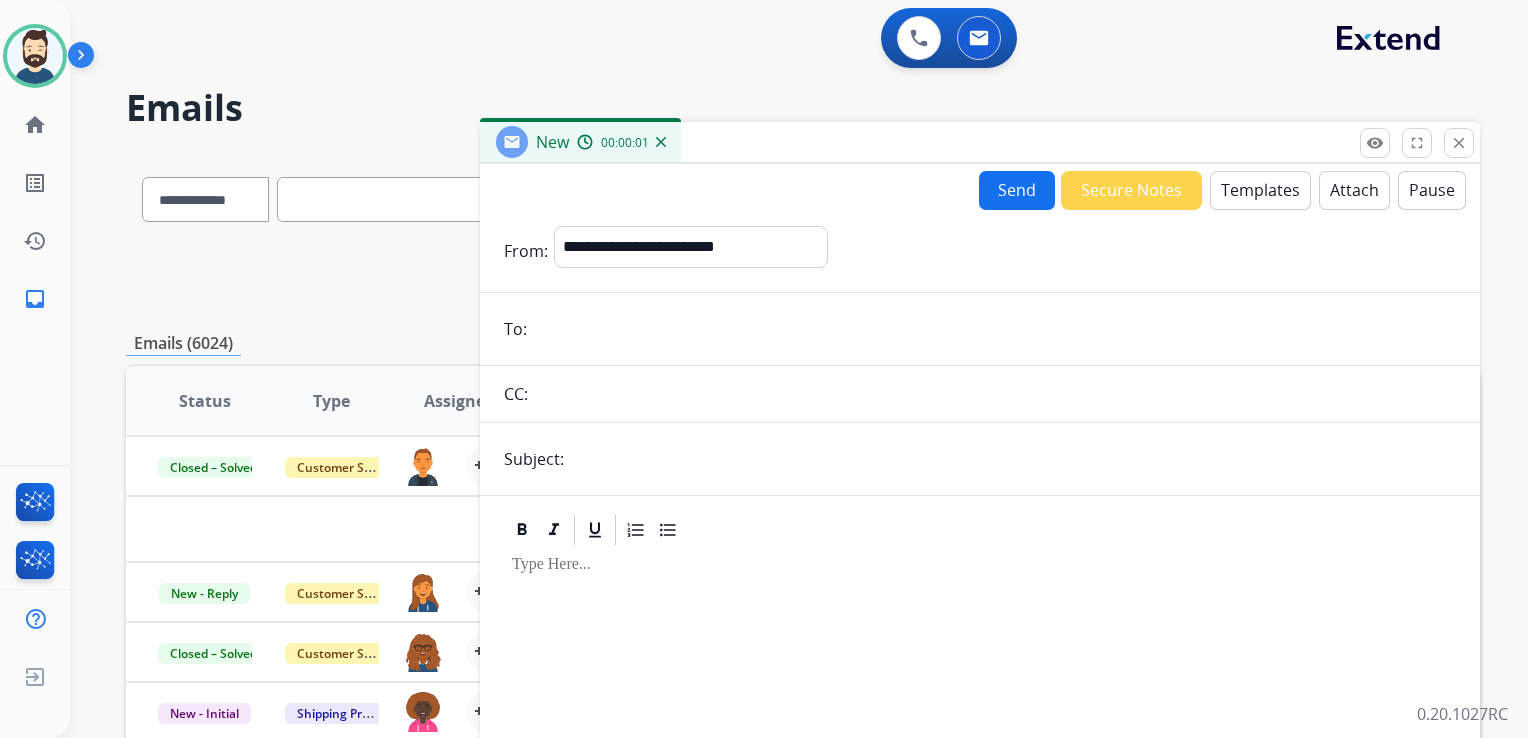 click at bounding box center [994, 329] 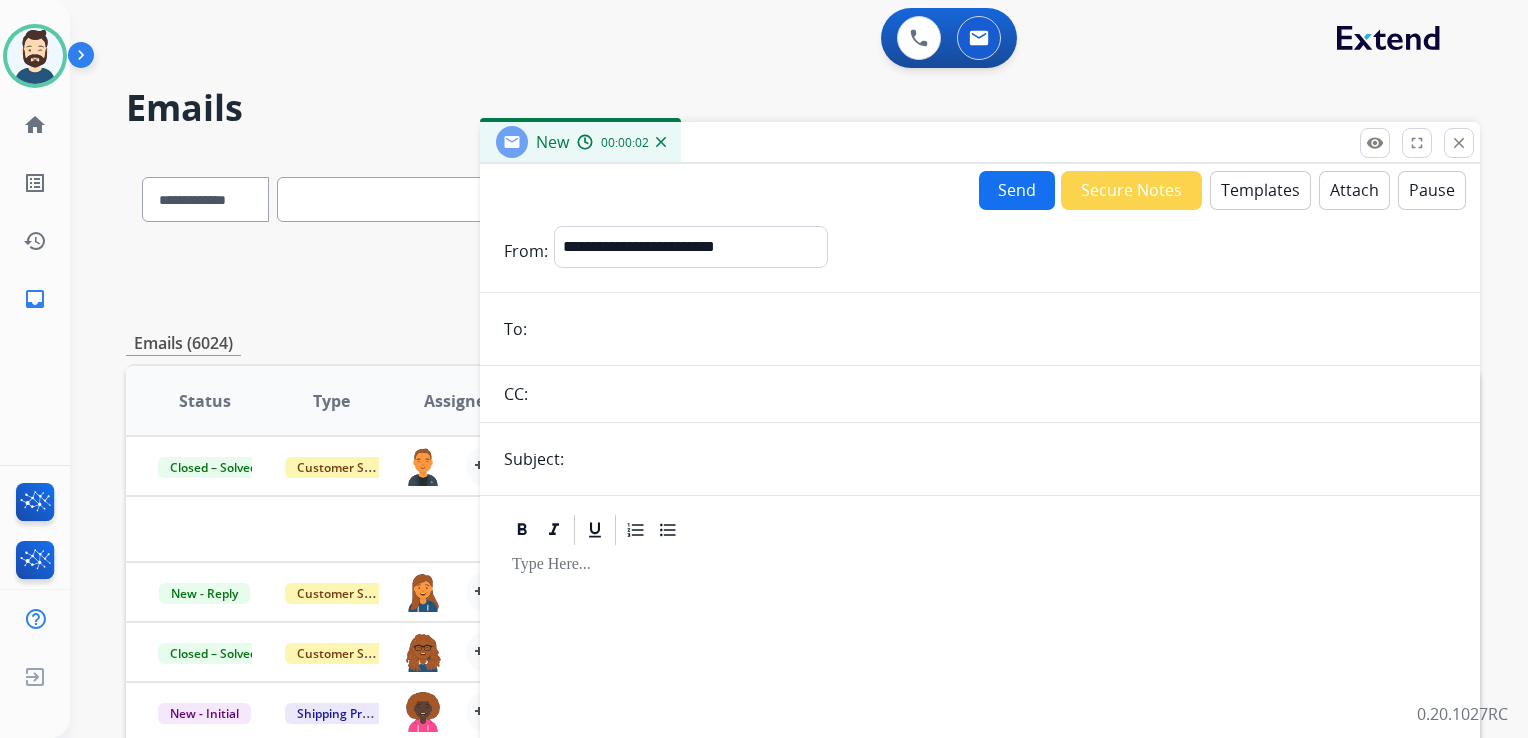 paste on "**********" 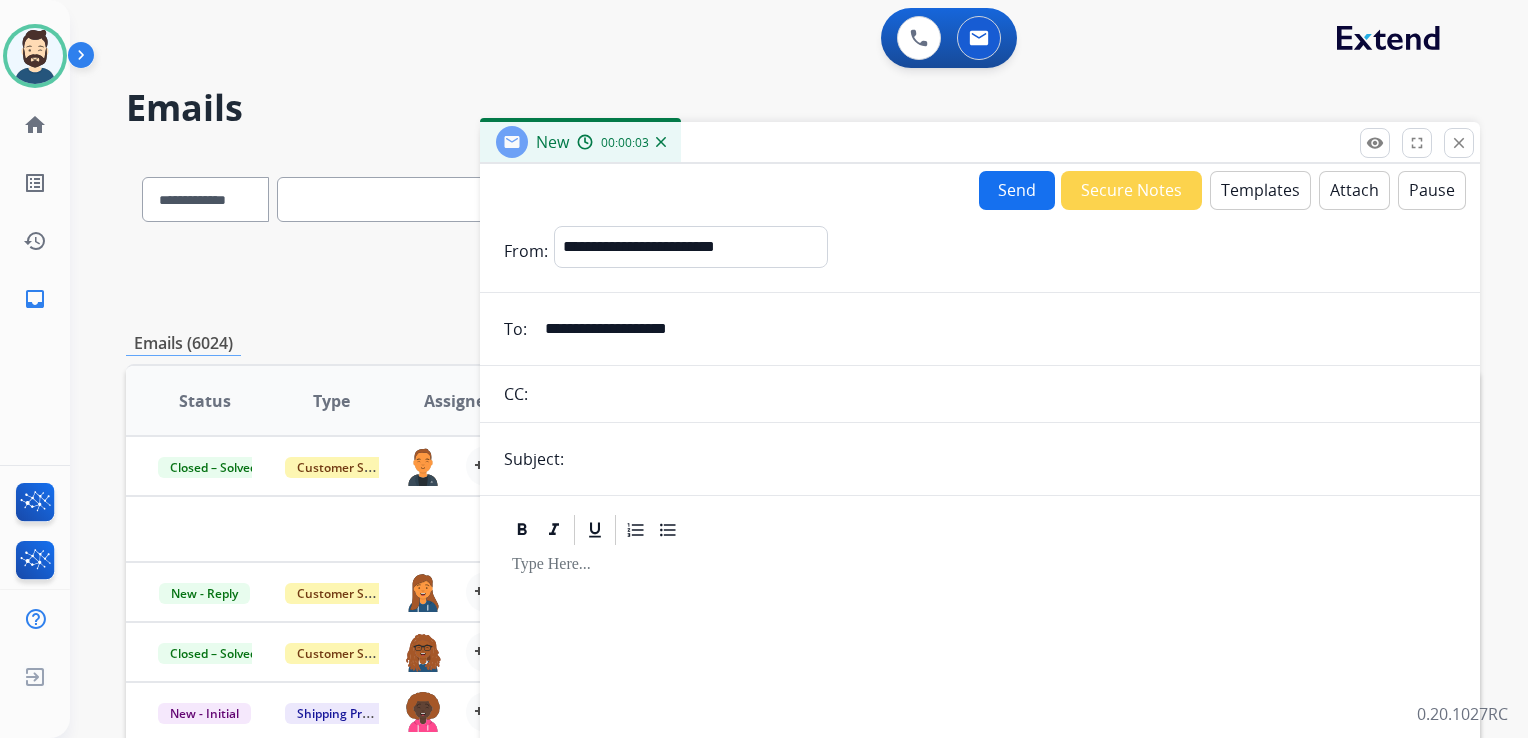 type on "**********" 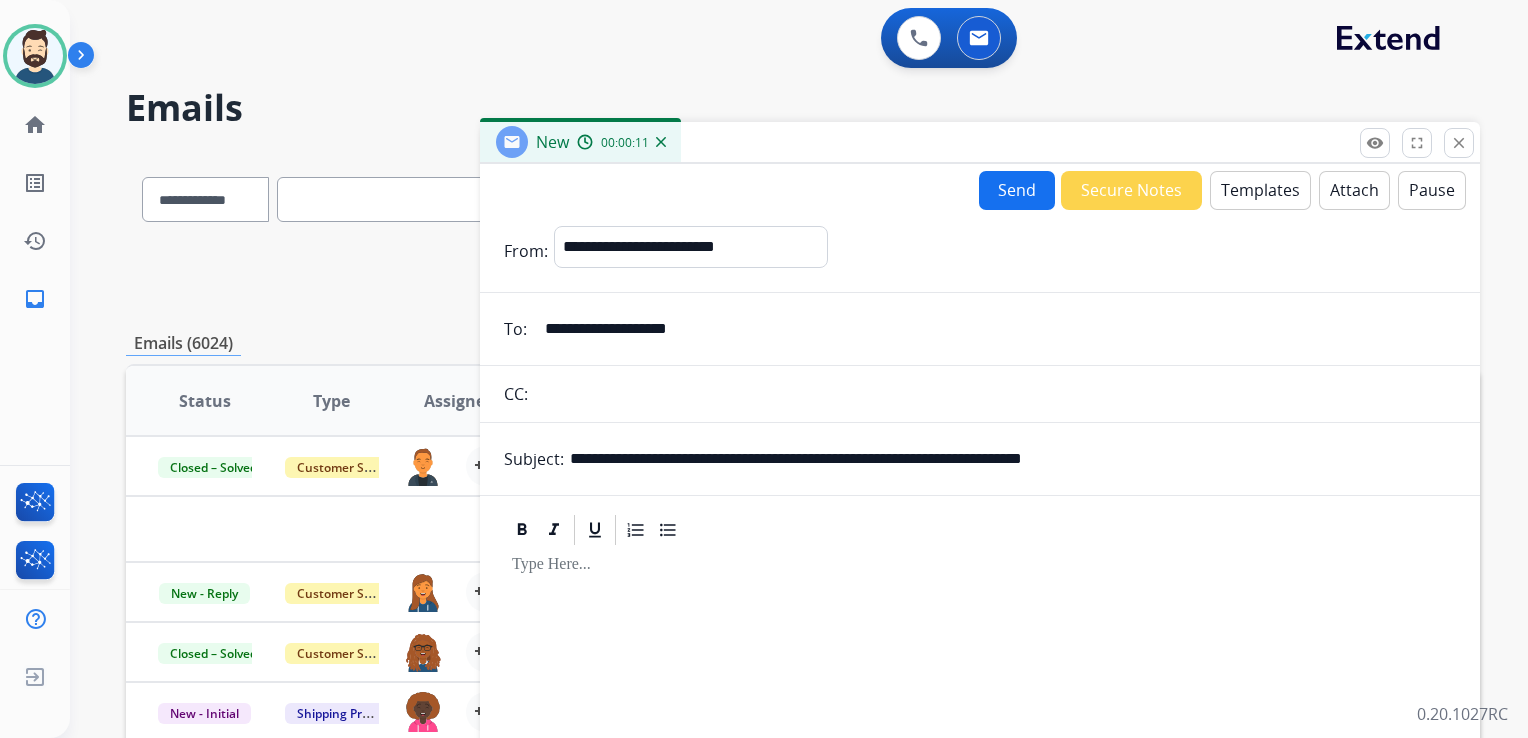 drag, startPoint x: 681, startPoint y: 459, endPoint x: 761, endPoint y: 458, distance: 80.00625 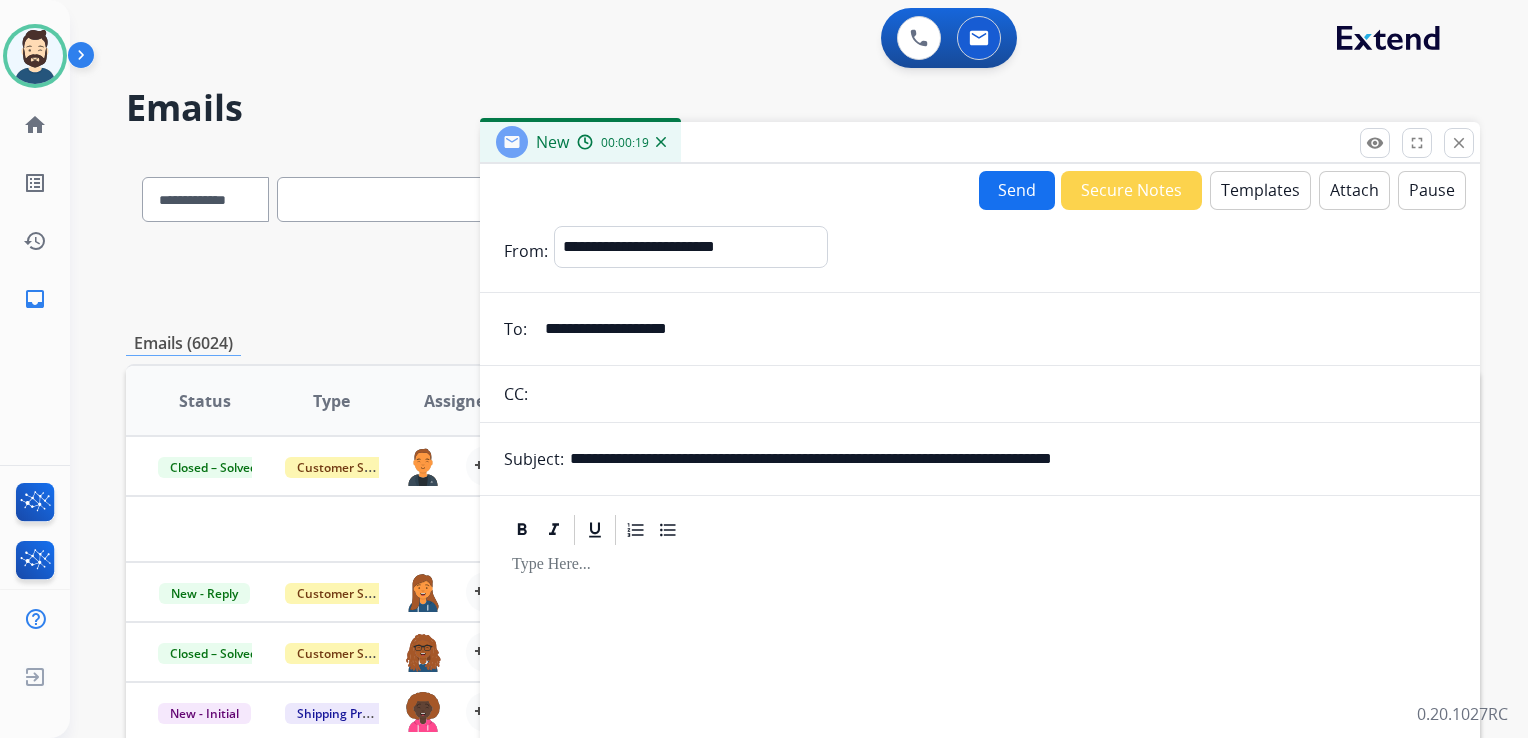 drag, startPoint x: 896, startPoint y: 465, endPoint x: 1200, endPoint y: 470, distance: 304.0411 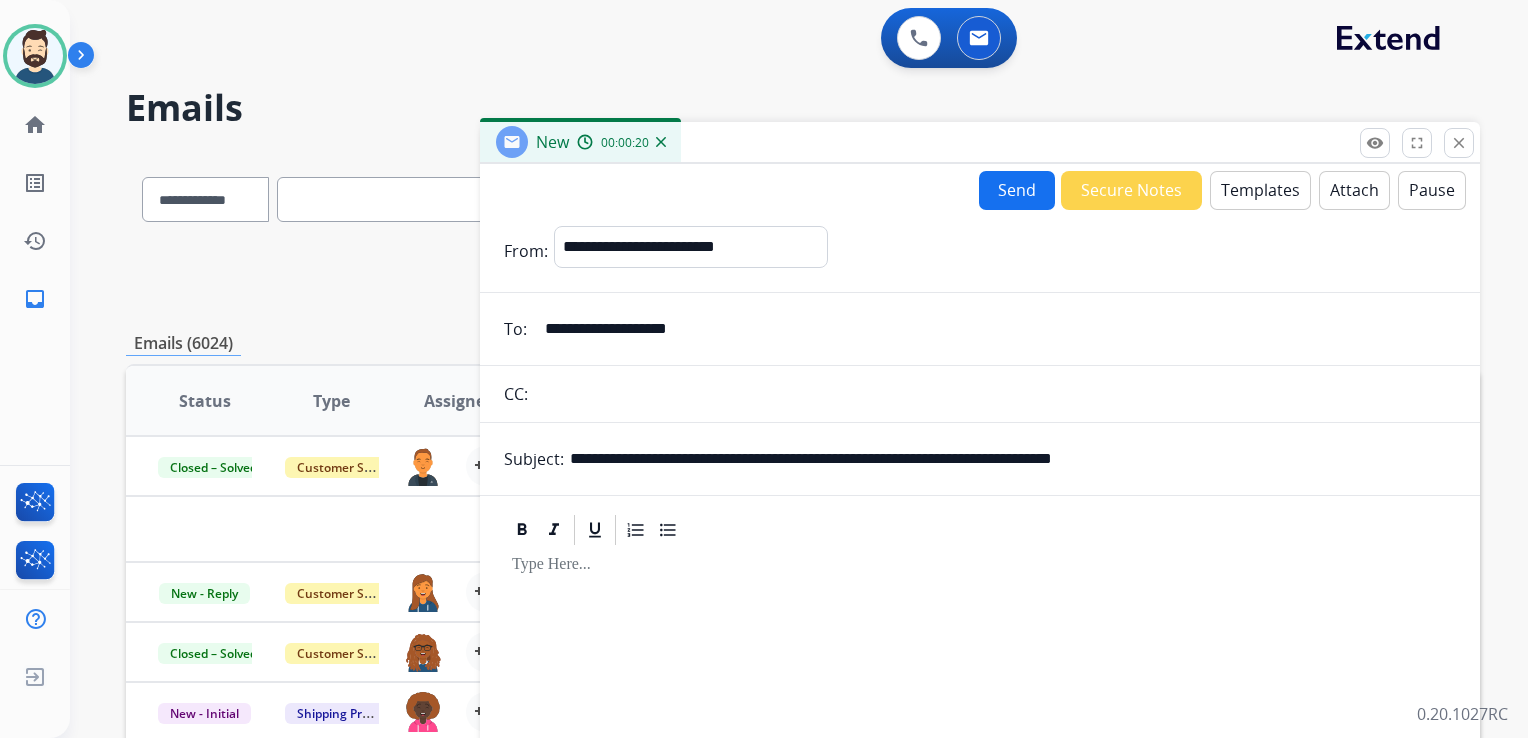 type on "**********" 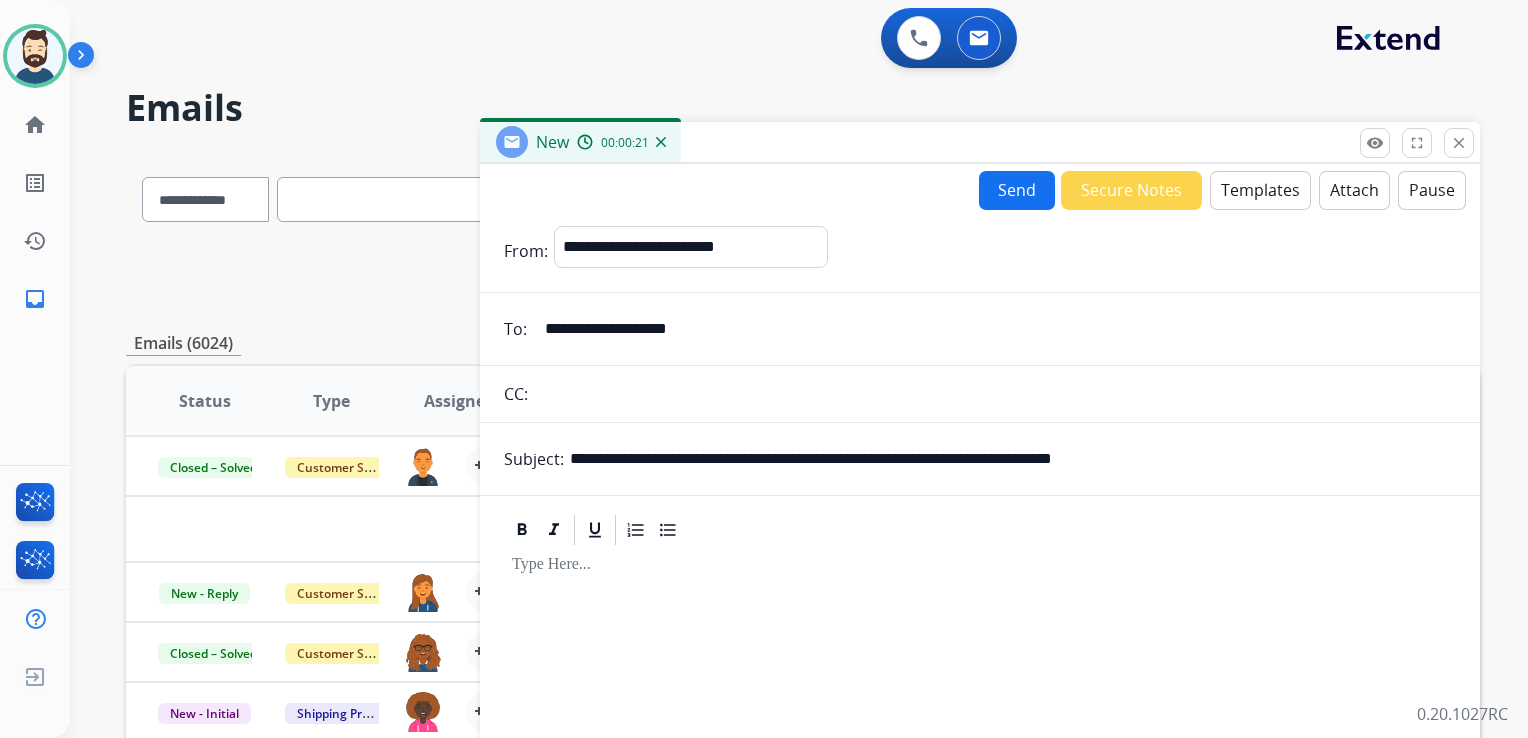 click on "Templates" at bounding box center (1260, 190) 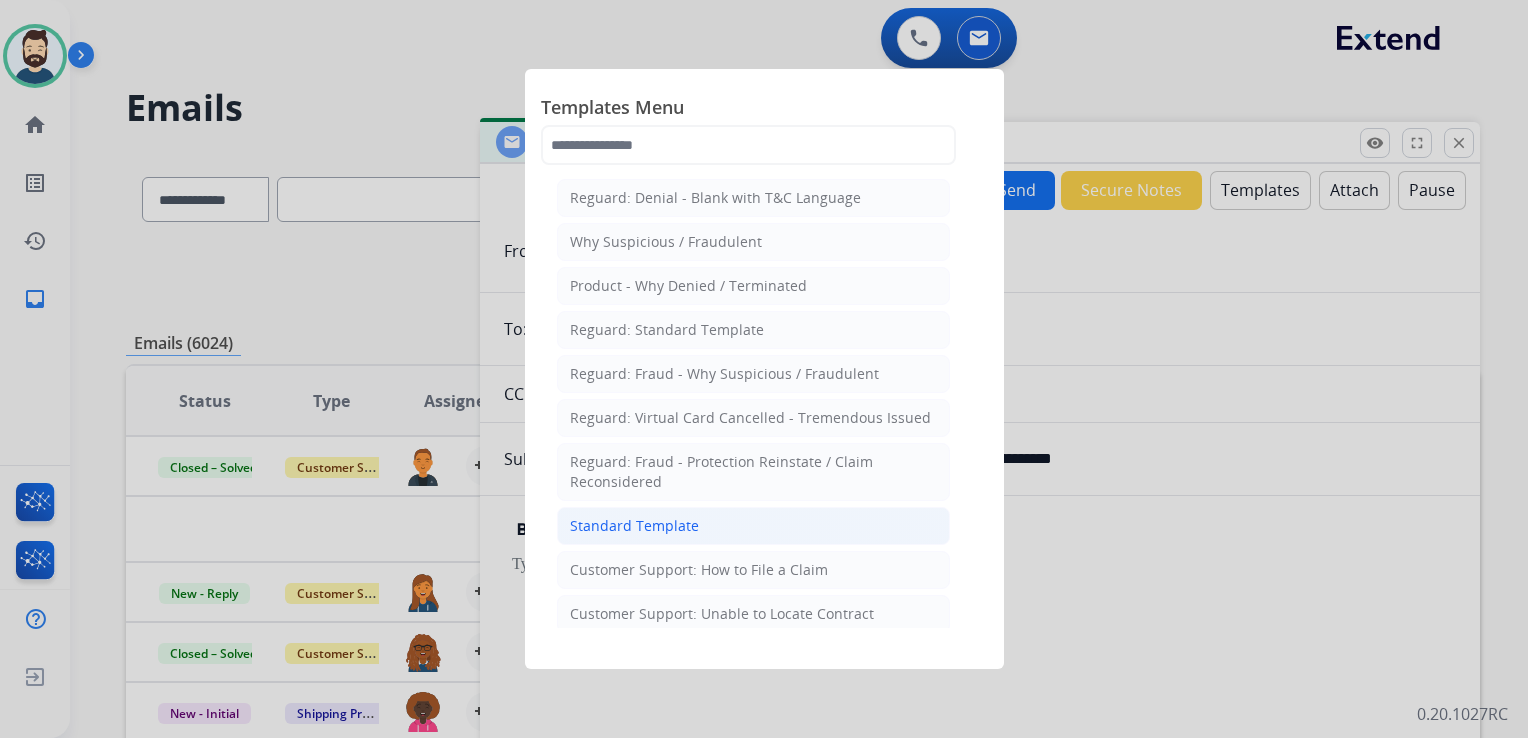 click on "Standard Template" 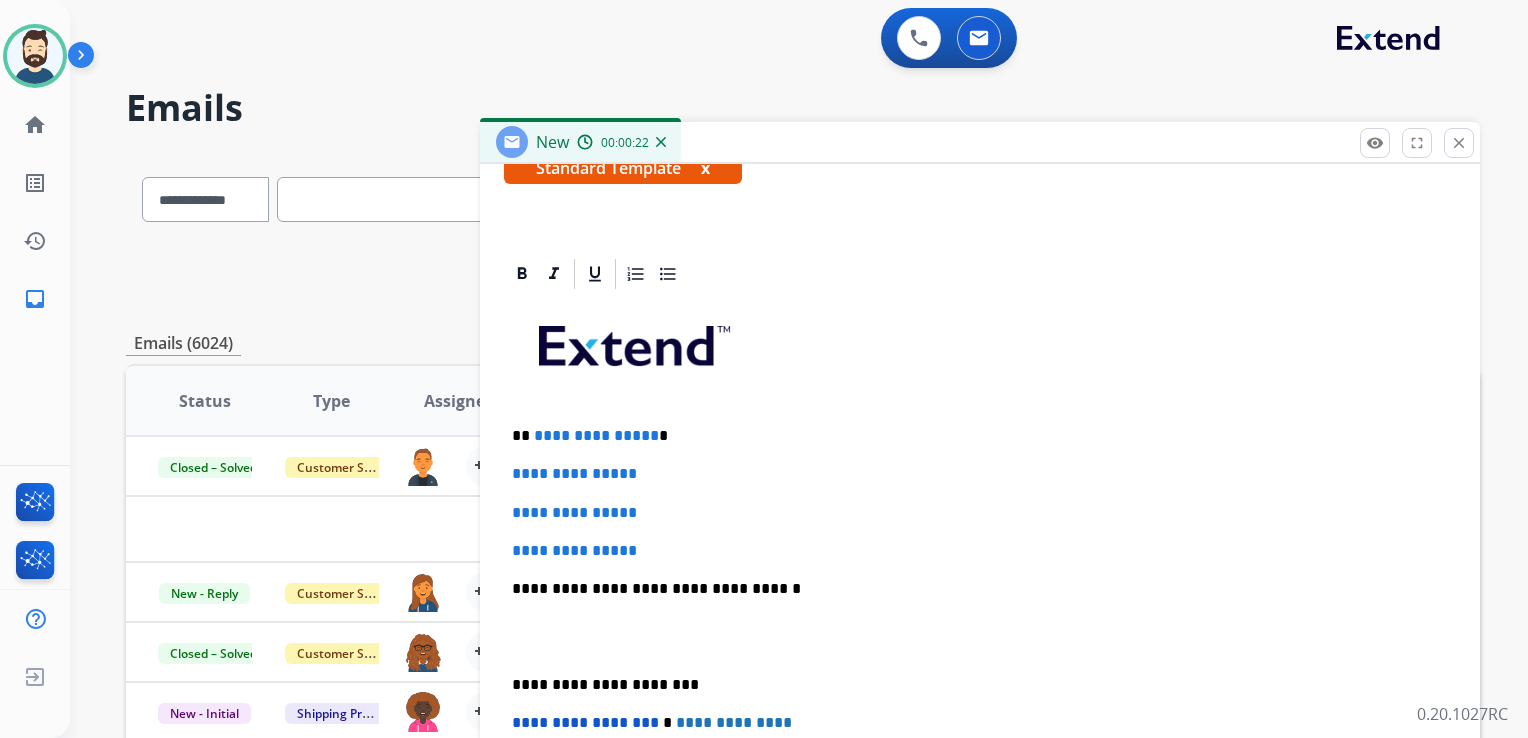 scroll, scrollTop: 460, scrollLeft: 0, axis: vertical 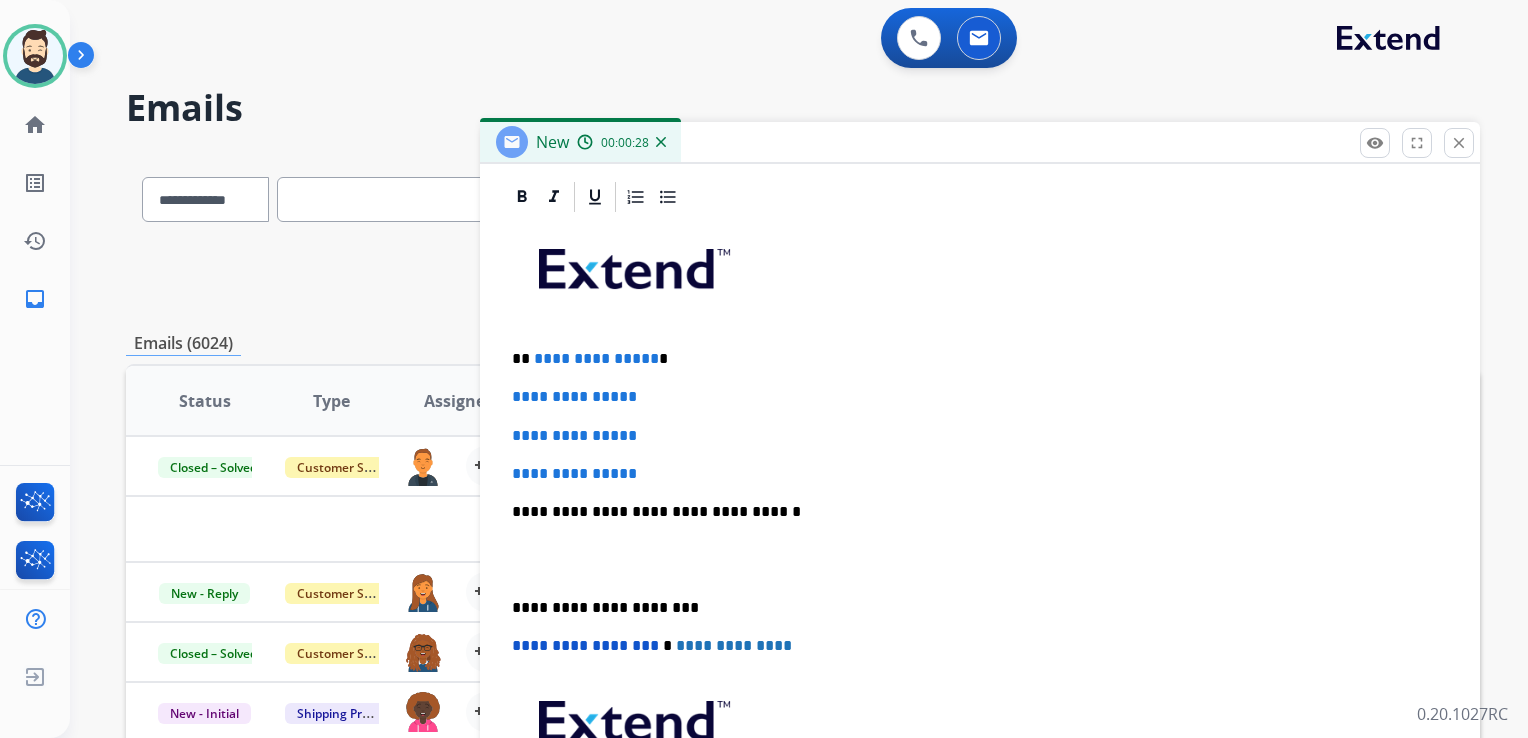 click at bounding box center [980, 560] 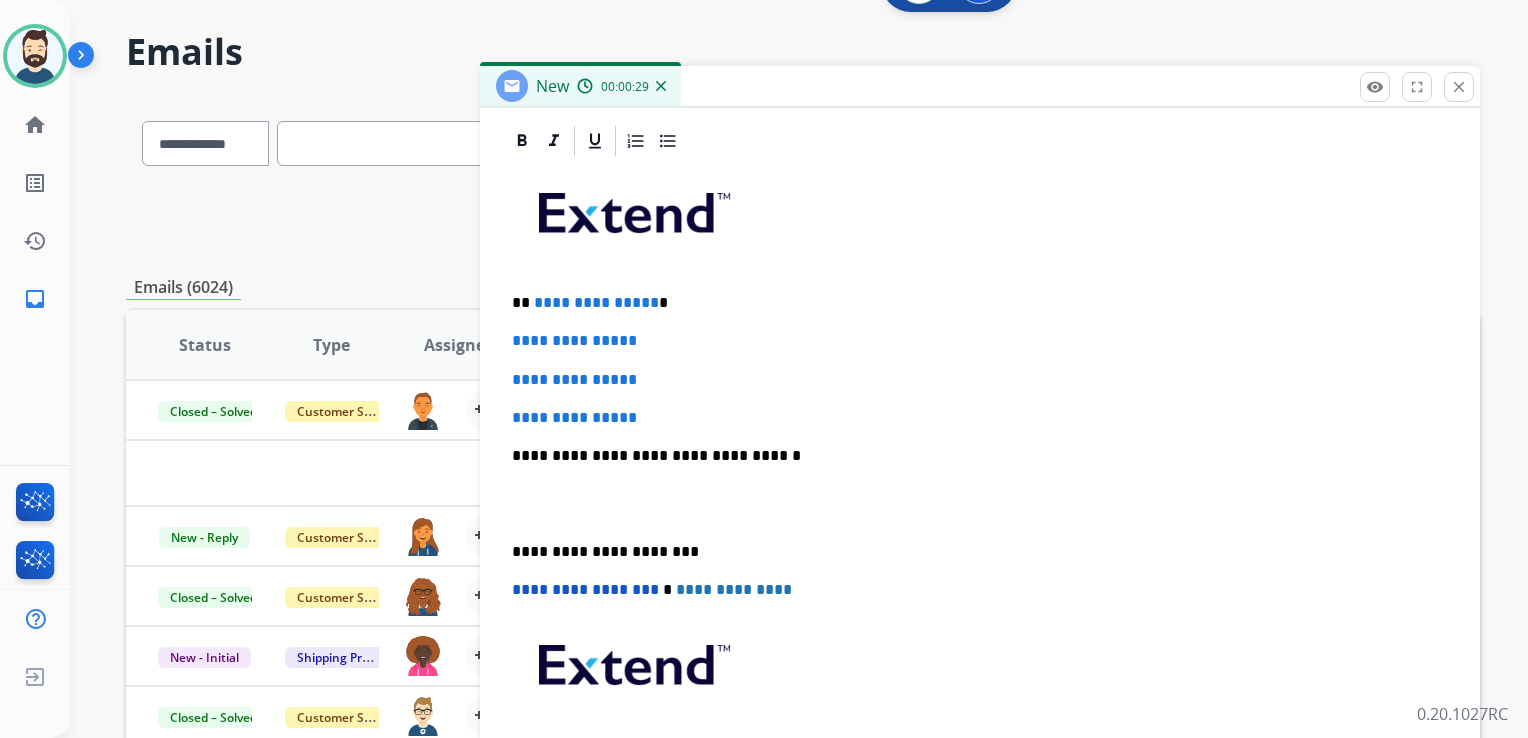 scroll, scrollTop: 100, scrollLeft: 0, axis: vertical 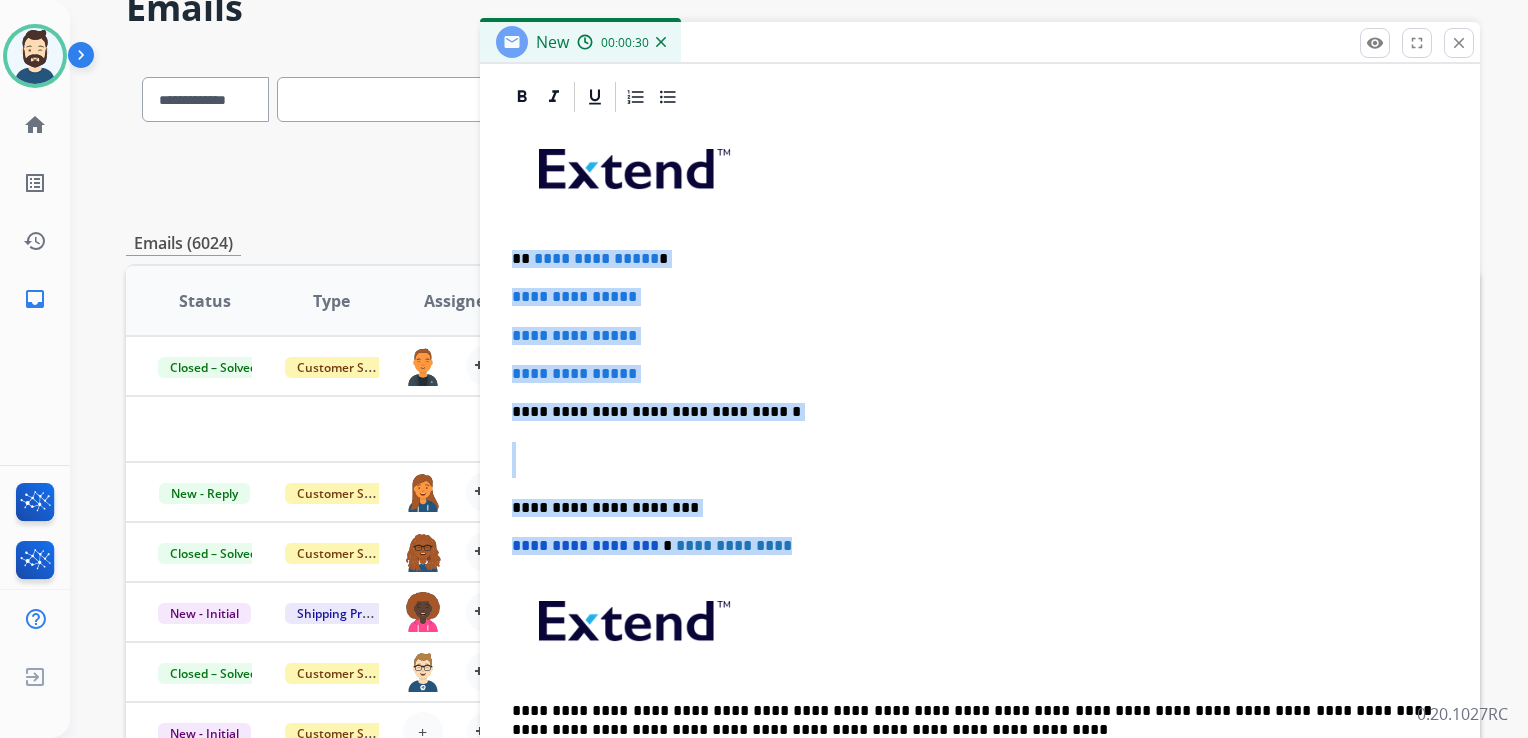 drag, startPoint x: 520, startPoint y: 262, endPoint x: 795, endPoint y: 525, distance: 380.51807 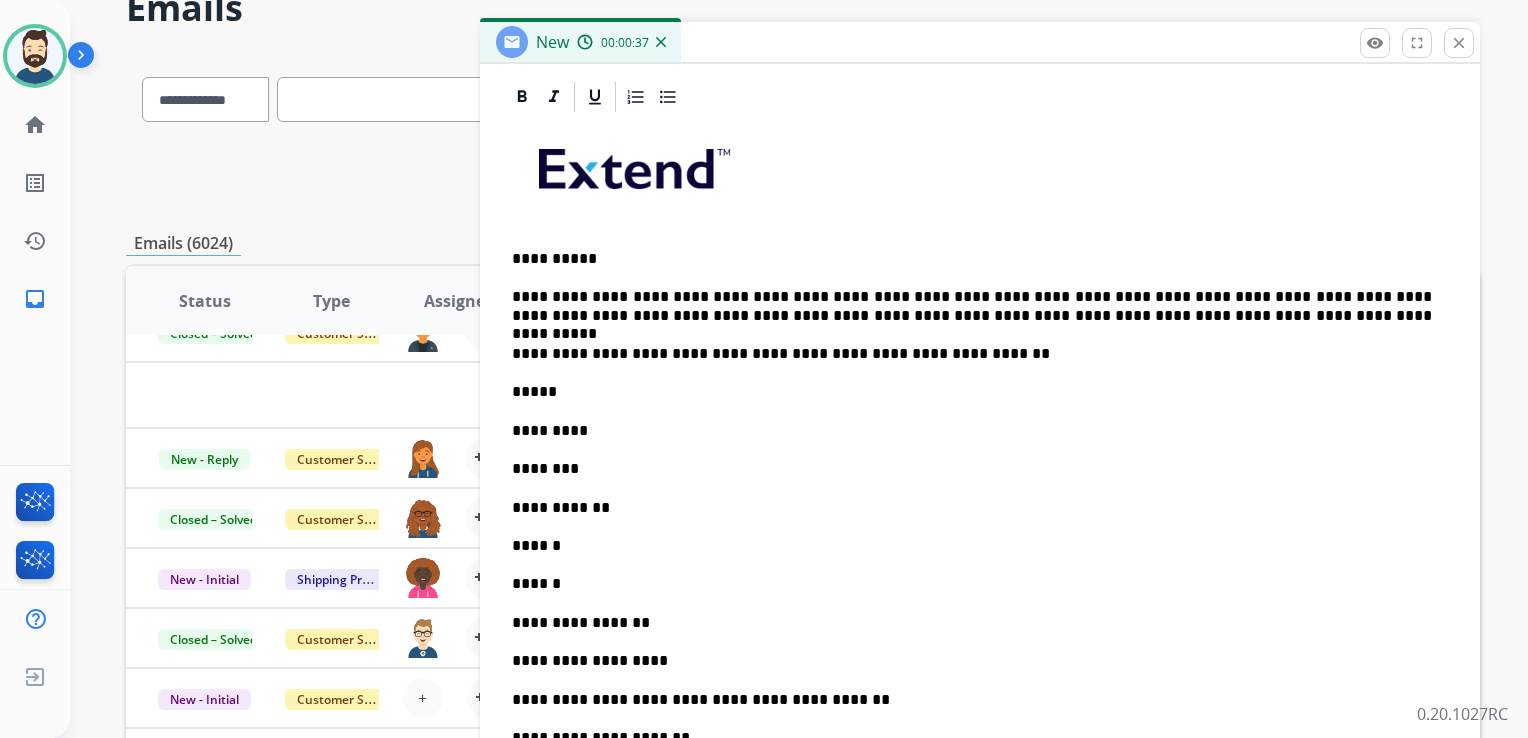 scroll, scrollTop: 67, scrollLeft: 0, axis: vertical 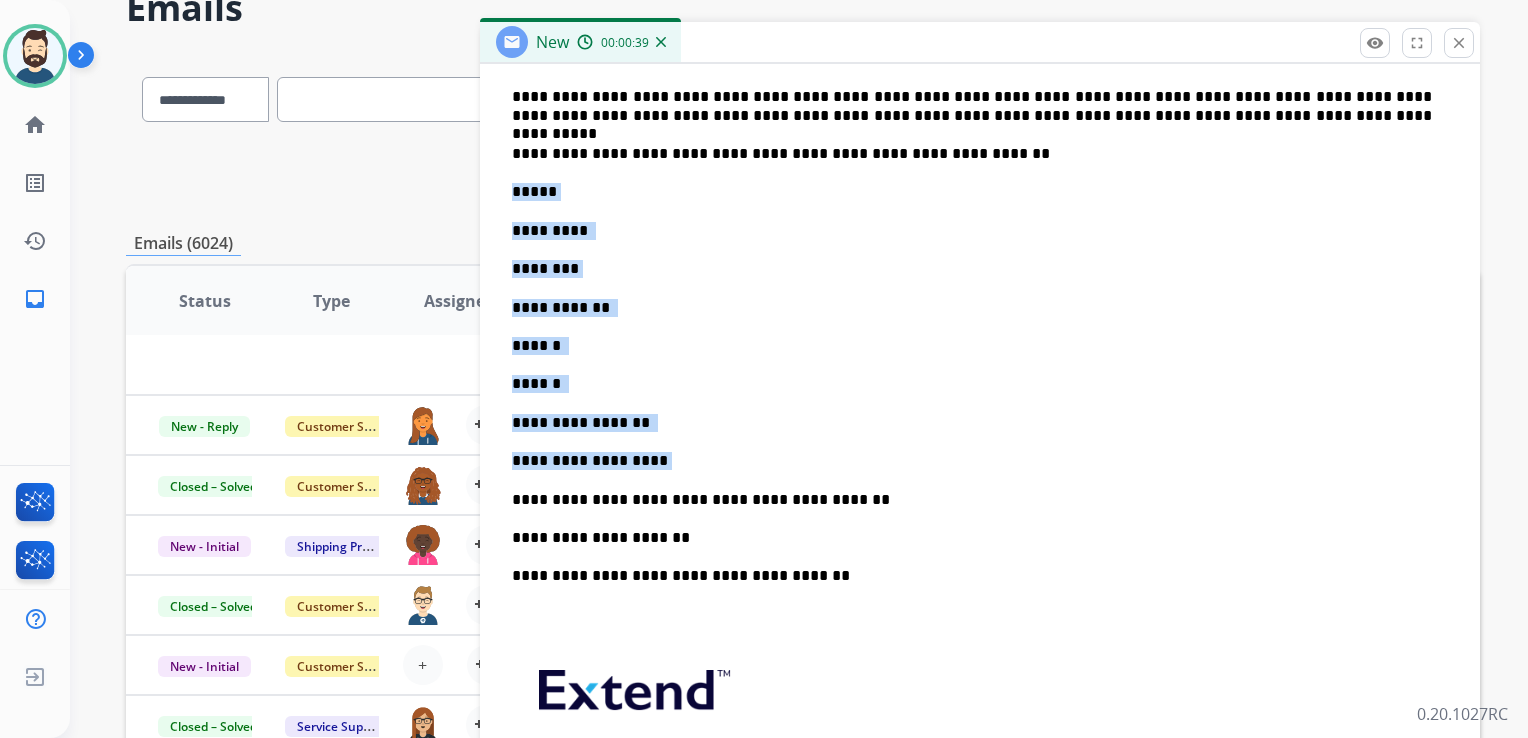 drag, startPoint x: 512, startPoint y: 190, endPoint x: 646, endPoint y: 441, distance: 284.52945 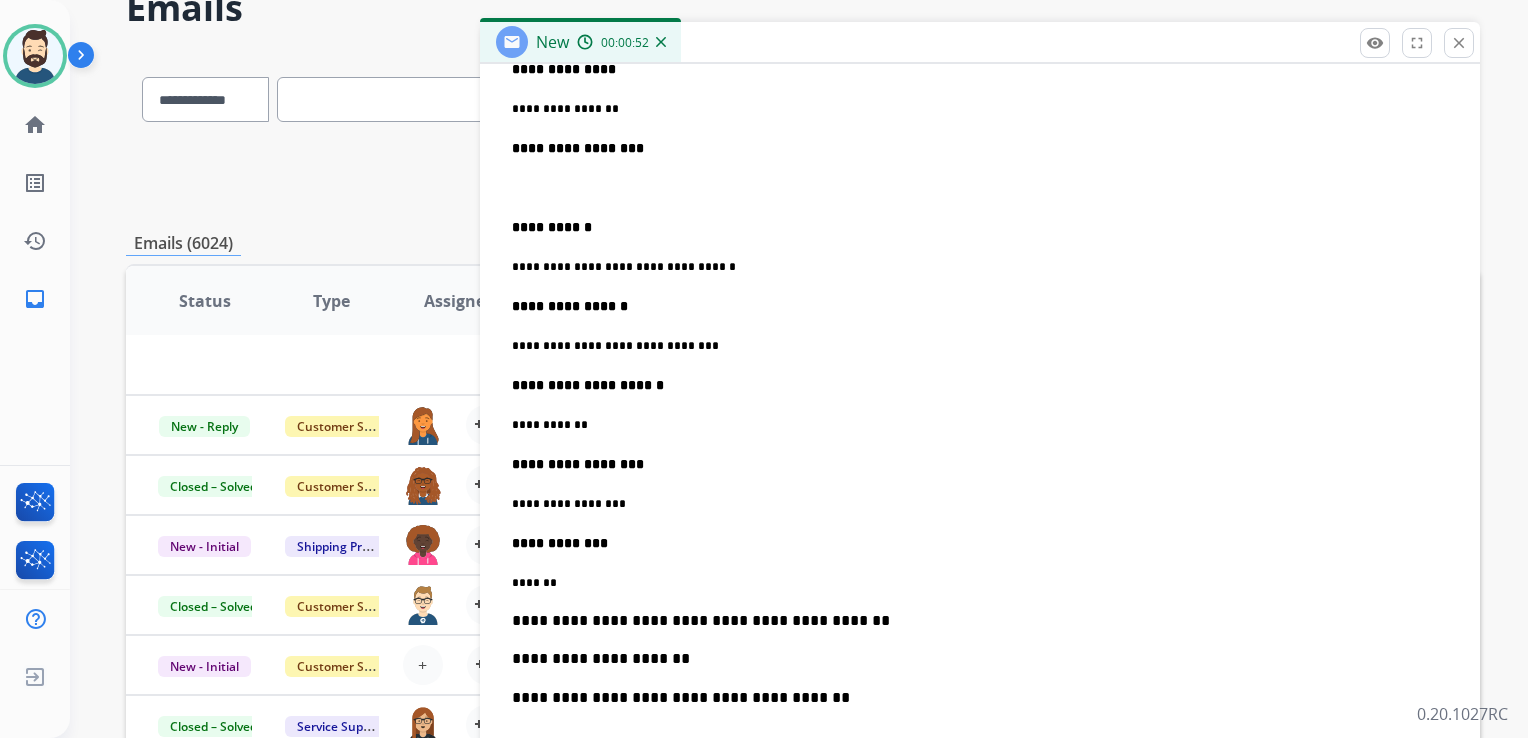 scroll, scrollTop: 1160, scrollLeft: 0, axis: vertical 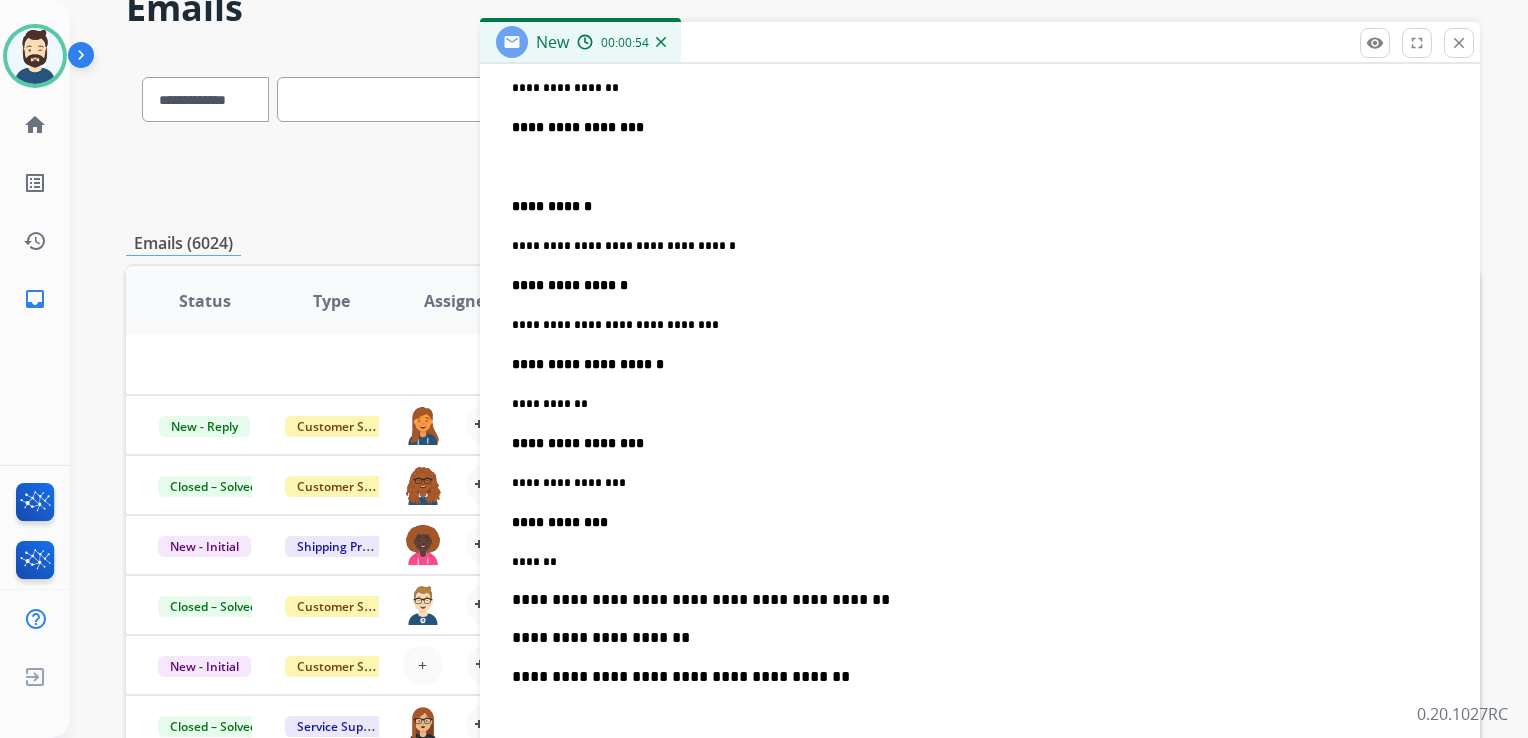 click on "**********" at bounding box center [980, 193] 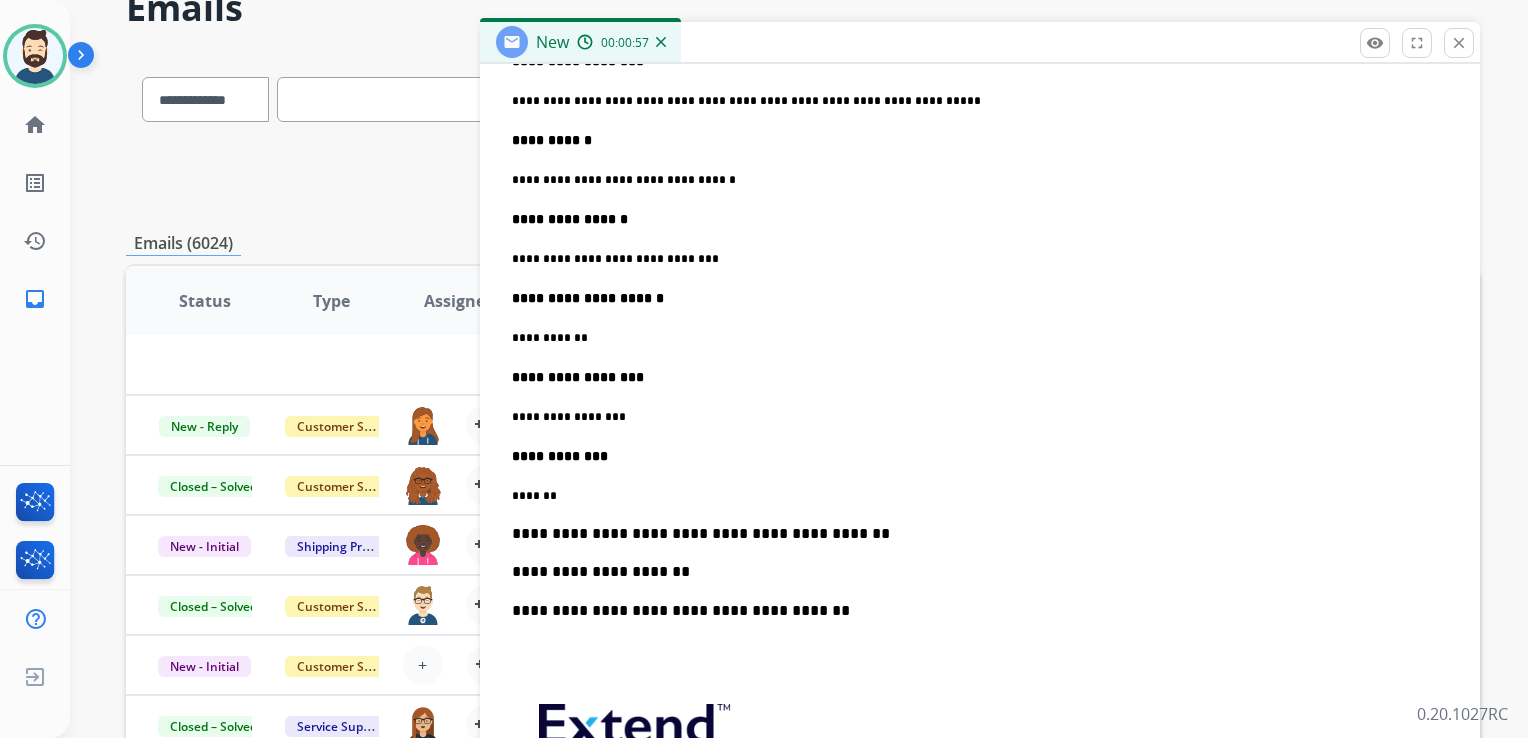 scroll, scrollTop: 1328, scrollLeft: 0, axis: vertical 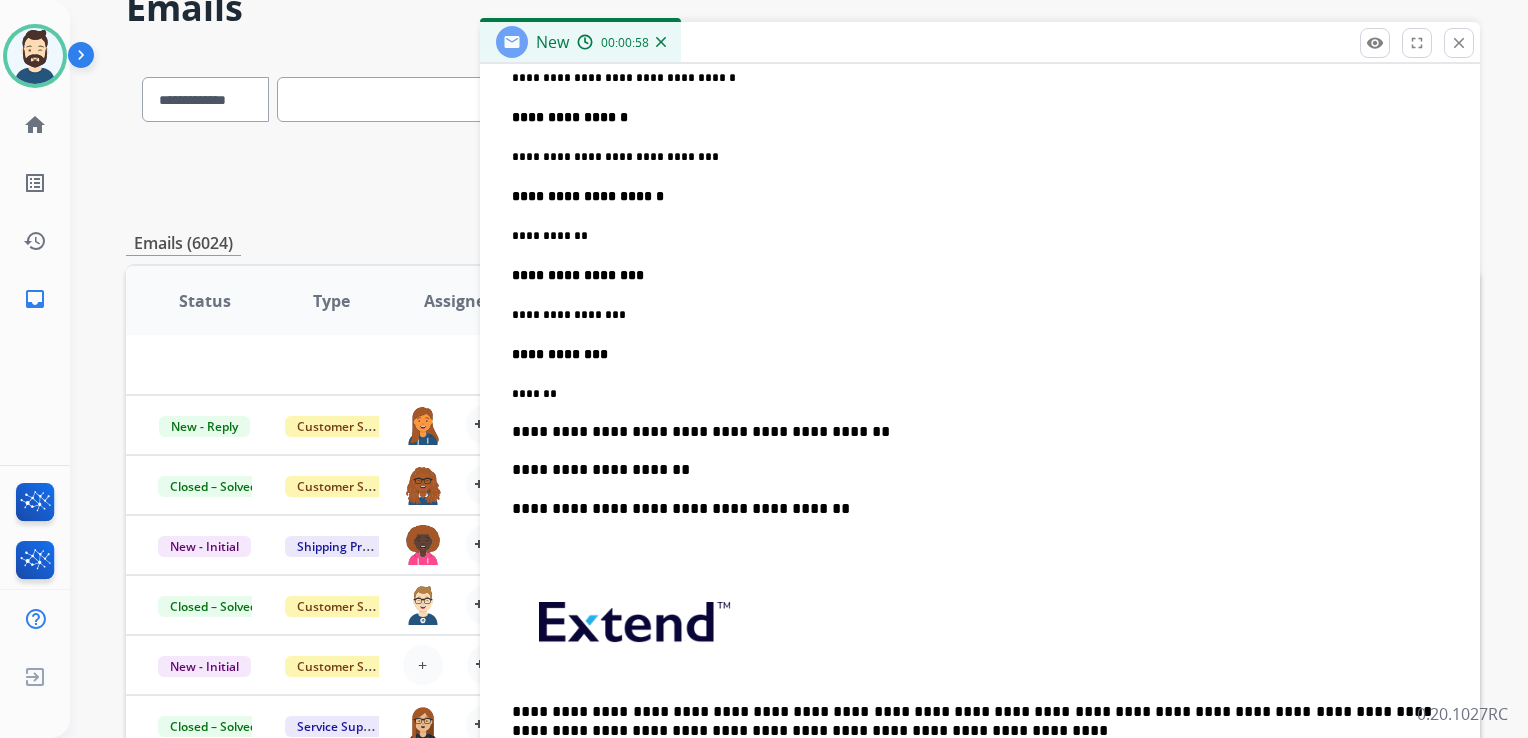 click on "**********" at bounding box center [980, 25] 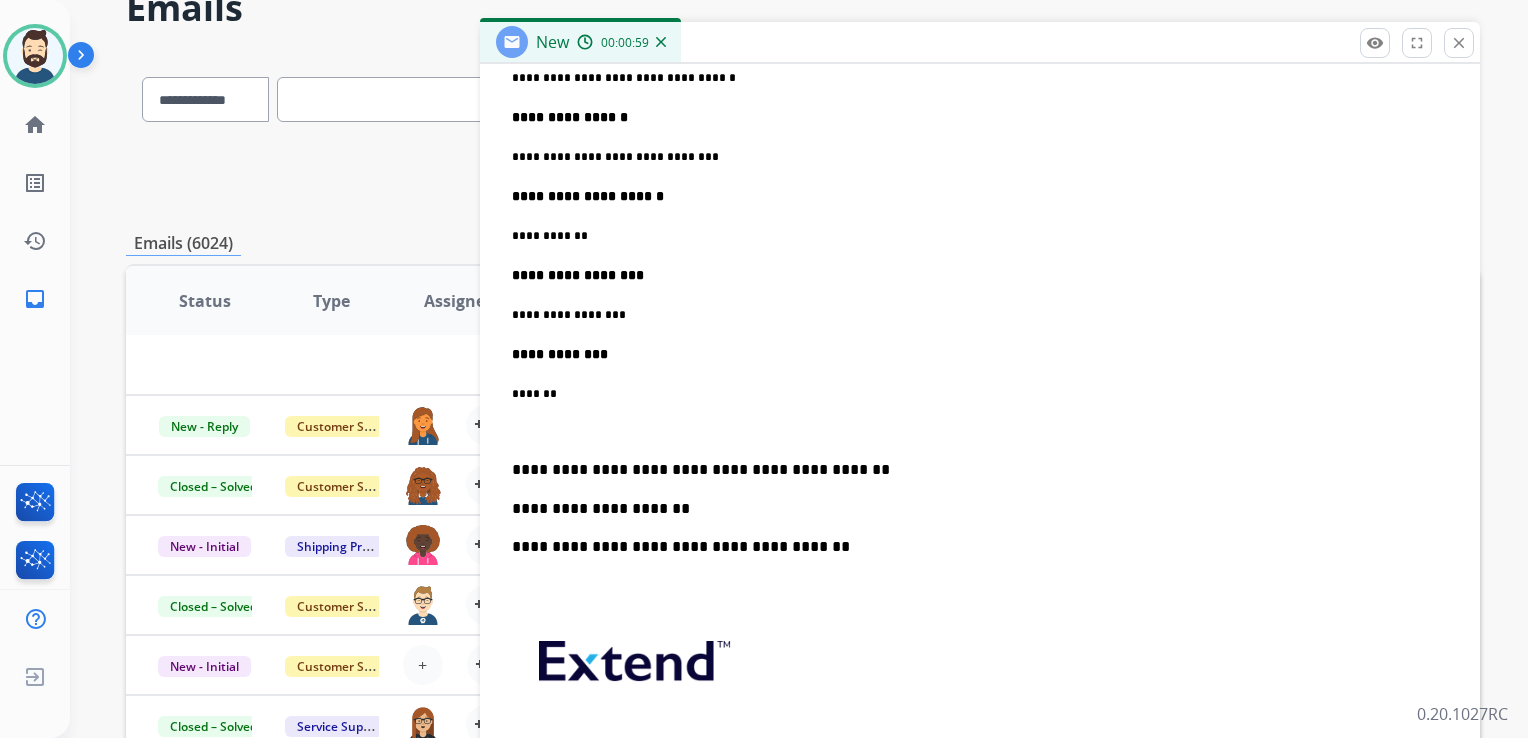 click on "**********" at bounding box center [980, 44] 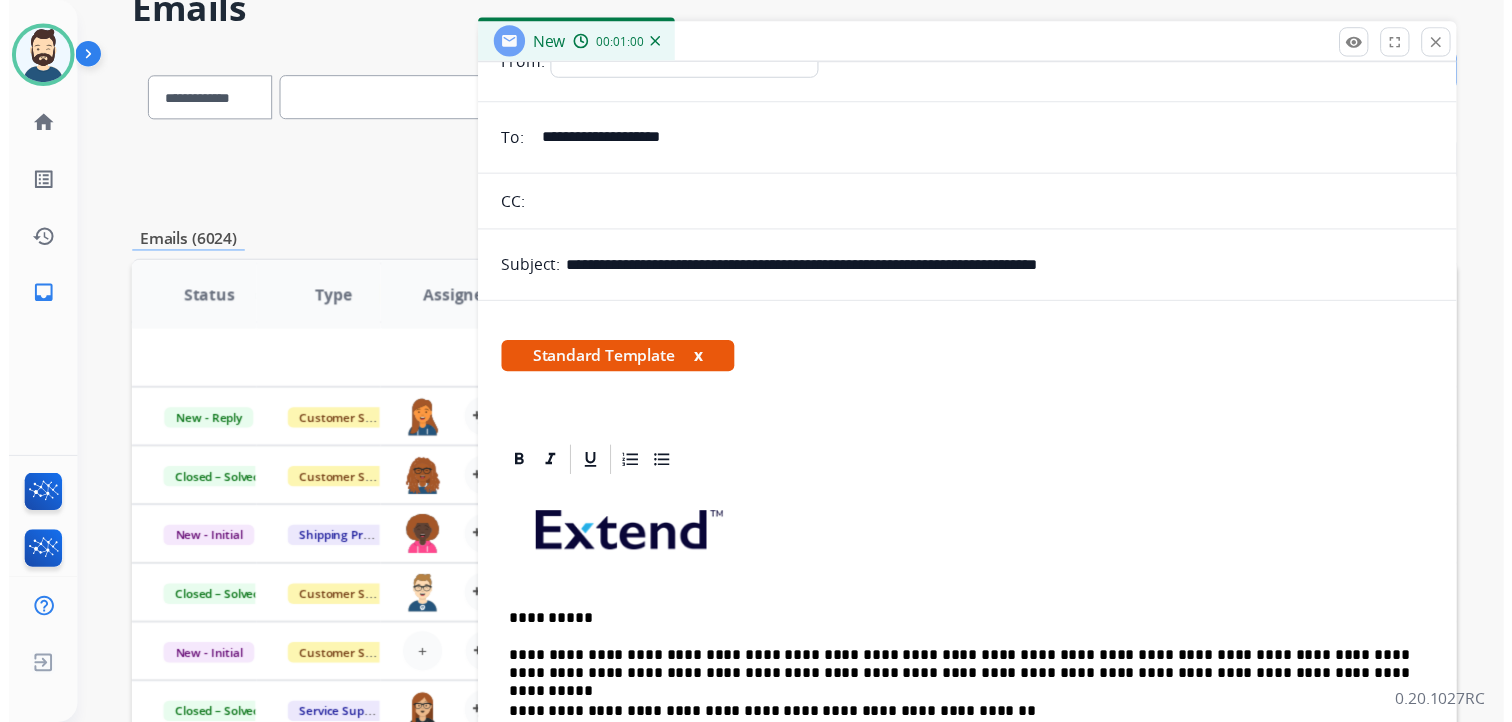 scroll, scrollTop: 0, scrollLeft: 0, axis: both 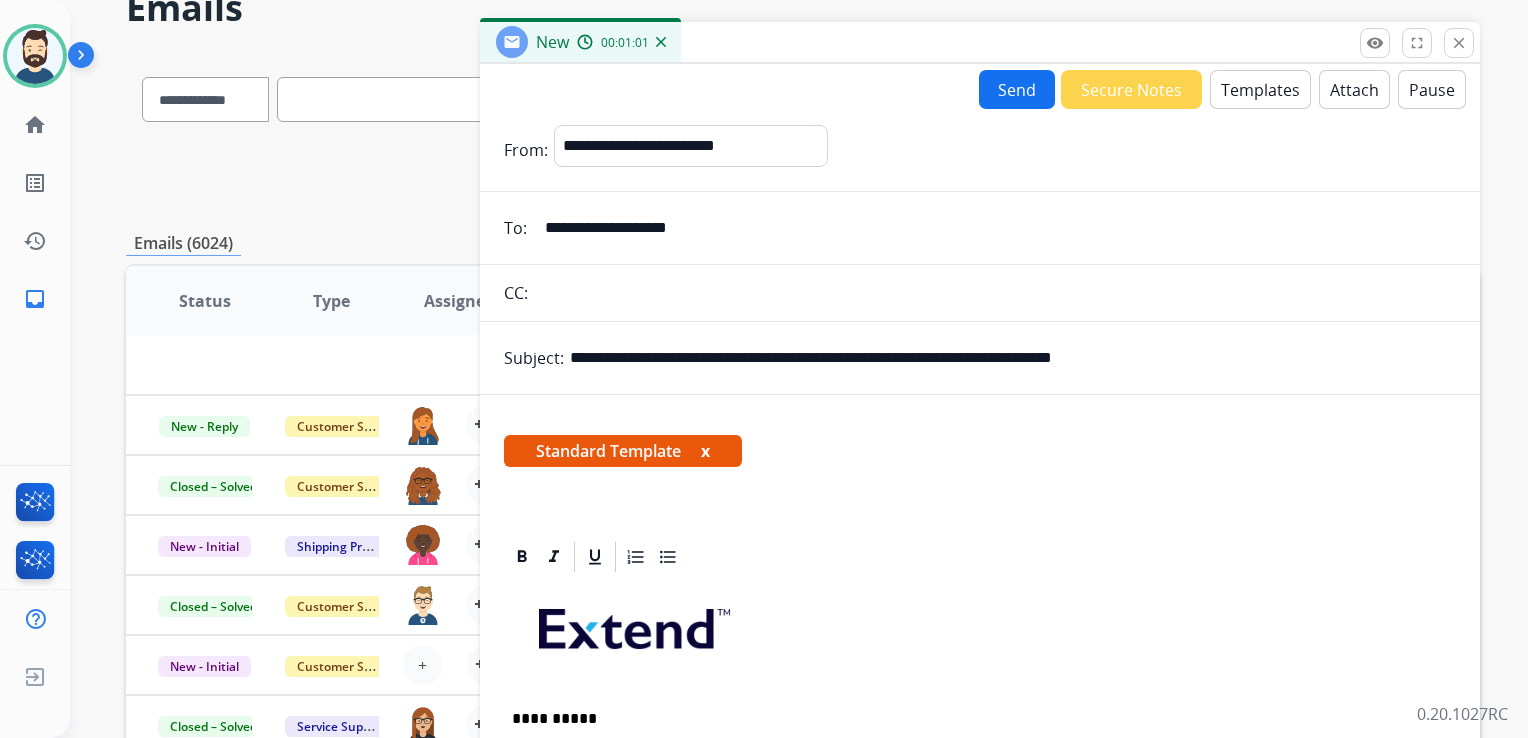 click on "Send" at bounding box center [1017, 89] 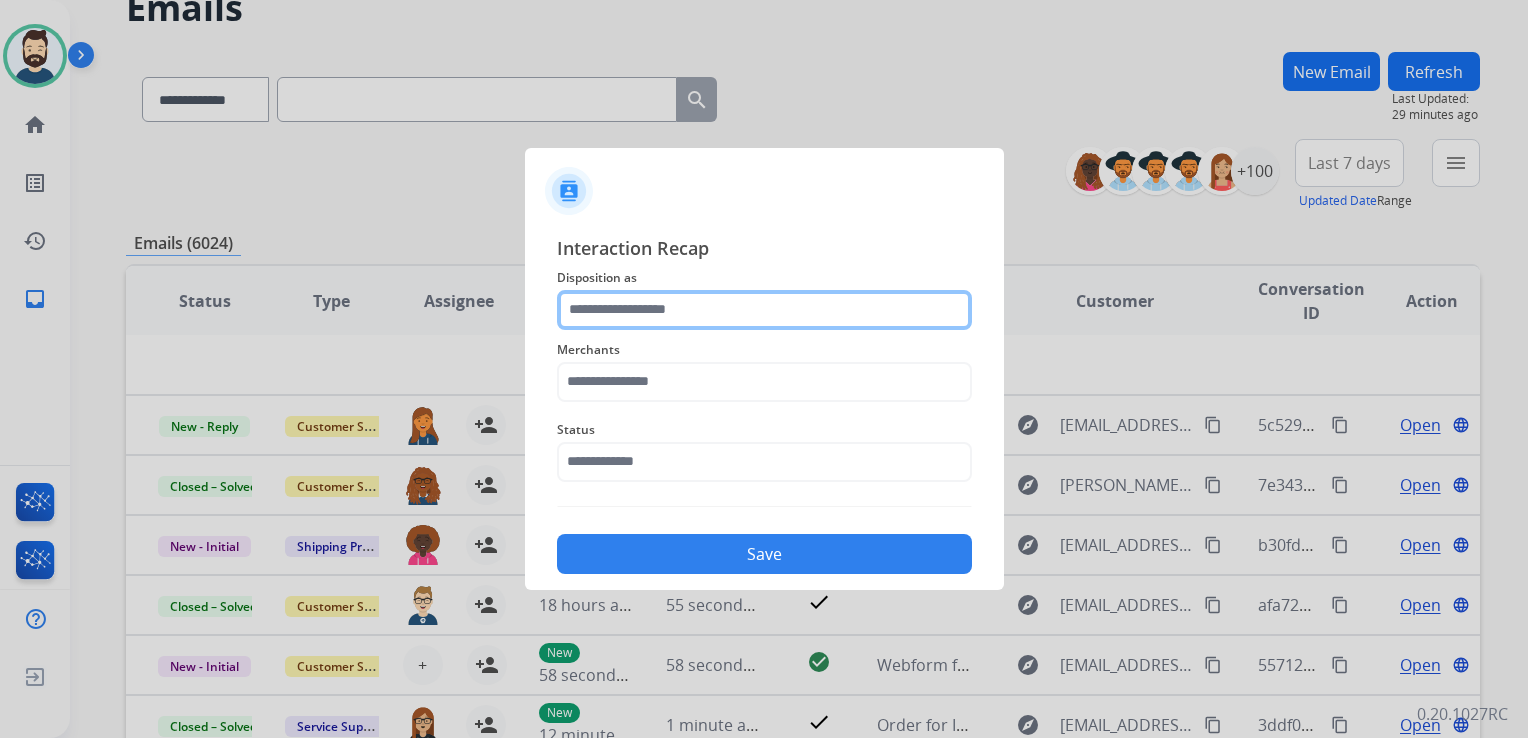 click 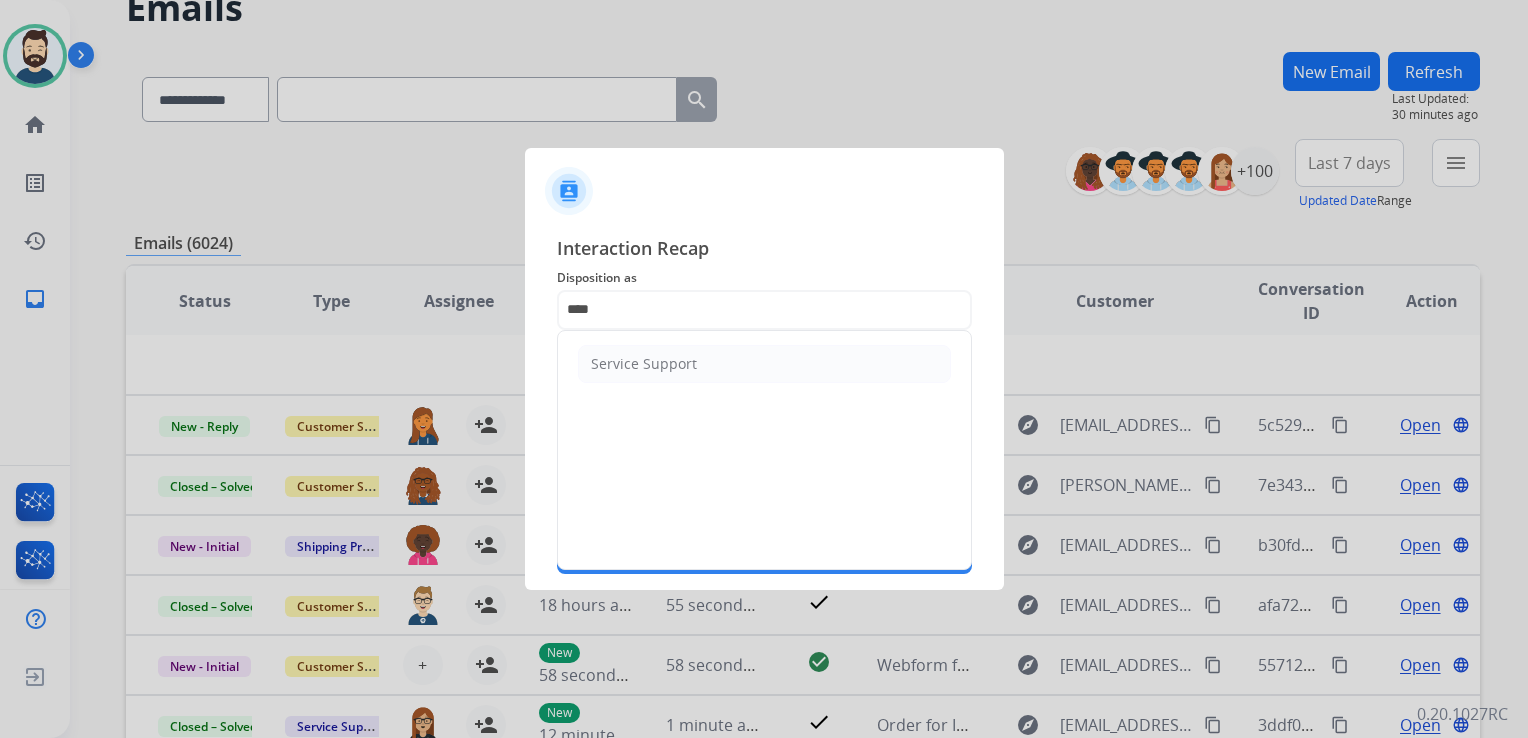 click on "Service Support" 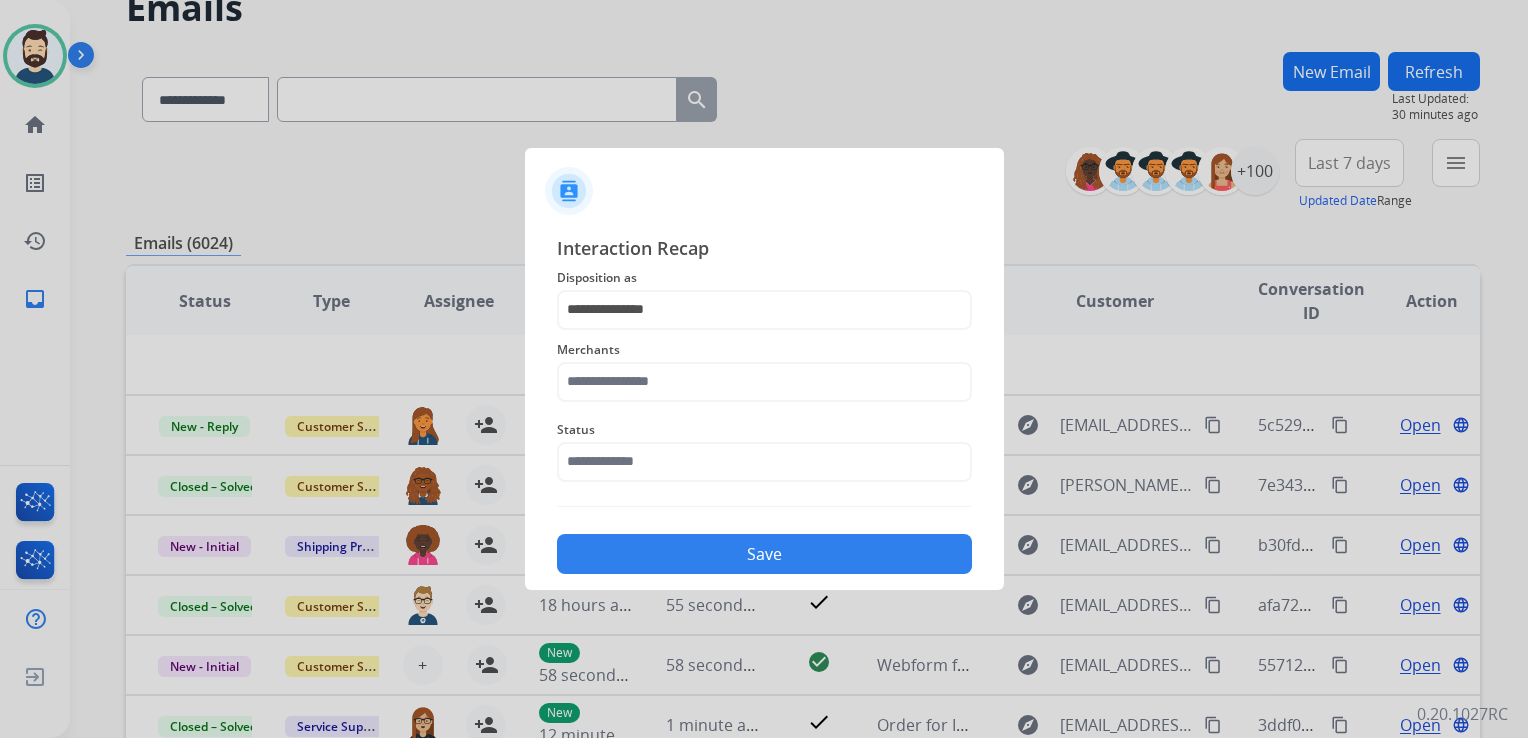 click on "Merchants" 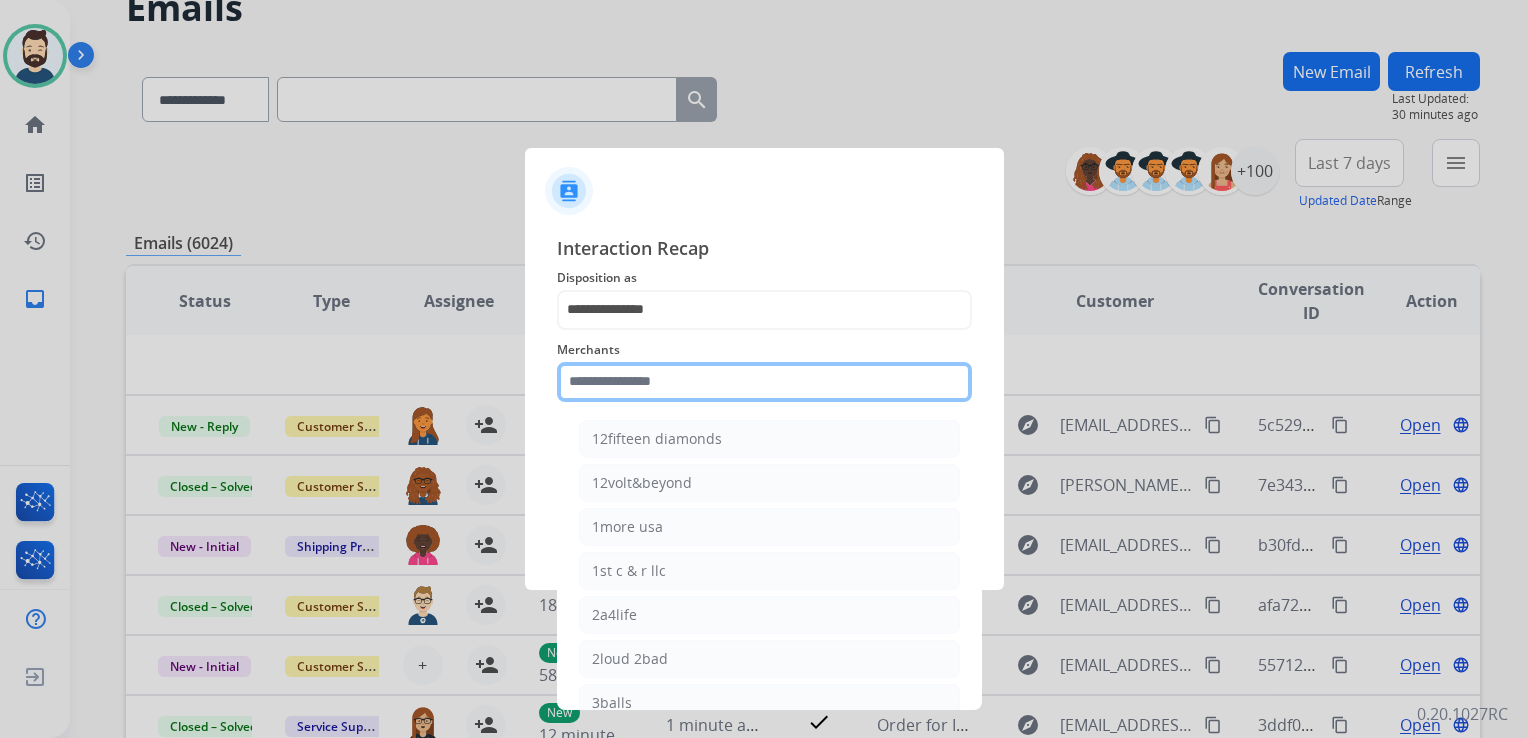 click 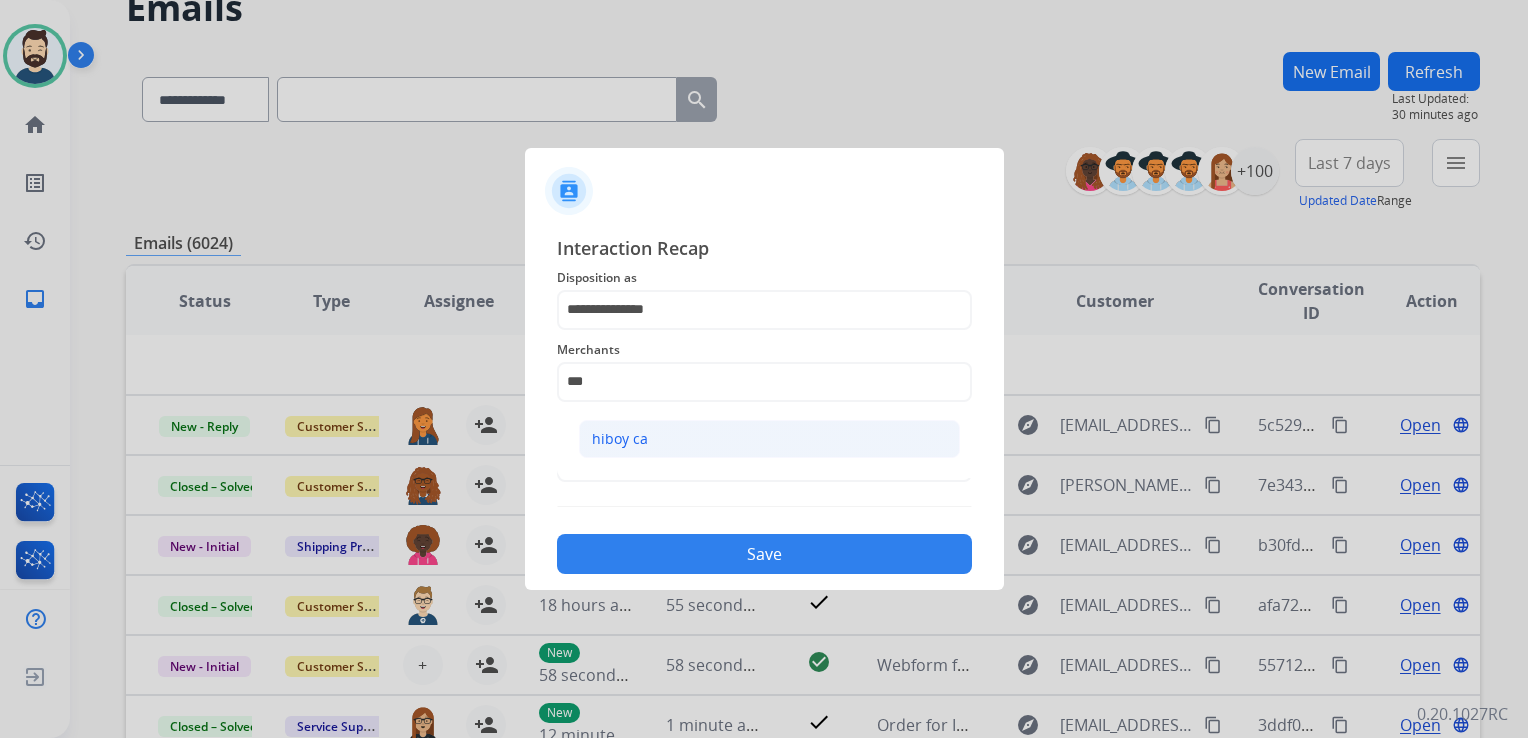 click on "hiboy ca" 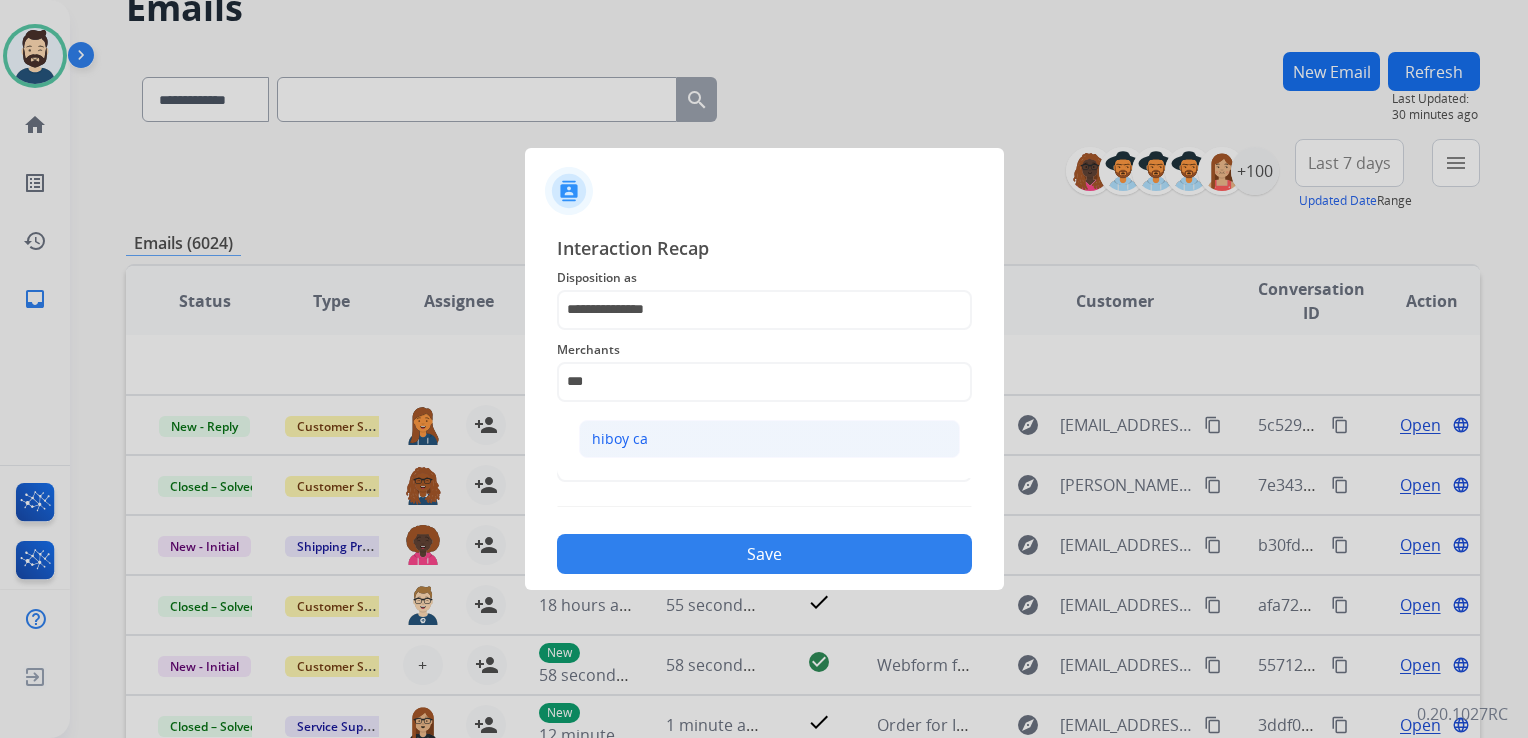 type on "********" 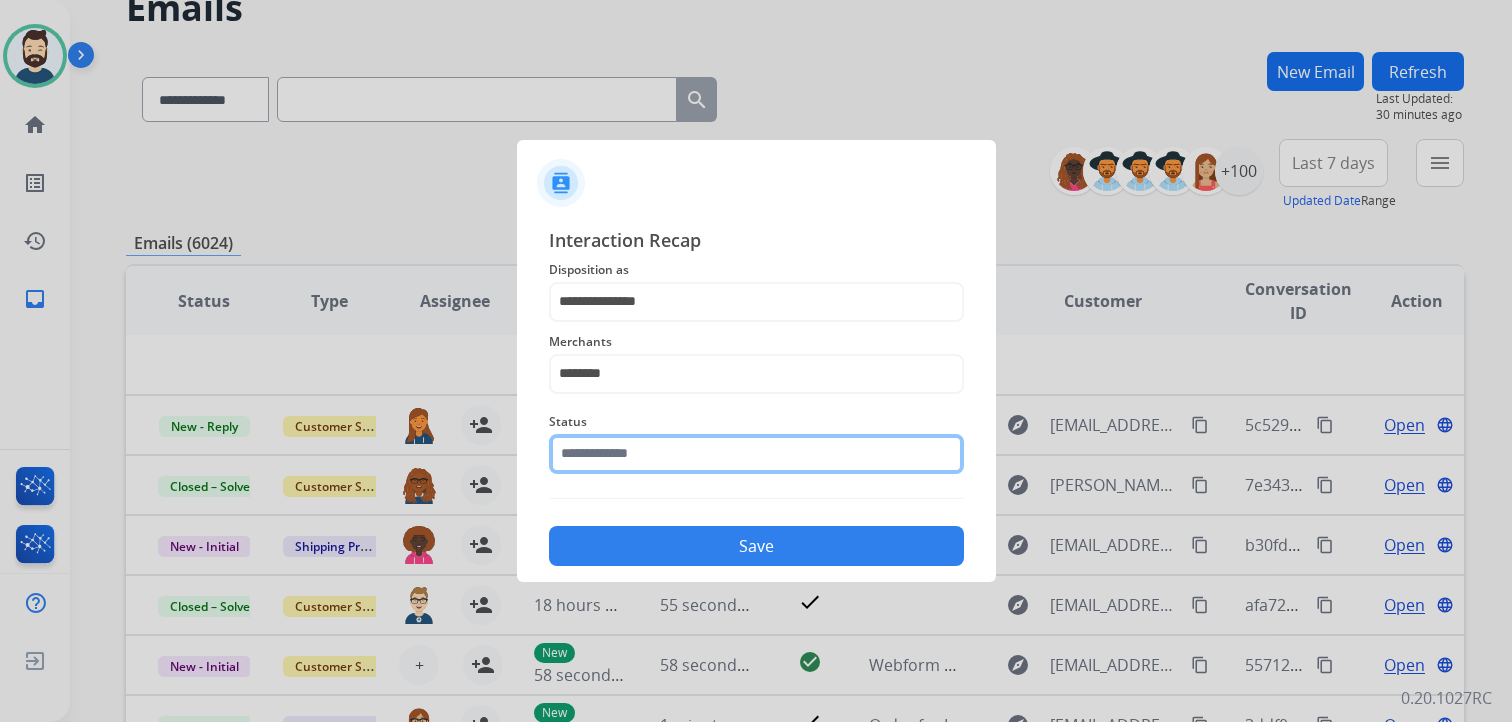 click 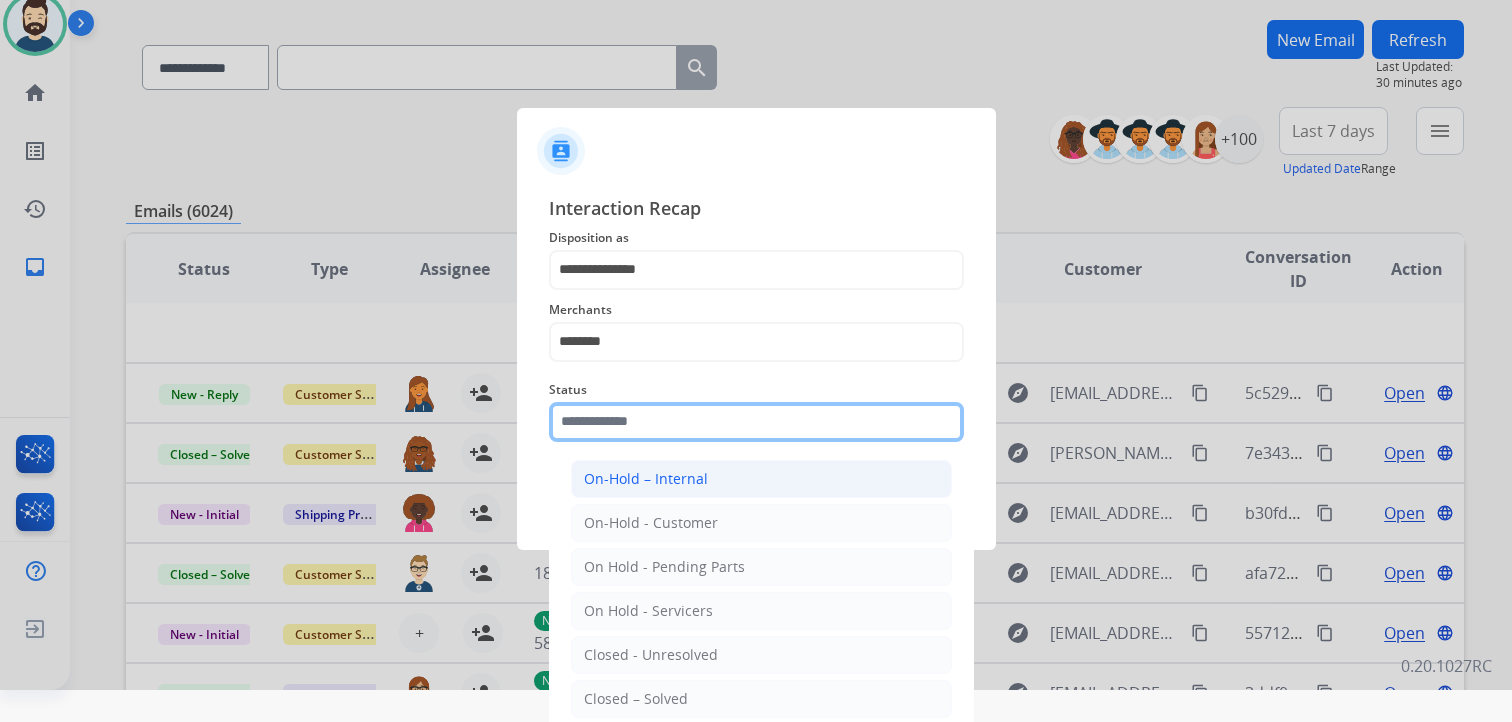 scroll, scrollTop: 59, scrollLeft: 0, axis: vertical 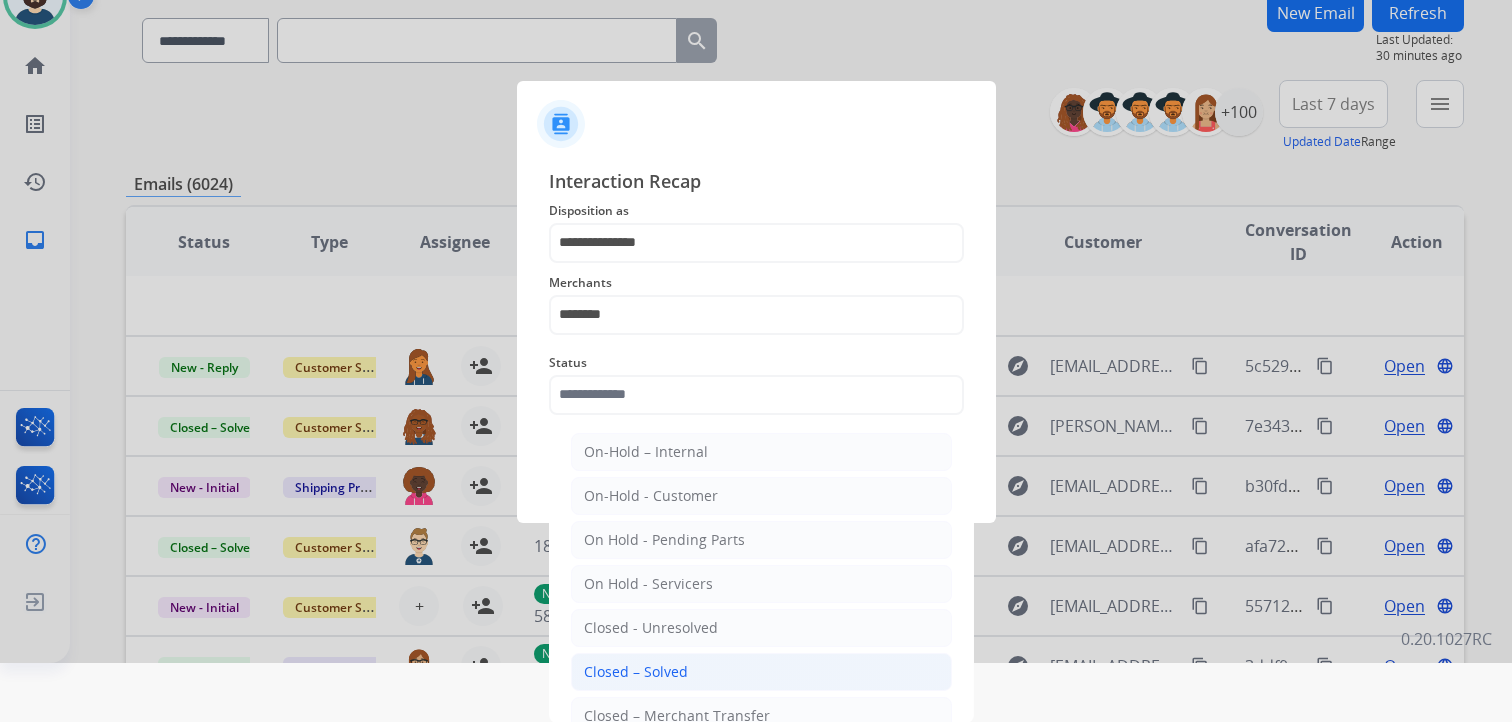 click on "Closed – Solved" 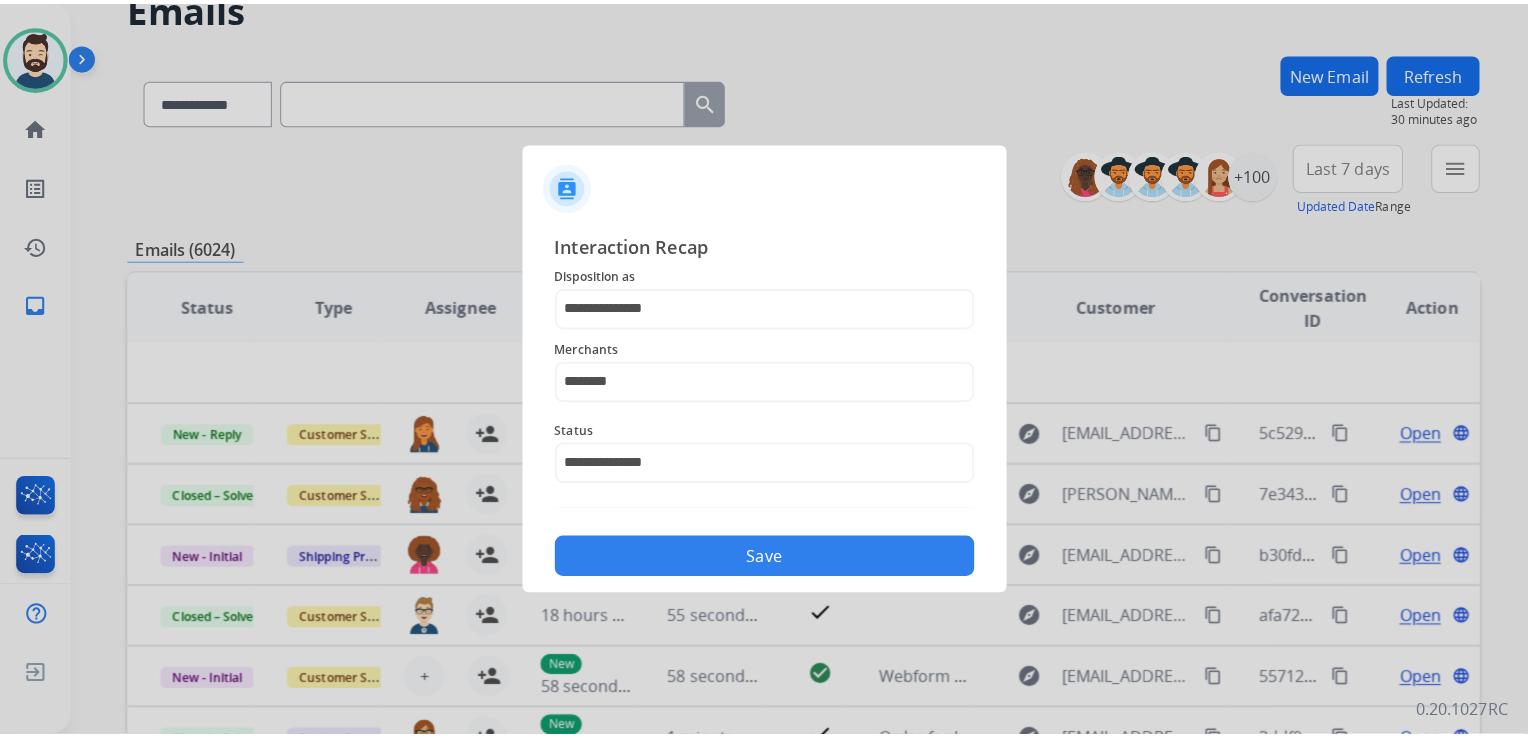 scroll, scrollTop: 0, scrollLeft: 0, axis: both 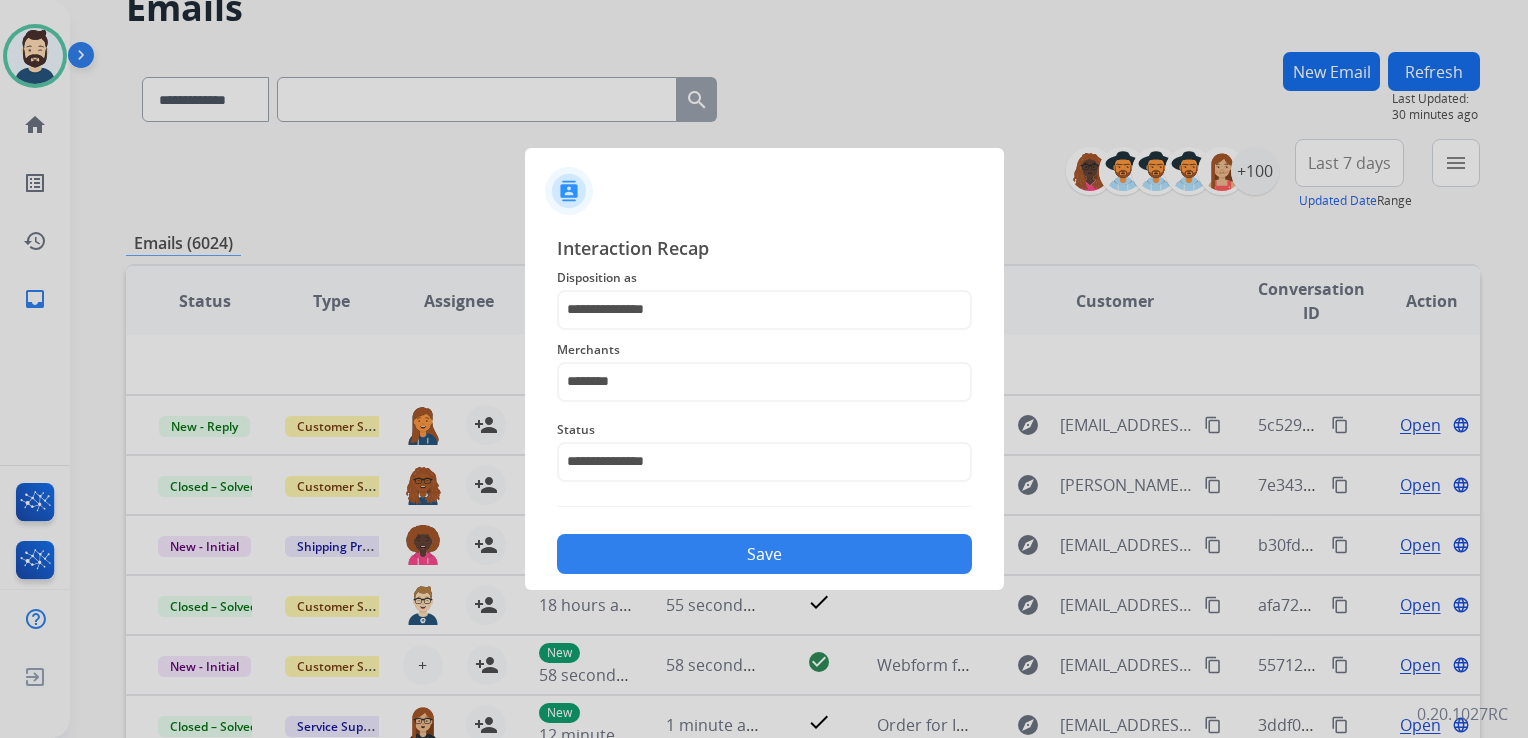 click on "Save" 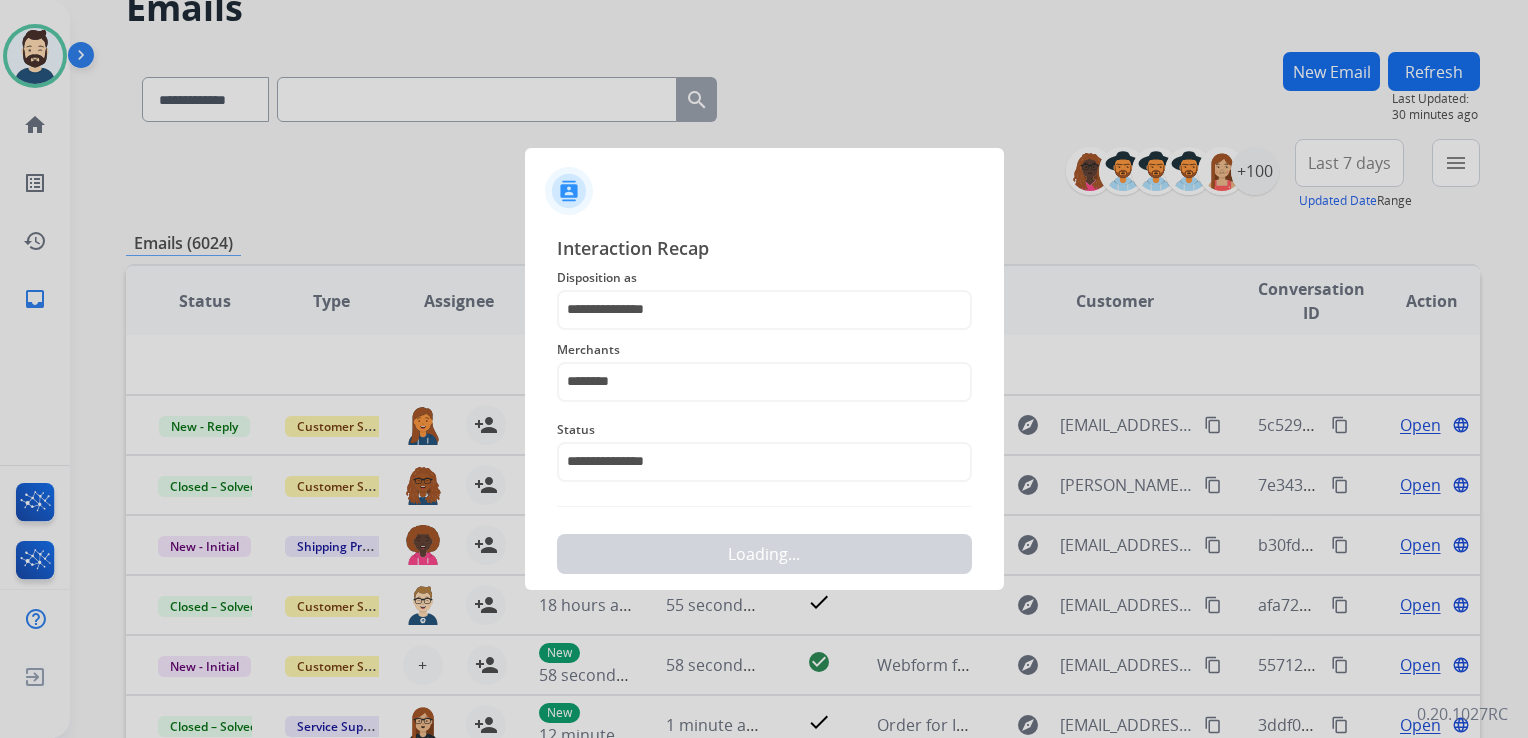 scroll, scrollTop: 0, scrollLeft: 0, axis: both 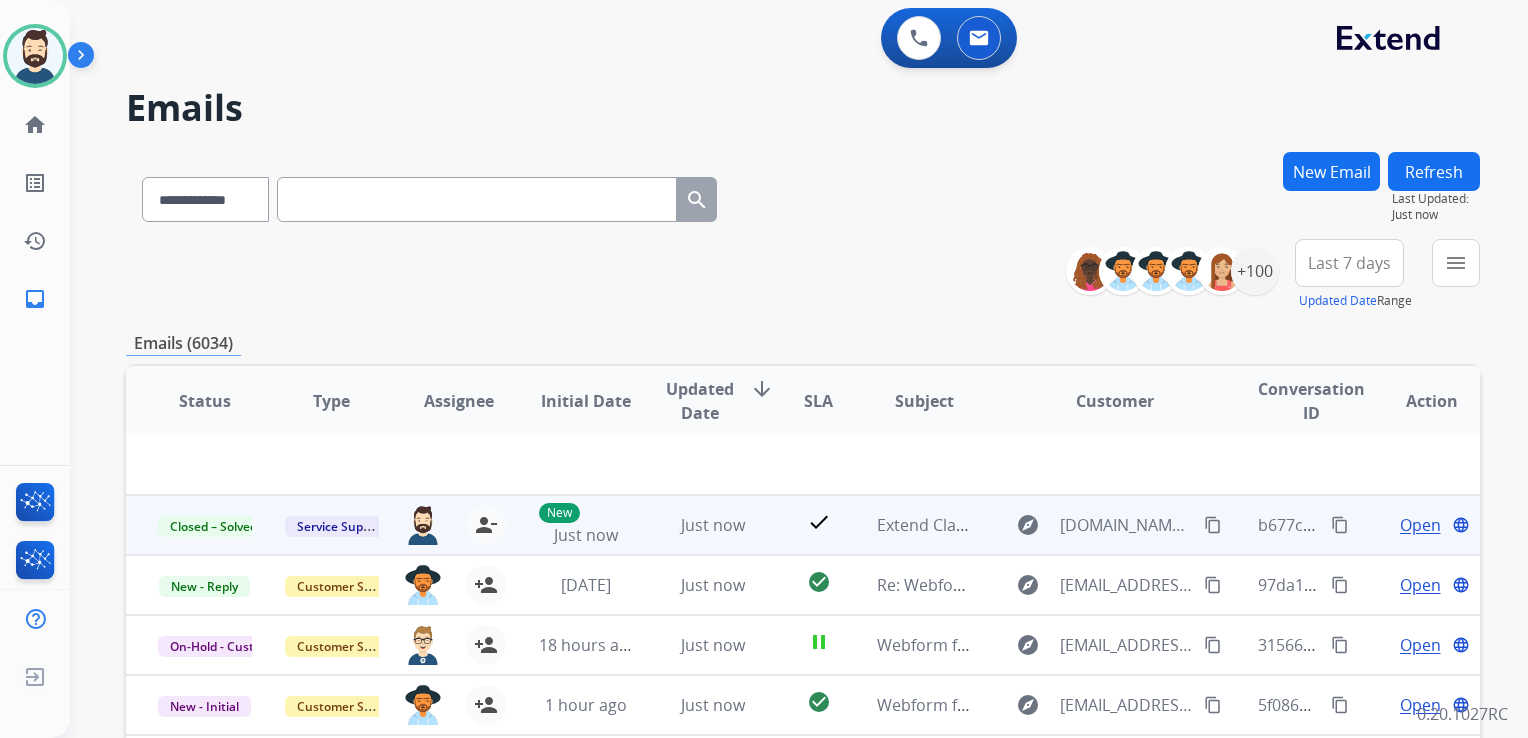 click on "content_copy" at bounding box center [1340, 525] 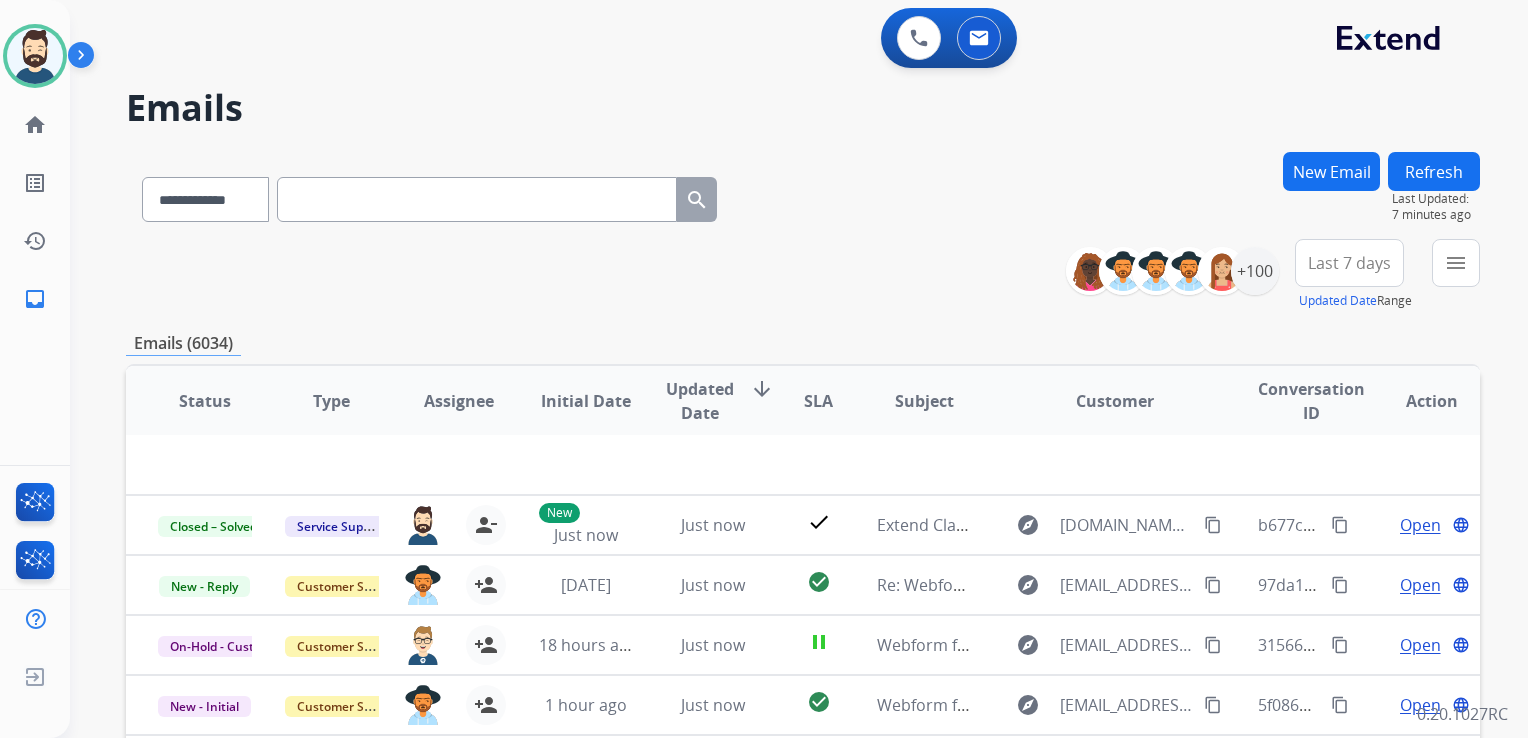 click on "New Email" at bounding box center (1331, 171) 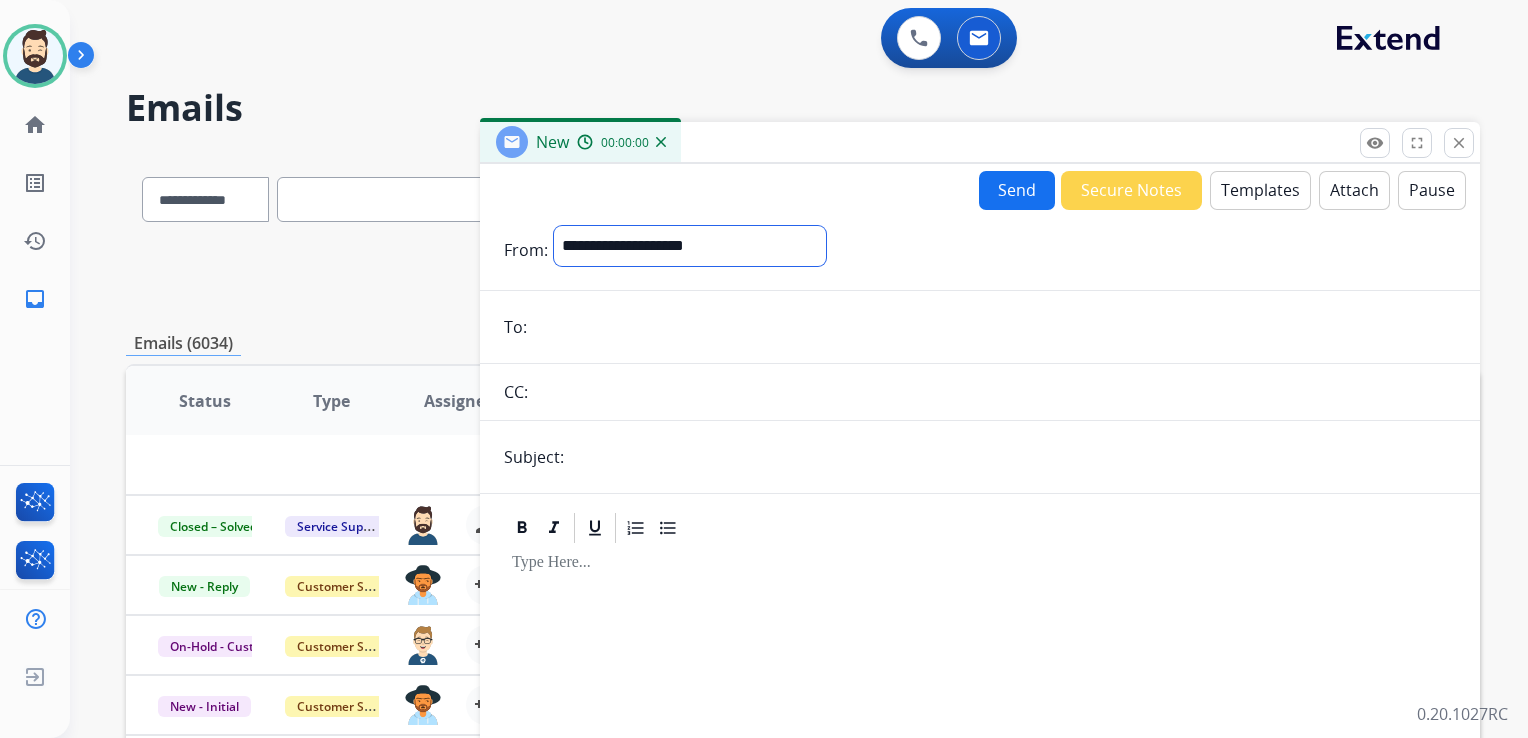 click on "**********" at bounding box center [690, 246] 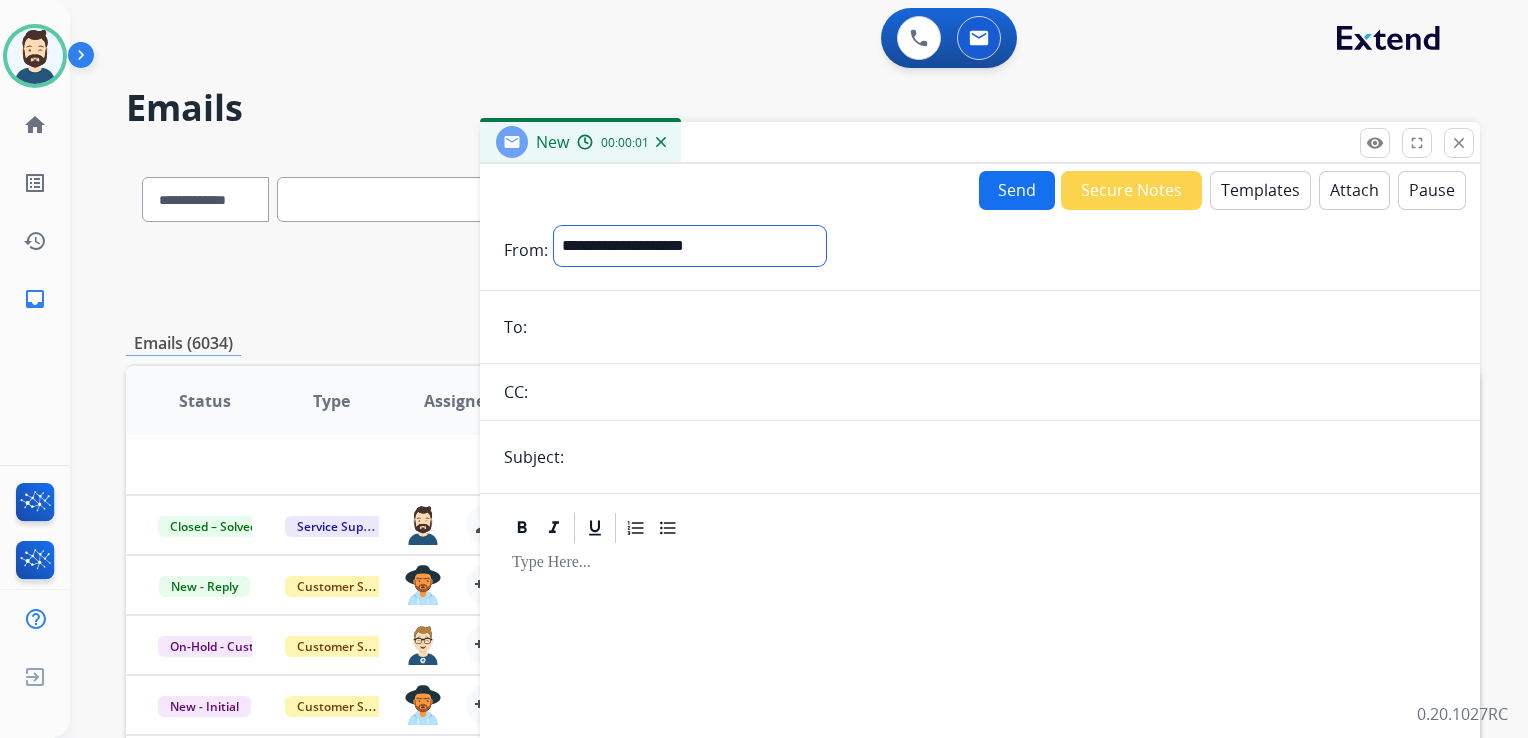select on "**********" 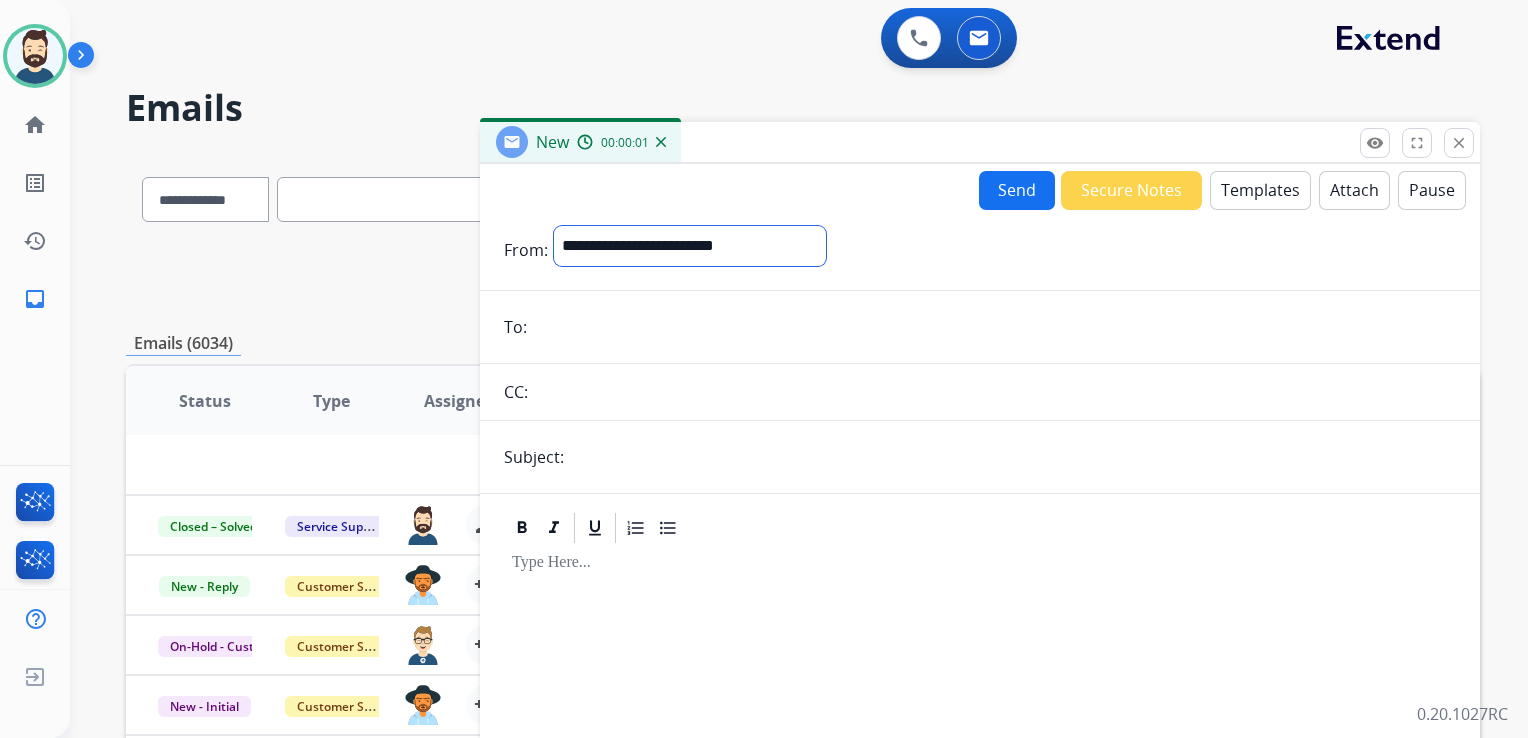 click on "**********" at bounding box center (690, 246) 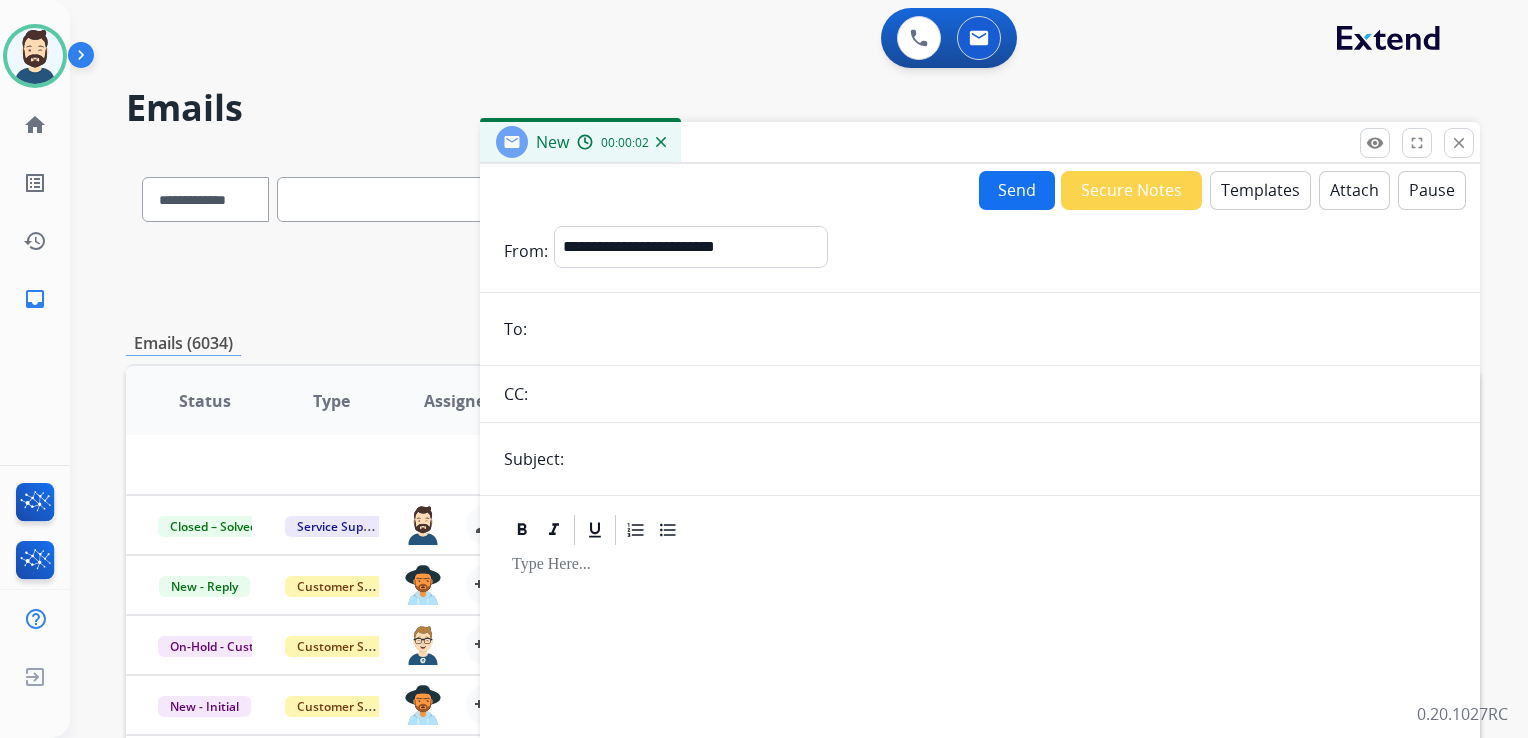 click at bounding box center (994, 329) 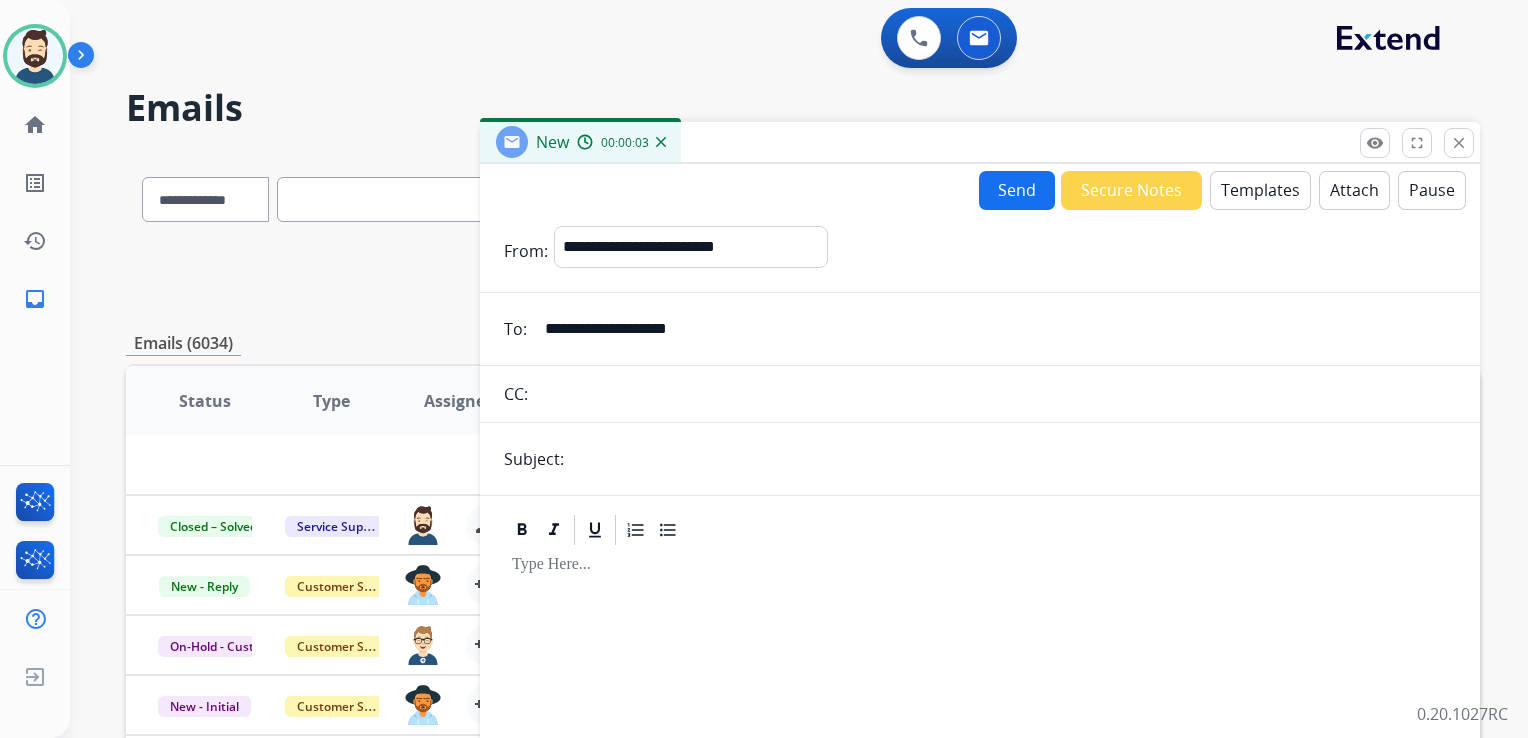 type on "**********" 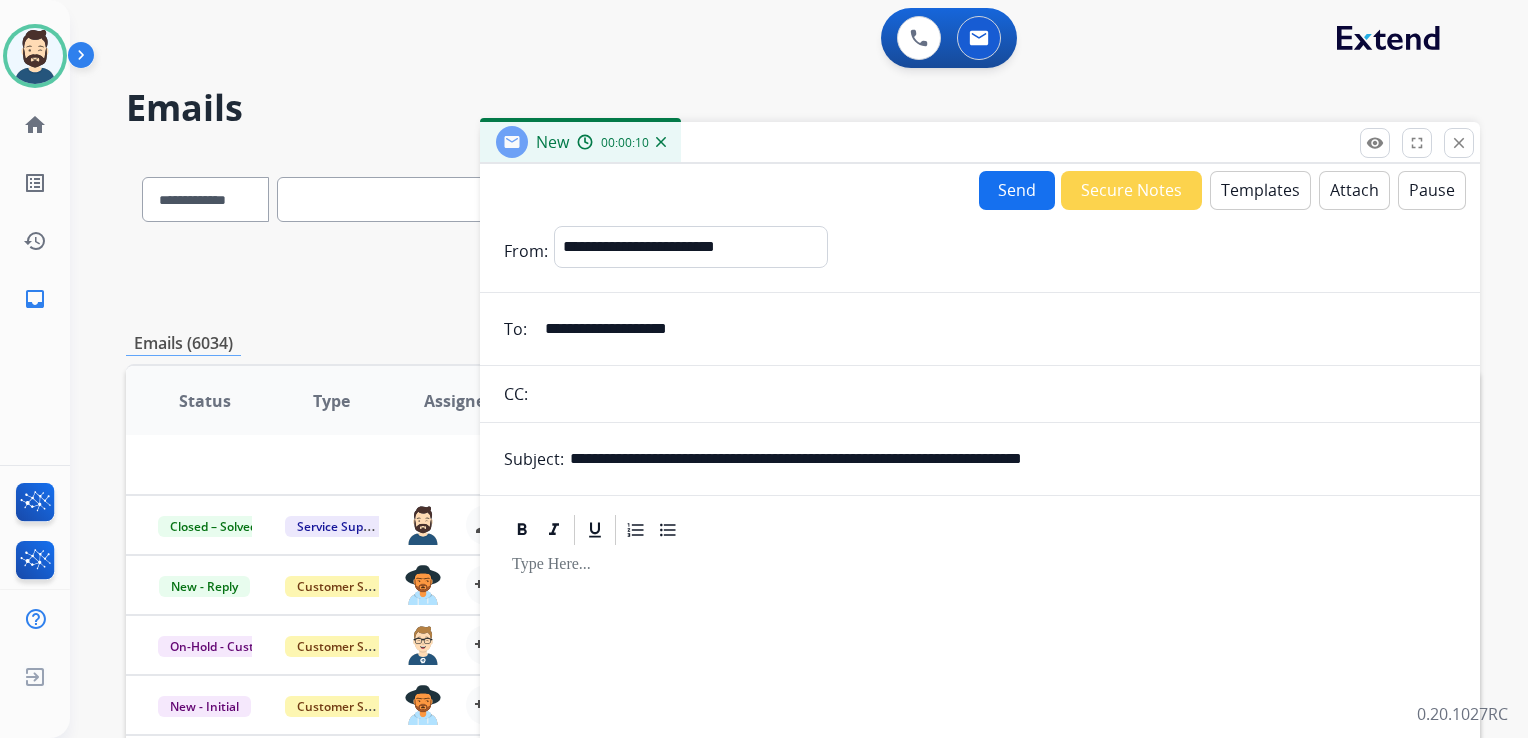 drag, startPoint x: 842, startPoint y: 461, endPoint x: 1158, endPoint y: 467, distance: 316.05695 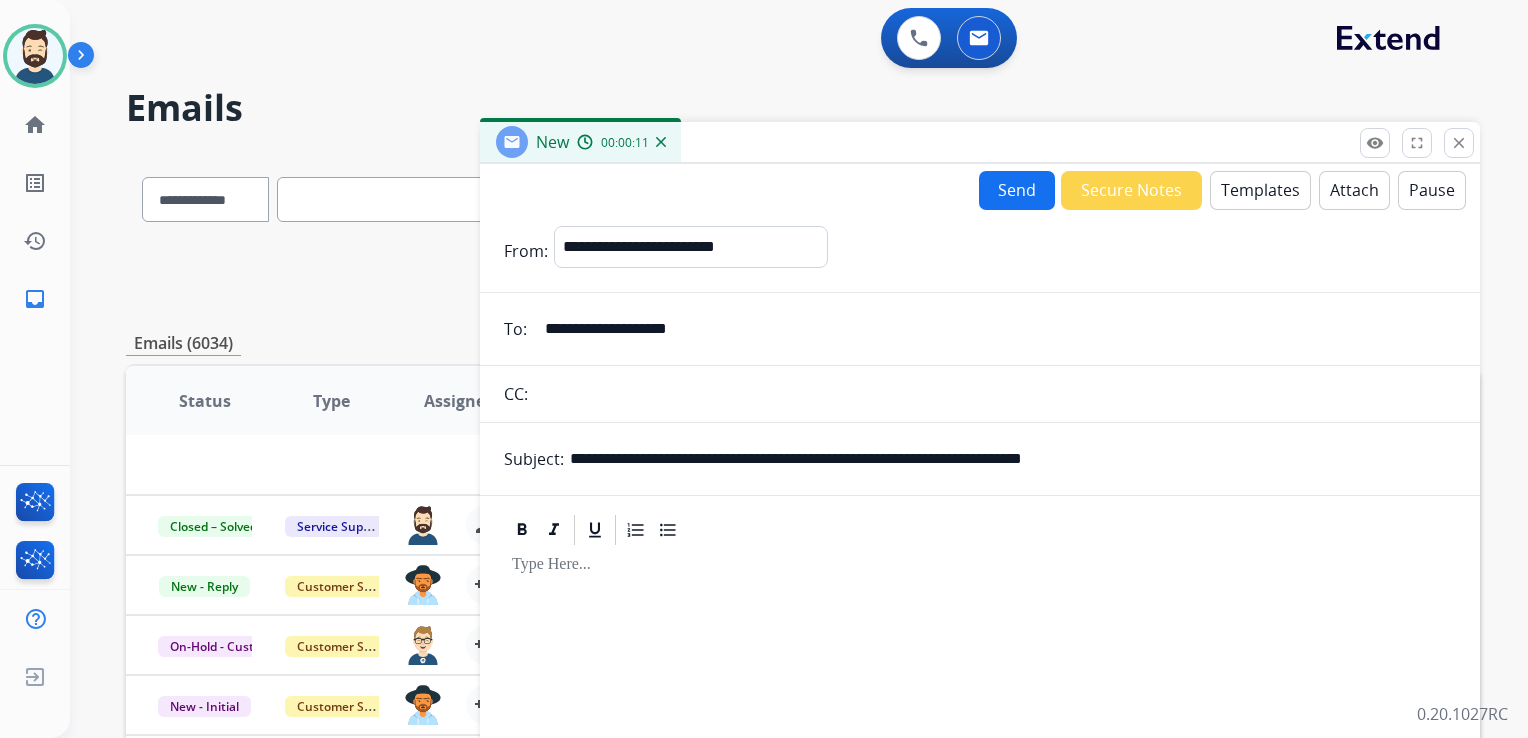 paste 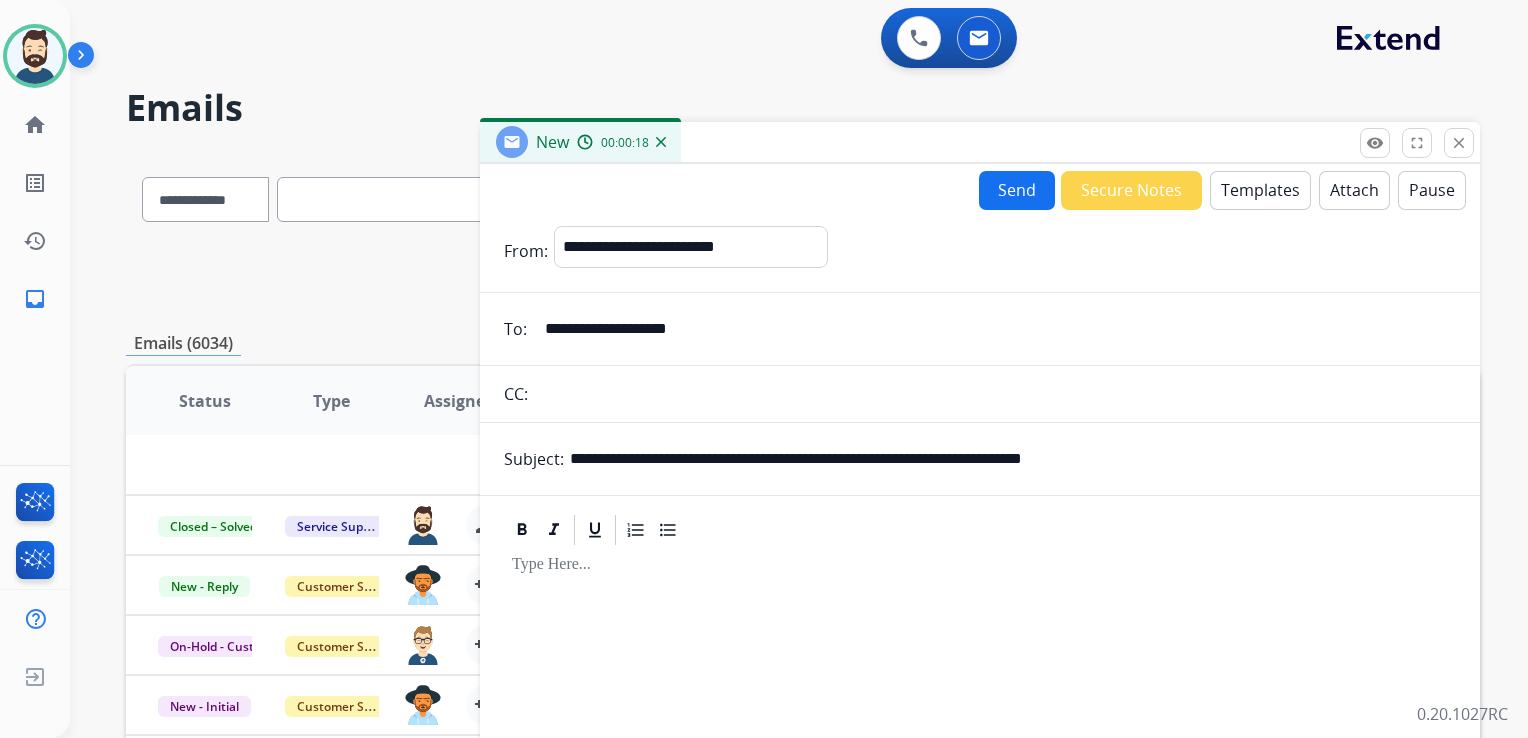 drag, startPoint x: 683, startPoint y: 459, endPoint x: 758, endPoint y: 464, distance: 75.16648 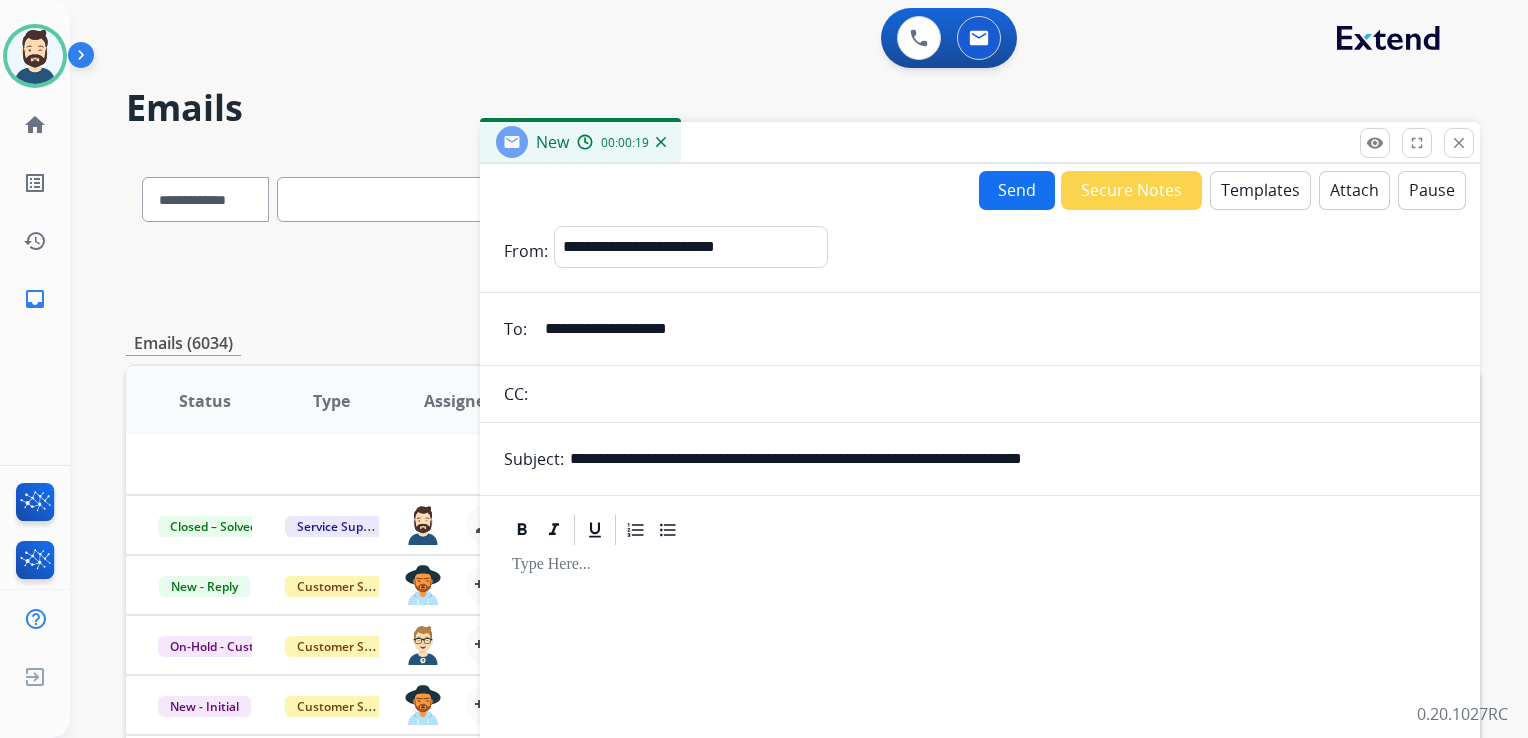 paste on "*" 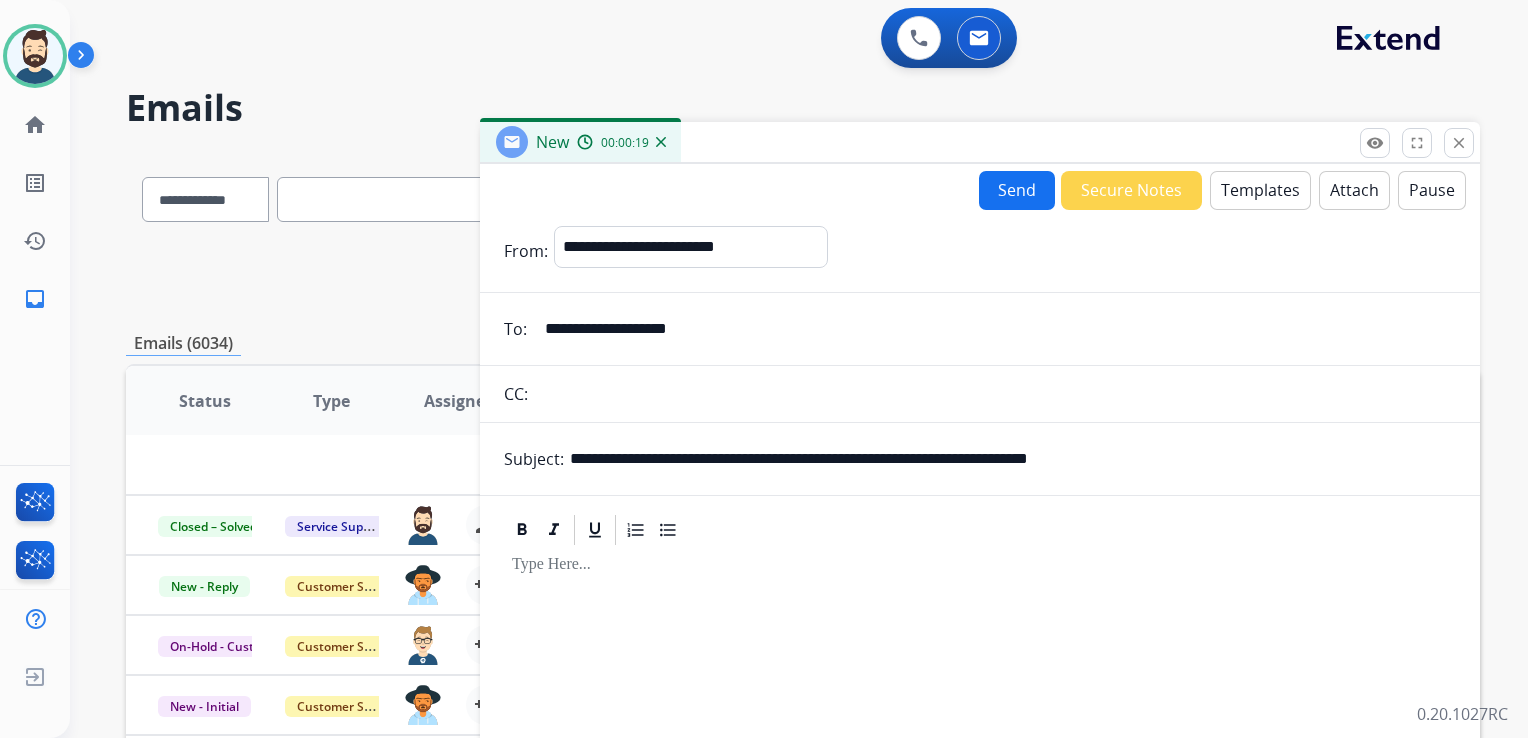type on "**********" 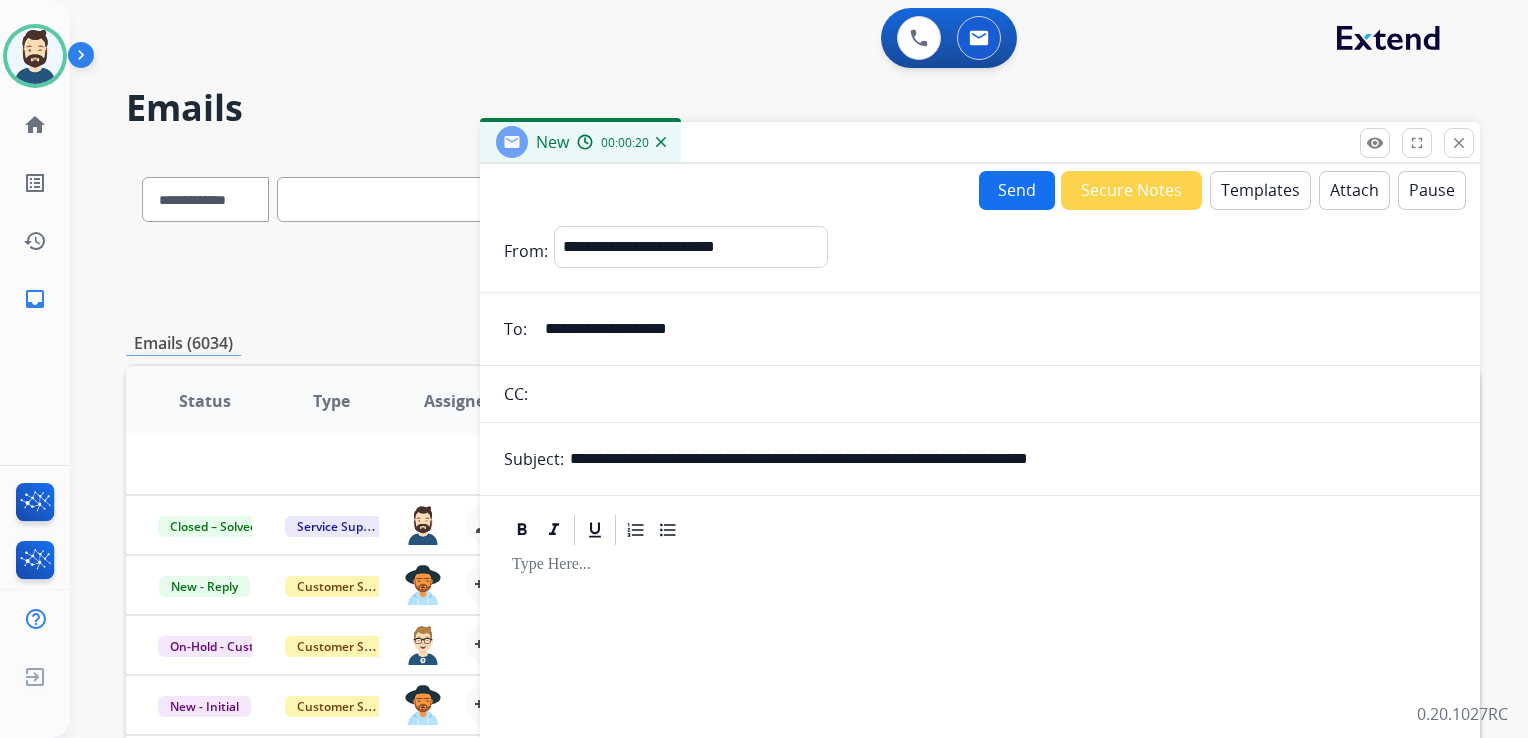 click on "Templates" at bounding box center [1260, 190] 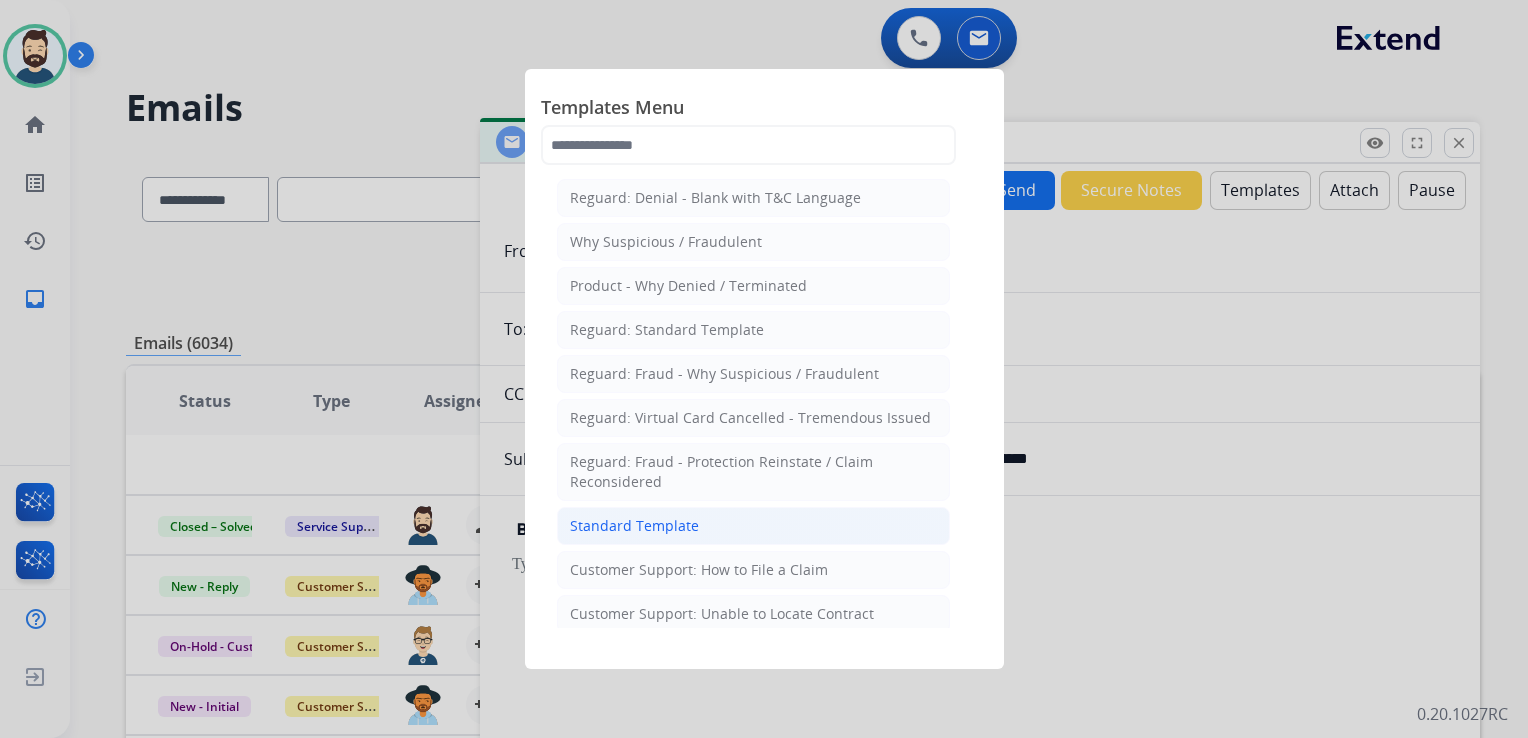 click on "Standard Template" 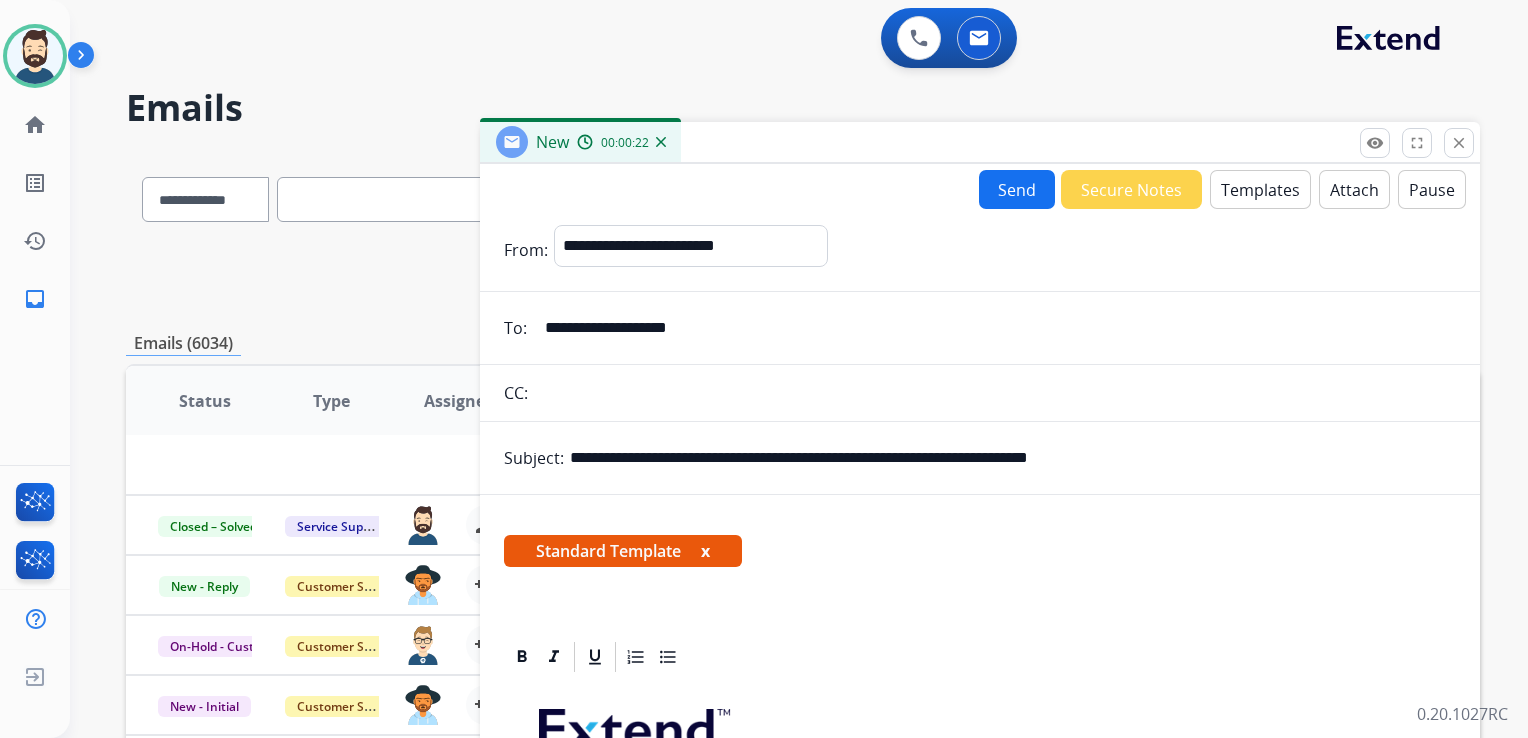 click on "Attach" at bounding box center [1354, 189] 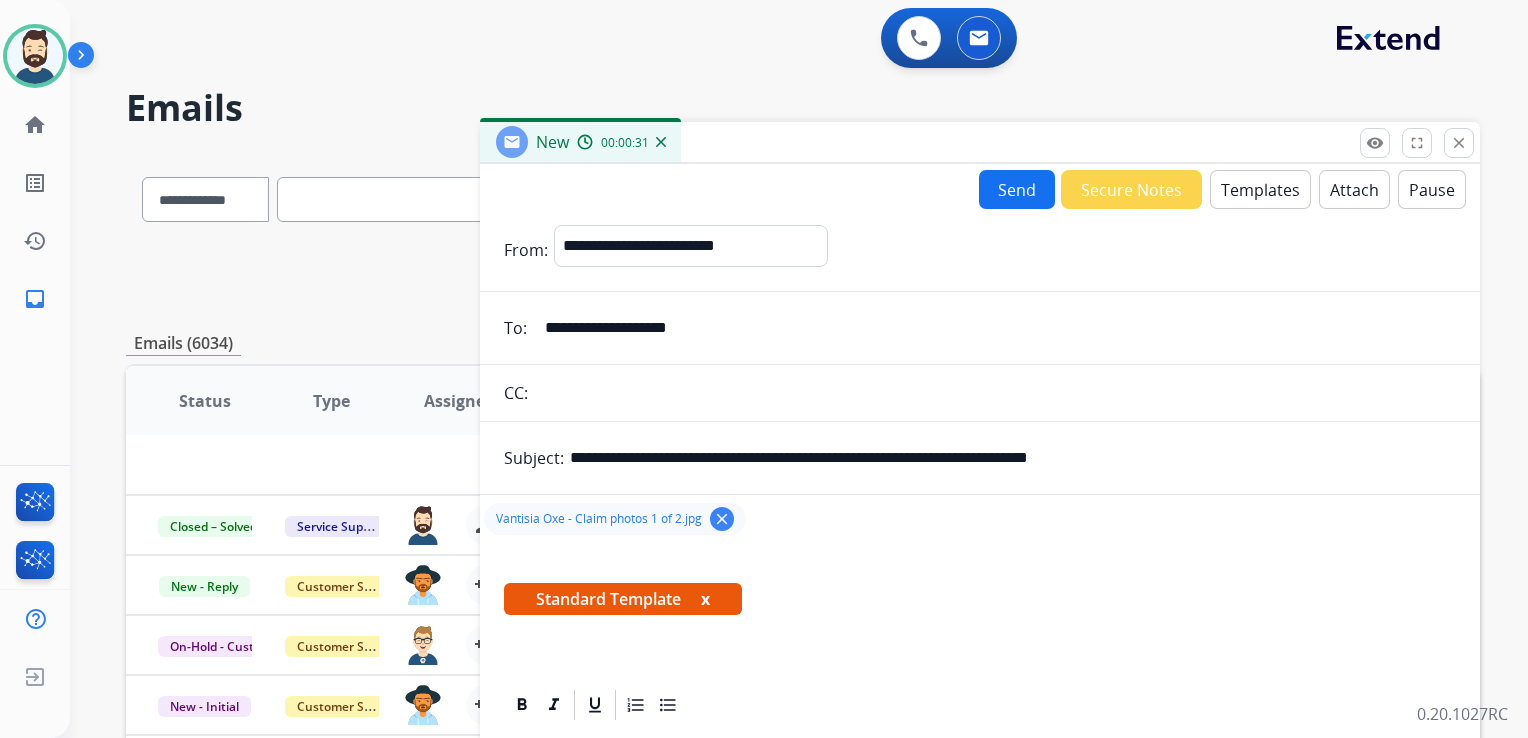 click on "Attach" at bounding box center (1354, 189) 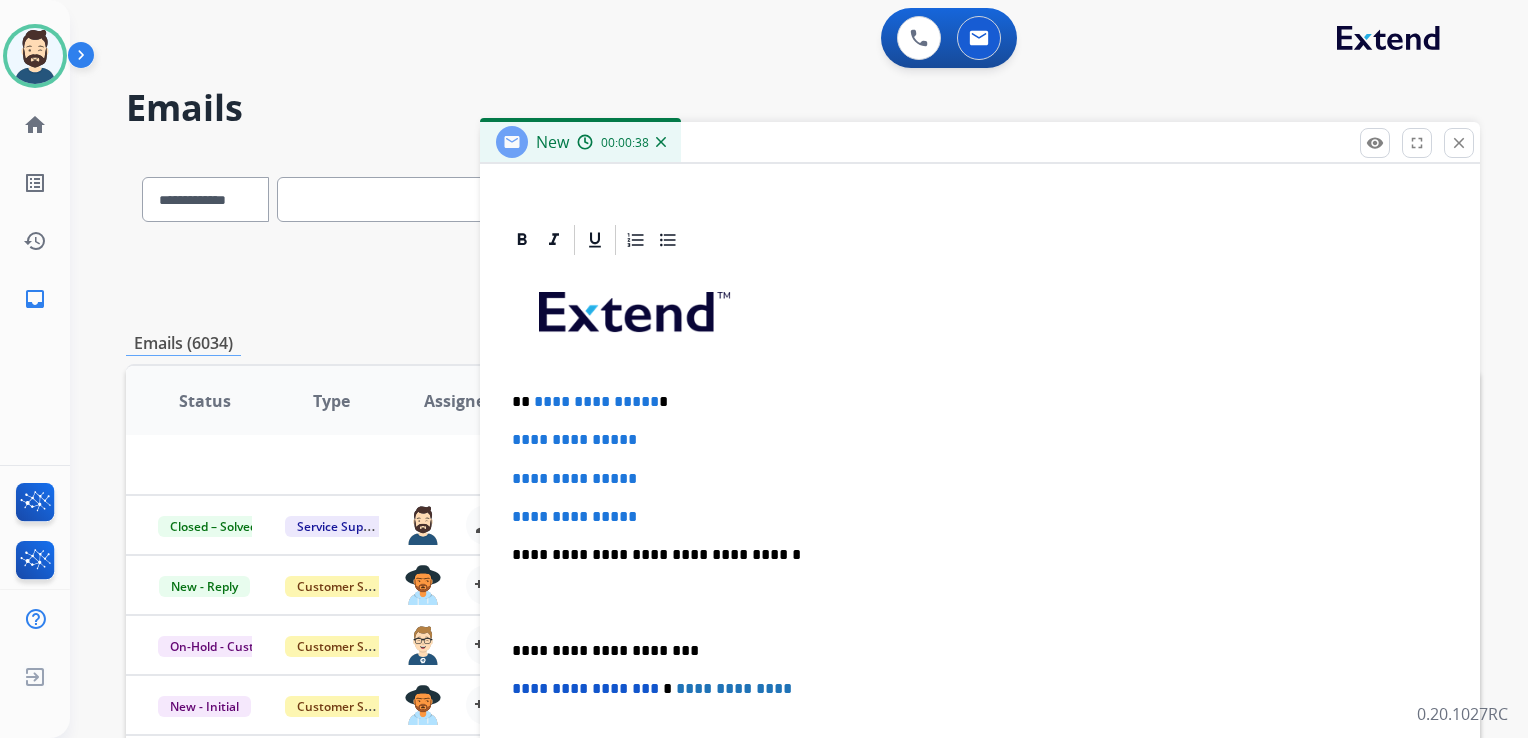 scroll, scrollTop: 500, scrollLeft: 0, axis: vertical 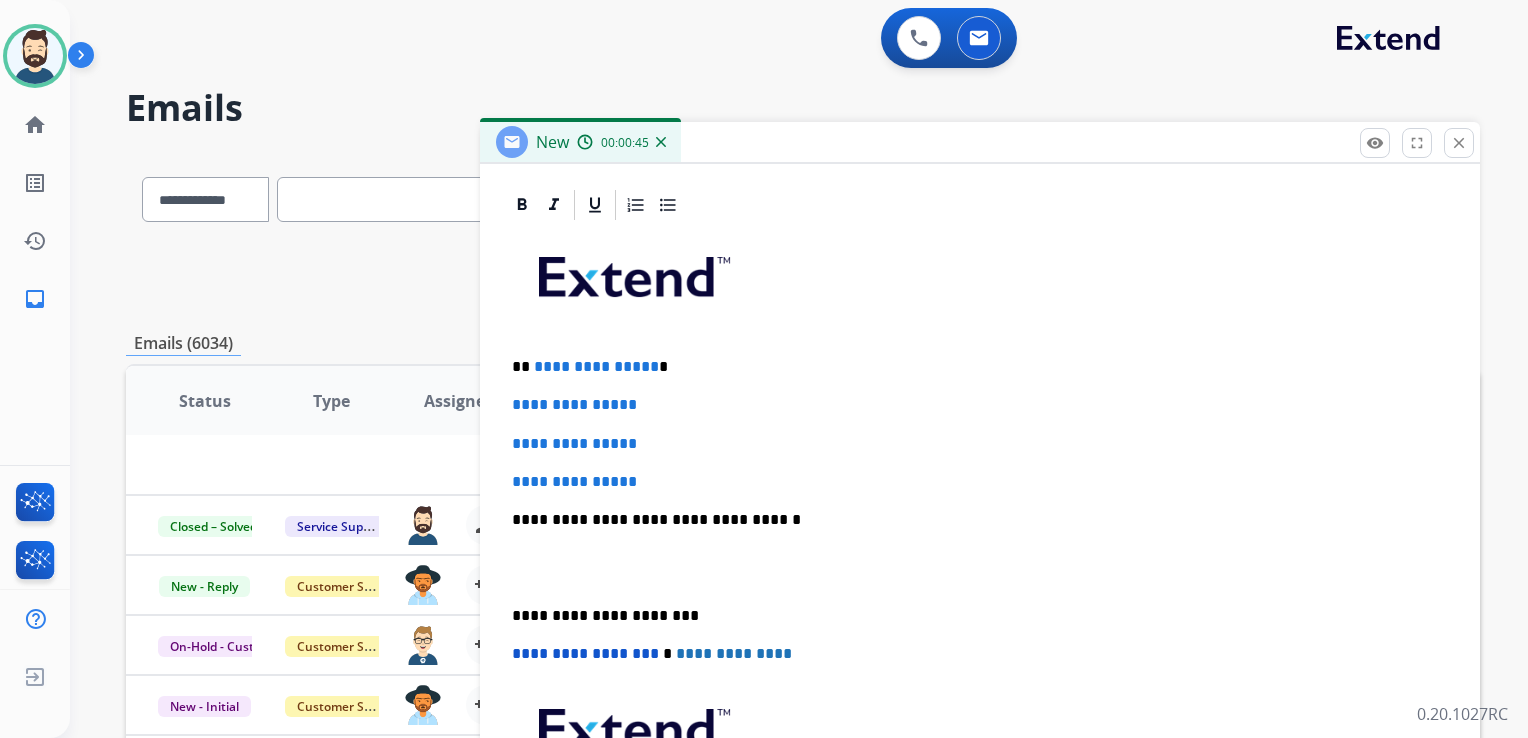 click on "**********" at bounding box center [980, 567] 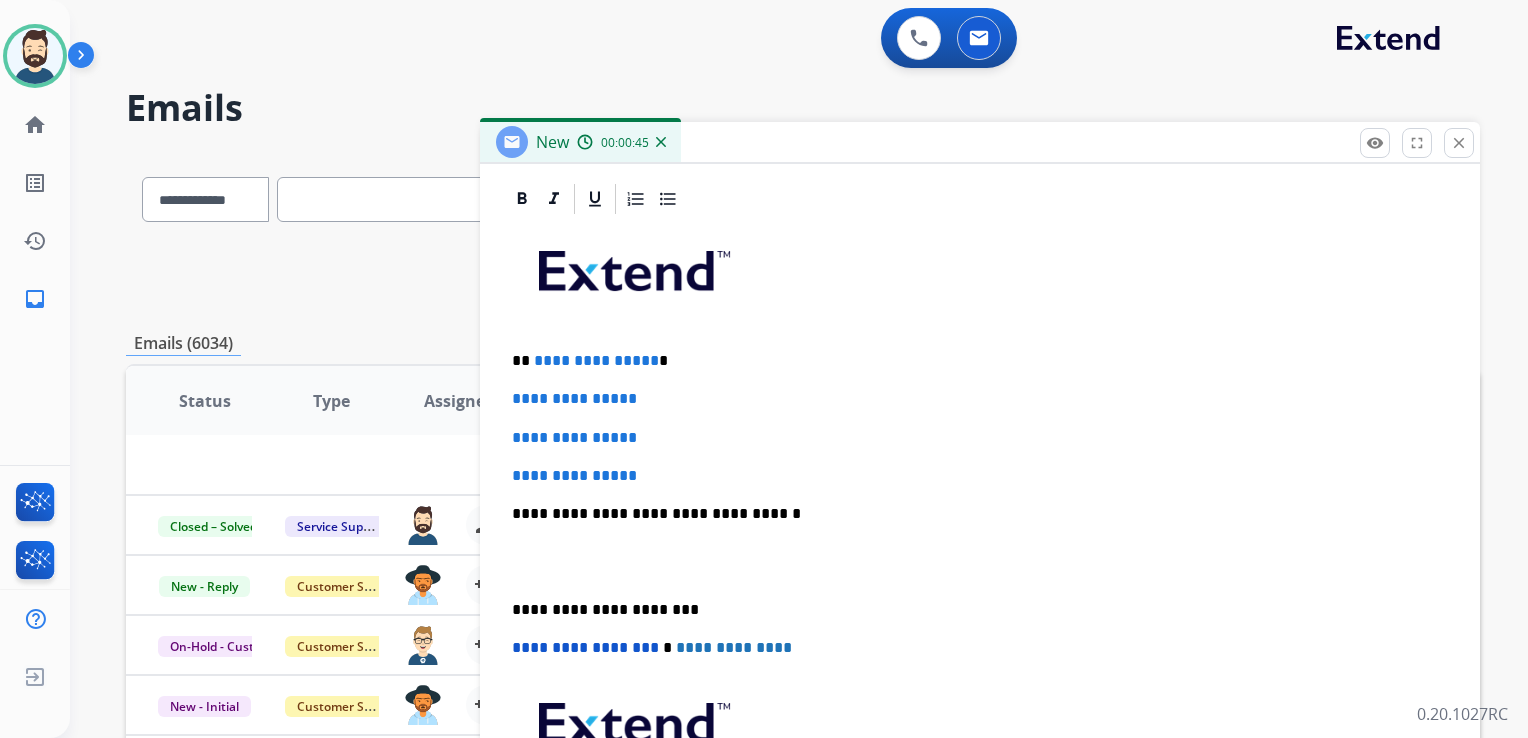 scroll, scrollTop: 508, scrollLeft: 0, axis: vertical 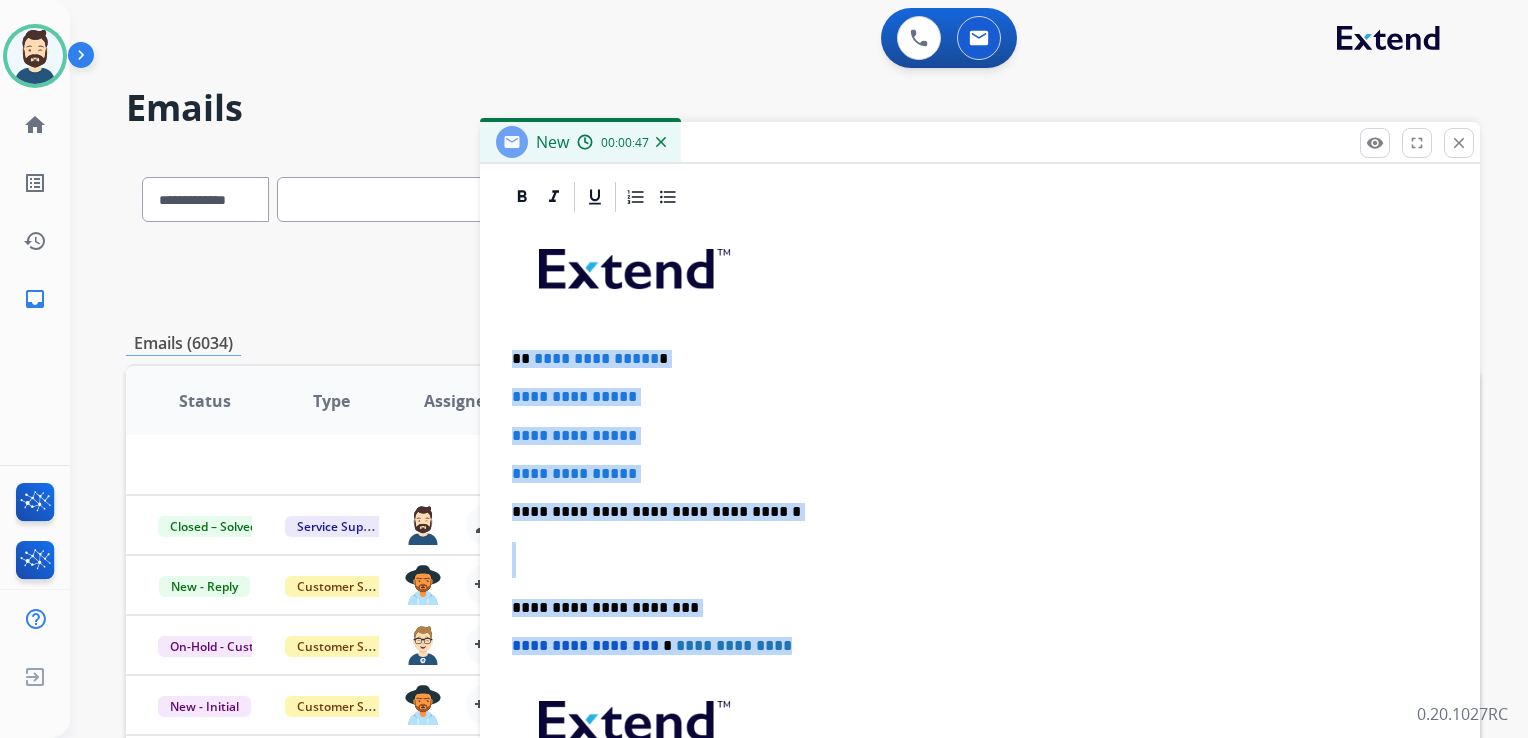 drag, startPoint x: 510, startPoint y: 360, endPoint x: 802, endPoint y: 627, distance: 395.6678 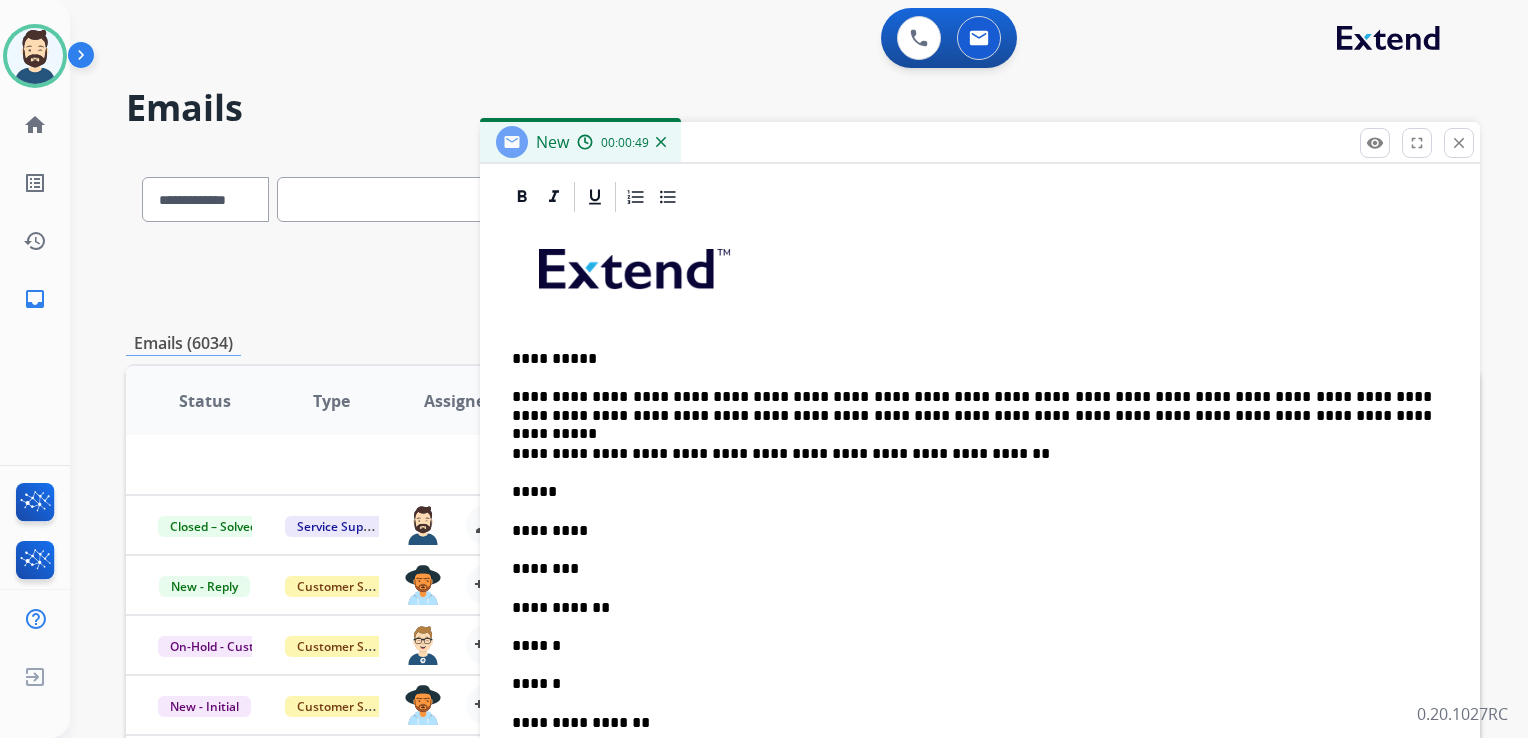 click on "**********" at bounding box center (972, 454) 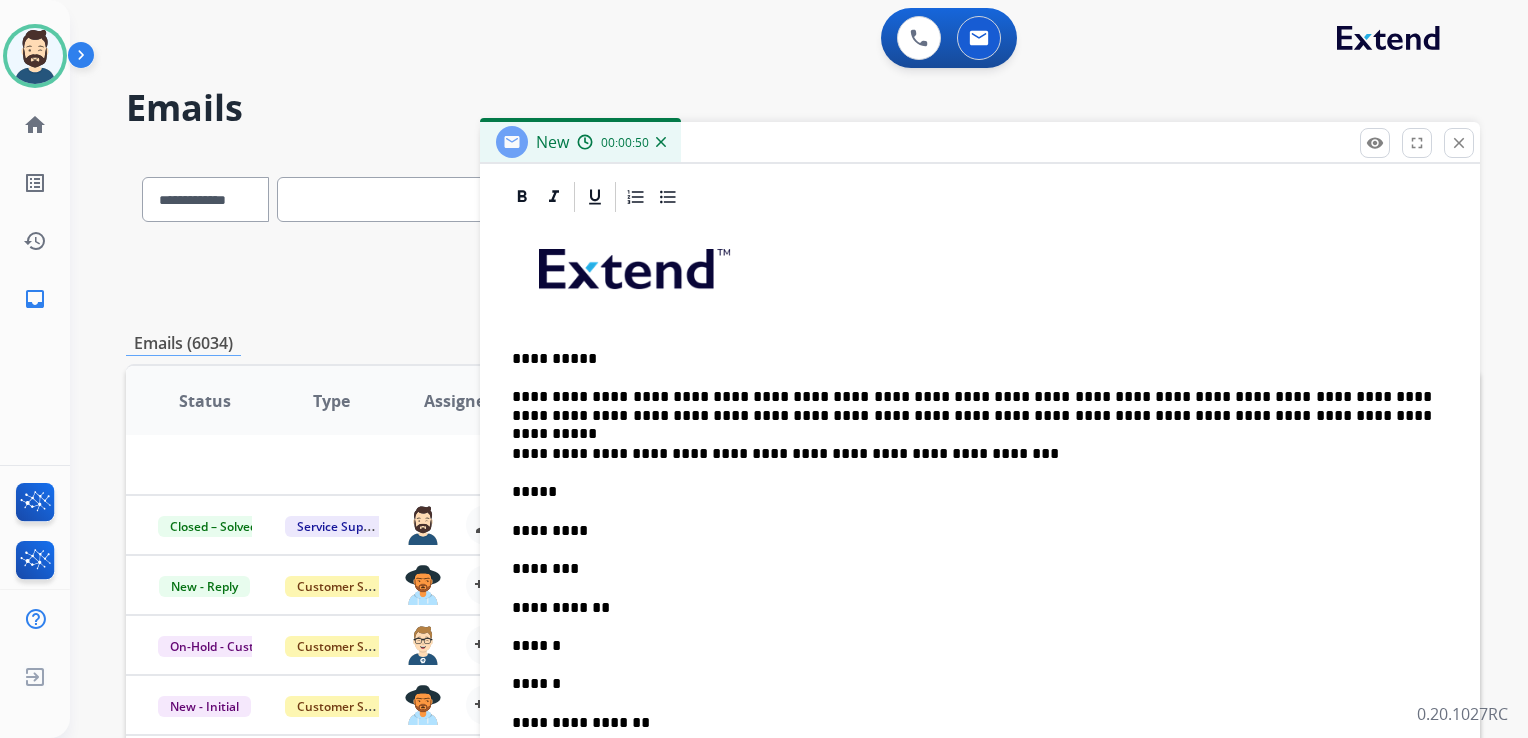 type 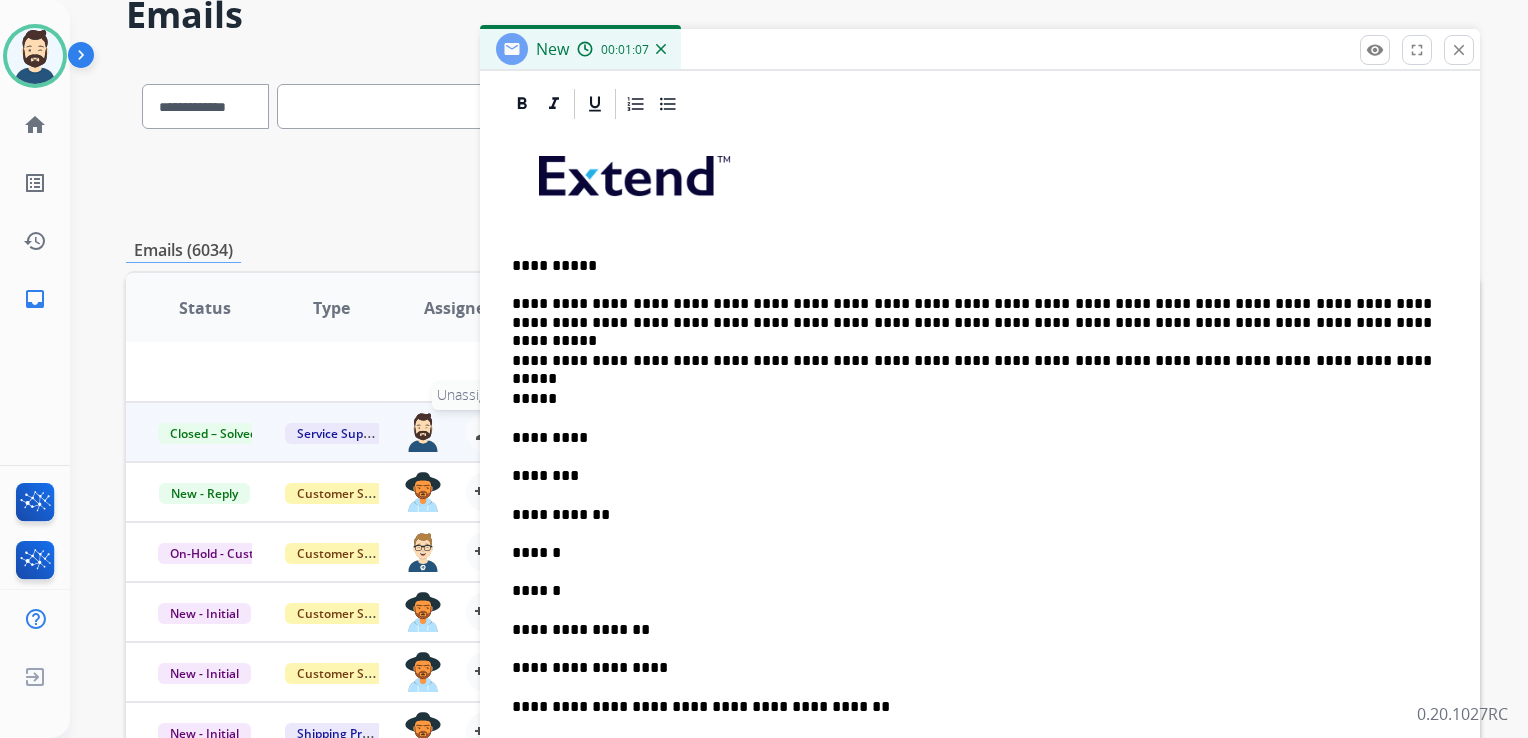 scroll, scrollTop: 300, scrollLeft: 0, axis: vertical 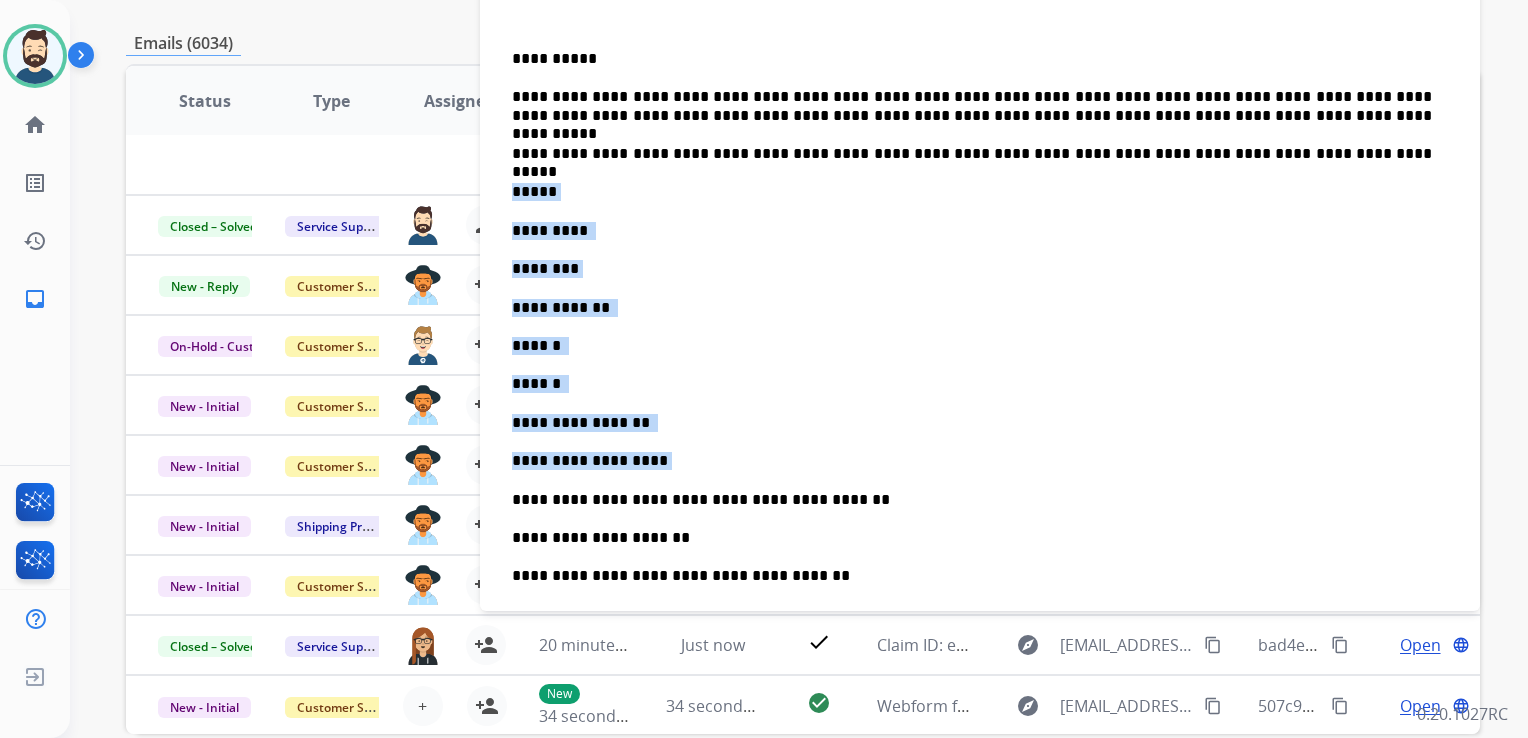 drag, startPoint x: 514, startPoint y: 190, endPoint x: 655, endPoint y: 441, distance: 287.89233 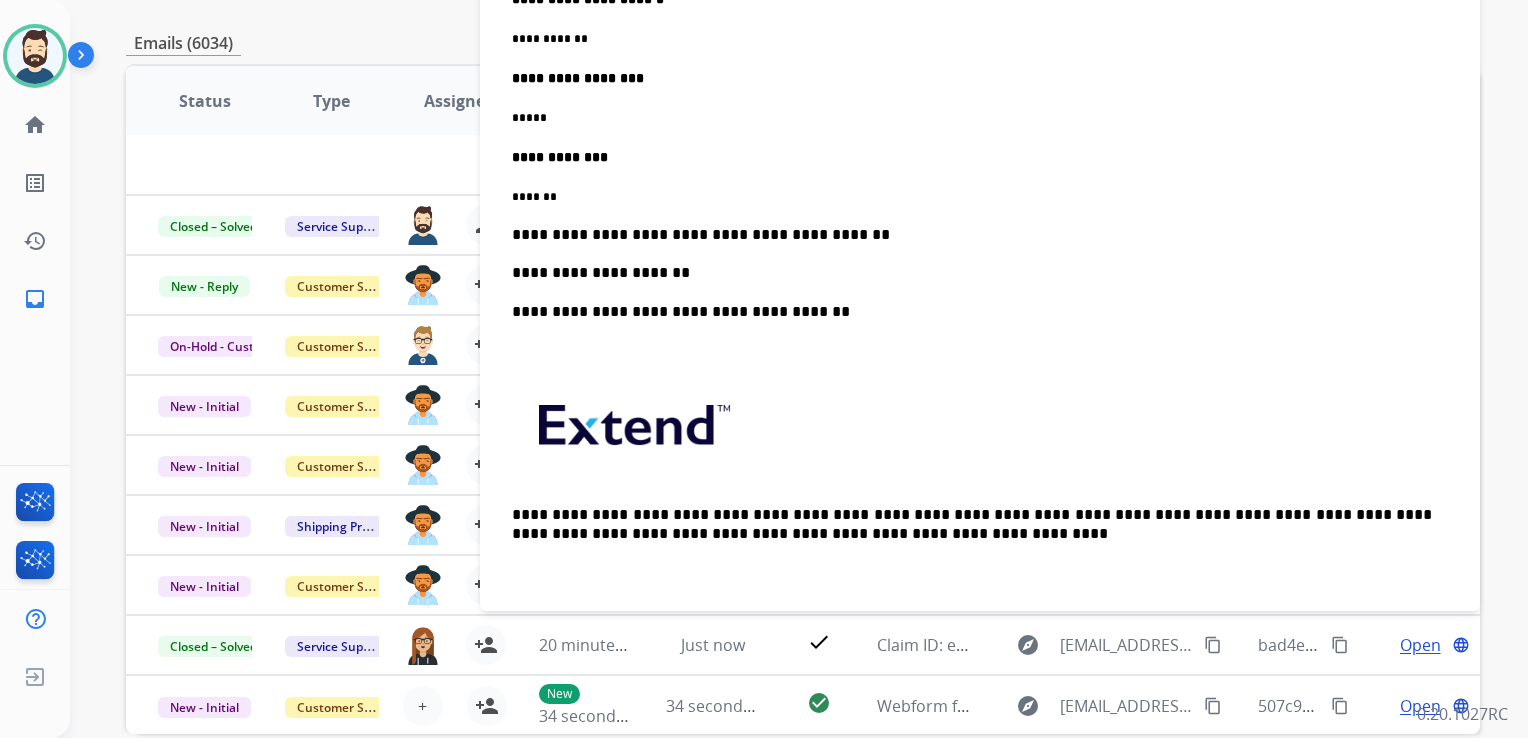 scroll, scrollTop: 1376, scrollLeft: 0, axis: vertical 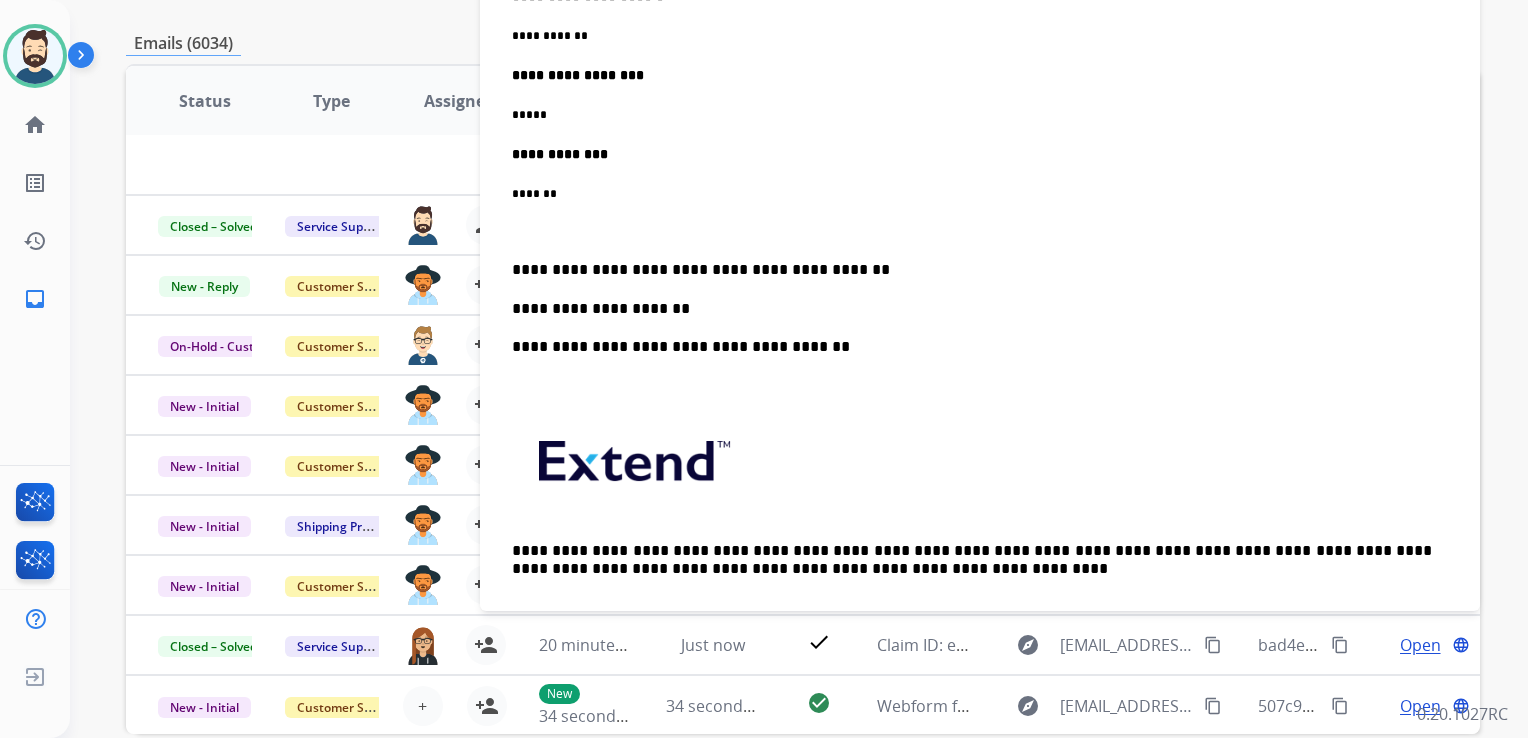 click on "**********" at bounding box center (972, 270) 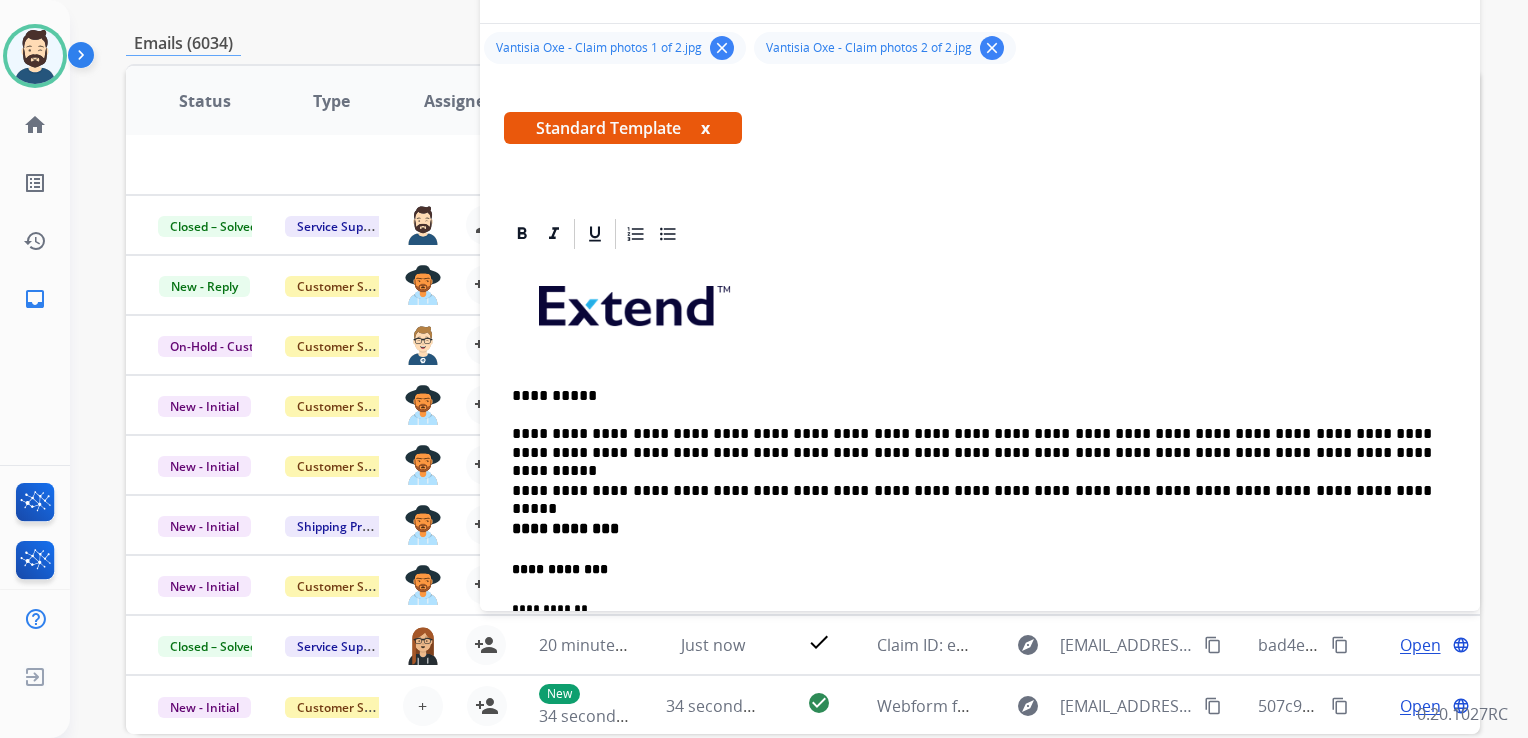 scroll, scrollTop: 0, scrollLeft: 0, axis: both 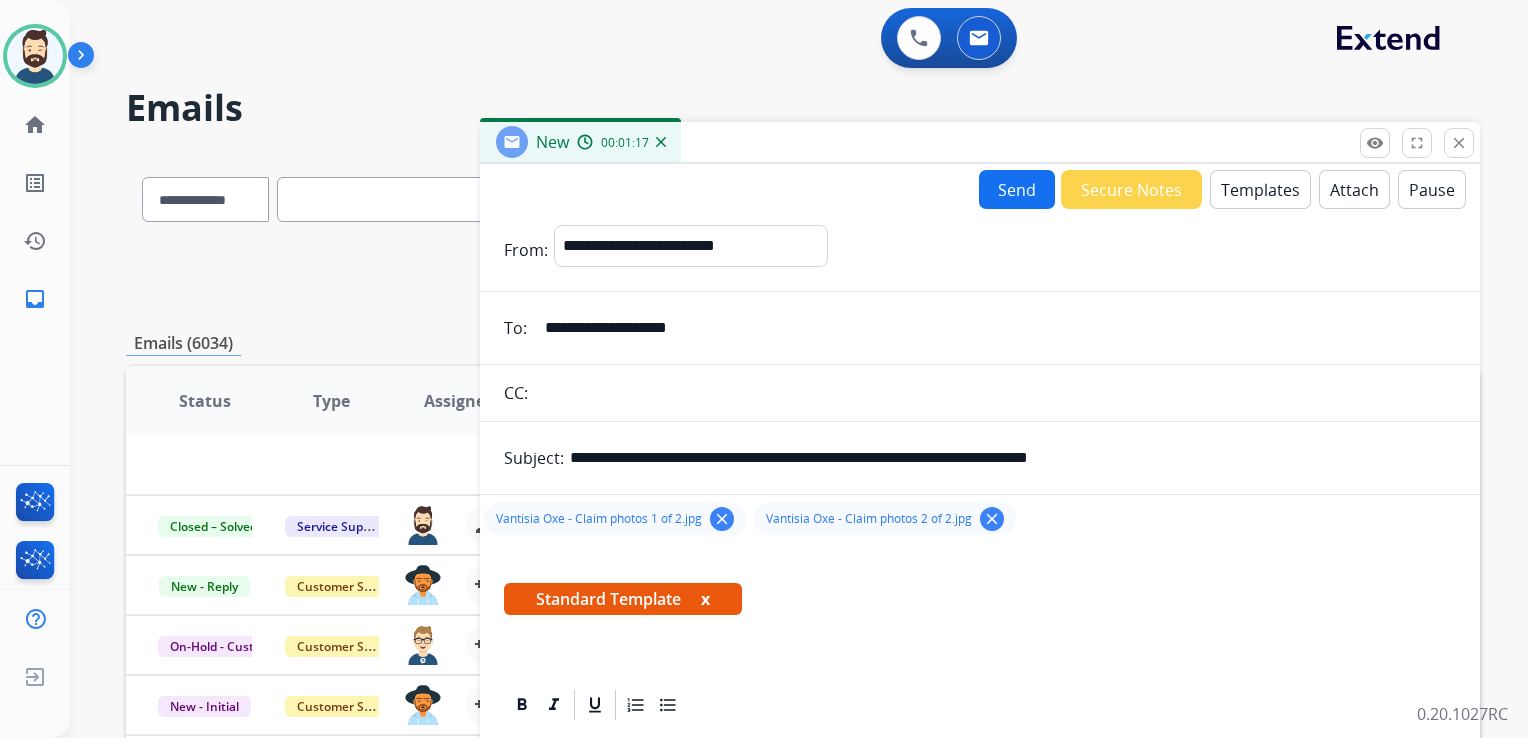 click on "Send" at bounding box center (1017, 189) 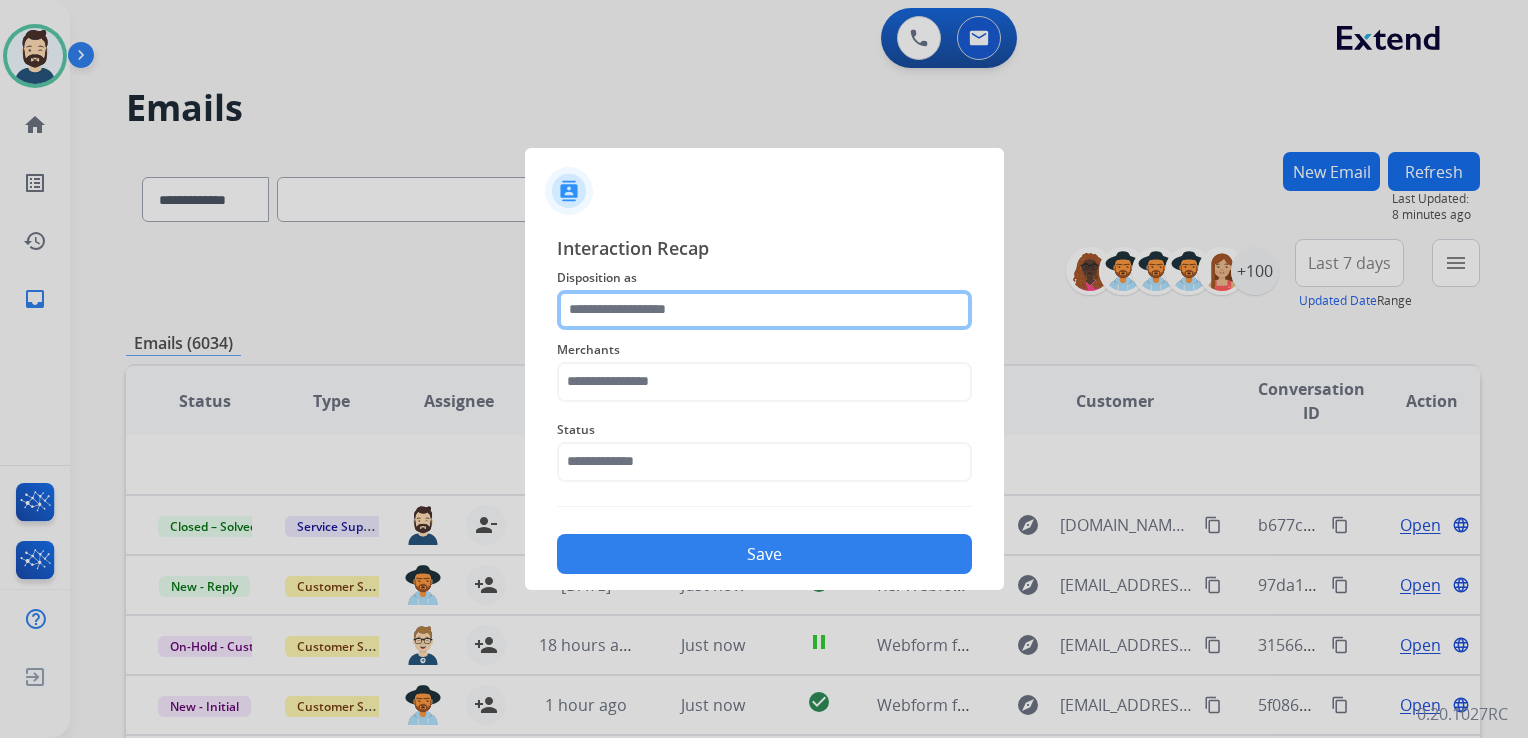 click 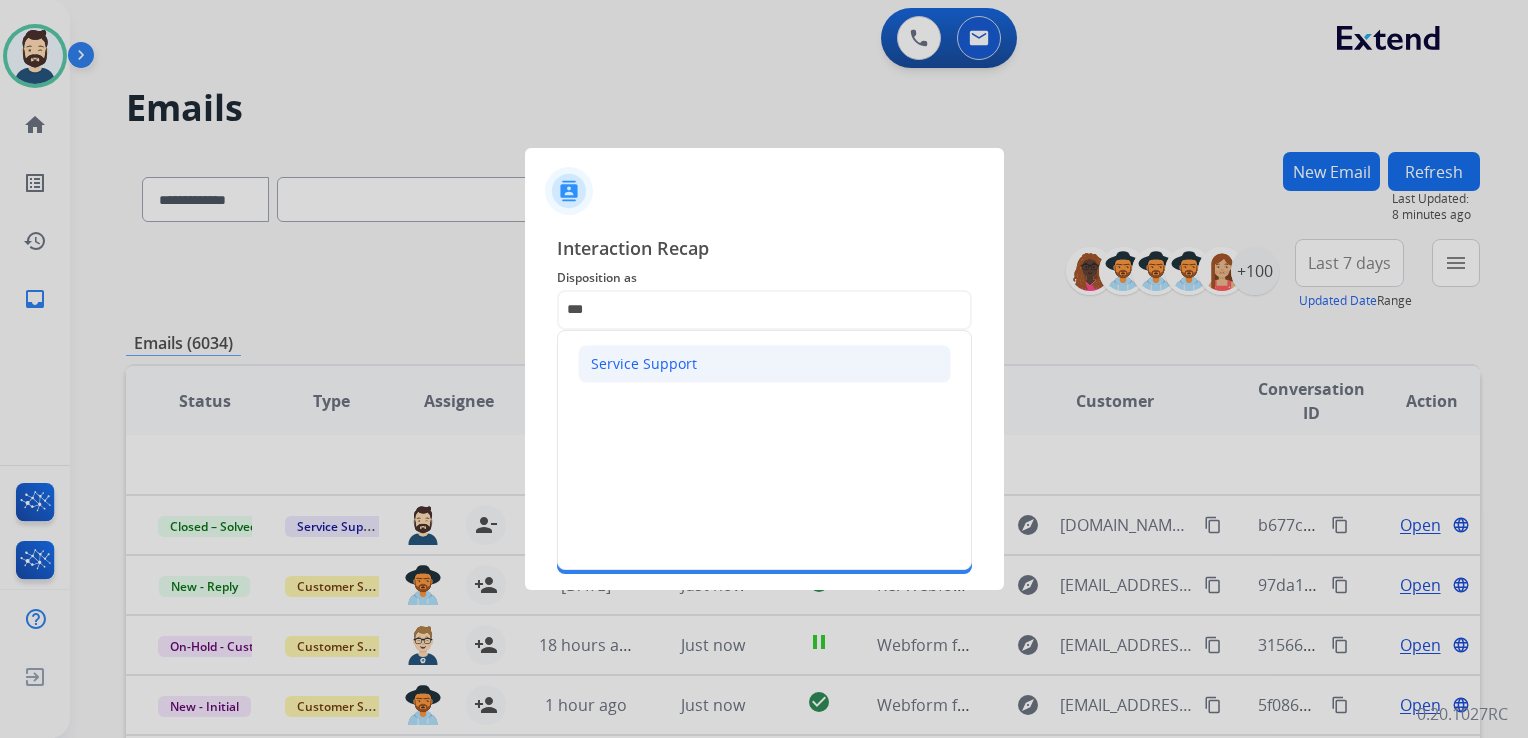 click on "Service Support" 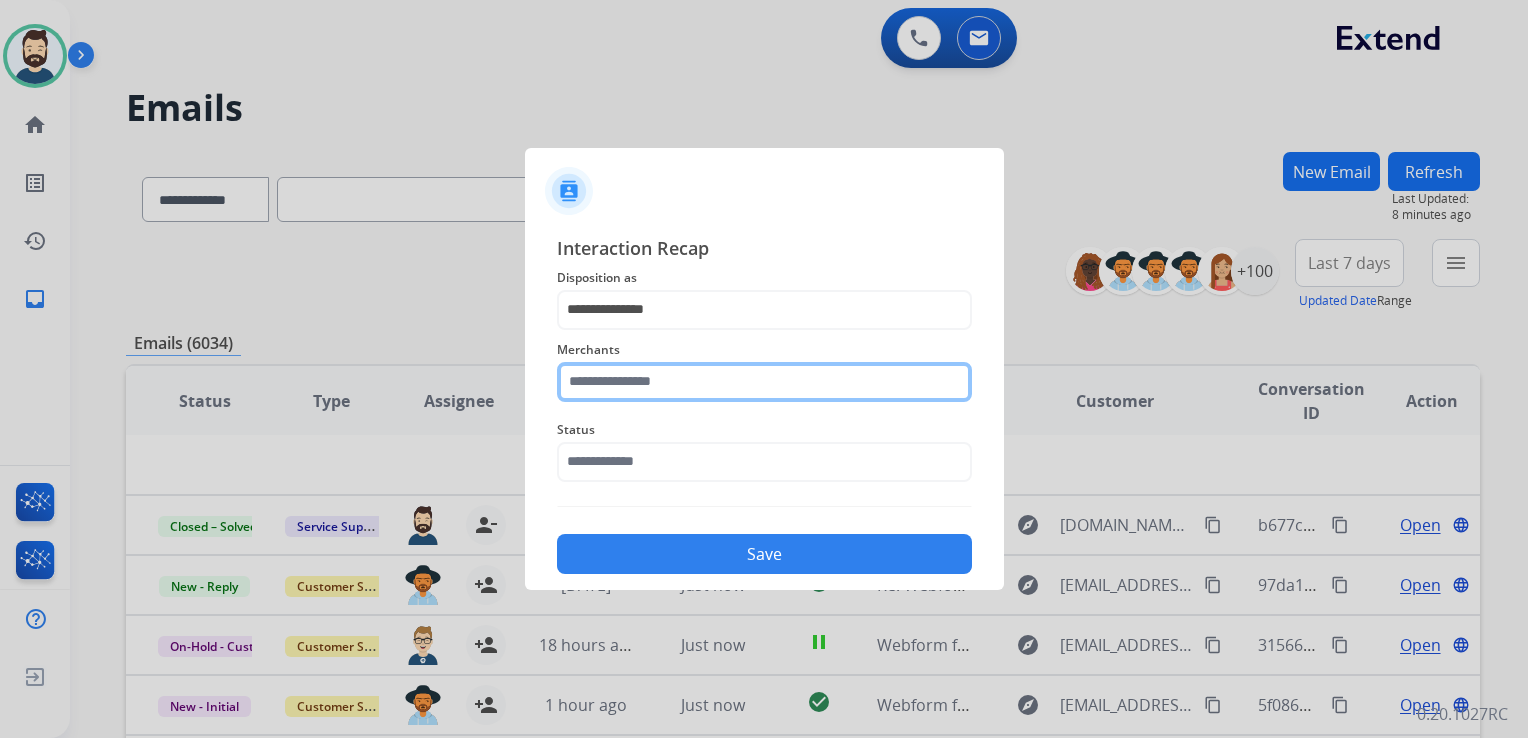 click 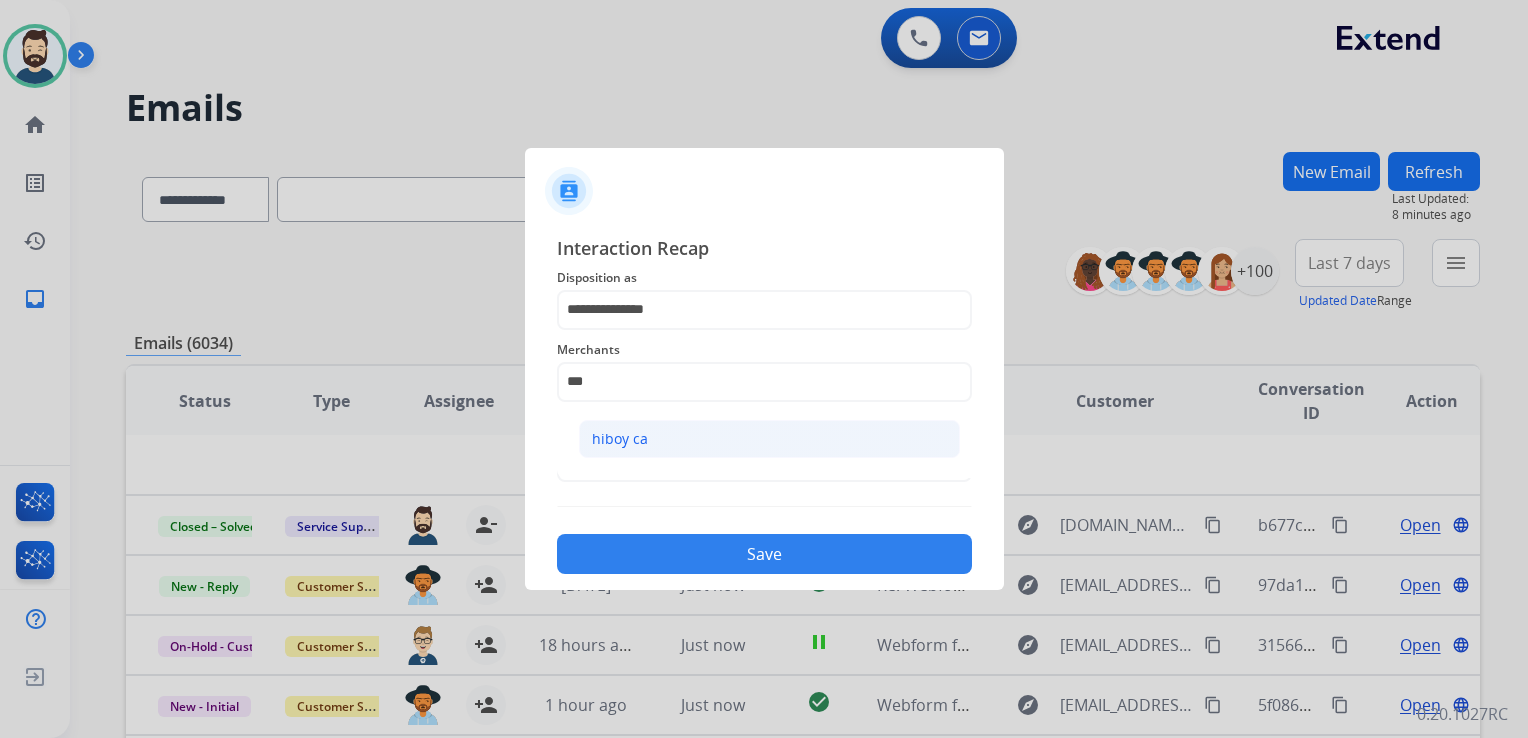 click on "hiboy ca" 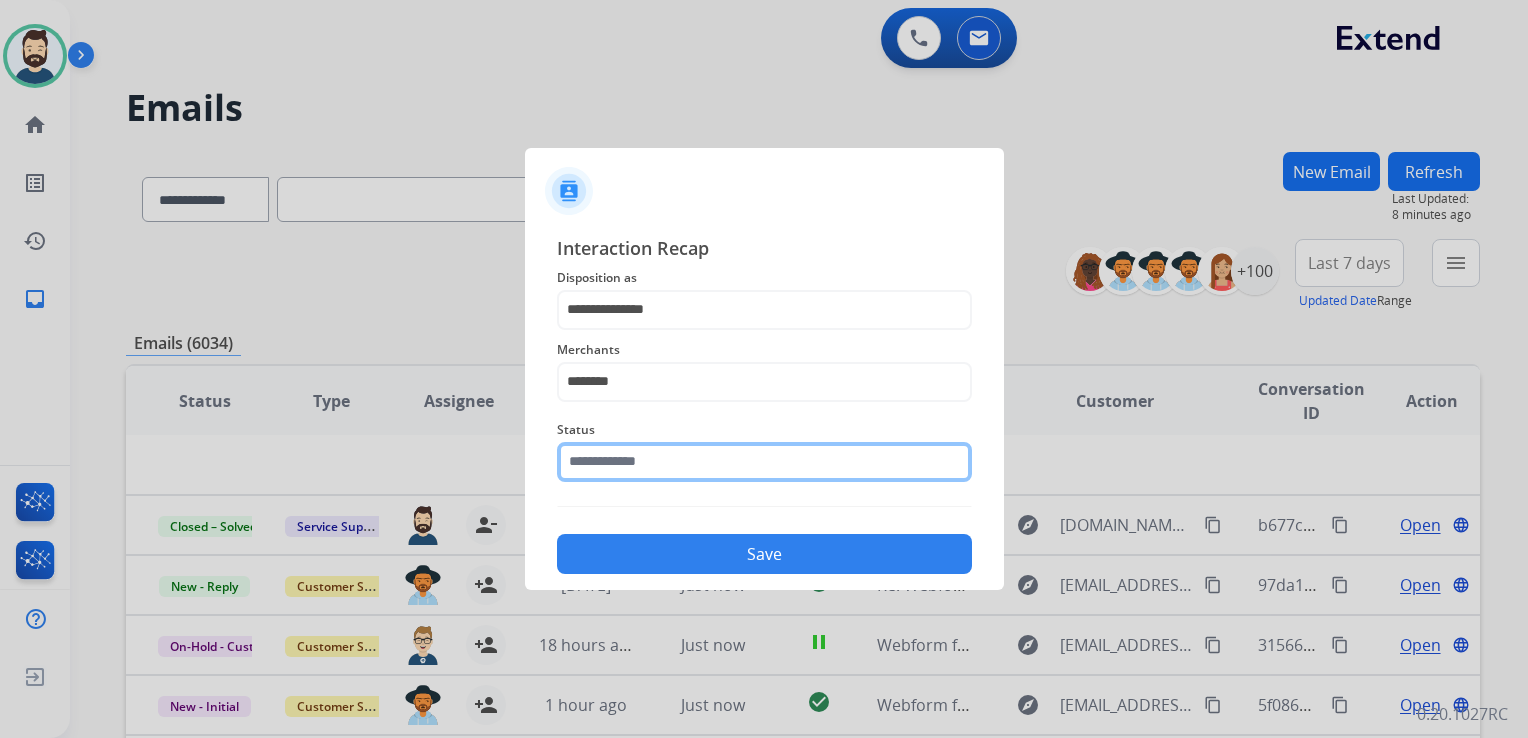 click 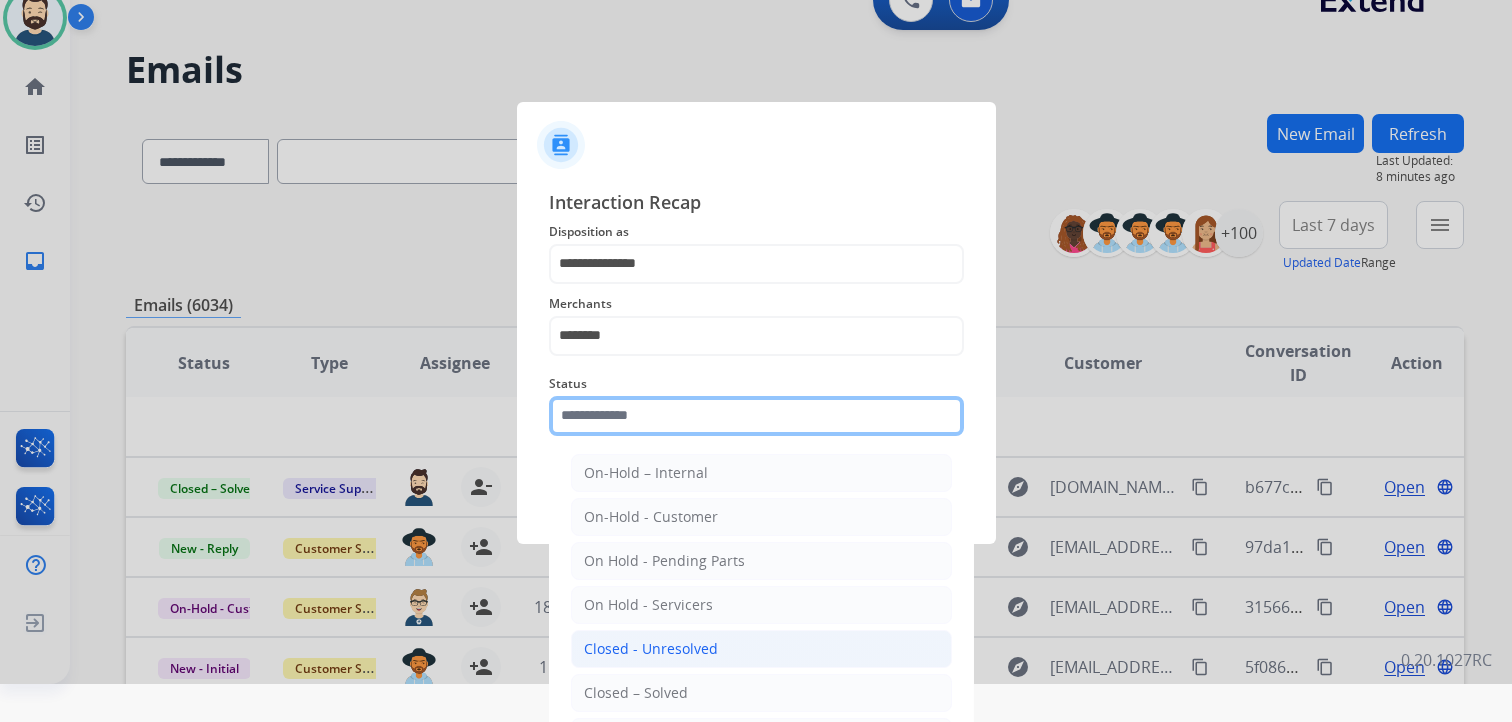 scroll, scrollTop: 59, scrollLeft: 0, axis: vertical 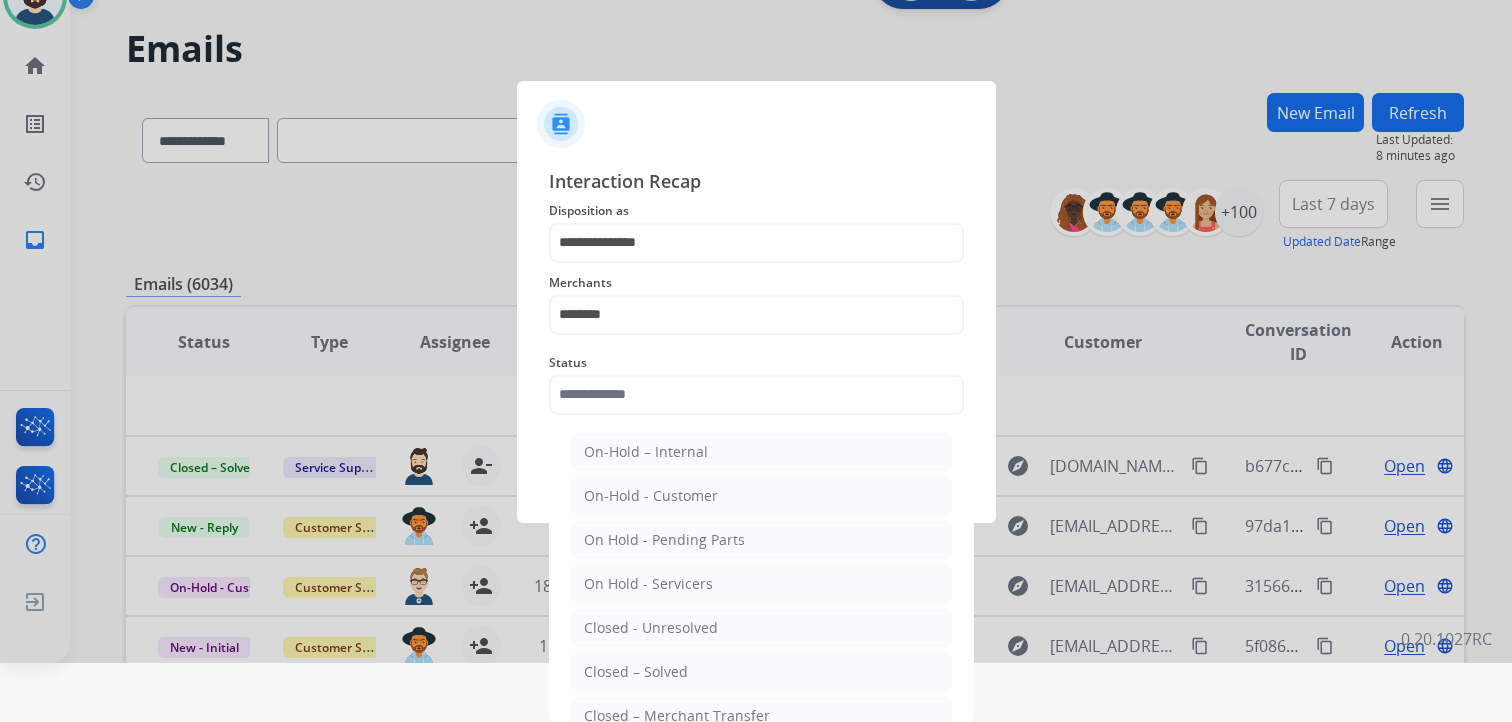 drag, startPoint x: 644, startPoint y: 668, endPoint x: 688, endPoint y: 586, distance: 93.05912 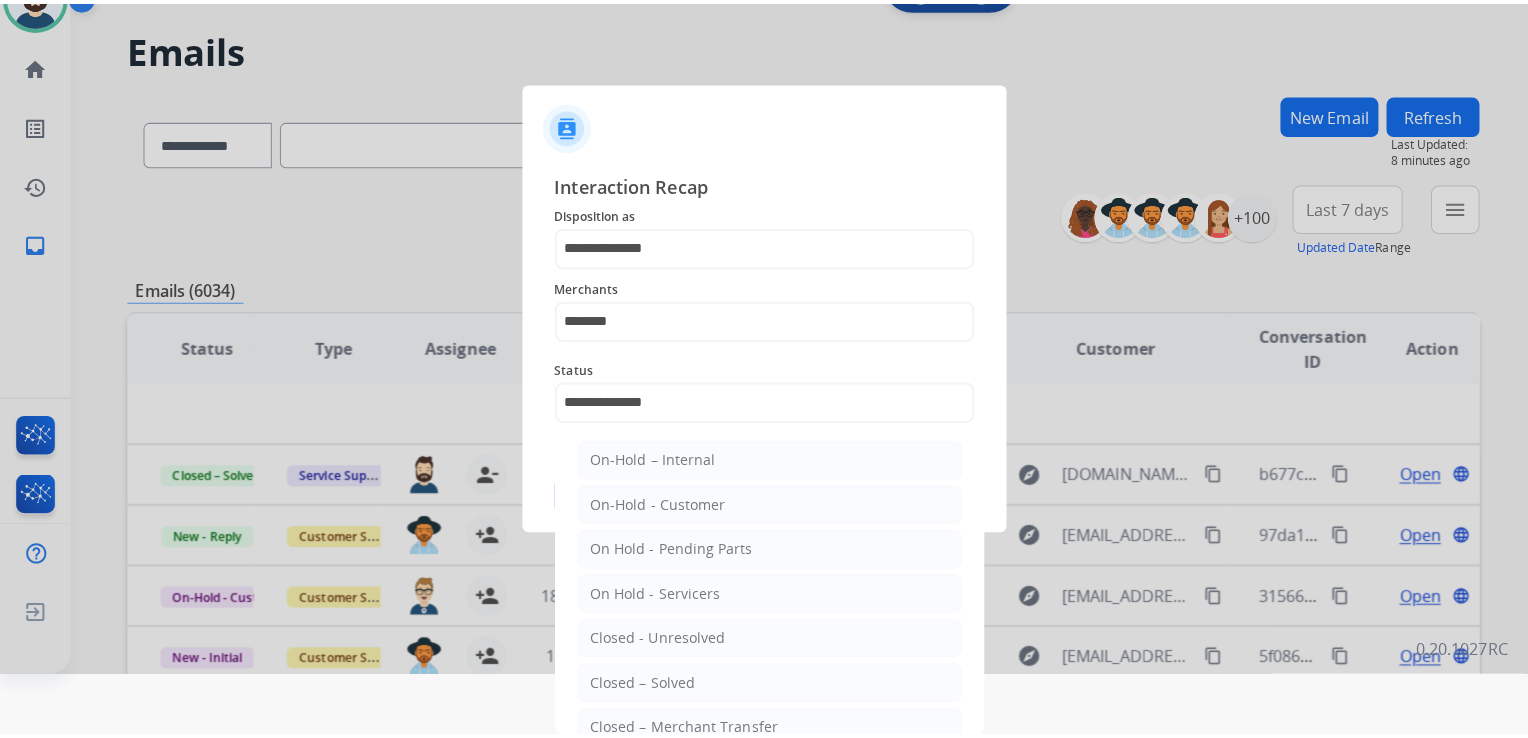 scroll, scrollTop: 0, scrollLeft: 0, axis: both 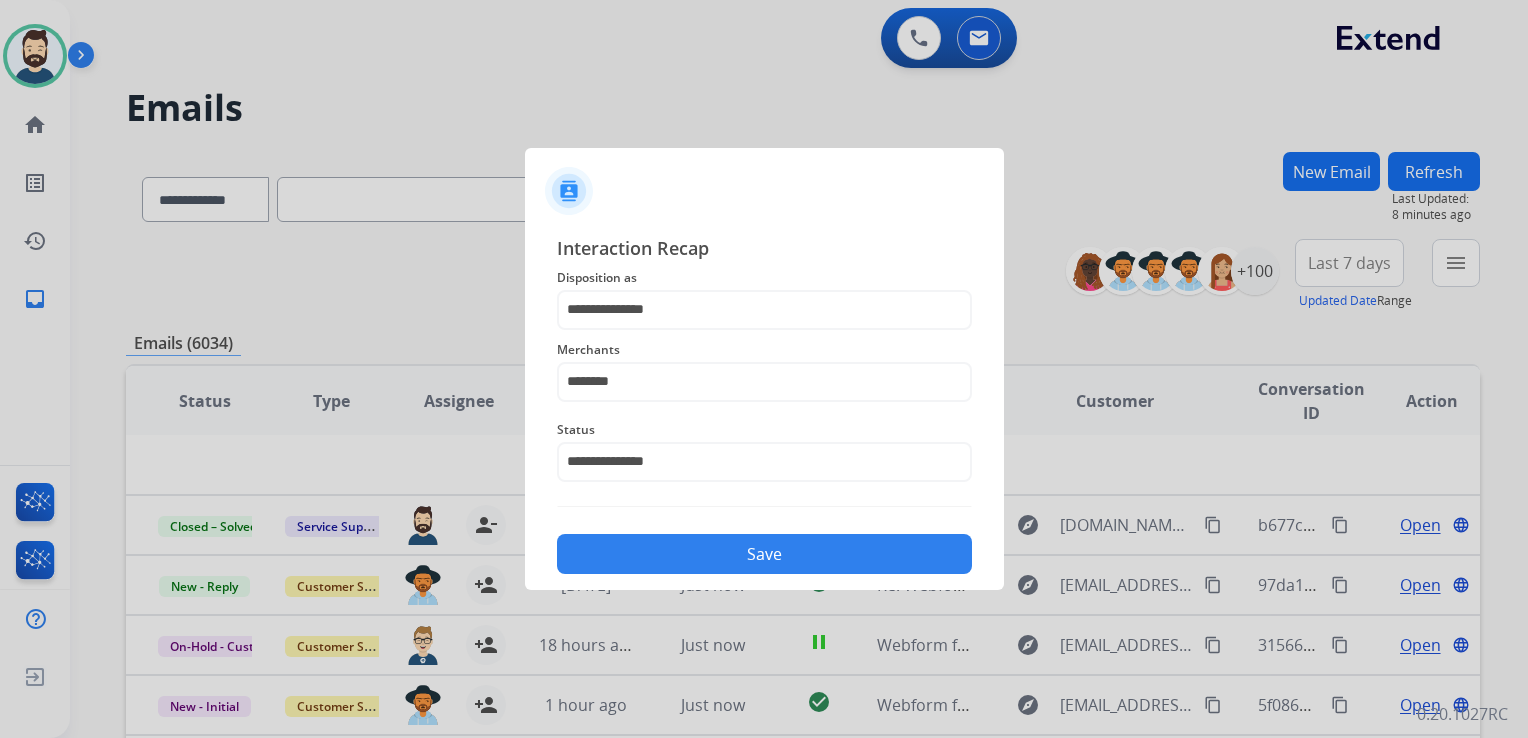 click on "Save" 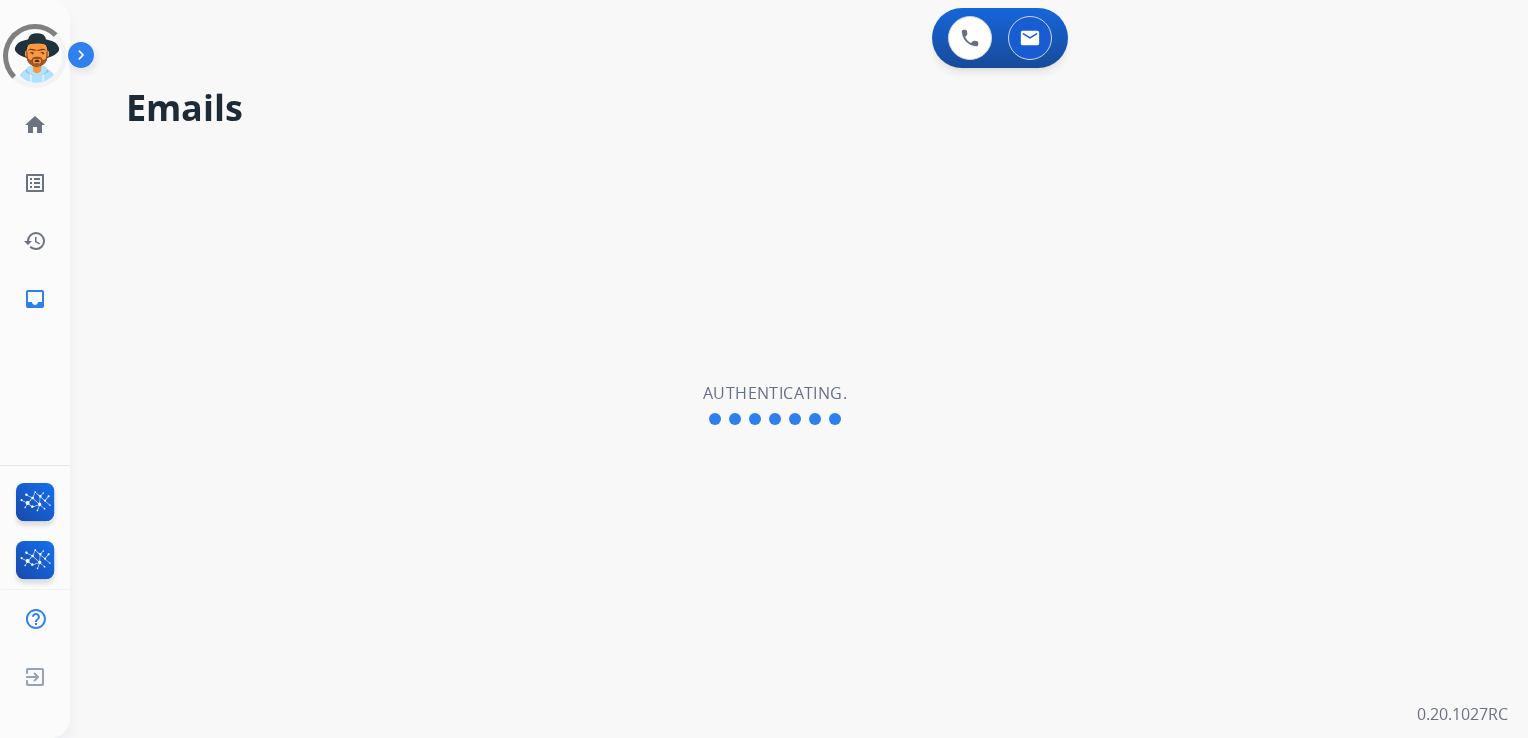 scroll, scrollTop: 0, scrollLeft: 0, axis: both 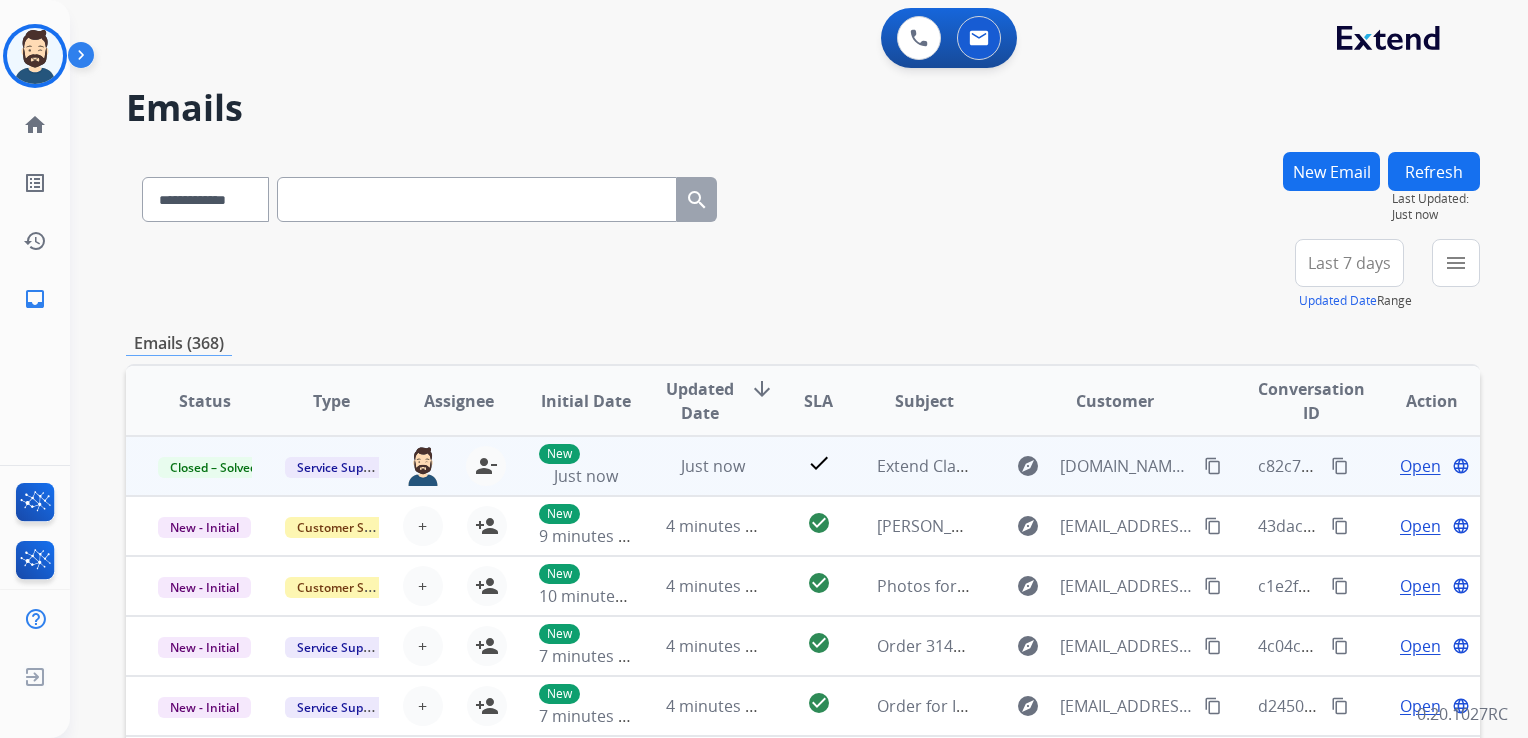 click on "content_copy" at bounding box center (1340, 466) 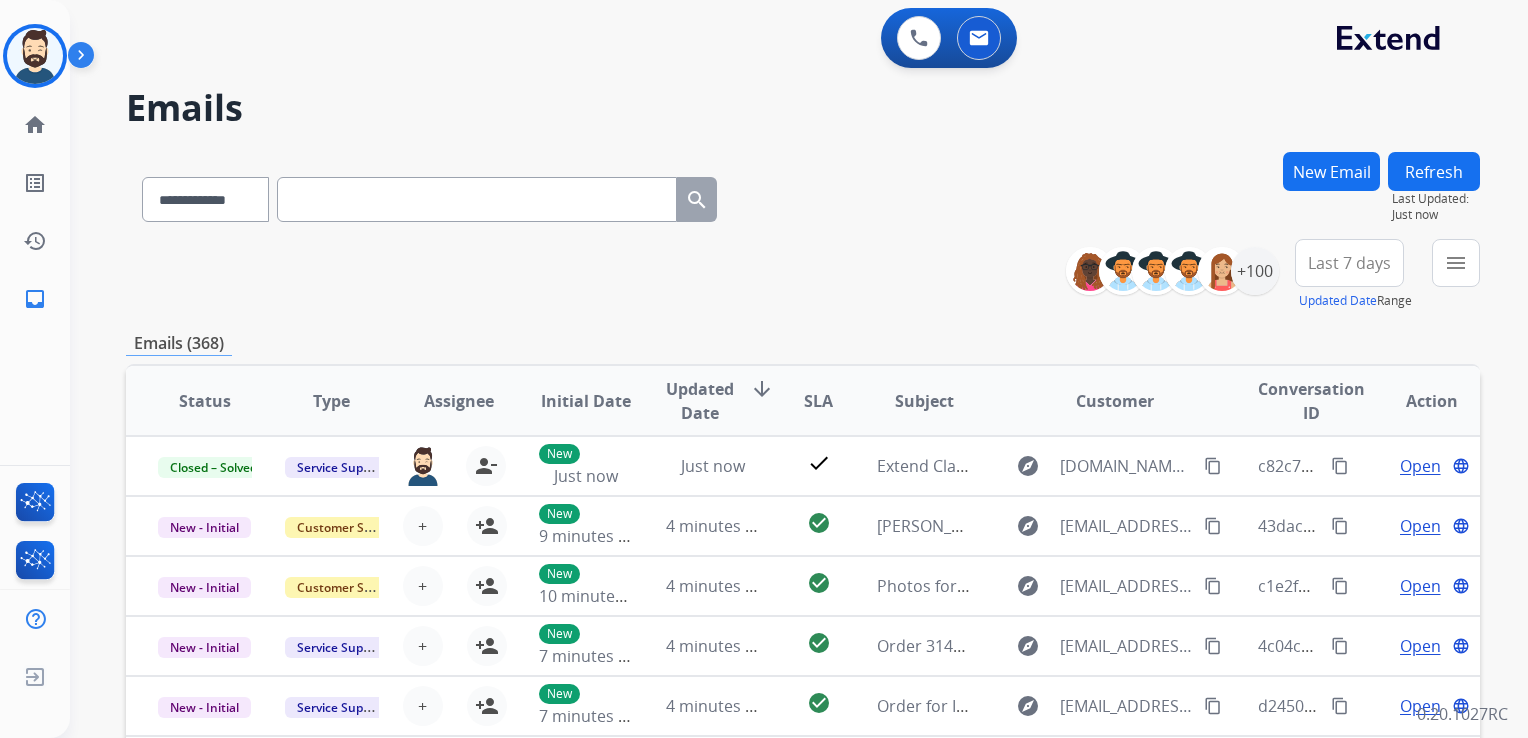 click at bounding box center [477, 199] 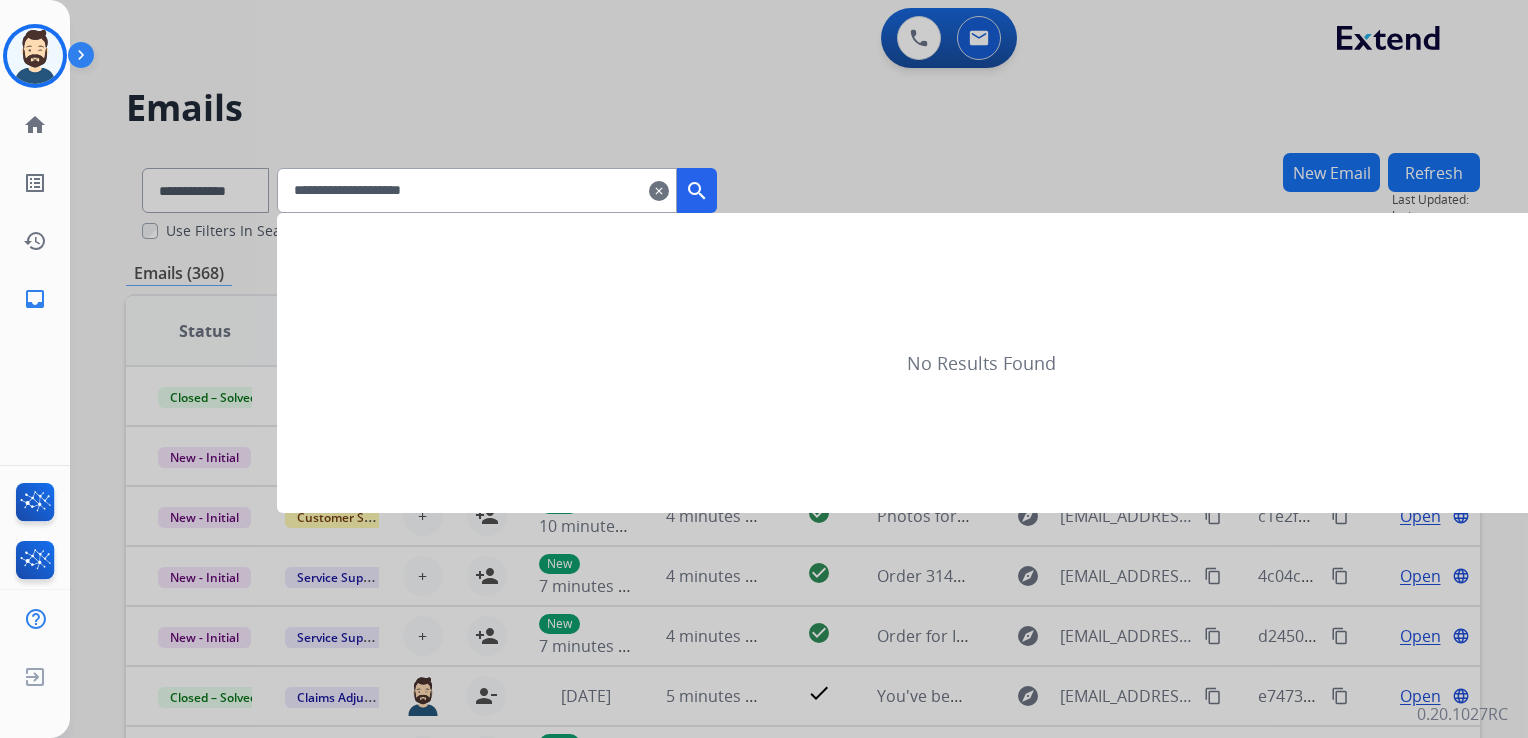 type on "**********" 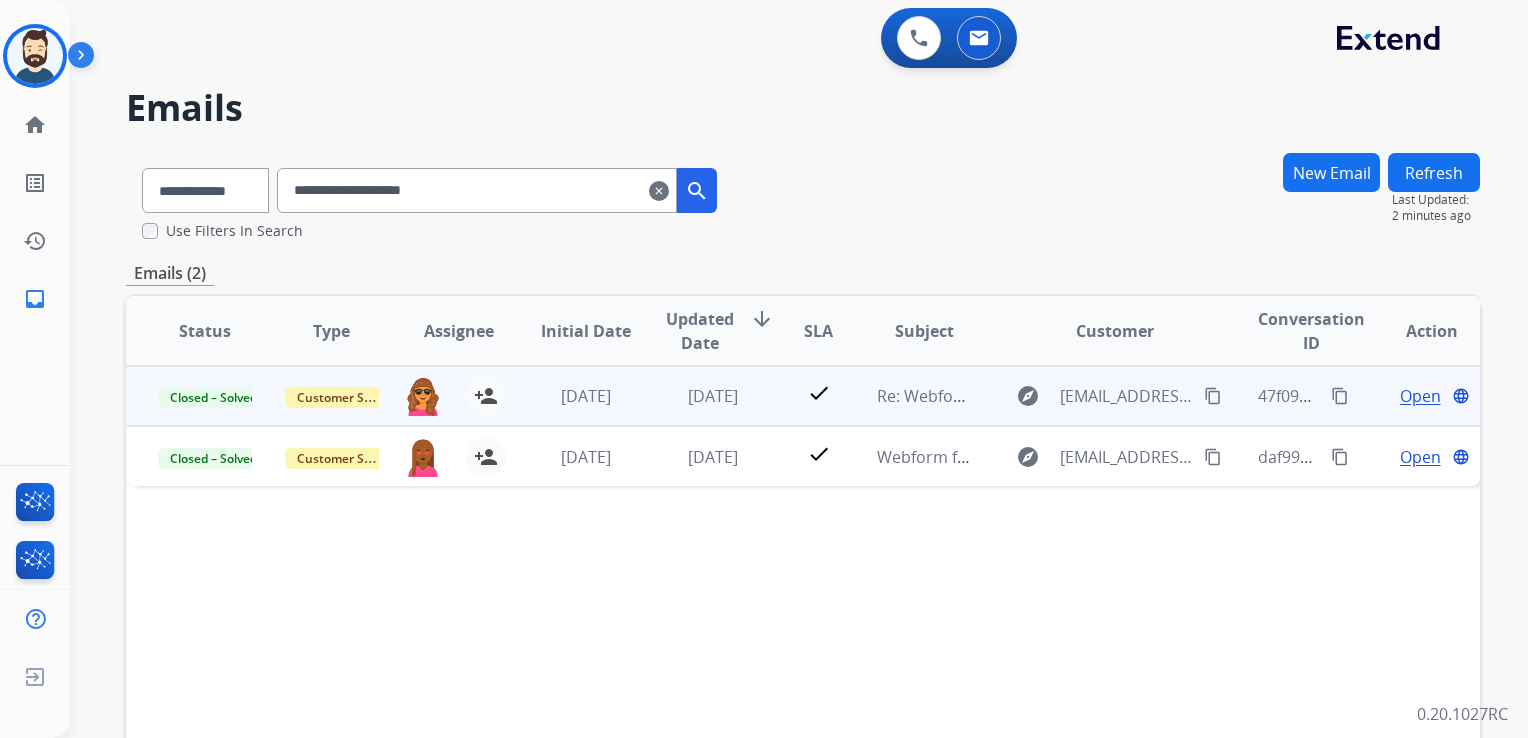click on "[DATE]" at bounding box center [697, 396] 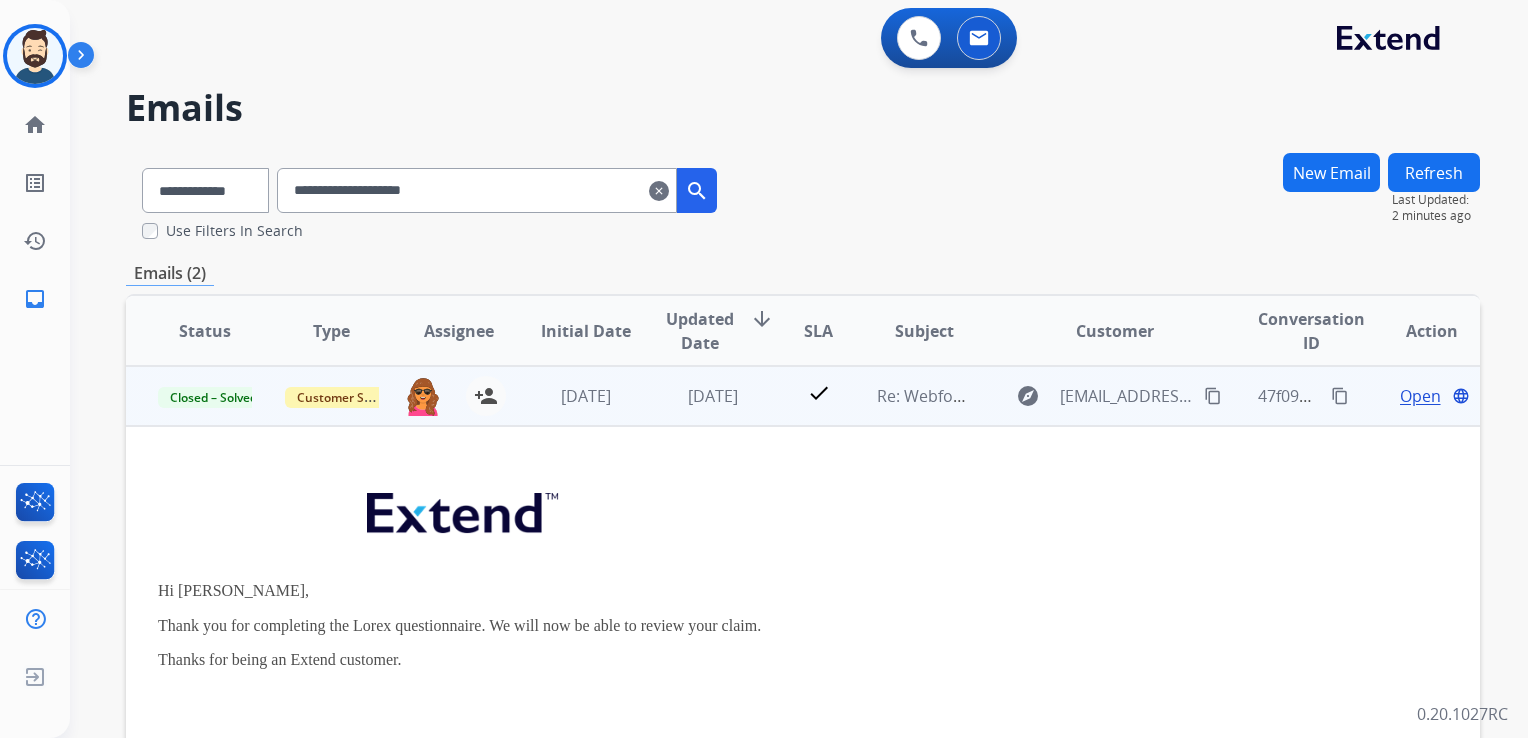 click on "Open" at bounding box center (1420, 396) 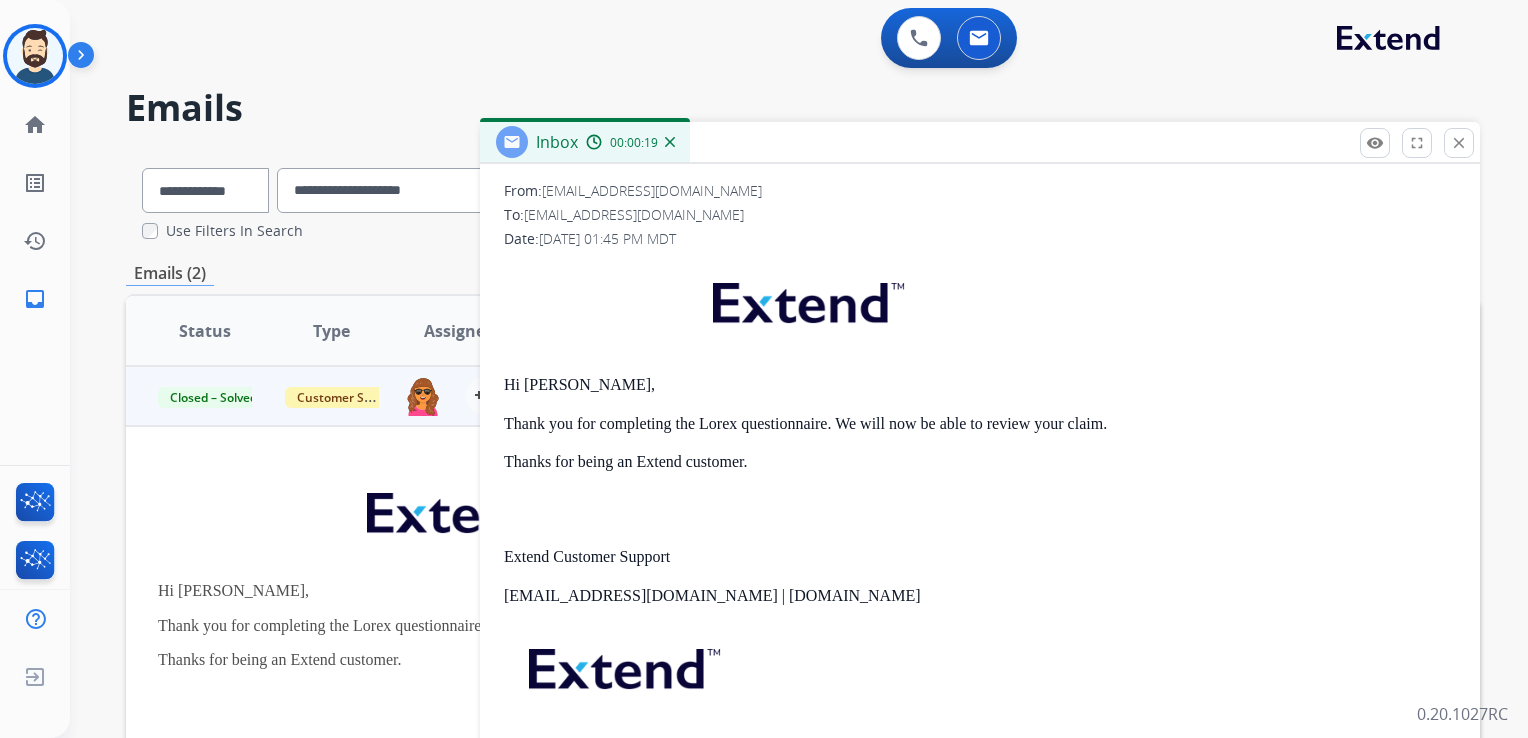scroll, scrollTop: 200, scrollLeft: 0, axis: vertical 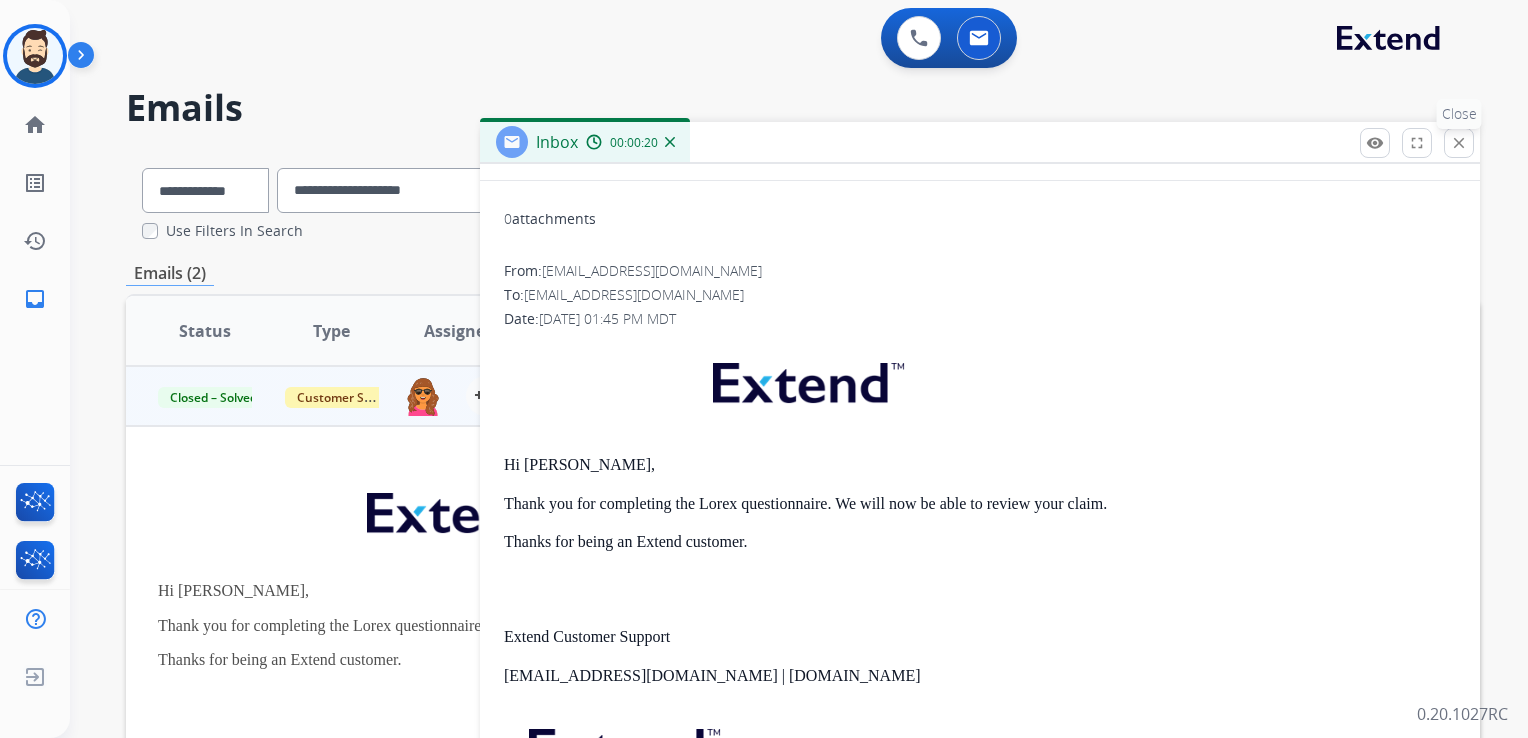 click on "close" at bounding box center (1459, 143) 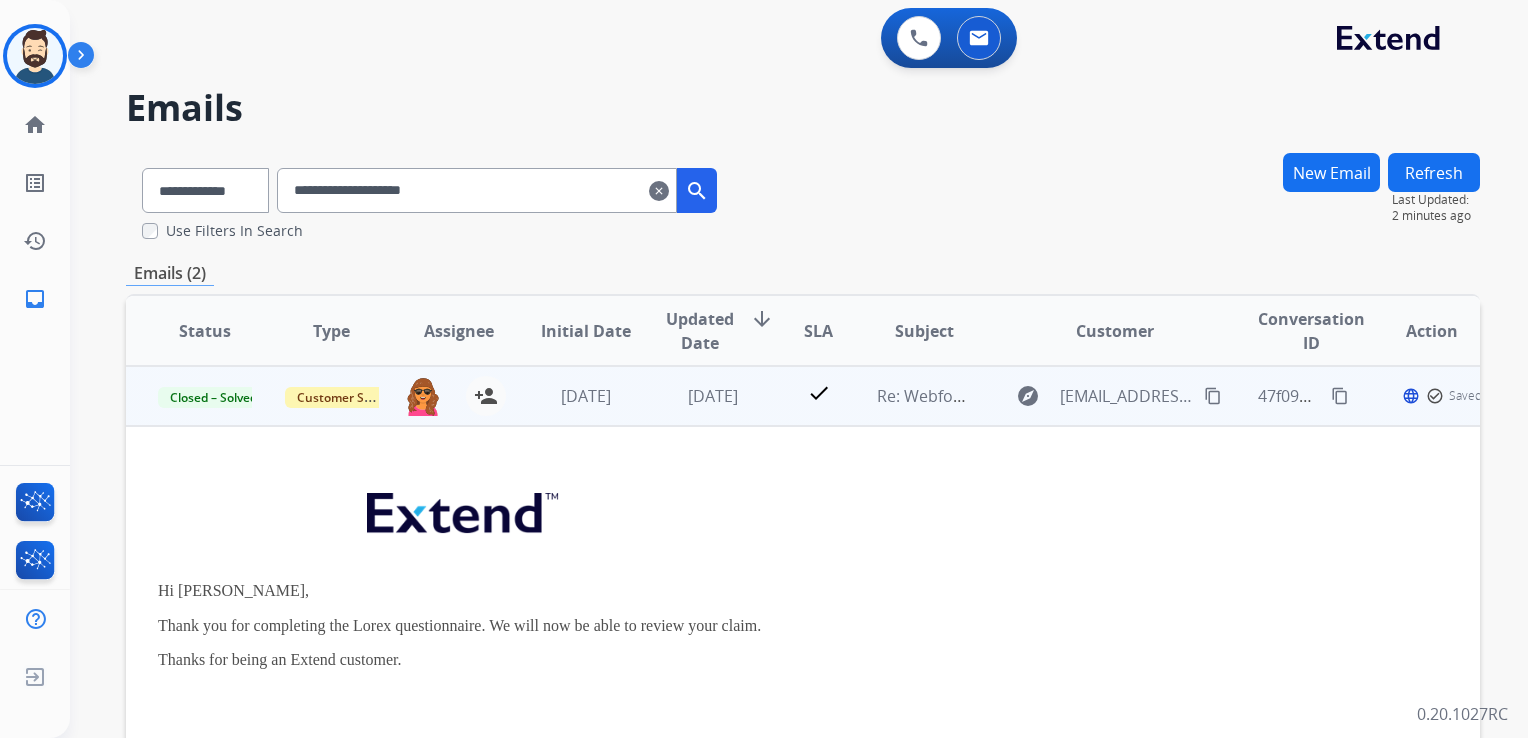 click on "[DATE]" at bounding box center [697, 396] 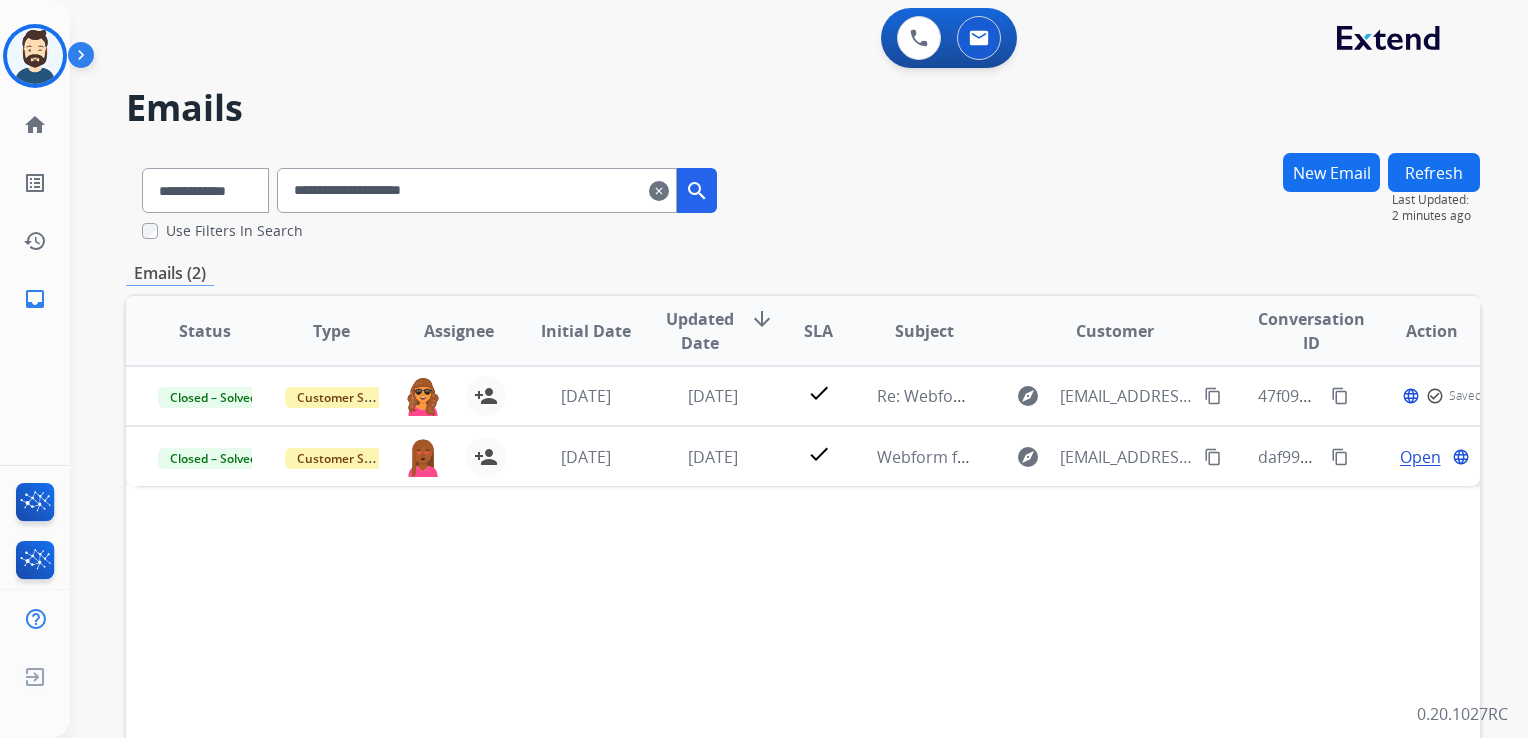 click on "clear" at bounding box center (659, 191) 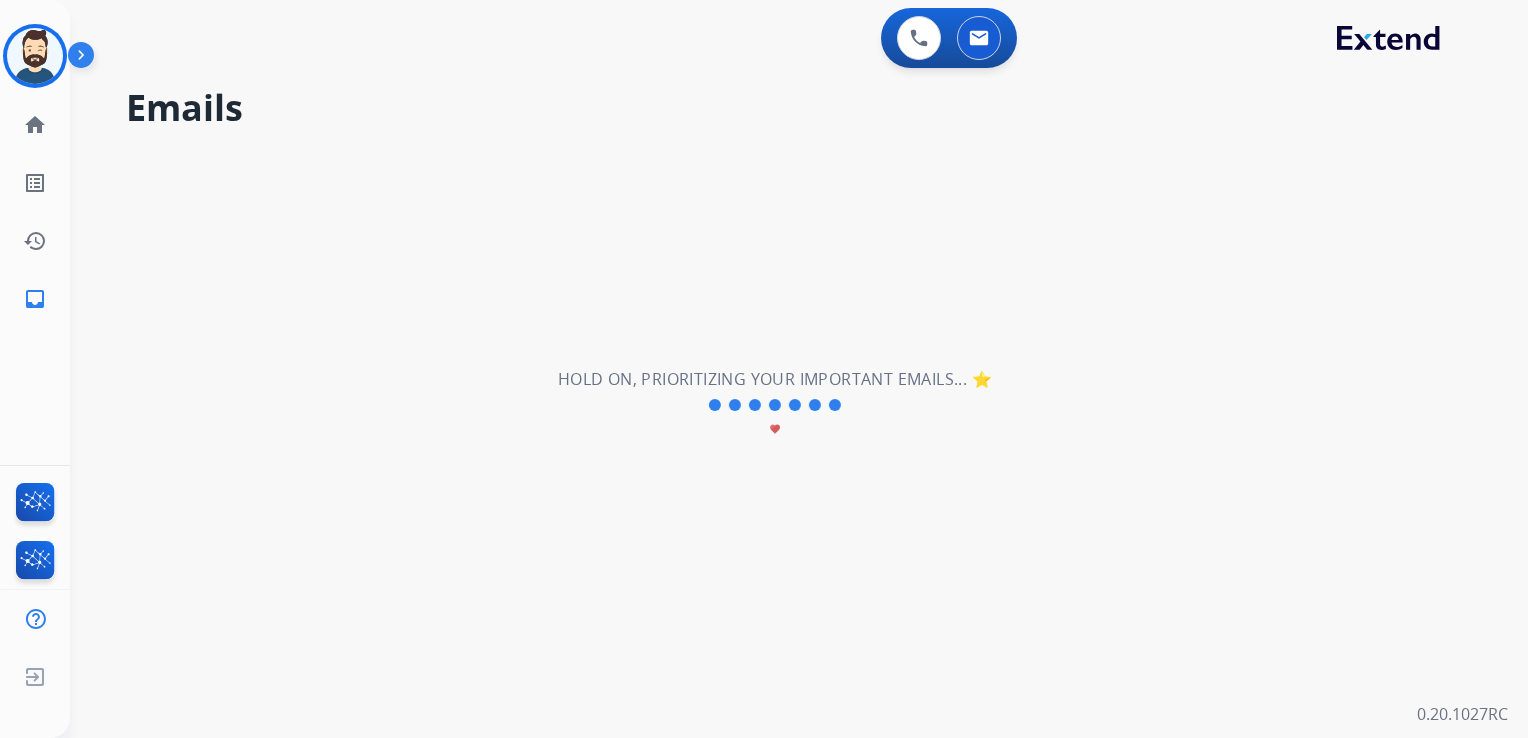 type 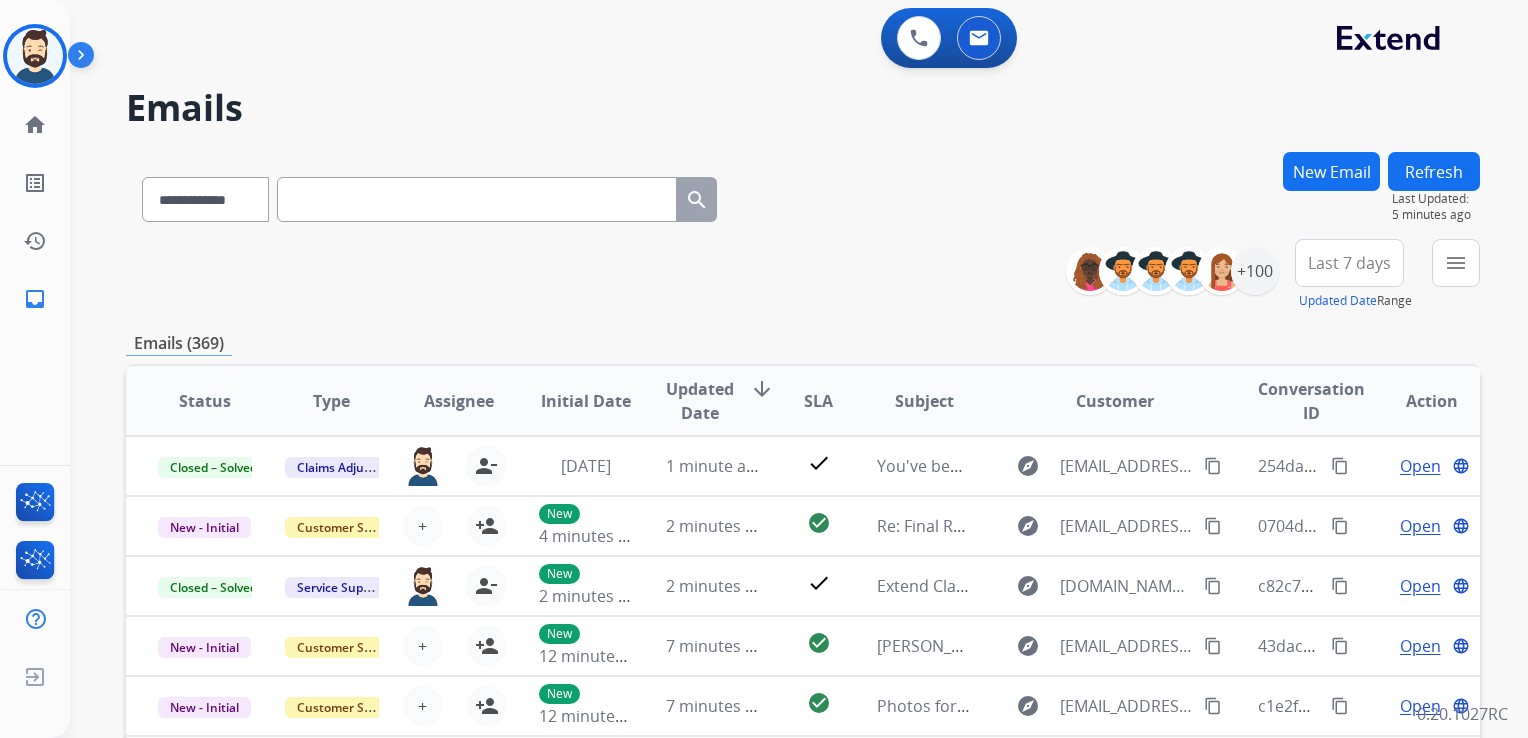 click on "**********" at bounding box center [775, 441] 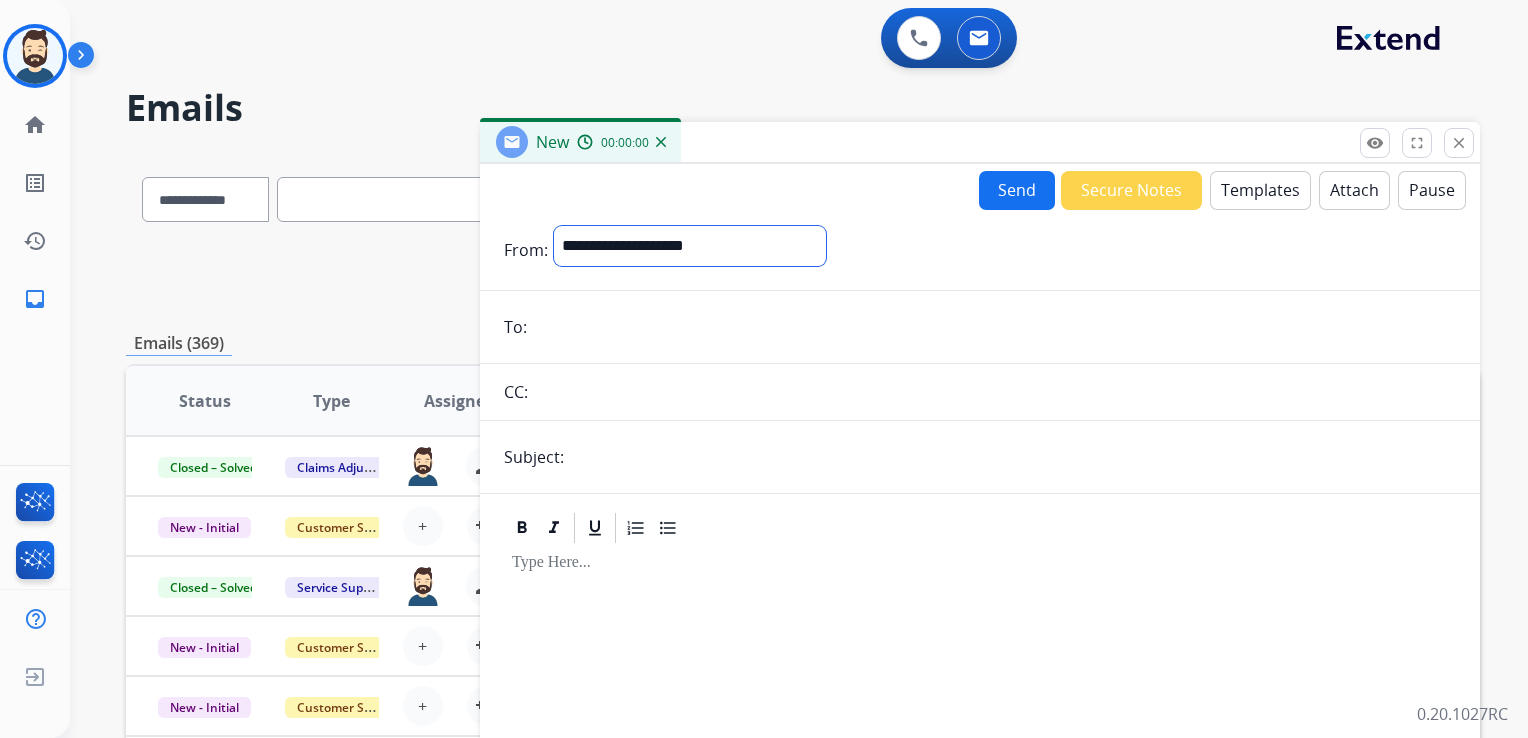 drag, startPoint x: 657, startPoint y: 238, endPoint x: 638, endPoint y: 243, distance: 19.646883 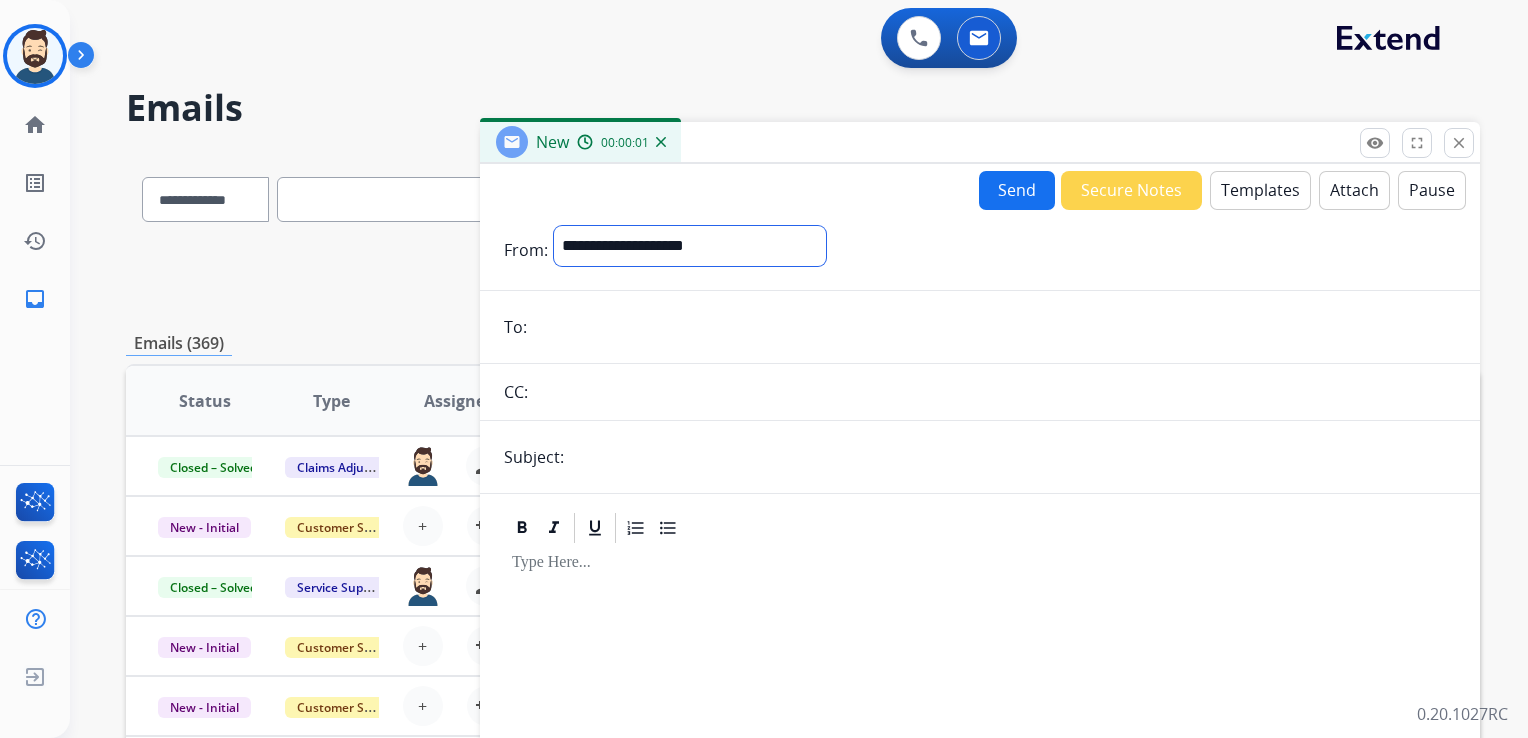 select on "**********" 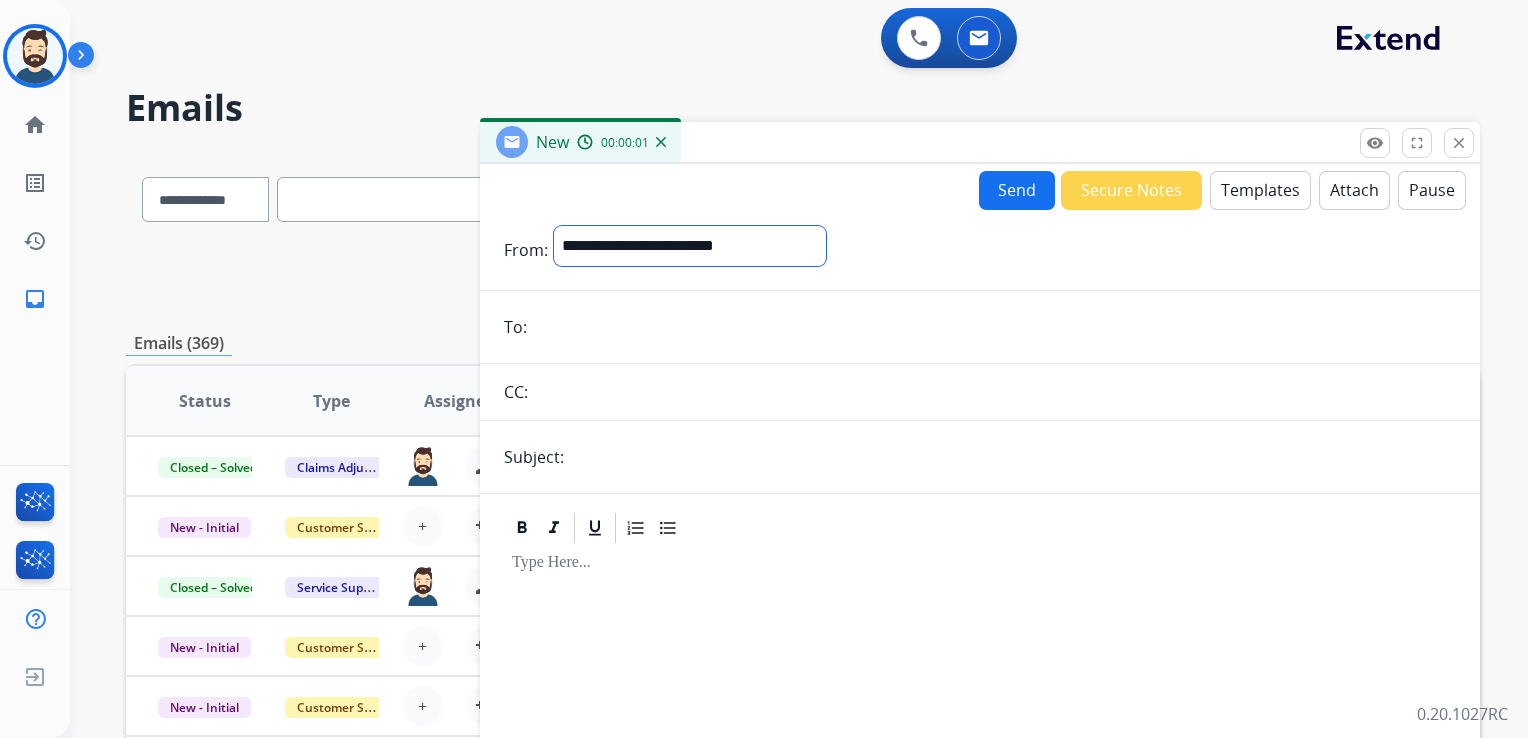 click on "**********" at bounding box center (690, 246) 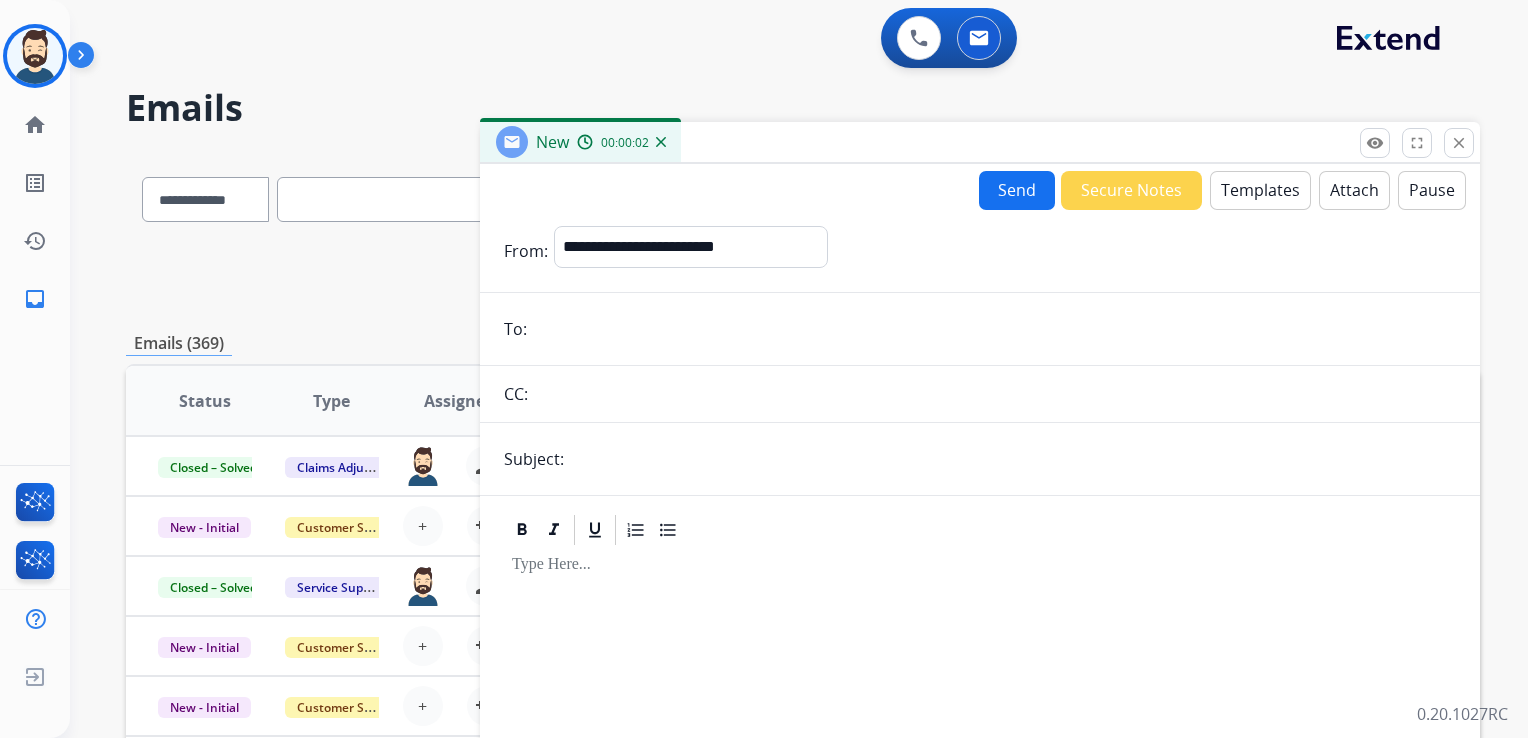 click at bounding box center [994, 329] 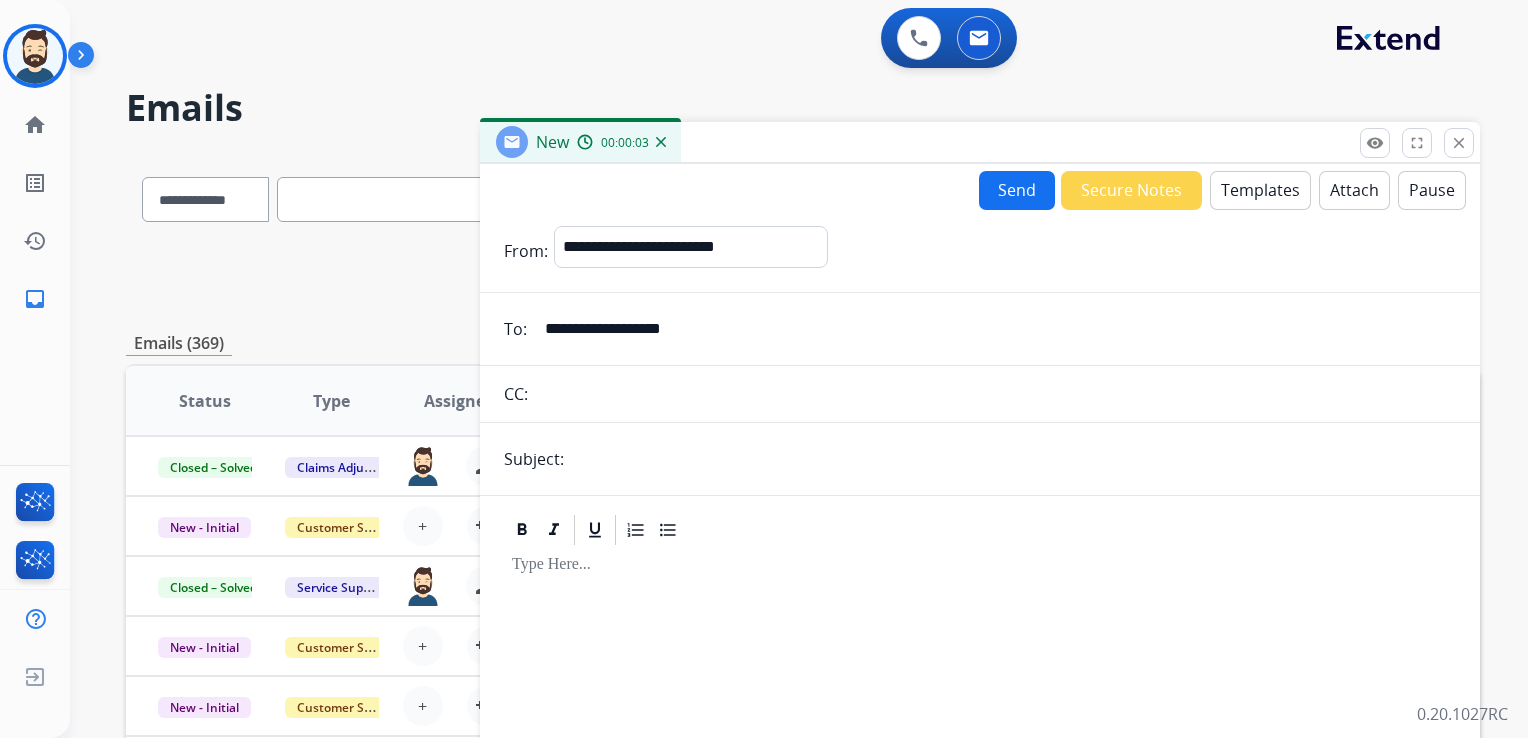 type on "**********" 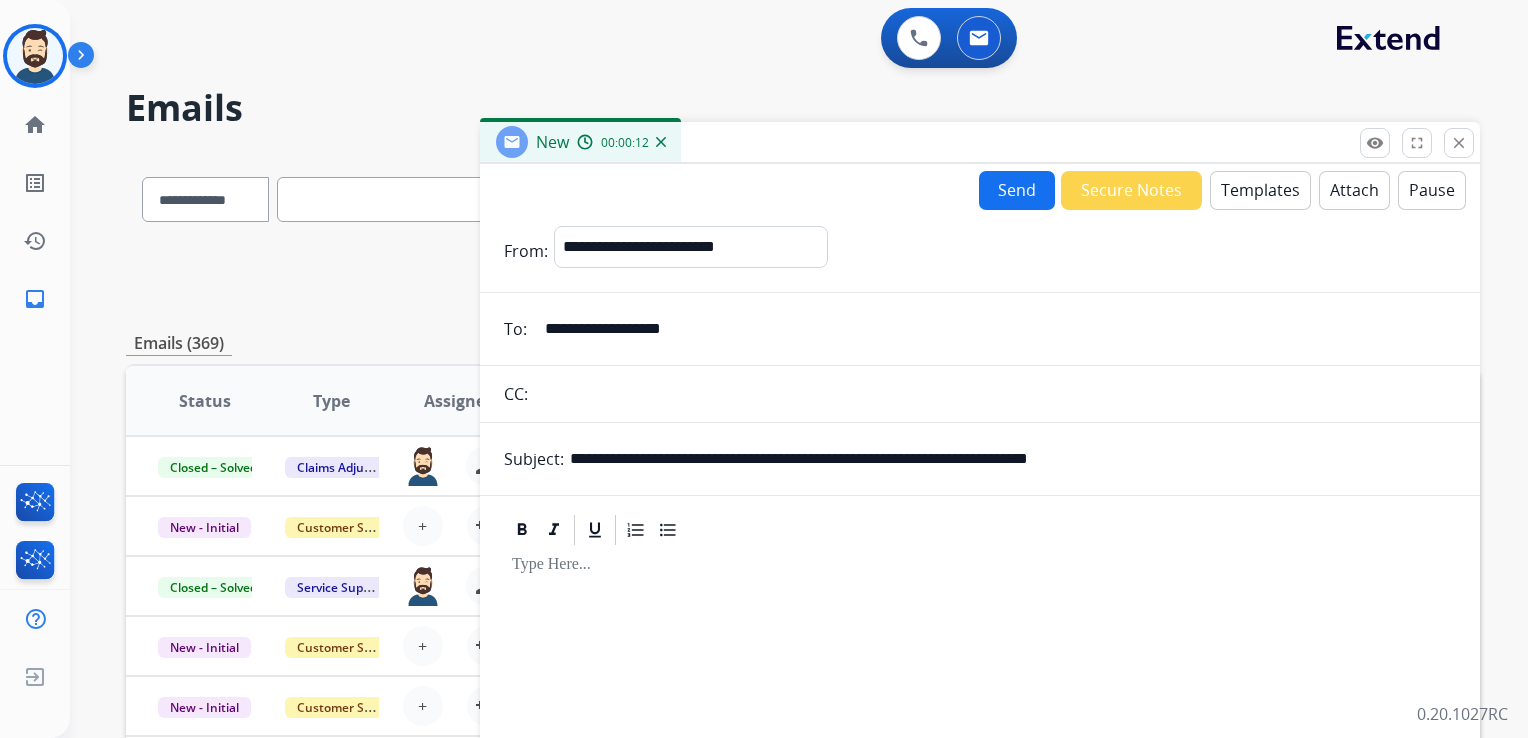 drag, startPoint x: 859, startPoint y: 457, endPoint x: 1183, endPoint y: 454, distance: 324.0139 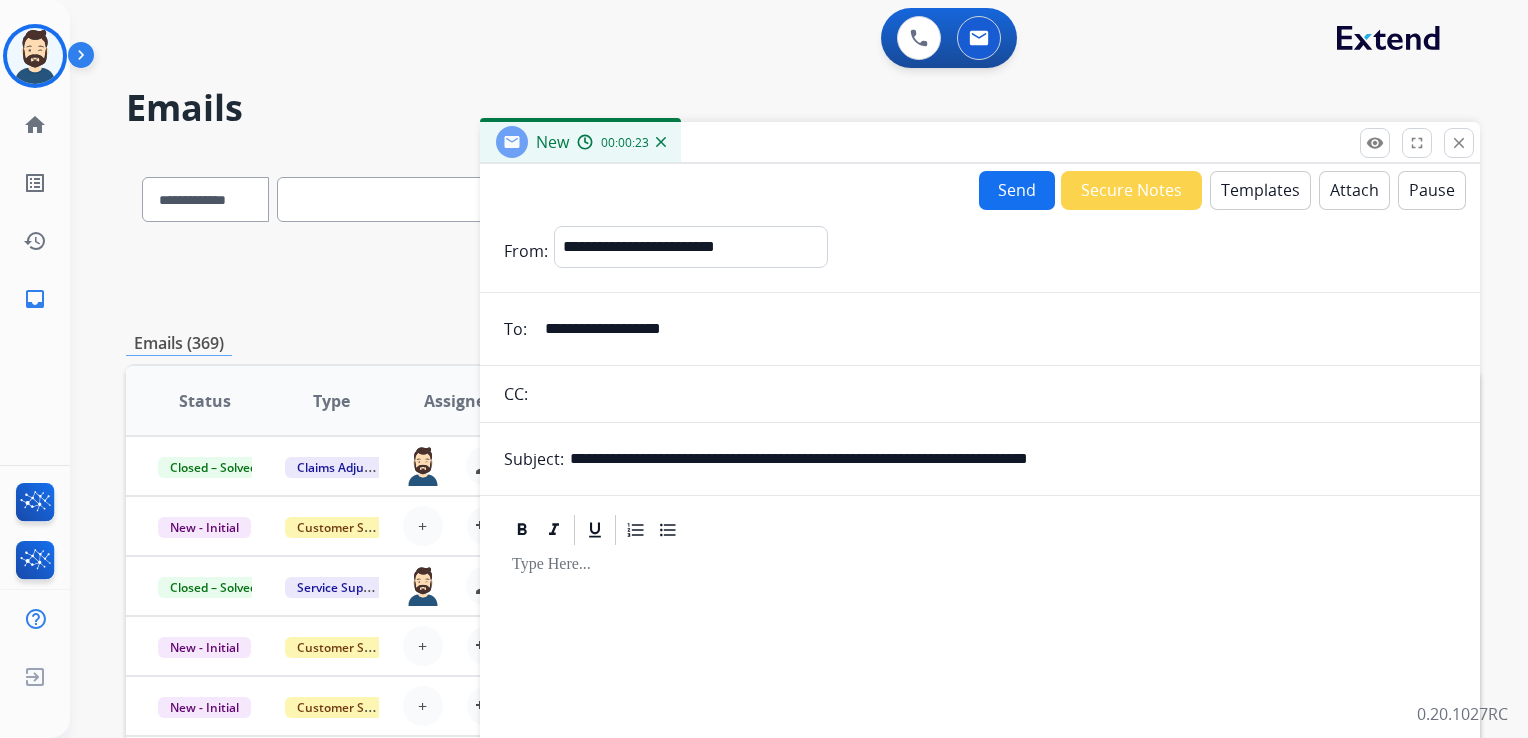drag, startPoint x: 681, startPoint y: 457, endPoint x: 770, endPoint y: 456, distance: 89.005615 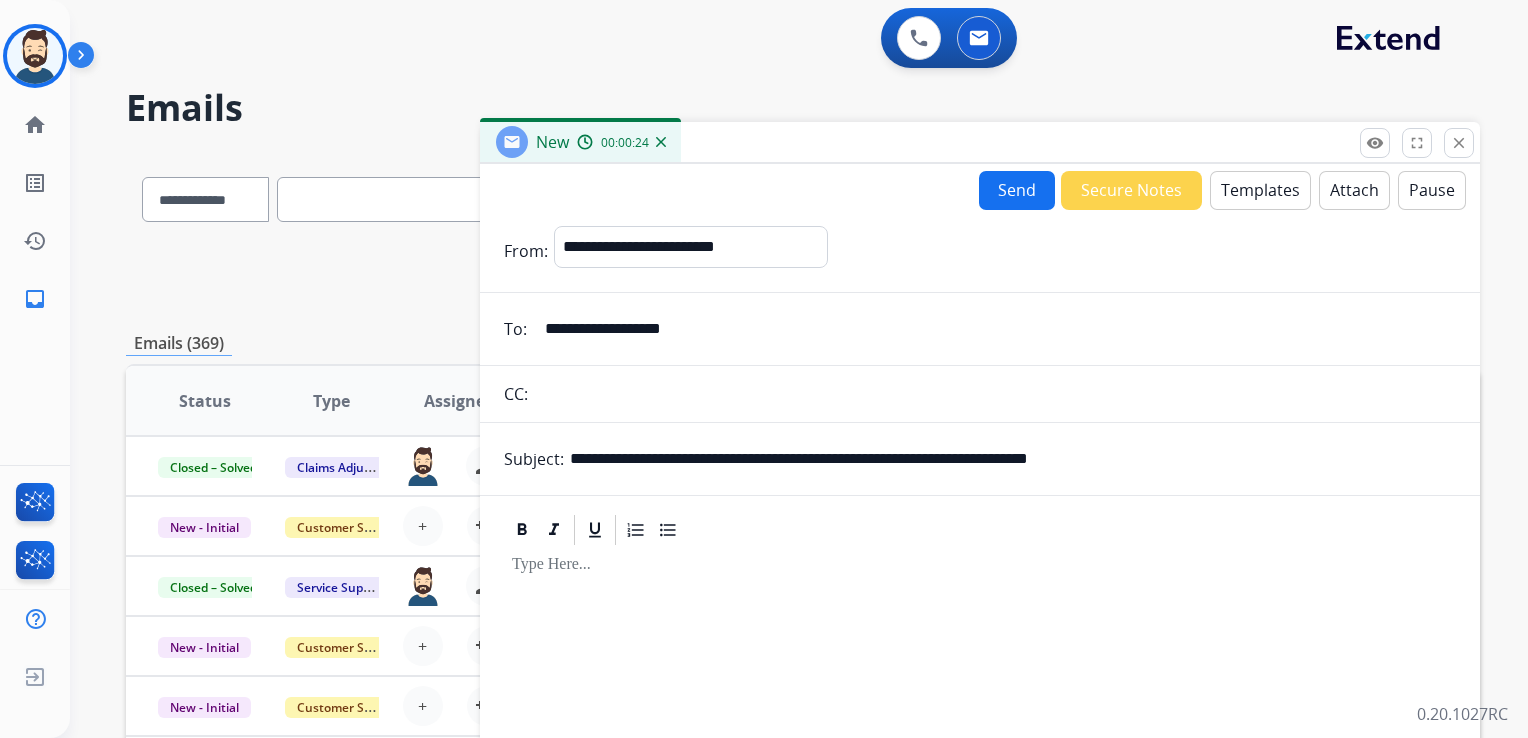 paste on "***" 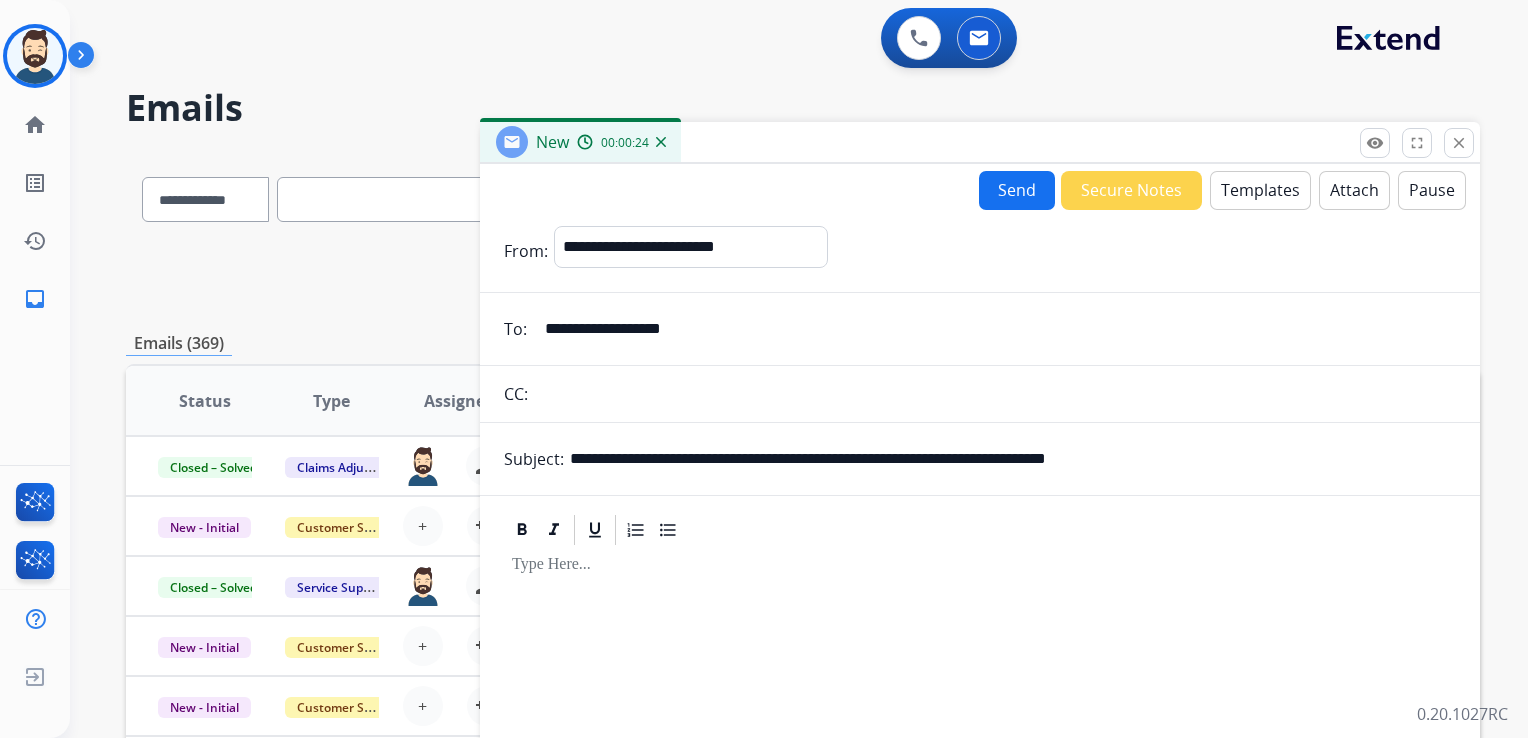 type on "**********" 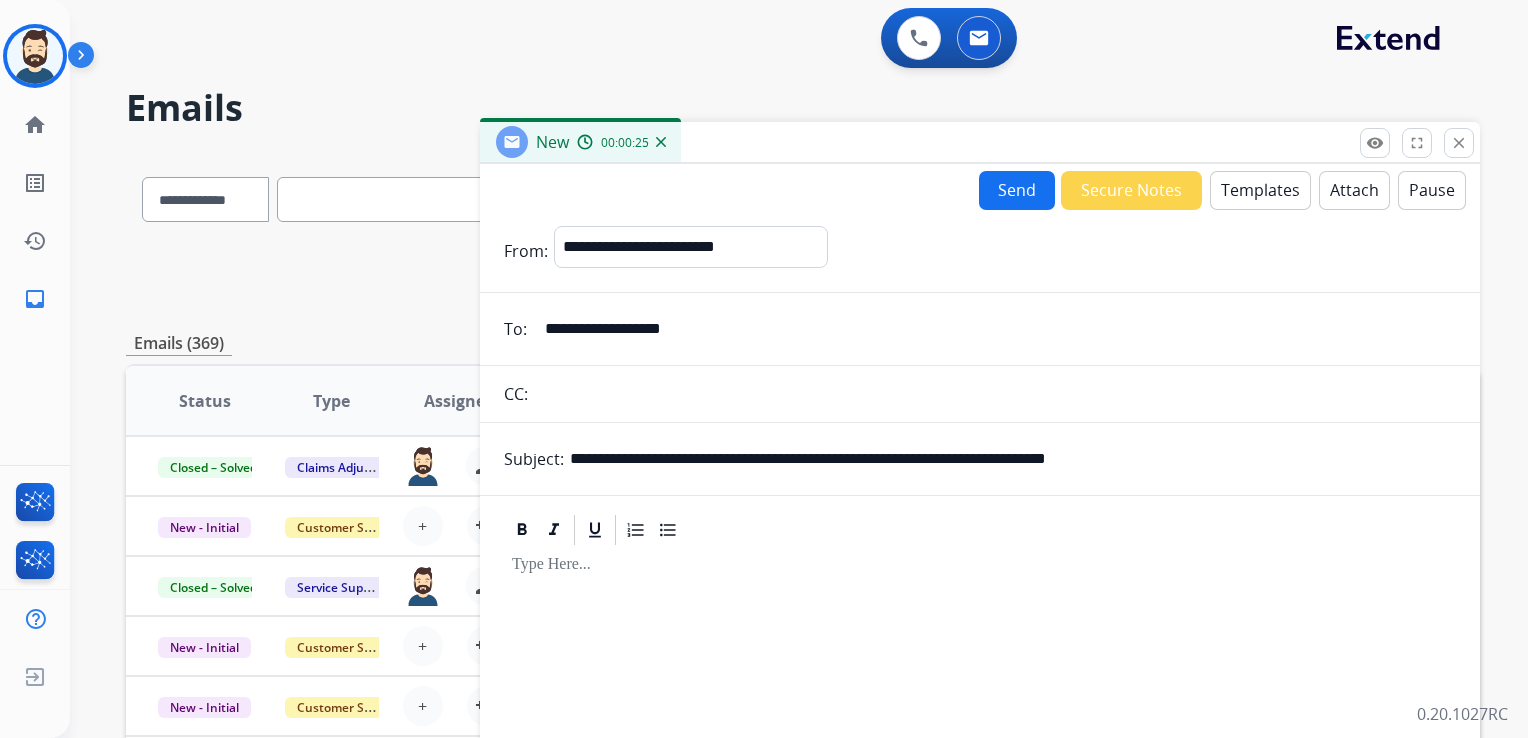 click on "Templates" at bounding box center (1260, 190) 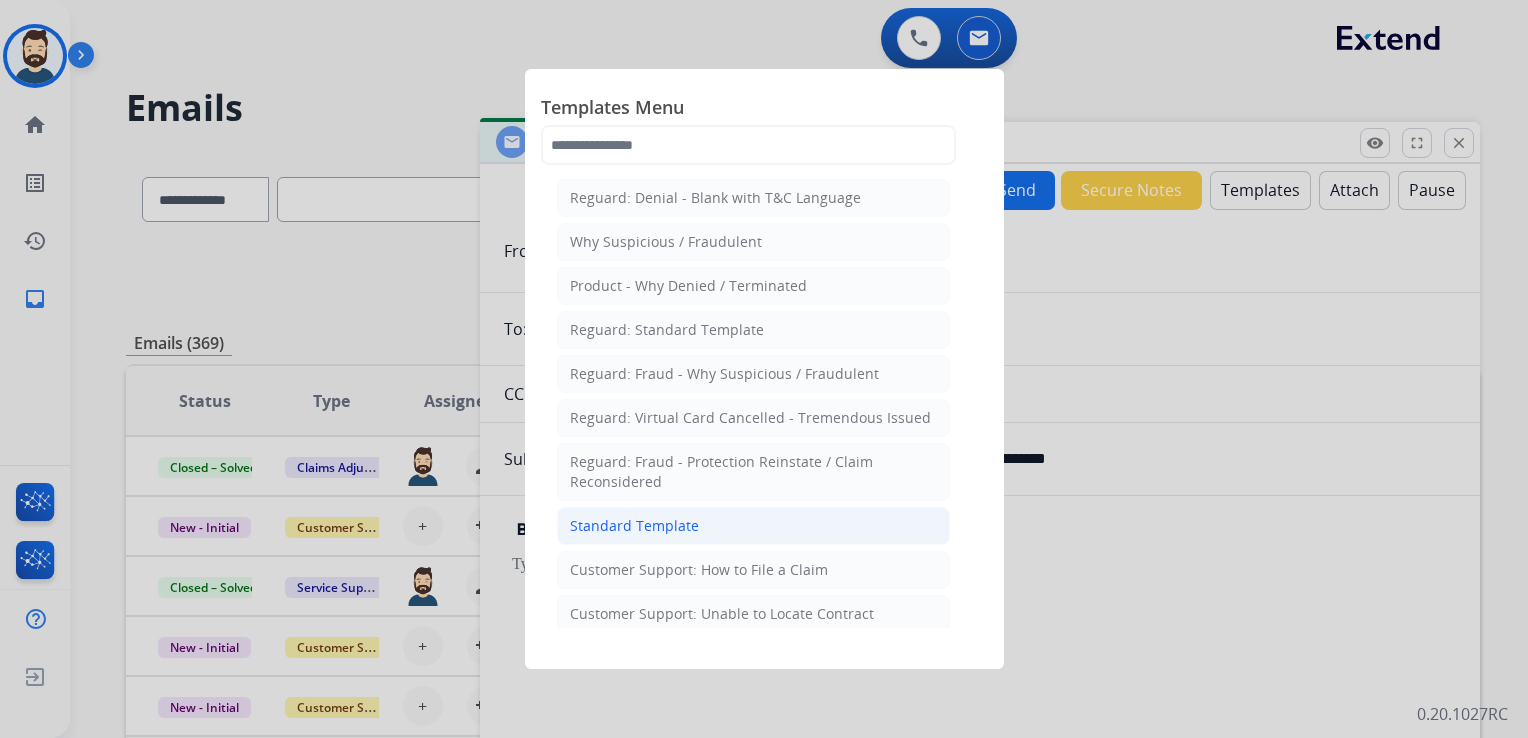 click on "Standard Template" 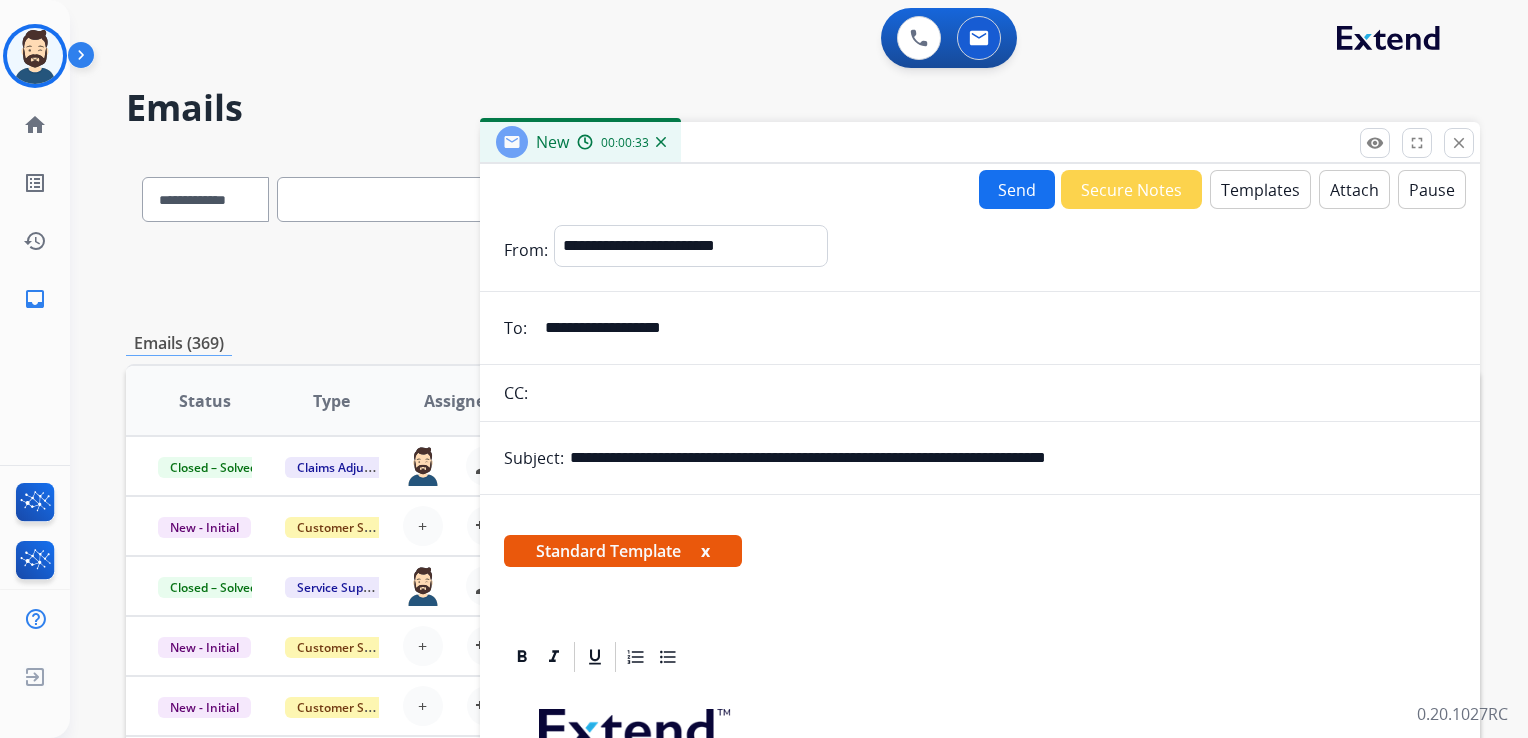 click at bounding box center (980, 657) 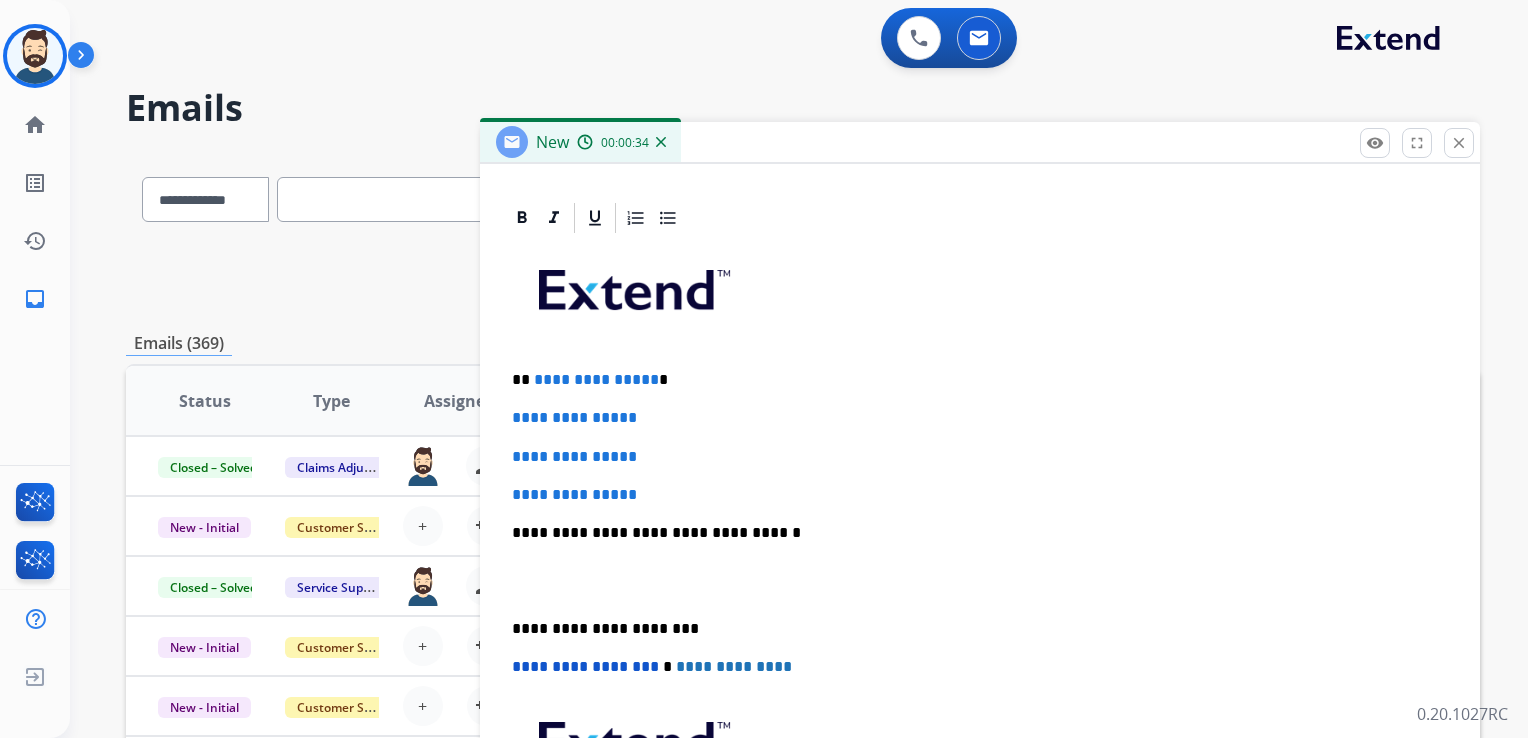 scroll, scrollTop: 460, scrollLeft: 0, axis: vertical 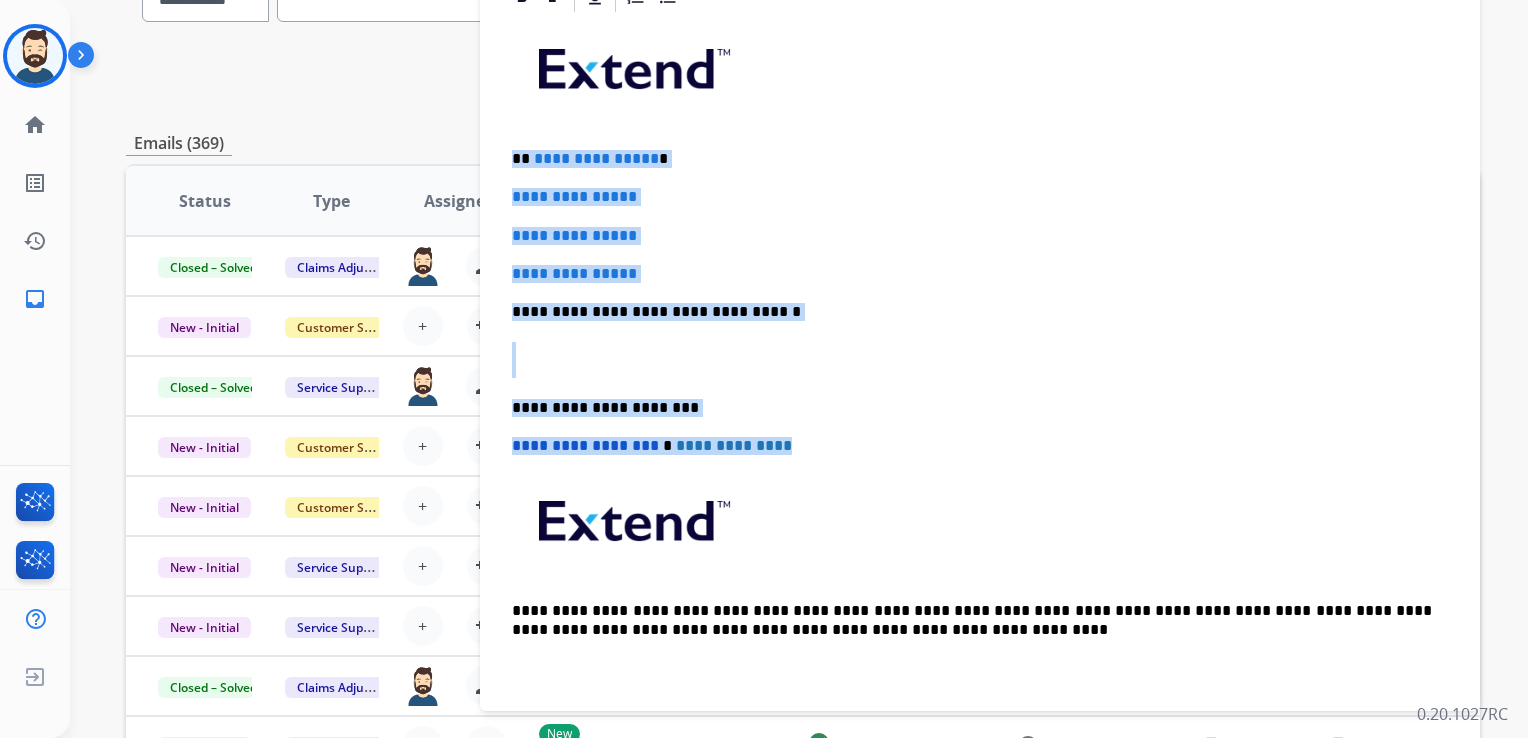 drag, startPoint x: 516, startPoint y: 158, endPoint x: 800, endPoint y: 419, distance: 385.71622 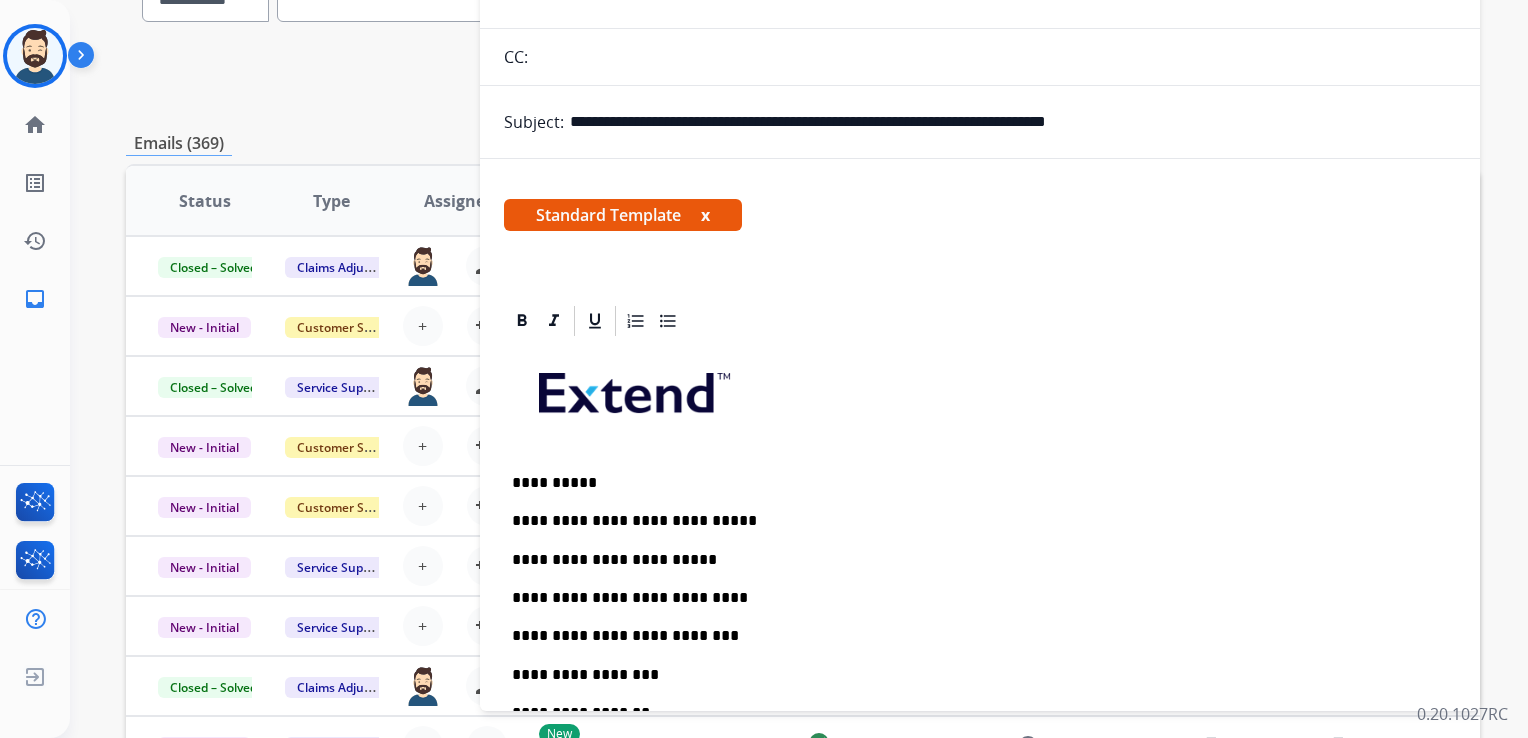 scroll, scrollTop: 400, scrollLeft: 0, axis: vertical 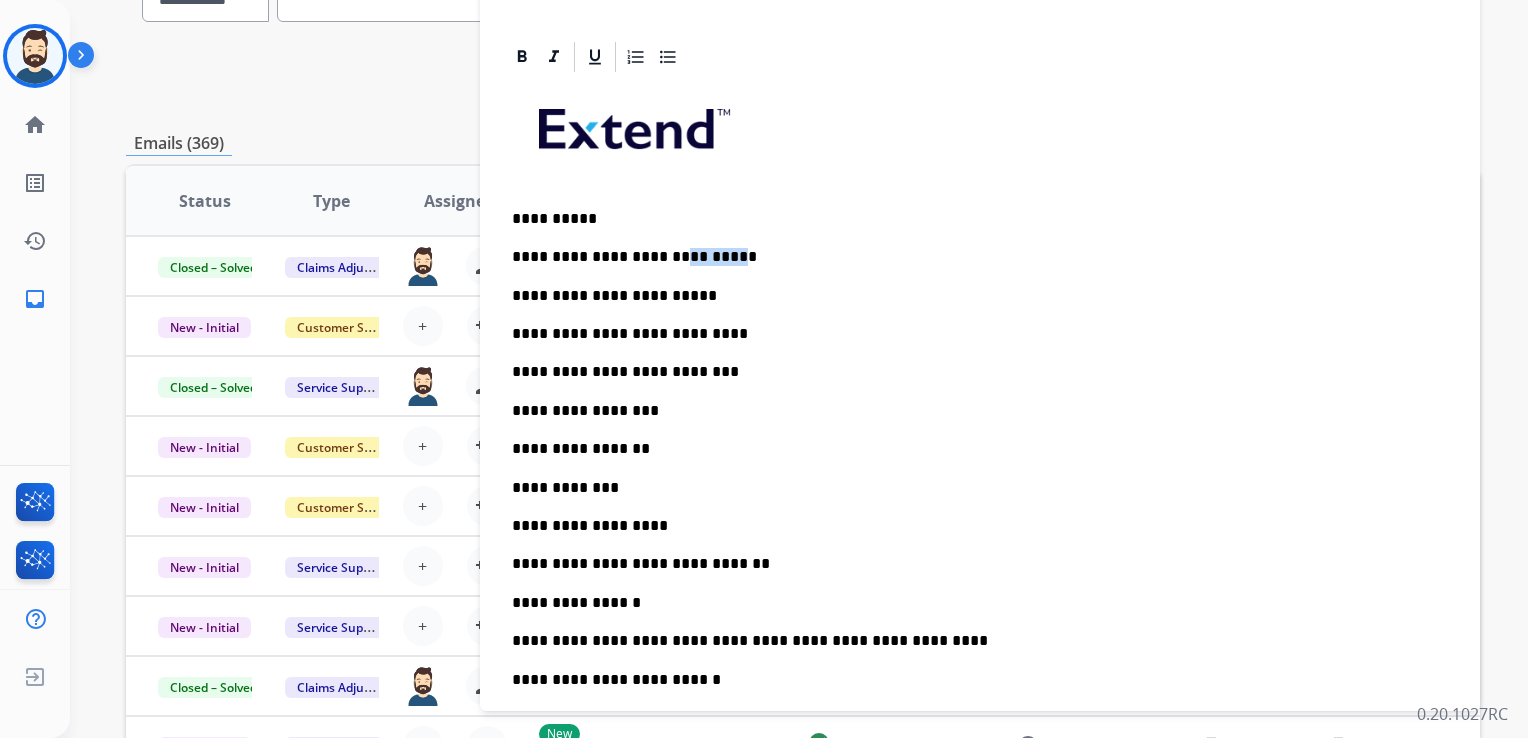 drag, startPoint x: 655, startPoint y: 256, endPoint x: 706, endPoint y: 256, distance: 51 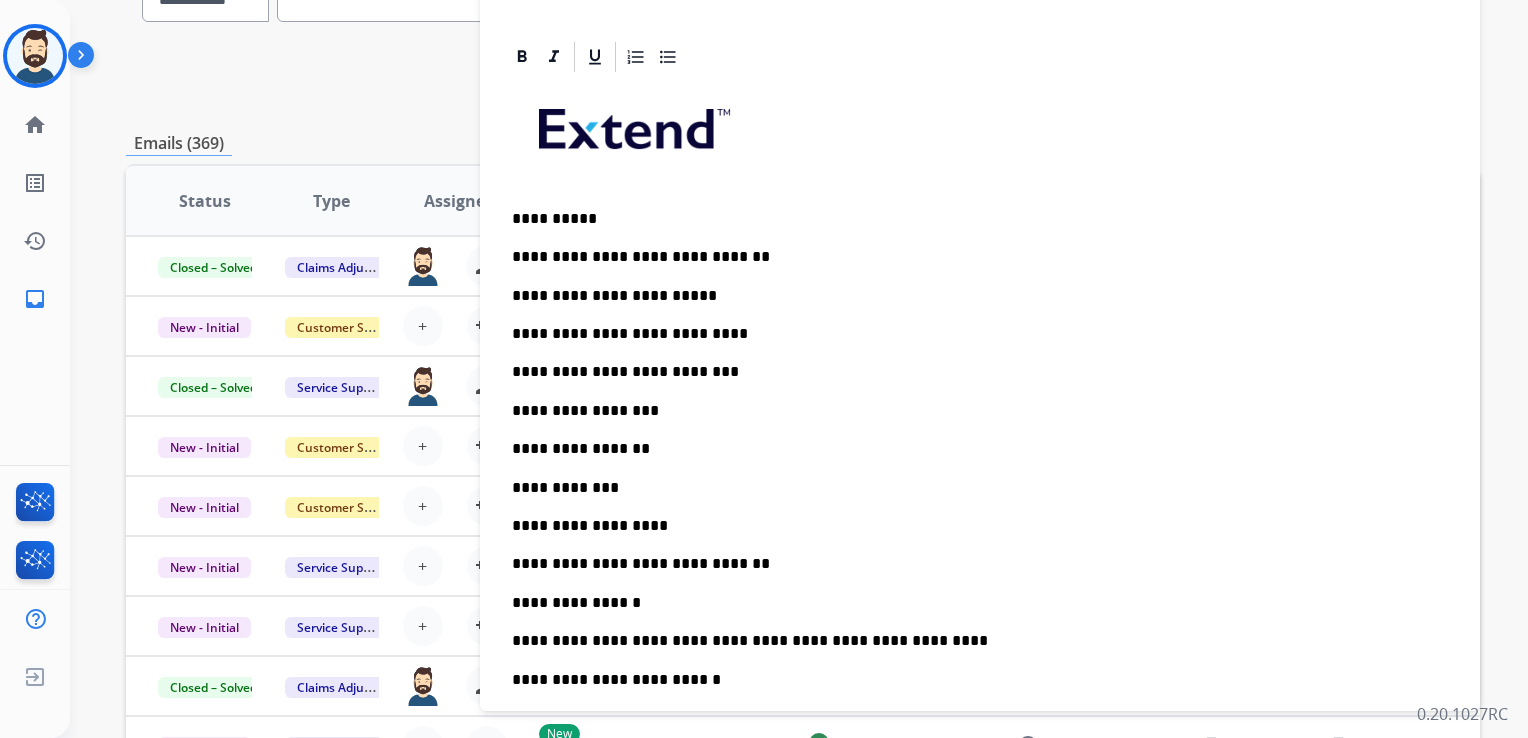 drag, startPoint x: 711, startPoint y: 247, endPoint x: 711, endPoint y: 261, distance: 14 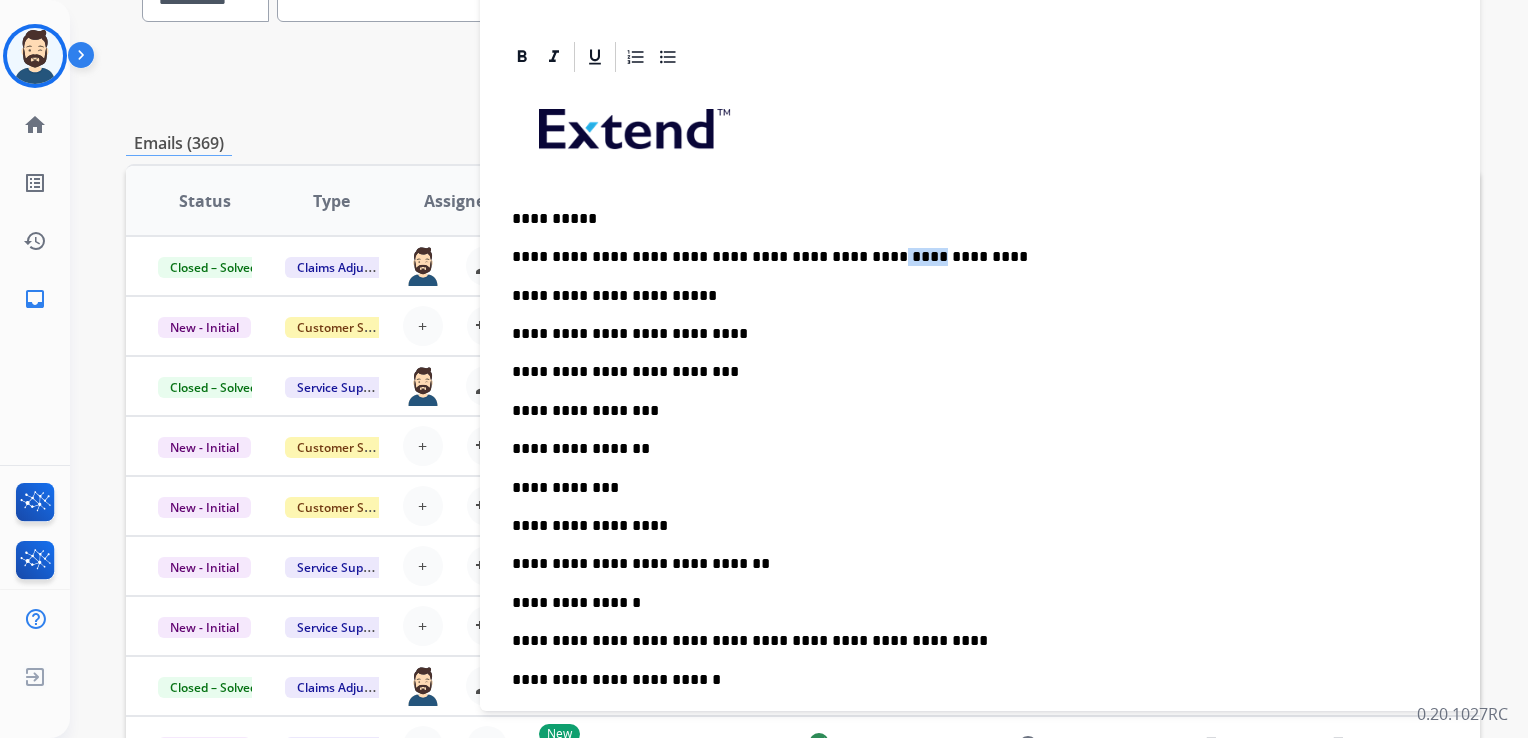 drag, startPoint x: 845, startPoint y: 255, endPoint x: 896, endPoint y: 254, distance: 51.009804 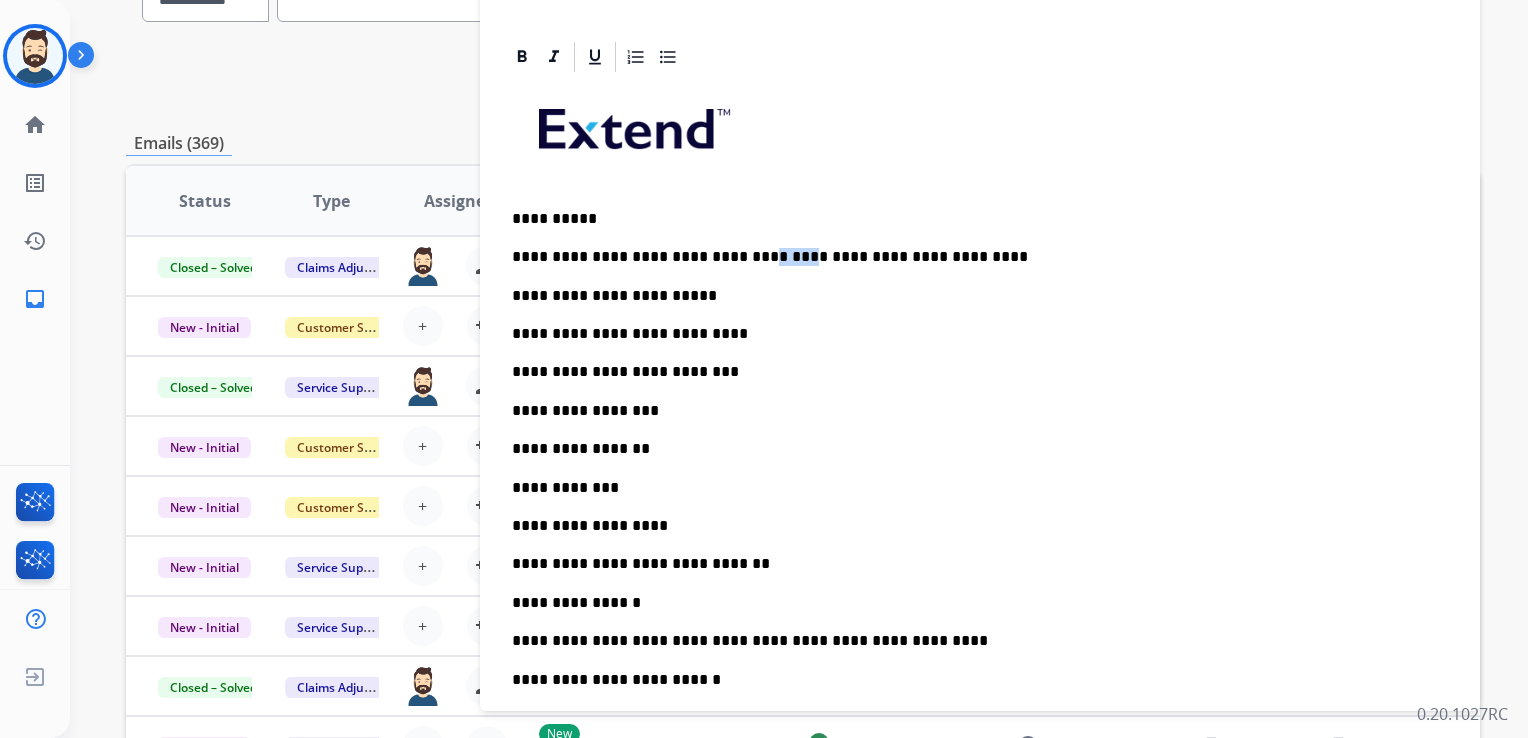 drag, startPoint x: 719, startPoint y: 254, endPoint x: 770, endPoint y: 254, distance: 51 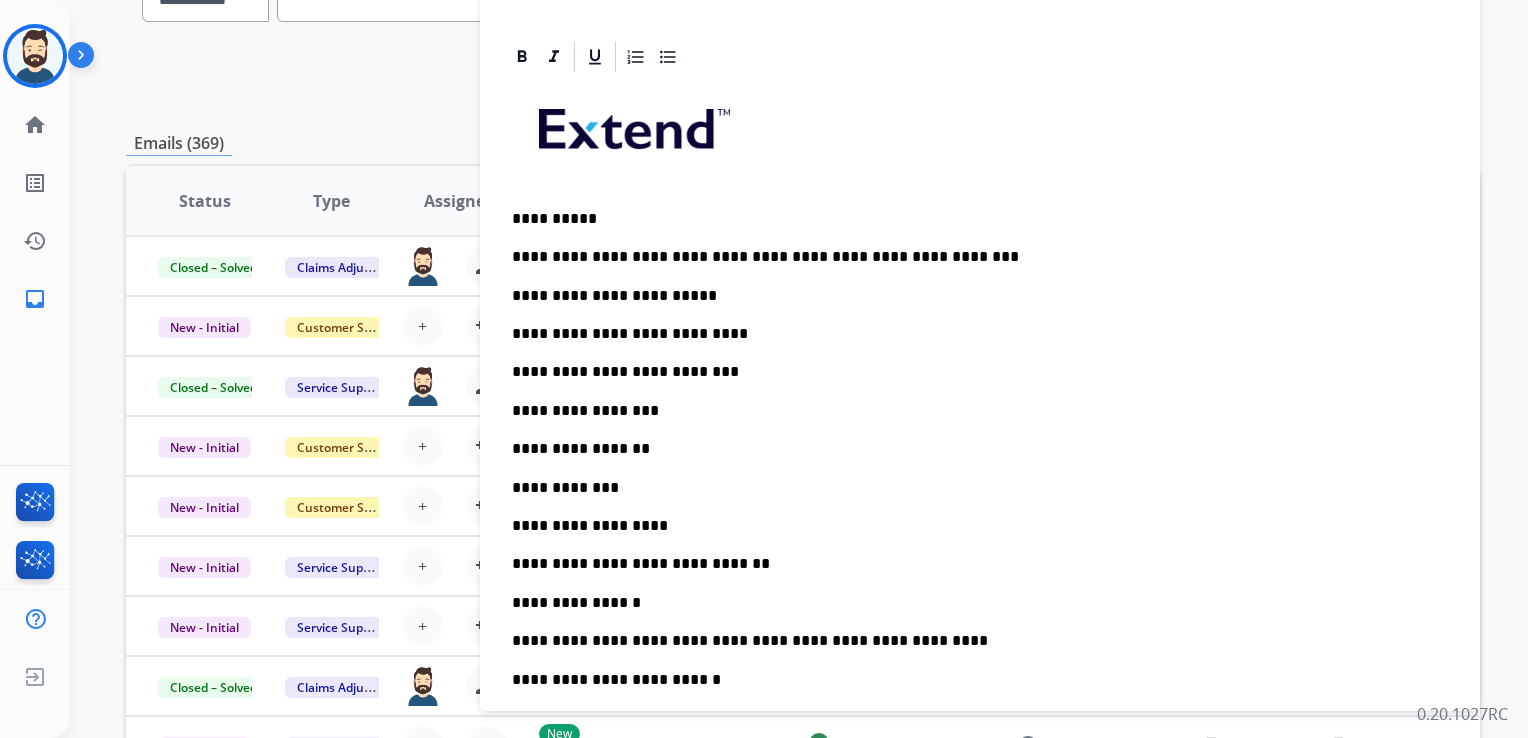 click on "**********" at bounding box center [972, 334] 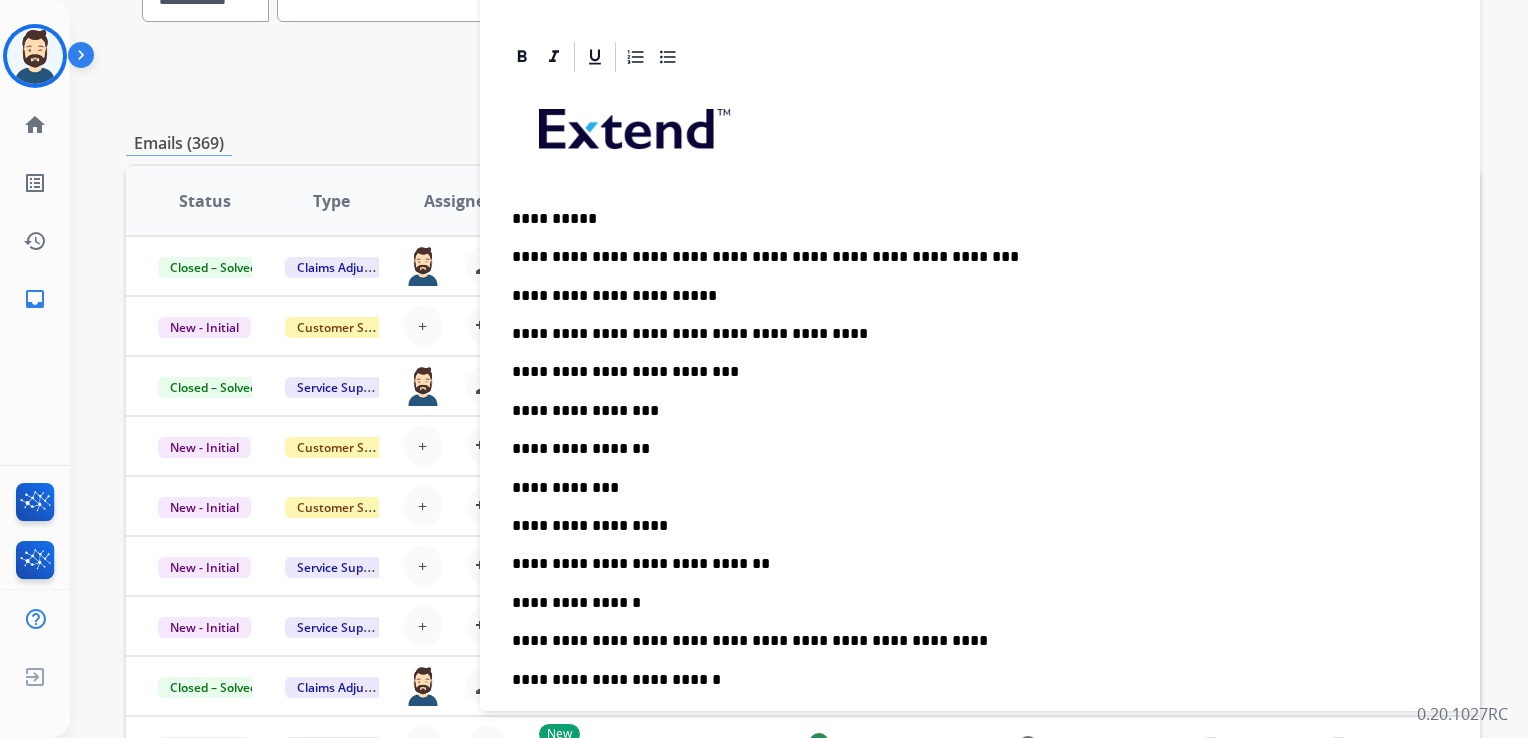 click on "**********" at bounding box center [972, 372] 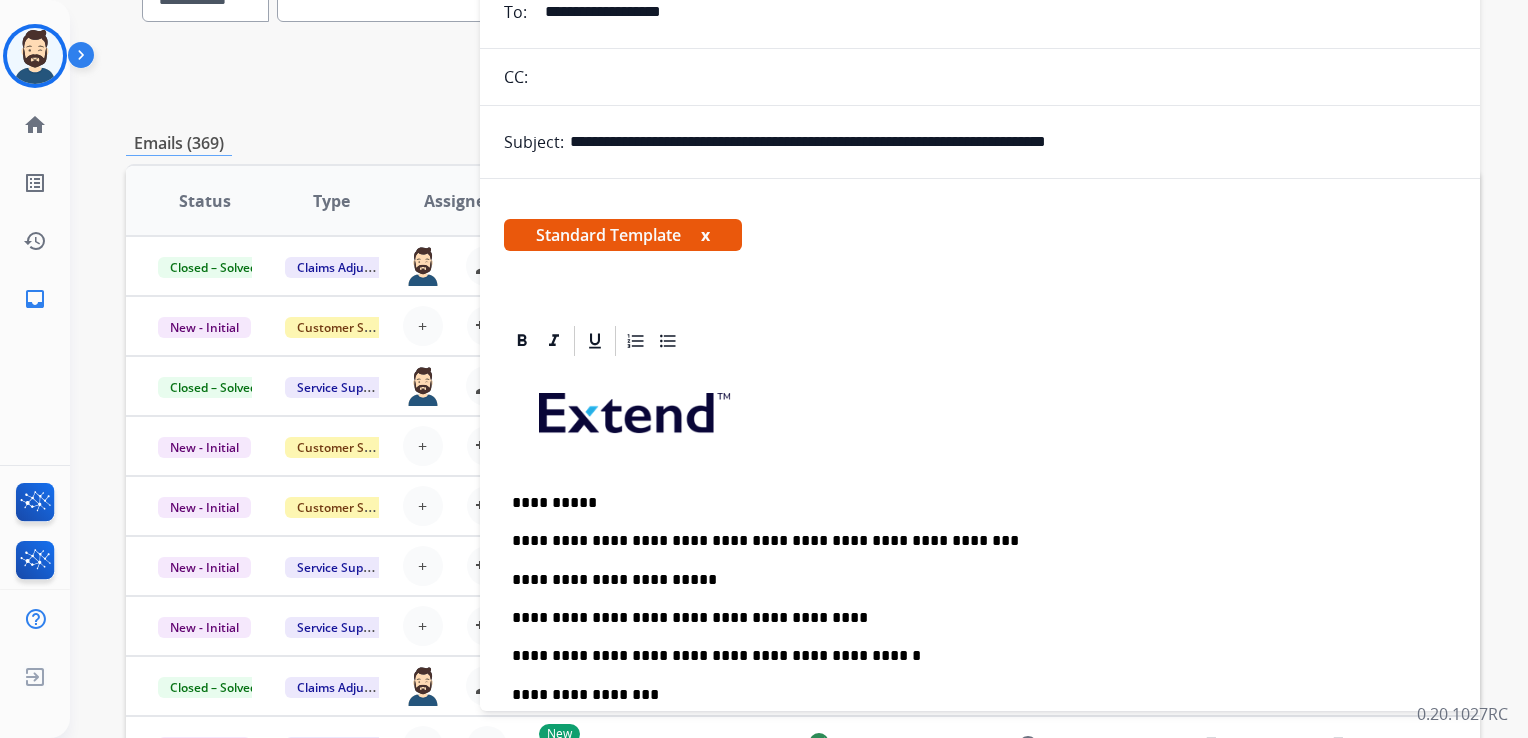 scroll, scrollTop: 0, scrollLeft: 0, axis: both 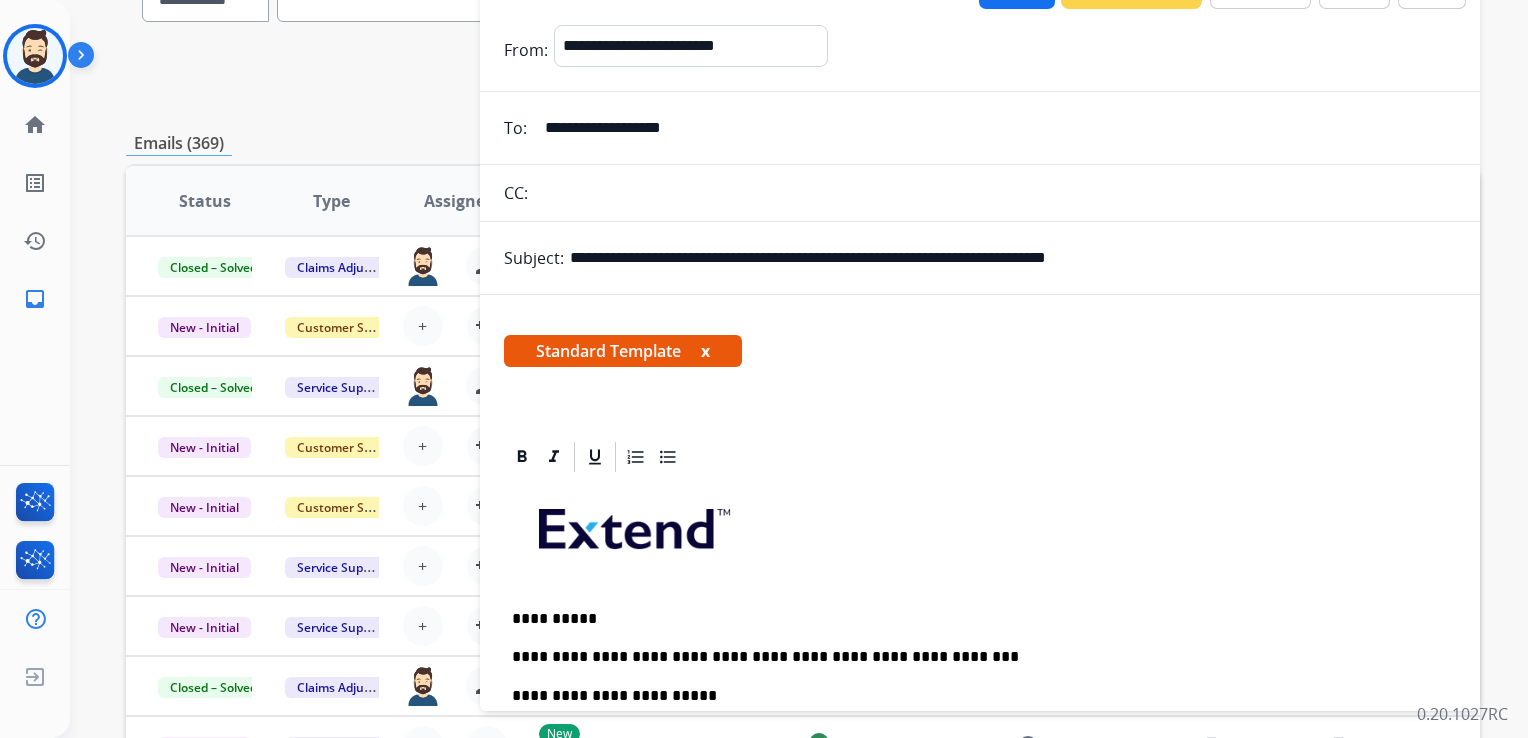 drag, startPoint x: 682, startPoint y: 260, endPoint x: 792, endPoint y: 253, distance: 110.2225 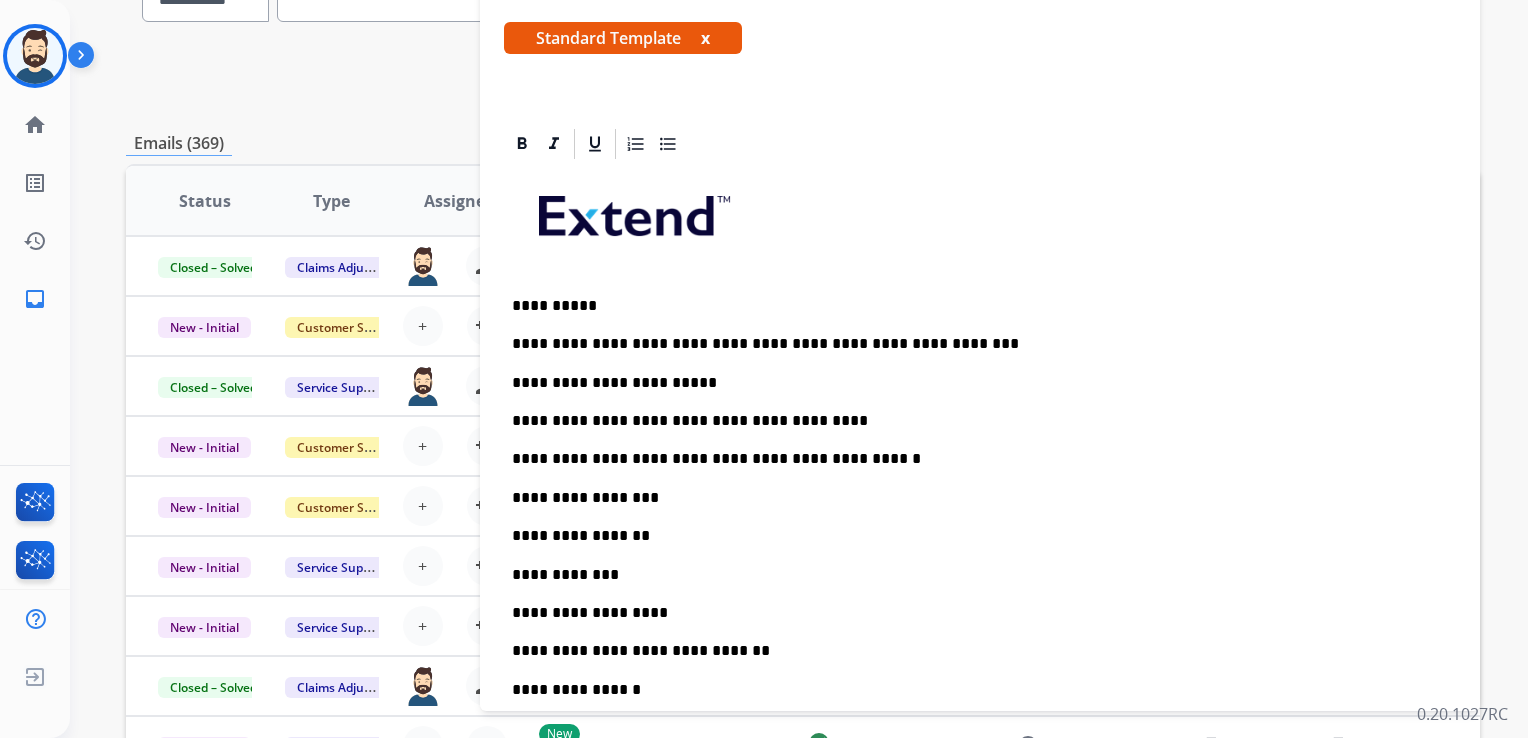 scroll, scrollTop: 500, scrollLeft: 0, axis: vertical 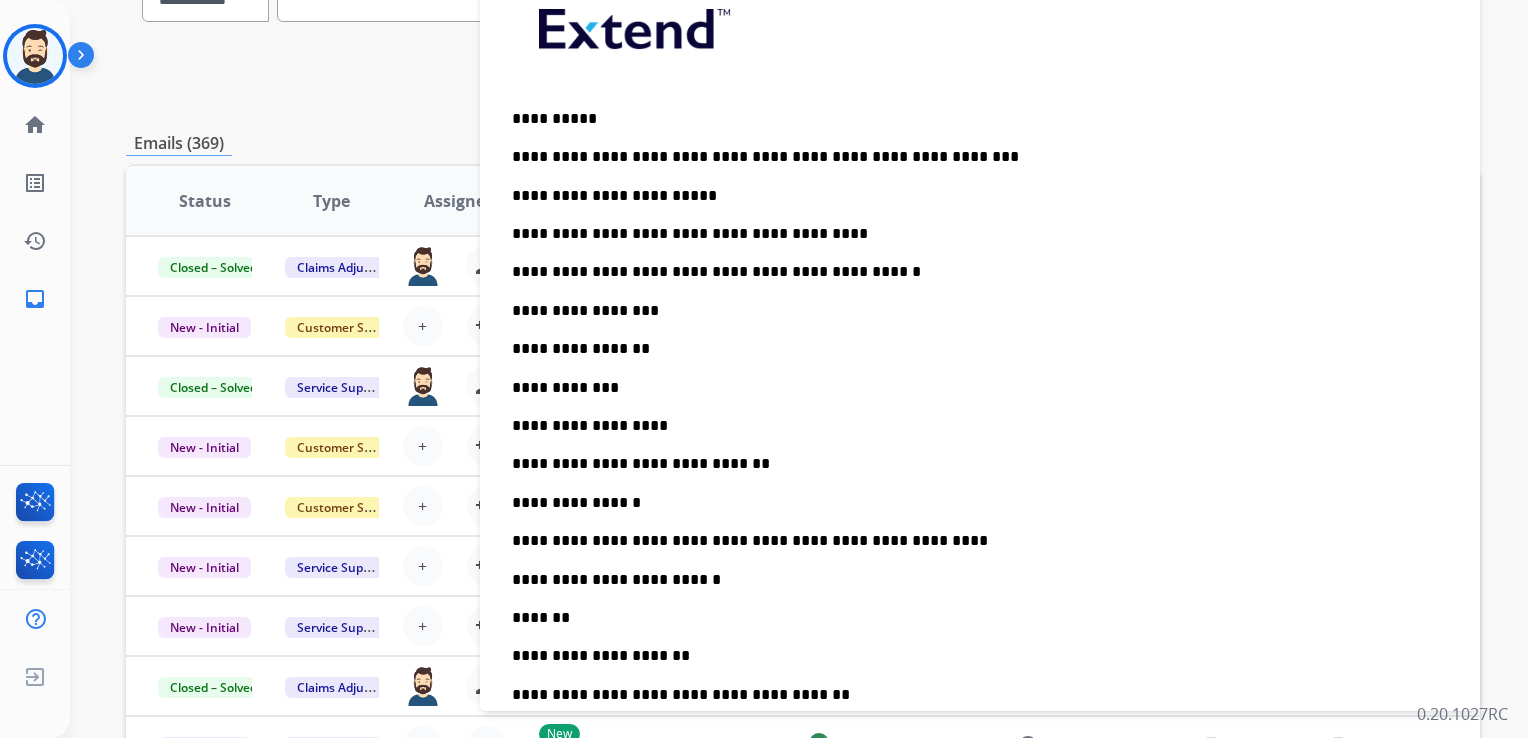 click on "**********" at bounding box center [972, 311] 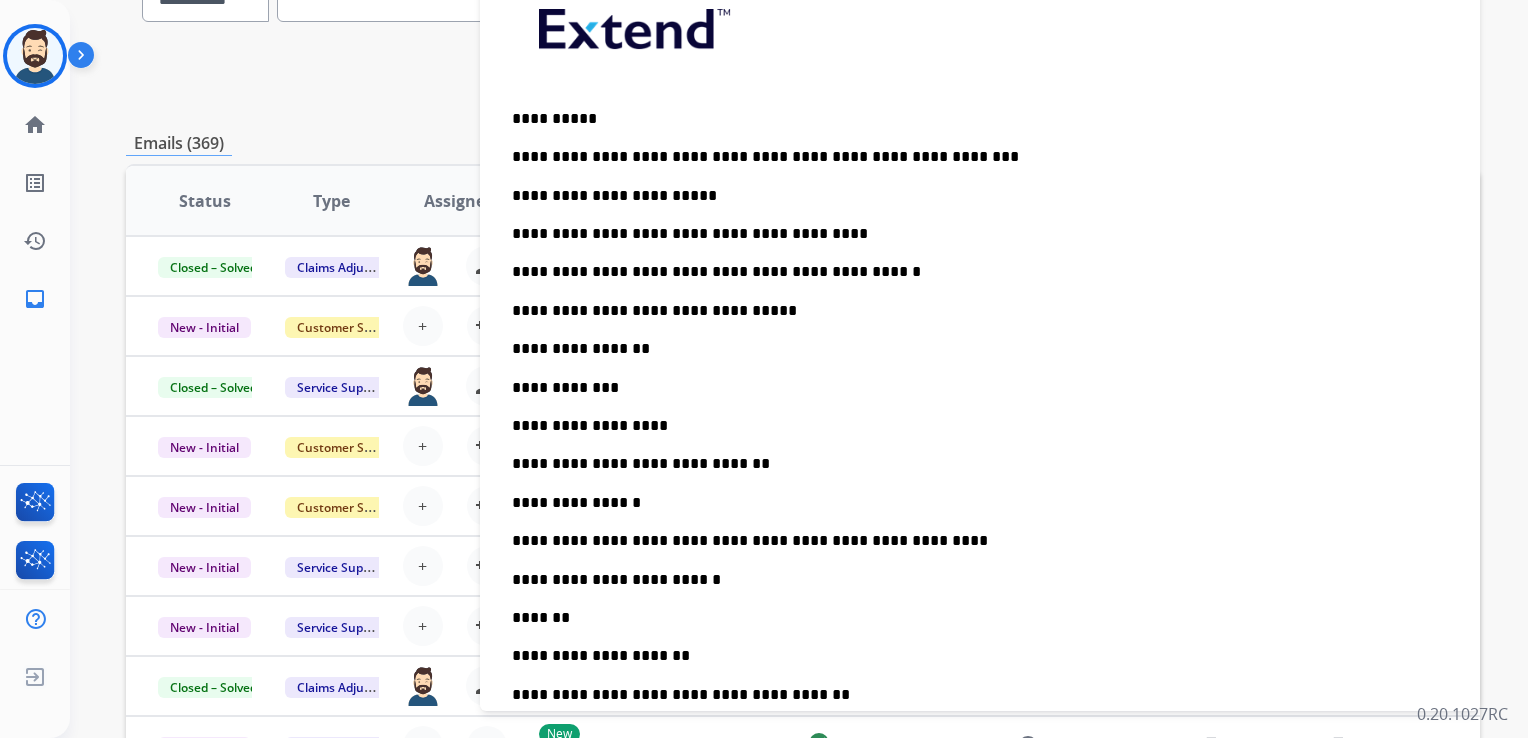 click on "**********" at bounding box center (972, 349) 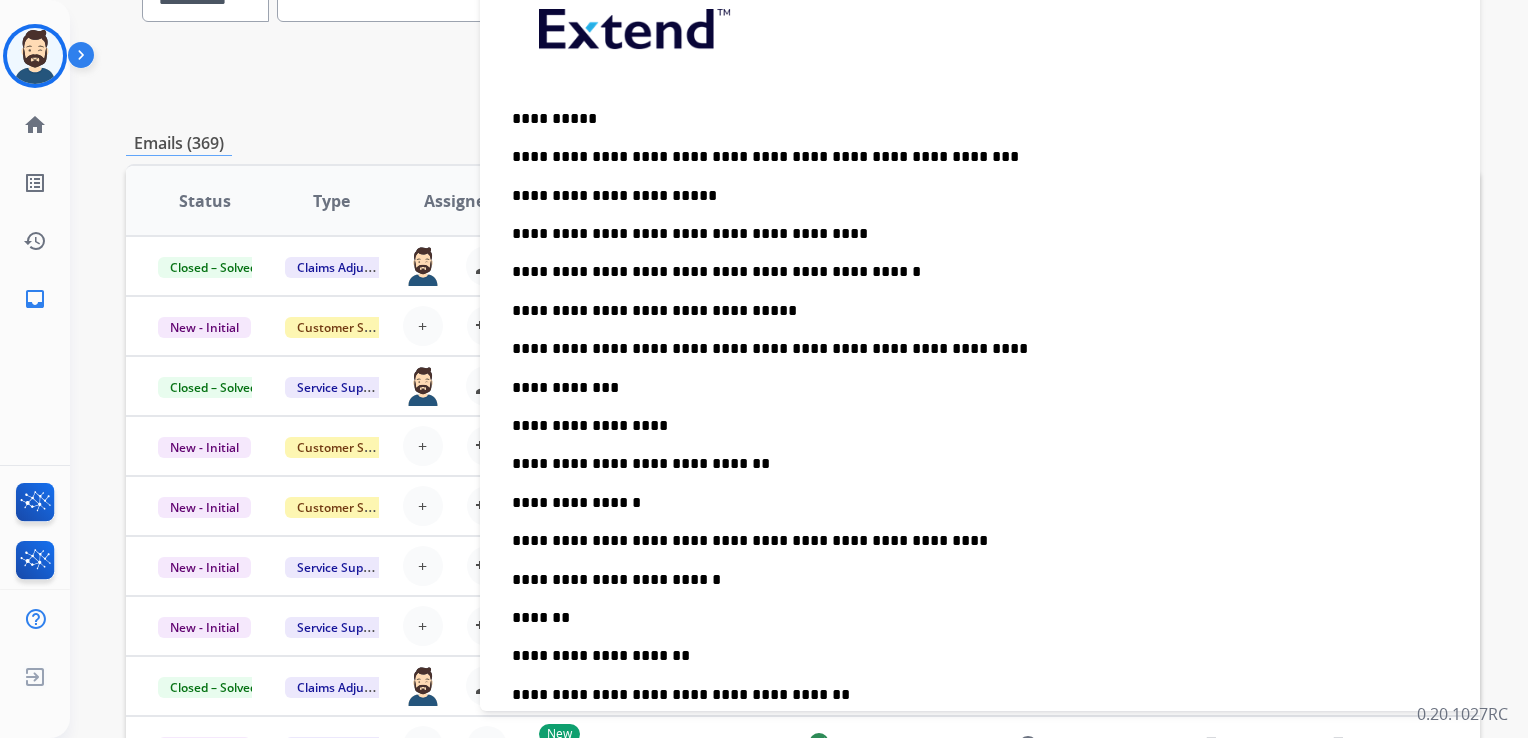 click on "**********" at bounding box center (980, 482) 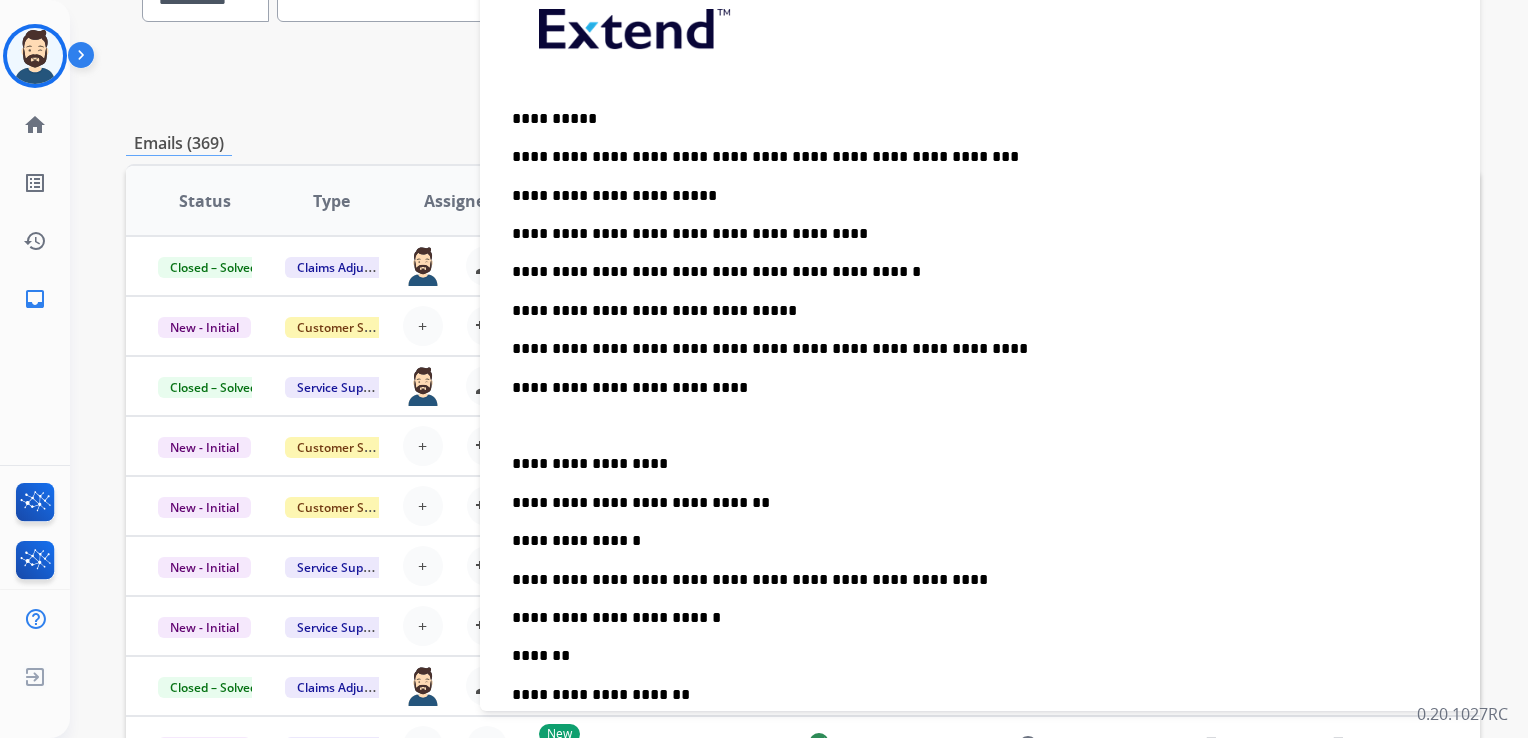 click on "**********" at bounding box center [972, 196] 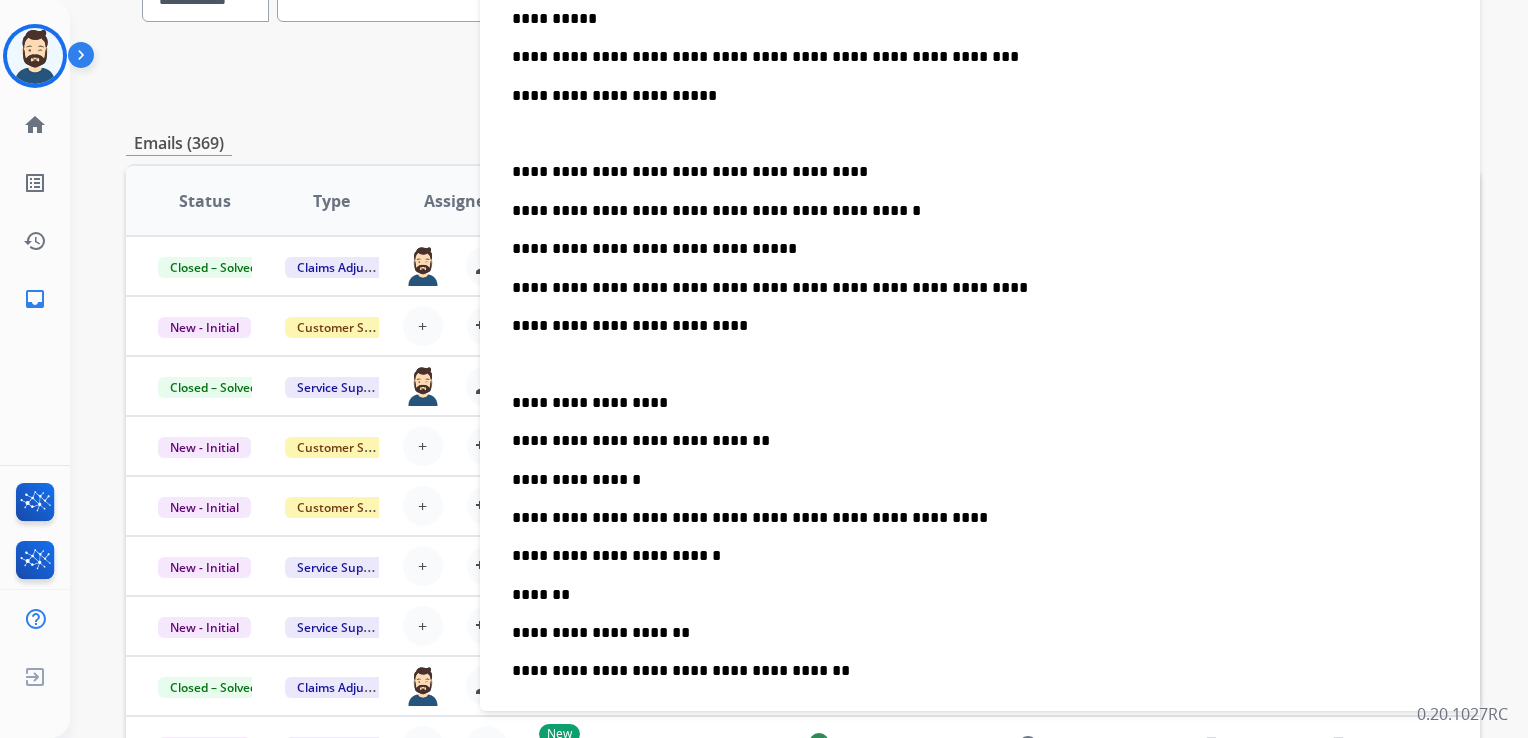 scroll, scrollTop: 800, scrollLeft: 0, axis: vertical 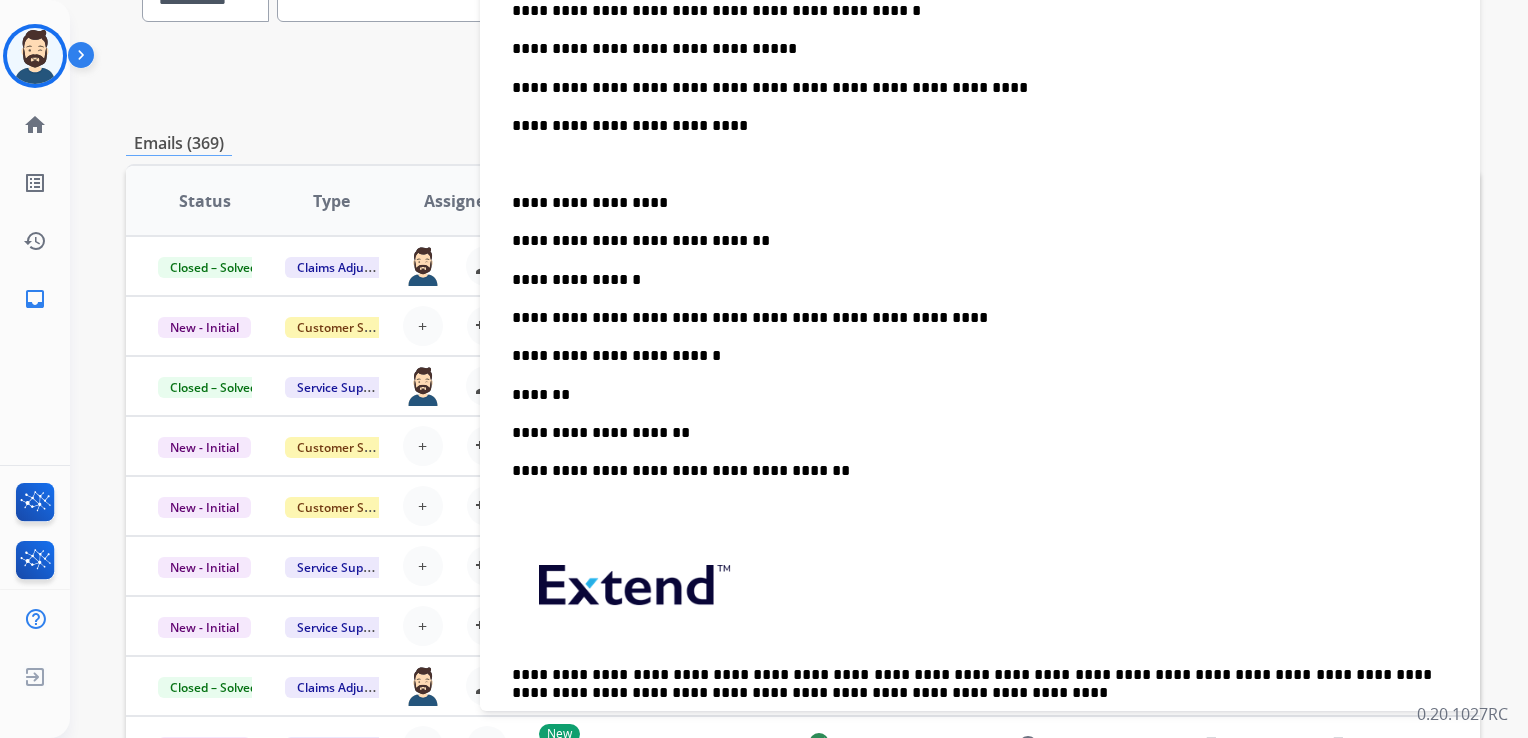 click on "**********" at bounding box center [972, 356] 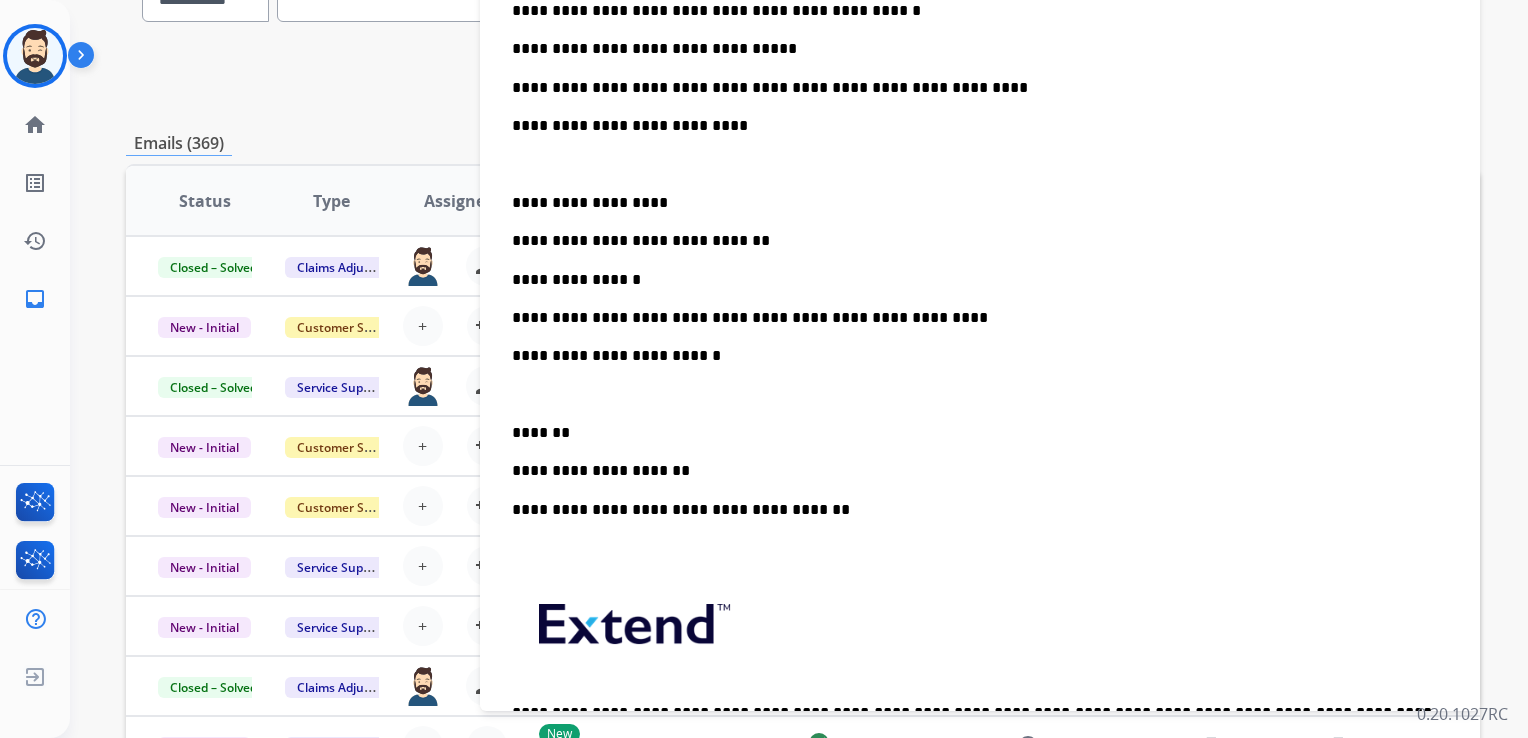 click on "*******" at bounding box center [972, 433] 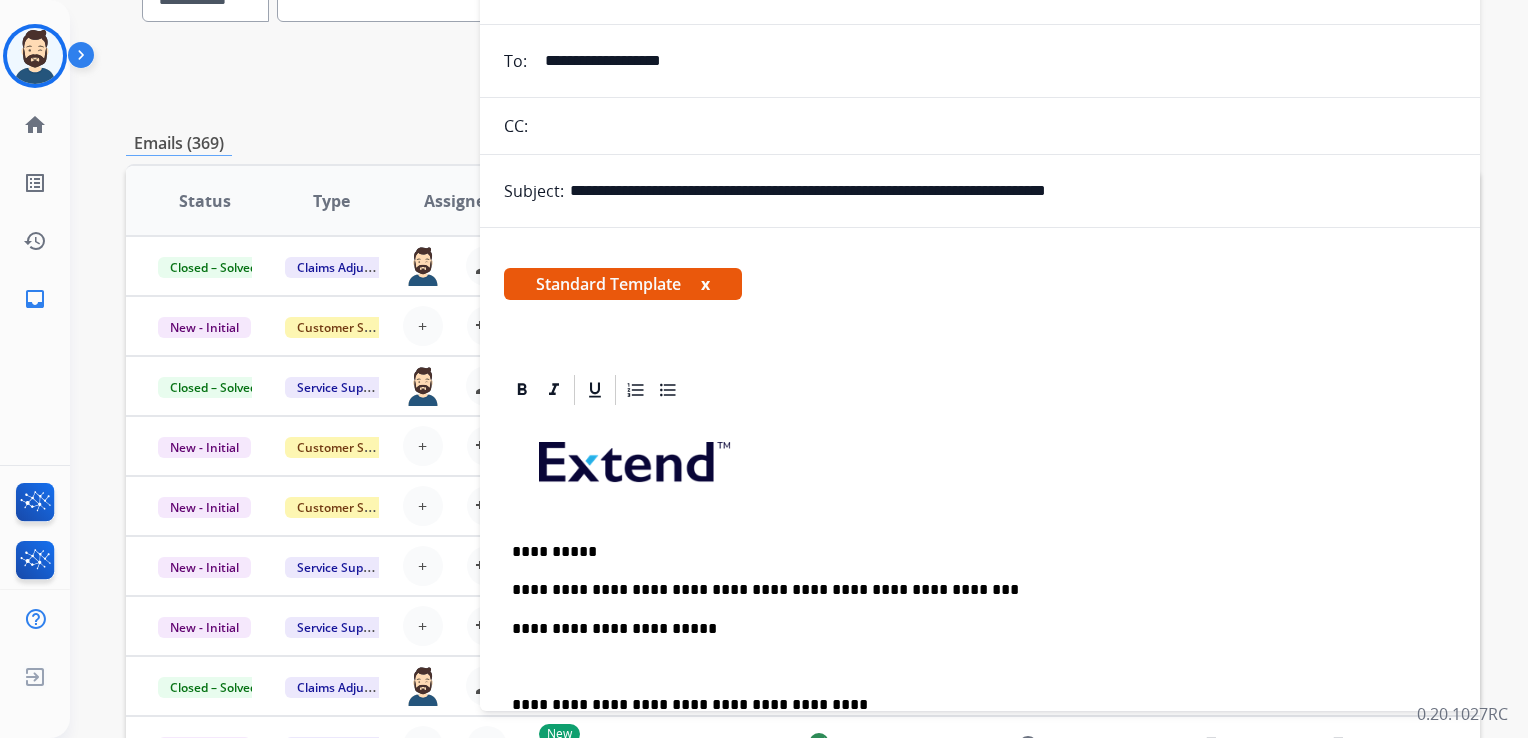 scroll, scrollTop: 0, scrollLeft: 0, axis: both 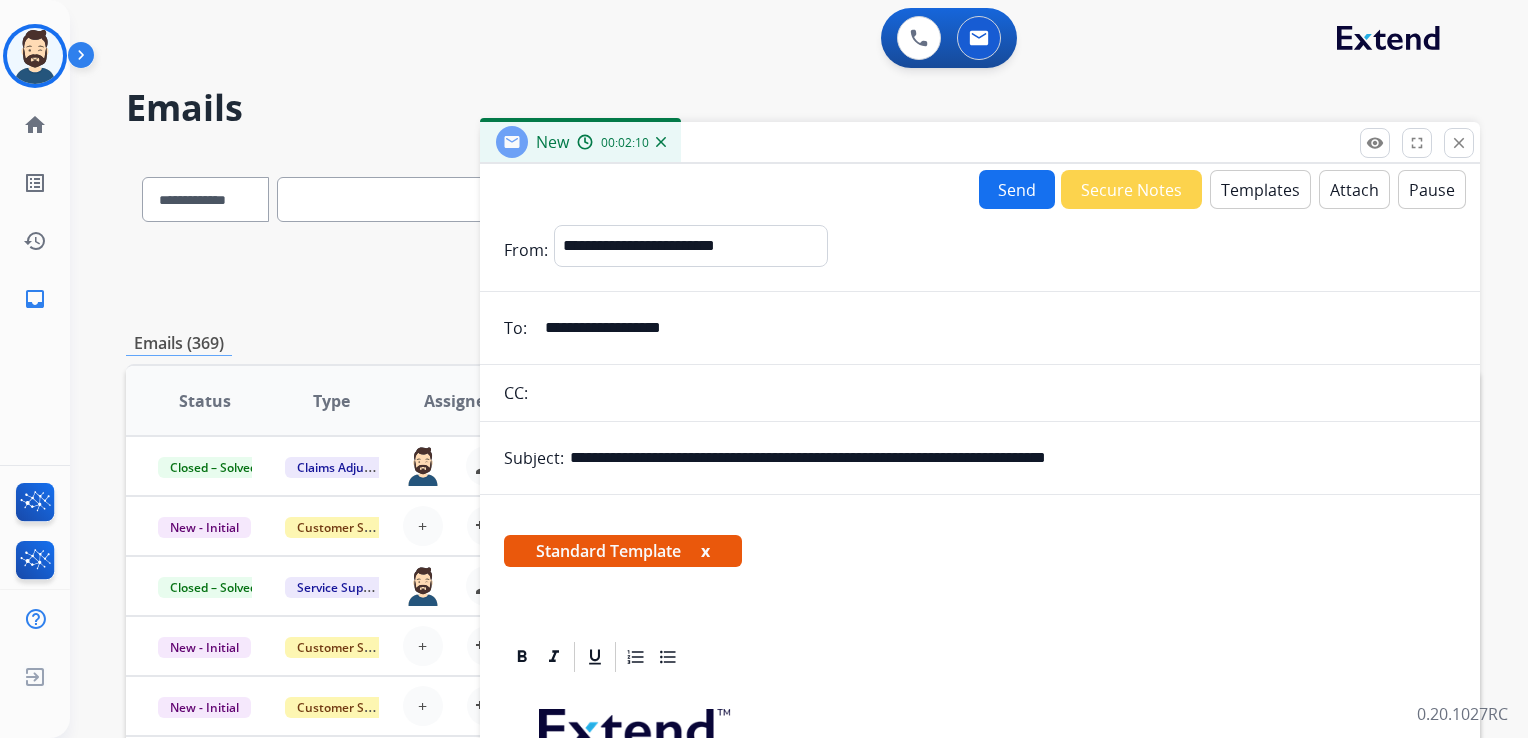 click on "Send" at bounding box center (1017, 189) 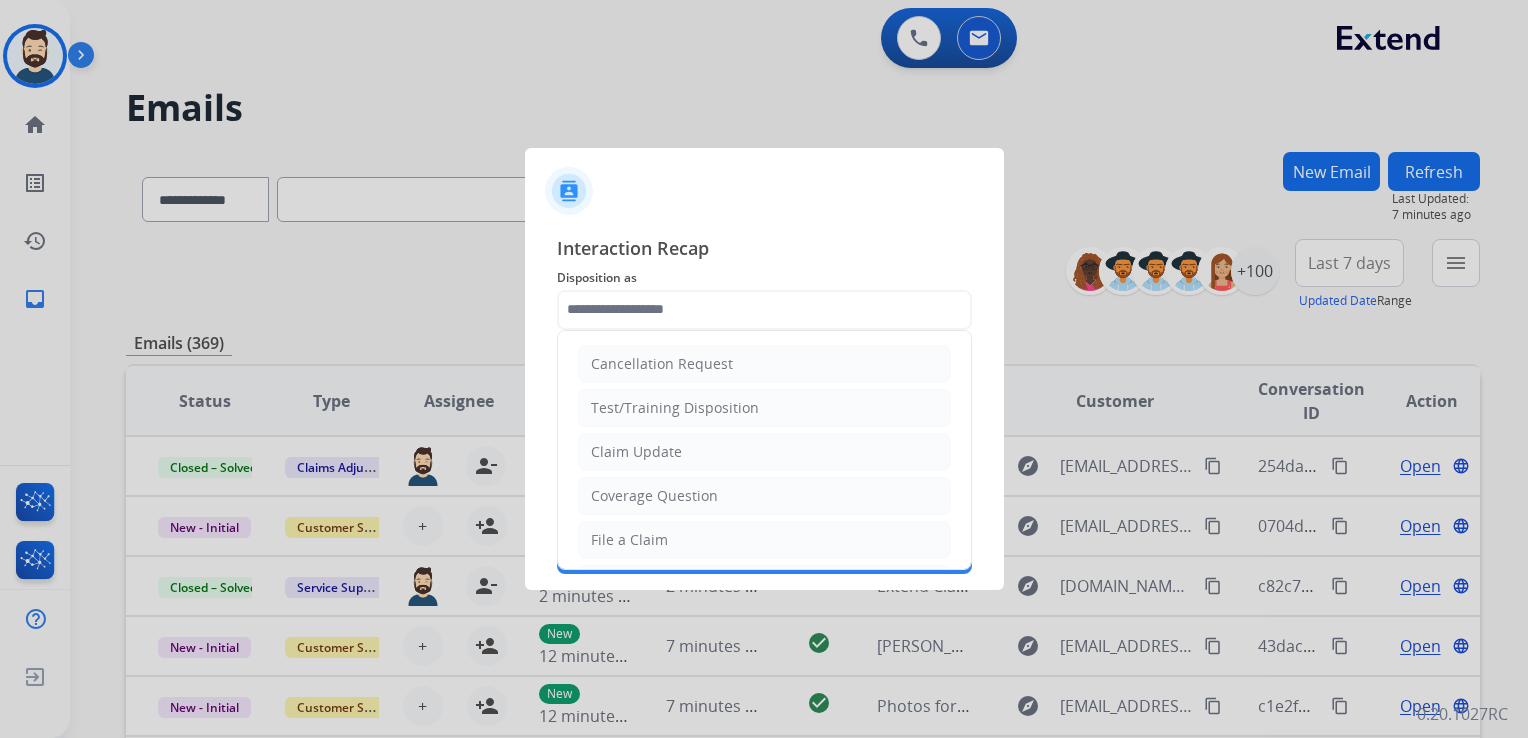 click 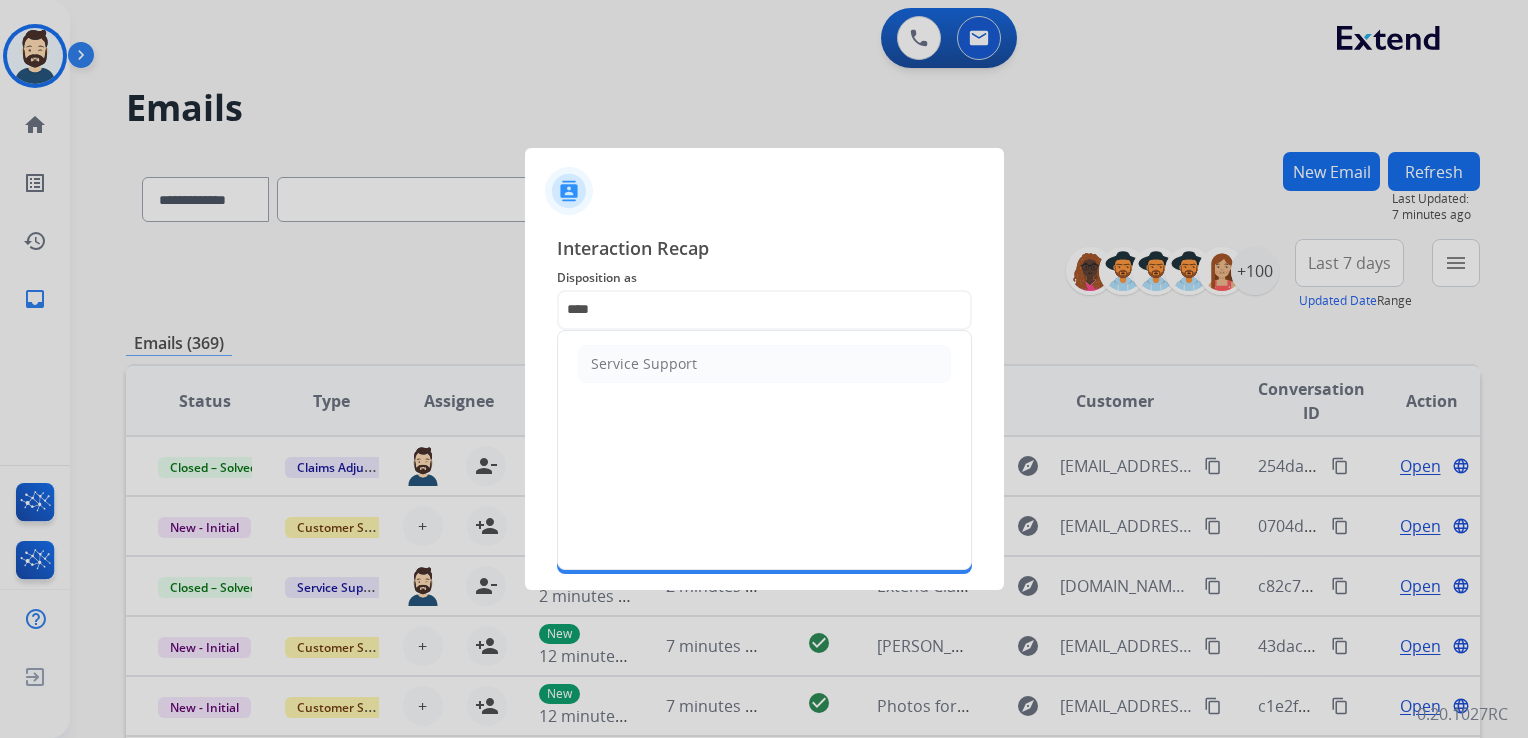 click on "Service Support" 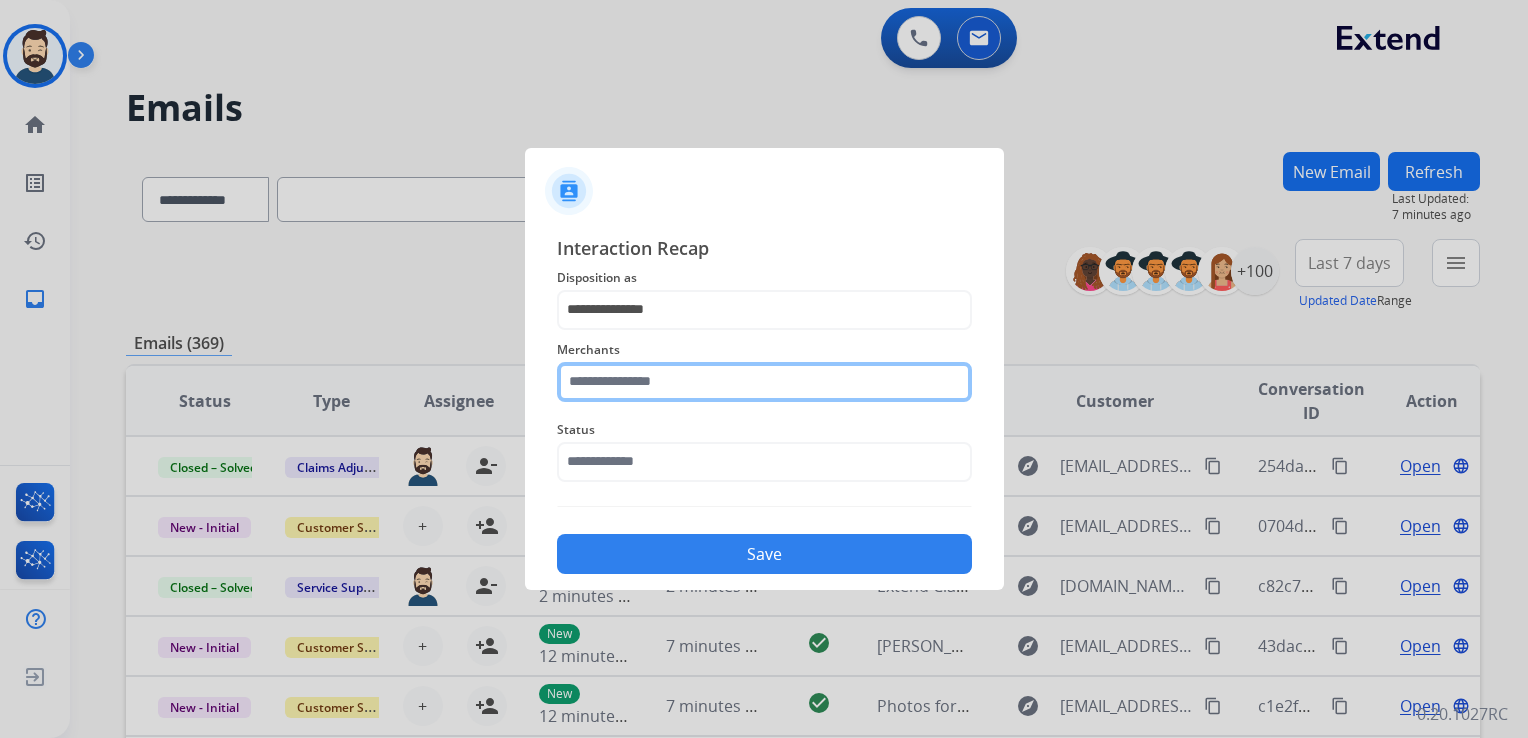 click 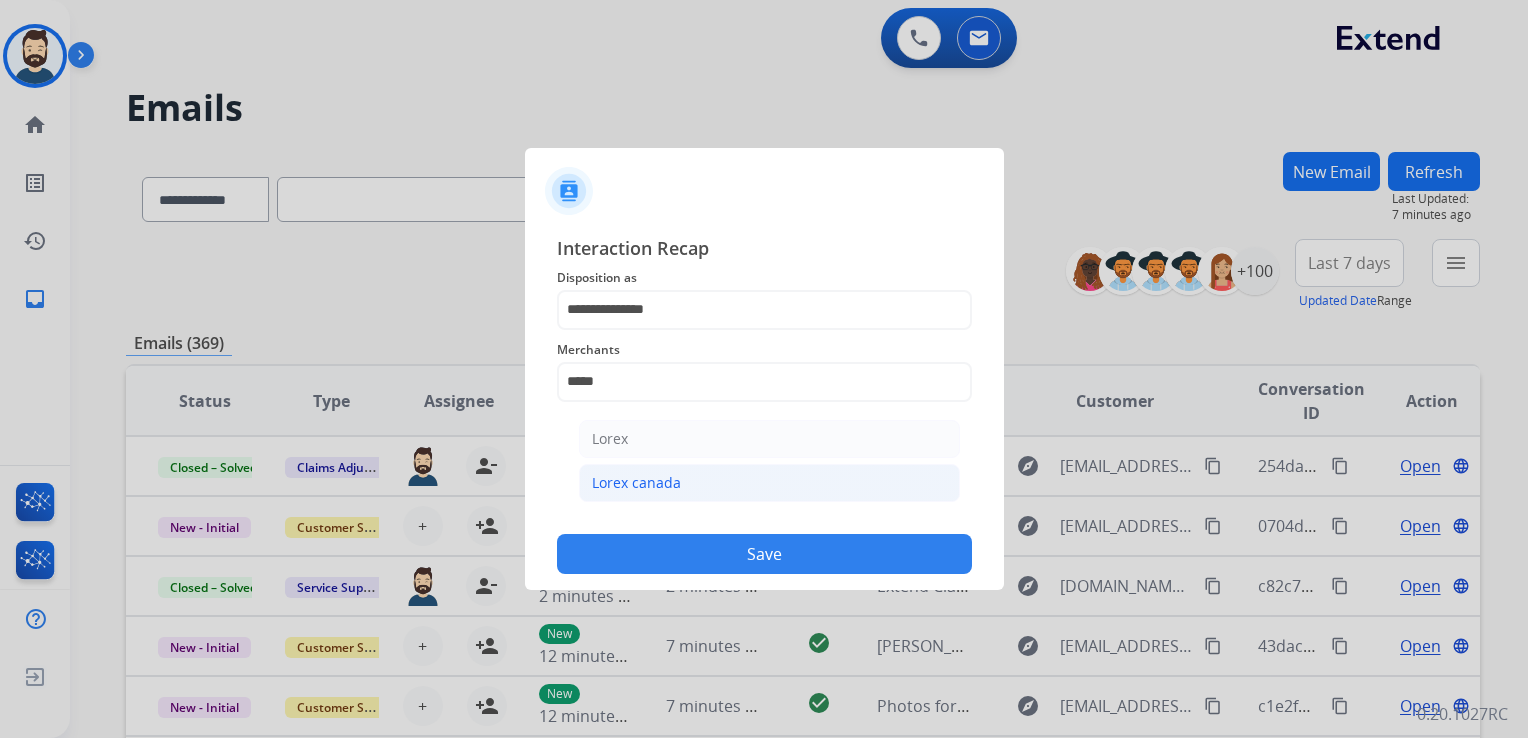 click on "Lorex canada" 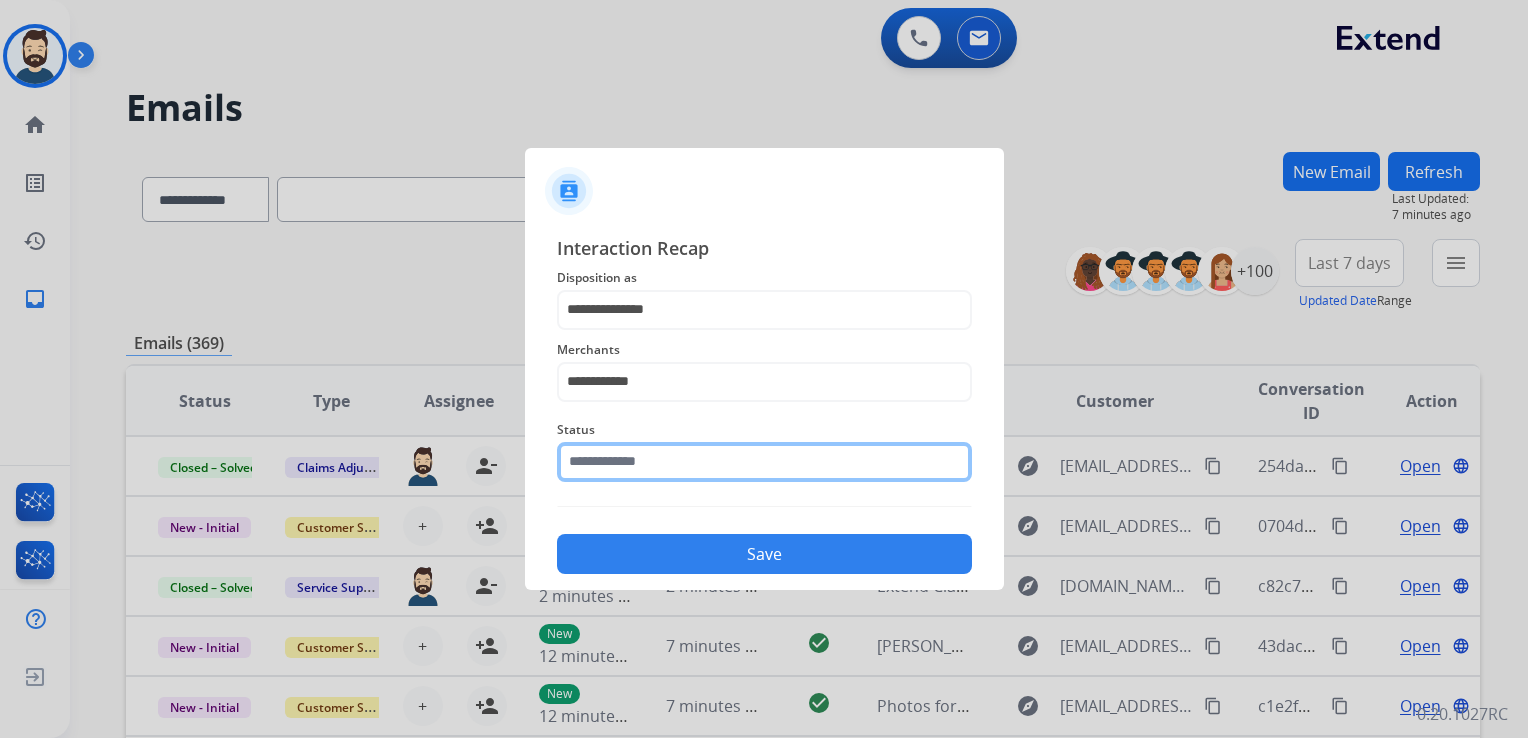click 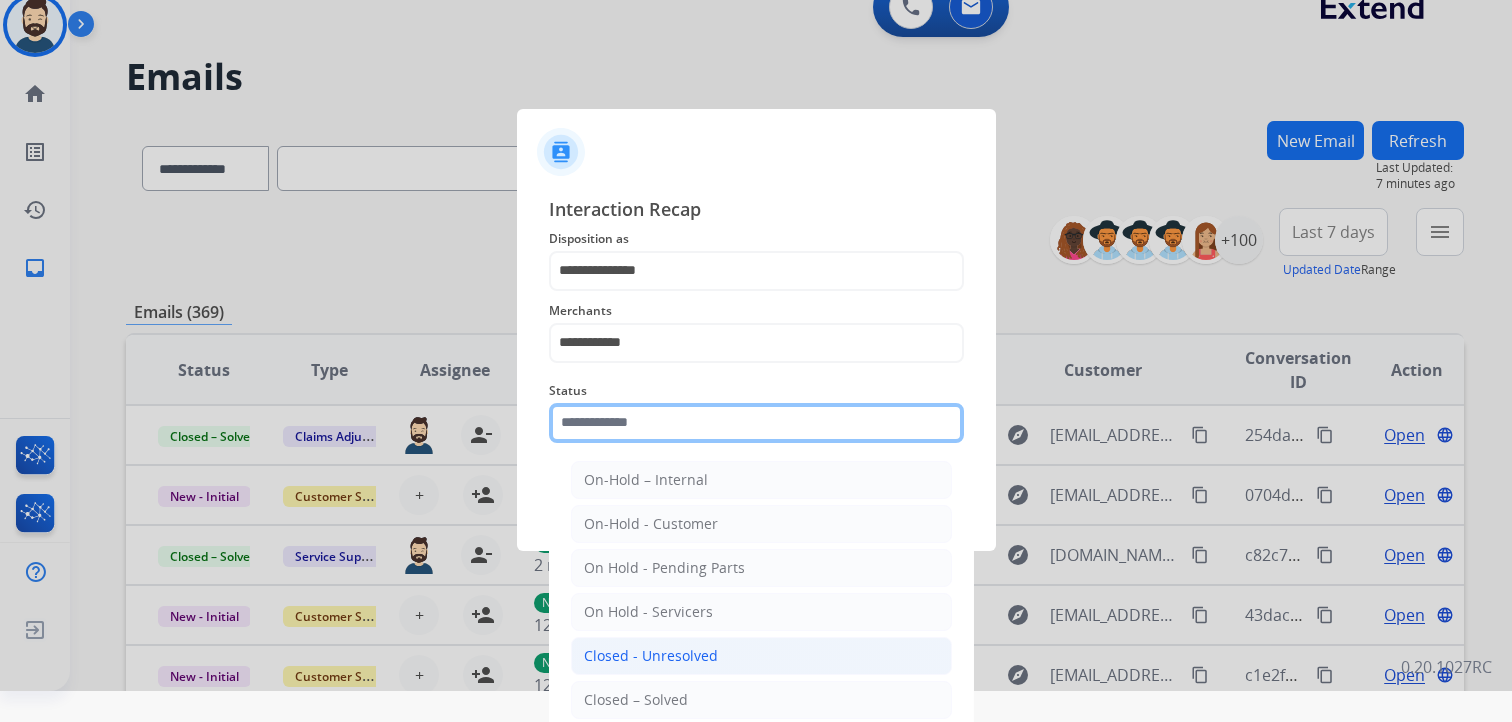 scroll, scrollTop: 59, scrollLeft: 0, axis: vertical 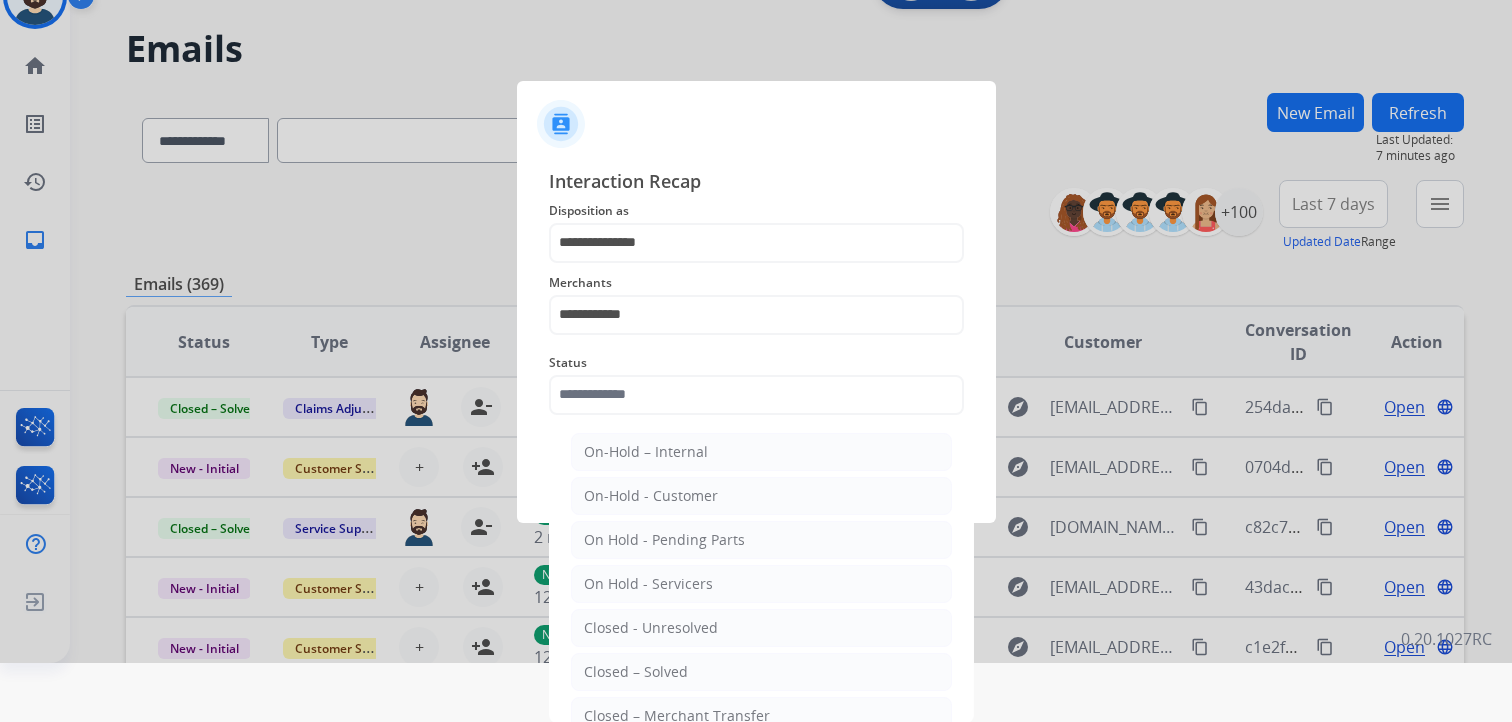 drag, startPoint x: 676, startPoint y: 665, endPoint x: 719, endPoint y: 578, distance: 97.04638 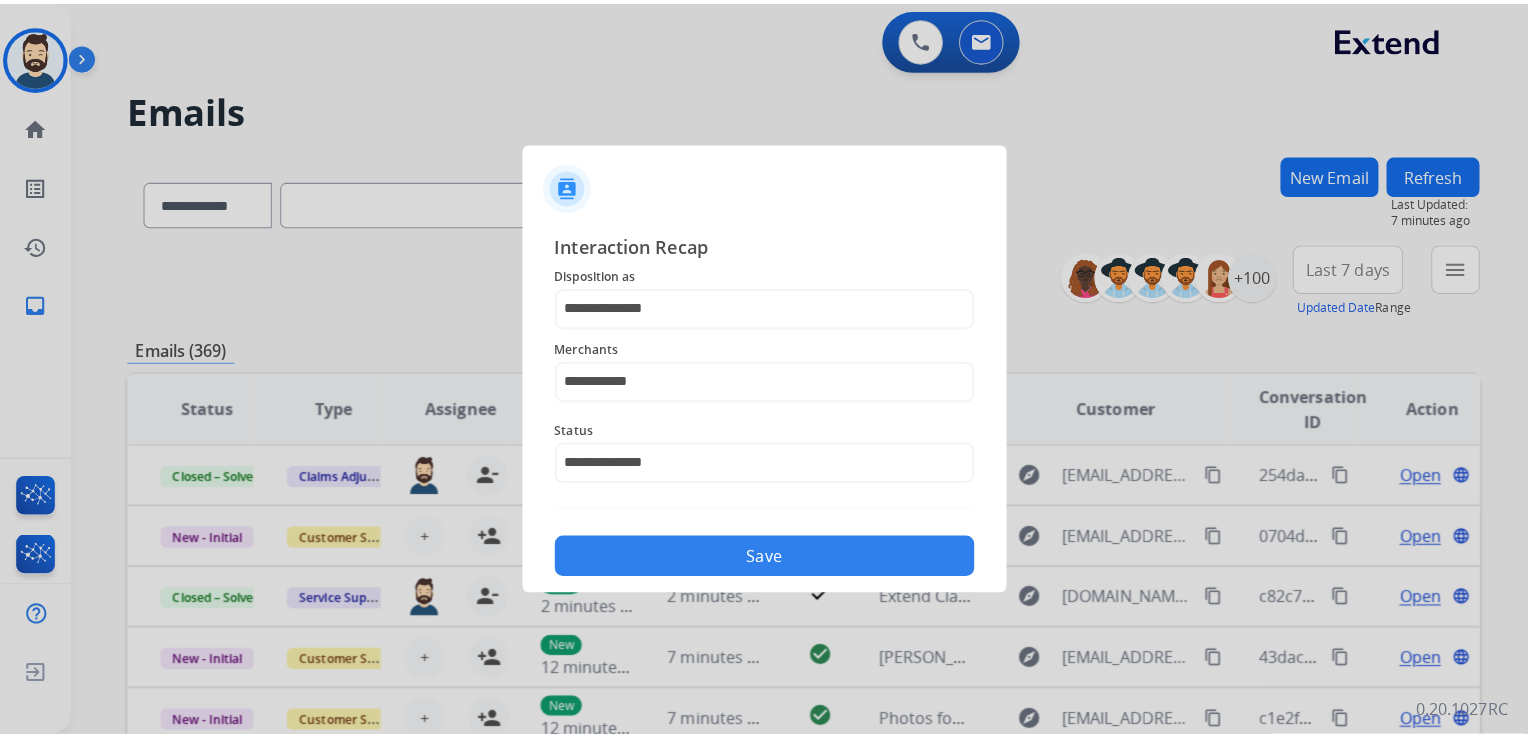 scroll, scrollTop: 0, scrollLeft: 0, axis: both 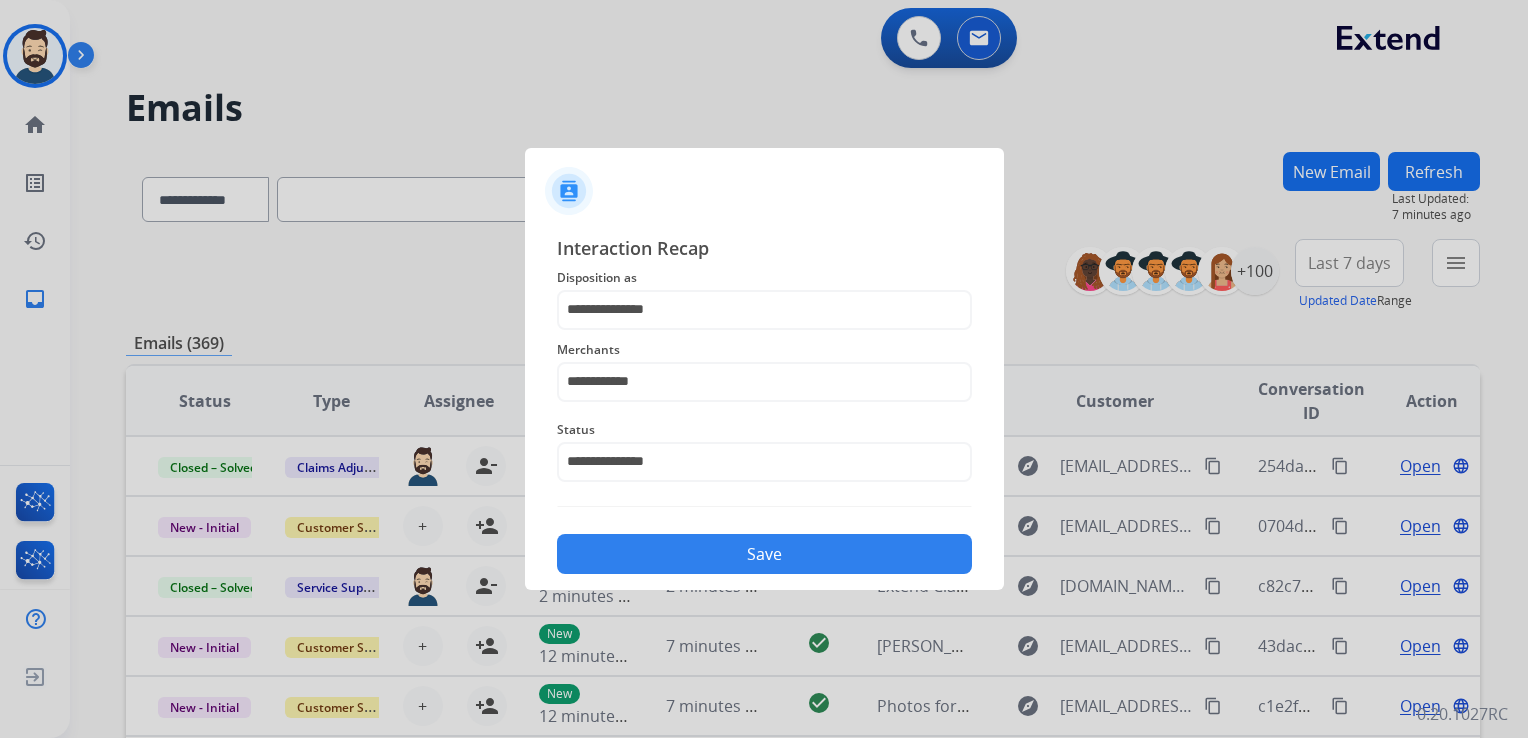 click on "Save" 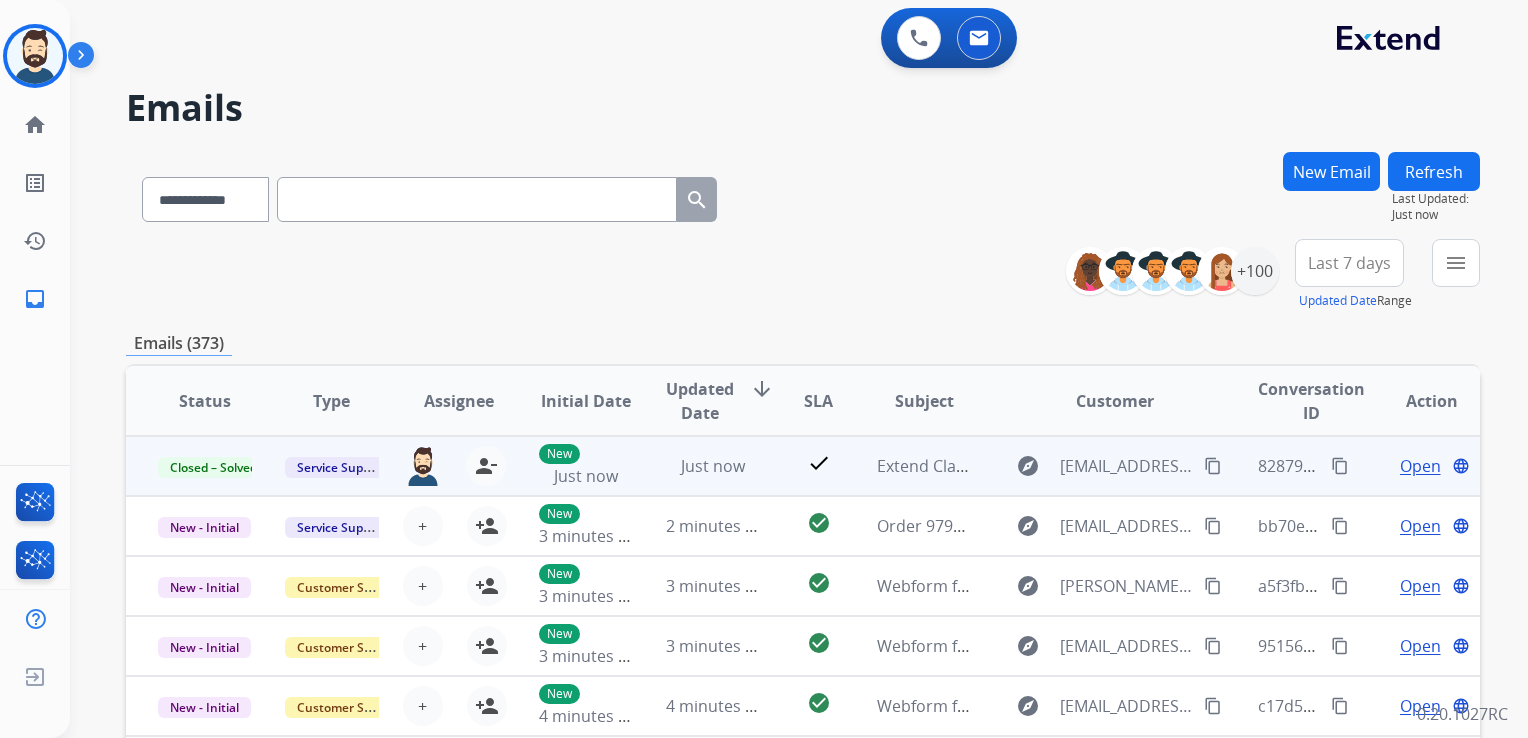 click on "content_copy" at bounding box center (1340, 466) 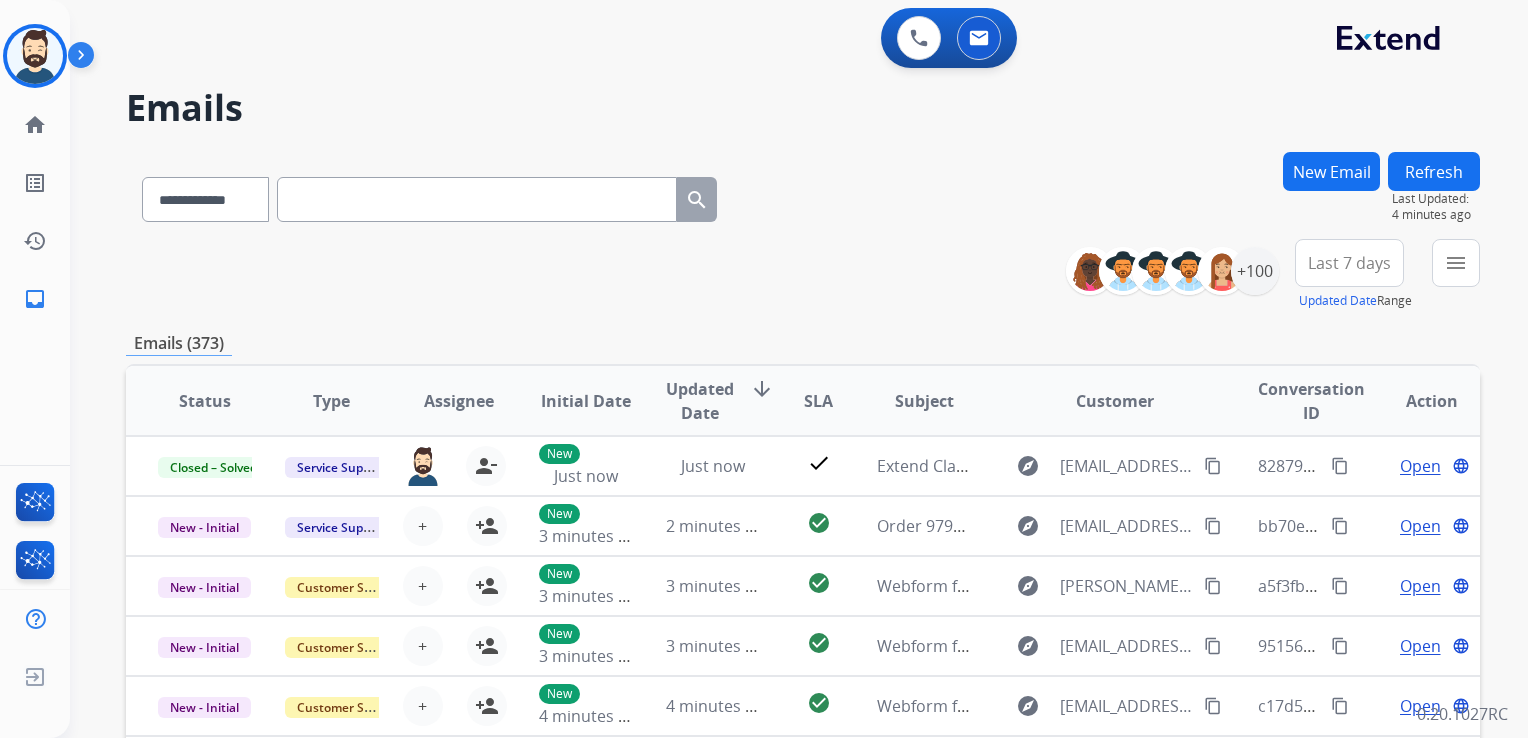 click on "New Email" at bounding box center (1331, 171) 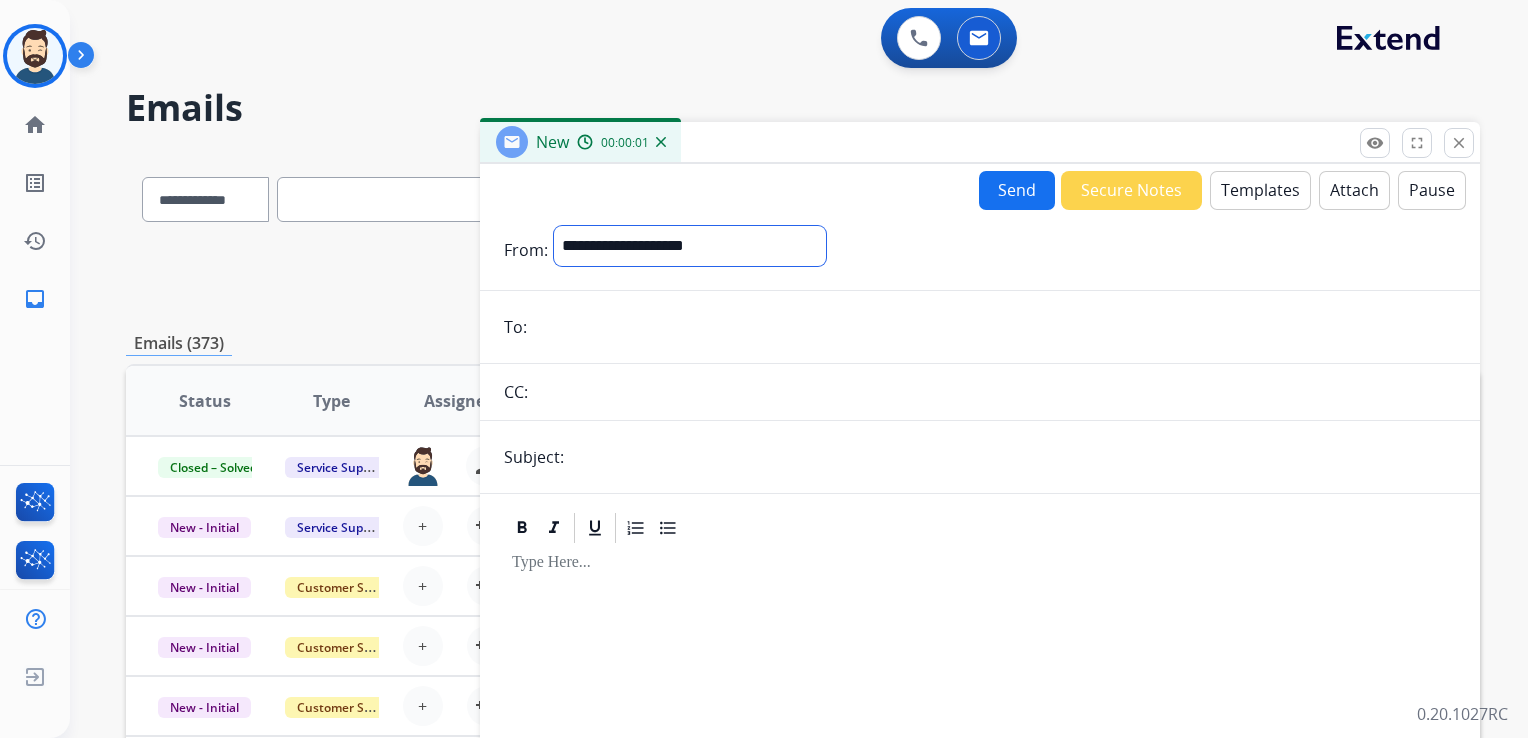 click on "**********" at bounding box center [690, 246] 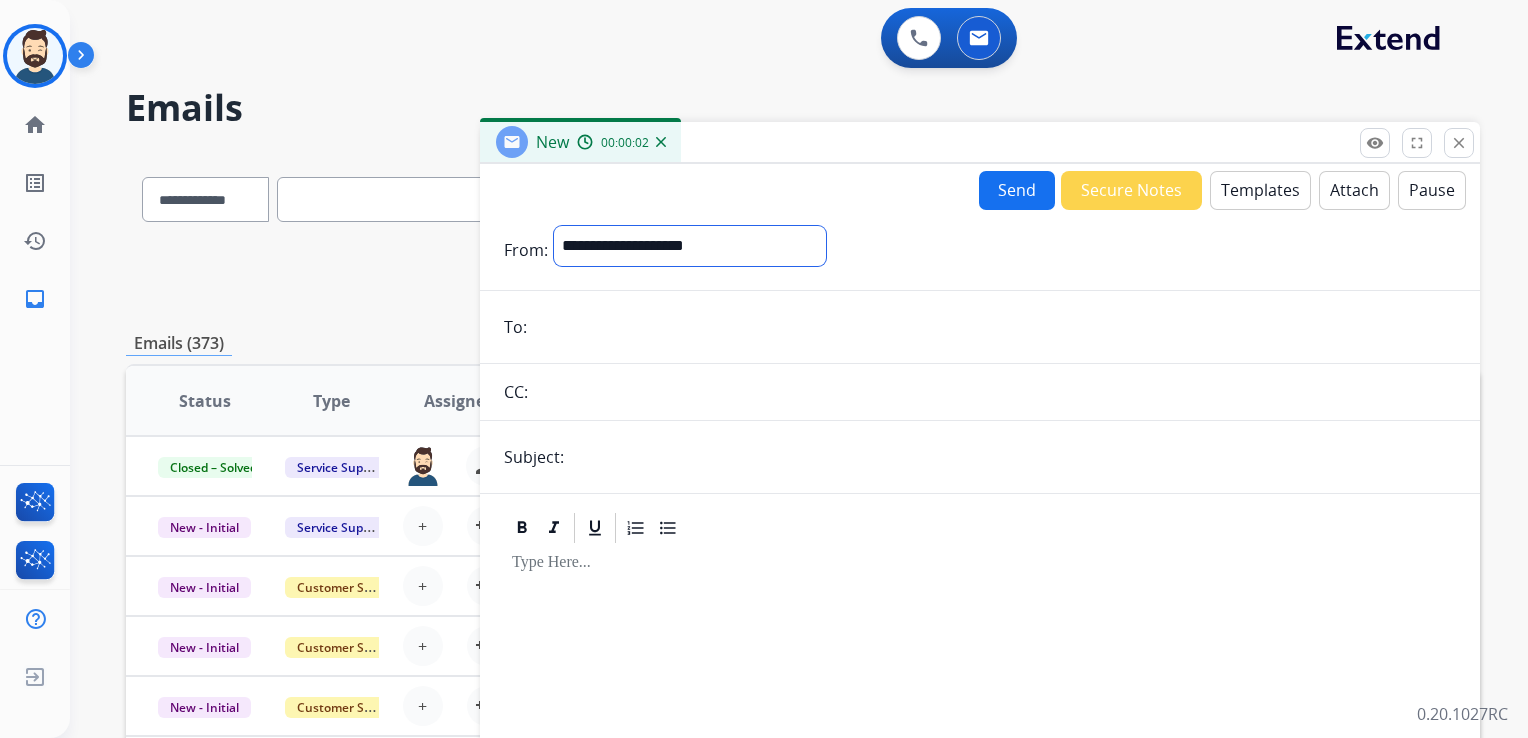 select on "**********" 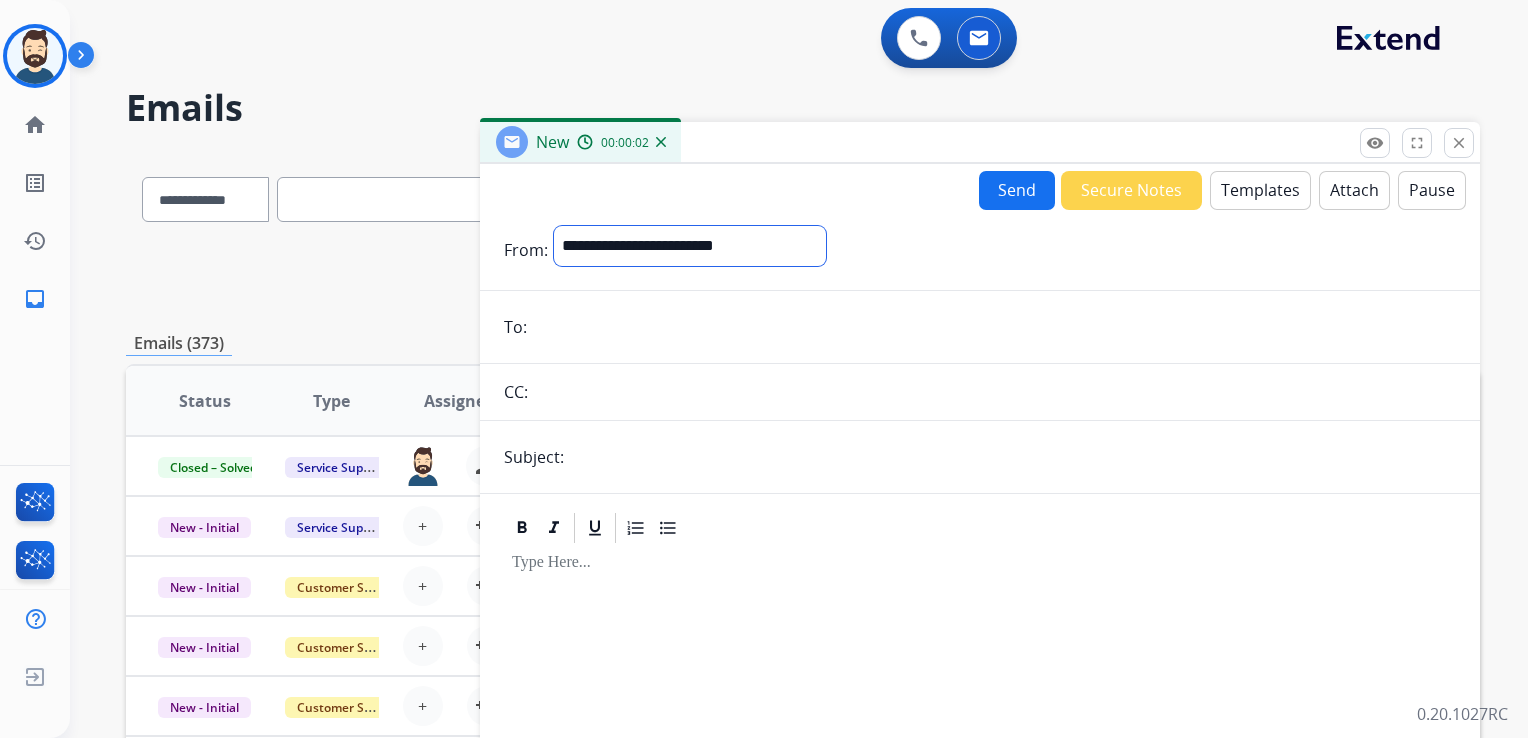 click on "**********" at bounding box center (690, 246) 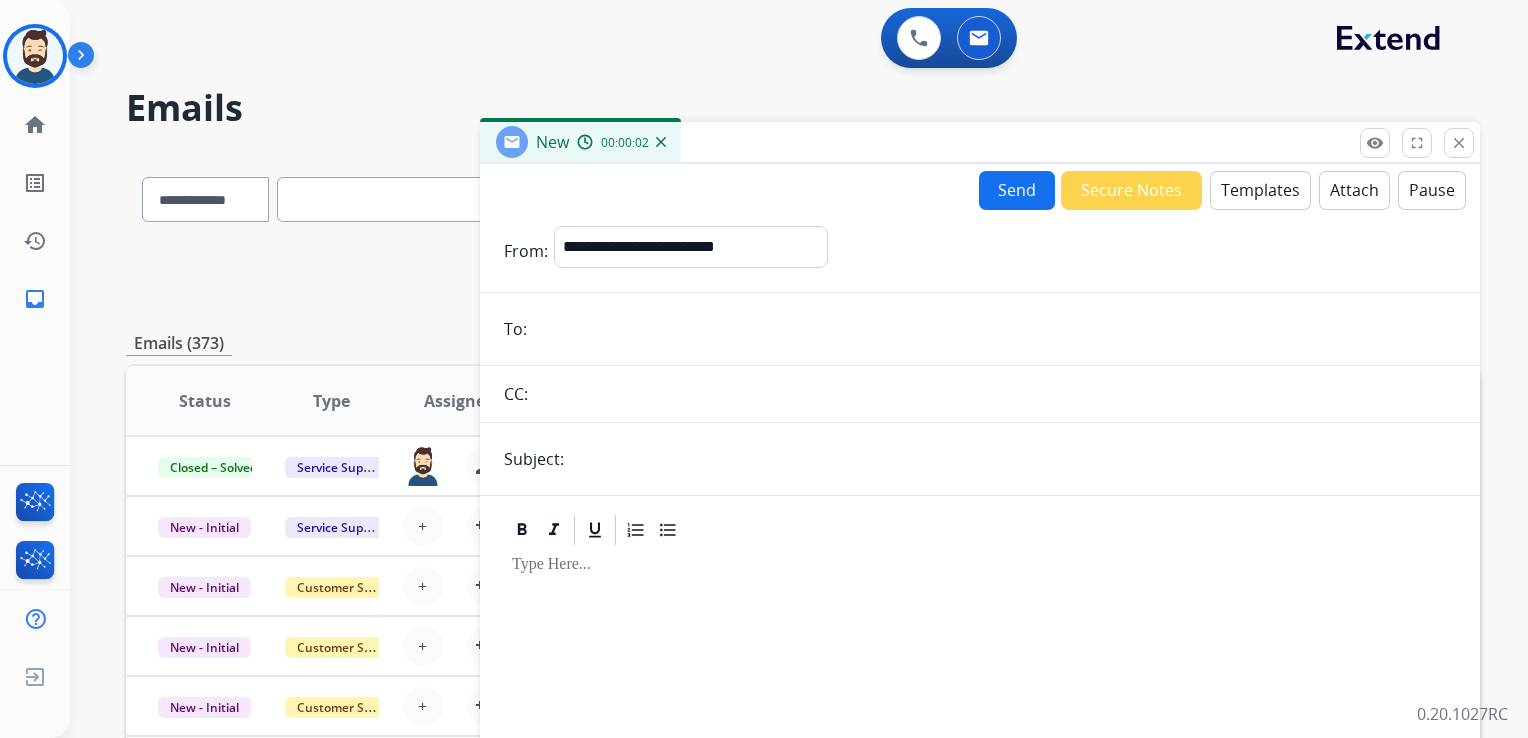 click at bounding box center (994, 329) 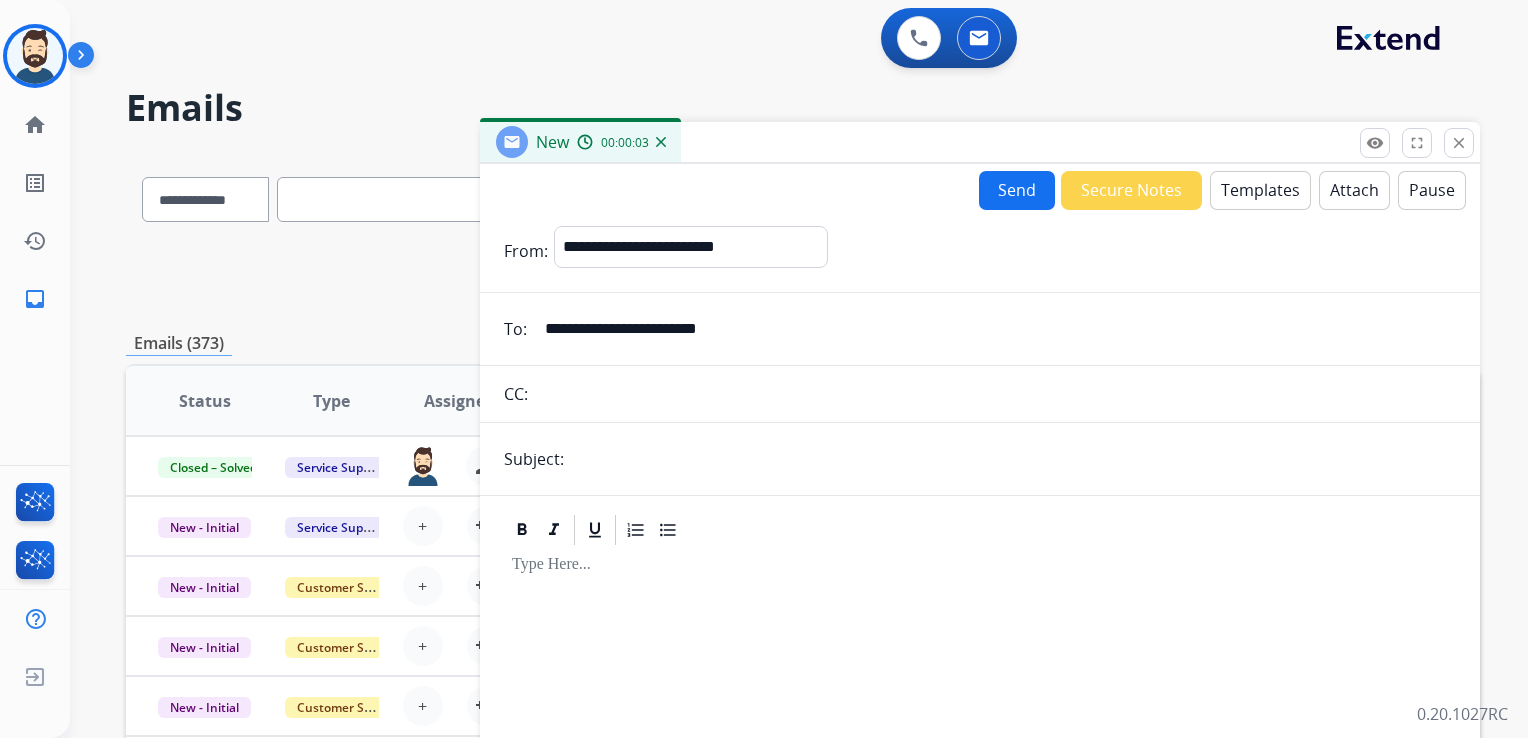 type on "**********" 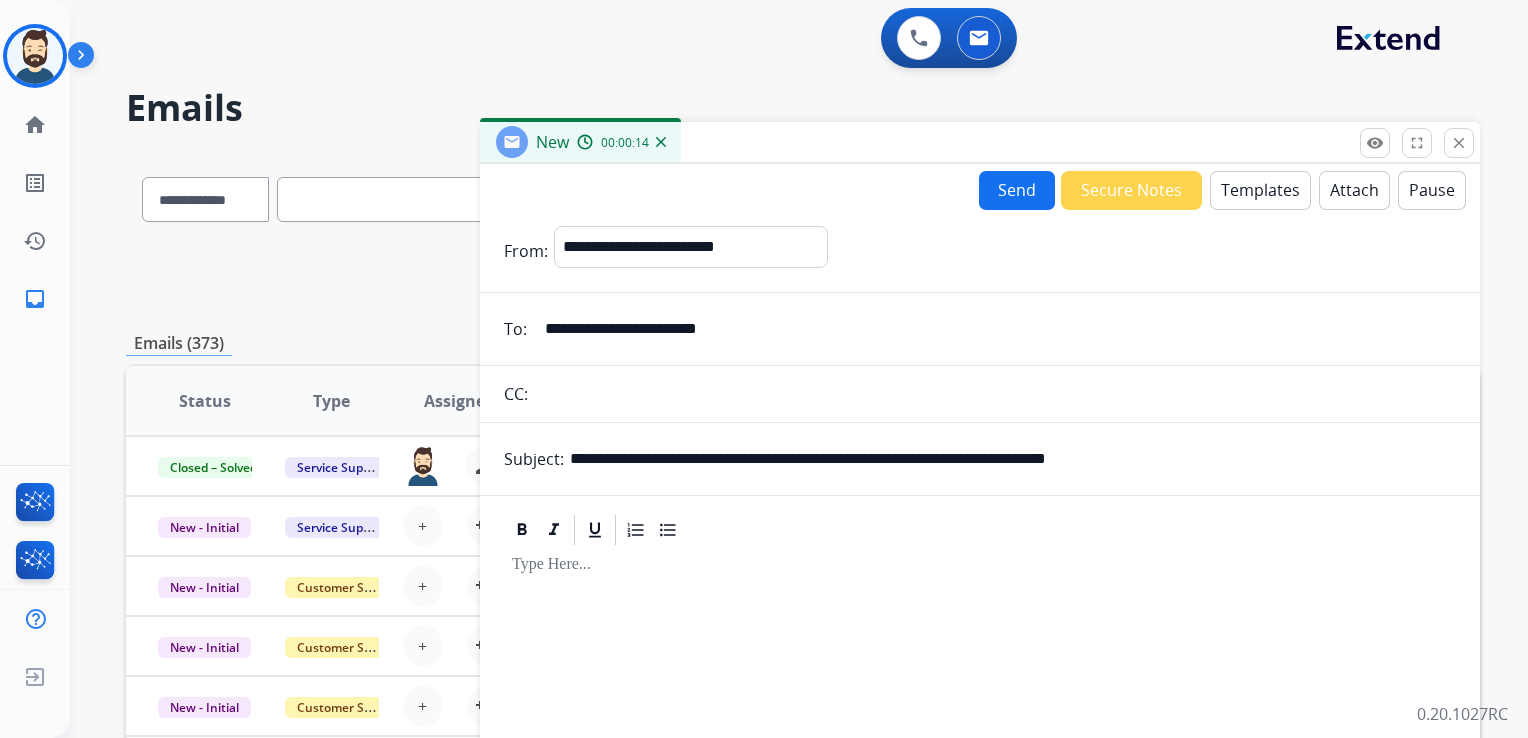 drag, startPoint x: 879, startPoint y: 459, endPoint x: 1225, endPoint y: 457, distance: 346.00577 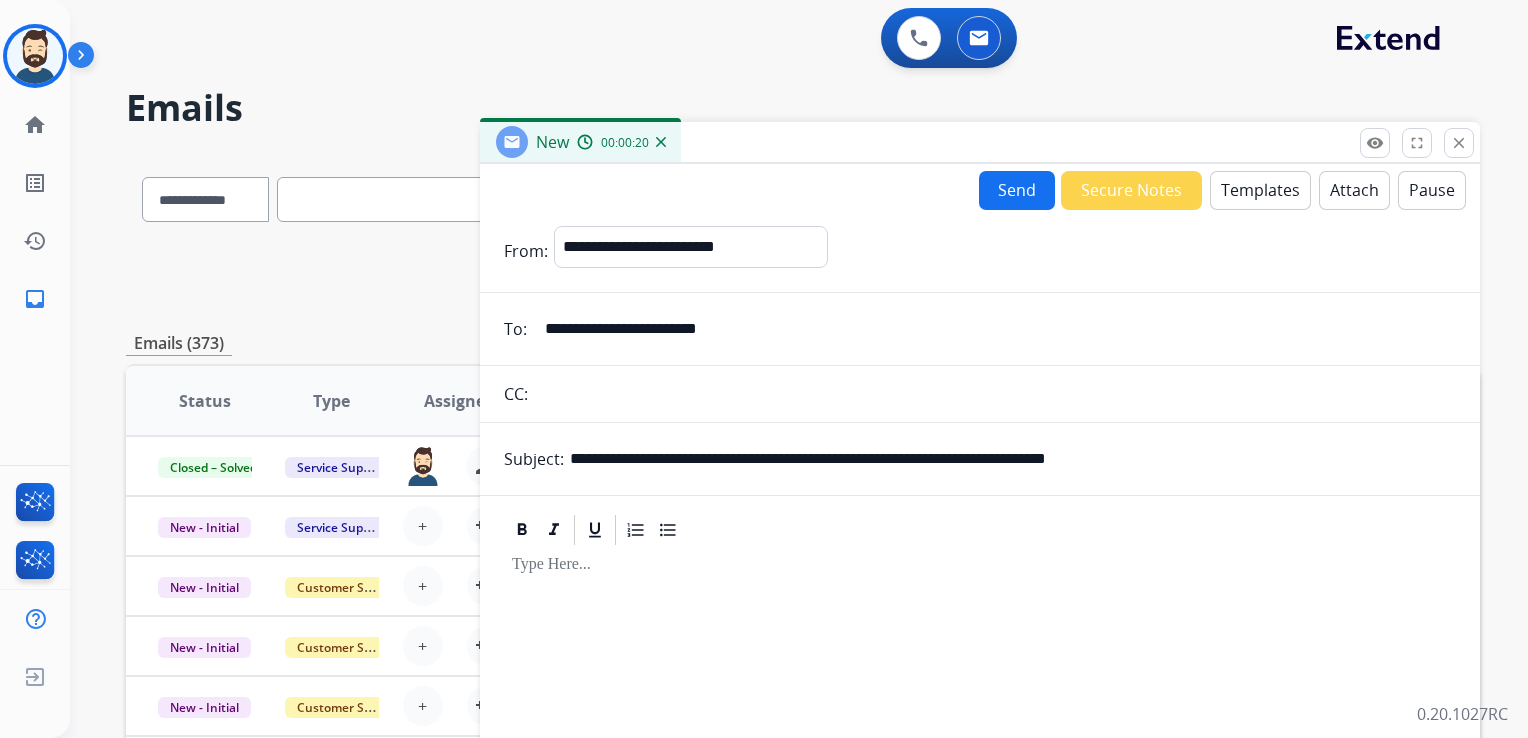 paste 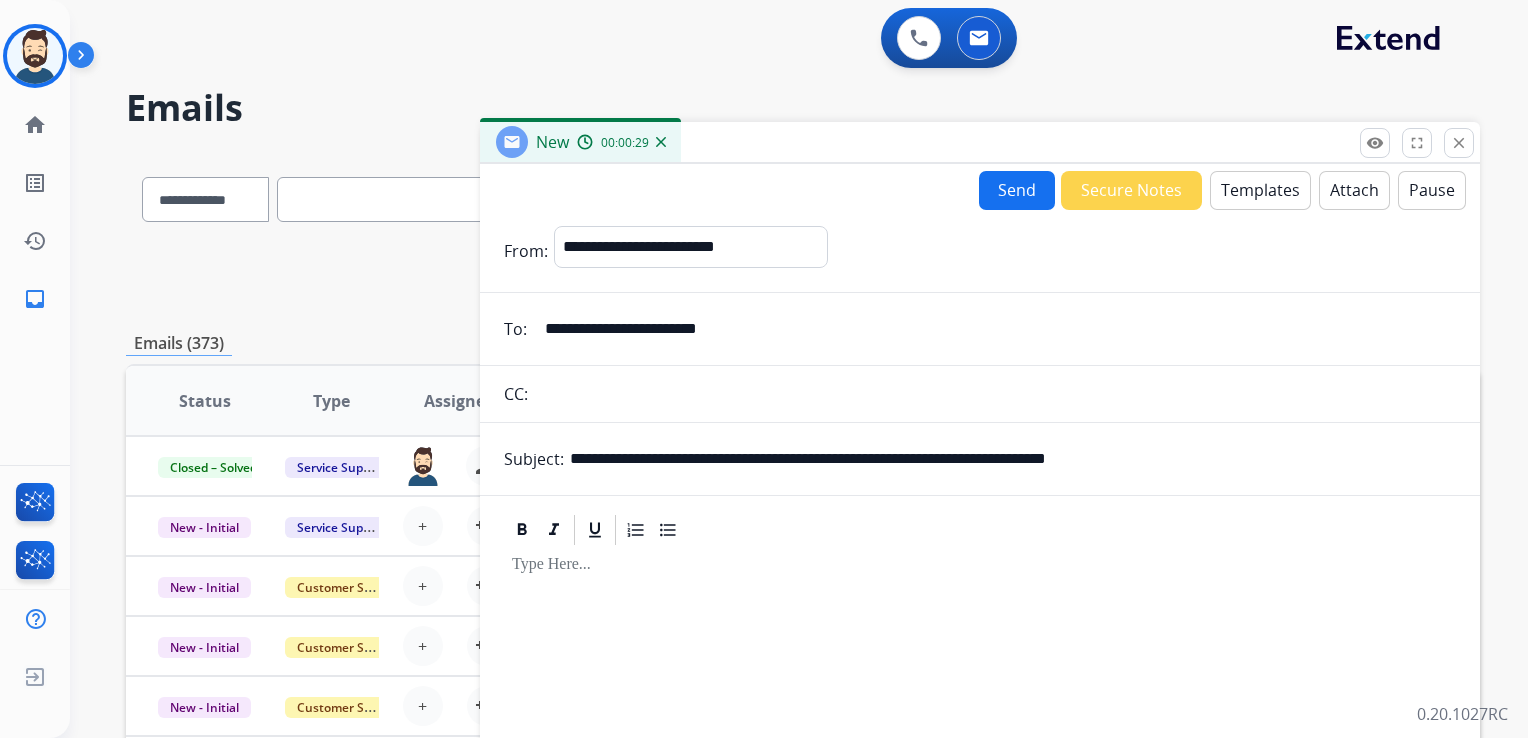 drag, startPoint x: 684, startPoint y: 457, endPoint x: 790, endPoint y: 461, distance: 106.07545 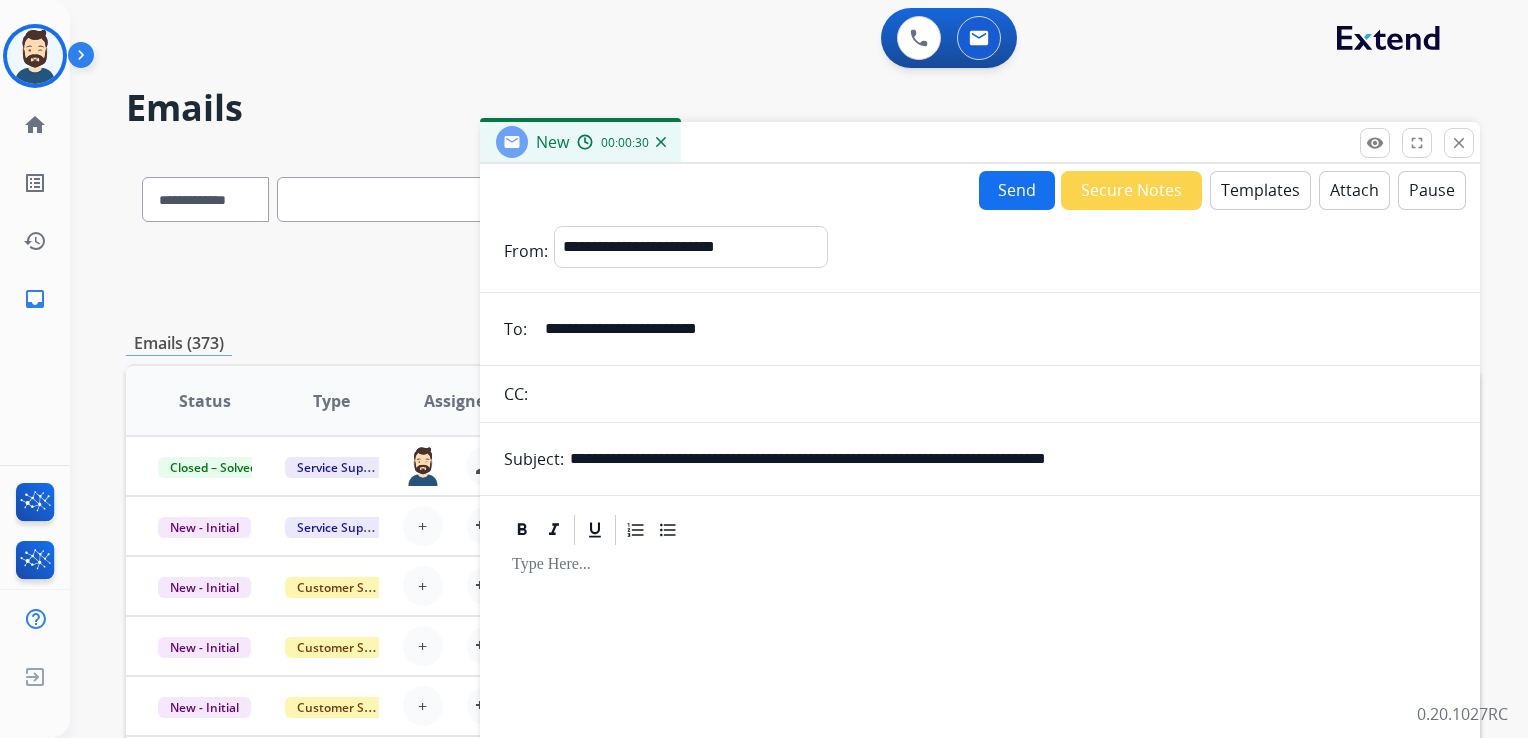 paste on "****" 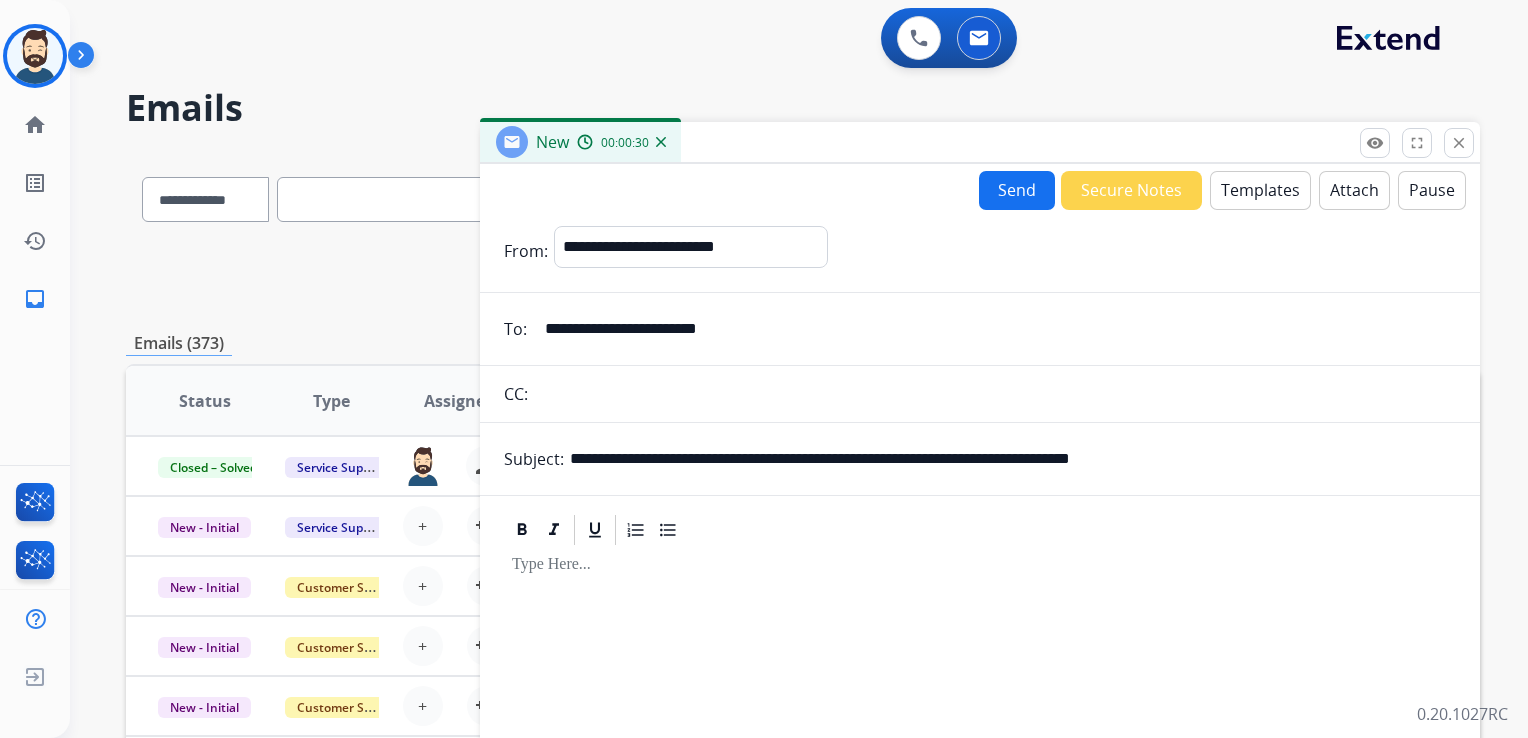 type on "**********" 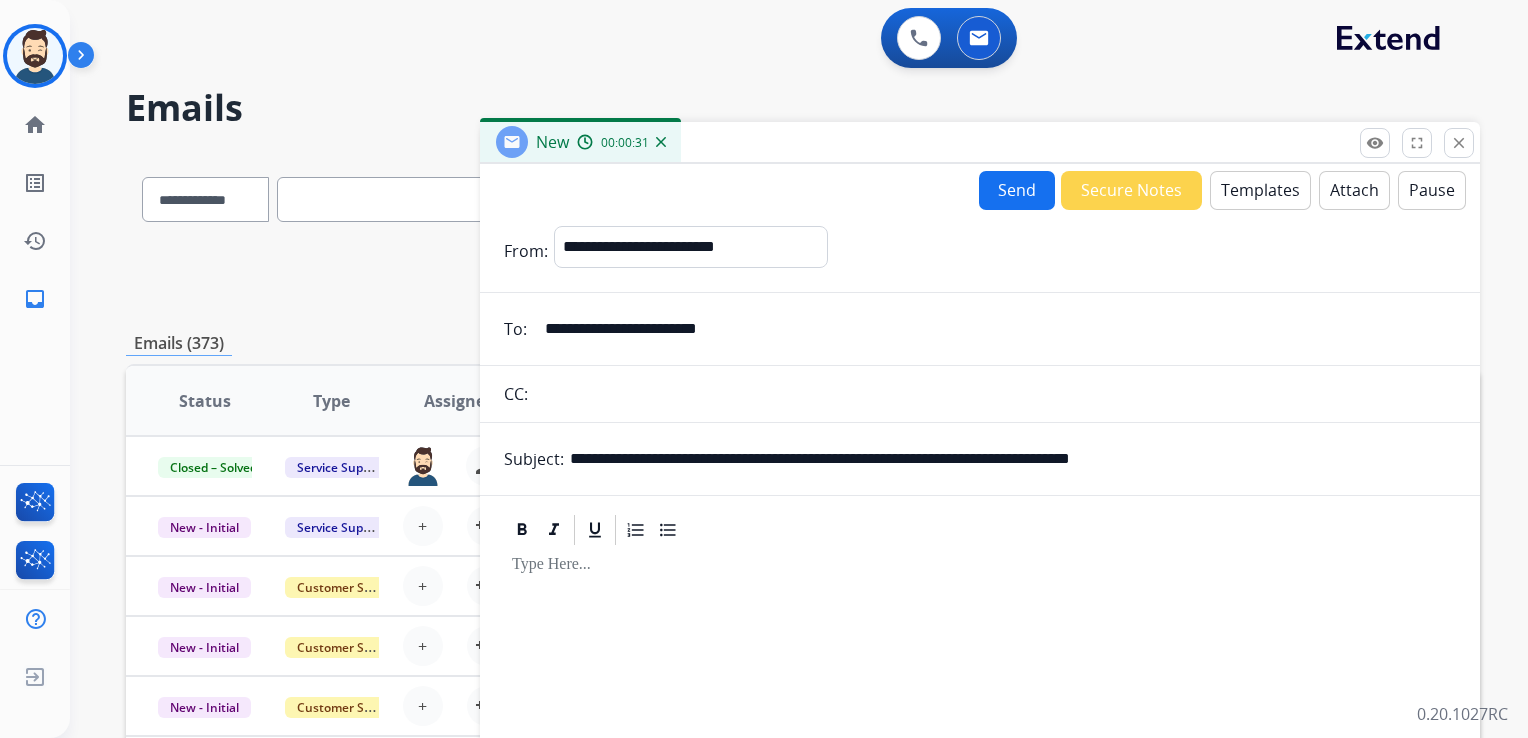 click on "Templates" at bounding box center (1260, 190) 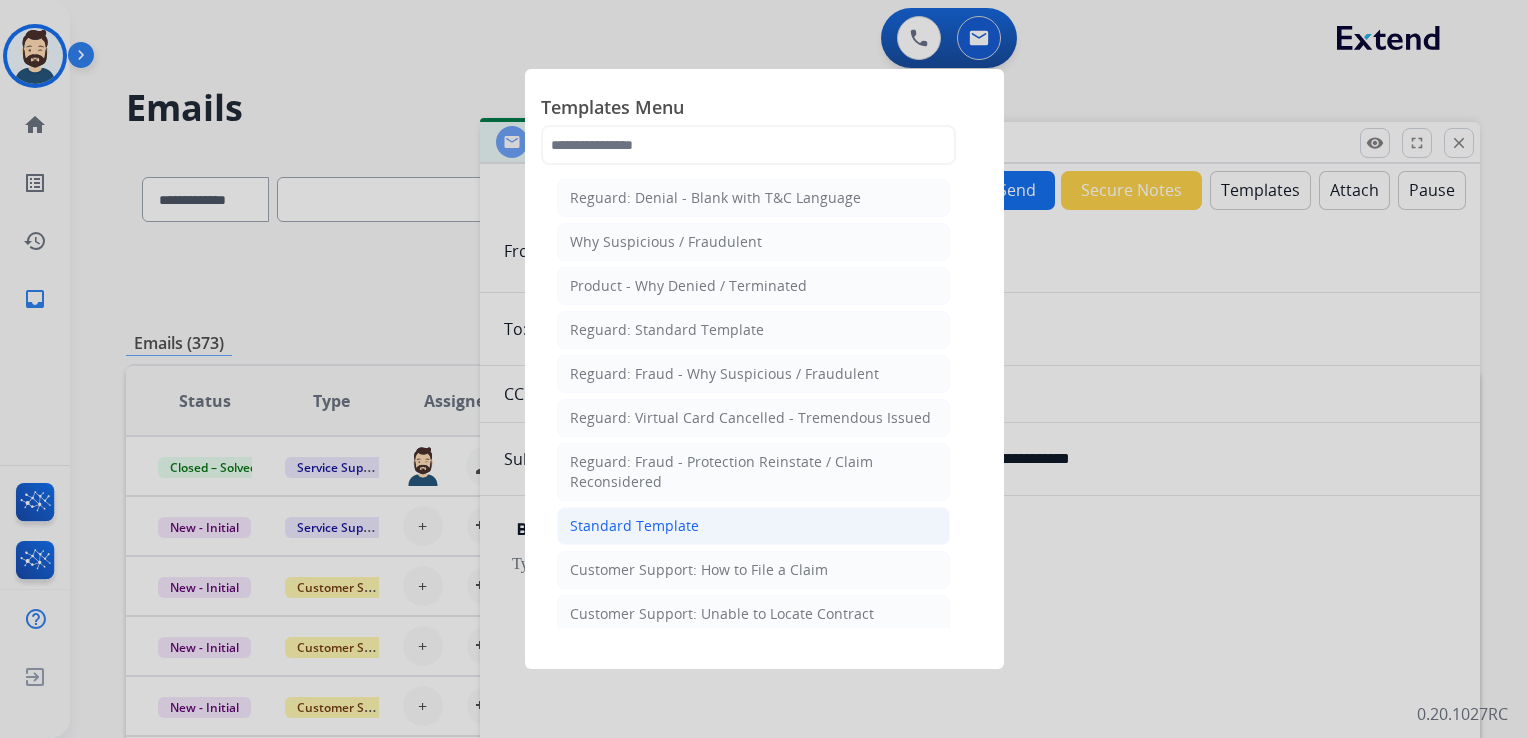 click on "Standard Template" 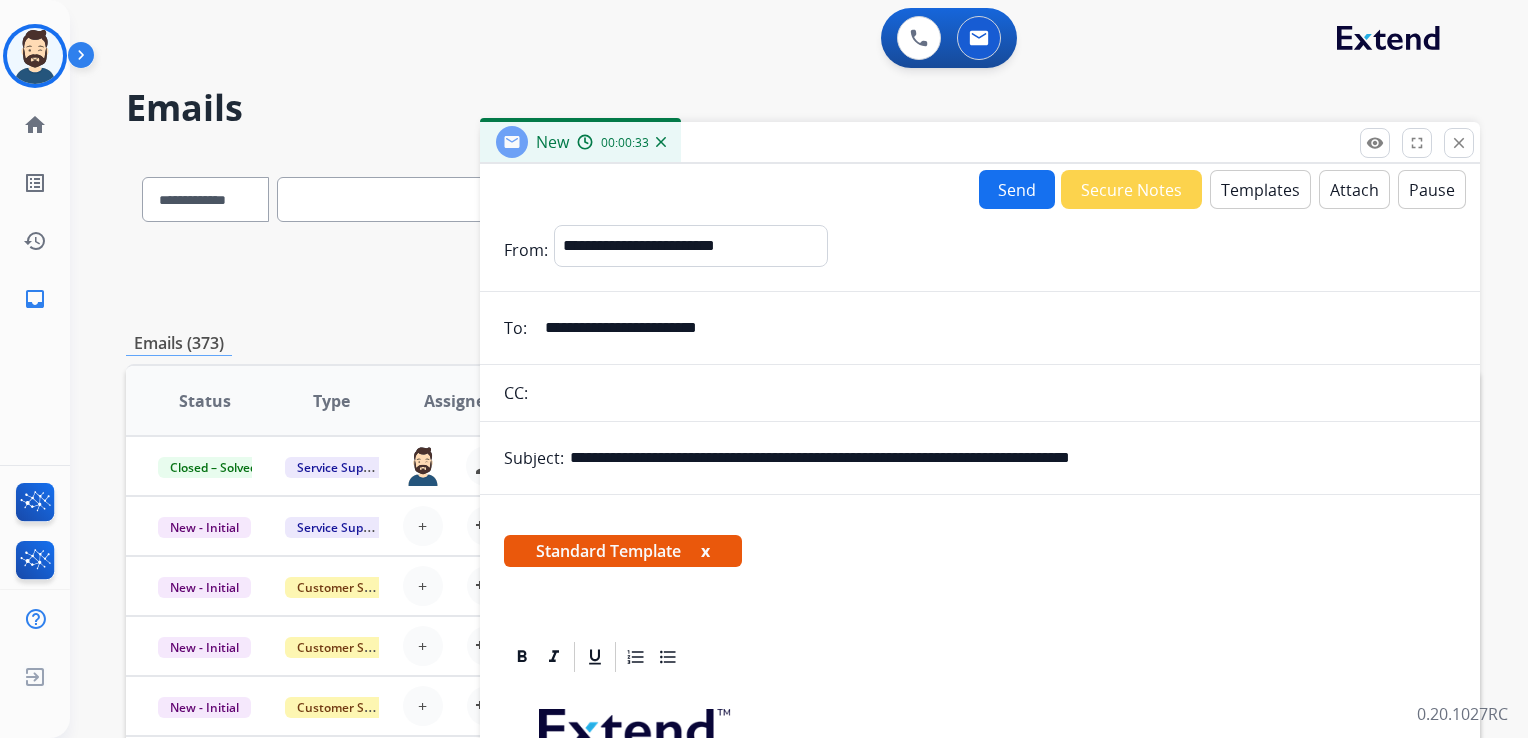 click on "Attach" at bounding box center [1354, 189] 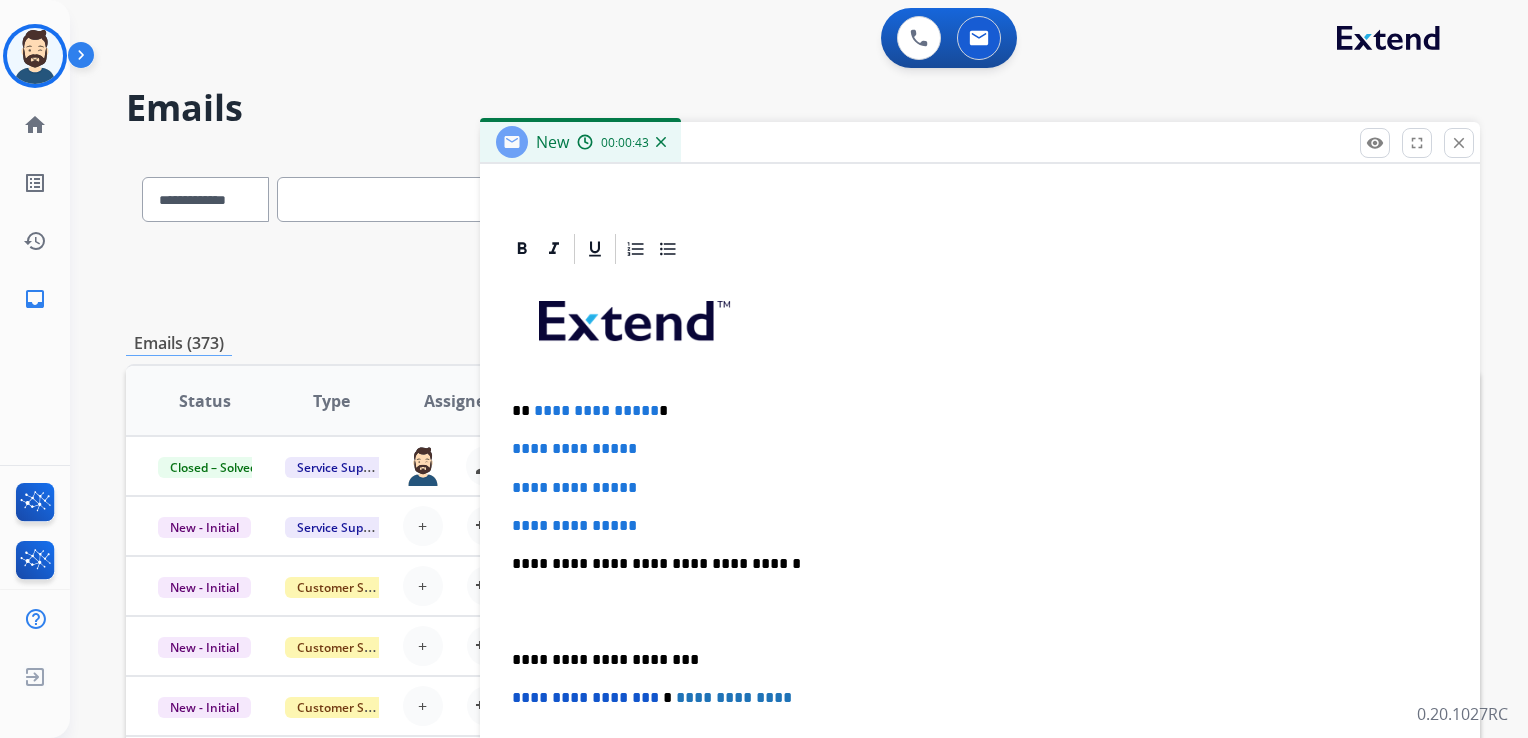 scroll, scrollTop: 508, scrollLeft: 0, axis: vertical 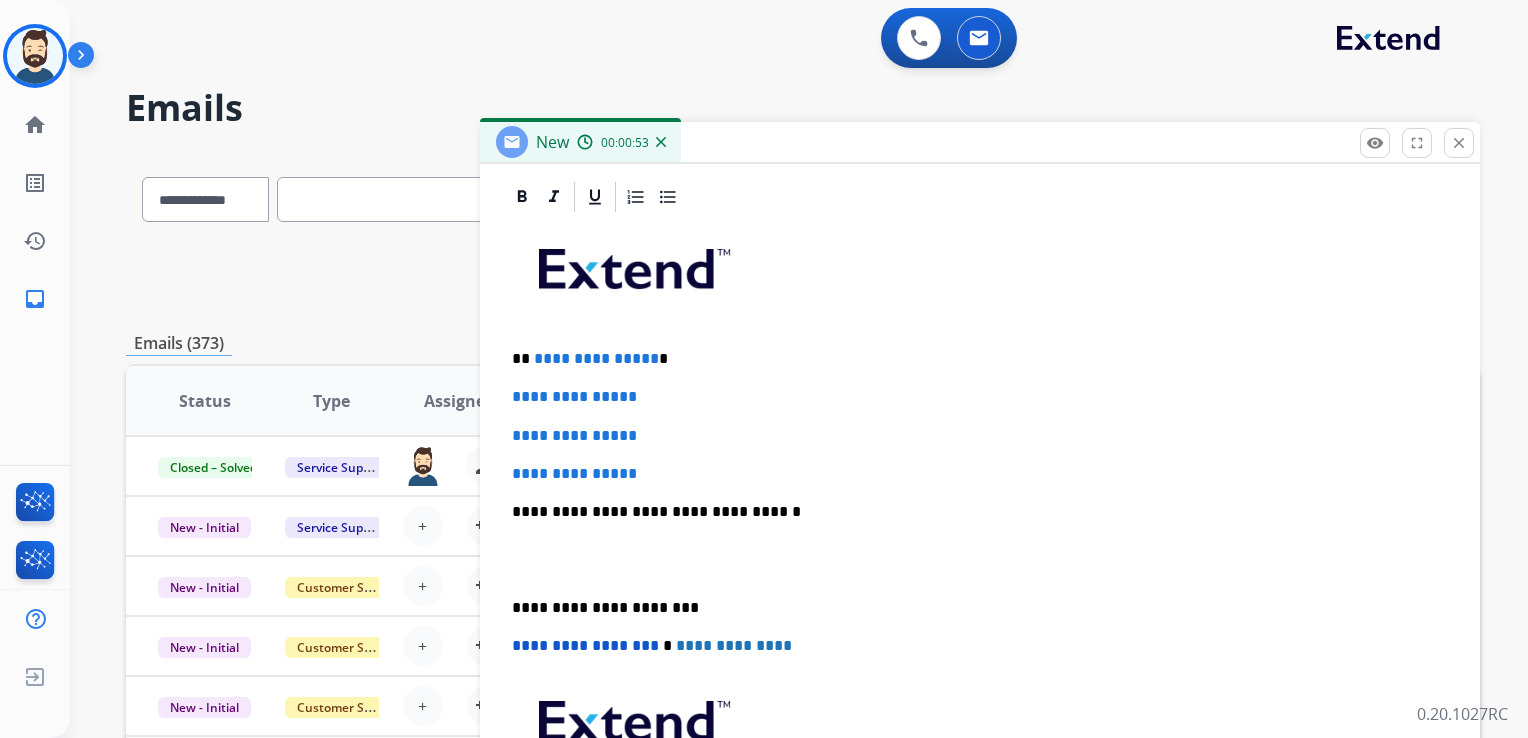 click on "**********" at bounding box center [980, 559] 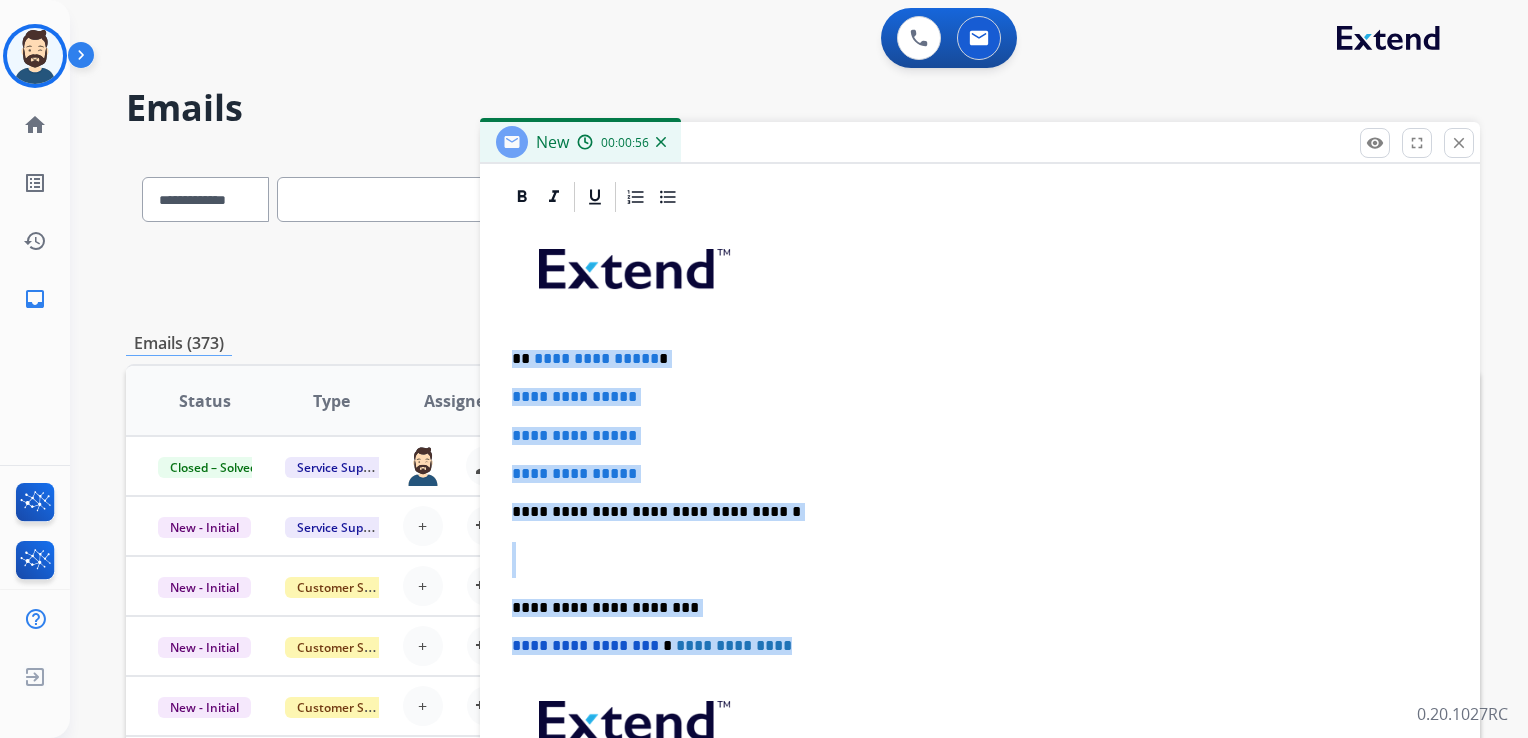 drag, startPoint x: 514, startPoint y: 354, endPoint x: 790, endPoint y: 618, distance: 381.93195 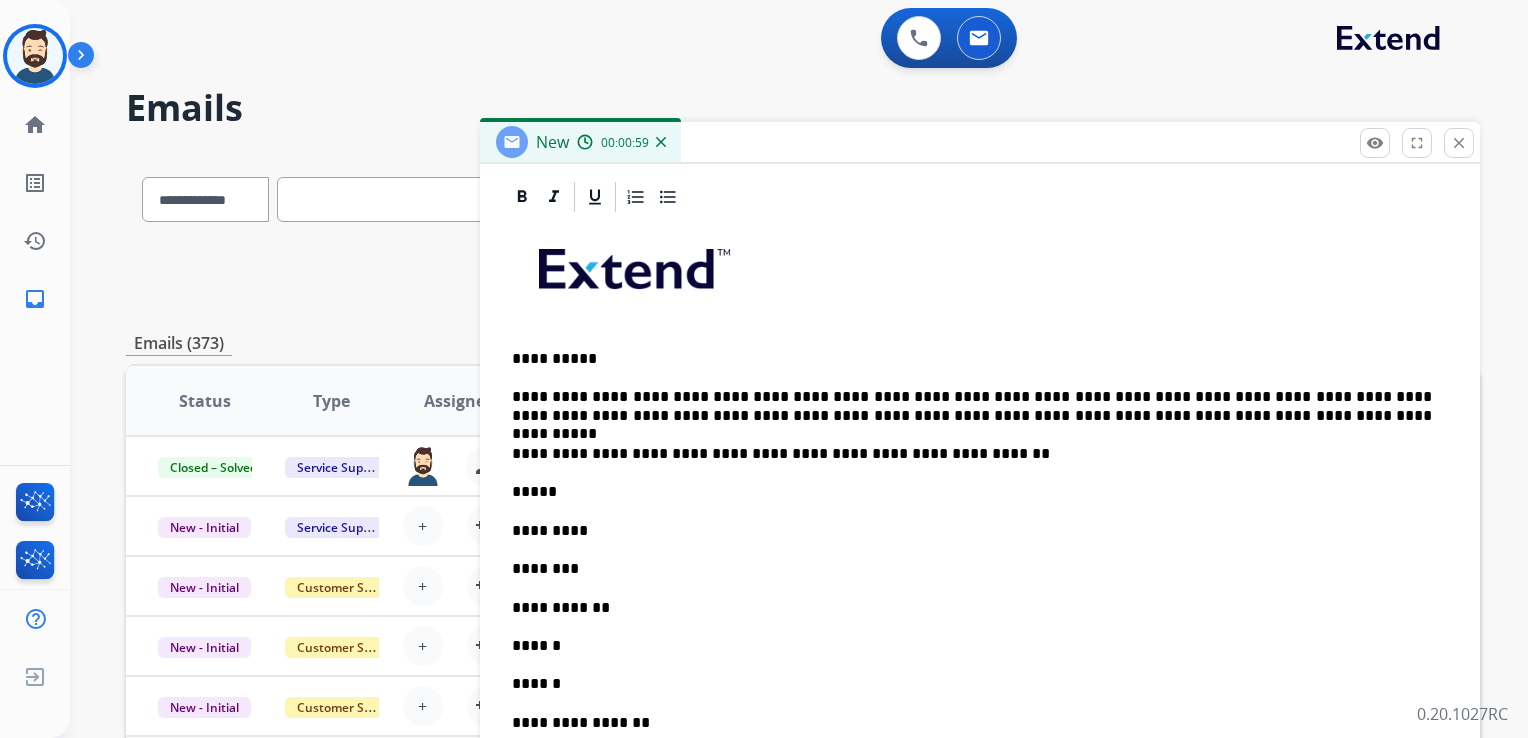 click on "**********" at bounding box center [972, 454] 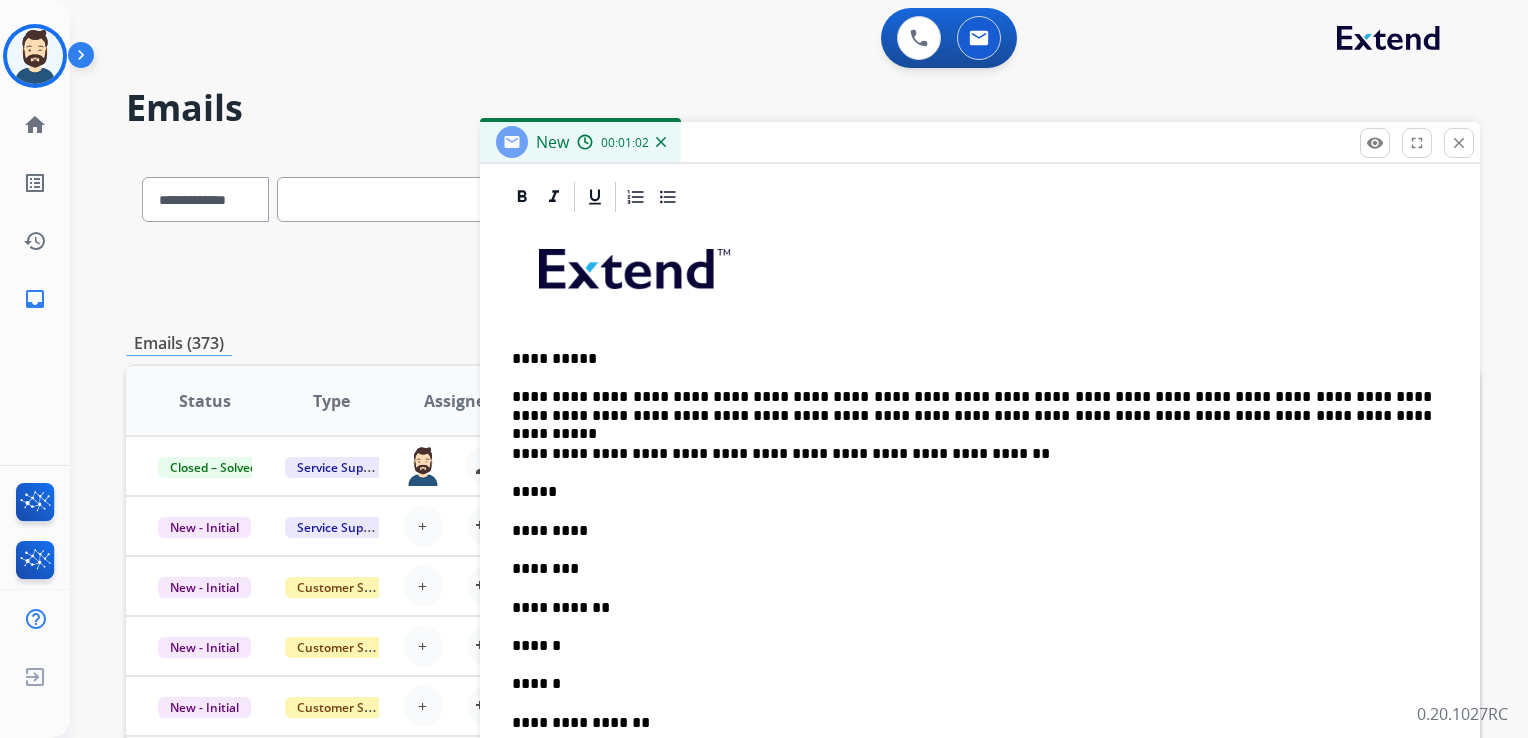 type 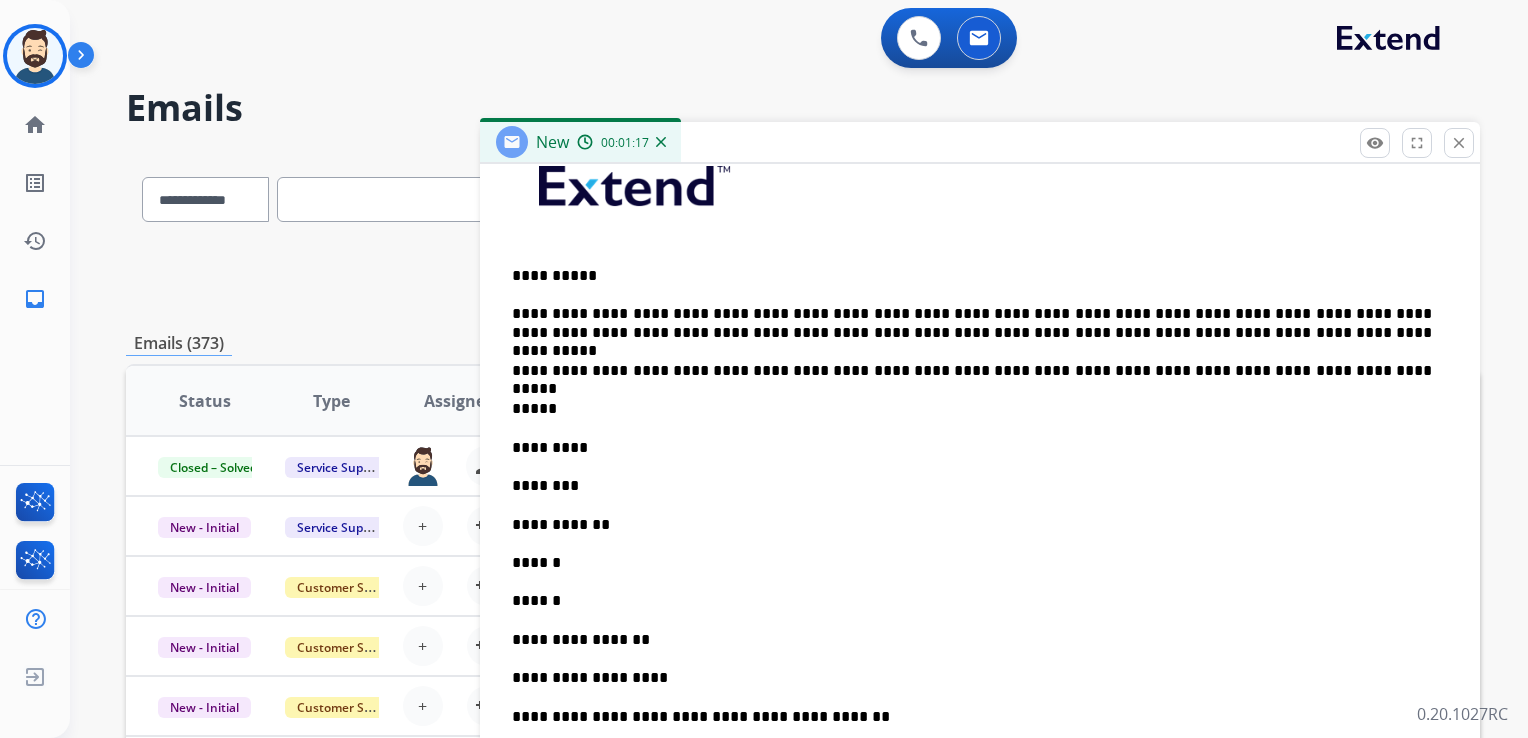 scroll, scrollTop: 708, scrollLeft: 0, axis: vertical 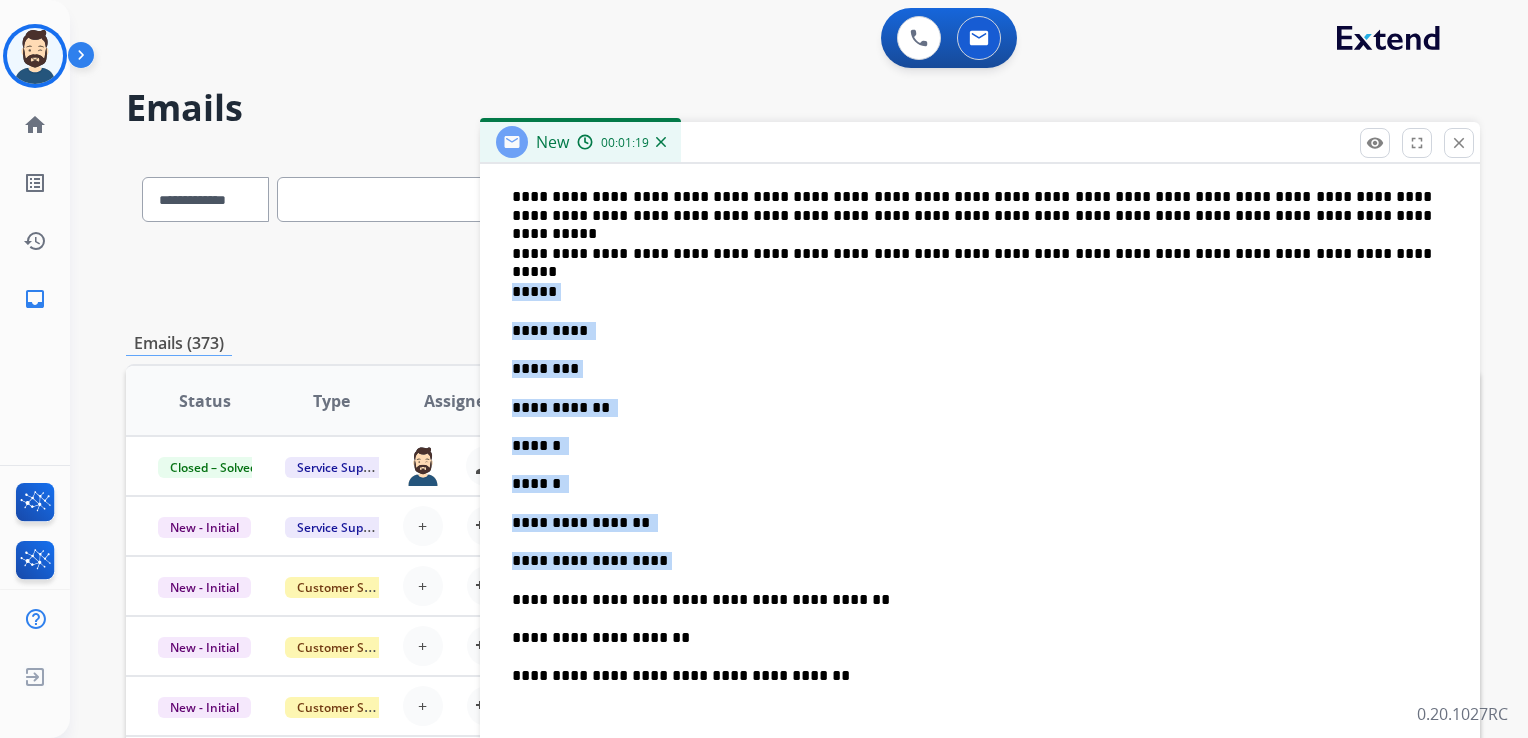 drag, startPoint x: 511, startPoint y: 292, endPoint x: 658, endPoint y: 536, distance: 284.85962 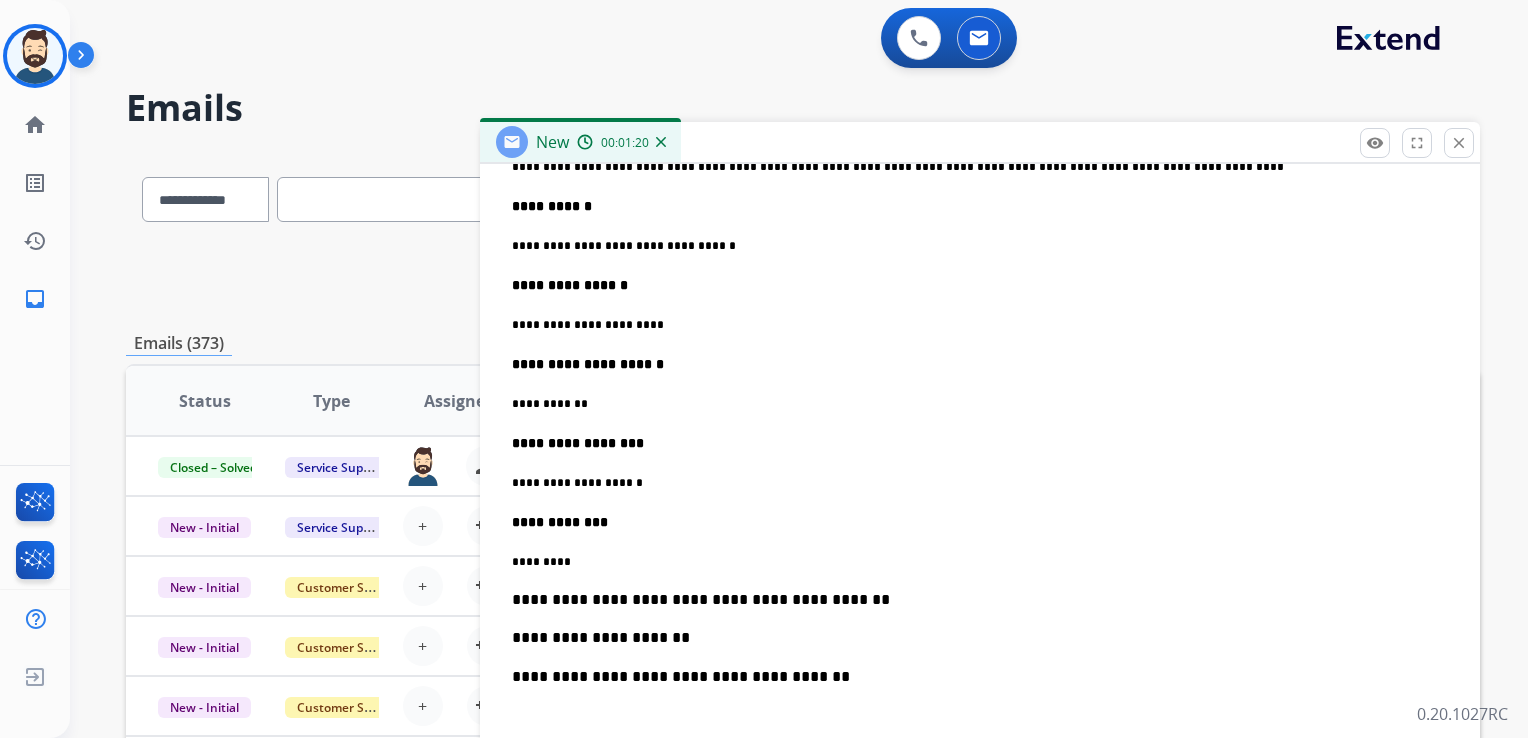 scroll, scrollTop: 1376, scrollLeft: 0, axis: vertical 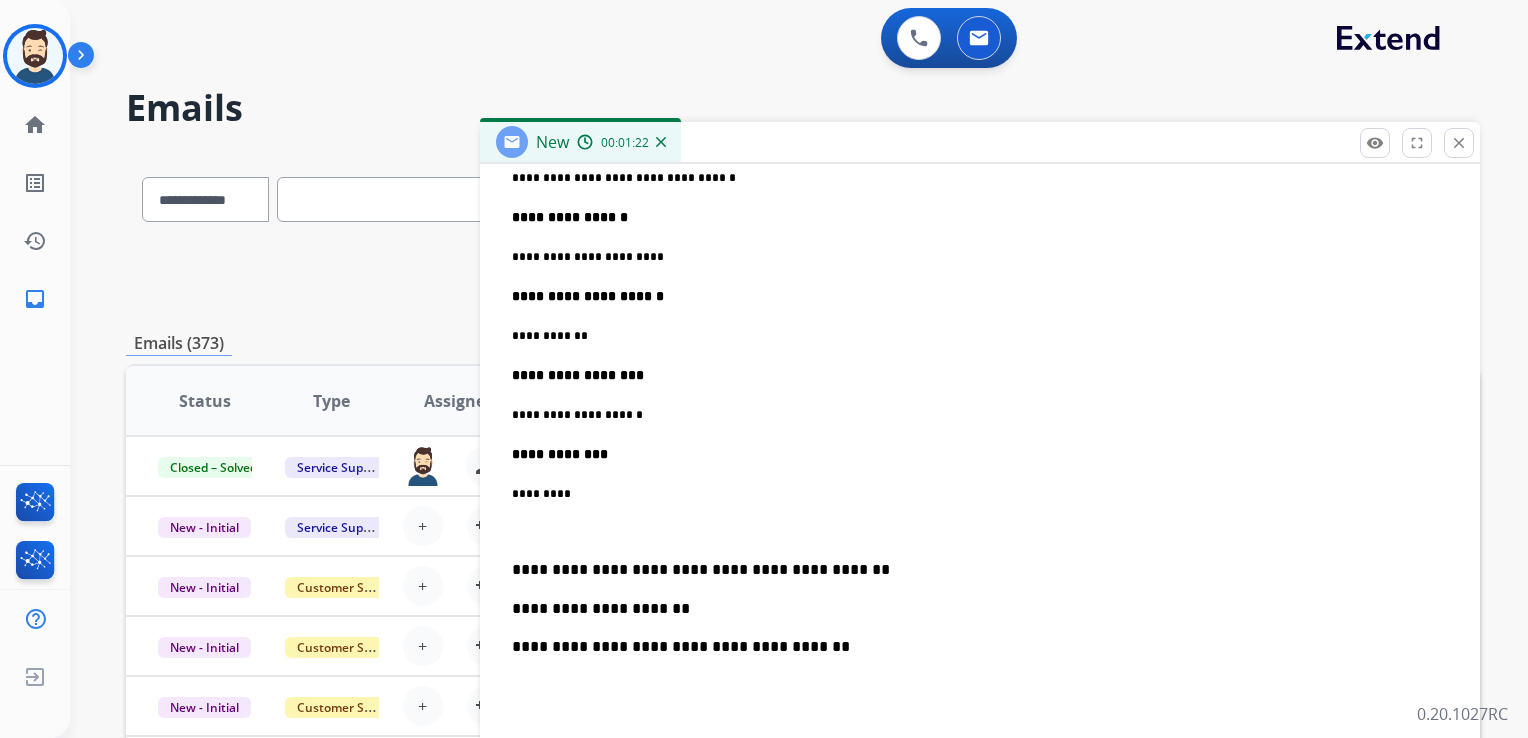 click on "**********" at bounding box center [972, 570] 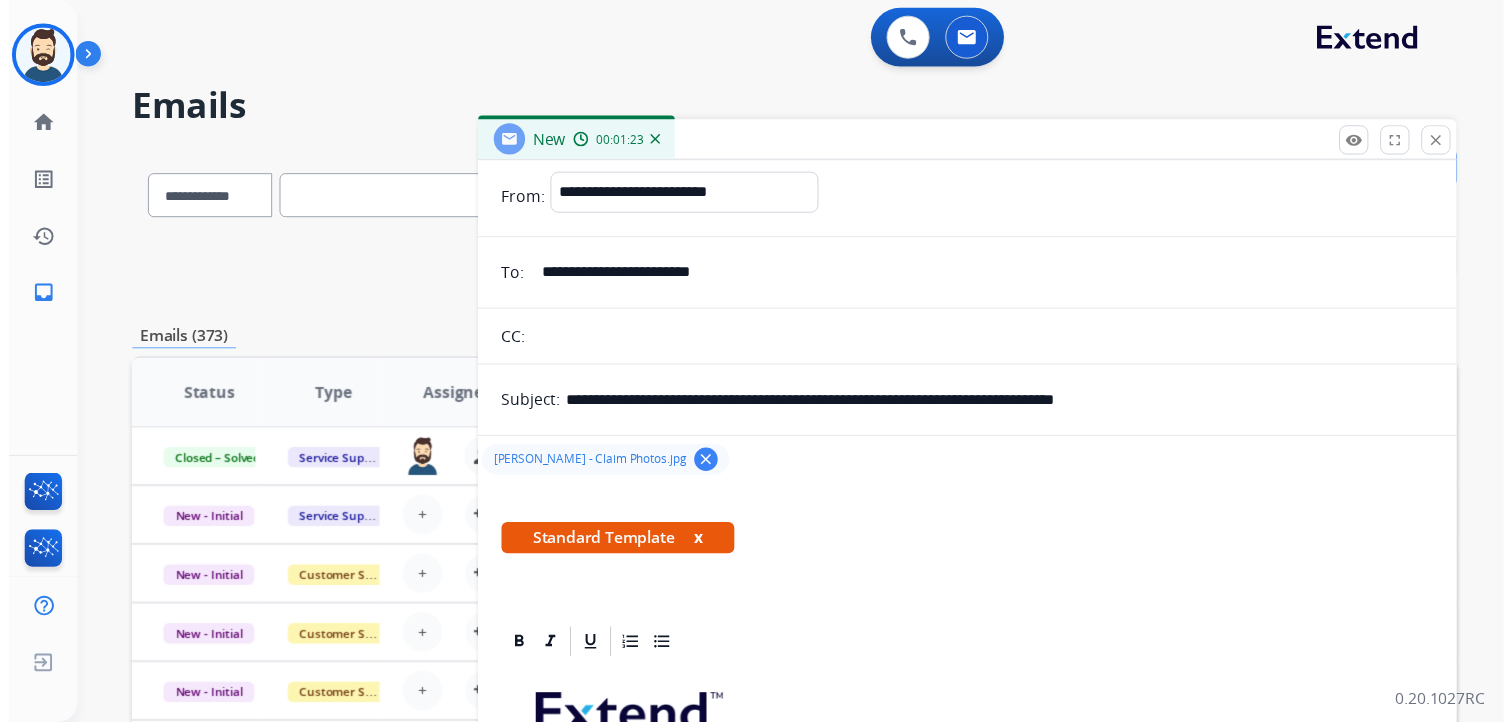 scroll, scrollTop: 0, scrollLeft: 0, axis: both 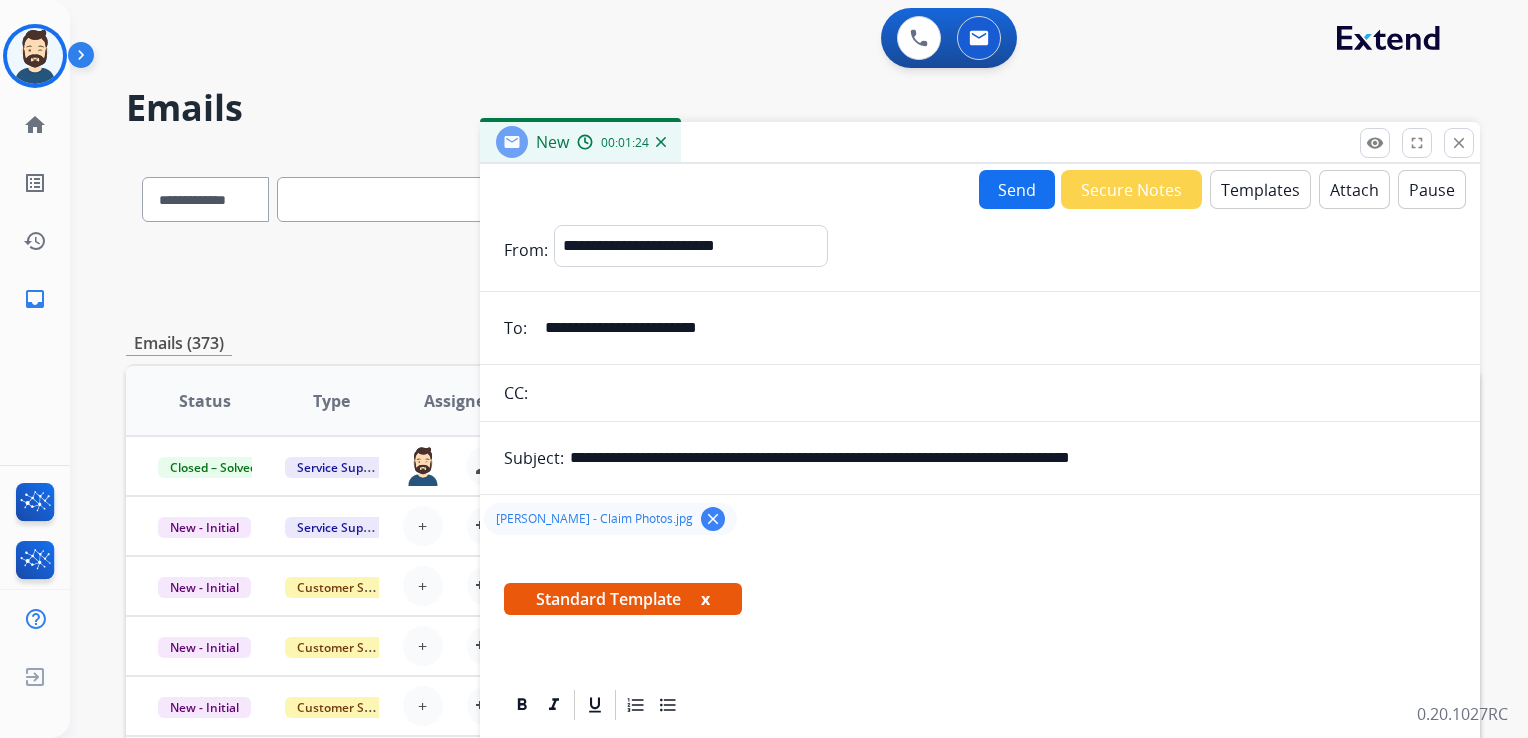click on "Send" at bounding box center [1017, 189] 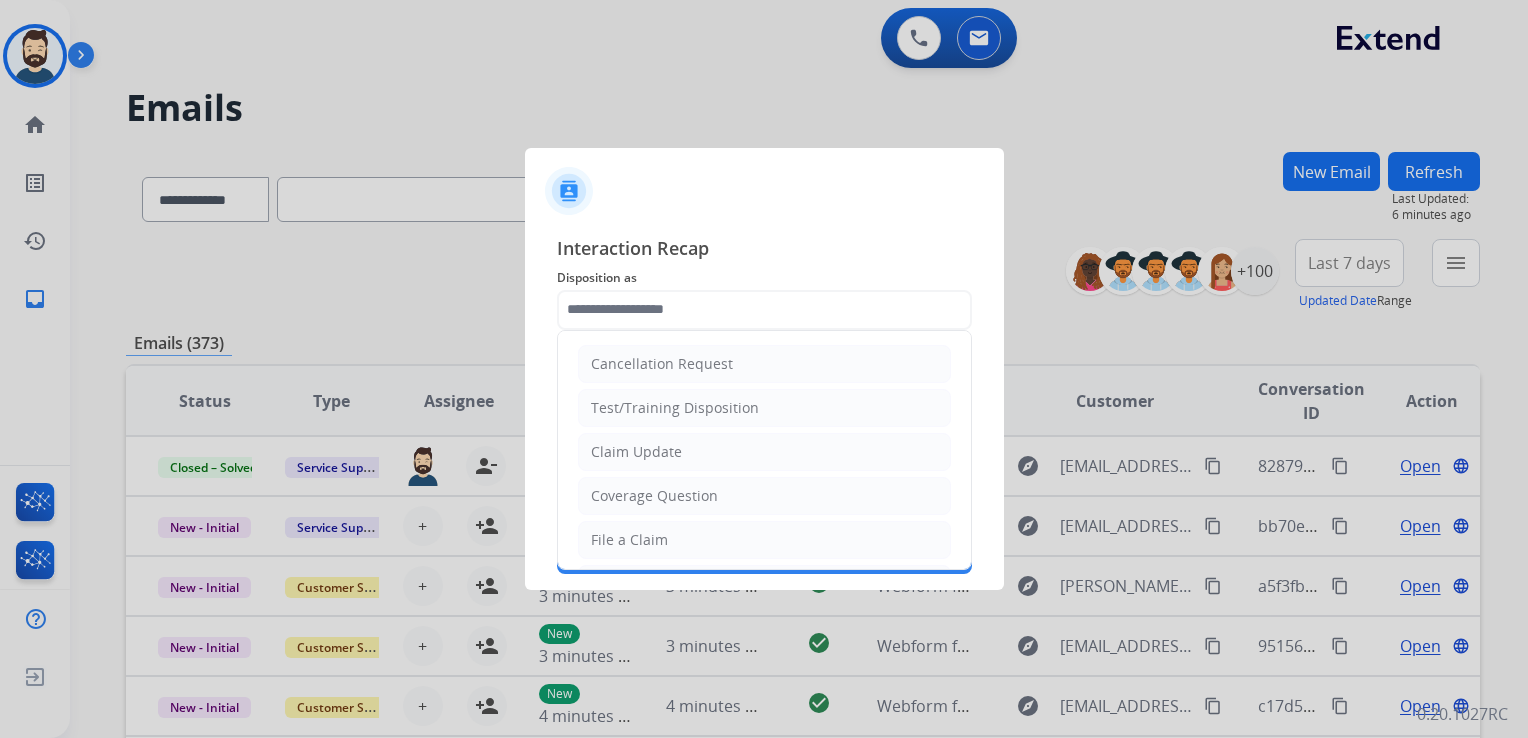 click 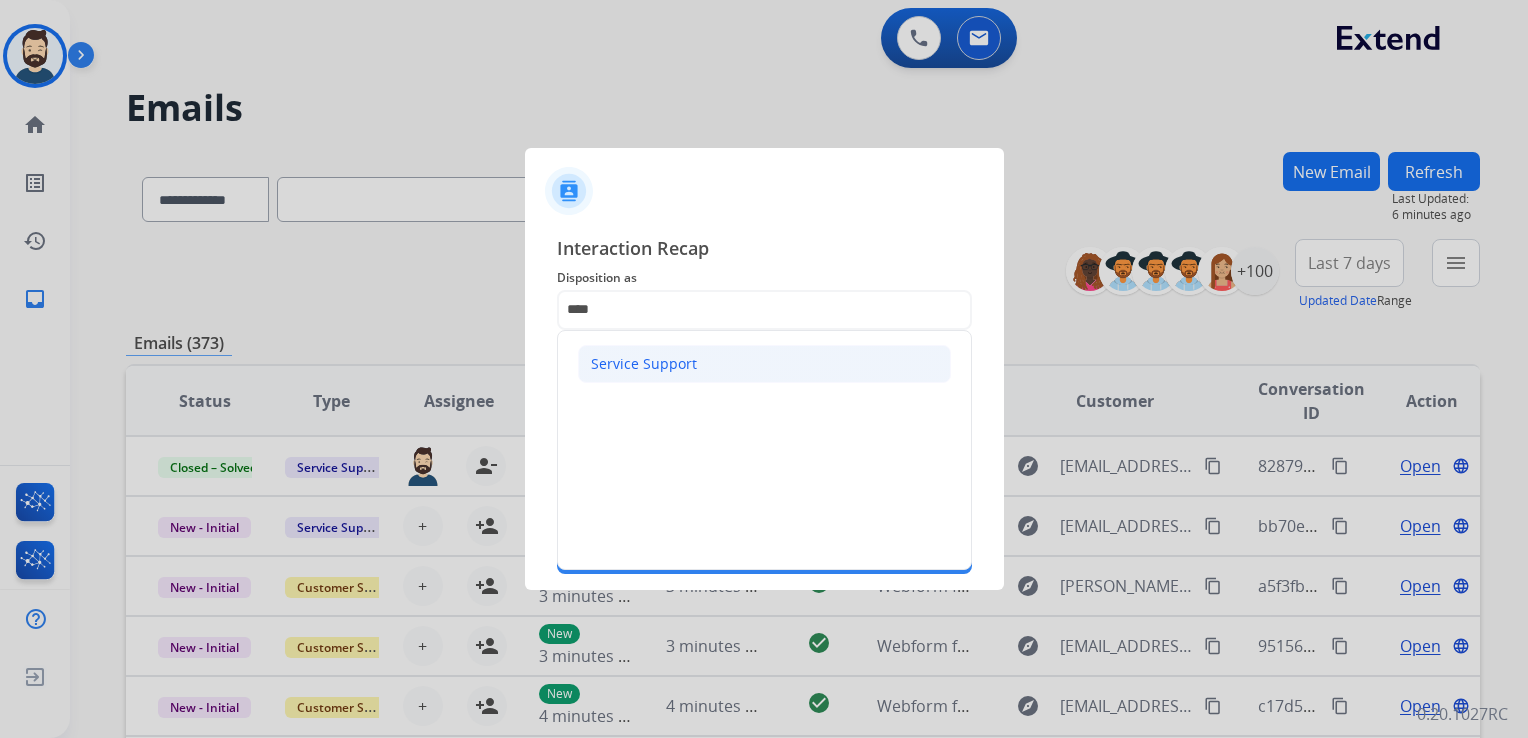 click on "Service Support" 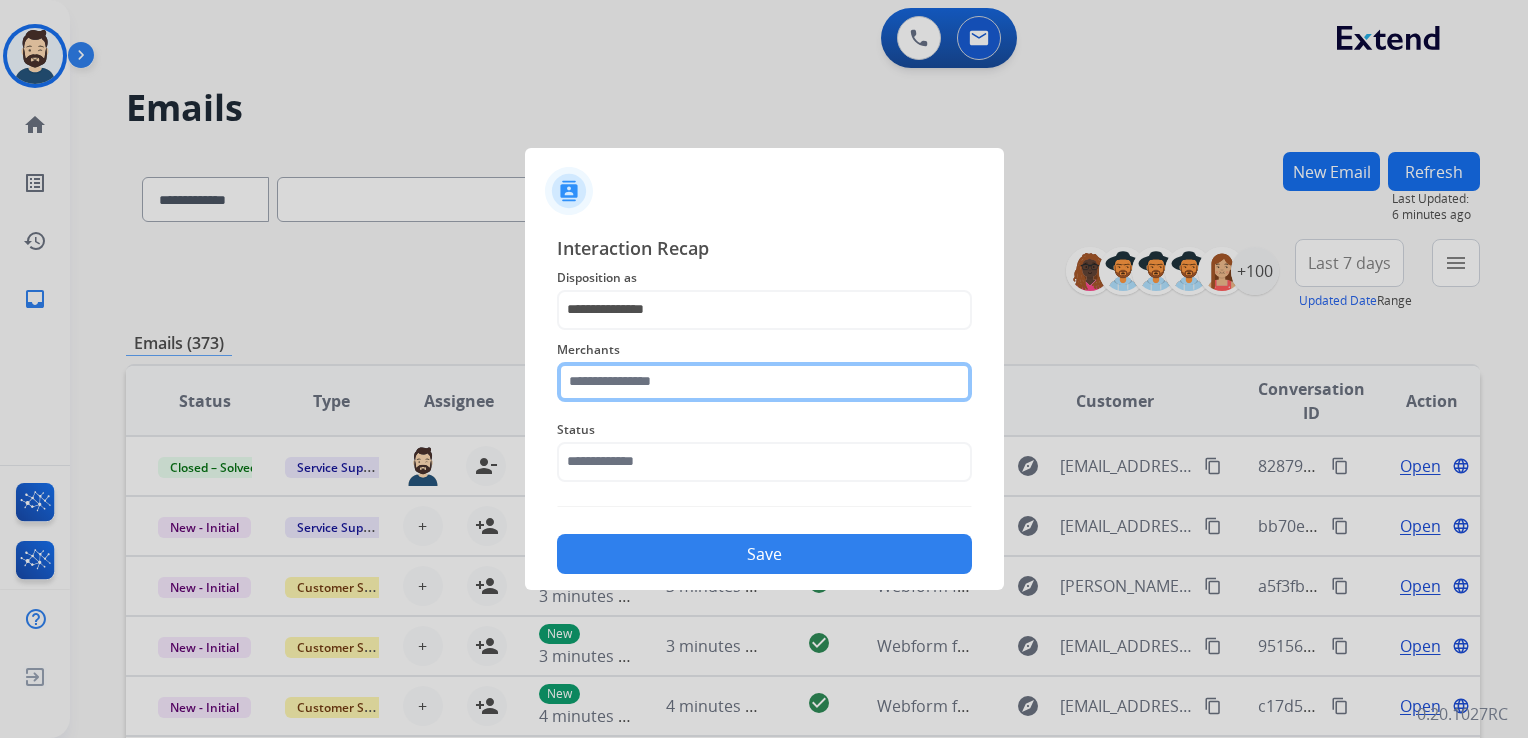 click 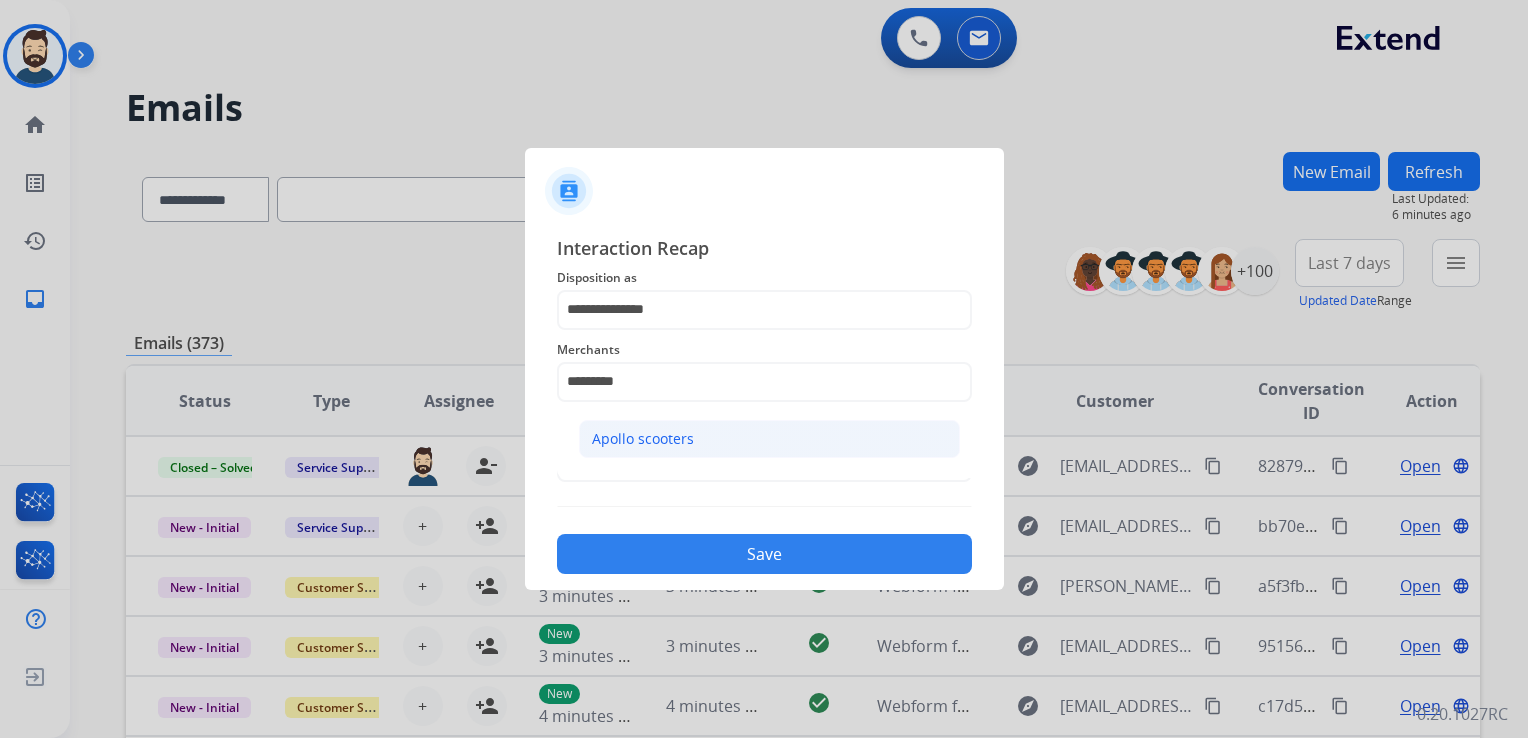 click on "Apollo scooters" 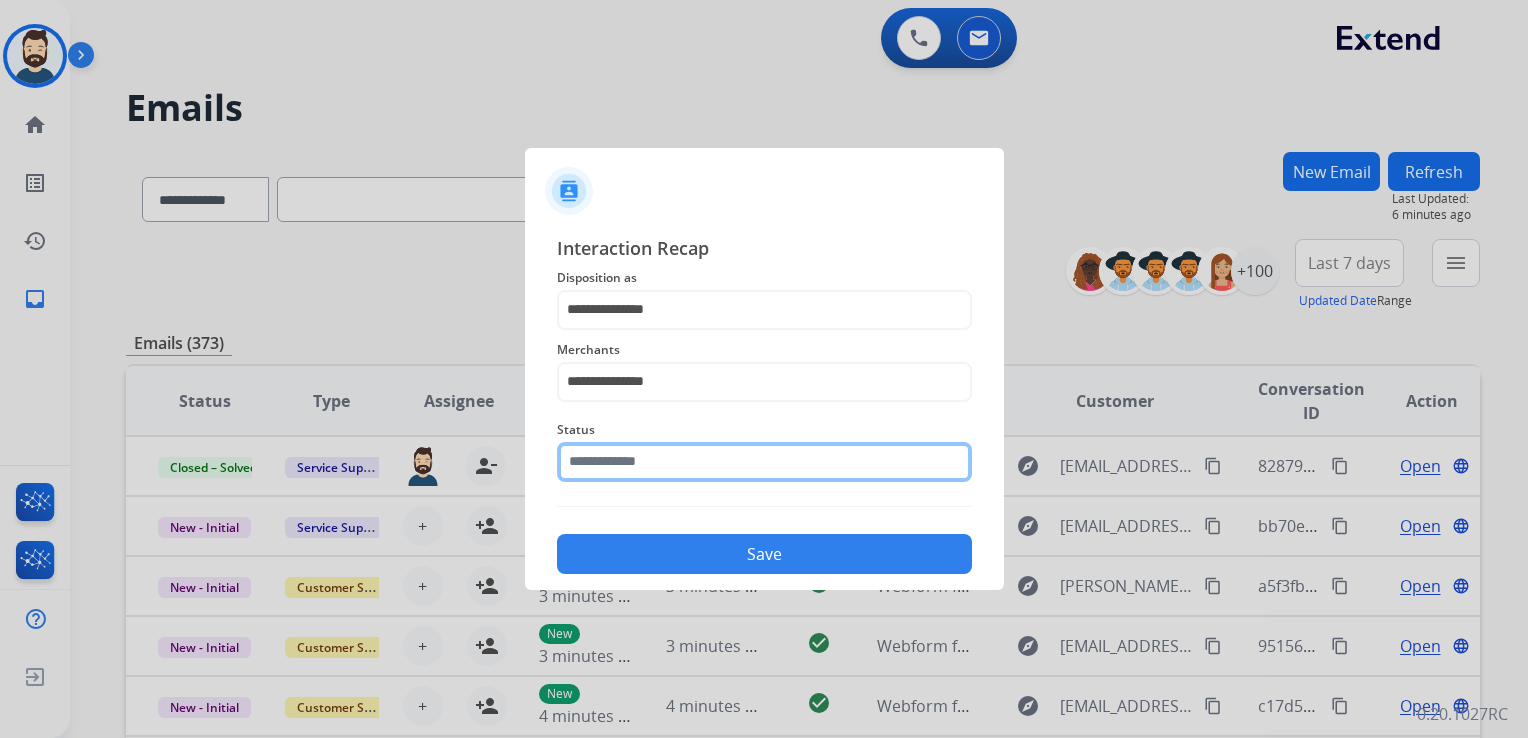 click 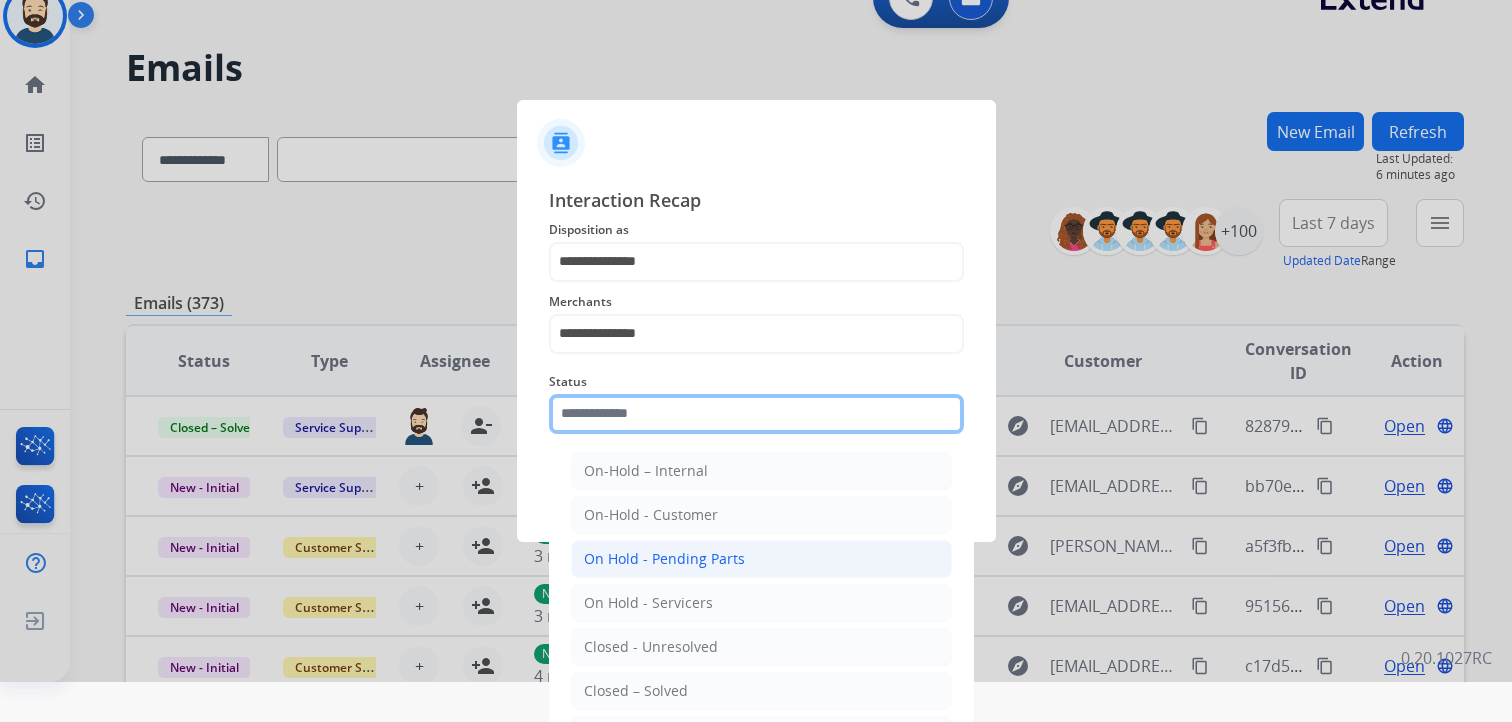 scroll, scrollTop: 59, scrollLeft: 0, axis: vertical 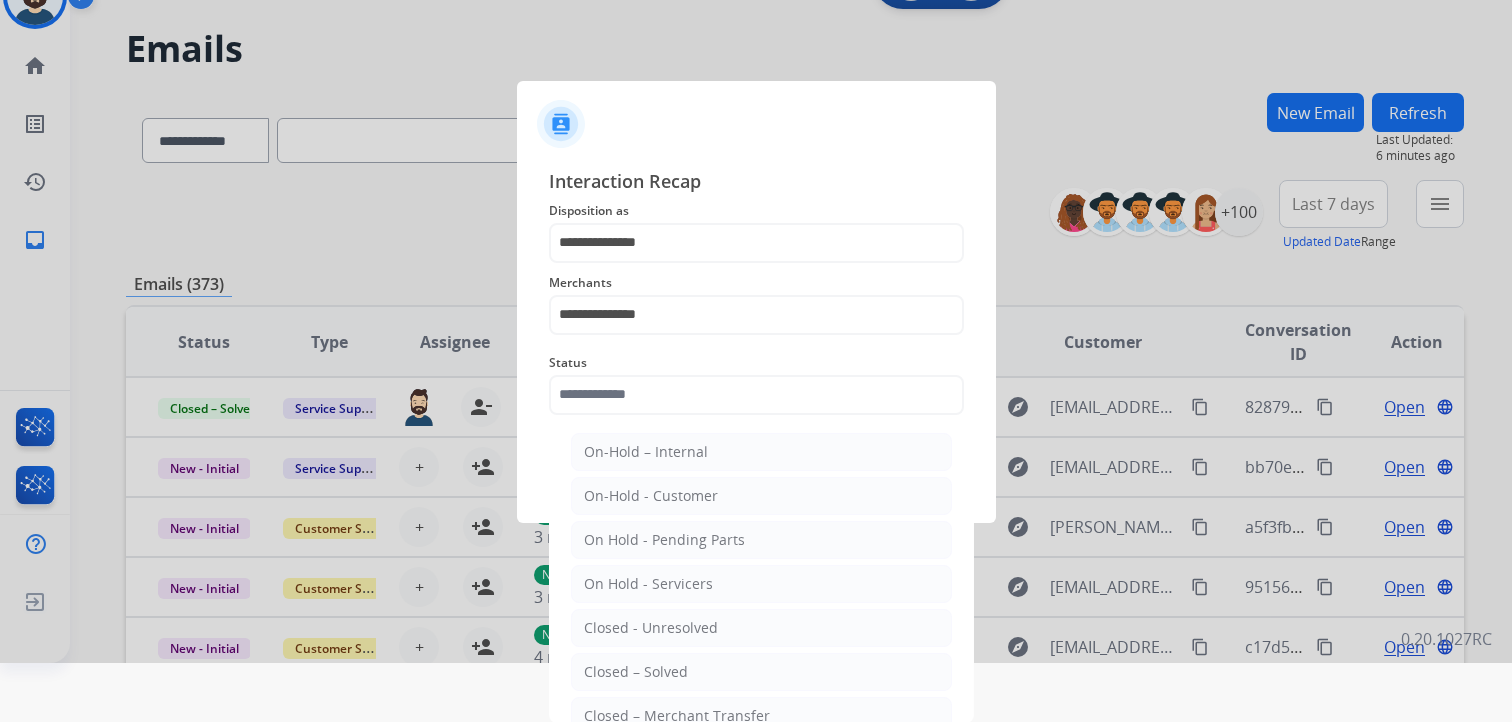 drag, startPoint x: 648, startPoint y: 678, endPoint x: 652, endPoint y: 633, distance: 45.17743 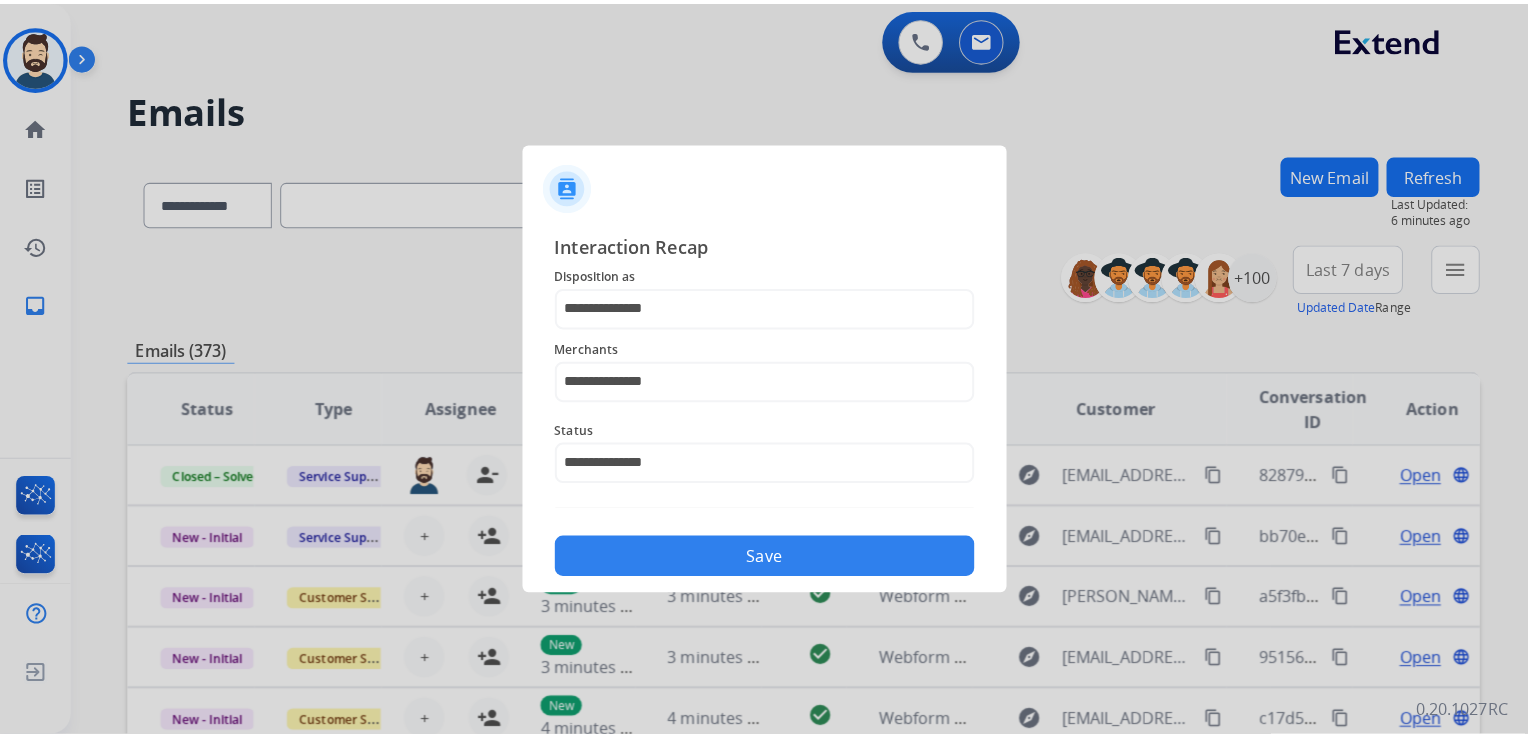 scroll, scrollTop: 0, scrollLeft: 0, axis: both 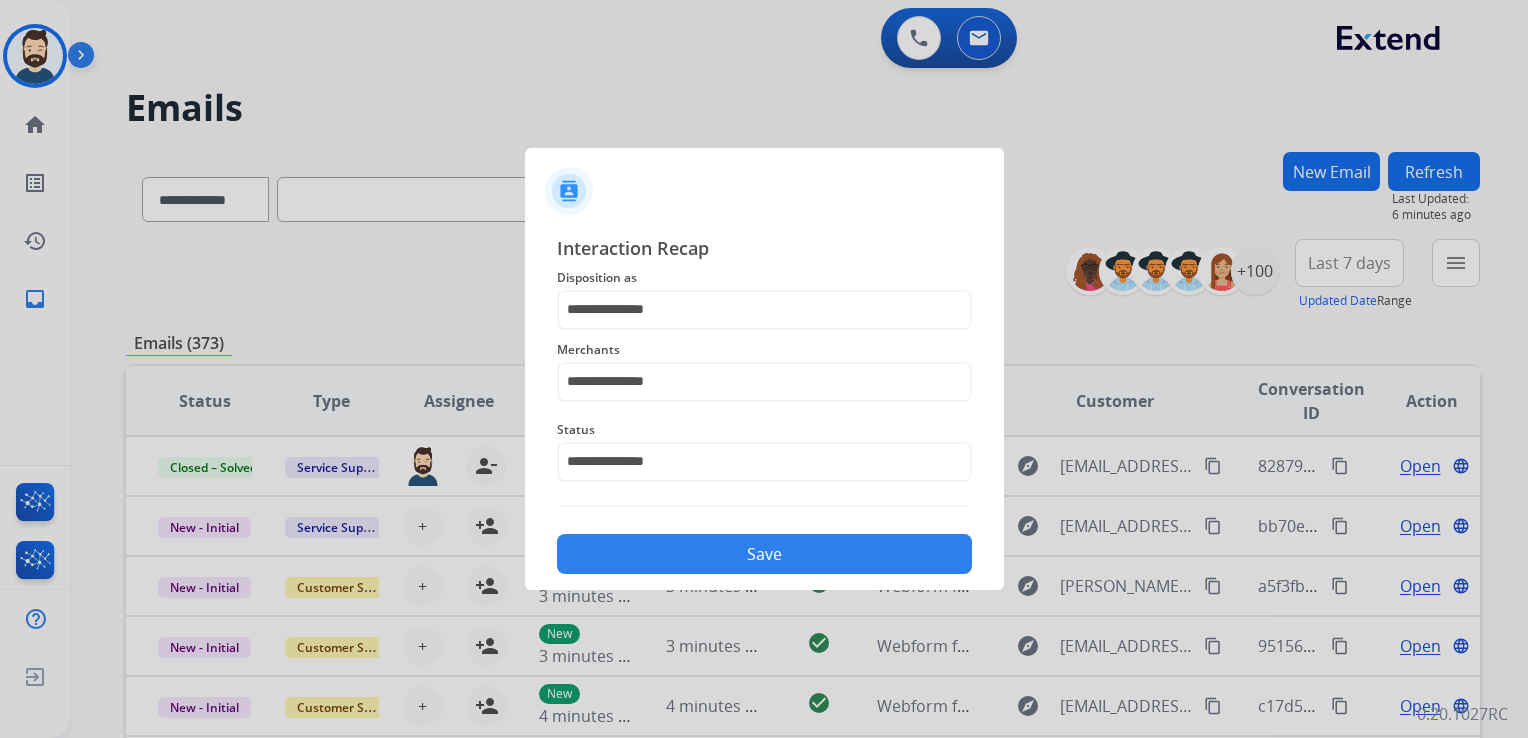 click on "Save" 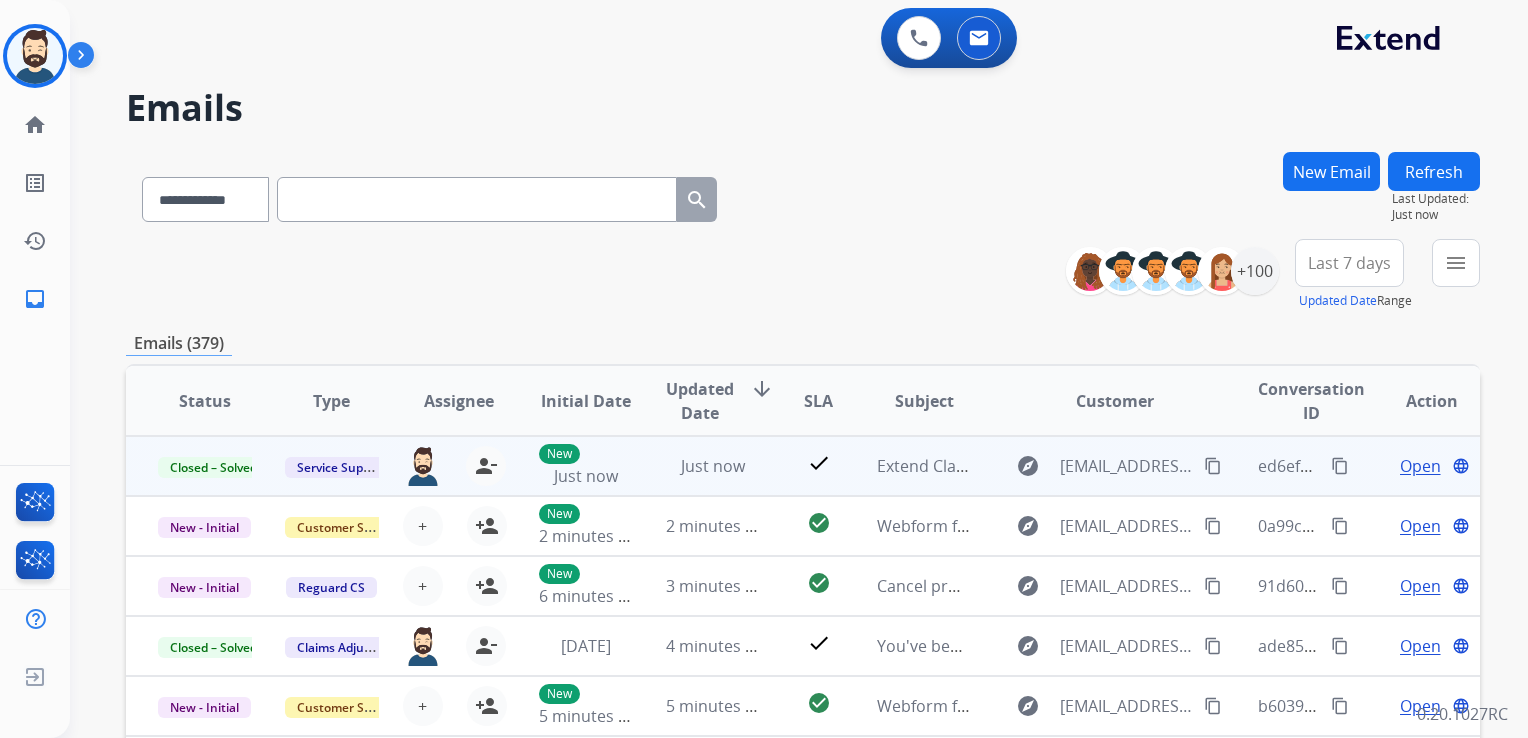 click on "content_copy" at bounding box center (1340, 466) 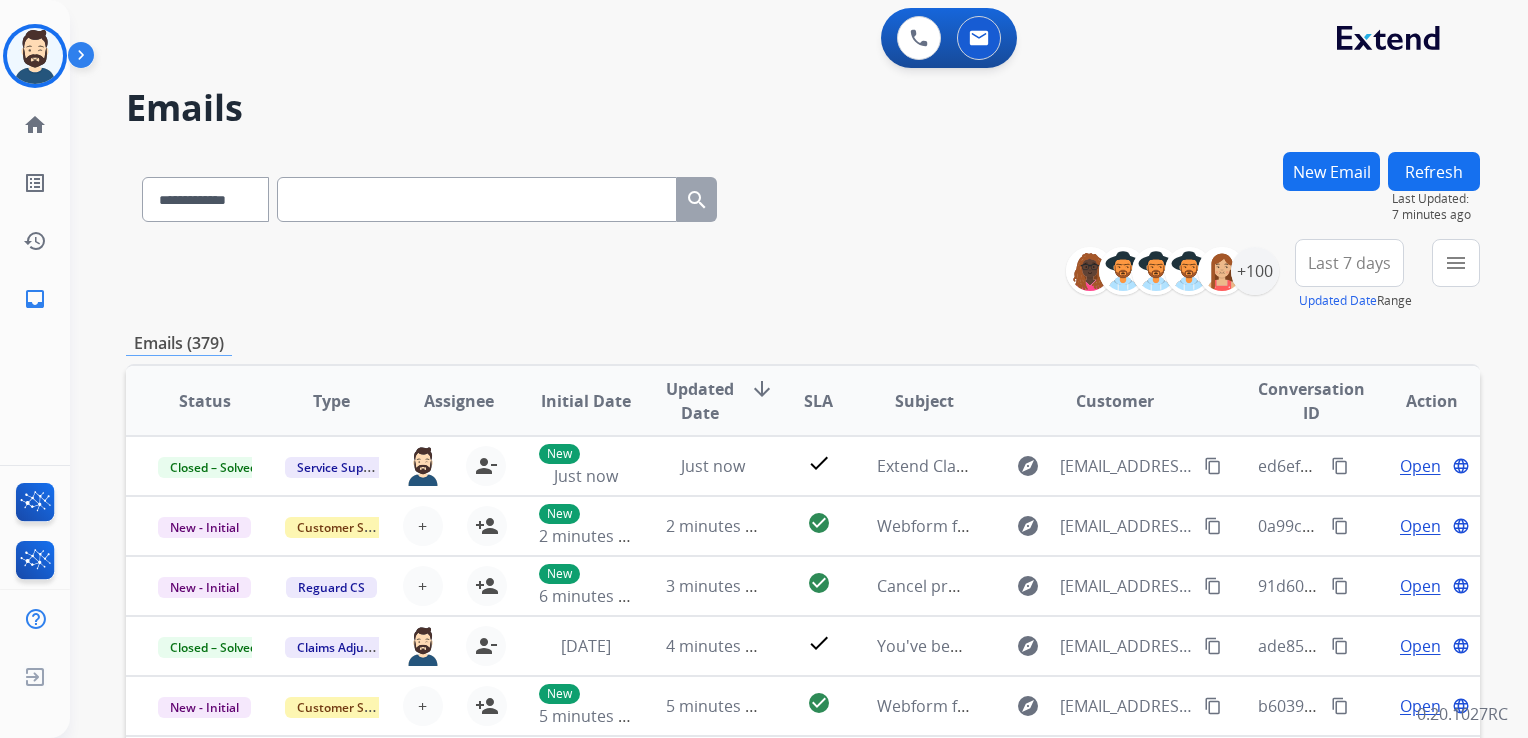 click at bounding box center (477, 199) 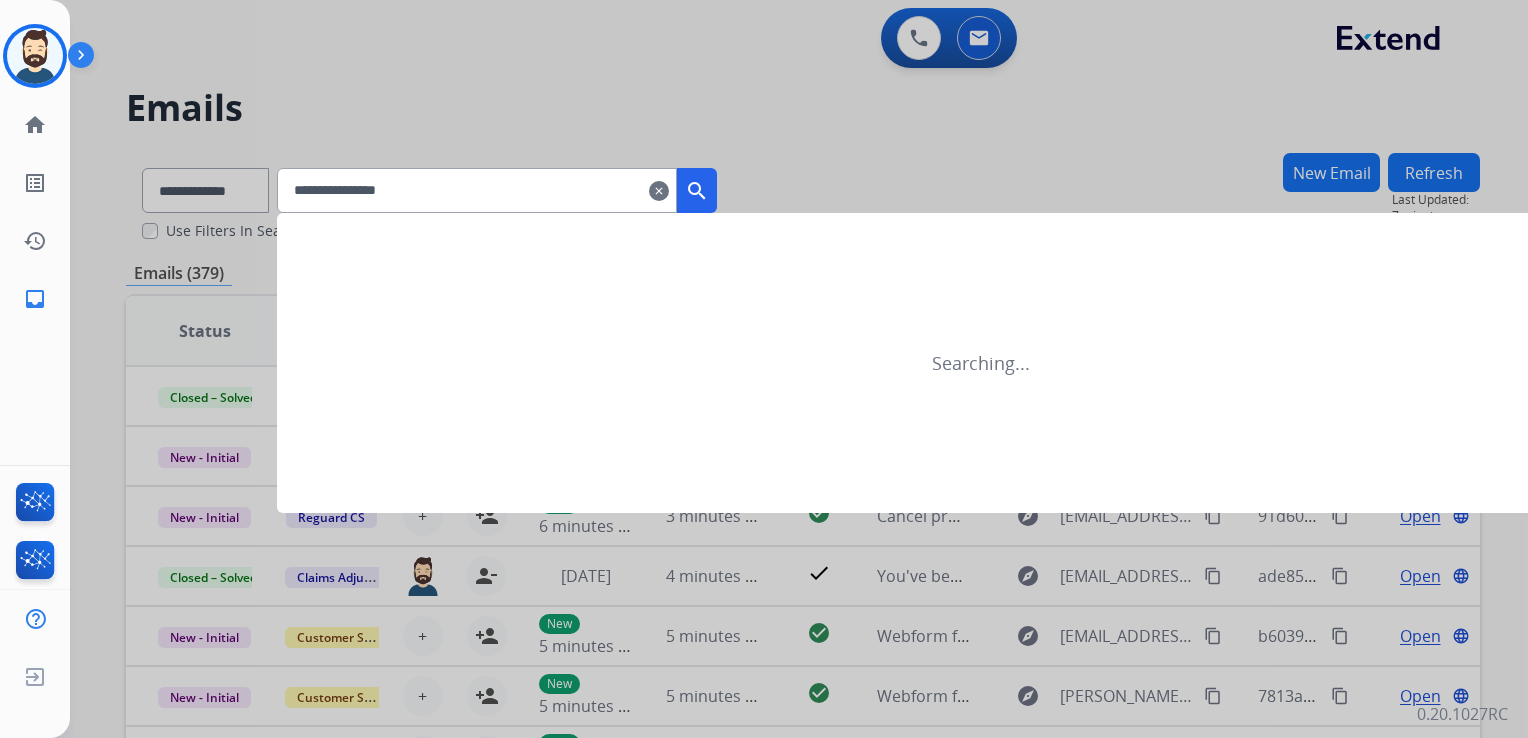 type on "**********" 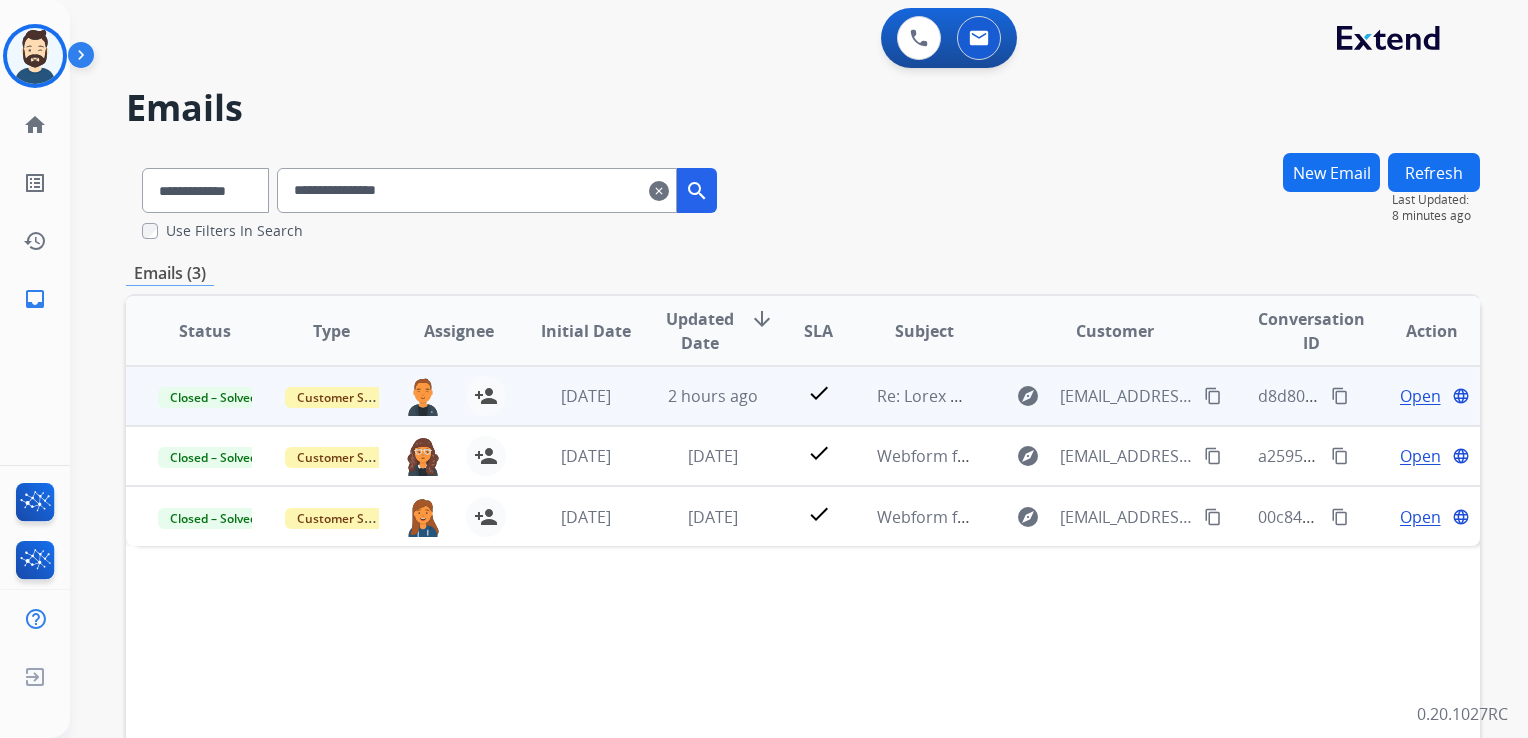 click on "2 hours ago" at bounding box center [697, 396] 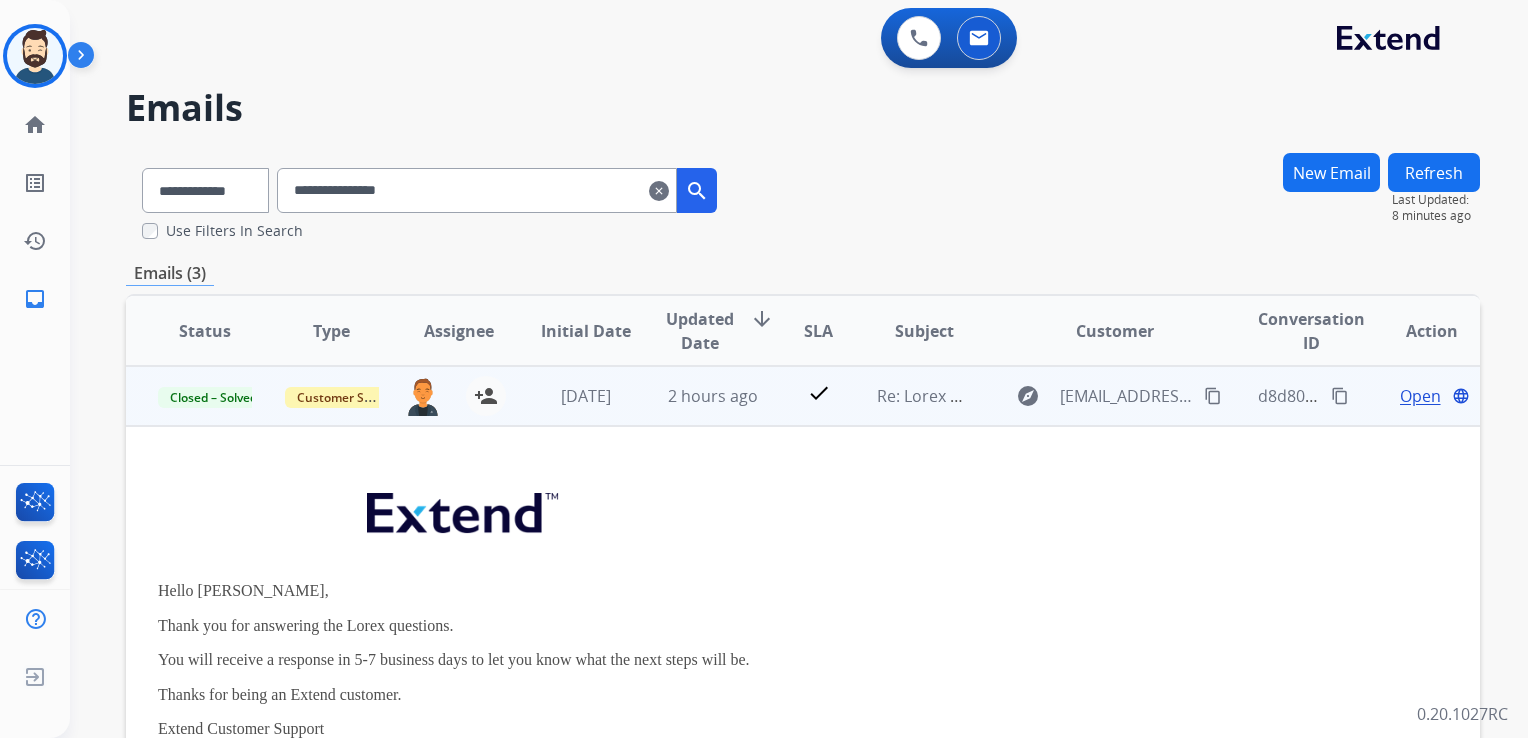 click on "Open" at bounding box center [1420, 396] 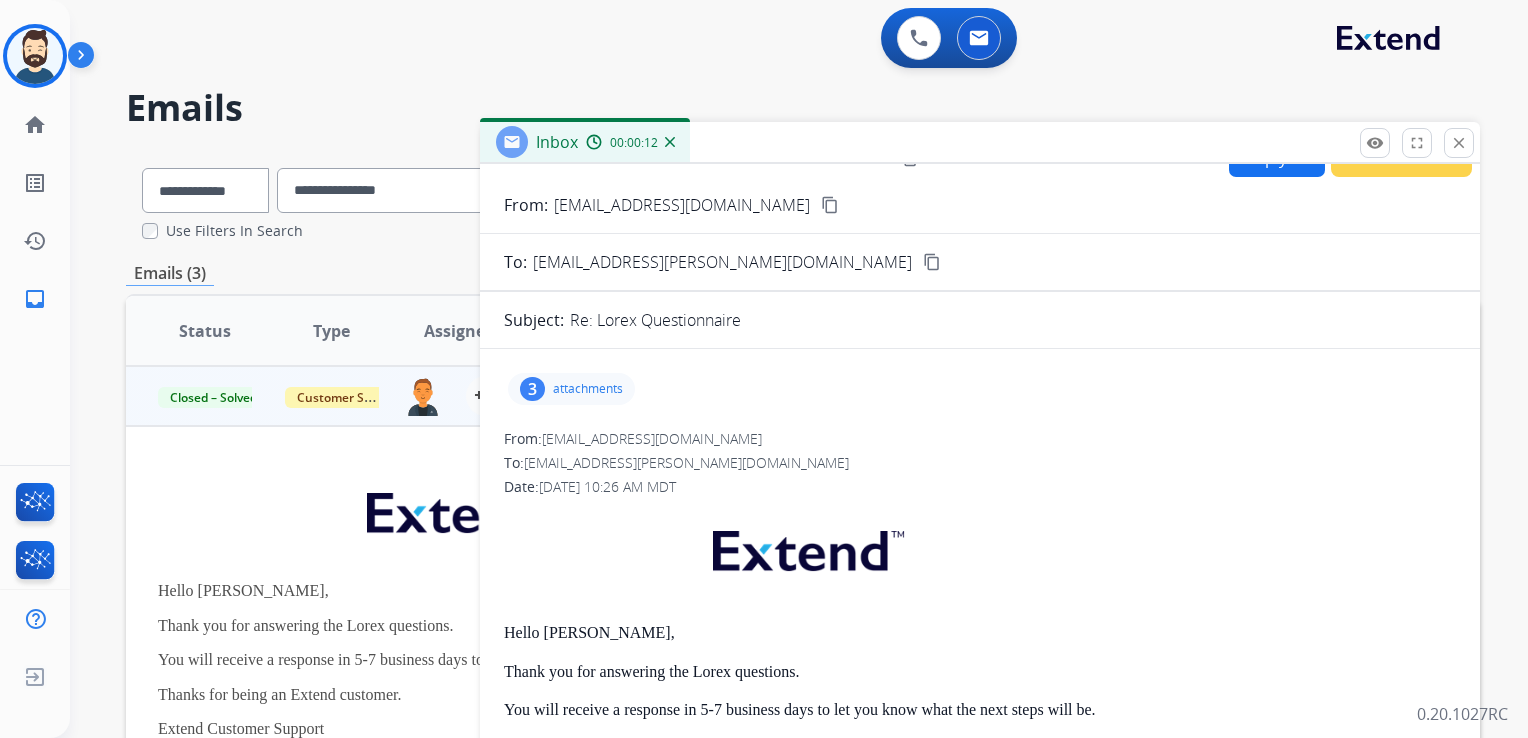 scroll, scrollTop: 0, scrollLeft: 0, axis: both 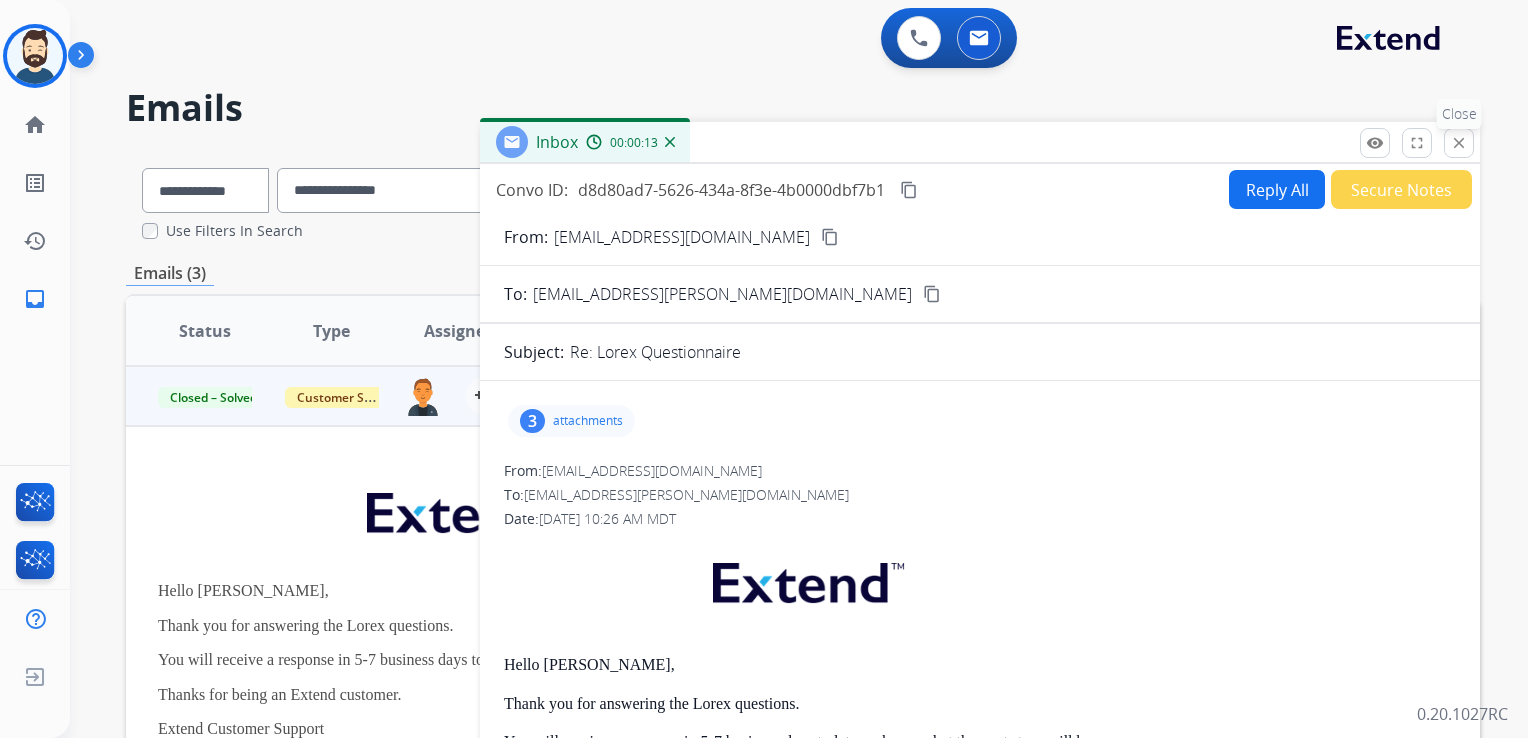 click on "close" at bounding box center (1459, 143) 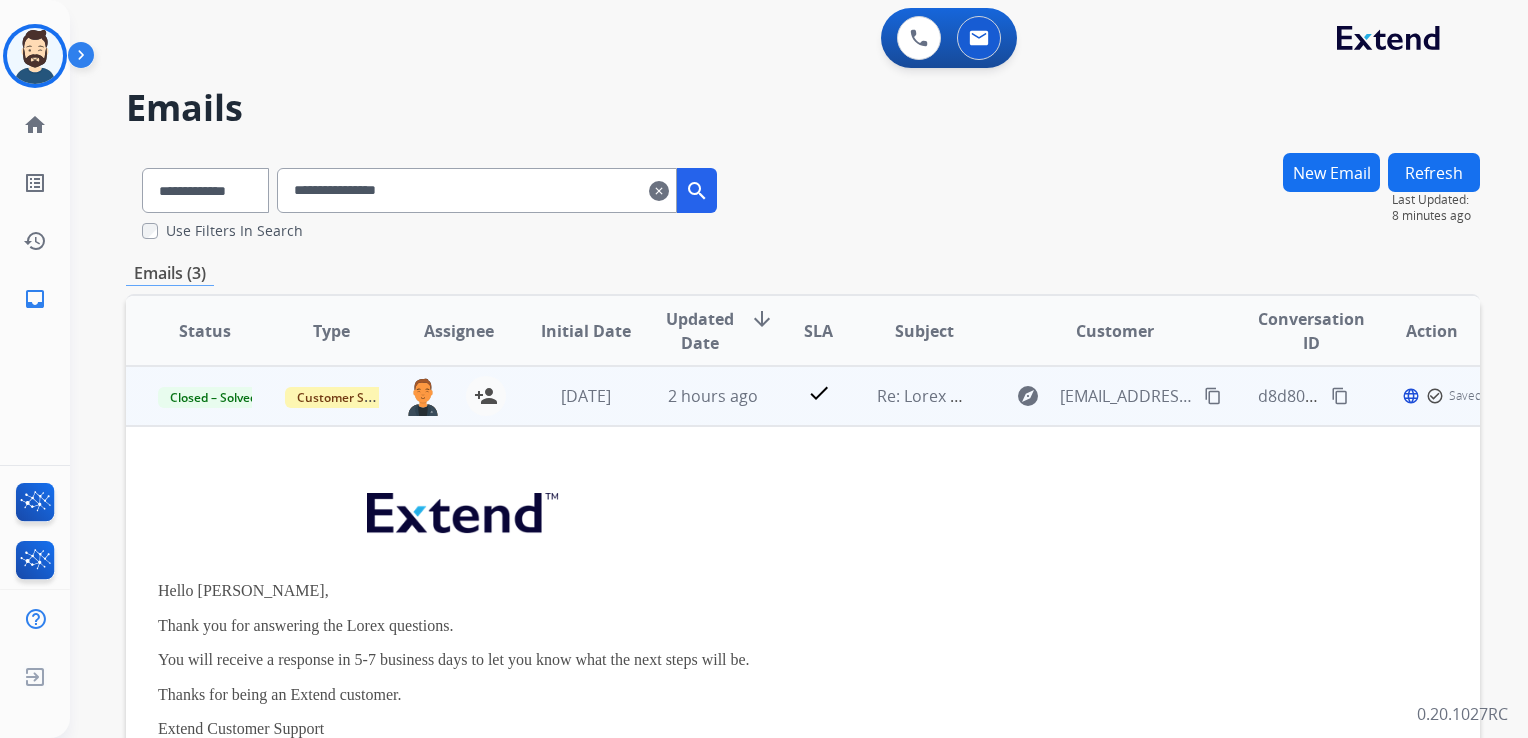 click on "2 hours ago" at bounding box center (697, 396) 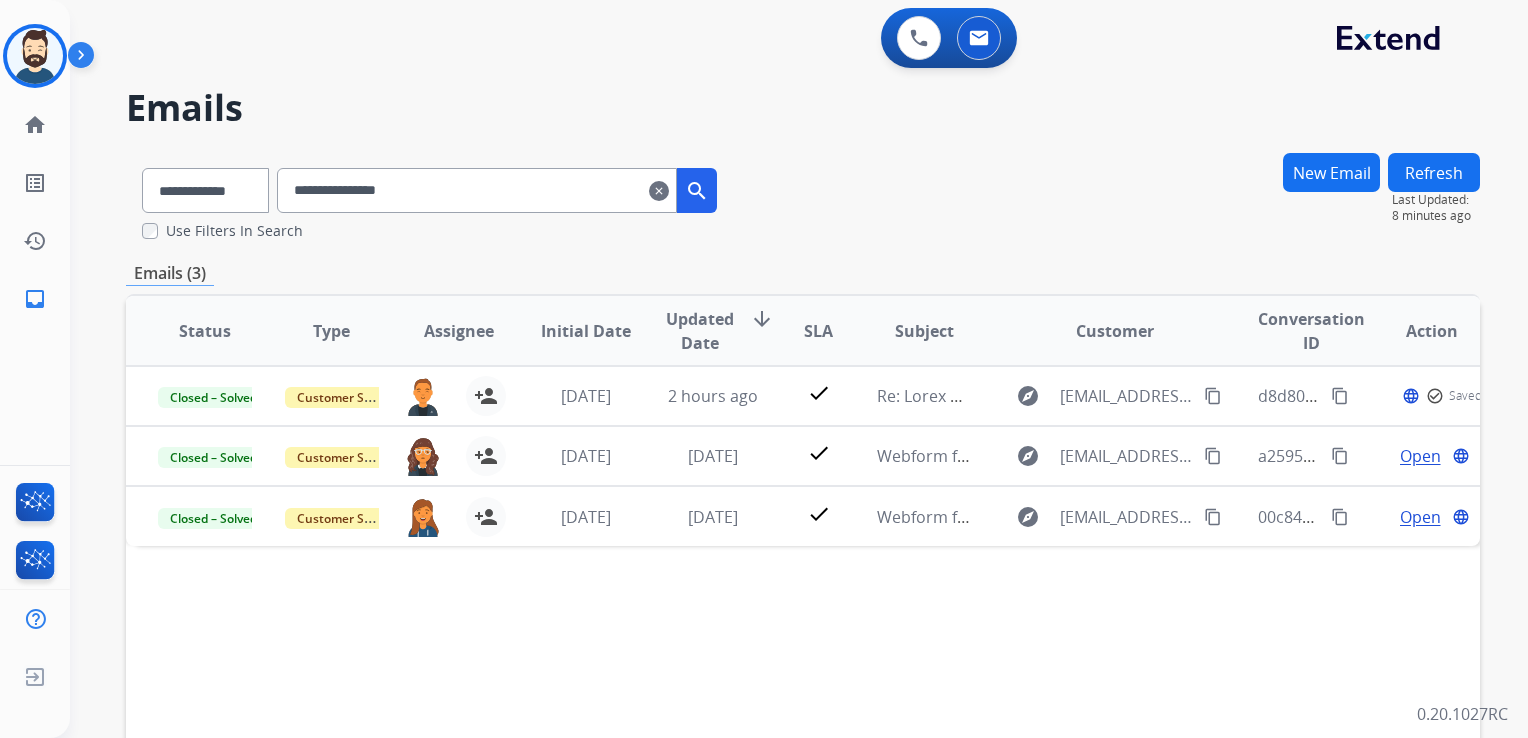drag, startPoint x: 677, startPoint y: 184, endPoint x: 573, endPoint y: 159, distance: 106.96261 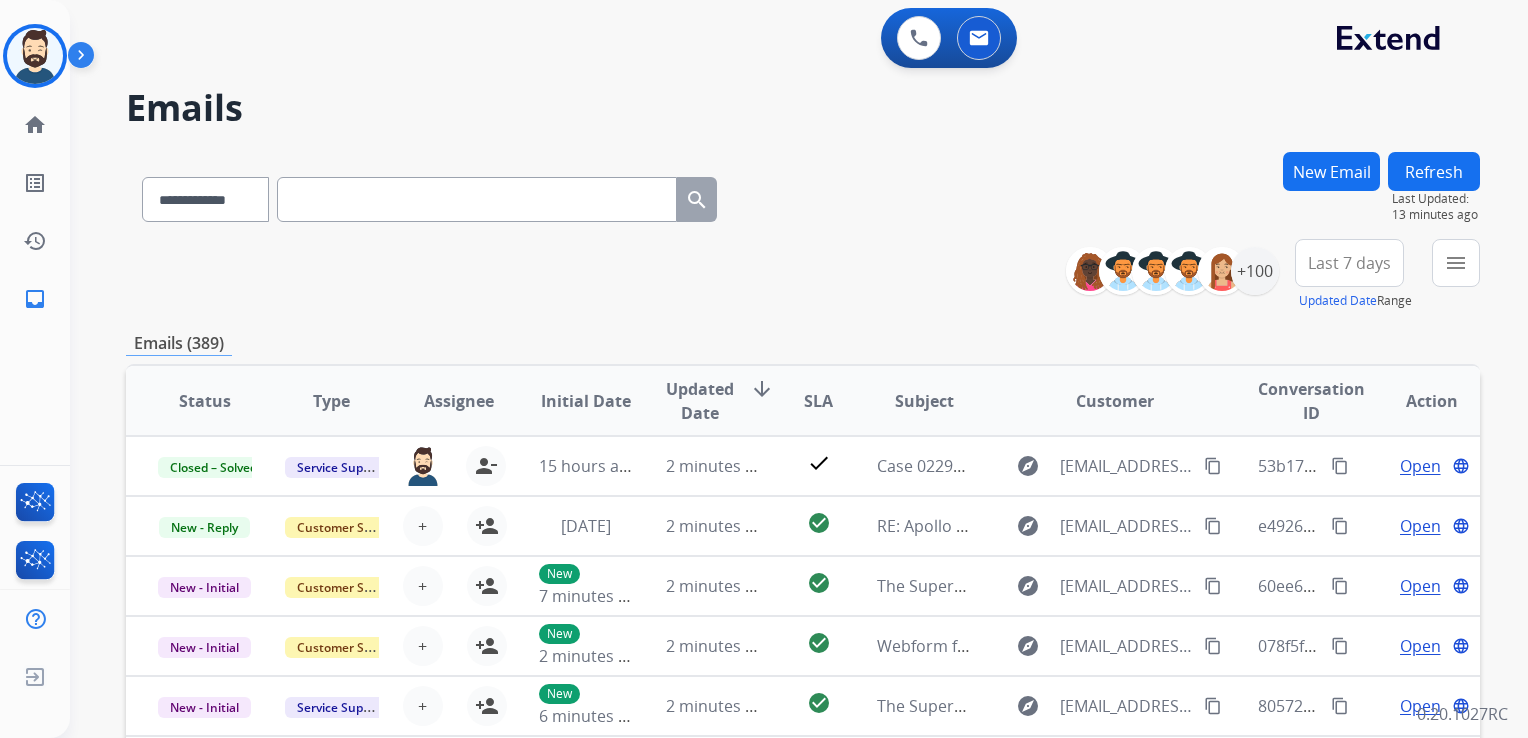 click at bounding box center (477, 199) 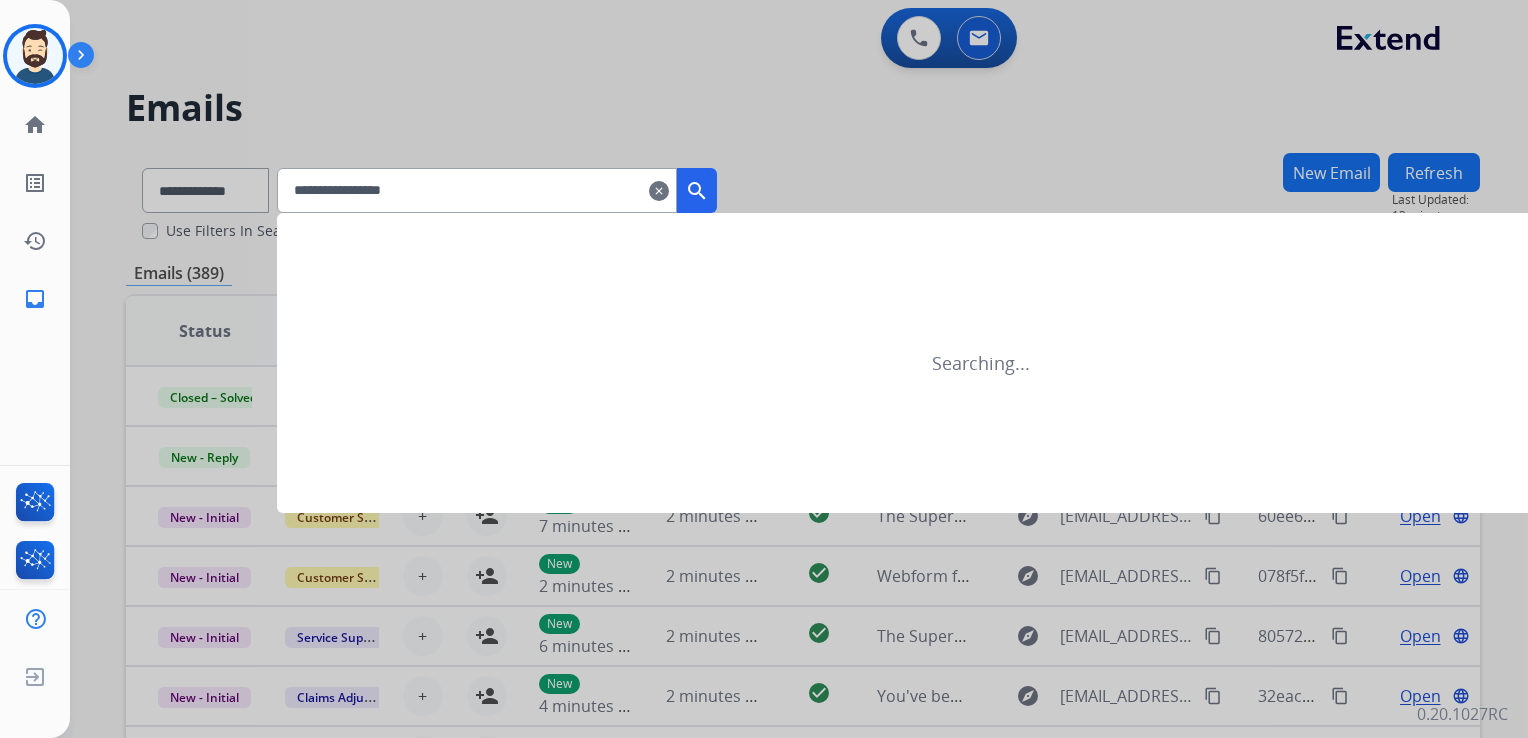 click on "search" at bounding box center (697, 191) 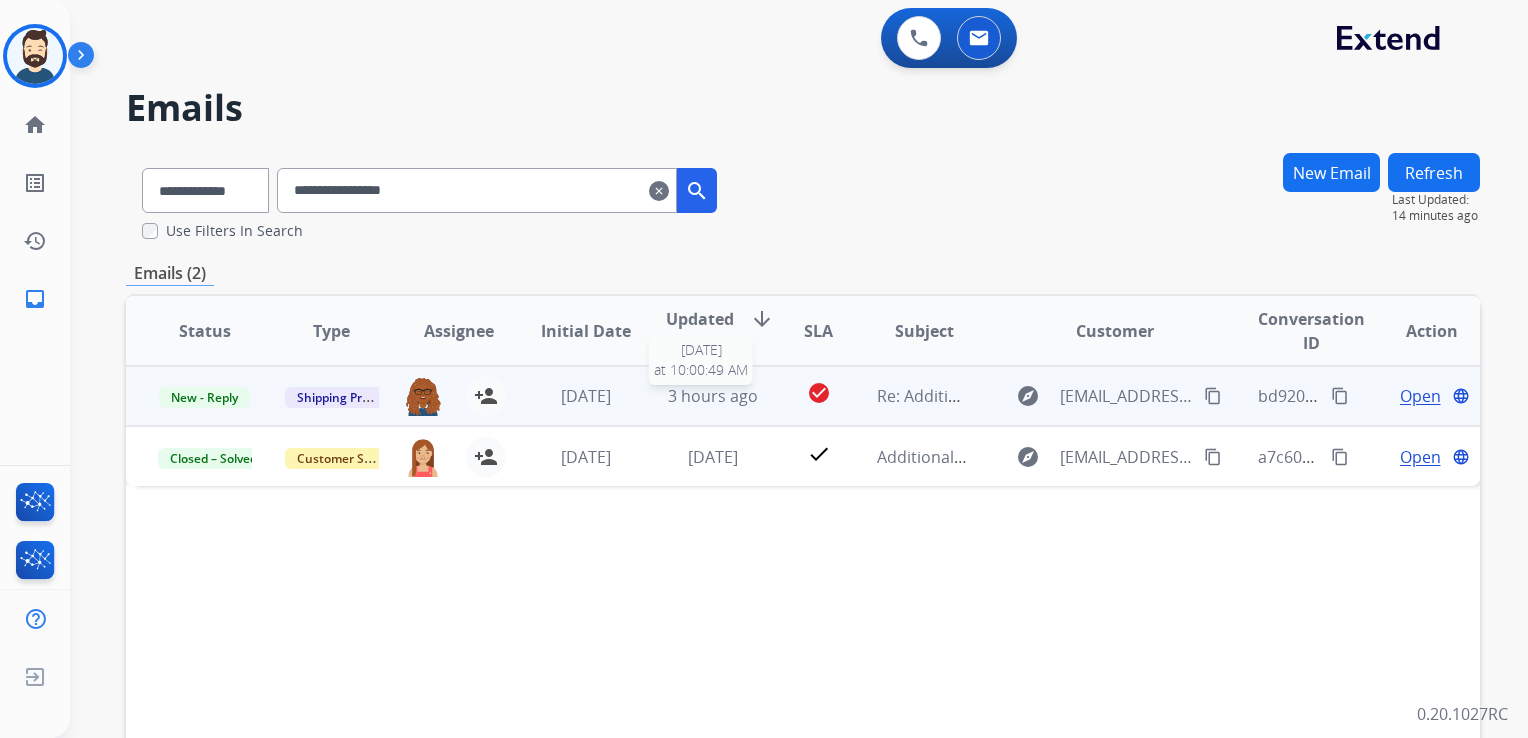 click on "3 hours ago" at bounding box center [713, 396] 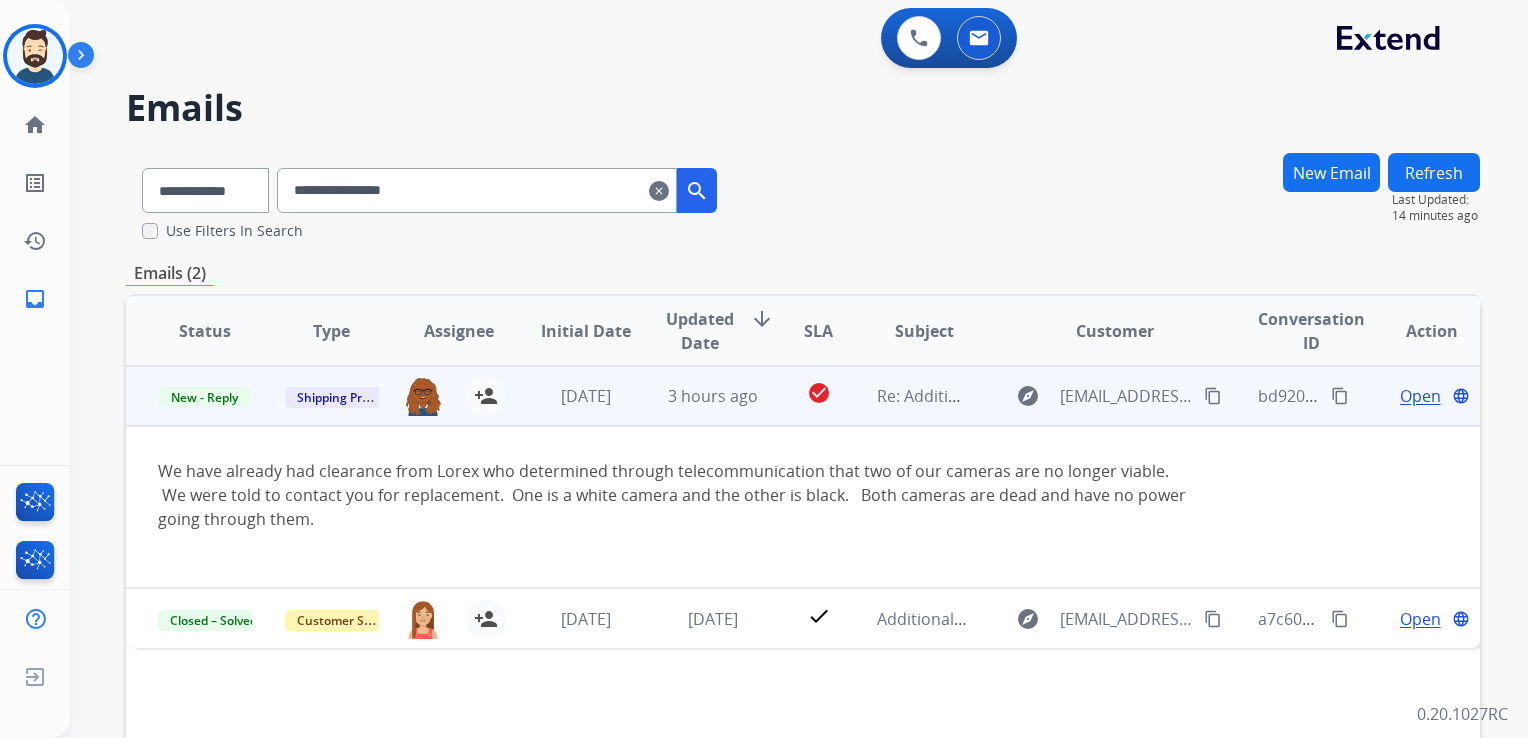 click on "Open" at bounding box center [1420, 396] 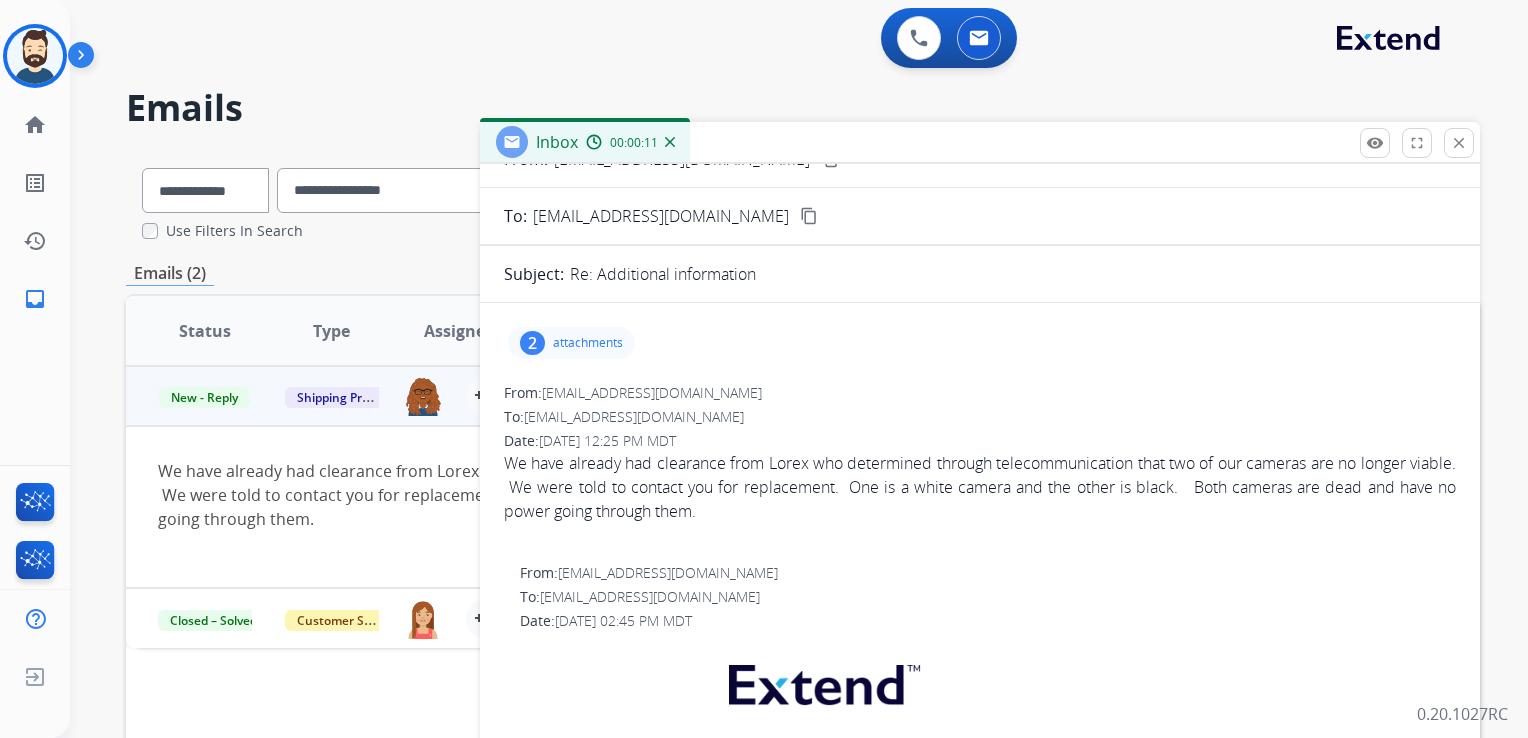 scroll, scrollTop: 0, scrollLeft: 0, axis: both 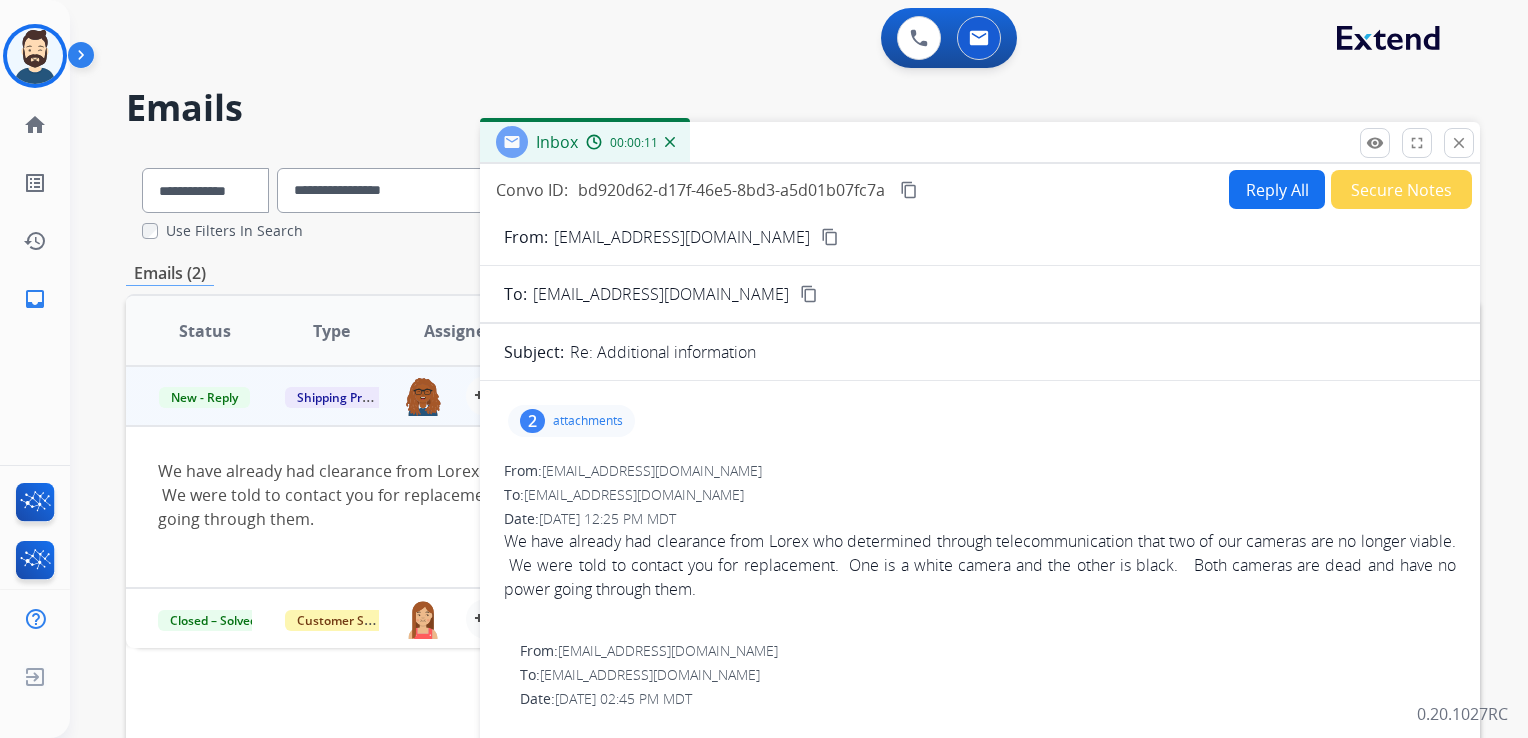 click on "attachments" at bounding box center (588, 421) 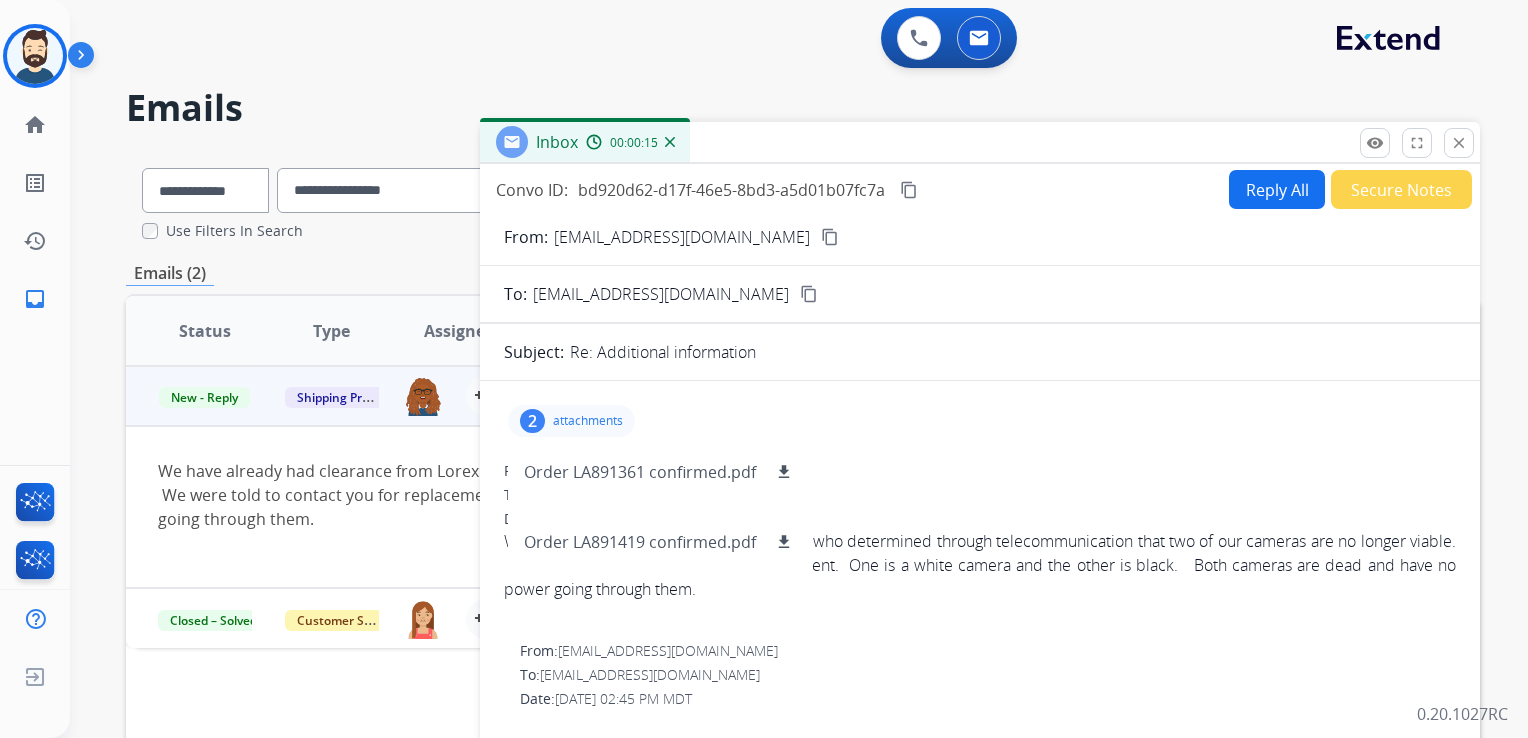 click on "attachments" at bounding box center (588, 421) 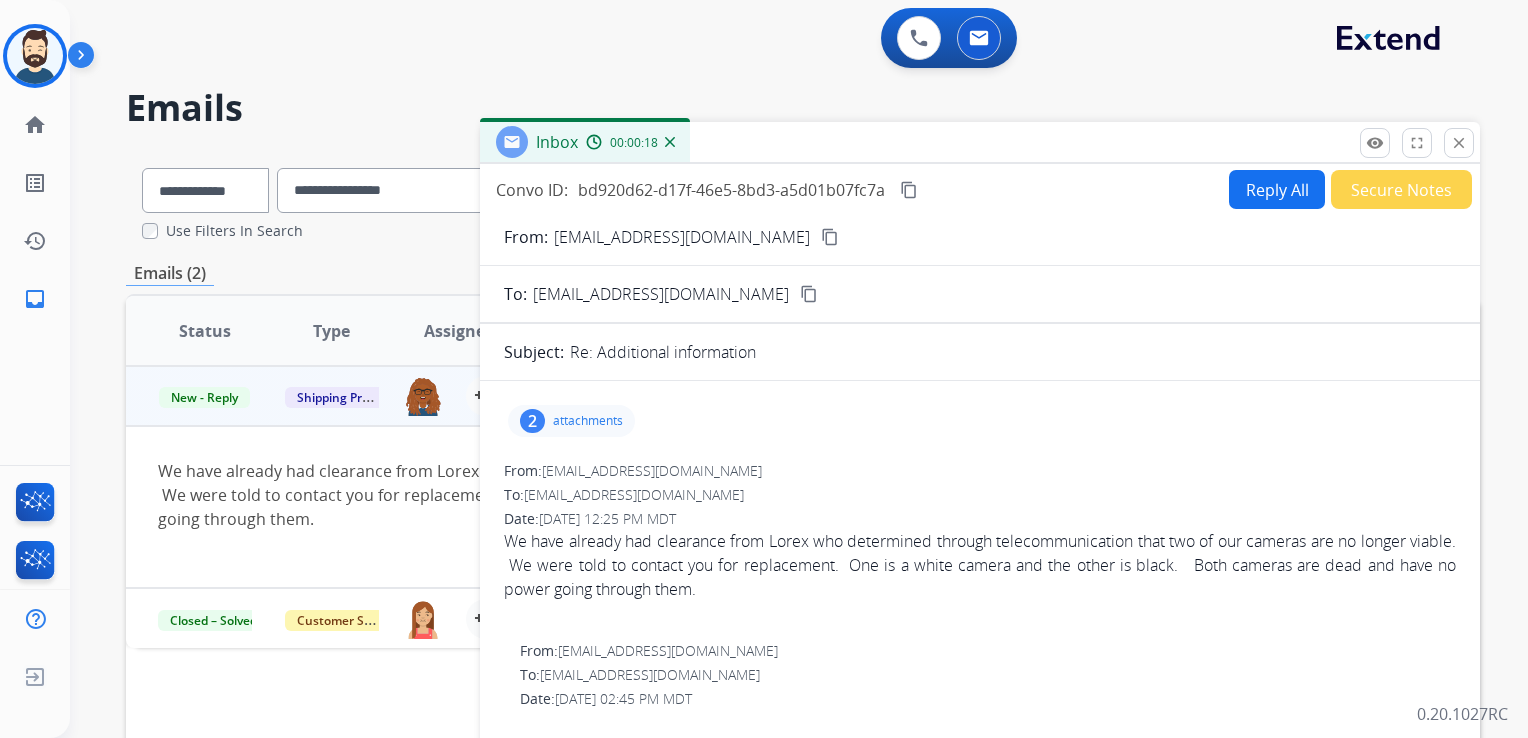 drag, startPoint x: 1458, startPoint y: 142, endPoint x: 1187, endPoint y: 106, distance: 273.38068 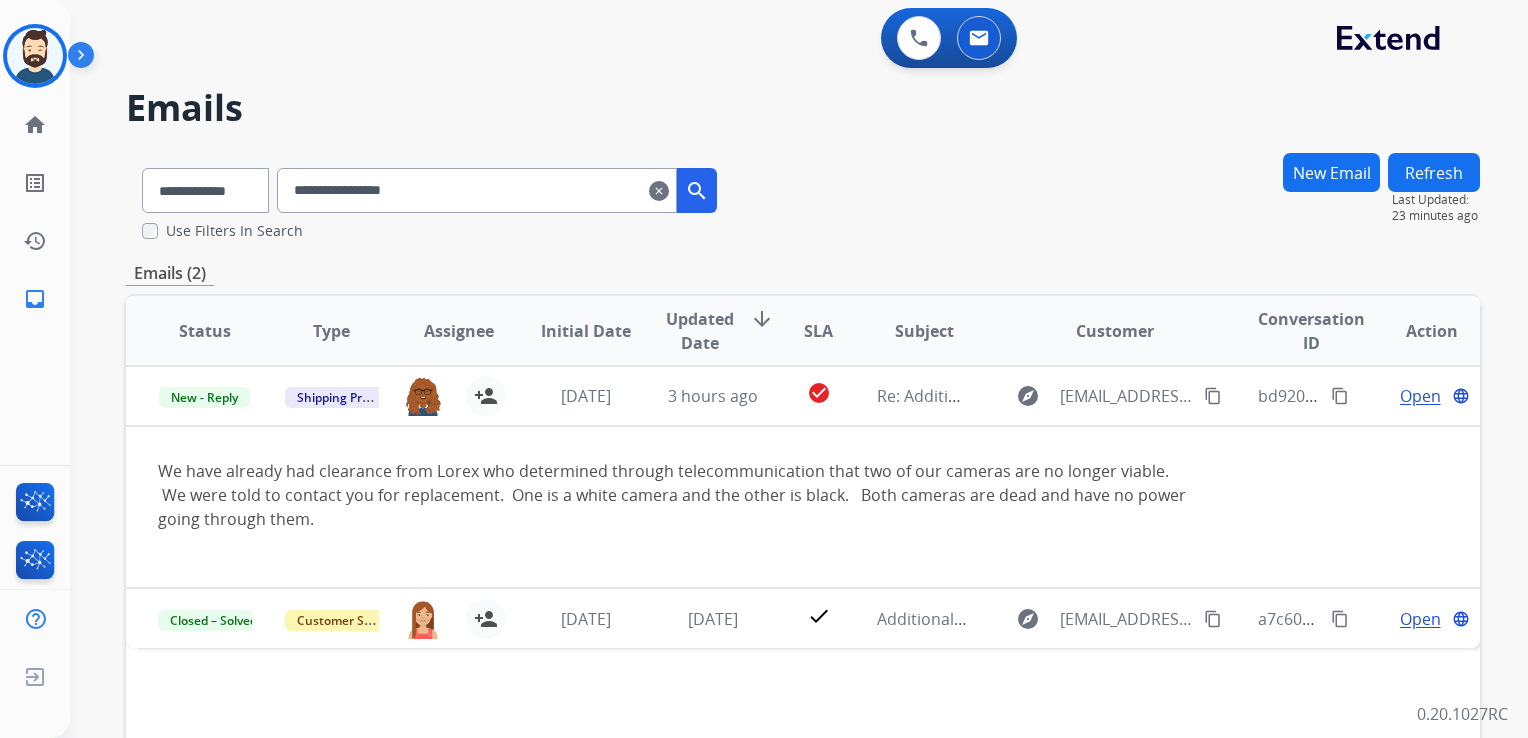 click on "**********" at bounding box center [477, 190] 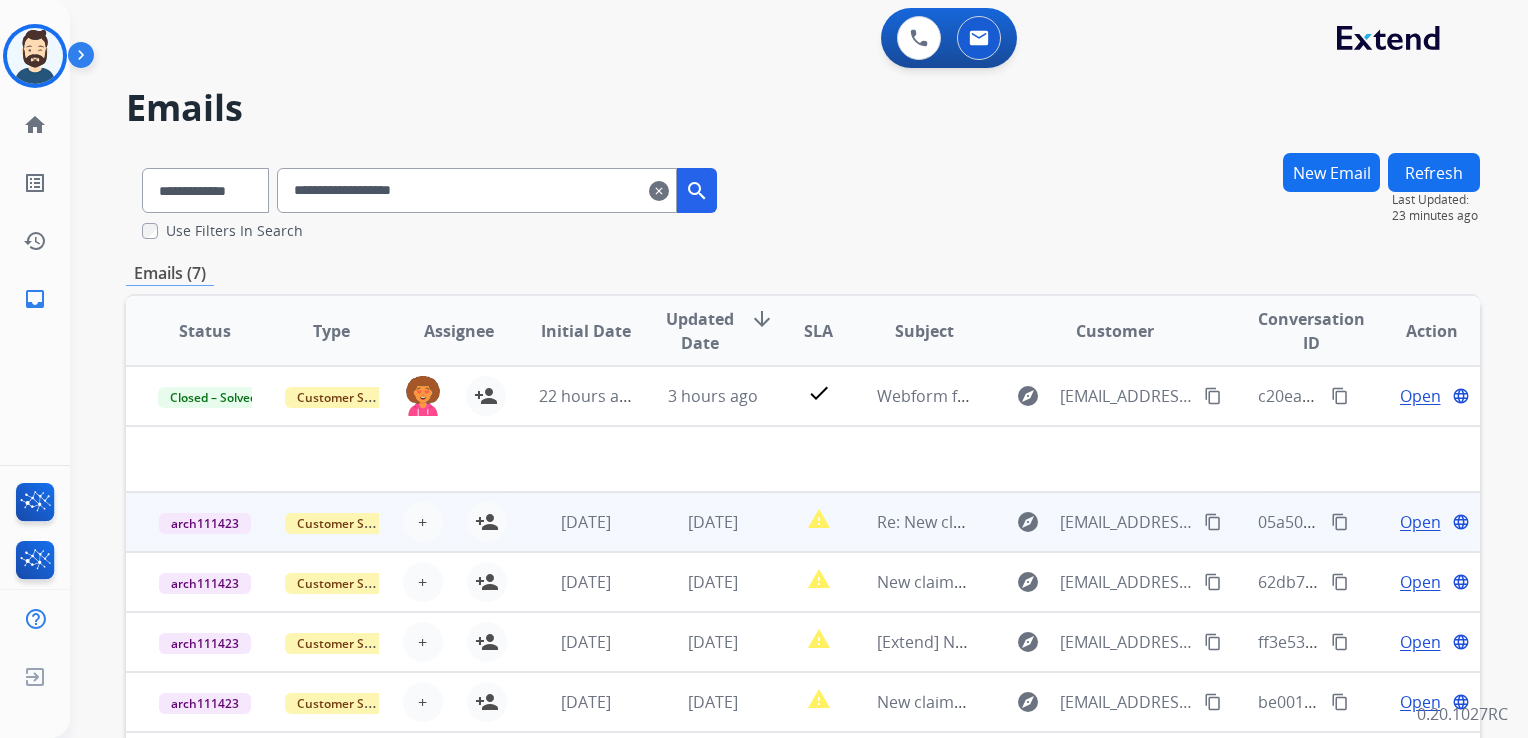 click on "1 year ago" at bounding box center [697, 522] 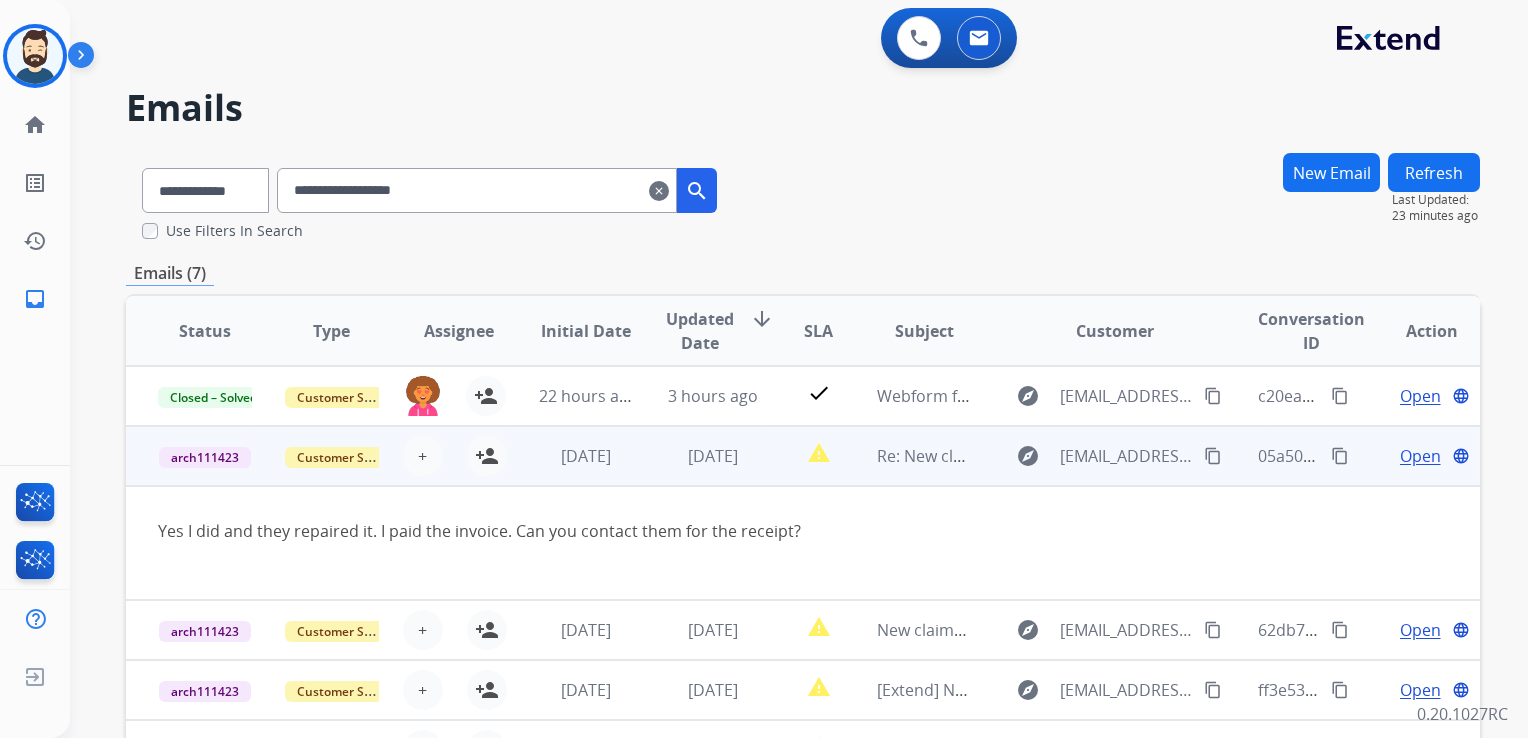 click on "Open" at bounding box center (1420, 456) 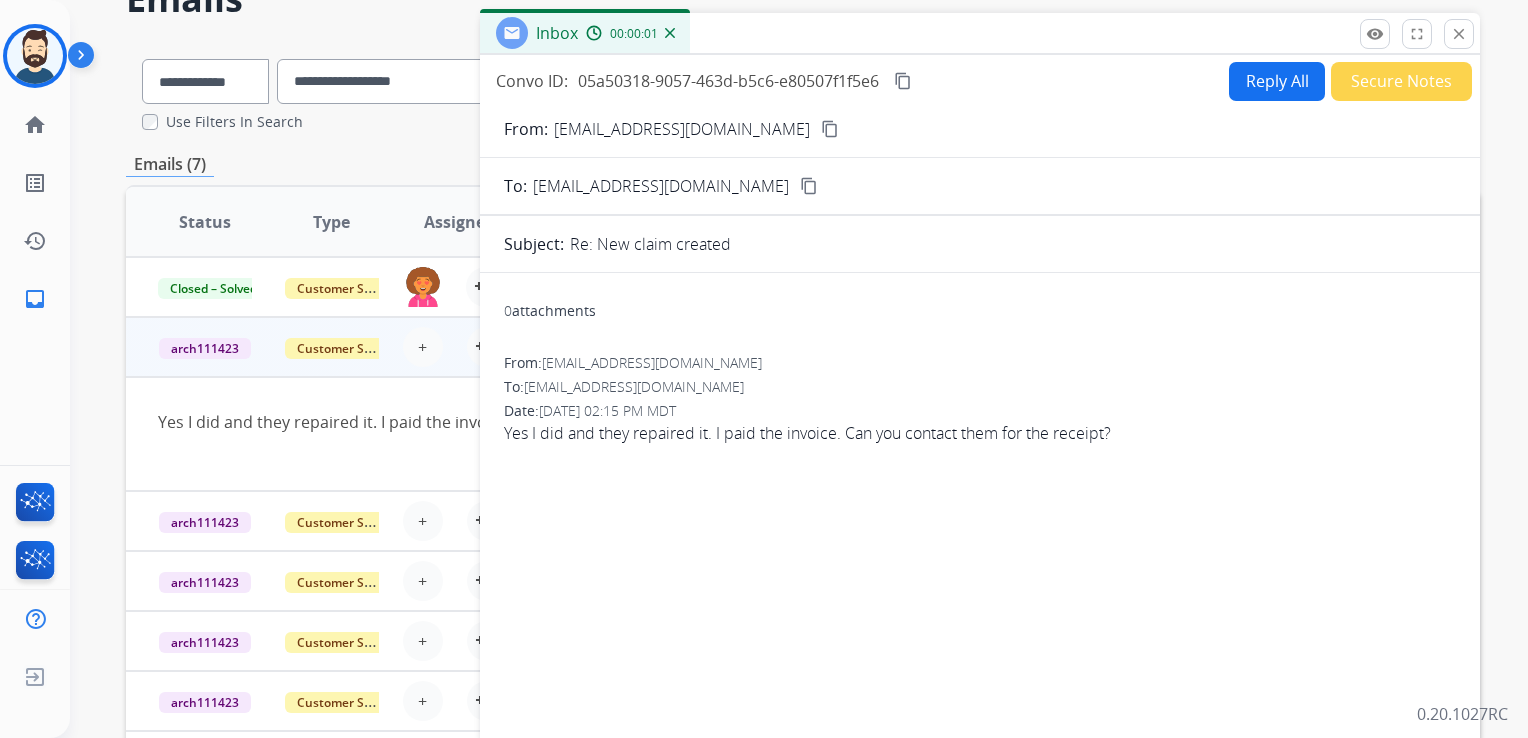 scroll, scrollTop: 0, scrollLeft: 0, axis: both 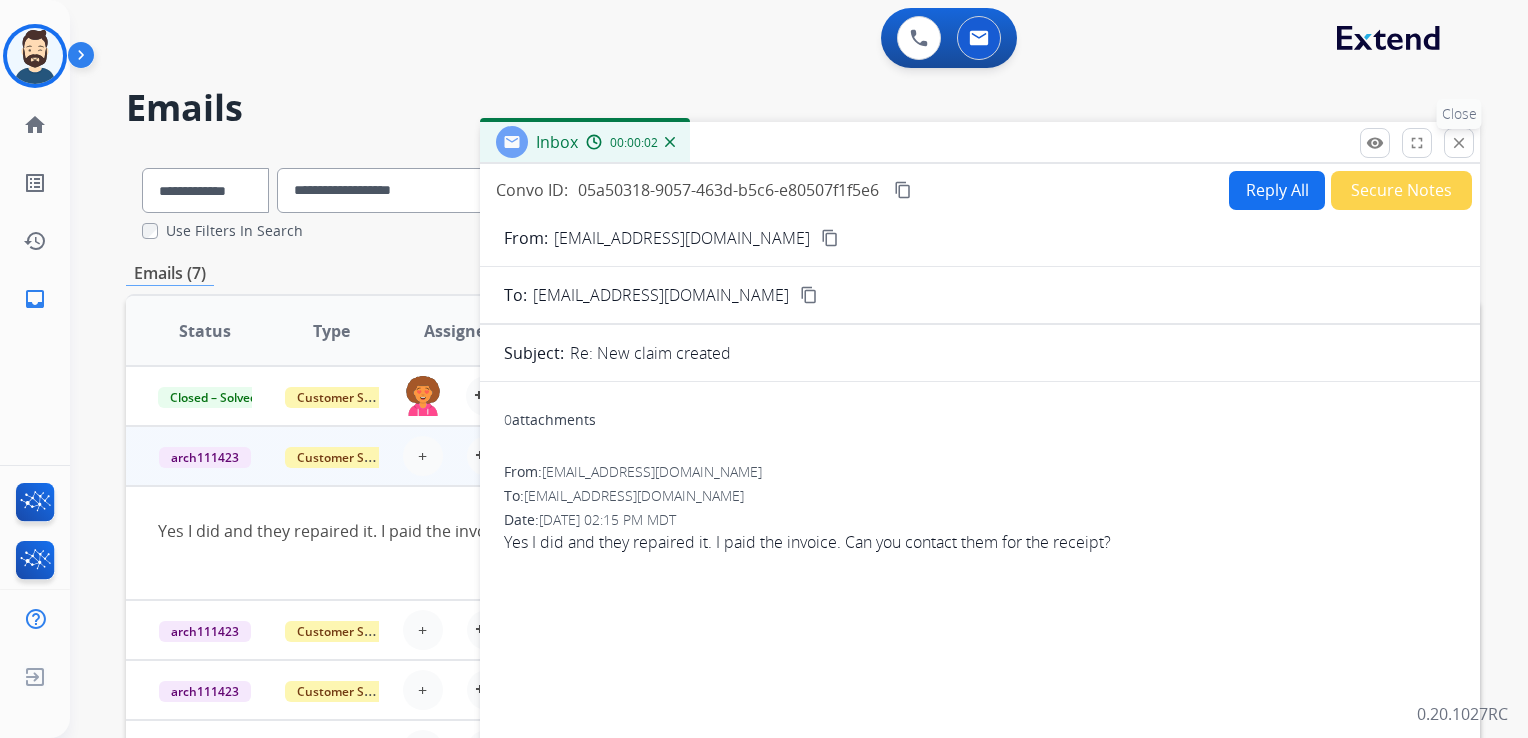 click on "close Close" at bounding box center [1459, 143] 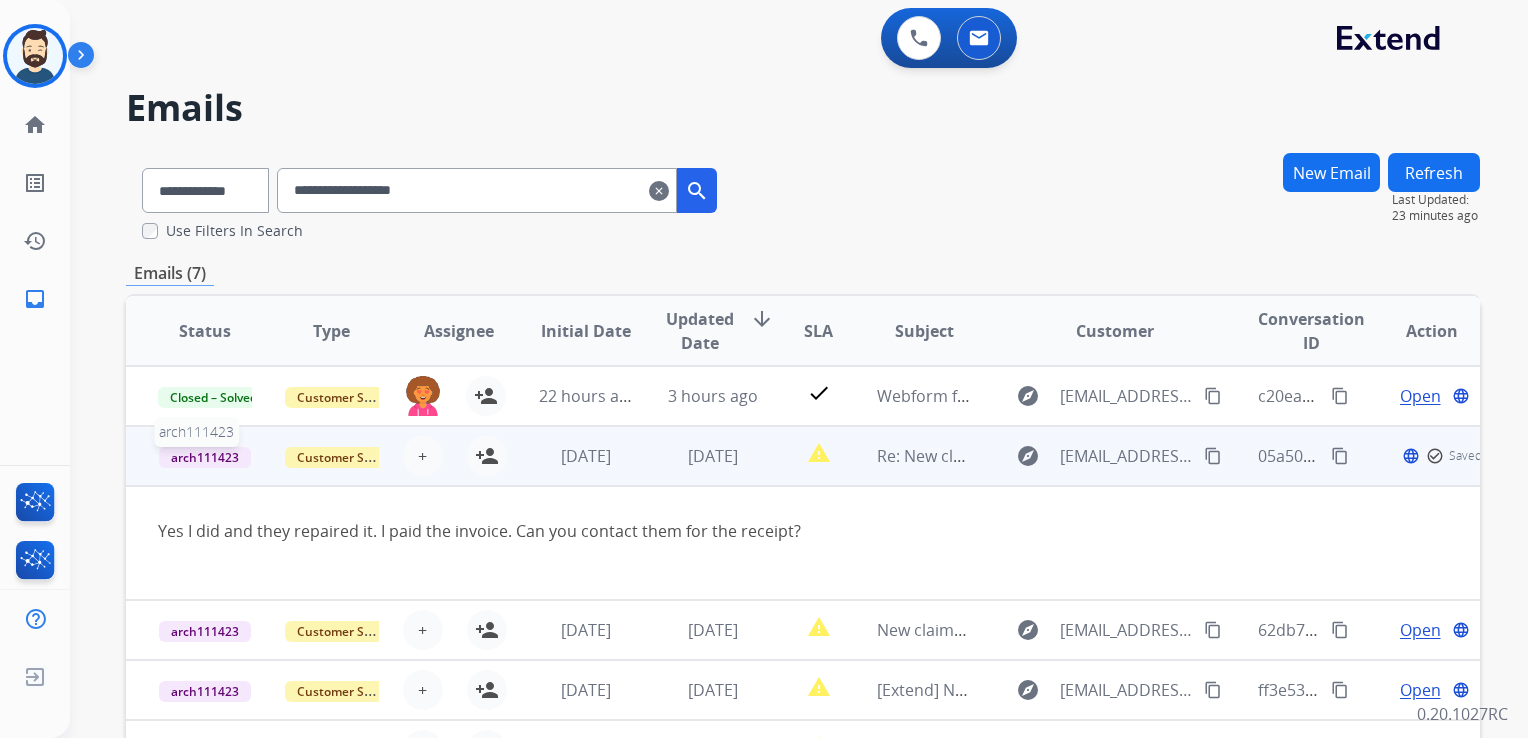 click on "arch111423" at bounding box center [205, 457] 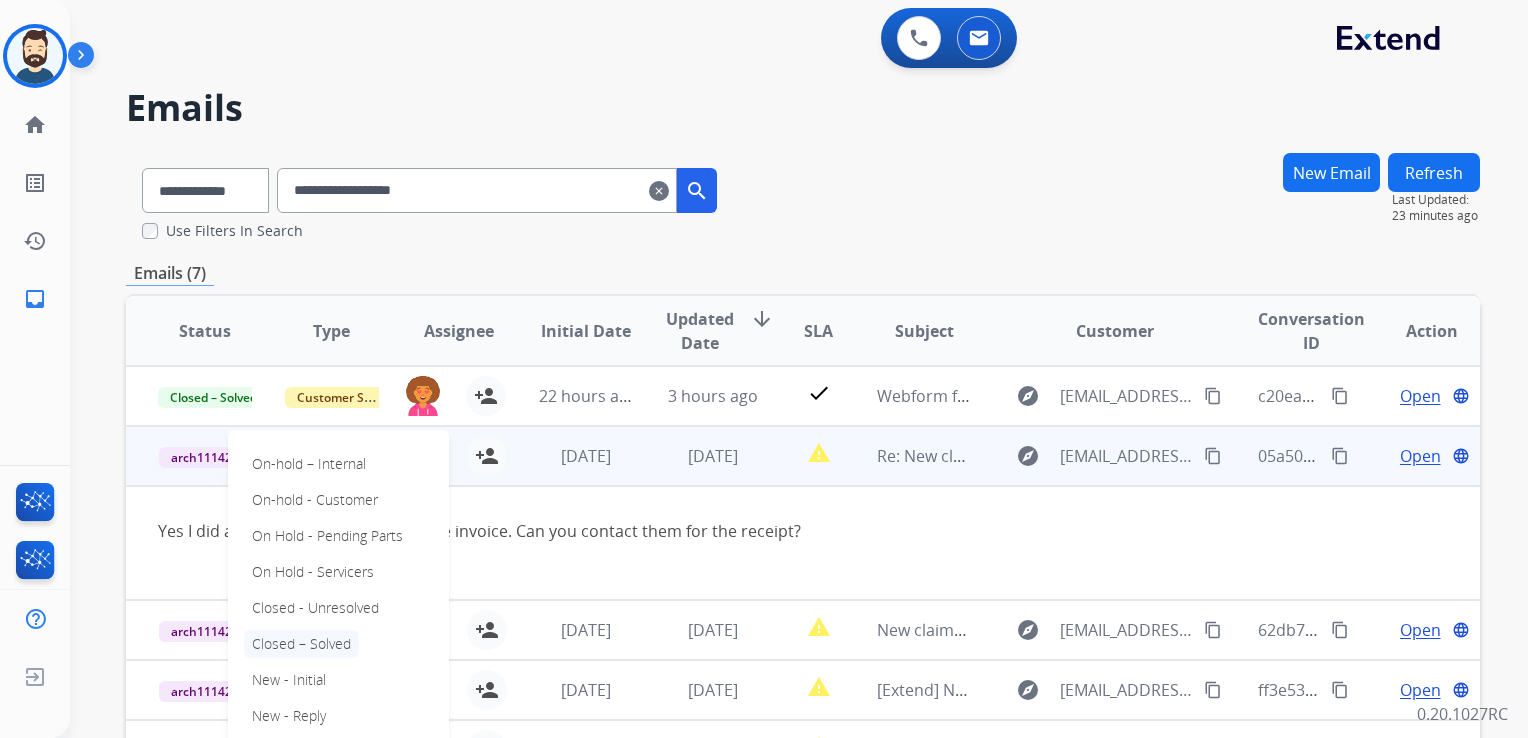 click on "Closed – Solved" at bounding box center (301, 644) 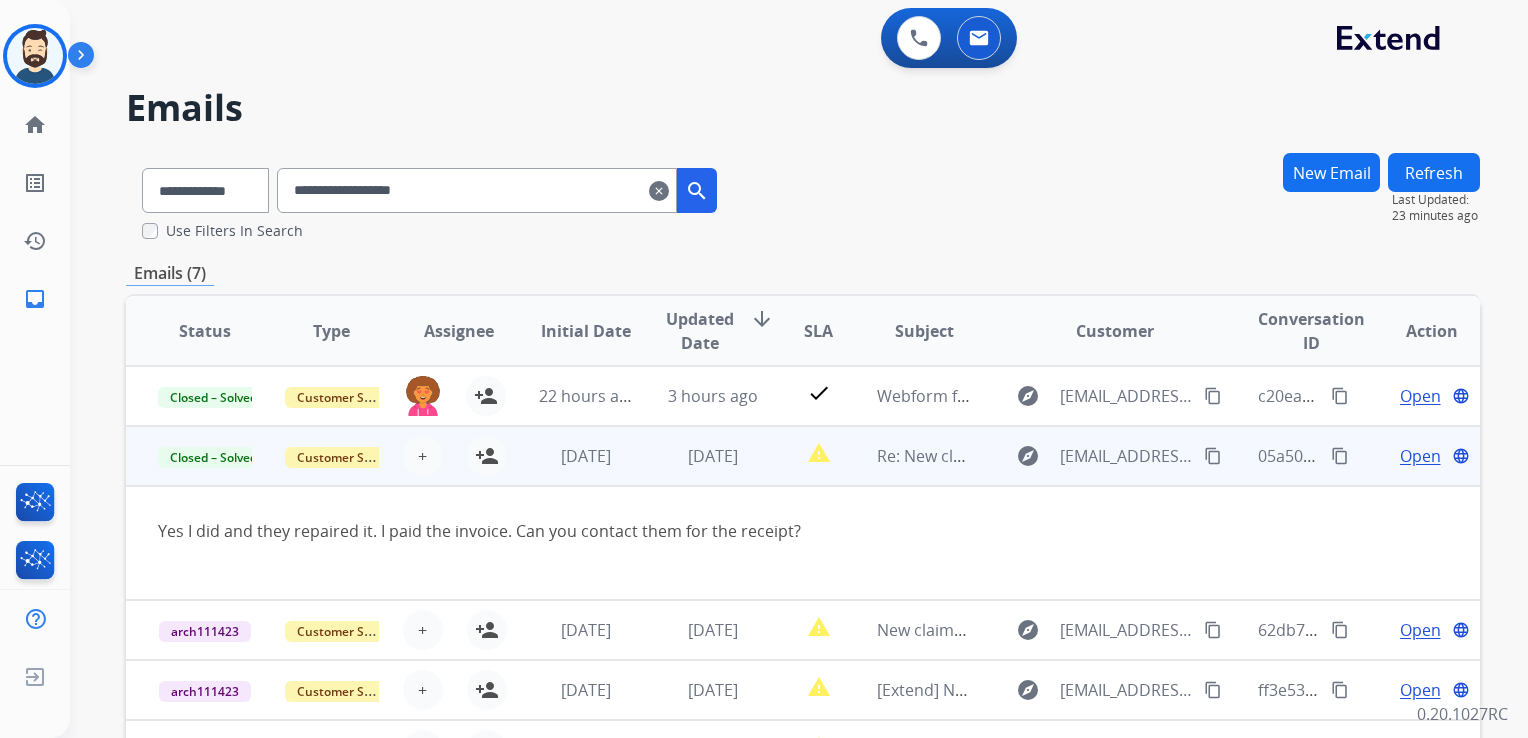click on "1 year ago" at bounding box center (570, 456) 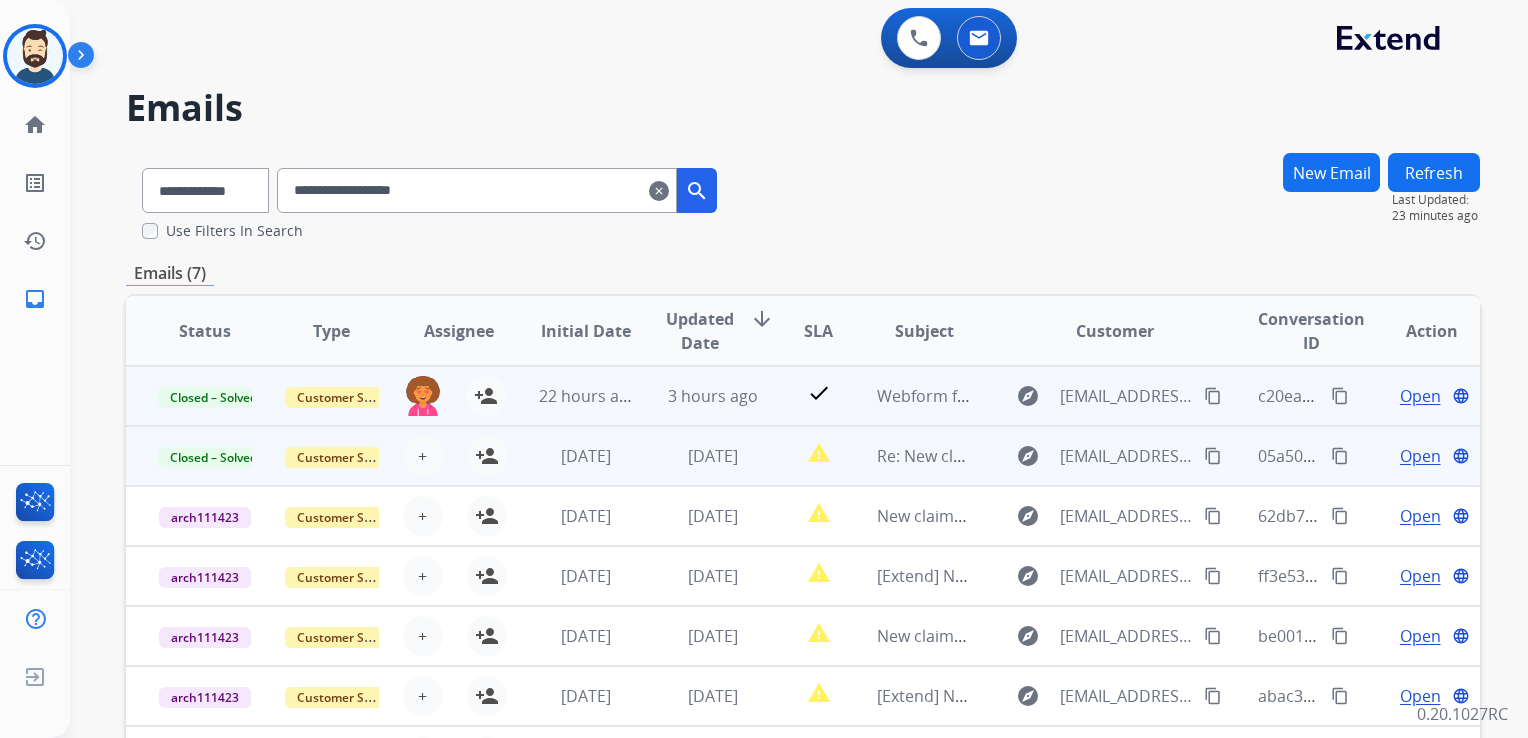 click on "check" at bounding box center [803, 396] 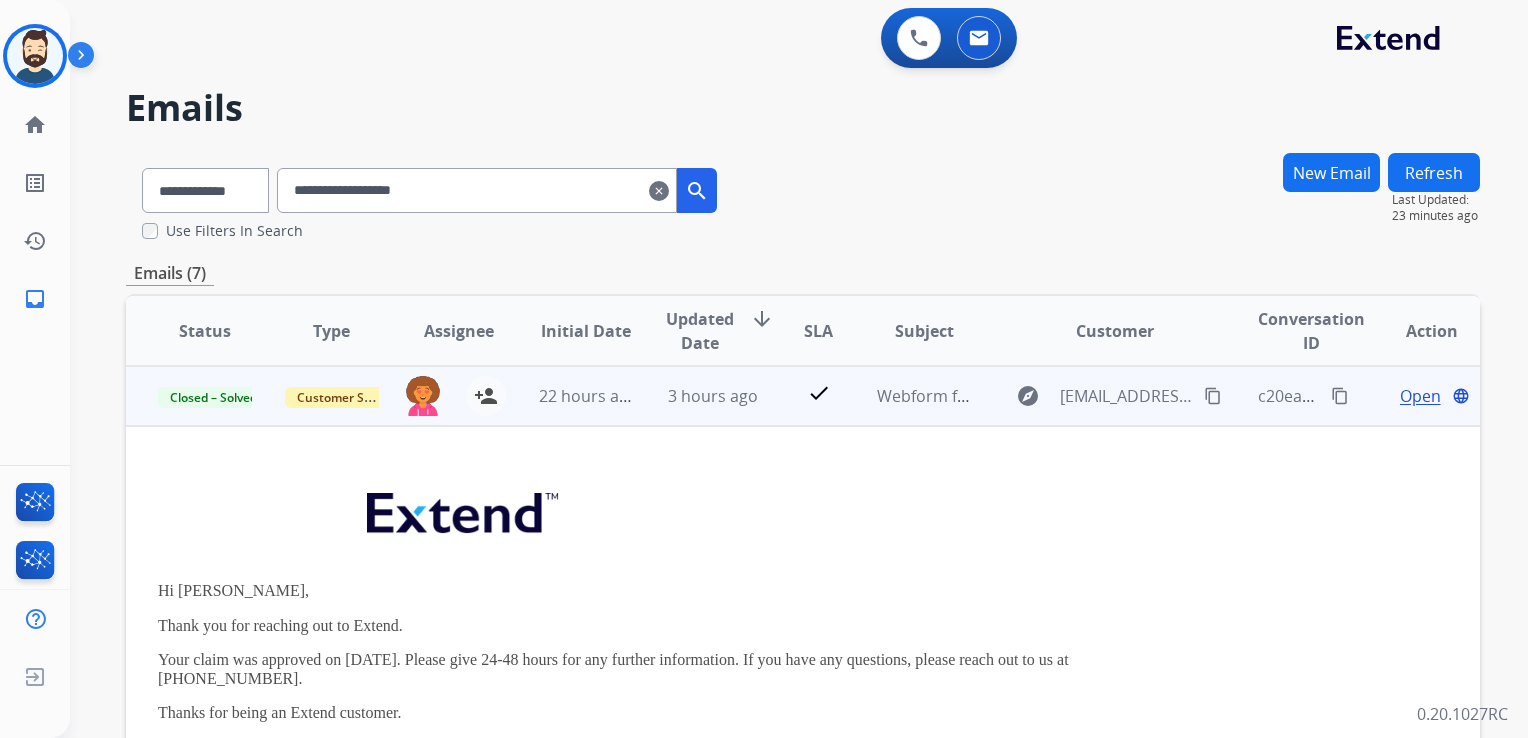 click on "Open" at bounding box center [1420, 396] 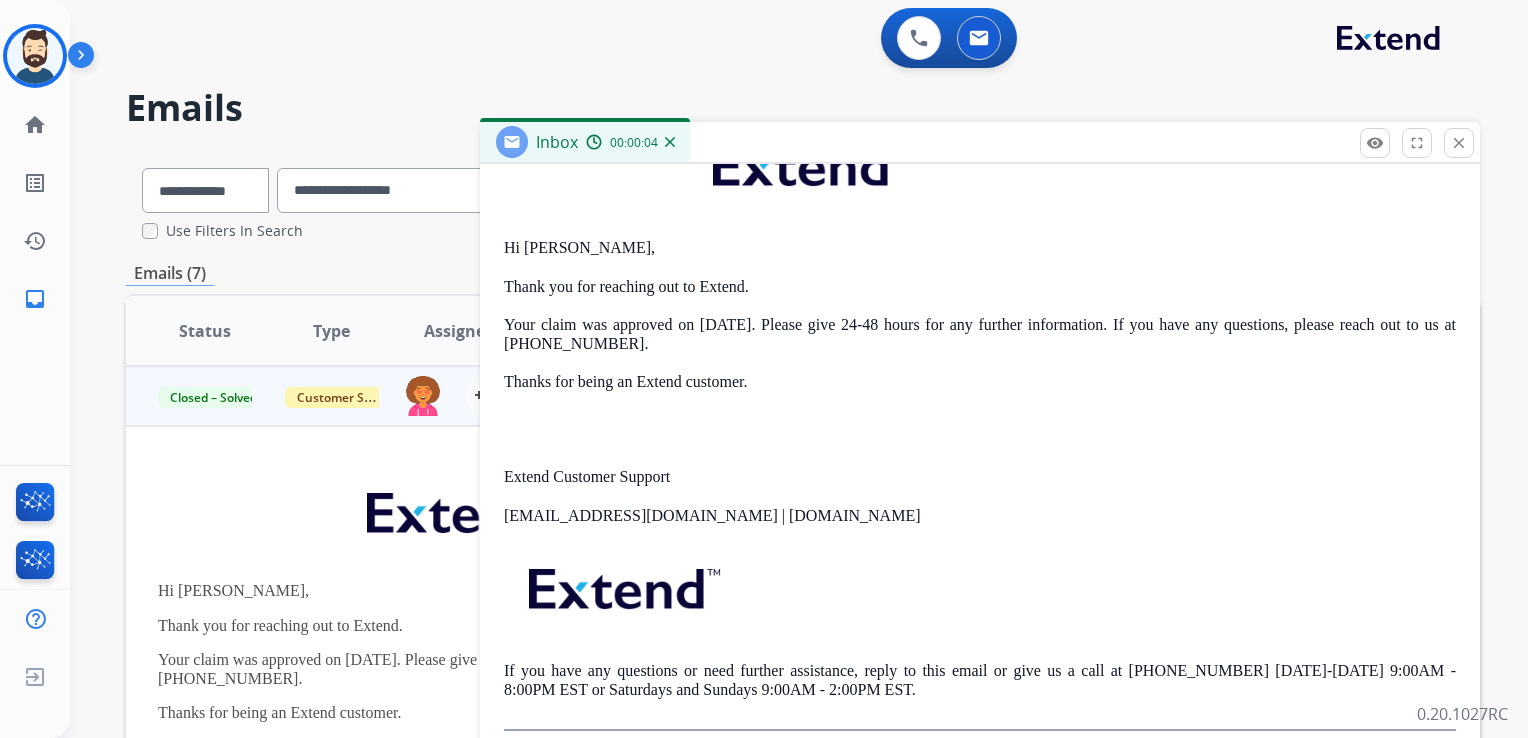scroll, scrollTop: 432, scrollLeft: 0, axis: vertical 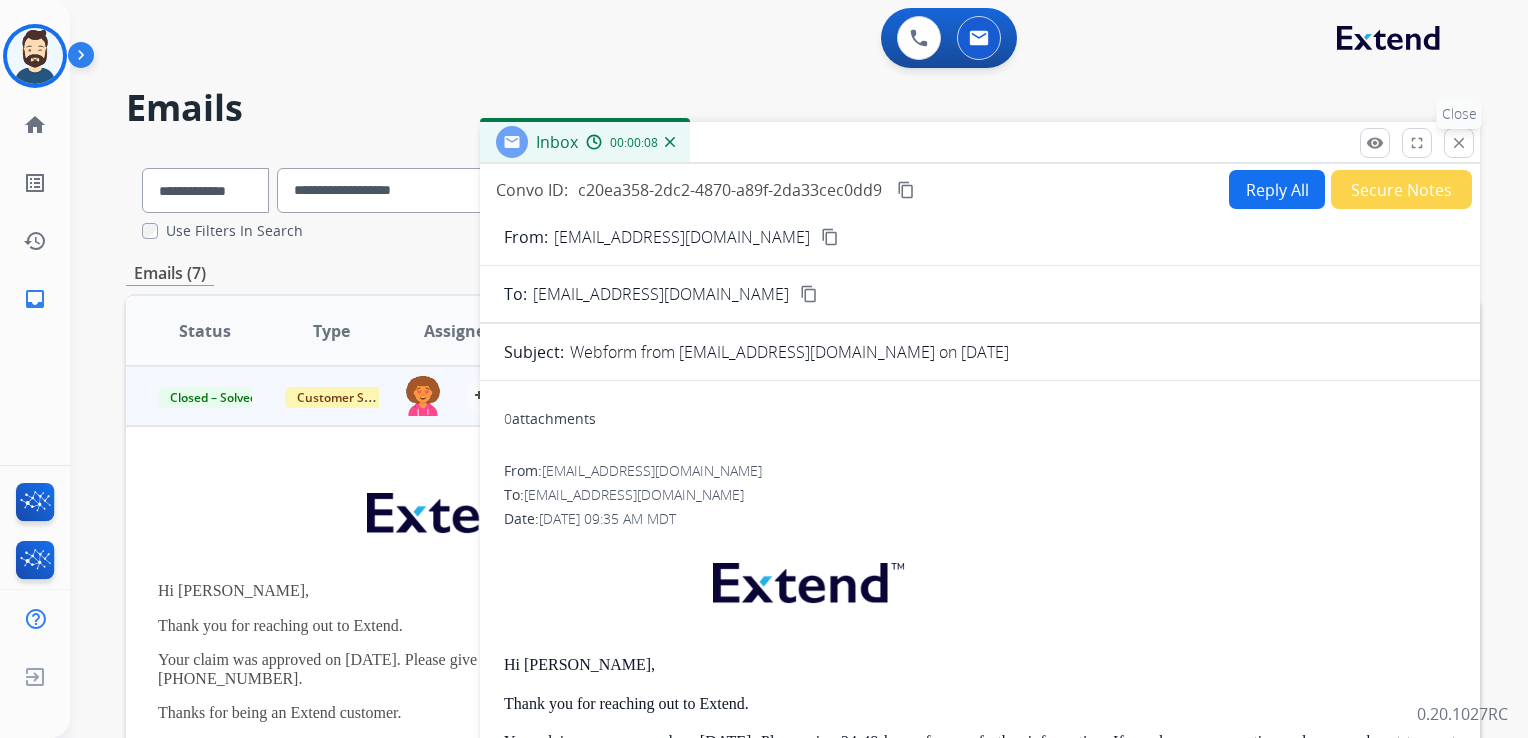 click on "close" at bounding box center (1459, 143) 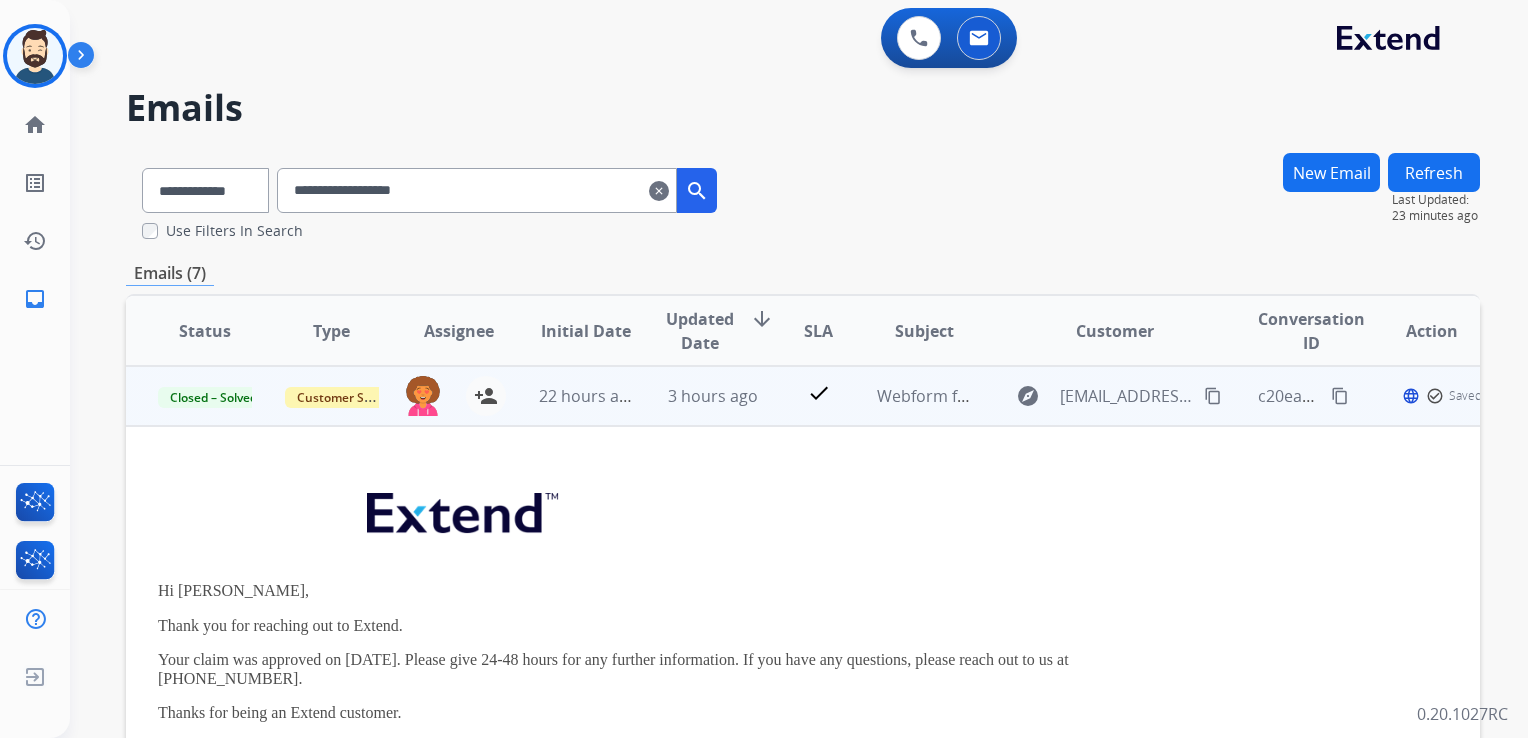 click on "3 hours ago" at bounding box center [697, 396] 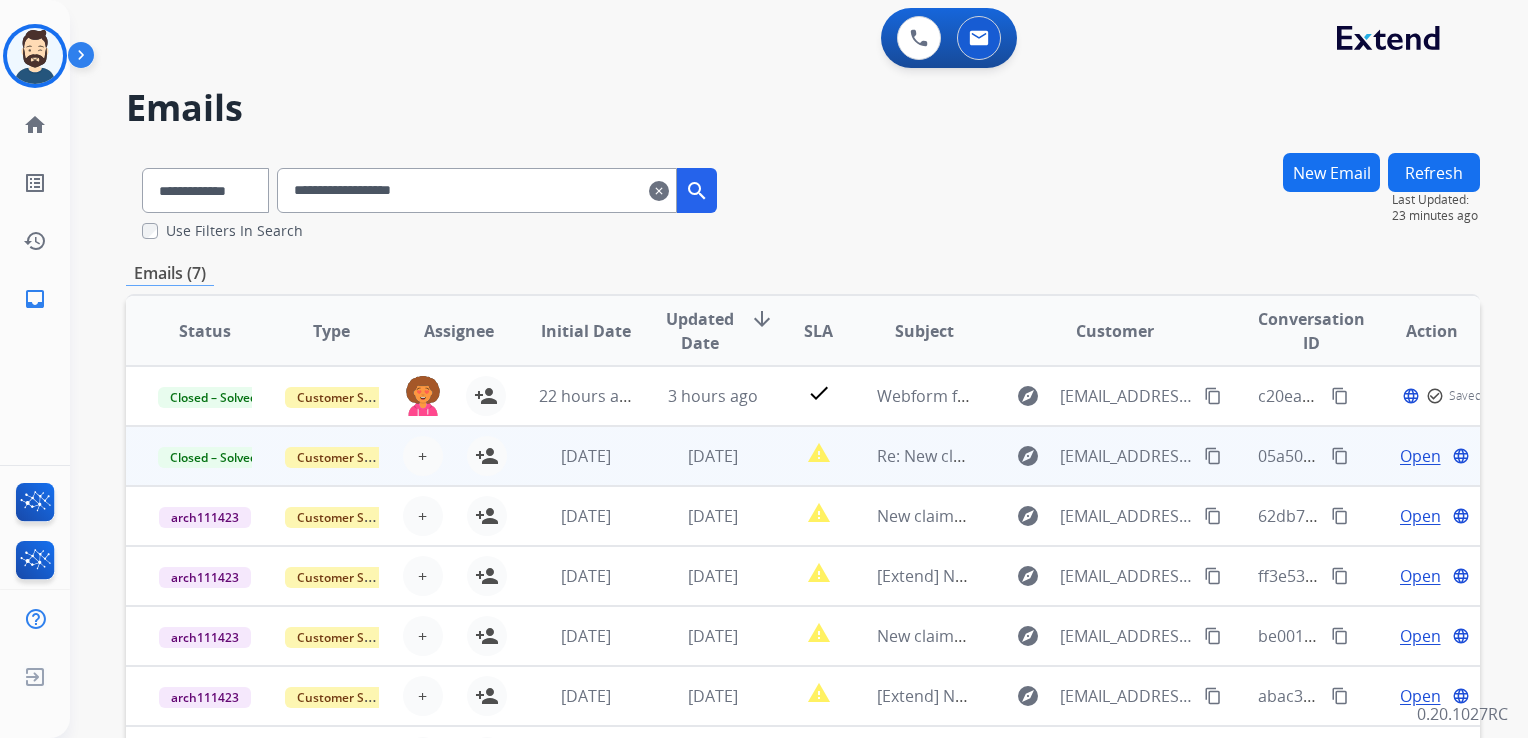 click on "clear" at bounding box center (659, 191) 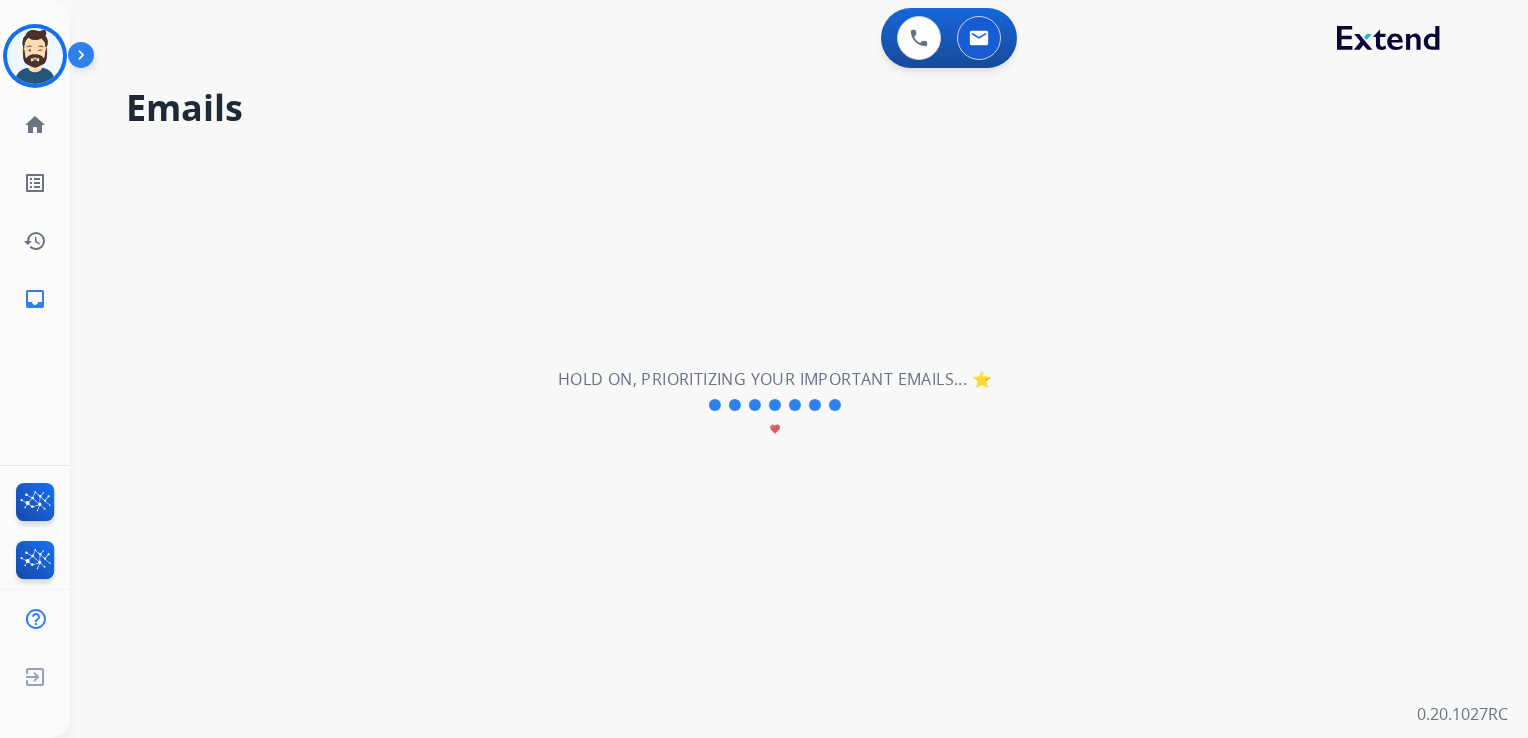 type 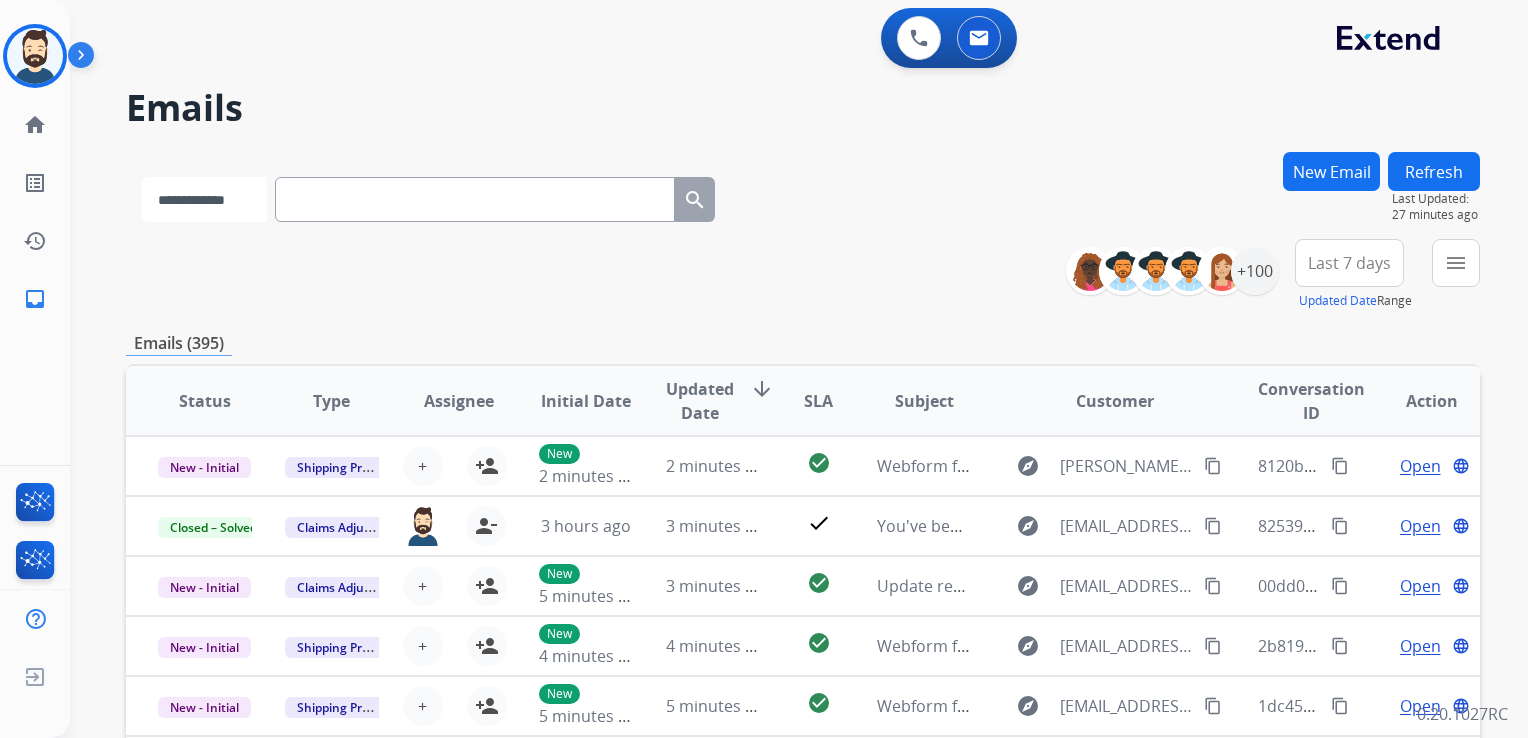 click on "**********" at bounding box center (204, 199) 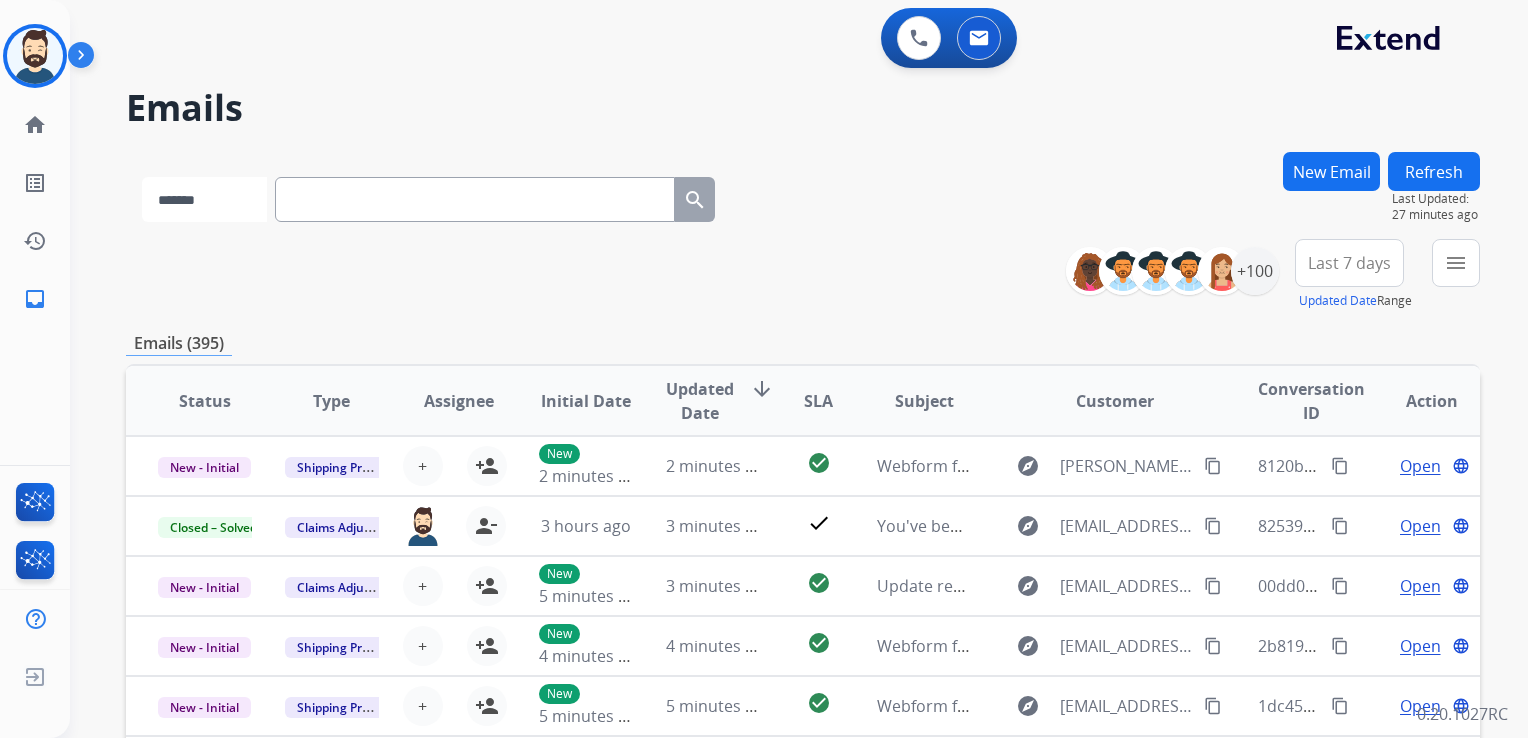 click on "**********" at bounding box center [204, 199] 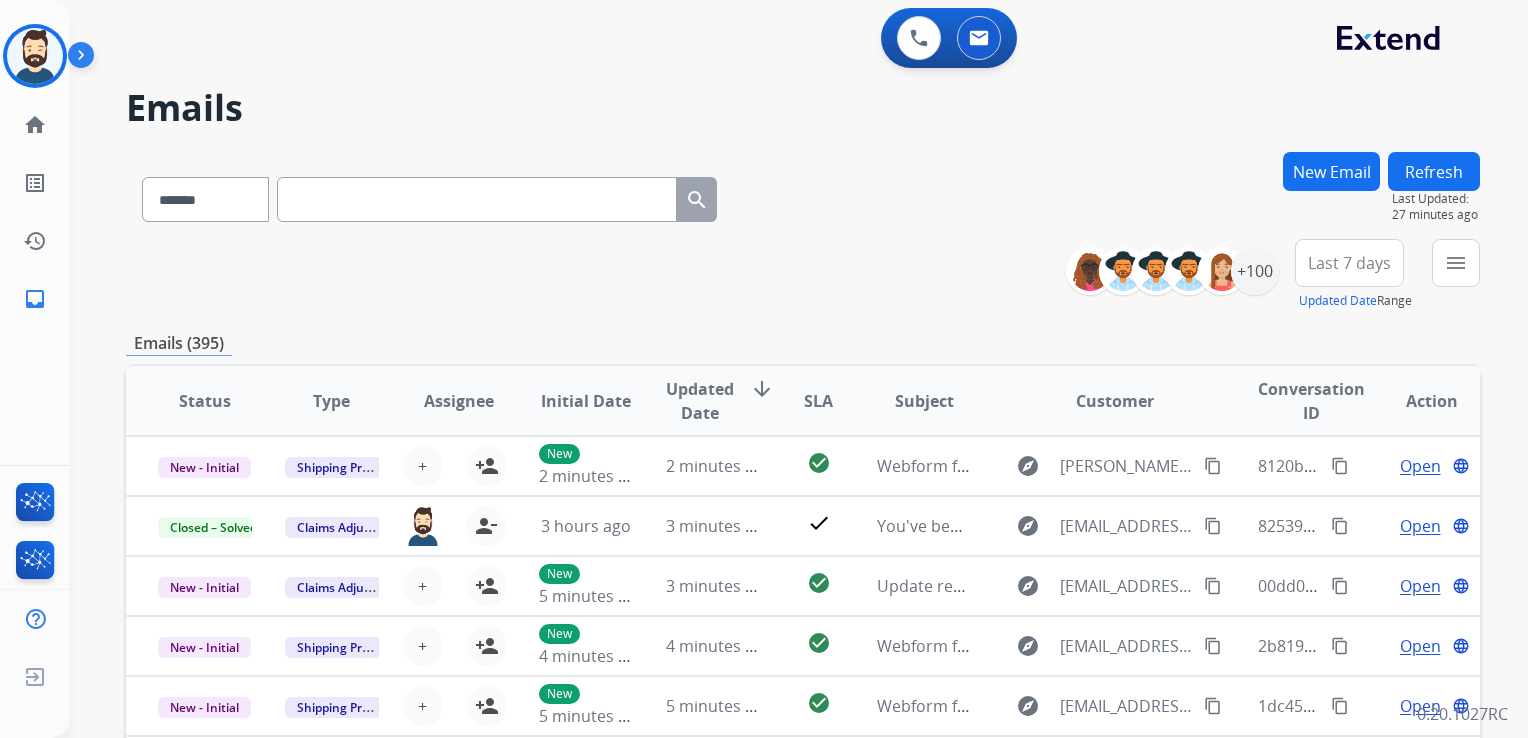 click at bounding box center [477, 199] 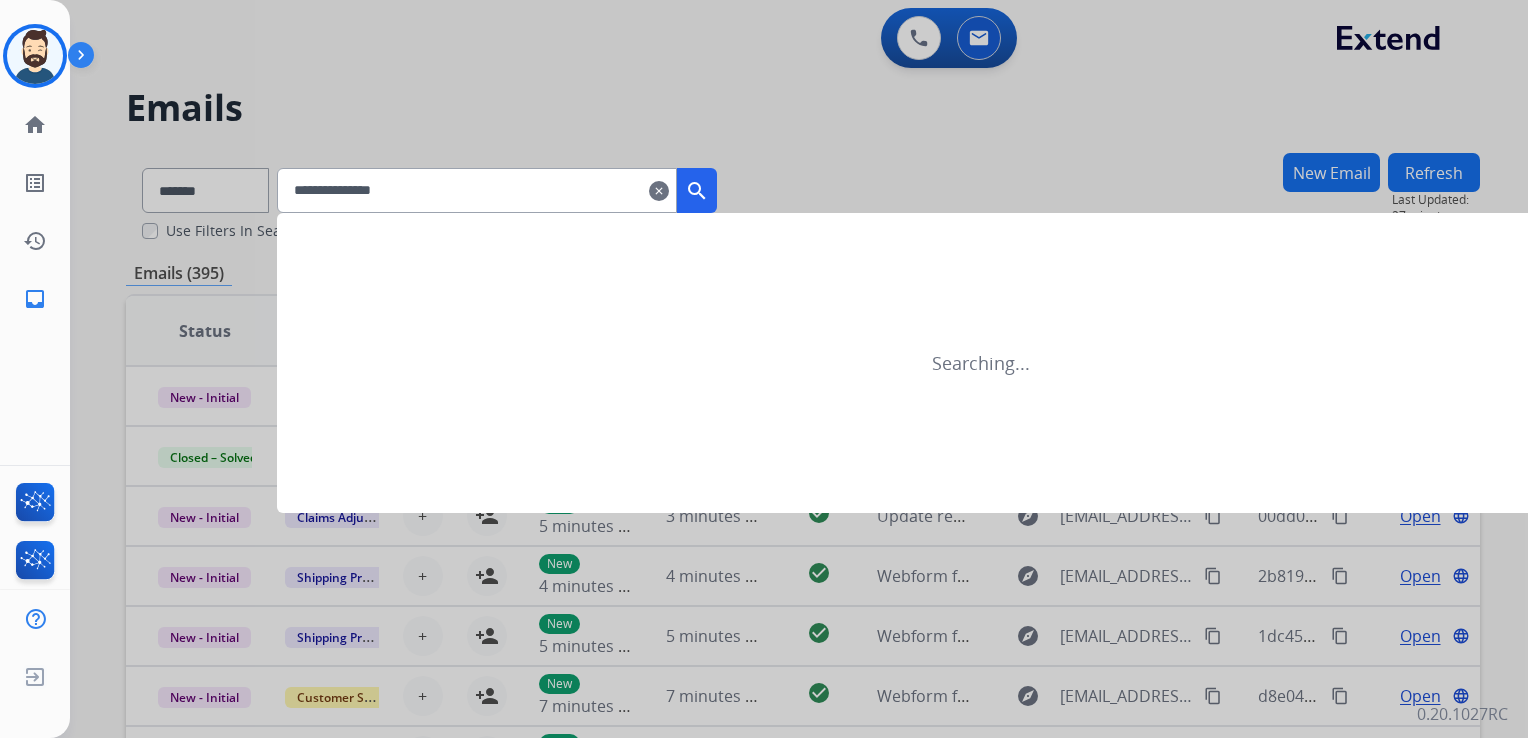 type on "**********" 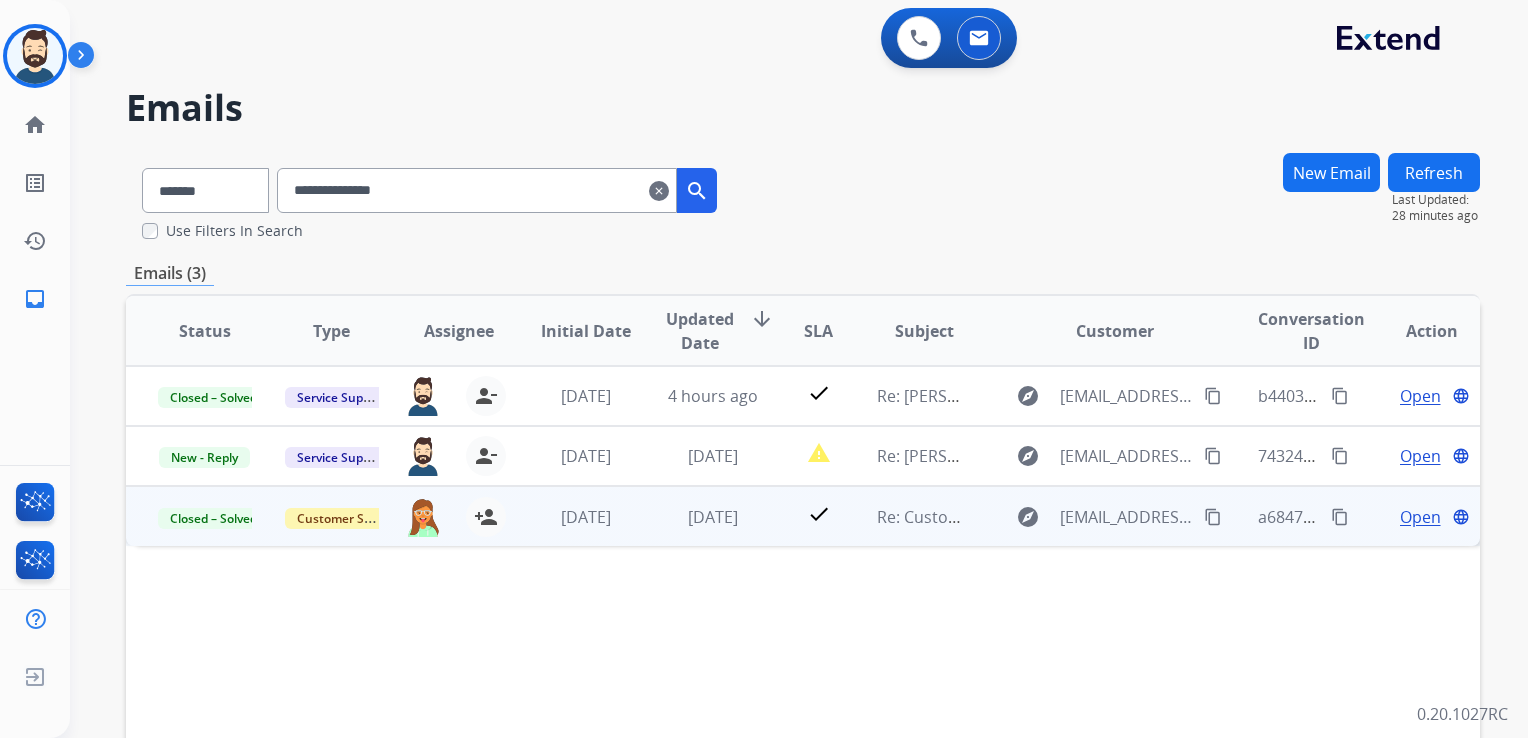 click on "2 months ago" at bounding box center (697, 516) 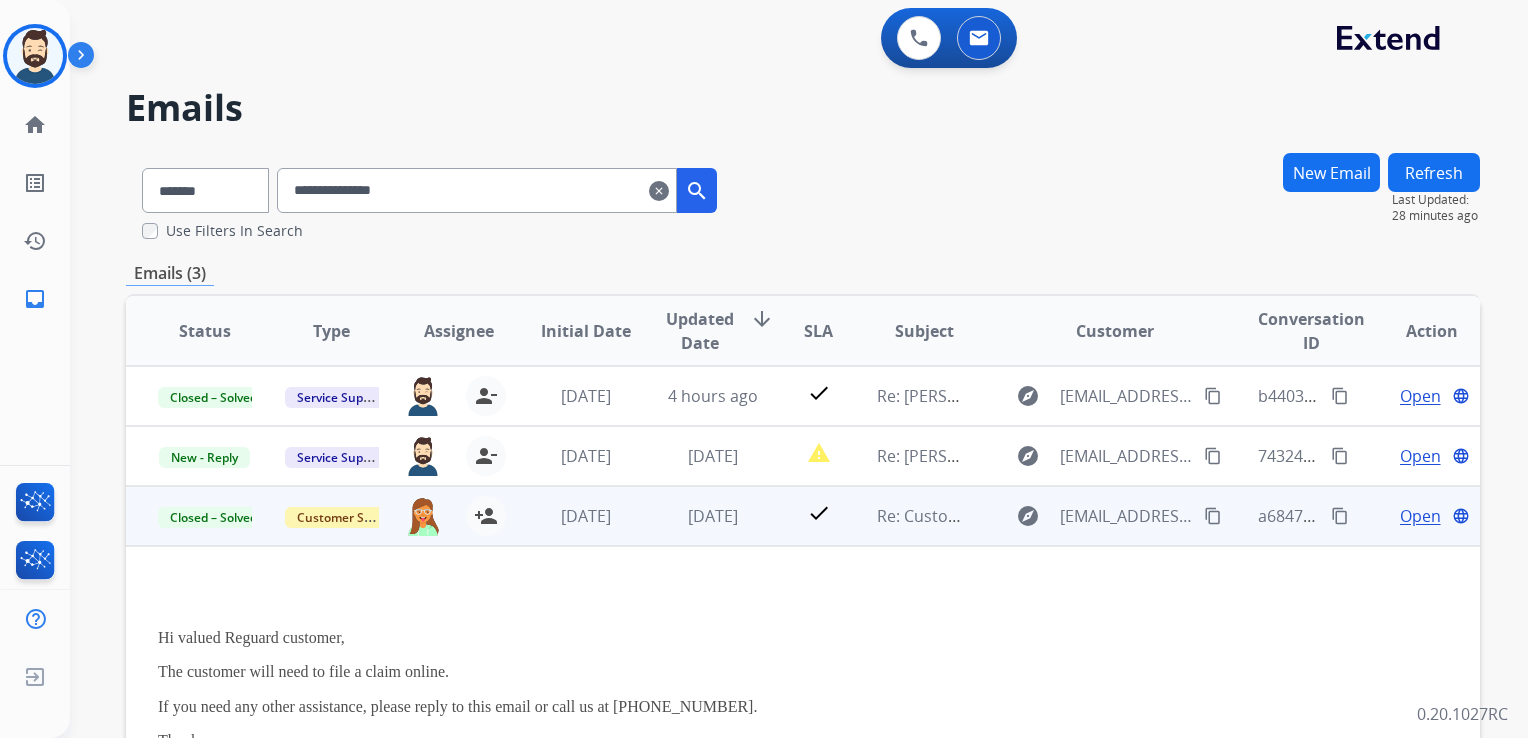 click on "Open" at bounding box center [1420, 516] 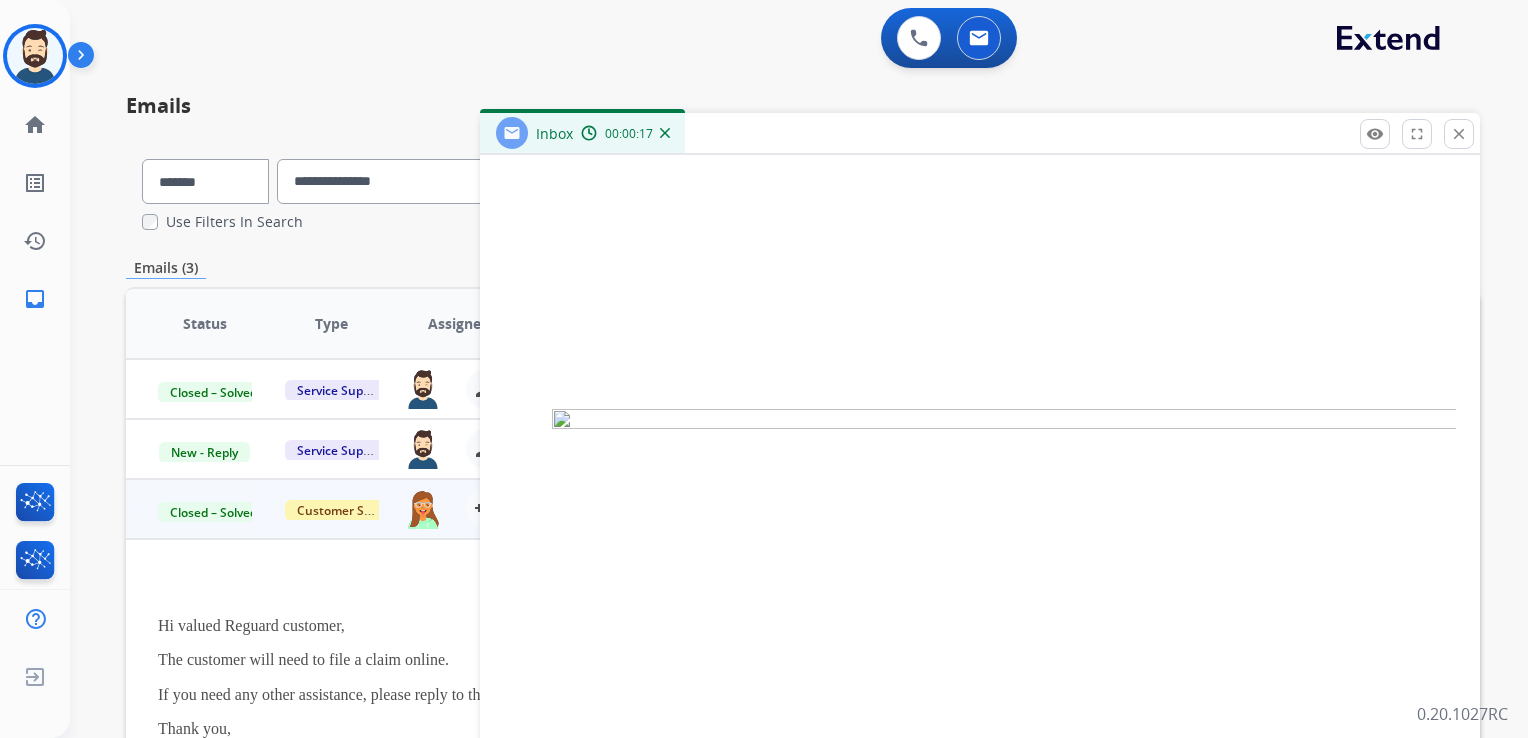 scroll, scrollTop: 2348, scrollLeft: 0, axis: vertical 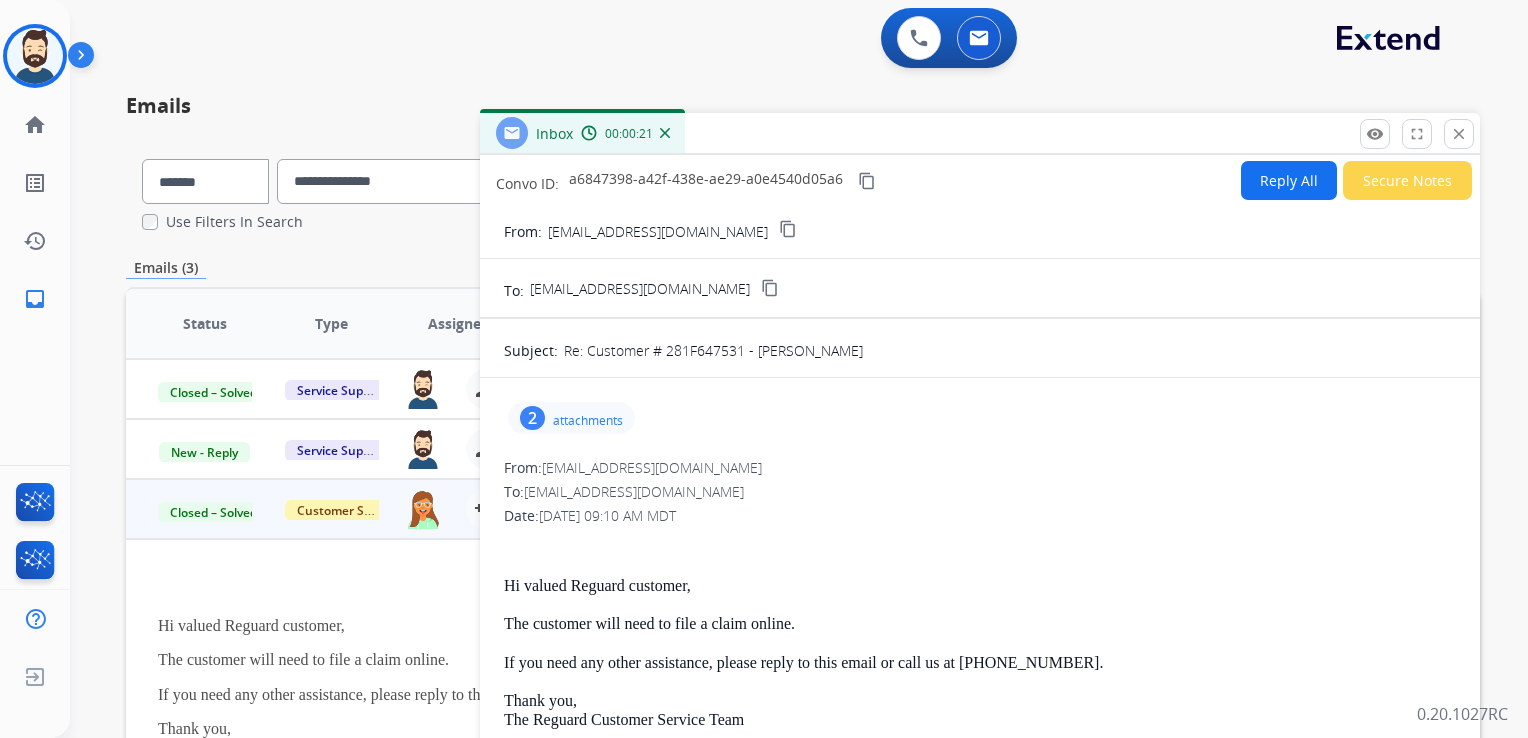 click on "2 attachments" at bounding box center (980, 418) 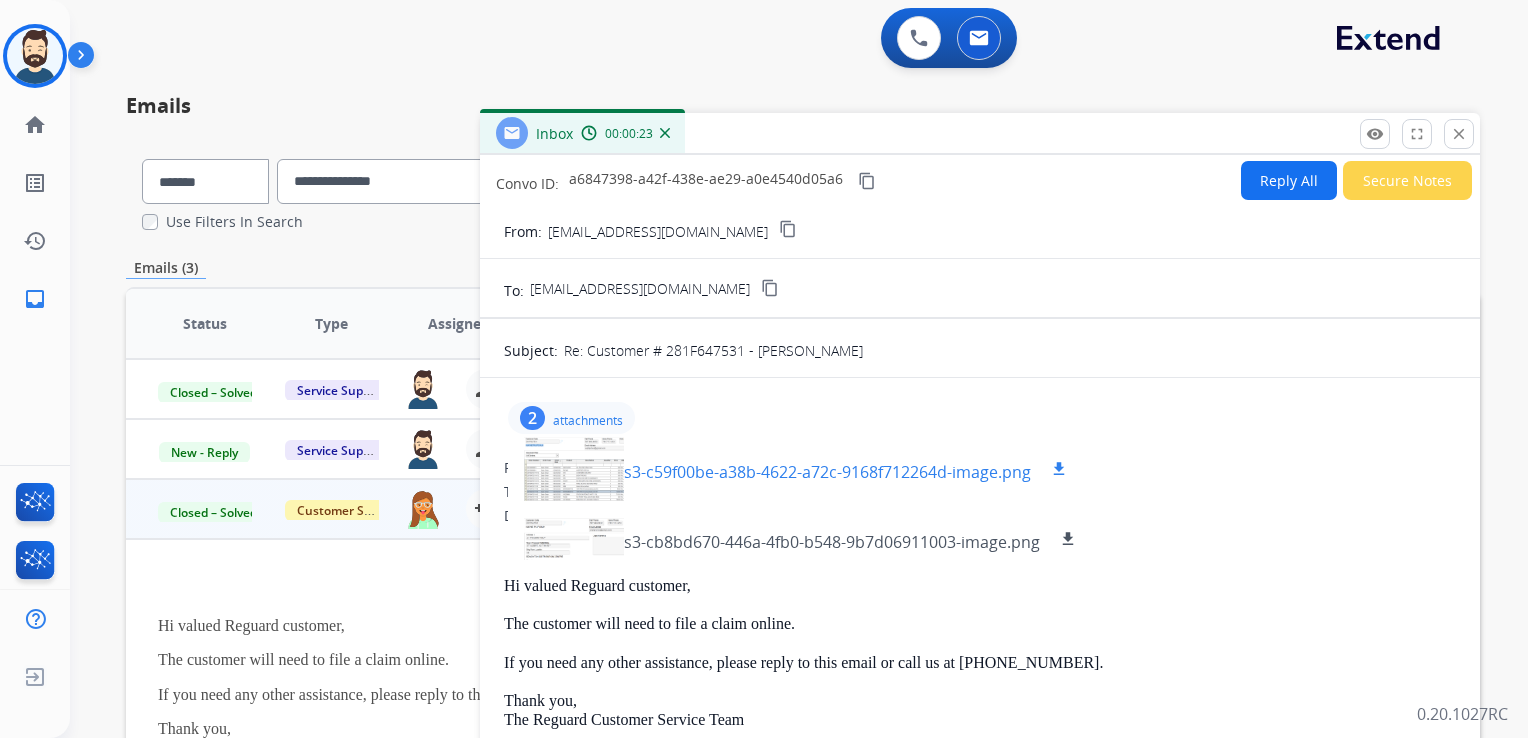 click on "s3-c59f00be-a38b-4622-a72c-9168f712264d-image.png" at bounding box center [827, 472] 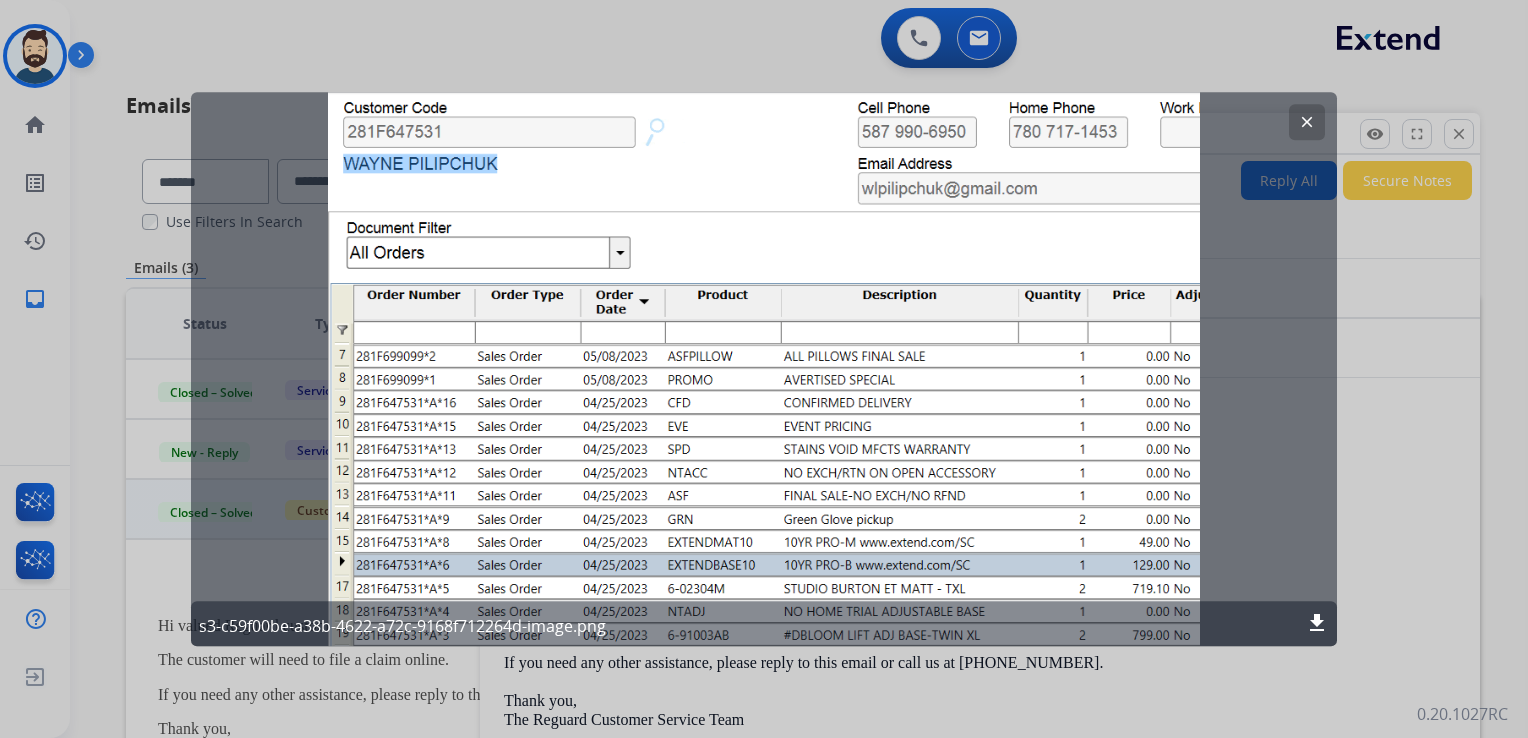 click on "clear" 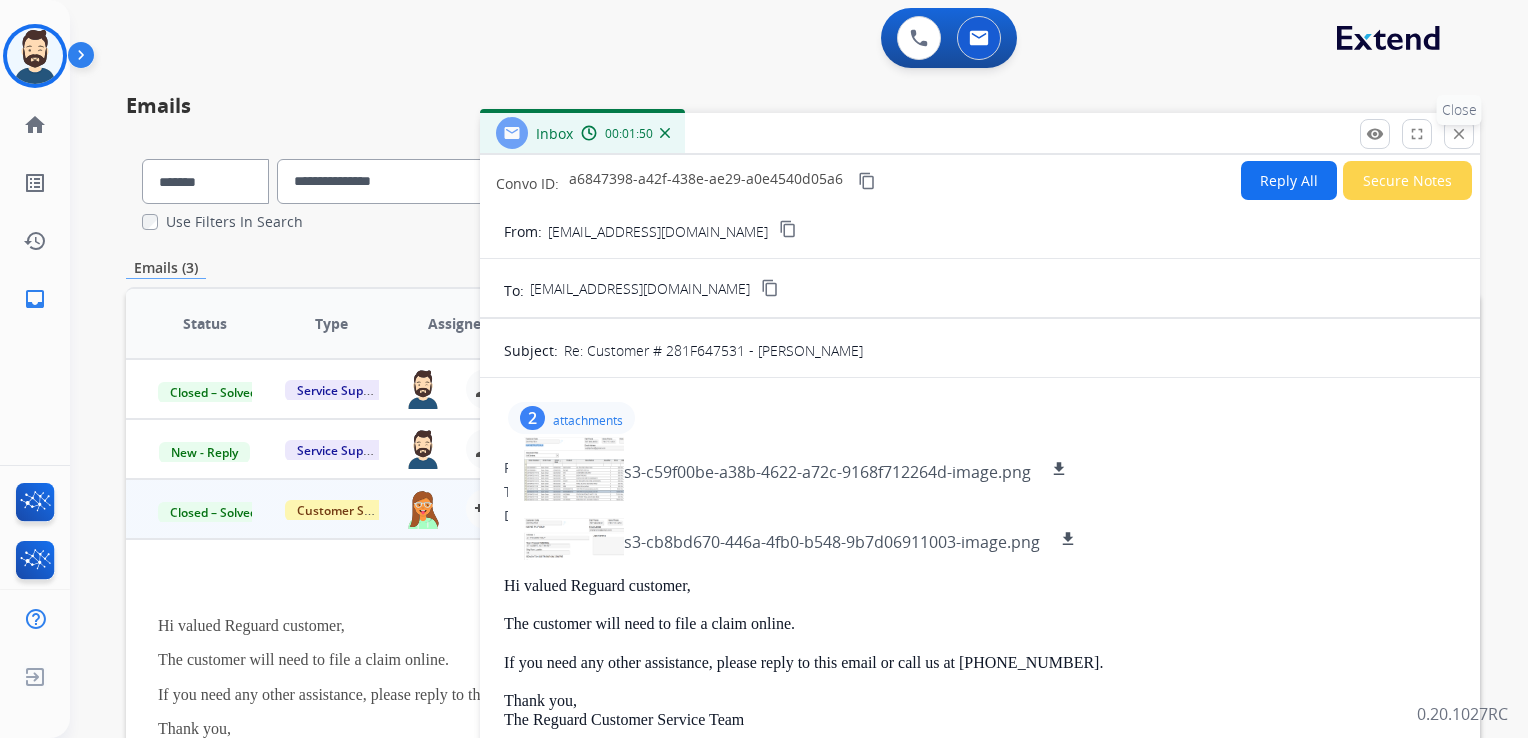 click on "close Close" at bounding box center [1459, 134] 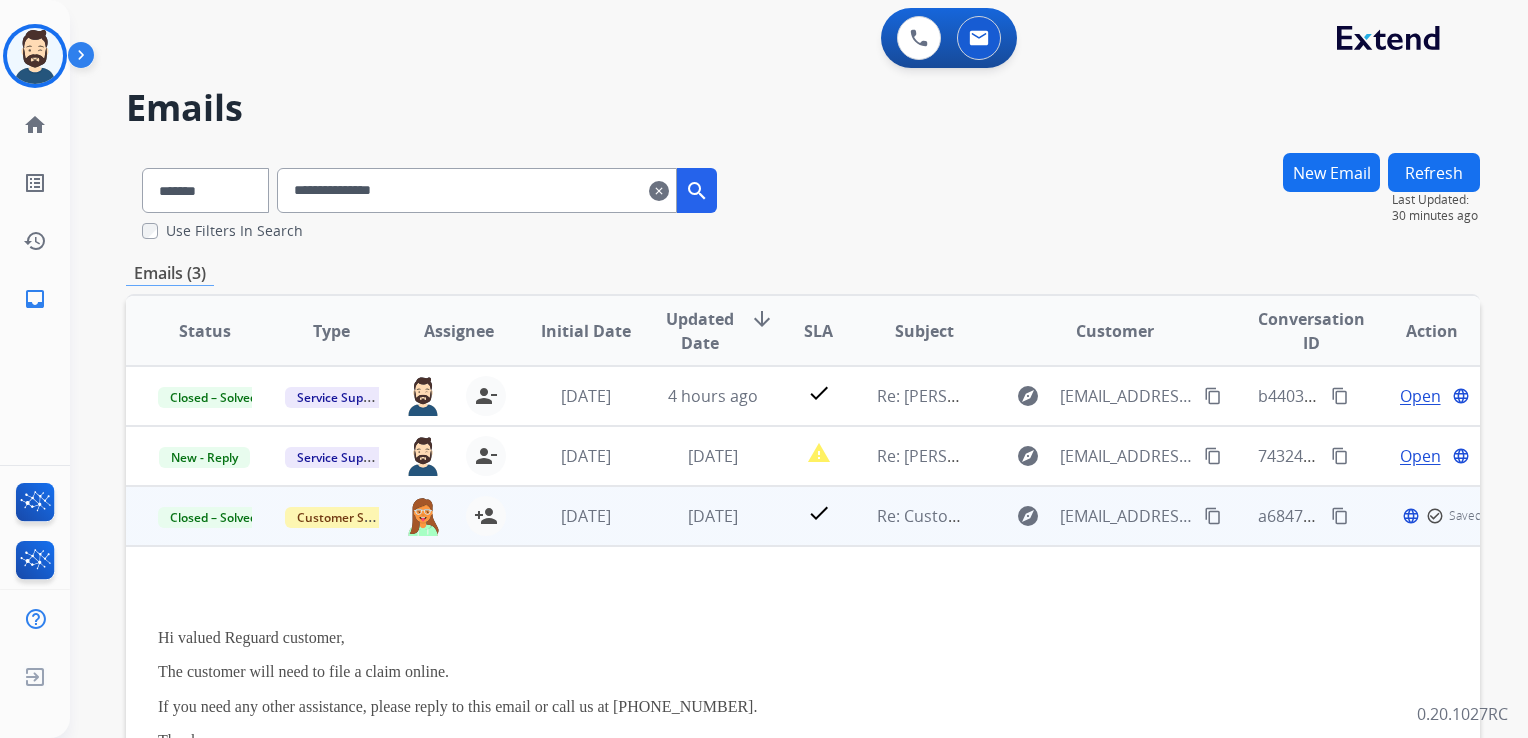 click on "2 months ago" at bounding box center (570, 516) 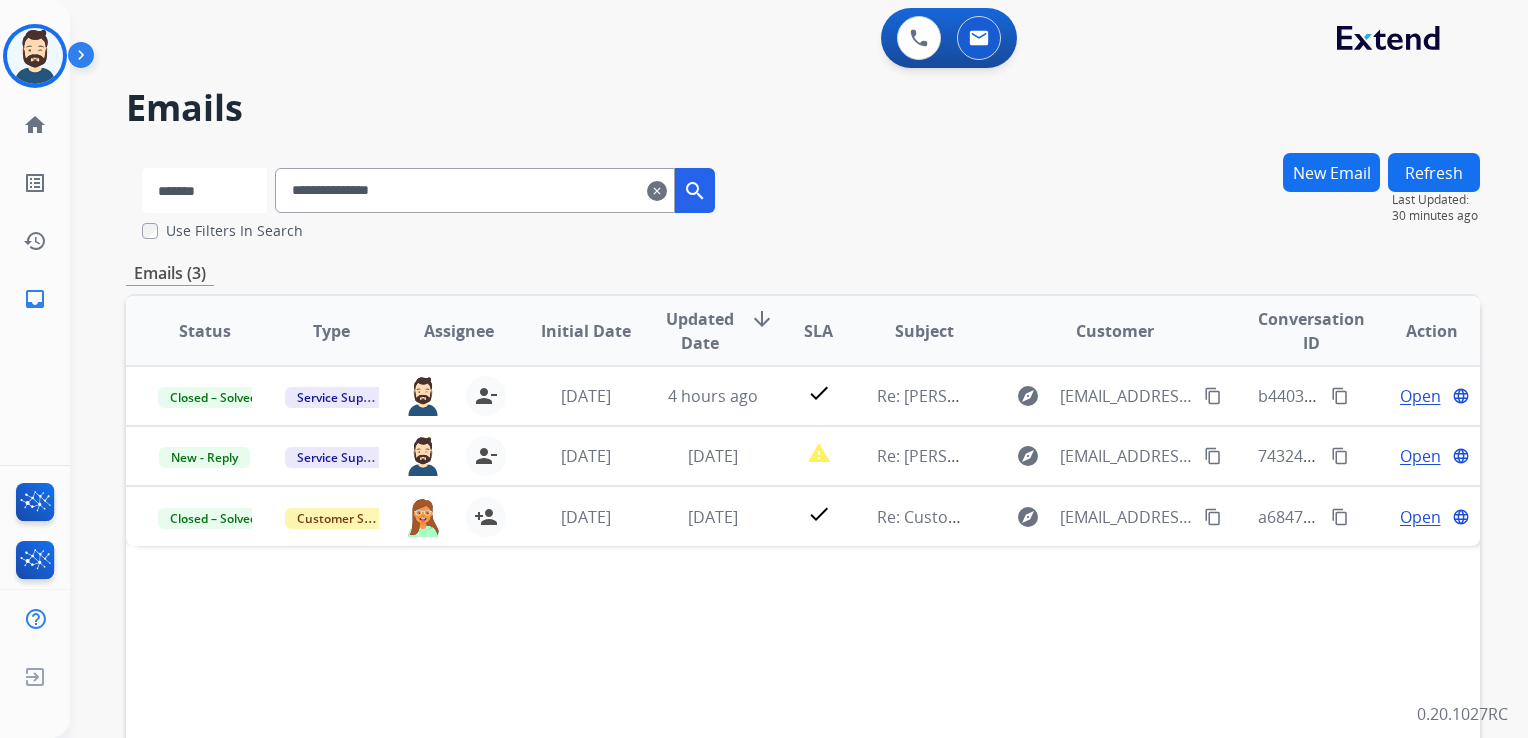 click on "**********" at bounding box center (204, 190) 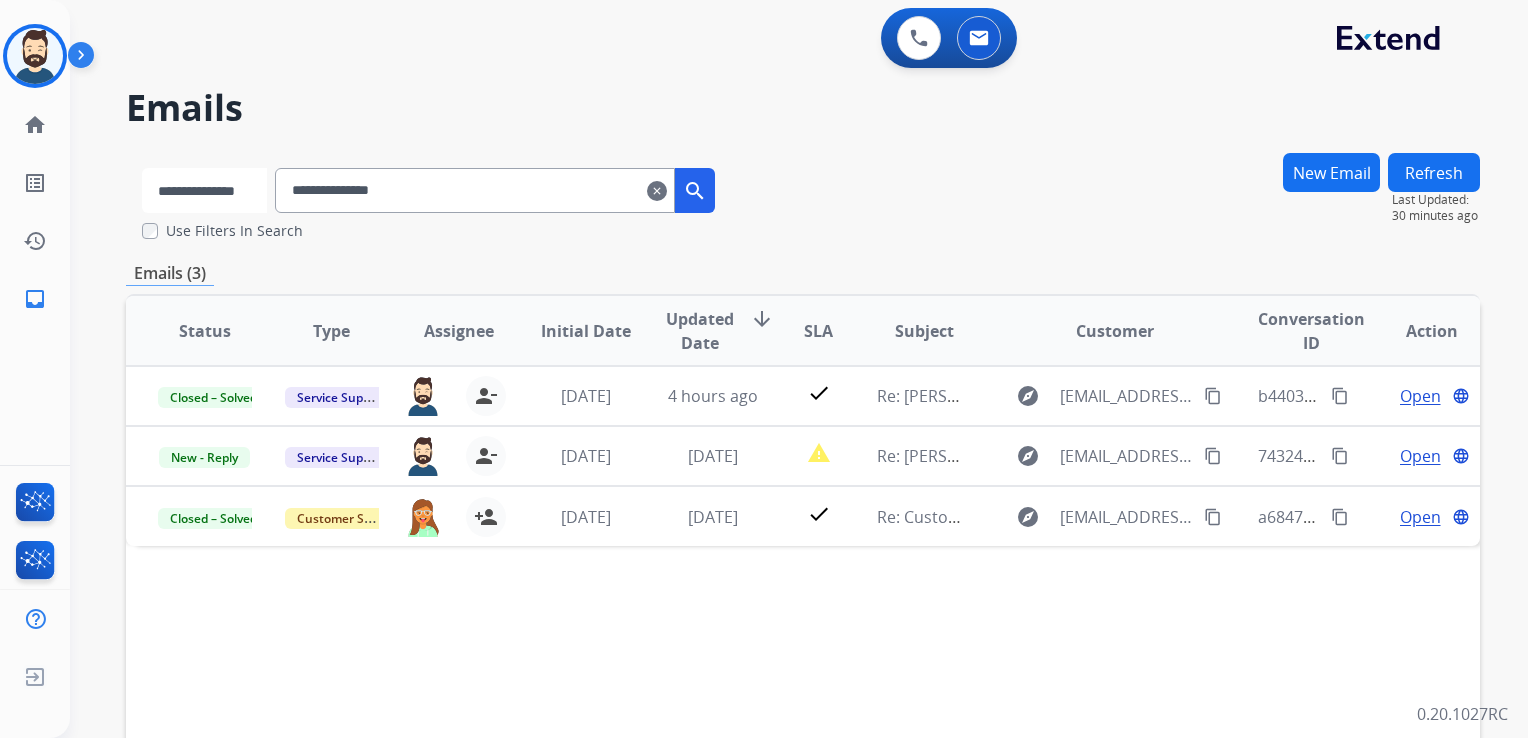 click on "**********" at bounding box center (204, 190) 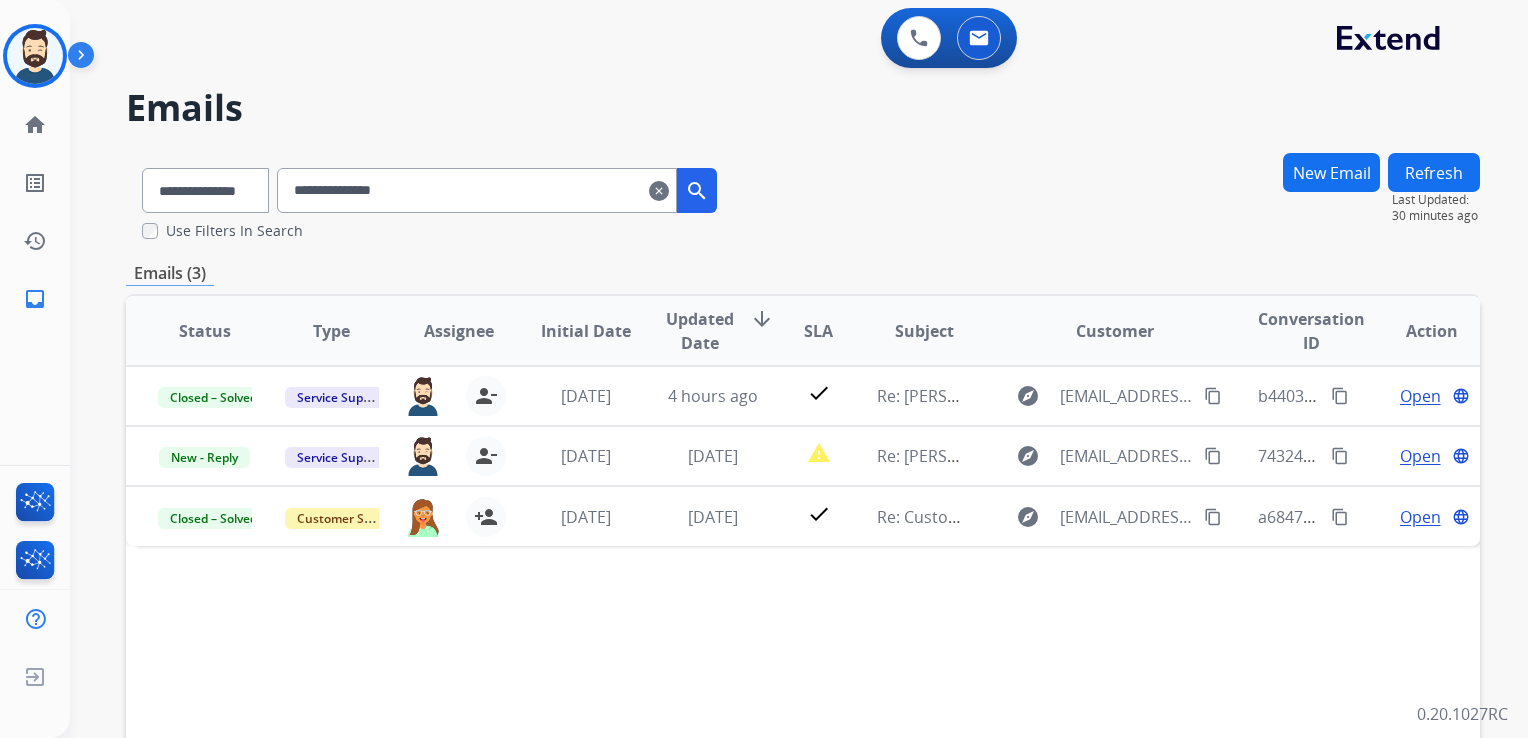 click on "**********" at bounding box center (477, 190) 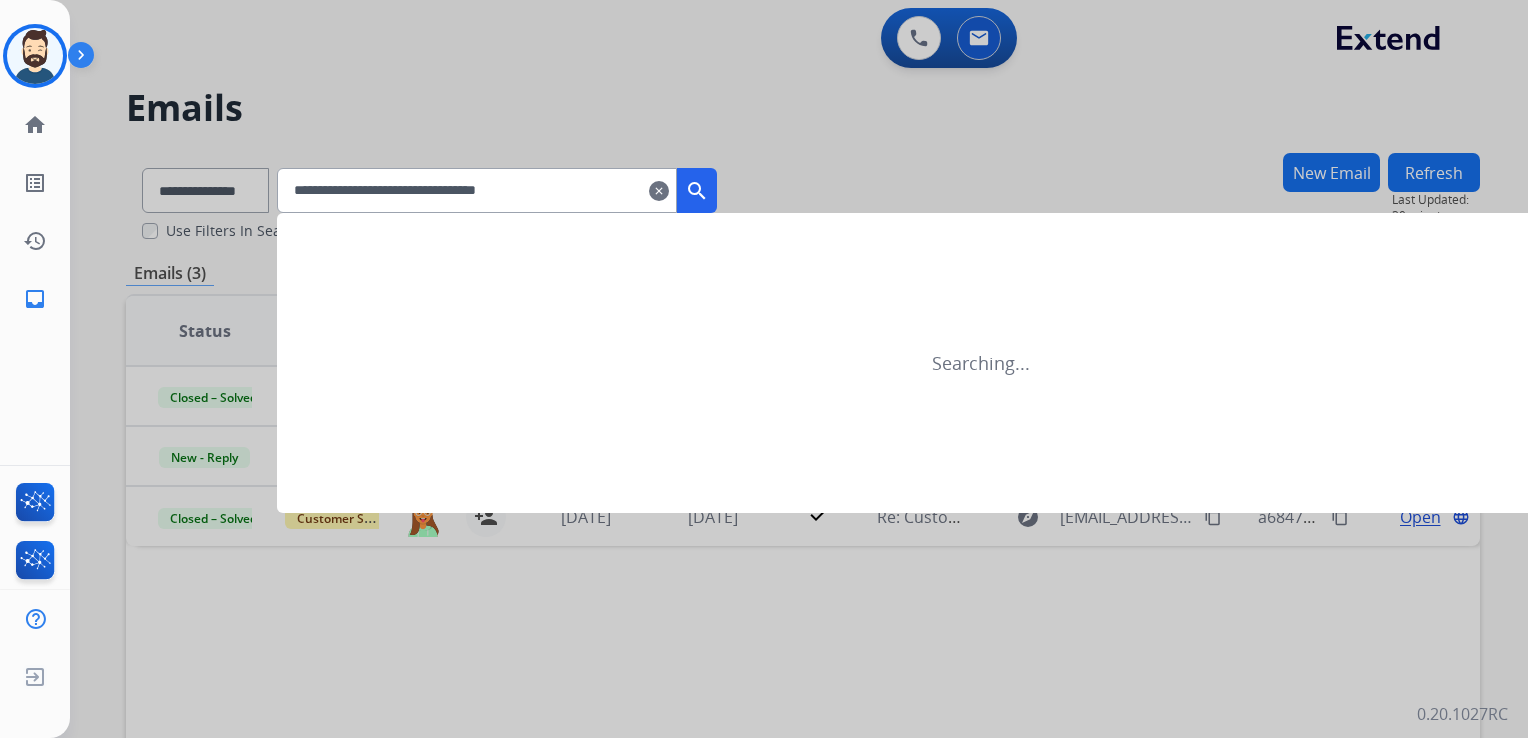 type on "**********" 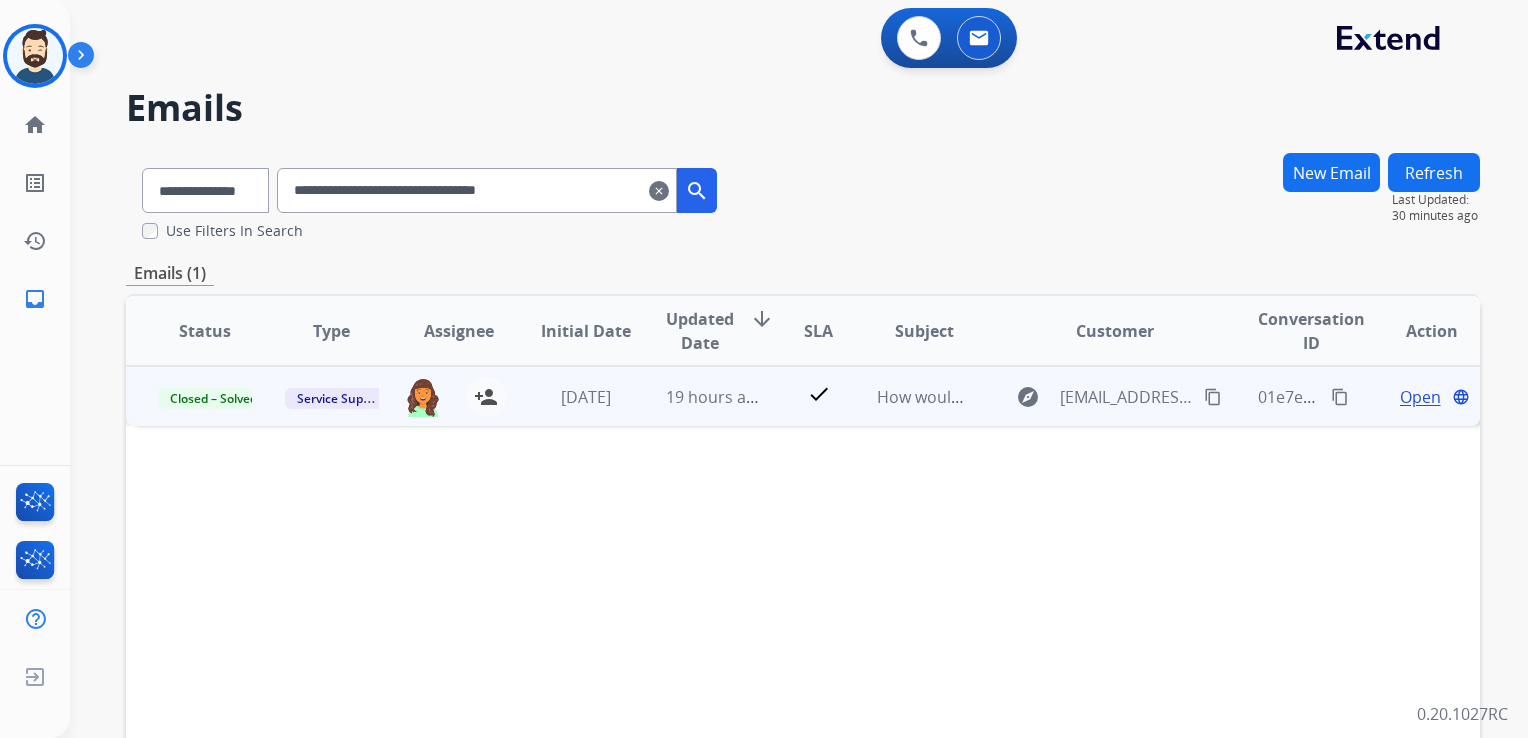 click on "19 hours ago" at bounding box center [697, 396] 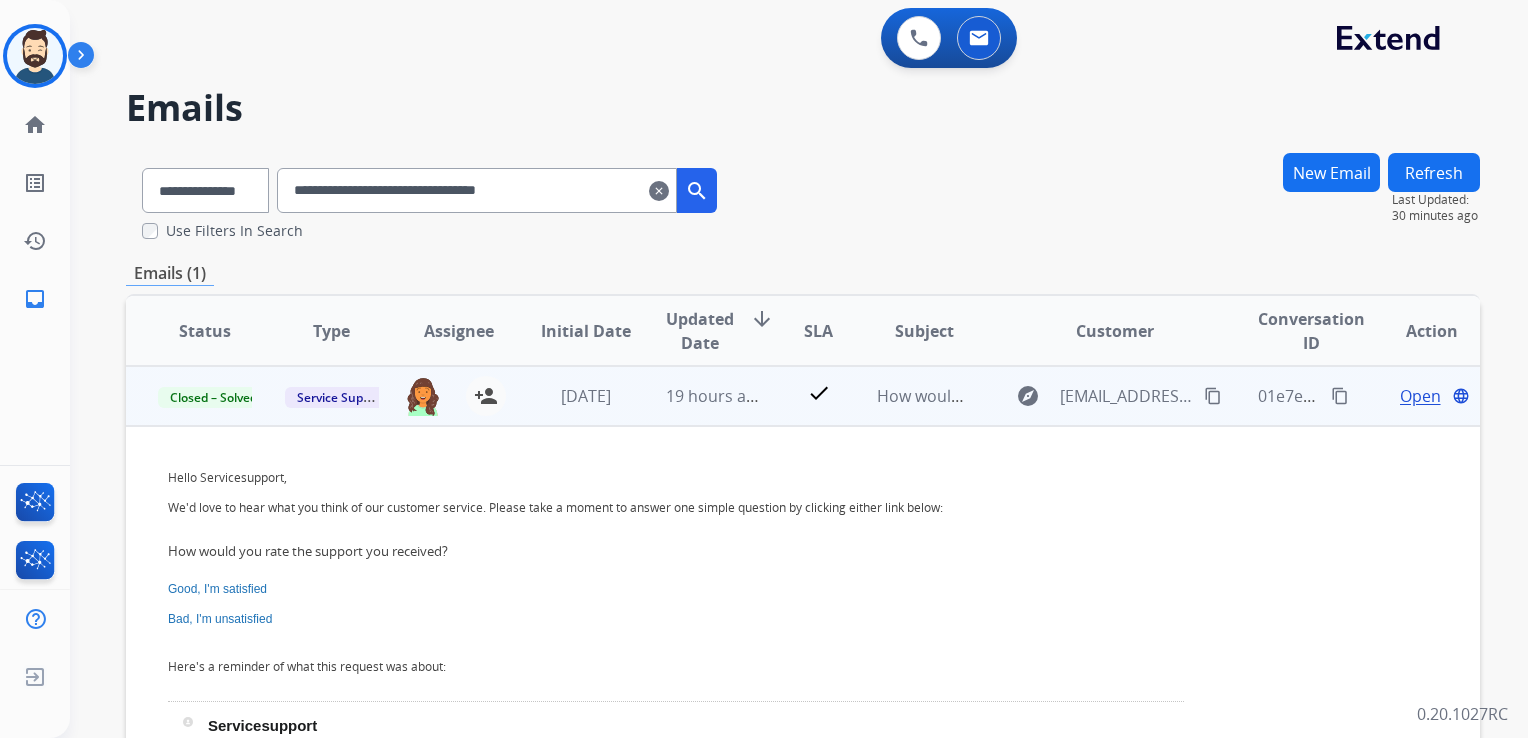 click on "Open" at bounding box center [1420, 396] 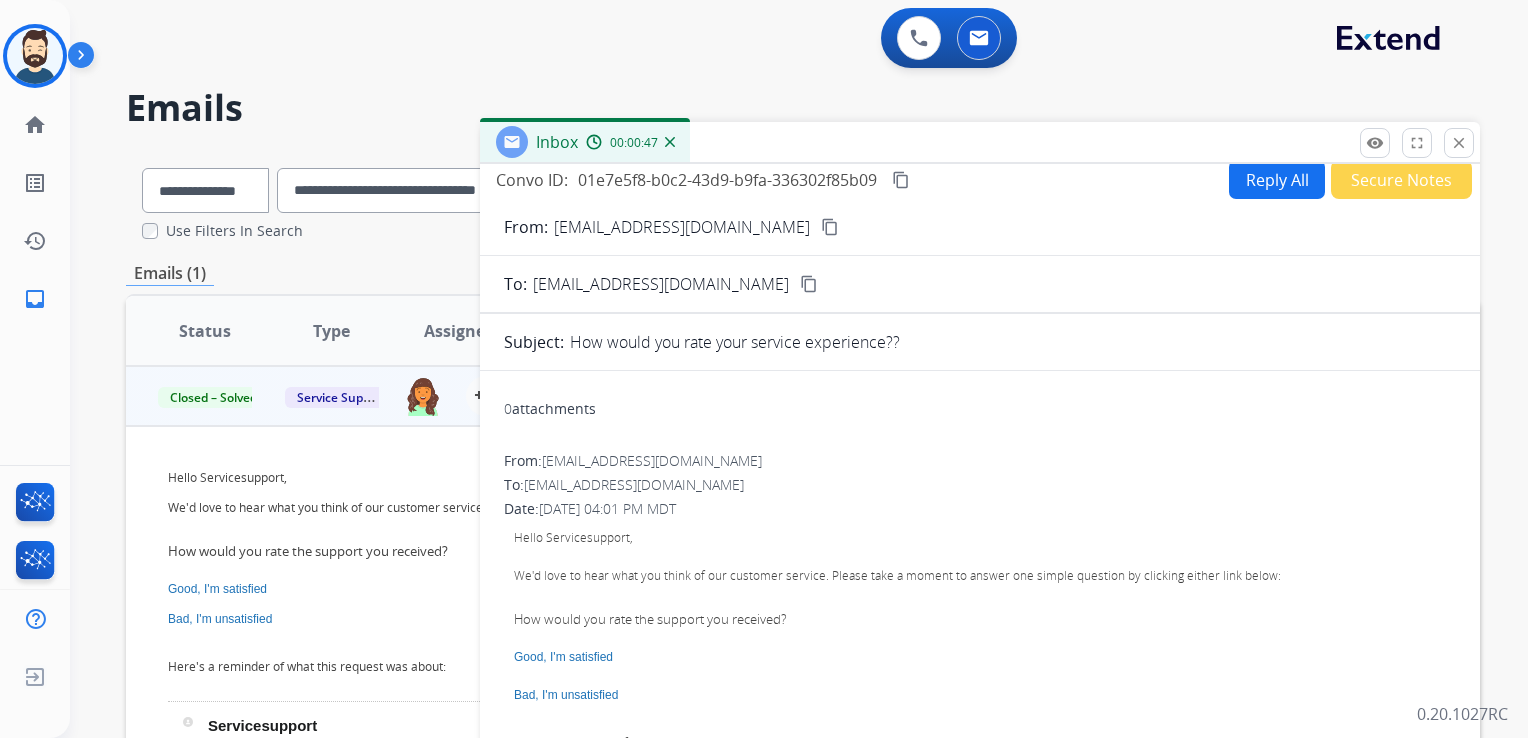 scroll, scrollTop: 0, scrollLeft: 0, axis: both 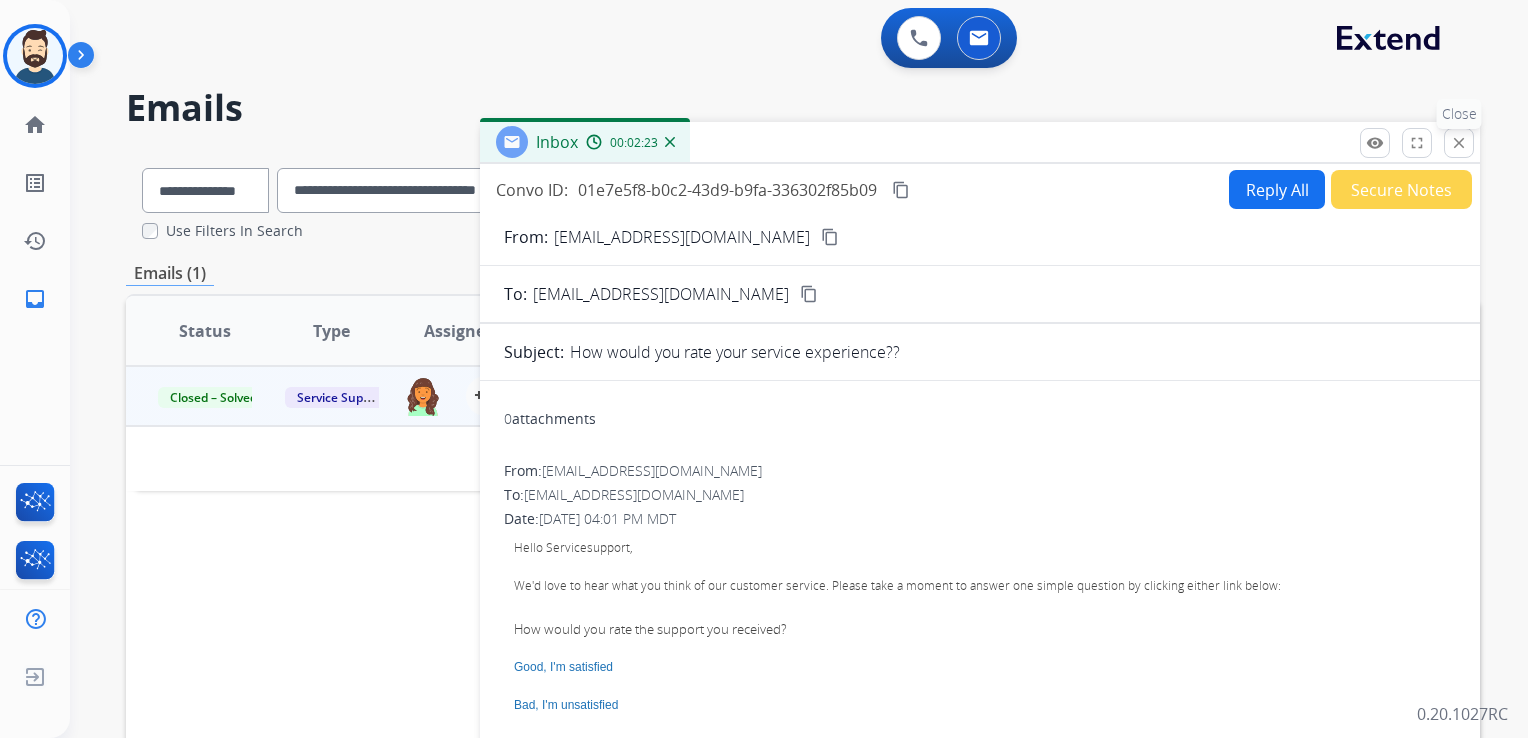 click on "close" at bounding box center [1459, 143] 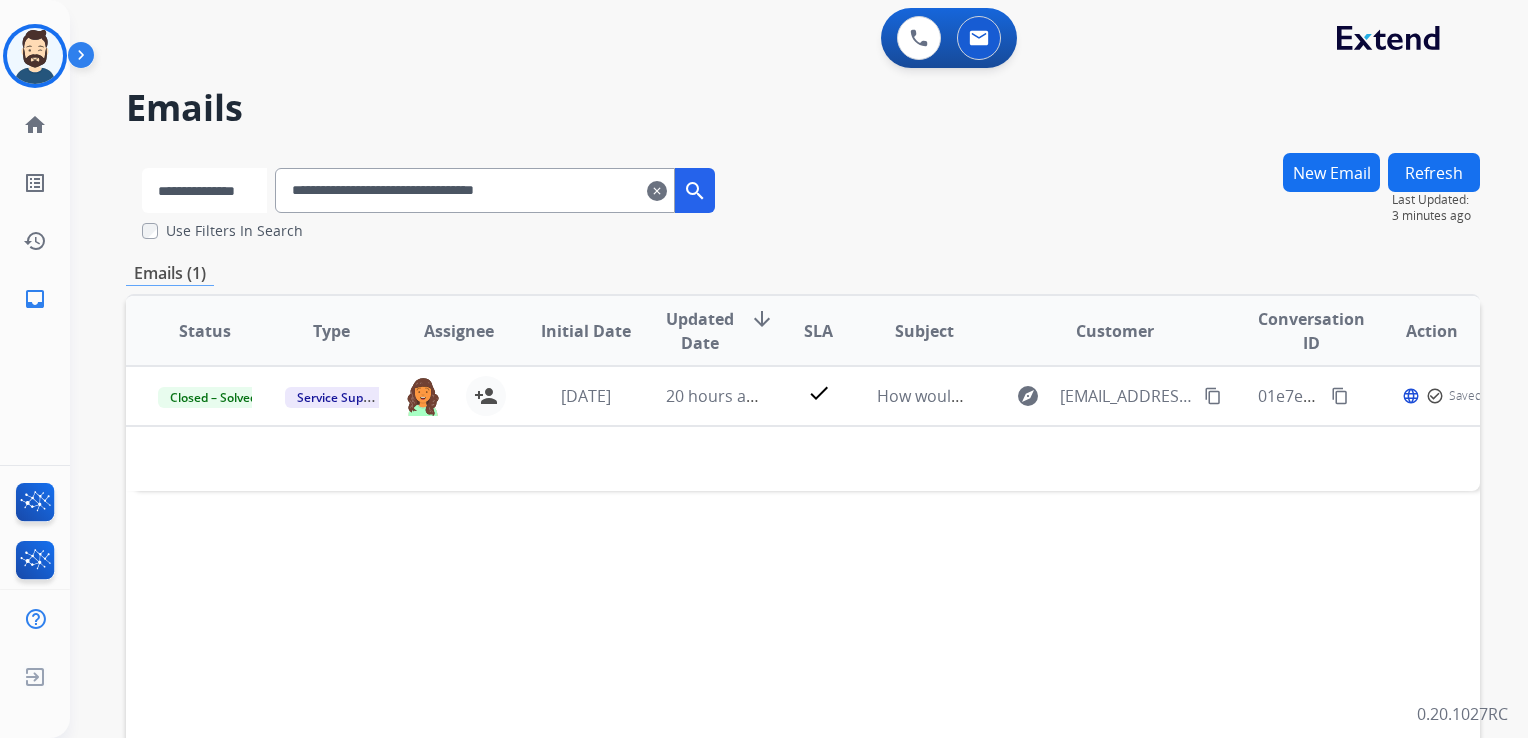 click on "**********" at bounding box center (204, 190) 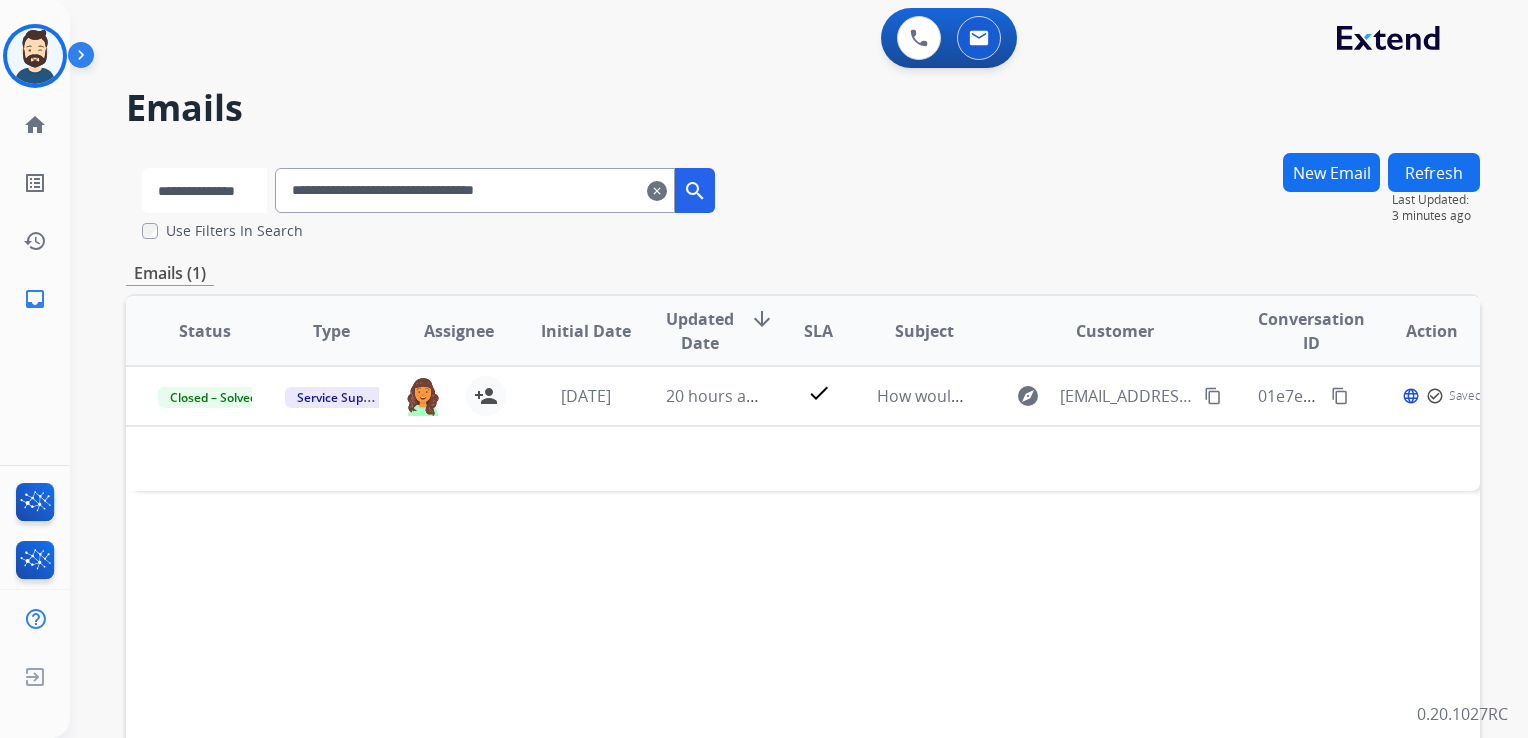 select on "**********" 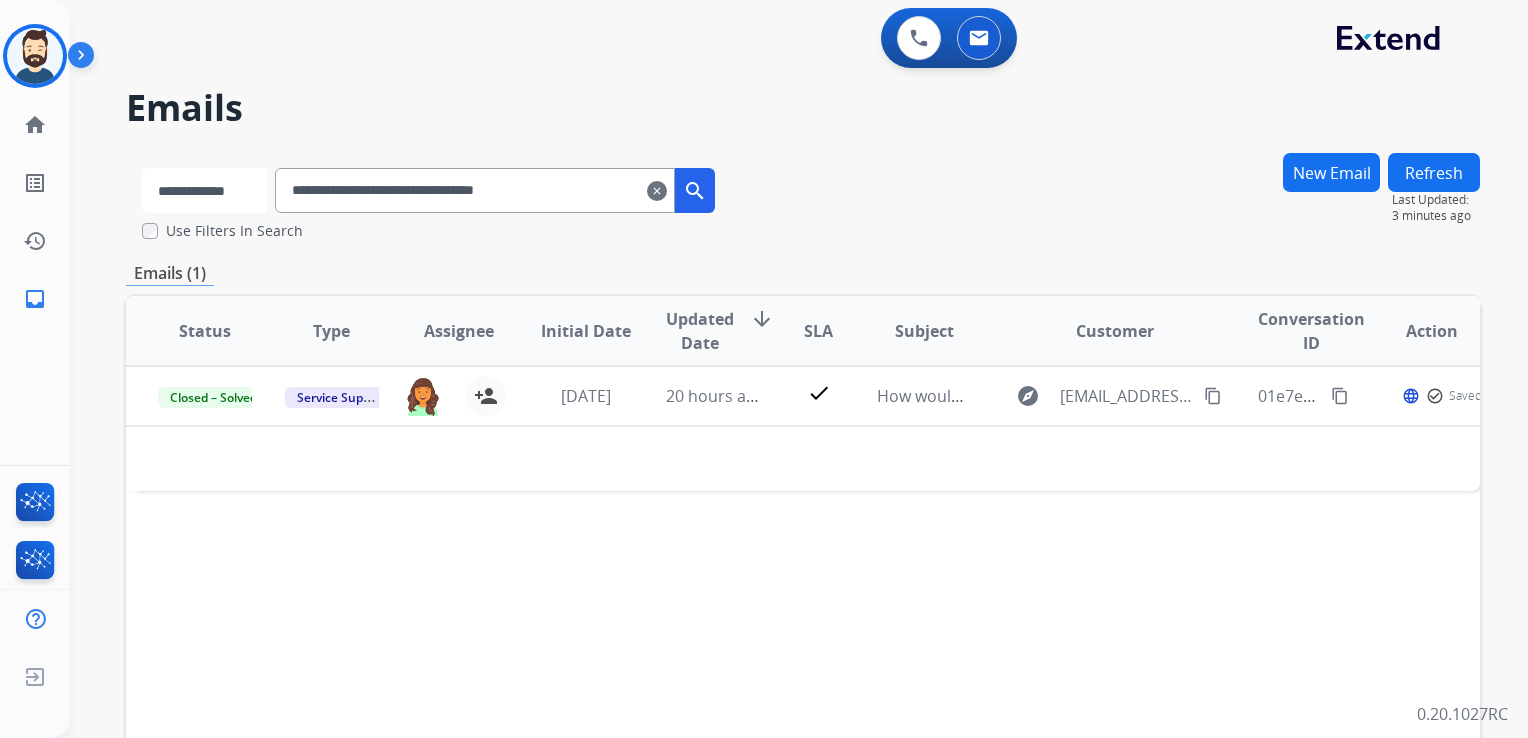 click on "**********" at bounding box center [204, 190] 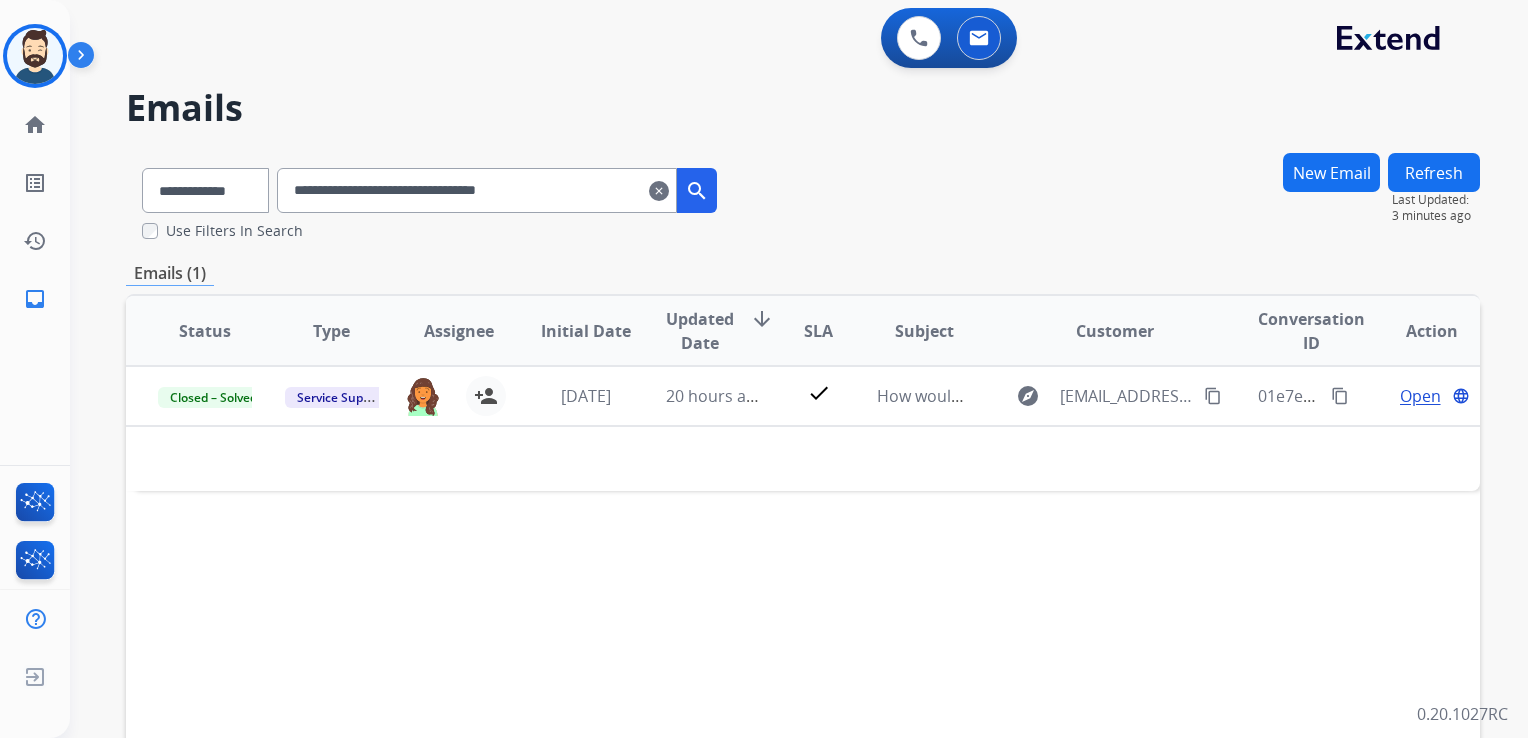 click on "**********" at bounding box center (477, 190) 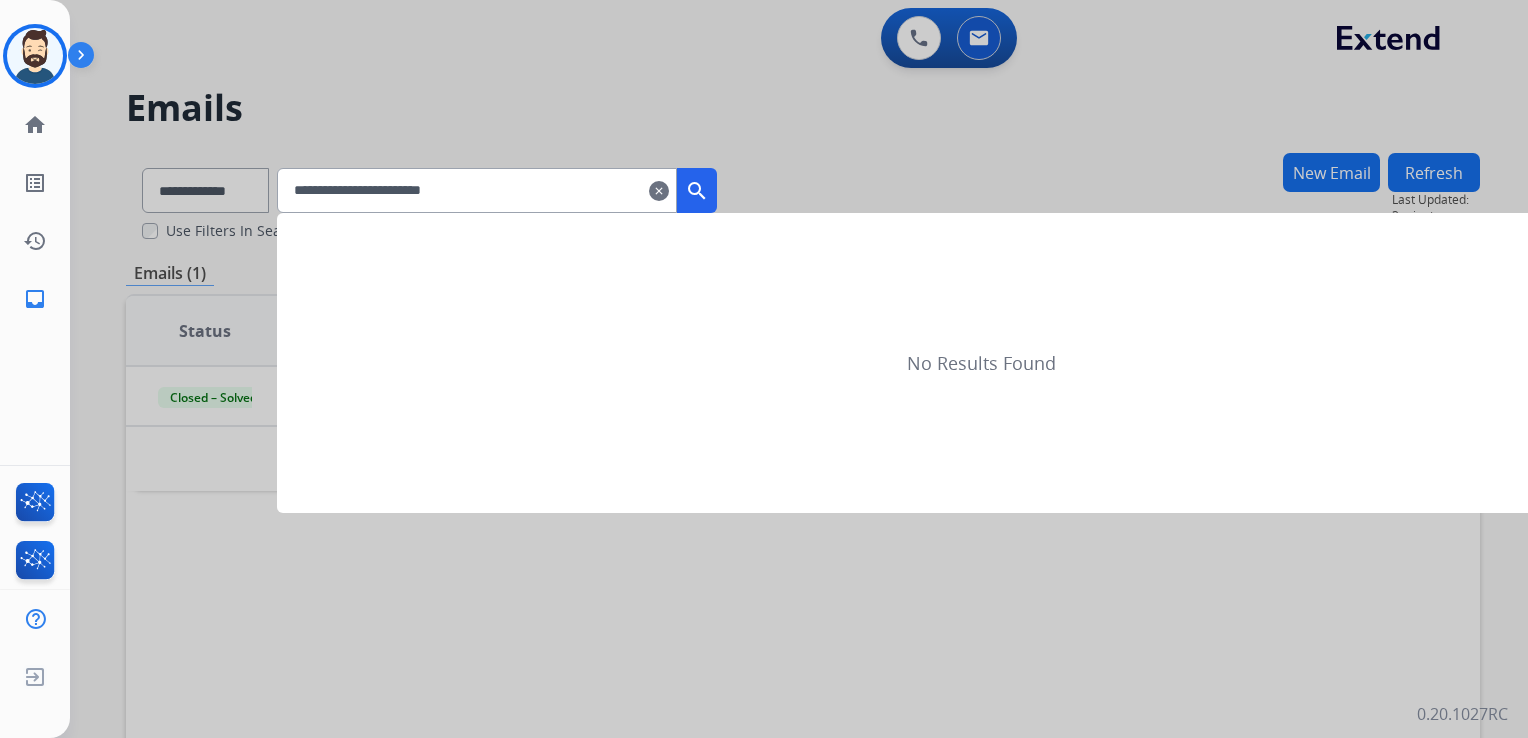 type on "**********" 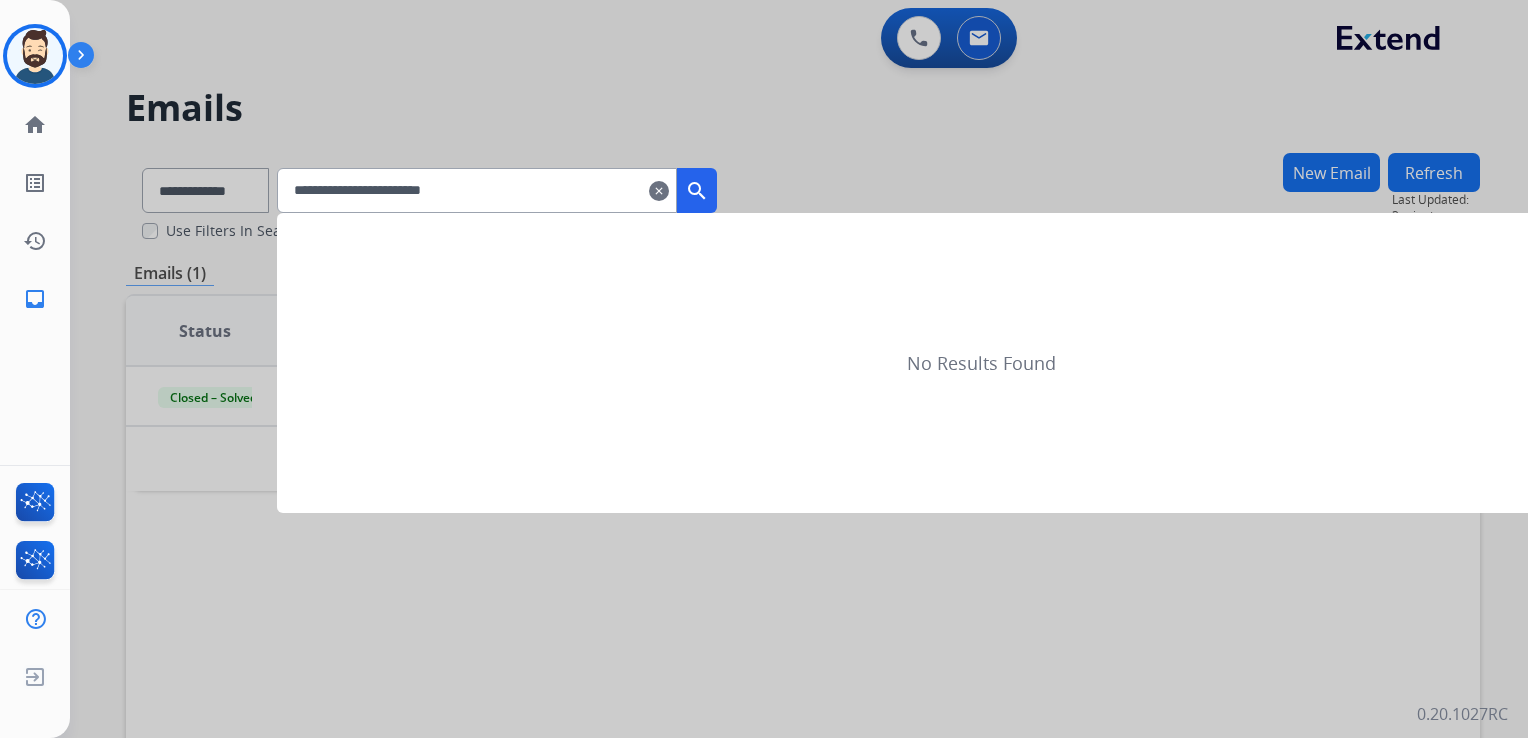 click on "search" at bounding box center (697, 191) 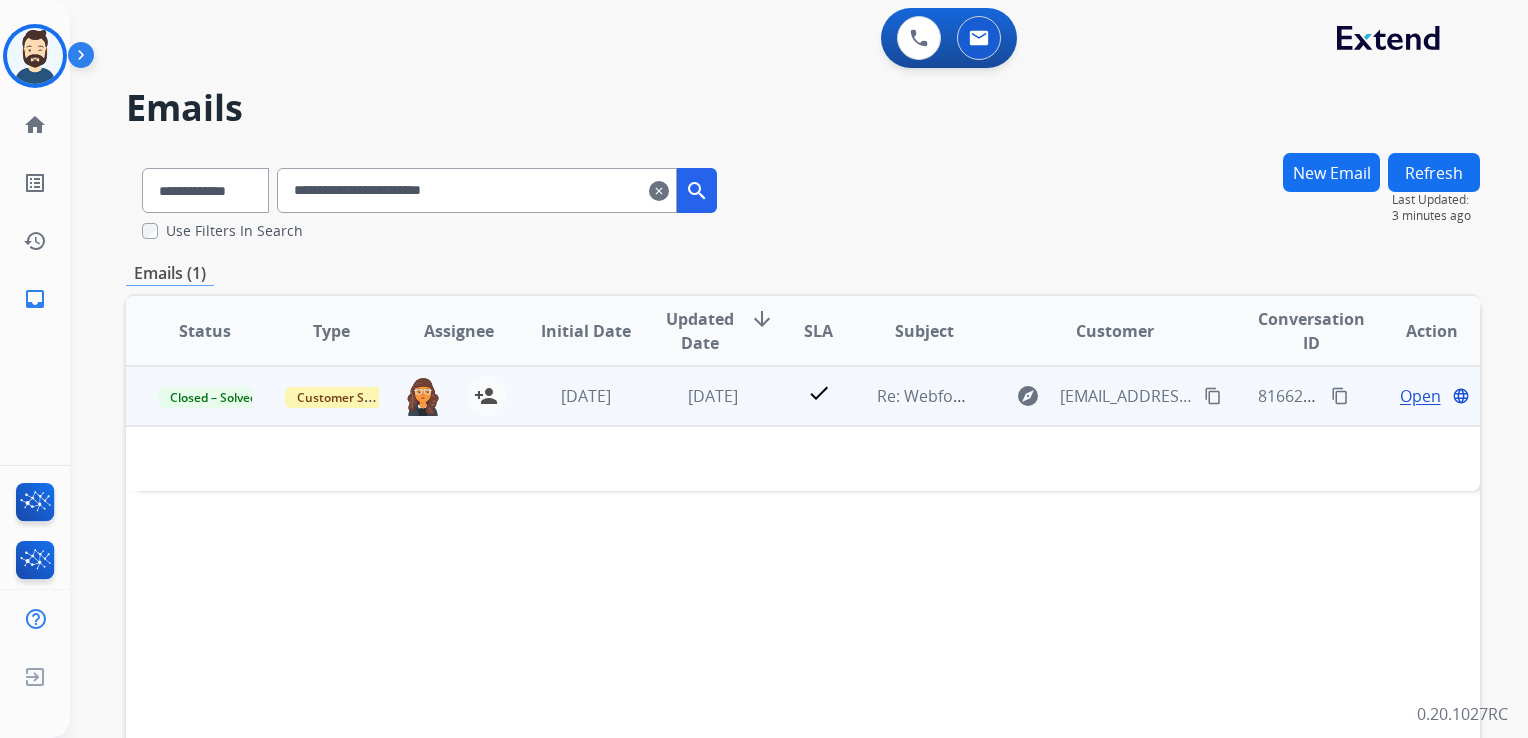 click on "[DATE]" at bounding box center (697, 396) 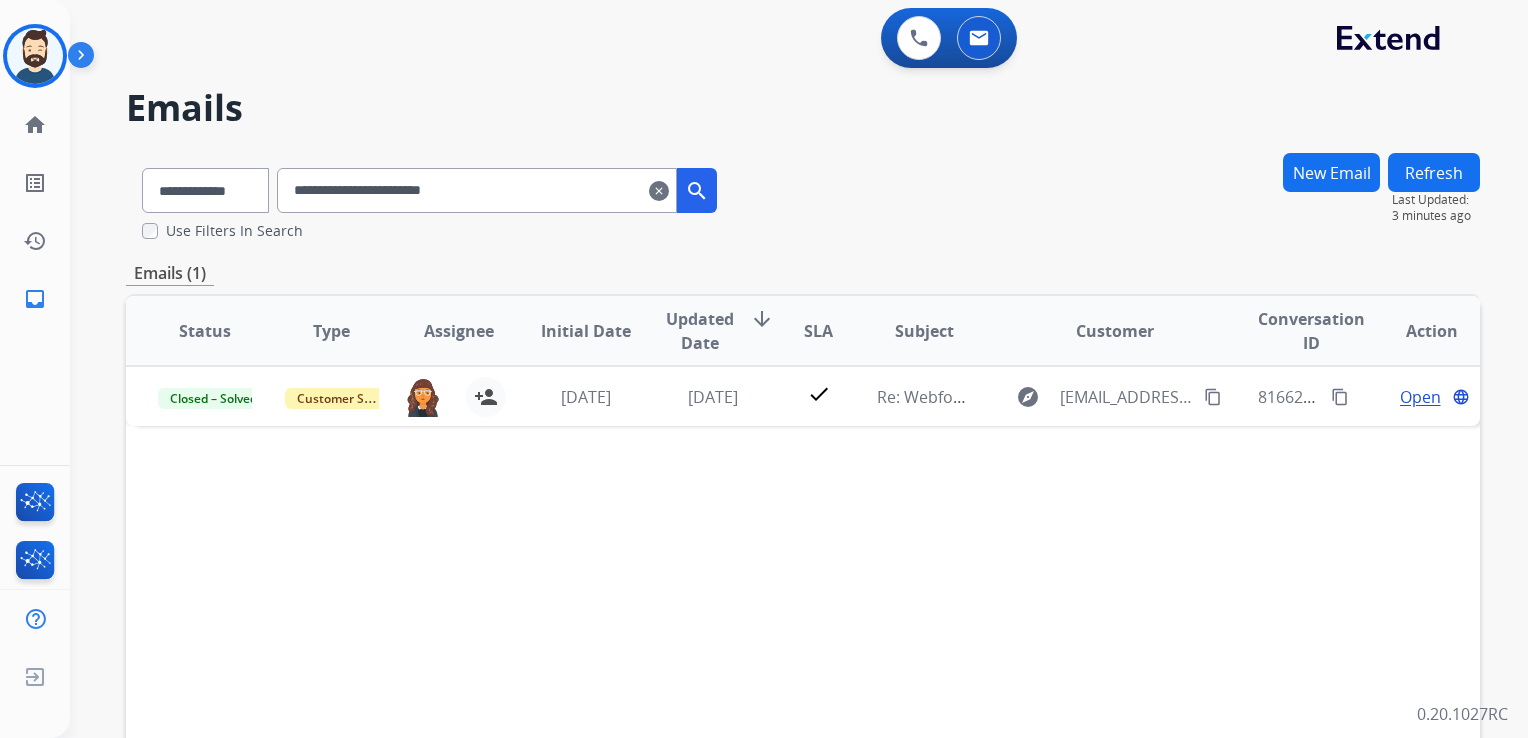 click on "Status Type Assignee Initial Date Updated Date arrow_downward SLA Subject Customer Conversation ID Action Closed – Solved Customer Support [EMAIL_ADDRESS][PERSON_NAME][DOMAIN_NAME] person_add Assign to Me [DATE] [DATE] check  Re: Webform from [EMAIL_ADDRESS][DOMAIN_NAME] on [DATE]  explore [EMAIL_ADDRESS][DOMAIN_NAME] content_copy  81662446-5c64-41b9-ad0b-04fda55d0c28  content_copy Open language" at bounding box center (803, 629) 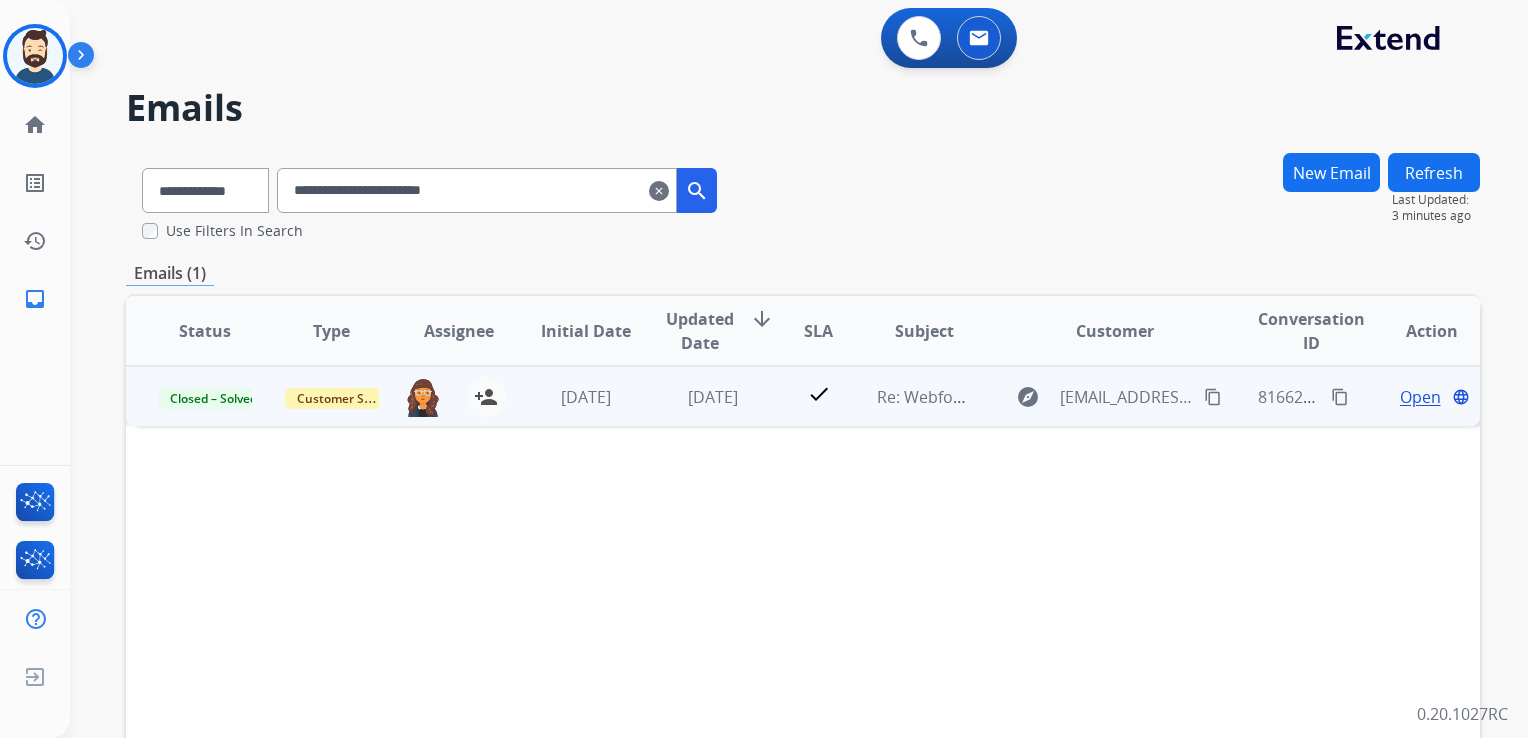 click on "[DATE]" at bounding box center [697, 396] 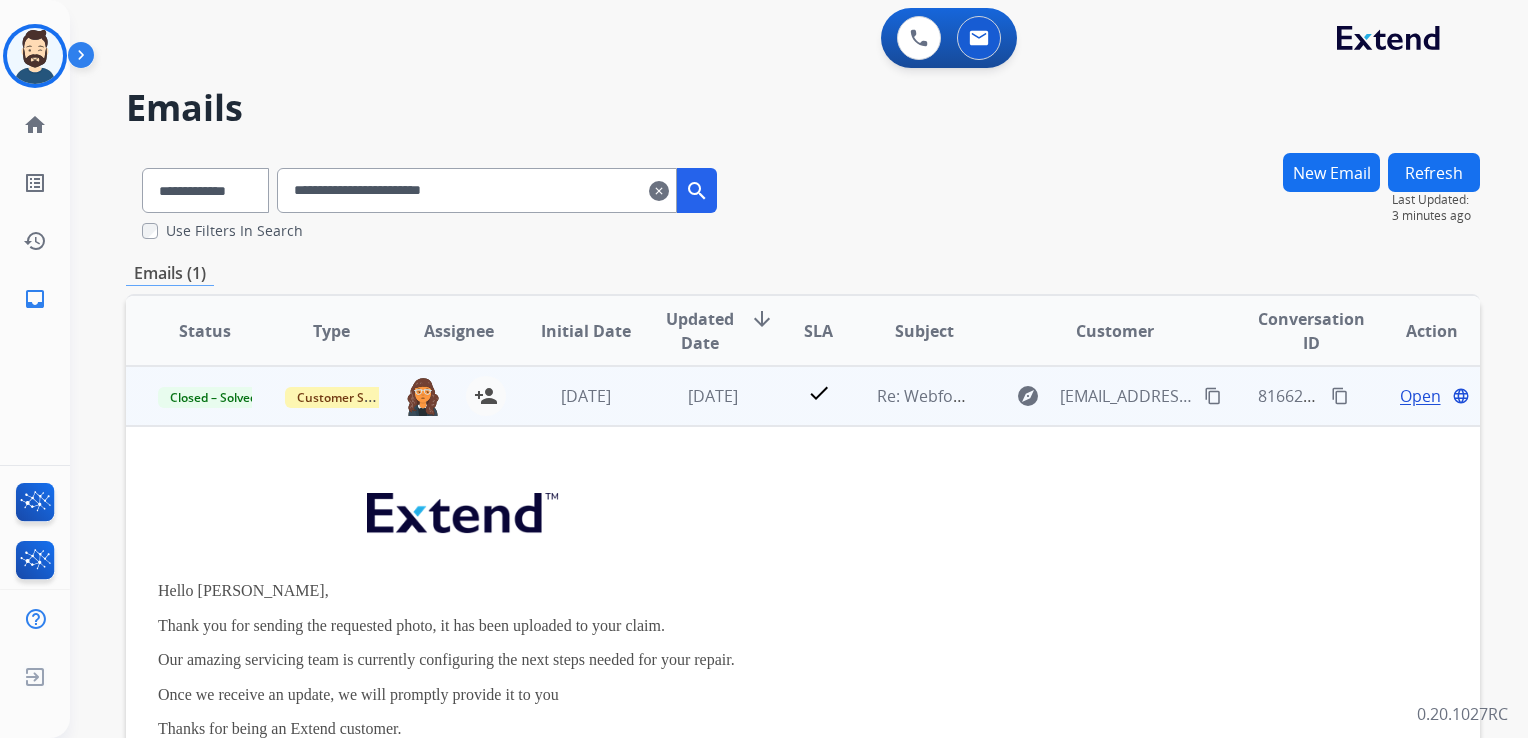 click on "Open" at bounding box center [1420, 396] 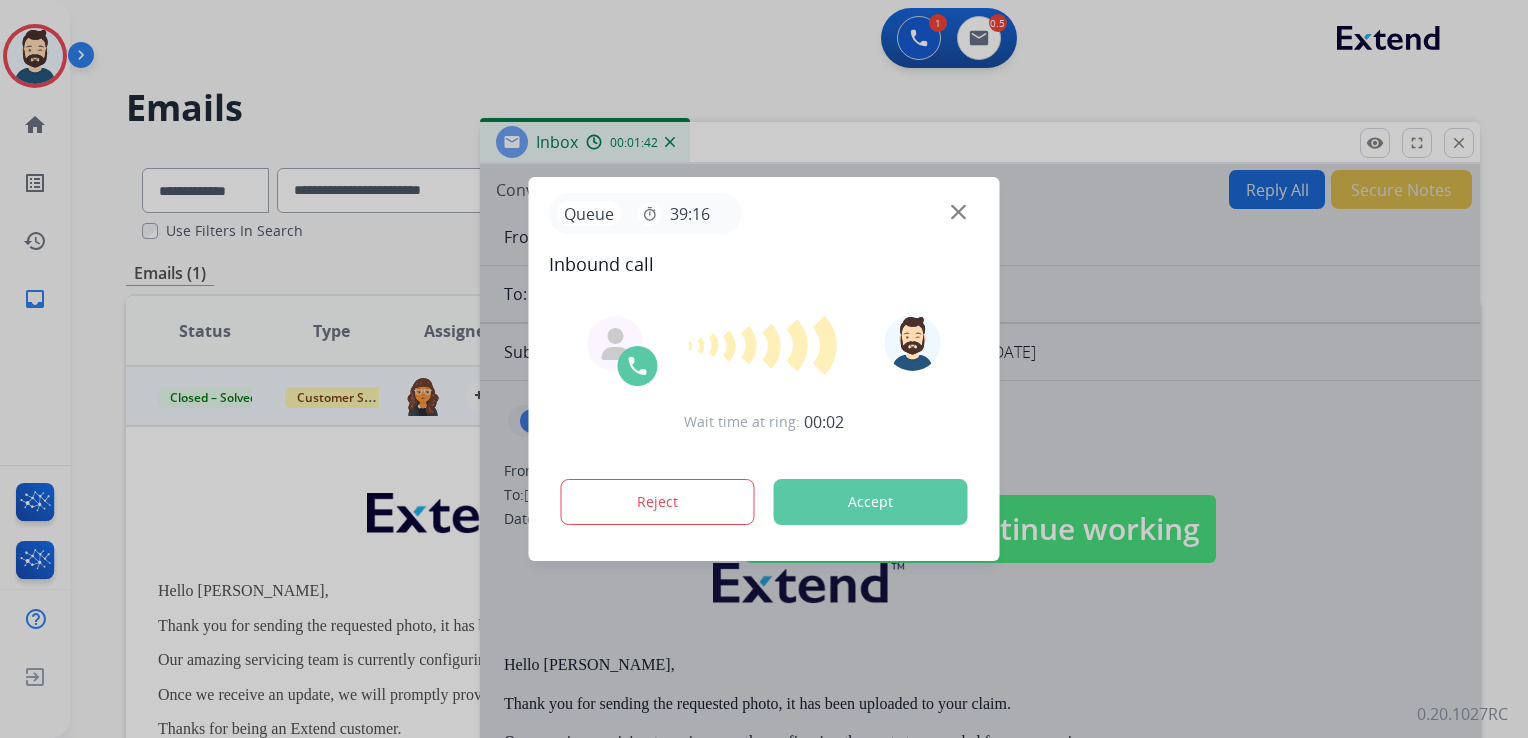 click on "Accept" at bounding box center [871, 502] 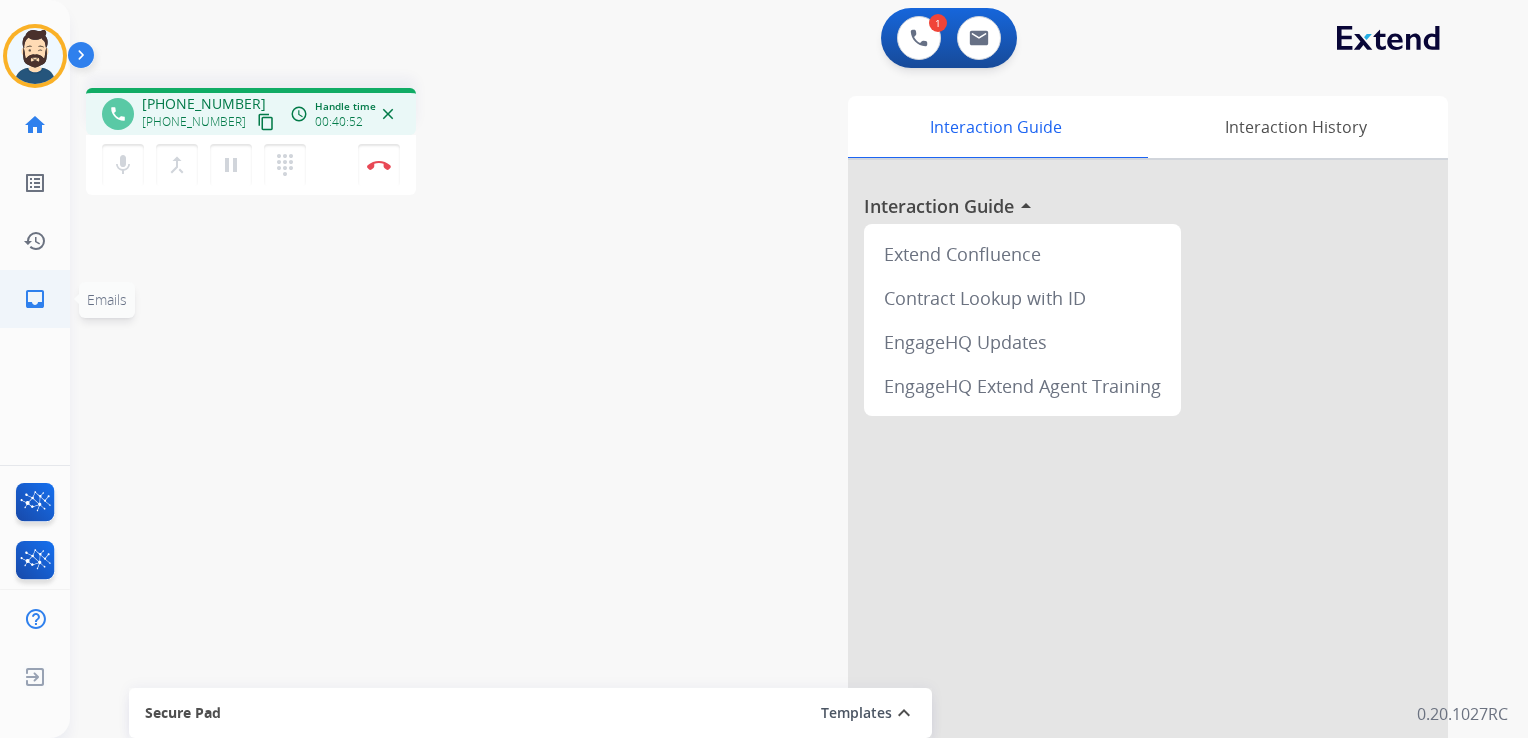 click on "inbox" 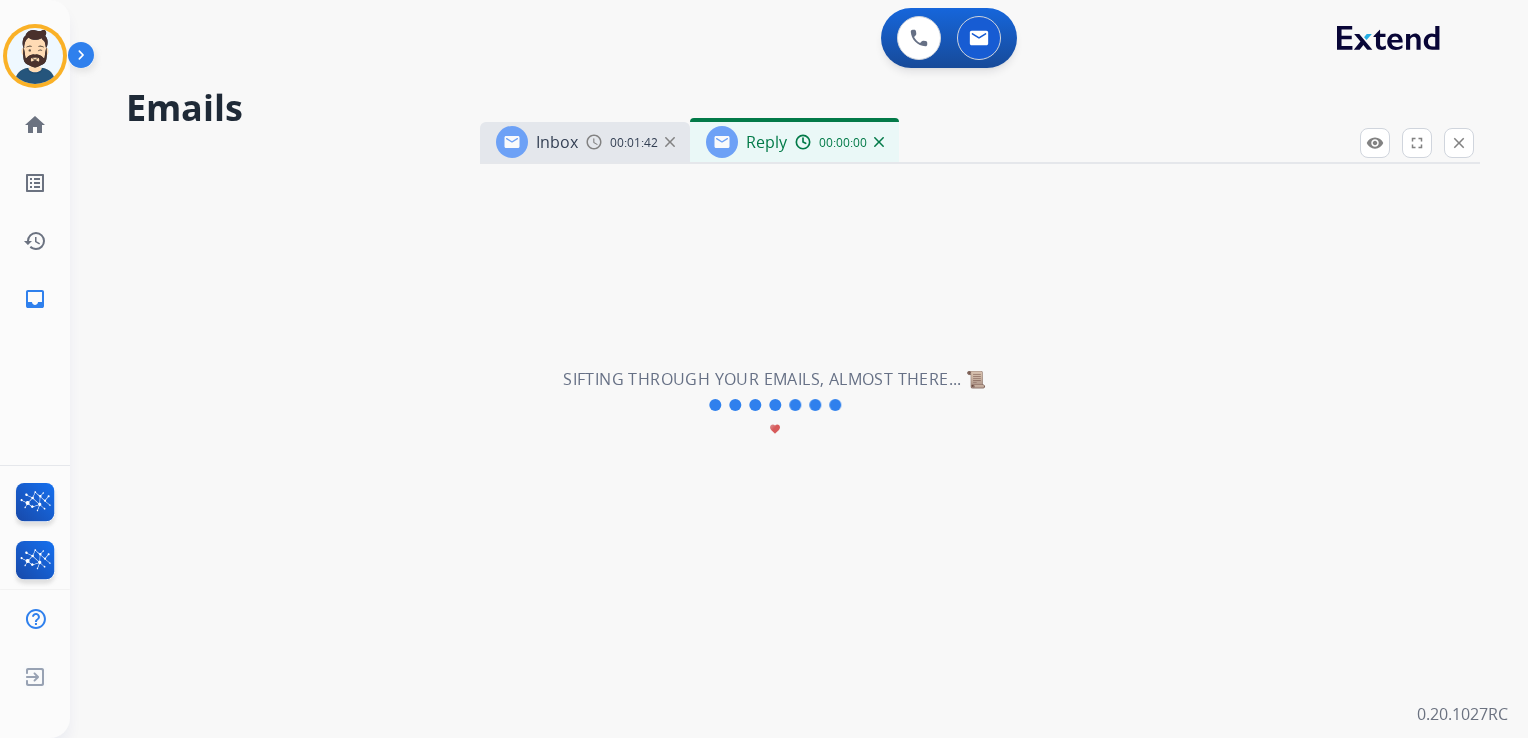 select on "**********" 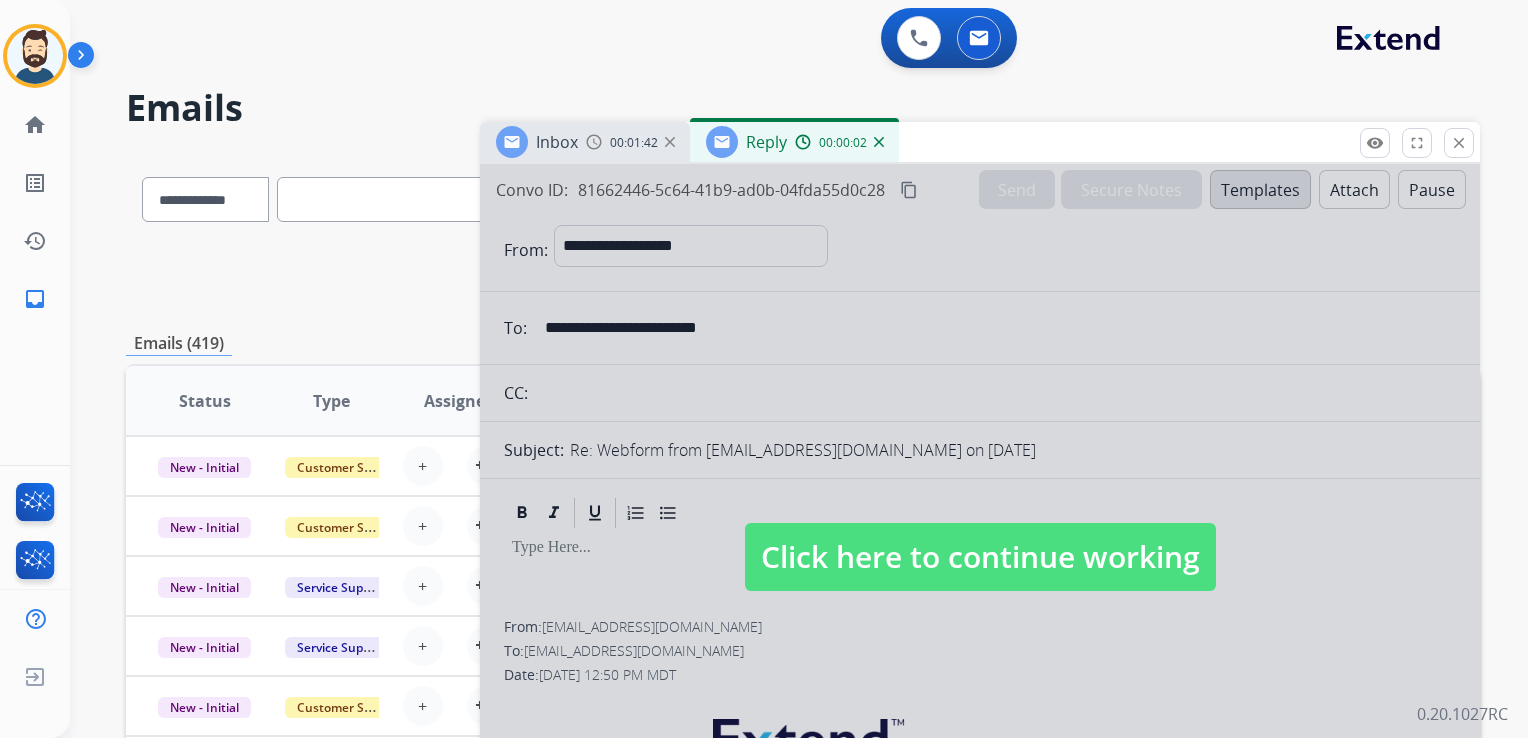 click on "Click here to continue working" at bounding box center (980, 557) 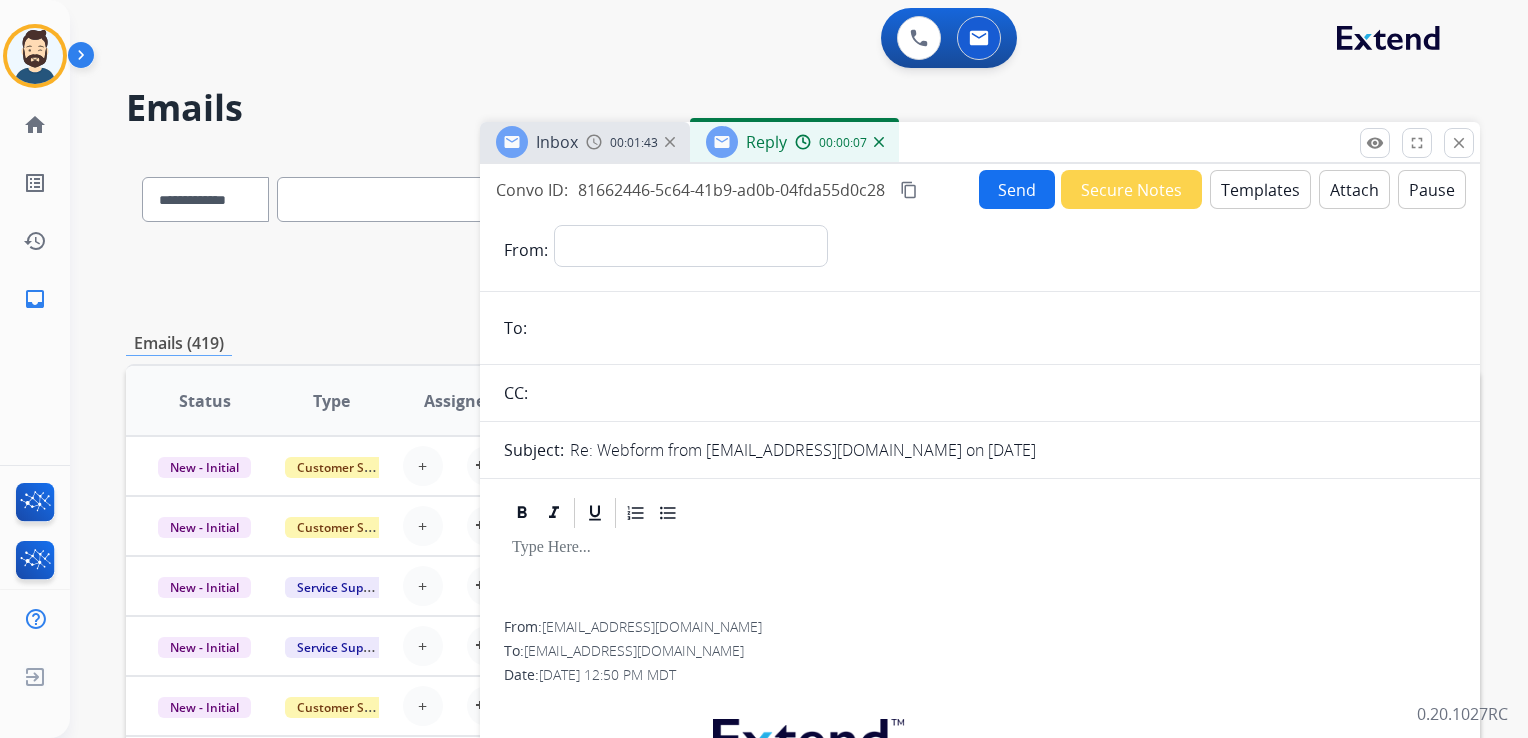 click at bounding box center [879, 142] 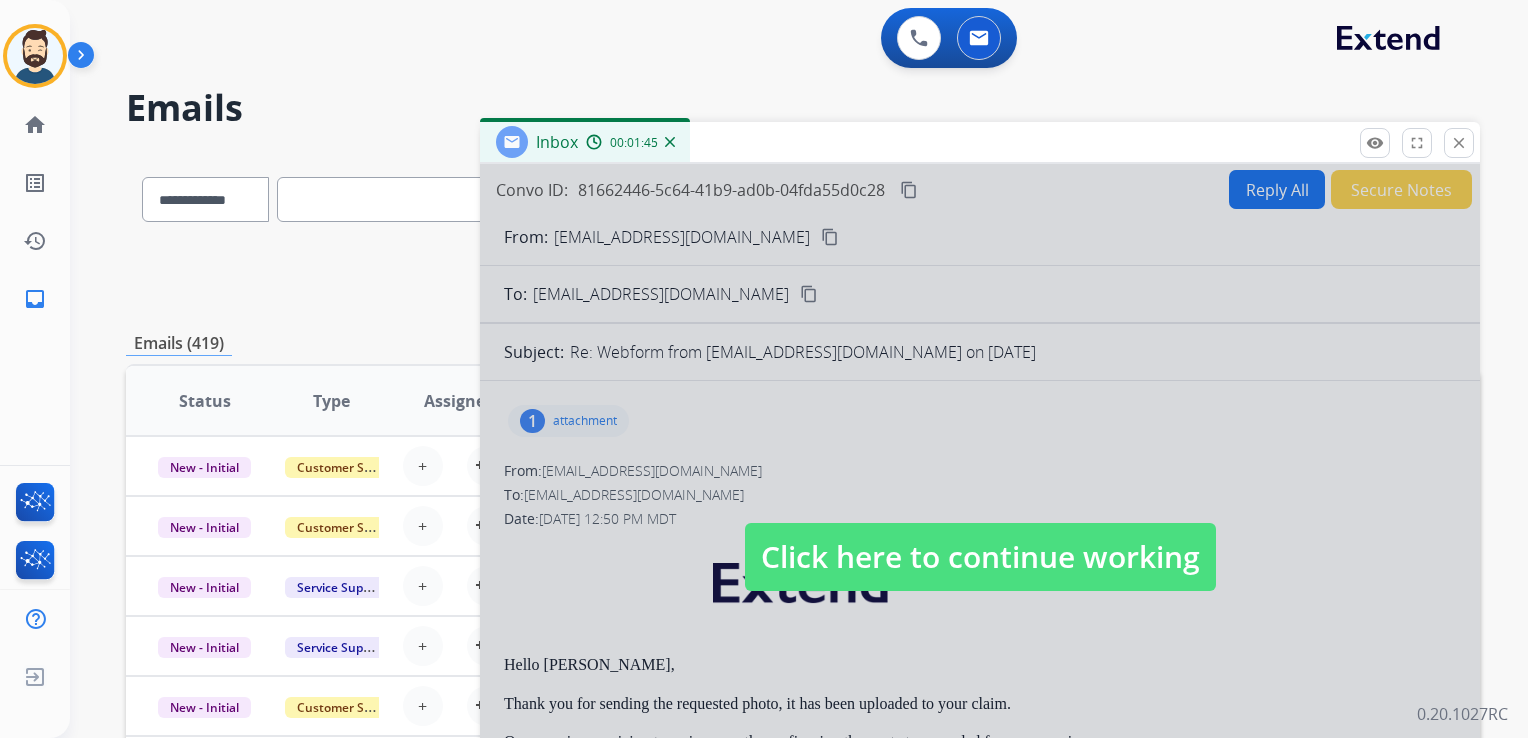 click on "Click here to continue working" at bounding box center [980, 557] 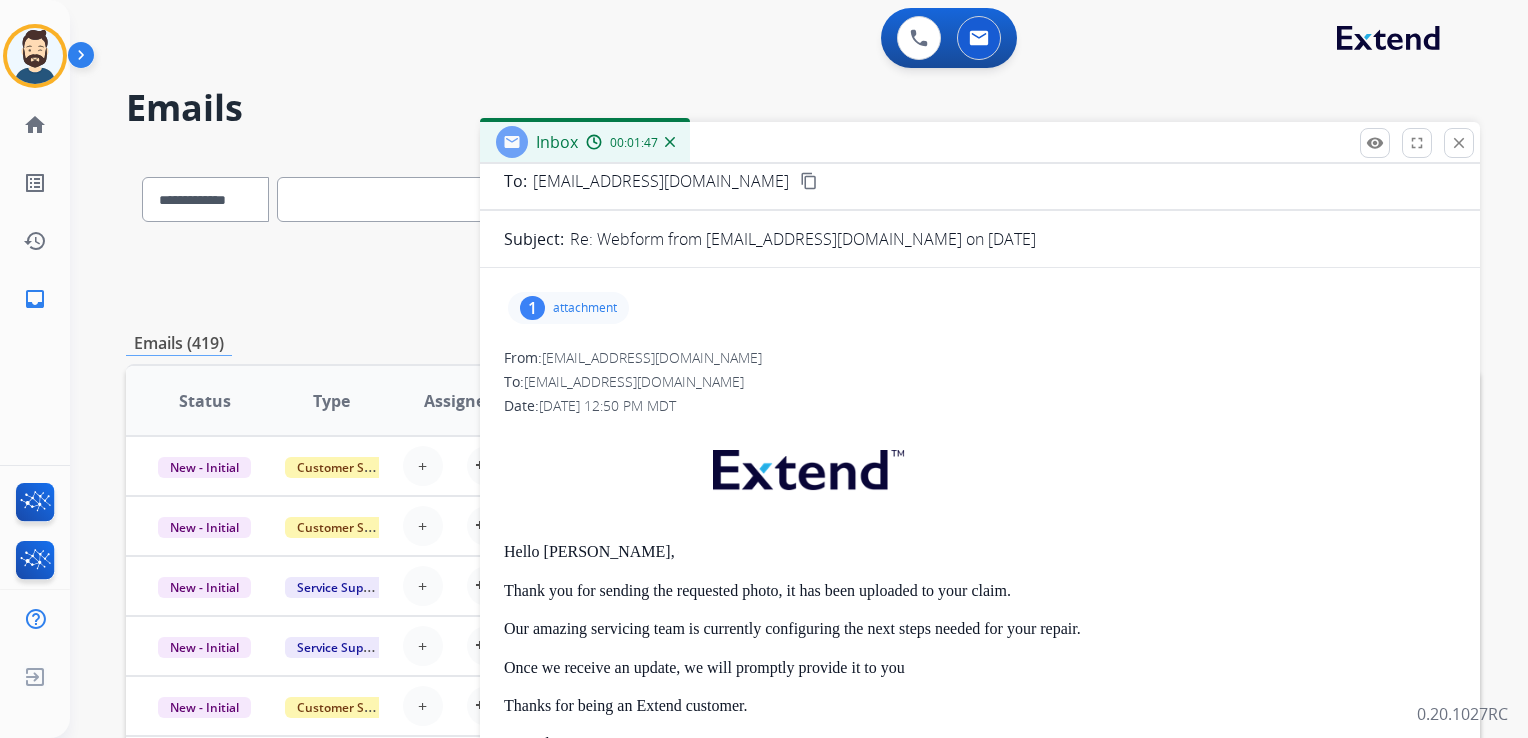 scroll, scrollTop: 0, scrollLeft: 0, axis: both 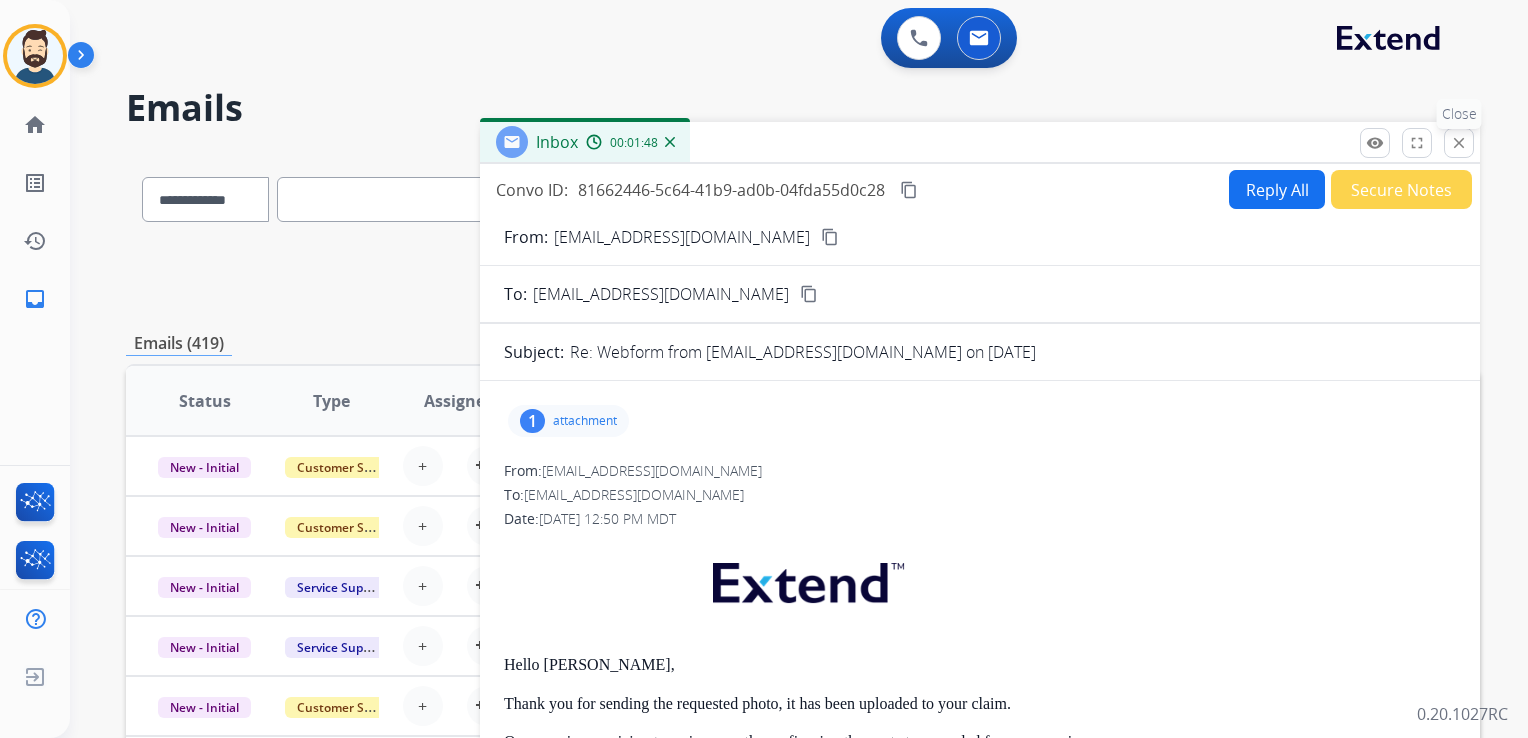 click on "close" at bounding box center [1459, 143] 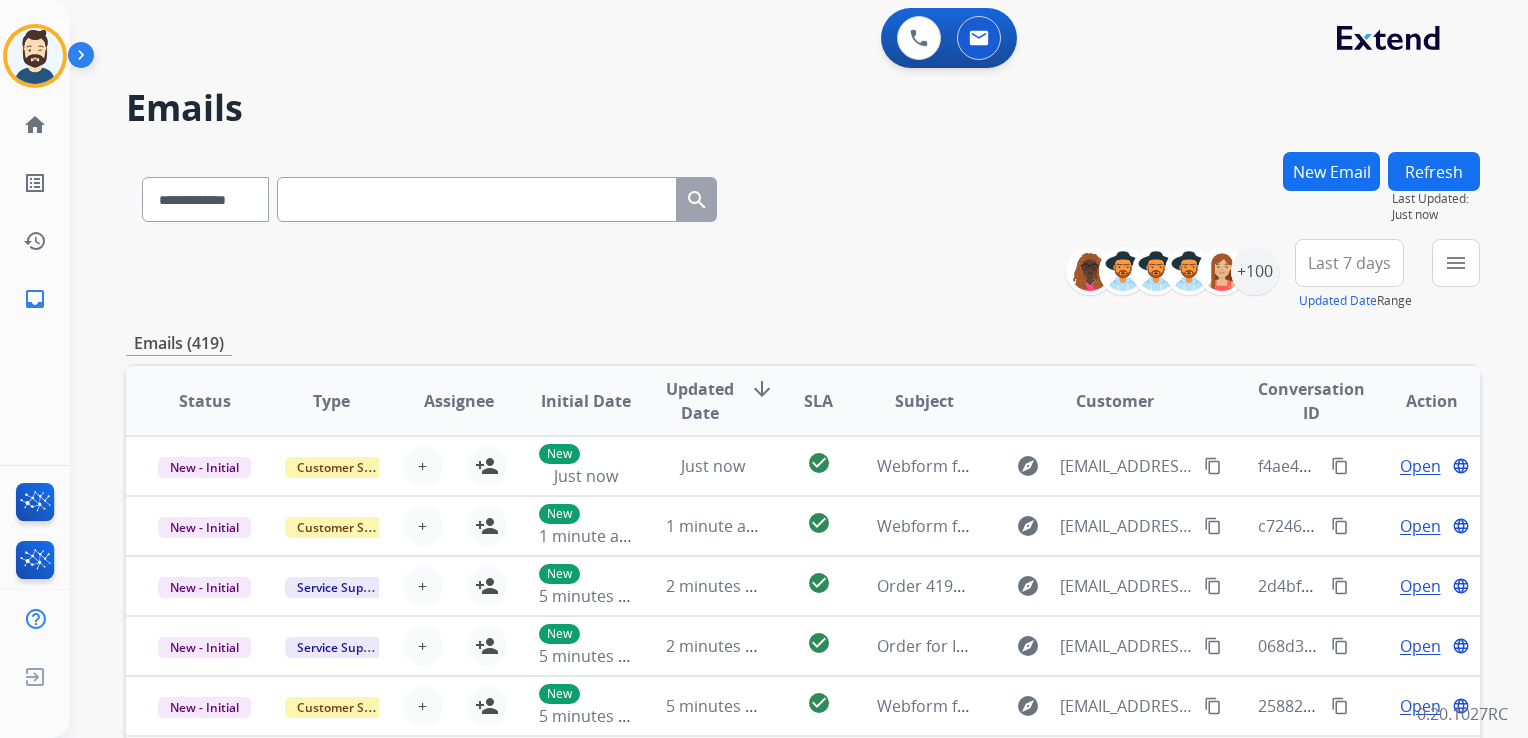 click at bounding box center [477, 199] 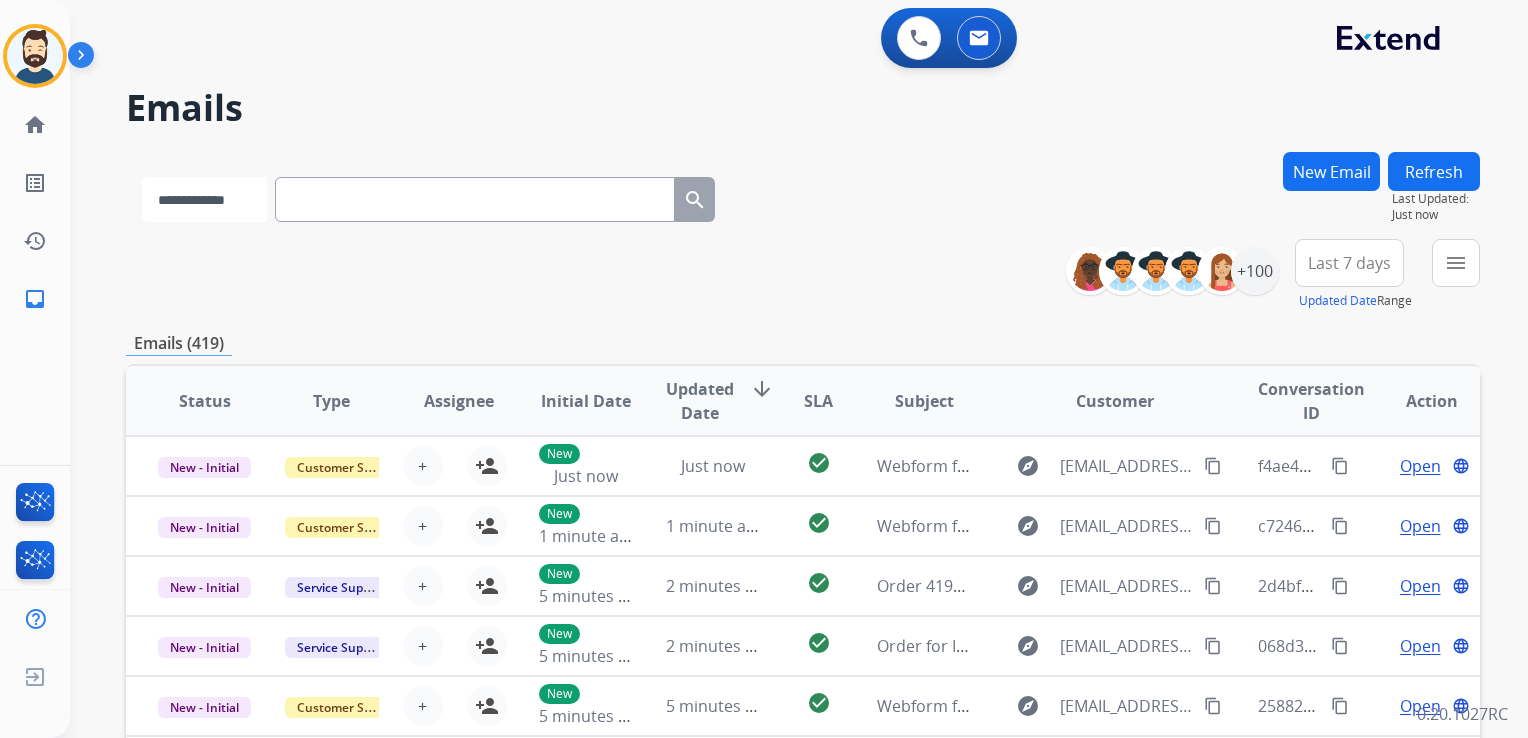 click on "**********" at bounding box center [204, 199] 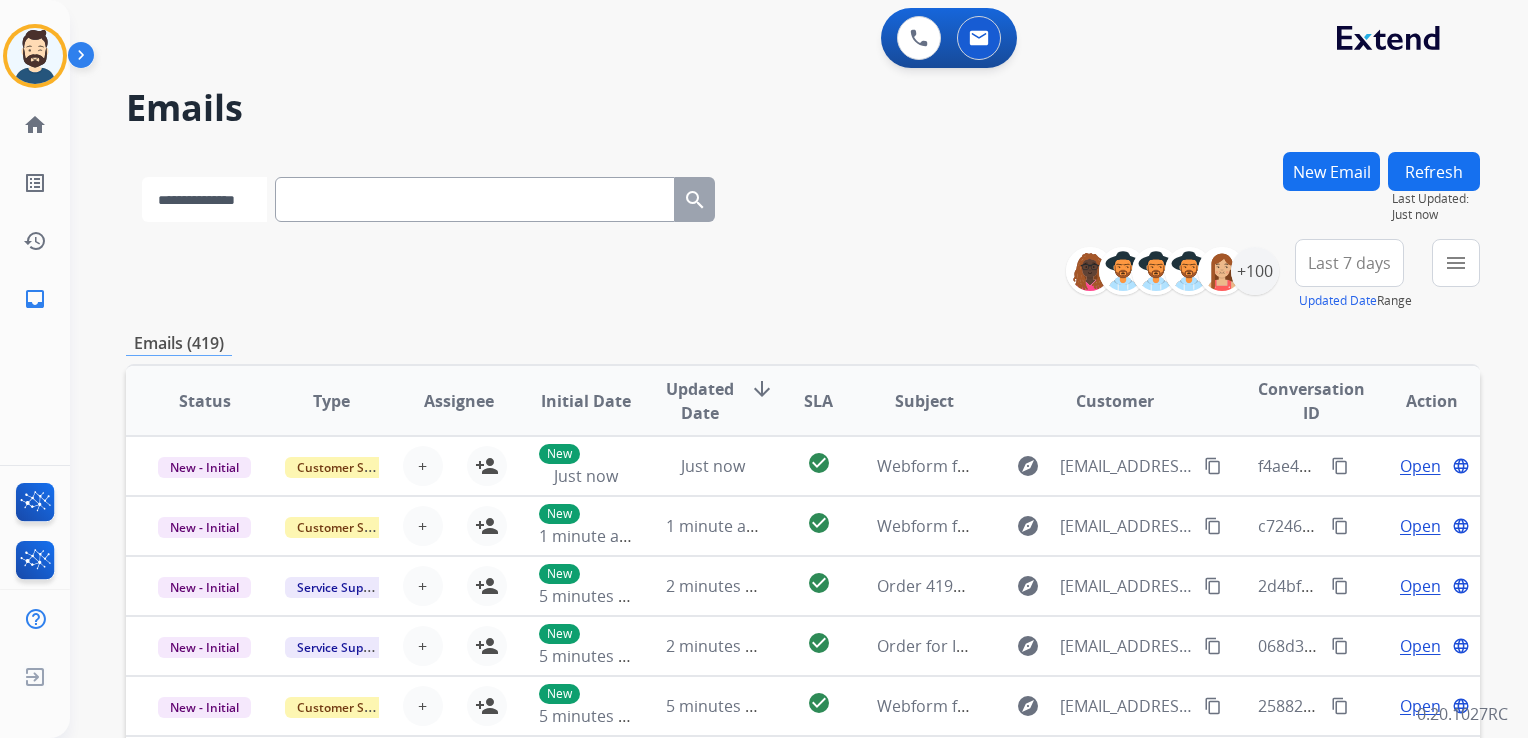 click on "**********" at bounding box center [204, 199] 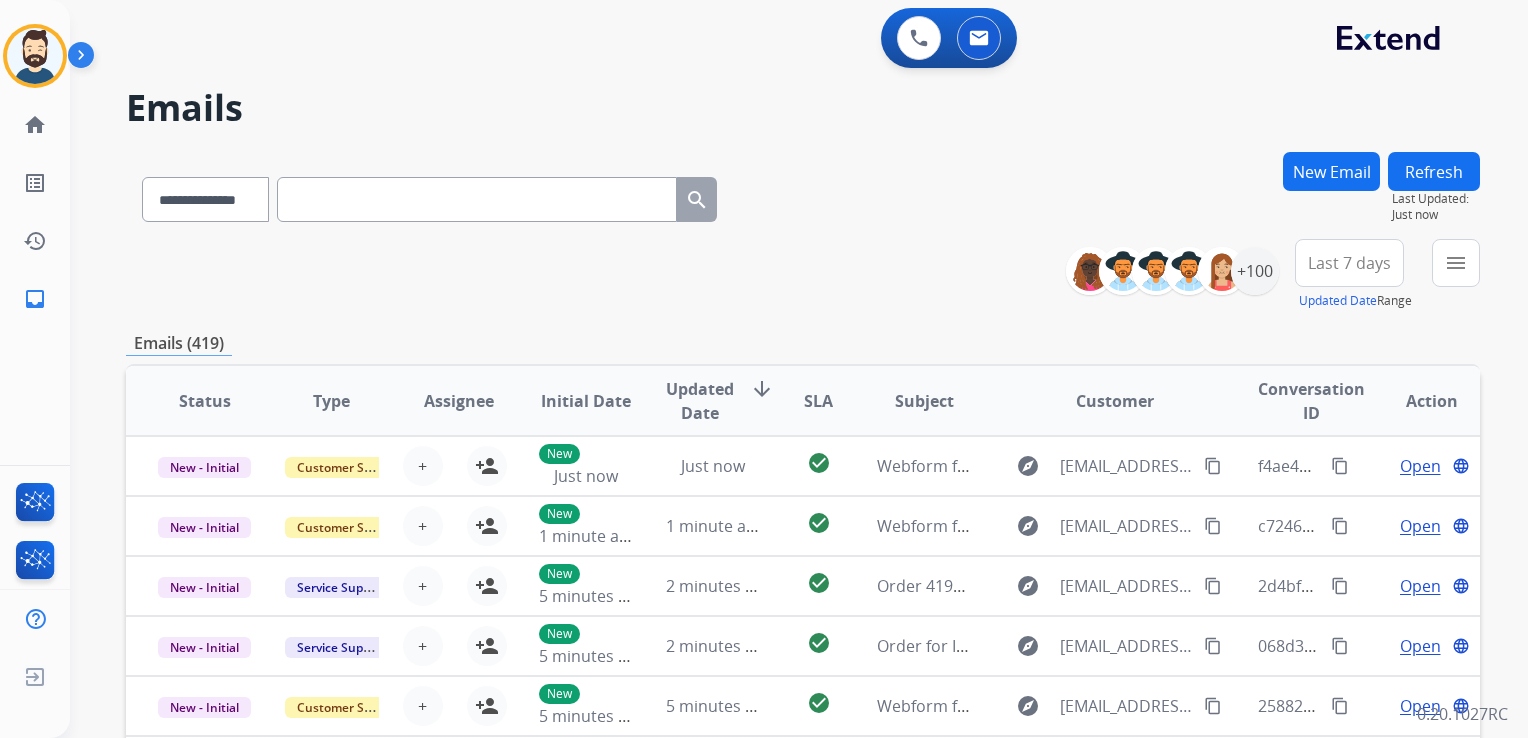 click at bounding box center [477, 199] 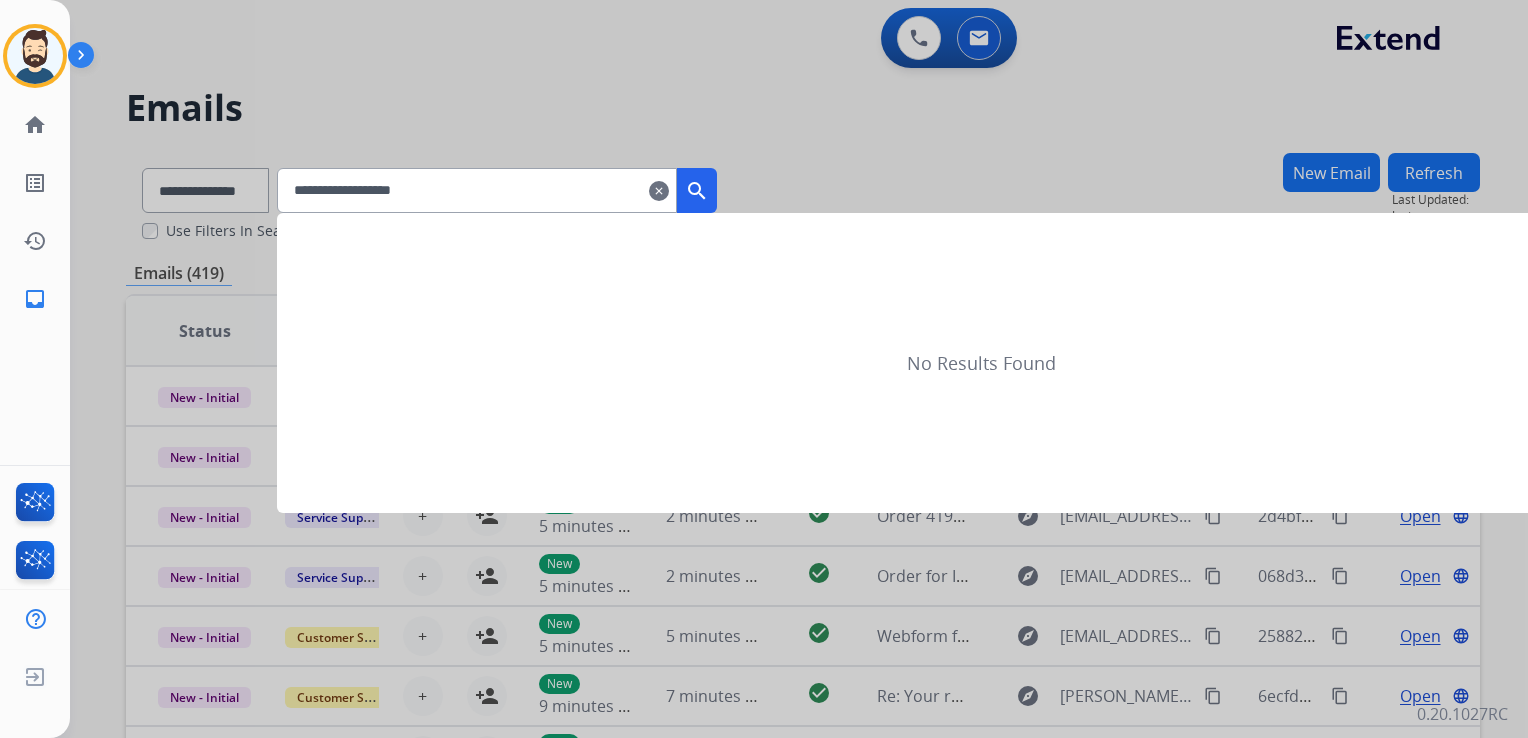 type on "**********" 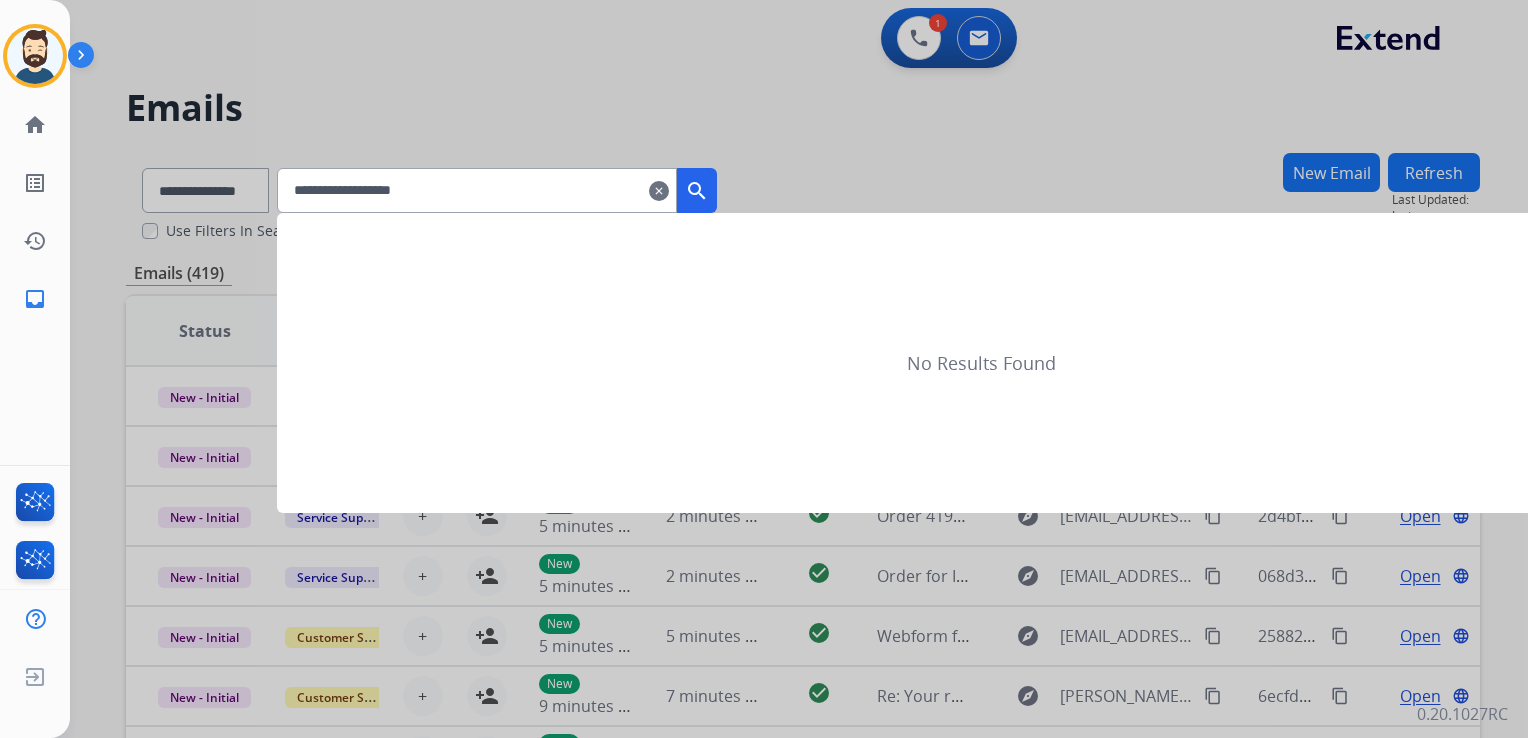 click 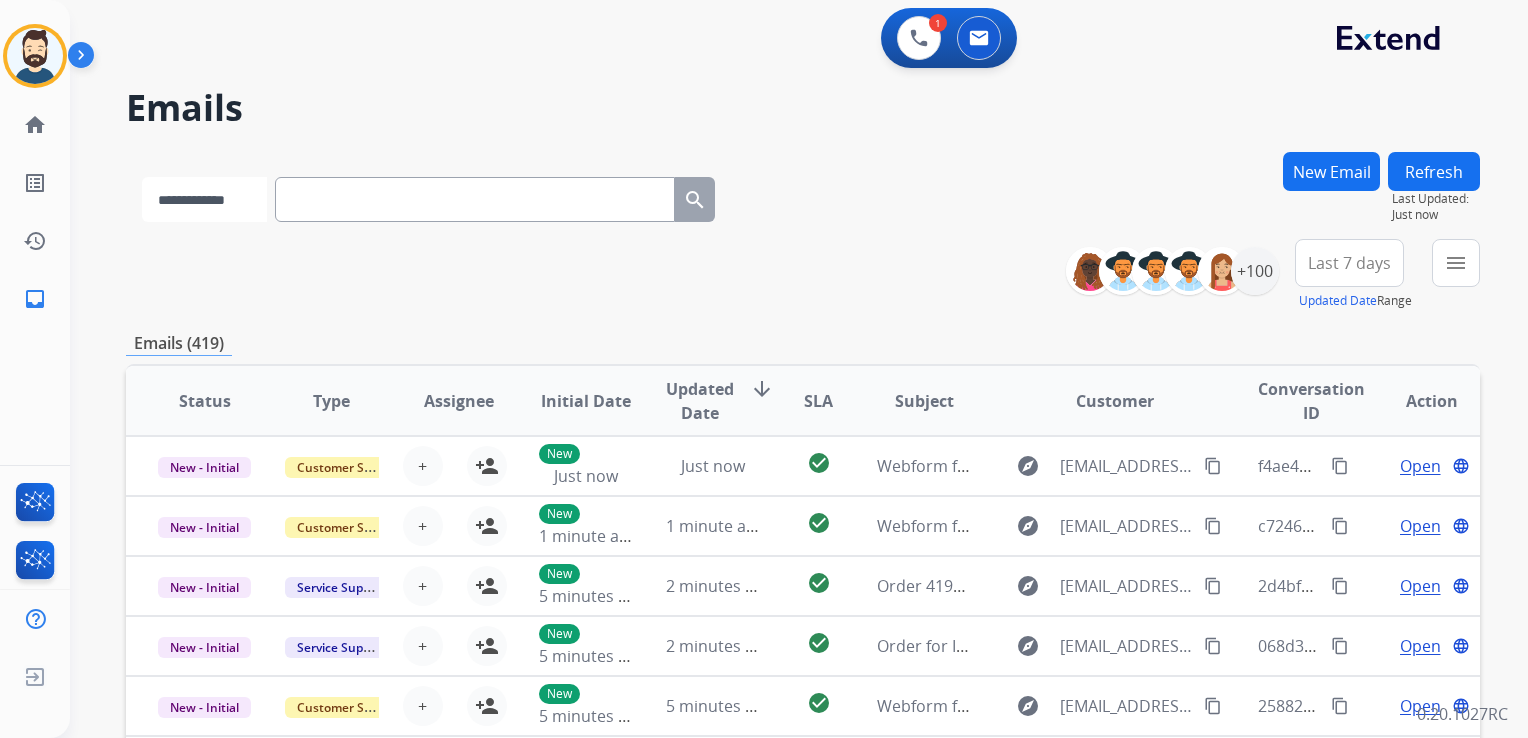 click on "**********" at bounding box center (204, 199) 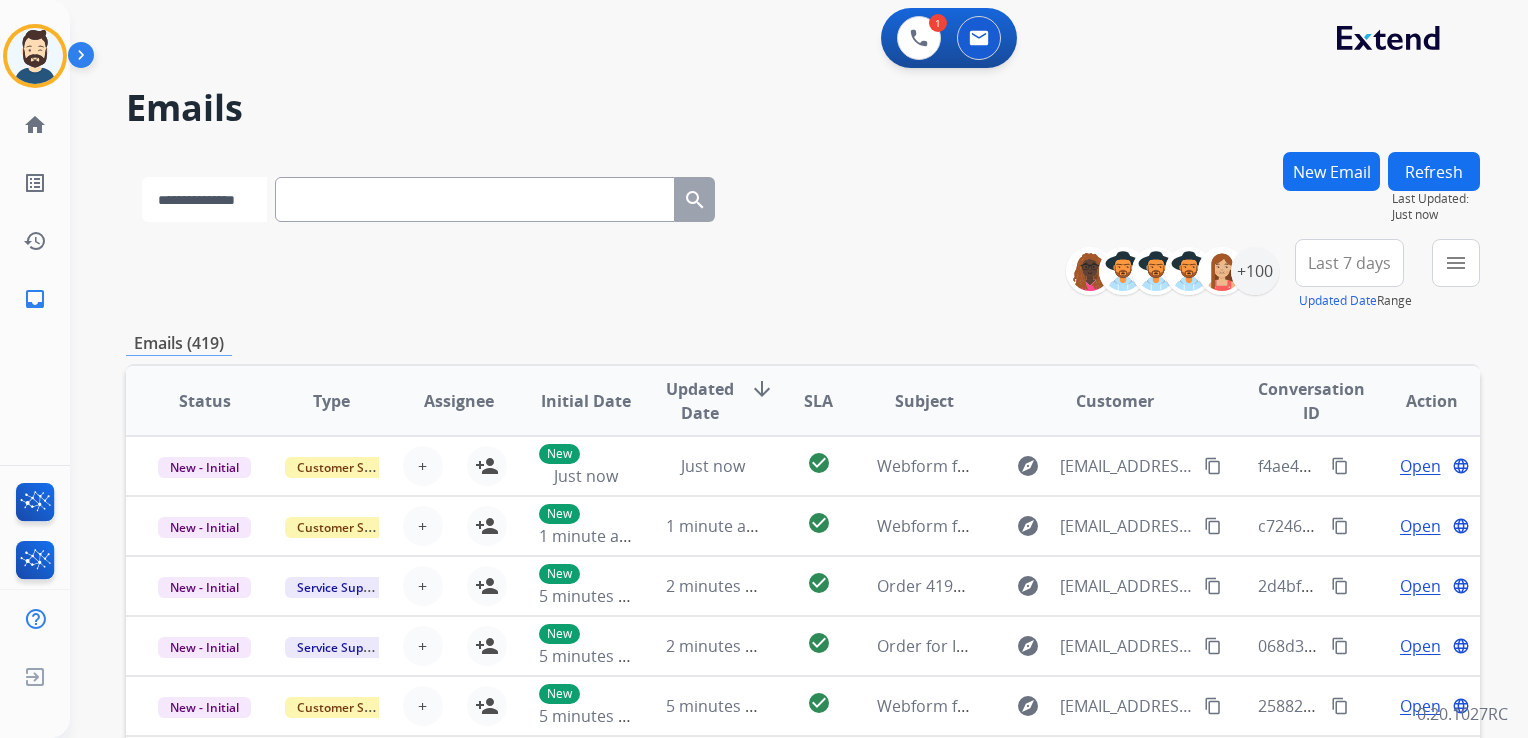 click on "**********" at bounding box center (204, 199) 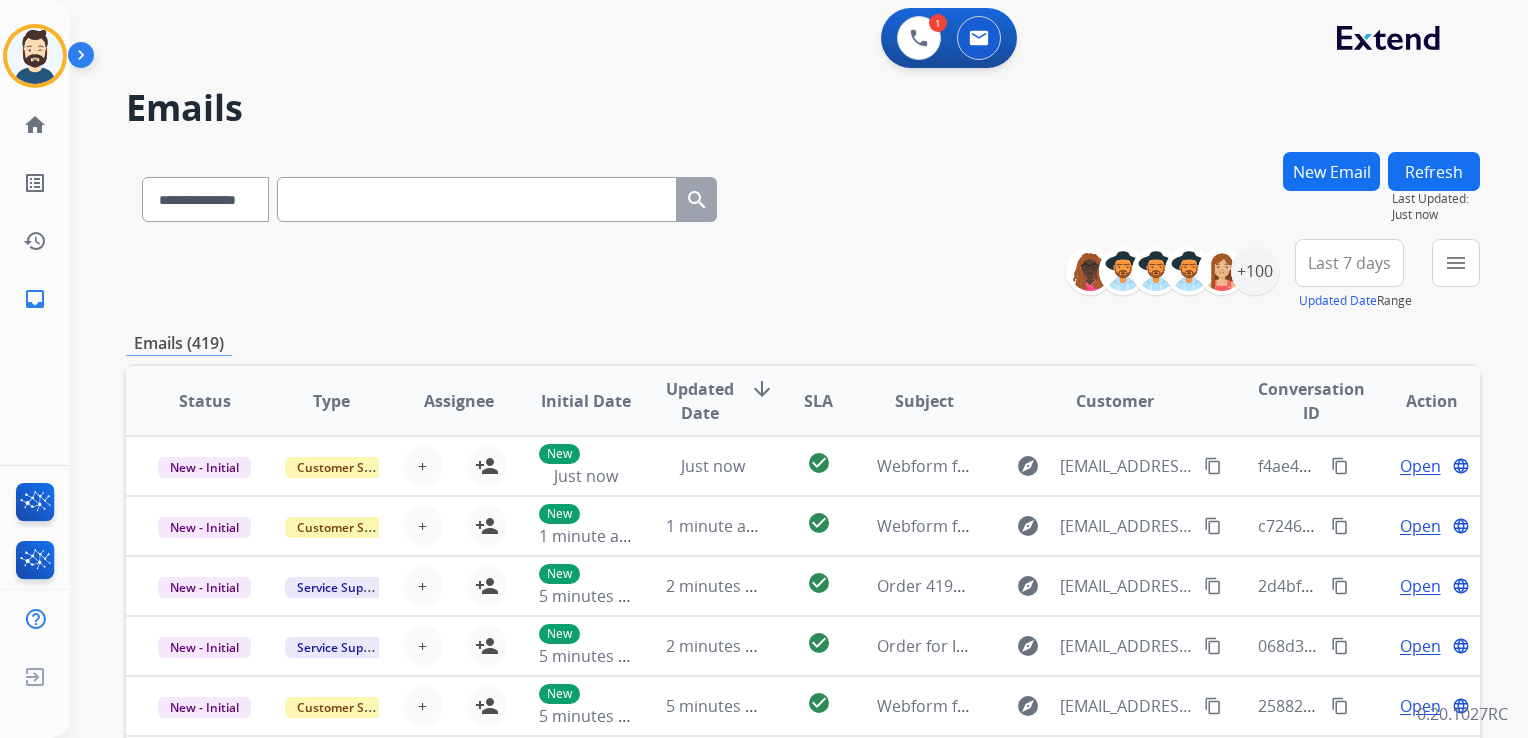 click at bounding box center [477, 199] 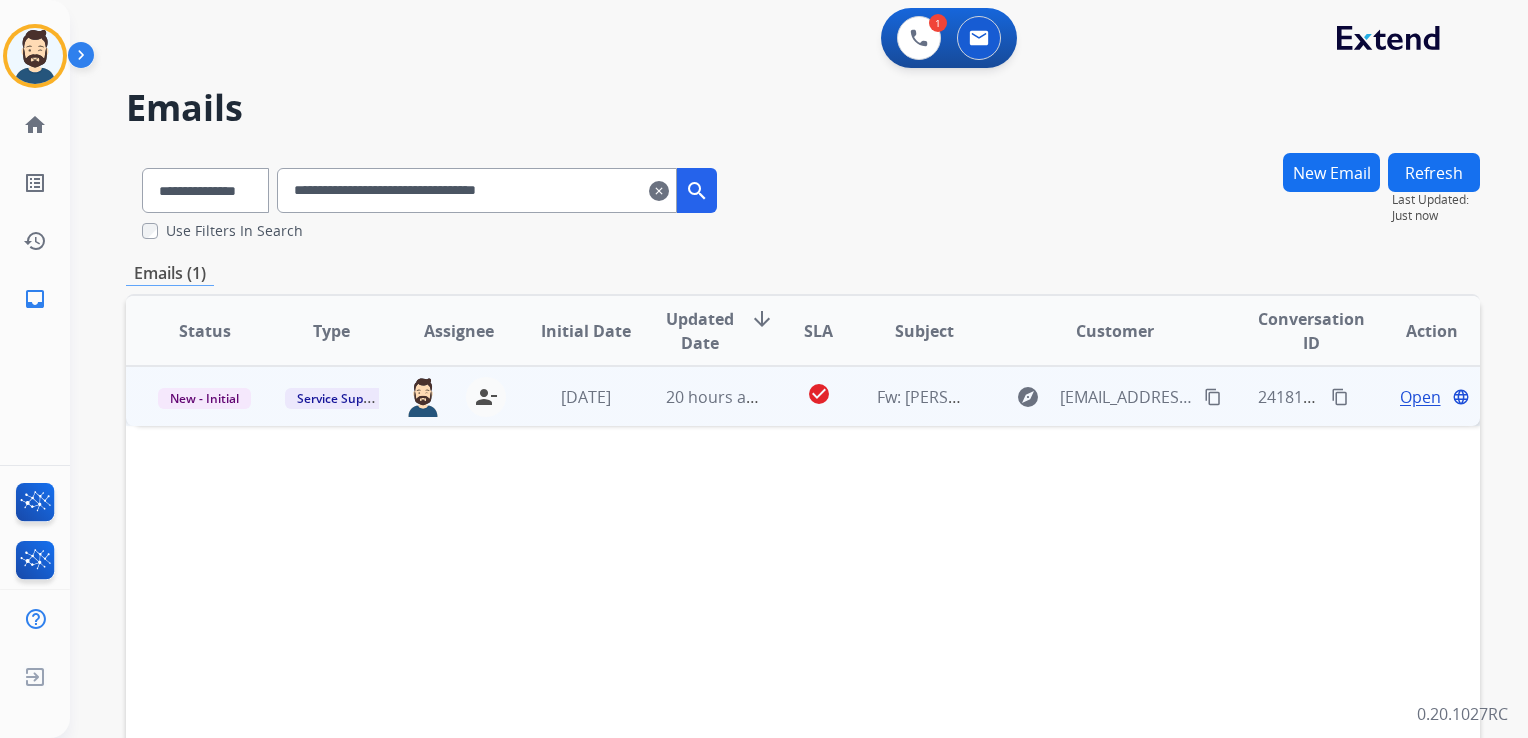 click on "20 hours ago" at bounding box center [697, 396] 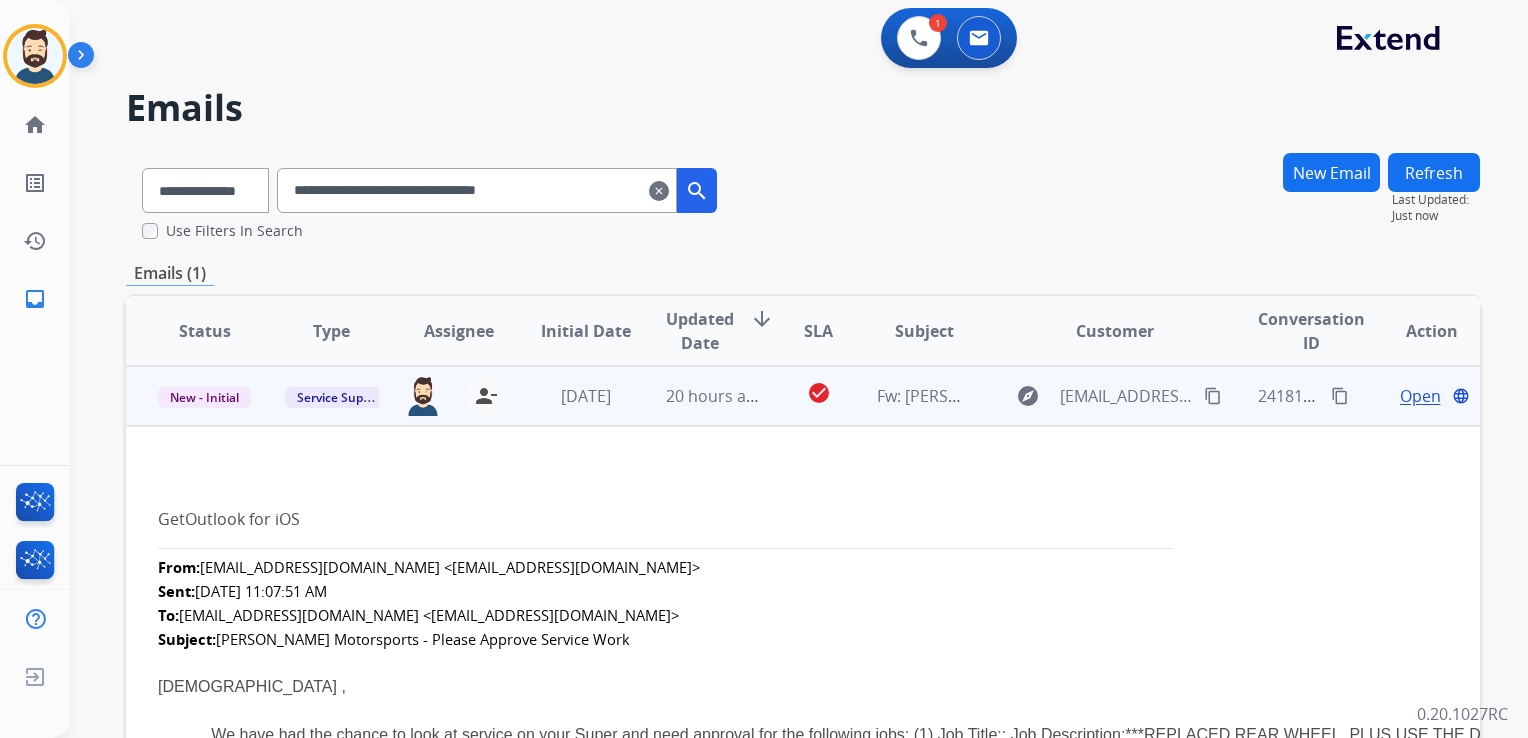 click on "Open" at bounding box center [1420, 396] 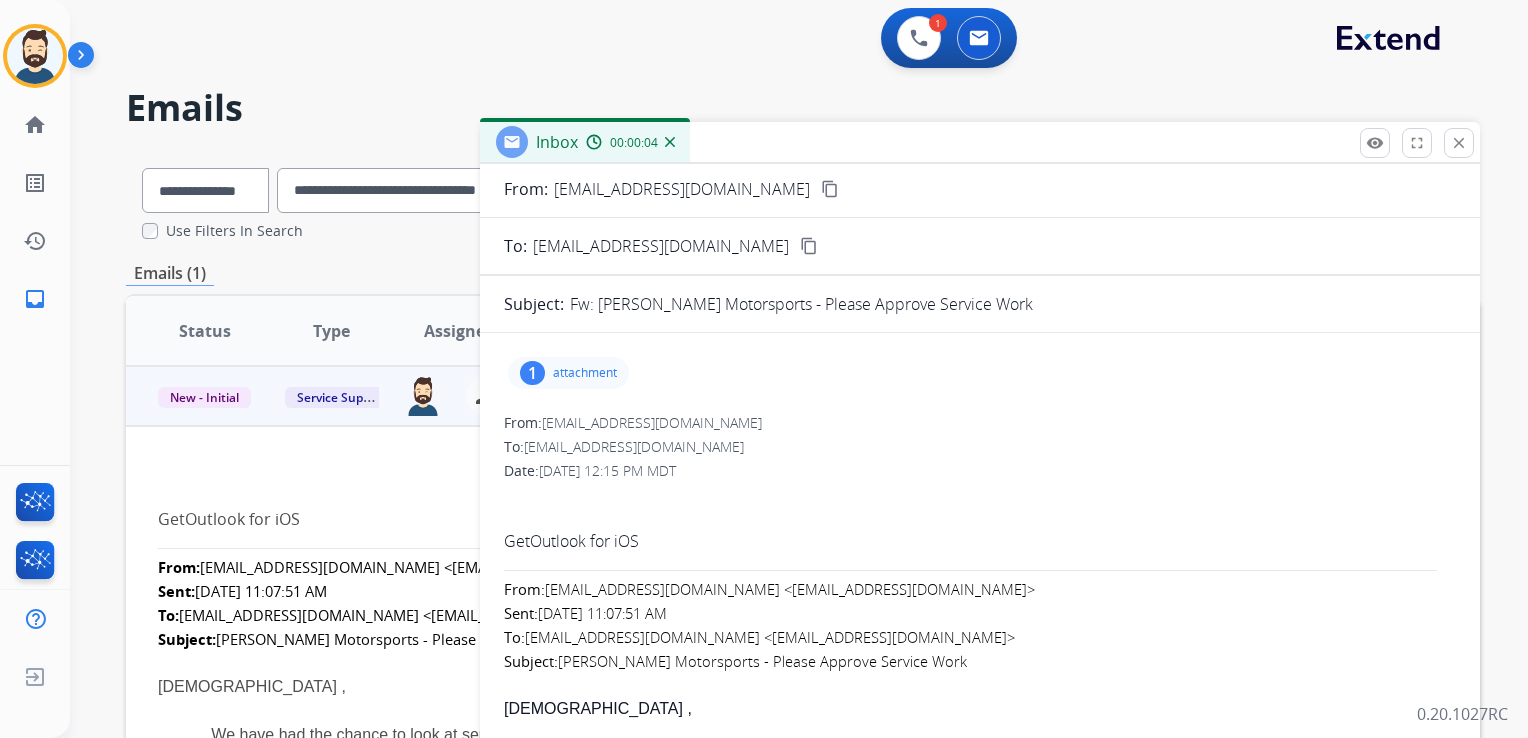scroll, scrollTop: 0, scrollLeft: 0, axis: both 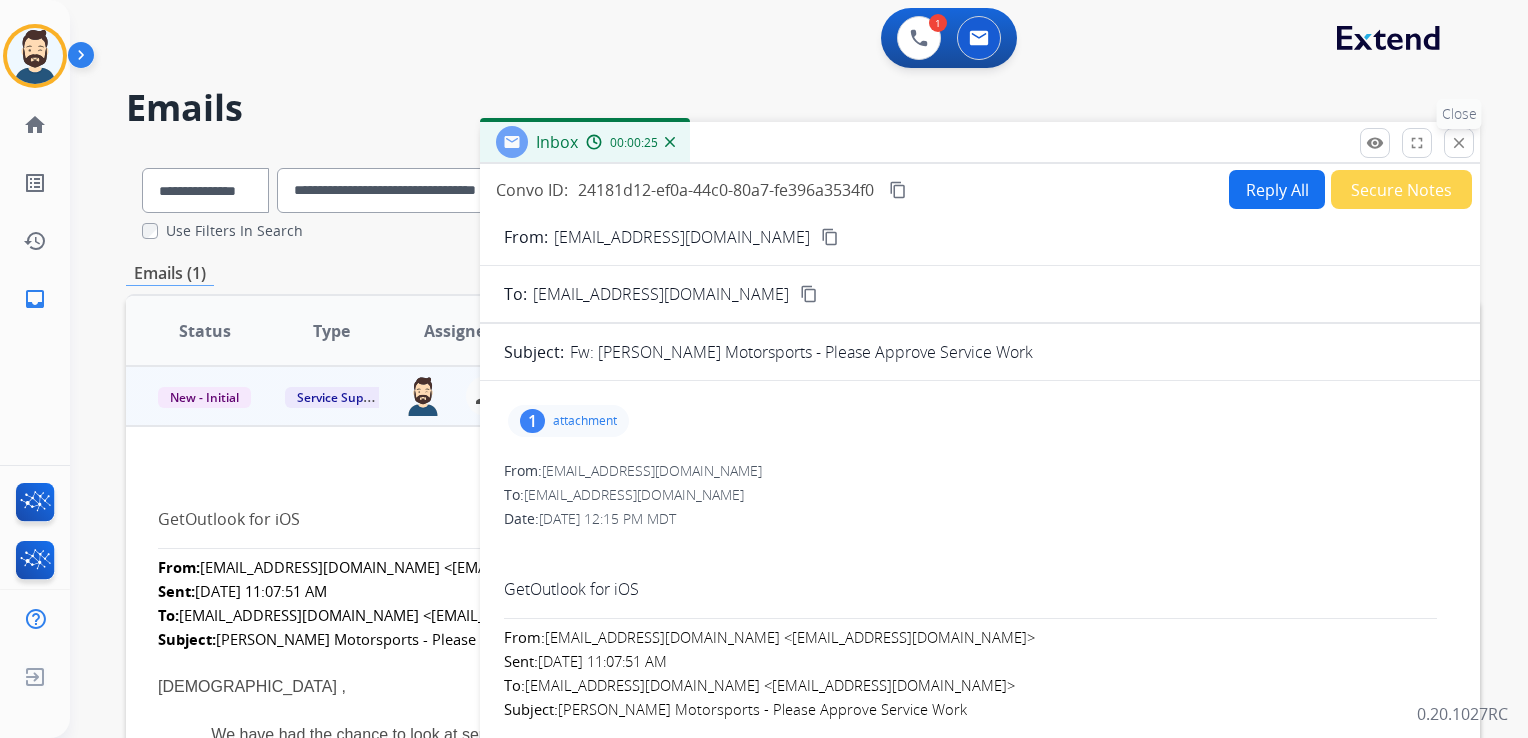 click on "close" at bounding box center (1459, 143) 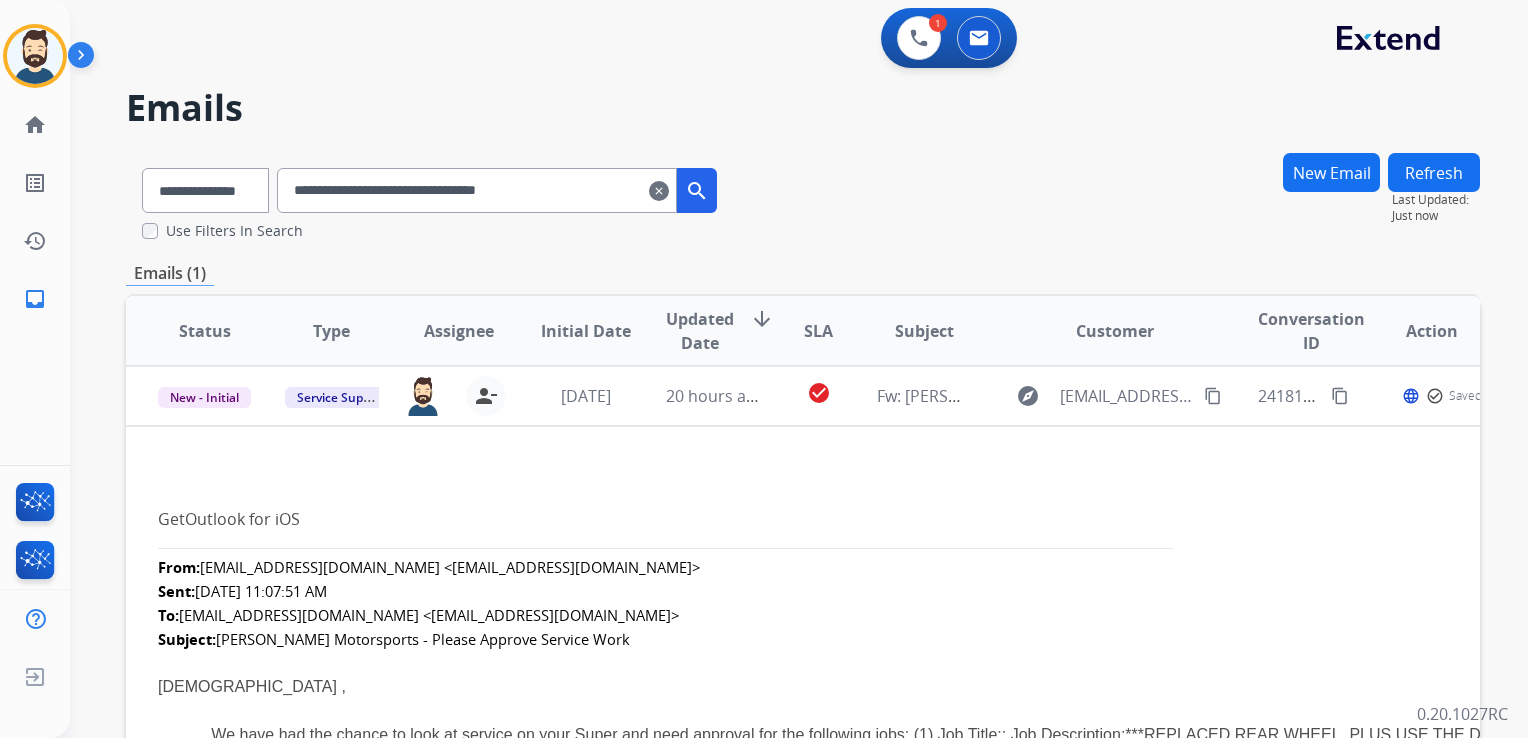 click on "**********" at bounding box center [477, 190] 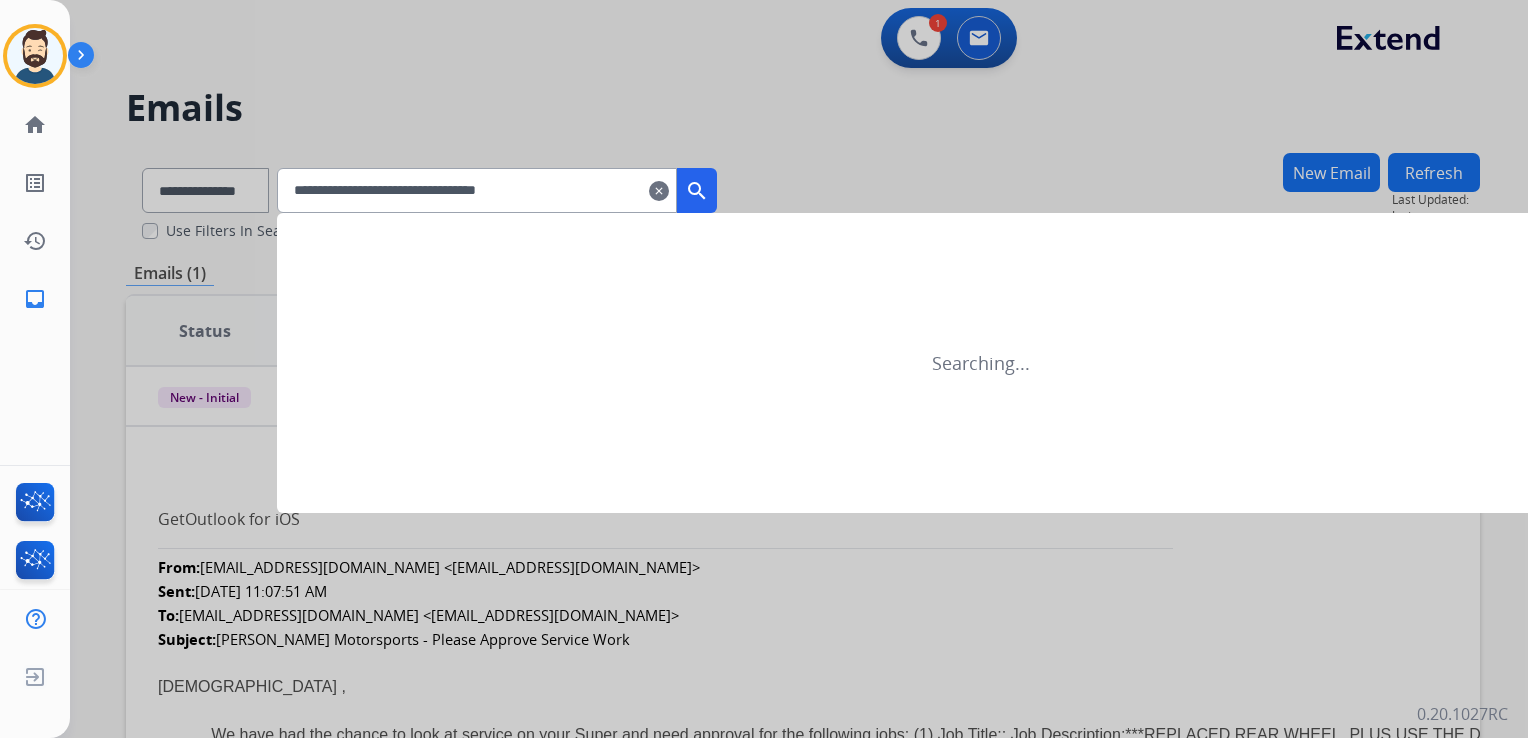 type on "**********" 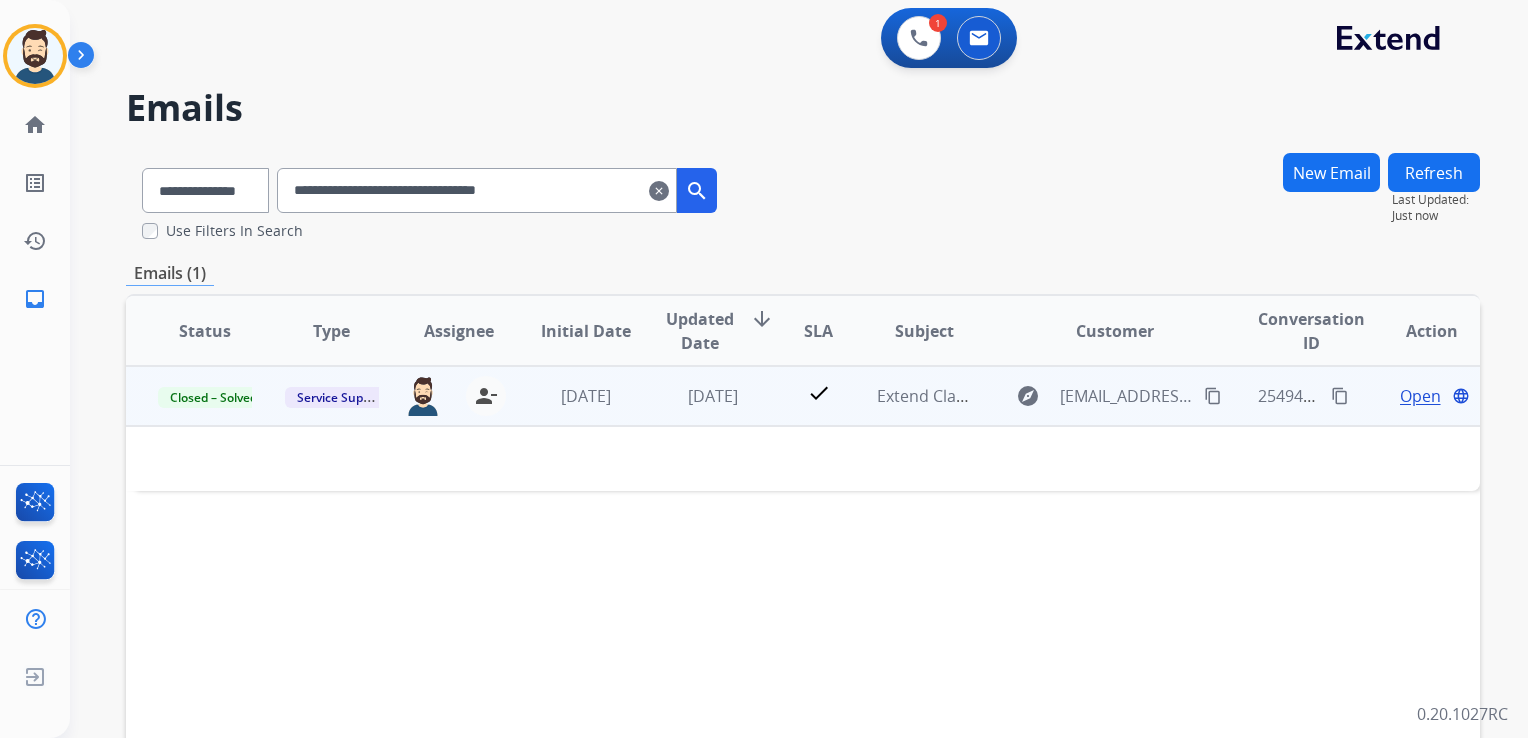 click on "[DATE]" at bounding box center (697, 396) 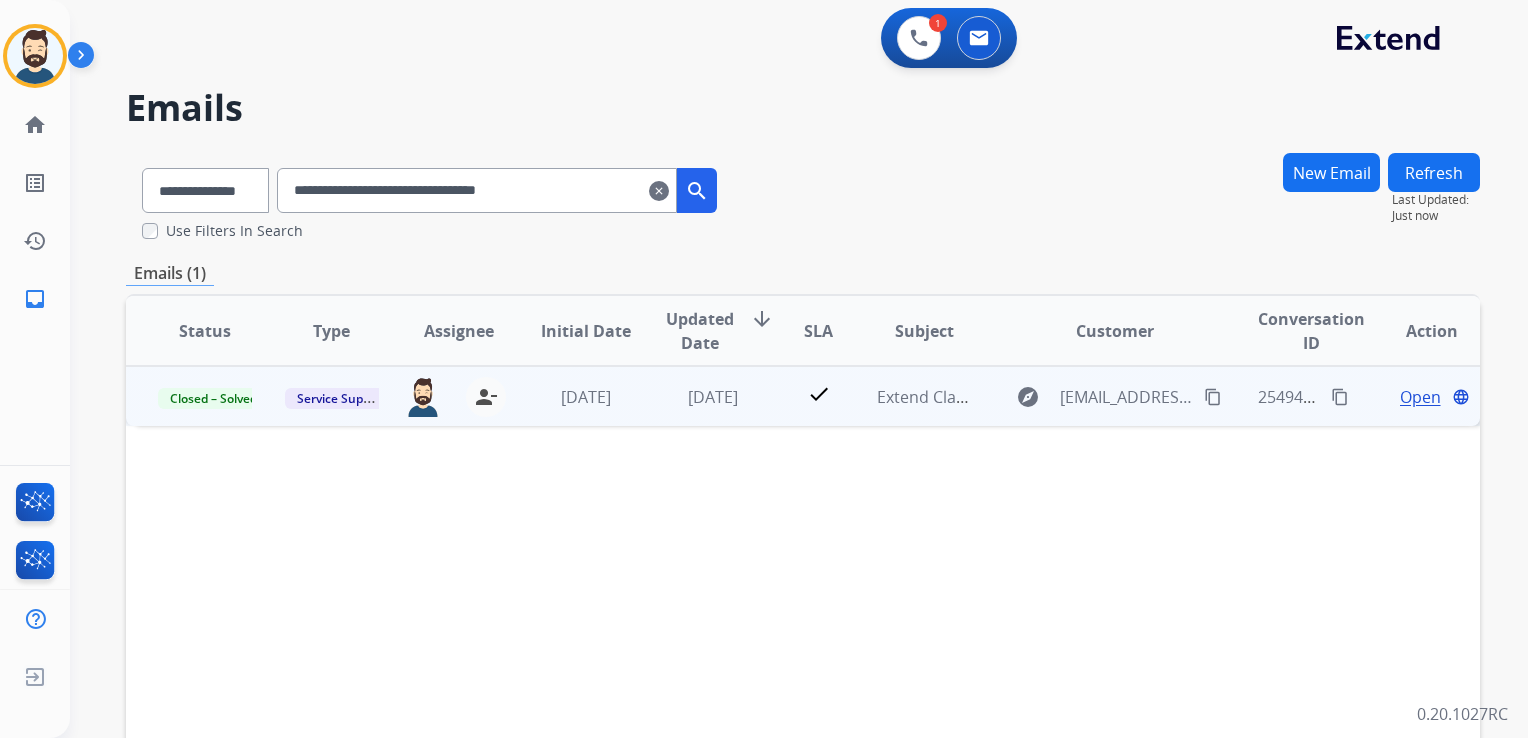 click on "[DATE]" at bounding box center [697, 396] 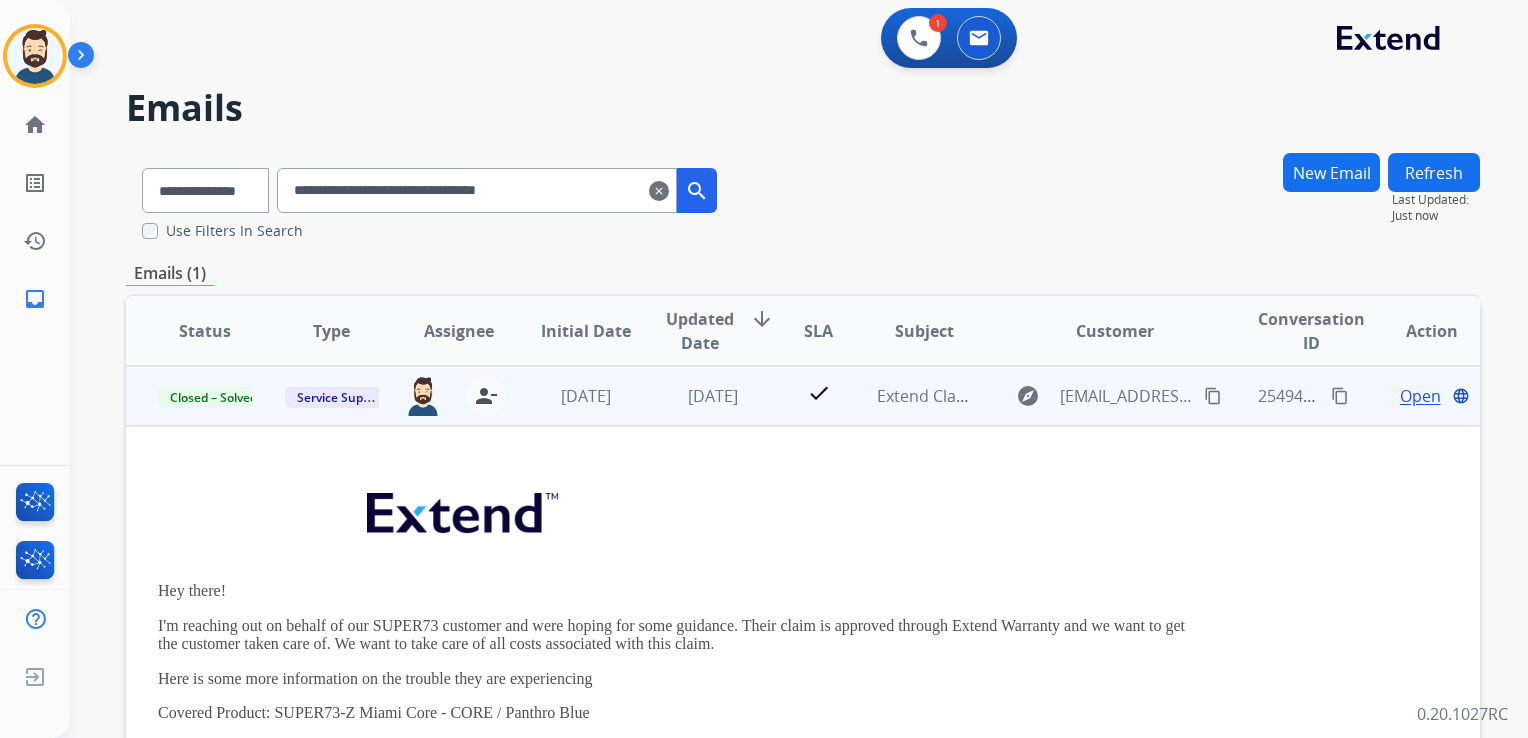 click on "Open" at bounding box center [1420, 396] 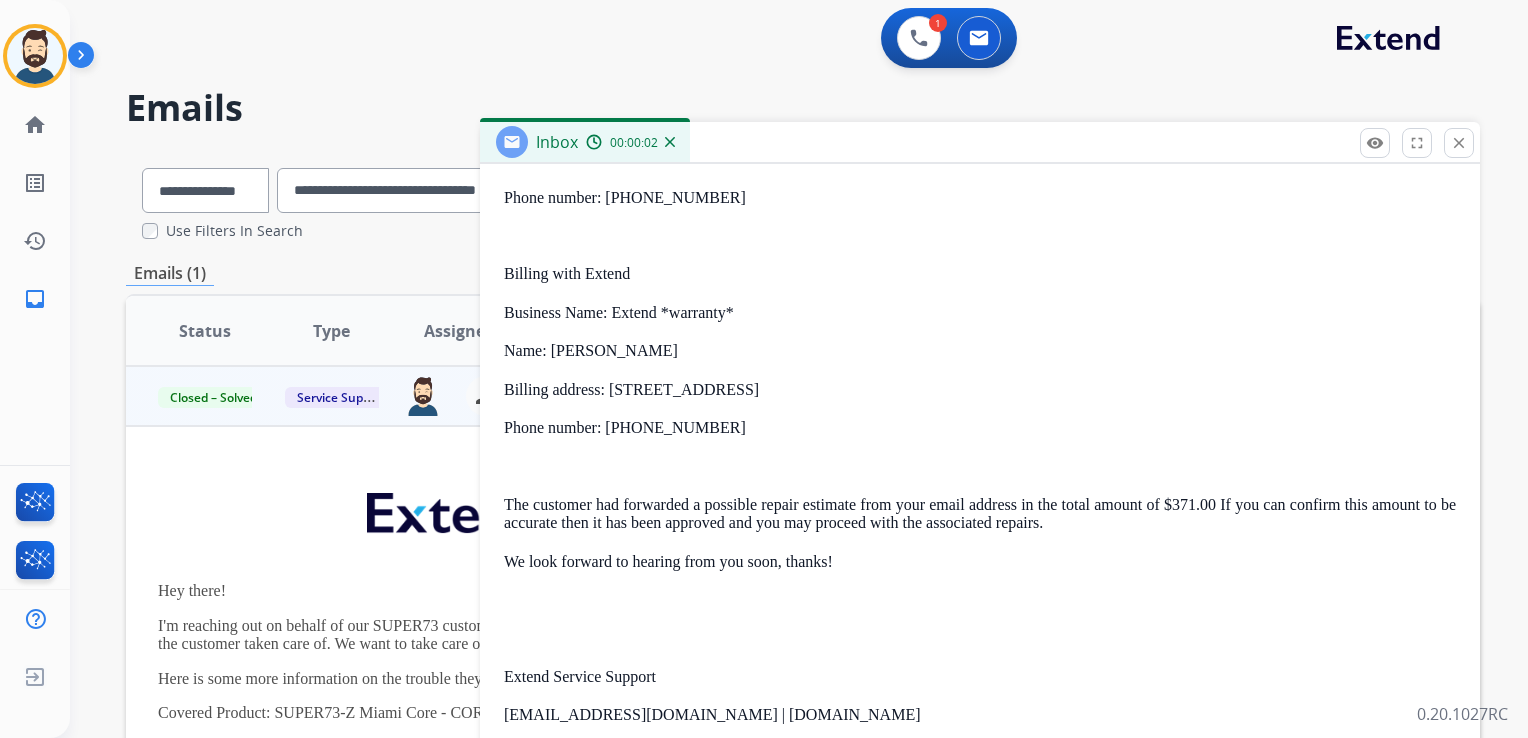 scroll, scrollTop: 900, scrollLeft: 0, axis: vertical 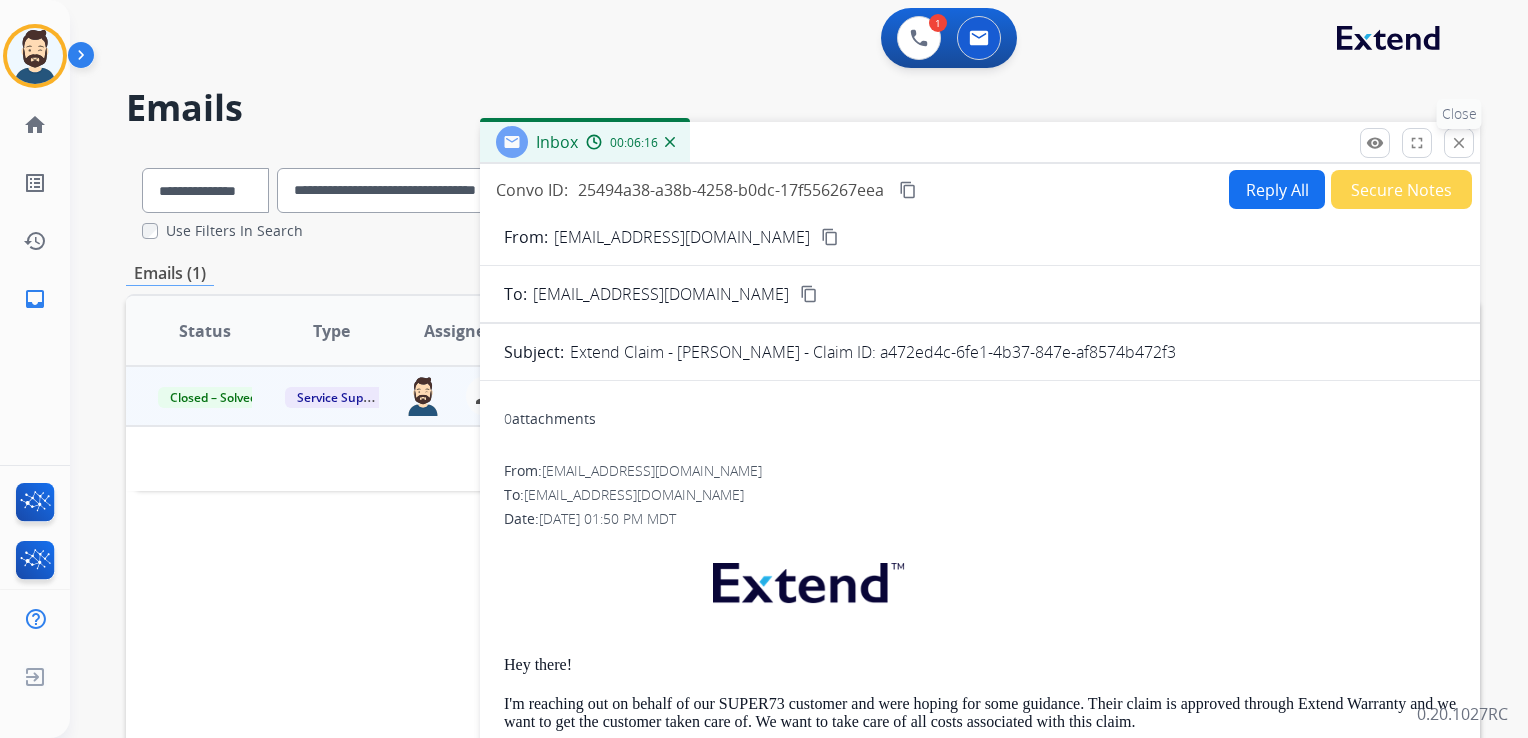 click on "close" at bounding box center (1459, 143) 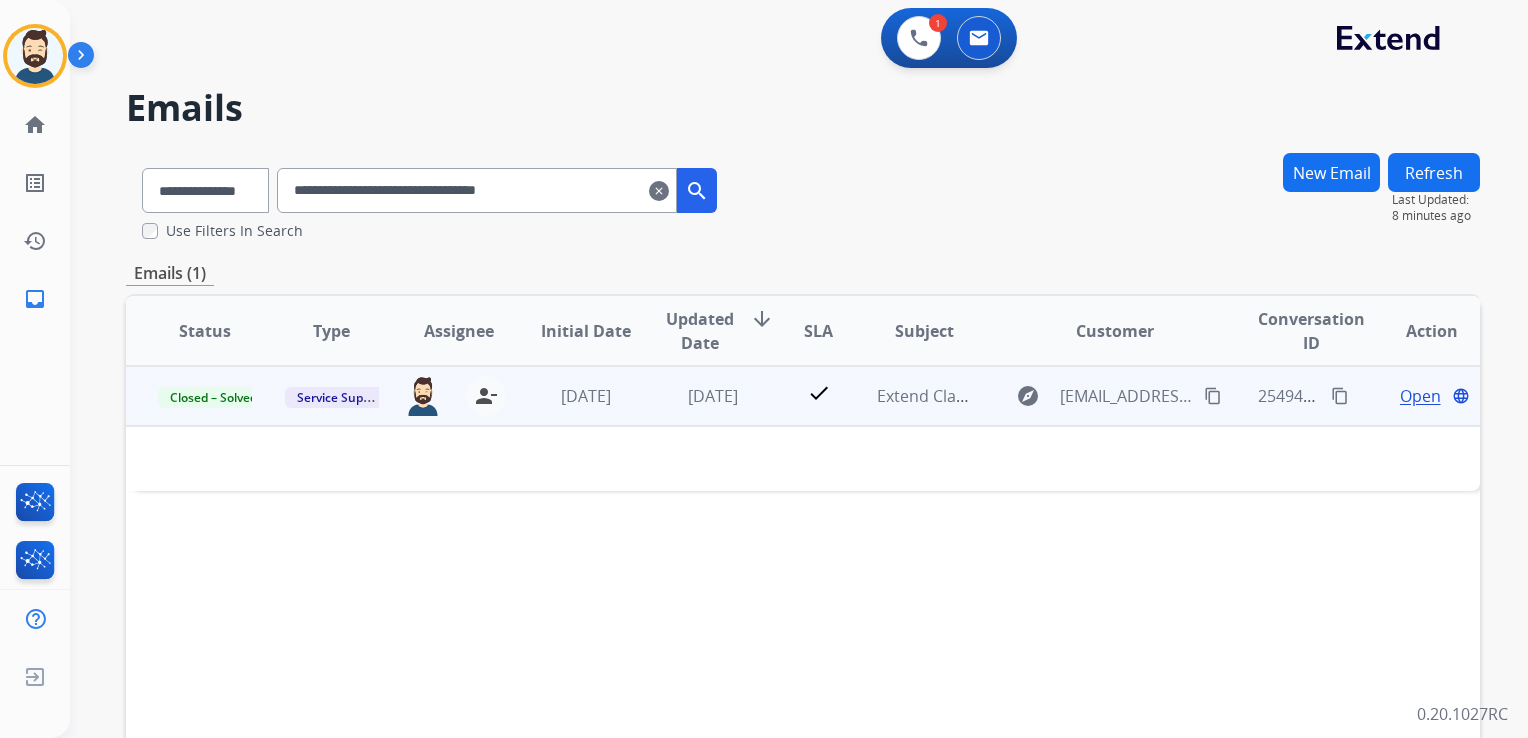click on "[DATE]" at bounding box center [697, 396] 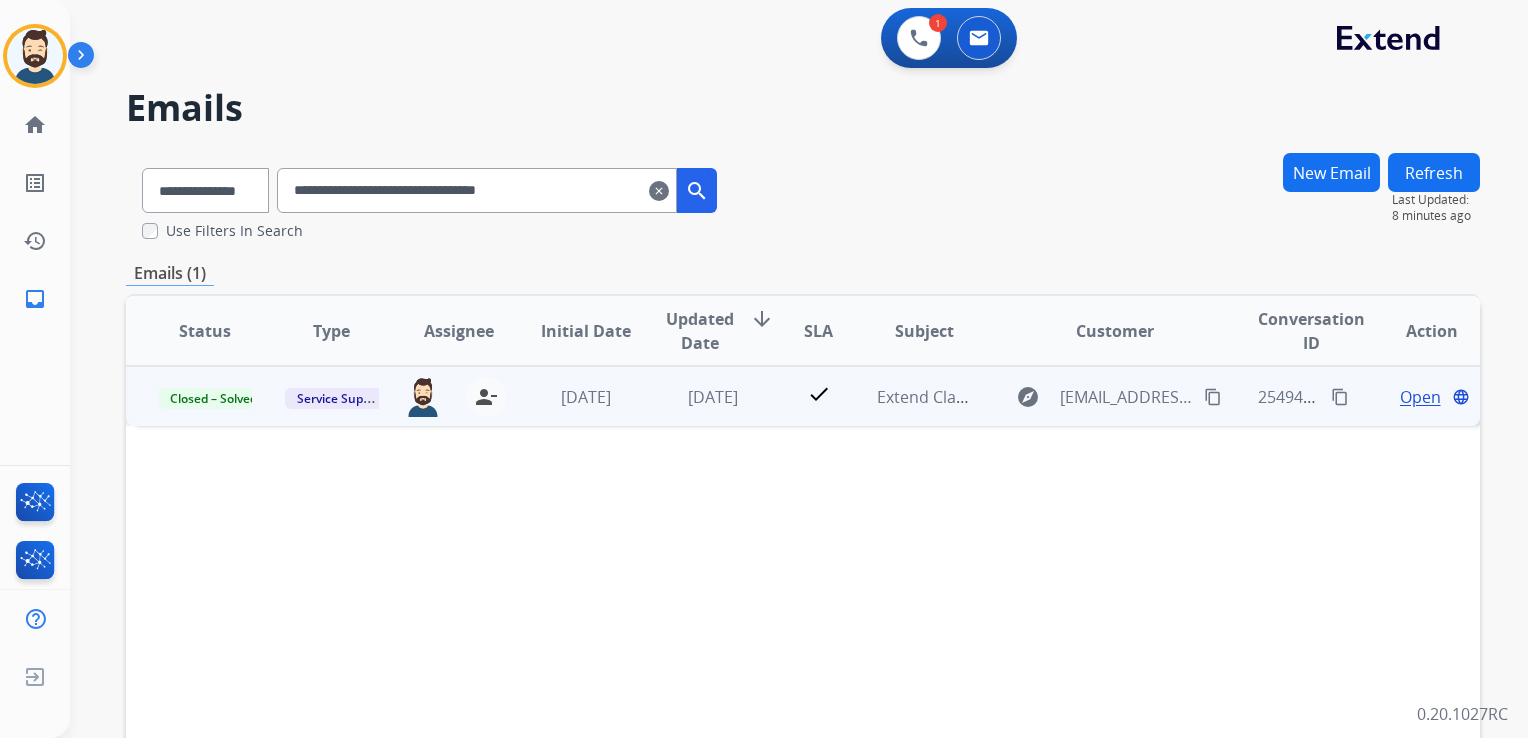 click on "[DATE]" at bounding box center (697, 396) 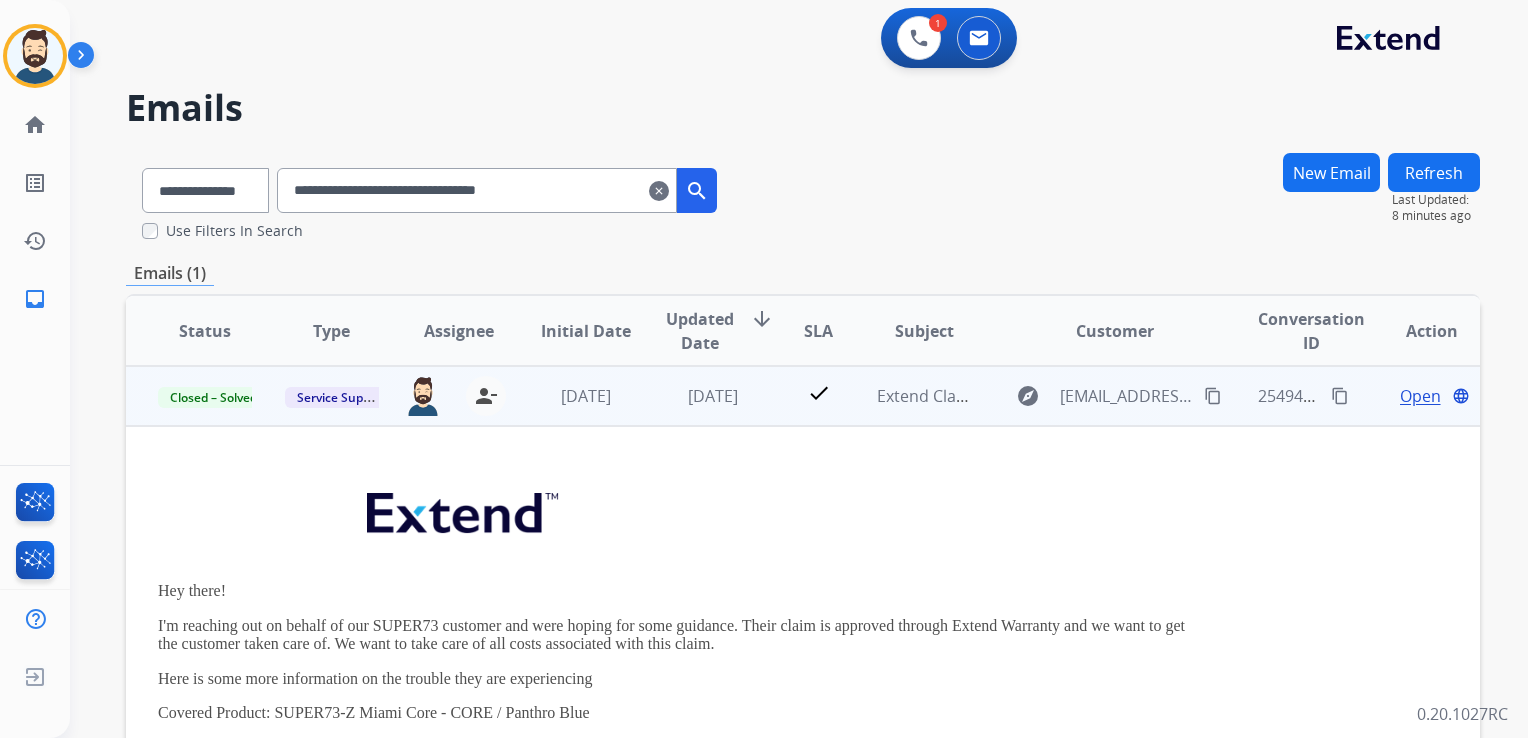 click on "Open" at bounding box center (1420, 396) 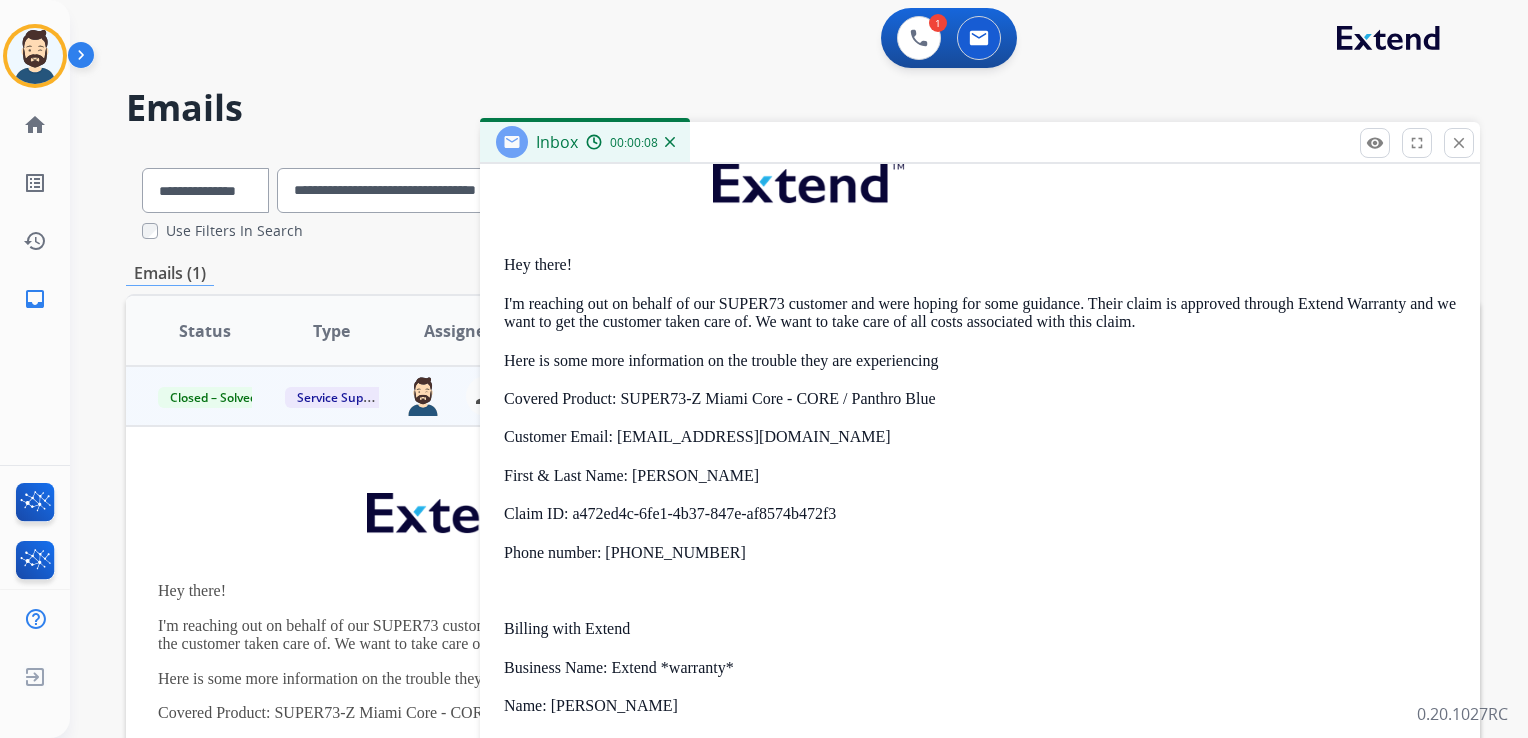 scroll, scrollTop: 0, scrollLeft: 0, axis: both 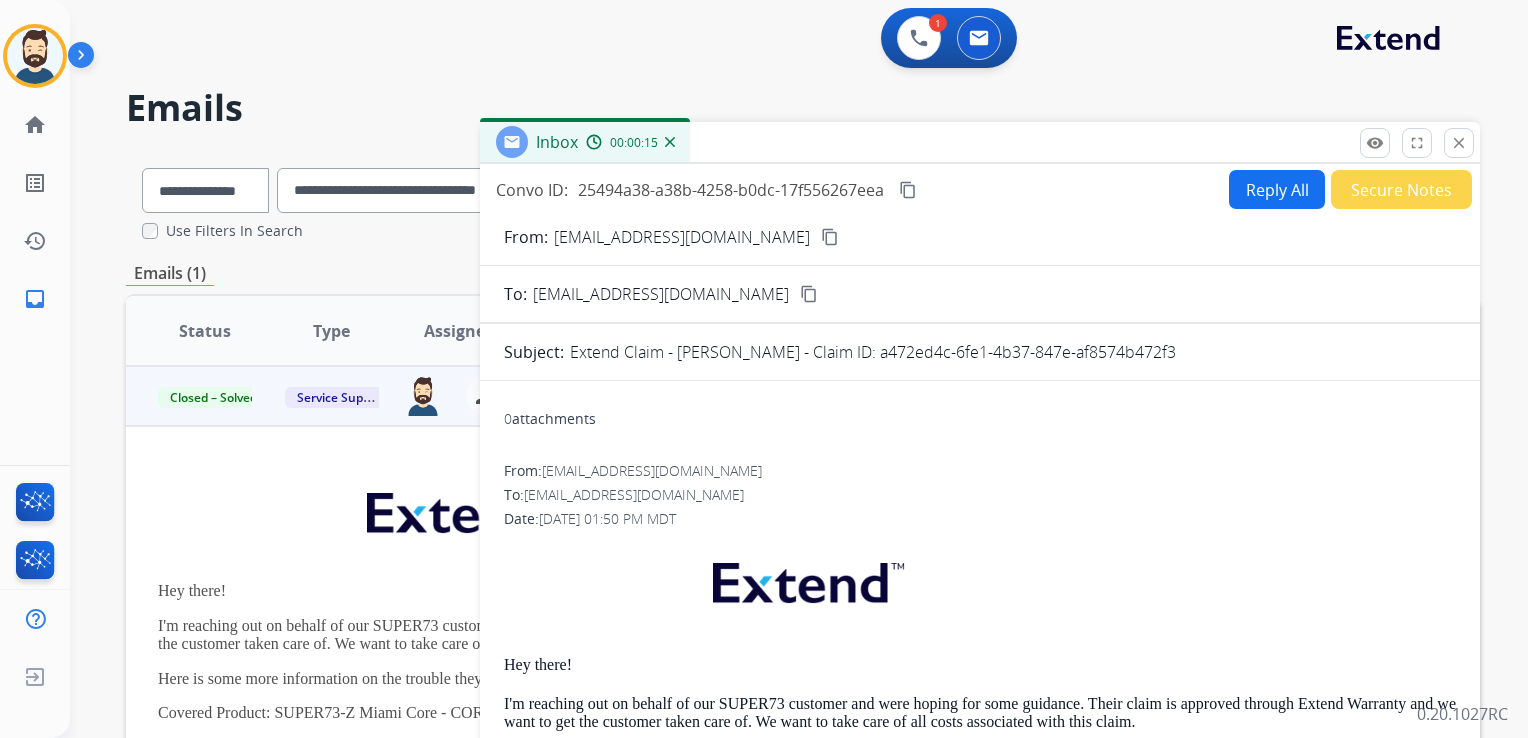 click on "Reply All" at bounding box center (1277, 189) 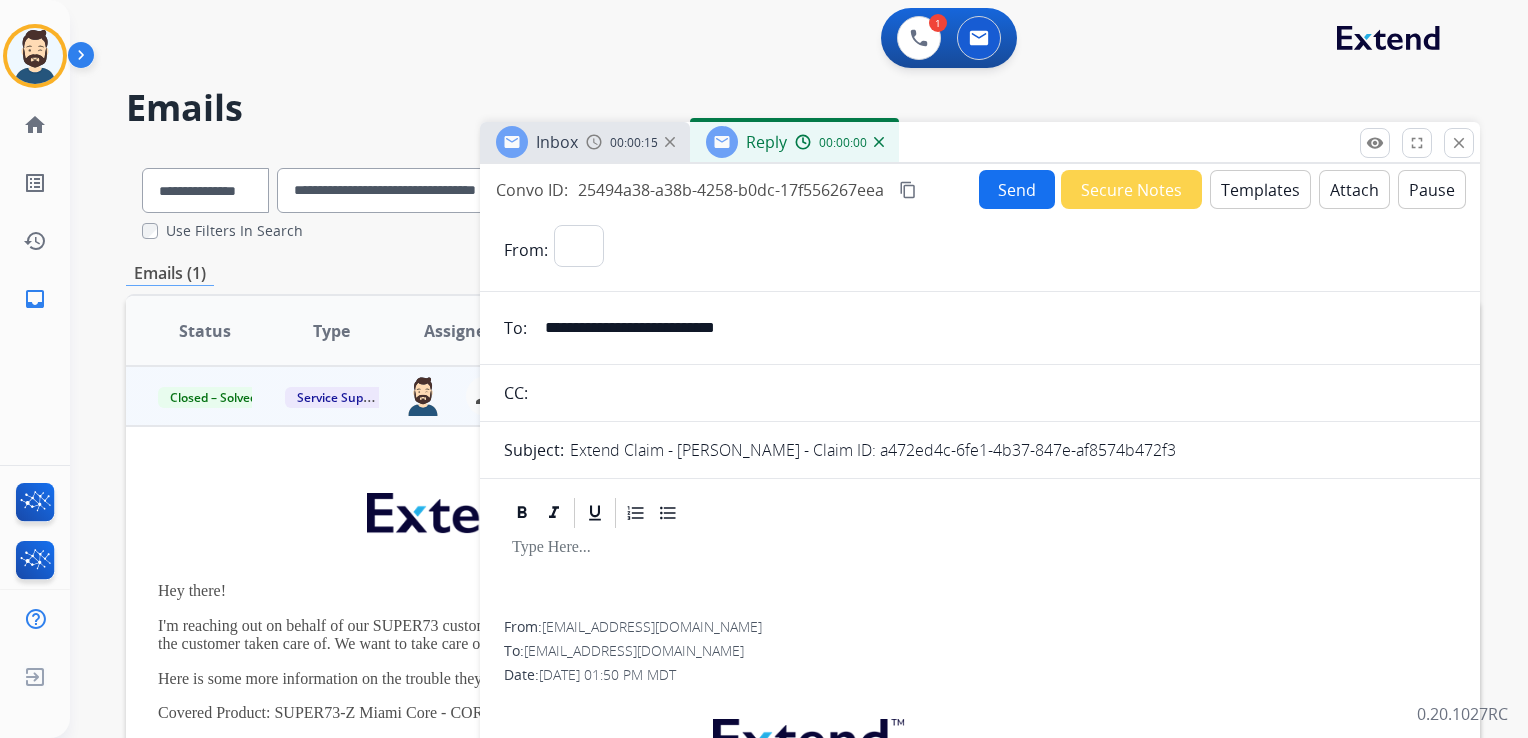select on "**********" 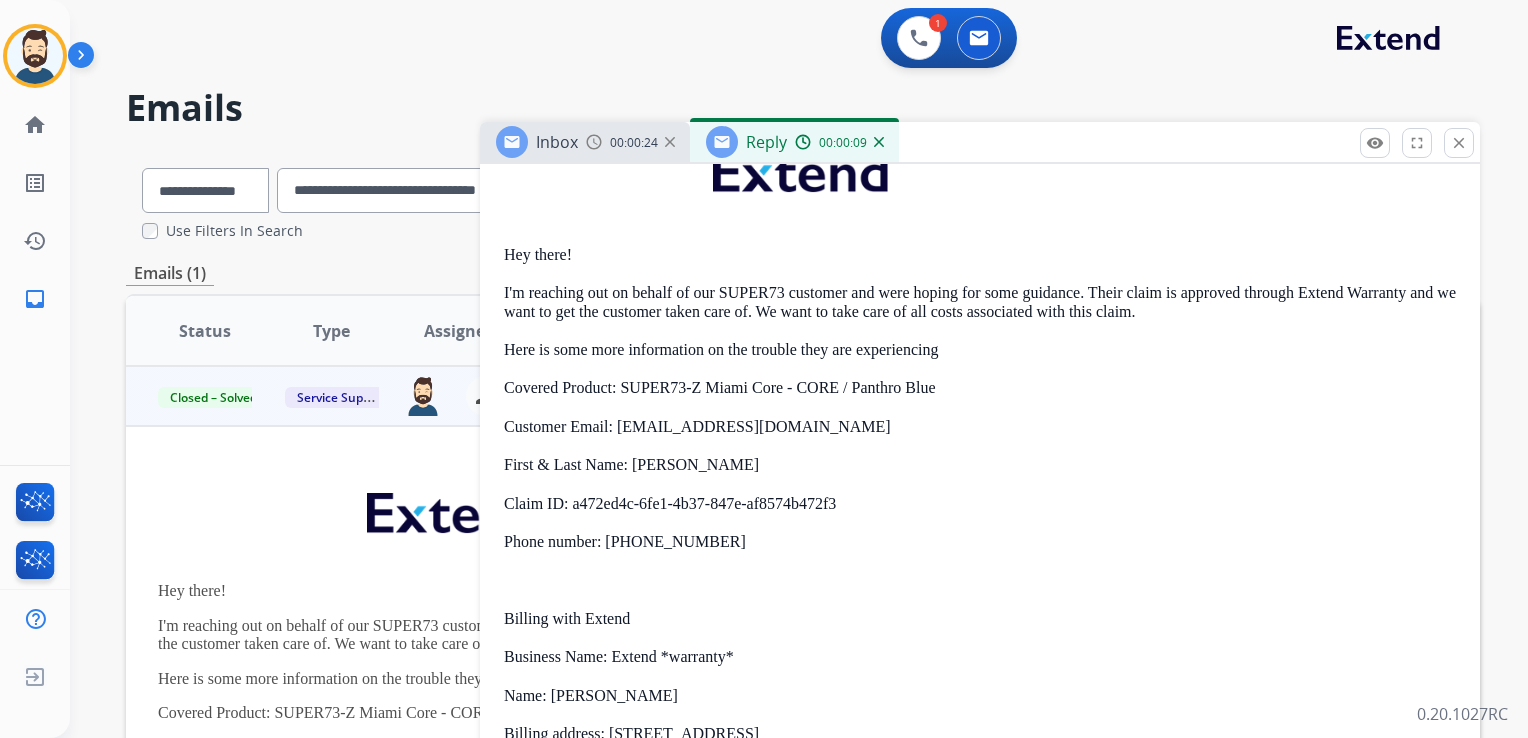 scroll, scrollTop: 600, scrollLeft: 0, axis: vertical 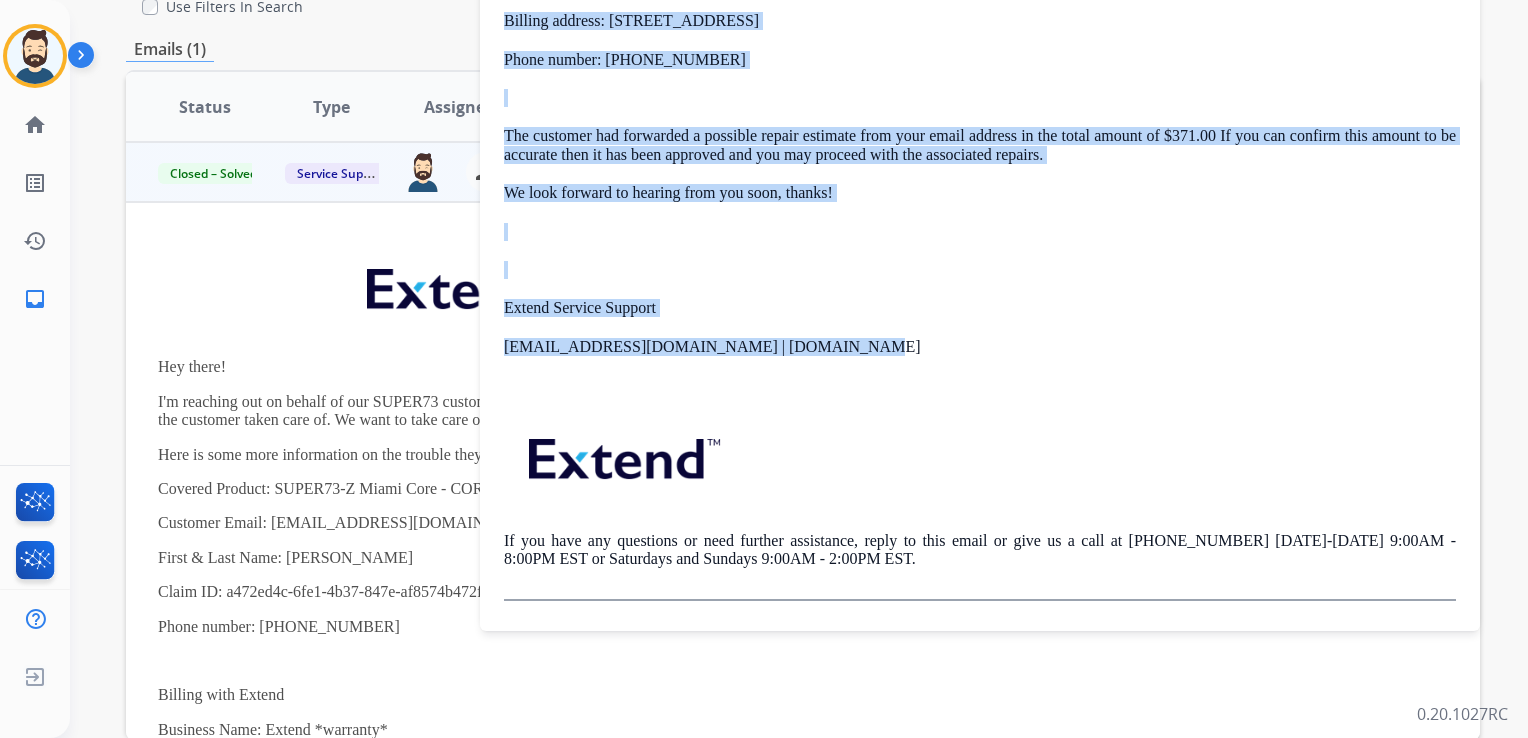 drag, startPoint x: 504, startPoint y: 222, endPoint x: 863, endPoint y: 330, distance: 374.8933 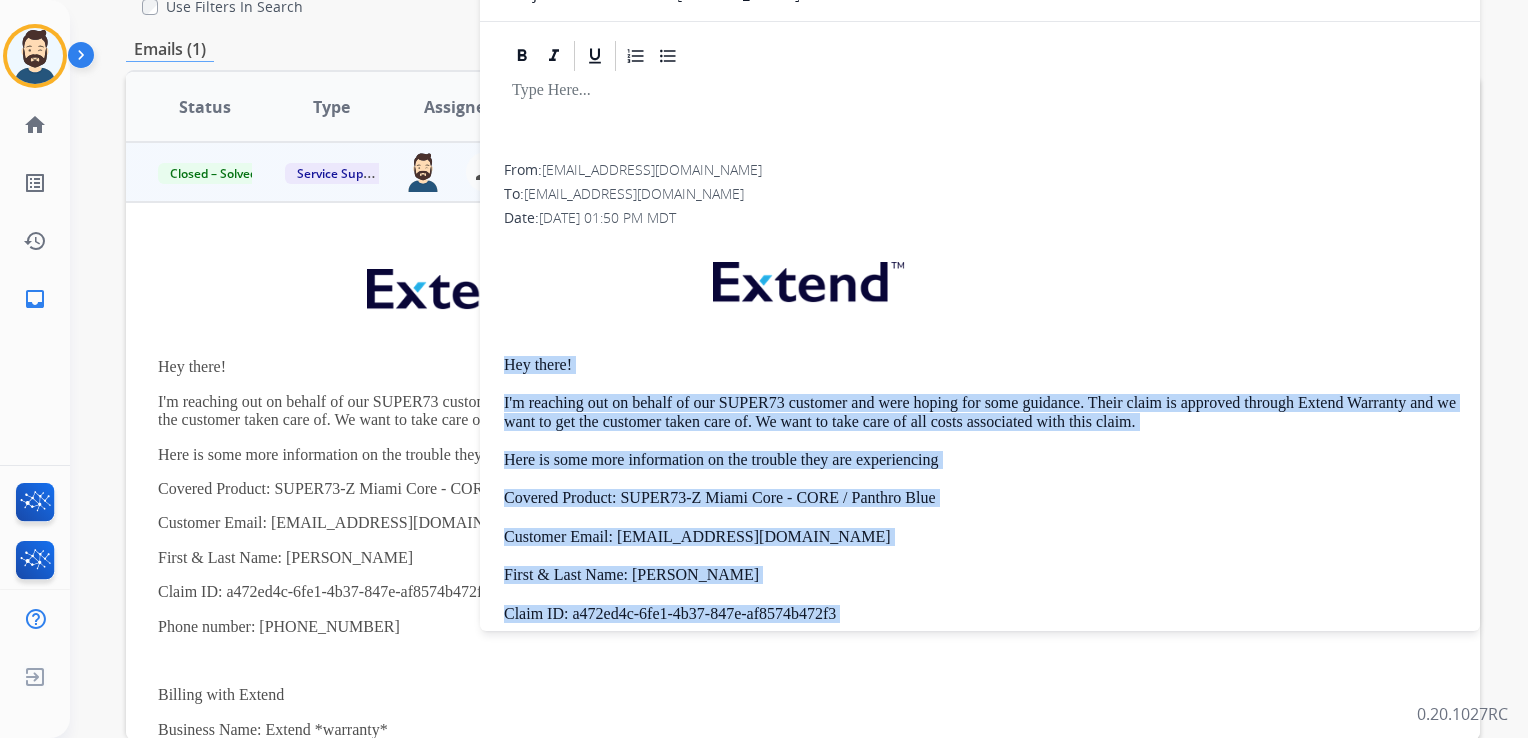scroll, scrollTop: 0, scrollLeft: 0, axis: both 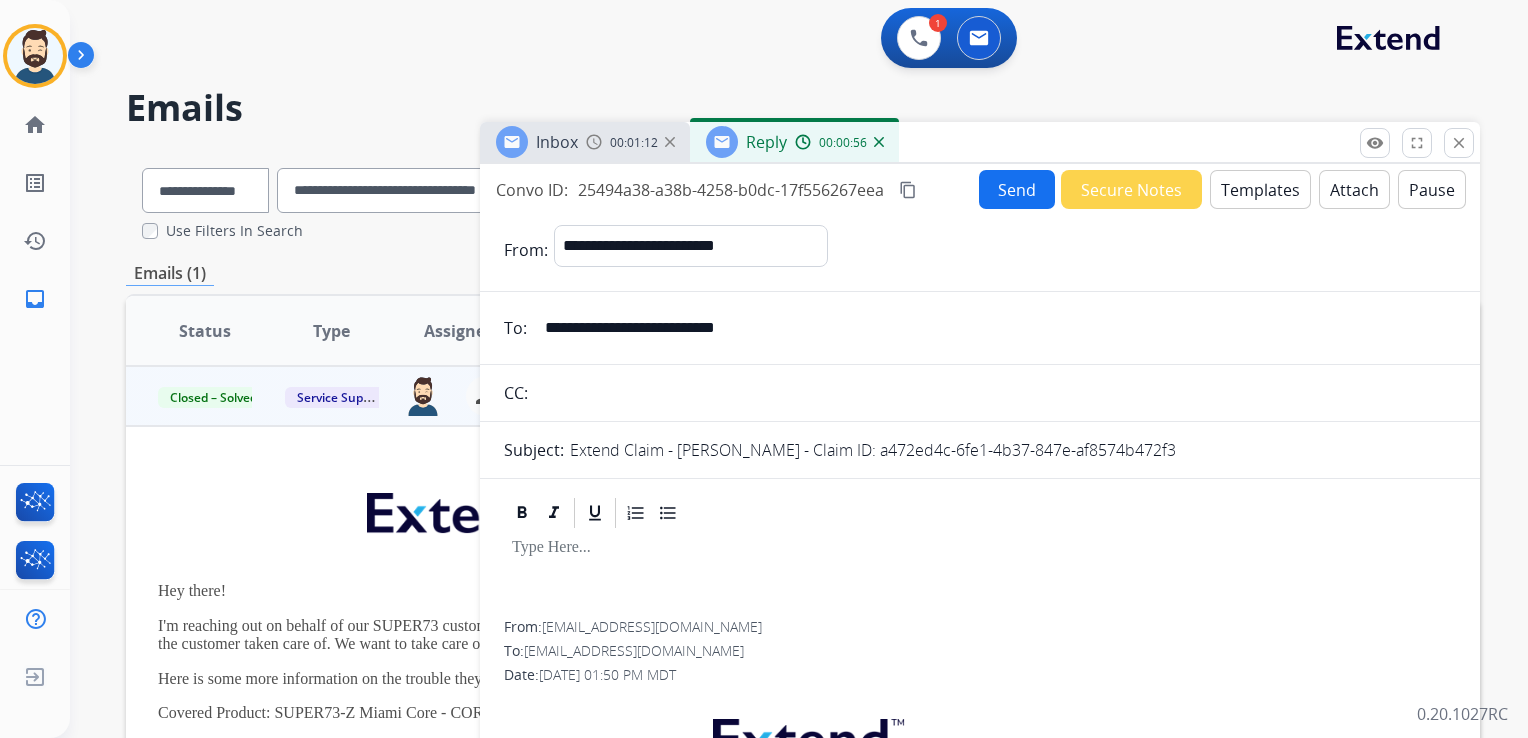 click at bounding box center [879, 142] 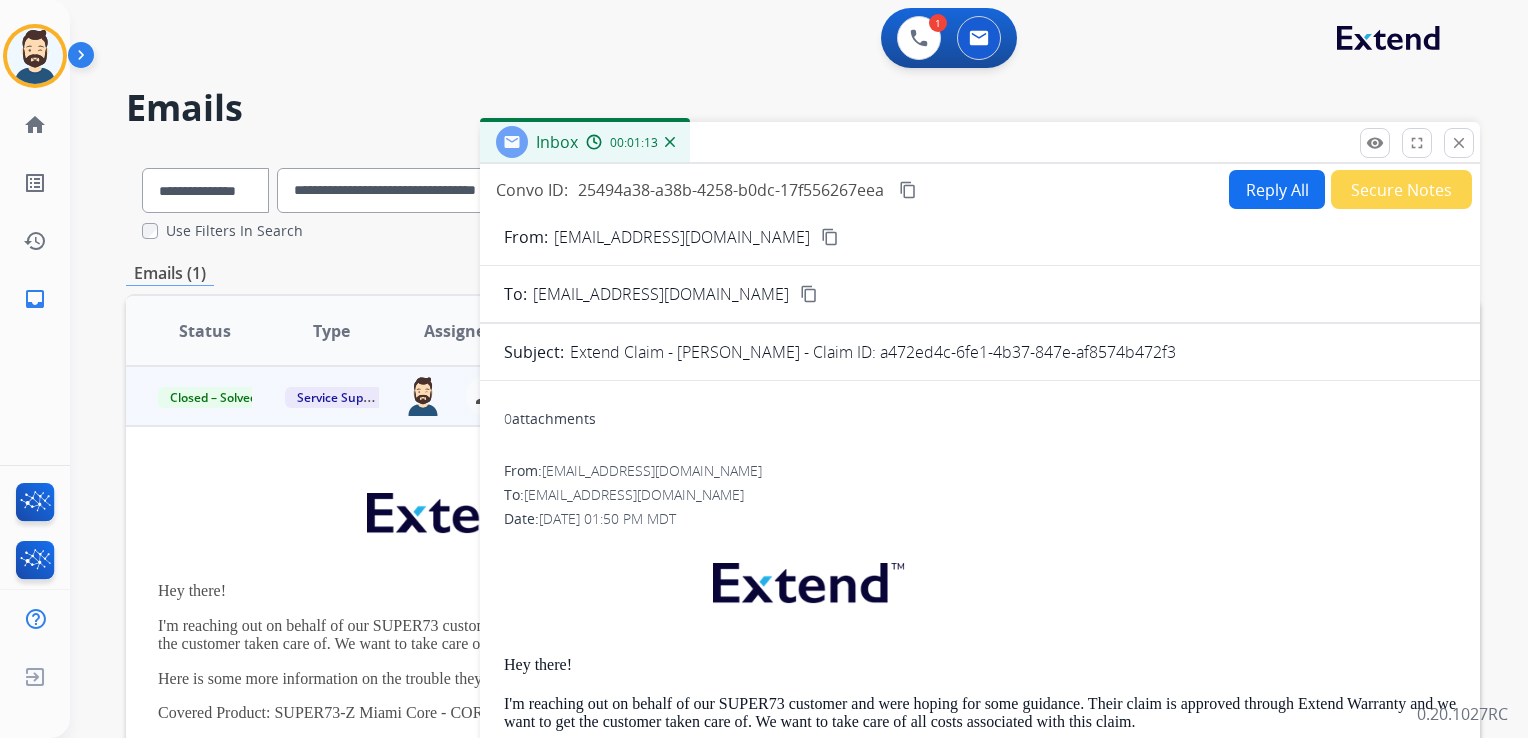 click on "close Close" at bounding box center (1459, 143) 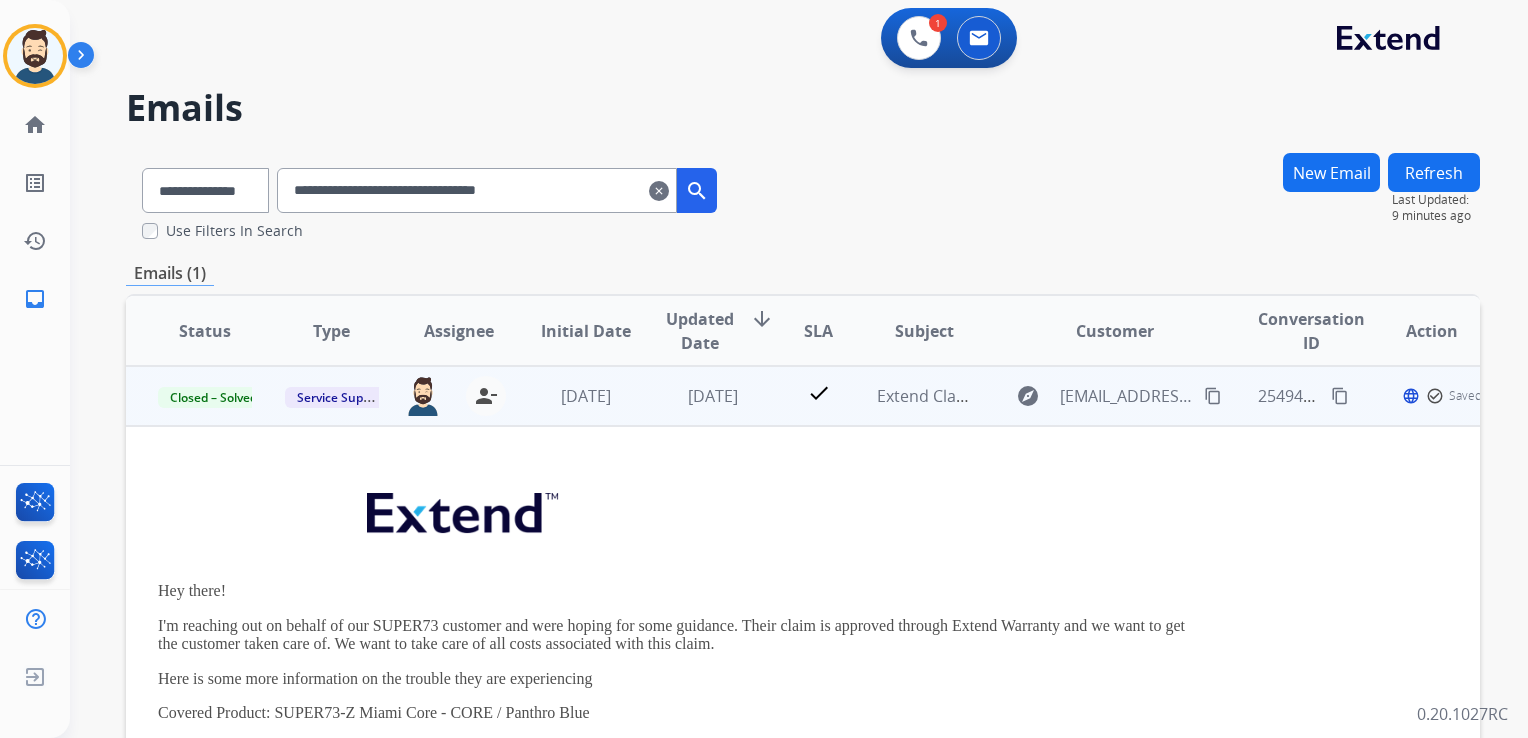 click on "check" at bounding box center [803, 396] 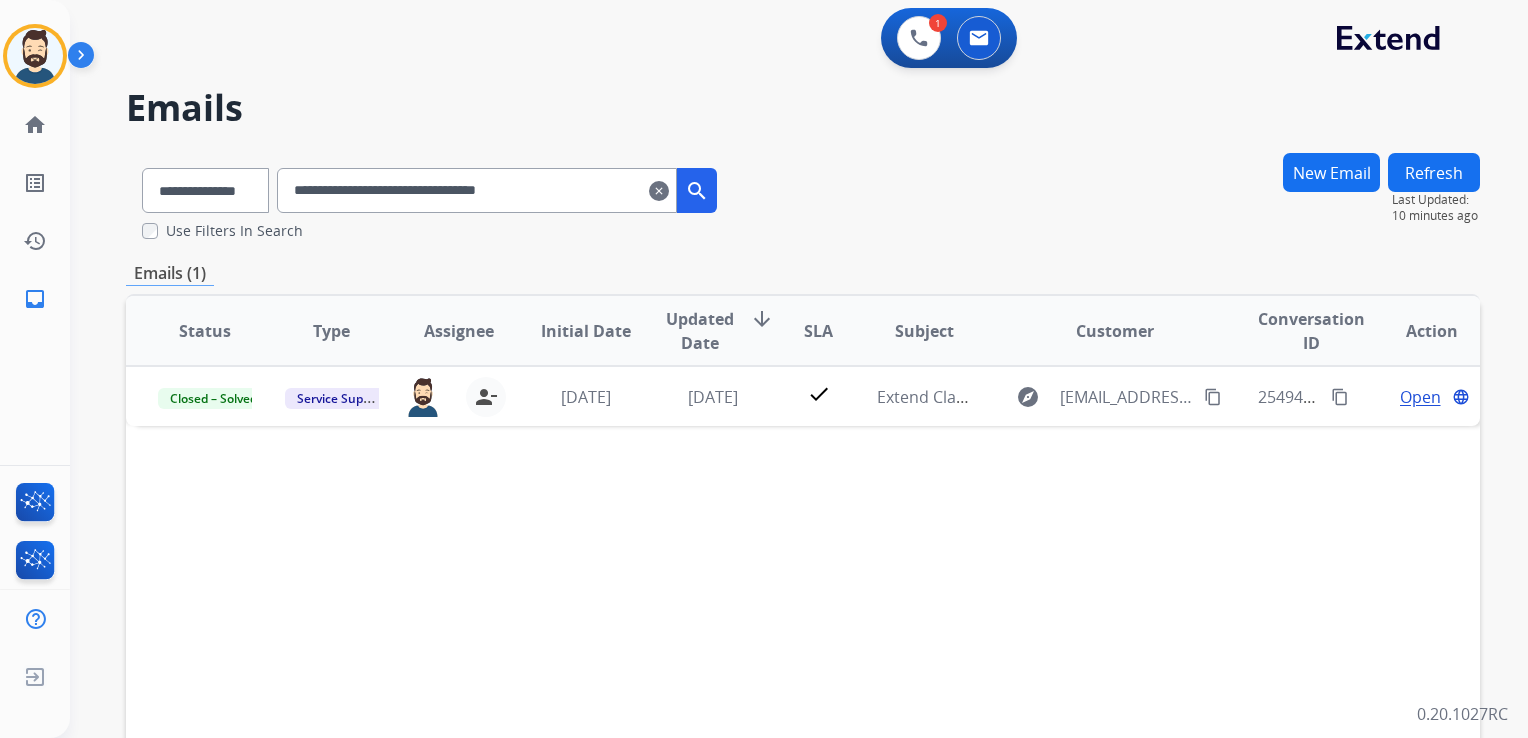 click on "clear" at bounding box center (659, 191) 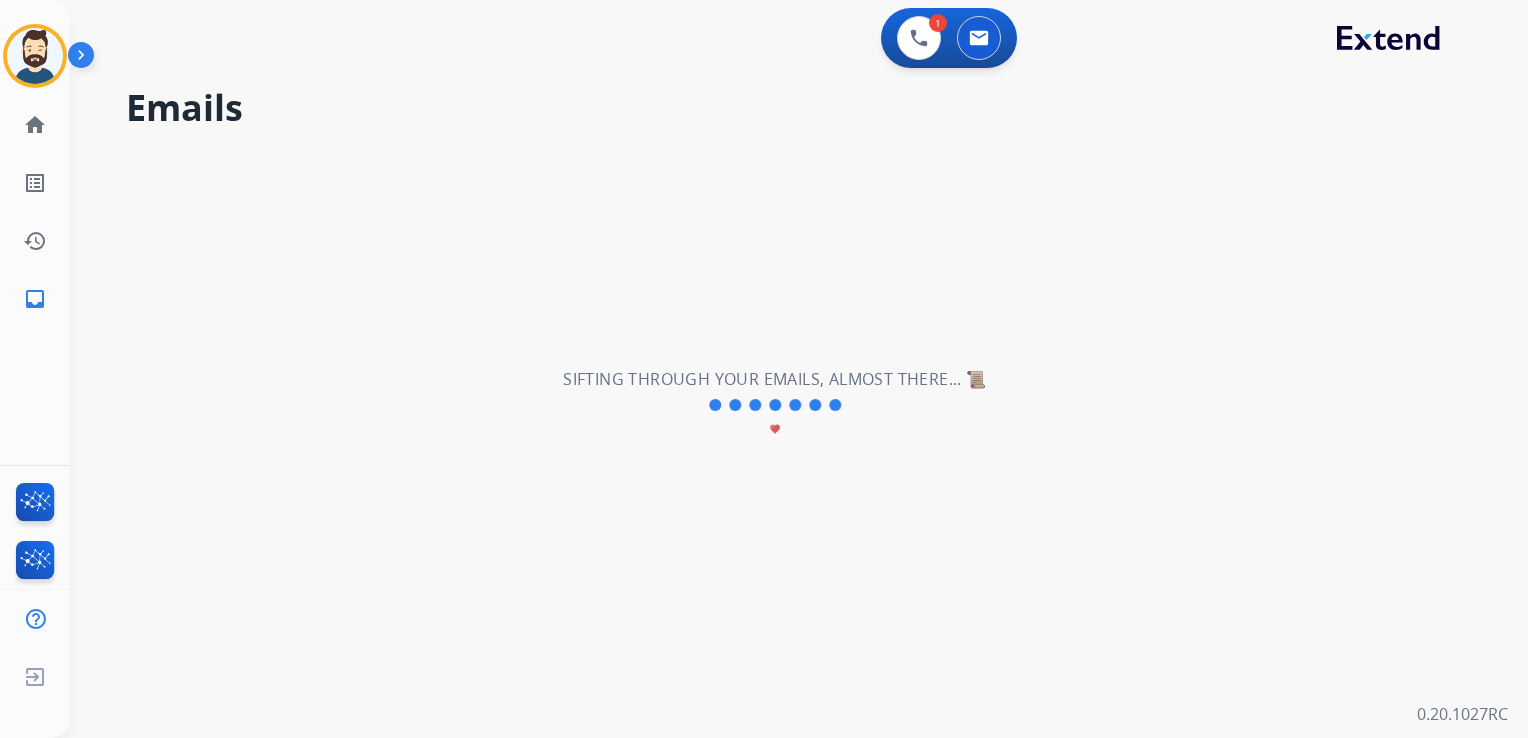 select on "**********" 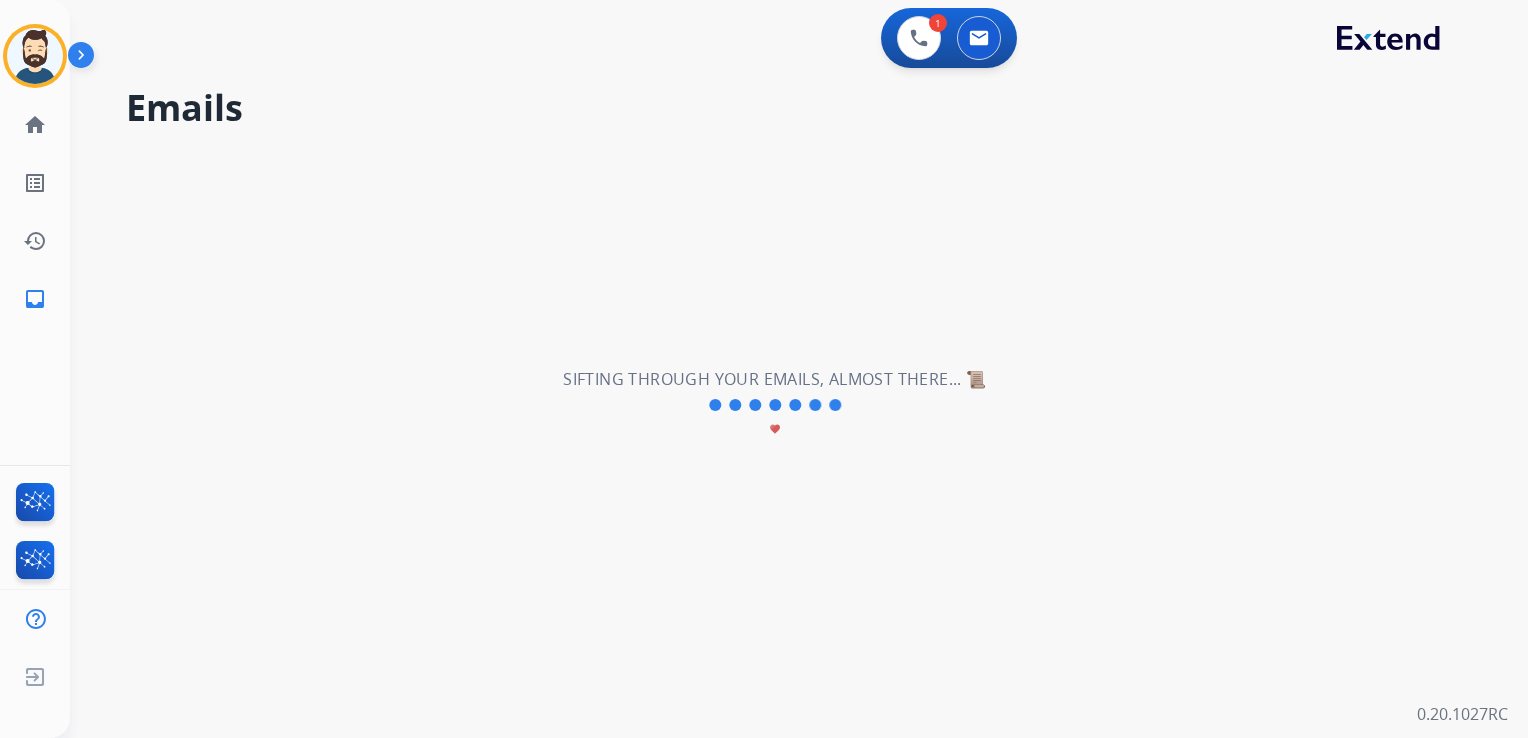 type 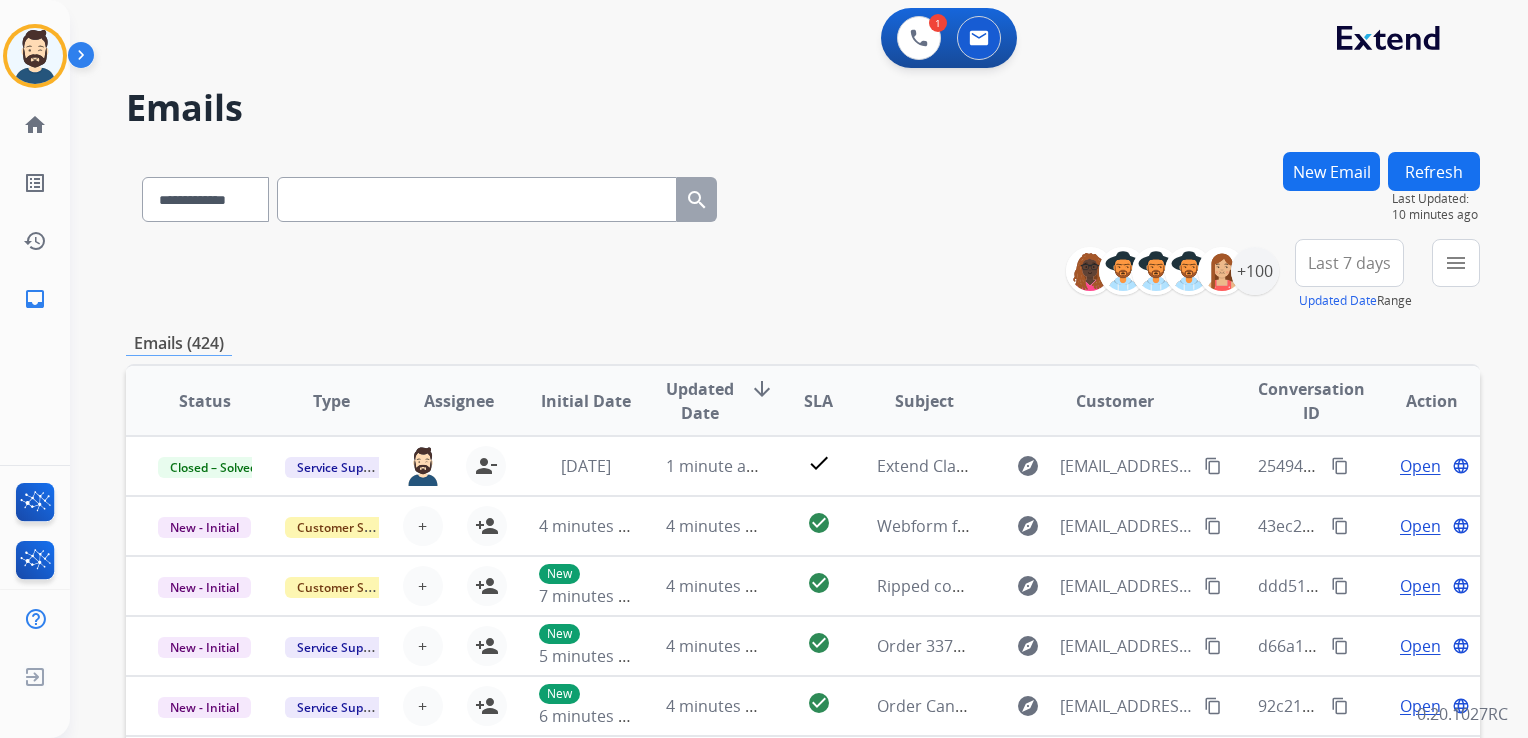 click on "New Email" at bounding box center [1331, 171] 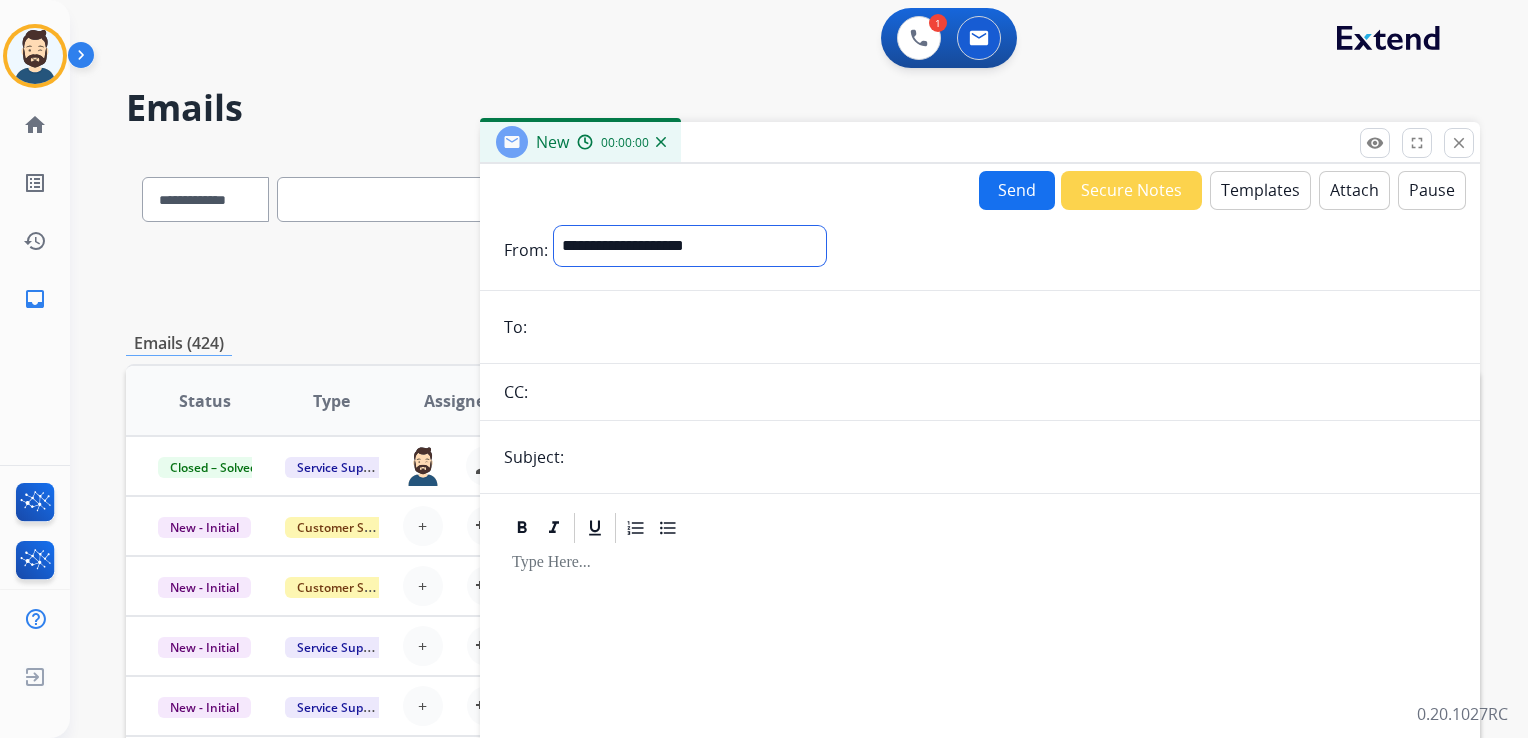 click on "**********" at bounding box center [690, 246] 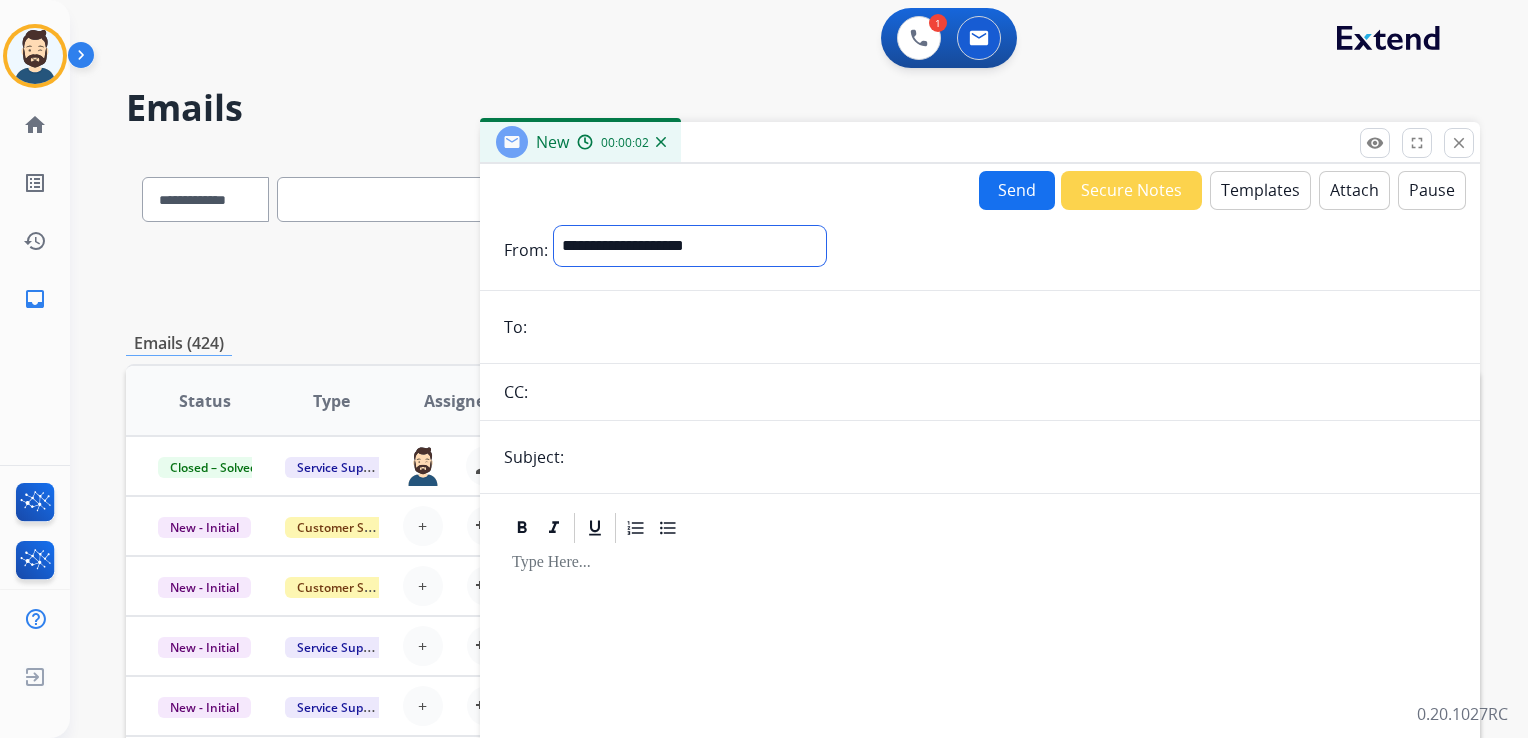 select on "**********" 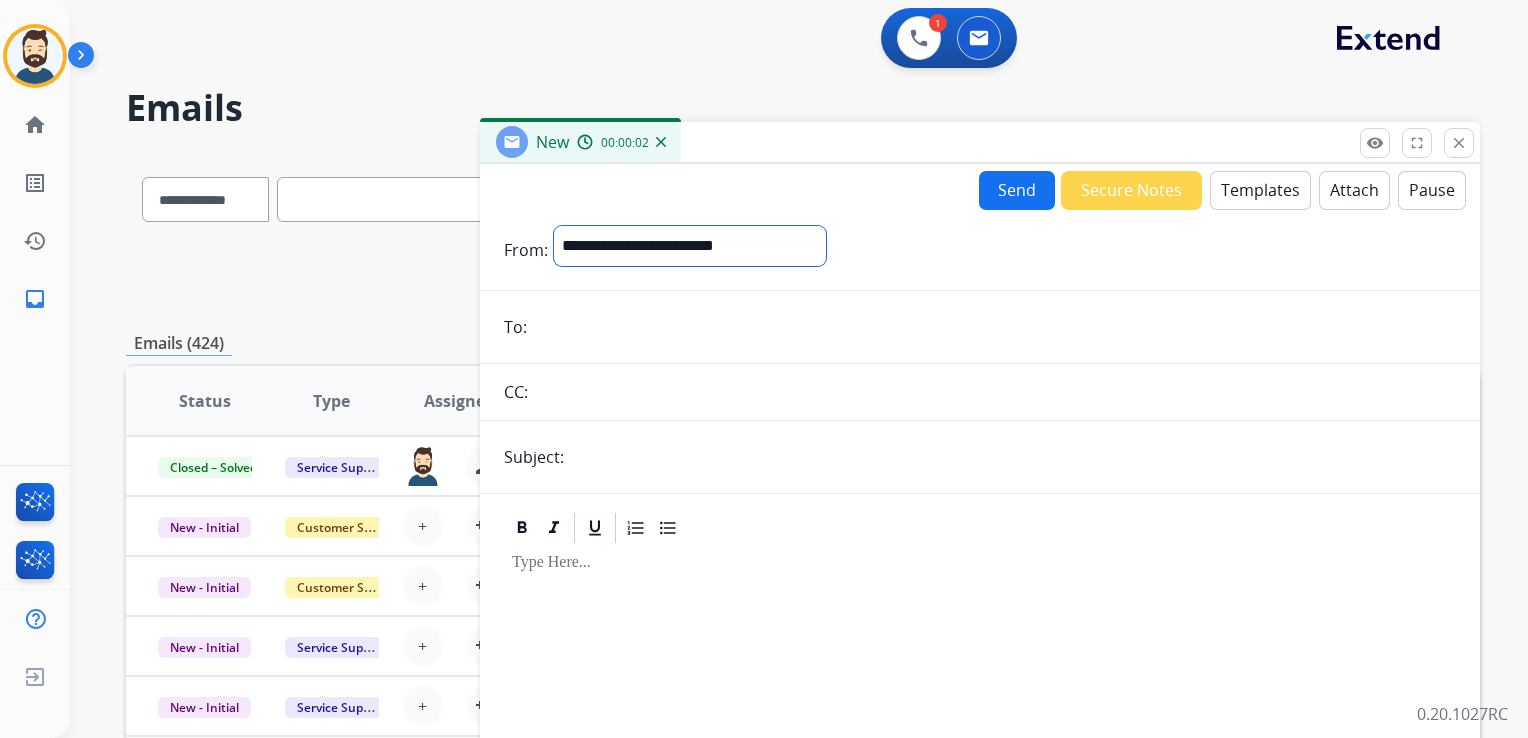 click on "**********" at bounding box center (690, 246) 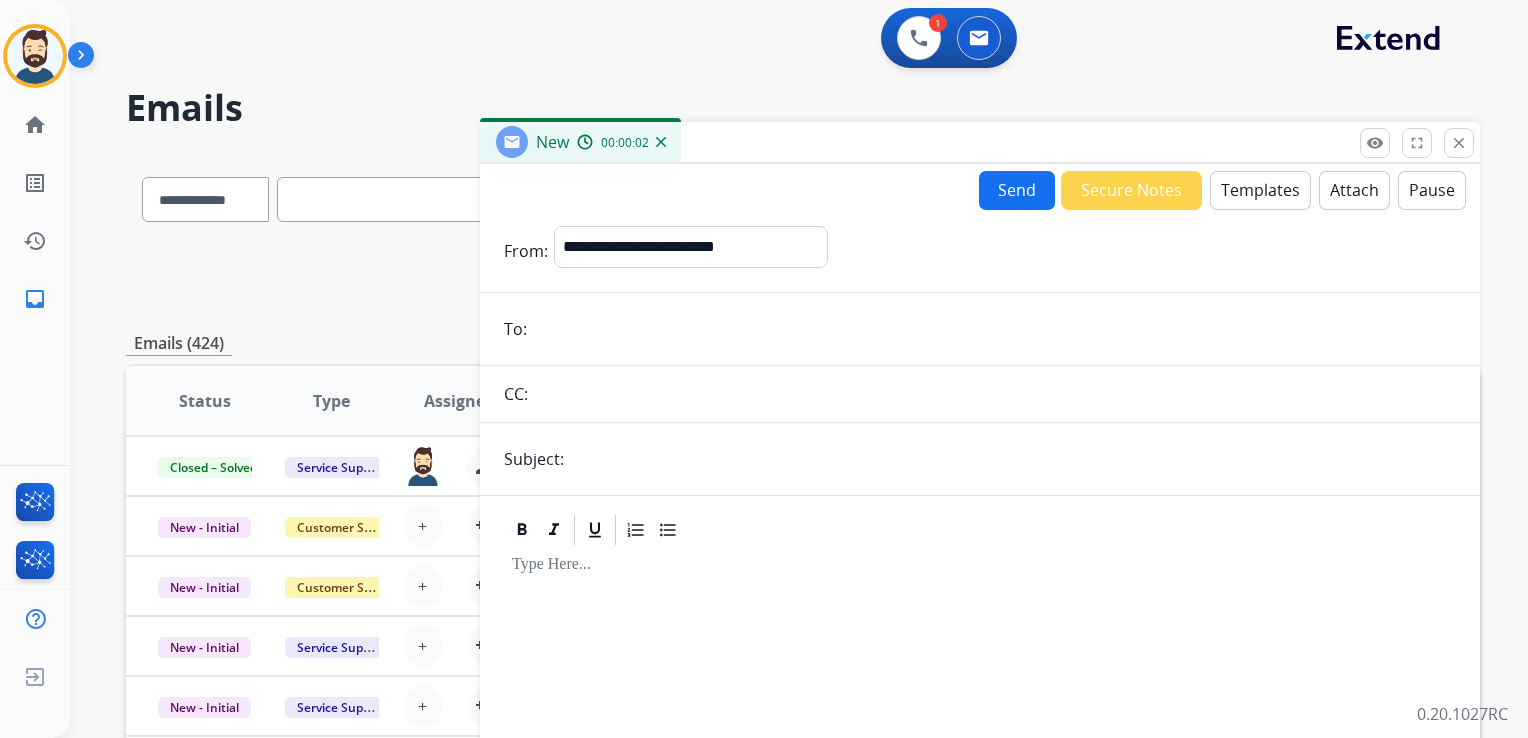 click at bounding box center [994, 329] 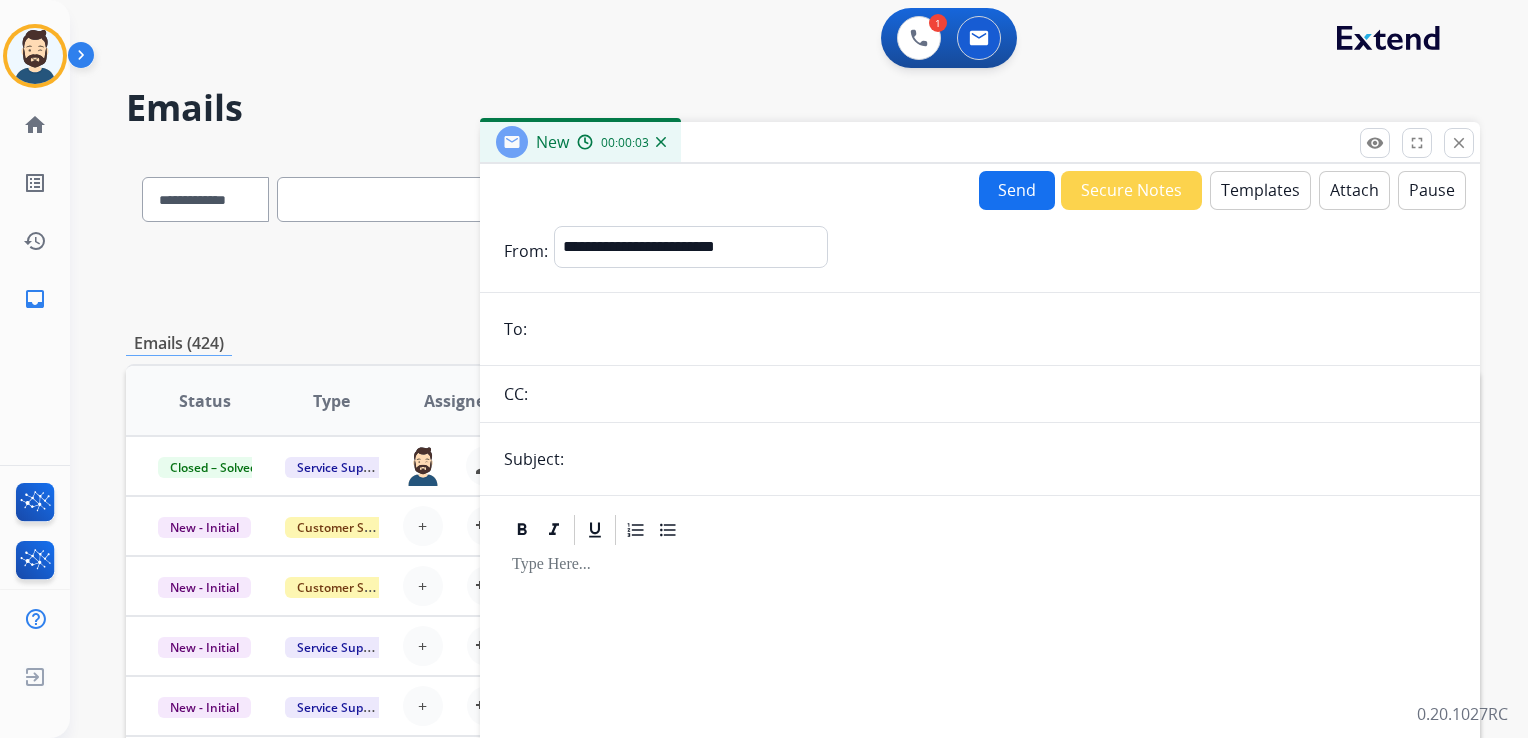 paste on "**********" 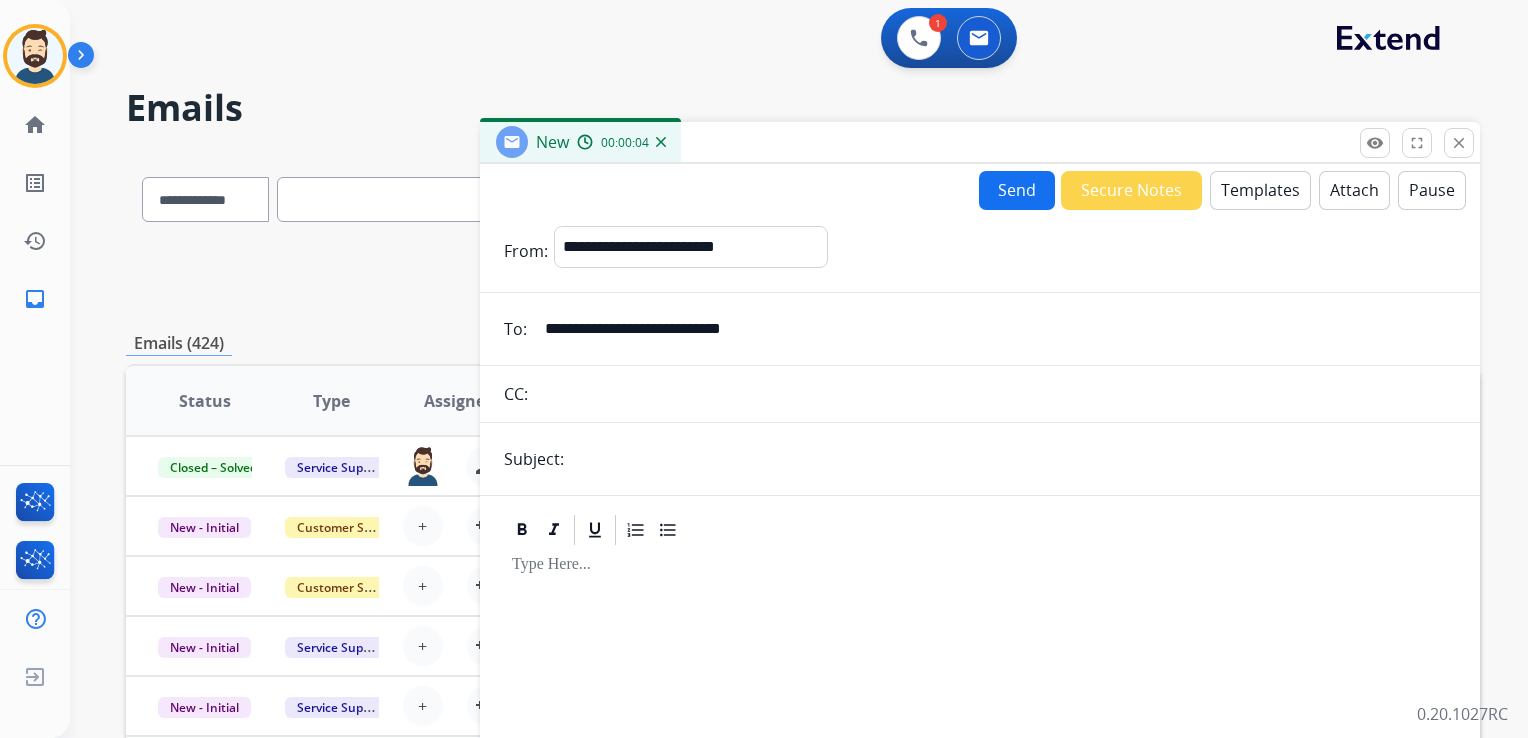 type on "**********" 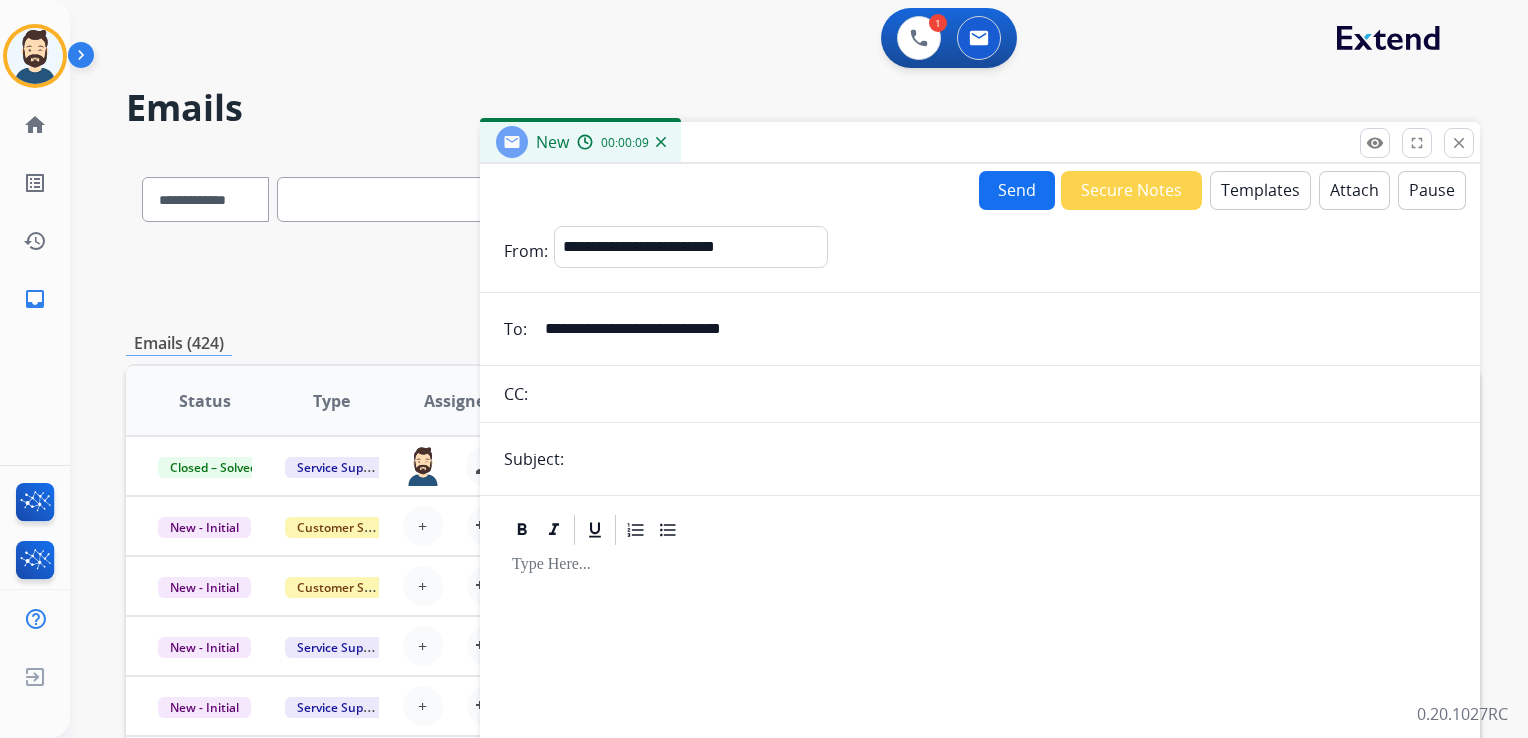 click at bounding box center (995, 394) 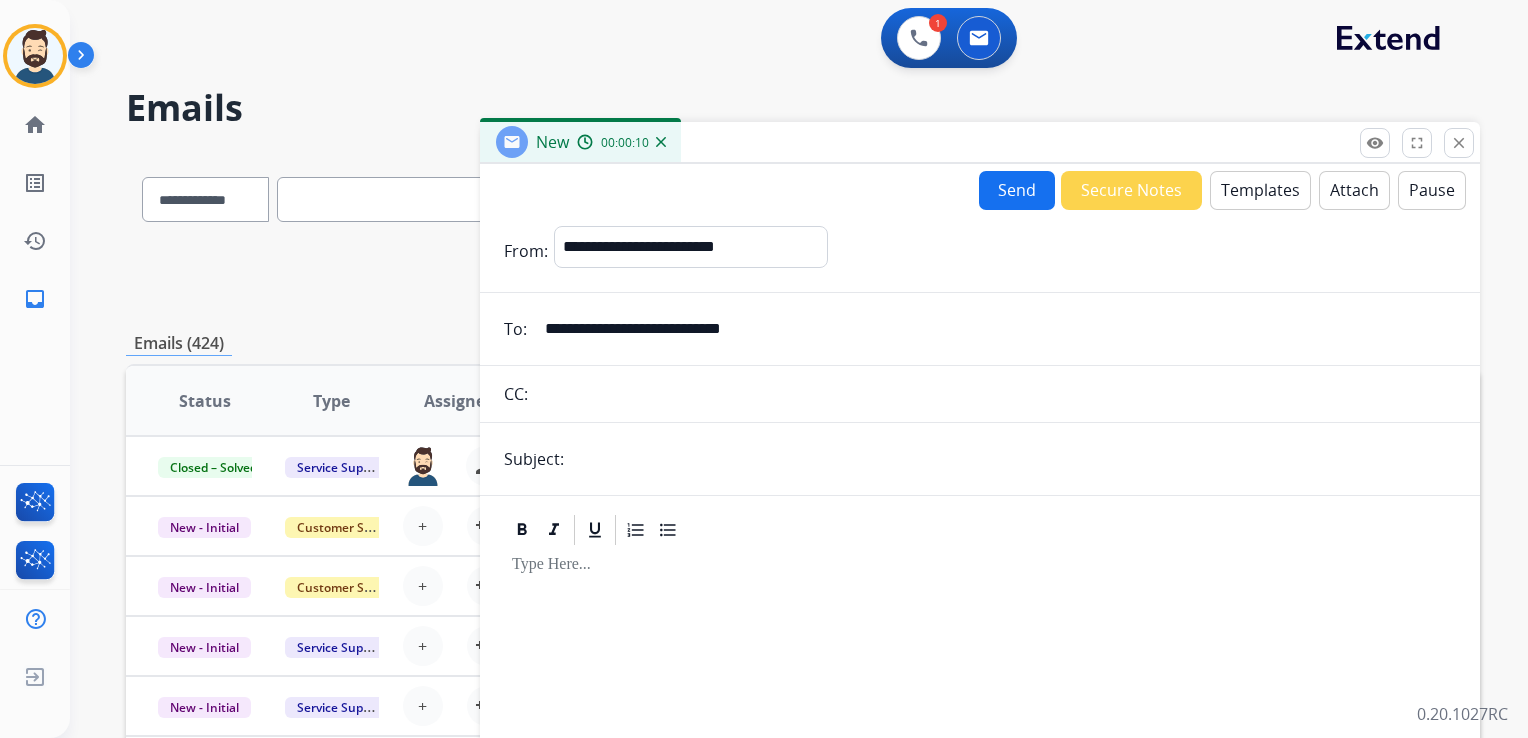 paste on "**********" 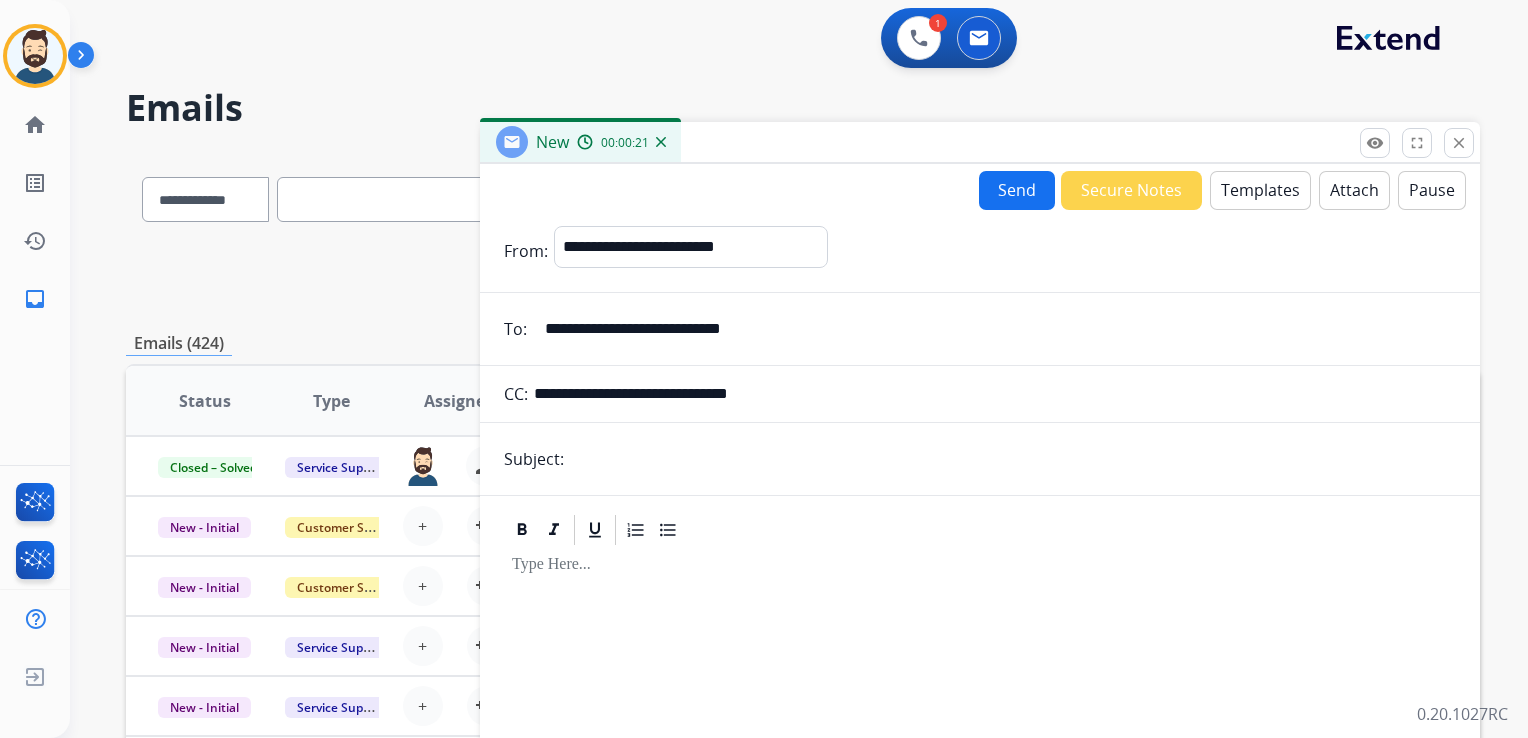 paste on "**********" 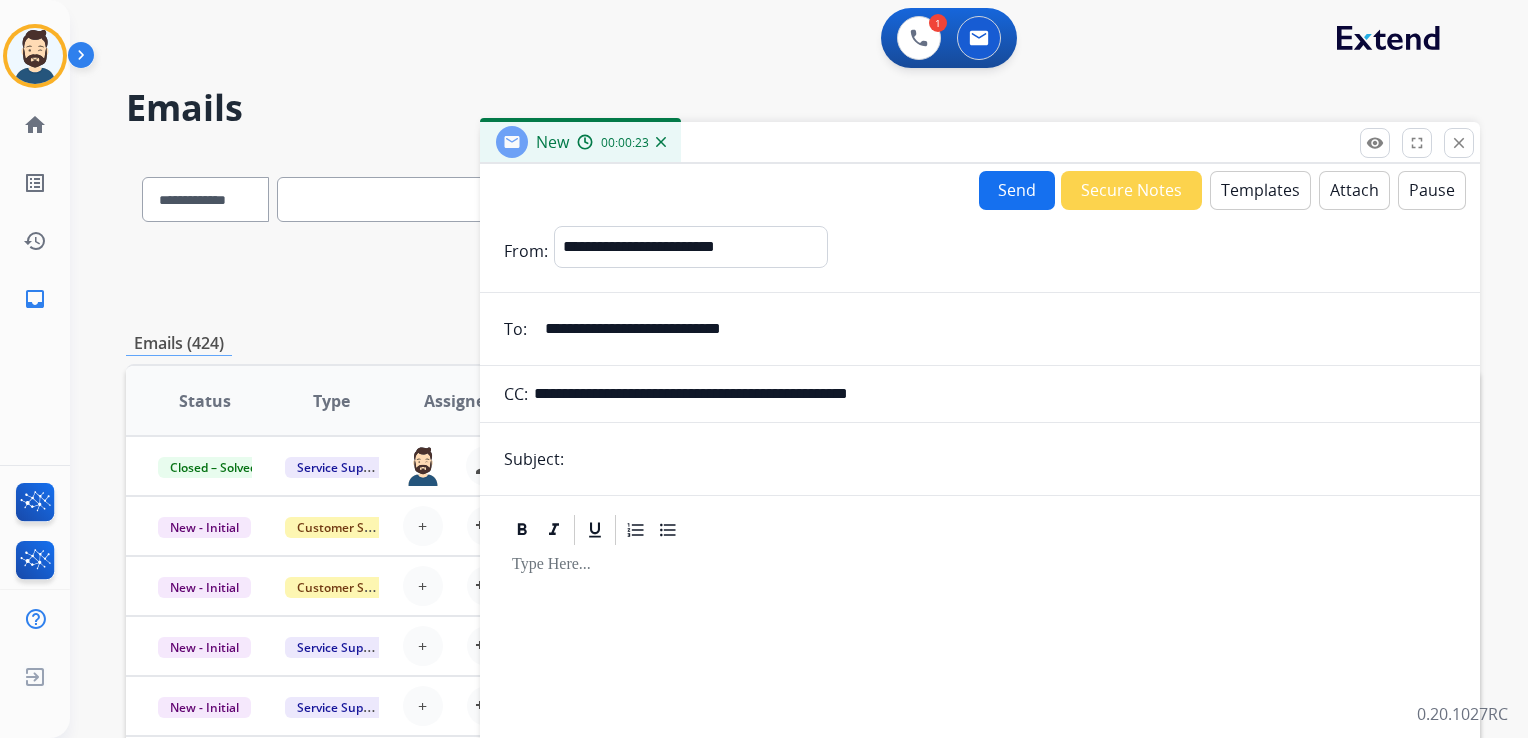click at bounding box center (1013, 459) 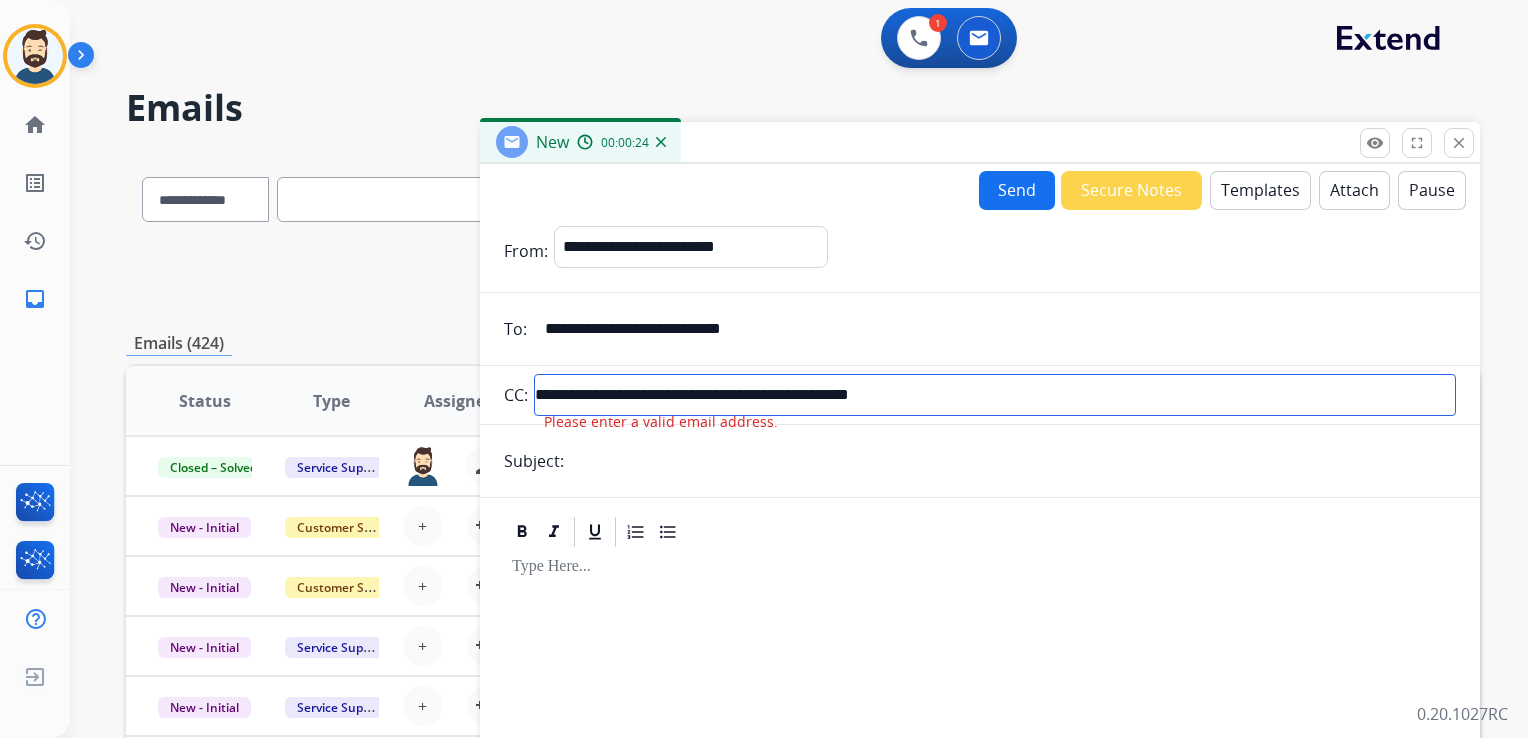 click on "**********" at bounding box center [995, 395] 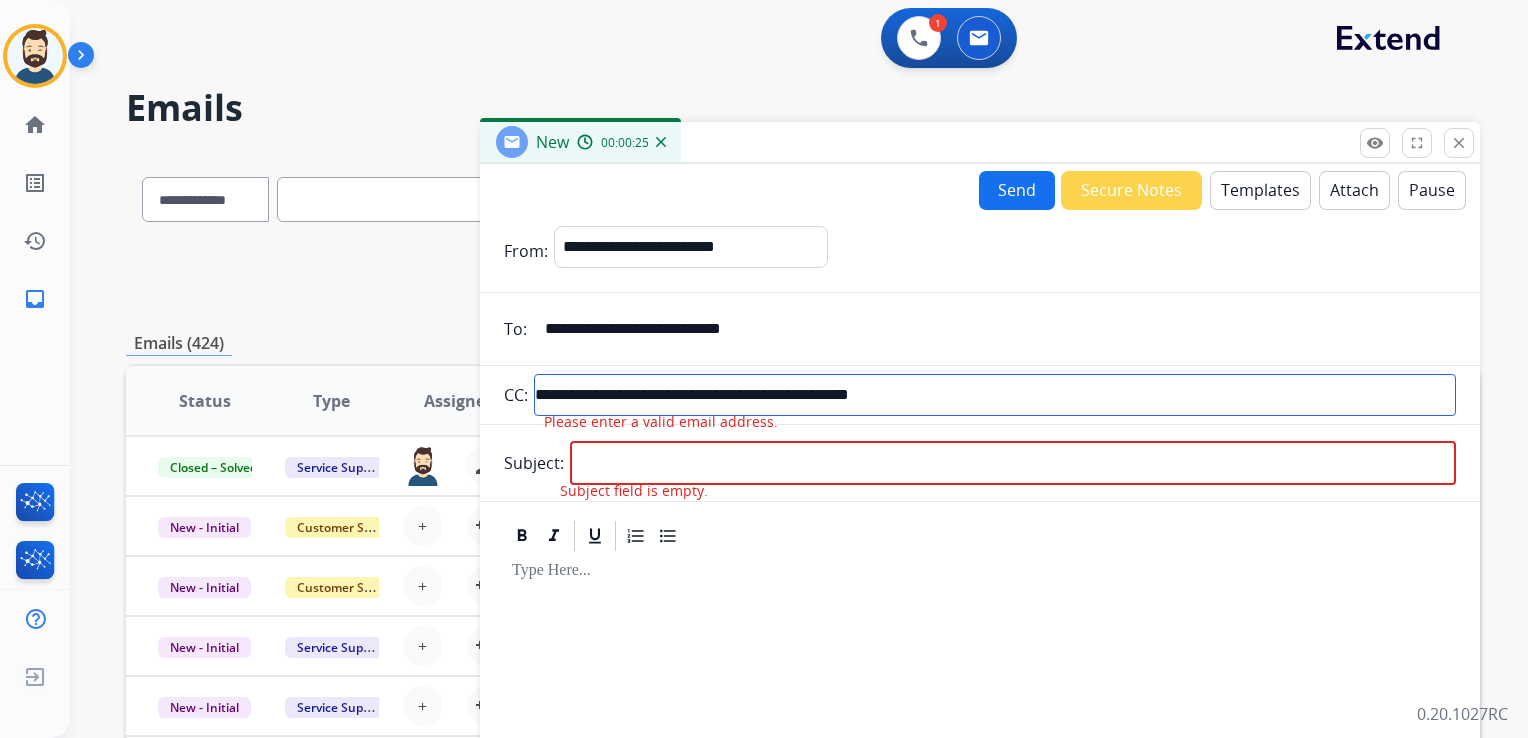 click on "**********" at bounding box center (995, 395) 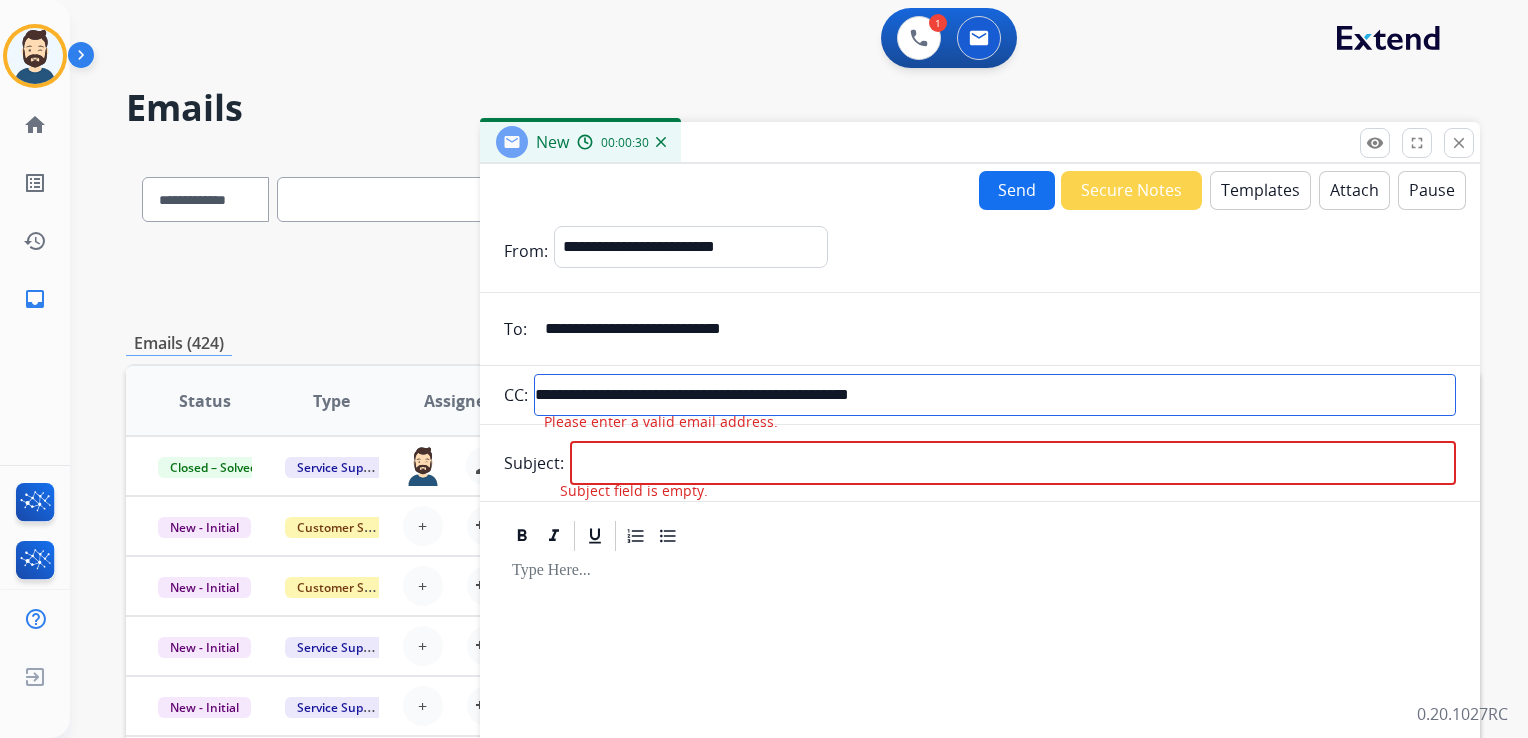 drag, startPoint x: 538, startPoint y: 395, endPoint x: 788, endPoint y: 407, distance: 250.28784 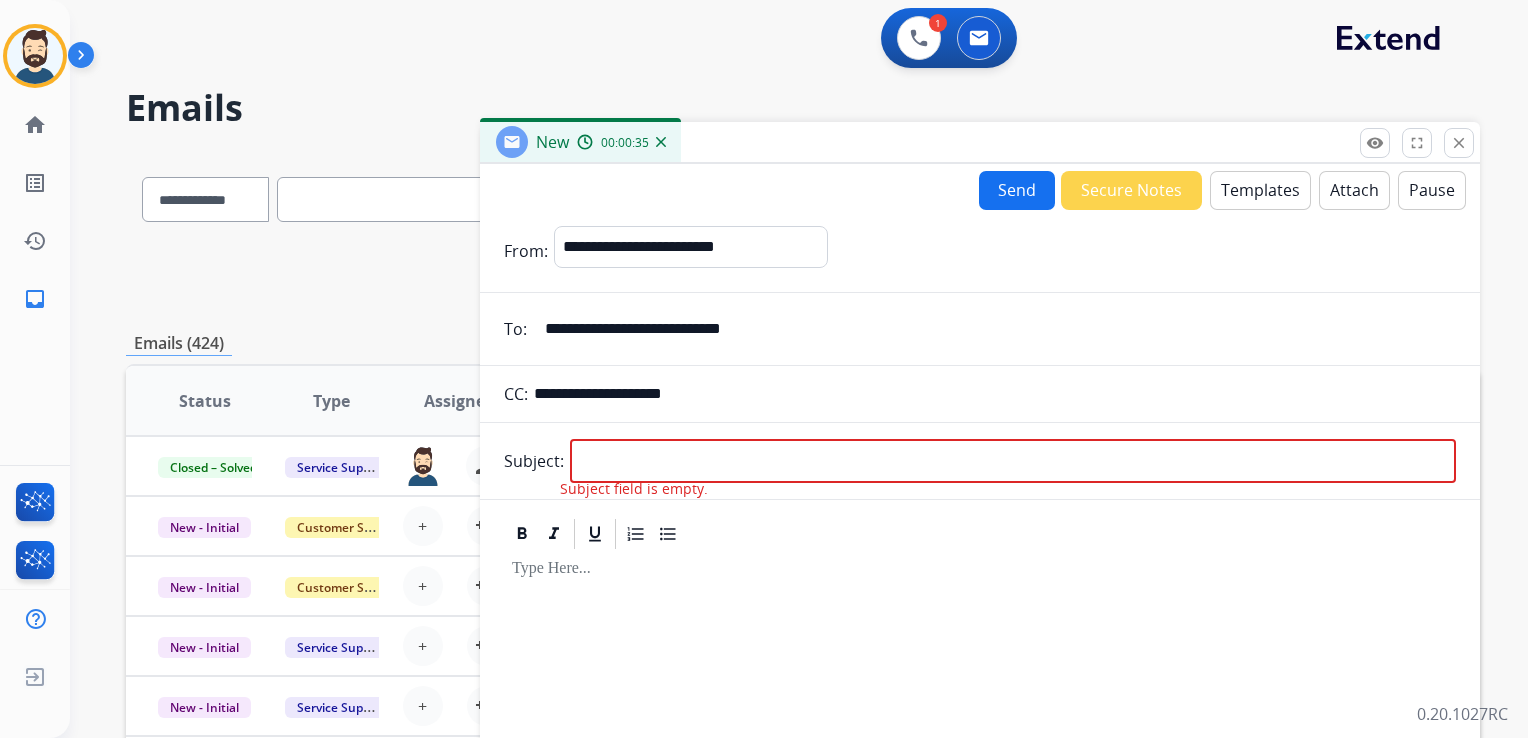 click on "**********" at bounding box center [995, 394] 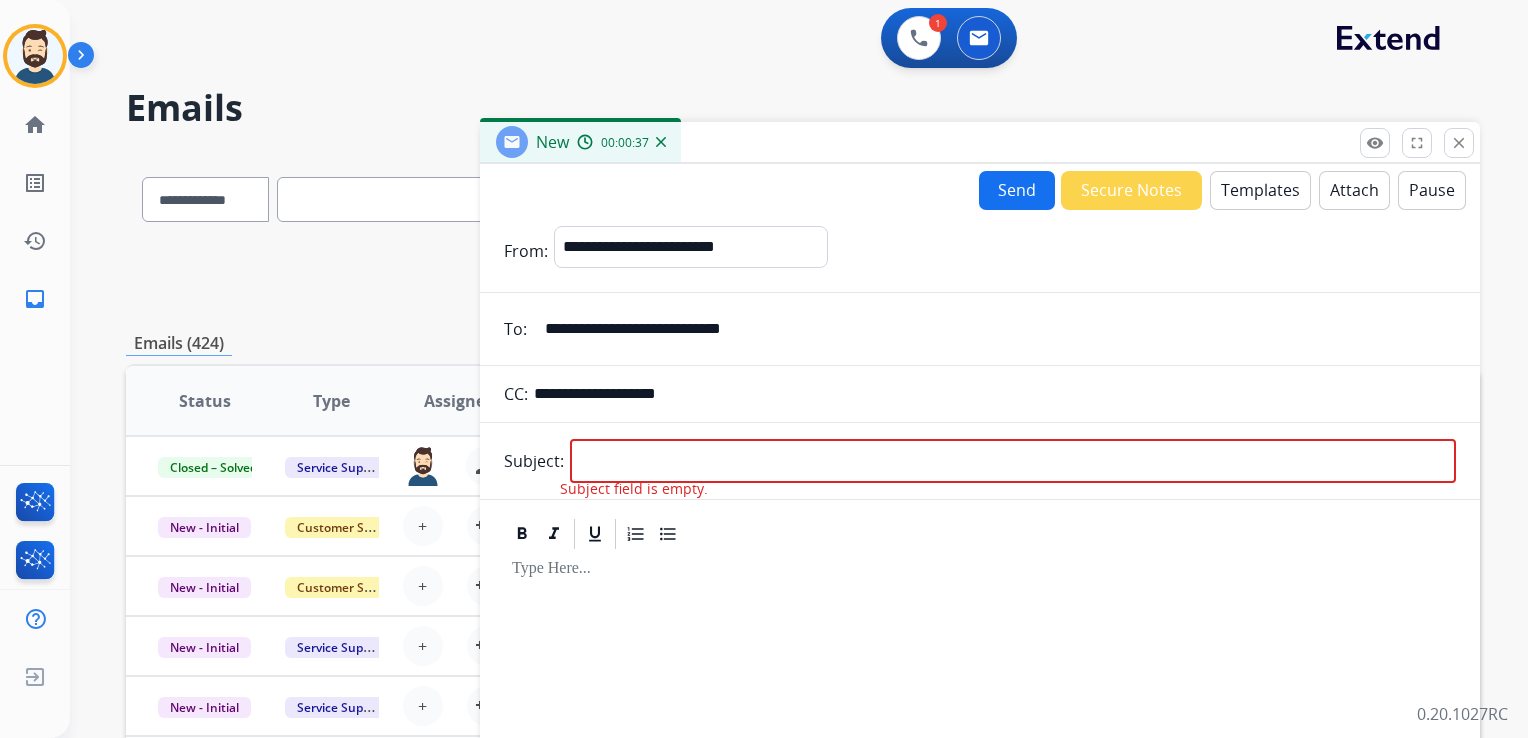 type on "**********" 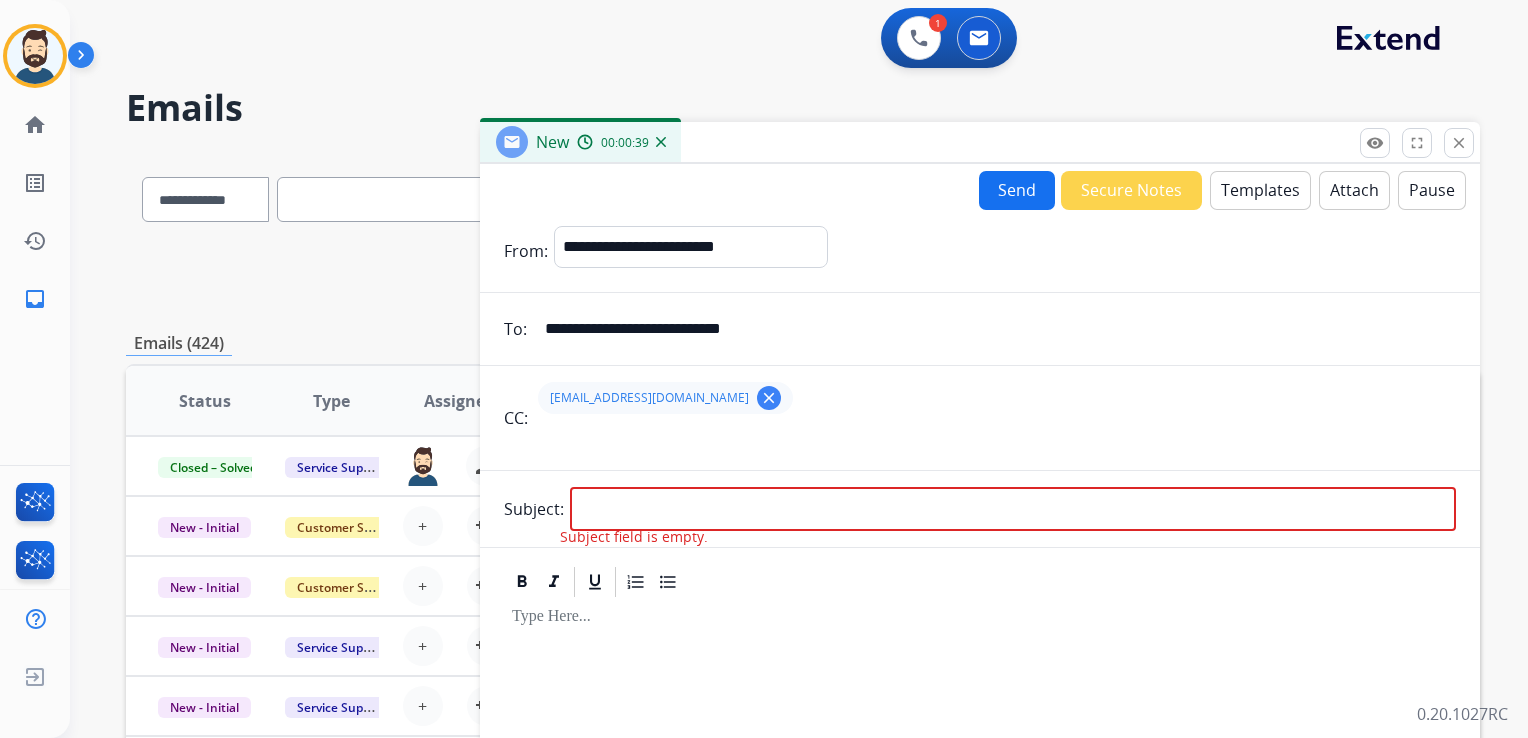 paste on "**********" 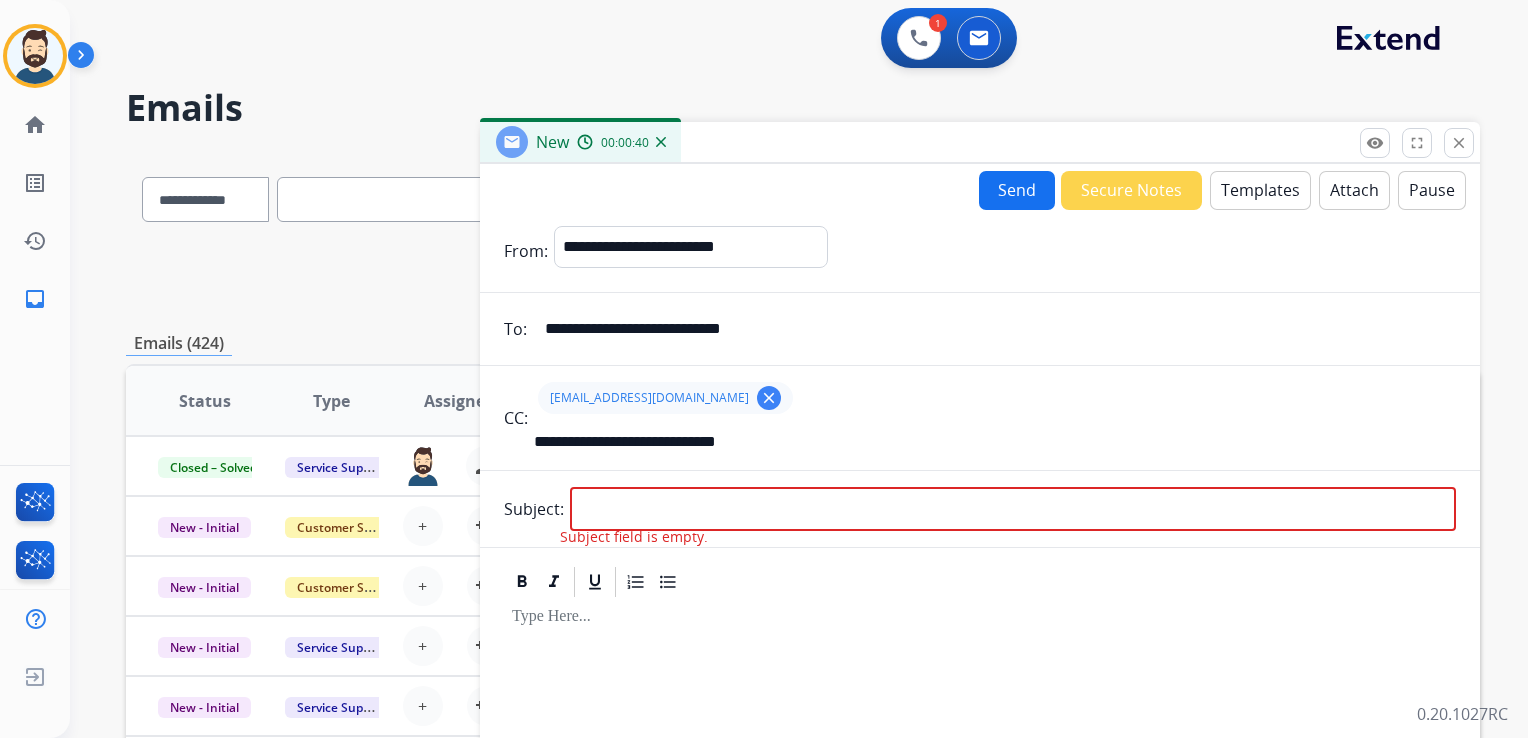 type 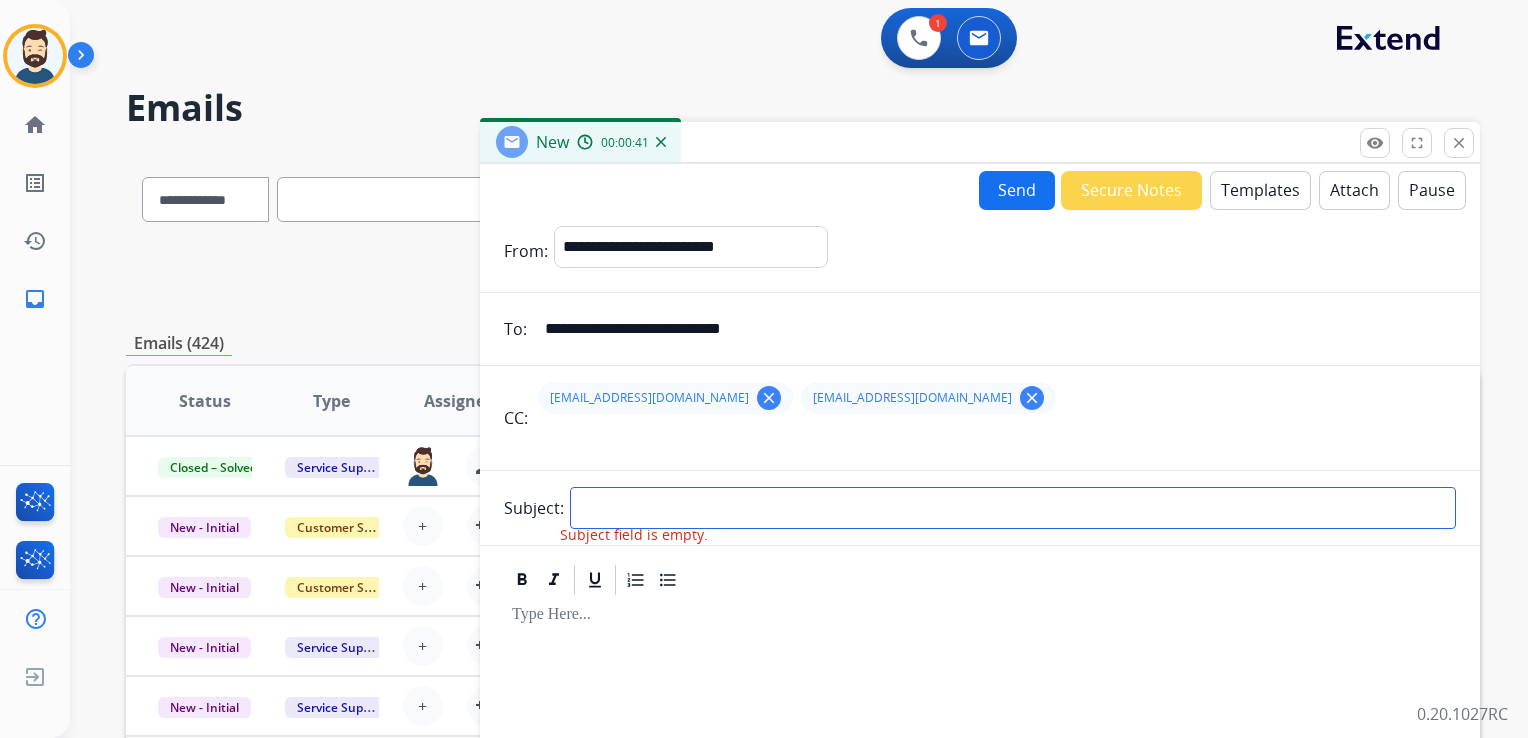 click at bounding box center [1013, 508] 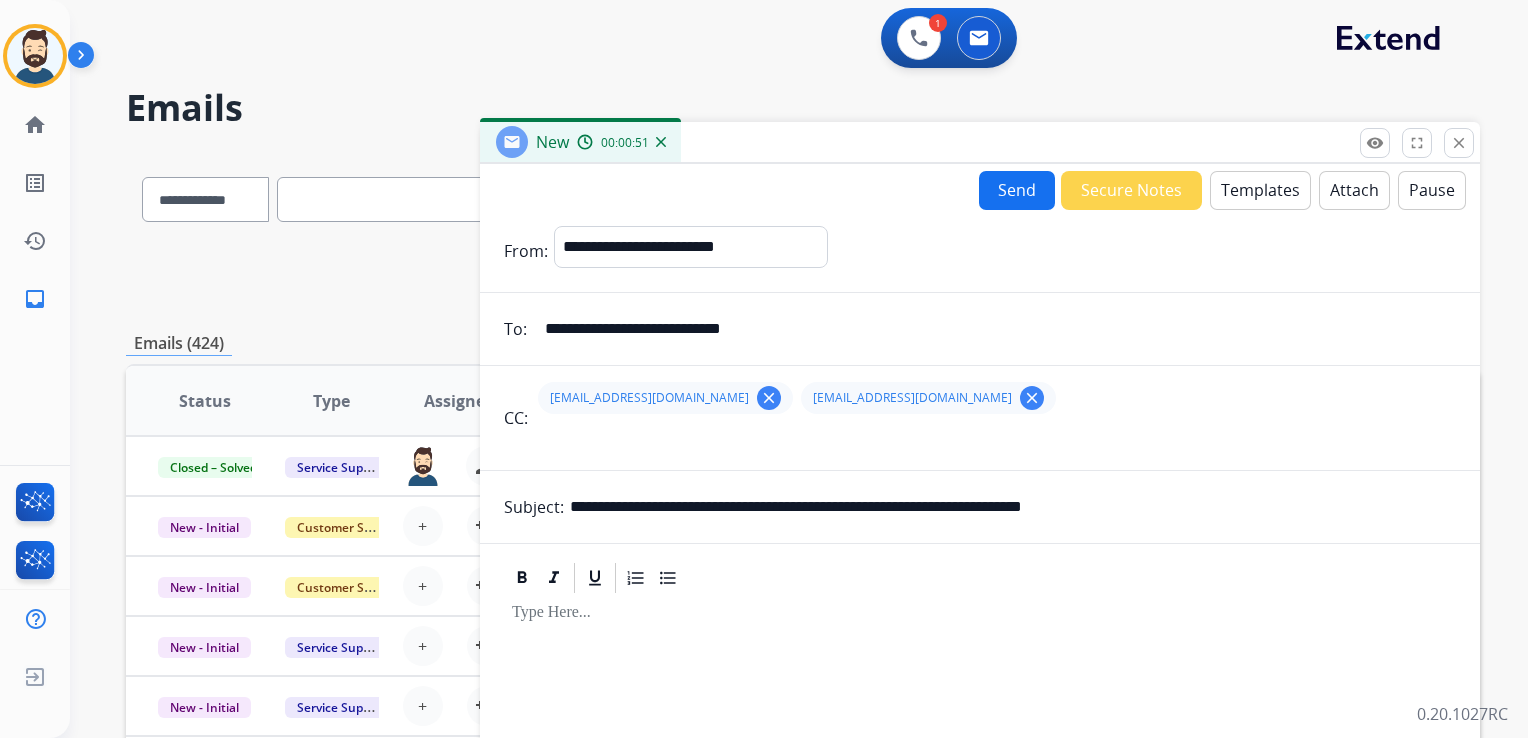 drag, startPoint x: 684, startPoint y: 509, endPoint x: 756, endPoint y: 499, distance: 72.691124 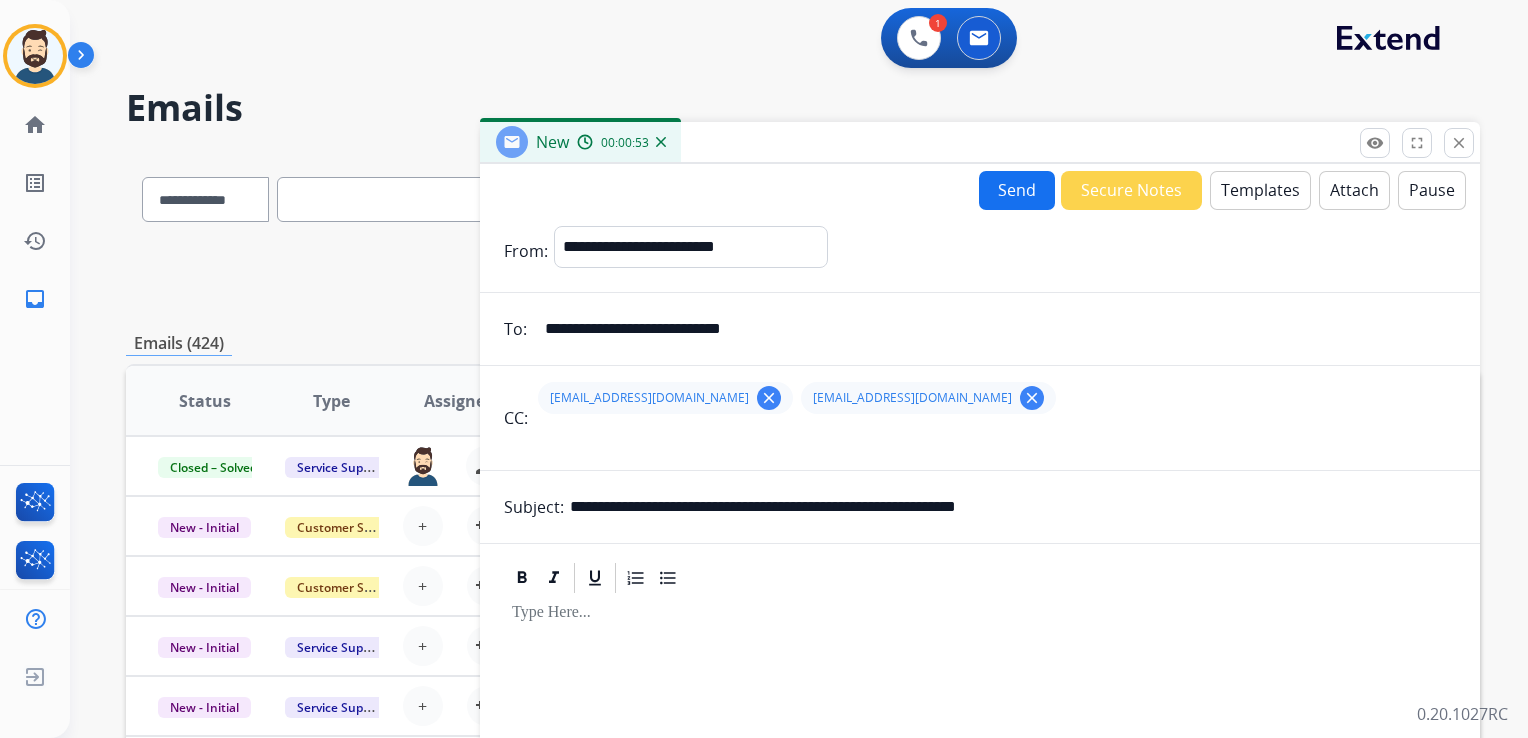 paste on "**********" 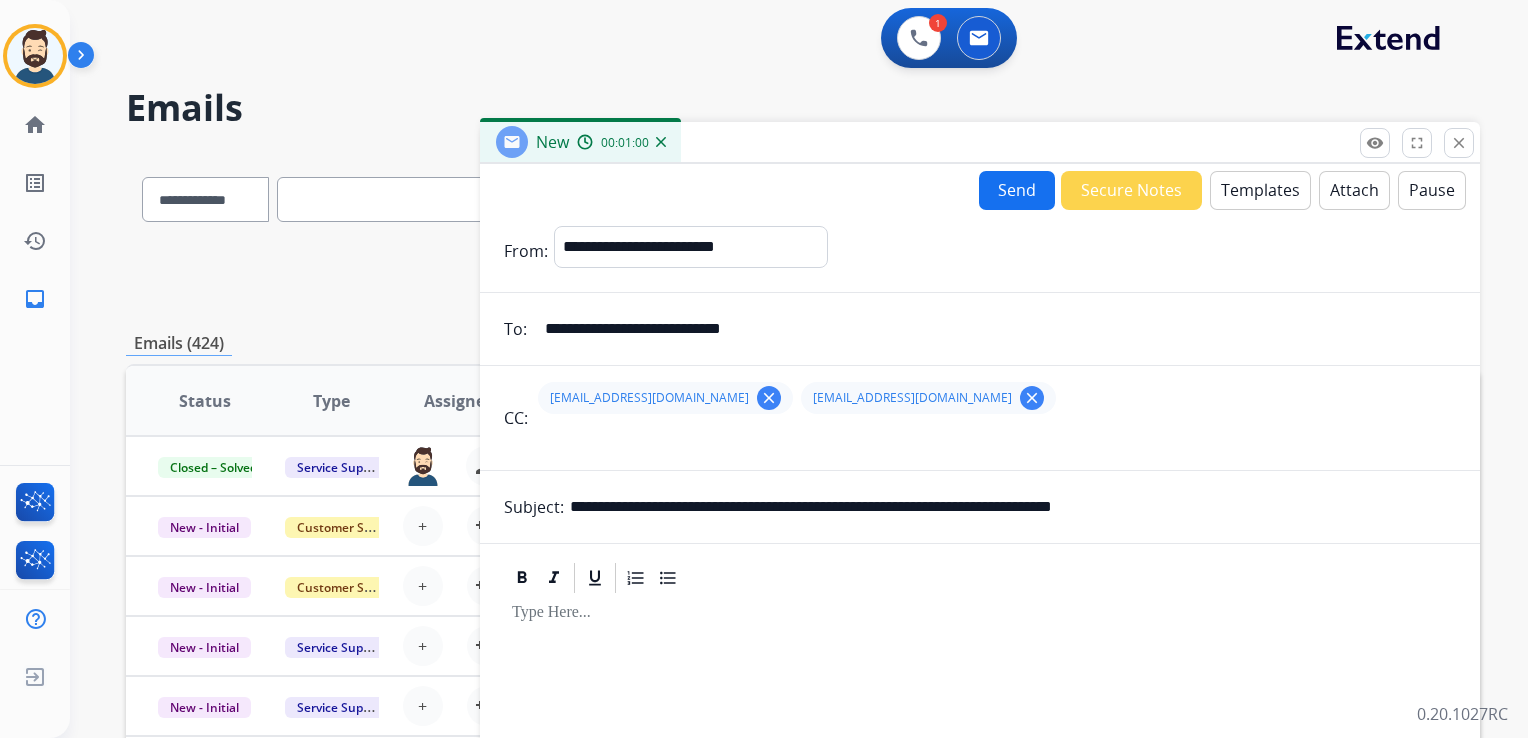 drag, startPoint x: 888, startPoint y: 508, endPoint x: 1212, endPoint y: 507, distance: 324.00156 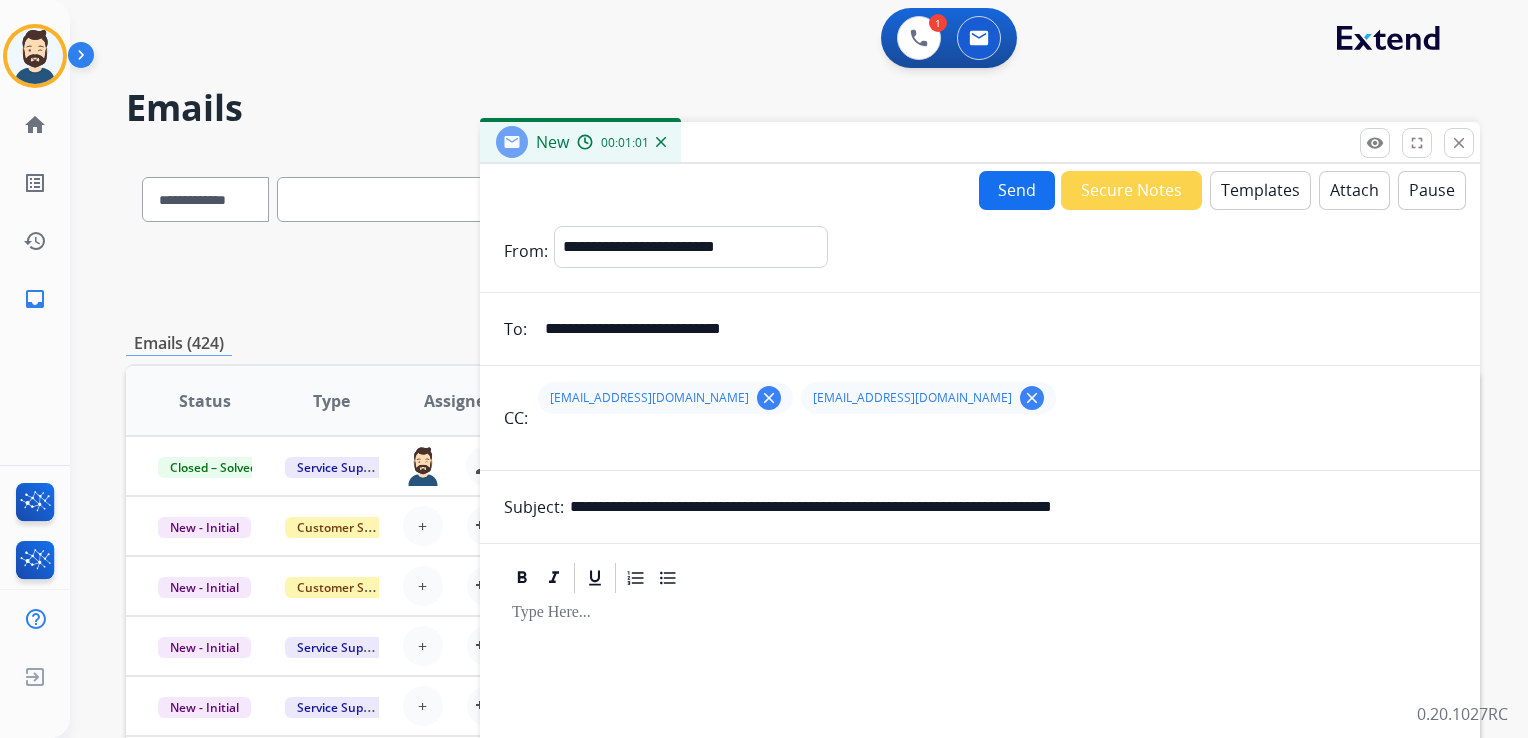 paste 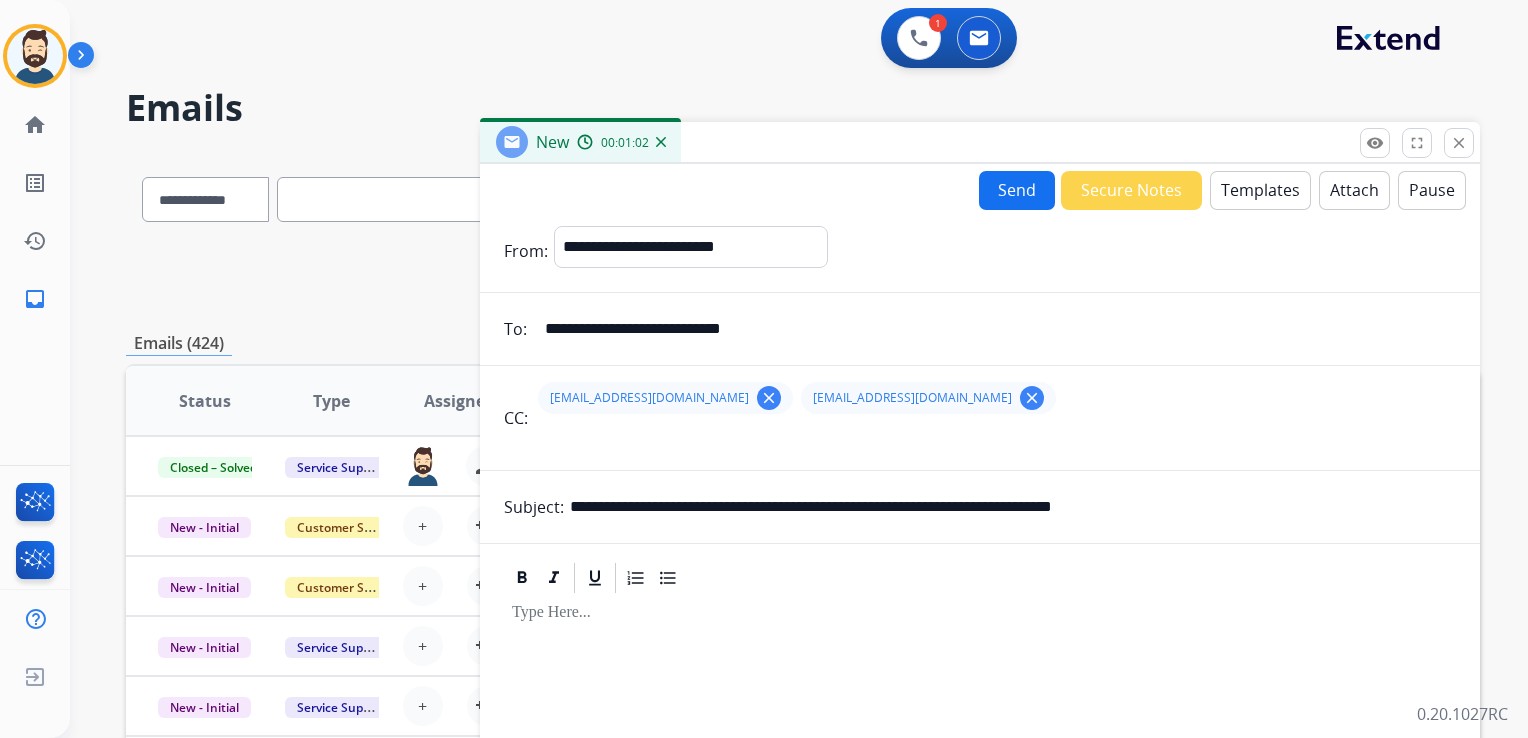click on "Templates" at bounding box center [1260, 190] 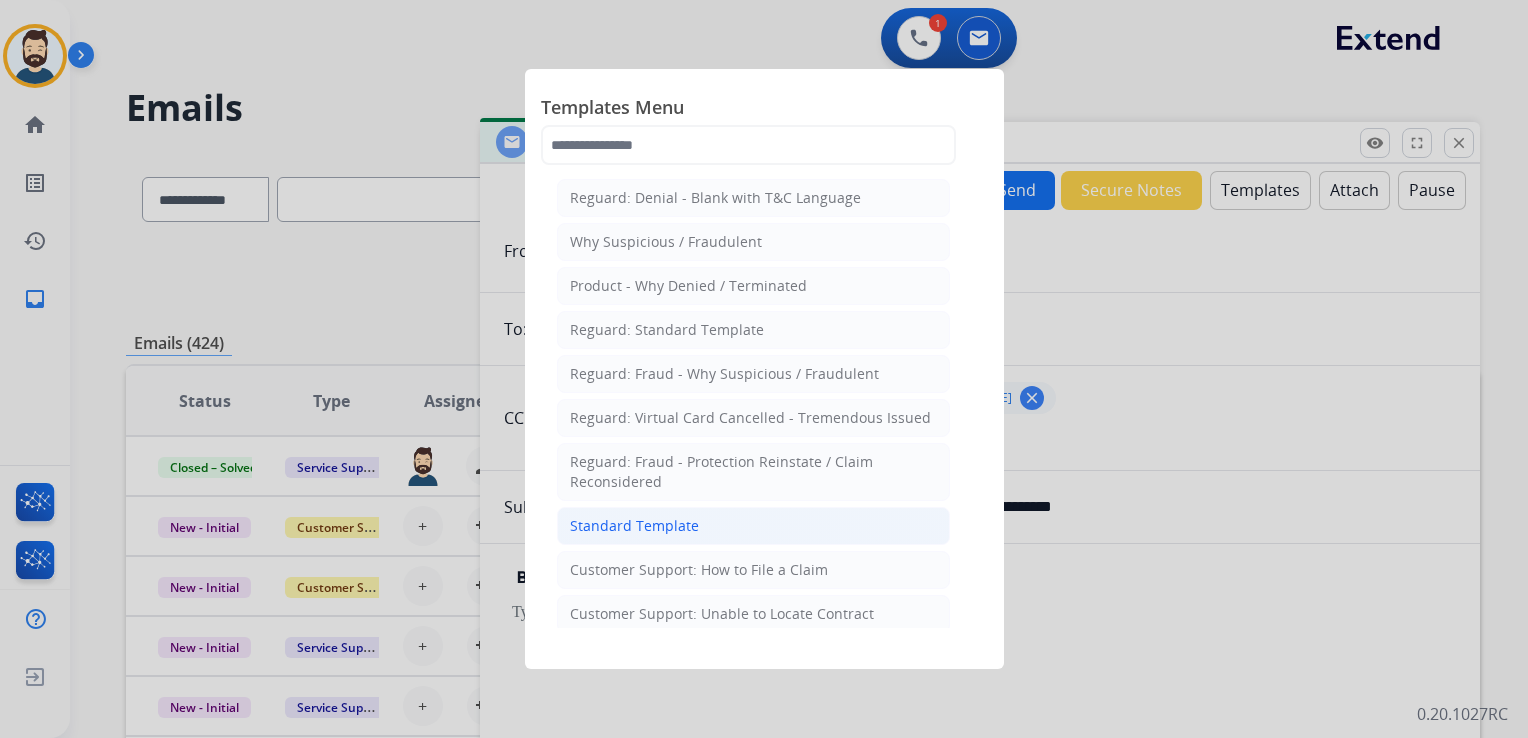 click on "Standard Template" 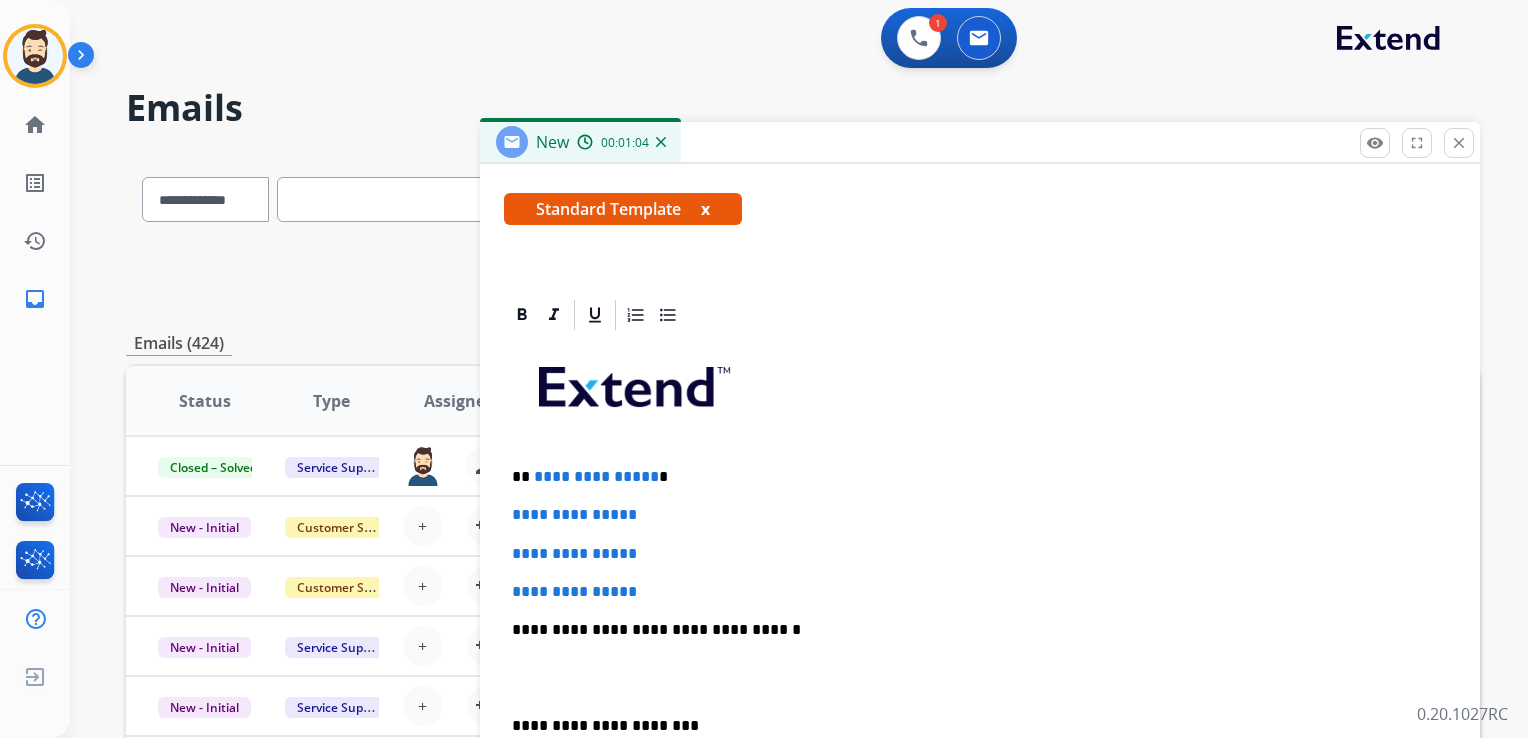 scroll, scrollTop: 400, scrollLeft: 0, axis: vertical 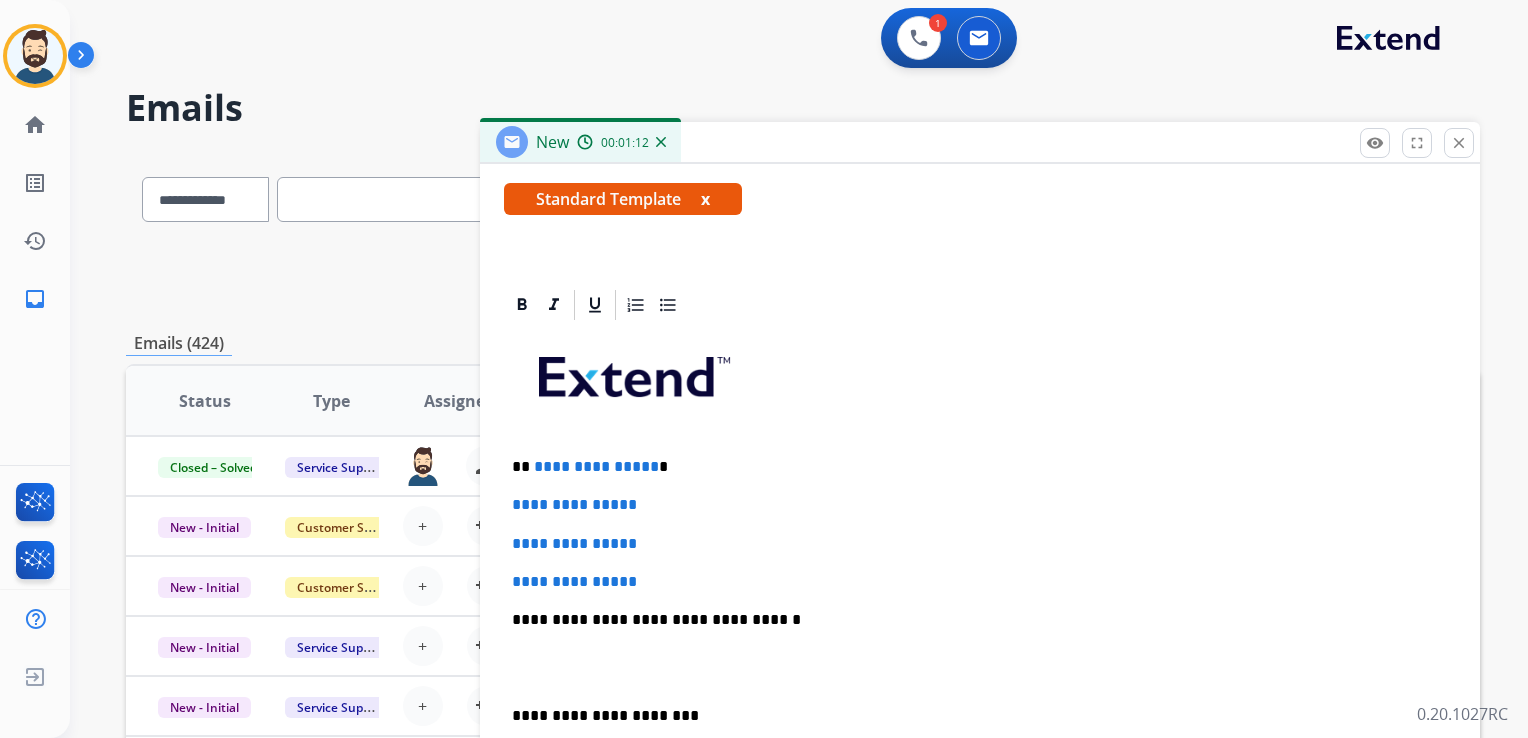 click on "**********" at bounding box center (980, 667) 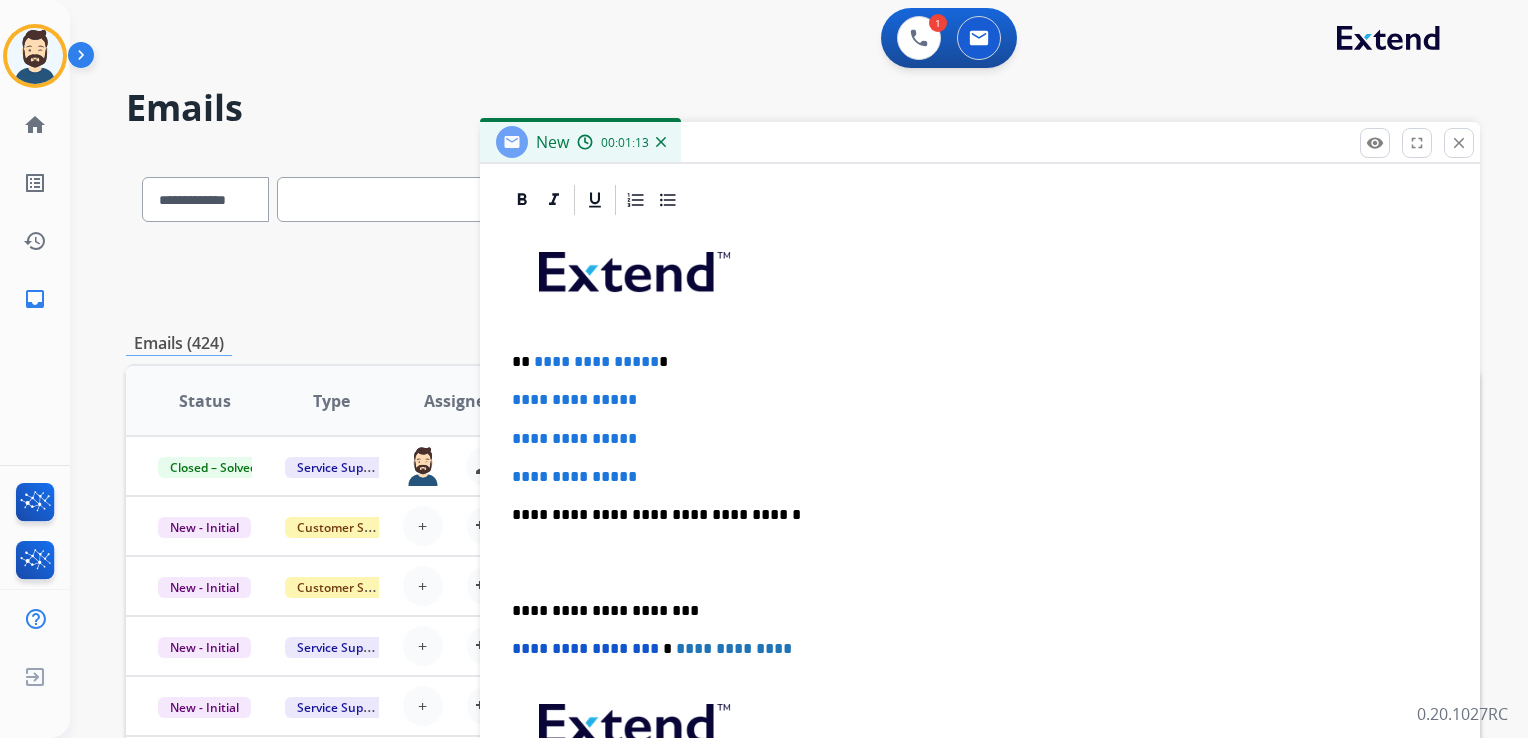 scroll, scrollTop: 508, scrollLeft: 0, axis: vertical 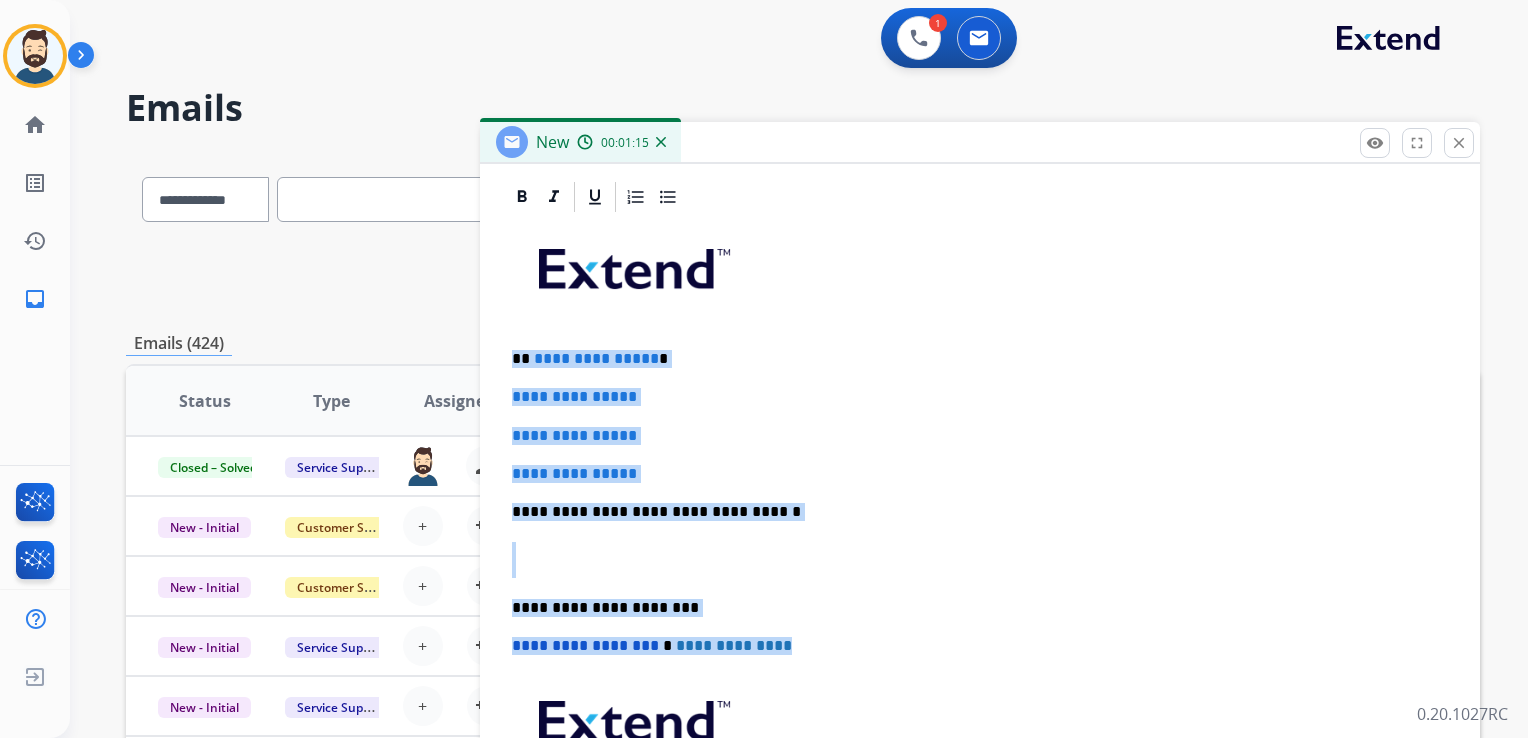 drag, startPoint x: 510, startPoint y: 354, endPoint x: 876, endPoint y: 644, distance: 466.96466 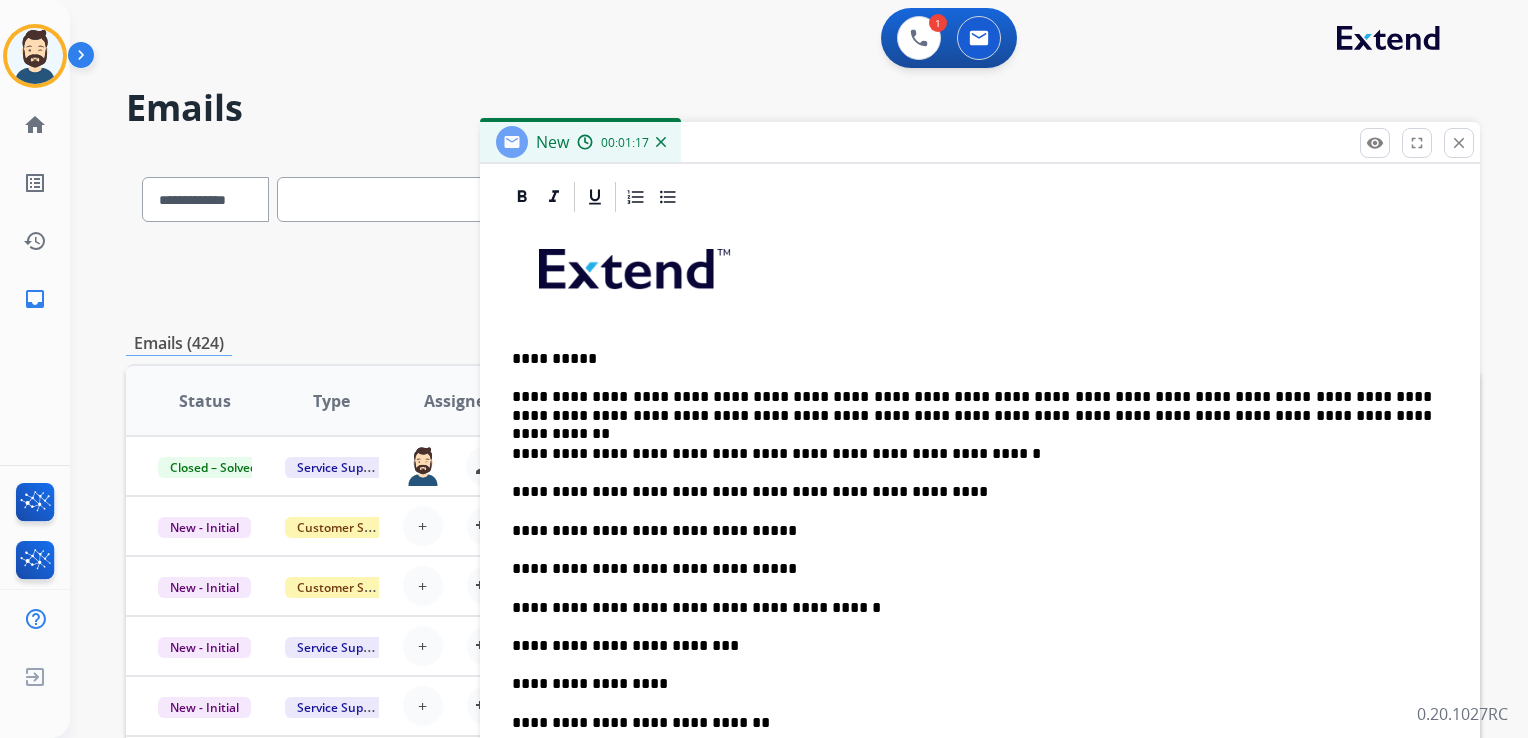 click on "**********" at bounding box center [972, 406] 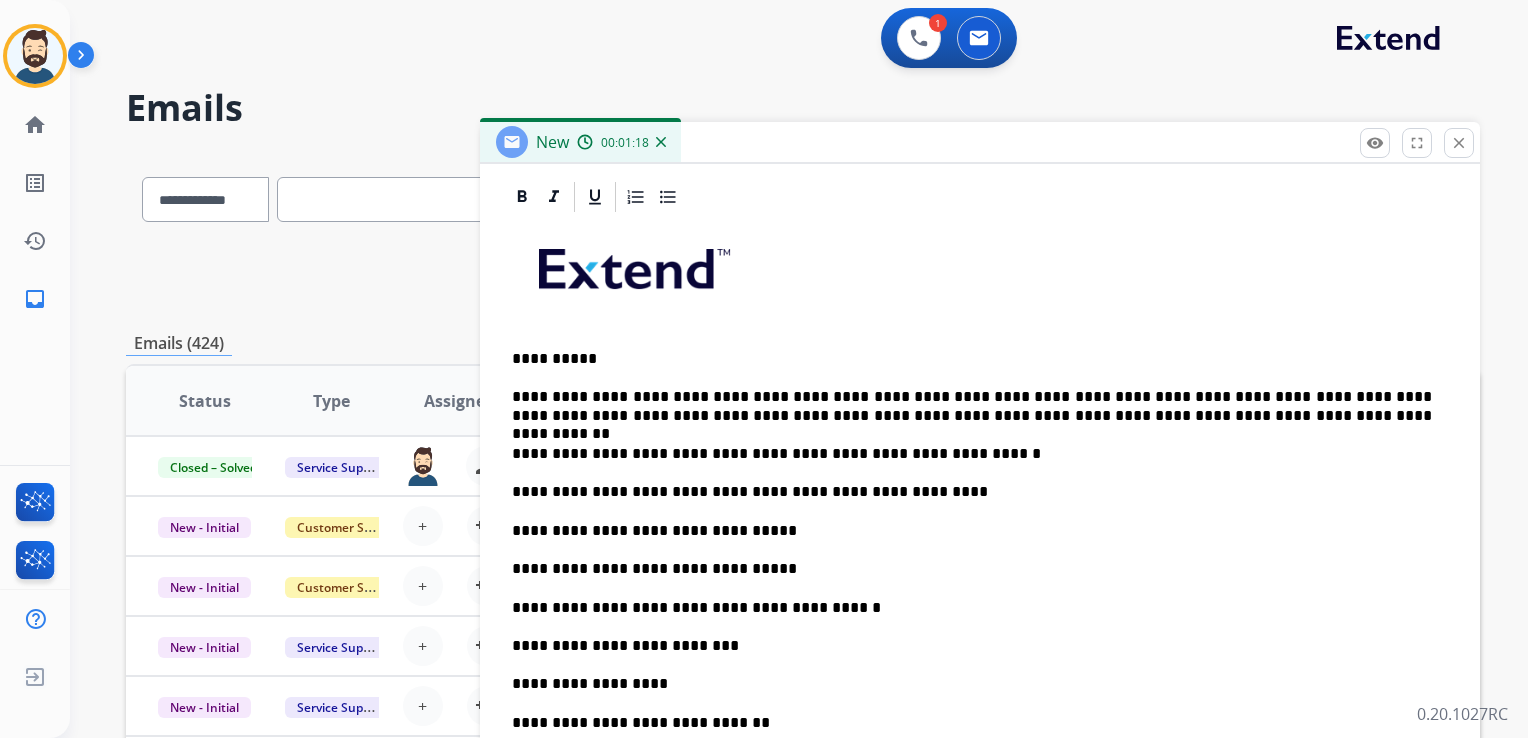 type 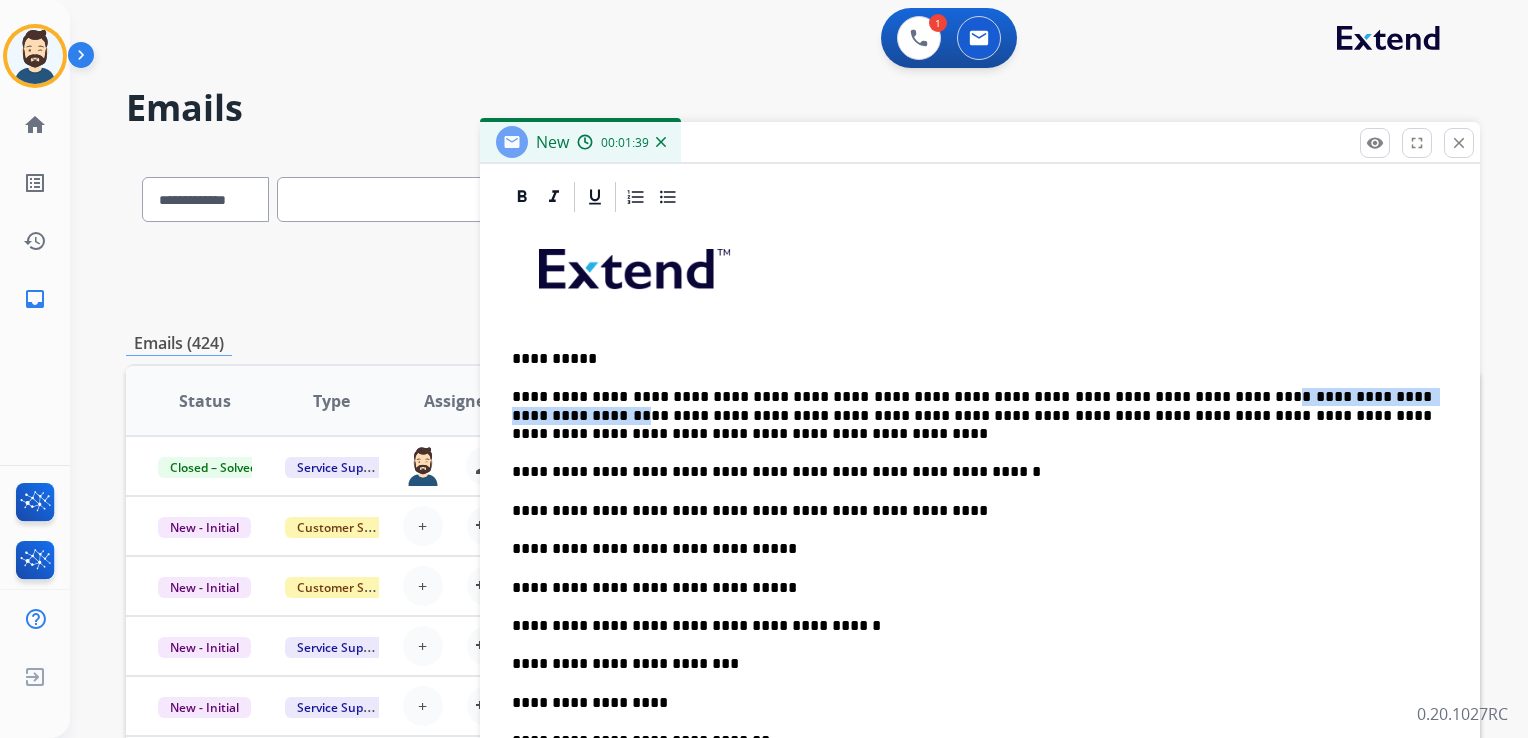 drag, startPoint x: 1196, startPoint y: 390, endPoint x: 1423, endPoint y: 394, distance: 227.03523 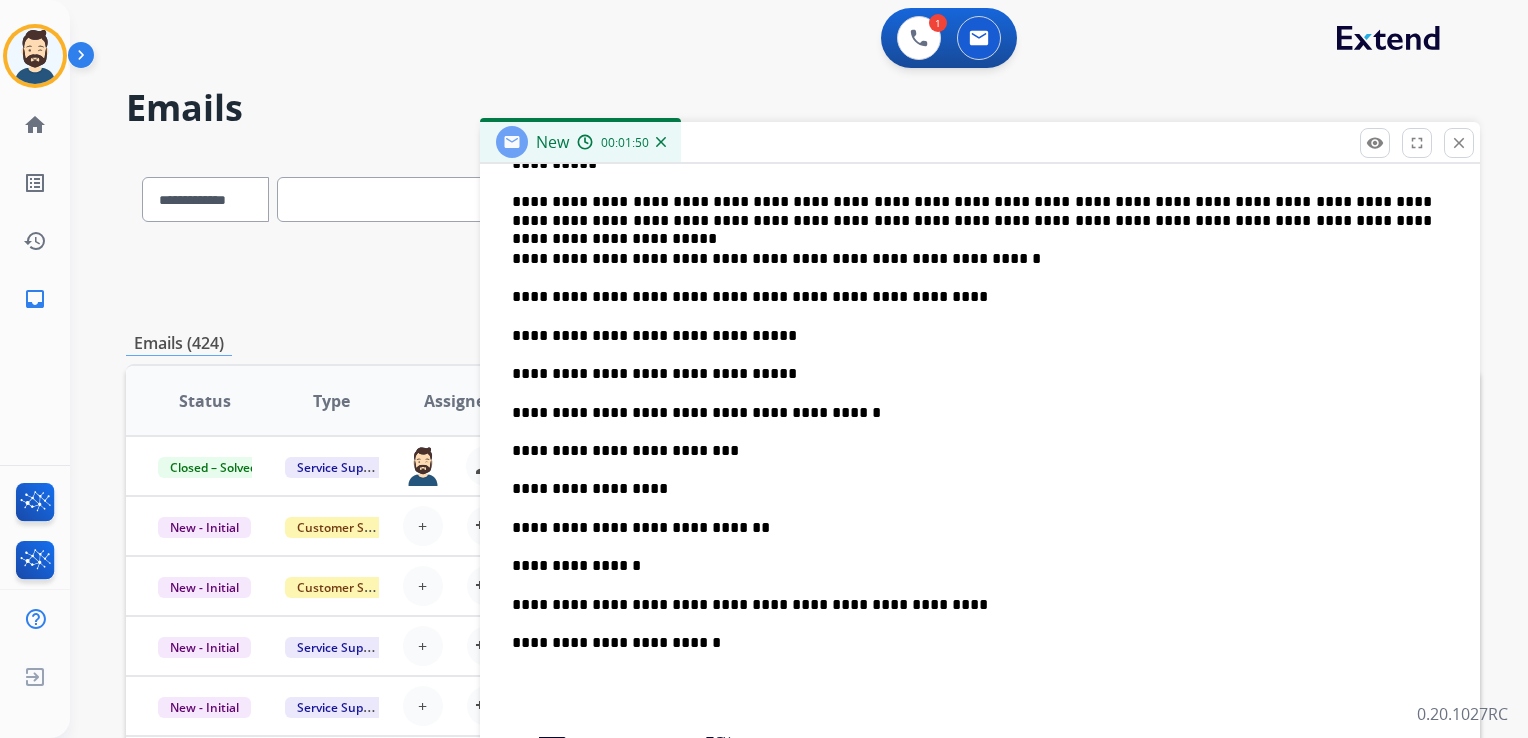 scroll, scrollTop: 738, scrollLeft: 0, axis: vertical 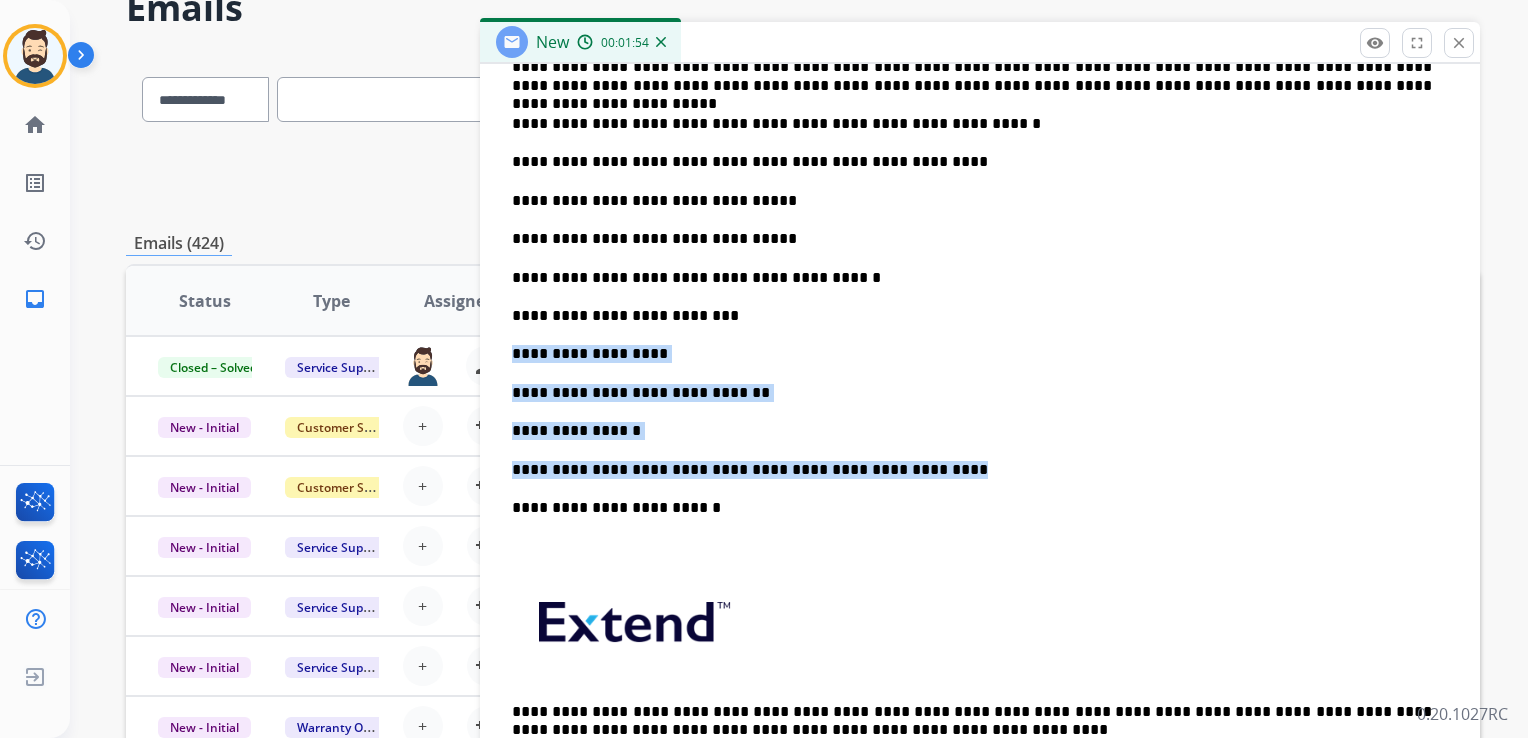 drag, startPoint x: 512, startPoint y: 352, endPoint x: 1023, endPoint y: 467, distance: 523.7805 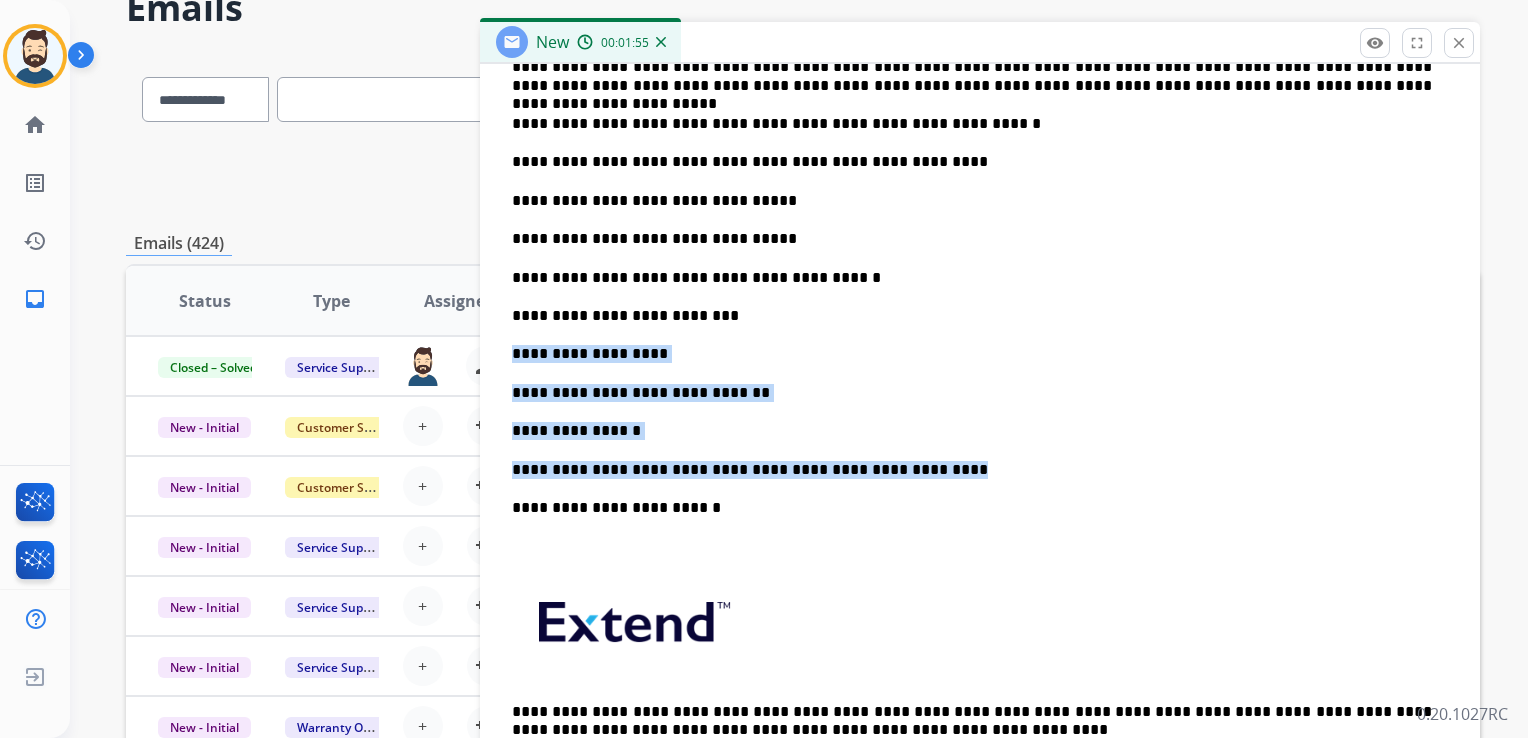 drag, startPoint x: 741, startPoint y: 444, endPoint x: 704, endPoint y: 434, distance: 38.327538 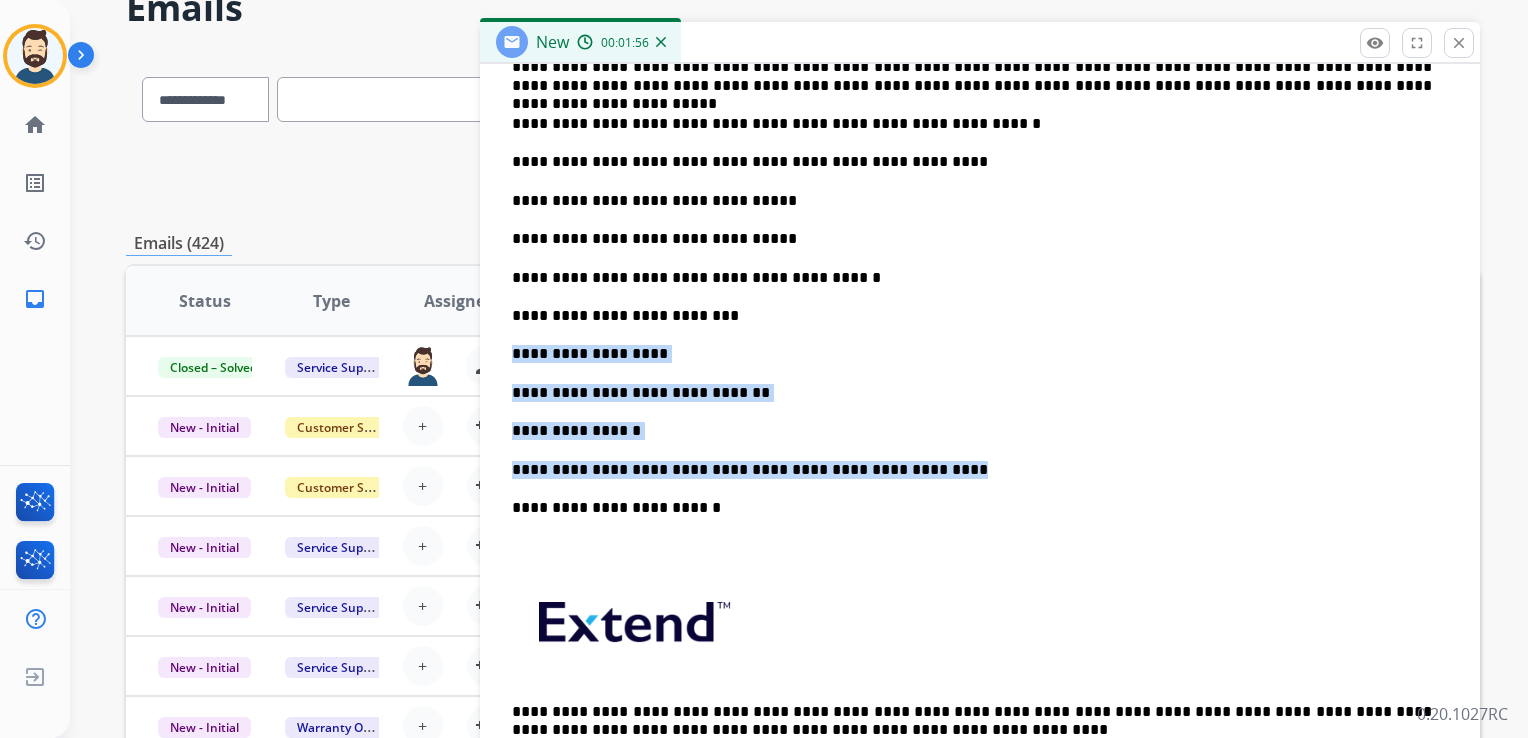 click on "**********" at bounding box center [972, 393] 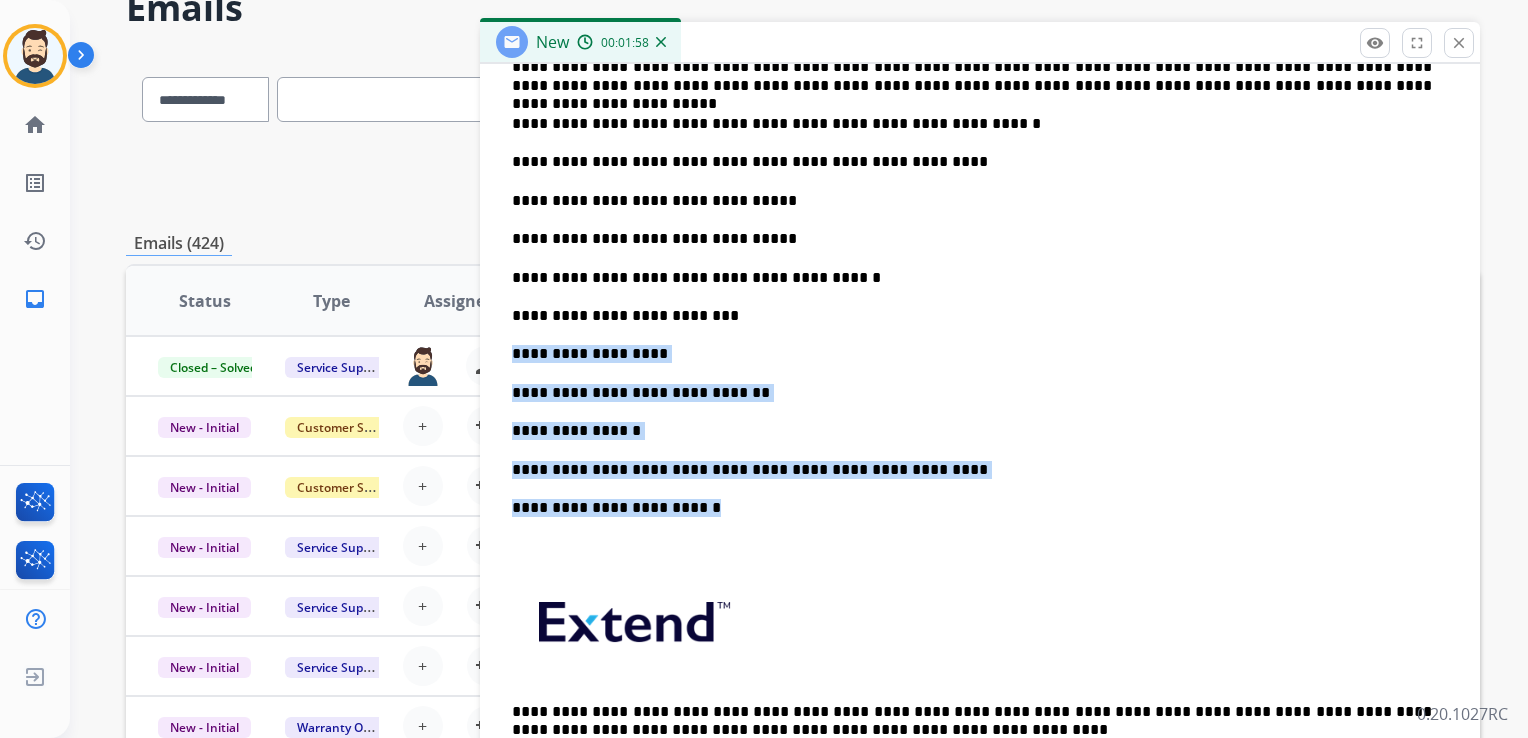 drag, startPoint x: 509, startPoint y: 350, endPoint x: 713, endPoint y: 500, distance: 253.21138 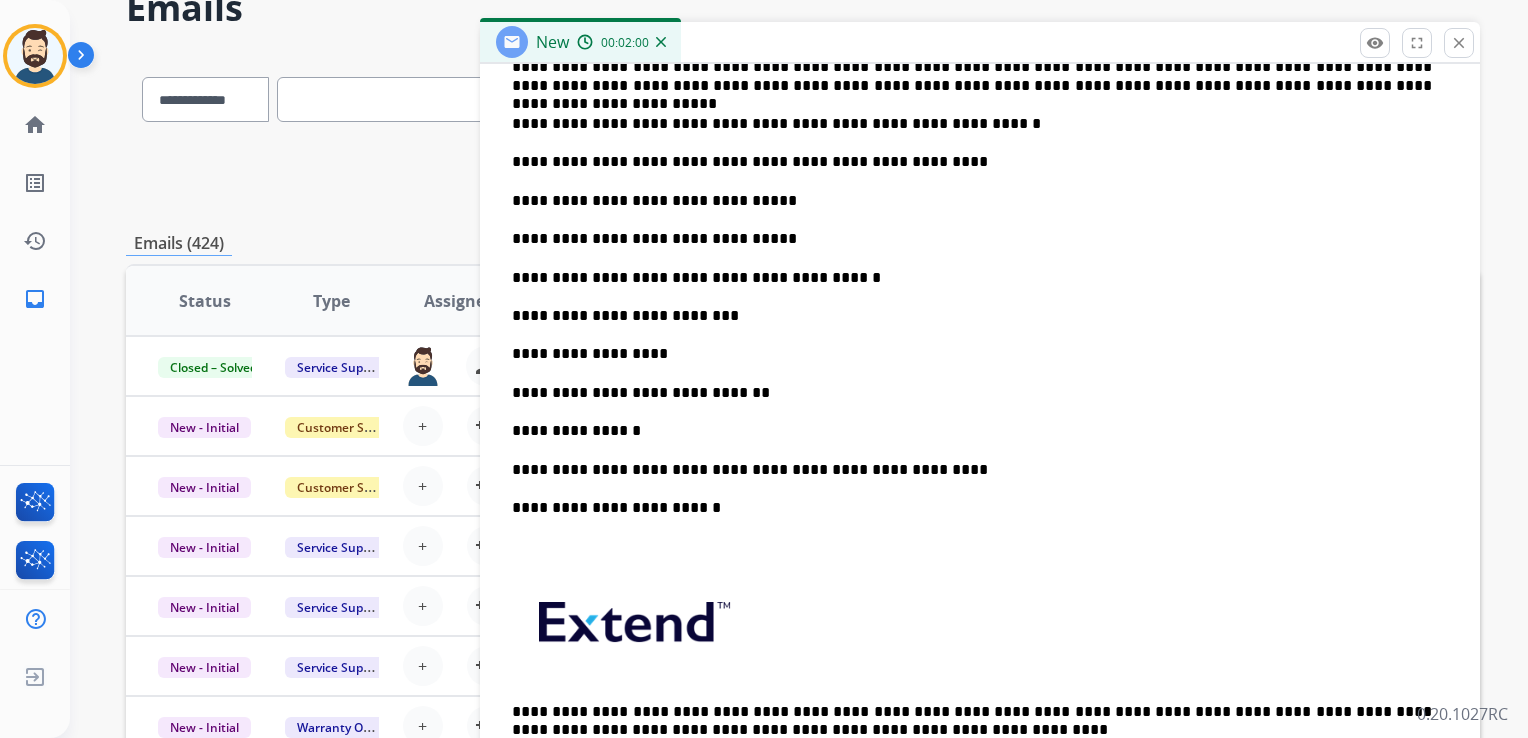 scroll, scrollTop: 584, scrollLeft: 0, axis: vertical 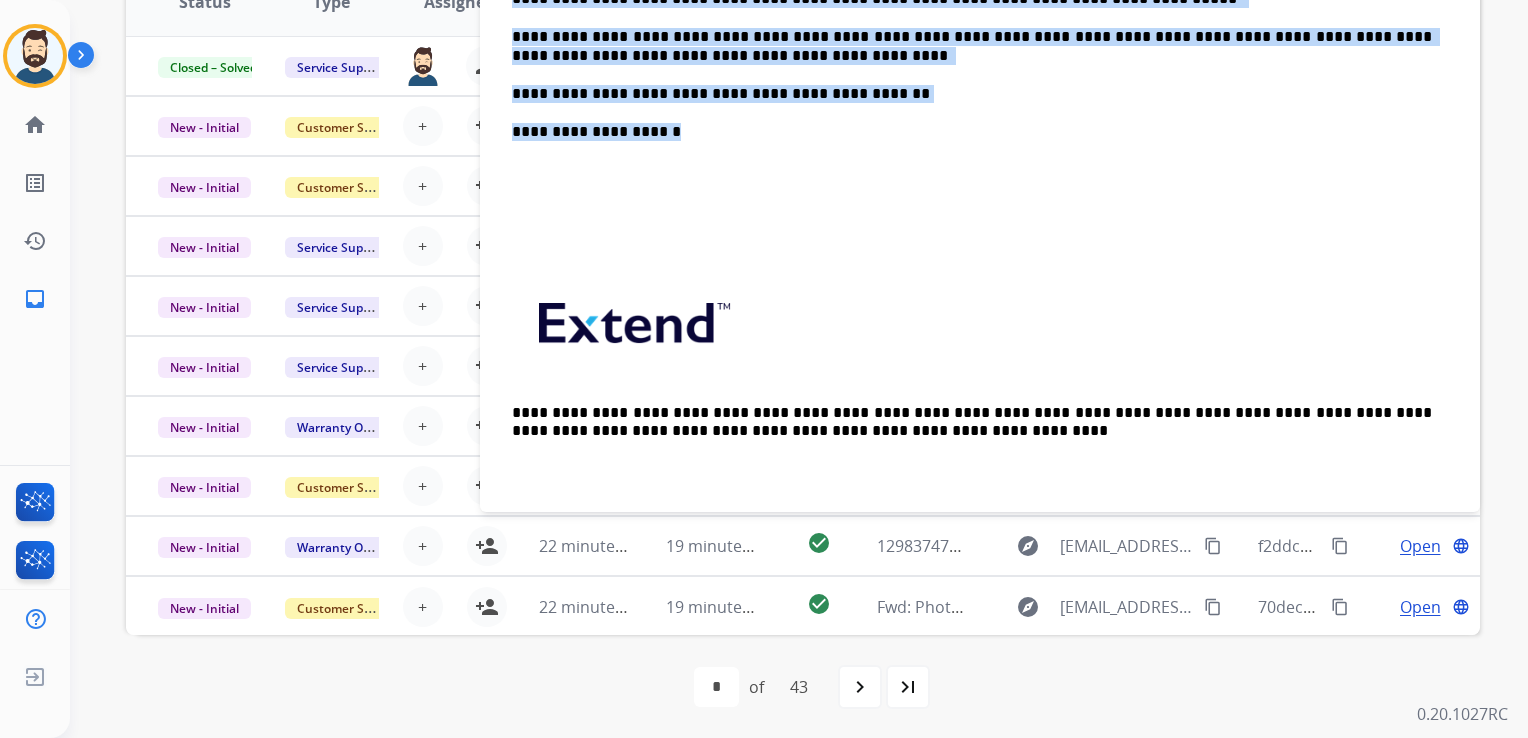 drag, startPoint x: 514, startPoint y: 152, endPoint x: 779, endPoint y: 138, distance: 265.36957 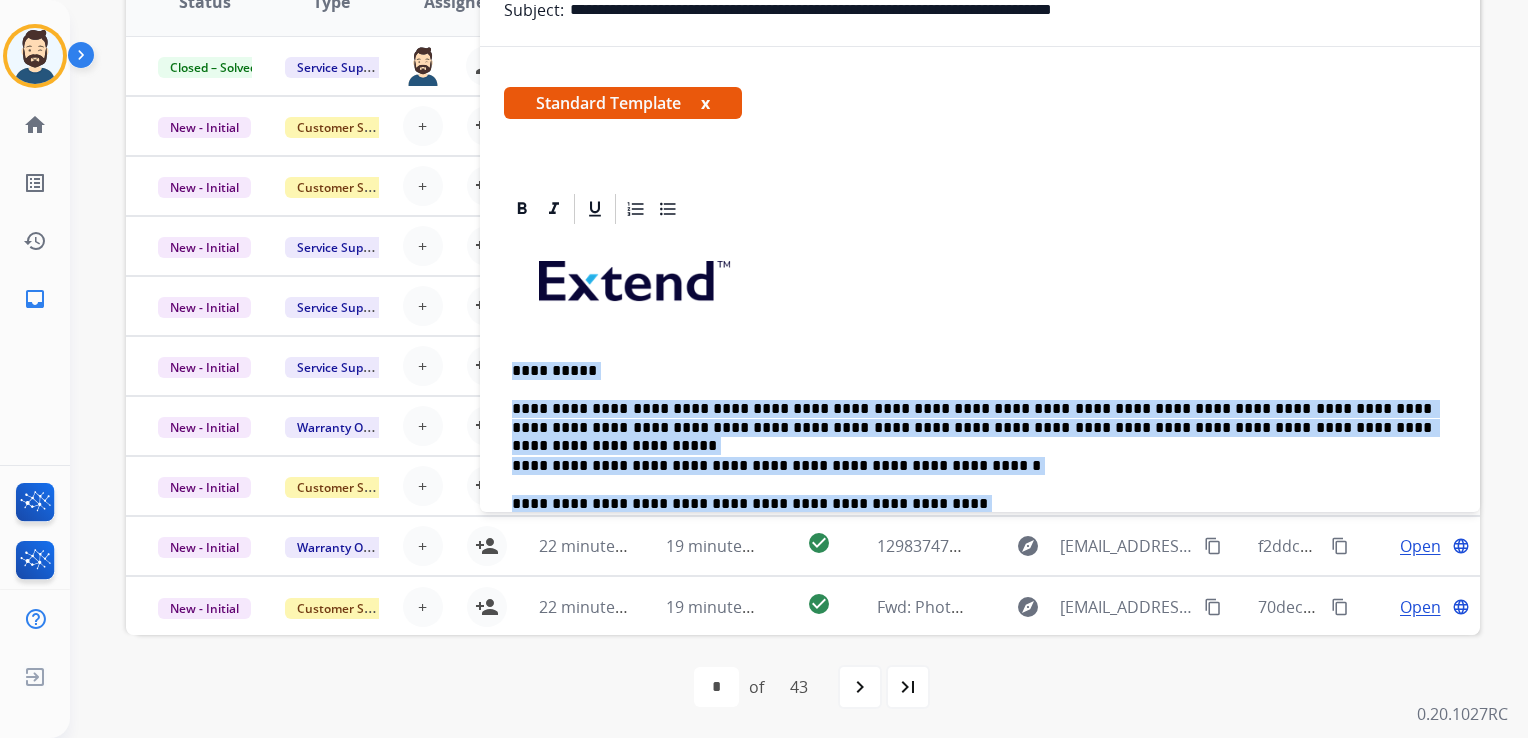 scroll, scrollTop: 0, scrollLeft: 0, axis: both 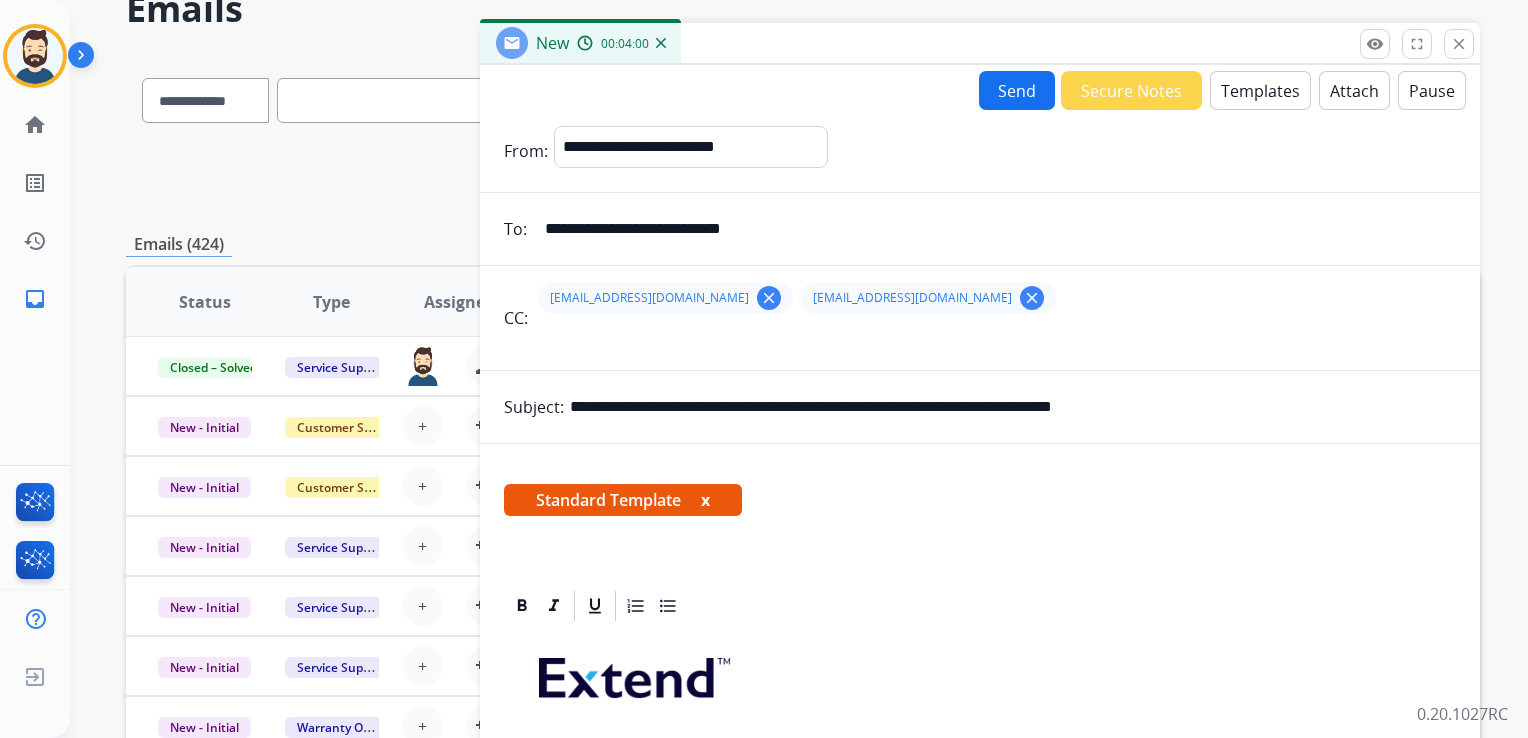 click on "x" at bounding box center [705, 500] 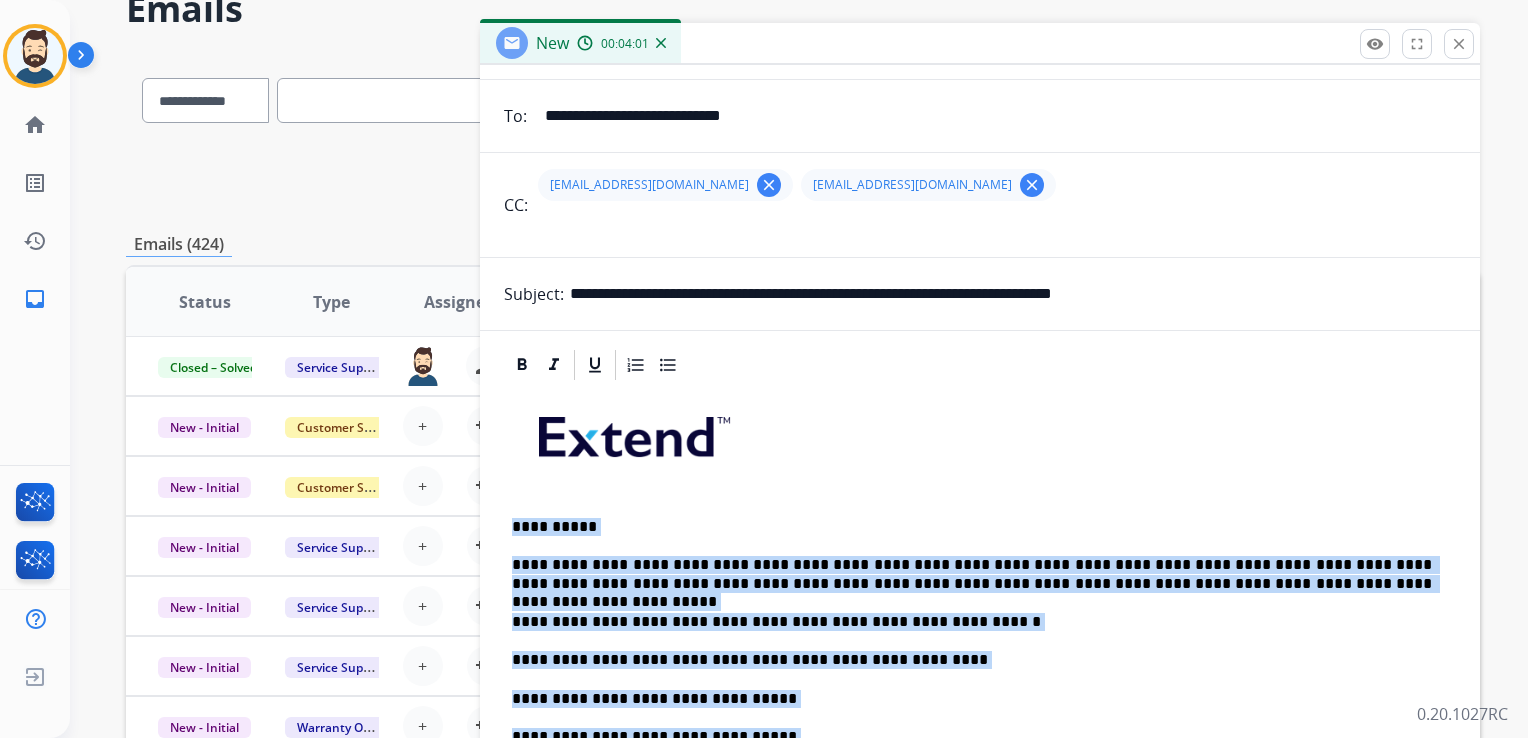 scroll, scrollTop: 200, scrollLeft: 0, axis: vertical 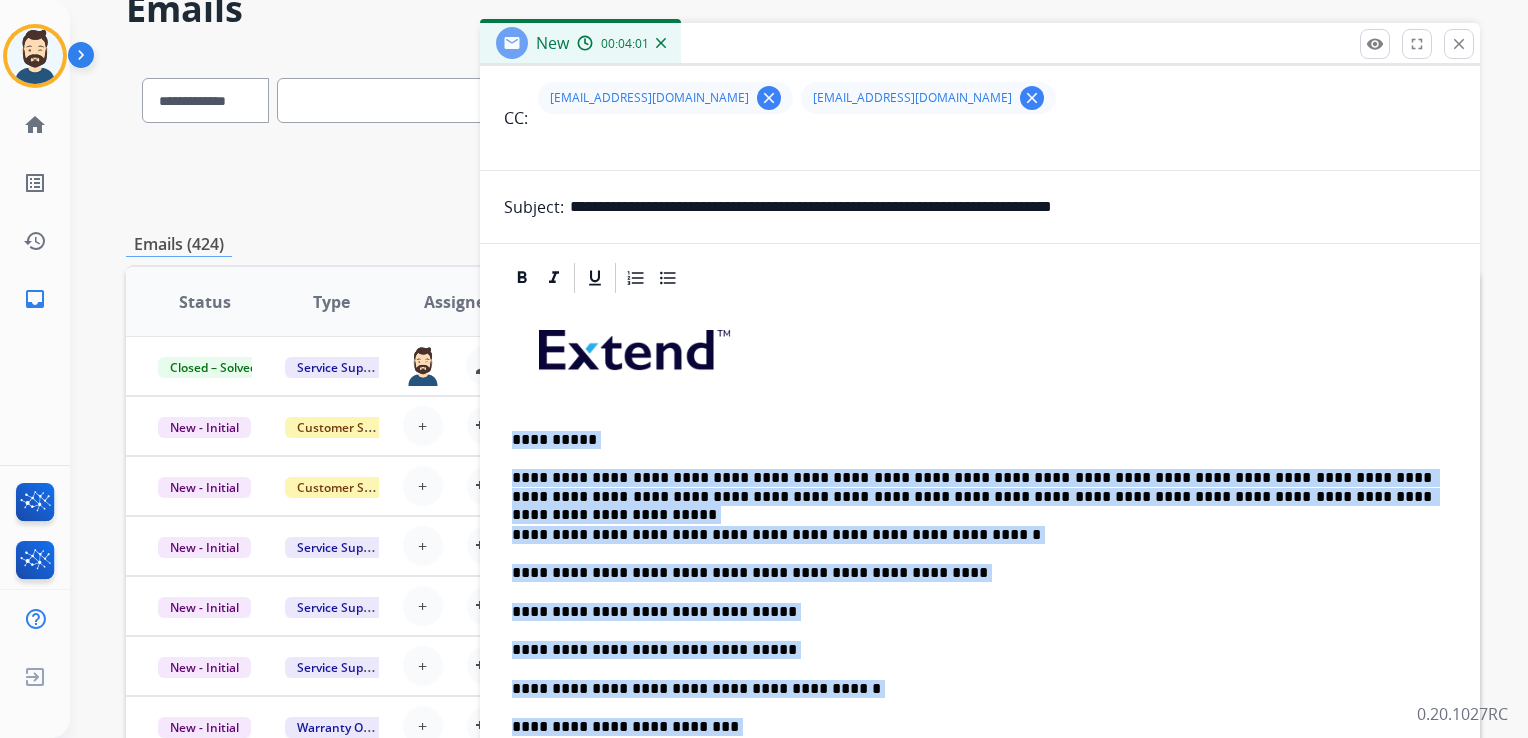 click on "**********" at bounding box center [972, 440] 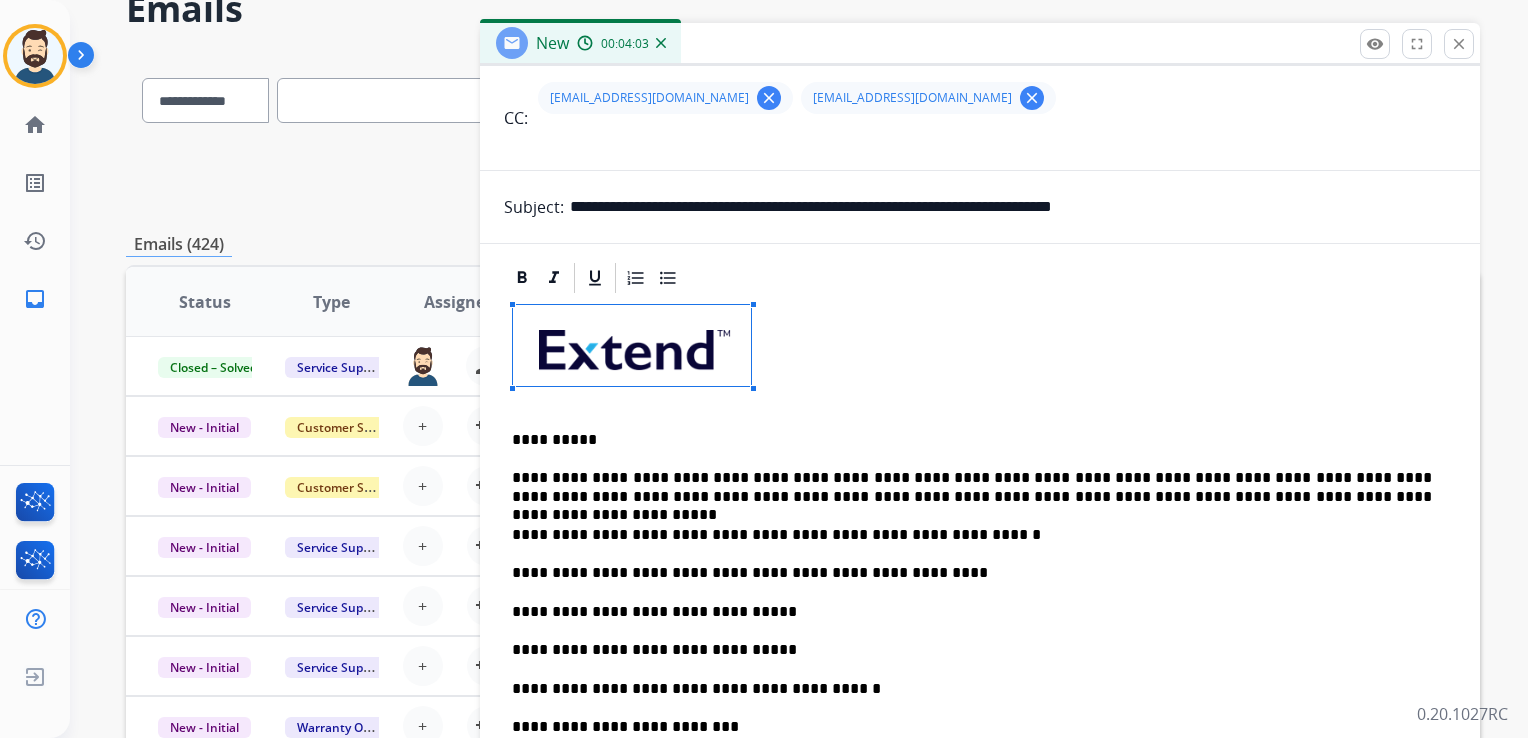 drag, startPoint x: 524, startPoint y: 351, endPoint x: 768, endPoint y: 650, distance: 385.92355 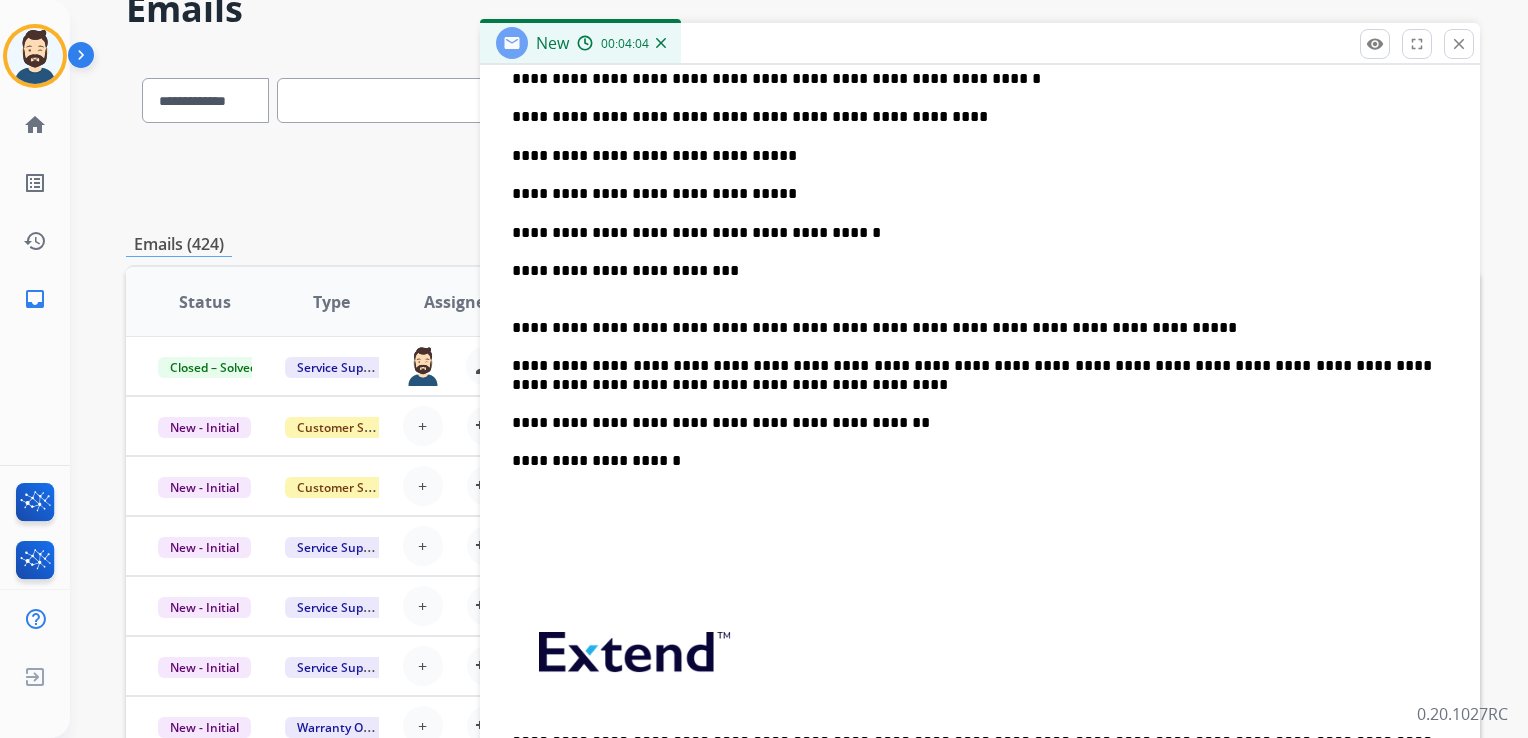scroll, scrollTop: 685, scrollLeft: 0, axis: vertical 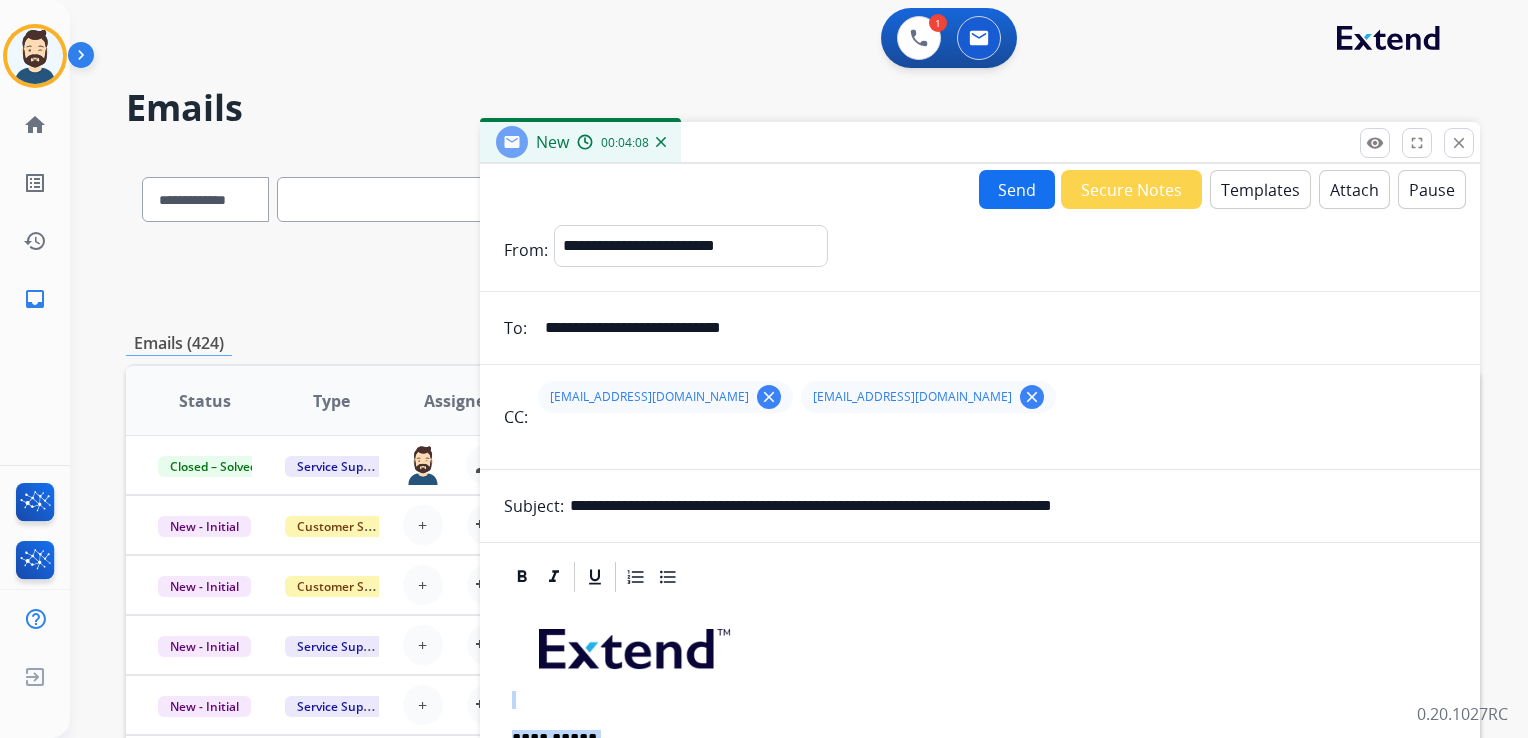 drag, startPoint x: 950, startPoint y: 536, endPoint x: 653, endPoint y: 100, distance: 527.5462 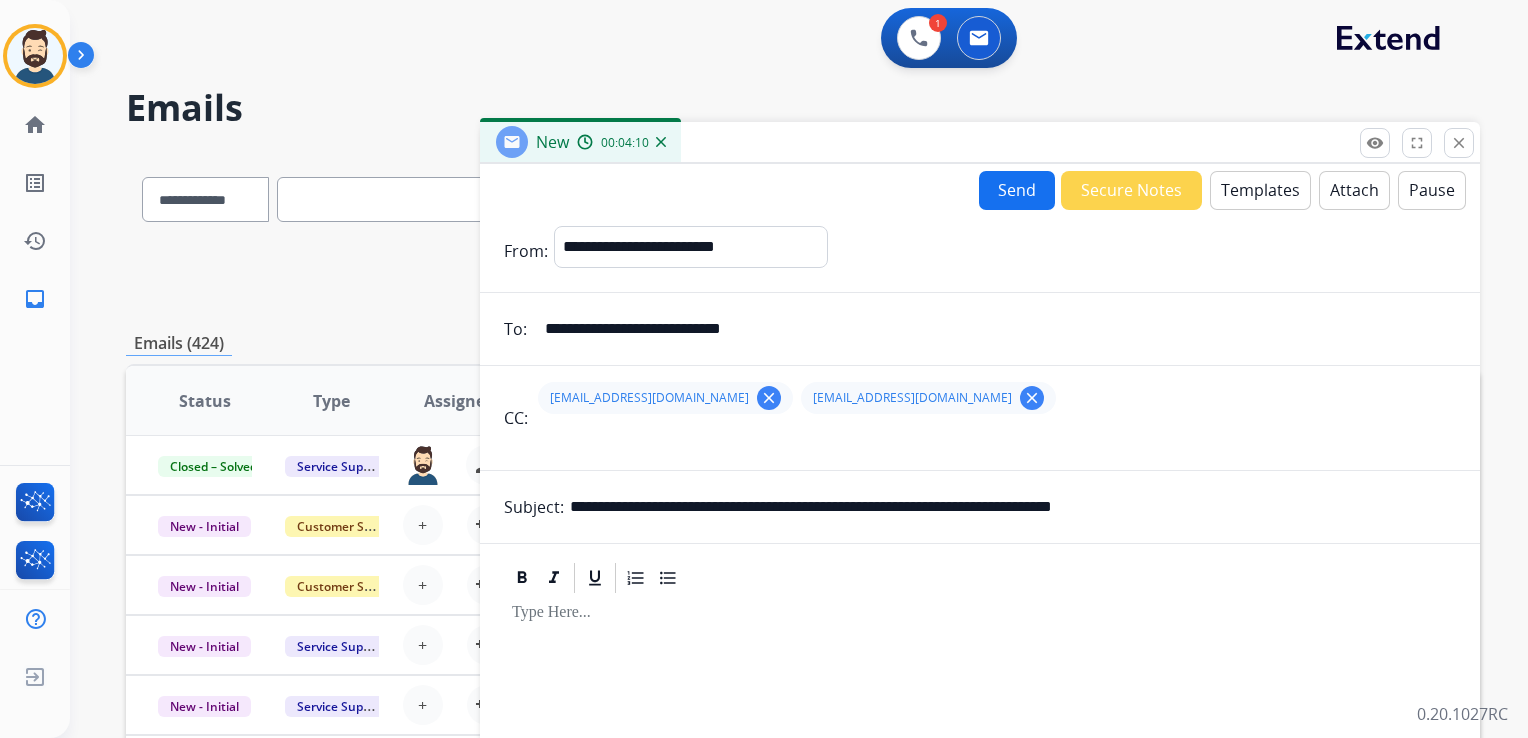 click on "Templates" at bounding box center (1260, 190) 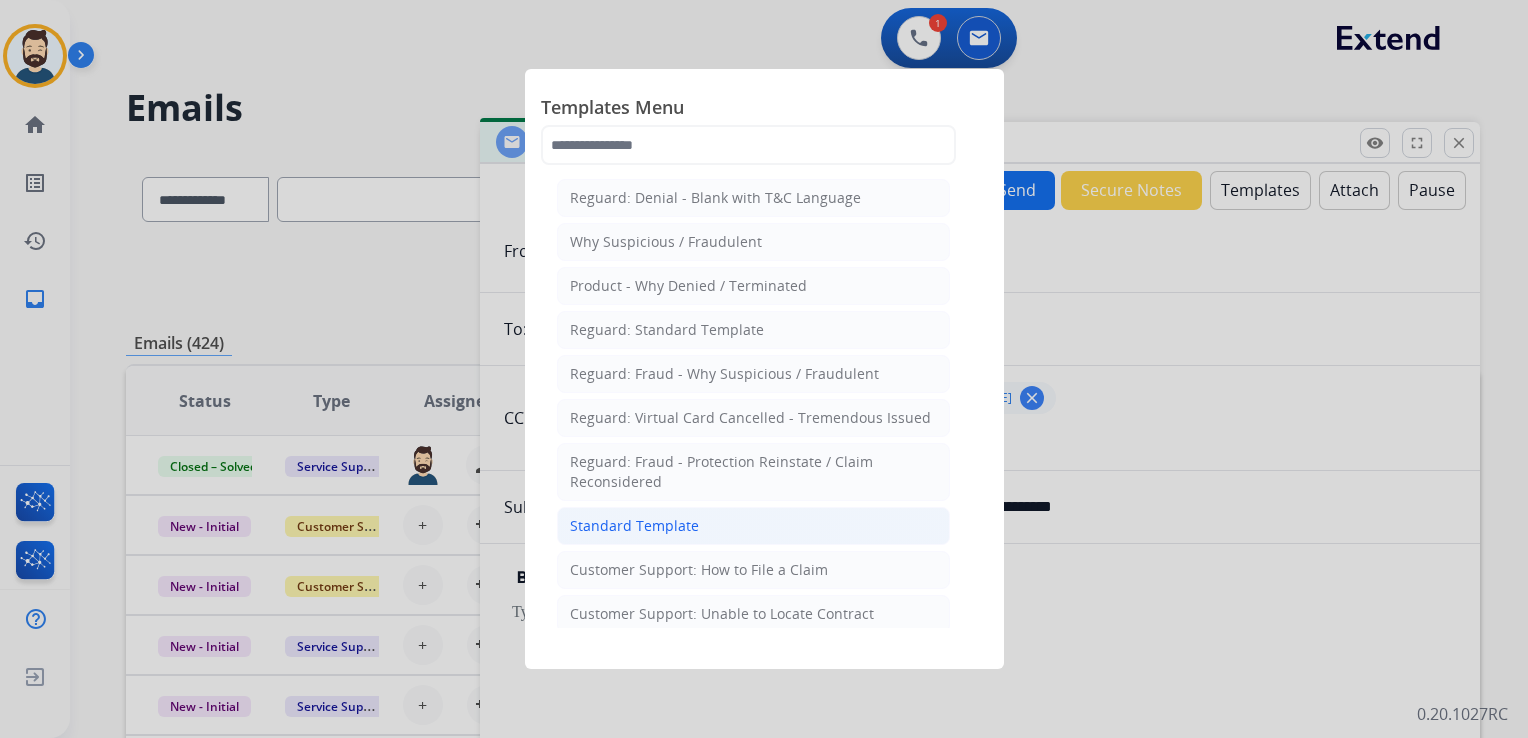 click on "Standard Template" 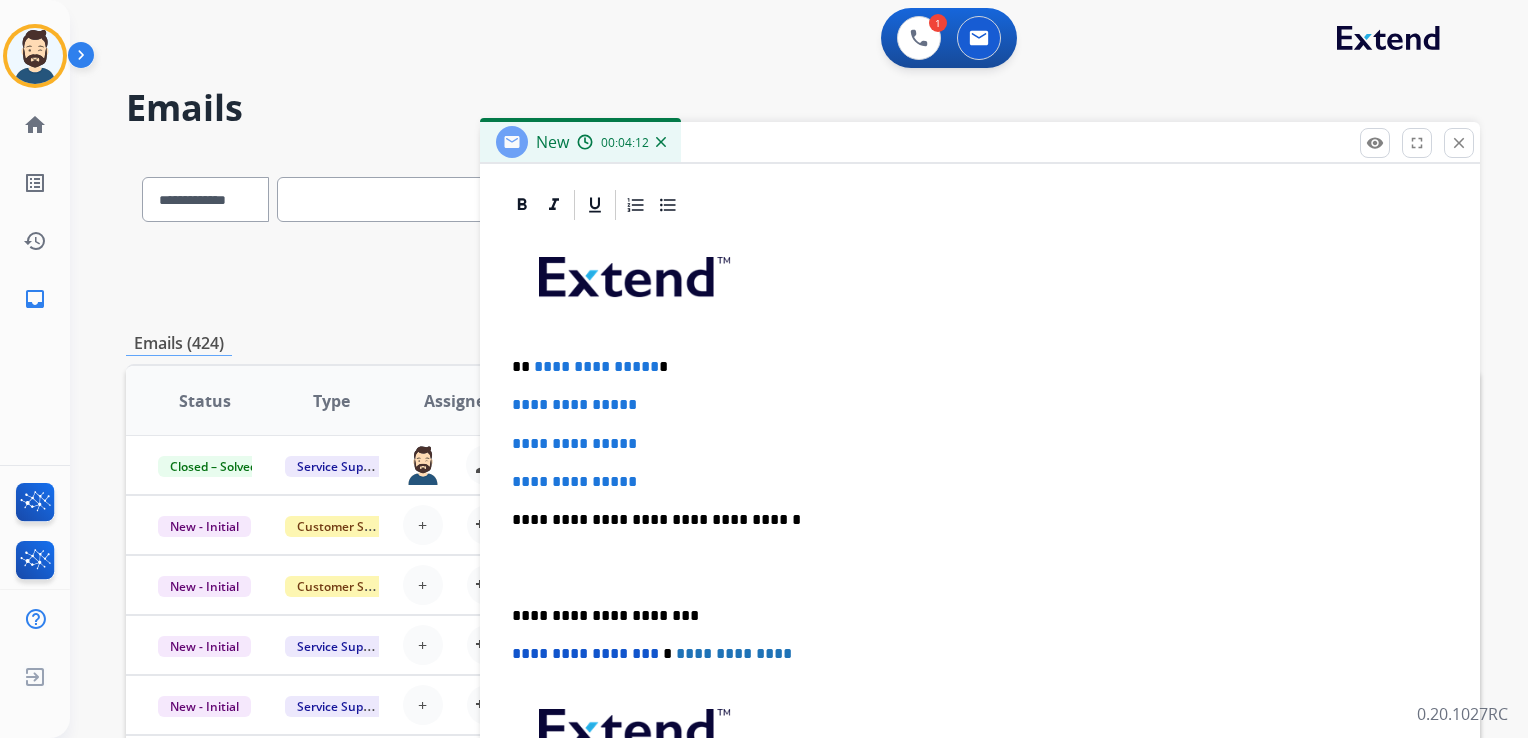 scroll, scrollTop: 508, scrollLeft: 0, axis: vertical 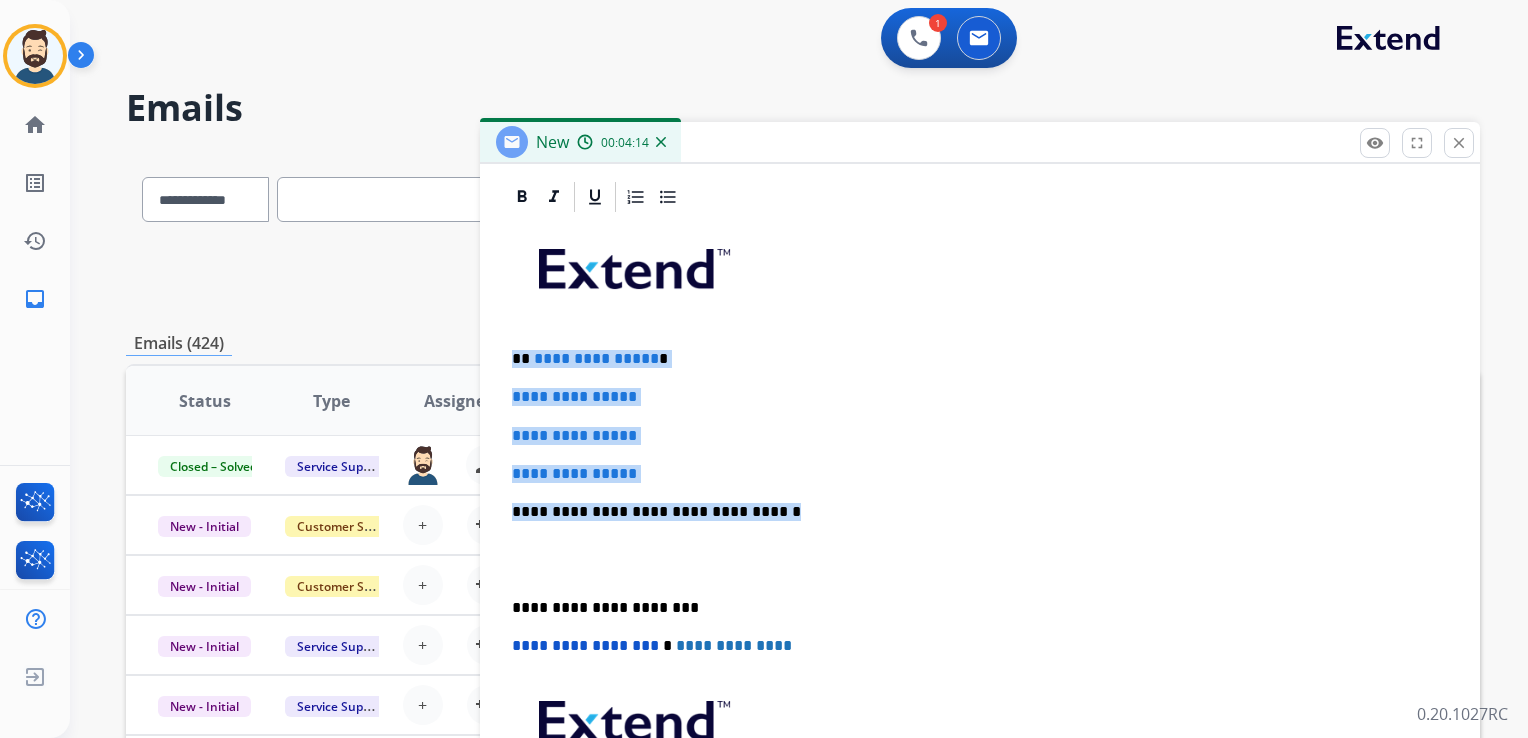 drag, startPoint x: 512, startPoint y: 352, endPoint x: 804, endPoint y: 483, distance: 320.03906 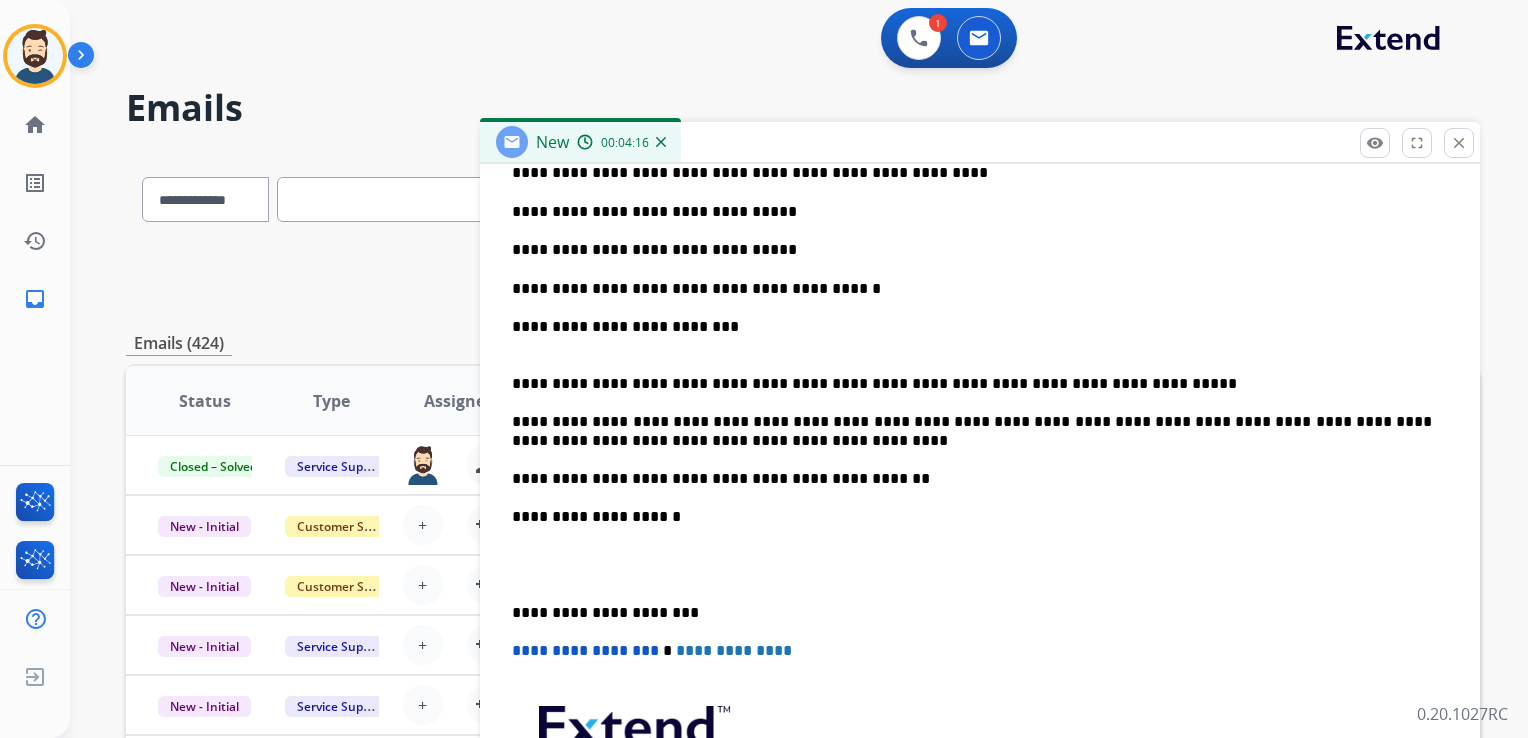 scroll, scrollTop: 832, scrollLeft: 0, axis: vertical 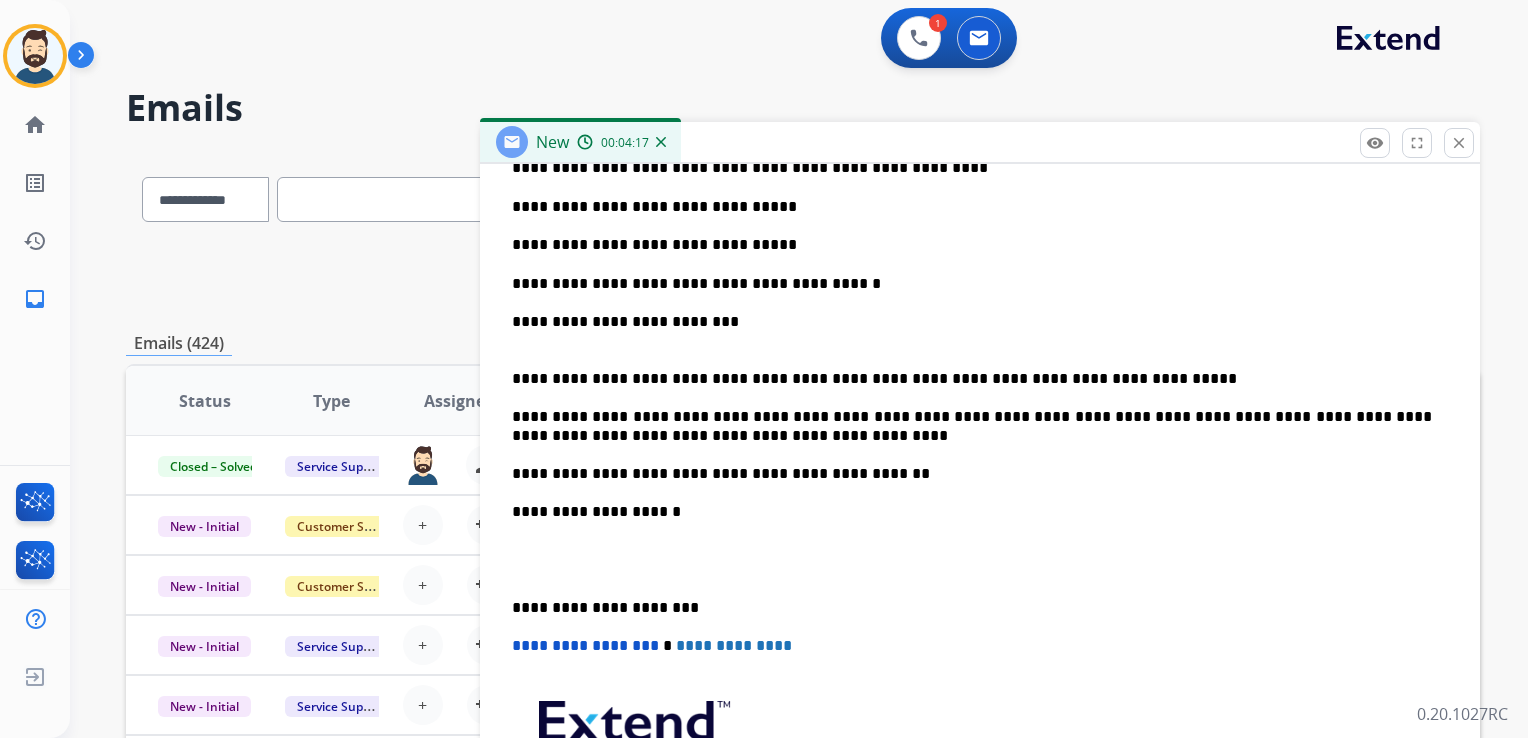 click on "**********" at bounding box center (972, 608) 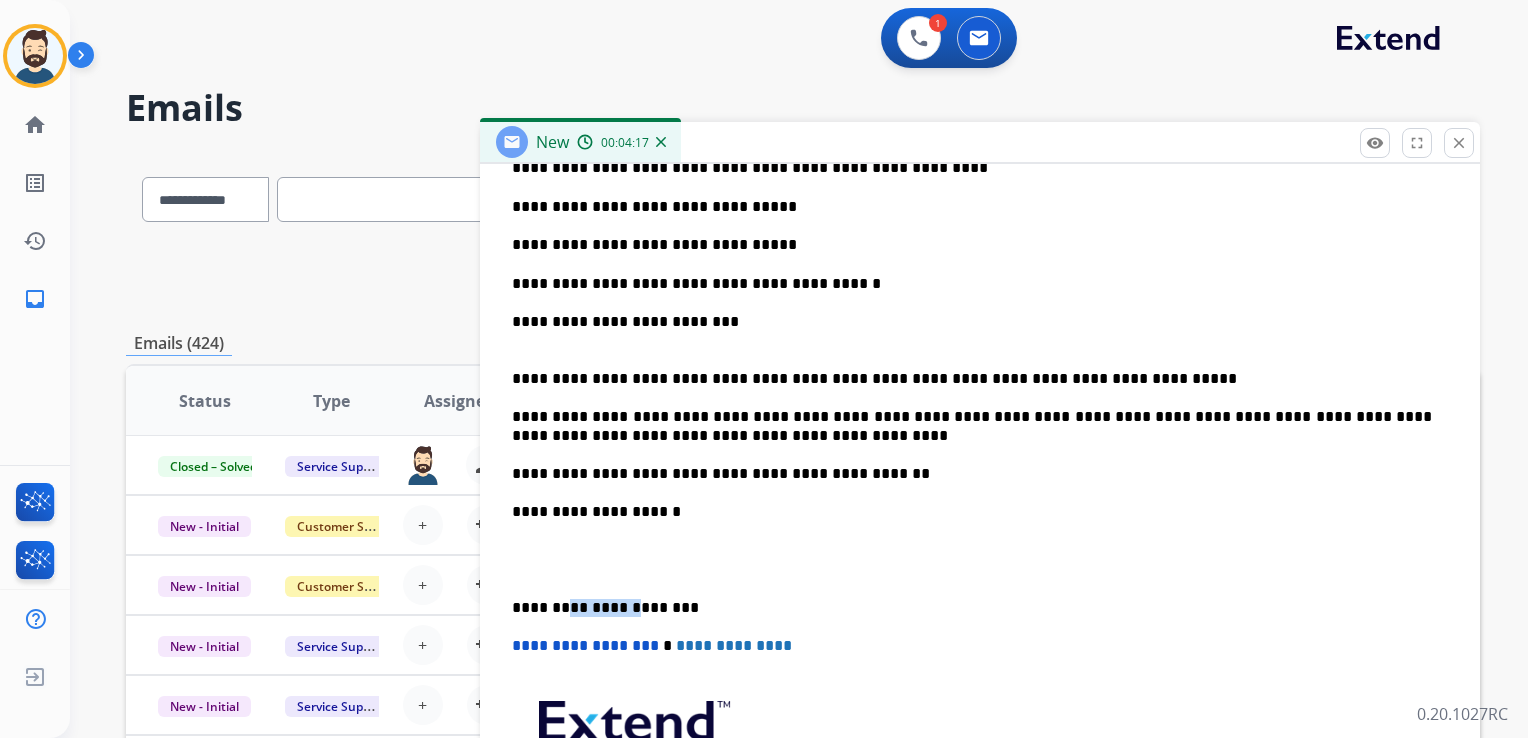 click on "**********" at bounding box center (972, 608) 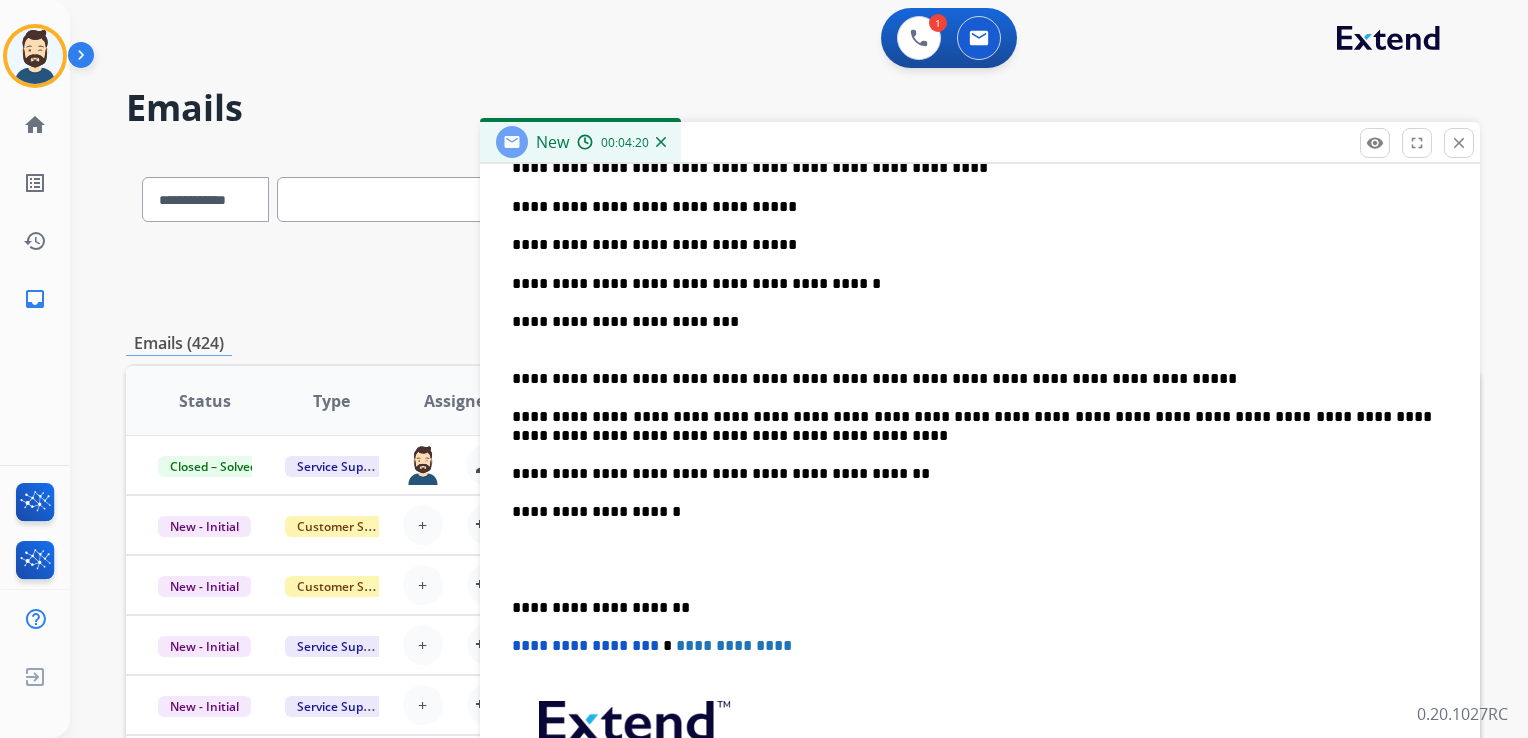 click on "**********" at bounding box center (585, 645) 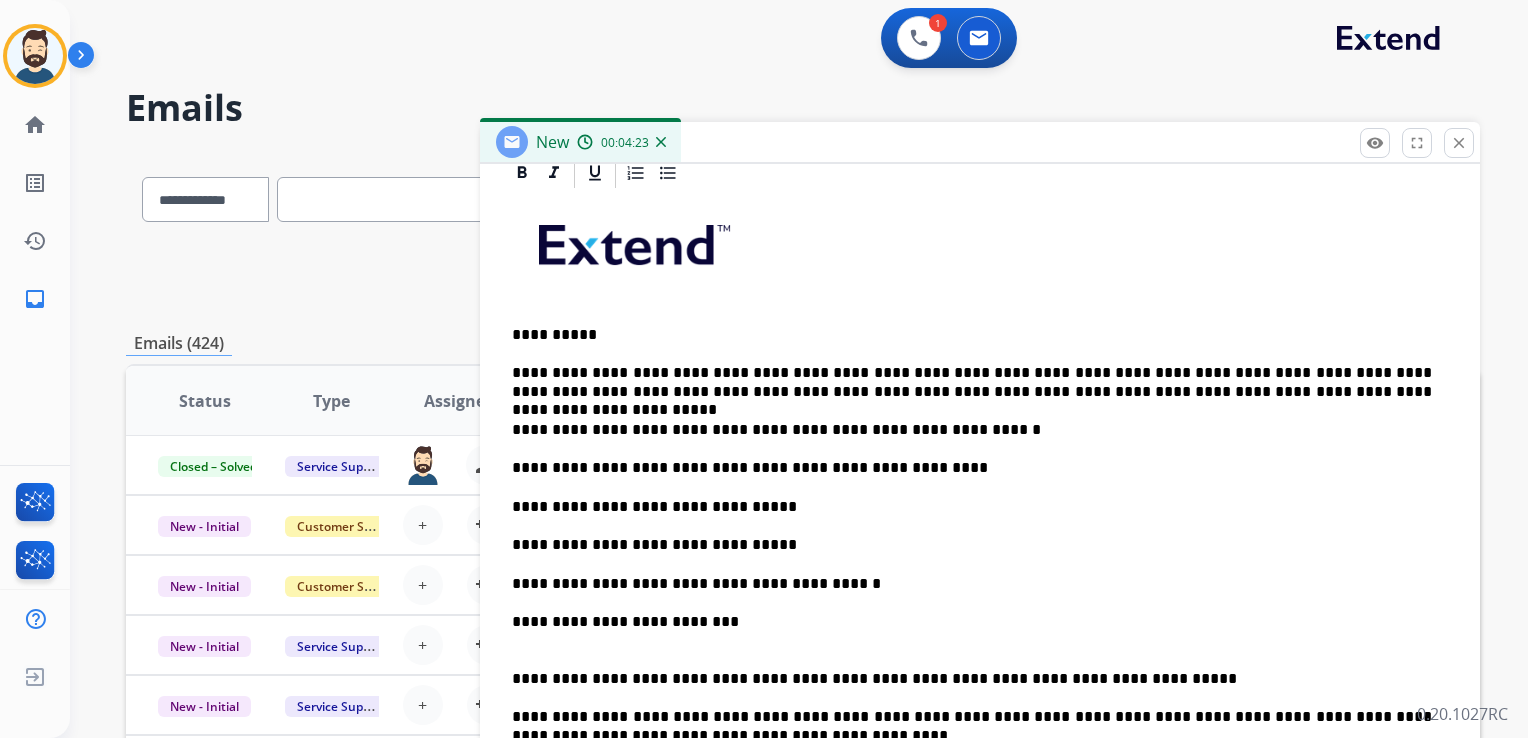 scroll, scrollTop: 532, scrollLeft: 0, axis: vertical 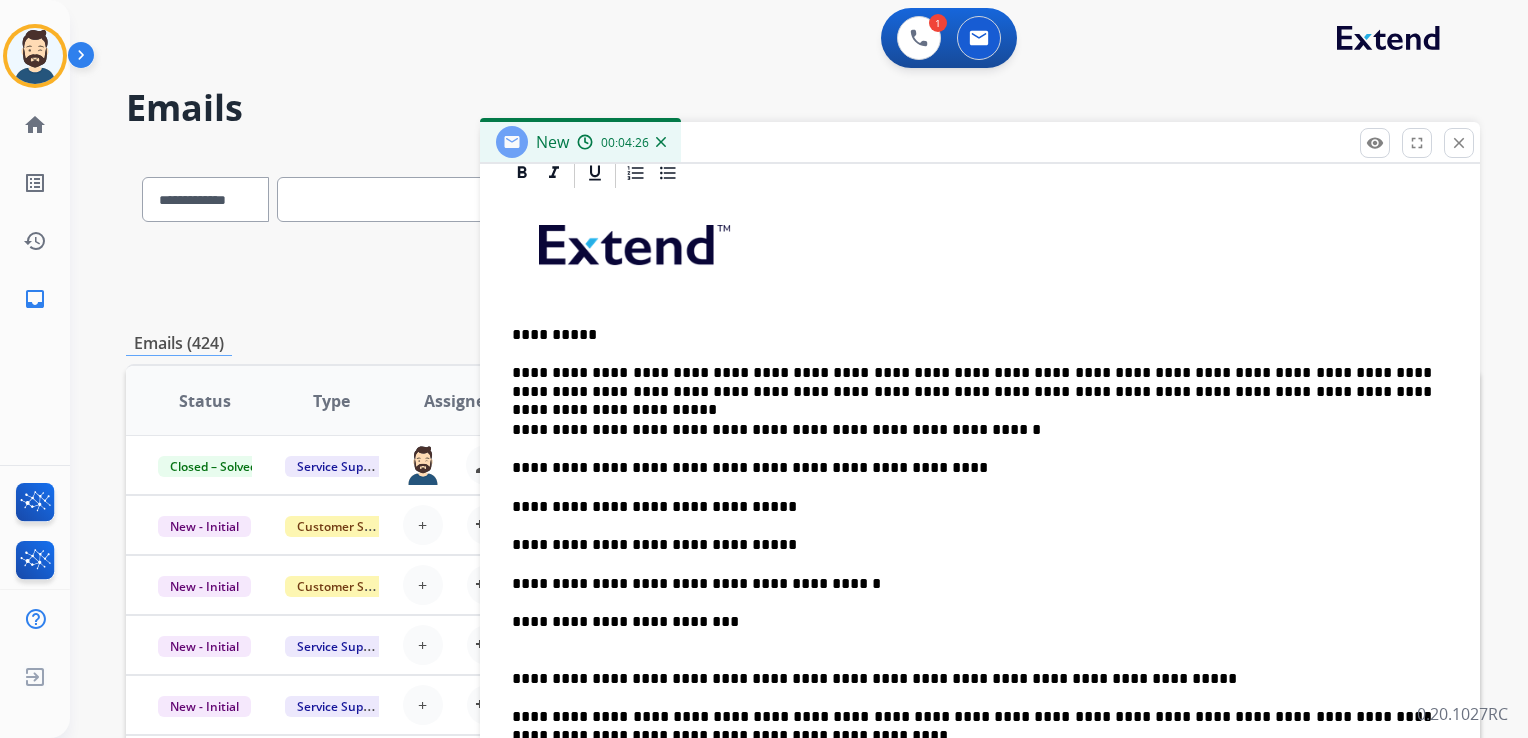 click on "**********" at bounding box center (972, 382) 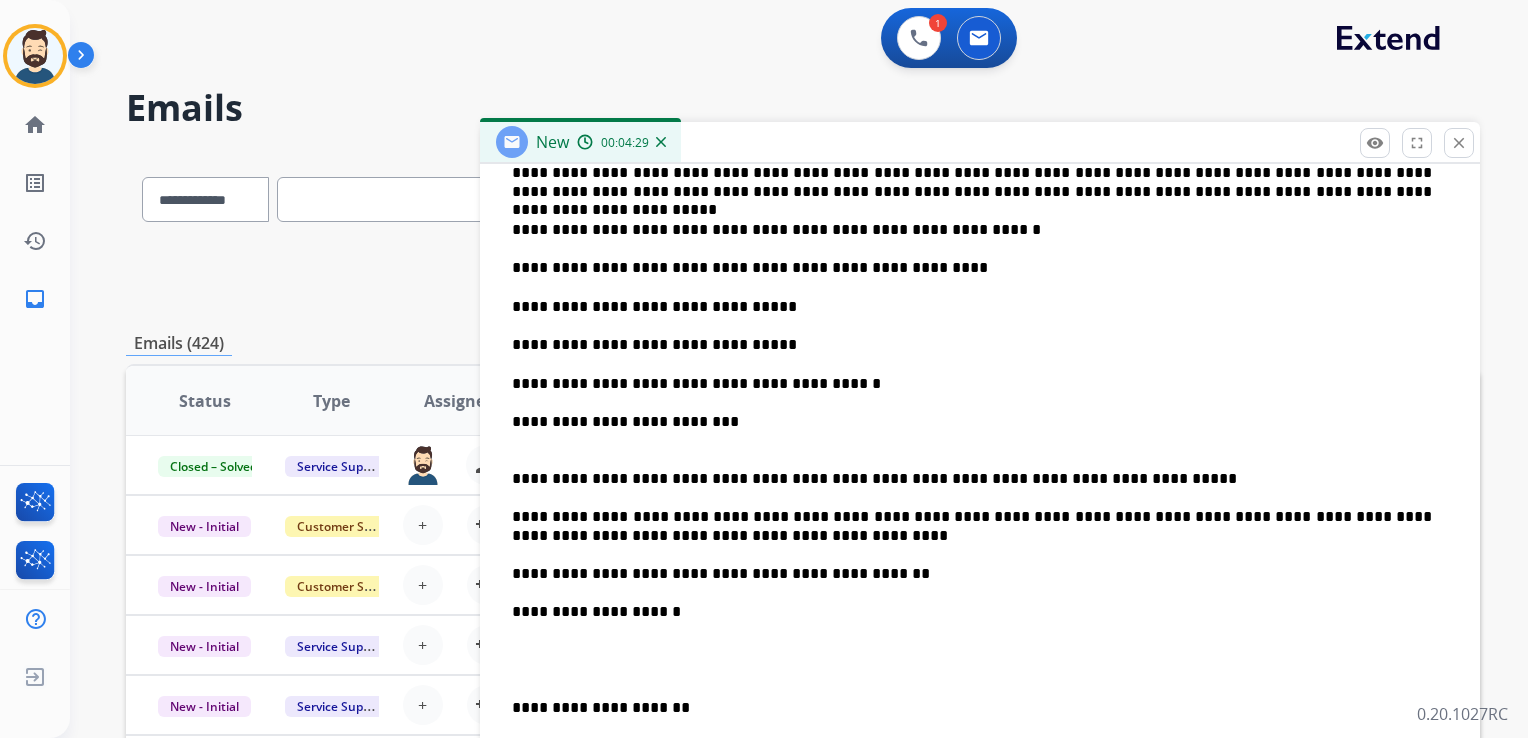 scroll, scrollTop: 832, scrollLeft: 0, axis: vertical 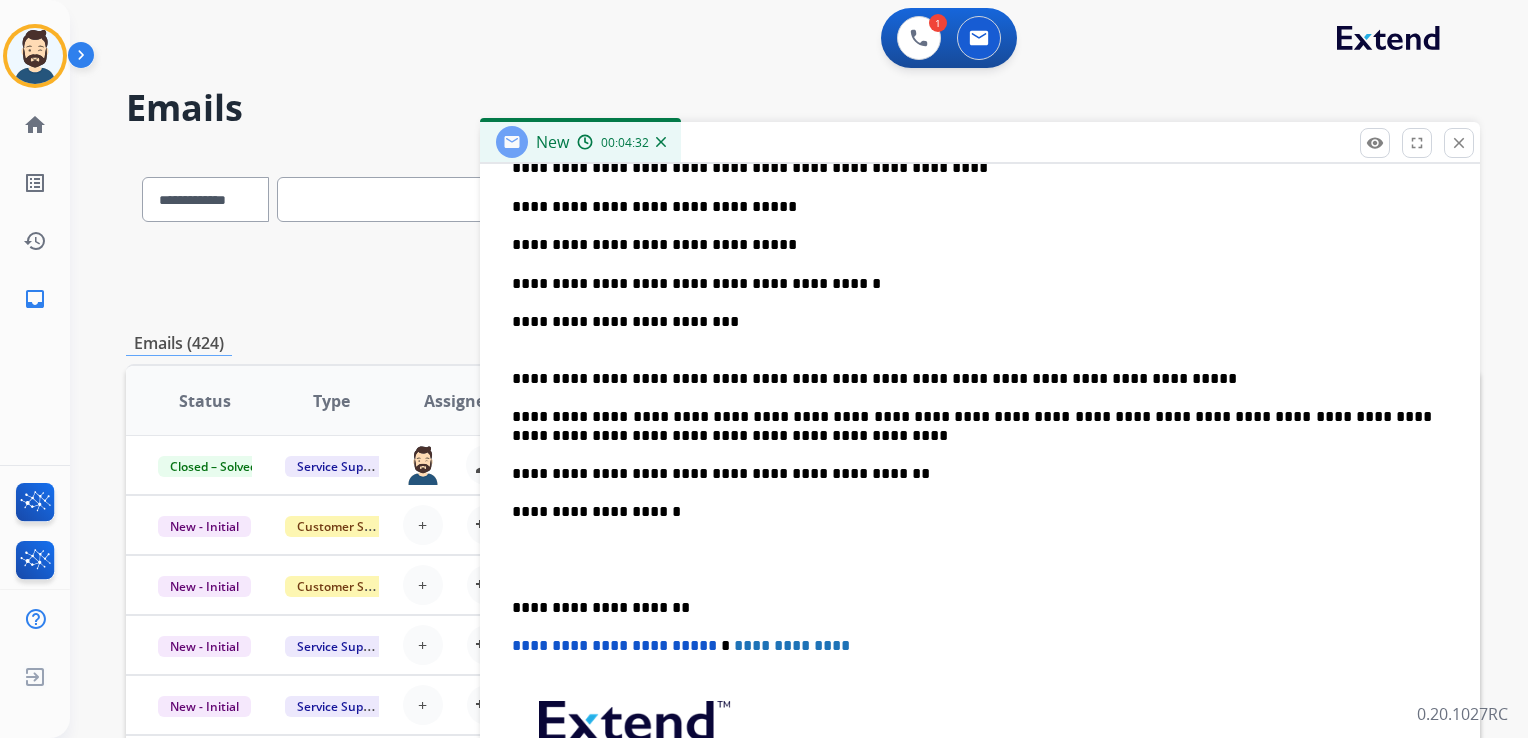click on "**********" at bounding box center (972, 426) 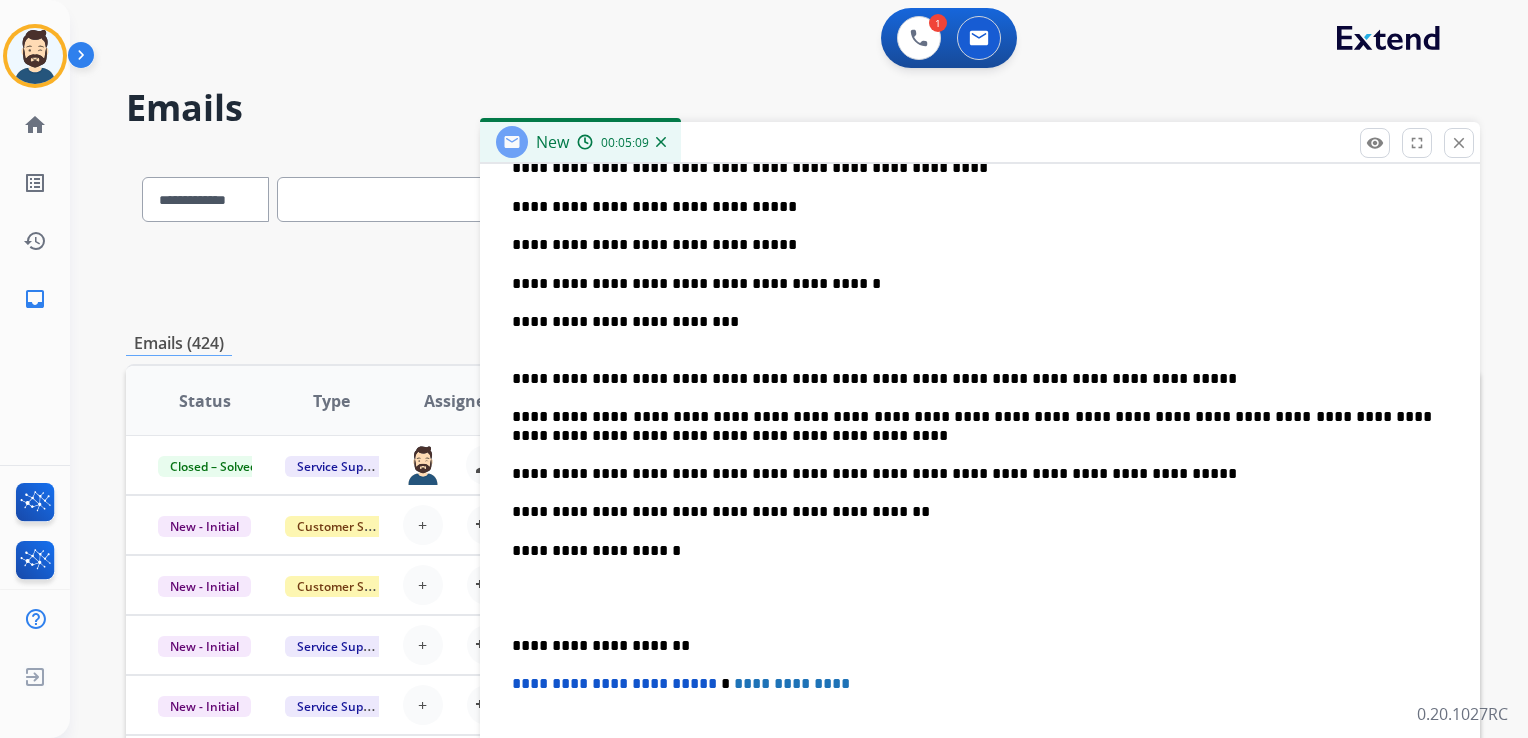 click on "**********" at bounding box center (972, 474) 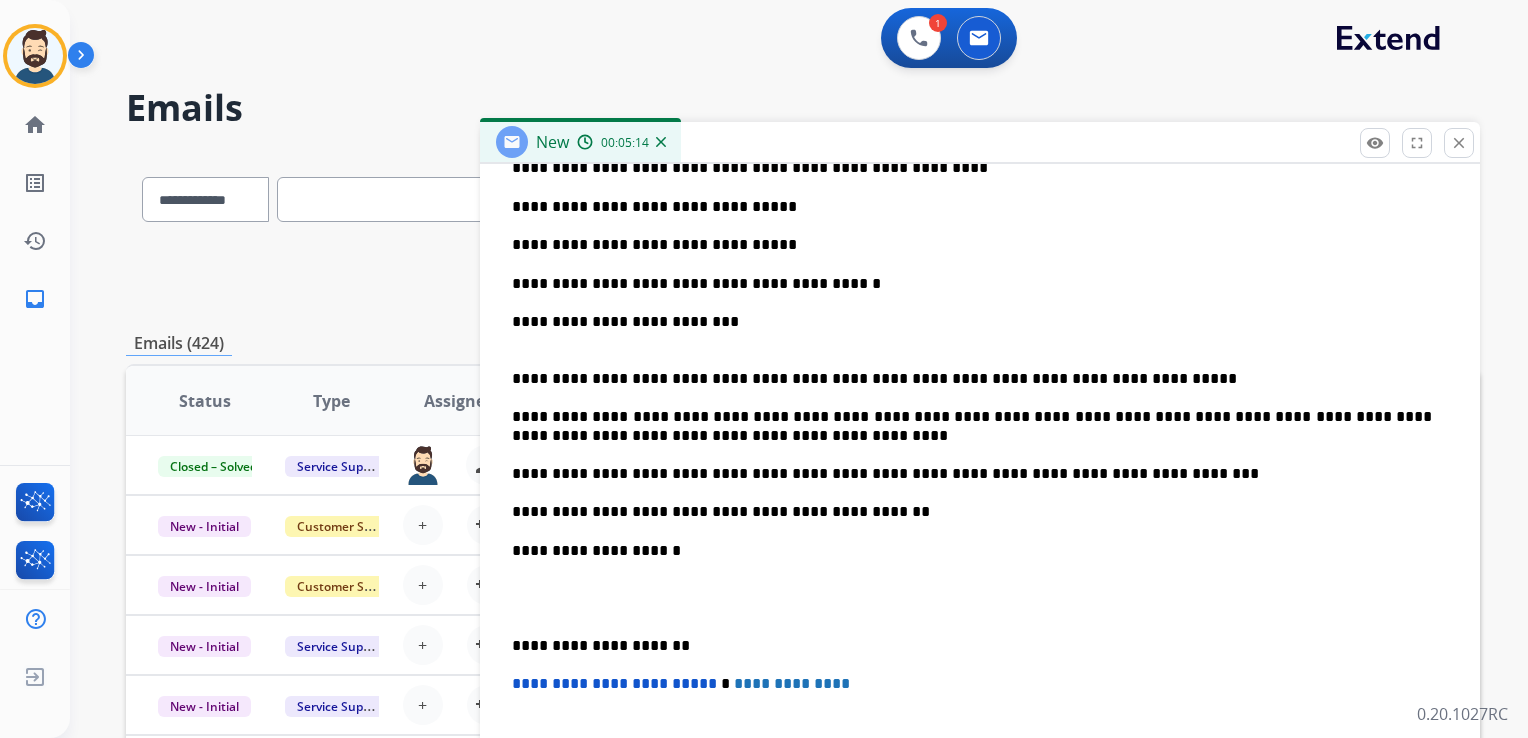 click on "**********" at bounding box center [972, 474] 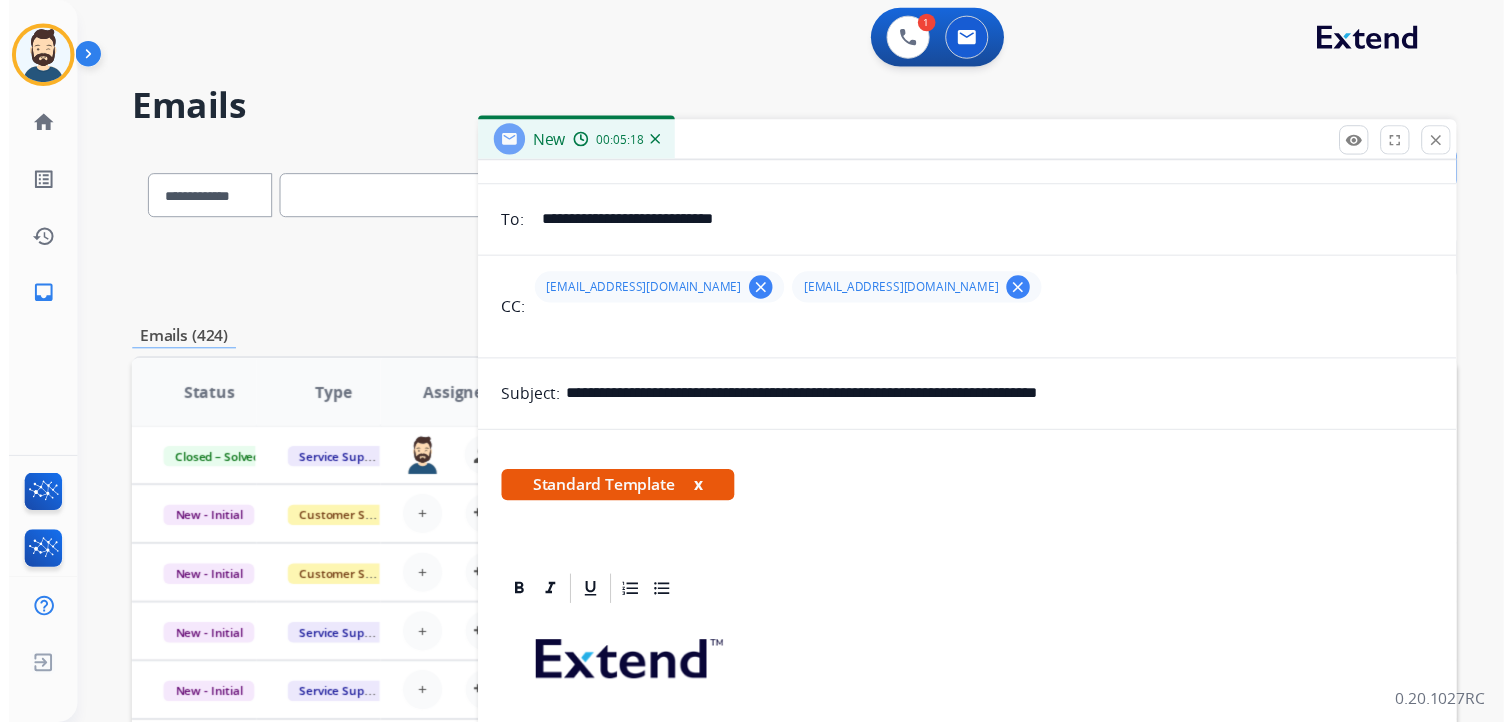 scroll, scrollTop: 0, scrollLeft: 0, axis: both 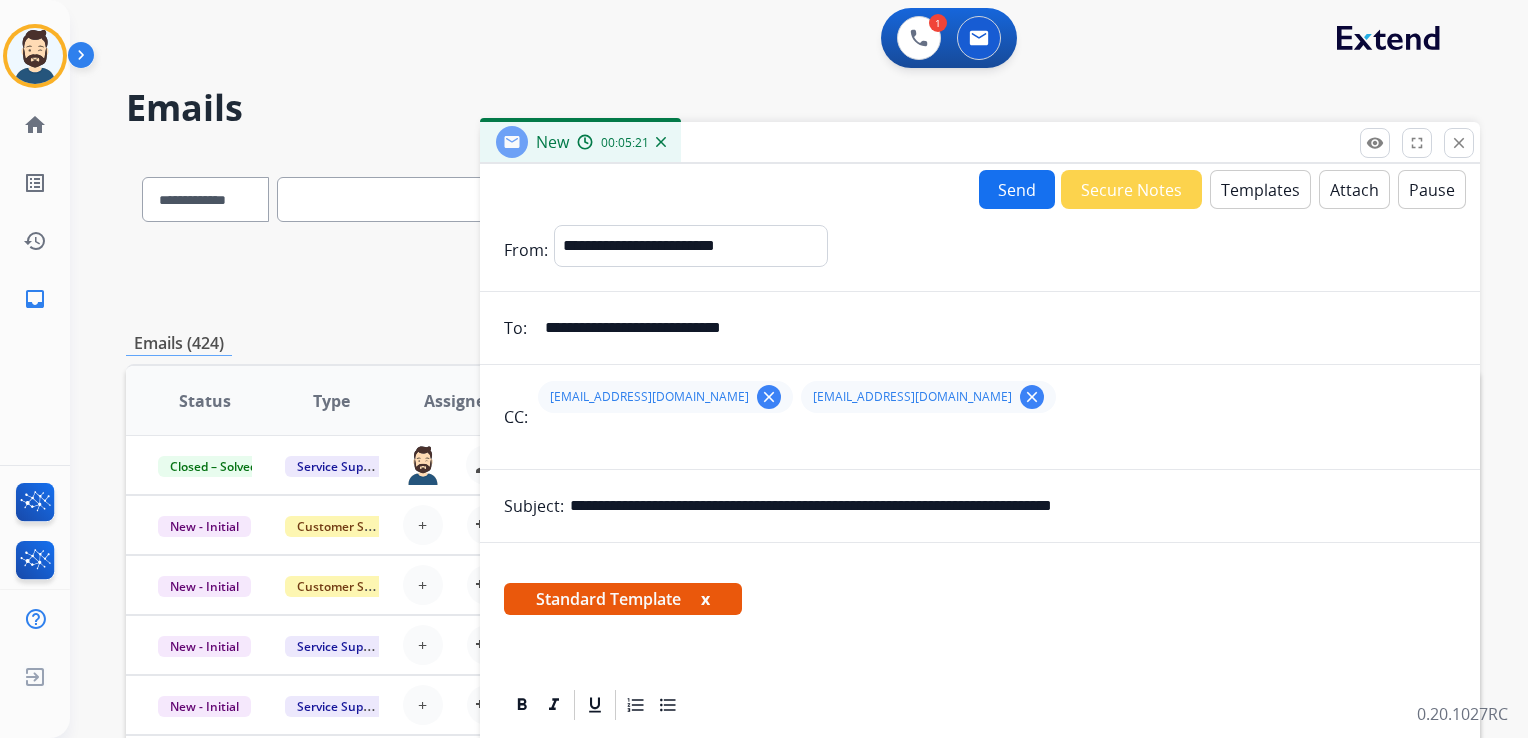 click on "Send" at bounding box center (1017, 189) 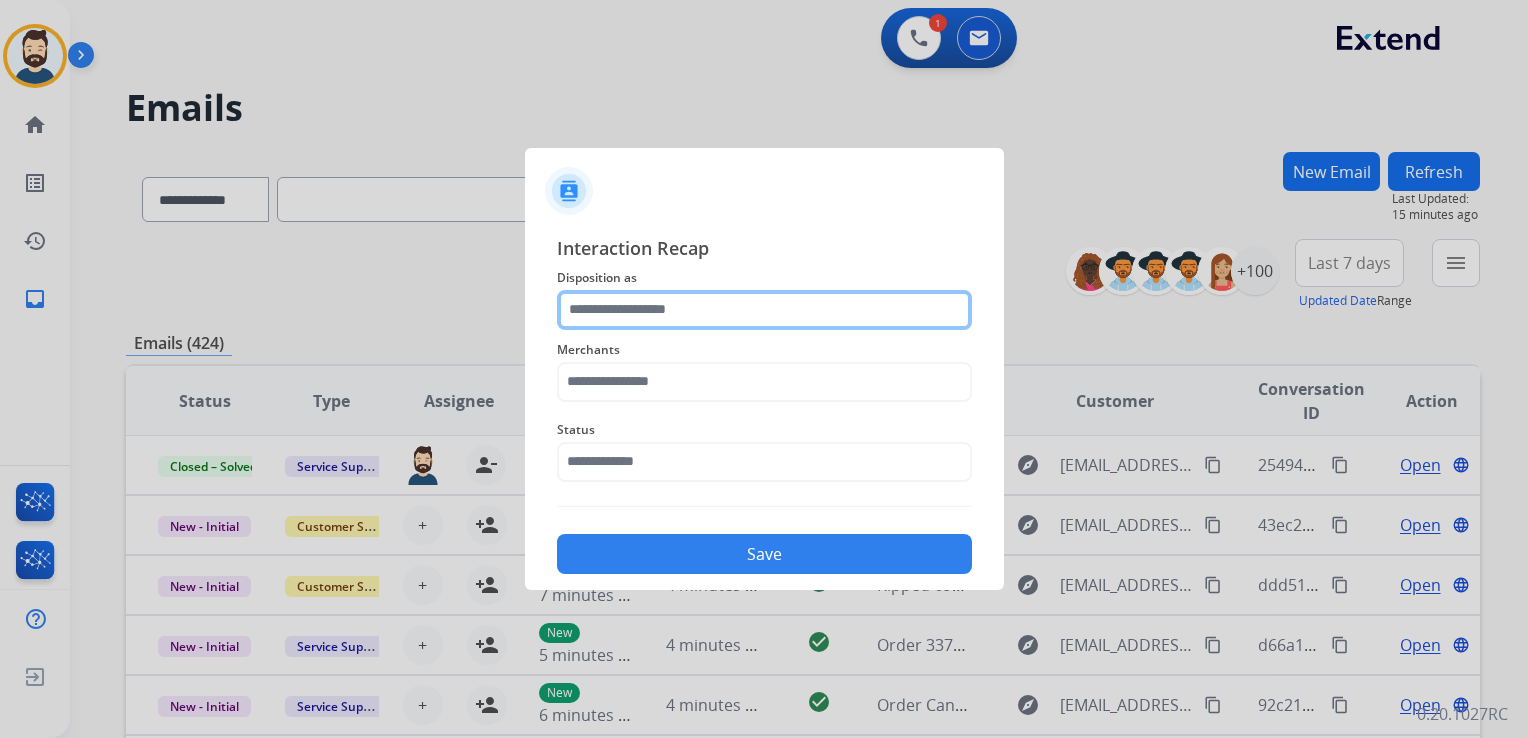 click 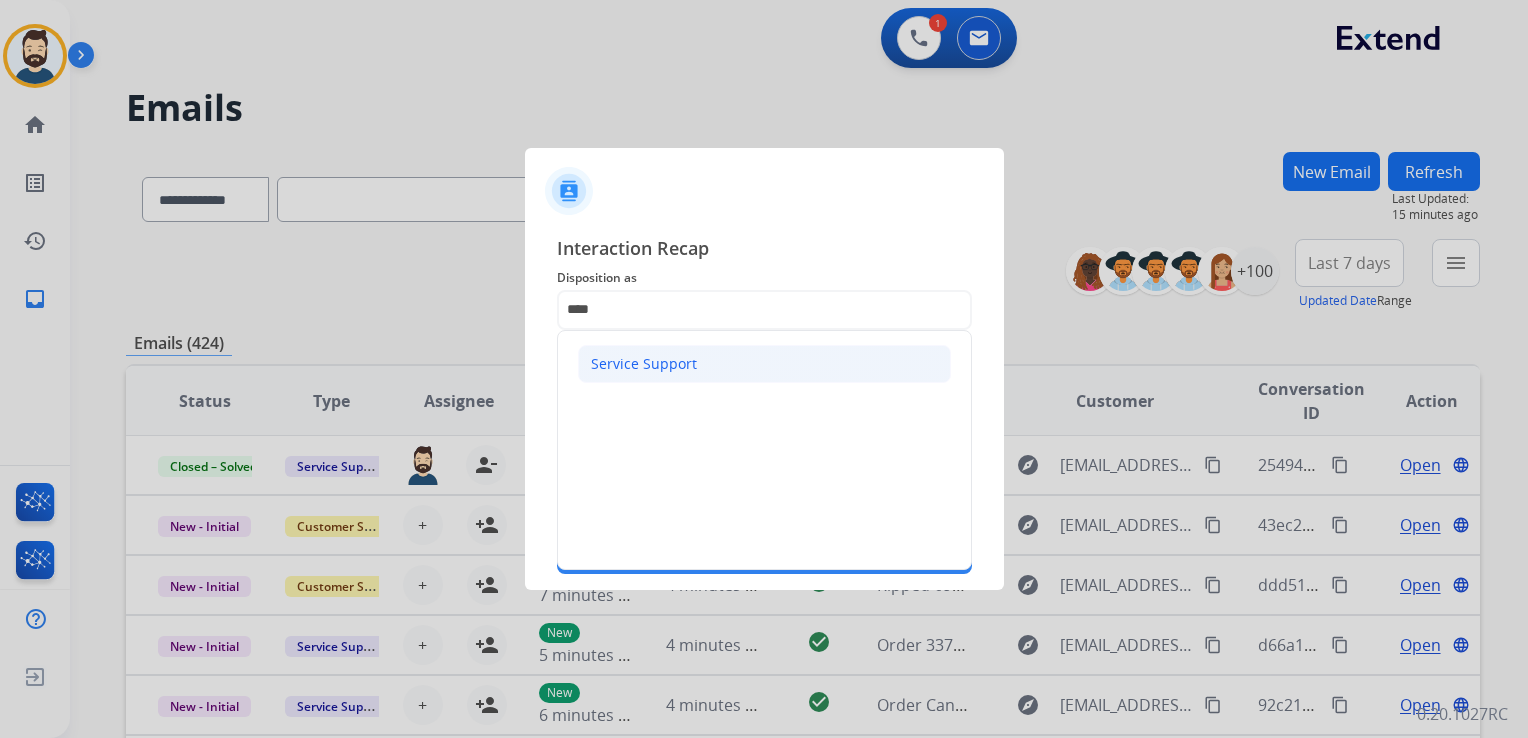 click on "Service Support" 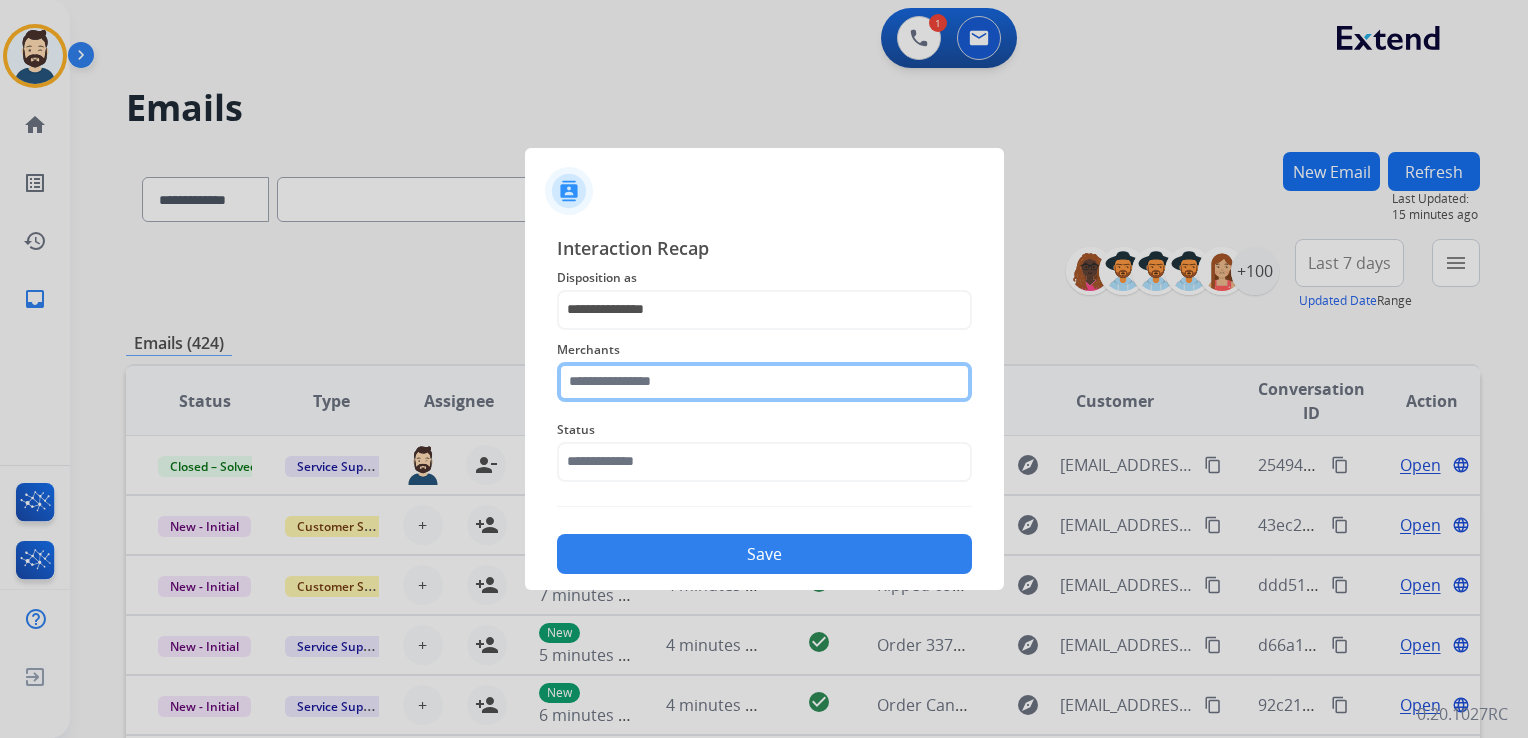 click 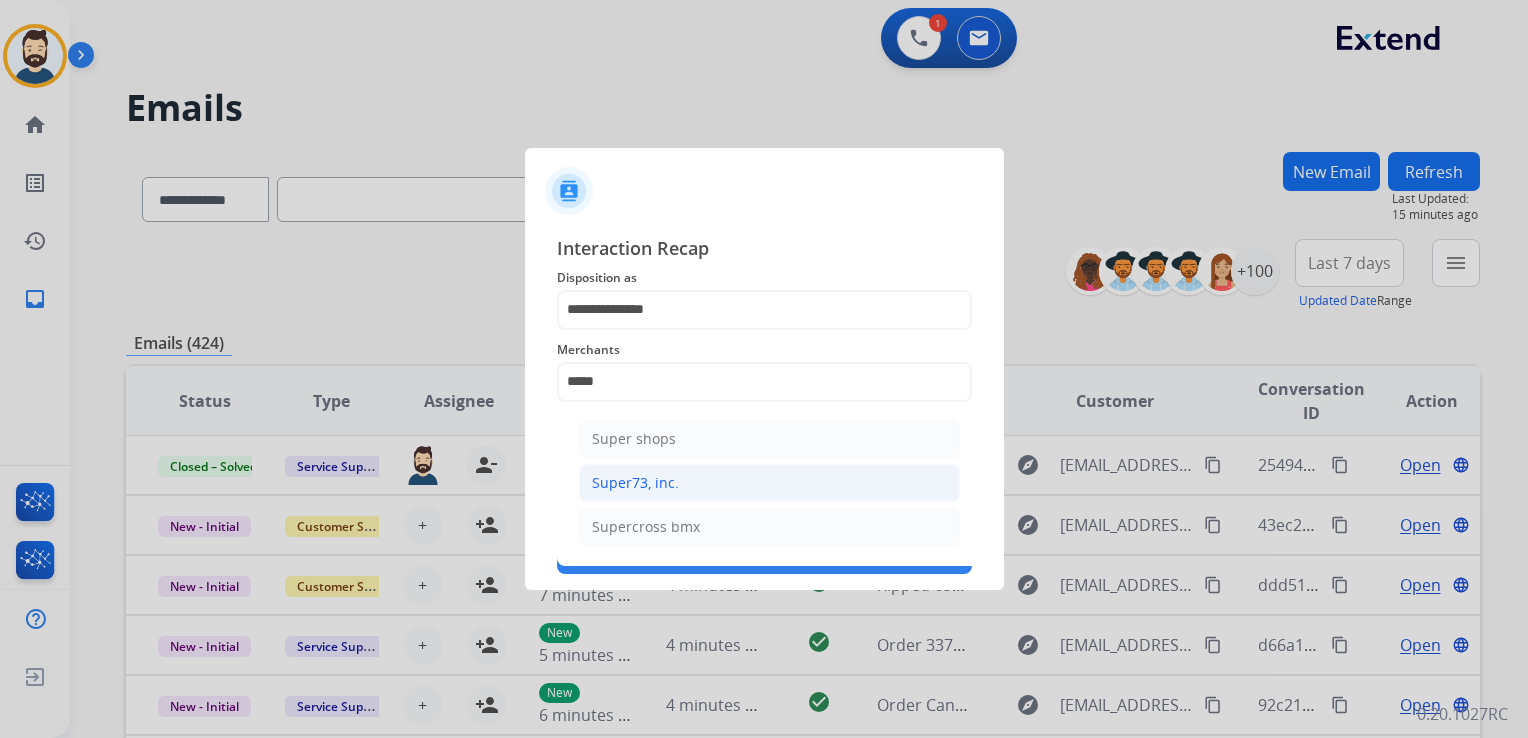 click on "Super73, inc." 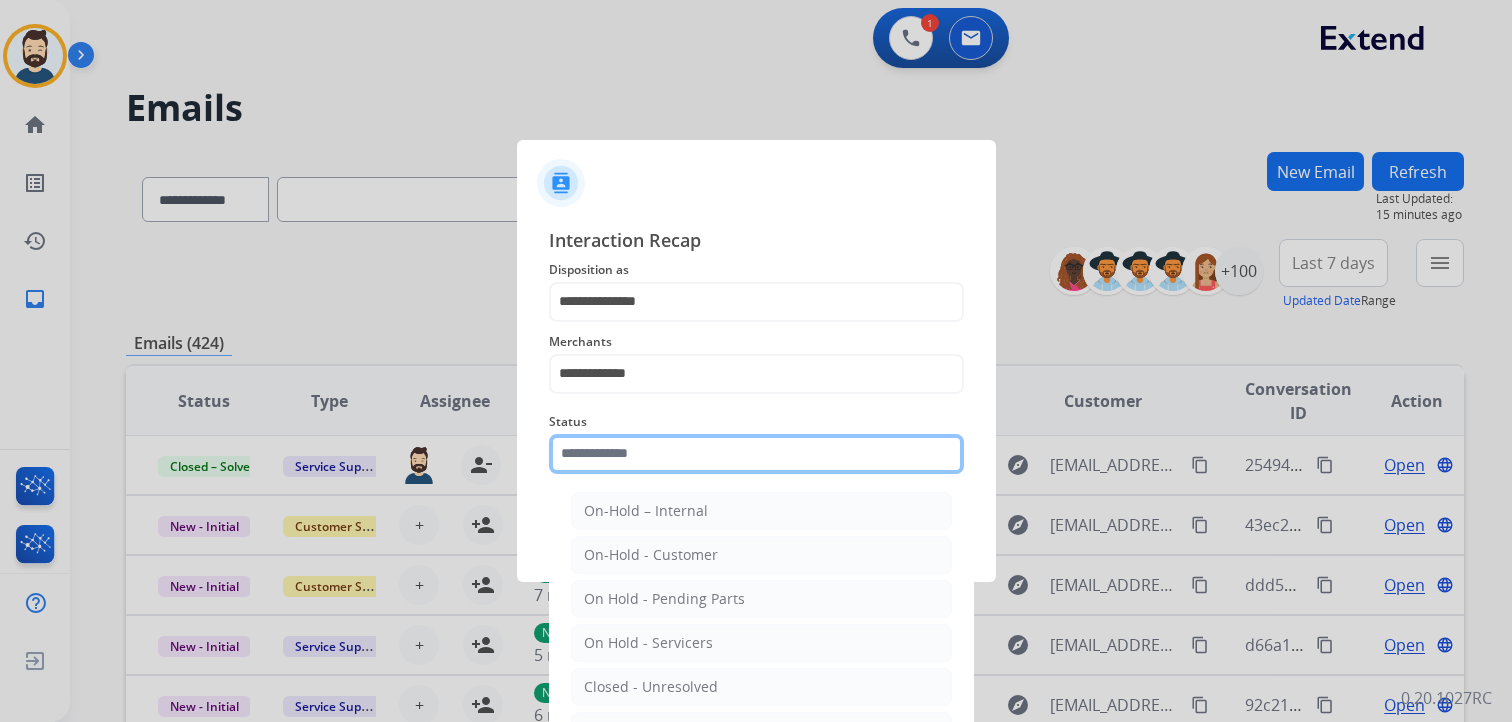 click 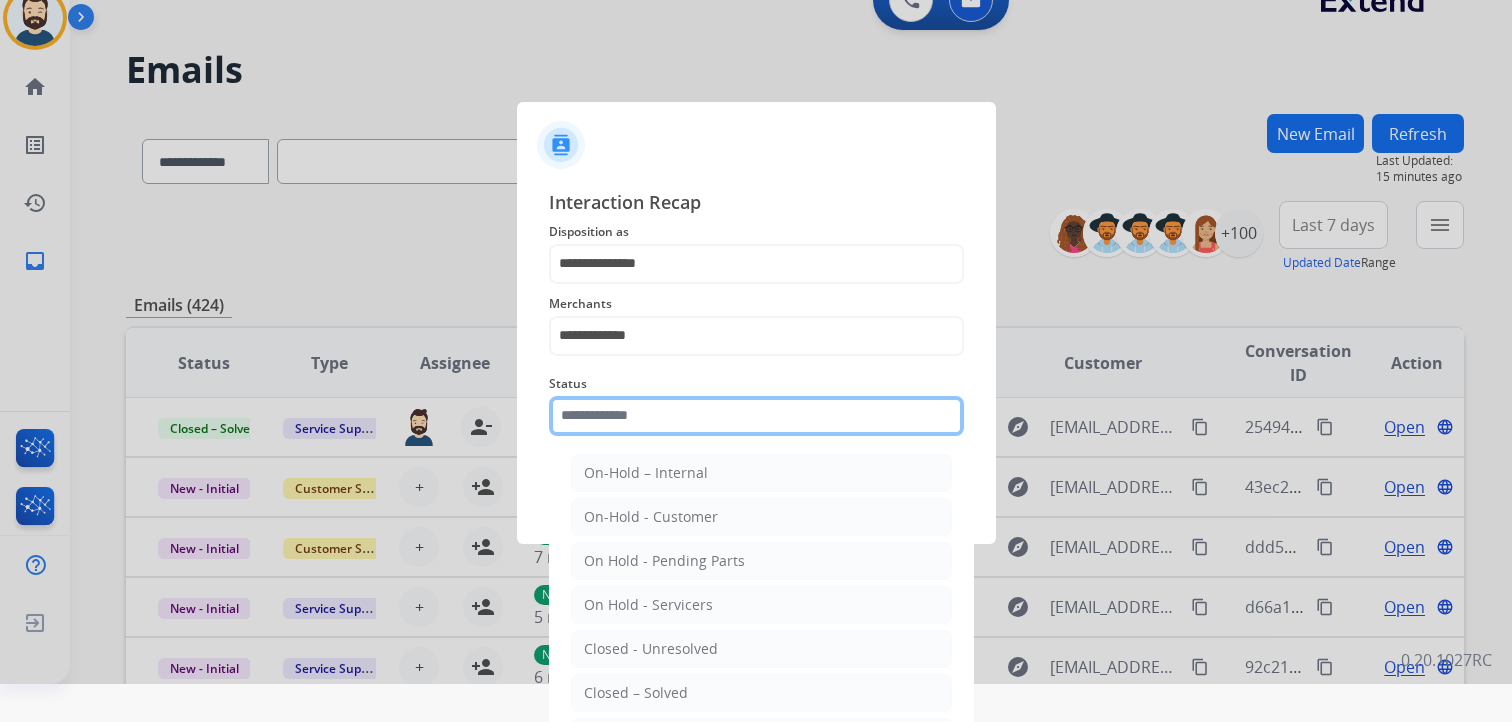 scroll, scrollTop: 59, scrollLeft: 0, axis: vertical 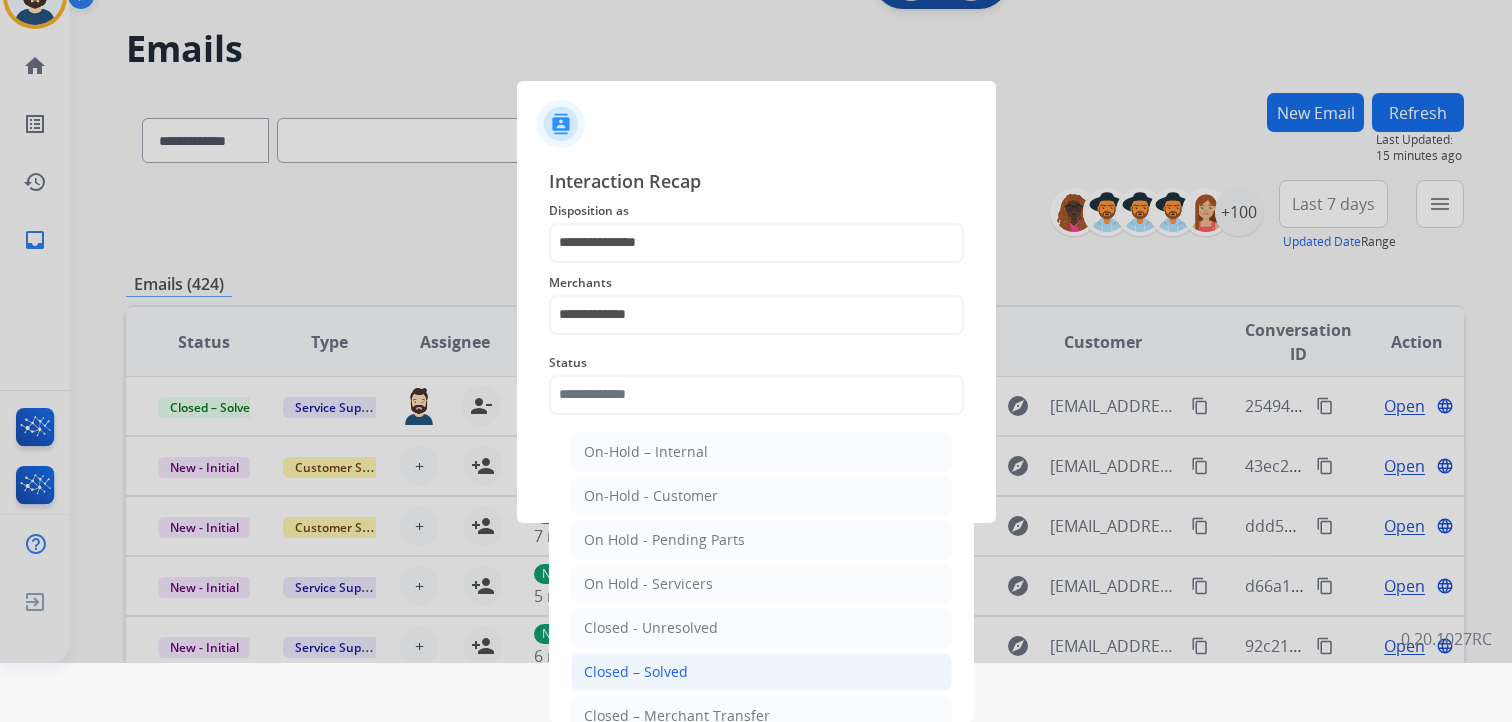 click on "Closed – Solved" 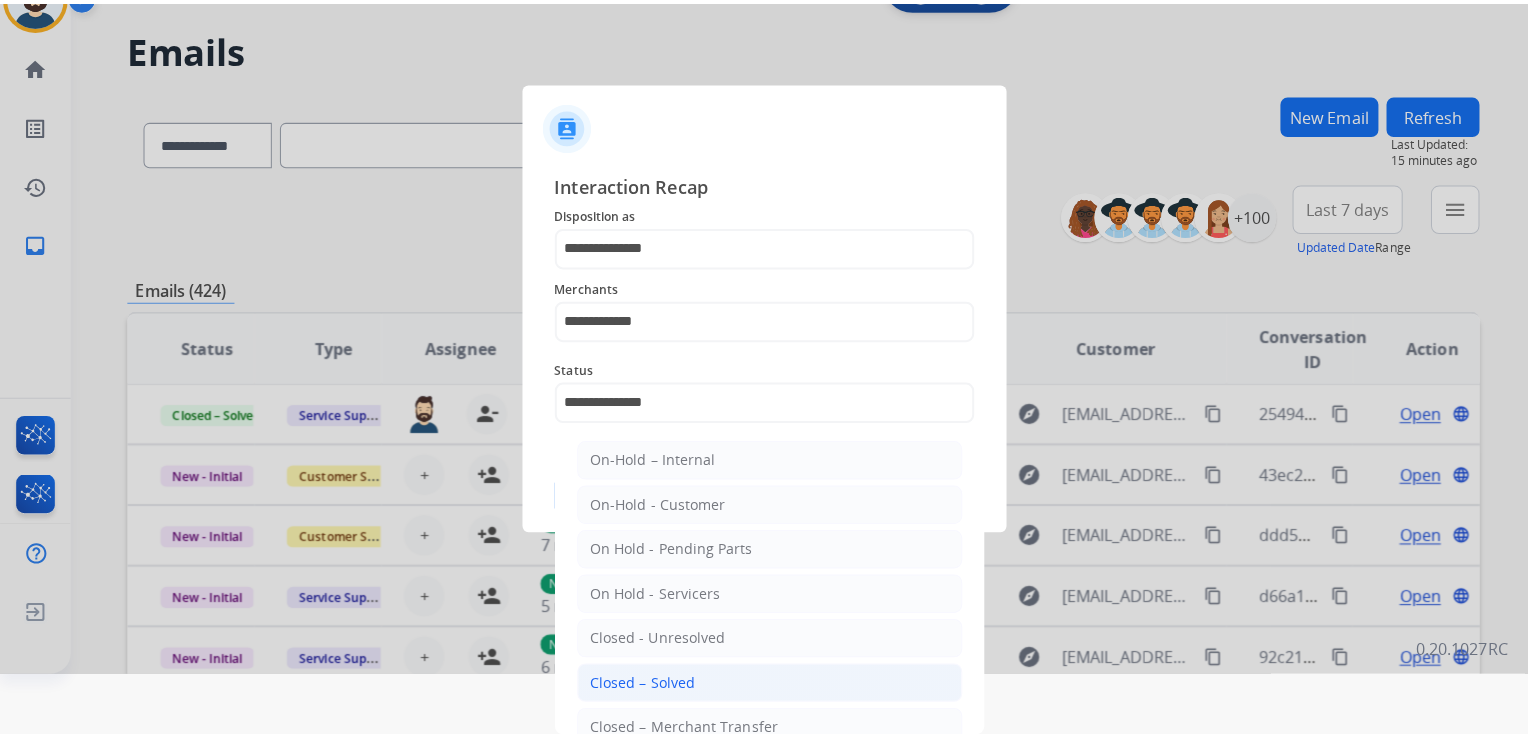 scroll, scrollTop: 0, scrollLeft: 0, axis: both 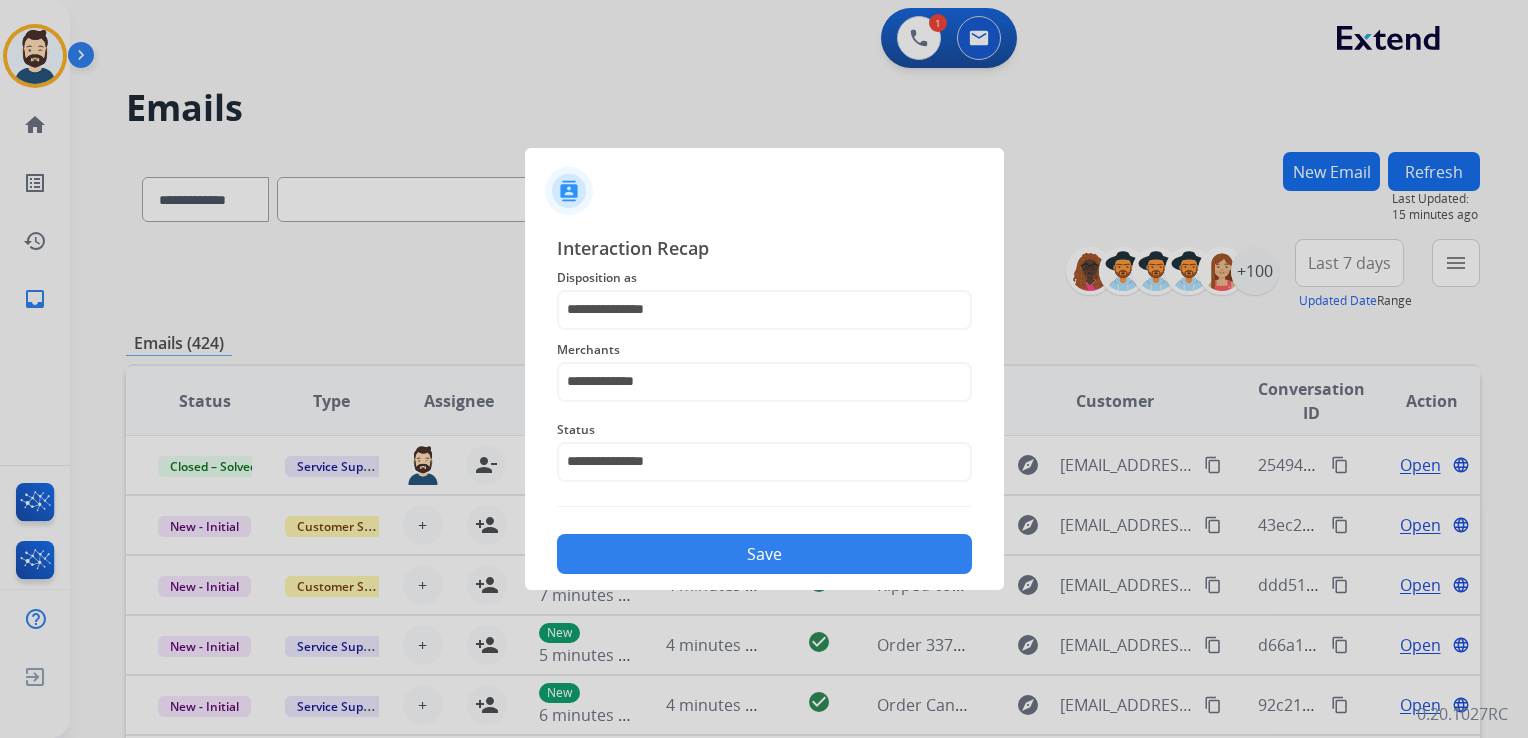 click on "Save" 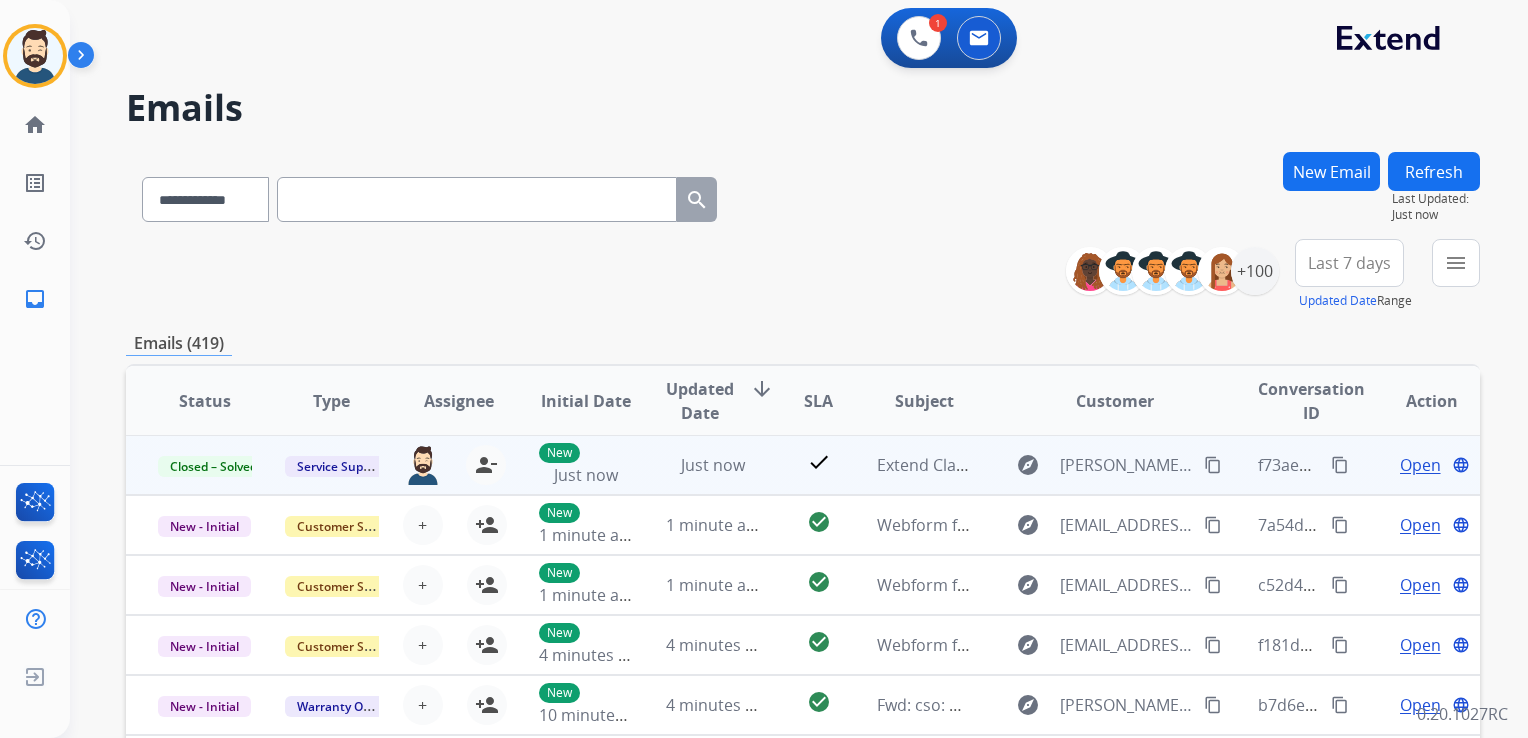 click on "content_copy" at bounding box center (1340, 465) 